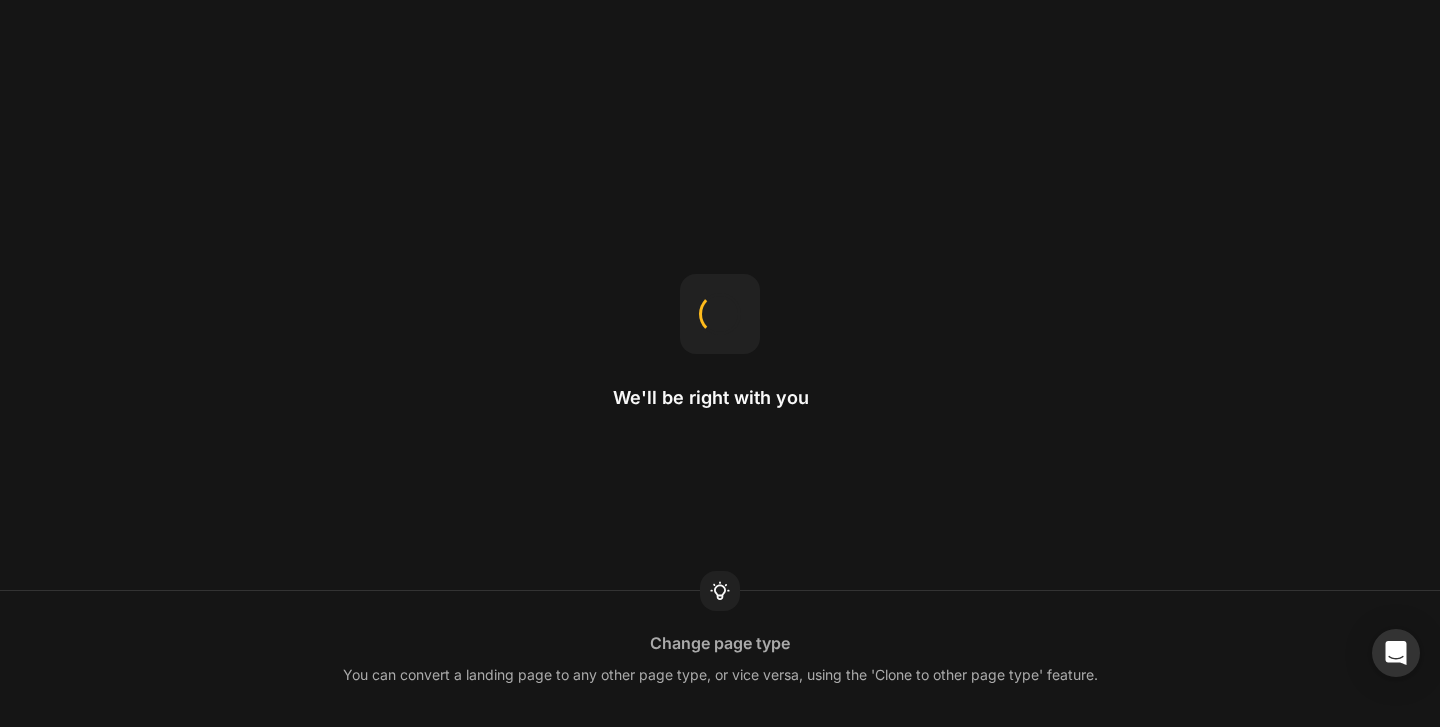 scroll, scrollTop: 0, scrollLeft: 0, axis: both 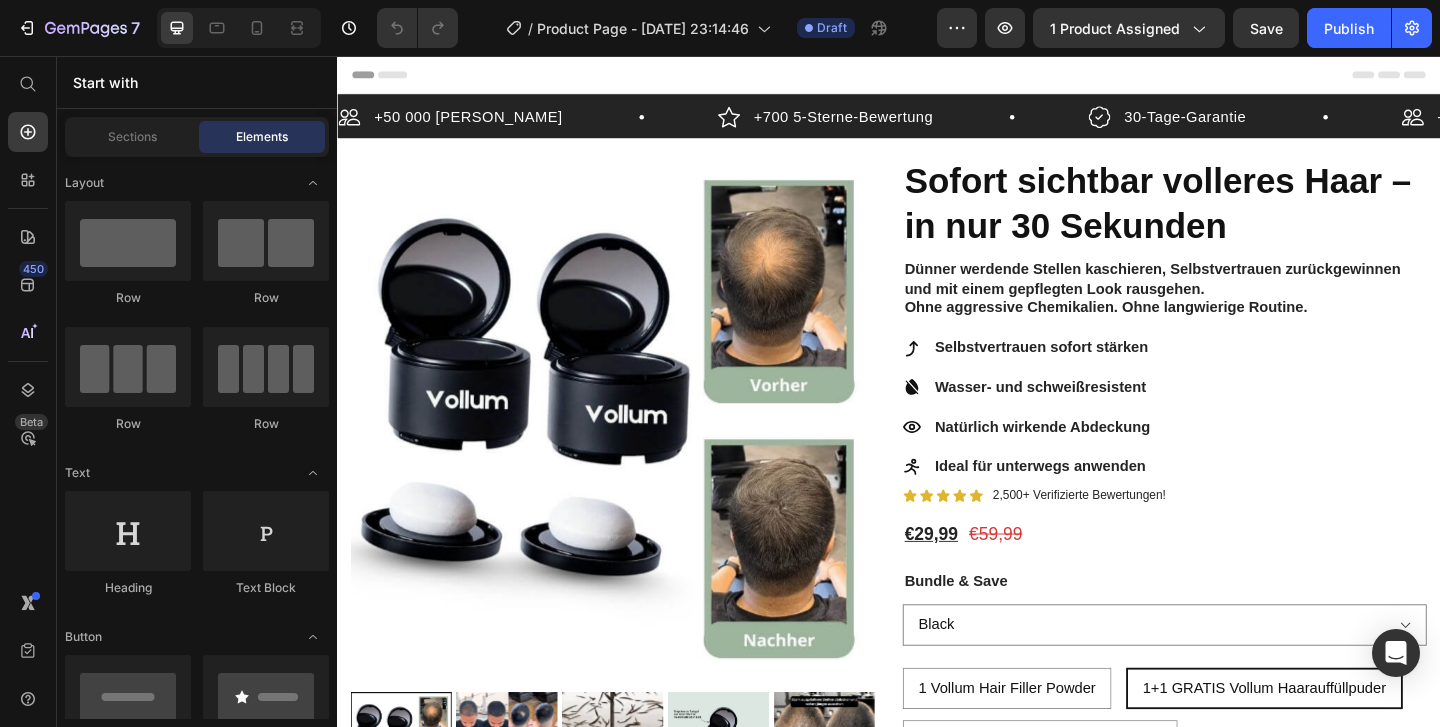 click on "Header" at bounding box center [394, 76] 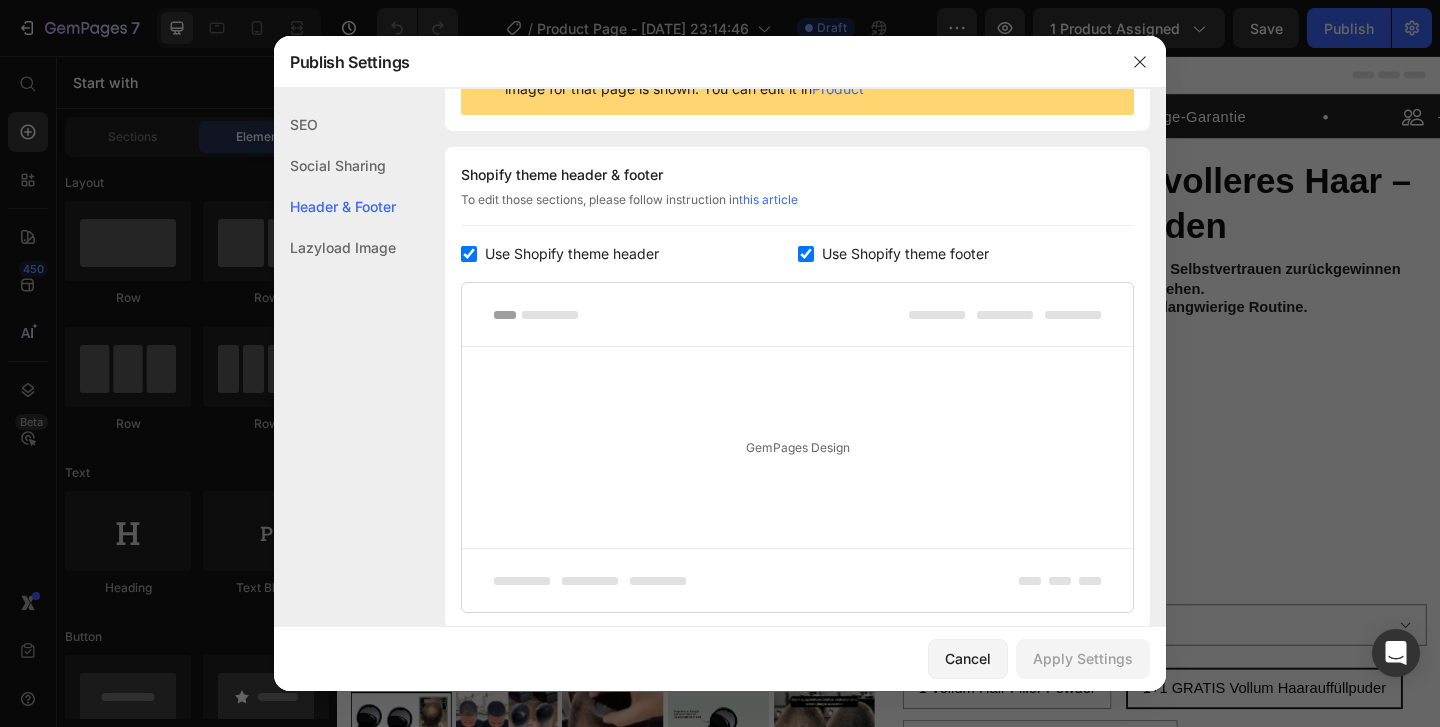 scroll, scrollTop: 291, scrollLeft: 0, axis: vertical 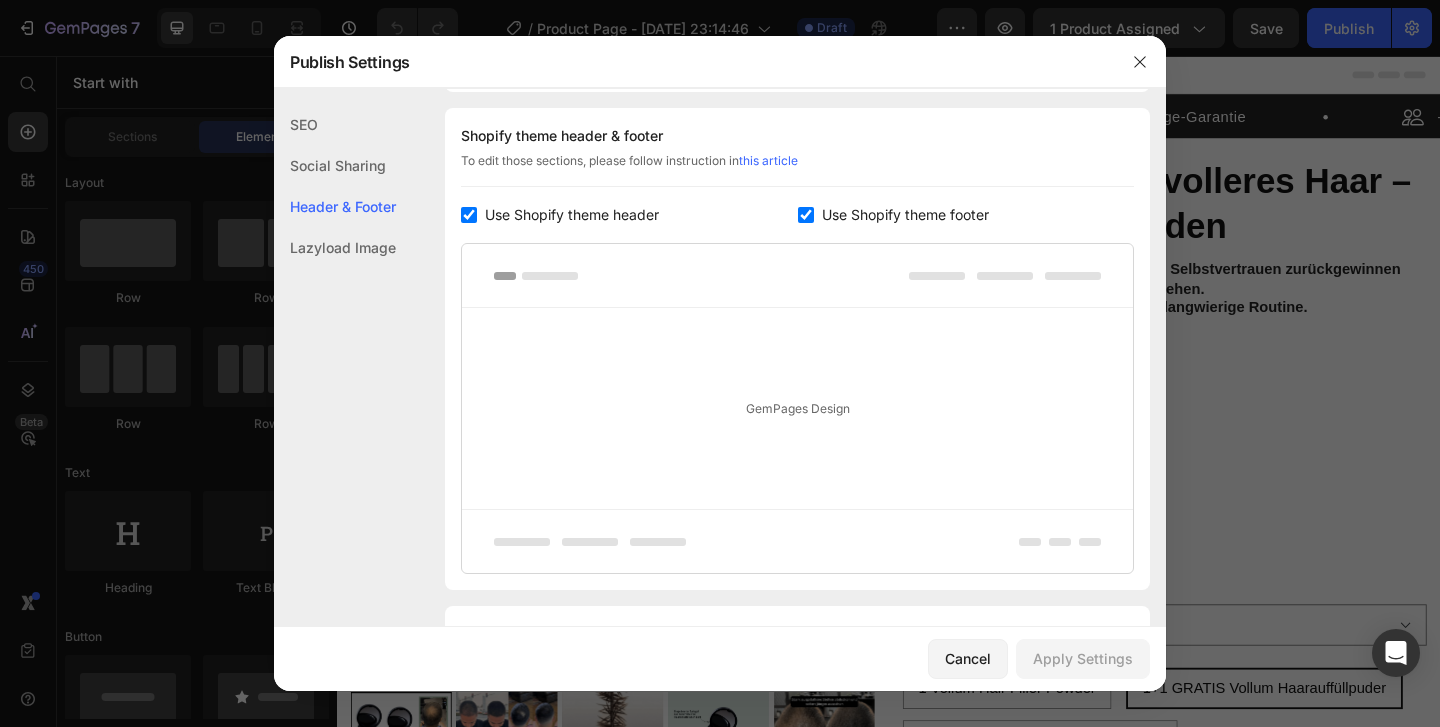 click on "Use Shopify theme header" at bounding box center (572, 215) 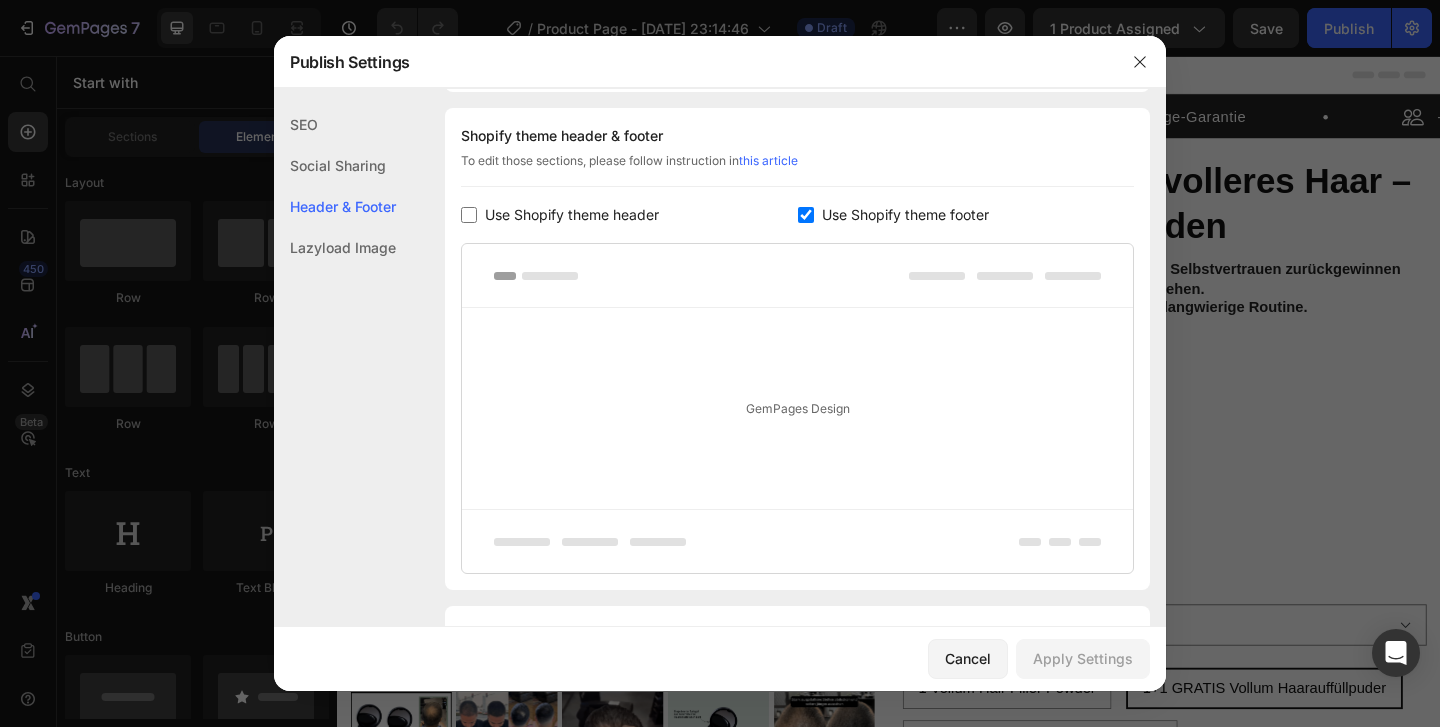 checkbox on "false" 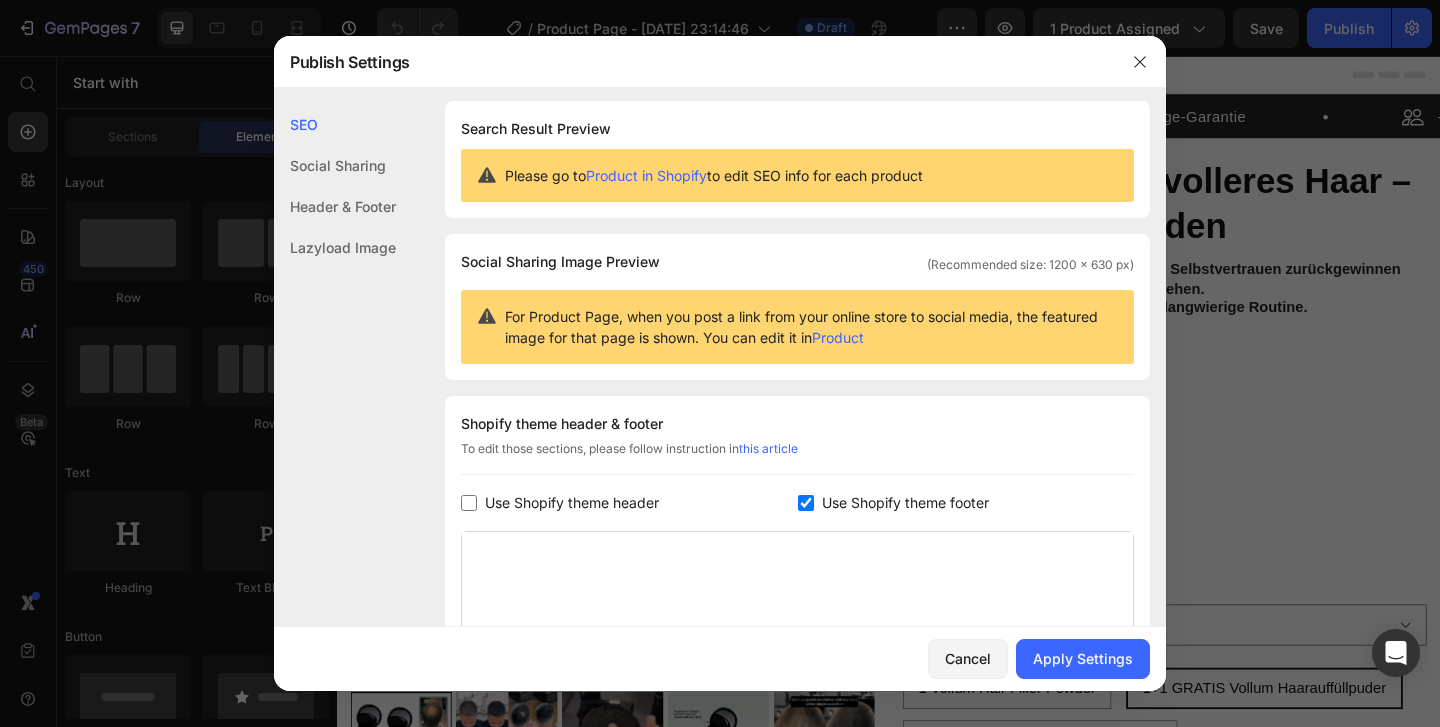 scroll, scrollTop: 0, scrollLeft: 0, axis: both 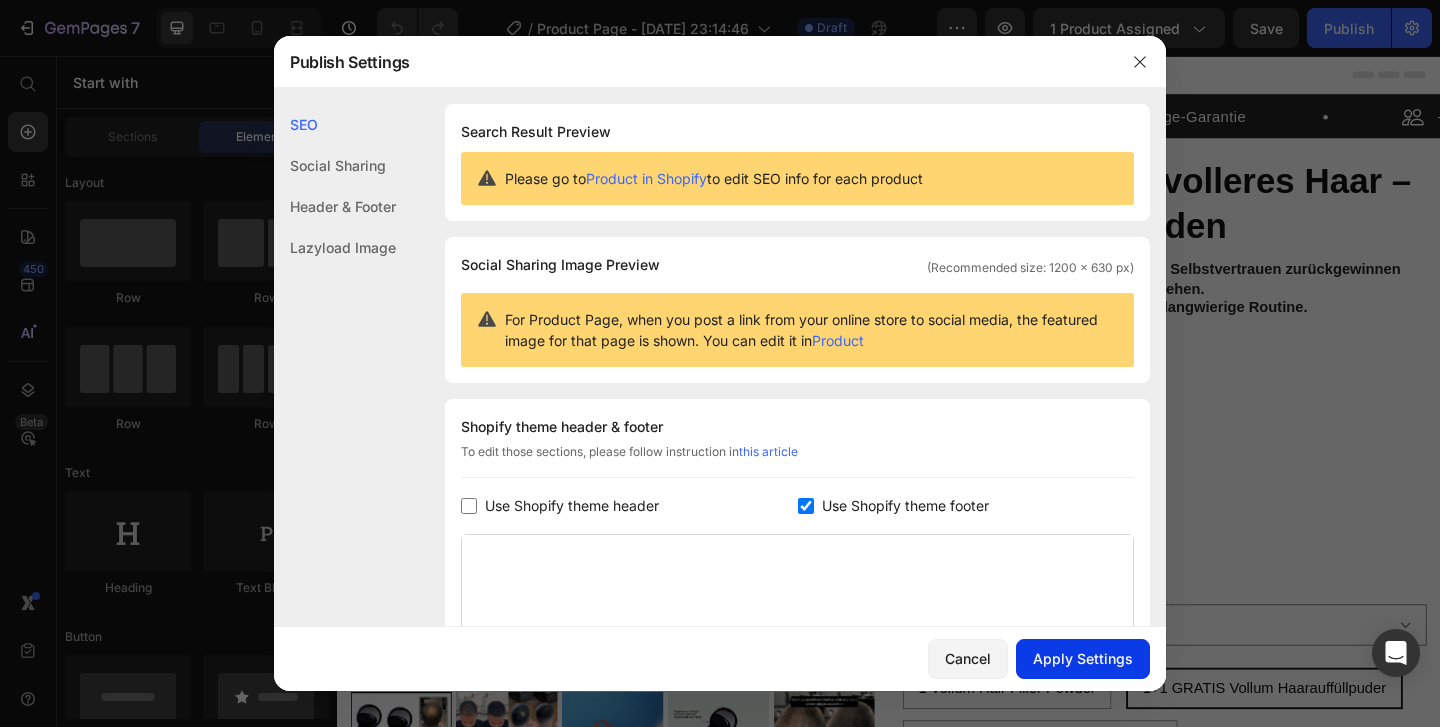 click on "Apply Settings" at bounding box center (1083, 658) 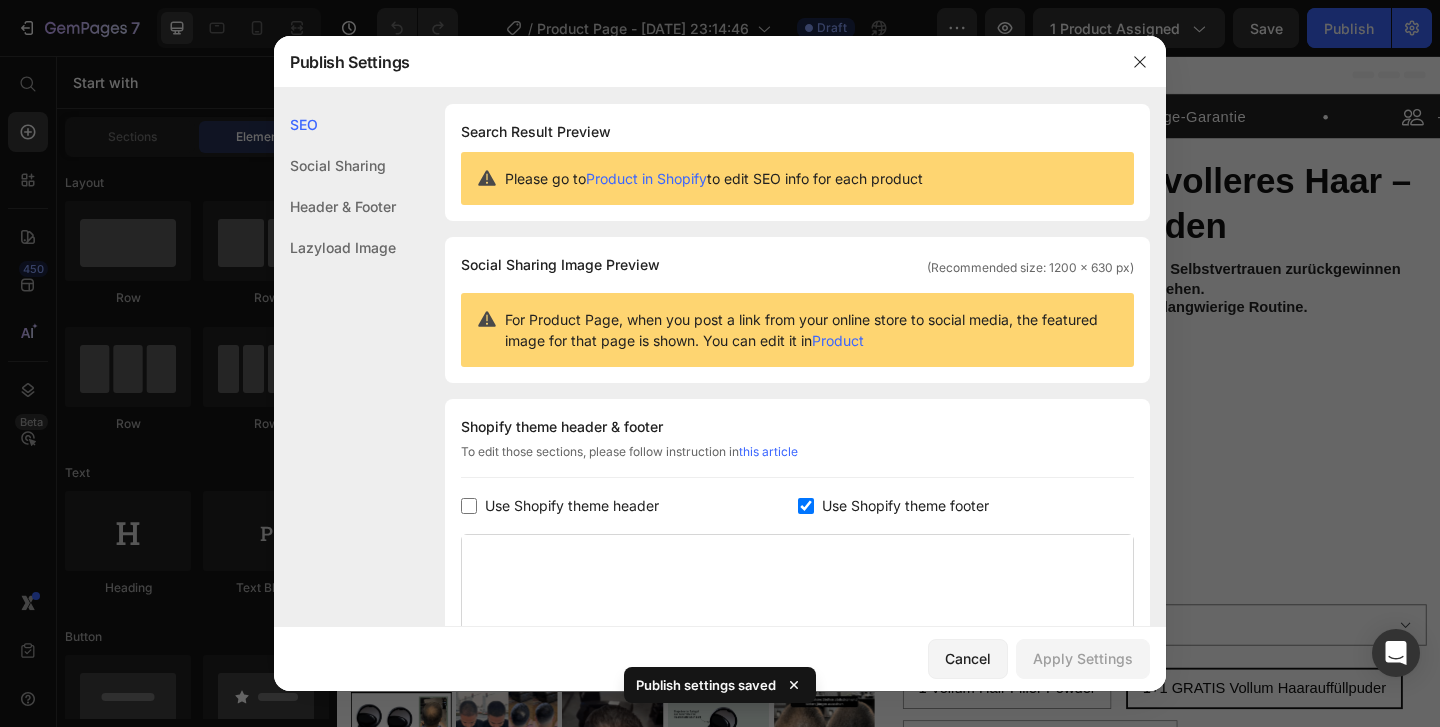 click 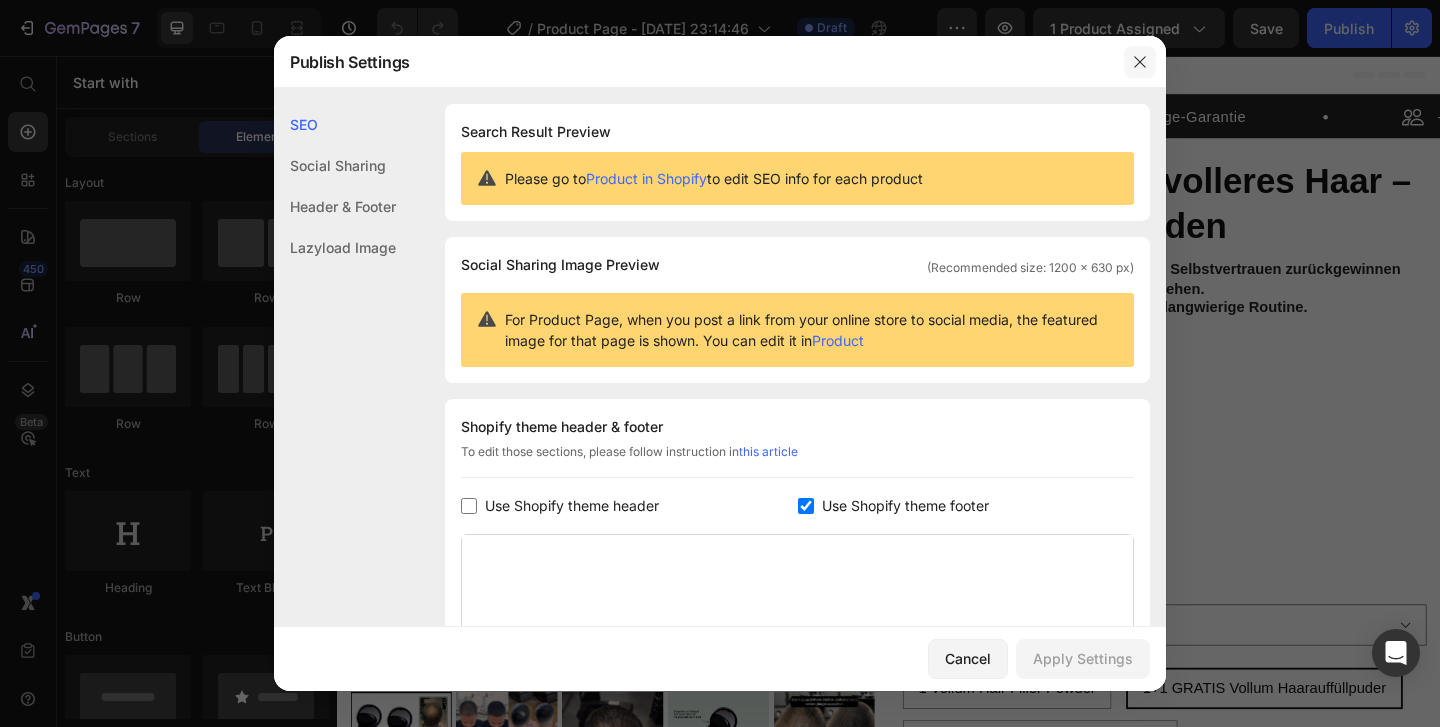 click 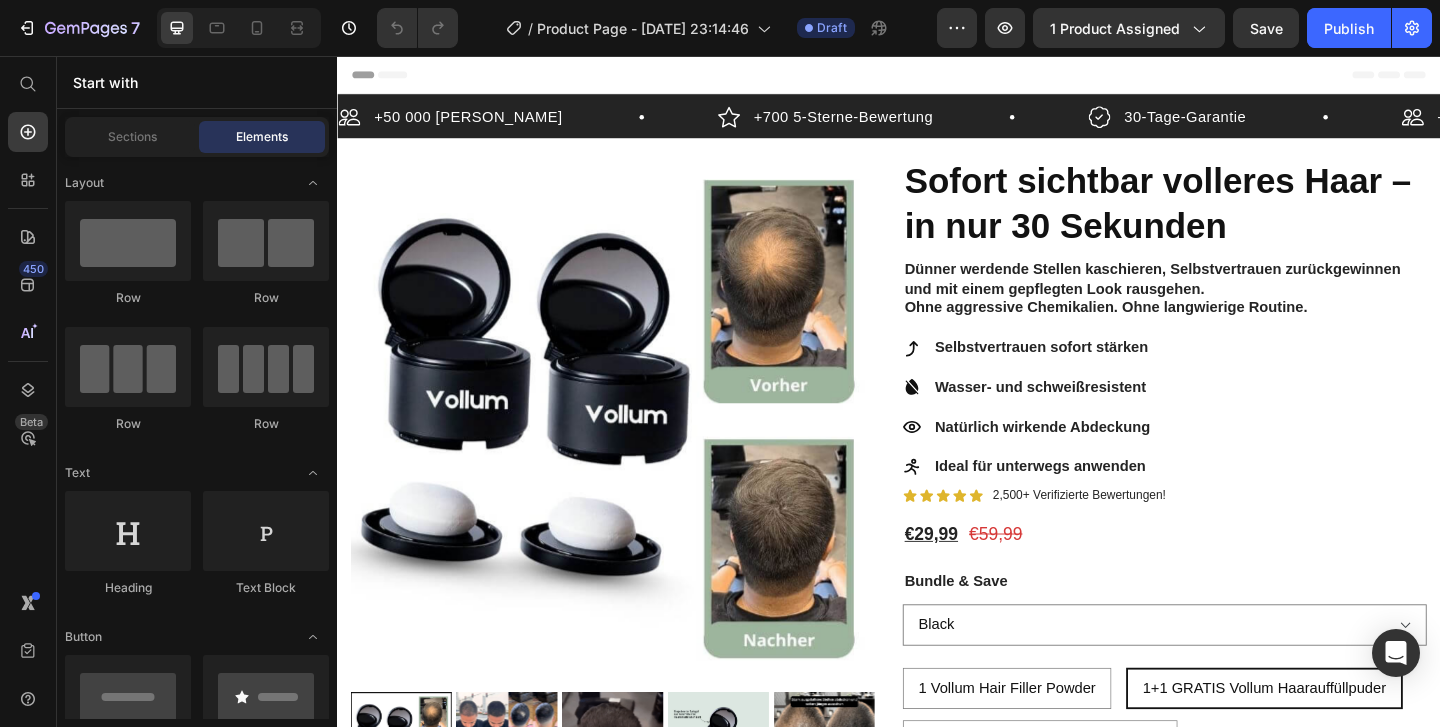 click on "Header" at bounding box center [937, 76] 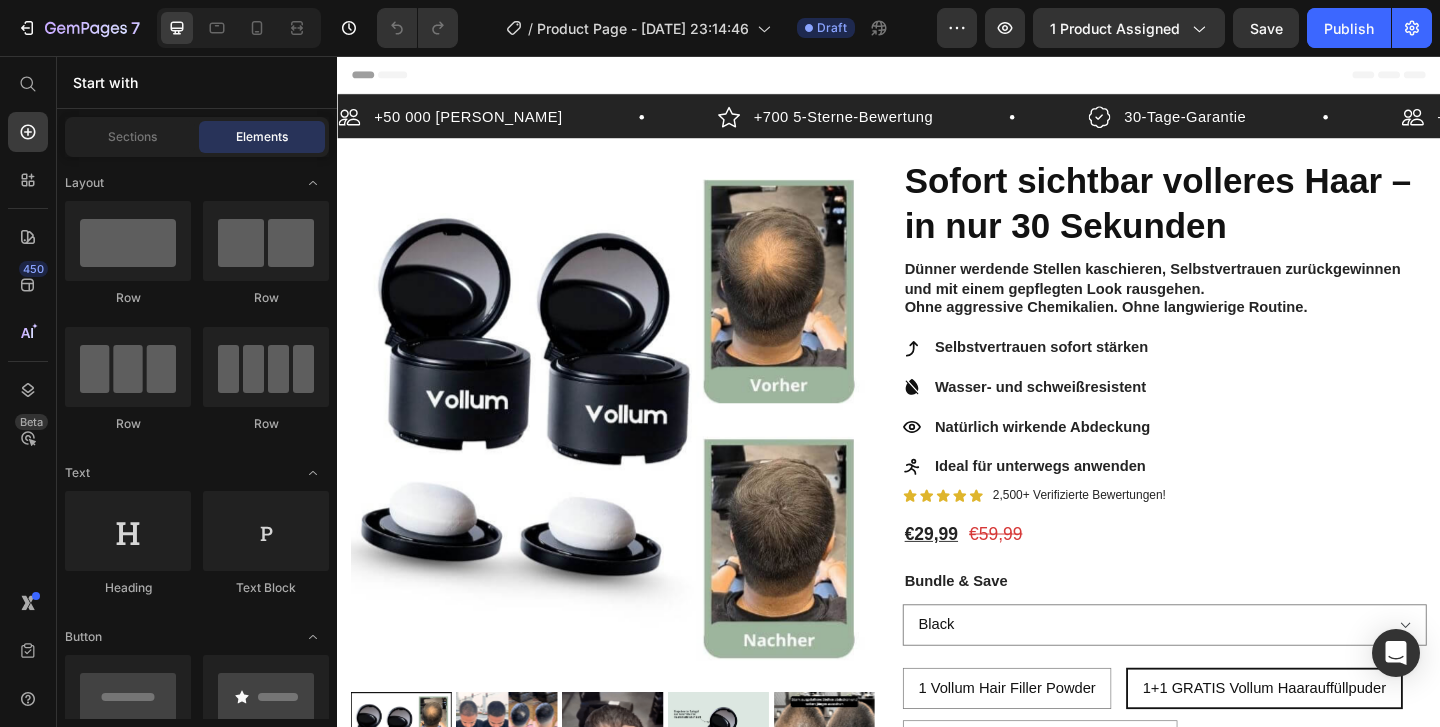 click on "Header" at bounding box center [937, 76] 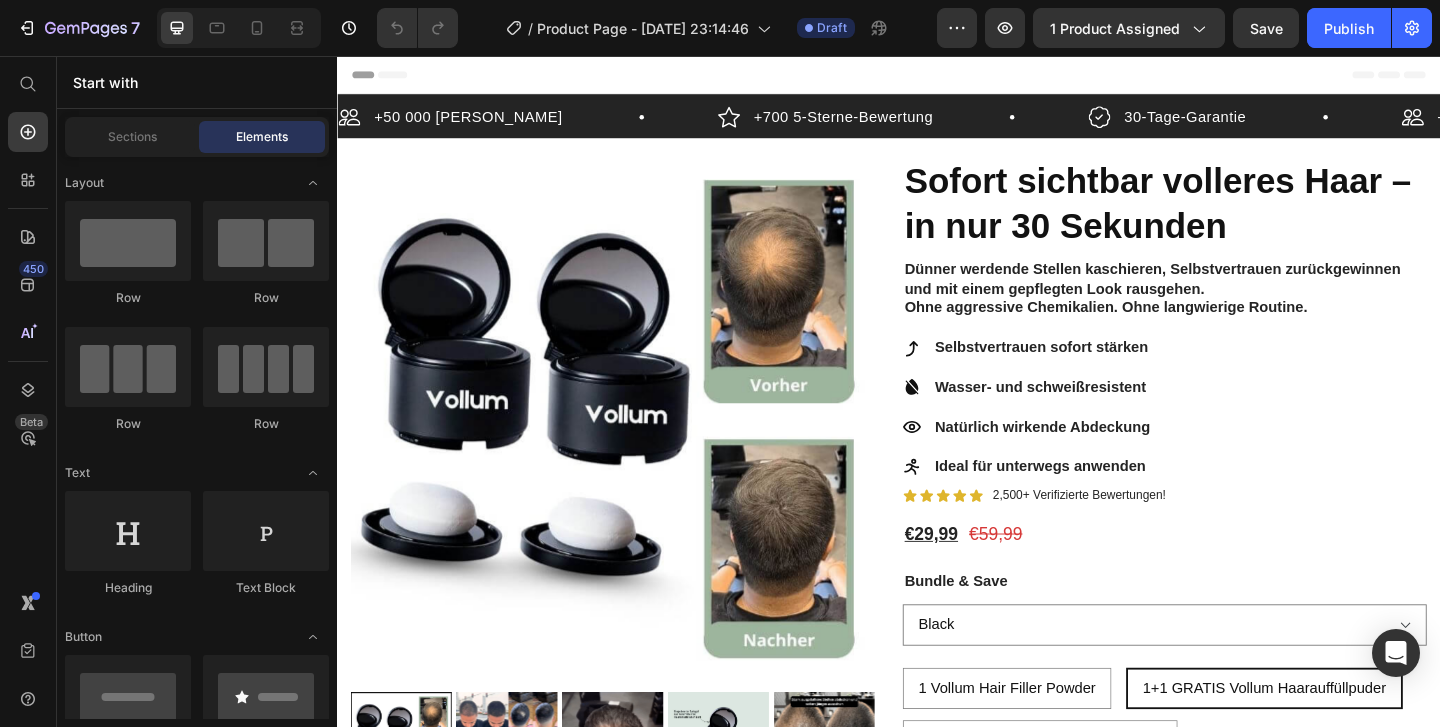 click on "Header" at bounding box center (394, 76) 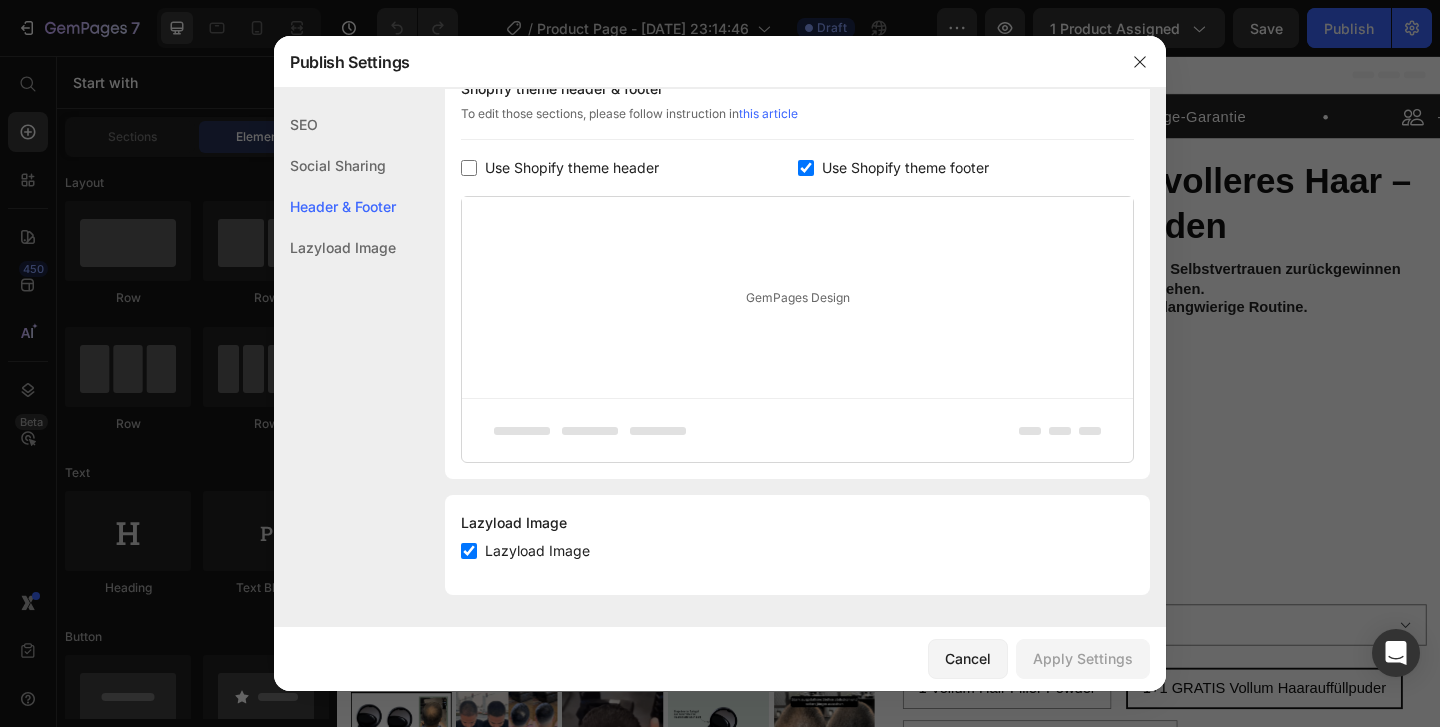 scroll, scrollTop: 338, scrollLeft: 0, axis: vertical 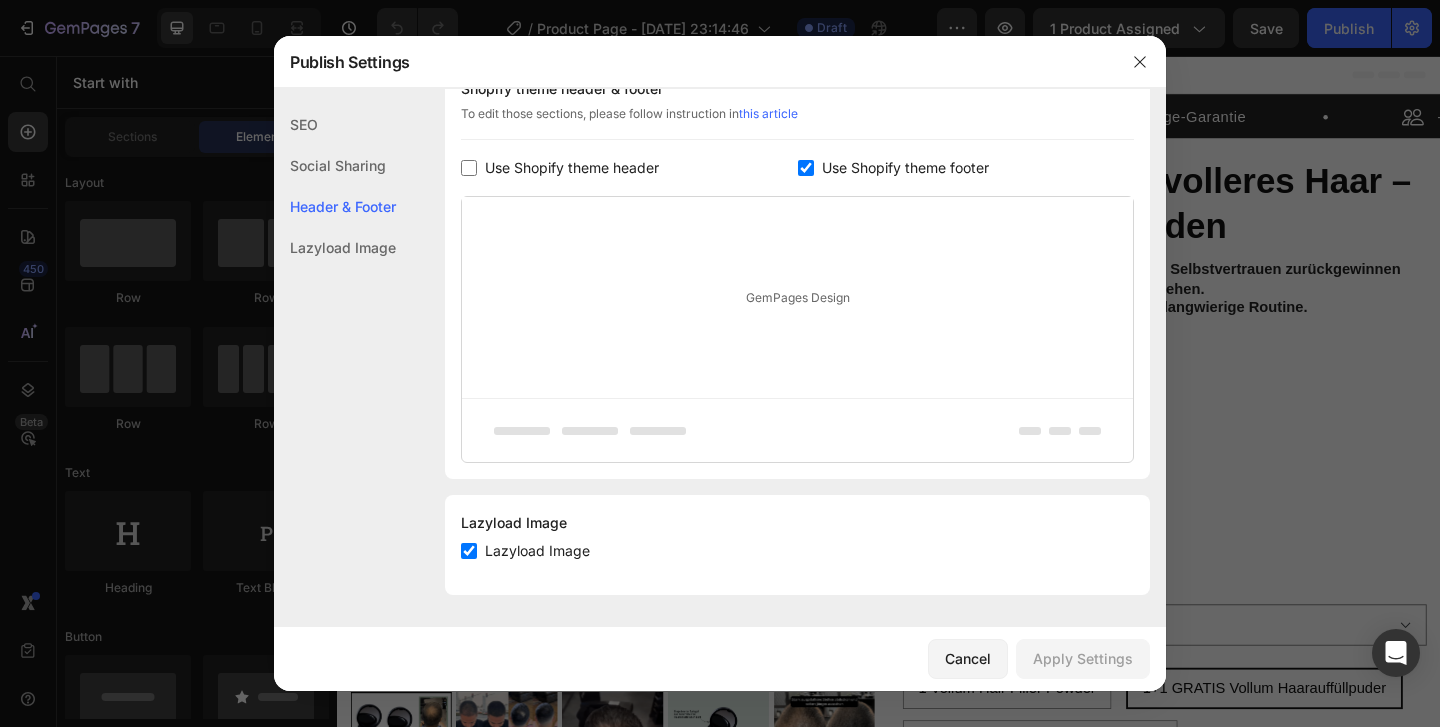 click on "GemPages Design" at bounding box center (797, 297) 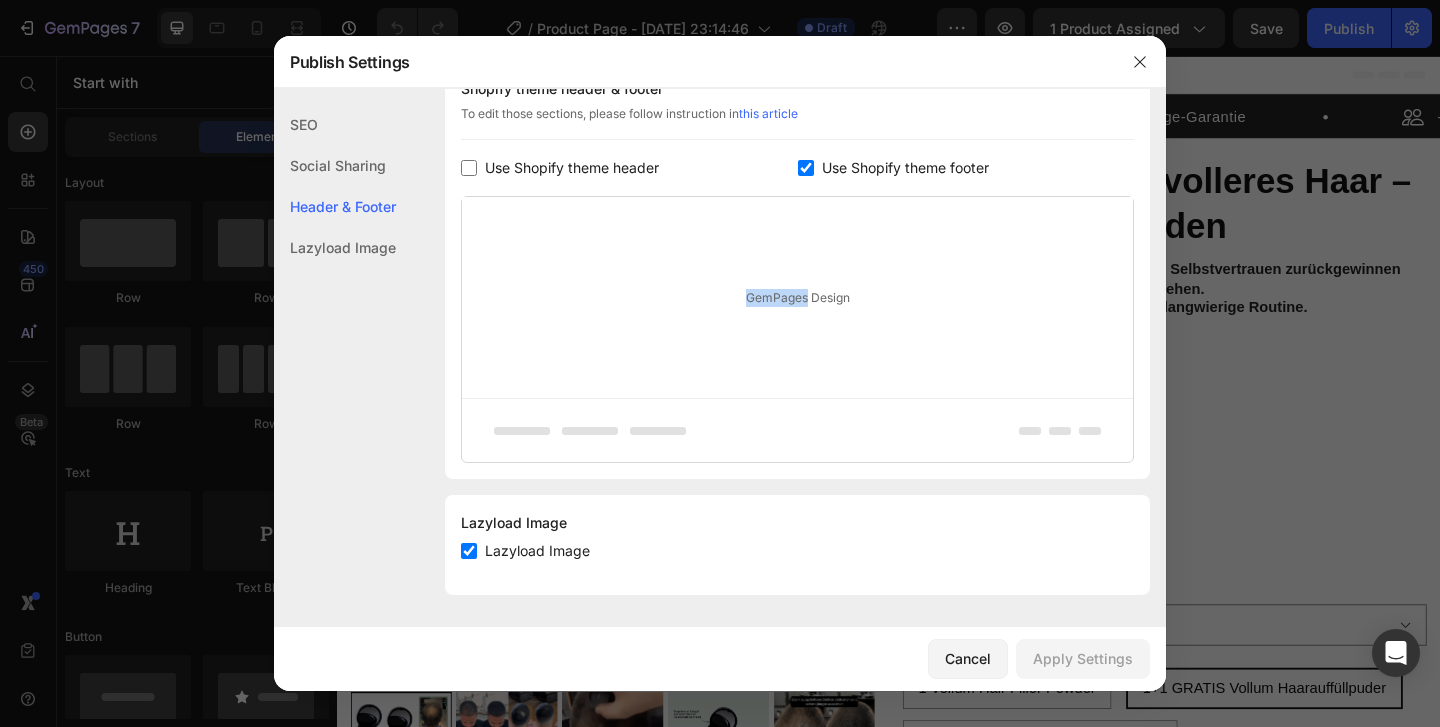 click on "GemPages Design" at bounding box center (797, 297) 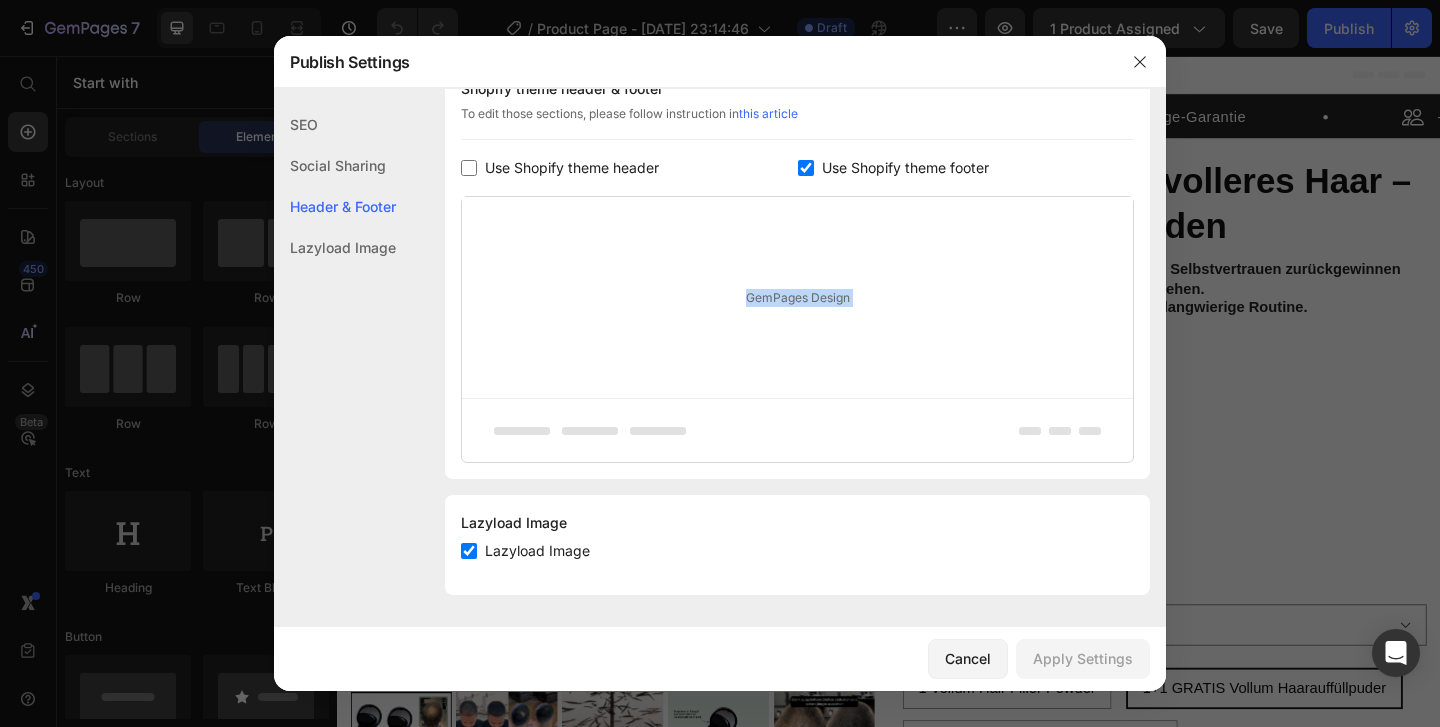 click on "GemPages Design" at bounding box center (797, 297) 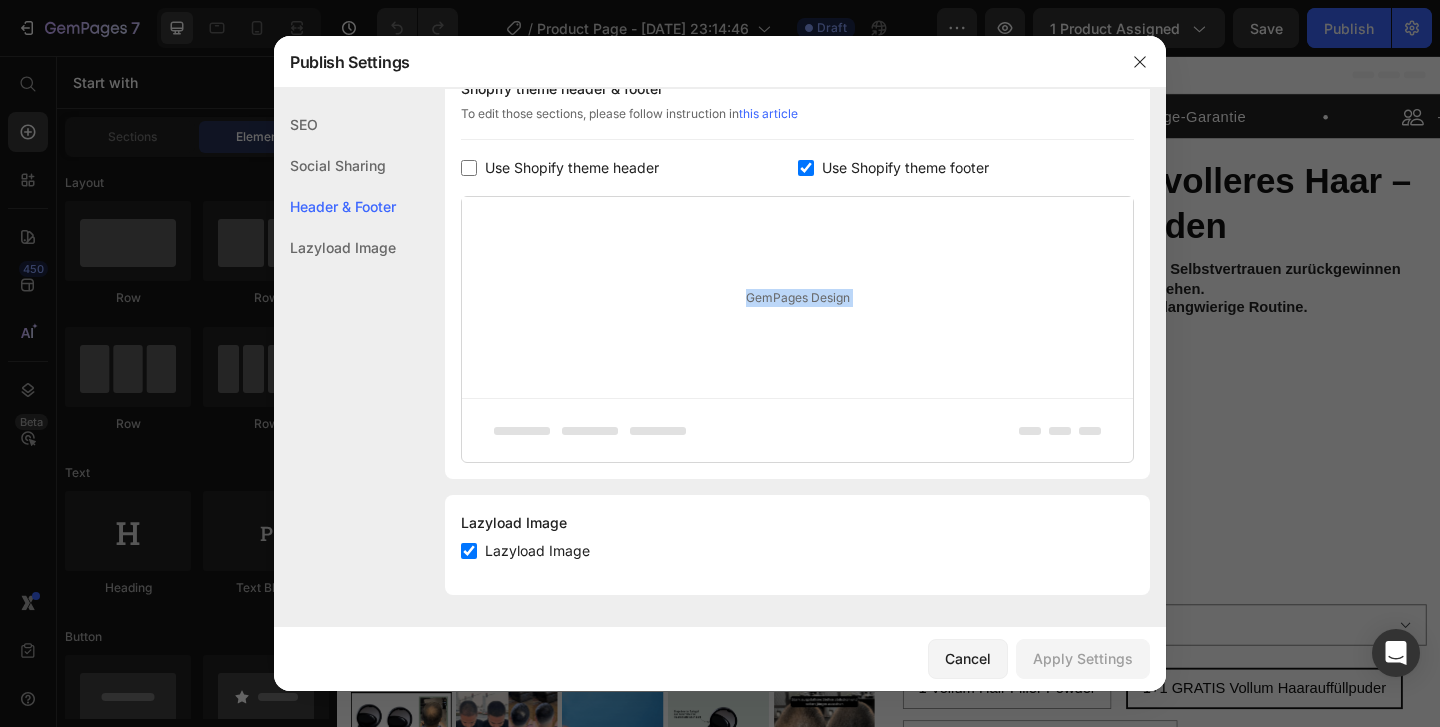 click 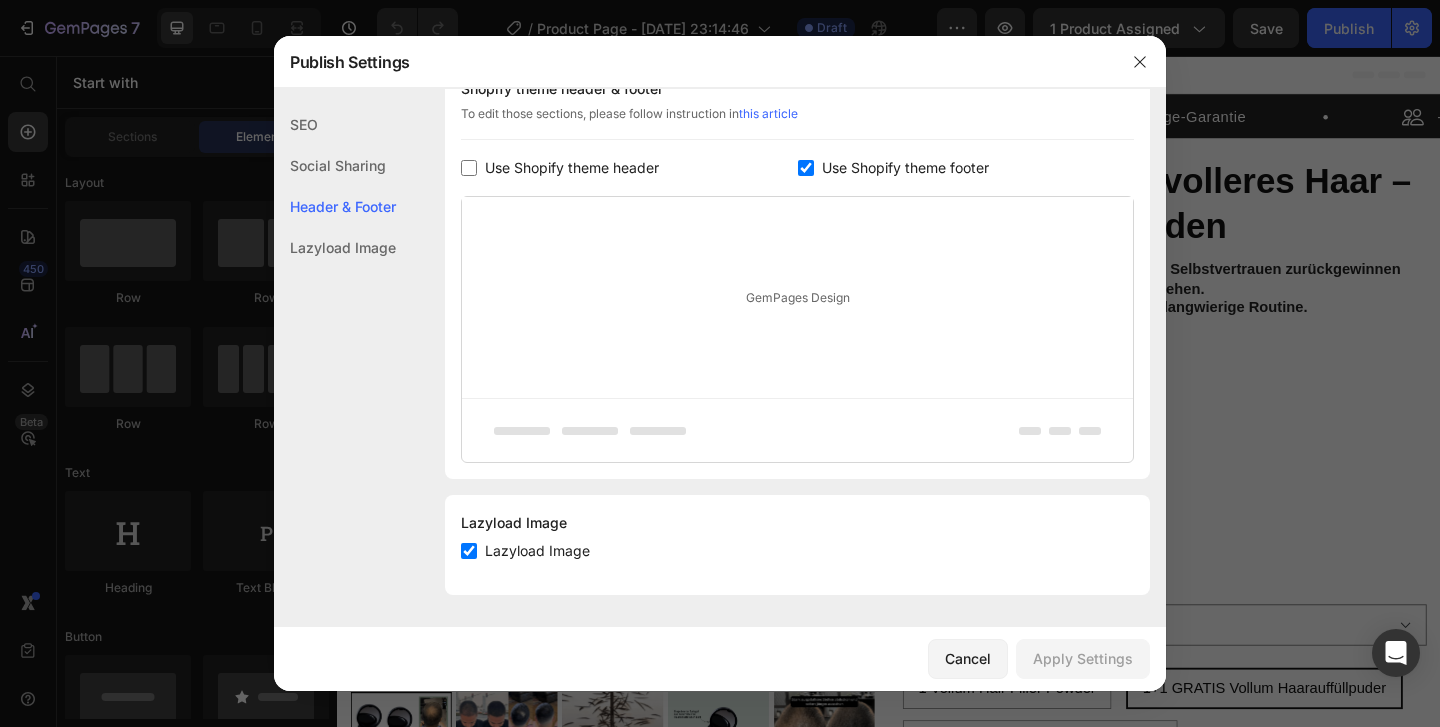 scroll, scrollTop: 0, scrollLeft: 0, axis: both 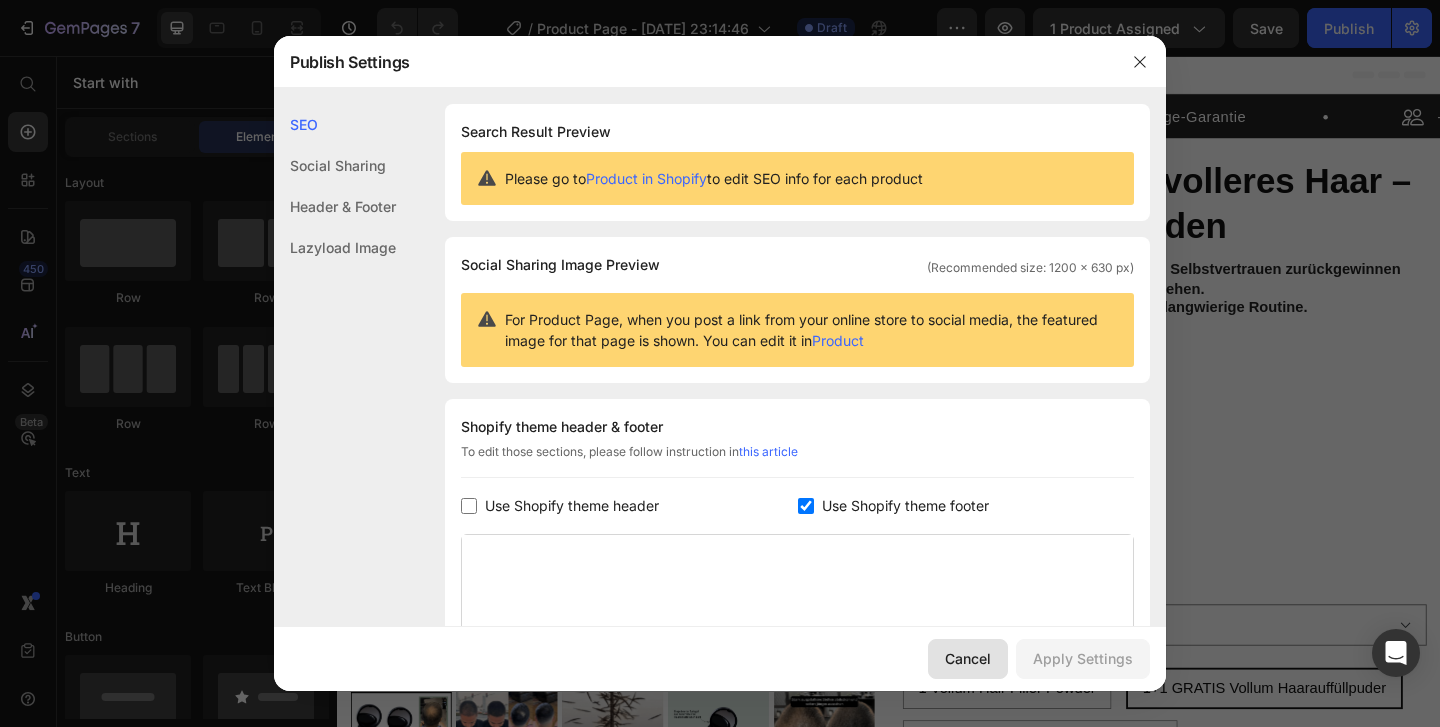 click on "Cancel" at bounding box center [968, 658] 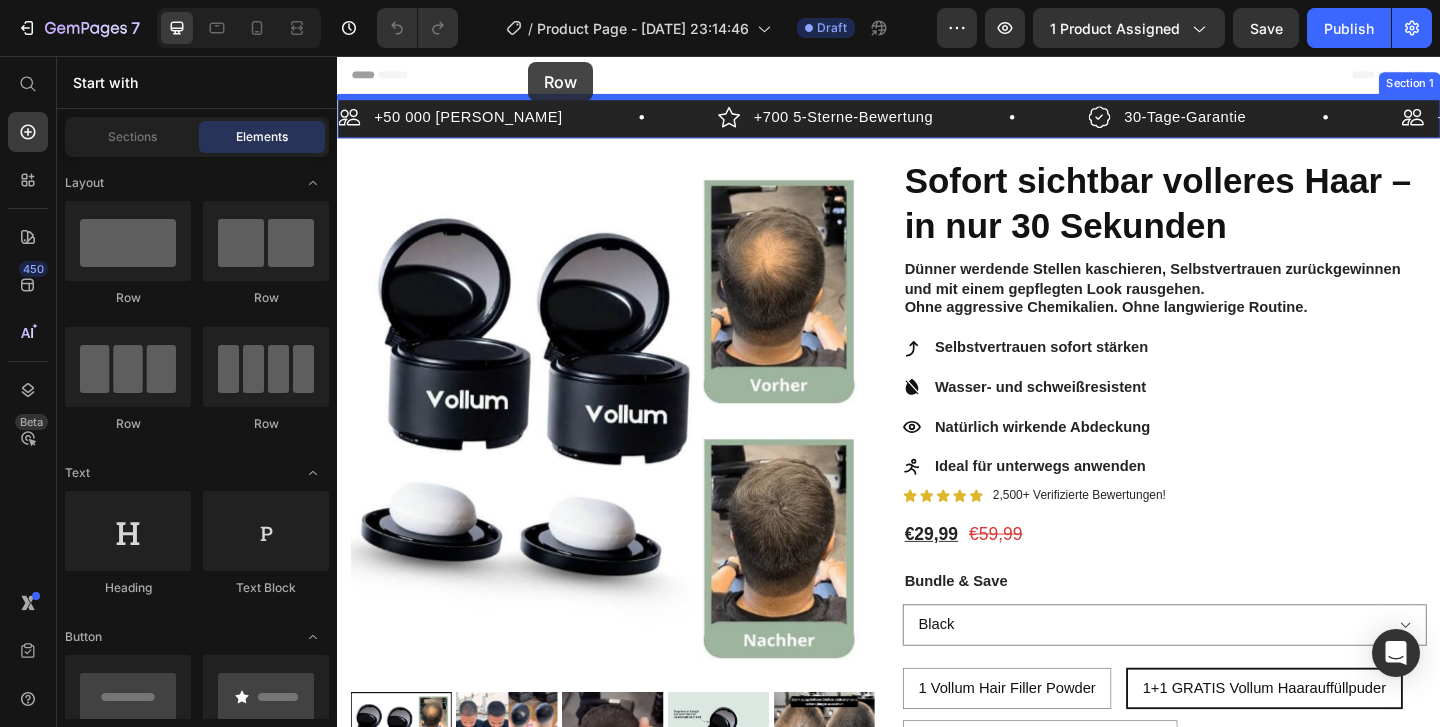drag, startPoint x: 482, startPoint y: 287, endPoint x: 545, endPoint y: 64, distance: 231.72829 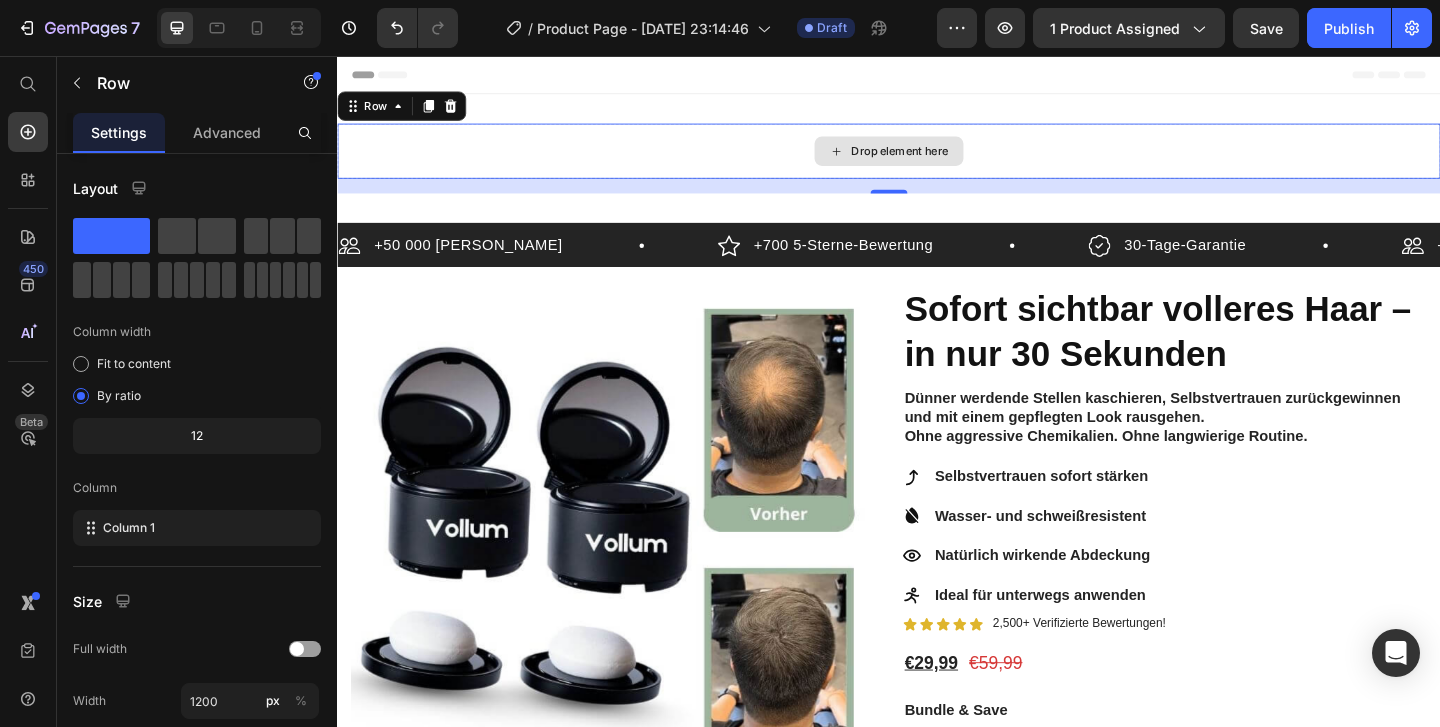 click on "Drop element here" at bounding box center [937, 159] 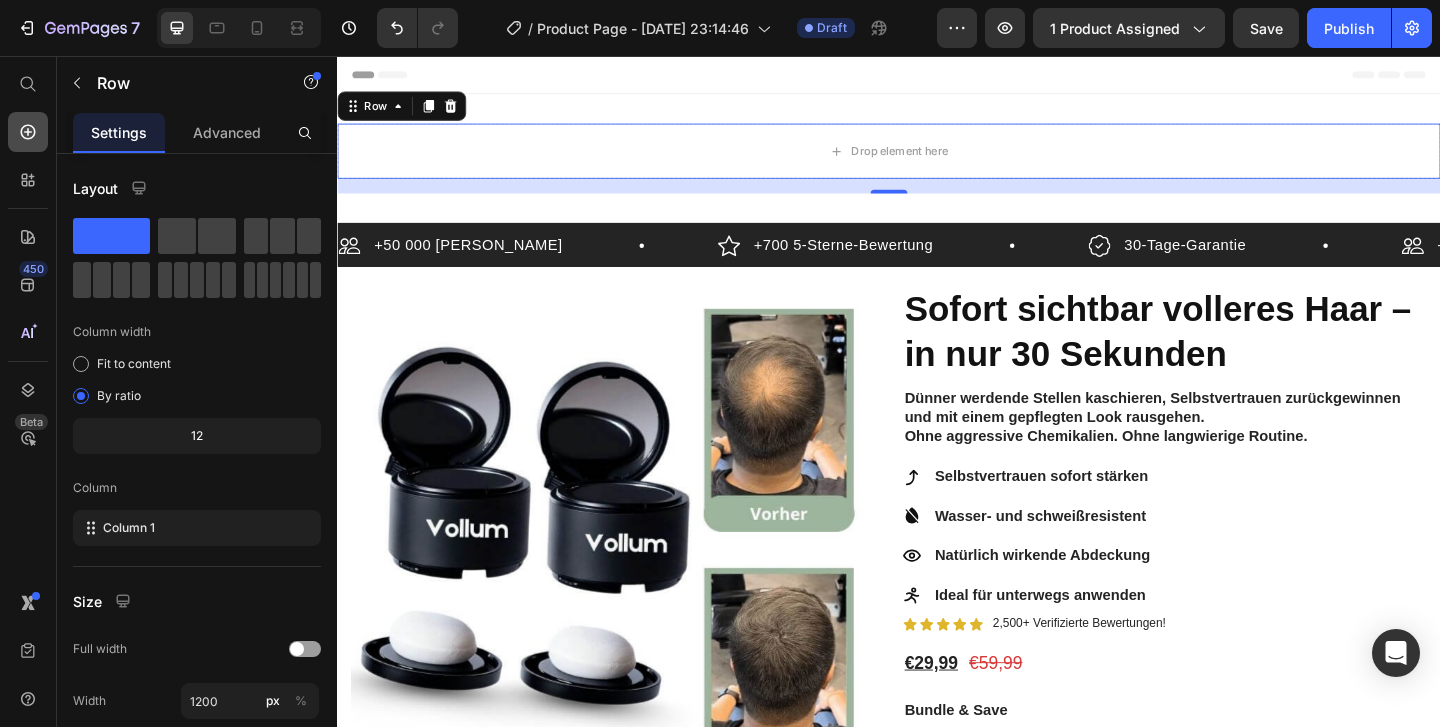 click 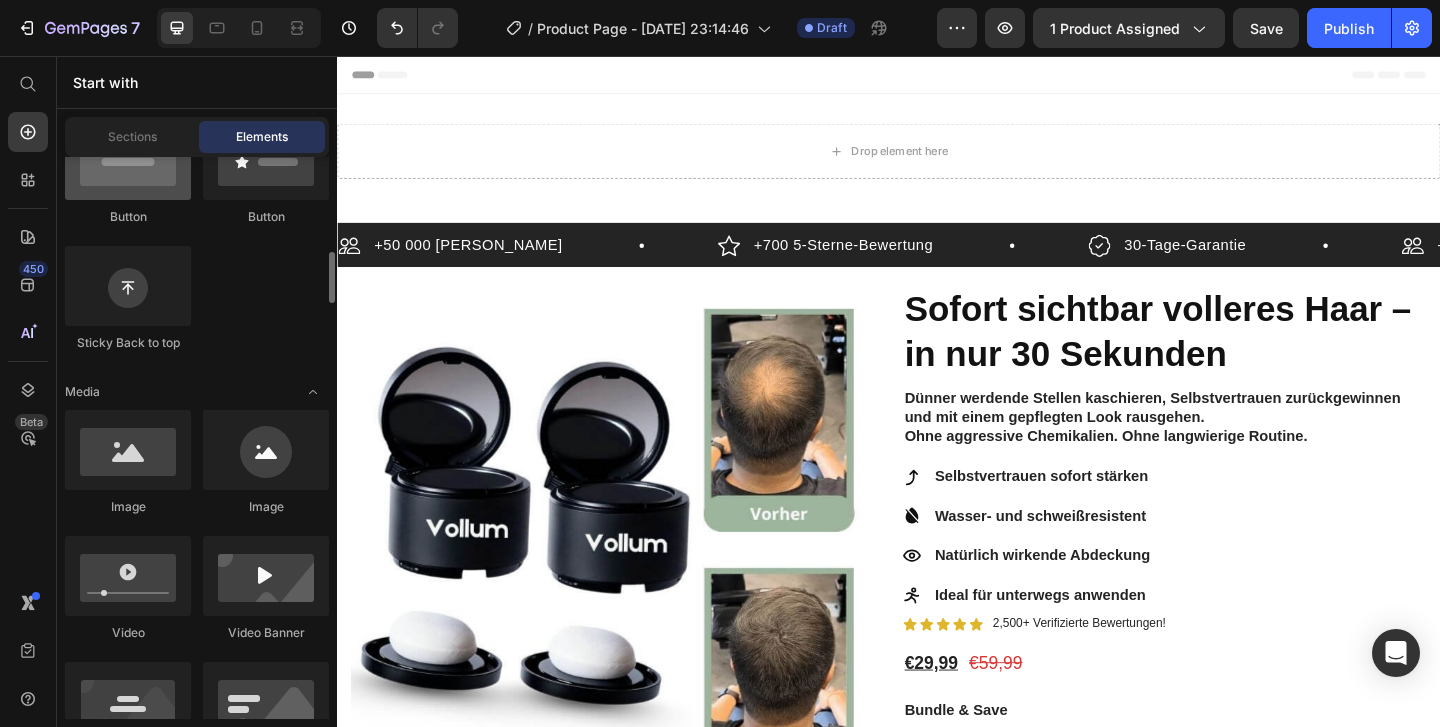 scroll, scrollTop: 602, scrollLeft: 0, axis: vertical 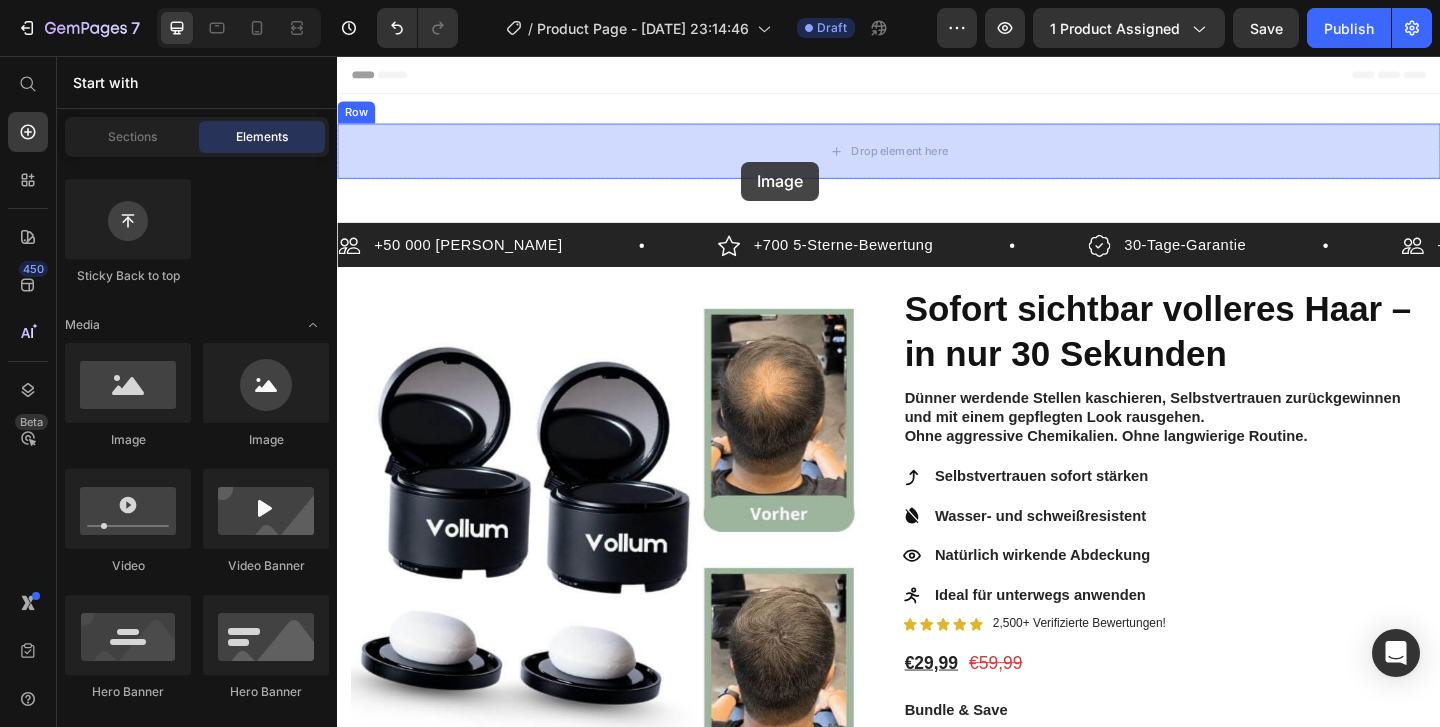 drag, startPoint x: 466, startPoint y: 443, endPoint x: 777, endPoint y: 171, distance: 413.1646 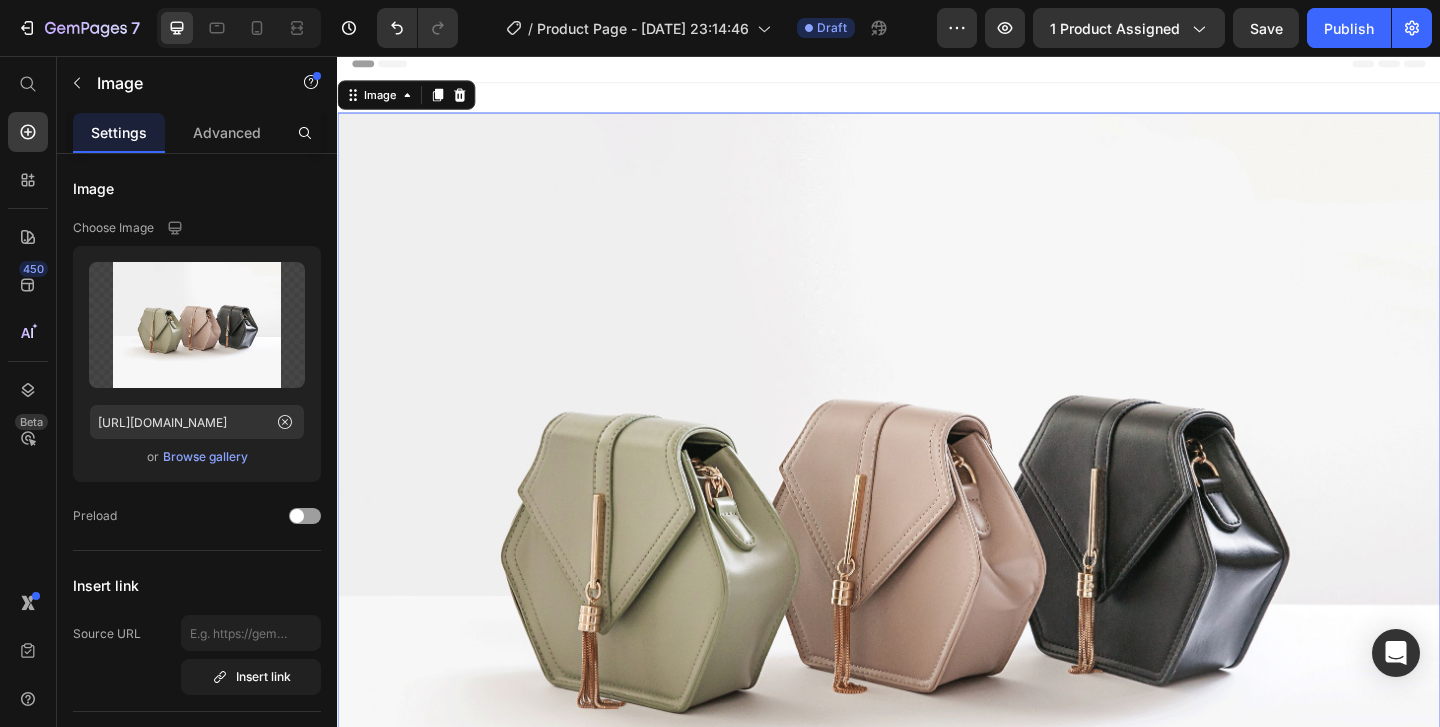 scroll, scrollTop: 13, scrollLeft: 0, axis: vertical 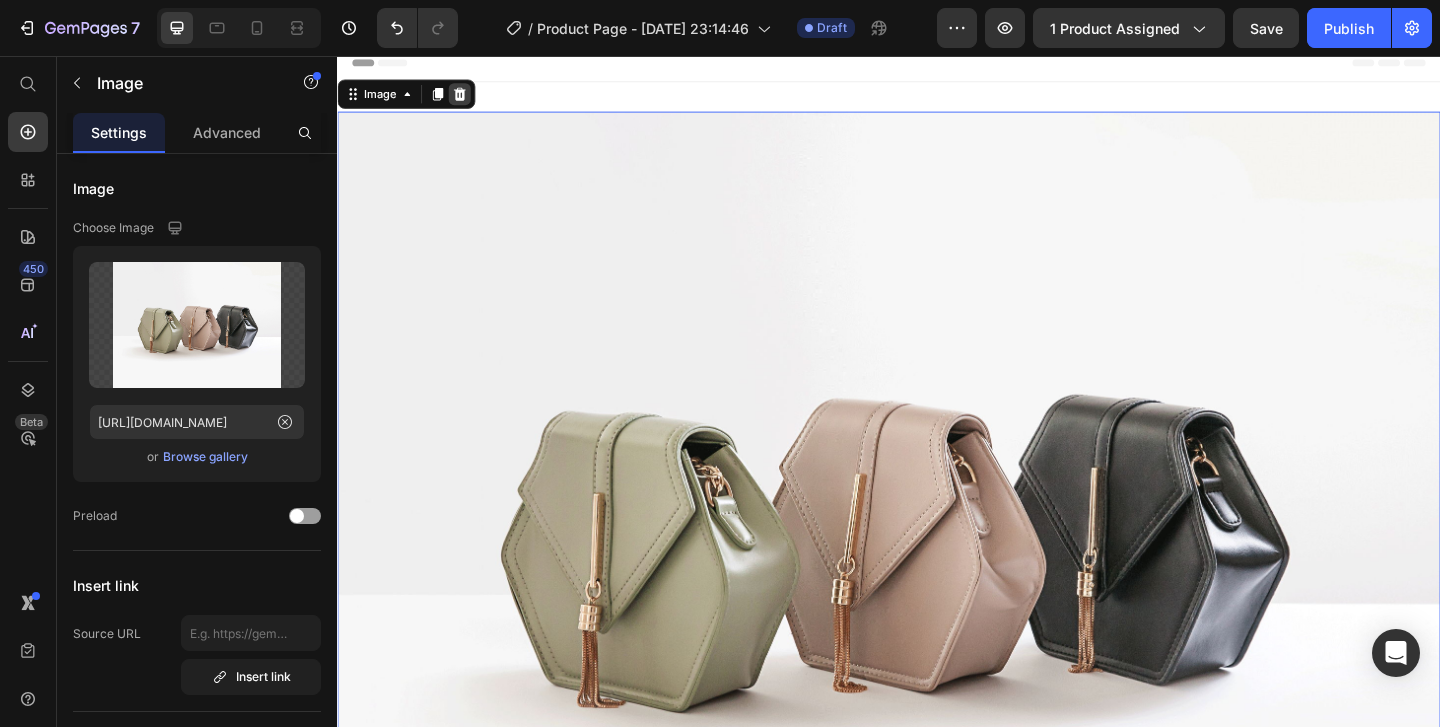 click 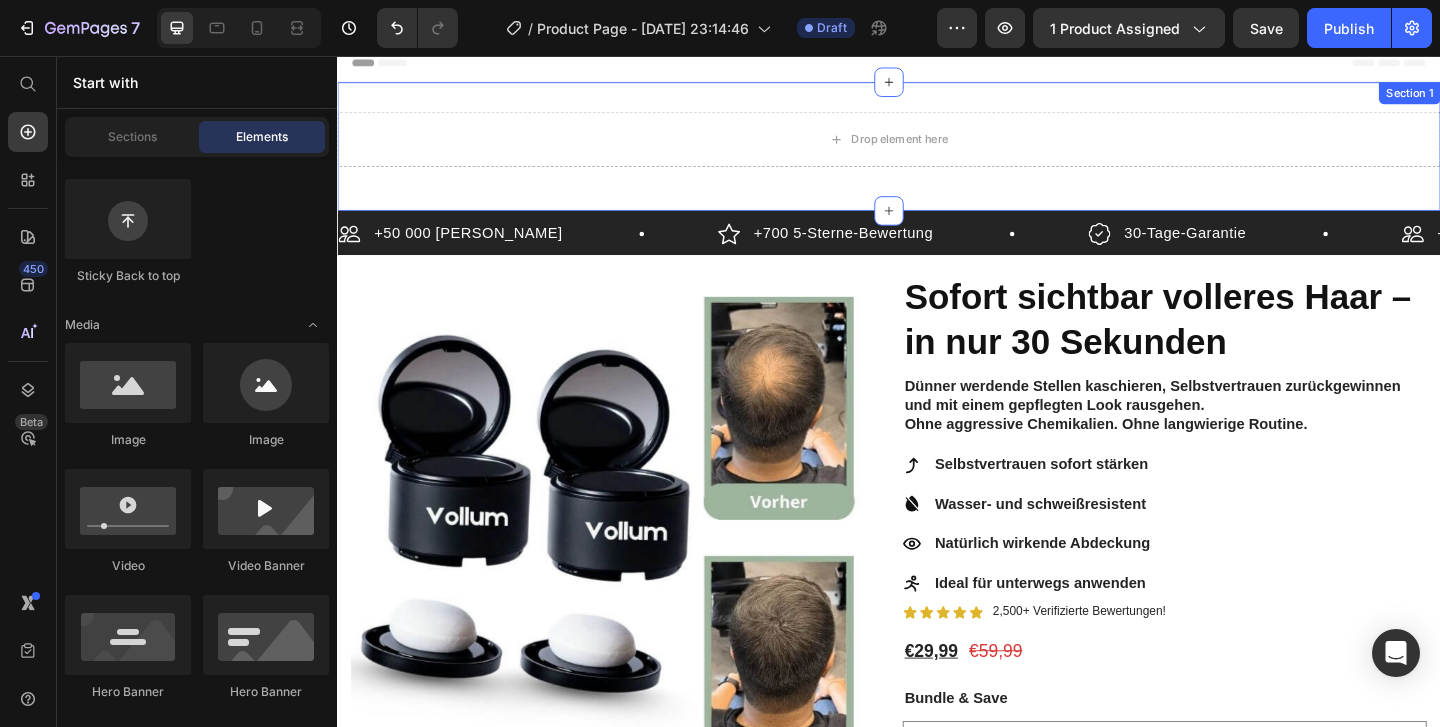 click on "Drop element here Row Section 1" at bounding box center [937, 154] 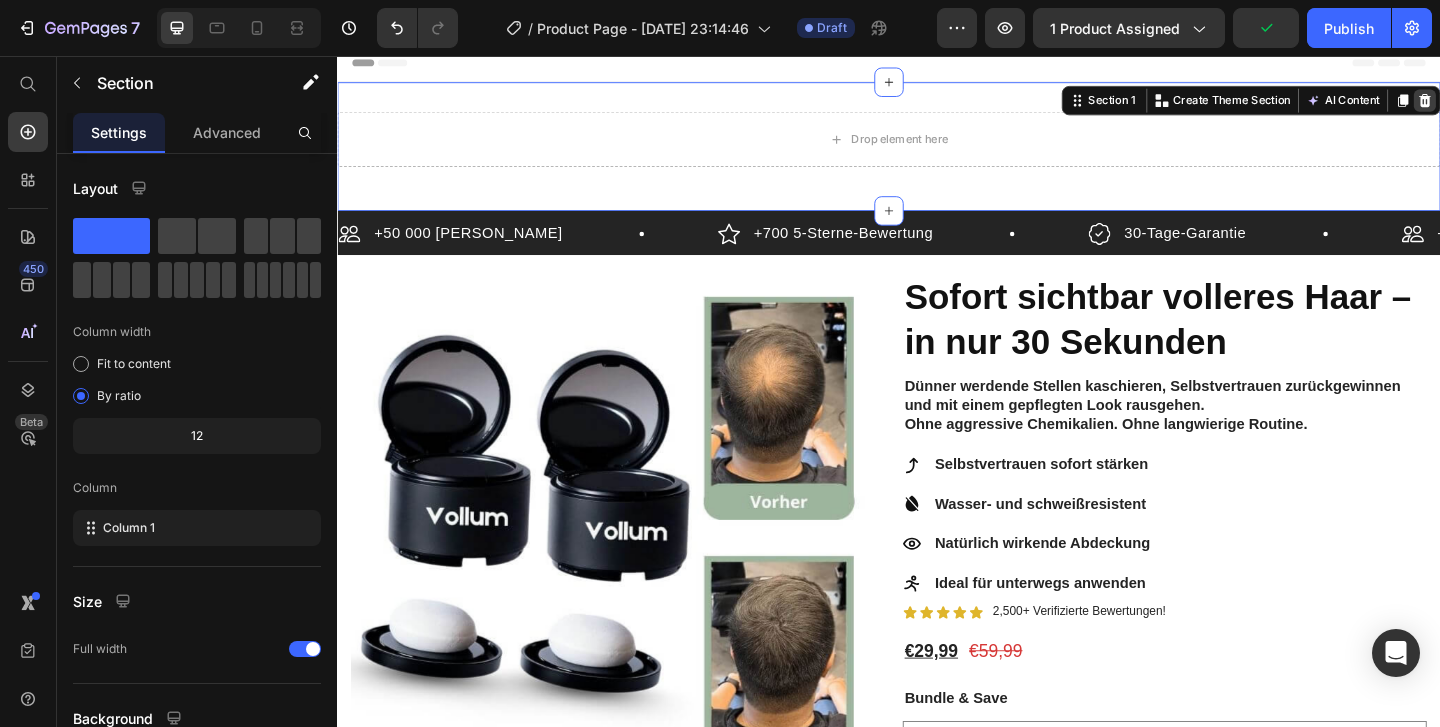 click 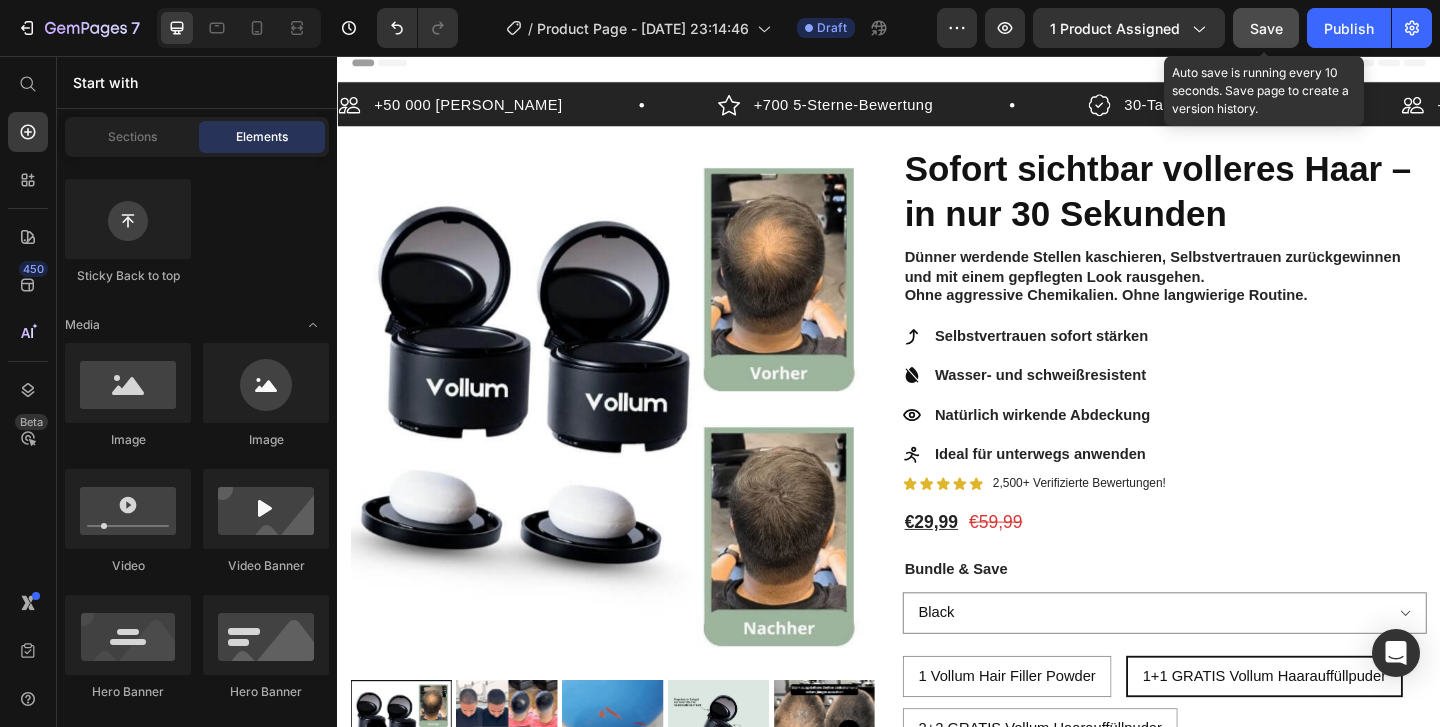 click on "Save" 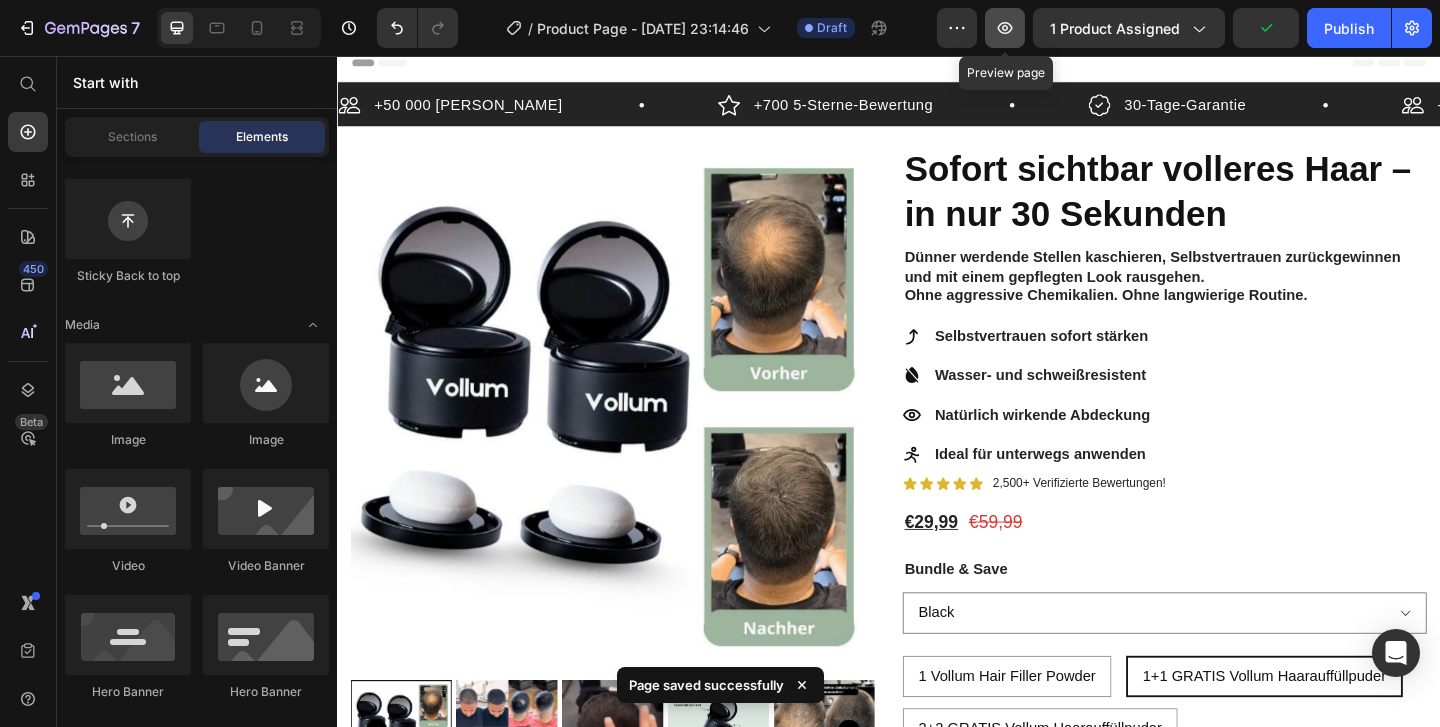 click 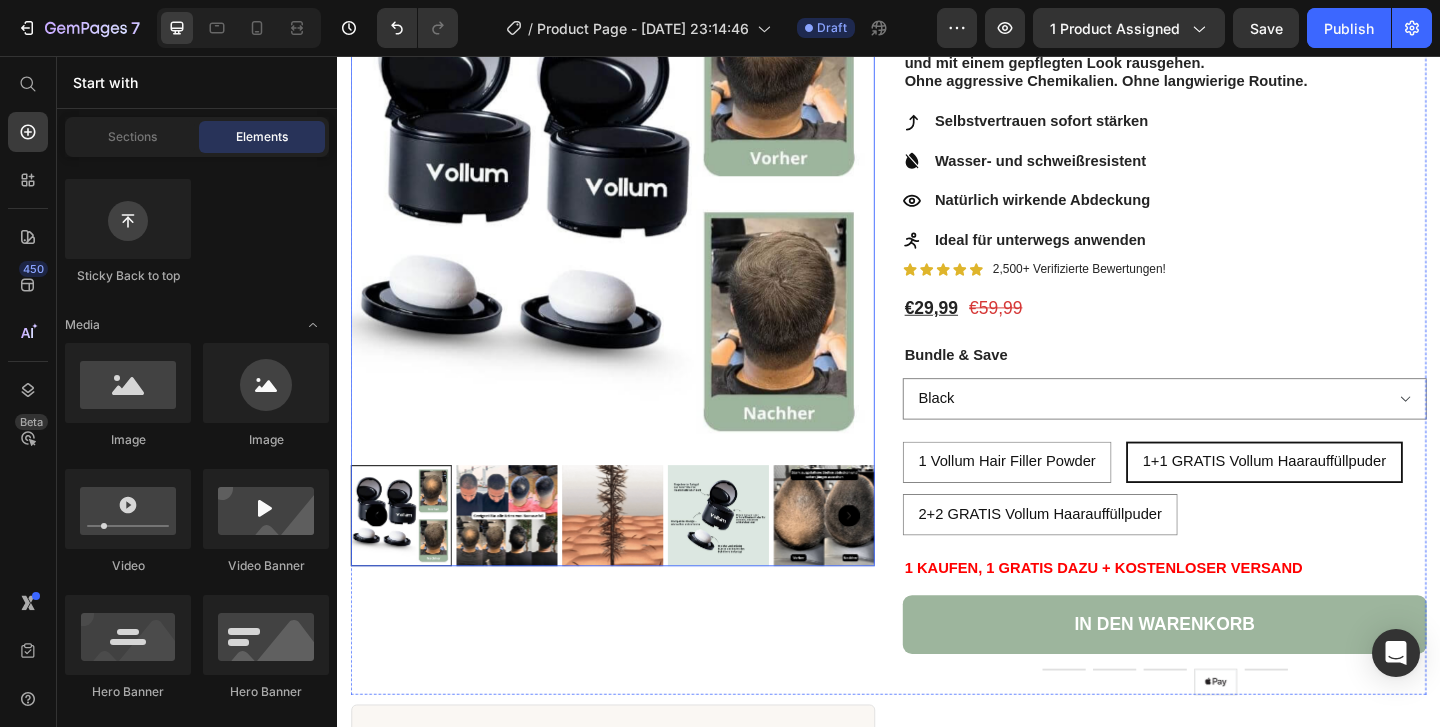 scroll, scrollTop: 0, scrollLeft: 0, axis: both 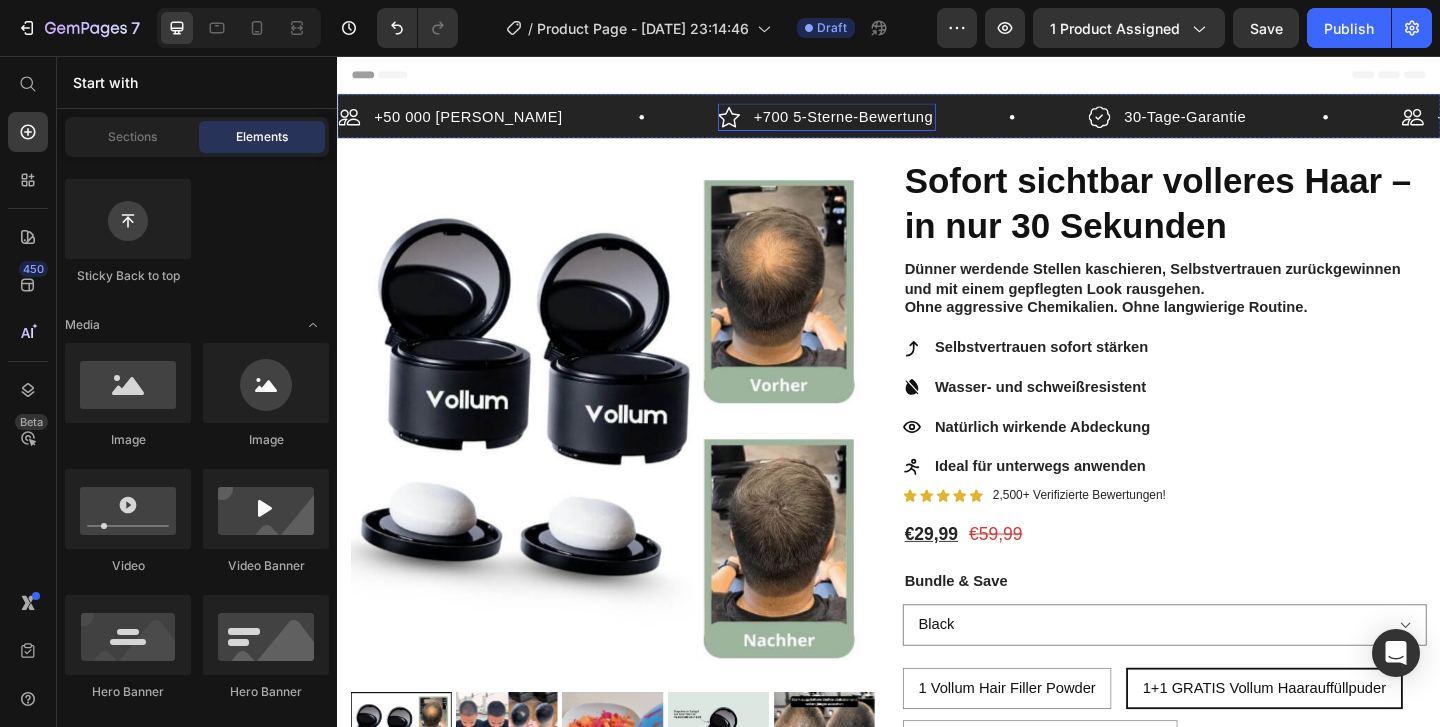 click on "+700 5-Sterne-Bewertung" at bounding box center [887, 122] 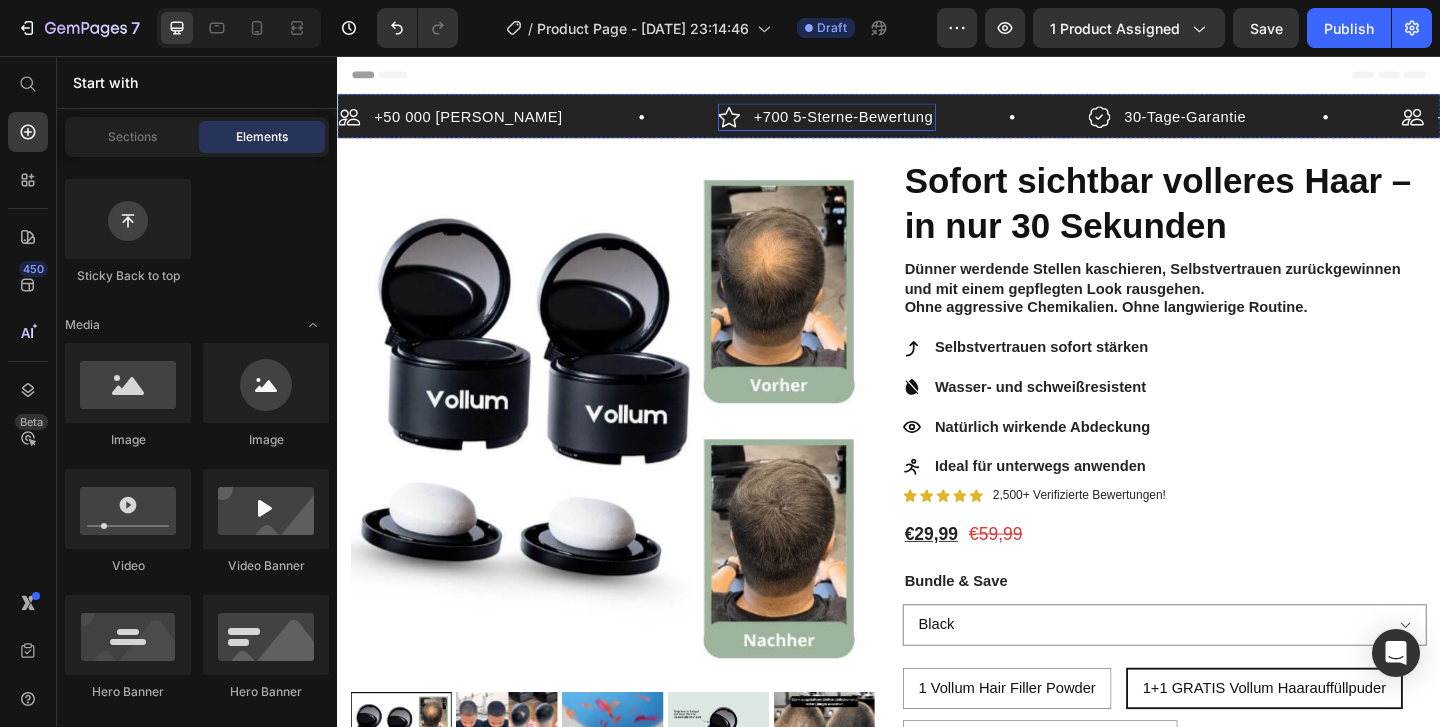 click on "+700 5-Sterne-Bewertung" at bounding box center (887, 122) 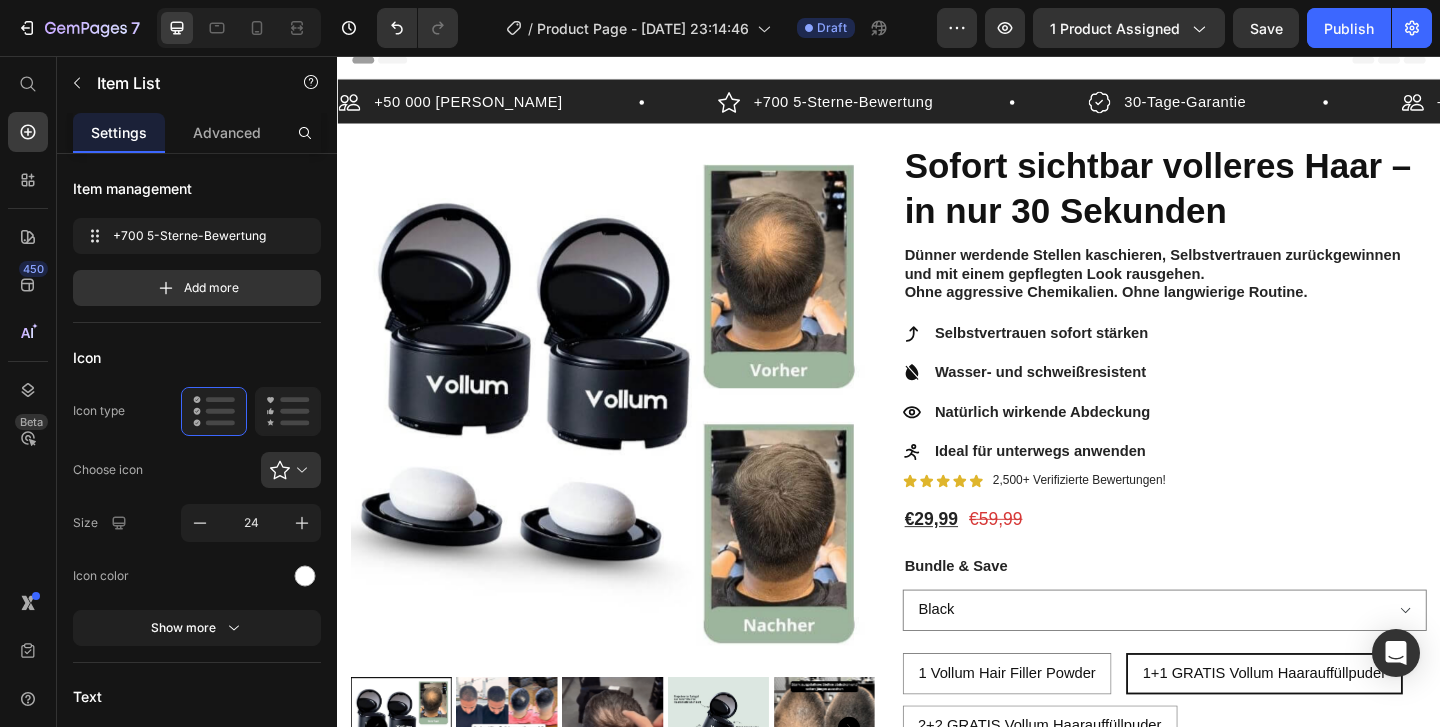 type 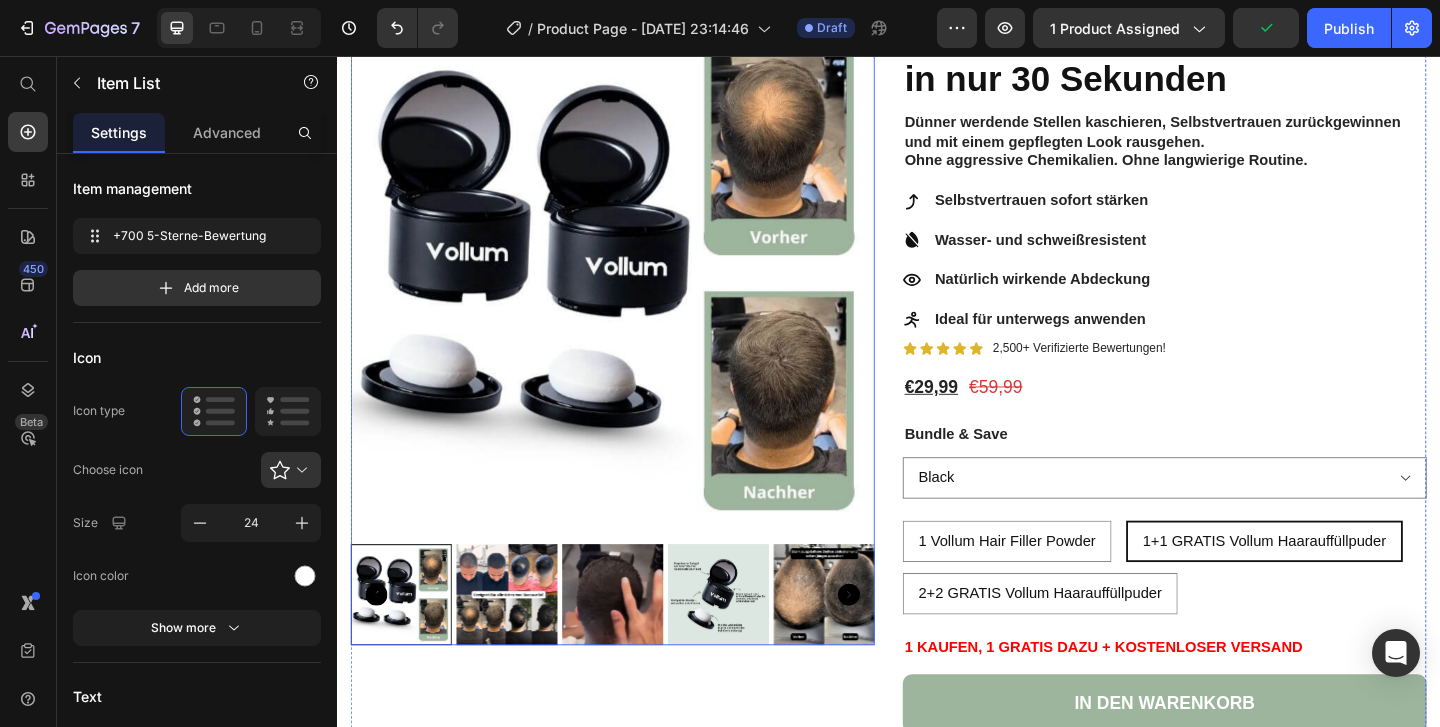 scroll, scrollTop: 0, scrollLeft: 0, axis: both 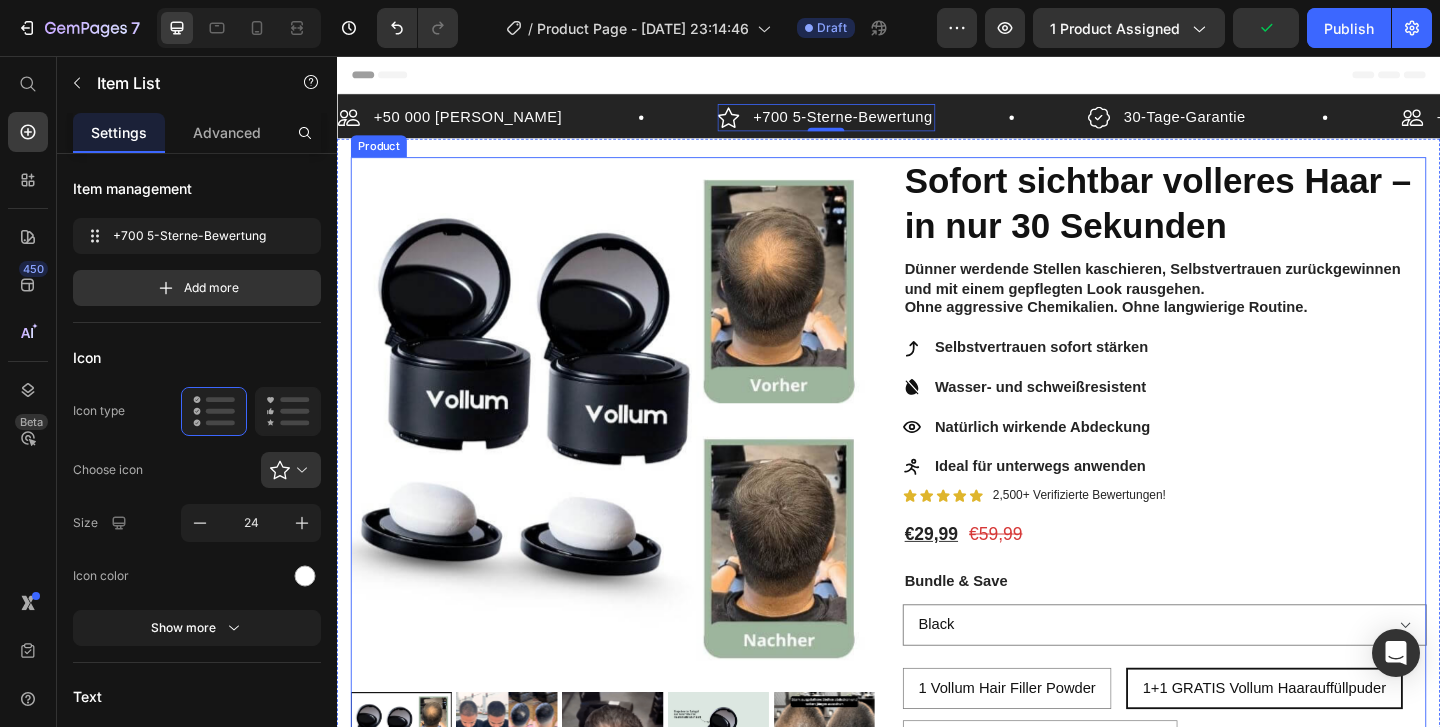 click on "Product Images Sofort sichtbar volleres Haar – in nur 30 Sekunden Heading Dünner werdende Stellen kaschieren, Selbstvertrauen zurückgewinnen und mit einem gepflegten Look rausgehen. Ohne aggressive Chemikalien. Ohne langwierige Routine. Text Block
Selbstvertrauen sofort stärken
Wasser- und schweißresistent
Natürlich wirkende Abdeckung
Ideal für unterwegs anwenden Item List Icon Icon Icon Icon Icon Icon List 2,500+ Verifizierte Bewertungen! Text Block Row €29,99 Product Price €59,99 Product Price Row Bundle & Save Text Block Black Brown Blonde Grey 1 Vollum Hair Filler Powder 1 Vollum Hair Filler Powder 1 Vollum Hair Filler Powder 1+1 GRATIS Vollum Haarauffüllpuder 1+1 GRATIS Vollum Haarauffüllpuder 1+1 GRATIS Vollum Haarauffüllpuder 2+2 GRATIS Vollum Haarauffüllpuder 2+2 GRATIS Vollum Haarauffüllpuder 2+2 GRATIS Vollum Haarauffüllpuder Product Variants & Swatches Text Block In den Warenkorb Add to Cart" at bounding box center (937, 581) 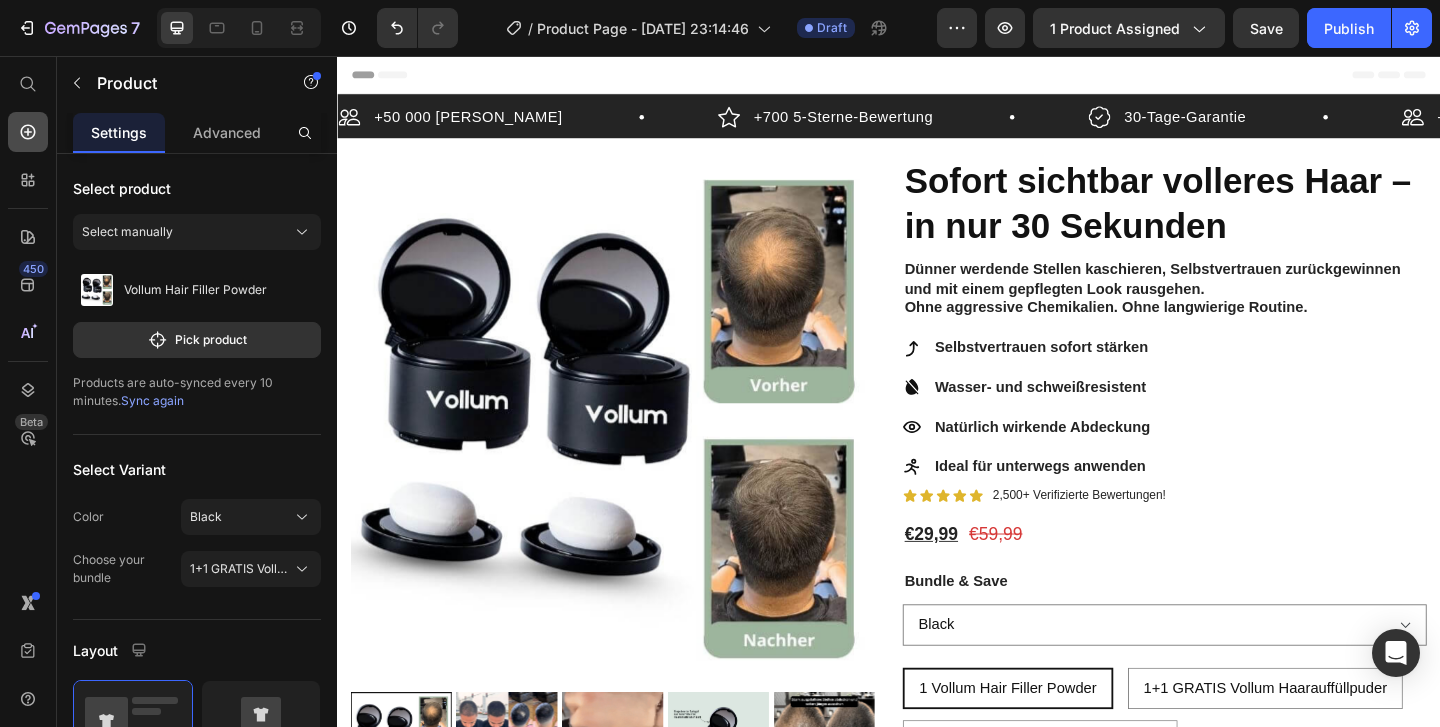 click 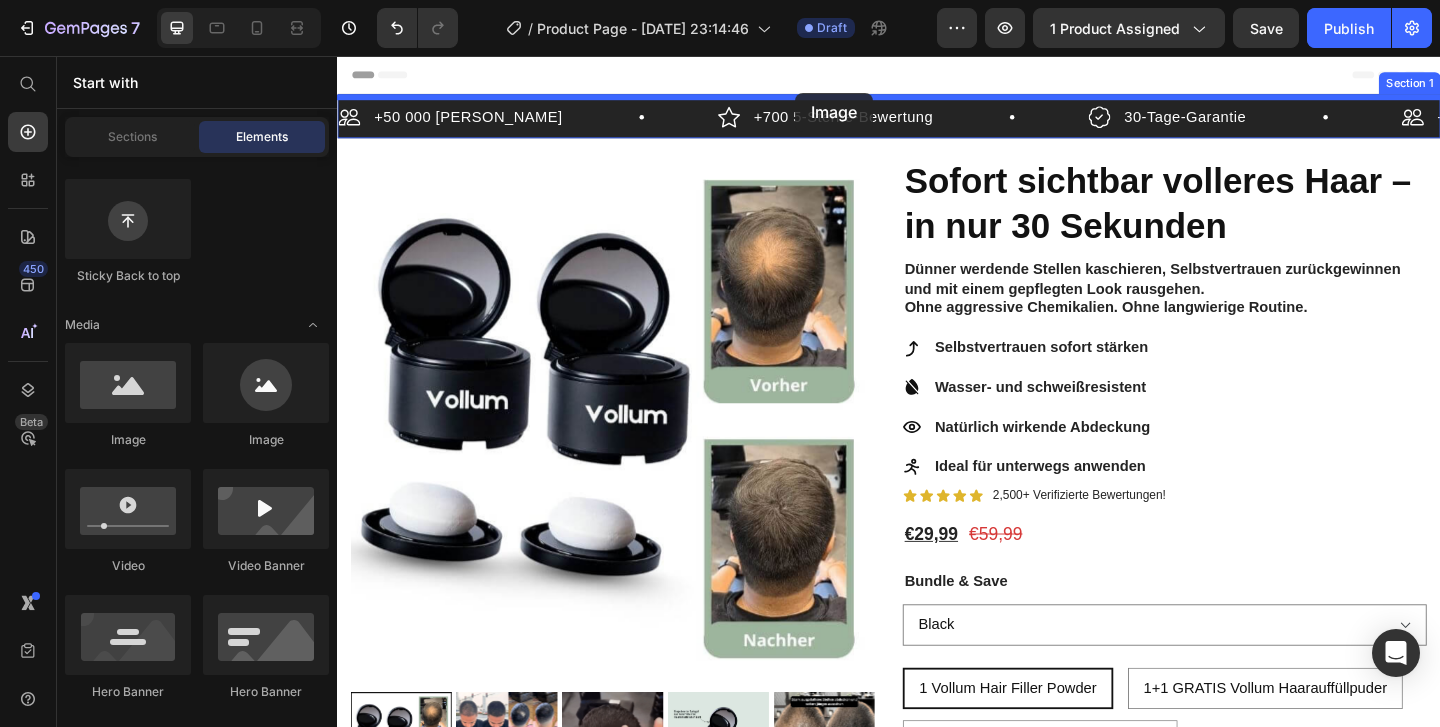 drag, startPoint x: 467, startPoint y: 473, endPoint x: 835, endPoint y: 96, distance: 526.833 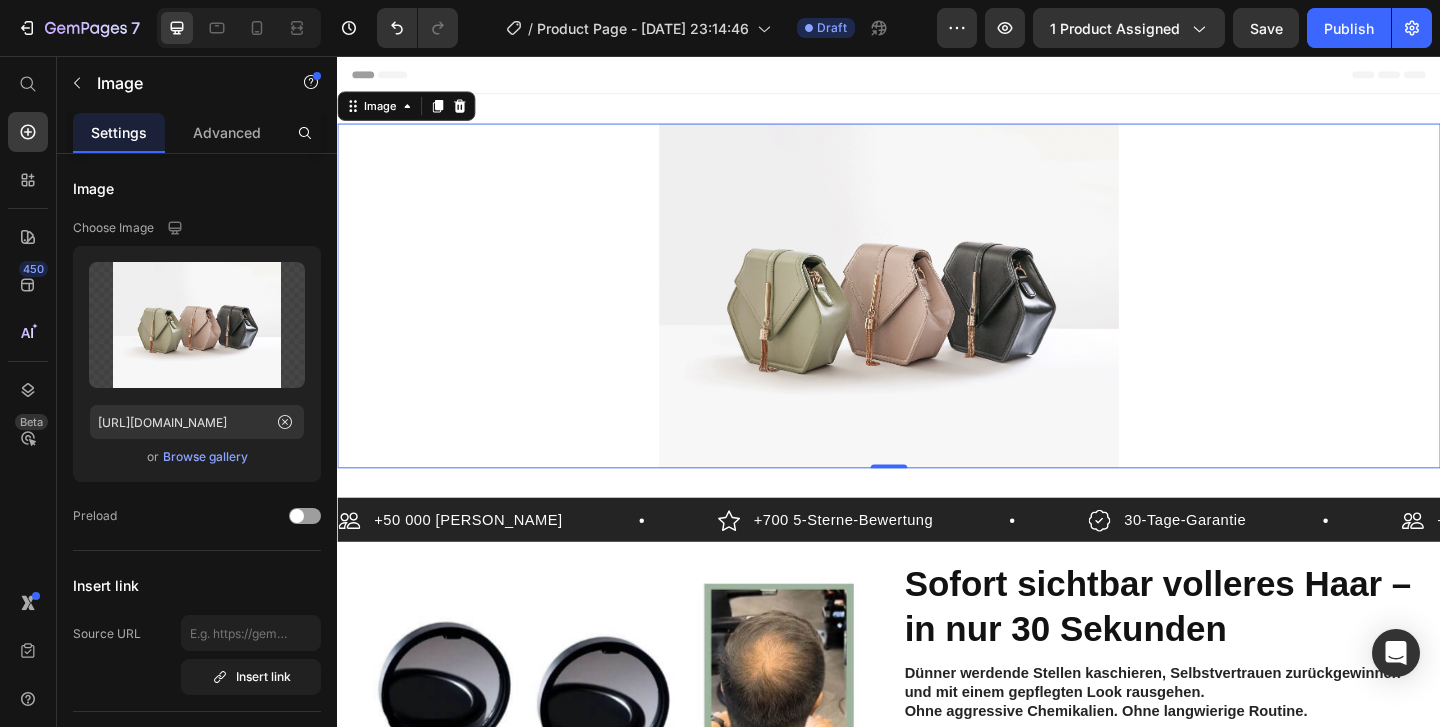 click at bounding box center [937, 316] 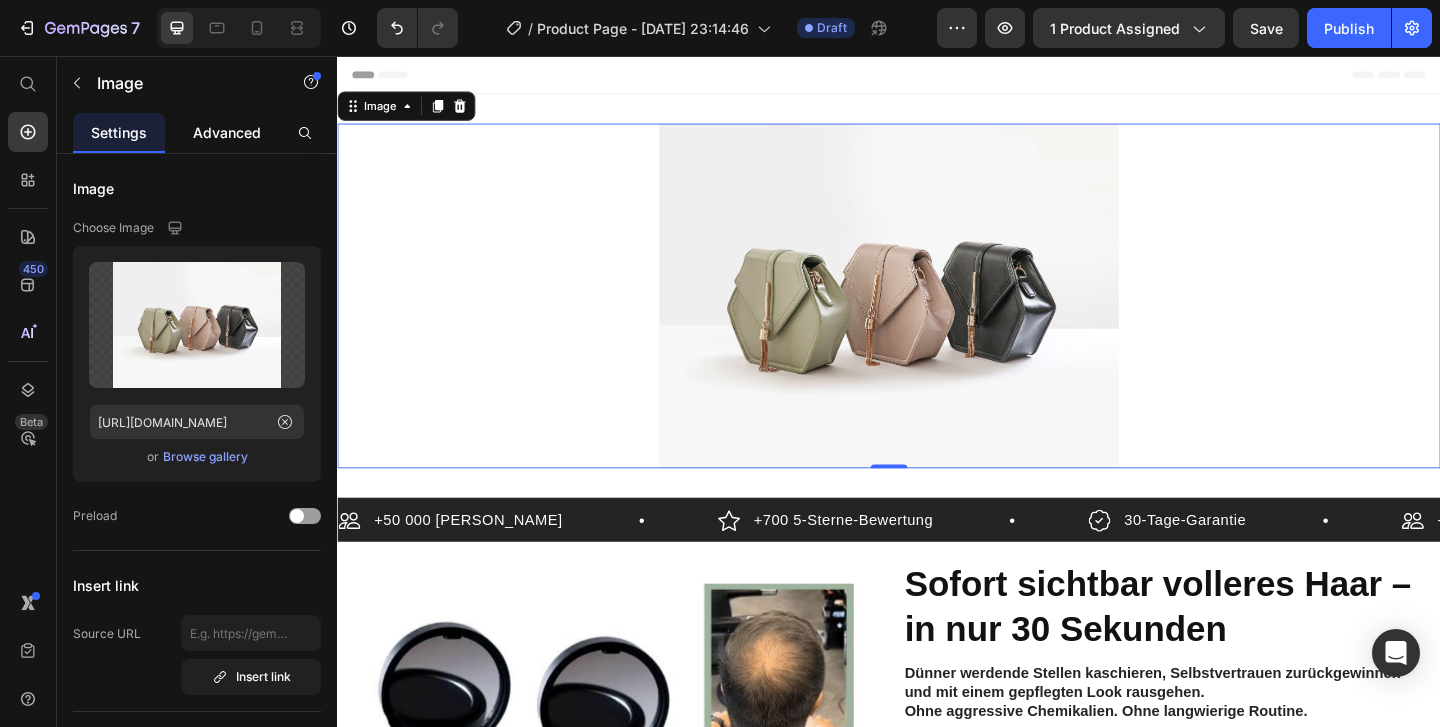 click on "Advanced" at bounding box center (227, 132) 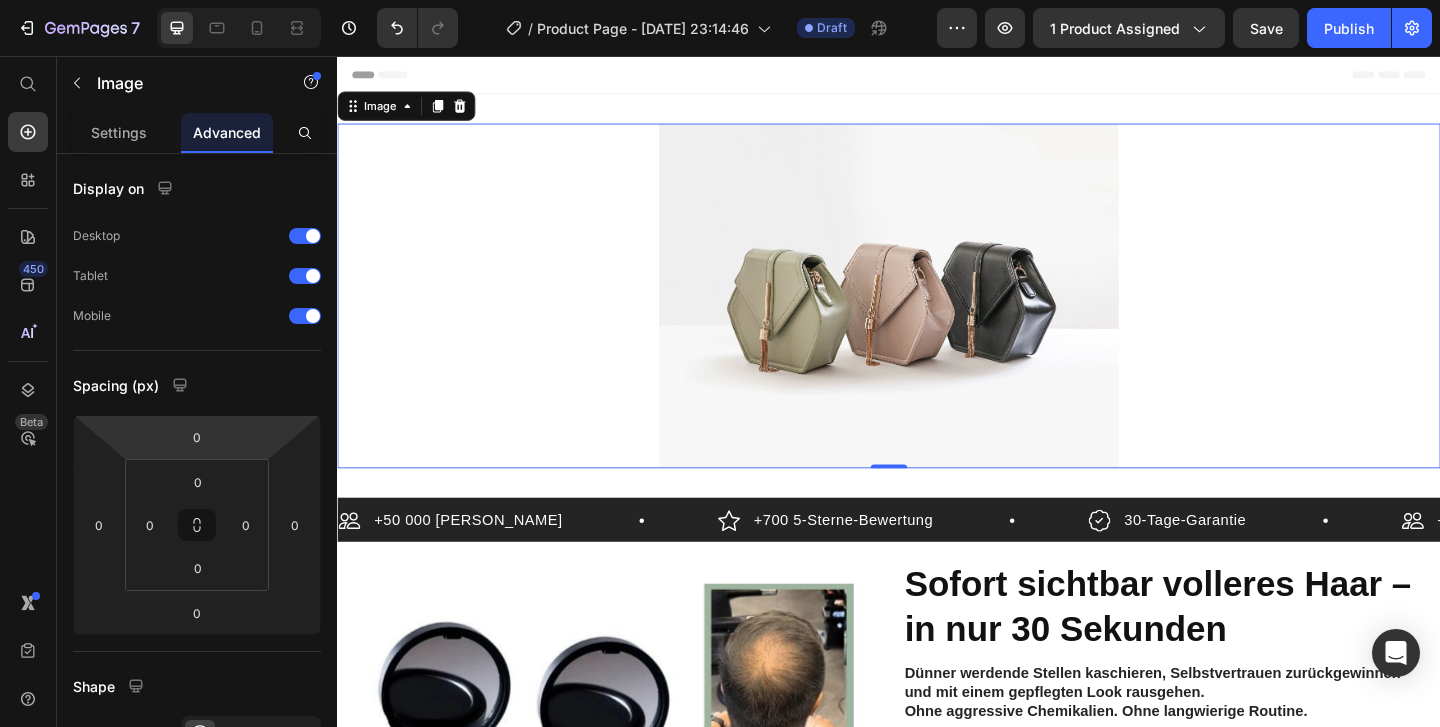 click at bounding box center (937, 316) 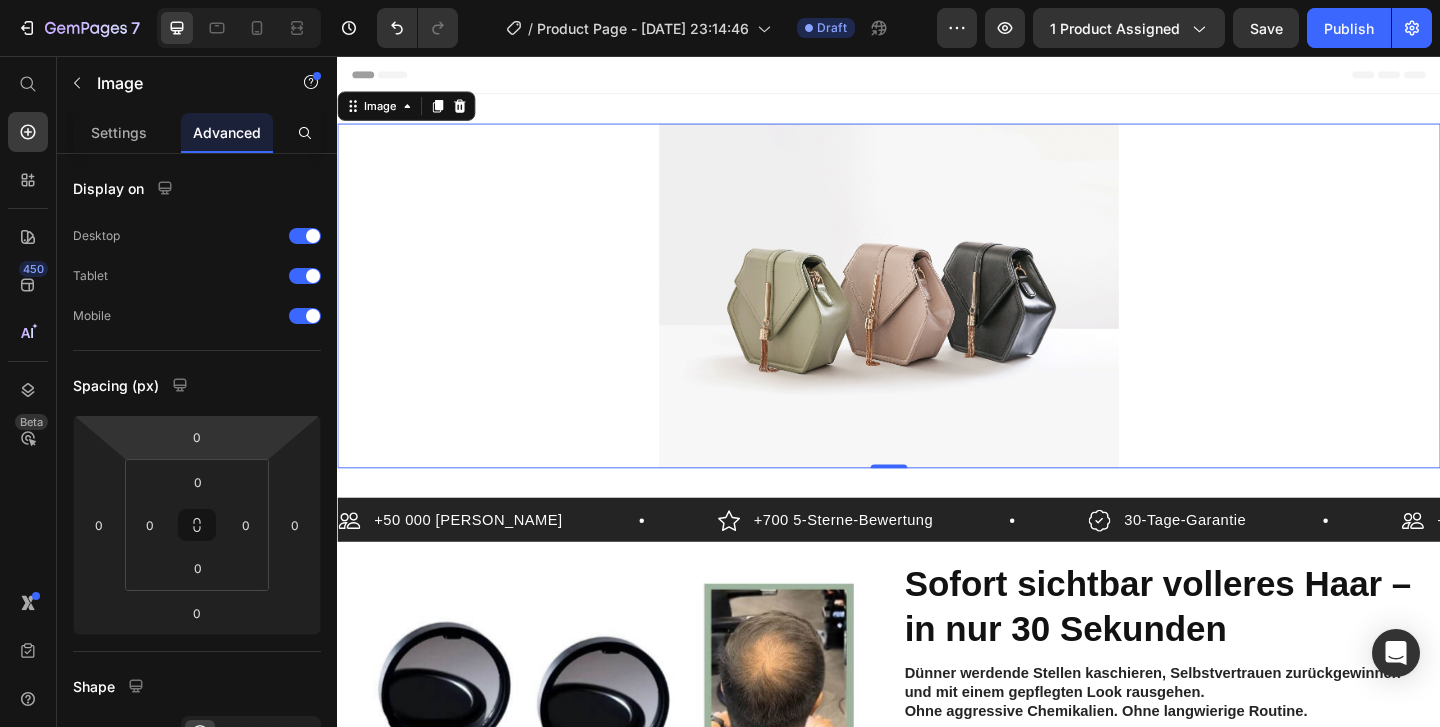 click at bounding box center [937, 316] 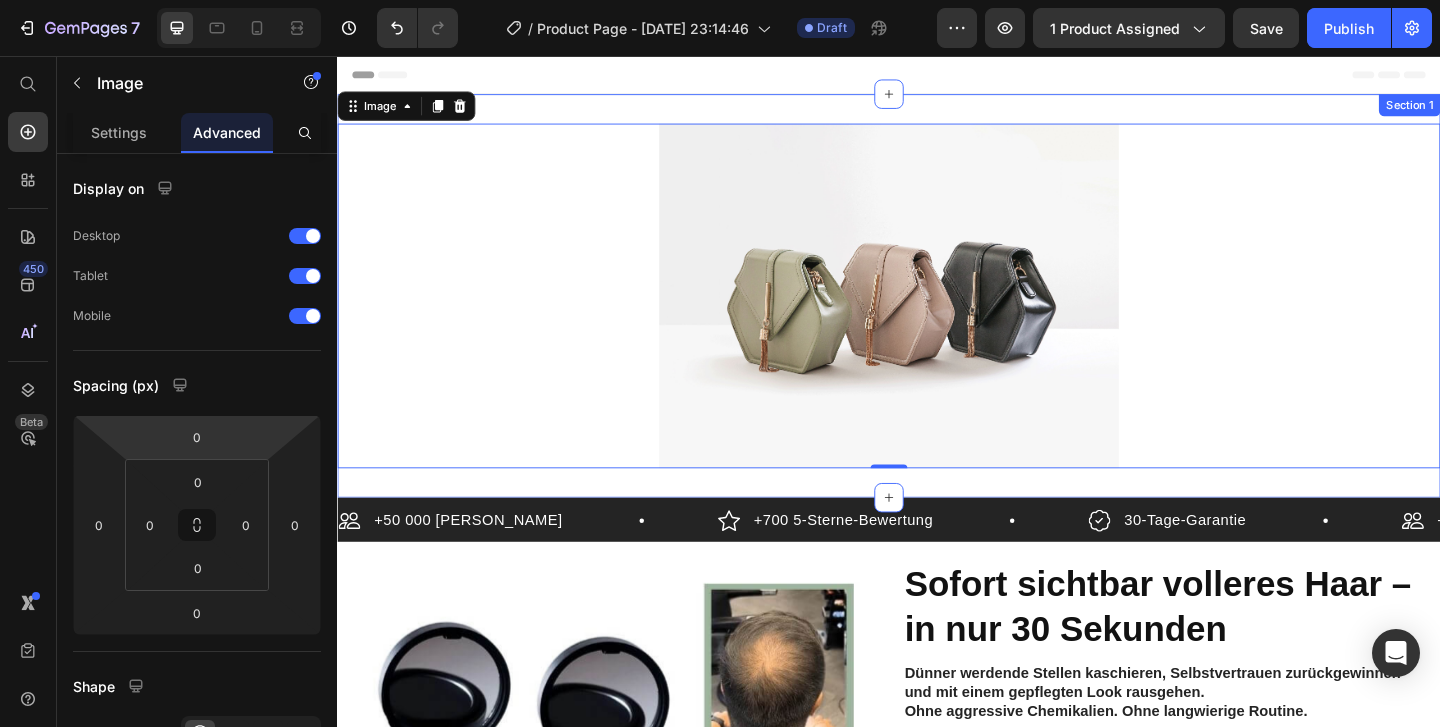 click on "Image   0 Section 1" at bounding box center [937, 316] 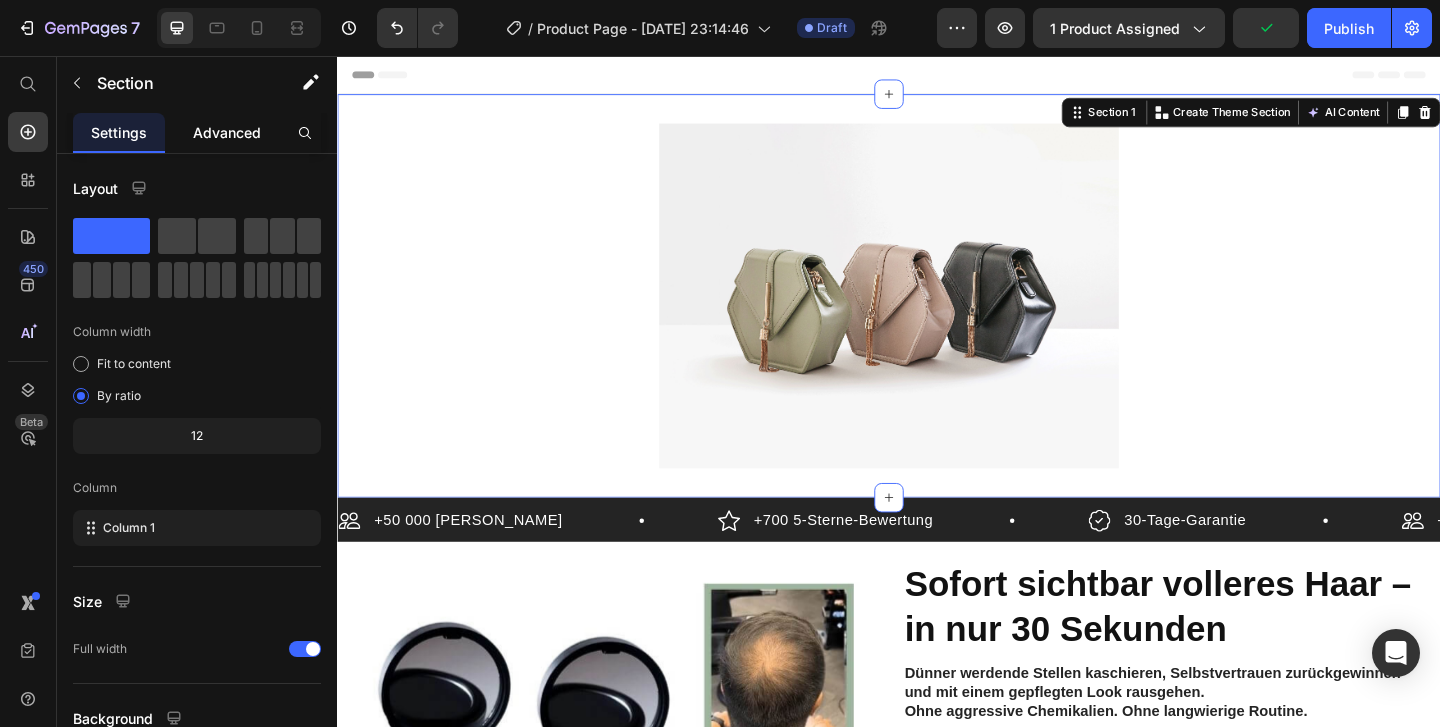 click on "Advanced" at bounding box center (227, 132) 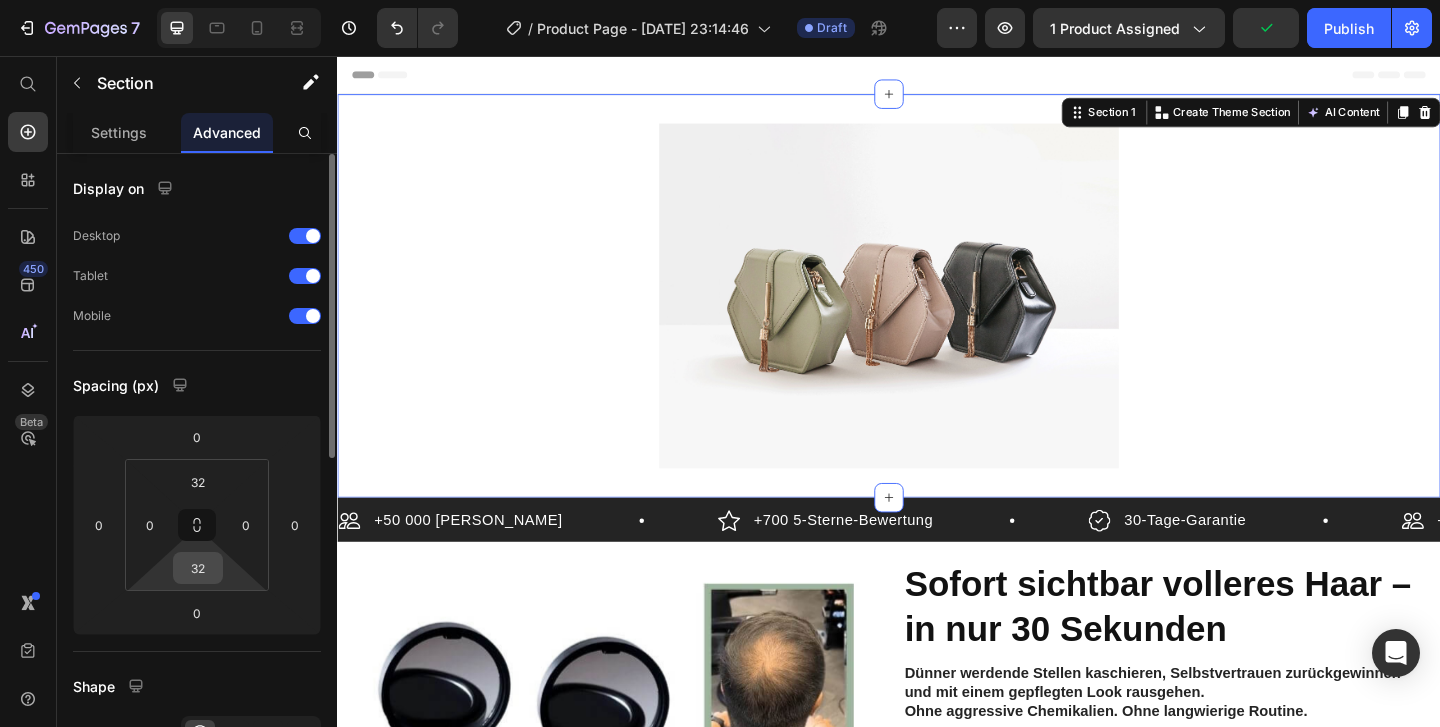 click on "32" at bounding box center (198, 568) 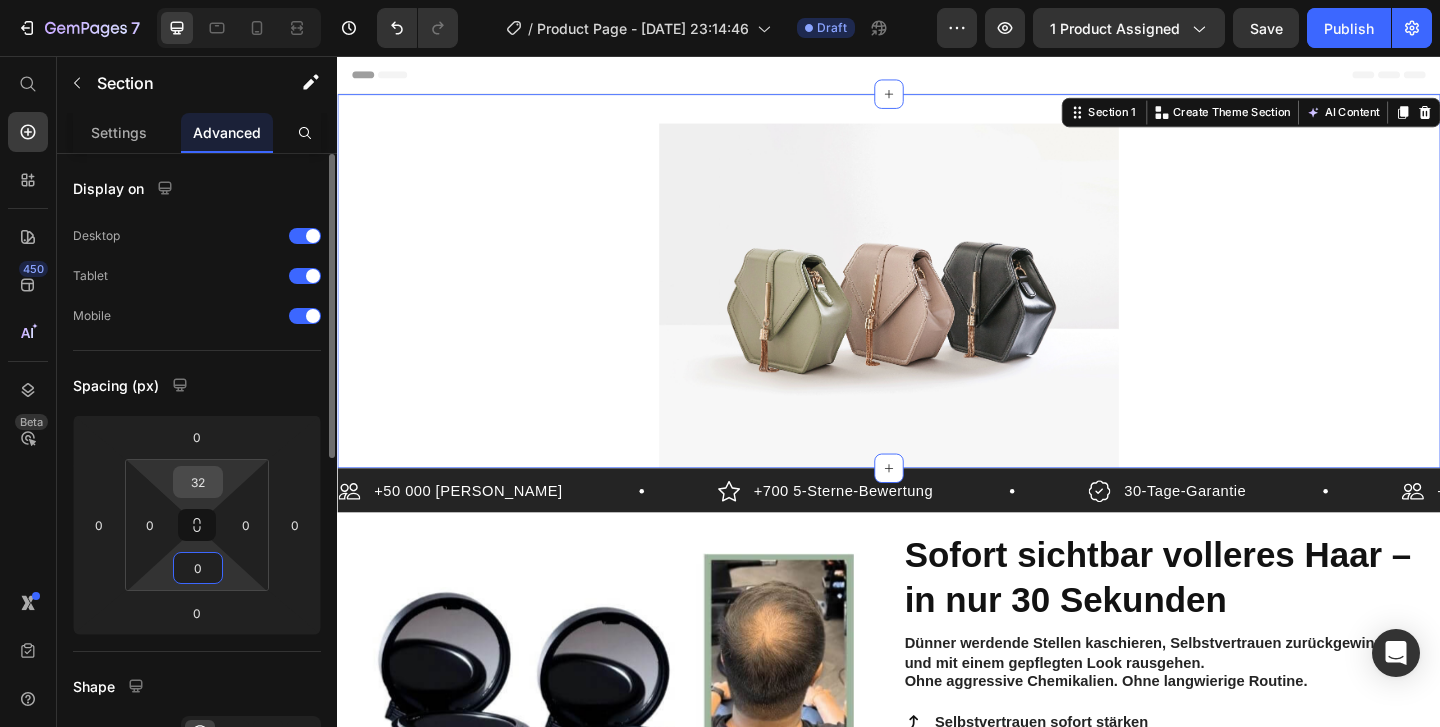 type on "0" 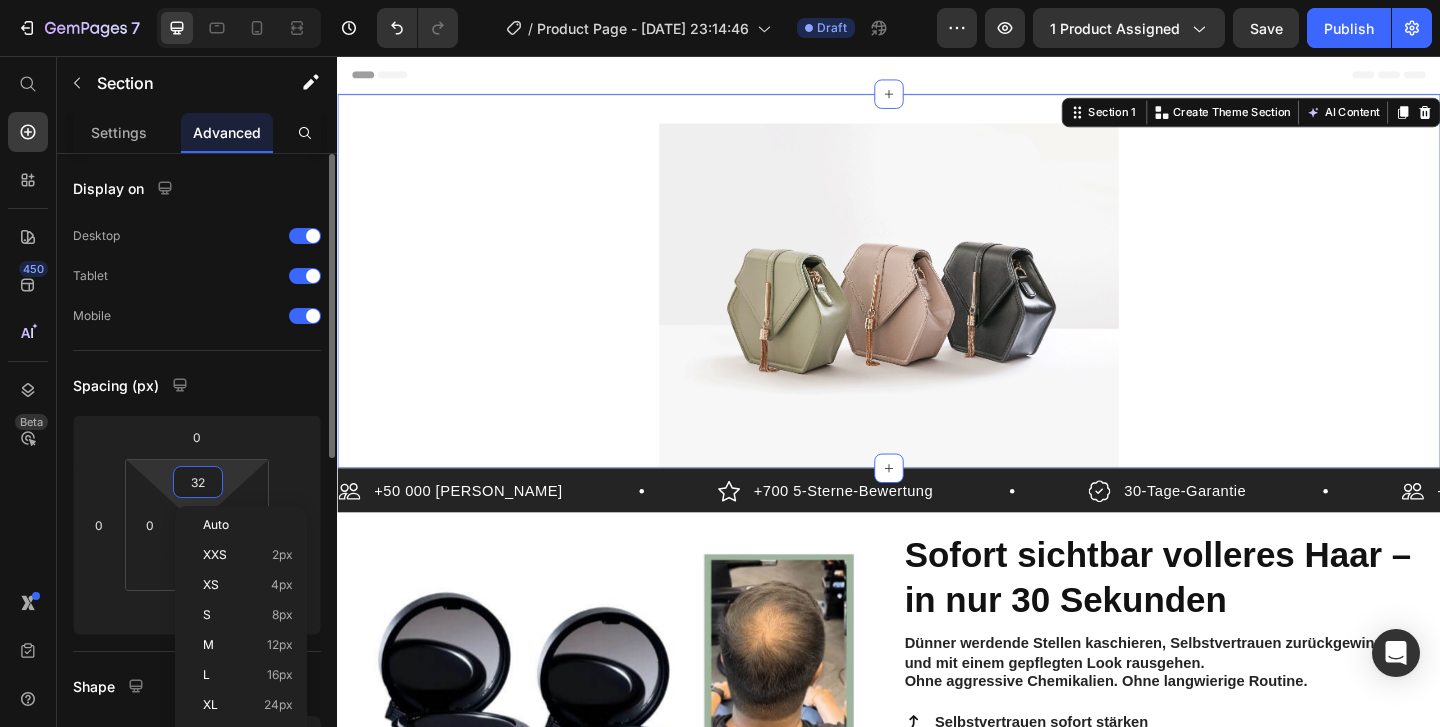 type on "0" 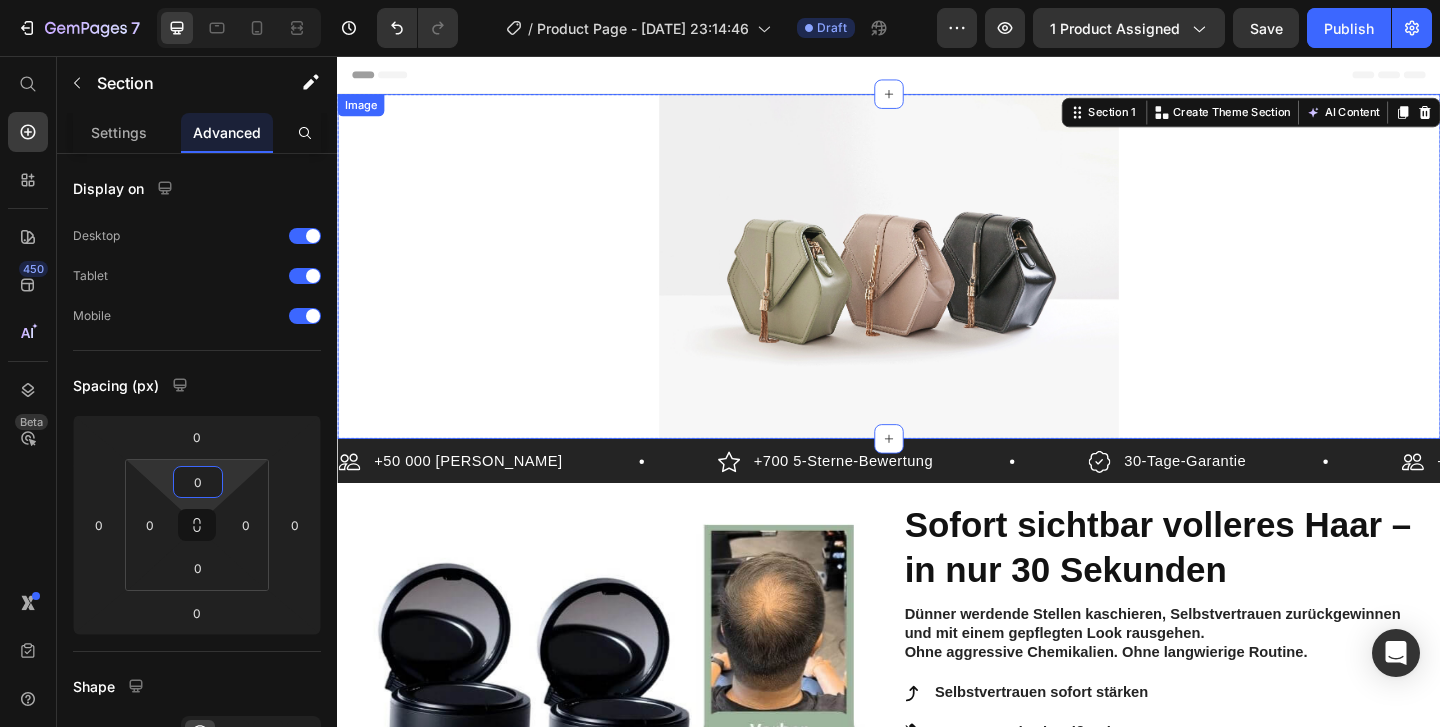 click at bounding box center (937, 284) 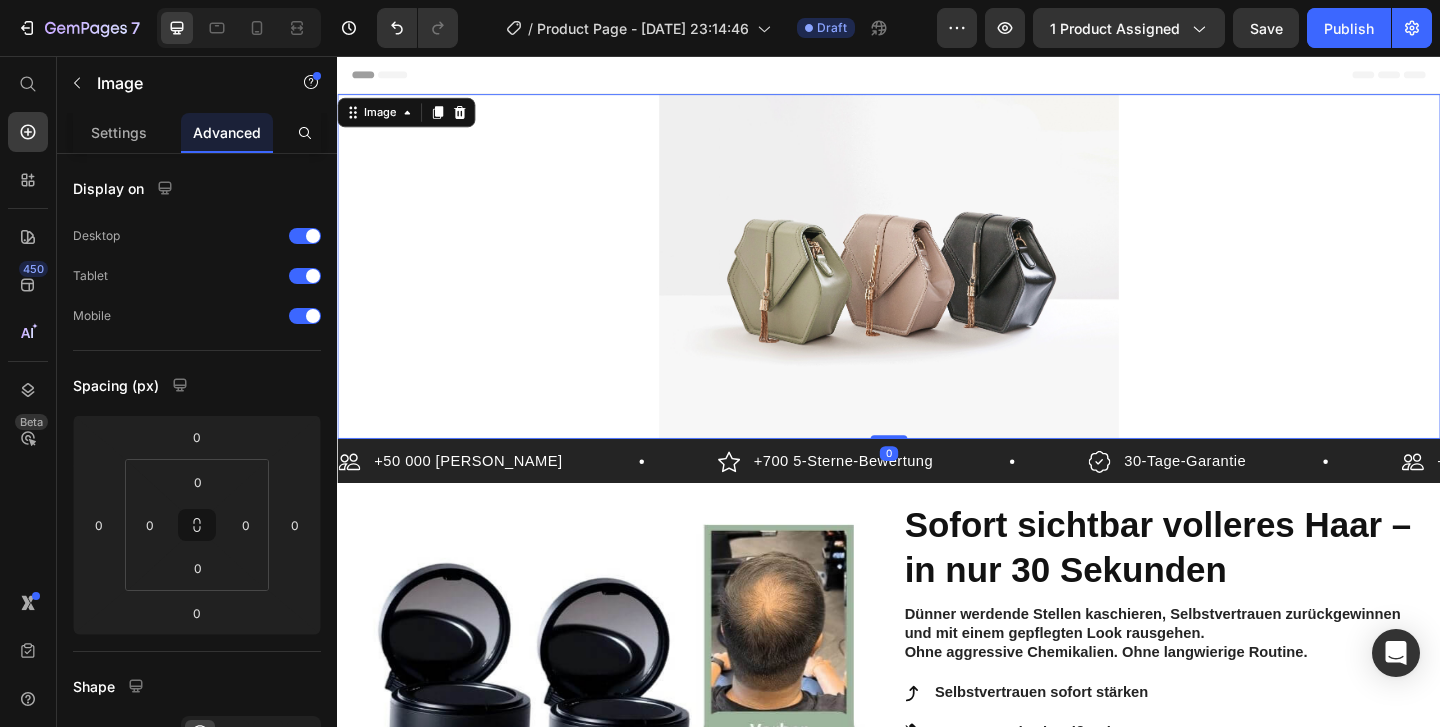 click at bounding box center [937, 284] 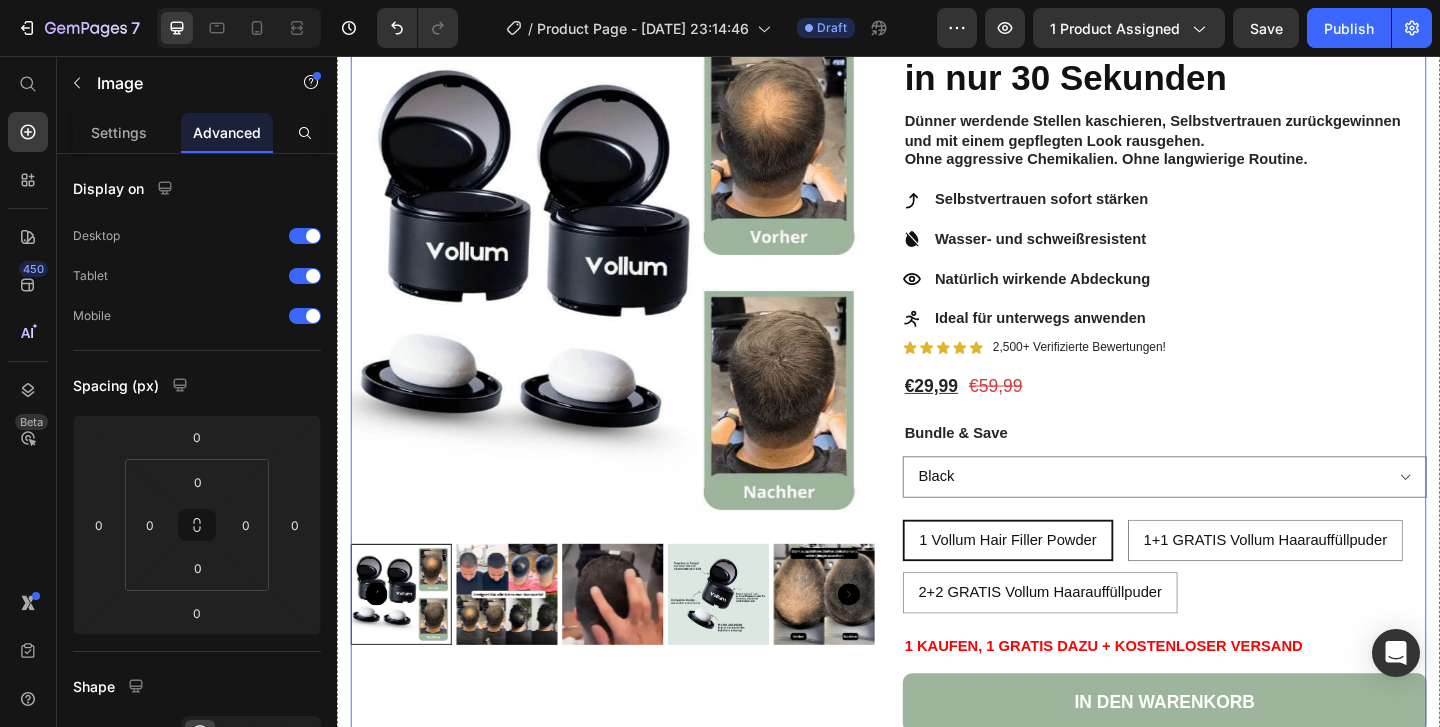 scroll, scrollTop: 0, scrollLeft: 0, axis: both 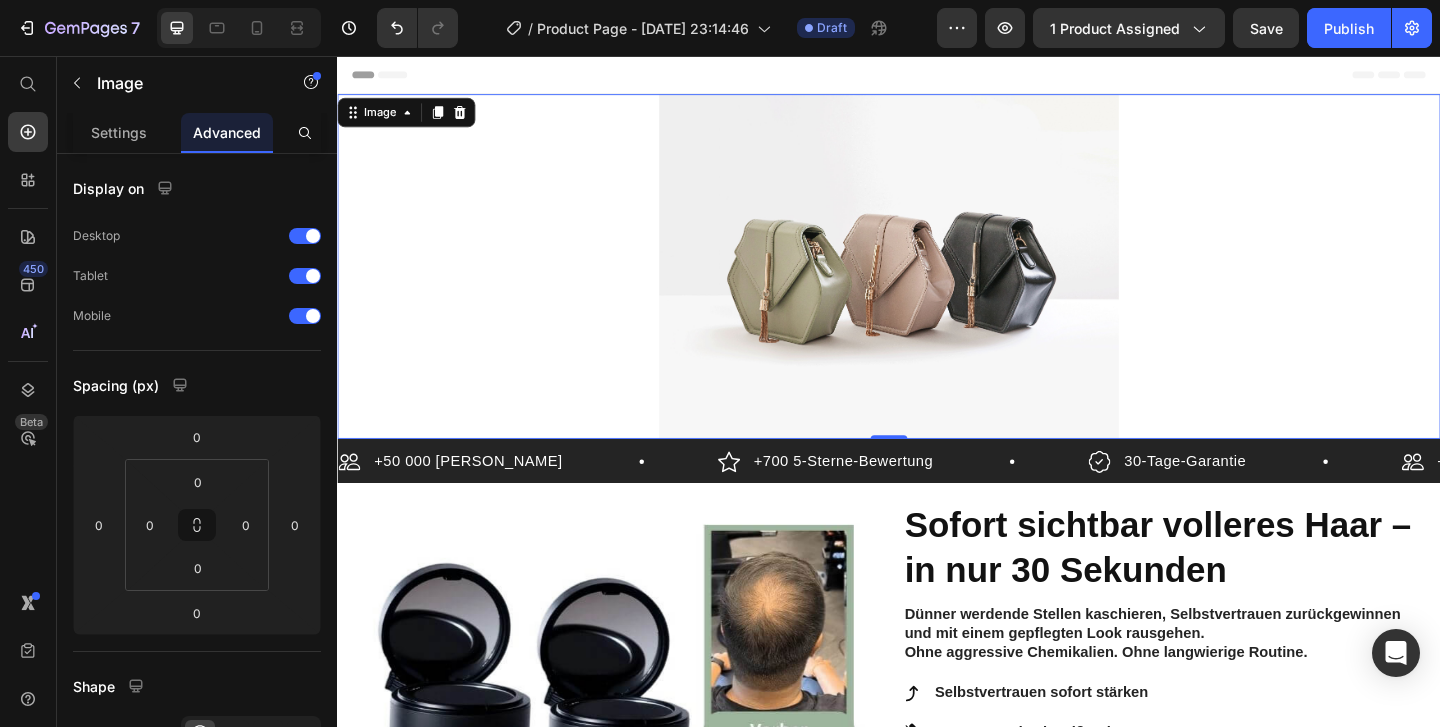 click at bounding box center (937, 284) 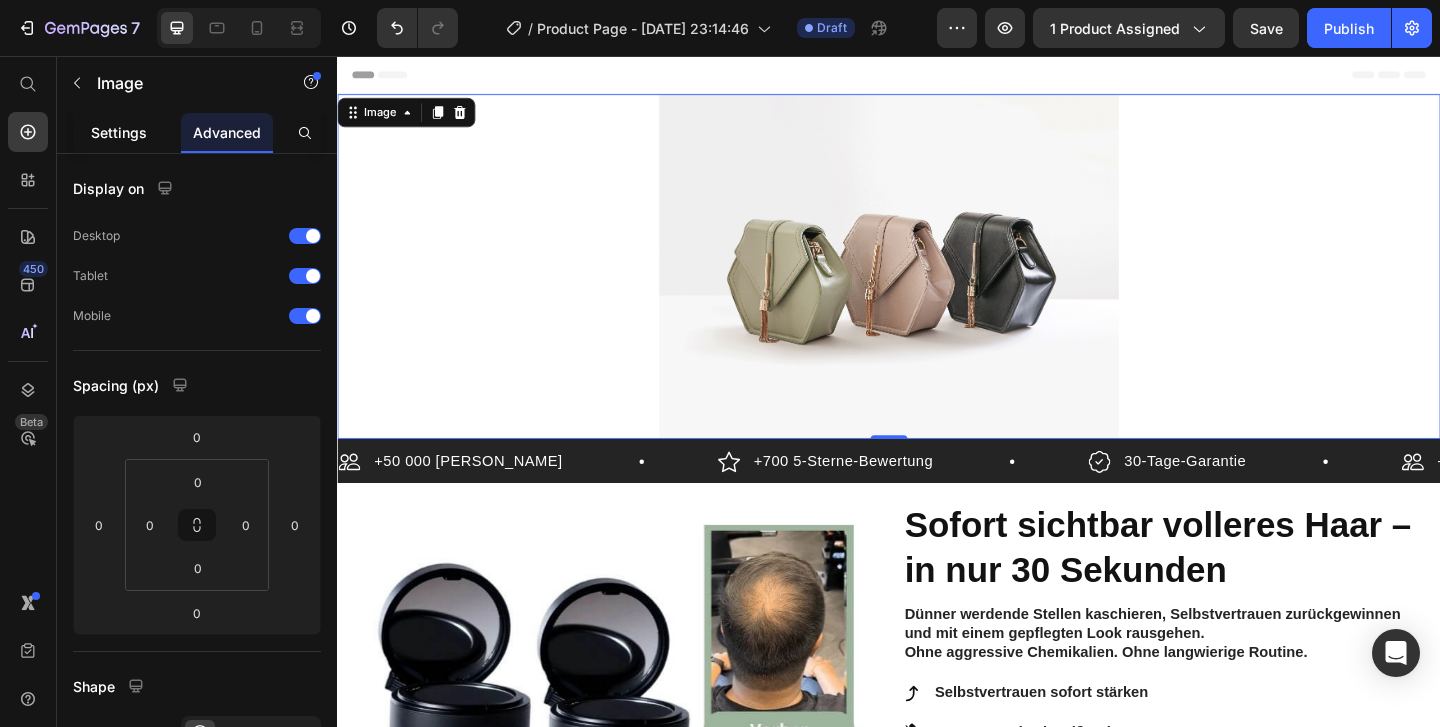 click on "Settings" 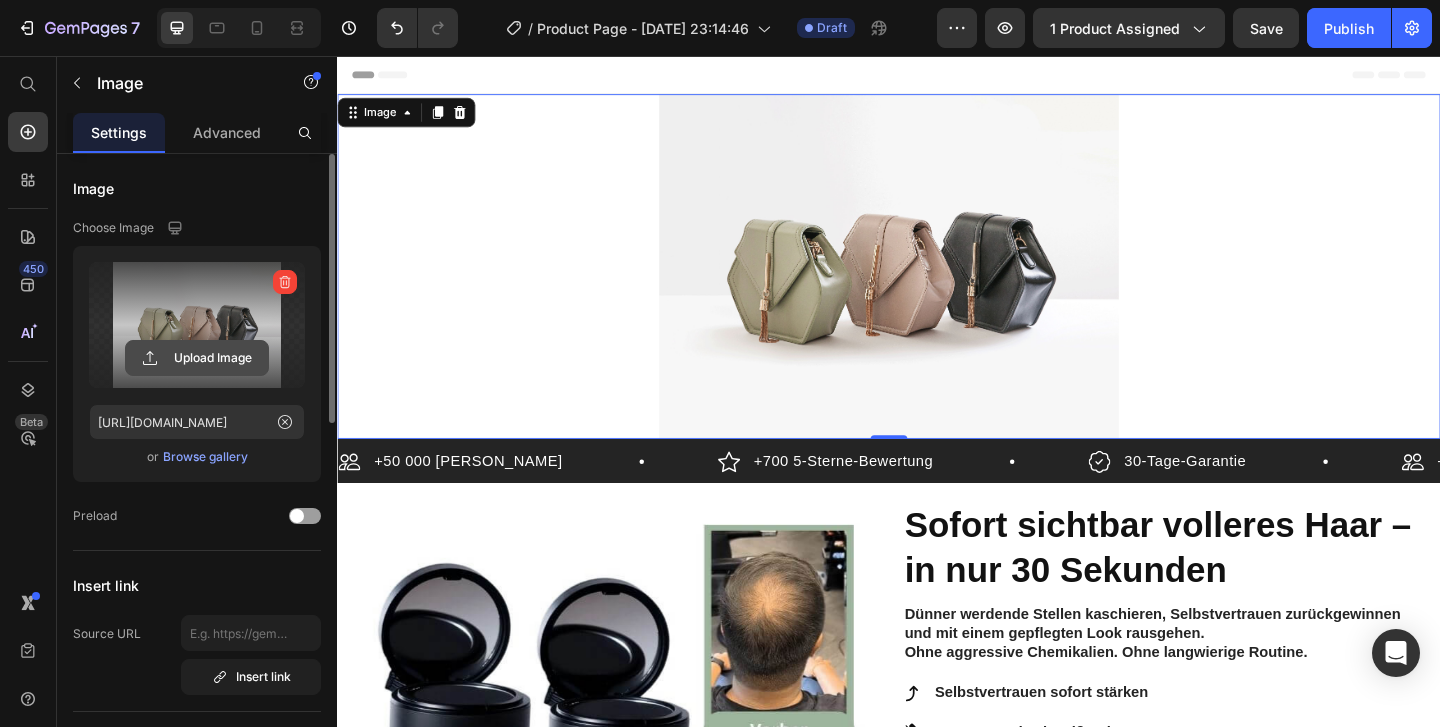 click 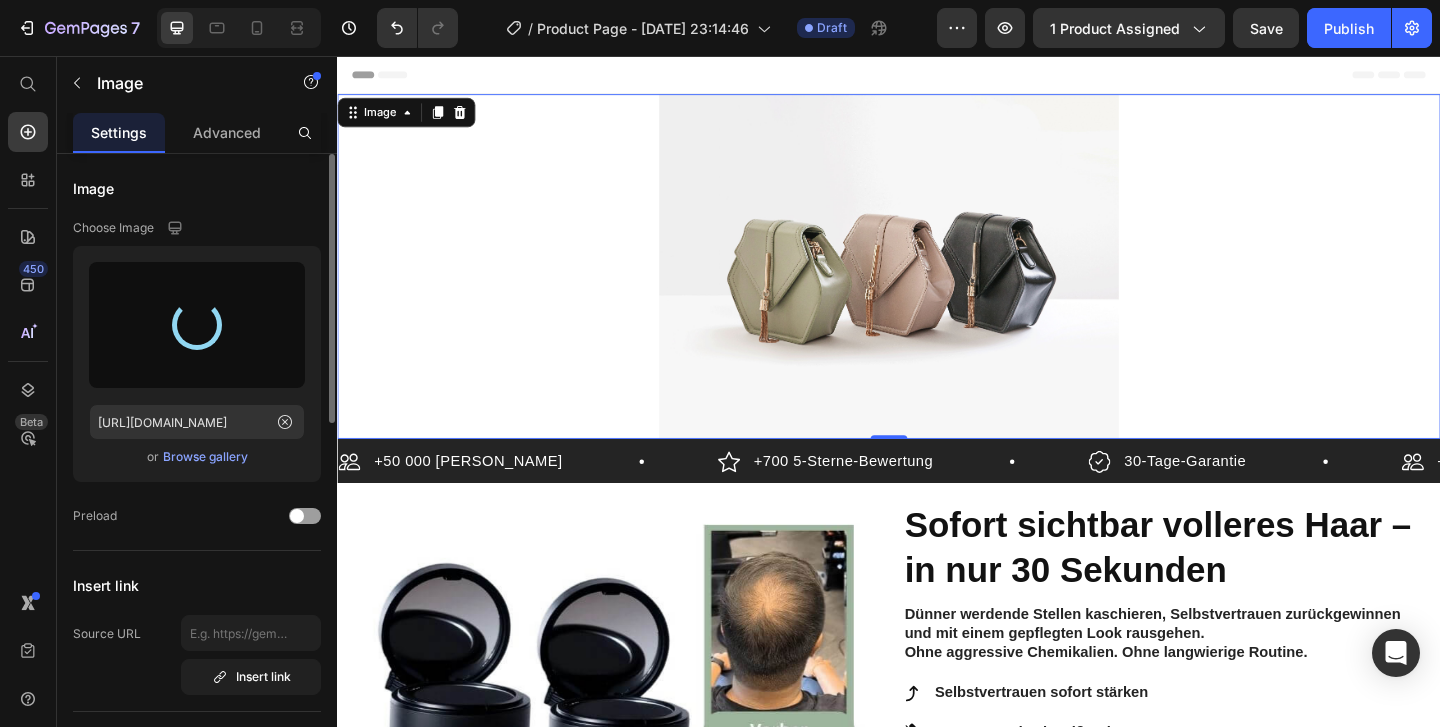 type on "https://cdn.shopify.com/s/files/1/0957/3243/3221/files/gempages_571508447678301336-354fda3a-363e-4105-ae12-a43b8bcf572c.png" 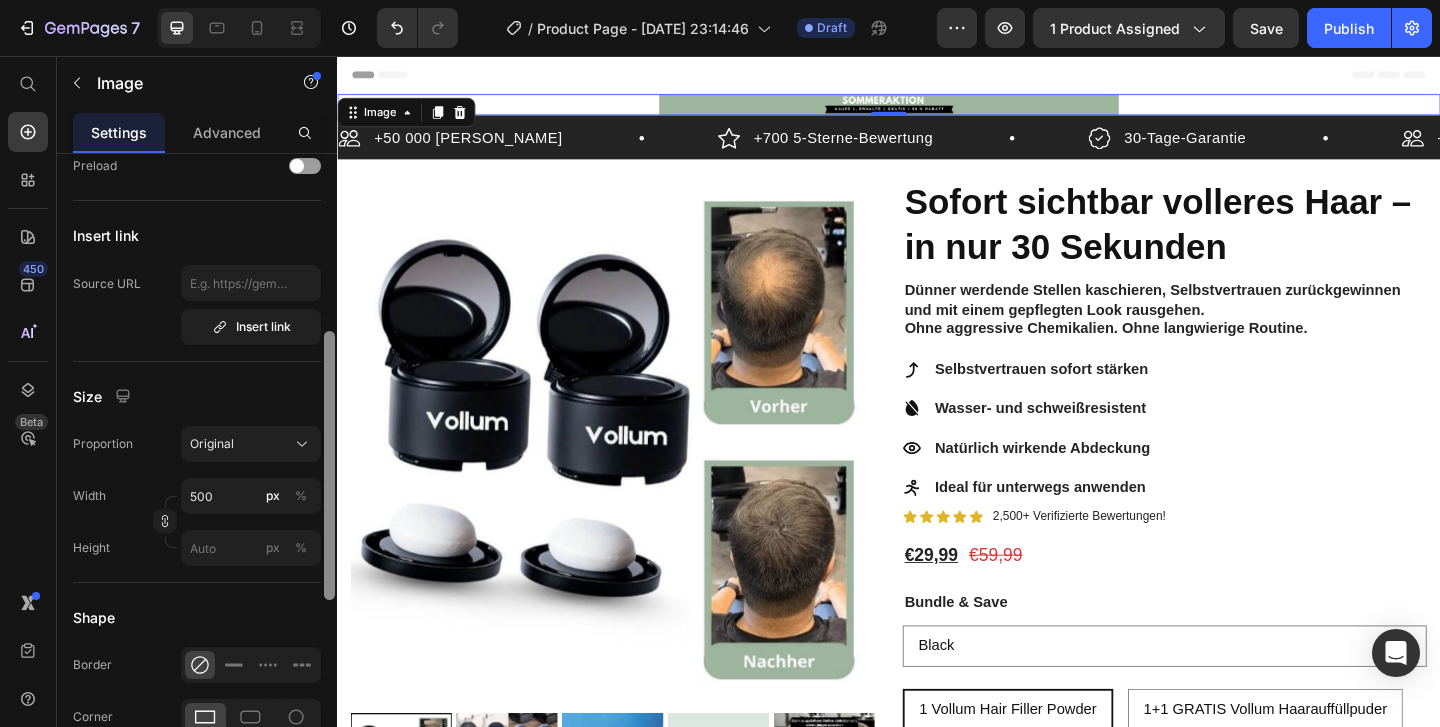 scroll, scrollTop: 369, scrollLeft: 0, axis: vertical 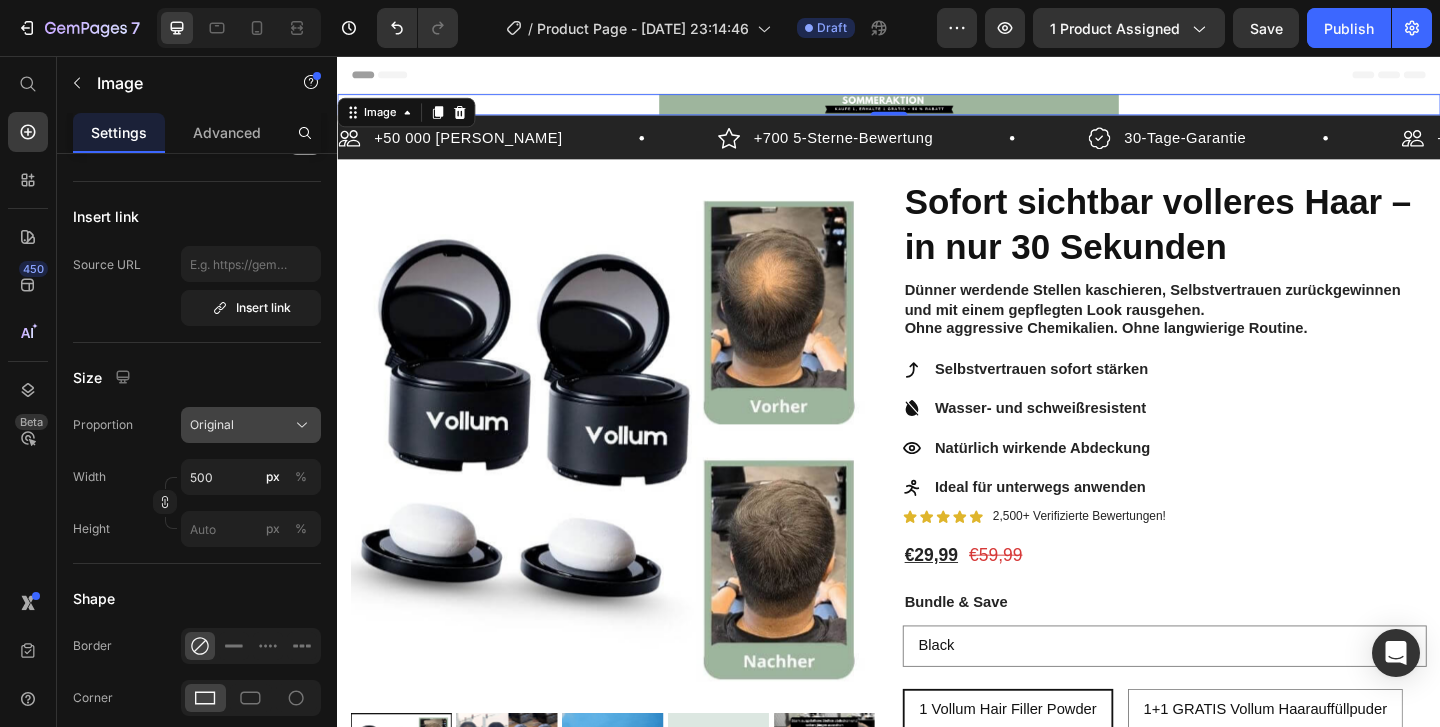 click on "Original" 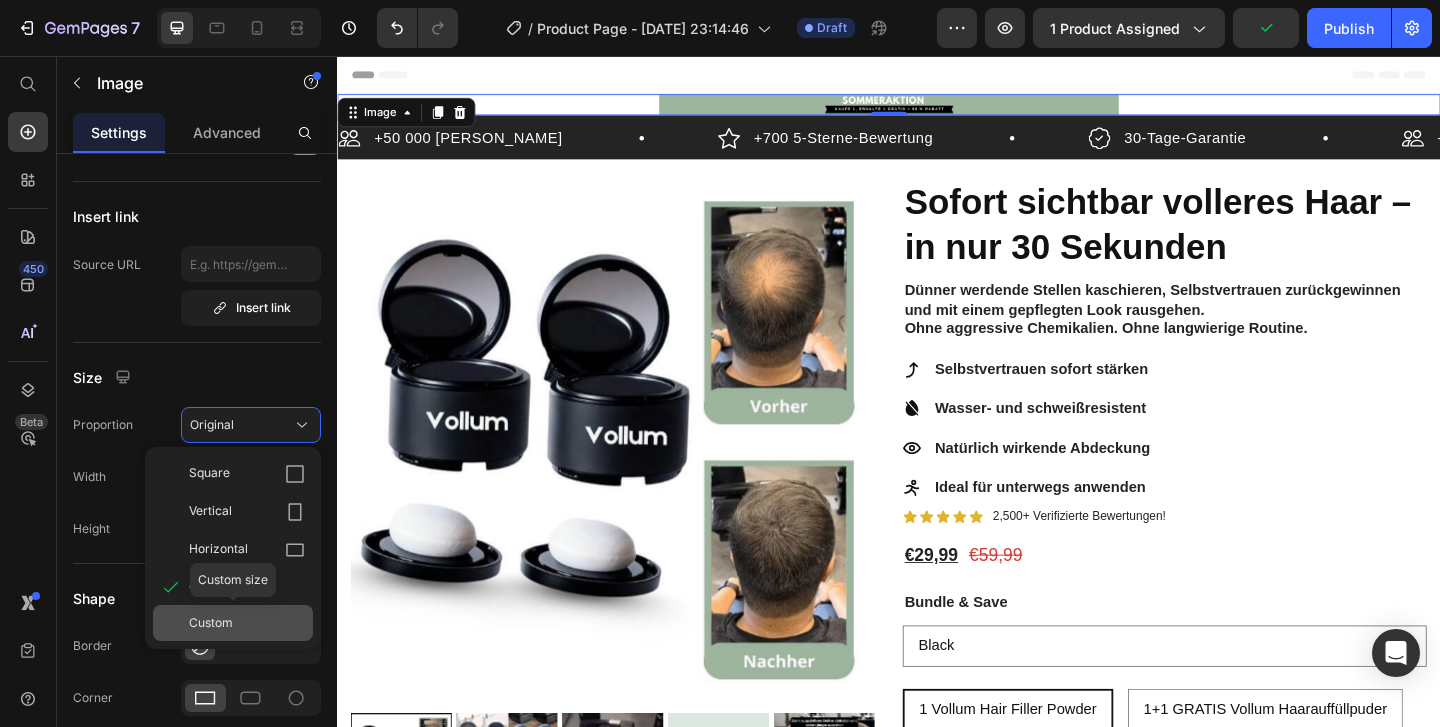 click on "Custom" at bounding box center [247, 623] 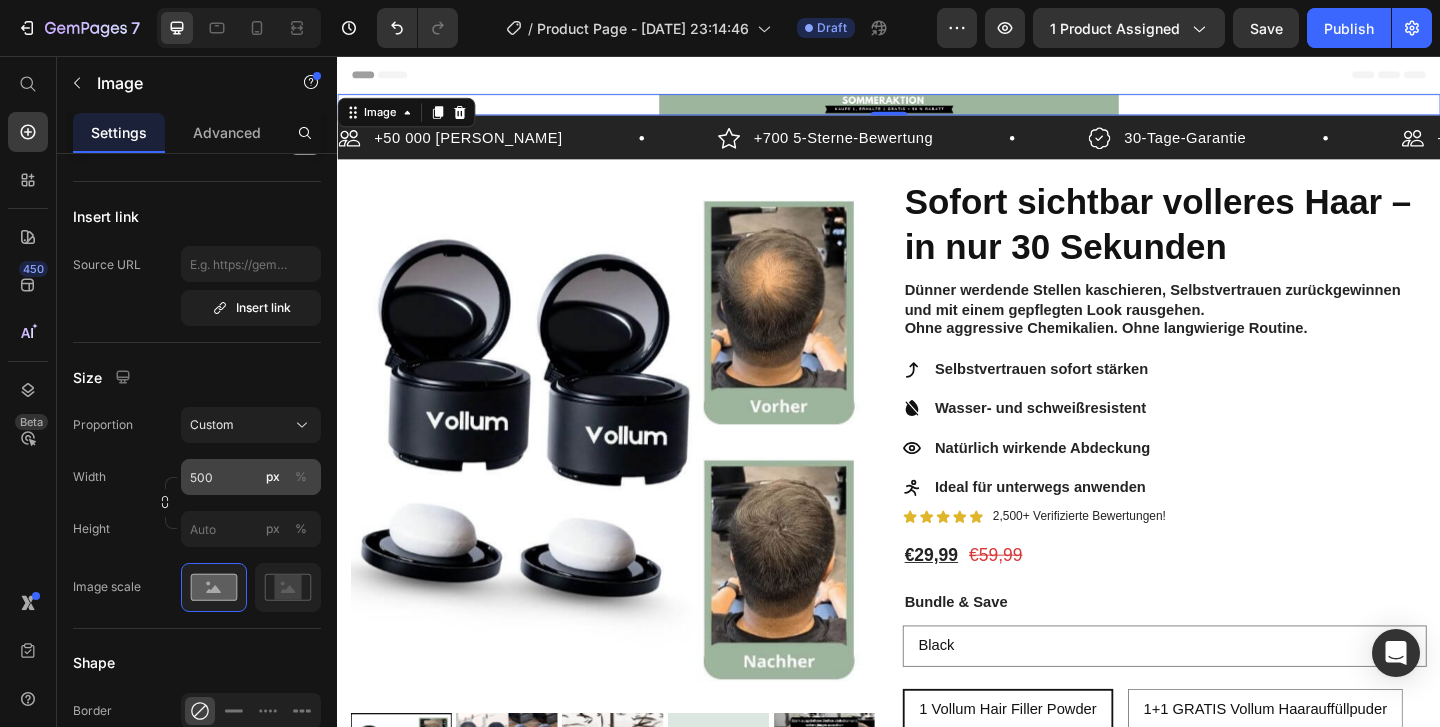 click on "%" at bounding box center [301, 477] 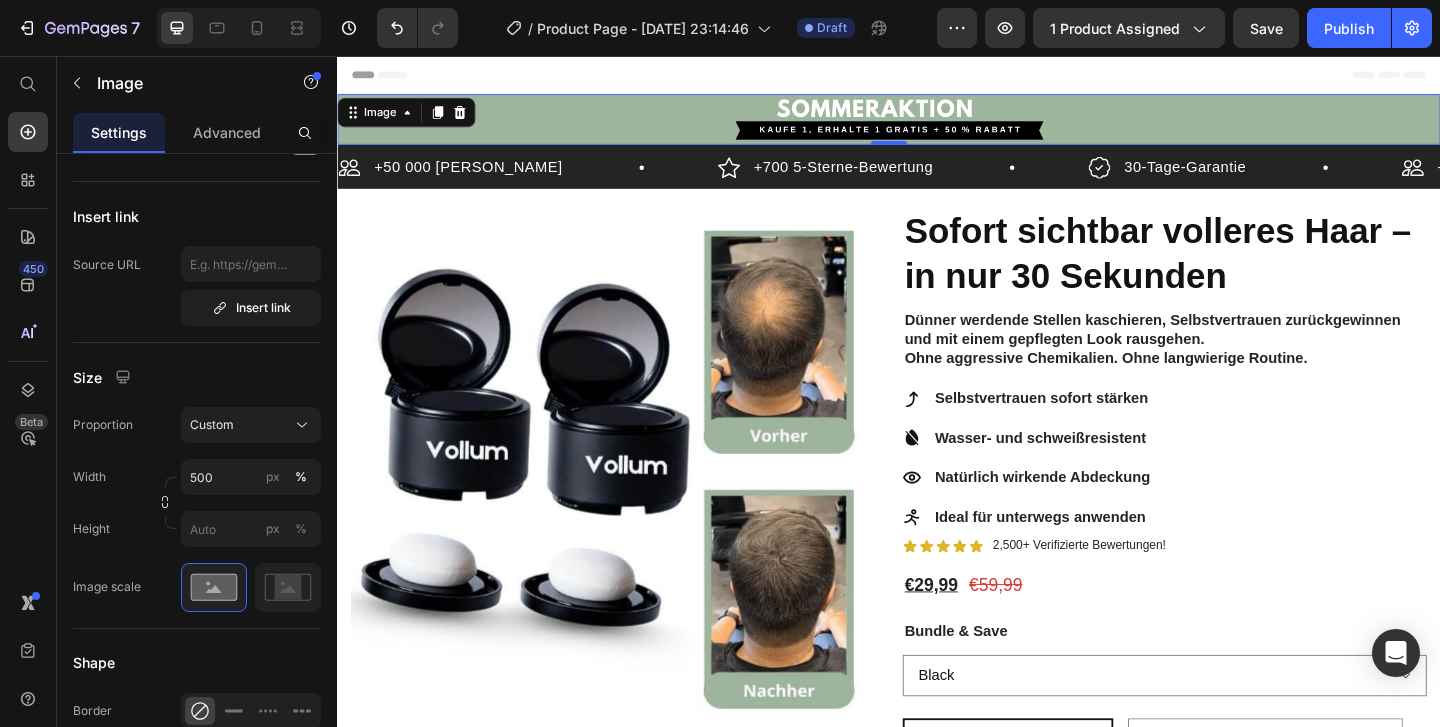 click on "Size" at bounding box center (197, 377) 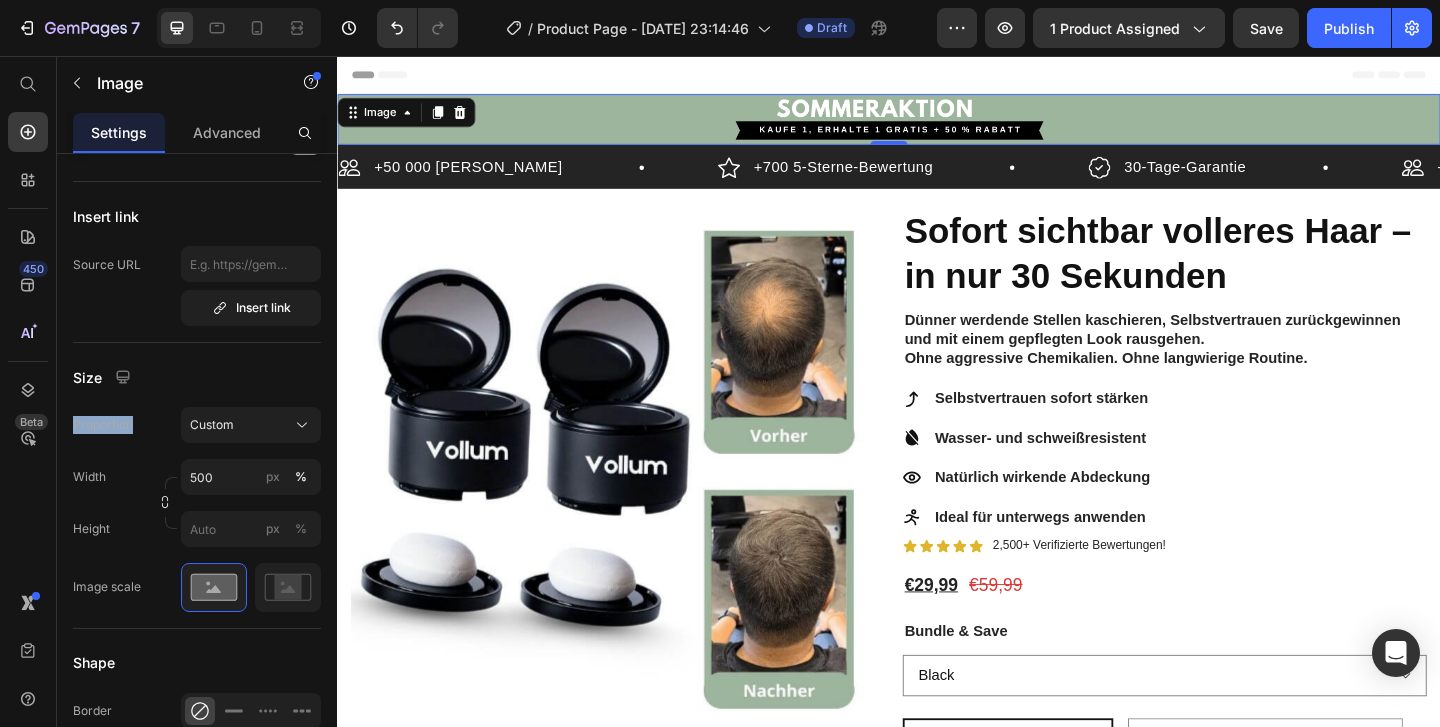 click on "Size" at bounding box center (197, 377) 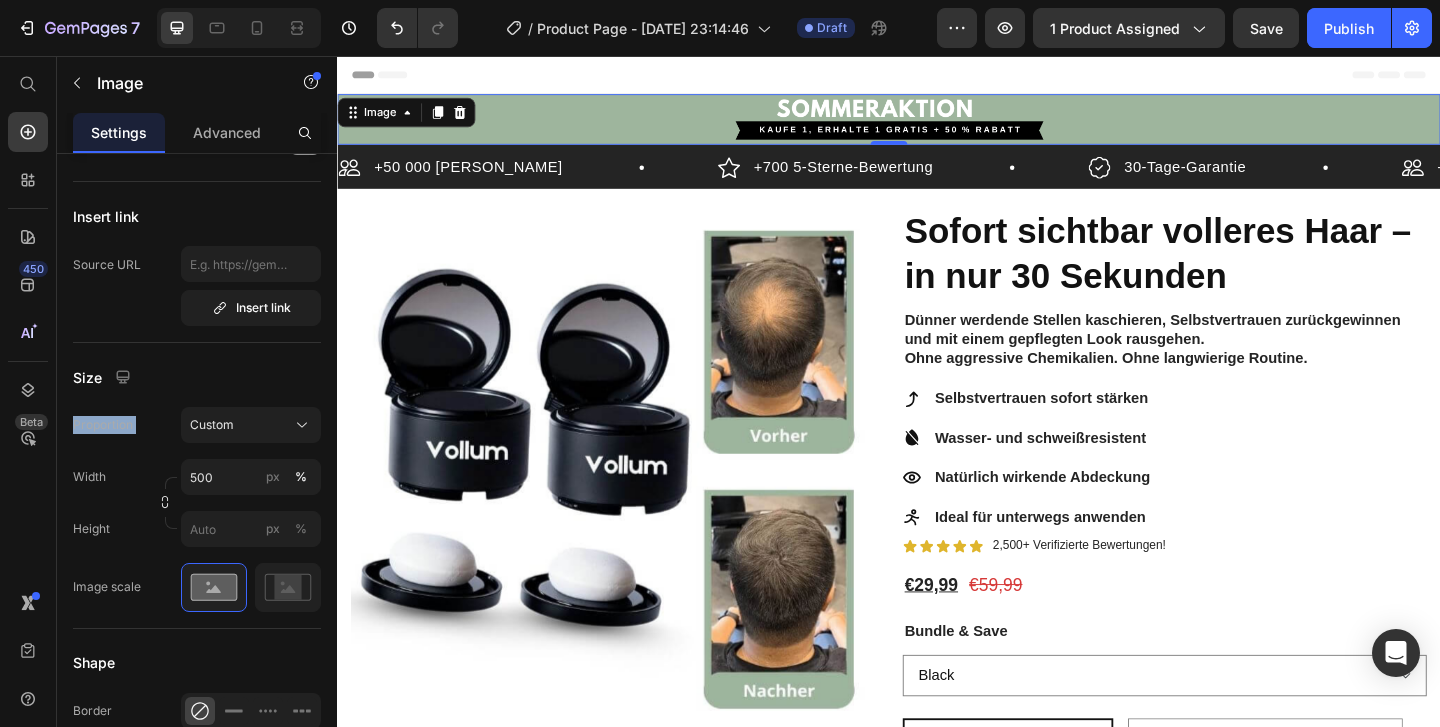 click on "Size" at bounding box center [197, 377] 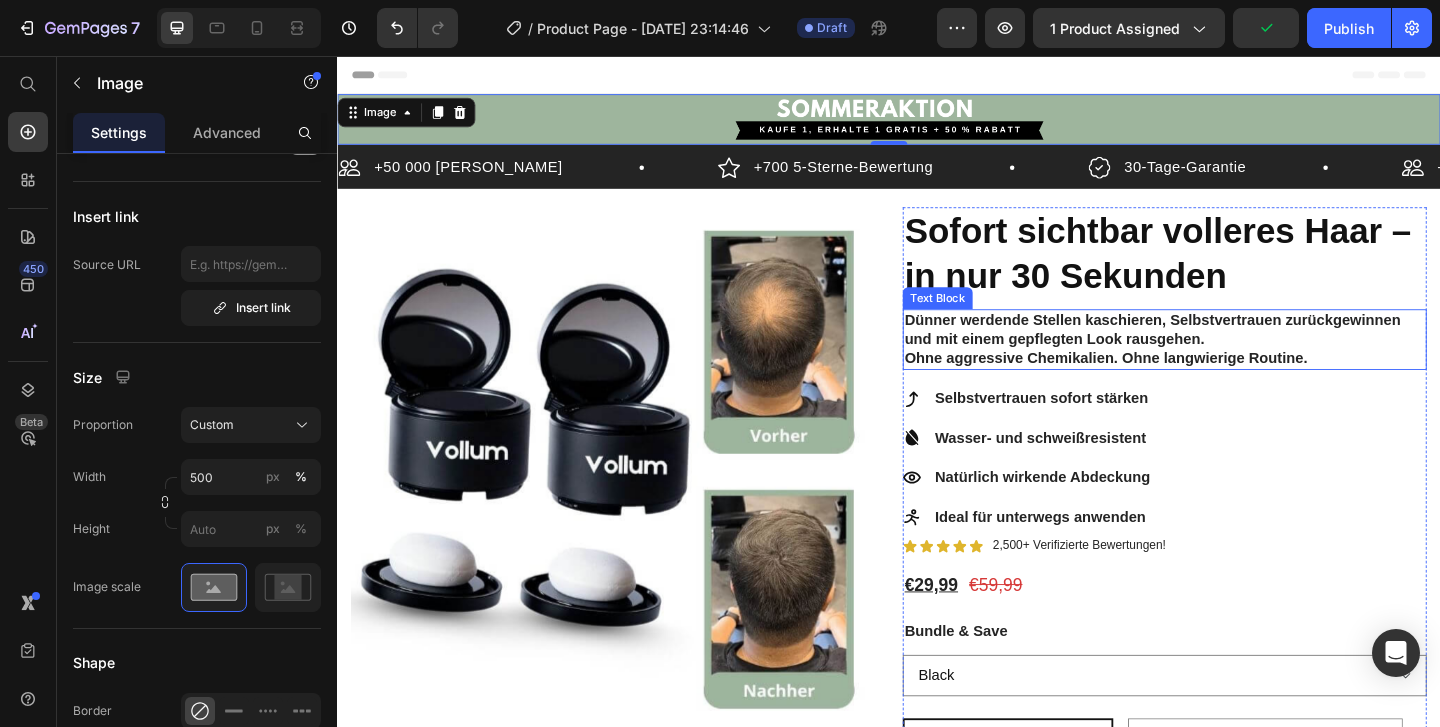 click on "Dünner werdende Stellen kaschieren, Selbstvertrauen zurückgewinnen und mit einem gepflegten Look rausgehen." at bounding box center (1237, 354) 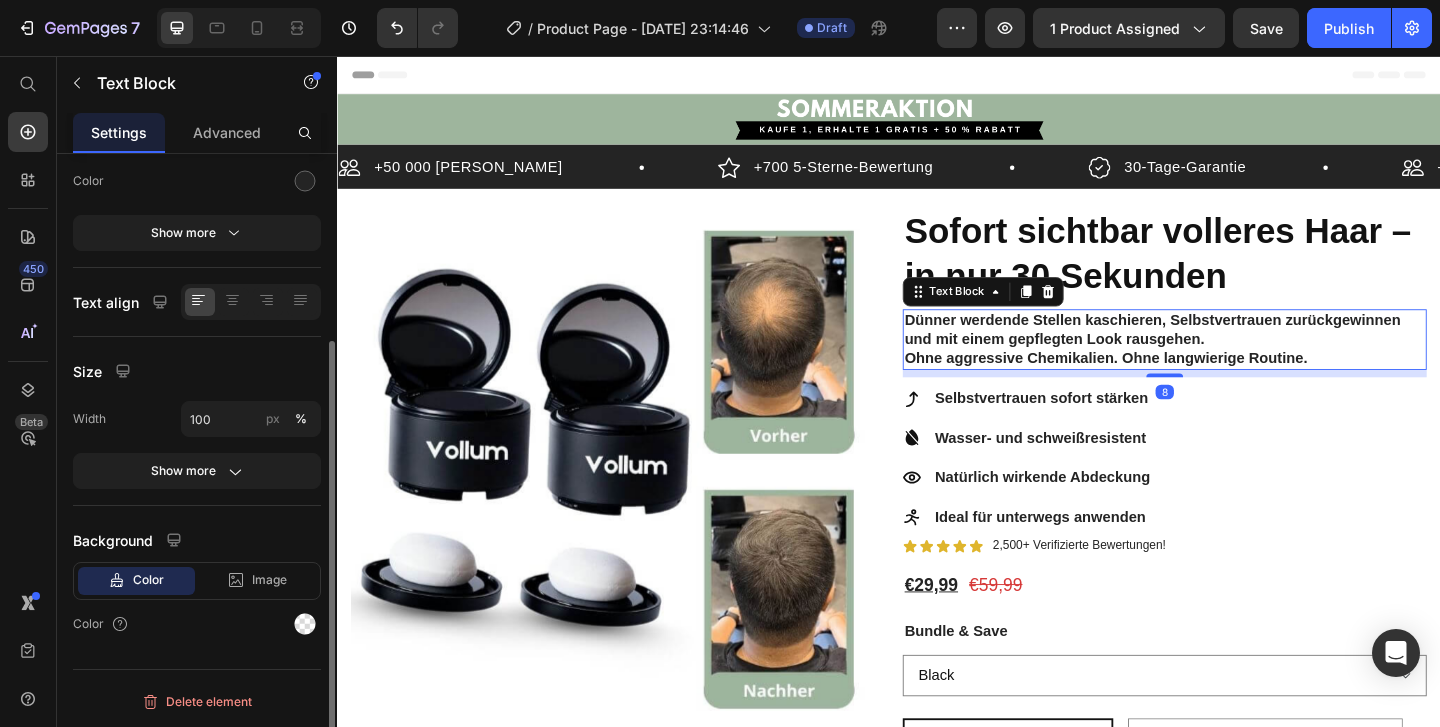 scroll, scrollTop: 0, scrollLeft: 0, axis: both 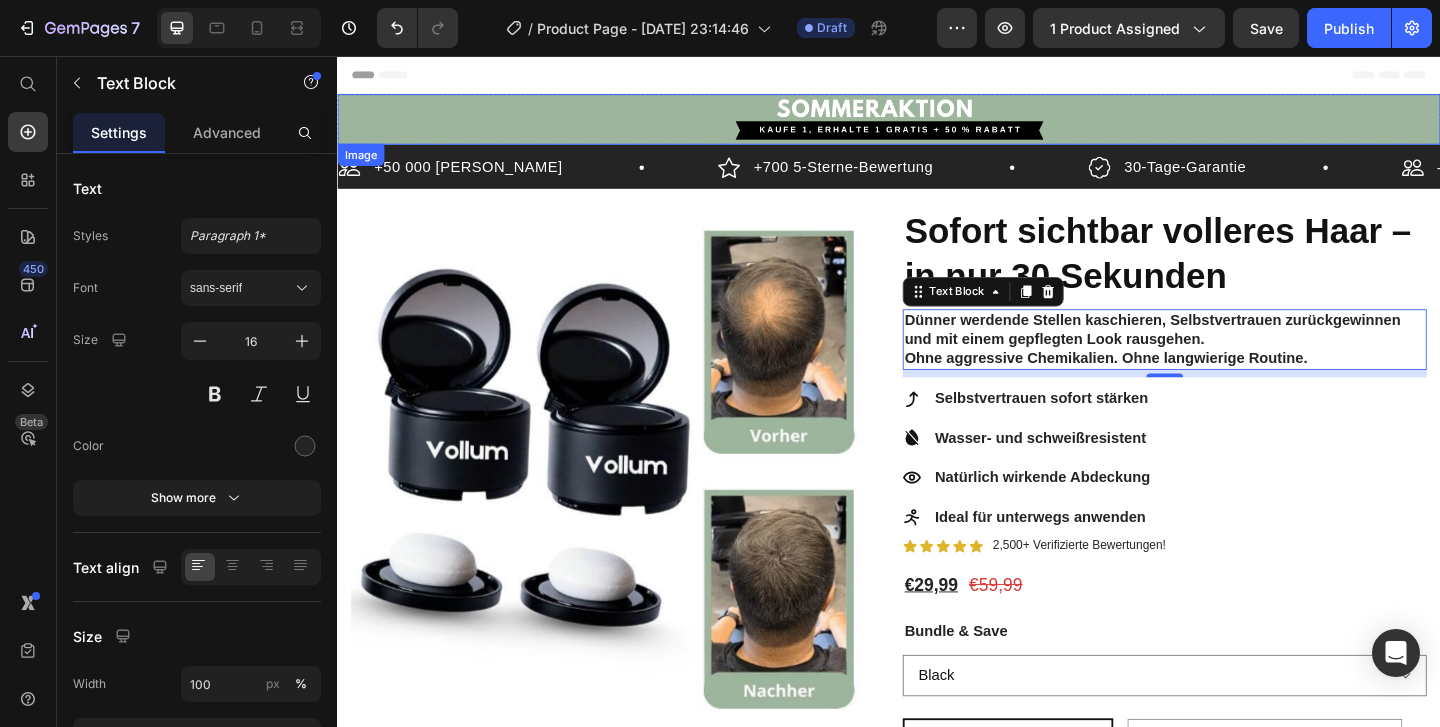 click at bounding box center [937, 124] 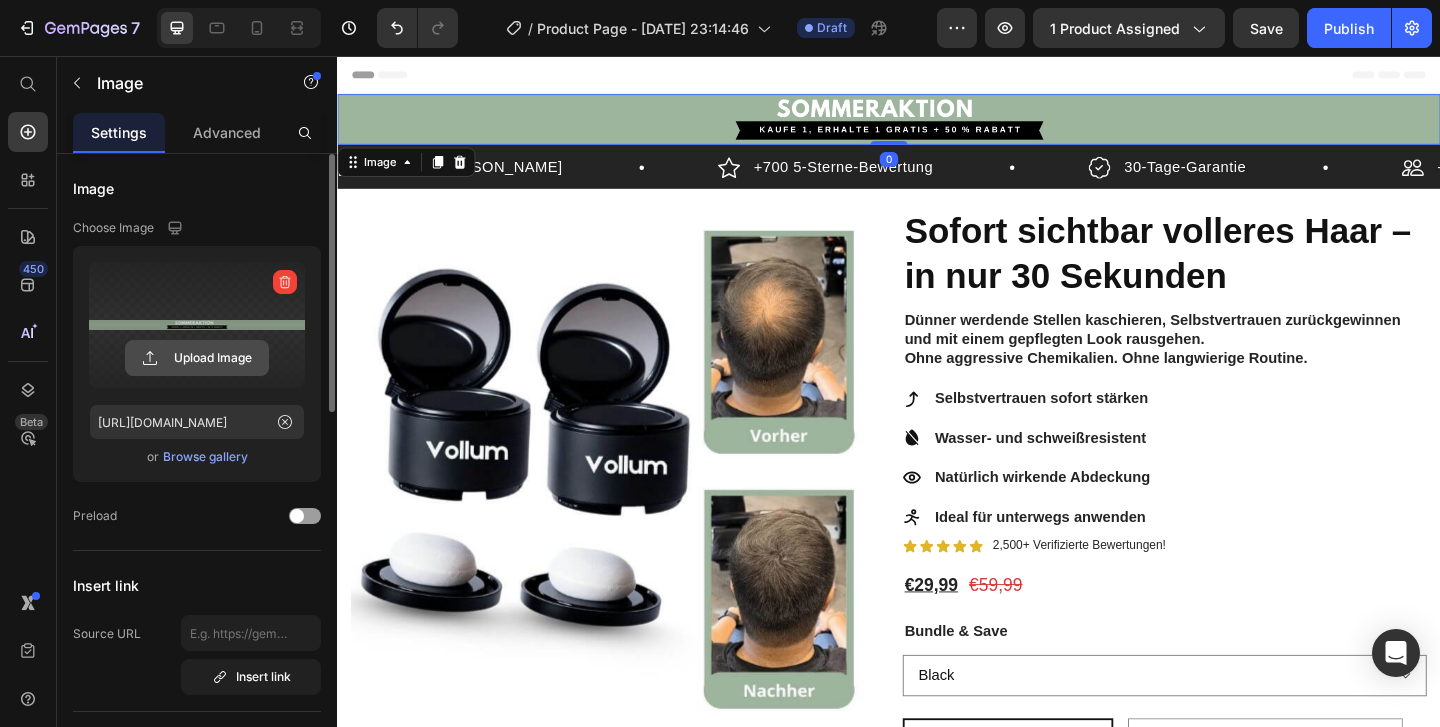 click 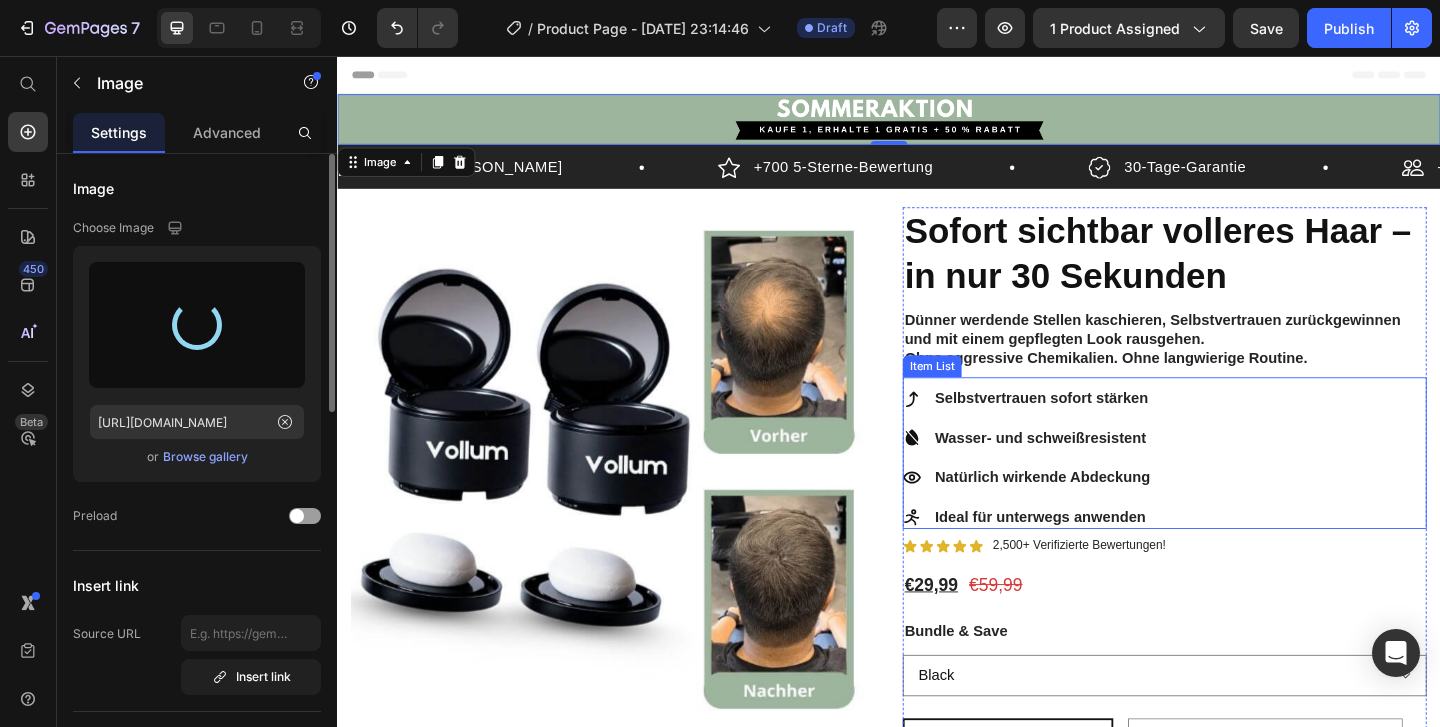 type on "https://cdn.shopify.com/s/files/1/0957/3243/3221/files/gempages_571508447678301336-c663177a-1f9b-4364-9d02-d6a559673e8f.png" 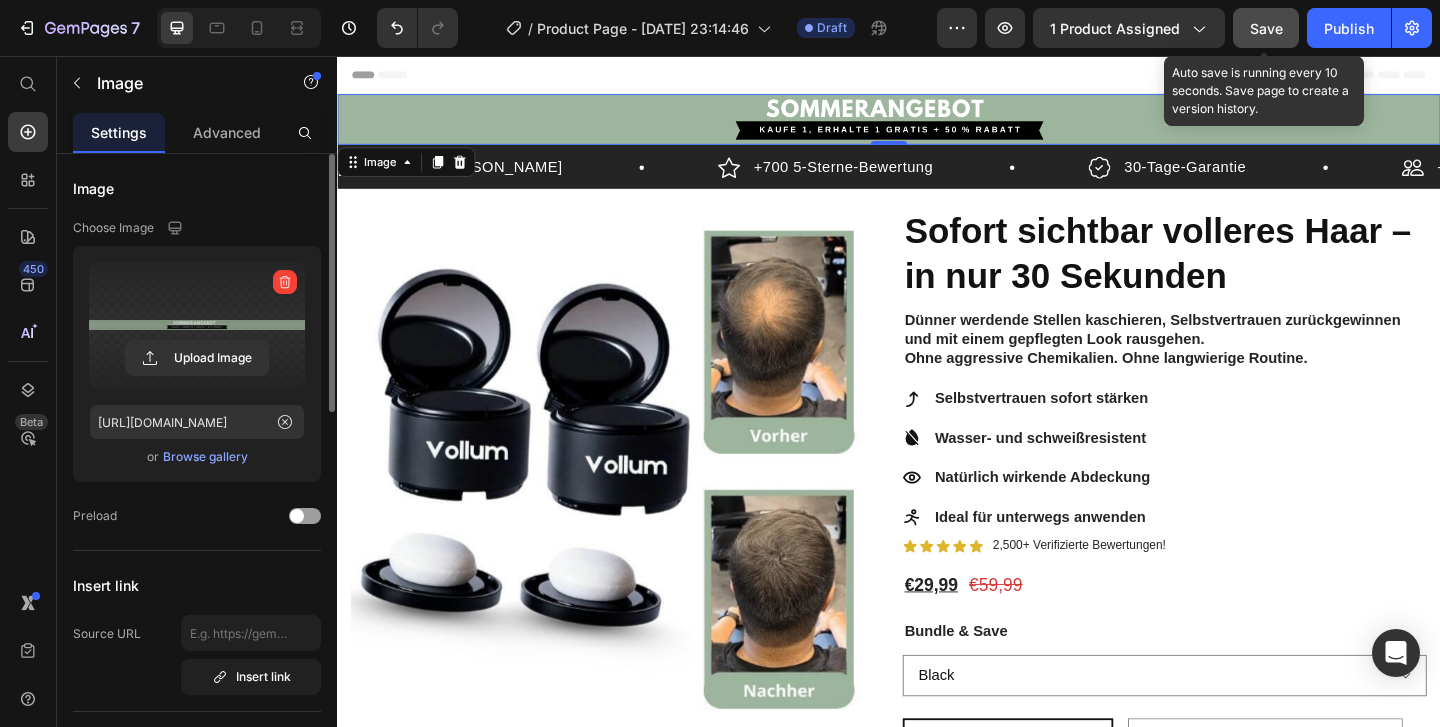 click on "Save" at bounding box center [1266, 28] 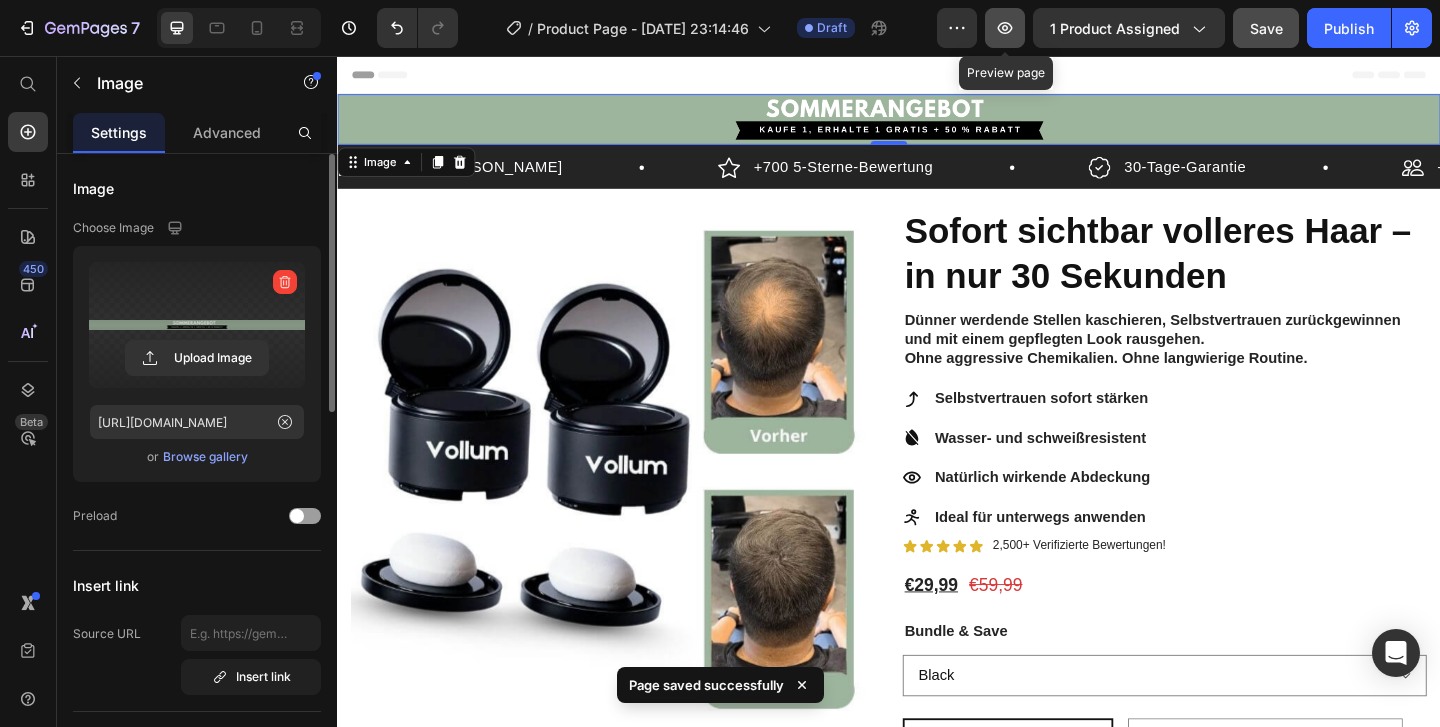 click 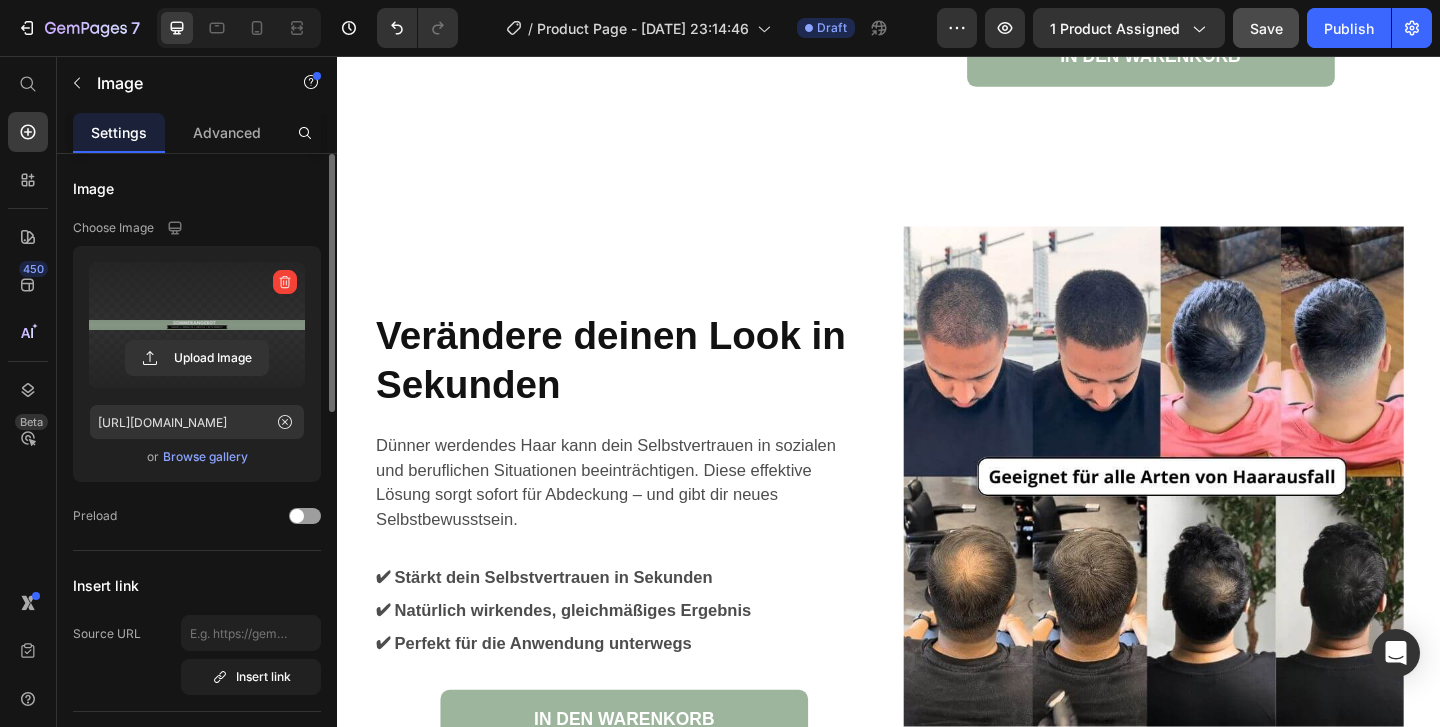 scroll, scrollTop: 5124, scrollLeft: 0, axis: vertical 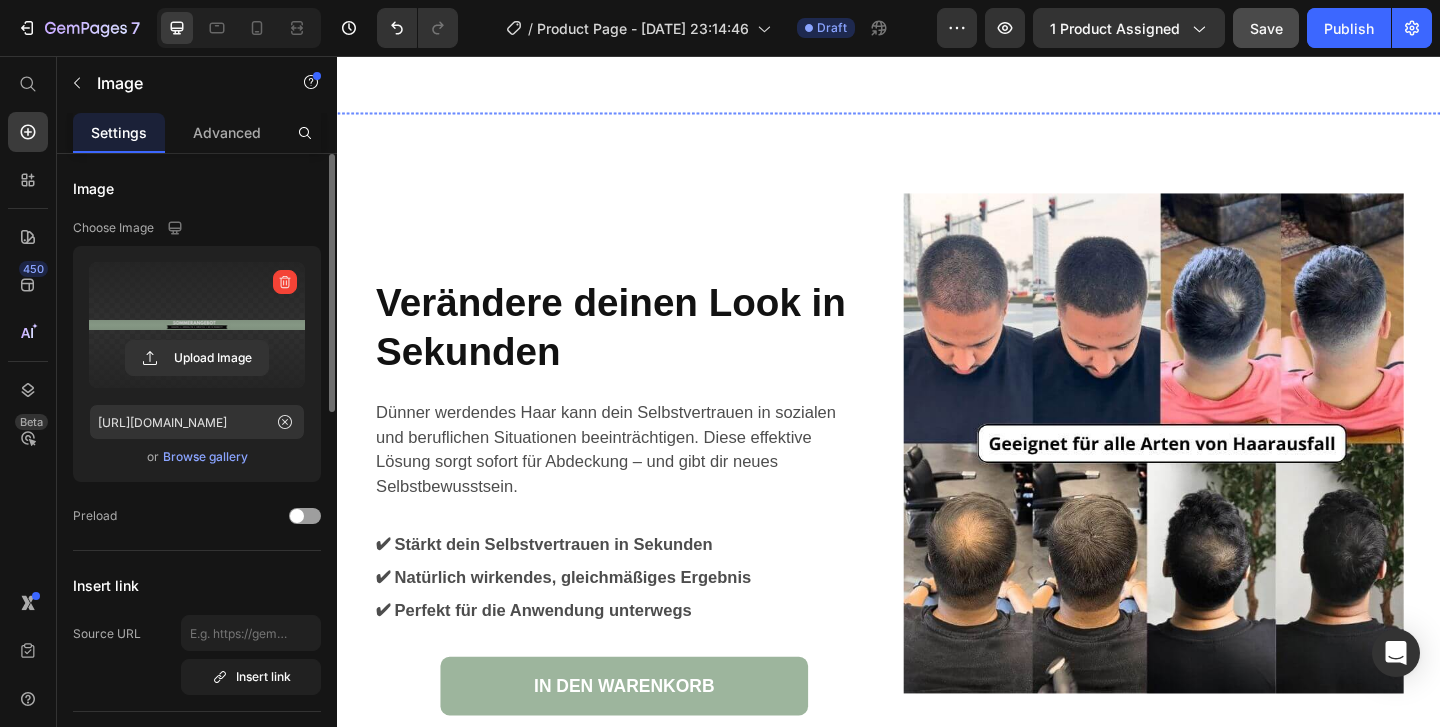click at bounding box center (537, 117) 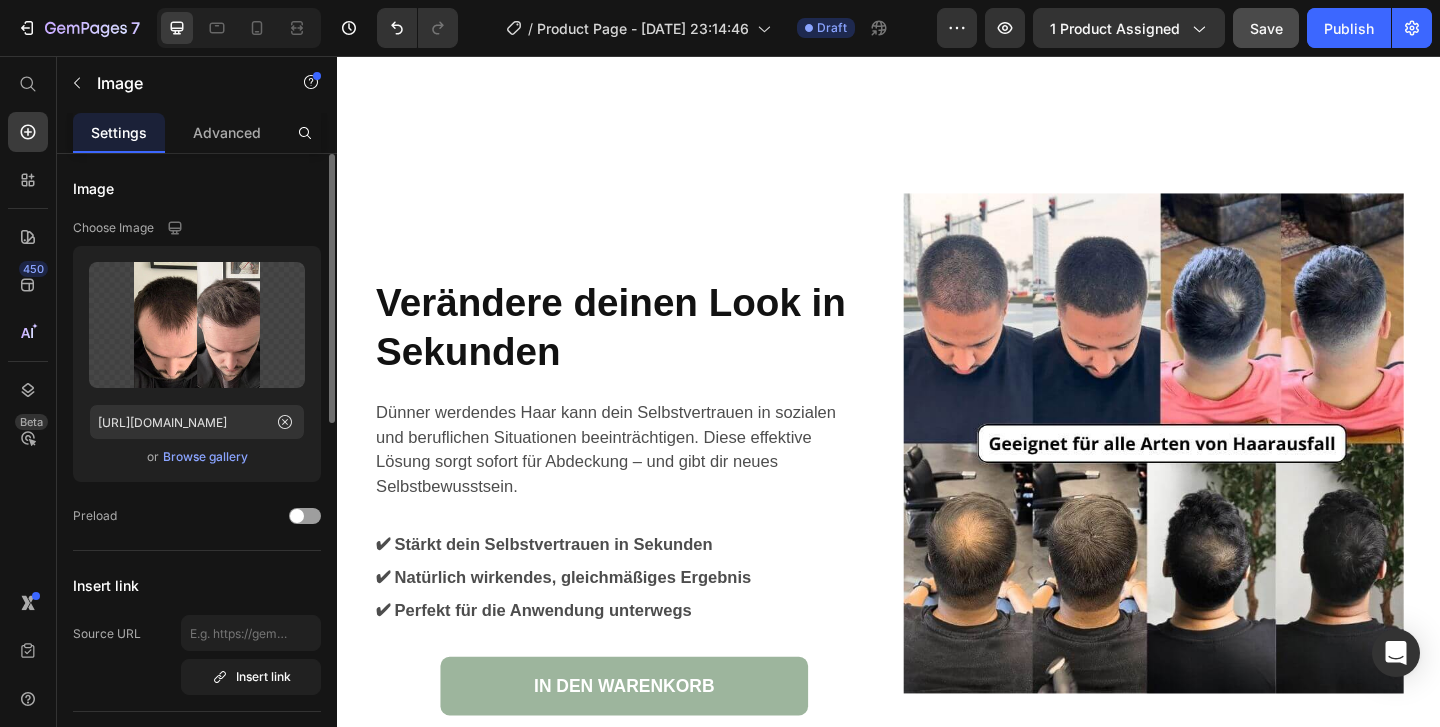 click on "Image" at bounding box center (383, 137) 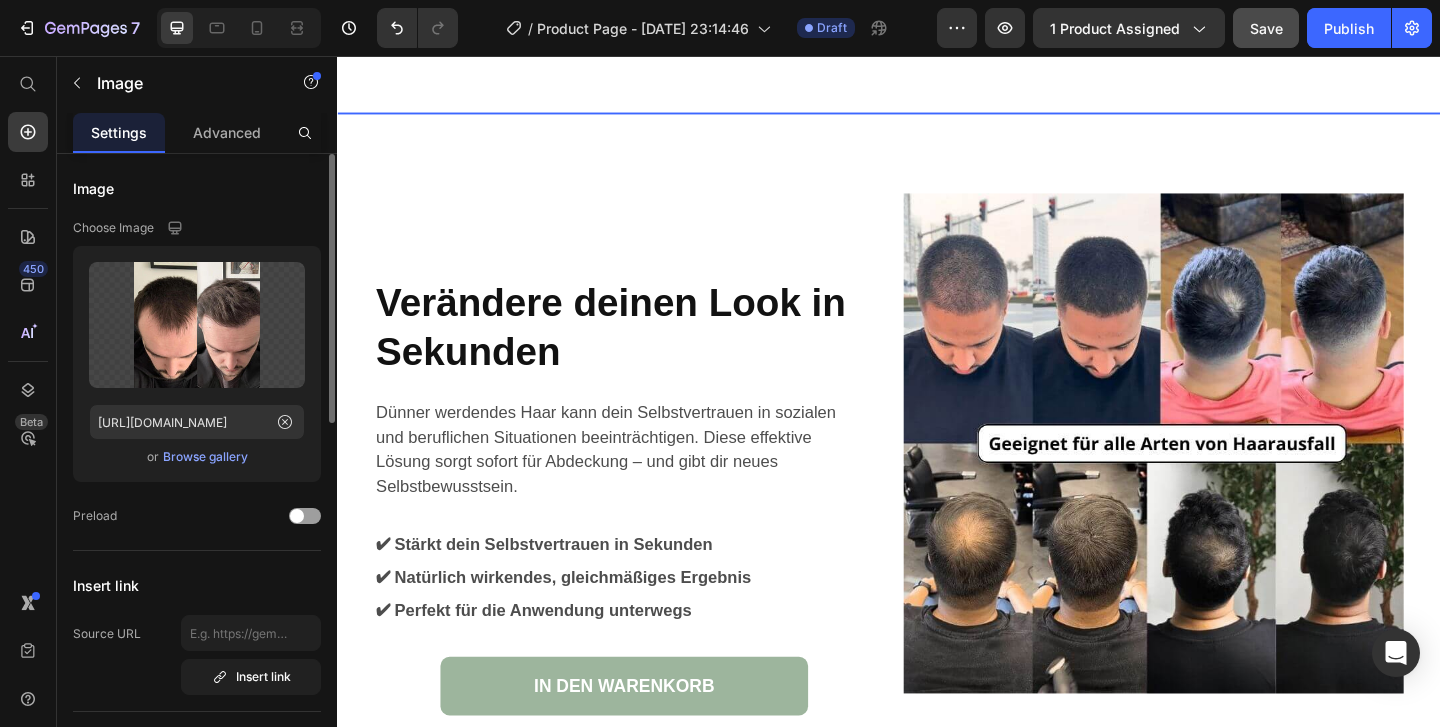click on "Carousel" at bounding box center (375, 174) 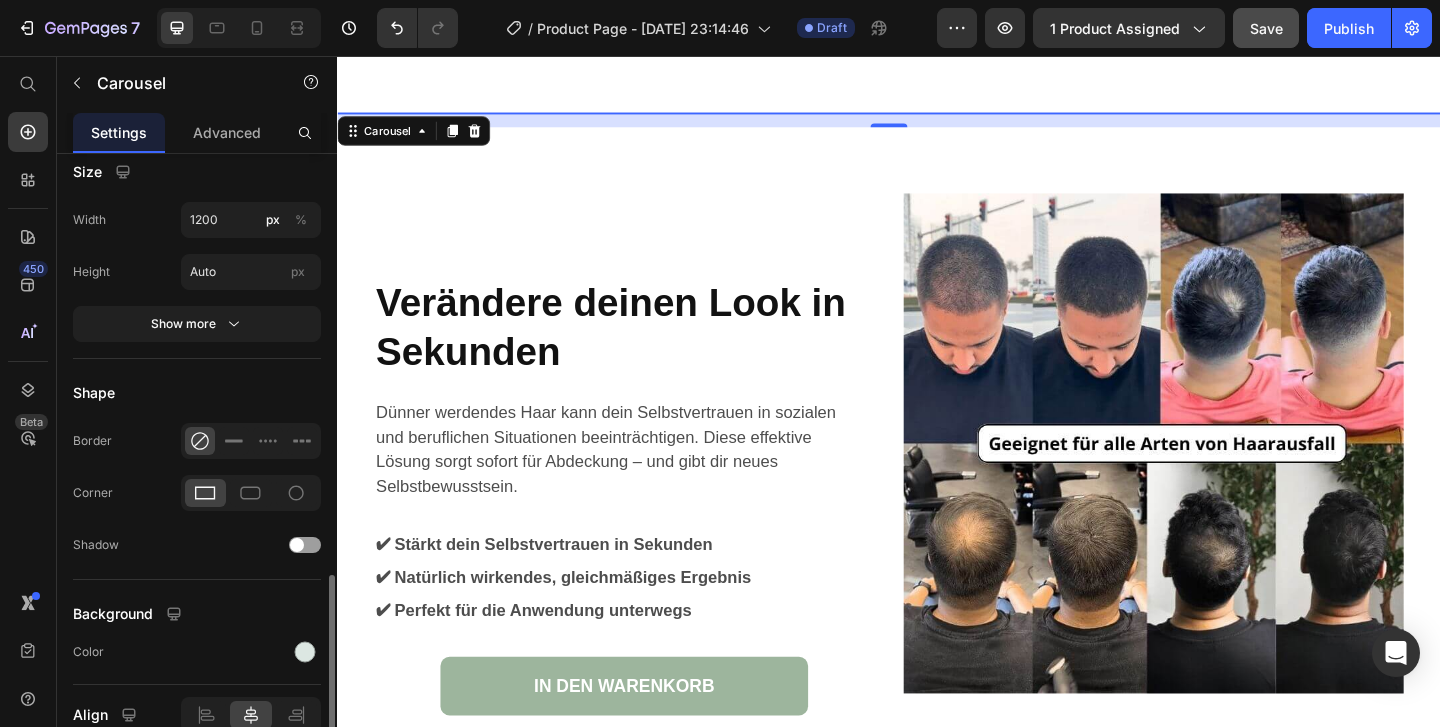 scroll, scrollTop: 1650, scrollLeft: 0, axis: vertical 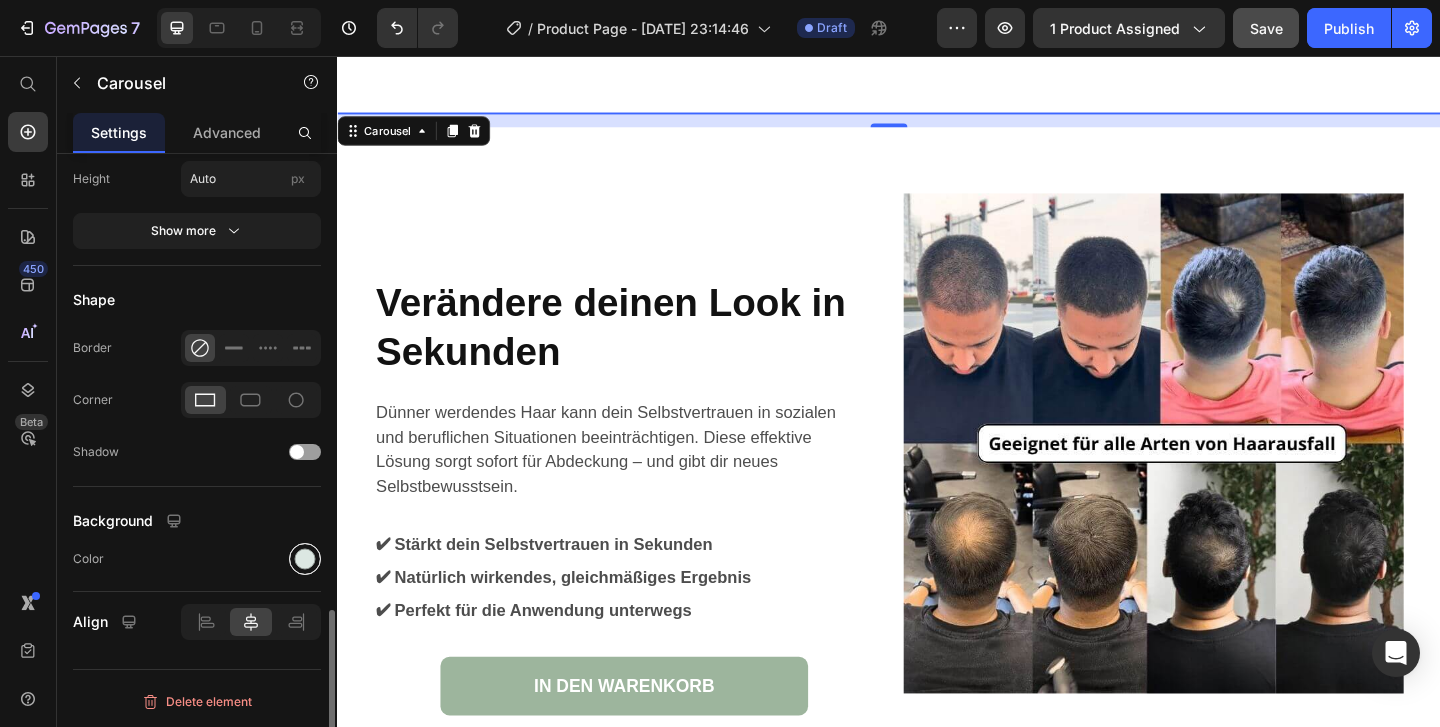 click at bounding box center (305, 558) 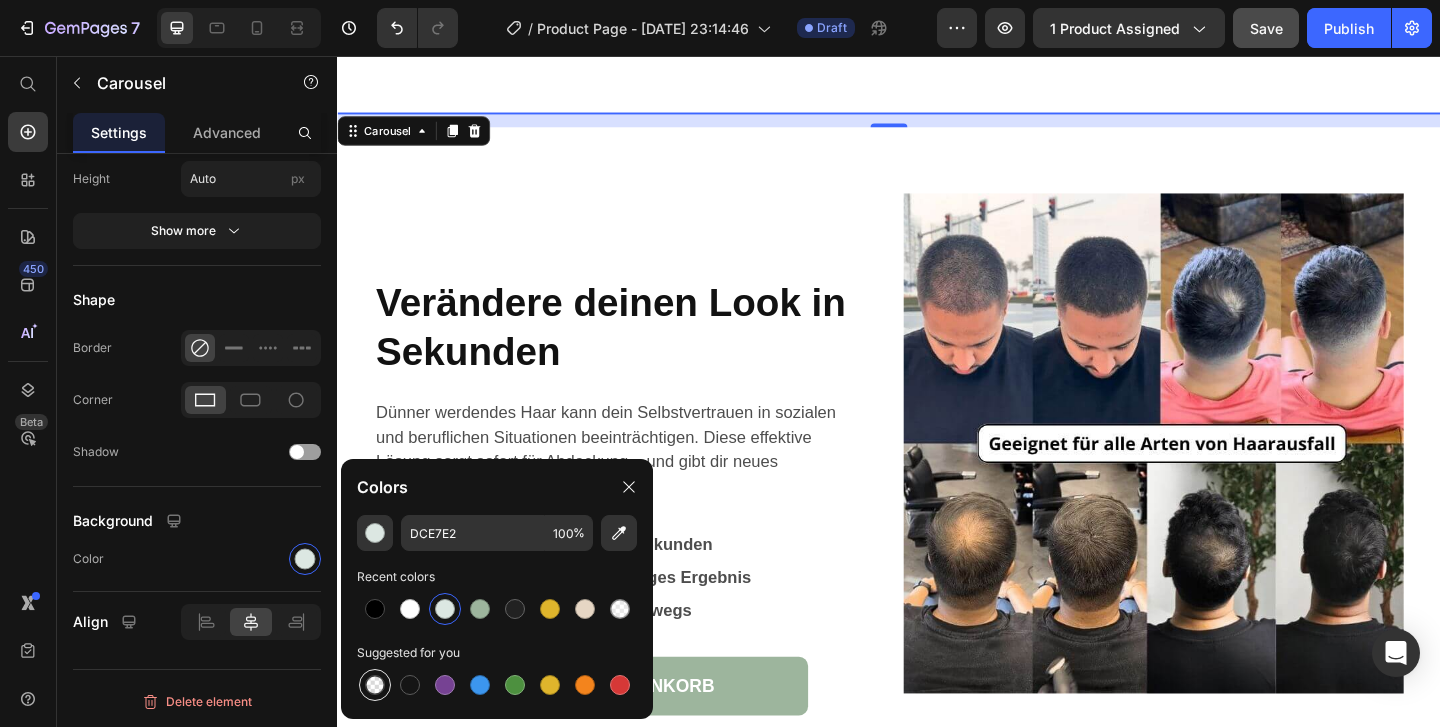 click at bounding box center [375, 685] 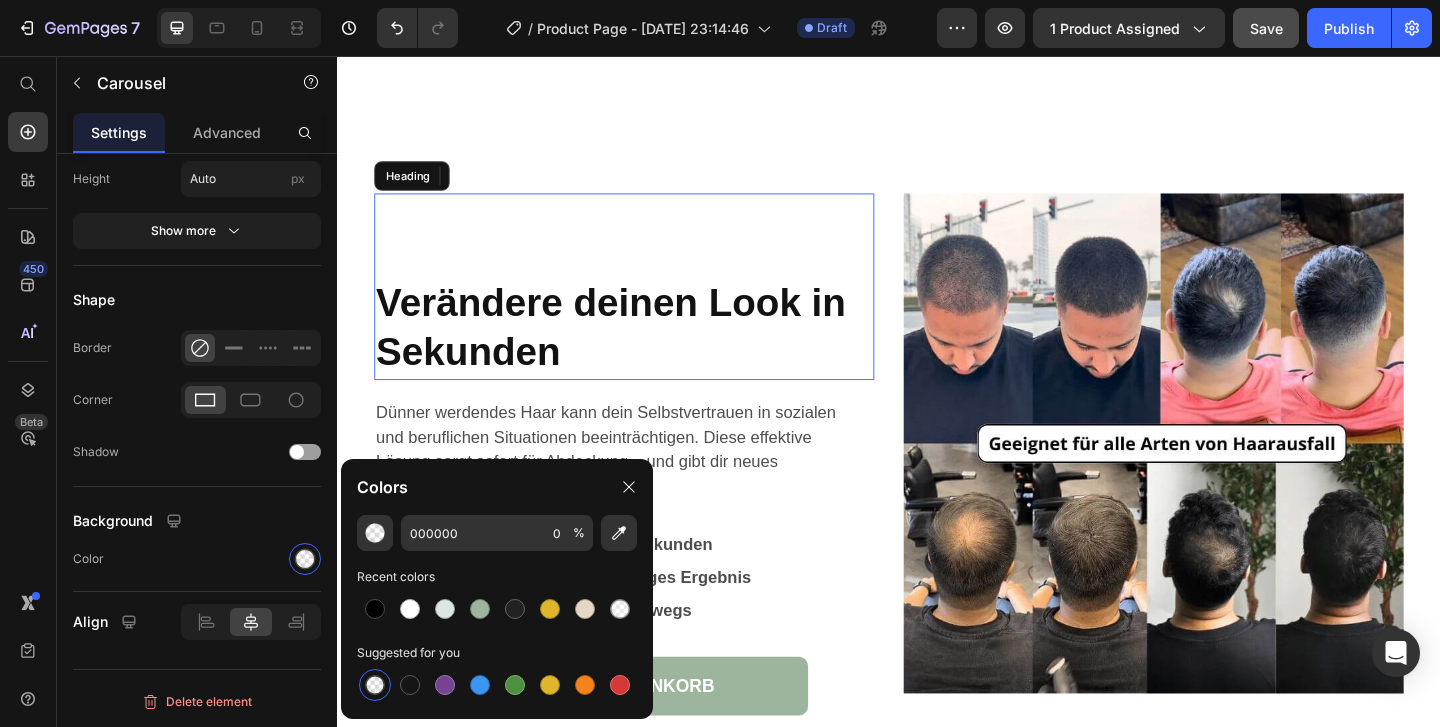 click on "Verändere deinen Look in Sekunden Heading" at bounding box center (649, 306) 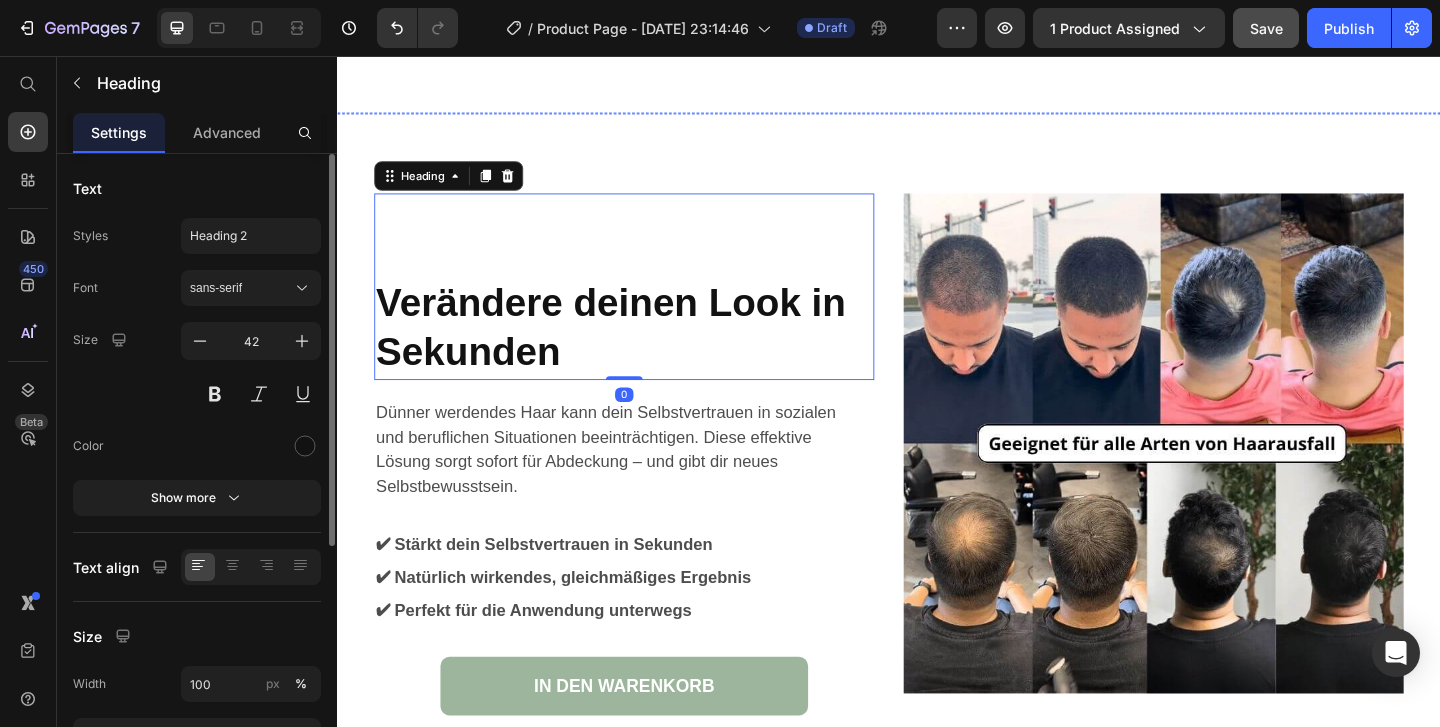 click at bounding box center [537, 117] 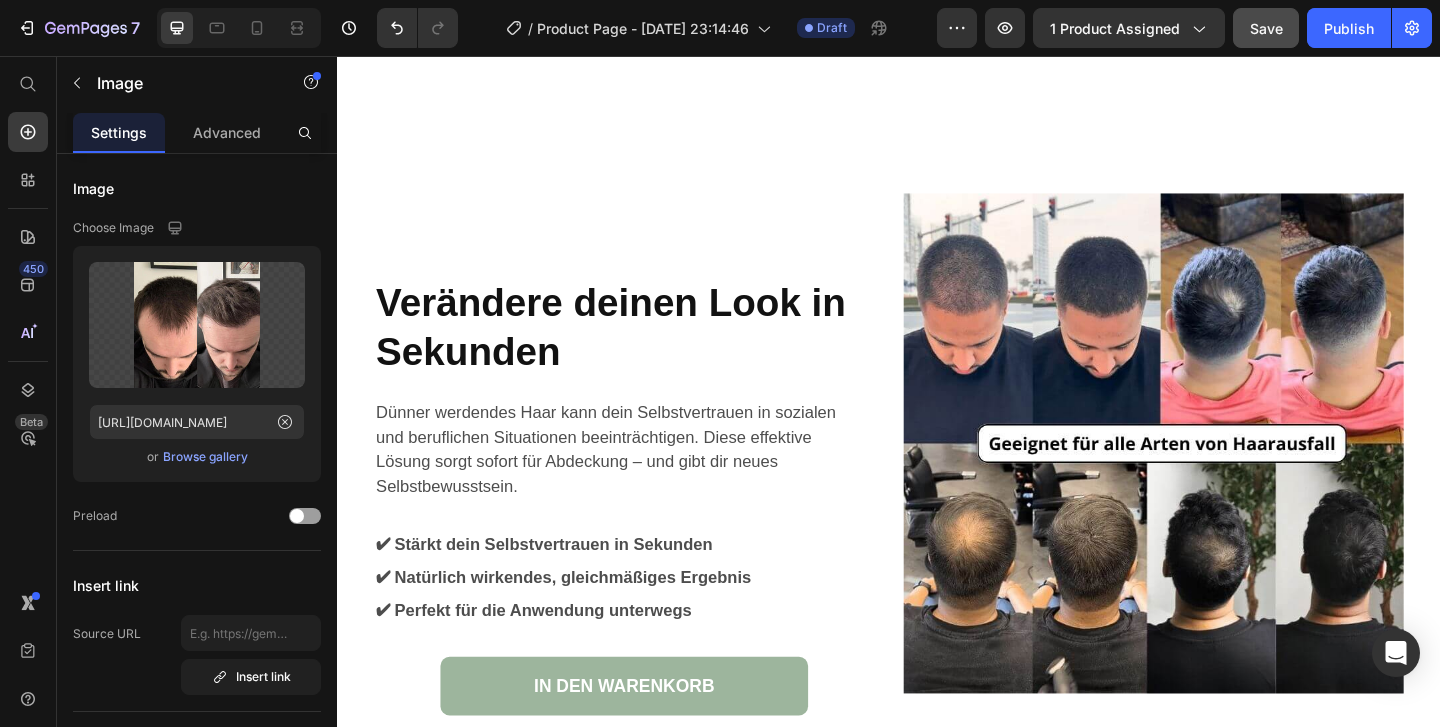click on "Image" at bounding box center [383, 137] 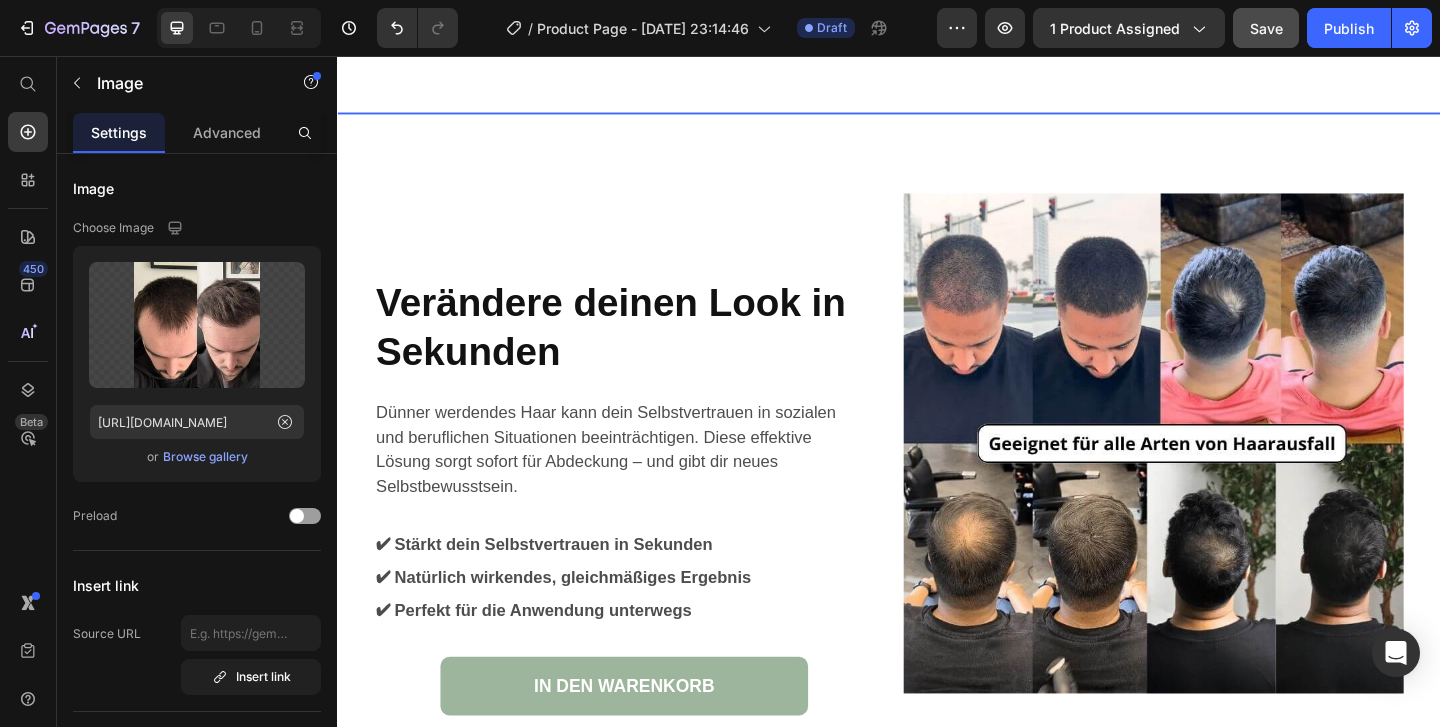 click on "Carousel" at bounding box center [375, 174] 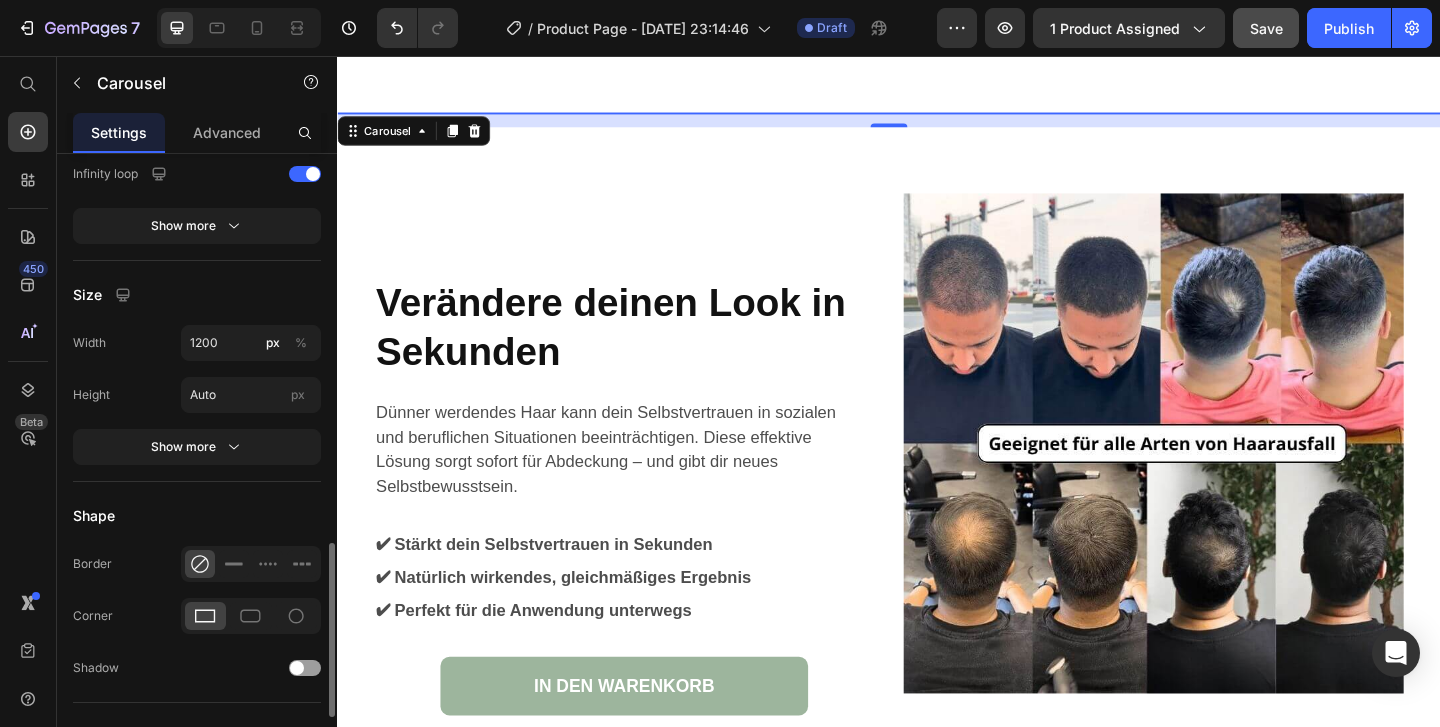 scroll, scrollTop: 1429, scrollLeft: 0, axis: vertical 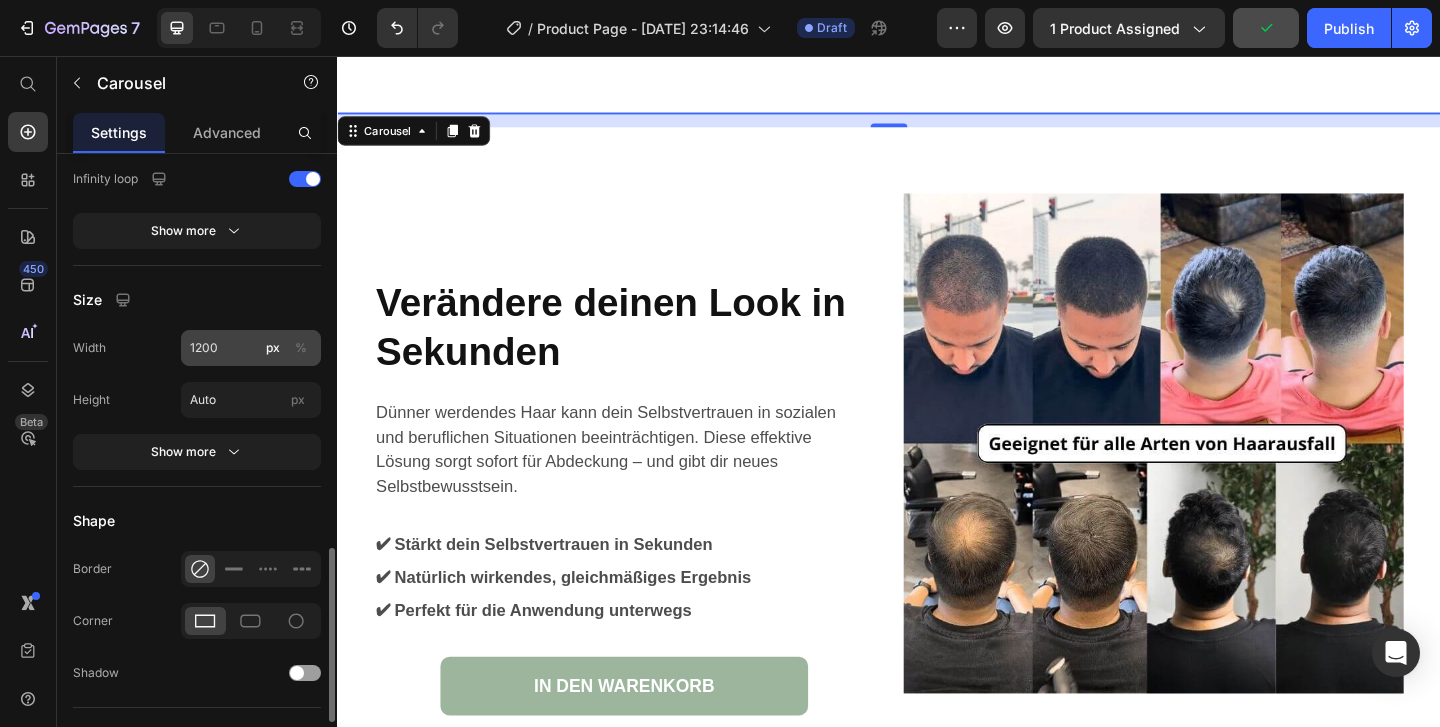 click on "%" at bounding box center [301, 348] 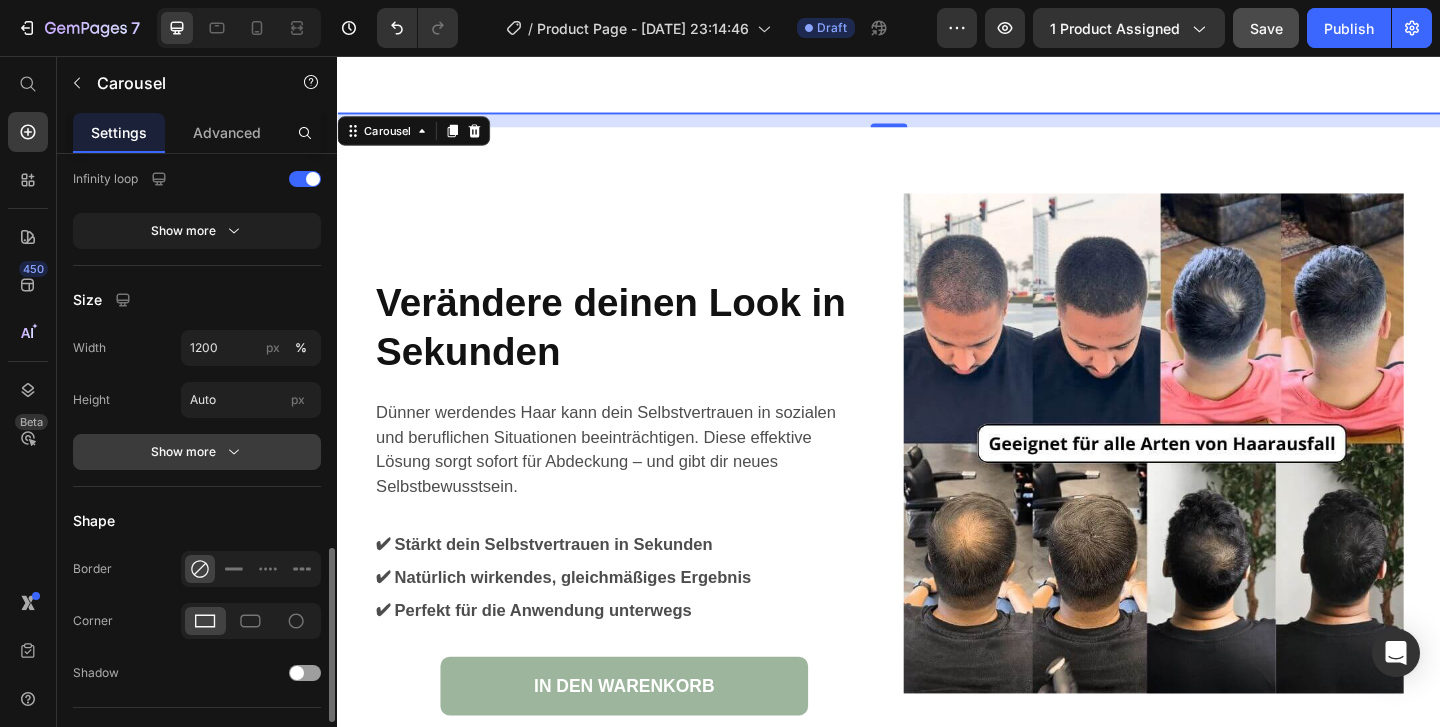 click on "Show more" at bounding box center (197, 452) 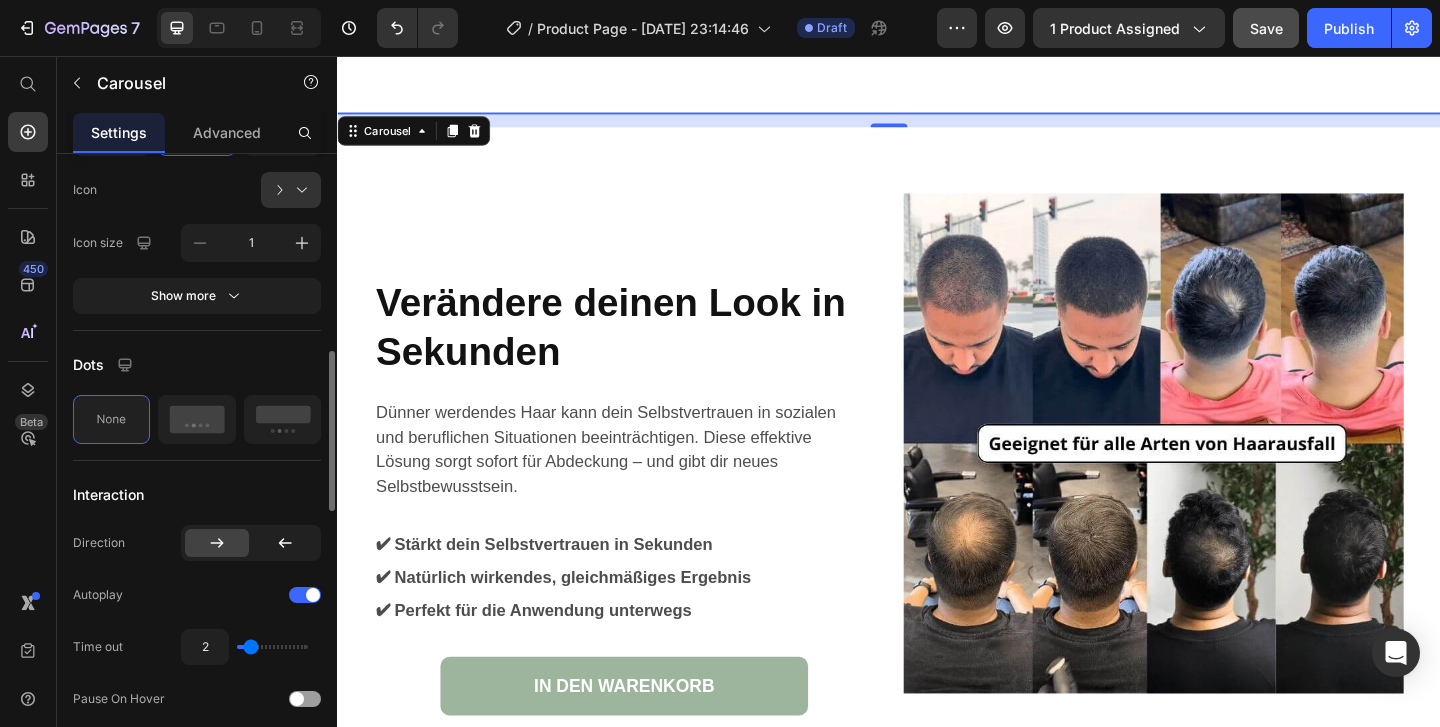 scroll, scrollTop: 750, scrollLeft: 0, axis: vertical 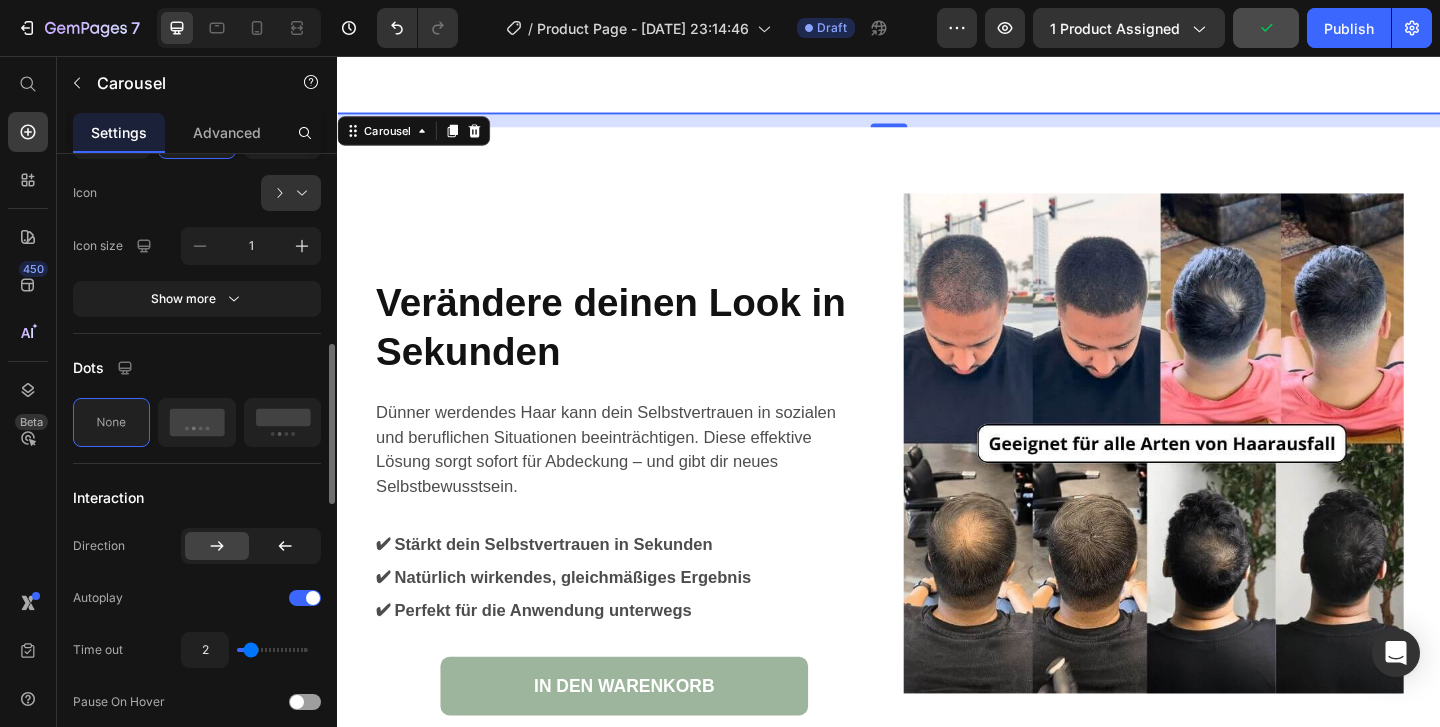 type on "1.8" 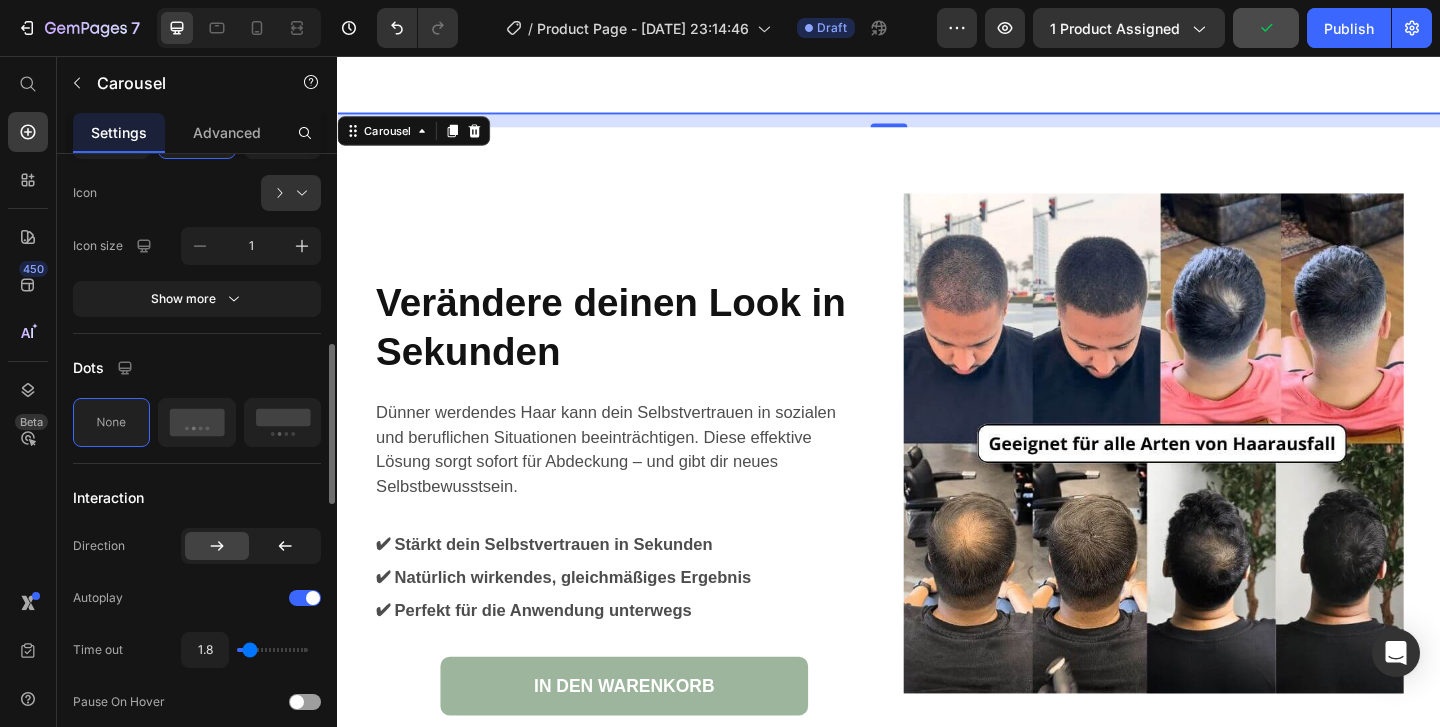 type on "1.6" 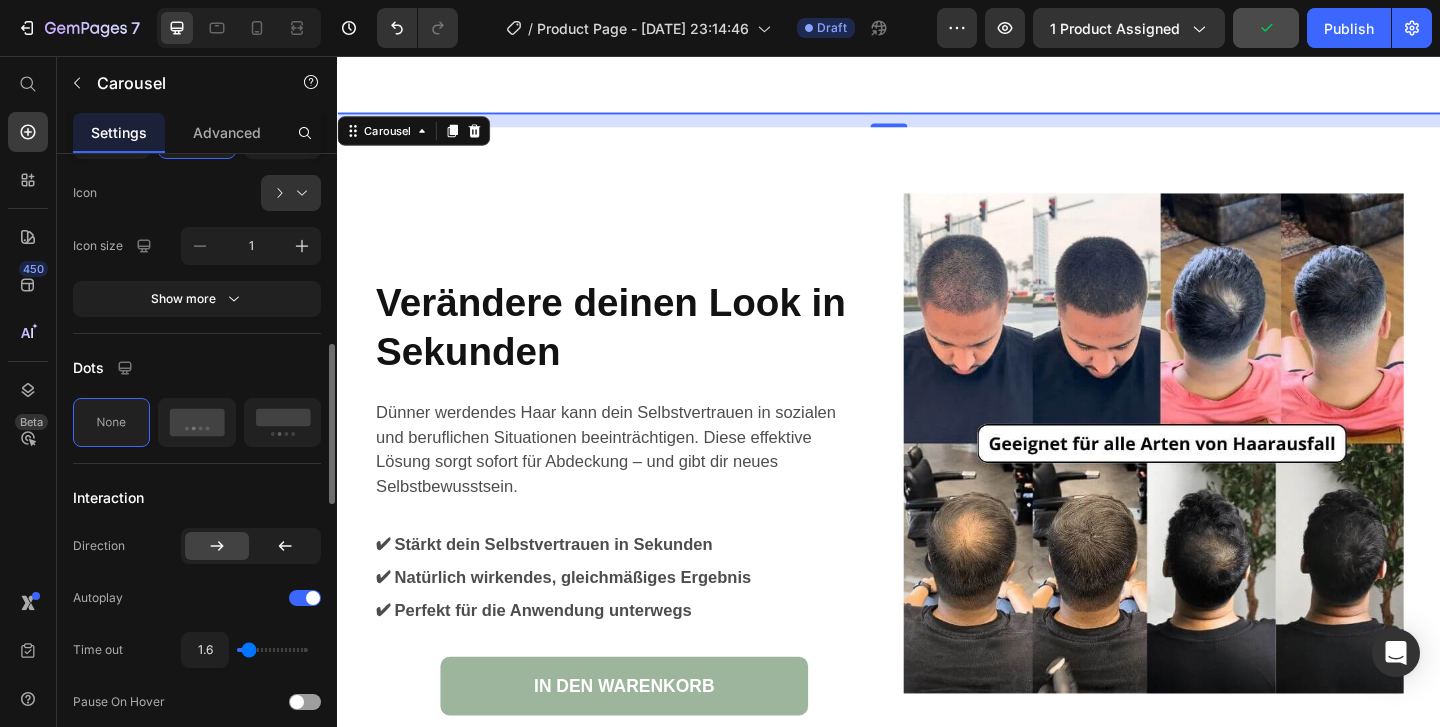 type on "1.5" 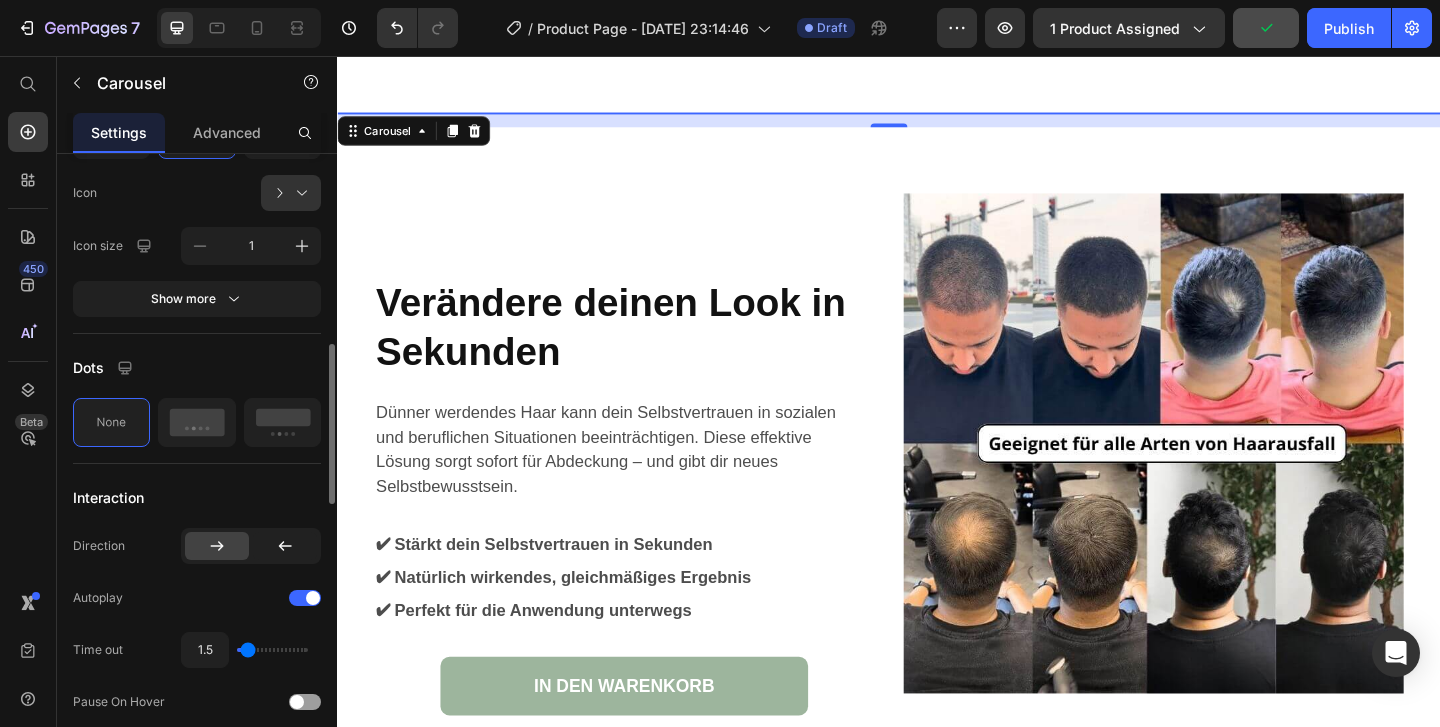type on "1.4" 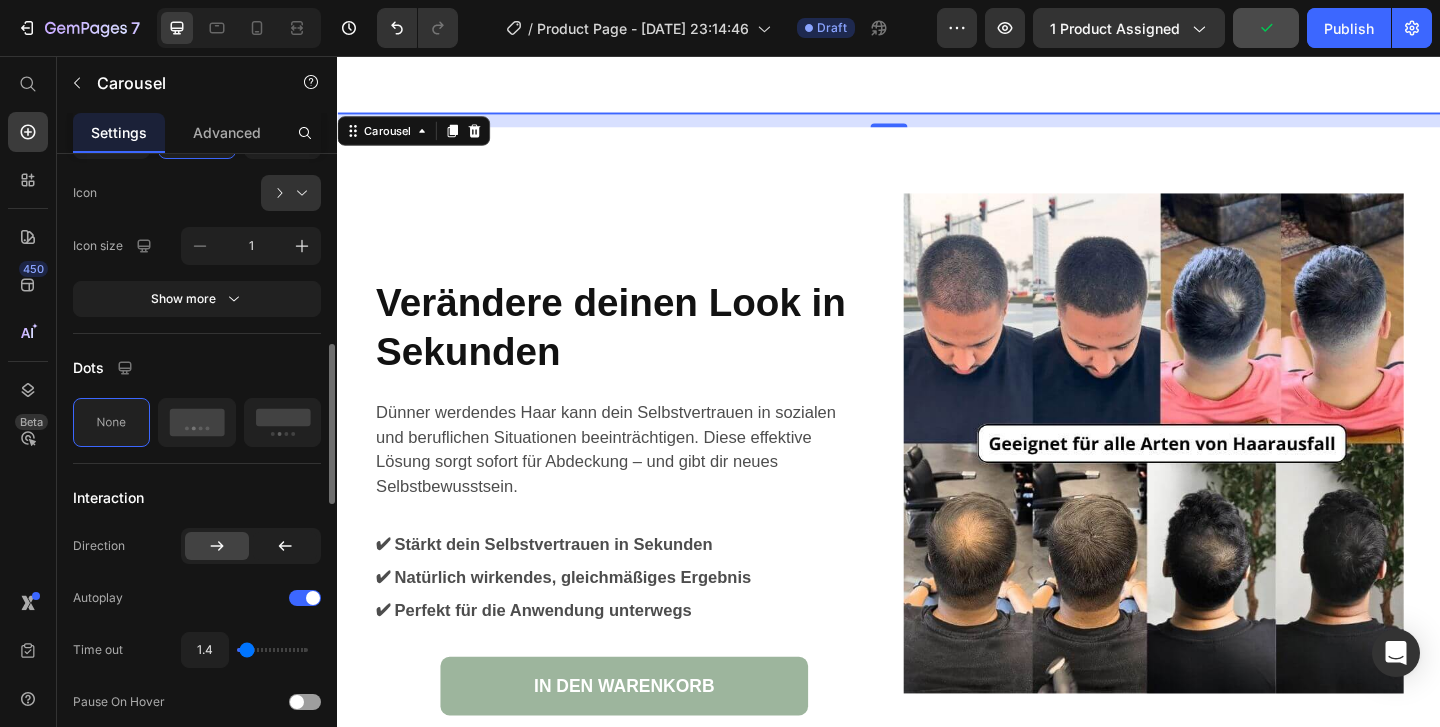type on "1.4" 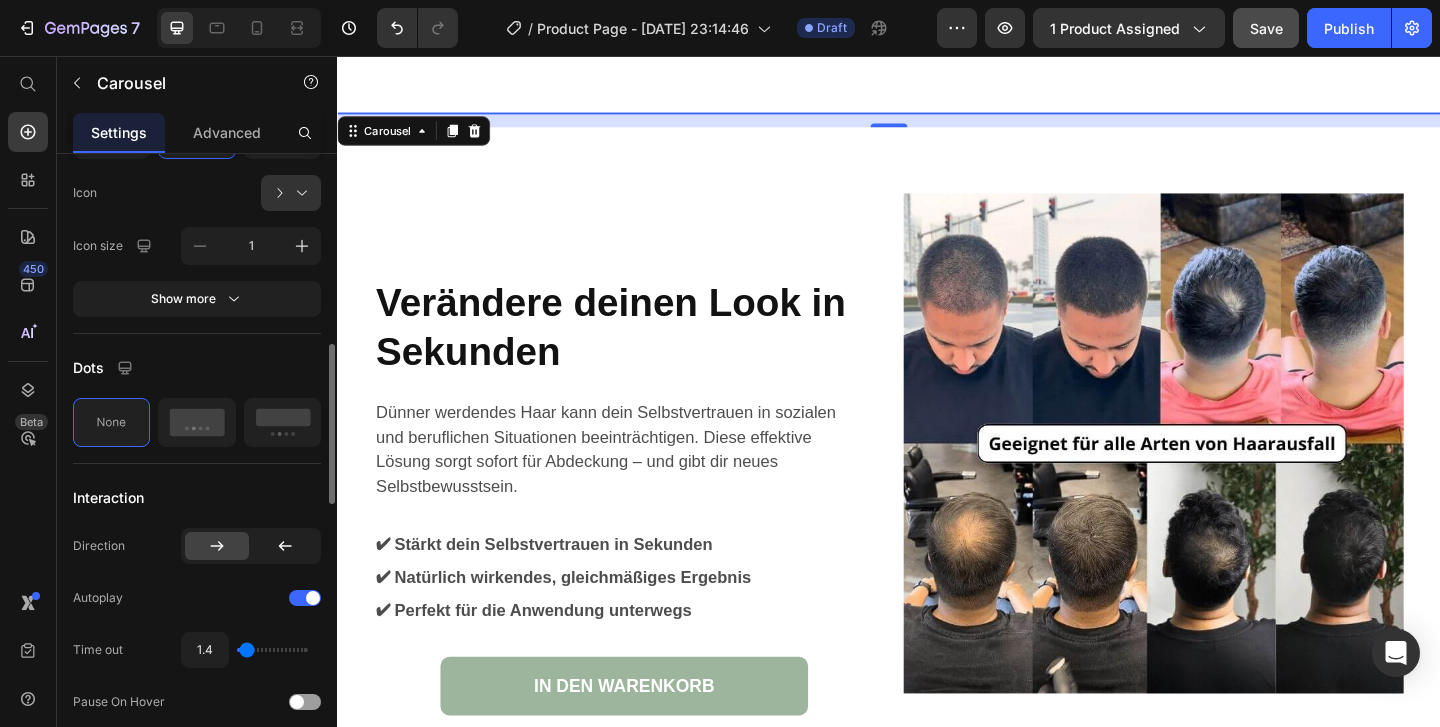 type on "1.5" 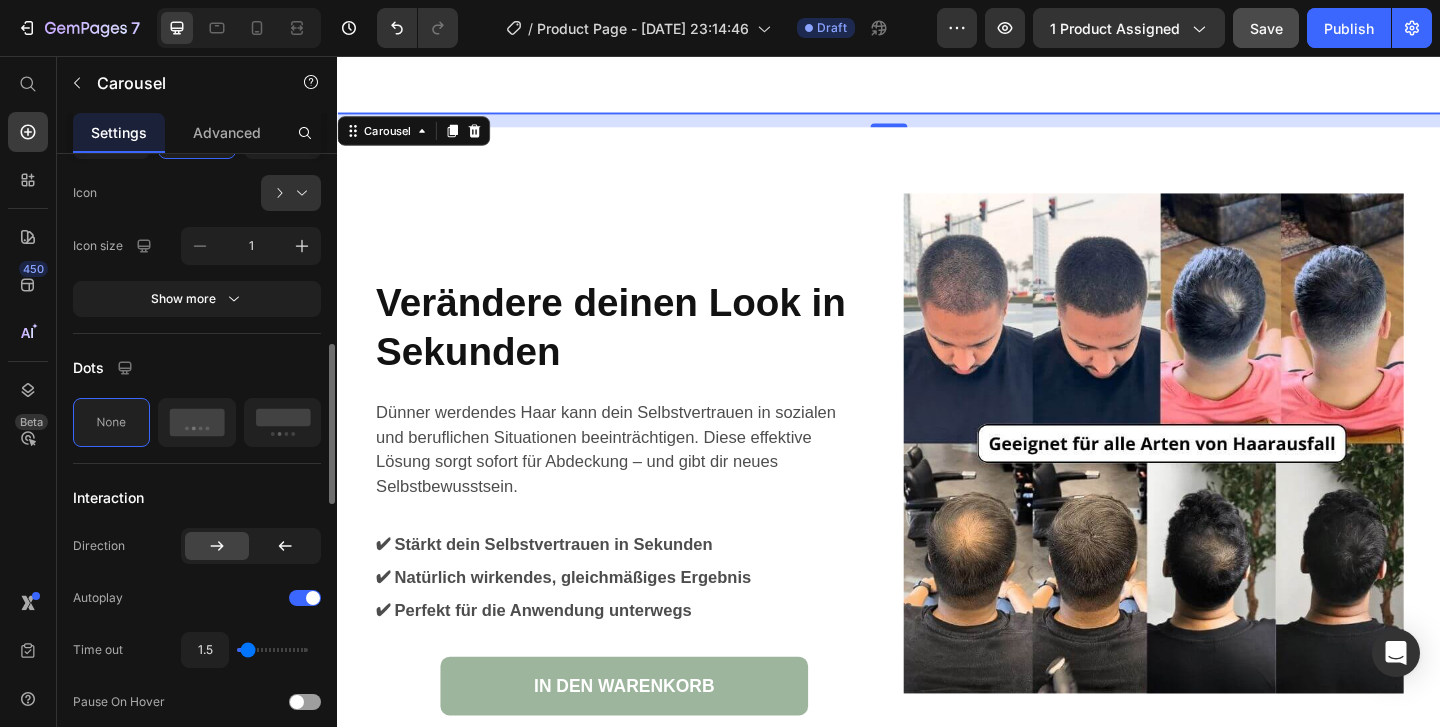type on "1.6" 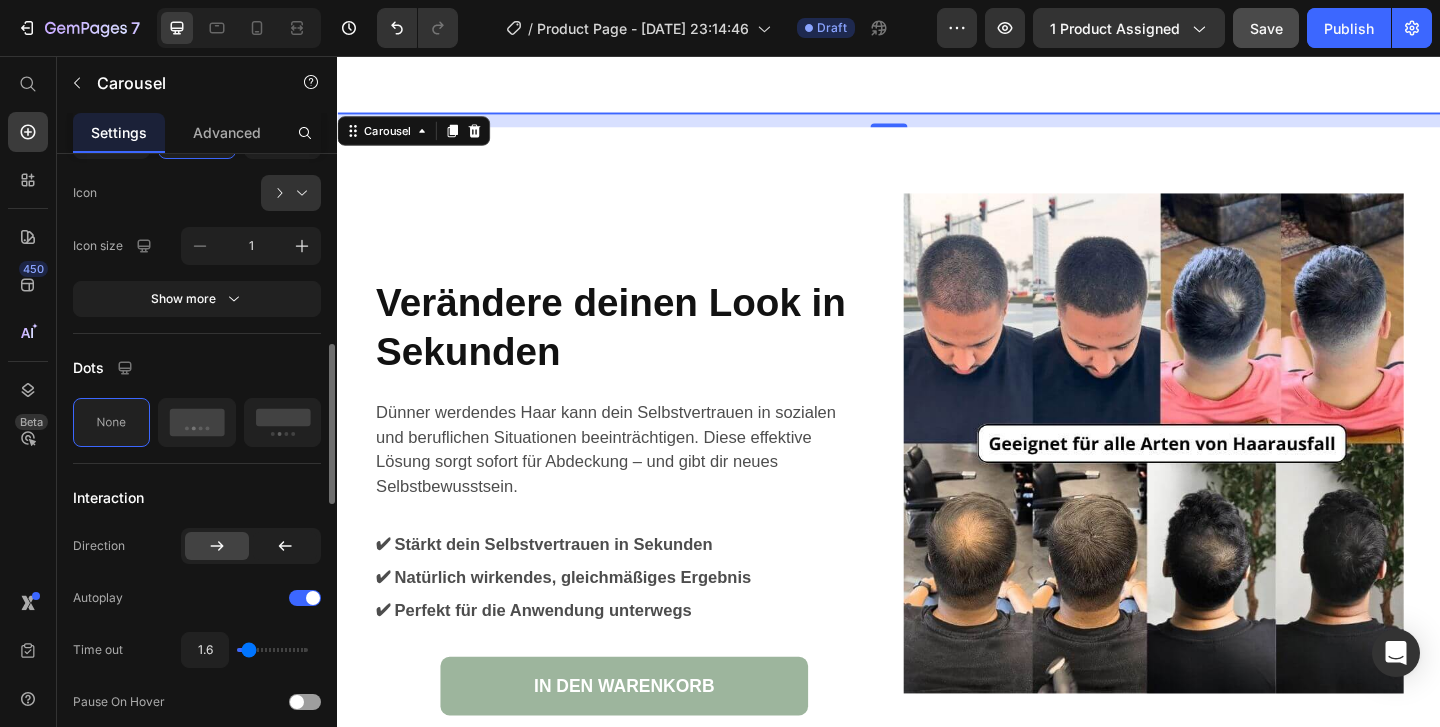 type on "1.5" 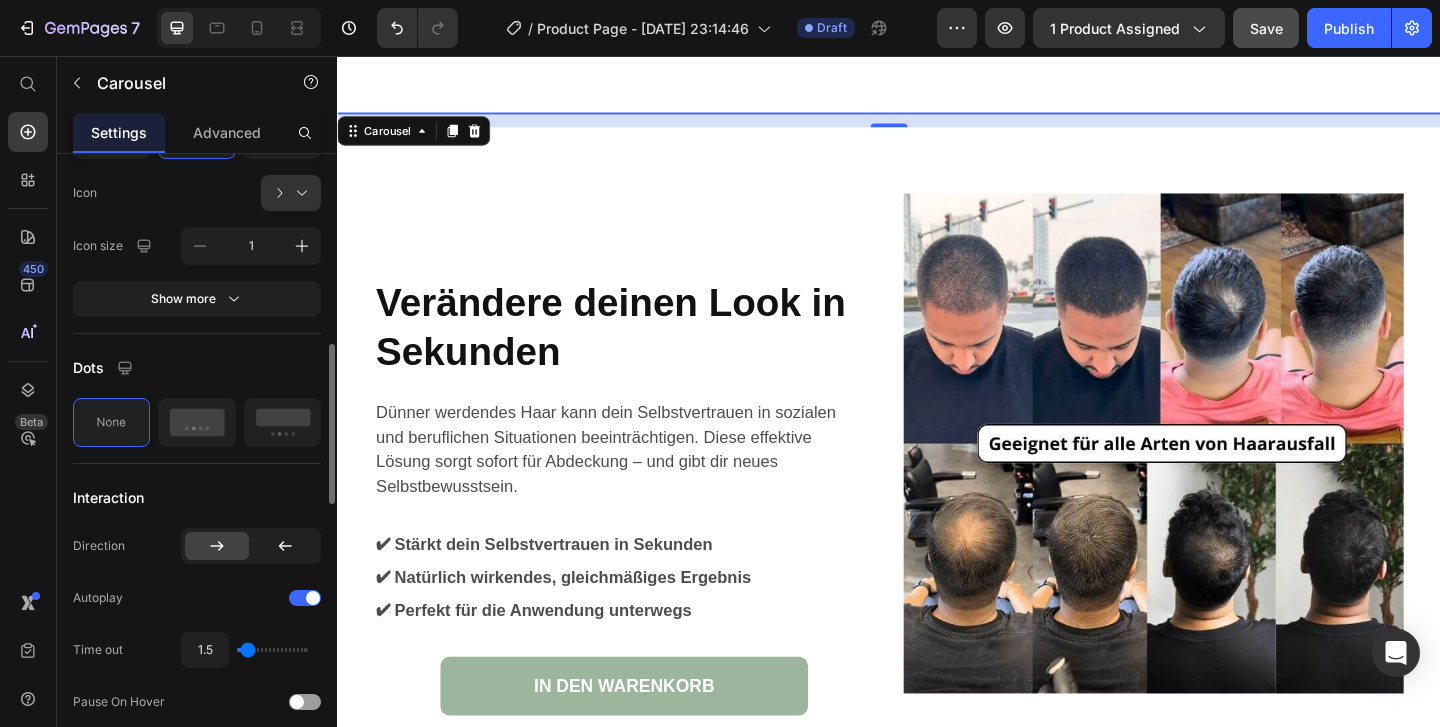 type on "1.4" 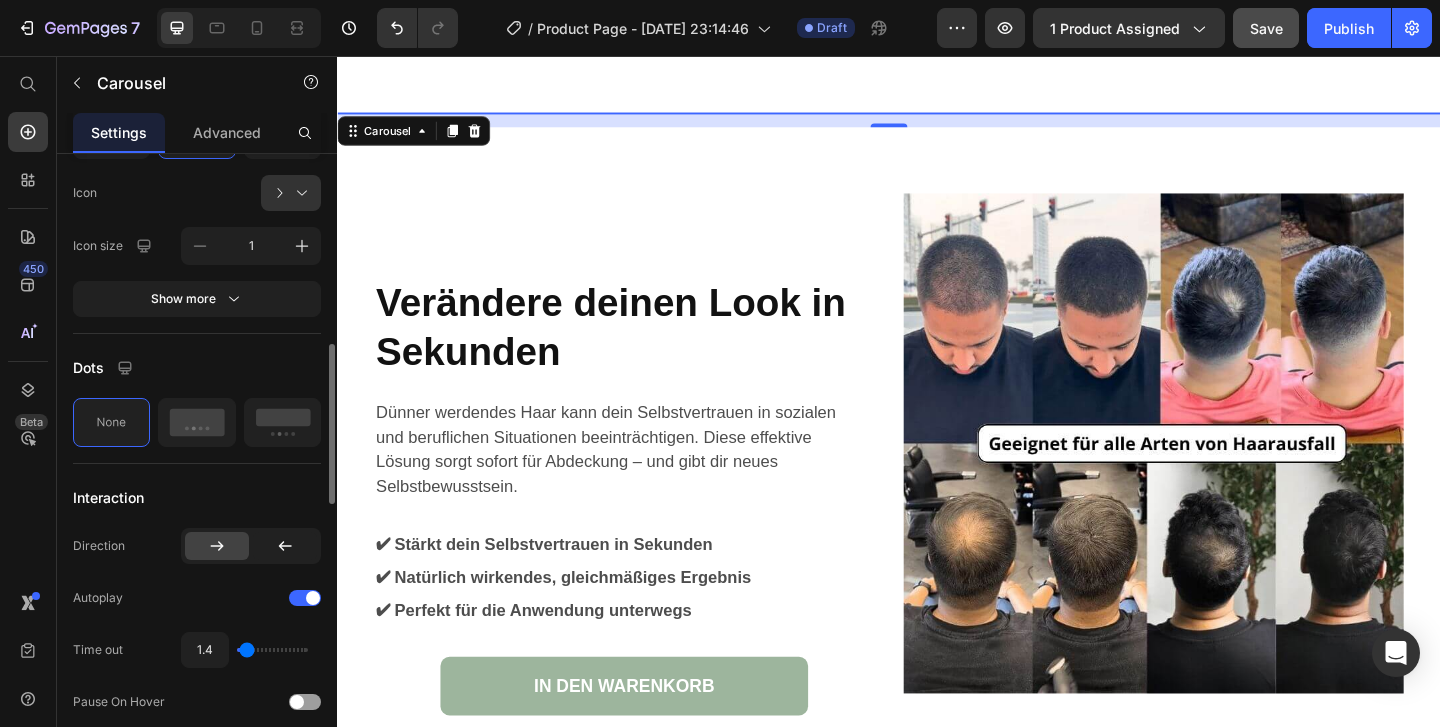 type on "1.5" 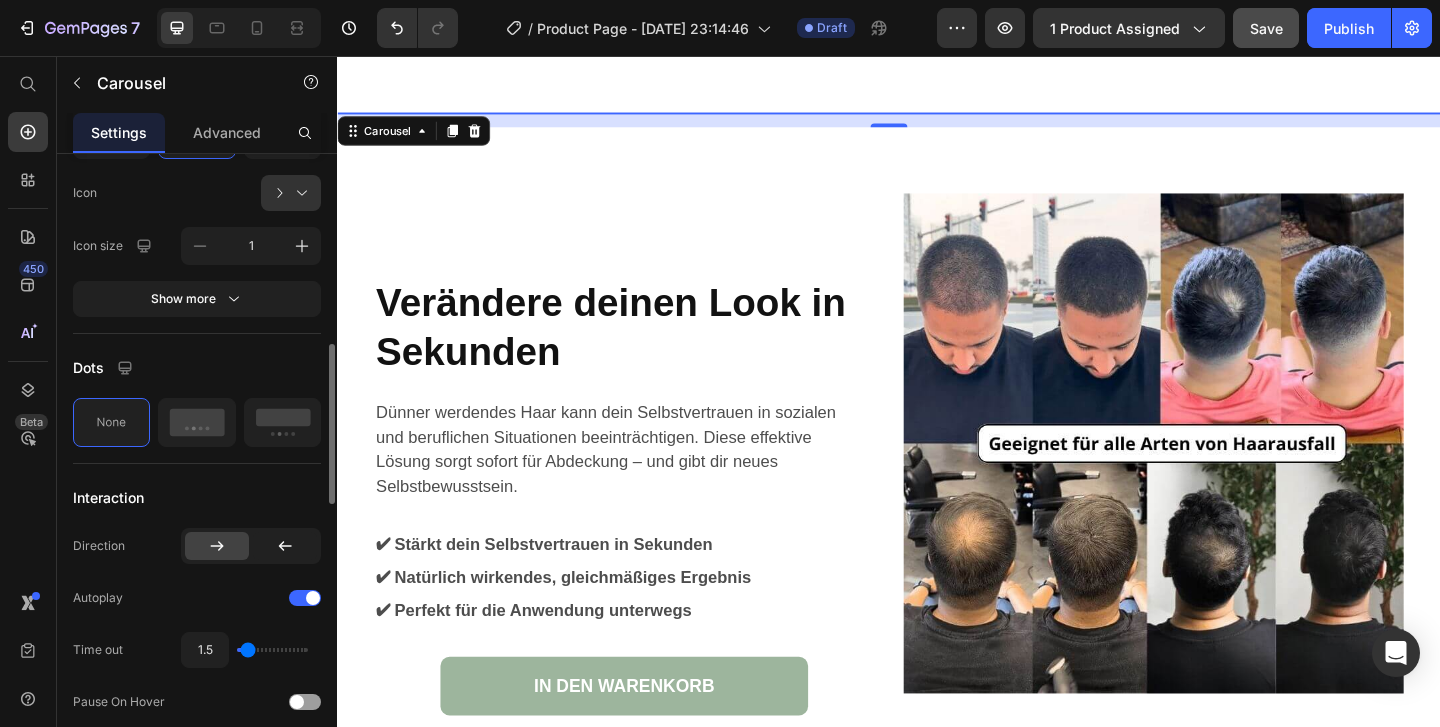 type on "1.5" 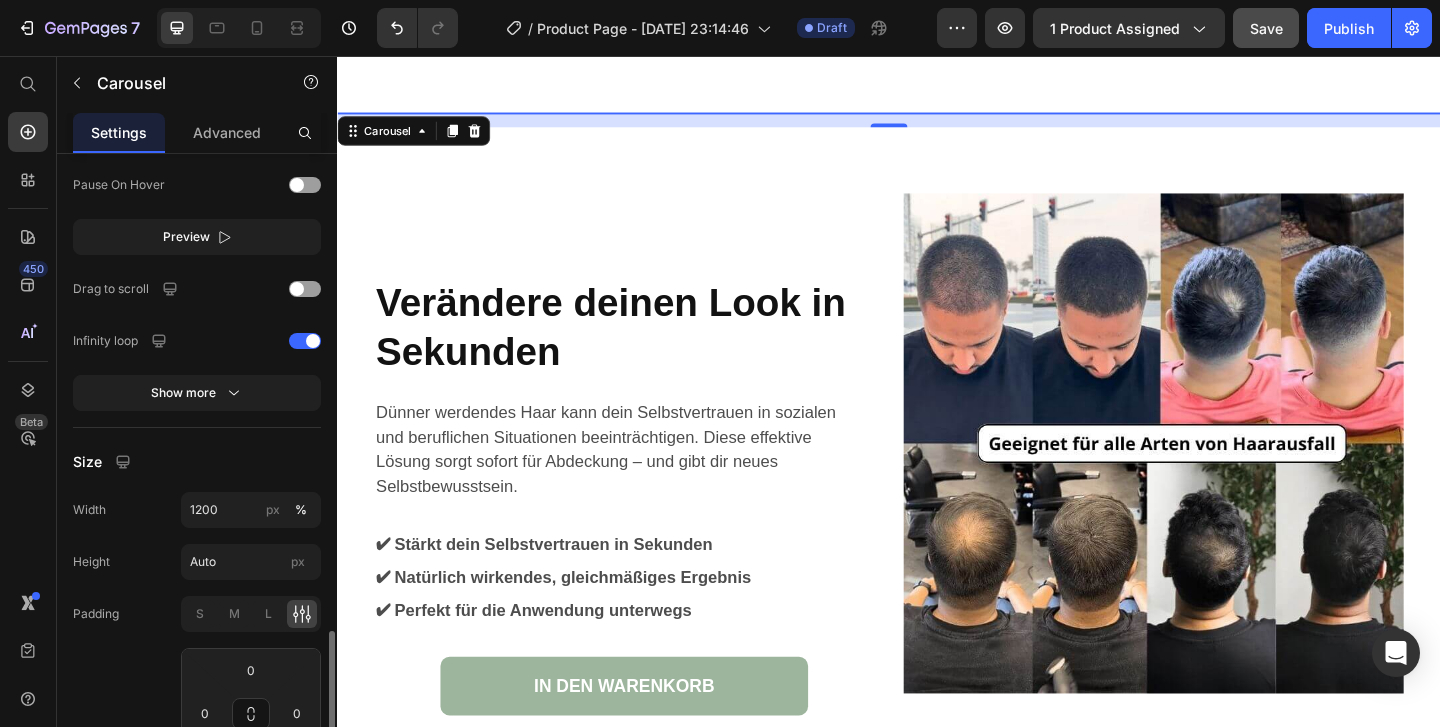 scroll, scrollTop: 1850, scrollLeft: 0, axis: vertical 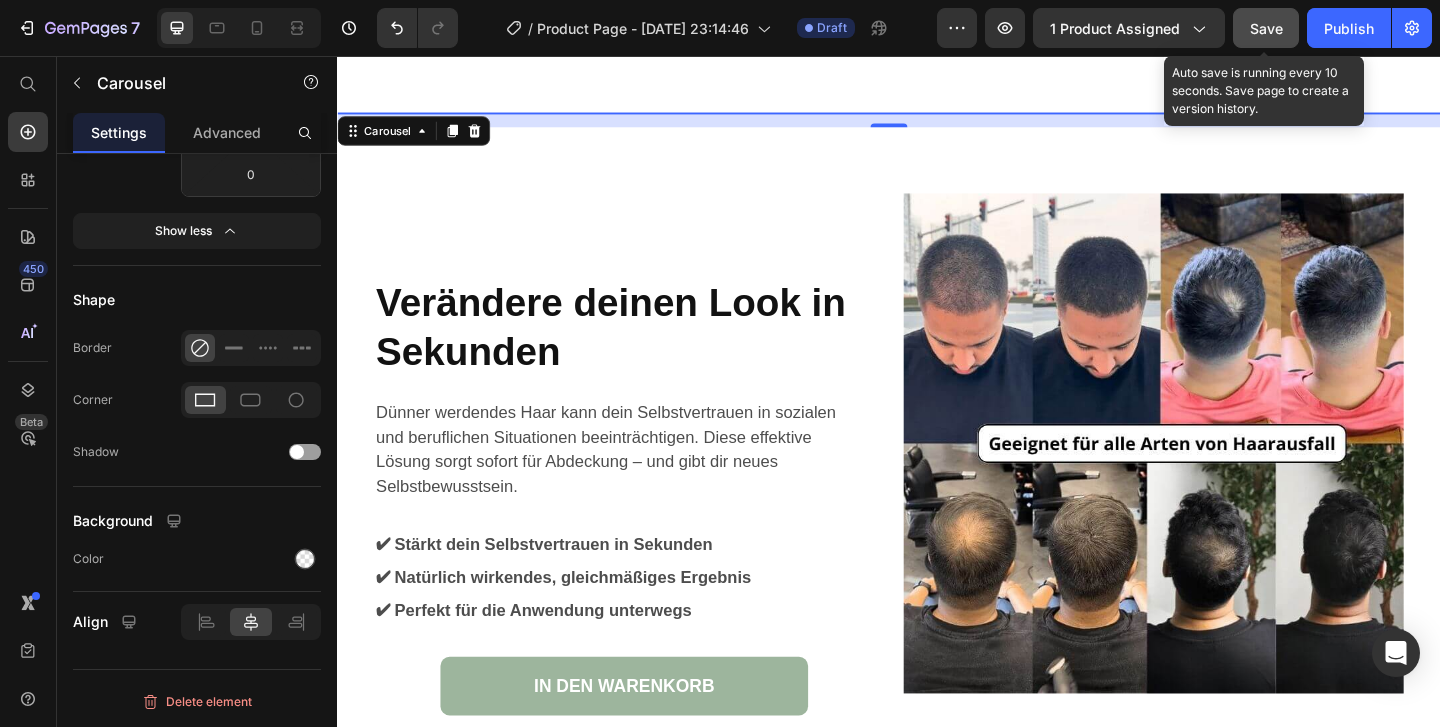 click on "Save" at bounding box center [1266, 28] 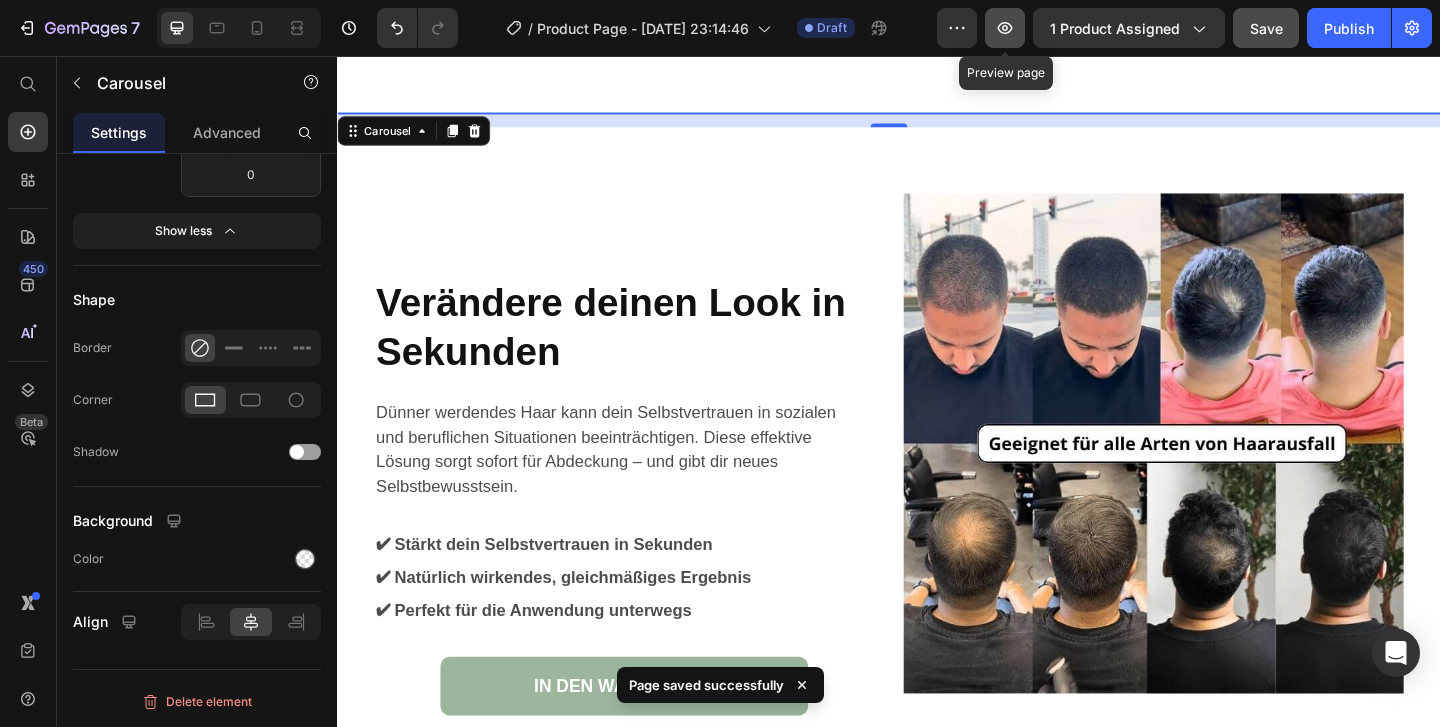 click 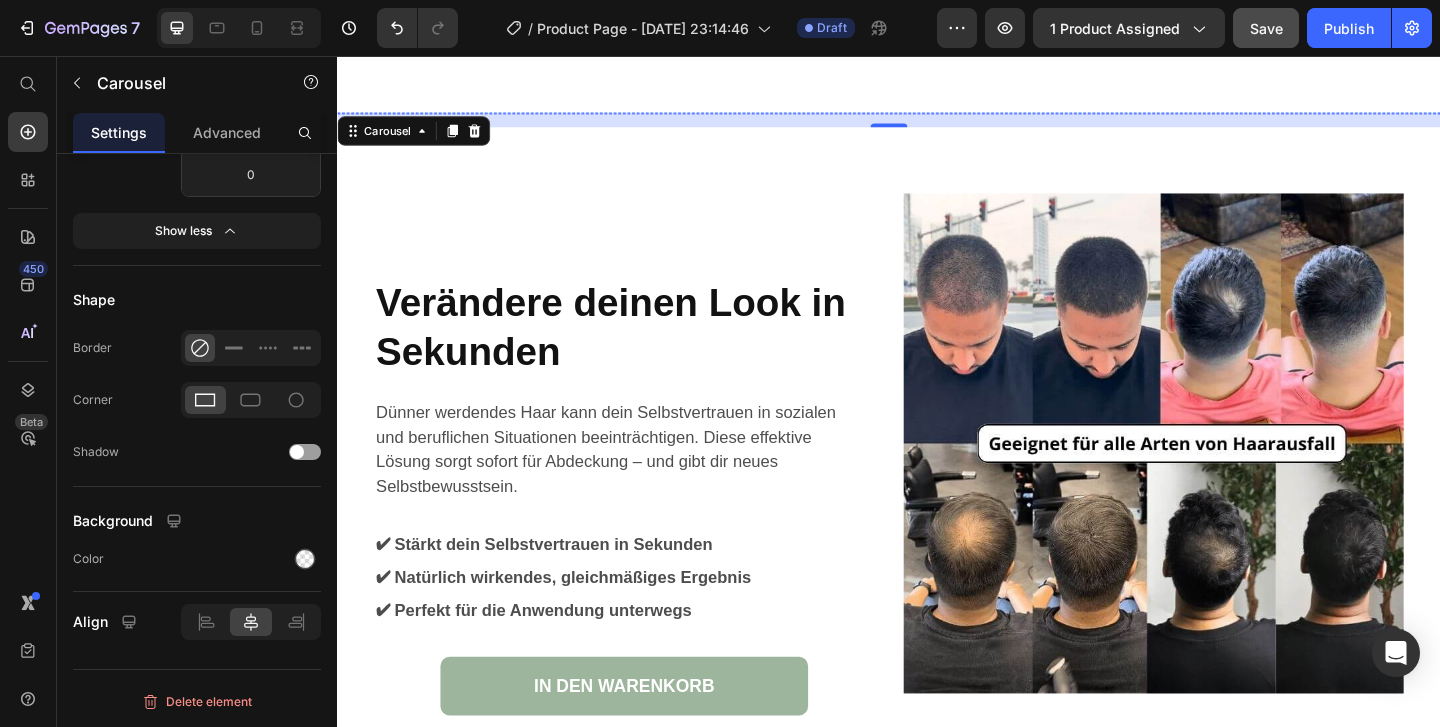 scroll, scrollTop: 4979, scrollLeft: 0, axis: vertical 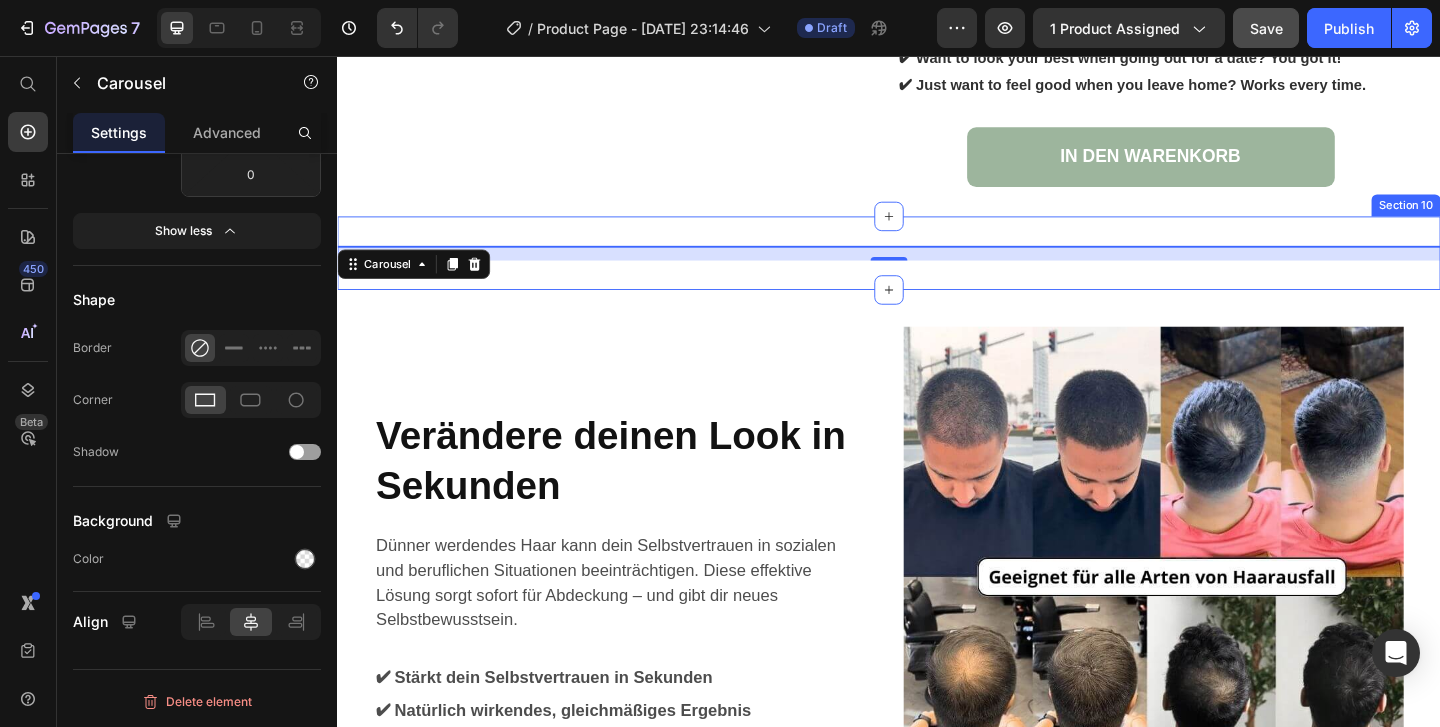 click on "Image Image Image Image Image
Carousel   16 Section 10" at bounding box center [937, 270] 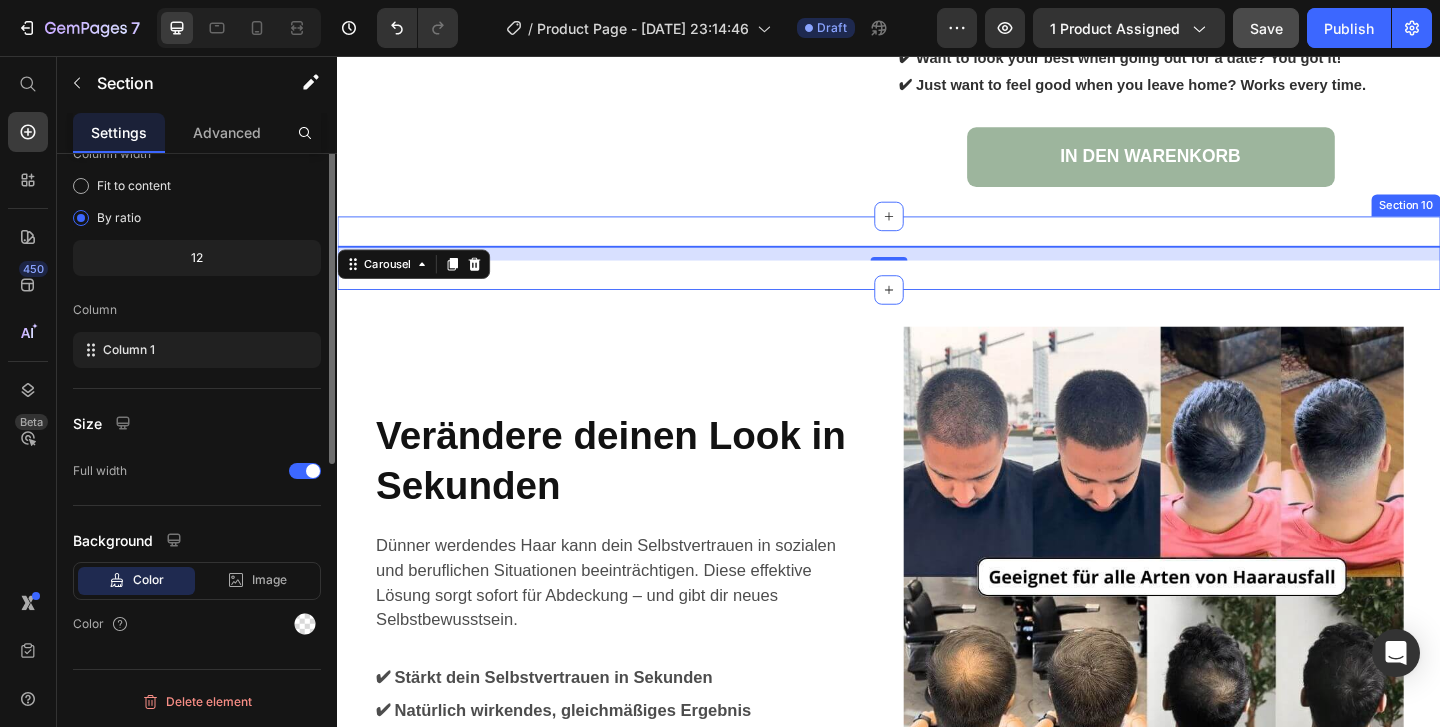 scroll, scrollTop: 0, scrollLeft: 0, axis: both 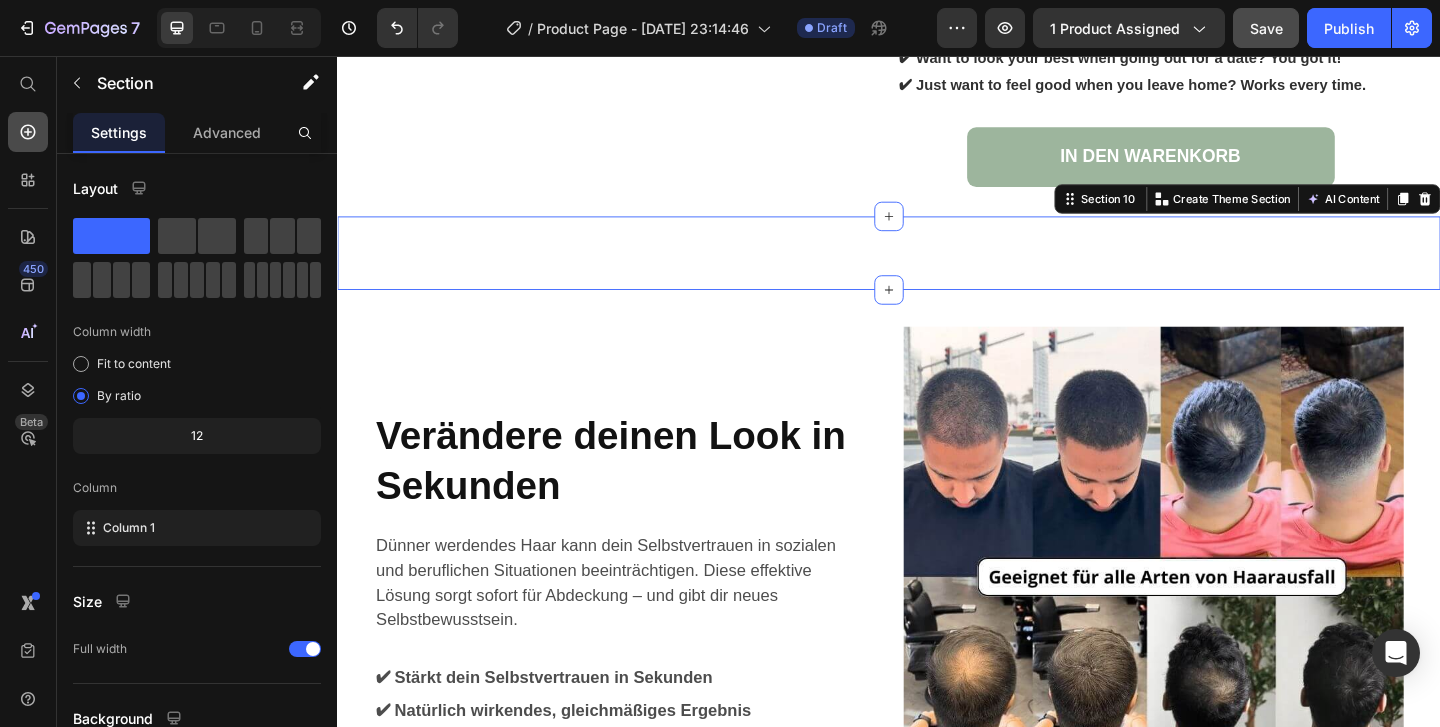 click 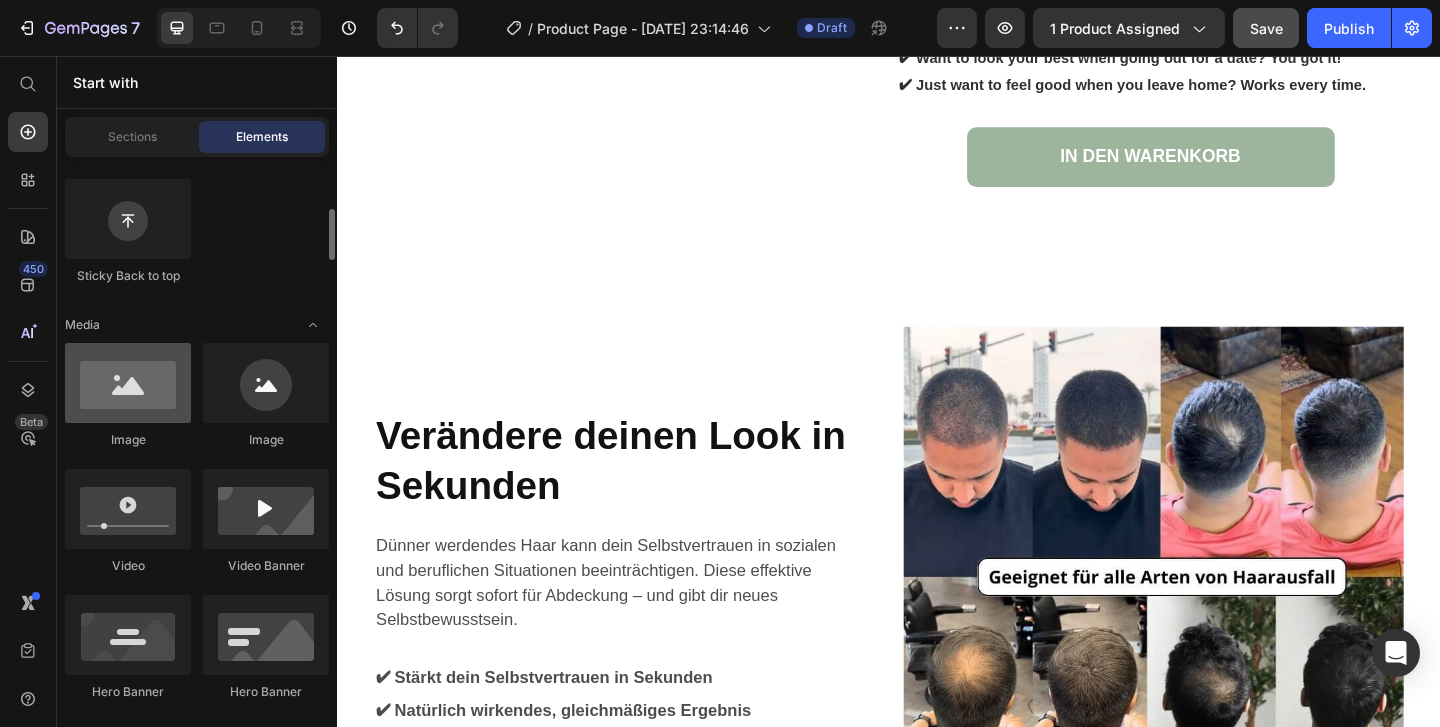 scroll, scrollTop: 0, scrollLeft: 0, axis: both 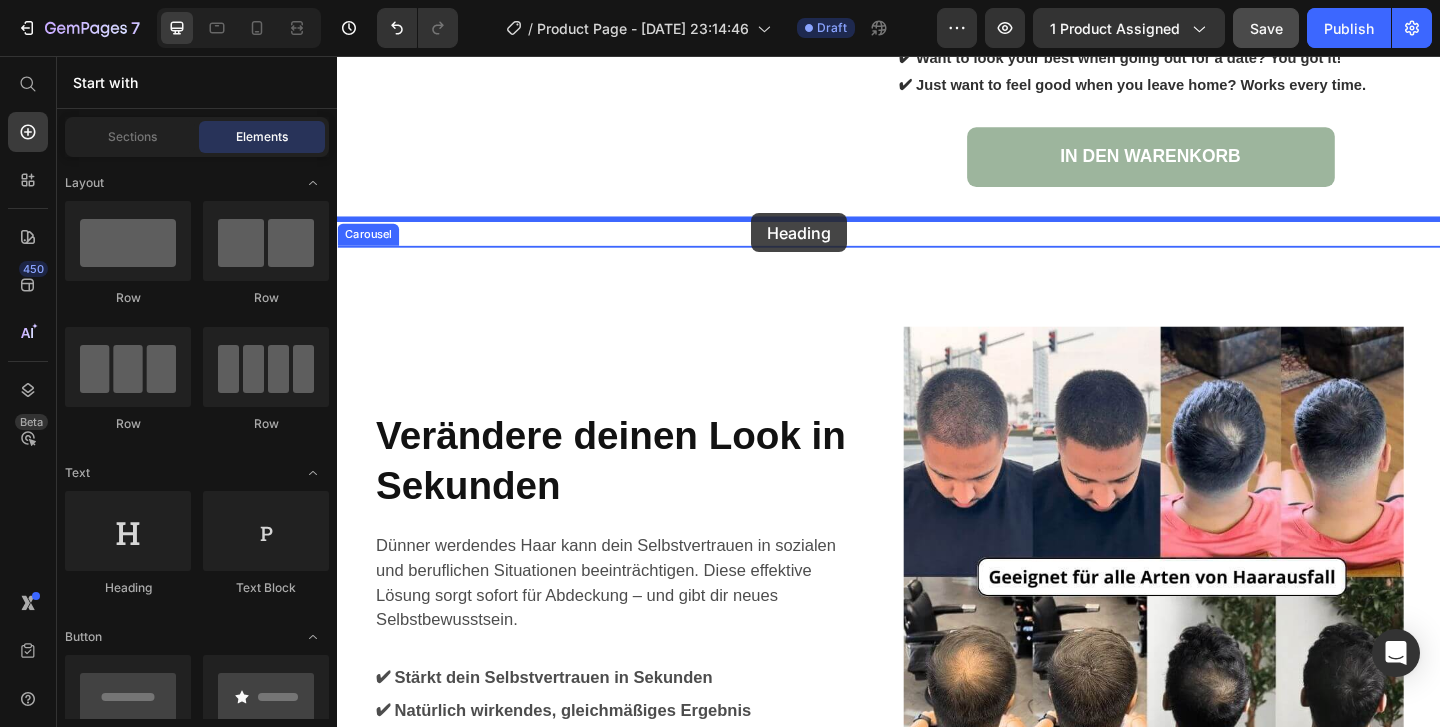 drag, startPoint x: 451, startPoint y: 597, endPoint x: 787, endPoint y: 229, distance: 498.31717 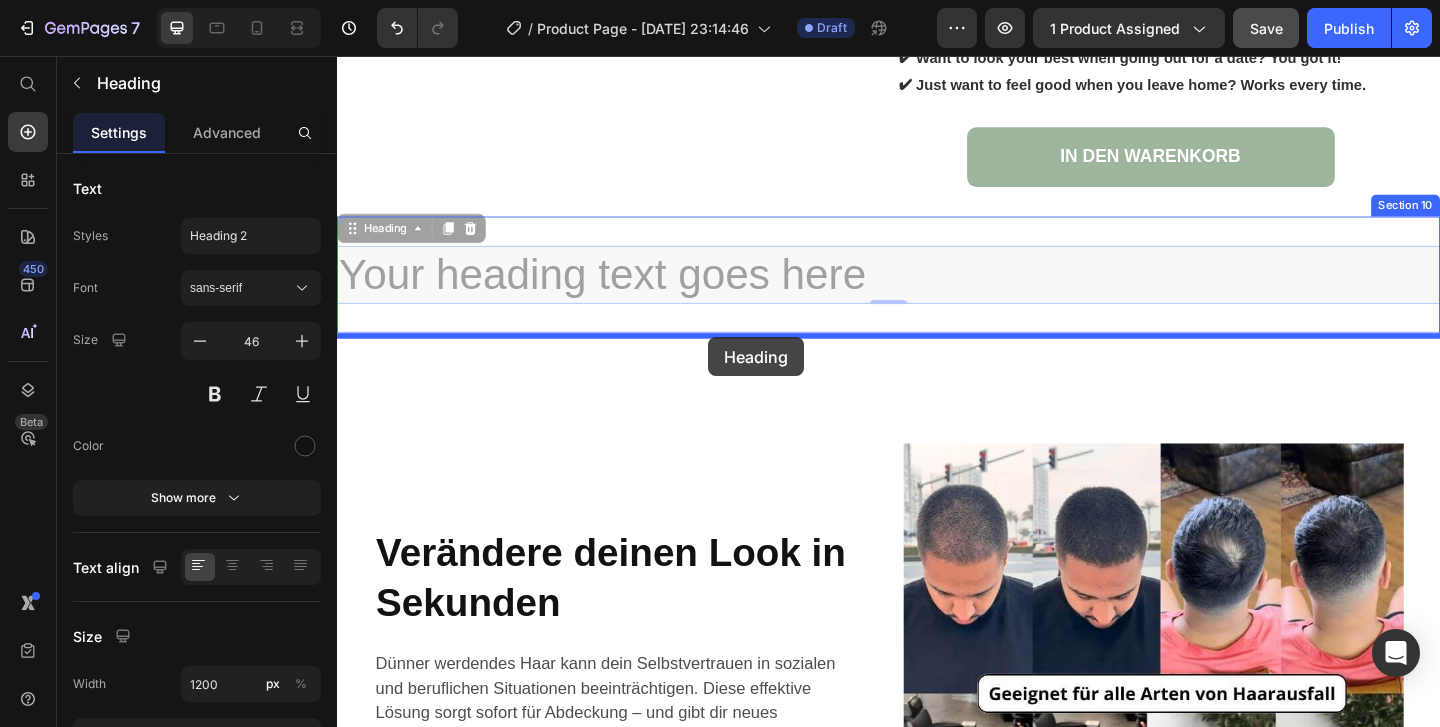 drag, startPoint x: 746, startPoint y: 294, endPoint x: 740, endPoint y: 362, distance: 68.26419 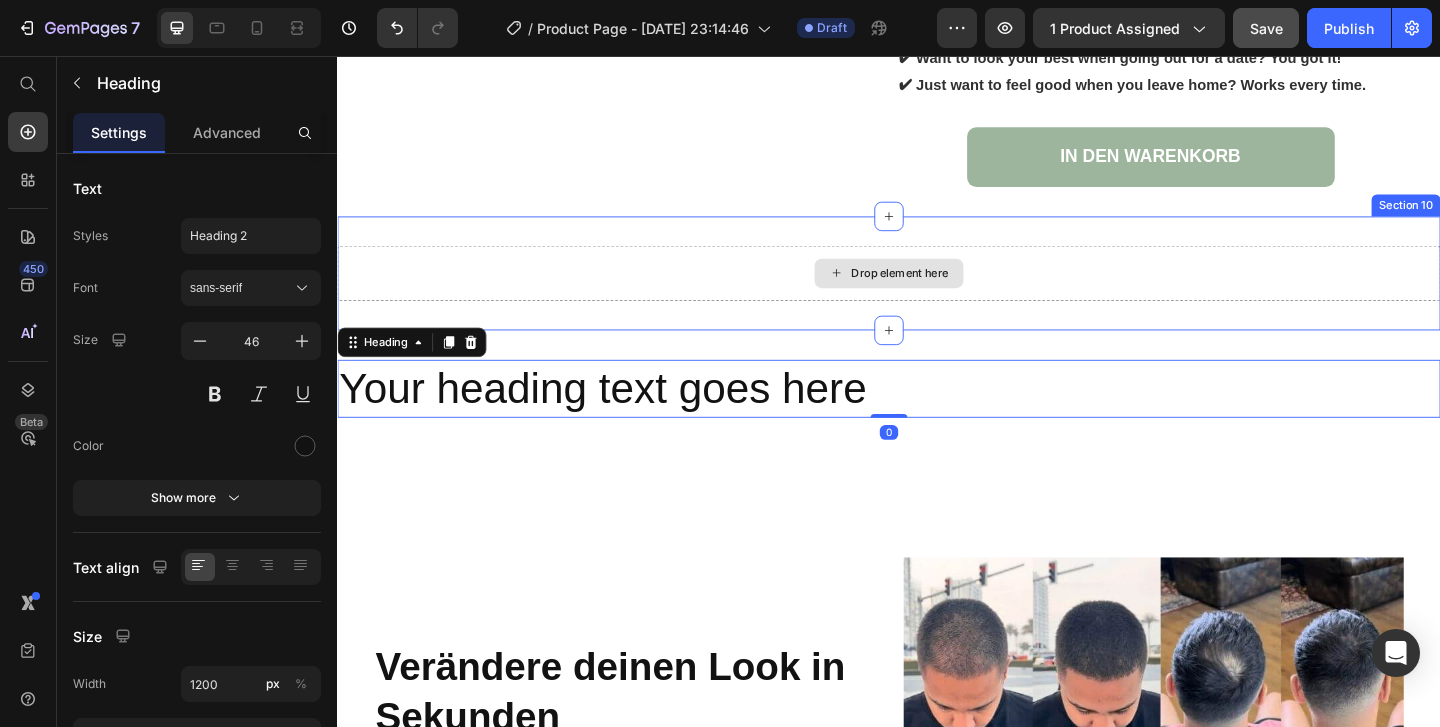 click on "Drop element here" at bounding box center [937, 292] 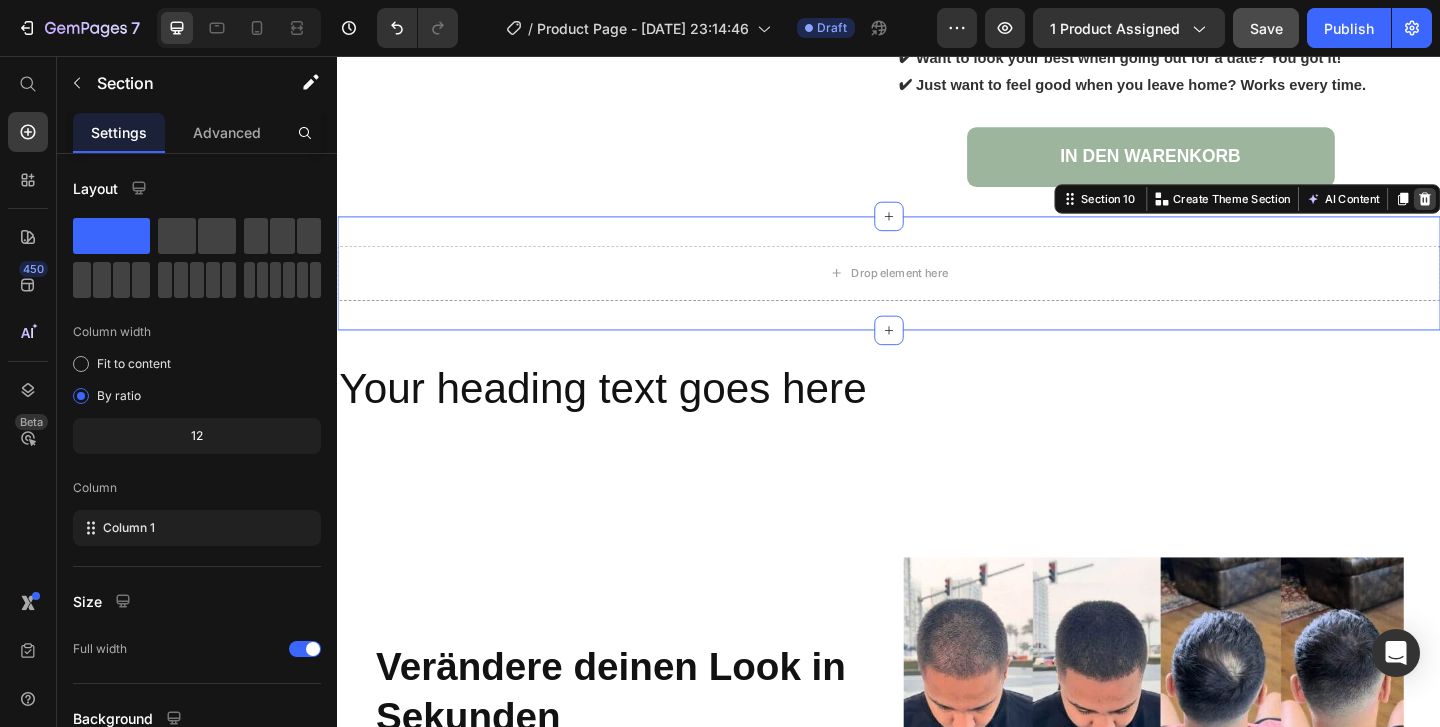 click 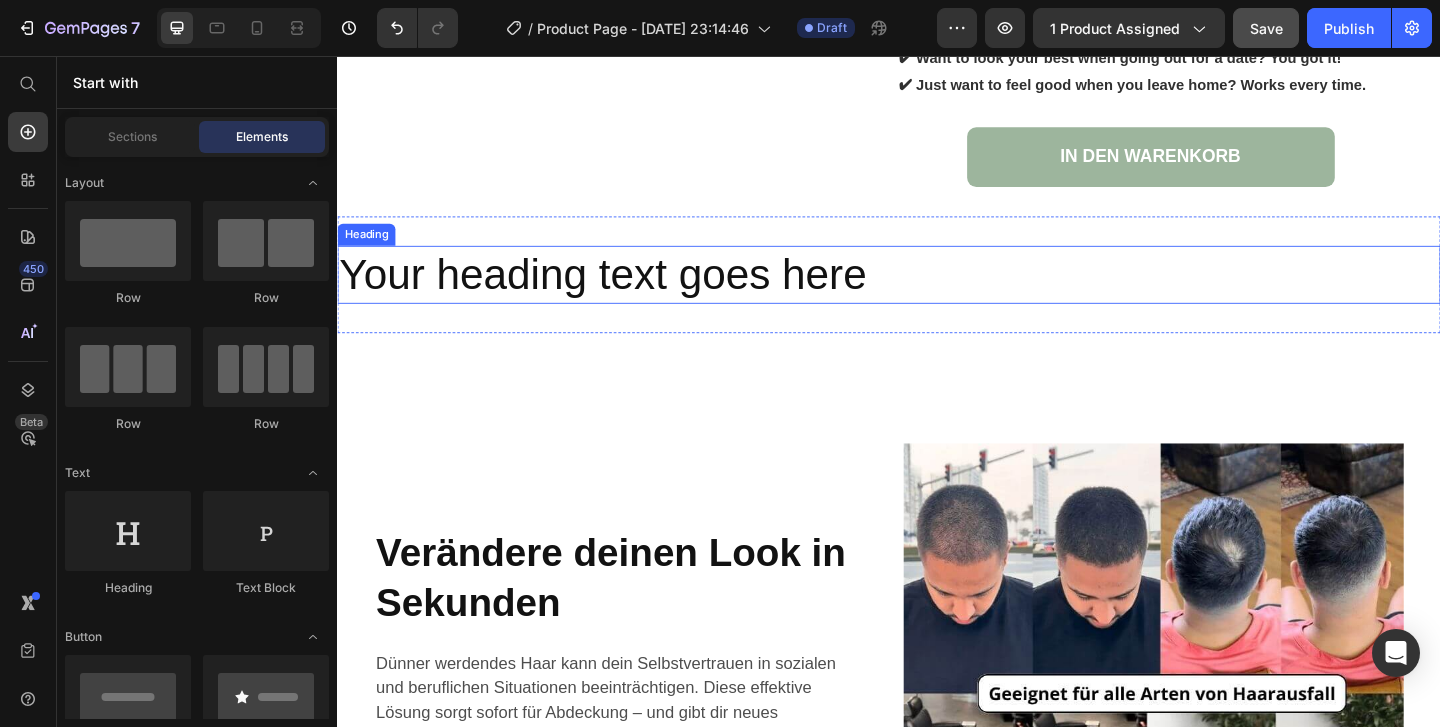 click on "Your heading text goes here" at bounding box center [937, 294] 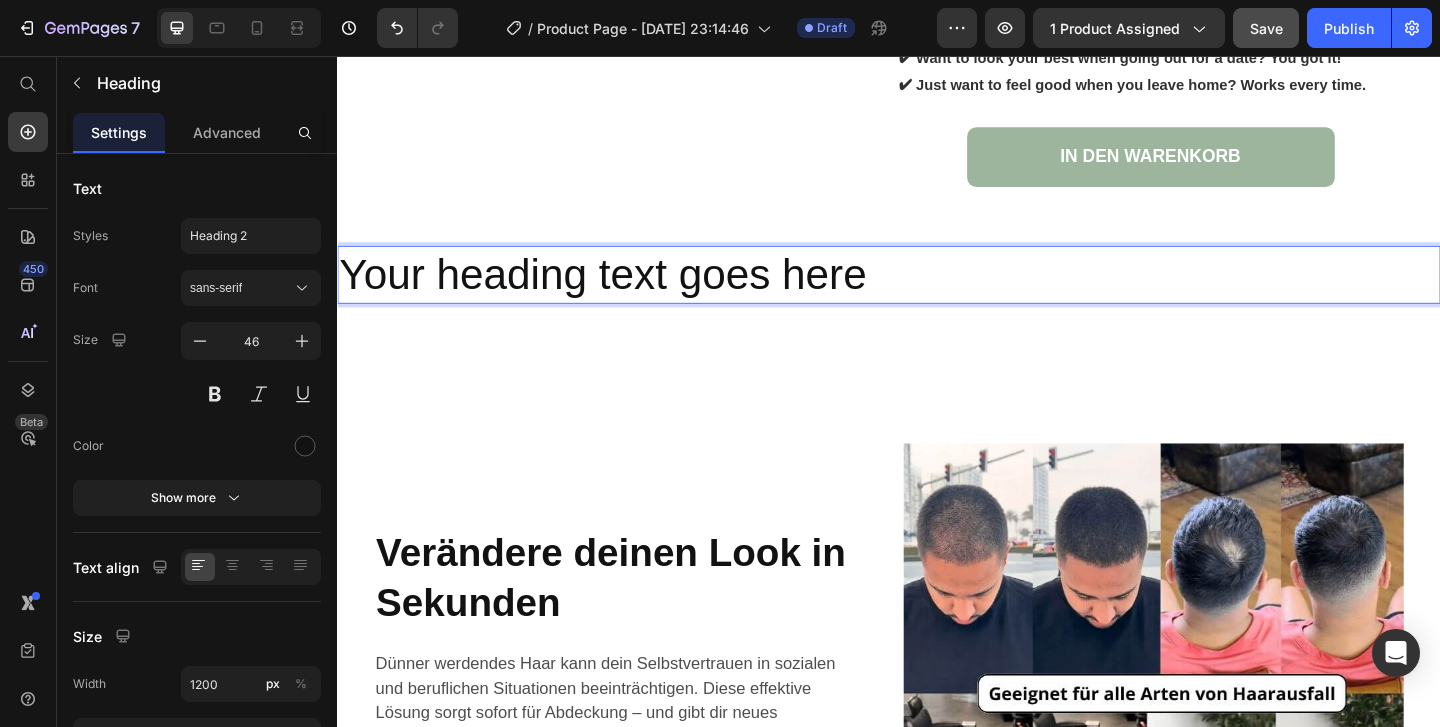 click on "Your heading text goes here" at bounding box center [937, 294] 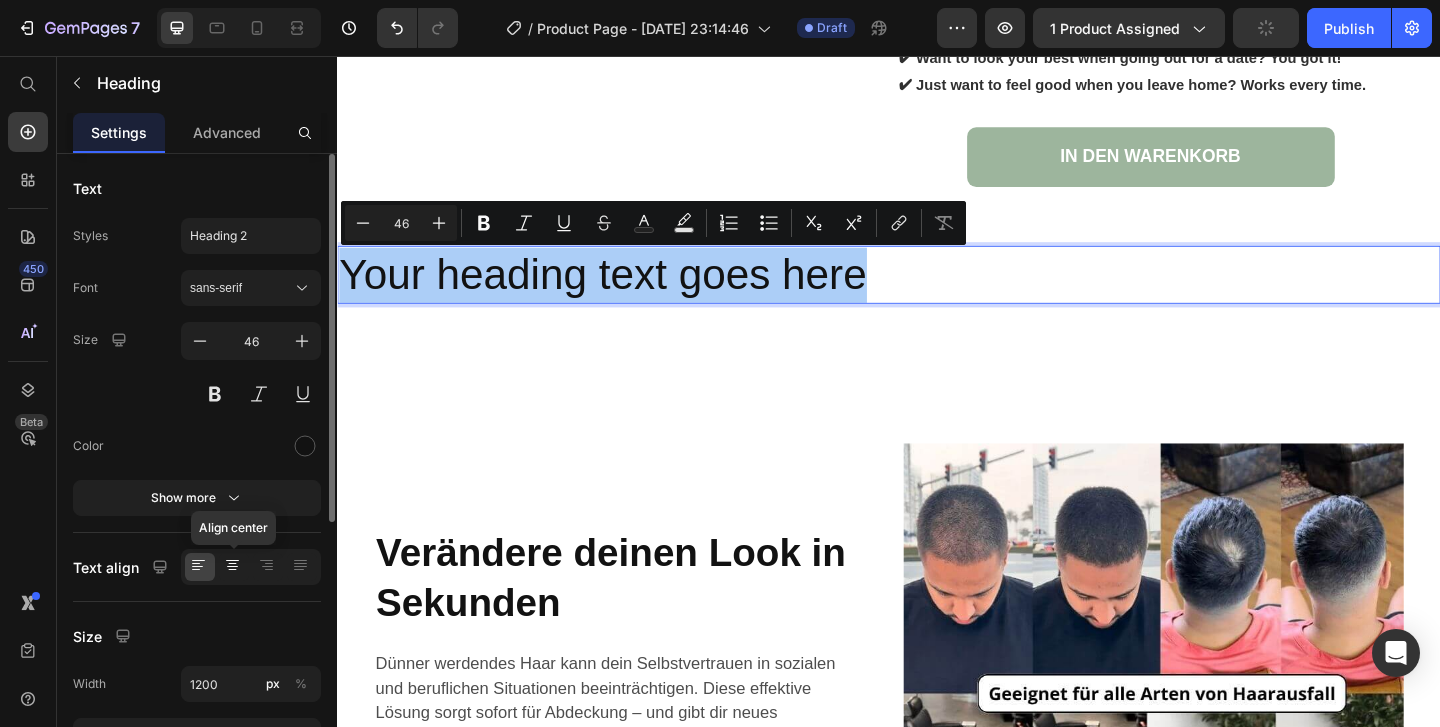 click 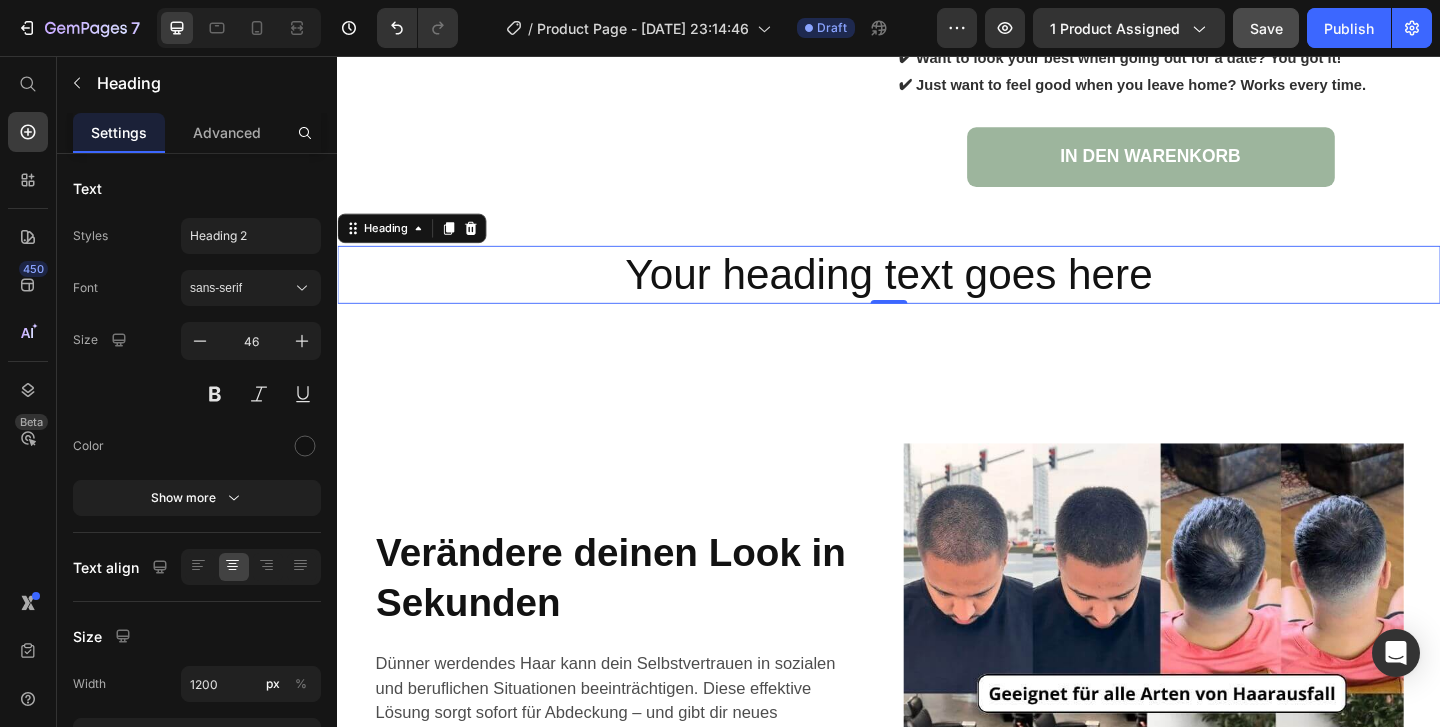 click on "Your heading text goes here" at bounding box center [937, 294] 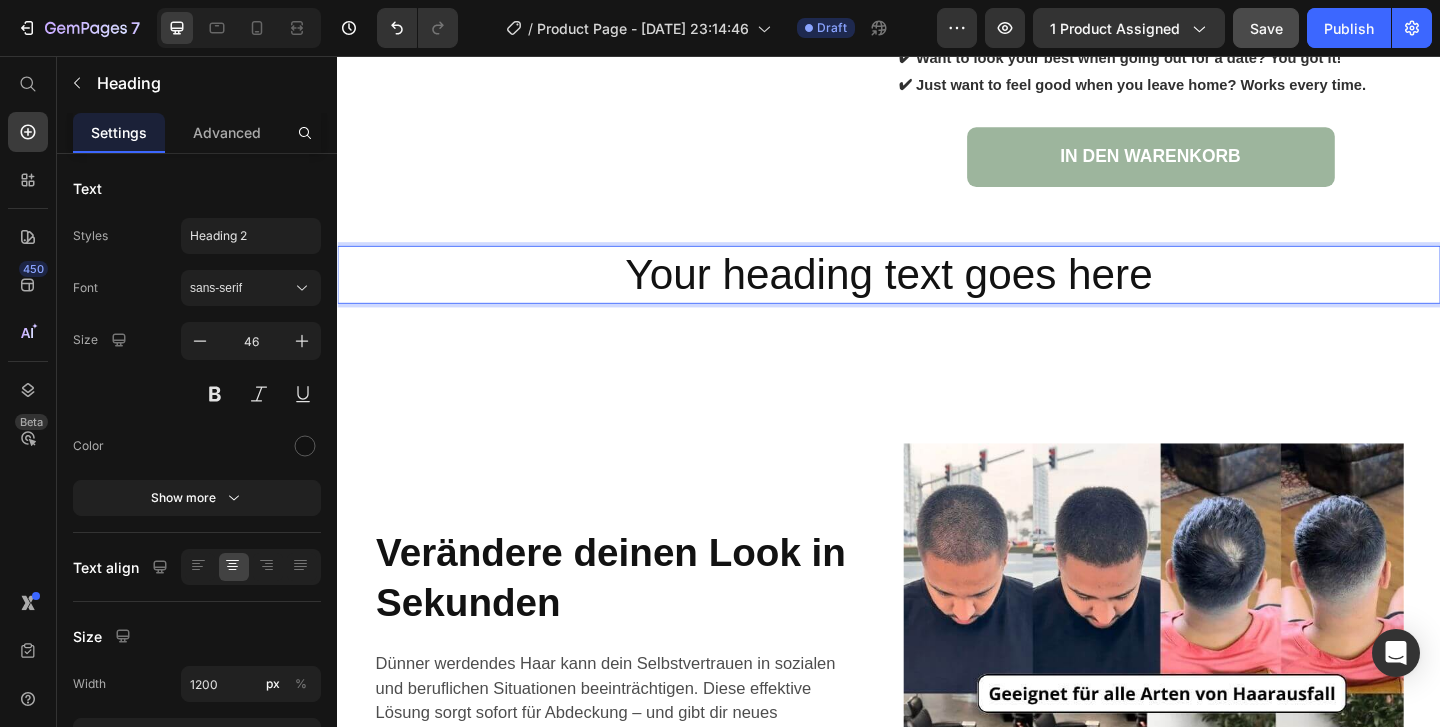click on "Your heading text goes here" at bounding box center (937, 294) 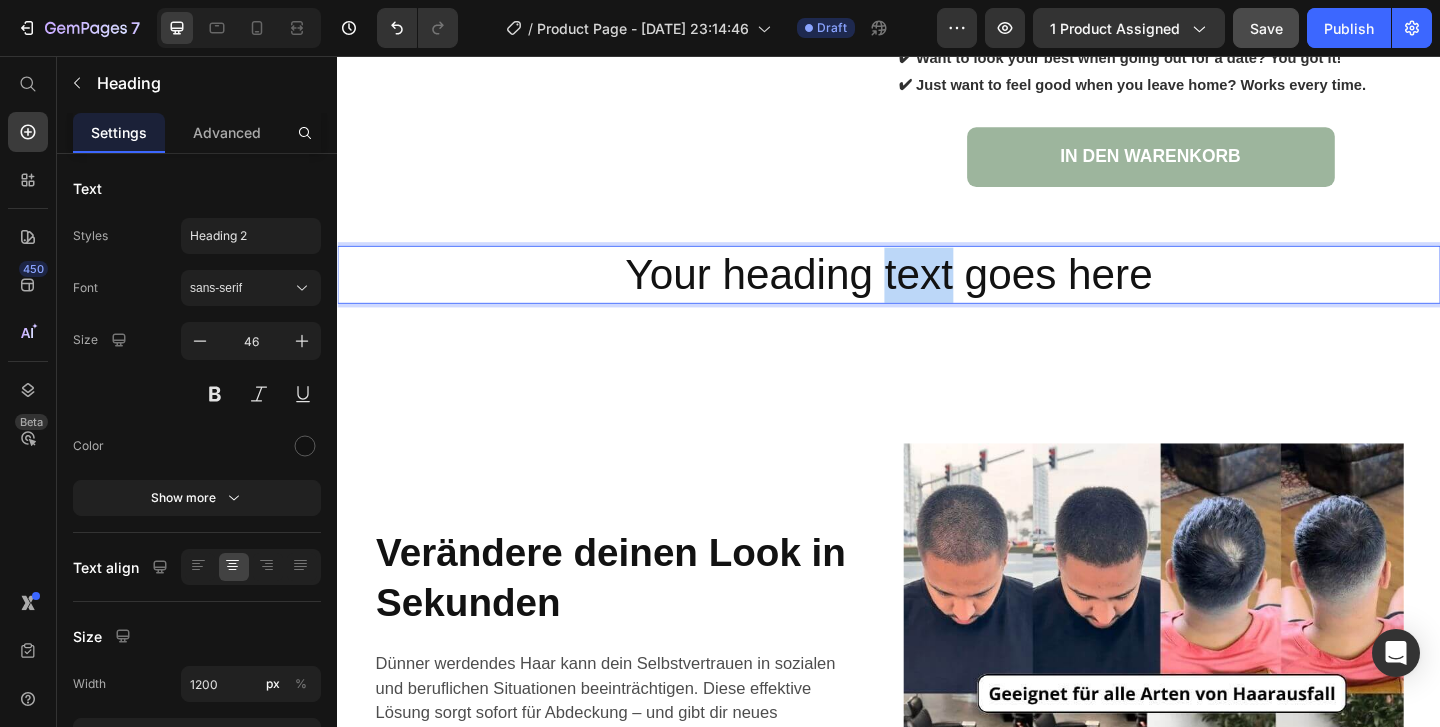 click on "Your heading text goes here" at bounding box center [937, 294] 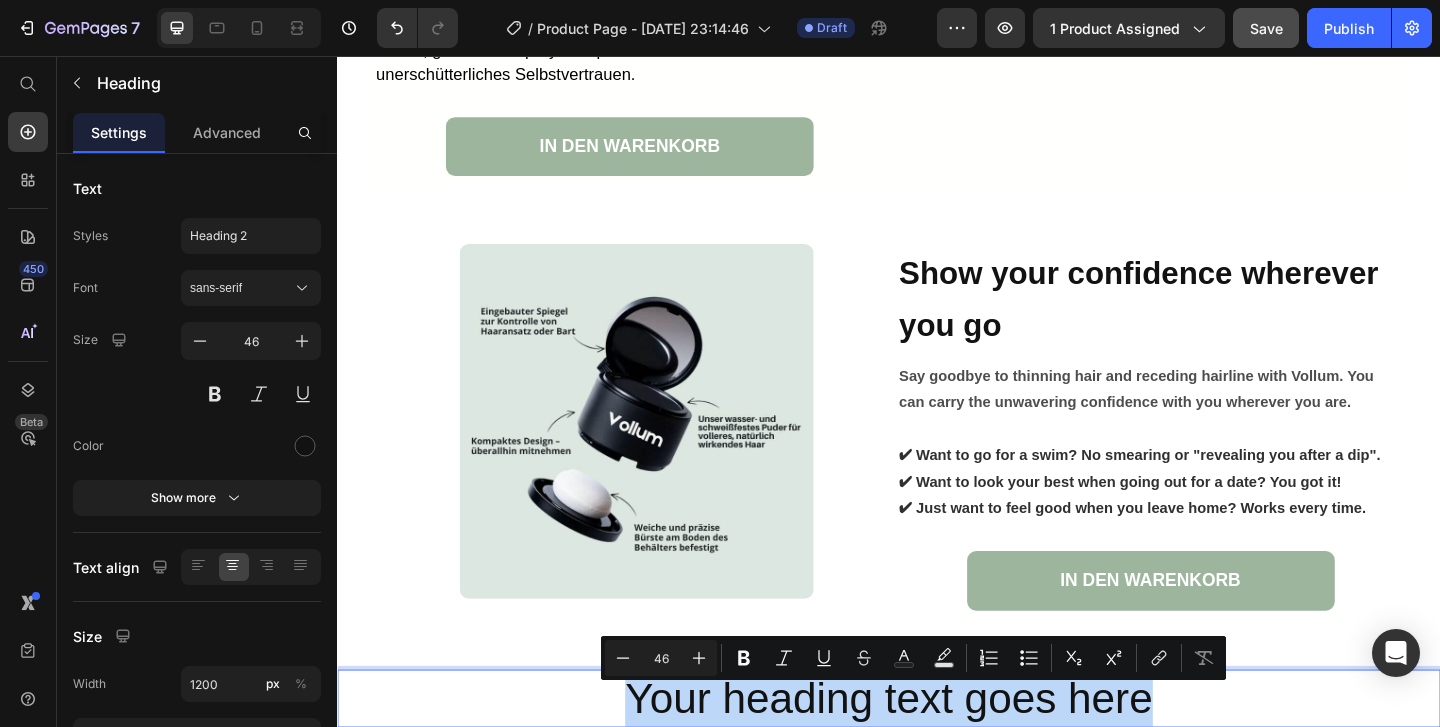 scroll, scrollTop: 4427, scrollLeft: 0, axis: vertical 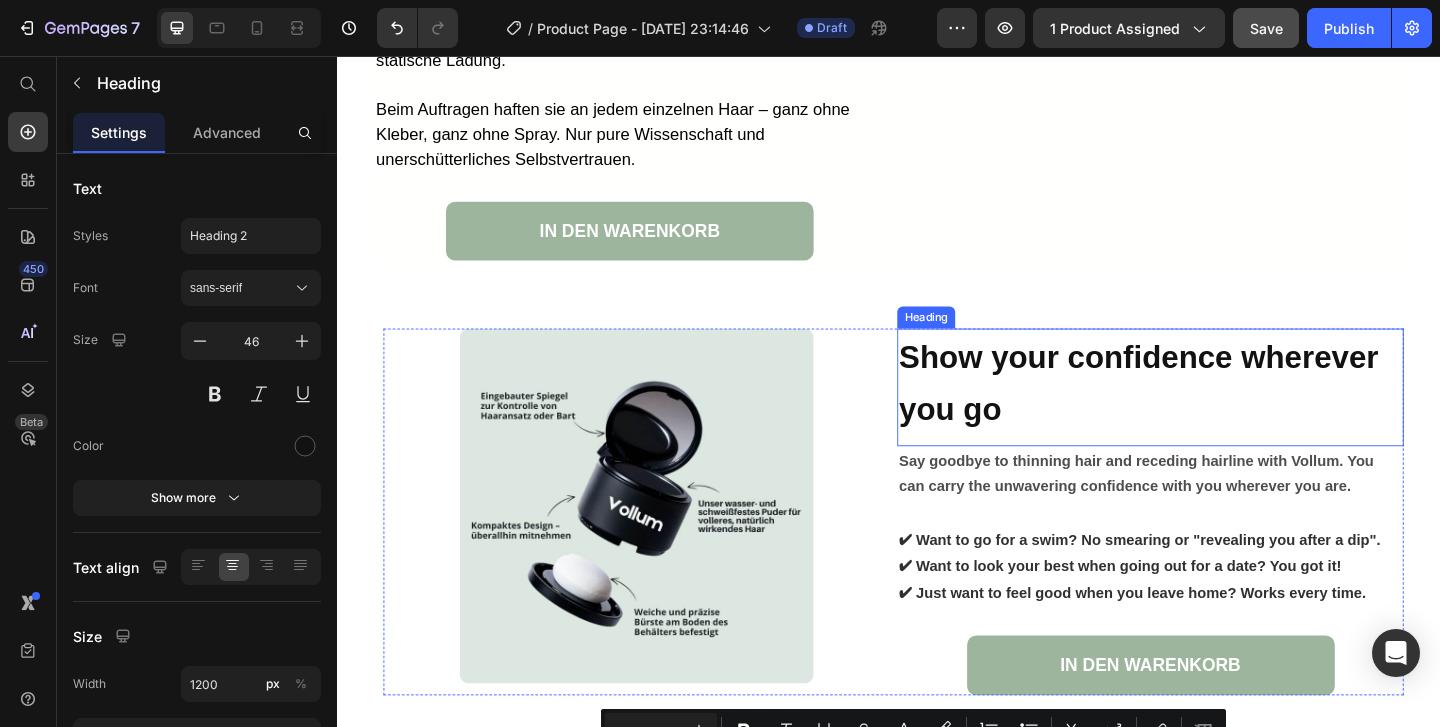 click on "Show your confidence wherever you go" at bounding box center [1221, 410] 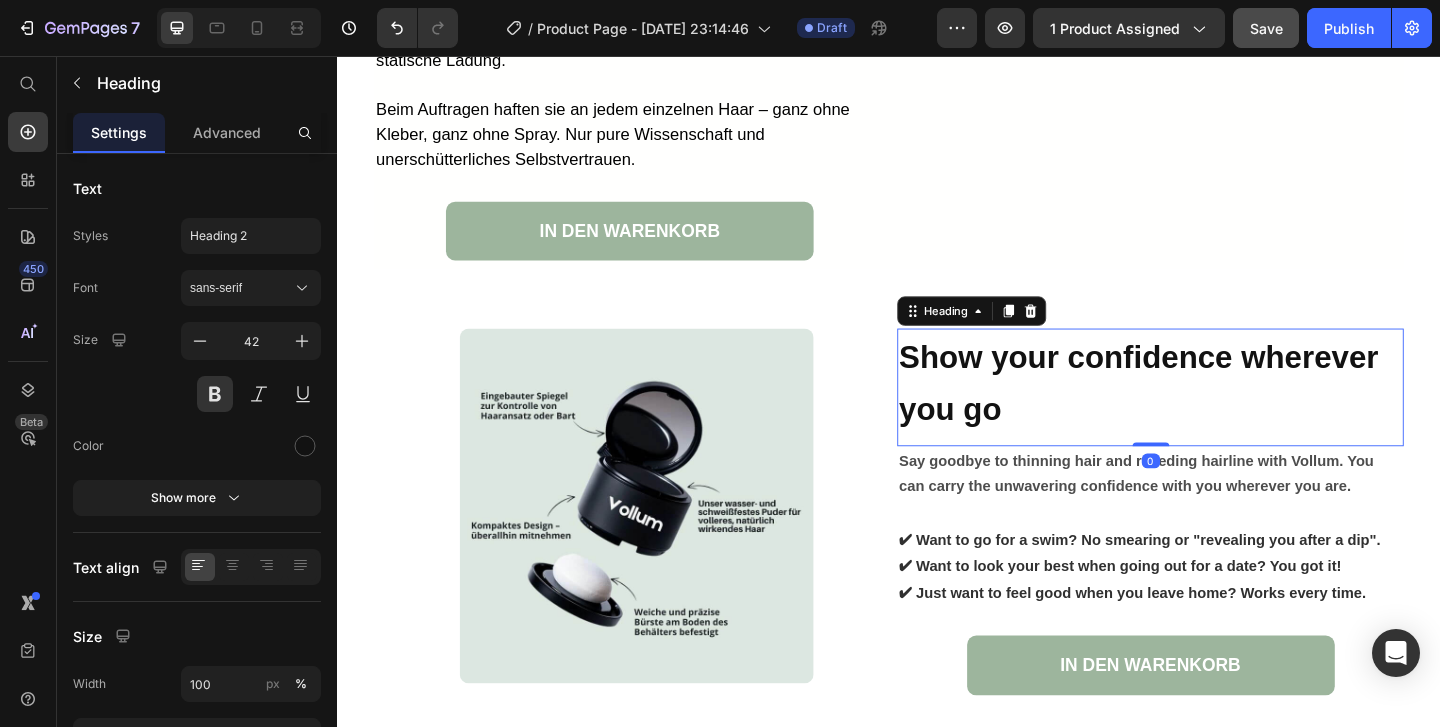 click on "Show your confidence wherever you go" at bounding box center (1221, 410) 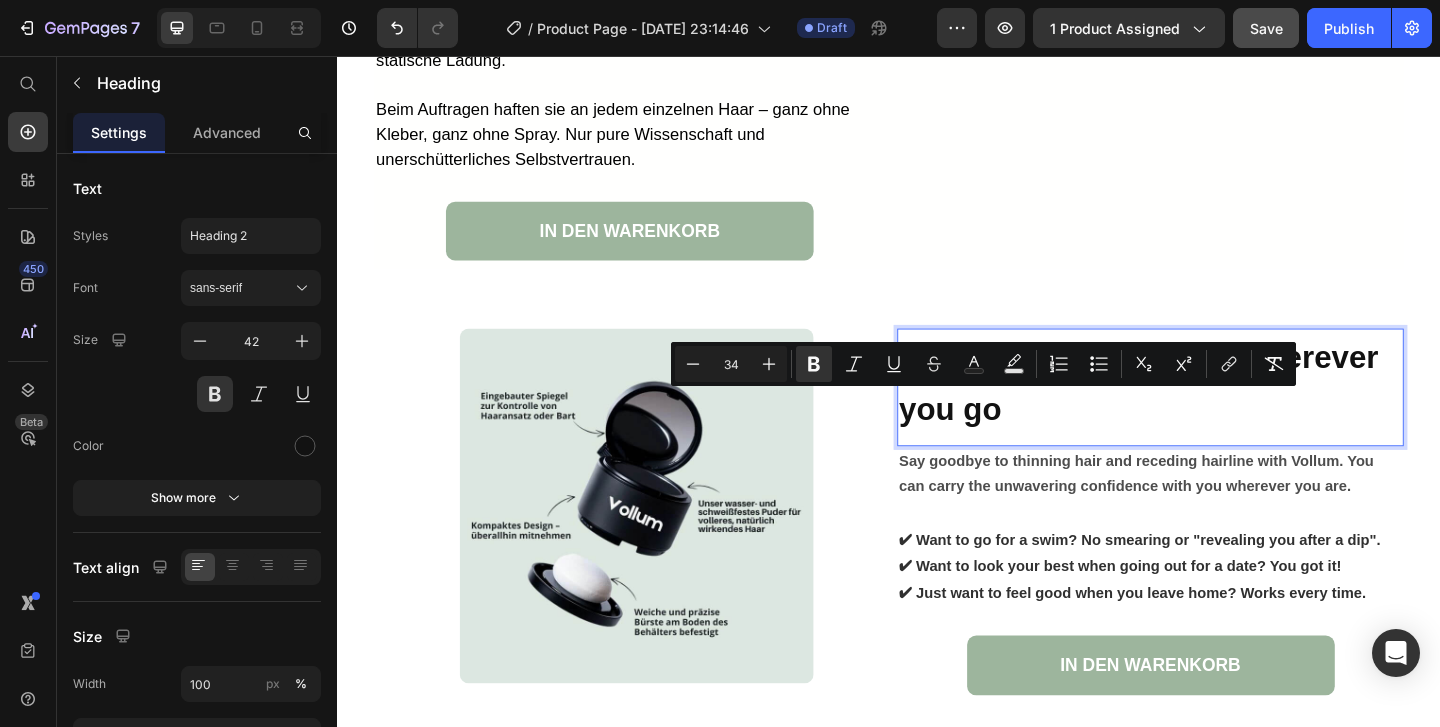 click on "Show your confidence wherever you go" at bounding box center [1221, 410] 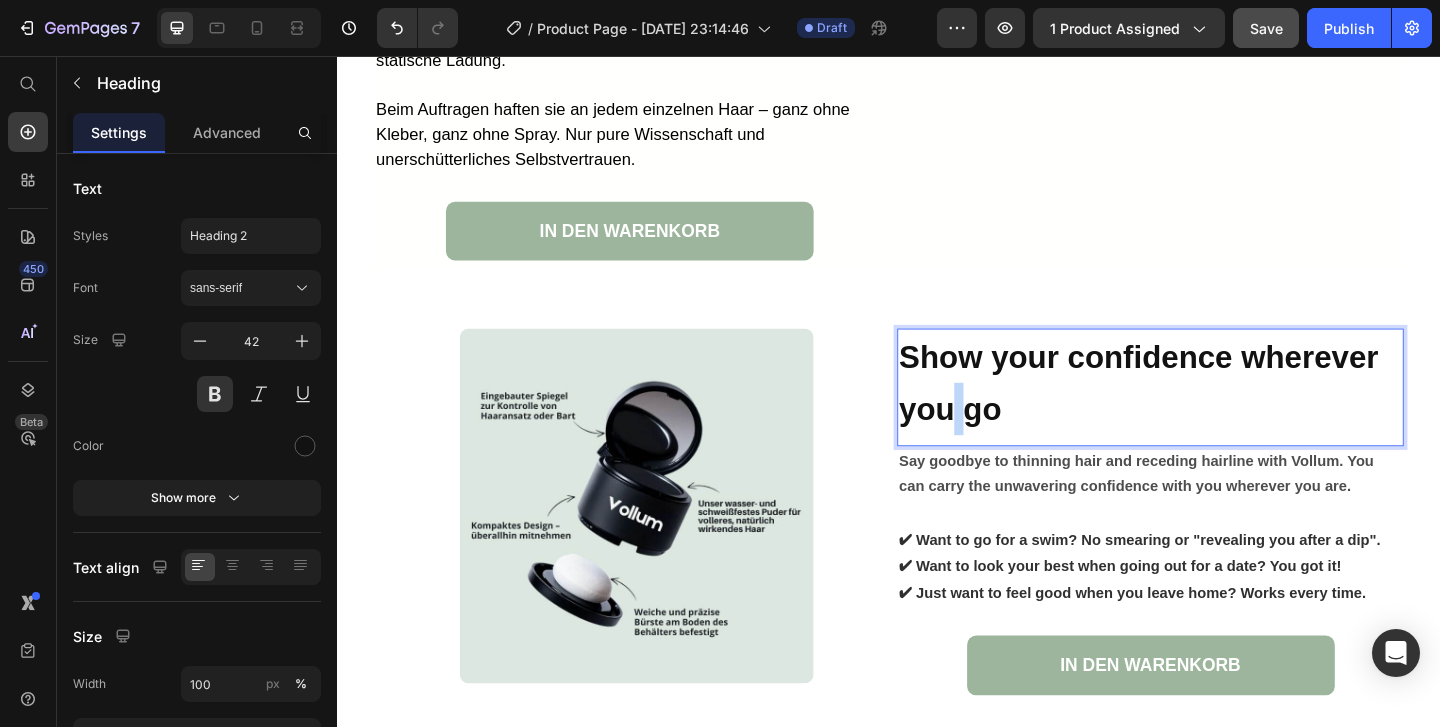 click on "Show your confidence wherever you go" at bounding box center (1221, 410) 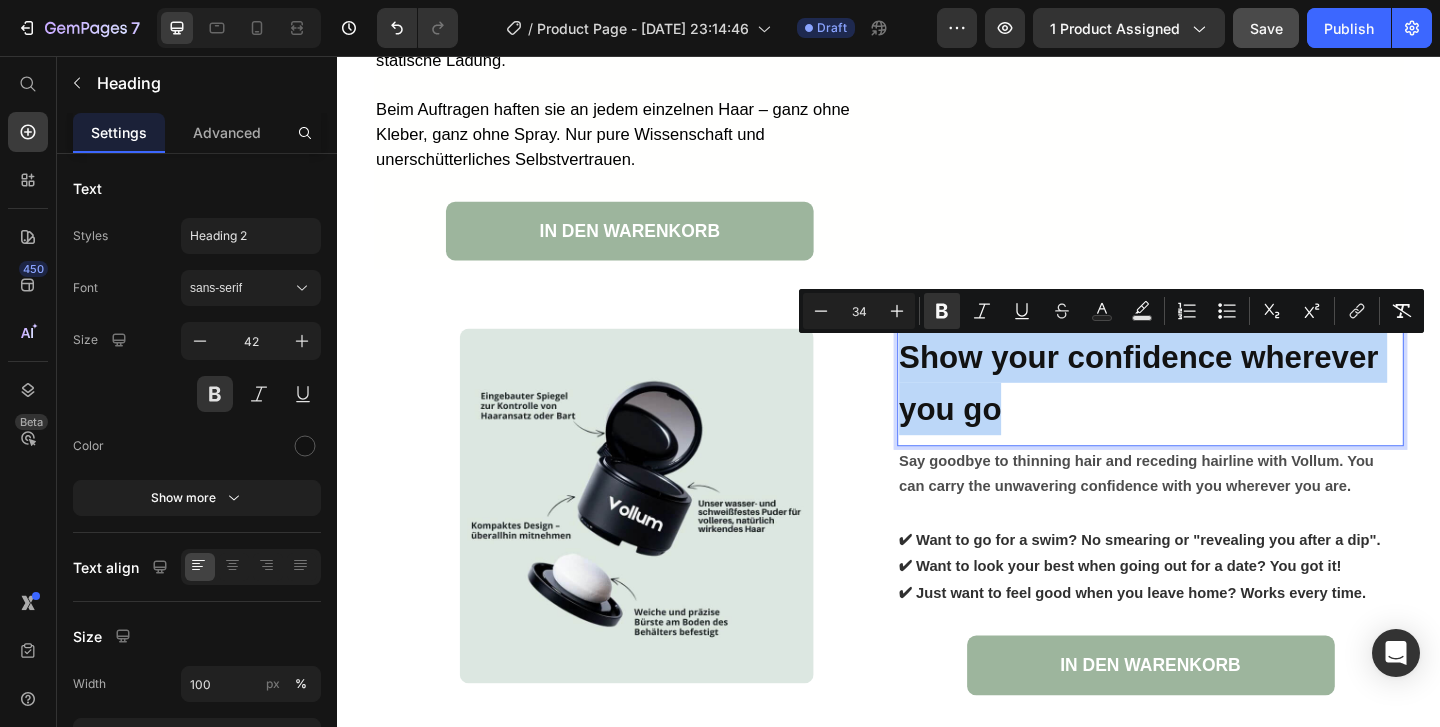 copy on "Show your confidence wherever you go" 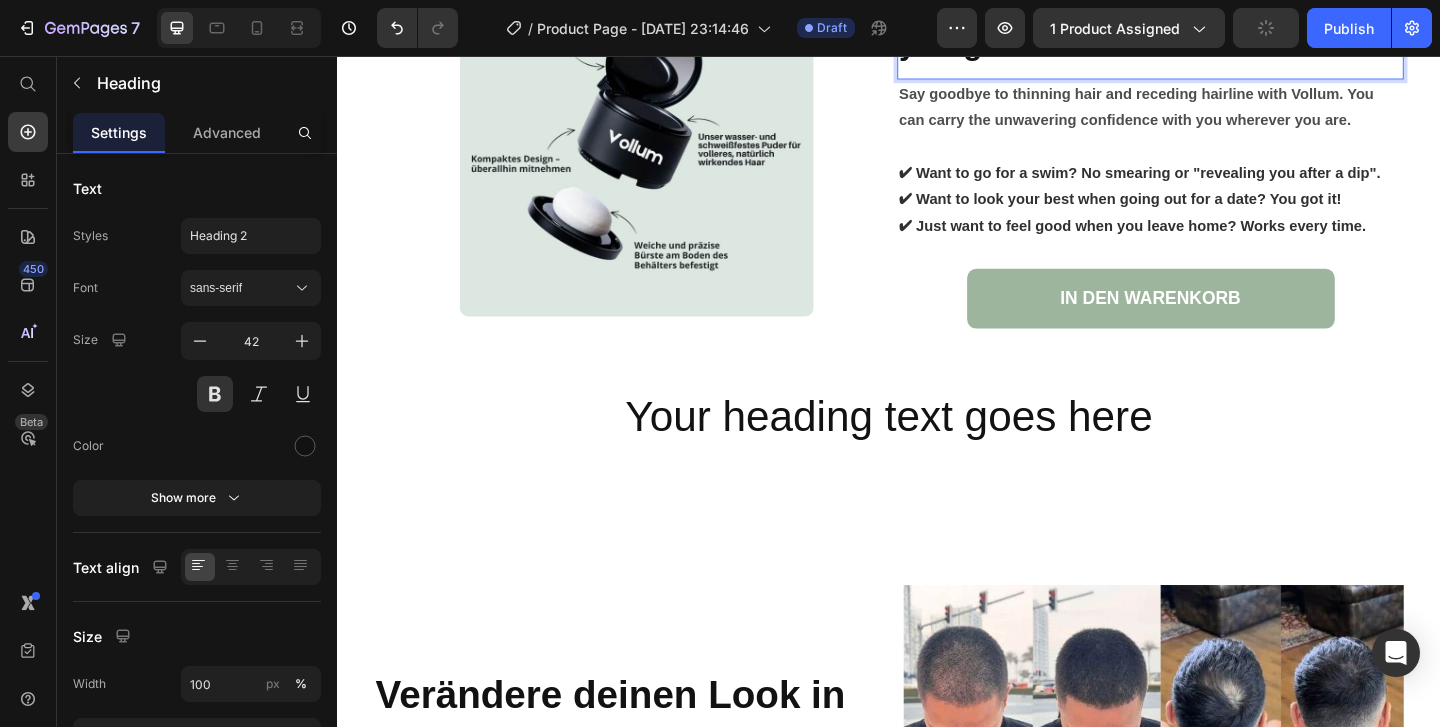 scroll, scrollTop: 4862, scrollLeft: 0, axis: vertical 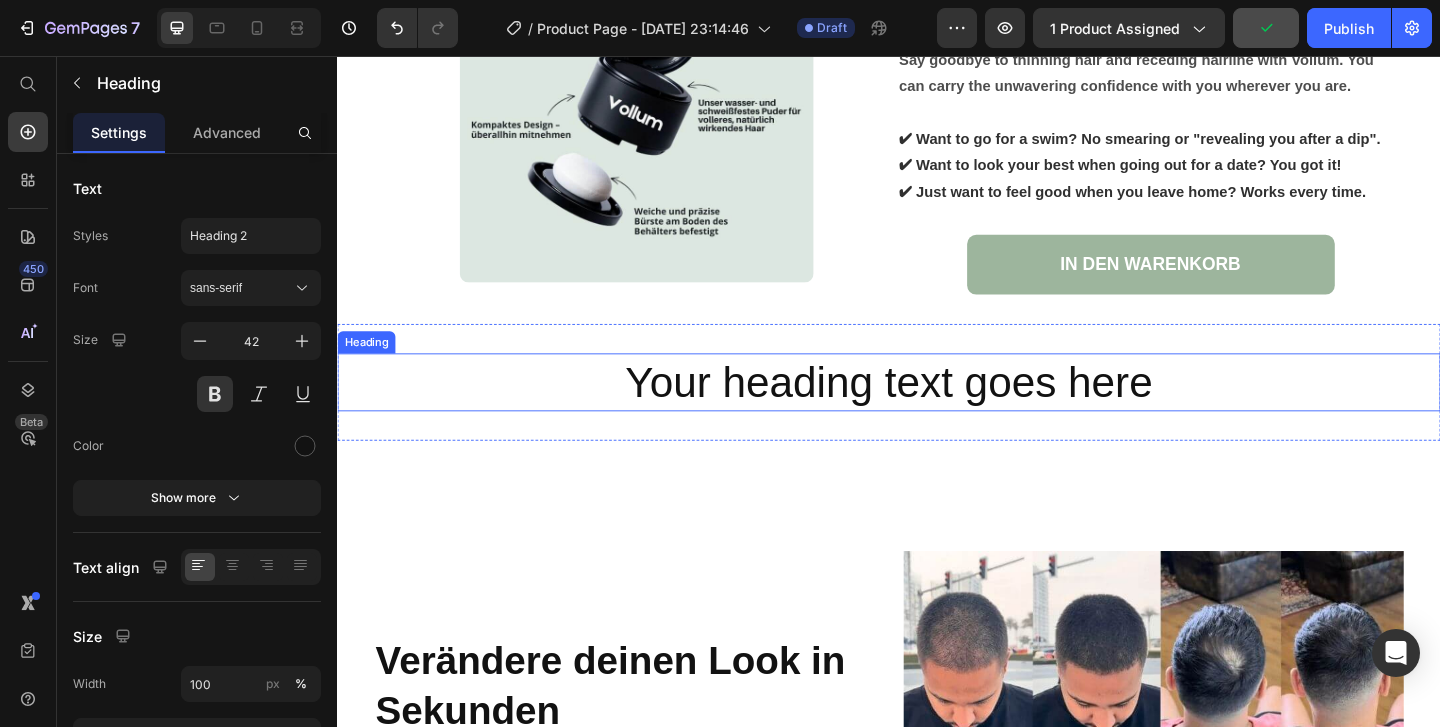 click on "Your heading text goes here" at bounding box center (937, 411) 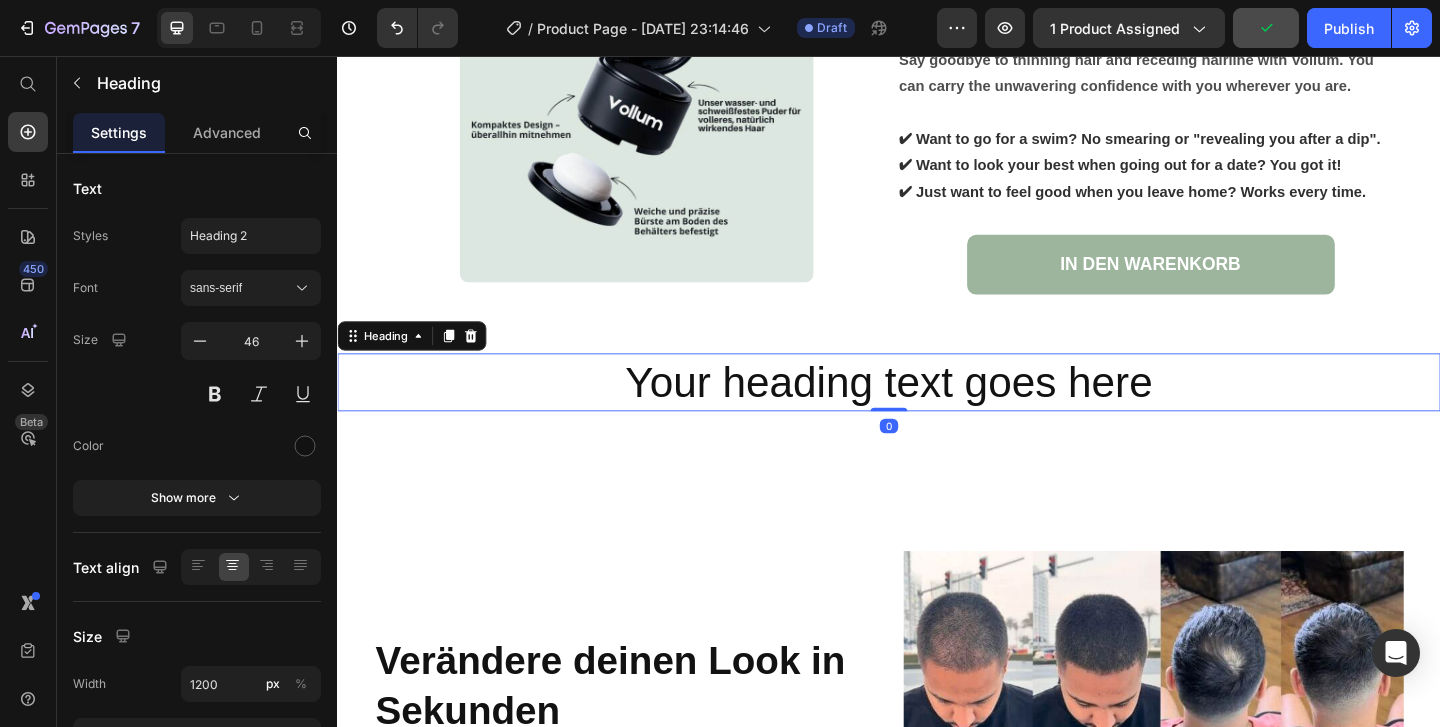click on "Your heading text goes here" at bounding box center (937, 411) 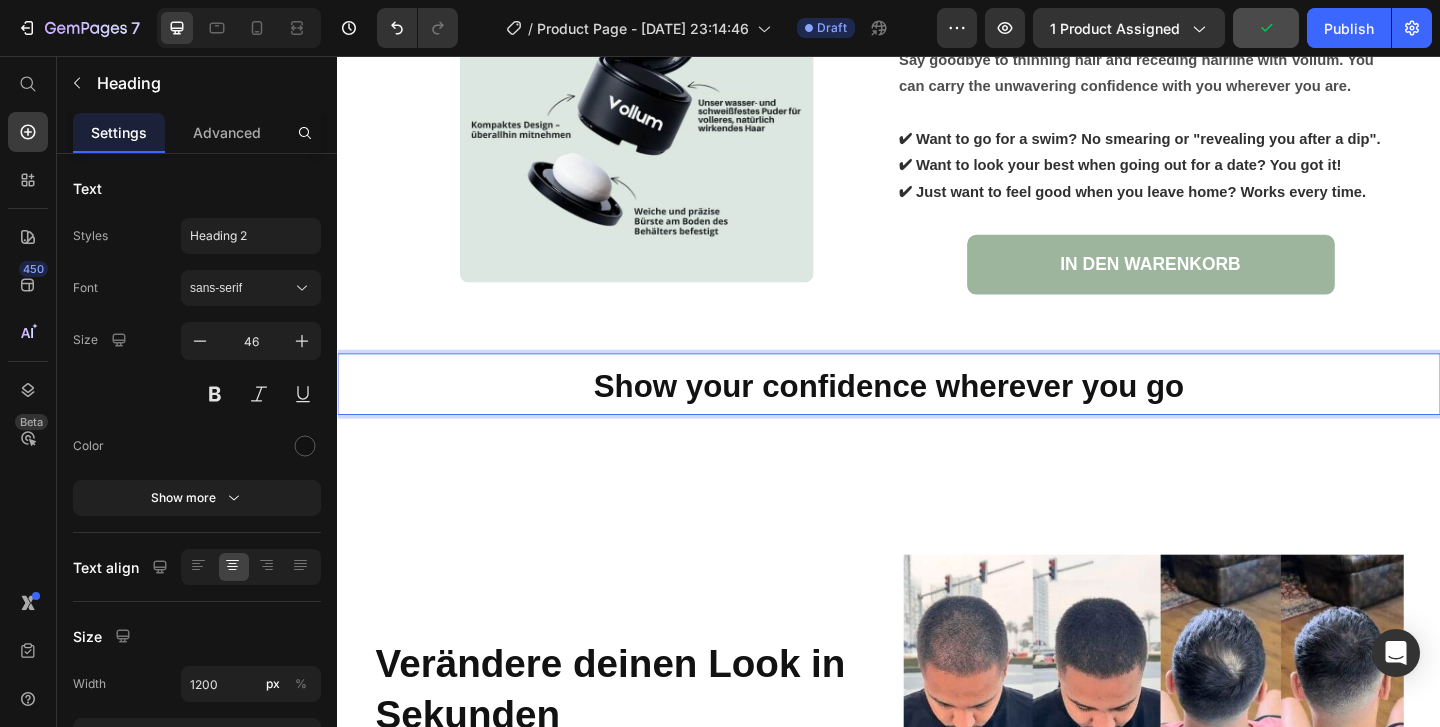 click on "Show your confidence wherever you go" at bounding box center [937, 414] 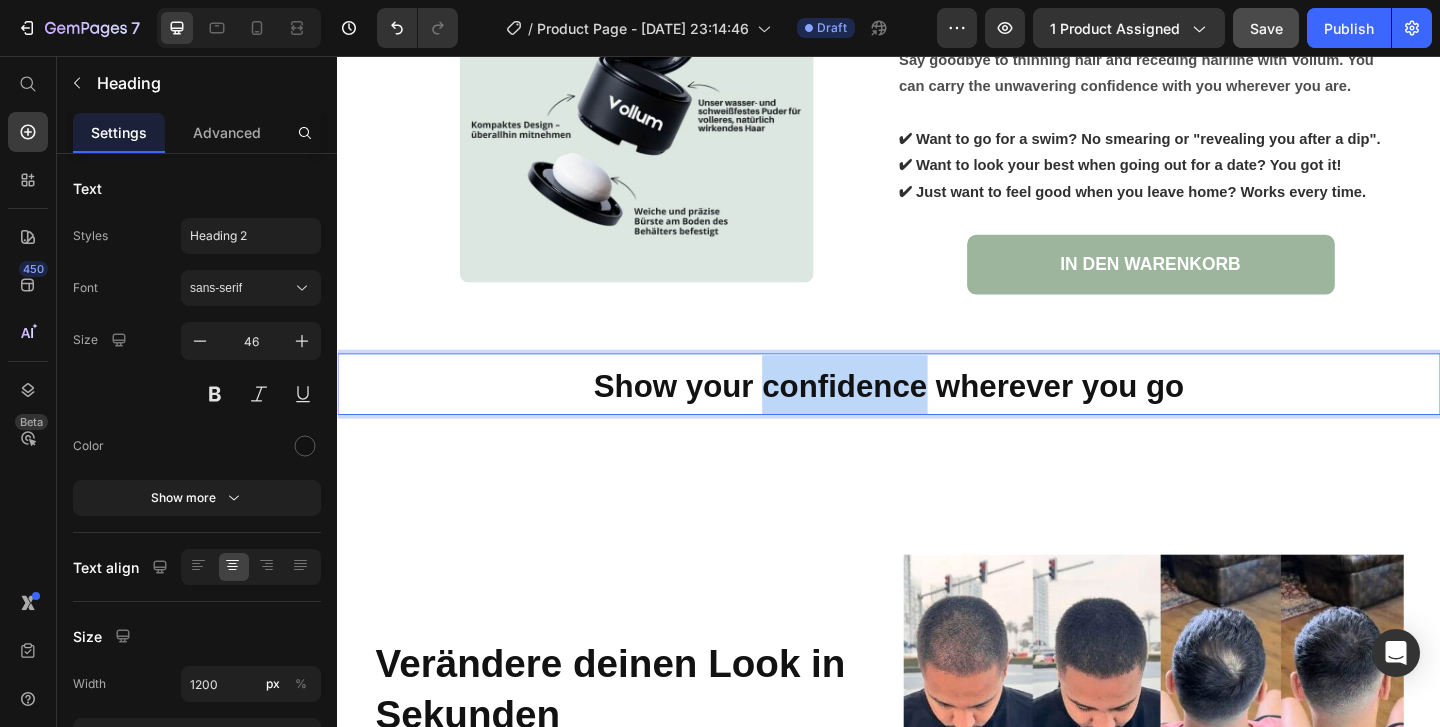 click on "Show your confidence wherever you go" at bounding box center [937, 414] 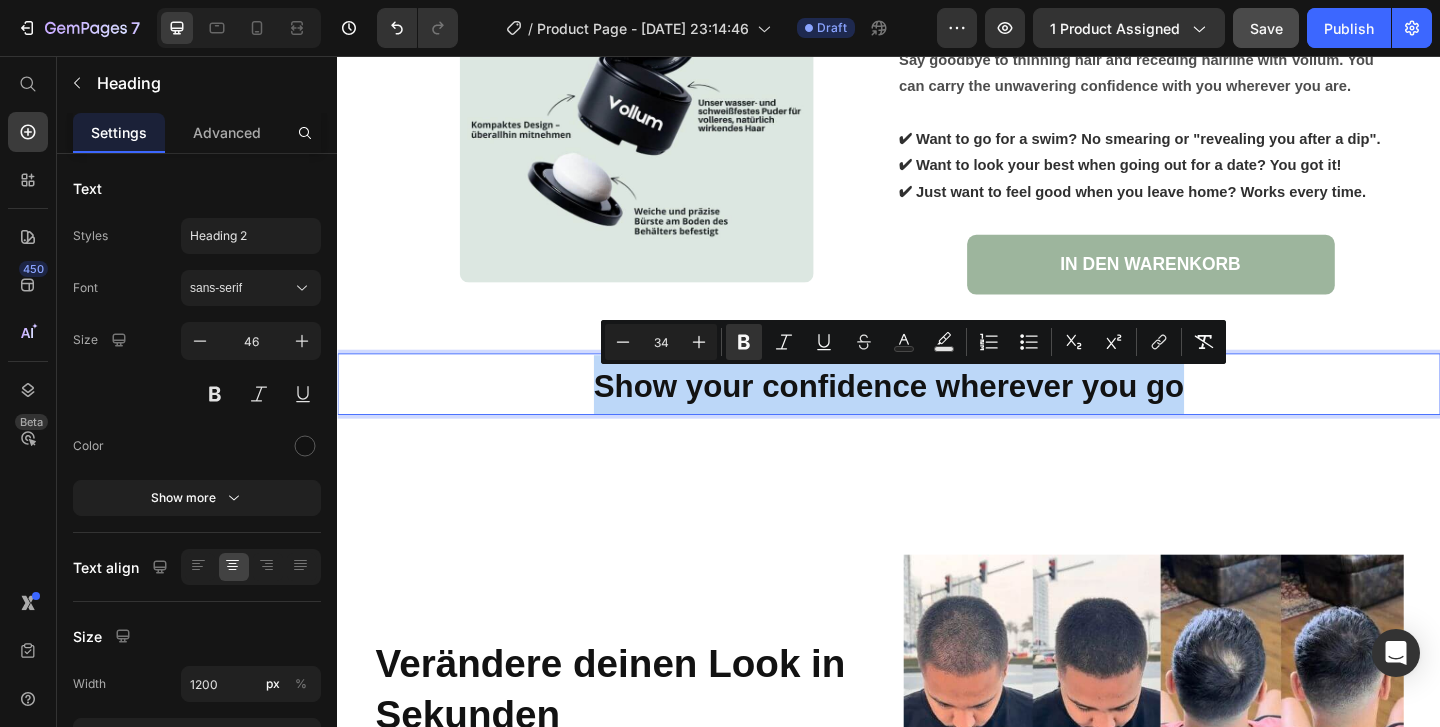 click on "Show your confidence wherever you go" at bounding box center (937, 414) 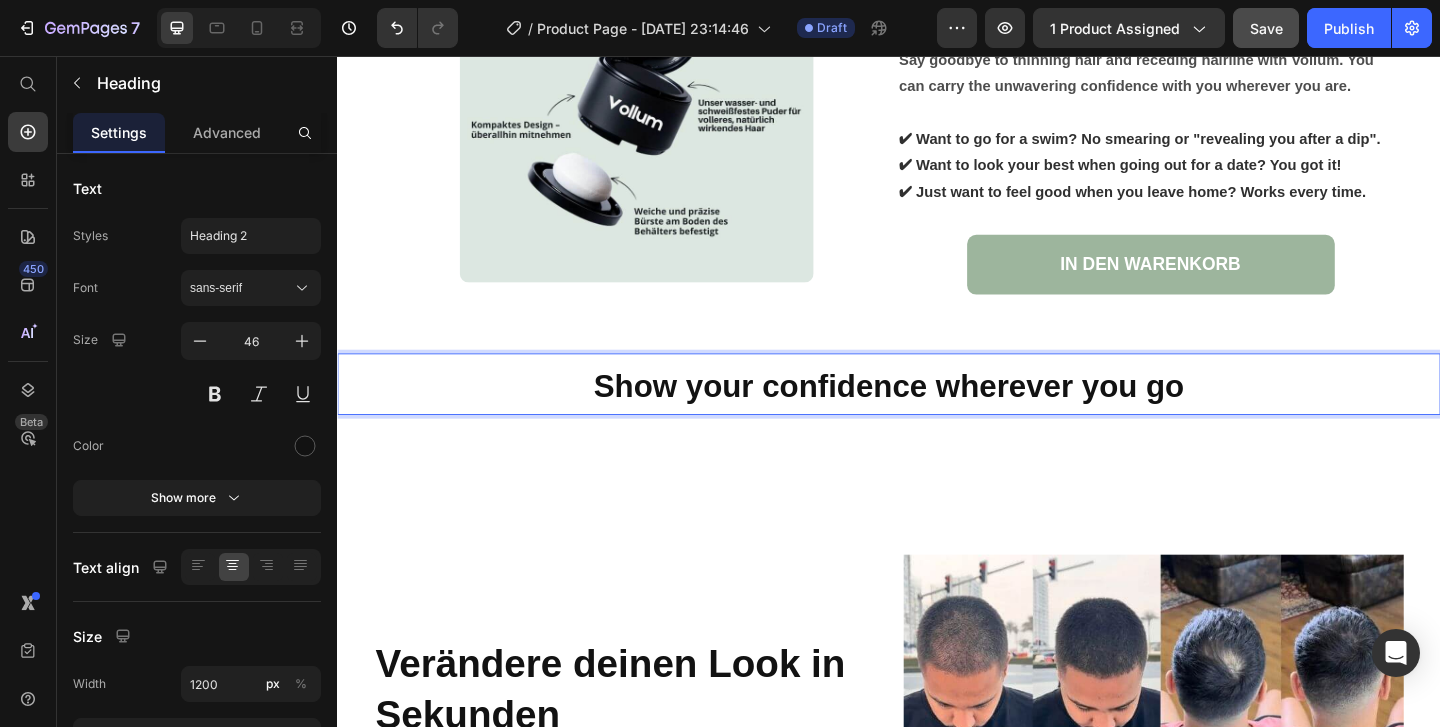 click on "Show your confidence wherever you go" at bounding box center (937, 414) 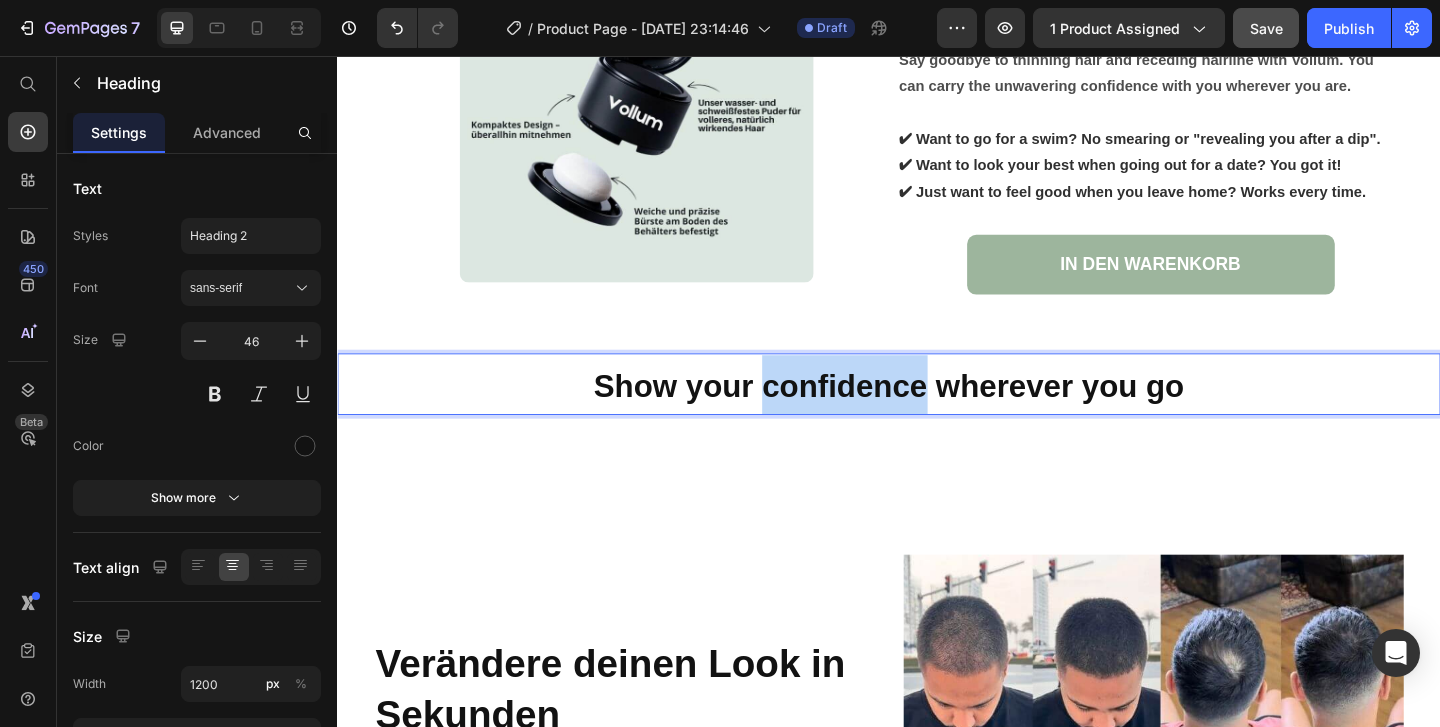 click on "Show your confidence wherever you go" at bounding box center [937, 414] 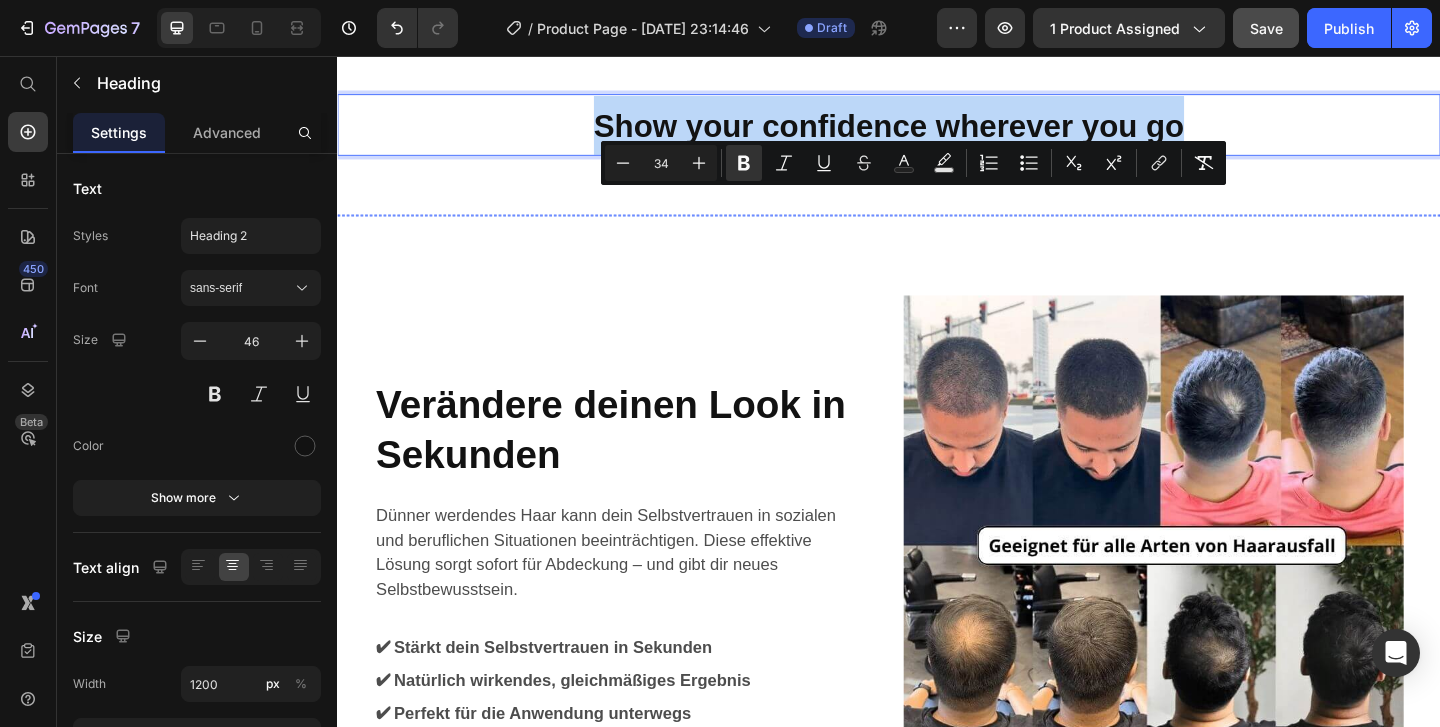 scroll, scrollTop: 4990, scrollLeft: 0, axis: vertical 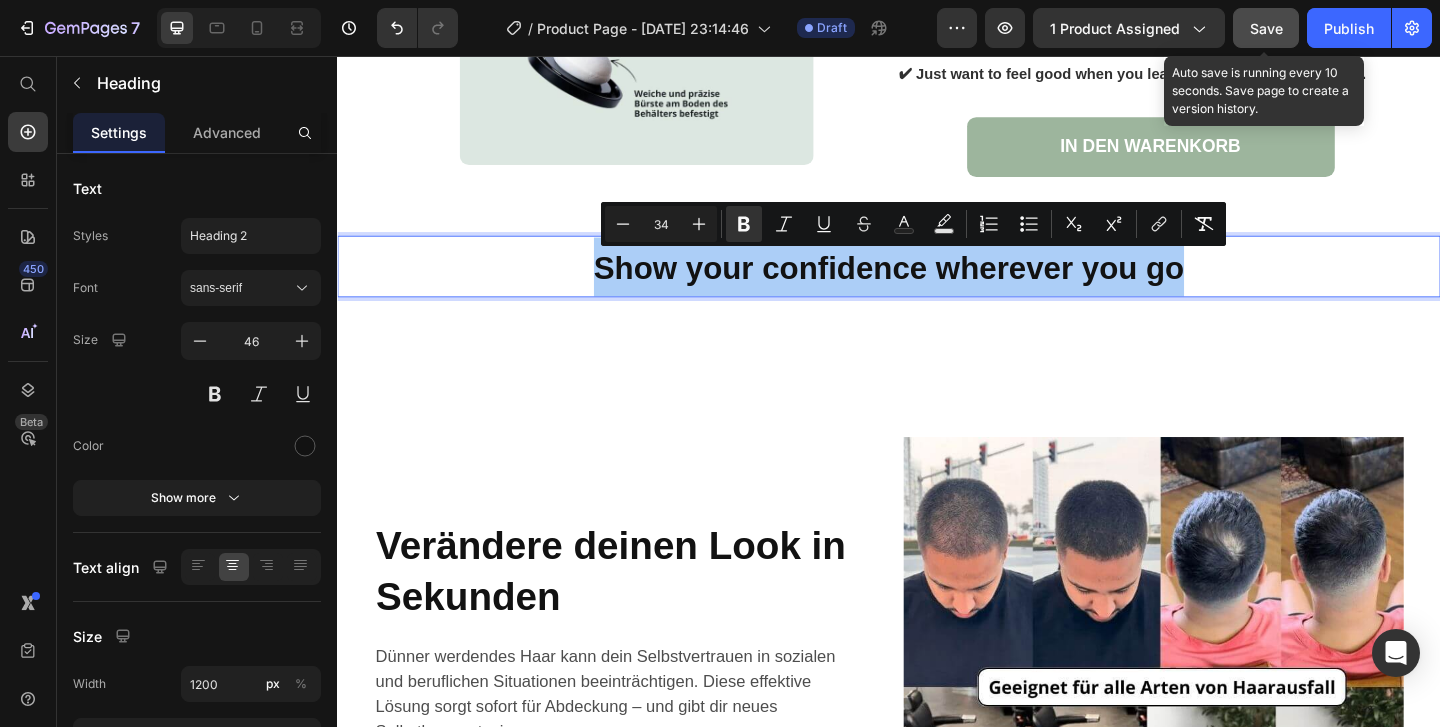 click on "Save" at bounding box center [1266, 28] 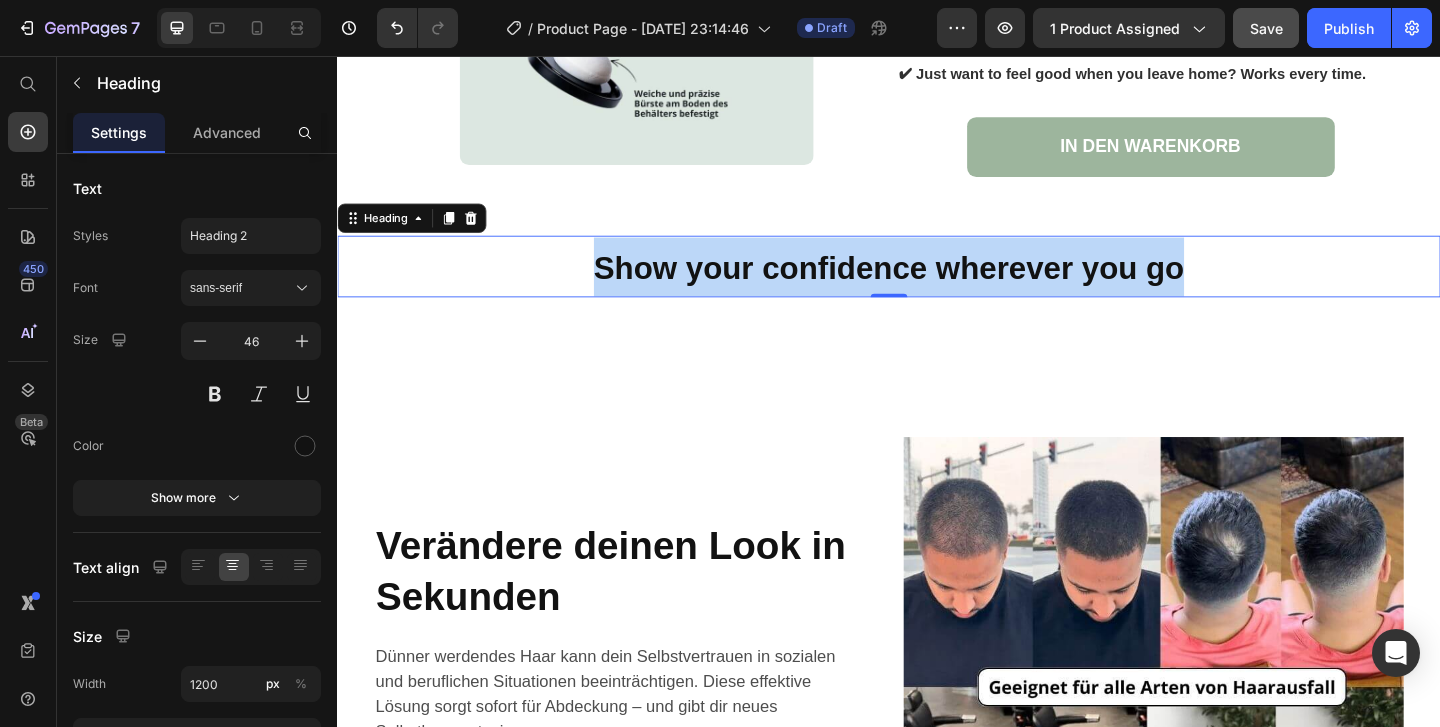 click on "Show your confidence wherever you go" at bounding box center (937, 286) 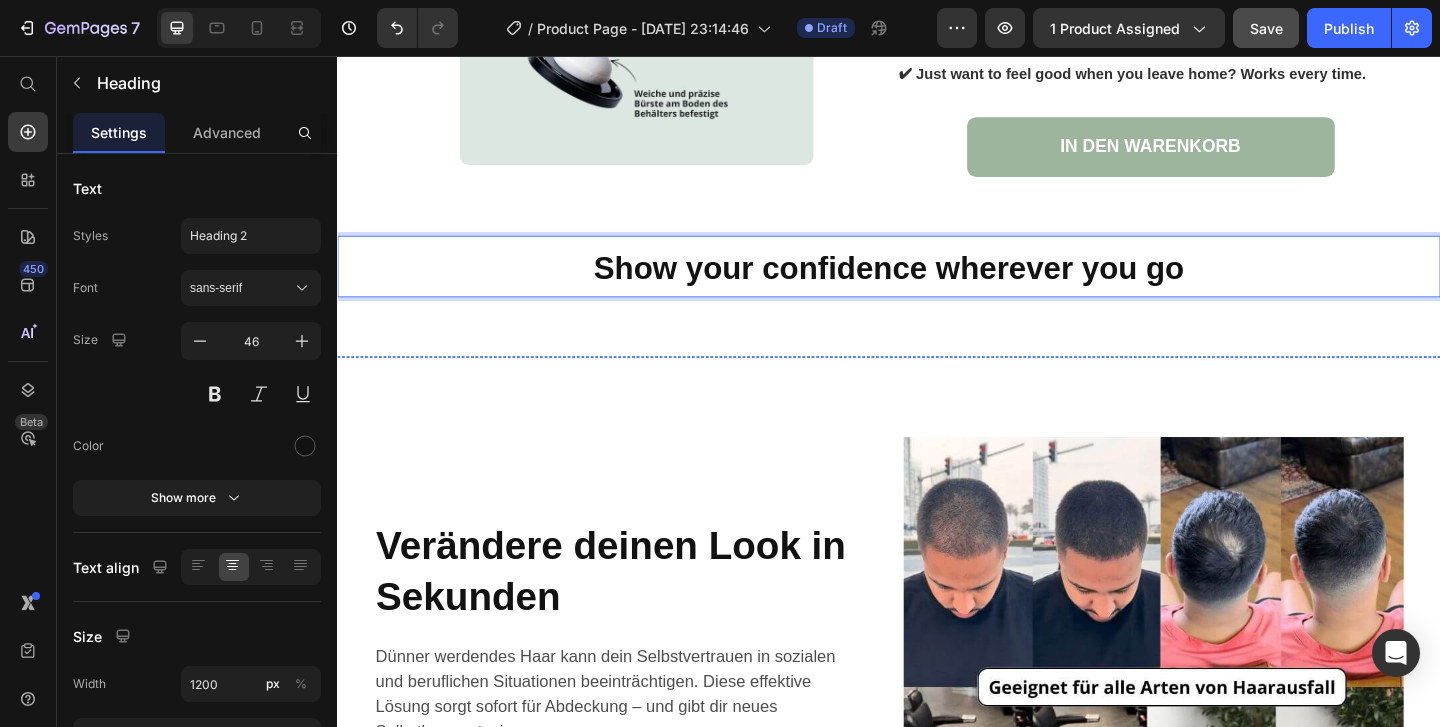 click at bounding box center [937, 382] 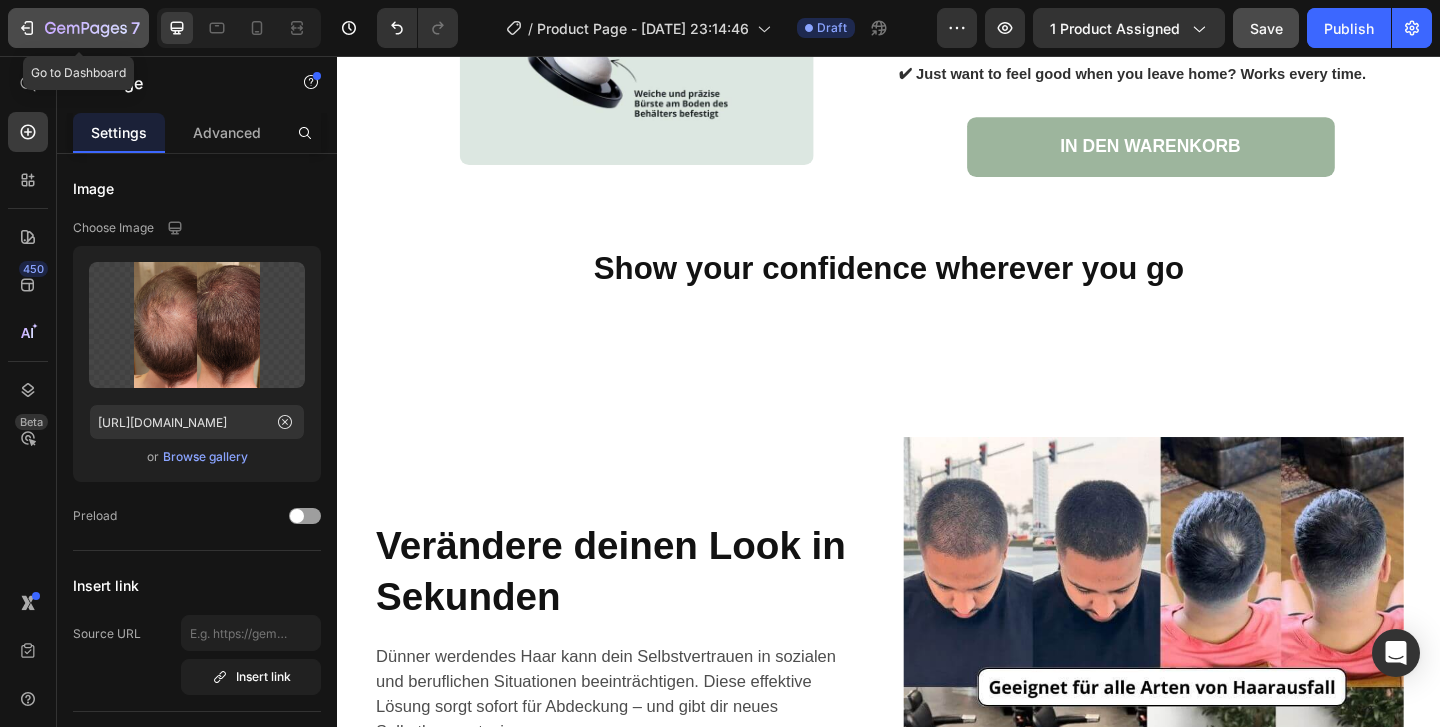 click 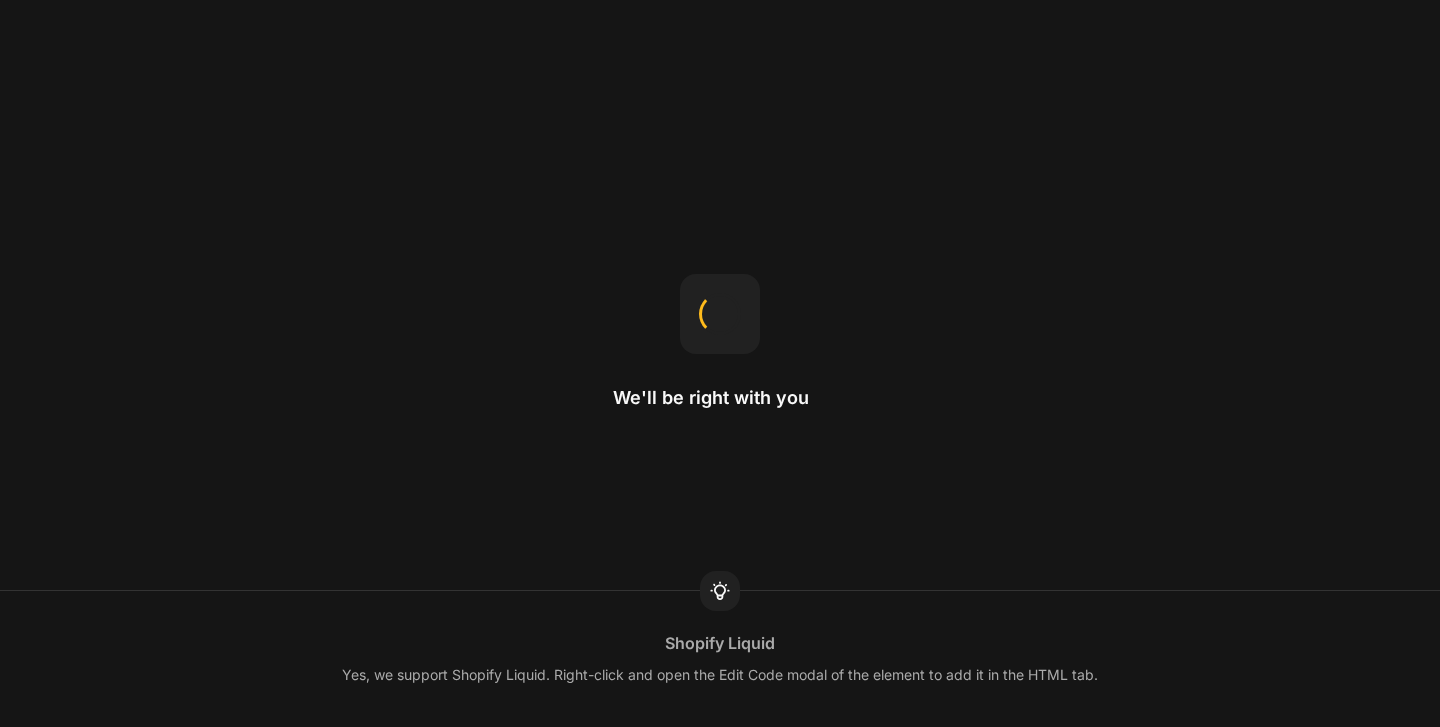 scroll, scrollTop: 0, scrollLeft: 0, axis: both 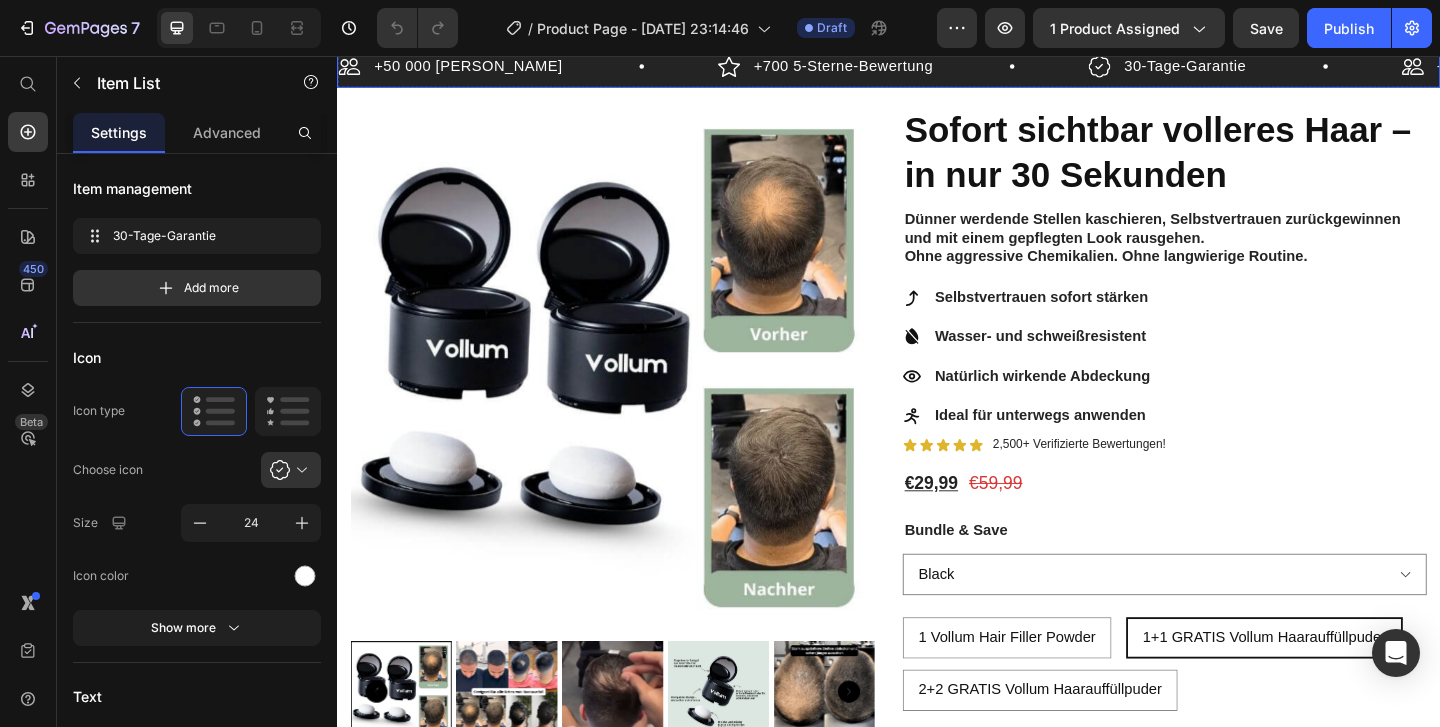 click on "30-Tage-Garantie" at bounding box center [1259, 67] 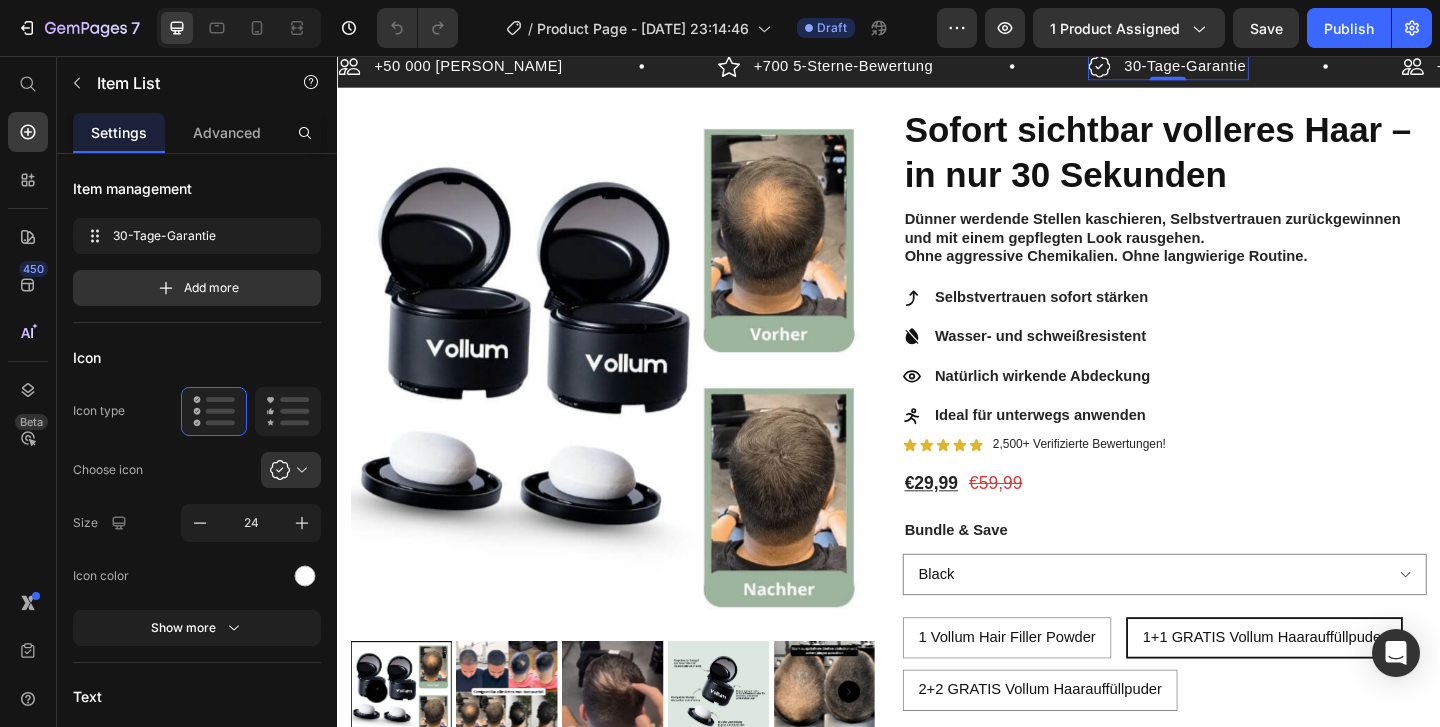 click on "30-Tage-Garantie" at bounding box center (1259, 67) 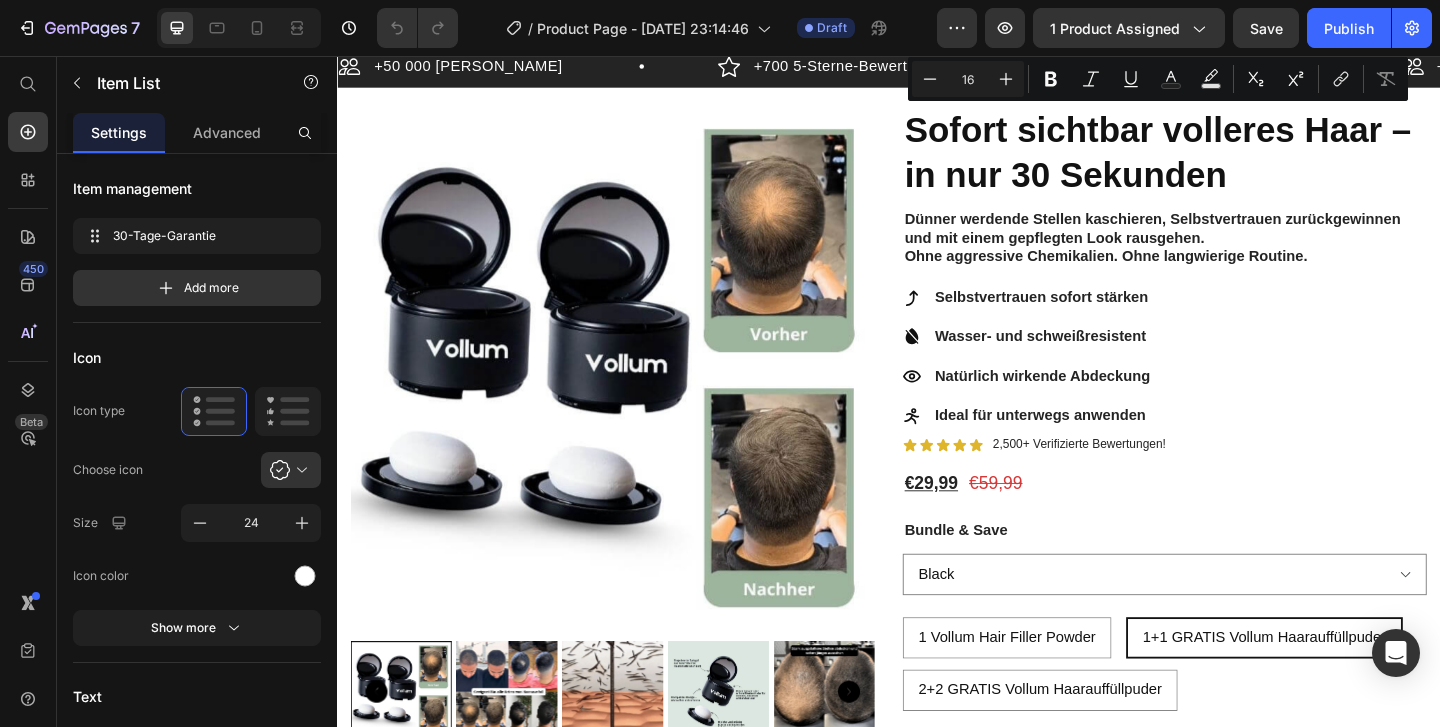 click on "30-Tage-Garantie" at bounding box center [1259, 67] 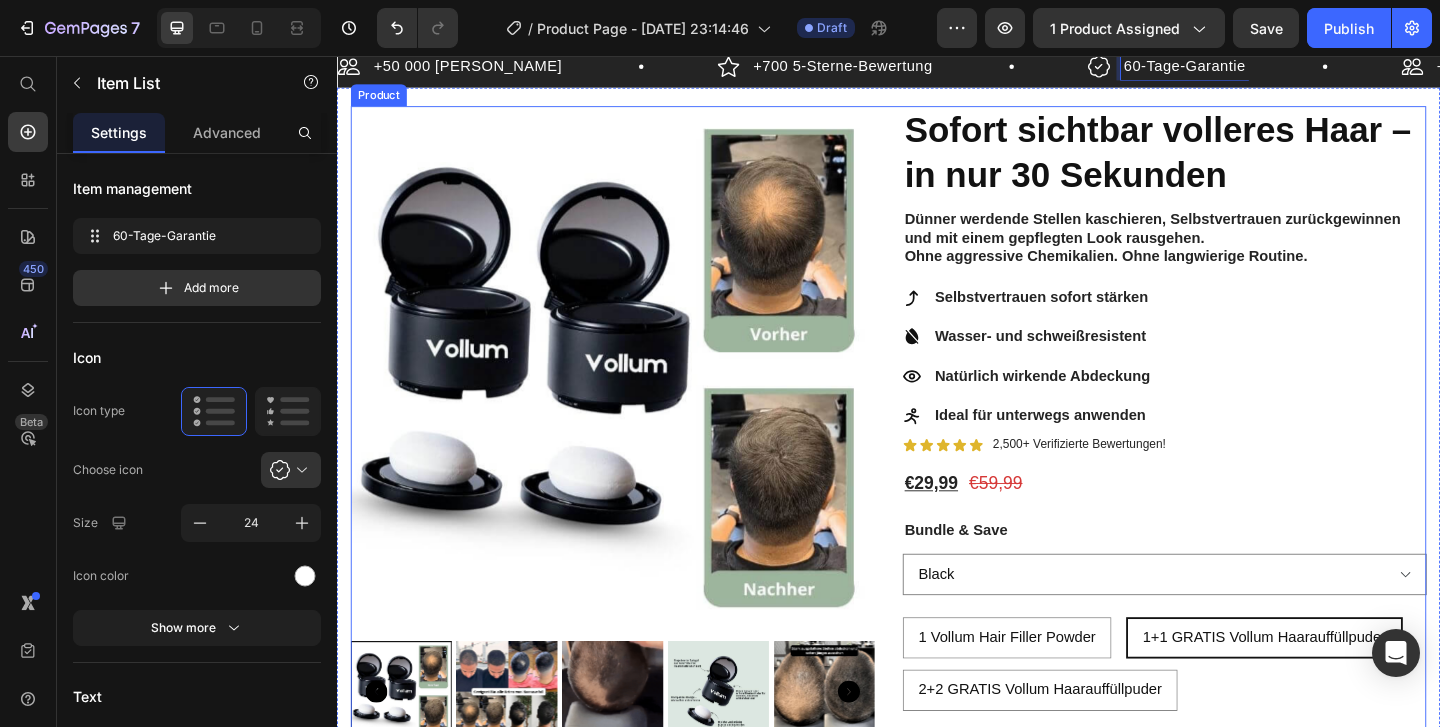 click on "Product Images Sofort sichtbar volleres Haar – in nur 30 Sekunden Heading Dünner werdende Stellen kaschieren, Selbstvertrauen zurückgewinnen und mit einem gepflegten Look rausgehen. Ohne aggressive Chemikalien. Ohne langwierige Routine. Text Block
Selbstvertrauen sofort stärken
Wasser- und schweißresistent
Natürlich wirkende Abdeckung
Ideal für unterwegs anwenden Item List Icon Icon Icon Icon Icon Icon List 2,500+ Verifizierte Bewertungen! Text Block Row €29,99 Product Price €59,99 Product Price Row Bundle & Save Text Block Black Brown Blonde Grey 1 Vollum Hair Filler Powder 1 Vollum Hair Filler Powder 1 Vollum Hair Filler Powder 1+1 GRATIS Vollum Haarauffüllpuder 1+1 GRATIS Vollum Haarauffüllpuder 1+1 GRATIS Vollum Haarauffüllpuder 2+2 GRATIS Vollum Haarauffüllpuder 2+2 GRATIS Vollum Haarauffüllpuder 2+2 GRATIS Vollum Haarauffüllpuder Product Variants & Swatches Text Block In den Warenkorb Add to Cart" at bounding box center [937, 512] 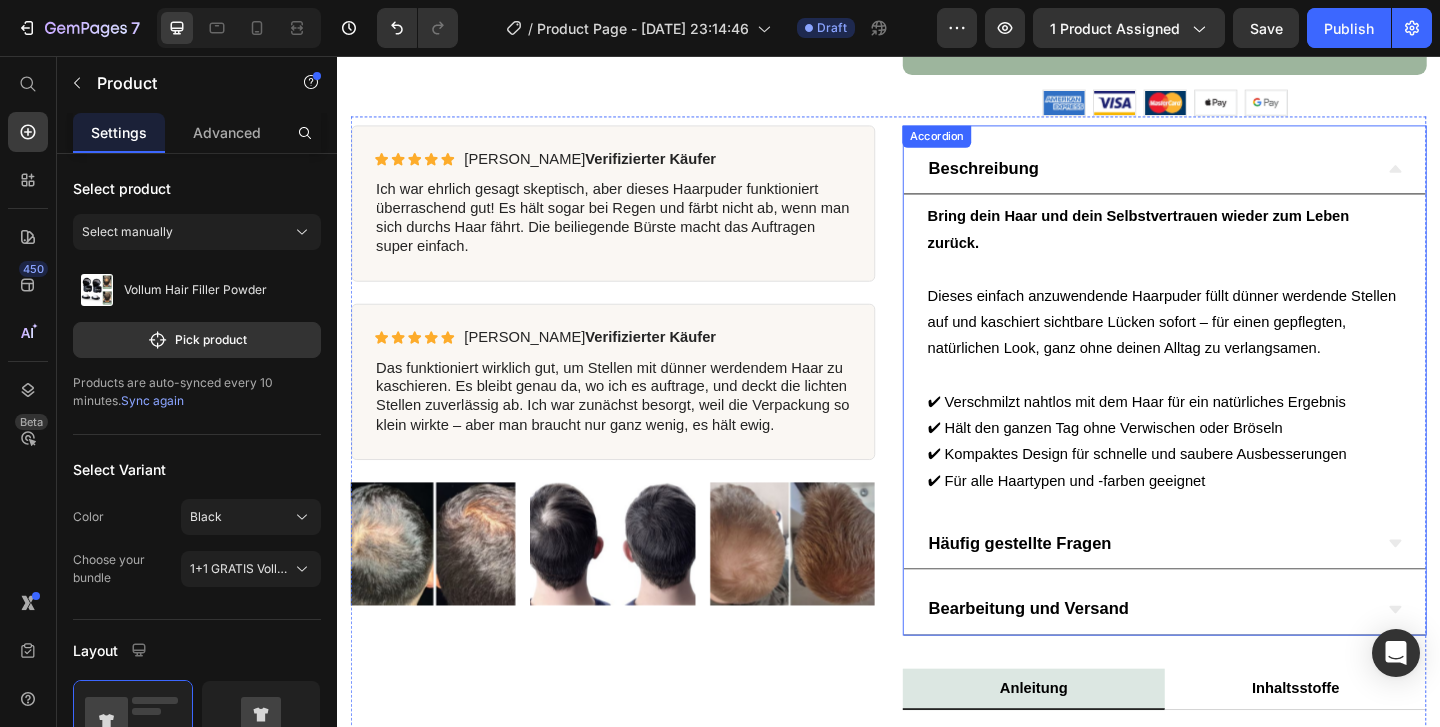 scroll, scrollTop: 877, scrollLeft: 0, axis: vertical 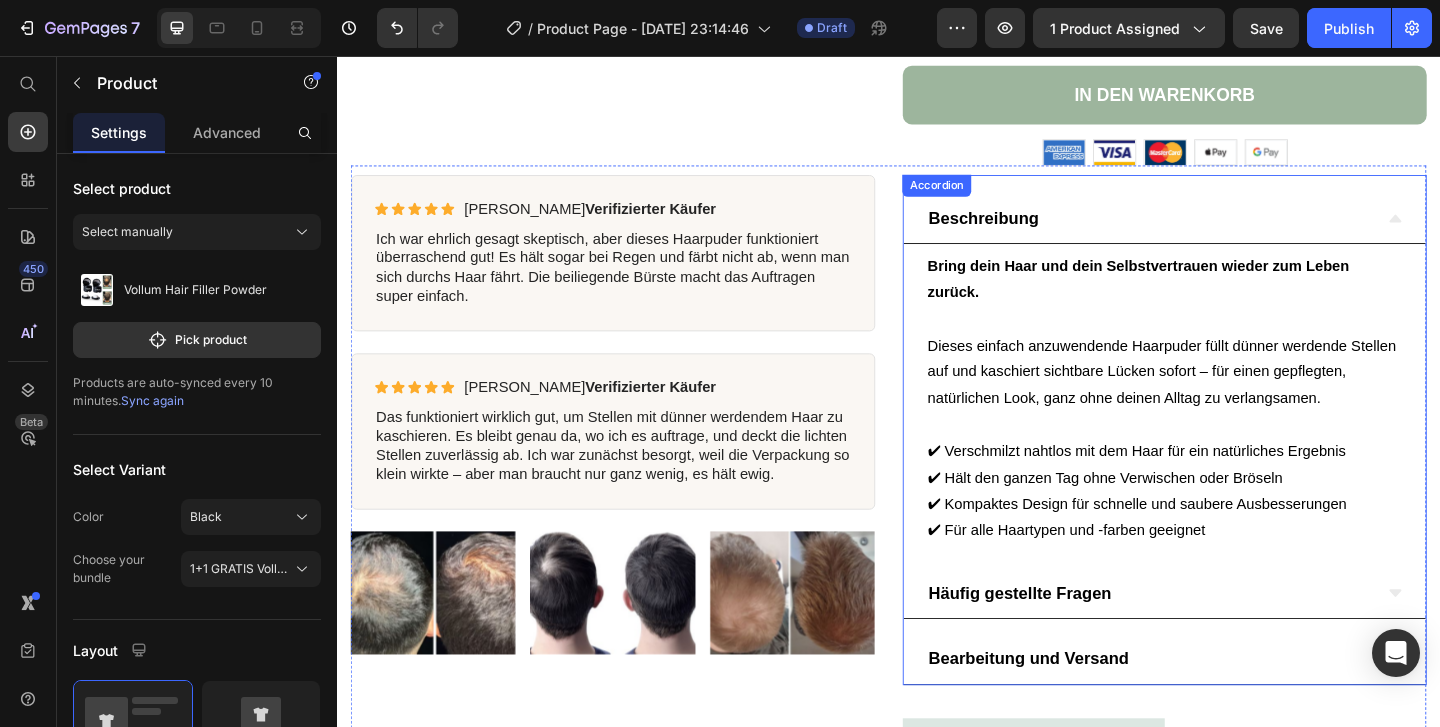 click on "Beschreibung" at bounding box center (1220, 232) 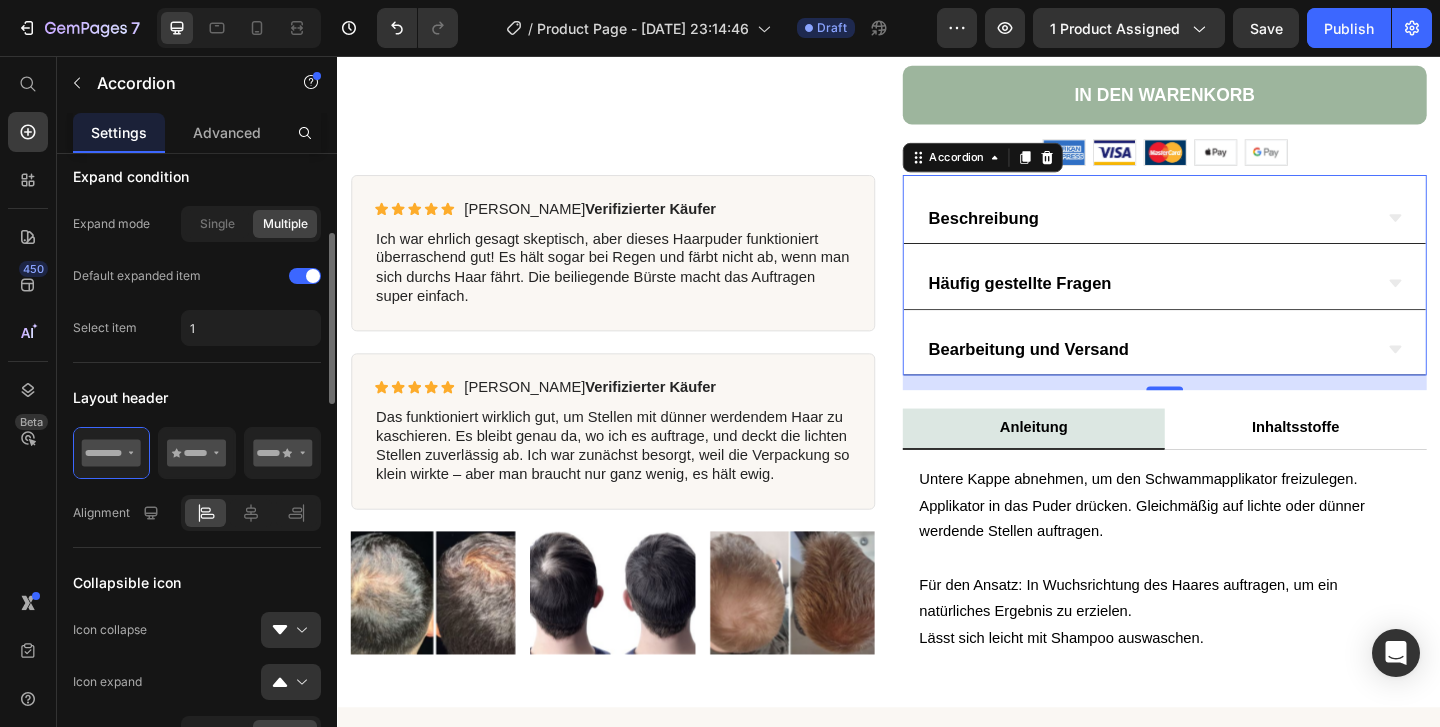 scroll, scrollTop: 274, scrollLeft: 0, axis: vertical 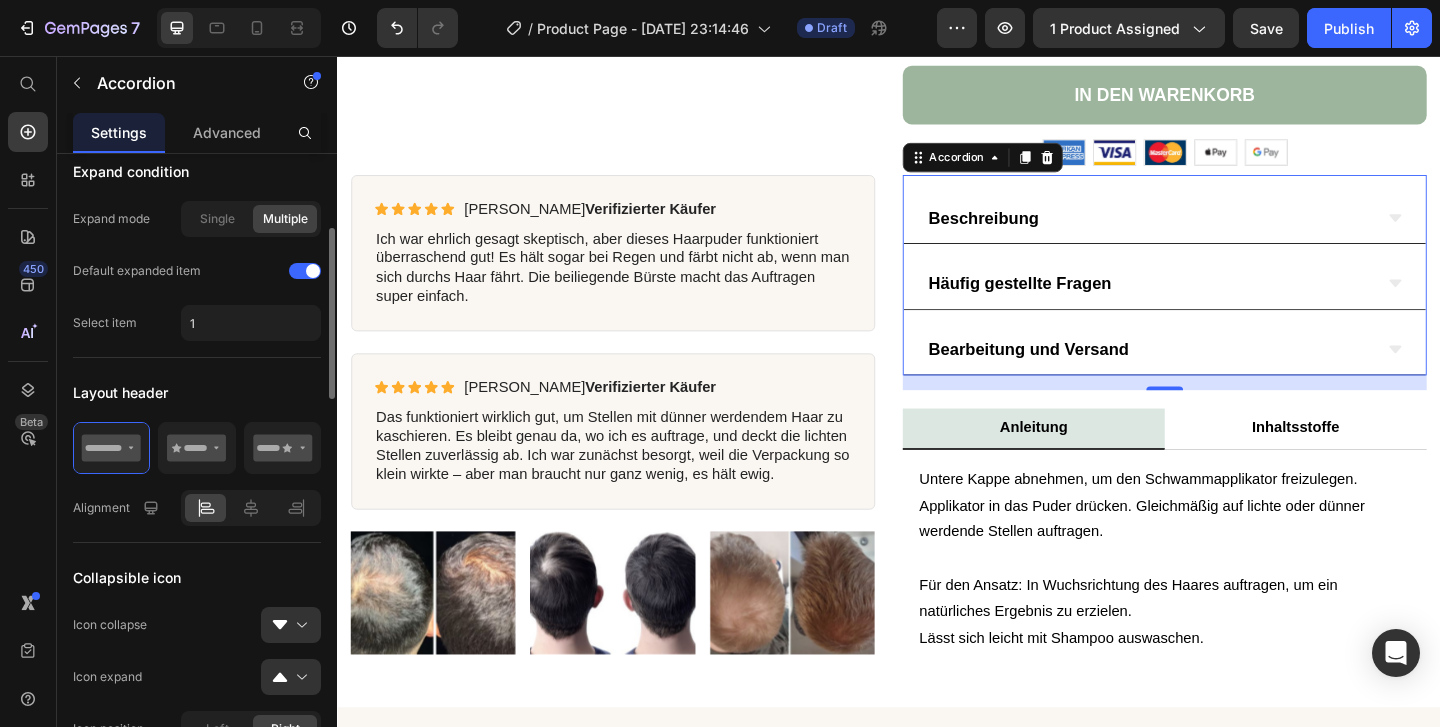 click on "Expand condition Expand mode Single Multiple Default expanded item Select item 1" 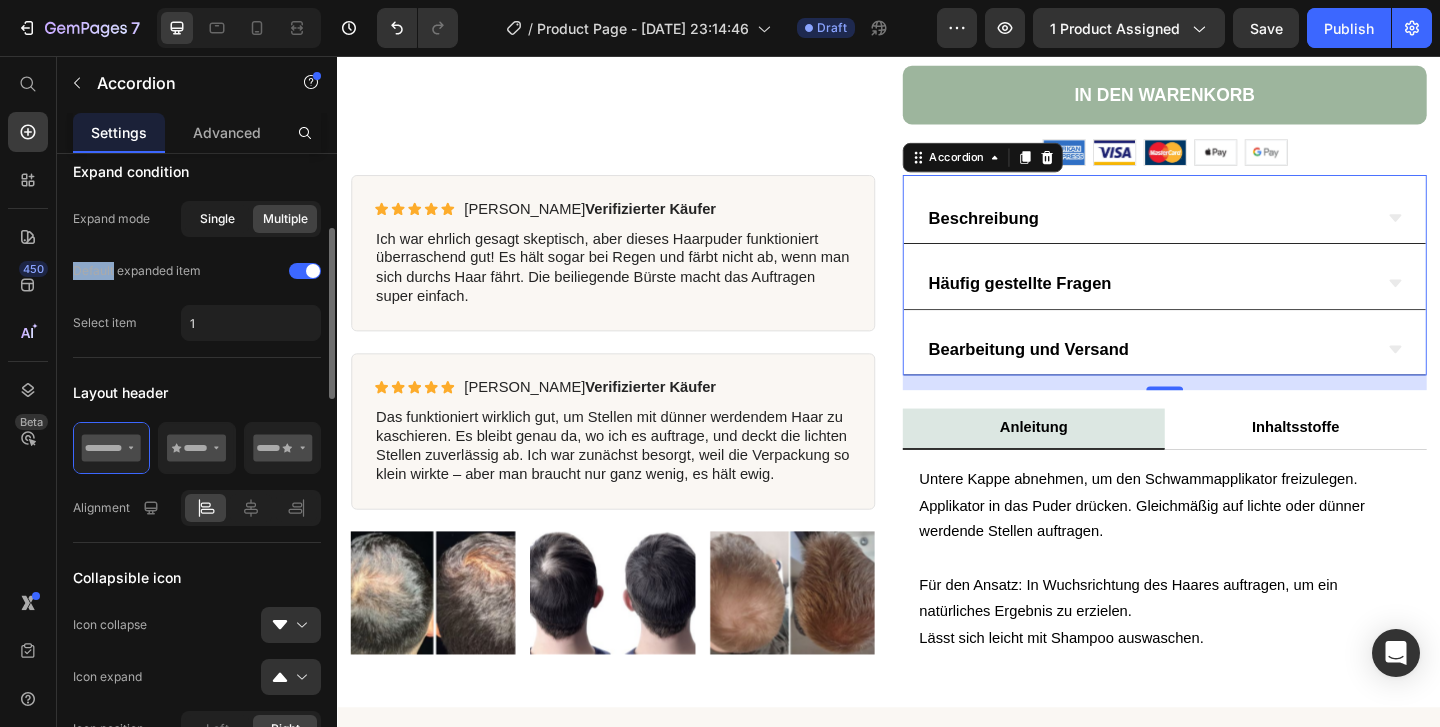 click on "Single" 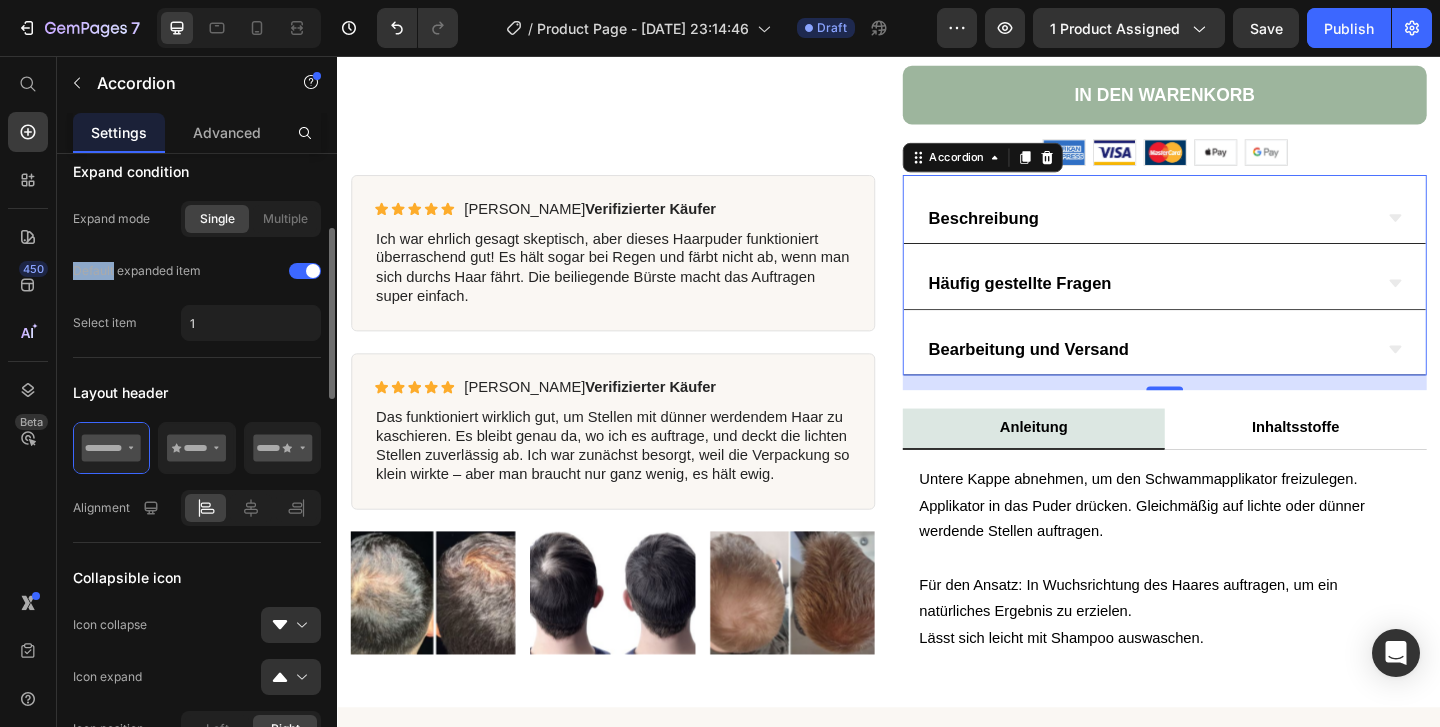 click on "Expand mode" at bounding box center (111, 219) 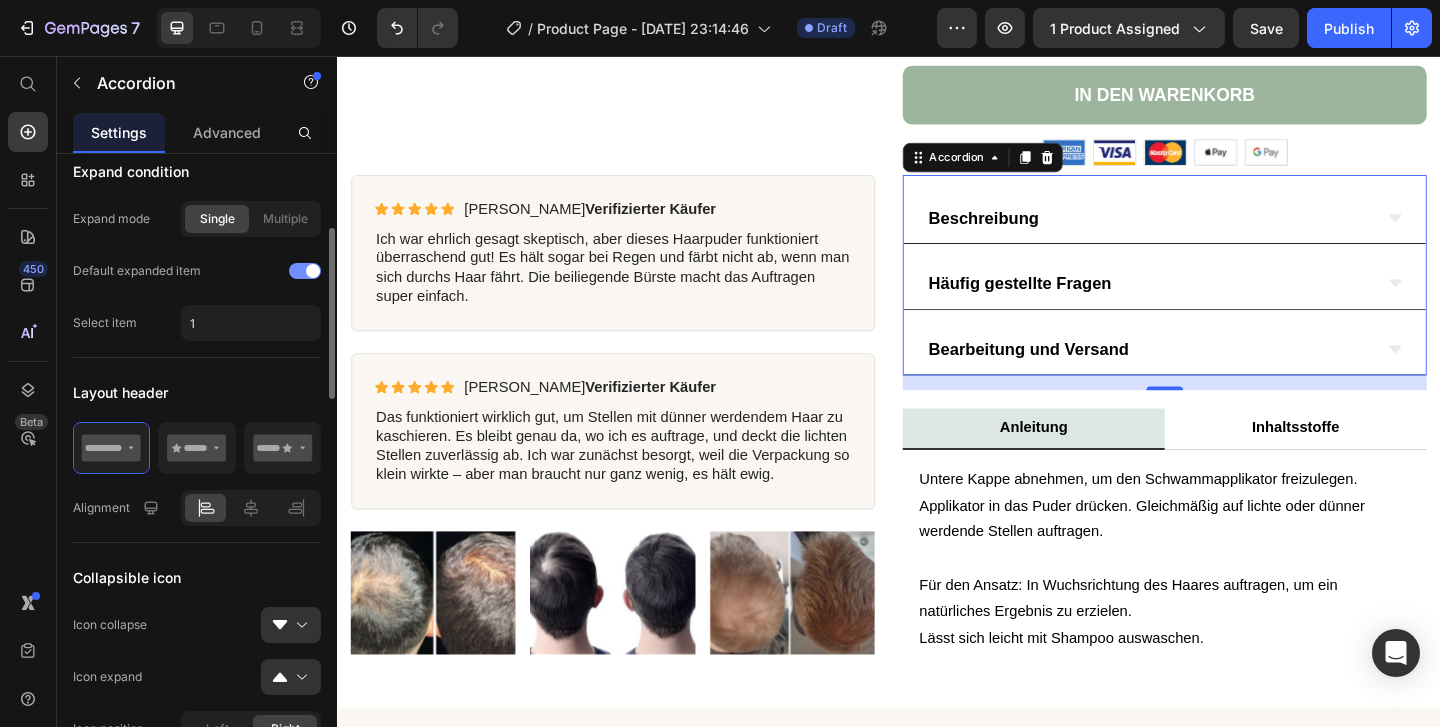 click at bounding box center (305, 271) 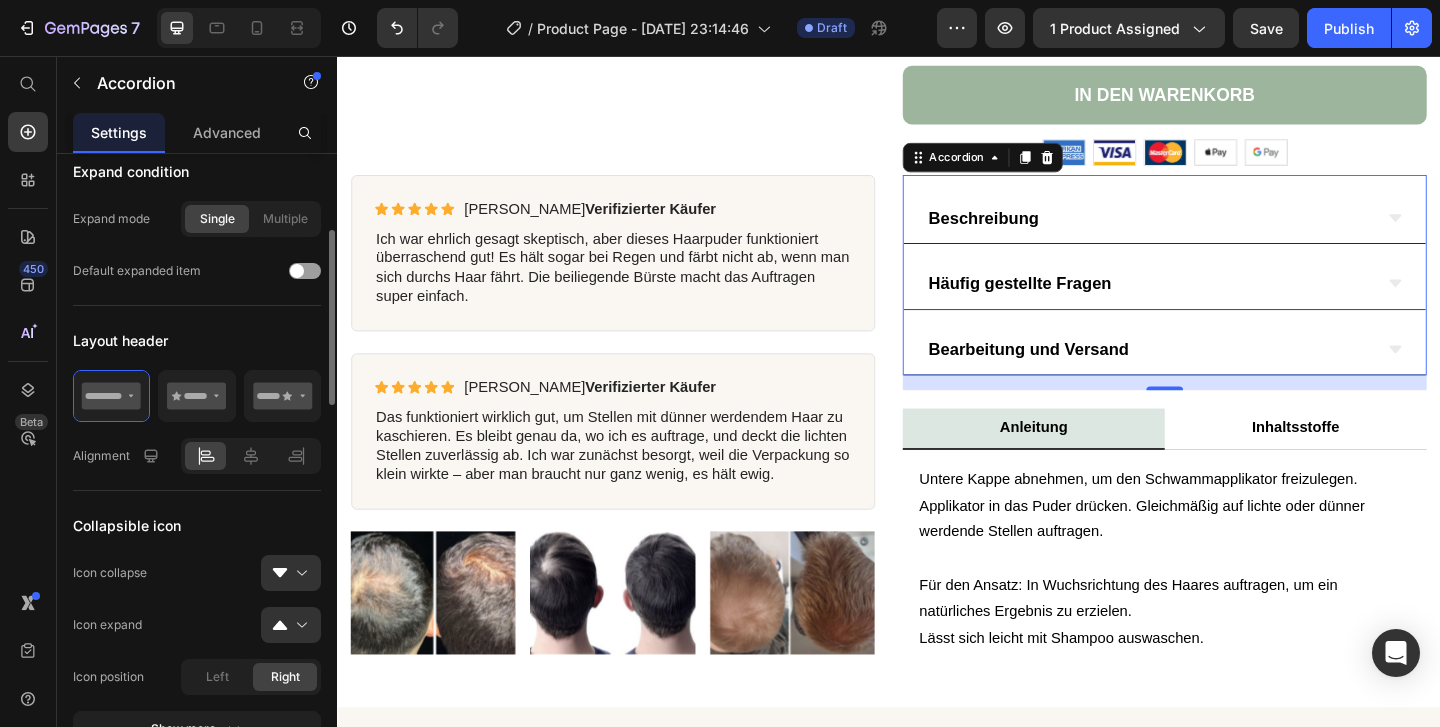 click on "Layout header" at bounding box center (197, 340) 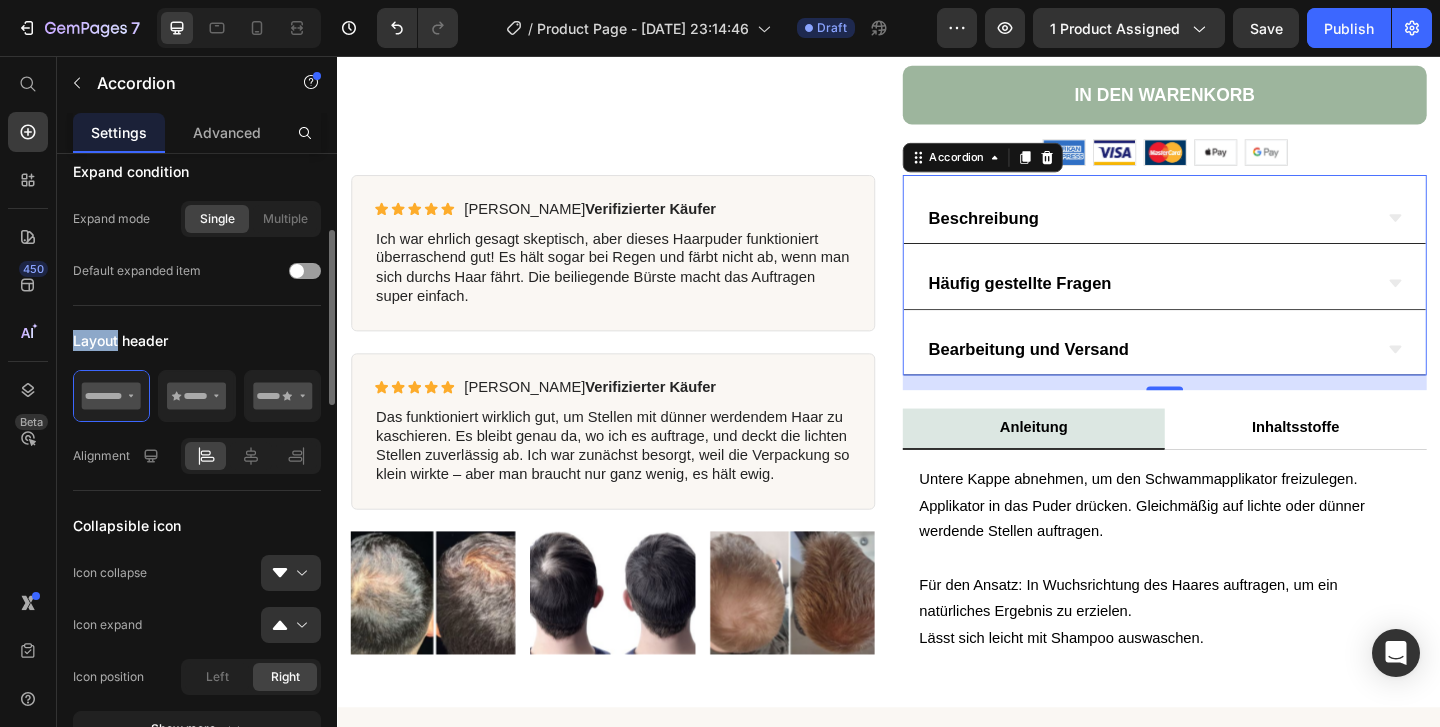 click on "Layout header" at bounding box center [197, 340] 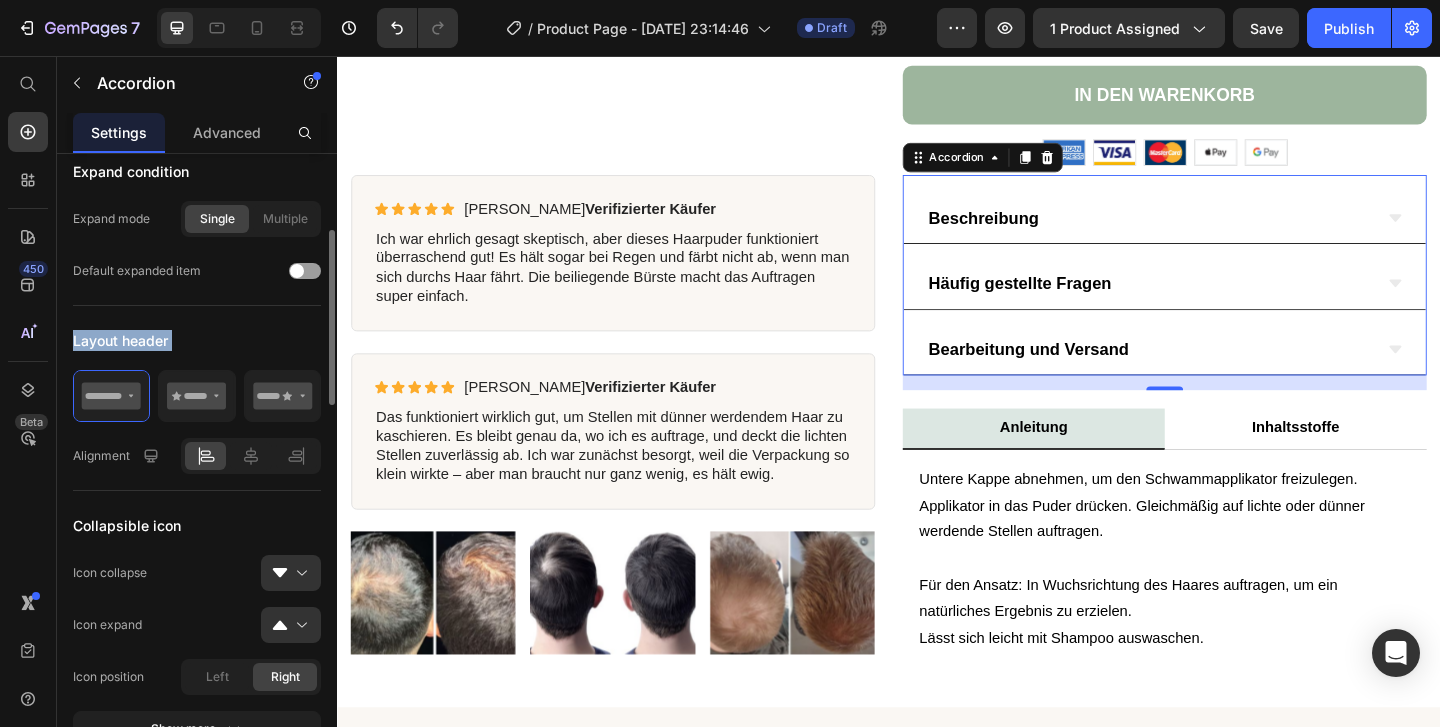 click on "Layout header" at bounding box center [197, 340] 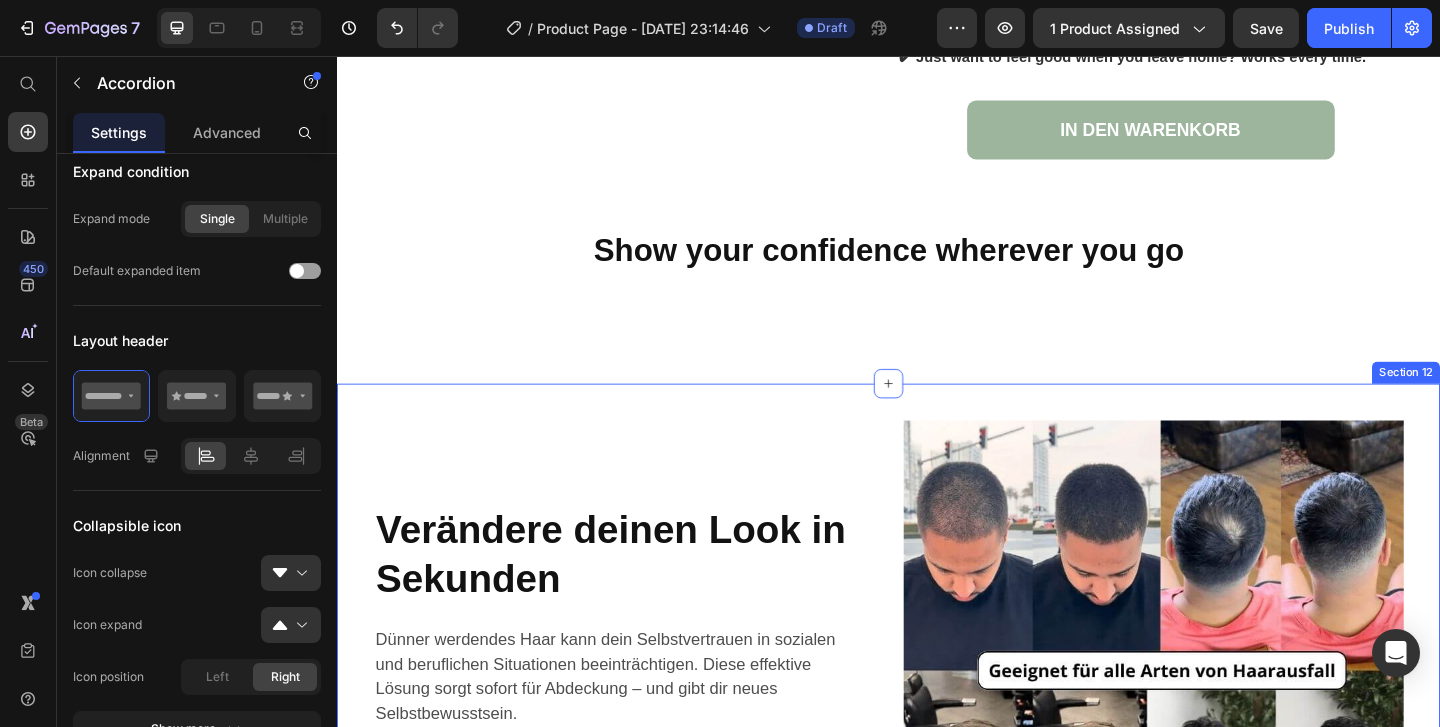 scroll, scrollTop: 4685, scrollLeft: 0, axis: vertical 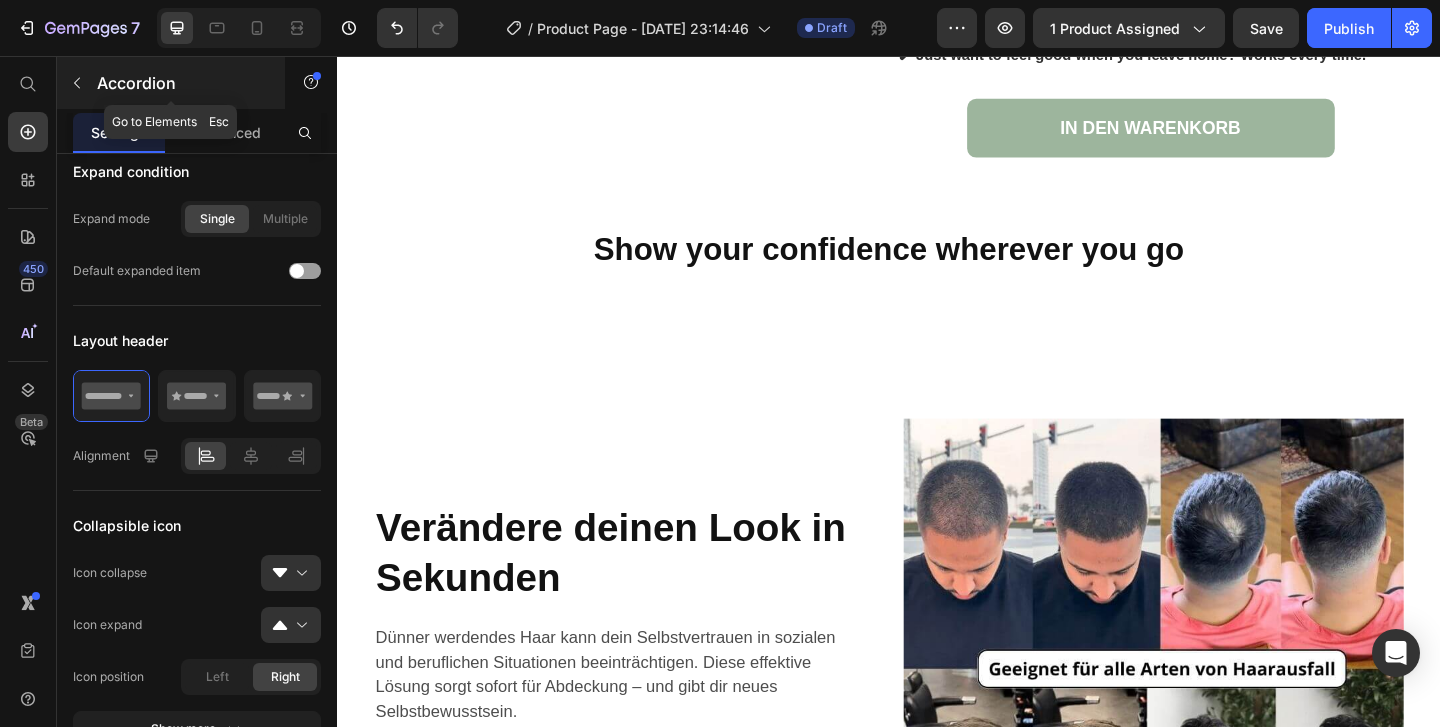 click 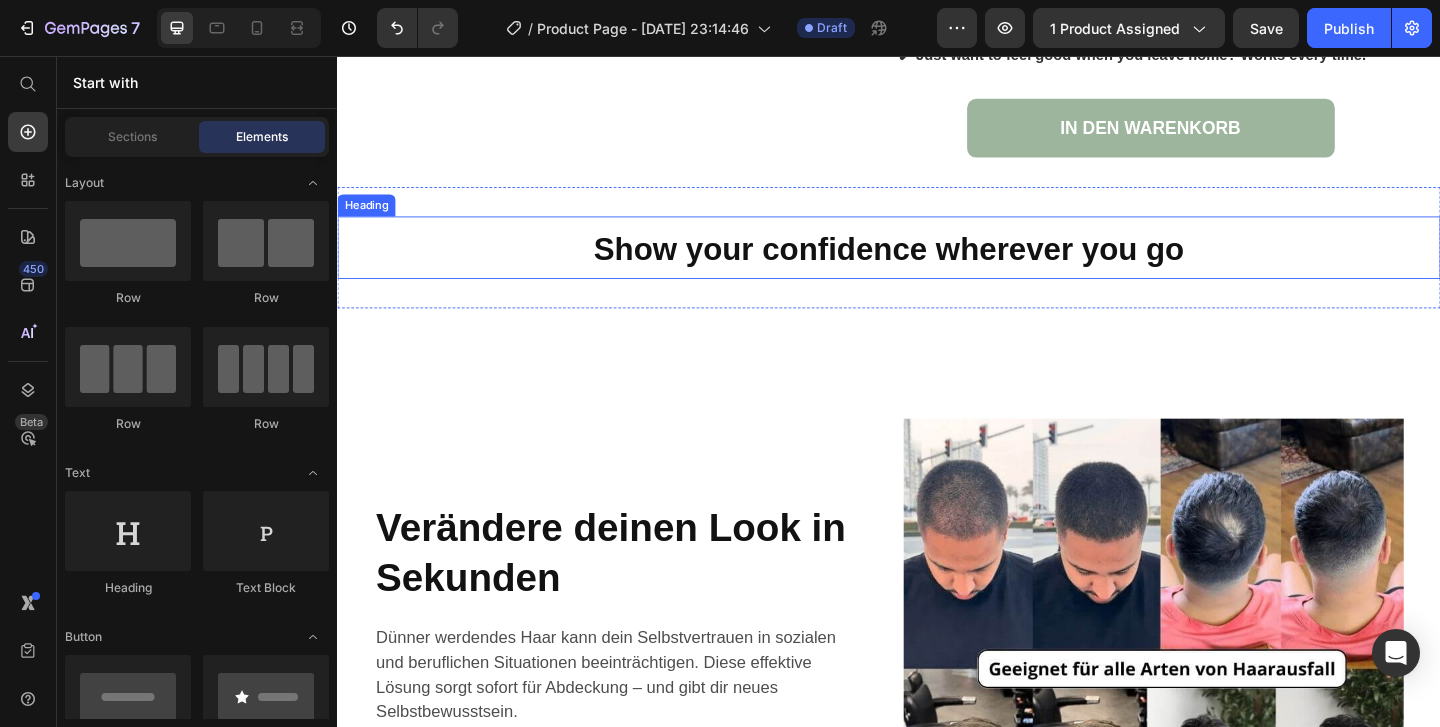 click on "Show your confidence wherever you go" at bounding box center (937, 265) 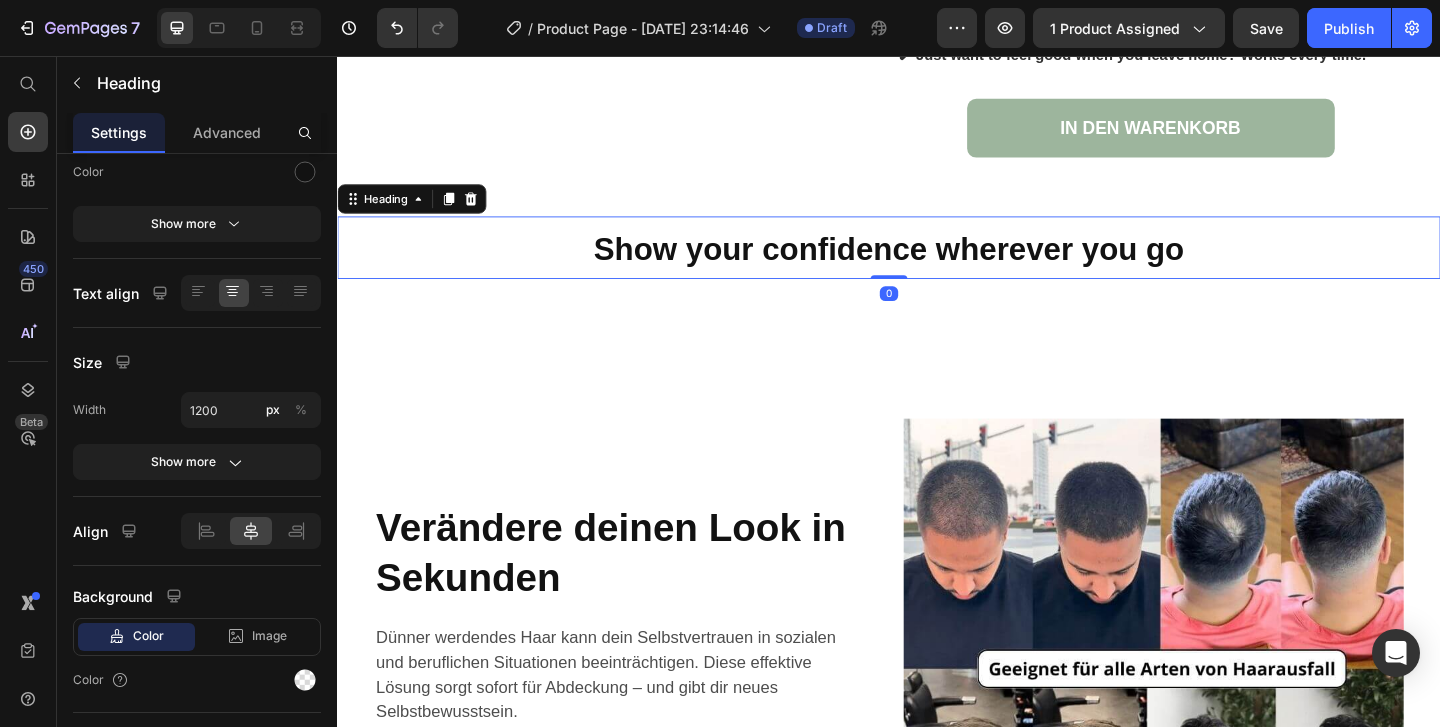 scroll, scrollTop: 0, scrollLeft: 0, axis: both 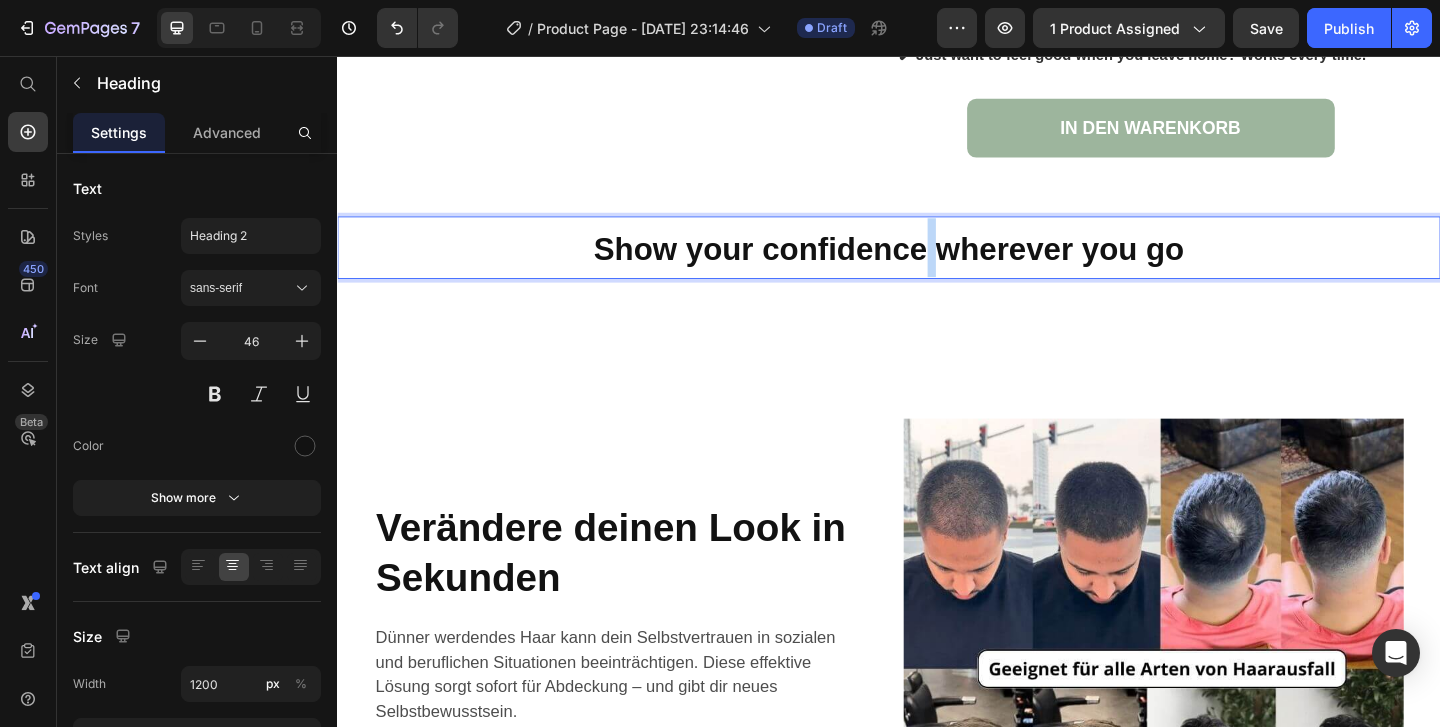 click on "Show your confidence wherever you go" at bounding box center (937, 265) 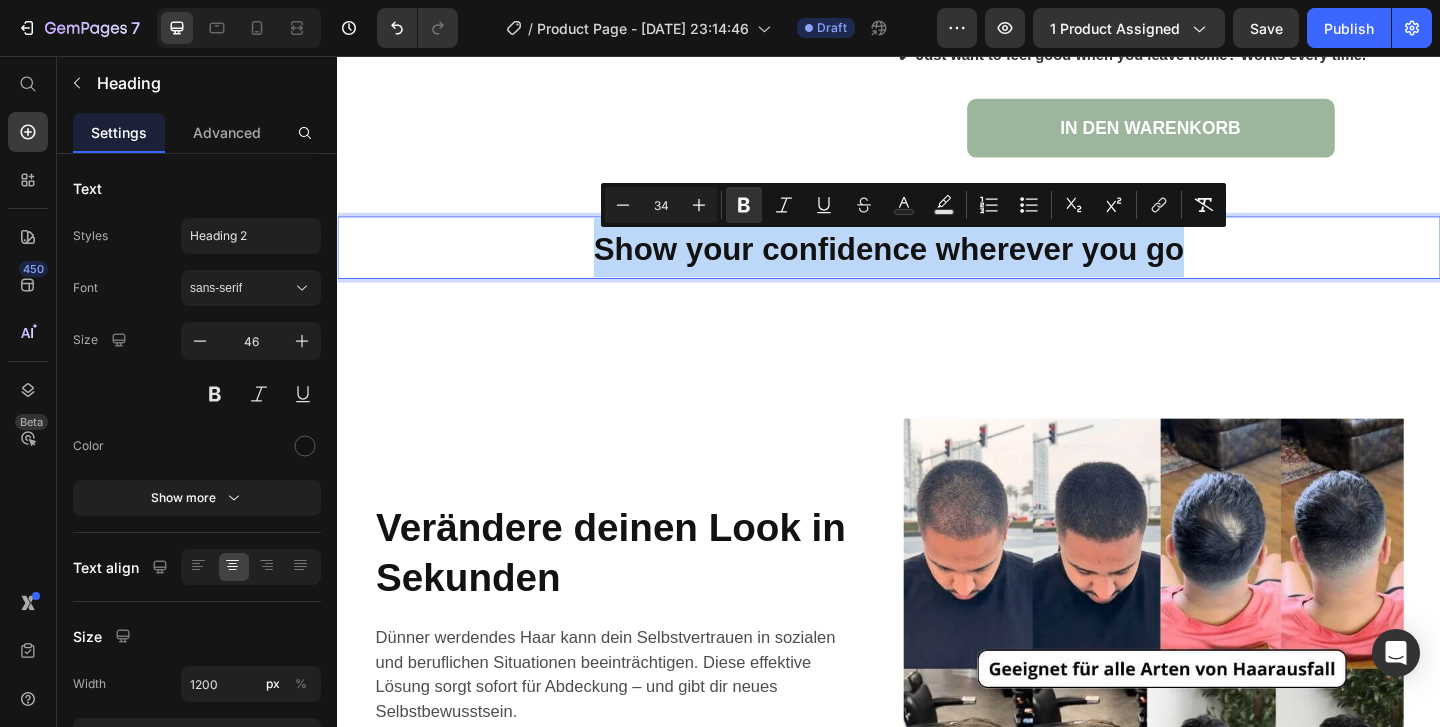 click on "Show your confidence wherever you go" at bounding box center (937, 265) 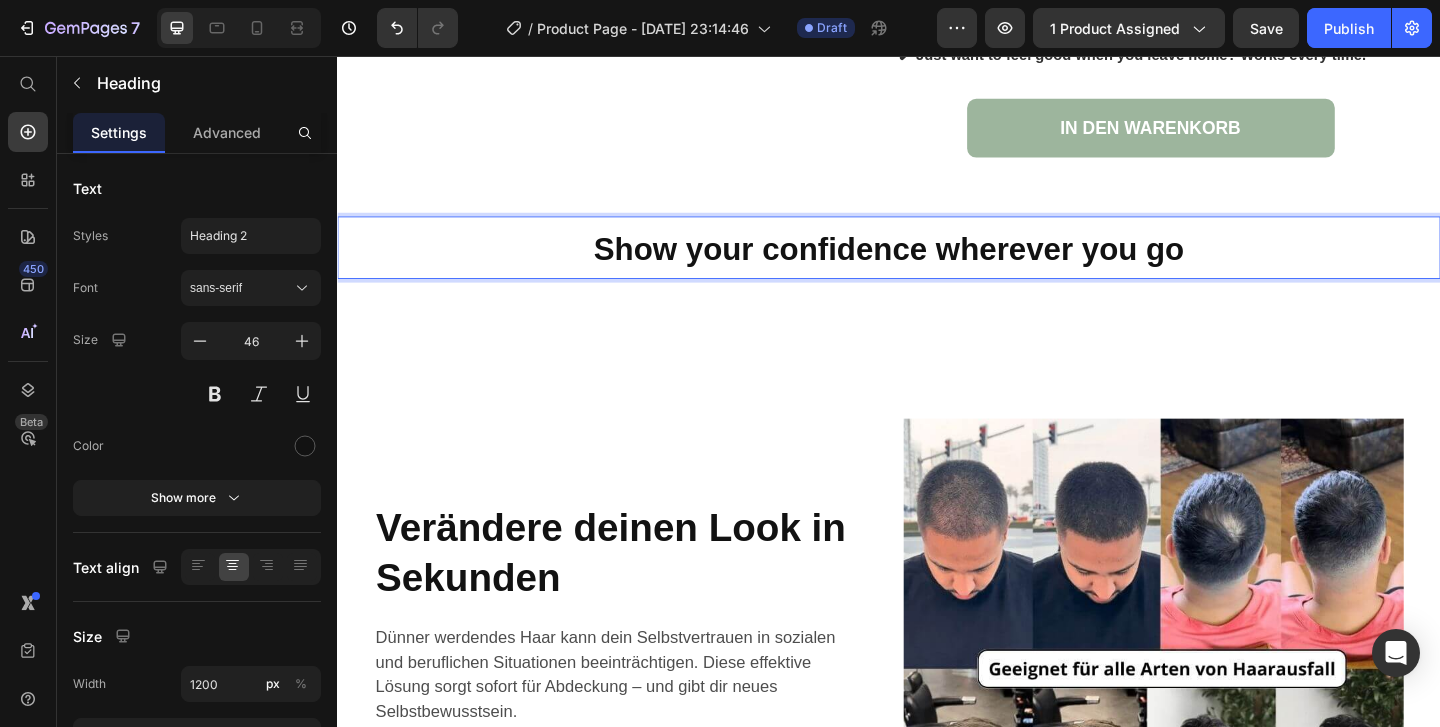 click on "Show your confidence wherever you go" at bounding box center (937, 265) 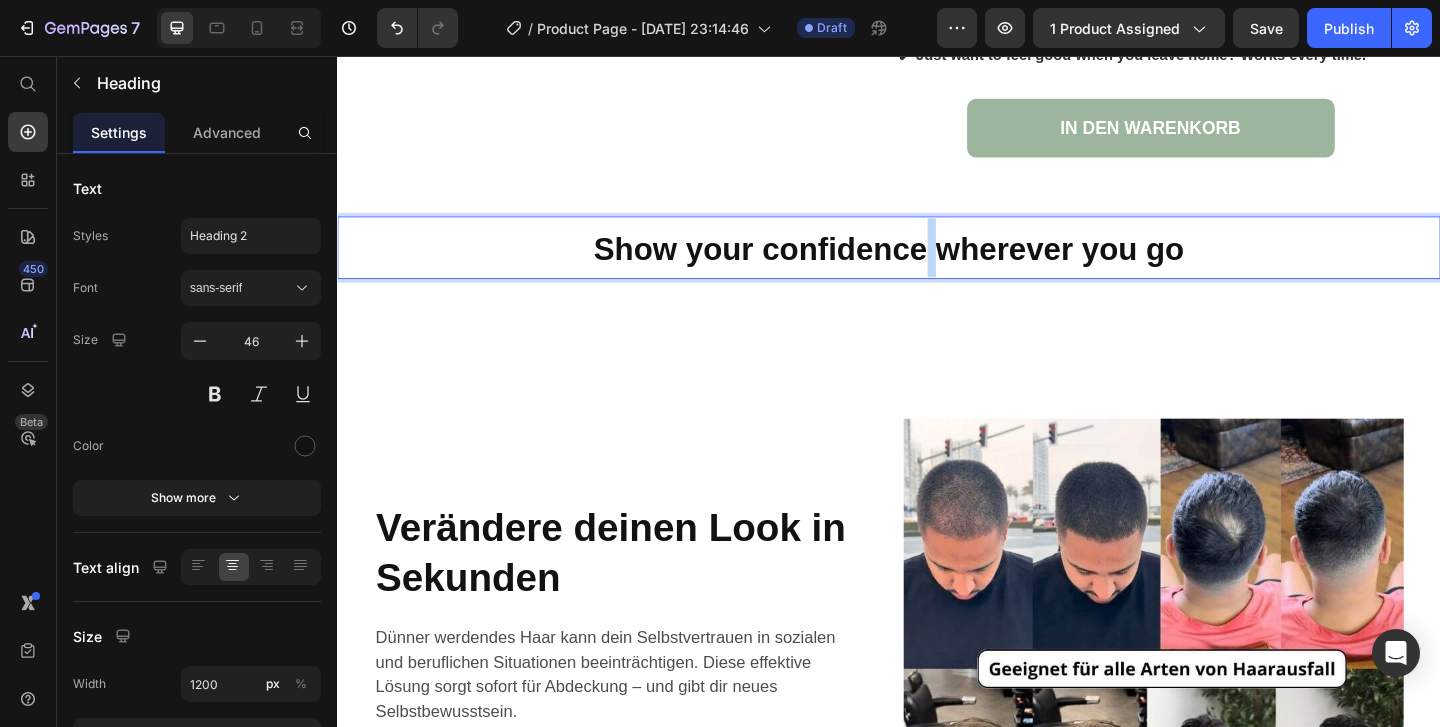click on "Show your confidence wherever you go" at bounding box center (937, 265) 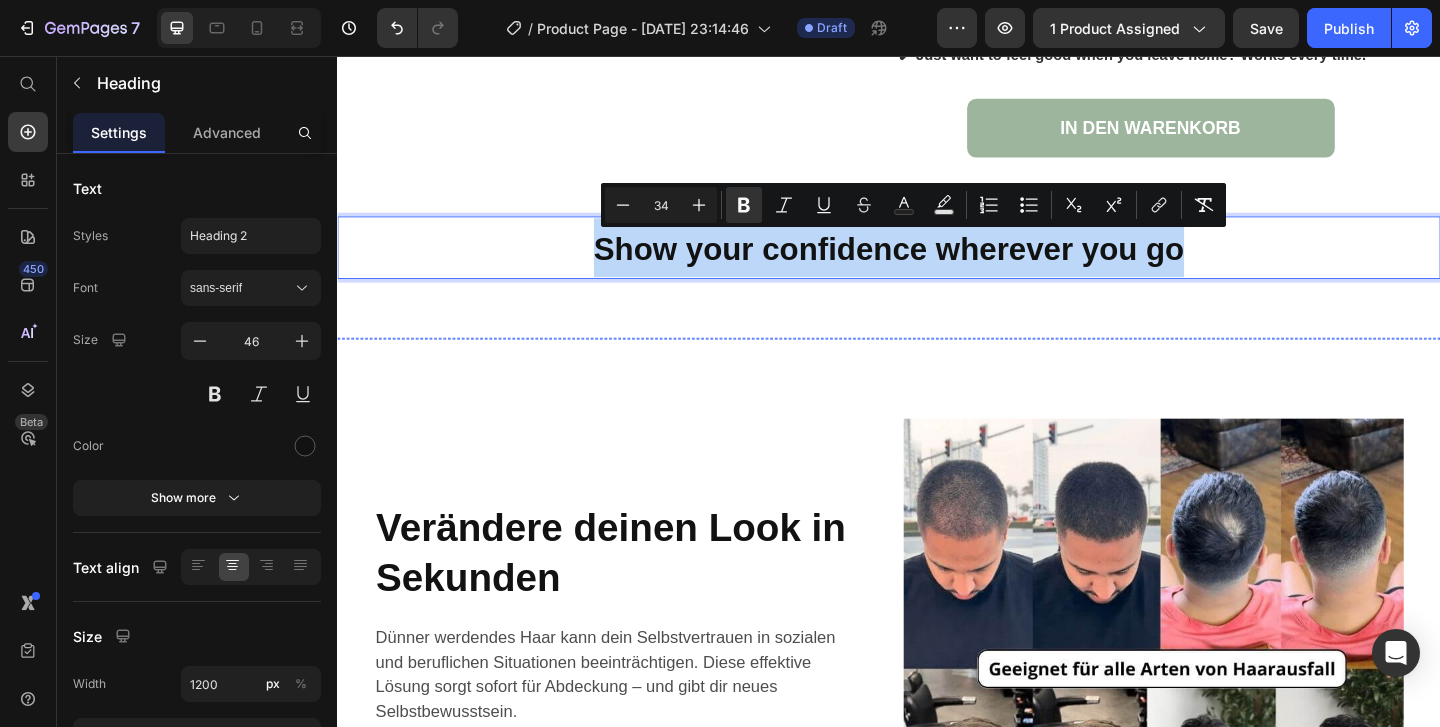 click at bounding box center [937, 362] 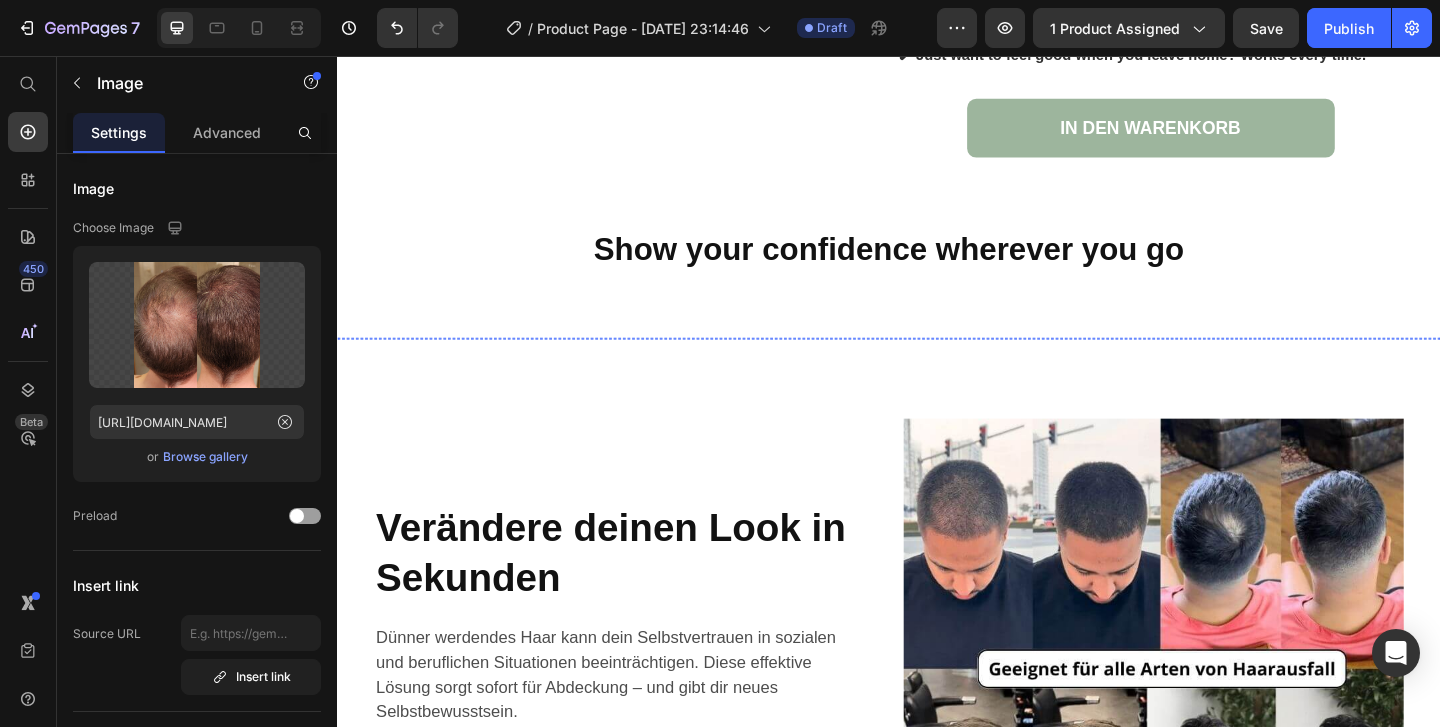 click at bounding box center (537, 362) 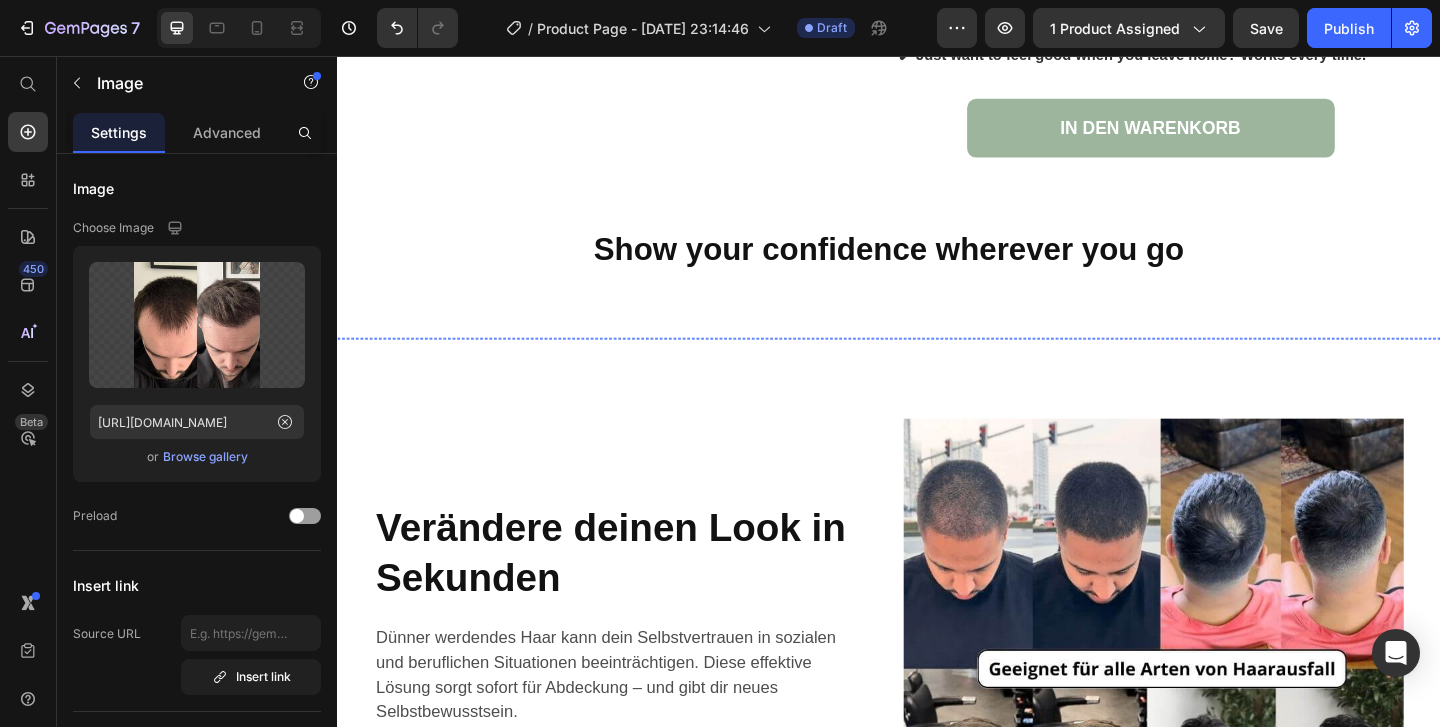 click at bounding box center (937, 362) 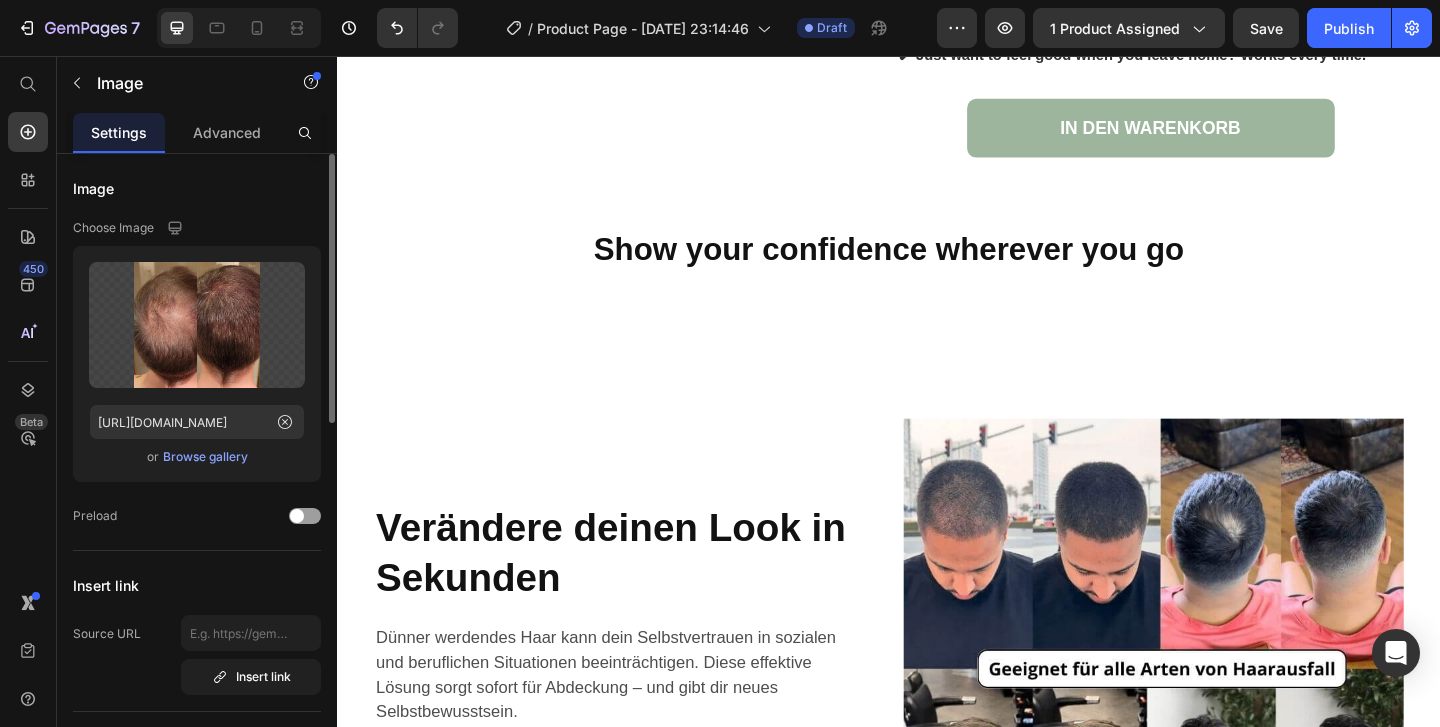 click on "Browse gallery" at bounding box center (205, 457) 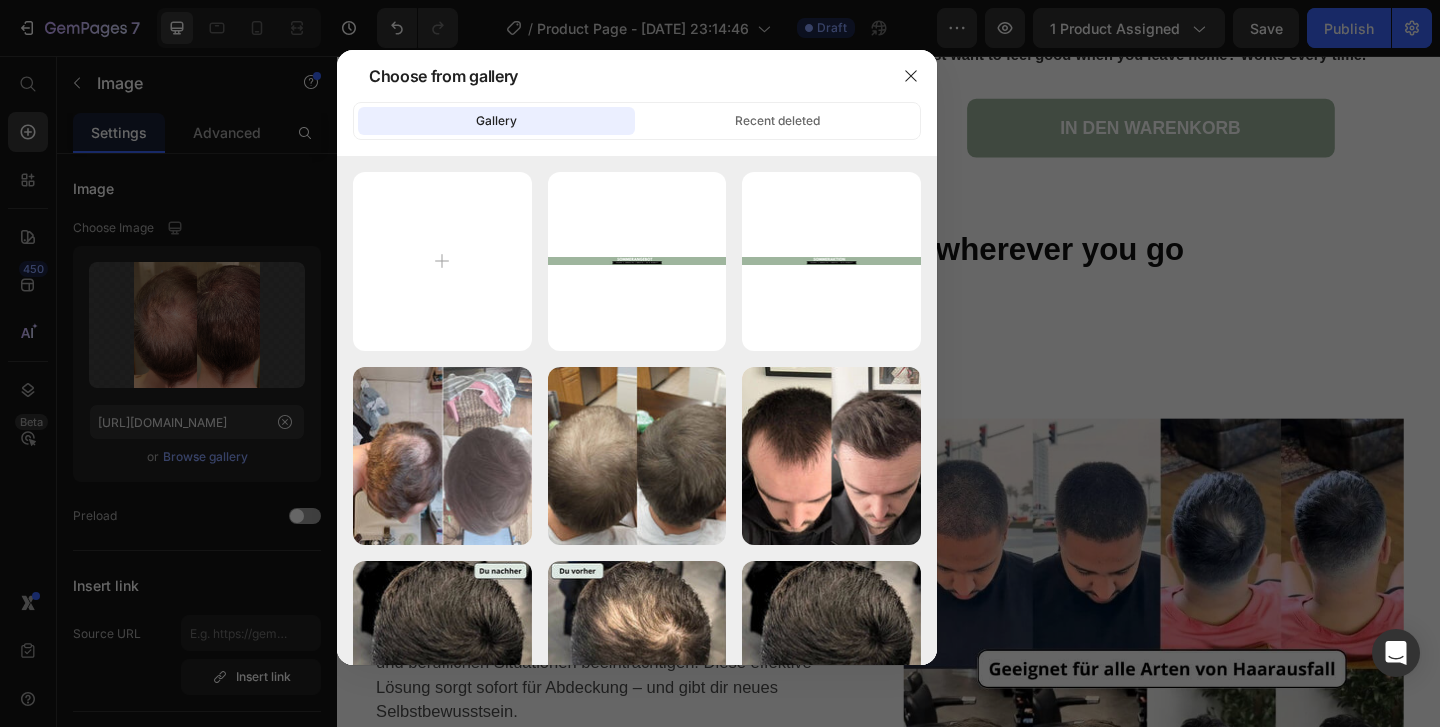 type on "C:\fakepath\Nimetön malli (69).jpg" 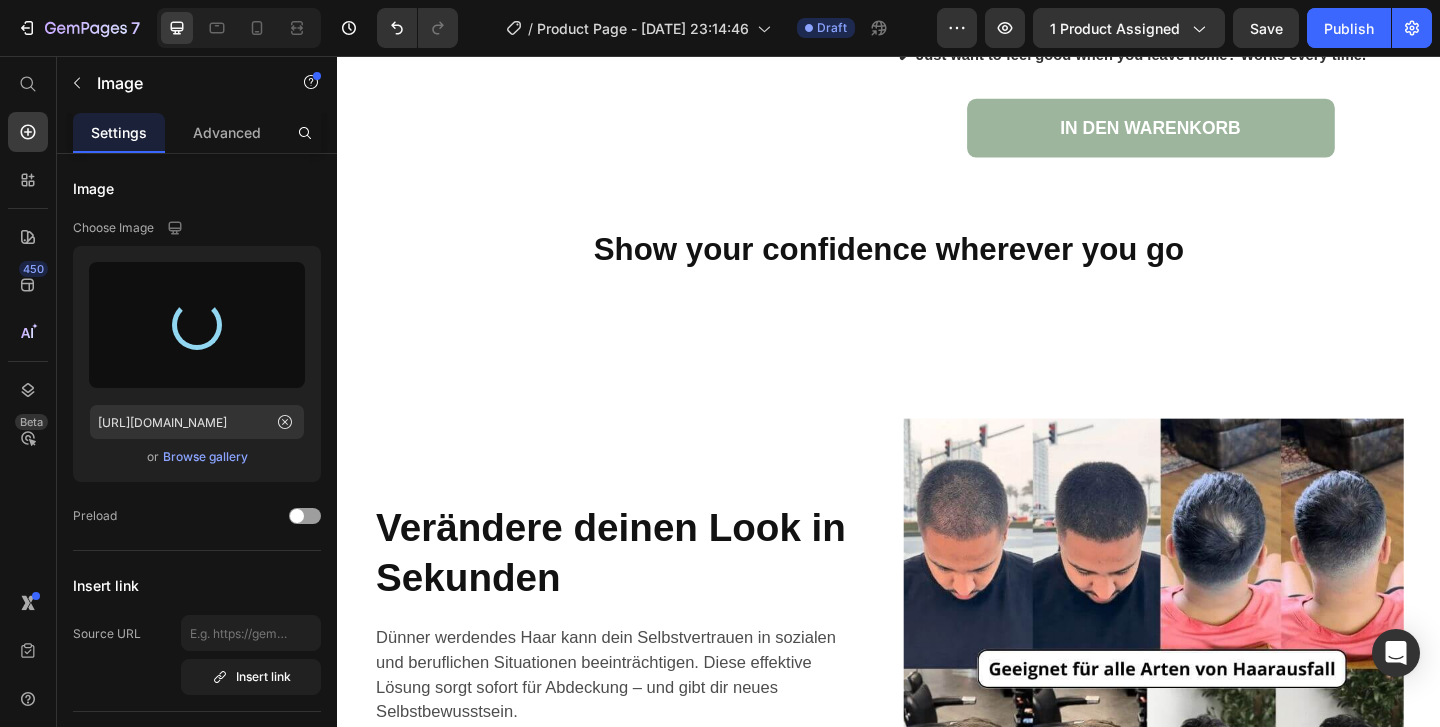 type on "[URL][DOMAIN_NAME]" 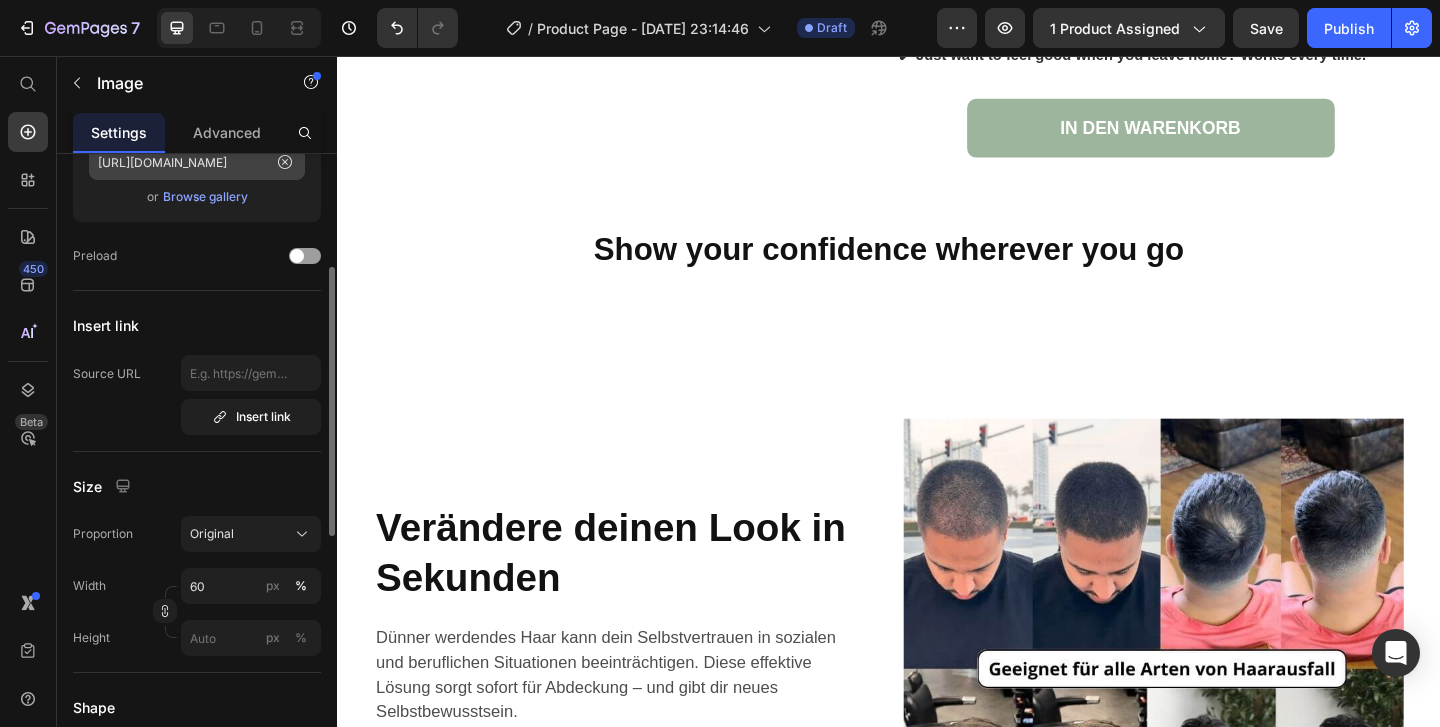 scroll, scrollTop: 347, scrollLeft: 0, axis: vertical 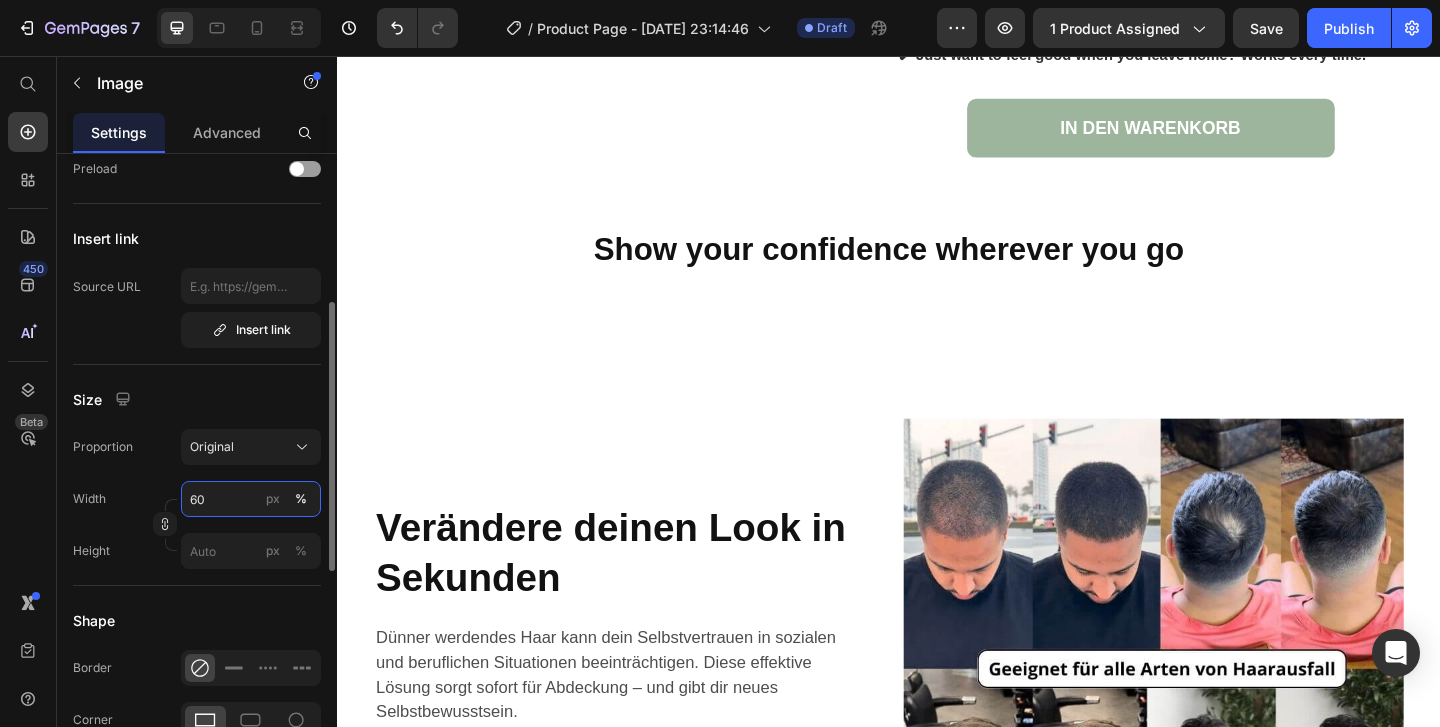 click on "60" at bounding box center (251, 499) 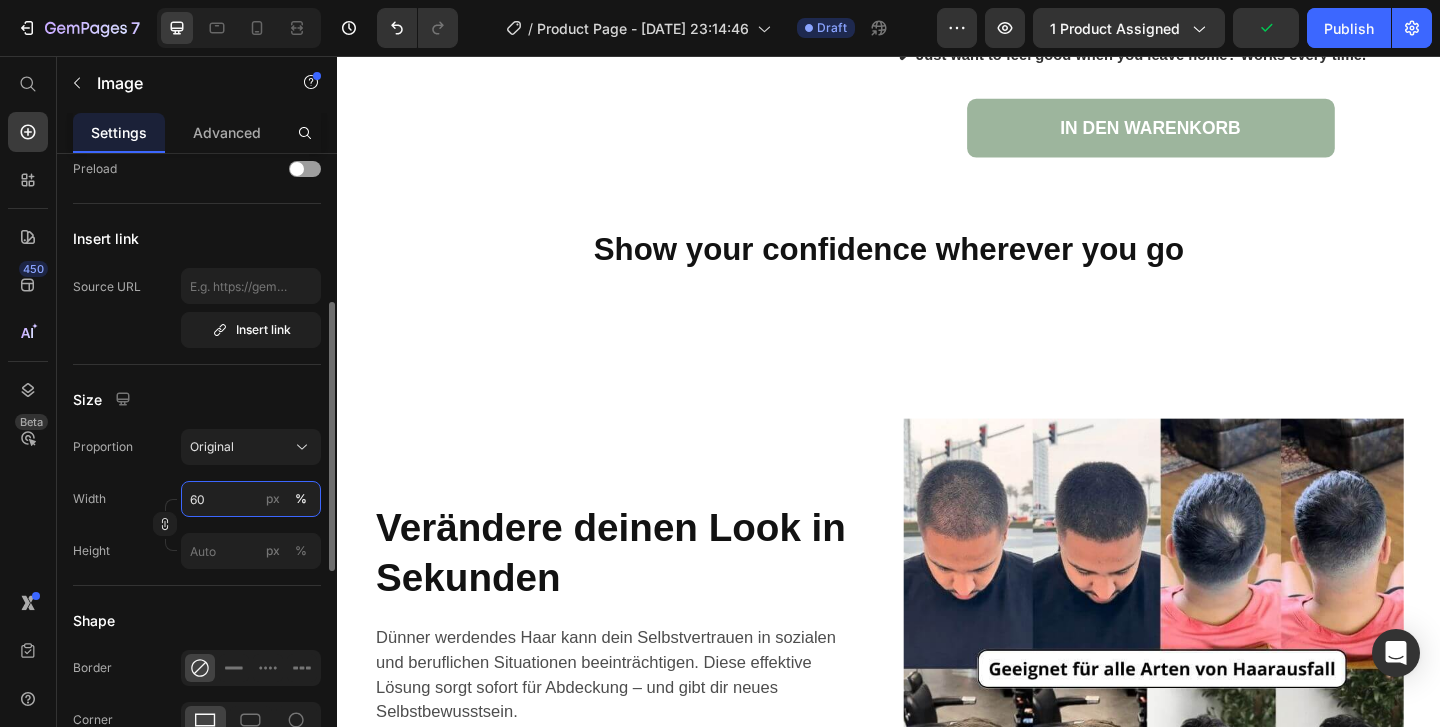 click on "60" at bounding box center [251, 499] 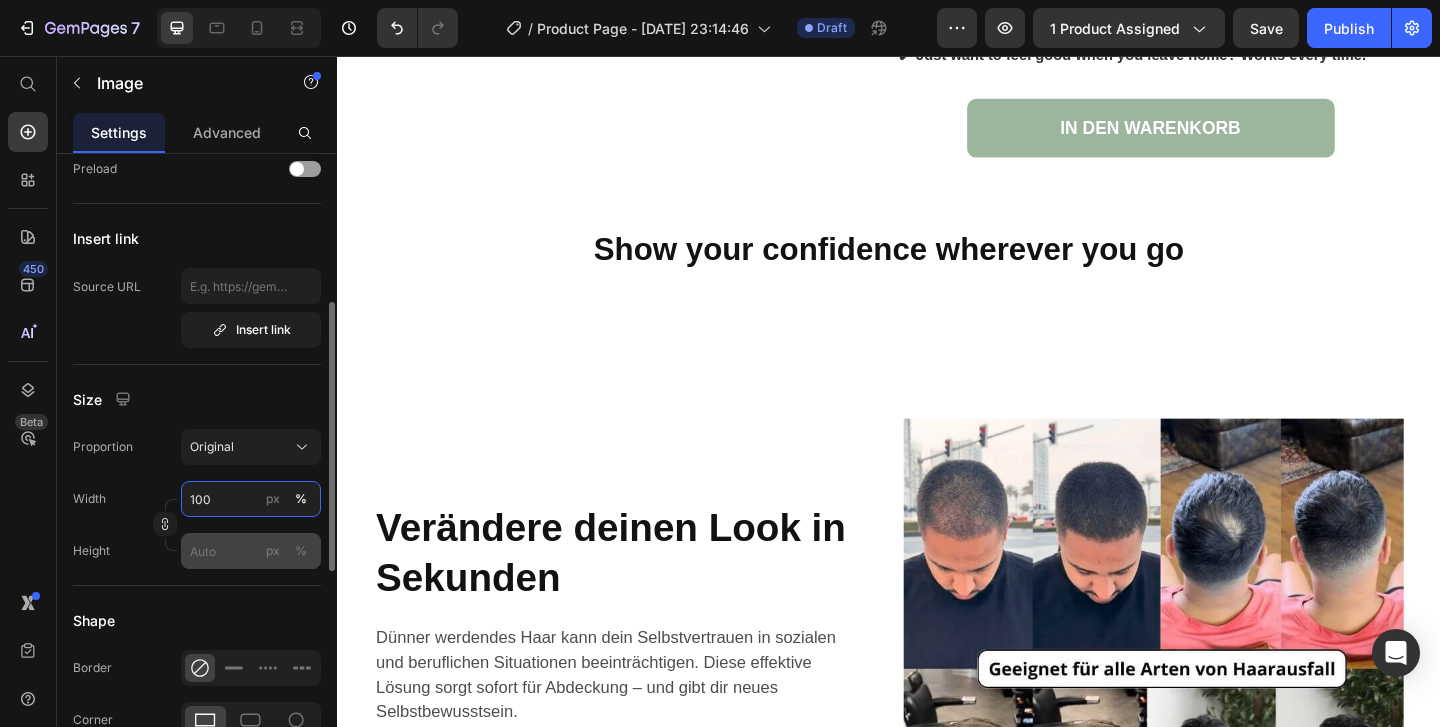 type on "100" 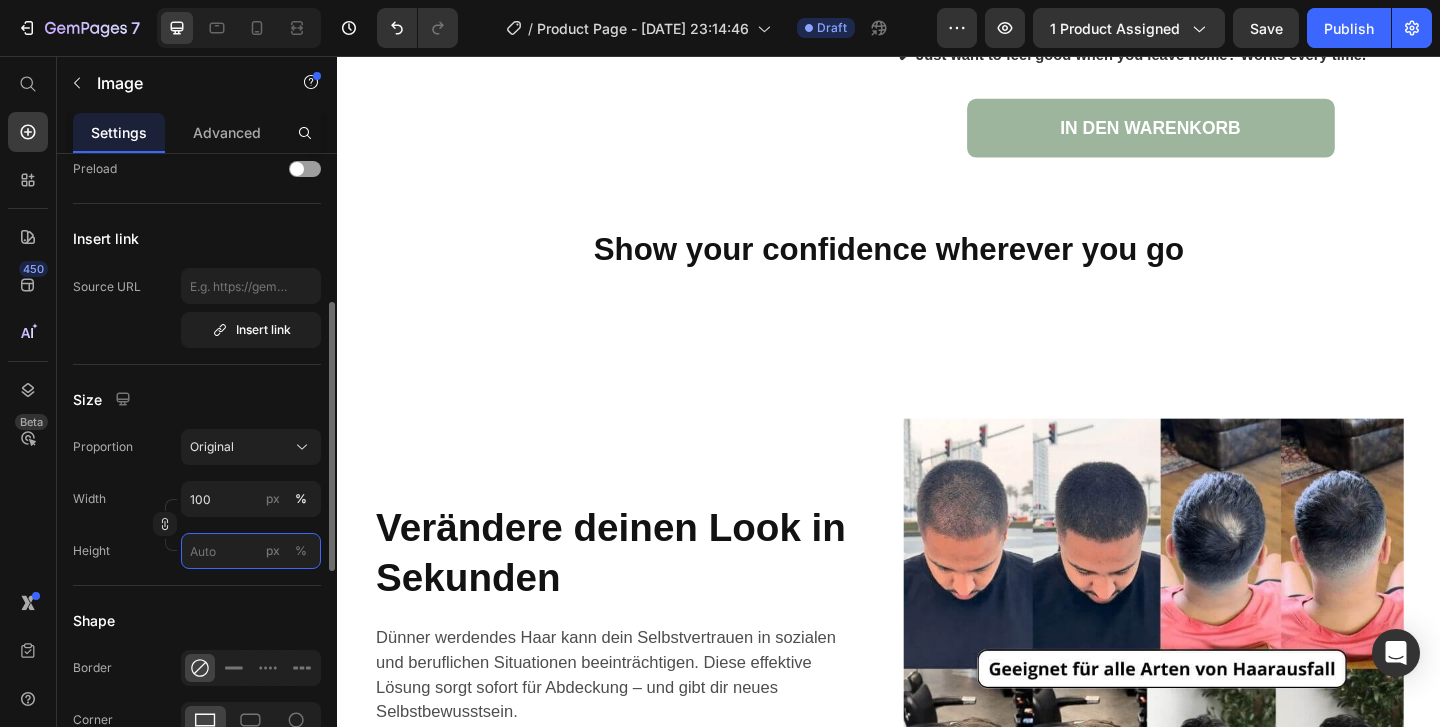 click on "px %" at bounding box center (251, 551) 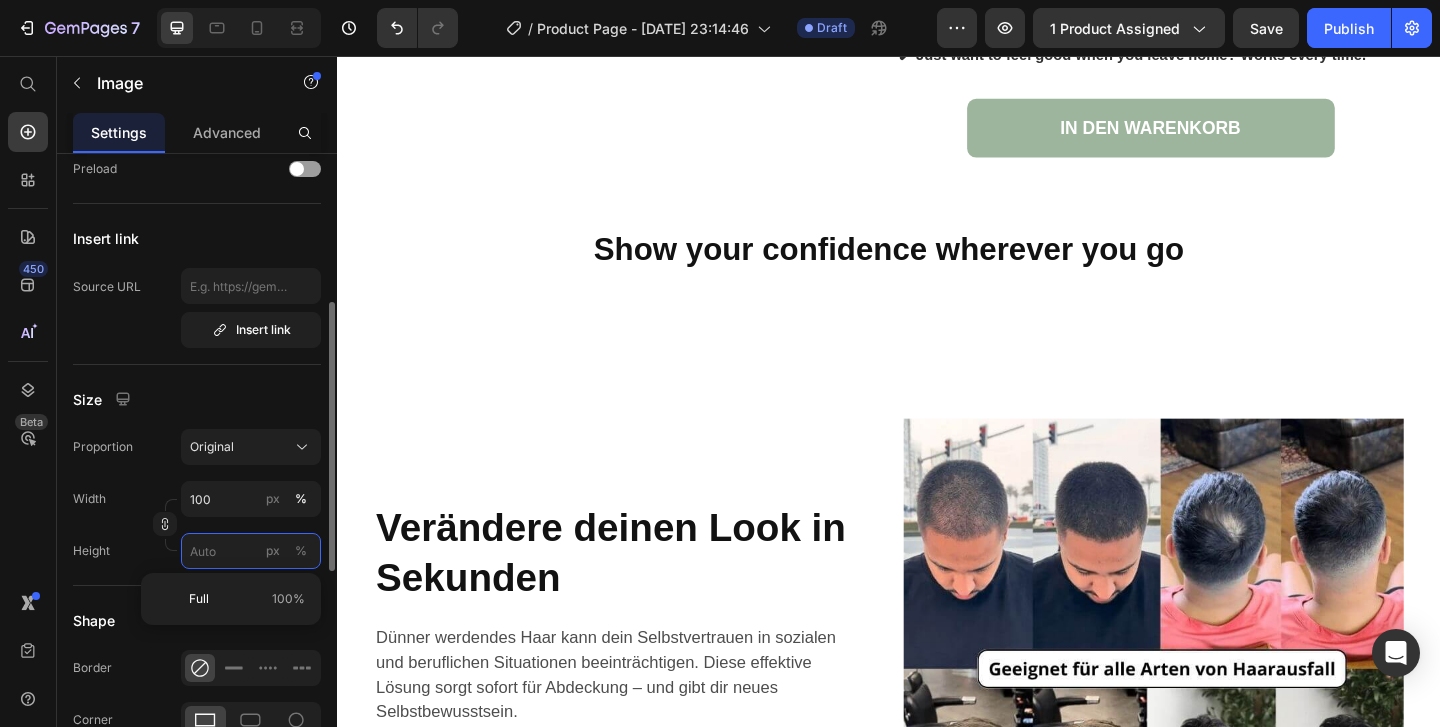 type 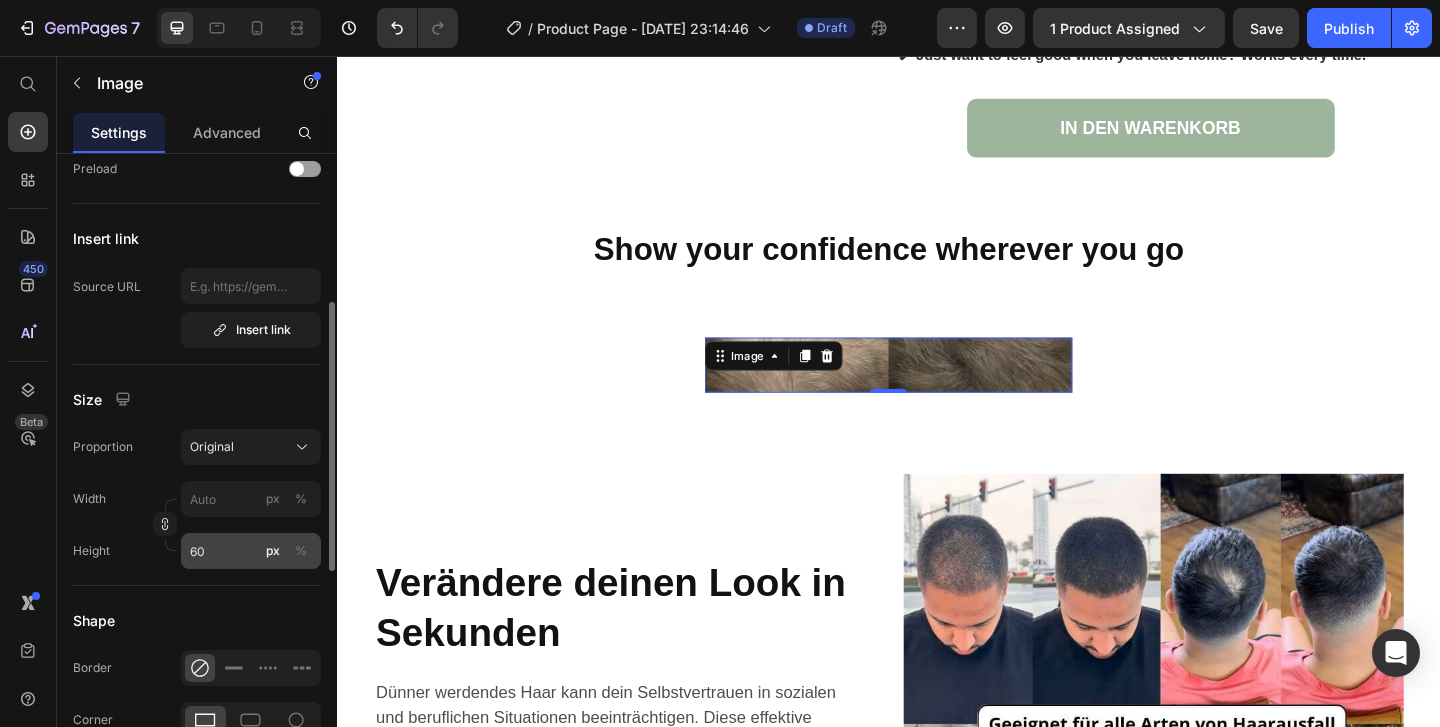 click on "%" at bounding box center (301, 551) 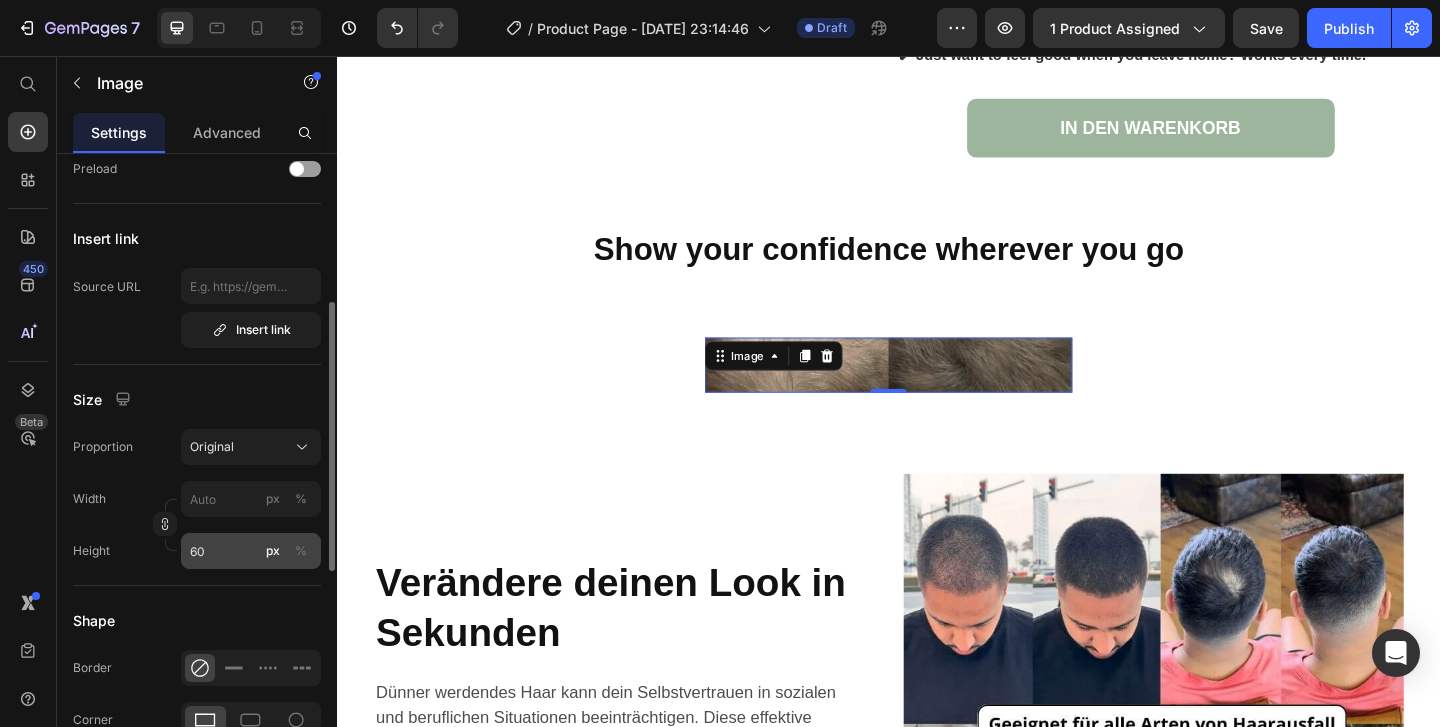 click on "%" at bounding box center (301, 551) 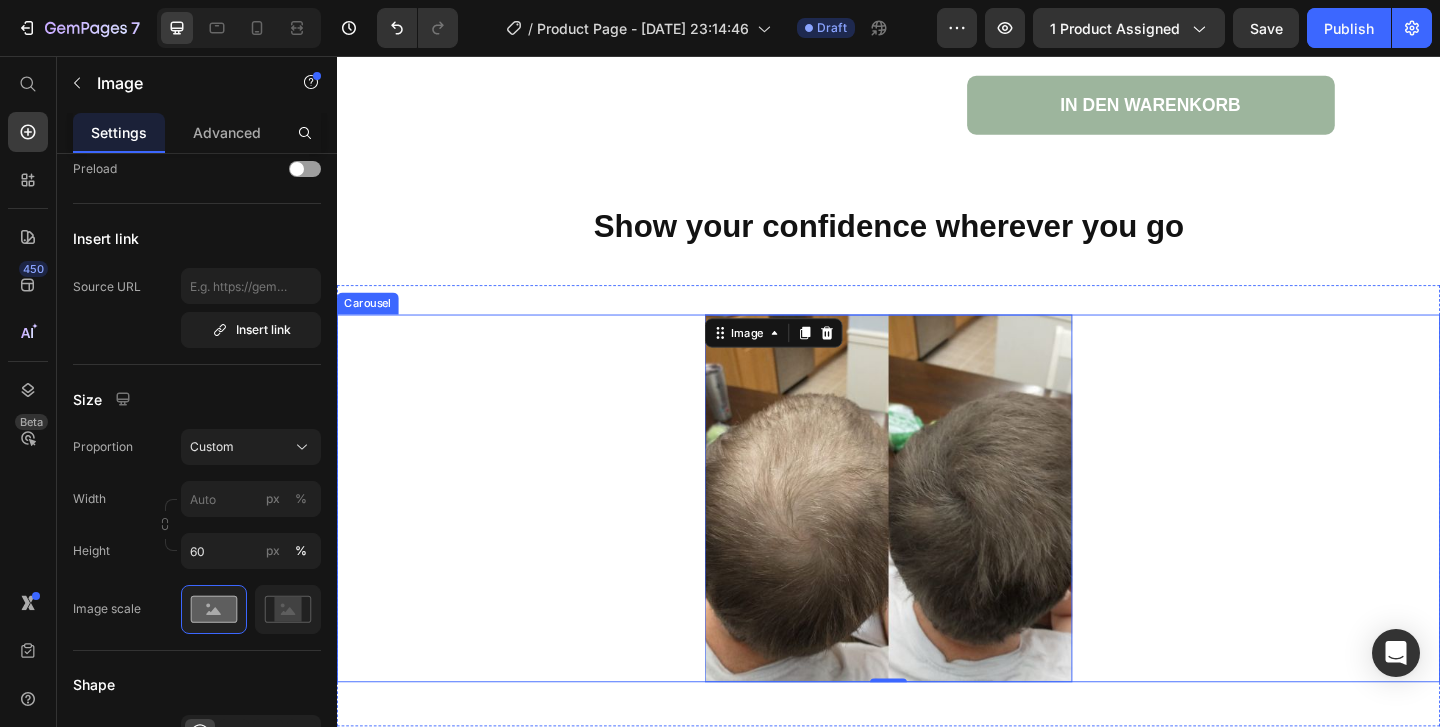 scroll, scrollTop: 4756, scrollLeft: 0, axis: vertical 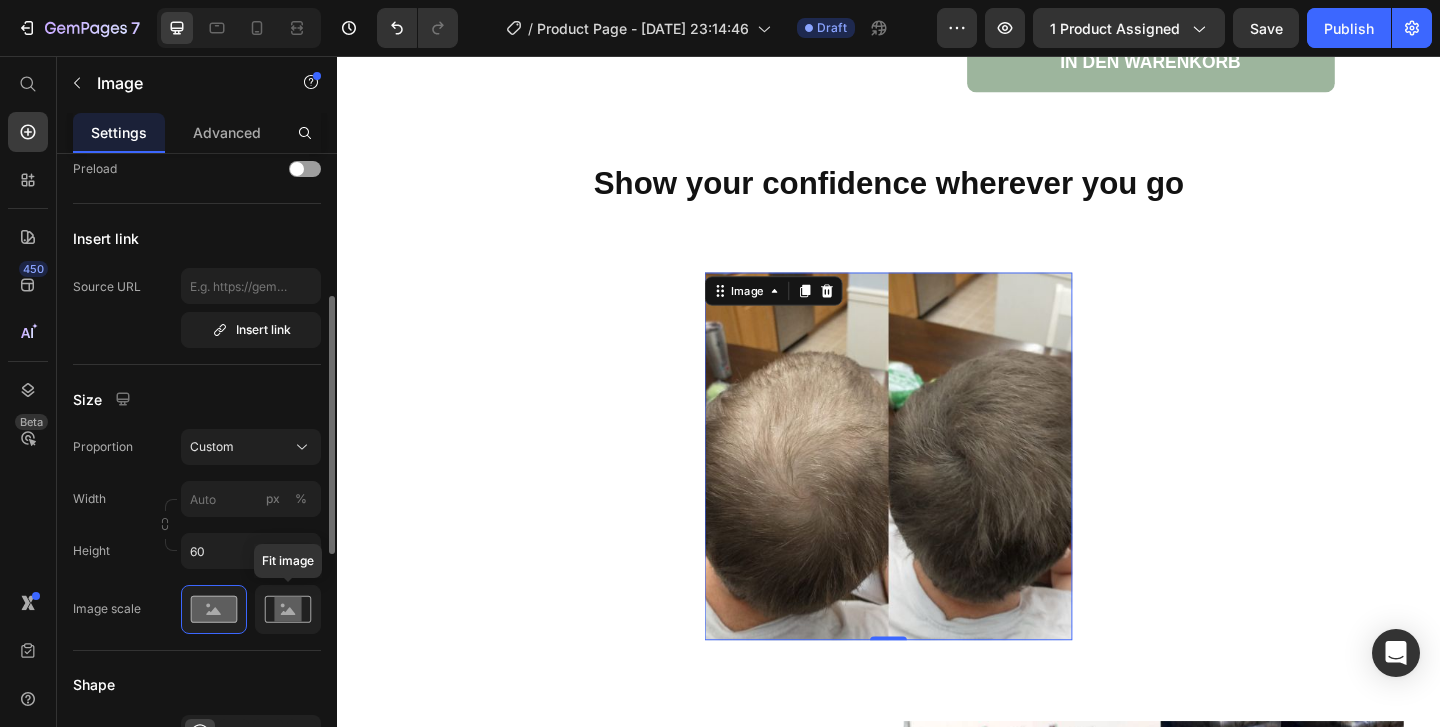 click 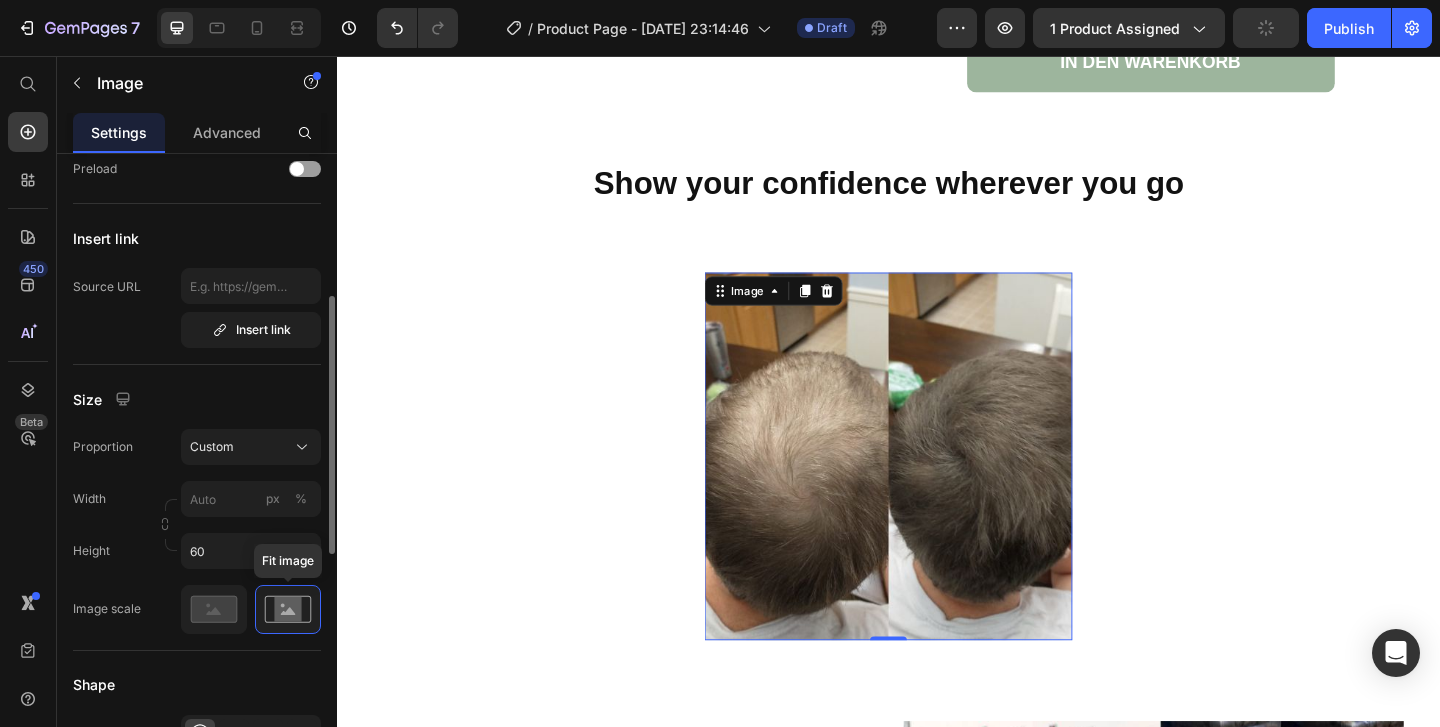 click 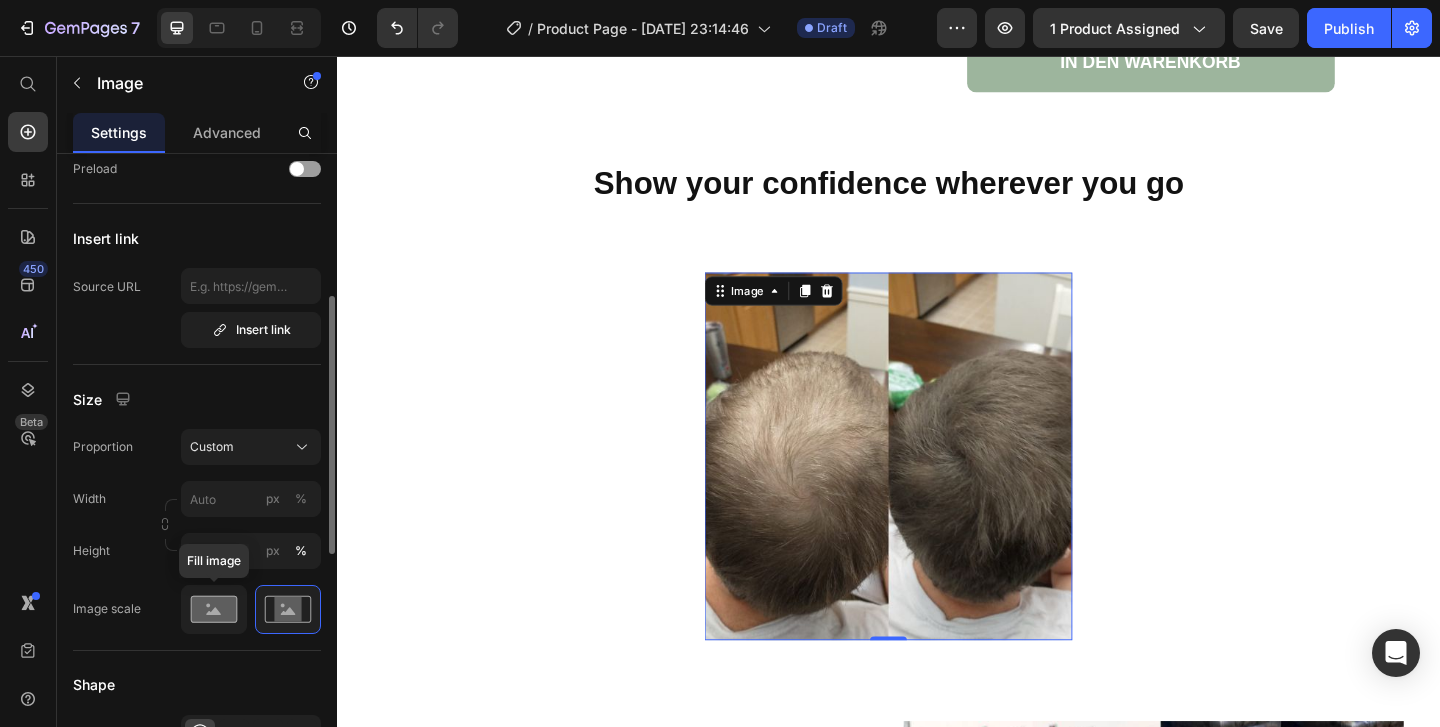 click 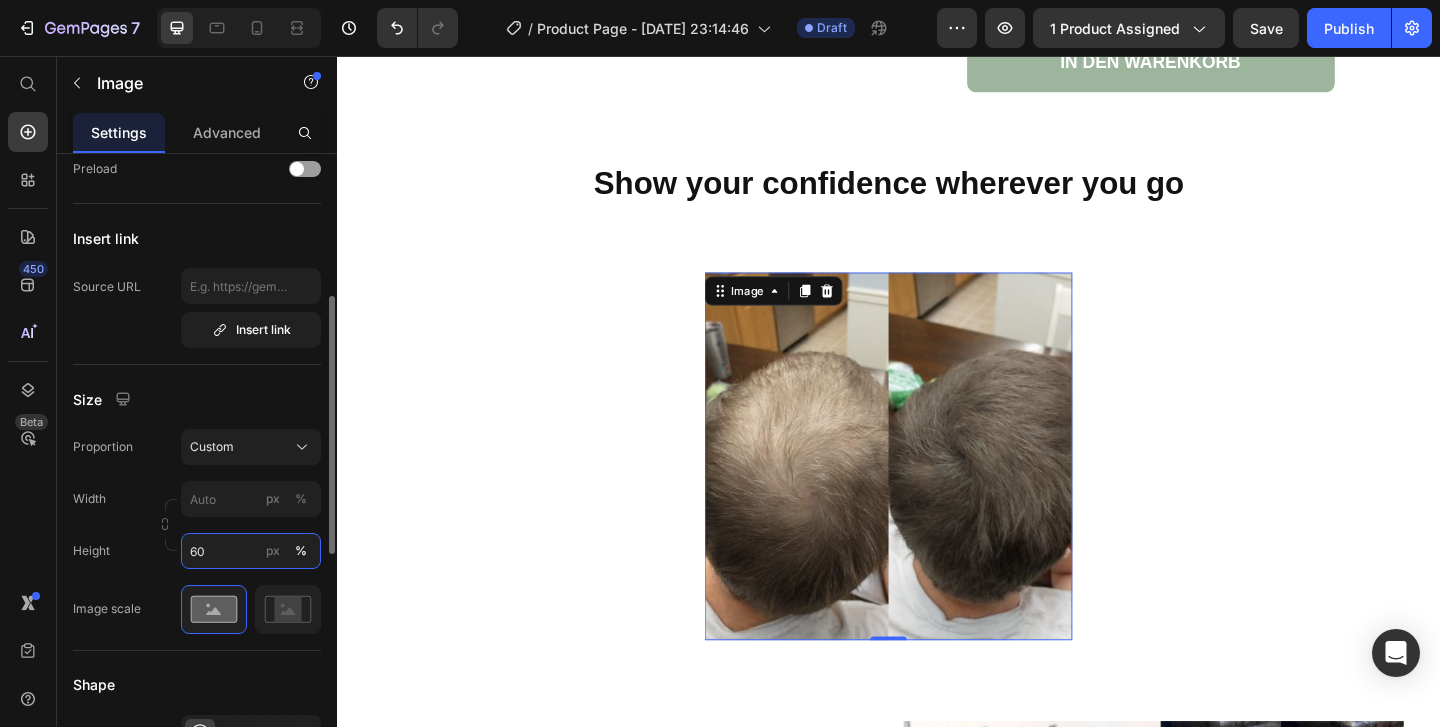 click on "60" at bounding box center (251, 551) 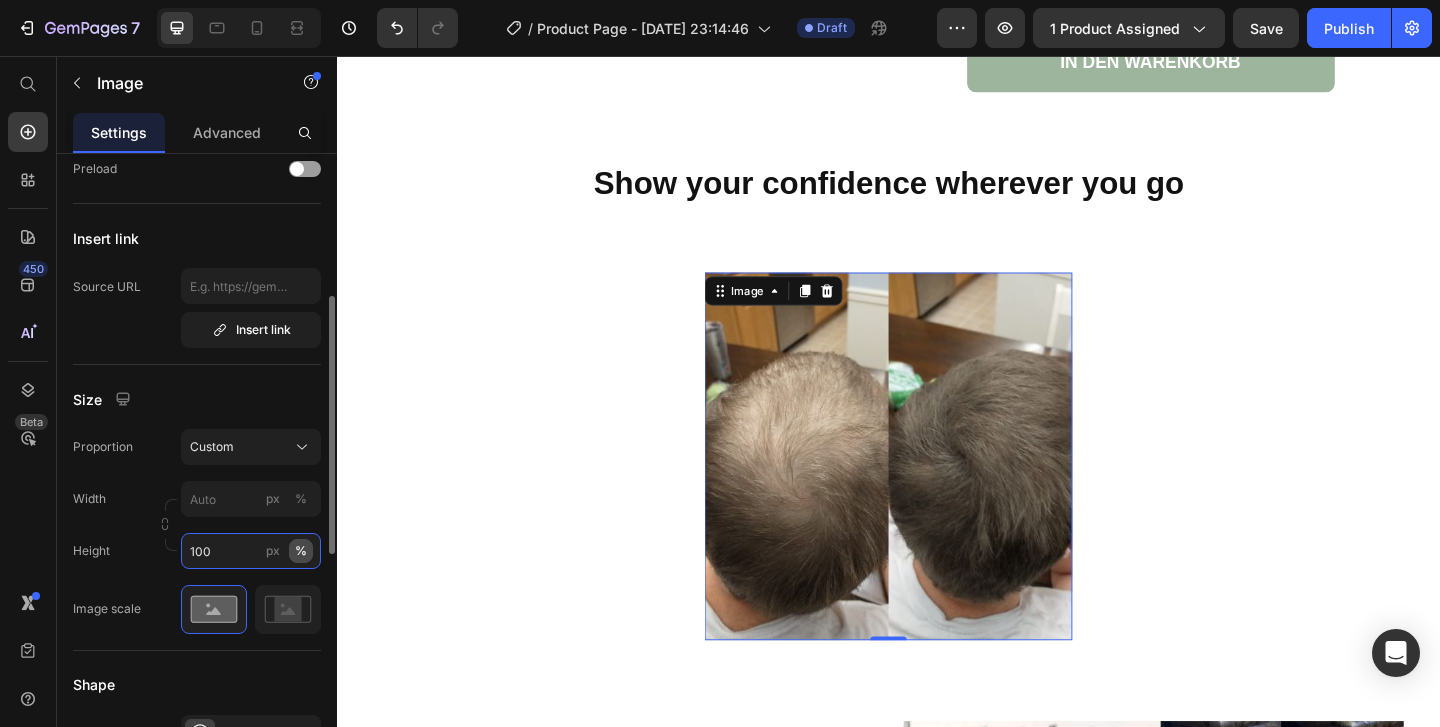 type on "100" 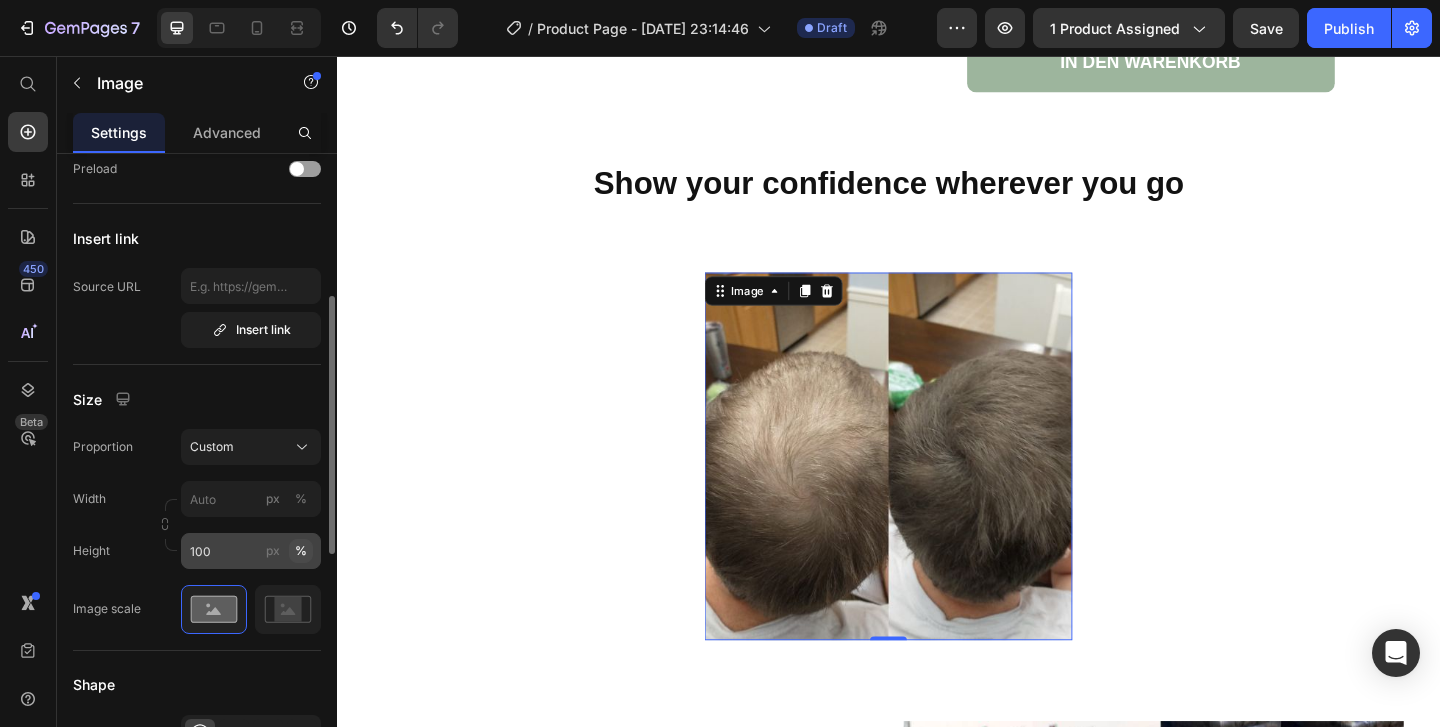 click on "%" at bounding box center [301, 551] 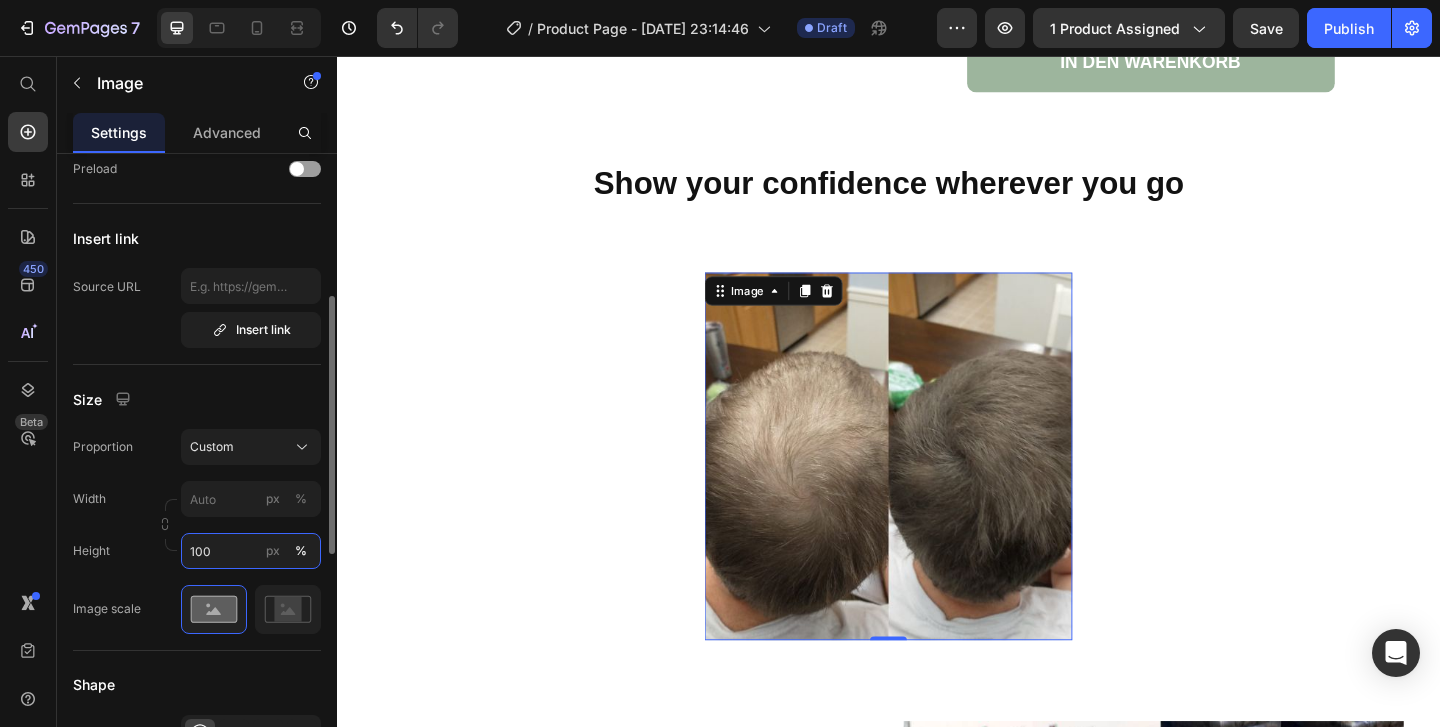 click on "100" at bounding box center (251, 551) 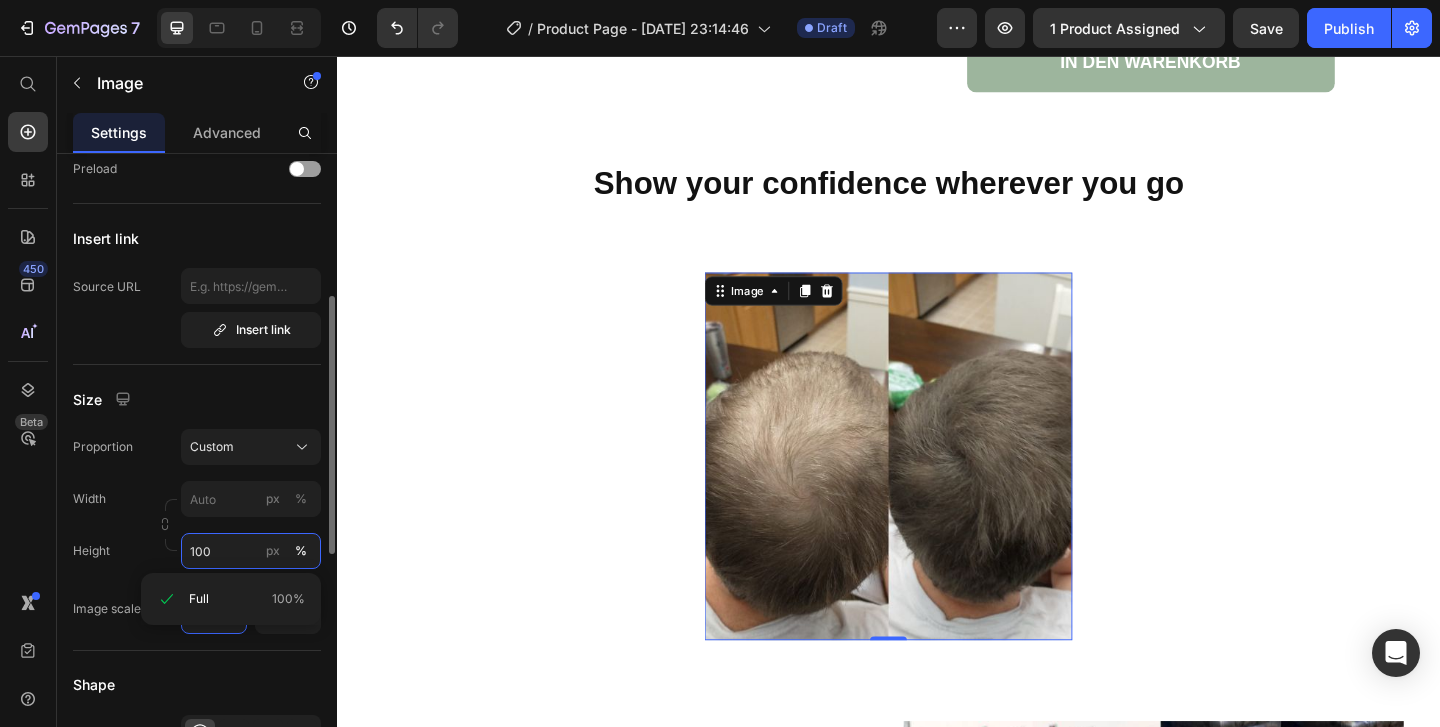 click on "100" at bounding box center [251, 551] 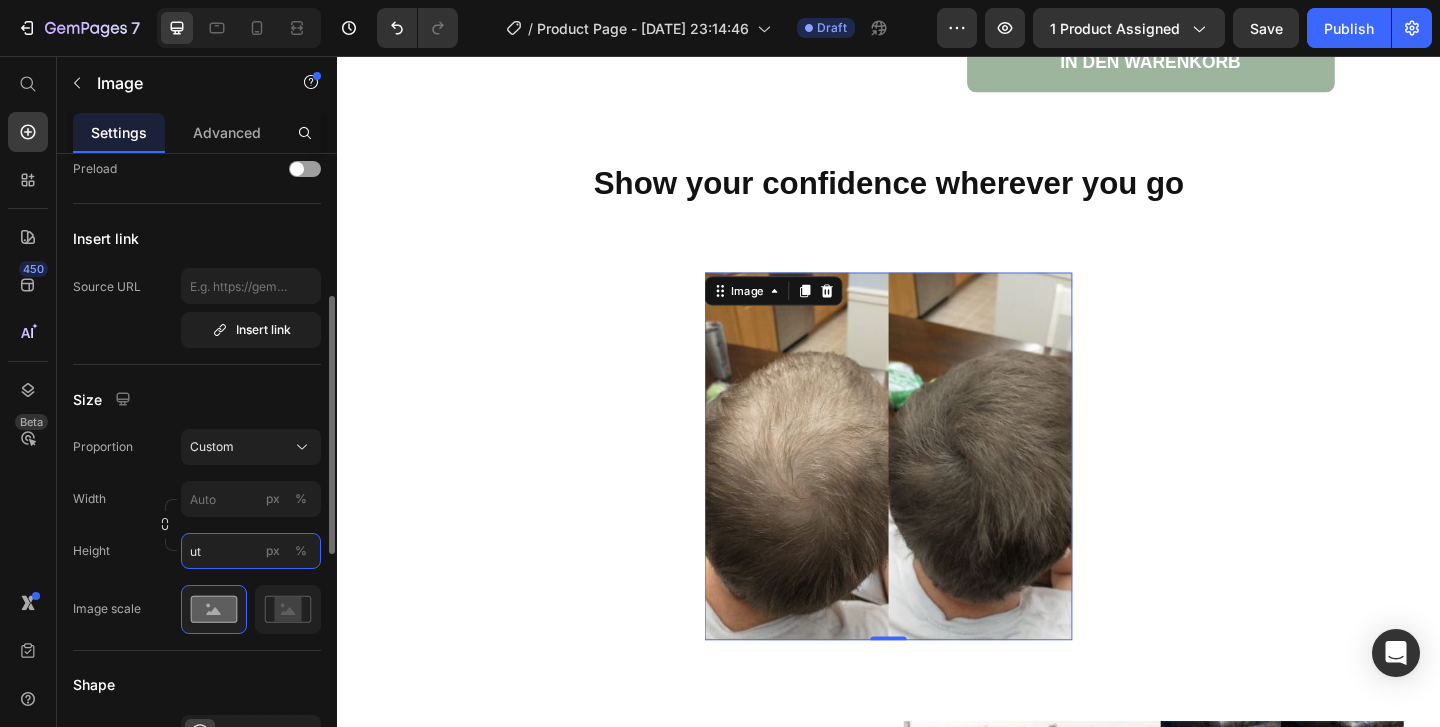 type on "u" 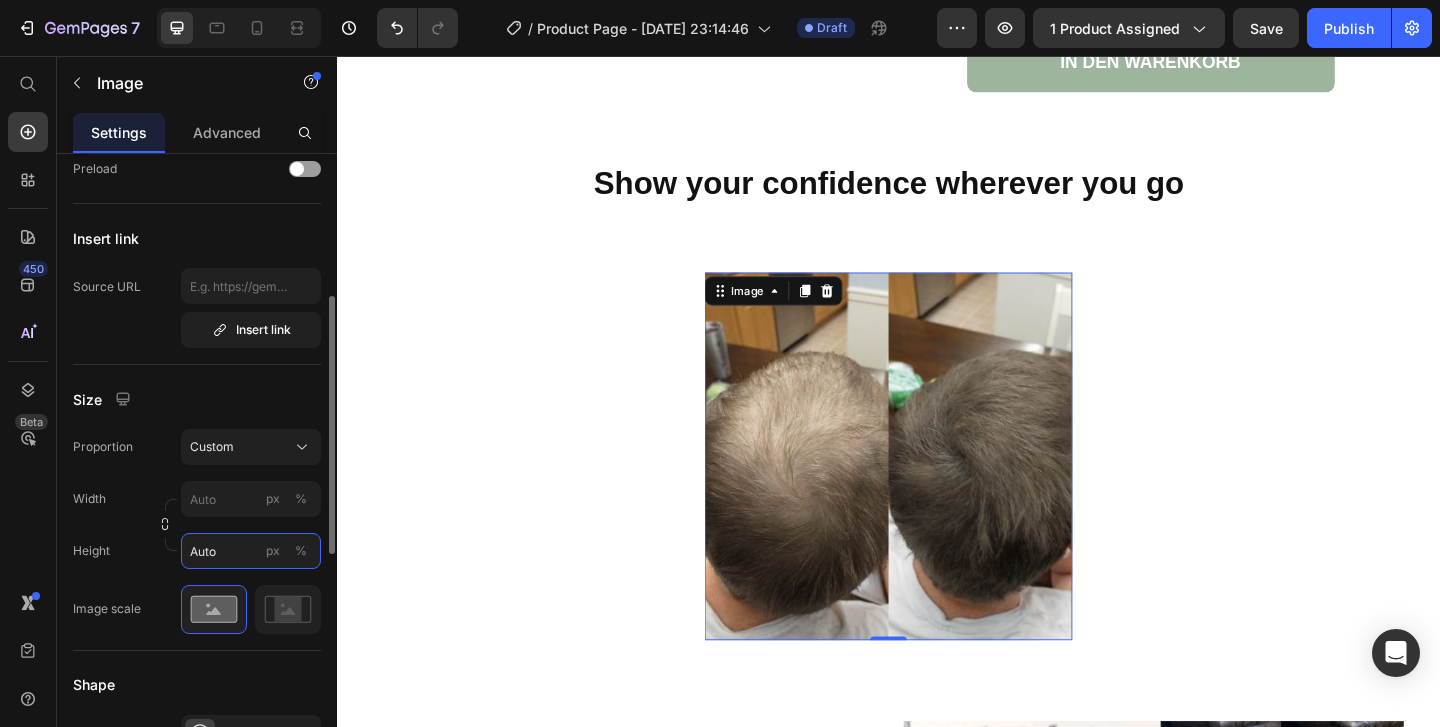 type on "Auto" 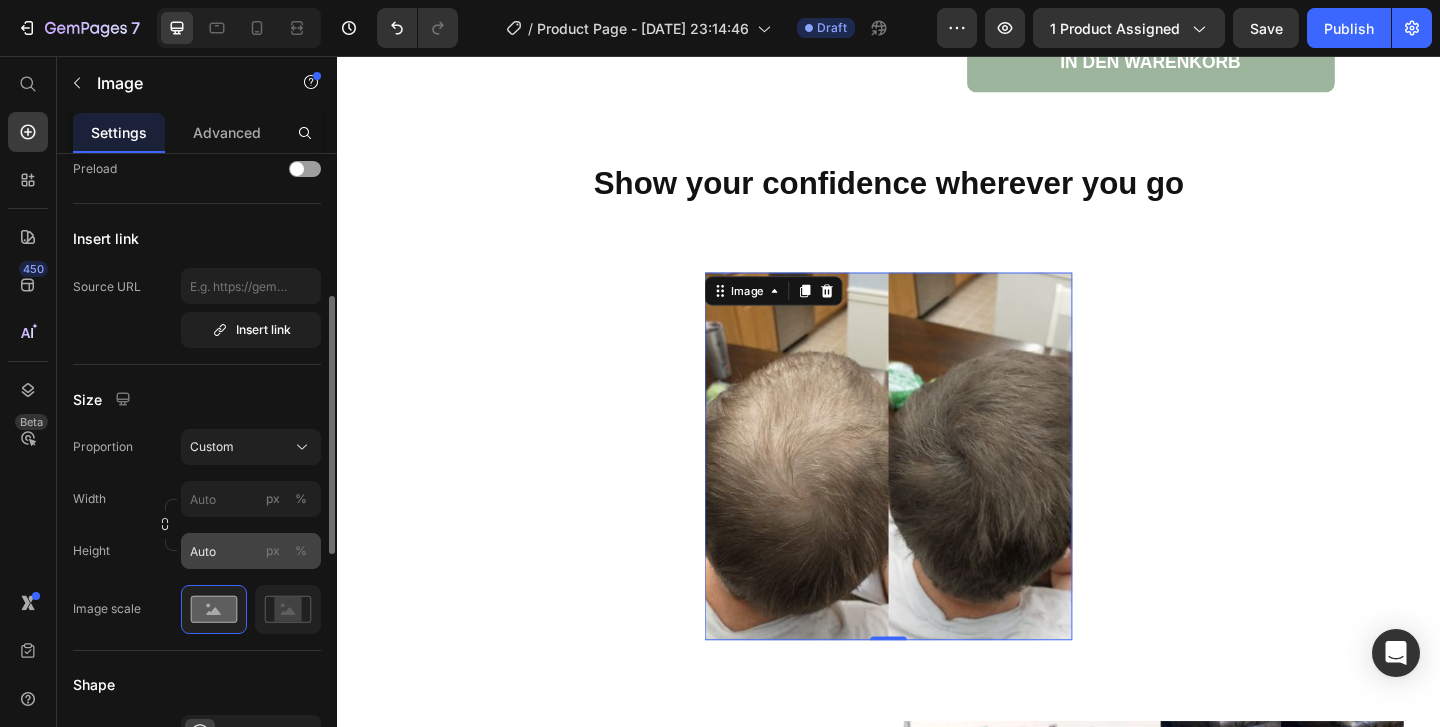 type 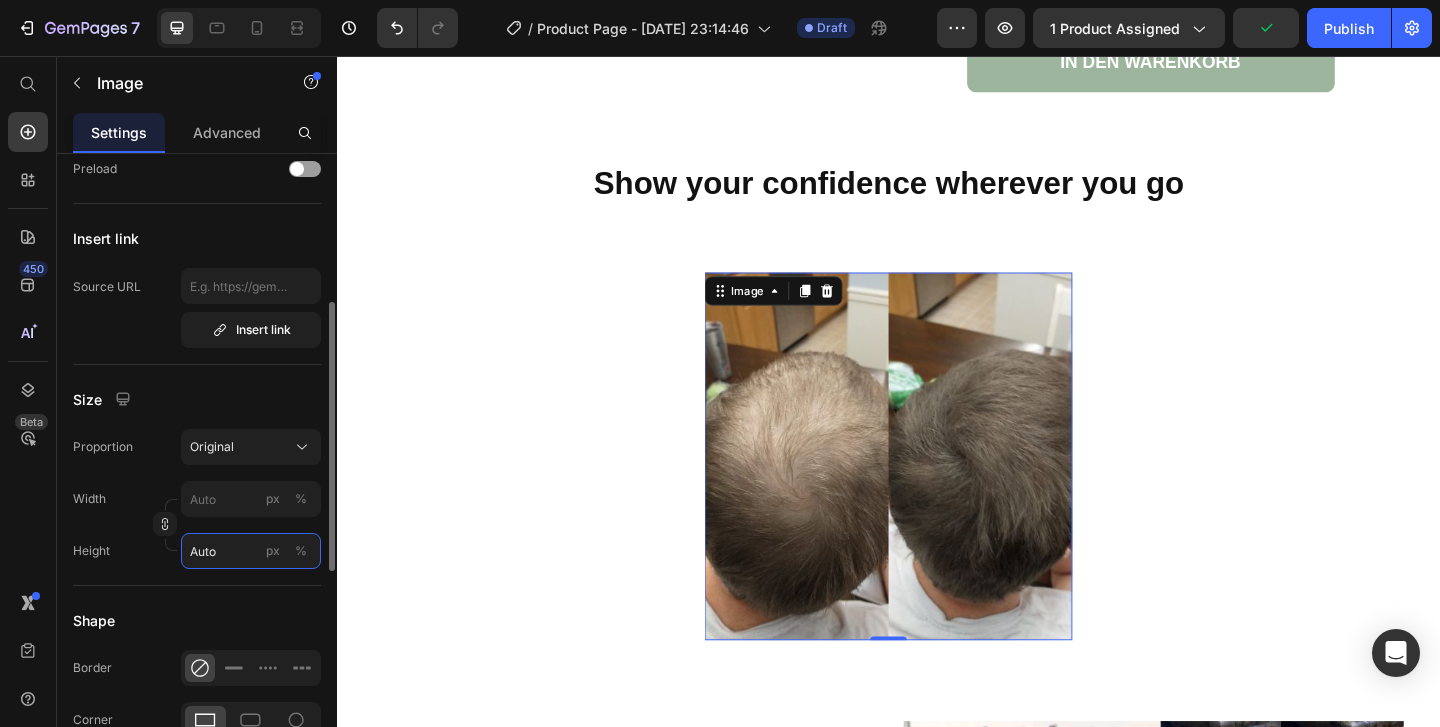 click on "Auto" at bounding box center [251, 551] 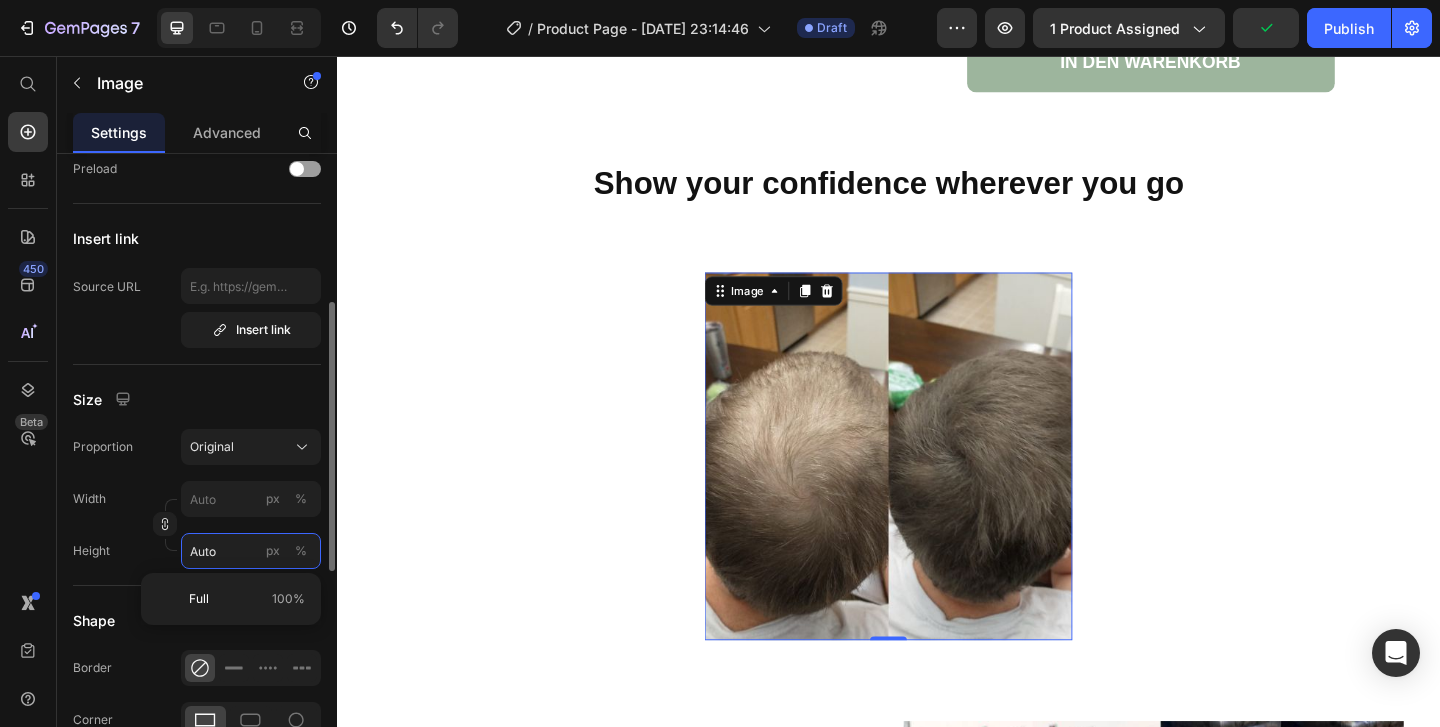 click on "Auto" at bounding box center [251, 551] 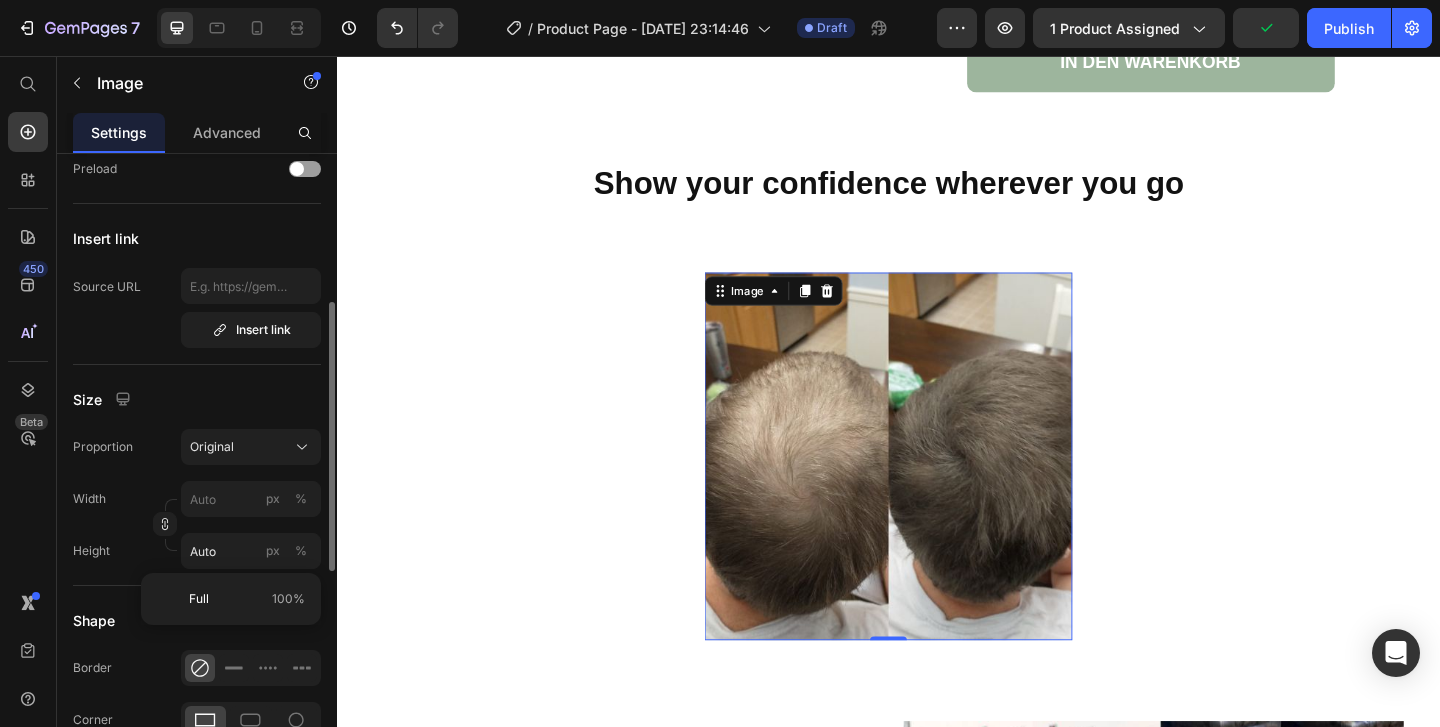 click on "Height Auto px %" at bounding box center (197, 551) 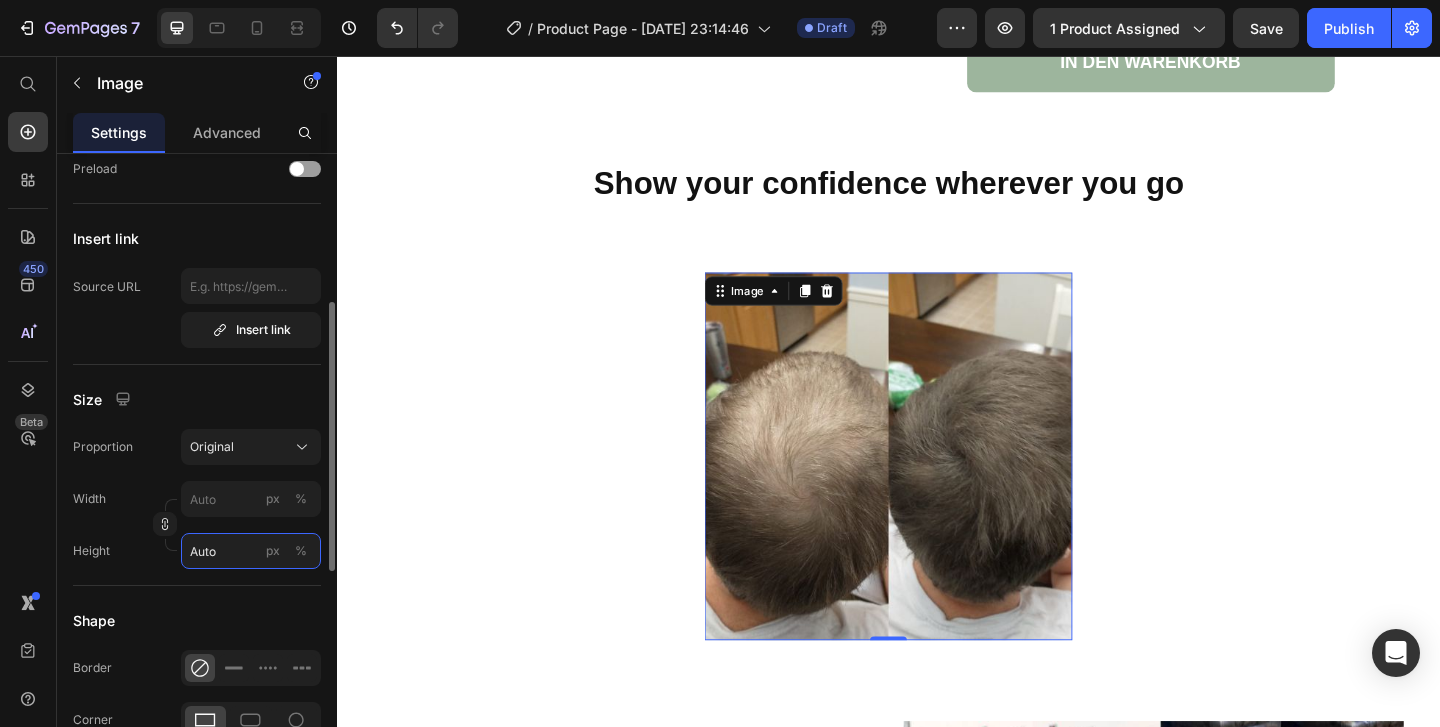 click on "Auto" at bounding box center (251, 551) 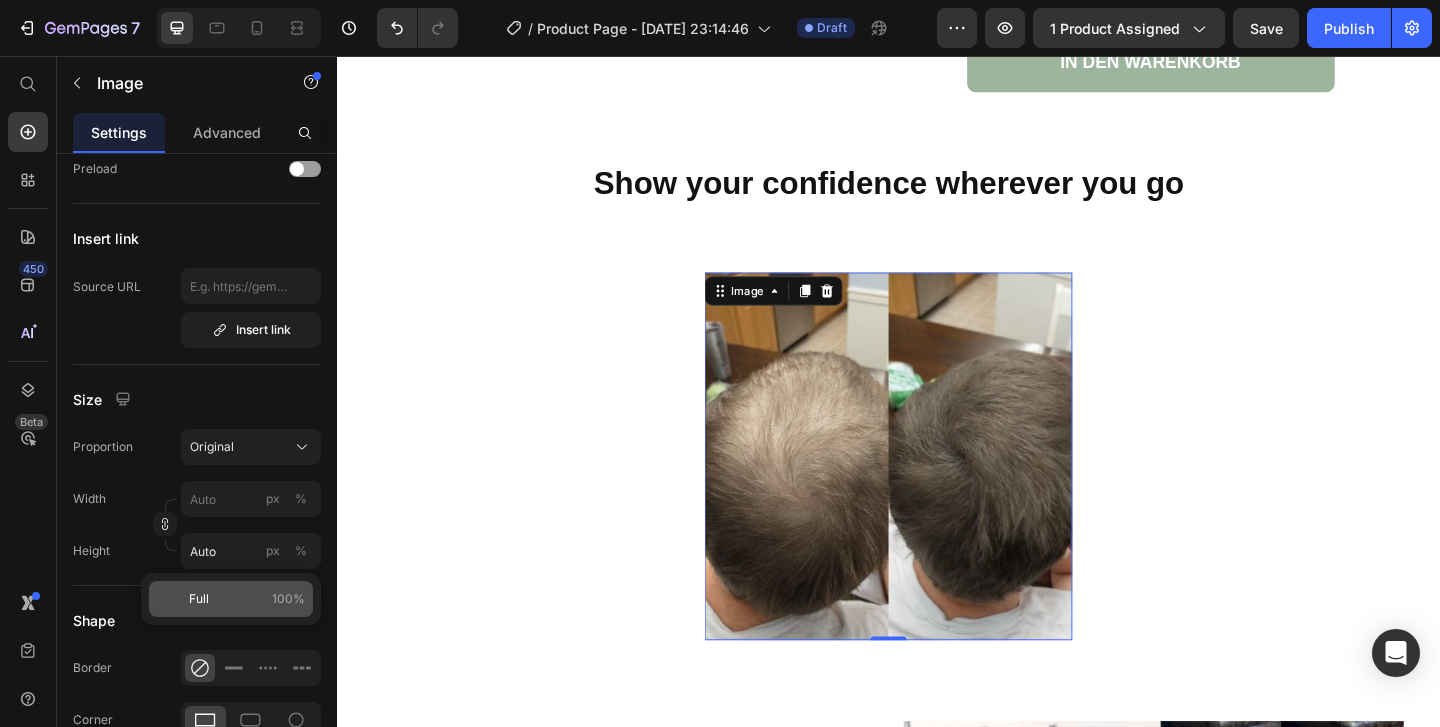 click on "Full 100%" at bounding box center [247, 599] 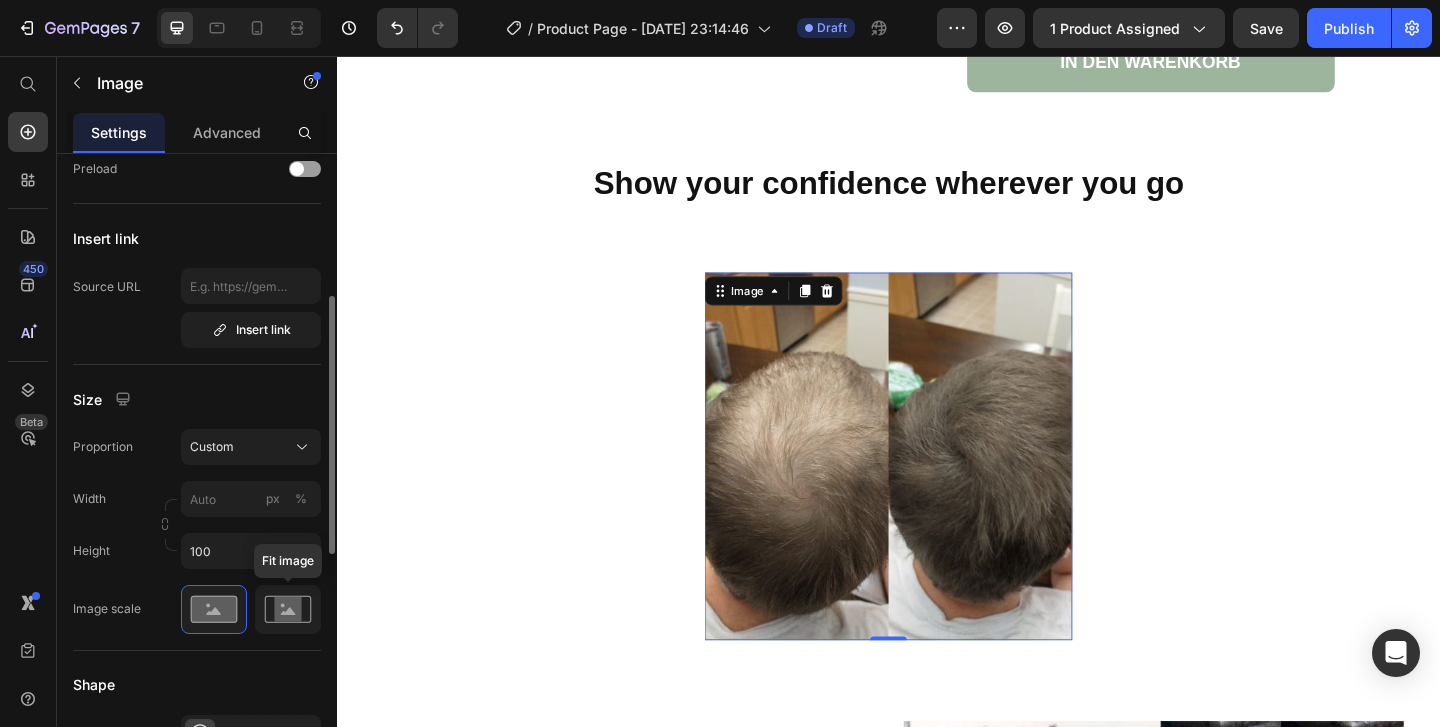 click 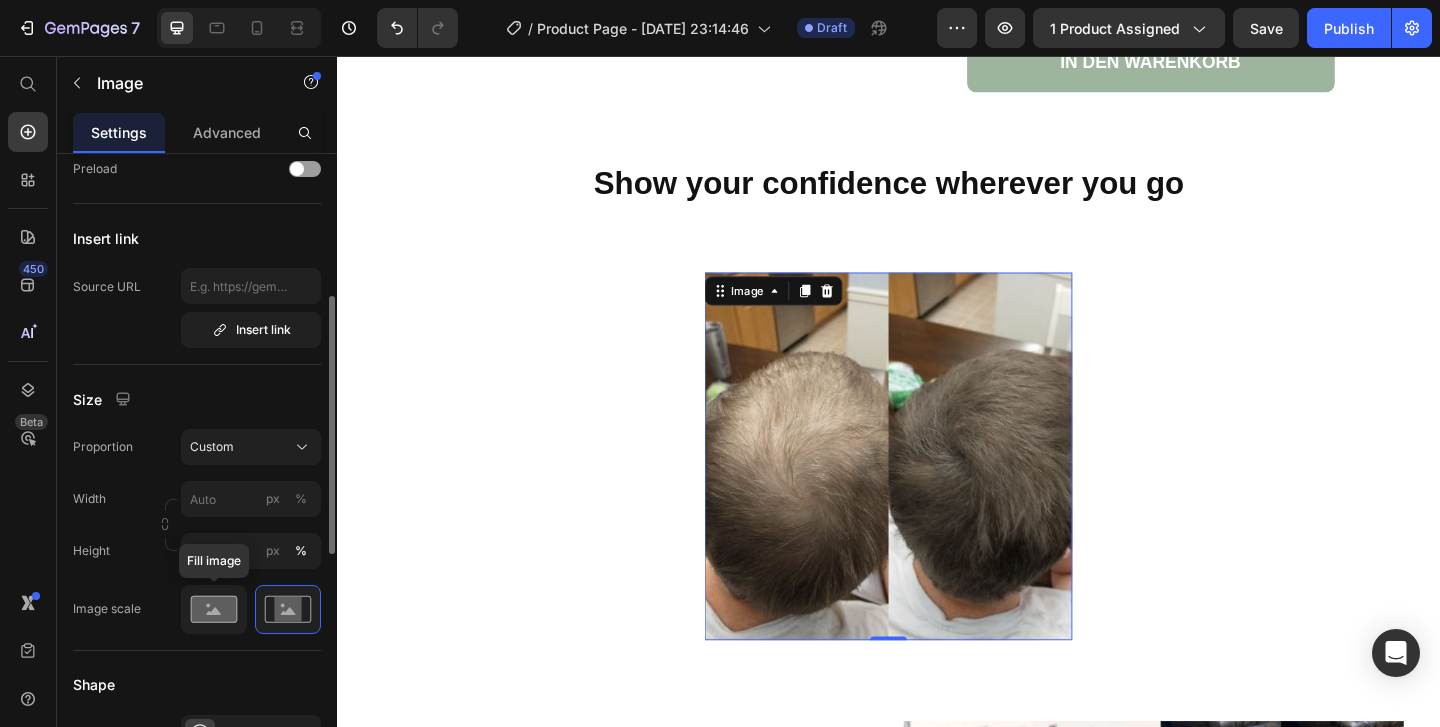 click 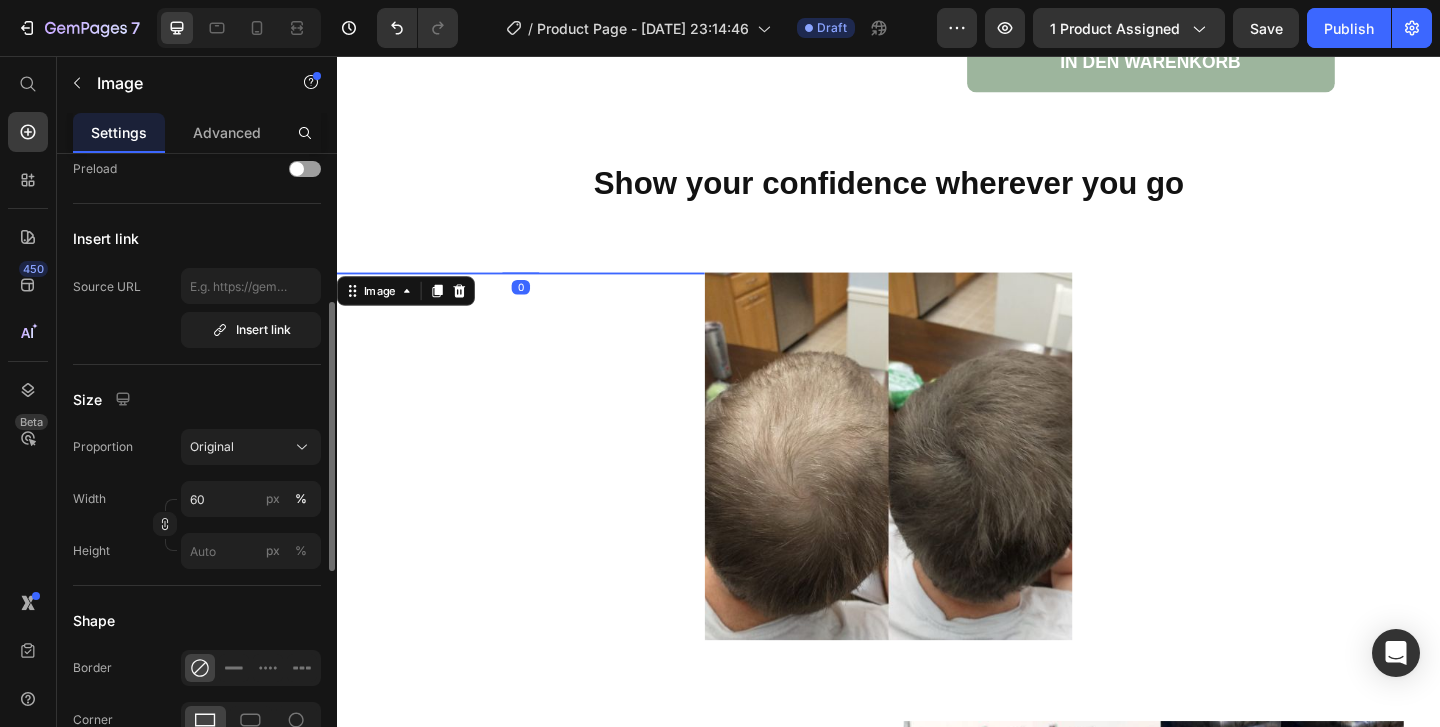 click at bounding box center (537, 291) 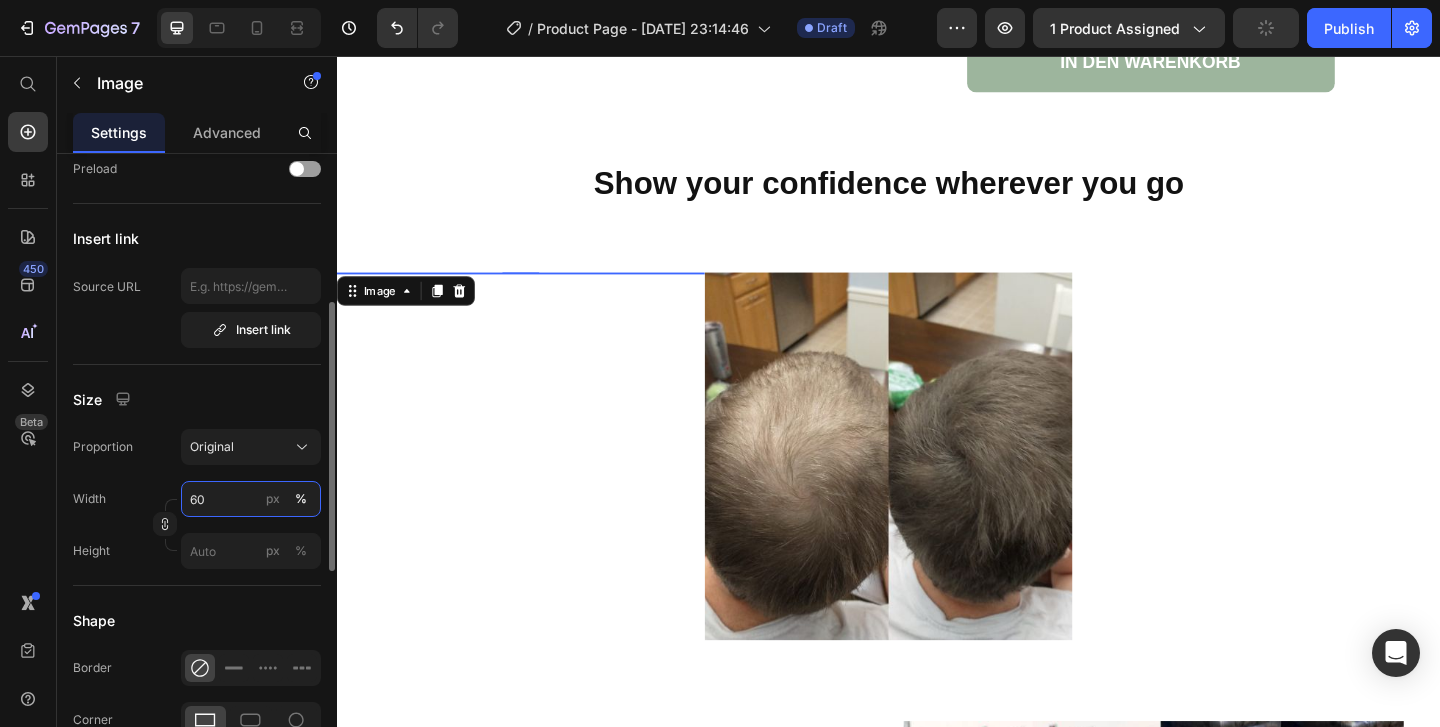 click on "60" at bounding box center [251, 499] 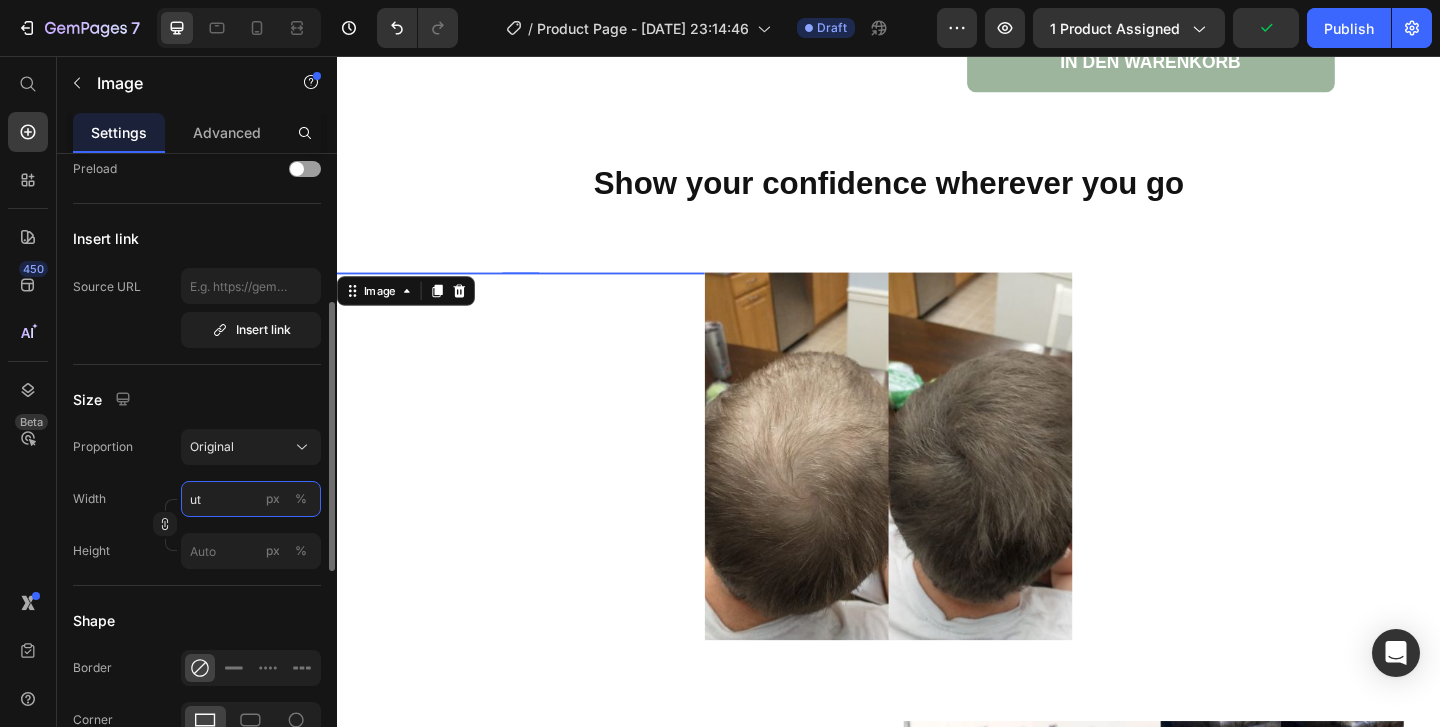 type on "uto" 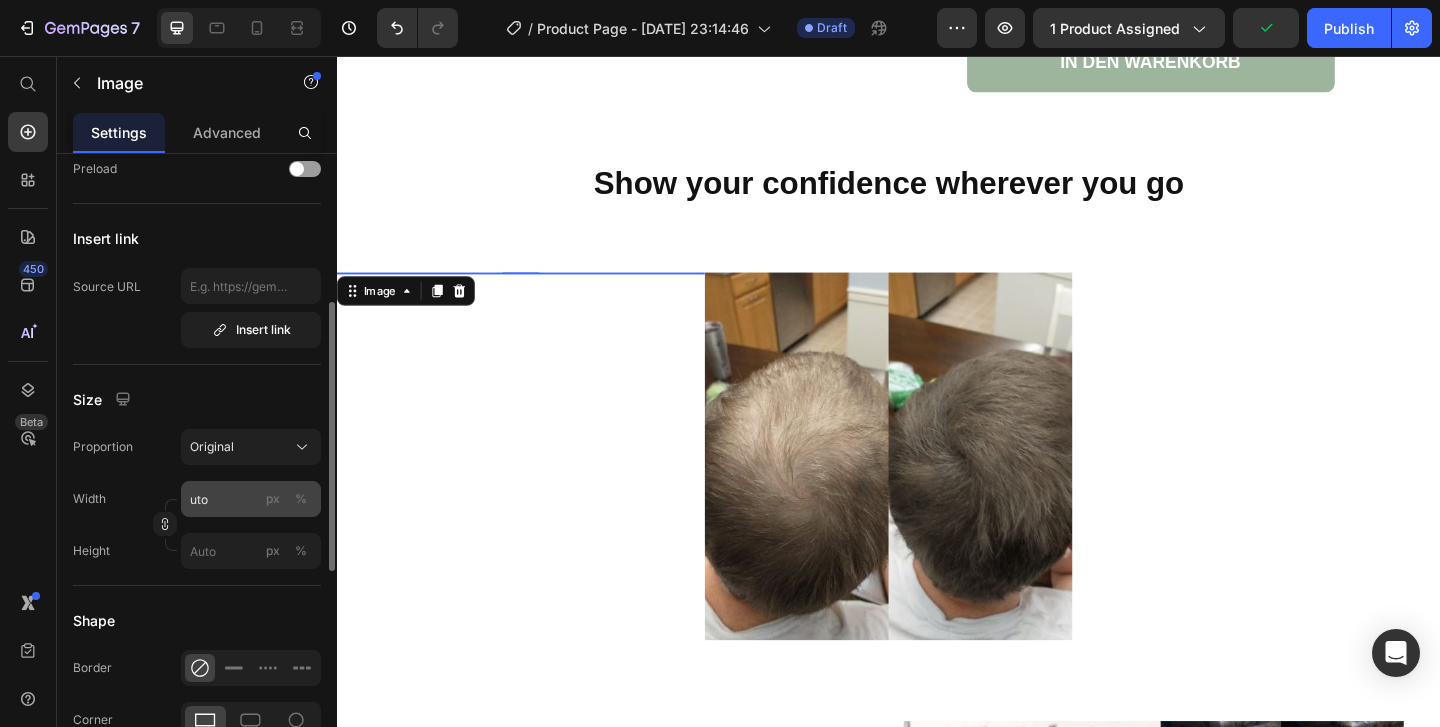 type 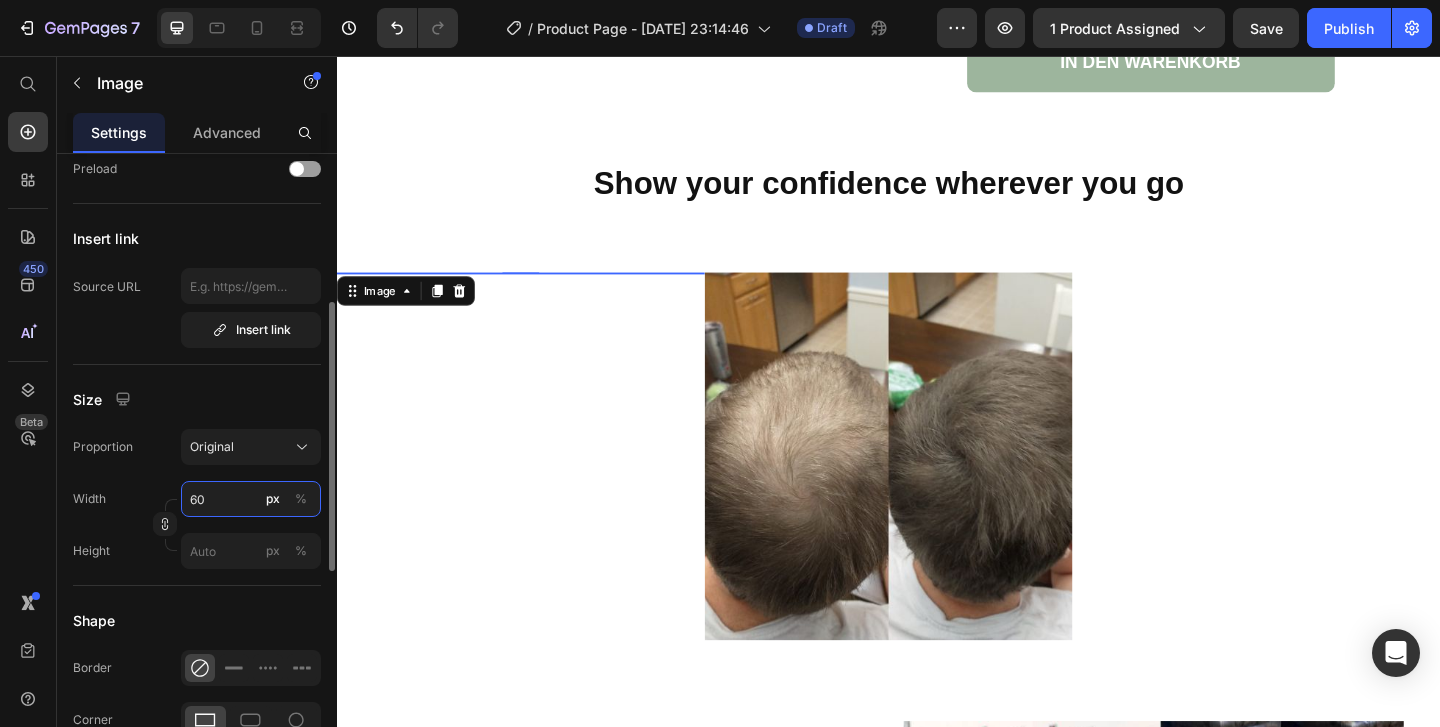 click on "60" at bounding box center [251, 499] 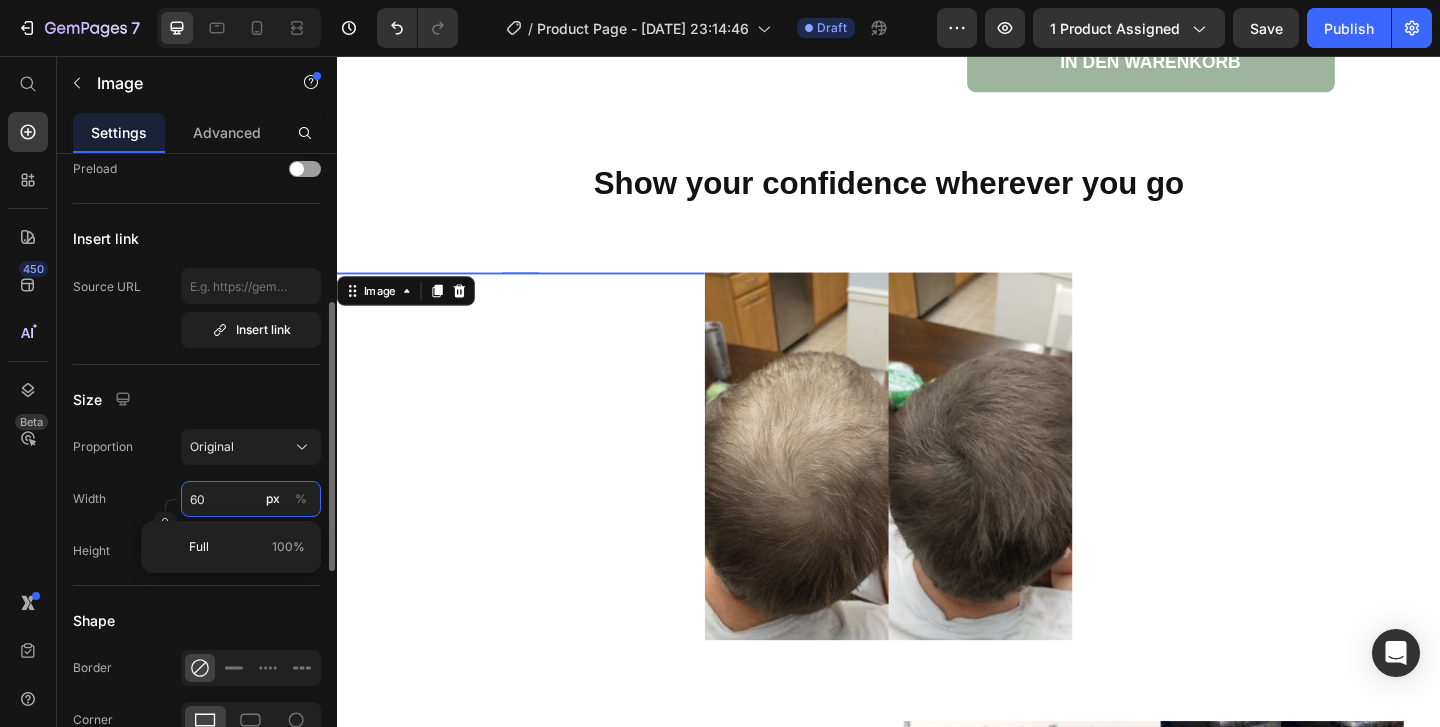 click on "60" at bounding box center (251, 499) 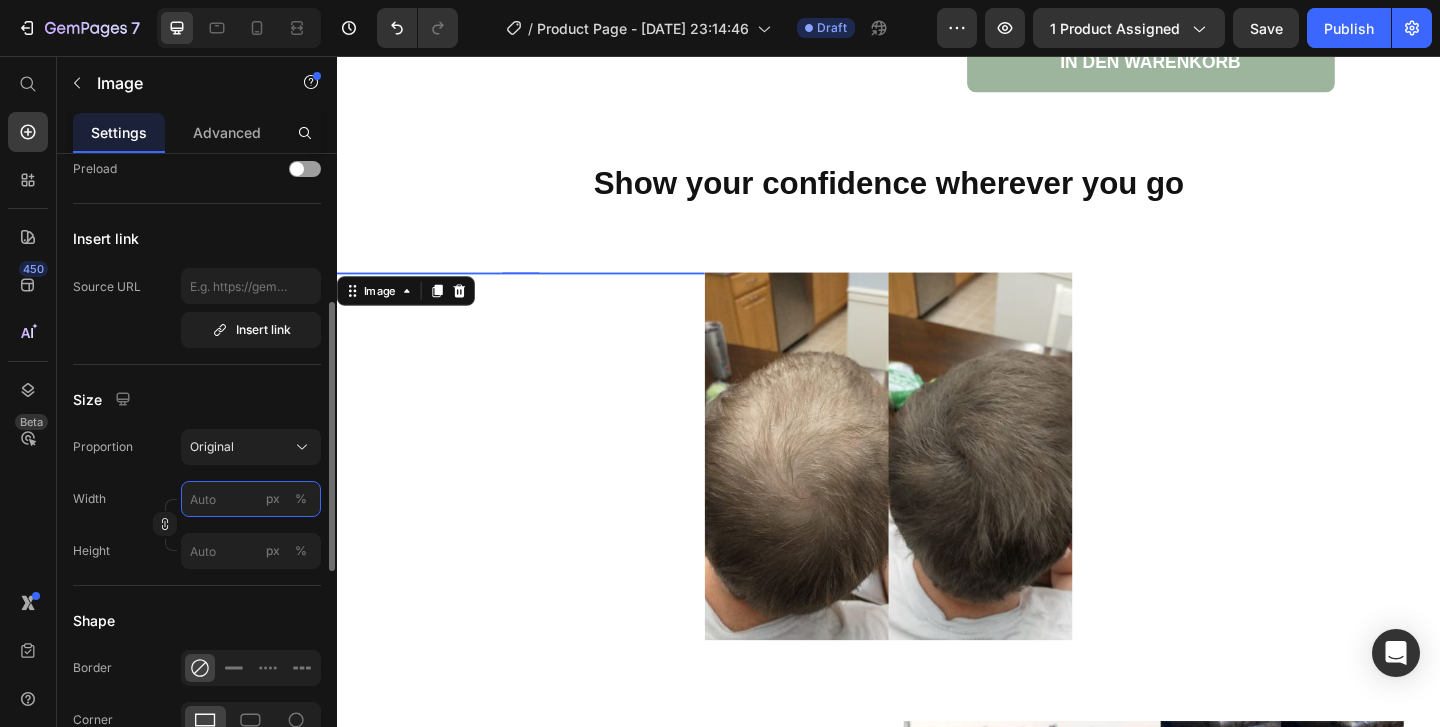 type 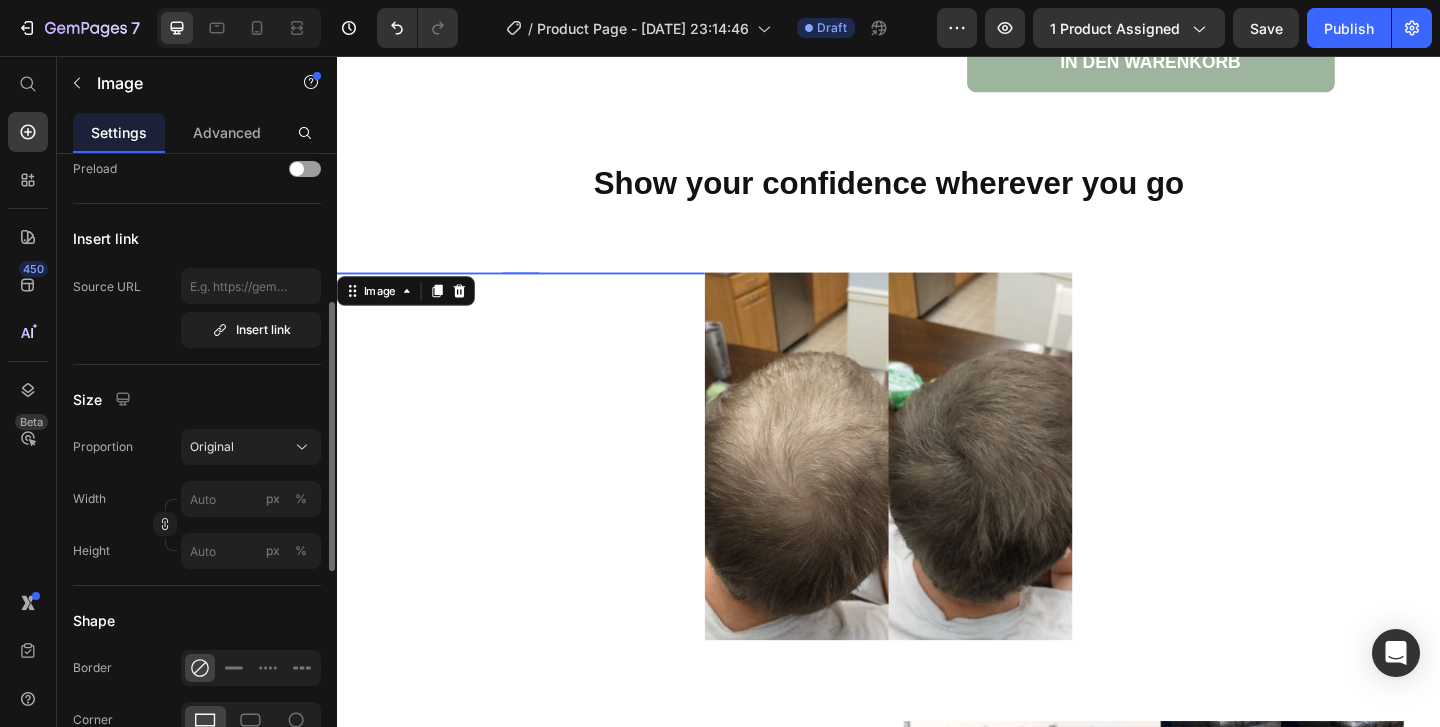 click on "Width px %" at bounding box center [197, 499] 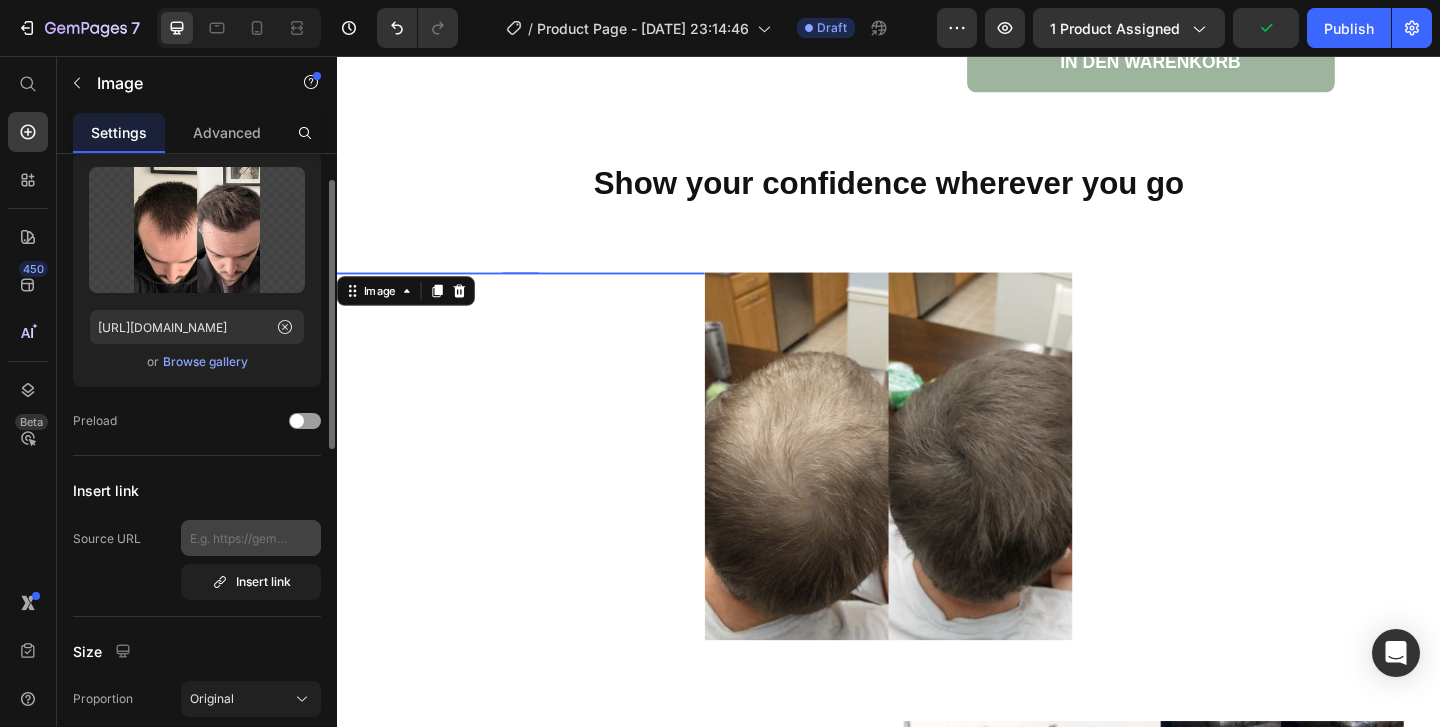 scroll, scrollTop: 0, scrollLeft: 0, axis: both 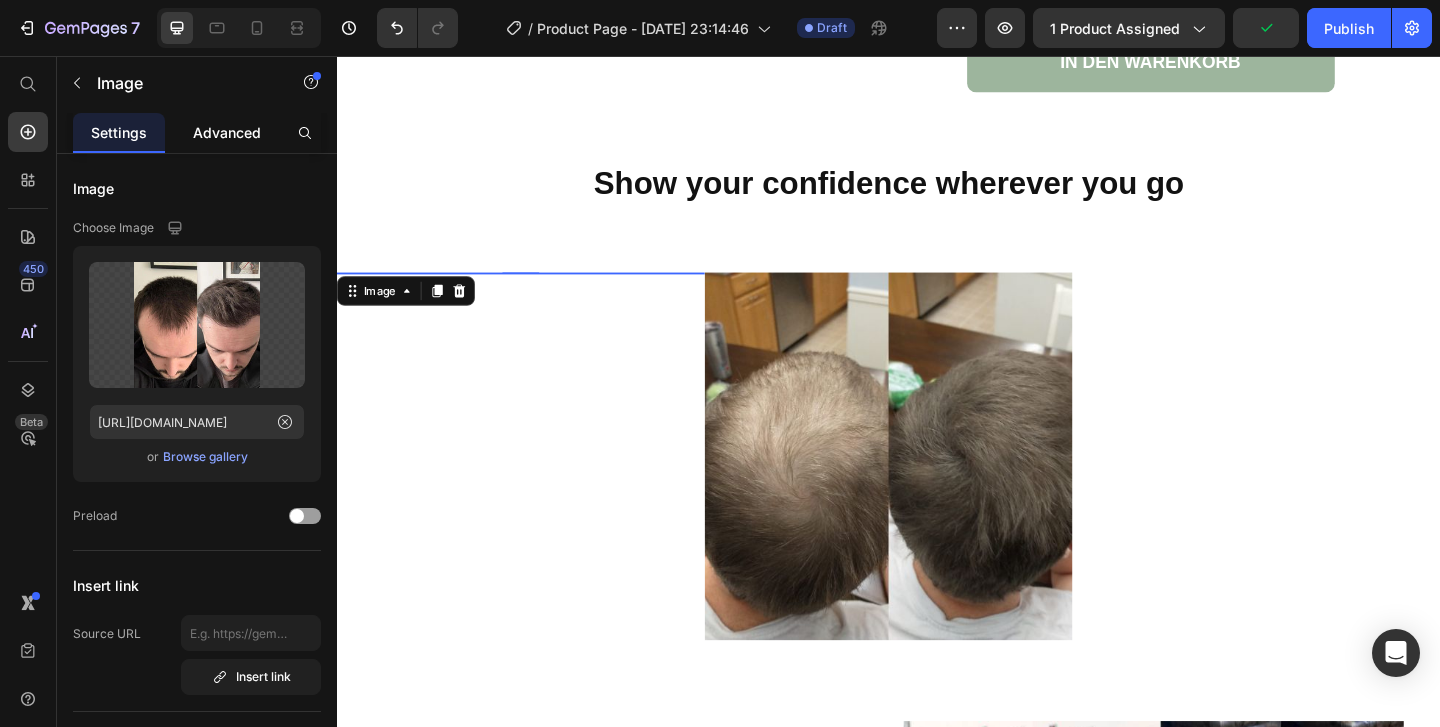 click on "Advanced" at bounding box center (227, 132) 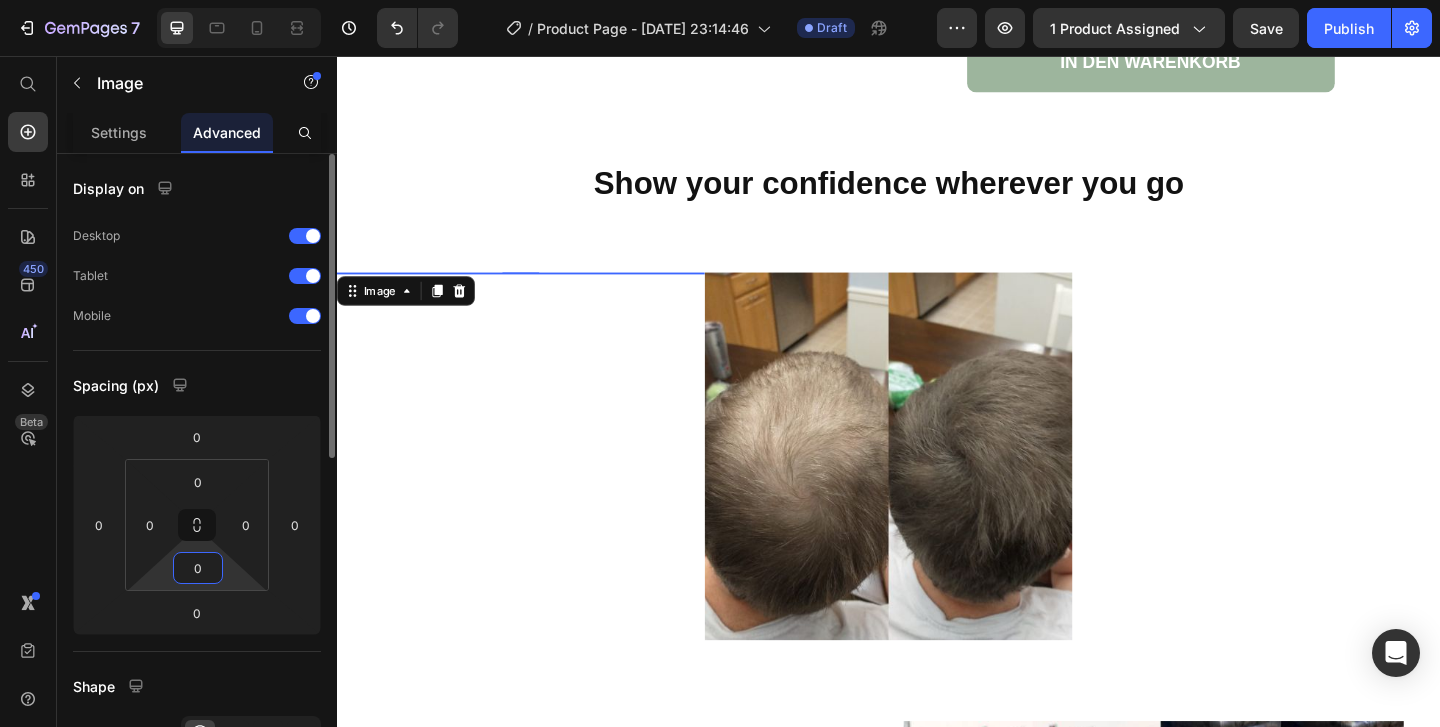 click on "0" at bounding box center (198, 568) 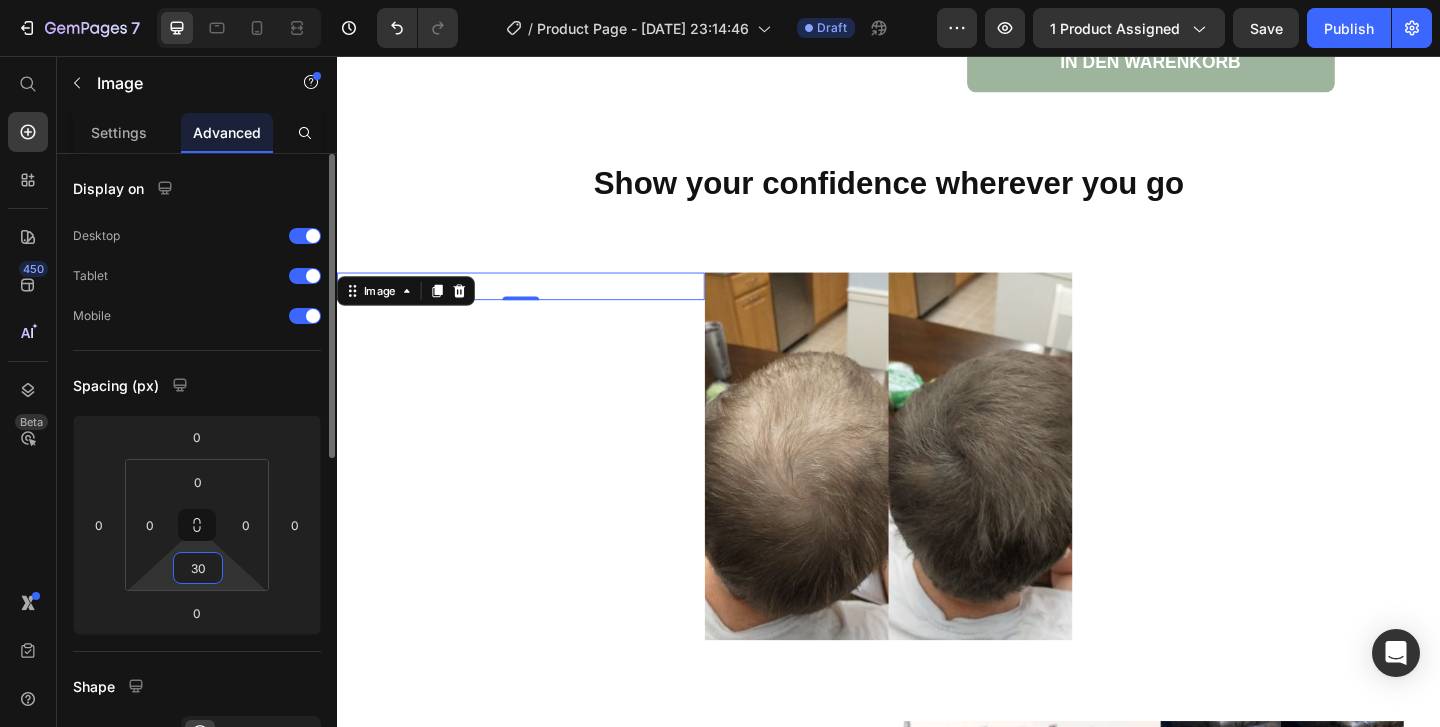 type on "3" 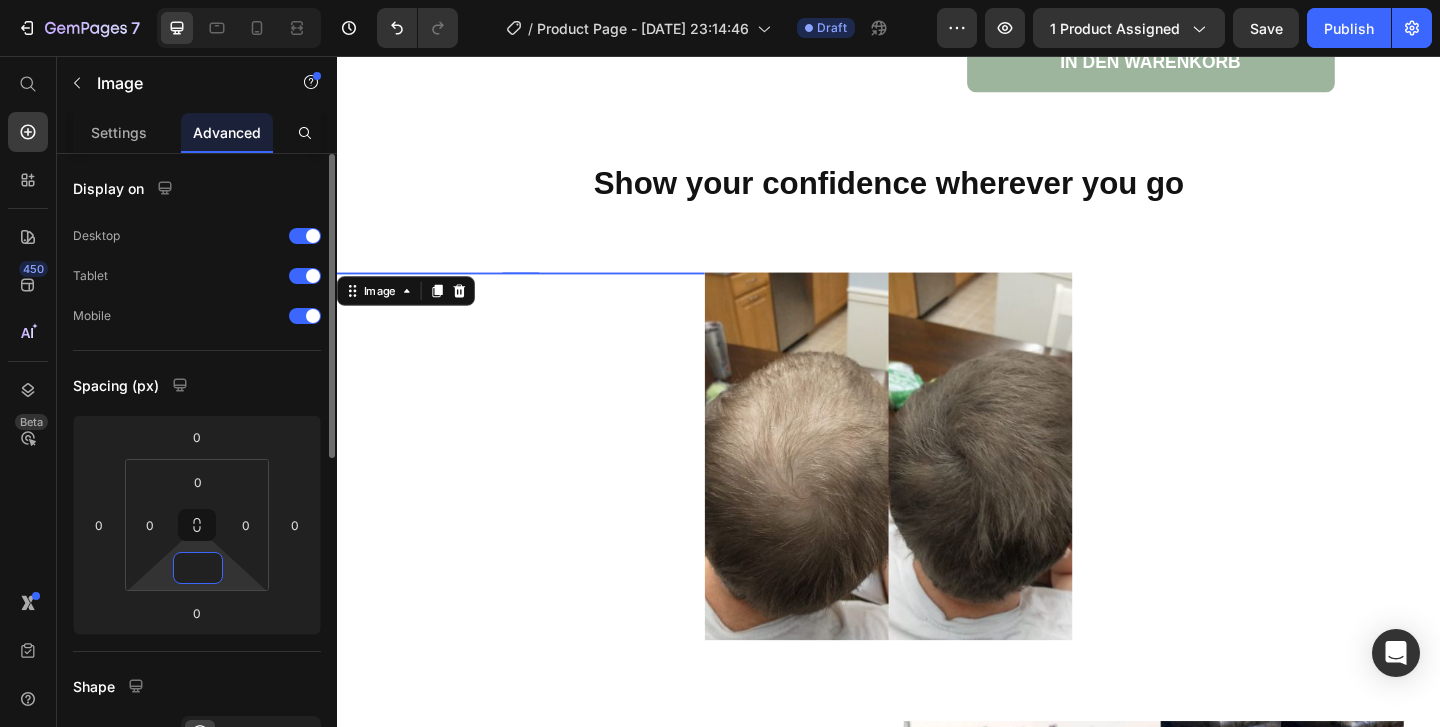type on "0" 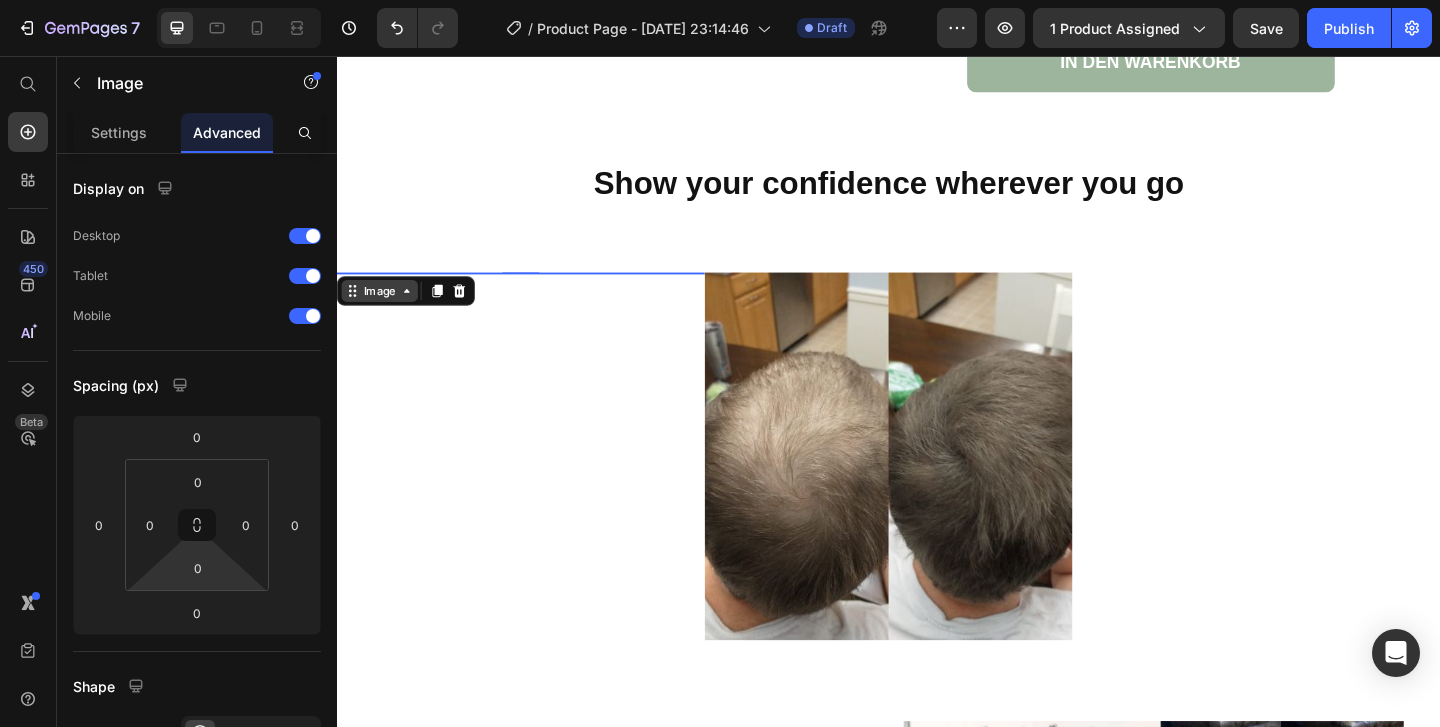 click on "Image" at bounding box center (383, 311) 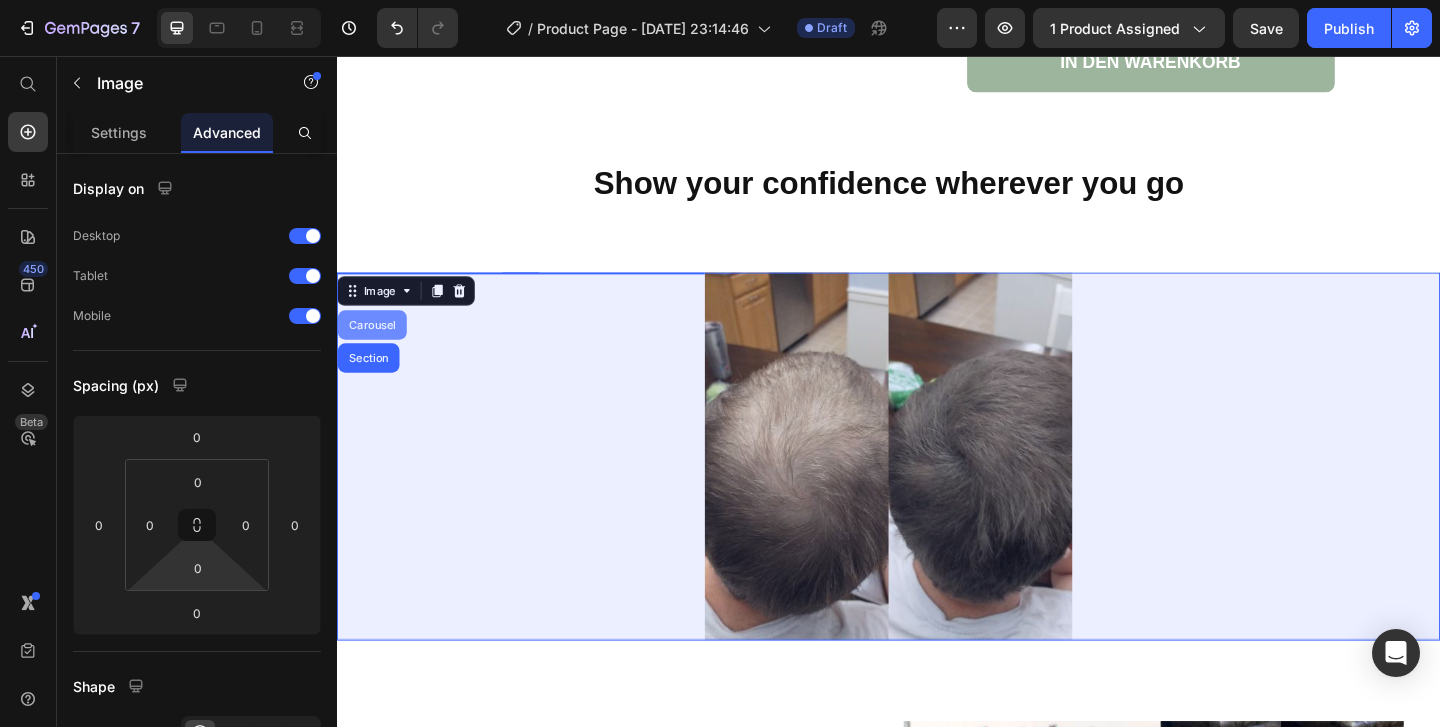 click on "Carousel" at bounding box center (375, 348) 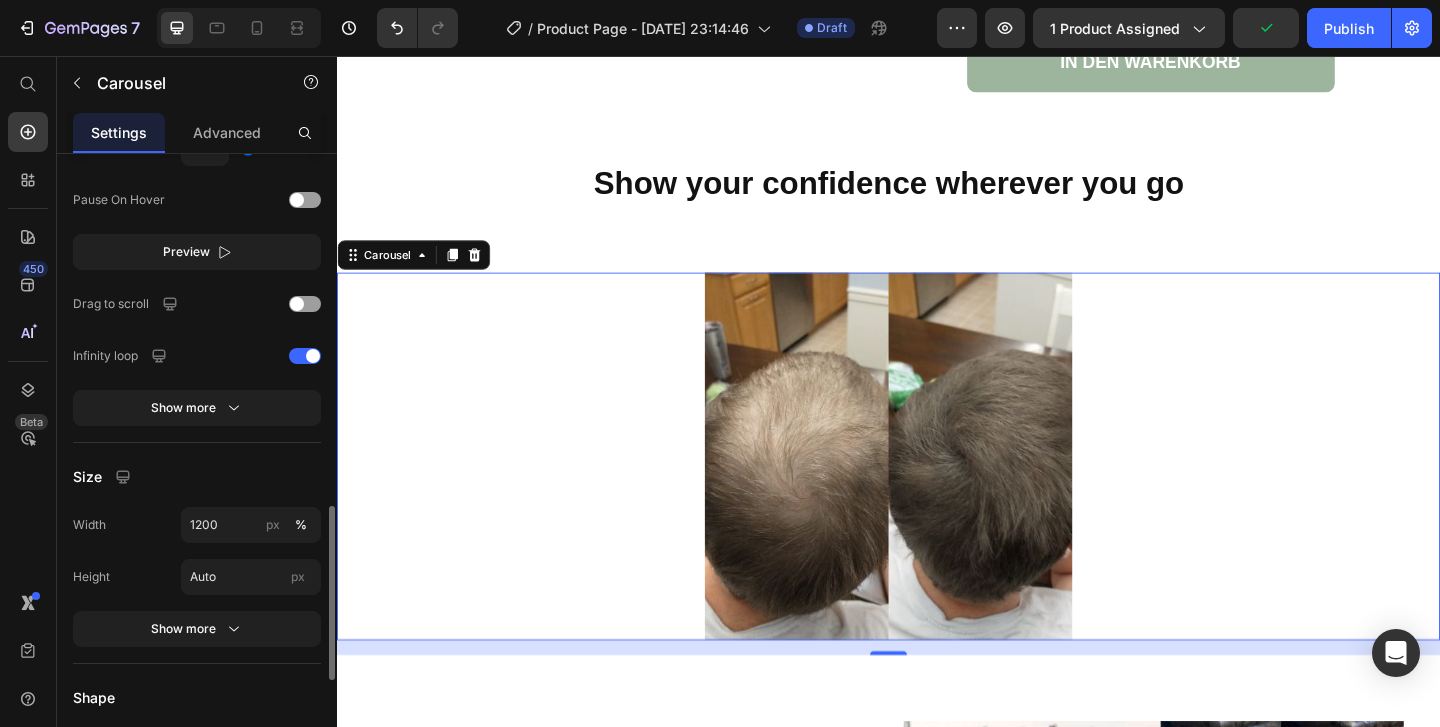 scroll, scrollTop: 1264, scrollLeft: 0, axis: vertical 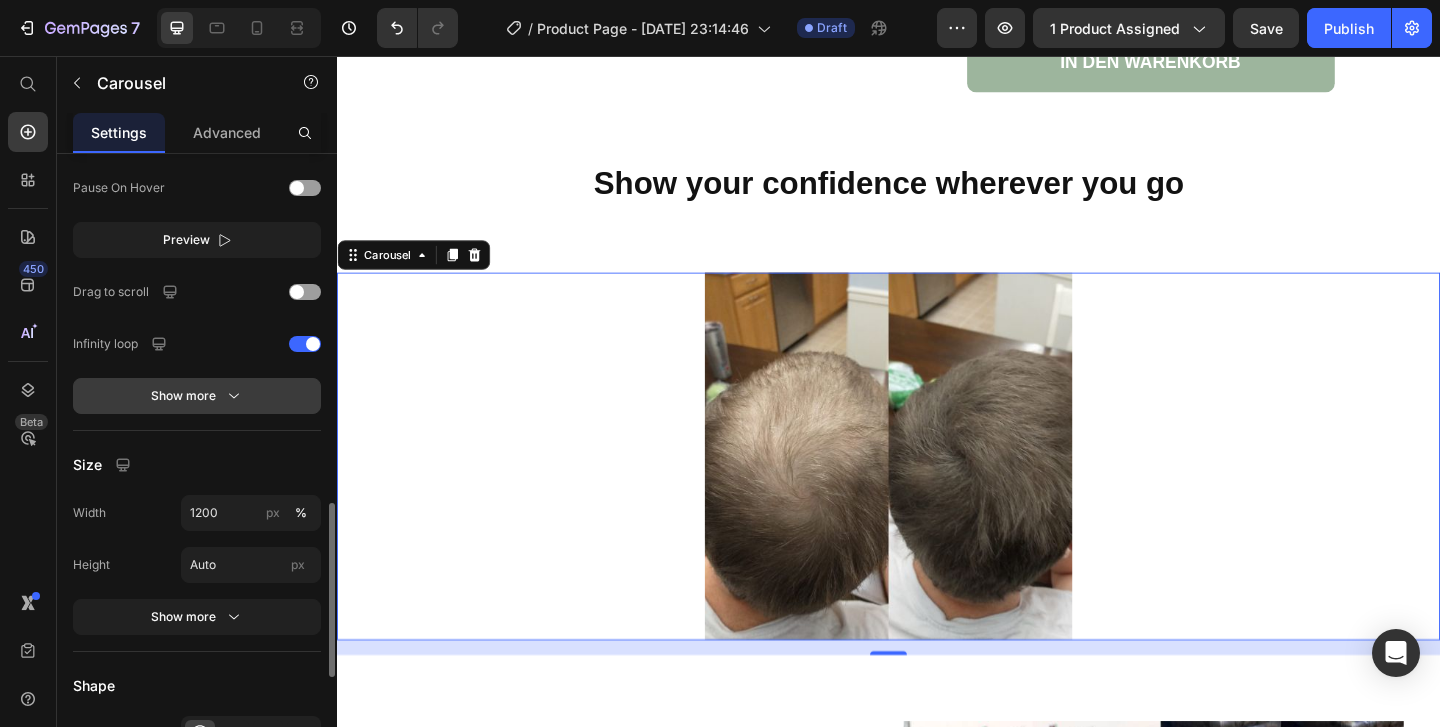click on "Show more" at bounding box center [197, 396] 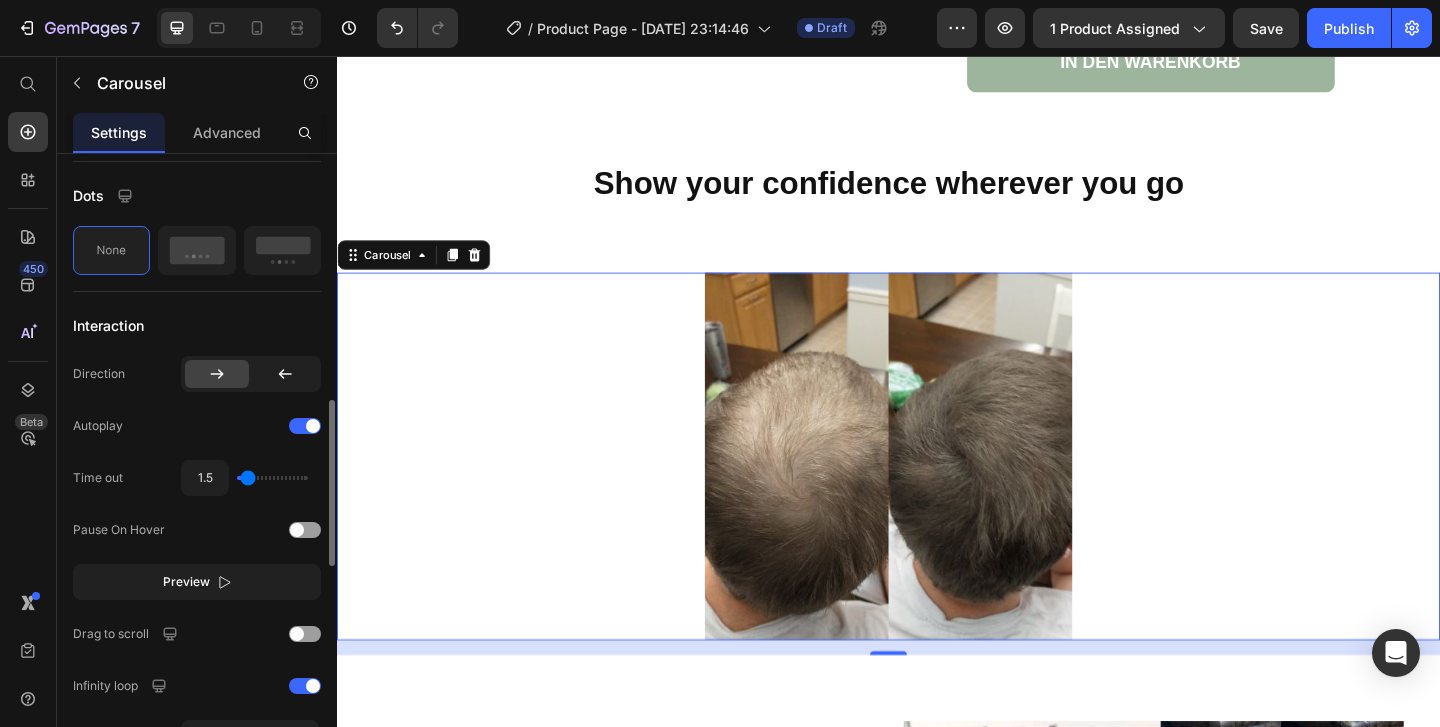 scroll, scrollTop: 916, scrollLeft: 0, axis: vertical 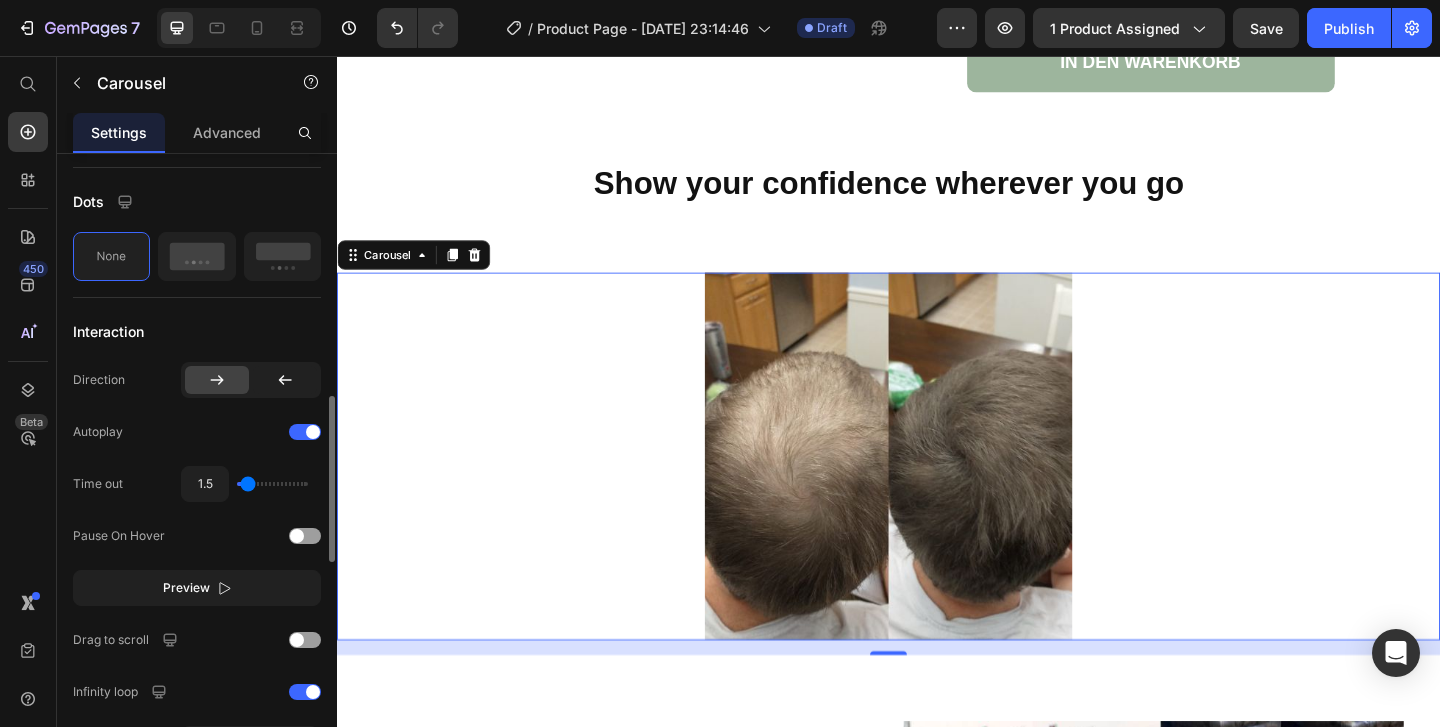 click on "Time out" at bounding box center (98, 484) 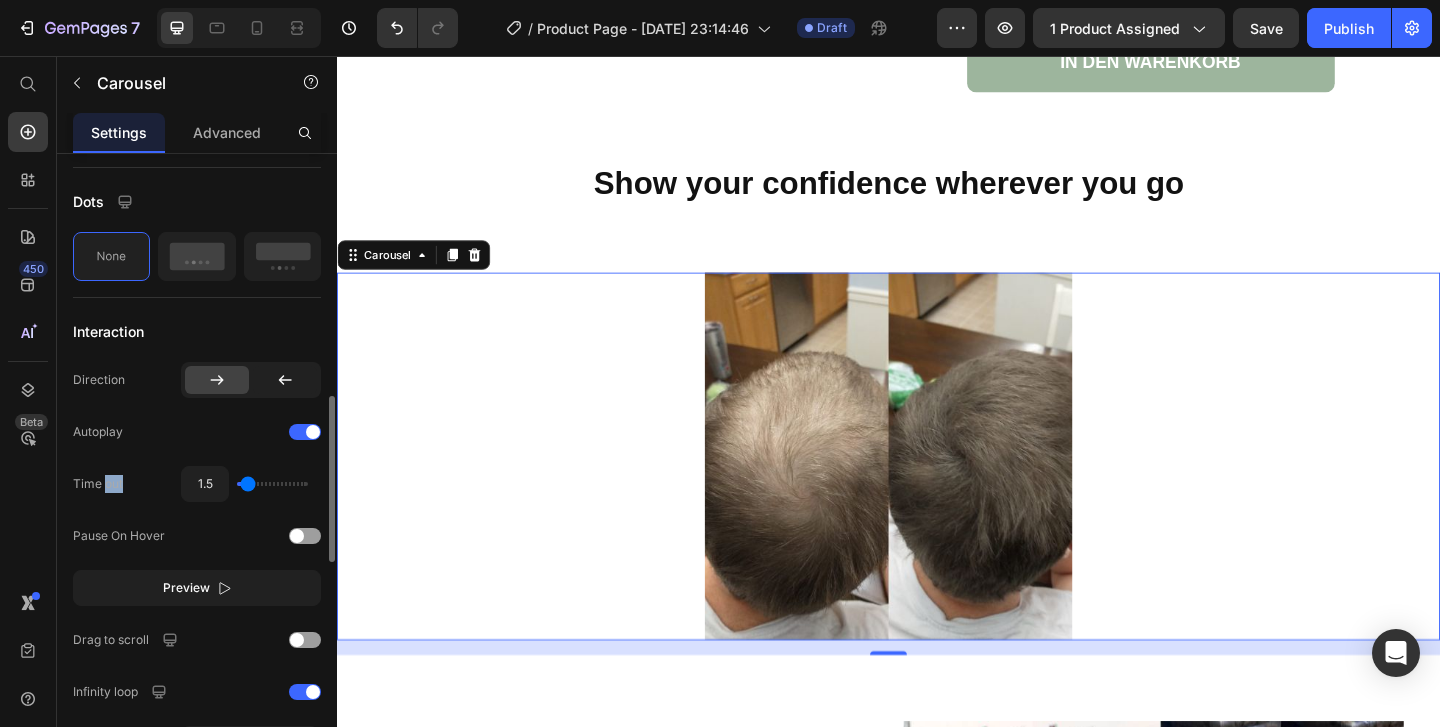 click on "Time out" at bounding box center (98, 484) 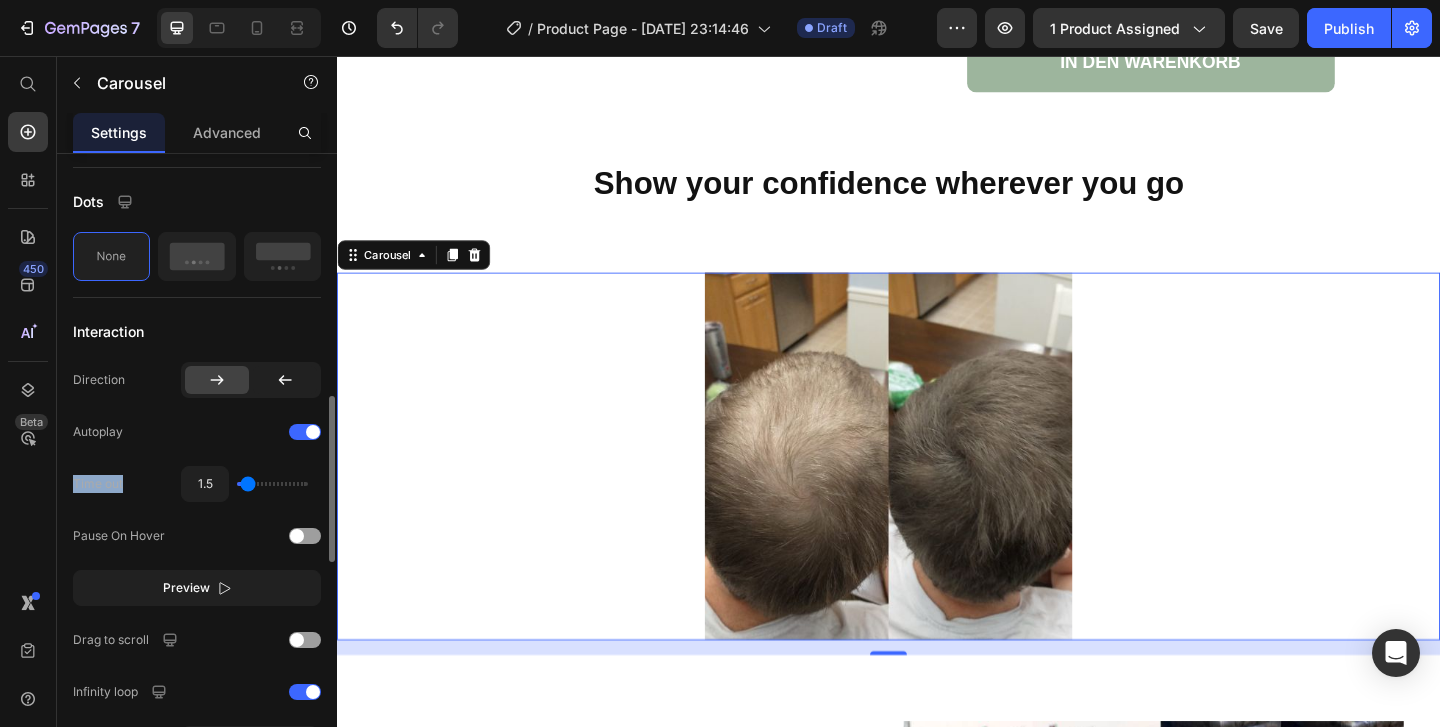 click on "Time out" at bounding box center (98, 484) 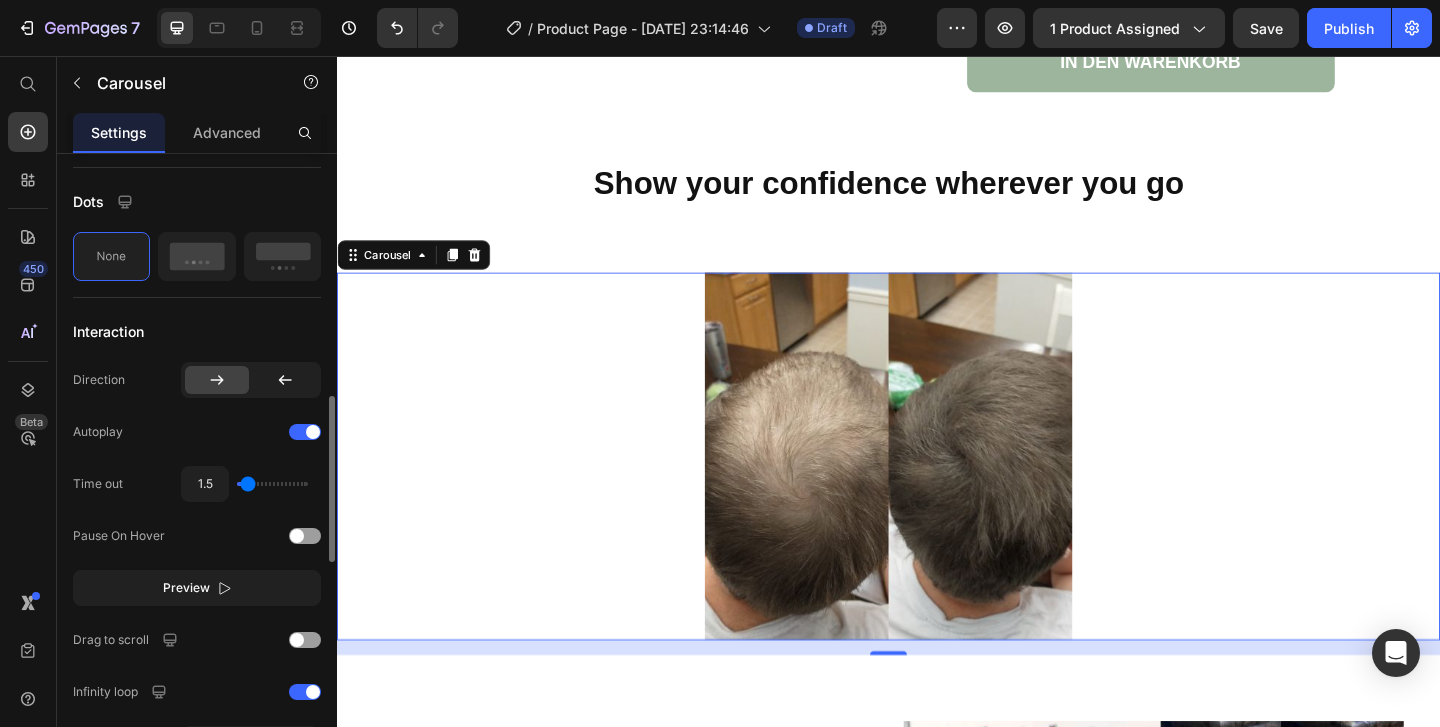 type on "1.8" 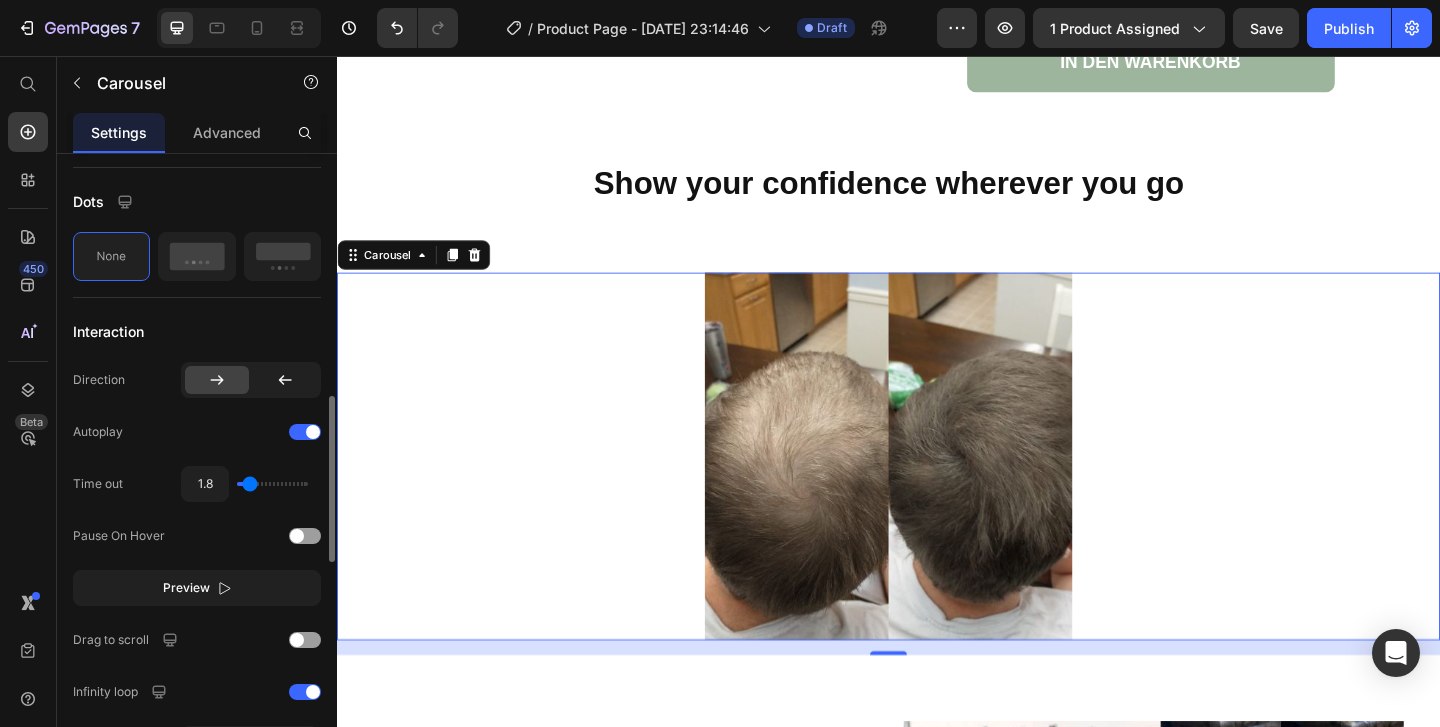 type on "2.1" 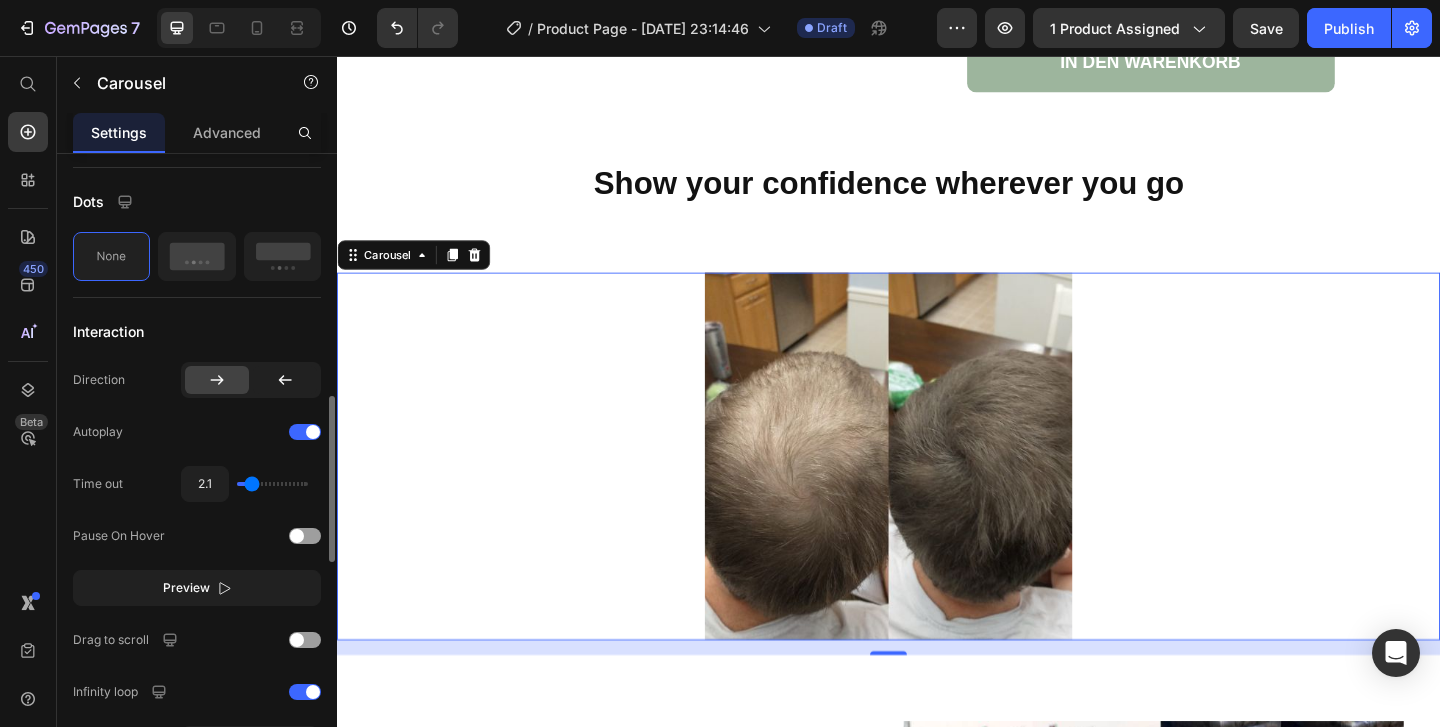 type on "3.4" 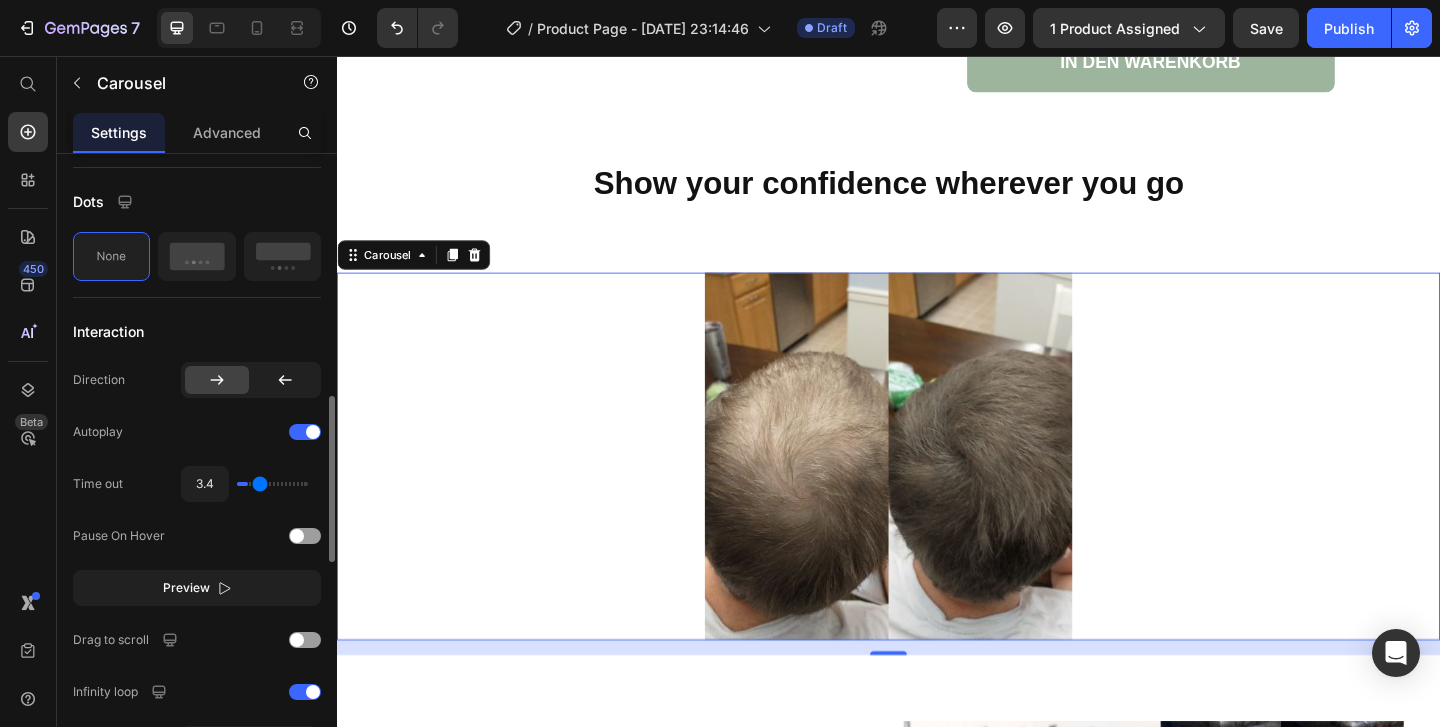 type on "6.3" 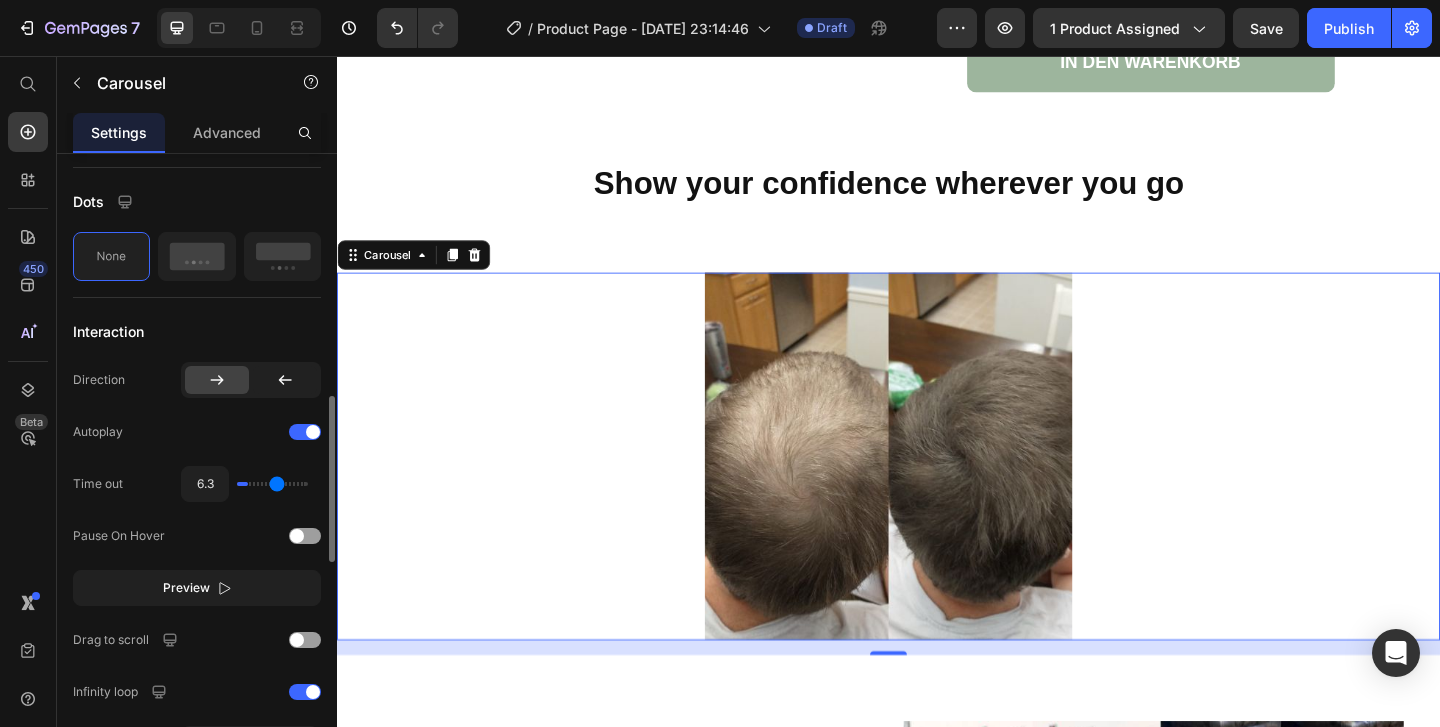 type on "9.4" 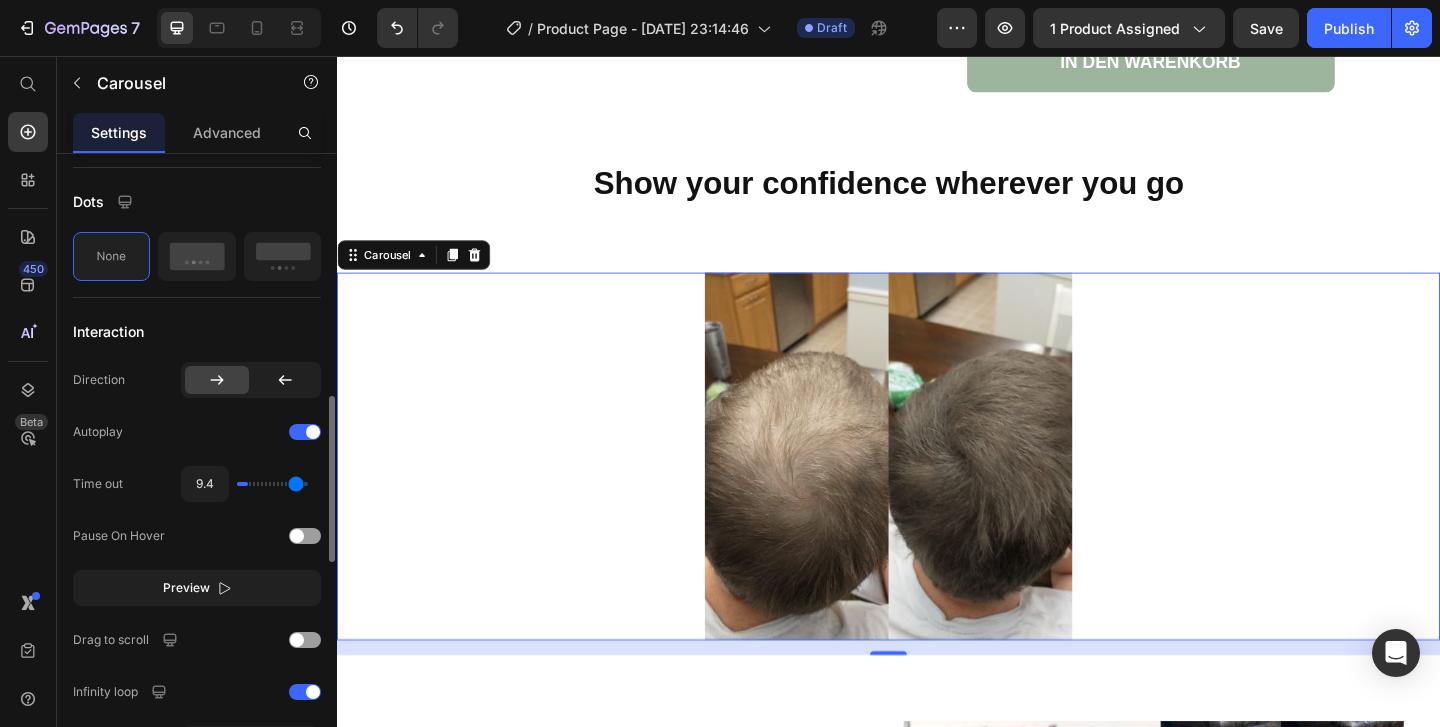 type on "10" 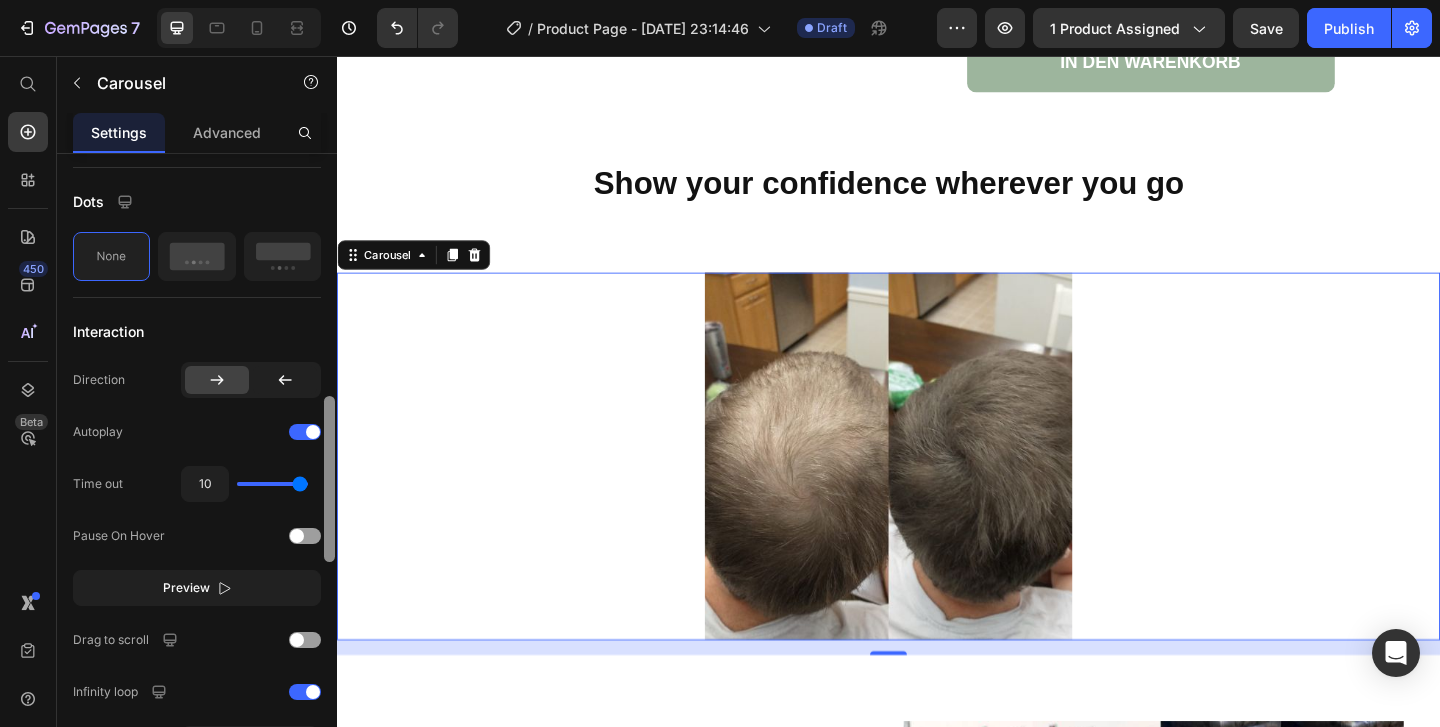 type on "10" 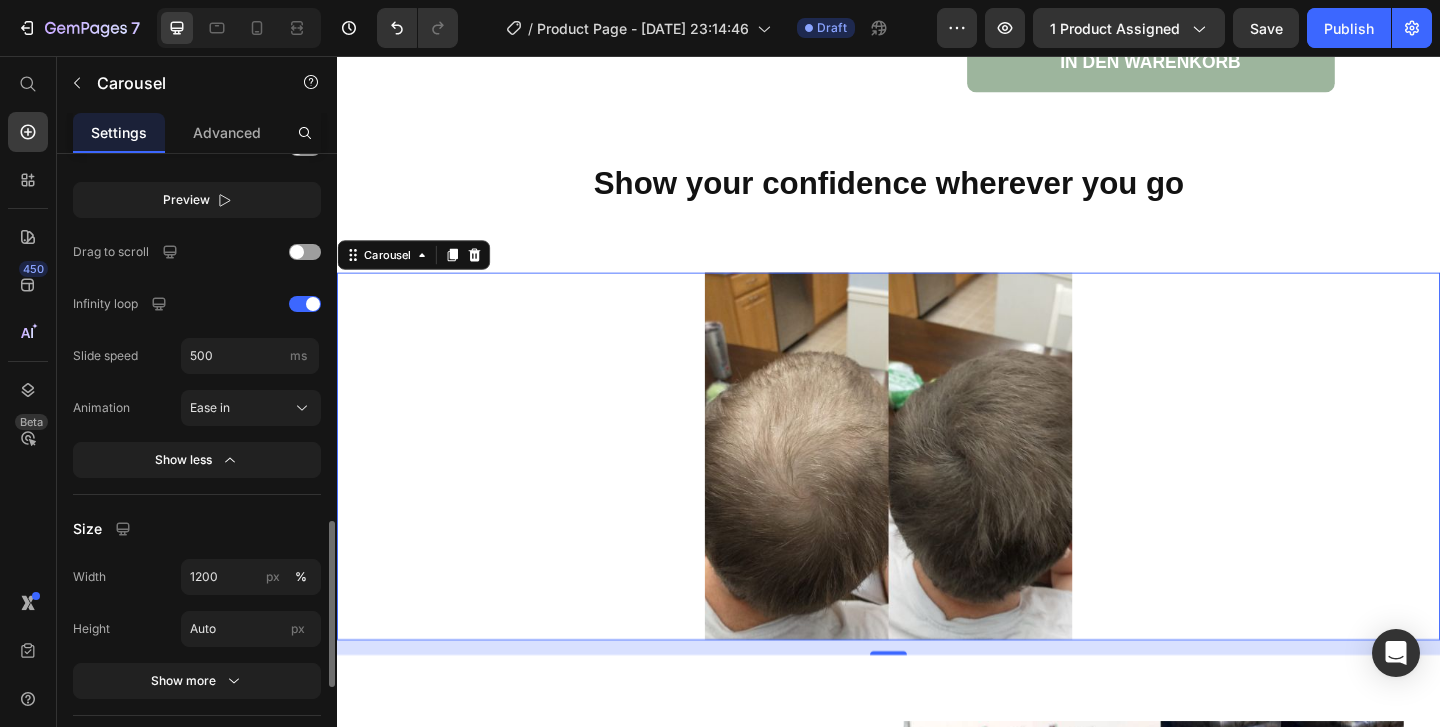 scroll, scrollTop: 1324, scrollLeft: 0, axis: vertical 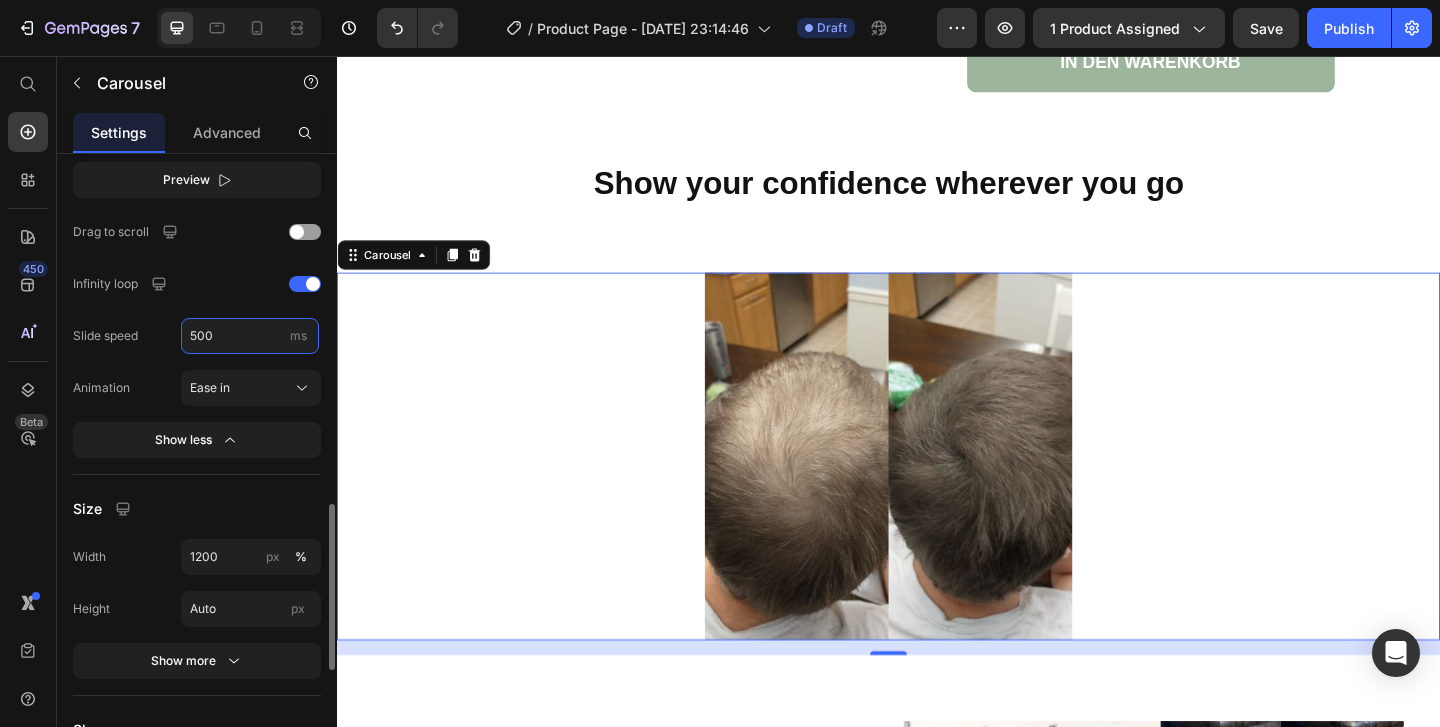 click on "500" at bounding box center [250, 336] 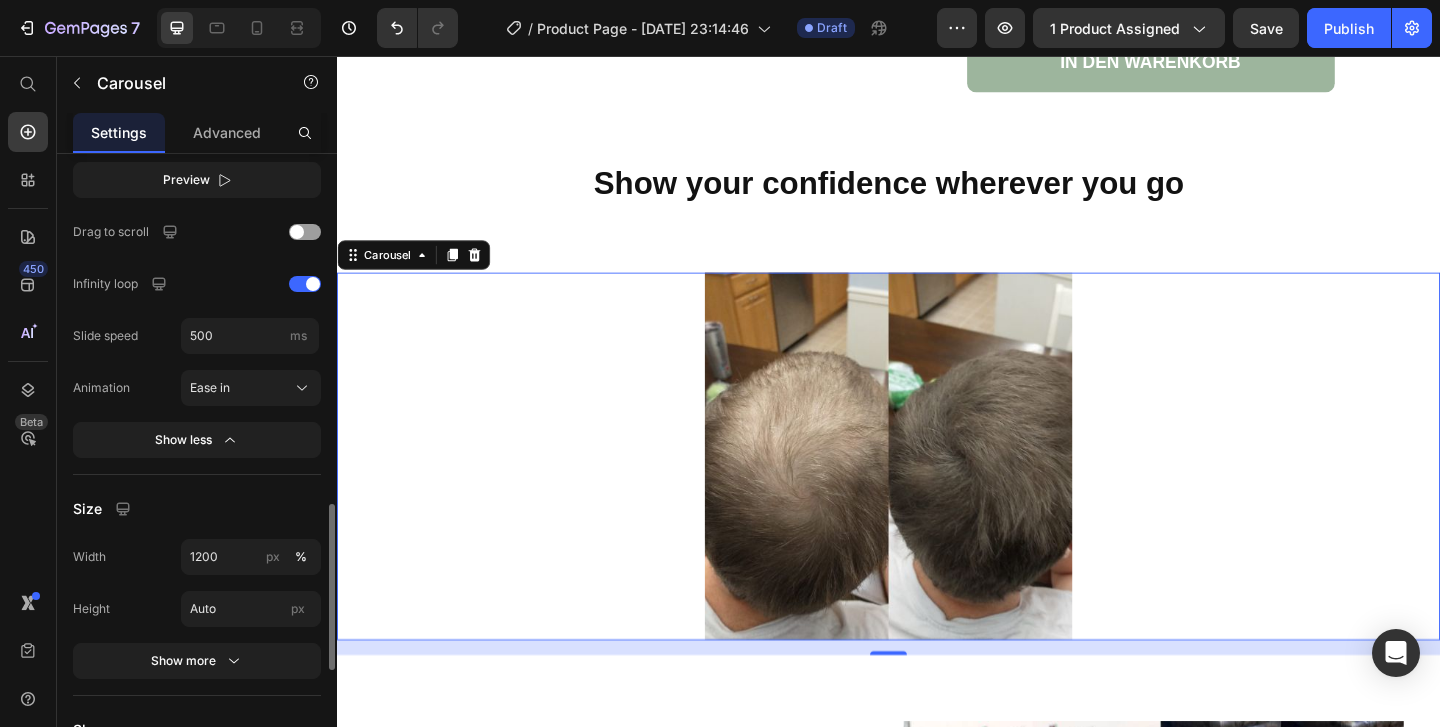 click on "Slide speed" at bounding box center [105, 336] 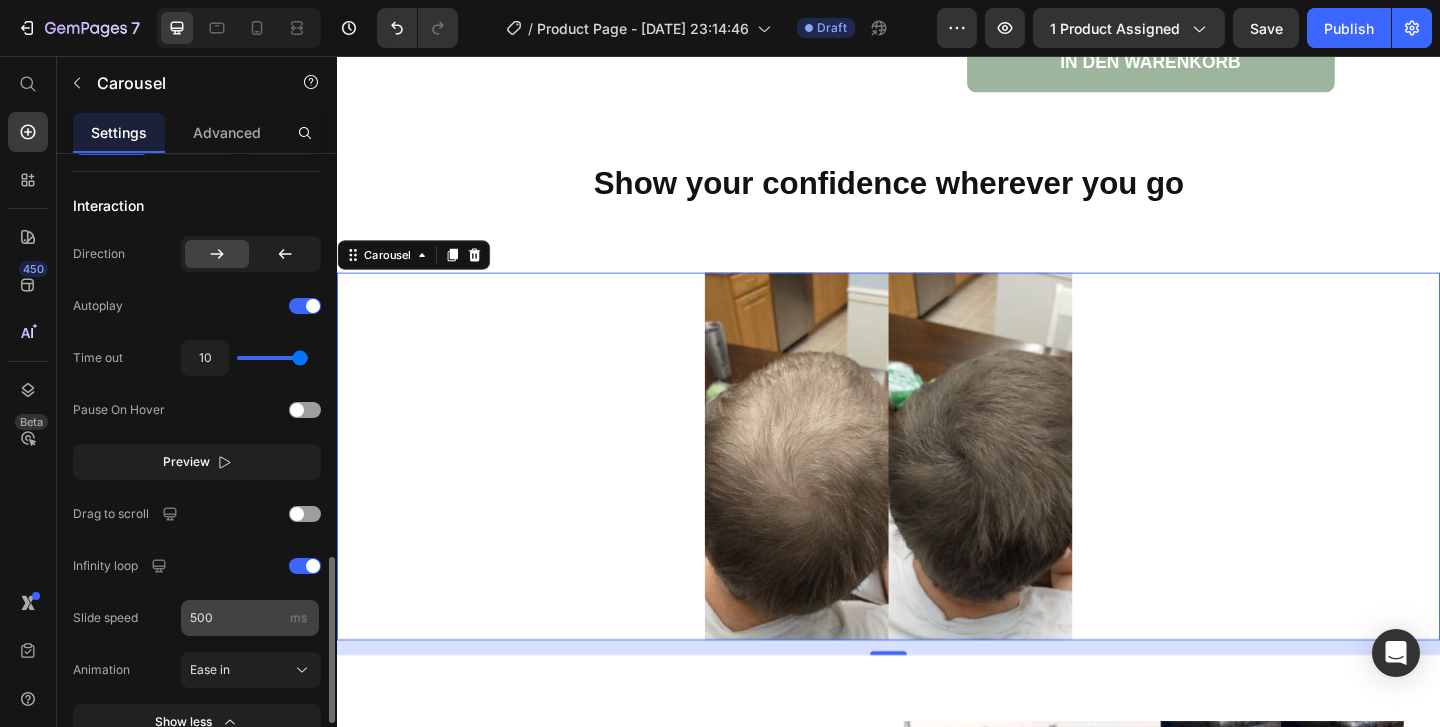 scroll, scrollTop: 1037, scrollLeft: 0, axis: vertical 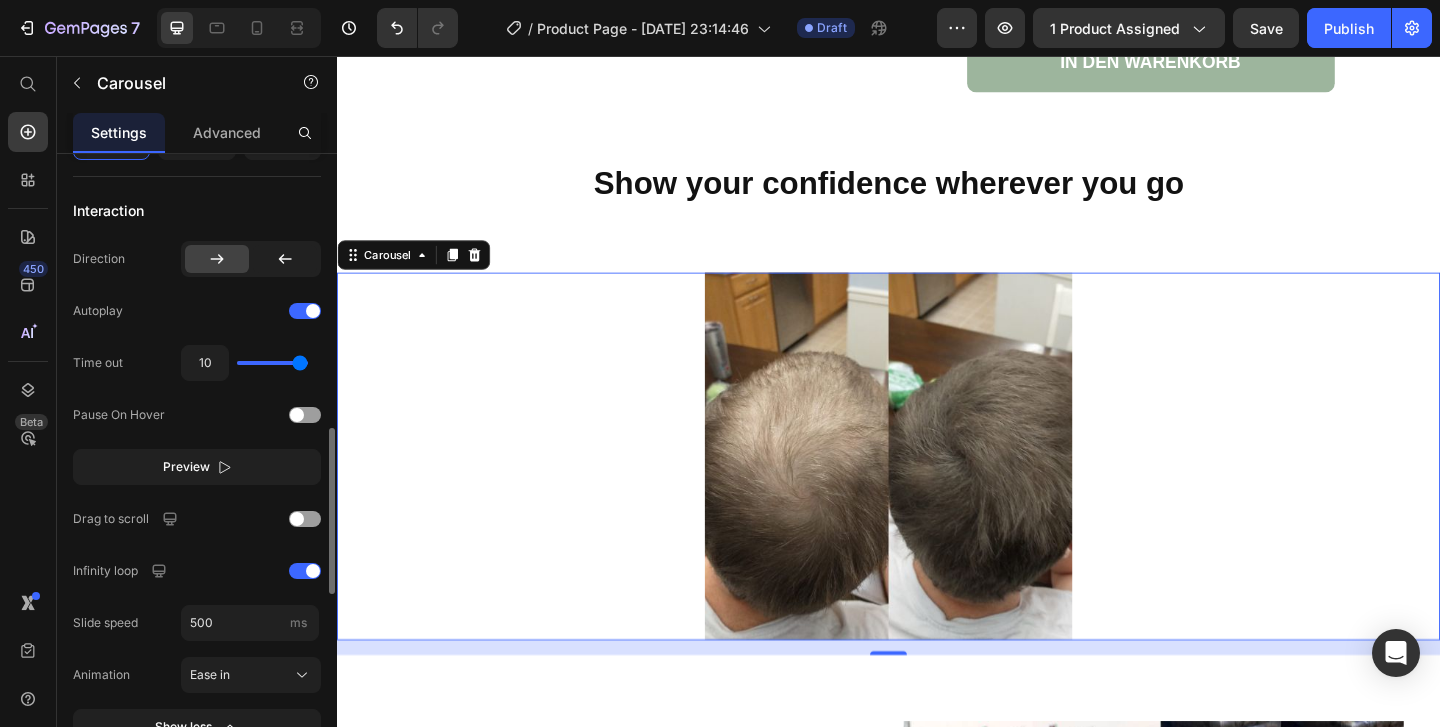 type on "9.9" 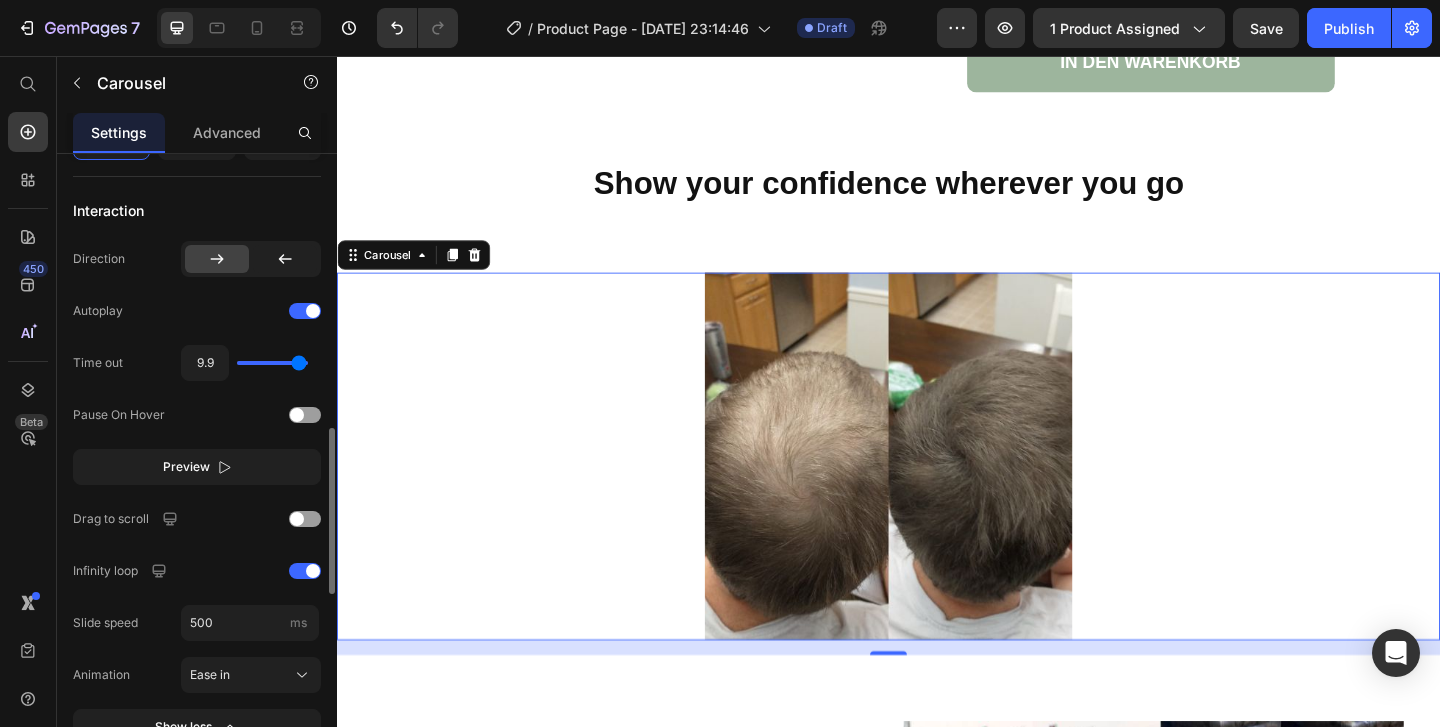 type on "8.9" 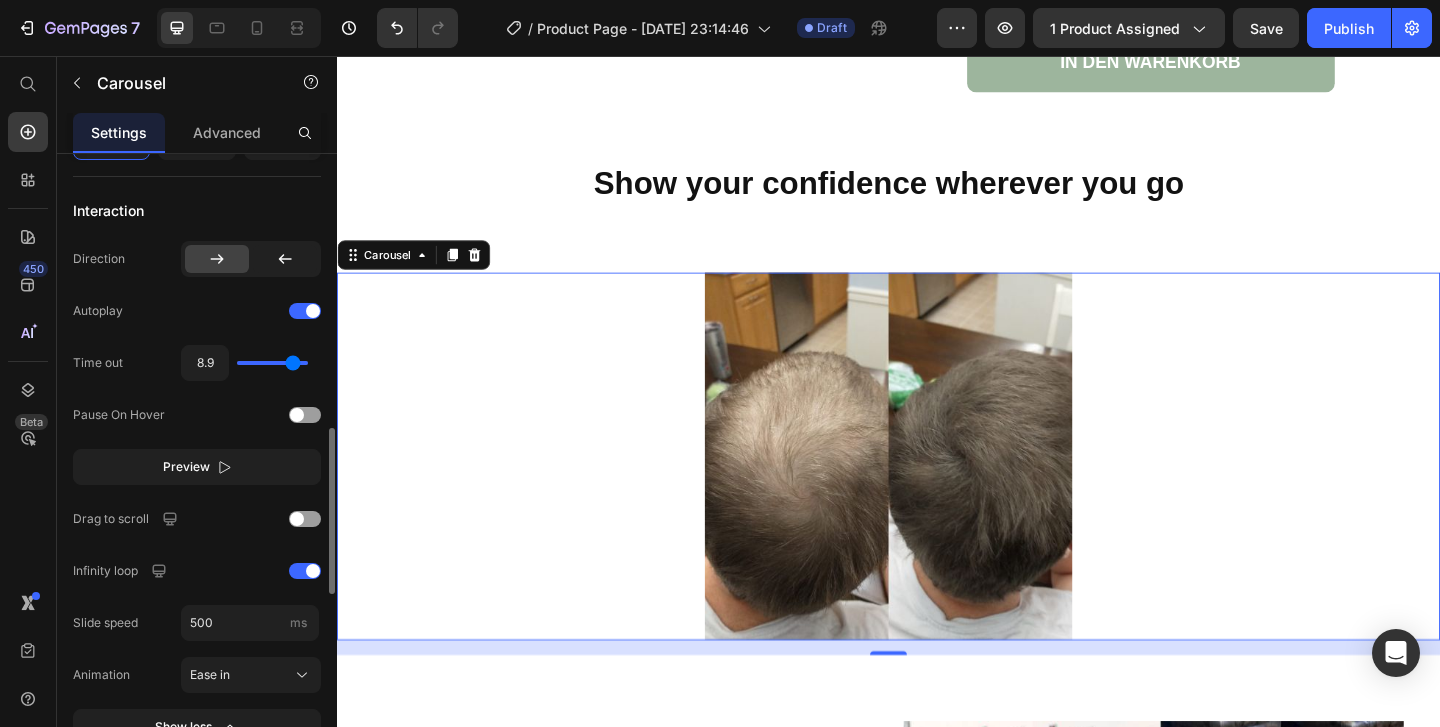 type on "6.4" 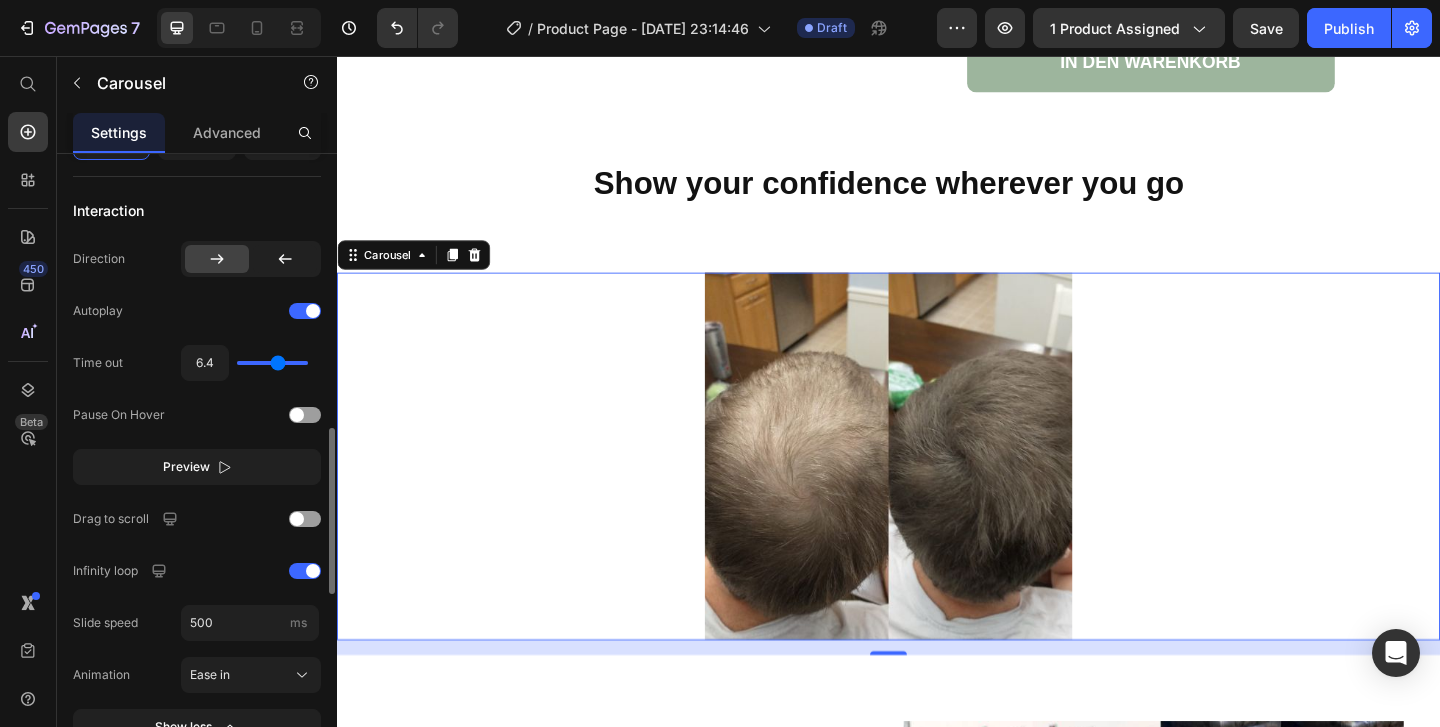 type on "1" 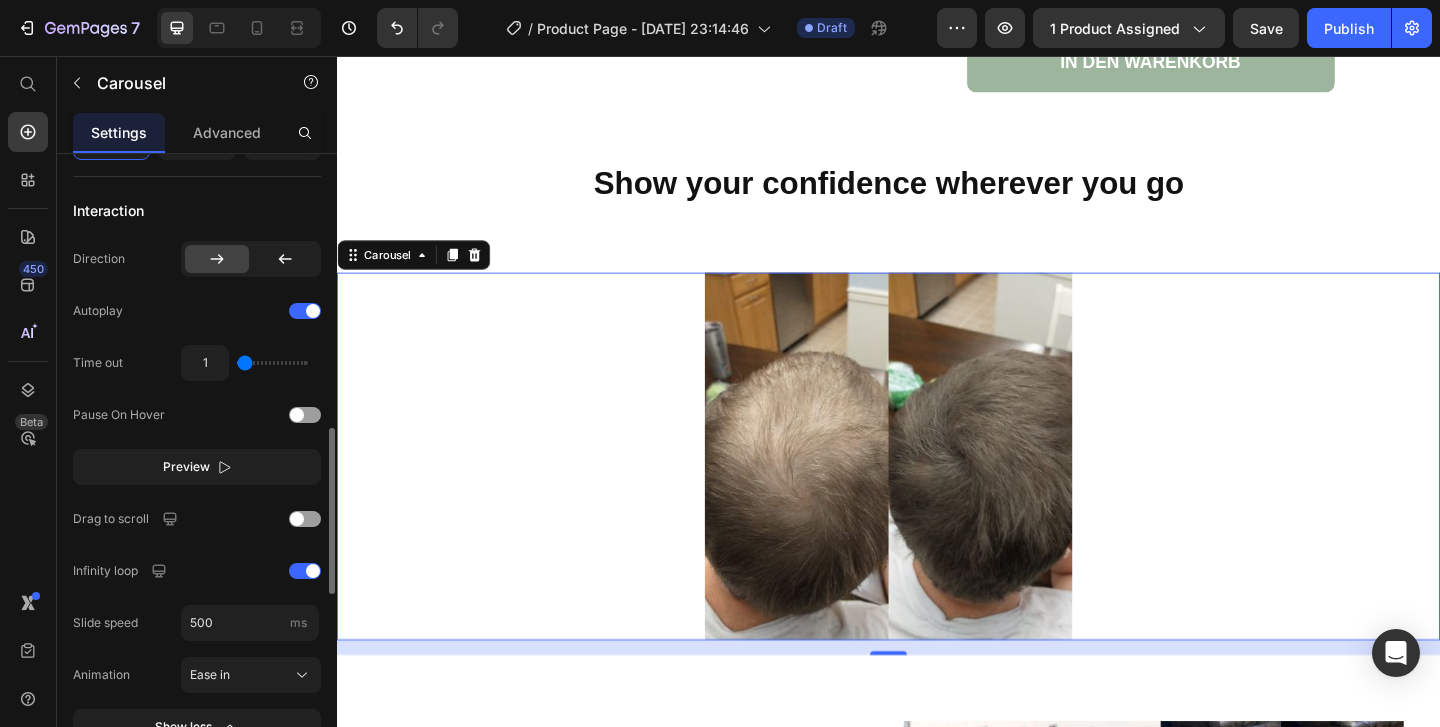 type on "1.2" 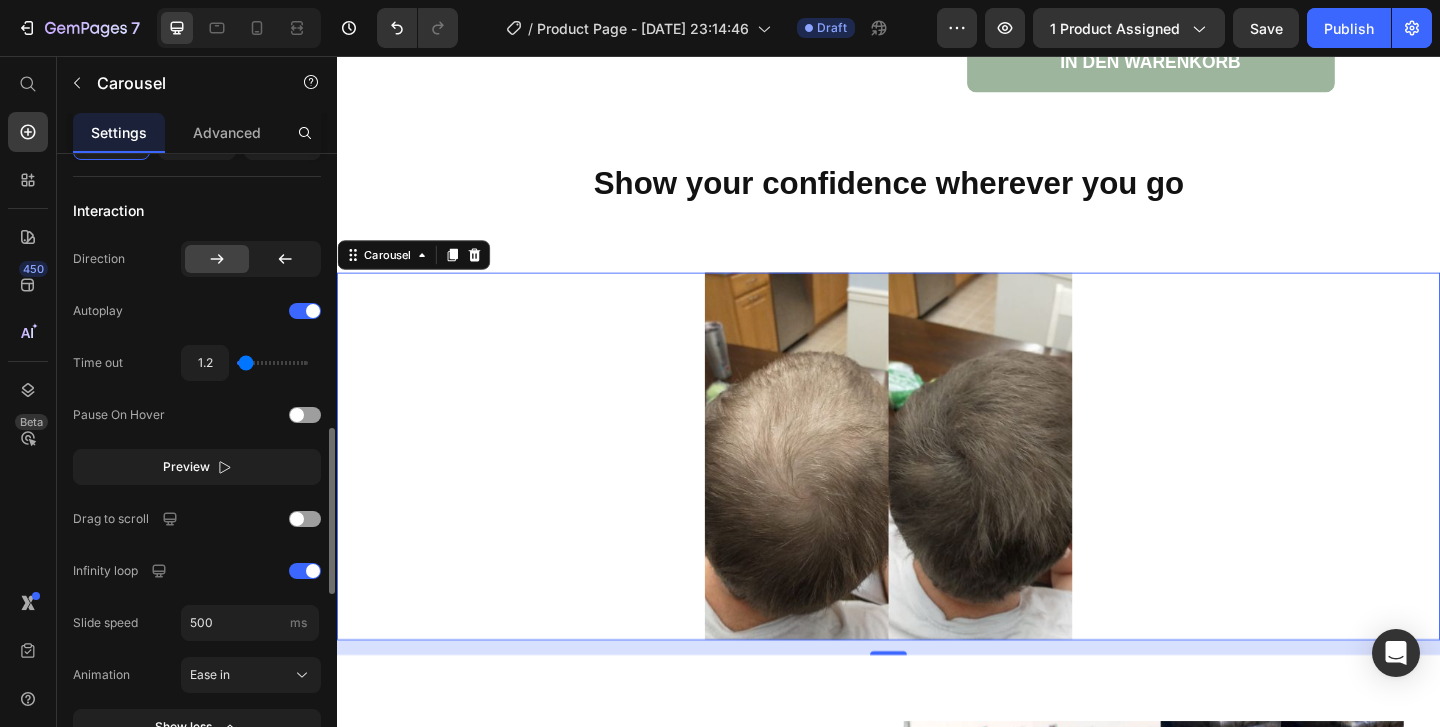 type on "1.3" 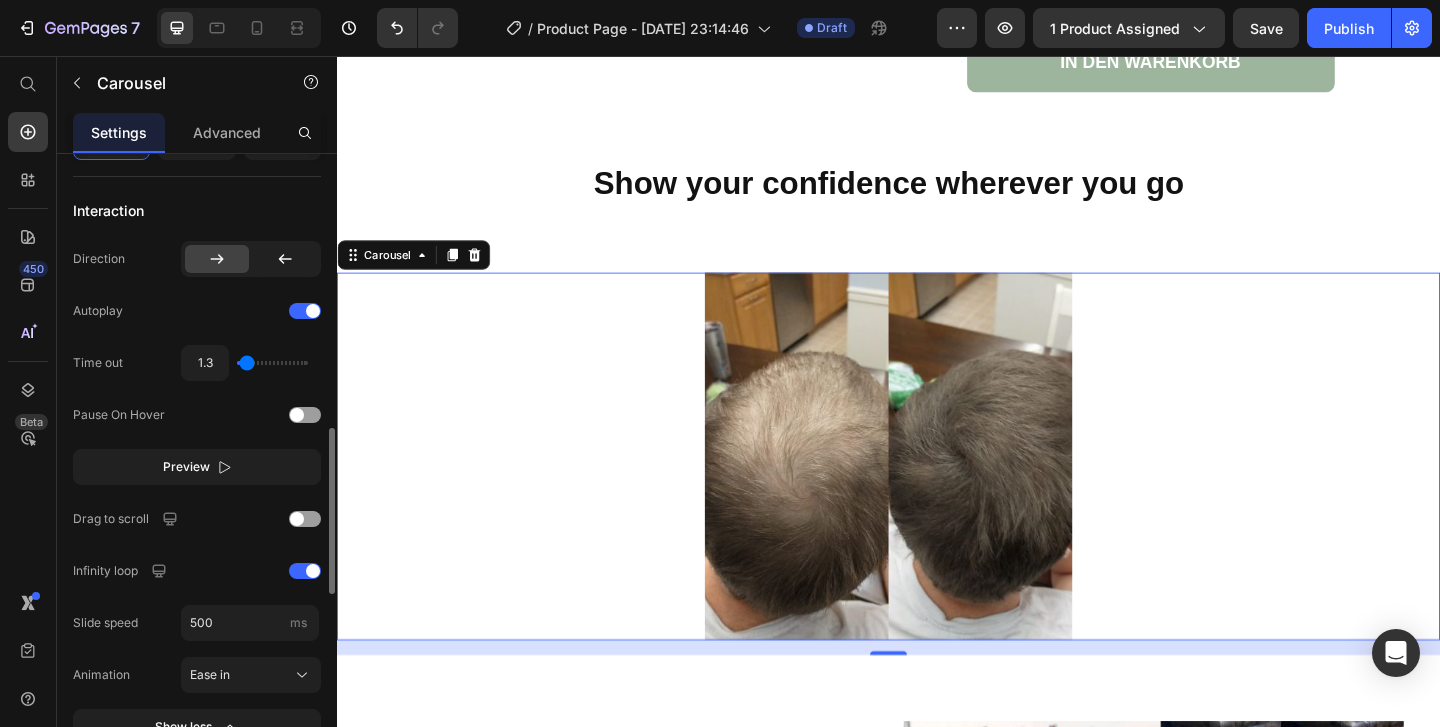 type on "1.5" 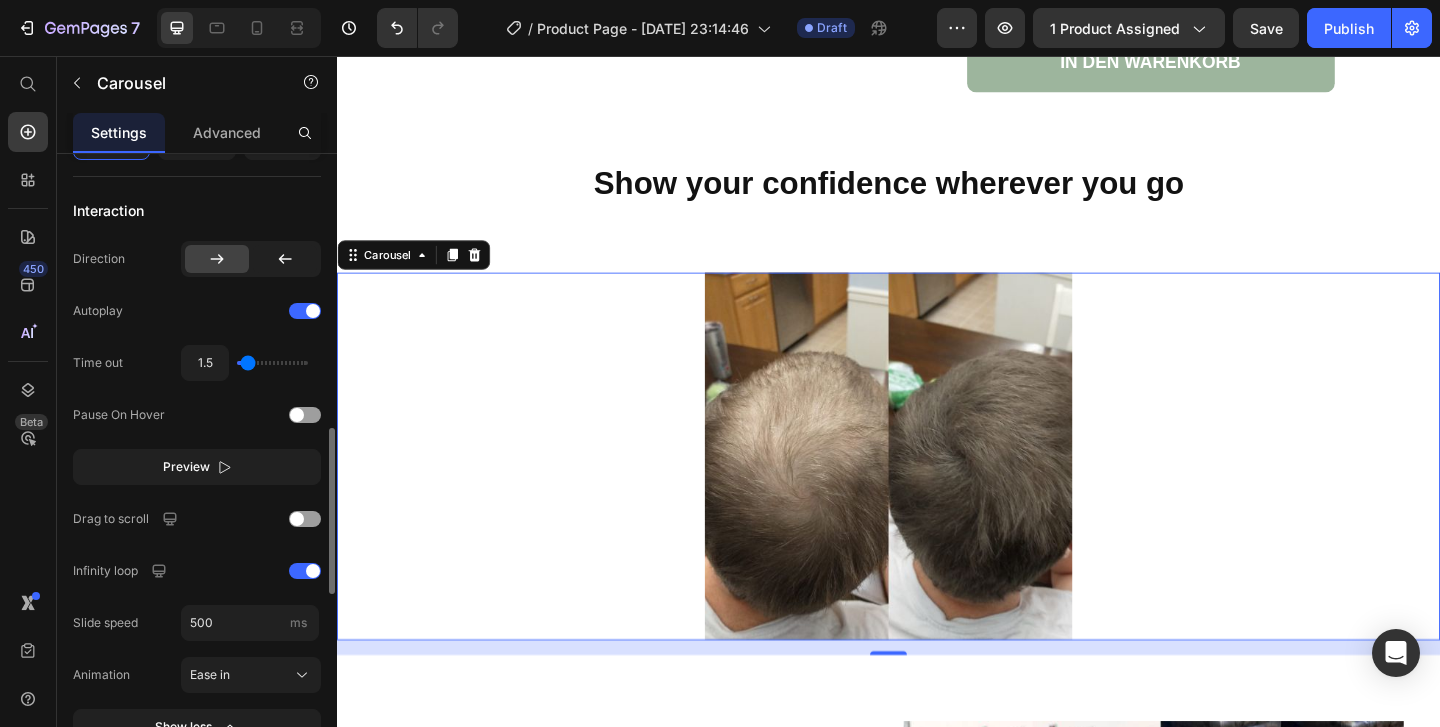 type on "1.7" 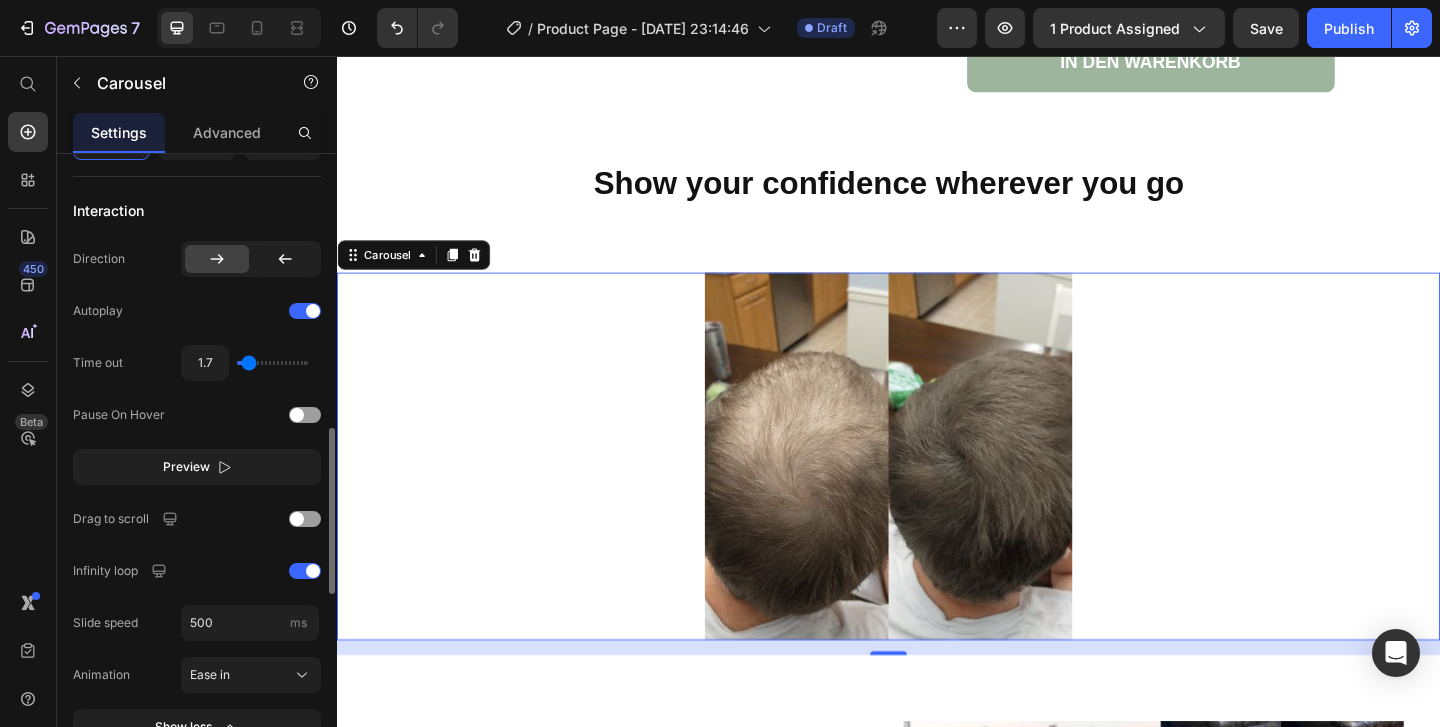 type on "2" 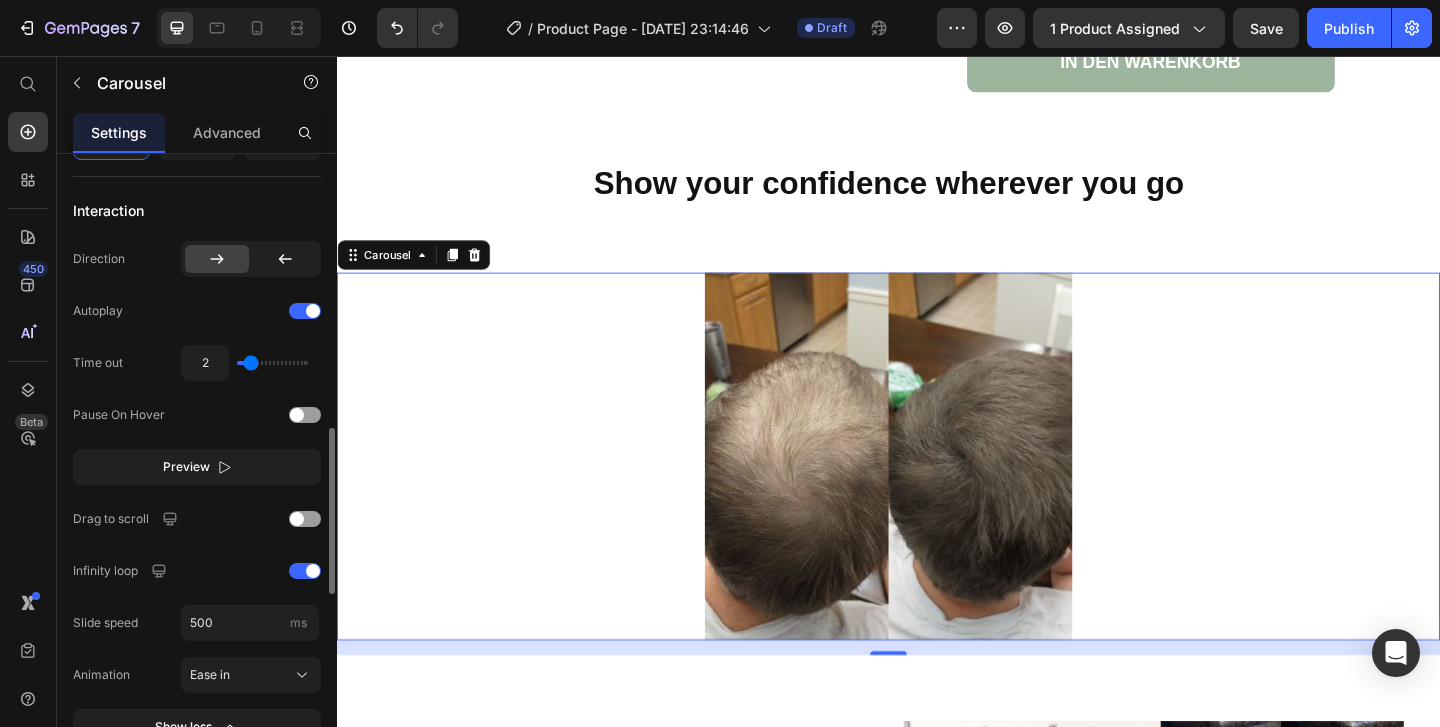 type on "2.2" 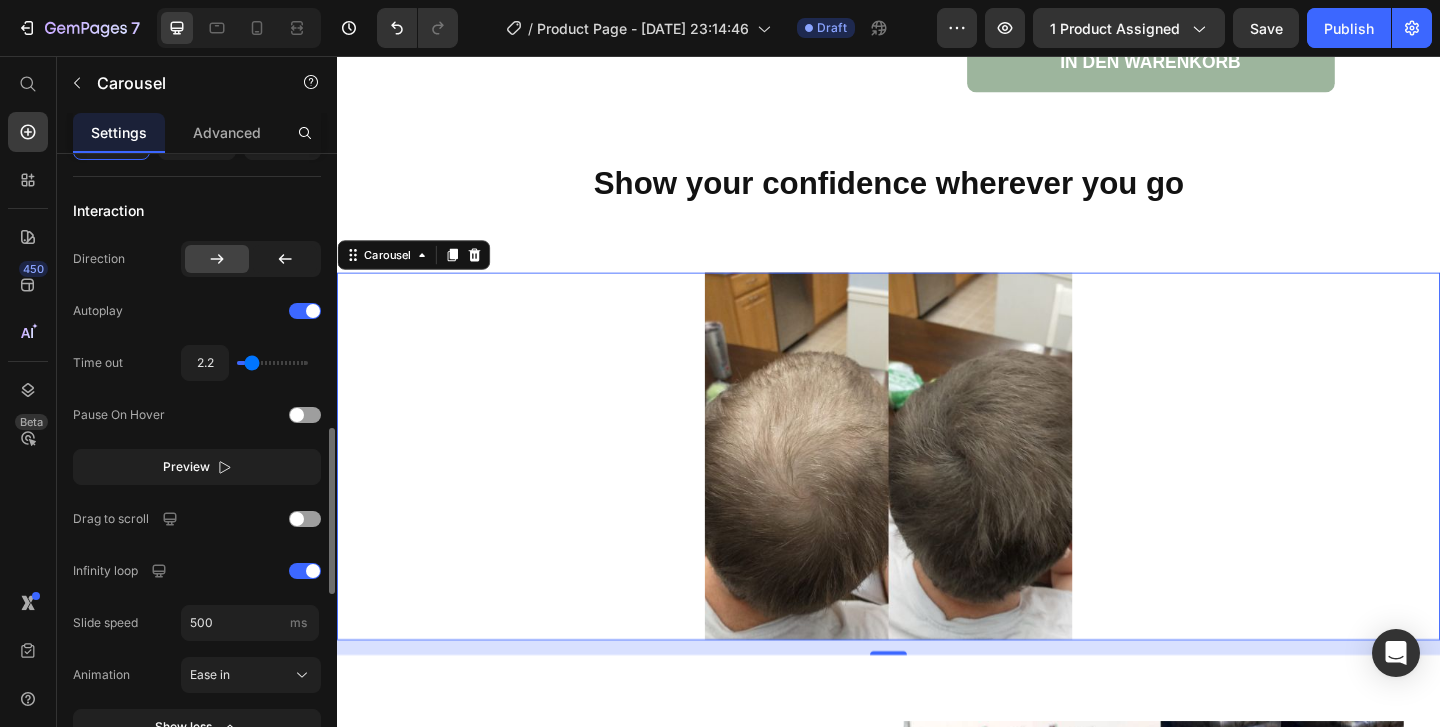 type on "2.3" 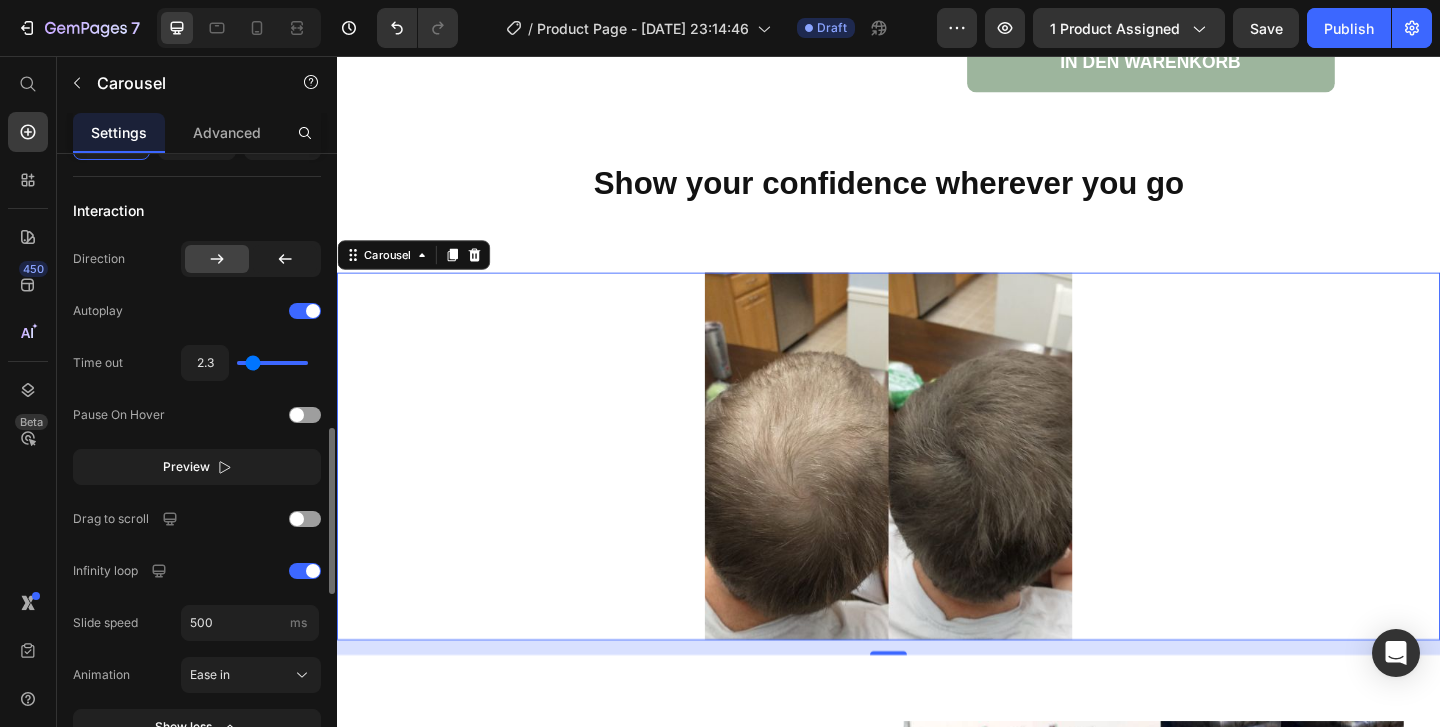 type on "2.4" 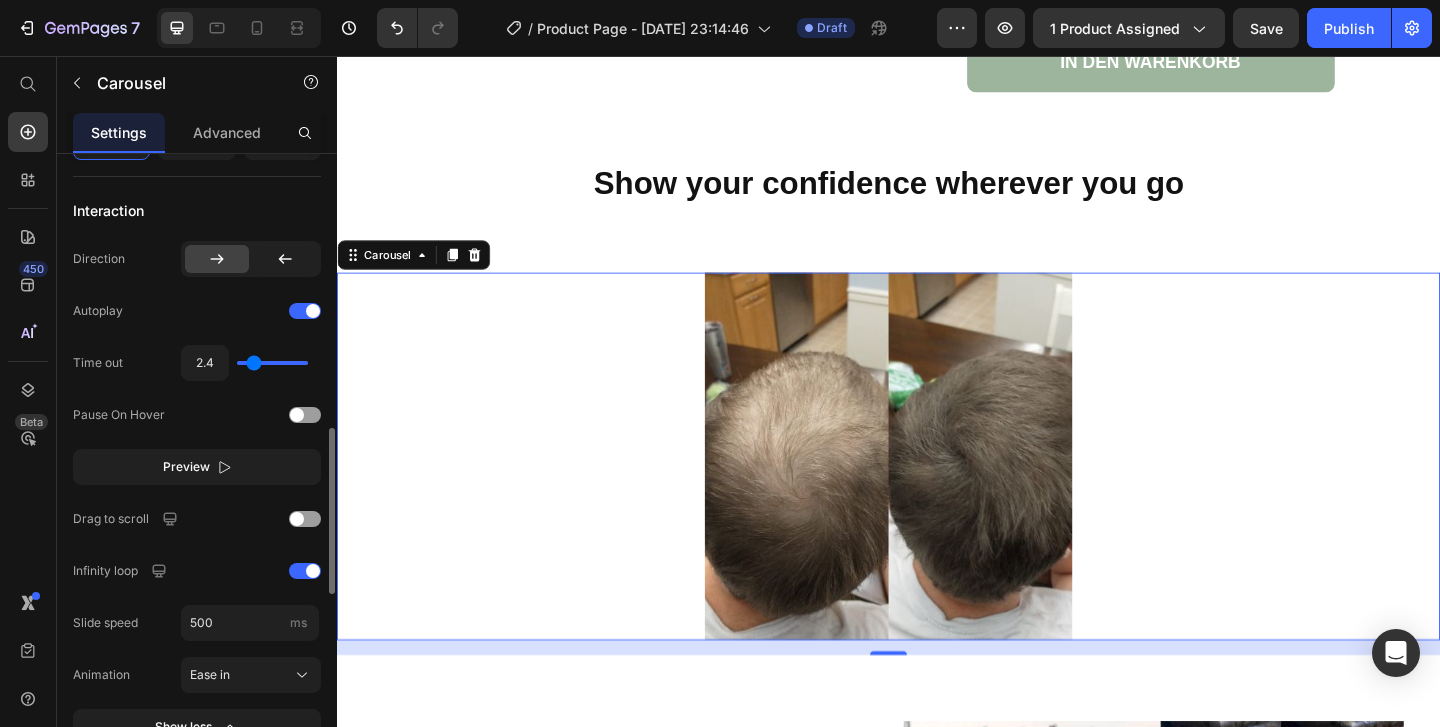 type on "2.3" 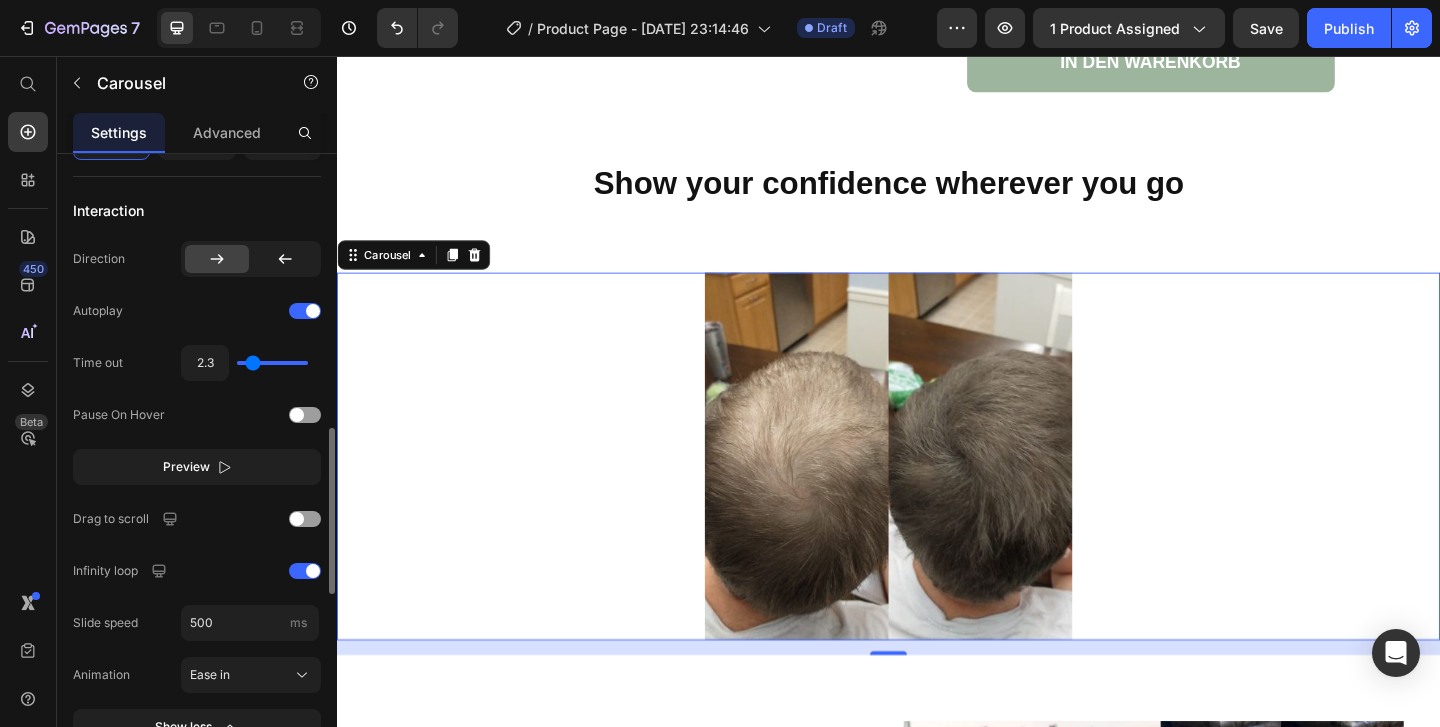 type on "2.2" 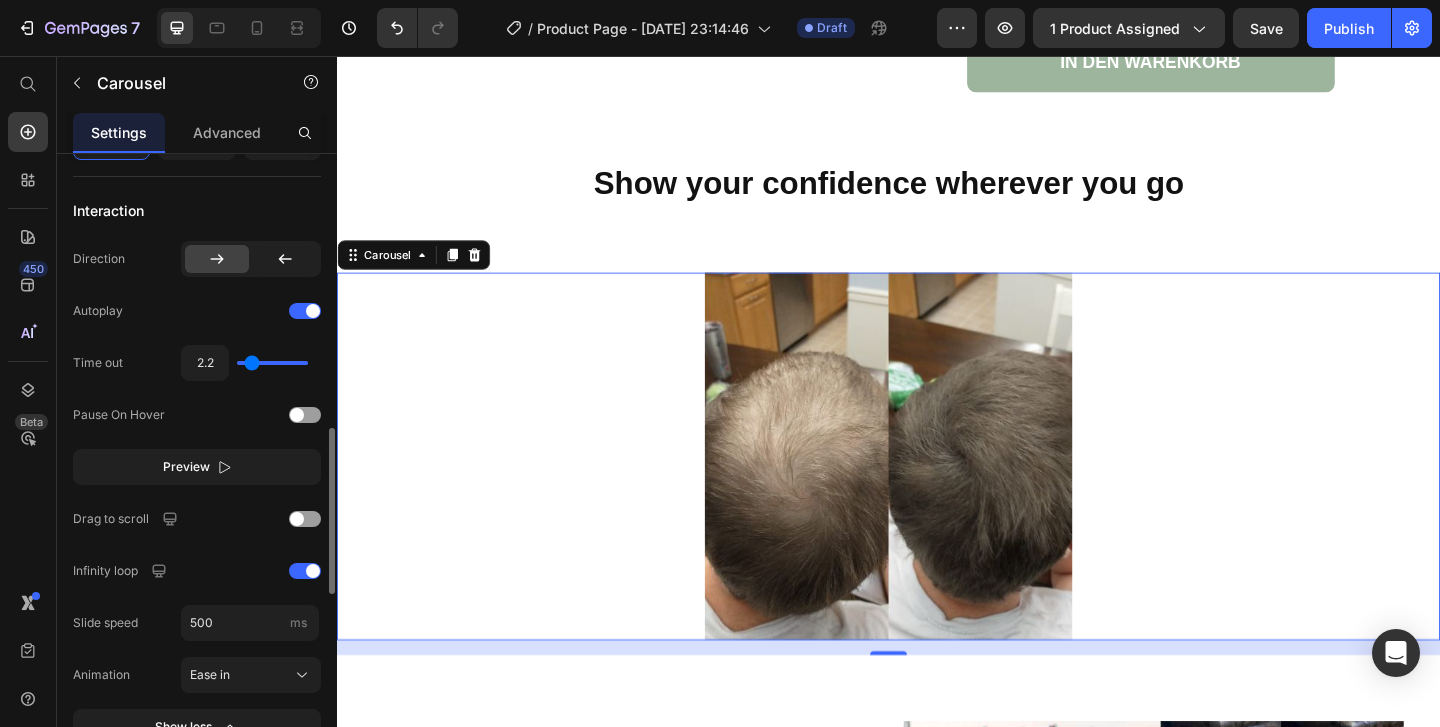 type on "2.1" 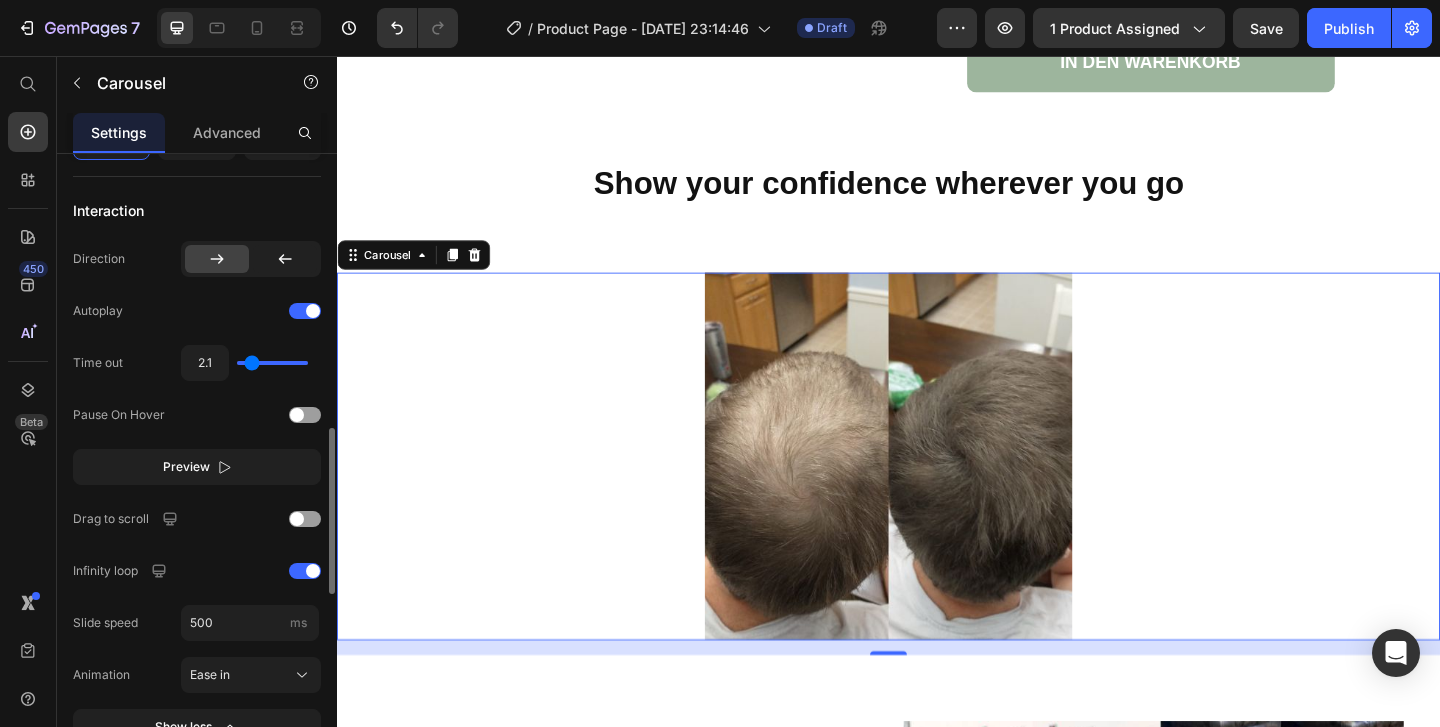 type on "2" 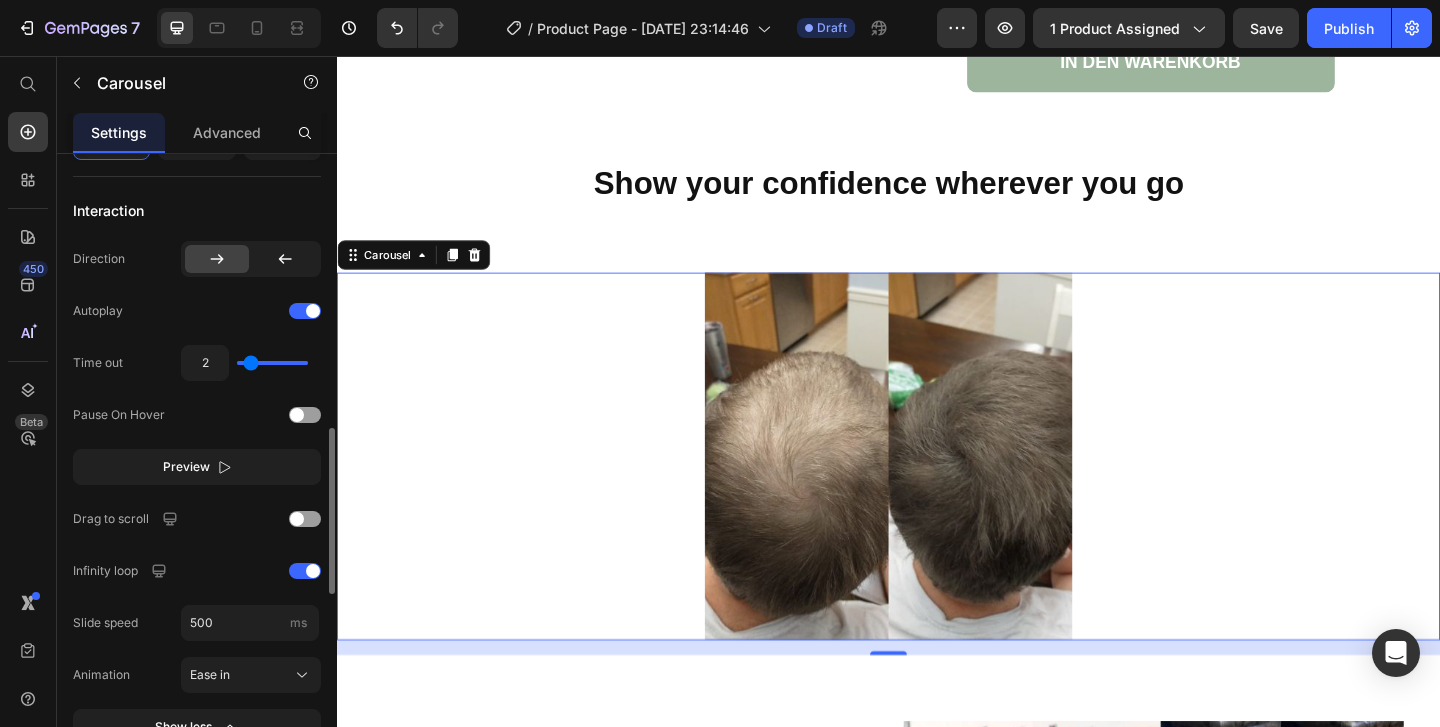 type on "1.9" 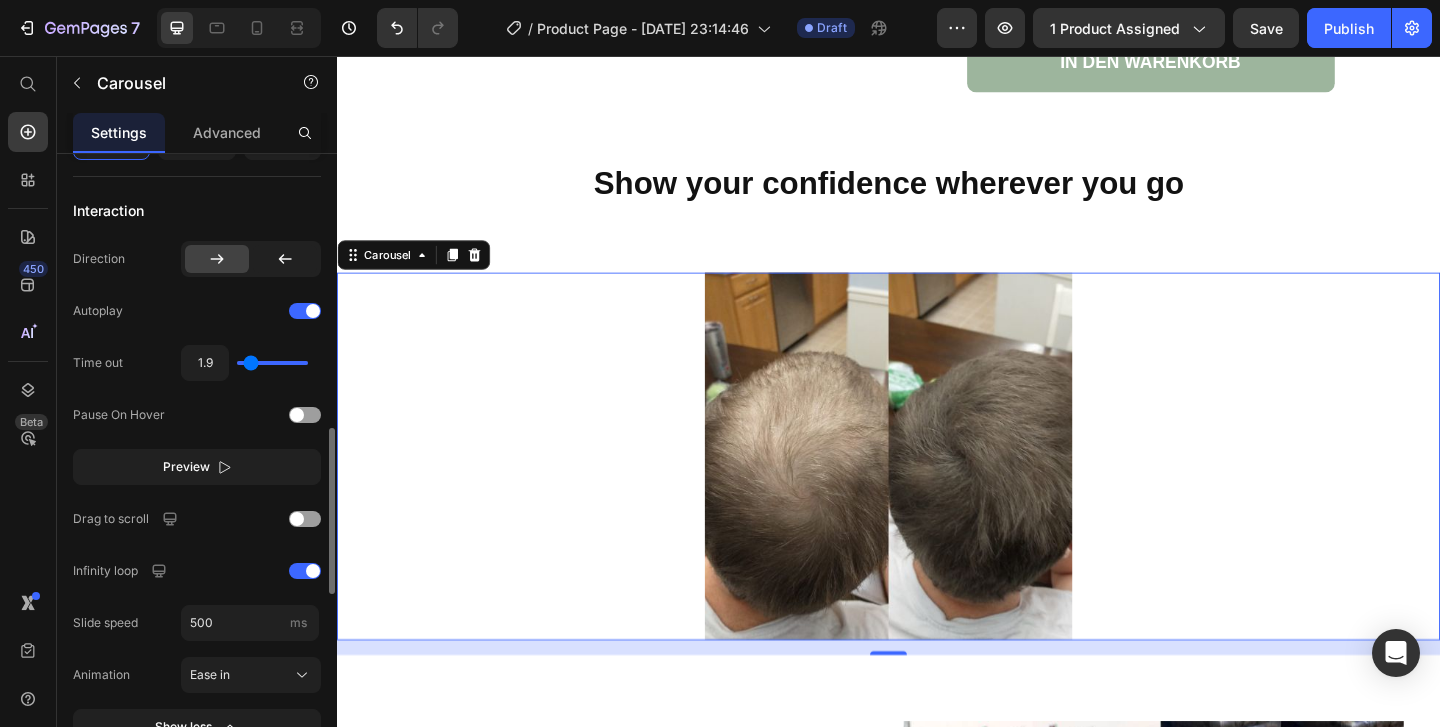 type on "1.8" 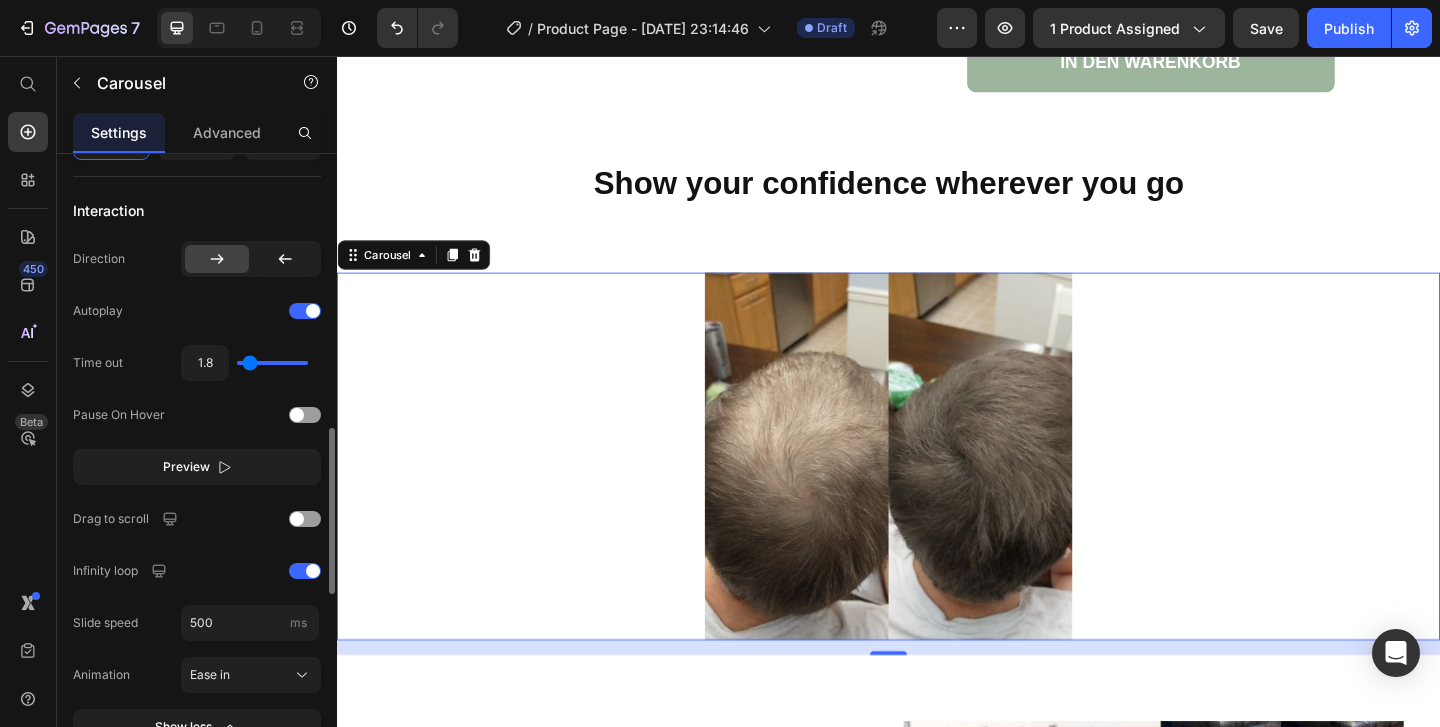 type on "1.7" 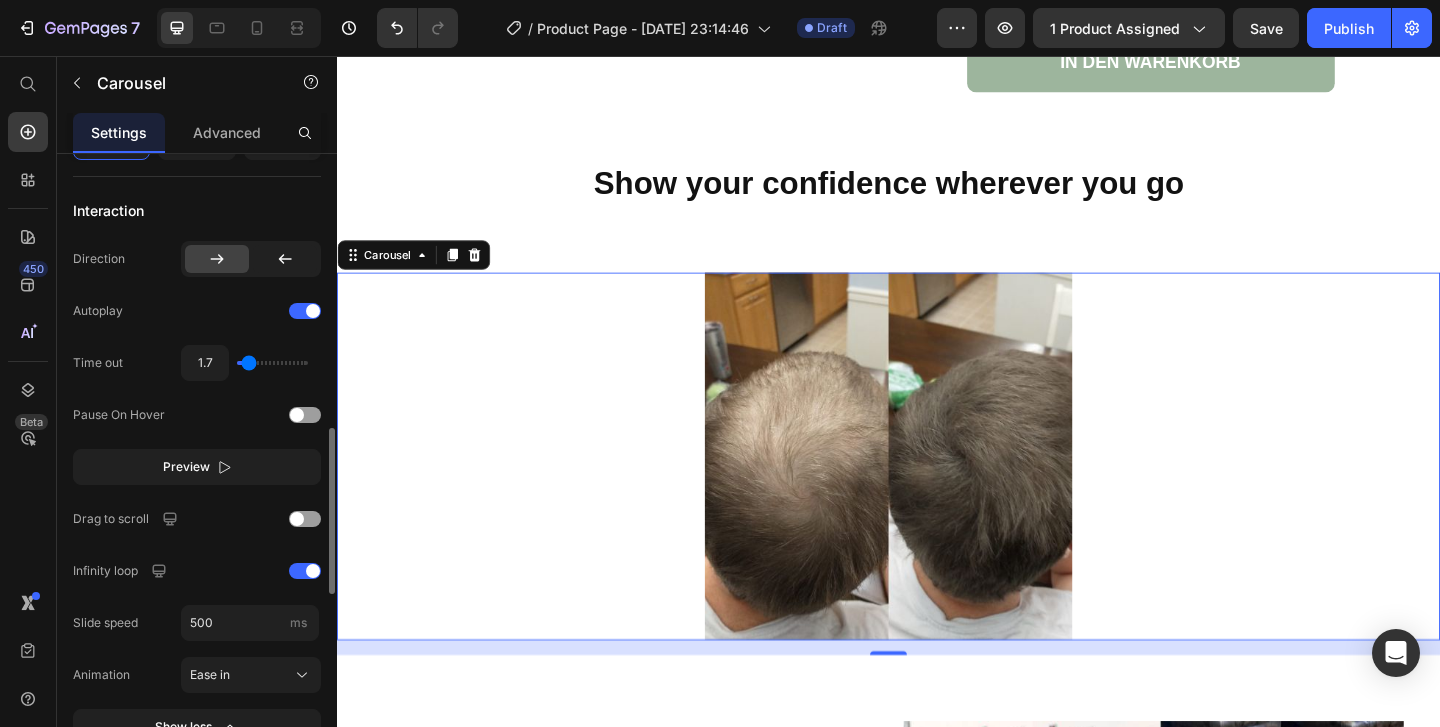 type on "1.6" 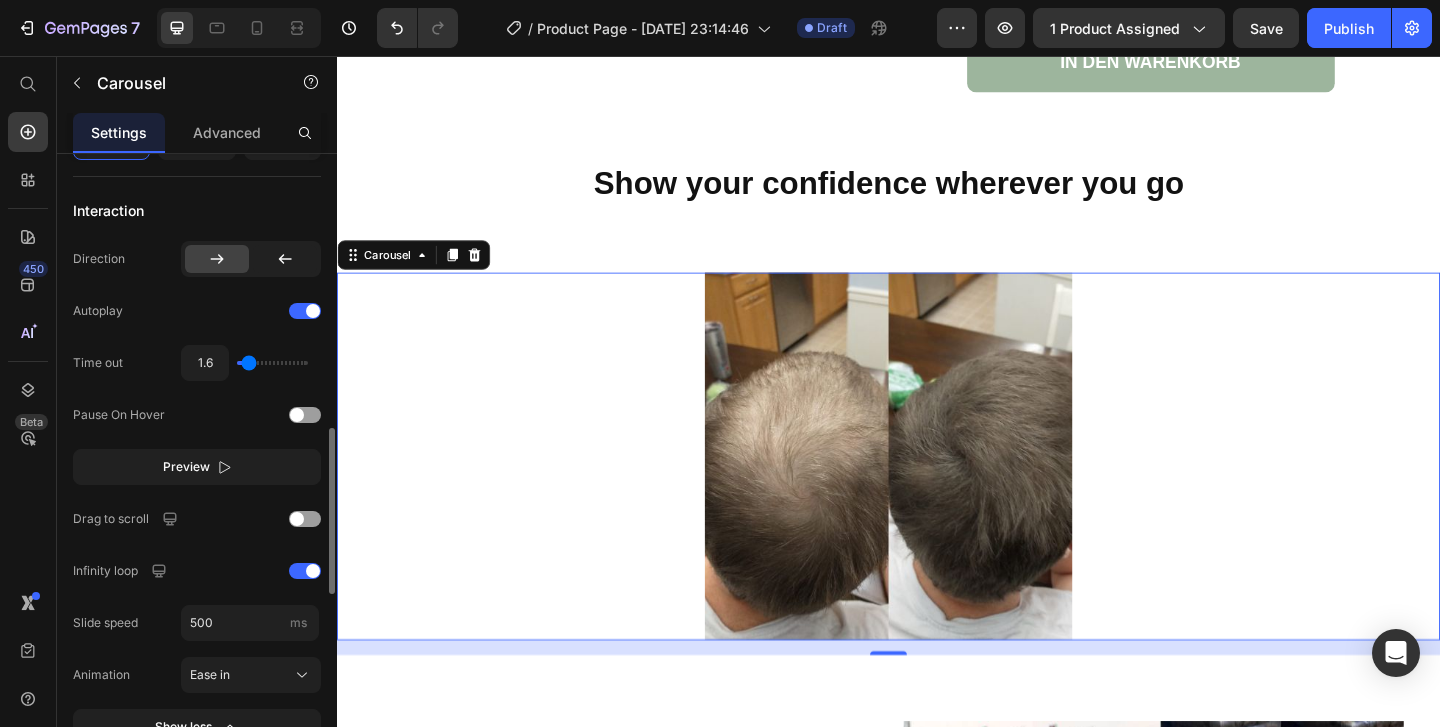 type on "1.5" 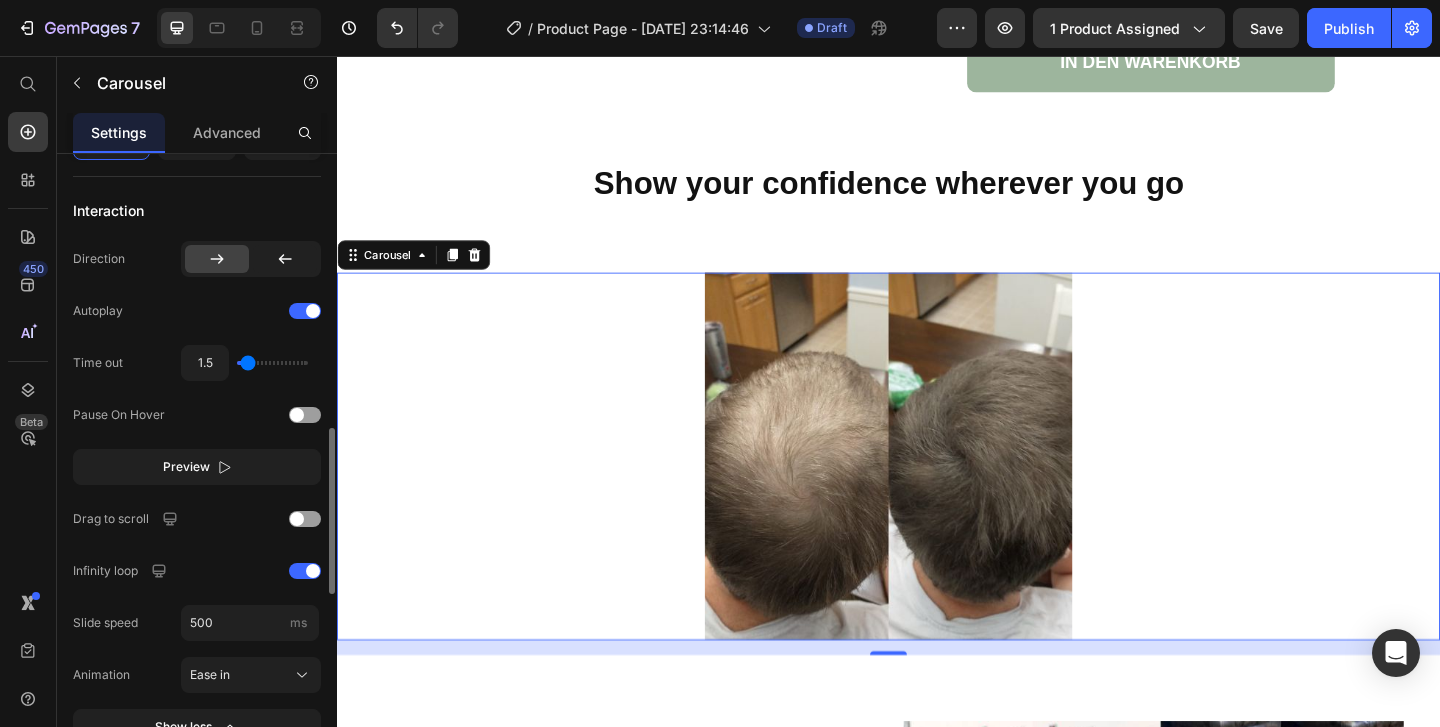 type on "1.4" 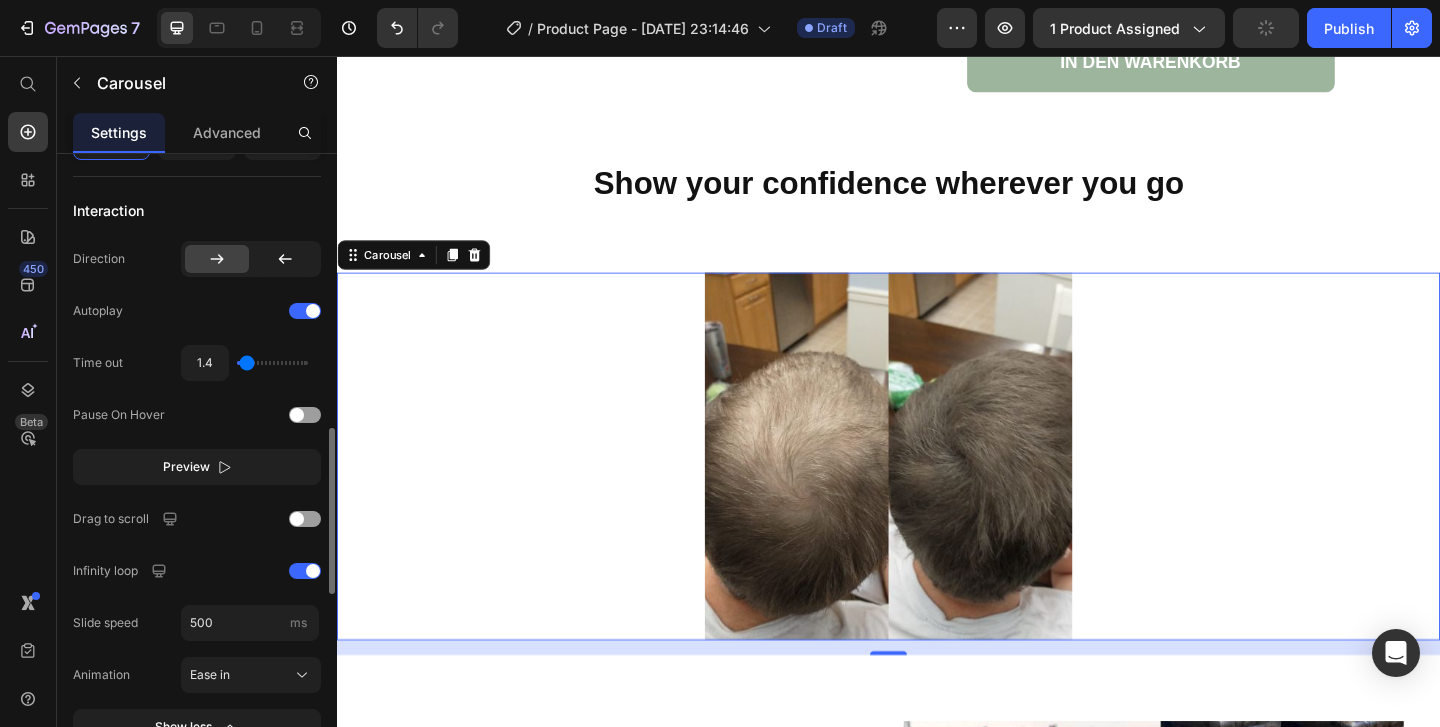 drag, startPoint x: 300, startPoint y: 359, endPoint x: 247, endPoint y: 367, distance: 53.600372 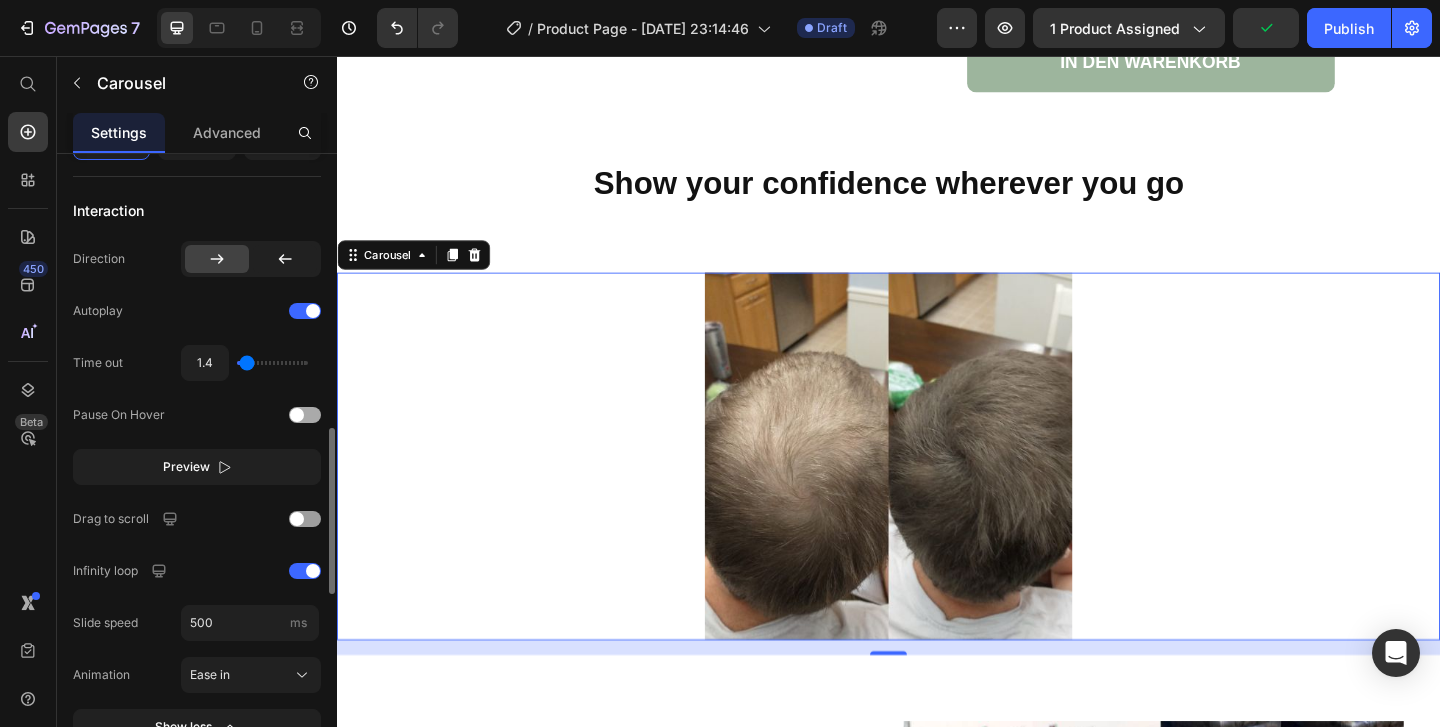 click on "Pause On Hover" 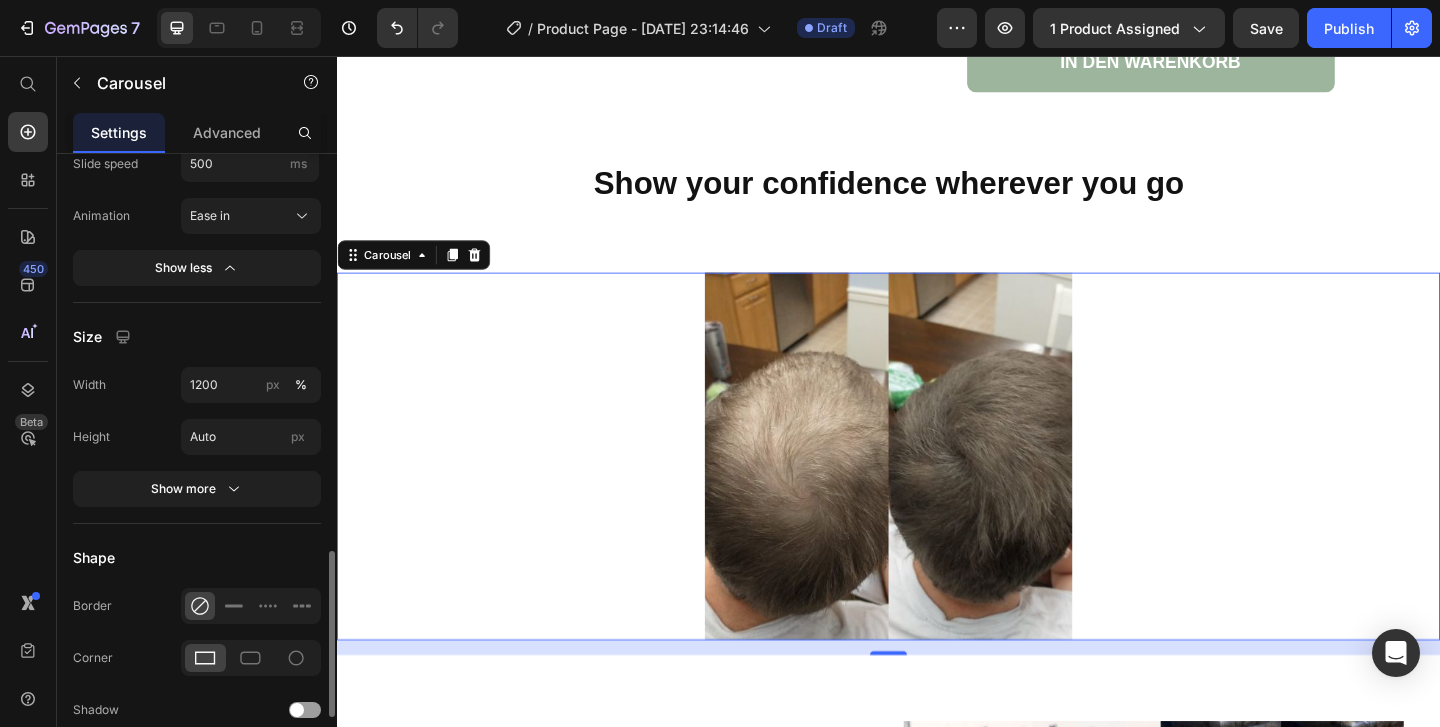 scroll, scrollTop: 1497, scrollLeft: 0, axis: vertical 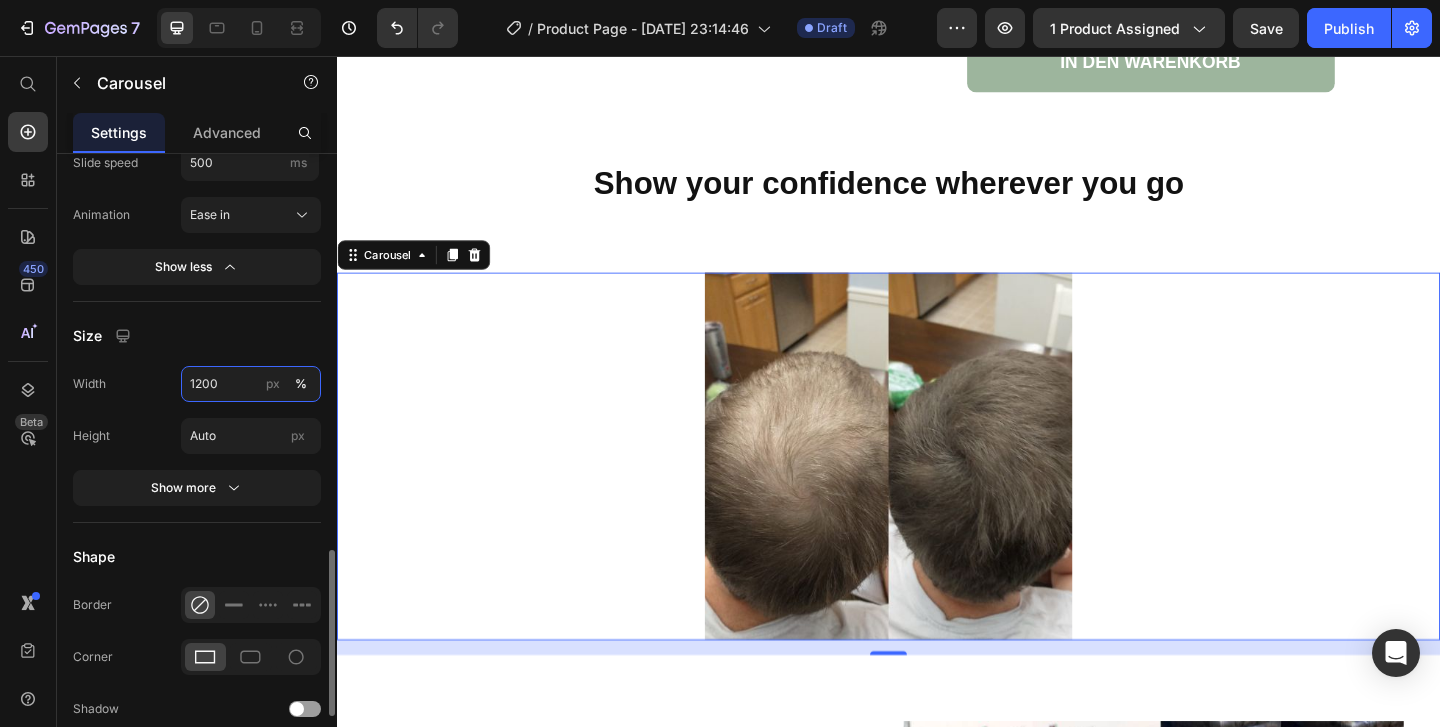 click on "1200" at bounding box center (251, 384) 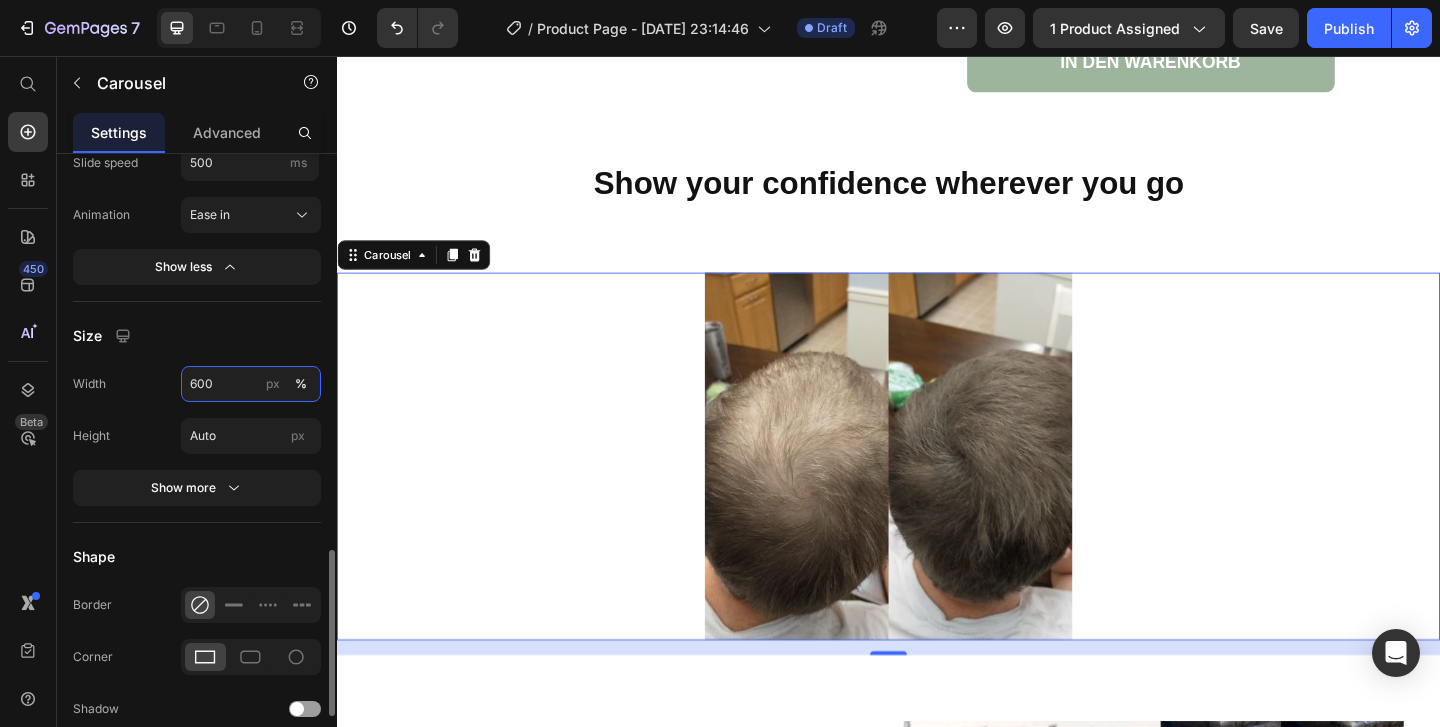 click on "600" at bounding box center (251, 384) 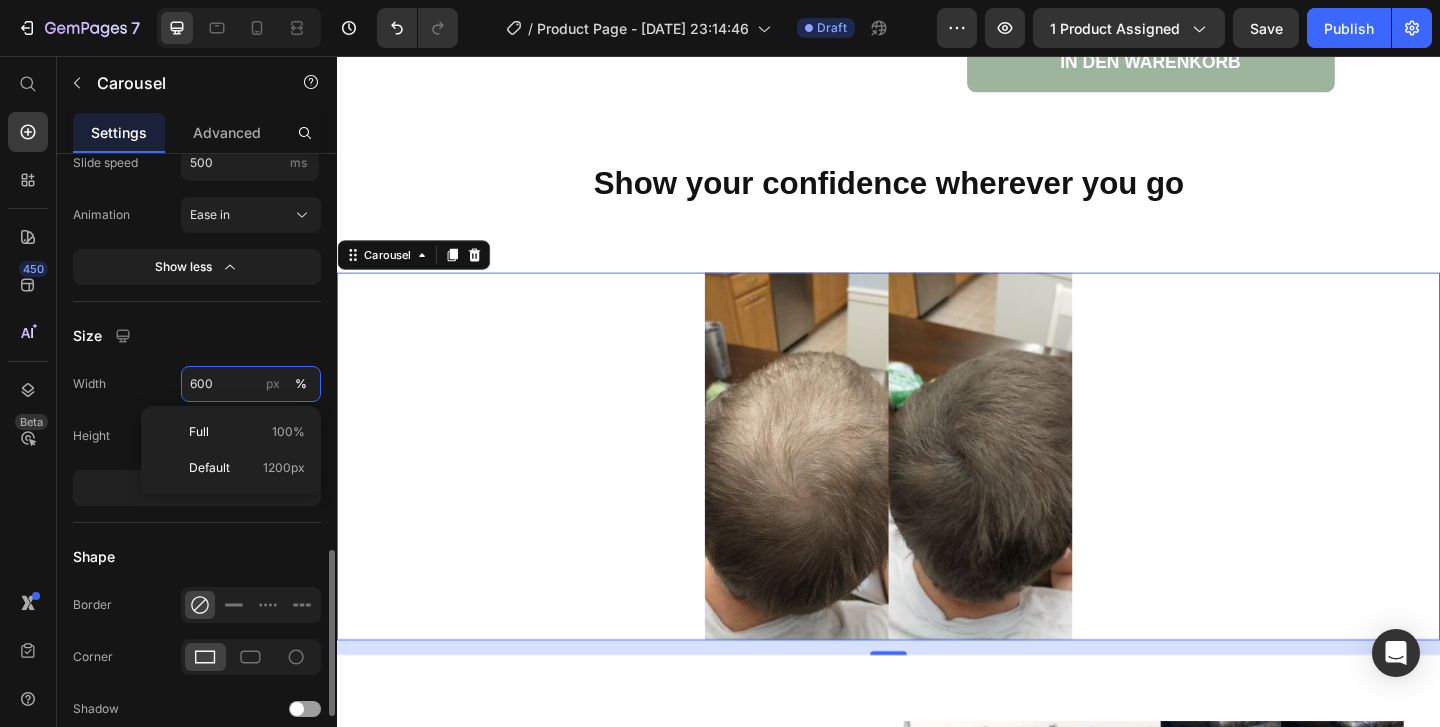 click on "600" at bounding box center [251, 384] 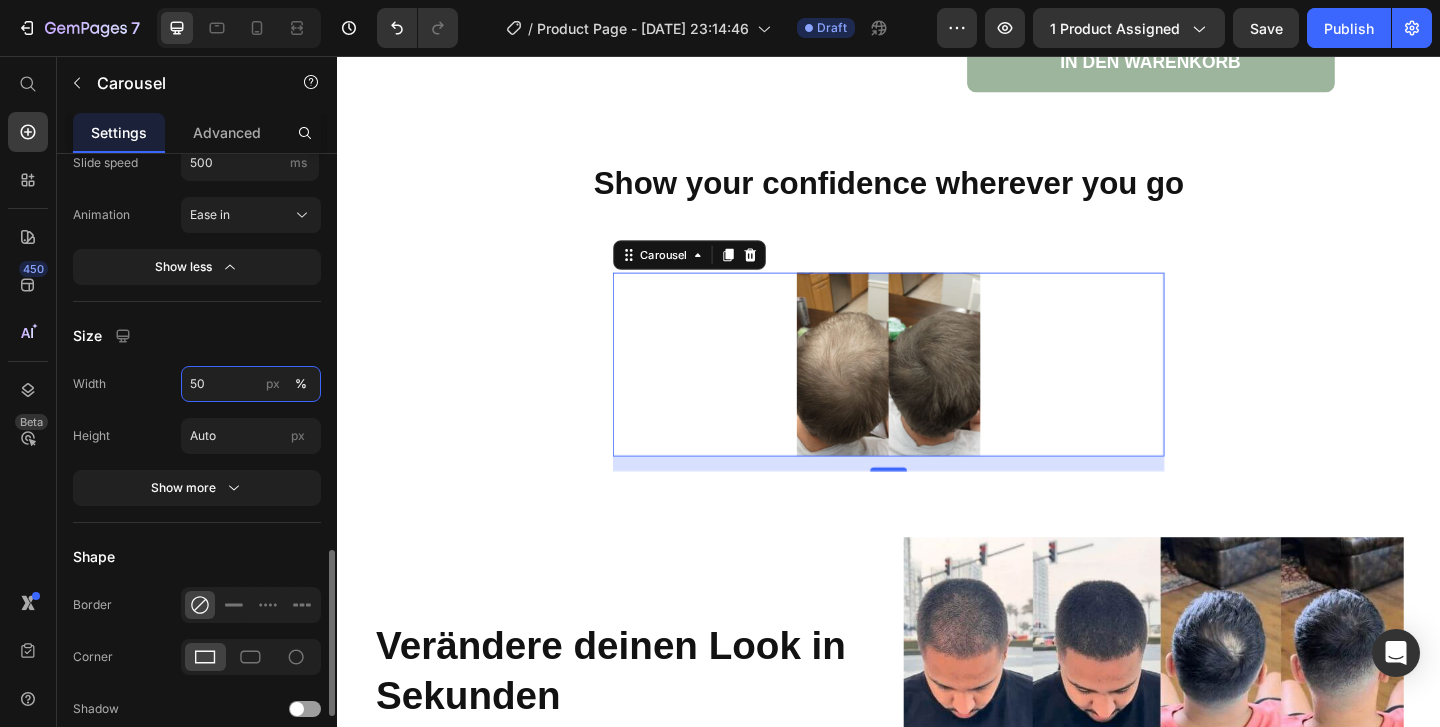 click on "50" at bounding box center (251, 384) 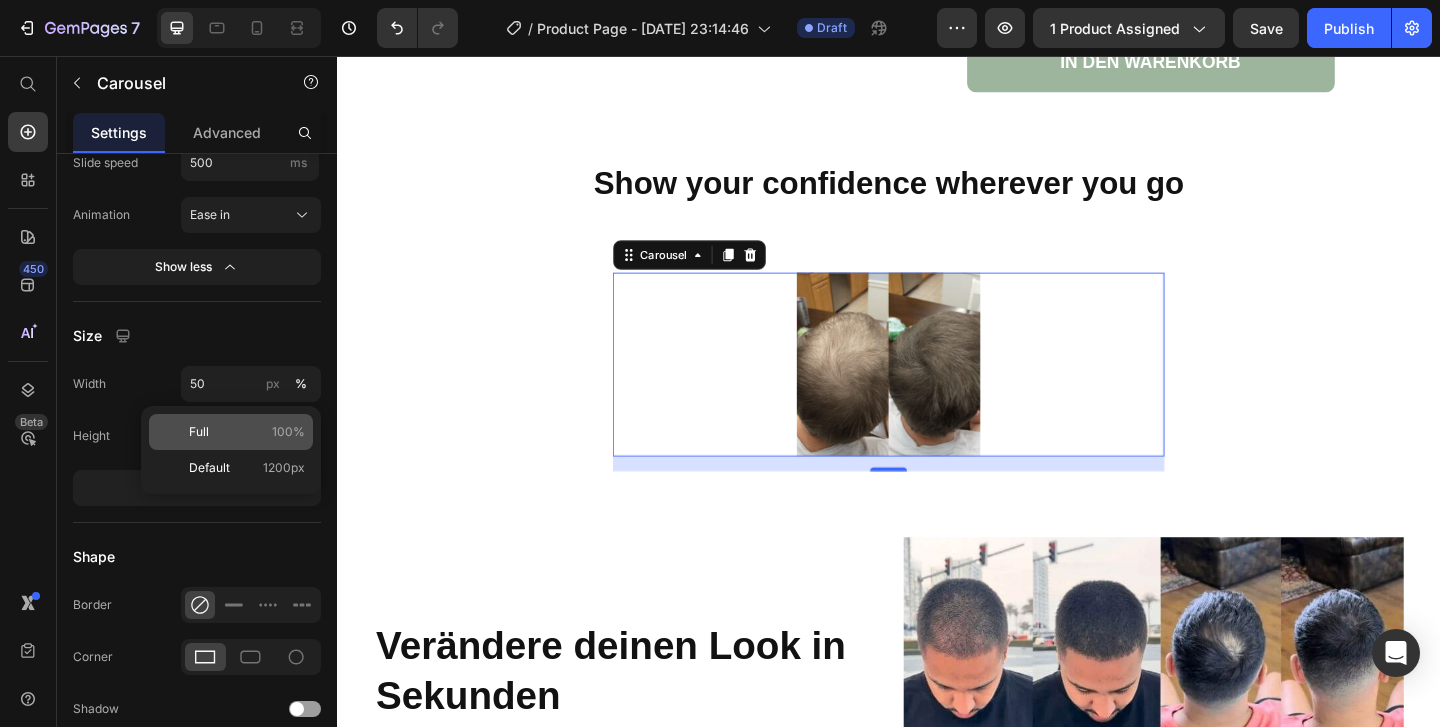 click on "Full 100%" at bounding box center [247, 432] 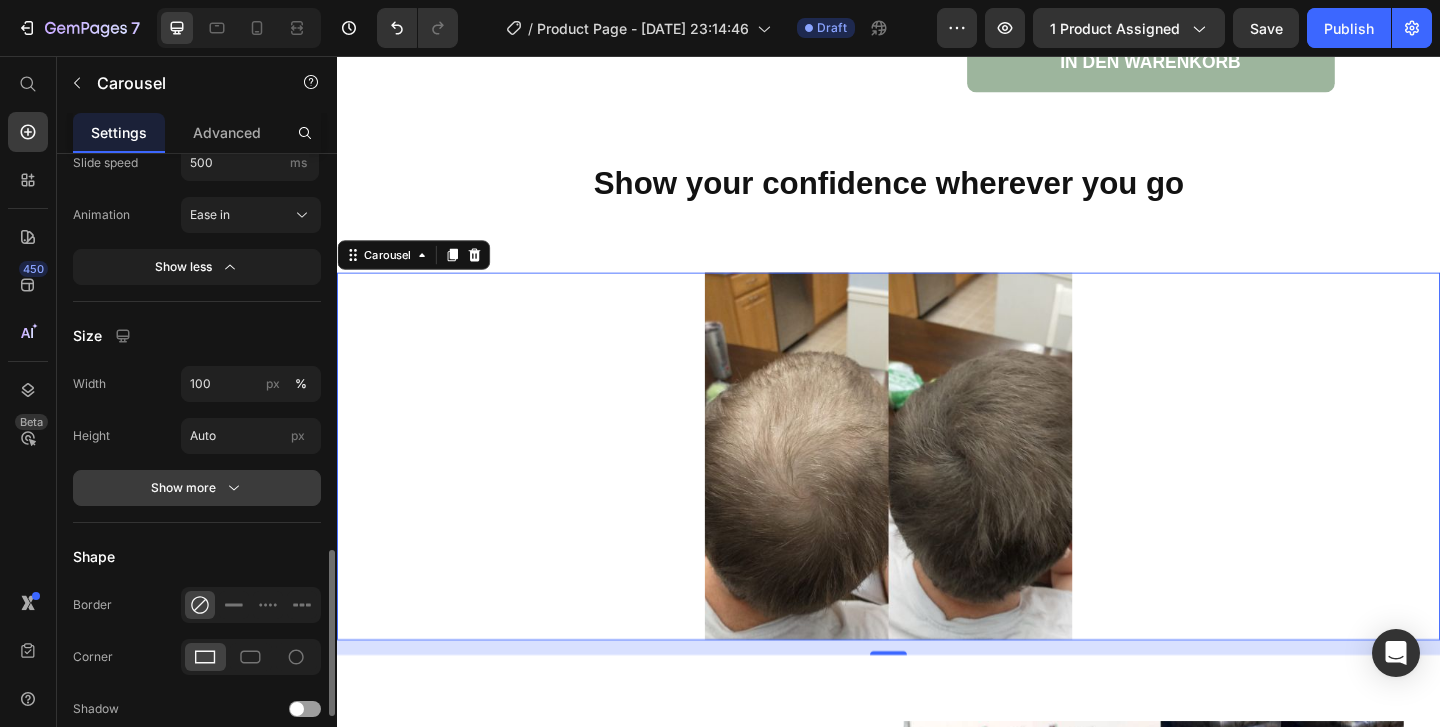 click on "Show more" at bounding box center (197, 488) 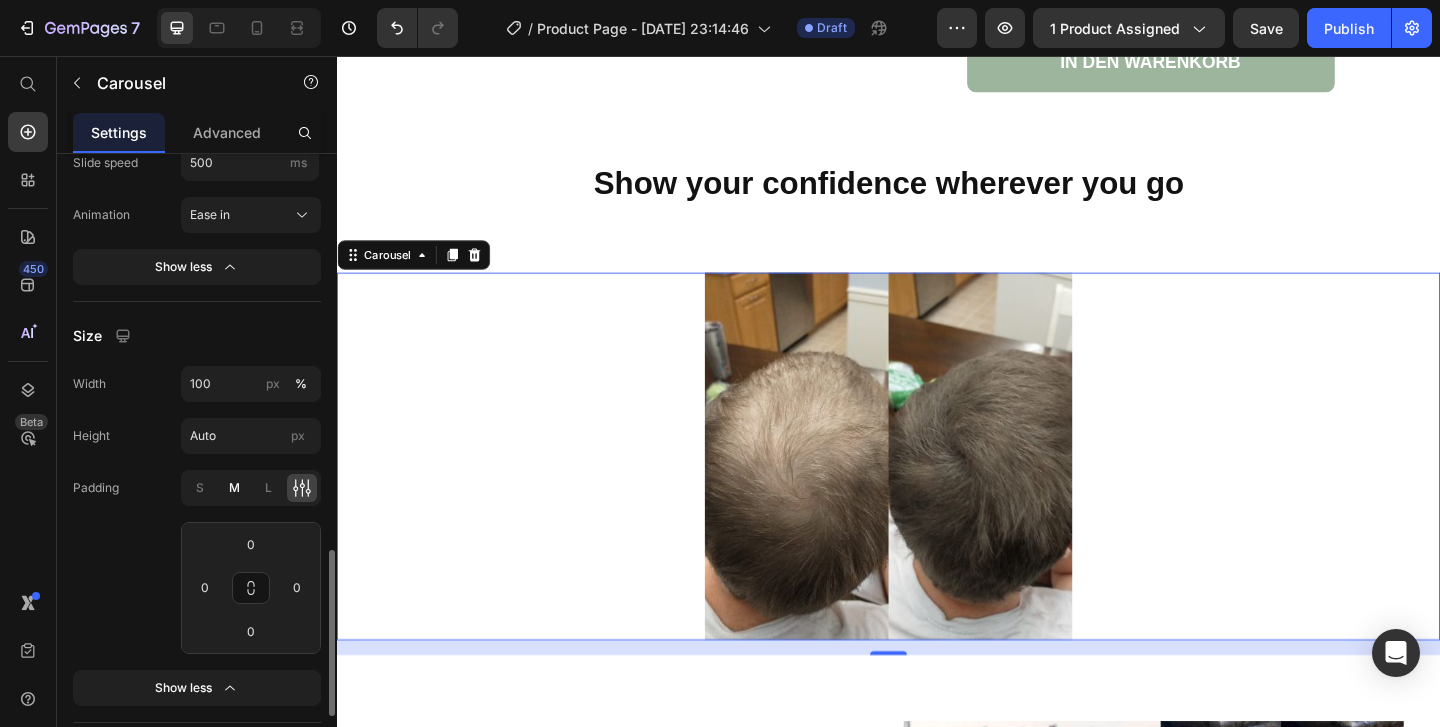 click on "M" 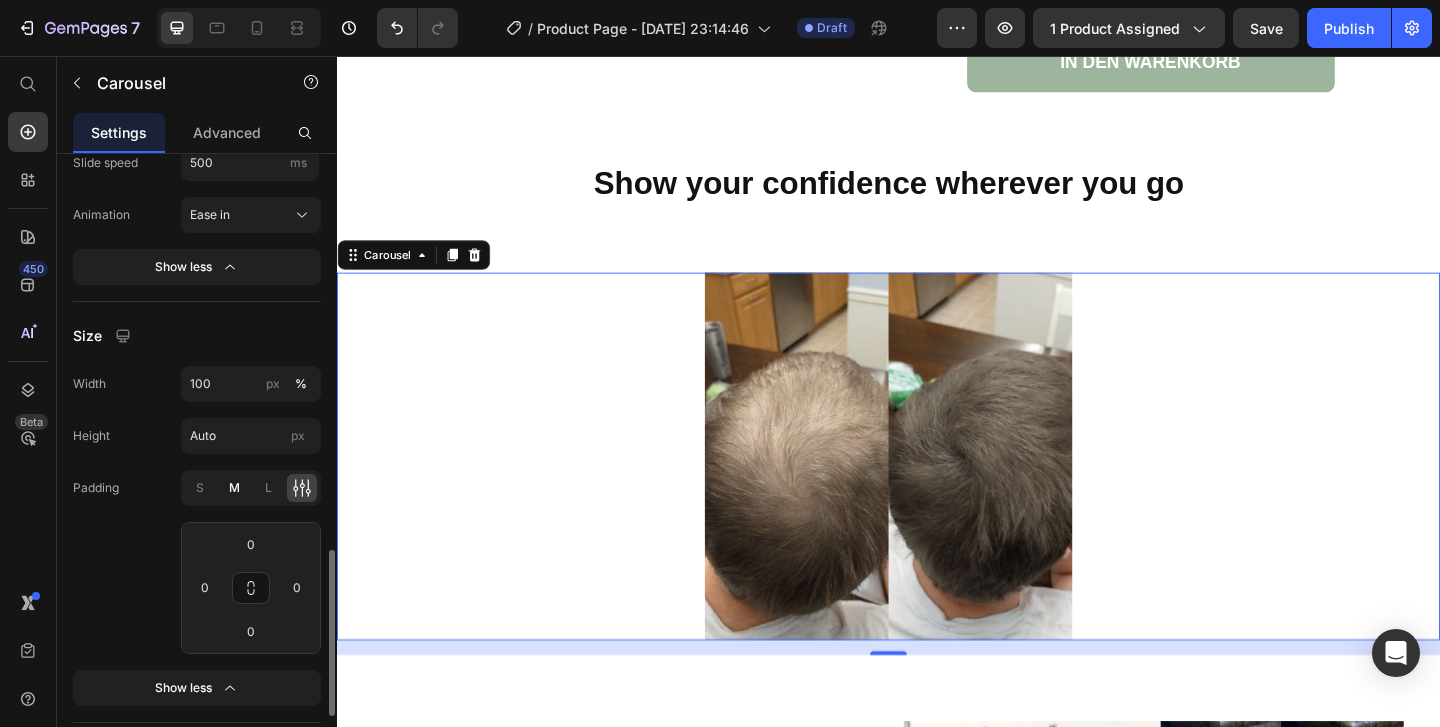 type on "8" 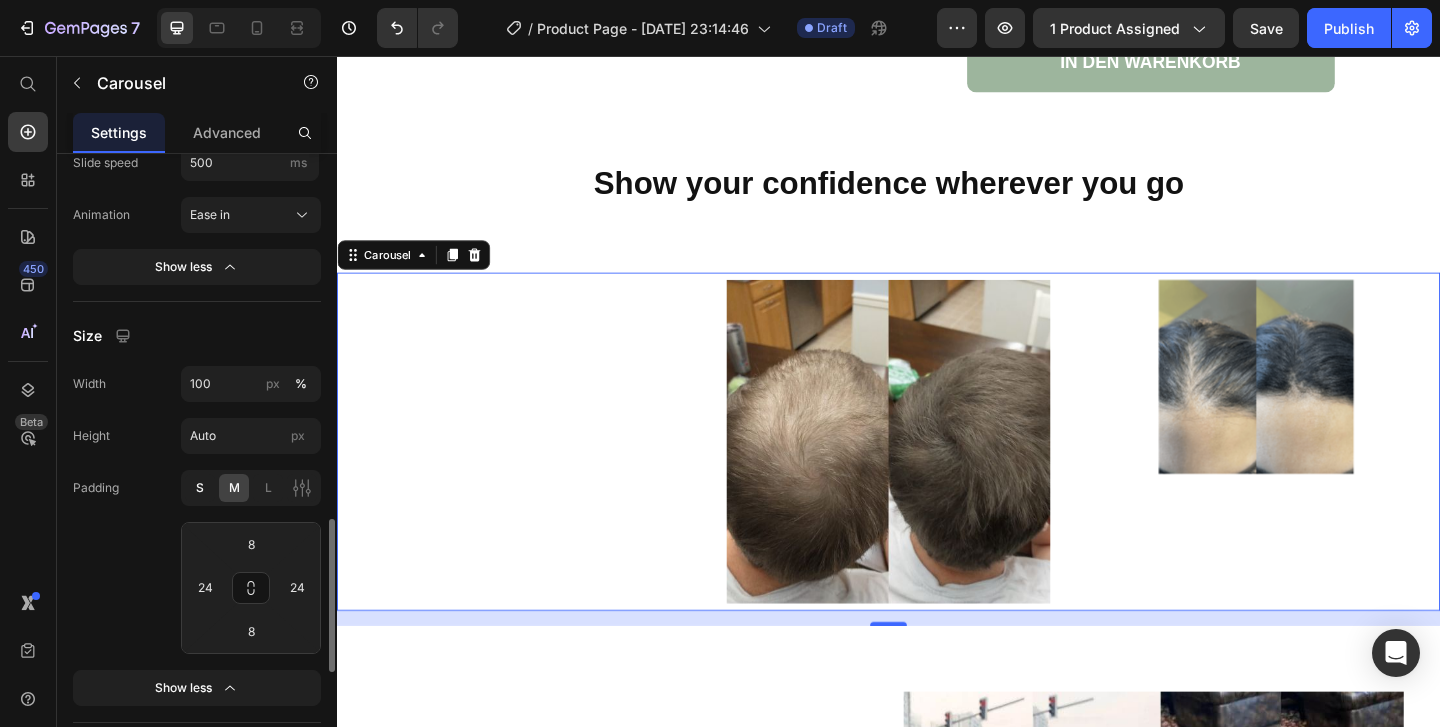 click on "S" 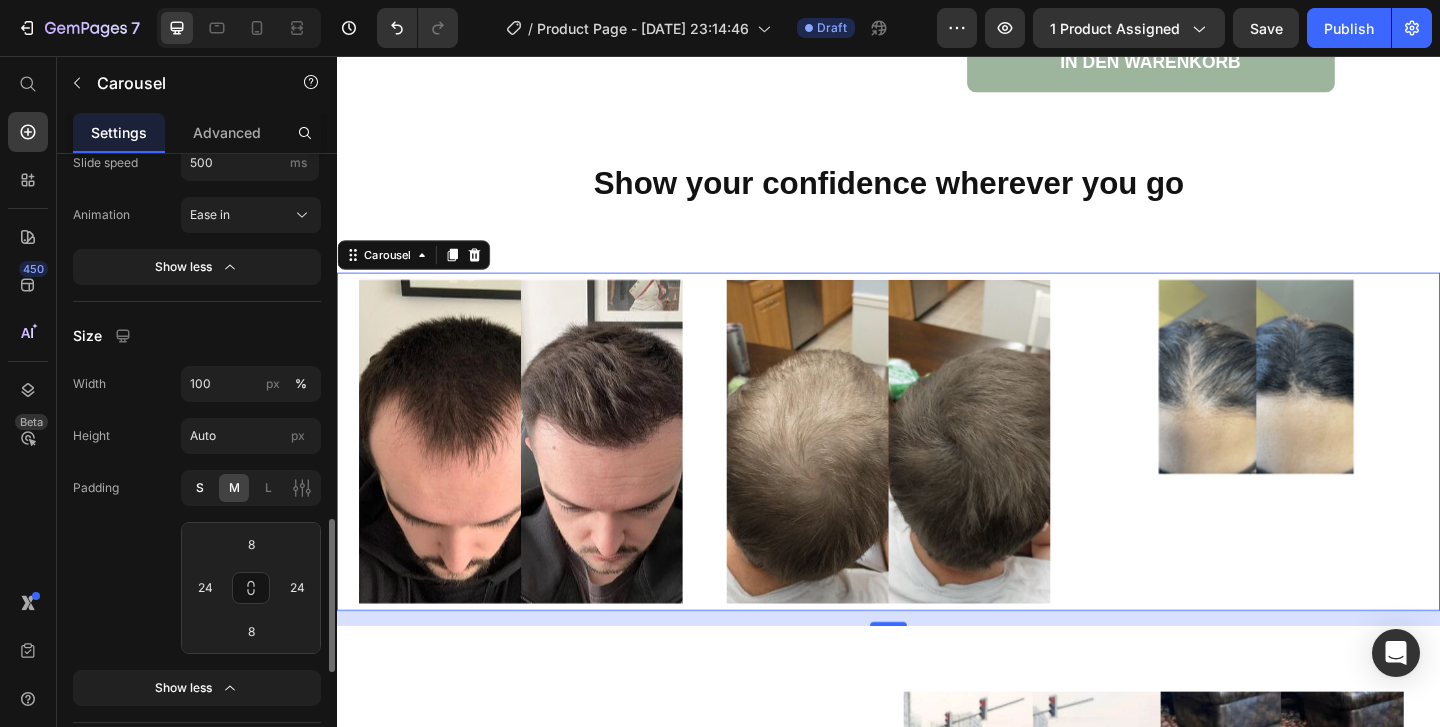 type on "4" 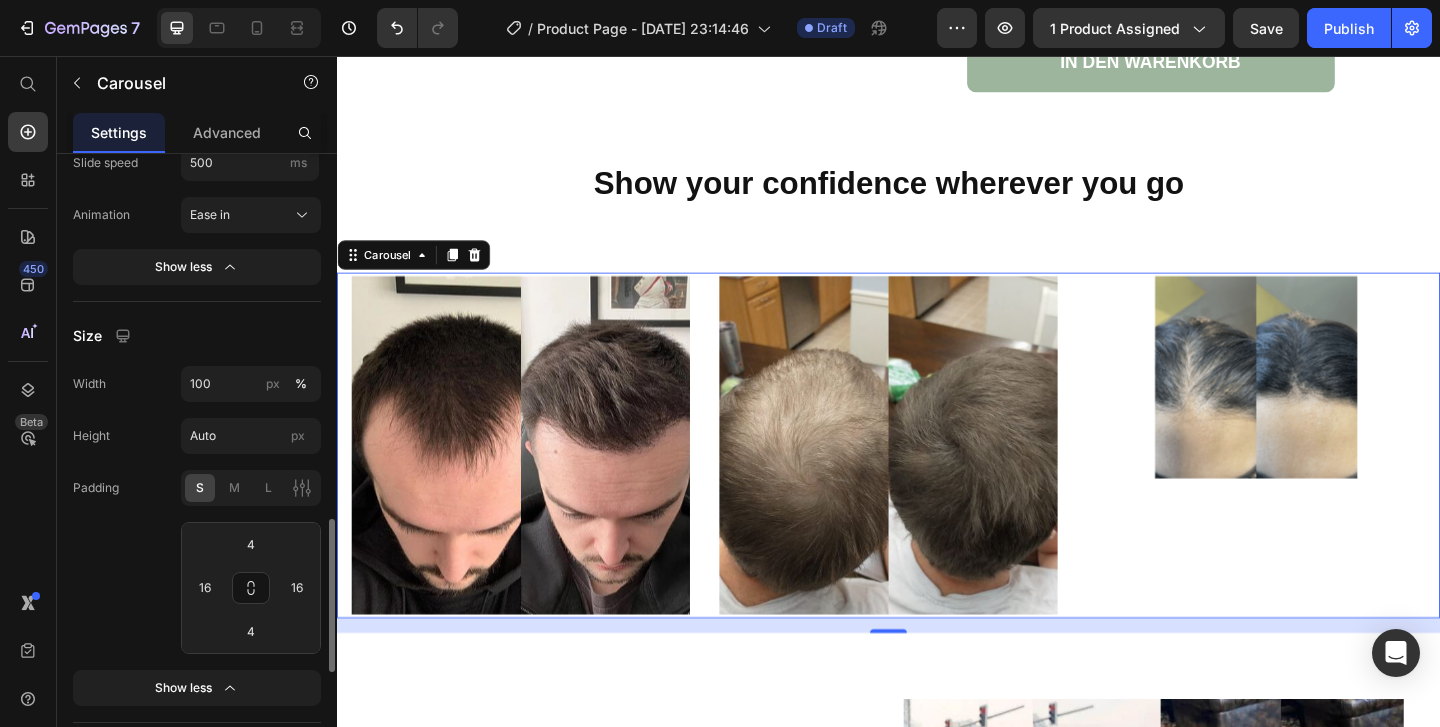 click on "Padding S M L 4 16 4 16" 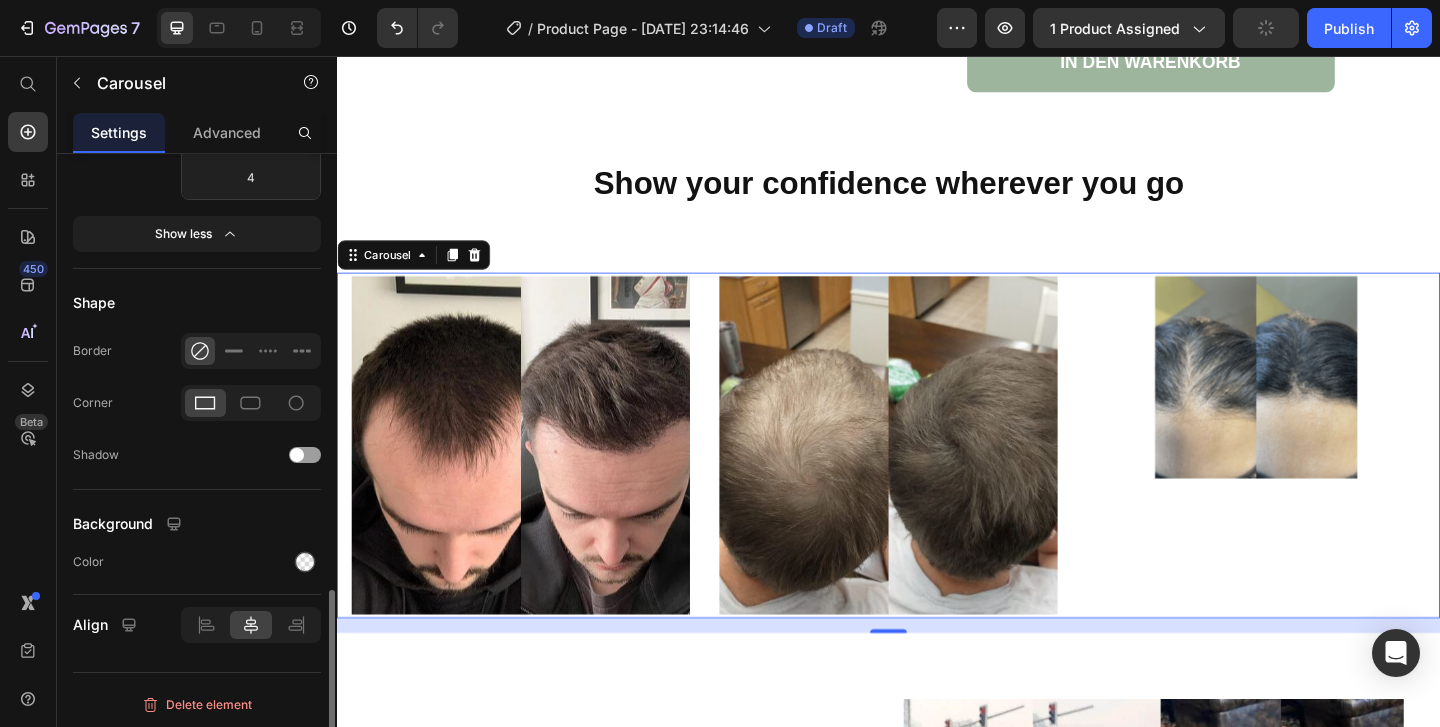 scroll, scrollTop: 1954, scrollLeft: 0, axis: vertical 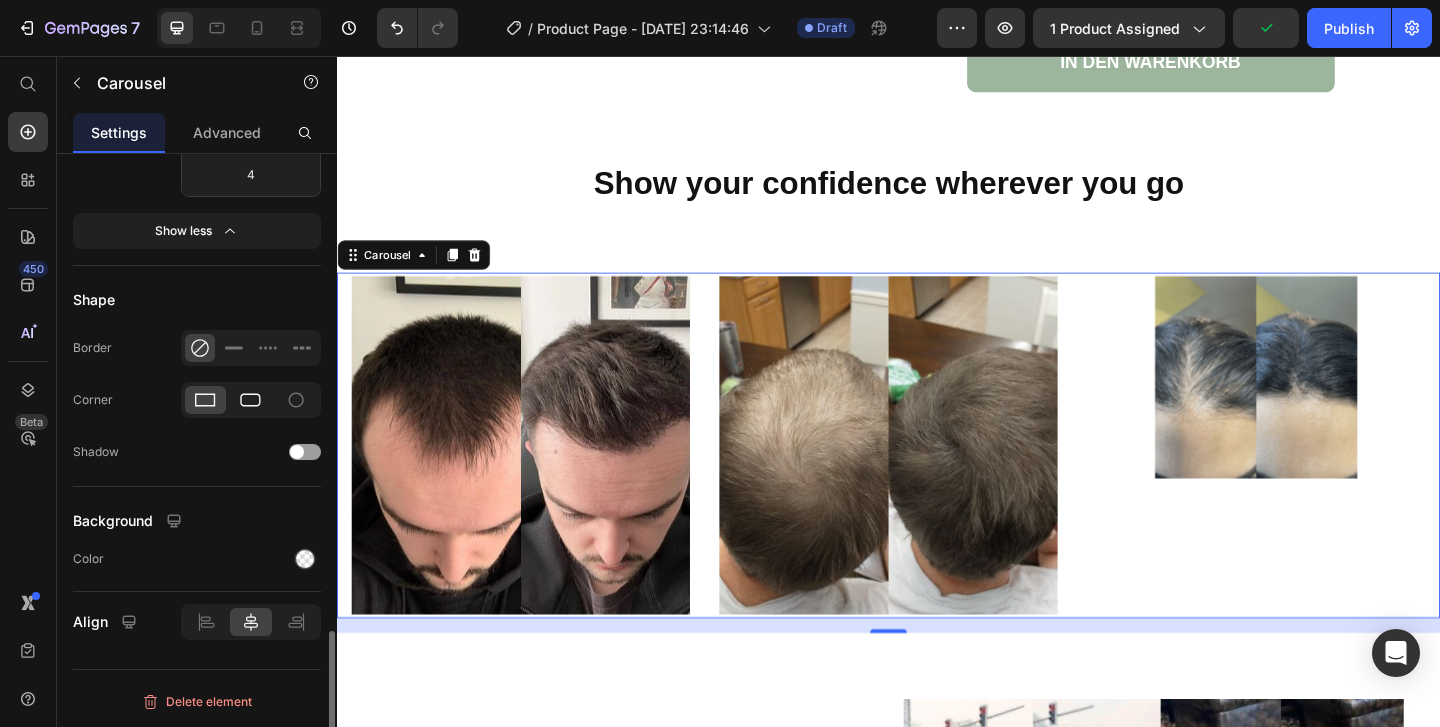 click 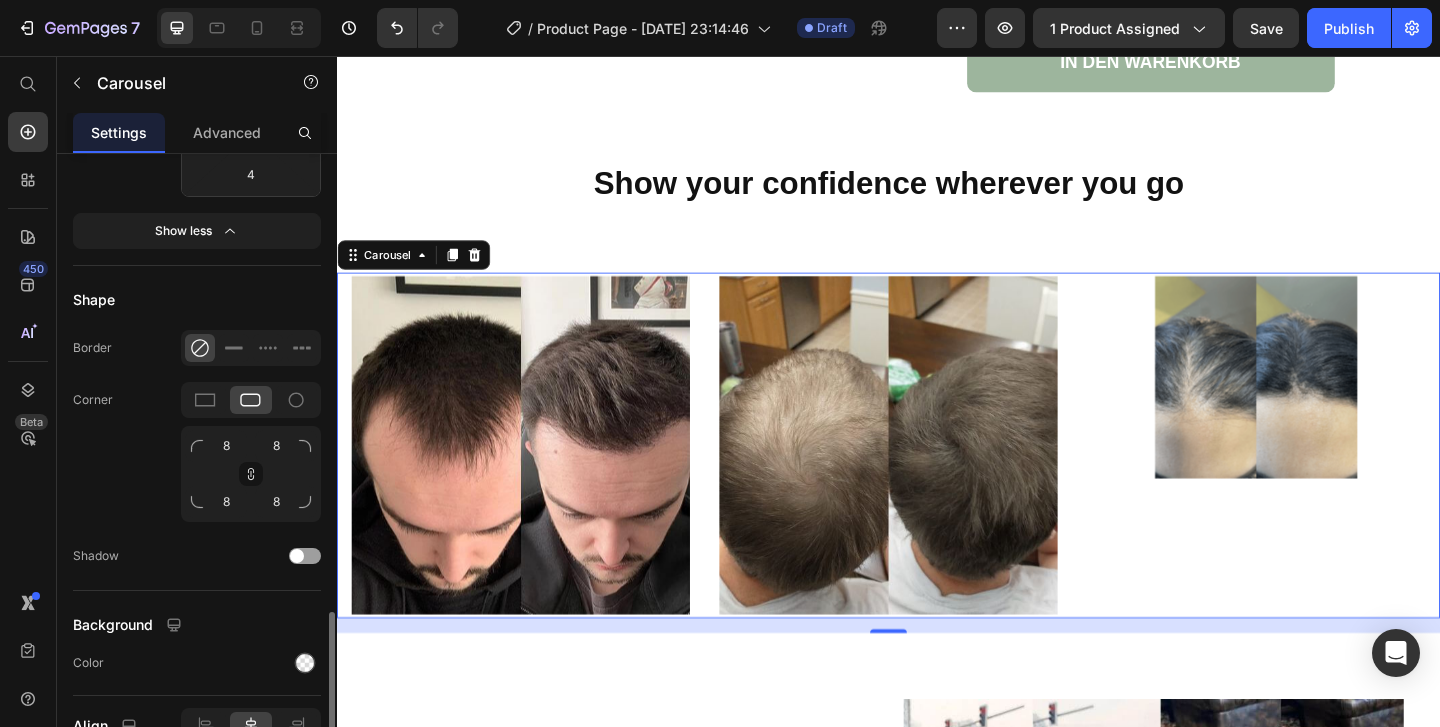click on "Corner 8 8 8 8" 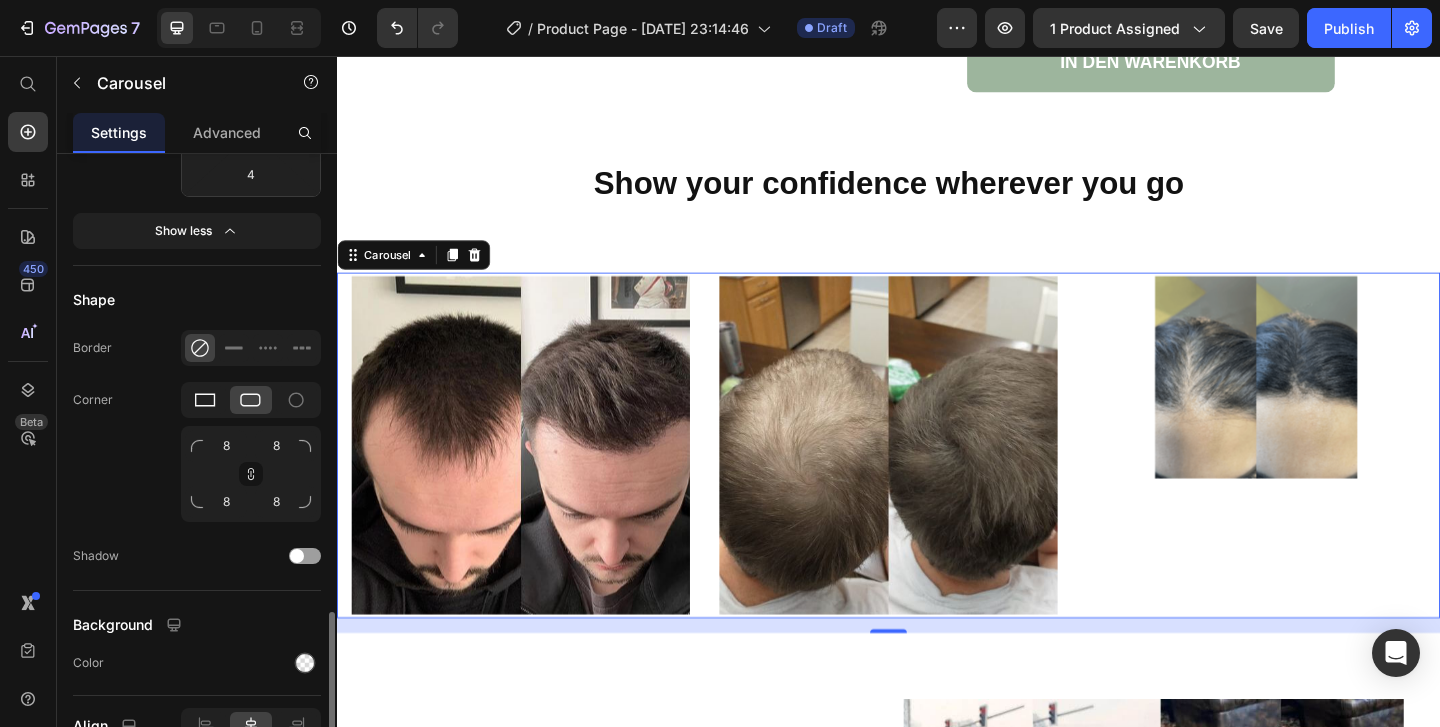 click 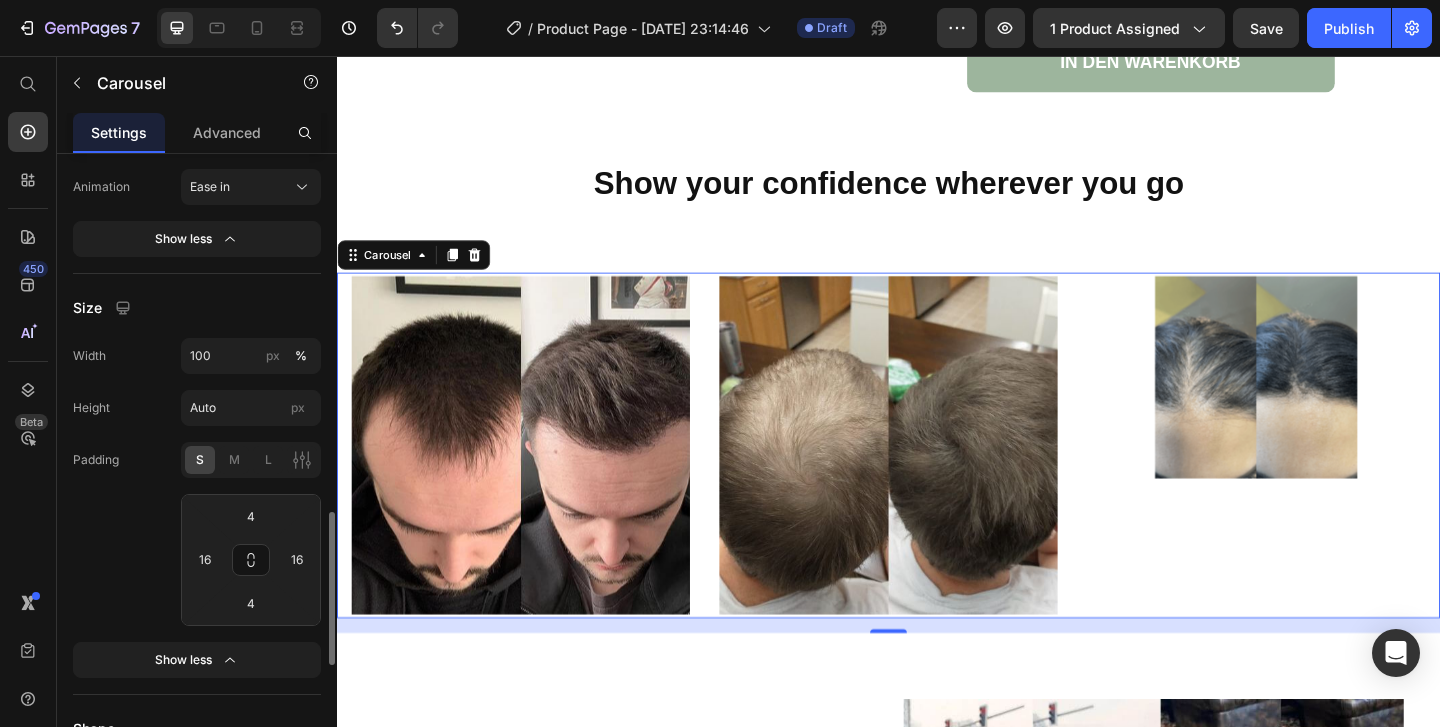 scroll, scrollTop: 1511, scrollLeft: 0, axis: vertical 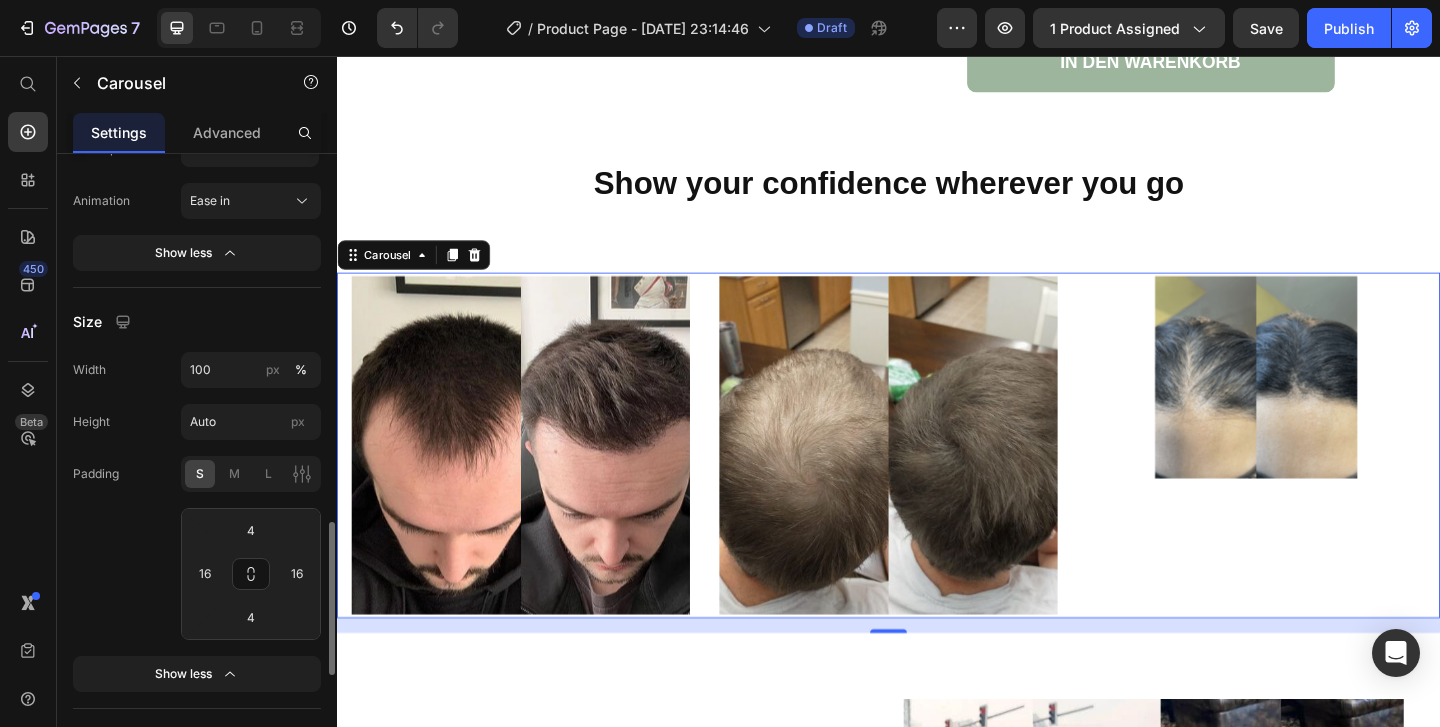 click on "S" 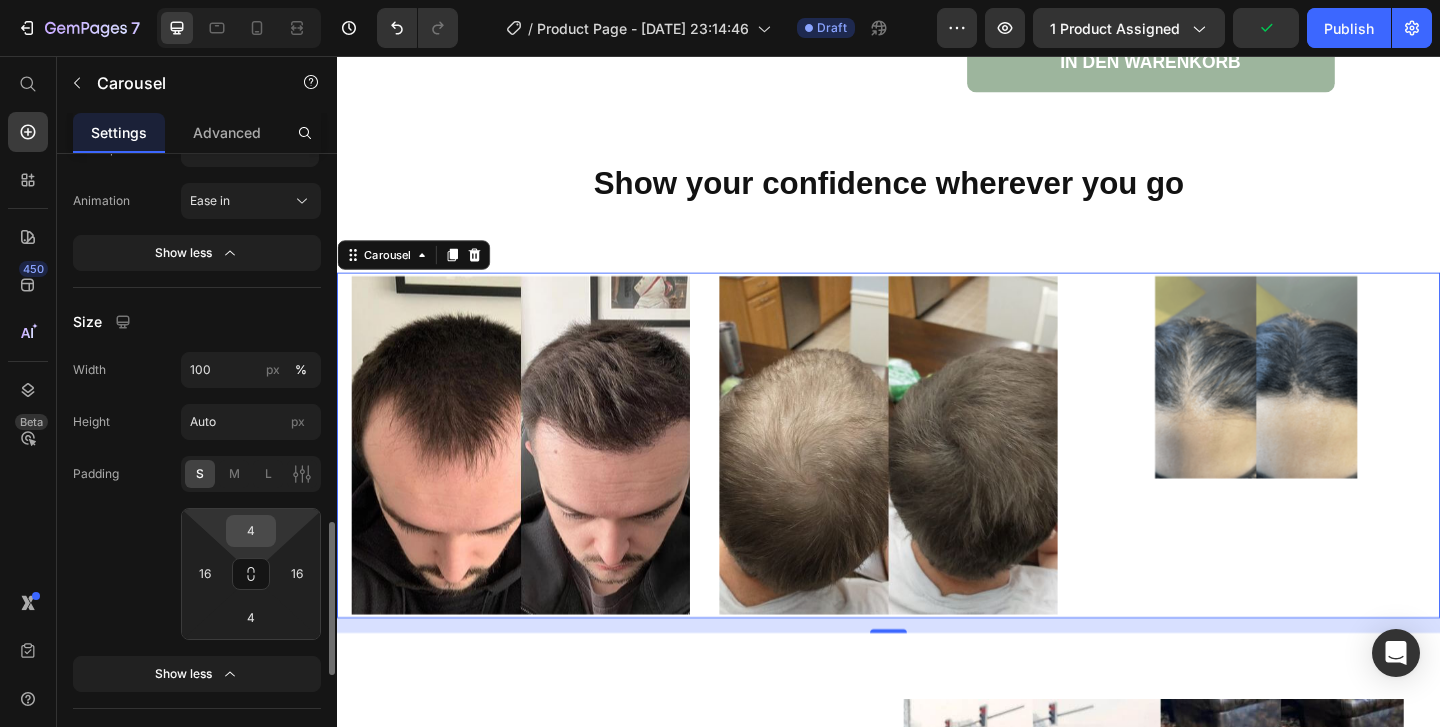 click on "4" at bounding box center [251, 531] 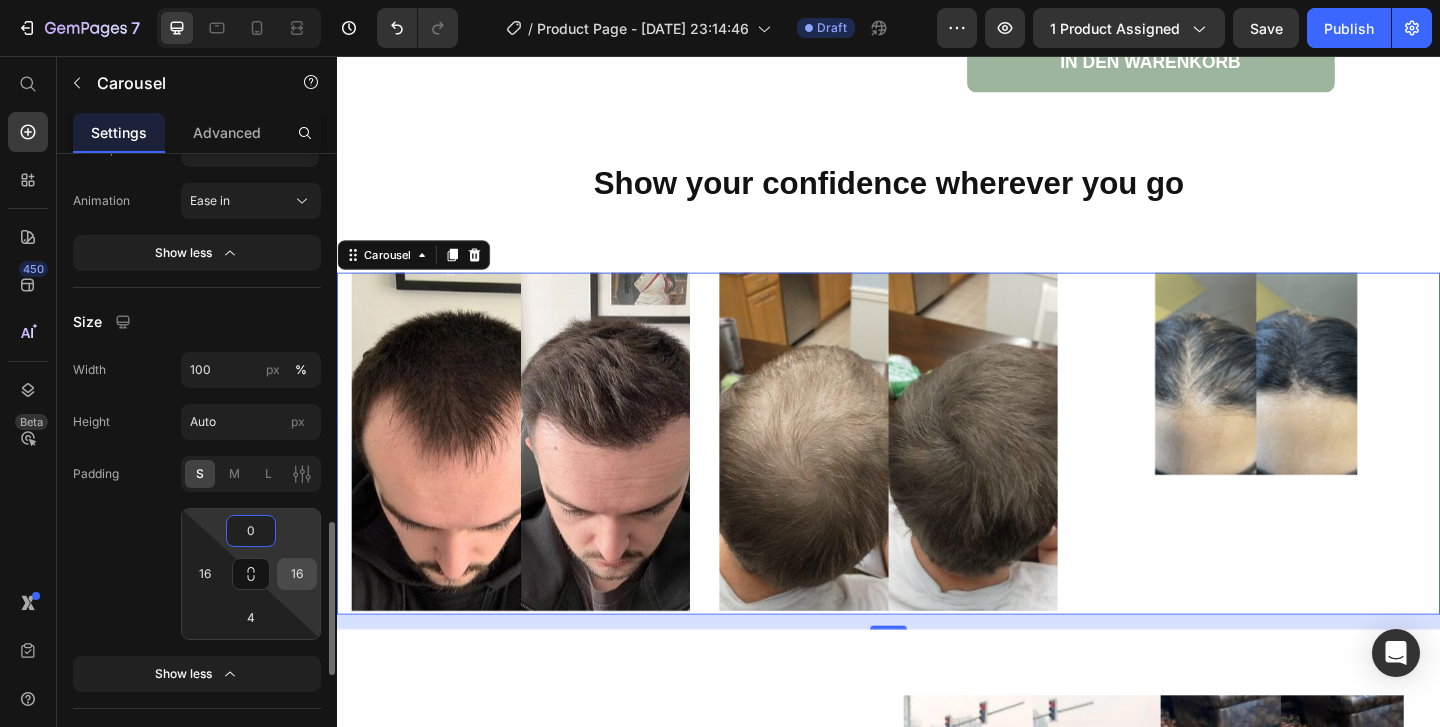 type on "0" 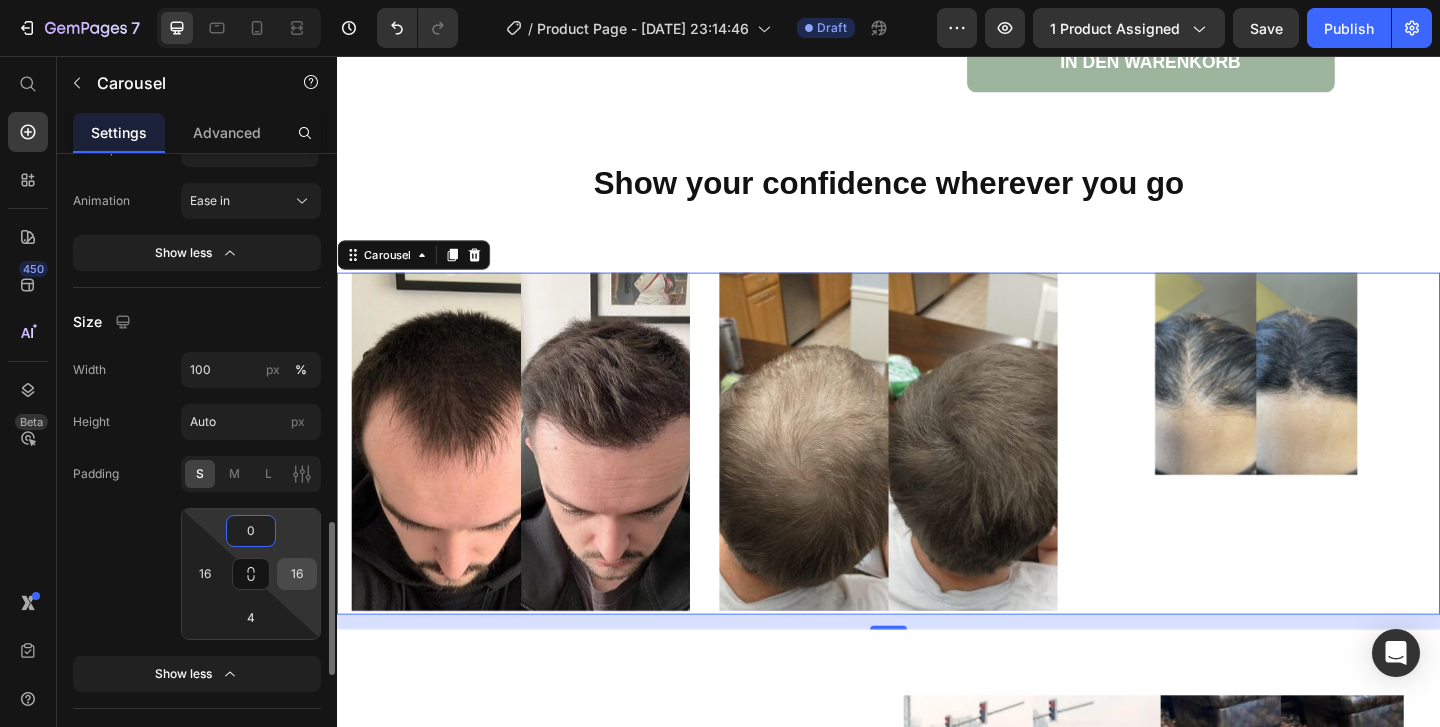 click on "16" at bounding box center [297, 574] 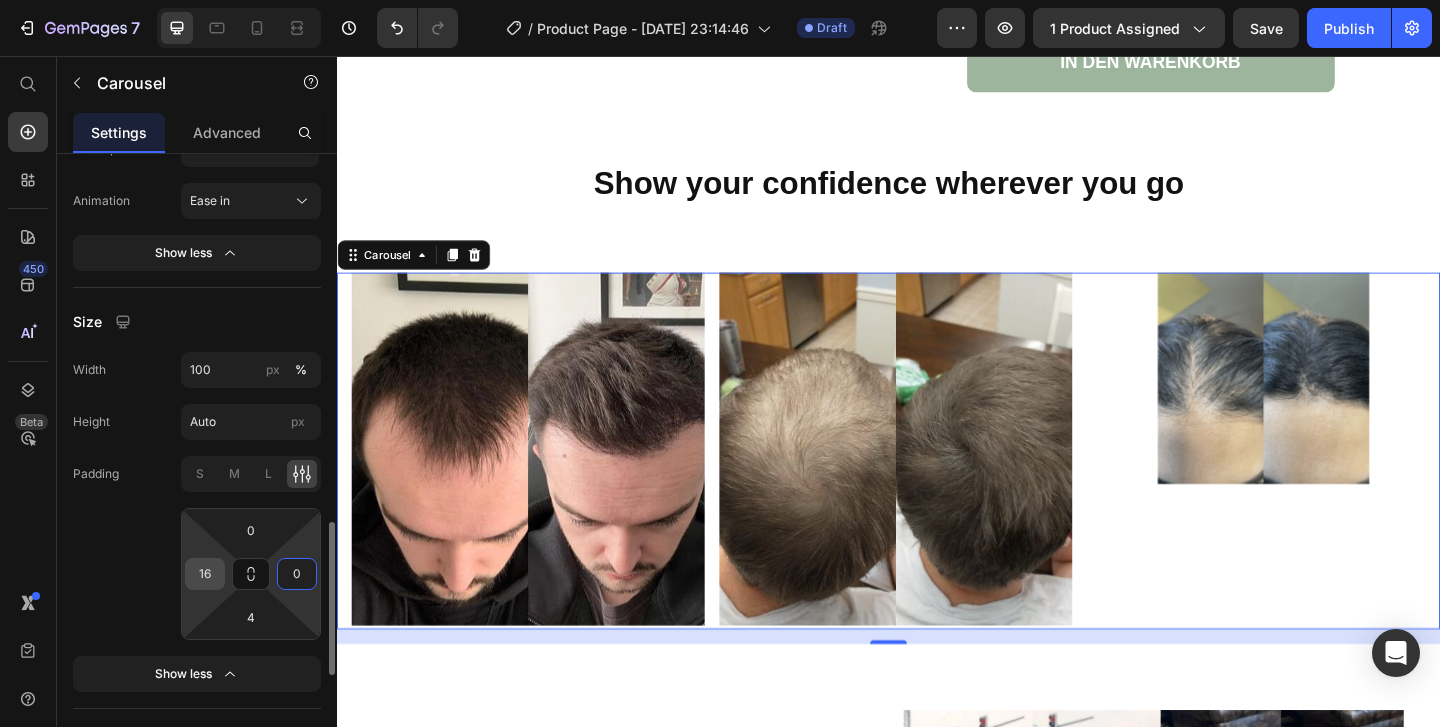 type on "0" 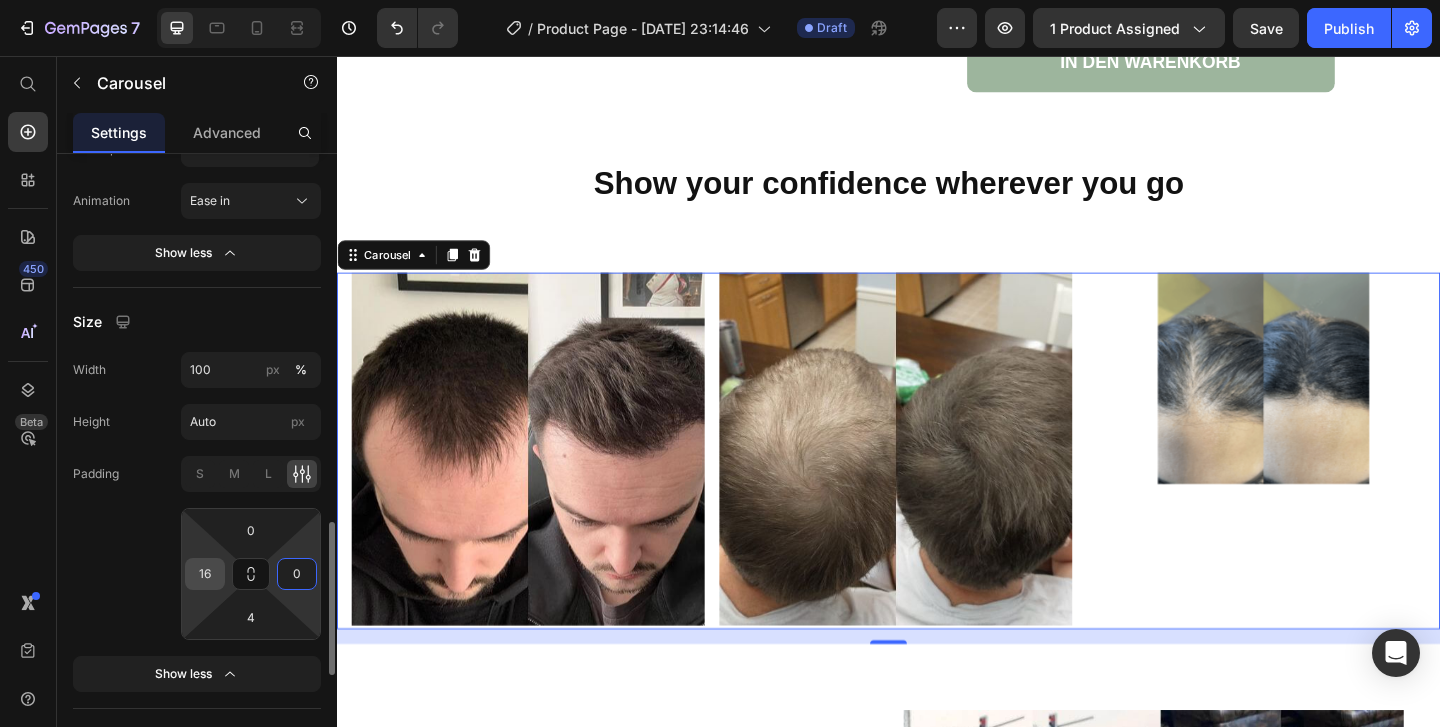 click on "16" at bounding box center [205, 574] 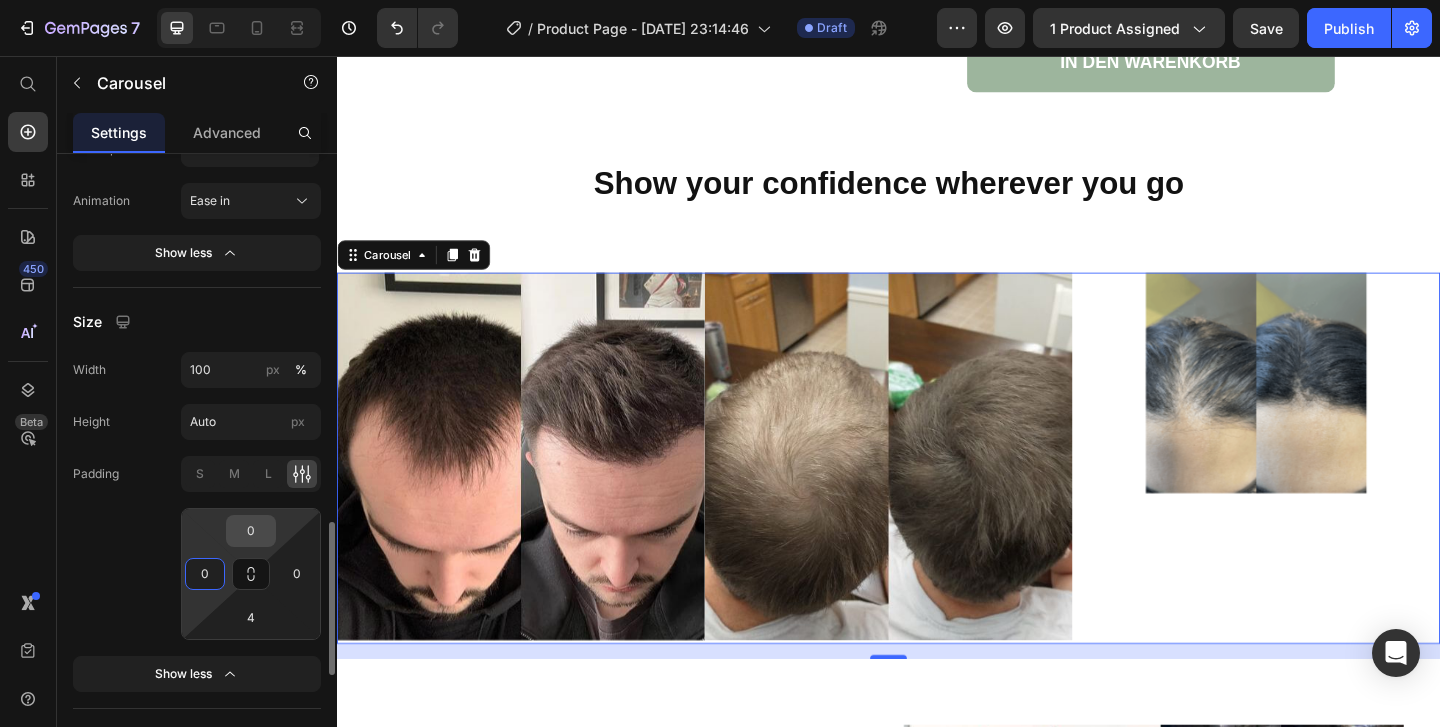 type on "0" 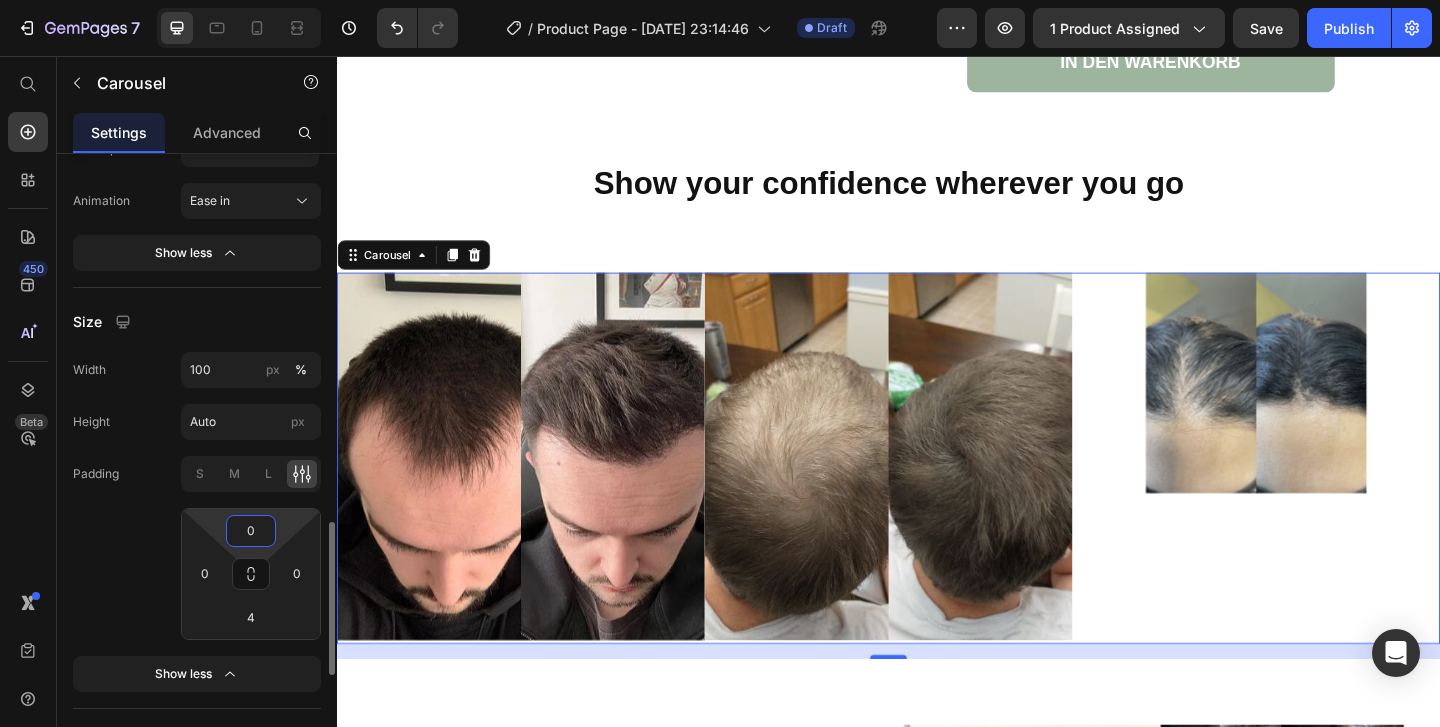 click on "0" at bounding box center (251, 531) 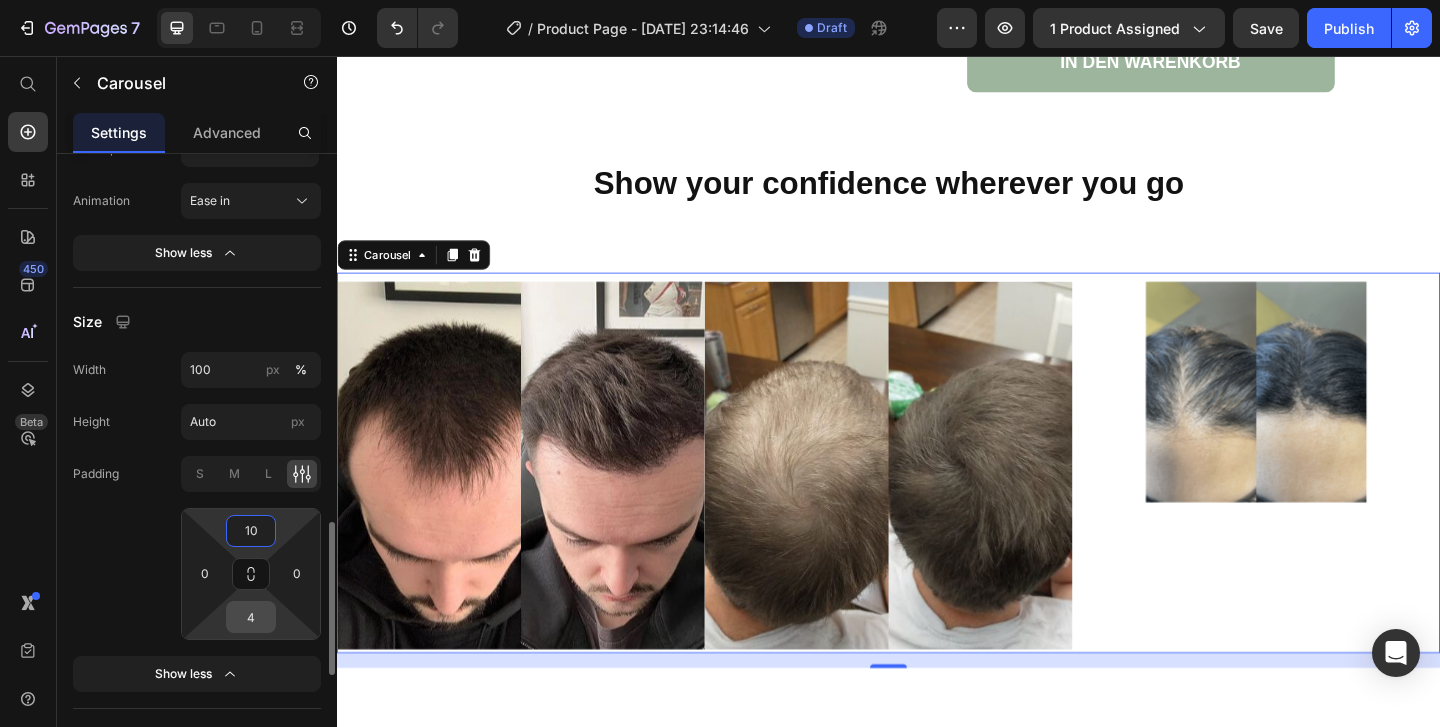 type on "10" 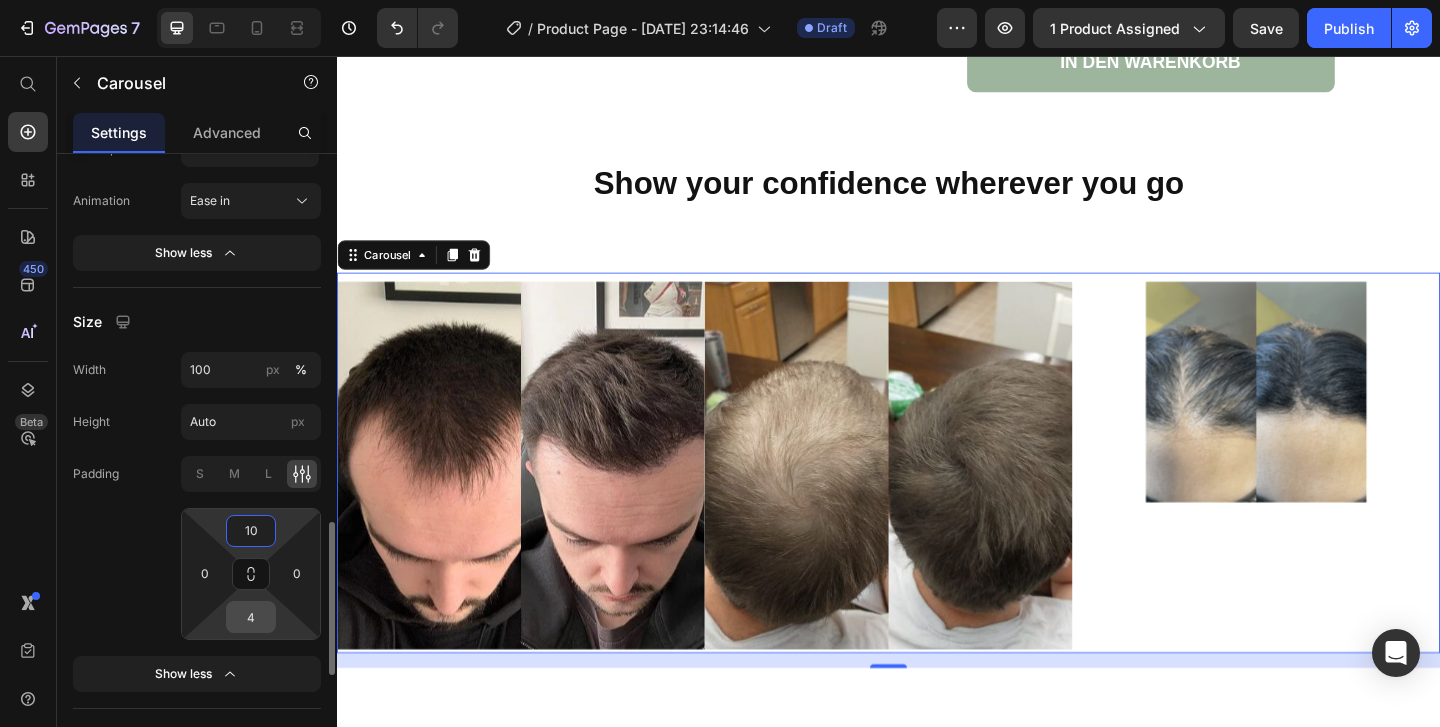 click on "4" at bounding box center [251, 617] 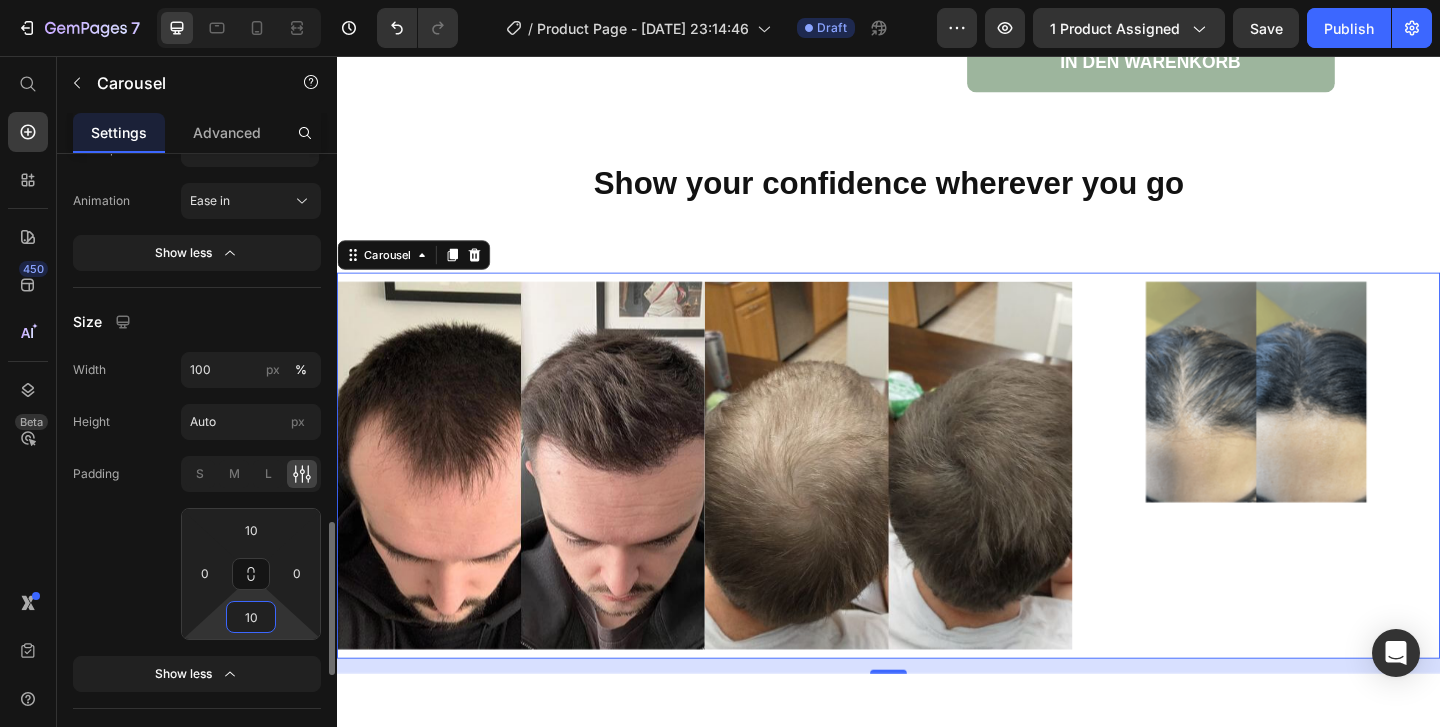 click on "10" at bounding box center (251, 617) 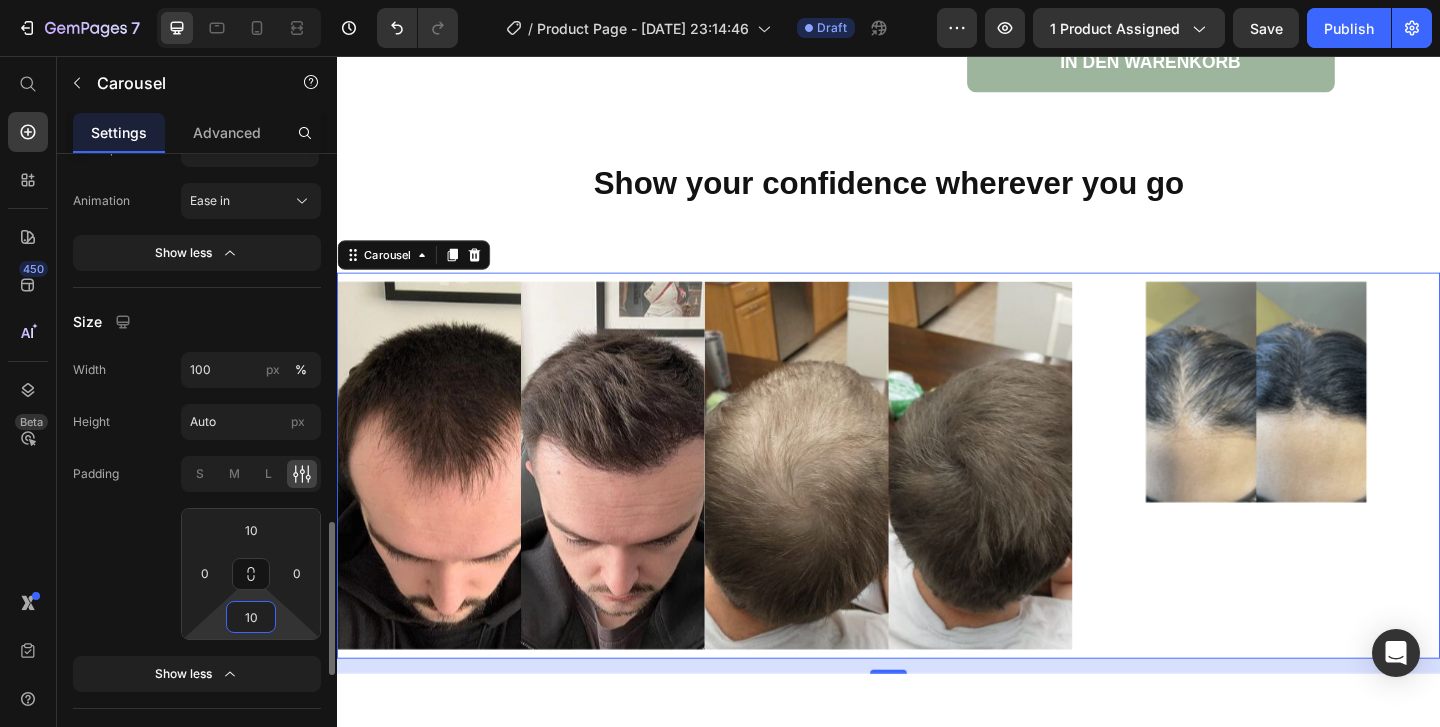 click on "10" at bounding box center [251, 617] 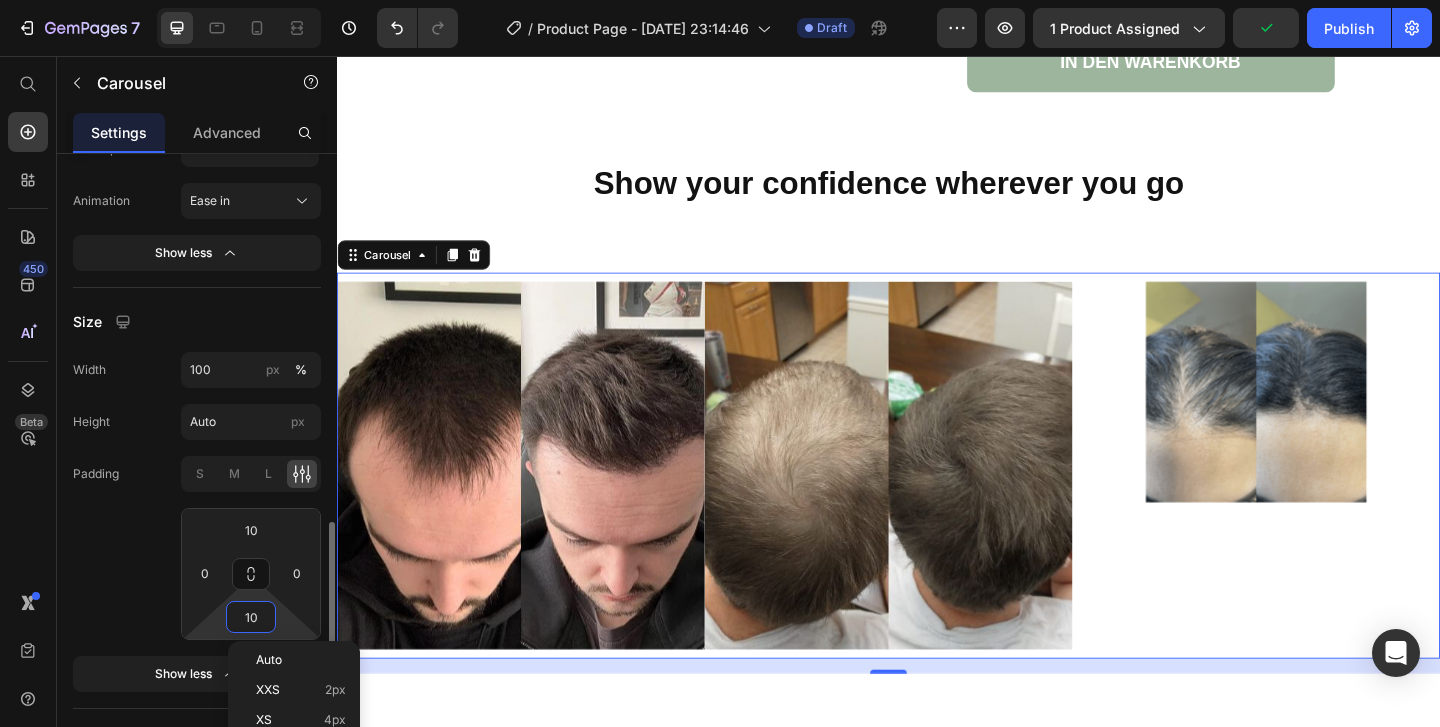 click on "10" at bounding box center [251, 617] 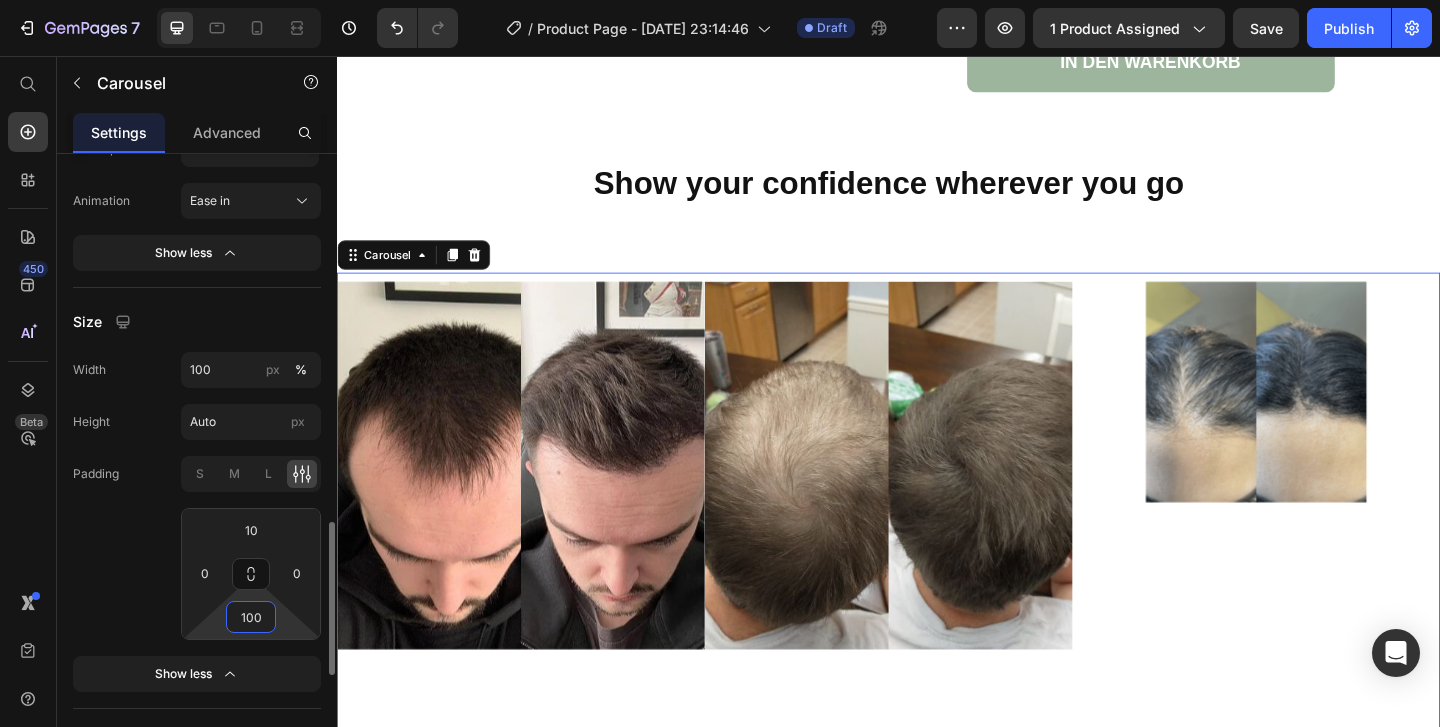 click on "Padding S M L 10 0 100 0" 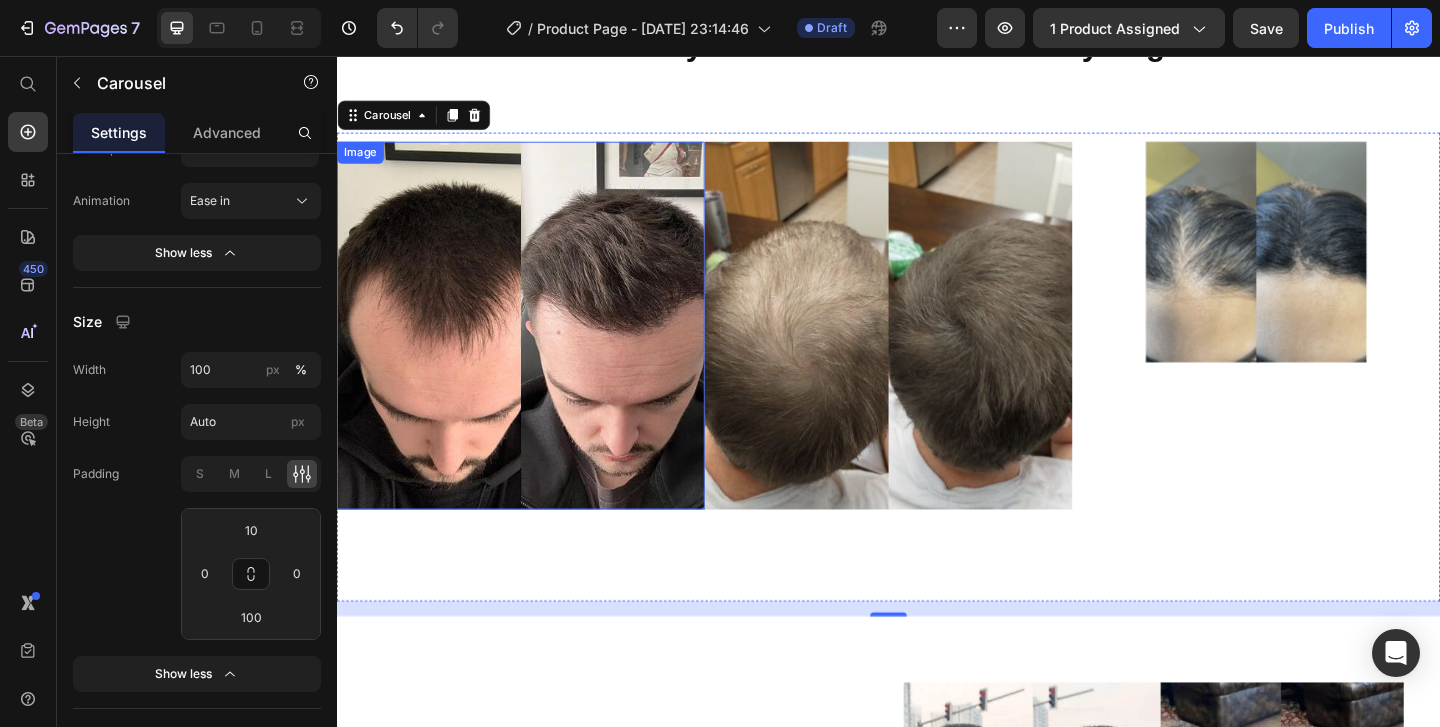 scroll, scrollTop: 4812, scrollLeft: 0, axis: vertical 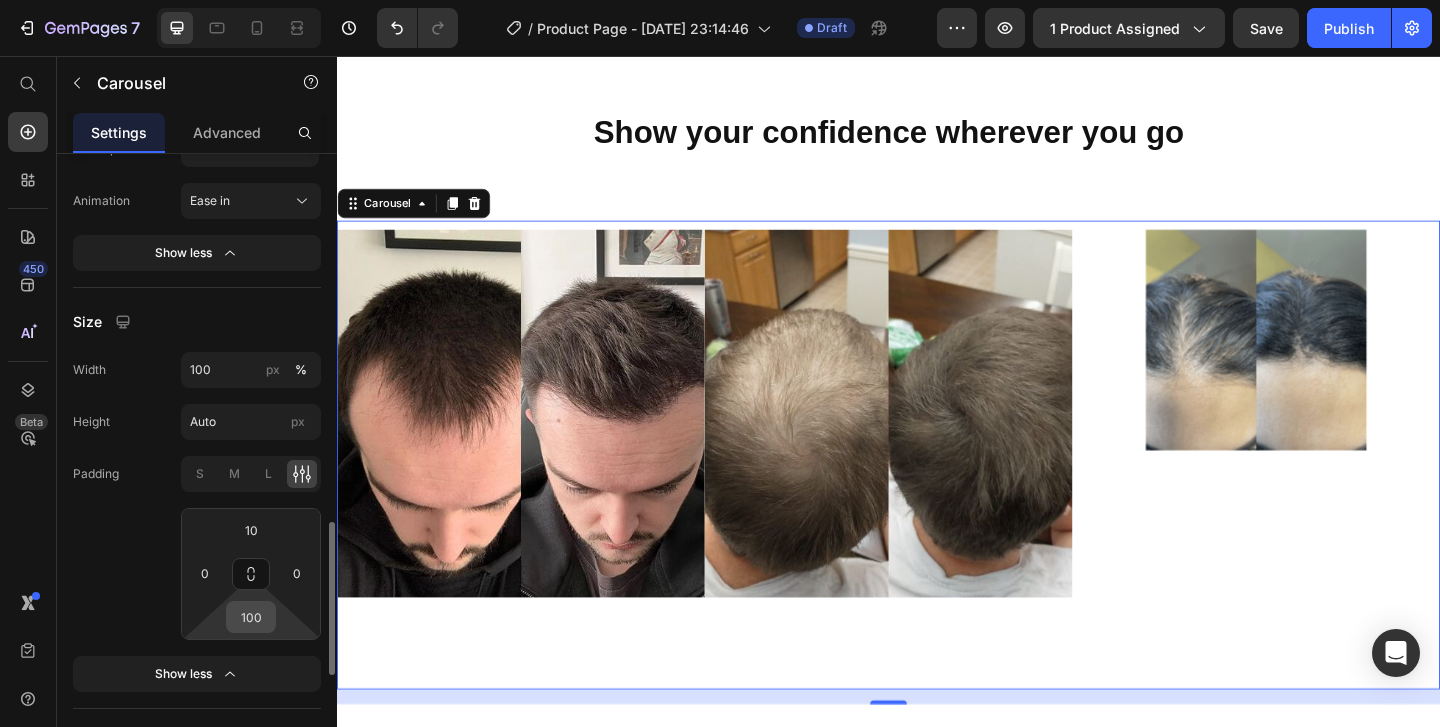 click on "100" at bounding box center [251, 617] 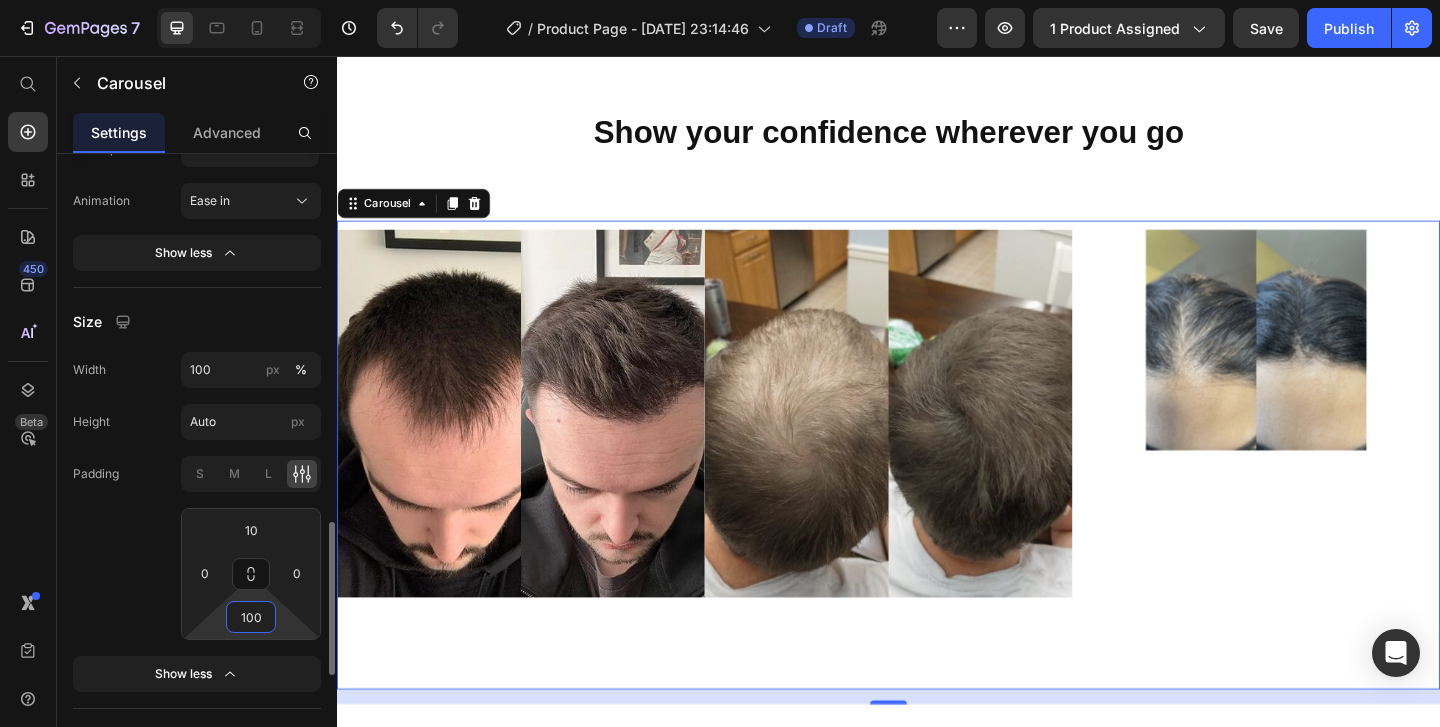 click on "100" at bounding box center (251, 617) 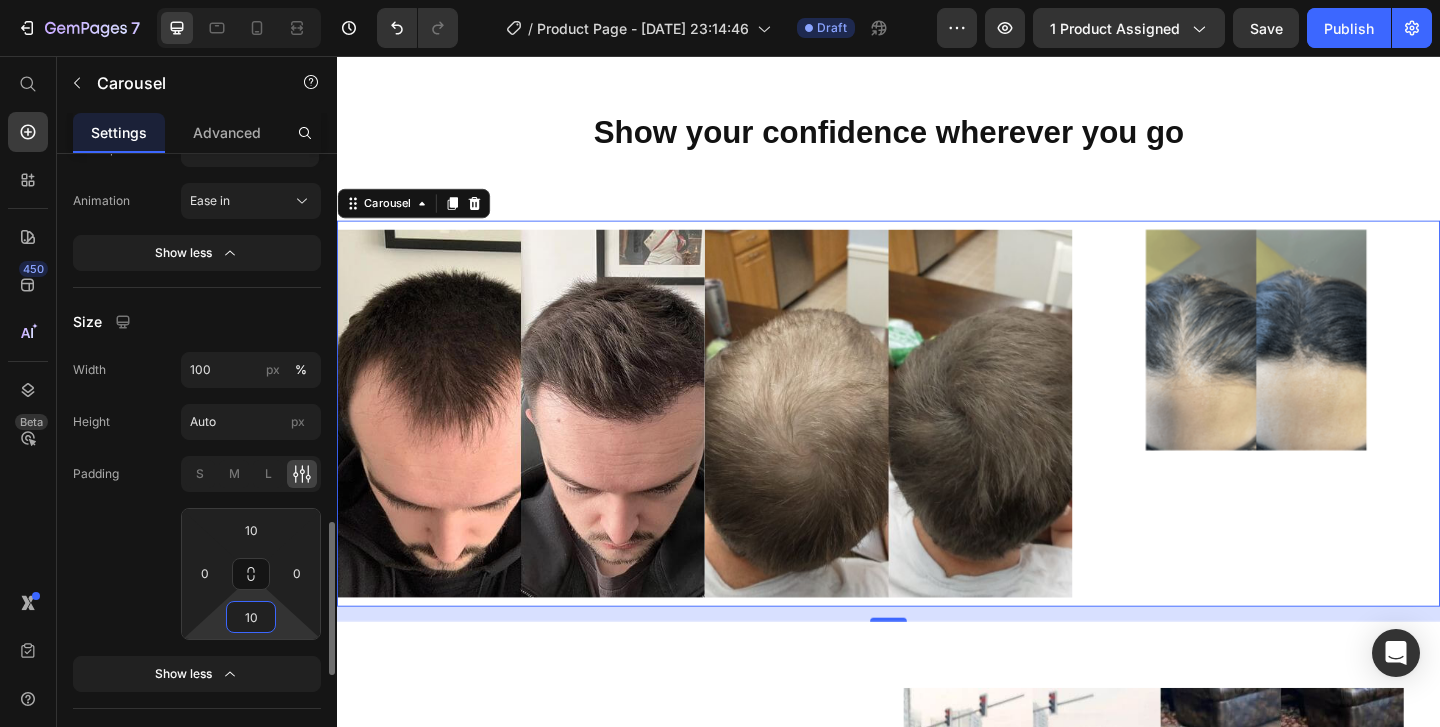 click on "10" at bounding box center [251, 617] 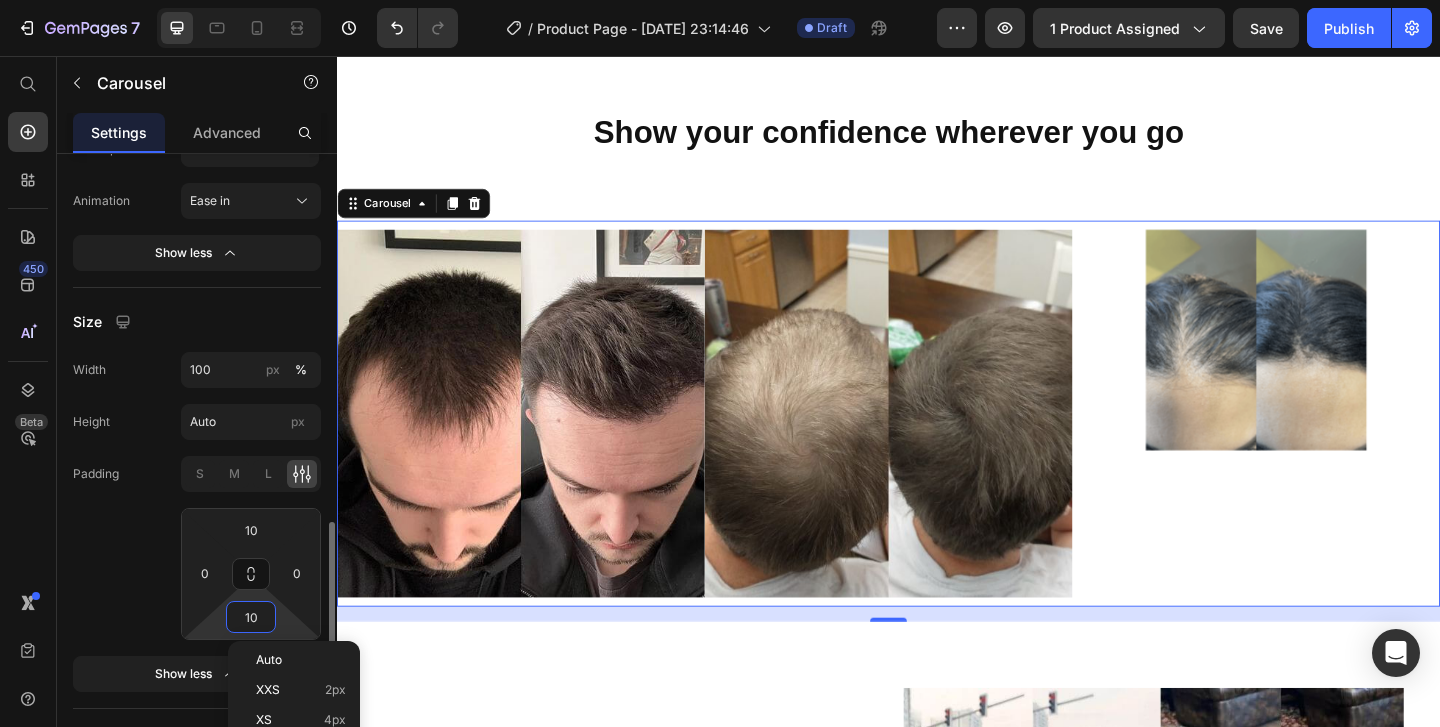 click on "10" at bounding box center (251, 617) 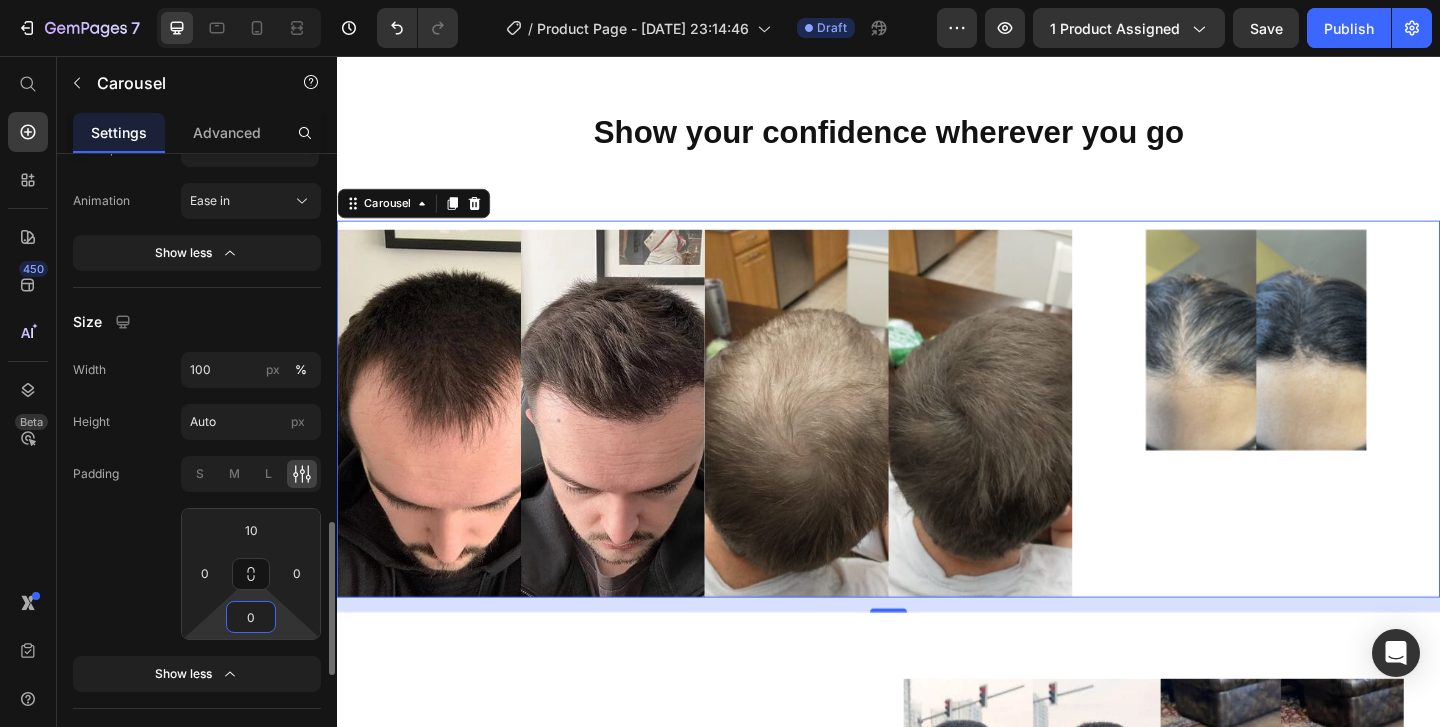 type on "0" 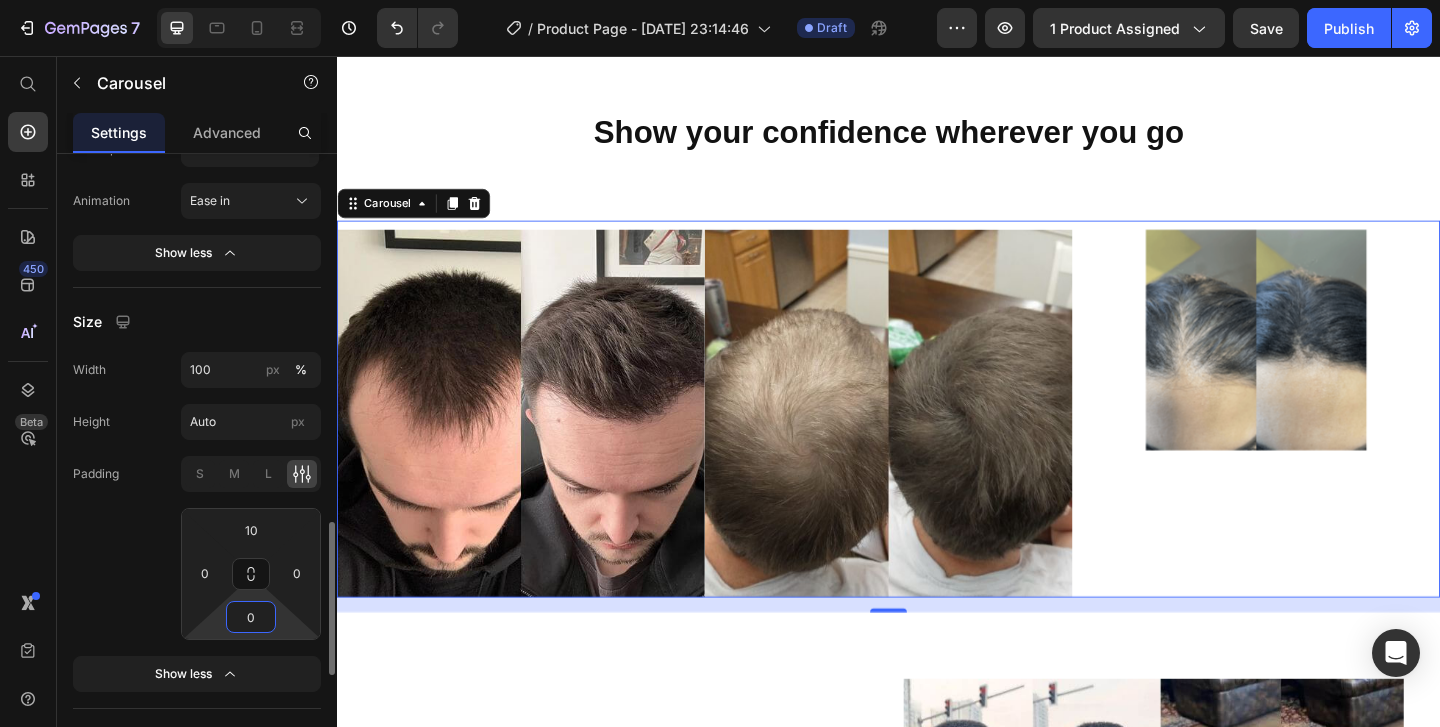 click on "Padding S M L 10 0 0 0" 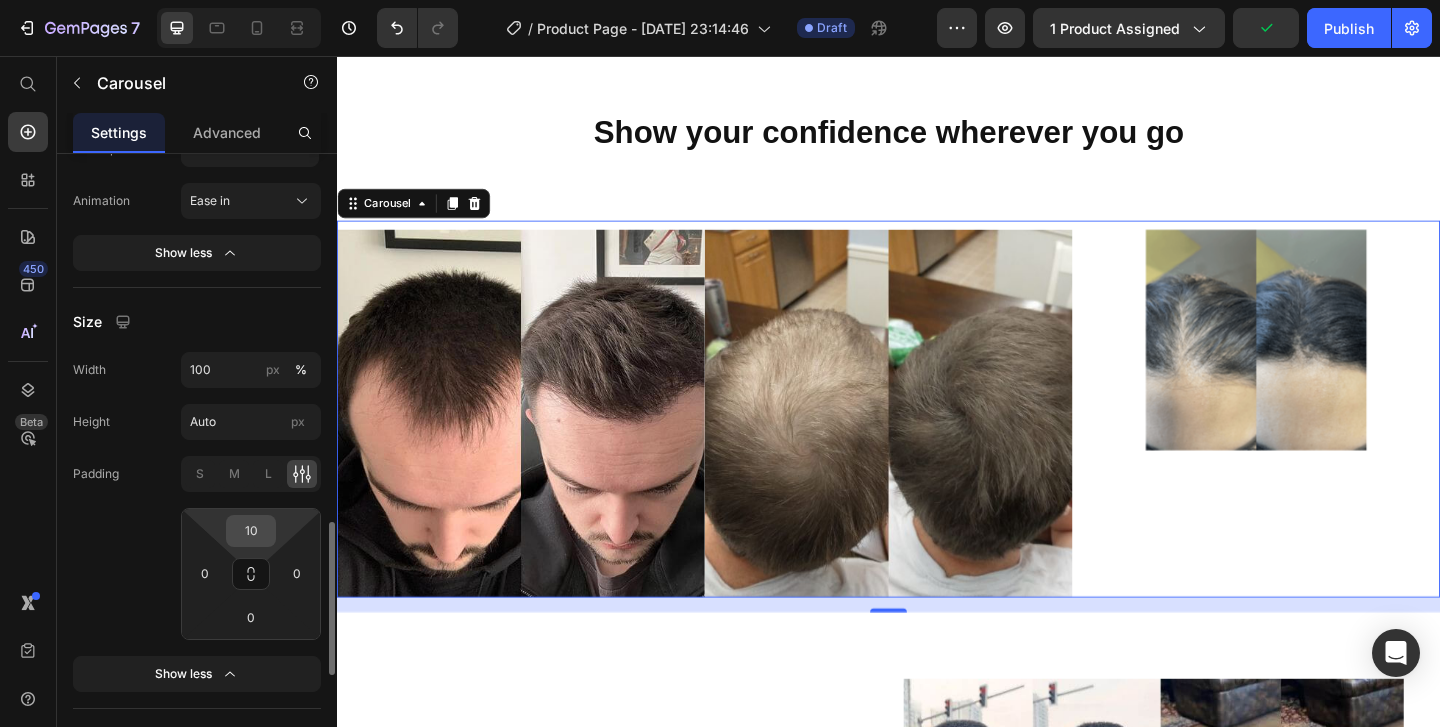 click on "10" at bounding box center (251, 531) 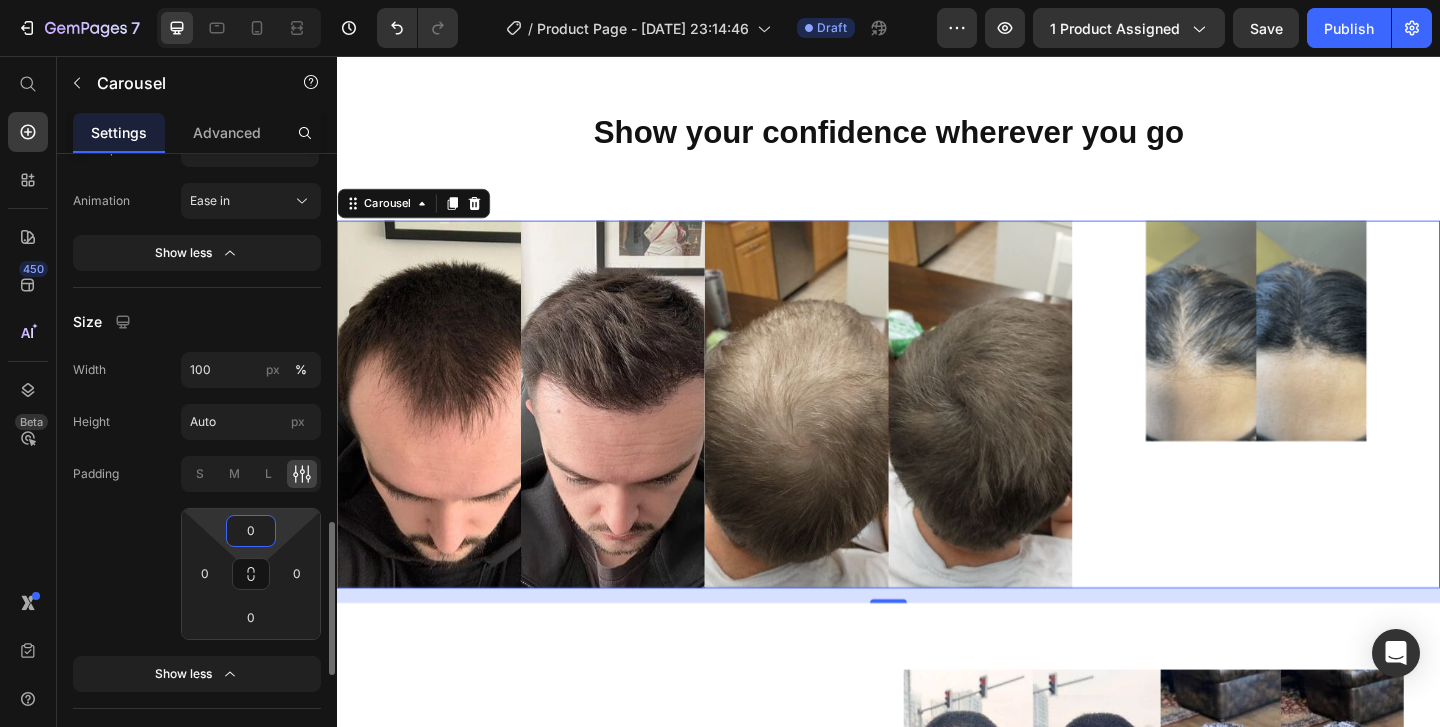 type on "0" 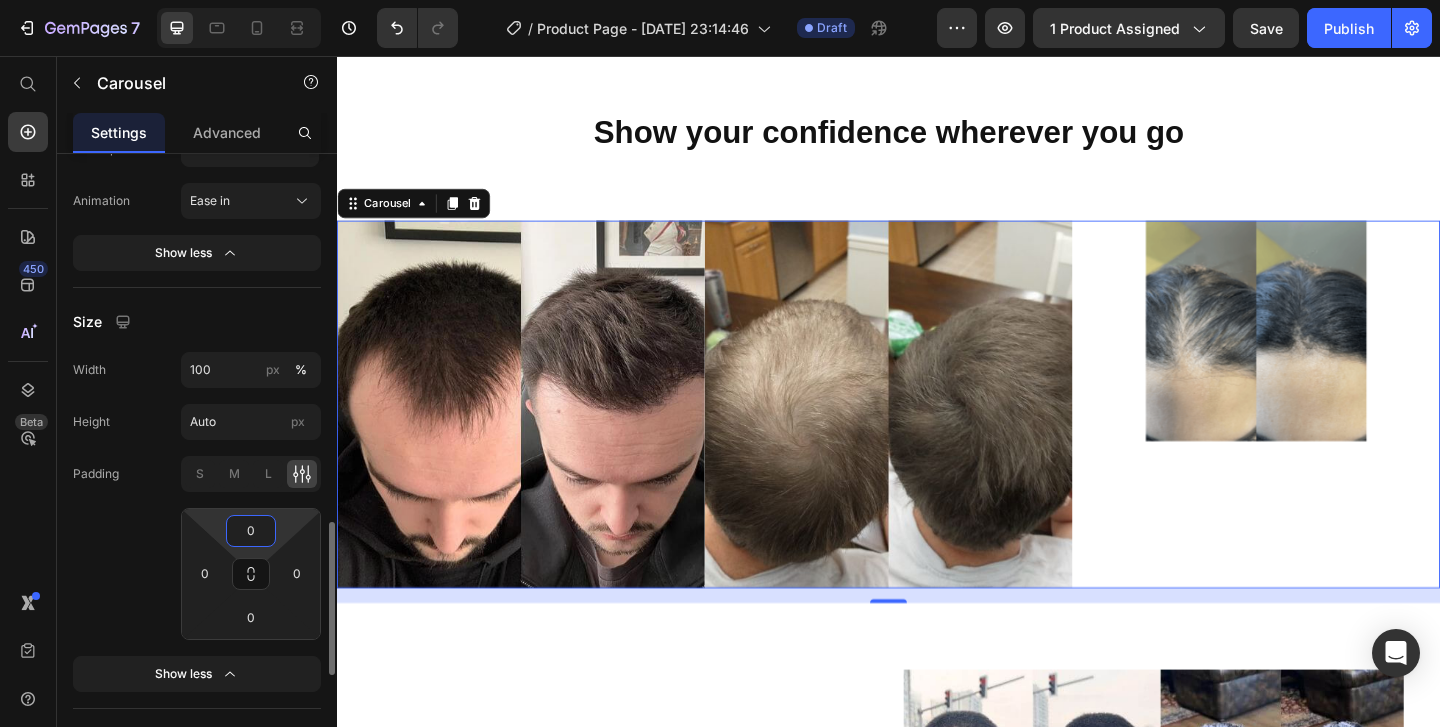 click on "Padding S M L 0 0 0 0" 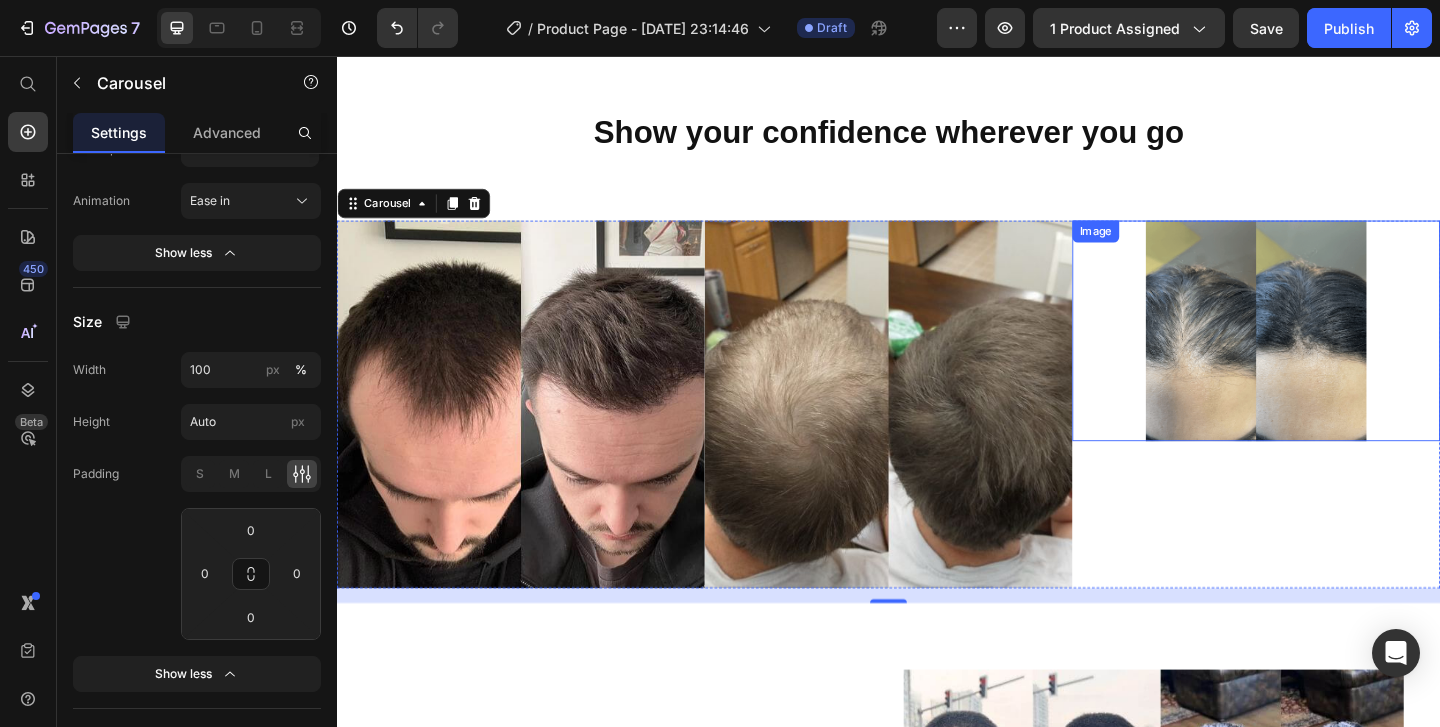 click at bounding box center [1337, 355] 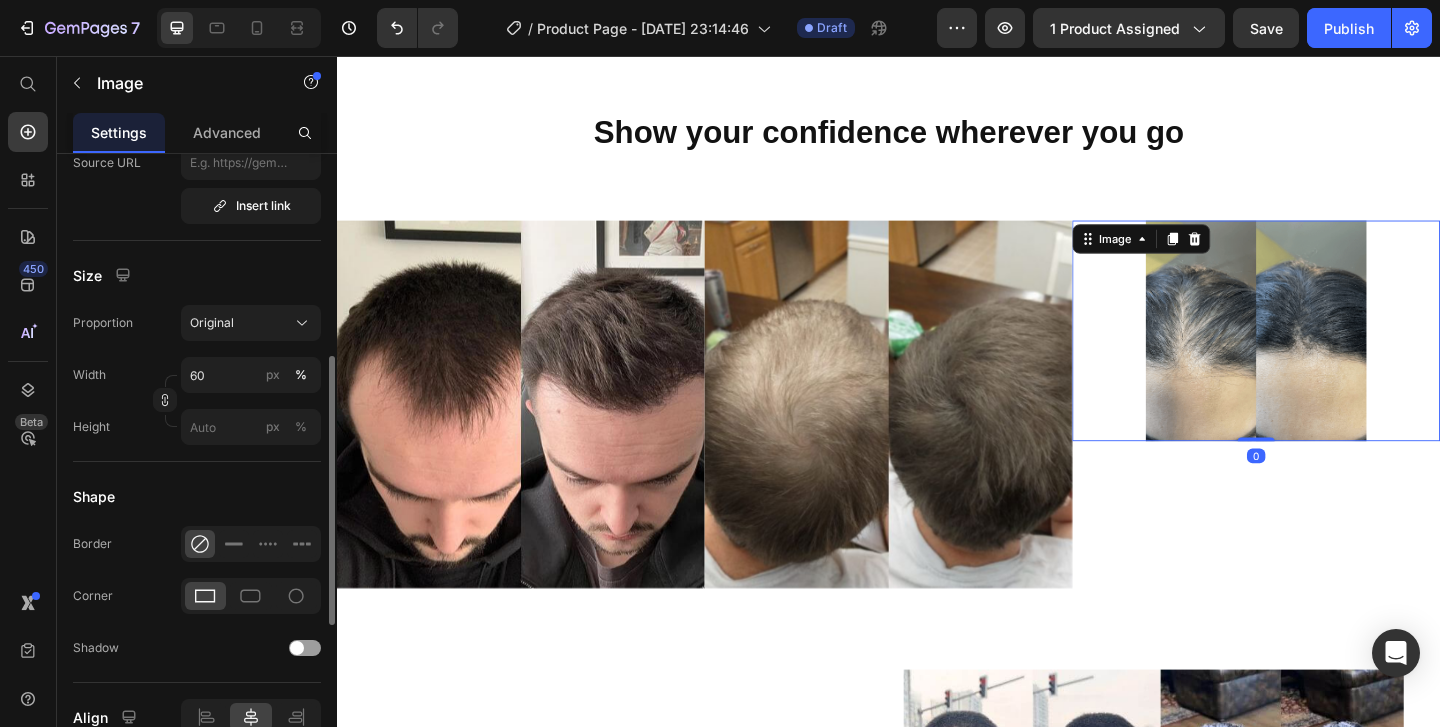 scroll, scrollTop: 514, scrollLeft: 0, axis: vertical 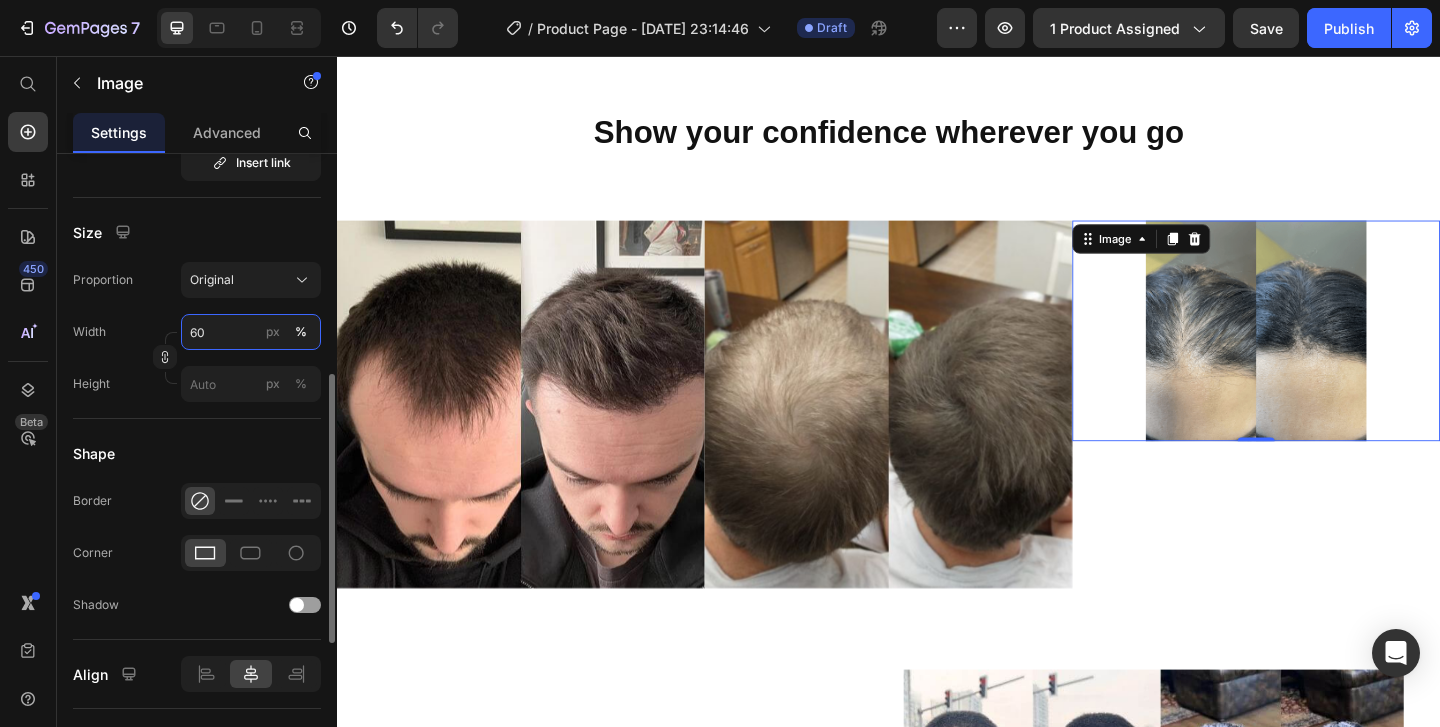 click on "60" at bounding box center (251, 332) 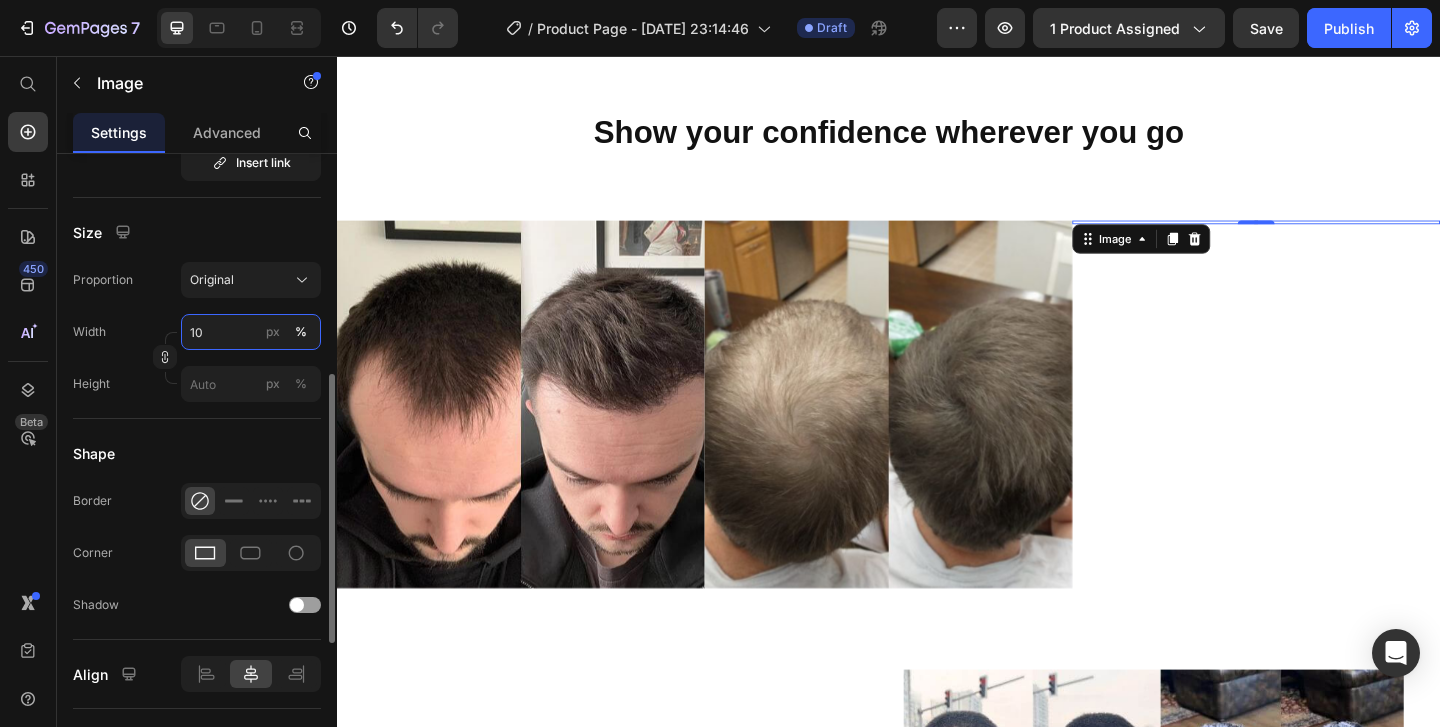 type on "100" 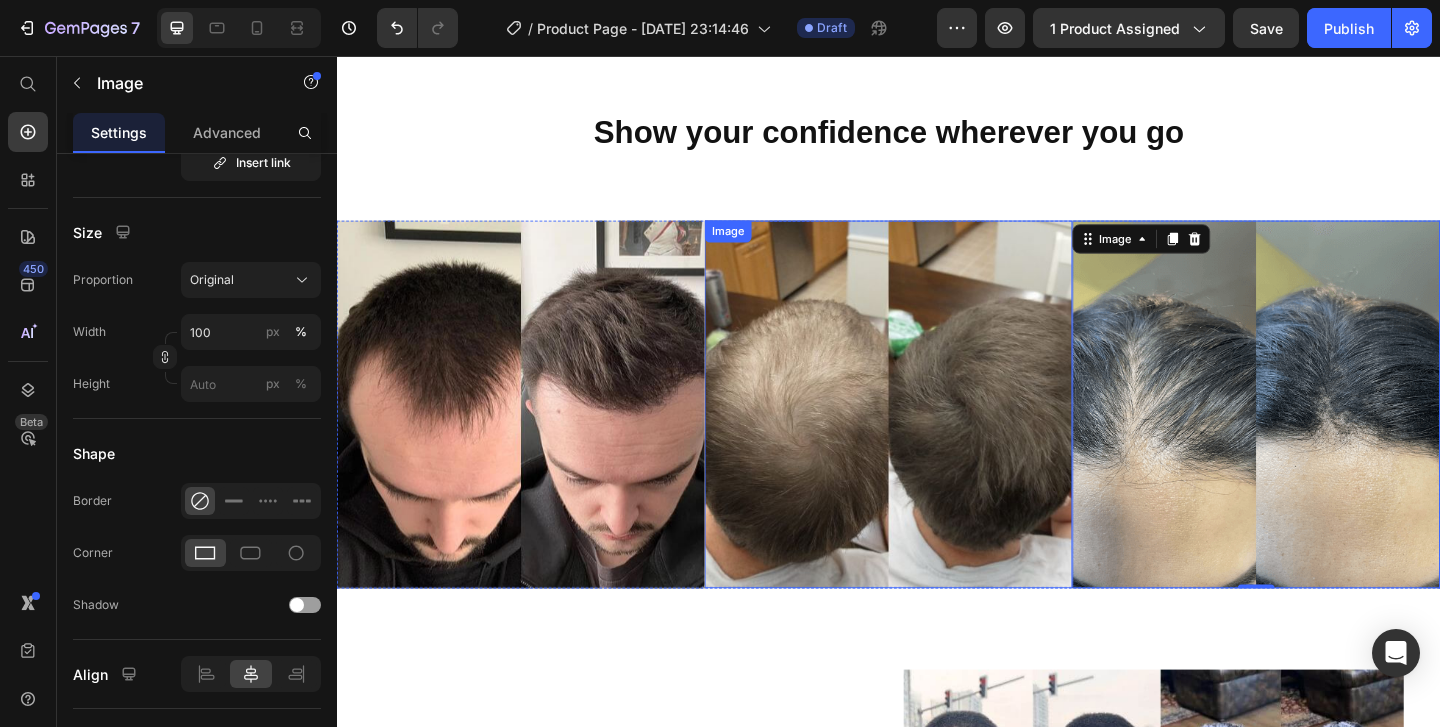 click at bounding box center (937, 435) 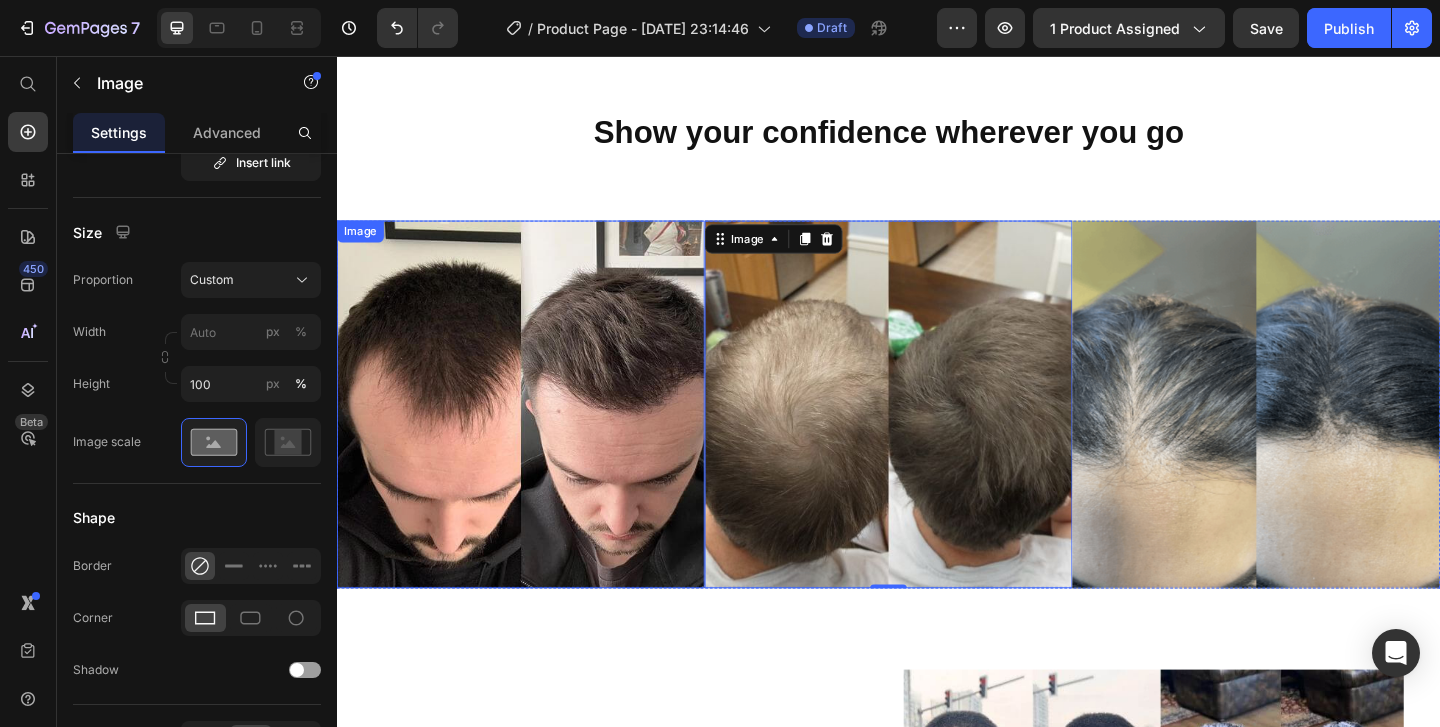 click at bounding box center [537, 435] 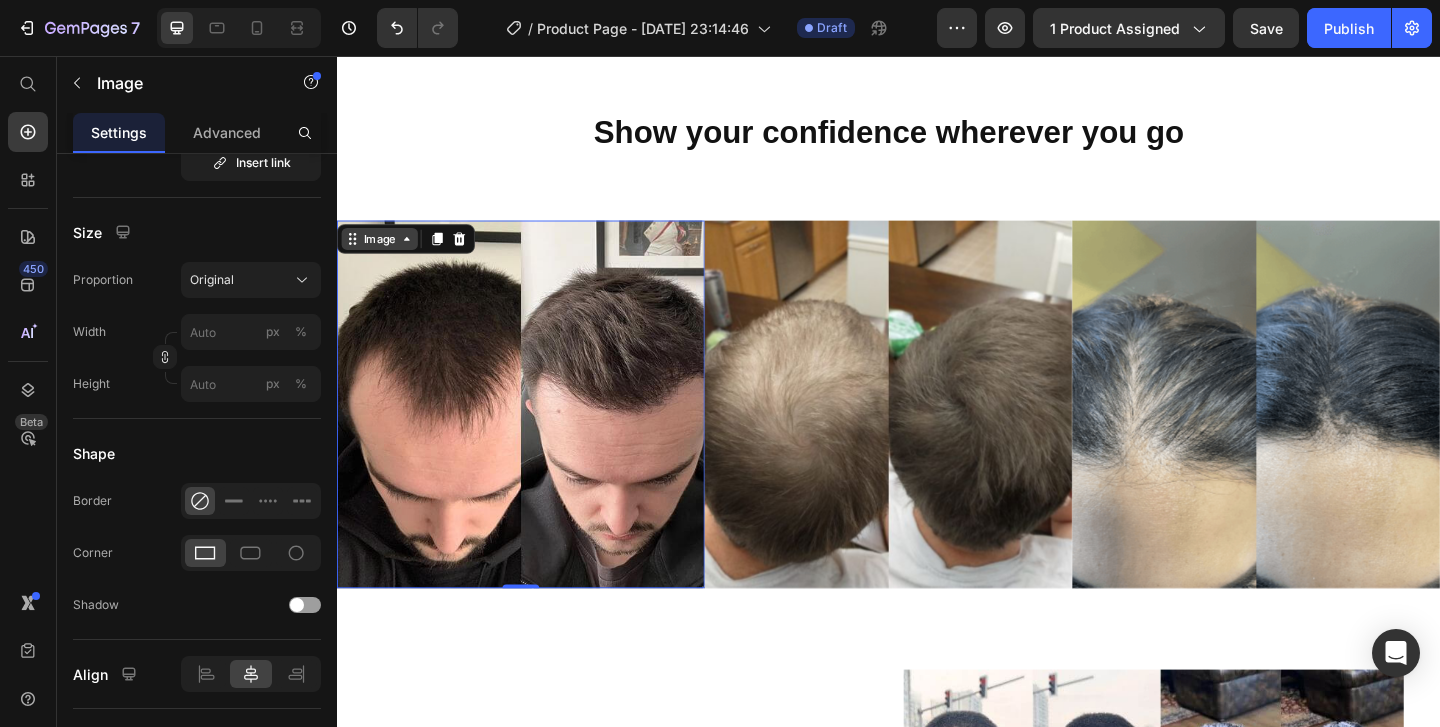 click on "Image" at bounding box center [383, 255] 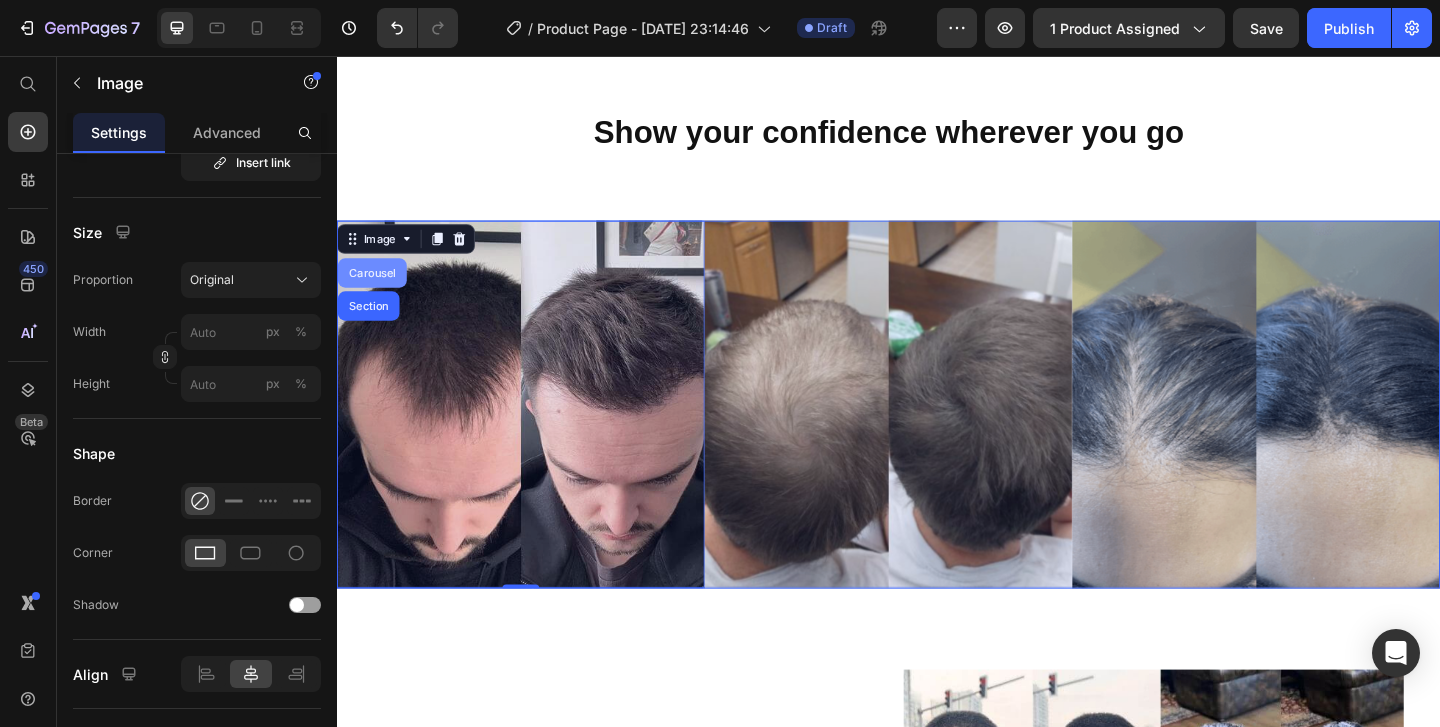 click on "Carousel" at bounding box center [375, 292] 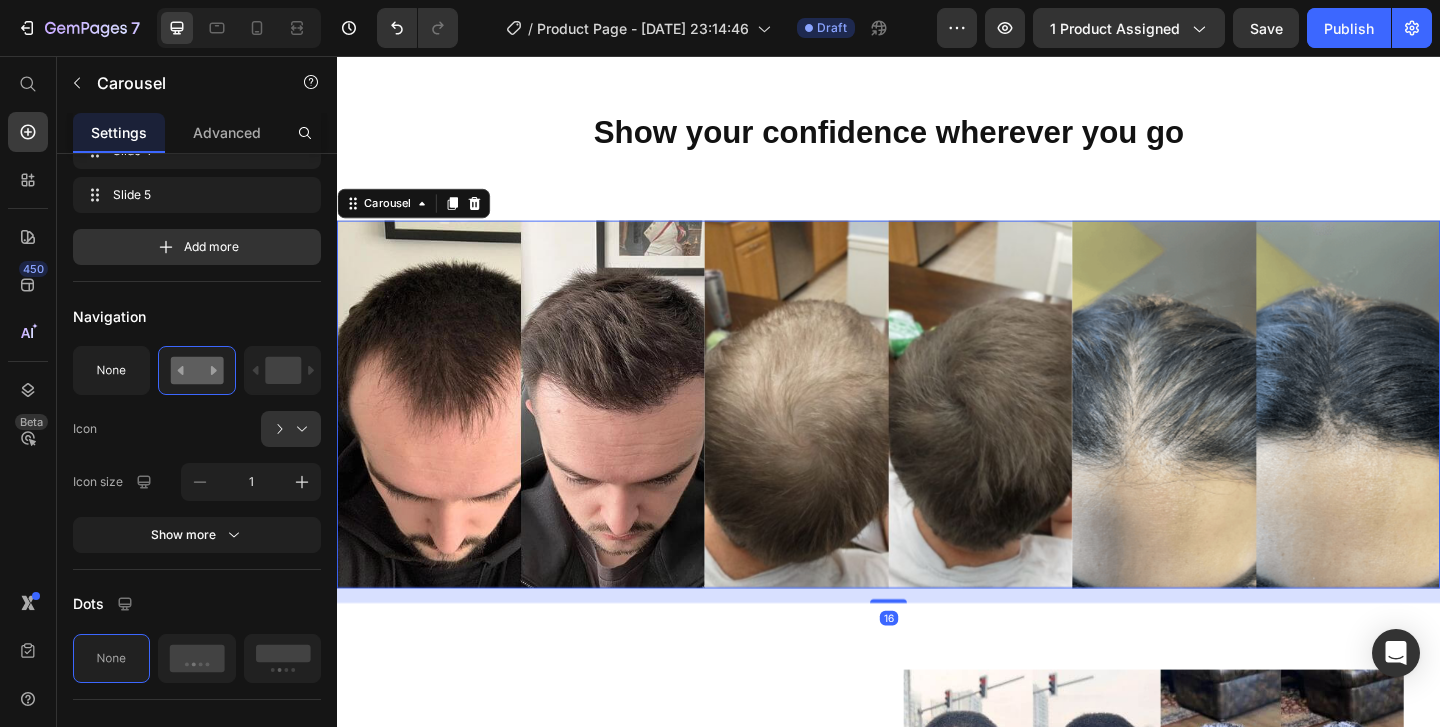 scroll, scrollTop: 0, scrollLeft: 0, axis: both 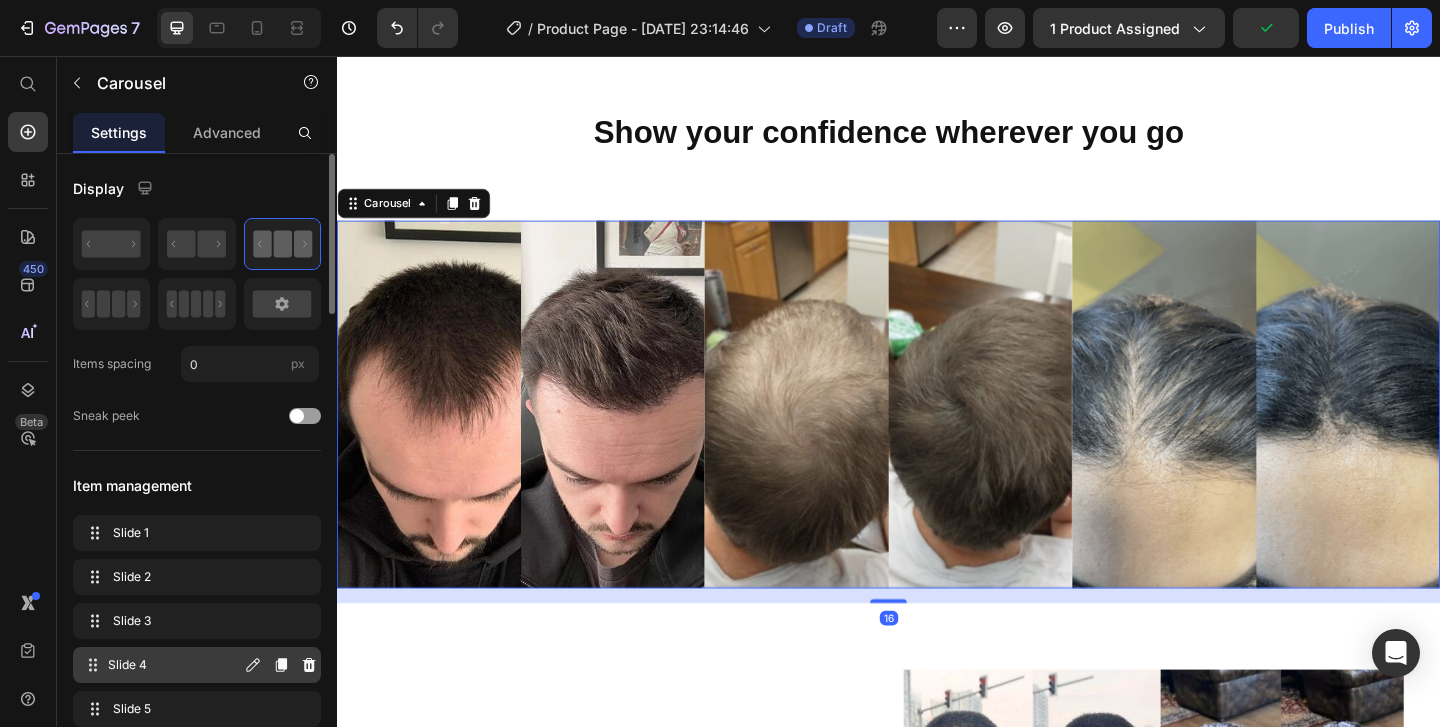 click on "Slide 4 Slide 4" at bounding box center [161, 665] 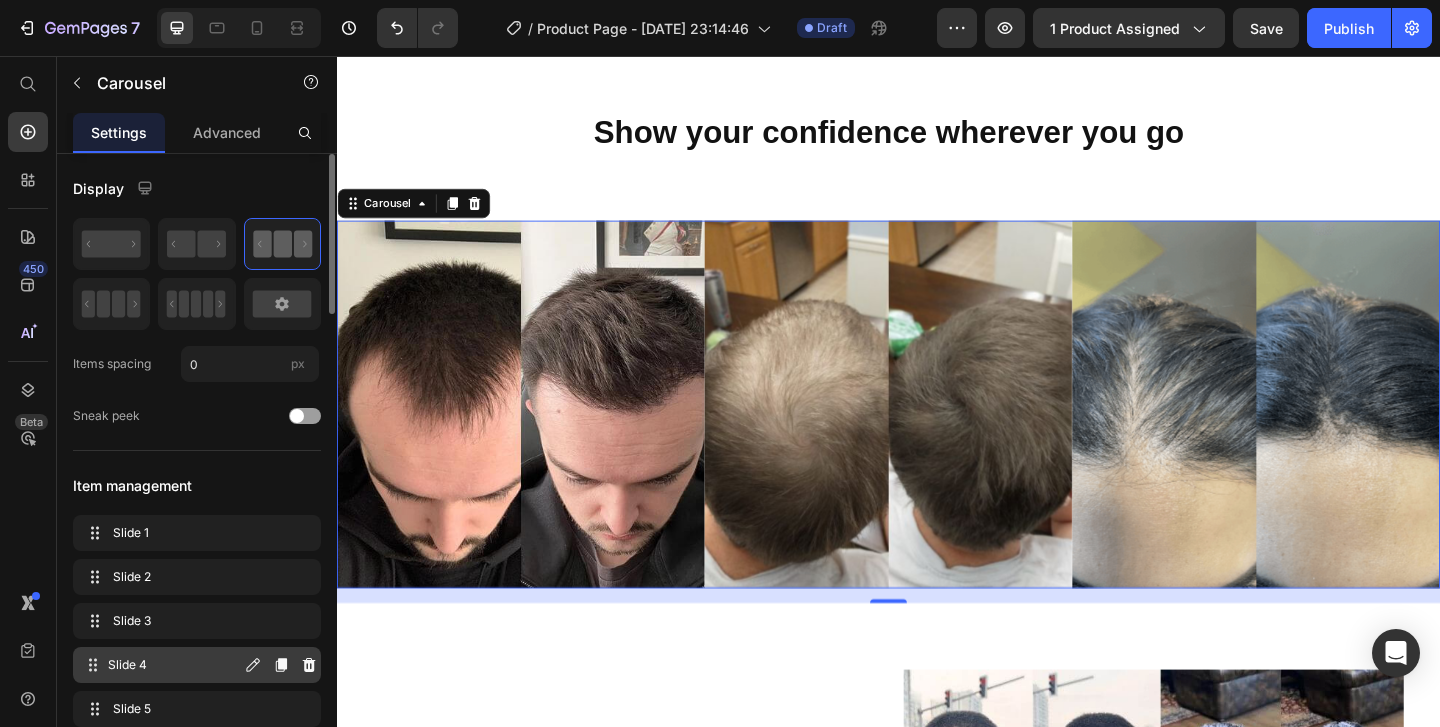 click on "Slide 4 Slide 4" at bounding box center (161, 665) 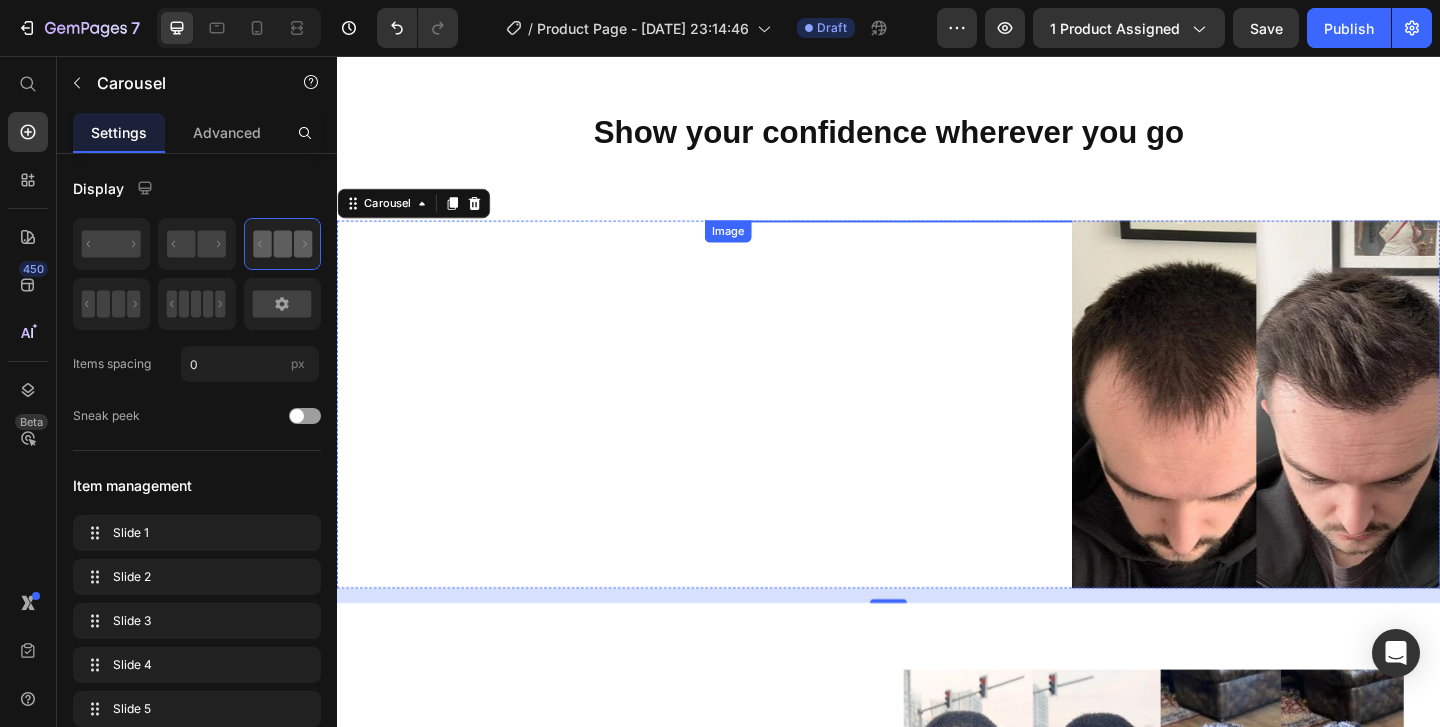 click at bounding box center [937, 235] 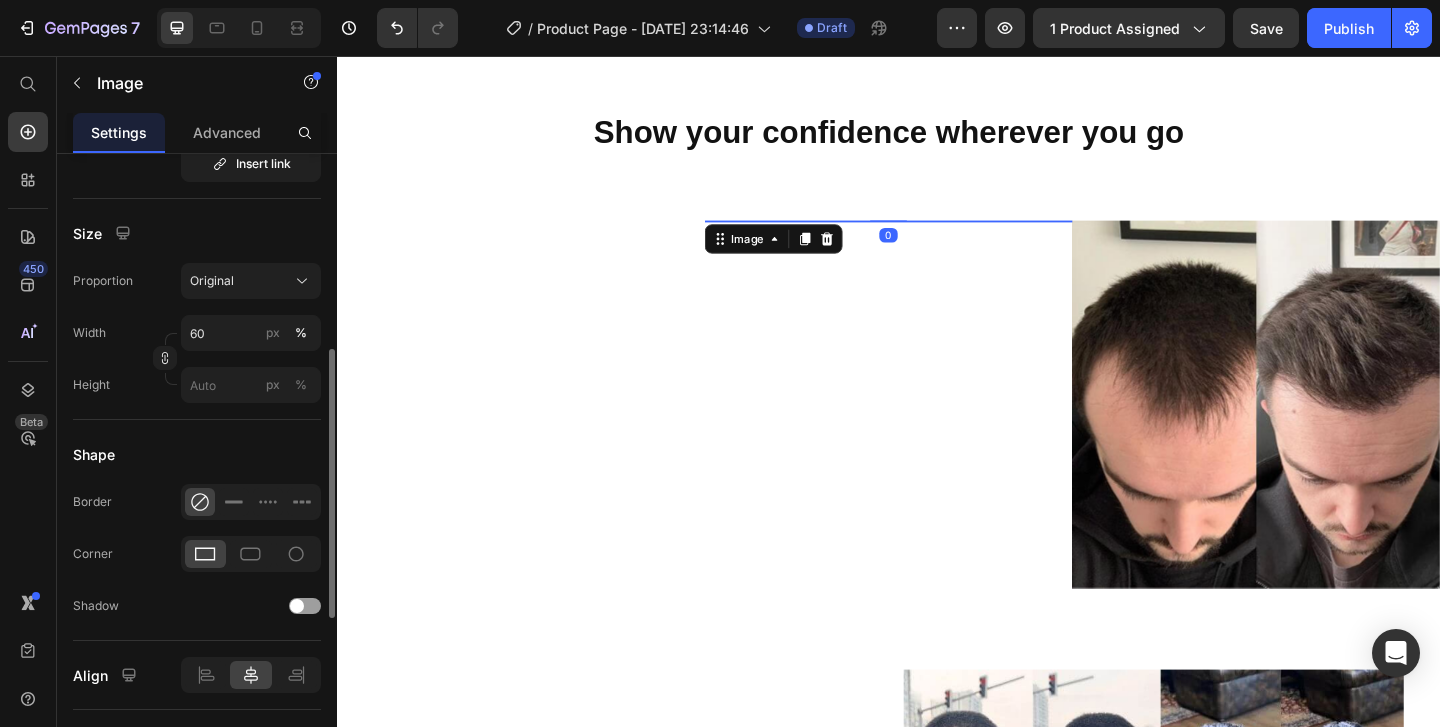 scroll, scrollTop: 514, scrollLeft: 0, axis: vertical 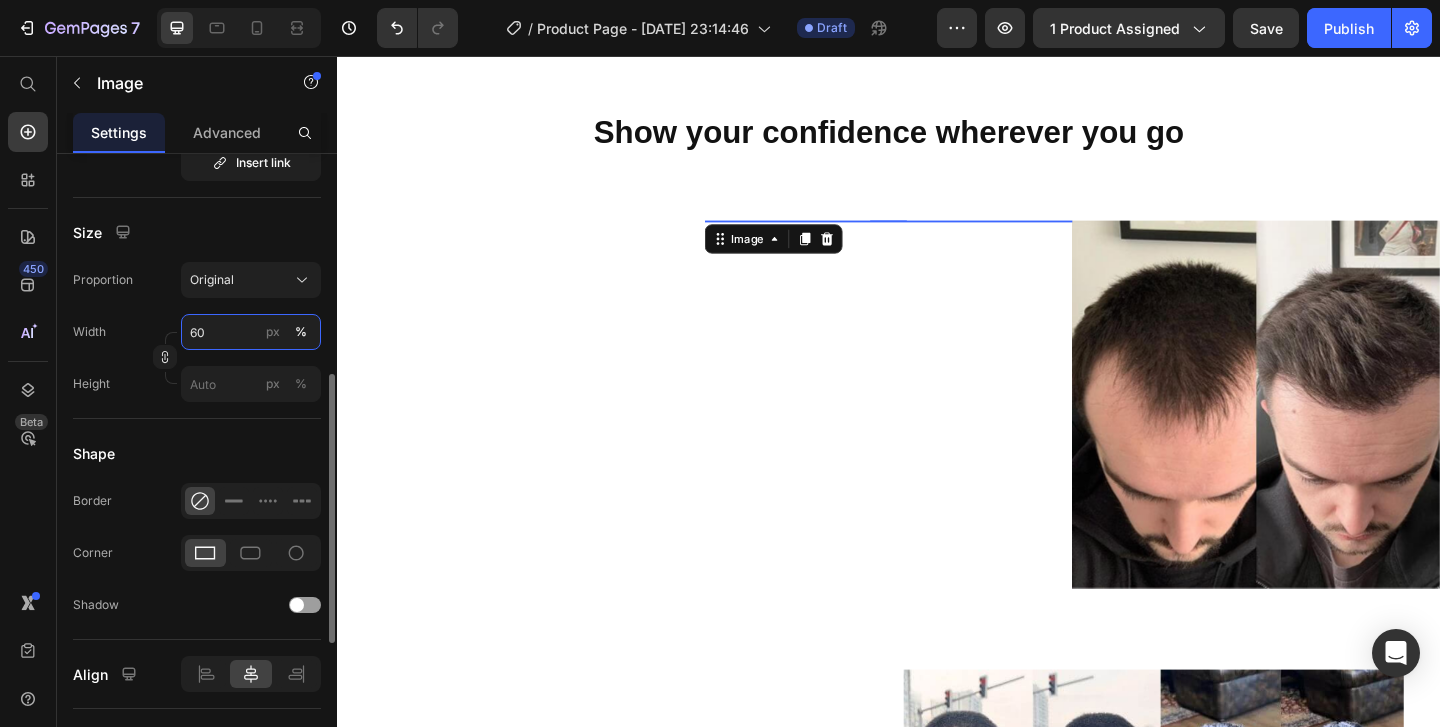 click on "60" at bounding box center (251, 332) 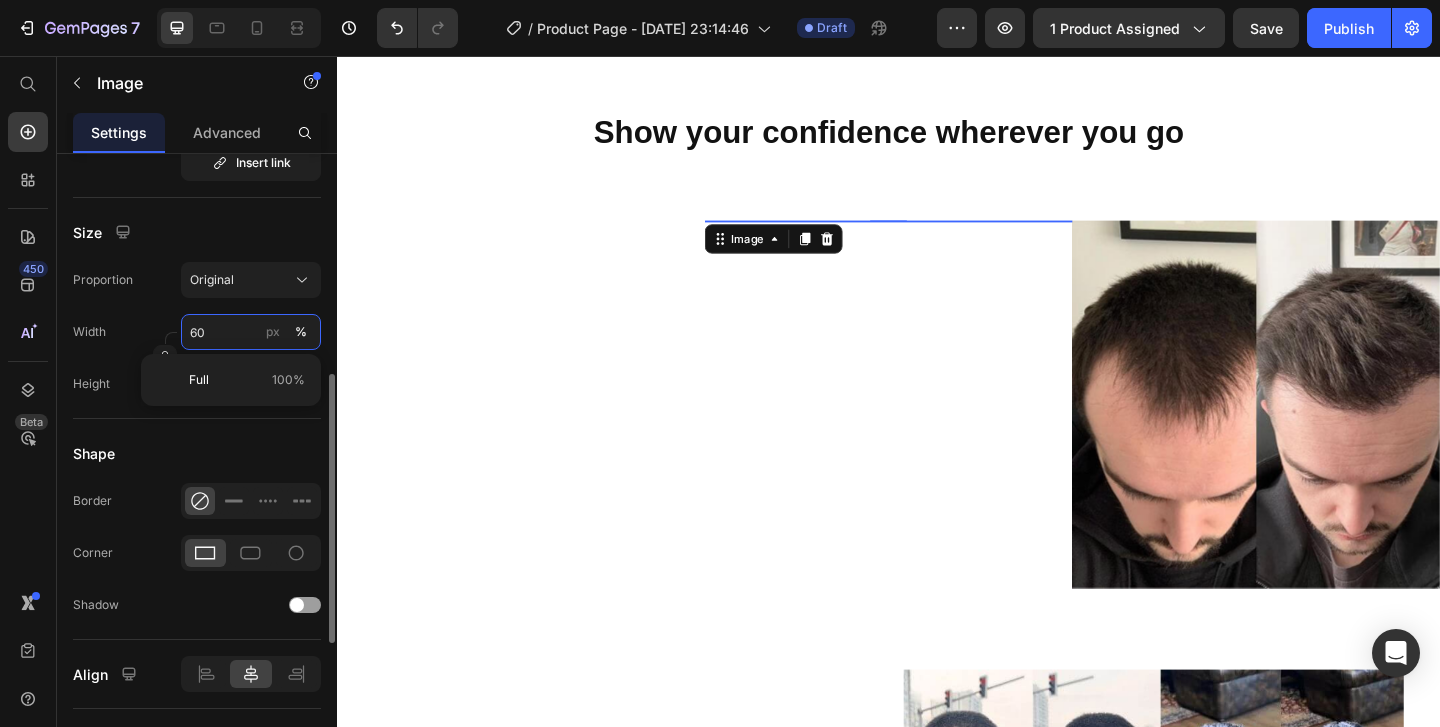click on "60" at bounding box center (251, 332) 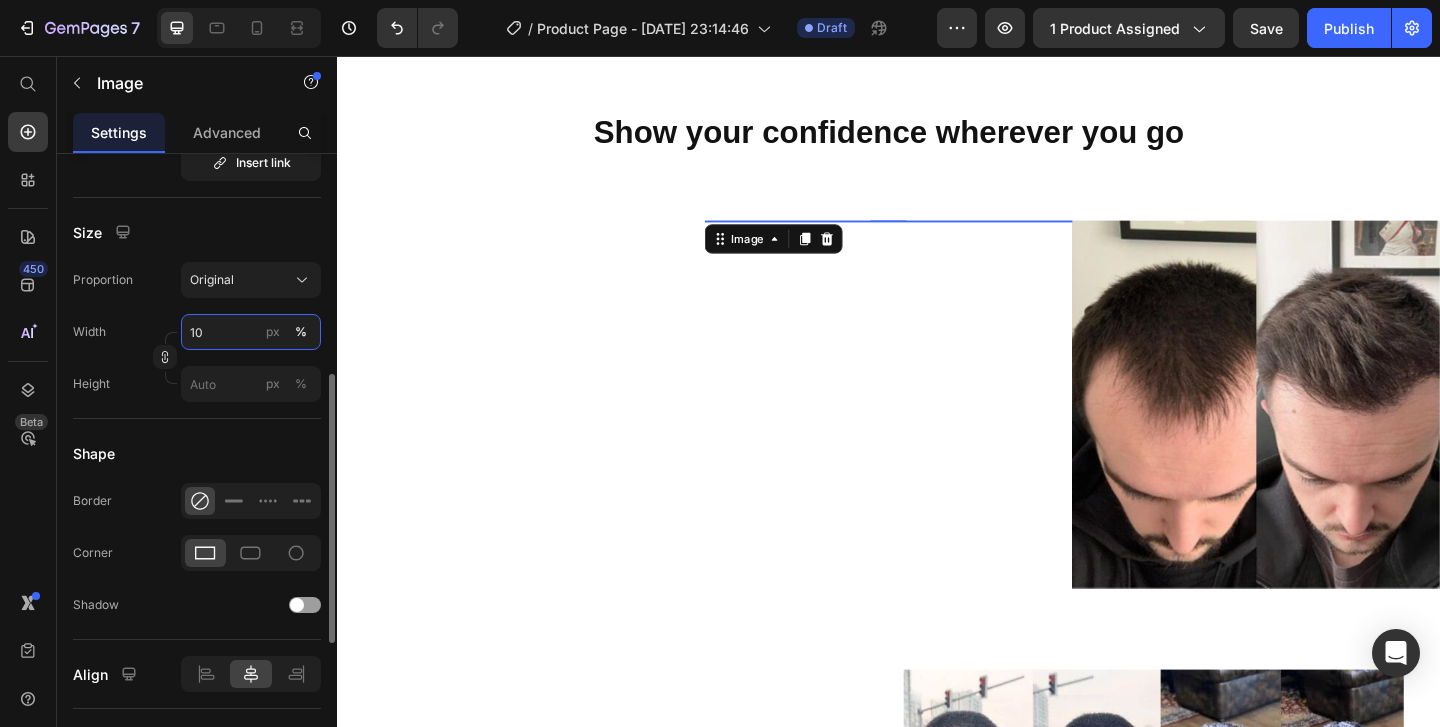 type on "100" 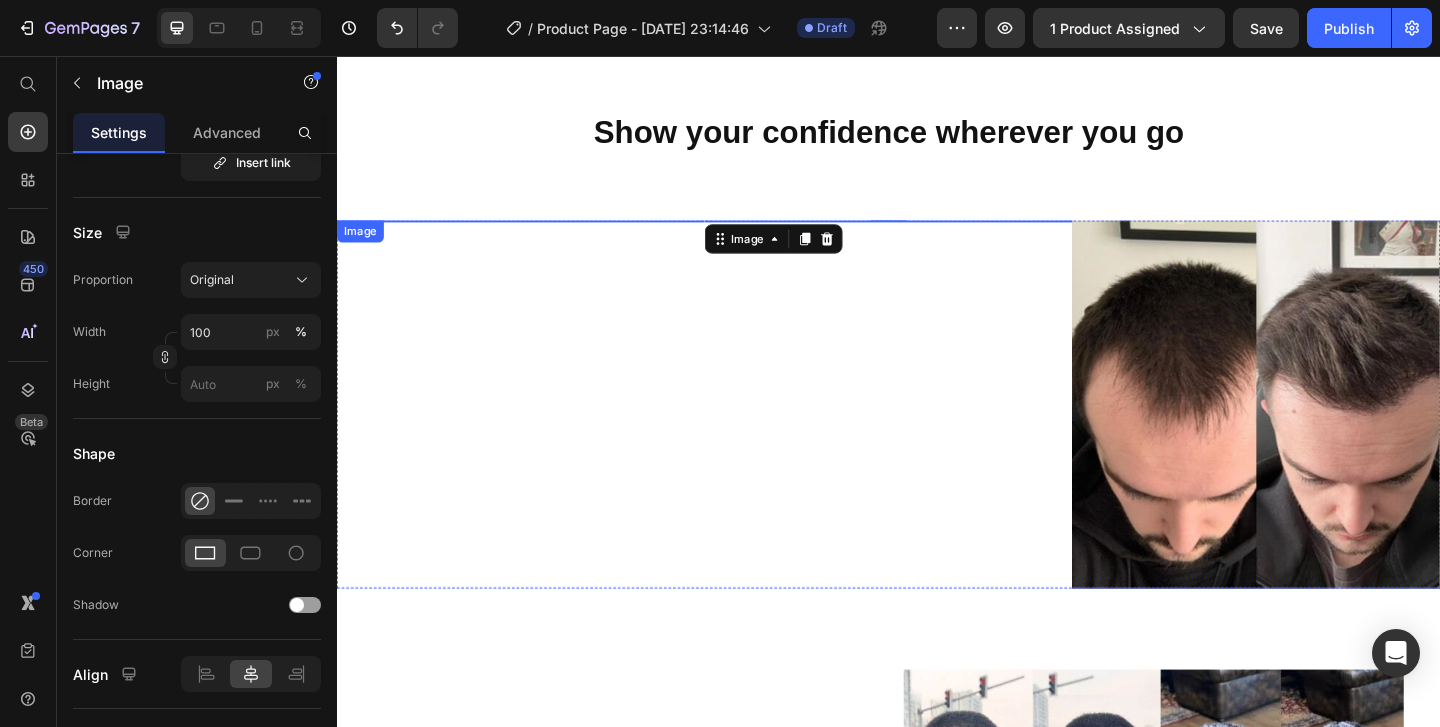click at bounding box center (537, 235) 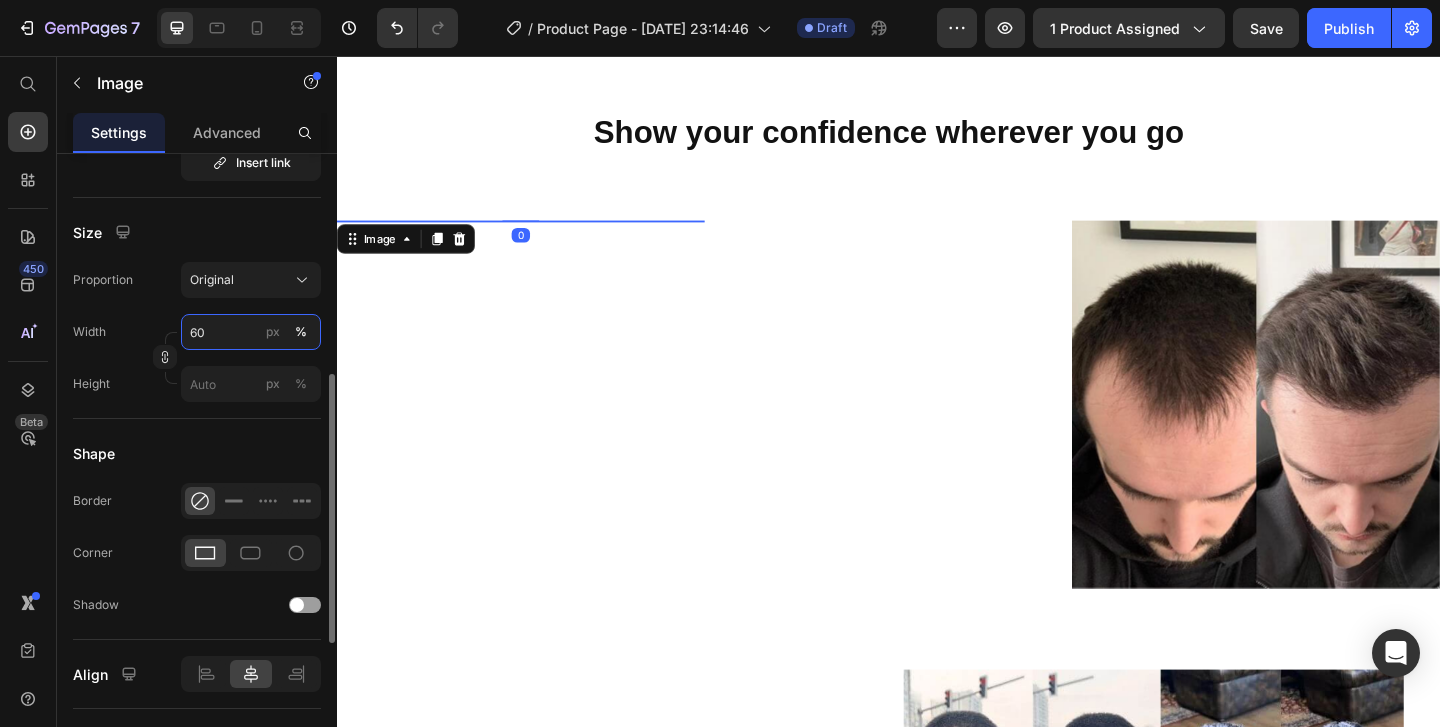 click on "60" at bounding box center [251, 332] 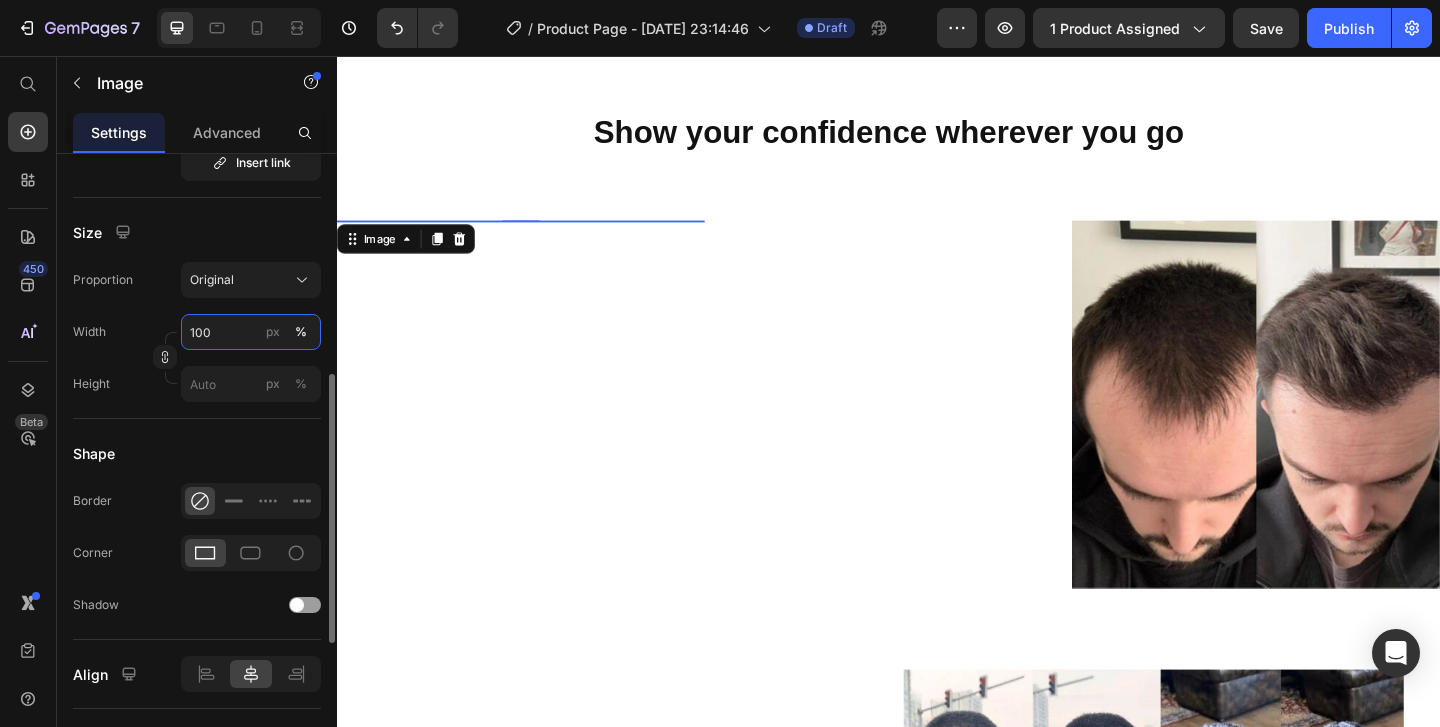 click on "100" at bounding box center (251, 332) 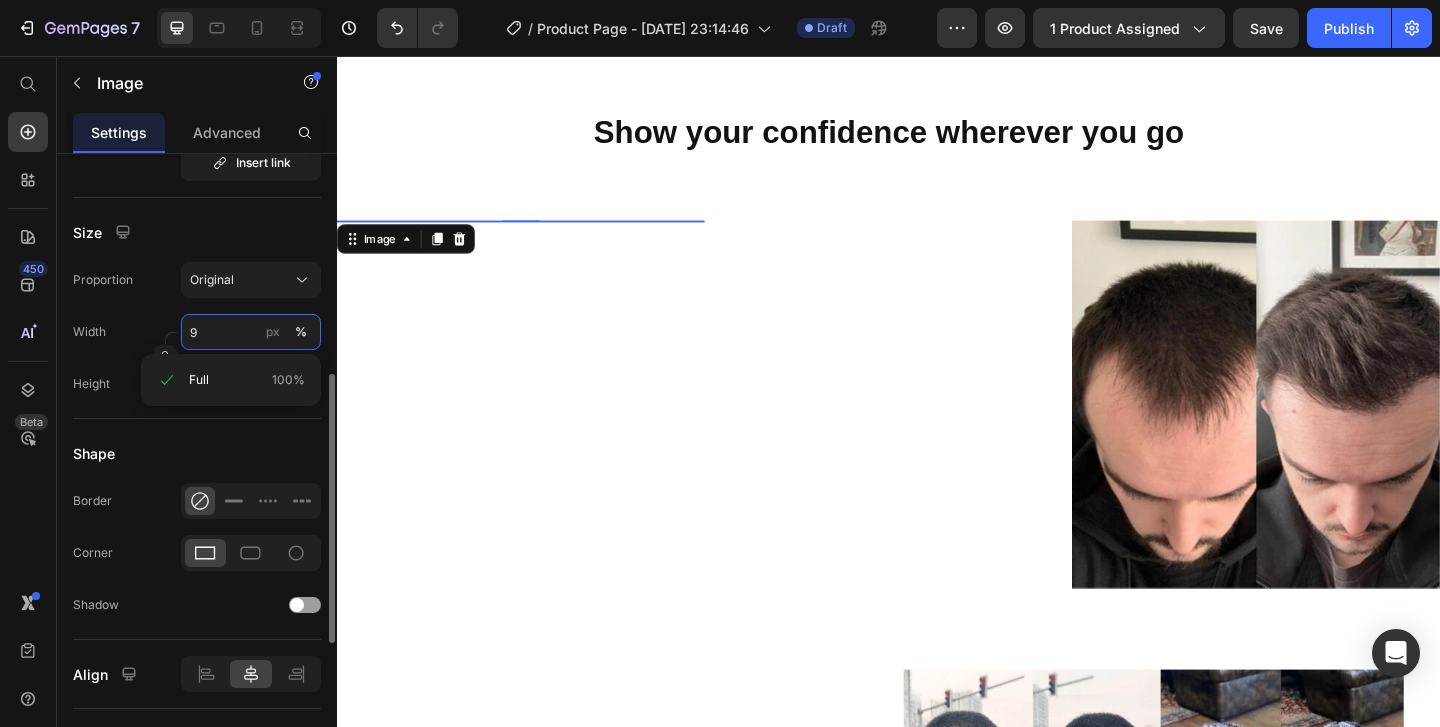 type on "90" 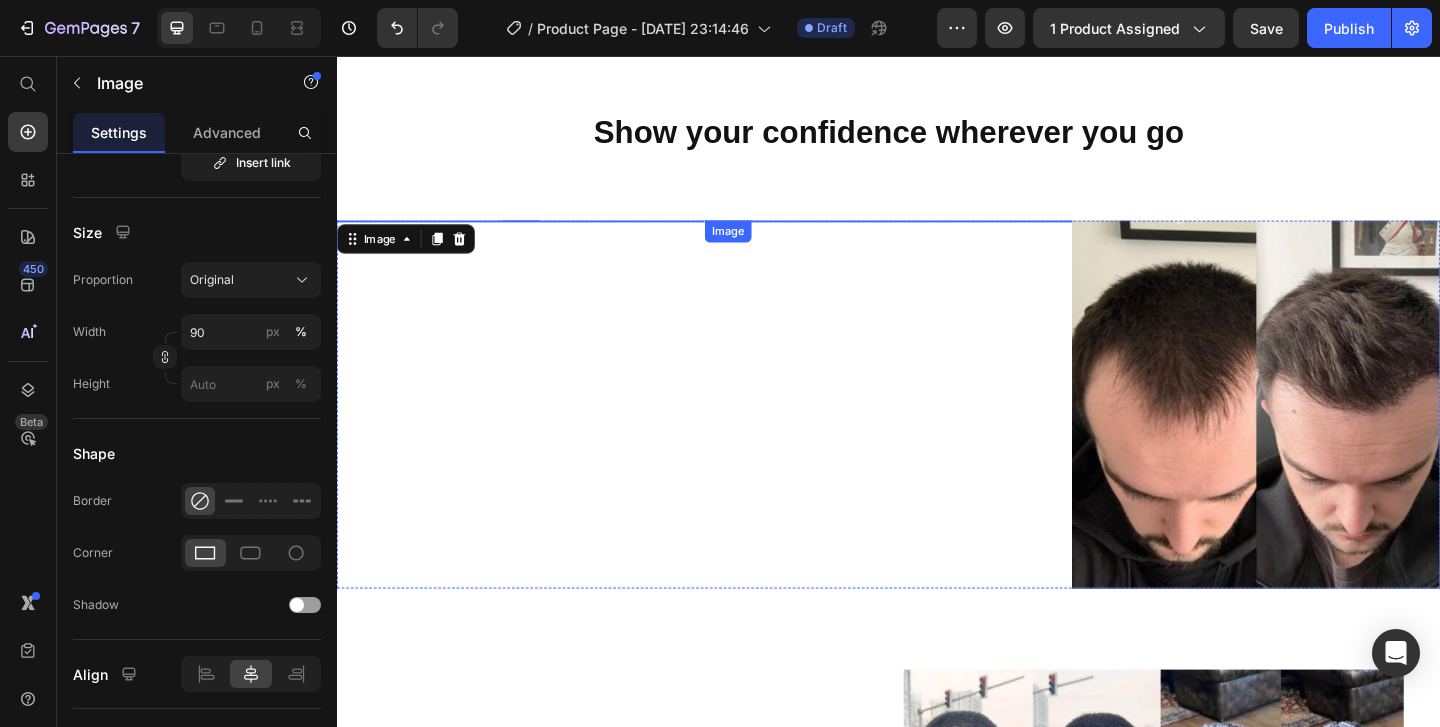 click at bounding box center (937, 235) 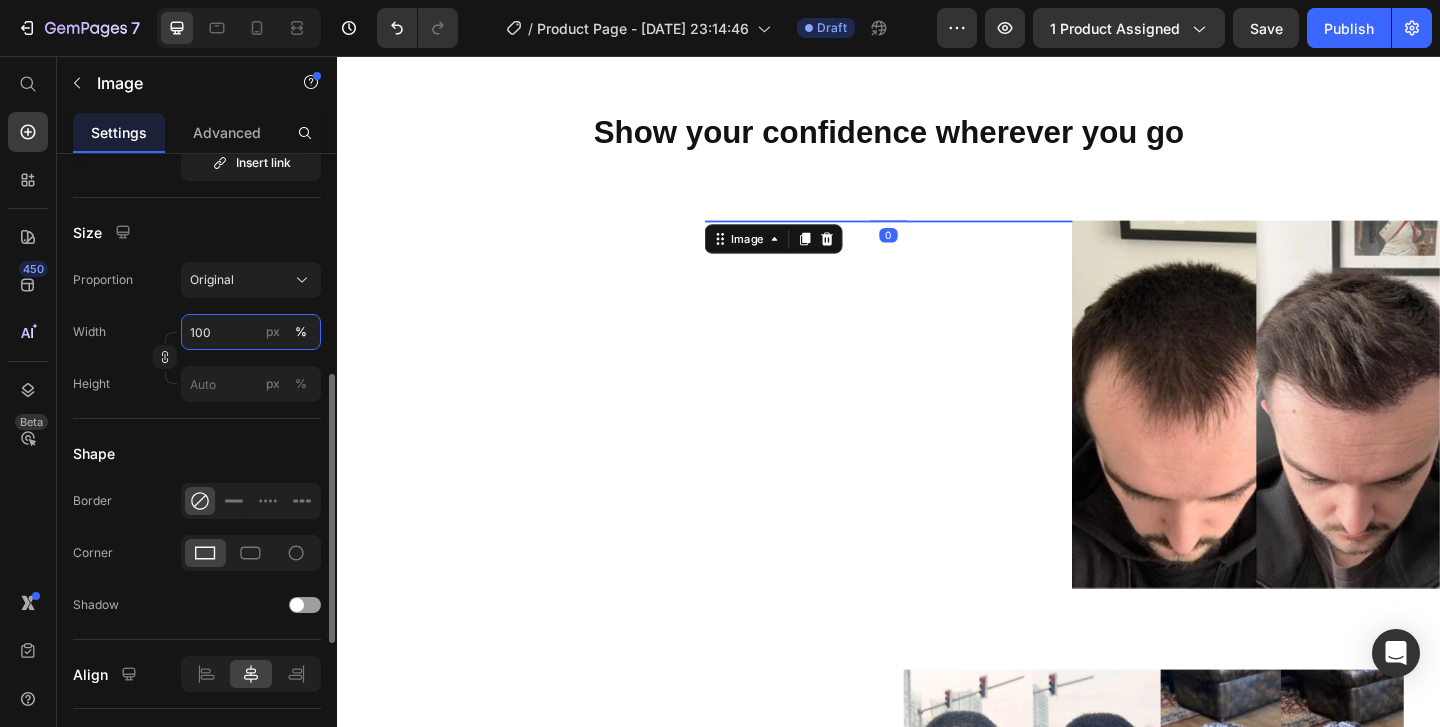 click on "100" at bounding box center (251, 332) 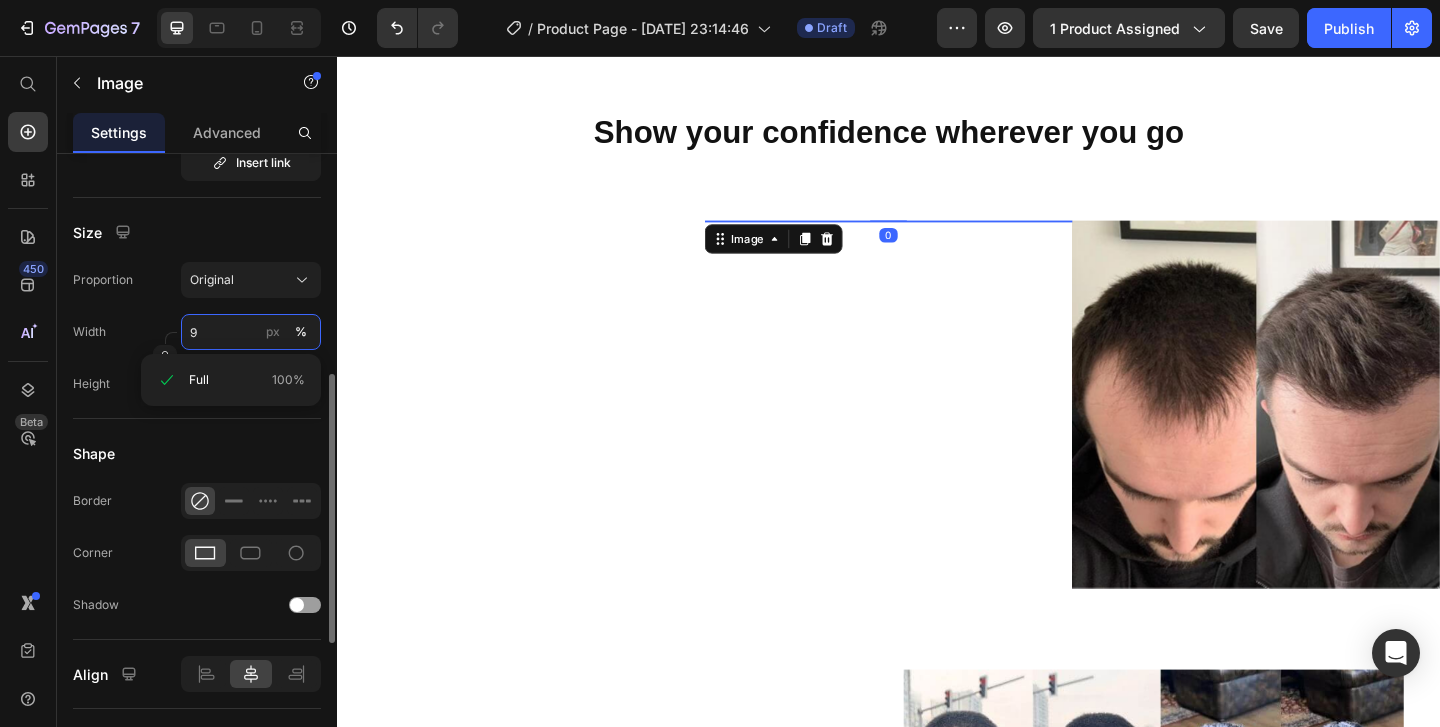 type on "90" 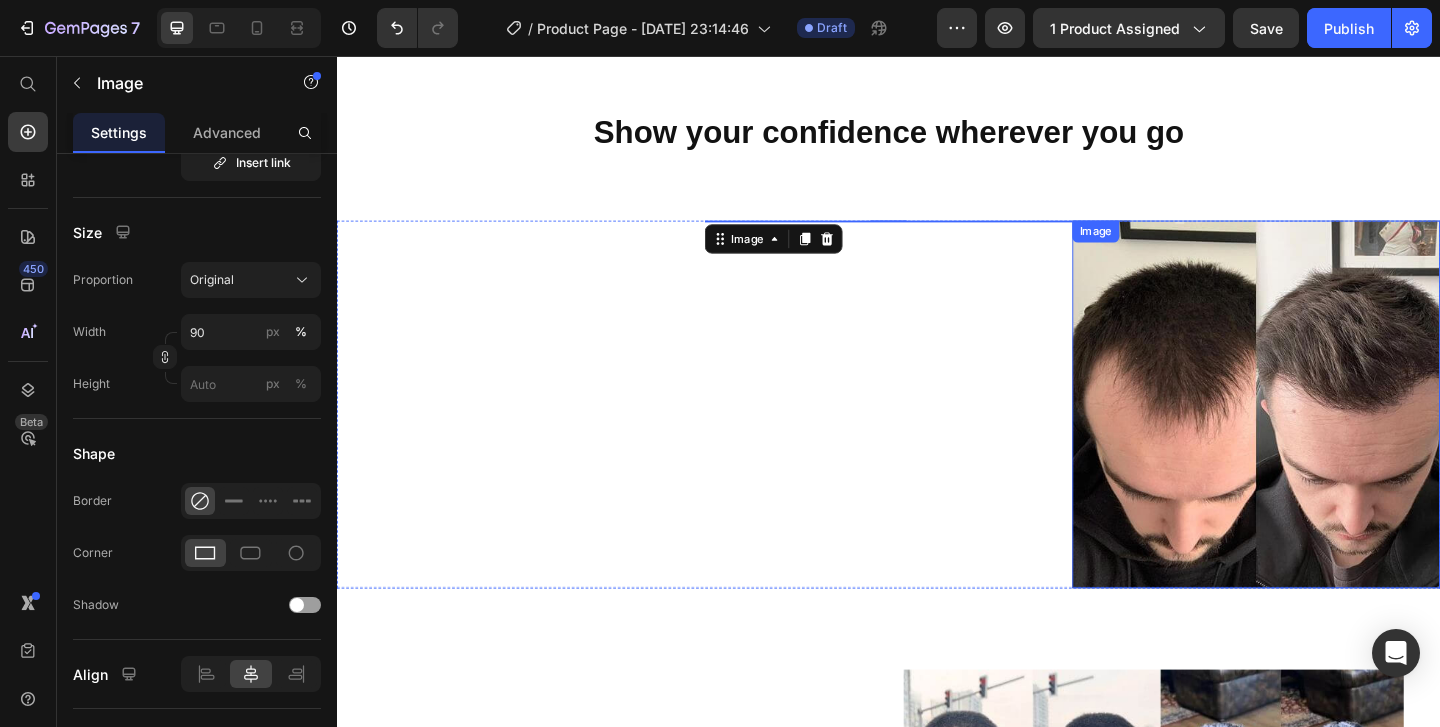 click at bounding box center [1337, 435] 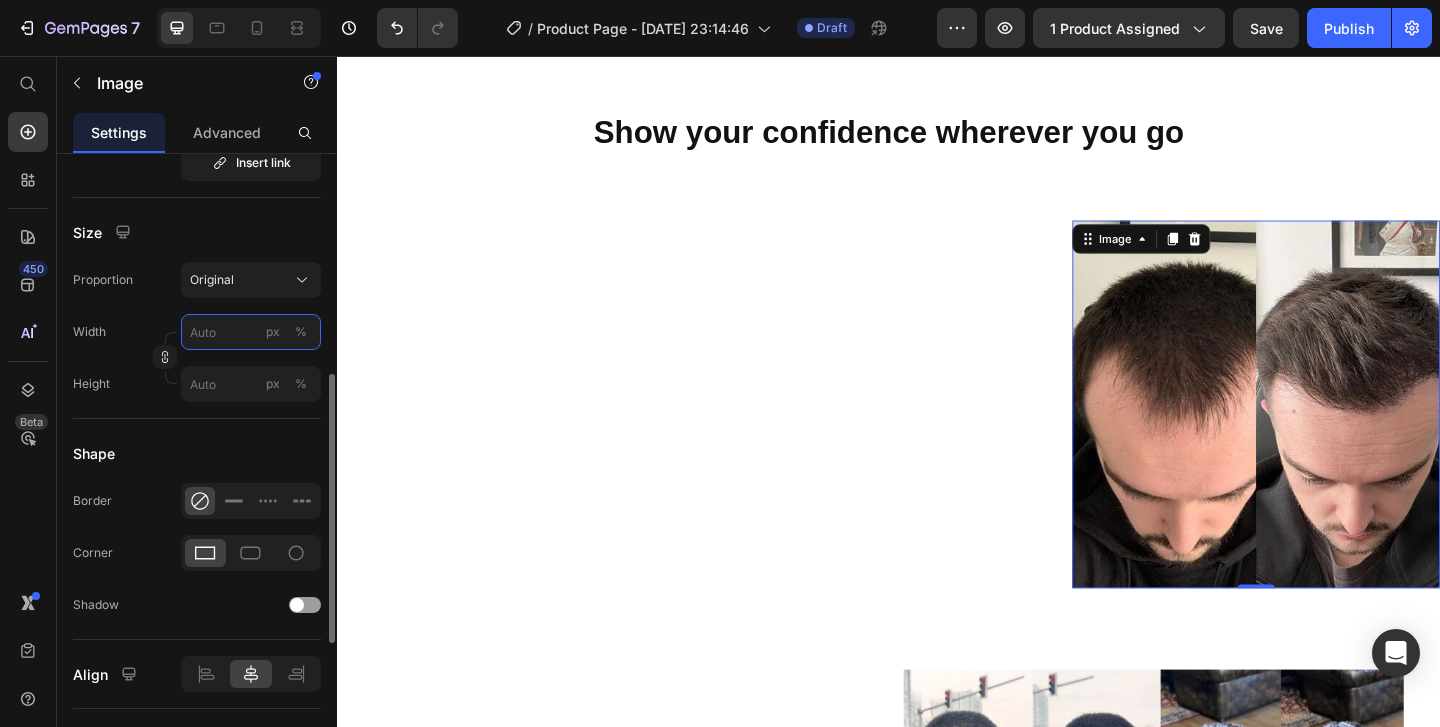 click on "px %" at bounding box center (251, 332) 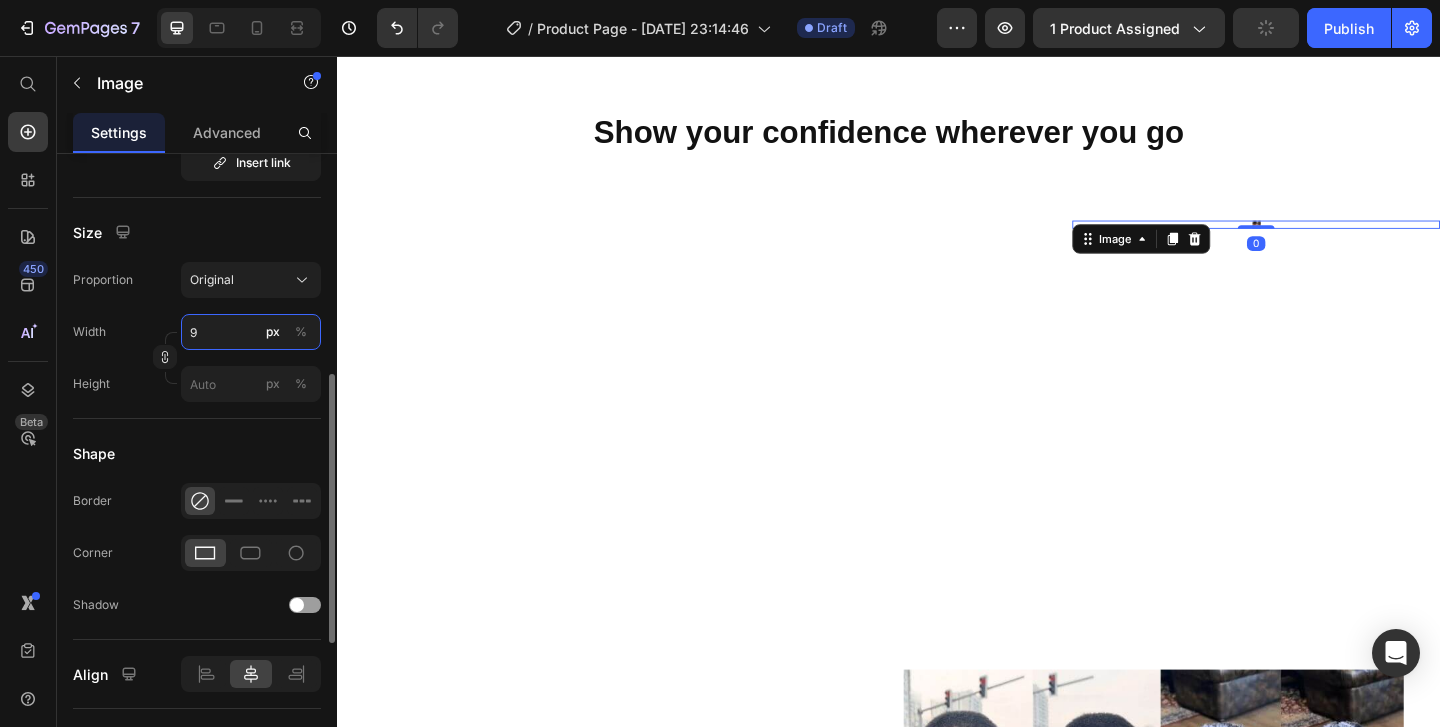 type on "90" 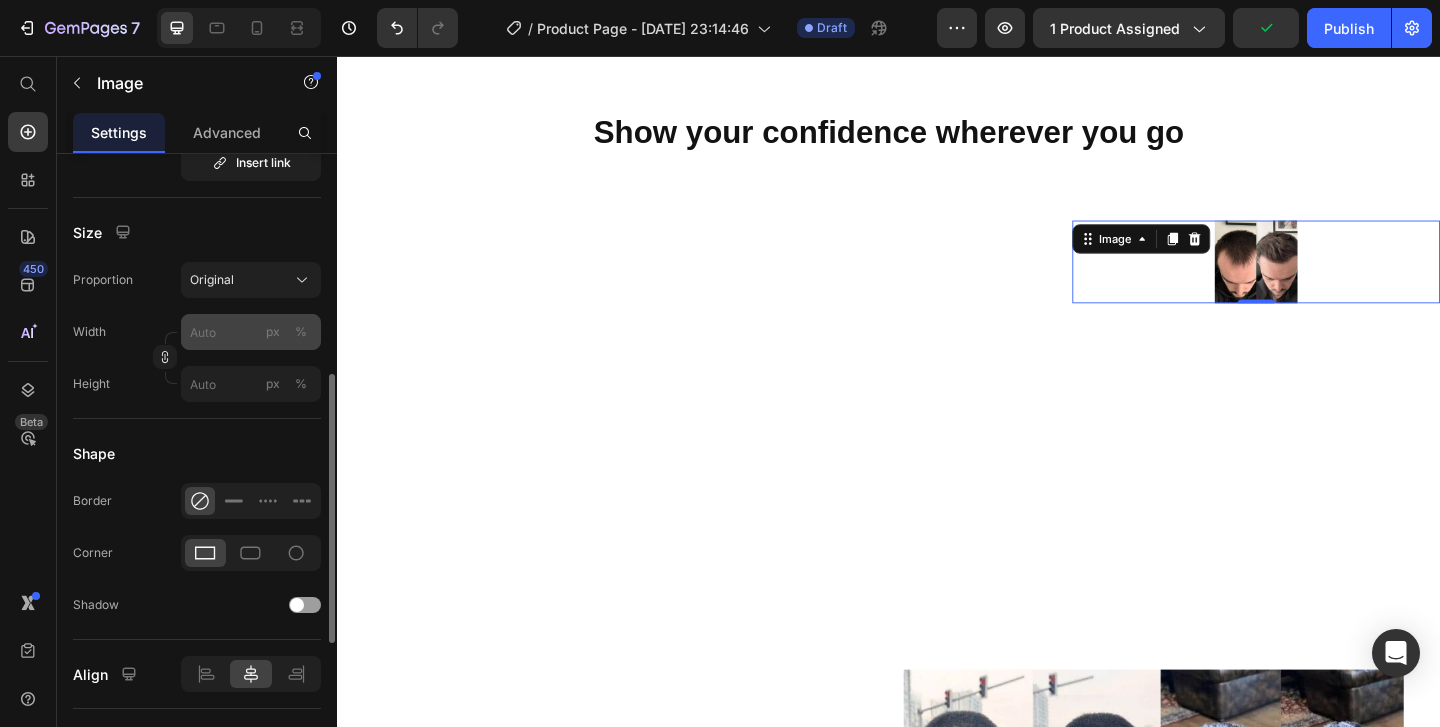 click on "%" at bounding box center [301, 332] 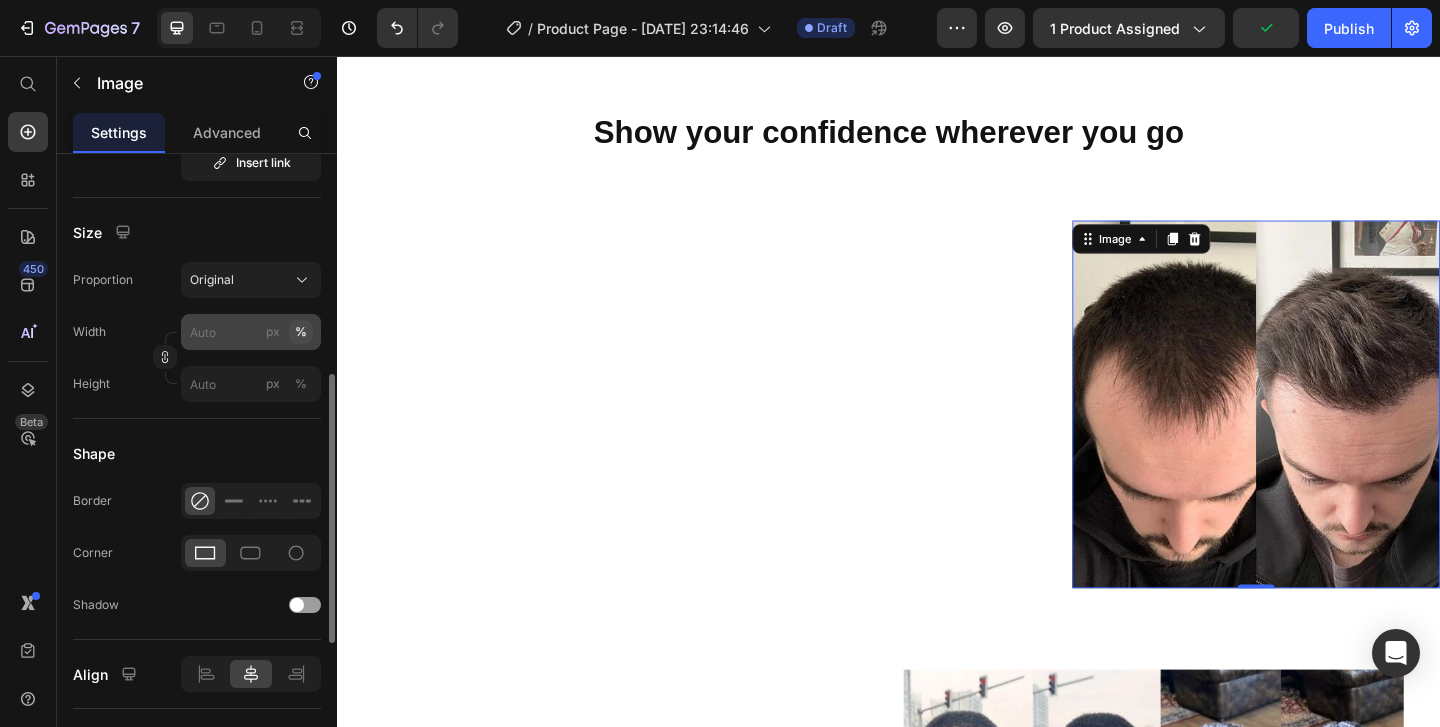 type on "90" 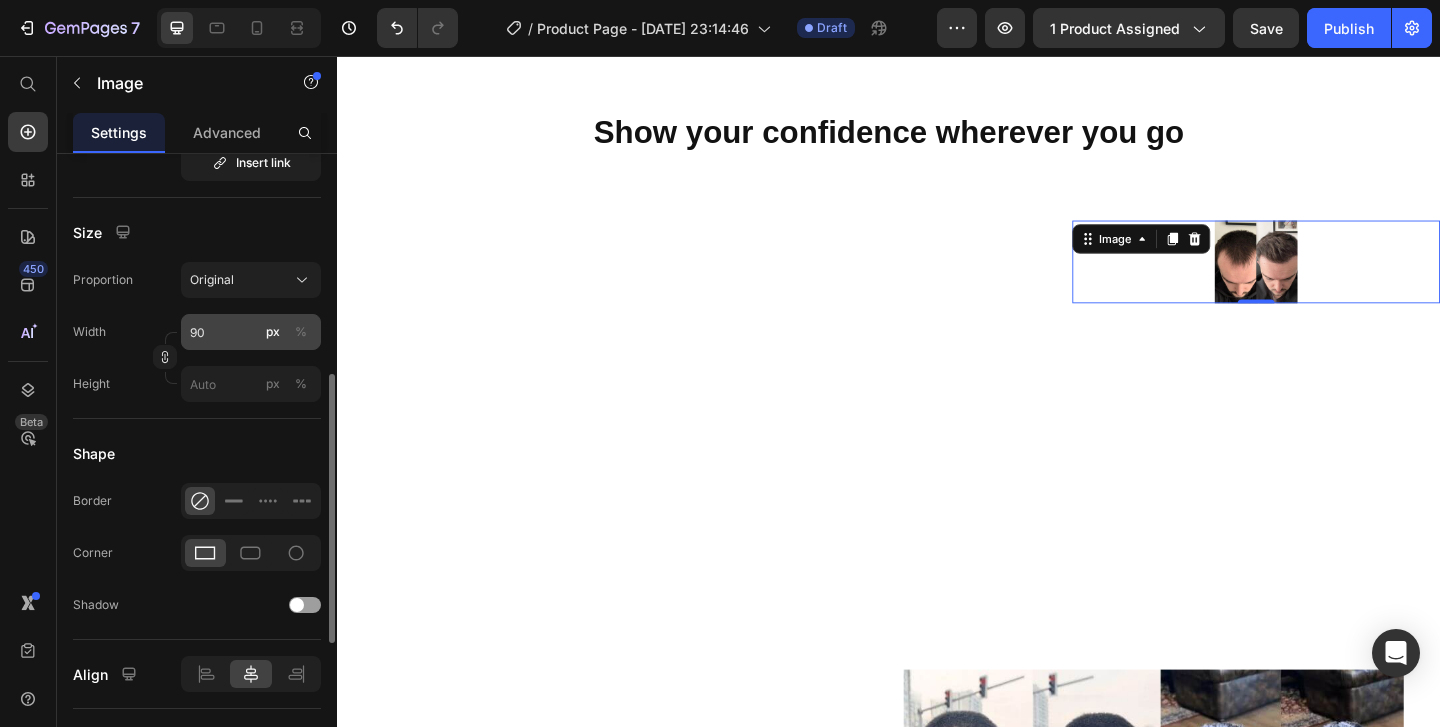 click on "%" 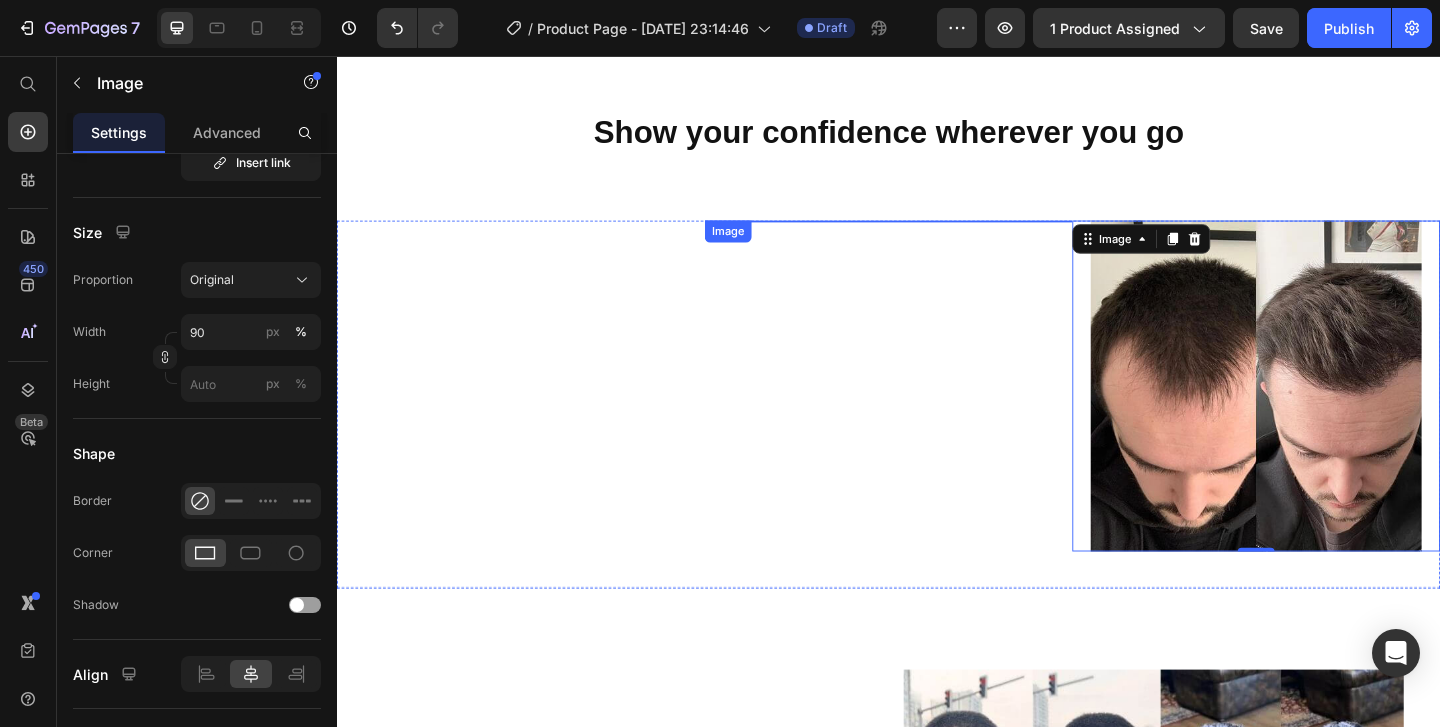 click at bounding box center (937, 235) 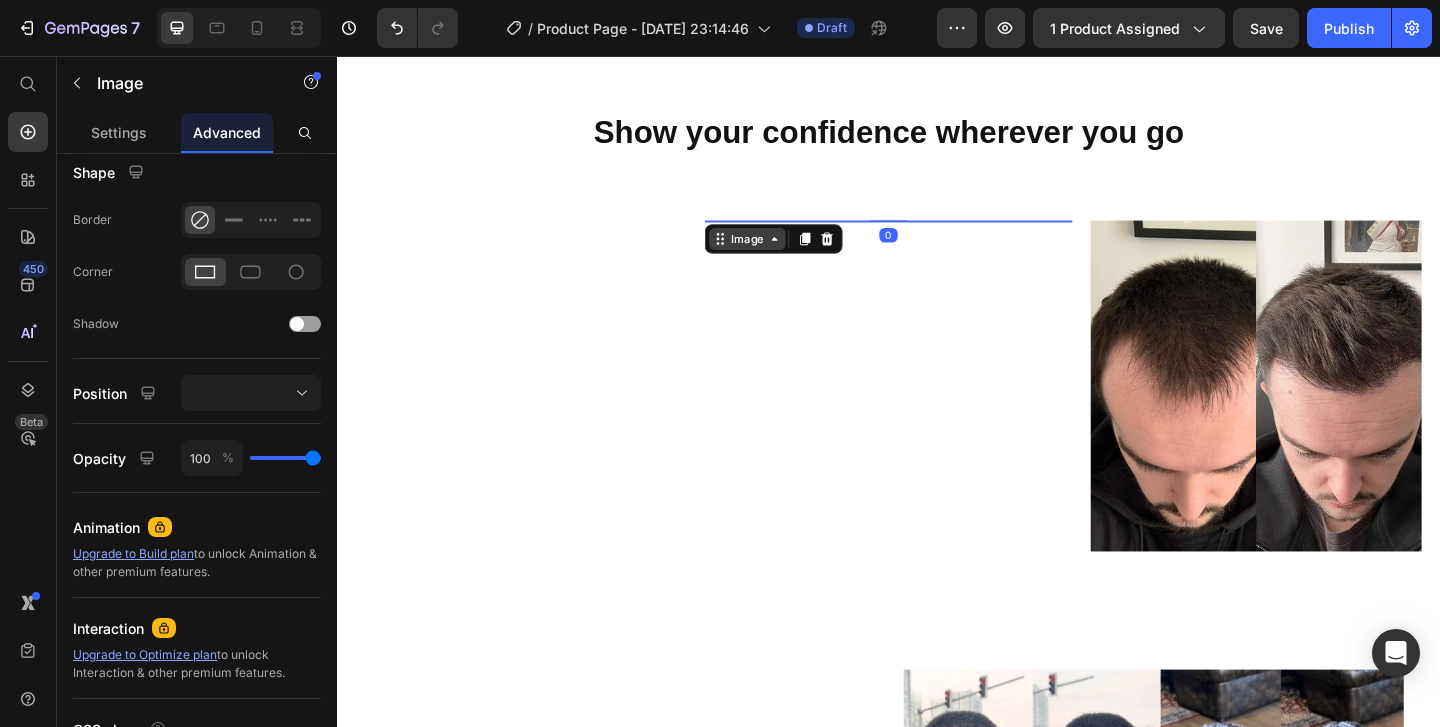 click on "Image" at bounding box center (783, 255) 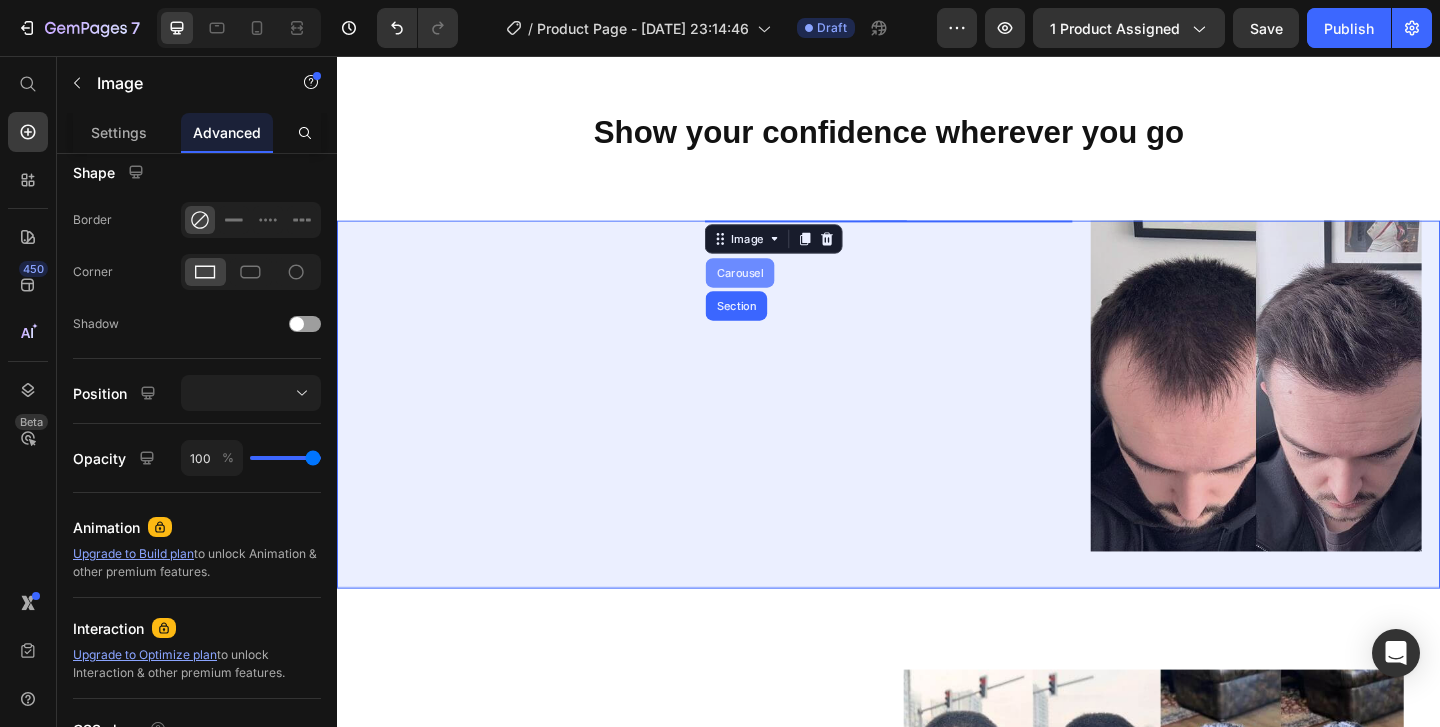 click on "Carousel" at bounding box center [775, 292] 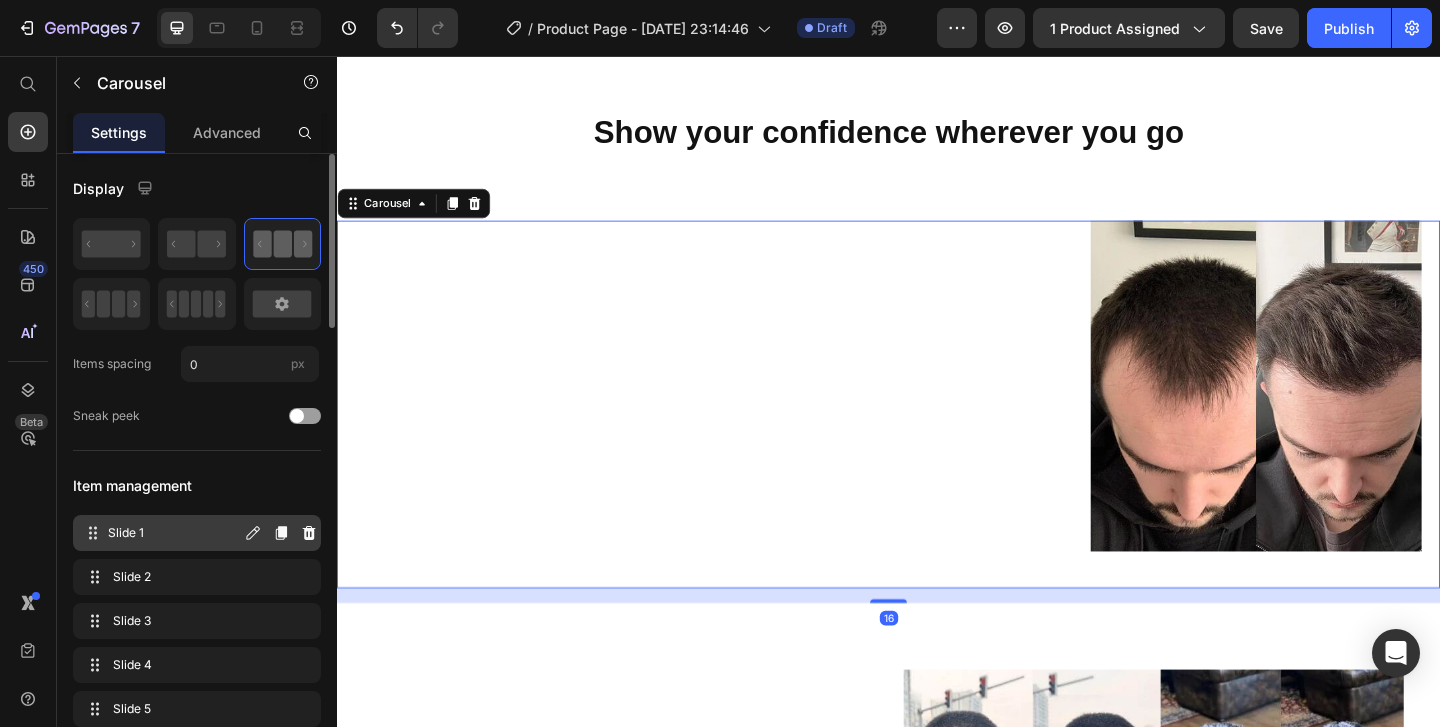 click on "Slide 1" at bounding box center (174, 533) 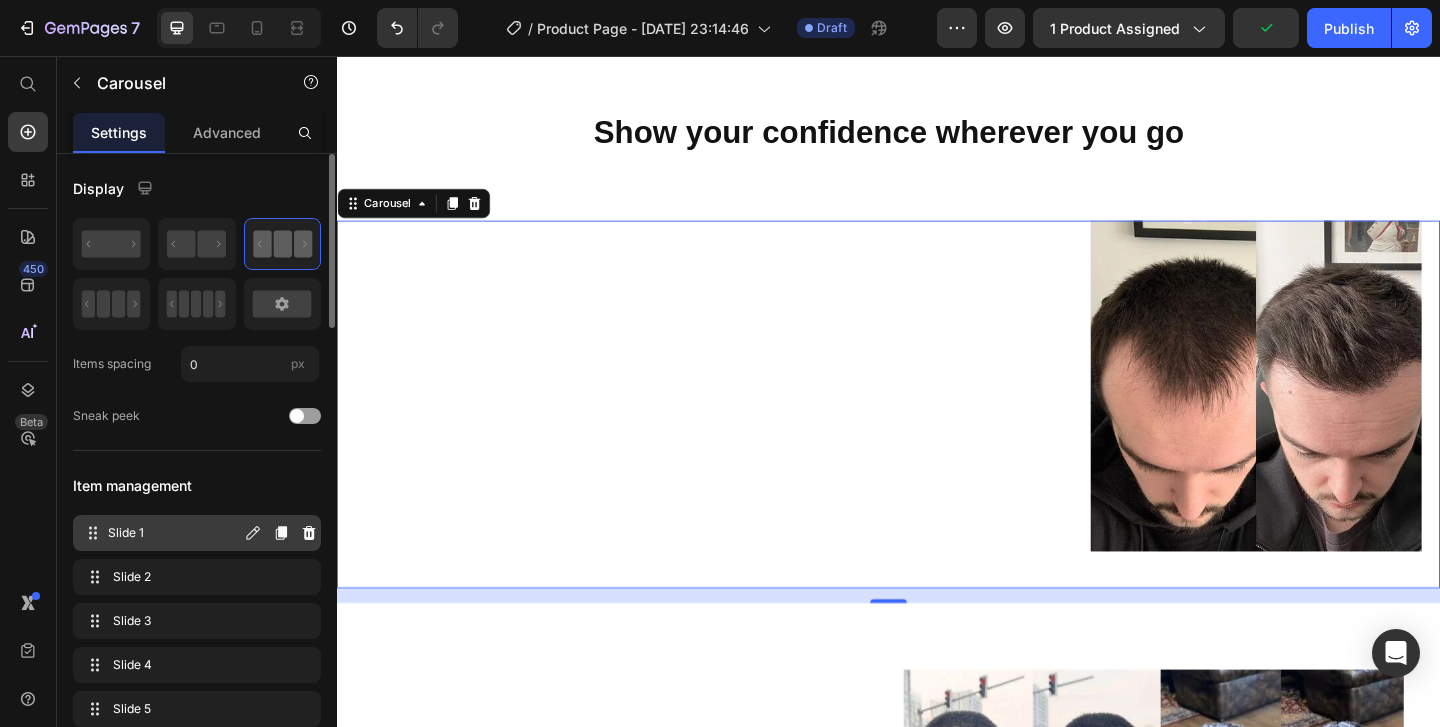 click on "Slide 1" at bounding box center (174, 533) 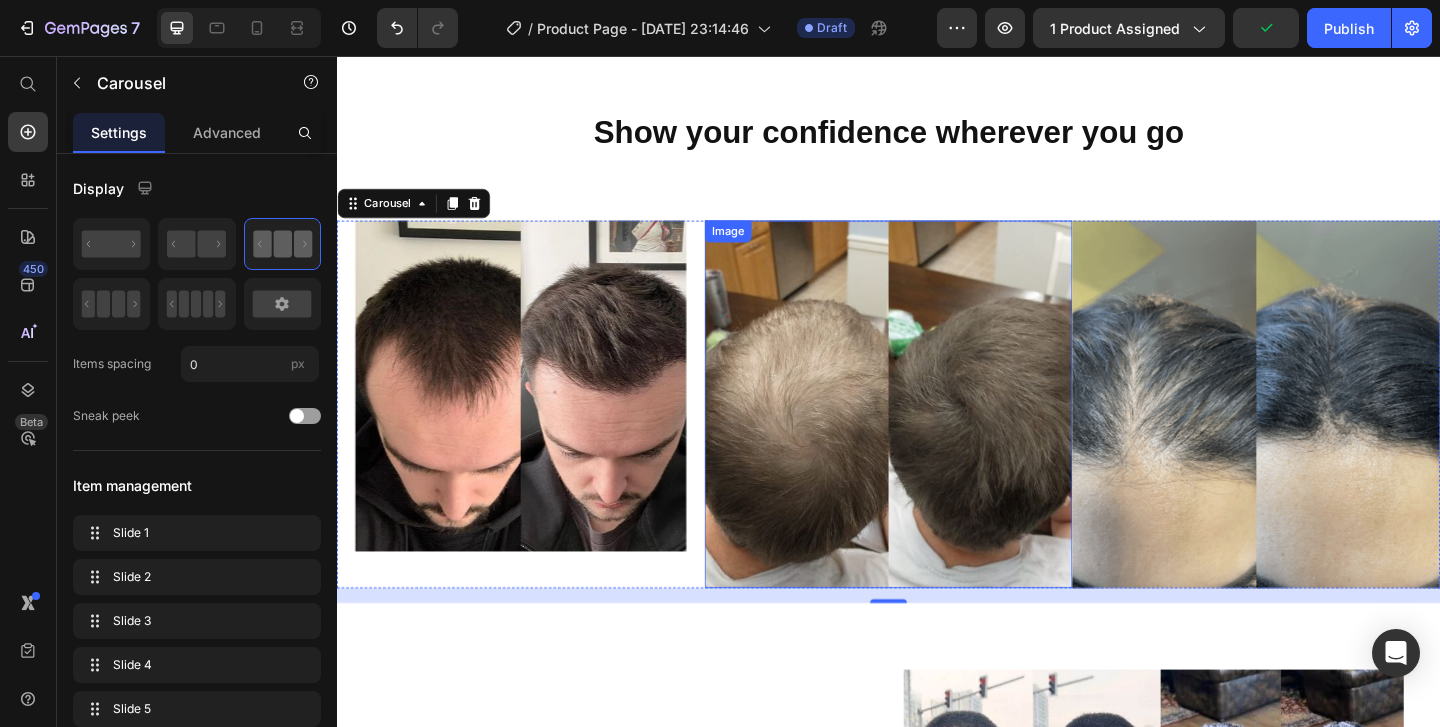 click at bounding box center [937, 435] 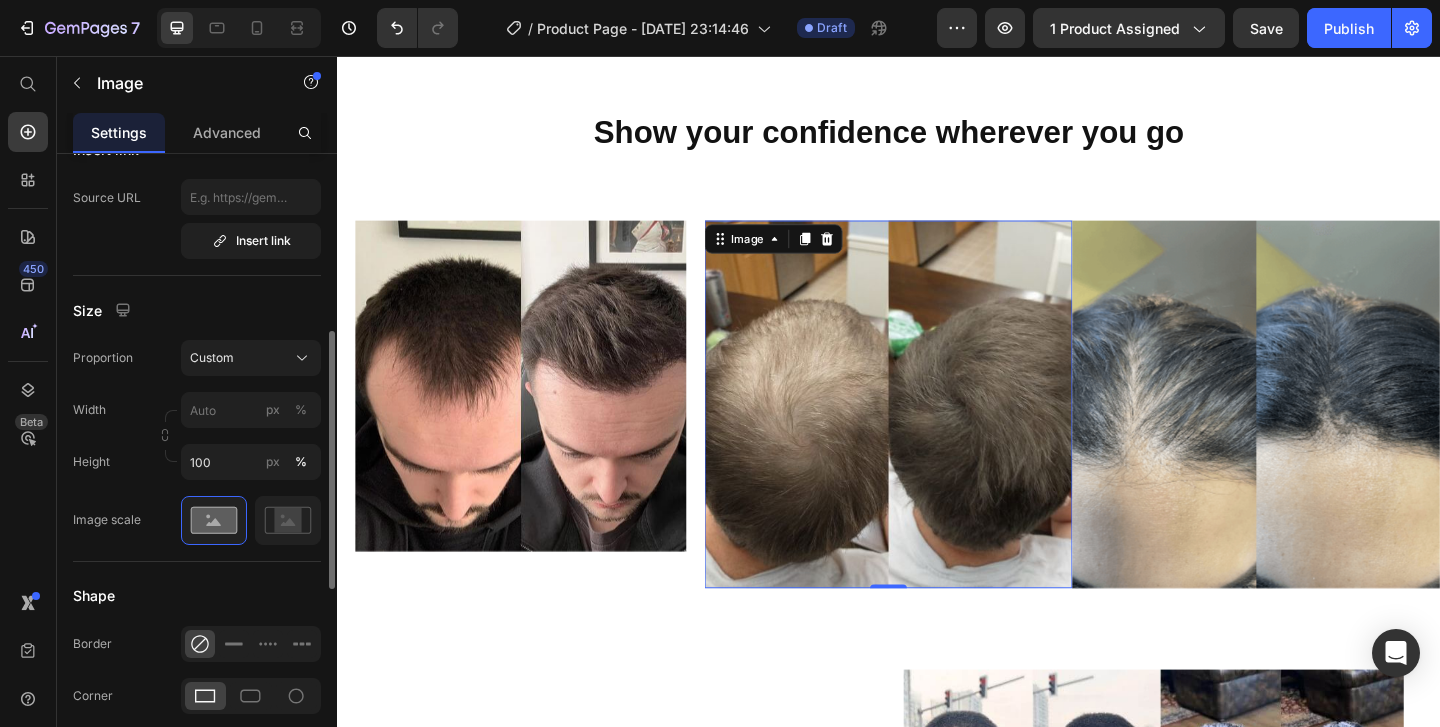 scroll, scrollTop: 435, scrollLeft: 0, axis: vertical 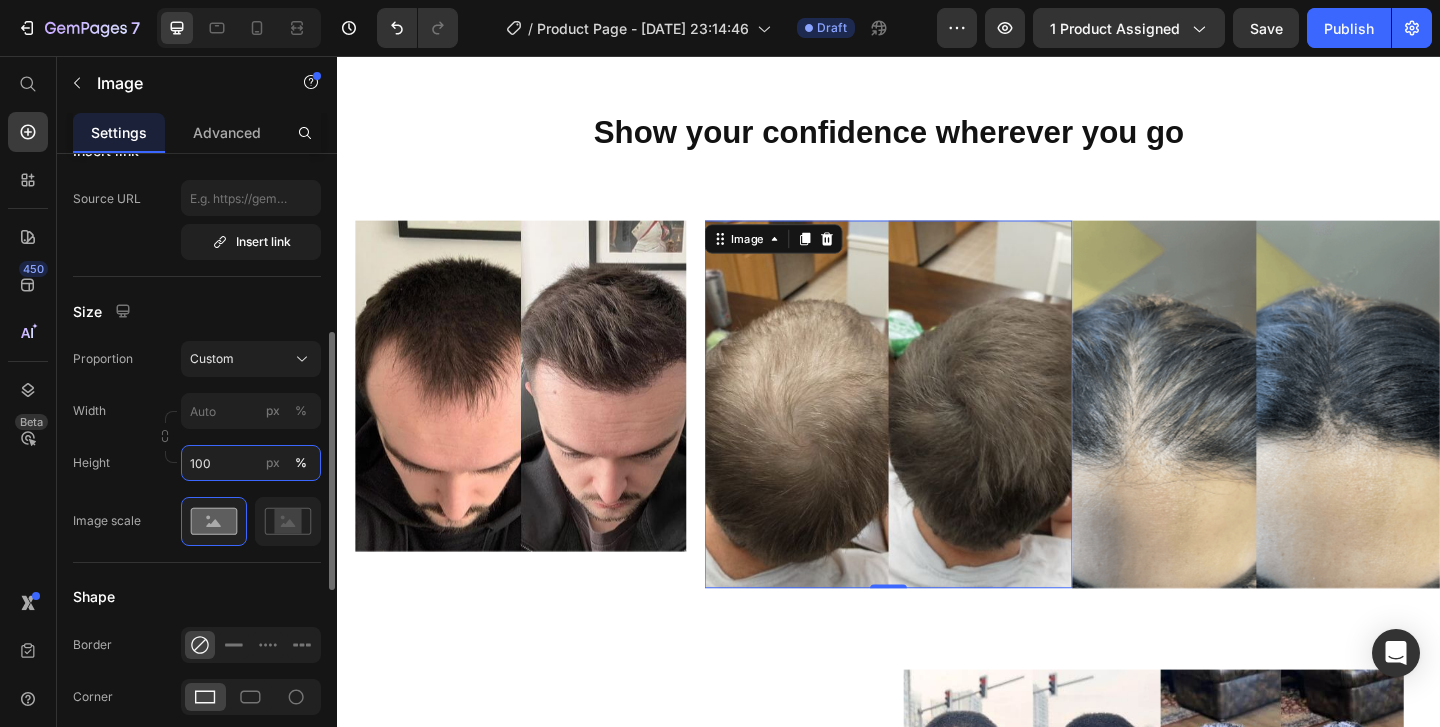 click on "100" at bounding box center (251, 463) 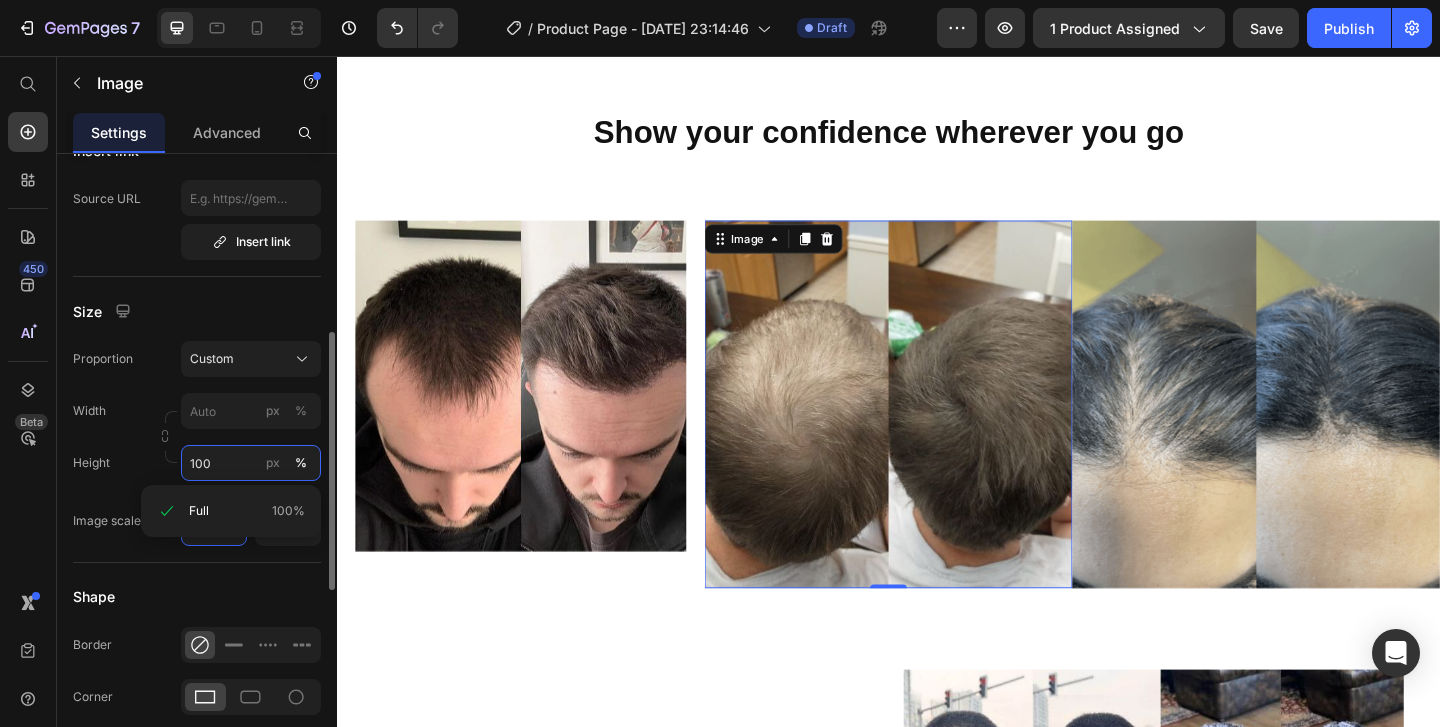 click on "100" at bounding box center [251, 463] 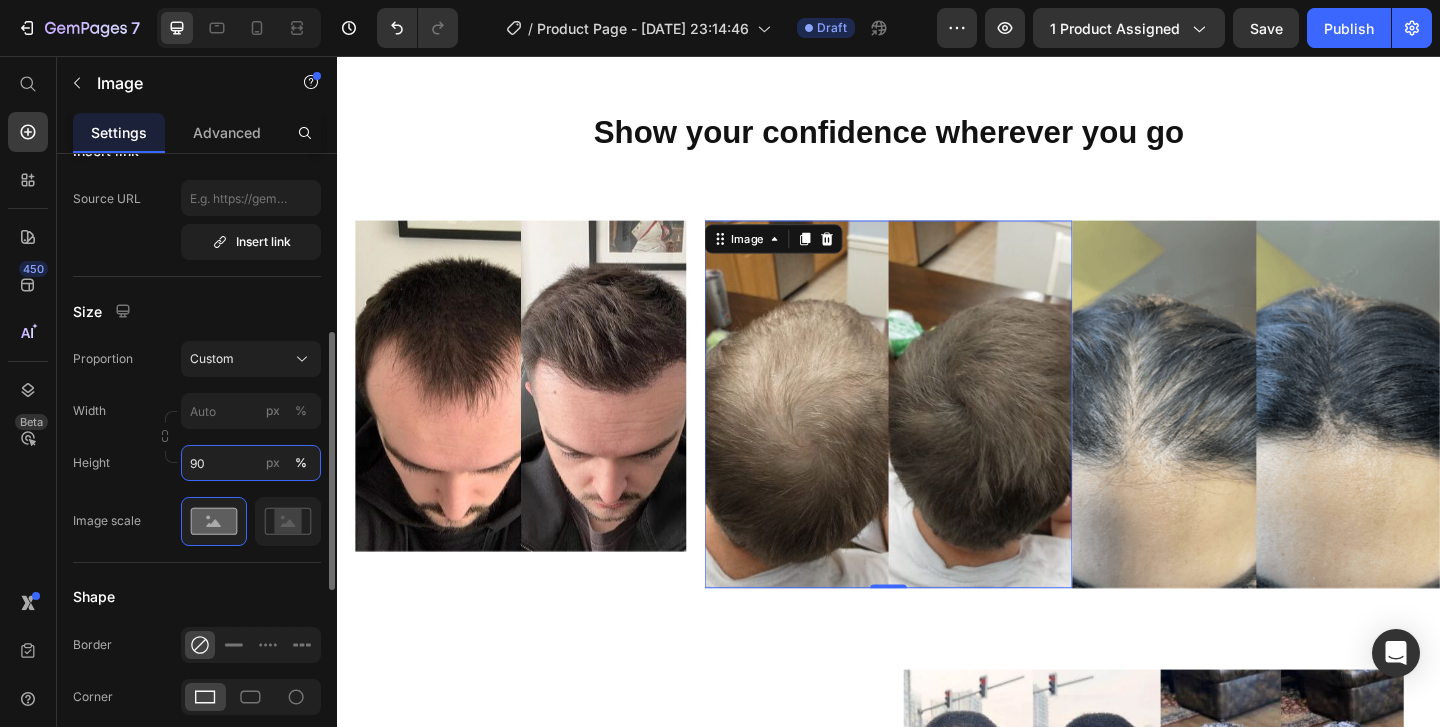 click on "90" at bounding box center (251, 463) 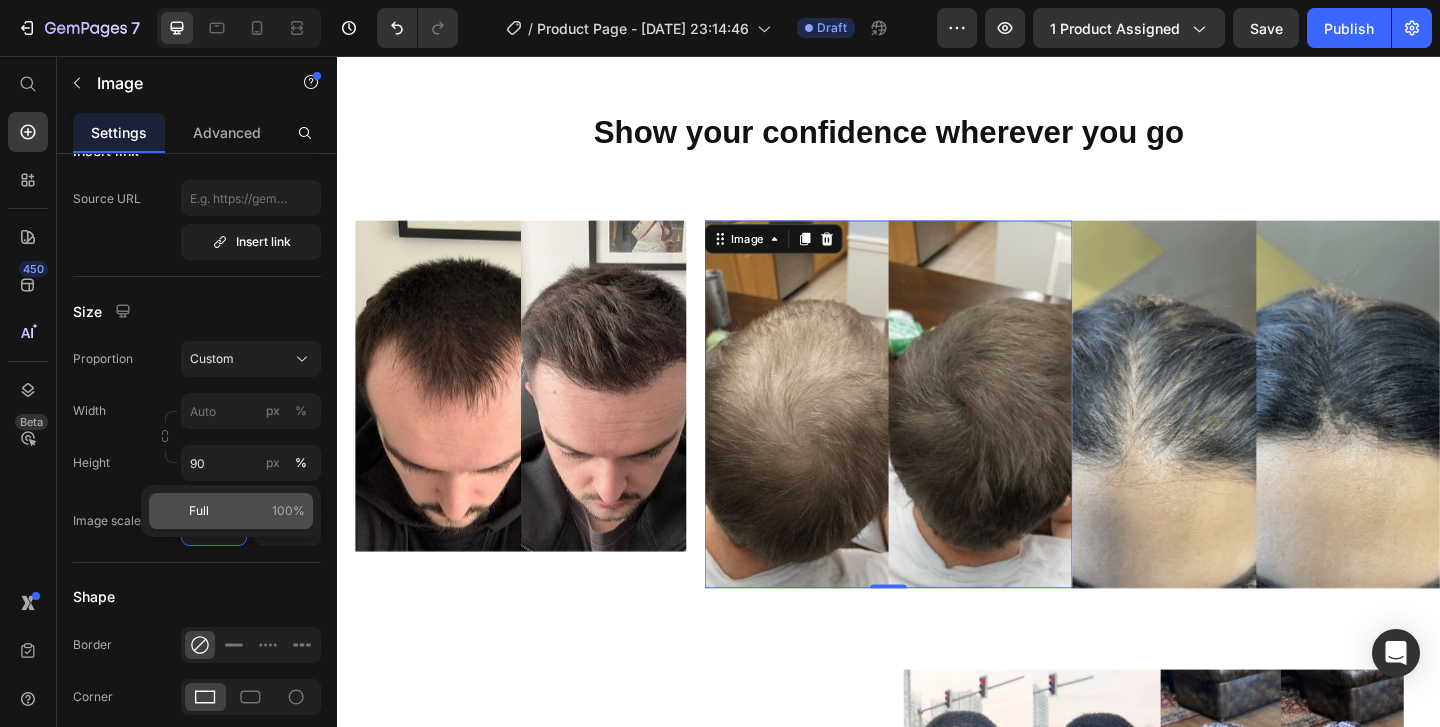 click on "Full 100%" at bounding box center (247, 511) 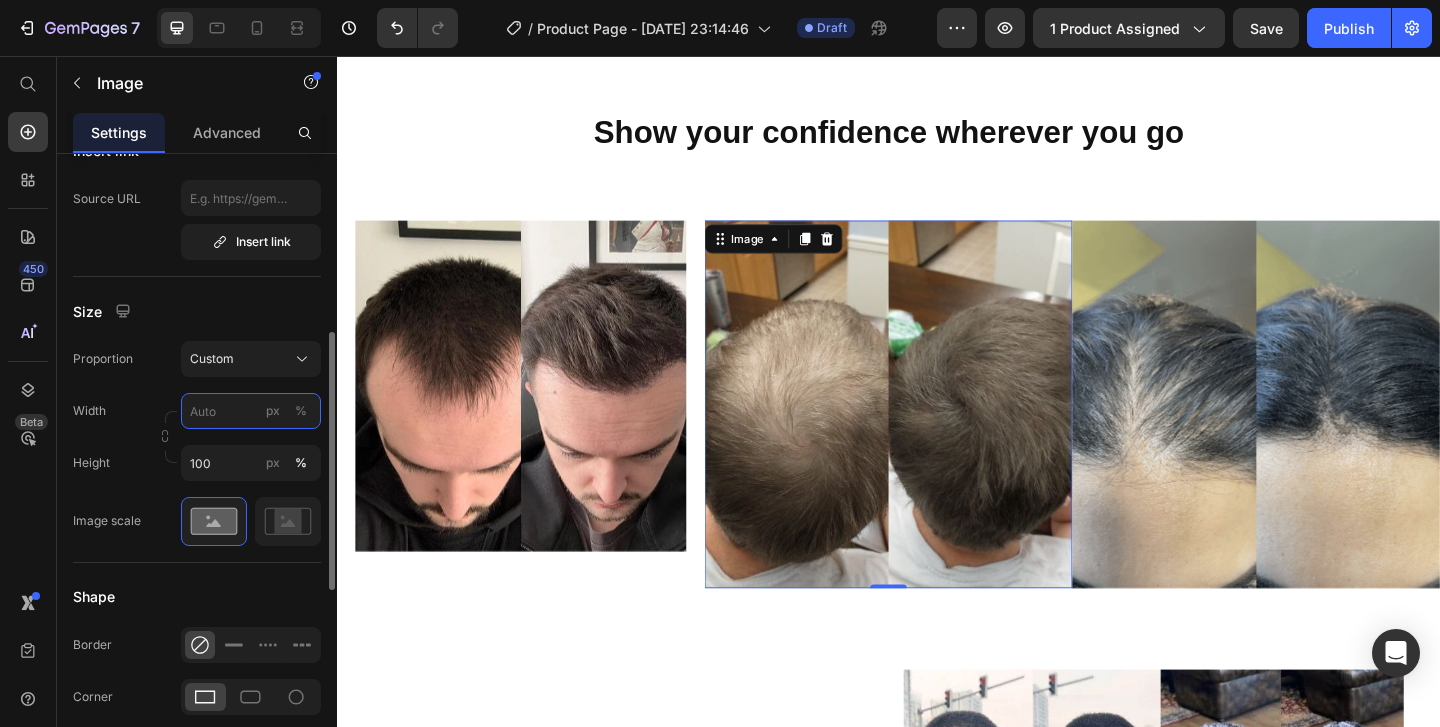 click on "px %" at bounding box center (251, 411) 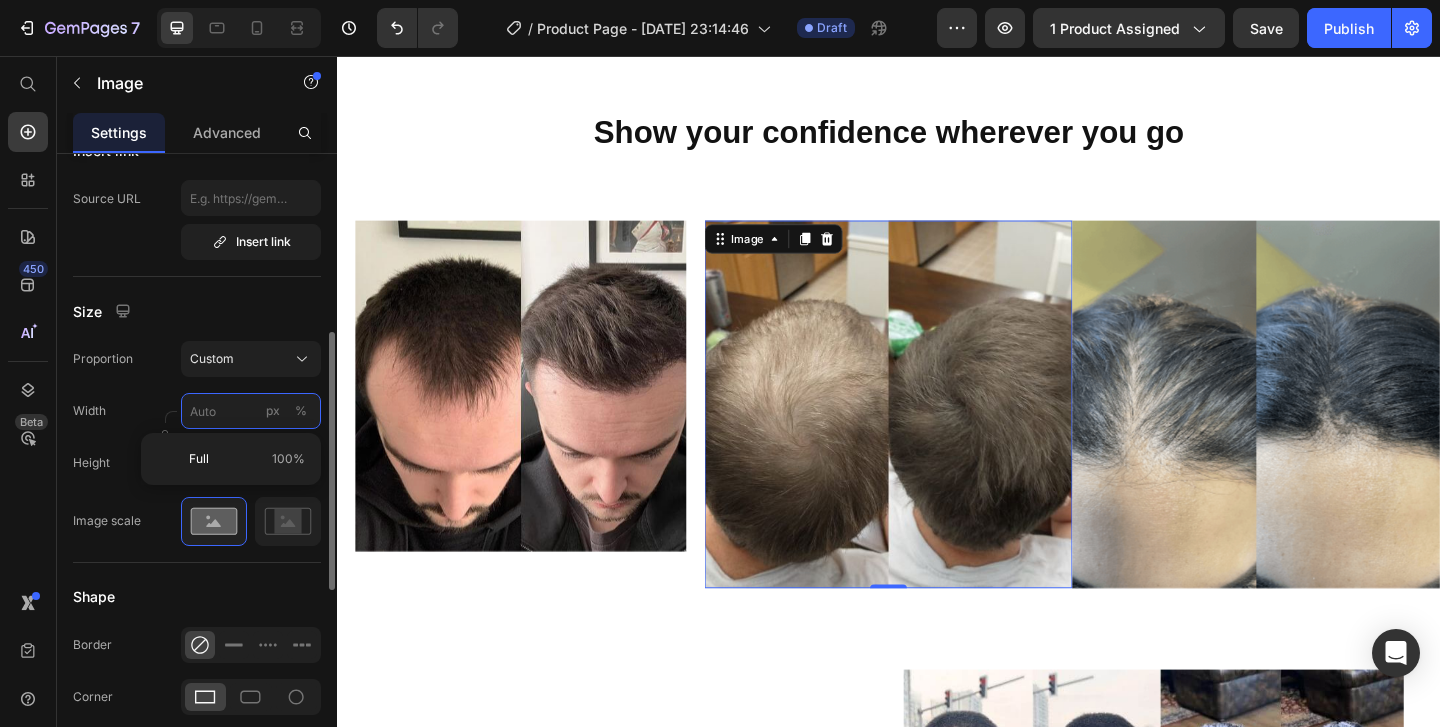 type on "1" 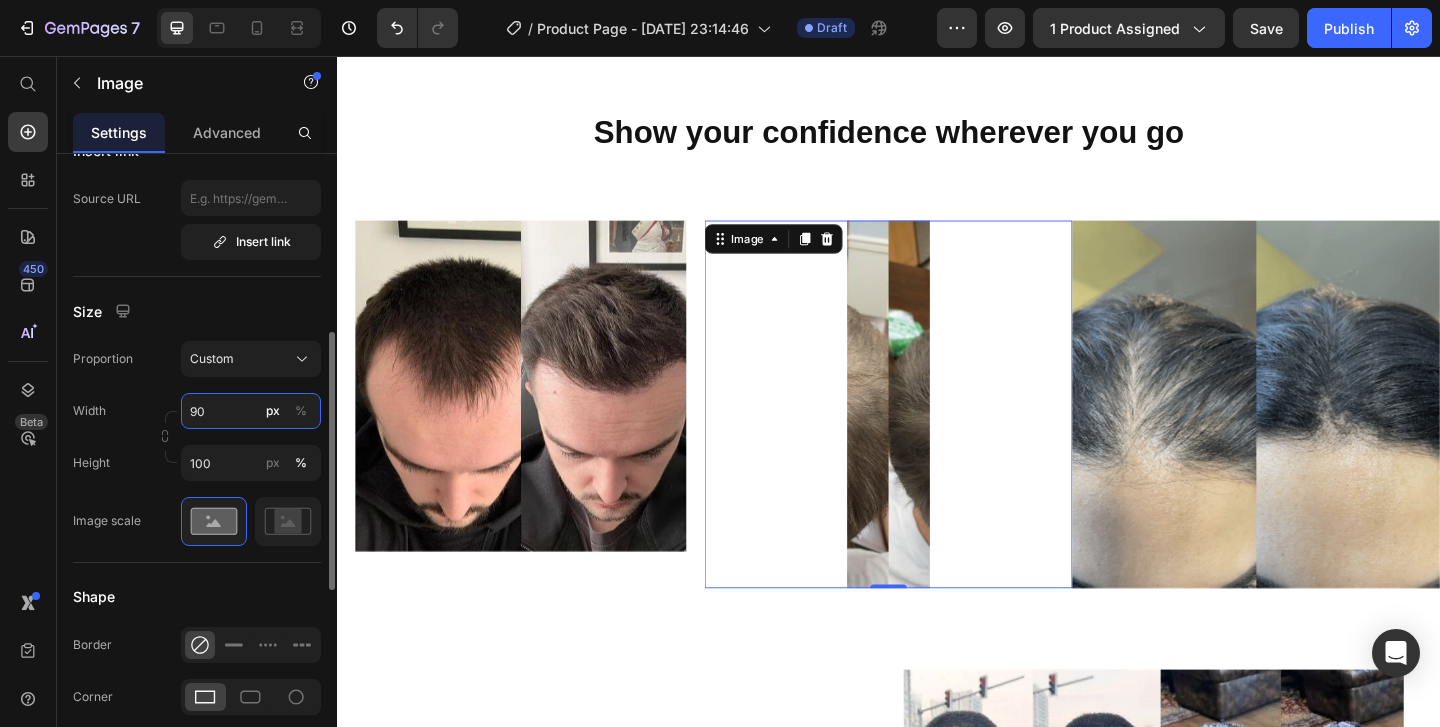 type on "90" 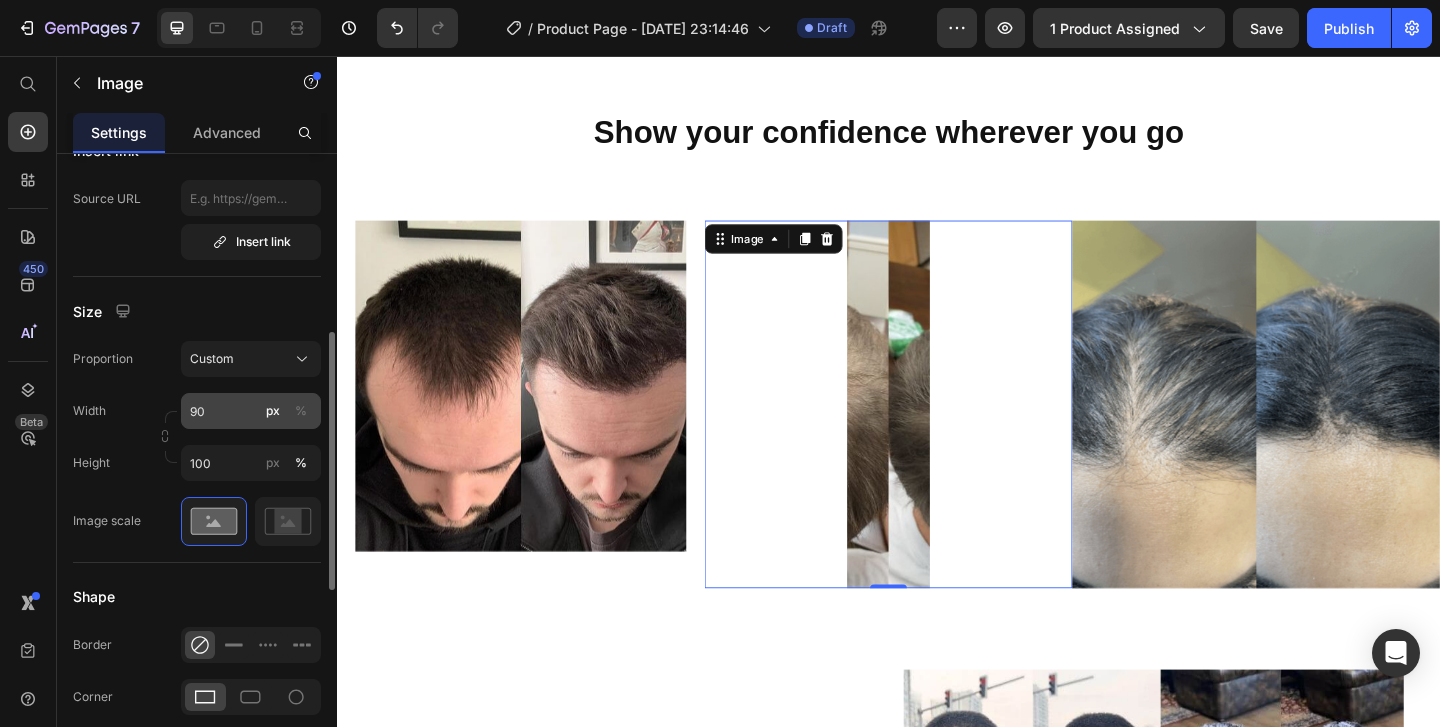click on "%" at bounding box center (301, 411) 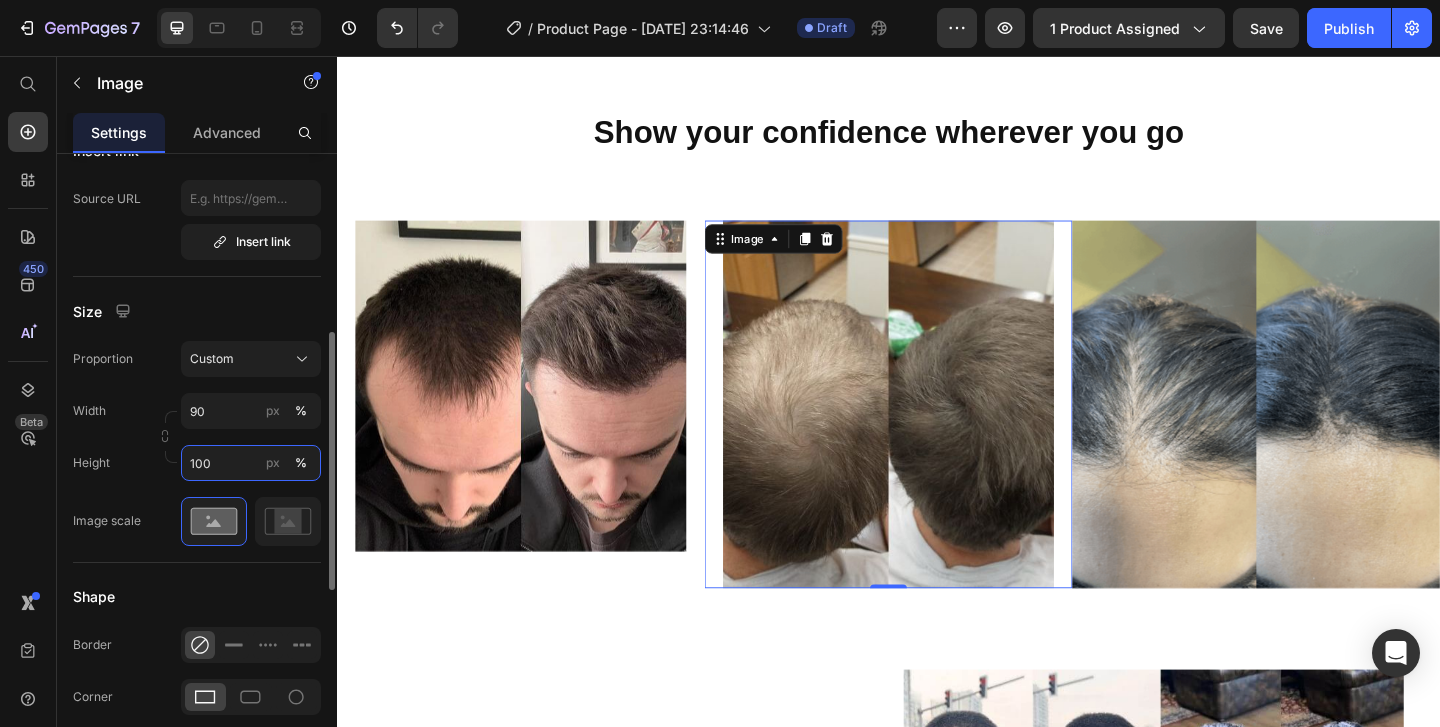 click on "100" at bounding box center (251, 463) 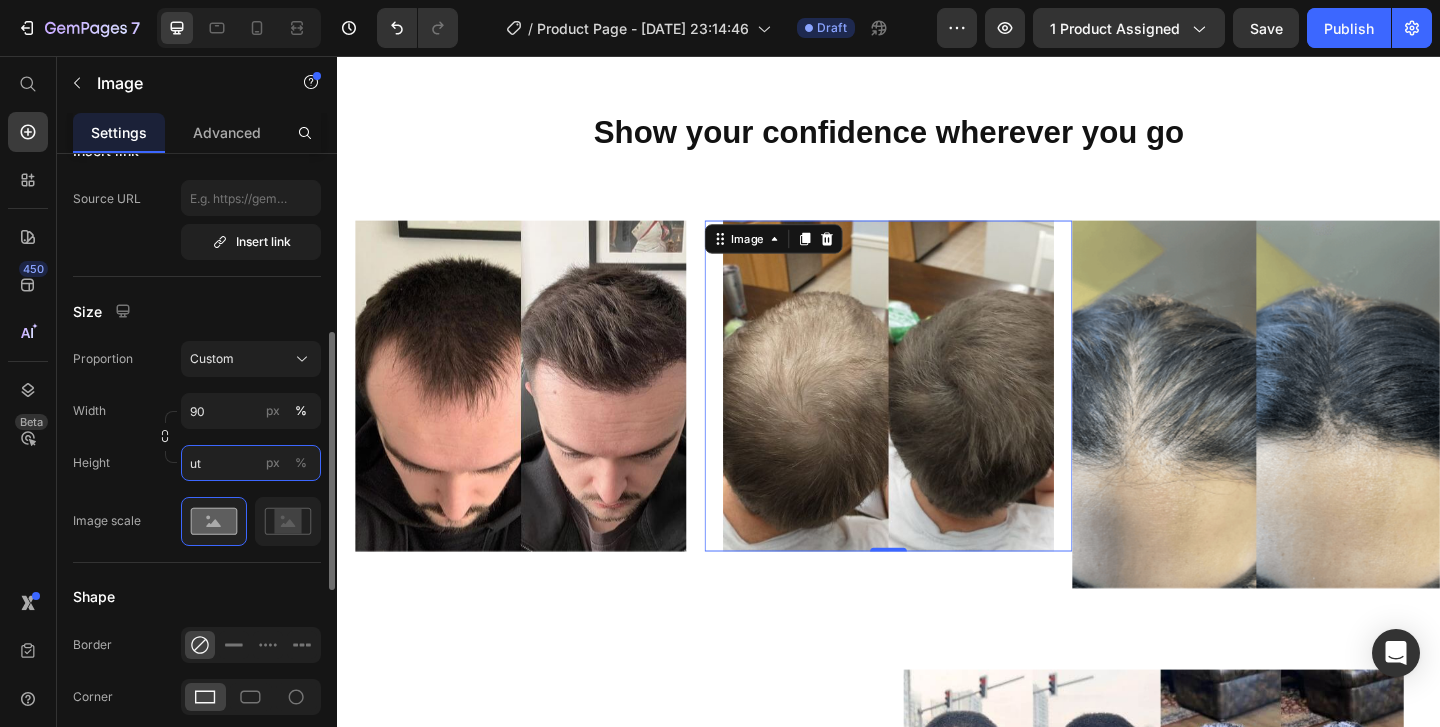 type on "u" 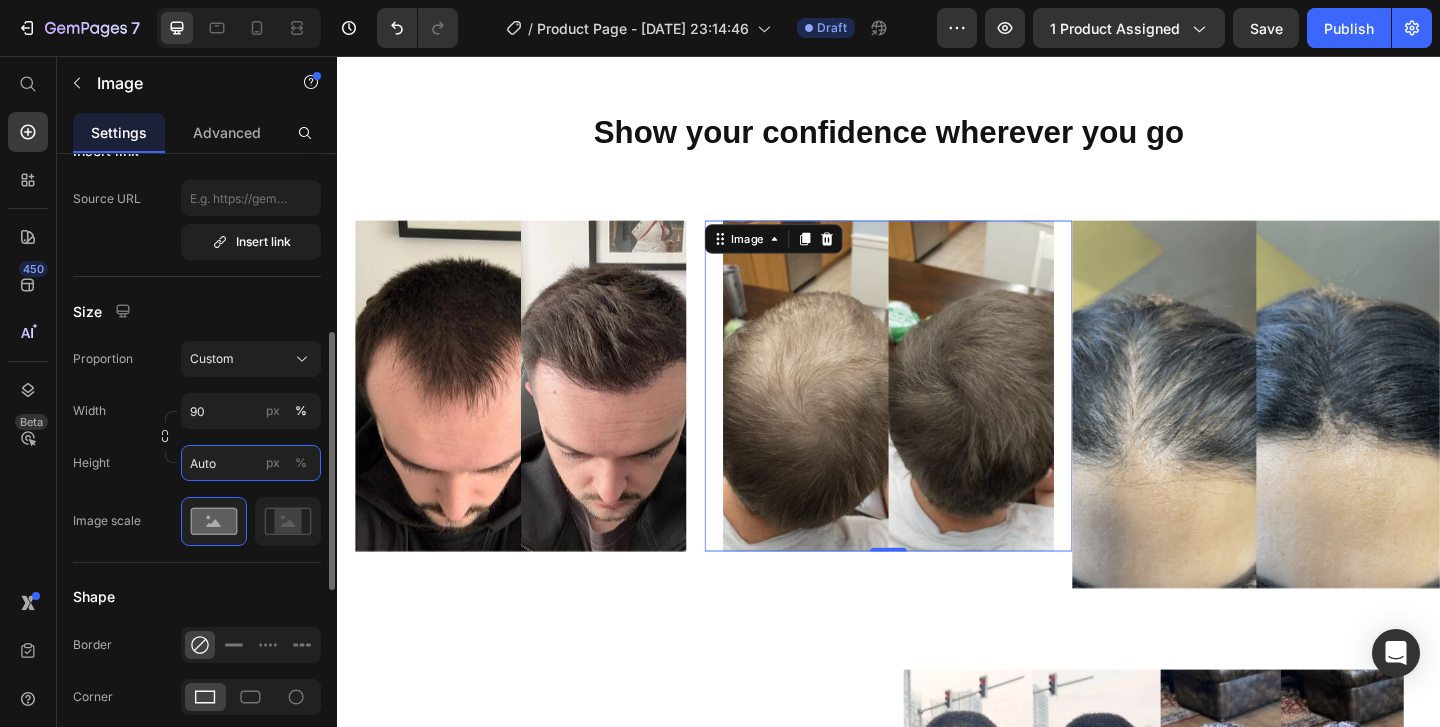 type on "Auto" 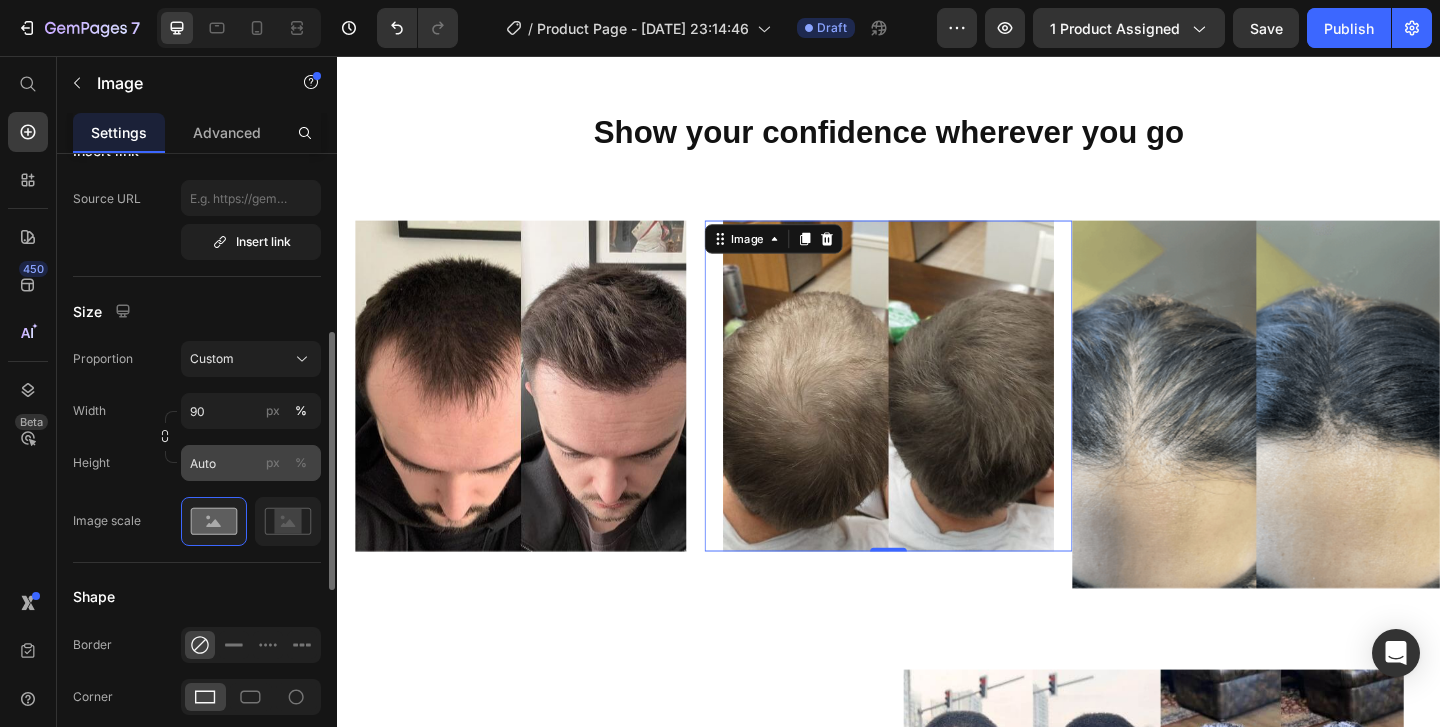 type 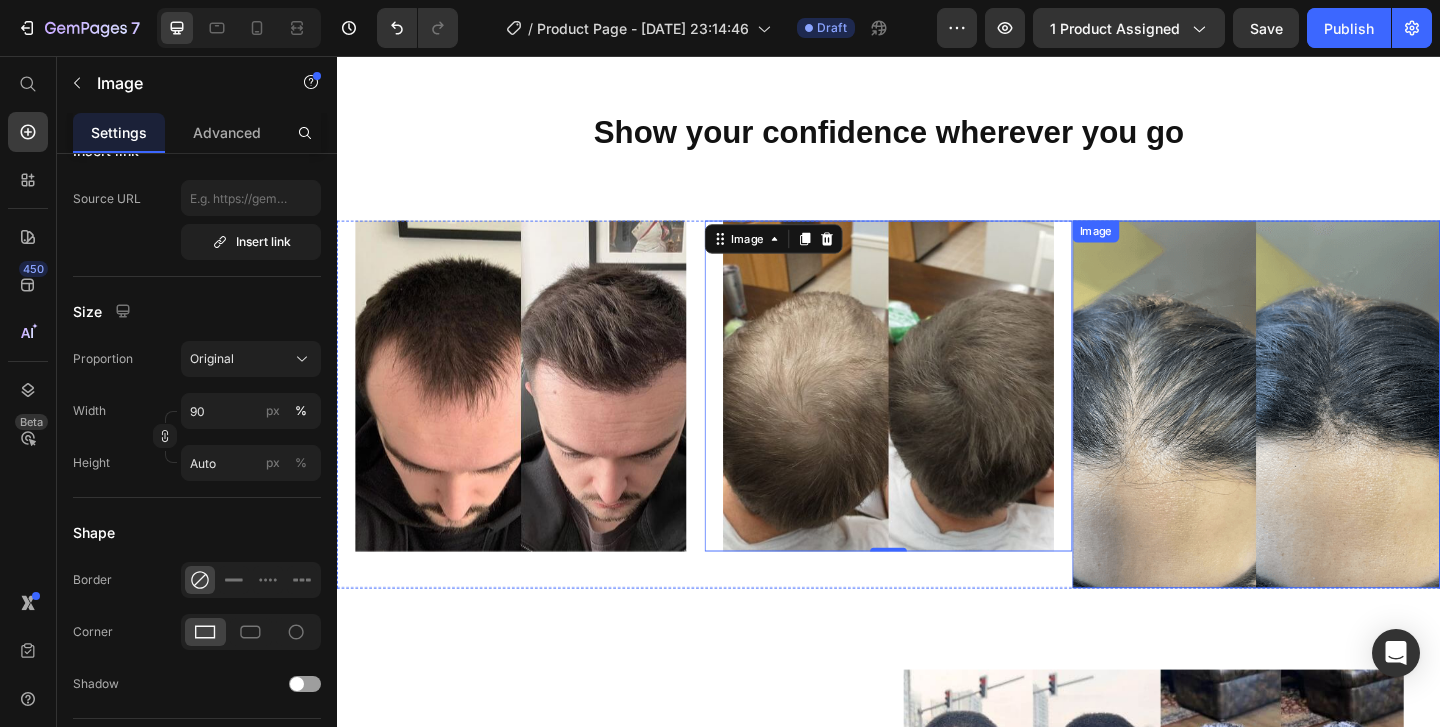 click at bounding box center (1337, 435) 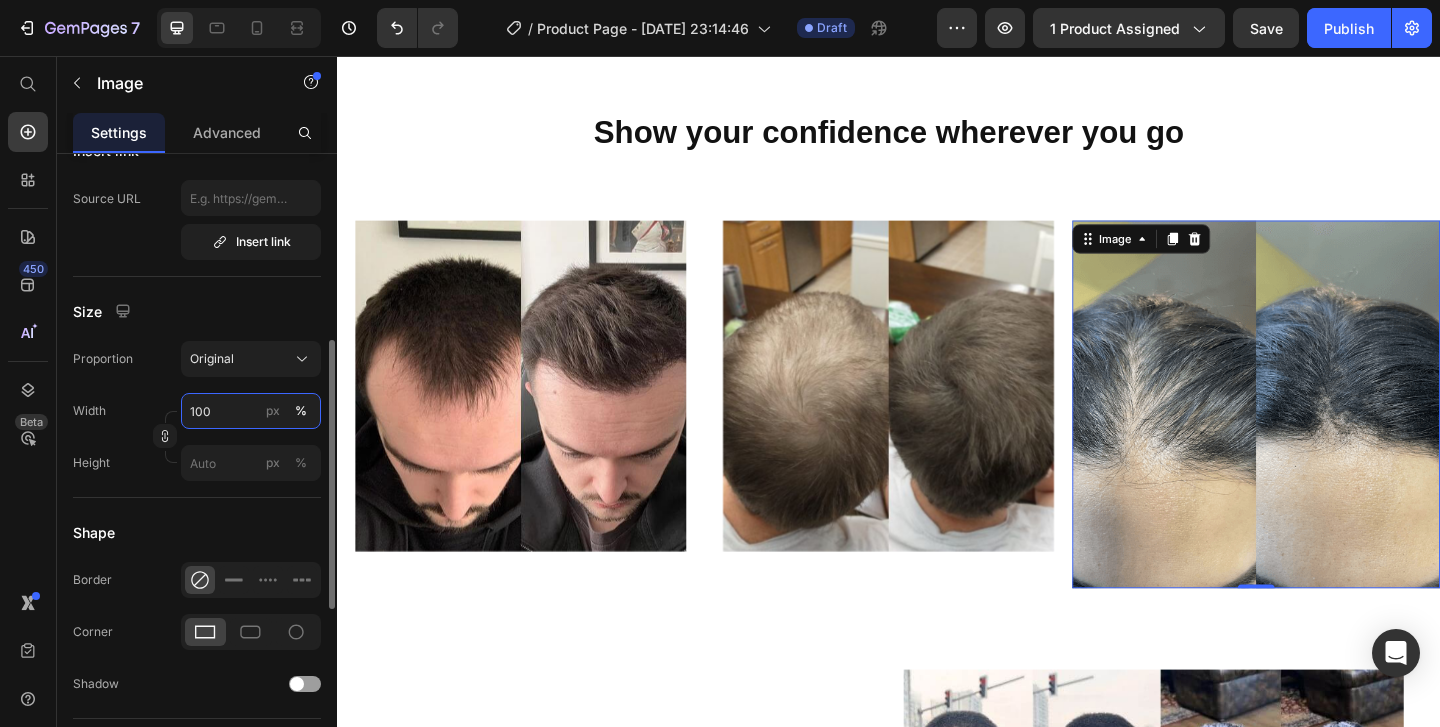 click on "100" at bounding box center [251, 411] 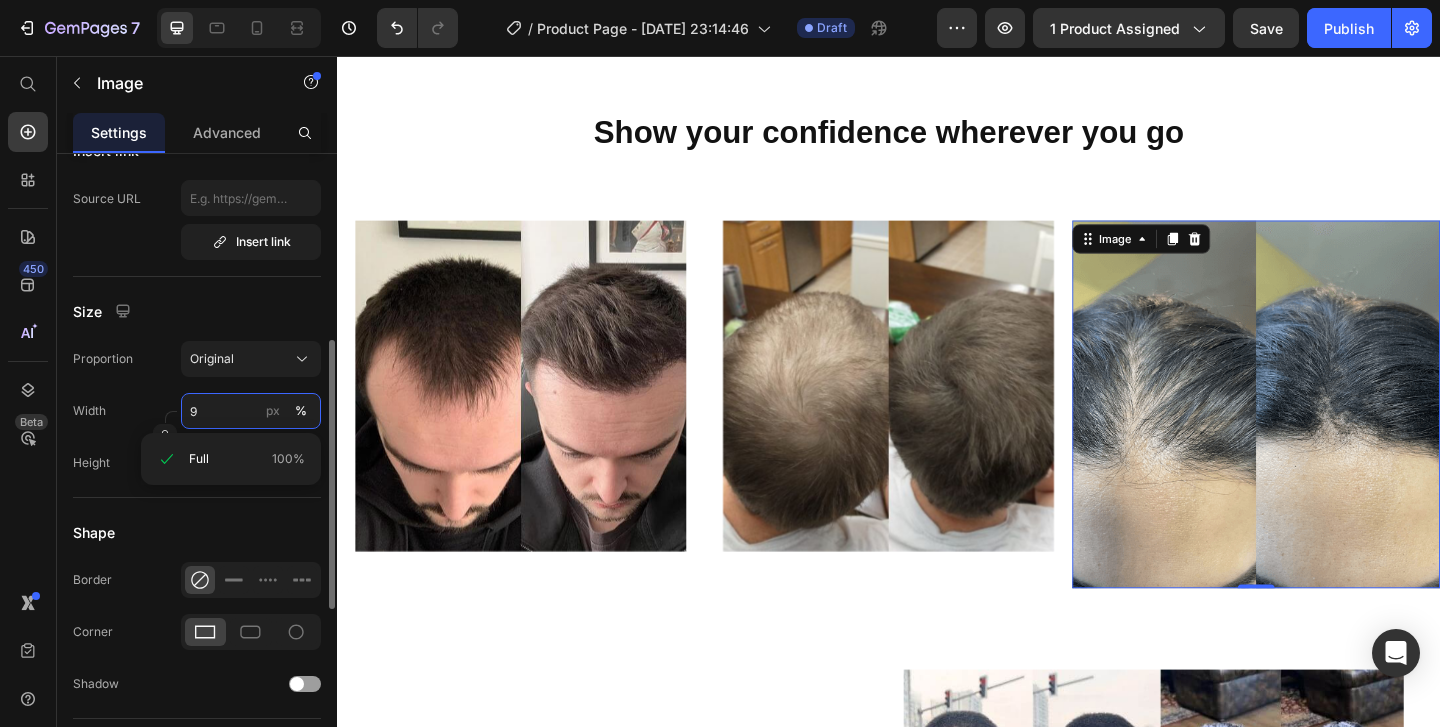 type on "90" 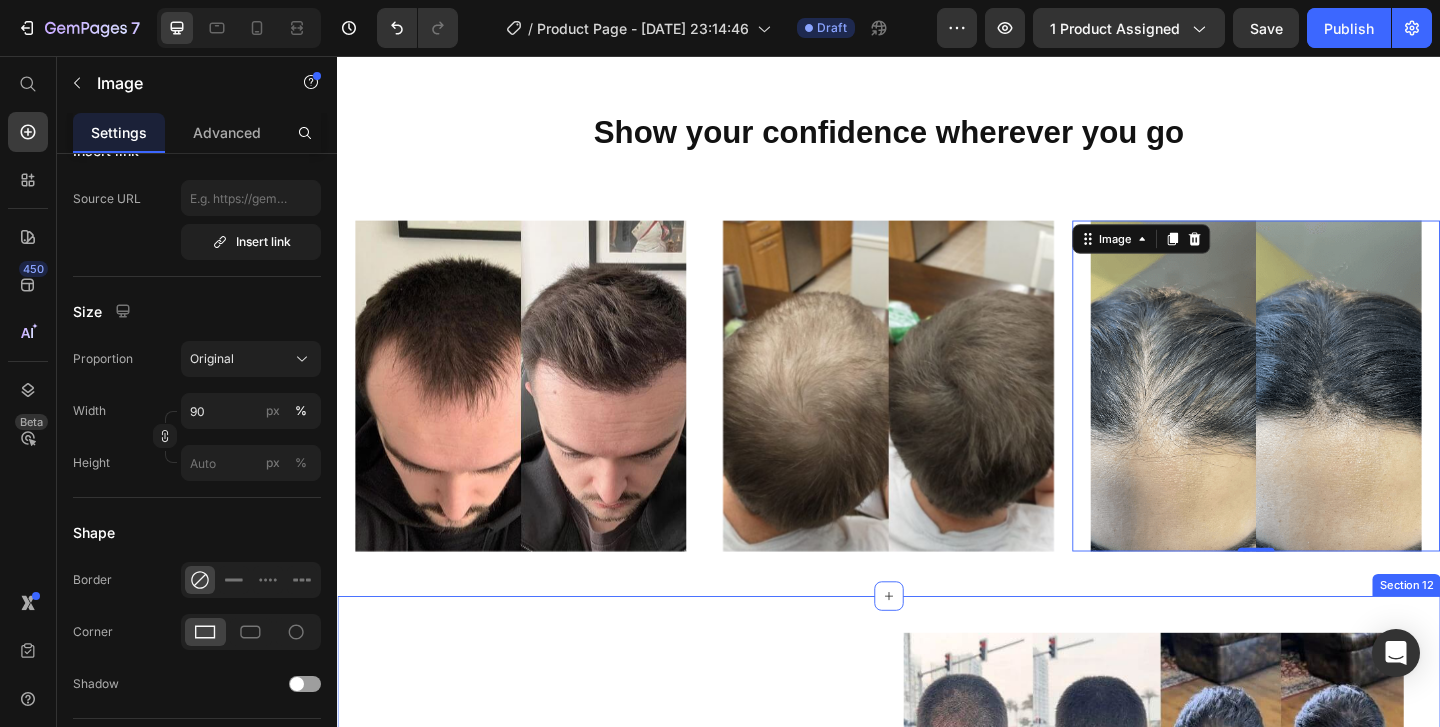 click on "Verändere deinen Look in Sekunden Heading Dünner werdendes Haar kann dein Selbstvertrauen in sozialen und beruflichen Situationen beeinträchtigen. Diese effektive Lösung sorgt sofort für Abdeckung – und gibt dir neues Selbstbewusstsein.   Text Block ✔ Stärkt dein Selbstvertrauen in Sekunden ✔ Natürlich wirkendes, gleichmäßiges Ergebnis ✔ Perfekt für die Anwendung unterwegs Text Block IN DEN WARENKORB Button Image Section 12" at bounding box center [937, 963] 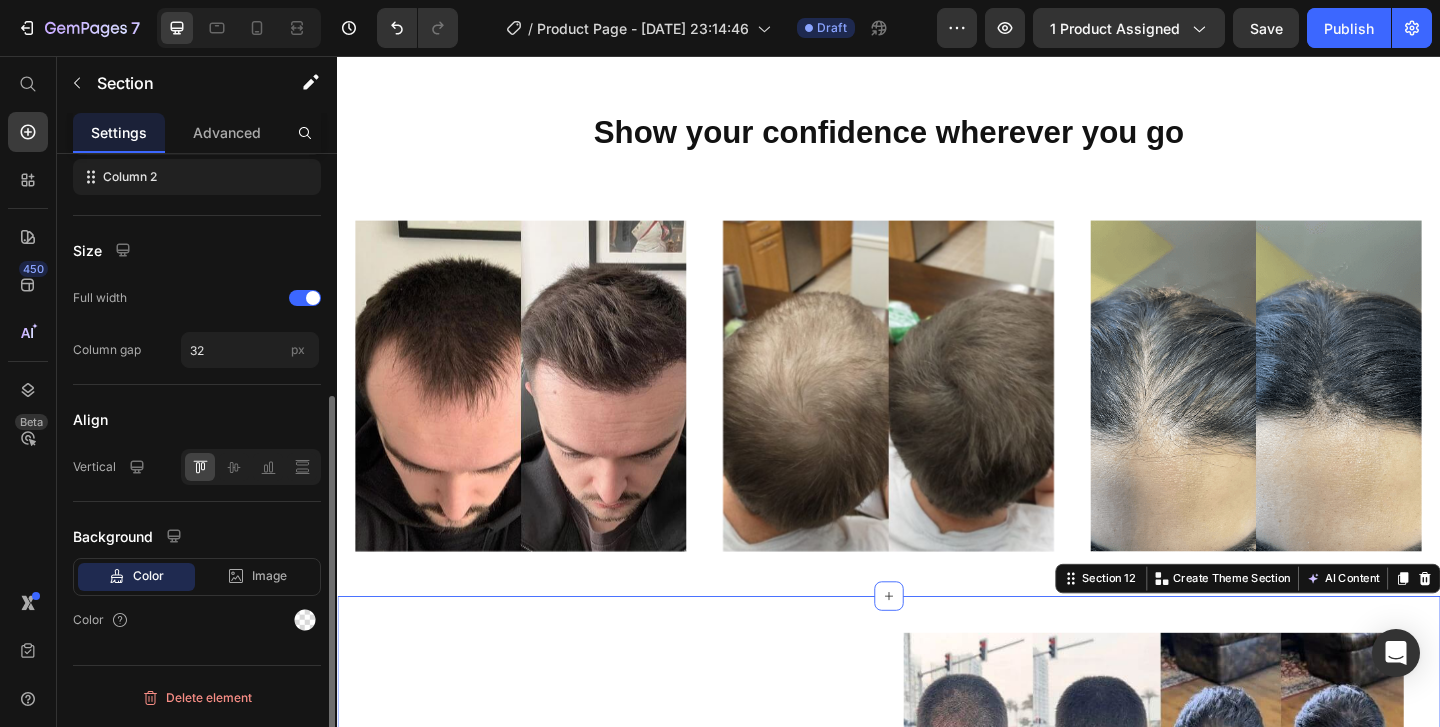 scroll, scrollTop: 0, scrollLeft: 0, axis: both 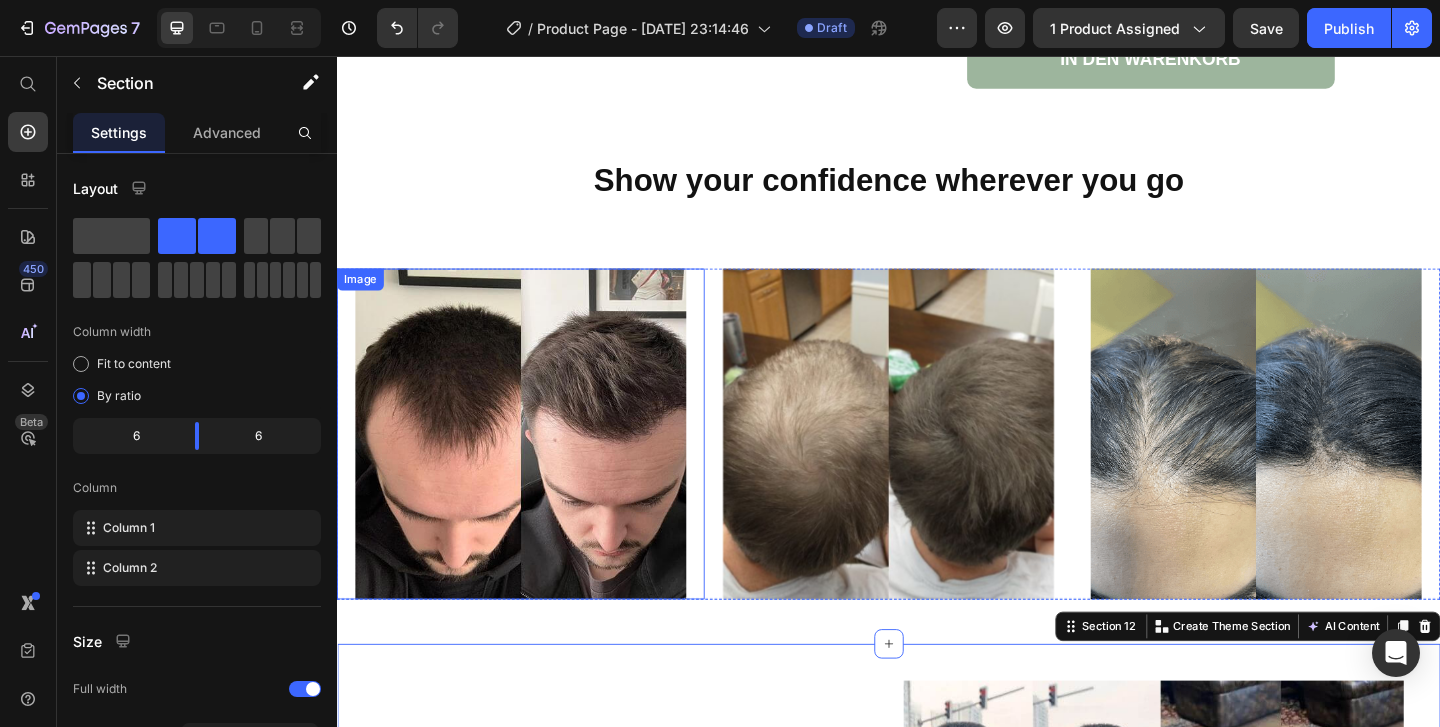 click at bounding box center [537, 467] 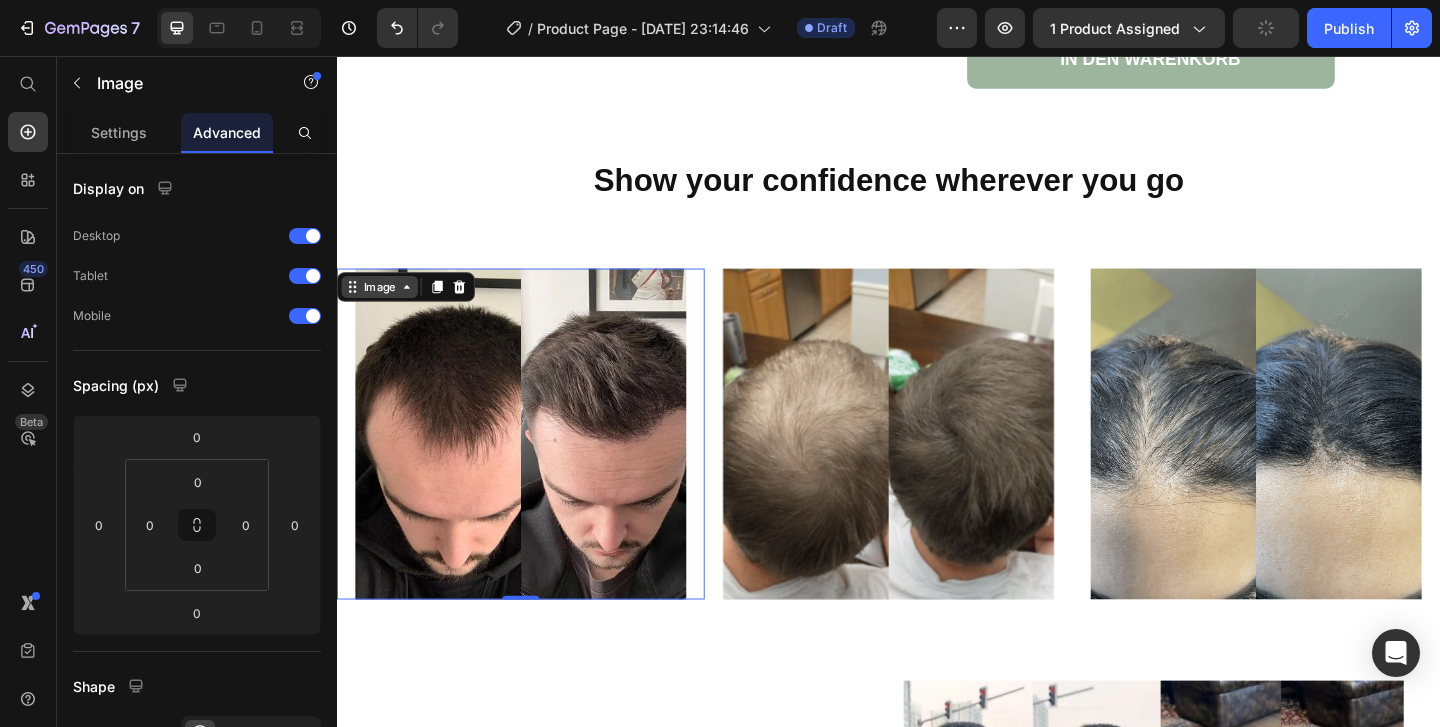 click on "Image" at bounding box center [383, 307] 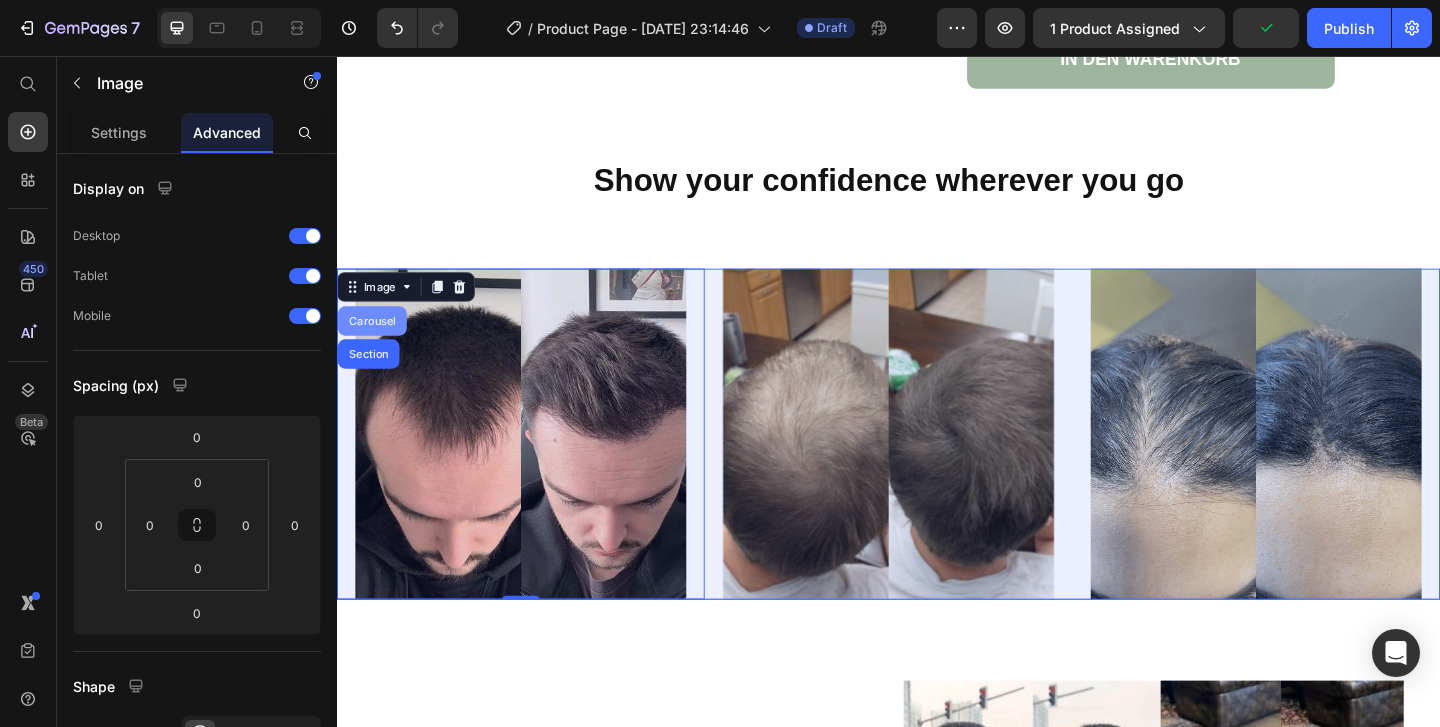 click on "Carousel" at bounding box center [375, 344] 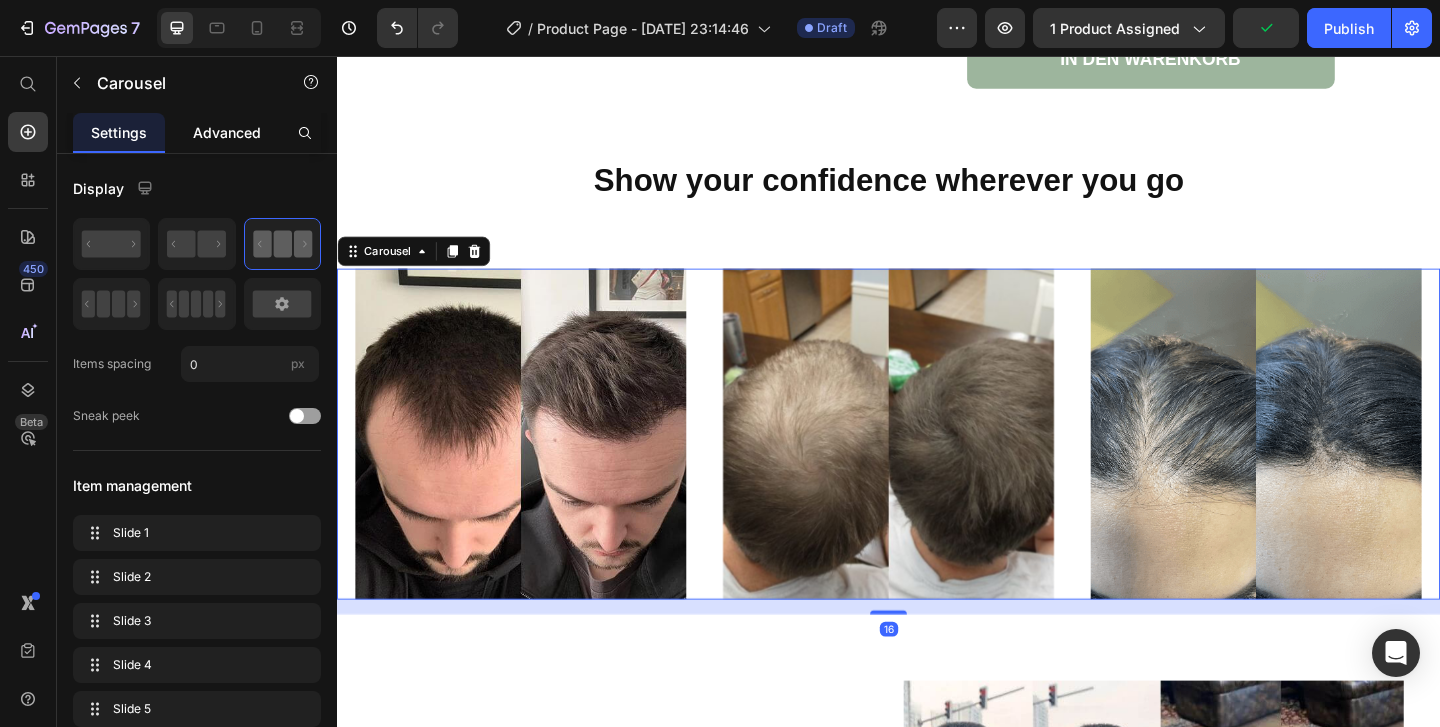 click on "Advanced" at bounding box center [227, 132] 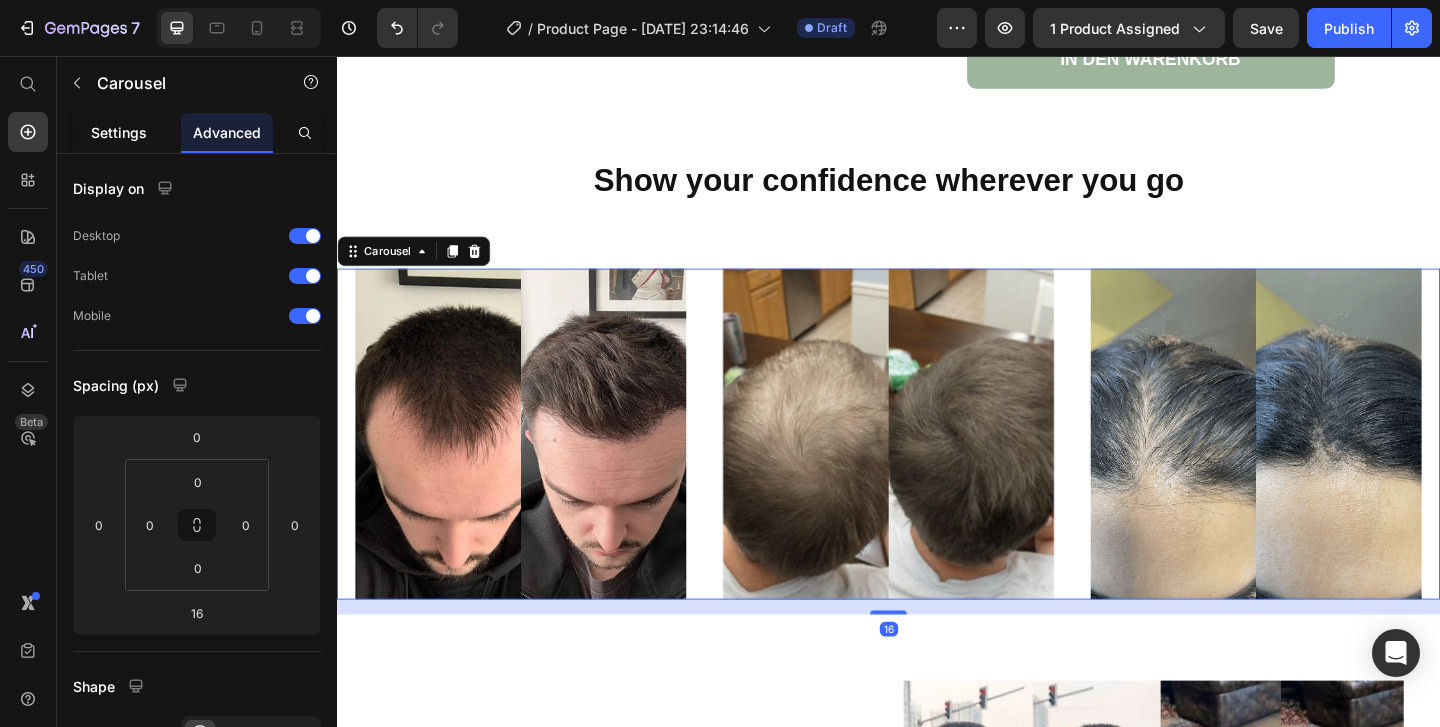 click on "Settings" at bounding box center (119, 132) 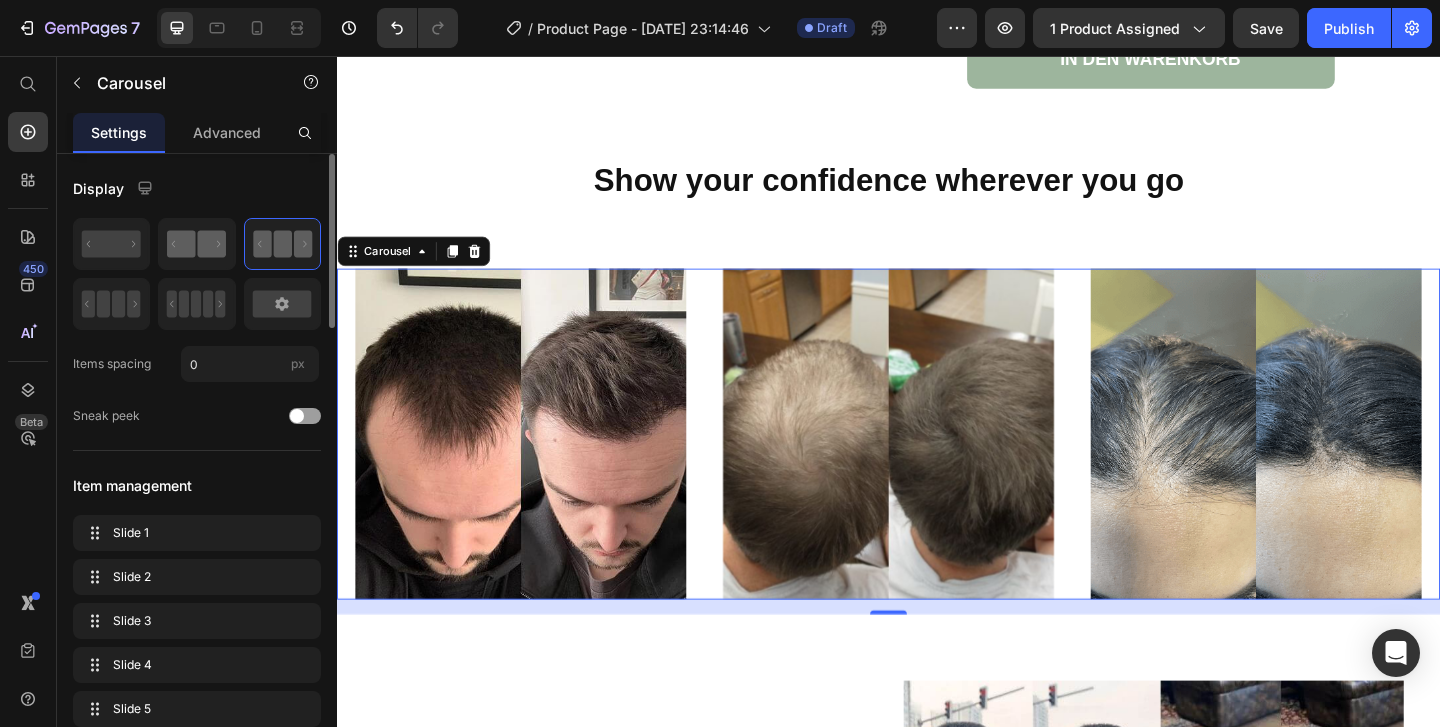 click 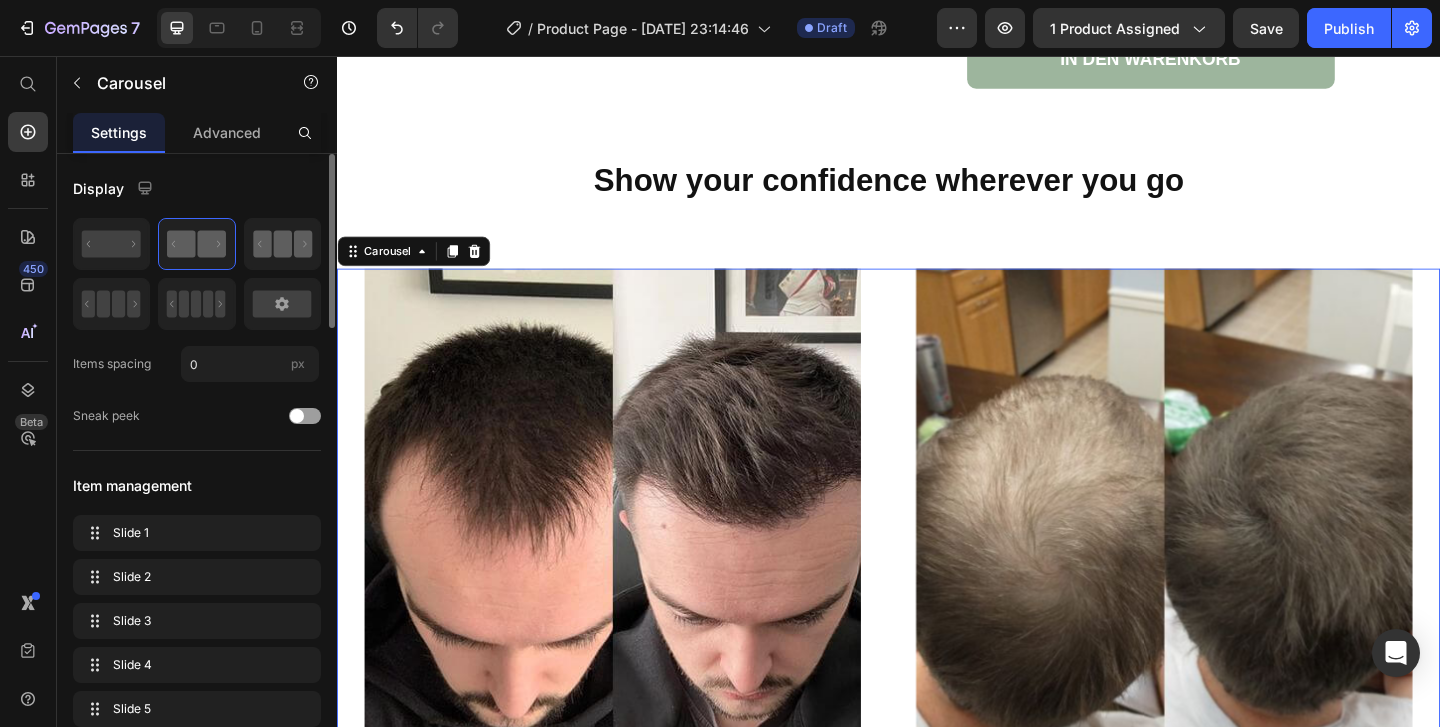 click 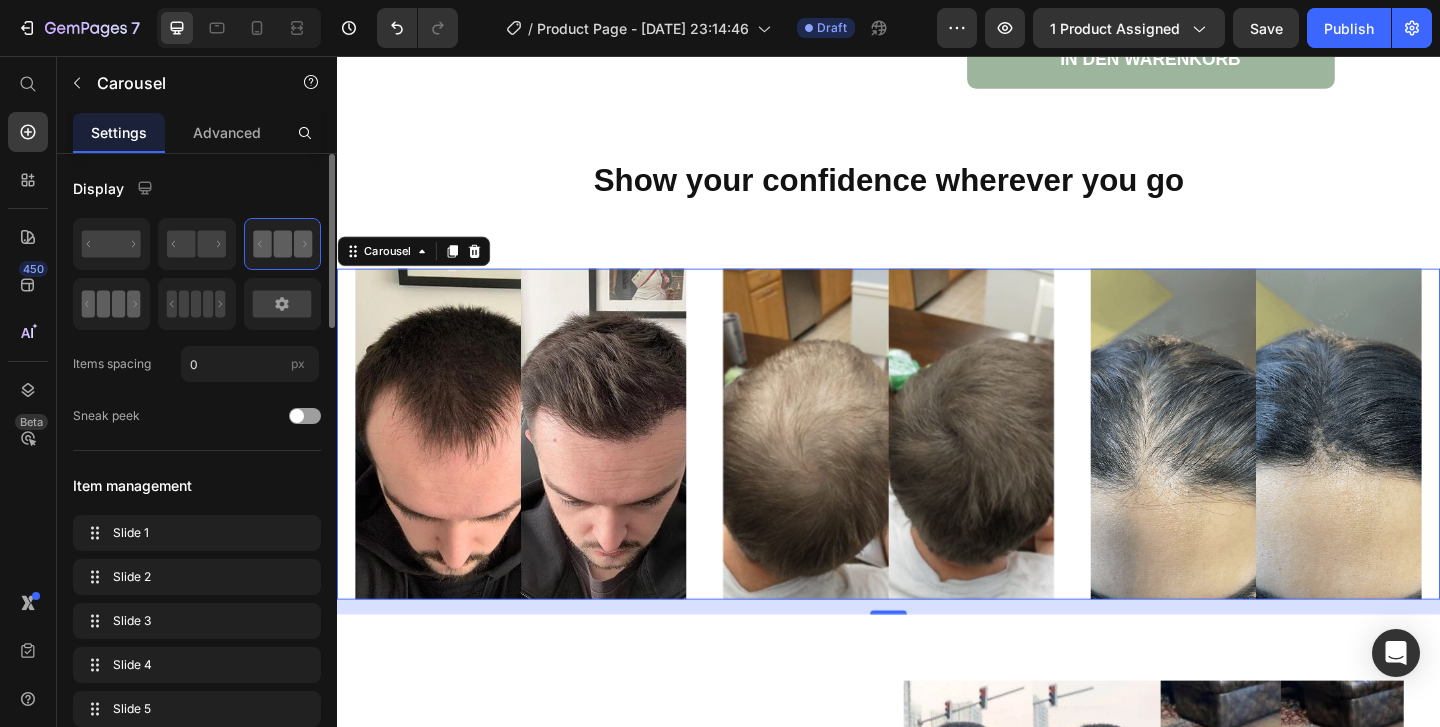 click 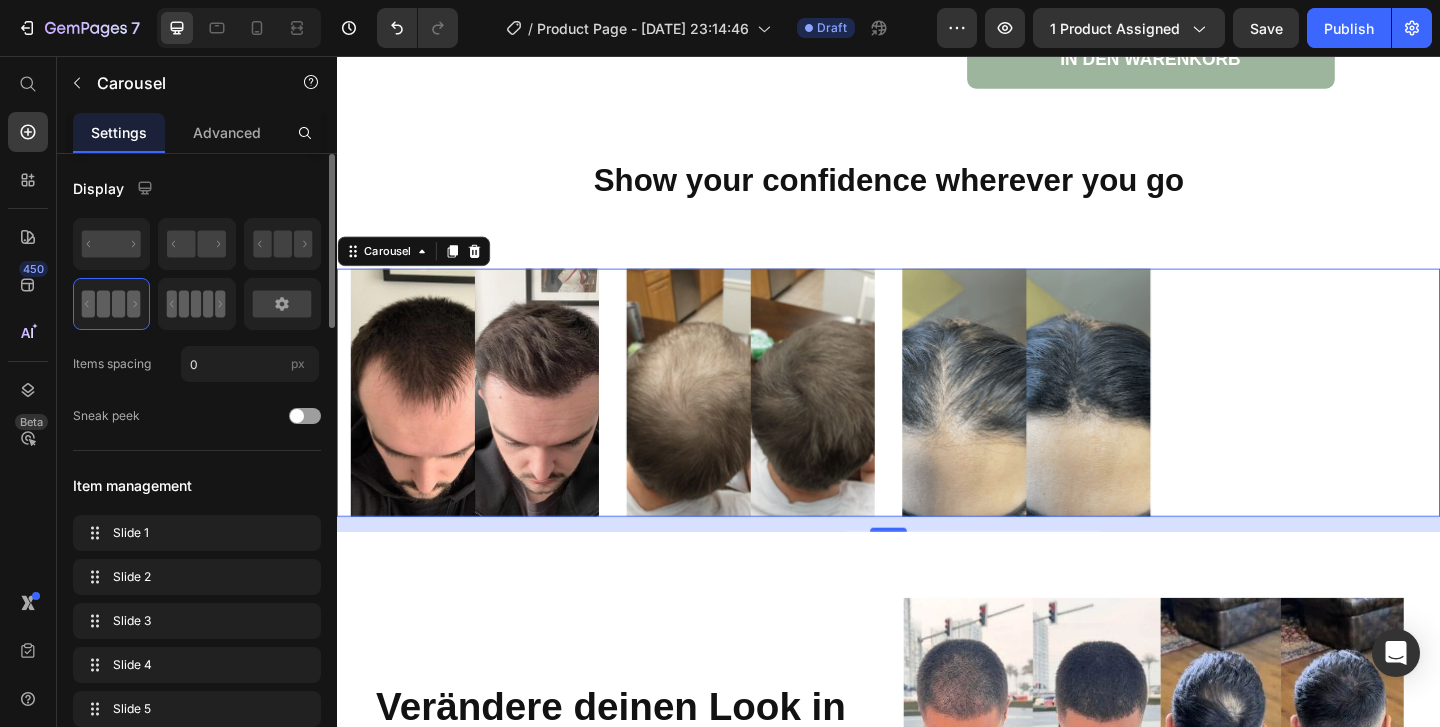 click 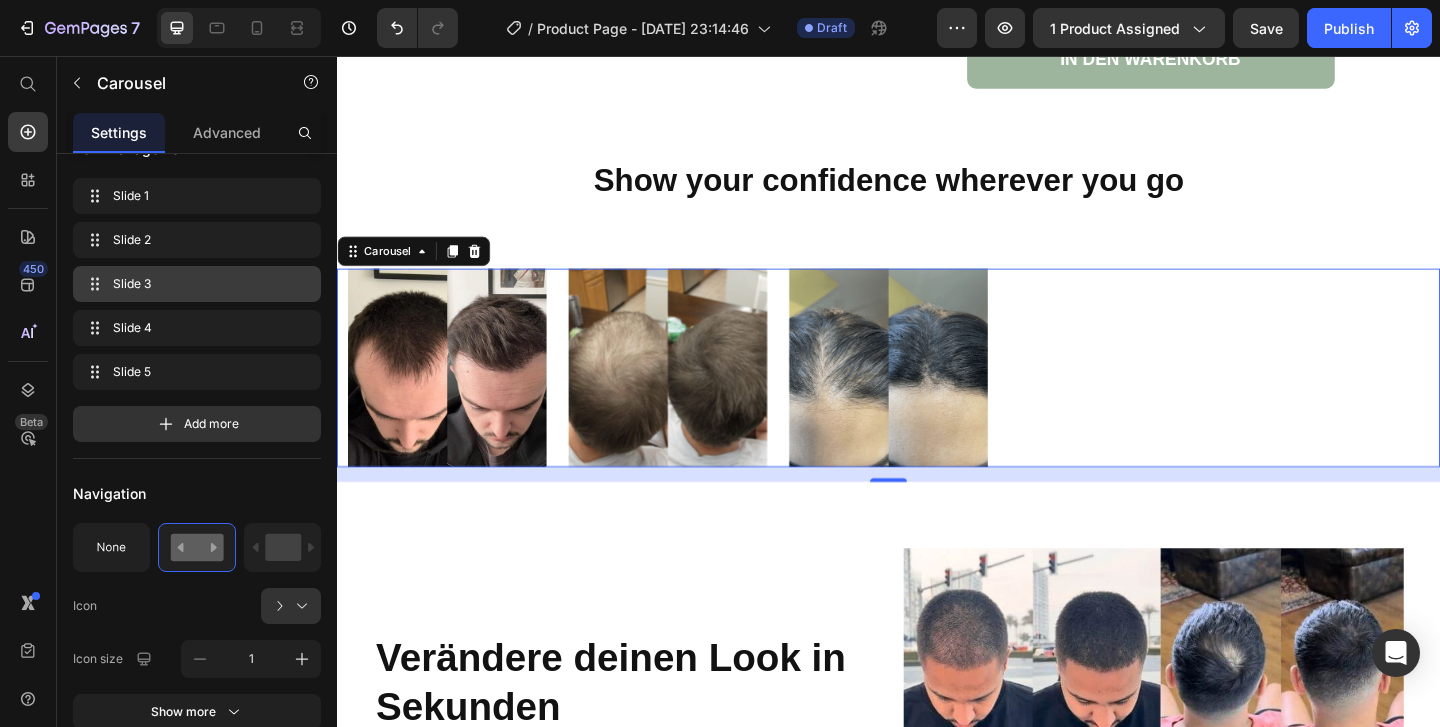 scroll, scrollTop: 0, scrollLeft: 0, axis: both 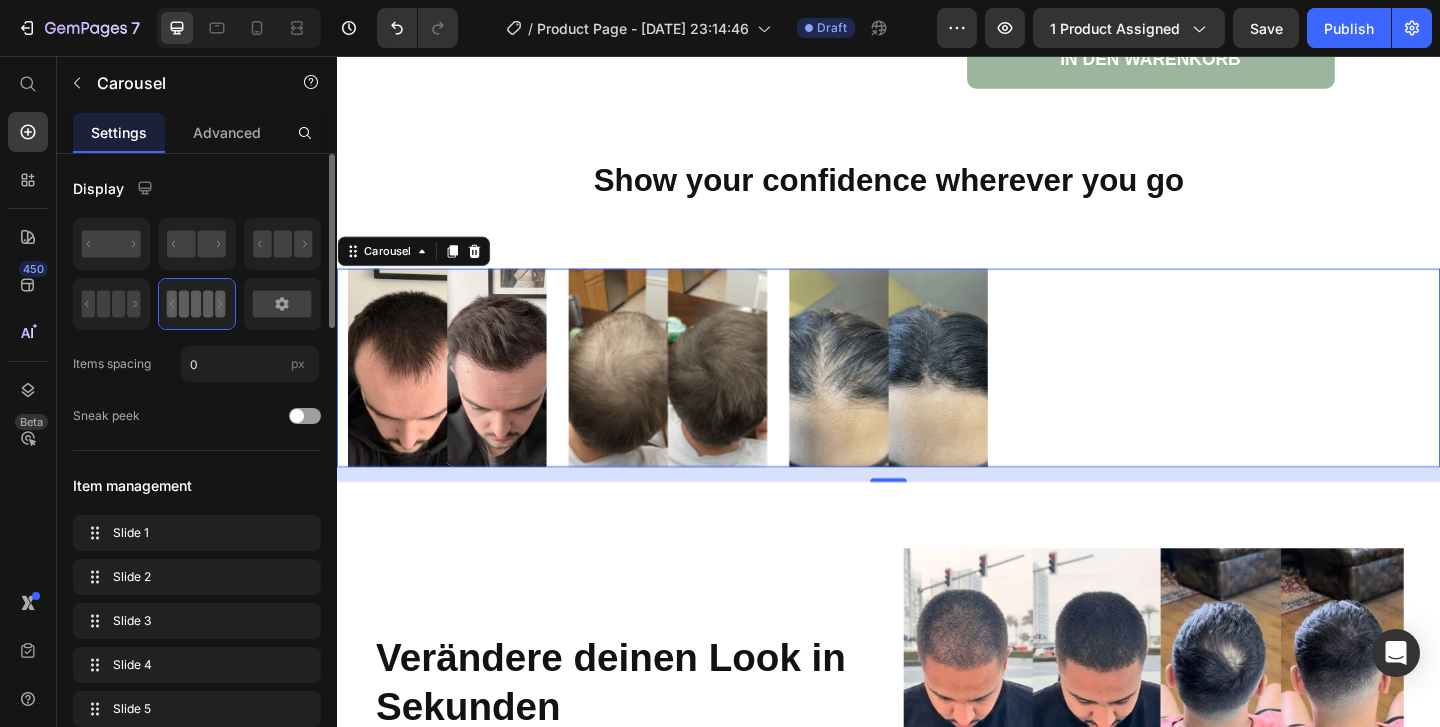 click on "Display" at bounding box center [197, 188] 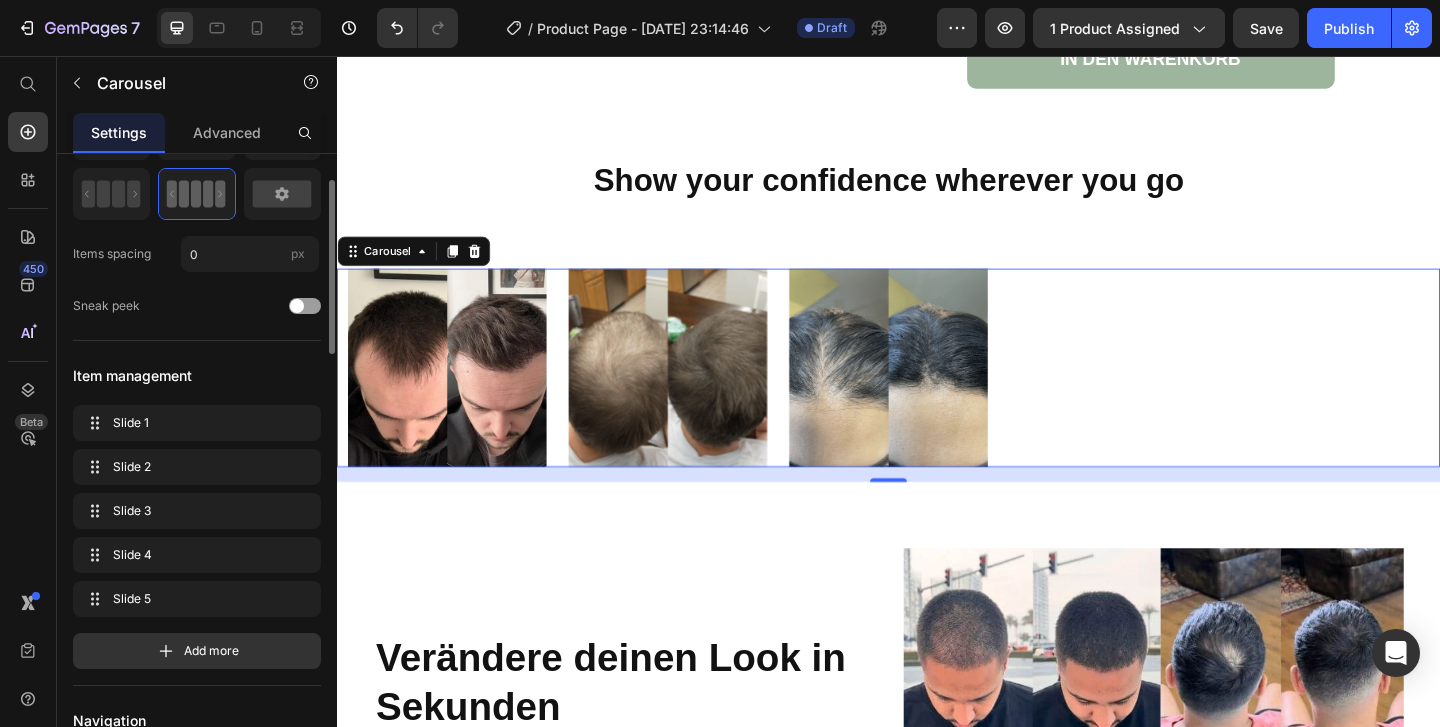 scroll, scrollTop: 107, scrollLeft: 0, axis: vertical 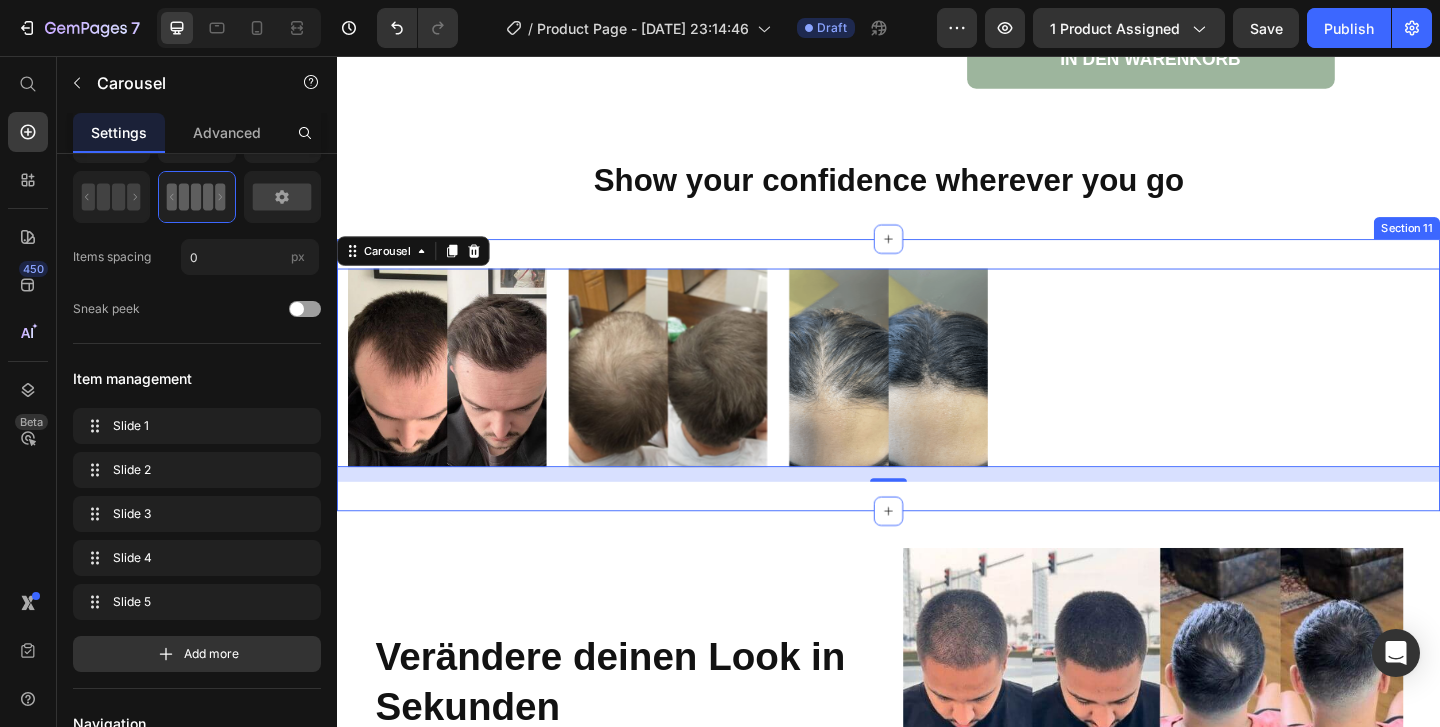 click on "Image Image Image Image Image
Carousel   16 Section 11" at bounding box center [937, 403] 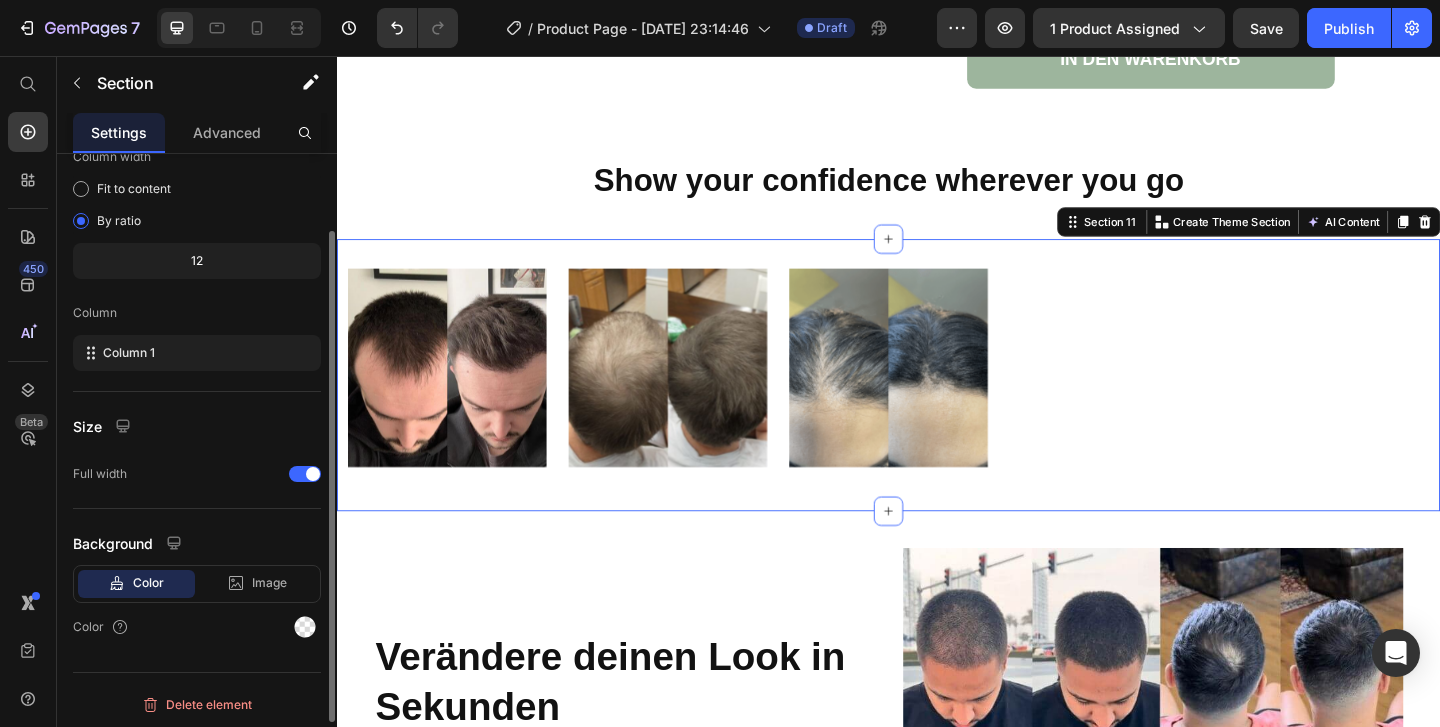 scroll, scrollTop: 0, scrollLeft: 0, axis: both 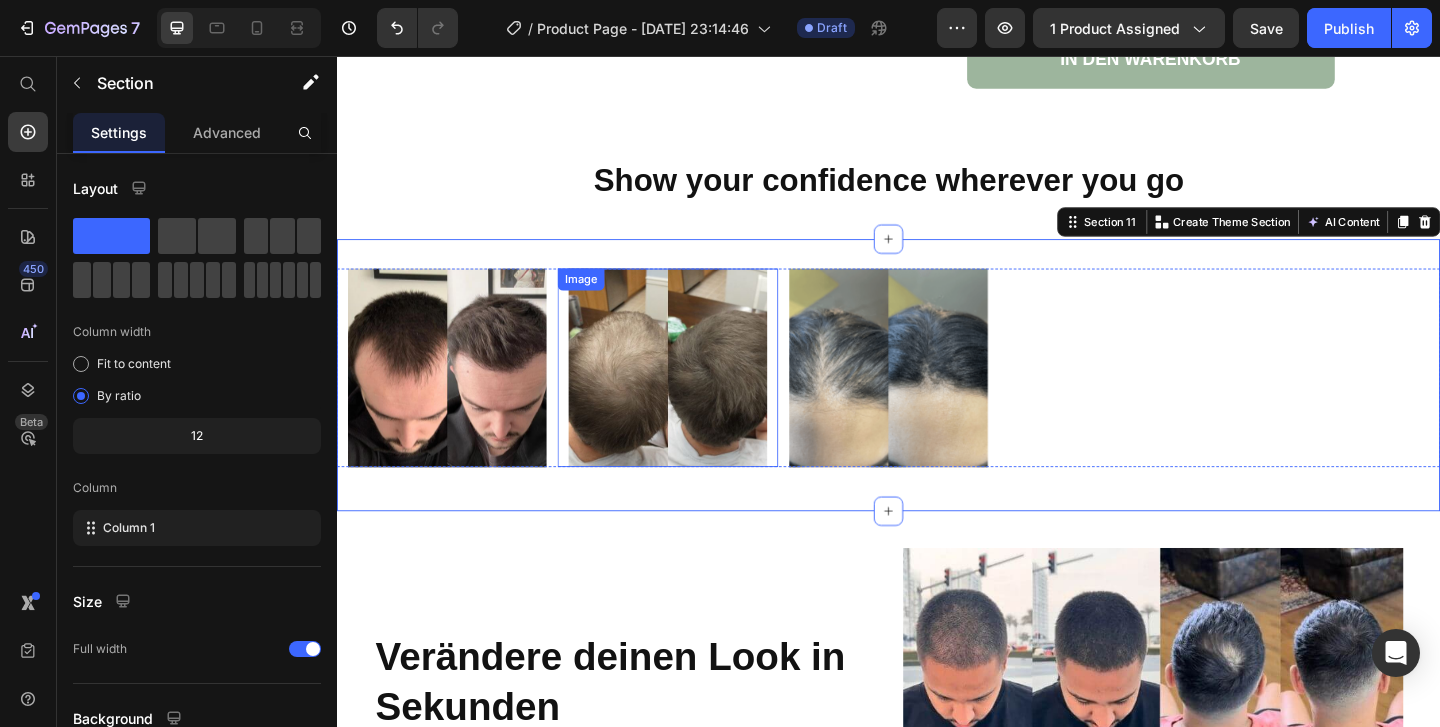 click at bounding box center (697, 395) 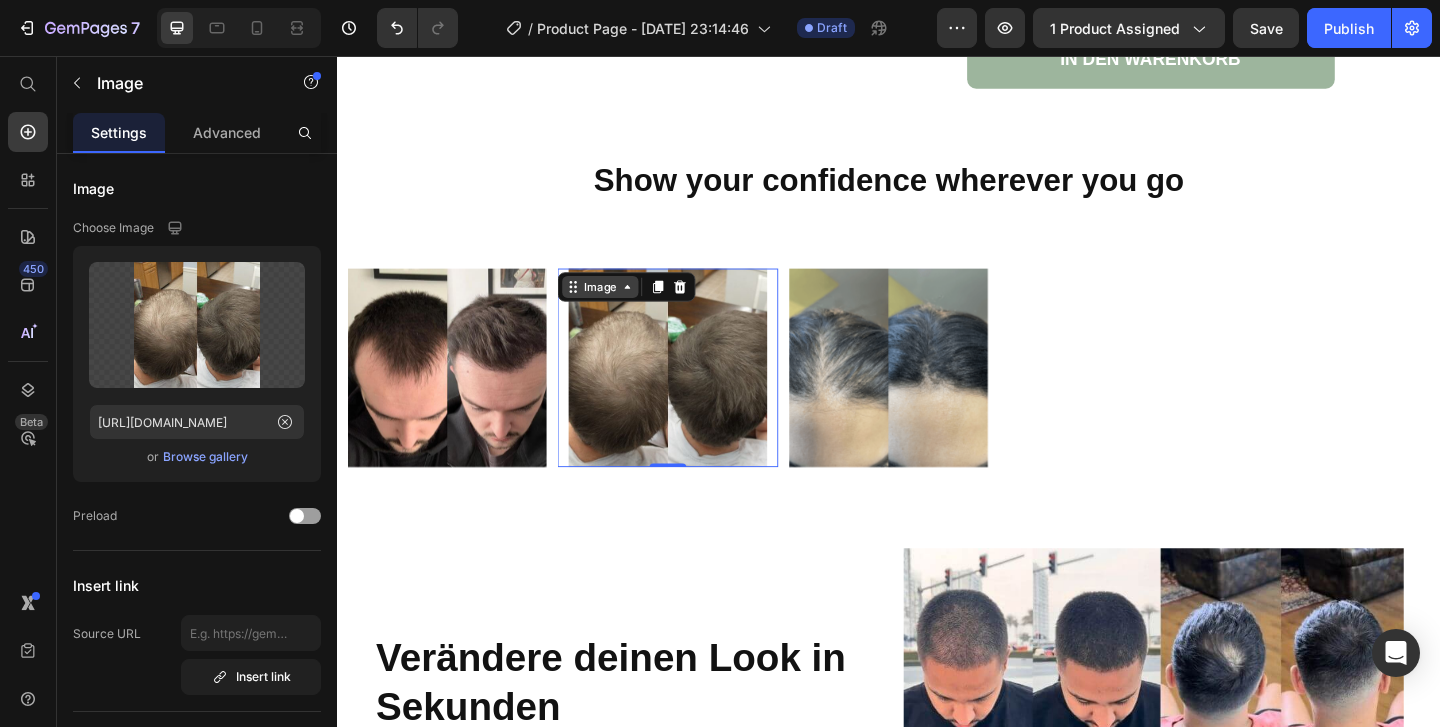 click on "Image" at bounding box center (623, 307) 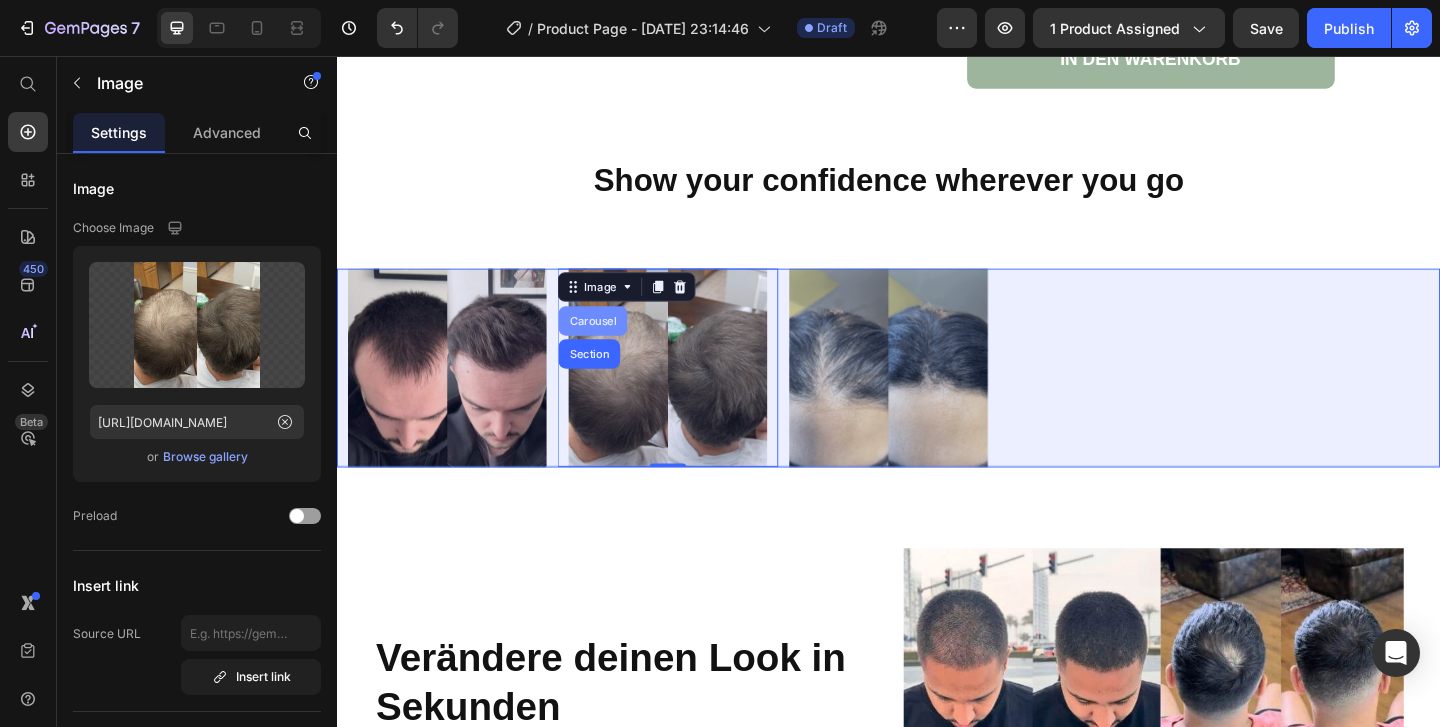 click on "Carousel" at bounding box center [615, 344] 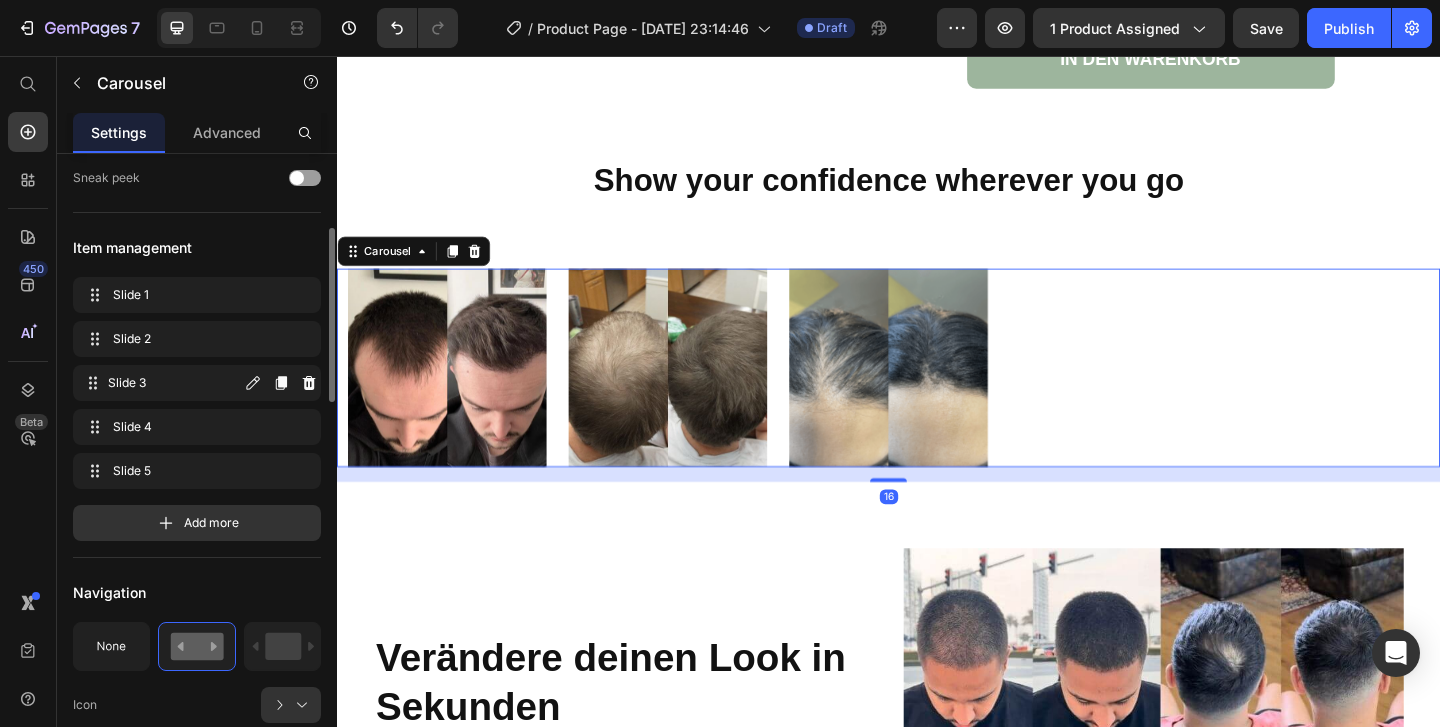 scroll, scrollTop: 245, scrollLeft: 0, axis: vertical 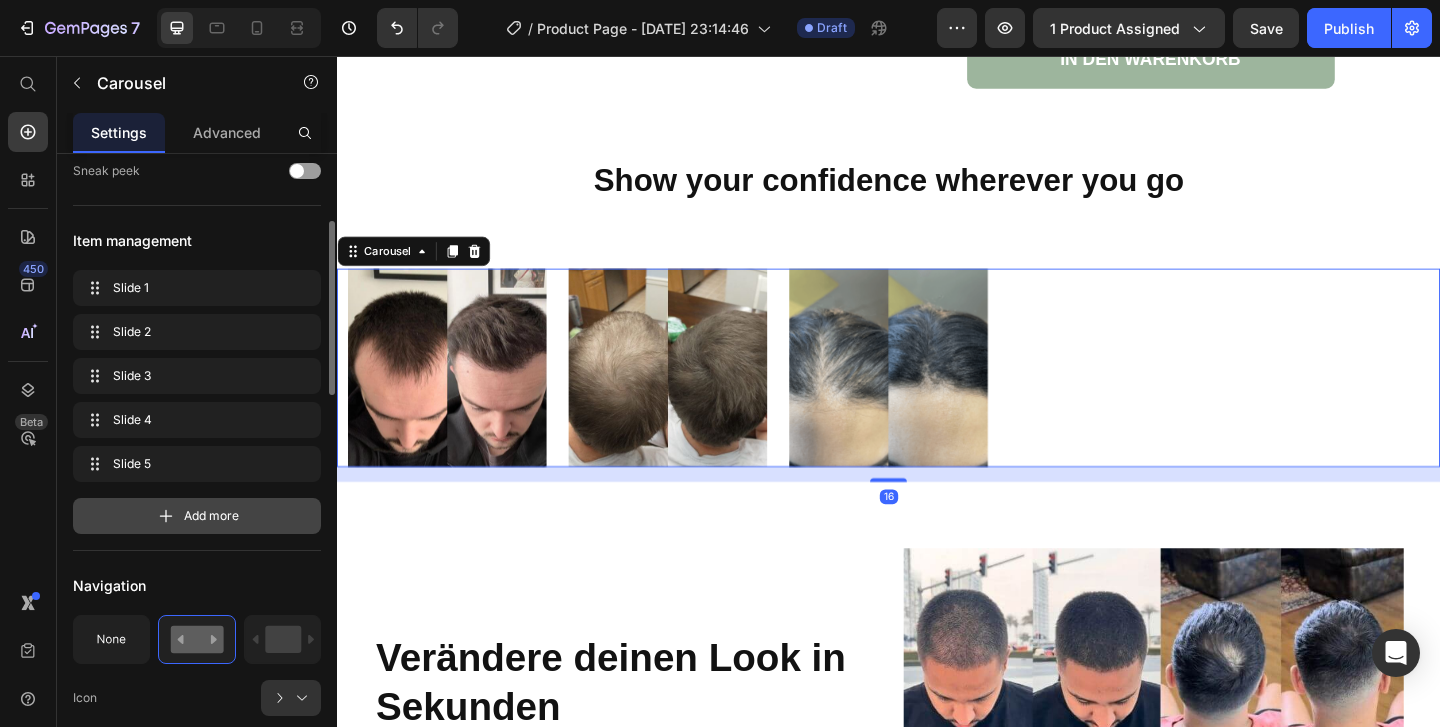 click on "Add more" at bounding box center [211, 516] 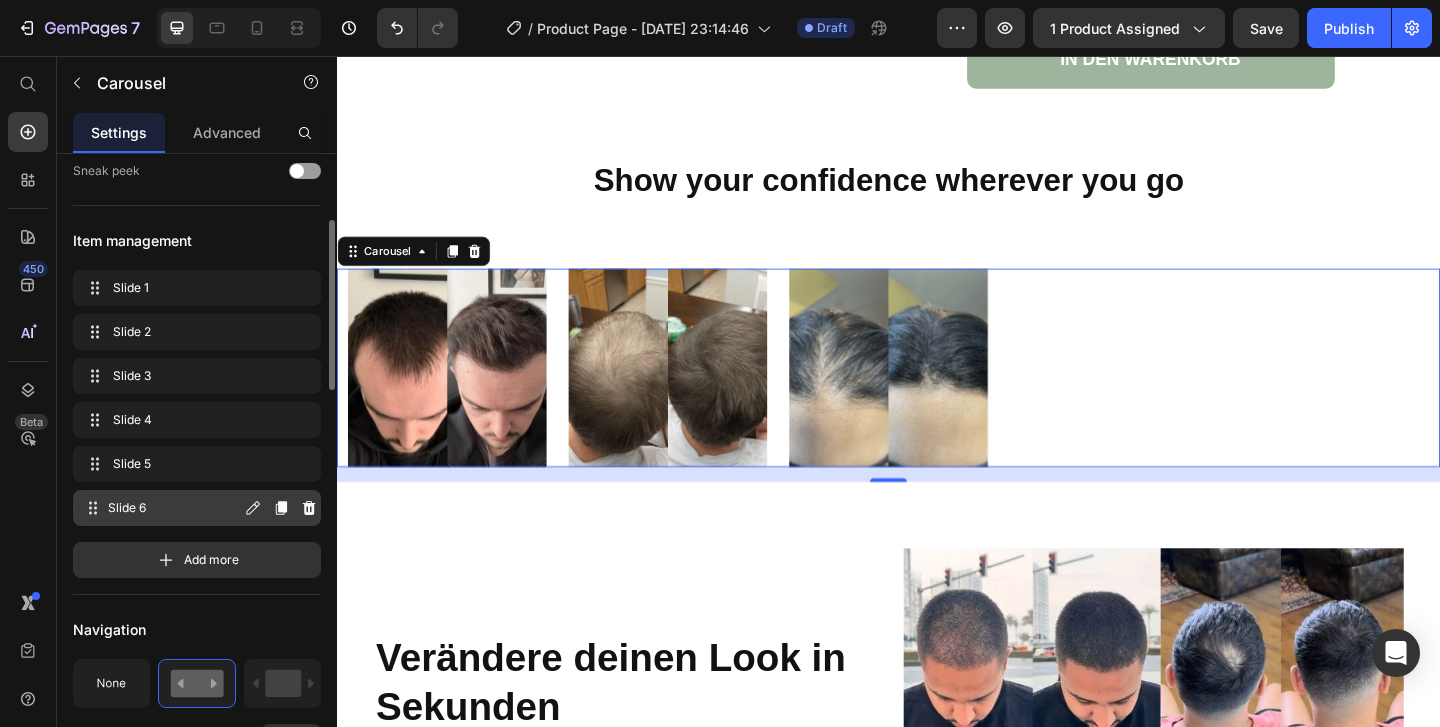 click on "Slide 6" at bounding box center [174, 508] 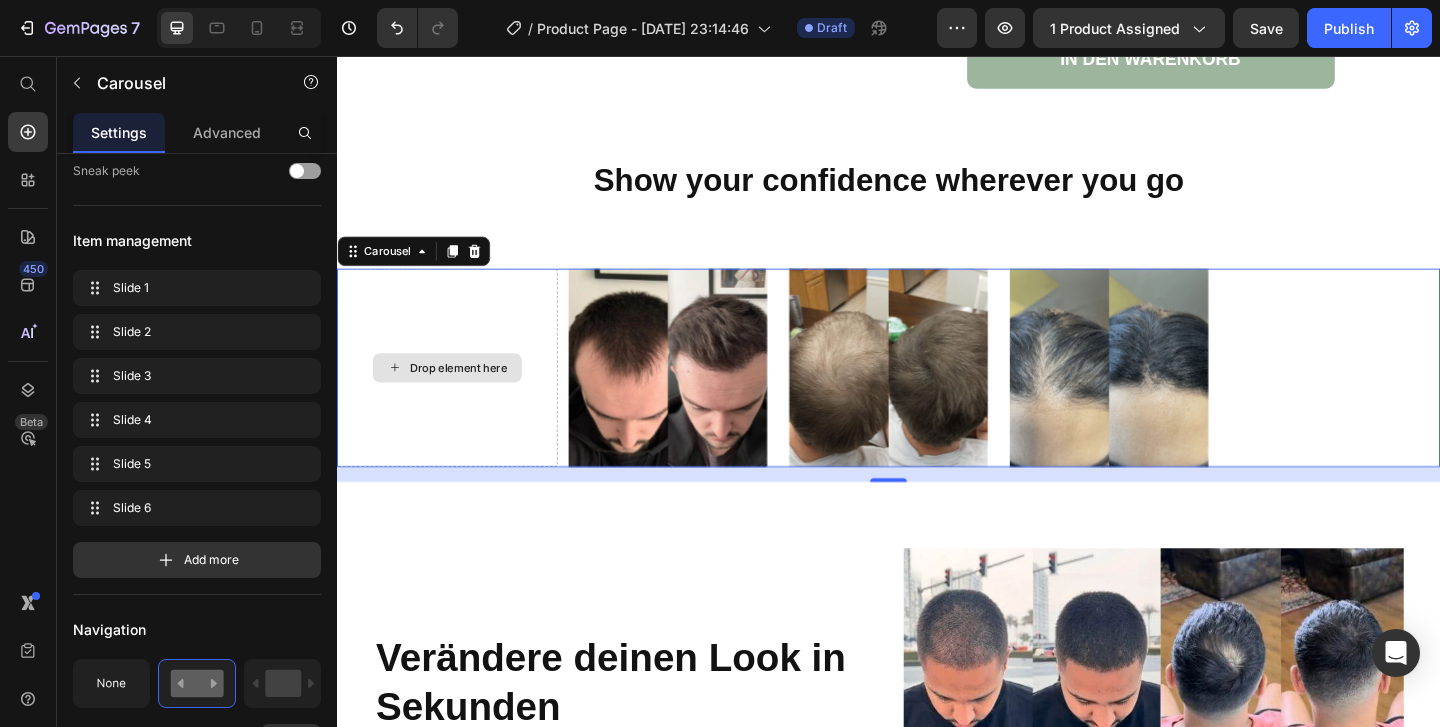 click on "Drop element here" at bounding box center [469, 395] 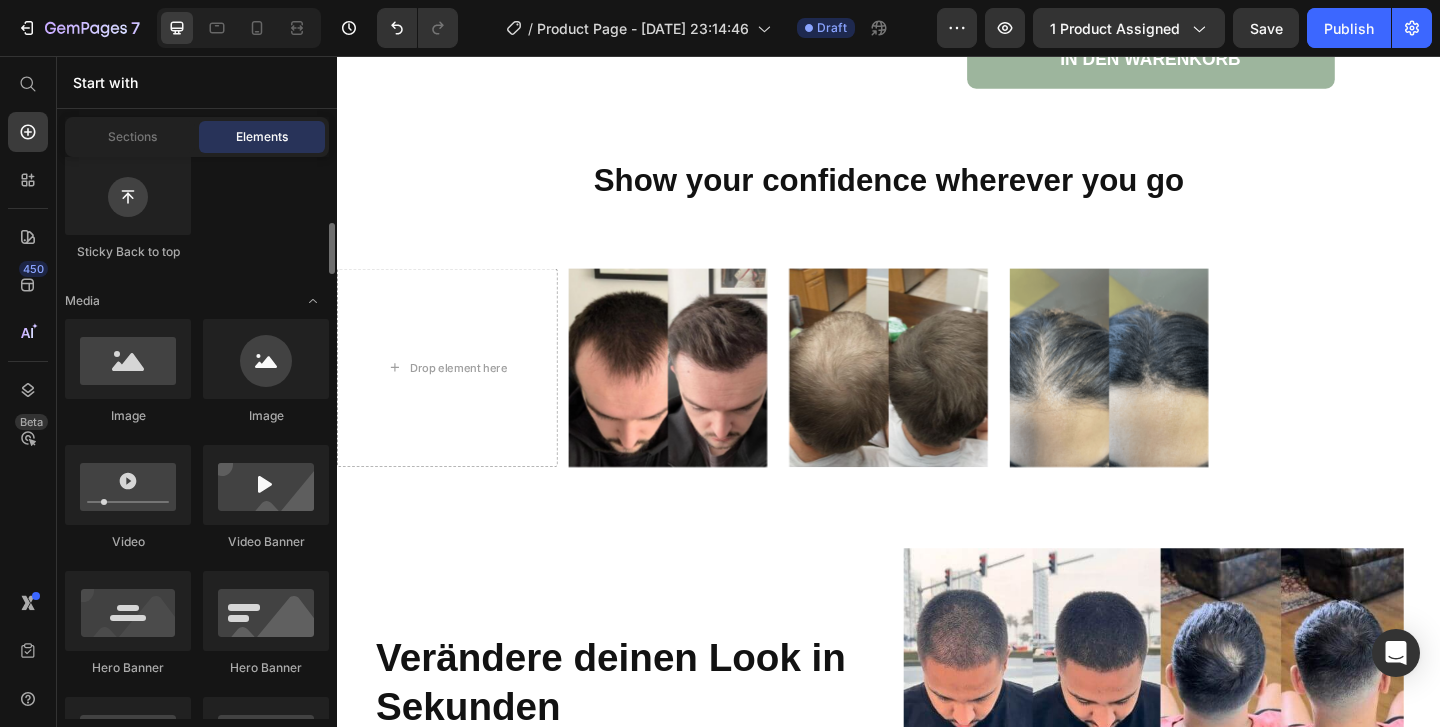 scroll, scrollTop: 636, scrollLeft: 0, axis: vertical 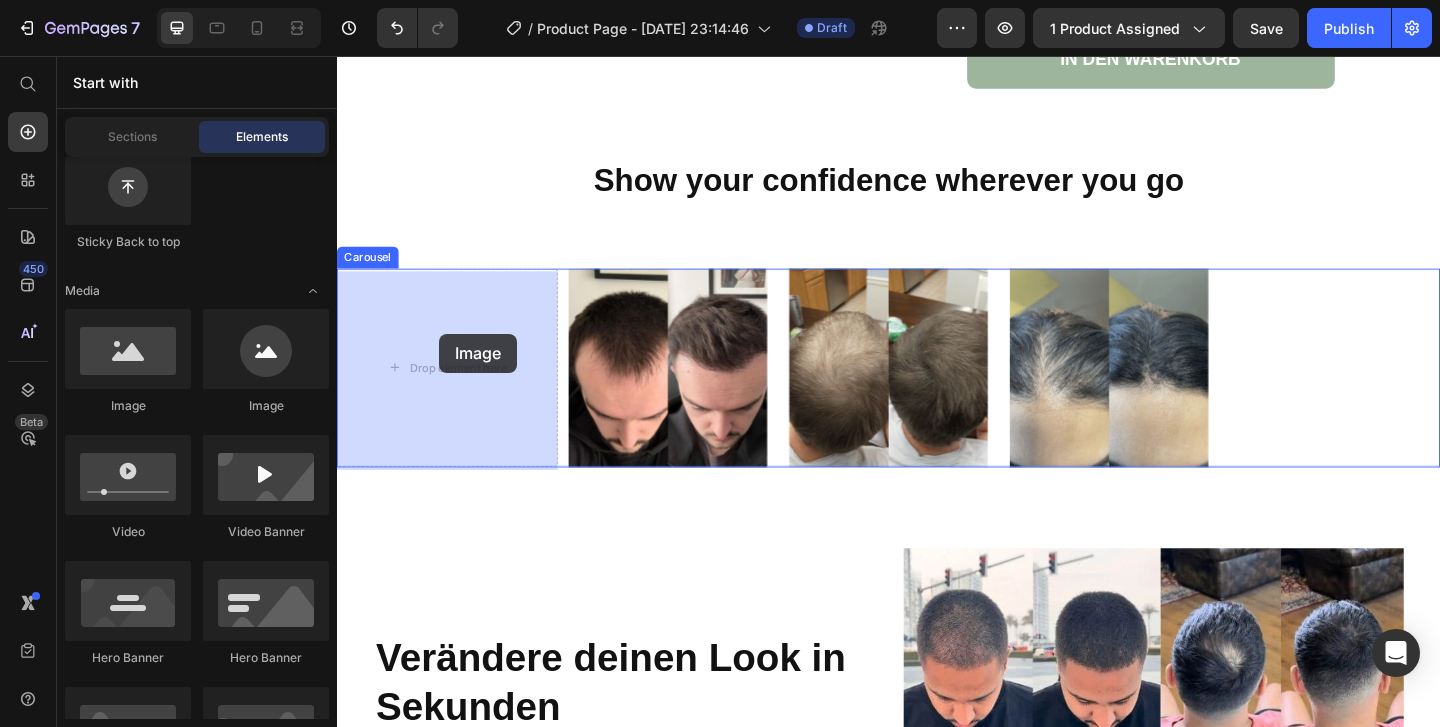 drag, startPoint x: 466, startPoint y: 389, endPoint x: 453, endPoint y: 360, distance: 31.780497 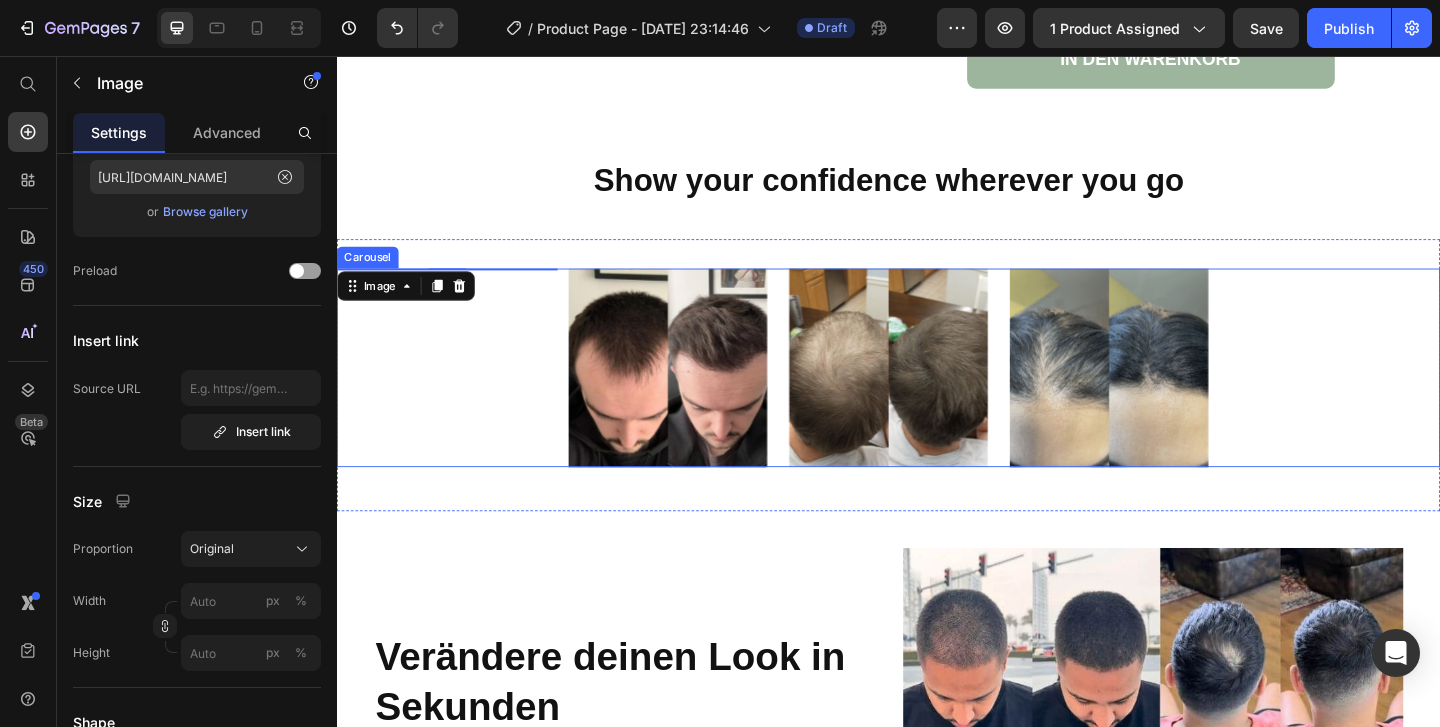 scroll, scrollTop: 0, scrollLeft: 0, axis: both 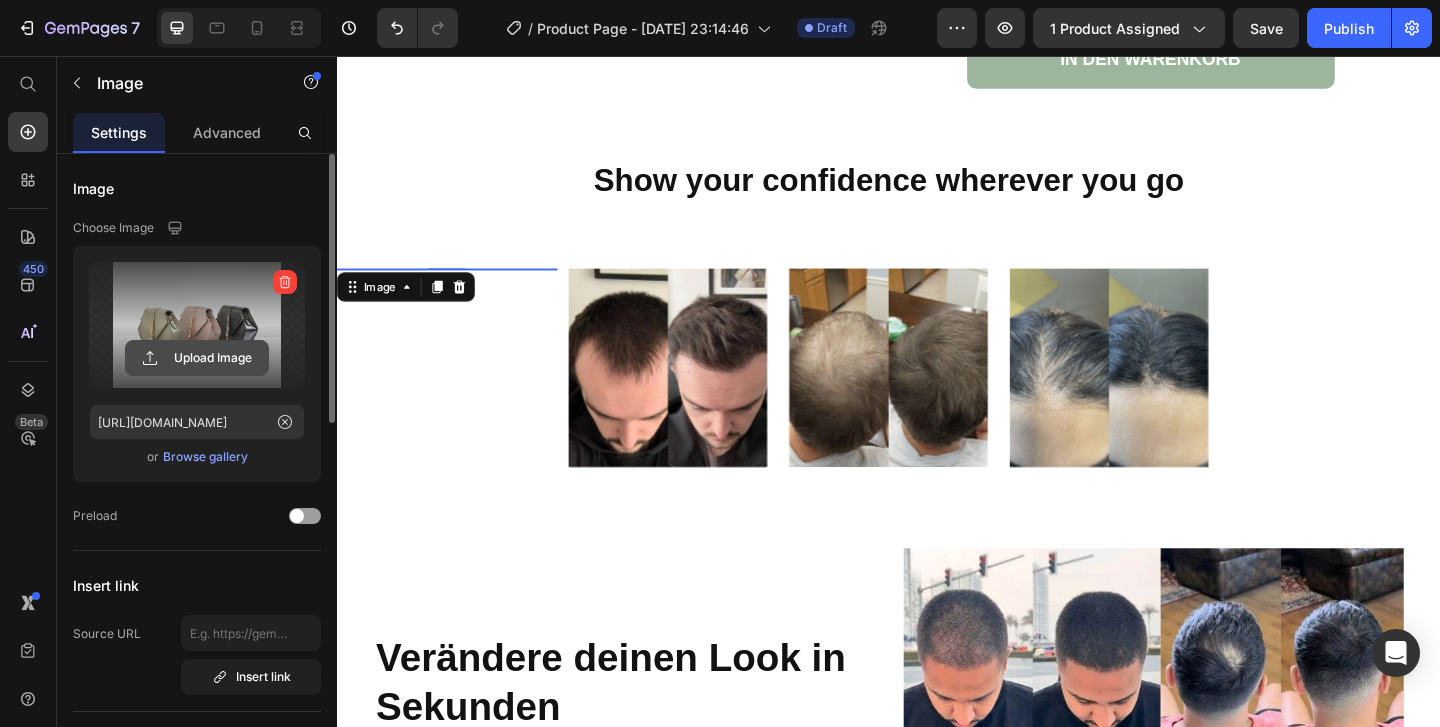 click 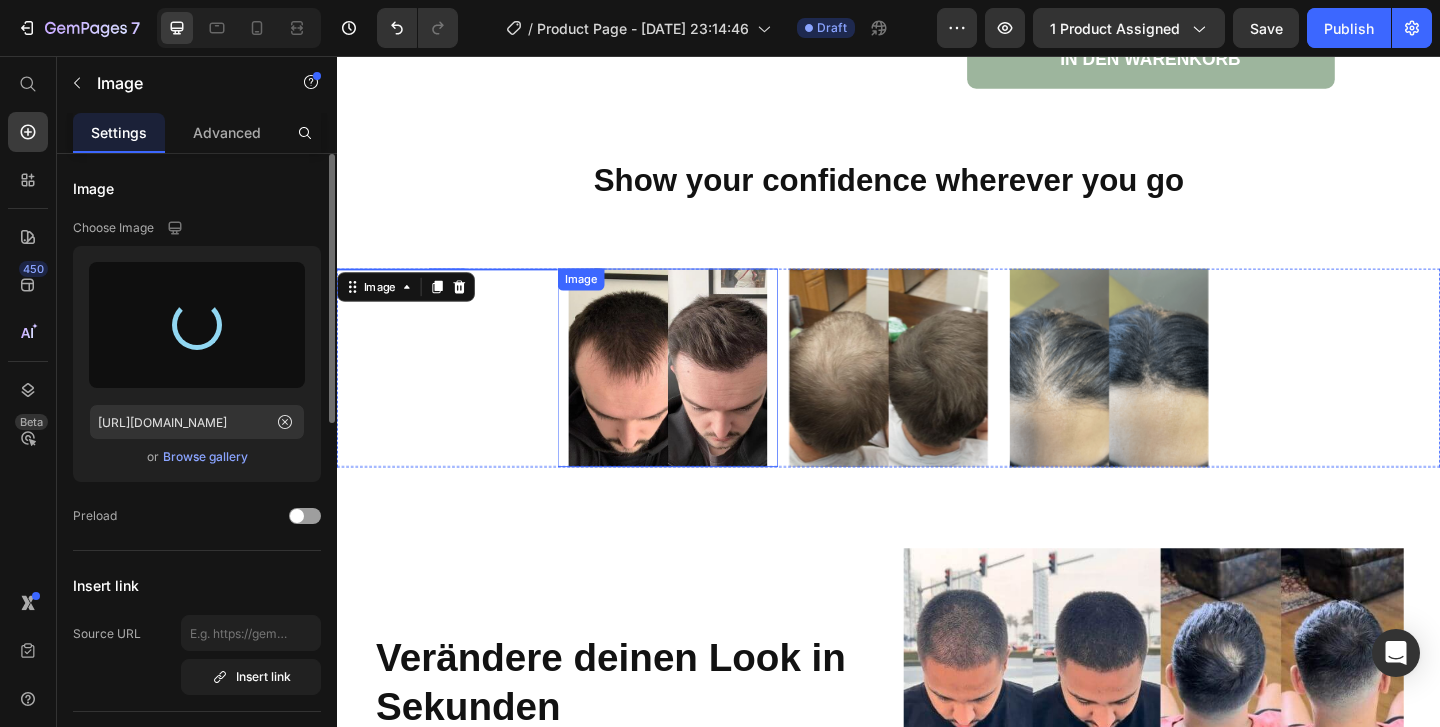 type on "[URL][DOMAIN_NAME]" 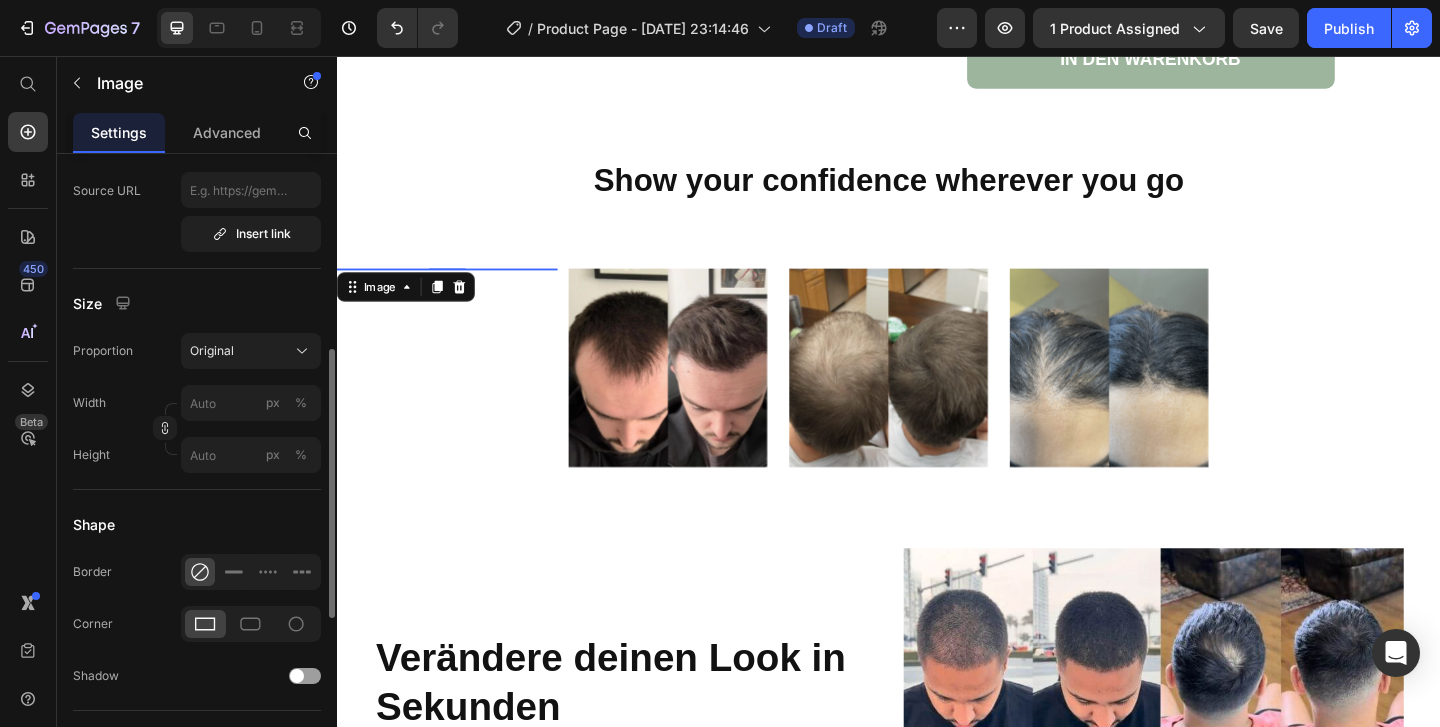 scroll, scrollTop: 447, scrollLeft: 0, axis: vertical 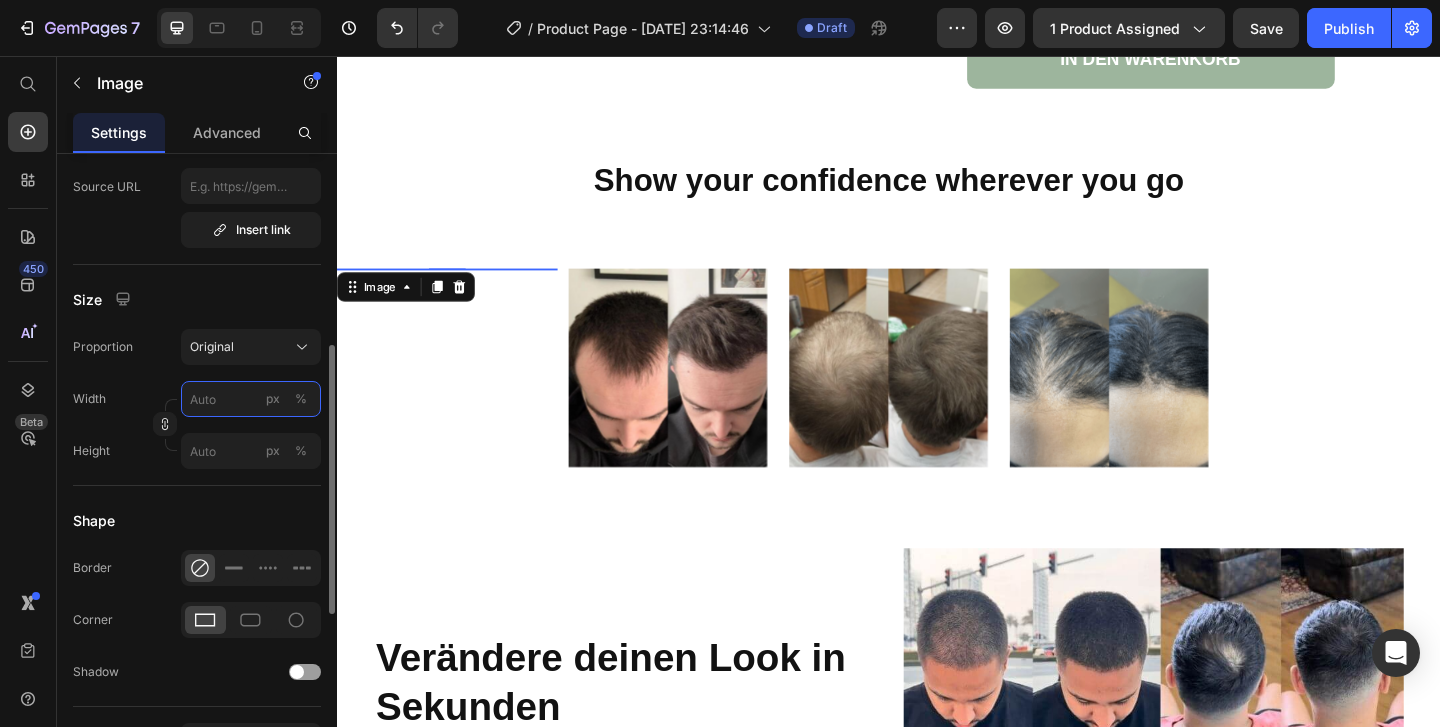 click on "px %" at bounding box center (251, 399) 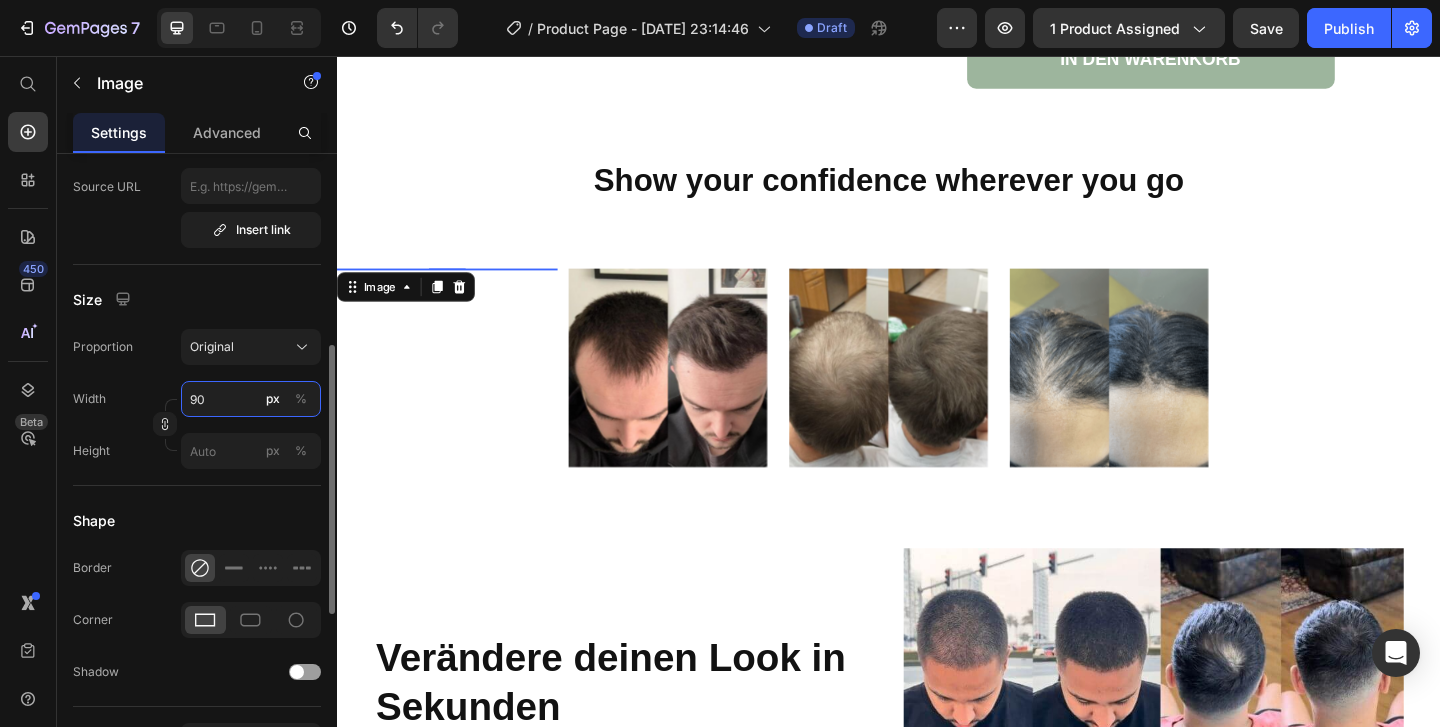 type on "90" 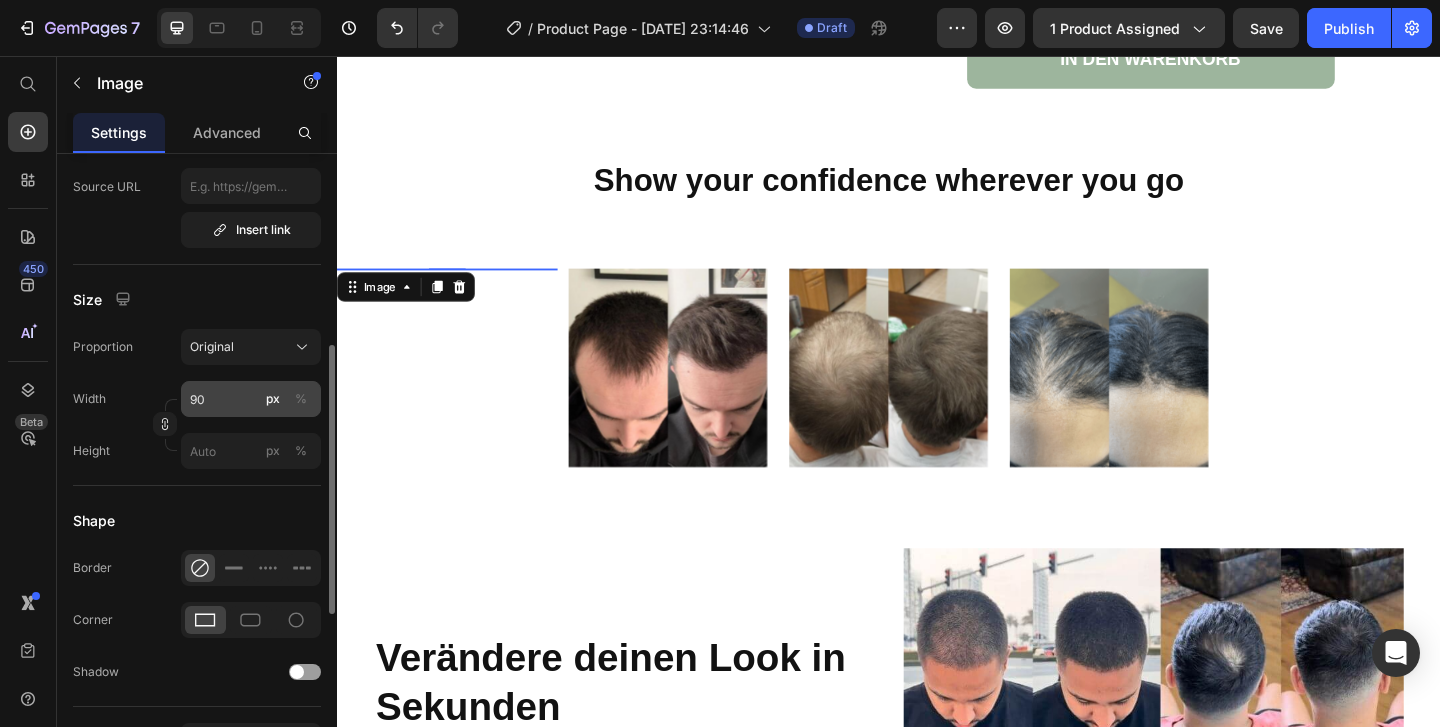 click on "%" at bounding box center [301, 399] 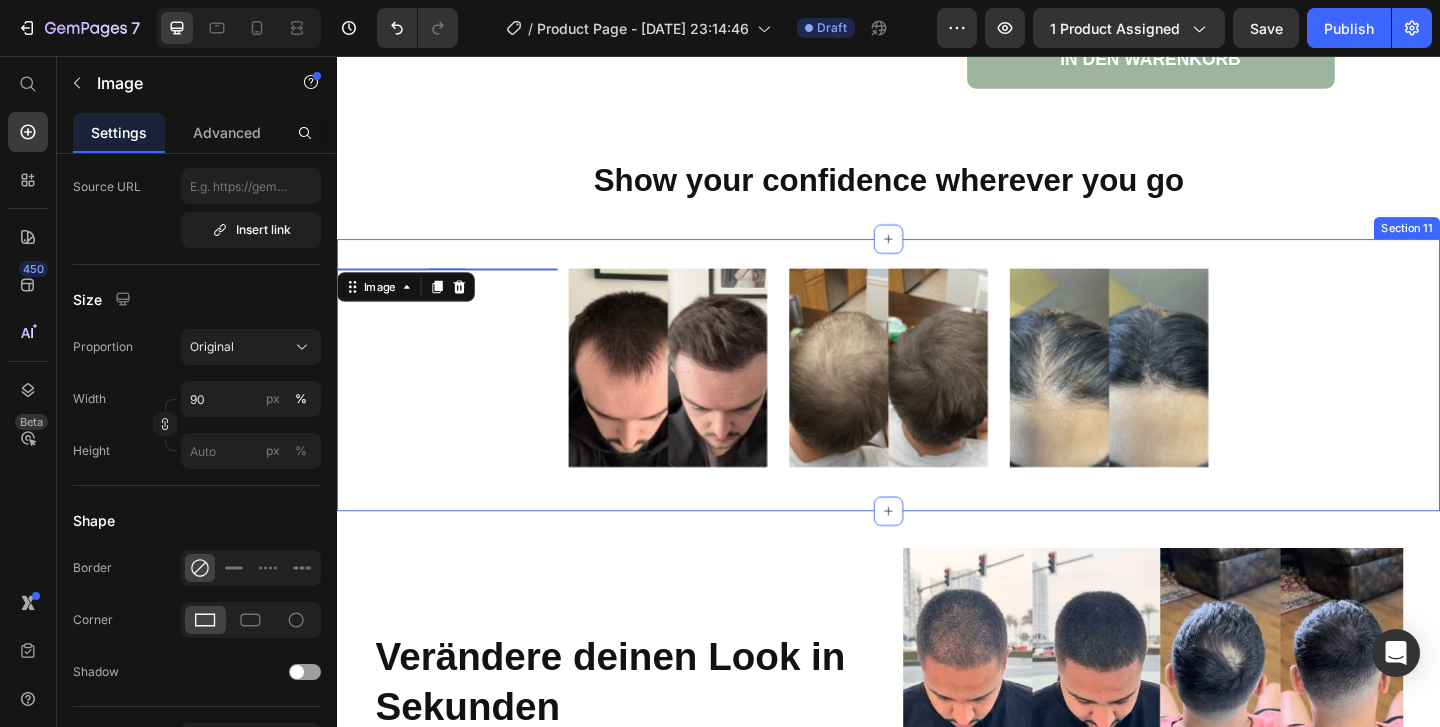 click on "Image Image Image Image Image Image   0
Carousel Section 11" at bounding box center (937, 403) 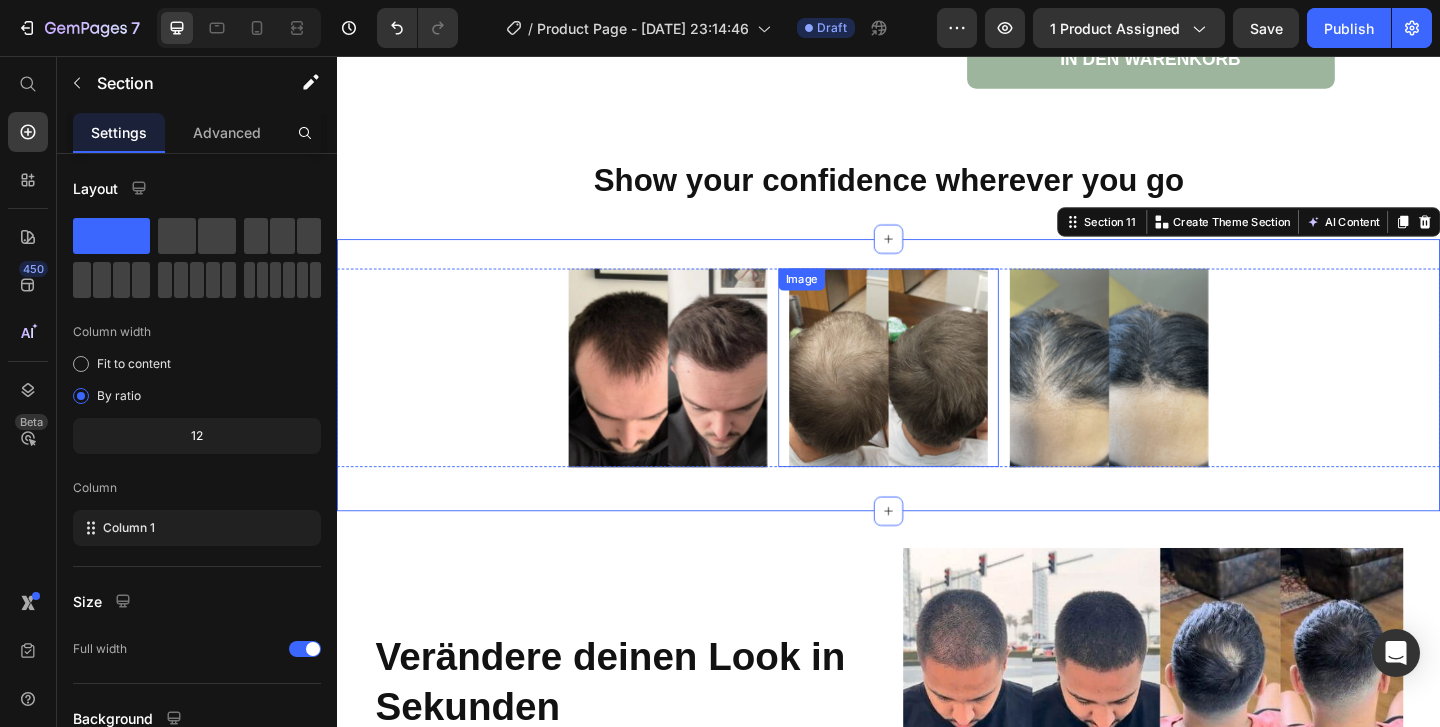 click at bounding box center [937, 395] 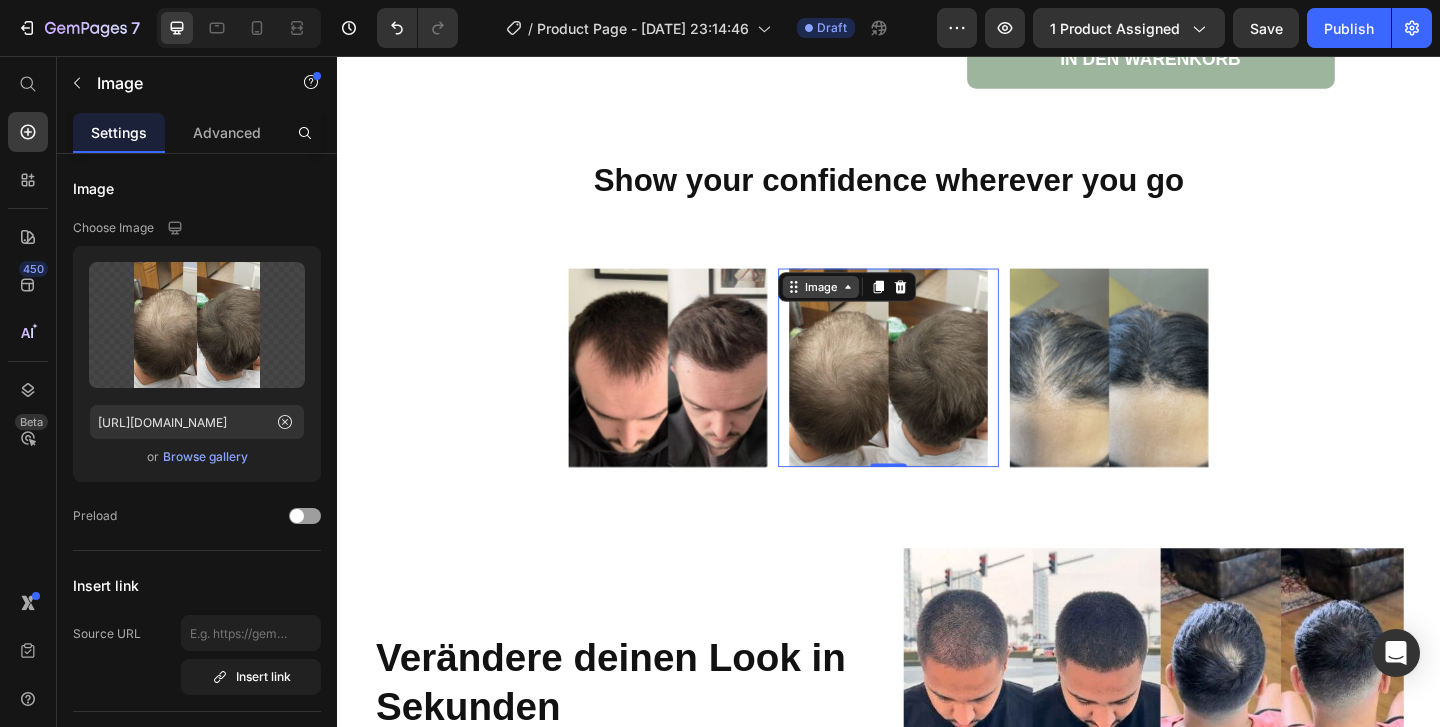 click 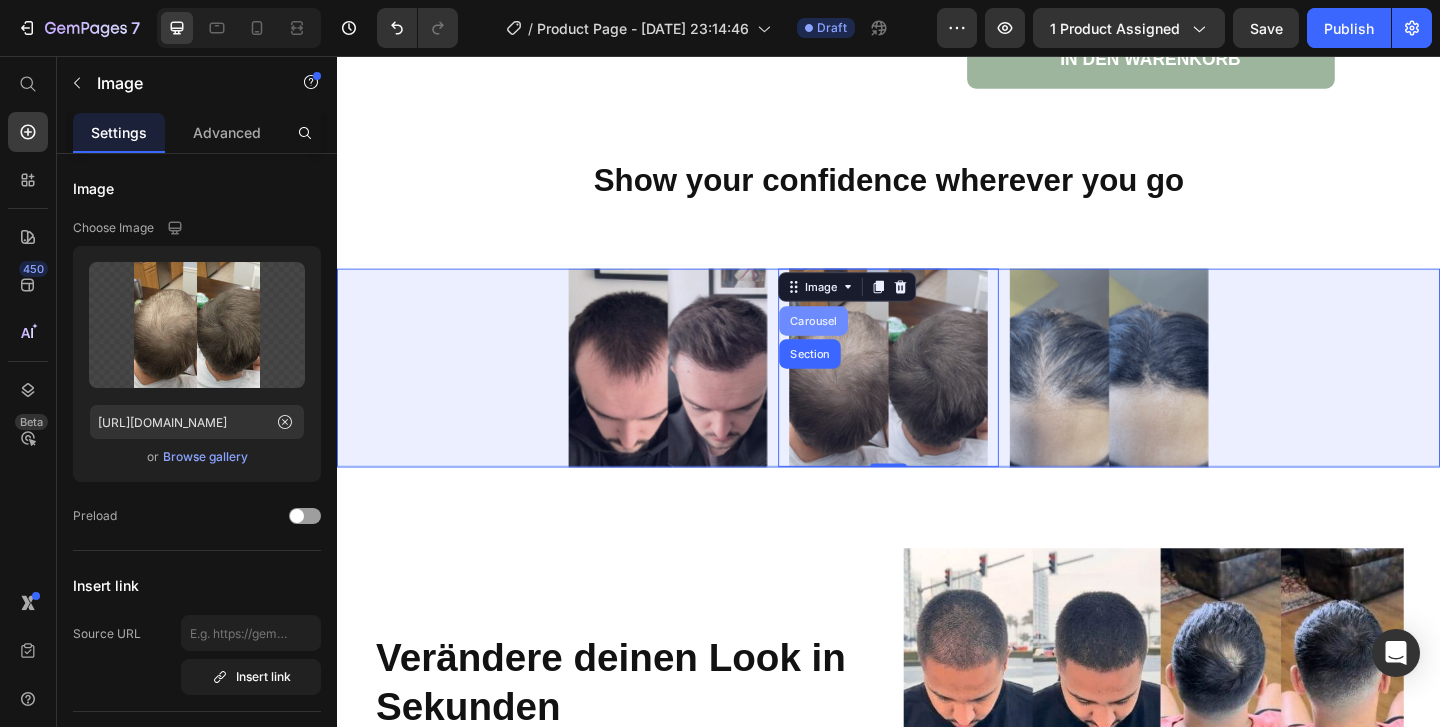 click on "Carousel" at bounding box center (855, 344) 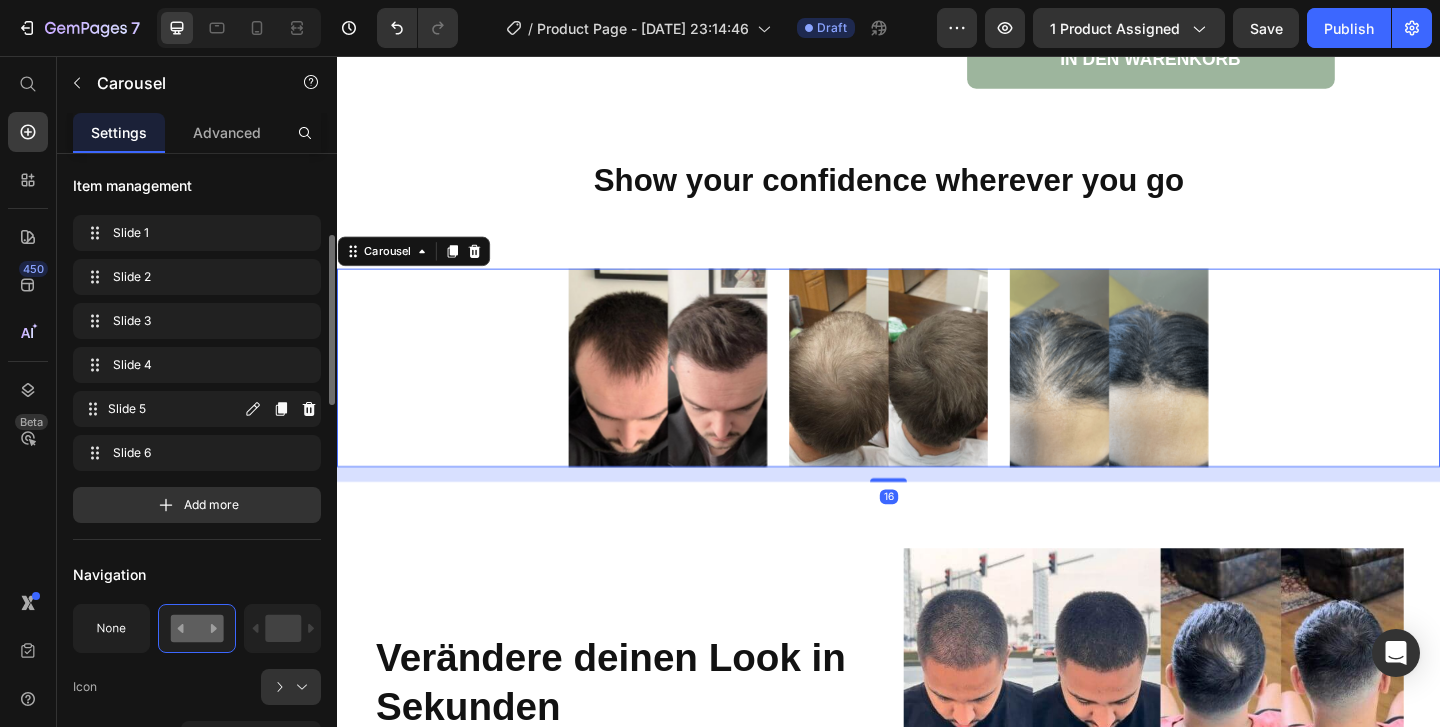scroll, scrollTop: 299, scrollLeft: 0, axis: vertical 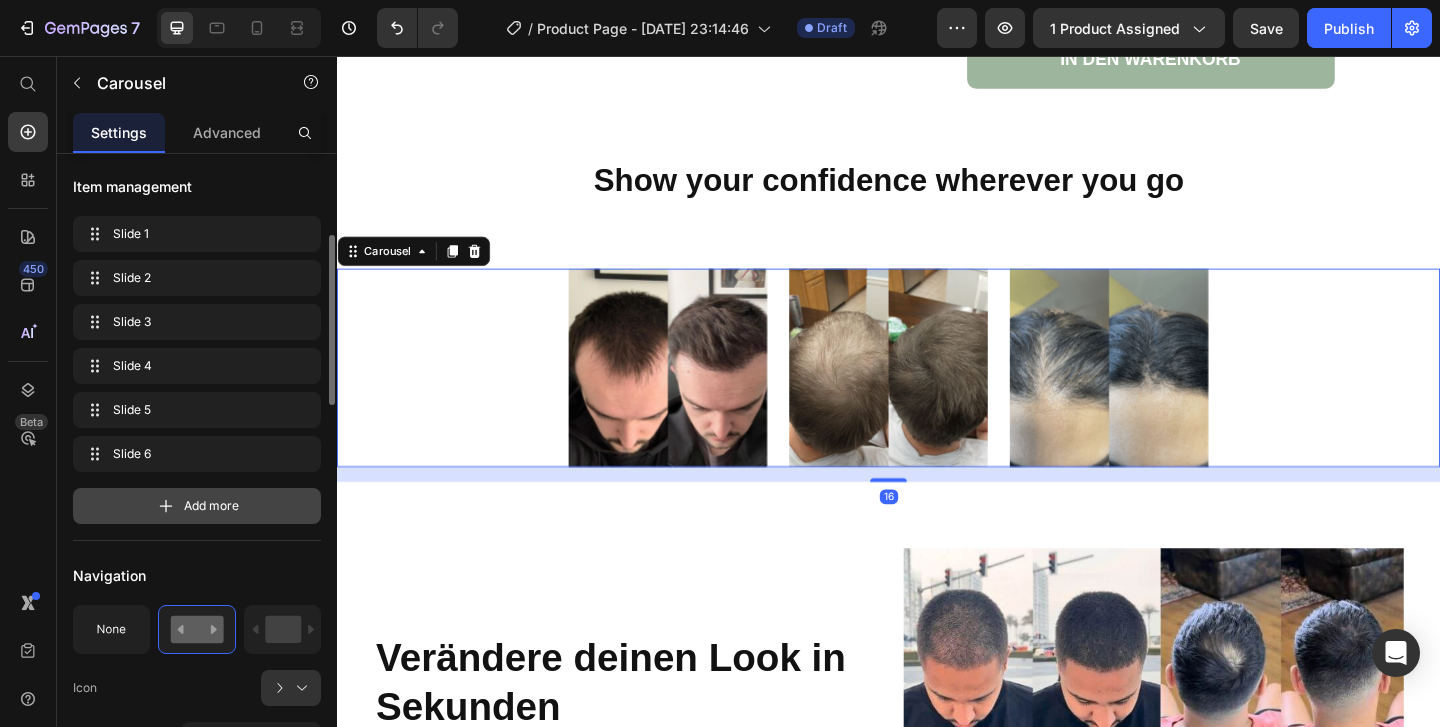 click on "Add more" at bounding box center (211, 506) 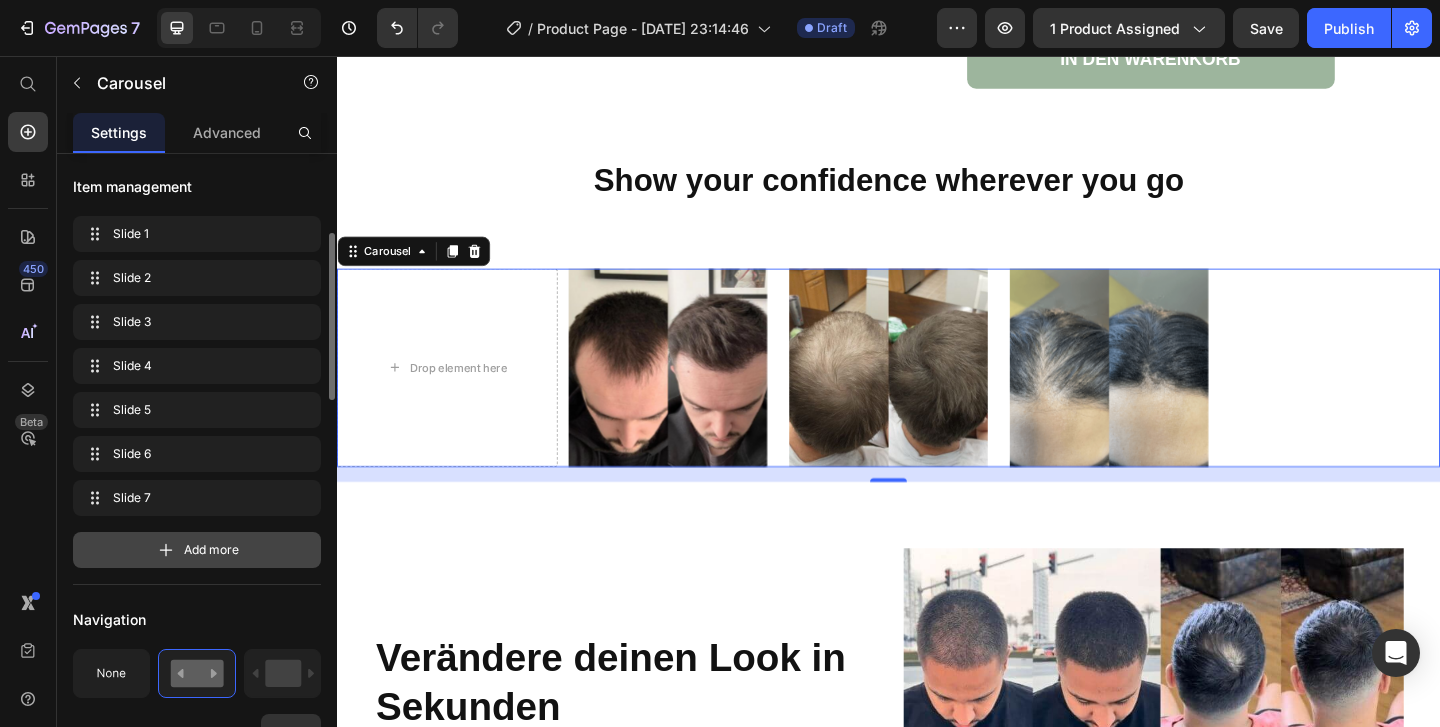 click on "Add more" at bounding box center (211, 550) 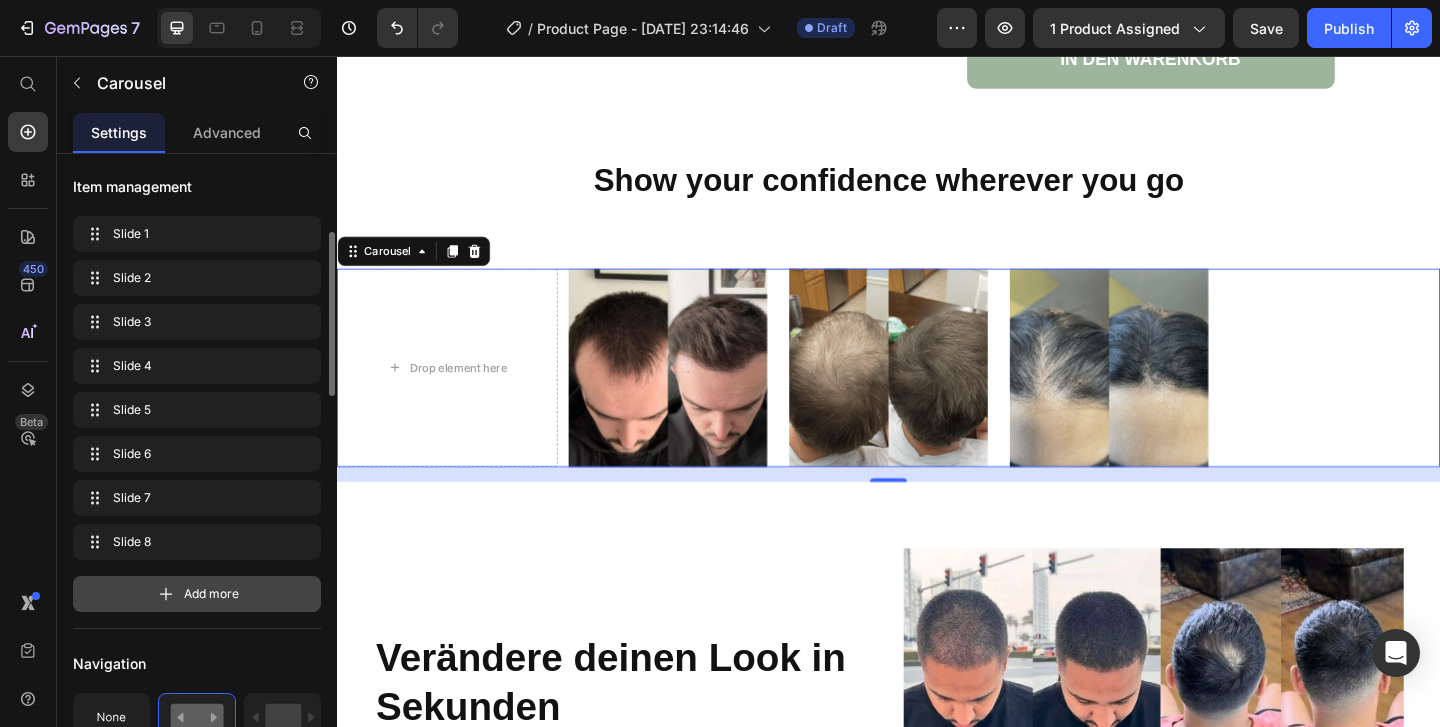 click on "Add more" at bounding box center (211, 594) 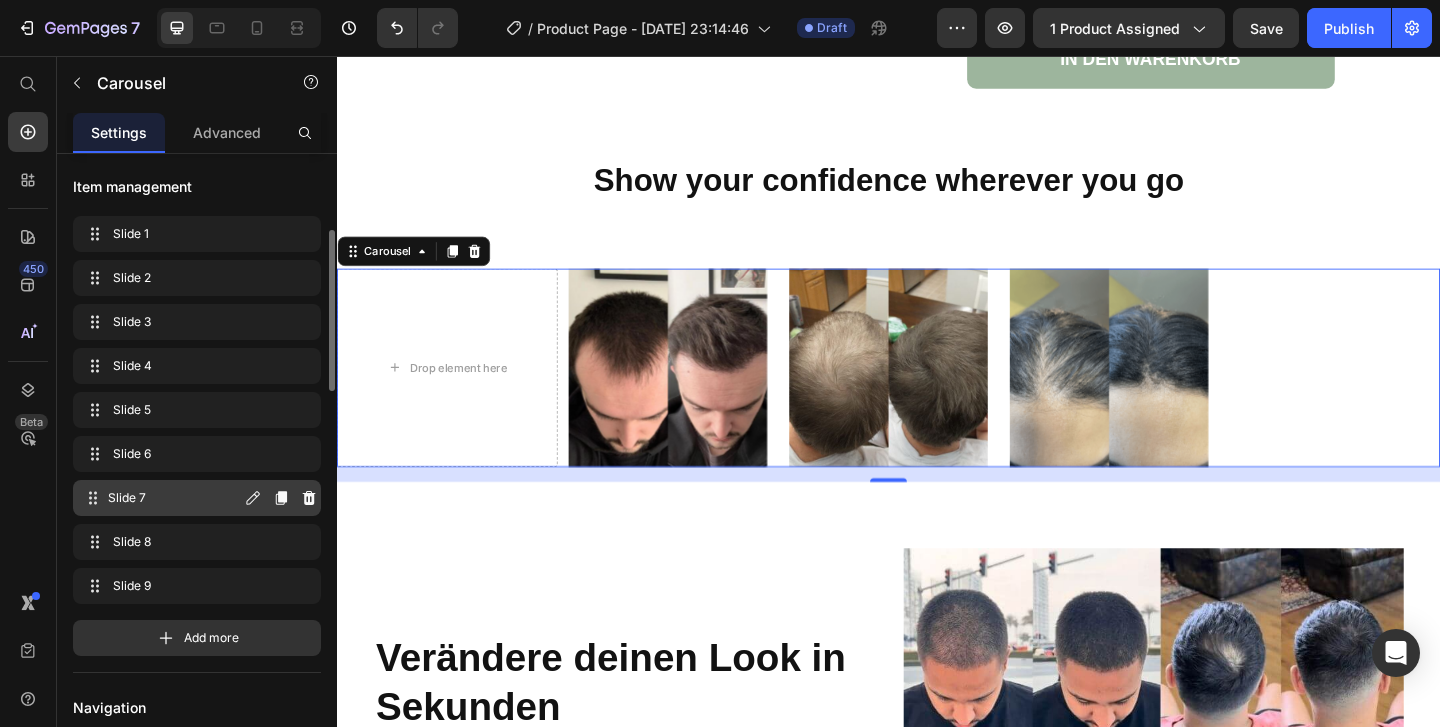 click on "Slide 7 Slide 7" at bounding box center [161, 498] 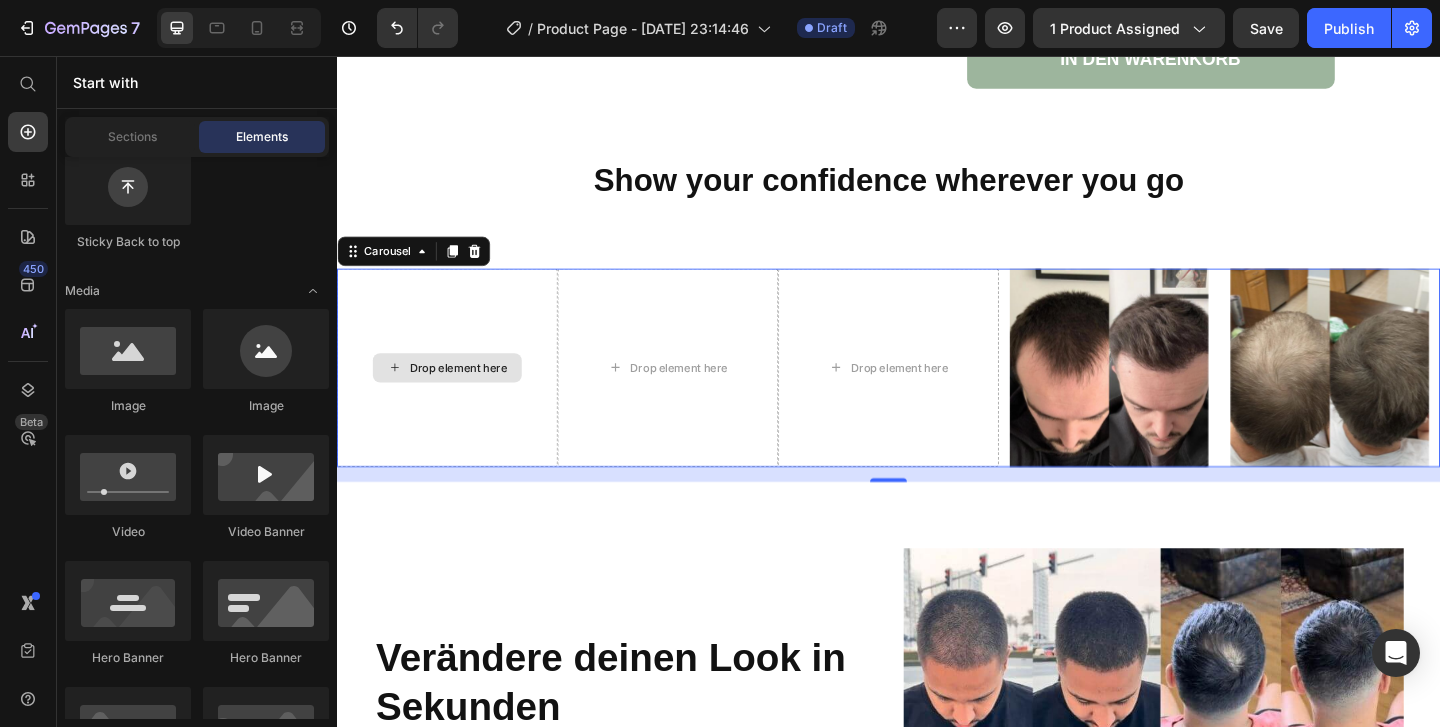 click on "Drop element here" at bounding box center [469, 395] 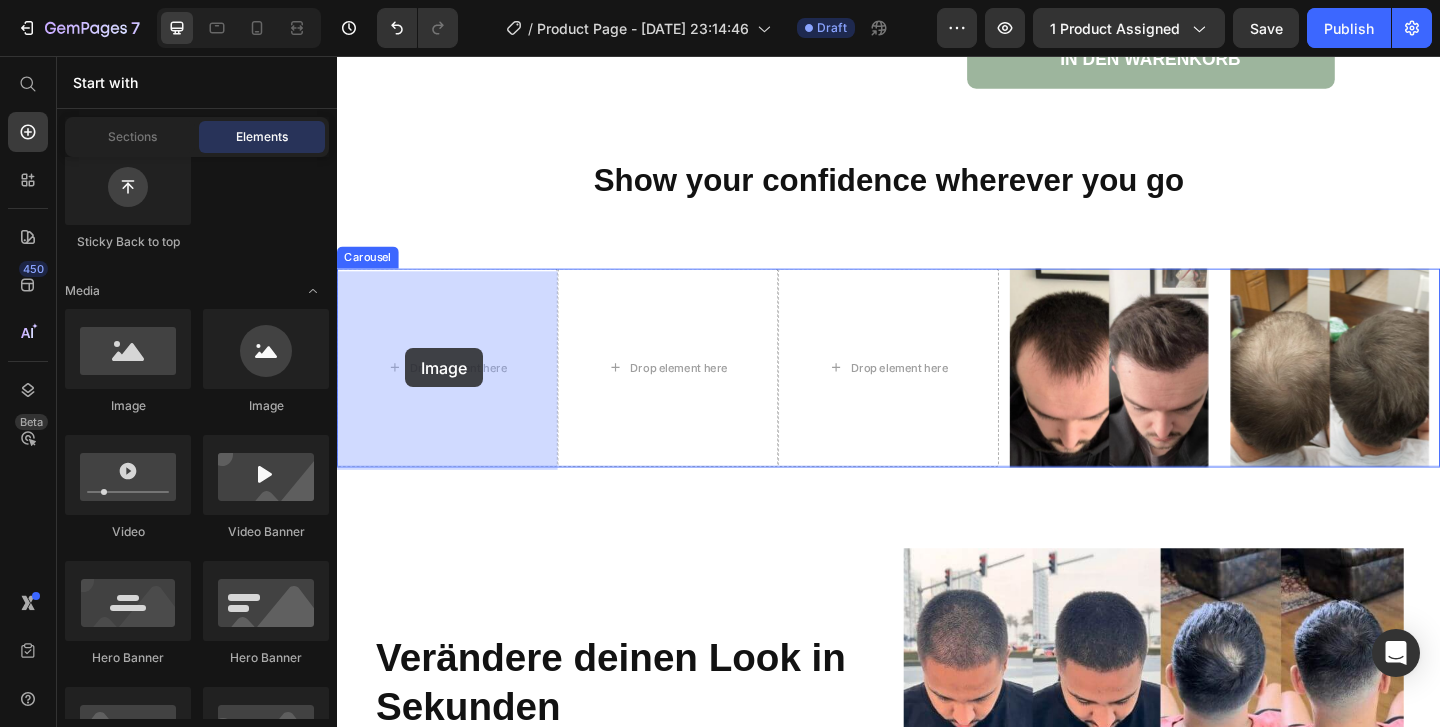 drag, startPoint x: 468, startPoint y: 404, endPoint x: 417, endPoint y: 374, distance: 59.16925 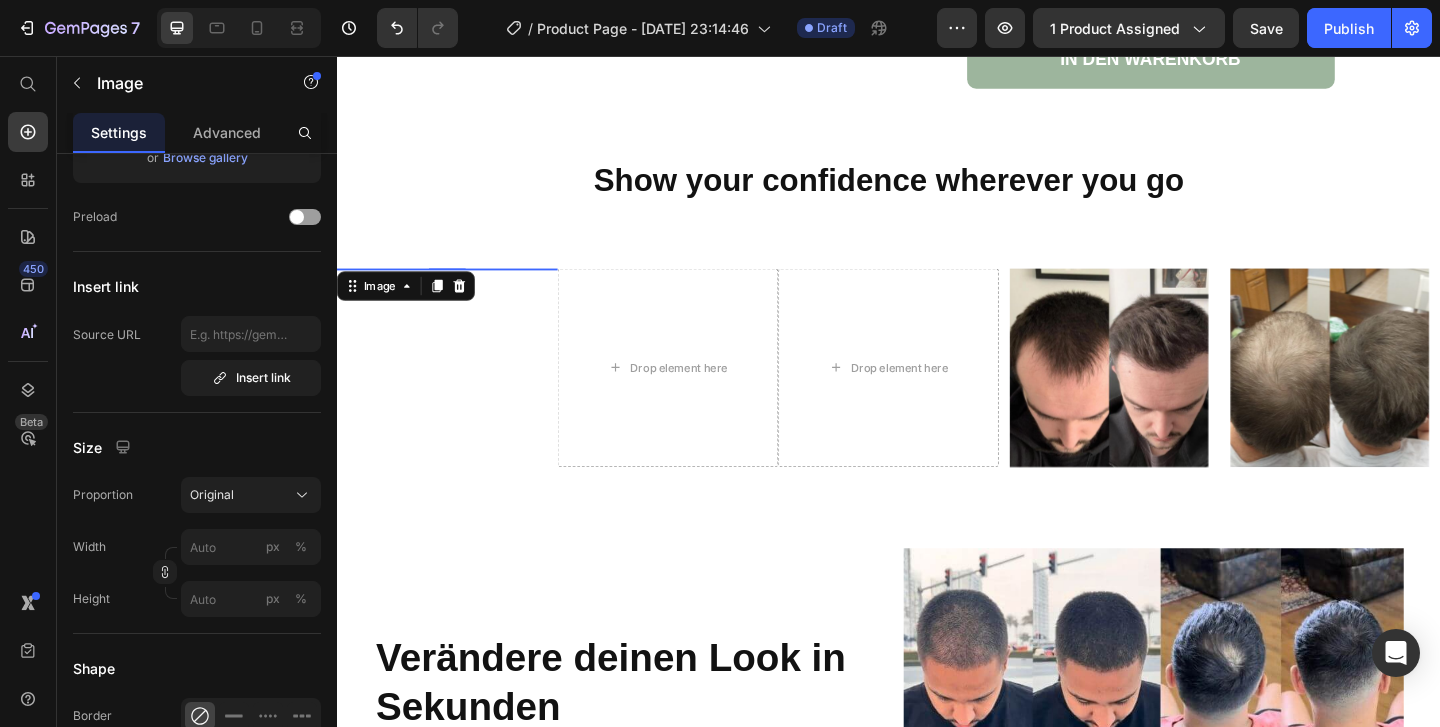 scroll, scrollTop: 0, scrollLeft: 0, axis: both 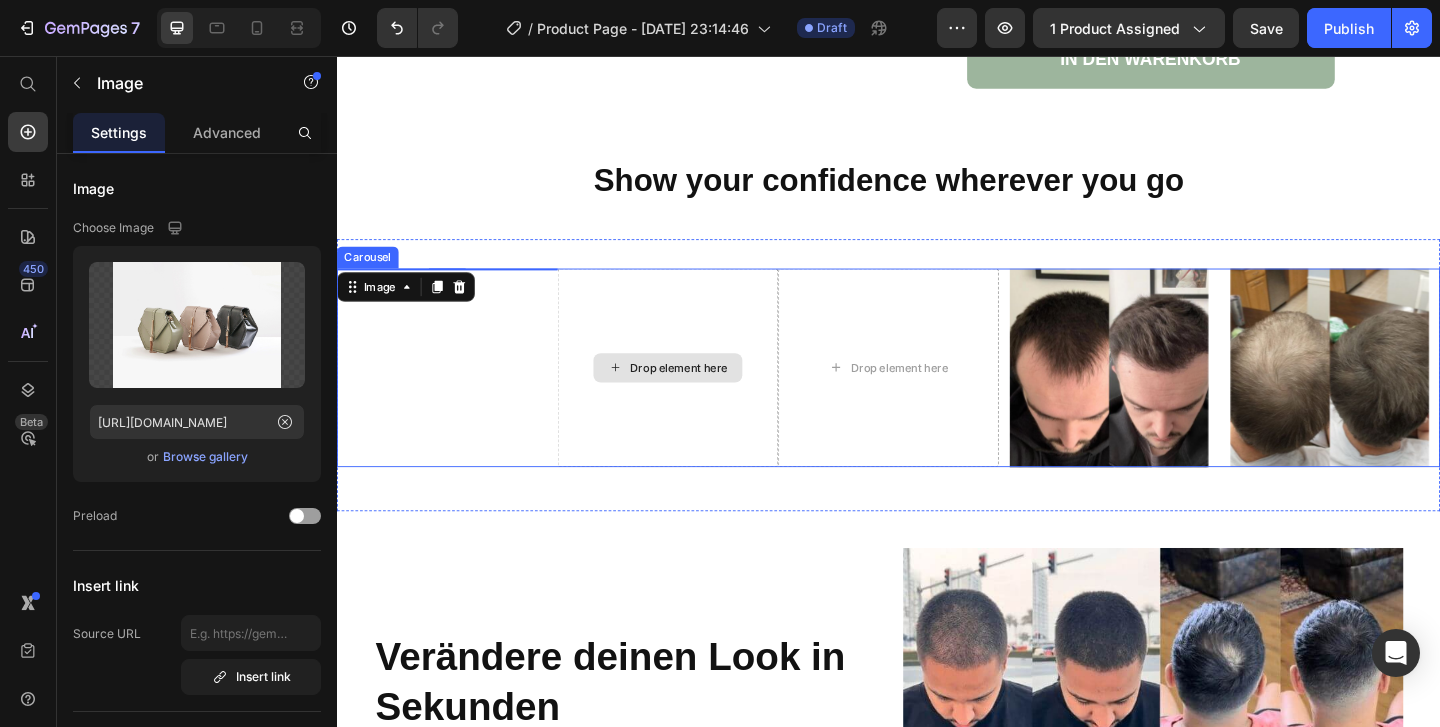 click on "Drop element here" at bounding box center [709, 395] 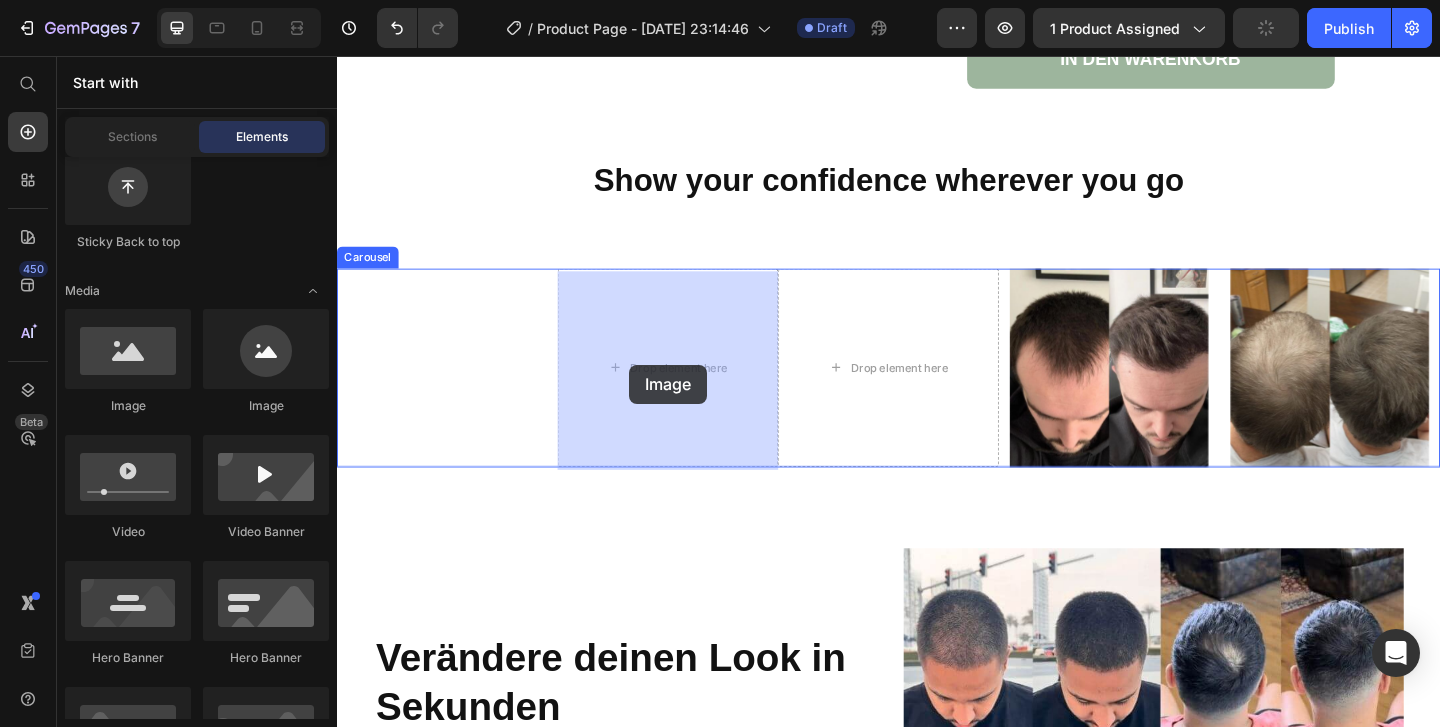 drag, startPoint x: 474, startPoint y: 434, endPoint x: 655, endPoint y: 392, distance: 185.80904 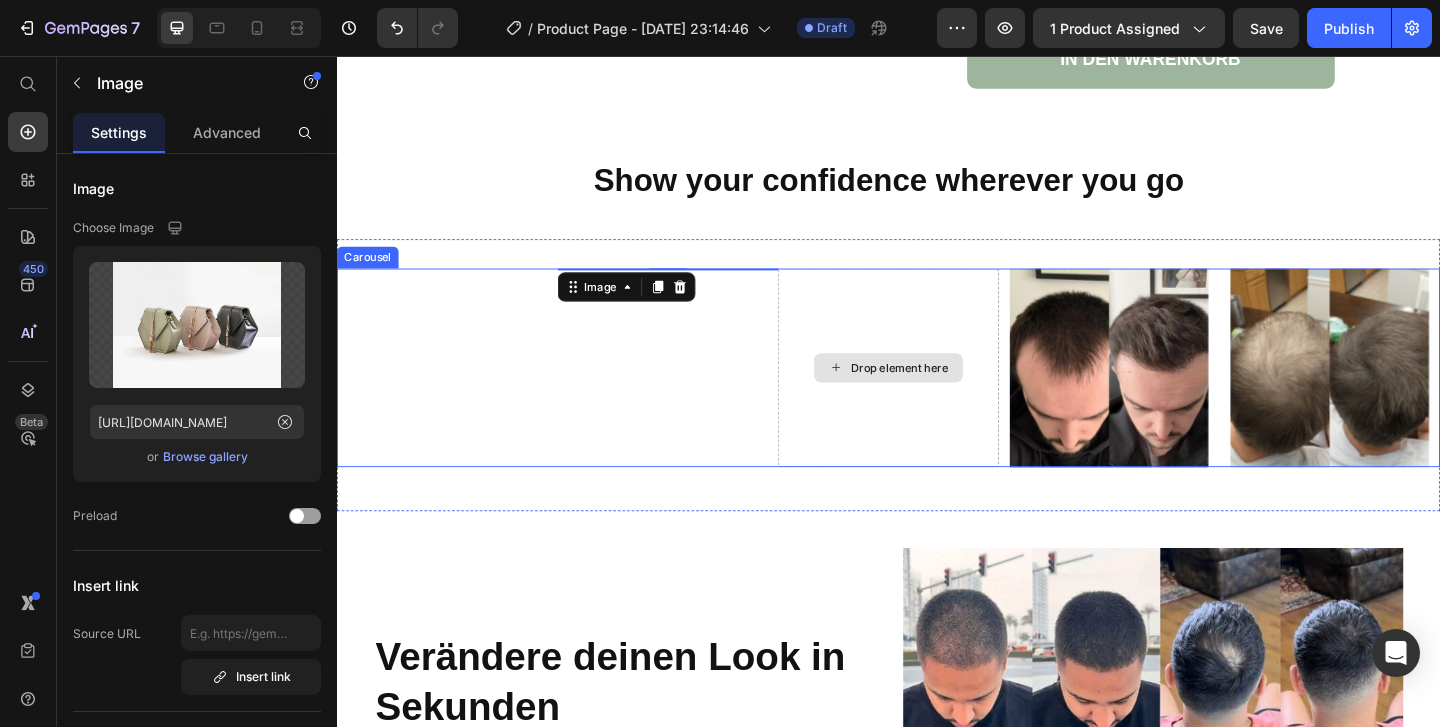 click on "Drop element here" at bounding box center (937, 395) 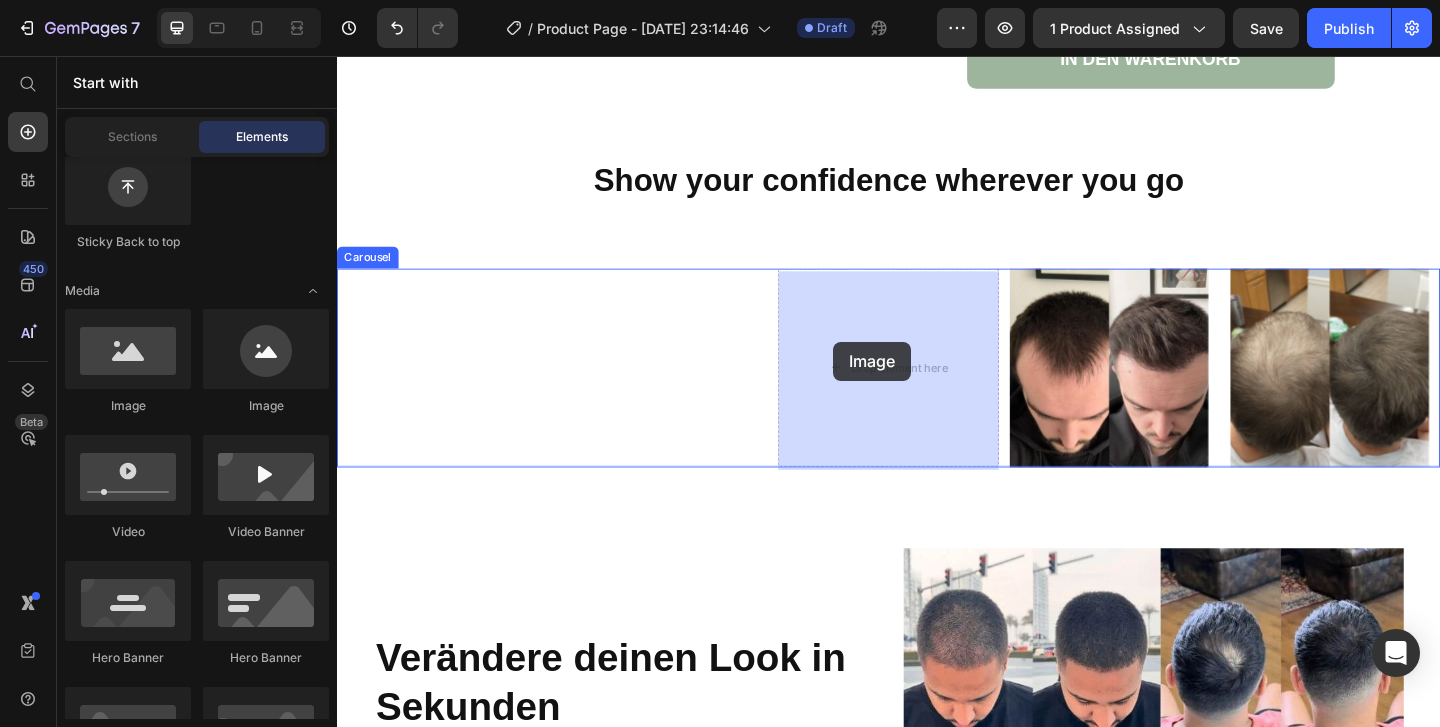 drag, startPoint x: 499, startPoint y: 429, endPoint x: 878, endPoint y: 367, distance: 384.03775 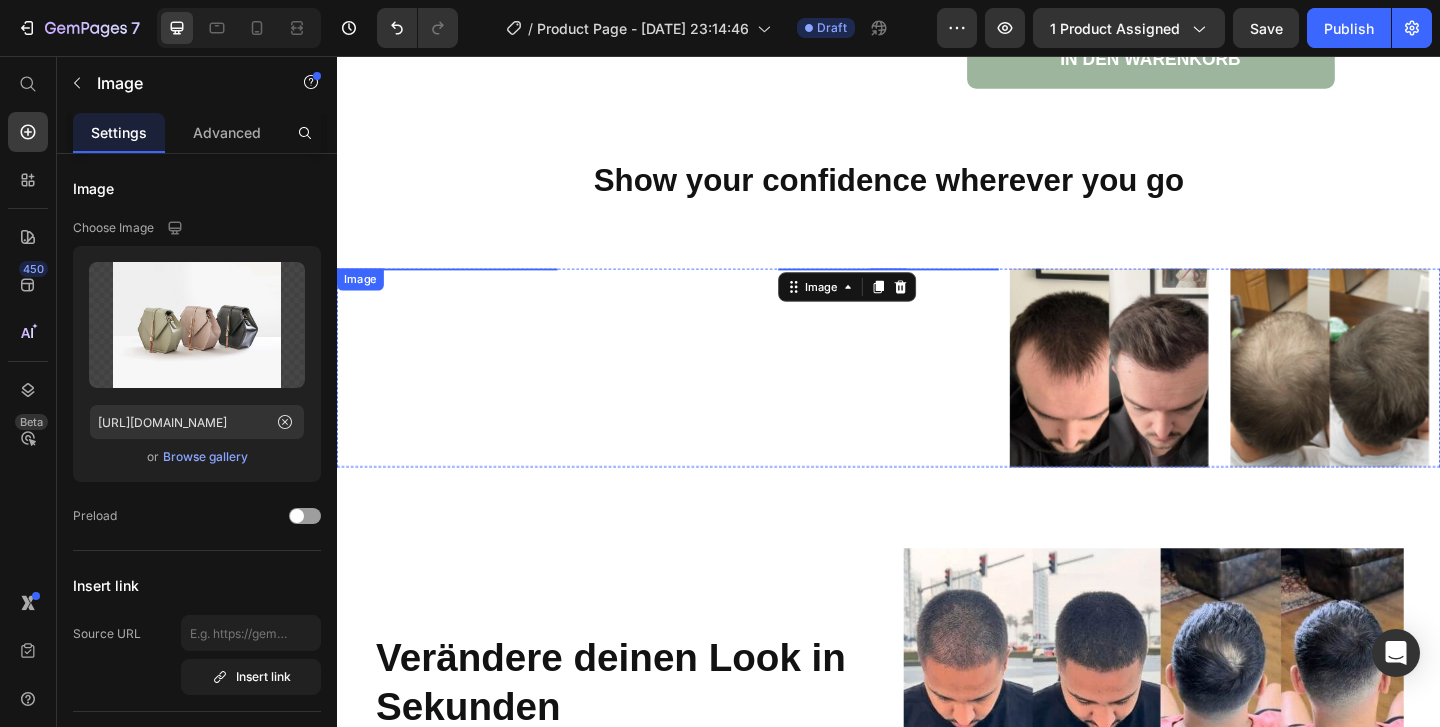 click at bounding box center [457, 287] 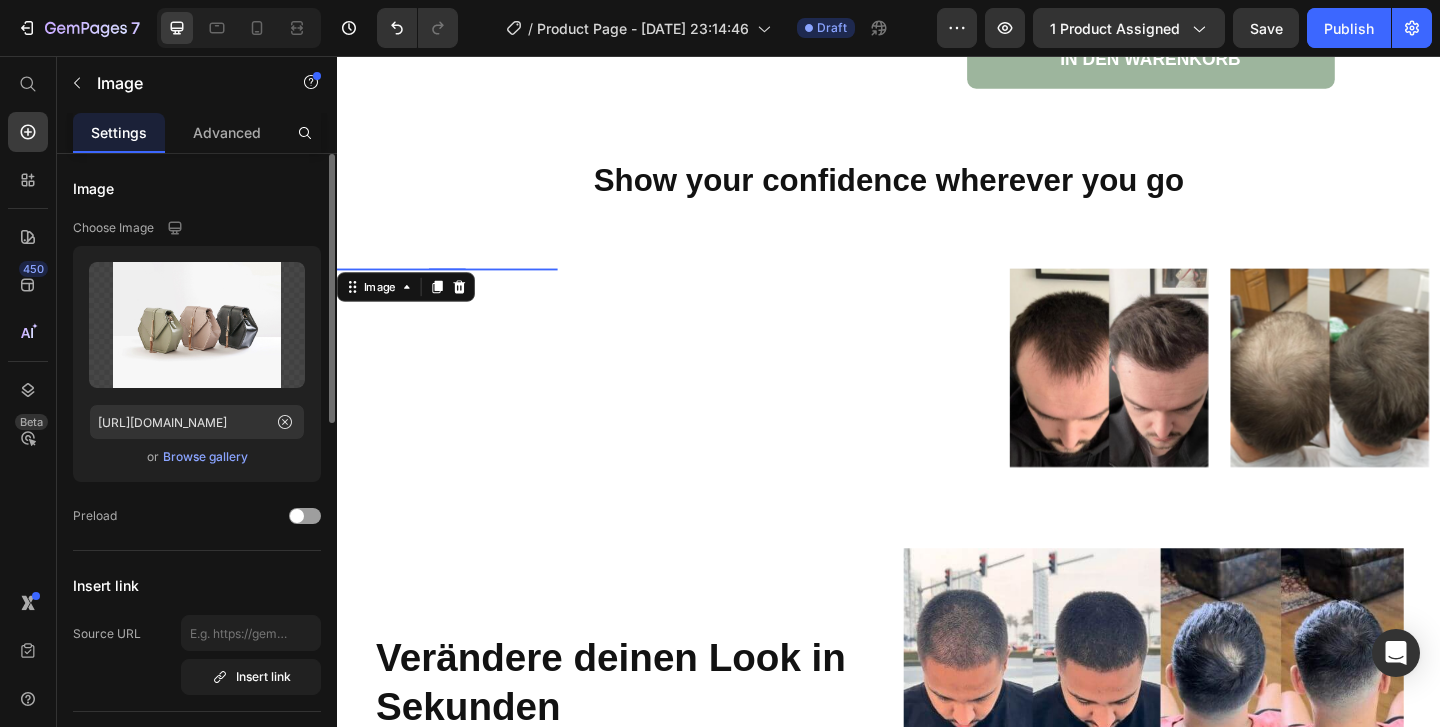 click on "Browse gallery" at bounding box center (205, 457) 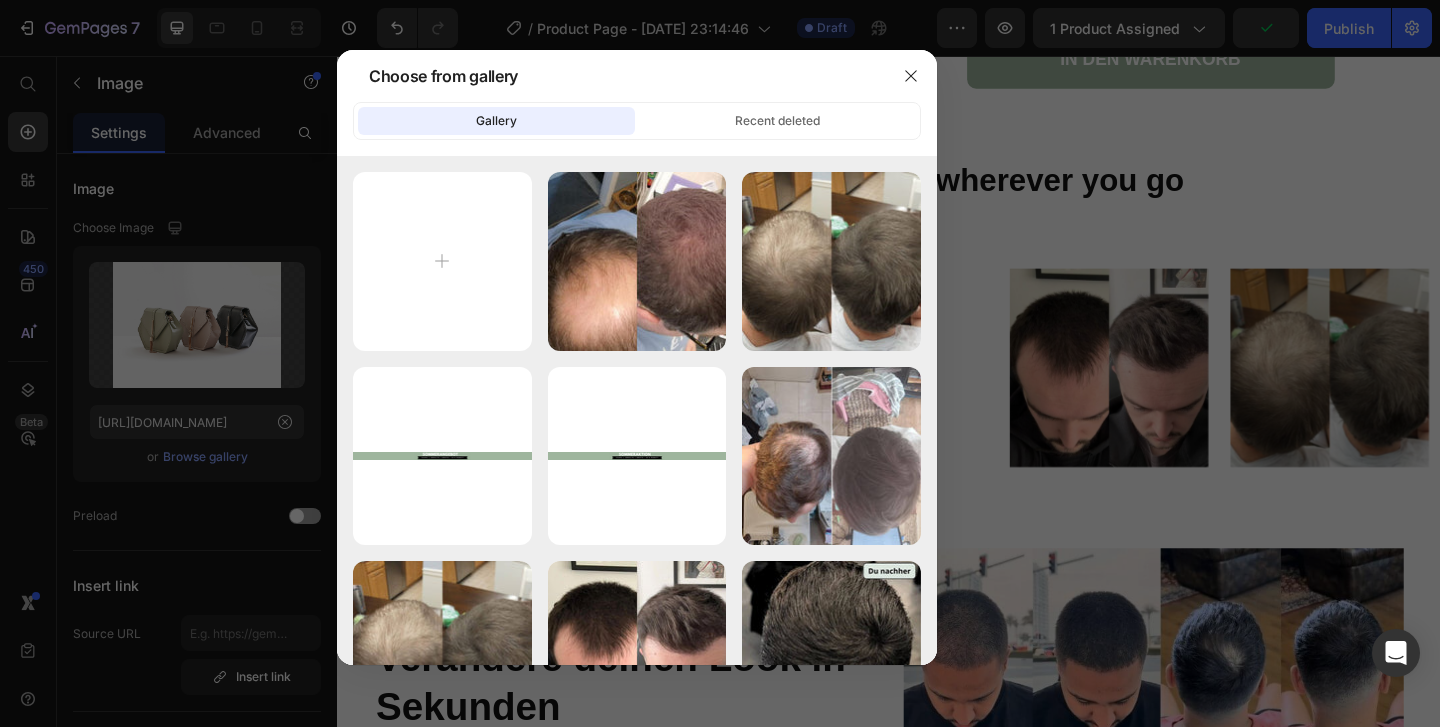 type on "C:\fakepath\Nimetön malli (71) (1).jpg" 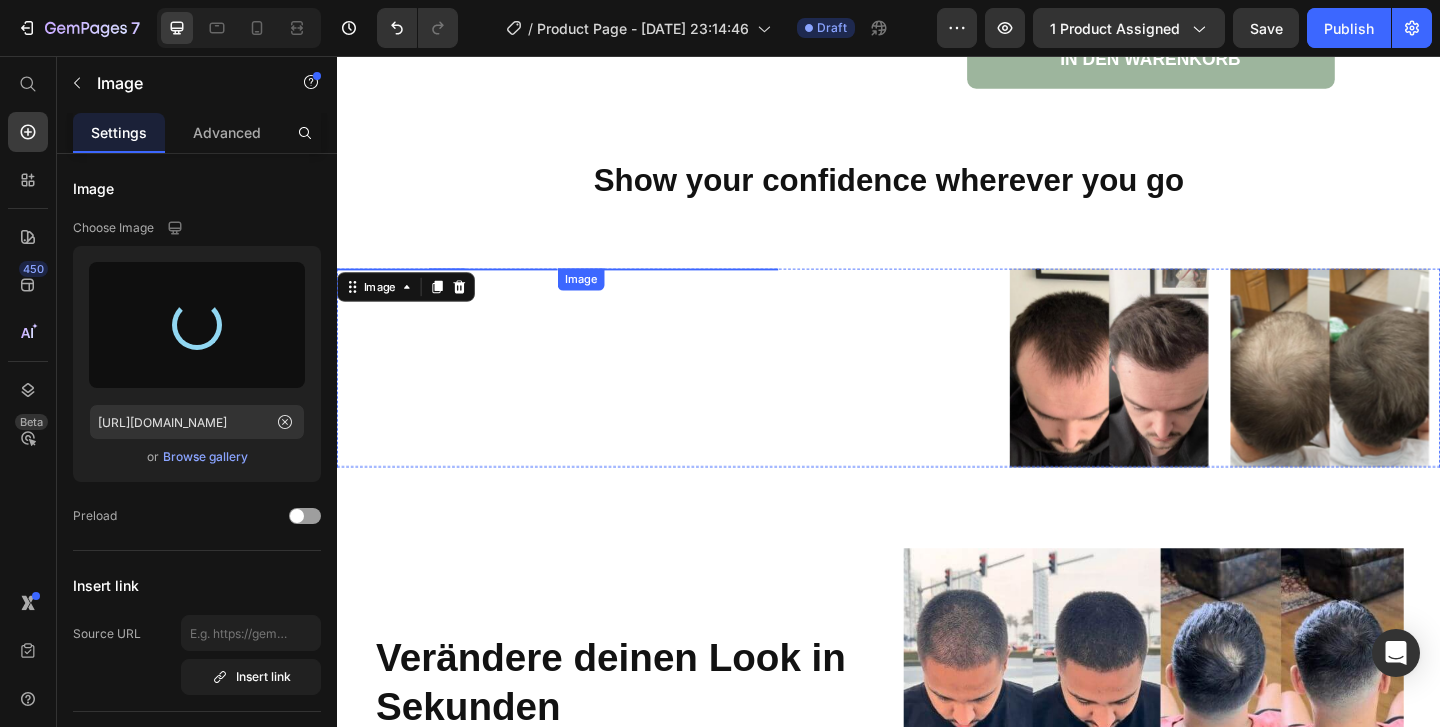 type on "[URL][DOMAIN_NAME]" 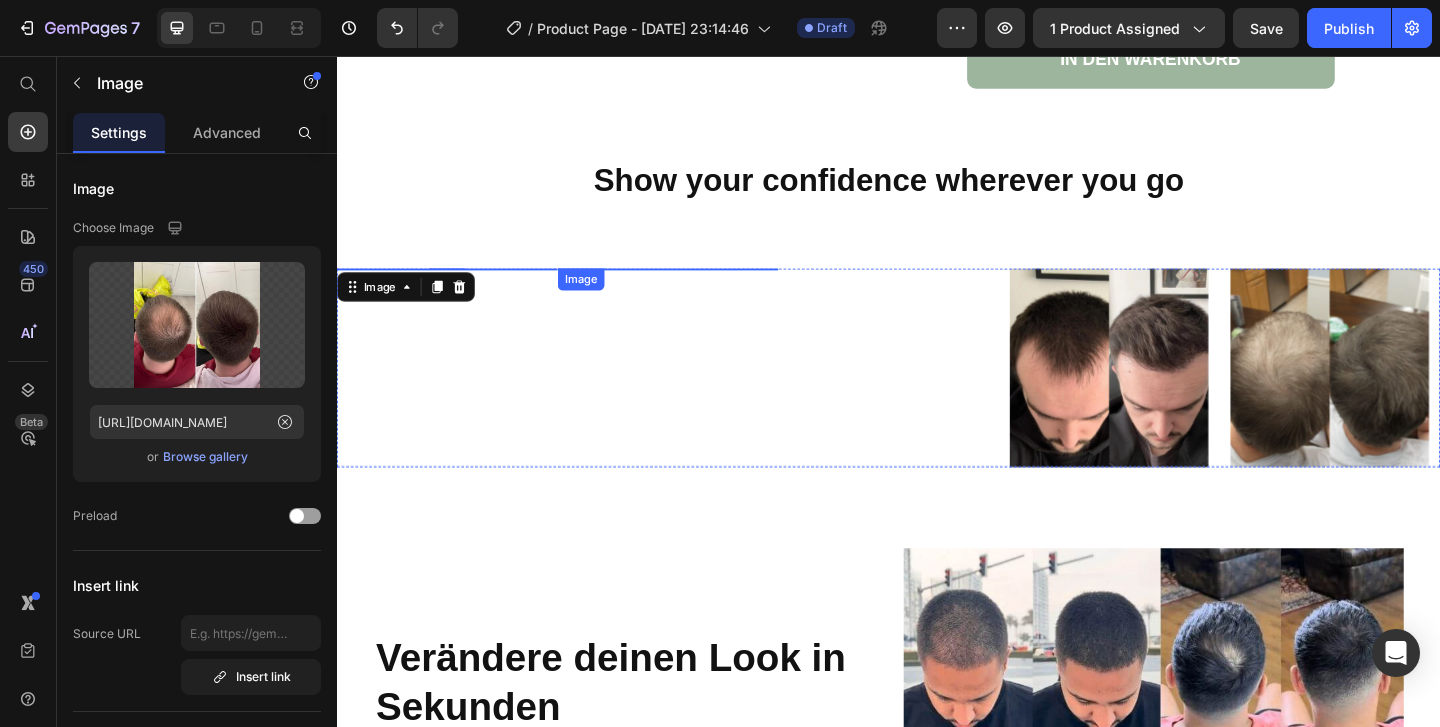 click at bounding box center [697, 287] 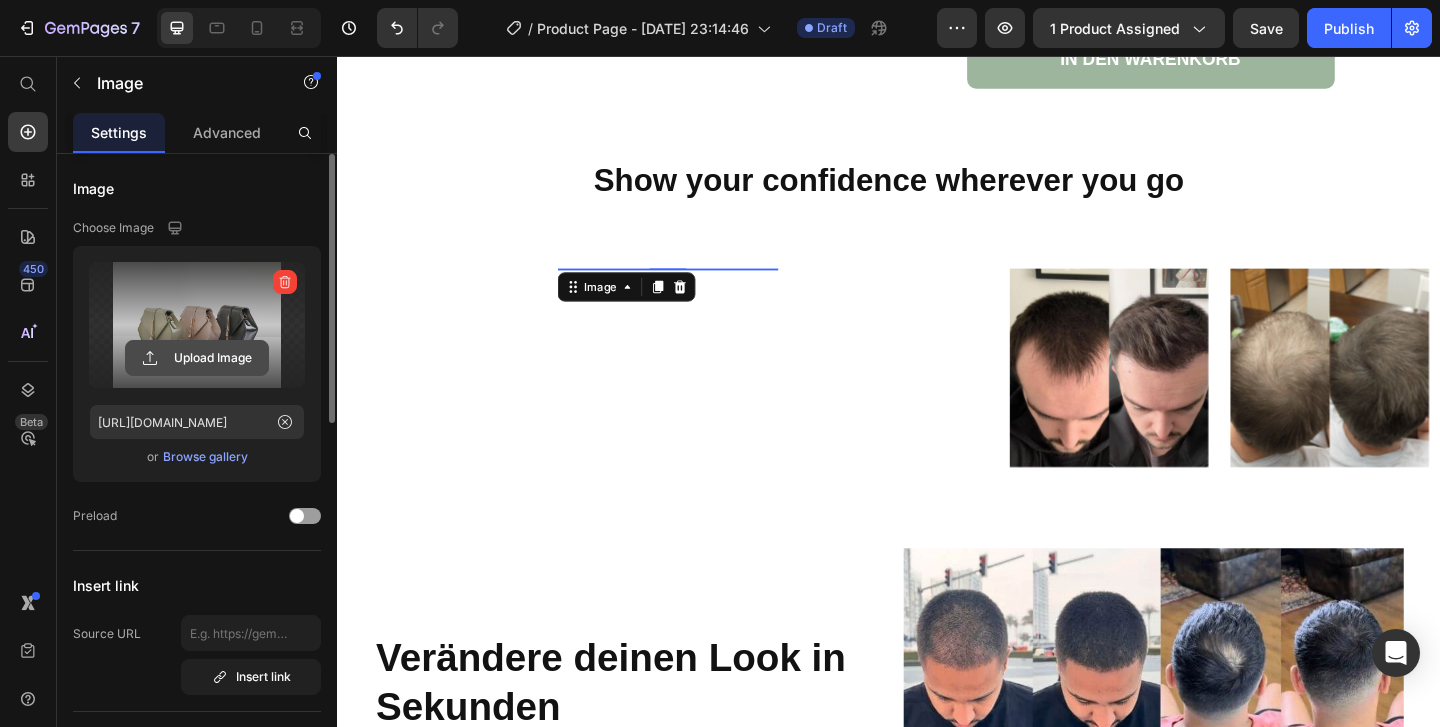 click 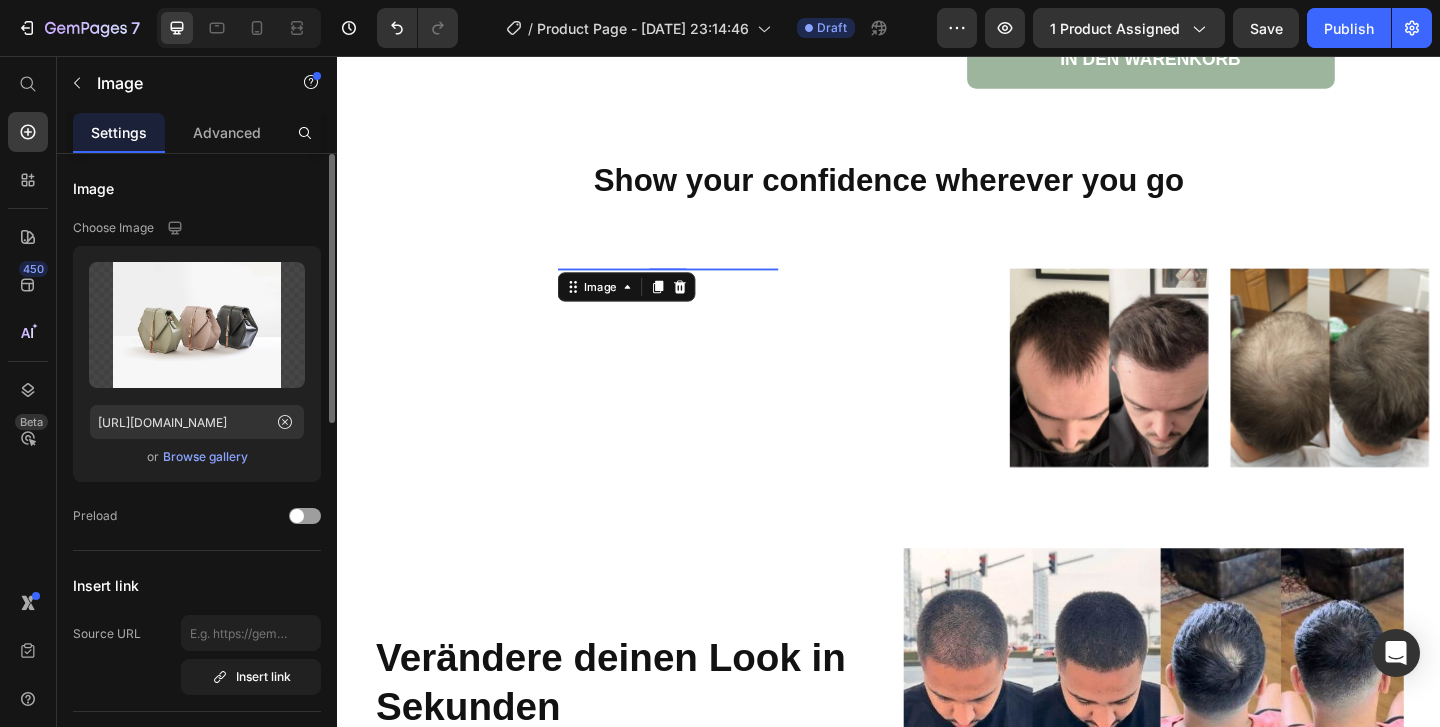 click on "Browse gallery" at bounding box center [205, 457] 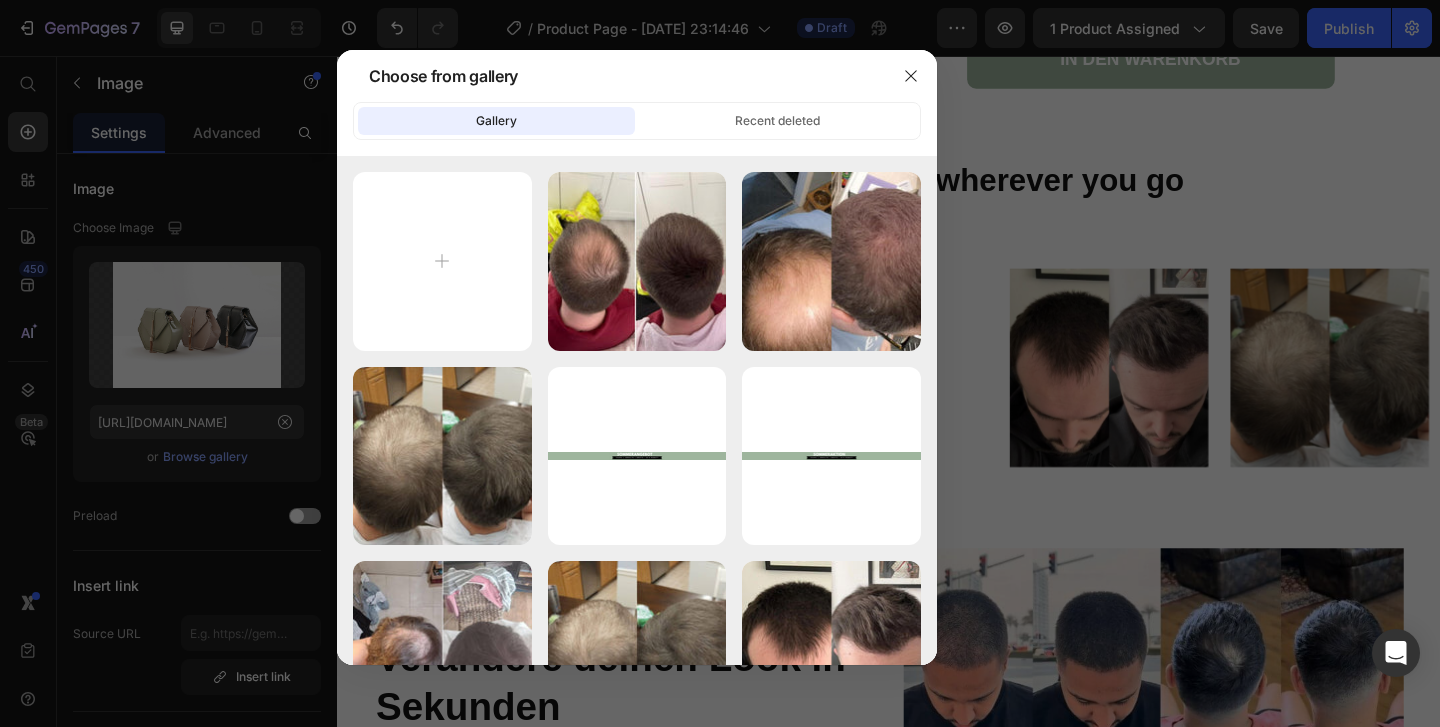 type on "C:\fakepath\Nimetön malli (72) (1).jpg" 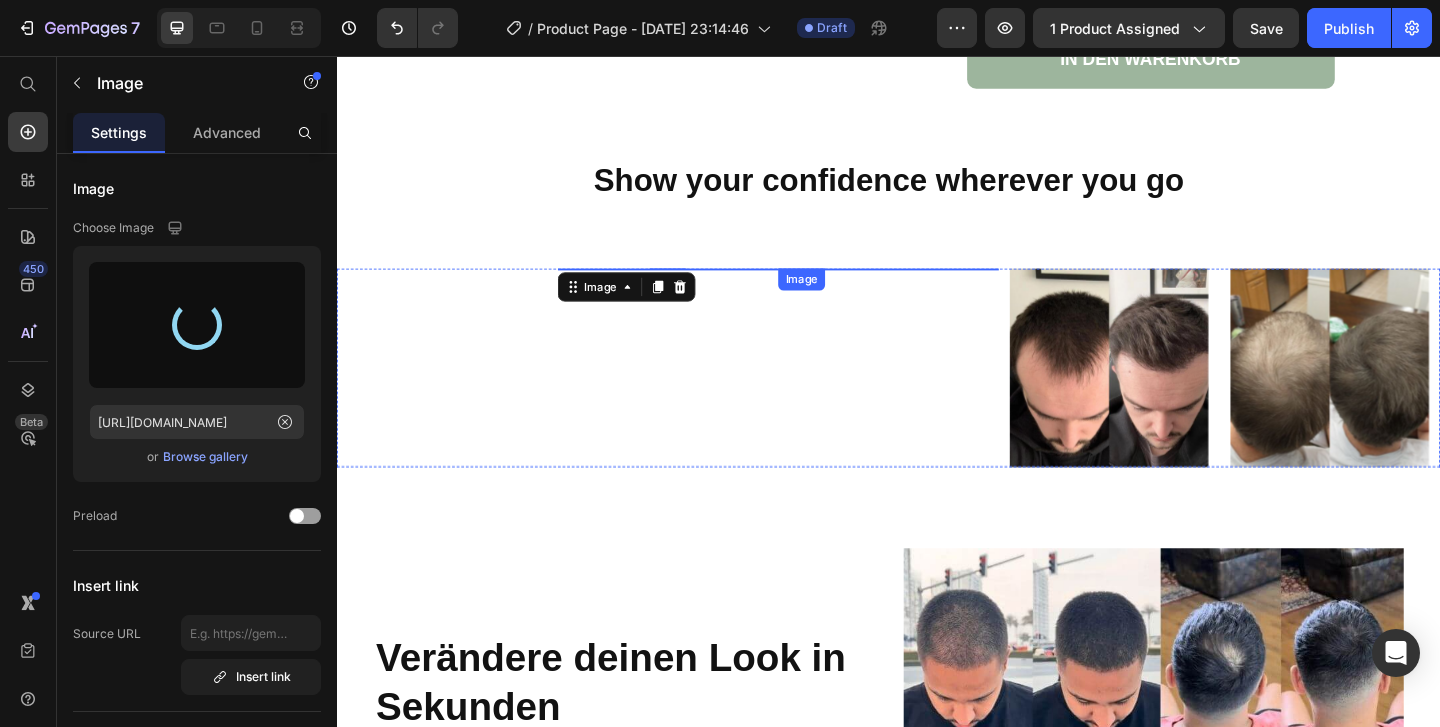 type on "[URL][DOMAIN_NAME]" 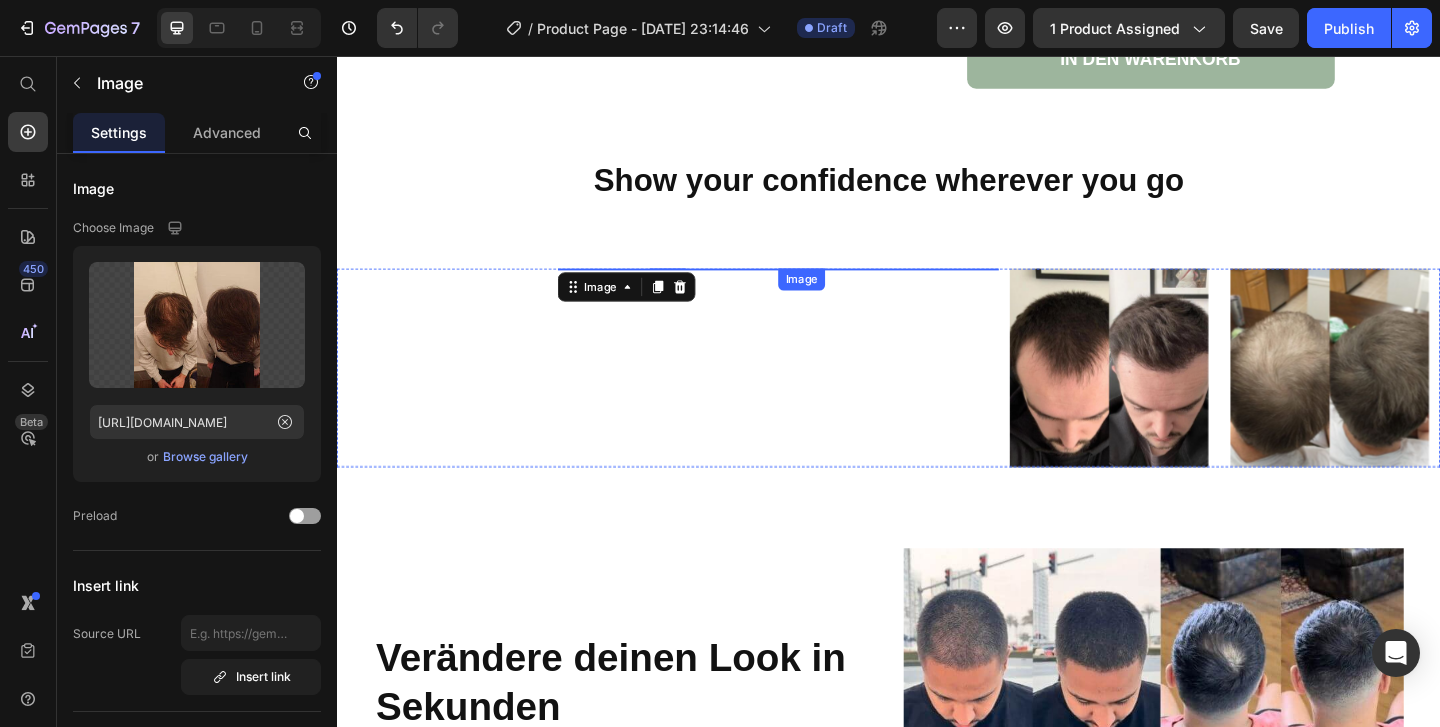 click at bounding box center [937, 287] 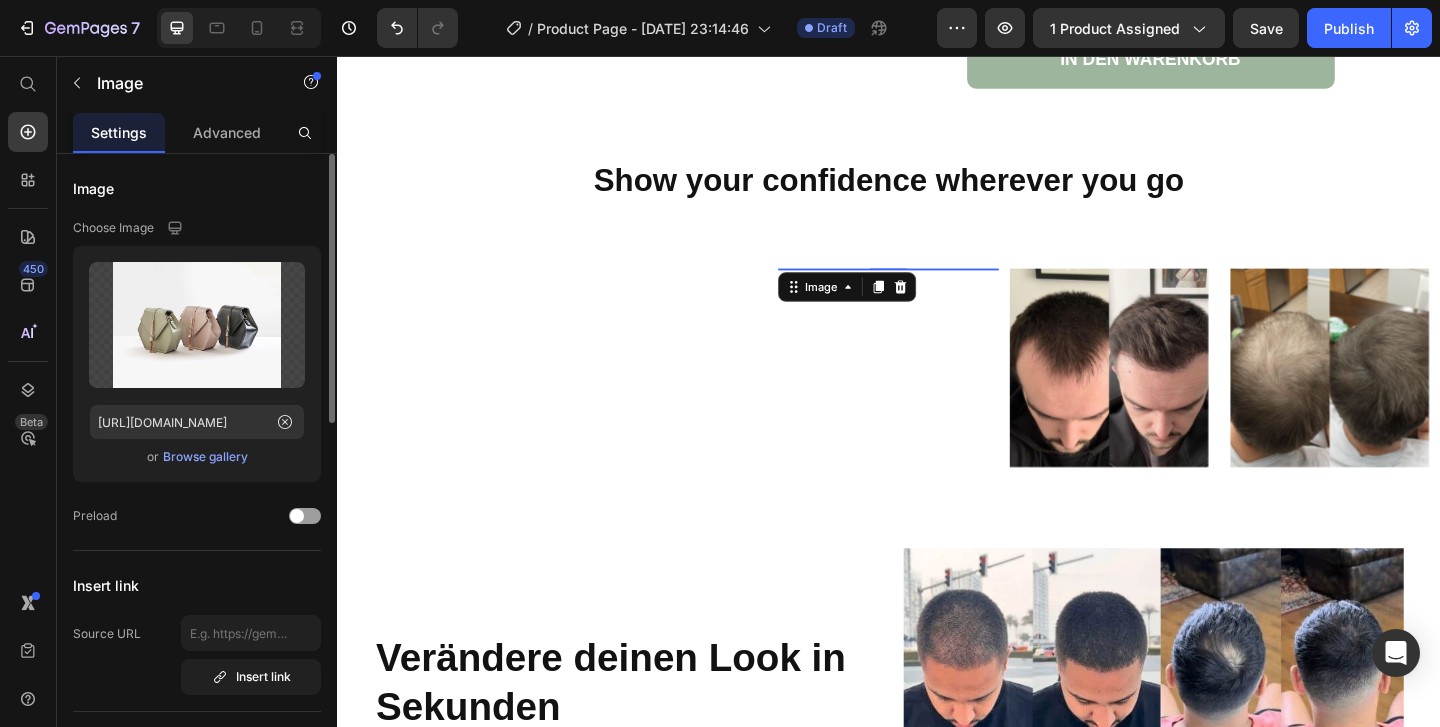 click on "Browse gallery" at bounding box center (205, 457) 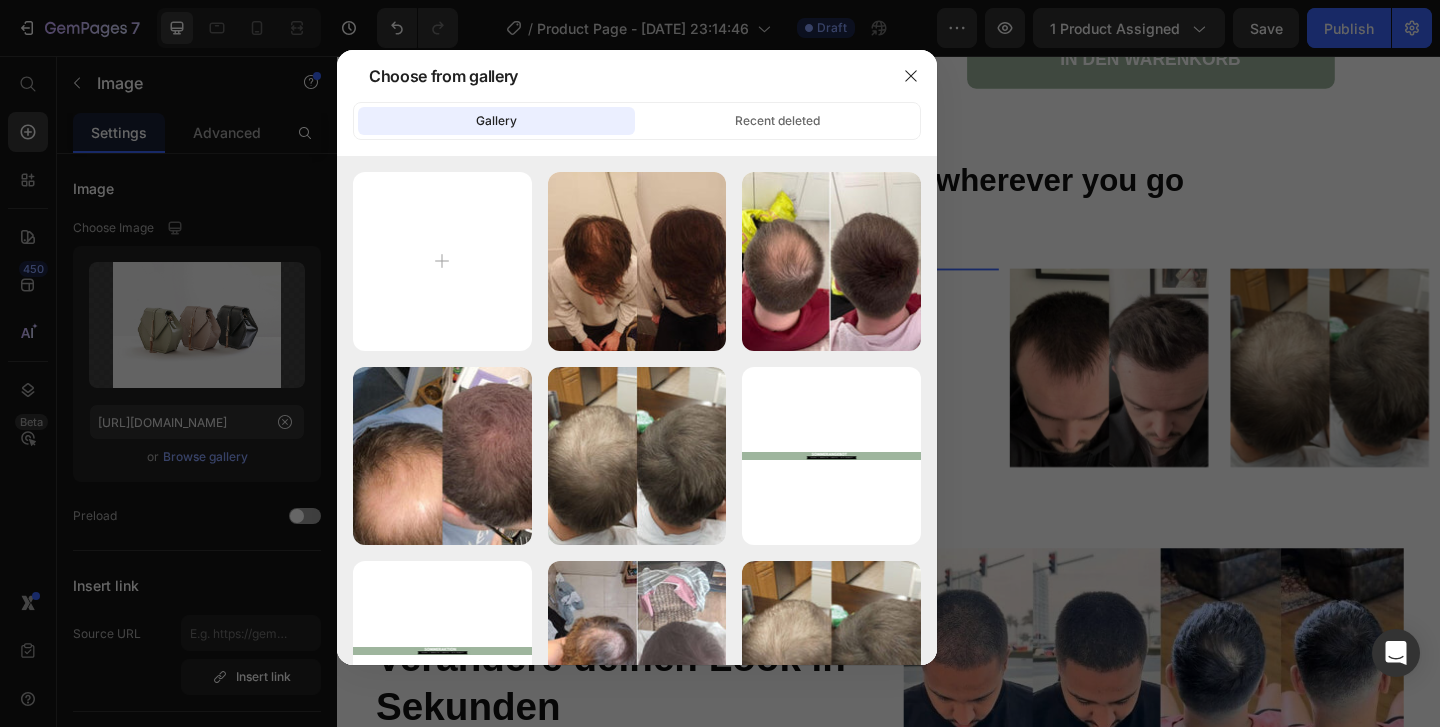 type on "C:\fakepath\Nimetön malli (73) (1).jpg" 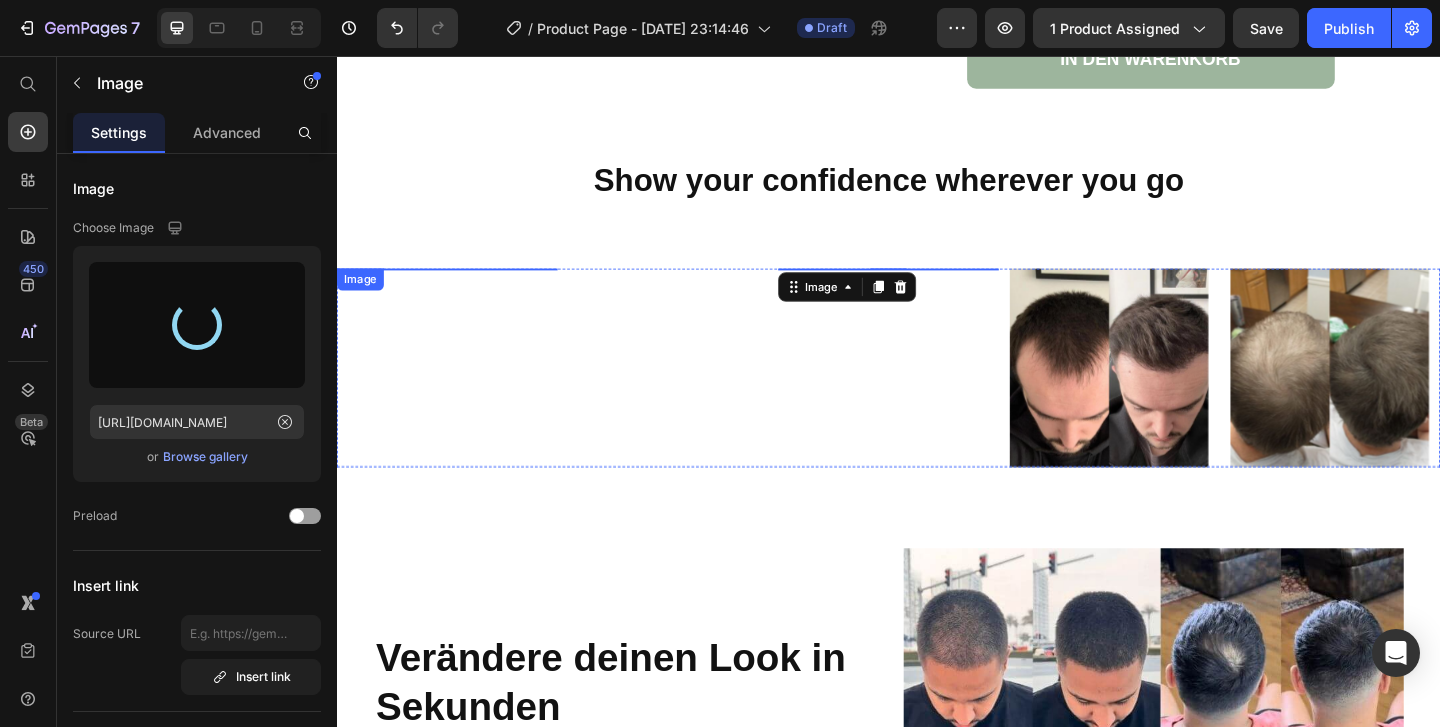 click at bounding box center (457, 287) 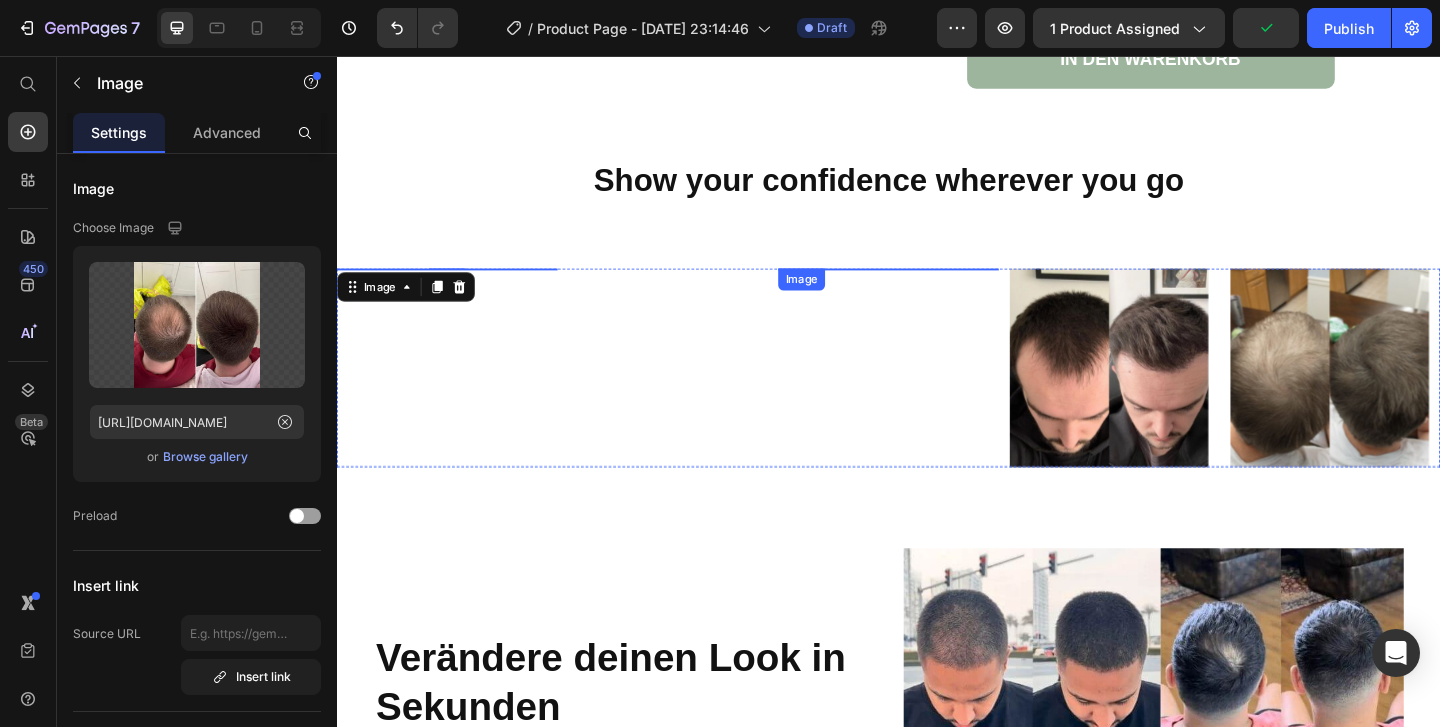 click at bounding box center [937, 287] 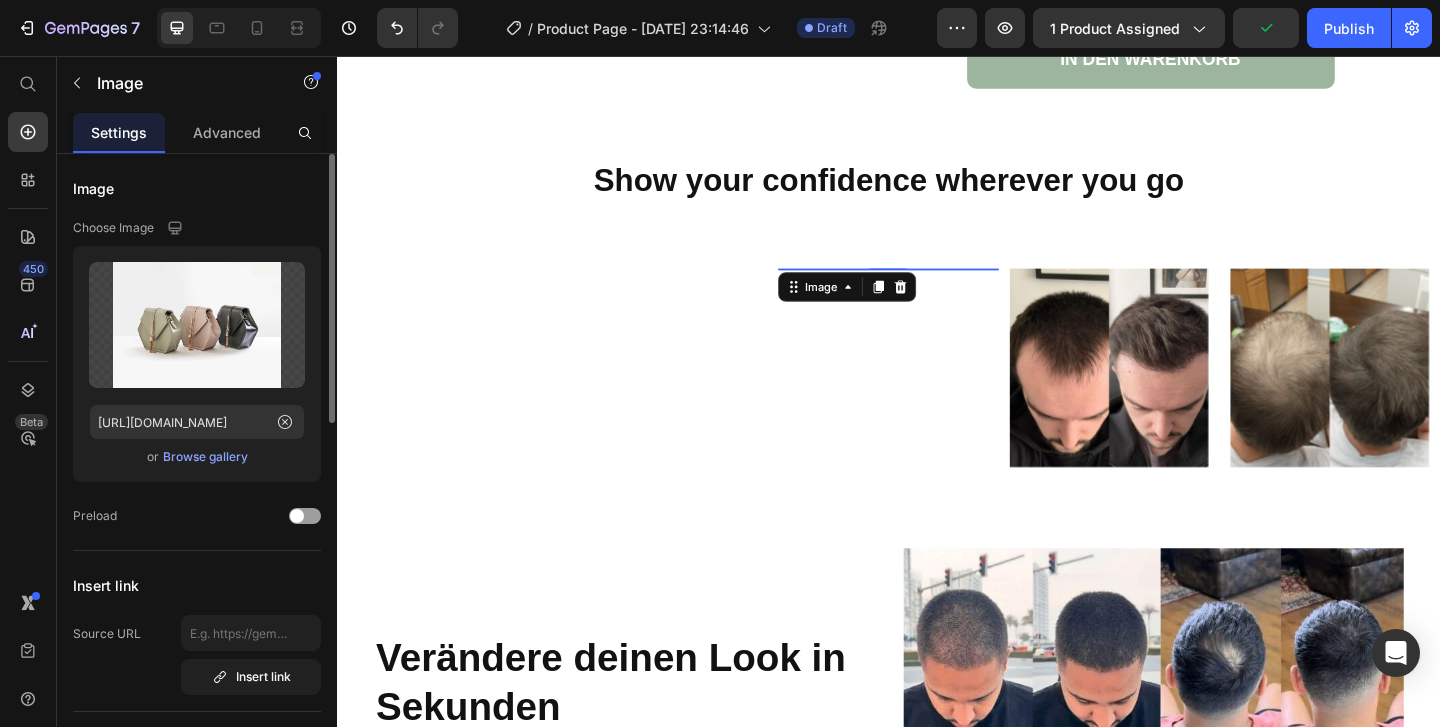 click on "Browse gallery" at bounding box center [205, 457] 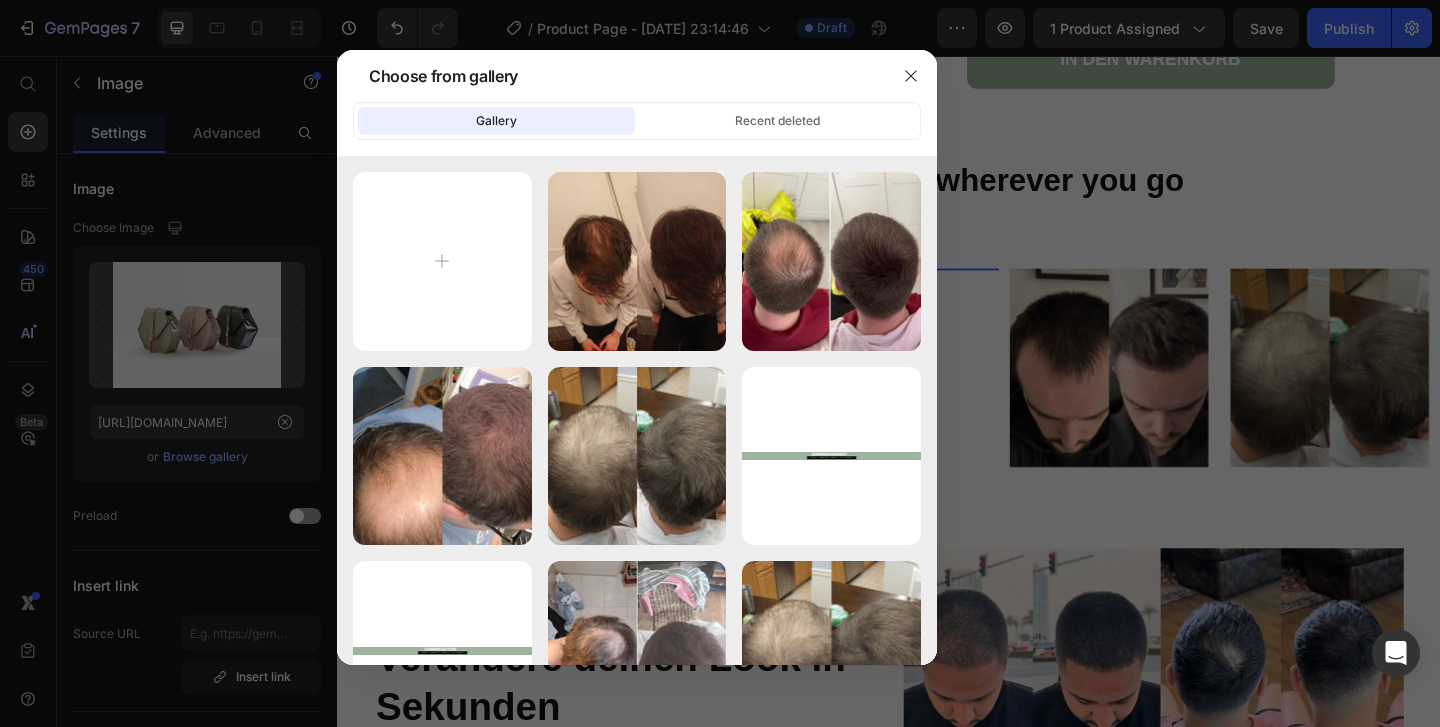 type on "C:\fakepath\Nimetön malli (73) (1).jpg" 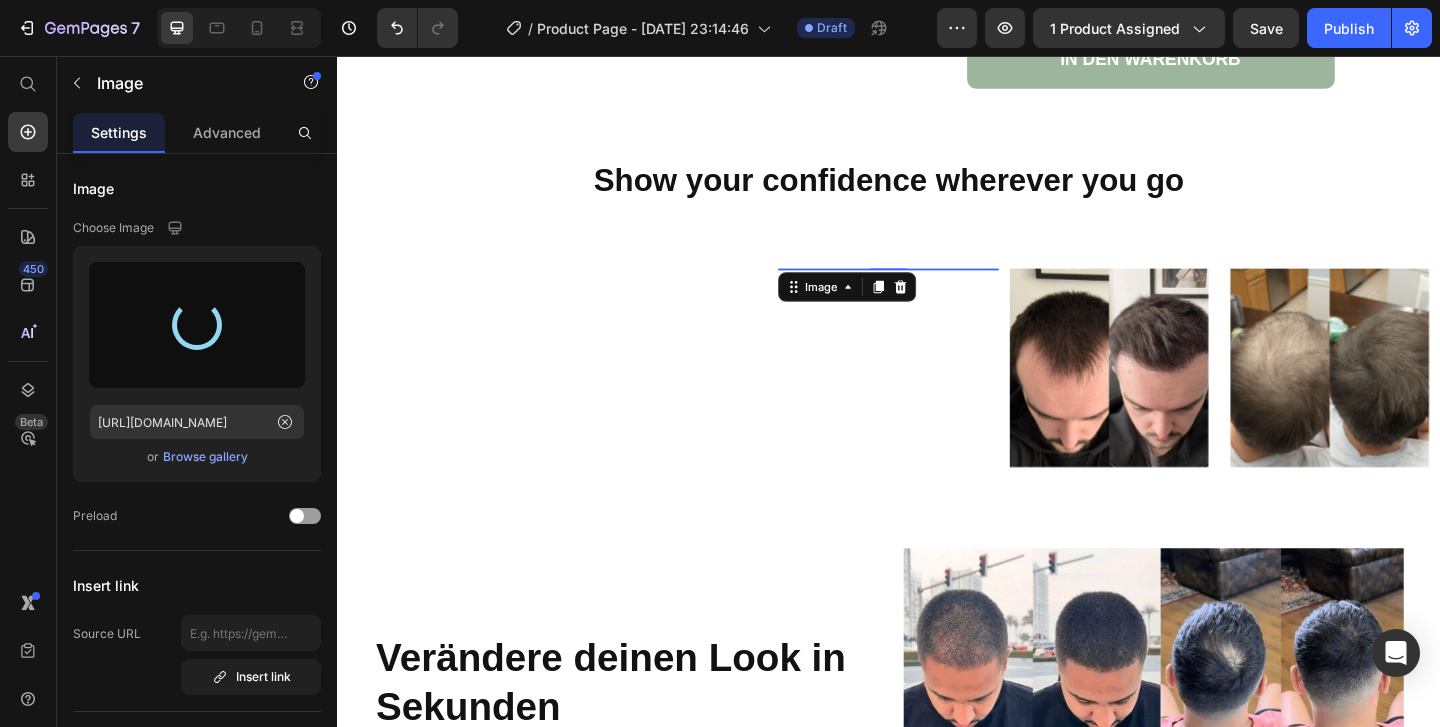 type on "[URL][DOMAIN_NAME]" 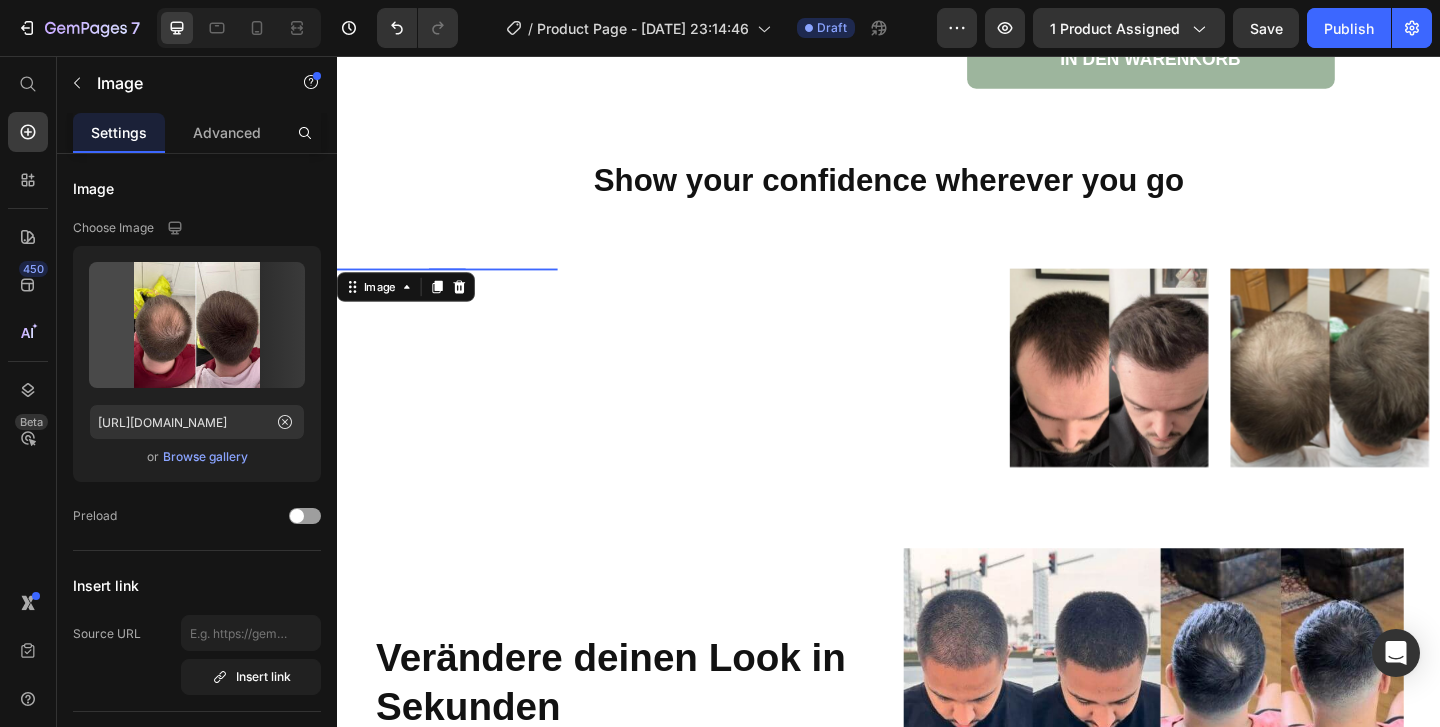 click at bounding box center [457, 287] 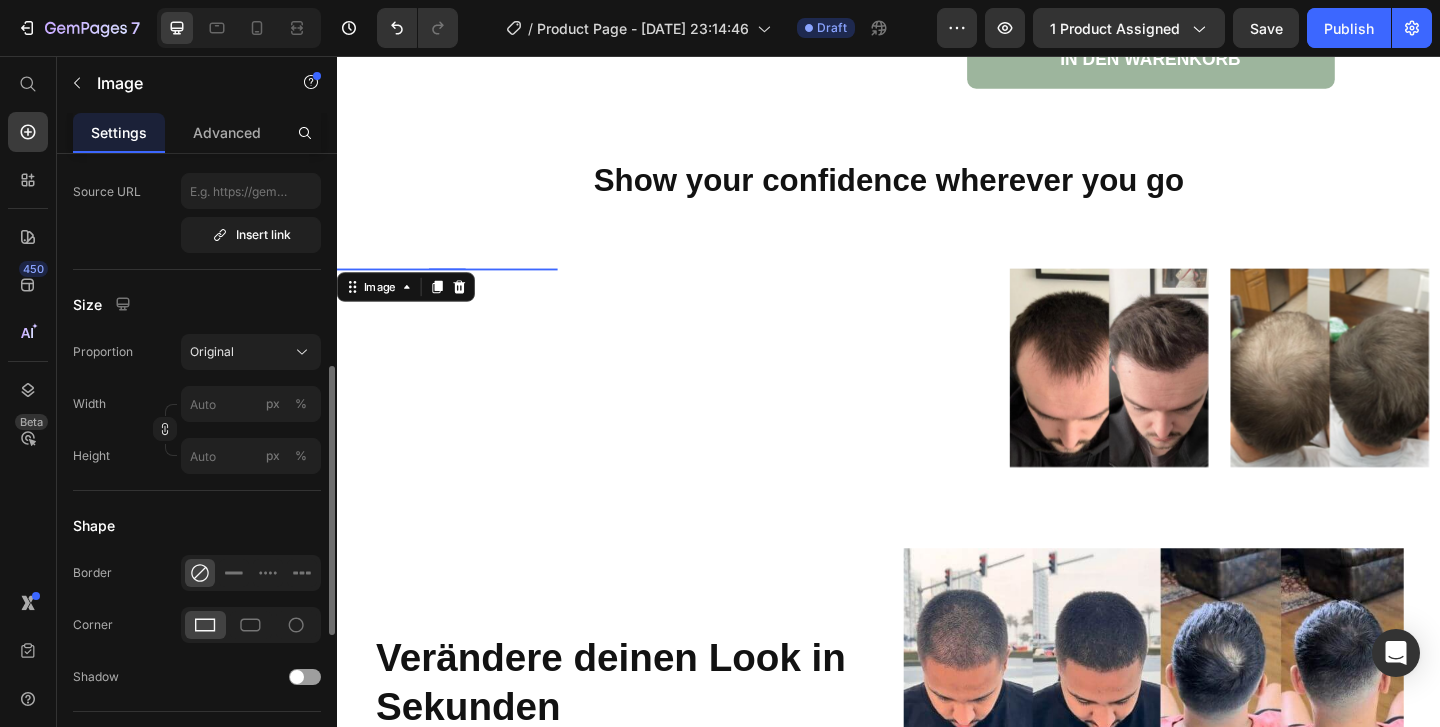 scroll, scrollTop: 455, scrollLeft: 0, axis: vertical 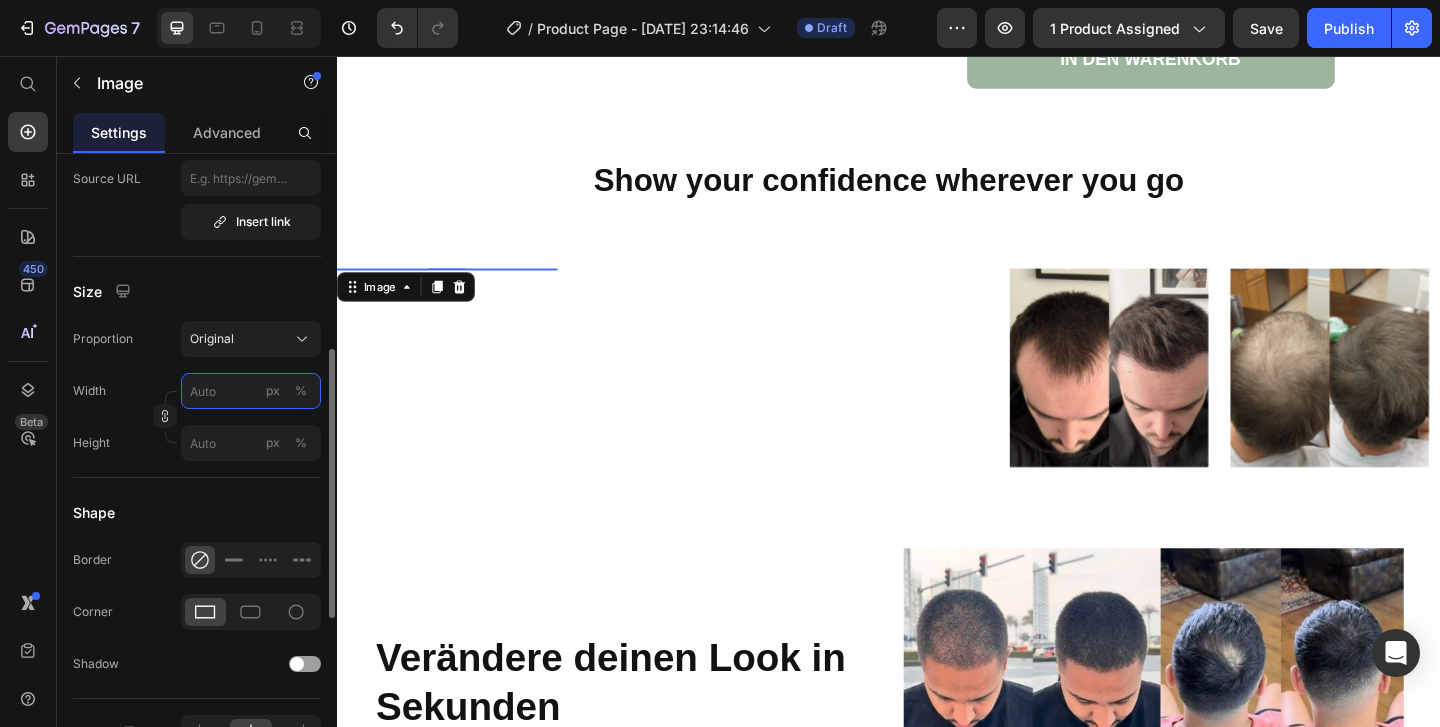 click on "px %" at bounding box center (251, 391) 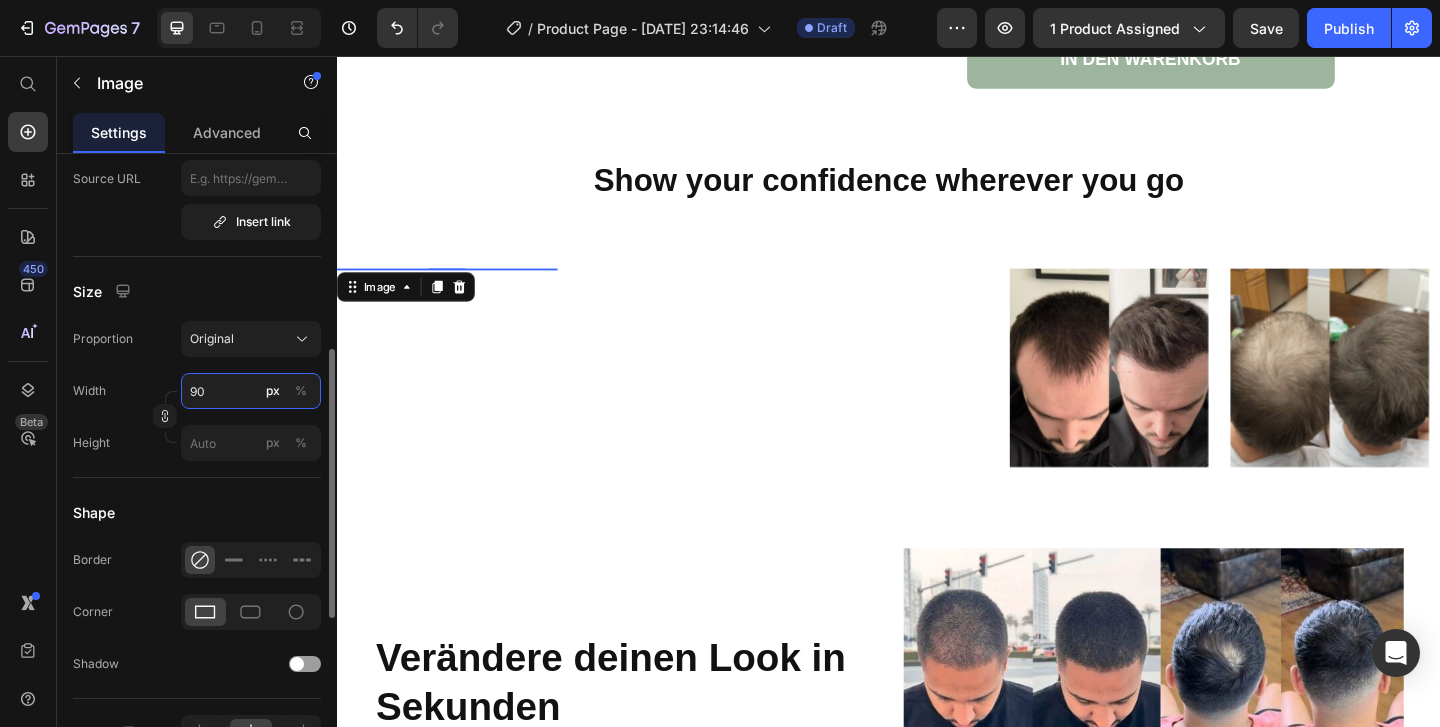 type on "90" 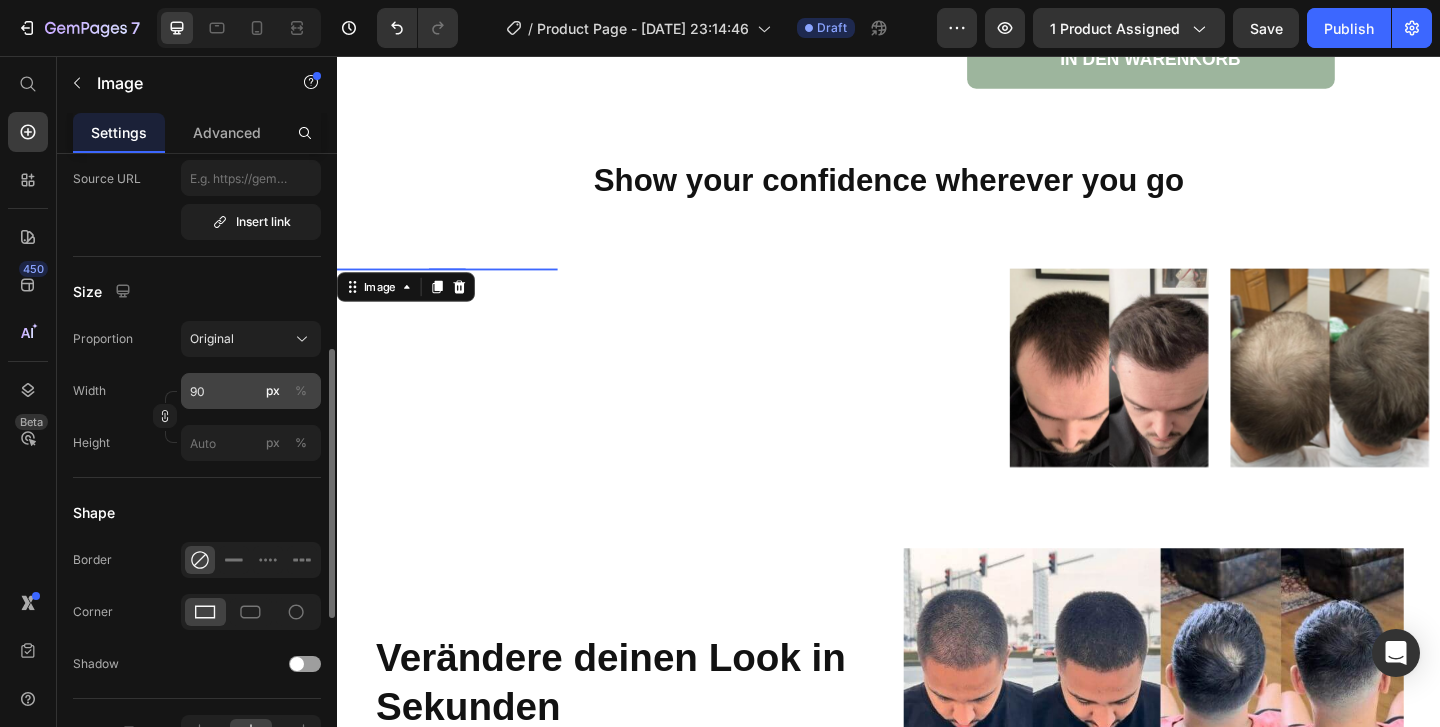 click on "%" at bounding box center (301, 391) 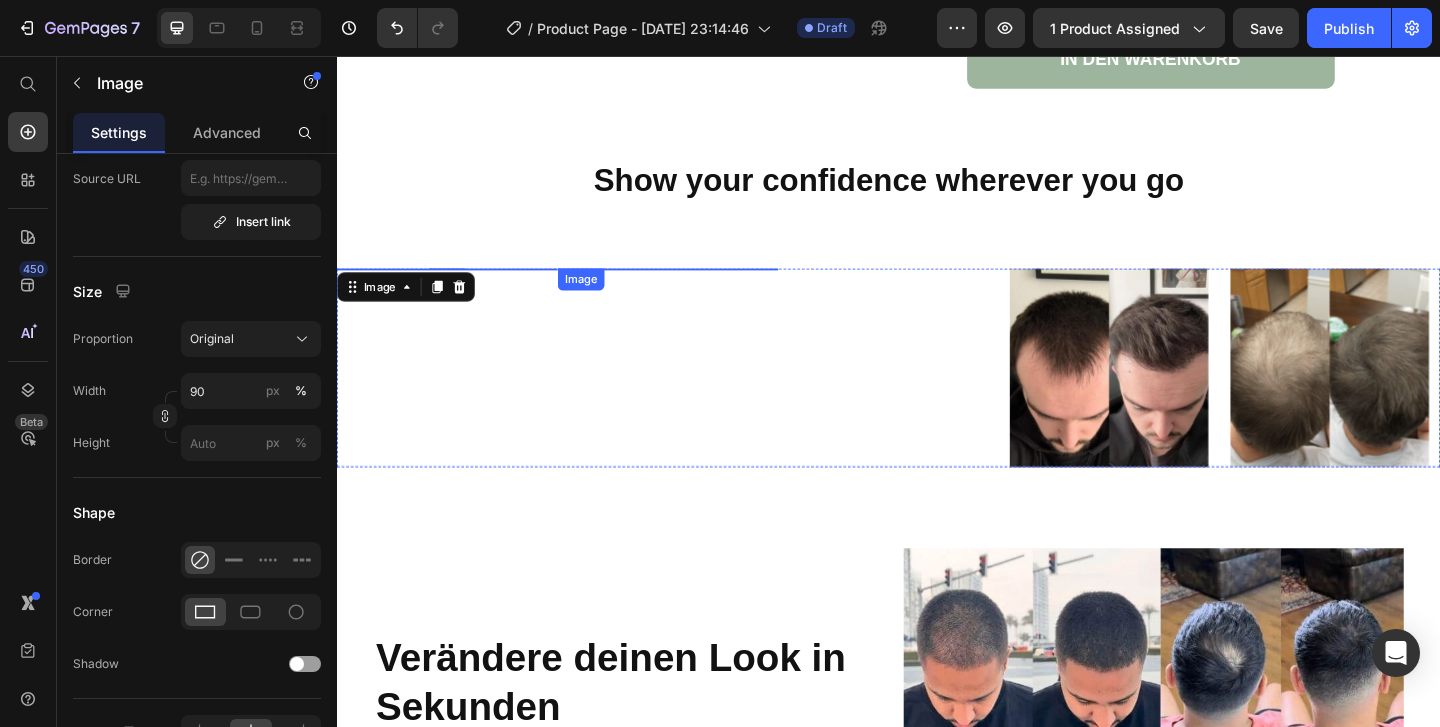 click at bounding box center (697, 287) 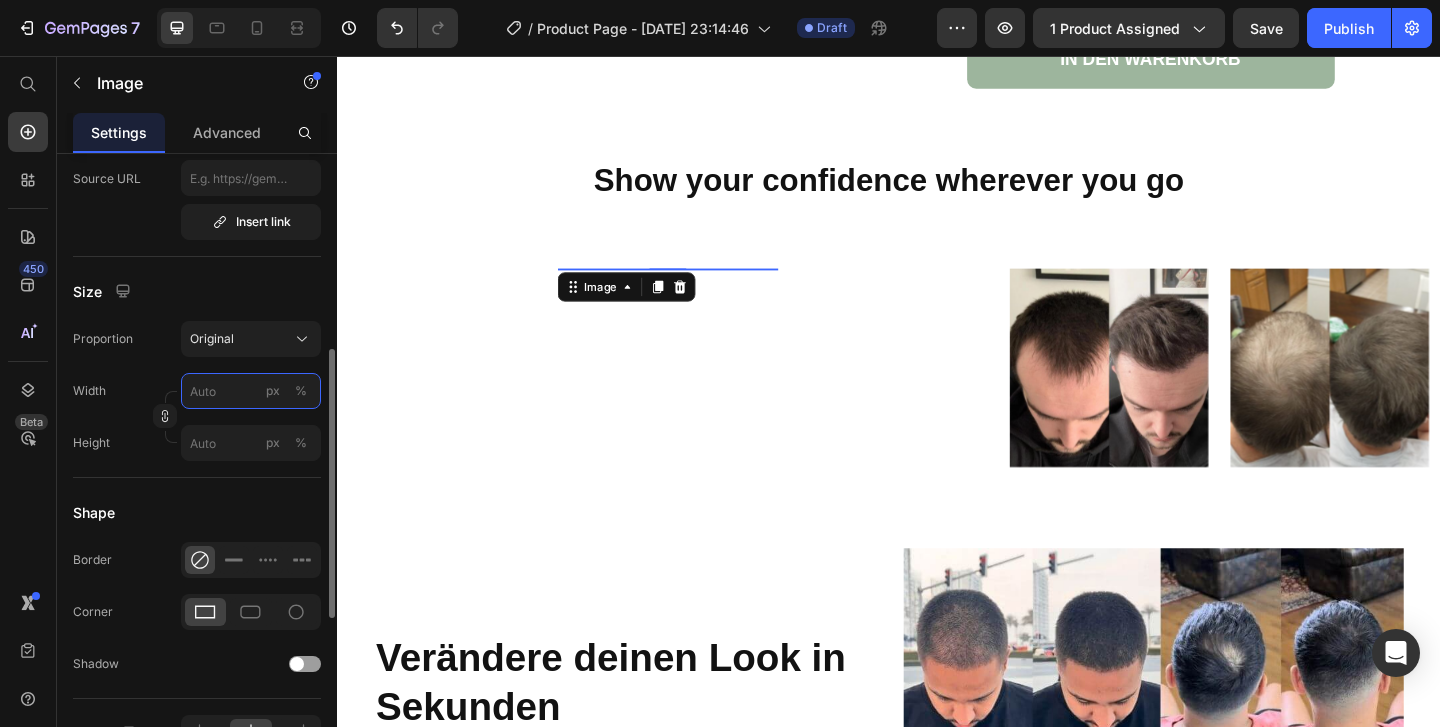 click on "px %" at bounding box center (251, 391) 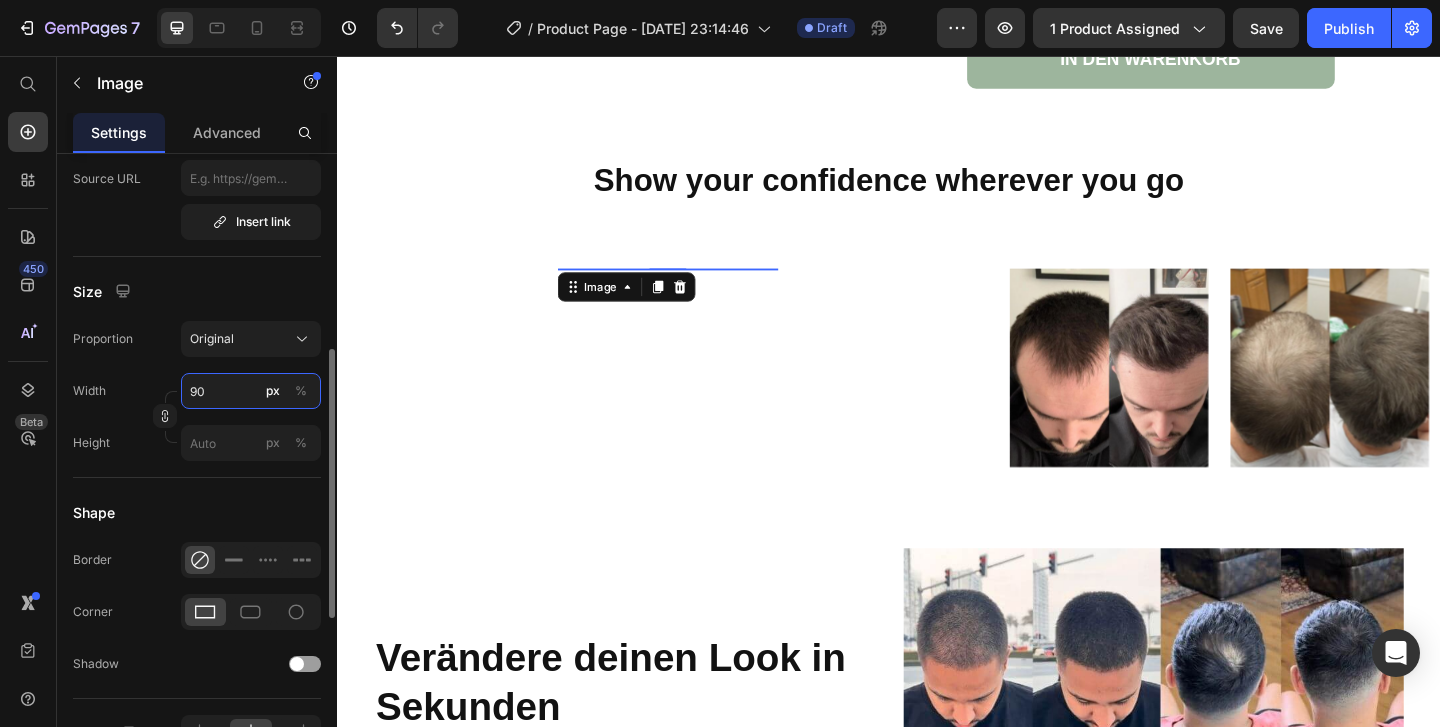 type on "90" 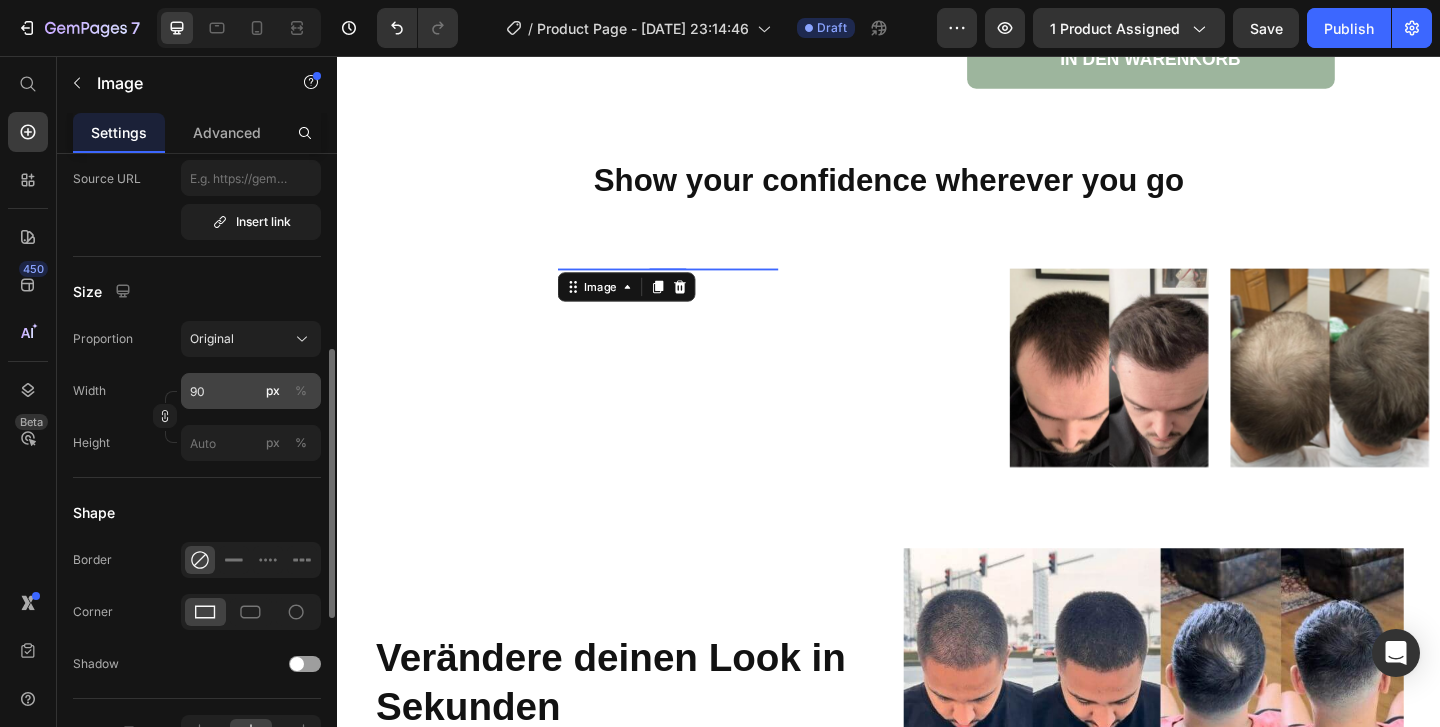 click on "%" at bounding box center (301, 391) 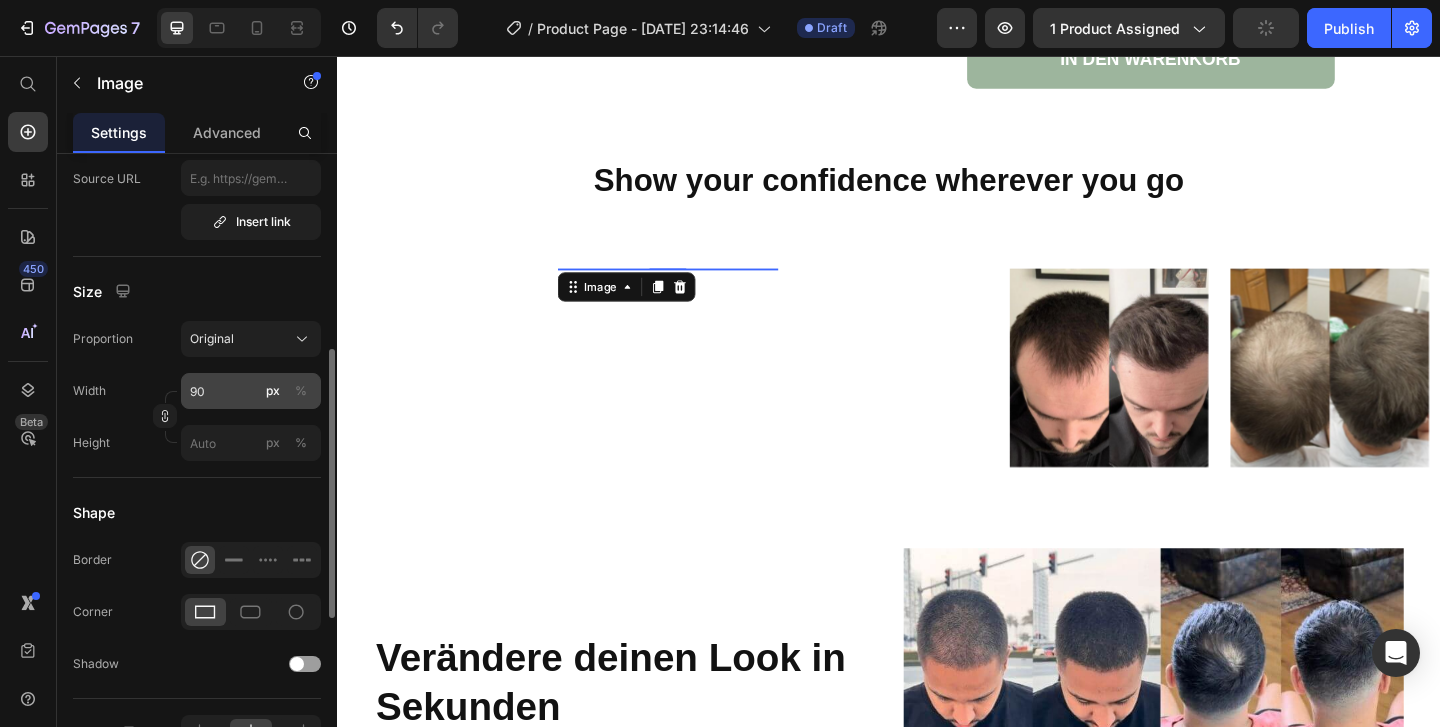 click on "%" at bounding box center [301, 391] 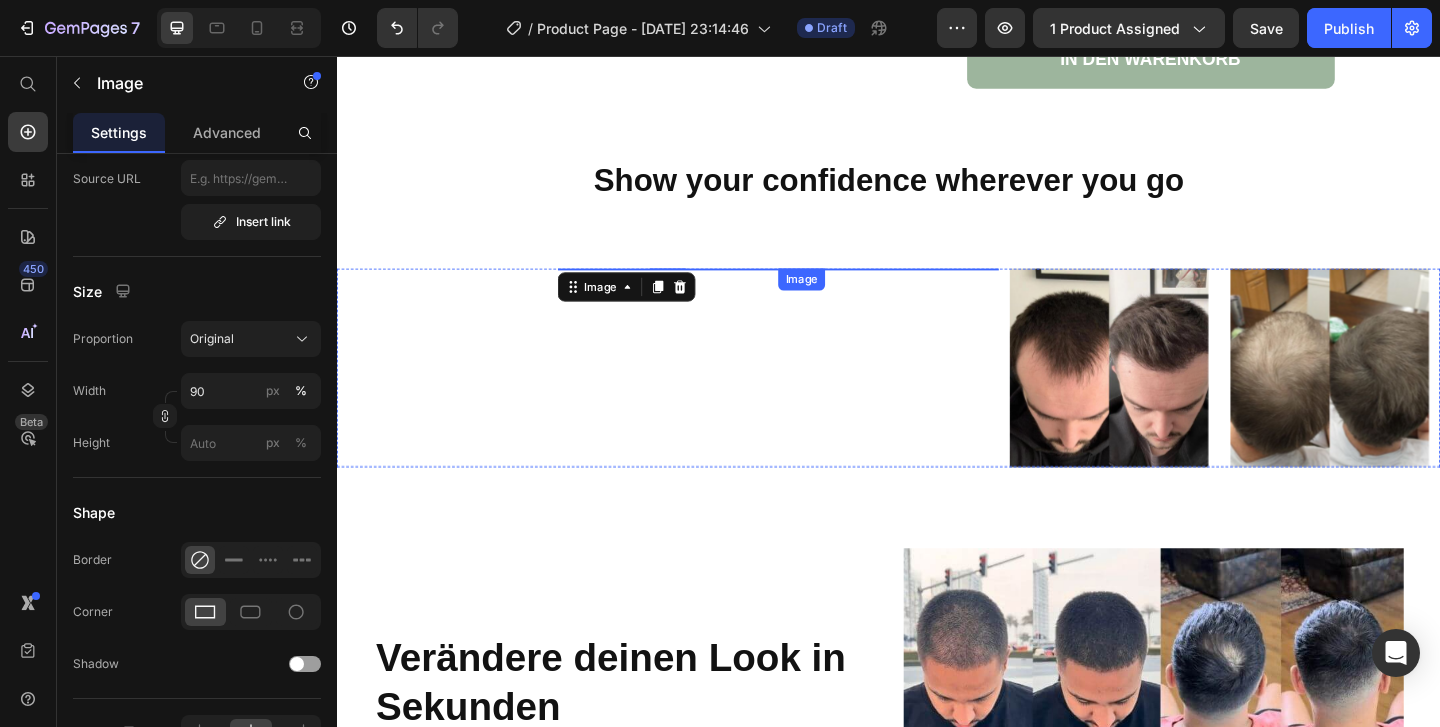 click at bounding box center [937, 287] 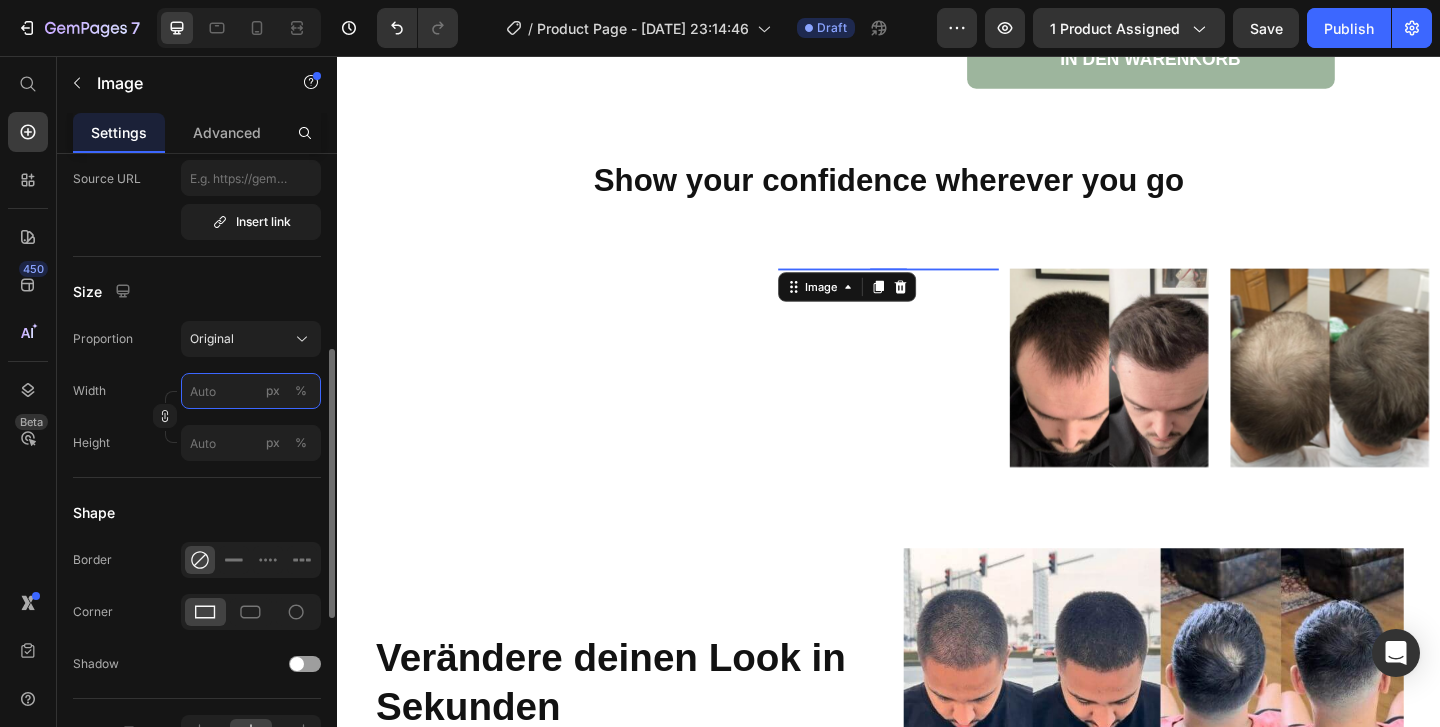 click on "px %" at bounding box center (251, 391) 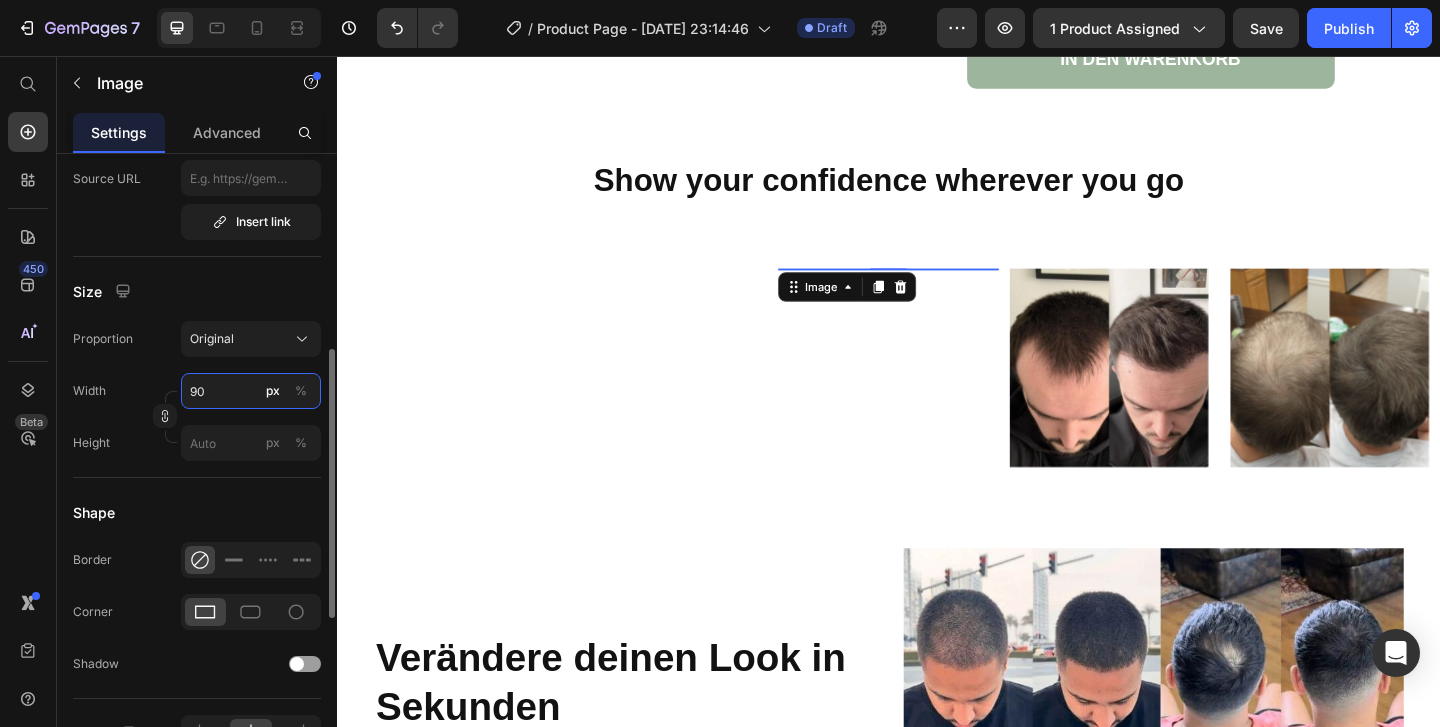 type on "90" 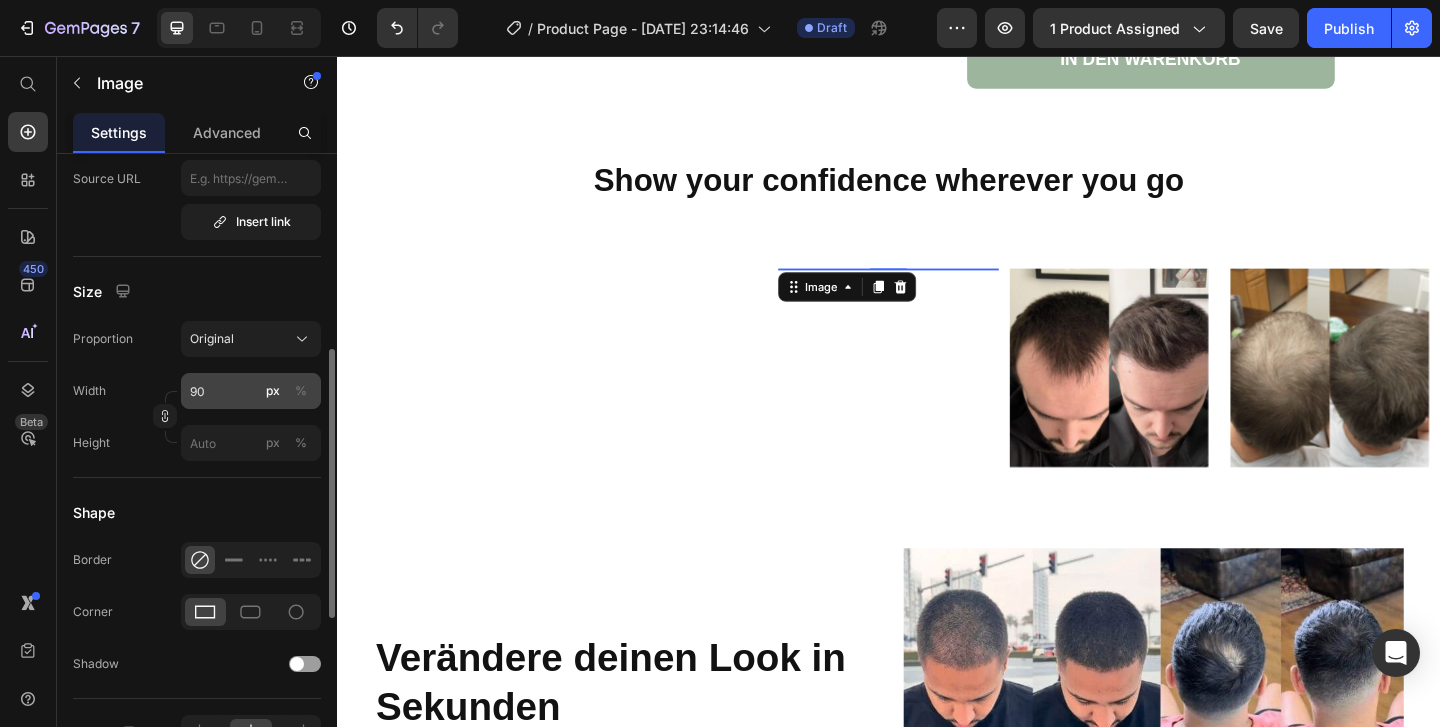 click on "%" at bounding box center [301, 391] 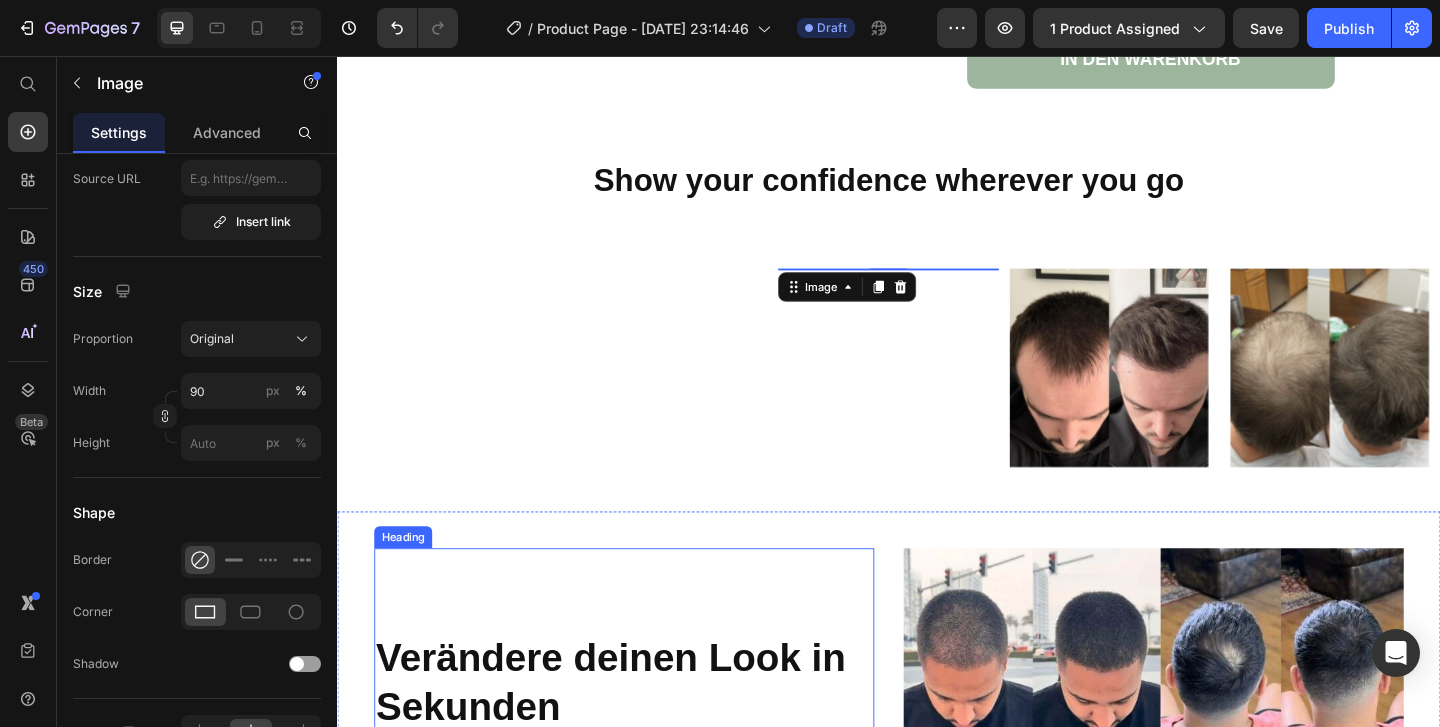 click on "Verändere deinen Look in Sekunden Heading" at bounding box center (649, 692) 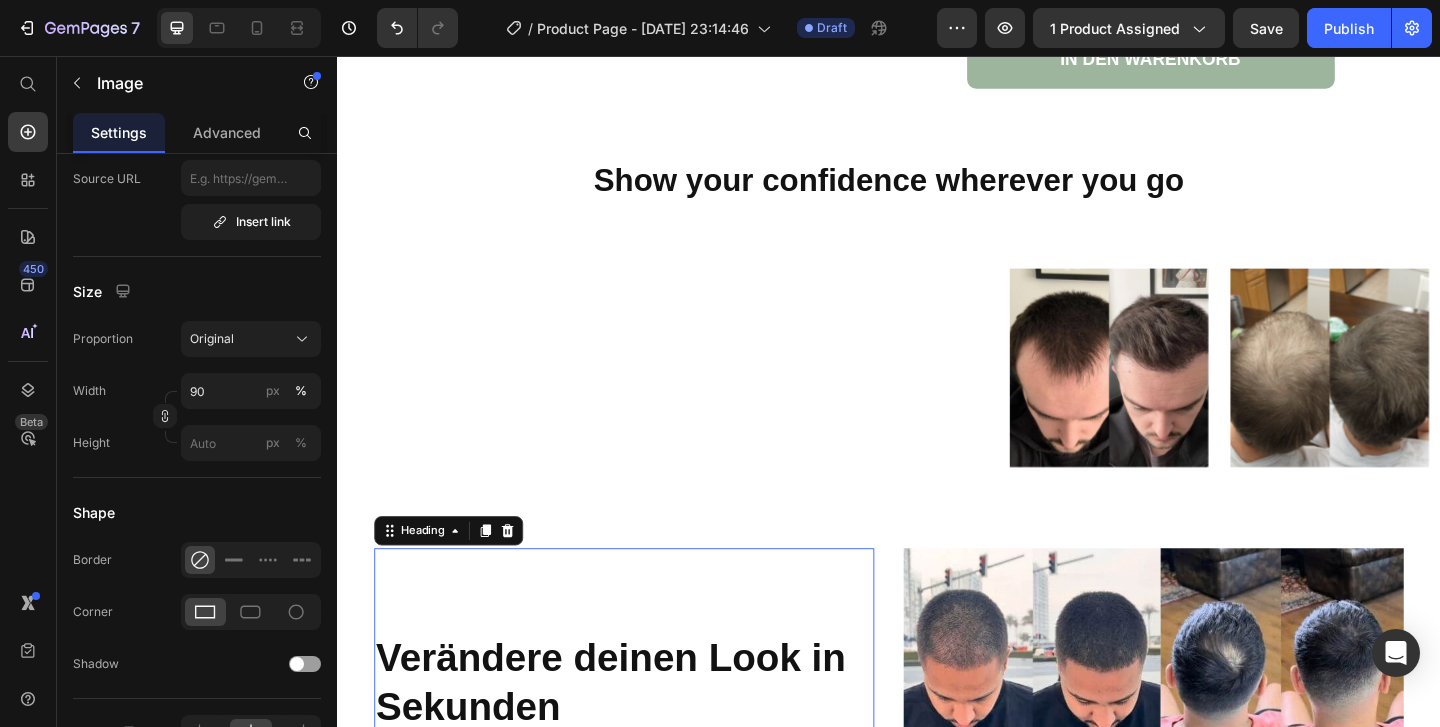scroll, scrollTop: 0, scrollLeft: 0, axis: both 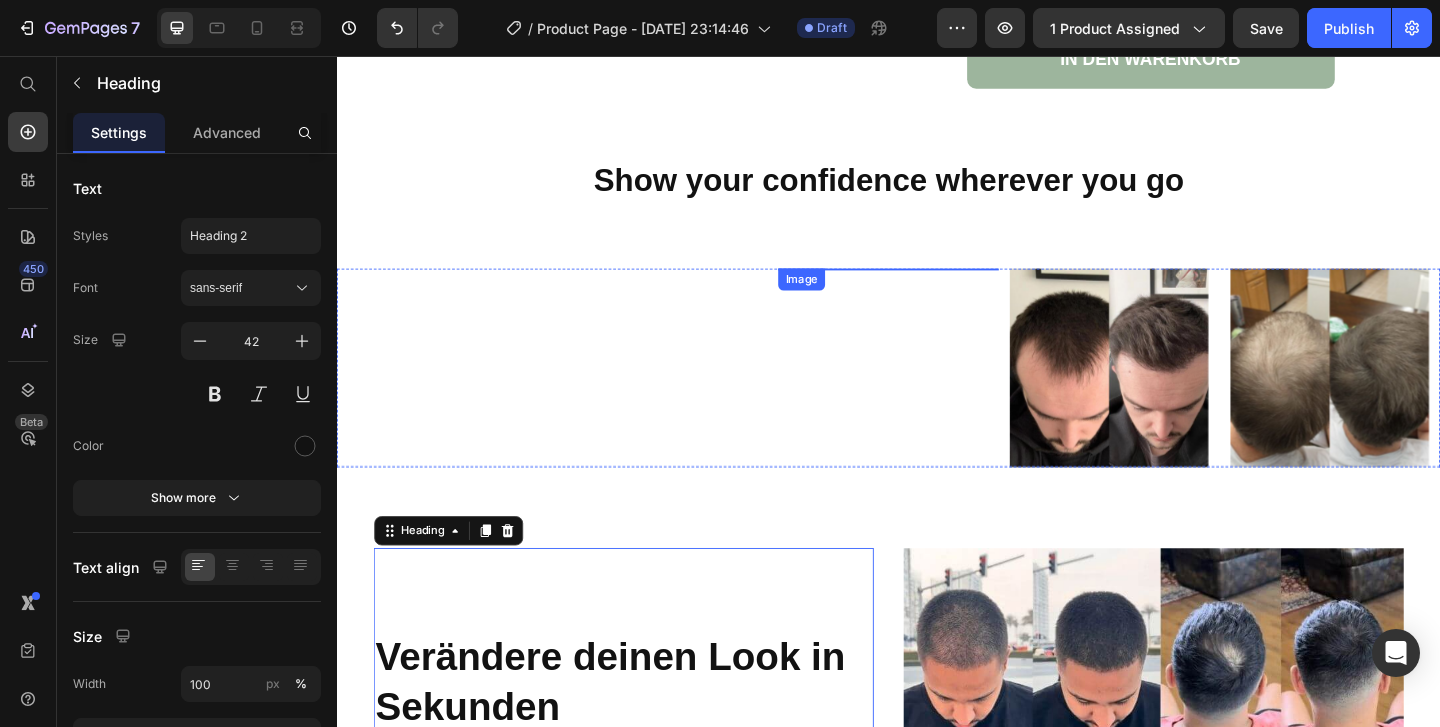 click at bounding box center [937, 287] 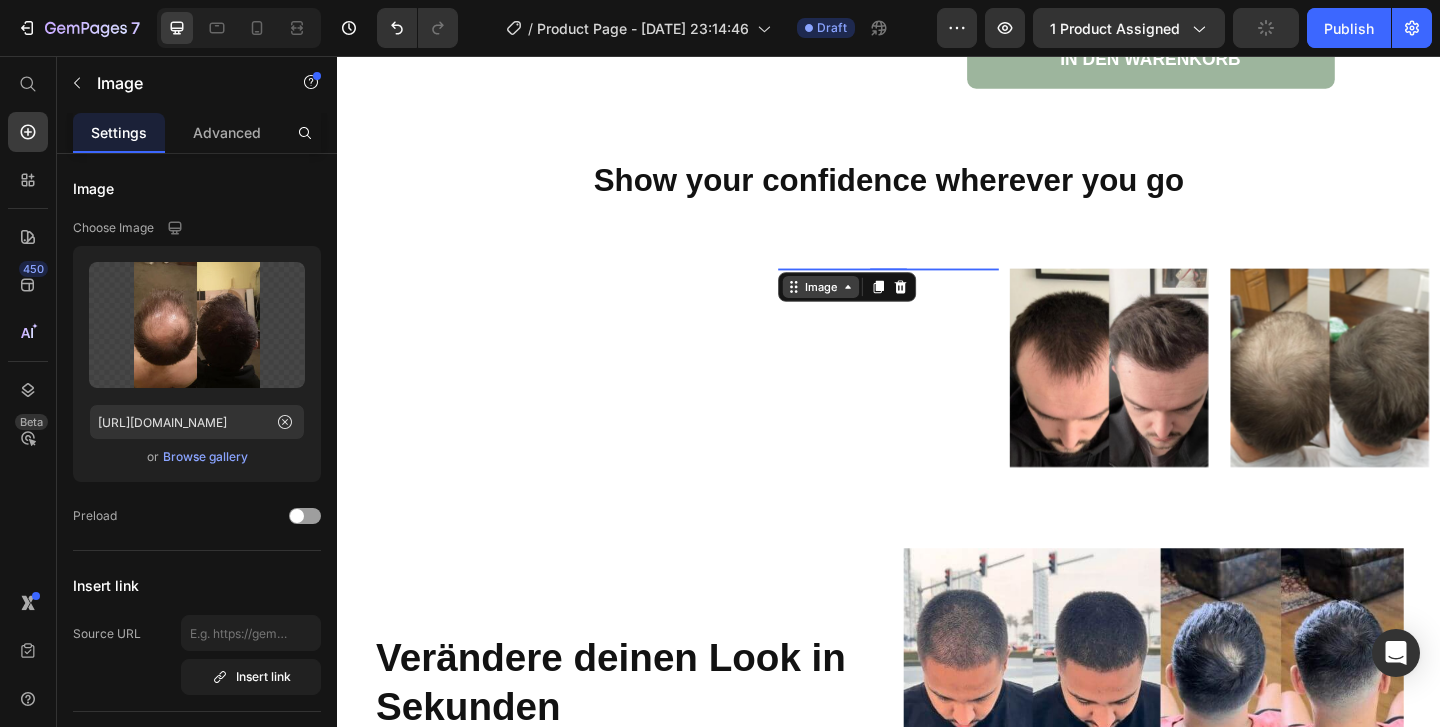 click on "Image" at bounding box center [863, 307] 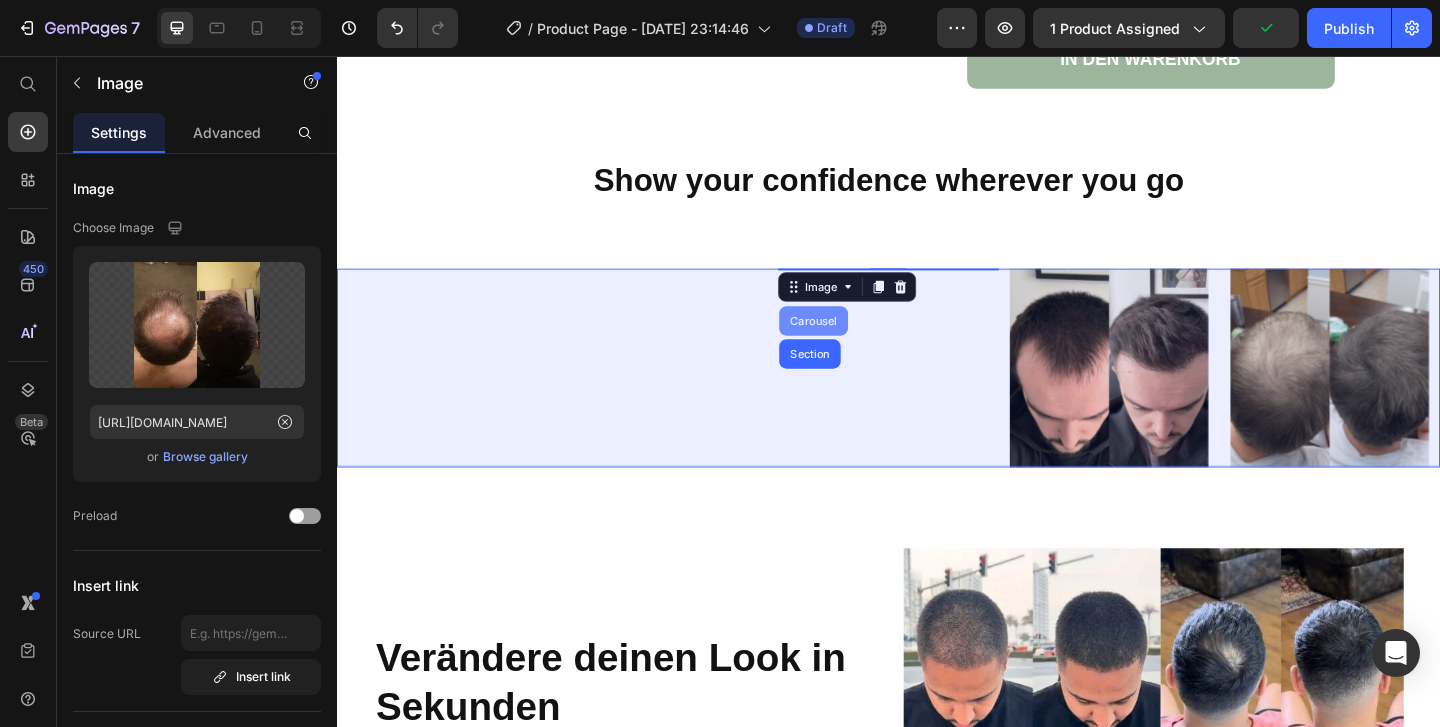 click on "Carousel" at bounding box center (855, 344) 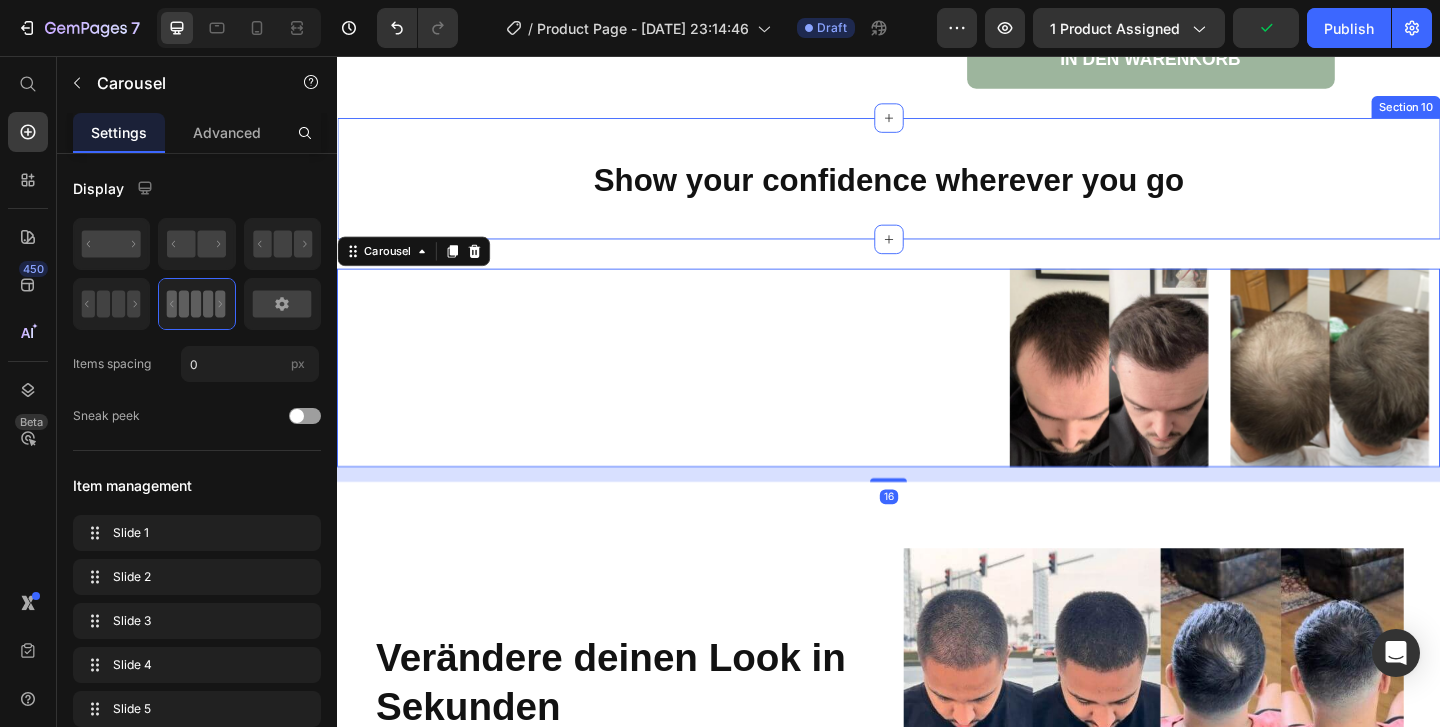 click on "⁠⁠⁠⁠⁠⁠⁠ Show your confidence wherever you go Heading Section 10" at bounding box center (937, 189) 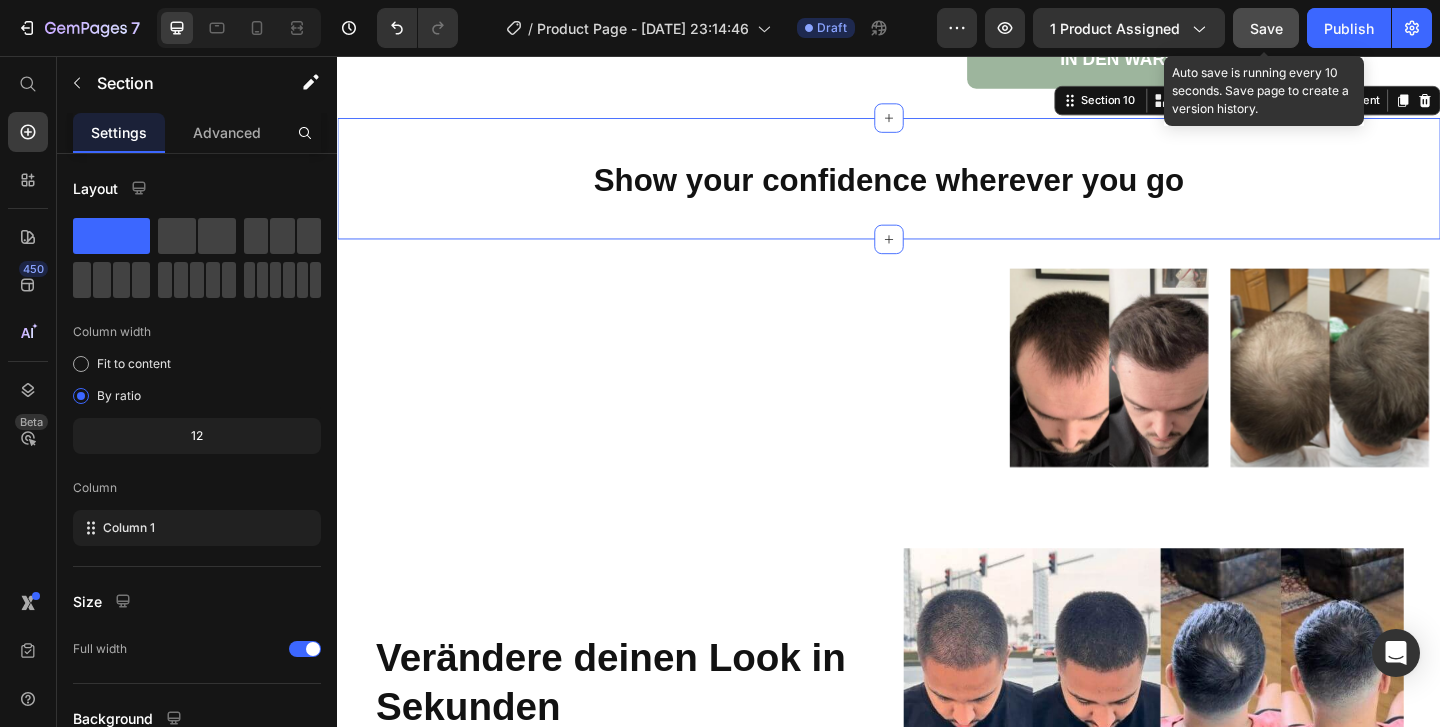 click on "Save" at bounding box center [1266, 28] 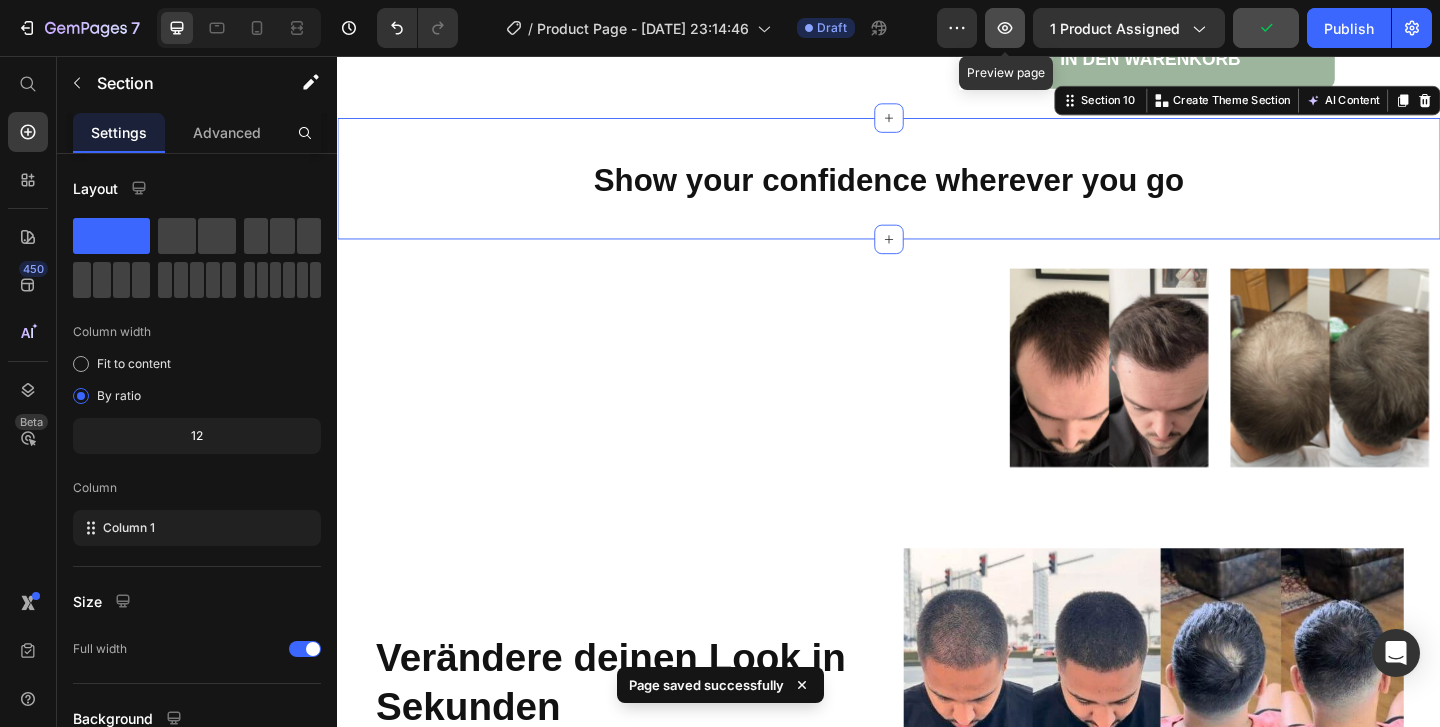 click 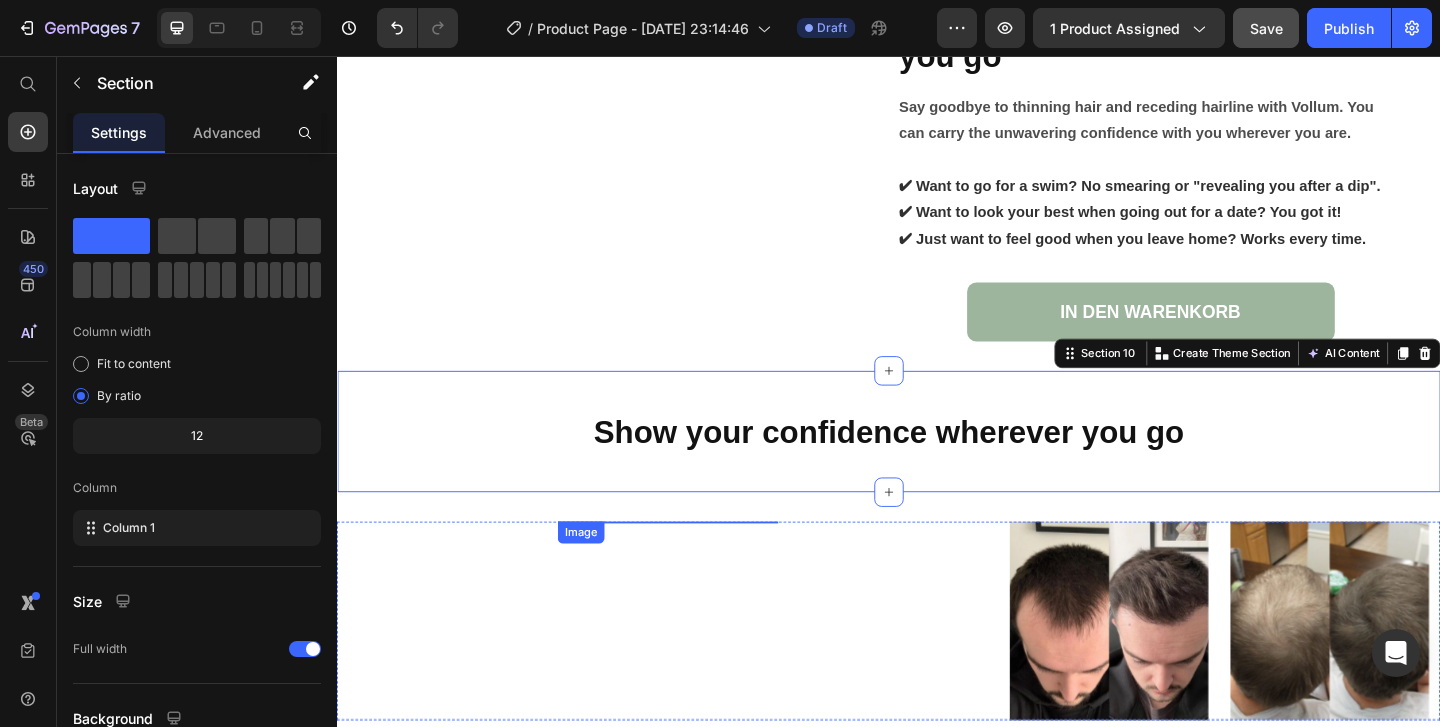 scroll, scrollTop: 4482, scrollLeft: 0, axis: vertical 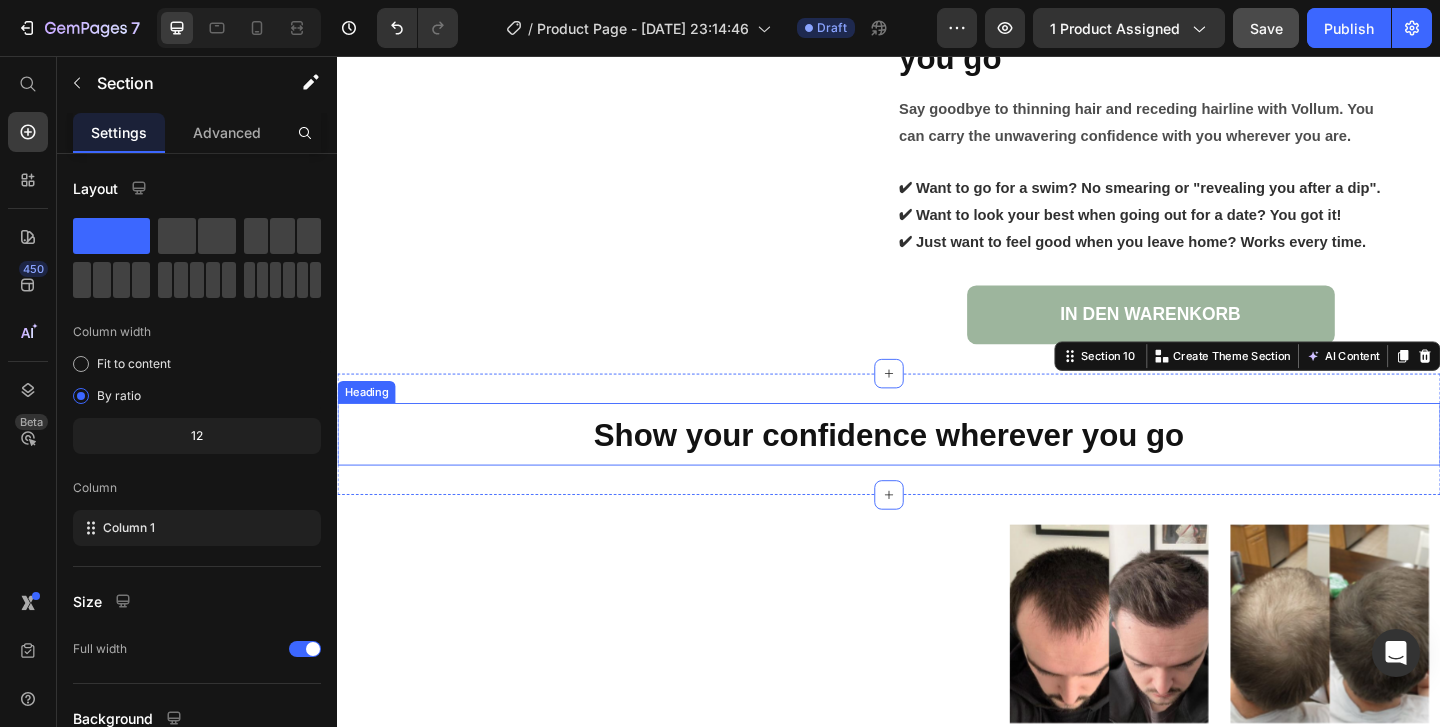 click on "Show your confidence wherever you go" at bounding box center (937, 468) 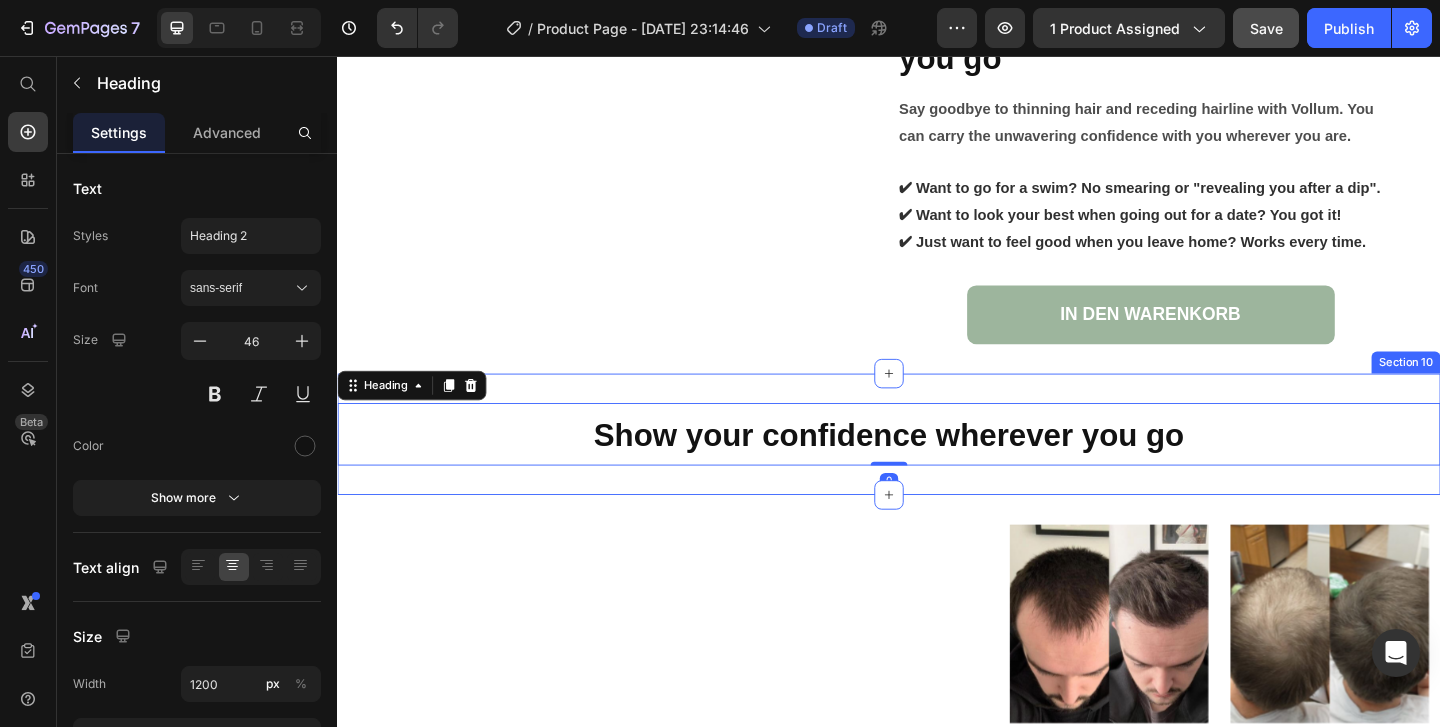 click on "⁠⁠⁠⁠⁠⁠⁠ Show your confidence wherever you go Heading   0 Section 10" at bounding box center (937, 467) 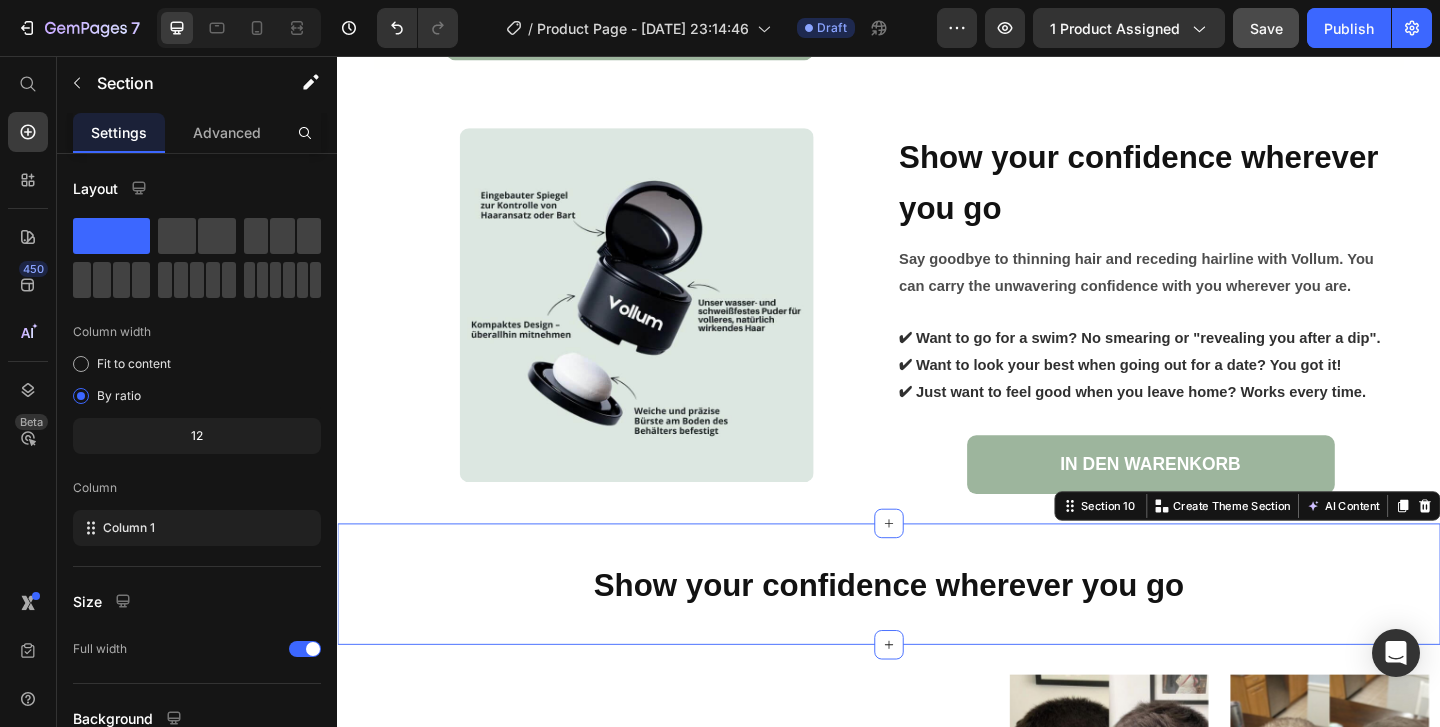 scroll, scrollTop: 4318, scrollLeft: 0, axis: vertical 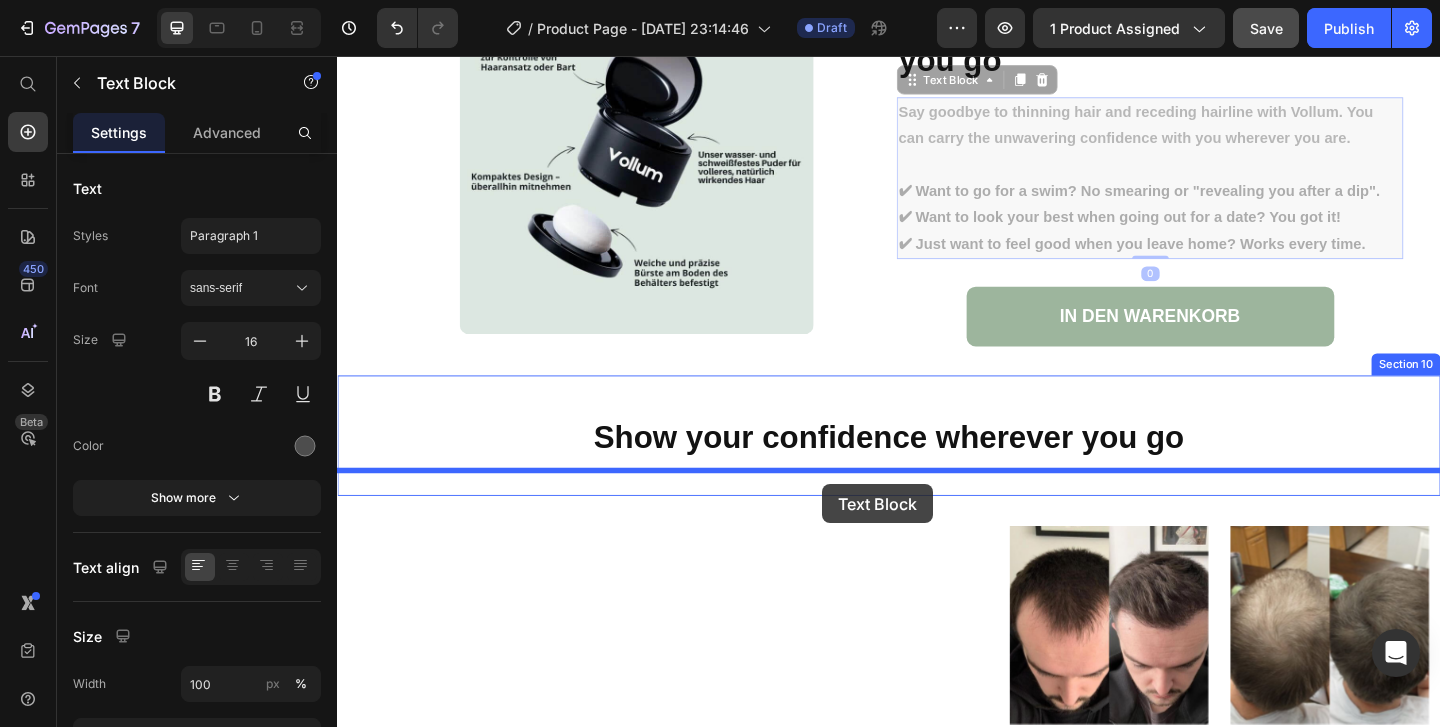 drag, startPoint x: 1031, startPoint y: 323, endPoint x: 865, endPoint y: 522, distance: 259.14667 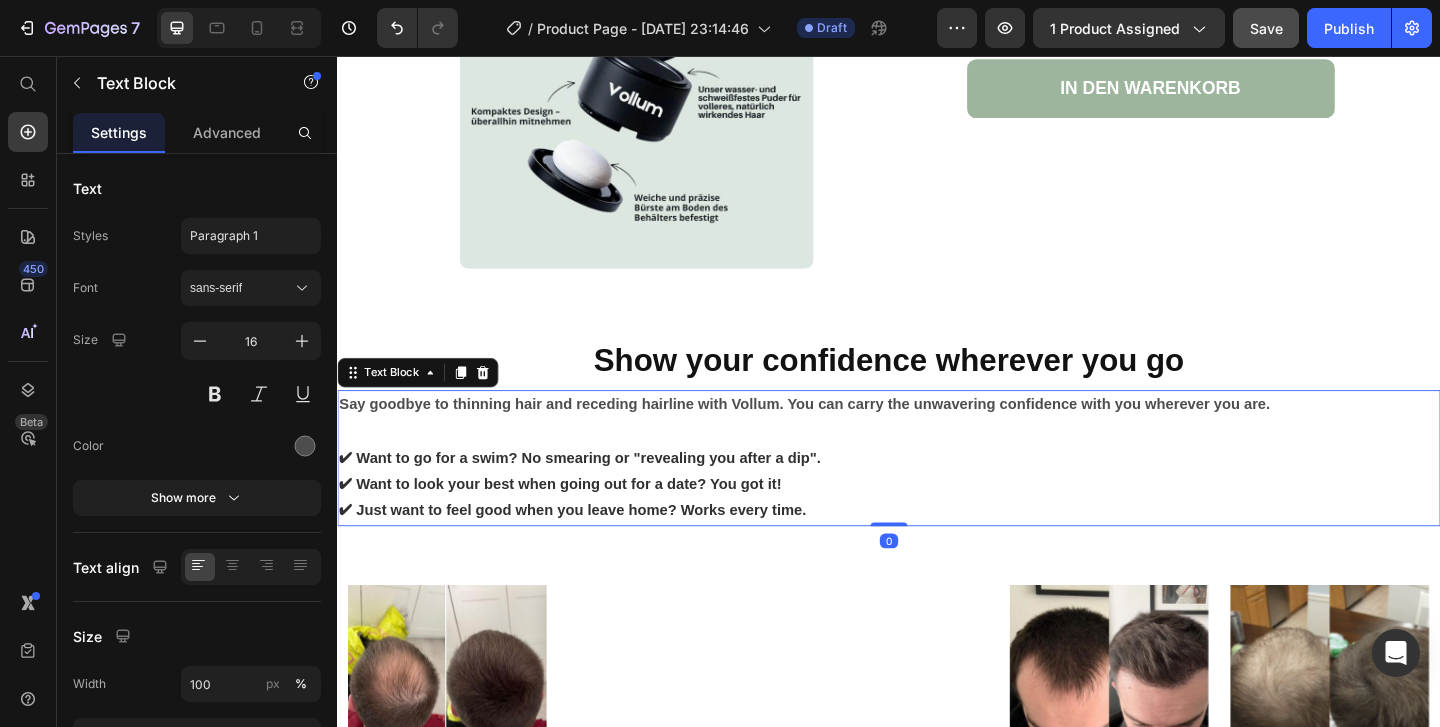 scroll, scrollTop: 4559, scrollLeft: 0, axis: vertical 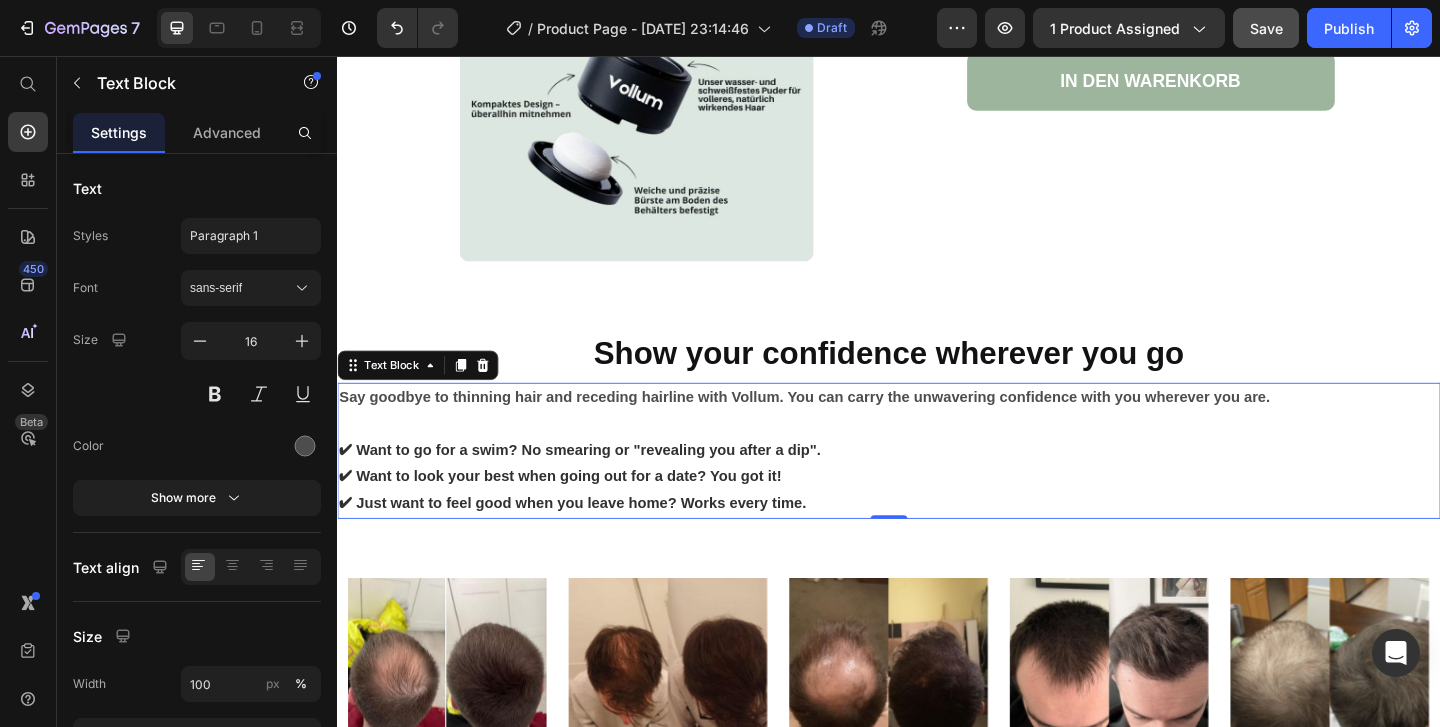 click at bounding box center (937, 456) 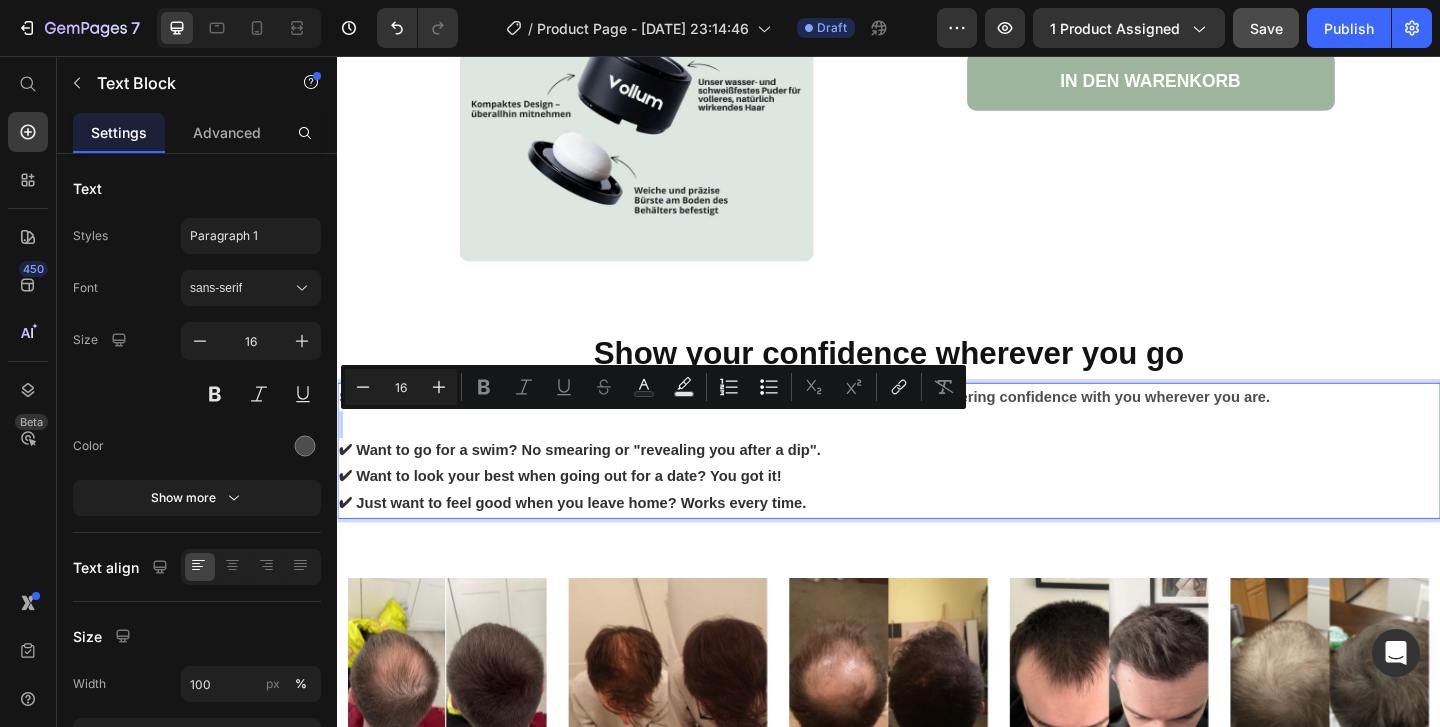 click at bounding box center (937, 456) 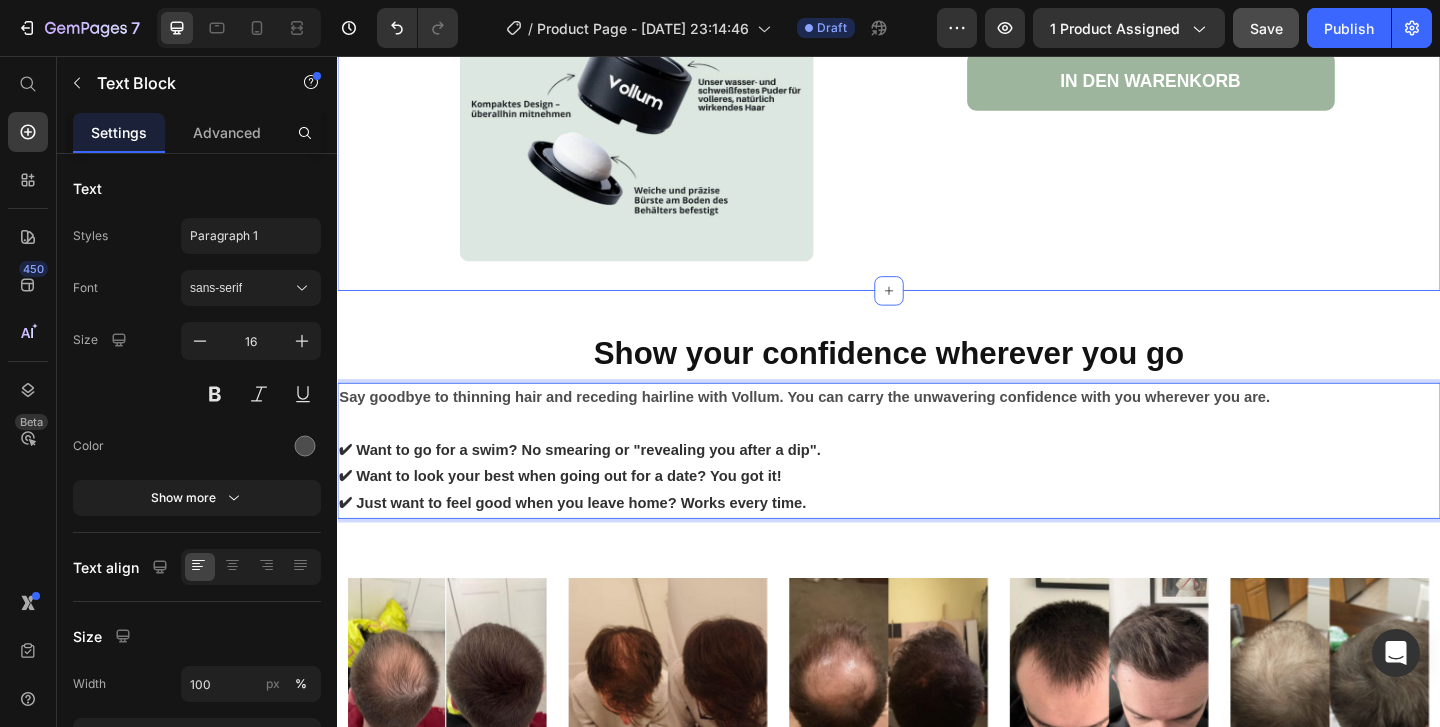 click on "Image Show your confidence wherever you go Heading IN DEN WARENKORB Button Row Section 9" at bounding box center (937, 87) 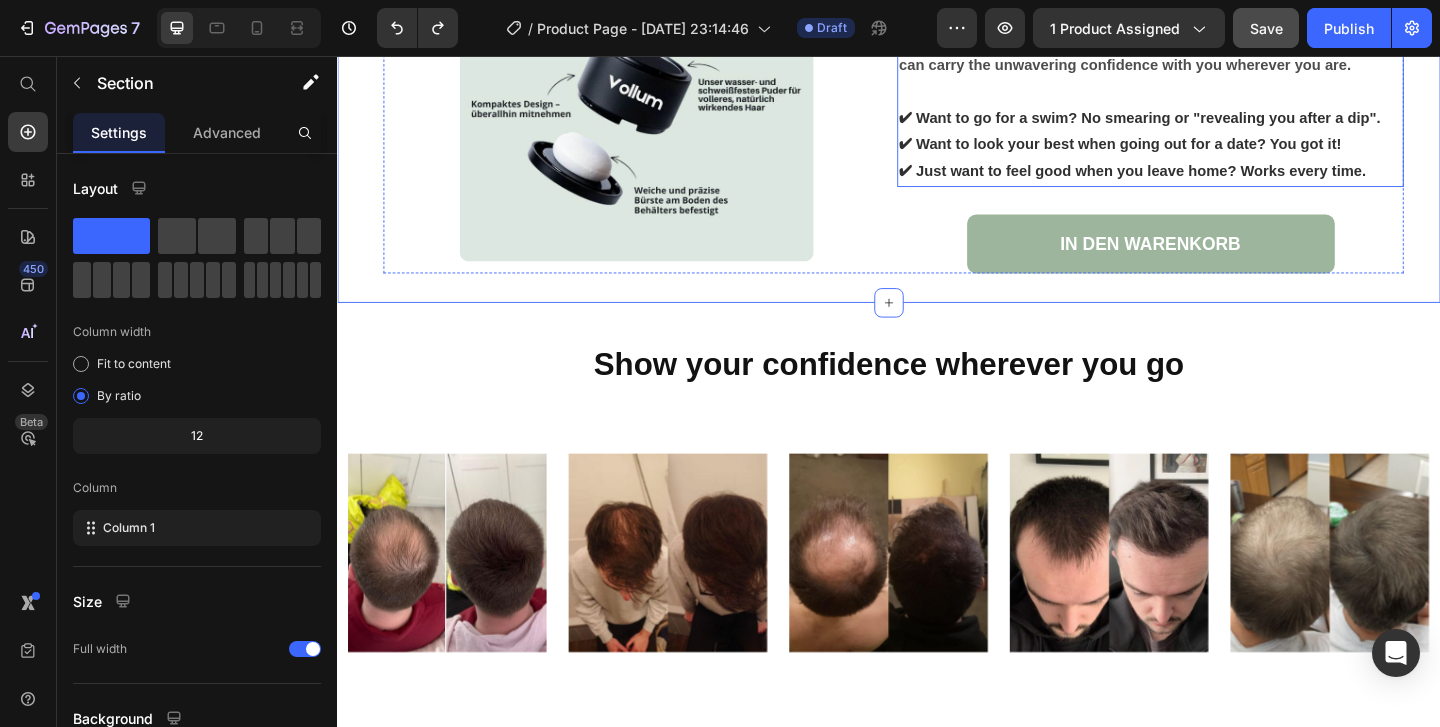 click on "✔ Want to look your best when going out for a date? You got it!" at bounding box center [1188, 151] 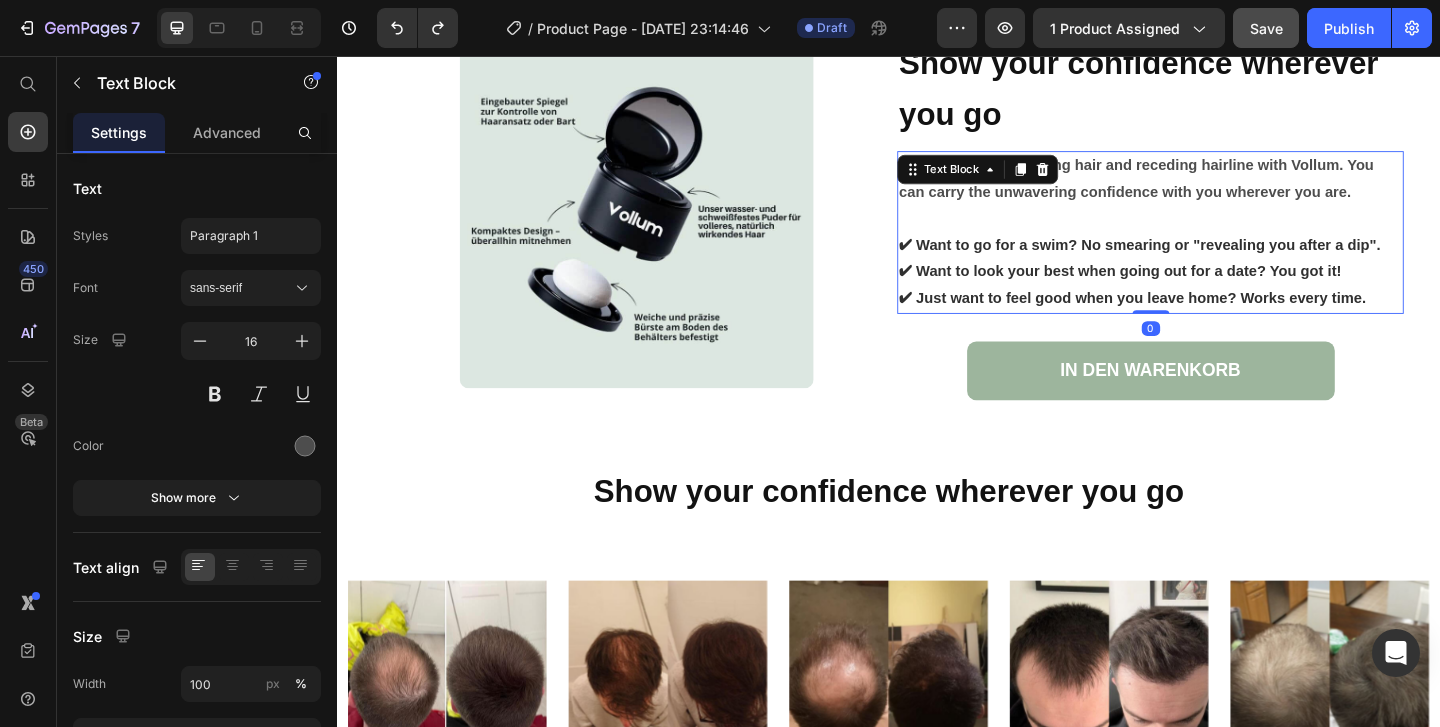 scroll, scrollTop: 4419, scrollLeft: 0, axis: vertical 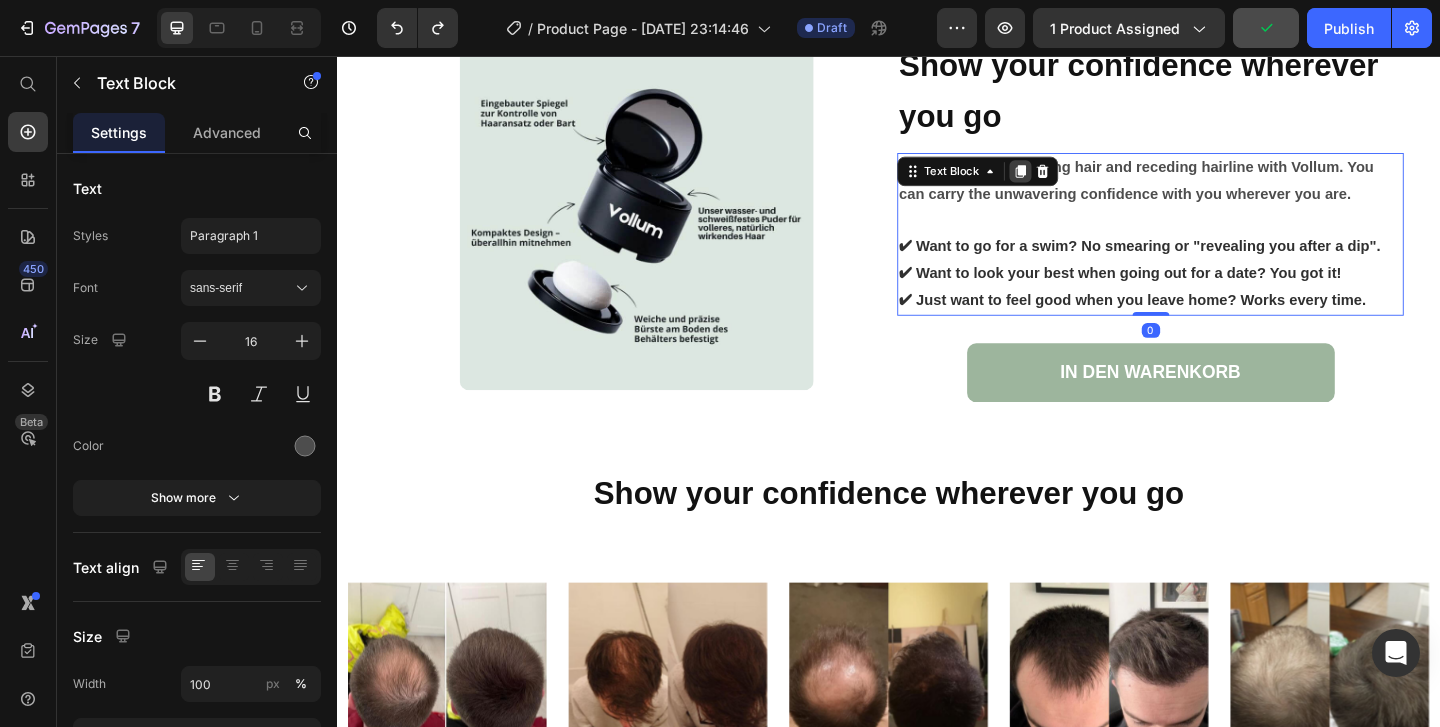 click 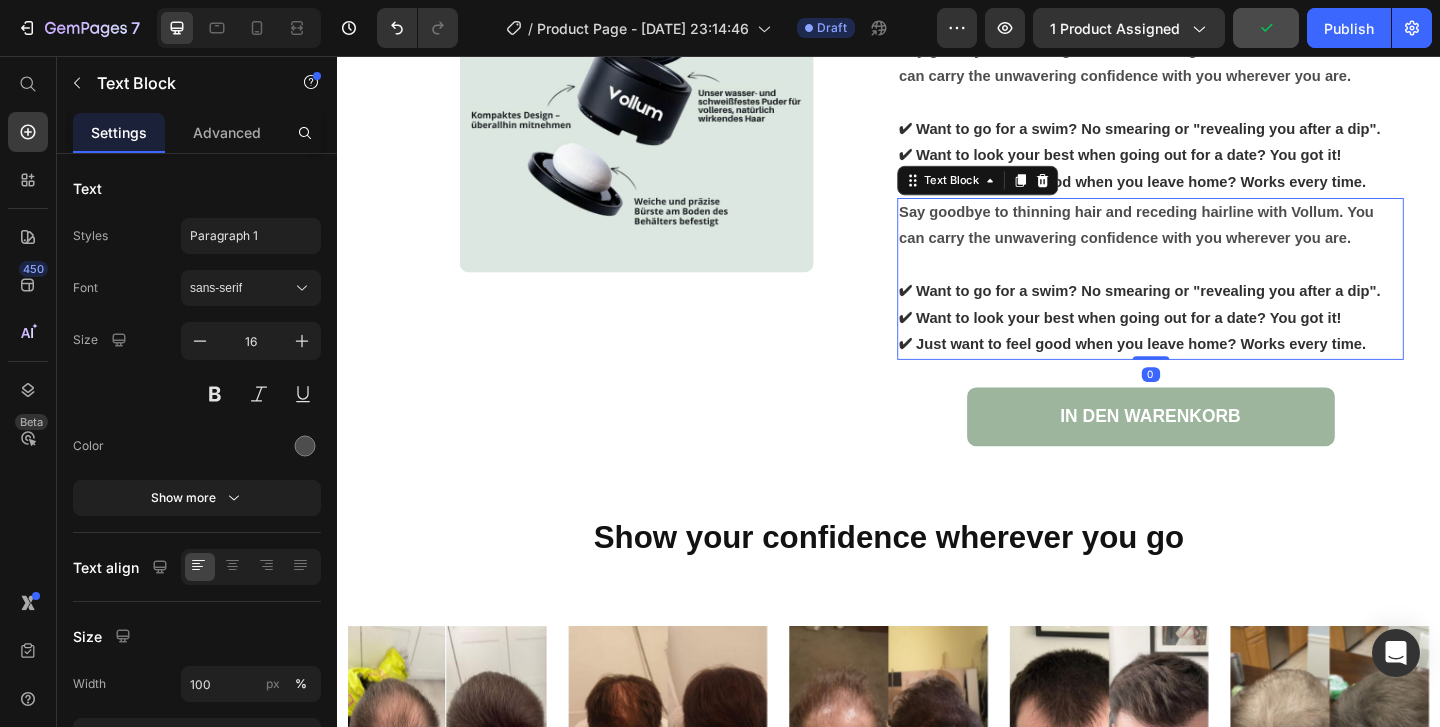 scroll, scrollTop: 4589, scrollLeft: 0, axis: vertical 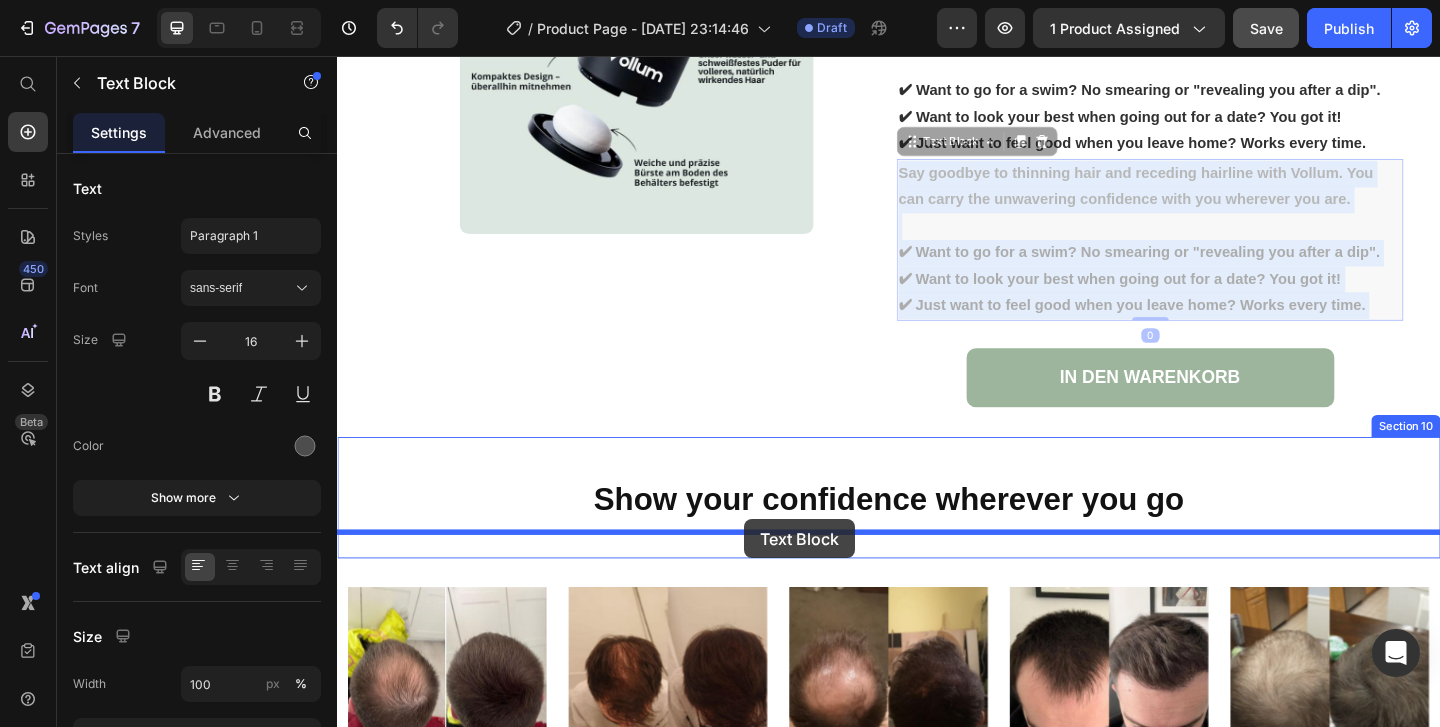 drag, startPoint x: 1034, startPoint y: 242, endPoint x: 780, endPoint y: 560, distance: 406.98895 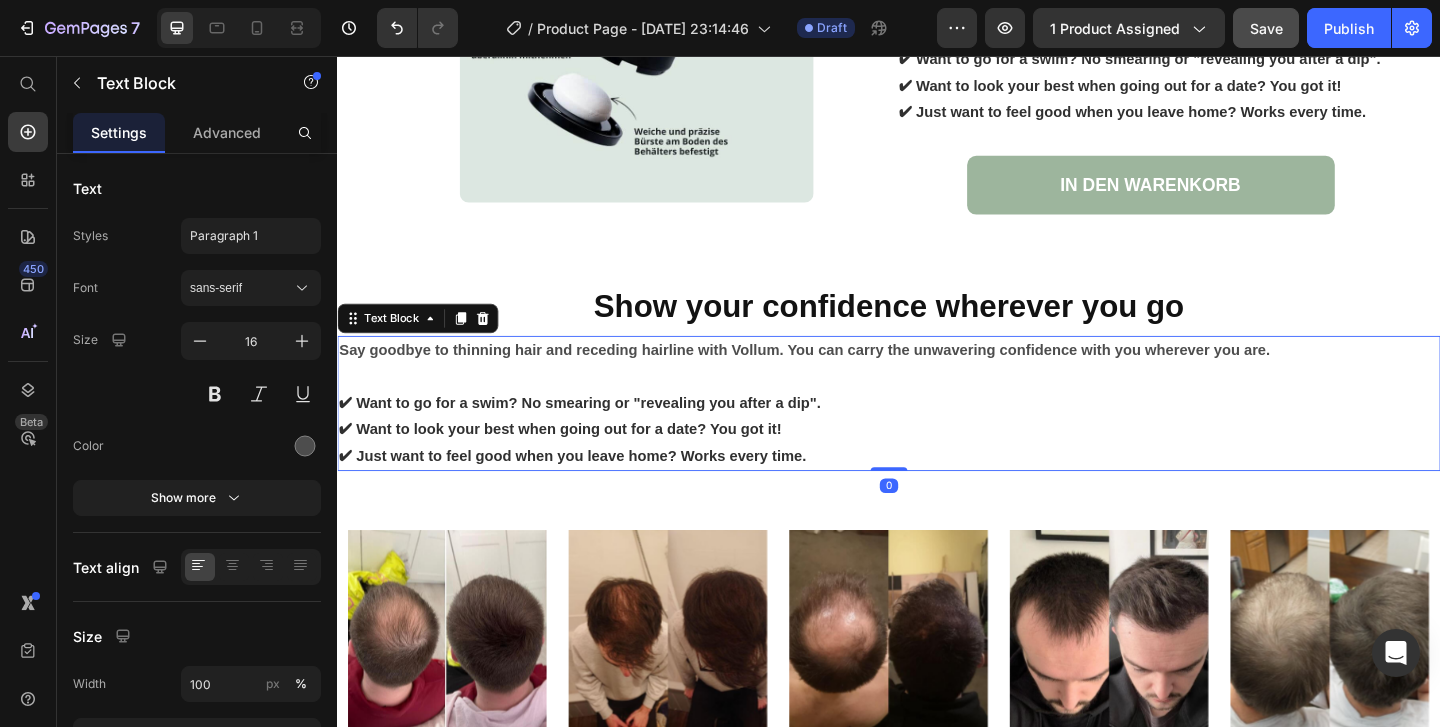 scroll, scrollTop: 4627, scrollLeft: 0, axis: vertical 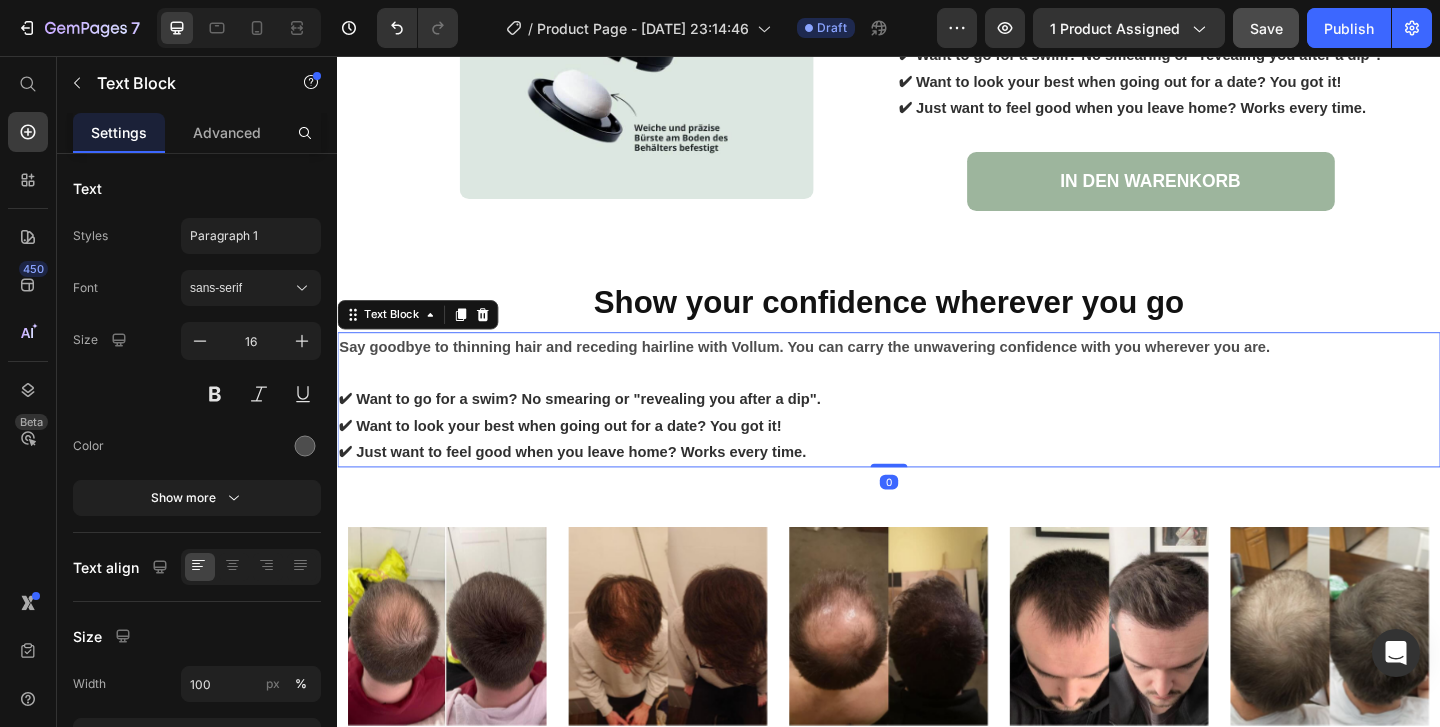 click on "✔ Want to go for a swim? No smearing or "revealing you after a dip"." at bounding box center [601, 428] 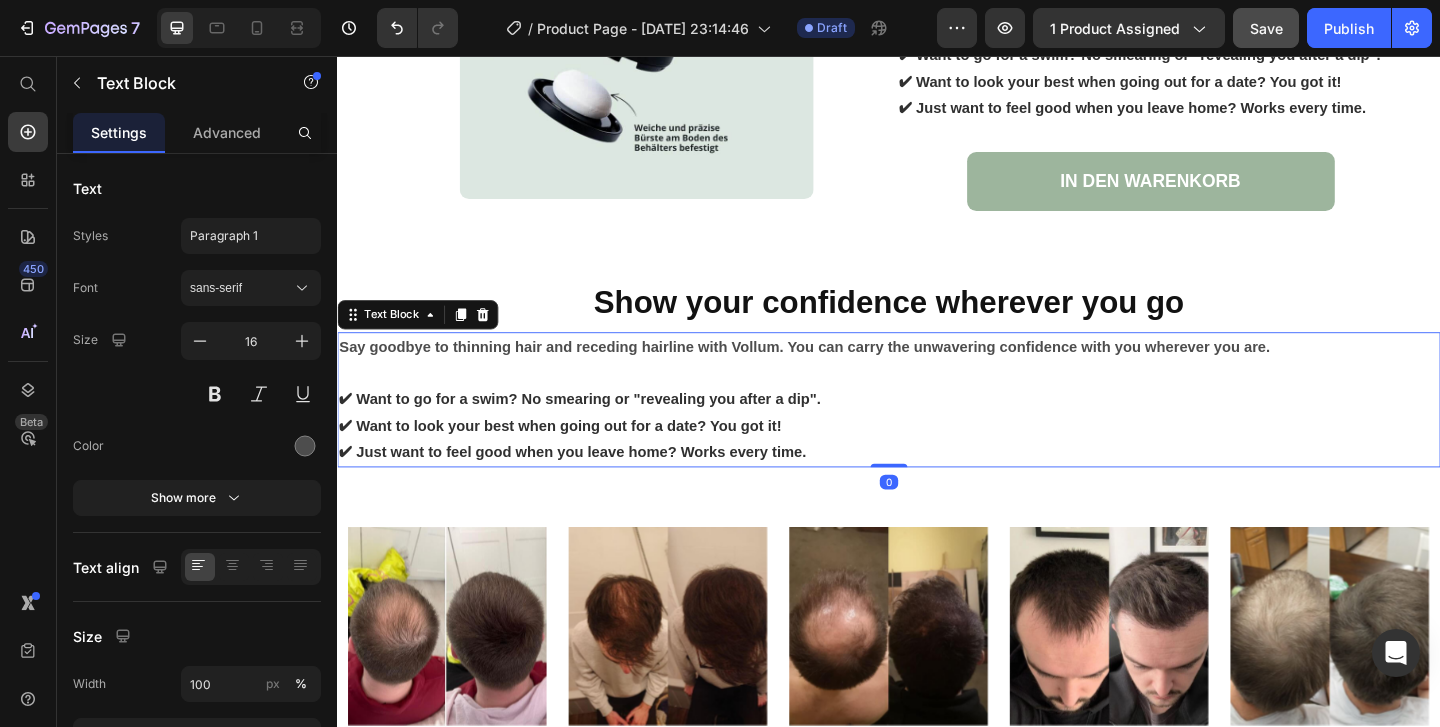 click on "✔ Want to go for a swim? No smearing or "revealing you after a dip"." at bounding box center [601, 428] 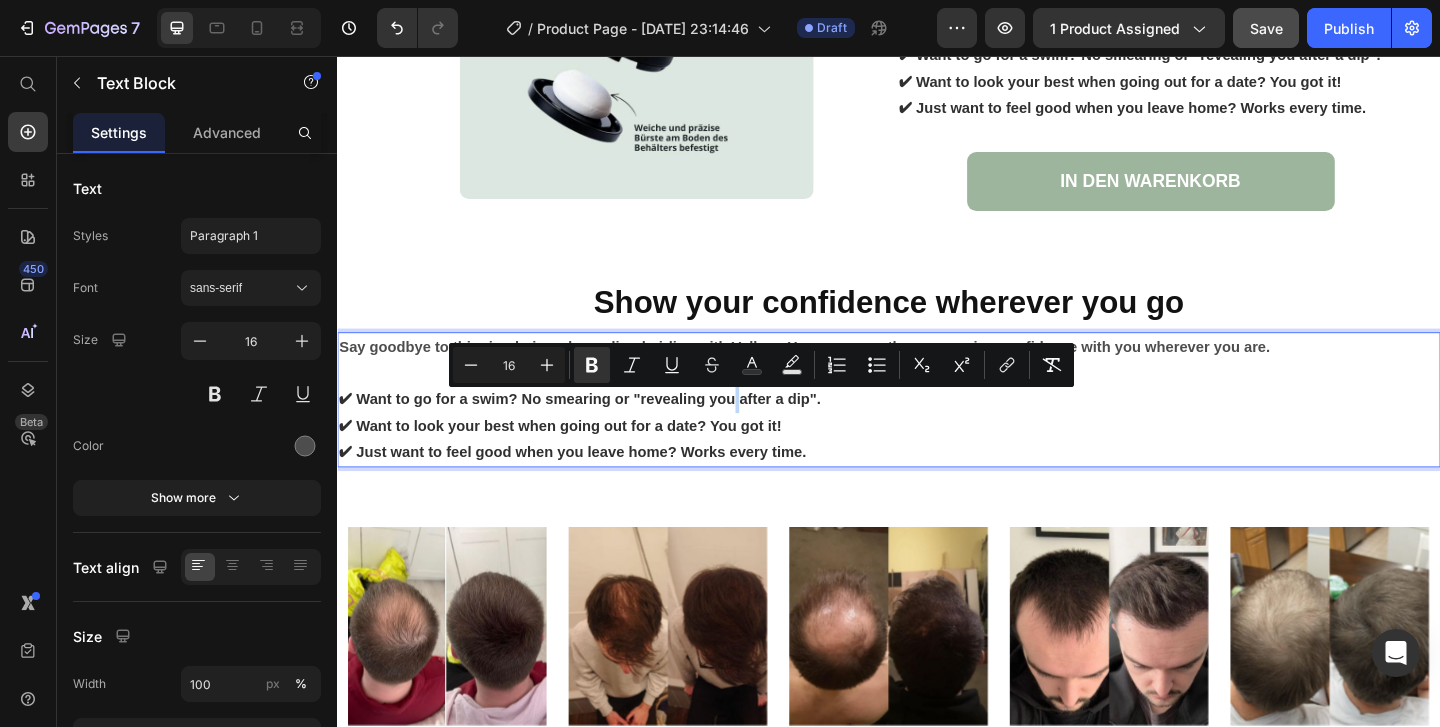 click on "✔ Want to look your best when going out for a date? You got it!" at bounding box center (579, 457) 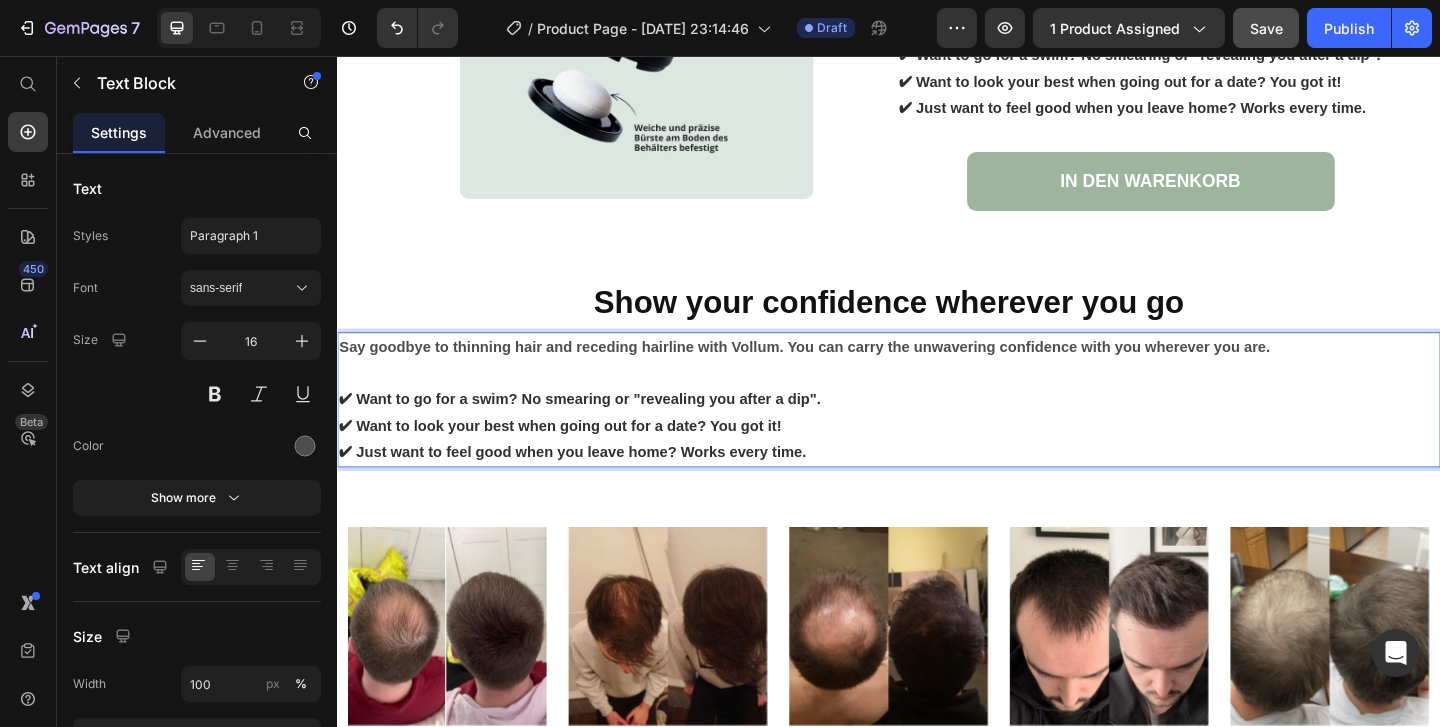 click on "✔ Want to go for a swim? No smearing or "revealing you after a dip"." at bounding box center (601, 428) 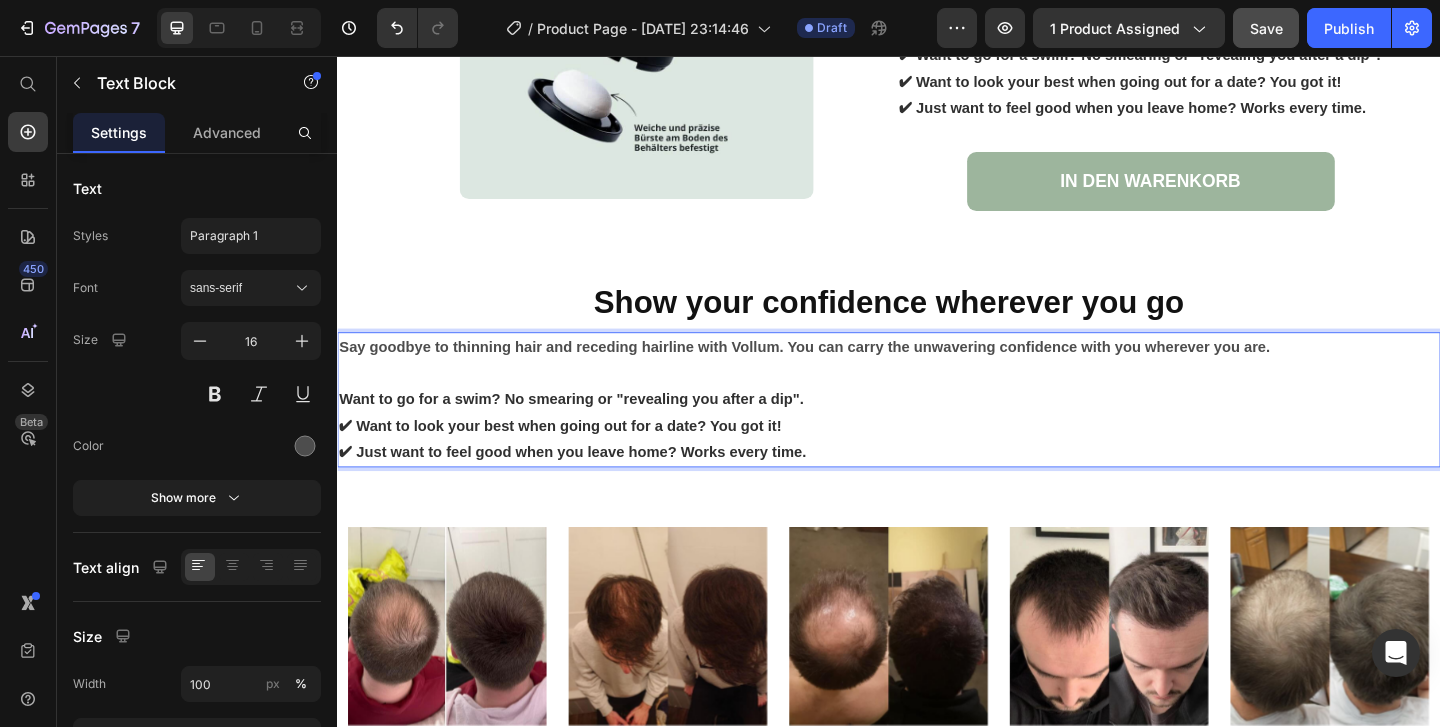 click on "✔ Want to look your best when going out for a date? You got it!" at bounding box center (579, 457) 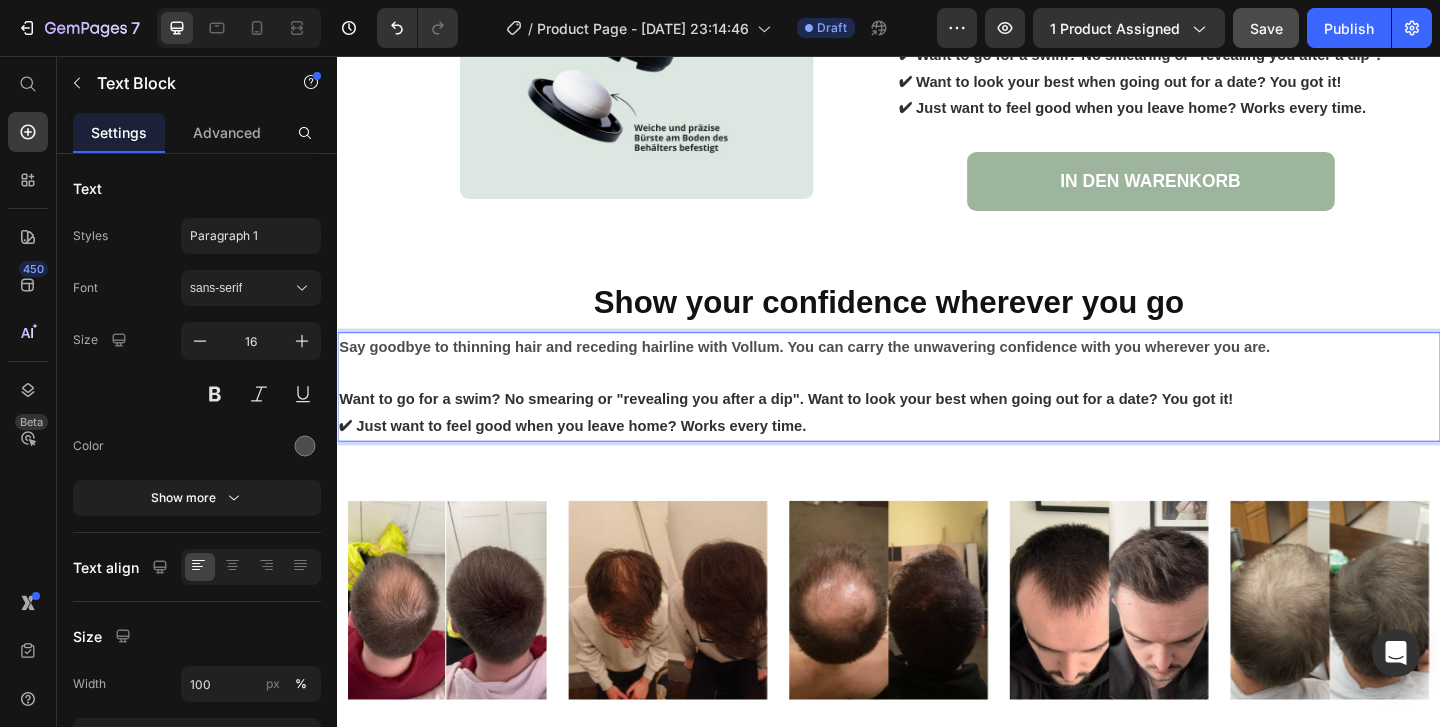click on "✔ Just want to feel good when you leave home? Works every time." at bounding box center (593, 457) 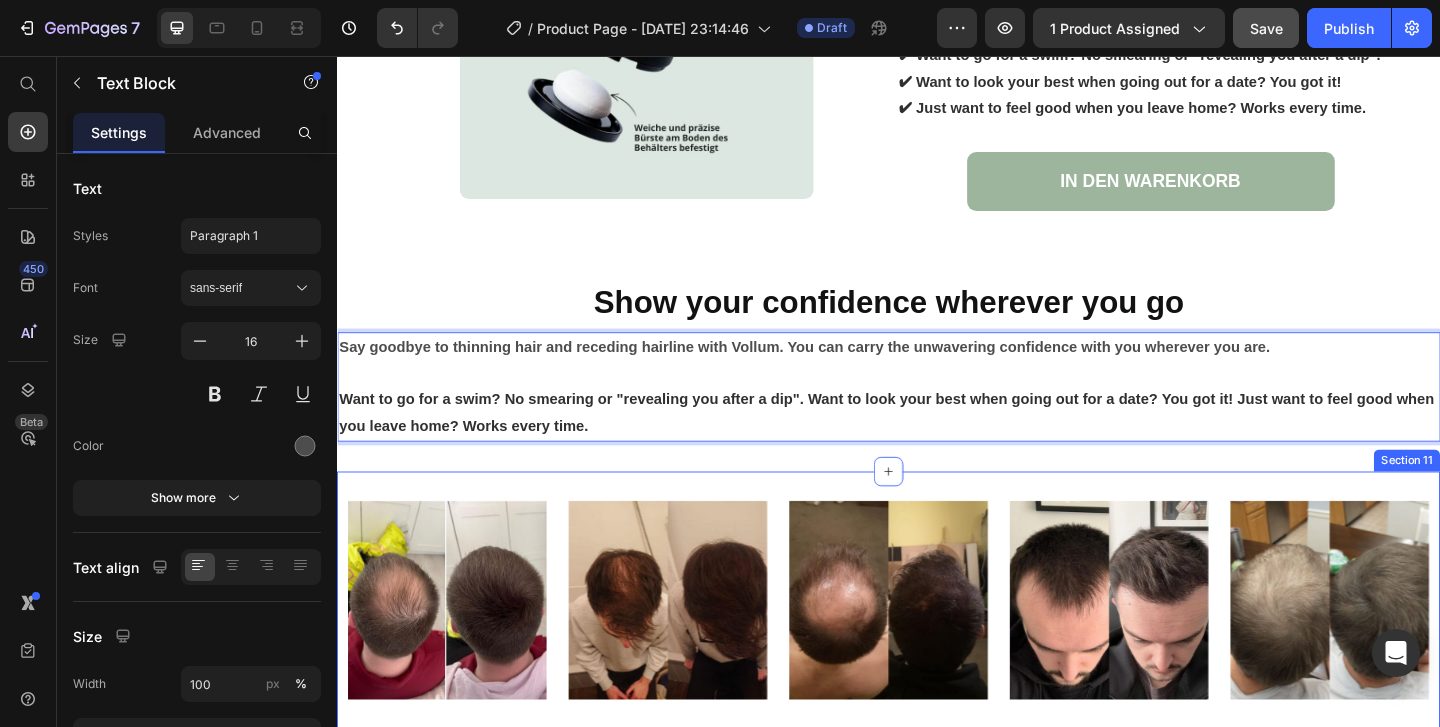 click on "Image Image Image Image Image Image Image Image Image
Carousel Section 11" at bounding box center [937, 655] 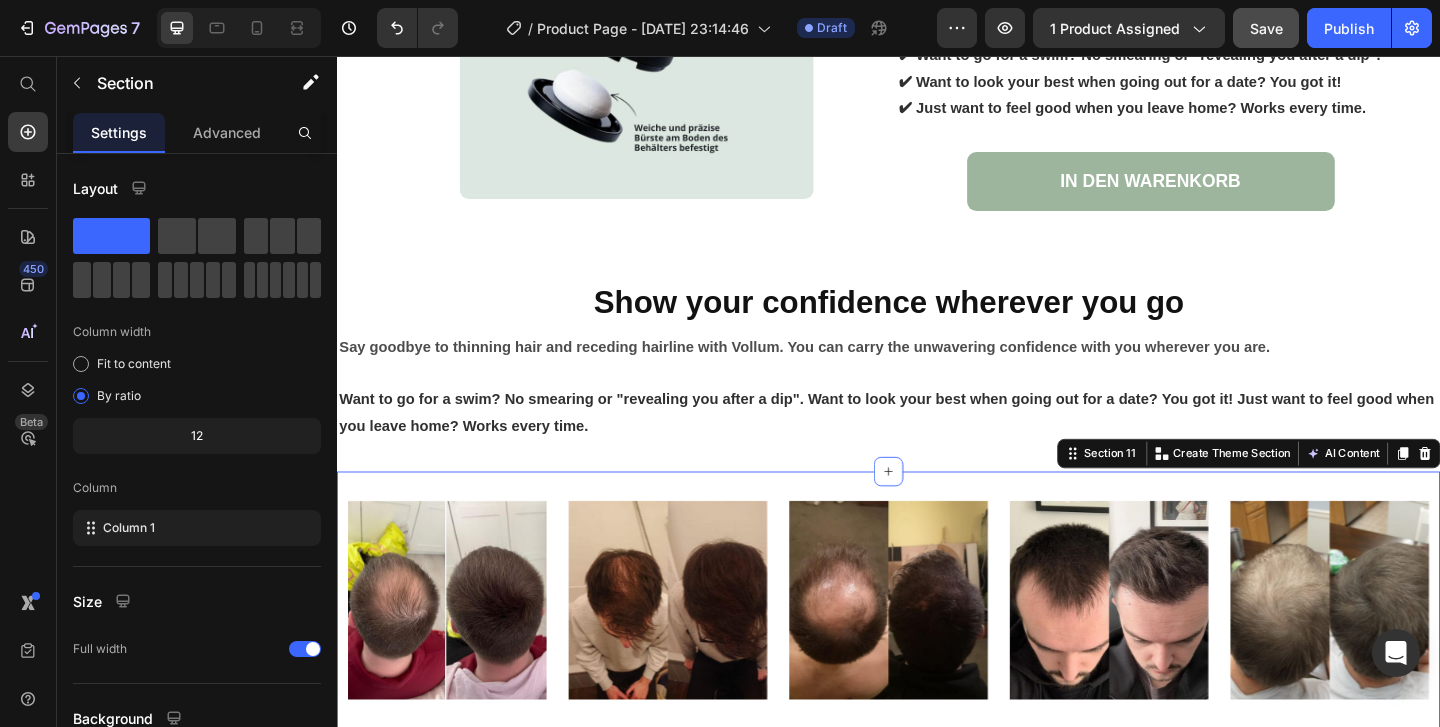 click on "Image Image Image Image Image Image Image Image Image
Carousel Section 11   You can create reusable sections Create Theme Section AI Content Write with GemAI What would you like to describe here? Tone and Voice Persuasive Product Vollum Hair Filler Powder Show more Generate" at bounding box center [937, 655] 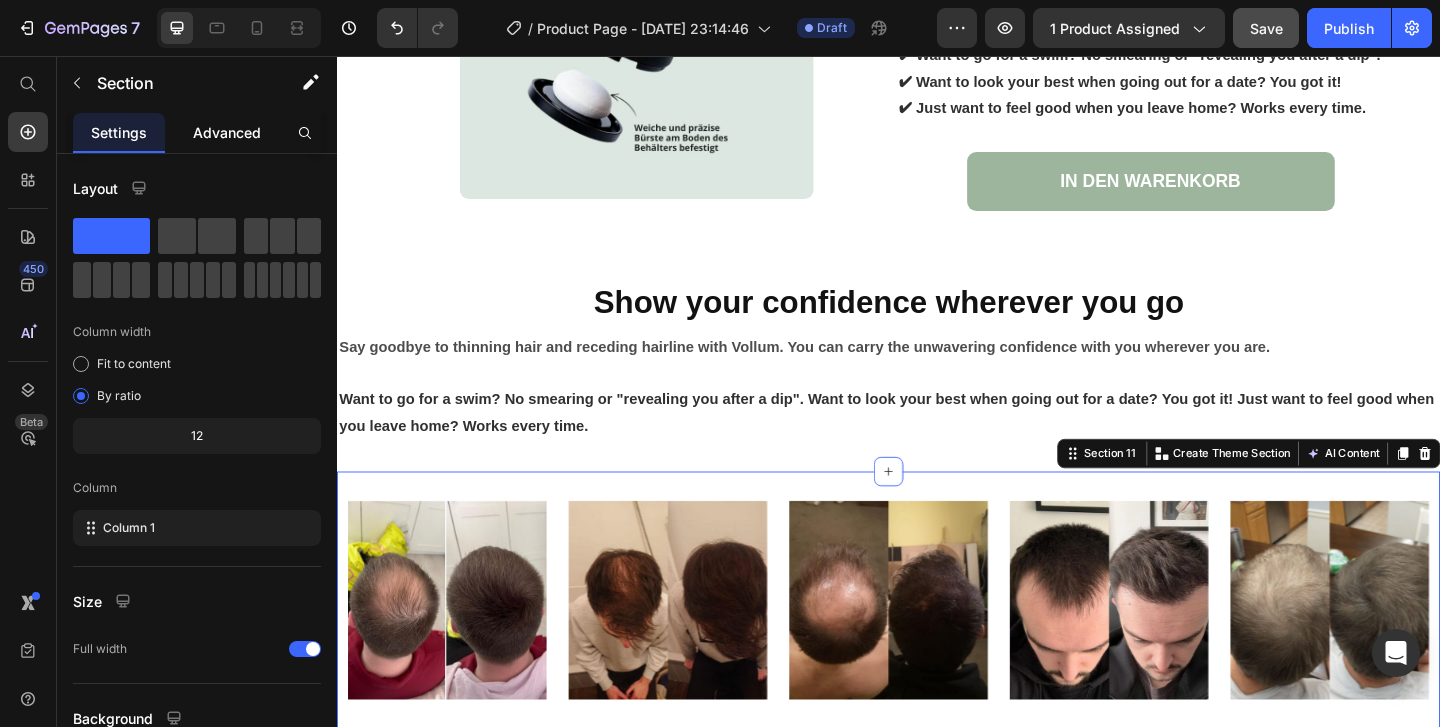 click on "Advanced" at bounding box center [227, 132] 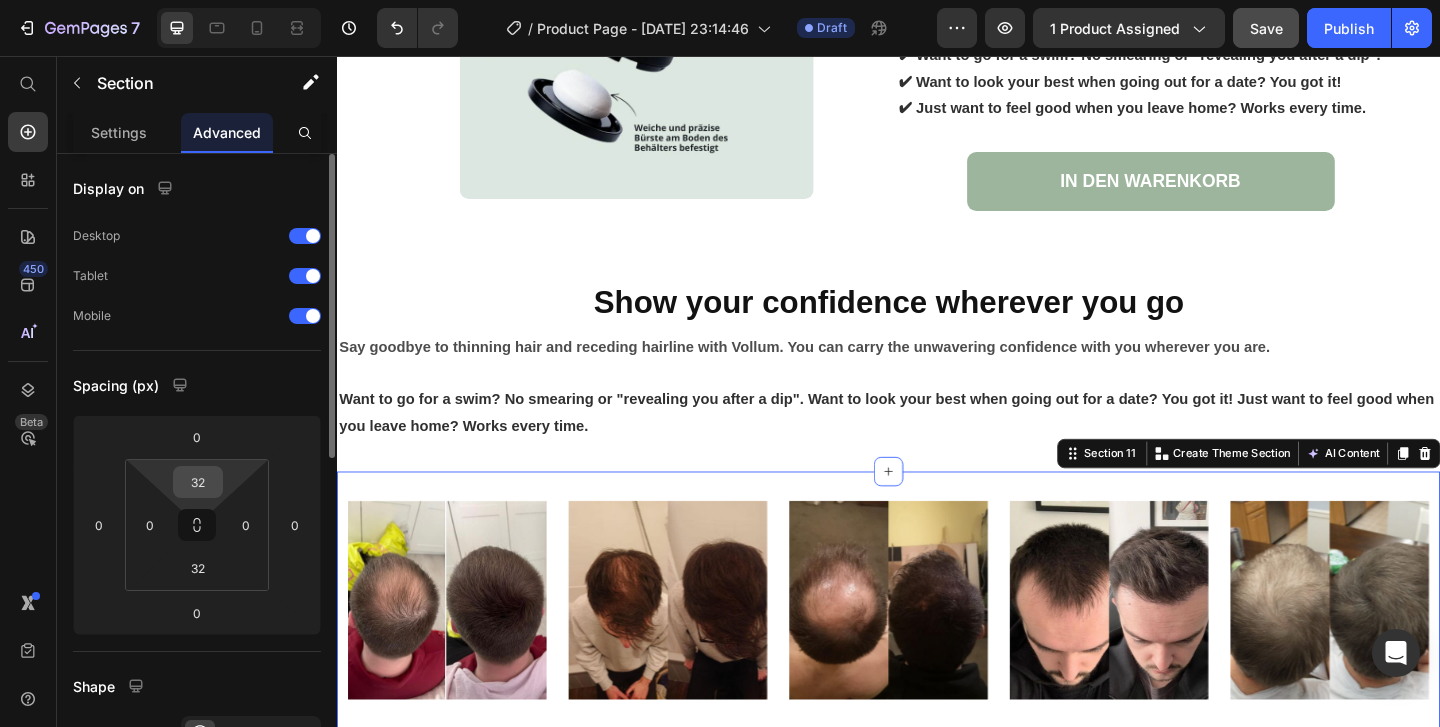 click on "32" at bounding box center (198, 482) 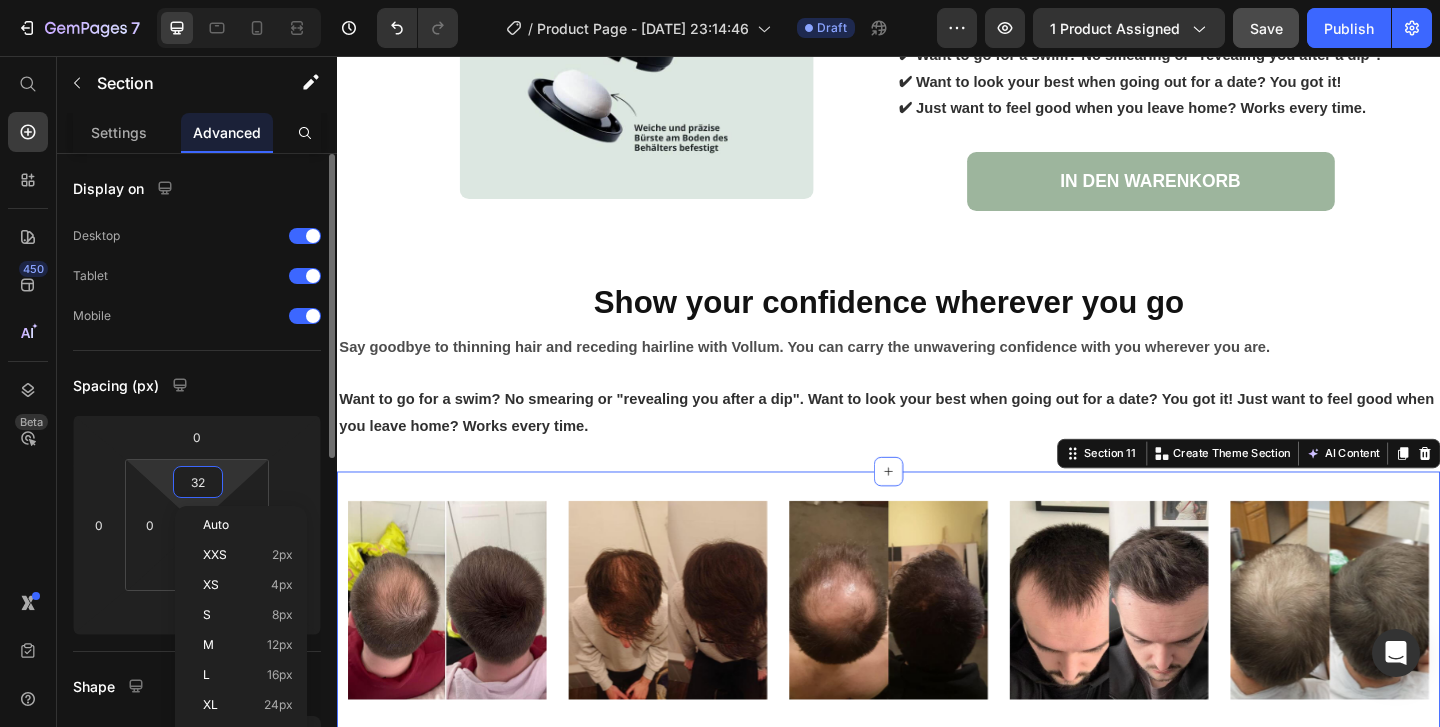 type on "0" 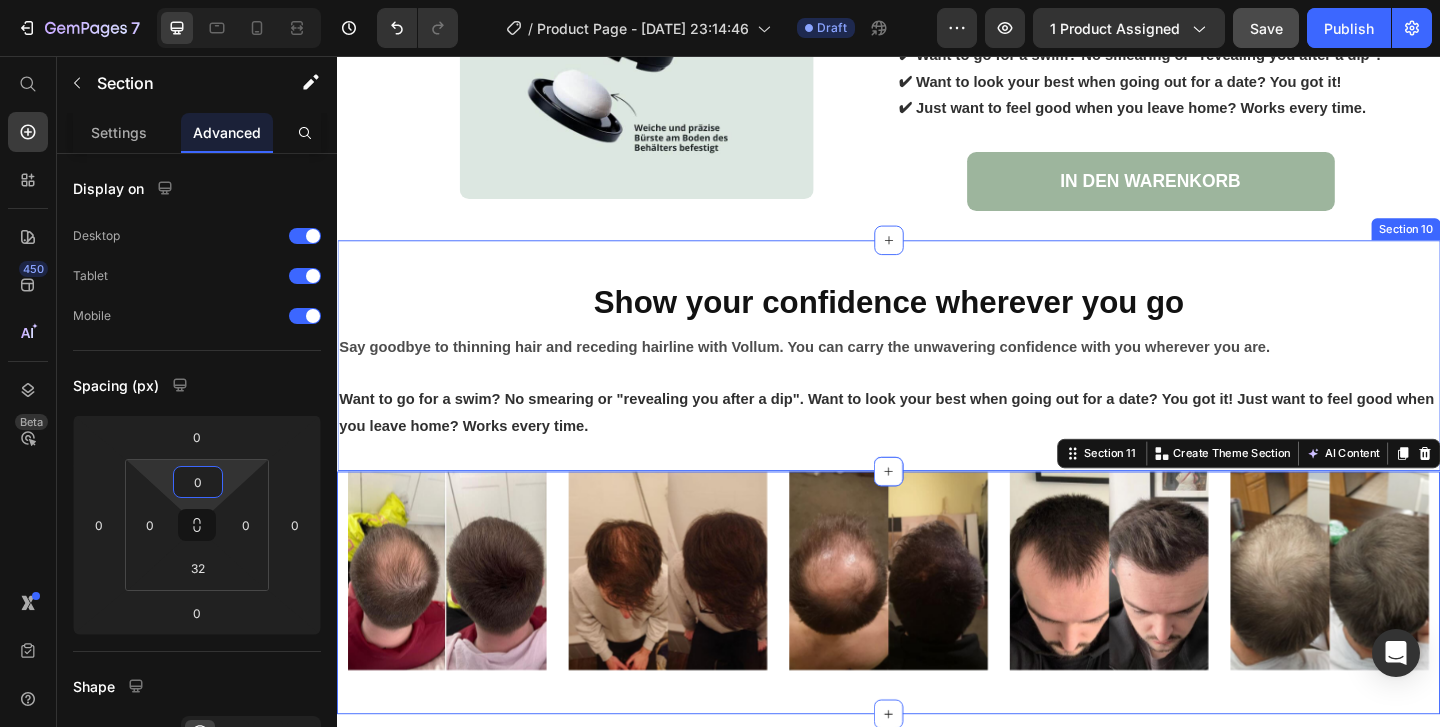click on "⁠⁠⁠⁠⁠⁠⁠ Show your confidence wherever you go Heading Say goodbye to thinning hair and receding hairline with Vollum. You can carry the unwavering confidence with you wherever you are.  Want to go for a swim? No smearing or "revealing you after a dip". Want to look your best when going out for a date? You got it! Just want to feel good when you leave home? Works every time. Text Block Section 10" at bounding box center (937, 381) 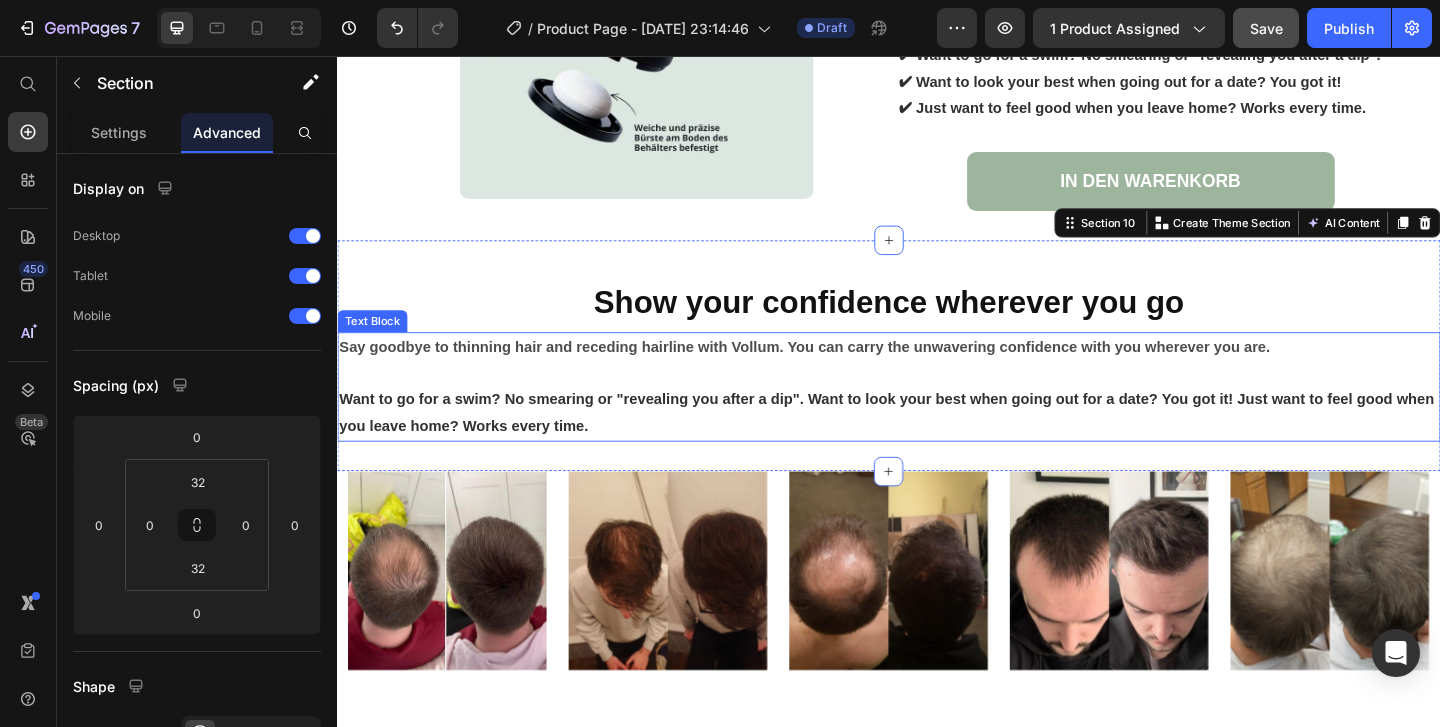 click at bounding box center [937, 400] 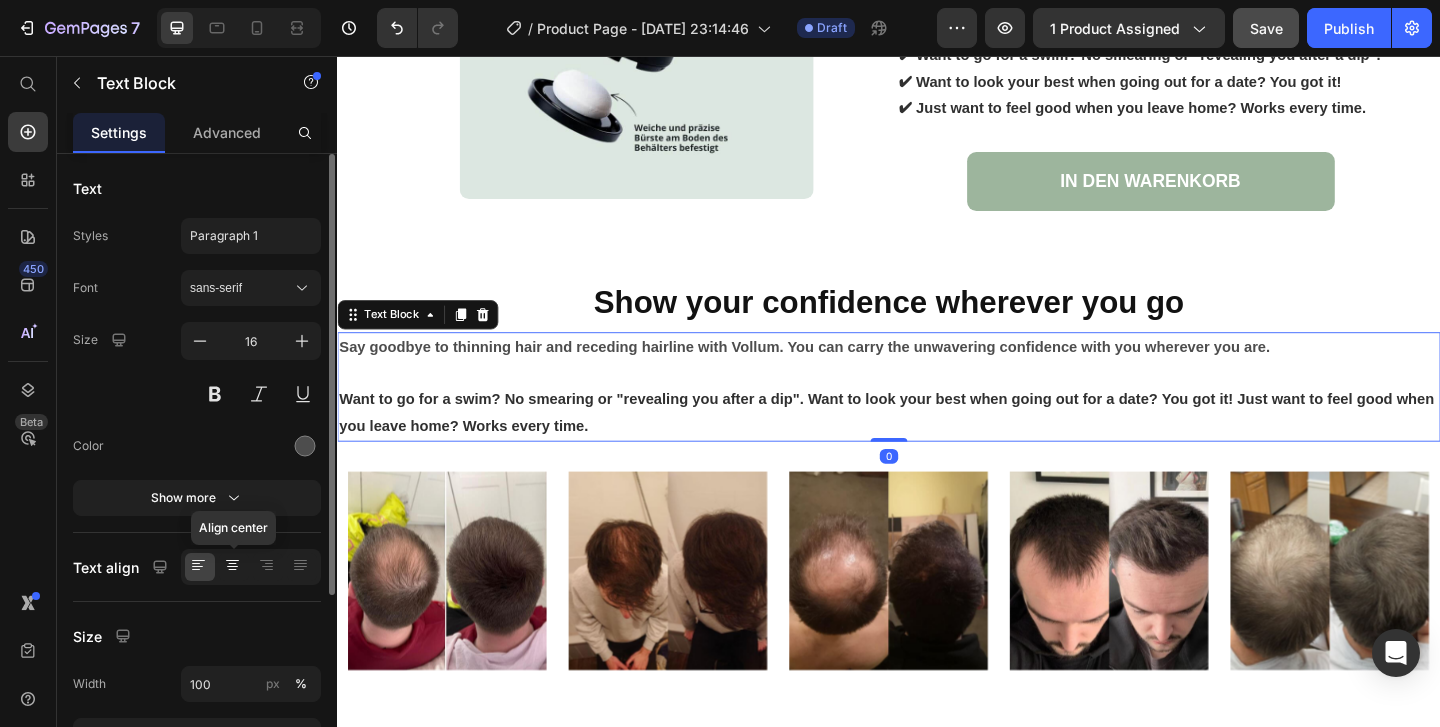 click 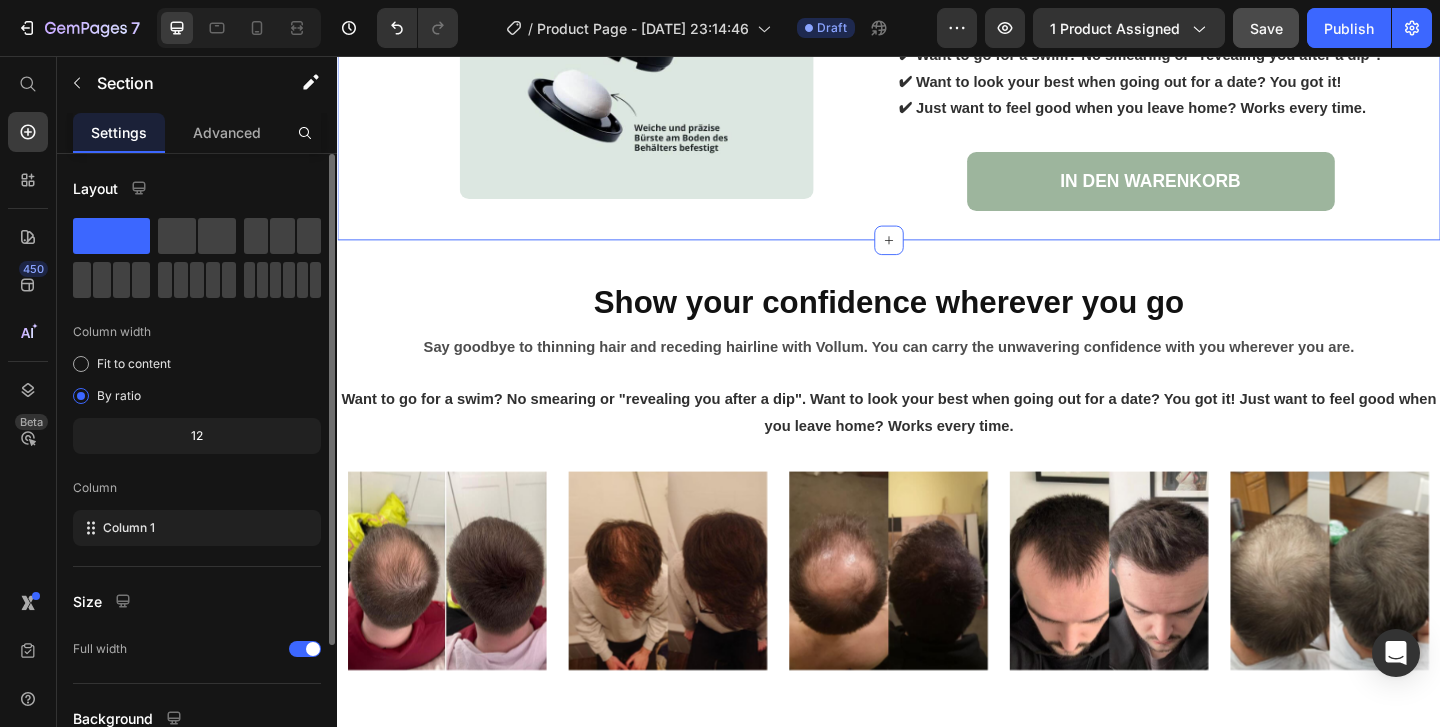 click on "Image Show your confidence wherever you go Heading Say goodbye to thinning hair and receding hairline with Vollum. You can carry the unwavering confidence with you wherever you are.   ✔ Want to go for a swim? No smearing or "revealing you after a dip". ✔ Want to look your best when going out for a date? You got it! ✔ Just want to feel good when you leave home? Works every time. Text Block IN DEN WARENKORB Button Row Section 9   You can create reusable sections Create Theme Section AI Content Write with GemAI What would you like to describe here? Tone and Voice Persuasive Product Vollum Hair Filler Powder Show more Generate" at bounding box center [937, 25] 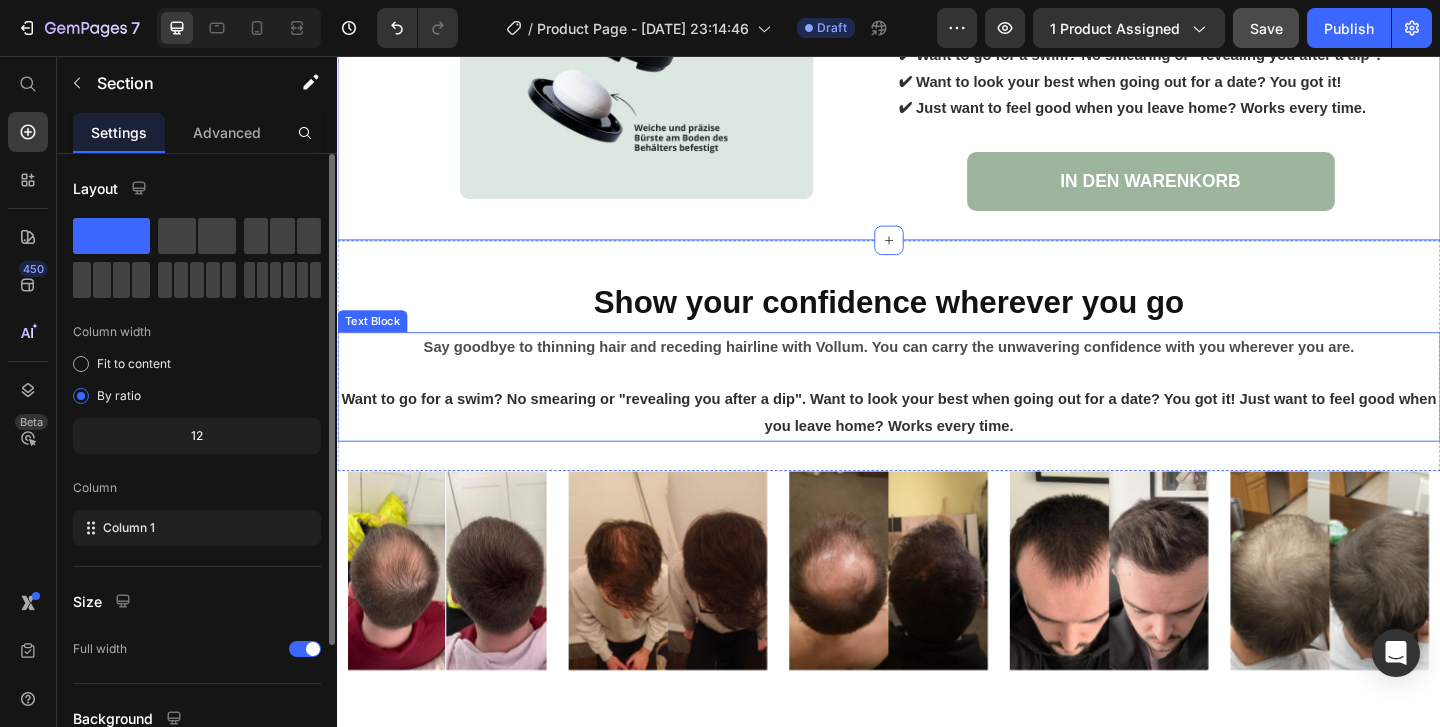 click on "Say goodbye to thinning hair and receding hairline with Vollum. You can carry the unwavering confidence with you wherever you are." at bounding box center [937, 371] 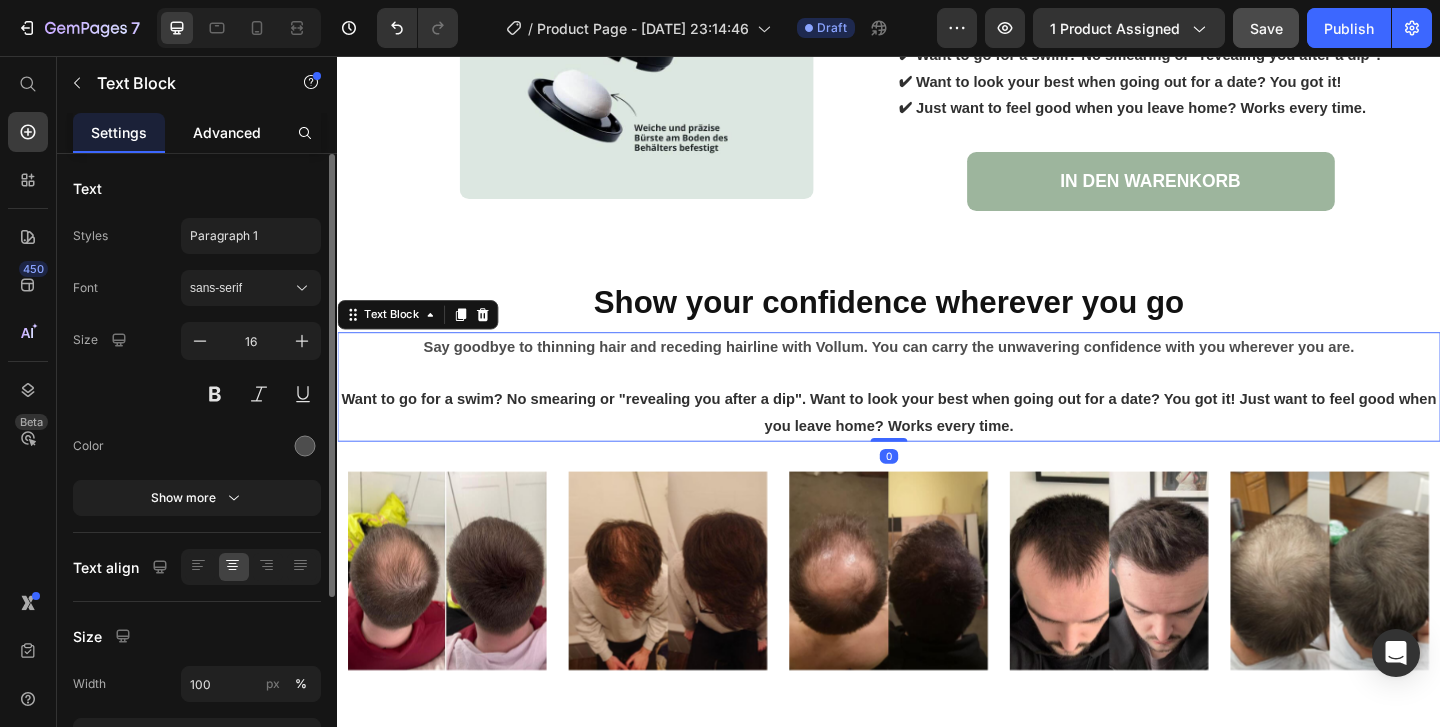 click on "Advanced" 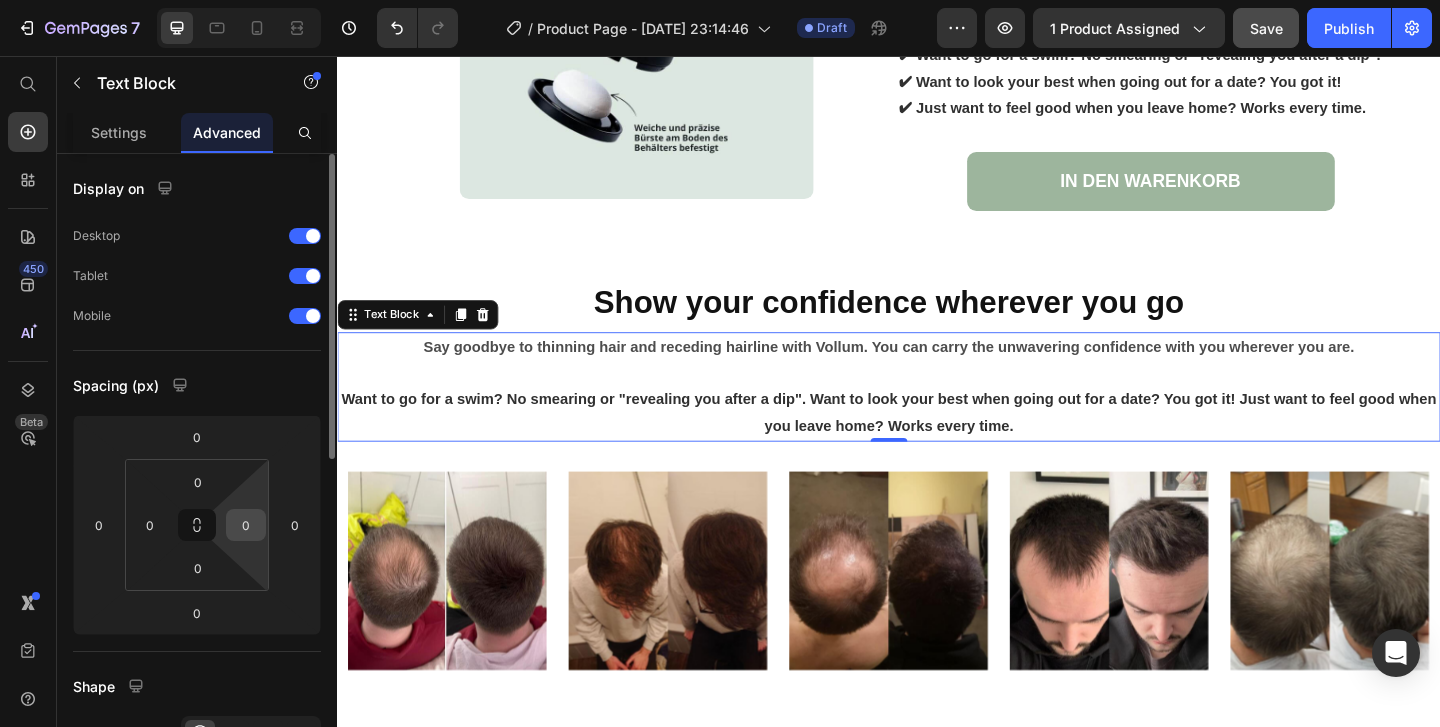 click on "0" at bounding box center [246, 525] 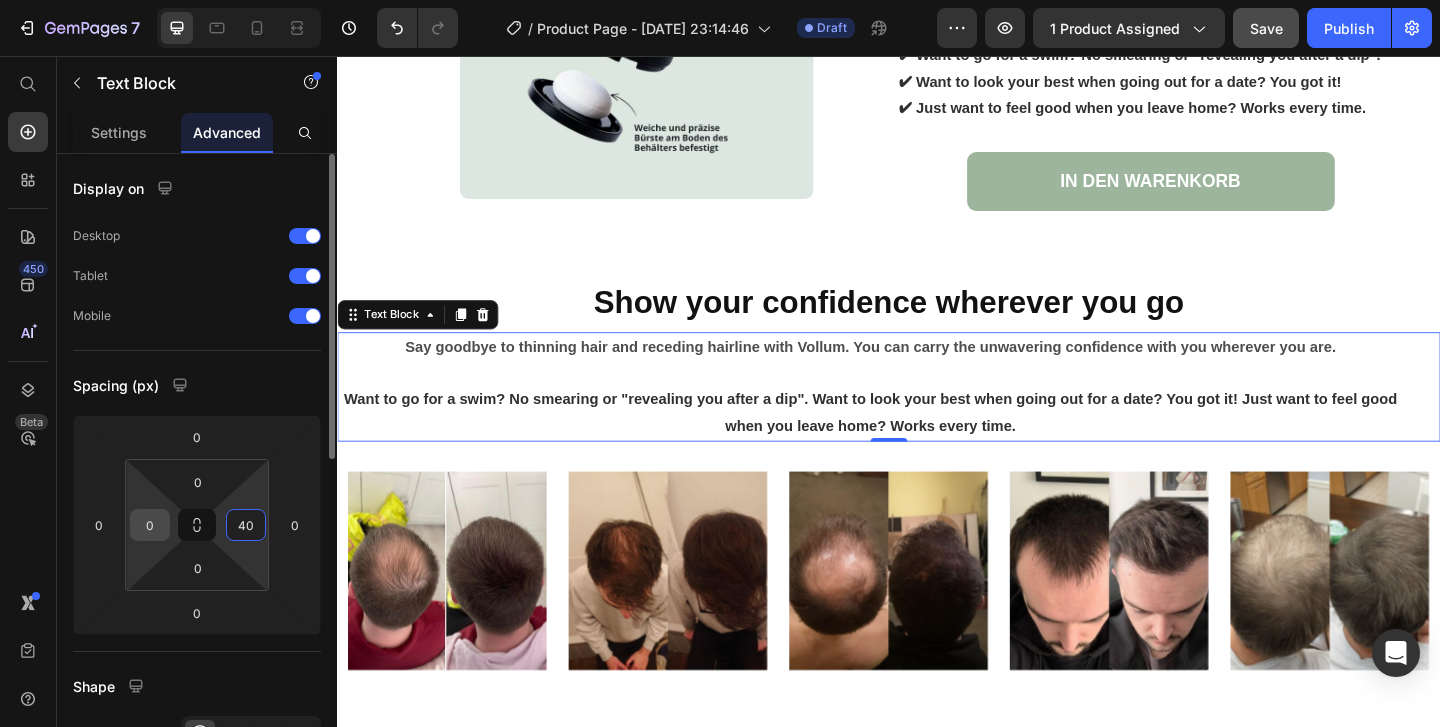 type on "40" 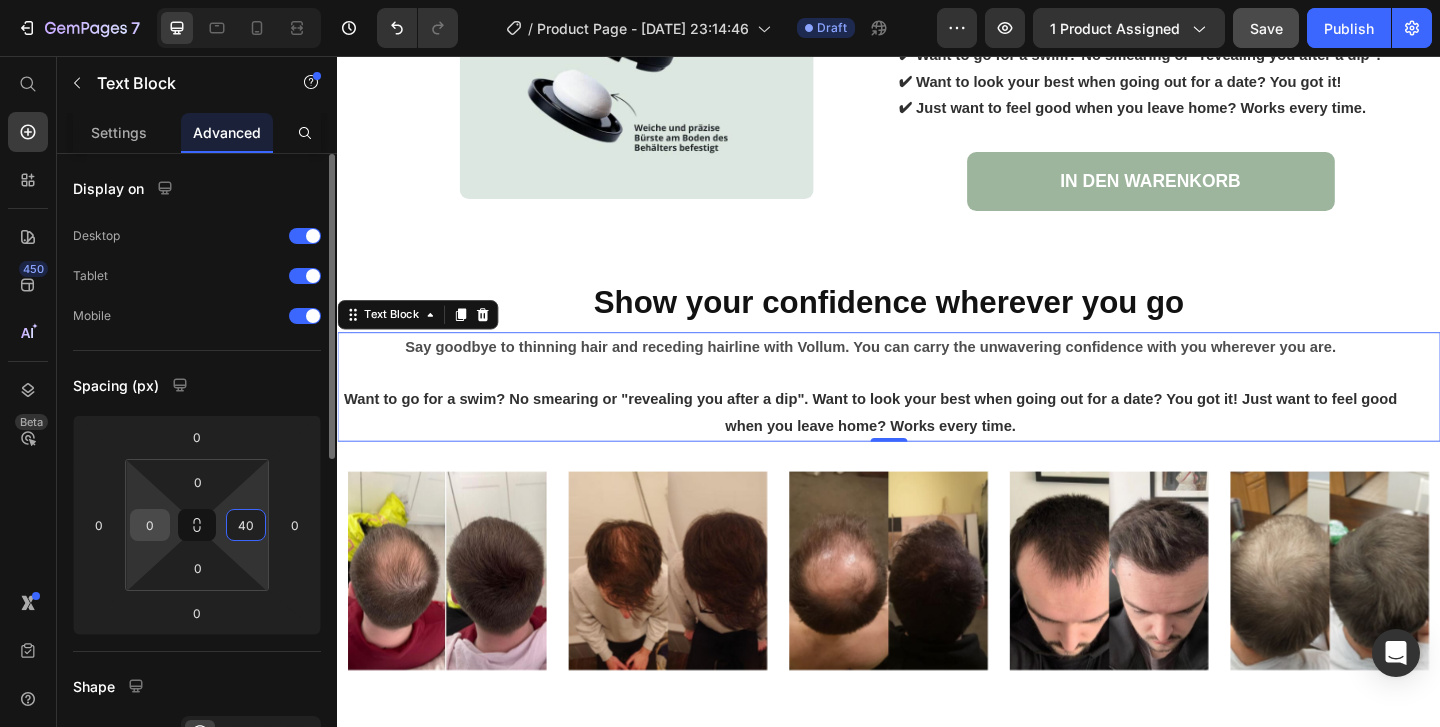 click on "0" at bounding box center [150, 525] 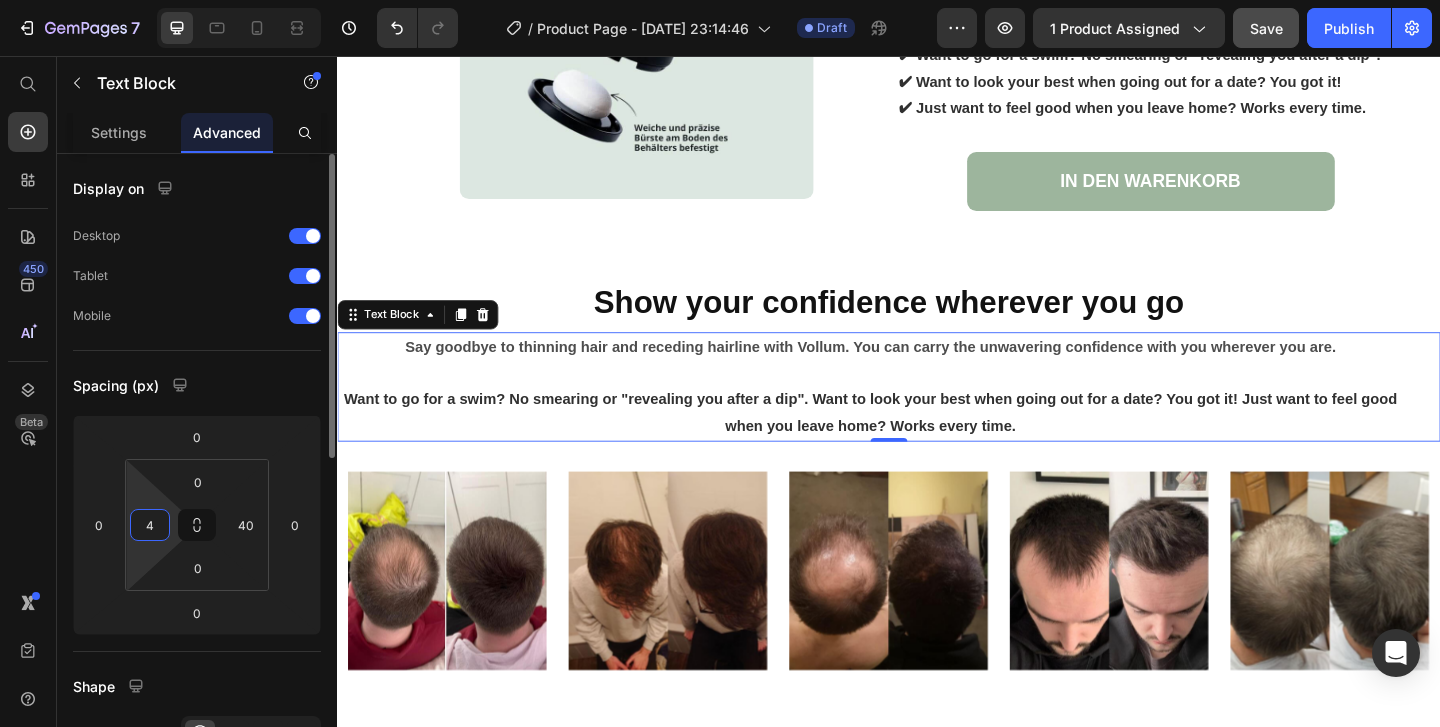 type on "40" 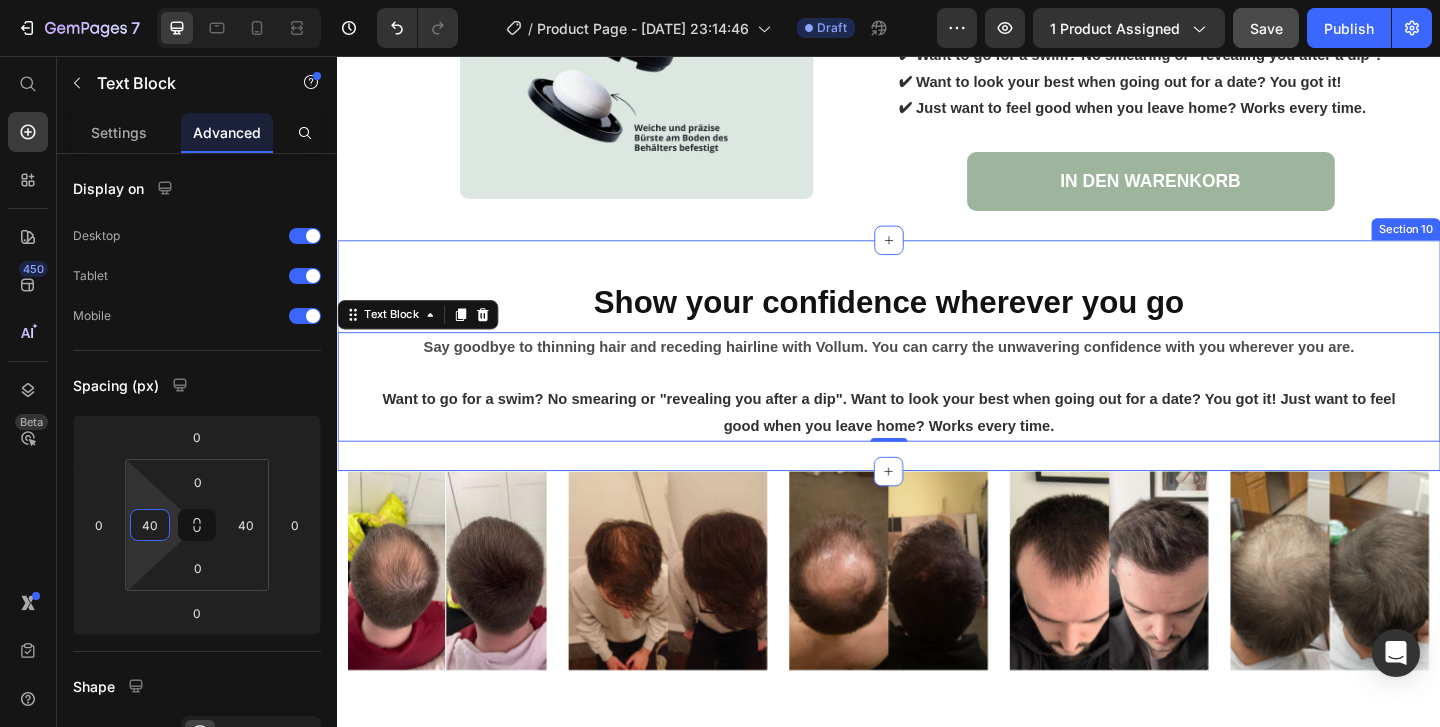 click on "⁠⁠⁠⁠⁠⁠⁠ Show your confidence wherever you go Heading Say goodbye to thinning hair and receding hairline with Vollum. You can carry the unwavering confidence with you wherever you are.  Want to go for a swim? No smearing or "revealing you after a dip". Want to look your best when going out for a date? You got it! Just want to feel good when you leave home? Works every time. Text Block   0 Section 10" at bounding box center (937, 381) 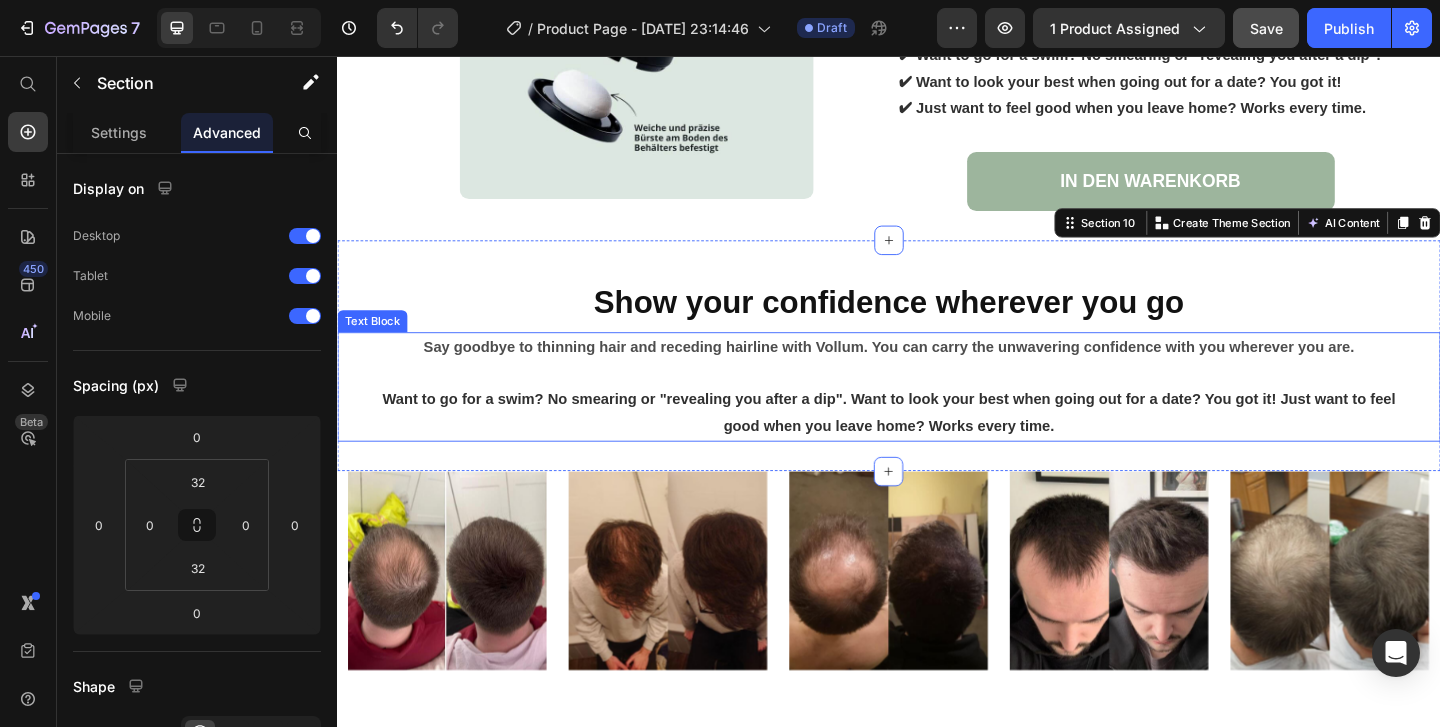 click on "Want to go for a swim? No smearing or "revealing you after a dip". Want to look your best when going out for a date? You got it! Just want to feel good when you leave home? Works every time." at bounding box center [937, 443] 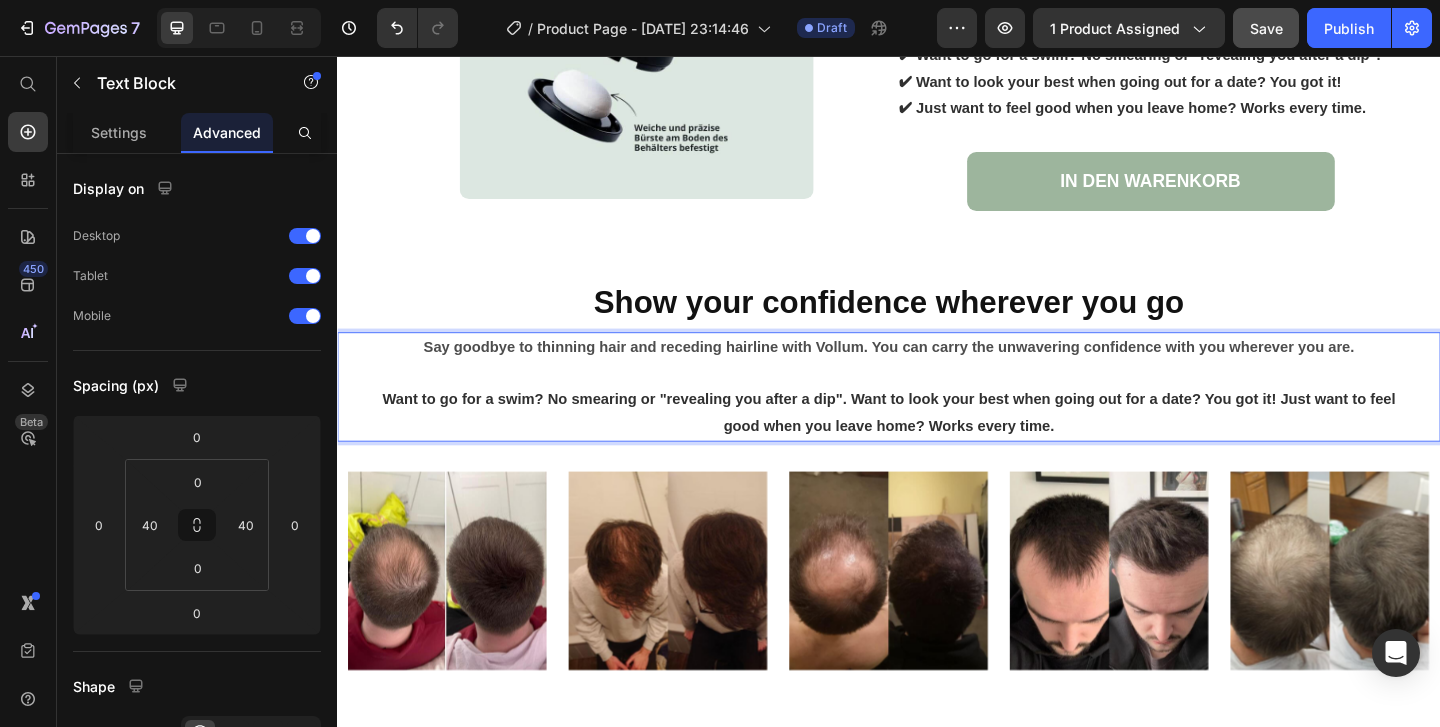 click on "Want to go for a swim? No smearing or "revealing you after a dip". Want to look your best when going out for a date? You got it! Just want to feel good when you leave home? Works every time." at bounding box center (937, 443) 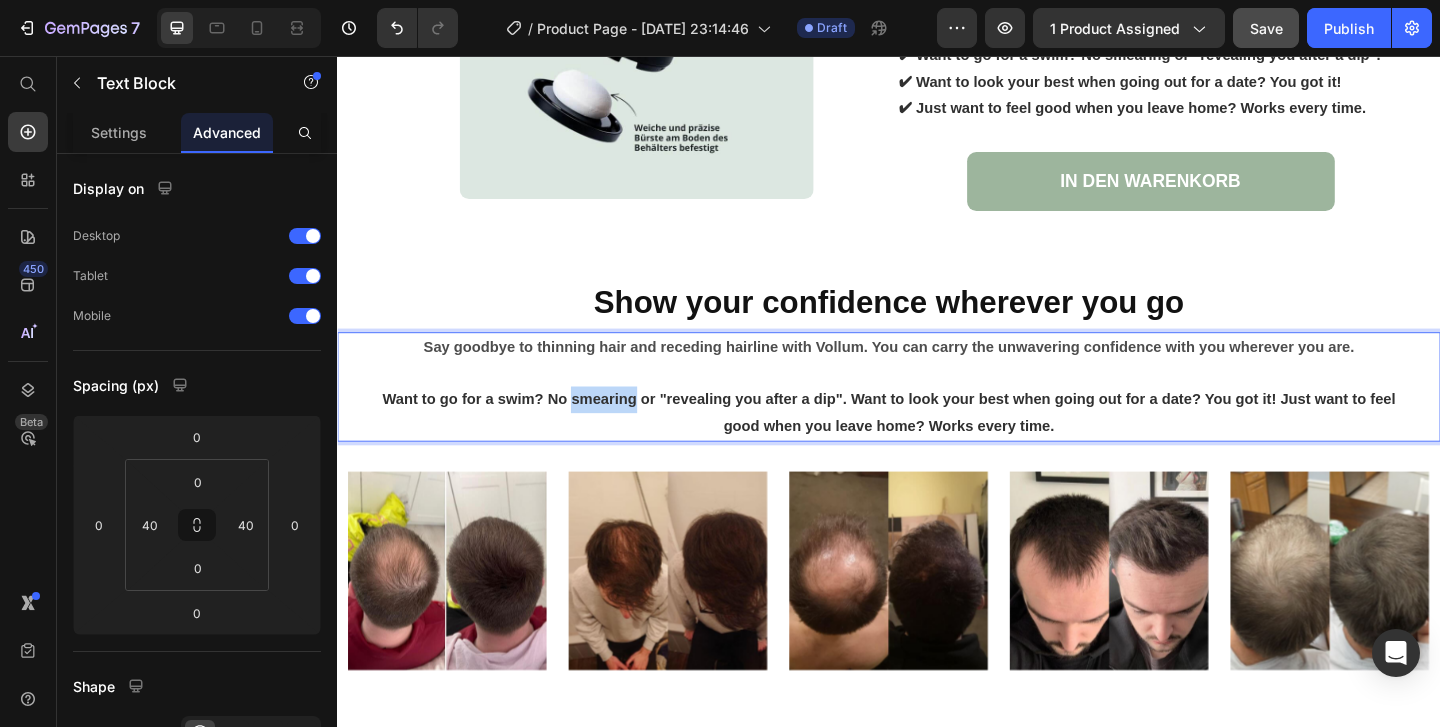 click on "Want to go for a swim? No smearing or "revealing you after a dip". Want to look your best when going out for a date? You got it! Just want to feel good when you leave home? Works every time." at bounding box center (937, 443) 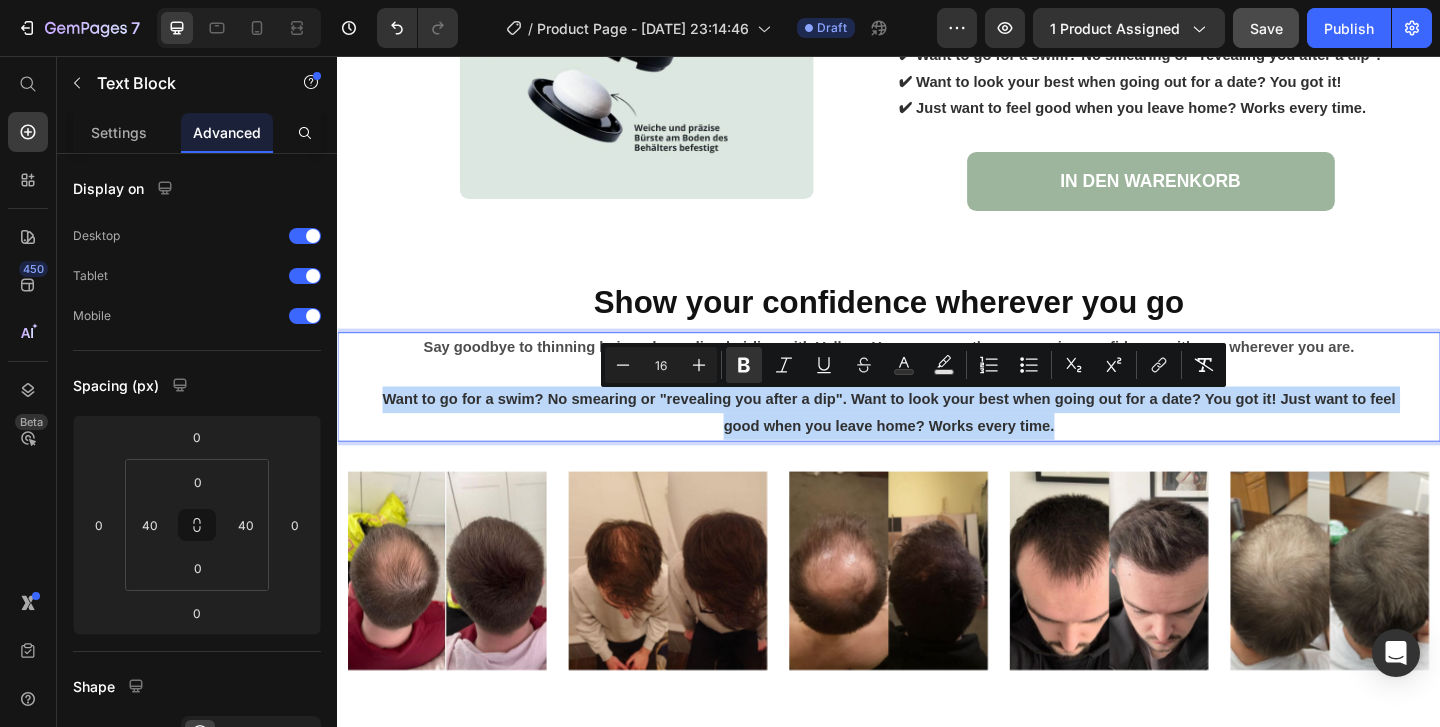 click on "Want to go for a swim? No smearing or "revealing you after a dip". Want to look your best when going out for a date? You got it! Just want to feel good when you leave home? Works every time." at bounding box center (937, 443) 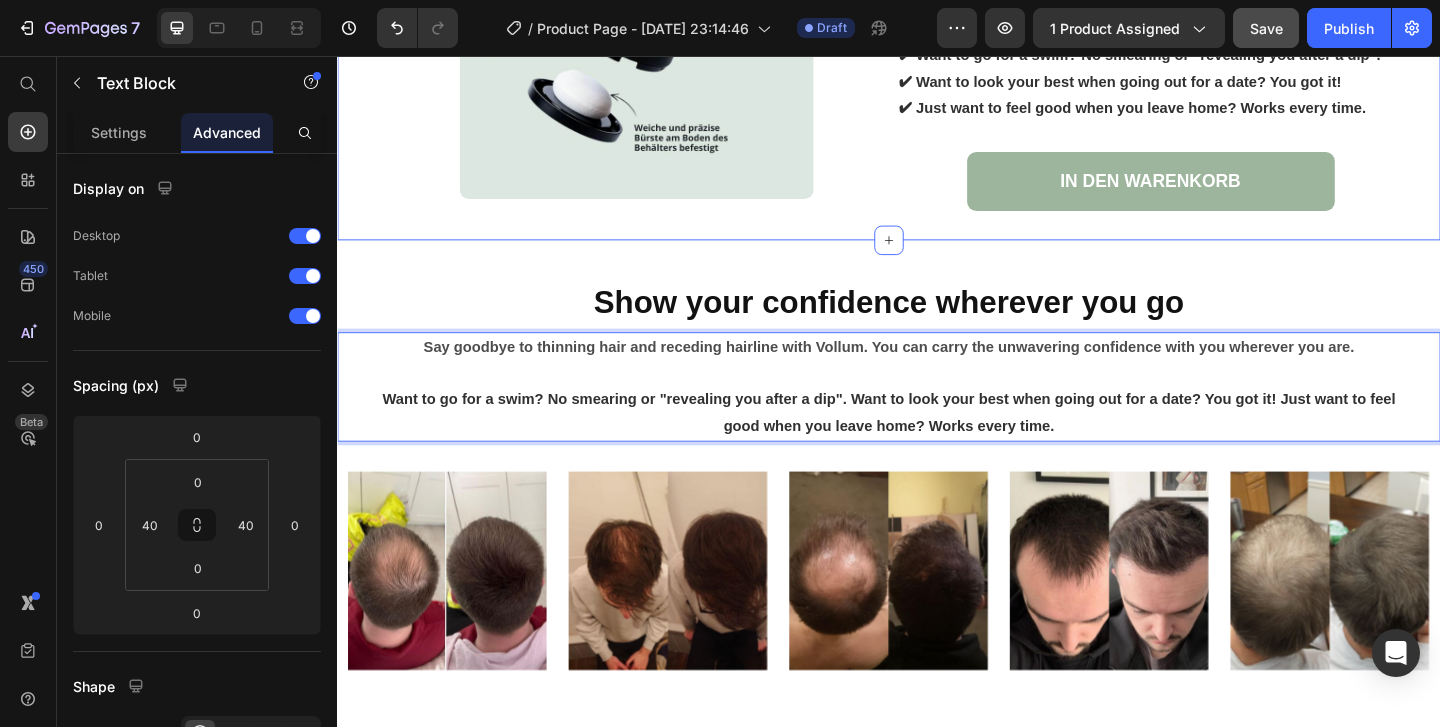 click on "Image Show your confidence wherever you go Heading Say goodbye to thinning hair and receding hairline with Vollum. You can carry the unwavering confidence with you wherever you are.   ✔ Want to go for a swim? No smearing or "revealing you after a dip". ✔ Want to look your best when going out for a date? You got it! ✔ Just want to feel good when you leave home? Works every time. Text Block IN DEN WARENKORB Button Row Section 9" at bounding box center (937, 25) 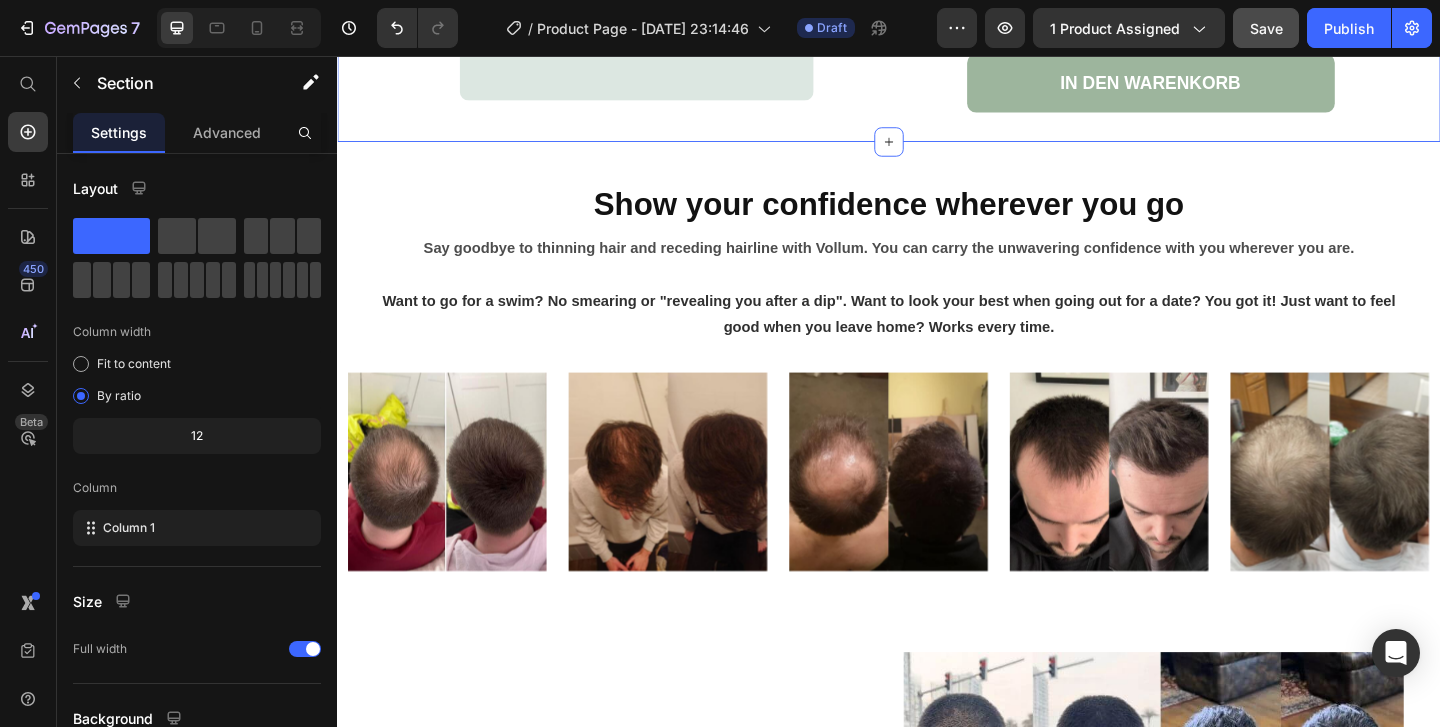 scroll, scrollTop: 4735, scrollLeft: 0, axis: vertical 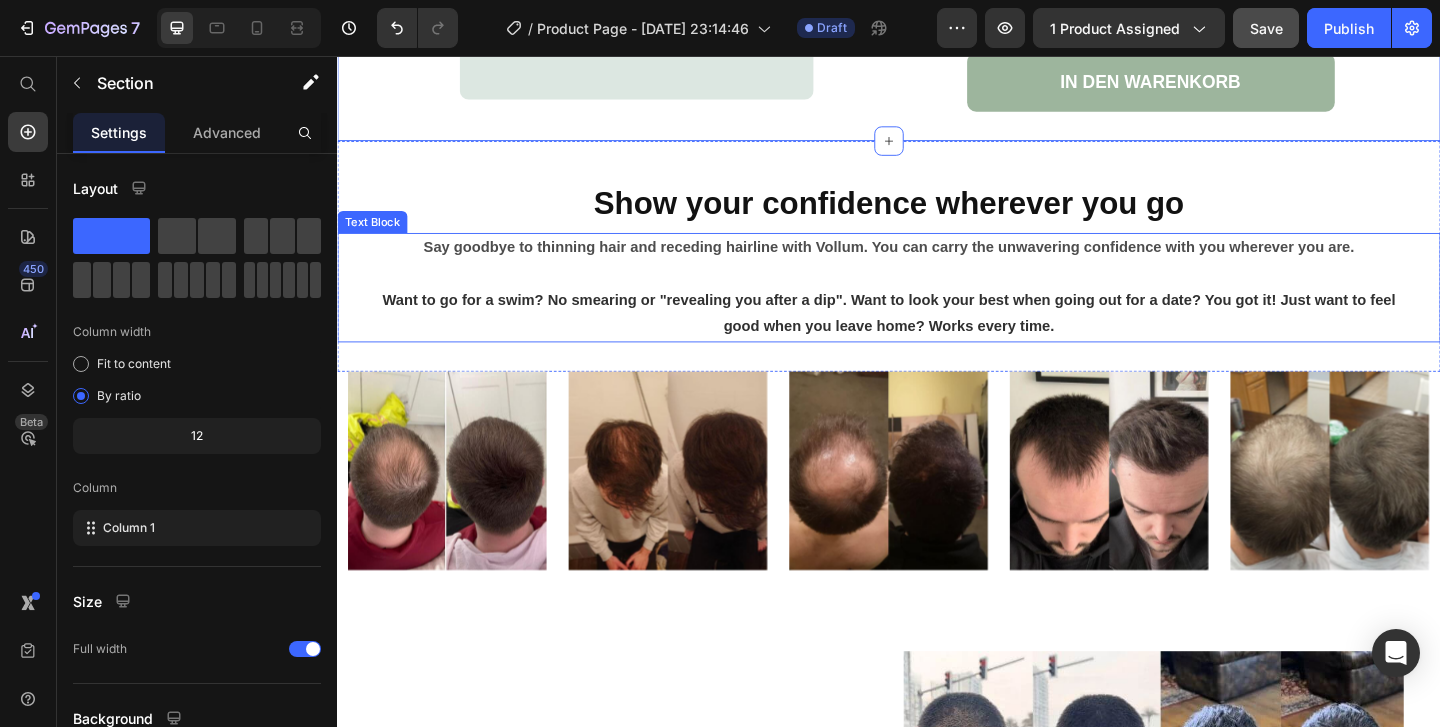 click at bounding box center [937, 292] 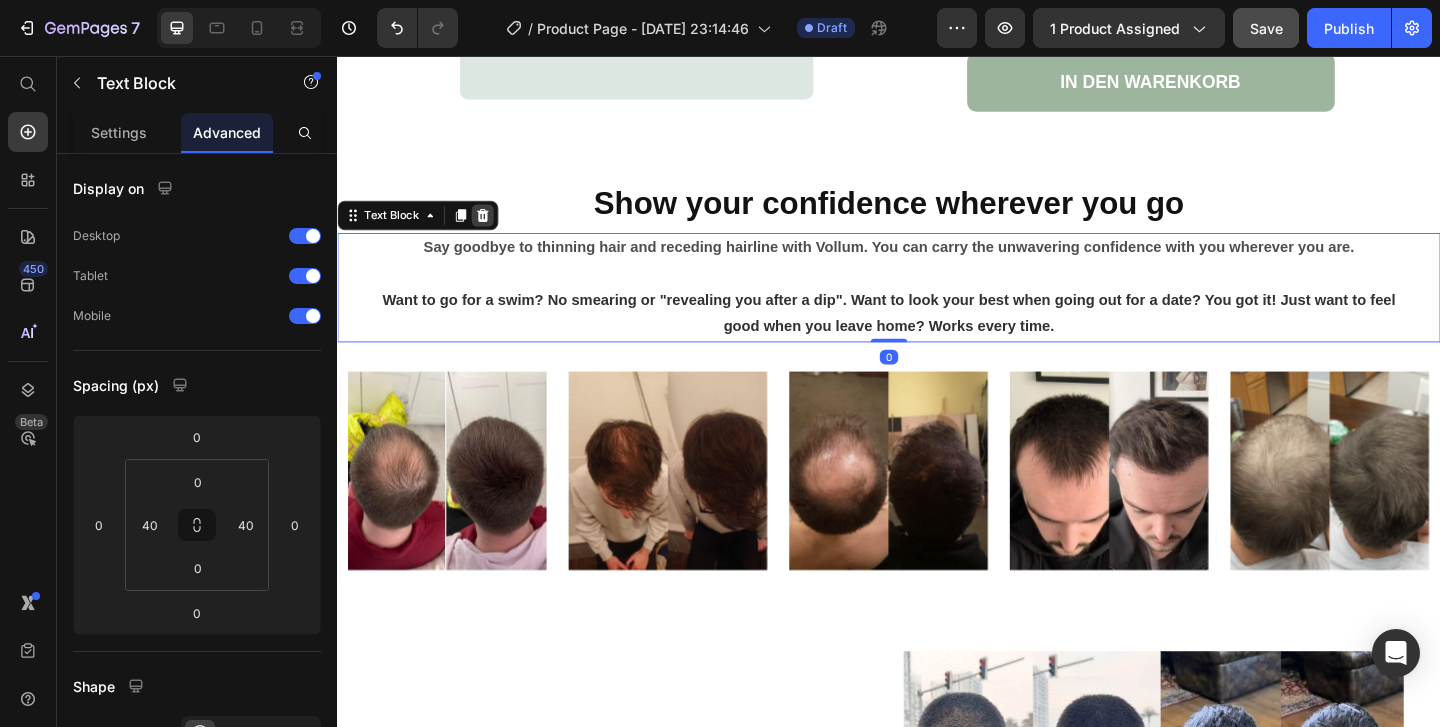 click 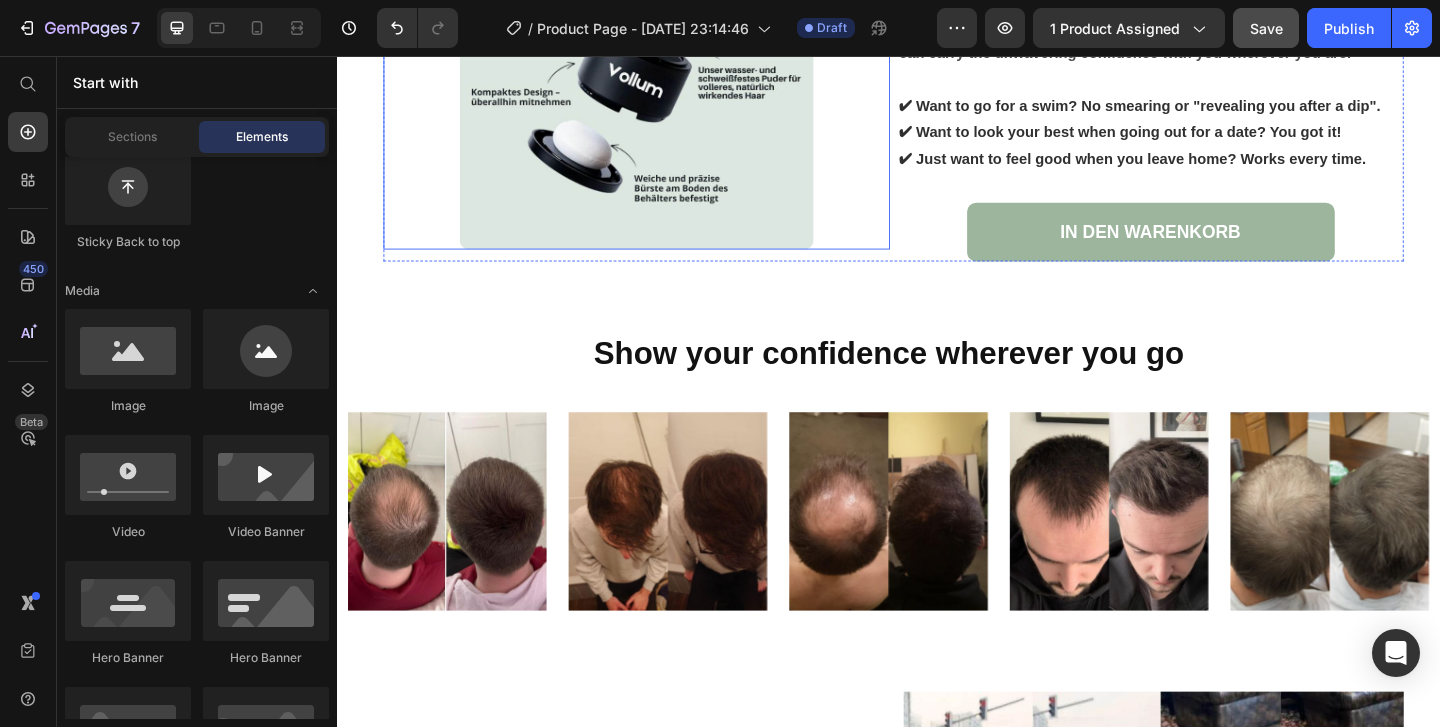scroll, scrollTop: 4571, scrollLeft: 0, axis: vertical 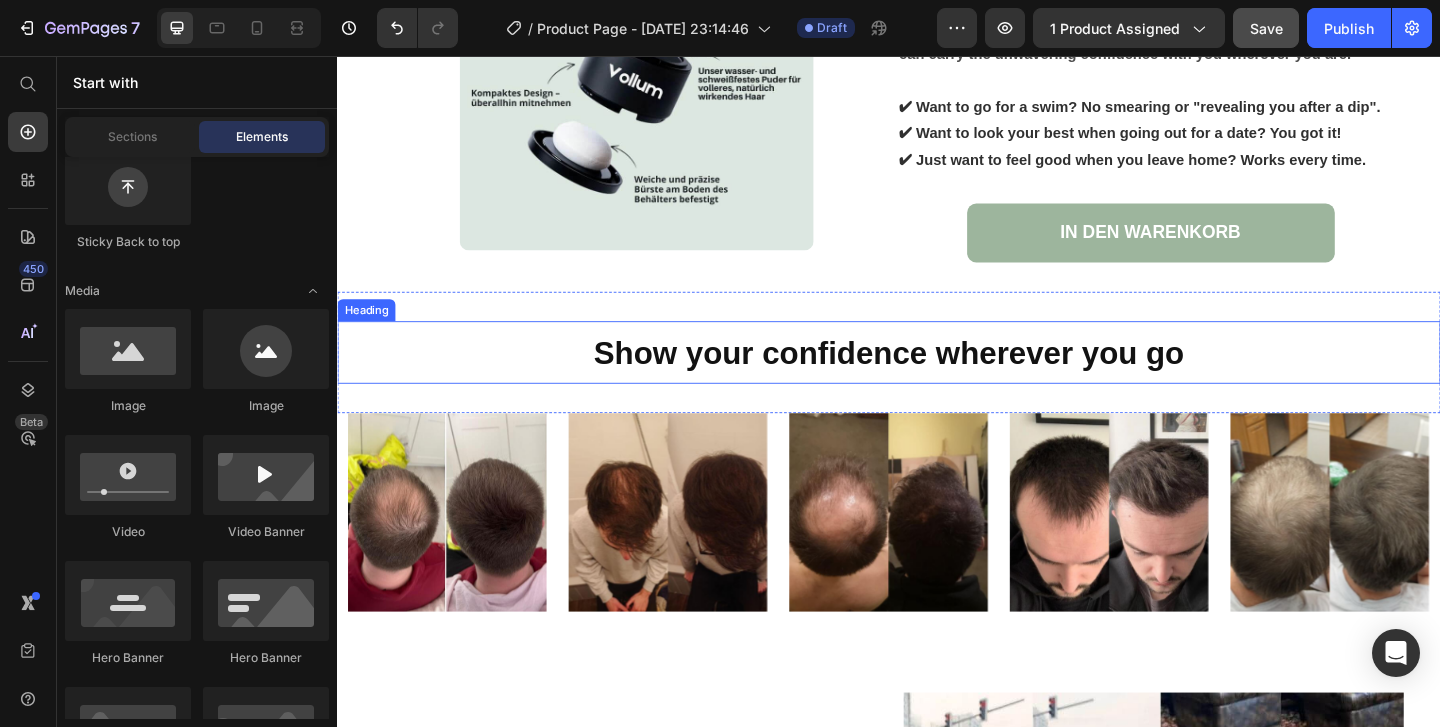 click on "Show your confidence wherever you go" at bounding box center (937, 379) 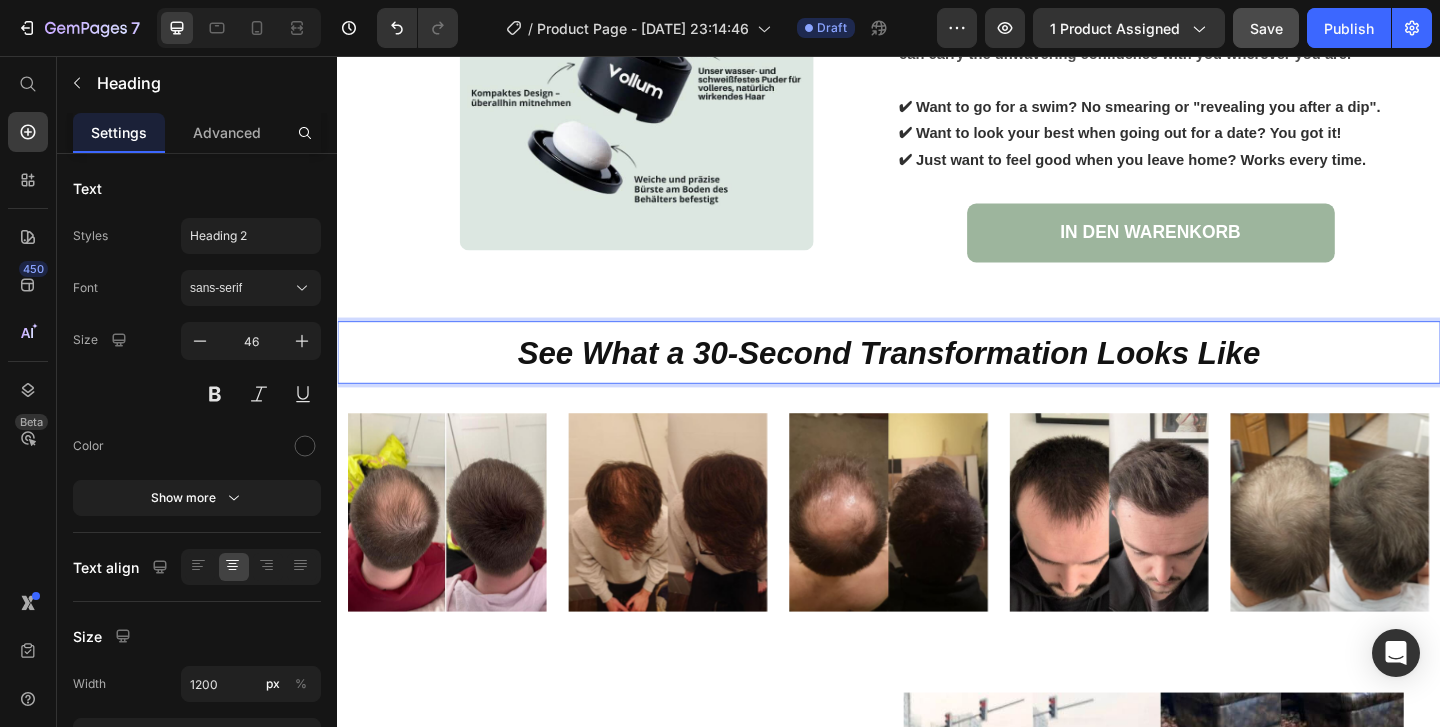click on "See What a 30-Second Transformation Looks Like" at bounding box center (937, 379) 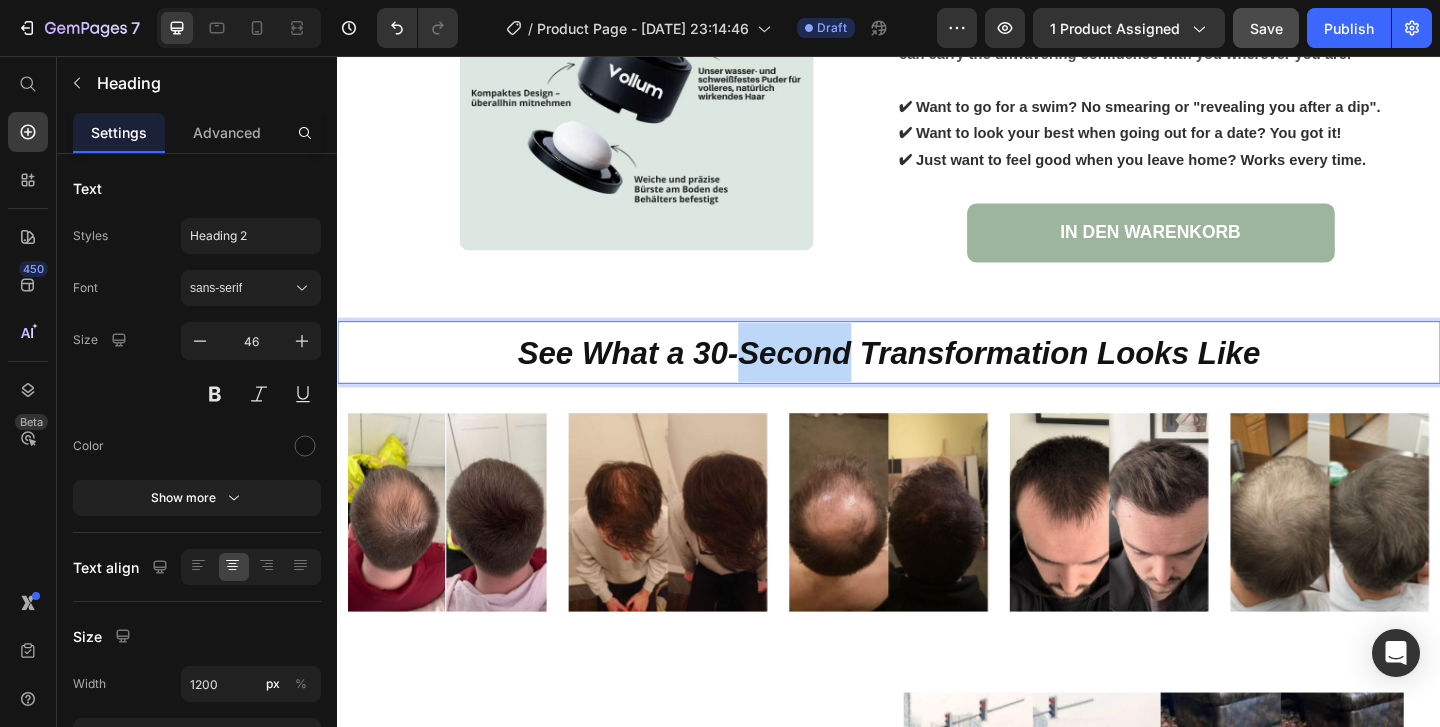 click on "See What a 30-Second Transformation Looks Like" at bounding box center (937, 379) 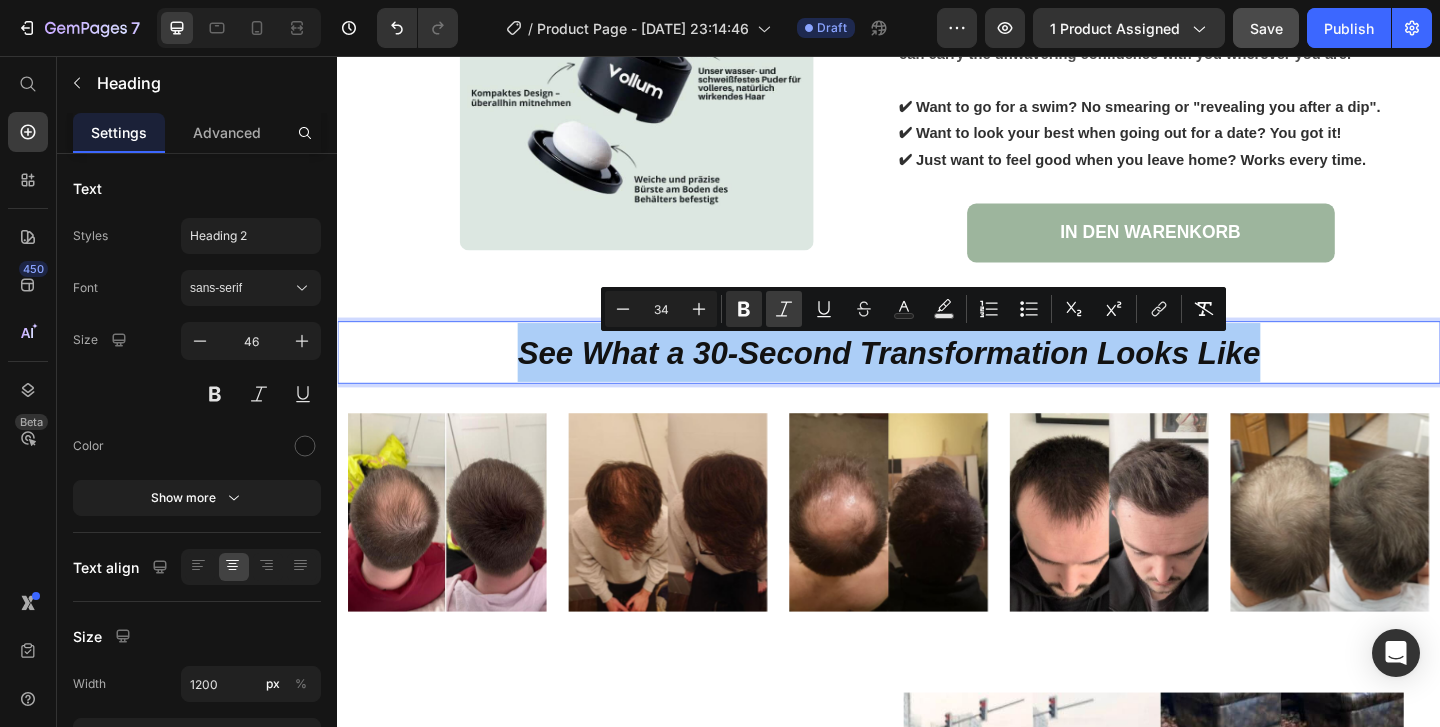 click on "Italic" at bounding box center (784, 309) 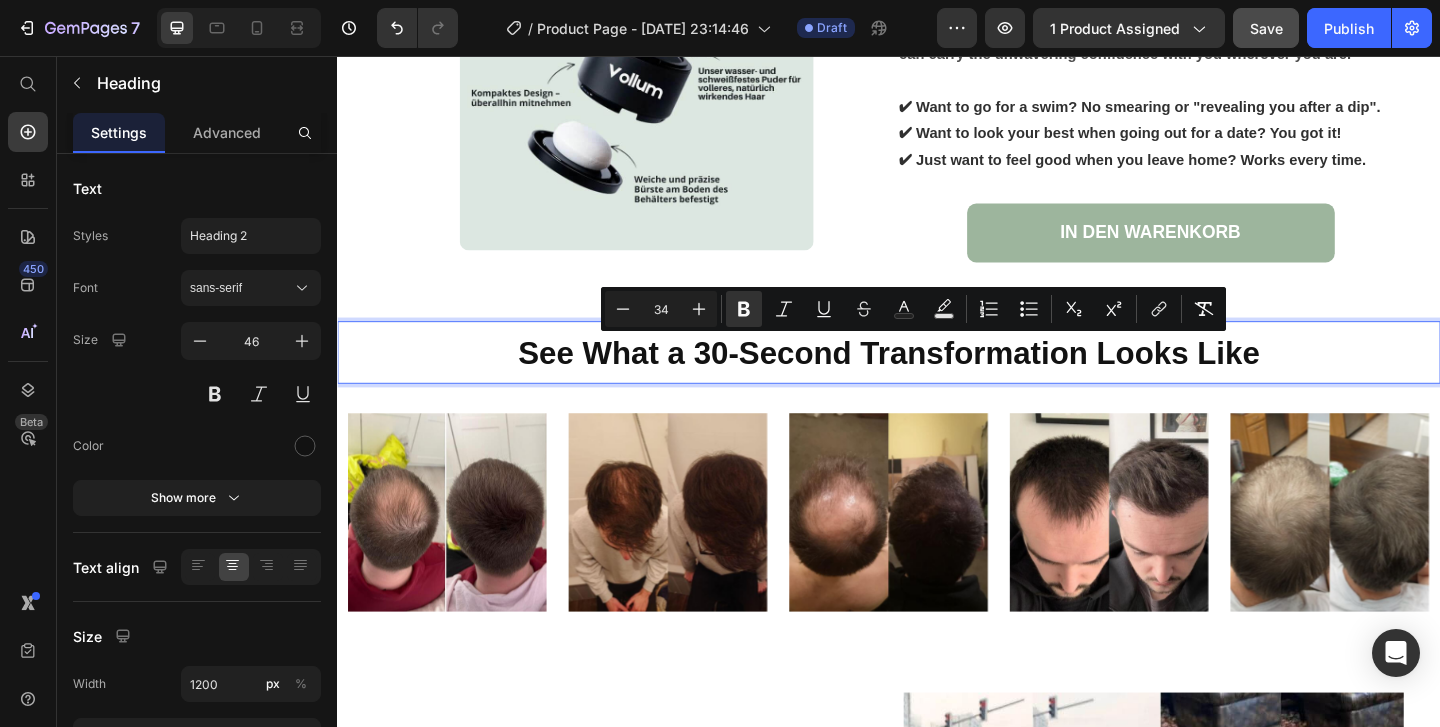click on "See What a 30-Second Transformation Looks Like" at bounding box center [937, 379] 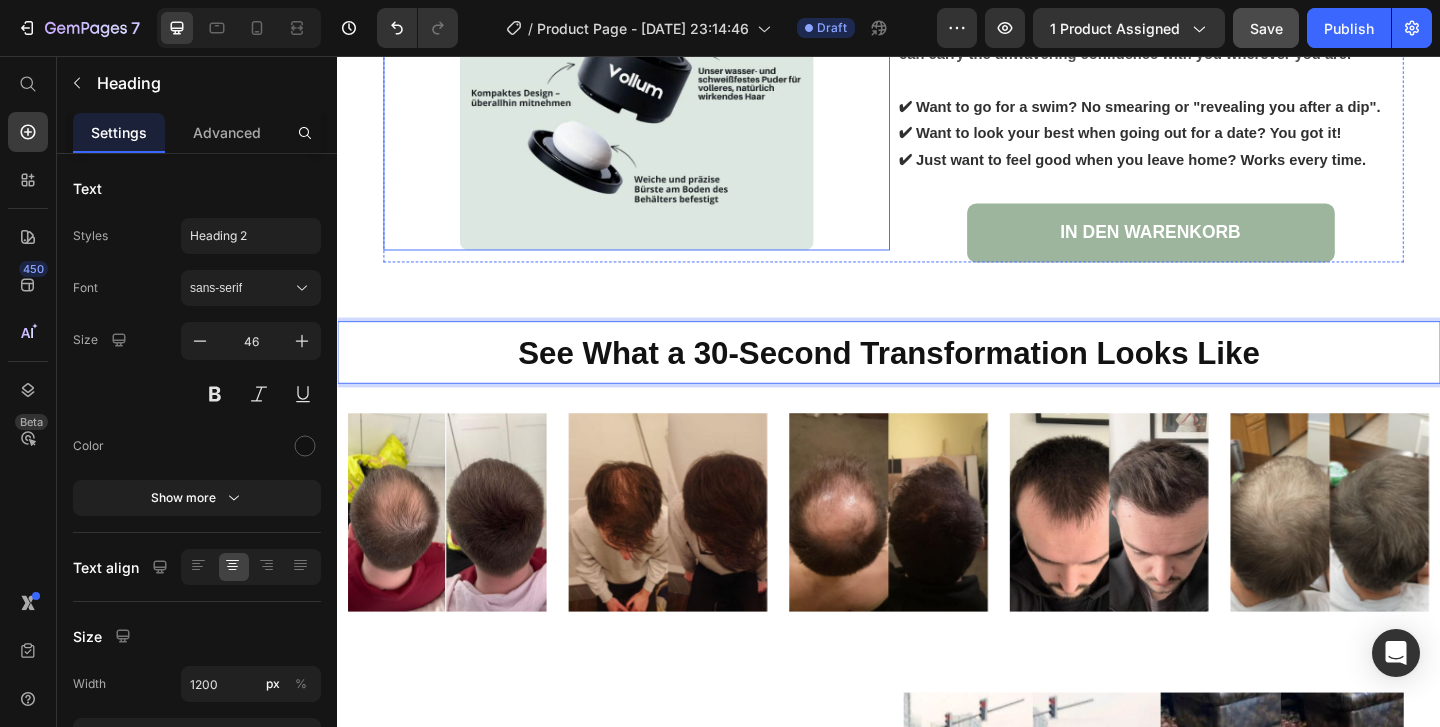 click at bounding box center (662, 75) 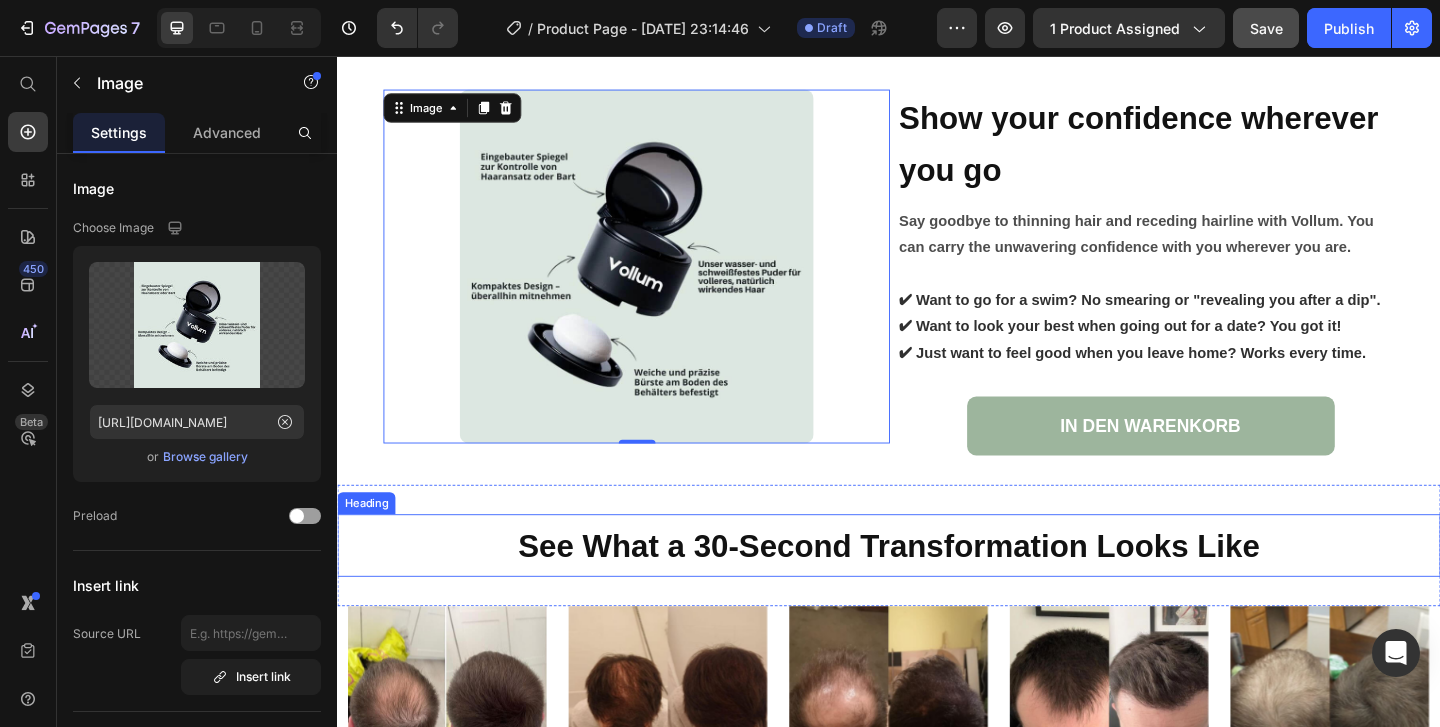 scroll, scrollTop: 4364, scrollLeft: 0, axis: vertical 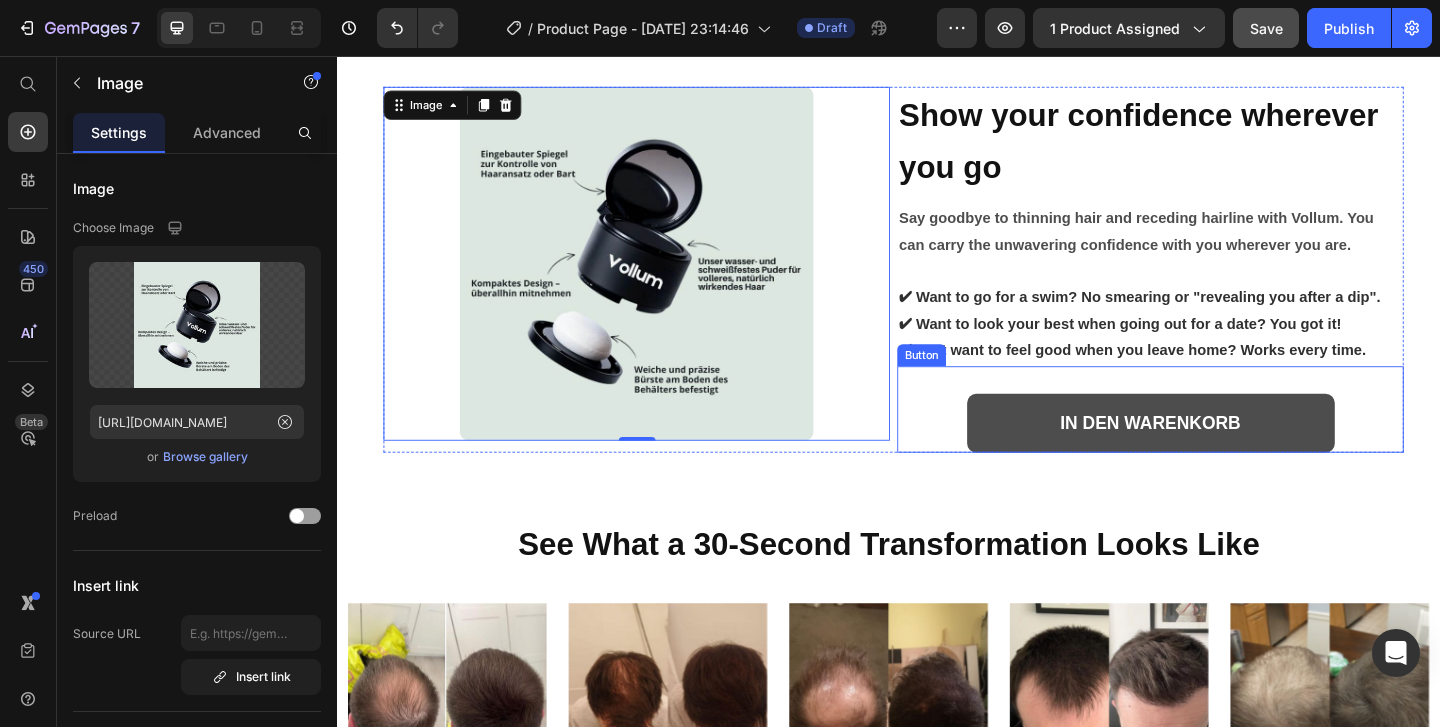 click on "IN DEN WARENKORB" at bounding box center (1222, 455) 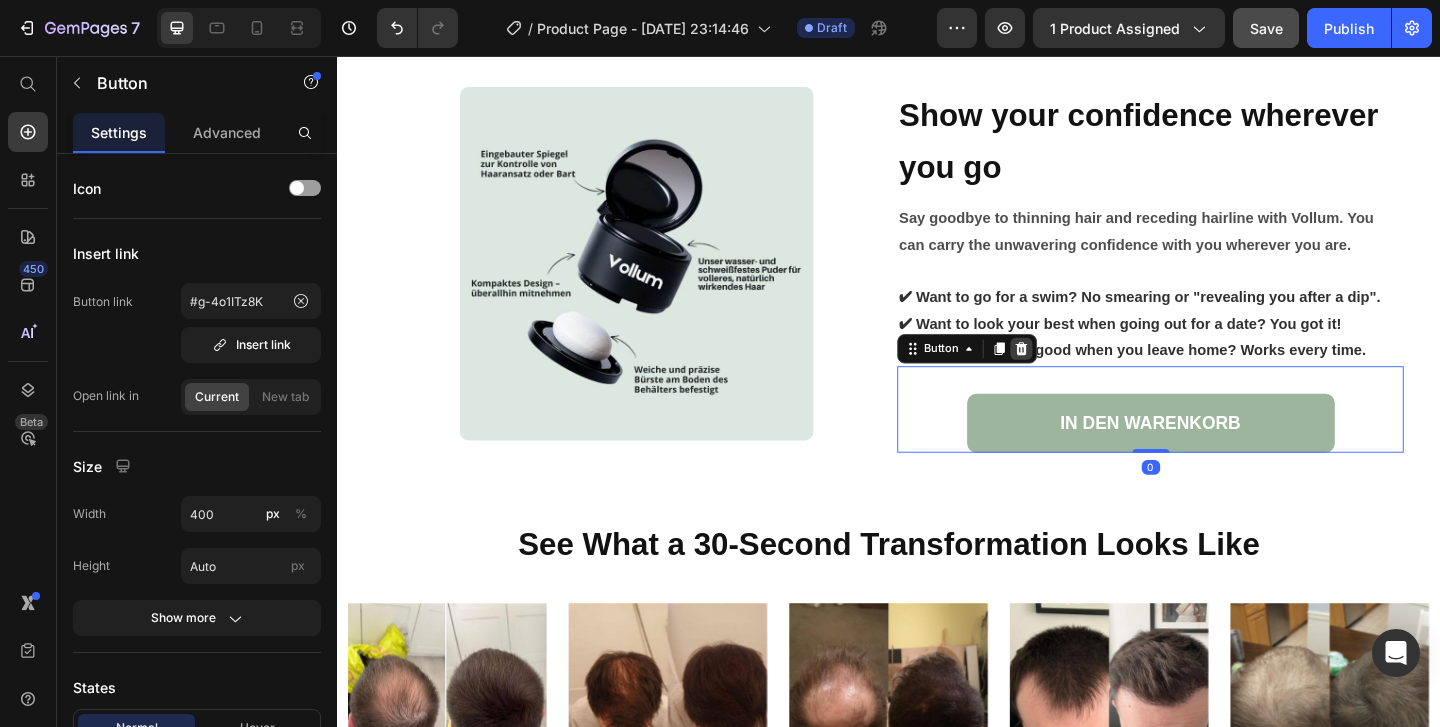 click 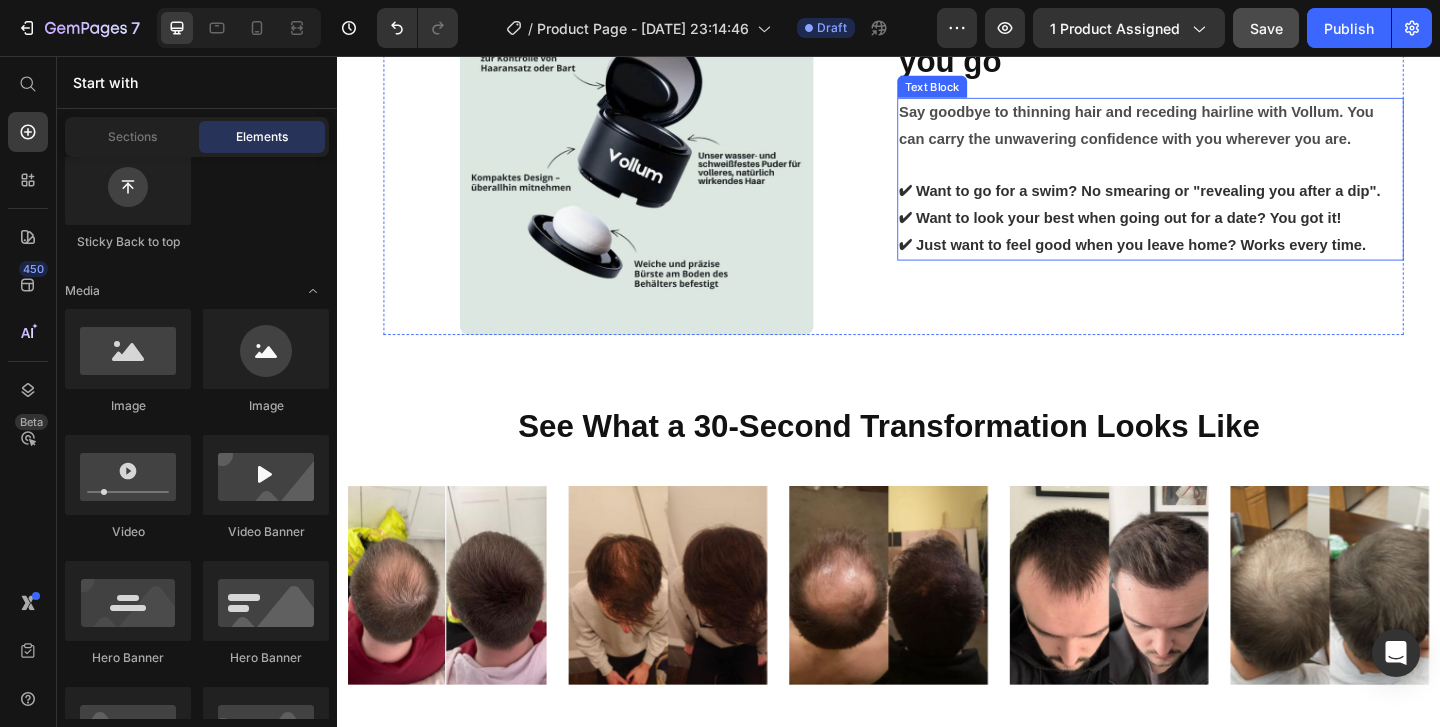 scroll, scrollTop: 4484, scrollLeft: 0, axis: vertical 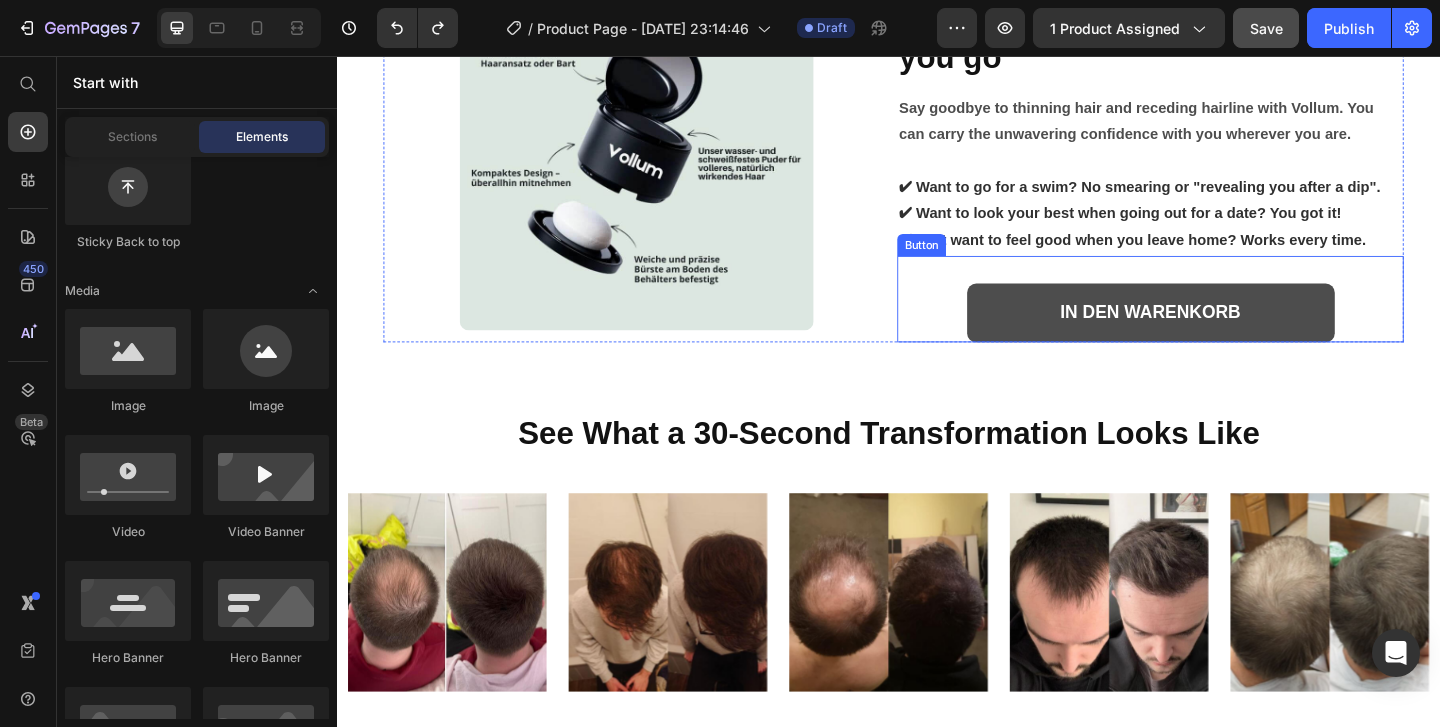 click on "IN DEN WARENKORB" at bounding box center (1222, 335) 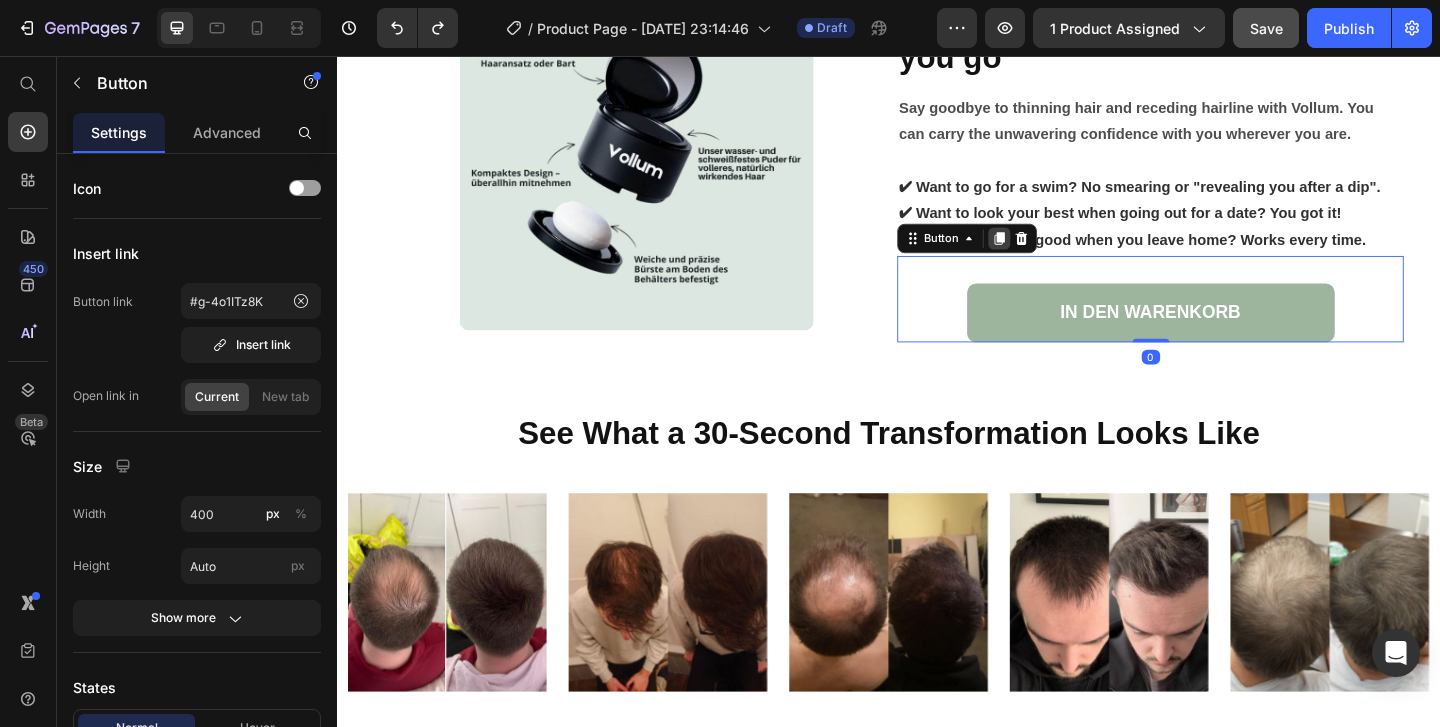 click 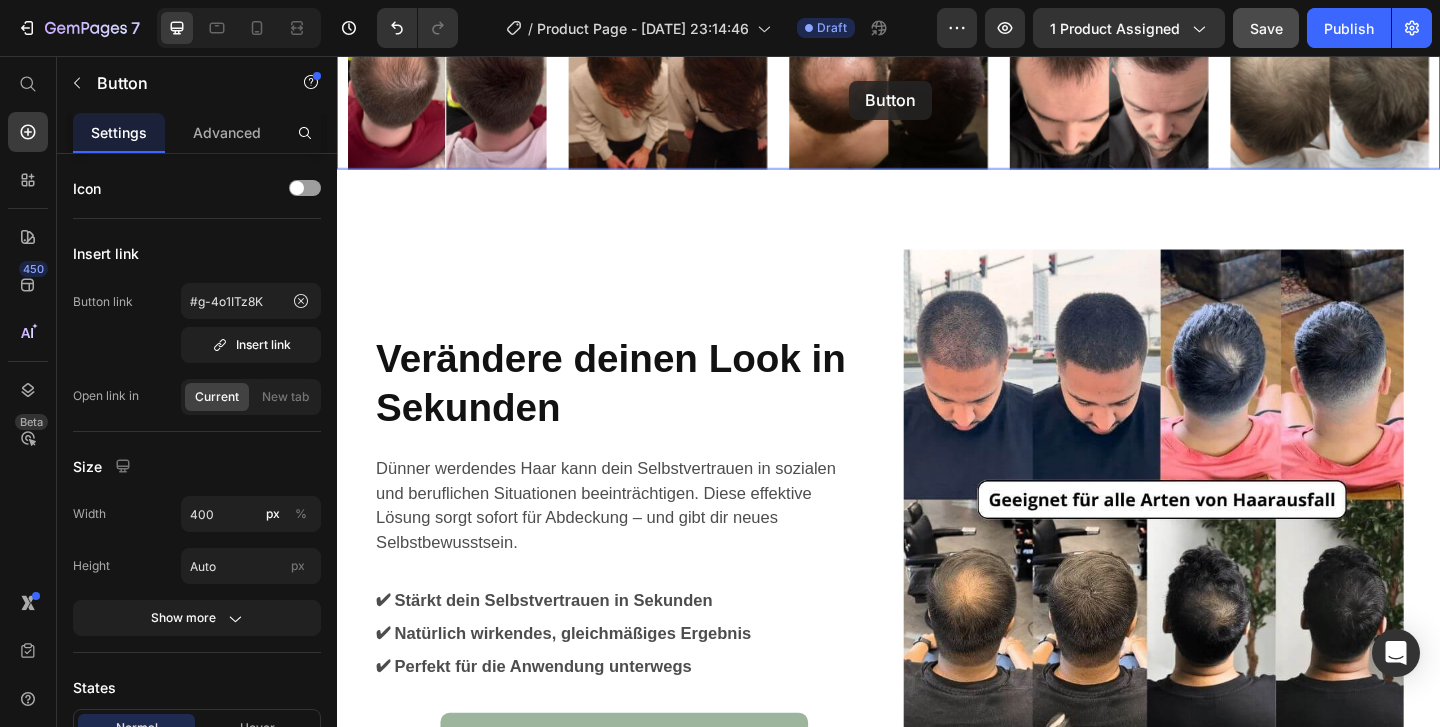 scroll, scrollTop: 5051, scrollLeft: 0, axis: vertical 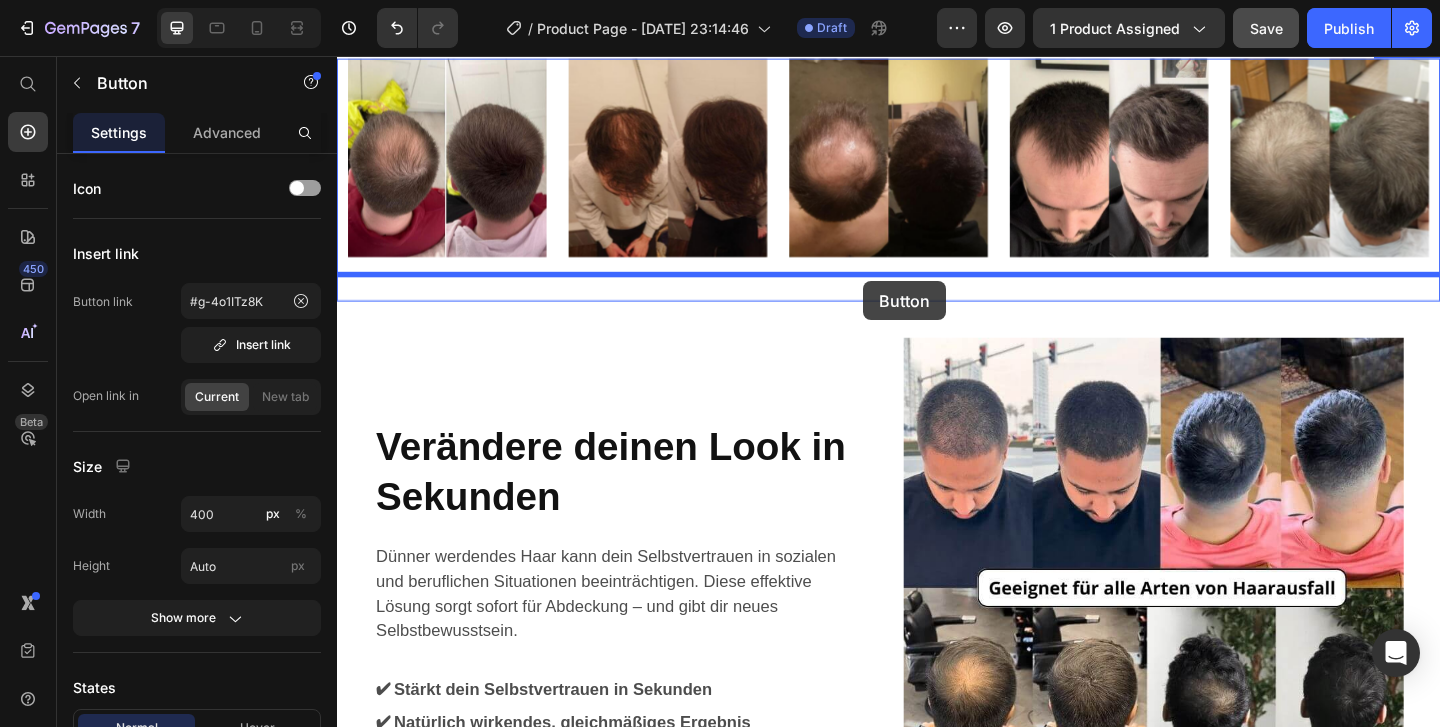 drag, startPoint x: 997, startPoint y: 412, endPoint x: 909, endPoint y: 301, distance: 141.65099 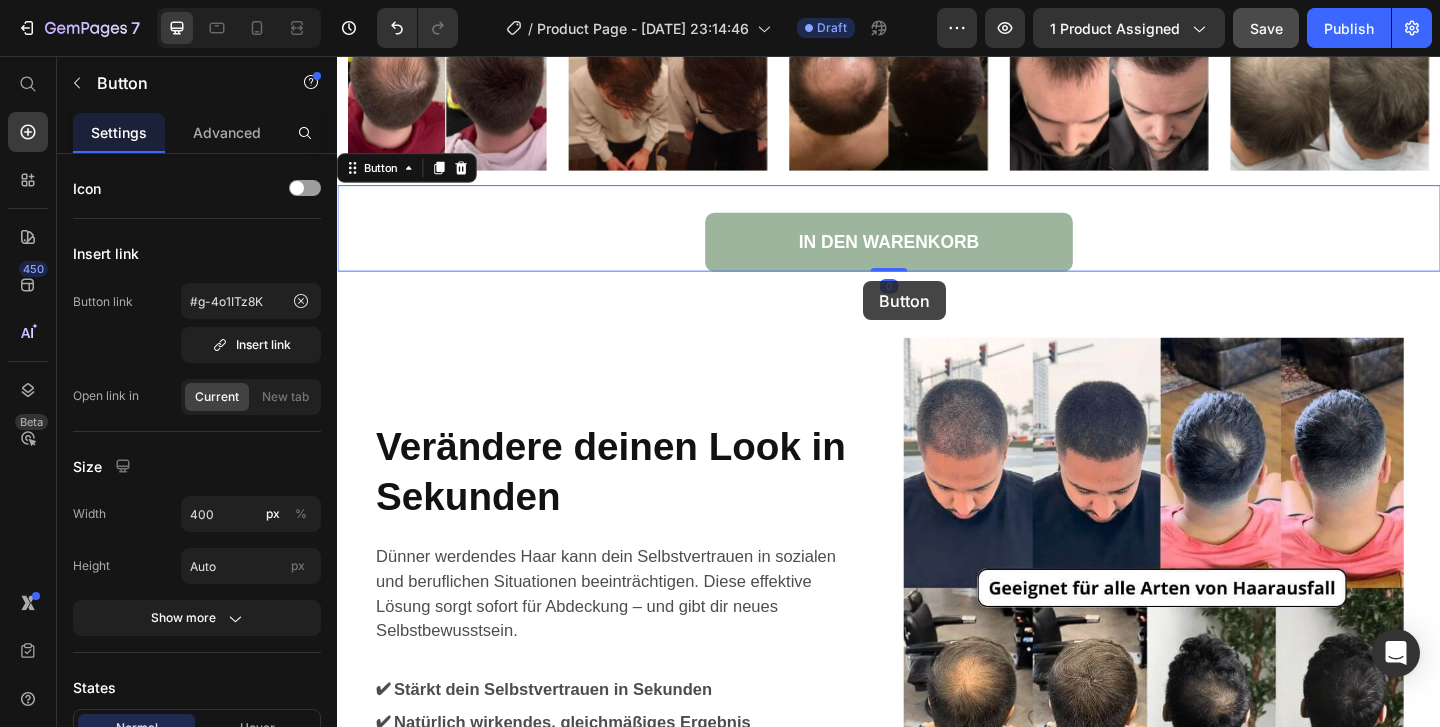 scroll, scrollTop: 4957, scrollLeft: 0, axis: vertical 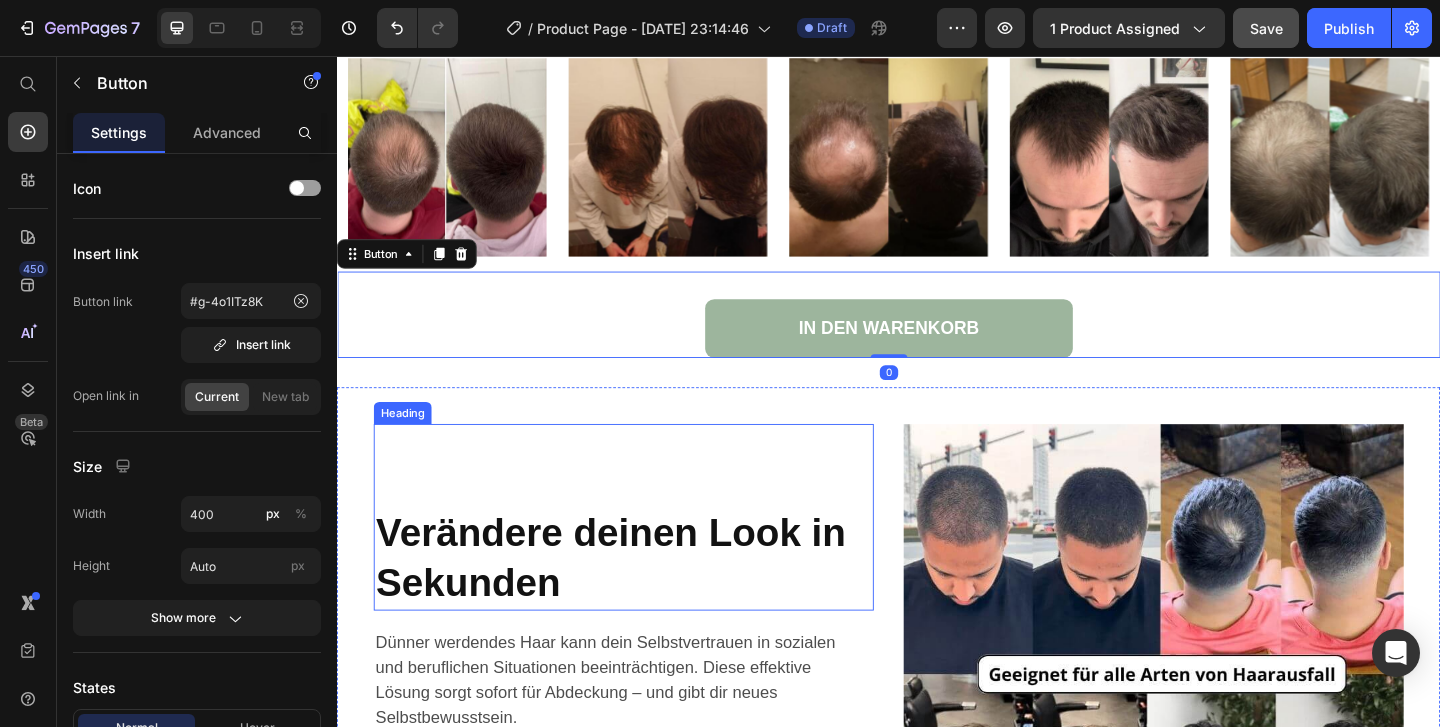 click on "Verändere deinen Look in Sekunden" at bounding box center (634, 602) 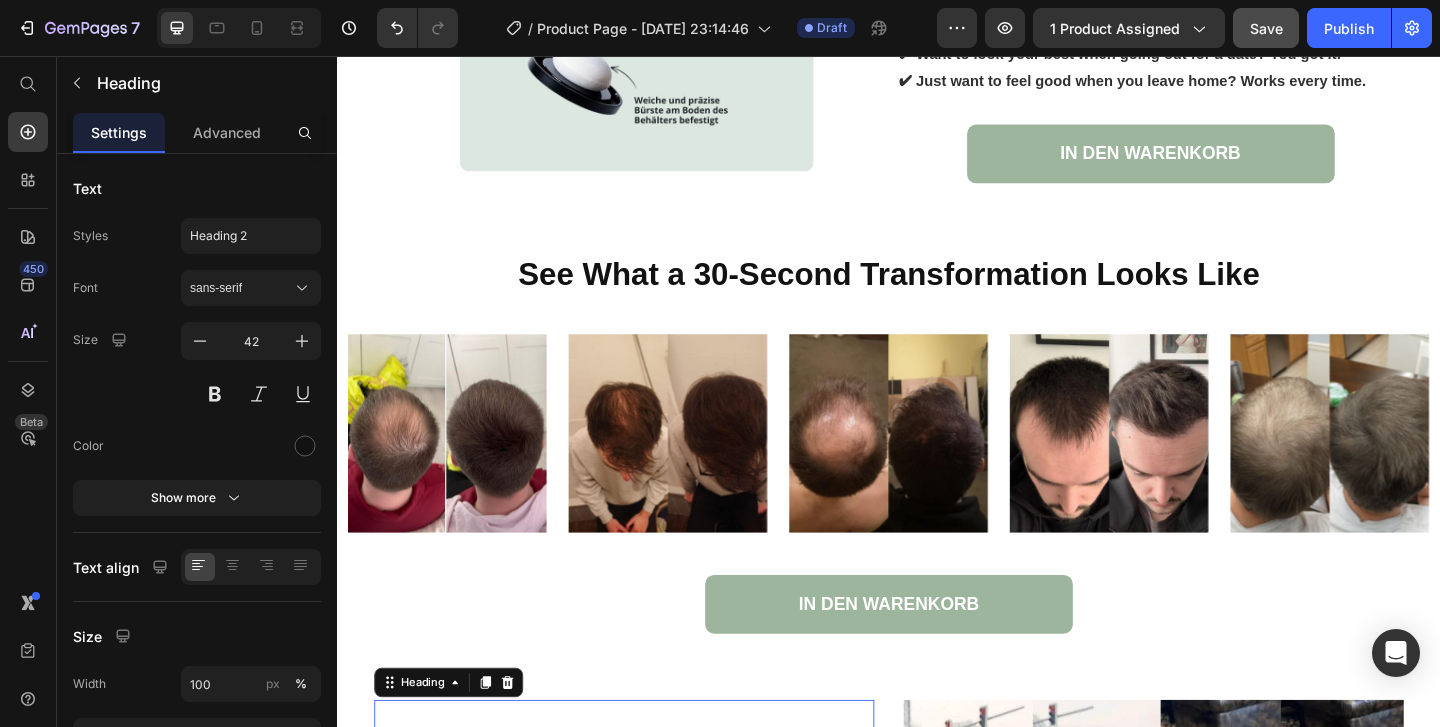 scroll, scrollTop: 4653, scrollLeft: 0, axis: vertical 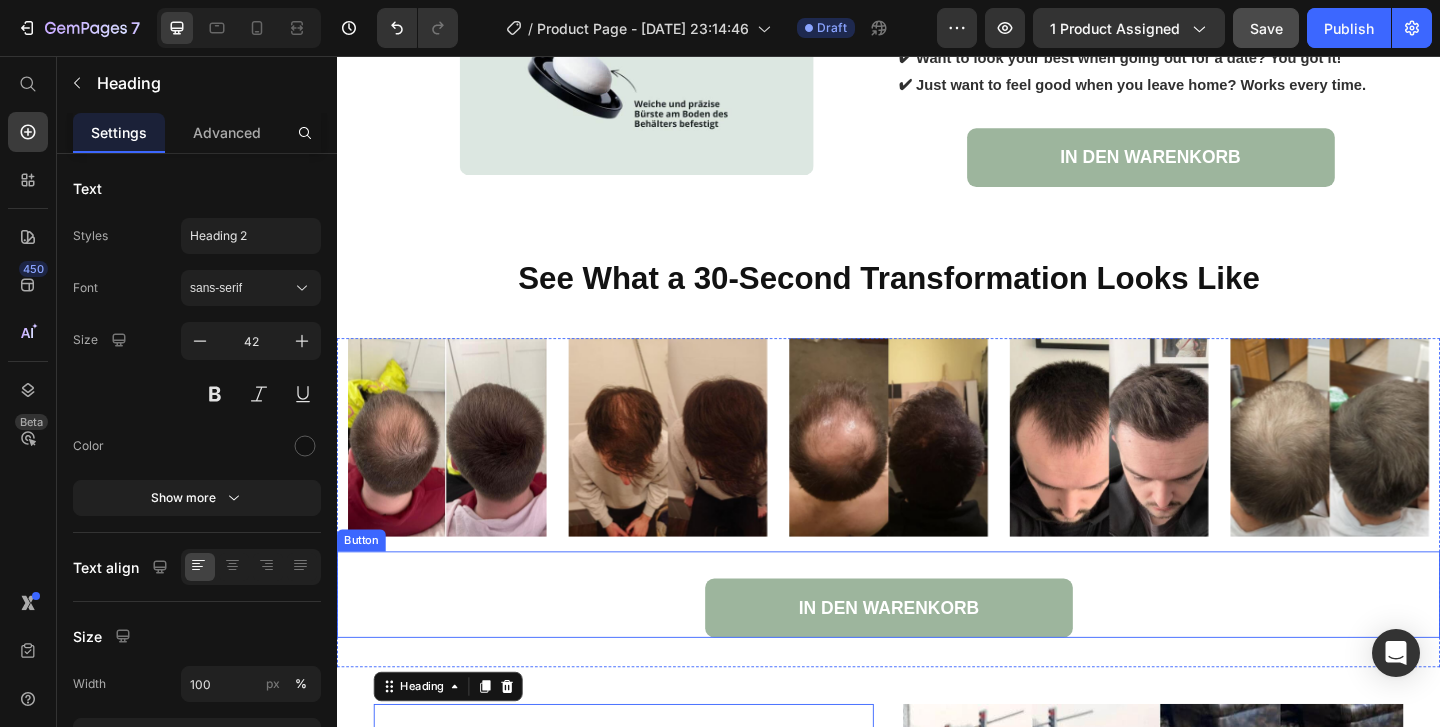click on "IN DEN WARENKORB Button" at bounding box center (937, 641) 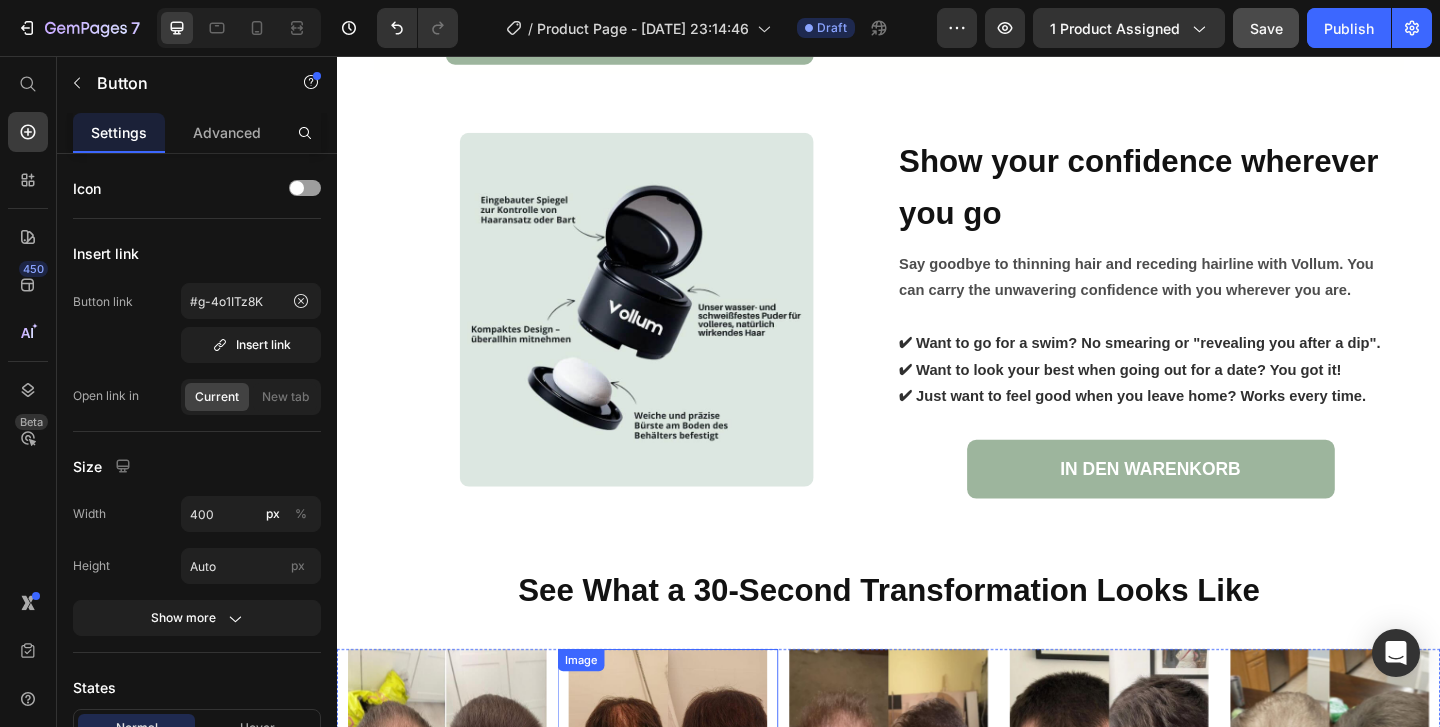 scroll, scrollTop: 4194, scrollLeft: 0, axis: vertical 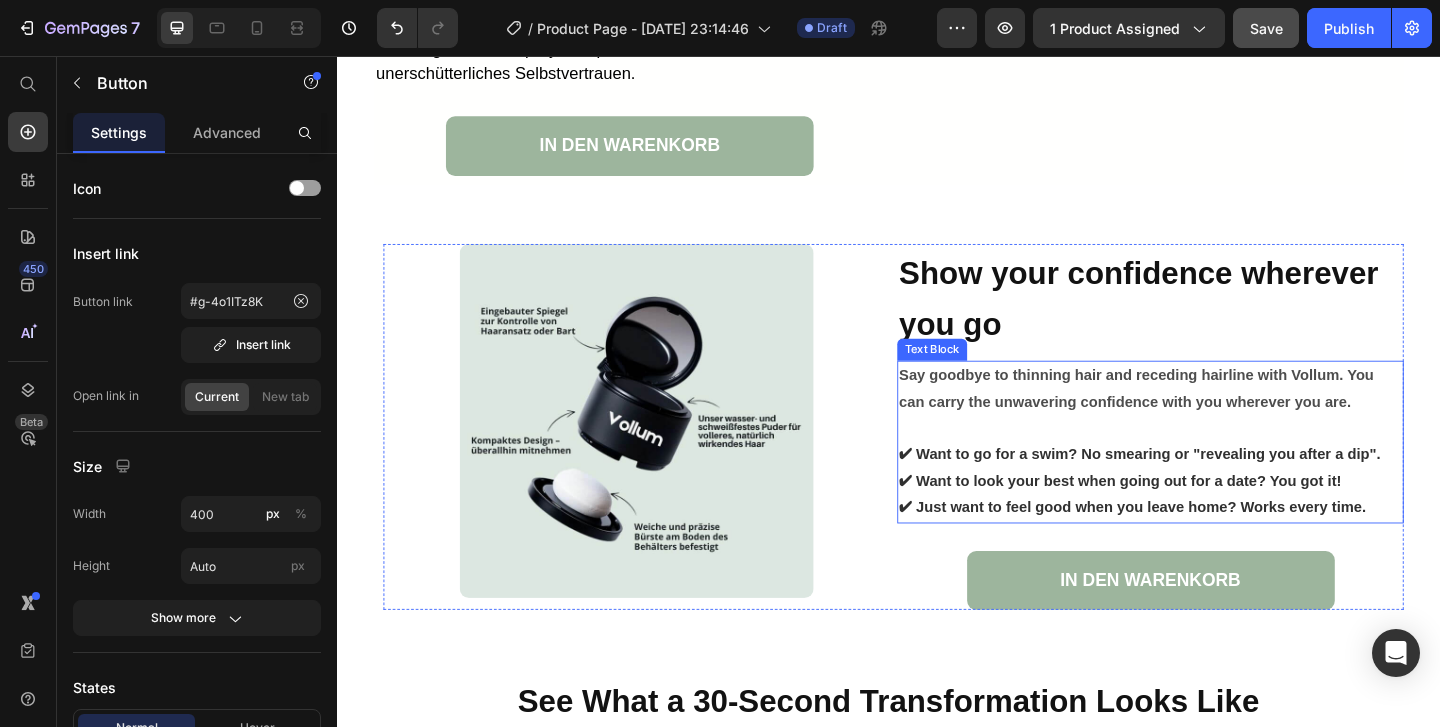 click on "Say goodbye to thinning hair and receding hairline with Vollum. You can carry the unwavering confidence with you wherever you are." at bounding box center [1221, 418] 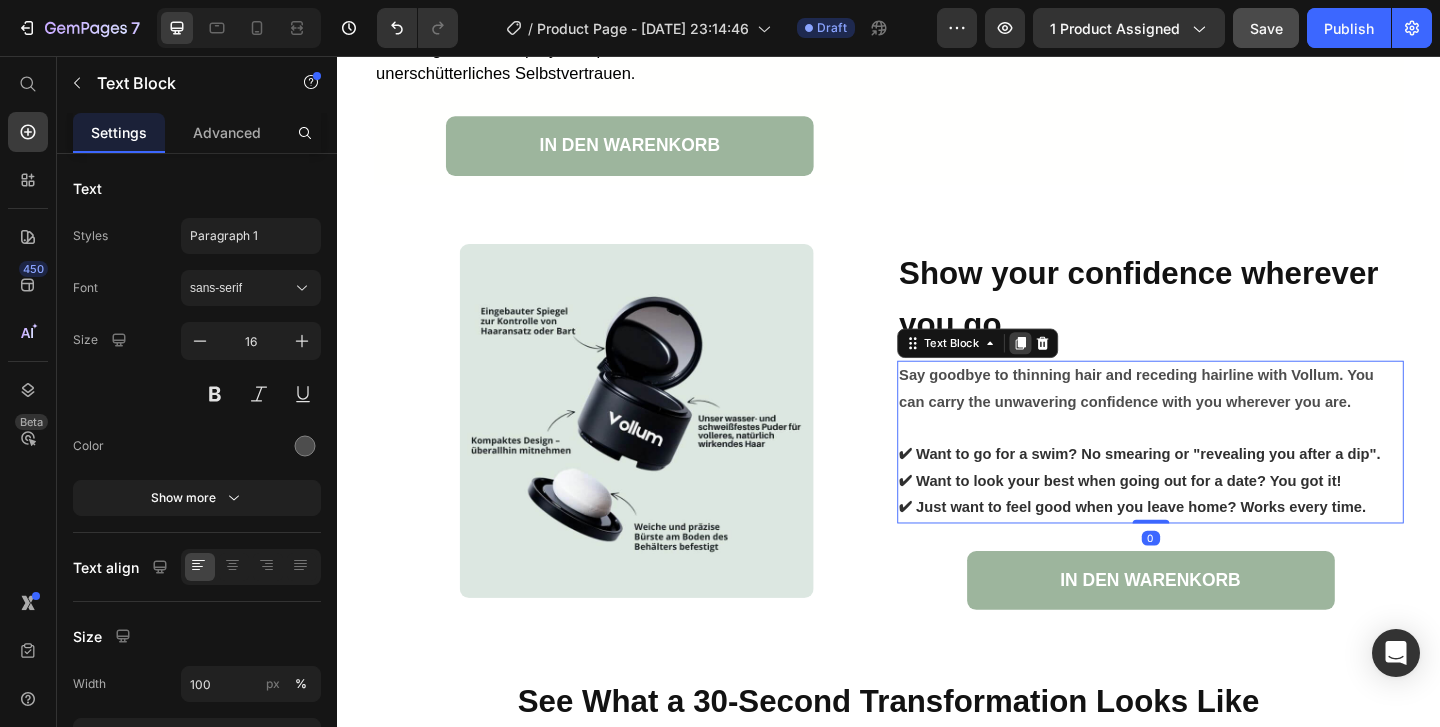 click 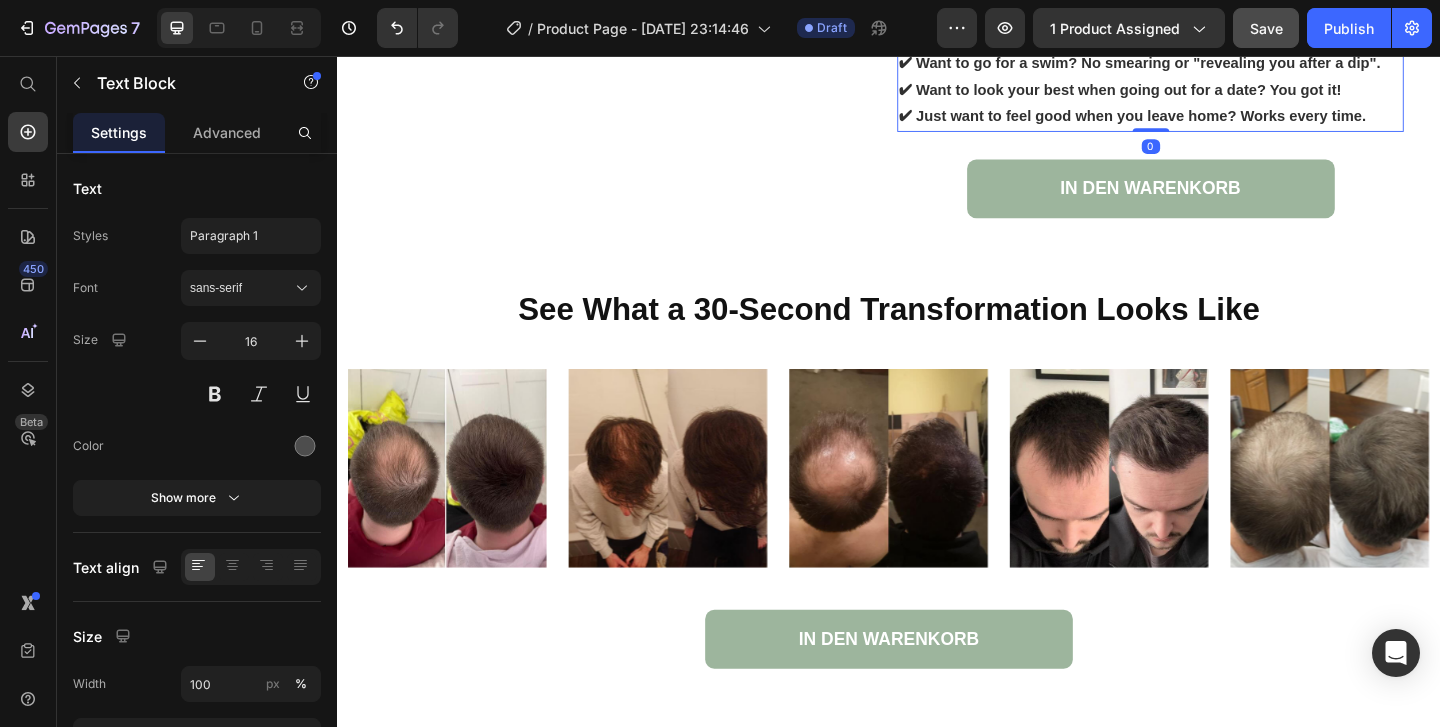scroll, scrollTop: 4786, scrollLeft: 0, axis: vertical 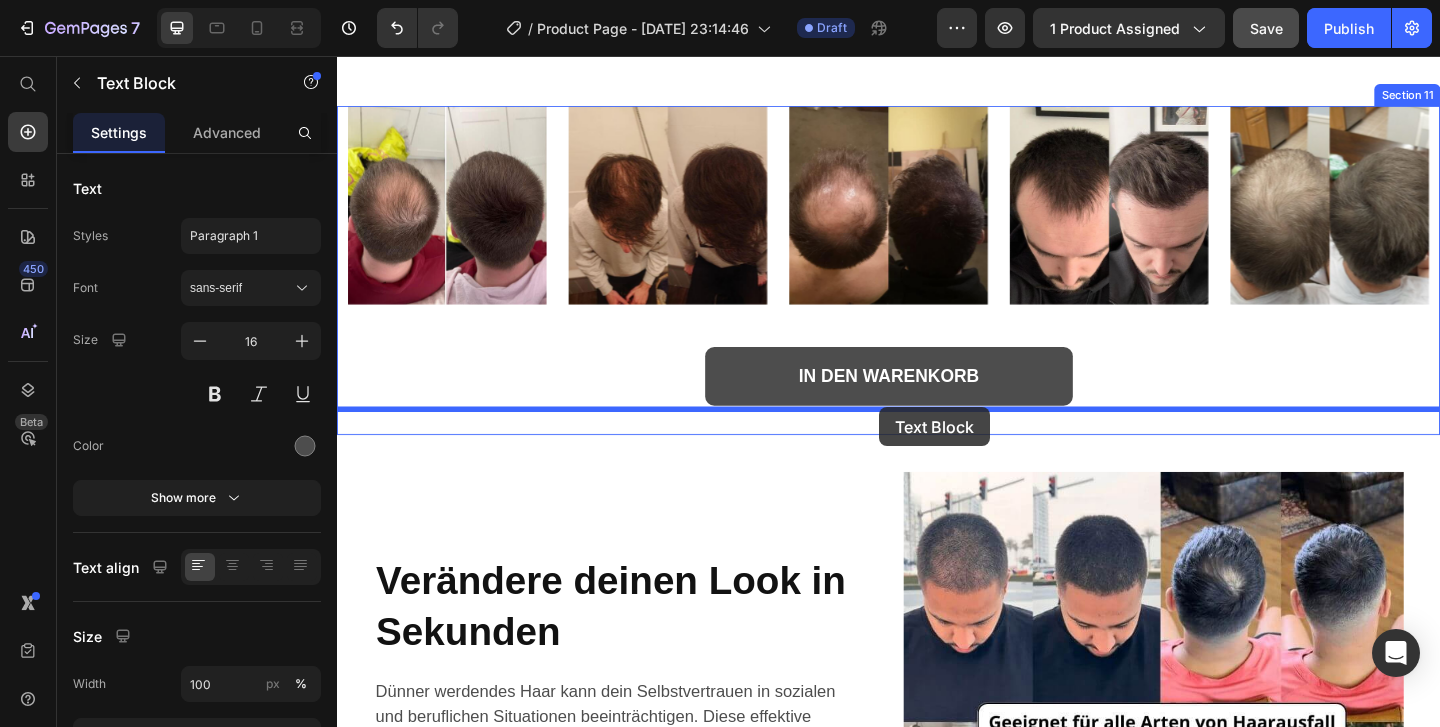 drag, startPoint x: 1032, startPoint y: 81, endPoint x: 927, endPoint y: 438, distance: 372.12094 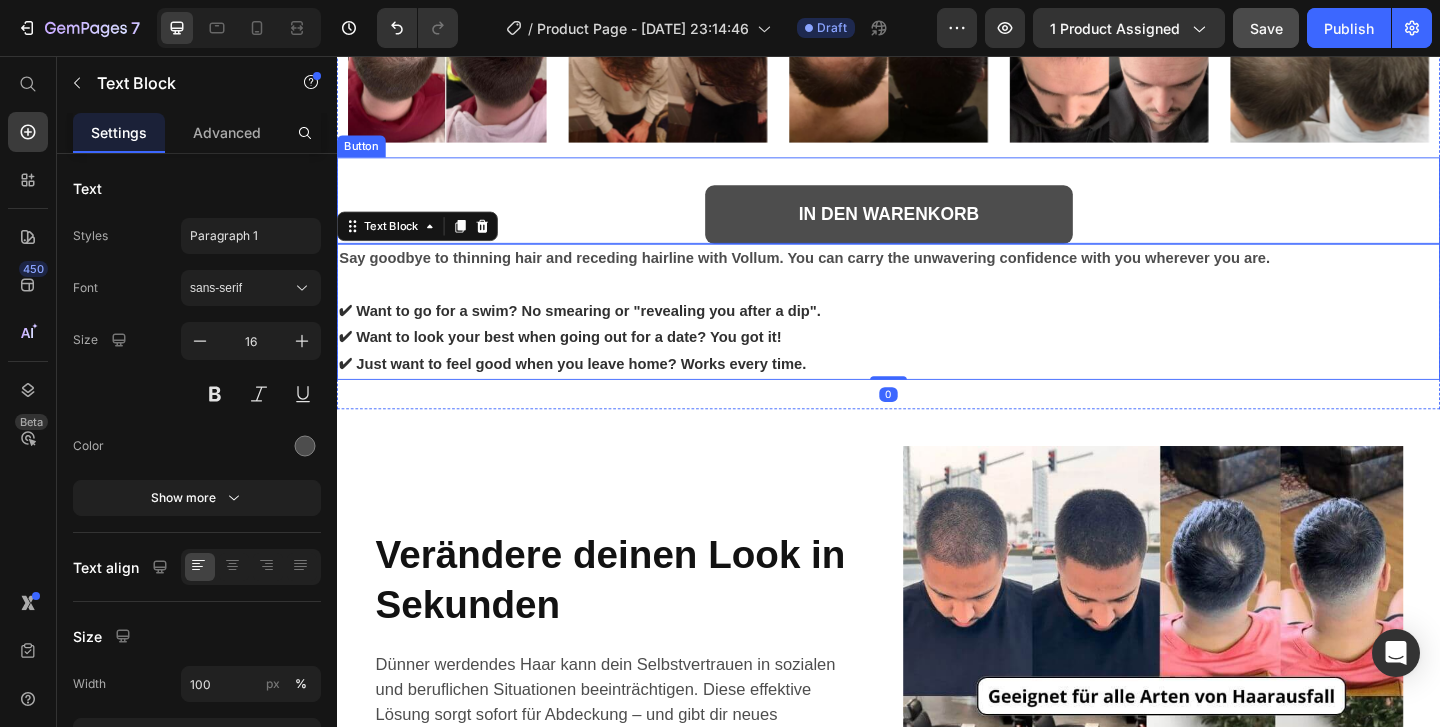 scroll, scrollTop: 4904, scrollLeft: 0, axis: vertical 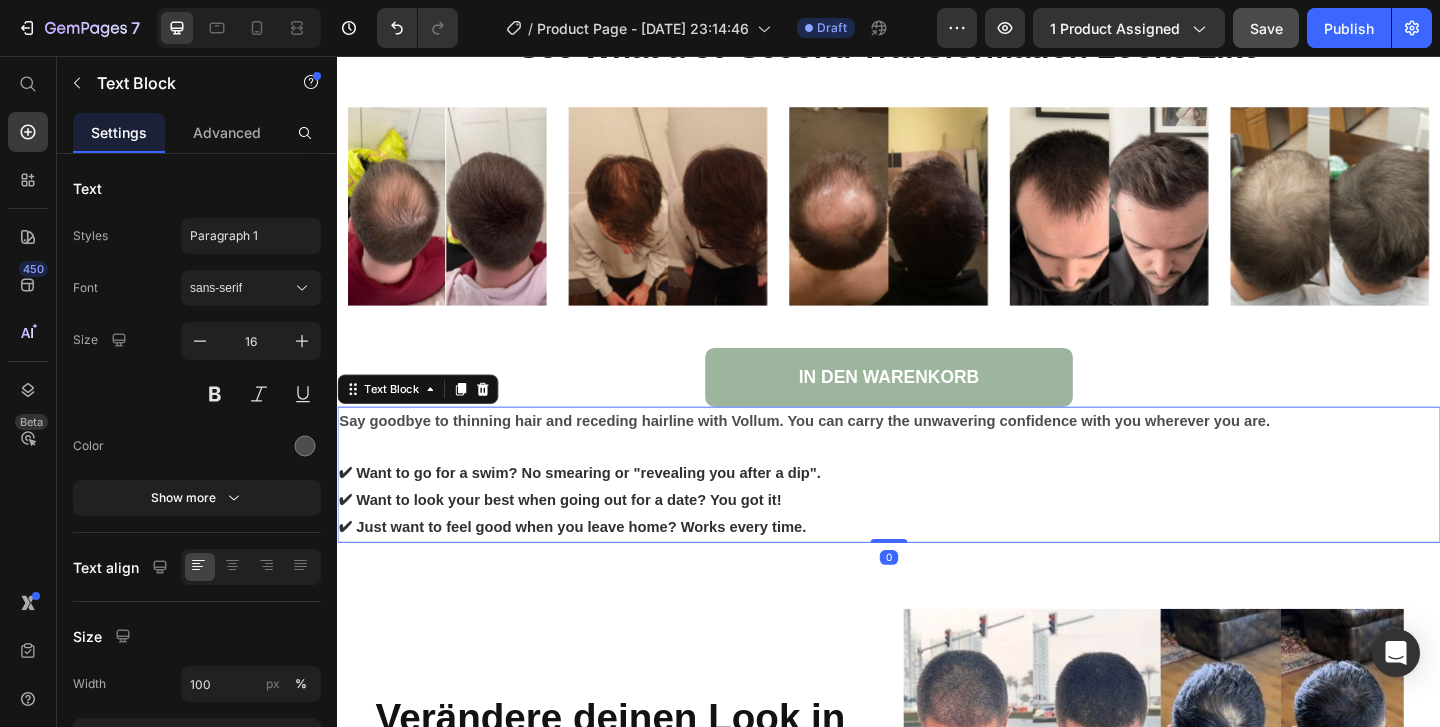 click on "Say goodbye to thinning hair and receding hairline with Vollum. You can carry the unwavering confidence with you wherever you are." at bounding box center (845, 452) 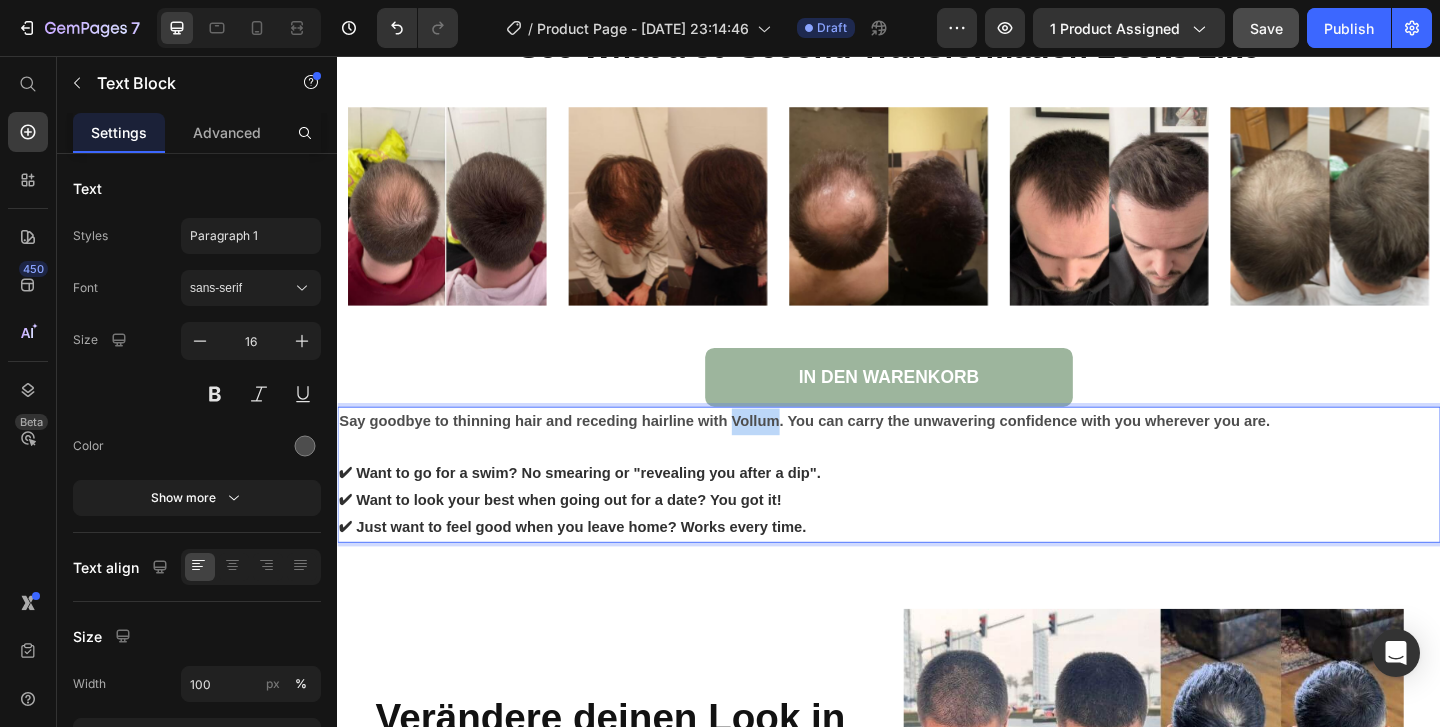 click on "Say goodbye to thinning hair and receding hairline with Vollum. You can carry the unwavering confidence with you wherever you are." at bounding box center (845, 452) 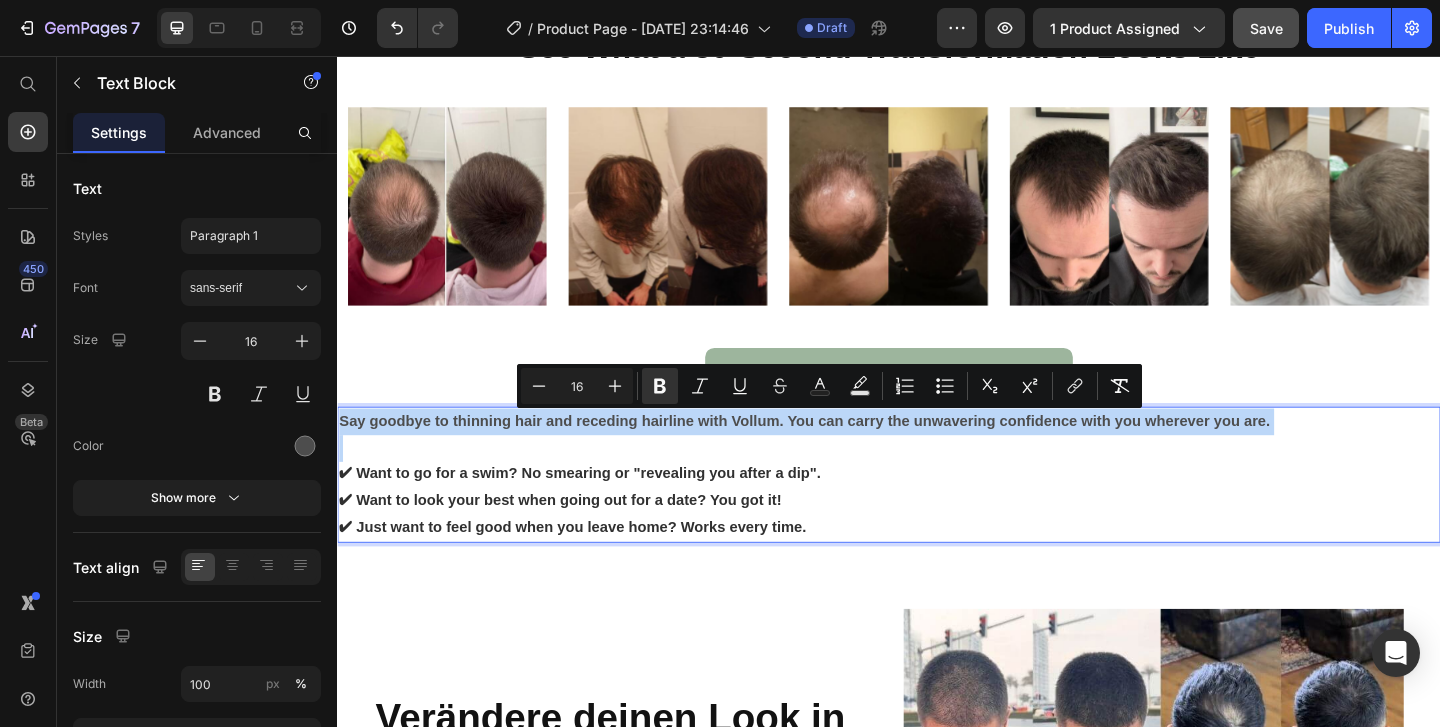 click on "✔ Want to go for a swim? No smearing or "revealing you after a dip"." at bounding box center [601, 509] 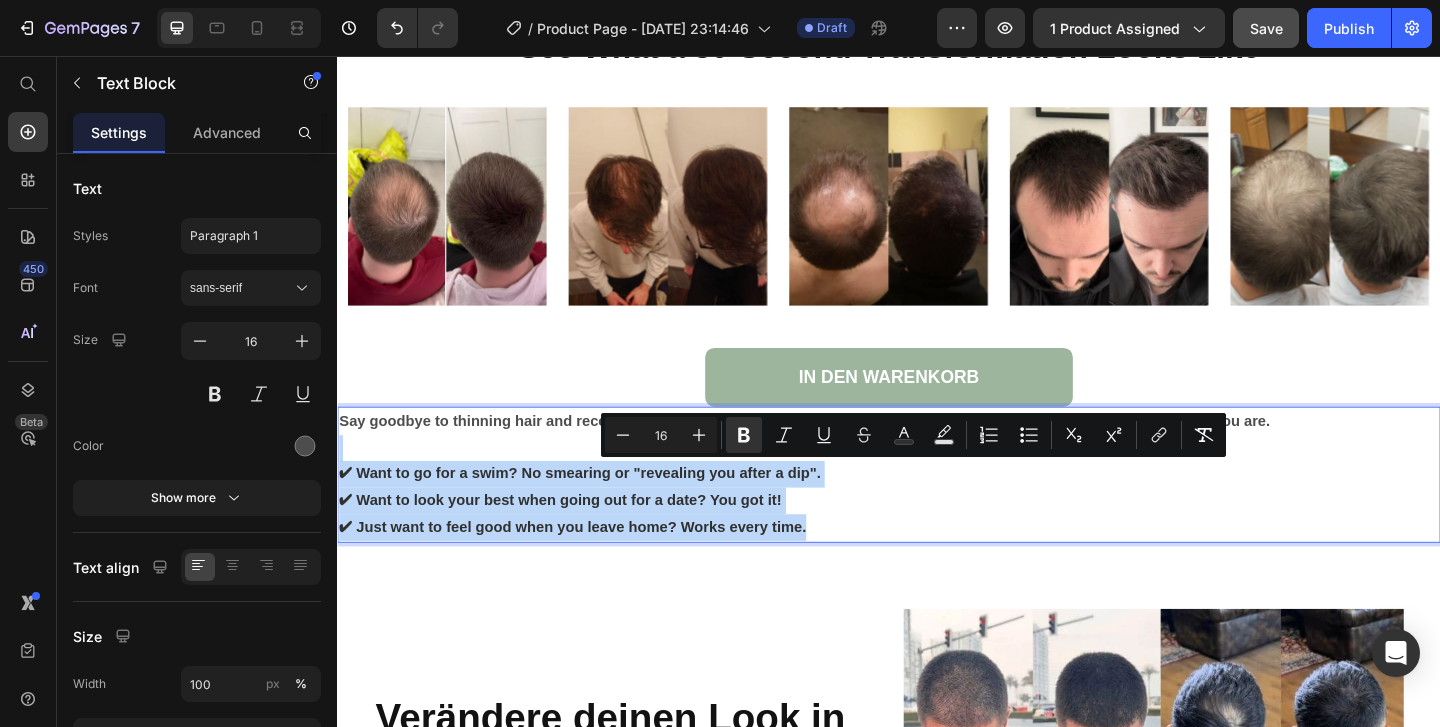 drag, startPoint x: 858, startPoint y: 562, endPoint x: 385, endPoint y: 492, distance: 478.15164 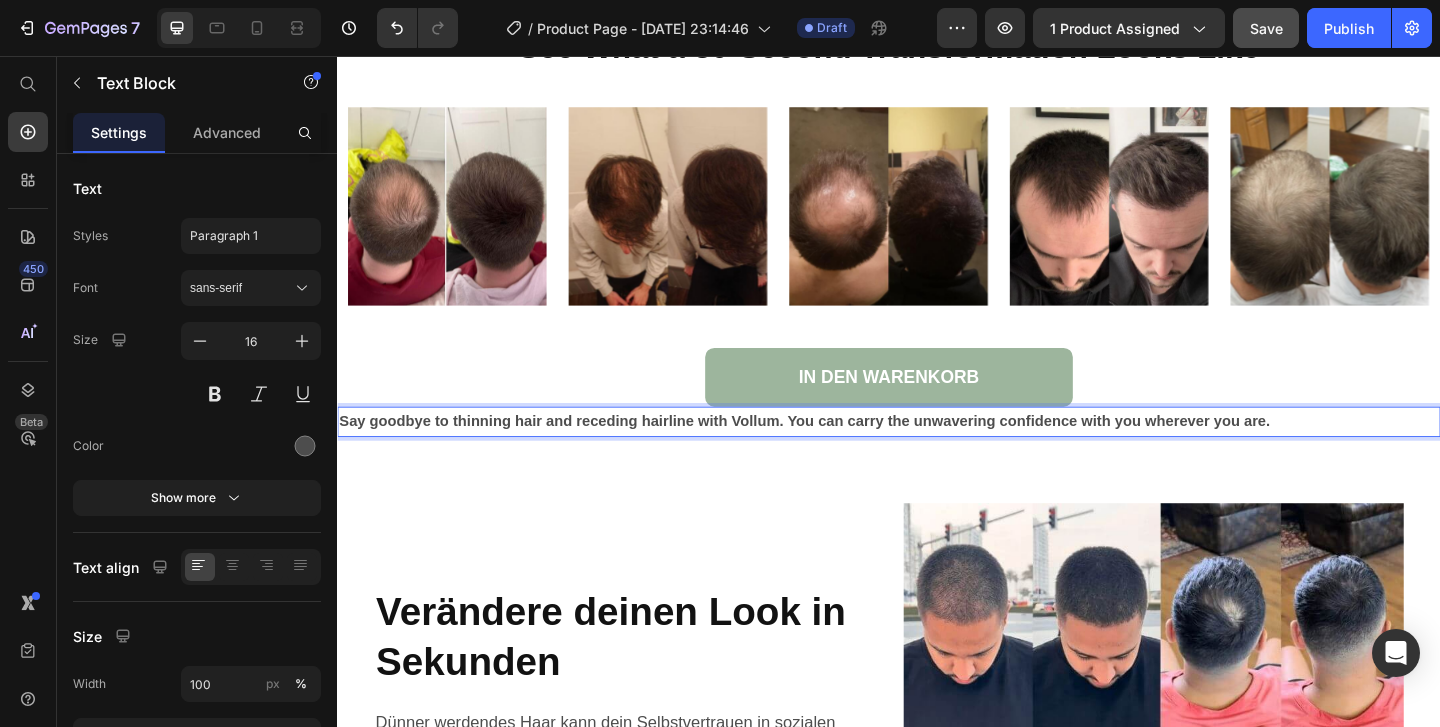 click on "Say goodbye to thinning hair and receding hairline with Vollum. You can carry the unwavering confidence with you wherever you are." at bounding box center [845, 452] 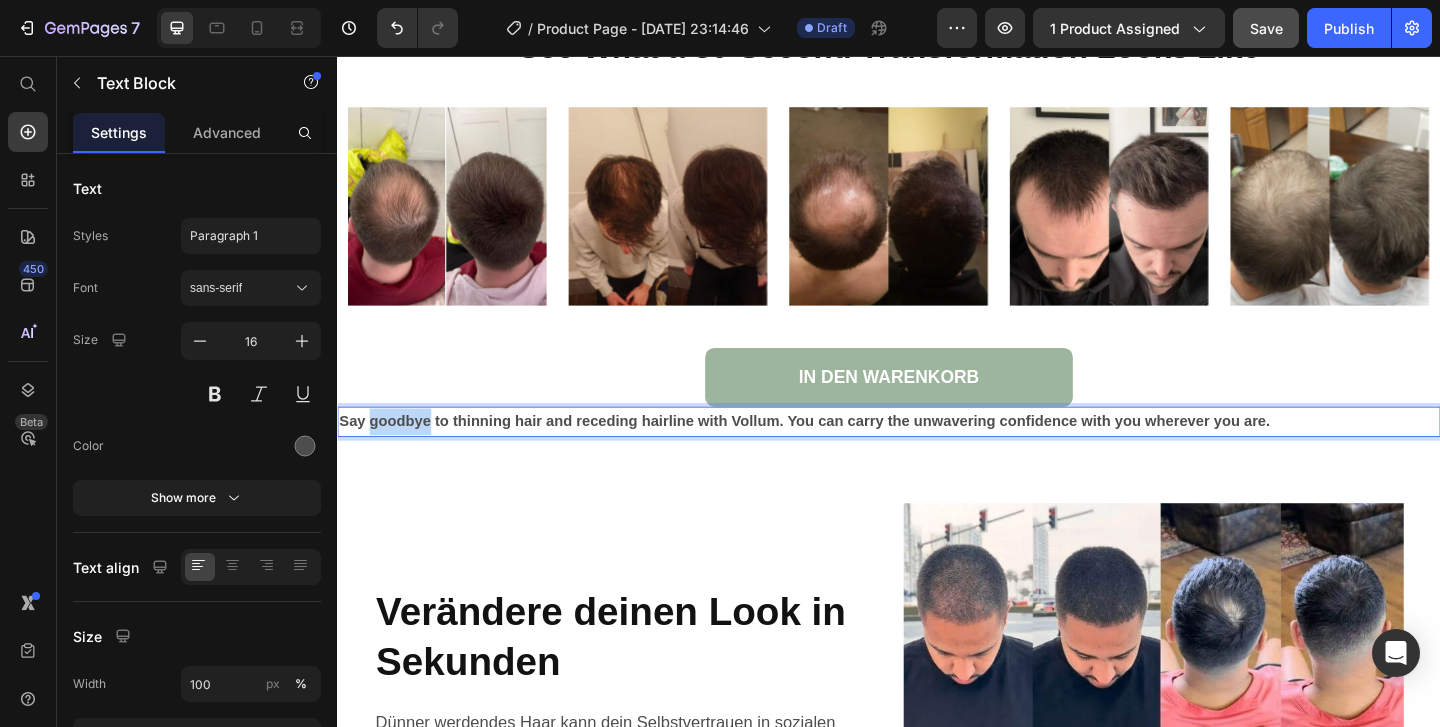 click on "Say goodbye to thinning hair and receding hairline with Vollum. You can carry the unwavering confidence with you wherever you are." at bounding box center (845, 452) 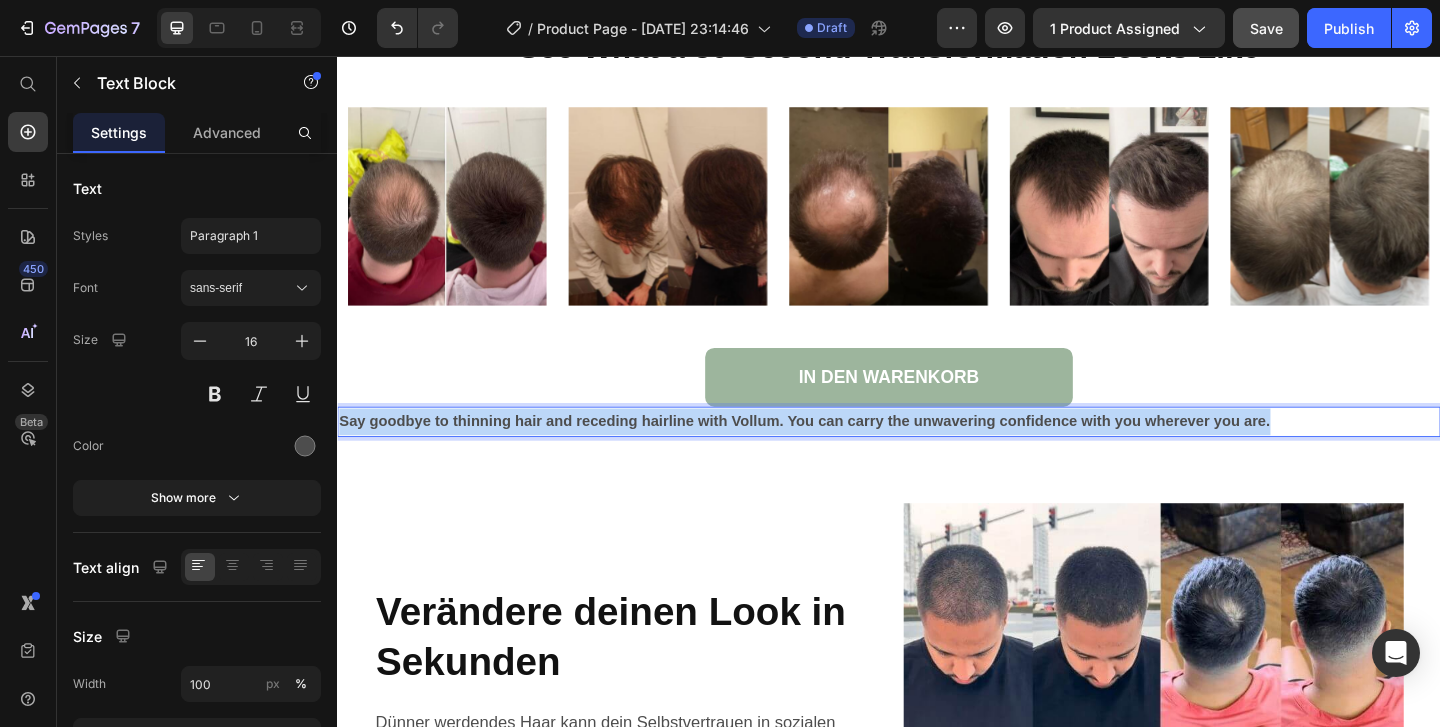 click on "Say goodbye to thinning hair and receding hairline with Vollum. You can carry the unwavering confidence with you wherever you are." at bounding box center (845, 452) 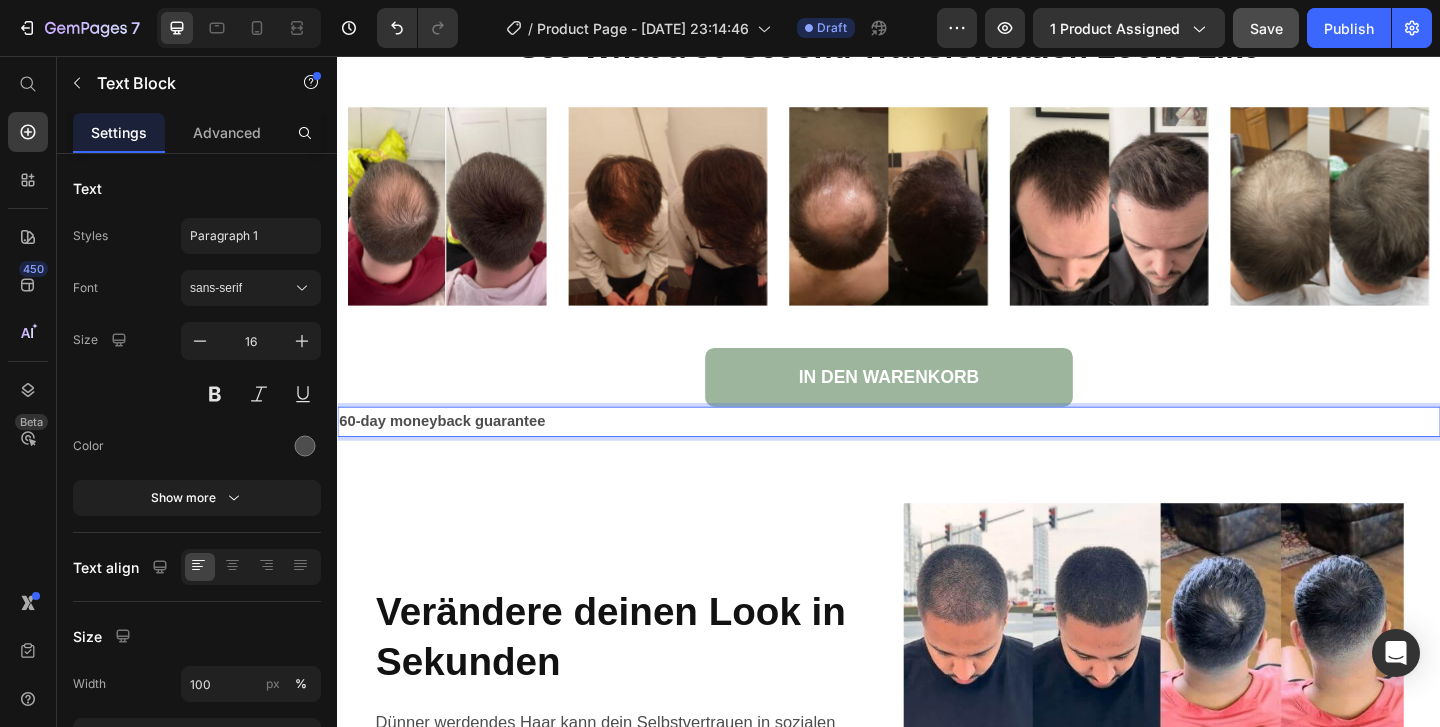 click on "60-day moneyback guarantee" at bounding box center (451, 452) 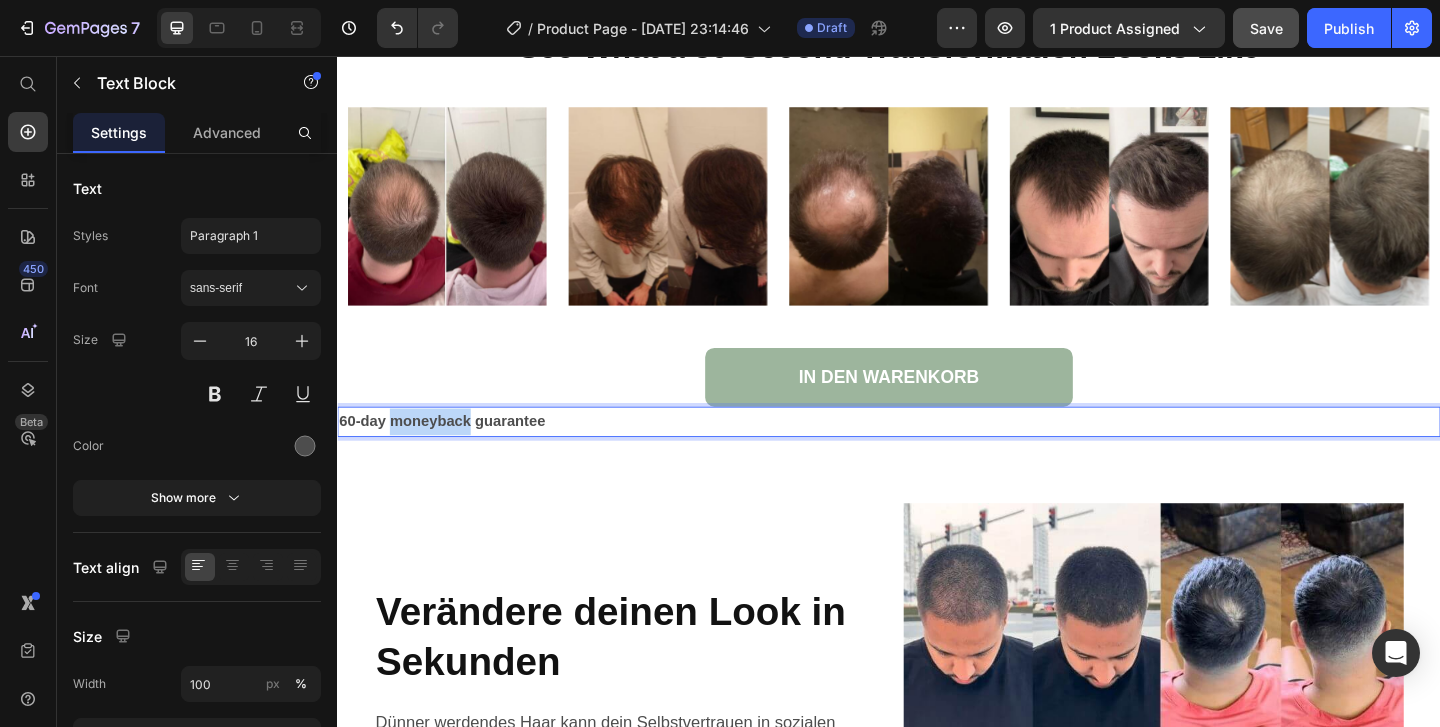 click on "60-day moneyback guarantee" at bounding box center [451, 452] 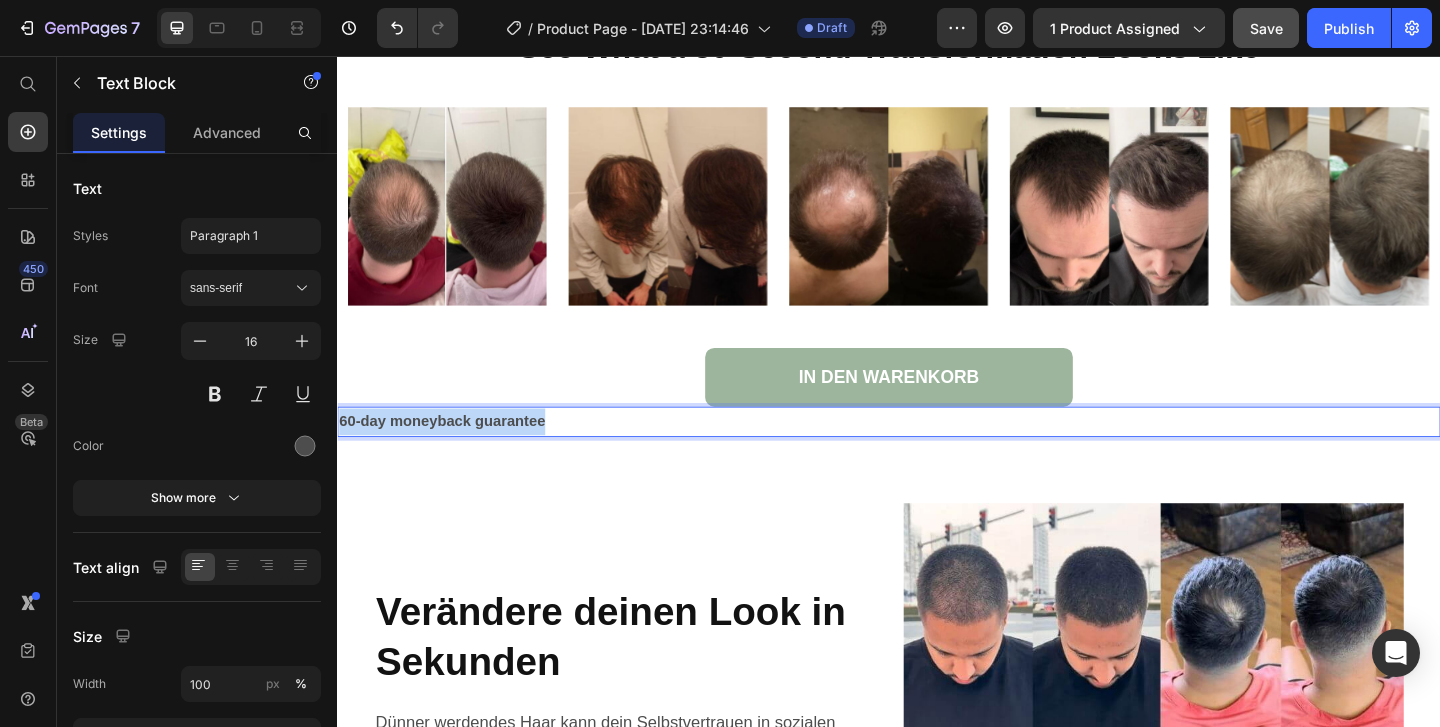 click on "60-day moneyback guarantee" at bounding box center (451, 452) 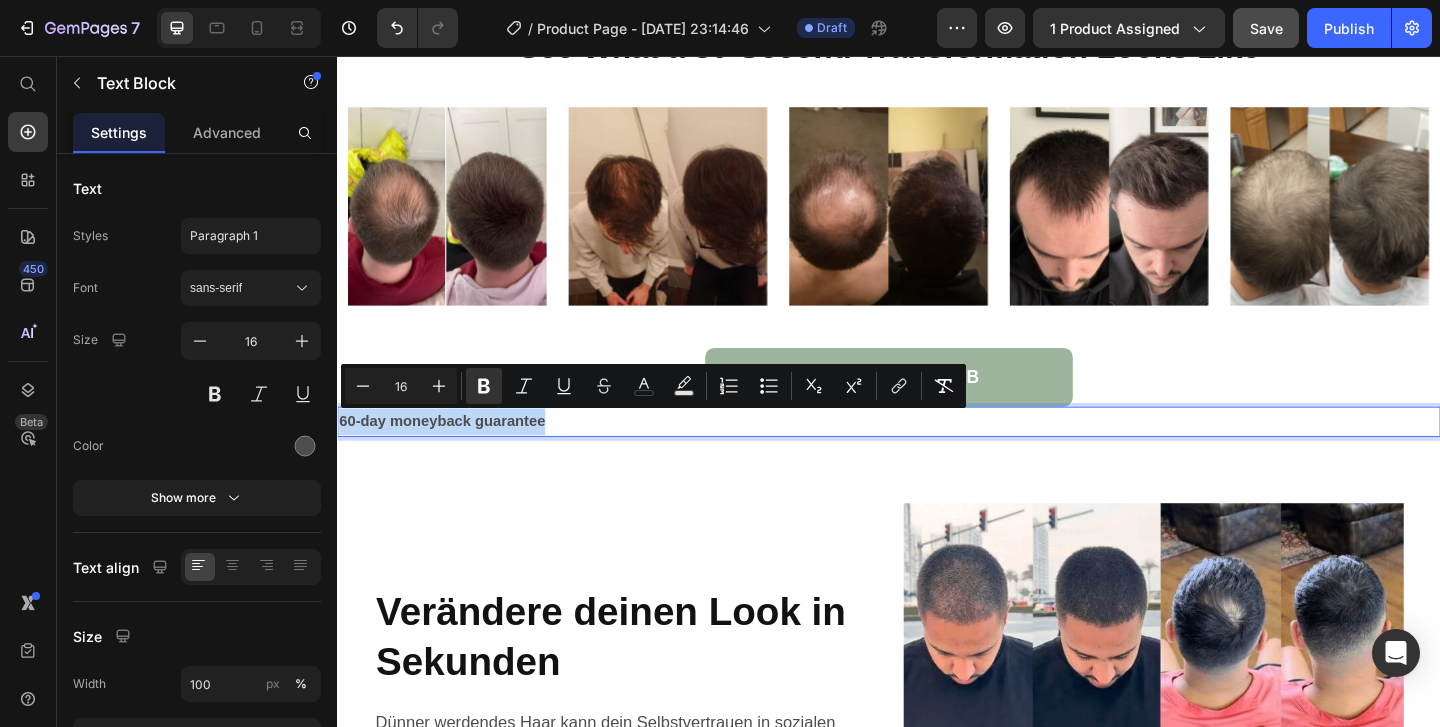 click on "60-day moneyback guarantee" at bounding box center [451, 452] 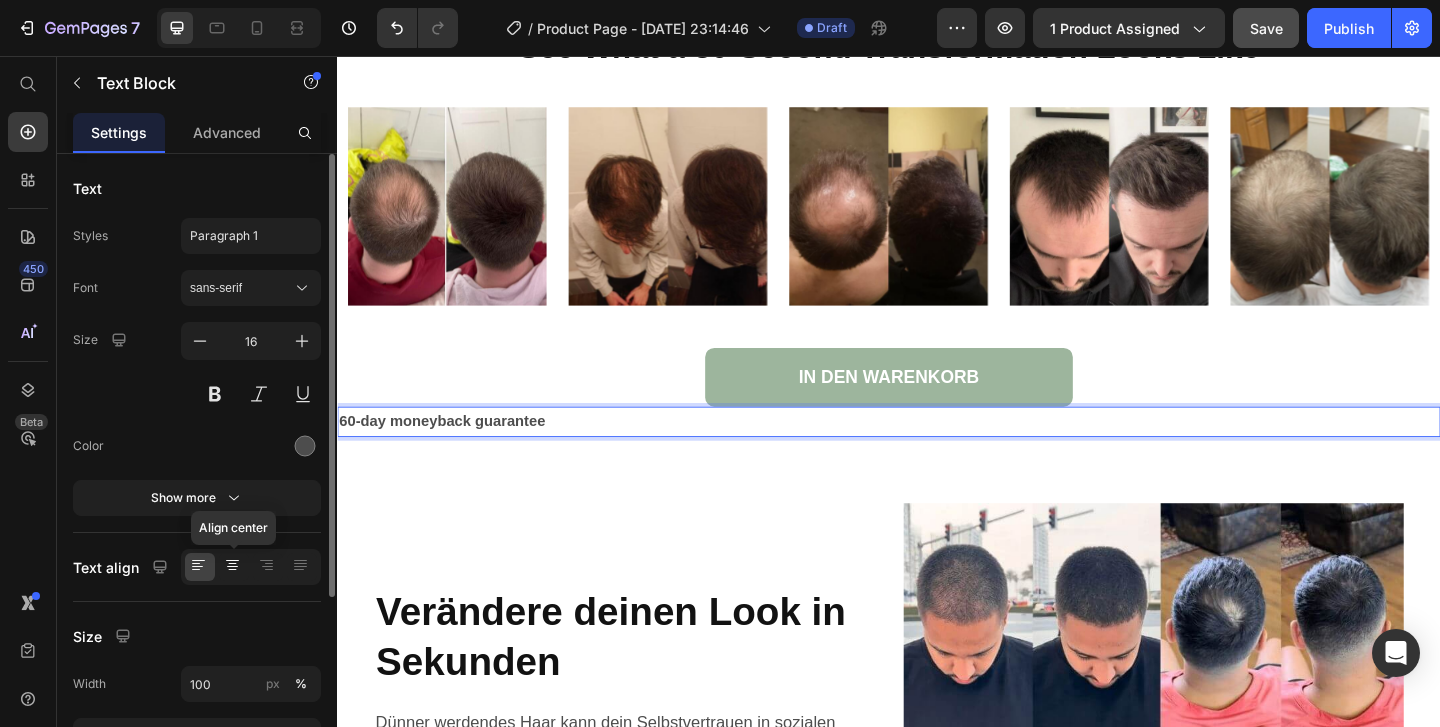 click 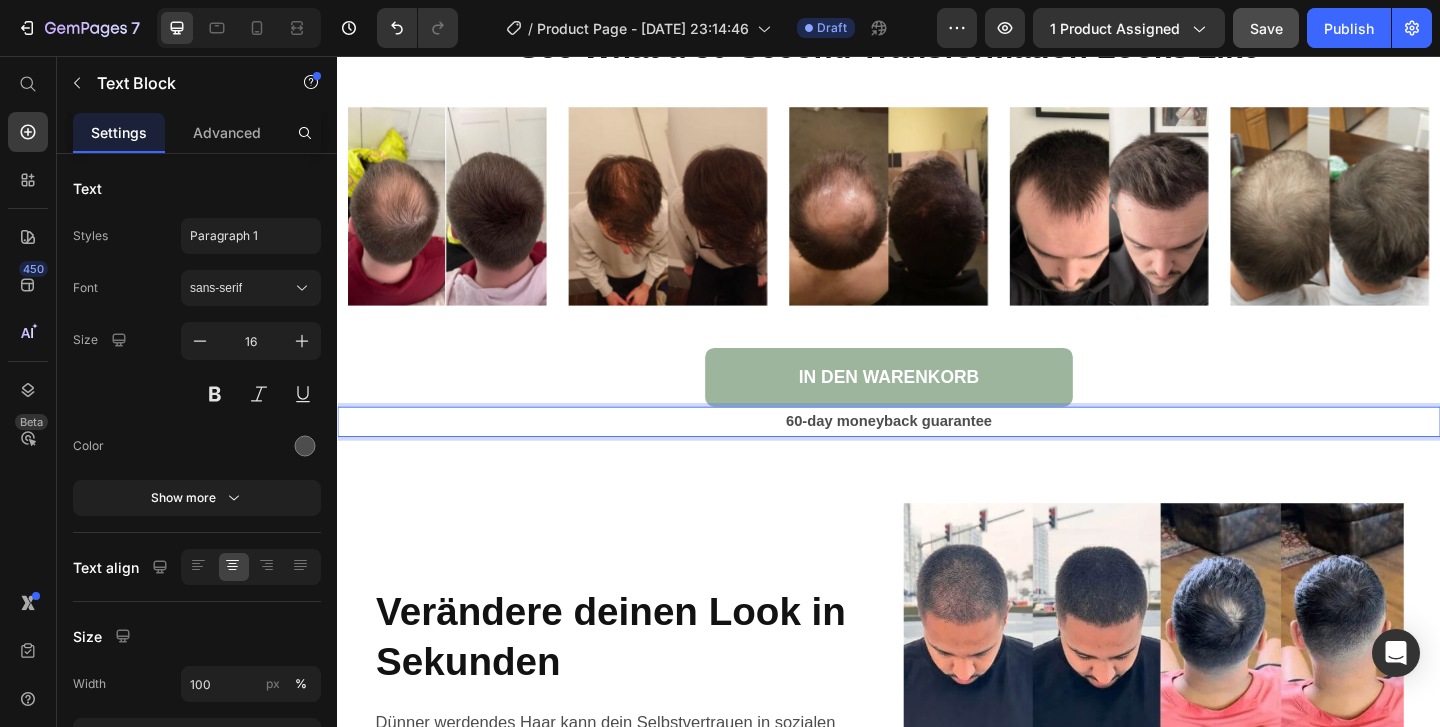 click on "60-day moneyback guarantee" at bounding box center (937, 452) 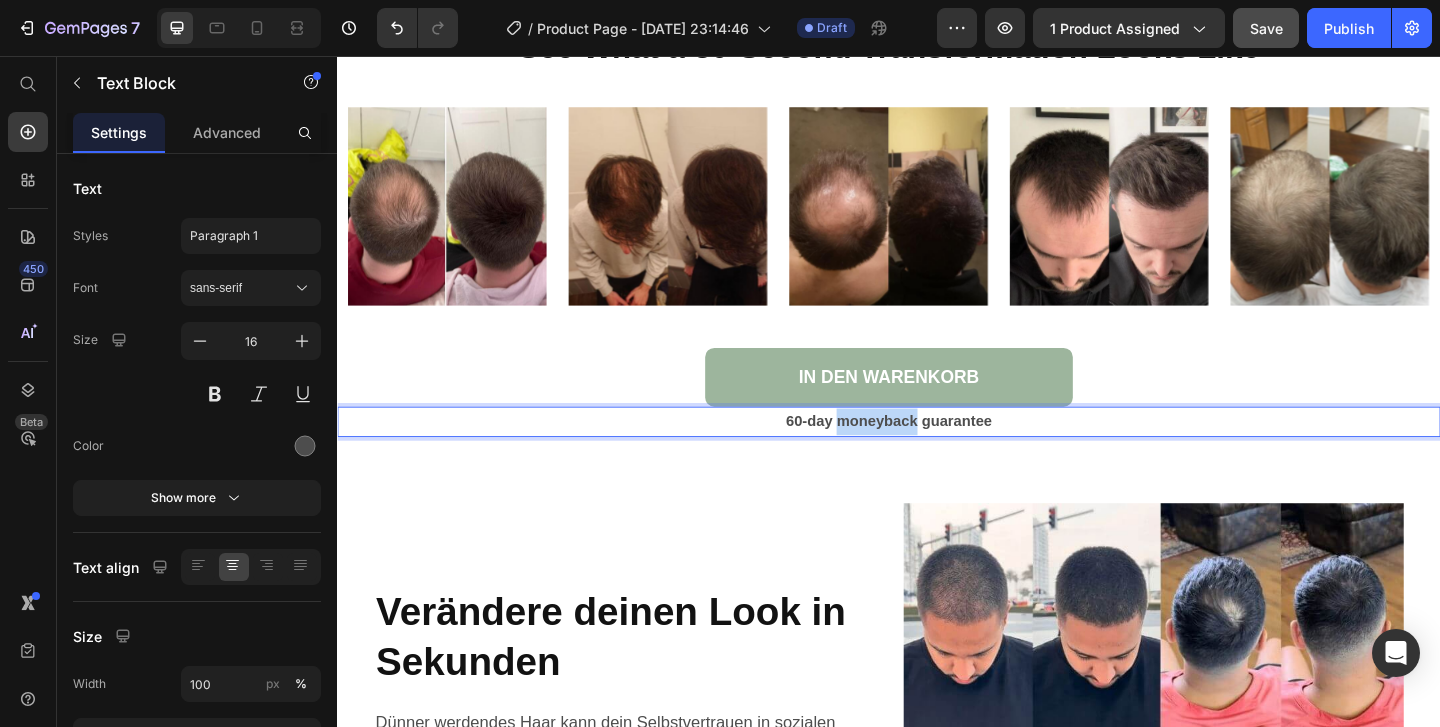 click on "60-day moneyback guarantee" at bounding box center [937, 452] 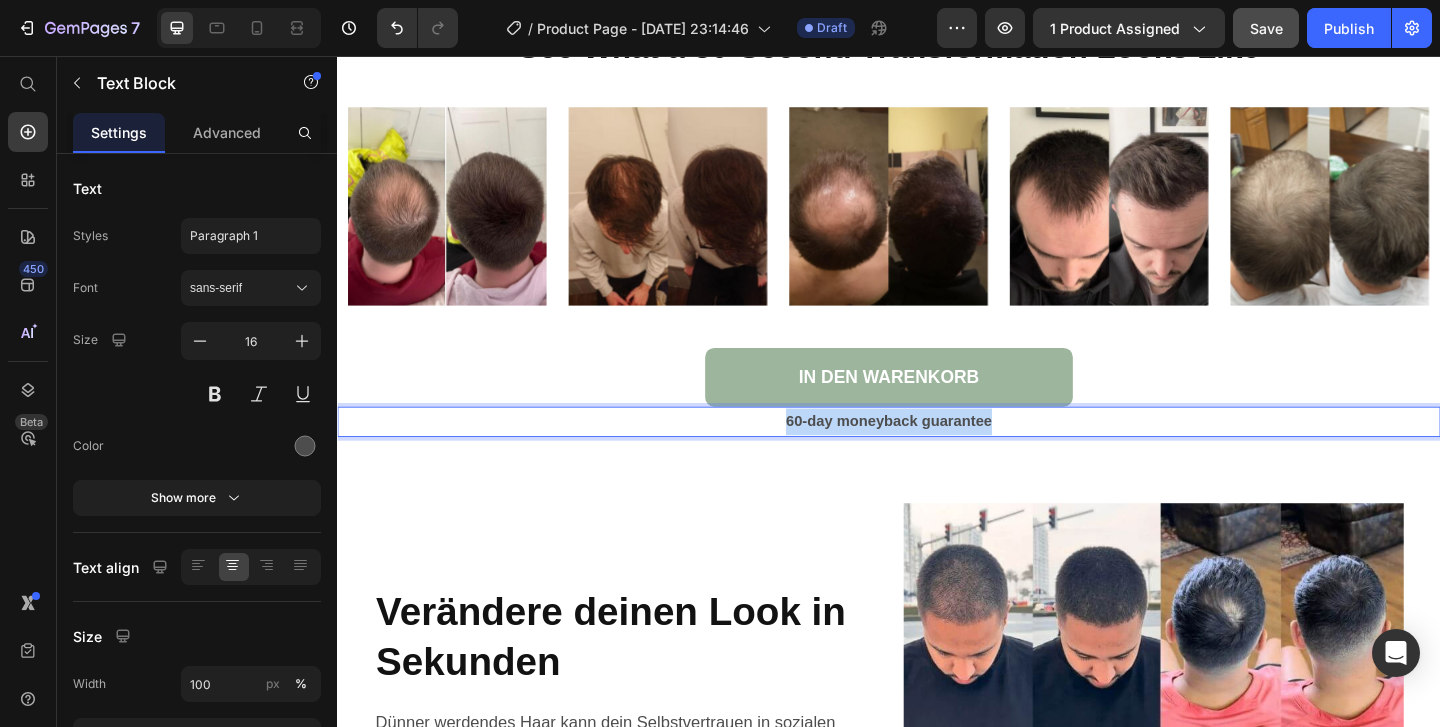 click on "60-day moneyback guarantee" at bounding box center (937, 452) 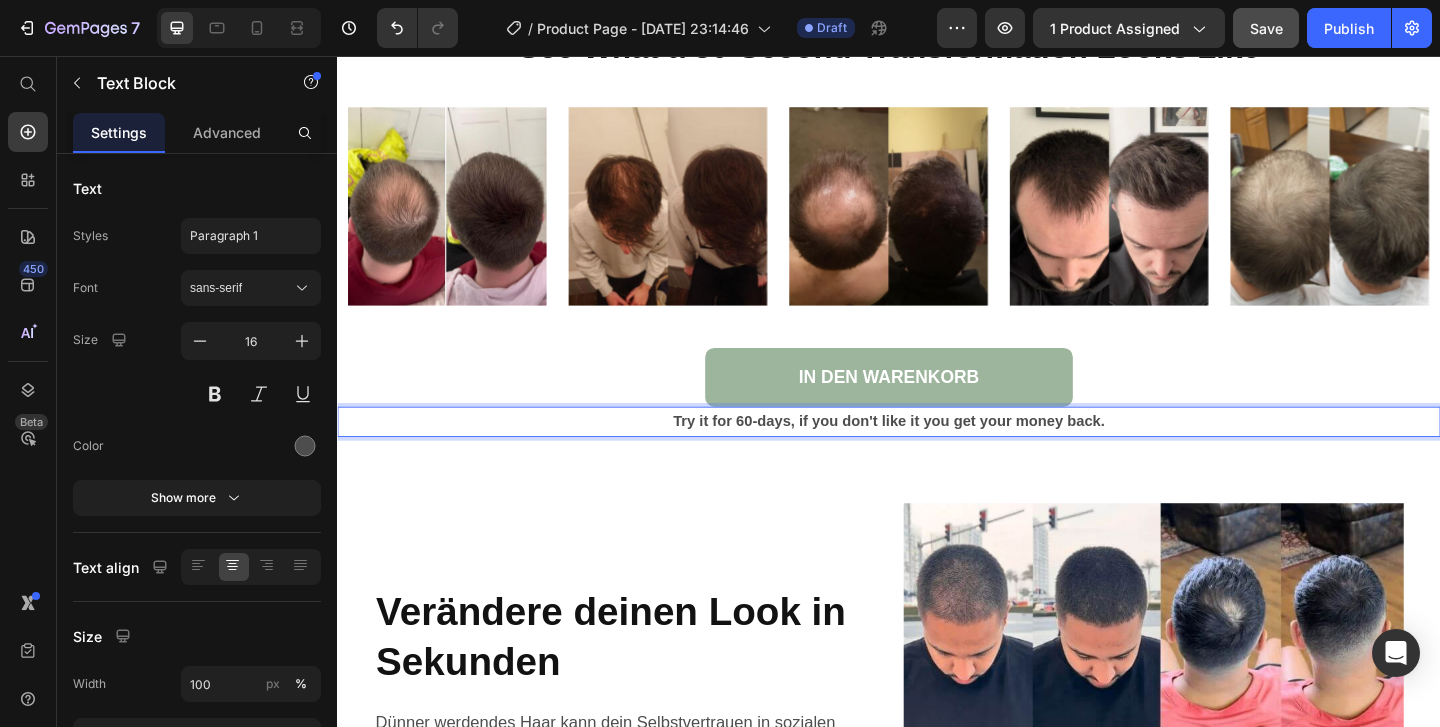 click on "Try it for 60-days, if you don't like it you get your money back." at bounding box center (937, 452) 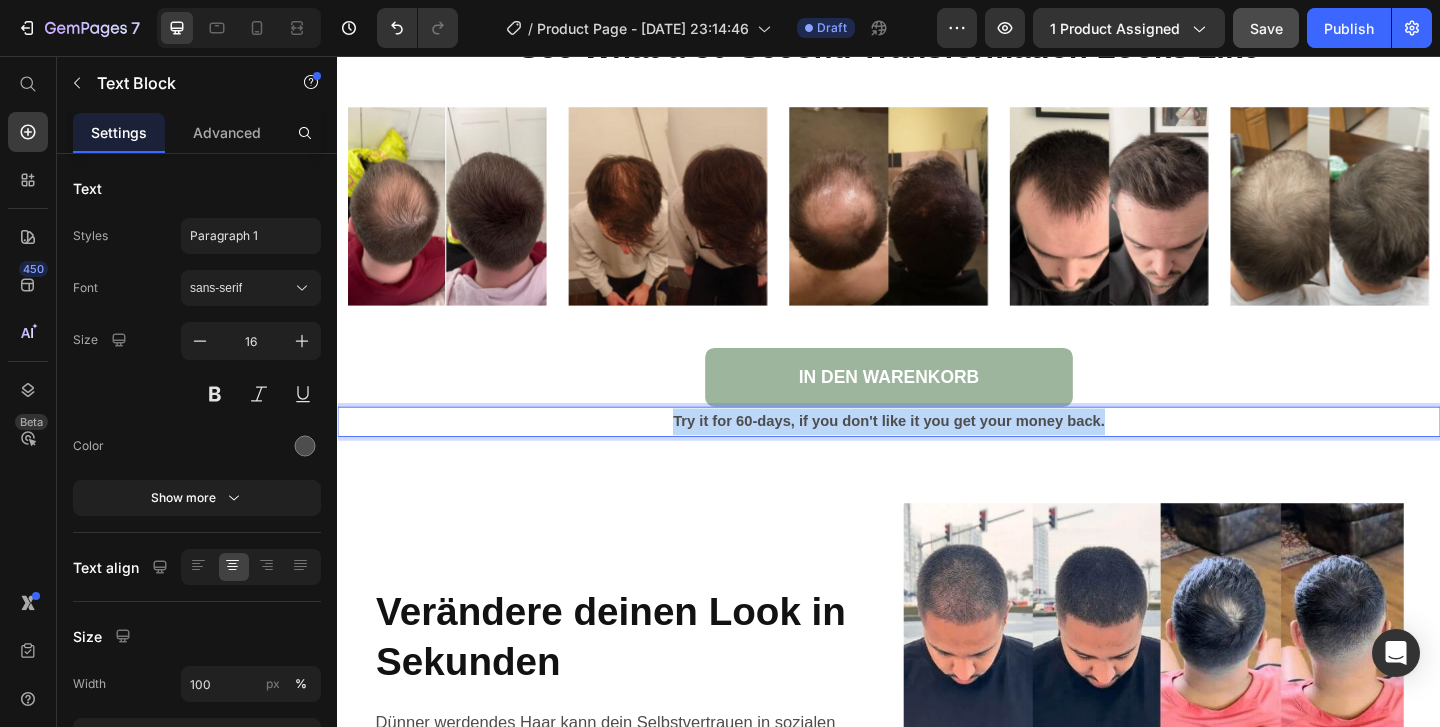 click on "Try it for 60-days, if you don't like it you get your money back." at bounding box center (937, 452) 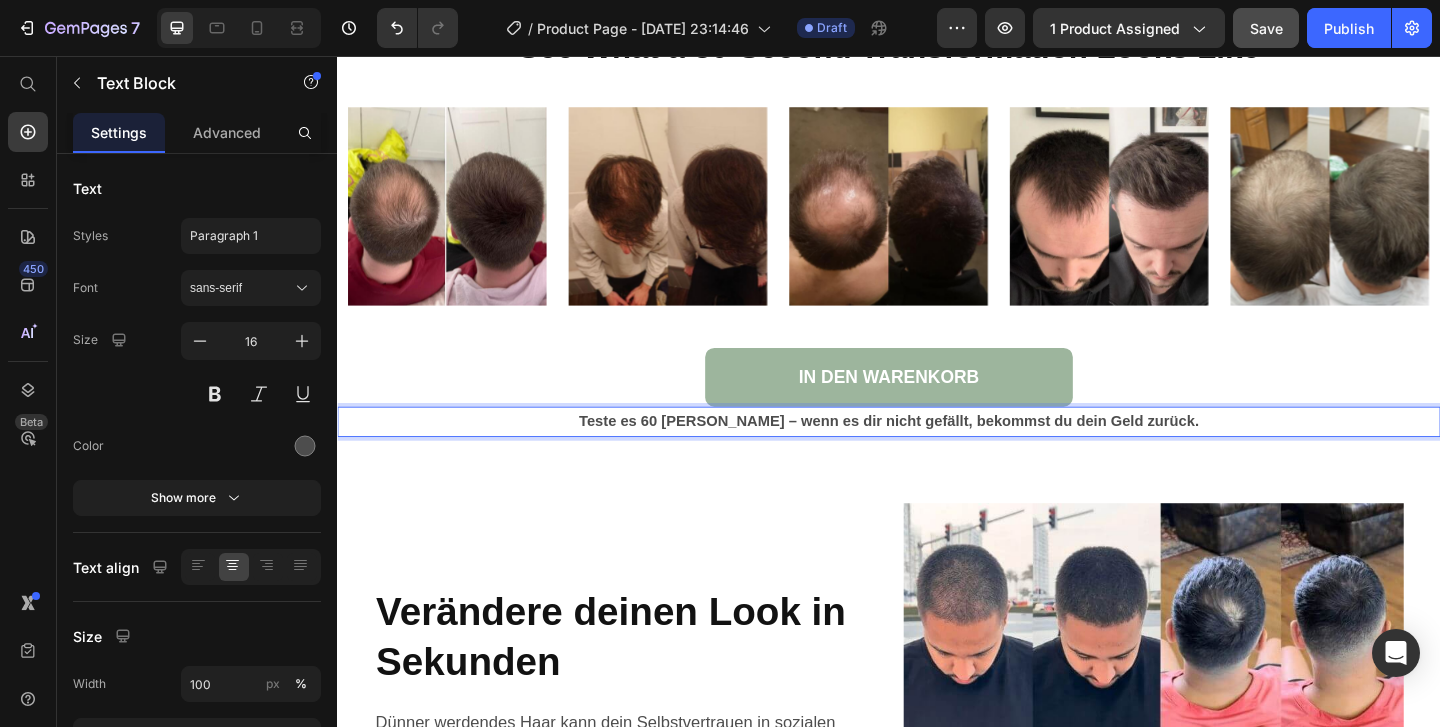 click on "Teste es 60 [PERSON_NAME] – wenn es dir nicht gefällt, bekommst du dein Geld zurück." at bounding box center [937, 452] 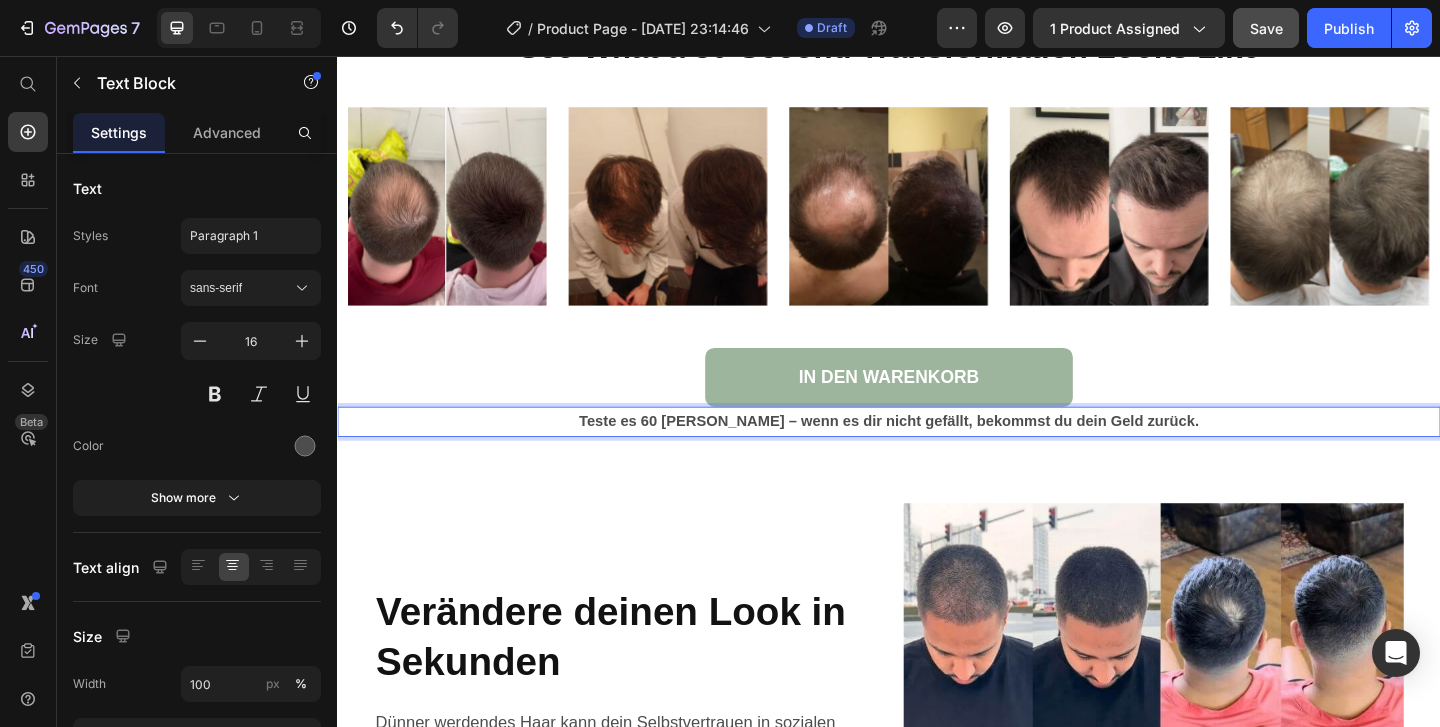 click on "Teste es 60 [PERSON_NAME] – wenn es dir nicht gefällt, bekommst du dein Geld zurück." at bounding box center [937, 452] 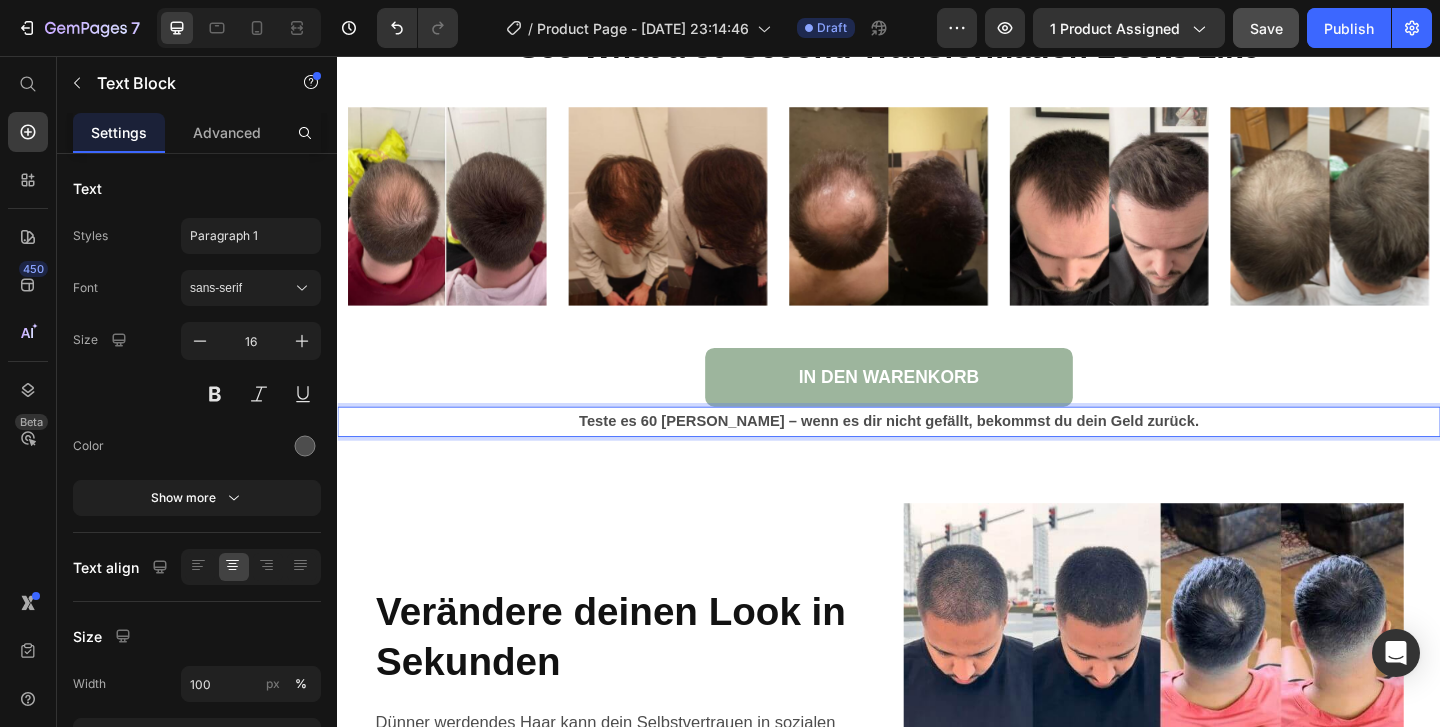 click on "Teste es 60 [PERSON_NAME] – wenn es dir nicht gefällt, bekommst du dein Geld zurück." at bounding box center [937, 452] 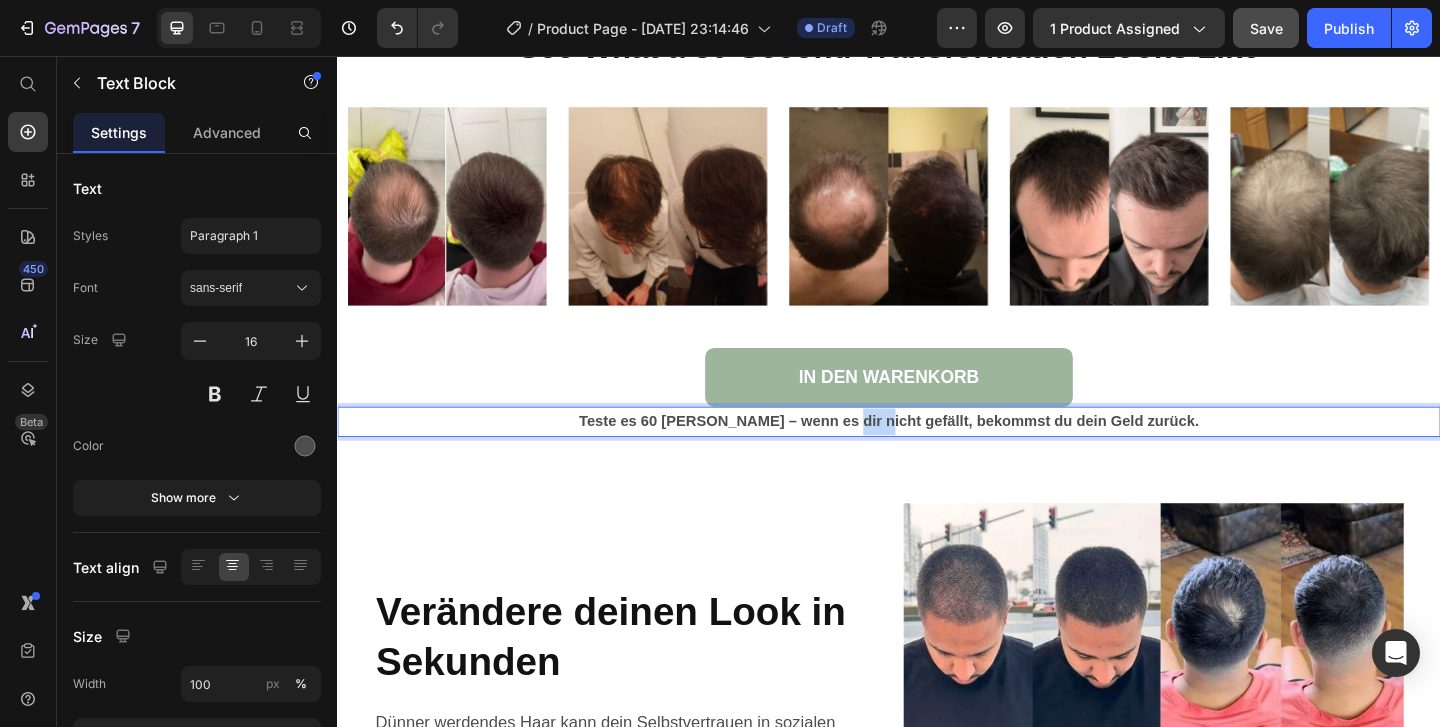 click on "Teste es 60 [PERSON_NAME] – wenn es dir nicht gefällt, bekommst du dein Geld zurück." at bounding box center [937, 452] 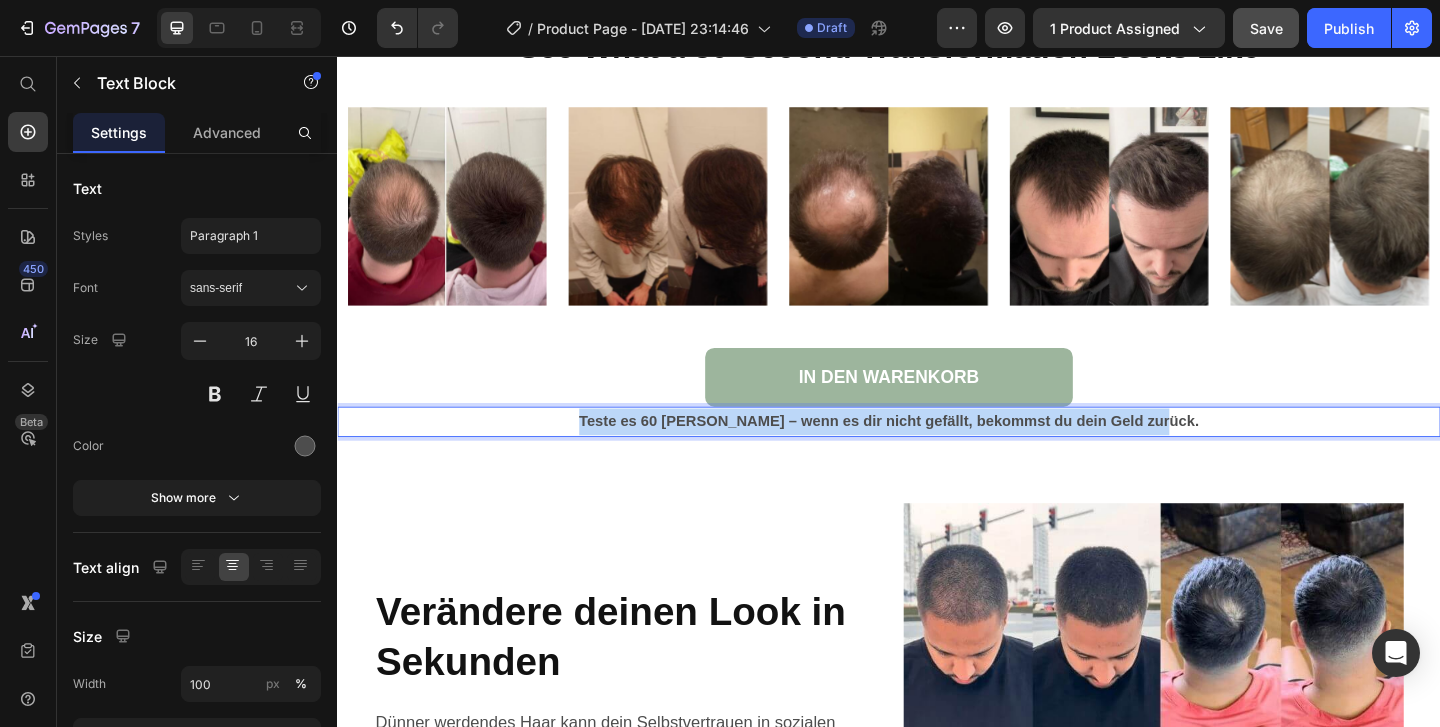 click on "Teste es 60 [PERSON_NAME] – wenn es dir nicht gefällt, bekommst du dein Geld zurück." at bounding box center [937, 452] 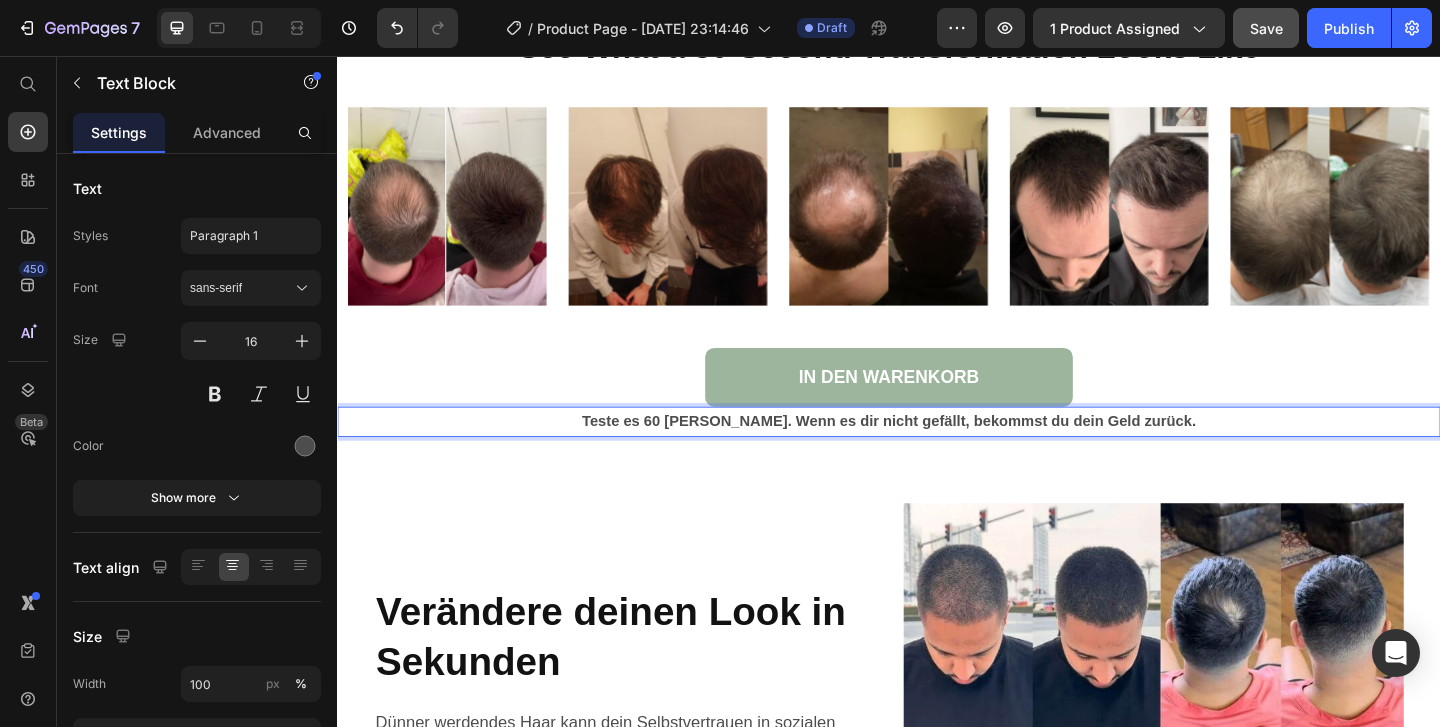 click on "Teste es 60 [PERSON_NAME]. Wenn es dir nicht gefällt, bekommst du dein Geld zurück." at bounding box center [937, 452] 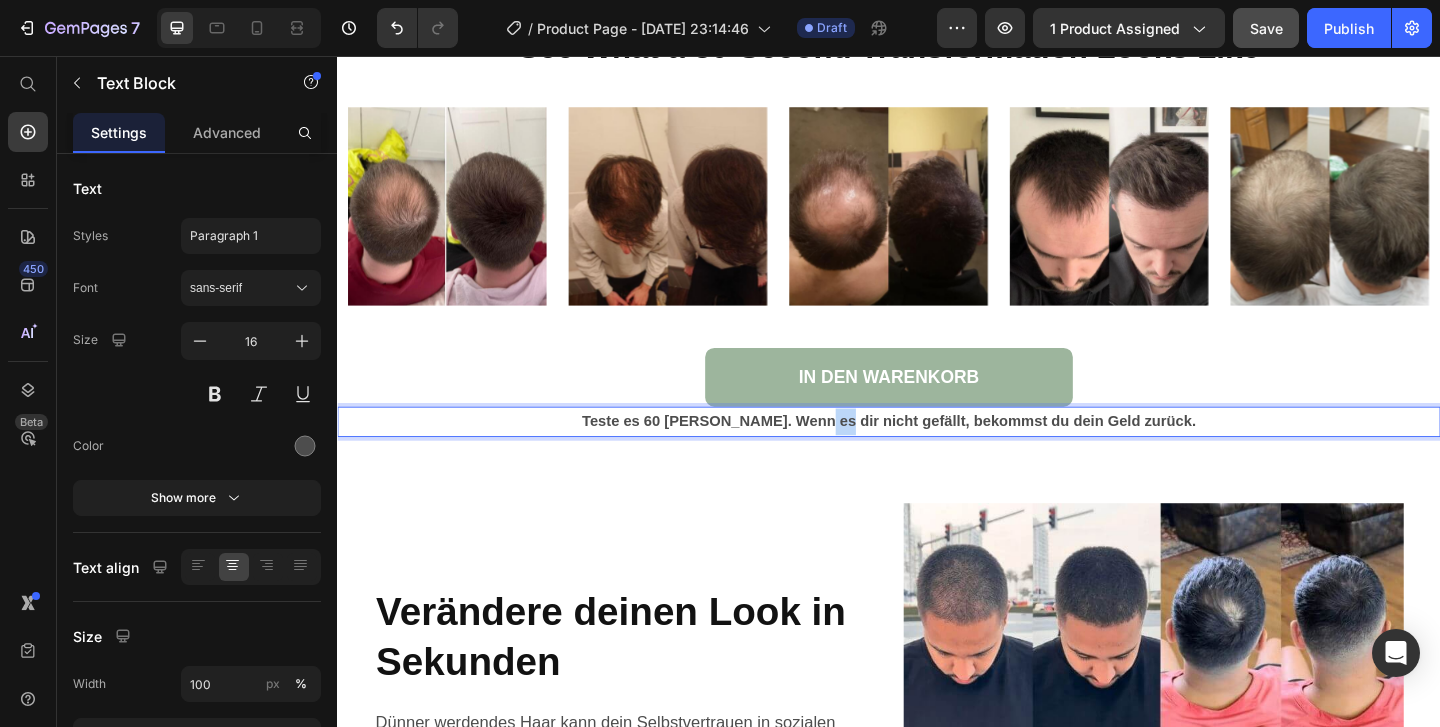 click on "Teste es 60 [PERSON_NAME]. Wenn es dir nicht gefällt, bekommst du dein Geld zurück." at bounding box center [937, 452] 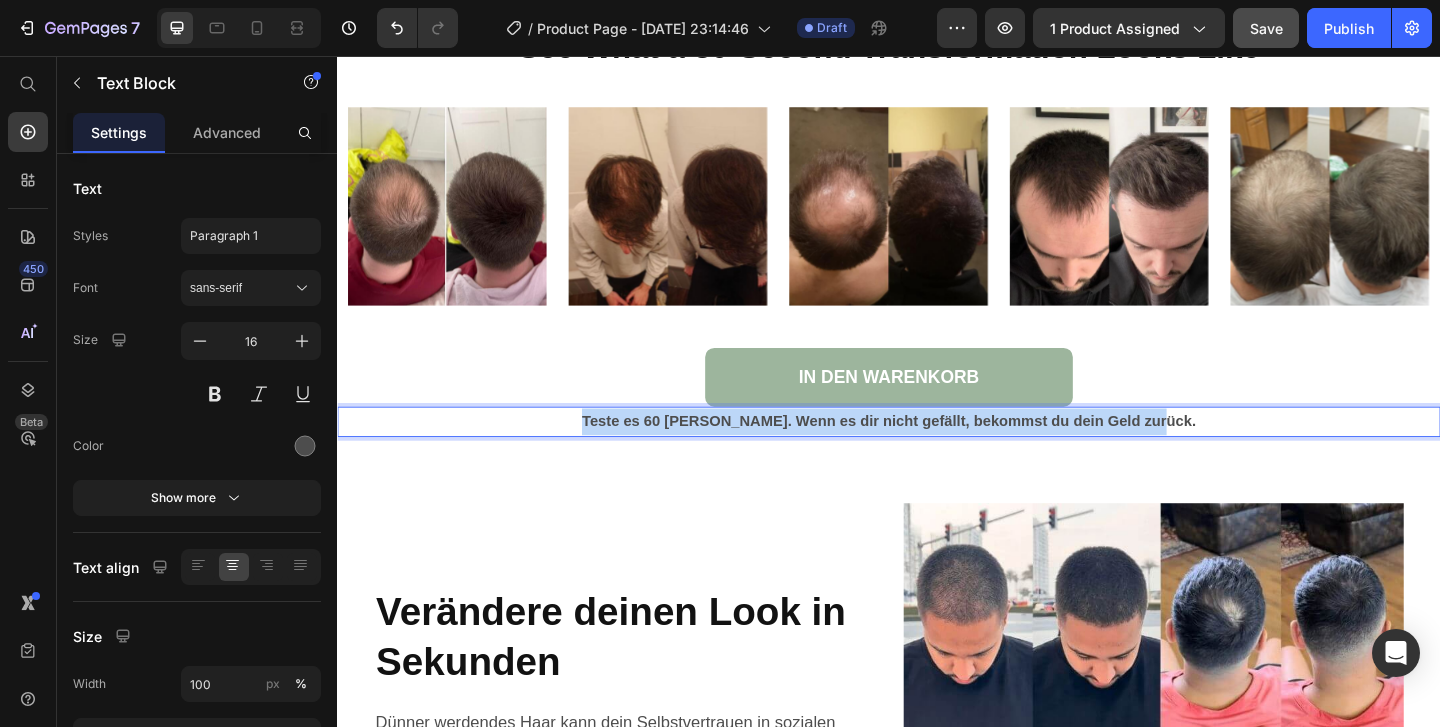 click on "Teste es 60 [PERSON_NAME]. Wenn es dir nicht gefällt, bekommst du dein Geld zurück." at bounding box center [937, 452] 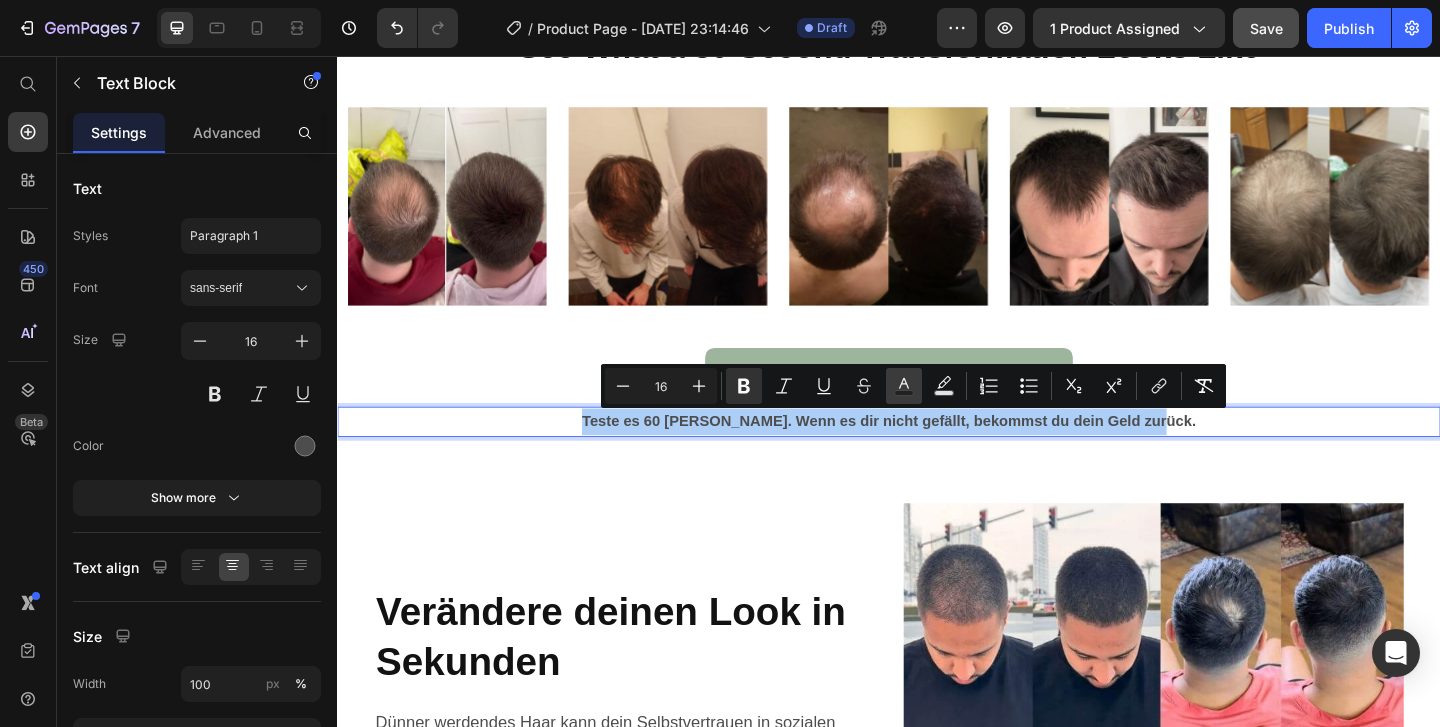 click 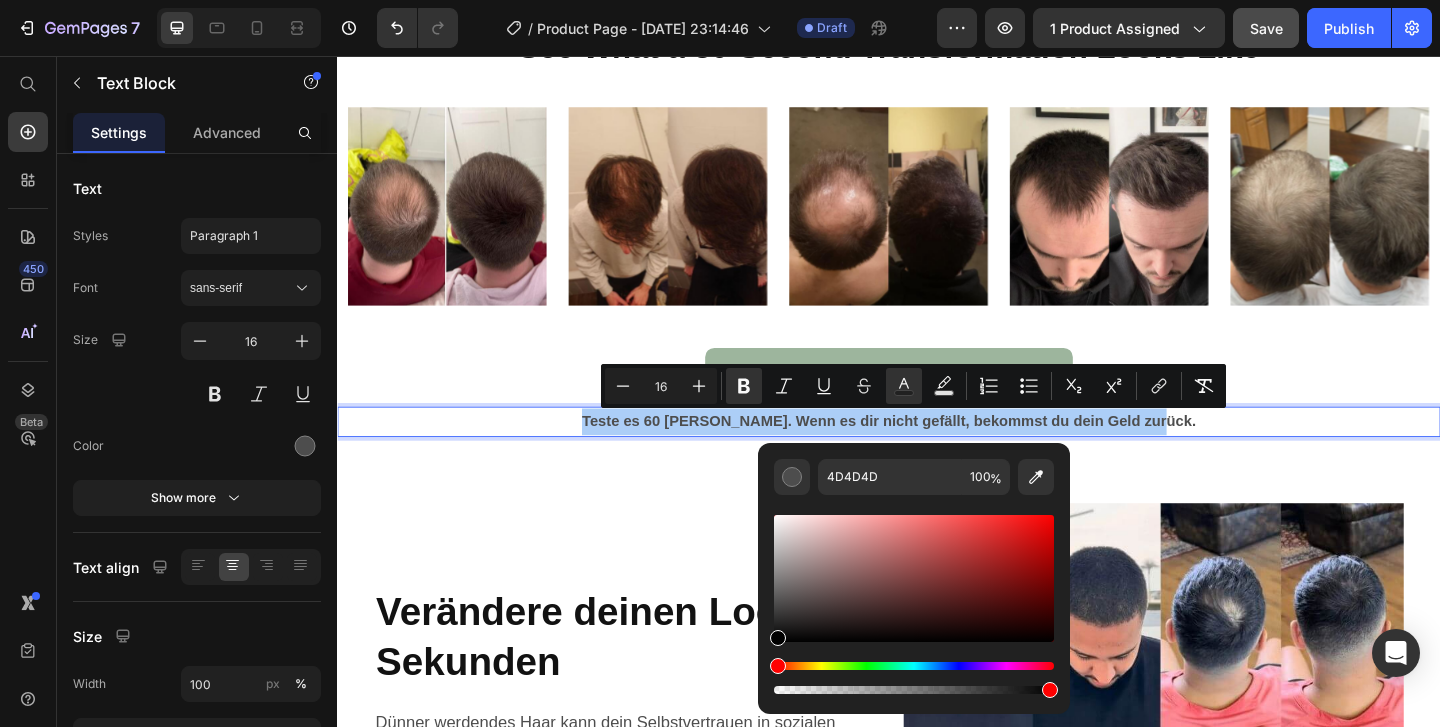 drag, startPoint x: 777, startPoint y: 604, endPoint x: 762, endPoint y: 648, distance: 46.486557 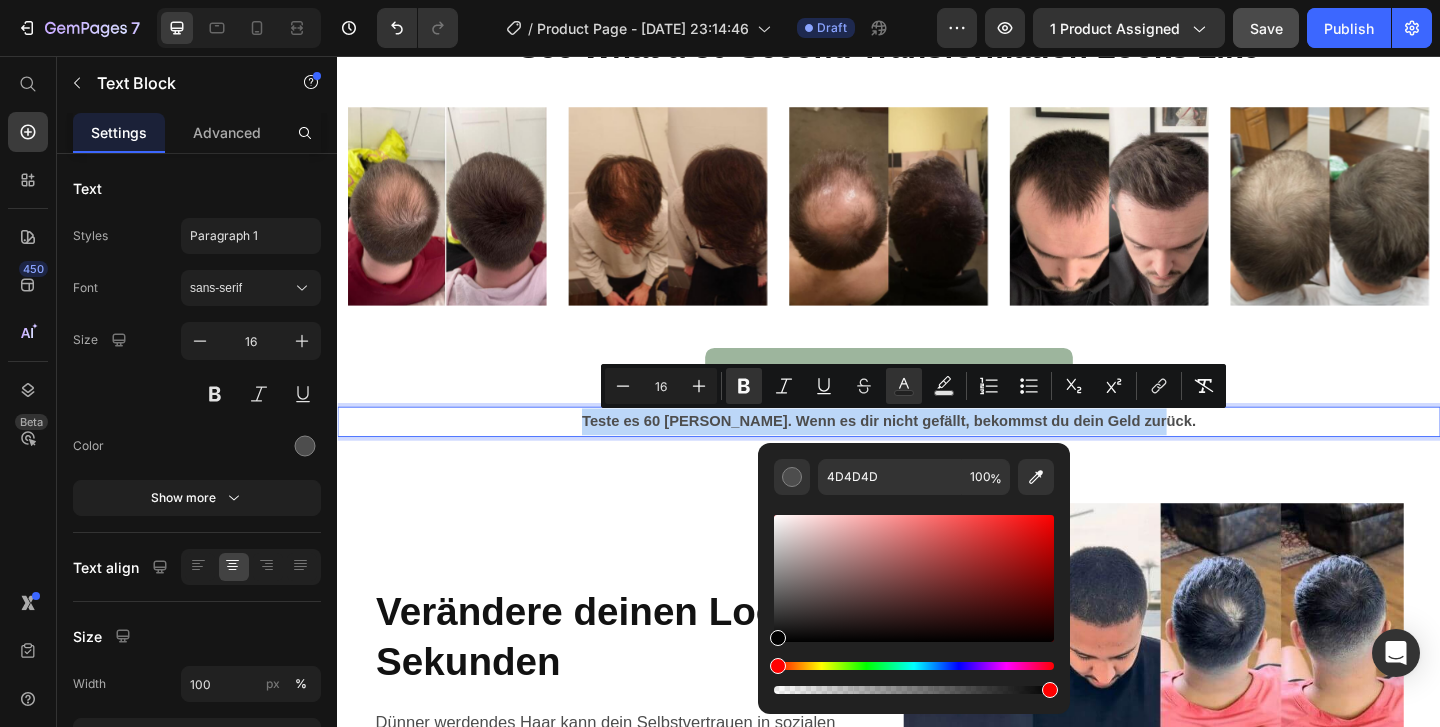 type on "000000" 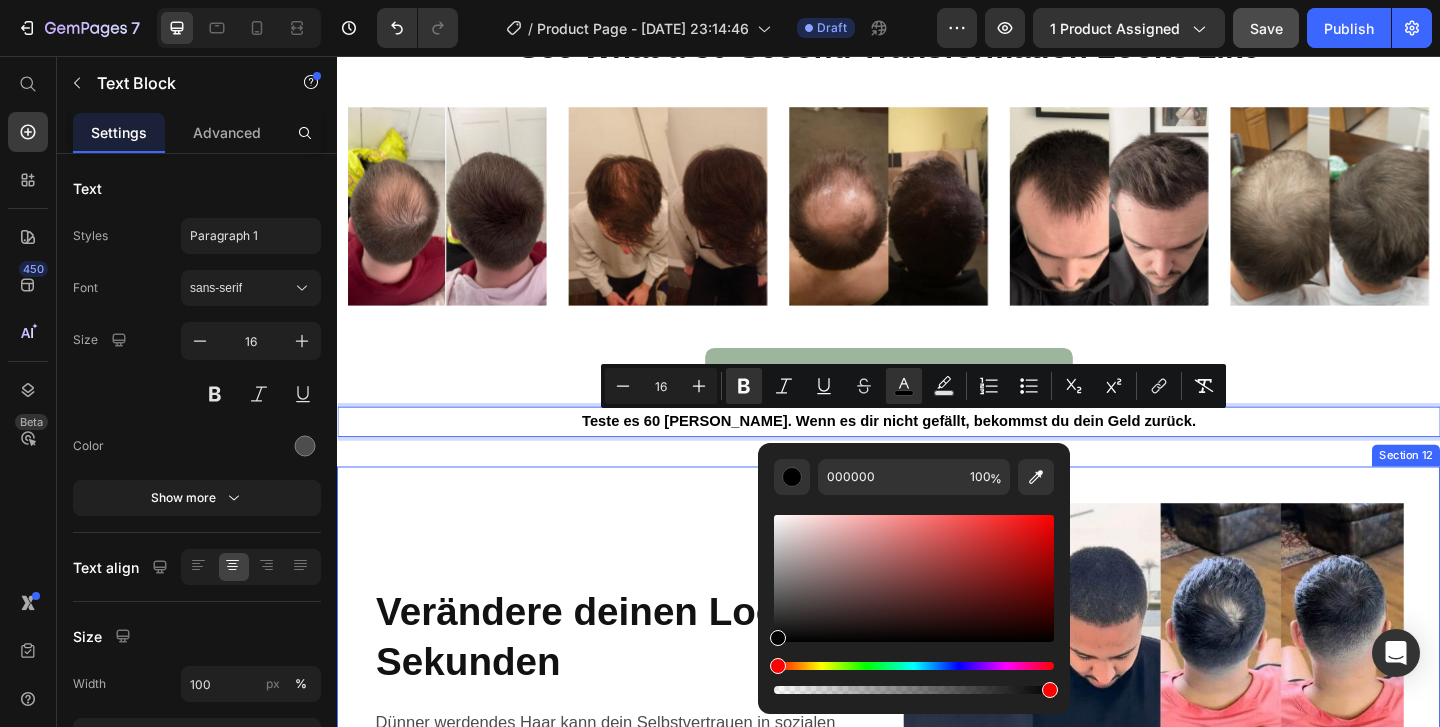click on "Verändere deinen Look in Sekunden Heading Dünner werdendes Haar kann dein Selbstvertrauen in sozialen und beruflichen Situationen beeinträchtigen. Diese effektive Lösung sorgt sofort für Abdeckung – und gibt dir neues Selbstbewusstsein.   Text Block ✔ Stärkt dein Selbstvertrauen in Sekunden ✔ Natürlich wirkendes, gleichmäßiges Ergebnis ✔ Perfekt für die Anwendung unterwegs Text Block IN DEN WARENKORB Button Image Section 12" at bounding box center (937, 822) 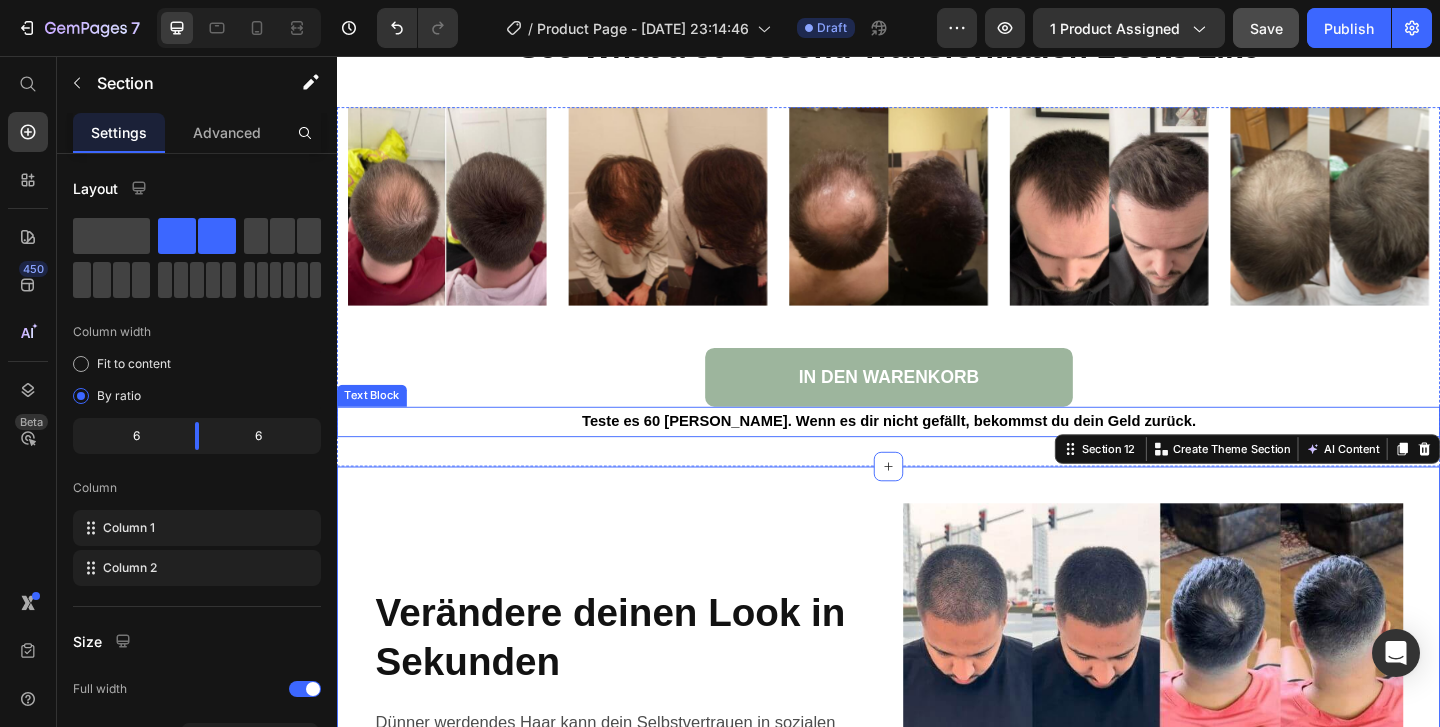 click on "Teste es 60 [PERSON_NAME]. Wenn es dir nicht gefällt, bekommst du dein Geld zurück." at bounding box center [937, 452] 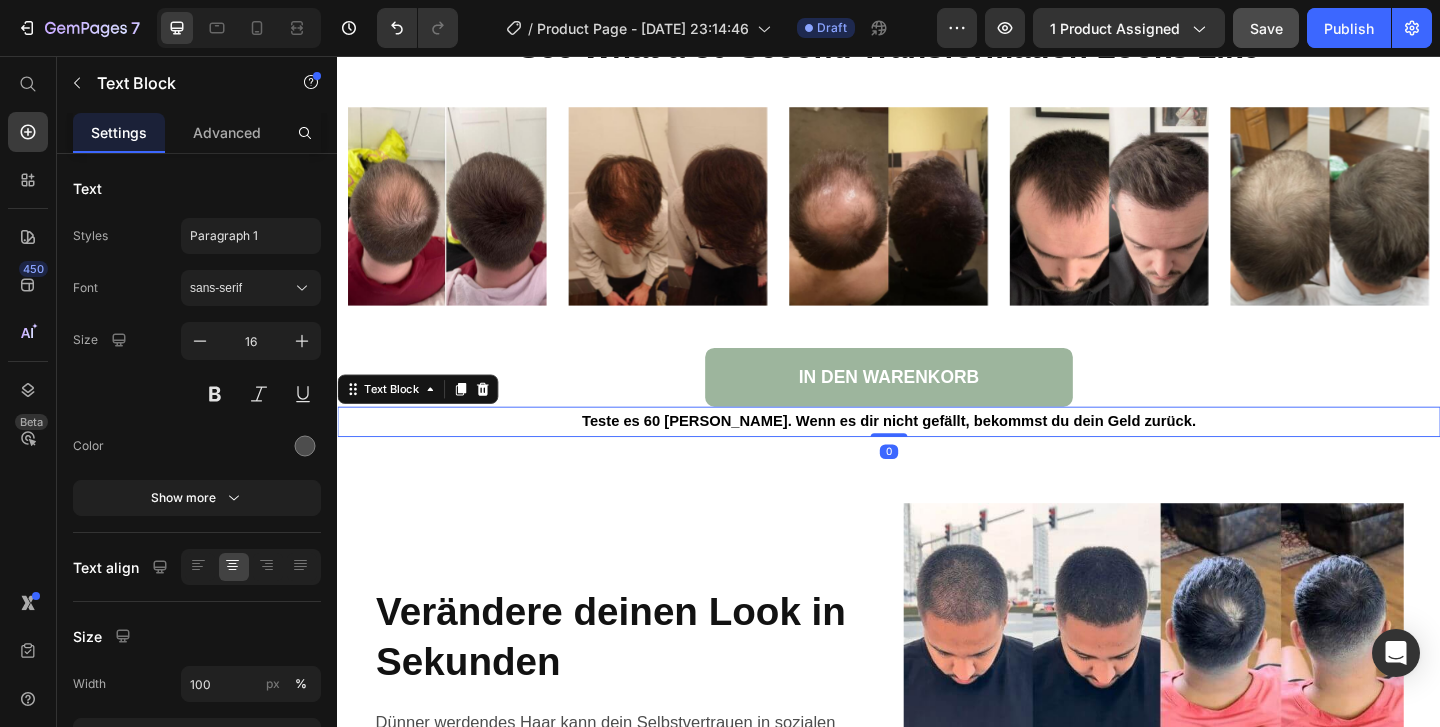 click on "Teste es 60 [PERSON_NAME]. Wenn es dir nicht gefällt, bekommst du dein Geld zurück." at bounding box center (937, 452) 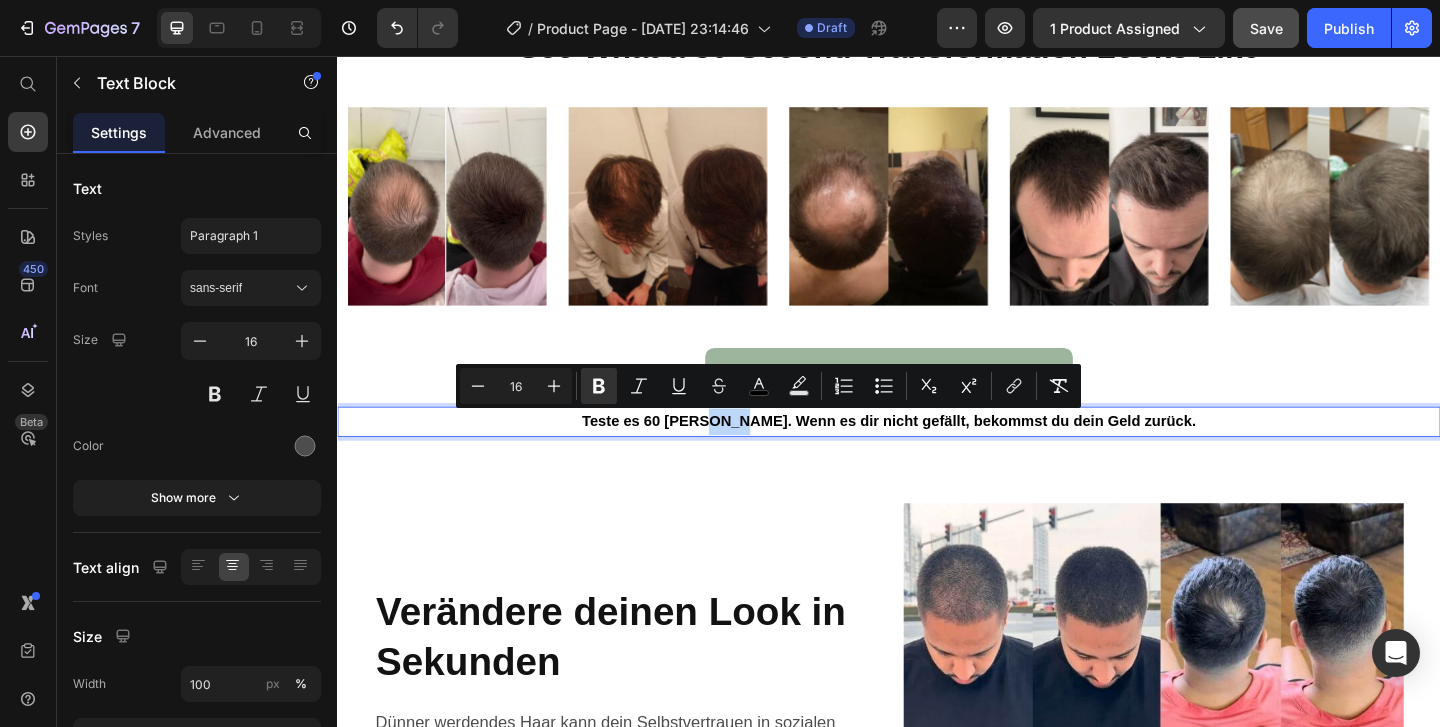 click on "Teste es 60 [PERSON_NAME]. Wenn es dir nicht gefällt, bekommst du dein Geld zurück." at bounding box center (937, 452) 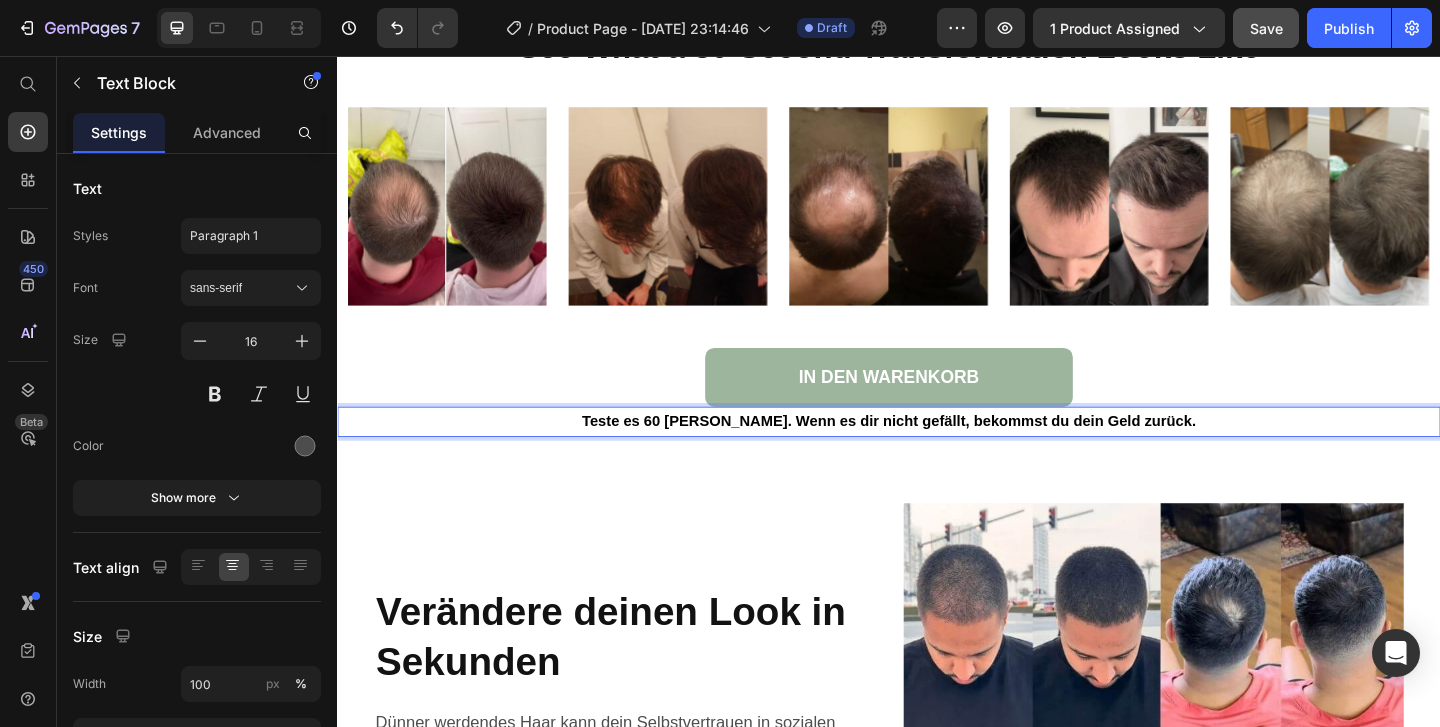 click on "Teste es 60 [PERSON_NAME]. Wenn es dir nicht gefällt, bekommst du dein Geld zurück." at bounding box center (937, 452) 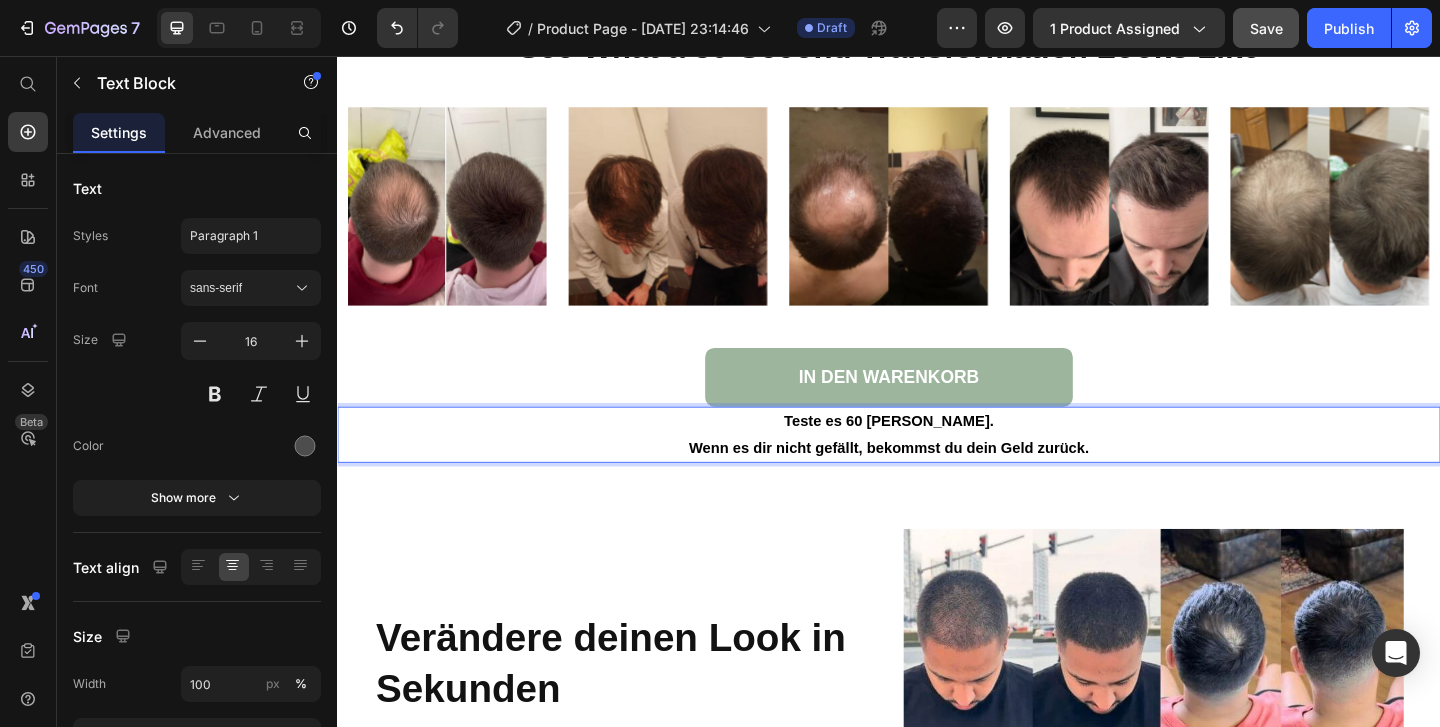 click on "Teste es 60 [PERSON_NAME]." at bounding box center [937, 453] 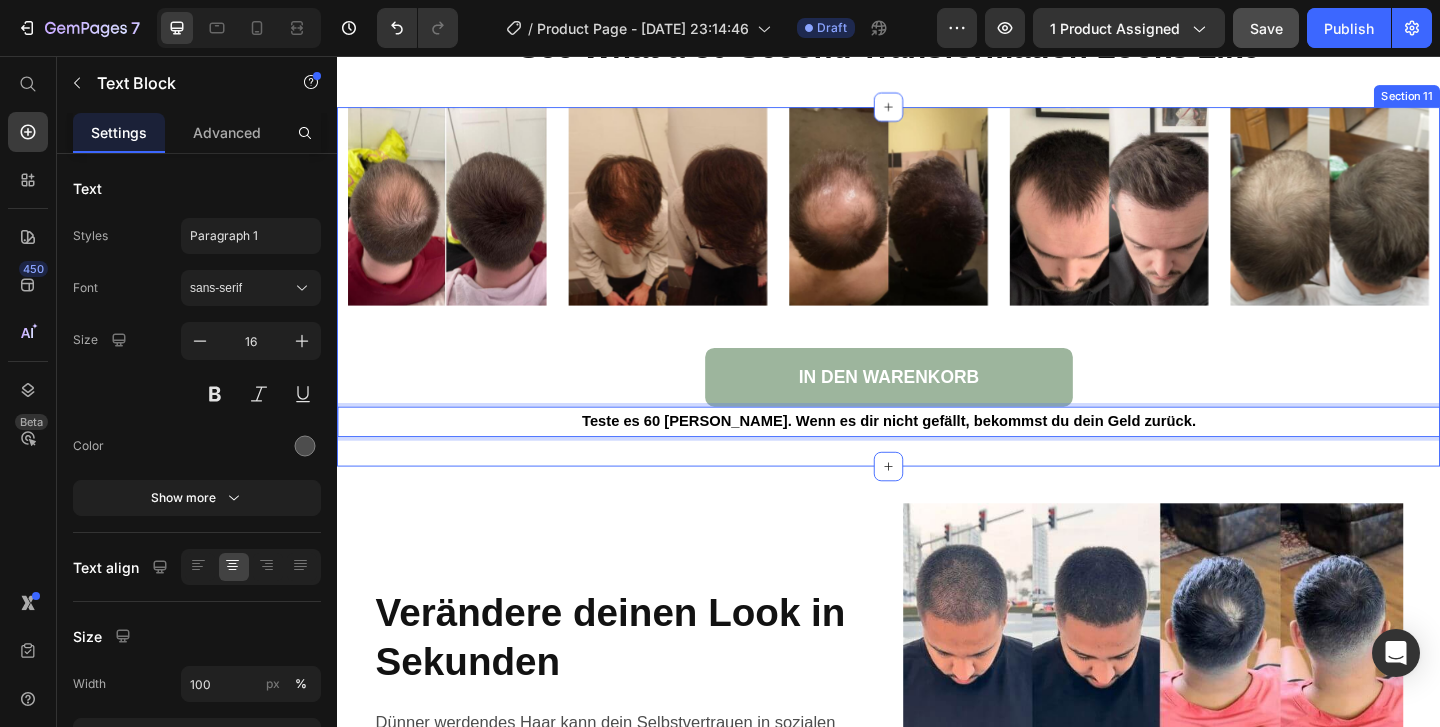 click on "Verändere deinen Look in Sekunden Heading Dünner werdendes Haar kann dein Selbstvertrauen in sozialen und beruflichen Situationen beeinträchtigen. Diese effektive Lösung sorgt sofort für Abdeckung – und gibt dir neues Selbstbewusstsein.   Text Block ✔ Stärkt dein Selbstvertrauen in Sekunden ✔ Natürlich wirkendes, gleichmäßiges Ergebnis ✔ Perfekt für die Anwendung unterwegs Text Block IN DEN WARENKORB Button Image Section 12" at bounding box center (937, 822) 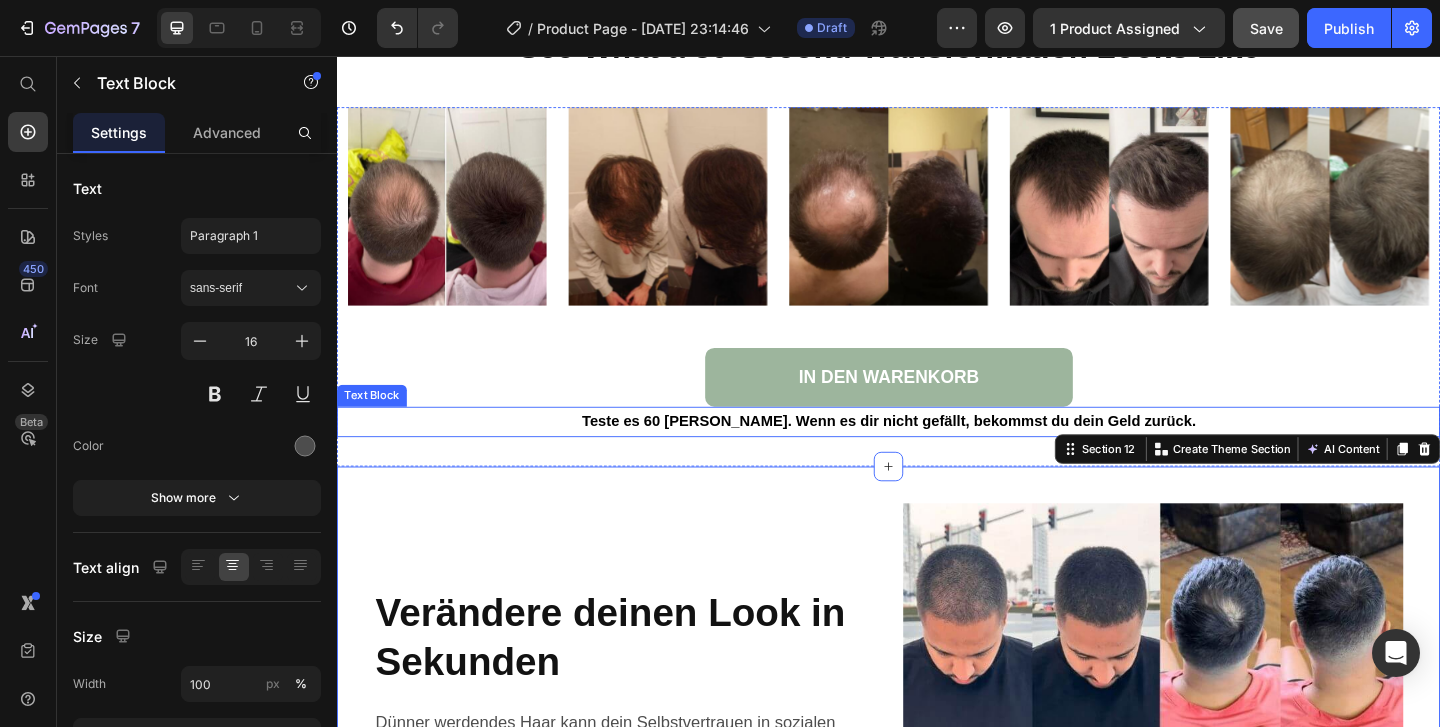click on "Teste es 60 [PERSON_NAME]. Wenn es dir nicht gefällt, bekommst du dein Geld zurück." at bounding box center [937, 452] 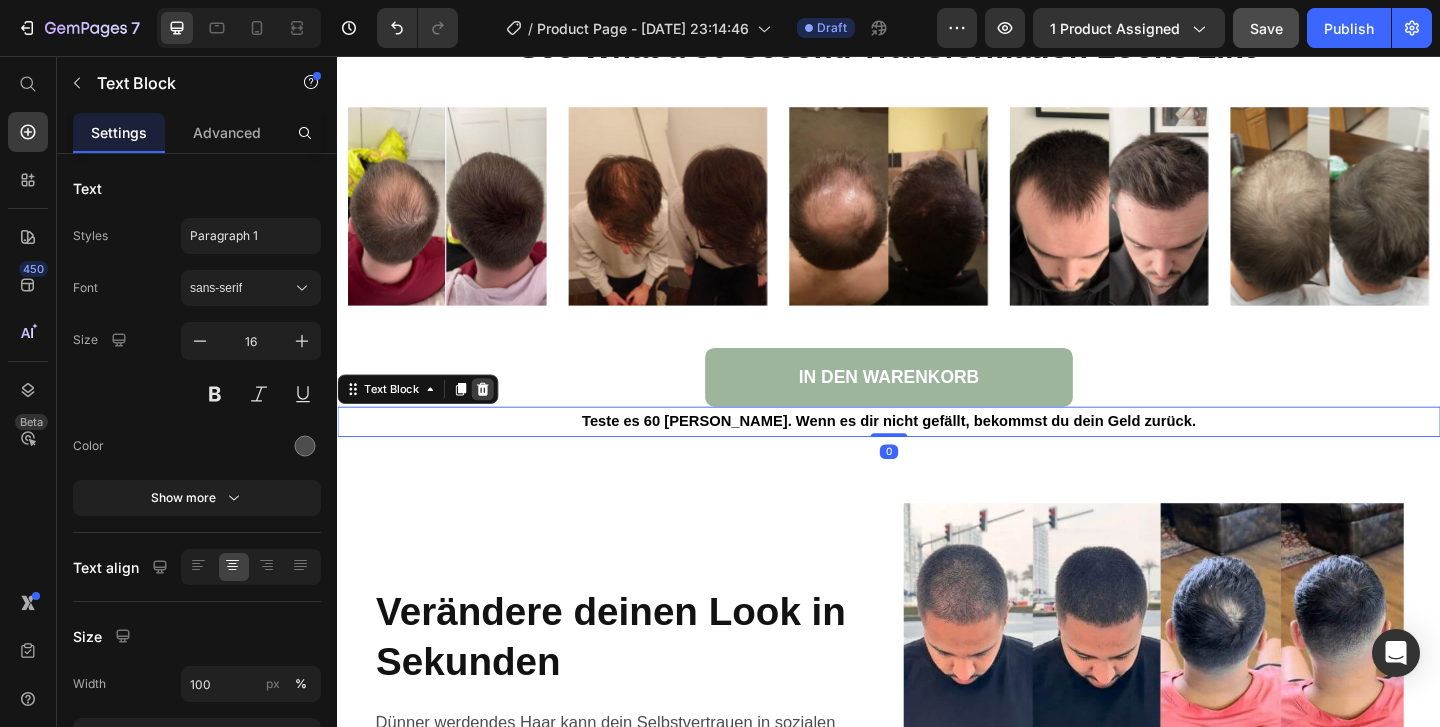 click 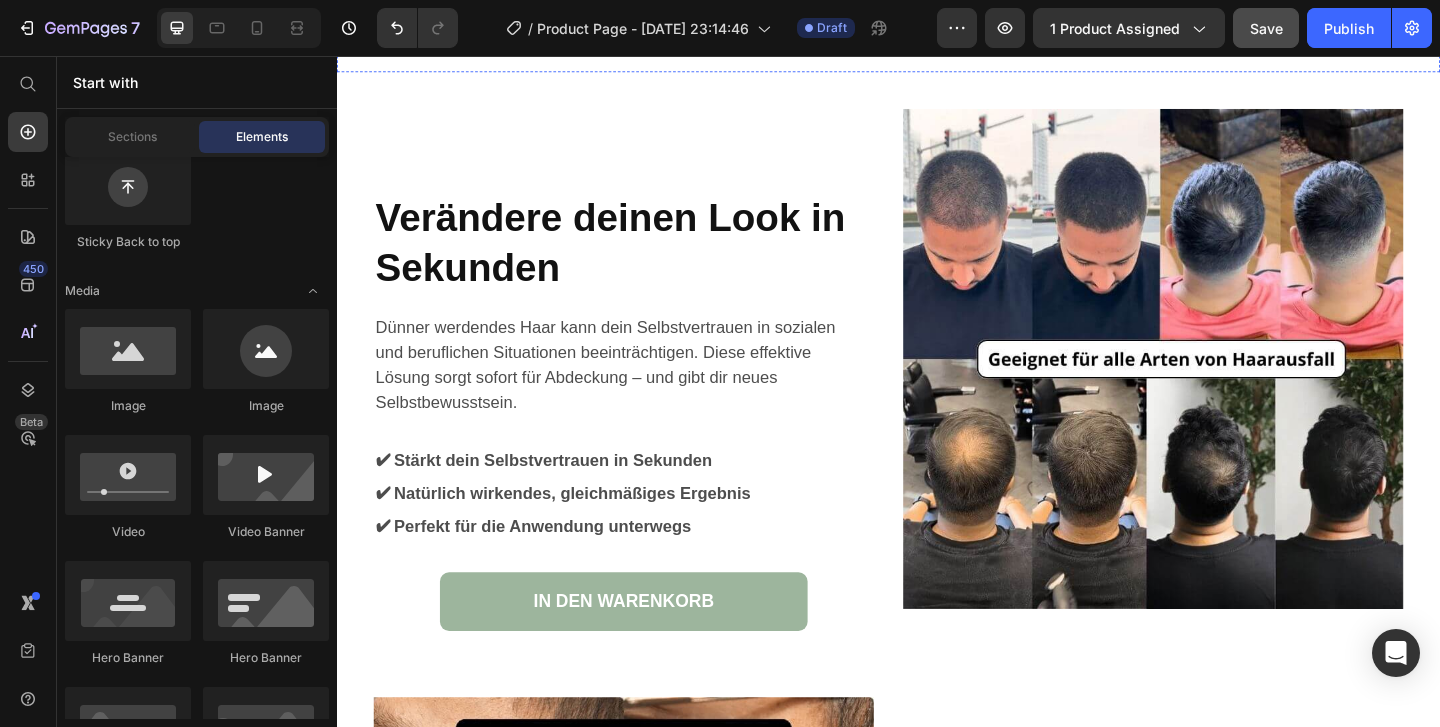 scroll, scrollTop: 5308, scrollLeft: 0, axis: vertical 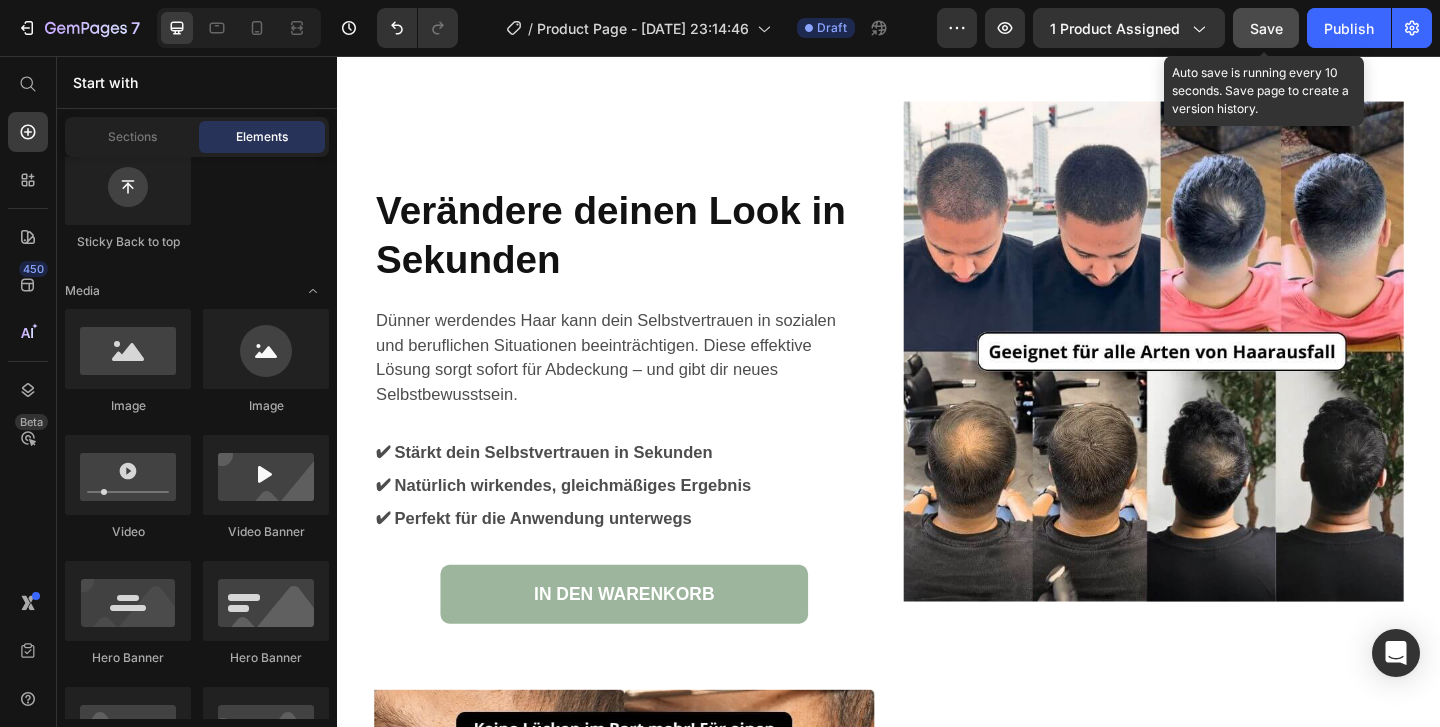 click on "Save" at bounding box center [1266, 28] 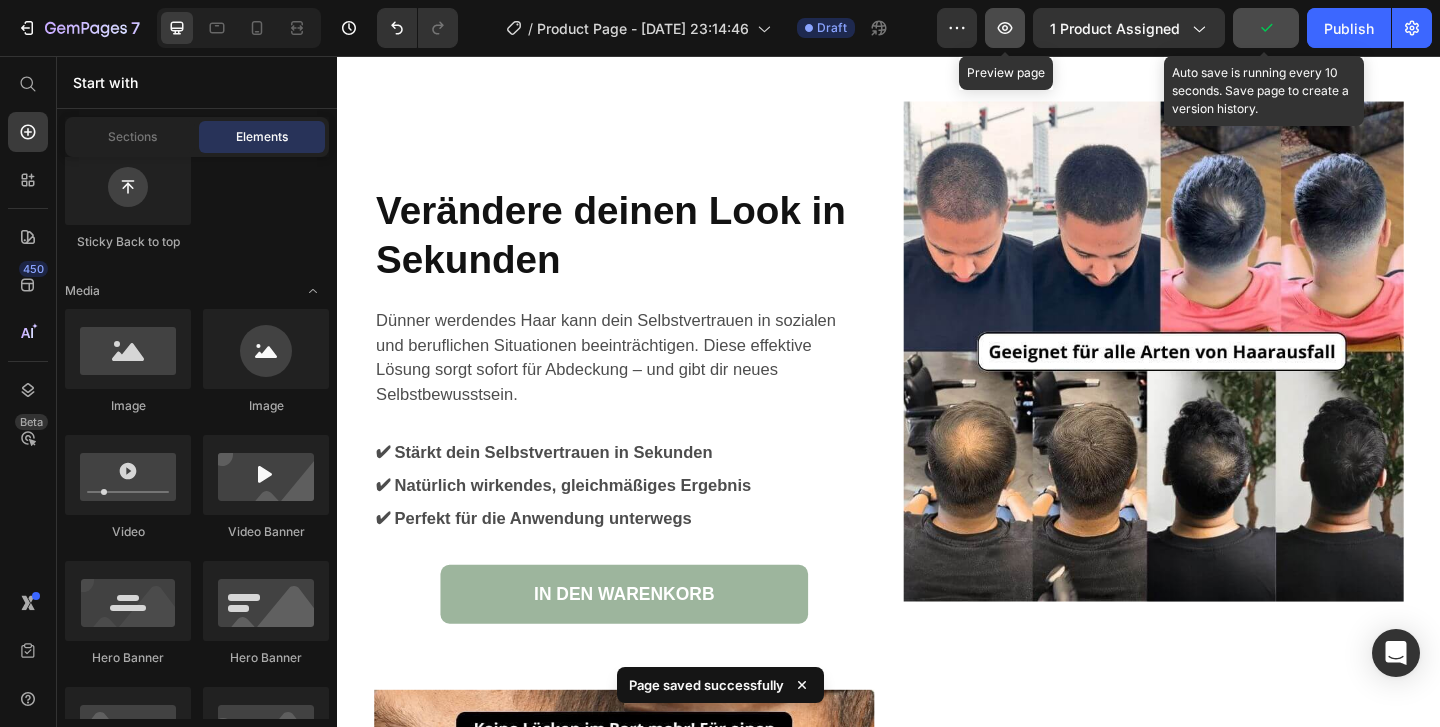 click 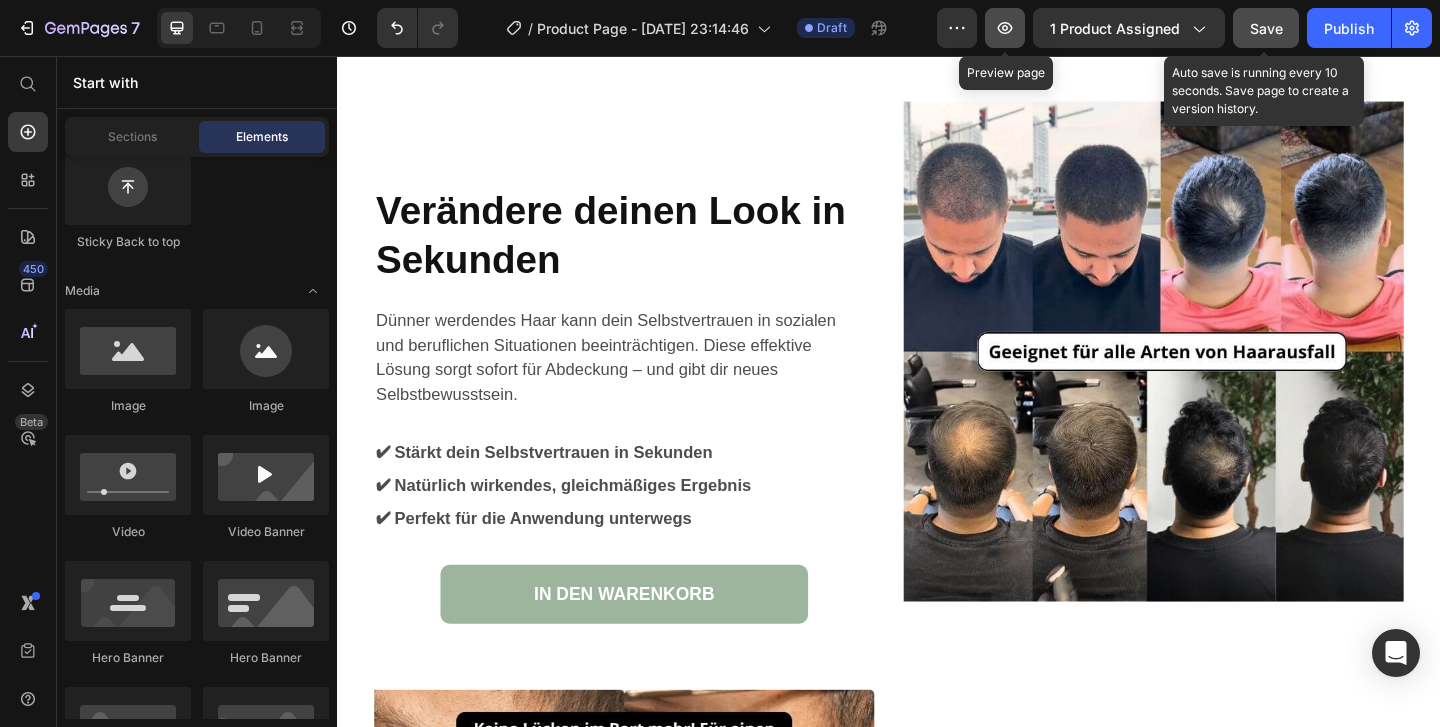 click 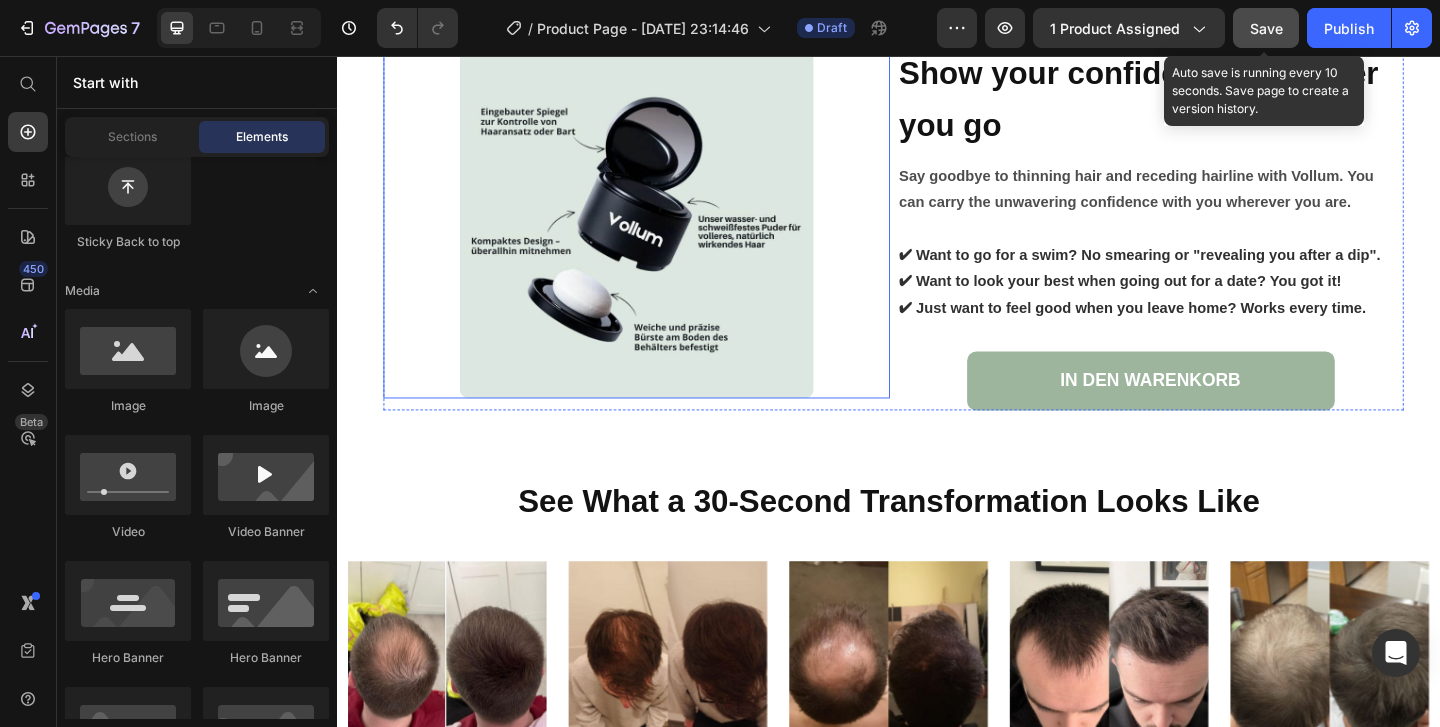scroll, scrollTop: 4509, scrollLeft: 0, axis: vertical 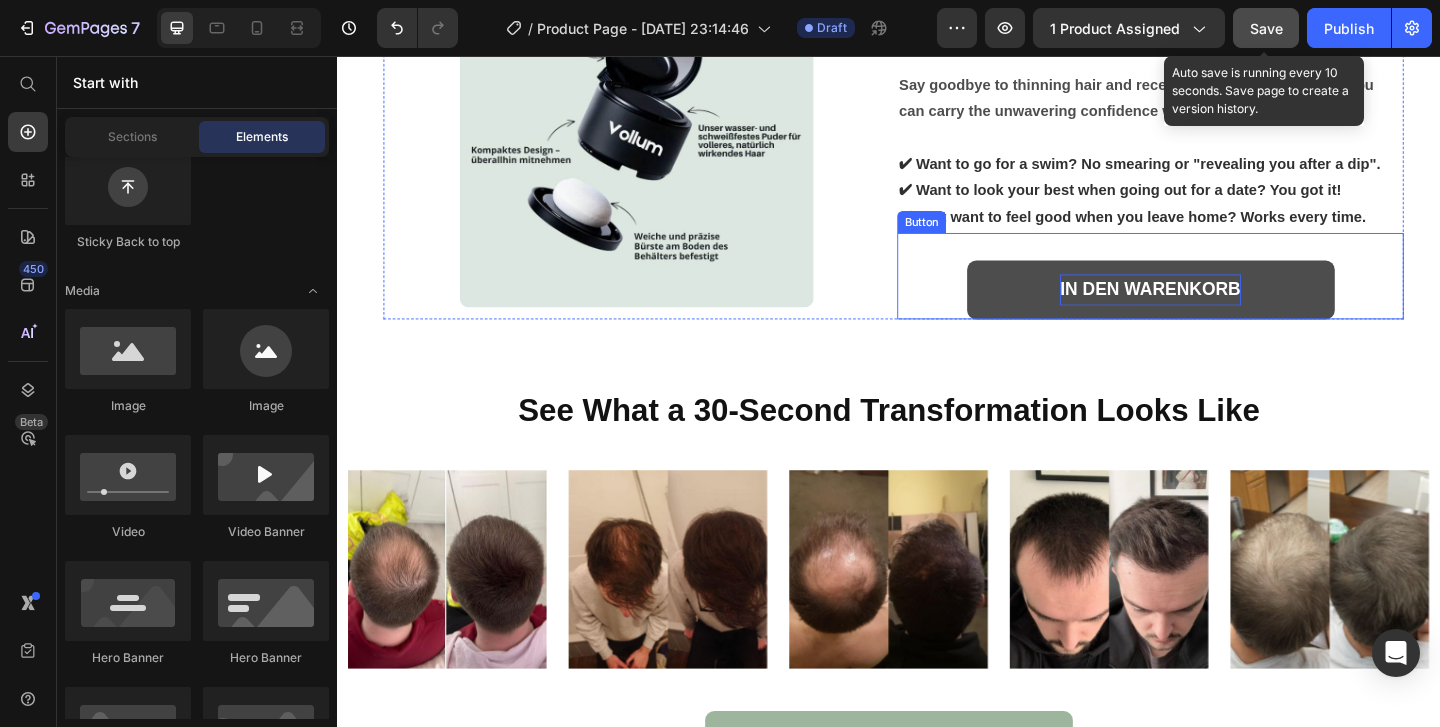 click on "IN DEN WARENKORB" at bounding box center (1221, 310) 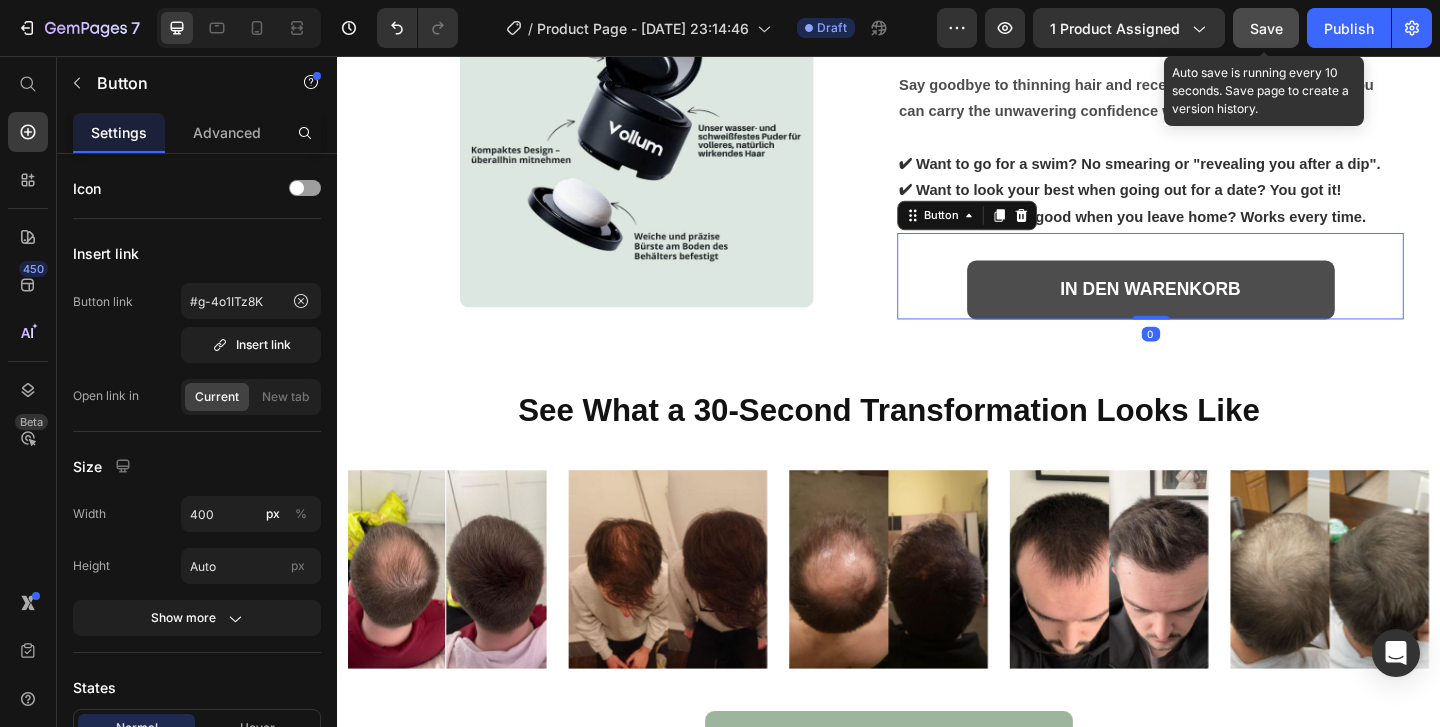 click on "IN DEN WARENKORB" at bounding box center [1222, 310] 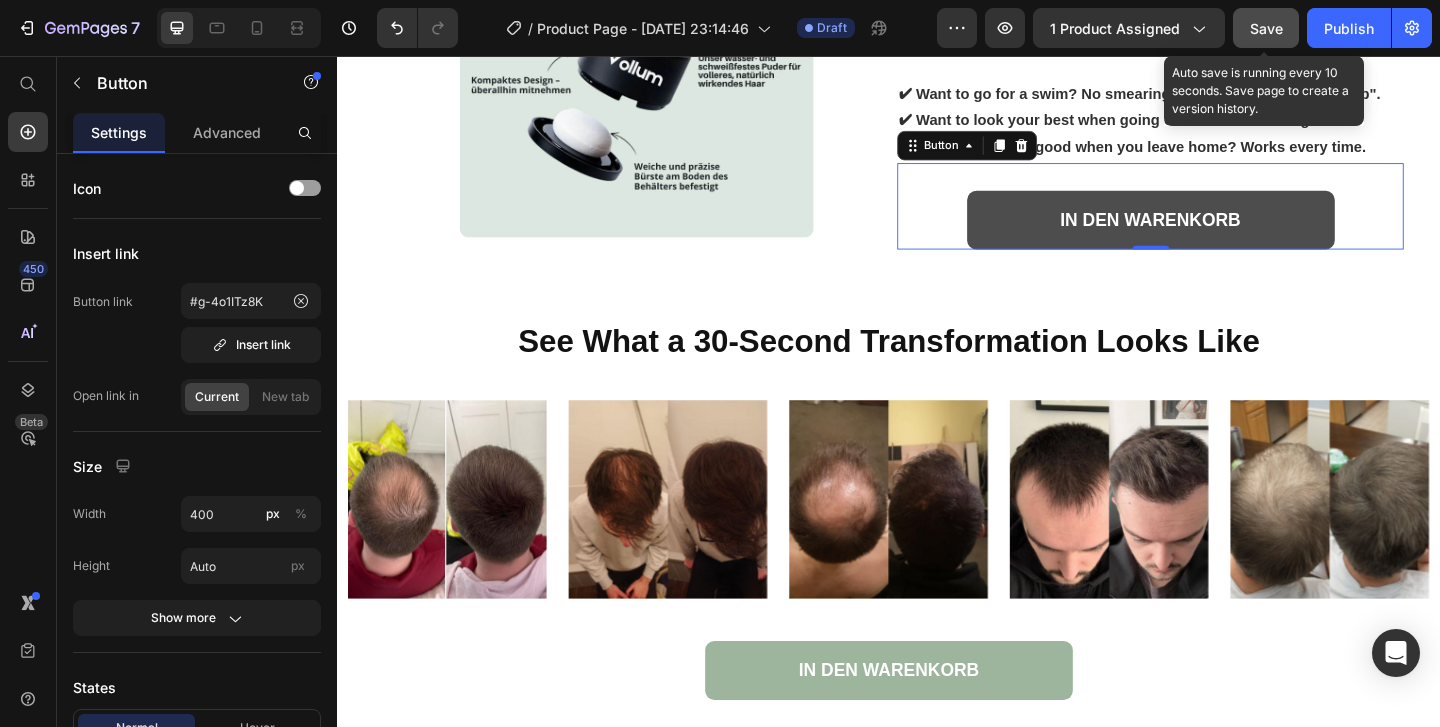 scroll, scrollTop: 4586, scrollLeft: 0, axis: vertical 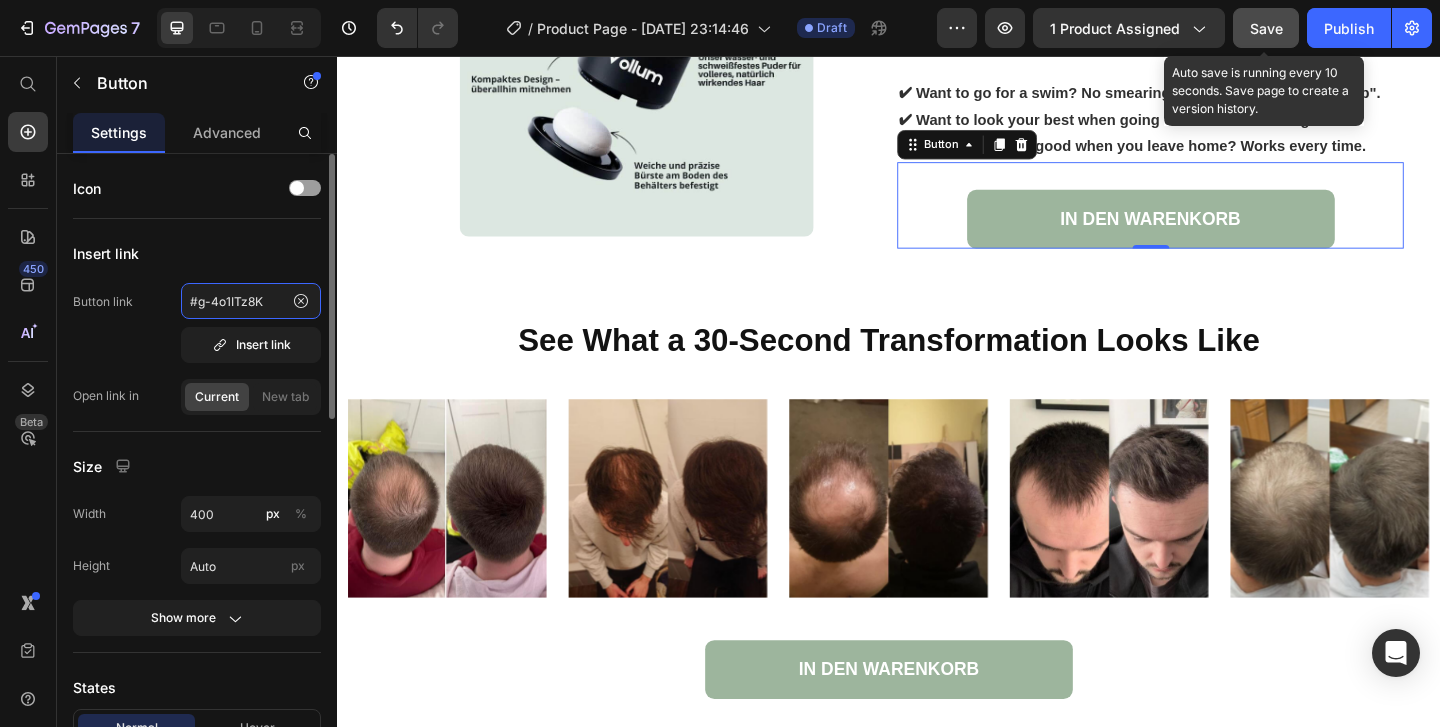 click on "#g-4o1ITz8K" 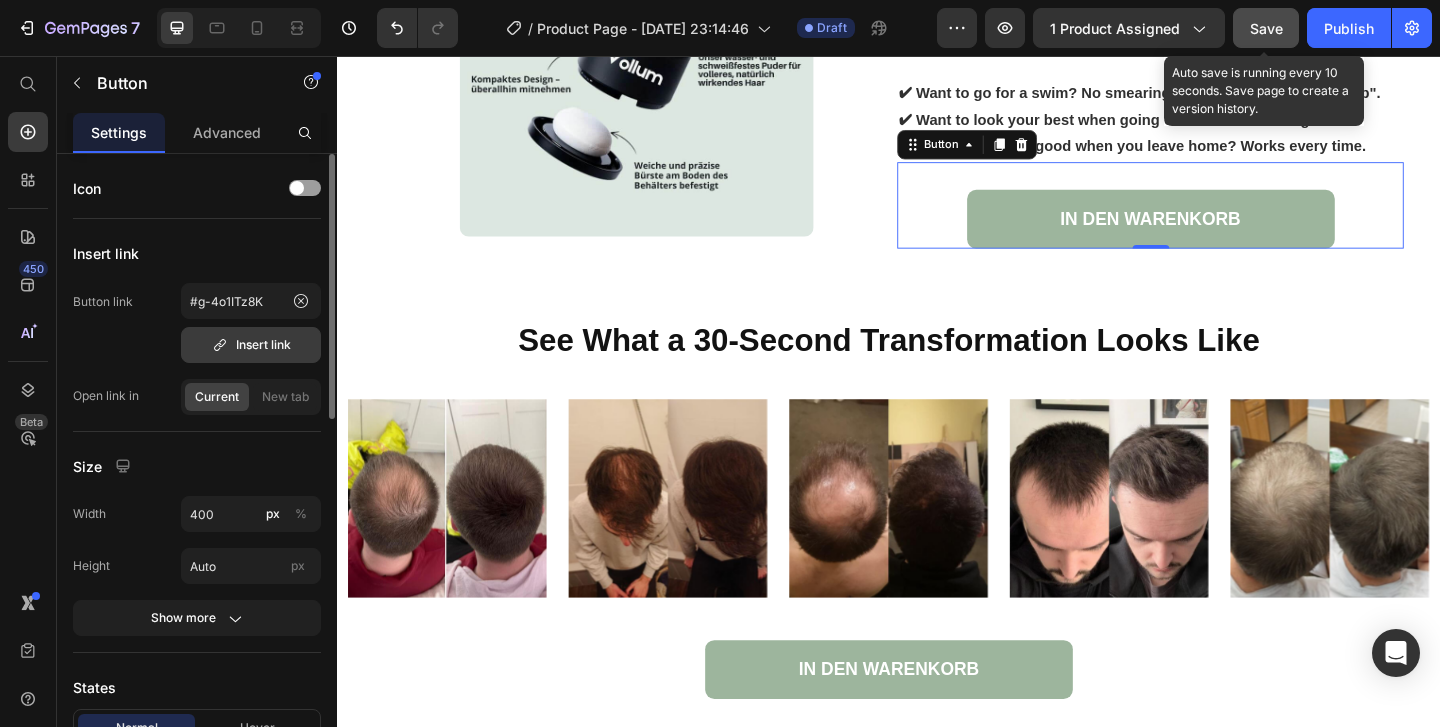 click on "Insert link" at bounding box center (251, 345) 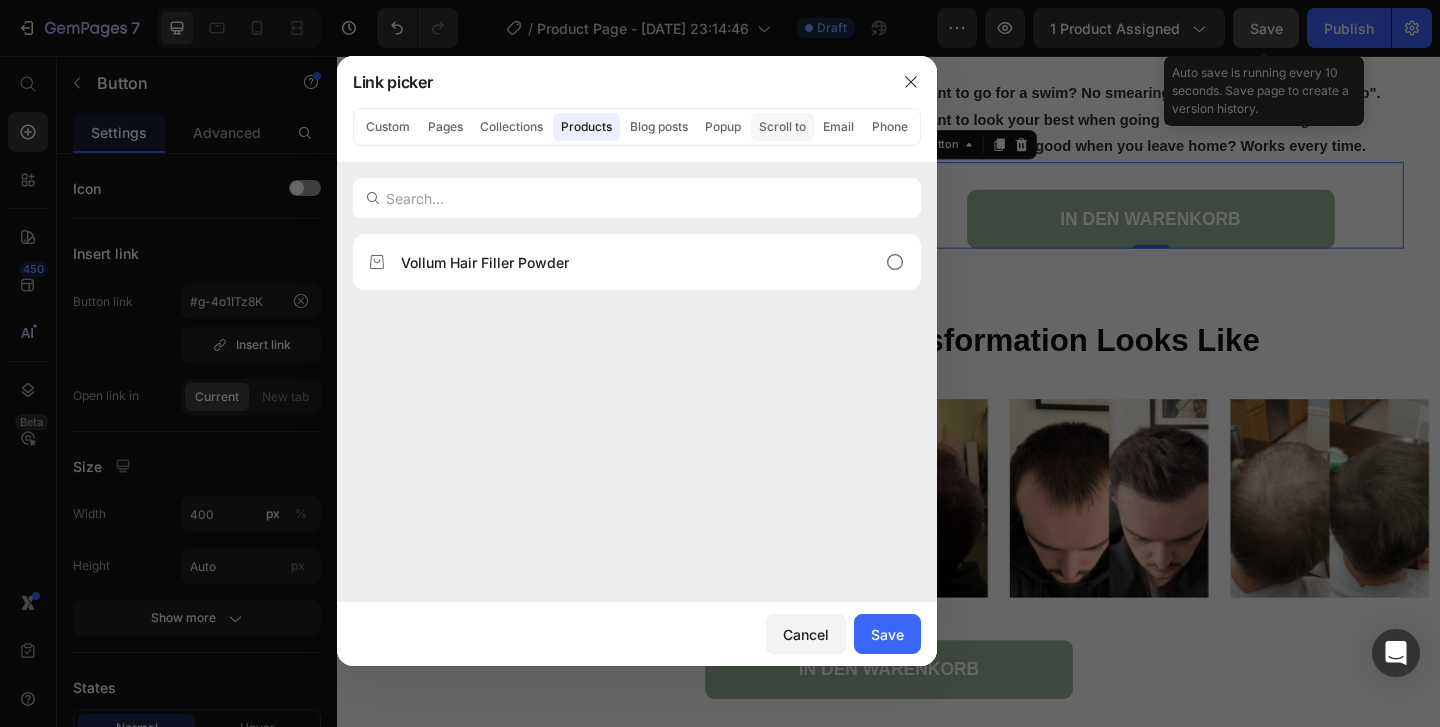 click on "Scroll to" 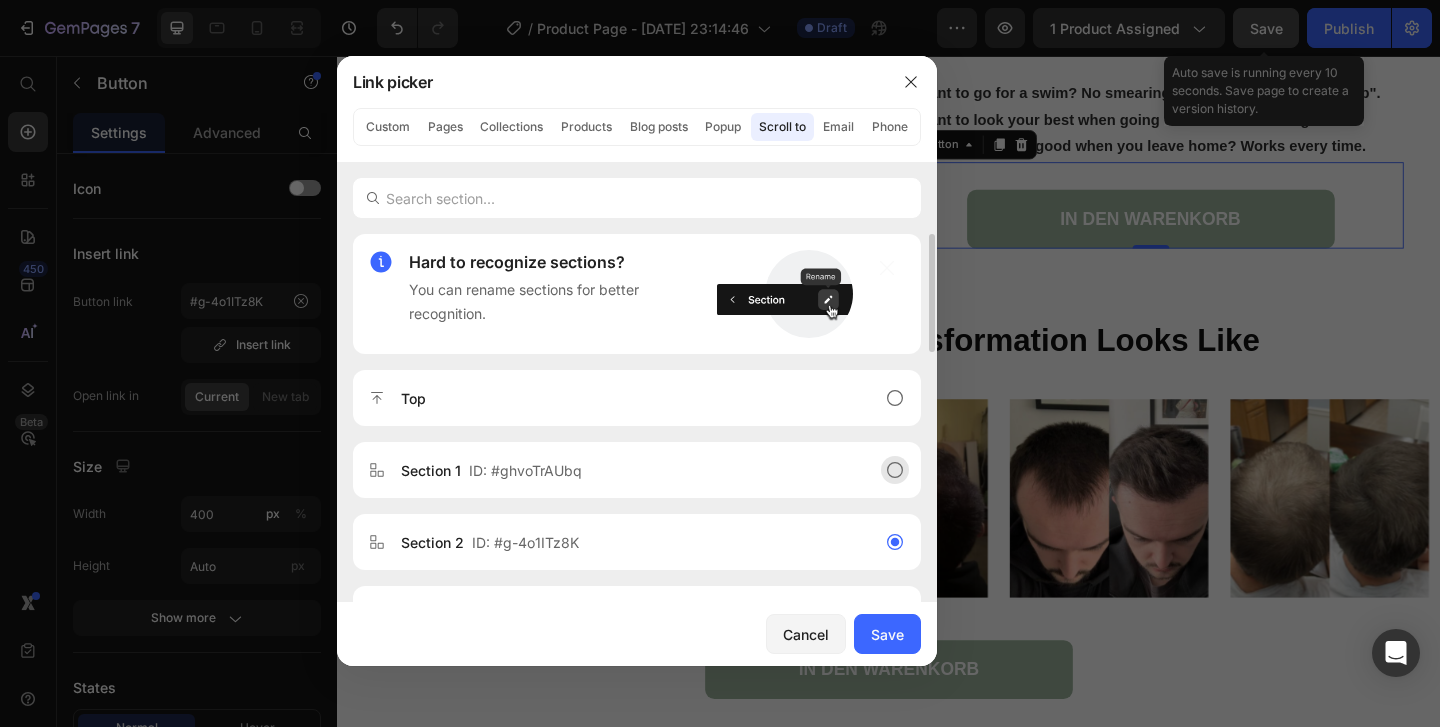 click on "Section 1  ID: #ghvoTrAUbq" at bounding box center [621, 470] 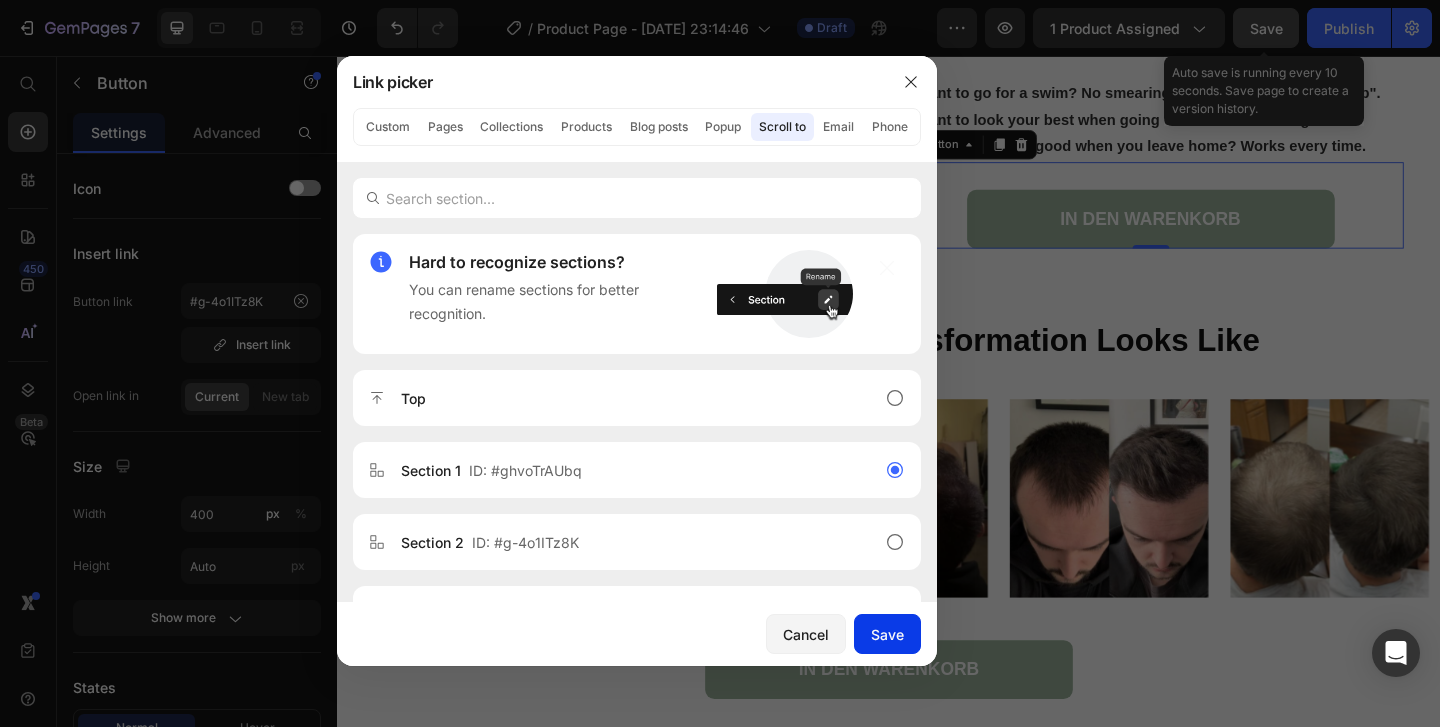 click on "Save" at bounding box center (887, 634) 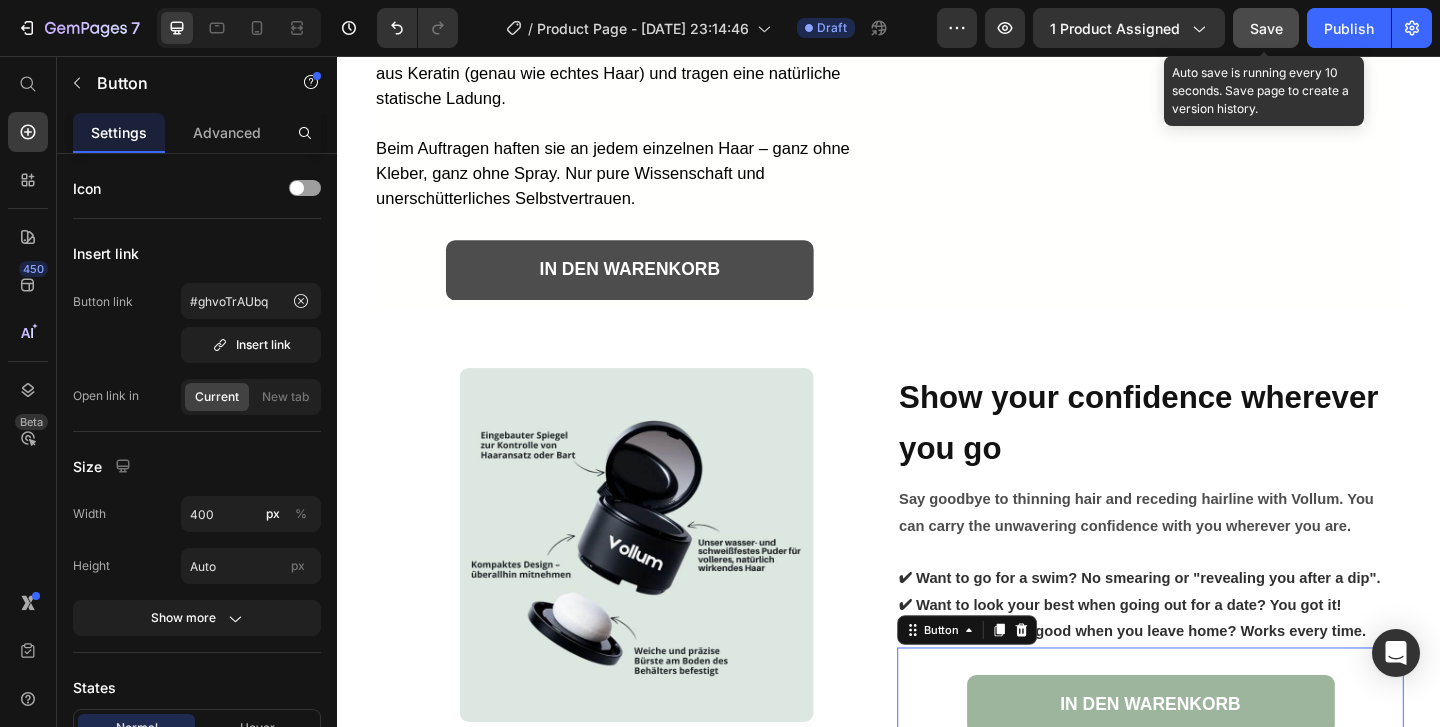 scroll, scrollTop: 4058, scrollLeft: 0, axis: vertical 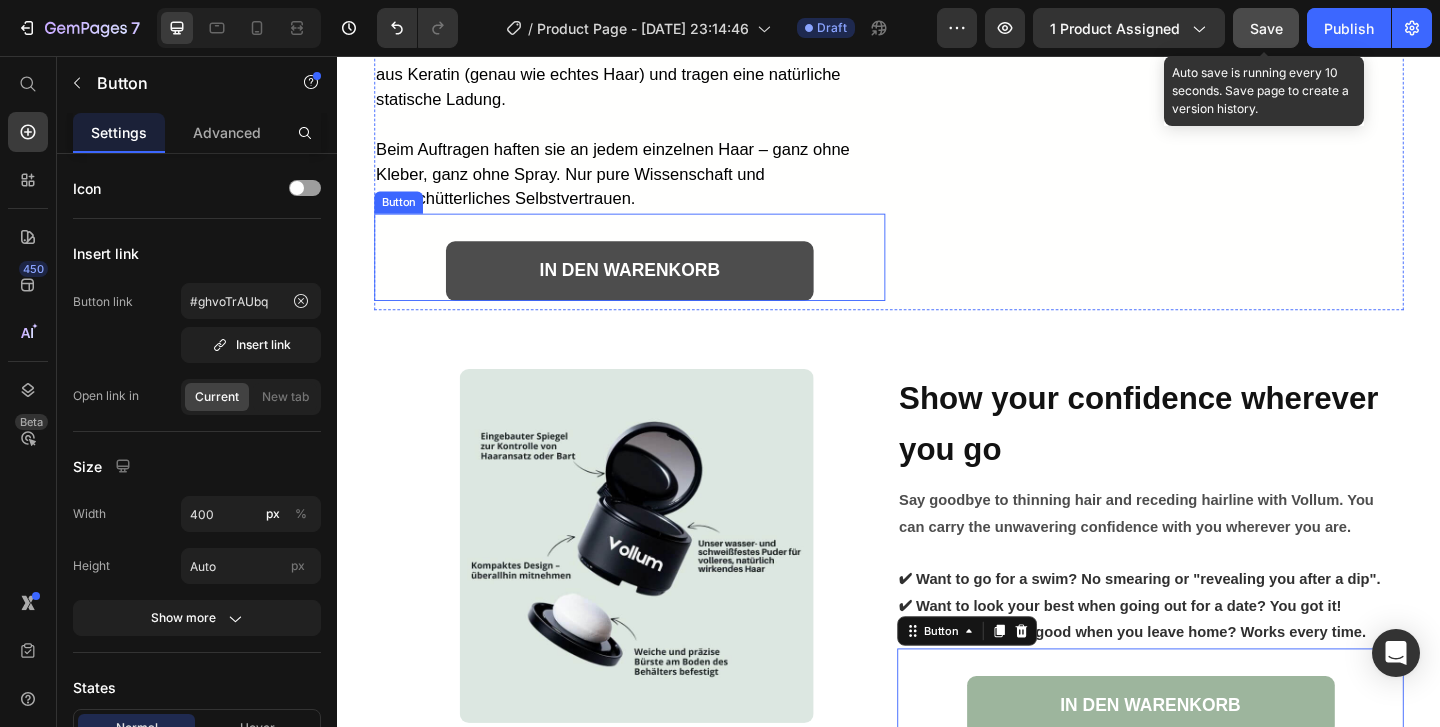 click on "IN DEN WARENKORB" at bounding box center (655, 289) 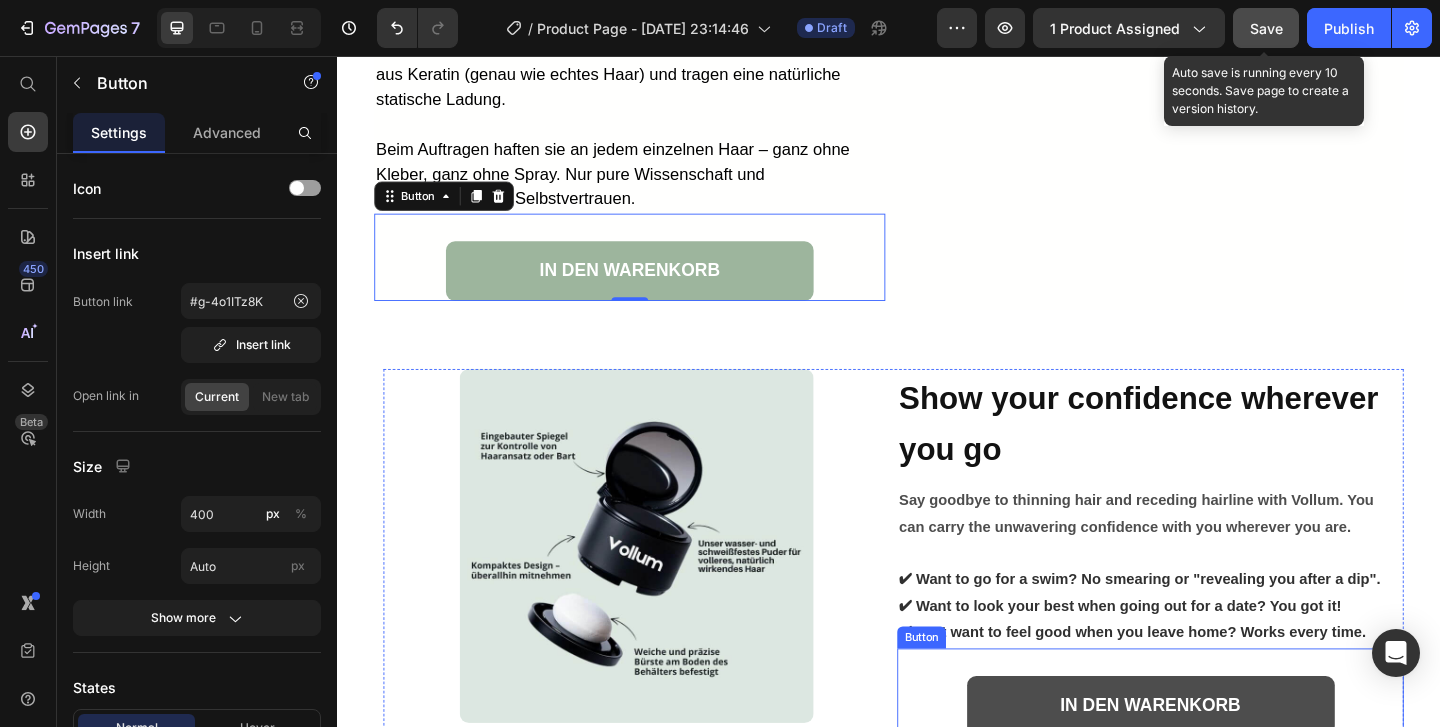 click on "IN DEN WARENKORB" at bounding box center (1222, 762) 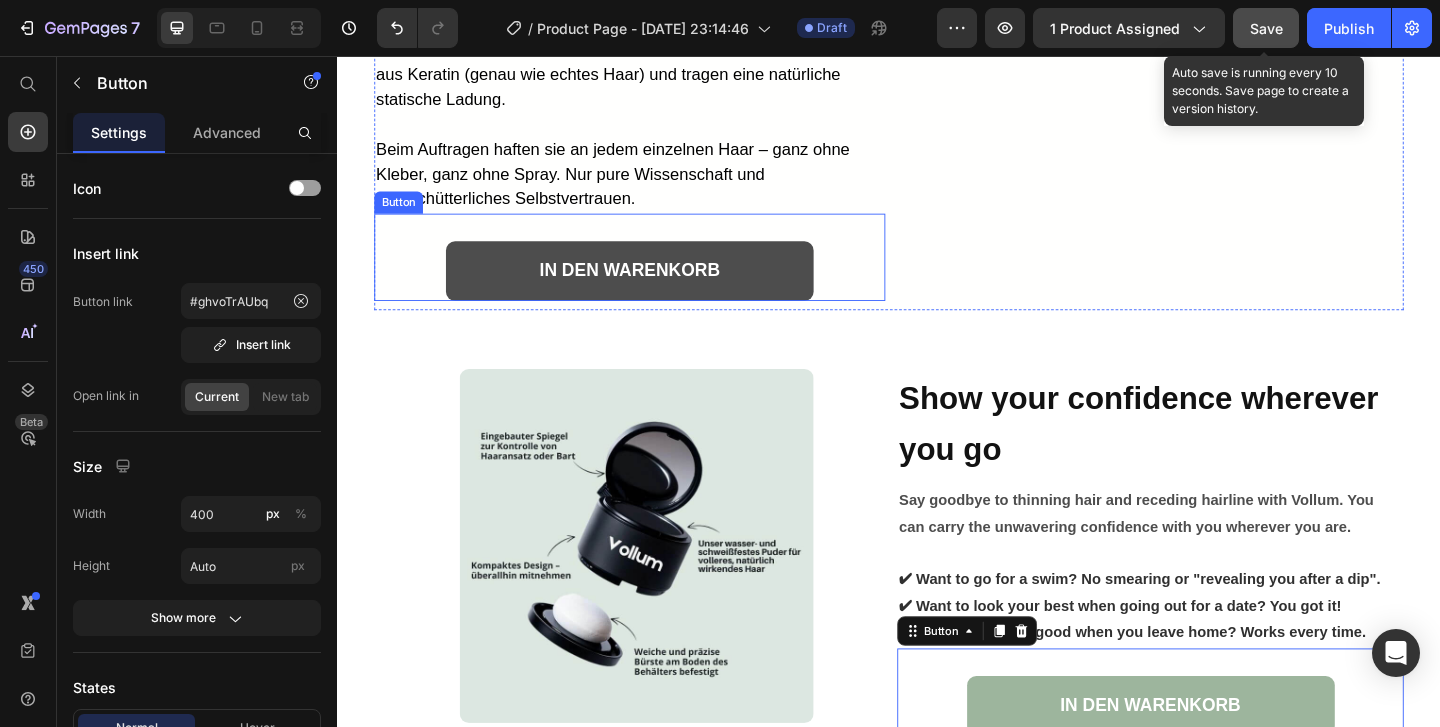 click on "IN DEN WARENKORB" at bounding box center [655, 289] 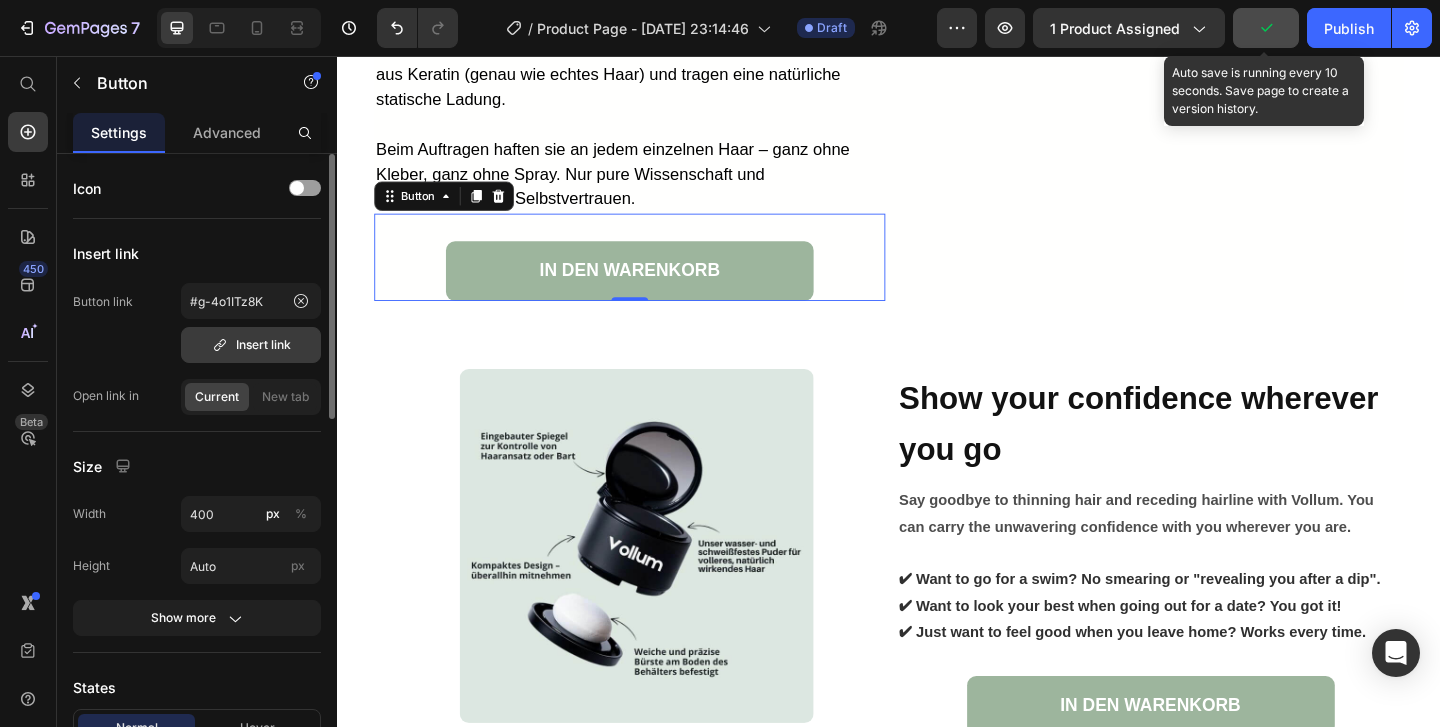 click on "Insert link" at bounding box center [251, 345] 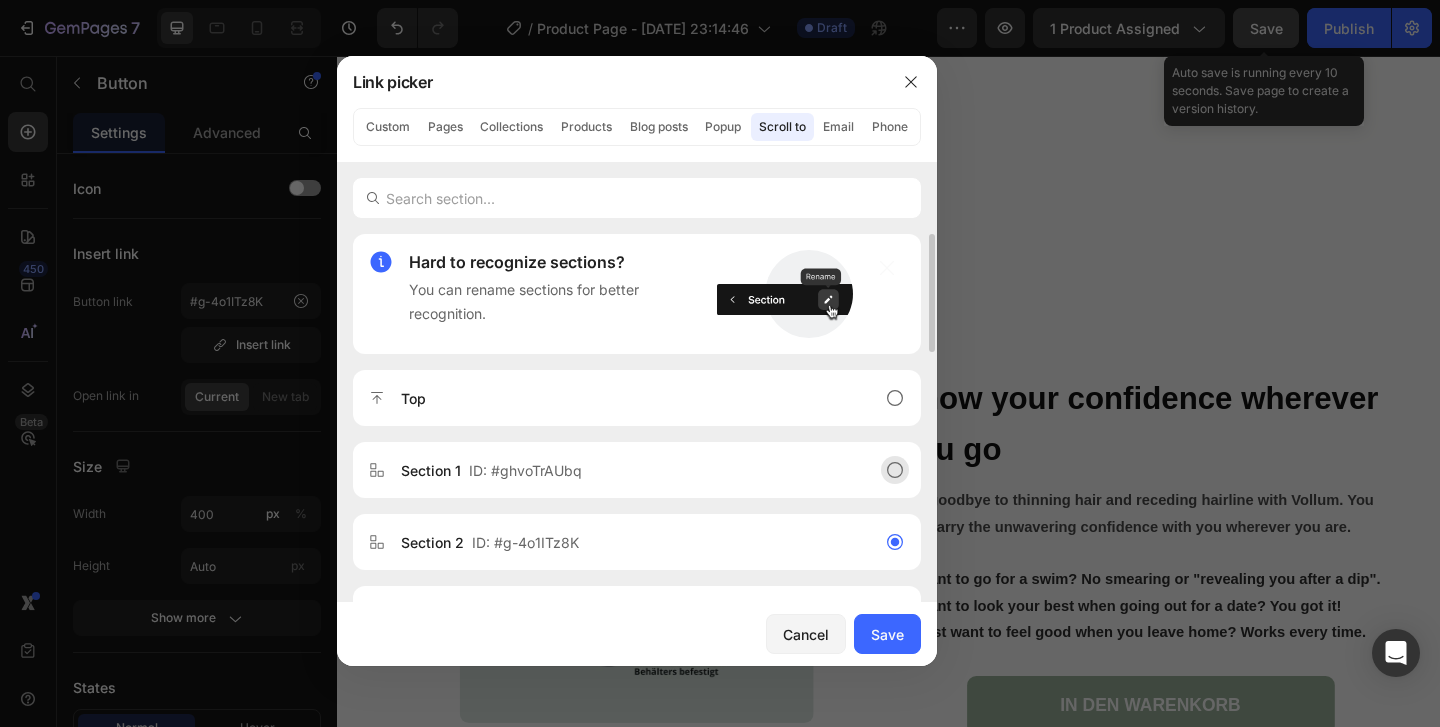 click on "Section 1  ID: #ghvoTrAUbq" at bounding box center (621, 470) 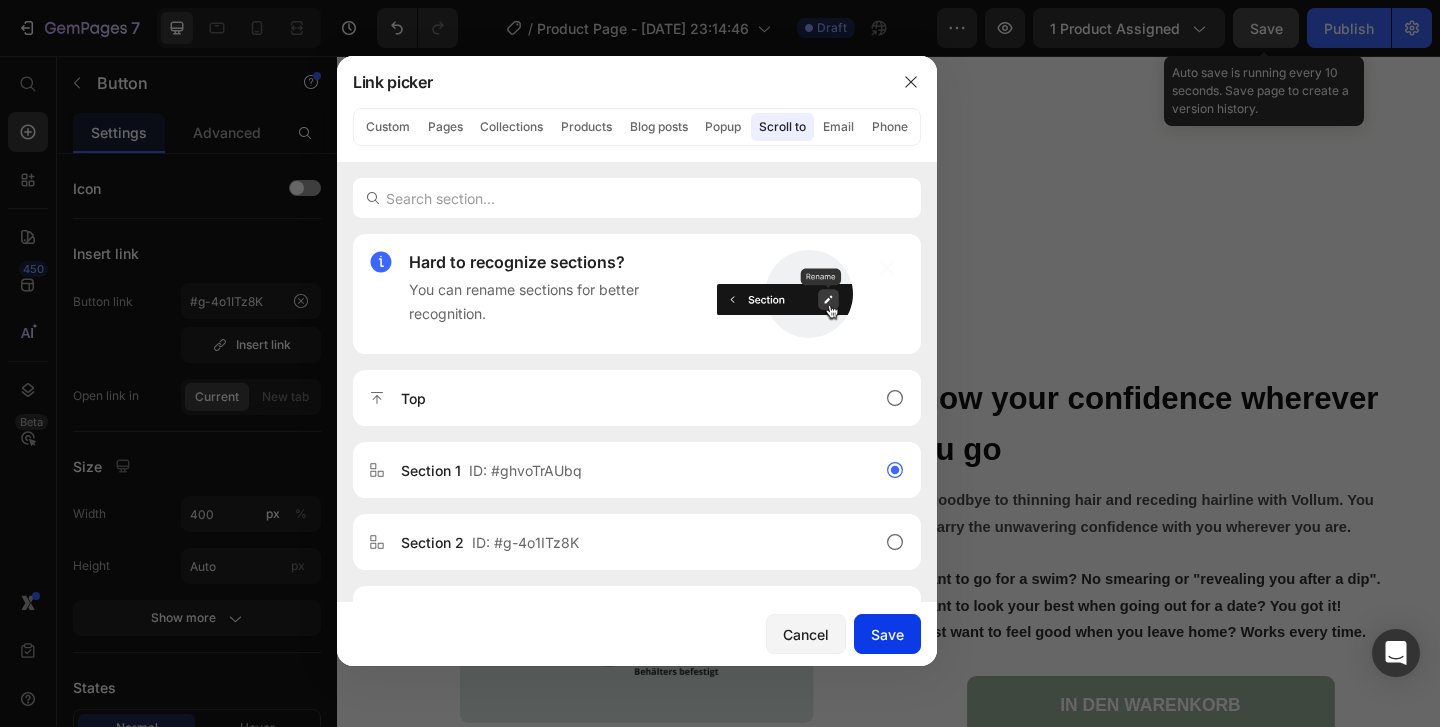 click on "Save" at bounding box center (887, 634) 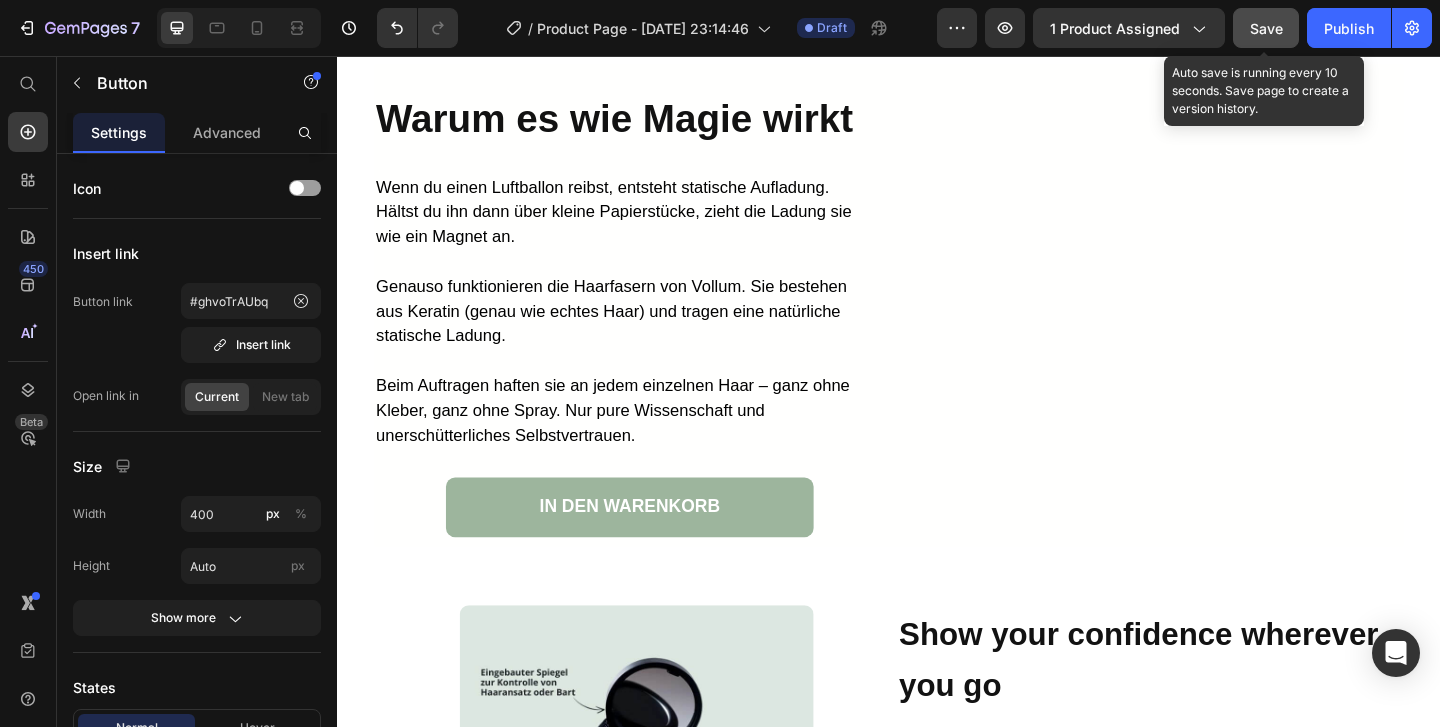 scroll, scrollTop: 3821, scrollLeft: 0, axis: vertical 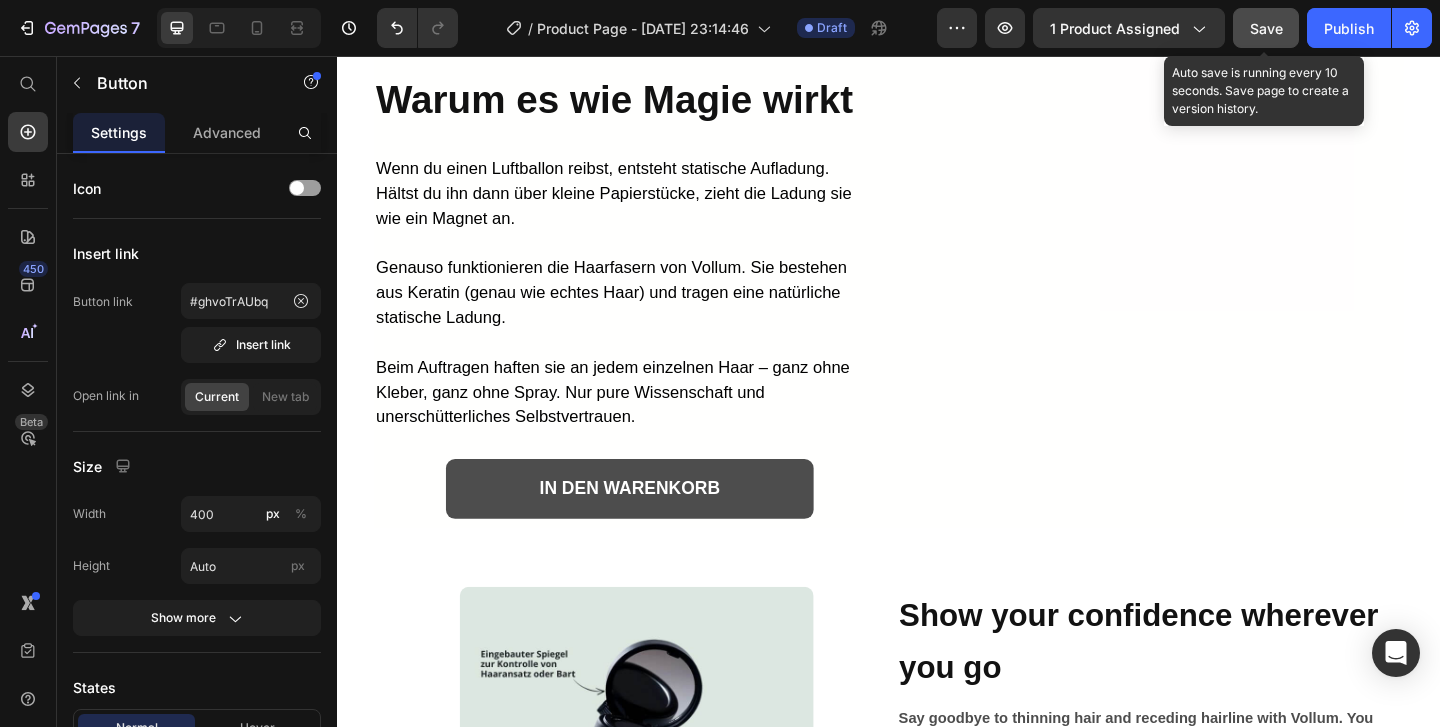 click on "IN DEN WARENKORB" at bounding box center (655, 526) 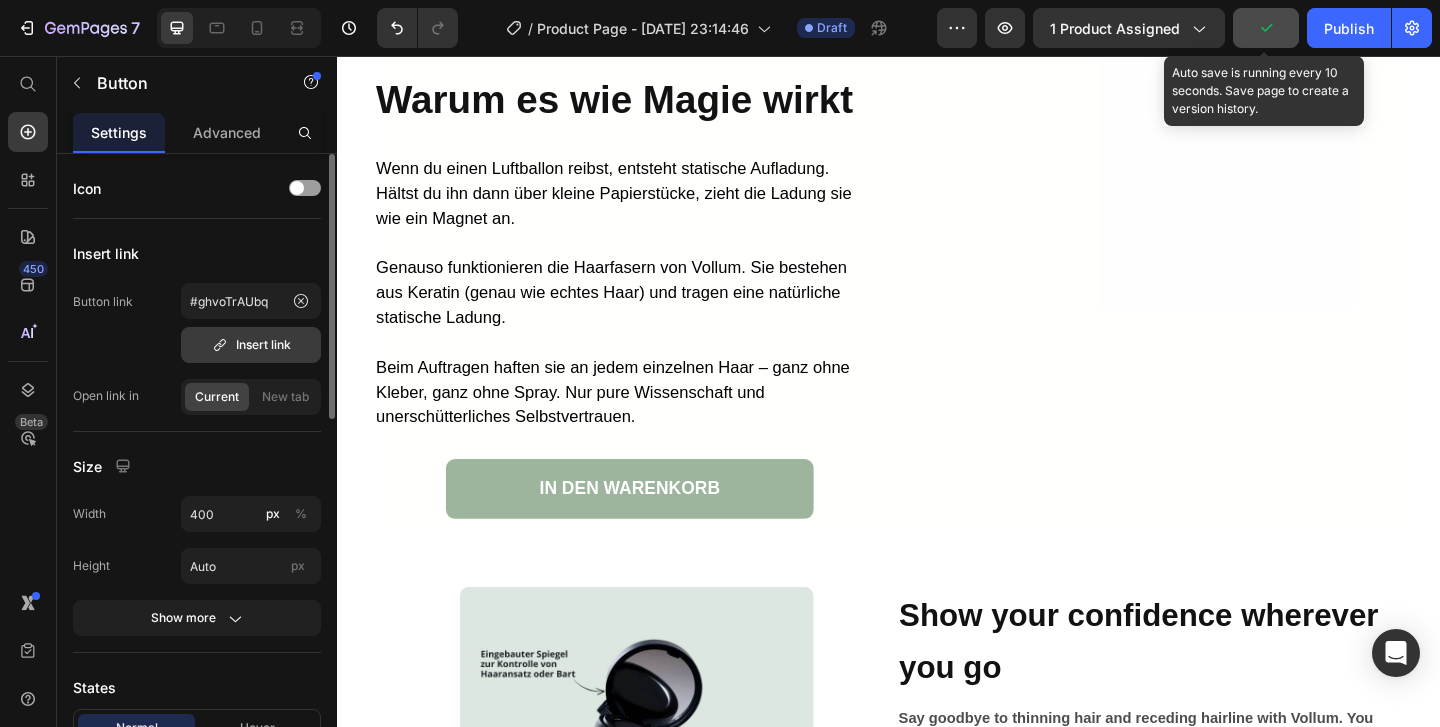 click on "Insert link" at bounding box center (251, 345) 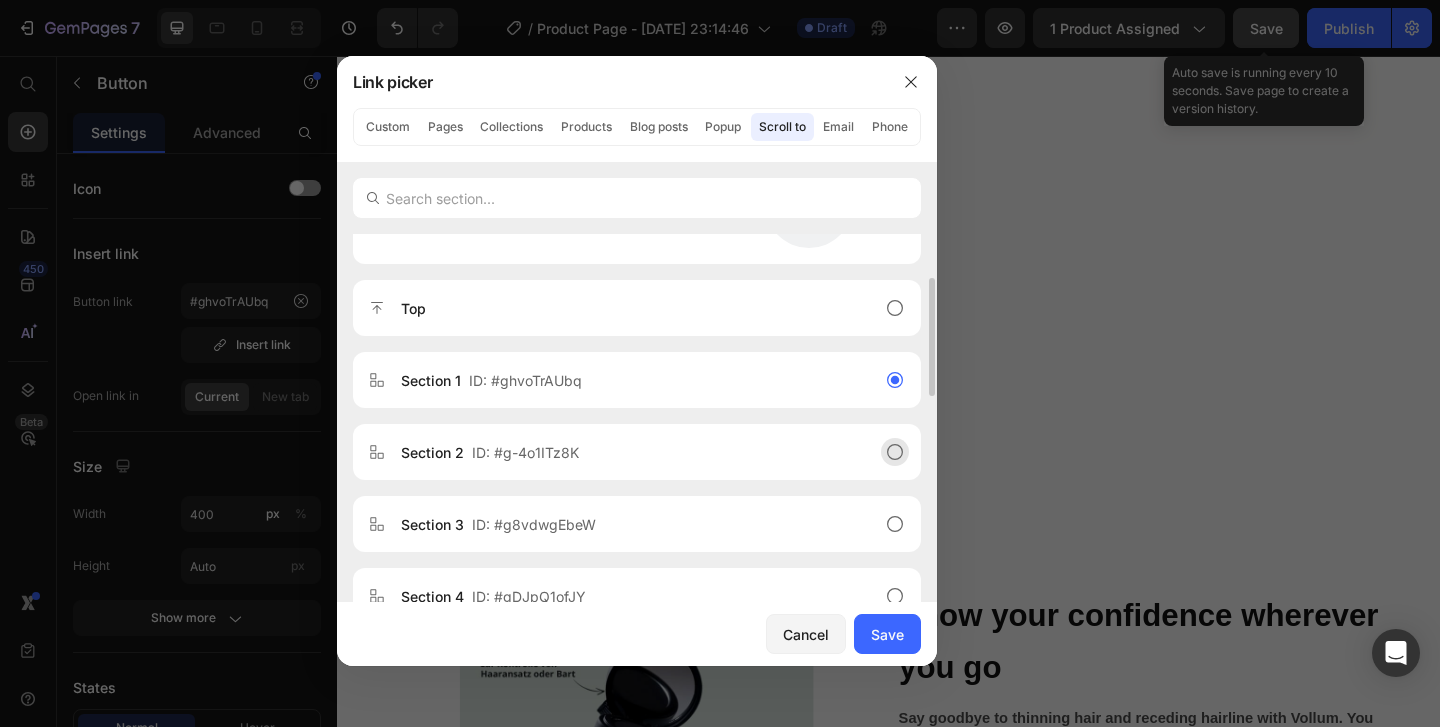 scroll, scrollTop: 105, scrollLeft: 0, axis: vertical 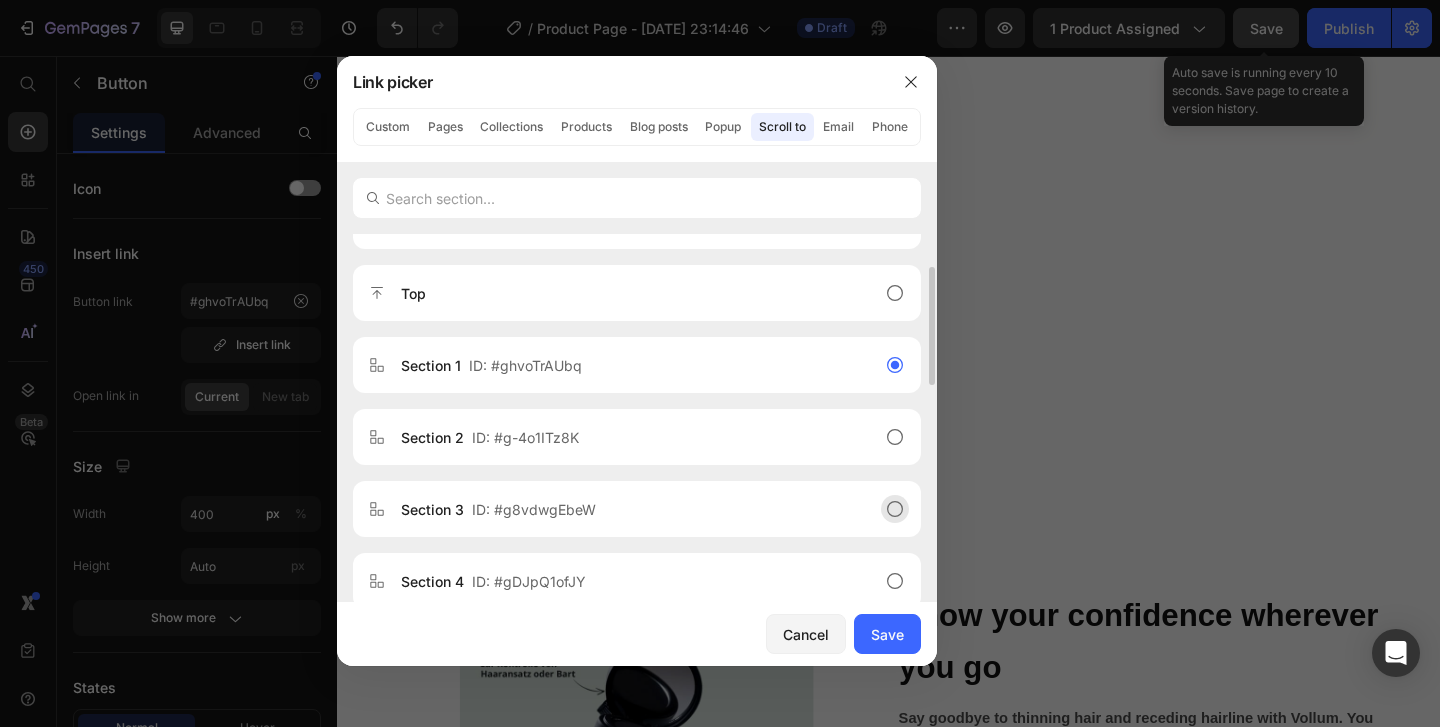 click 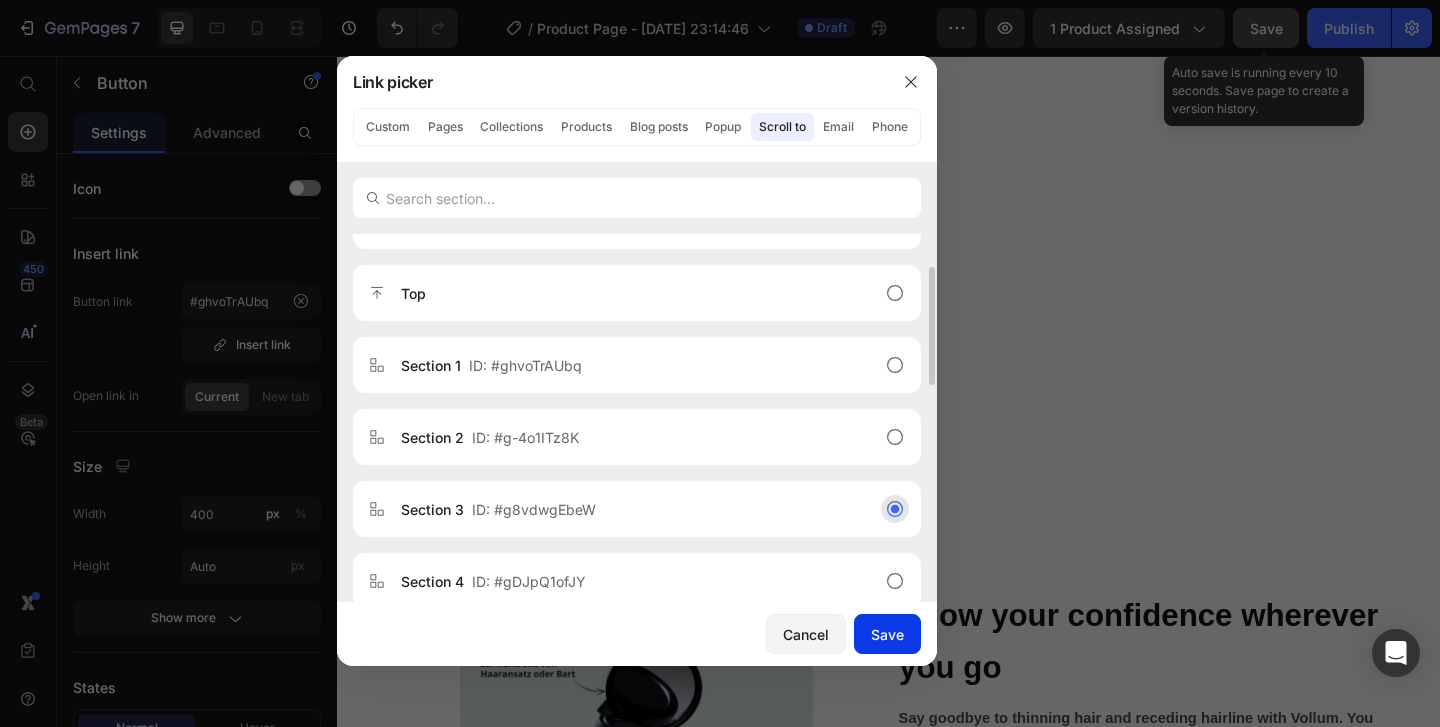 click on "Save" at bounding box center [887, 634] 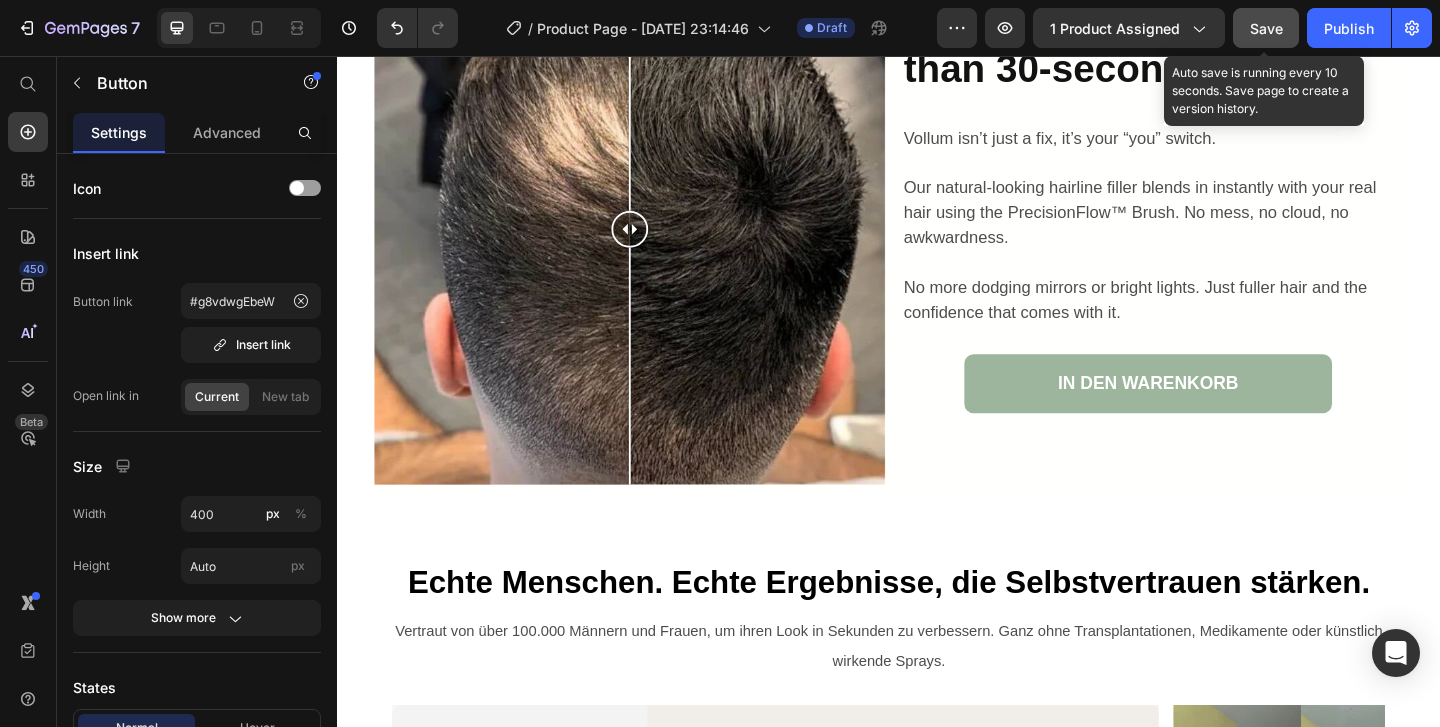 scroll, scrollTop: 2681, scrollLeft: 0, axis: vertical 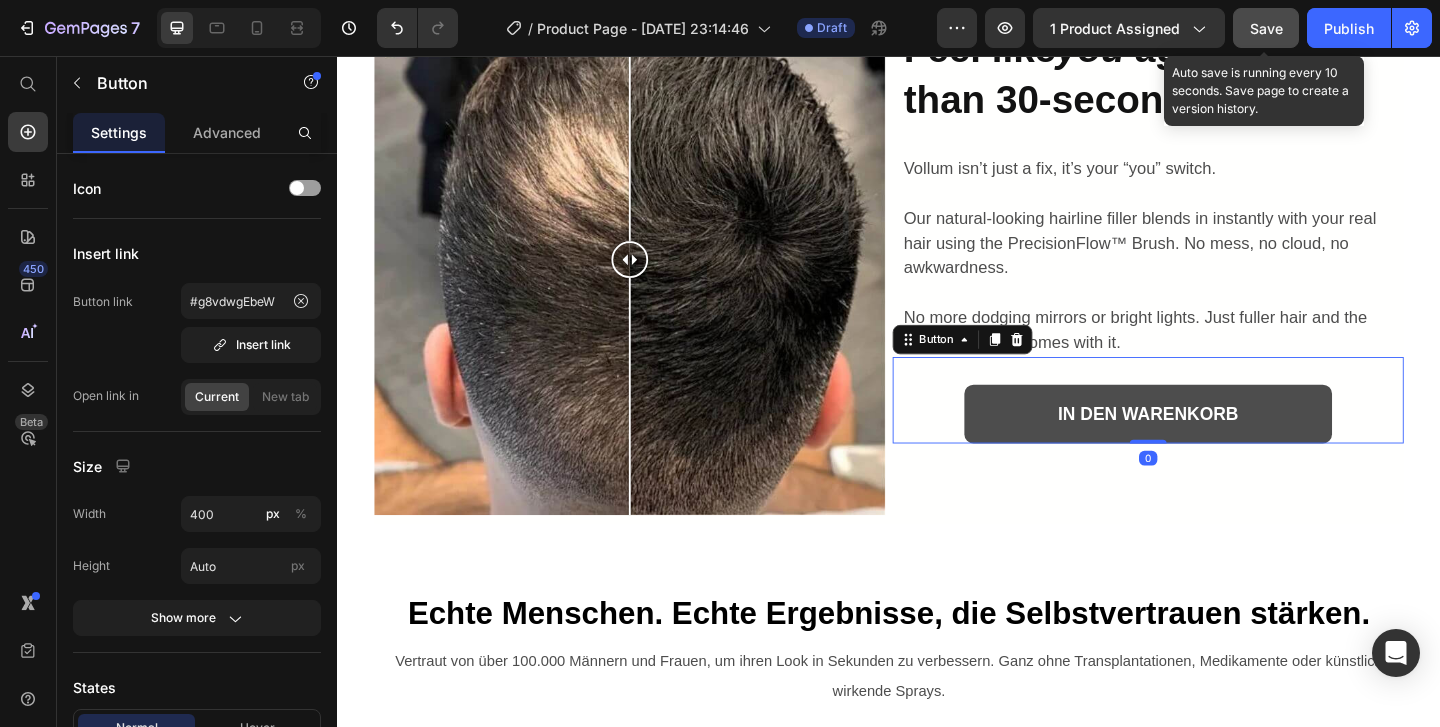 click on "IN DEN WARENKORB" at bounding box center (1219, 445) 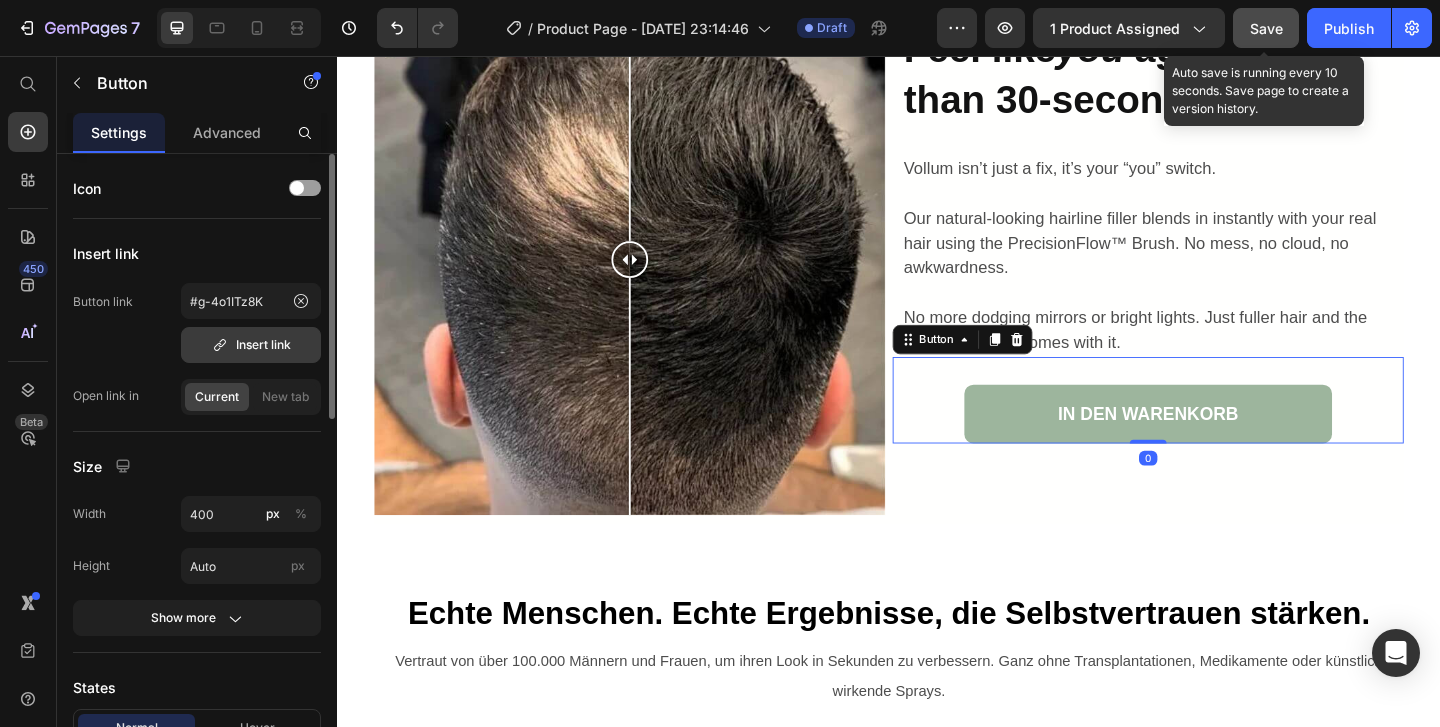 click on "Insert link" at bounding box center [251, 345] 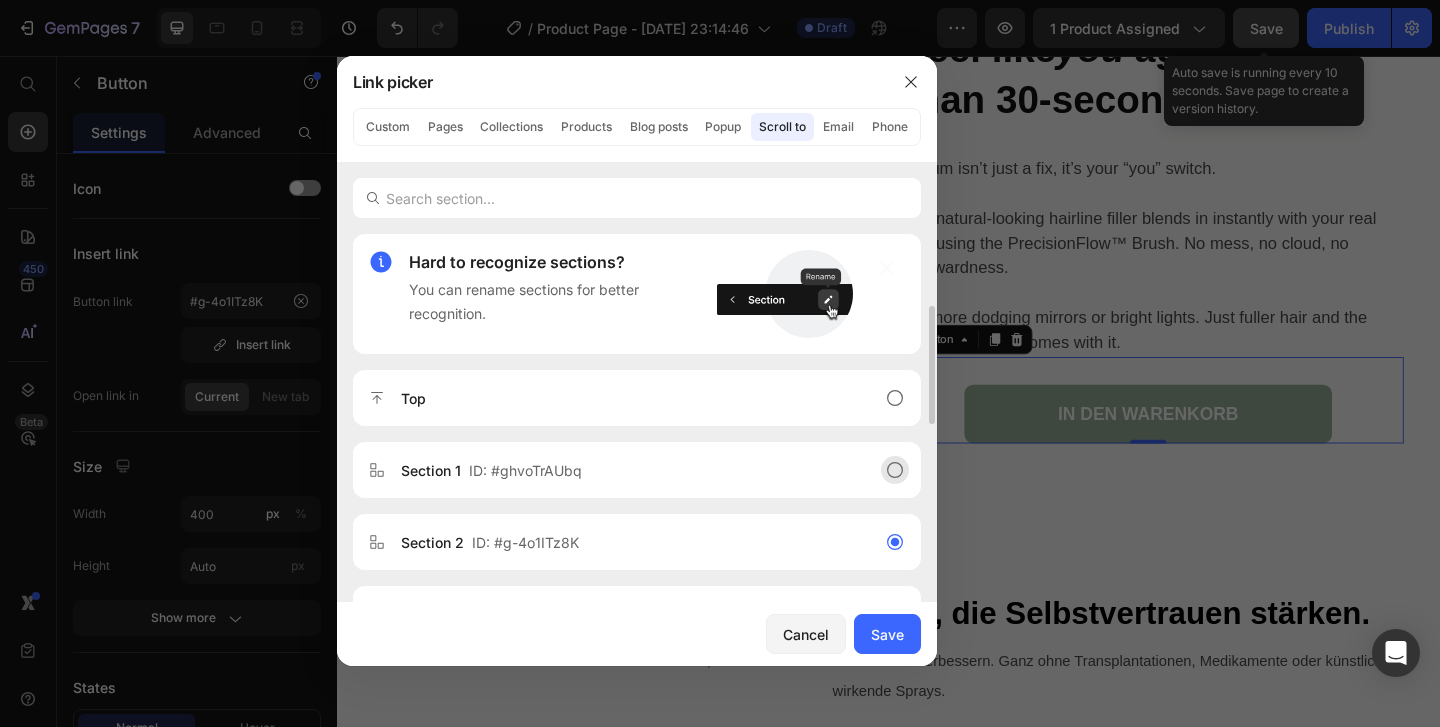scroll, scrollTop: 68, scrollLeft: 0, axis: vertical 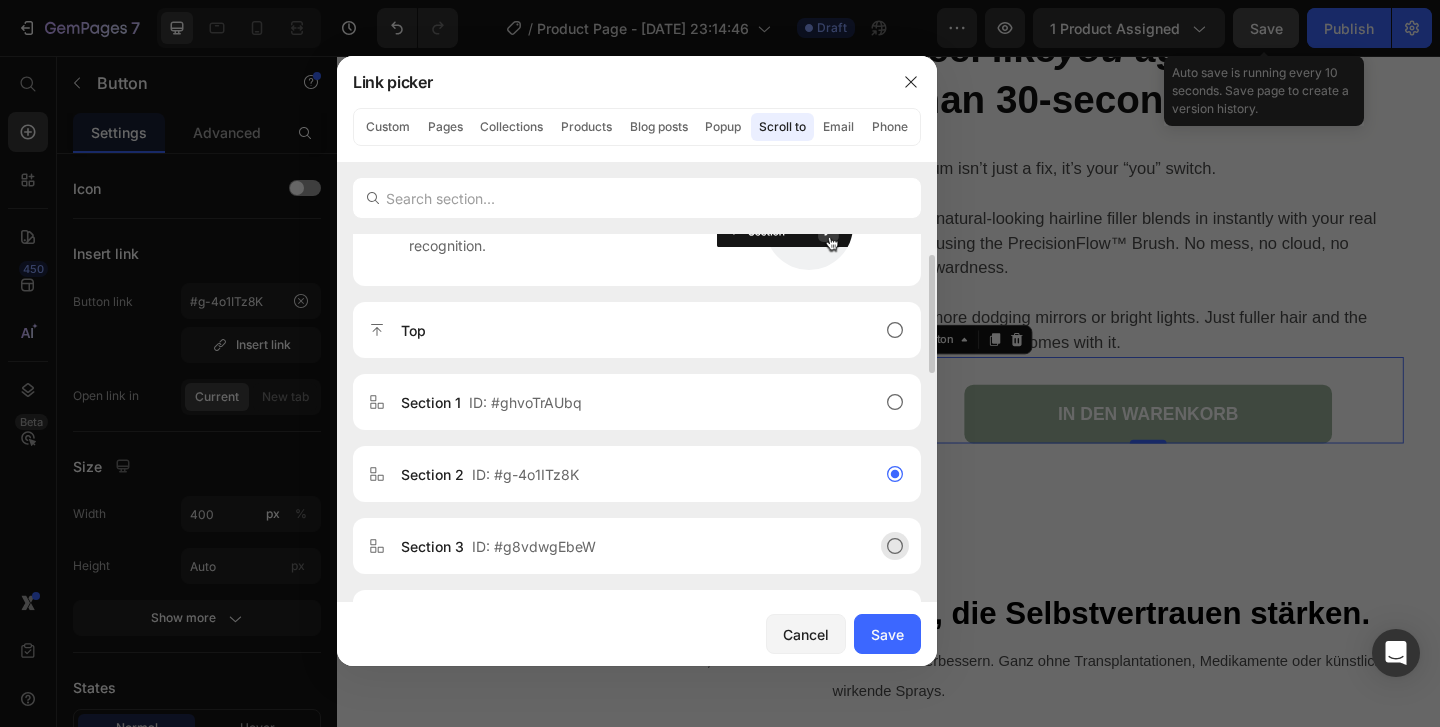 click on "Section 3  ID: #g8vdwgEbeW" at bounding box center [621, 546] 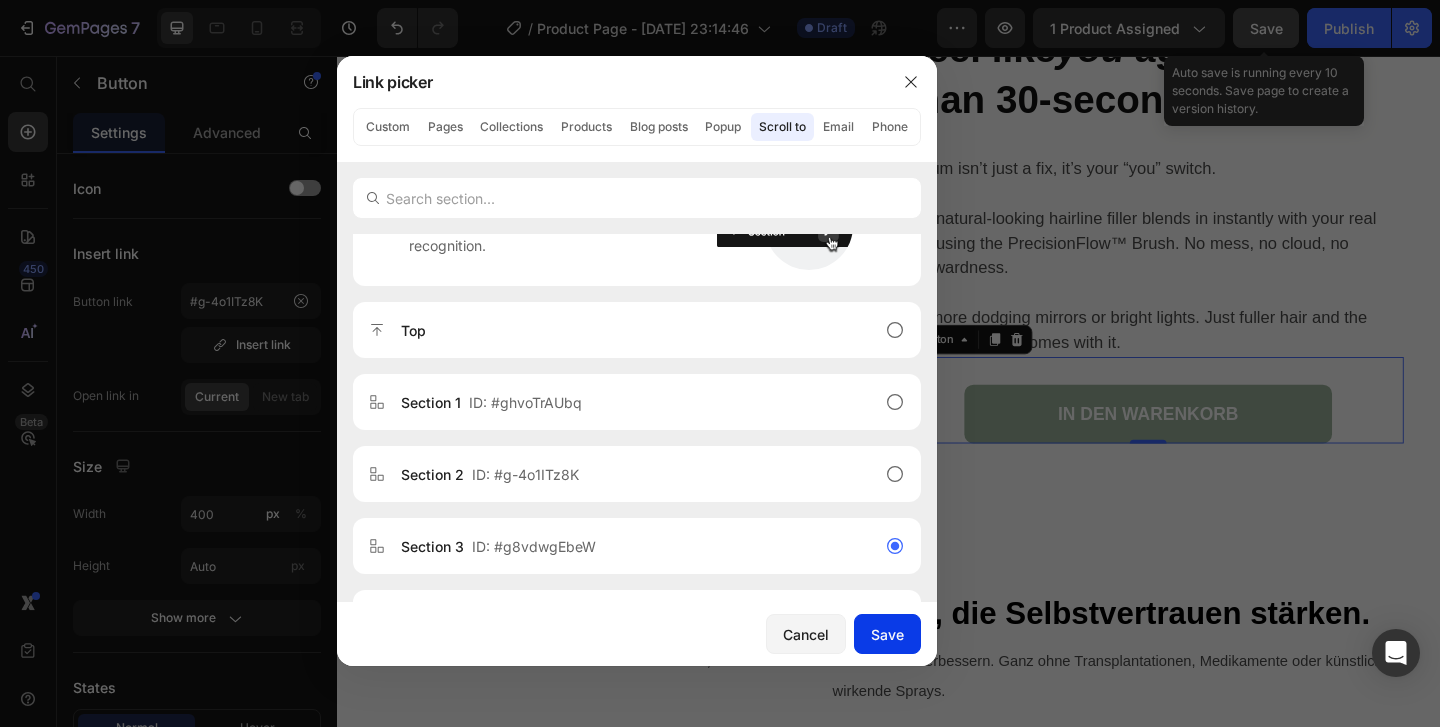 click on "Save" at bounding box center (887, 634) 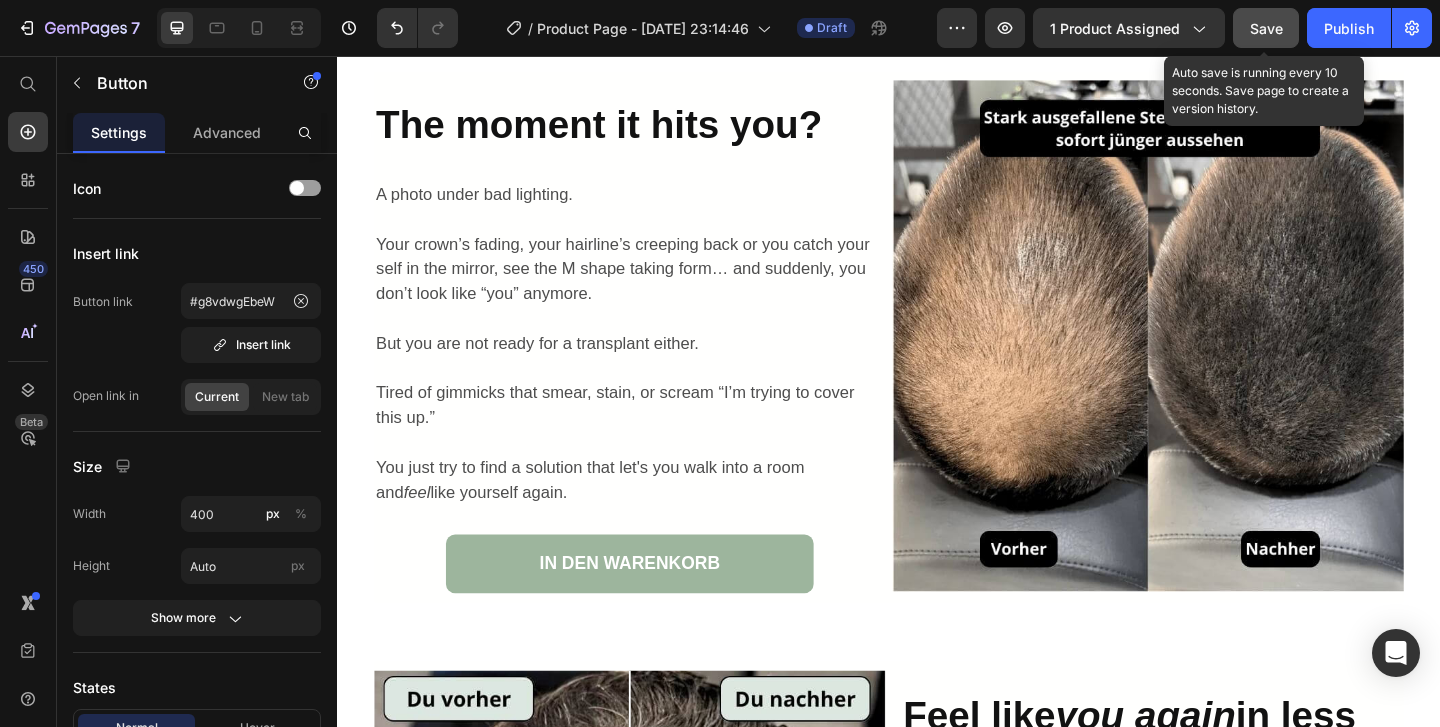 scroll, scrollTop: 1912, scrollLeft: 0, axis: vertical 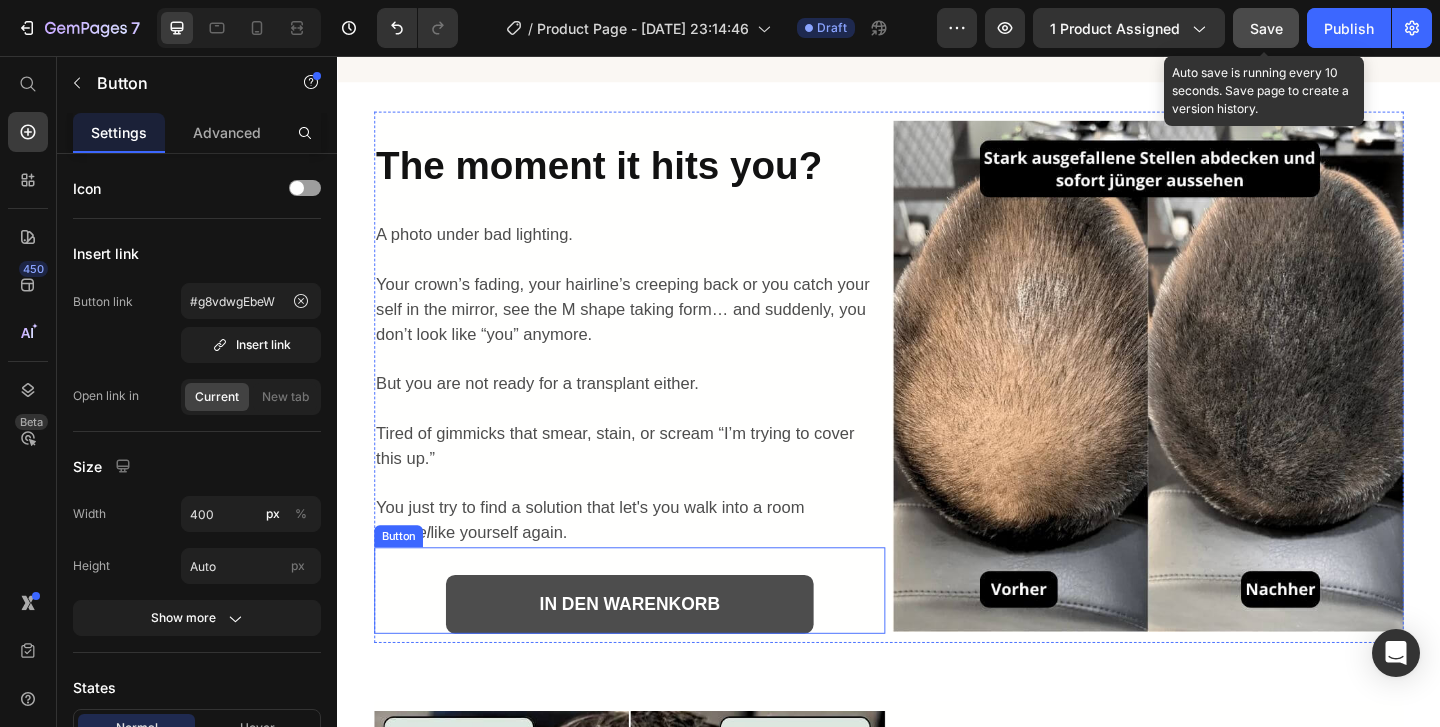 click on "IN DEN WARENKORB" at bounding box center (655, 652) 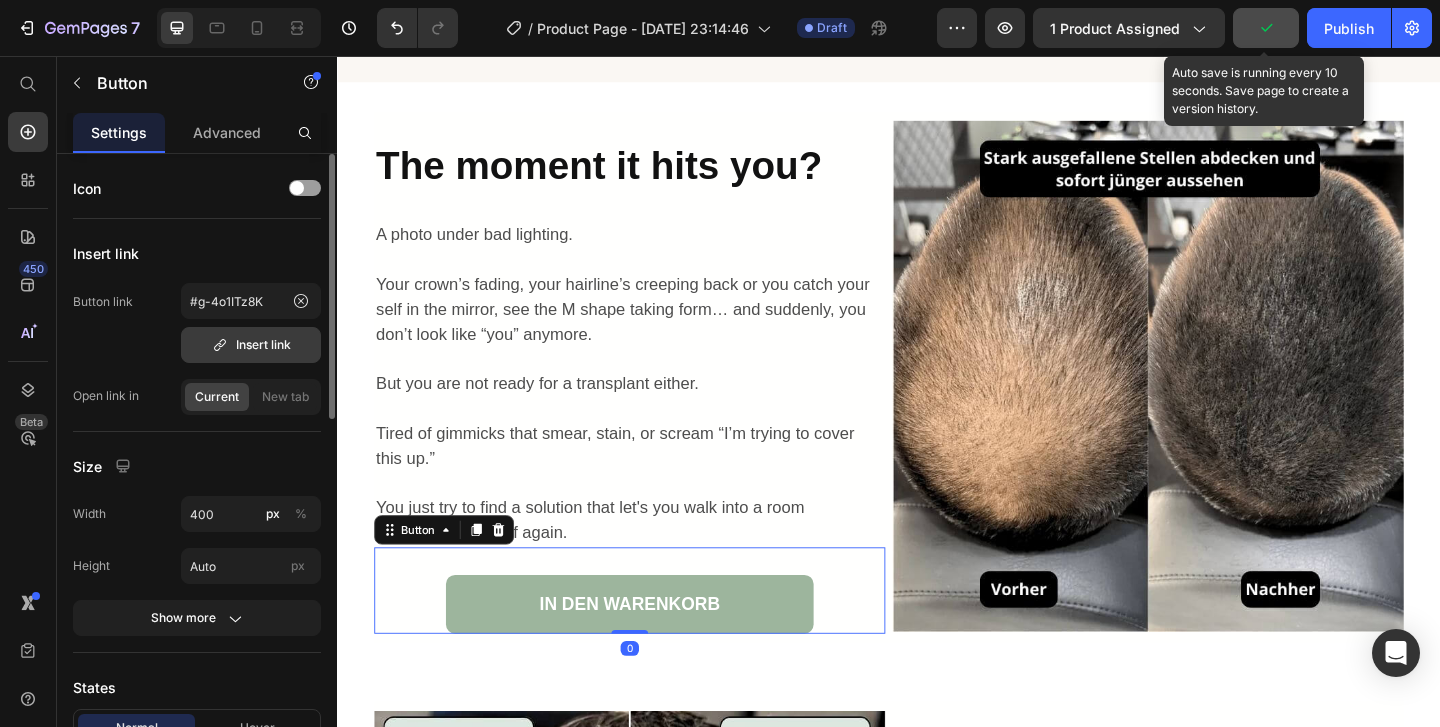 click on "Insert link" at bounding box center (251, 345) 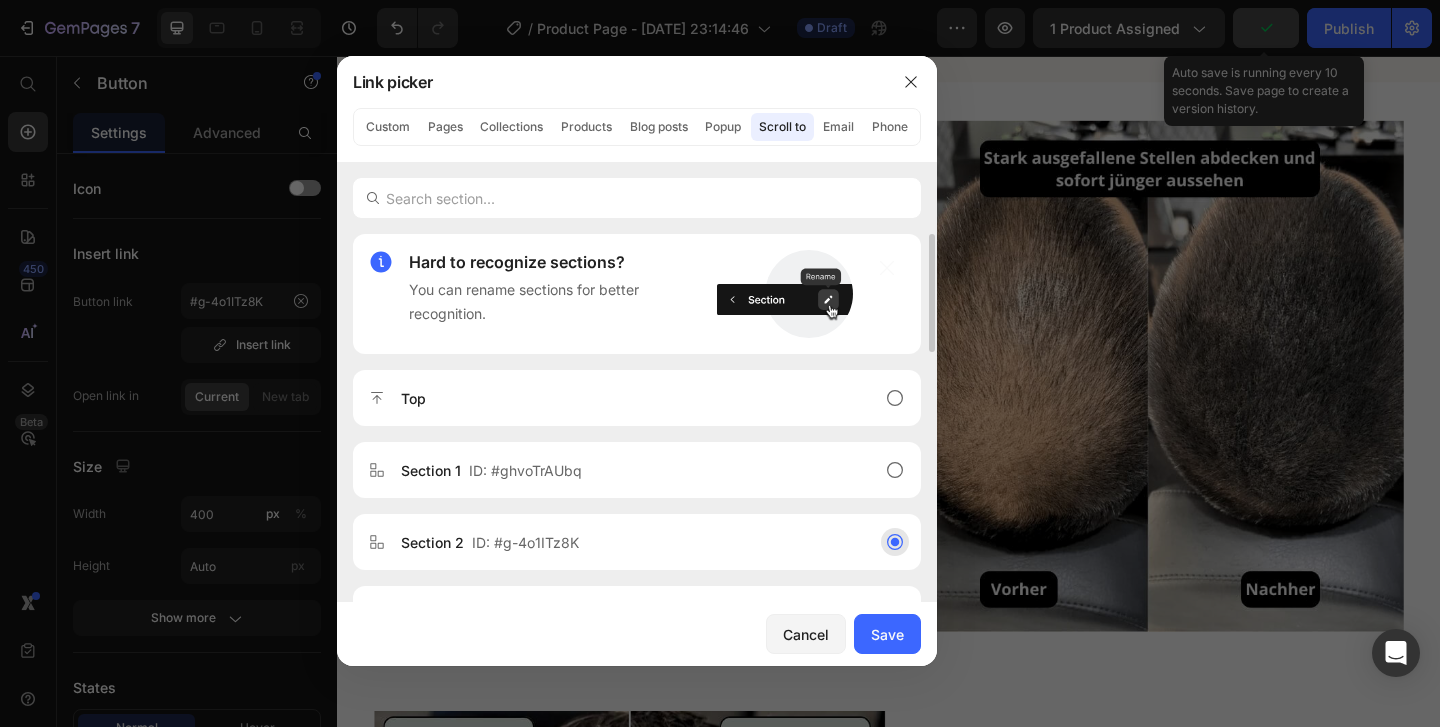 scroll, scrollTop: 106, scrollLeft: 0, axis: vertical 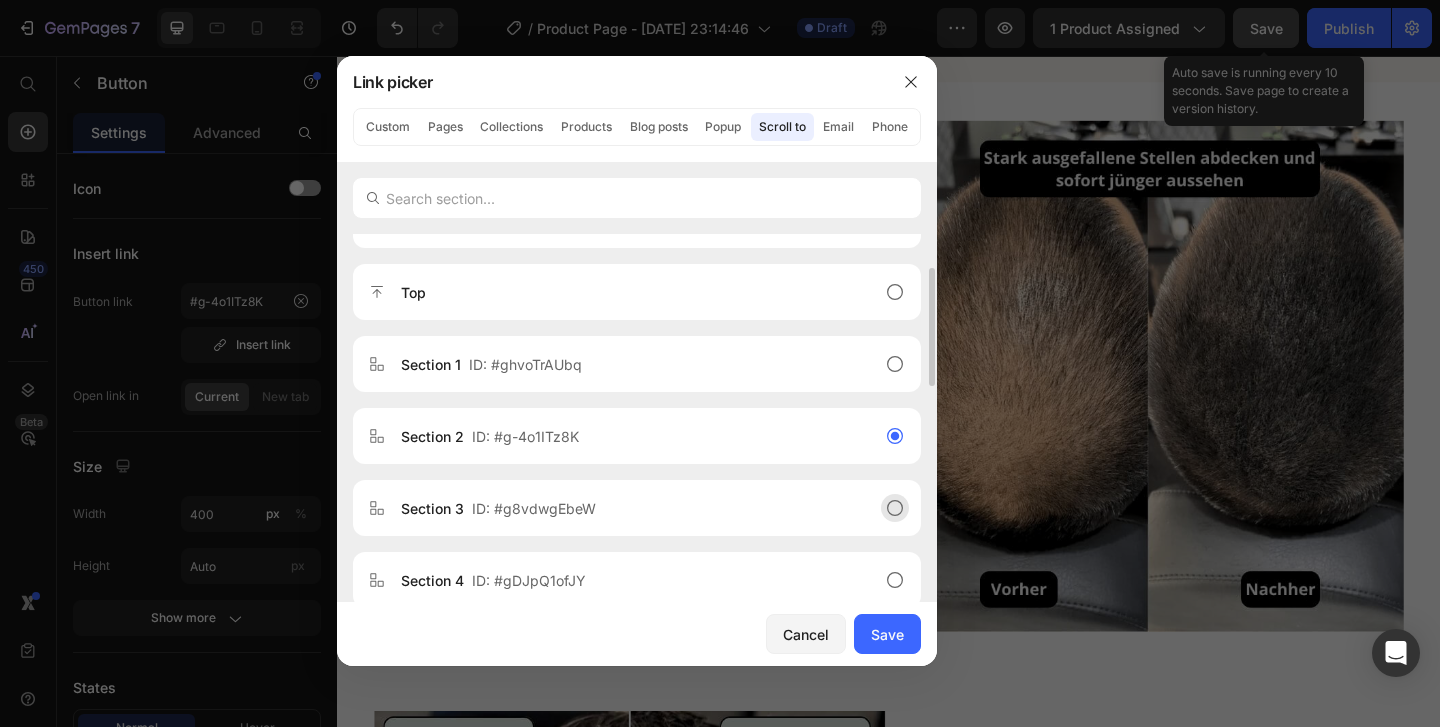 click on "Section 3  ID: #g8vdwgEbeW" 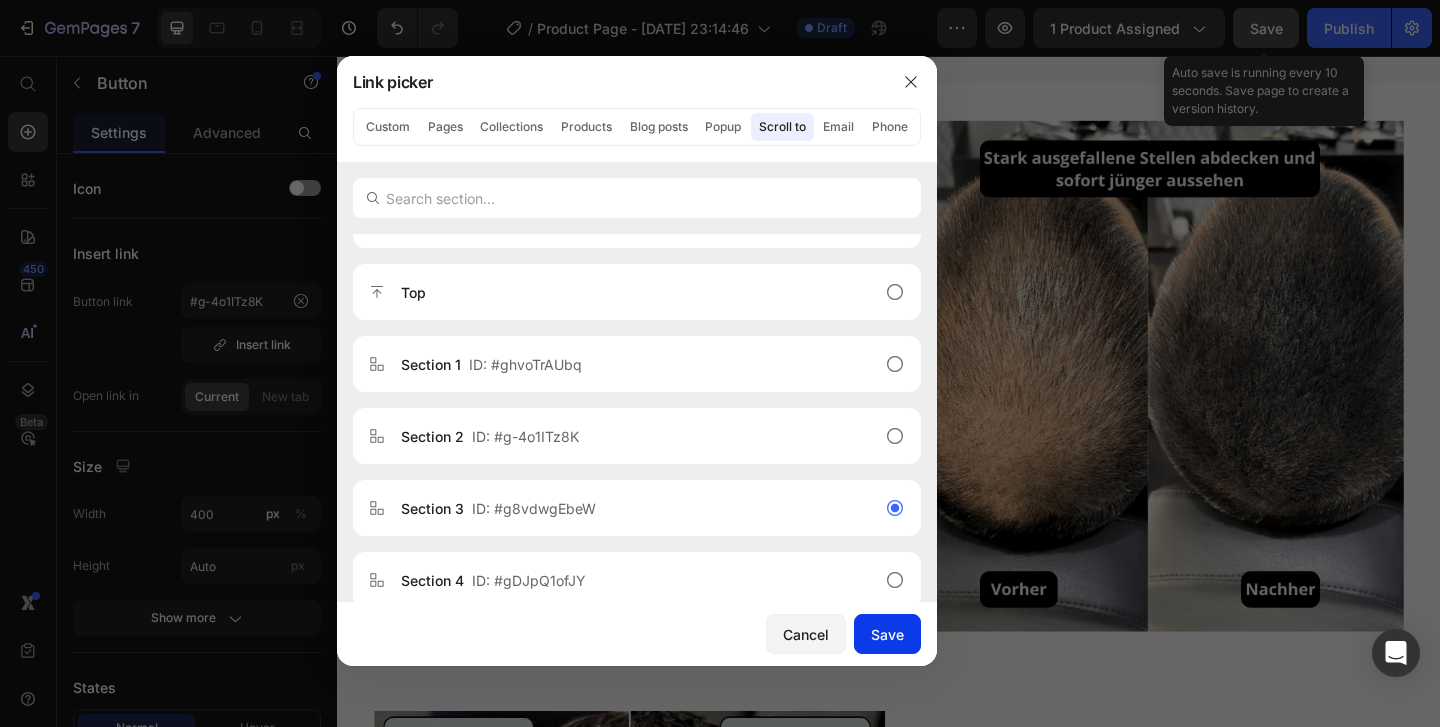 click on "Save" at bounding box center [887, 634] 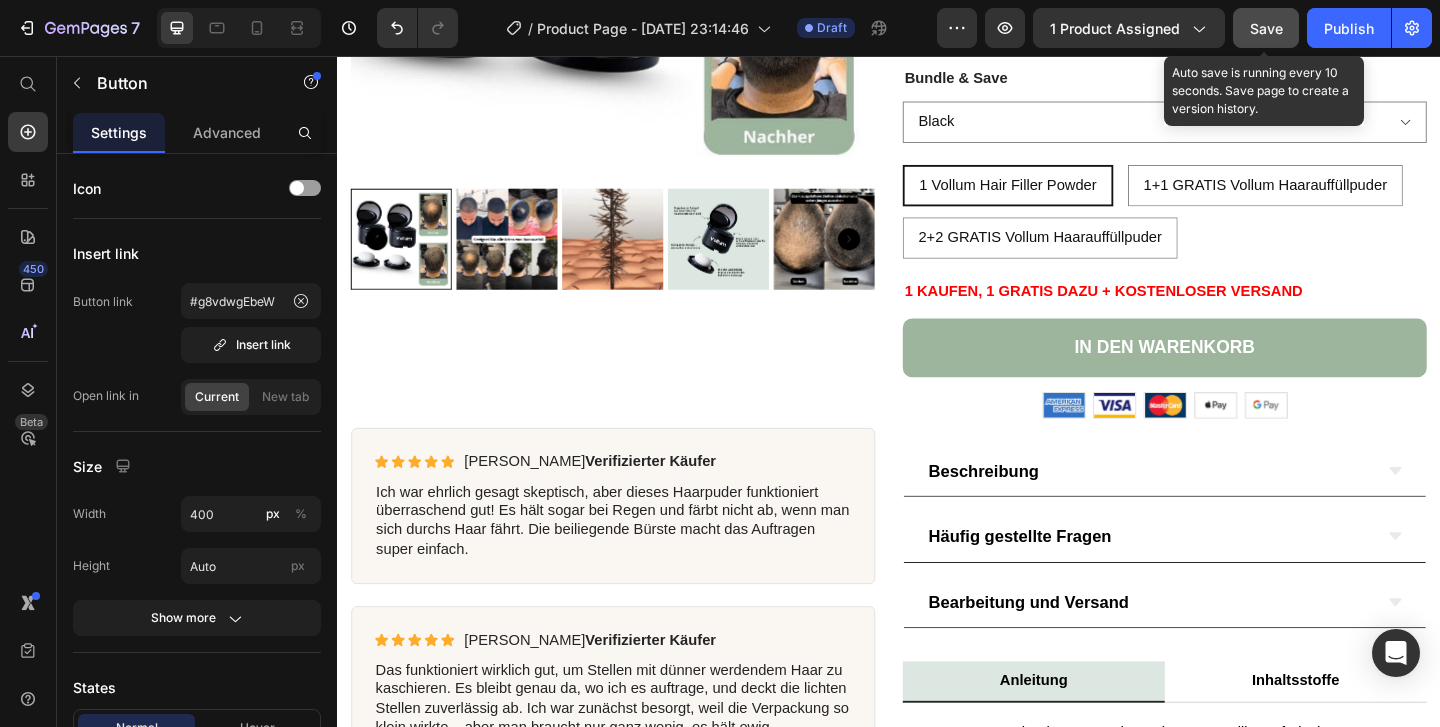 scroll, scrollTop: 594, scrollLeft: 0, axis: vertical 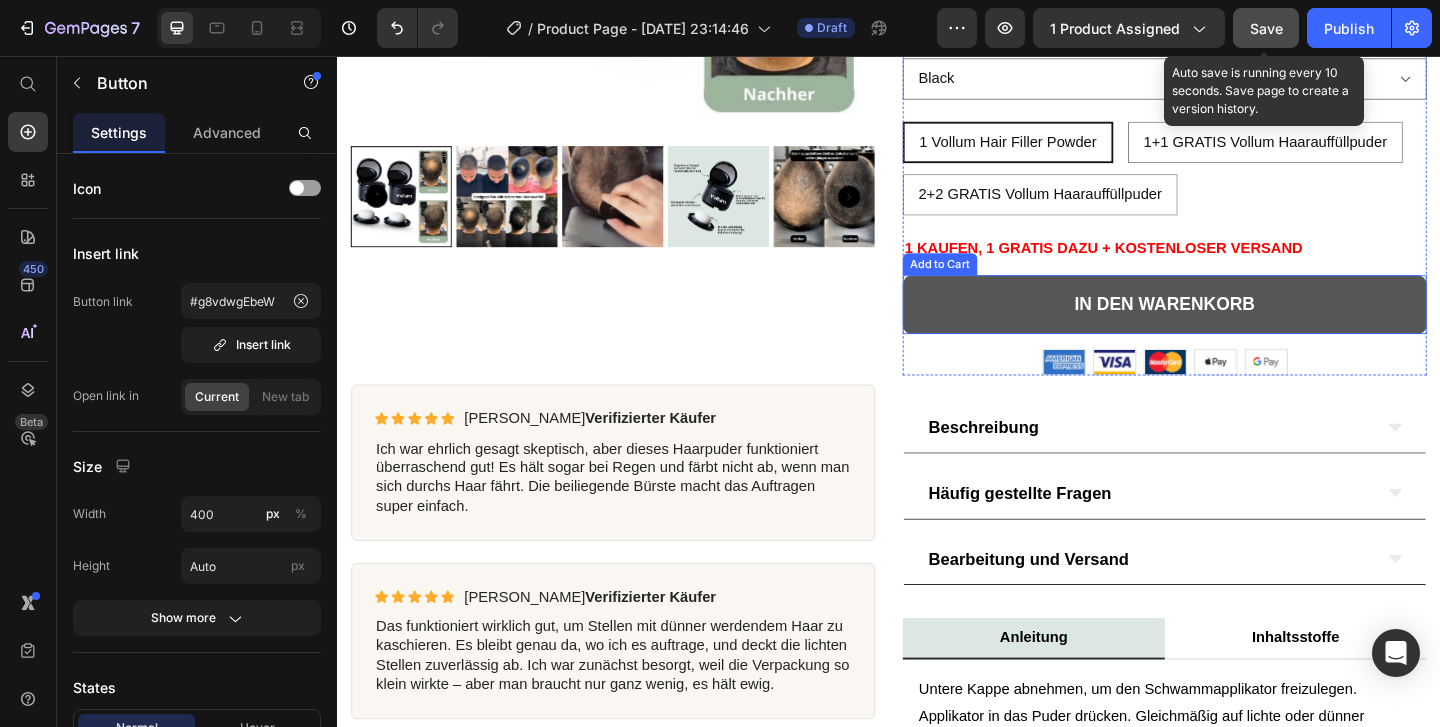 click on "In den Warenkorb" at bounding box center (1237, 326) 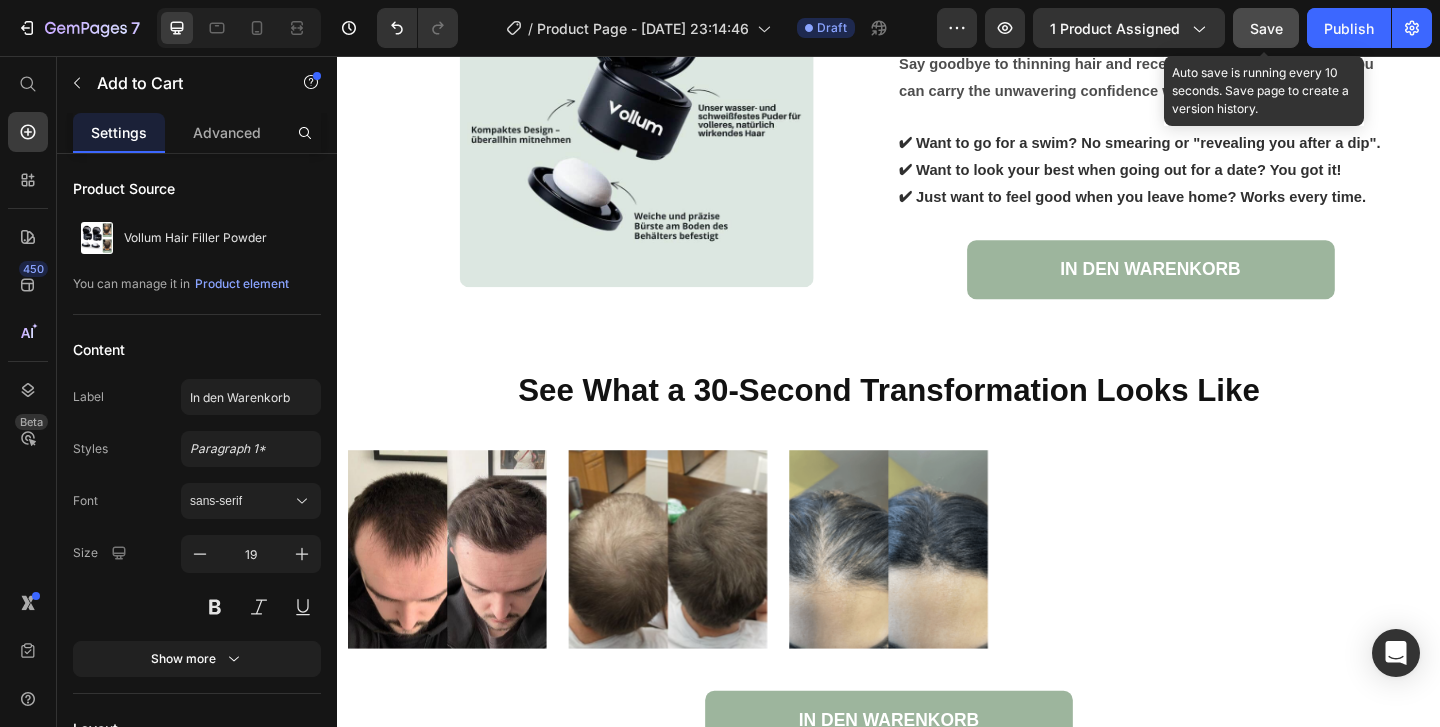 scroll, scrollTop: 4537, scrollLeft: 0, axis: vertical 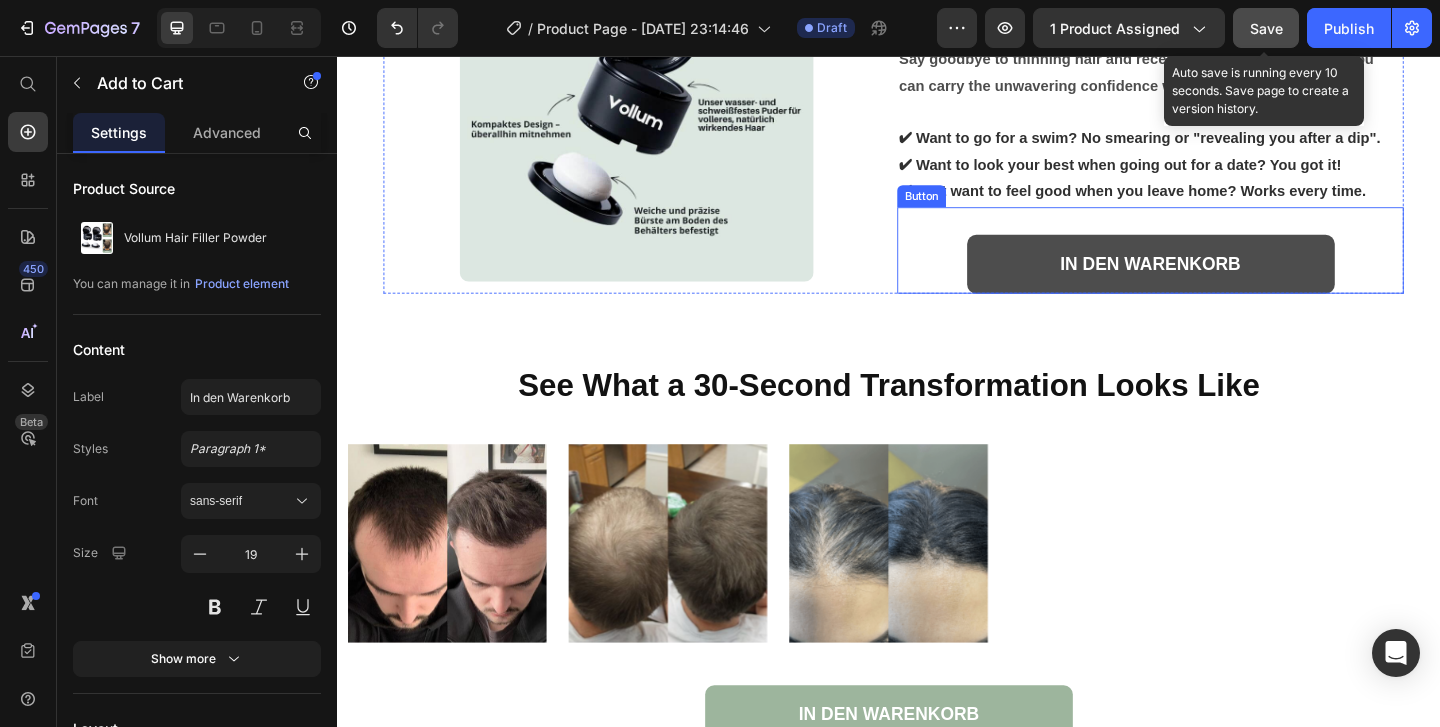 click on "IN DEN WARENKORB" at bounding box center (1222, 282) 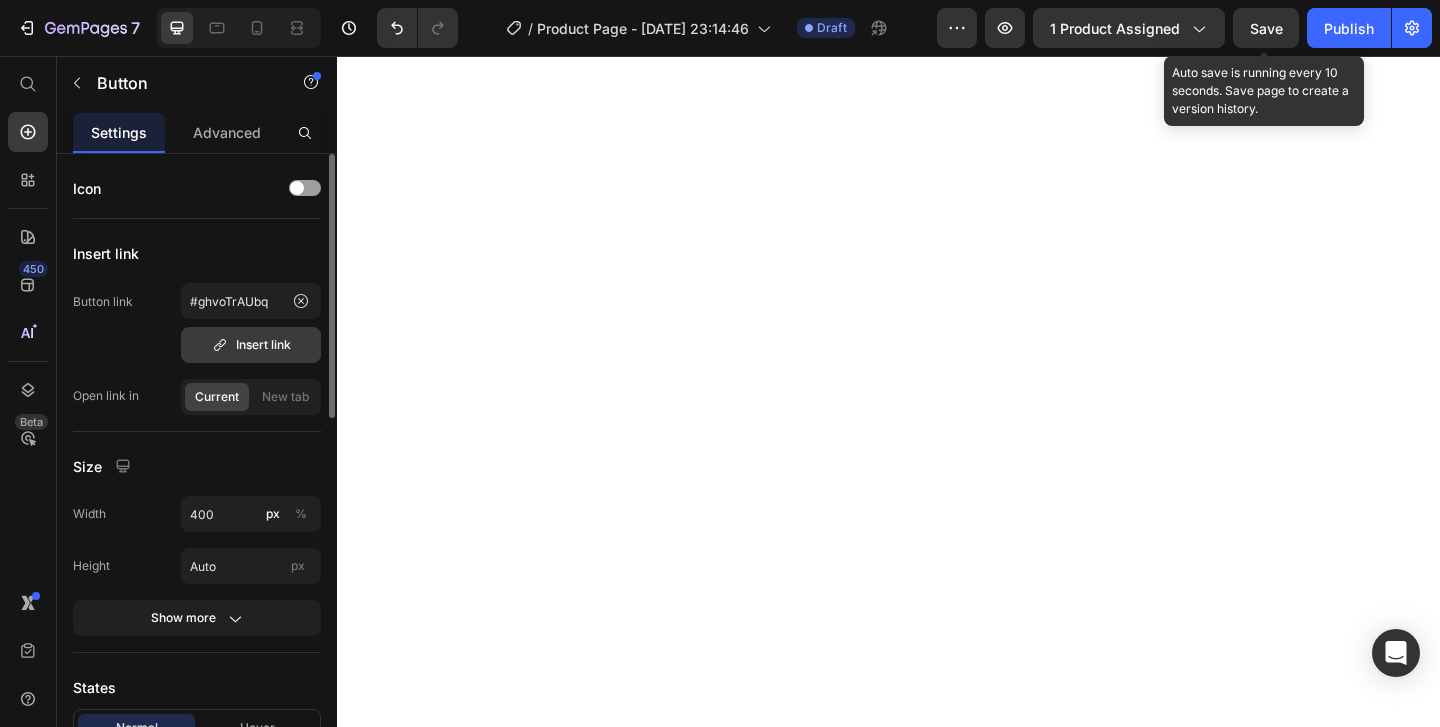 scroll, scrollTop: 0, scrollLeft: 0, axis: both 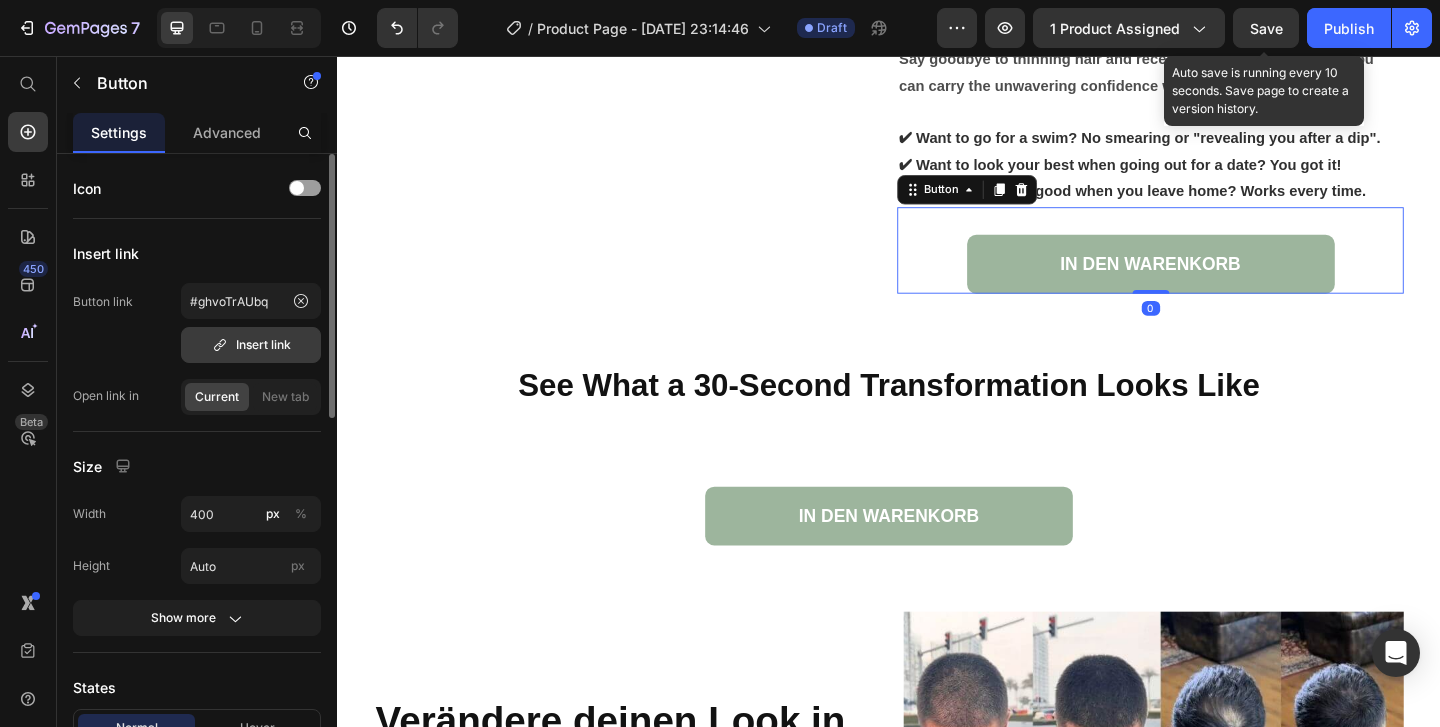 click on "Insert link" at bounding box center [251, 345] 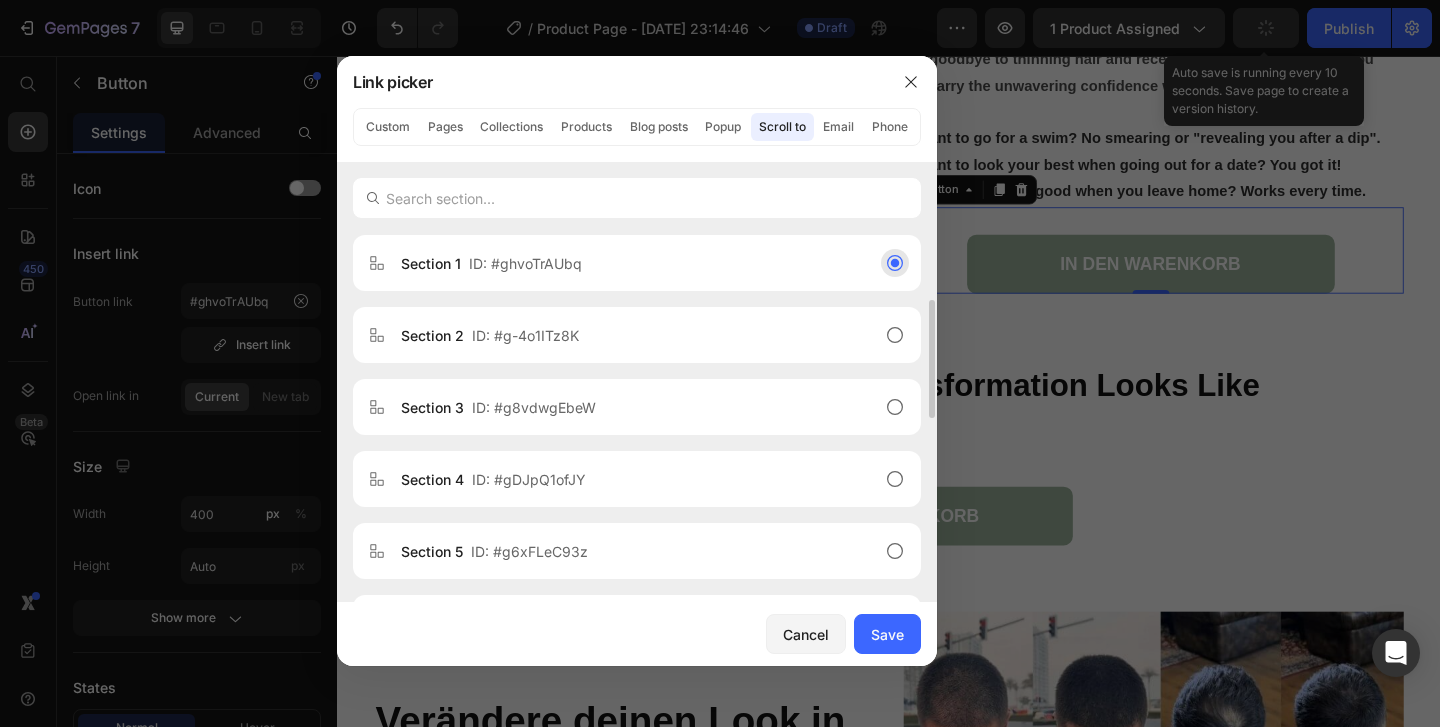 scroll, scrollTop: 206, scrollLeft: 0, axis: vertical 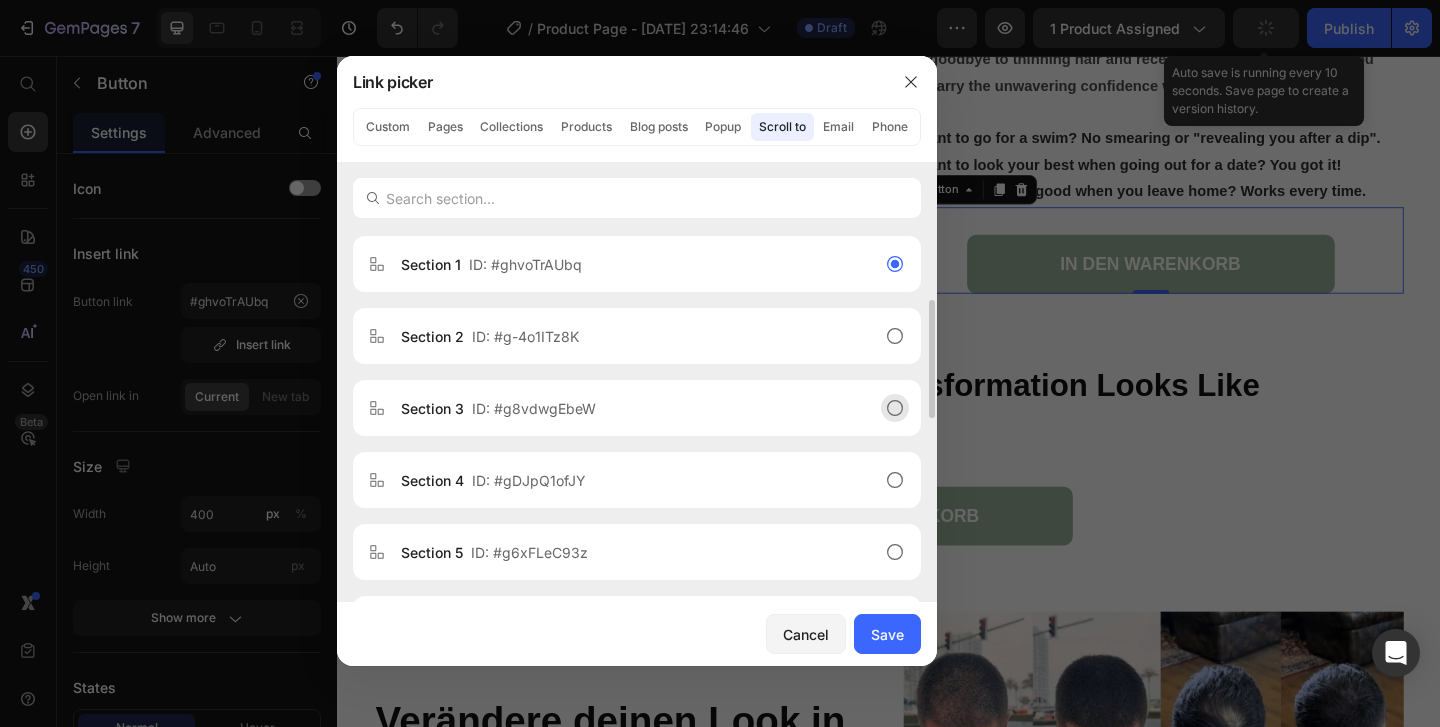 click on "Section 3  ID: #g8vdwgEbeW" at bounding box center [621, 408] 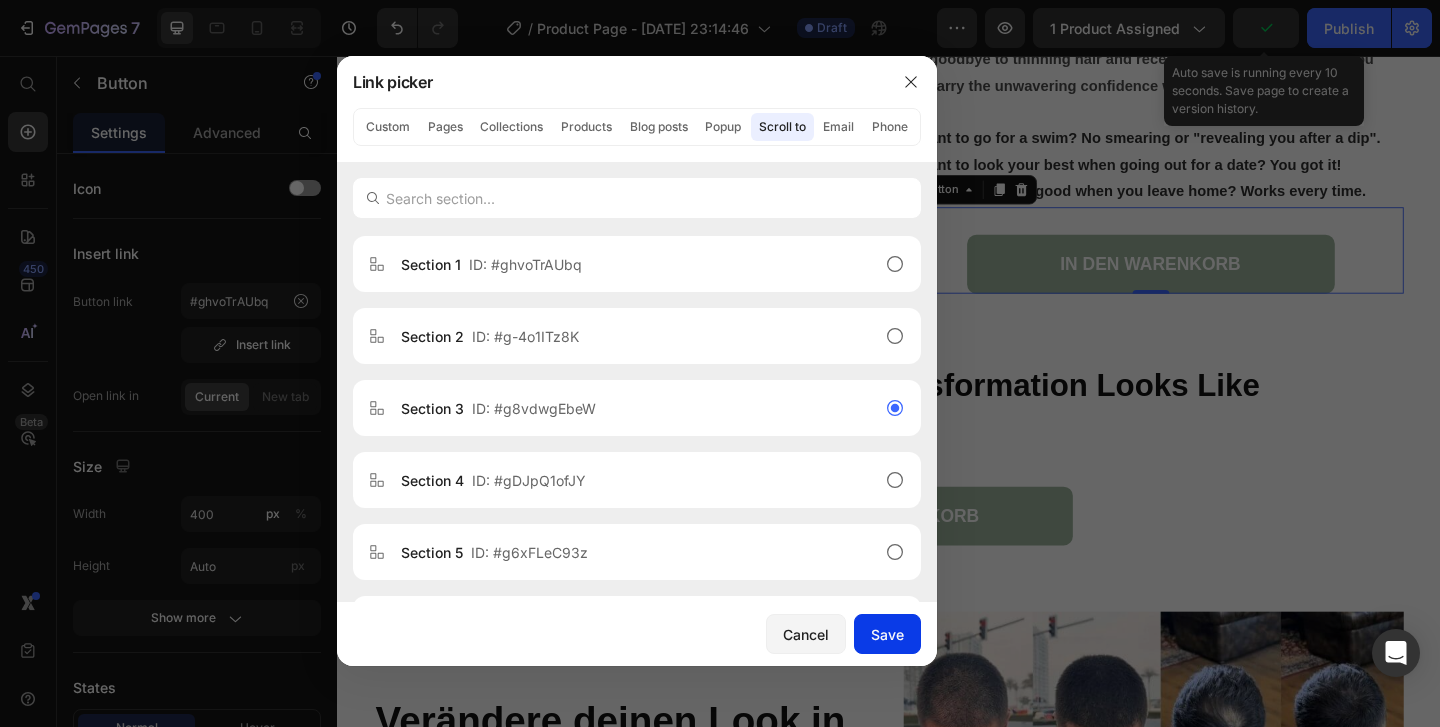 click on "Save" 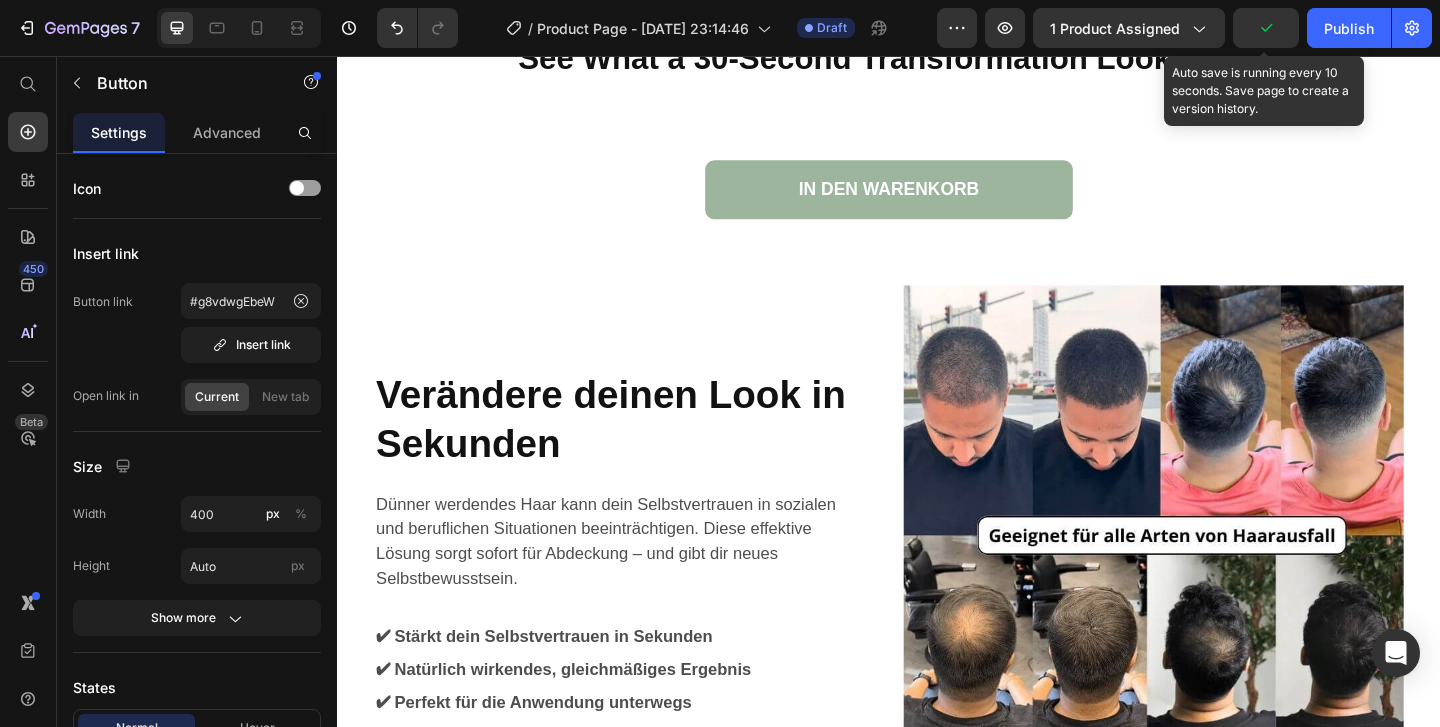 scroll, scrollTop: 4893, scrollLeft: 0, axis: vertical 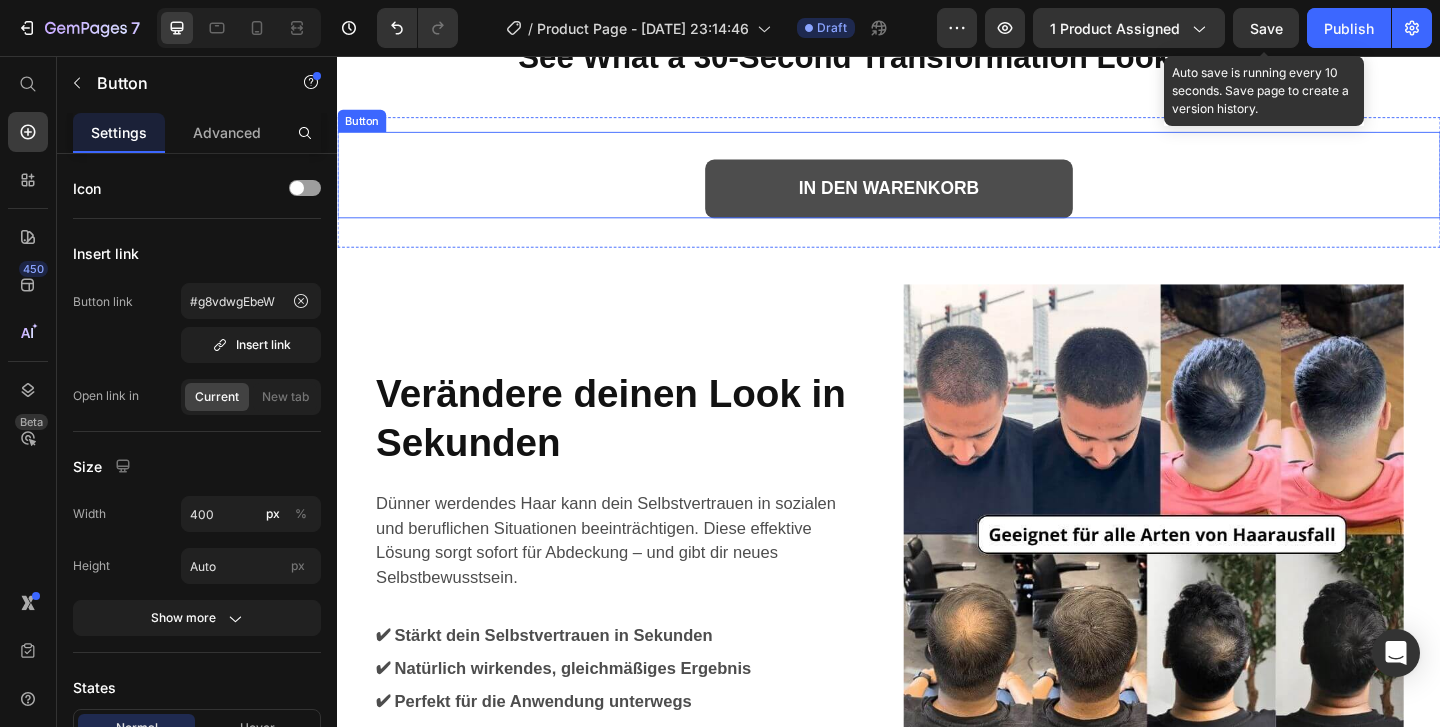 click on "IN DEN WARENKORB" at bounding box center (937, 200) 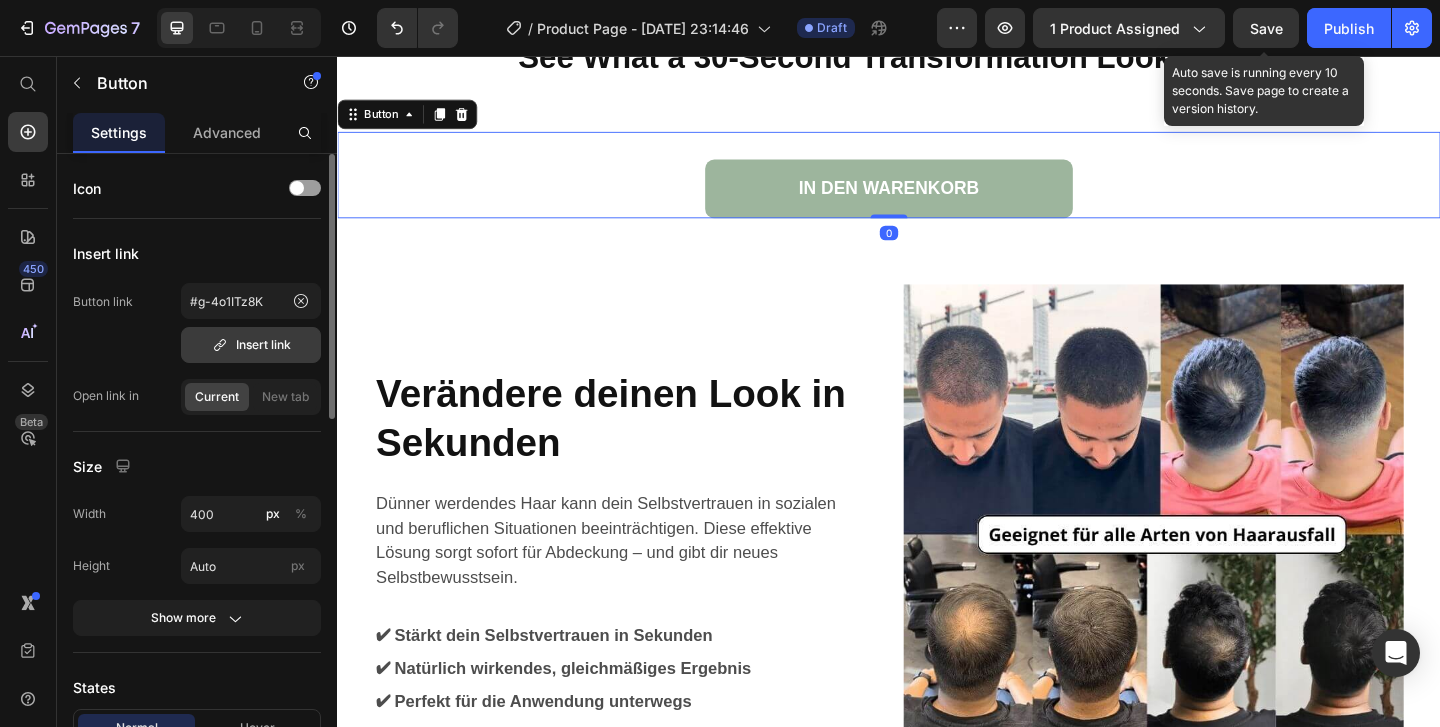 click on "Insert link" at bounding box center [251, 345] 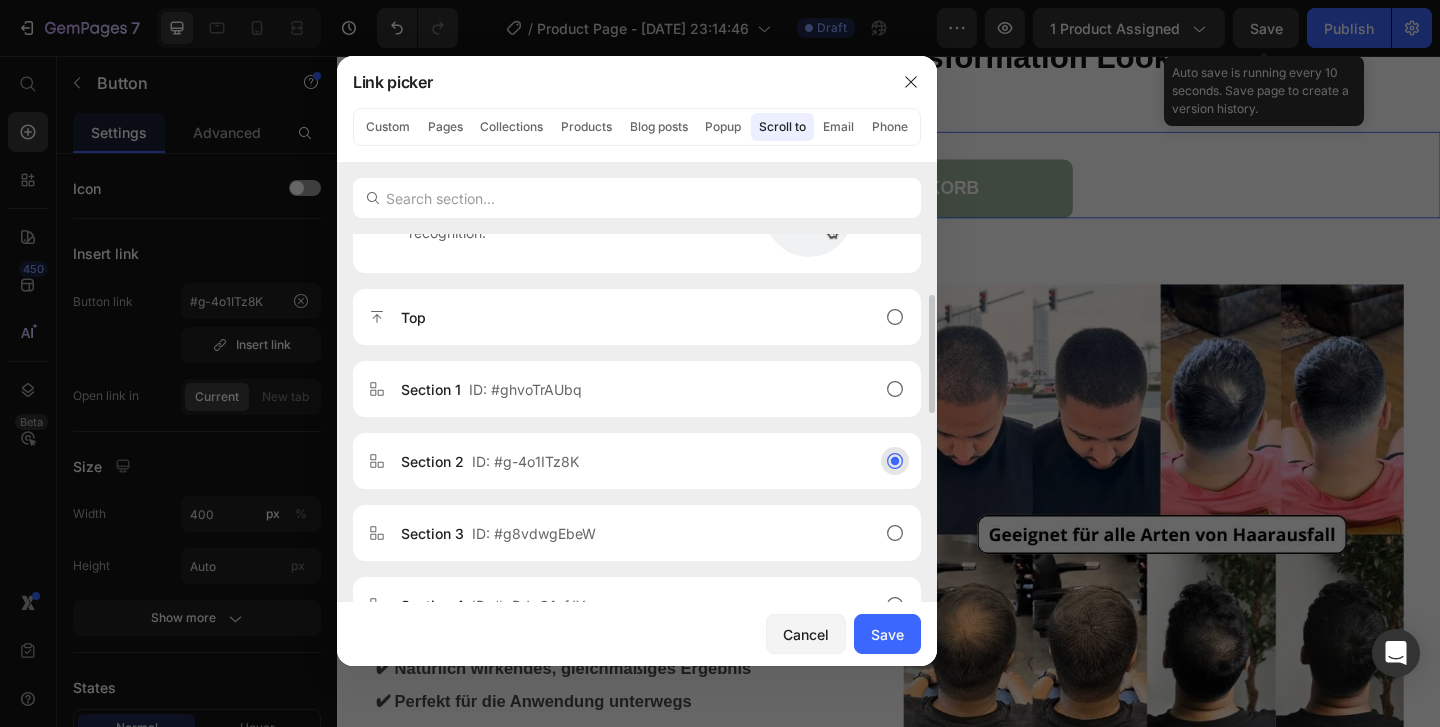 scroll, scrollTop: 108, scrollLeft: 0, axis: vertical 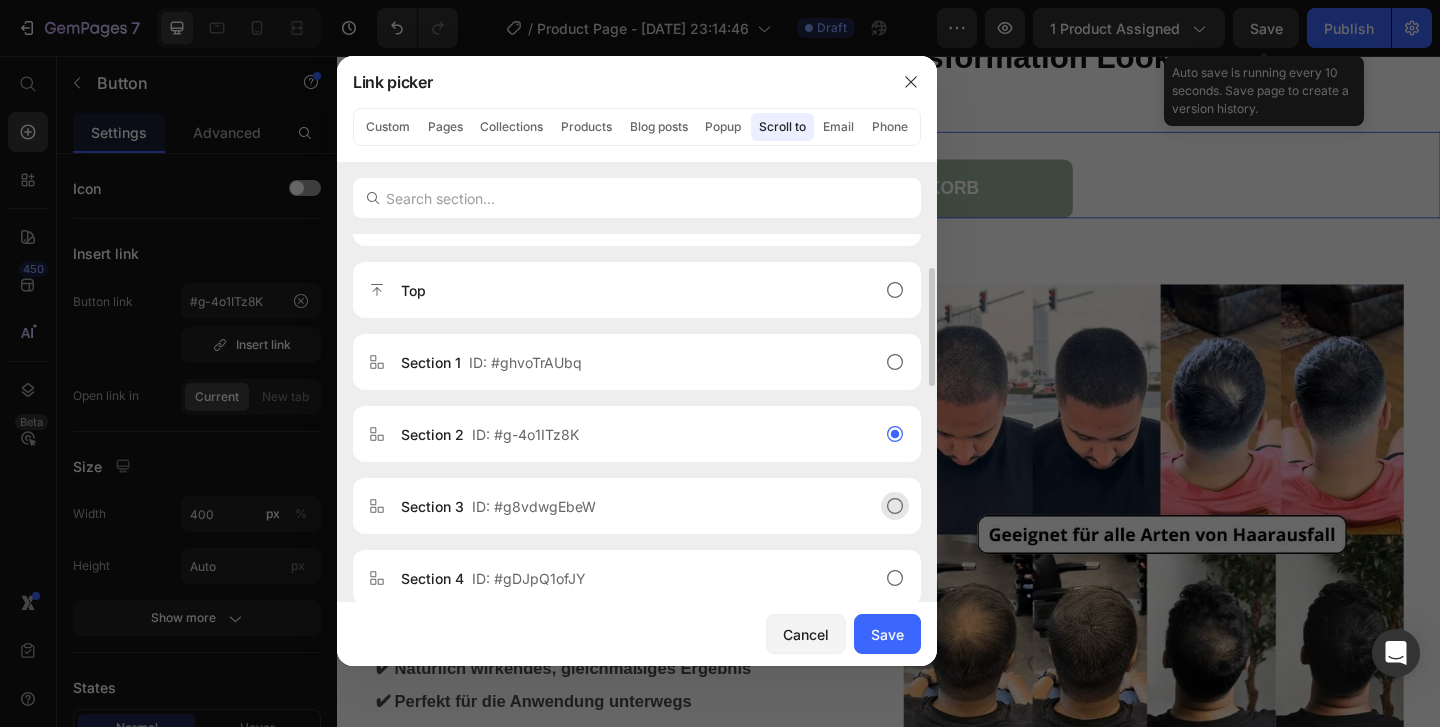click on "Section 3  ID: #g8vdwgEbeW" 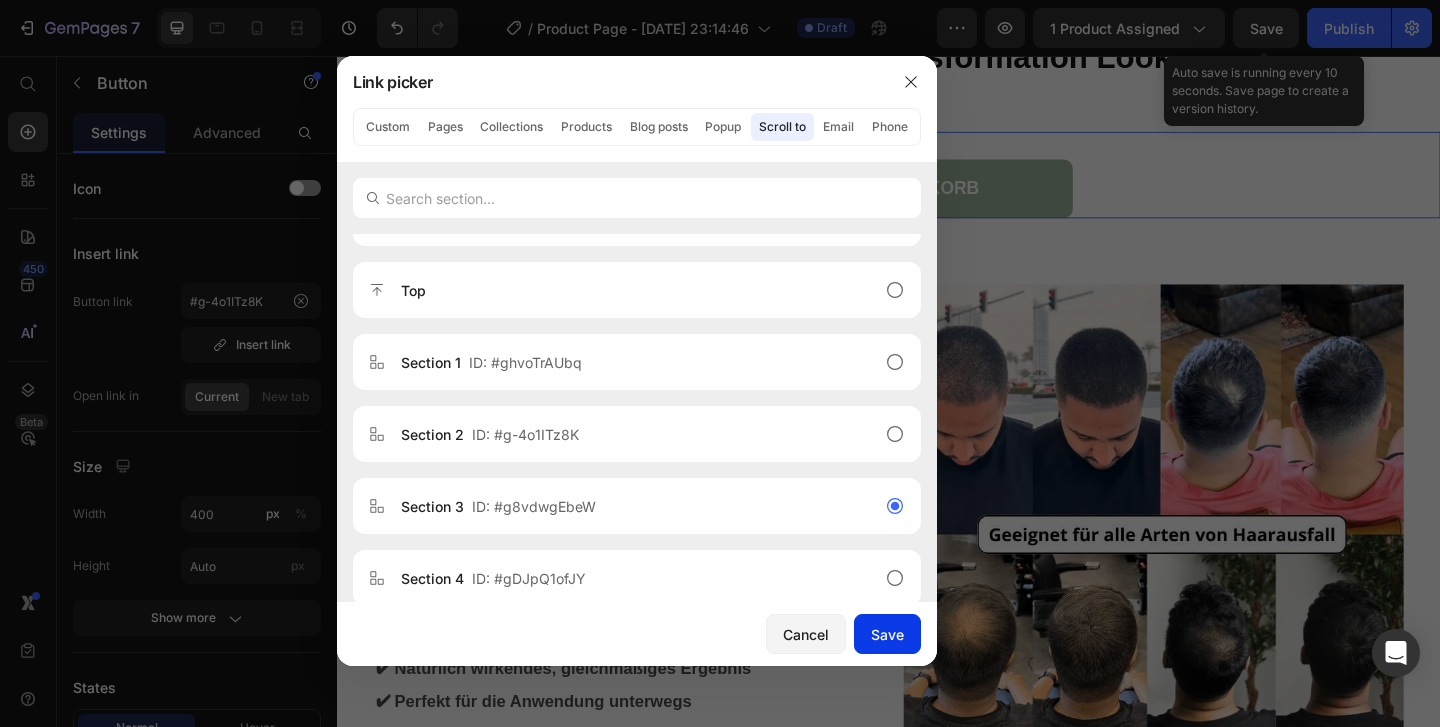 click on "Save" at bounding box center [887, 634] 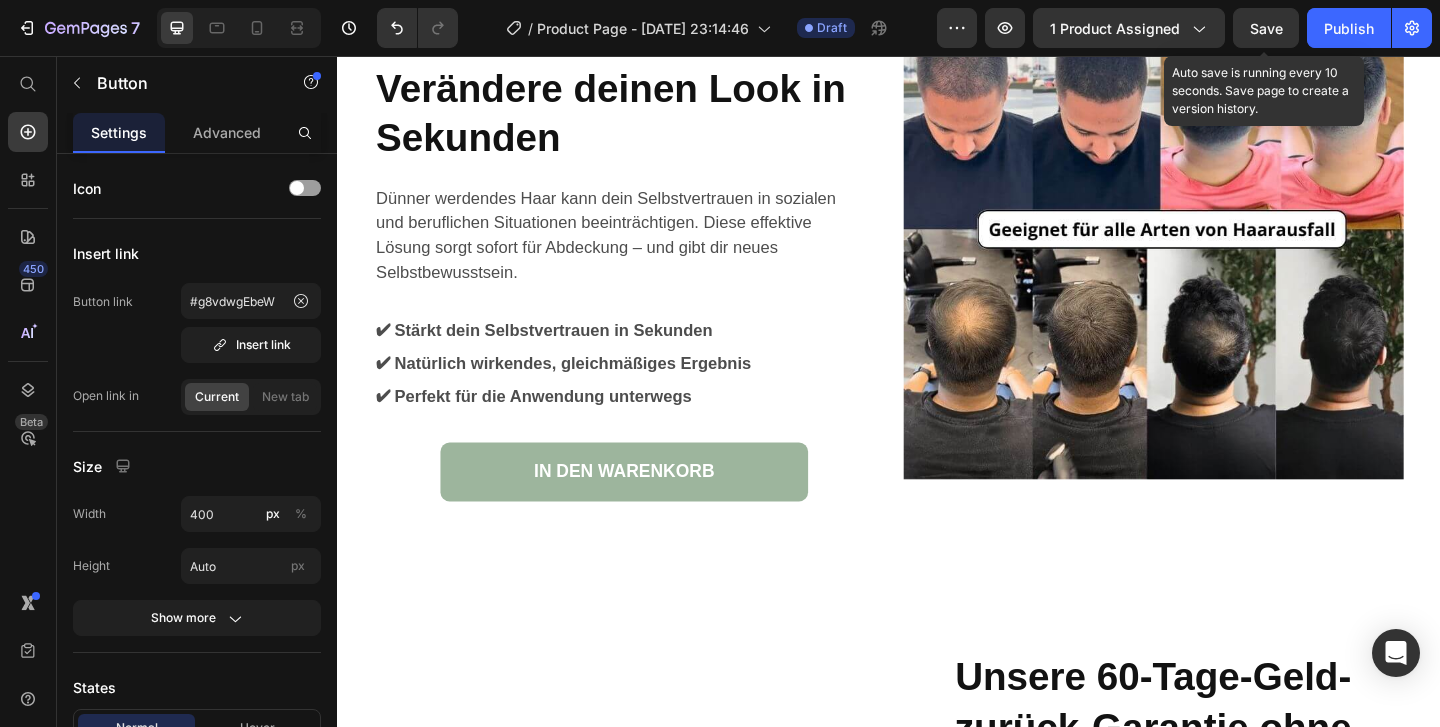 scroll, scrollTop: 5233, scrollLeft: 0, axis: vertical 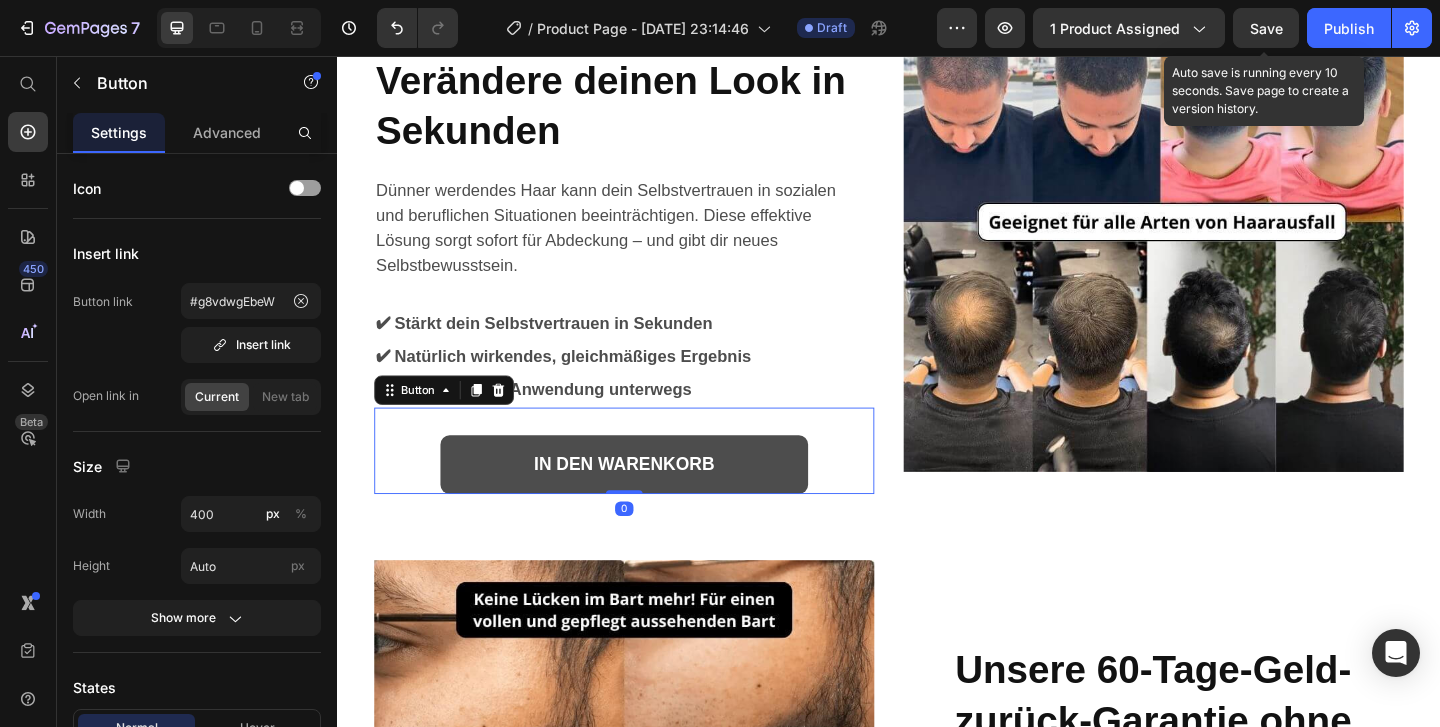 click on "IN DEN WARENKORB" at bounding box center [649, 500] 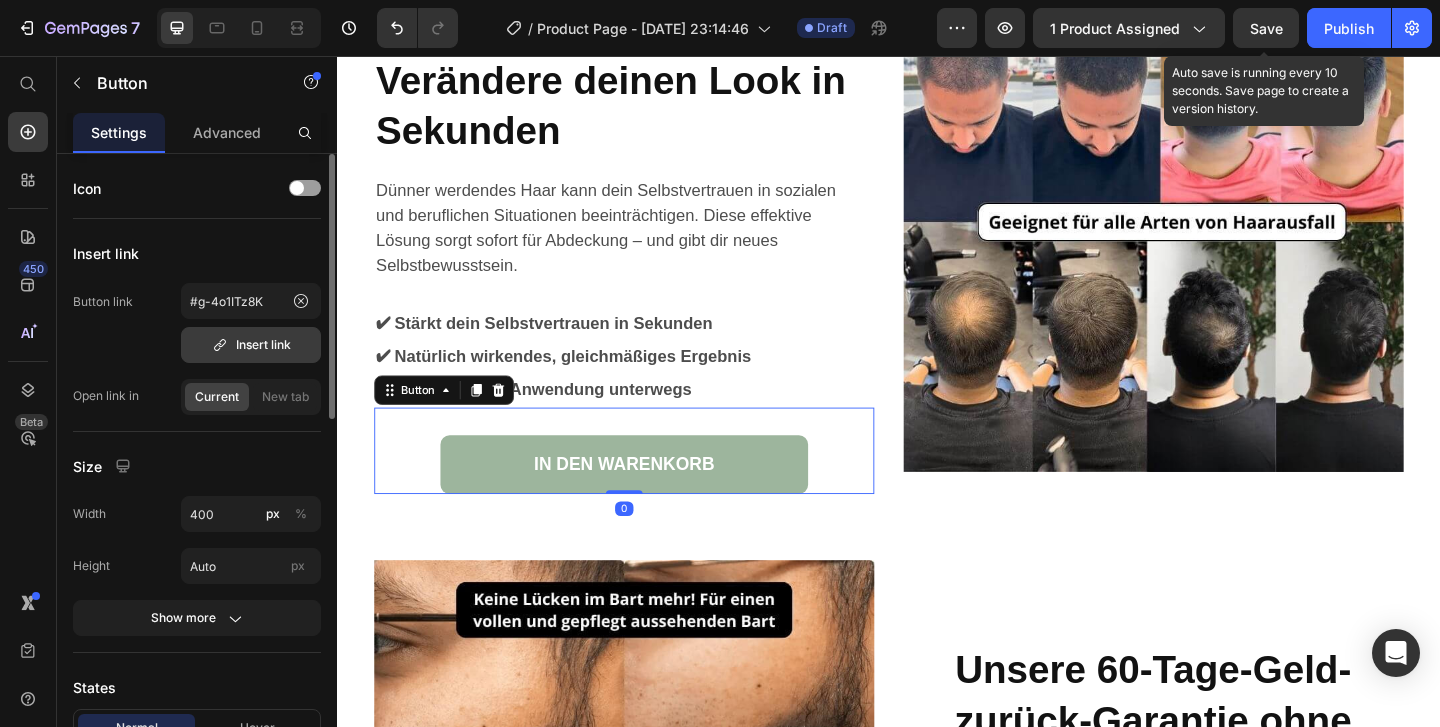 click on "Insert link" at bounding box center [251, 345] 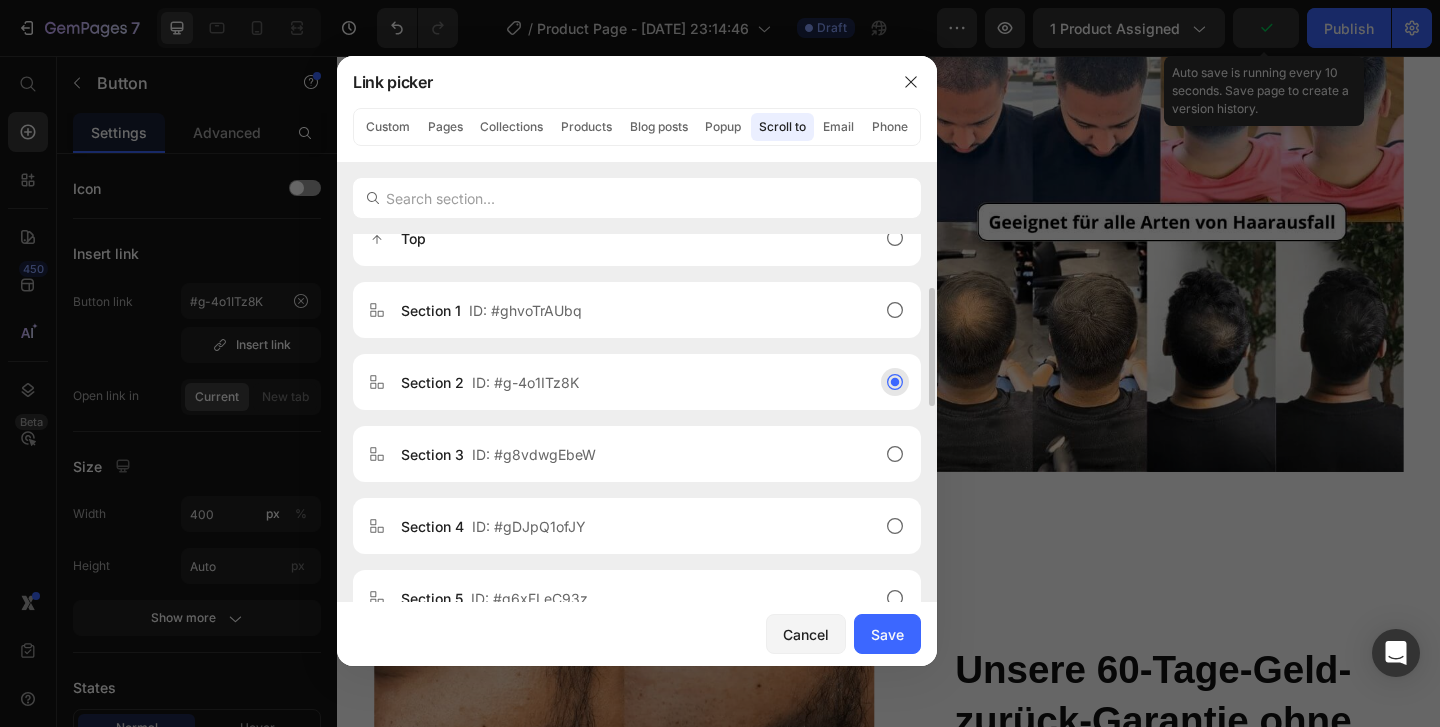 scroll, scrollTop: 162, scrollLeft: 0, axis: vertical 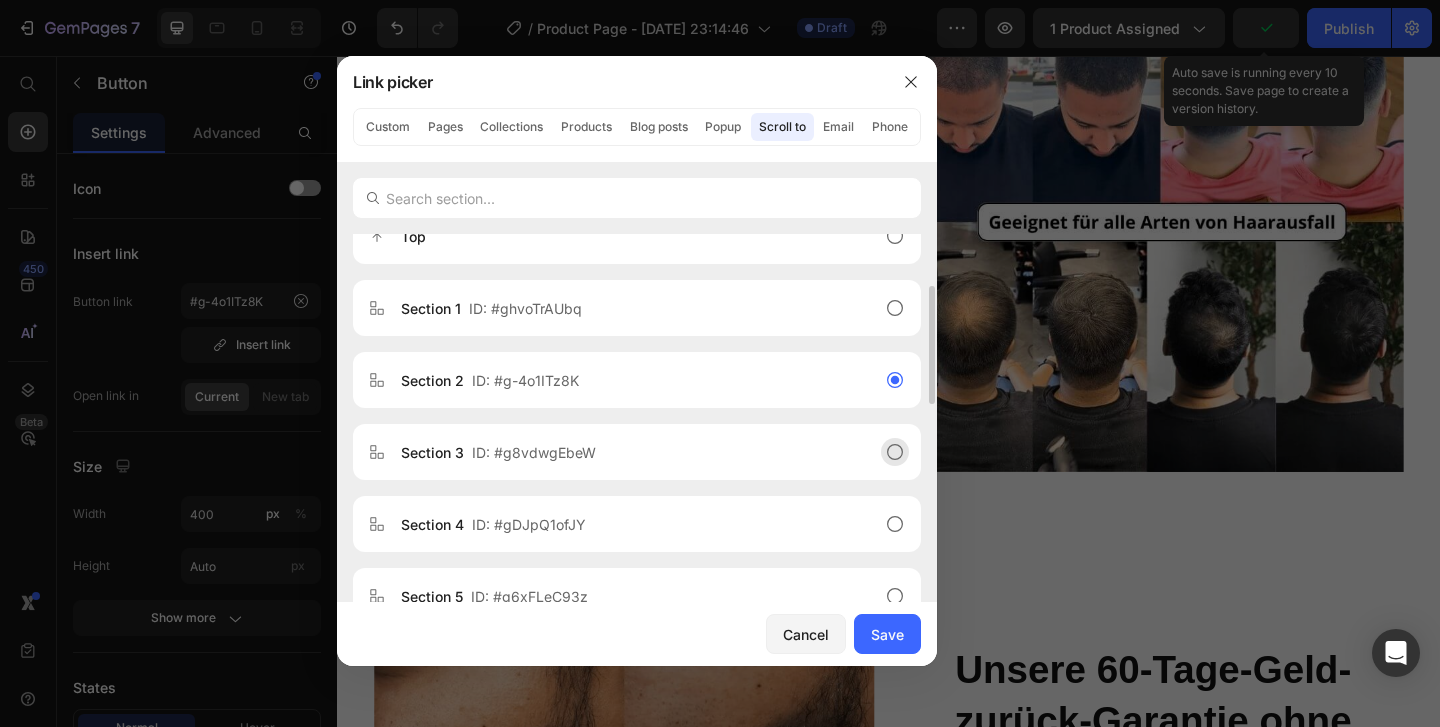 click on "Section 3  ID: #g8vdwgEbeW" 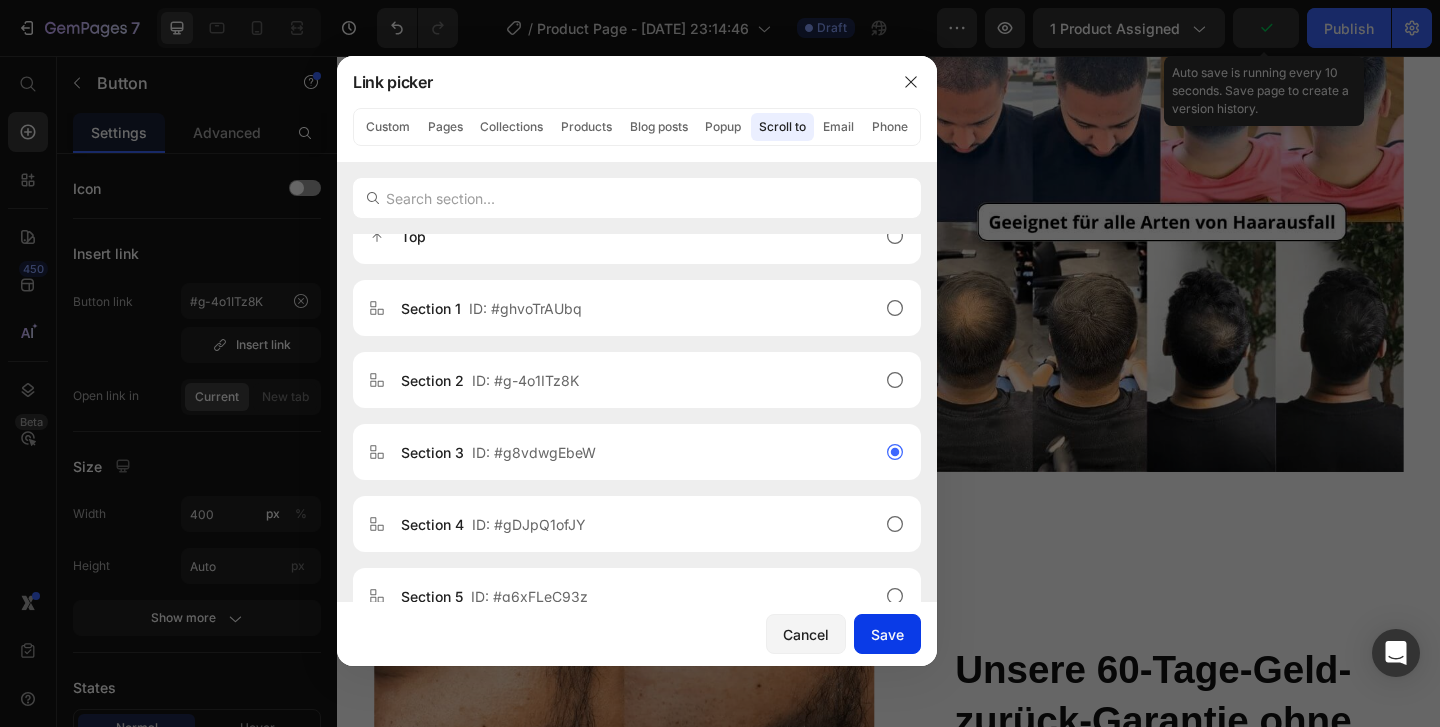 click on "Save" at bounding box center (887, 634) 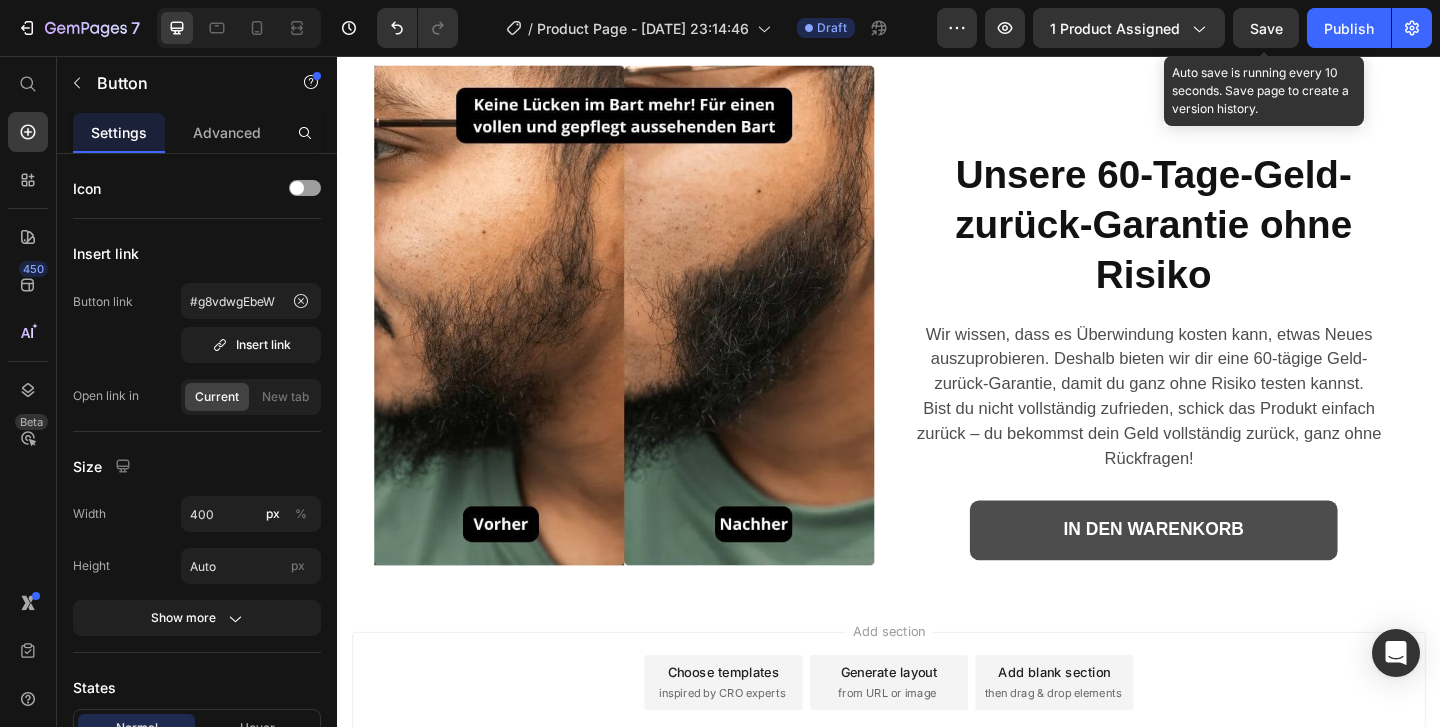 scroll, scrollTop: 6002, scrollLeft: 0, axis: vertical 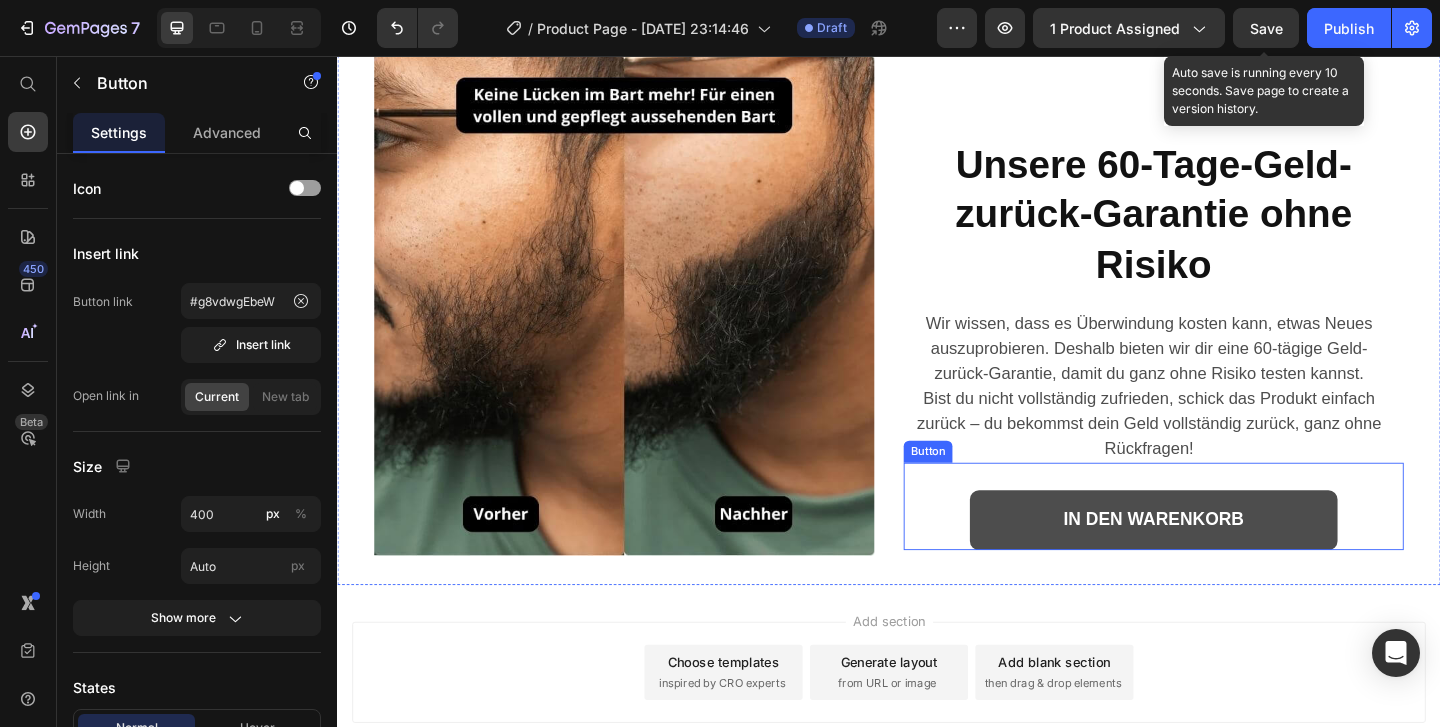 click on "IN DEN WARENKORB" at bounding box center [1225, 560] 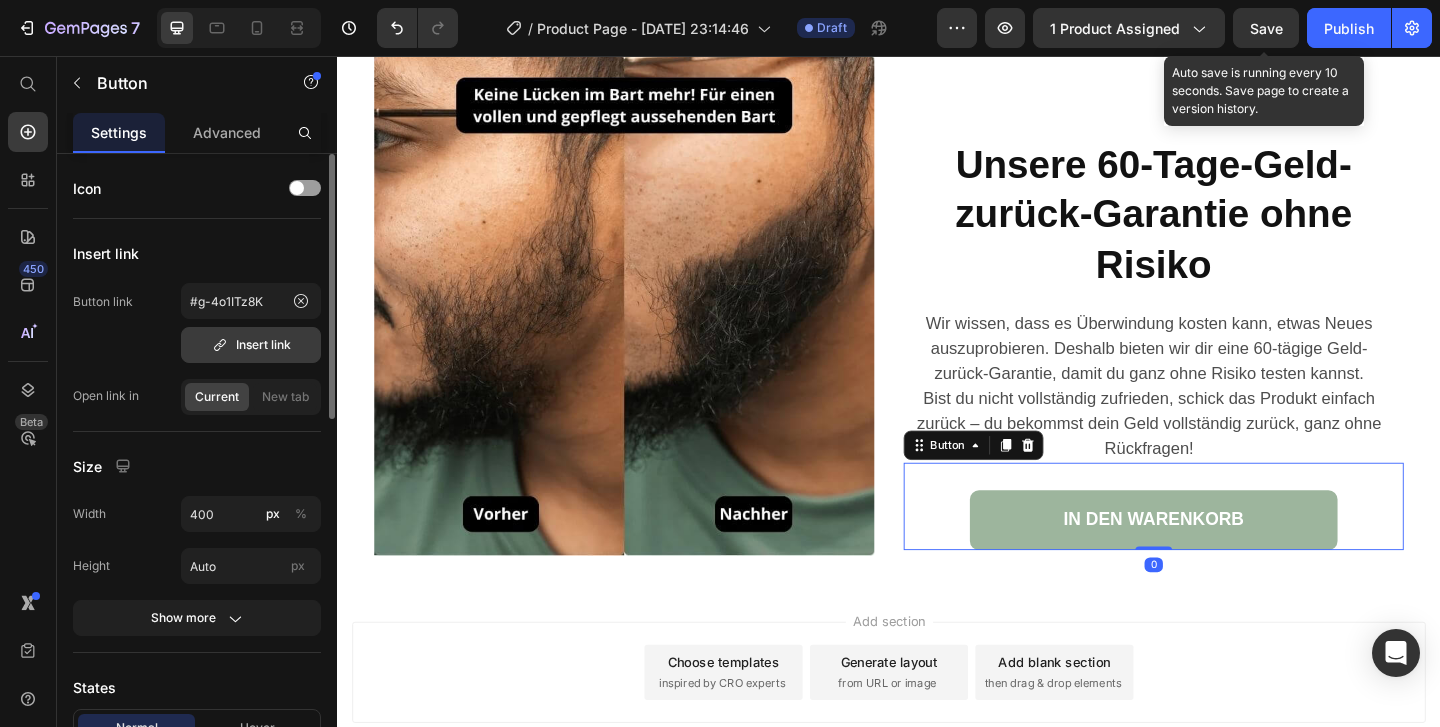 click on "Insert link" at bounding box center [251, 345] 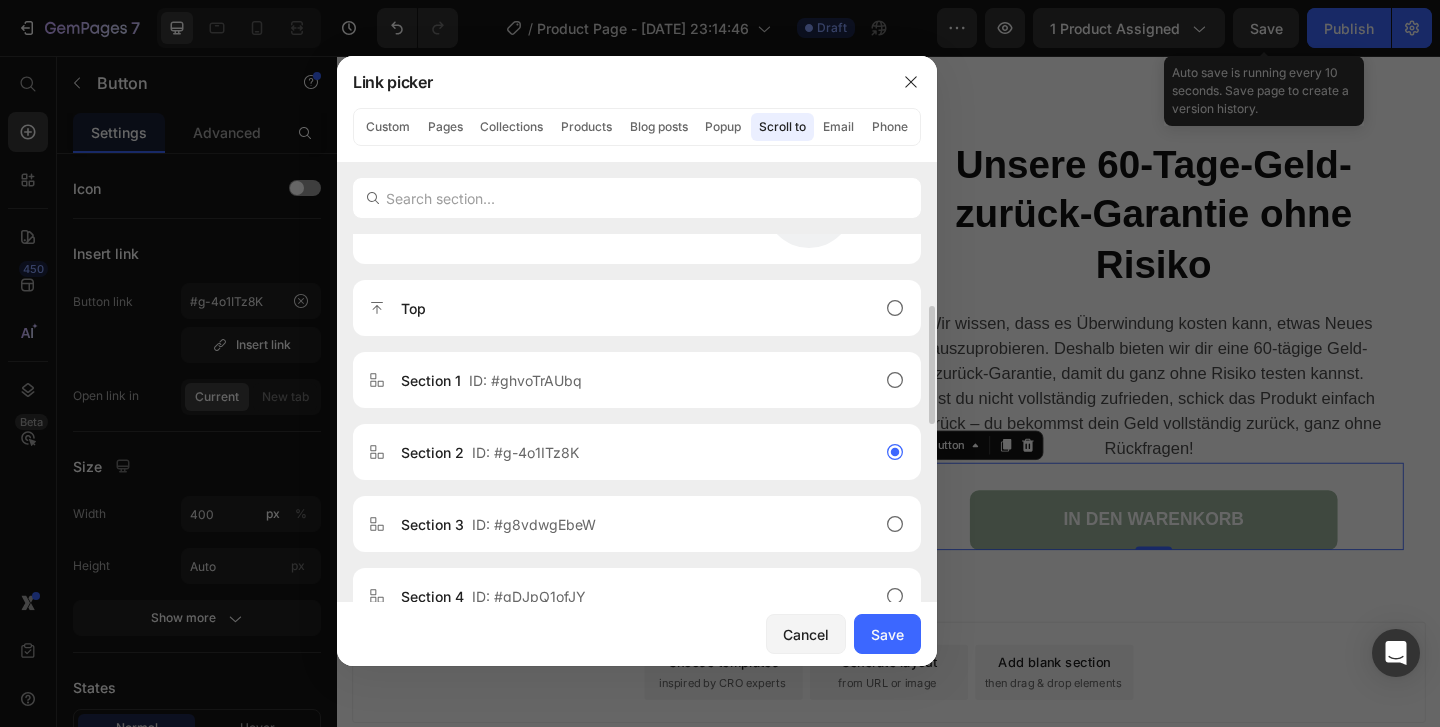 scroll, scrollTop: 123, scrollLeft: 0, axis: vertical 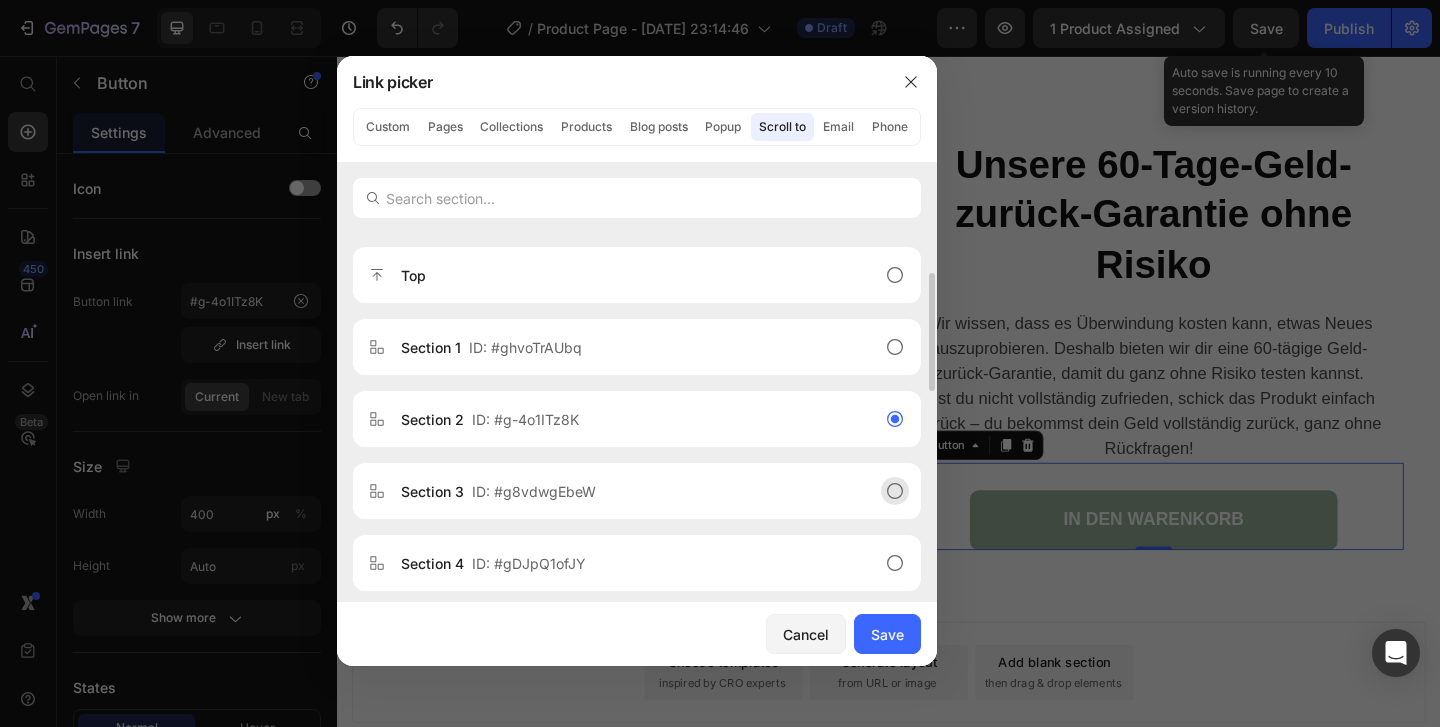 click on "Section 3  ID: #g8vdwgEbeW" at bounding box center [621, 491] 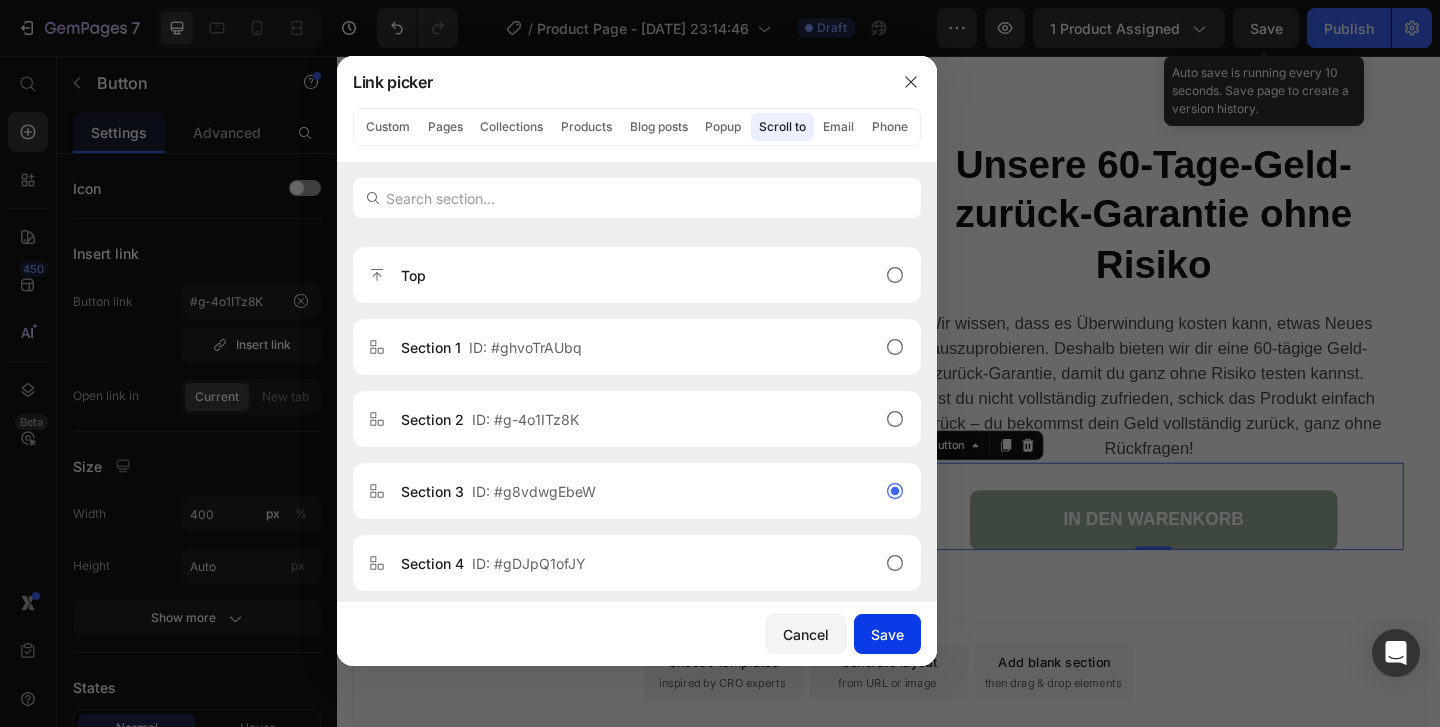 click on "Save" at bounding box center [887, 634] 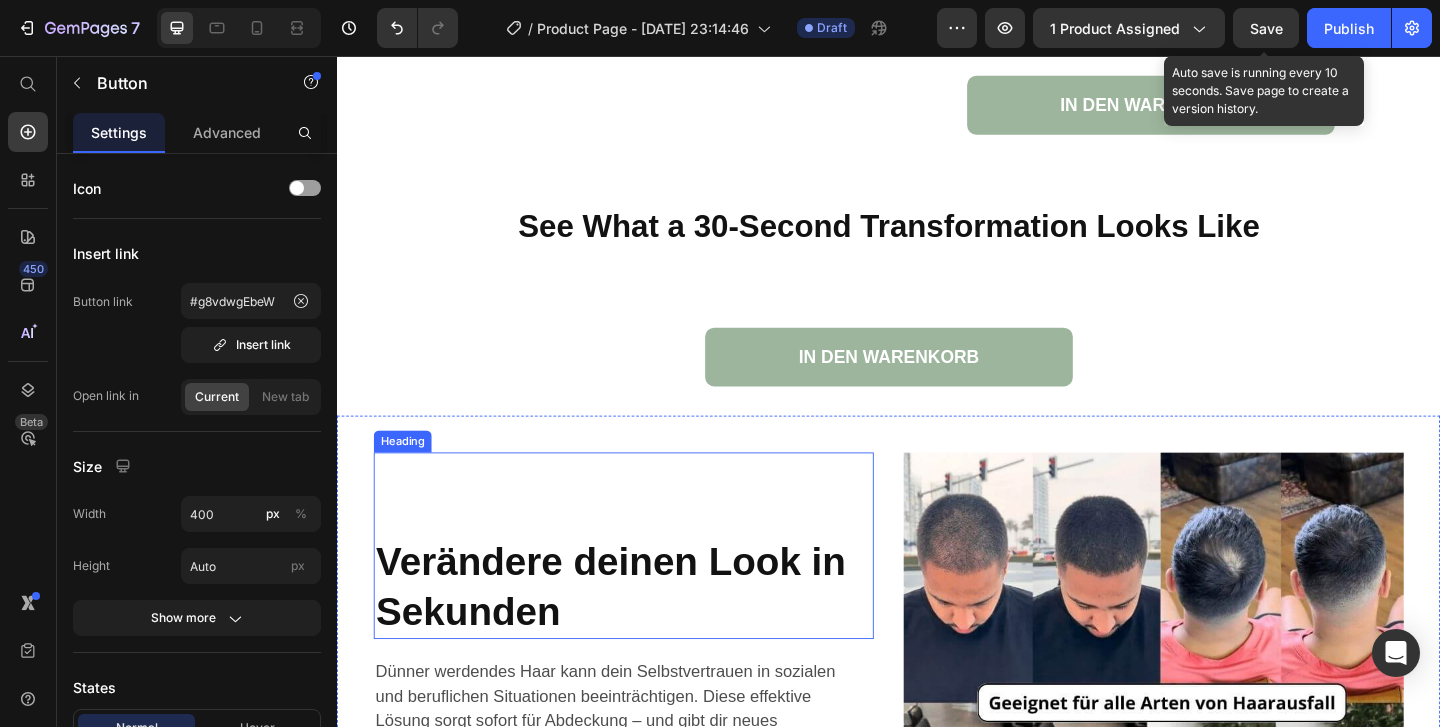 scroll, scrollTop: 4747, scrollLeft: 0, axis: vertical 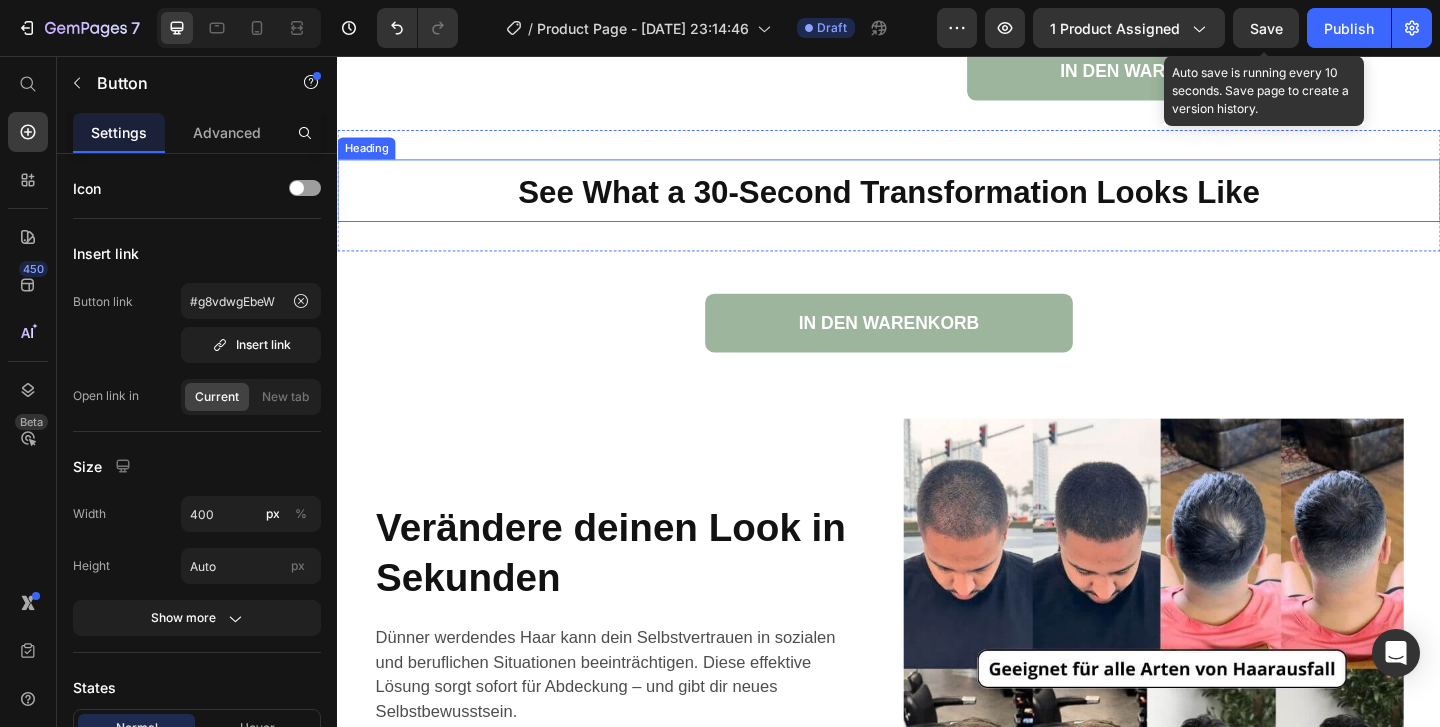 click on "See What a 30-Second Transformation Looks Like" at bounding box center [937, 202] 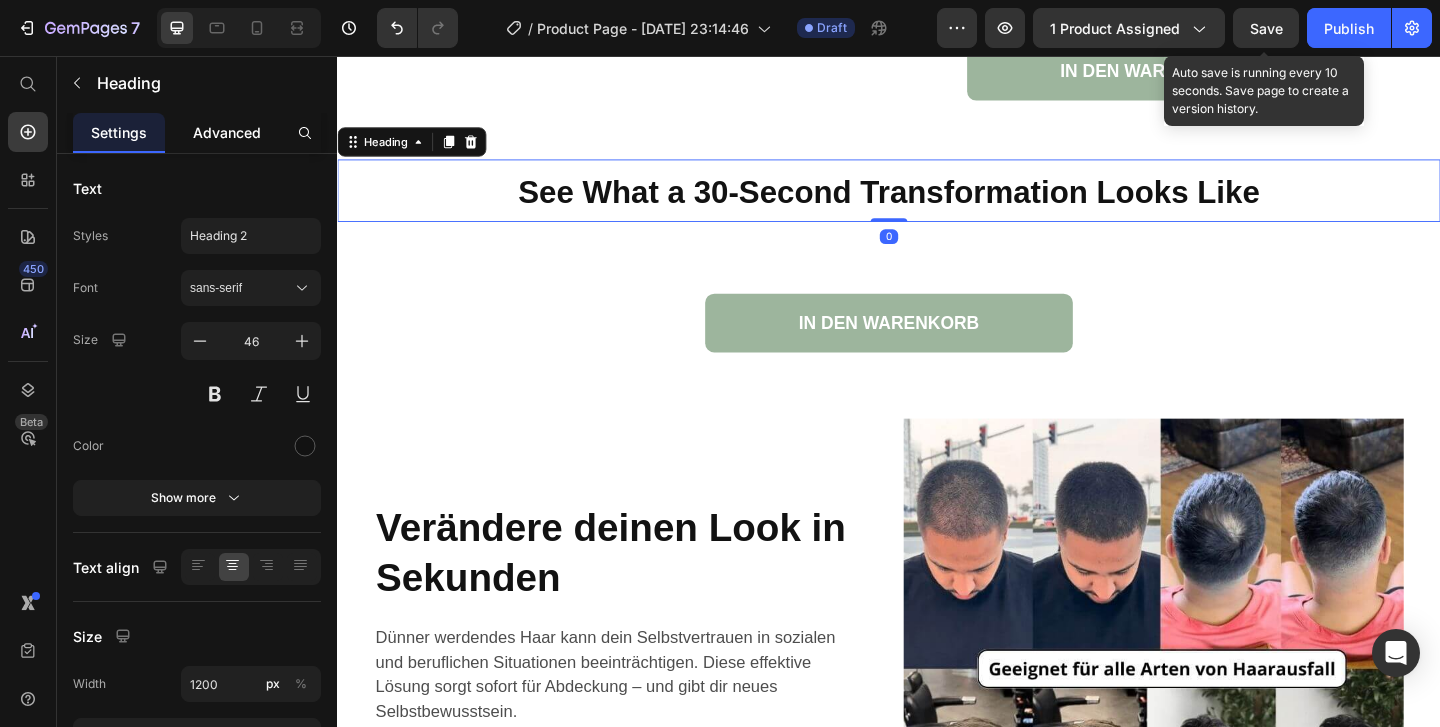 click on "Advanced" at bounding box center [227, 132] 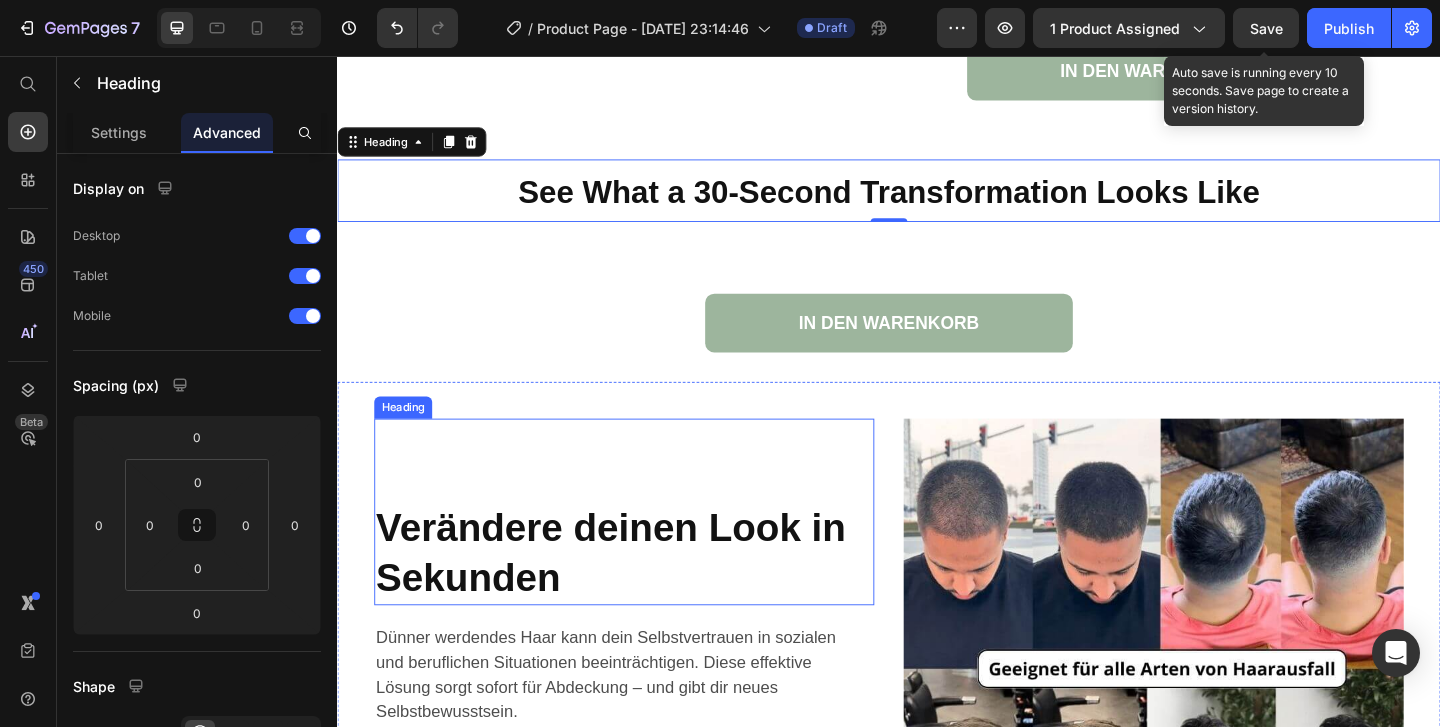 click on "Verändere deinen Look in Sekunden Heading" at bounding box center [649, 551] 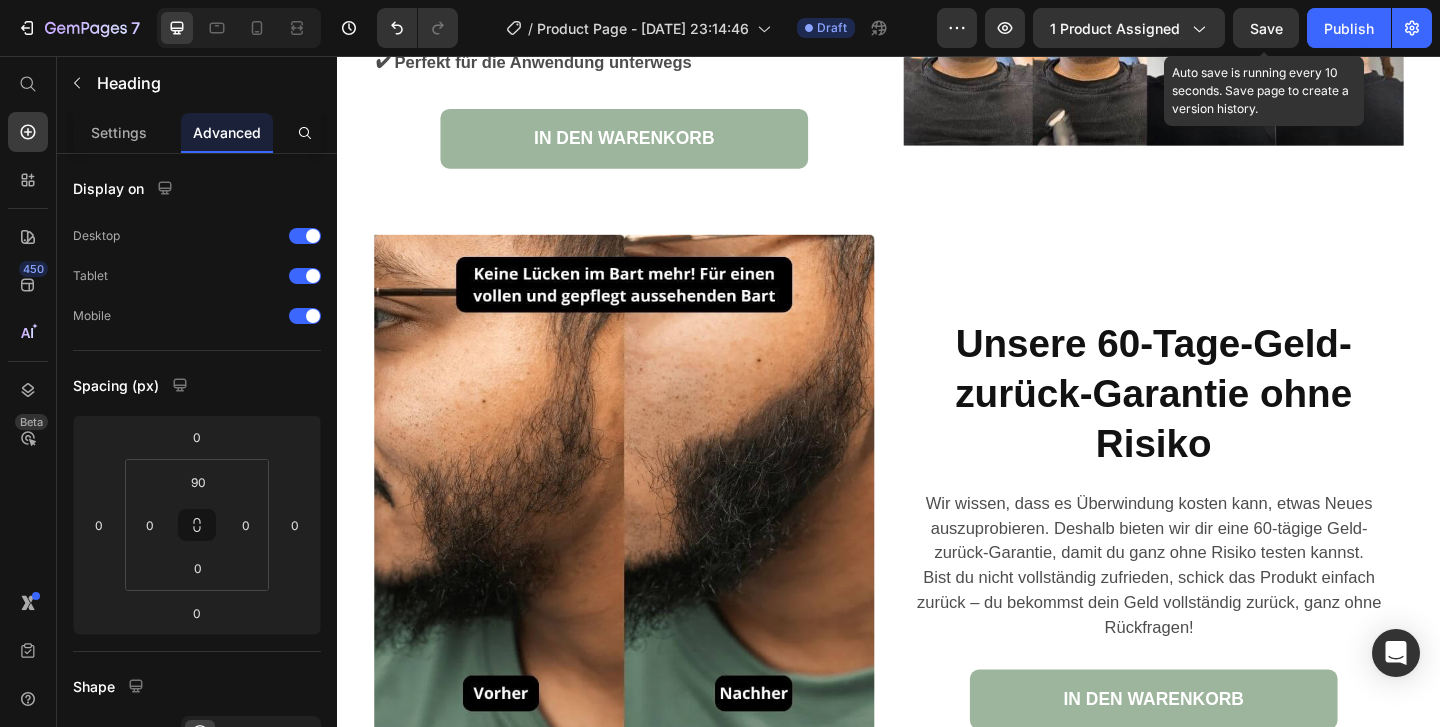 scroll, scrollTop: 5894, scrollLeft: 0, axis: vertical 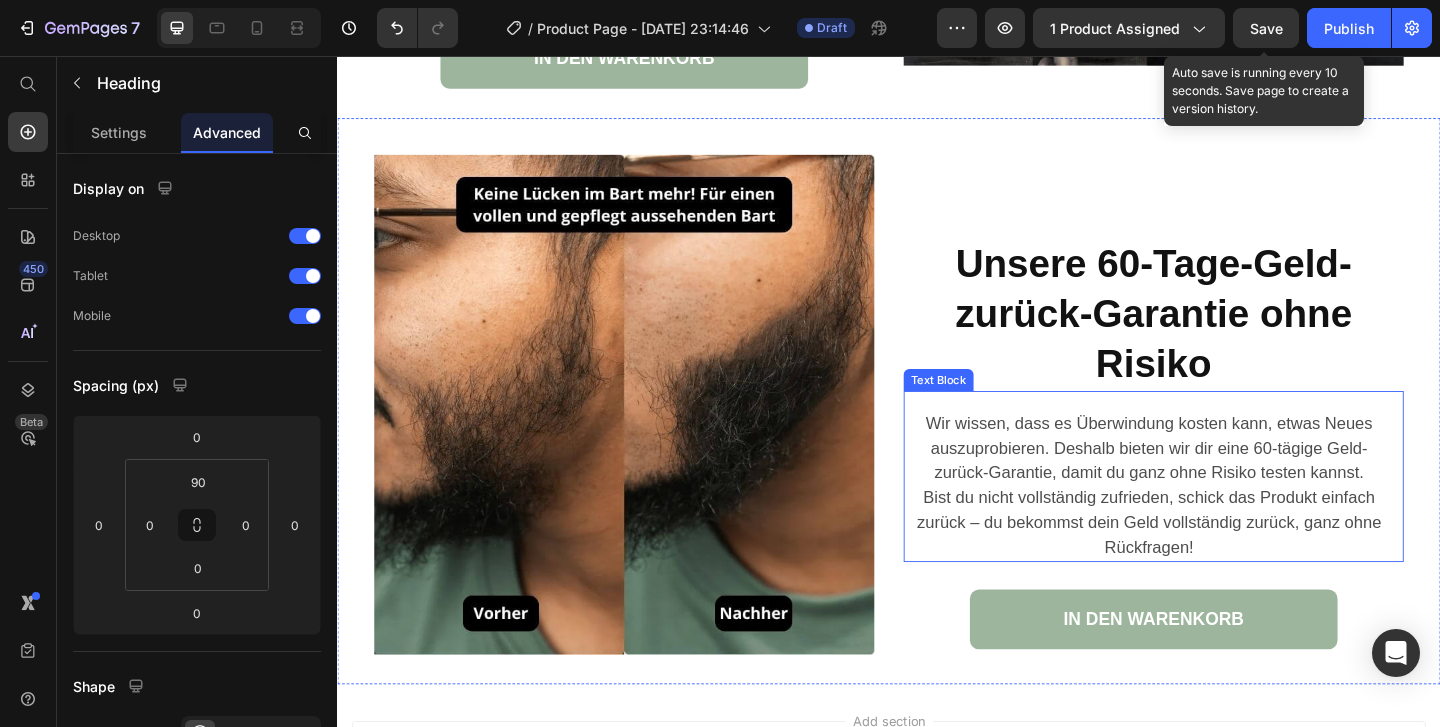 click on "Wir wissen, dass es Überwindung kosten kann, etwas Neues auszuprobieren. Deshalb bieten wir dir eine 60-tägige Geld-zurück-Garantie, damit du ganz ohne Risiko testen kannst." at bounding box center [1220, 482] 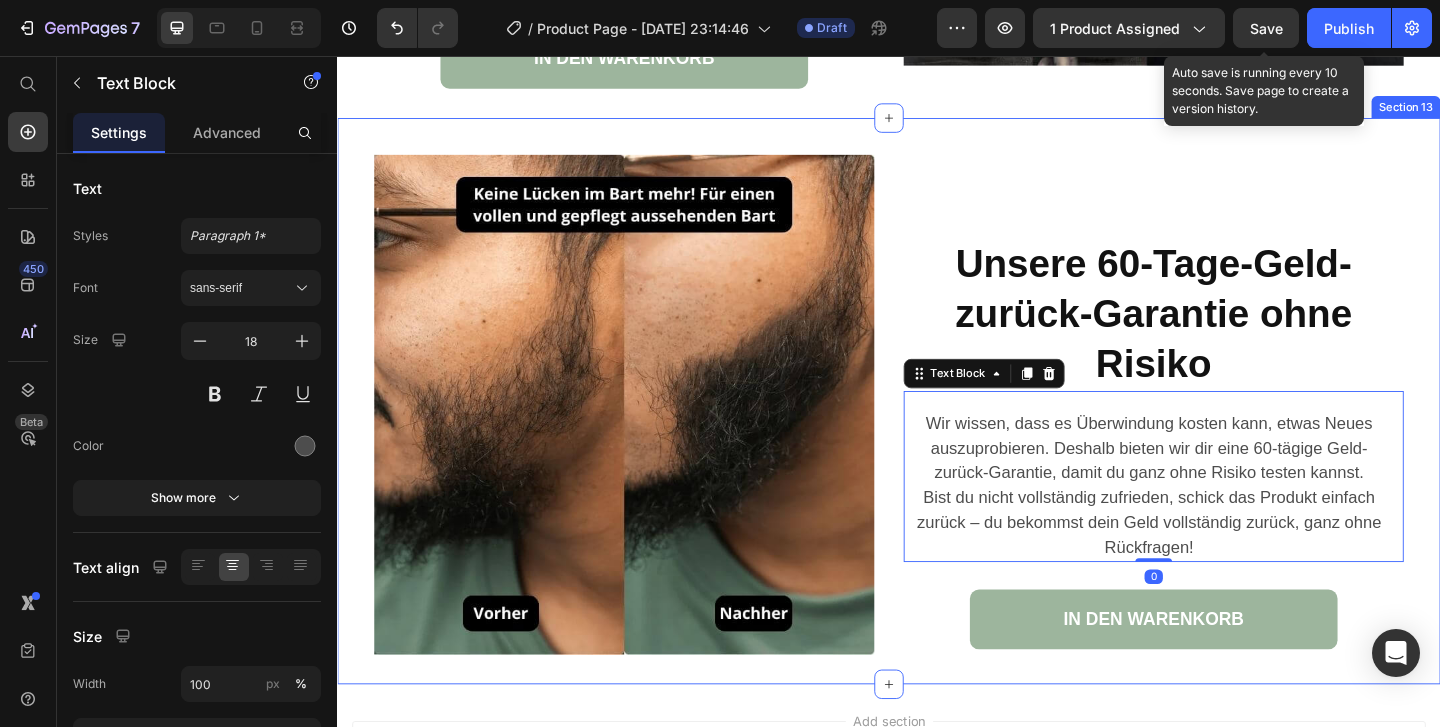 click on "Image Unsere 60-Tage-Geld-zurück-Garantie ohne Risiko Heading Wir wissen, dass es Überwindung kosten kann, etwas Neues auszuprobieren. Deshalb bieten wir dir eine 60-tägige Geld-zurück-Garantie, damit du ganz ohne Risiko testen kannst. Bist du nicht vollständig zufrieden, schick das Produkt einfach zurück – du bekommst dein Geld vollständig zurück, ganz ohne Rückfragen! Text Block   0 IN DEN WARENKORB Button Section 13" at bounding box center (937, 431) 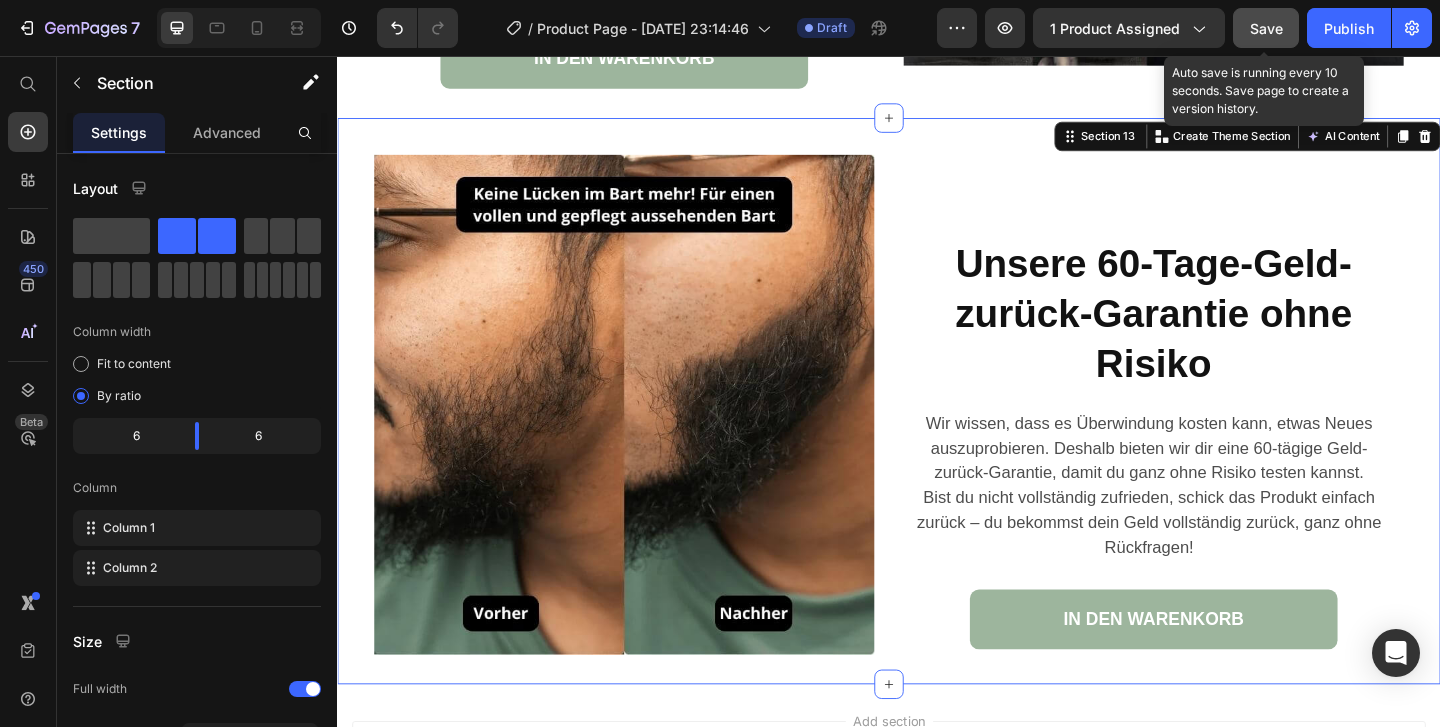 click on "Save" at bounding box center [1266, 28] 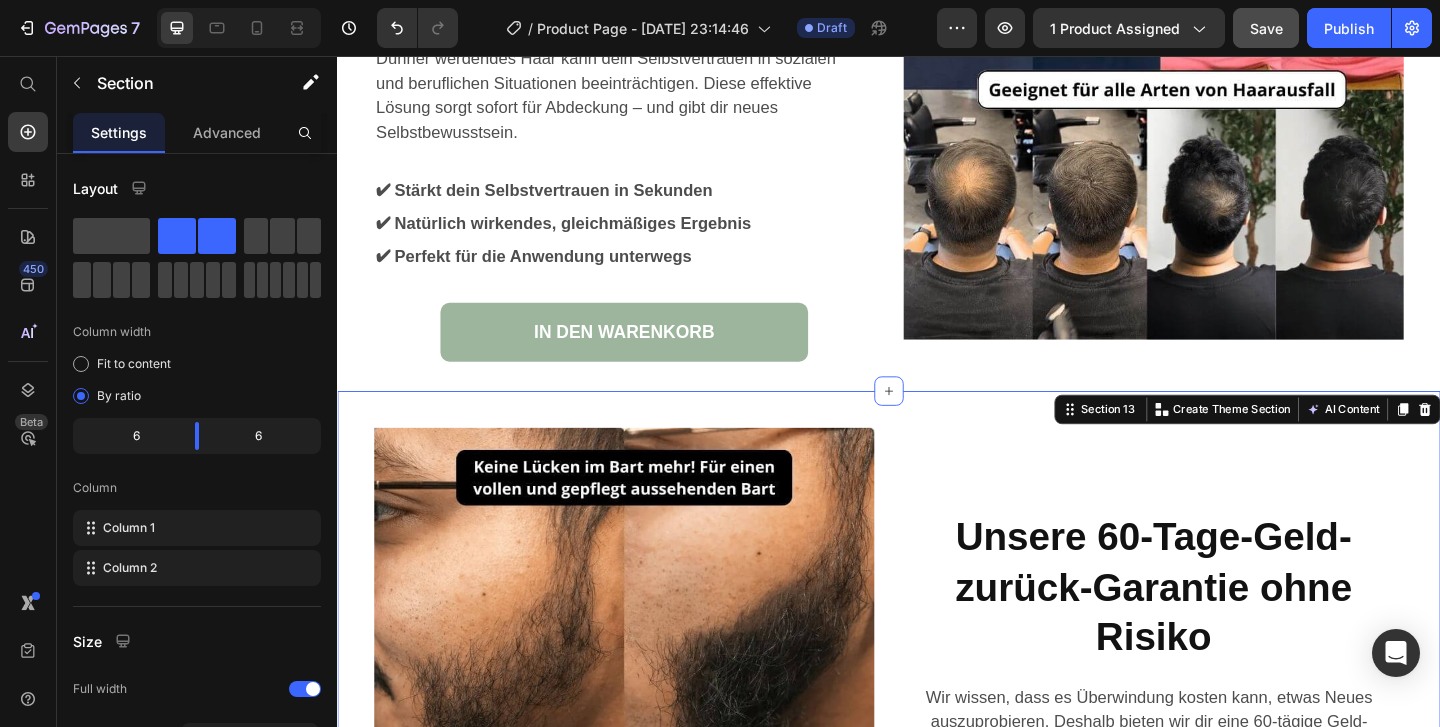 scroll, scrollTop: 5381, scrollLeft: 0, axis: vertical 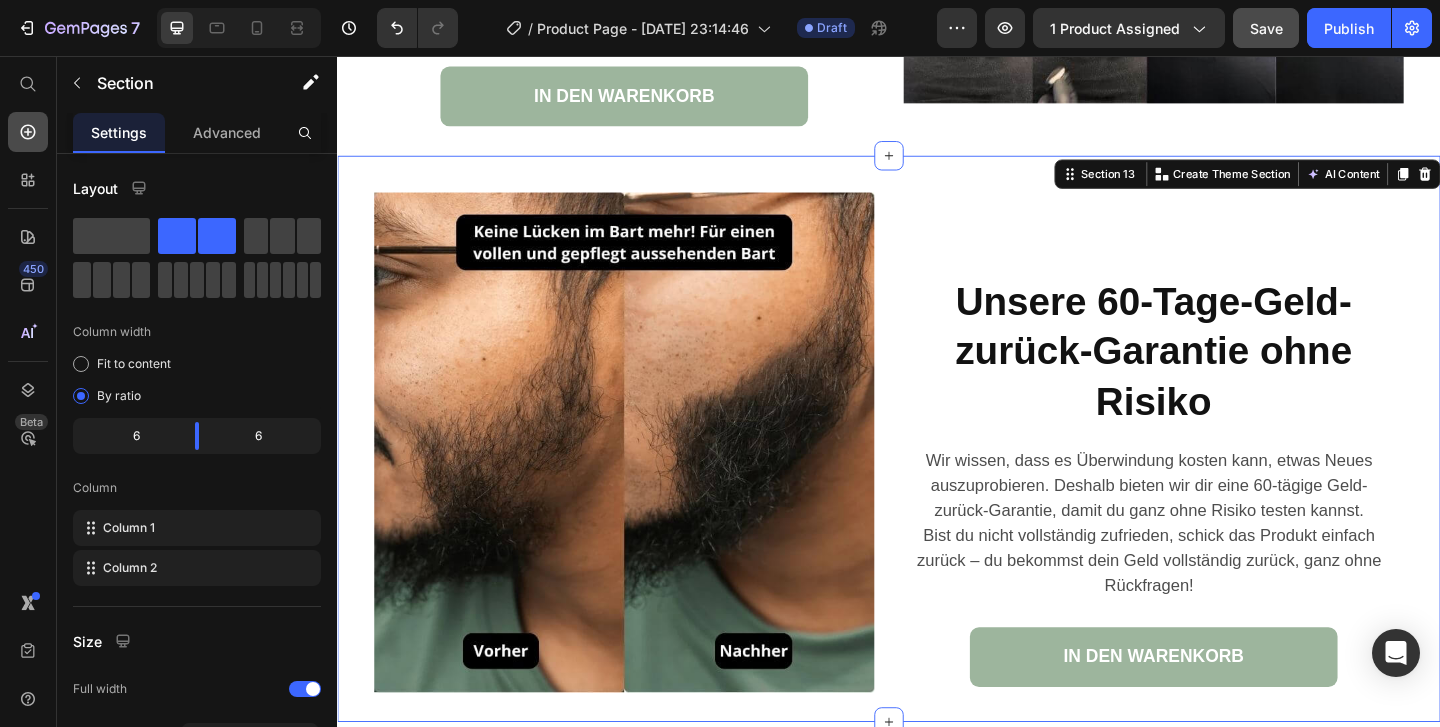 click 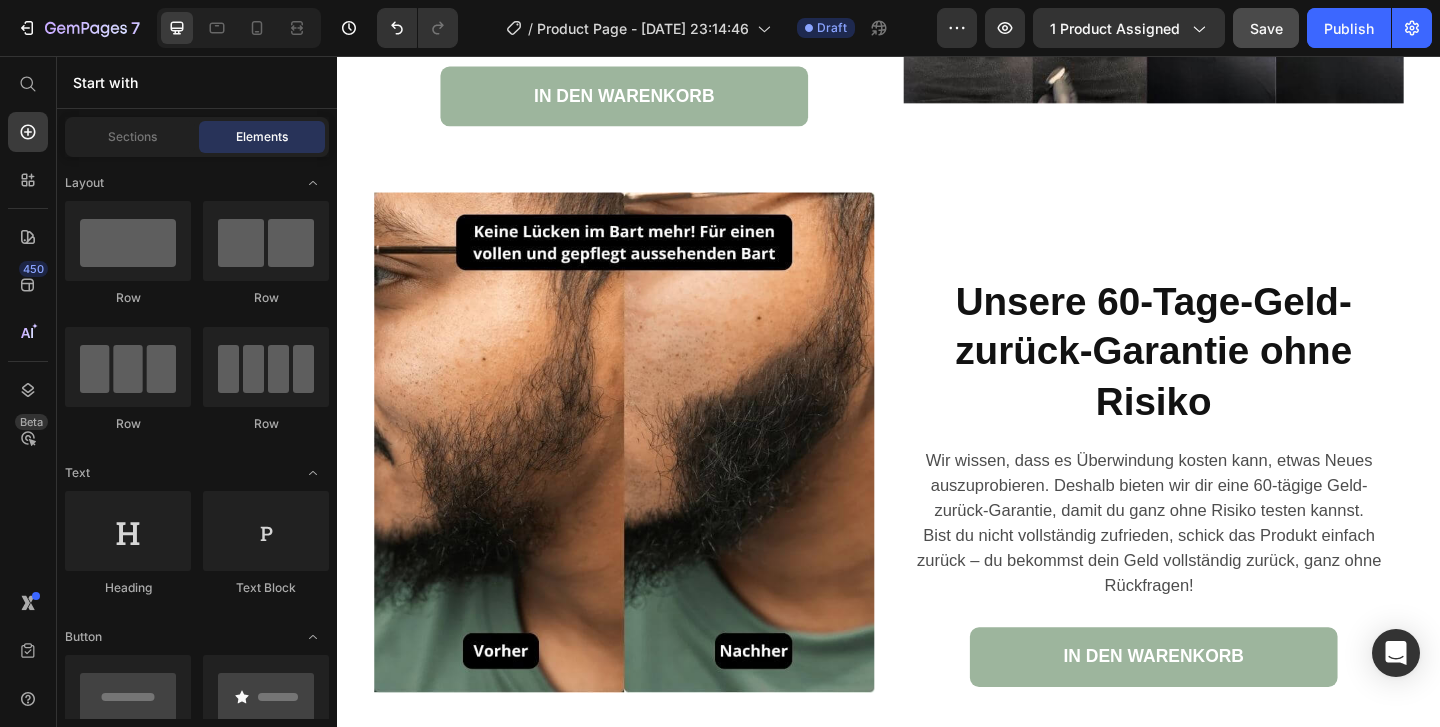 scroll, scrollTop: 0, scrollLeft: 0, axis: both 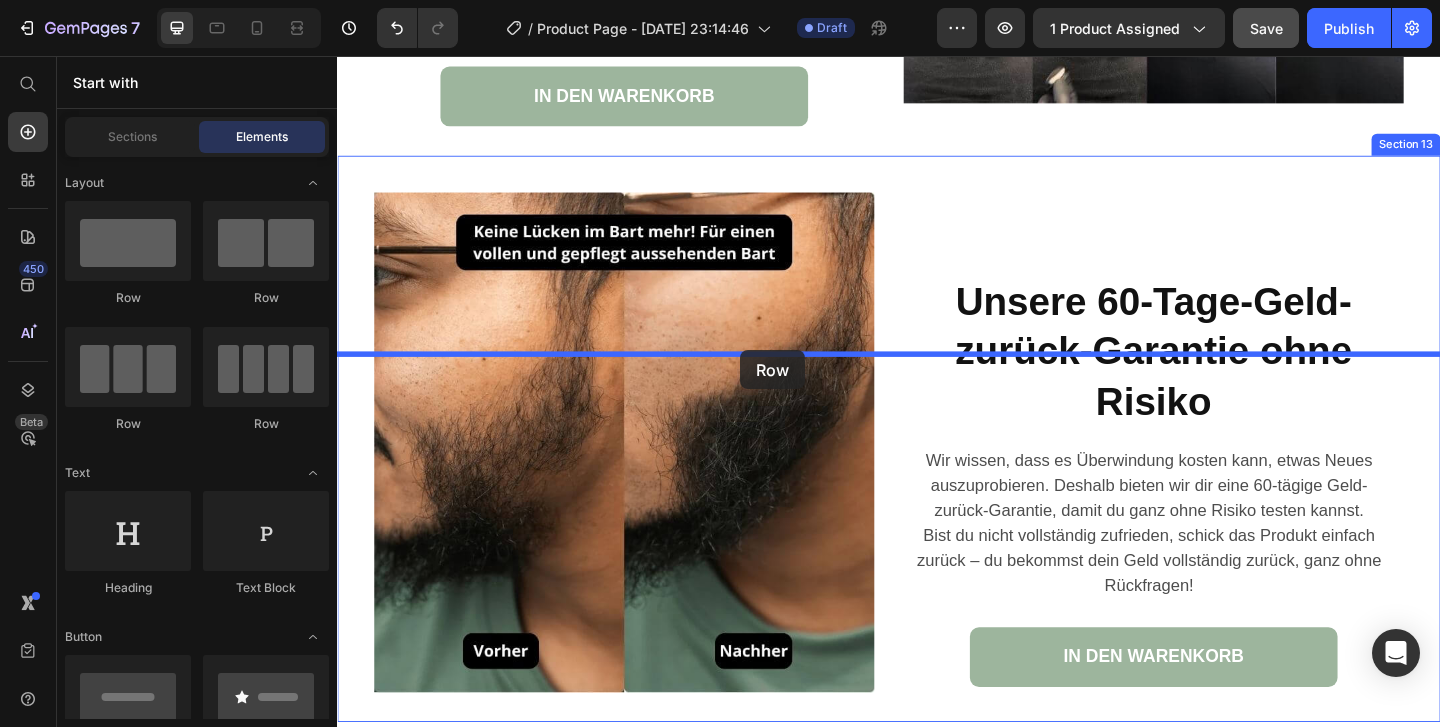 drag, startPoint x: 479, startPoint y: 290, endPoint x: 775, endPoint y: 376, distance: 308.24017 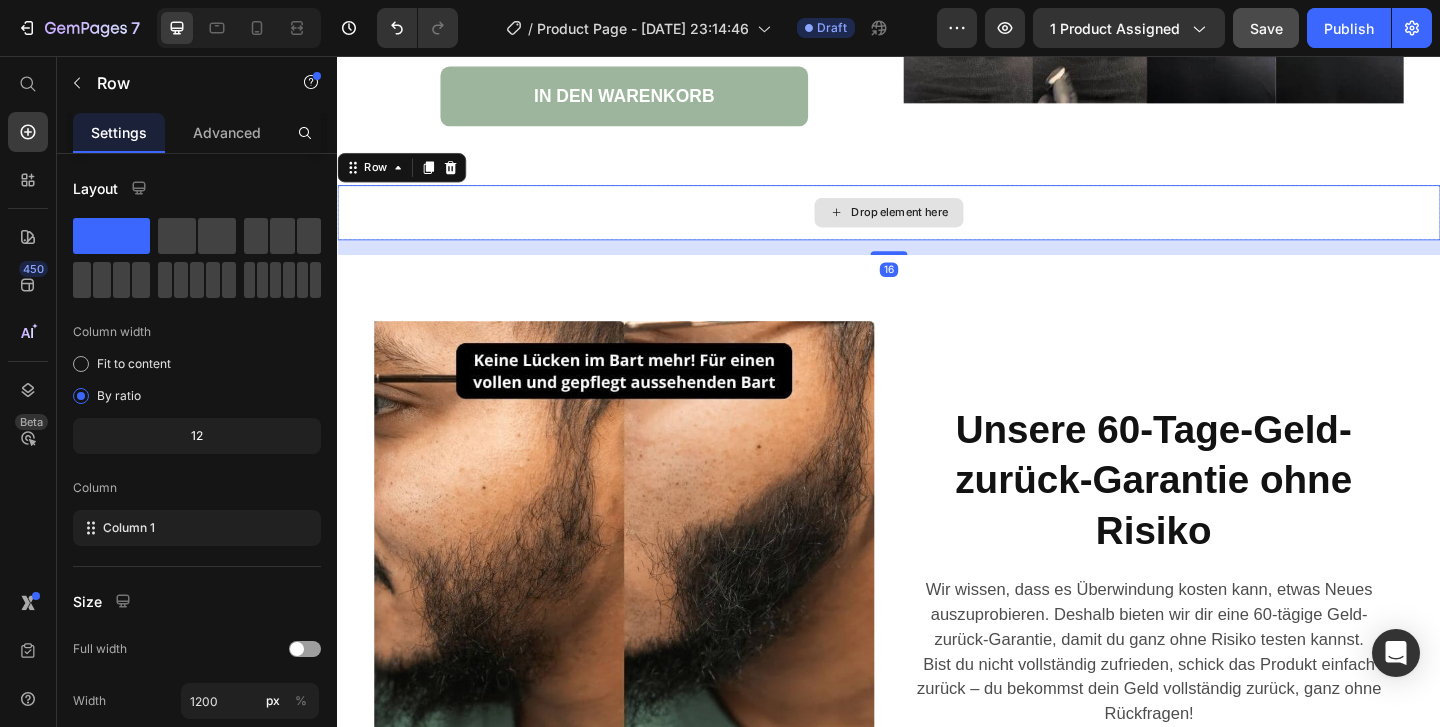 click on "Drop element here" at bounding box center [937, 226] 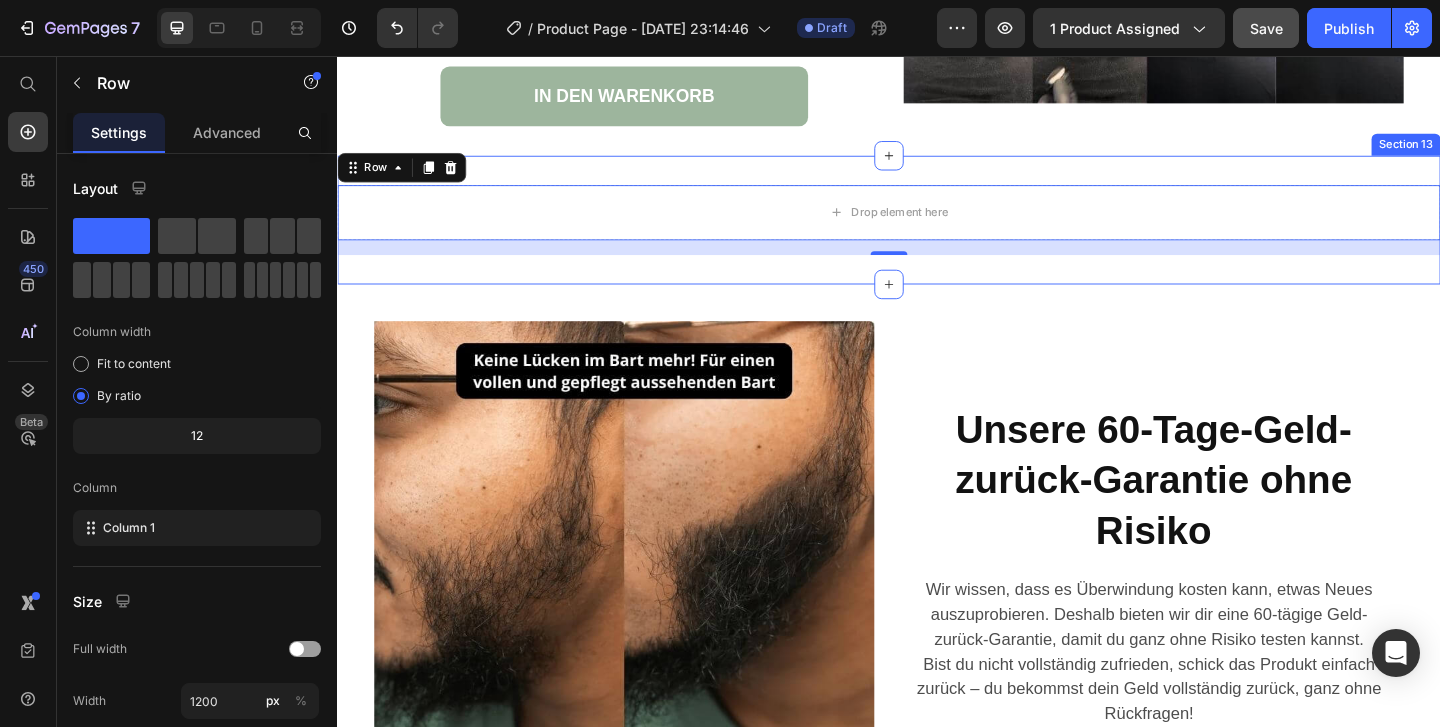click on "Drop element here Row   16 Section 13" at bounding box center [937, 234] 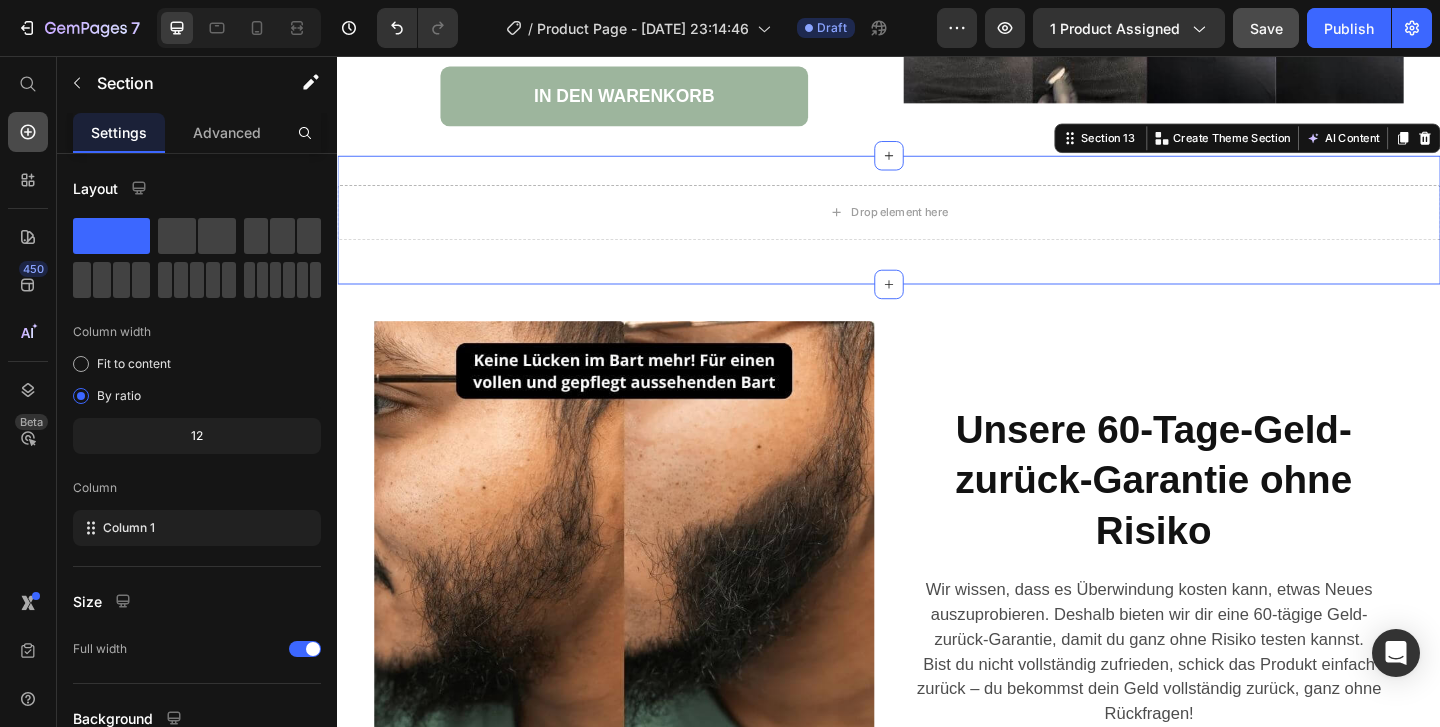 click 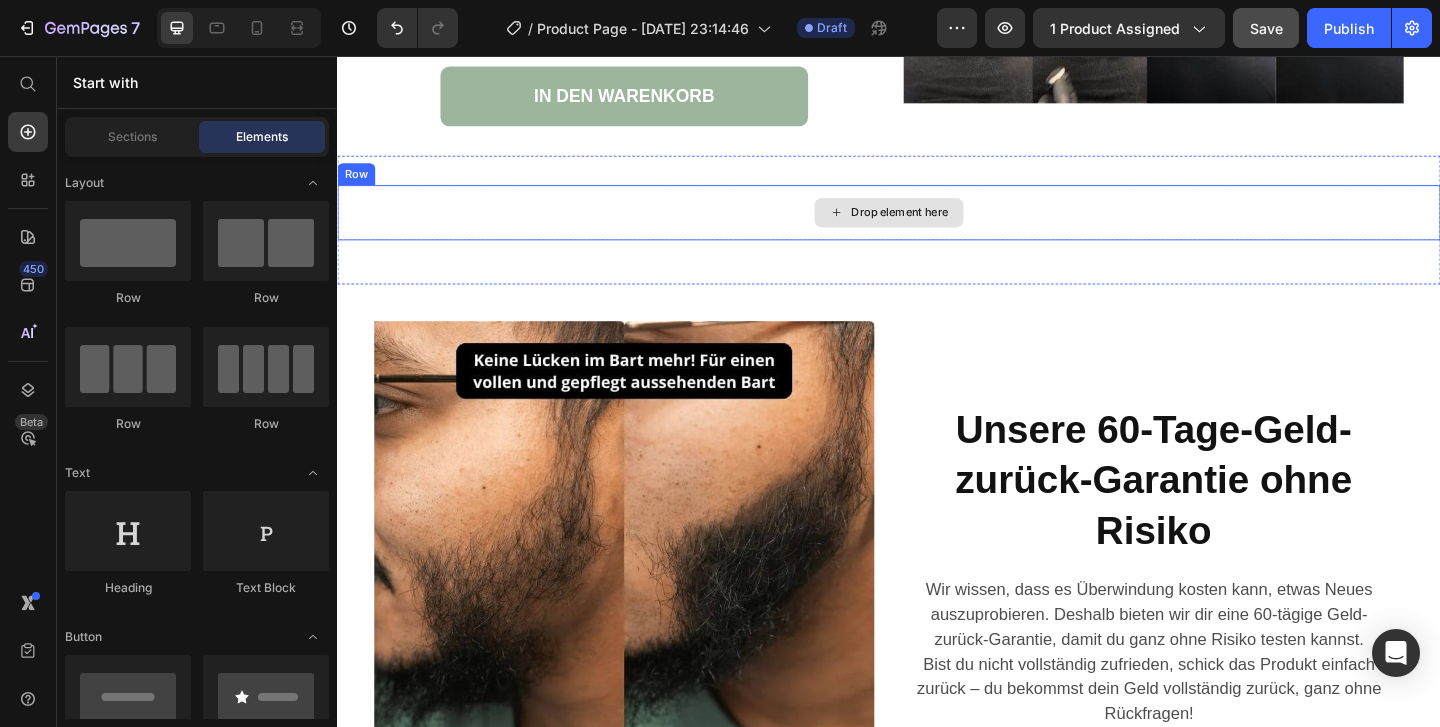 click on "Drop element here" at bounding box center [937, 226] 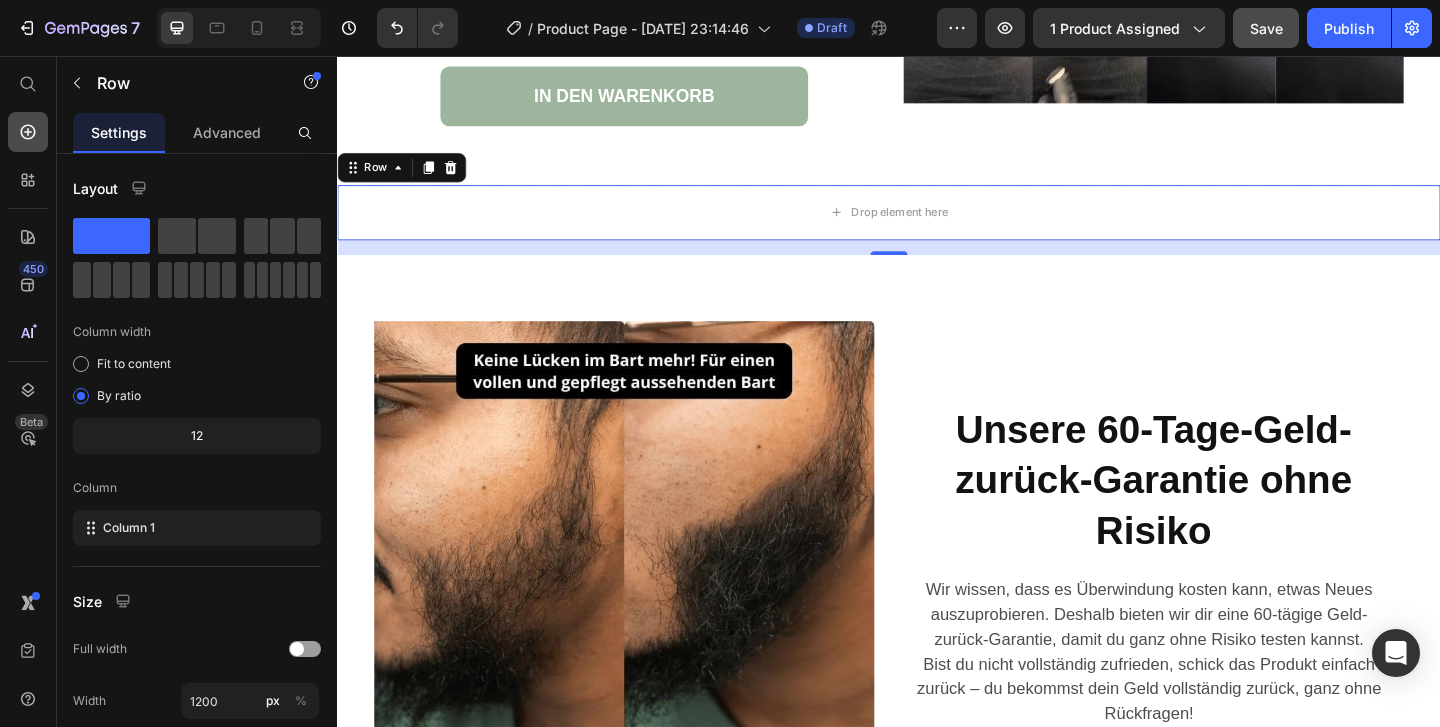click 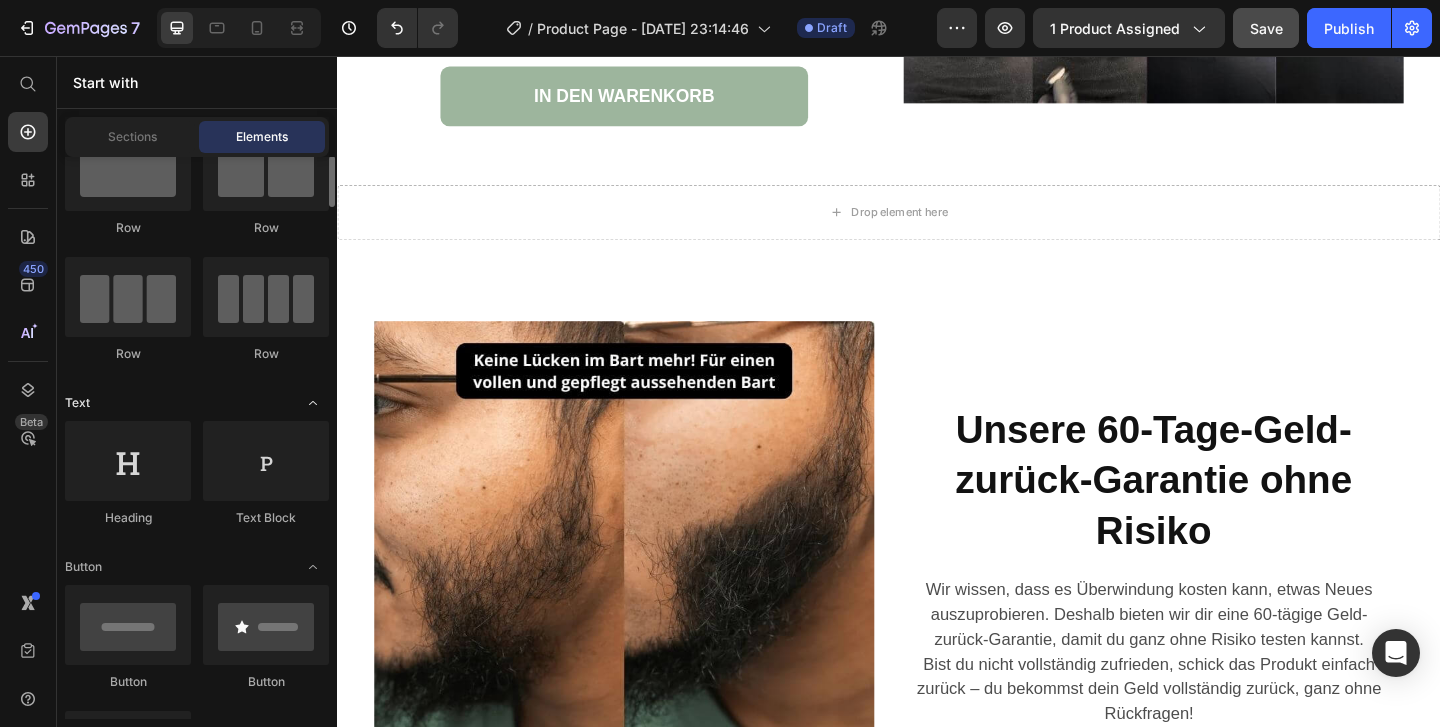 scroll, scrollTop: 82, scrollLeft: 0, axis: vertical 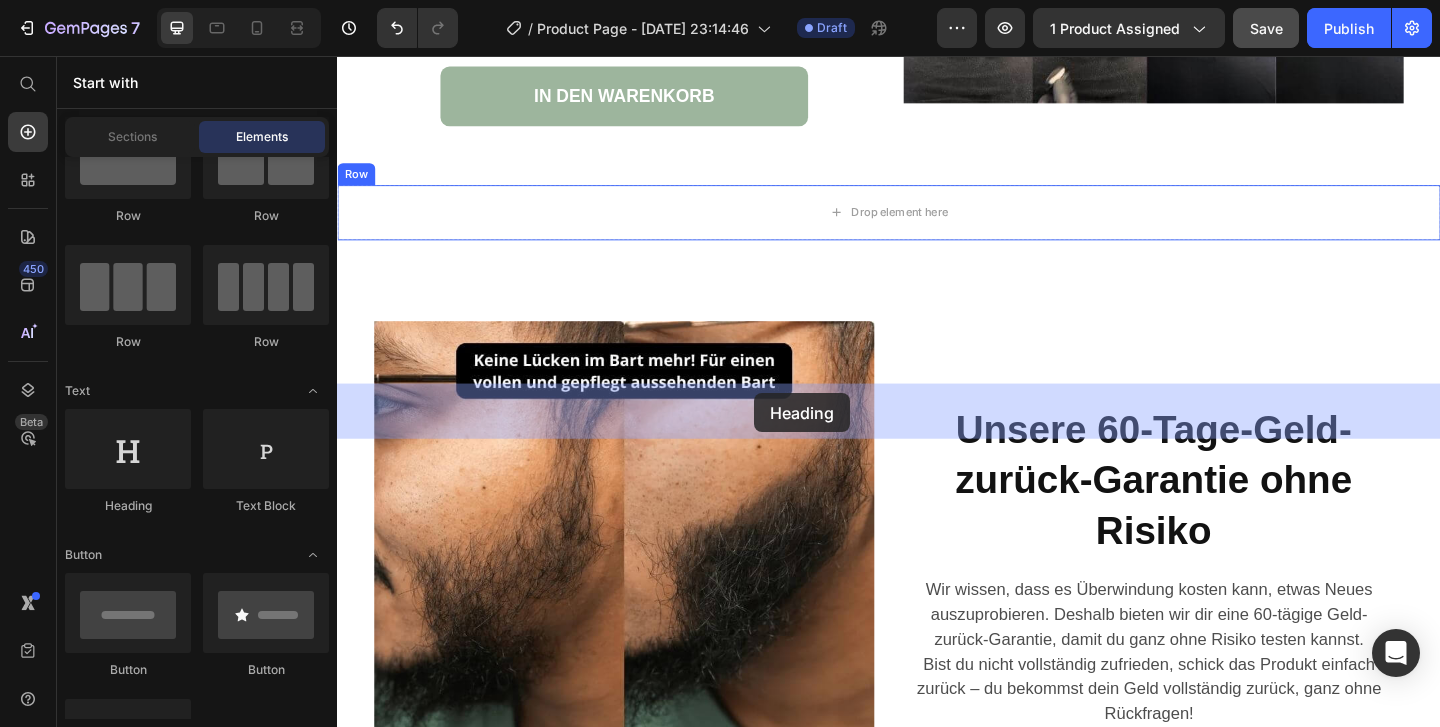 drag, startPoint x: 488, startPoint y: 526, endPoint x: 791, endPoint y: 423, distance: 320.02814 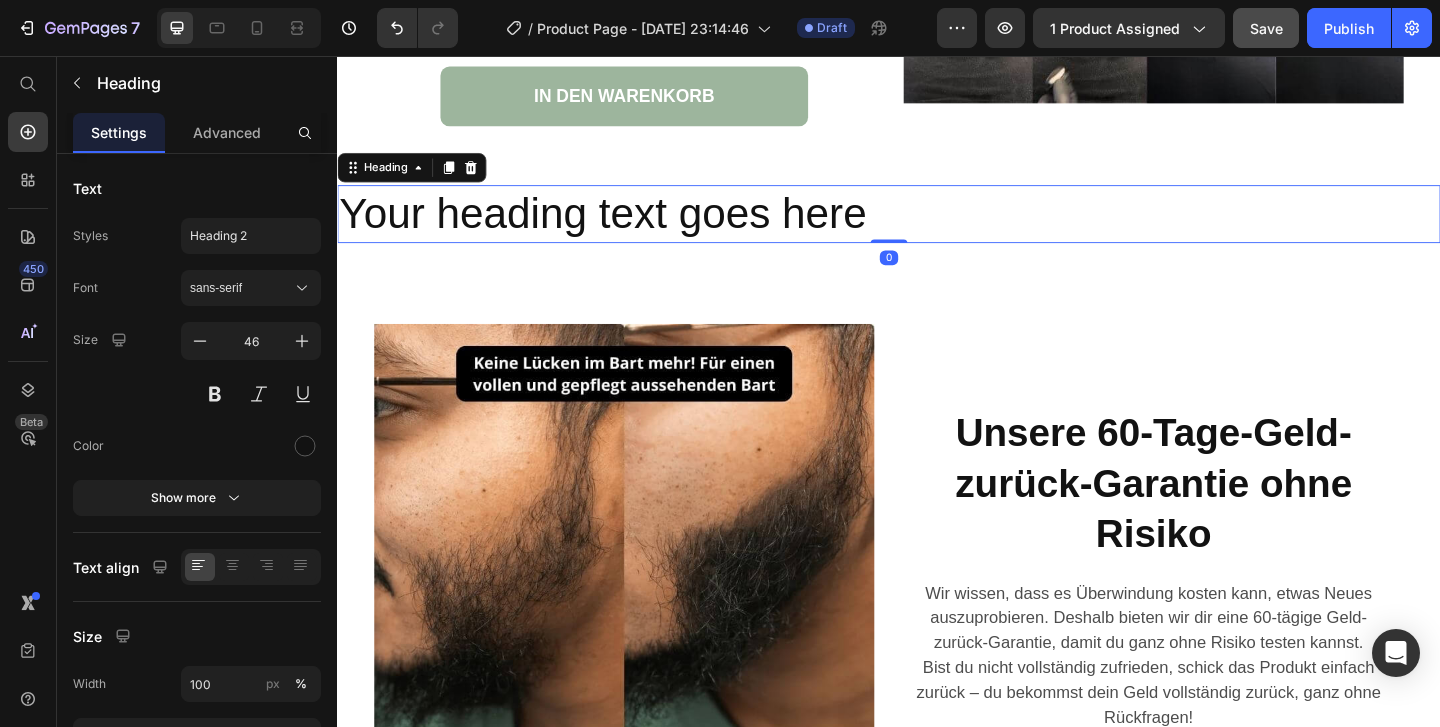 click on "Your heading text goes here" at bounding box center [937, 228] 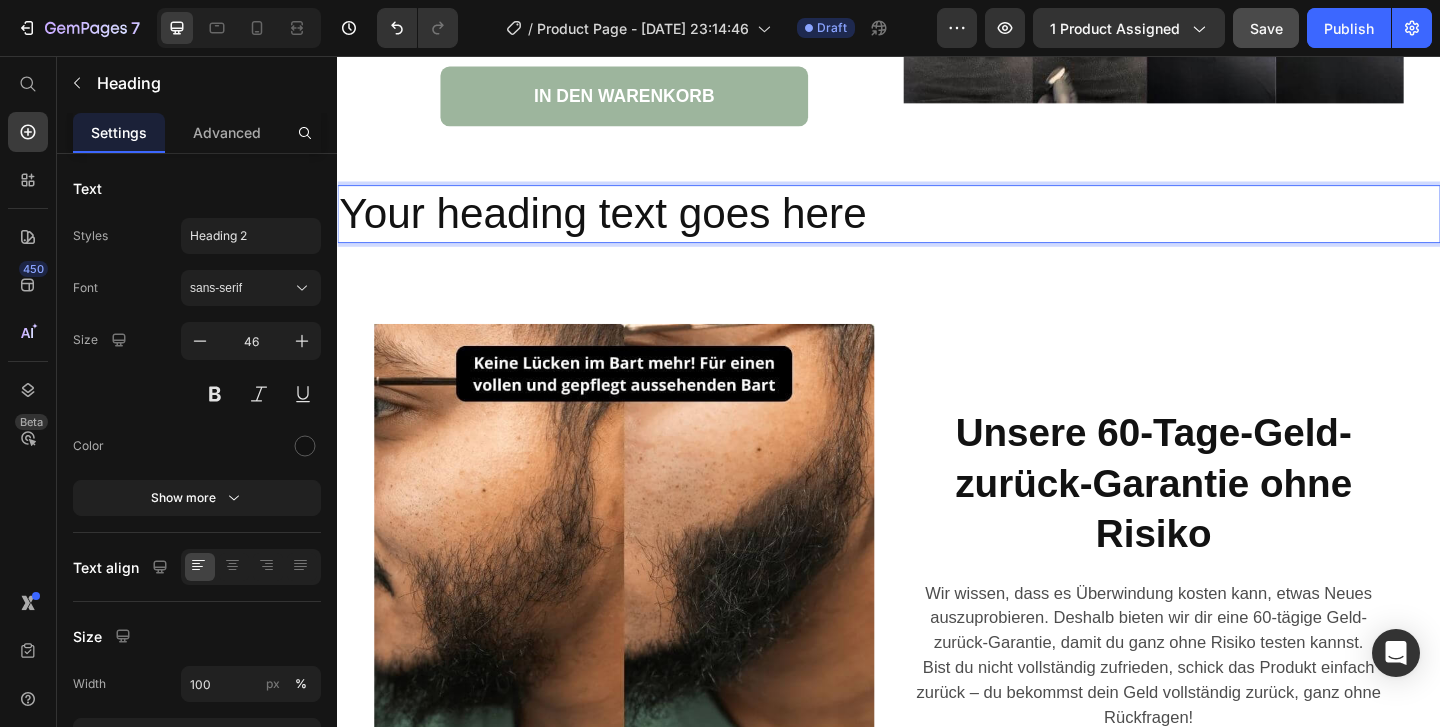 click on "Your heading text goes here" at bounding box center [937, 228] 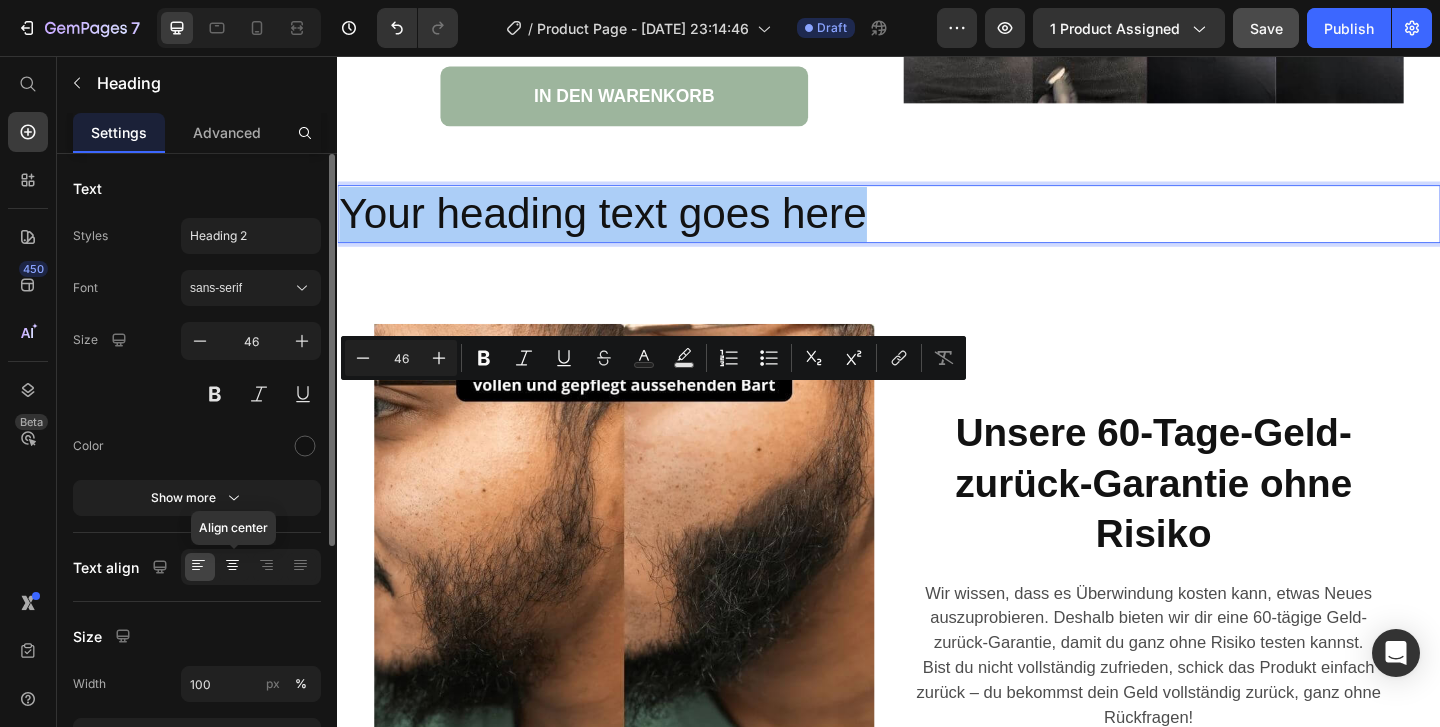 click 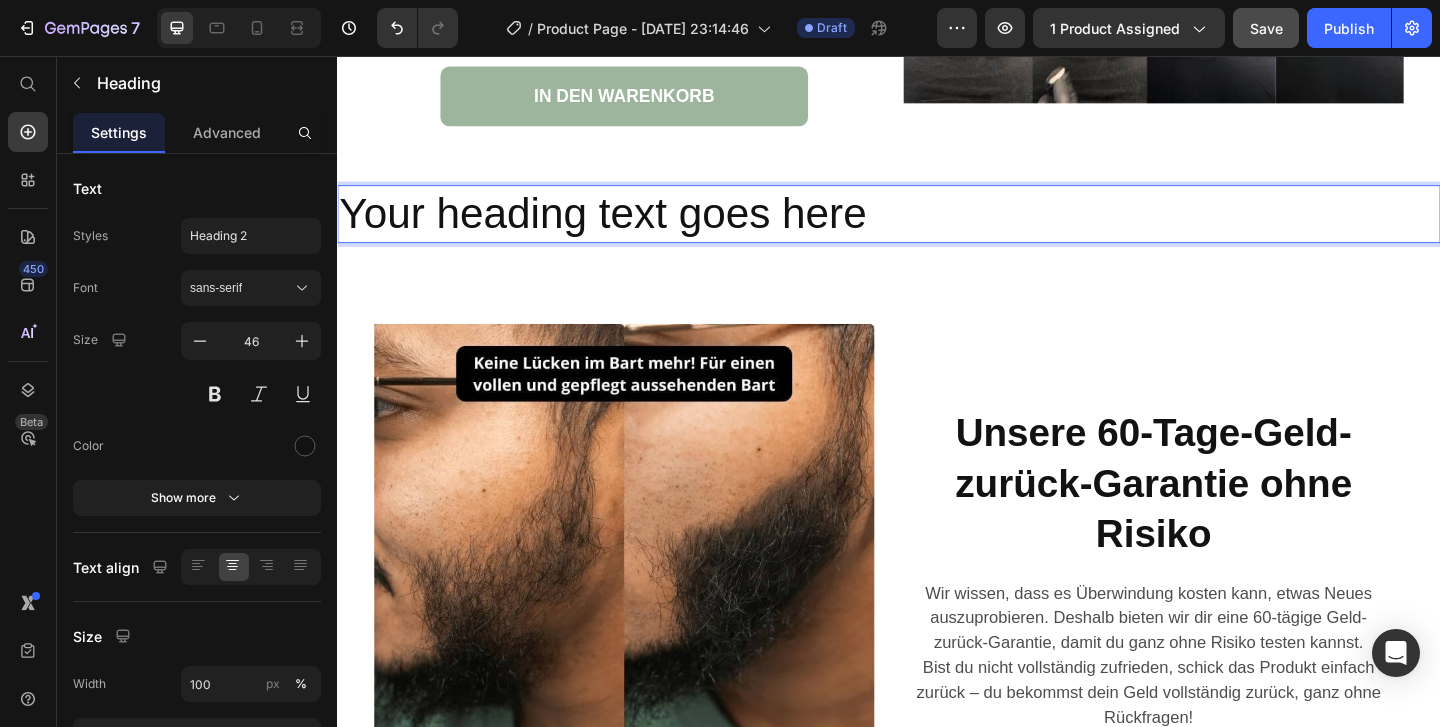 click on "Your heading text goes here" at bounding box center (937, 228) 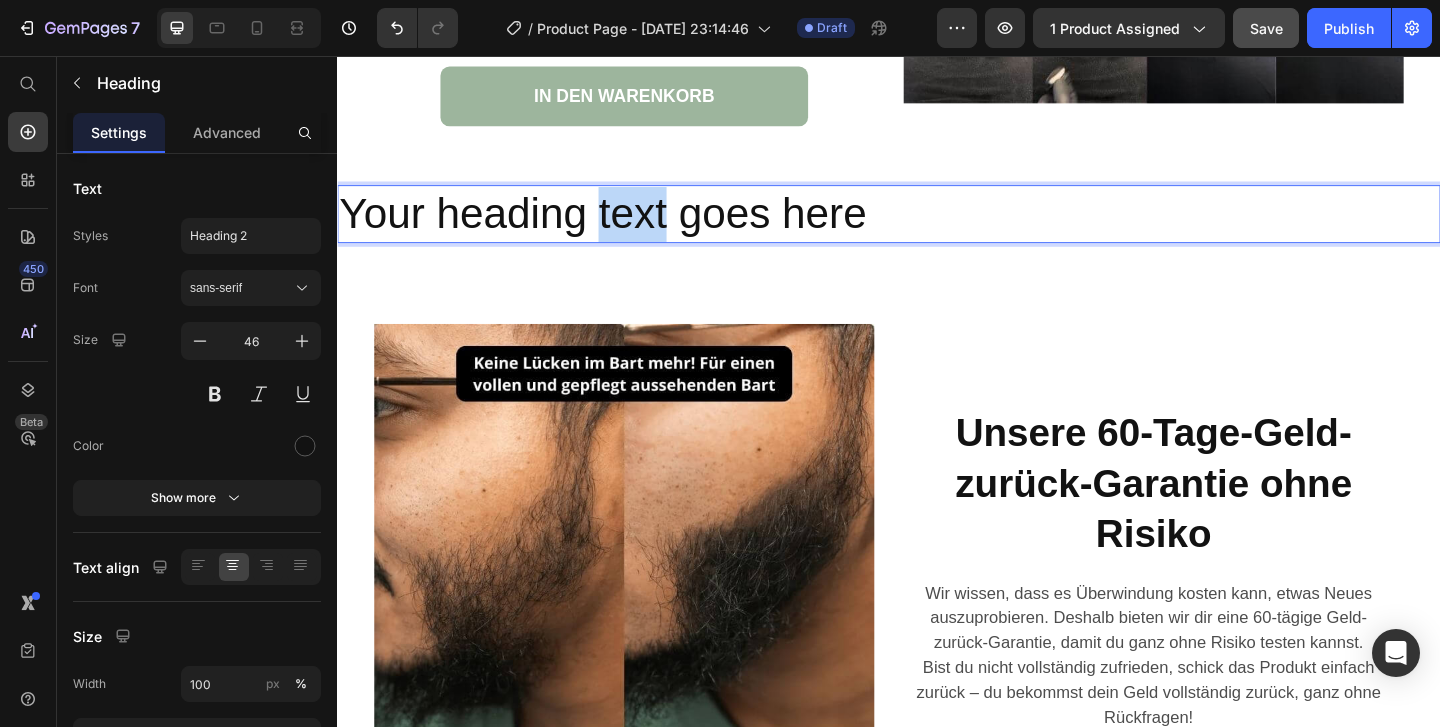 click on "Your heading text goes here" at bounding box center (937, 228) 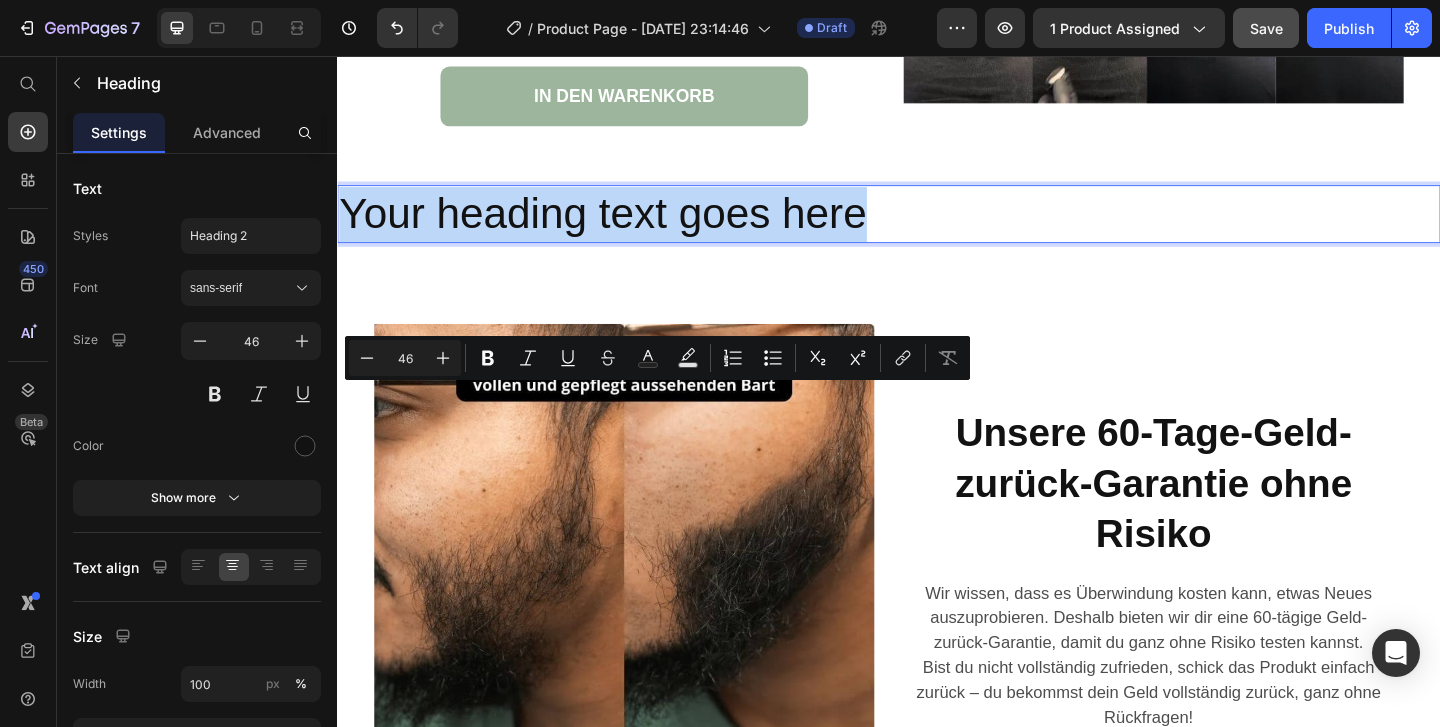 click on "Your heading text goes here" at bounding box center (937, 228) 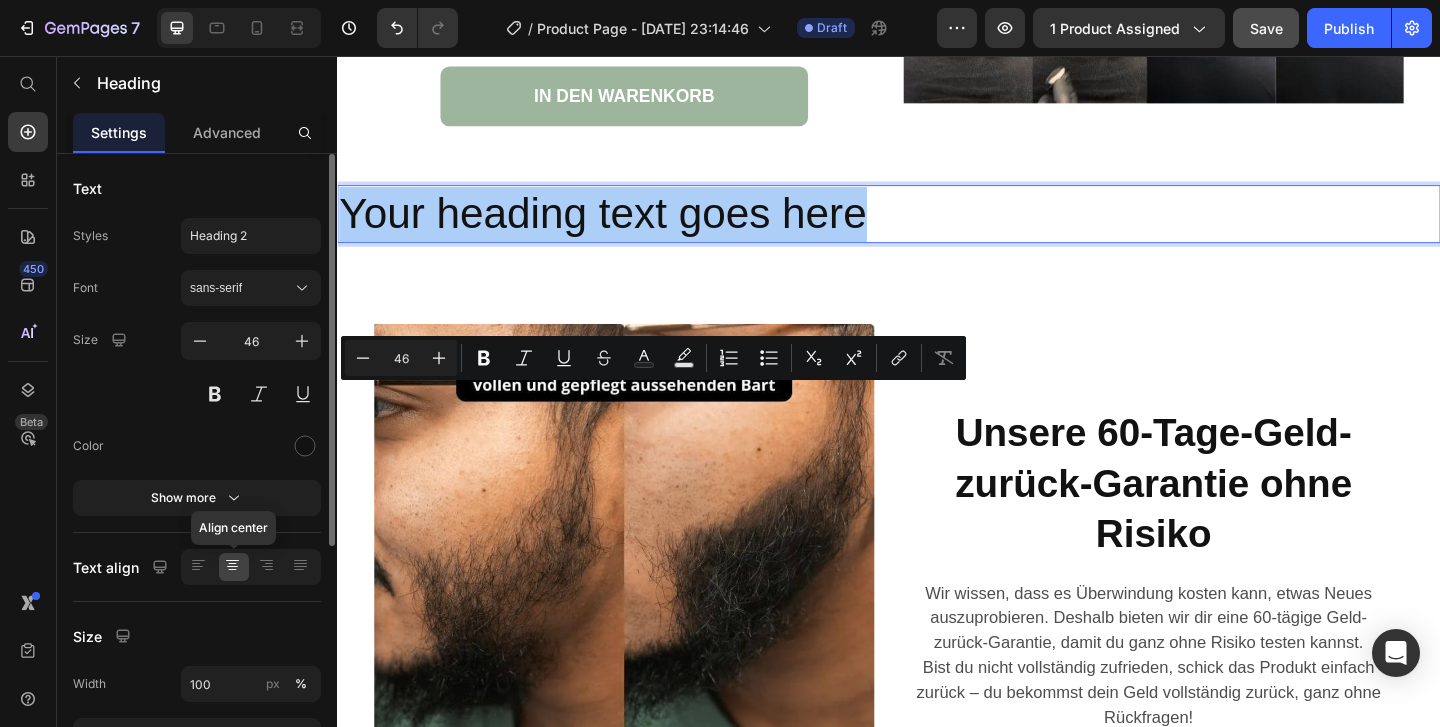 click 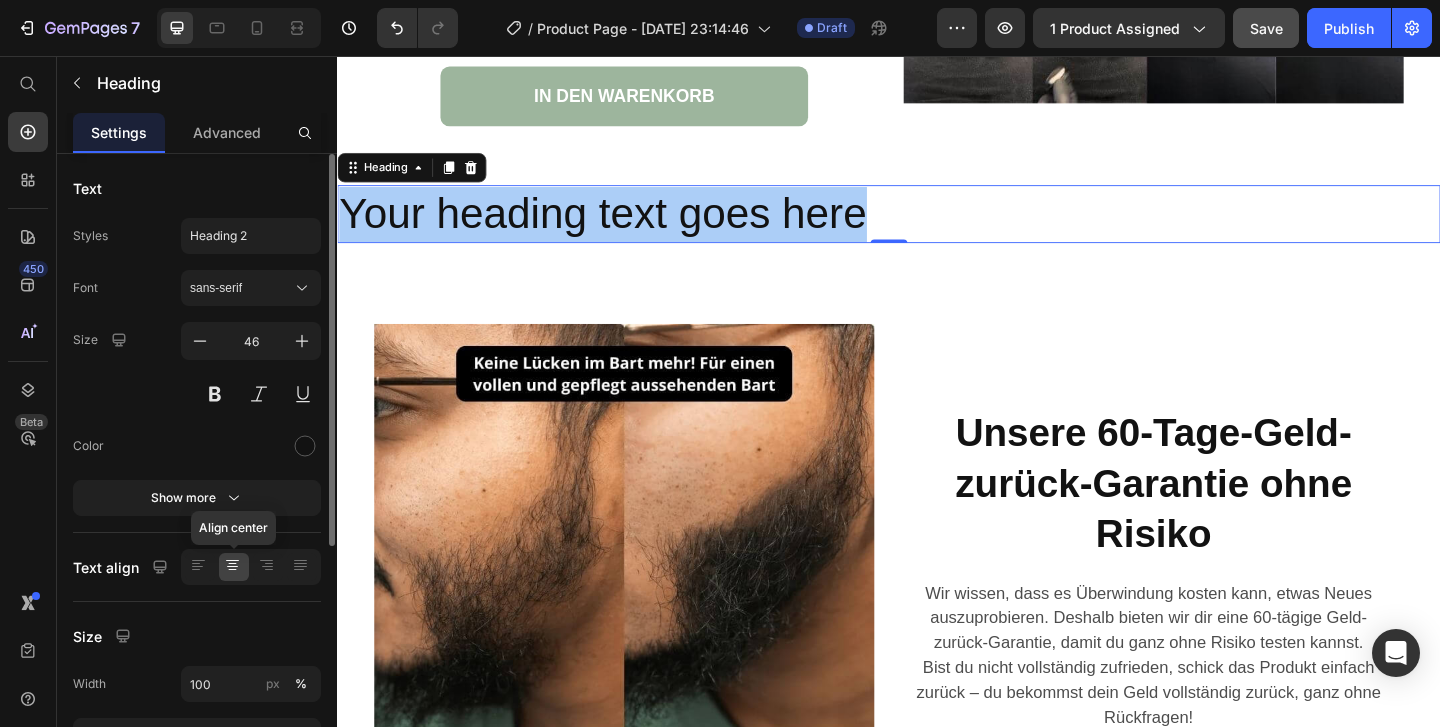 click 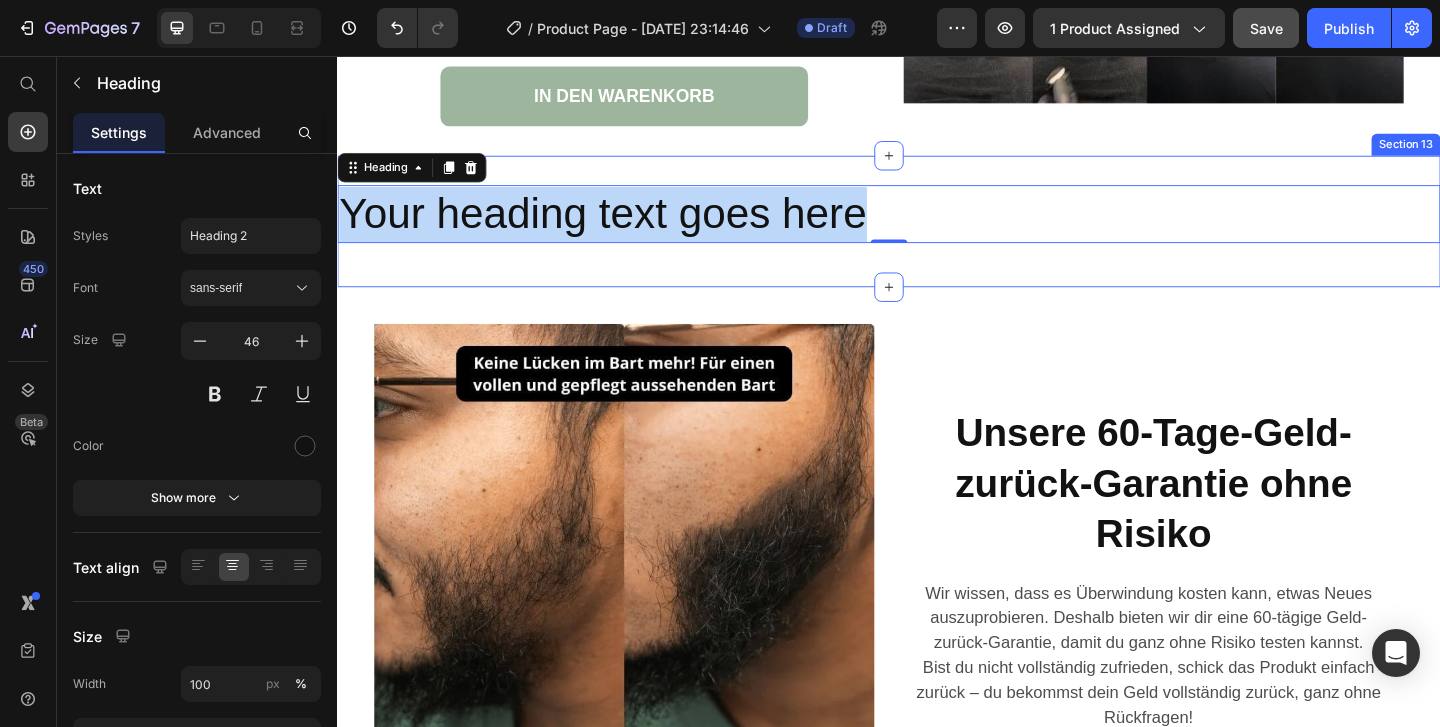 click on "Your heading text goes here Heading   0 Row Section 13" at bounding box center (937, 236) 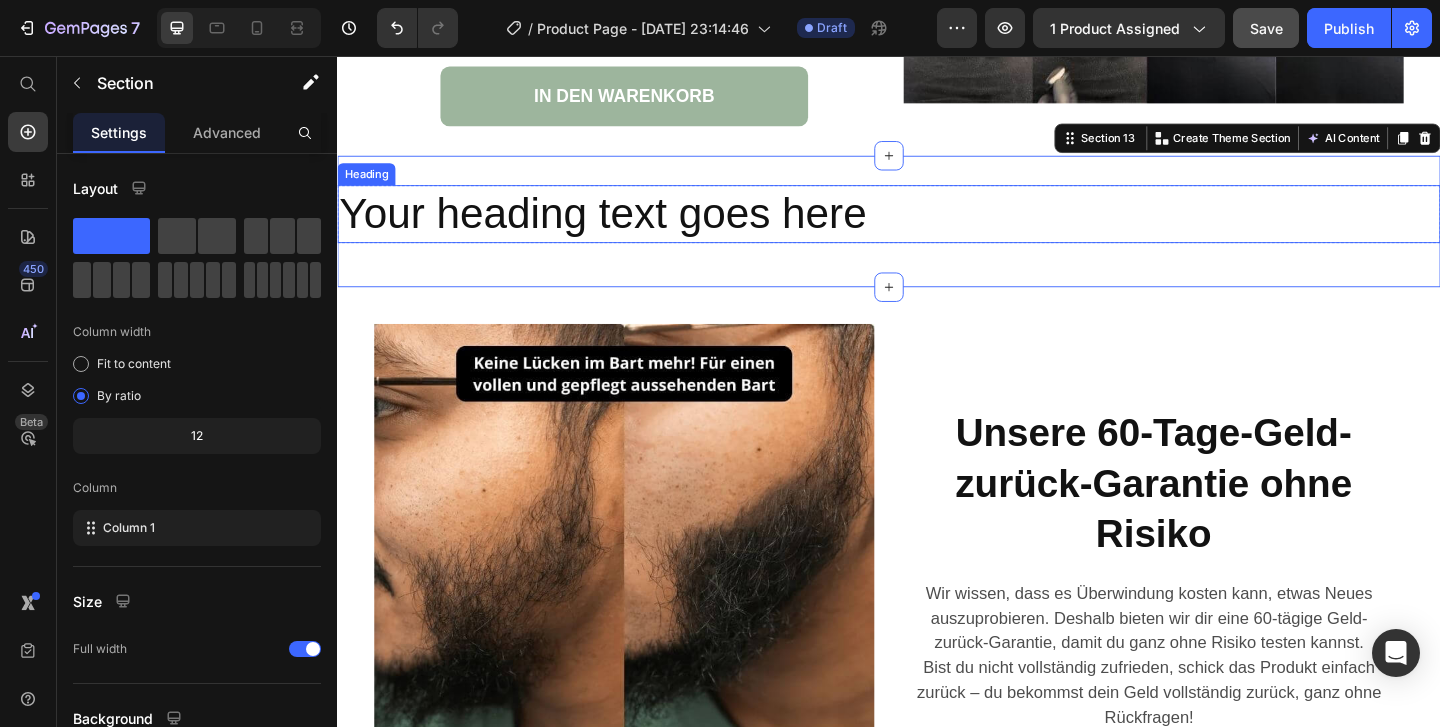click on "Your heading text goes here" at bounding box center [937, 228] 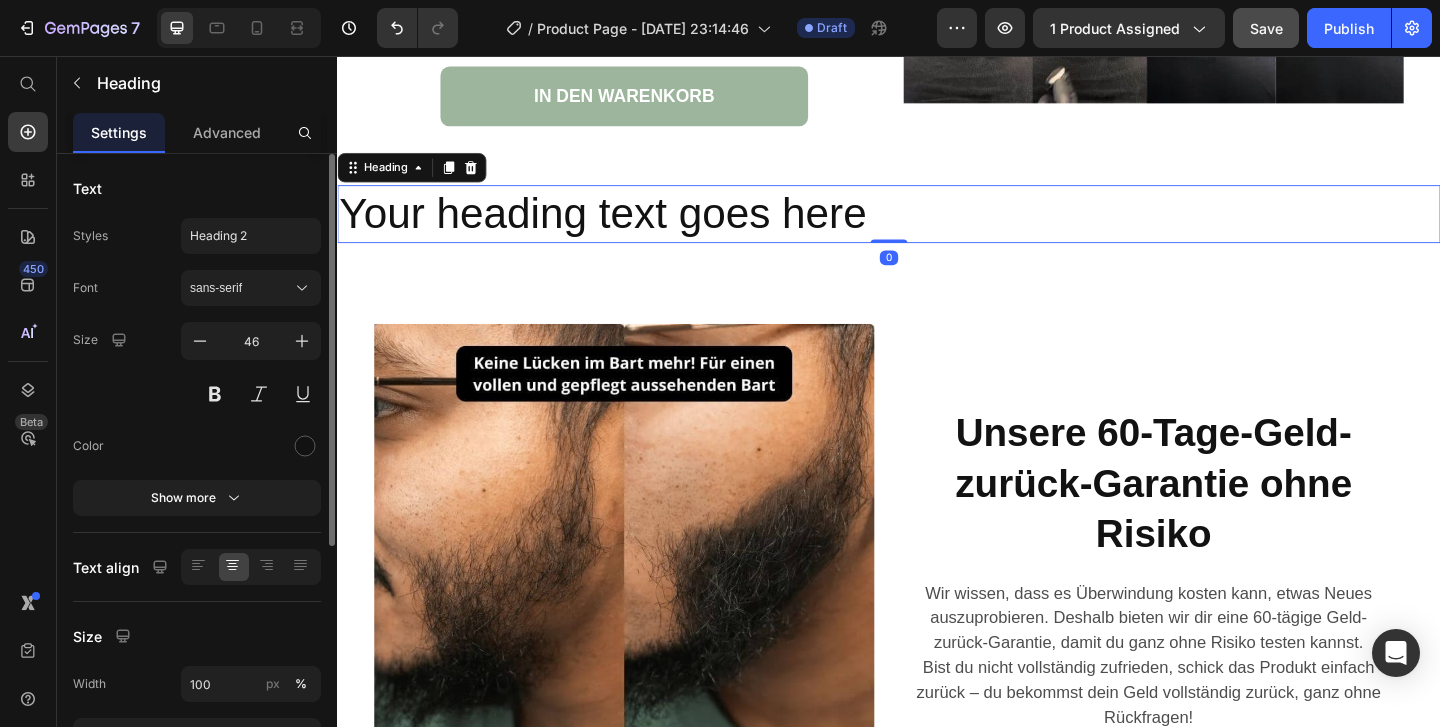 click on "Text align" 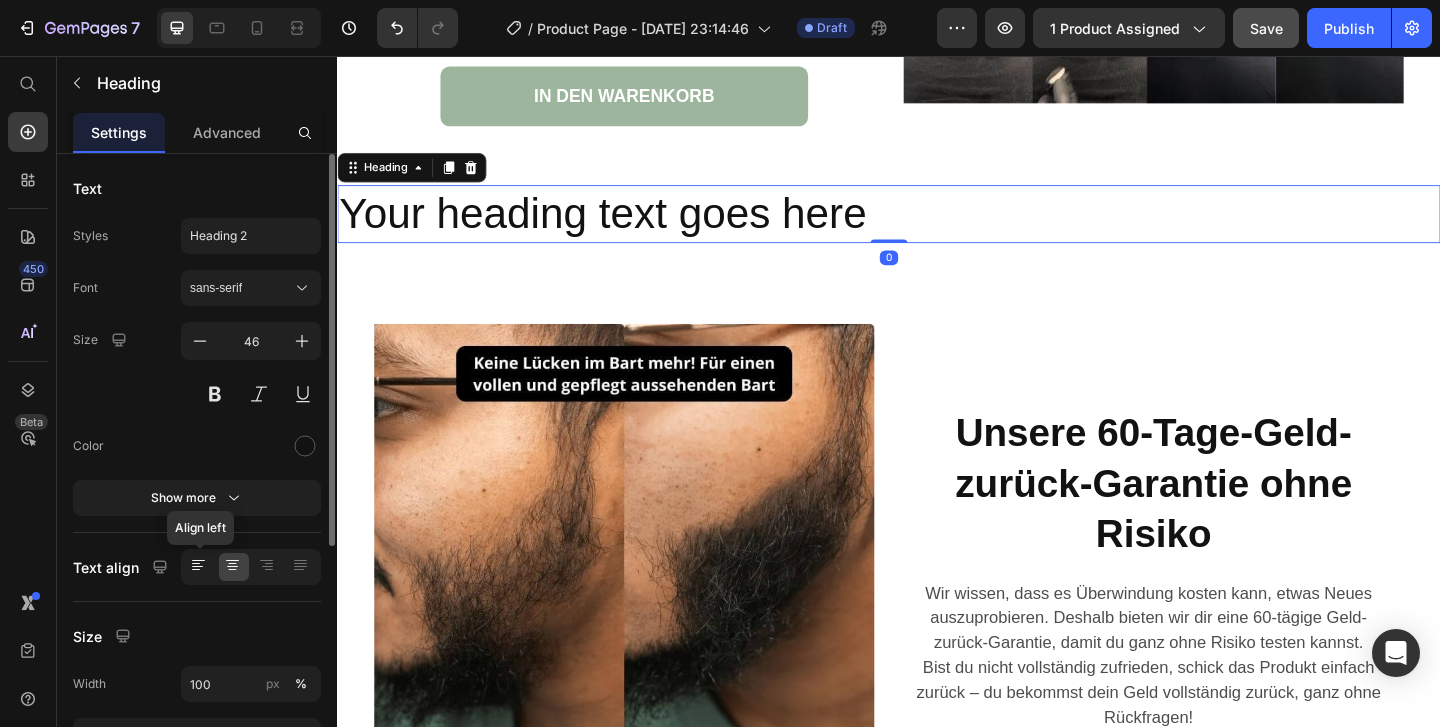 click 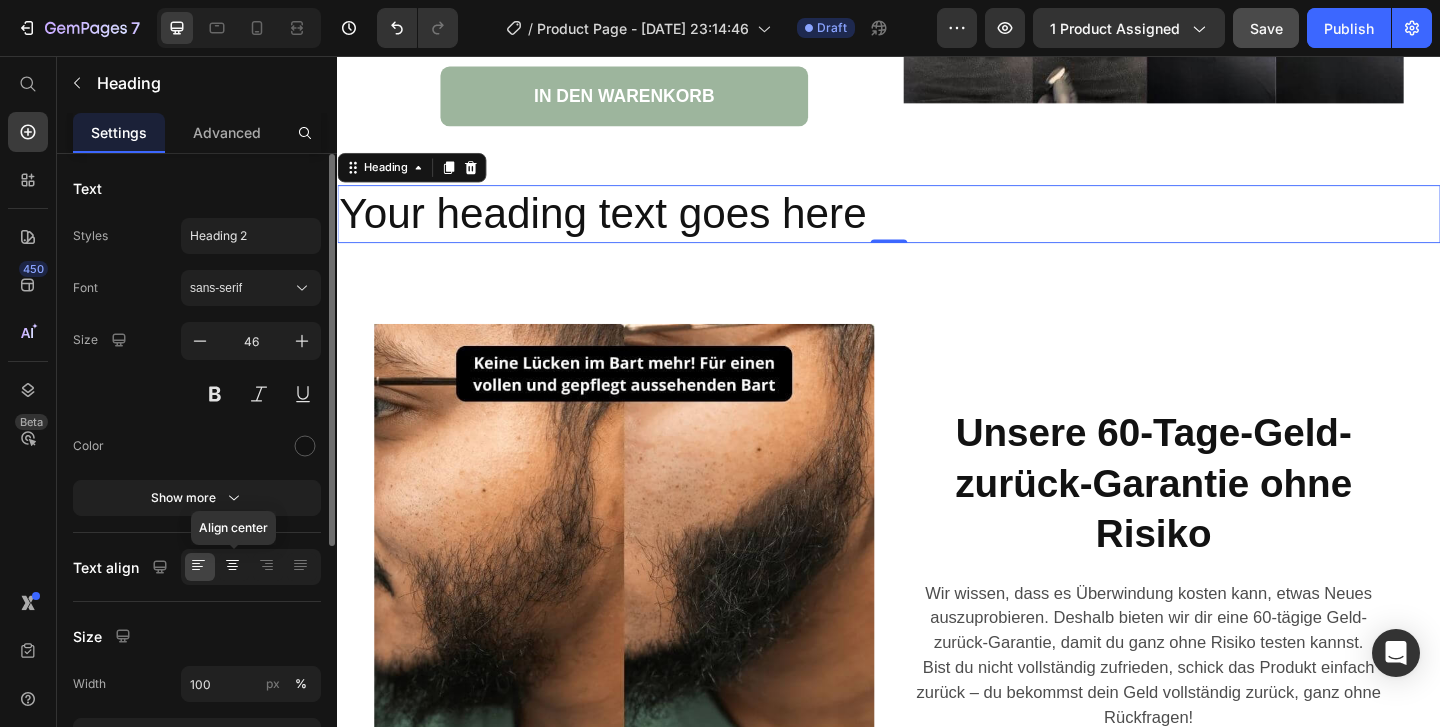 click 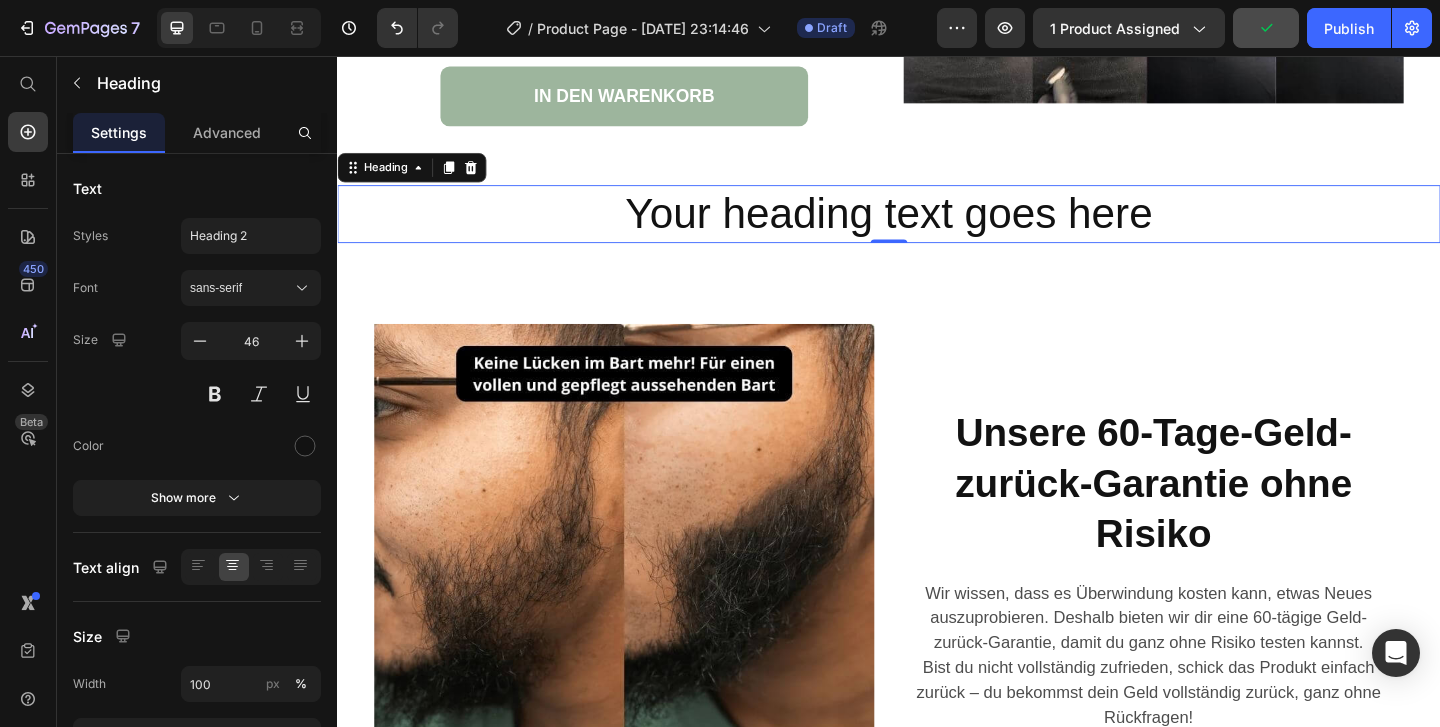 click on "Your heading text goes here" at bounding box center (937, 228) 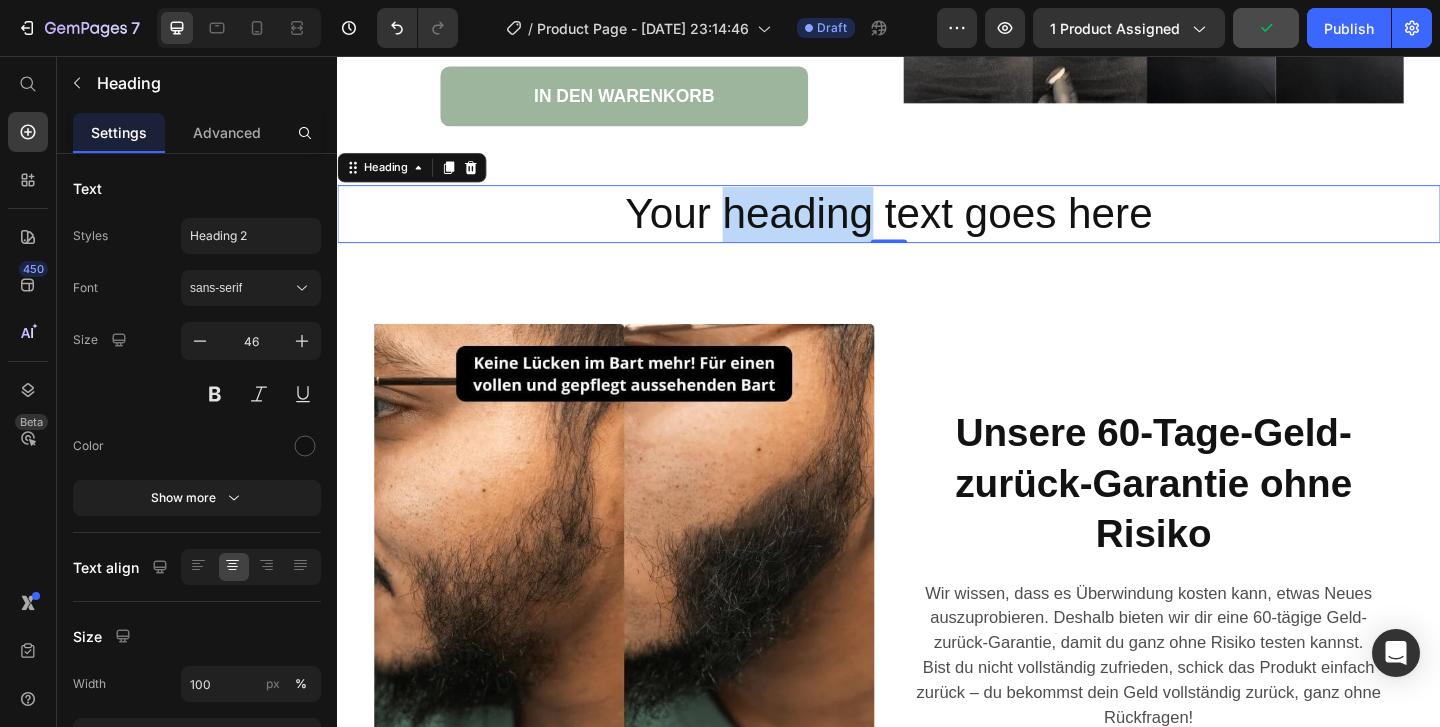 click on "Your heading text goes here" at bounding box center (937, 228) 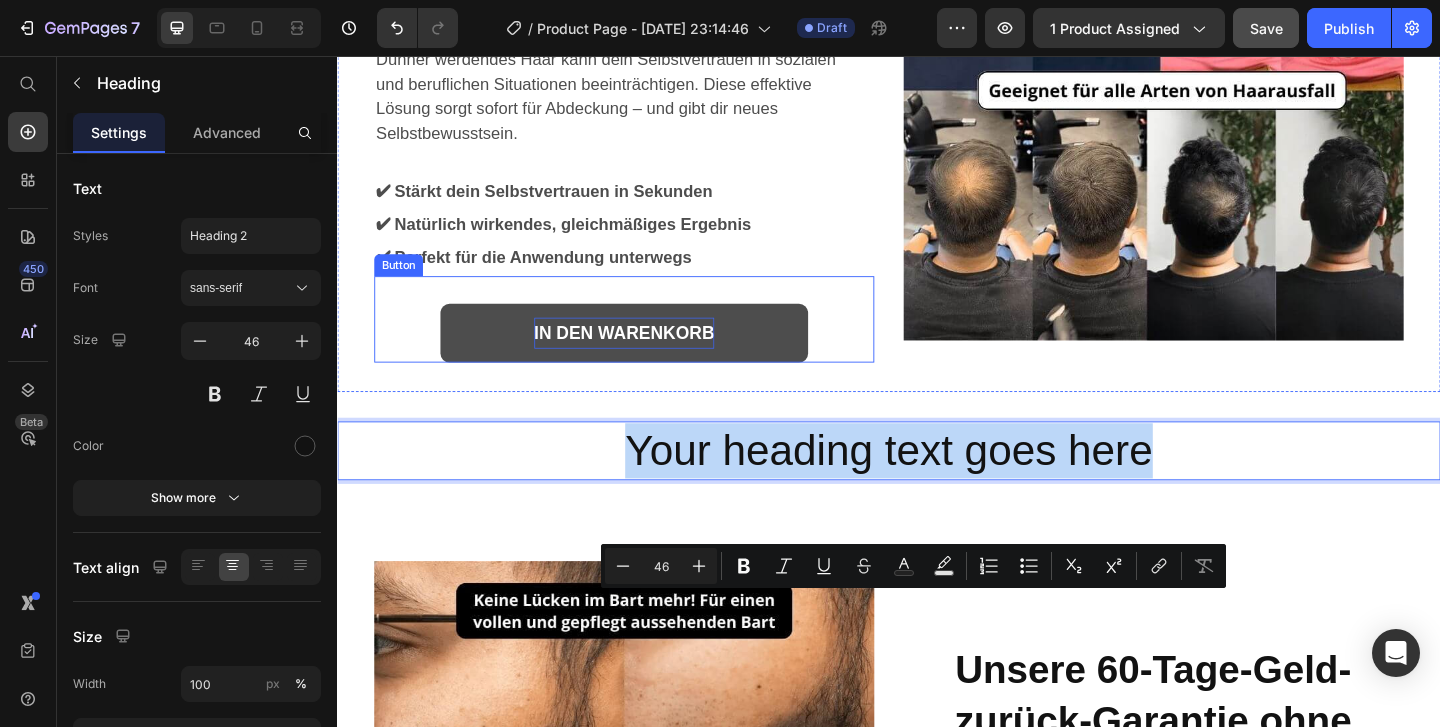 scroll, scrollTop: 5360, scrollLeft: 0, axis: vertical 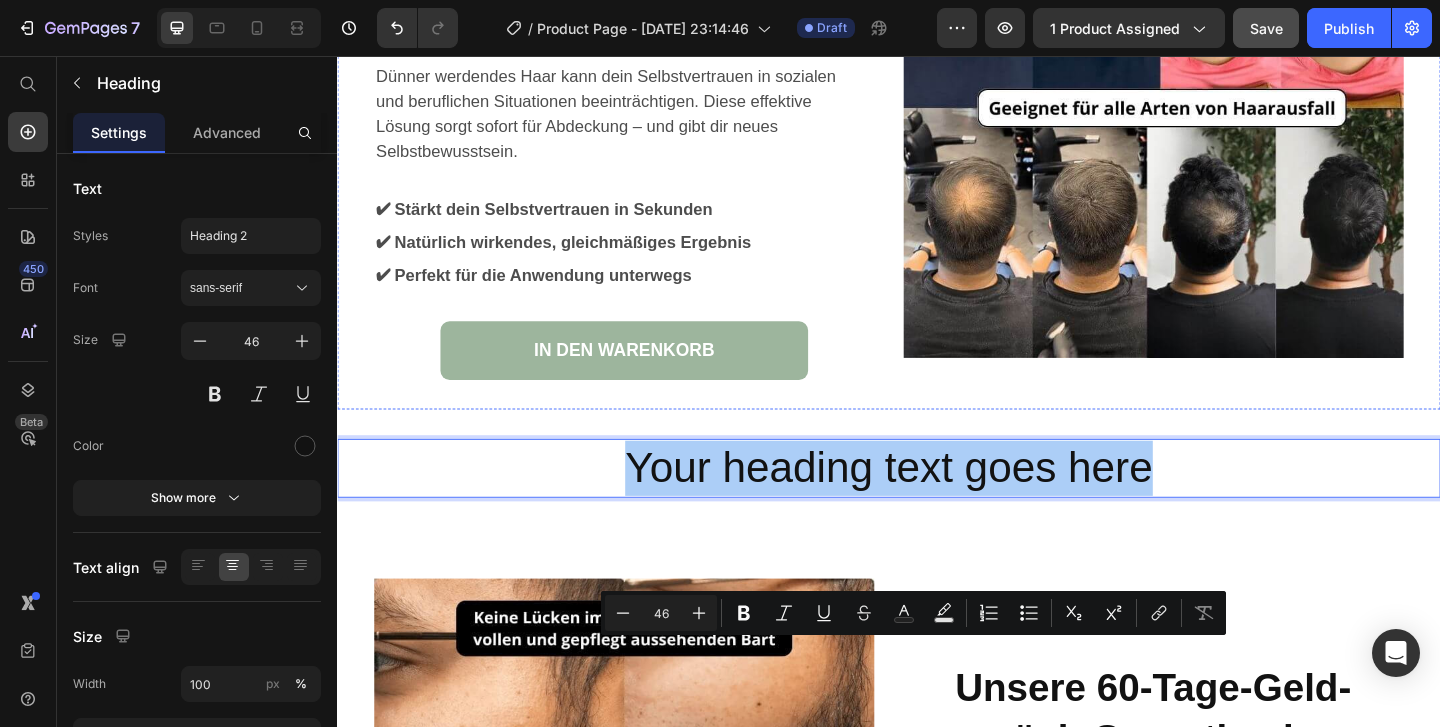 click on "Verändere deinen Look in Sekunden" at bounding box center (634, -14) 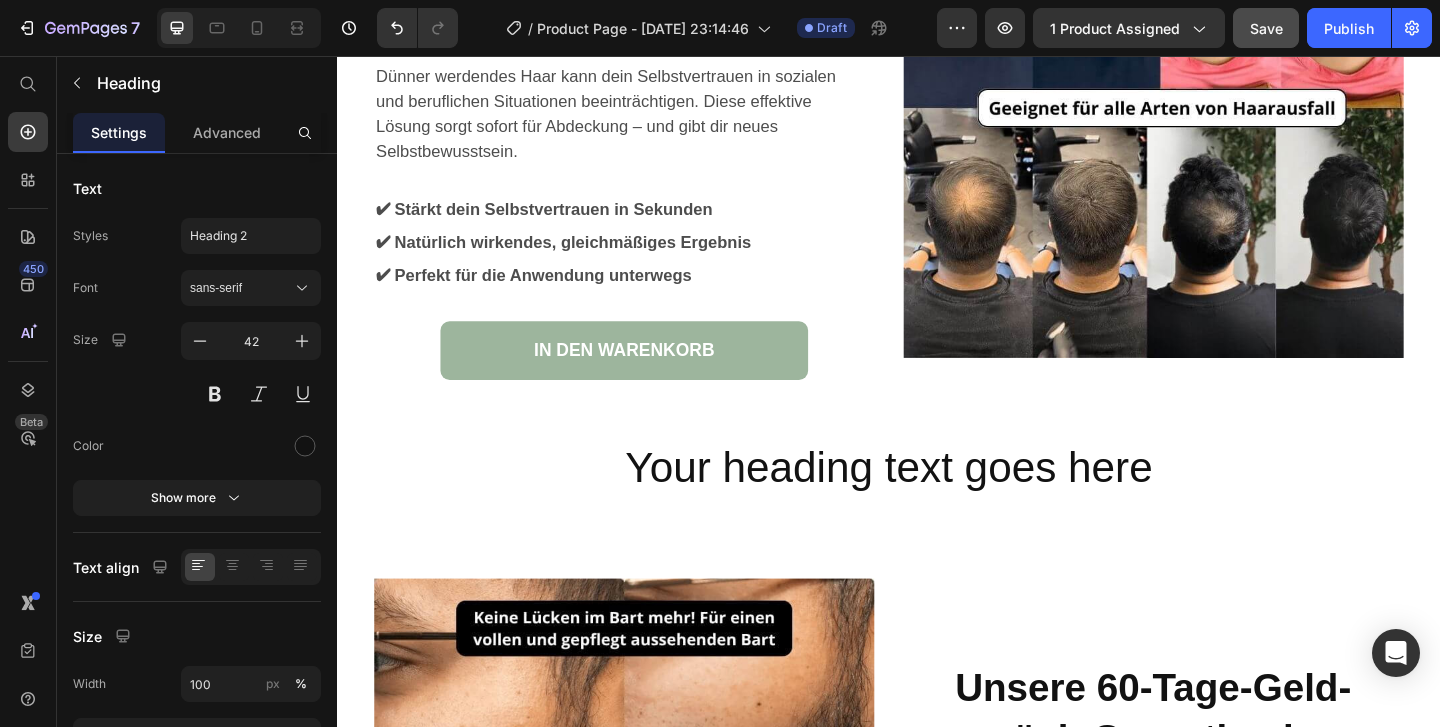 click on "Verändere deinen Look in Sekunden" at bounding box center (634, -14) 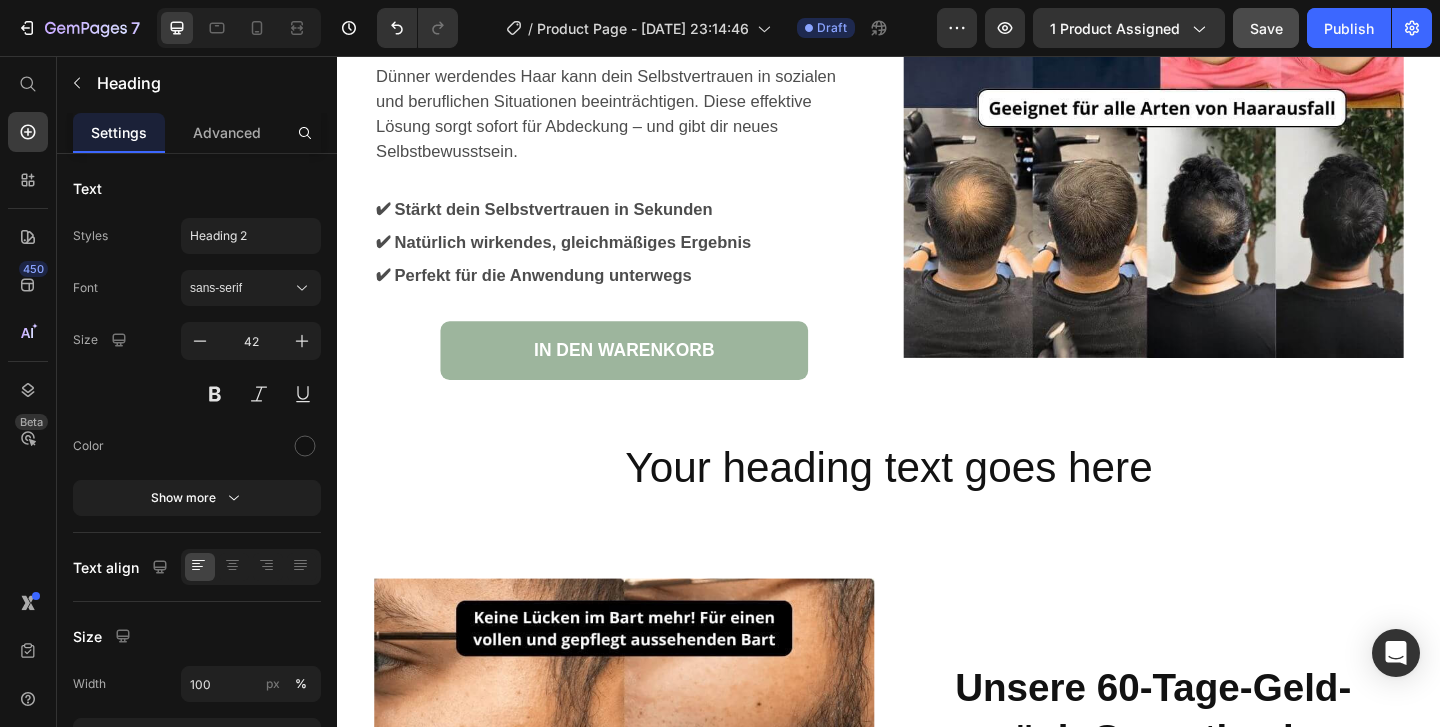 click on "Clean, Simple. Built to Blend In." at bounding box center (600, -14) 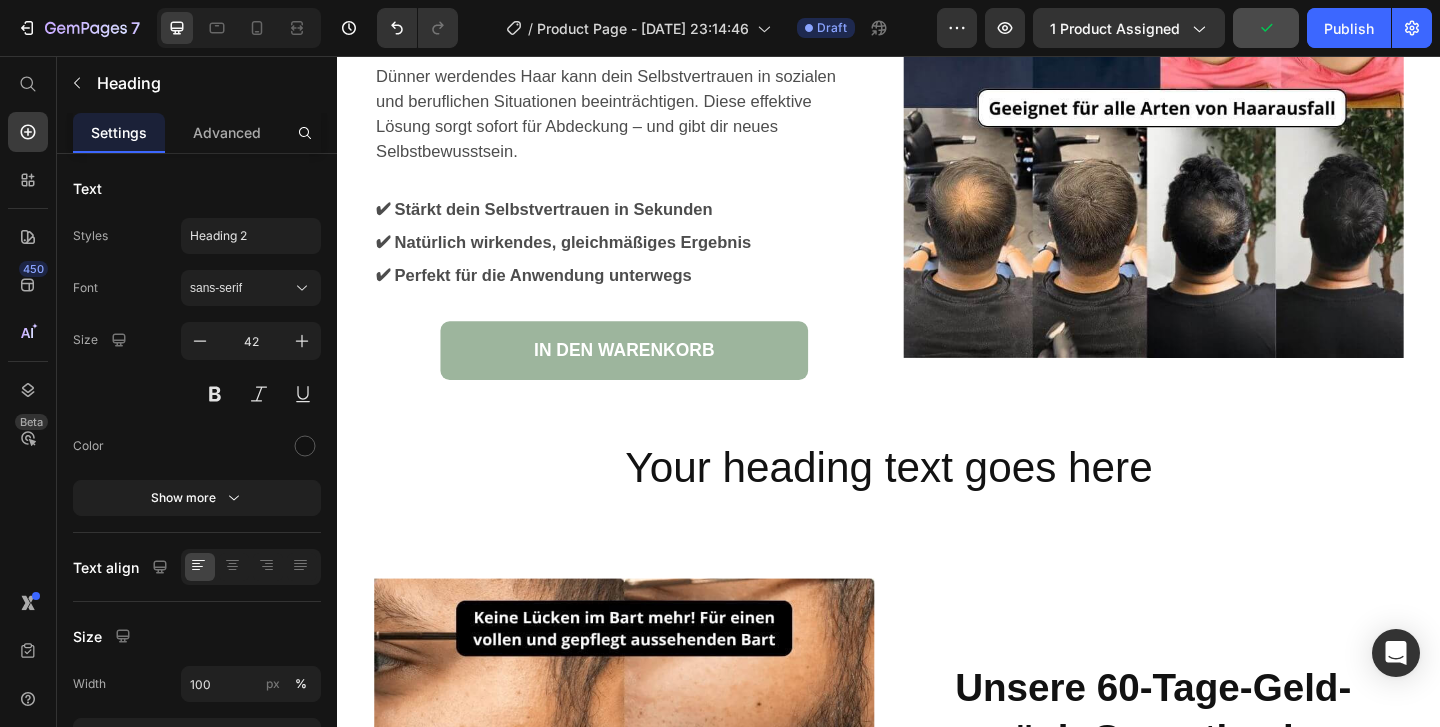 click on "Clean, simple, built to Blend In." at bounding box center (596, -14) 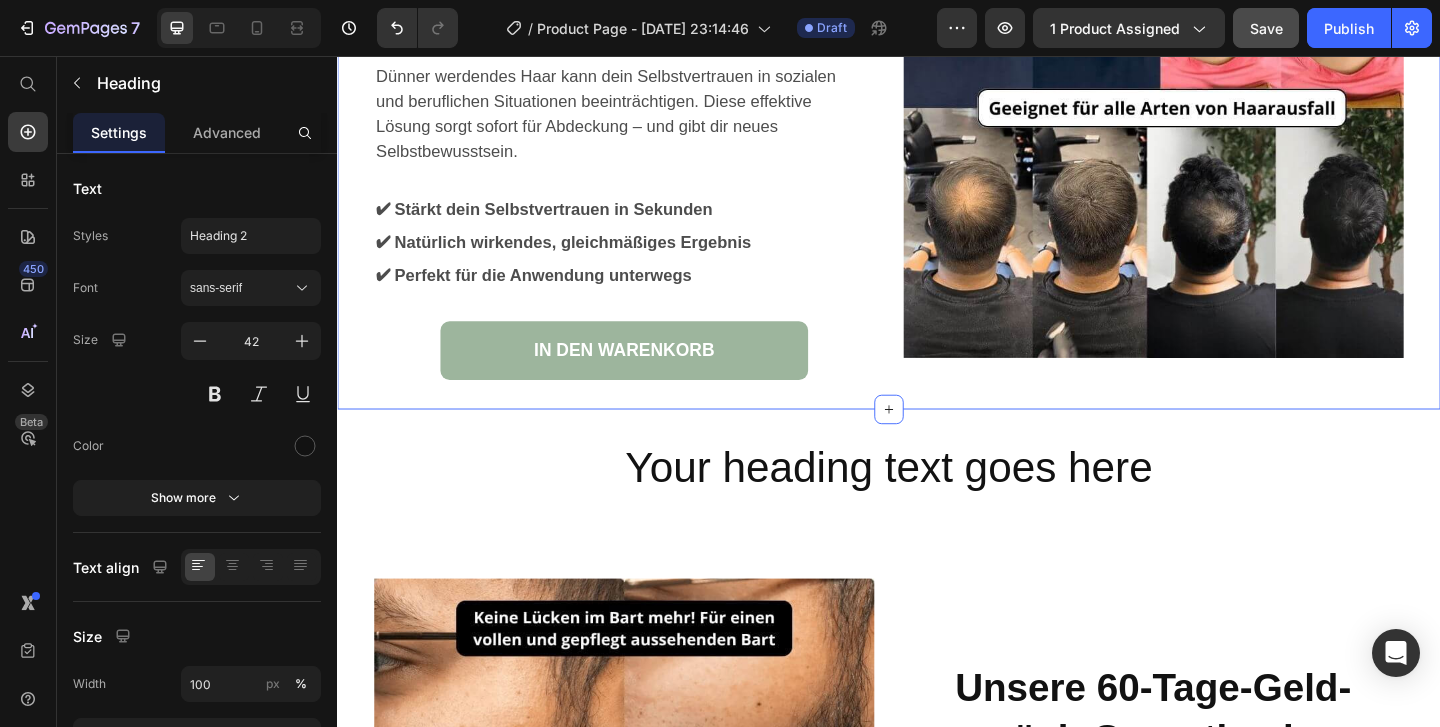 click on "Clean, simple, built to blend In. Heading   0 Dünner werdendes Haar kann dein Selbstvertrauen in sozialen und beruflichen Situationen beeinträchtigen. Diese effektive Lösung sorgt sofort für Abdeckung – und gibt dir neues Selbstbewusstsein.   Text Block ✔ Stärkt dein Selbstvertrauen in Sekunden ✔ Natürlich wirkendes, gleichmäßiges Ergebnis ✔ Perfekt für die Anwendung unterwegs Text Block IN DEN WARENKORB Button Image Section 12" at bounding box center (937, 120) 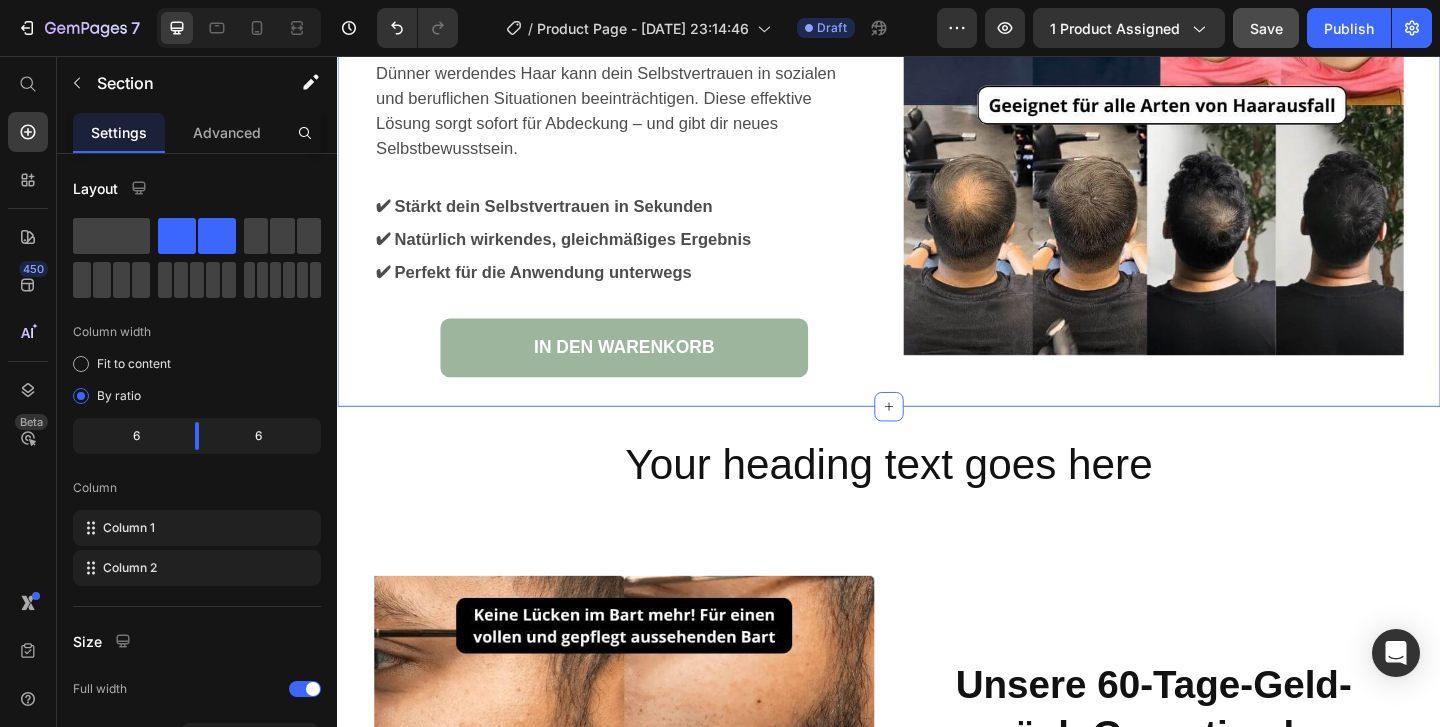 scroll, scrollTop: 5215, scrollLeft: 0, axis: vertical 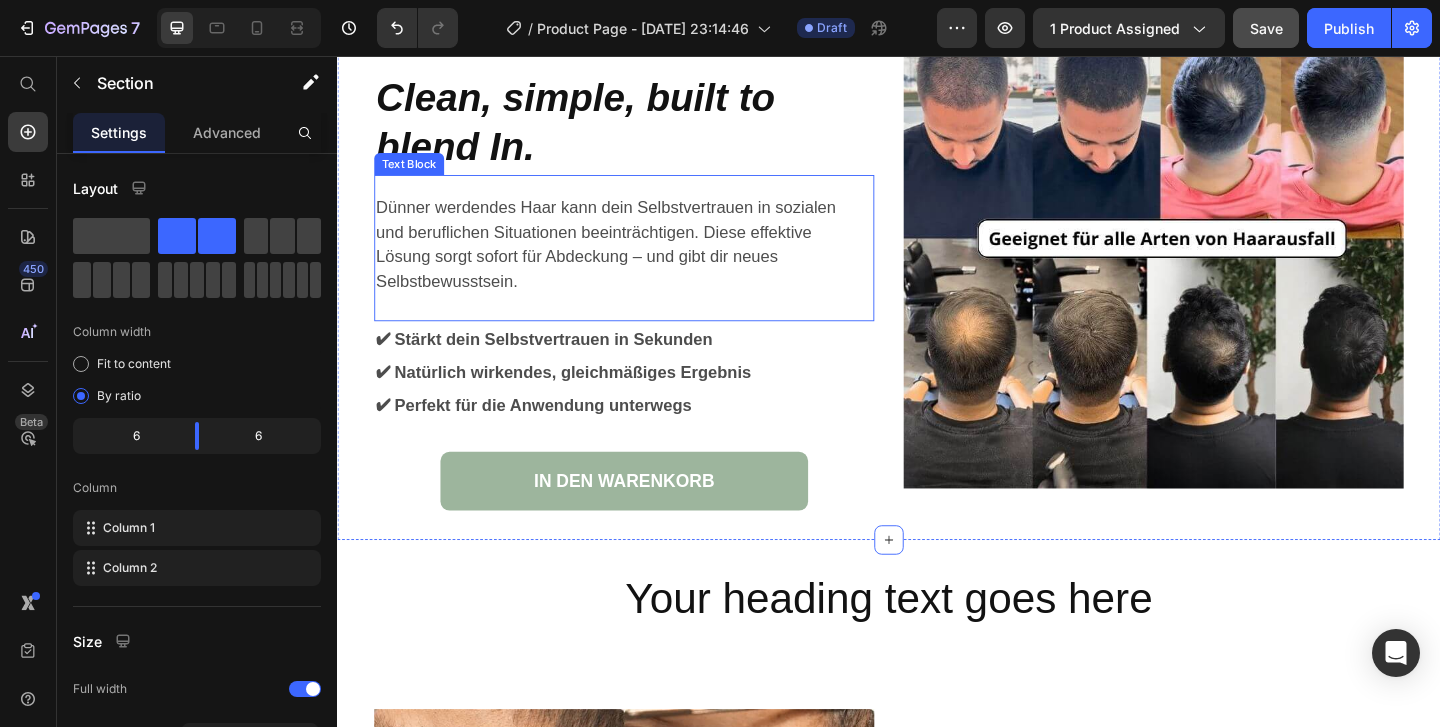 click on "Dünner werdendes Haar kann dein Selbstvertrauen in sozialen und beruflichen Situationen beeinträchtigen. Diese effektive Lösung sorgt sofort für Abdeckung – und gibt dir neues Selbstbewusstsein." at bounding box center [644, 261] 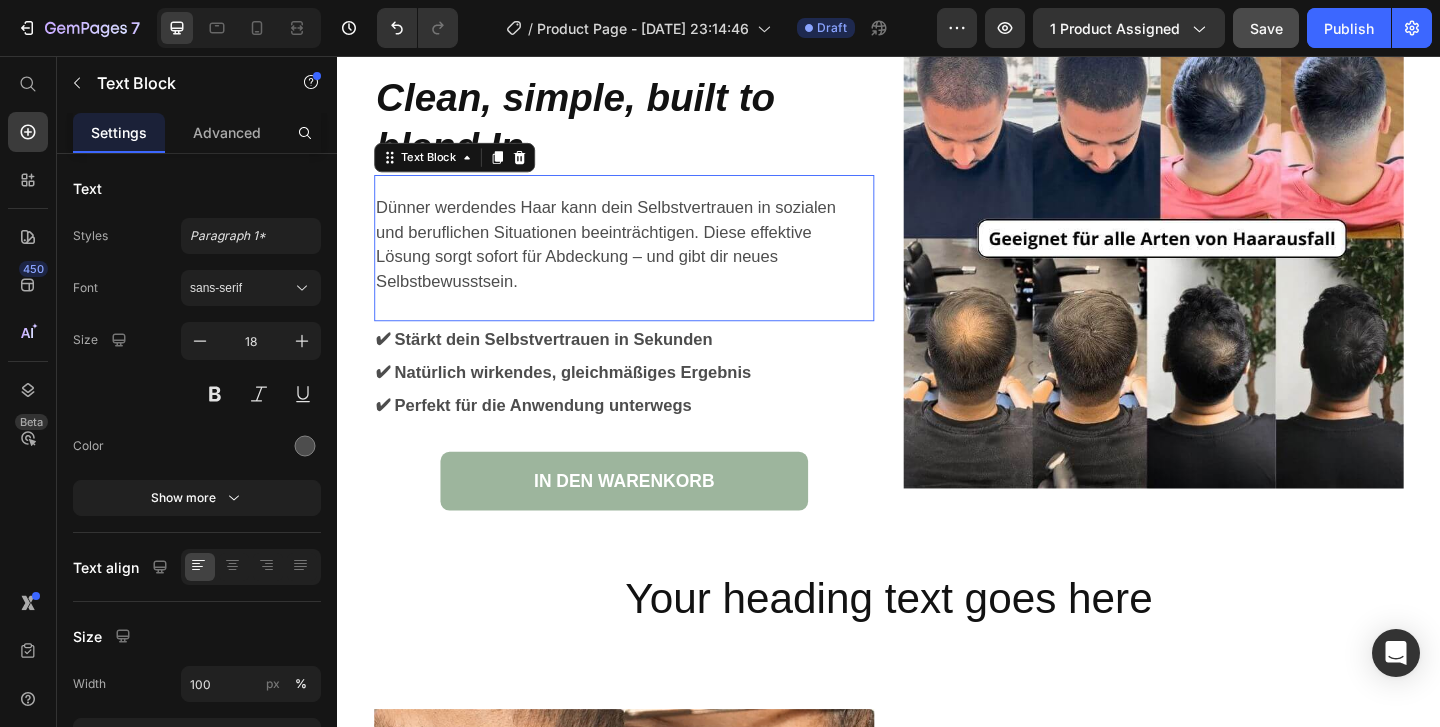 click on "Dünner werdendes Haar kann dein Selbstvertrauen in sozialen und beruflichen Situationen beeinträchtigen. Diese effektive Lösung sorgt sofort für Abdeckung – und gibt dir neues Selbstbewusstsein." at bounding box center (644, 261) 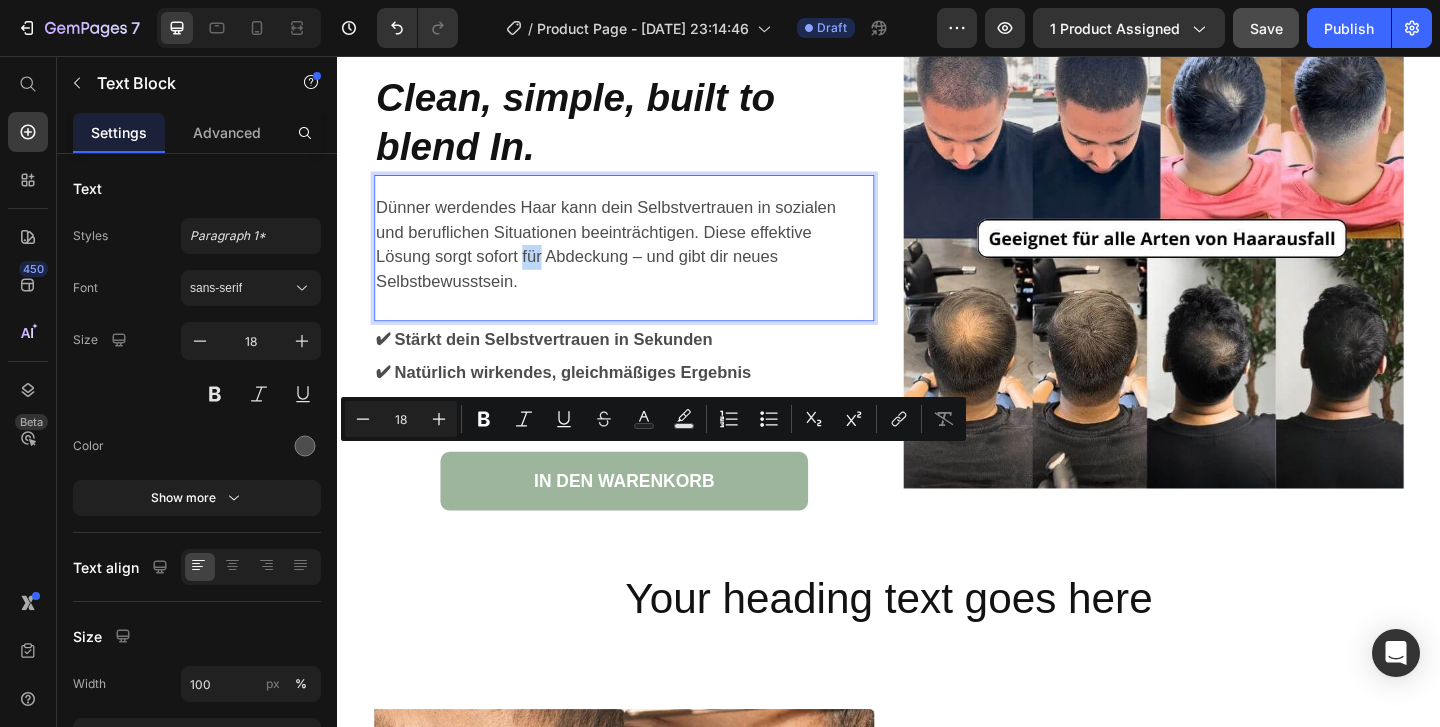 click on "Dünner werdendes Haar kann dein Selbstvertrauen in sozialen und beruflichen Situationen beeinträchtigen. Diese effektive Lösung sorgt sofort für Abdeckung – und gibt dir neues Selbstbewusstsein." at bounding box center (644, 261) 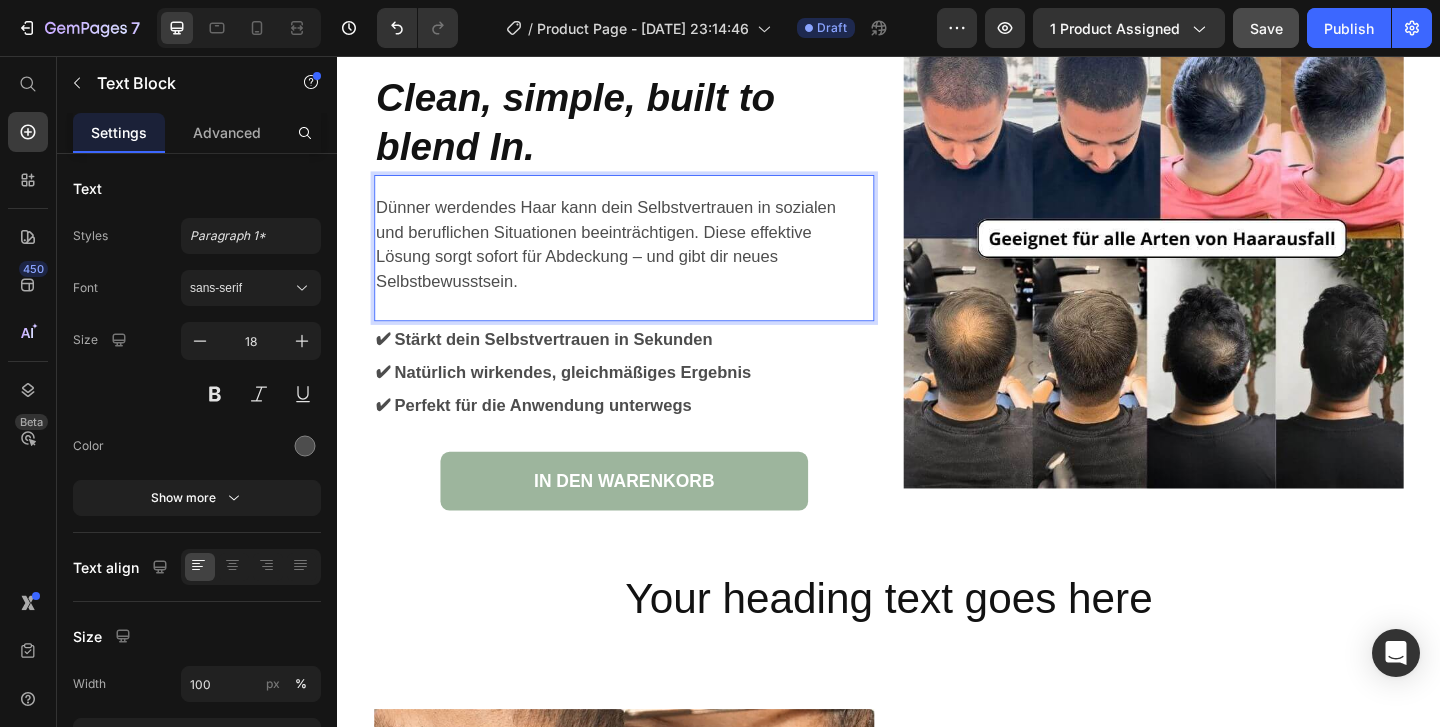 click on "Dünner werdendes Haar kann dein Selbstvertrauen in sozialen und beruflichen Situationen beeinträchtigen. Diese effektive Lösung sorgt sofort für Abdeckung – und gibt dir neues Selbstbewusstsein." at bounding box center [644, 261] 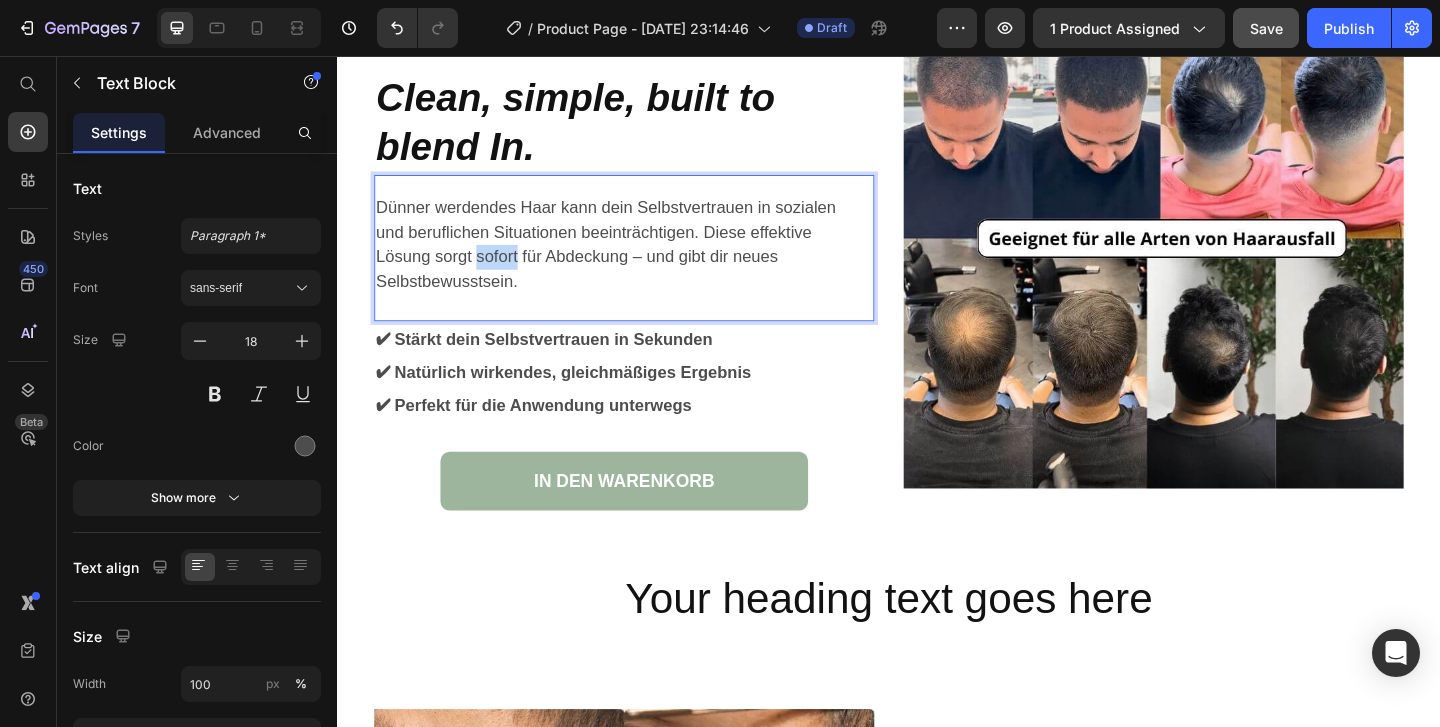 click on "Dünner werdendes Haar kann dein Selbstvertrauen in sozialen und beruflichen Situationen beeinträchtigen. Diese effektive Lösung sorgt sofort für Abdeckung – und gibt dir neues Selbstbewusstsein." at bounding box center [644, 261] 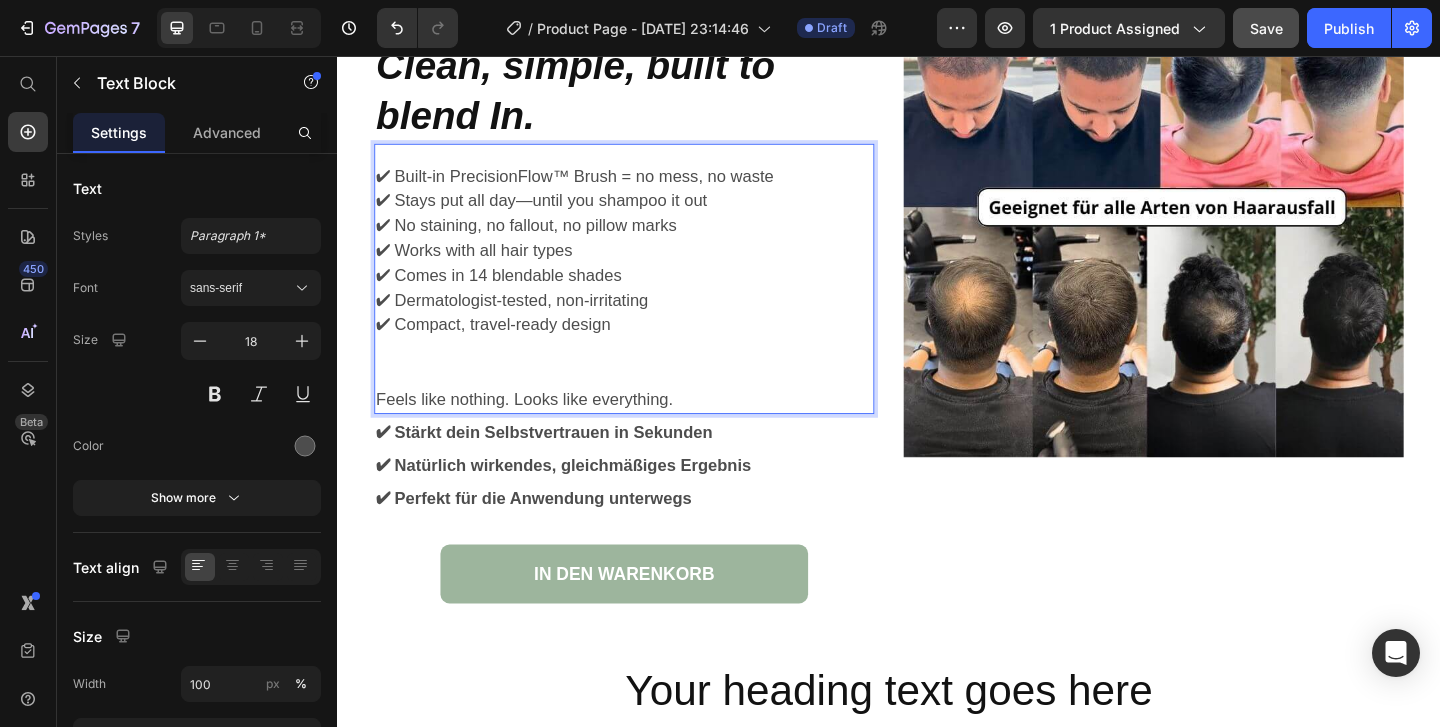 scroll, scrollTop: 5251, scrollLeft: 0, axis: vertical 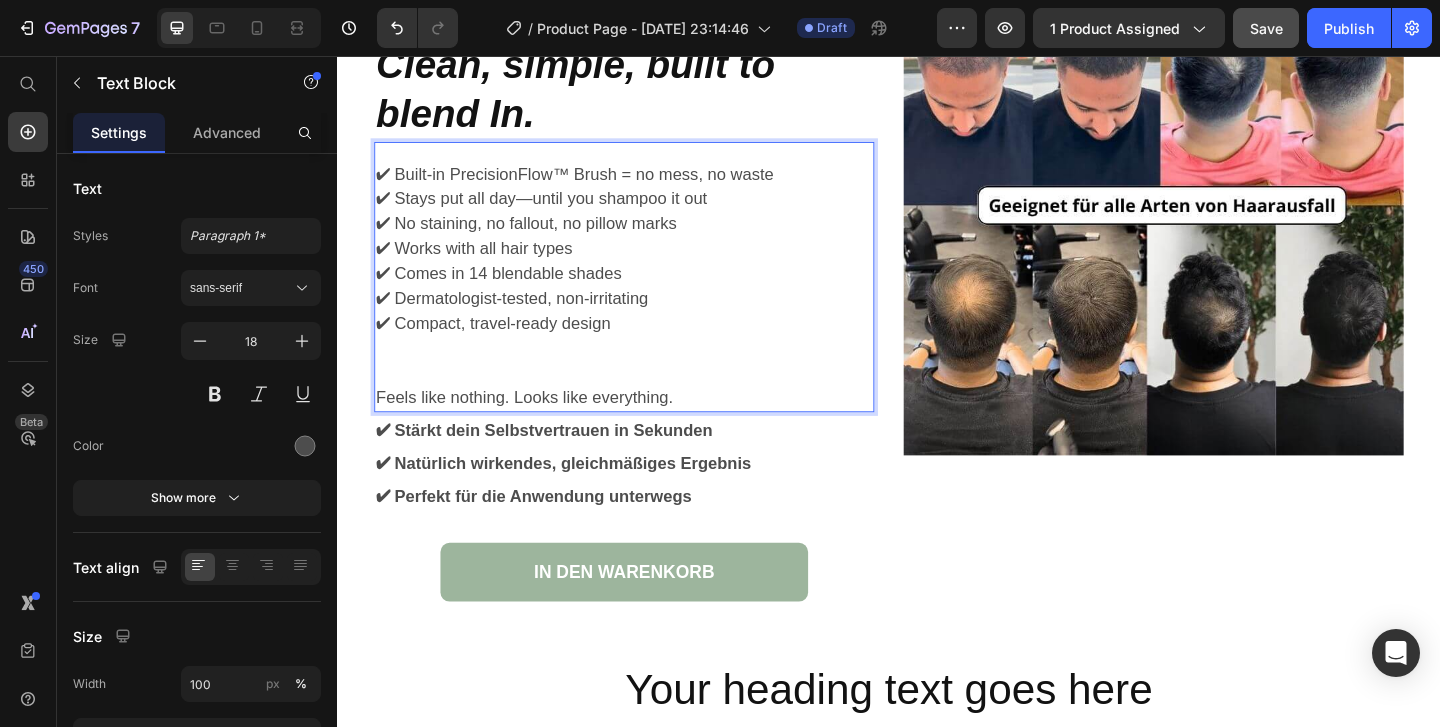 click at bounding box center [644, 387] 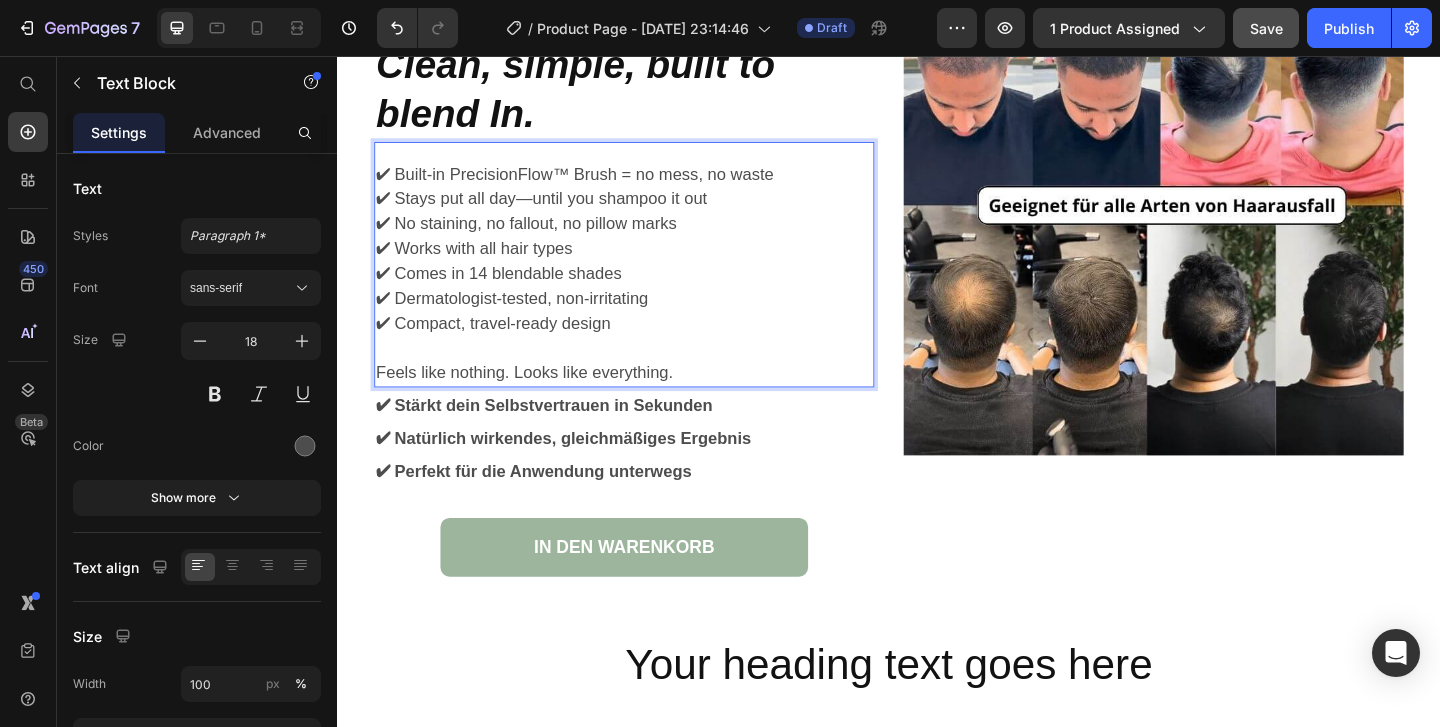 click on "✔ Built-in PrecisionFlow™ Brush = no mess, no waste ✔ Stays put all day—until you shampoo it out ✔ No staining, no fallout, no pillow marks ✔ Works with all hair types ✔ Comes in 14 blendable shades ✔ Dermatologist-tested, non-irritating ✔ Compact, travel-ready design Feels like nothing. Looks like everything. Text Block   0" at bounding box center (649, 282) 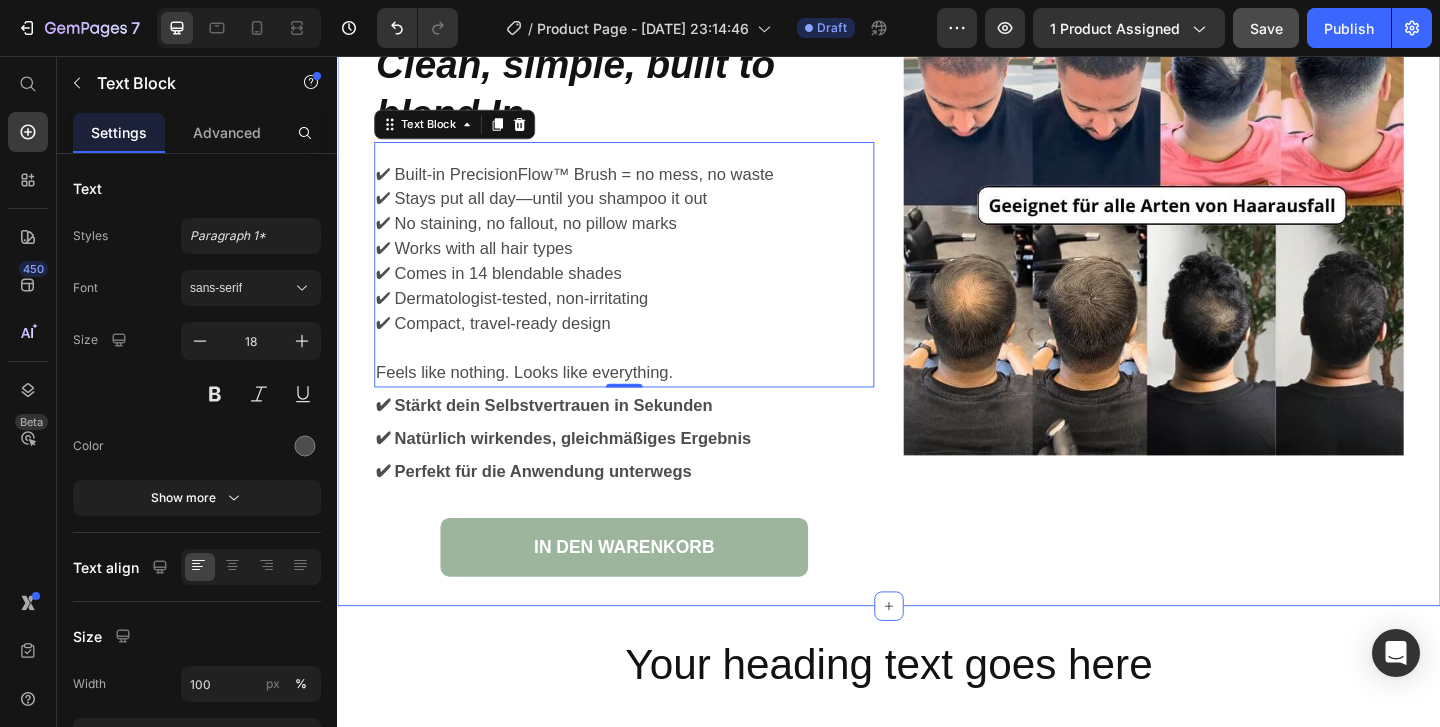 click on "⁠⁠⁠⁠⁠⁠⁠ Clean, simple, built to blend In. Heading ✔ Built-in PrecisionFlow™ Brush = no mess, no waste ✔ Stays put all day—until you shampoo it out ✔ No staining, no fallout, no pillow marks ✔ Works with all hair types ✔ Comes in 14 blendable shades ✔ Dermatologist-tested, non-irritating ✔ Compact, travel-ready design Feels like nothing. Looks like everything. Text Block   0 ✔ Stärkt dein Selbstvertrauen in Sekunden ✔ Natürlich wirkendes, gleichmäßiges Ergebnis ✔ Perfekt für die Anwendung unterwegs Text Block IN DEN WARENKORB Button Image Section 12" at bounding box center (937, 280) 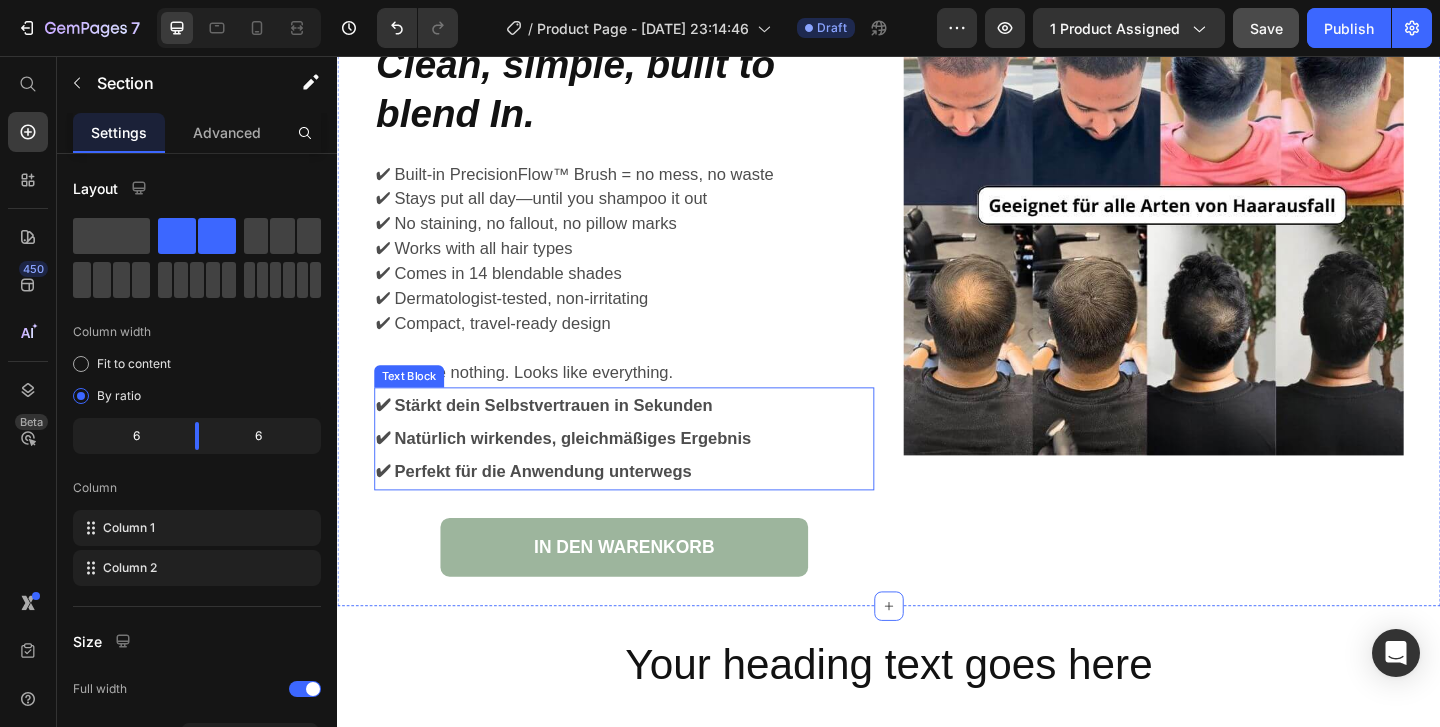 click on "✔ Stärkt dein Selbstvertrauen in Sekunden" at bounding box center [644, 436] 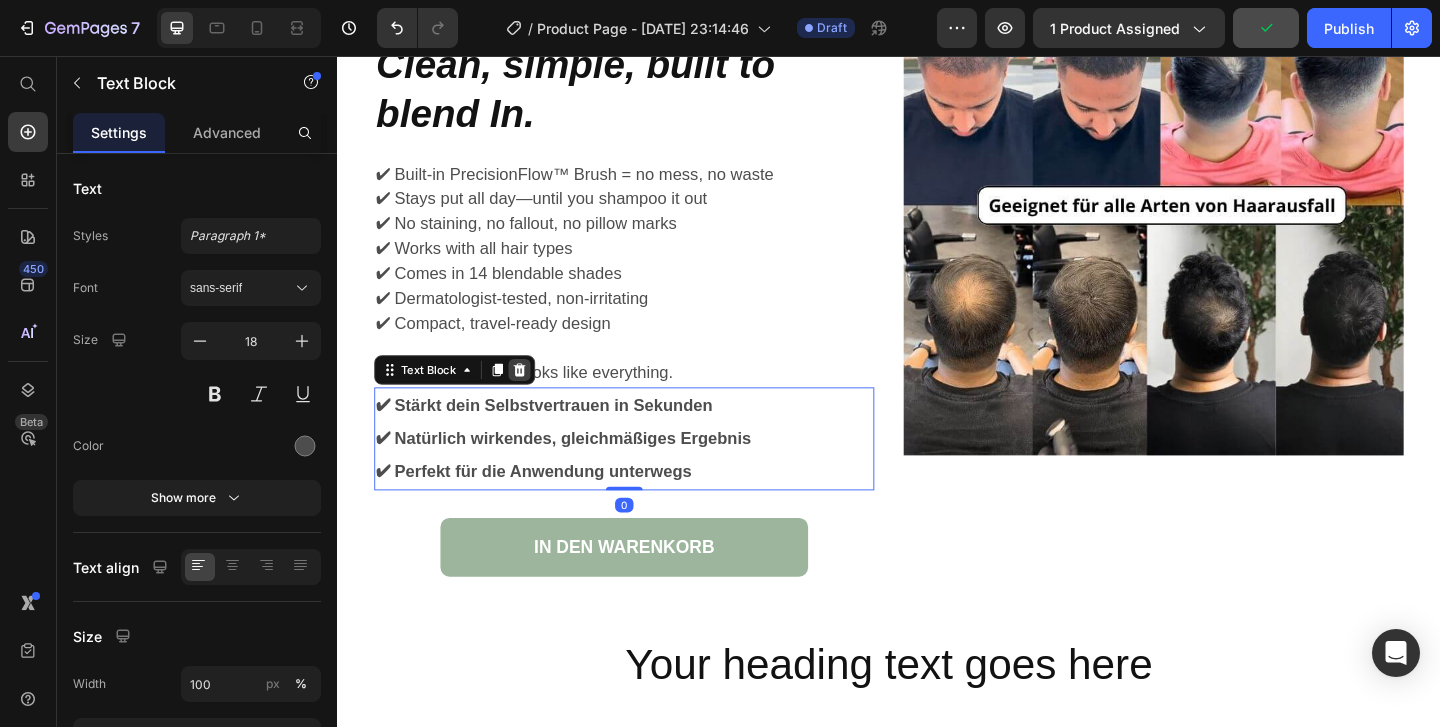 click 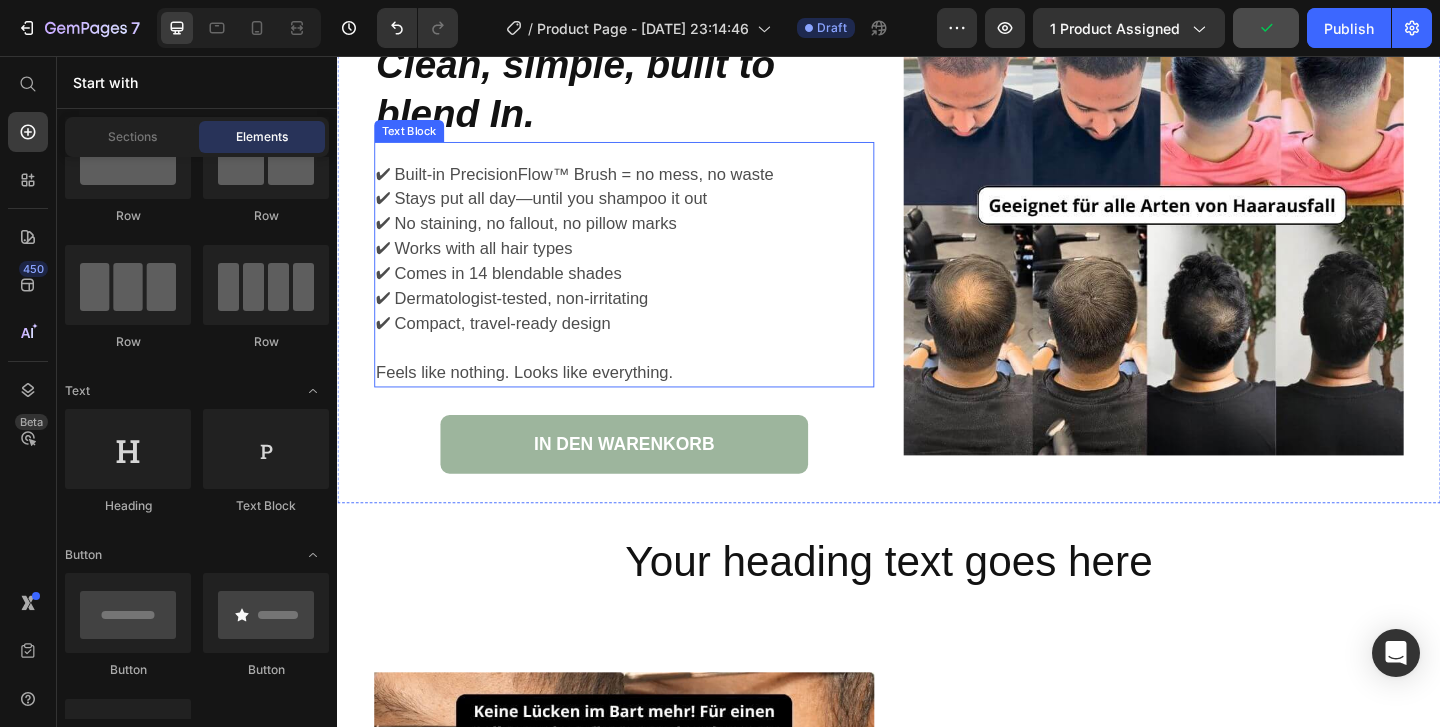 click on "✔ Comes in 14 blendable shades" at bounding box center [644, 292] 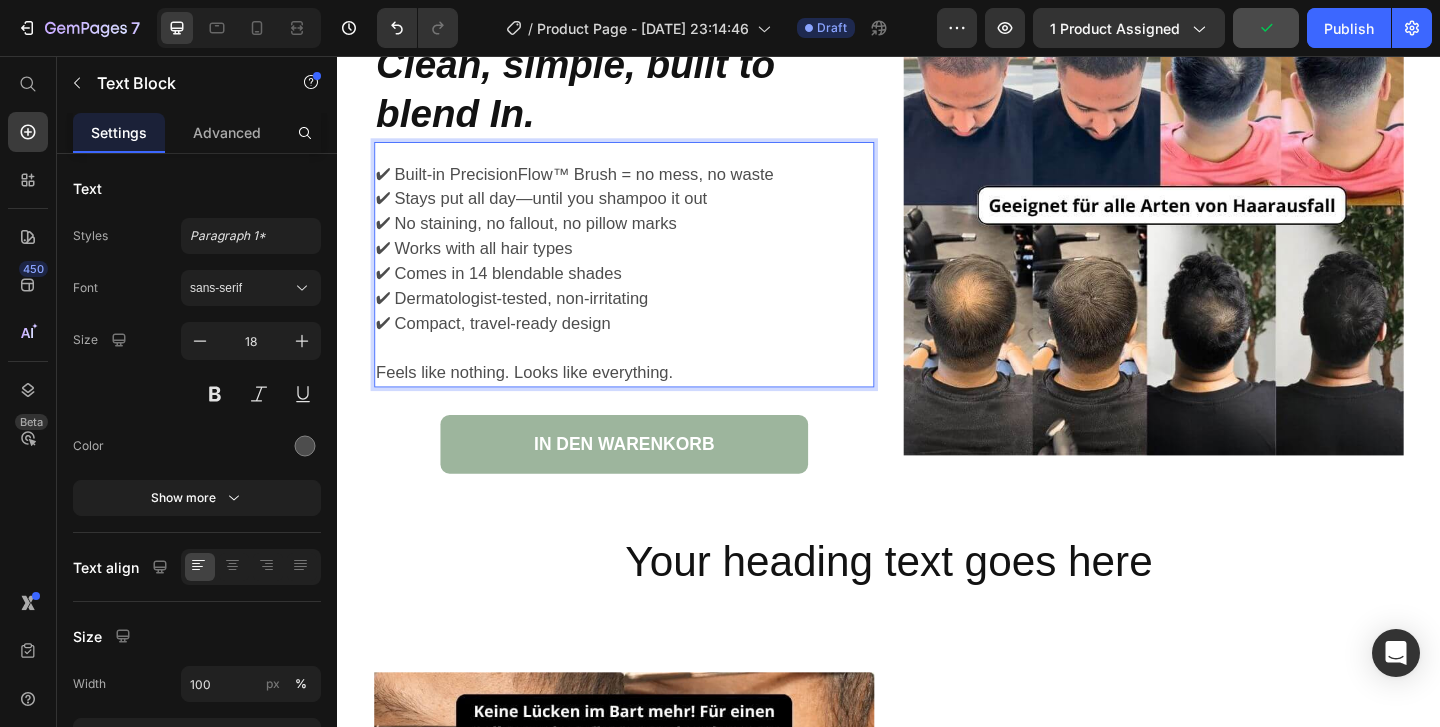 click on "✔ Comes in 14 blendable shades" at bounding box center [644, 292] 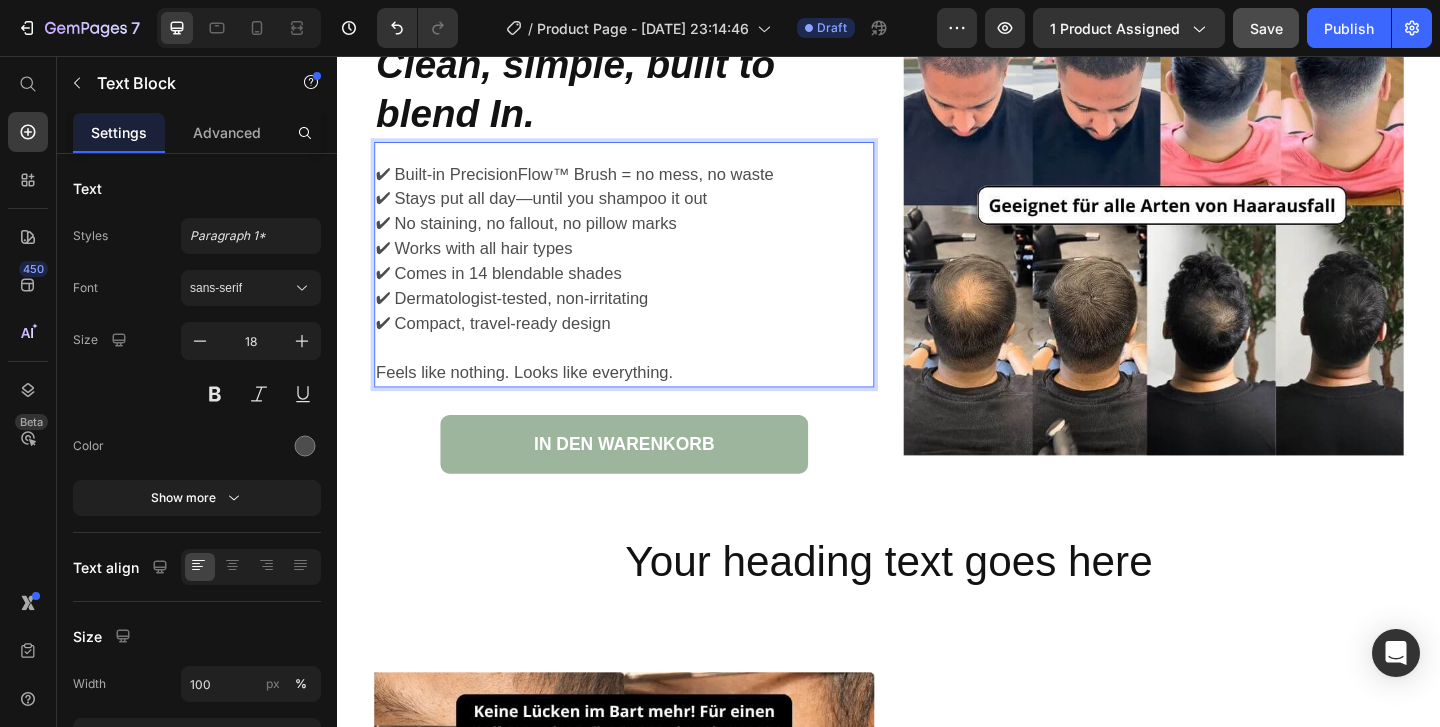click on "✔ Dermatologist-tested, non-irritating" at bounding box center [644, 319] 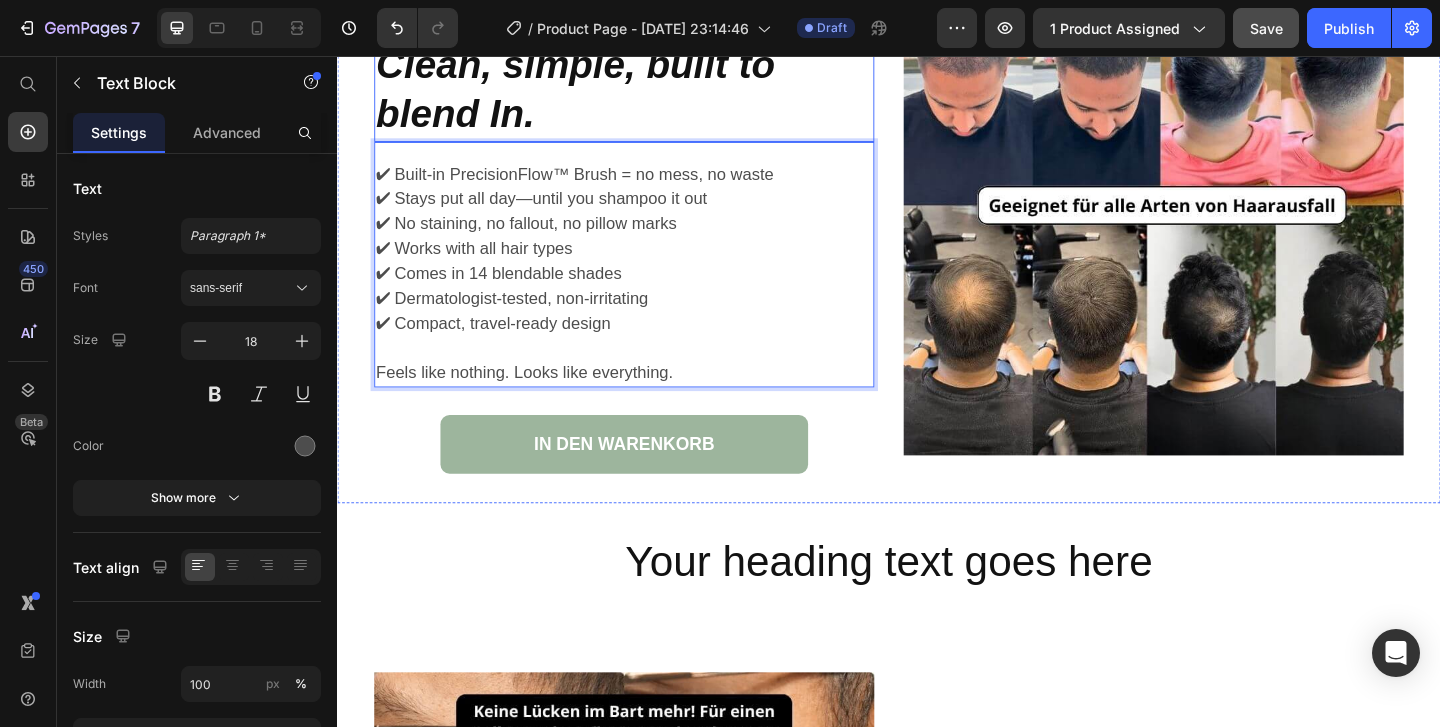 click on "⁠⁠⁠⁠⁠⁠⁠ Clean, simple, built to blend In. Heading" at bounding box center (649, 47) 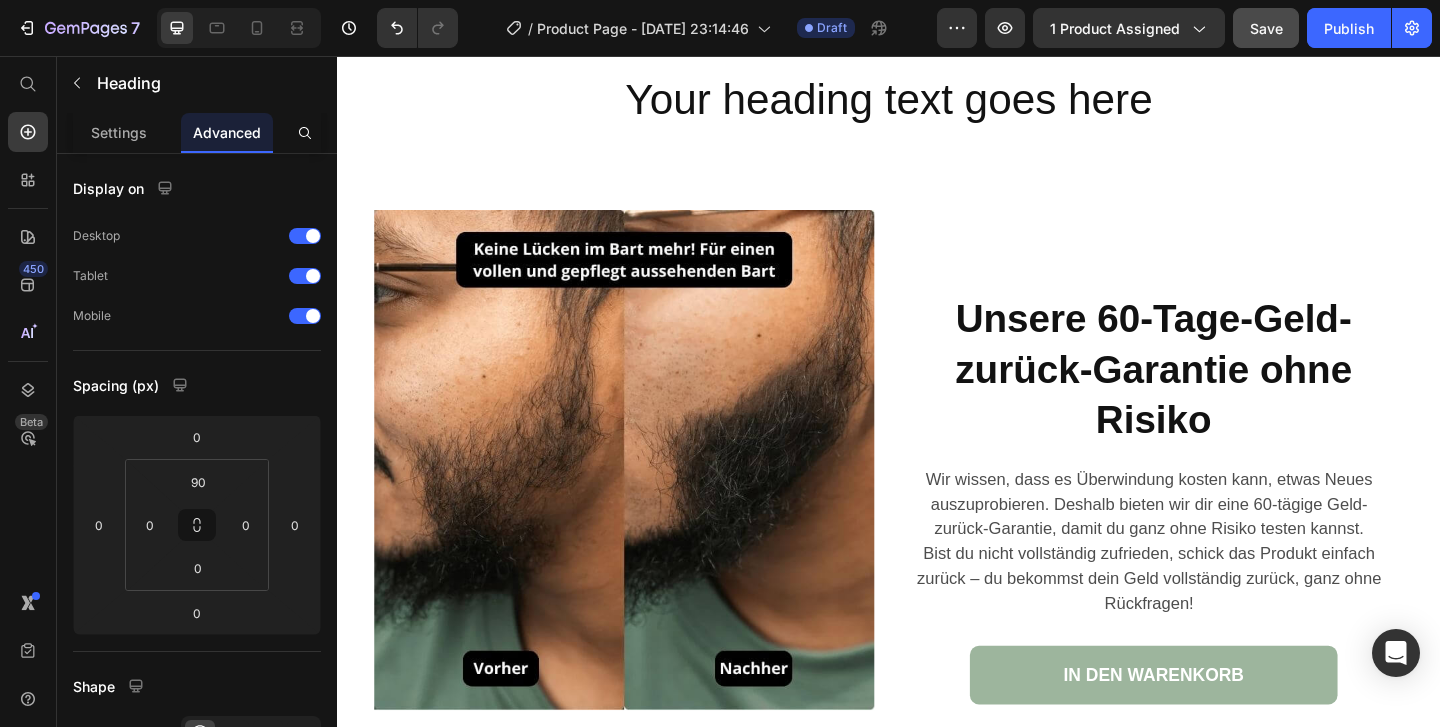 scroll, scrollTop: 5762, scrollLeft: 0, axis: vertical 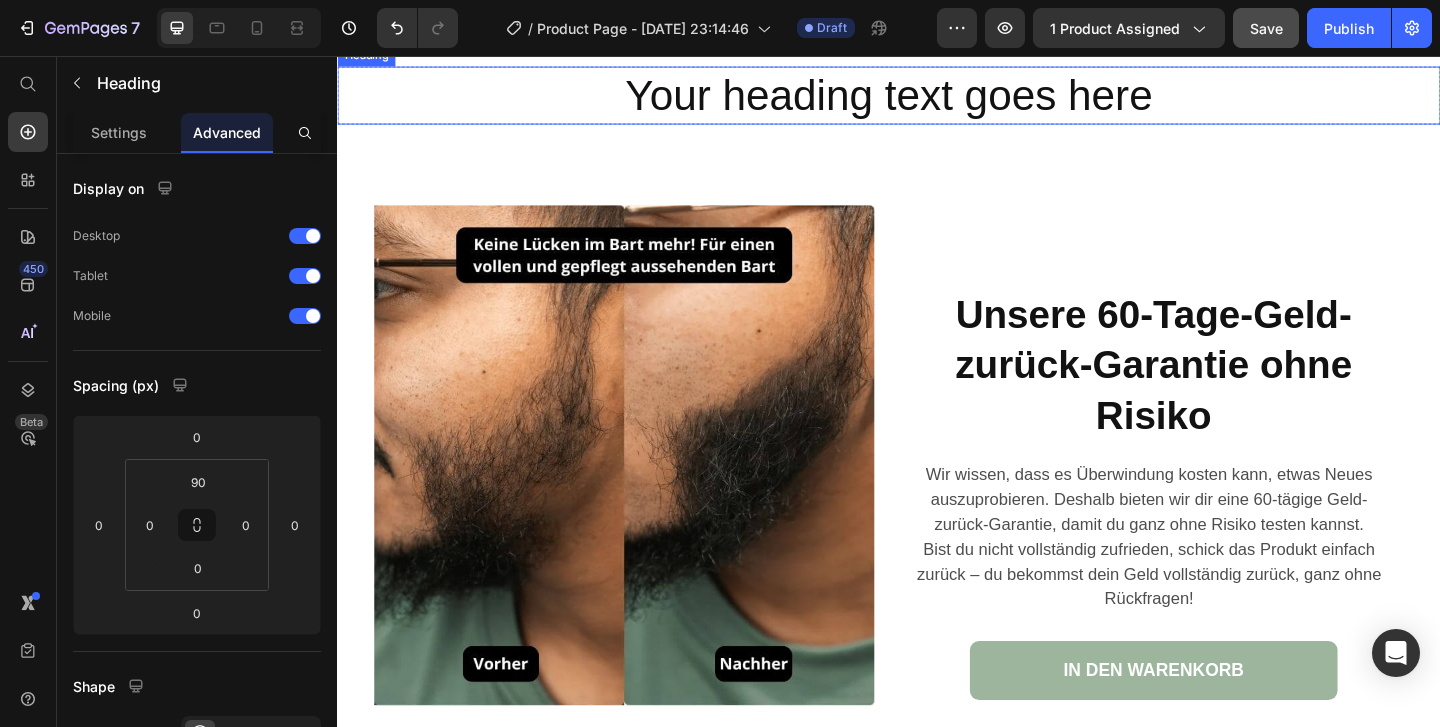 click on "Your heading text goes here" at bounding box center (937, 99) 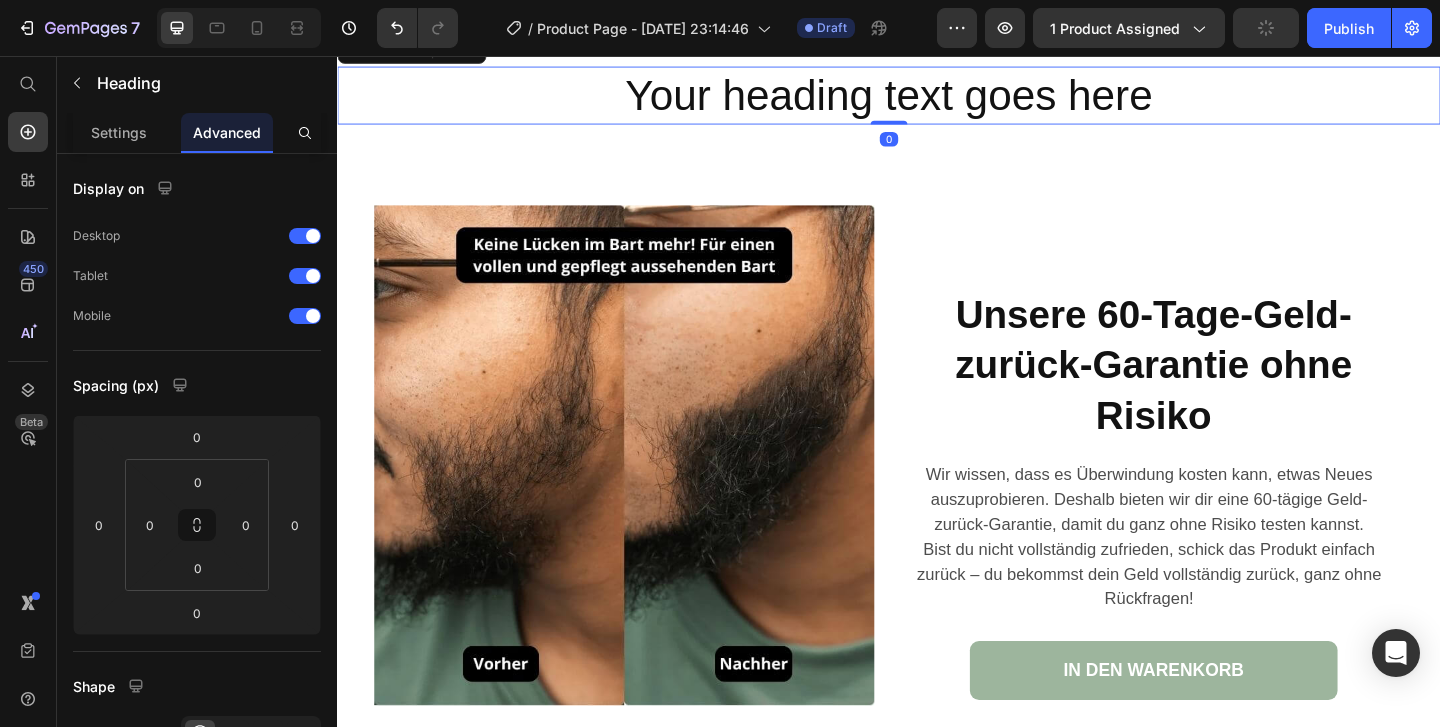 click on "Your heading text goes here" at bounding box center [937, 99] 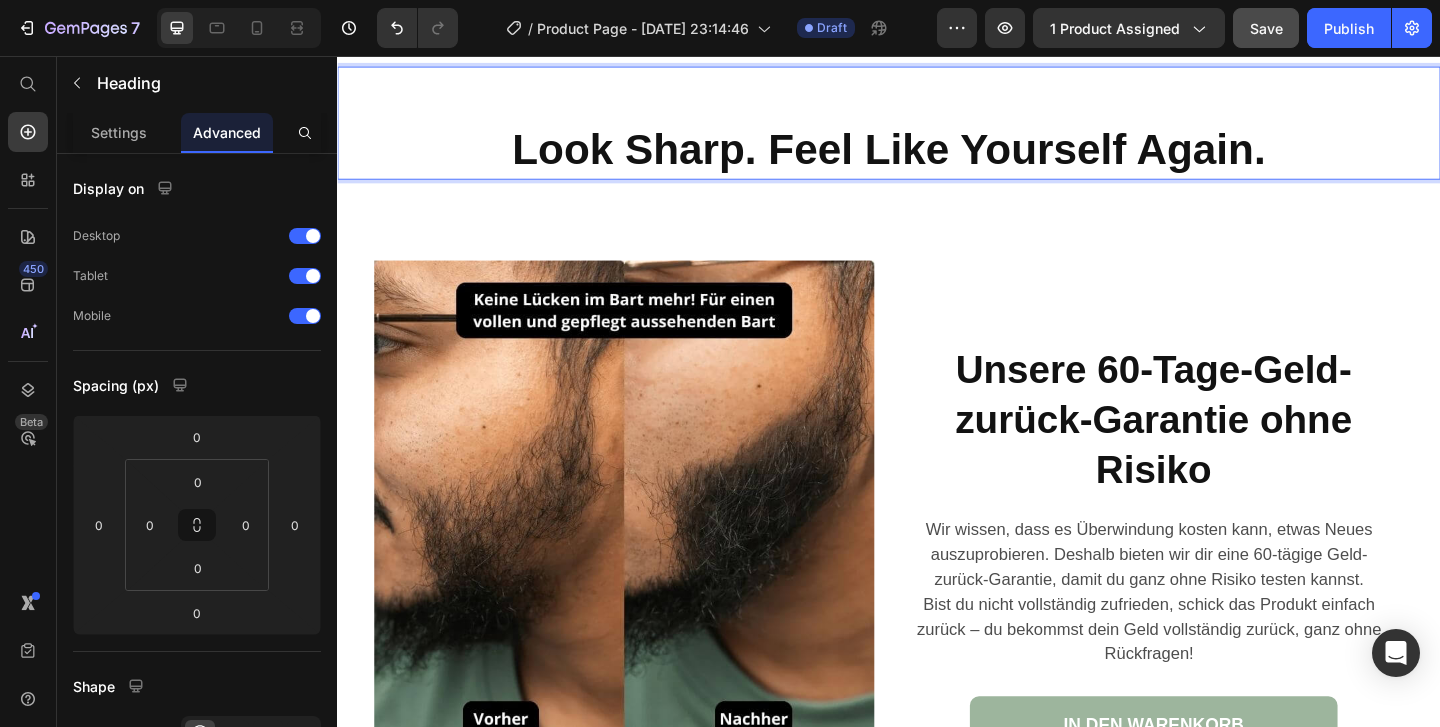 click on "Look Sharp. Feel Like Yourself Again." at bounding box center [937, 158] 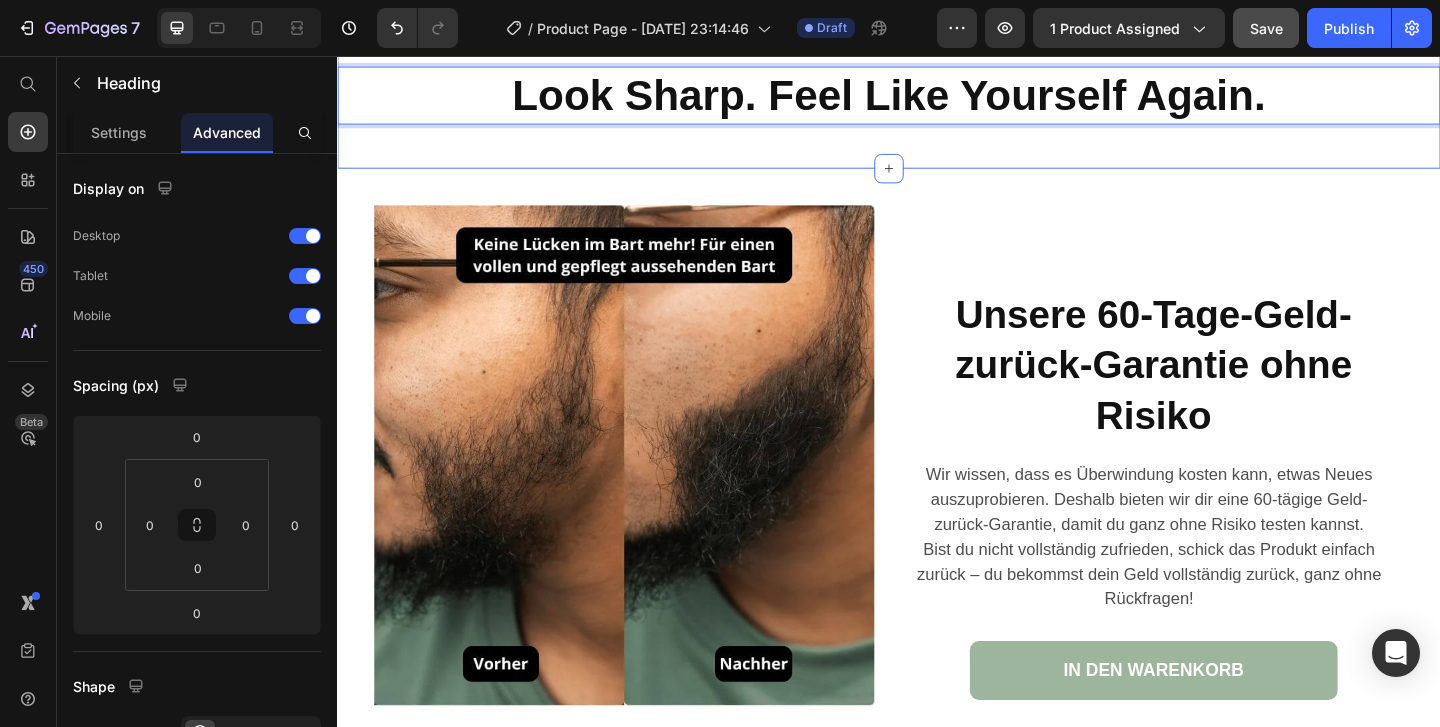 click on "Look Sharp. Feel Like Yourself Again. Heading   0 Row Section 13" at bounding box center (937, 107) 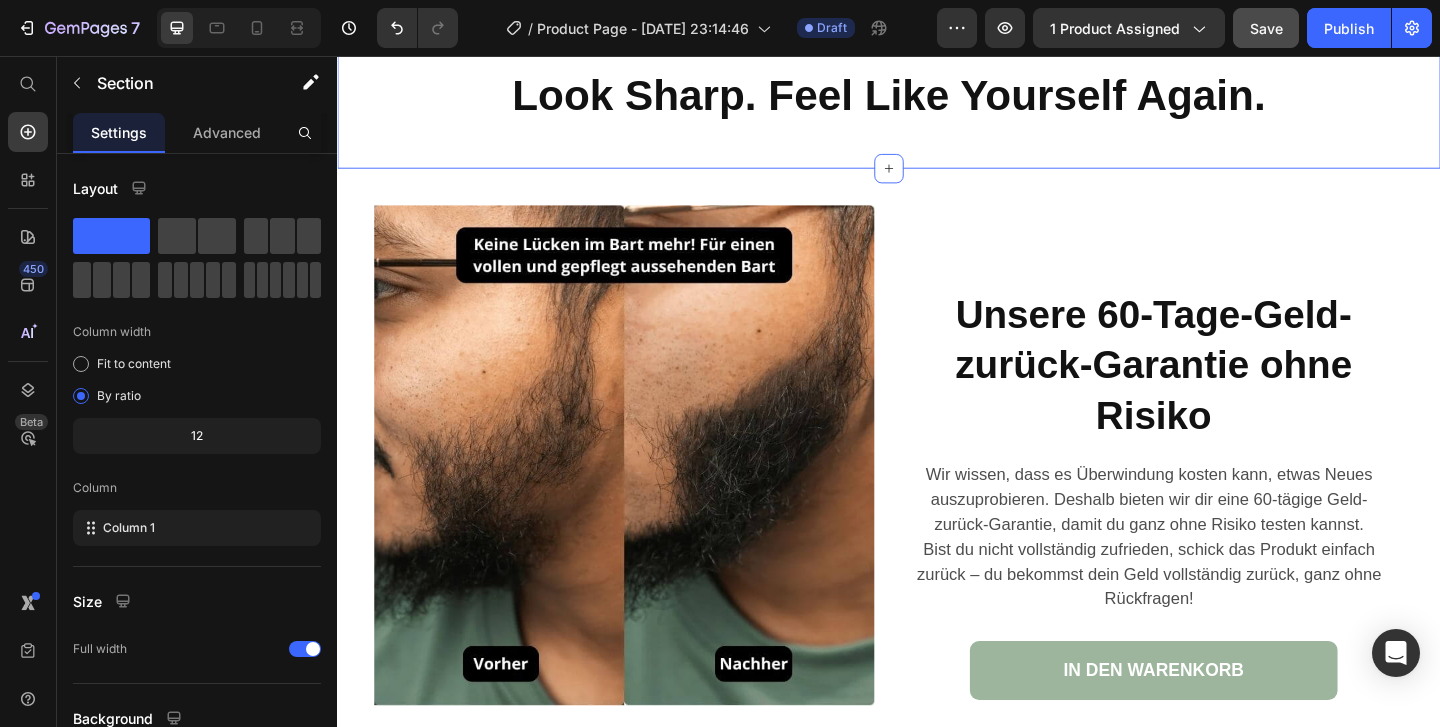 click on "⁠⁠⁠⁠⁠⁠⁠ Look Sharp. Feel Like Yourself Again. Heading Row Section 13   You can create reusable sections Create Theme Section AI Content Write with GemAI What would you like to describe here? Tone and Voice Persuasive Product Vollum Hair Filler Powder Show more Generate" at bounding box center (937, 107) 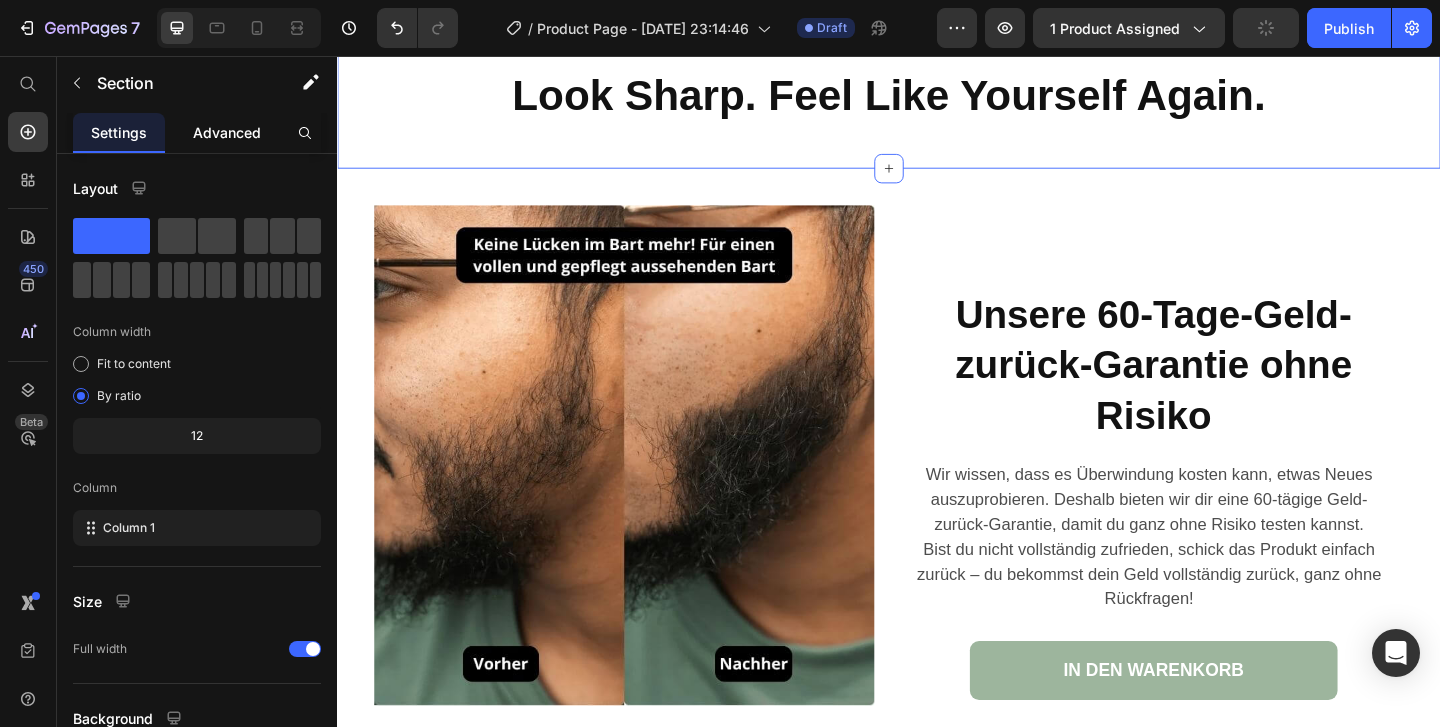 click on "Advanced" at bounding box center [227, 132] 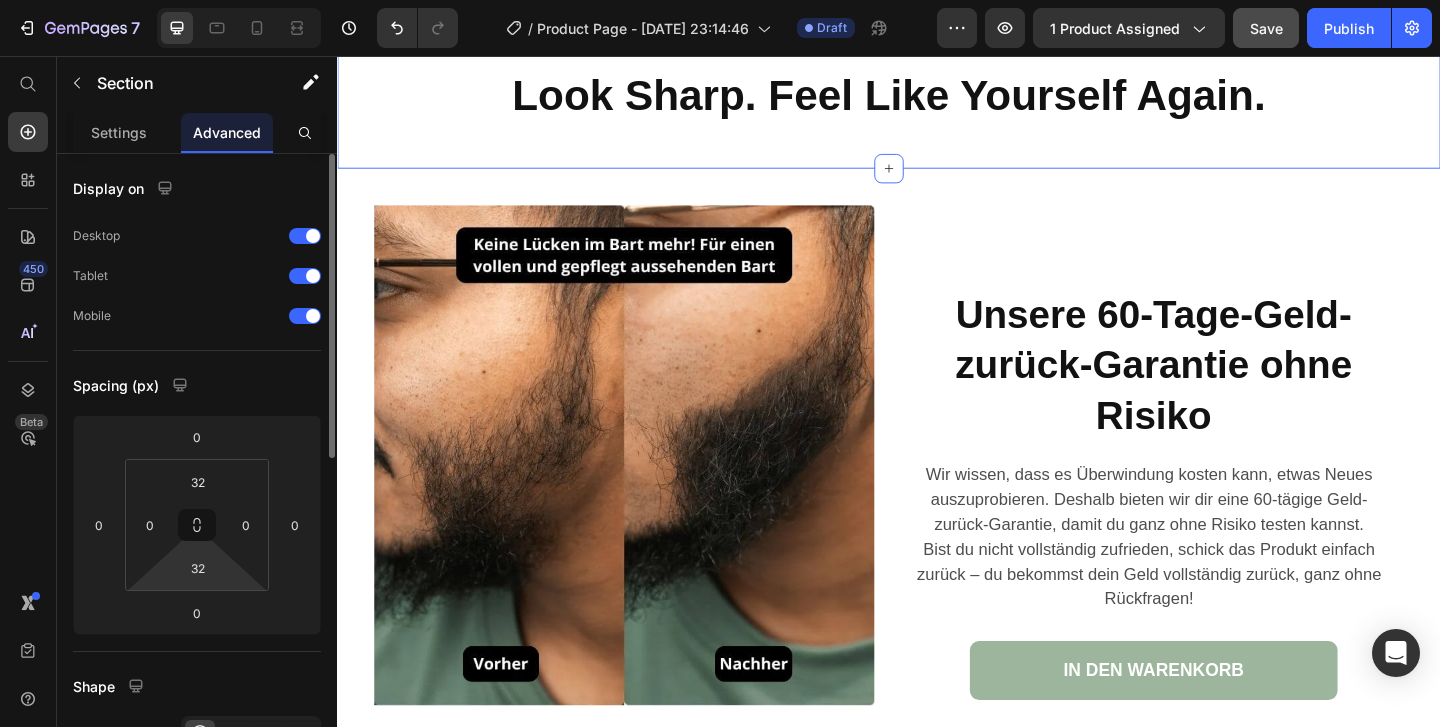 scroll, scrollTop: 675, scrollLeft: 0, axis: vertical 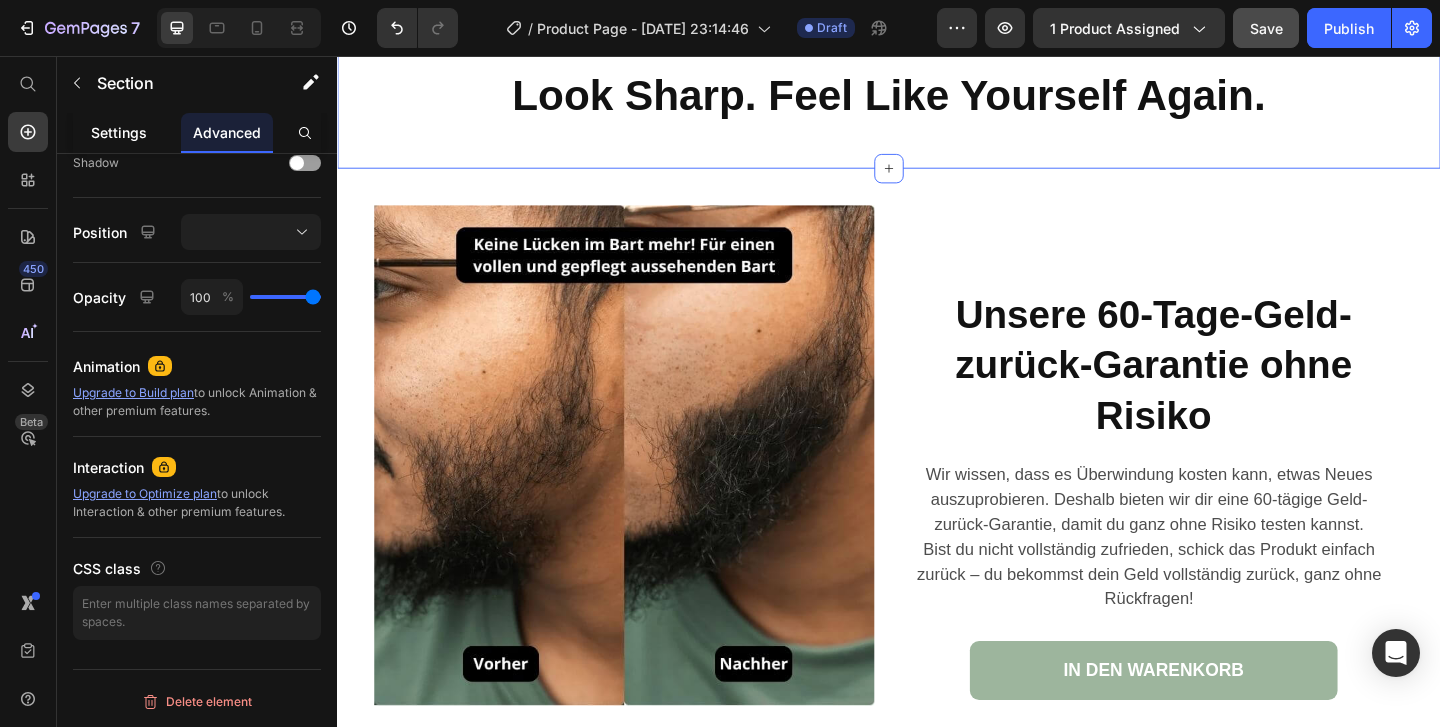 click on "Settings" at bounding box center [119, 132] 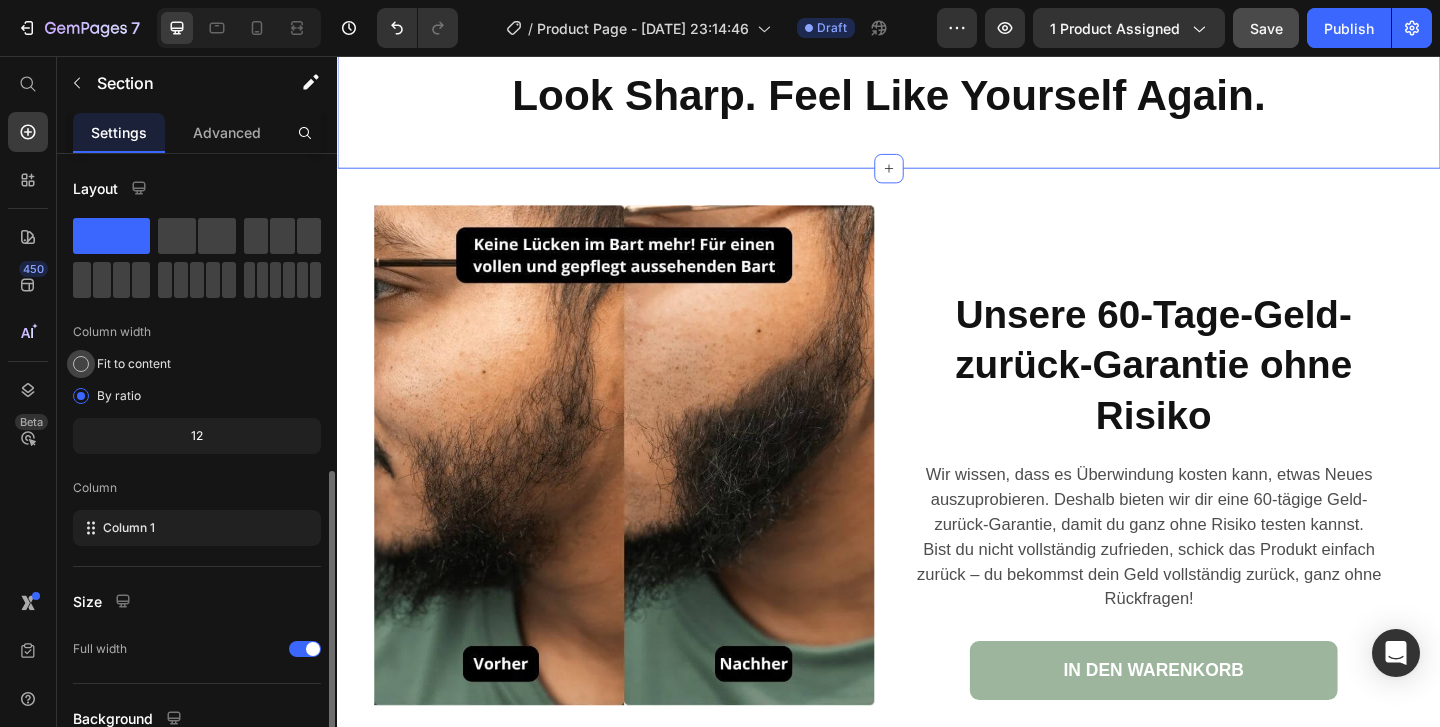 scroll, scrollTop: 178, scrollLeft: 0, axis: vertical 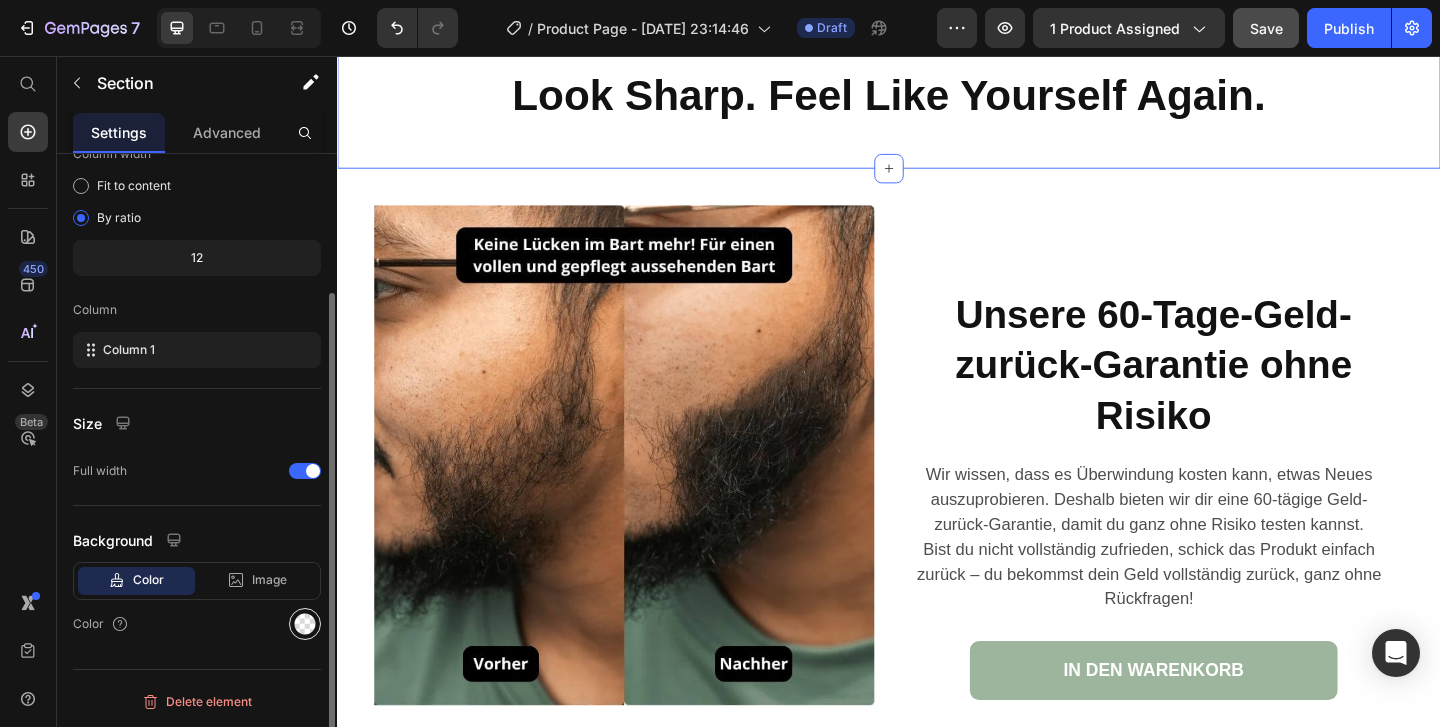 click 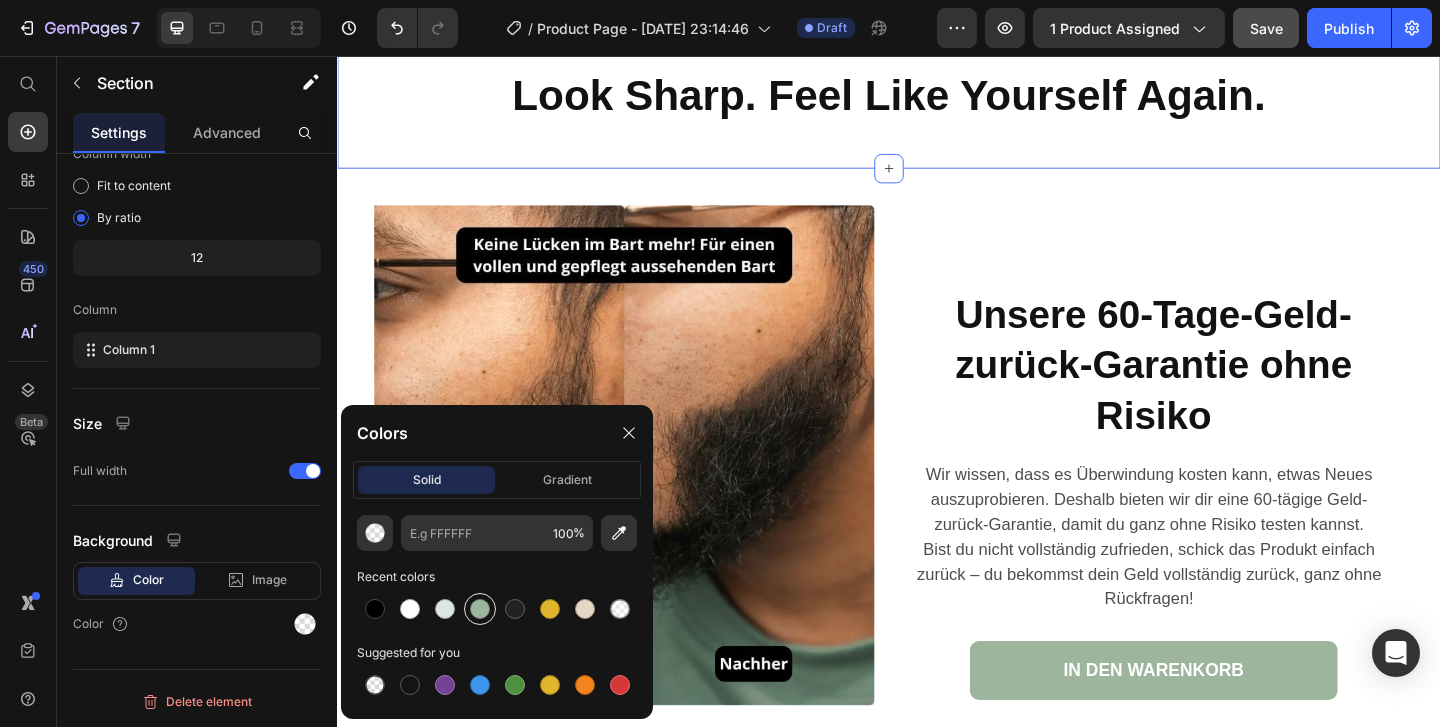 click at bounding box center (480, 609) 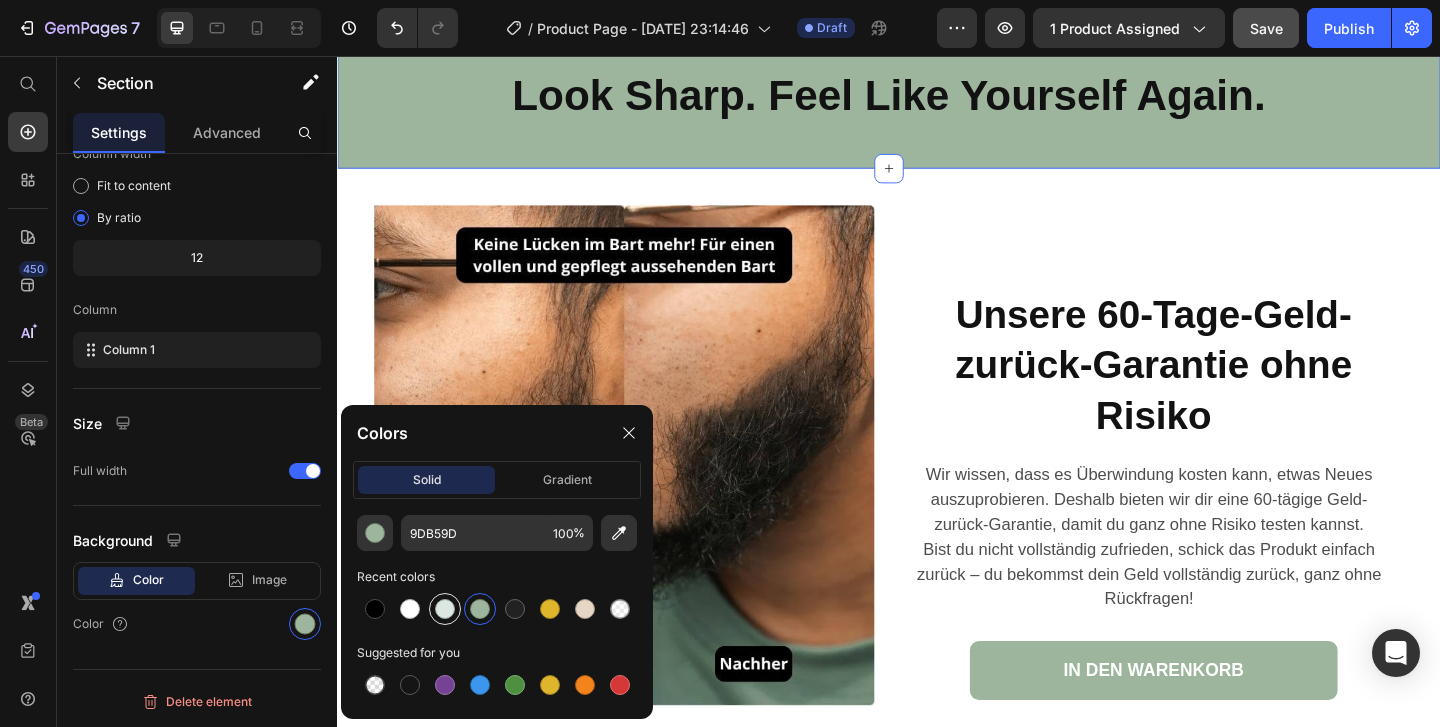 click at bounding box center [445, 609] 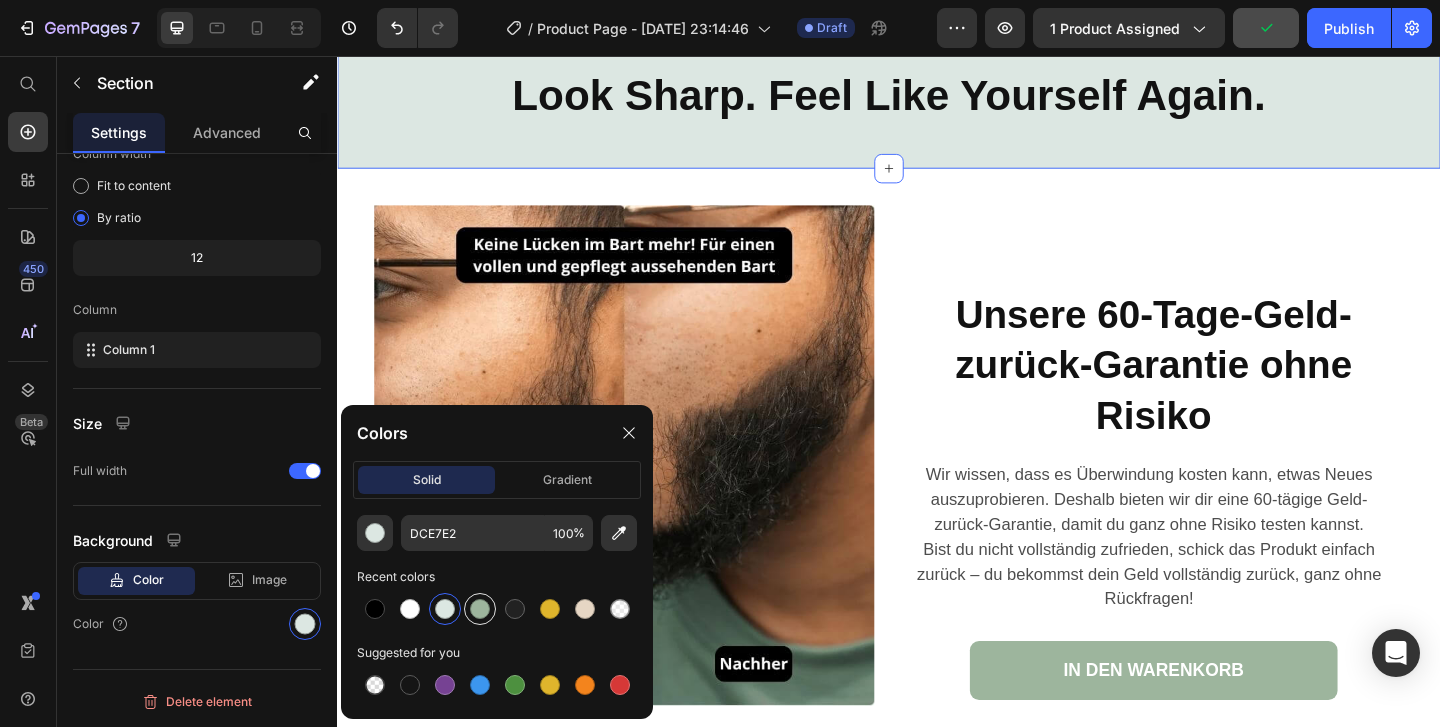 click at bounding box center [480, 609] 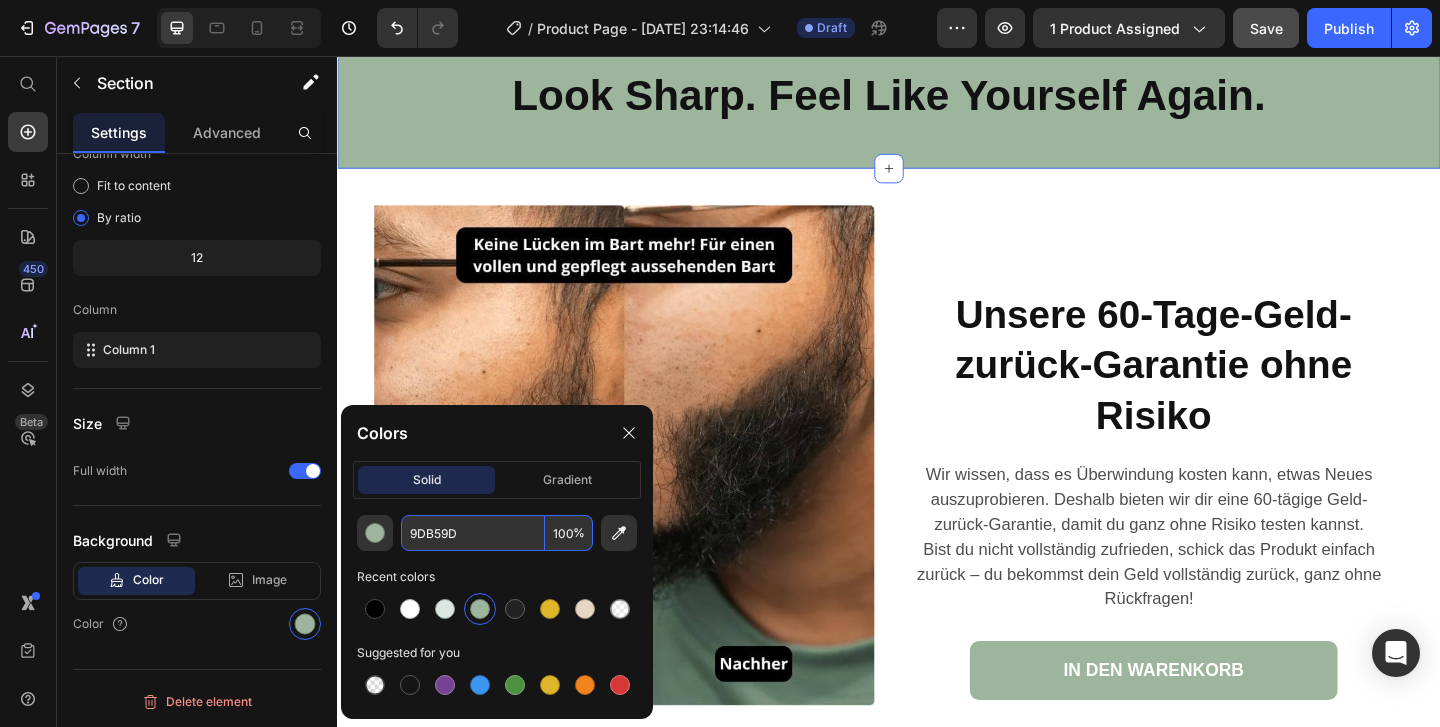 click on "100" at bounding box center [569, 533] 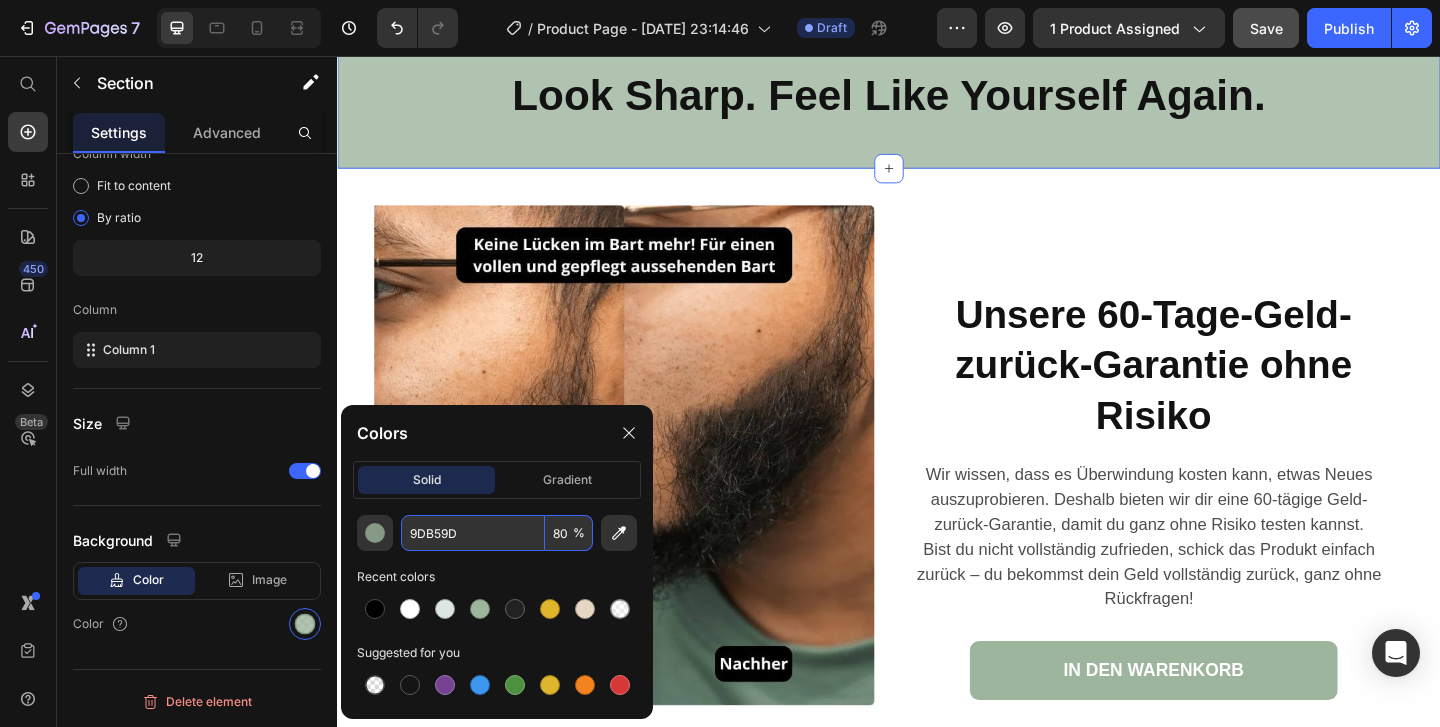 click on "Recent colors" at bounding box center [497, 577] 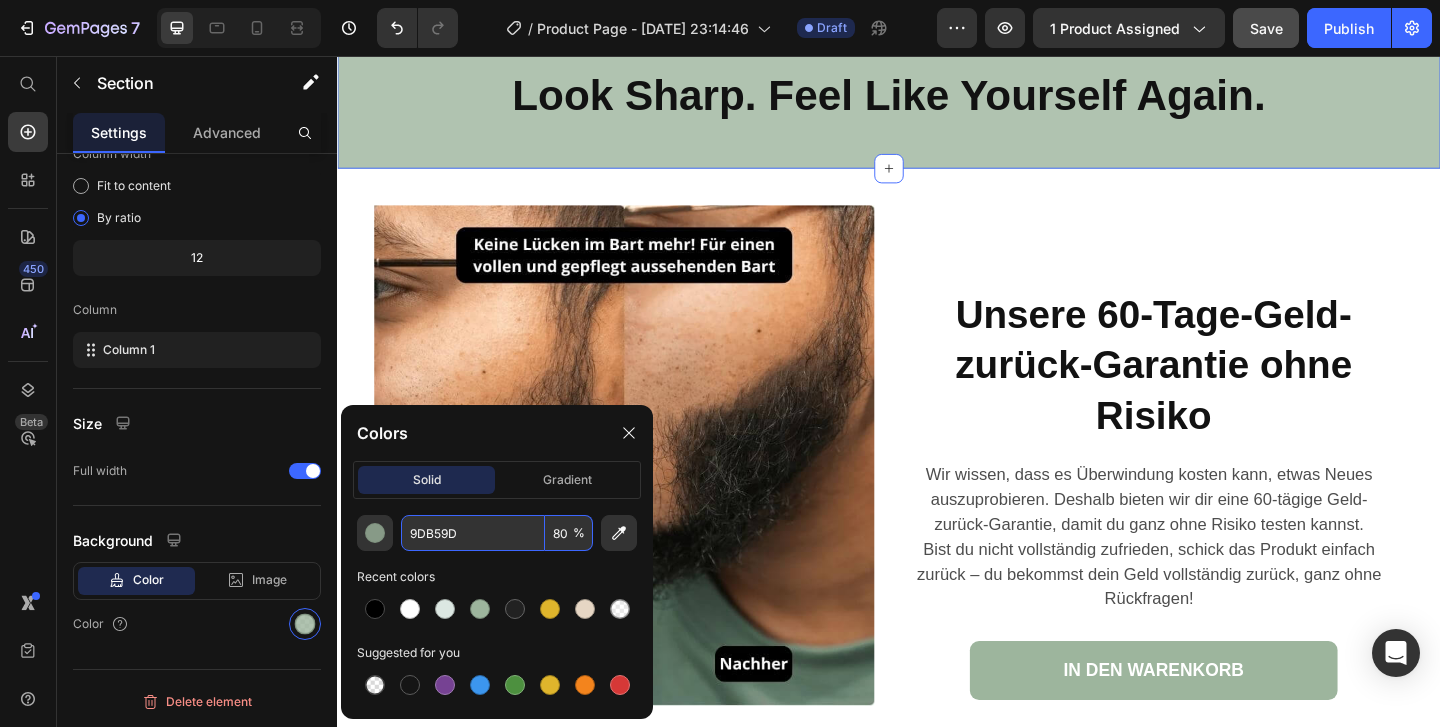 click on "80" at bounding box center [569, 533] 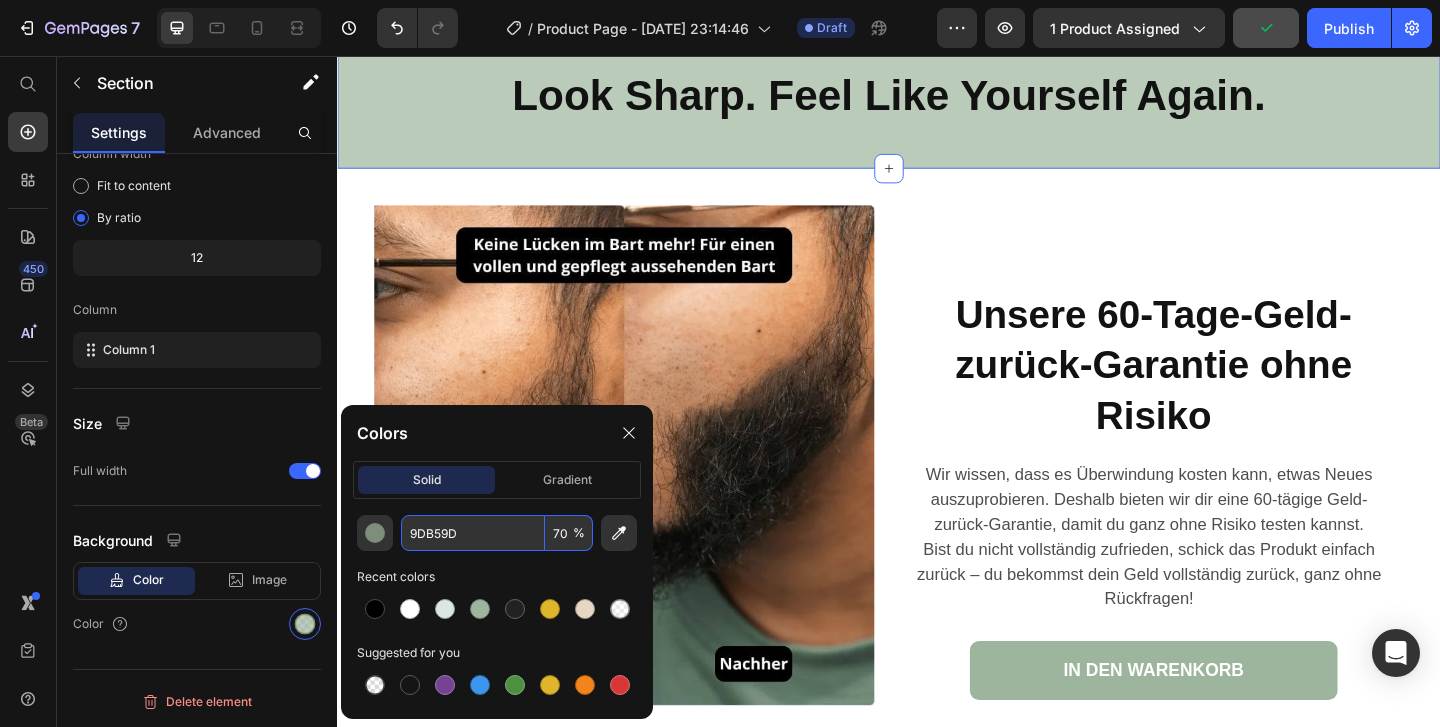 type on "70" 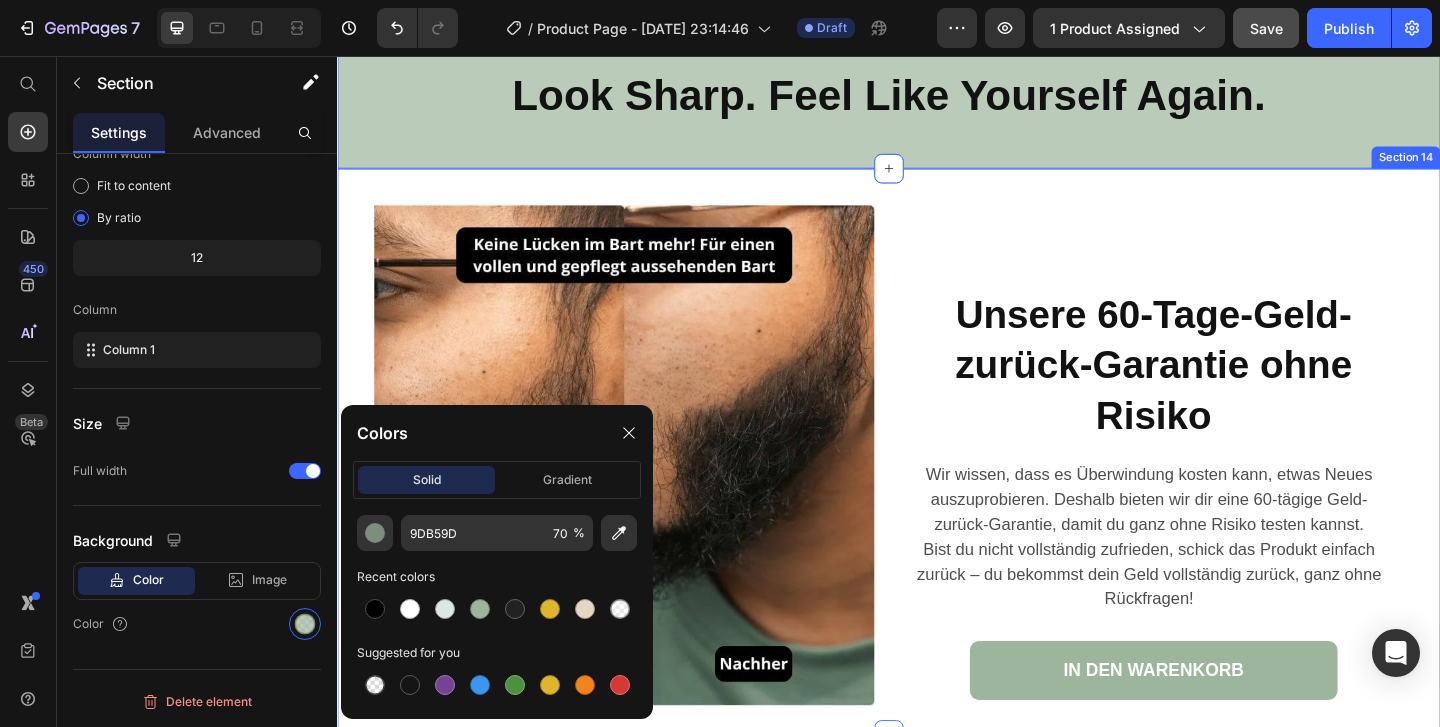 click on "Image Unsere 60-Tage-Geld-zurück-Garantie ohne Risiko Heading Wir wissen, dass es Überwindung kosten kann, etwas Neues auszuprobieren. Deshalb bieten wir dir eine 60-tägige Geld-zurück-Garantie, damit du ganz ohne Risiko testen kannst. Bist du nicht vollständig zufrieden, schick das Produkt einfach zurück – du bekommst dein Geld vollständig zurück, ganz ohne Rückfragen! Text Block IN DEN WARENKORB Button Section 14" at bounding box center [937, 486] 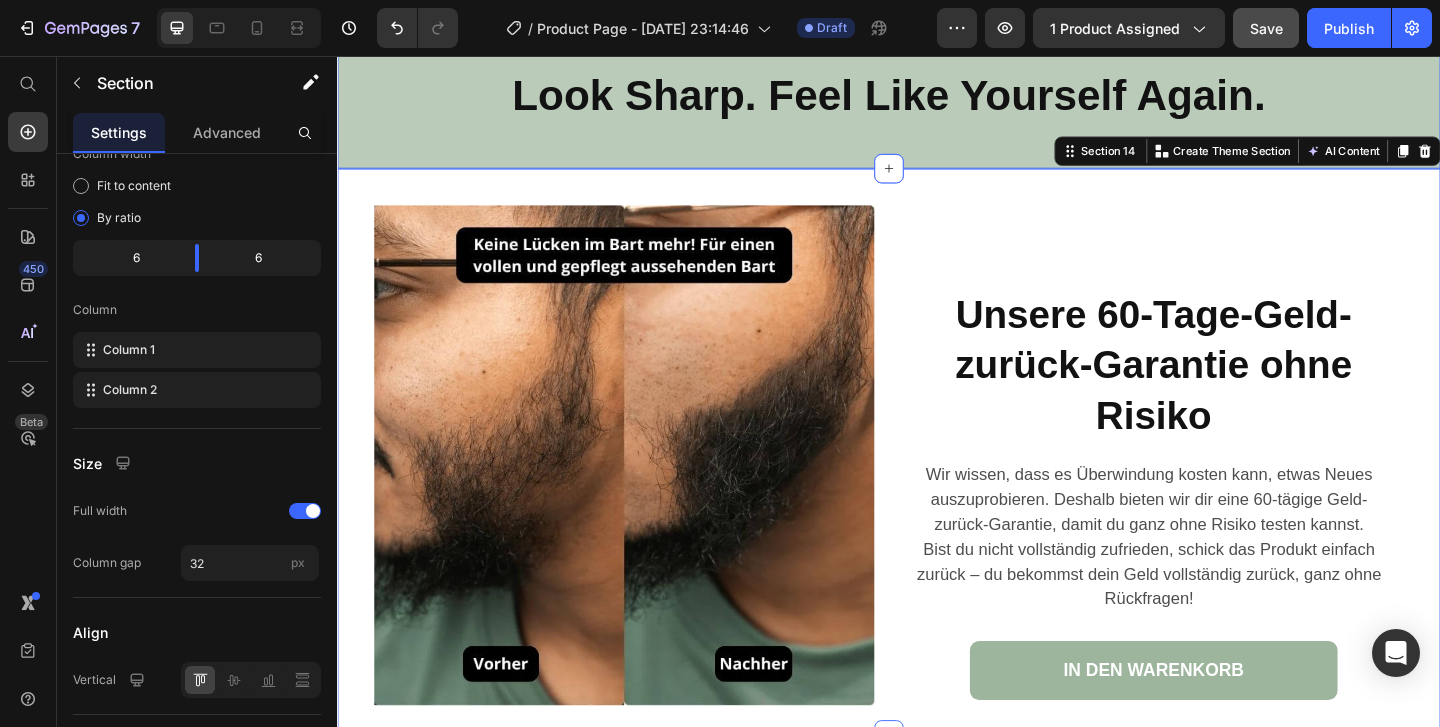 click on "⁠⁠⁠⁠⁠⁠⁠ Look Sharp. Feel Like Yourself Again. Heading Row" at bounding box center (937, 107) 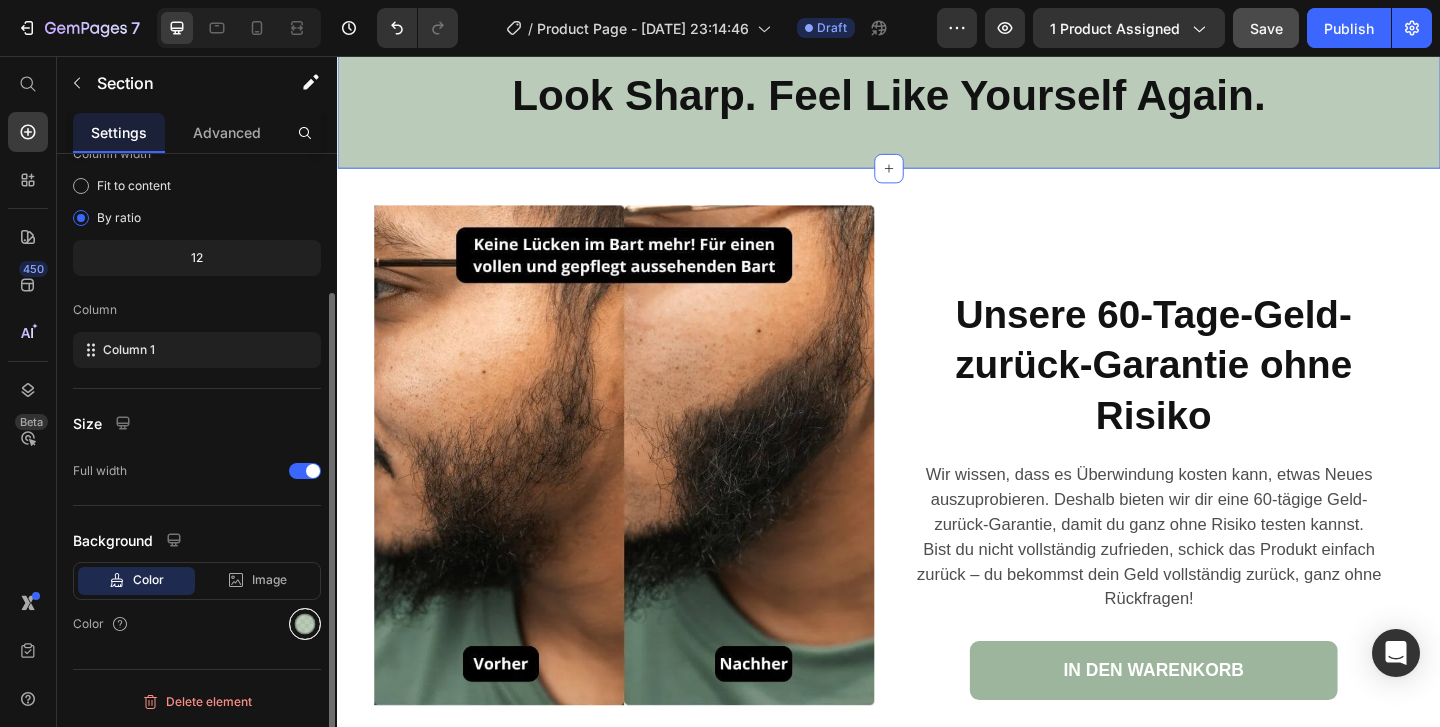 click at bounding box center [305, 624] 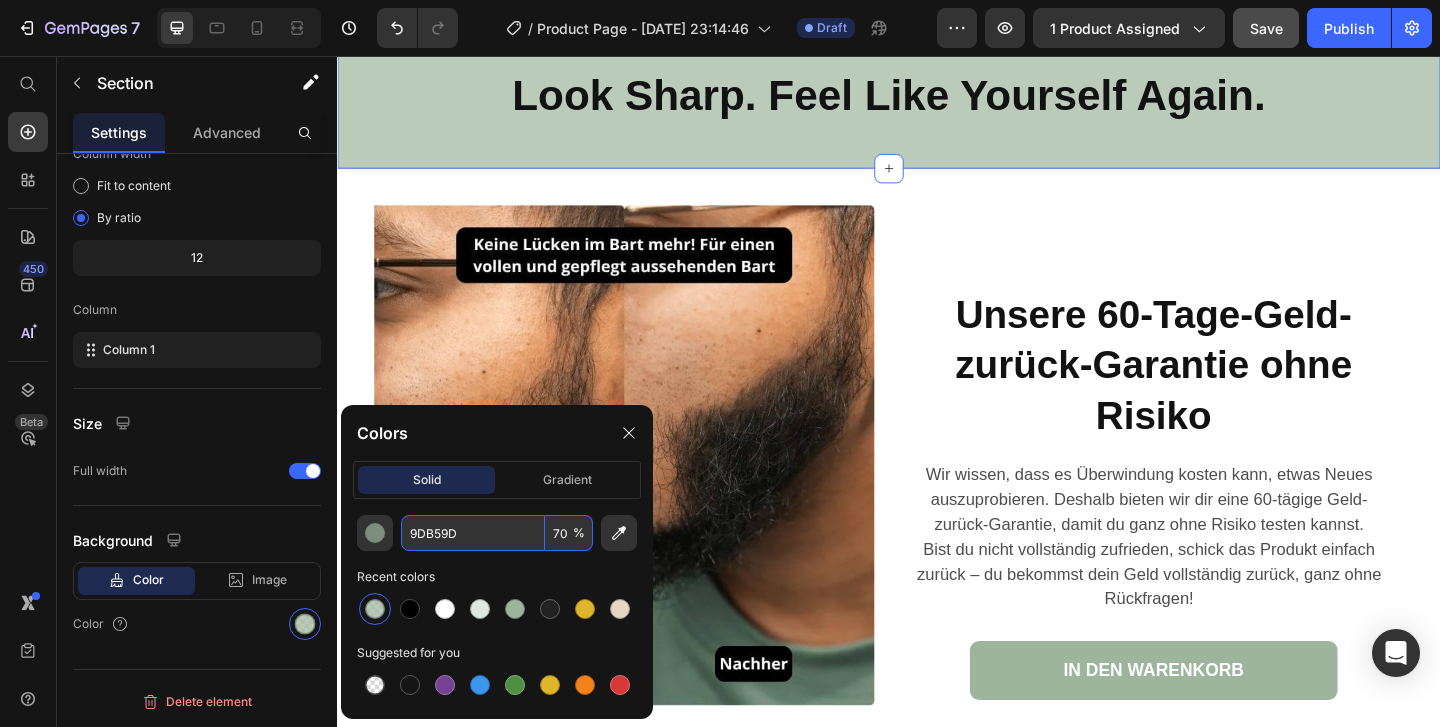 click on "70" at bounding box center [569, 533] 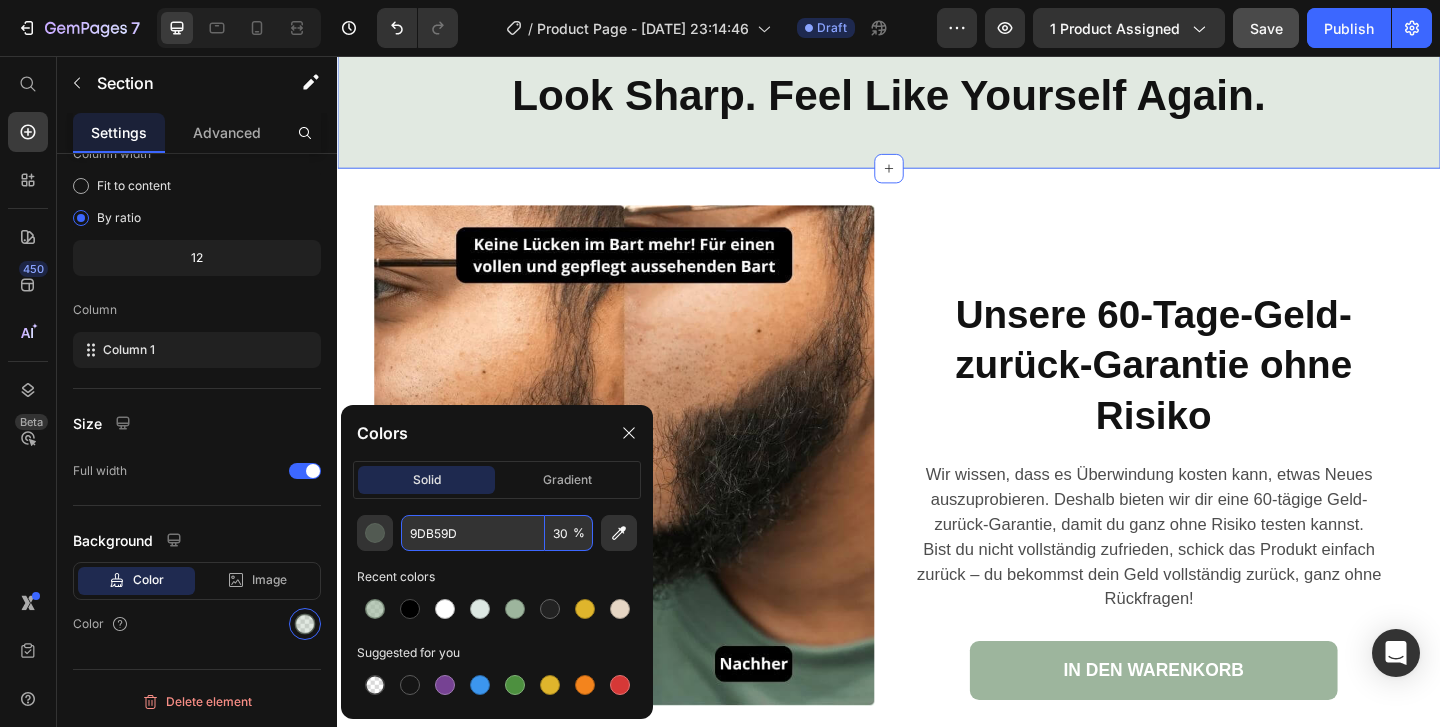 click on "Recent colors" at bounding box center (497, 577) 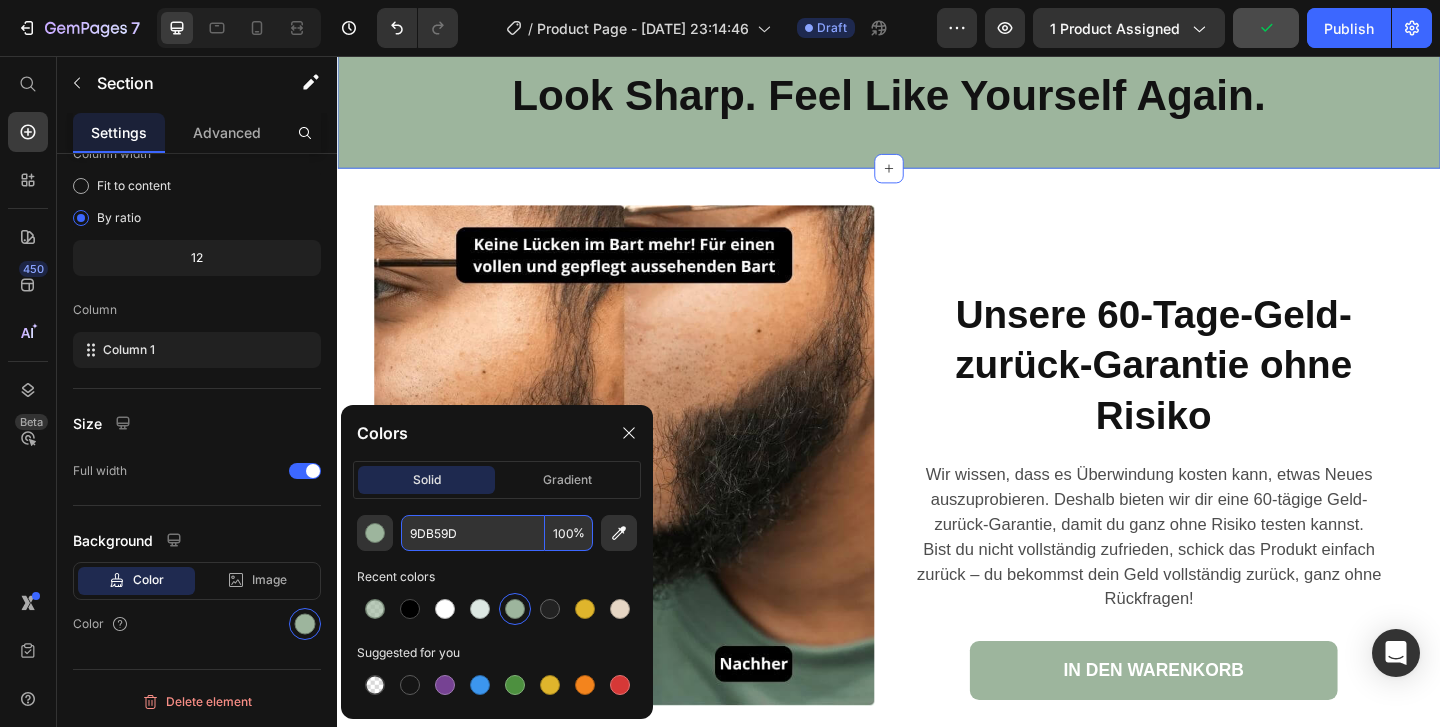 click on "9DB59D 100 % Recent colors Suggested for you" 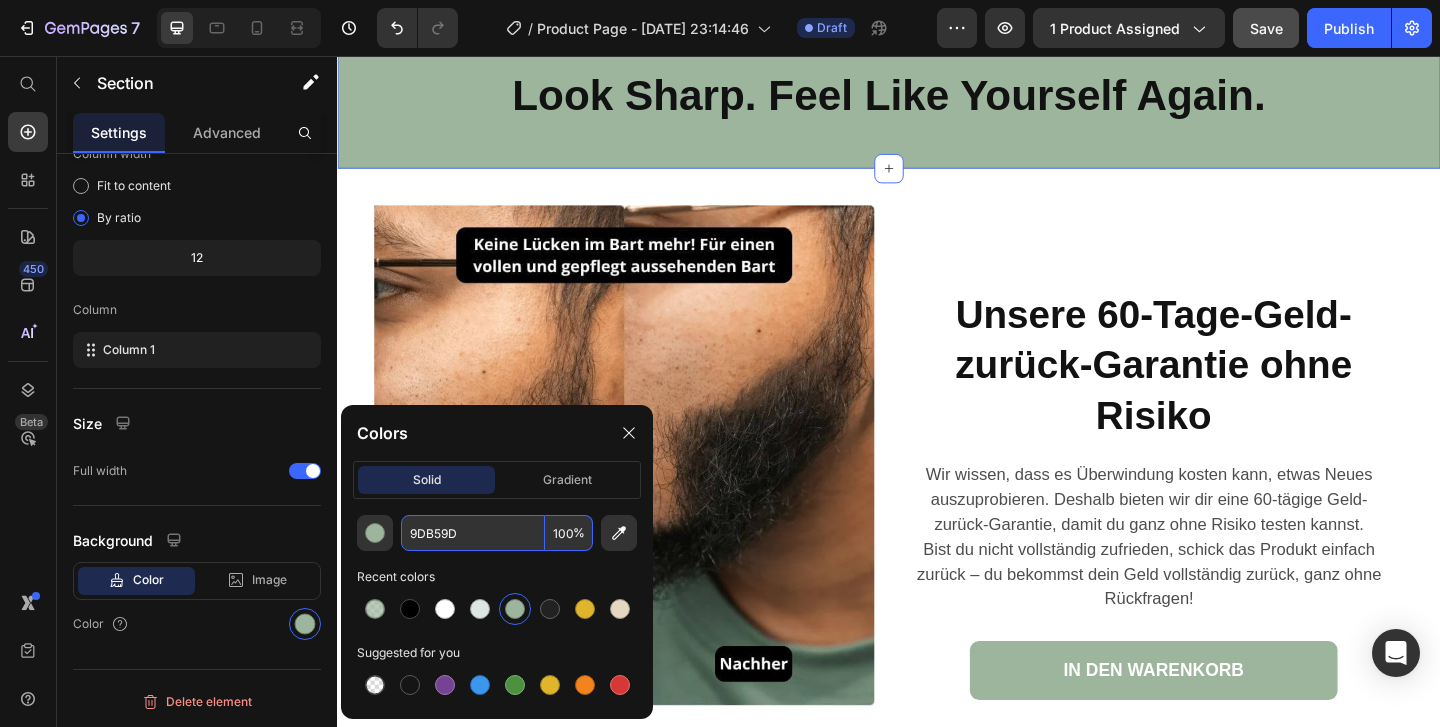 click on "9DB59D 100 %" at bounding box center (497, 533) 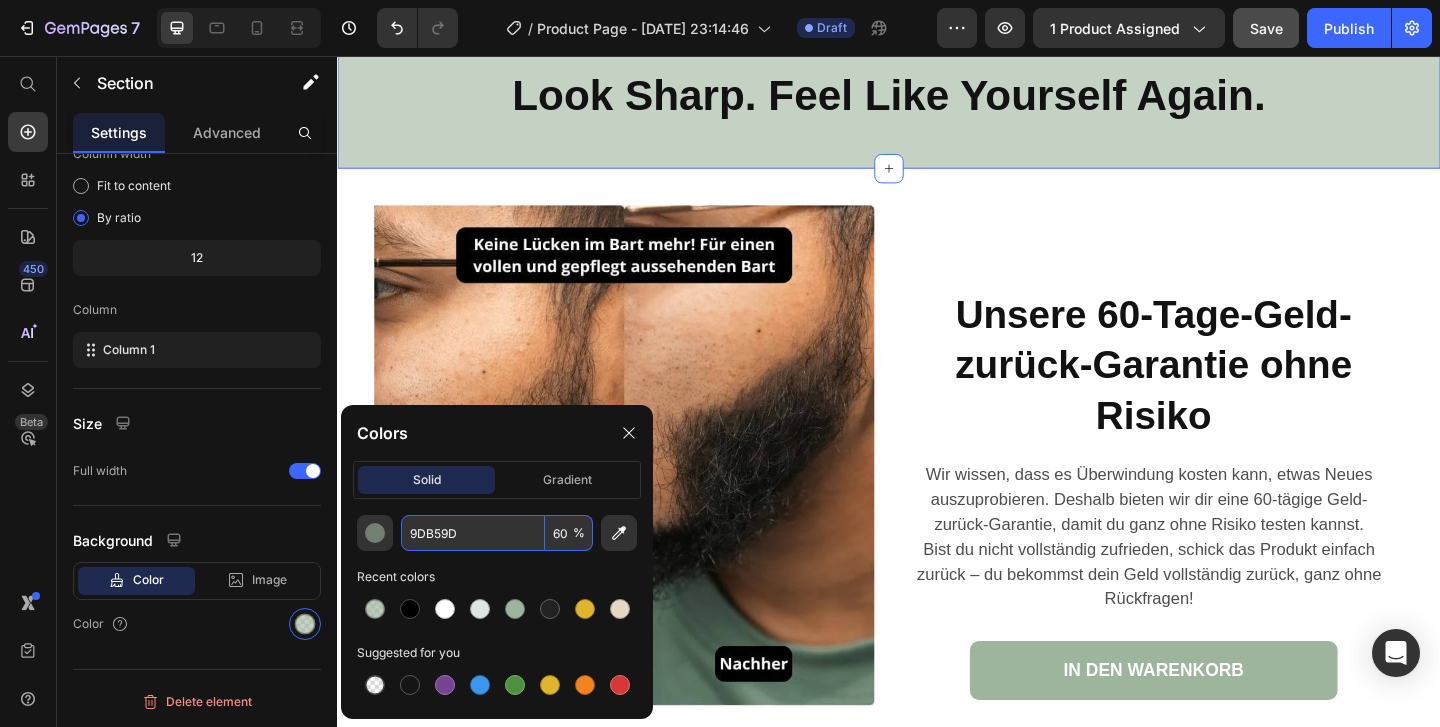 type on "60" 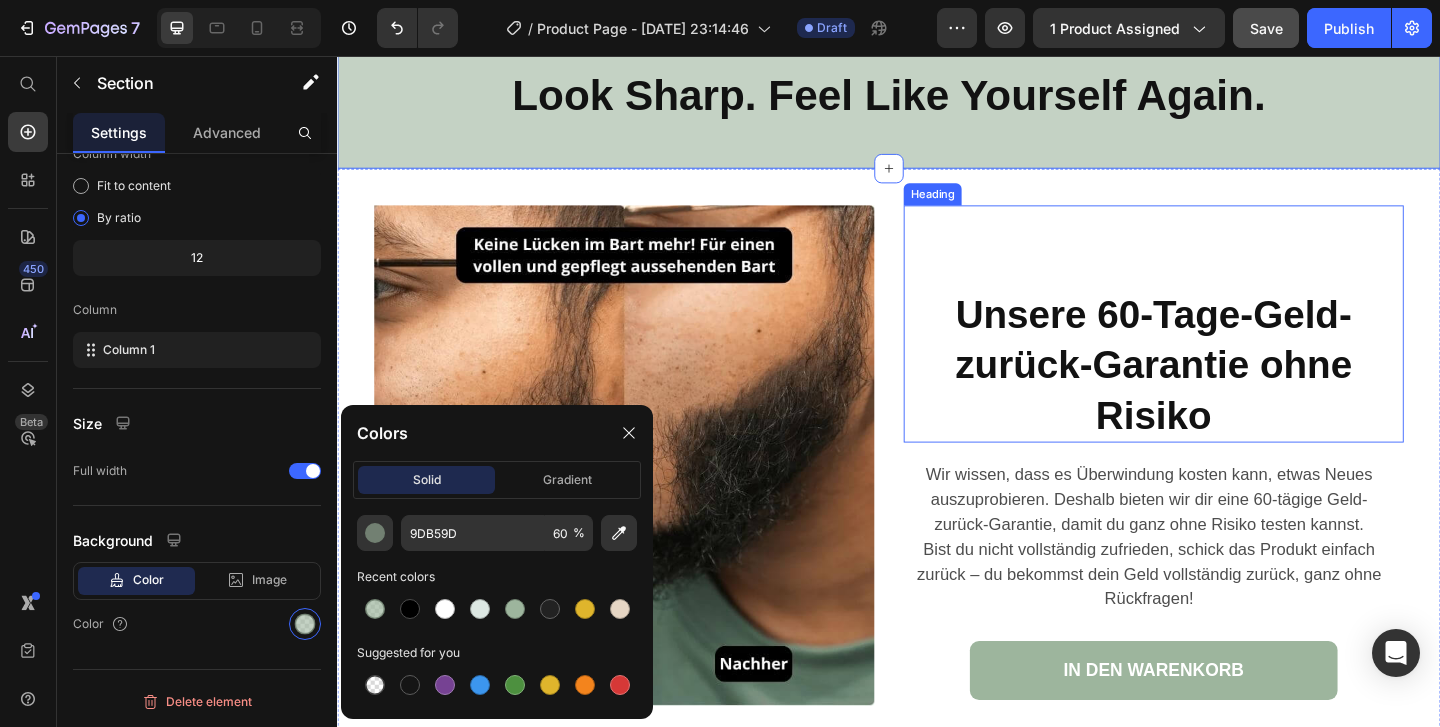click on "Unsere 60-Tage-Geld-zurück-Garantie ohne Risiko" at bounding box center (1225, 391) 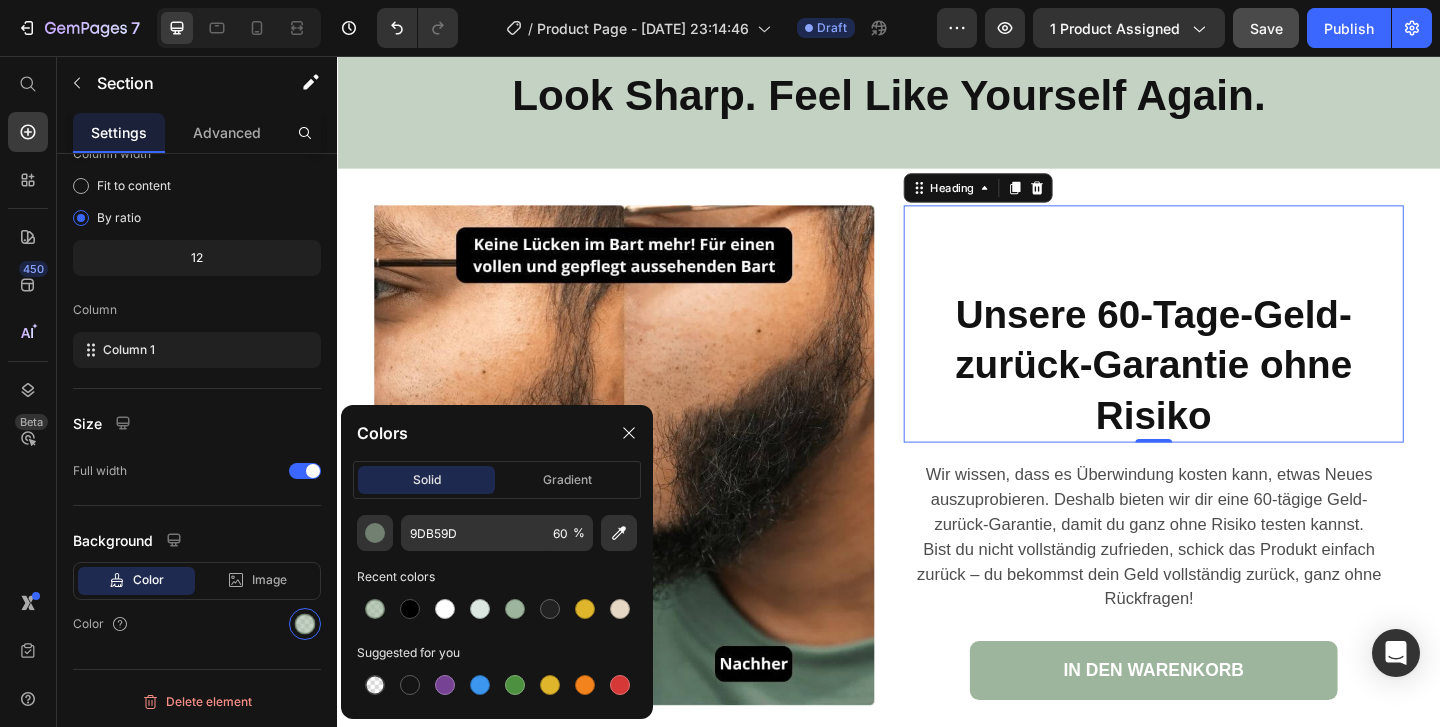 scroll, scrollTop: 0, scrollLeft: 0, axis: both 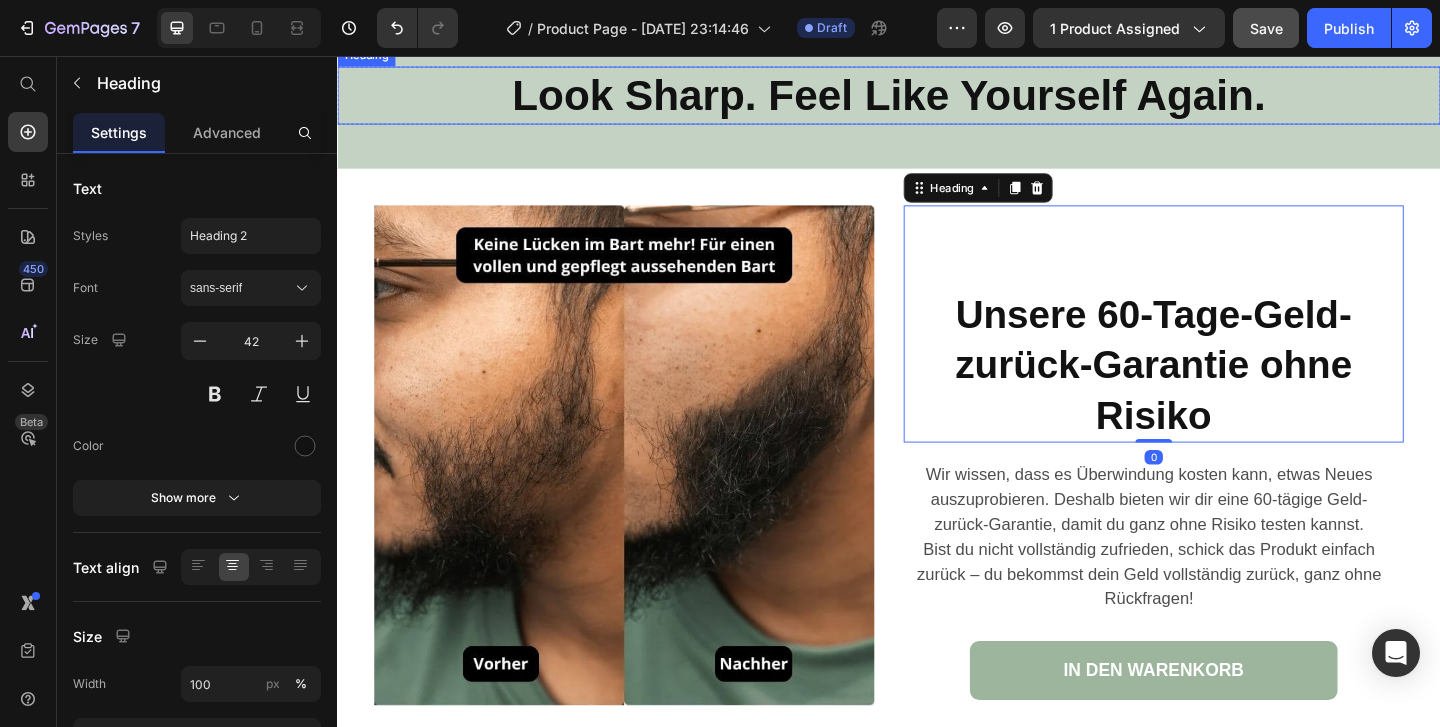 click on "Look Sharp. Feel Like Yourself Again." at bounding box center (937, 98) 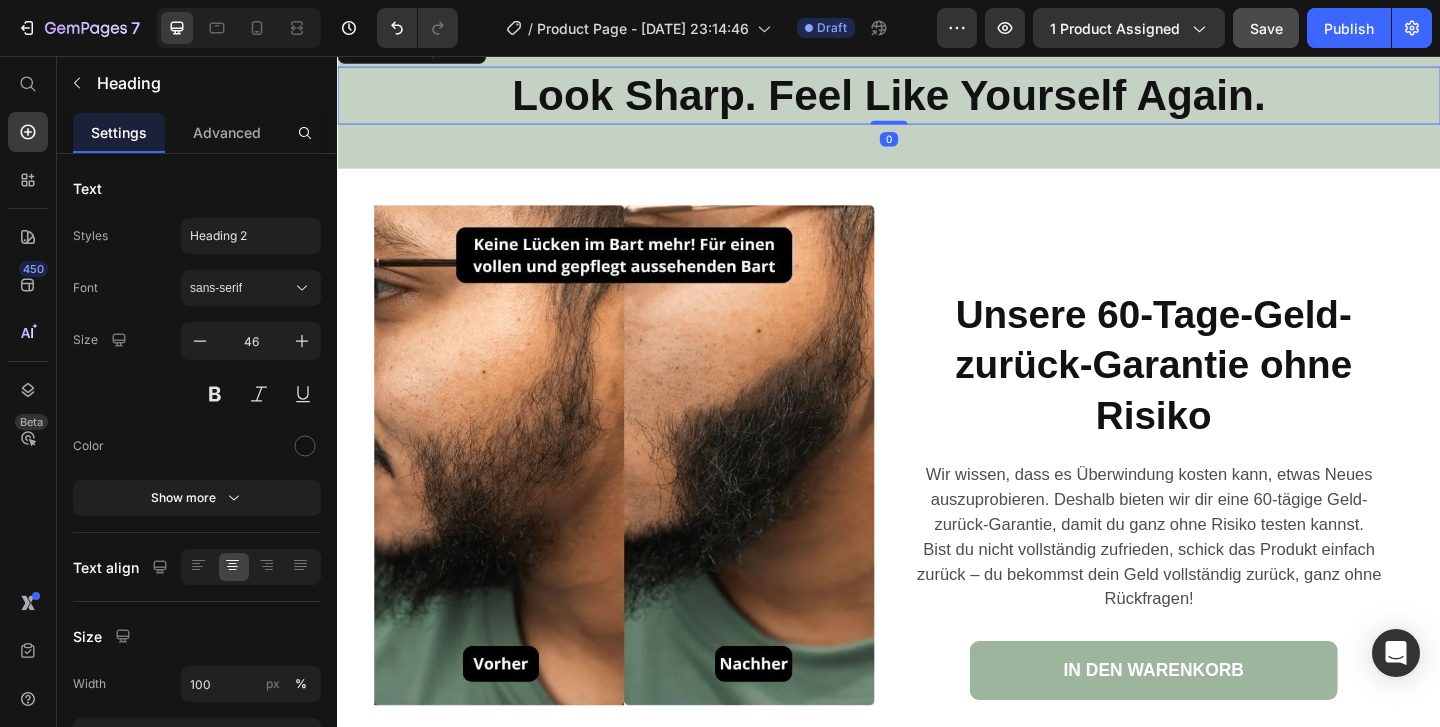 click on "Look Sharp. Feel Like Yourself Again." at bounding box center (937, 98) 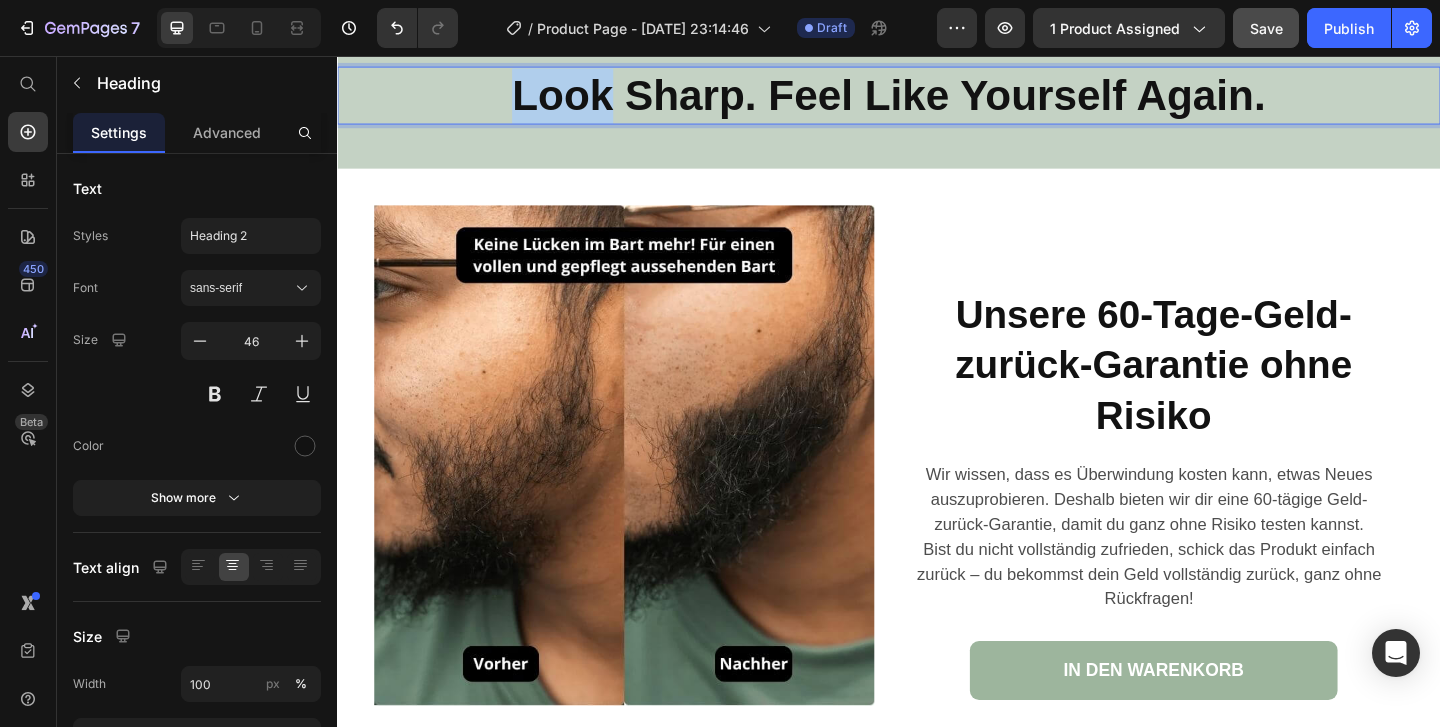 click on "Look Sharp. Feel Like Yourself Again." at bounding box center [937, 98] 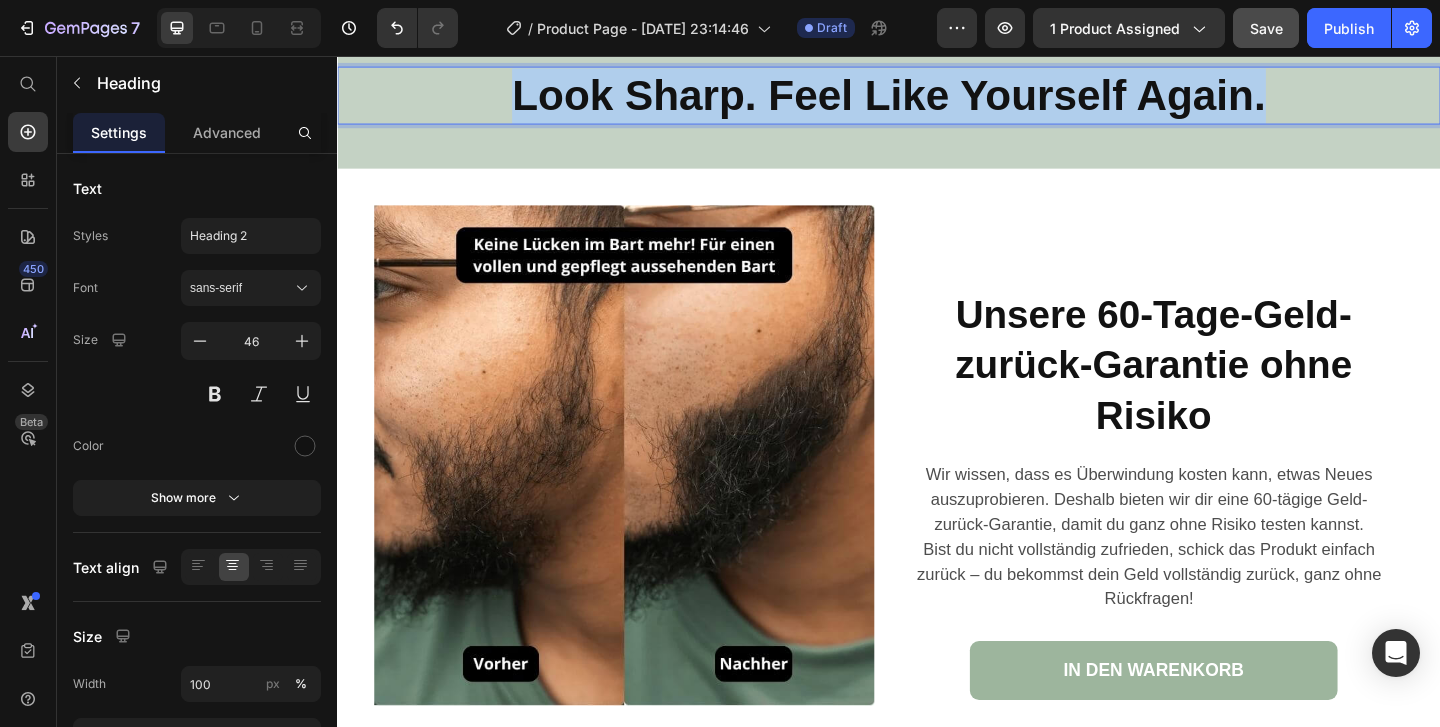 click on "Look Sharp. Feel Like Yourself Again." at bounding box center [937, 98] 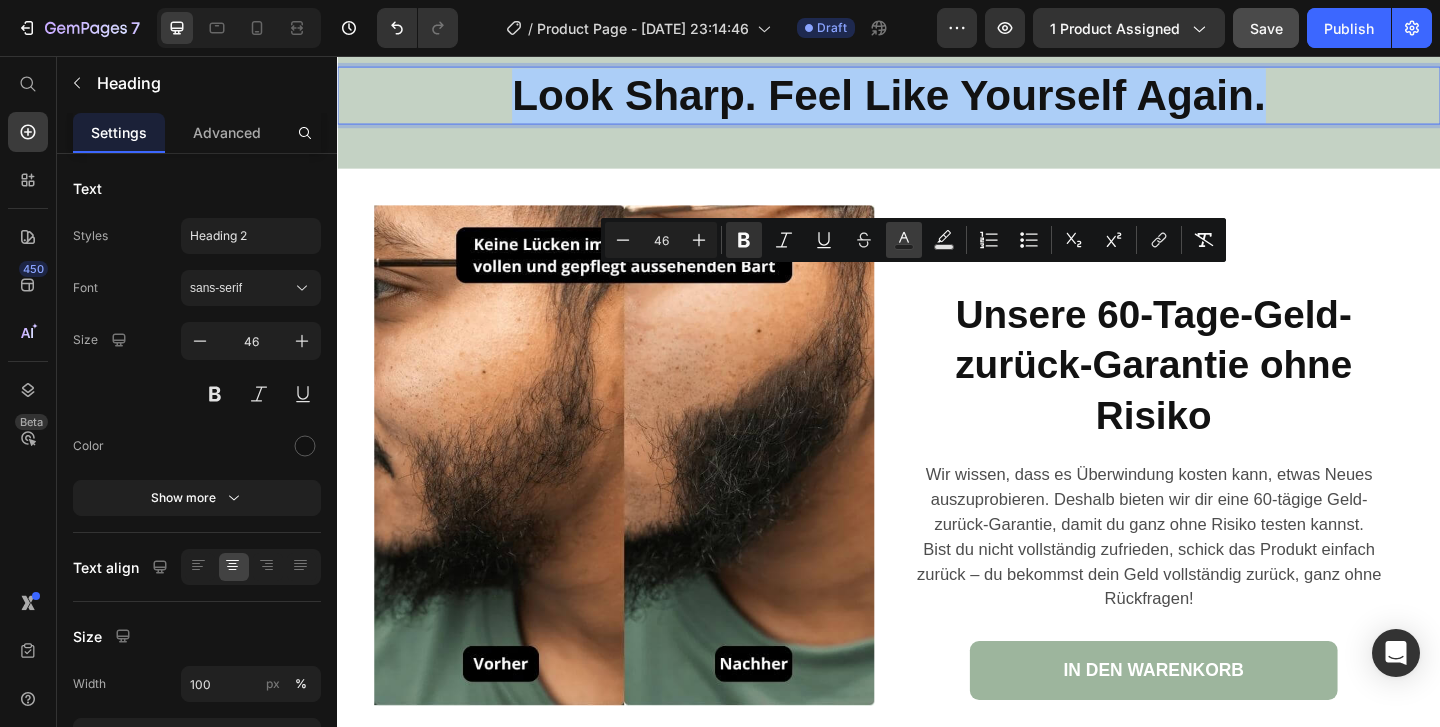 click 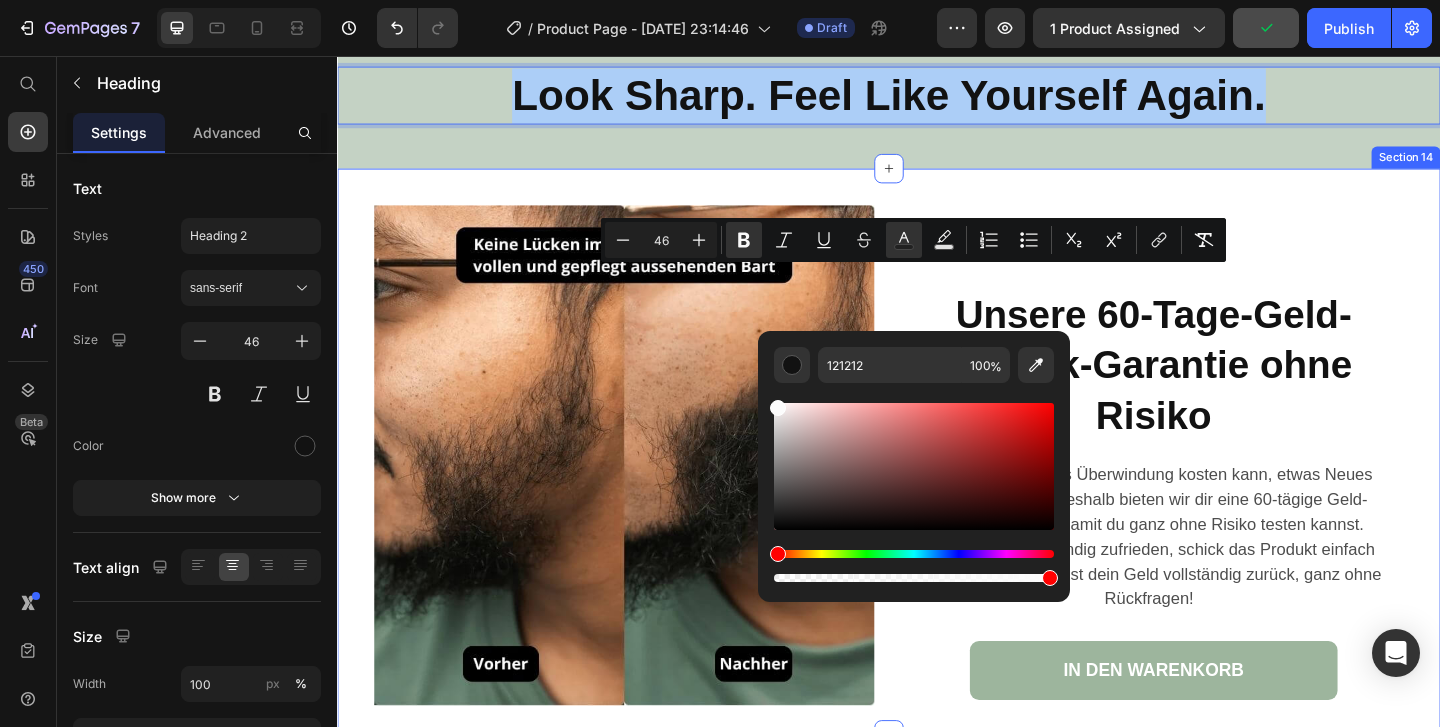 drag, startPoint x: 1167, startPoint y: 478, endPoint x: 746, endPoint y: 413, distance: 425.98825 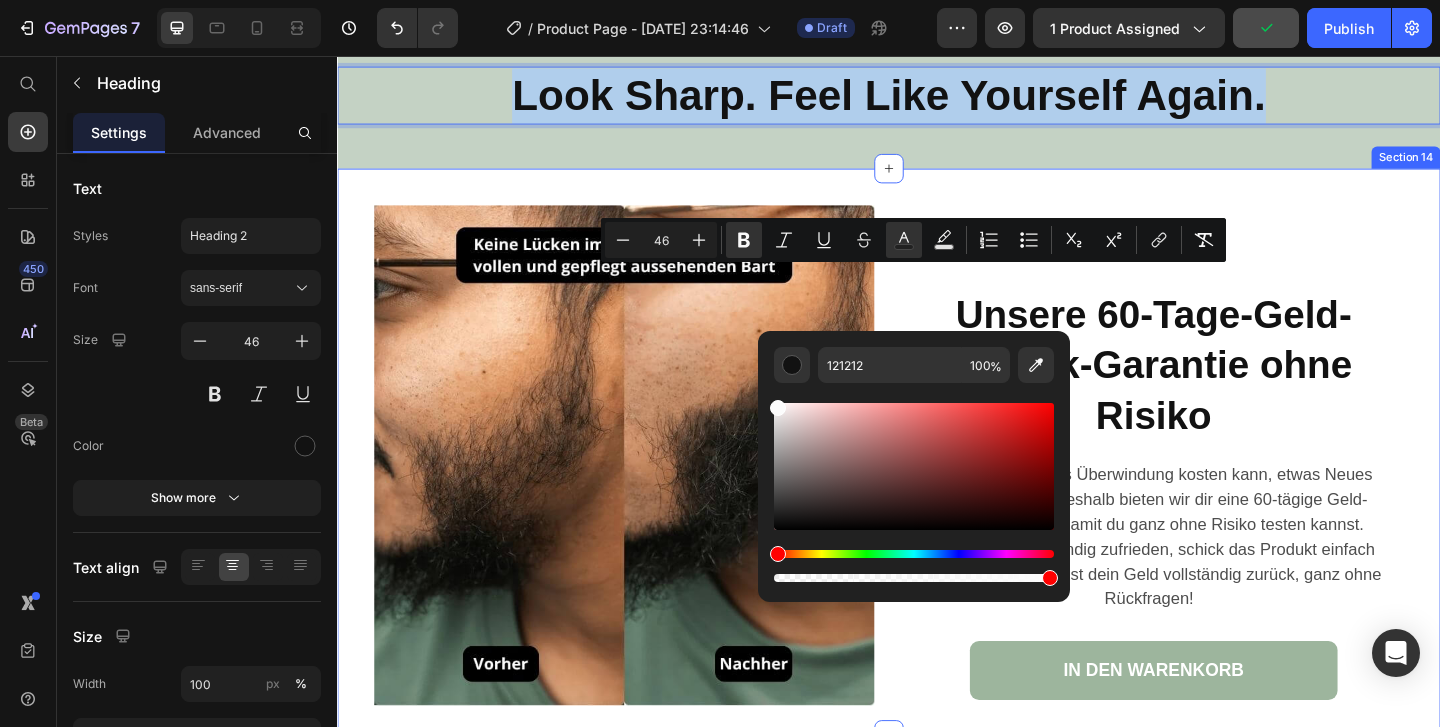 type on "FCFCFC" 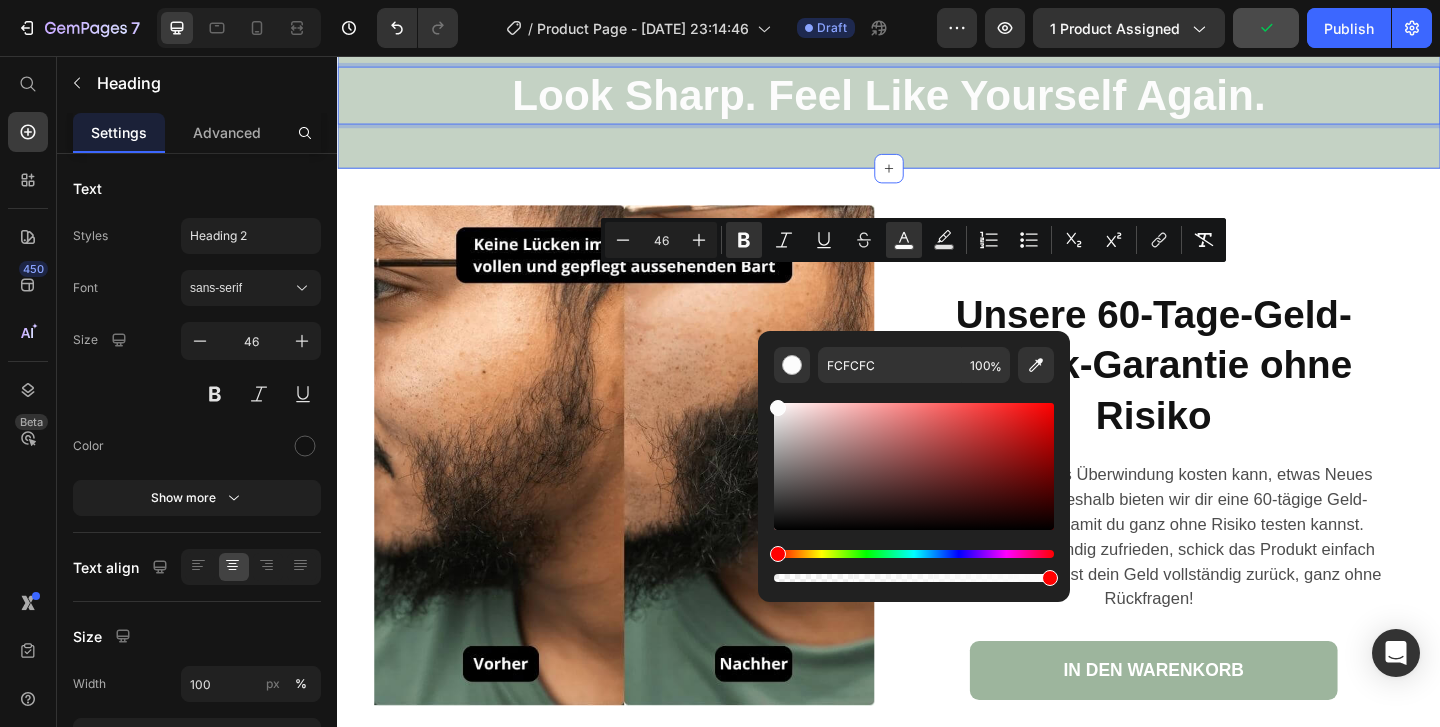 click on "Look Sharp. Feel Like Yourself Again. Heading   0 Row" at bounding box center (937, 107) 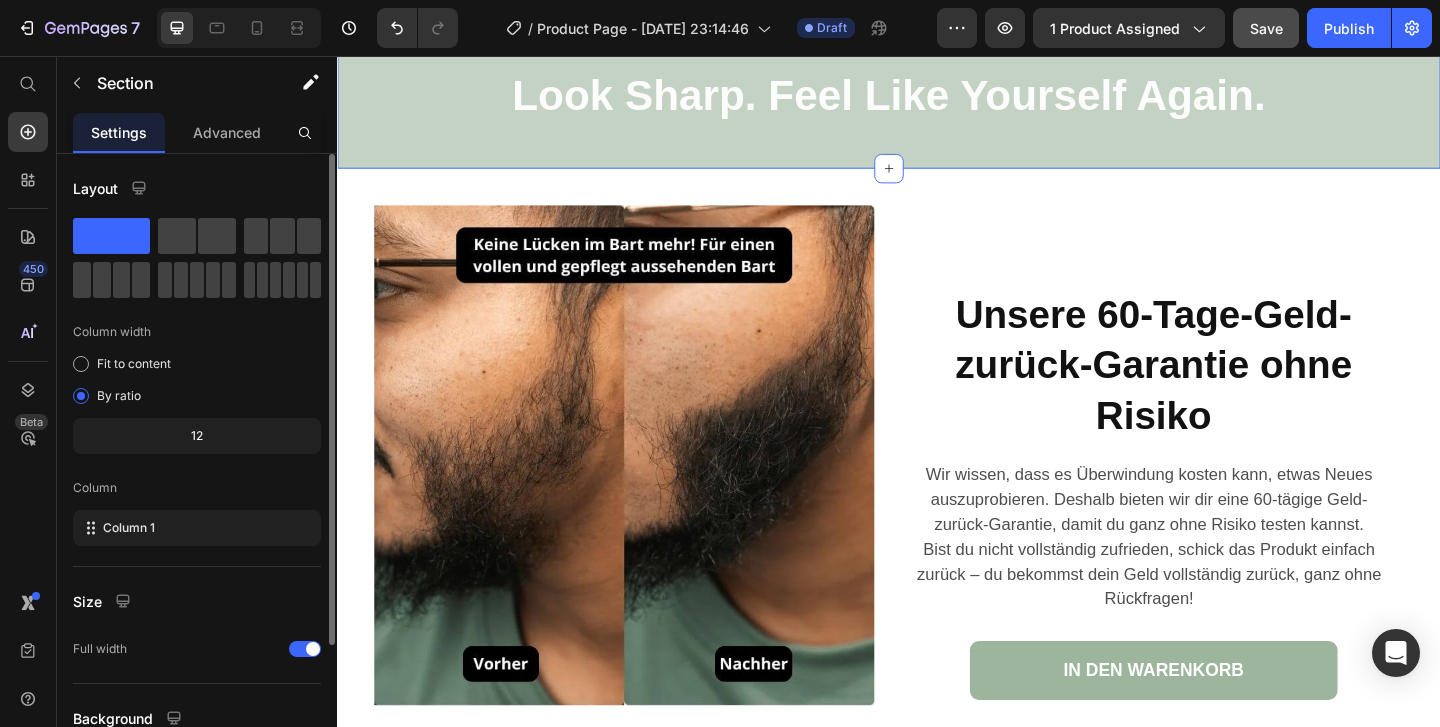 scroll, scrollTop: 178, scrollLeft: 0, axis: vertical 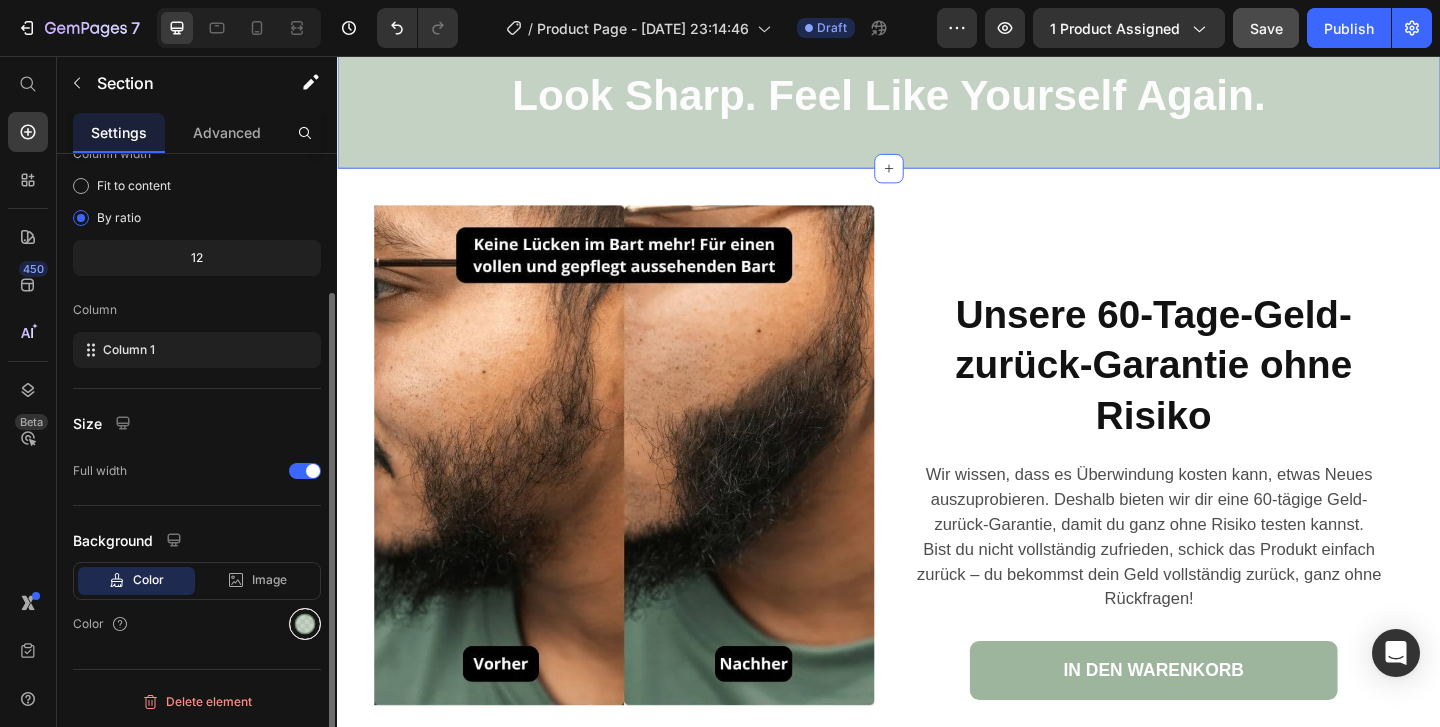 click at bounding box center [305, 624] 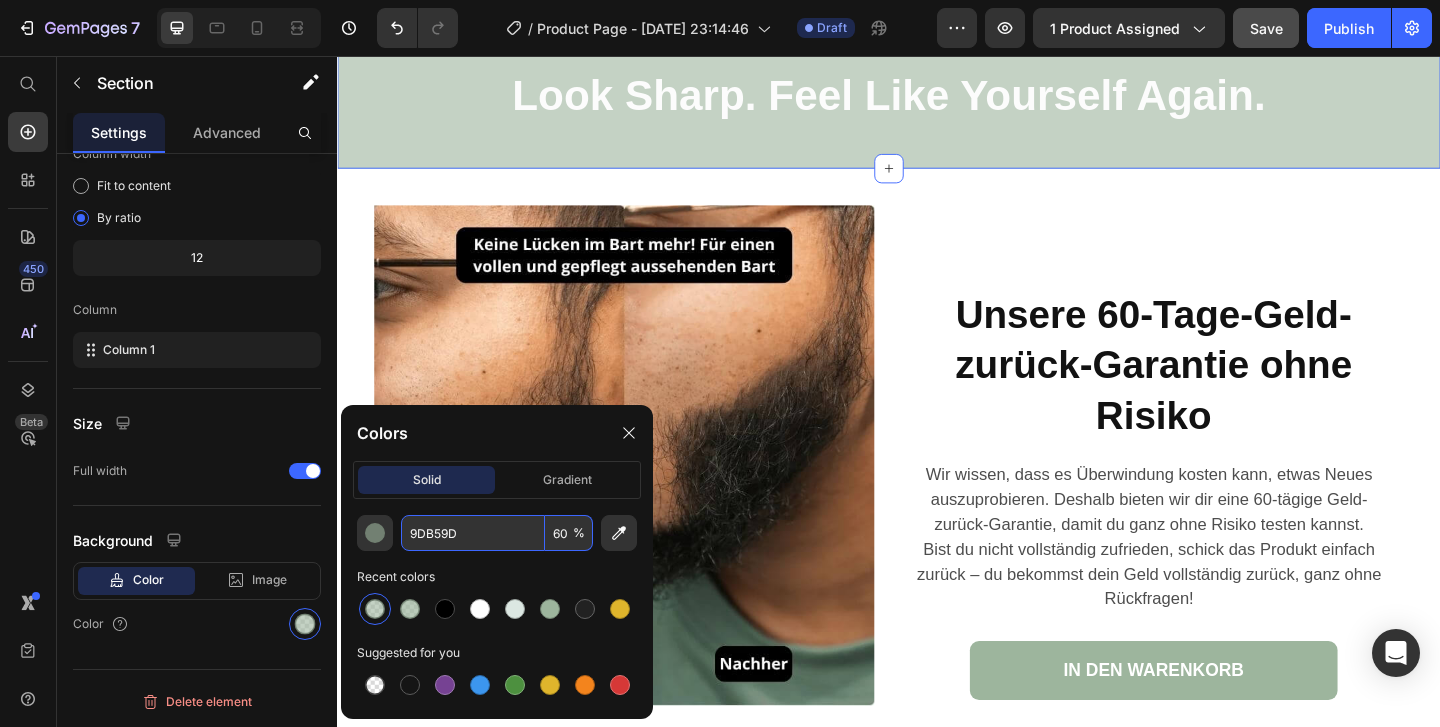 click on "60" at bounding box center (569, 533) 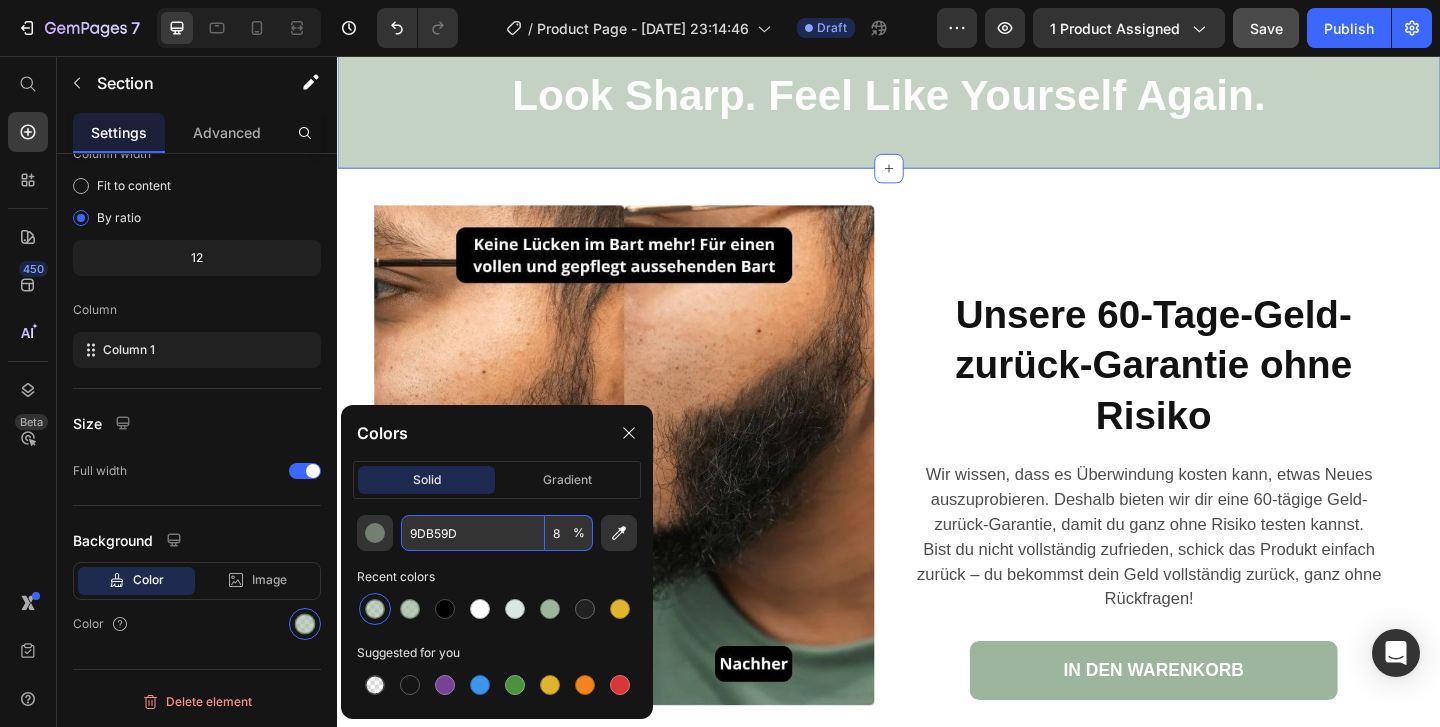 type on "80" 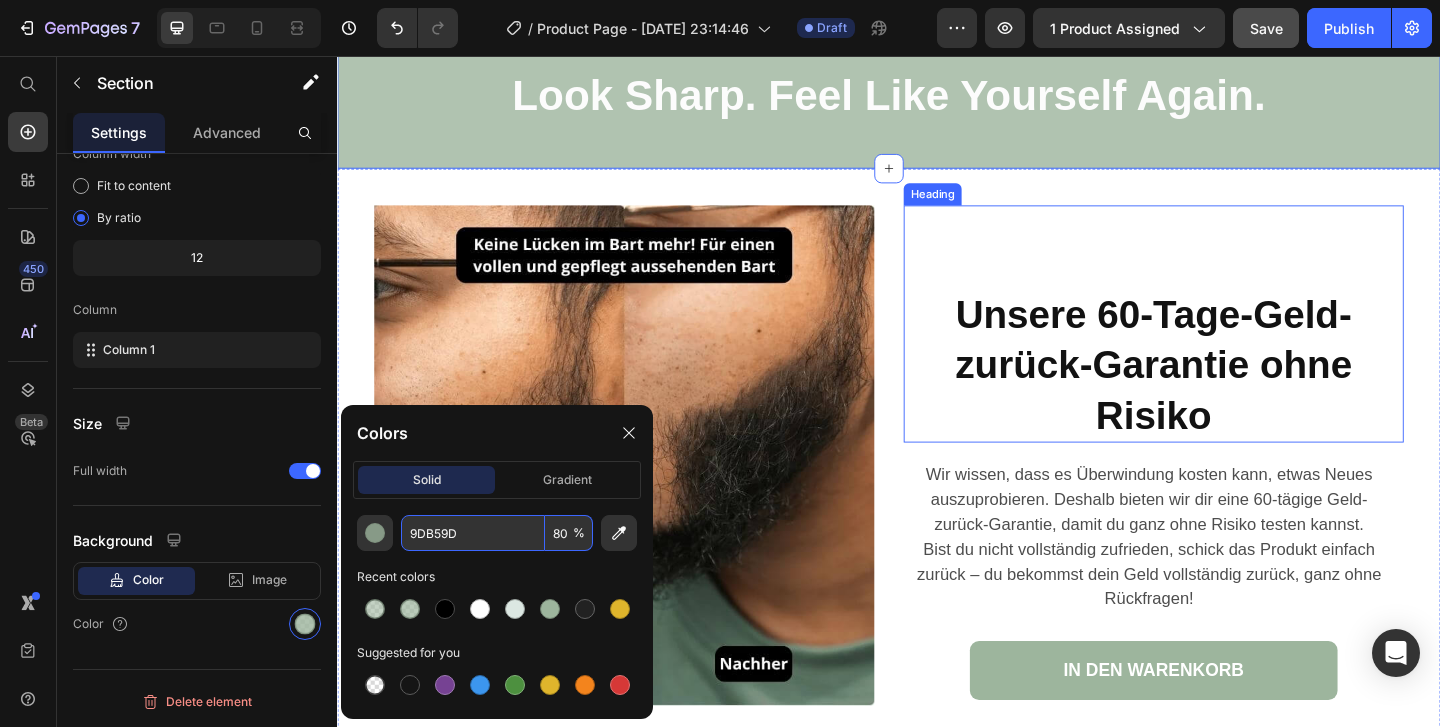 click on "Unsere 60-Tage-Geld-zurück-Garantie ohne Risiko Heading" at bounding box center [1225, 347] 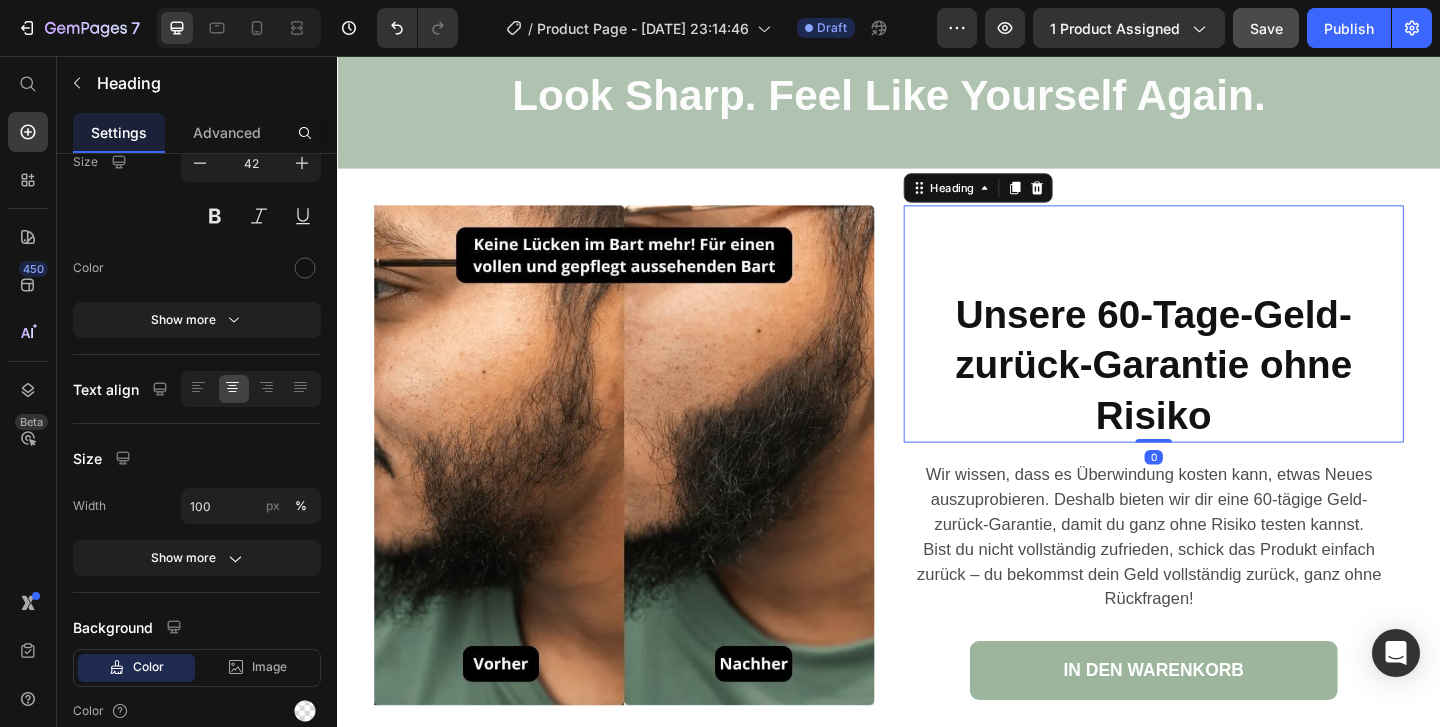 scroll, scrollTop: 0, scrollLeft: 0, axis: both 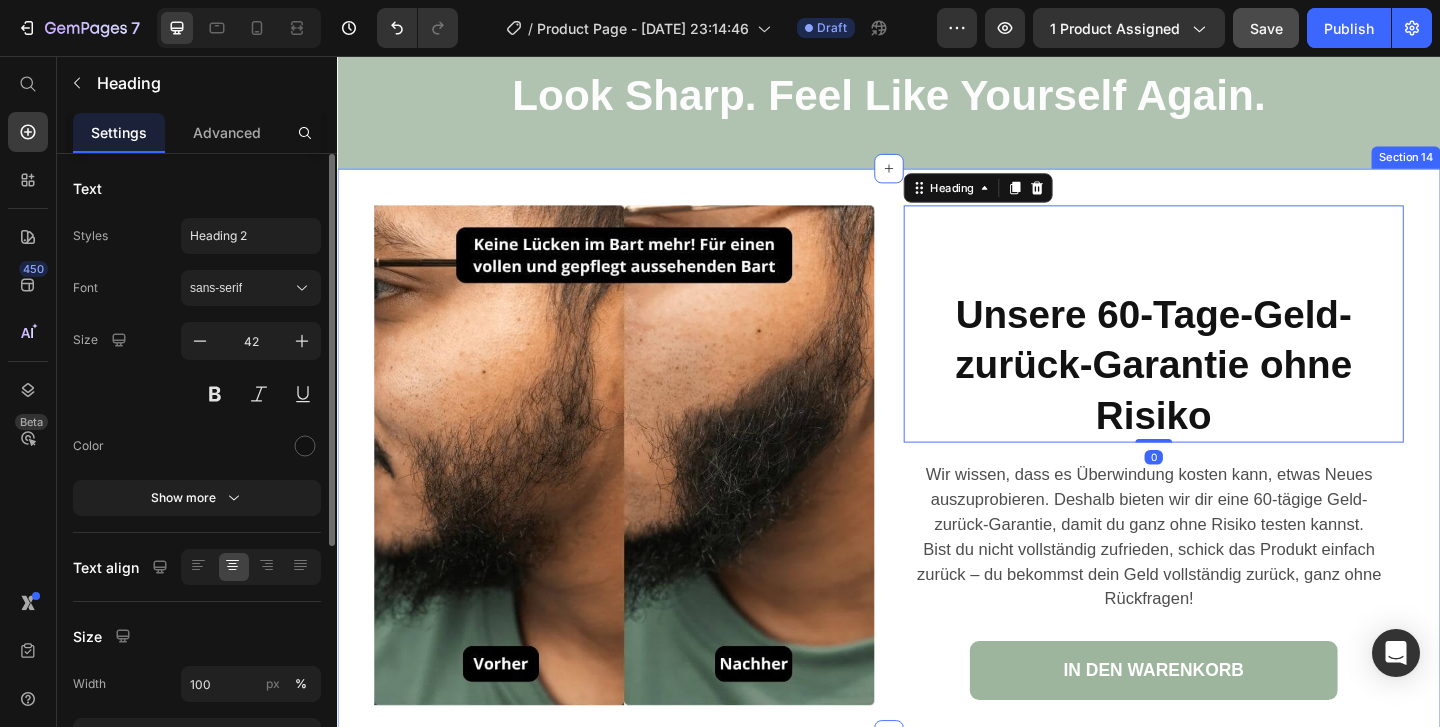 click on "Image Unsere 60-Tage-Geld-zurück-Garantie ohne Risiko Heading   0 Wir wissen, dass es Überwindung kosten kann, etwas Neues auszuprobieren. Deshalb bieten wir dir eine 60-tägige Geld-zurück-Garantie, damit du ganz ohne Risiko testen kannst. Bist du nicht vollständig zufrieden, schick das Produkt einfach zurück – du bekommst dein Geld vollständig zurück, ganz ohne Rückfragen! Text Block IN DEN WARENKORB Button Section 14" at bounding box center (937, 486) 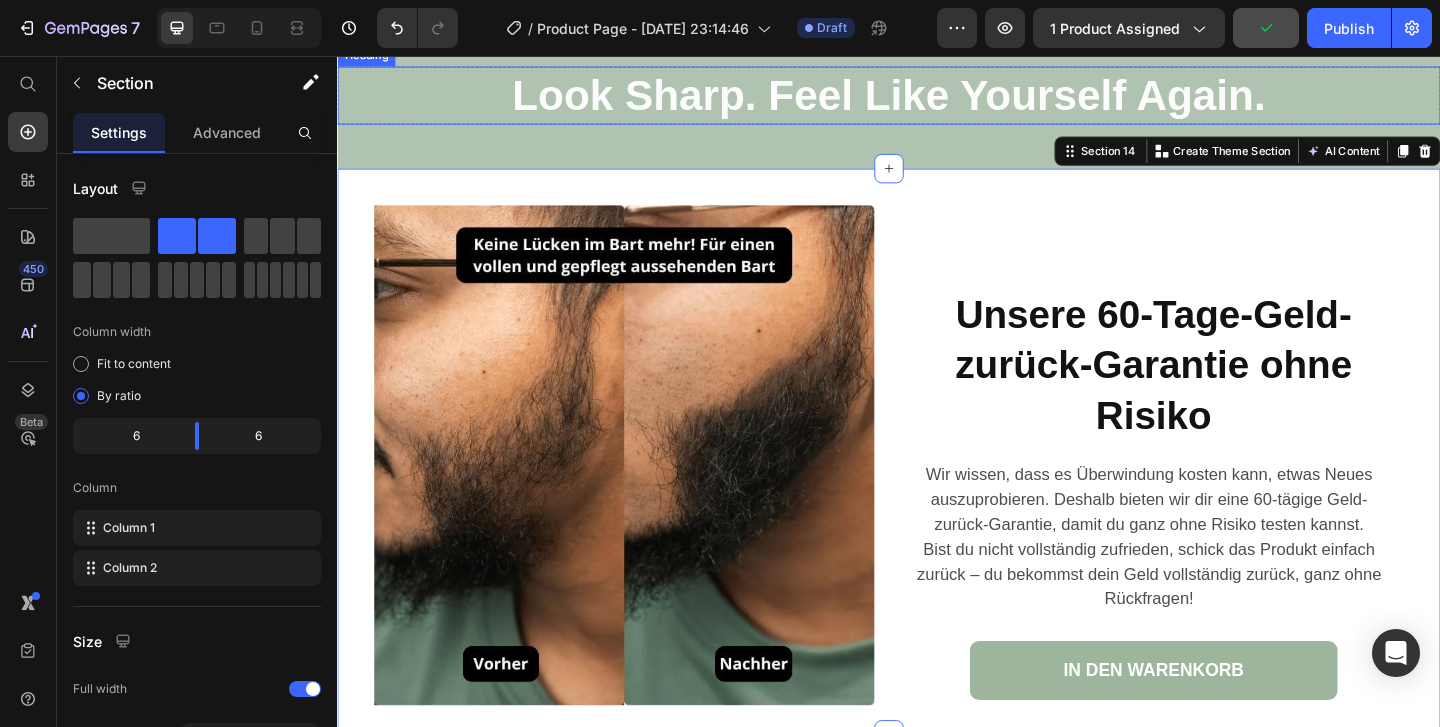 click on "Look Sharp. Feel Like Yourself Again." at bounding box center (937, 98) 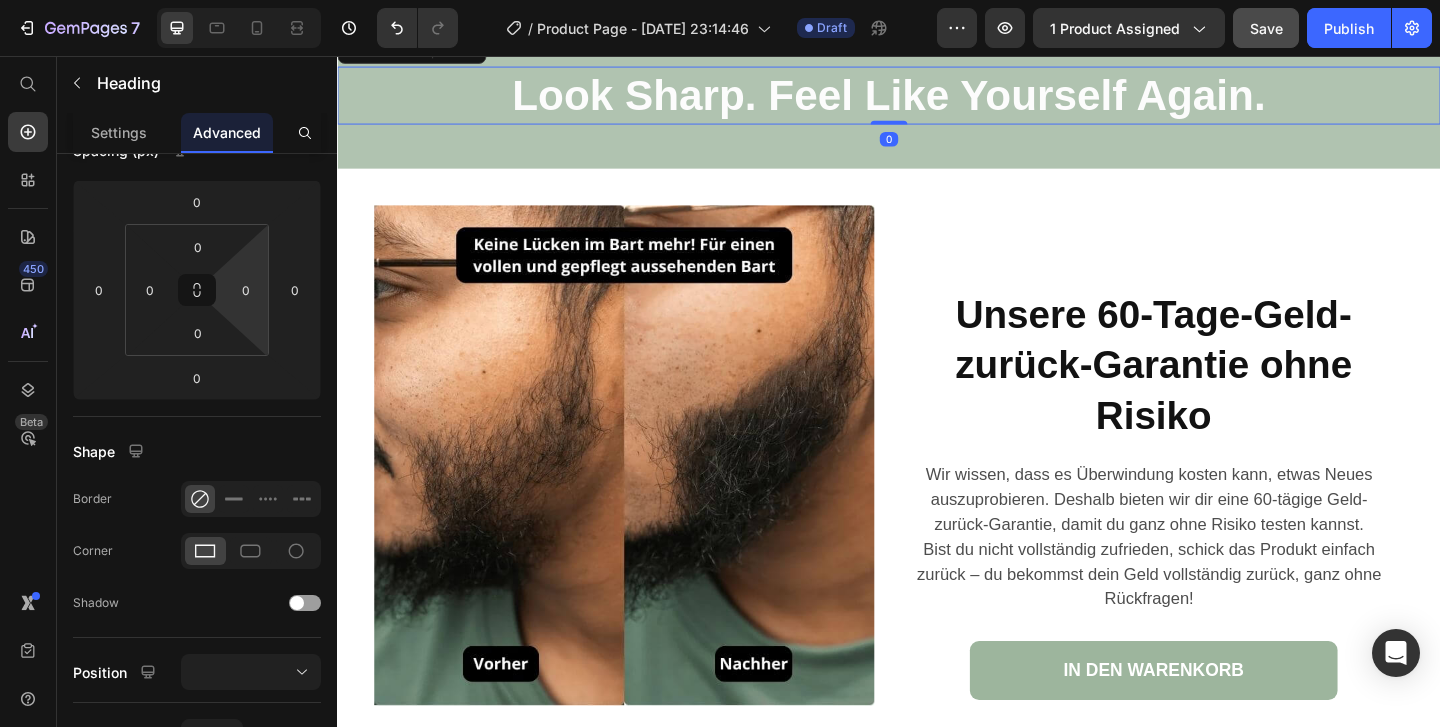 scroll, scrollTop: 675, scrollLeft: 0, axis: vertical 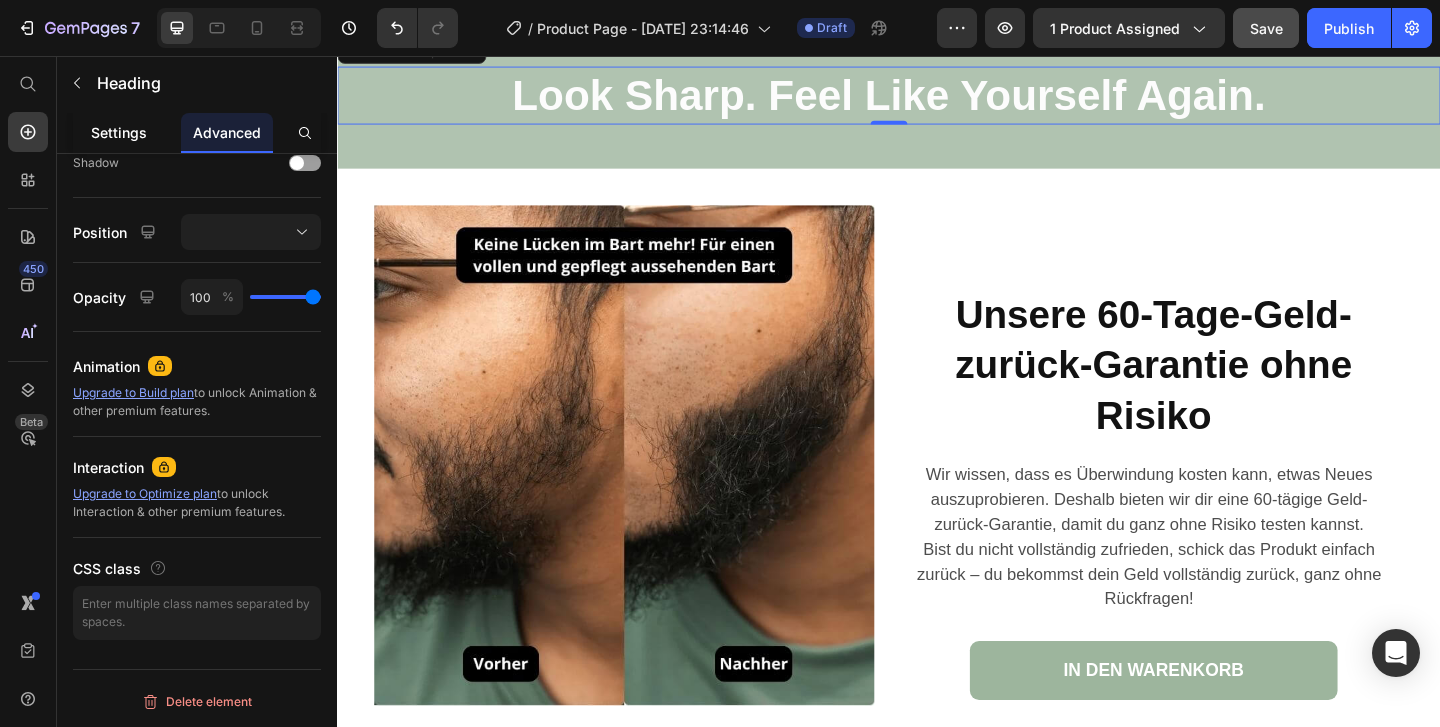 click on "Settings" at bounding box center [119, 132] 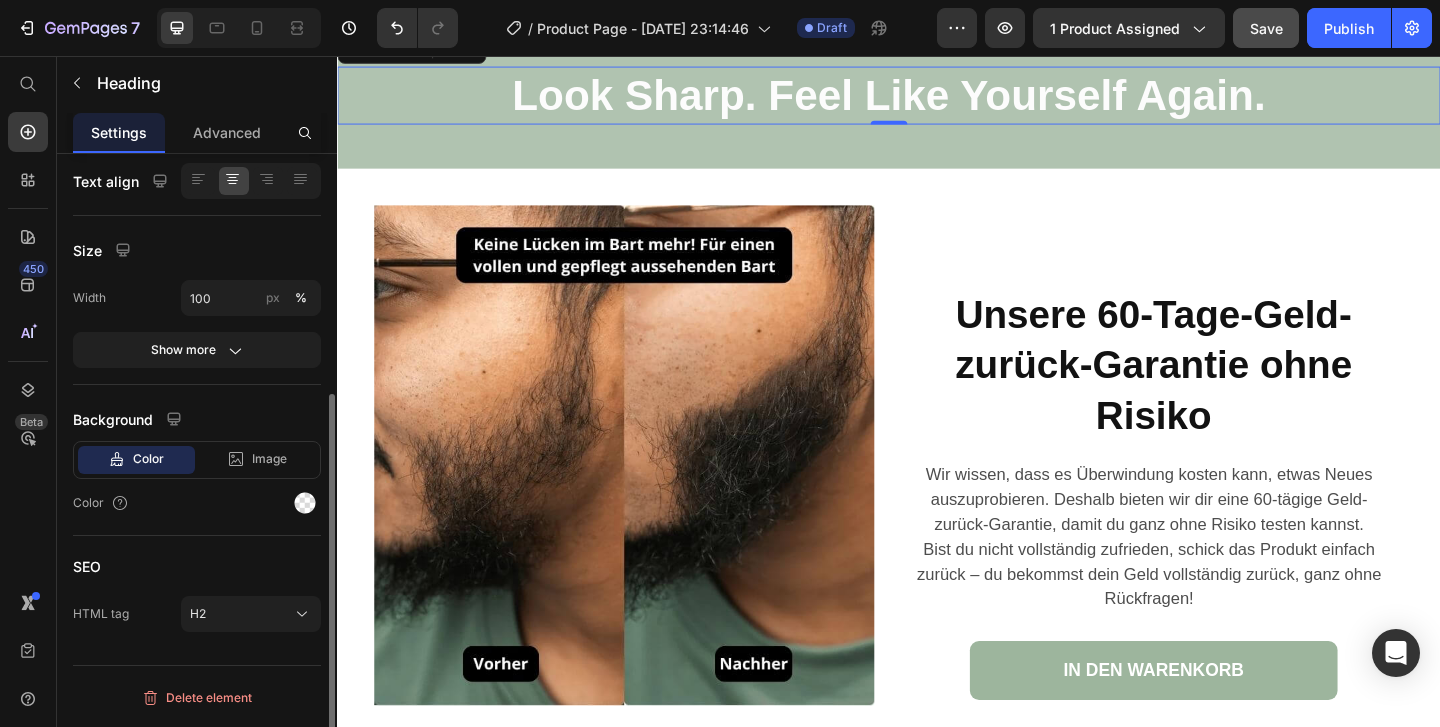 scroll, scrollTop: 0, scrollLeft: 0, axis: both 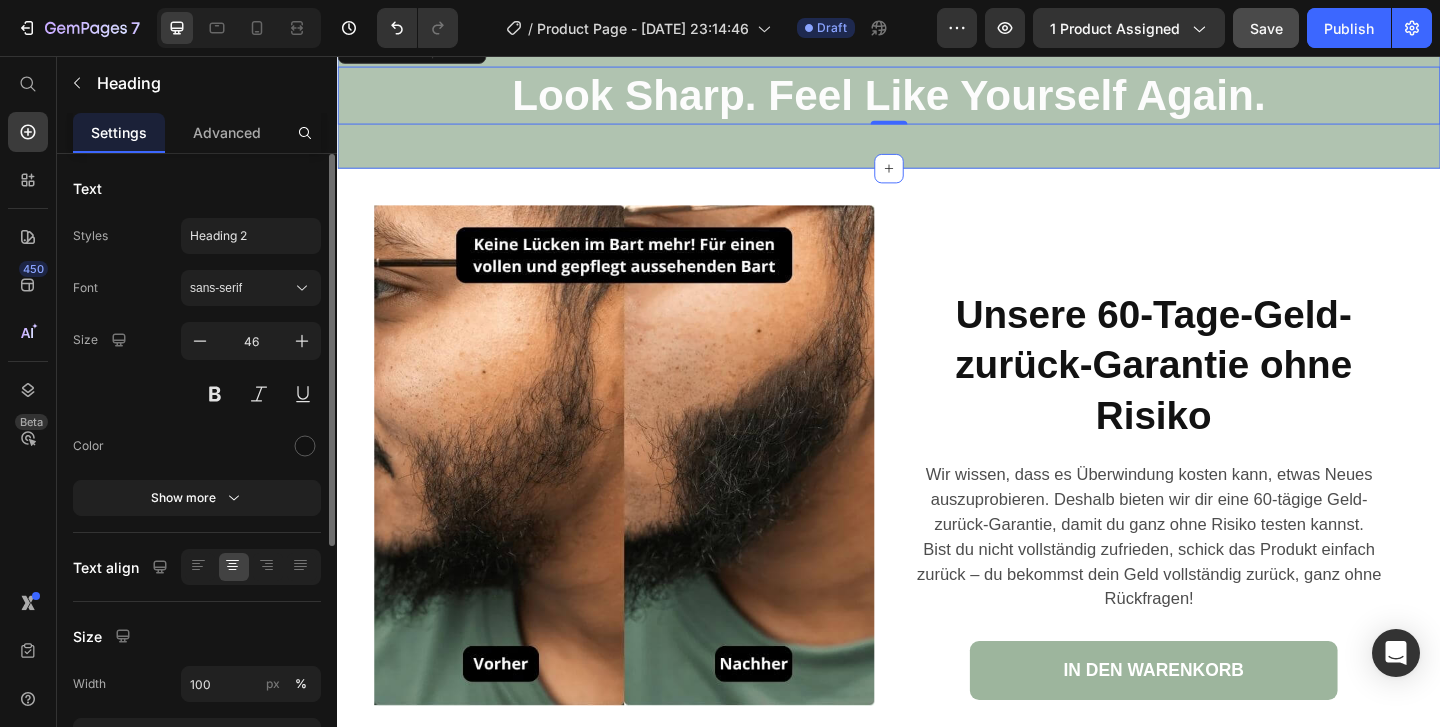 click on "⁠⁠⁠⁠⁠⁠⁠ Look Sharp. Feel Like Yourself Again. Heading   0 Row Section 13" at bounding box center (937, 107) 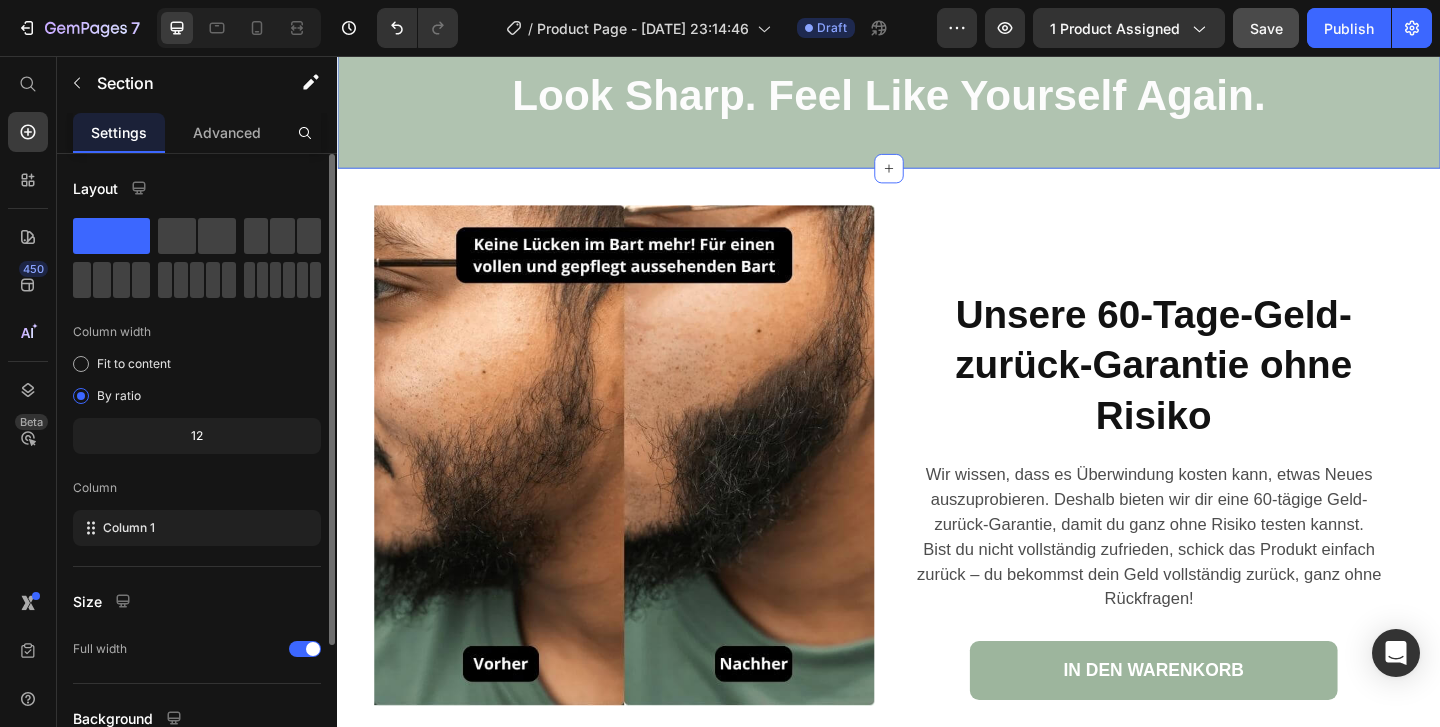 scroll, scrollTop: 178, scrollLeft: 0, axis: vertical 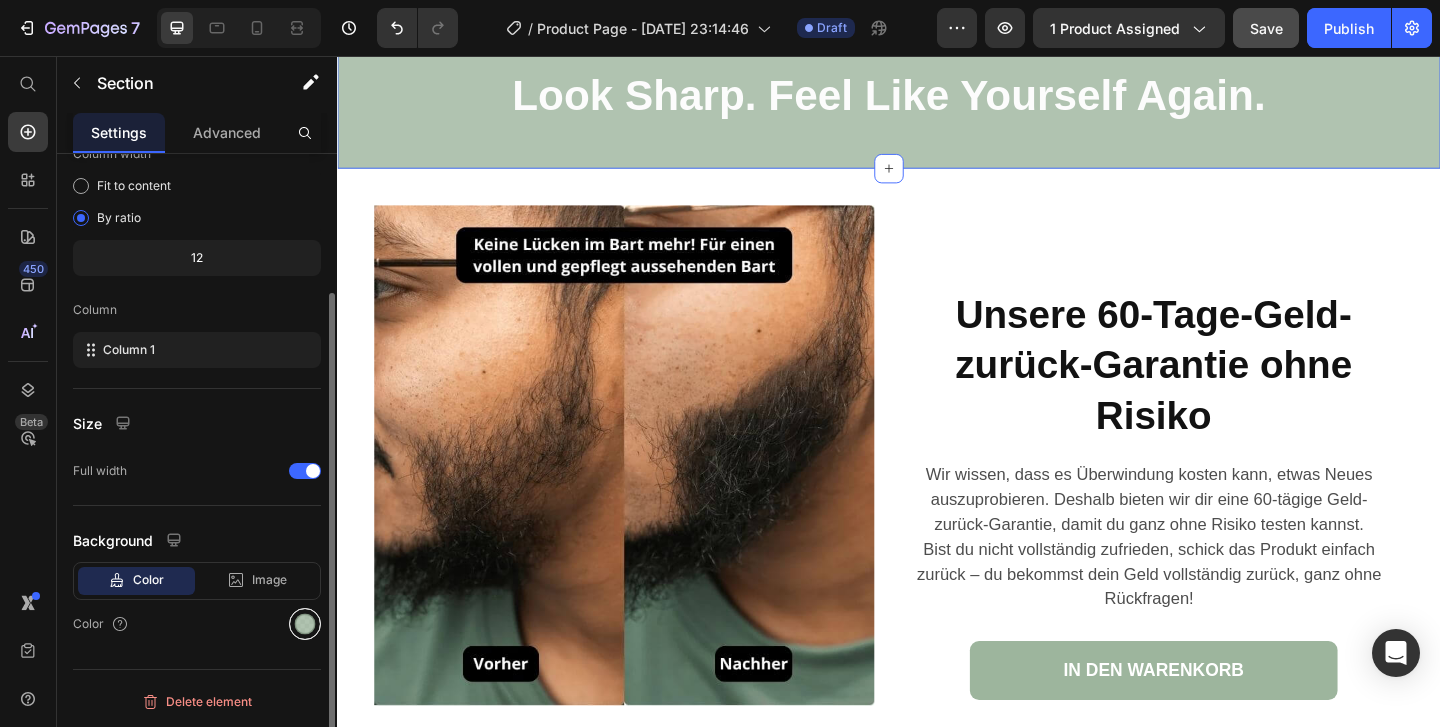 click at bounding box center (305, 624) 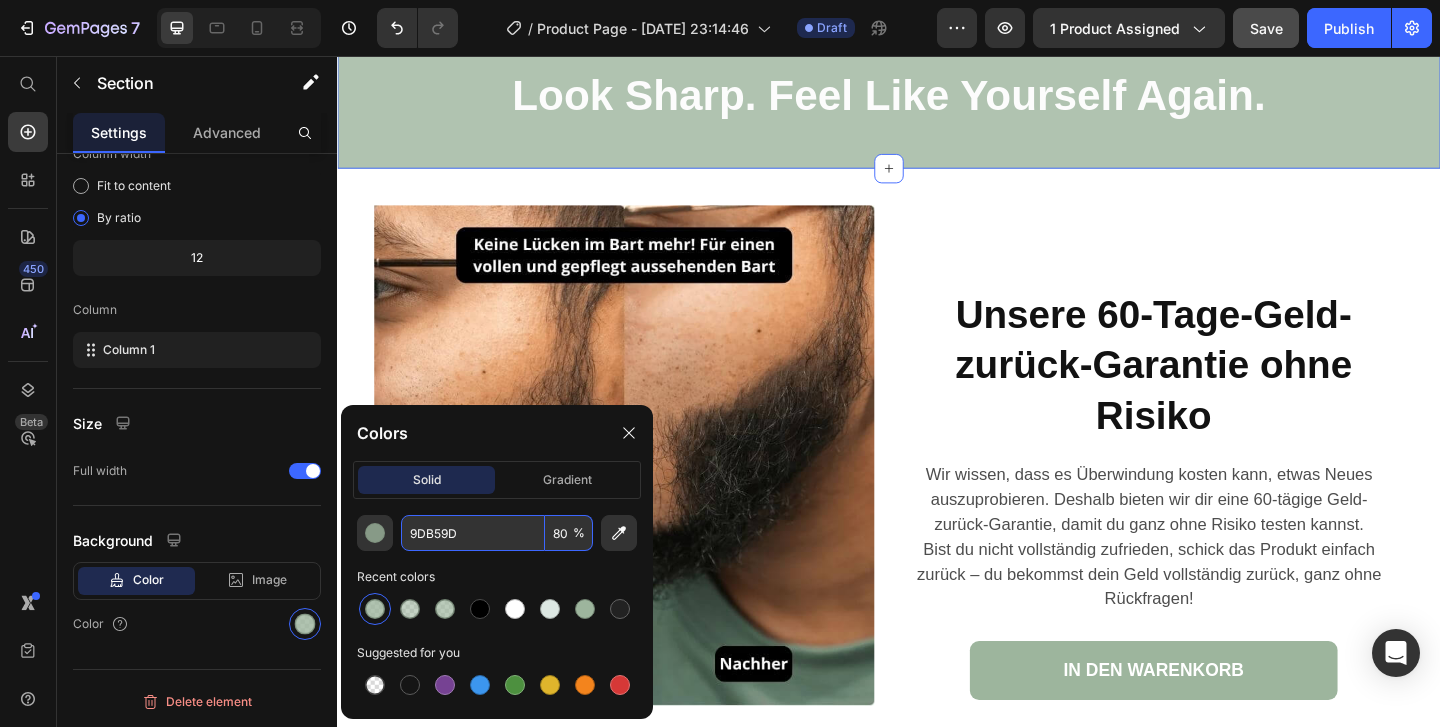 click on "80" at bounding box center (569, 533) 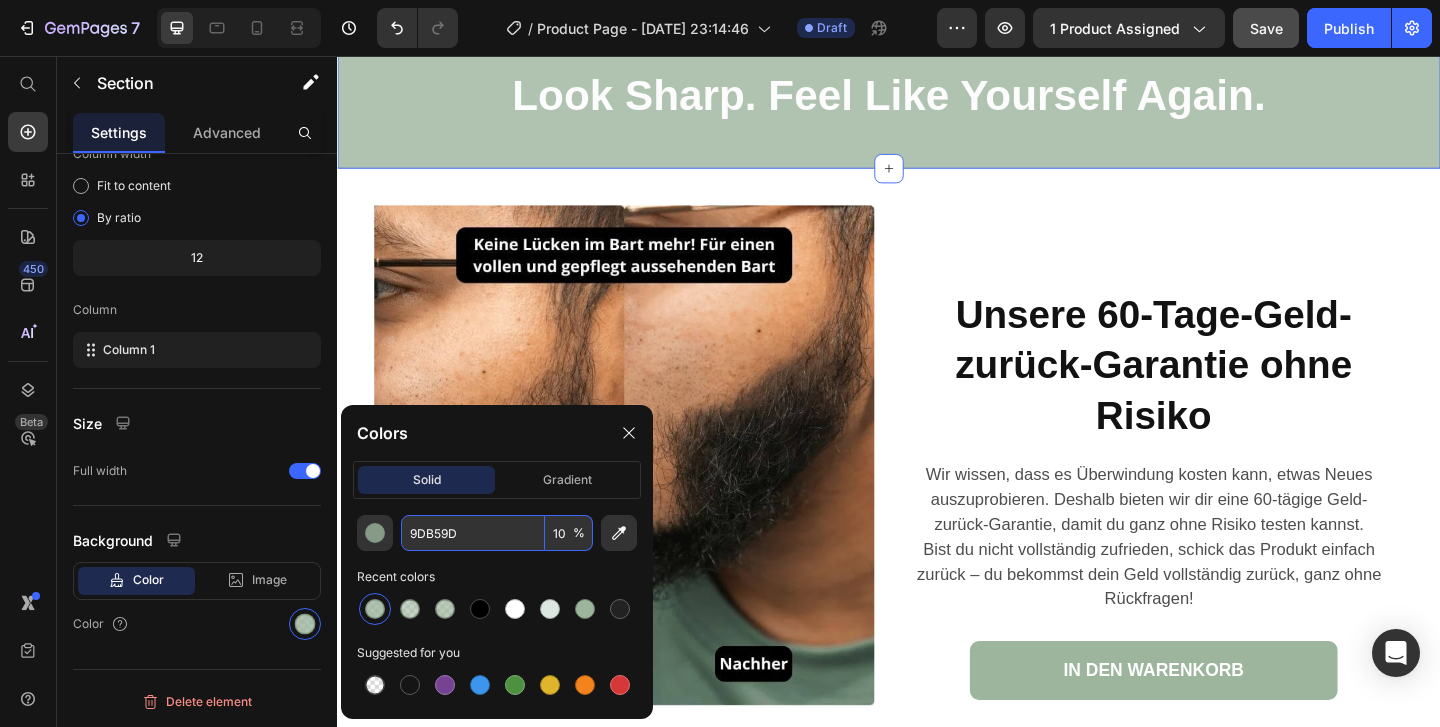 type on "100" 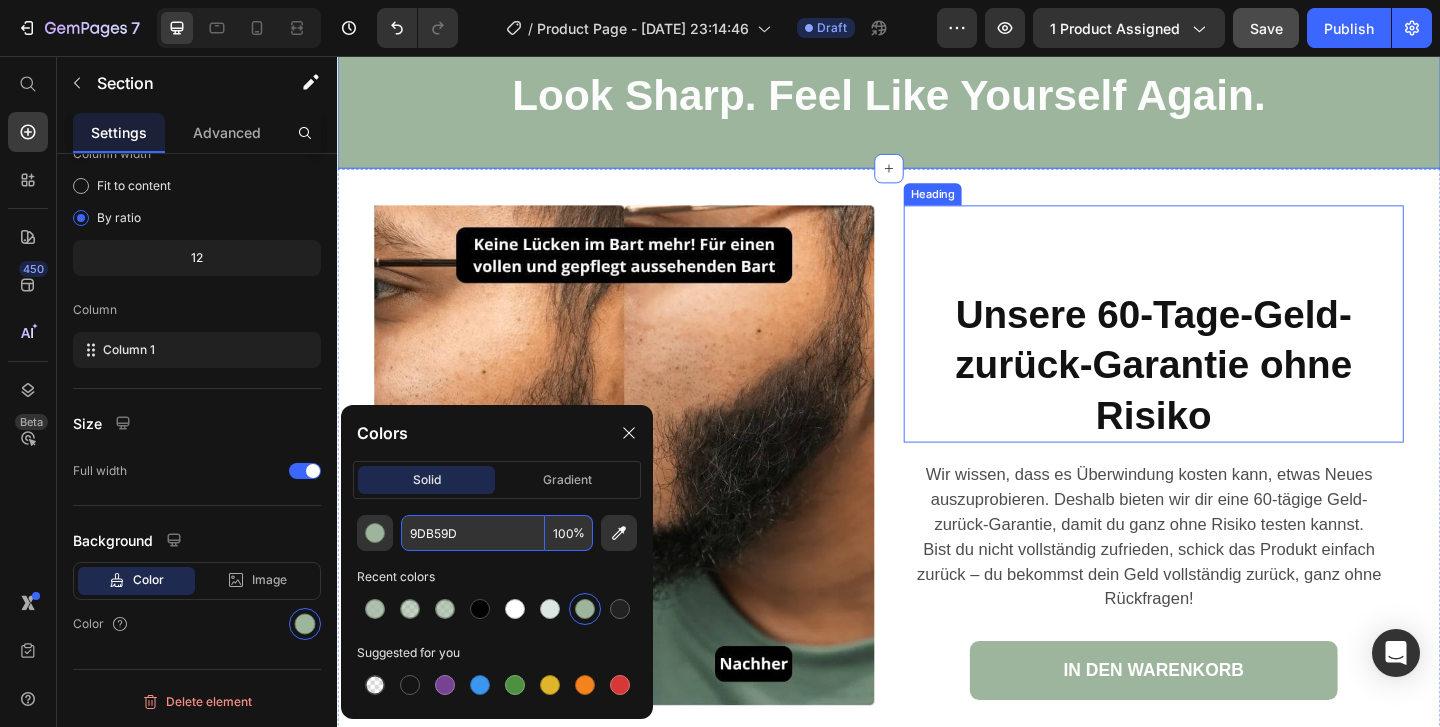 click on "Unsere 60-Tage-Geld-zurück-Garantie ohne Risiko Heading" at bounding box center [1225, 347] 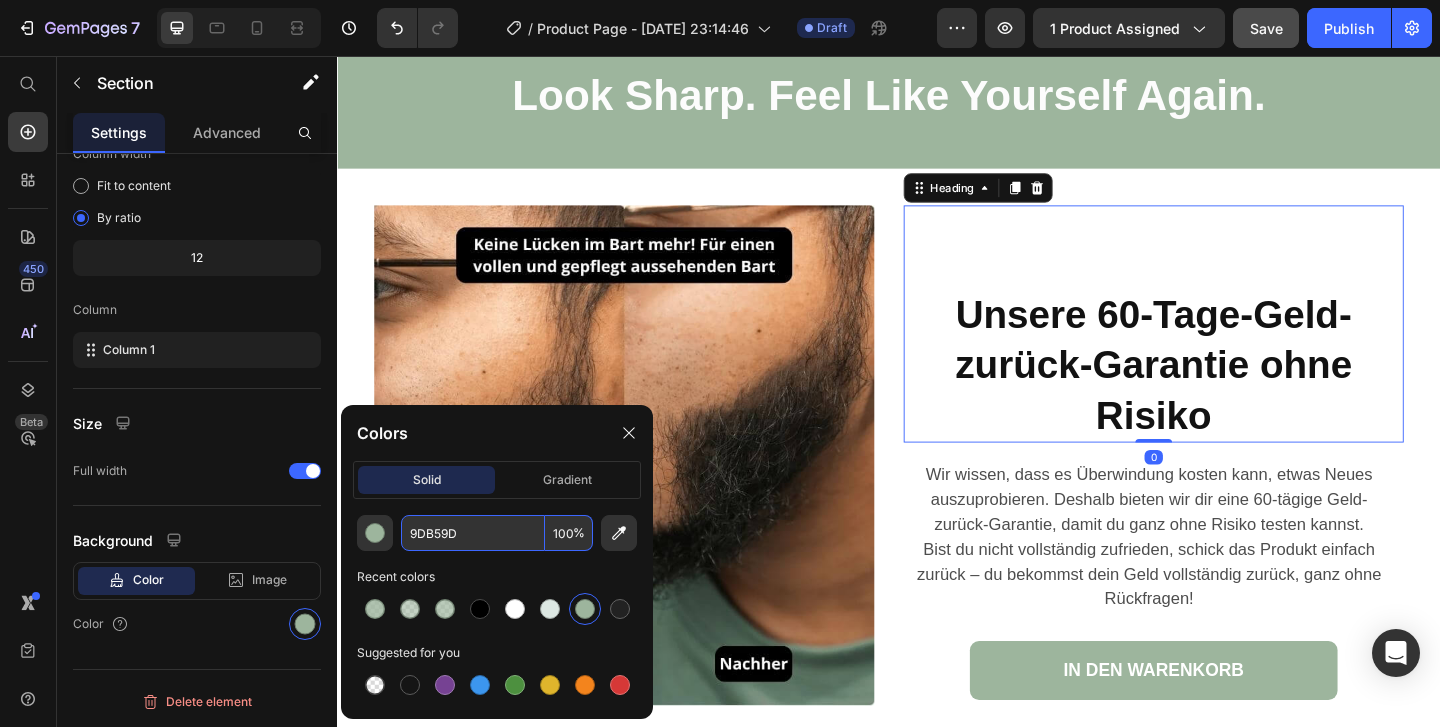 scroll, scrollTop: 0, scrollLeft: 0, axis: both 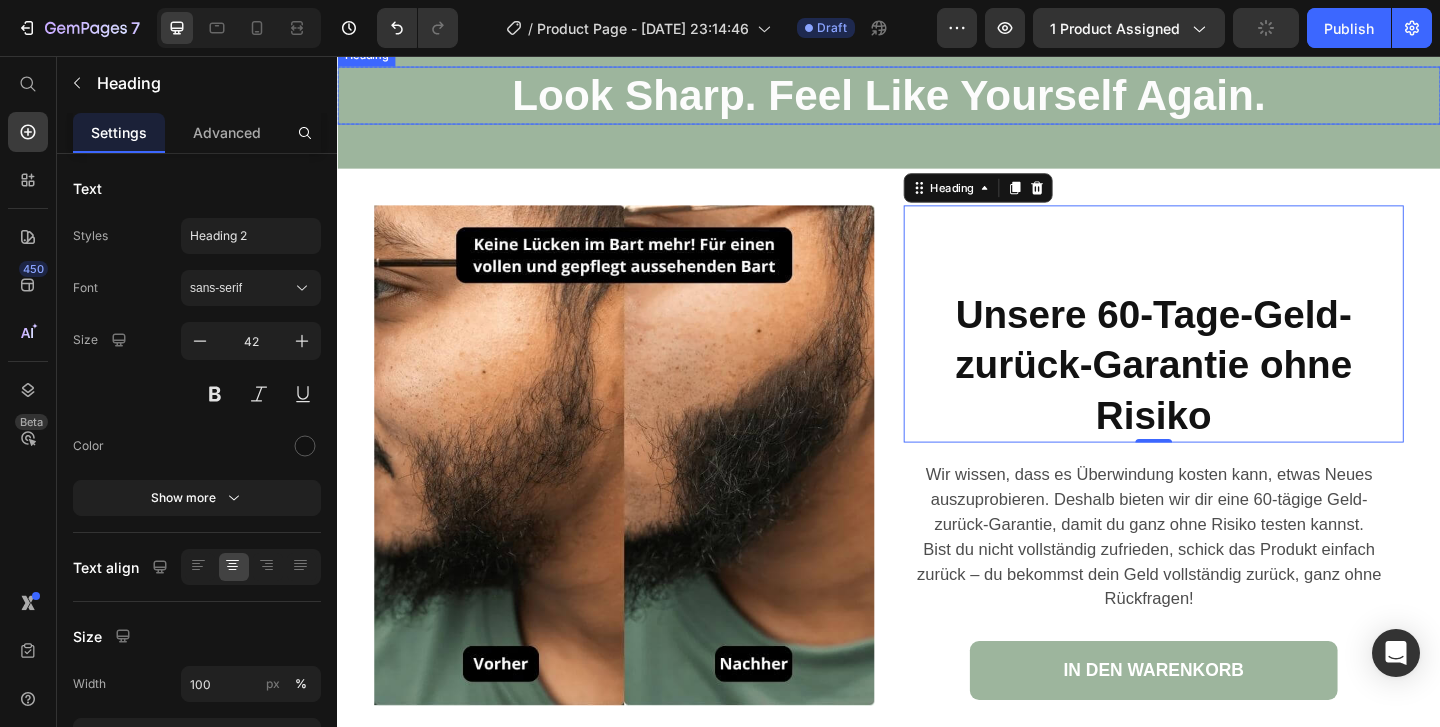 click on "Look Sharp. Feel Like Yourself Again." at bounding box center (937, 98) 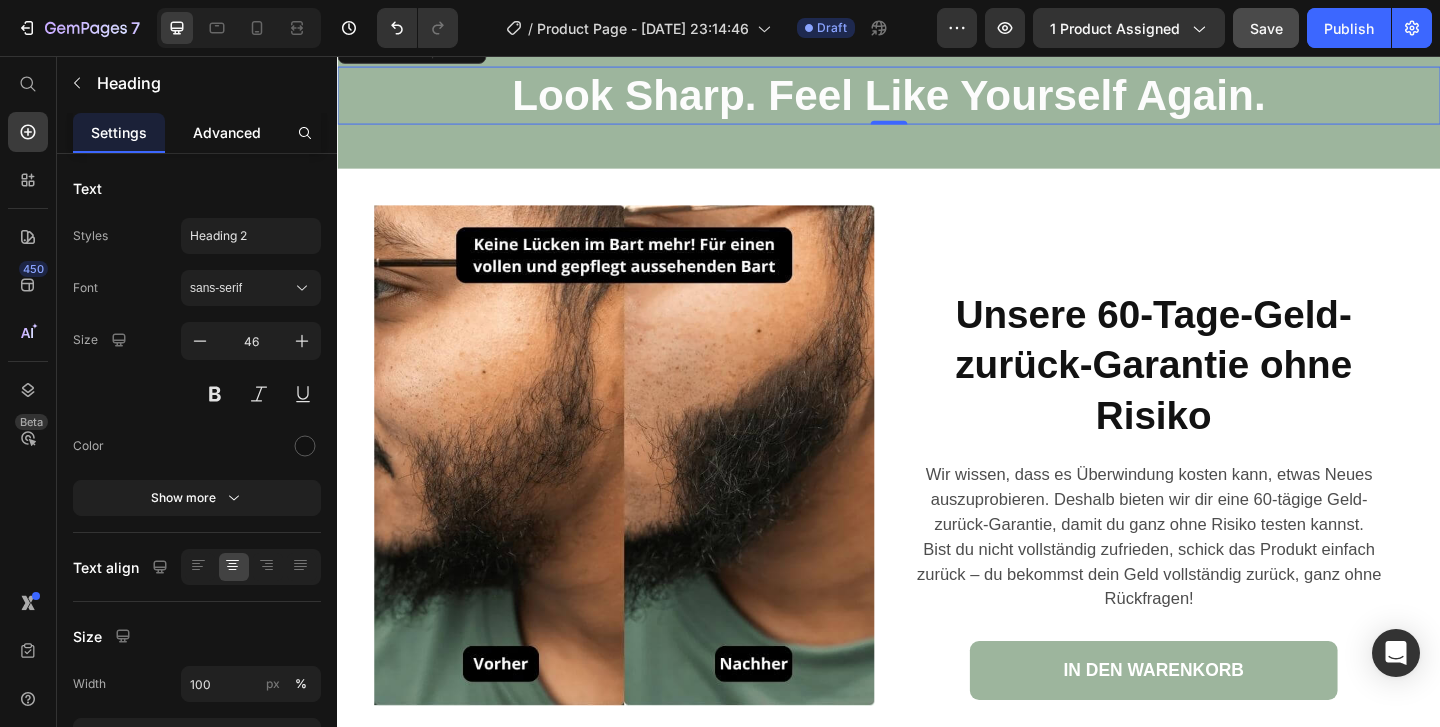click on "Advanced" at bounding box center (227, 132) 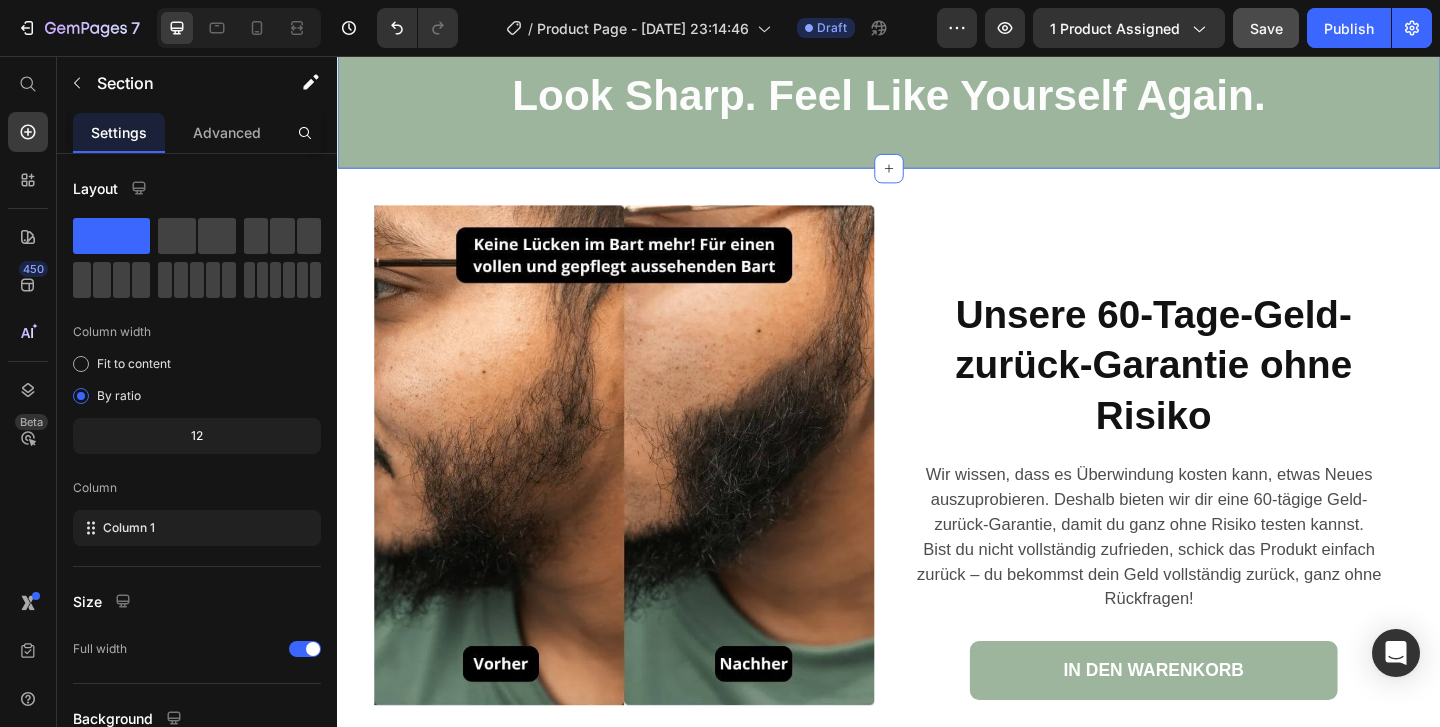 click on "⁠⁠⁠⁠⁠⁠⁠ Look Sharp. Feel Like Yourself Again. Heading Row Section 13   You can create reusable sections Create Theme Section AI Content Write with GemAI What would you like to describe here? Tone and Voice Persuasive Product Vollum Hair Filler Powder Show more Generate" at bounding box center (937, 107) 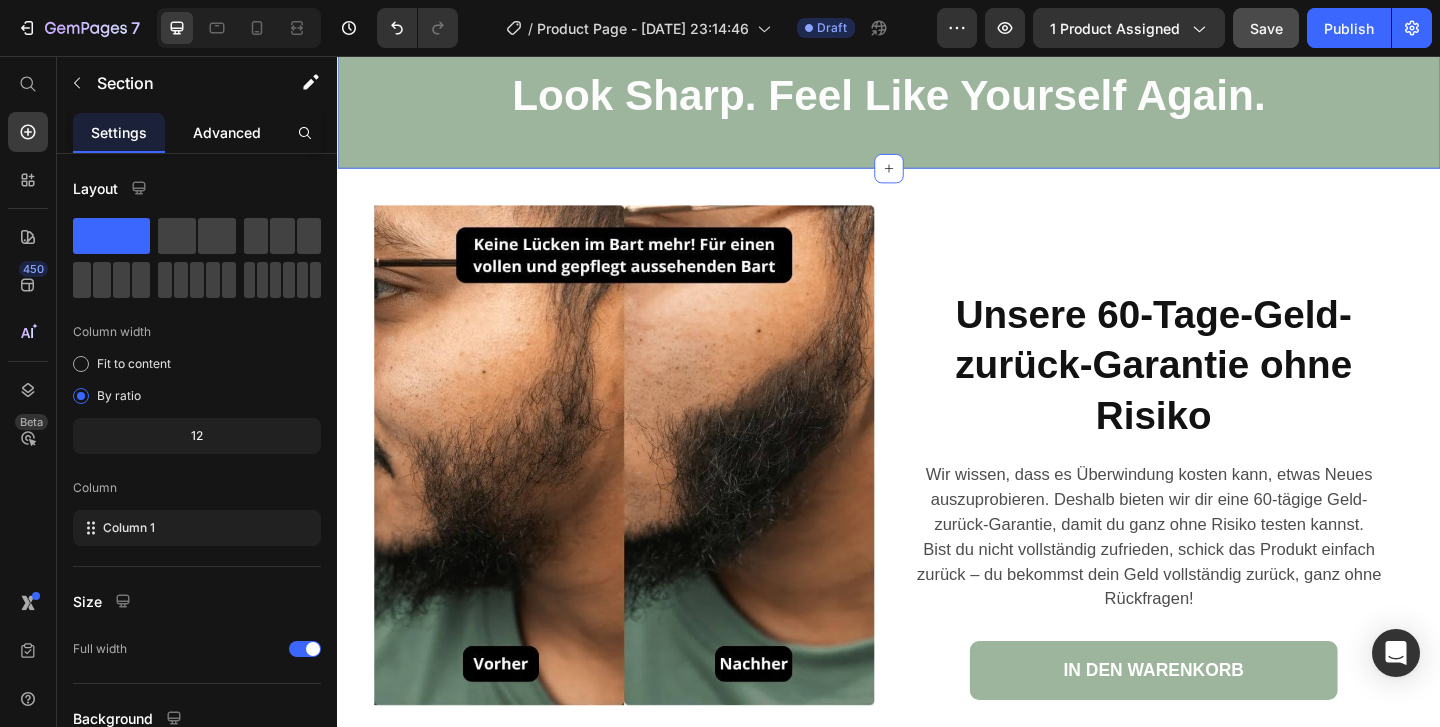 click on "Advanced" at bounding box center (227, 132) 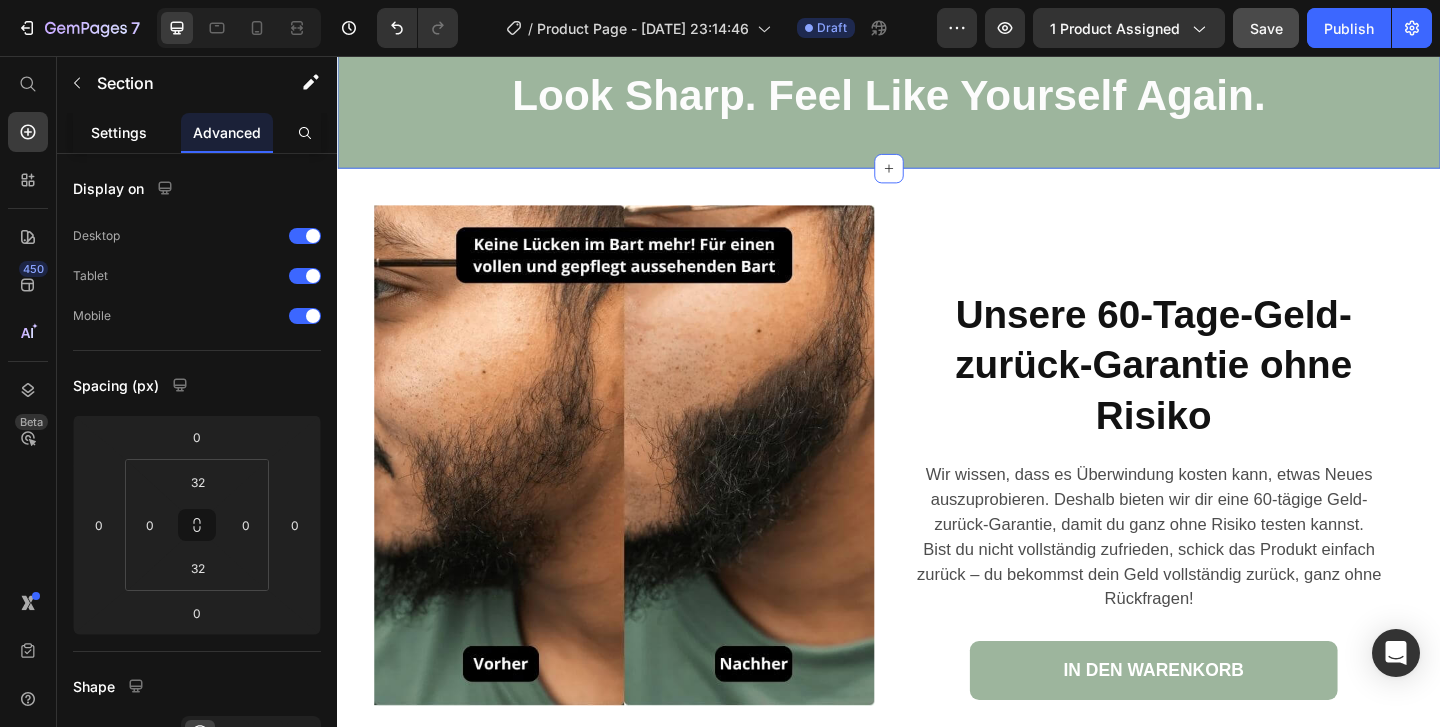 click on "Settings" at bounding box center [119, 132] 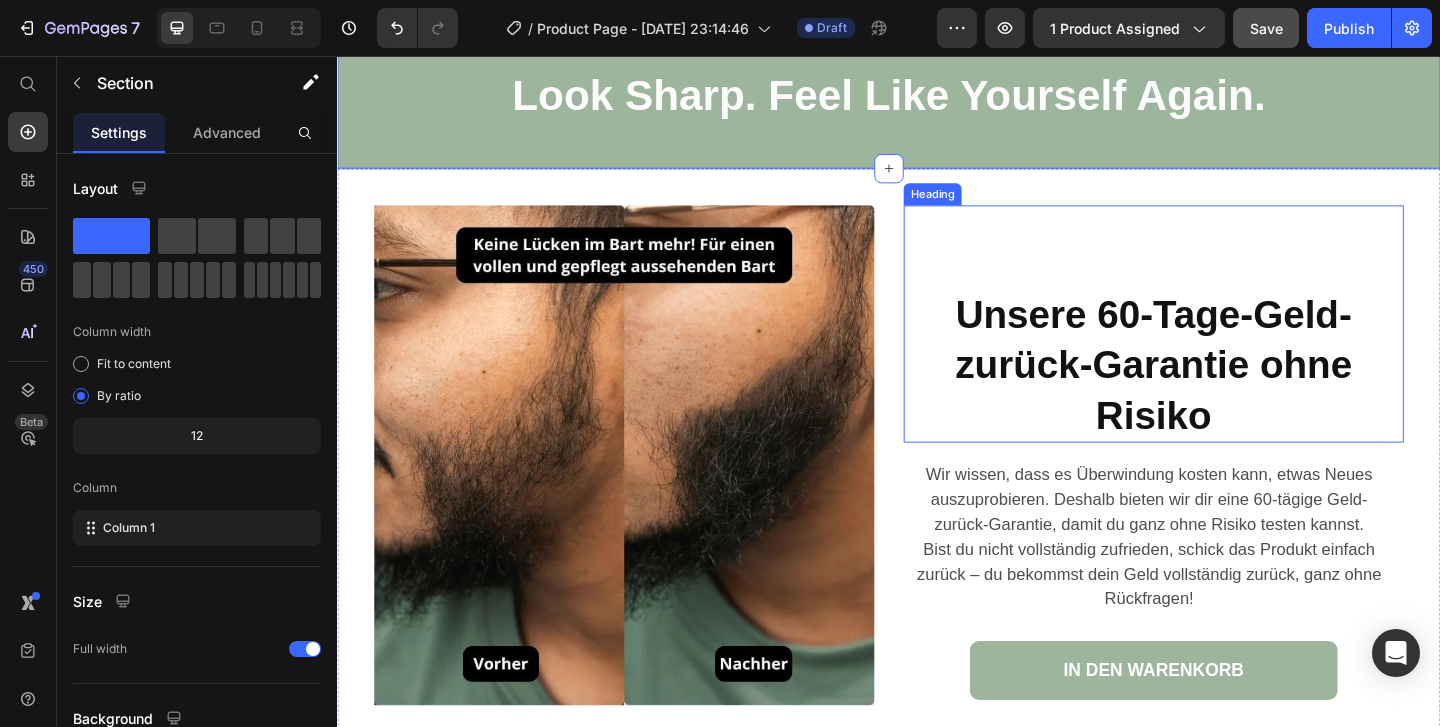 click on "Unsere 60-Tage-Geld-zurück-Garantie ohne Risiko Heading" at bounding box center (1225, 347) 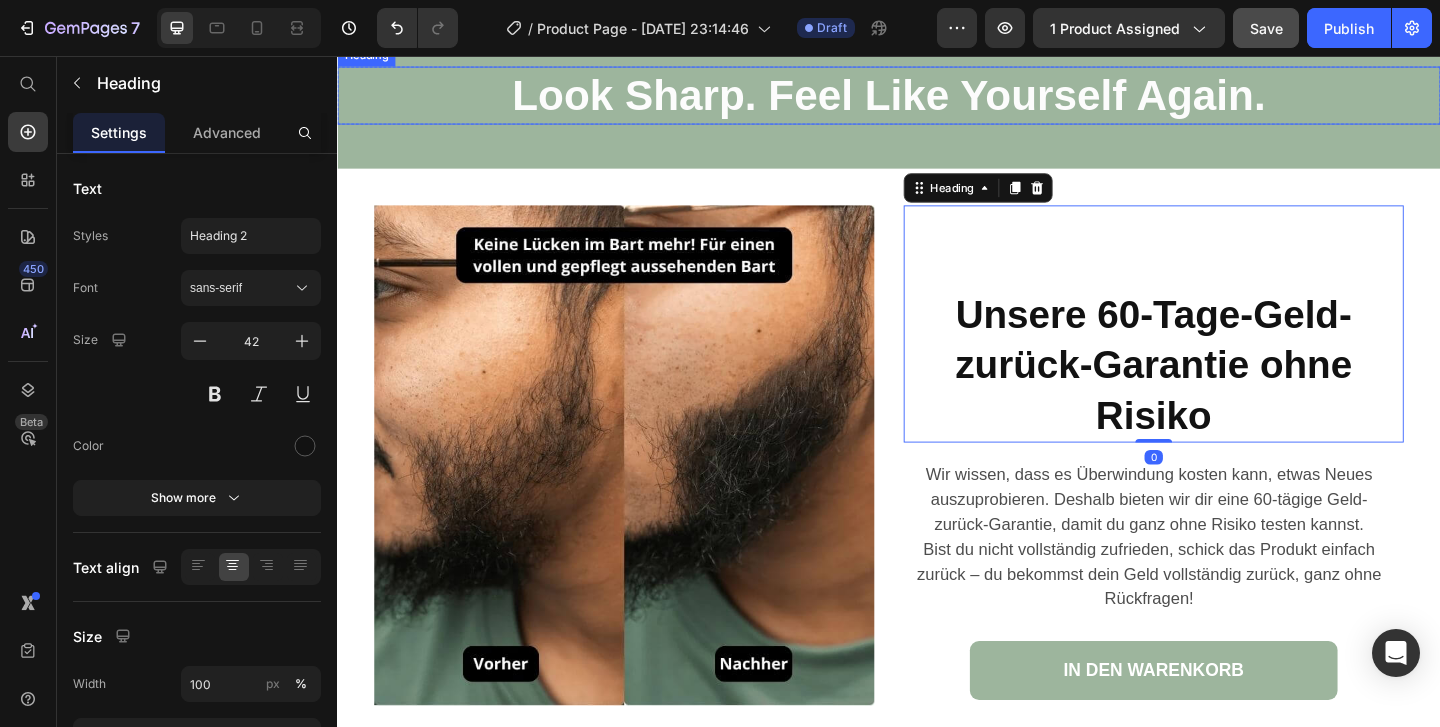 click on "Look Sharp. Feel Like Yourself Again." at bounding box center [937, 98] 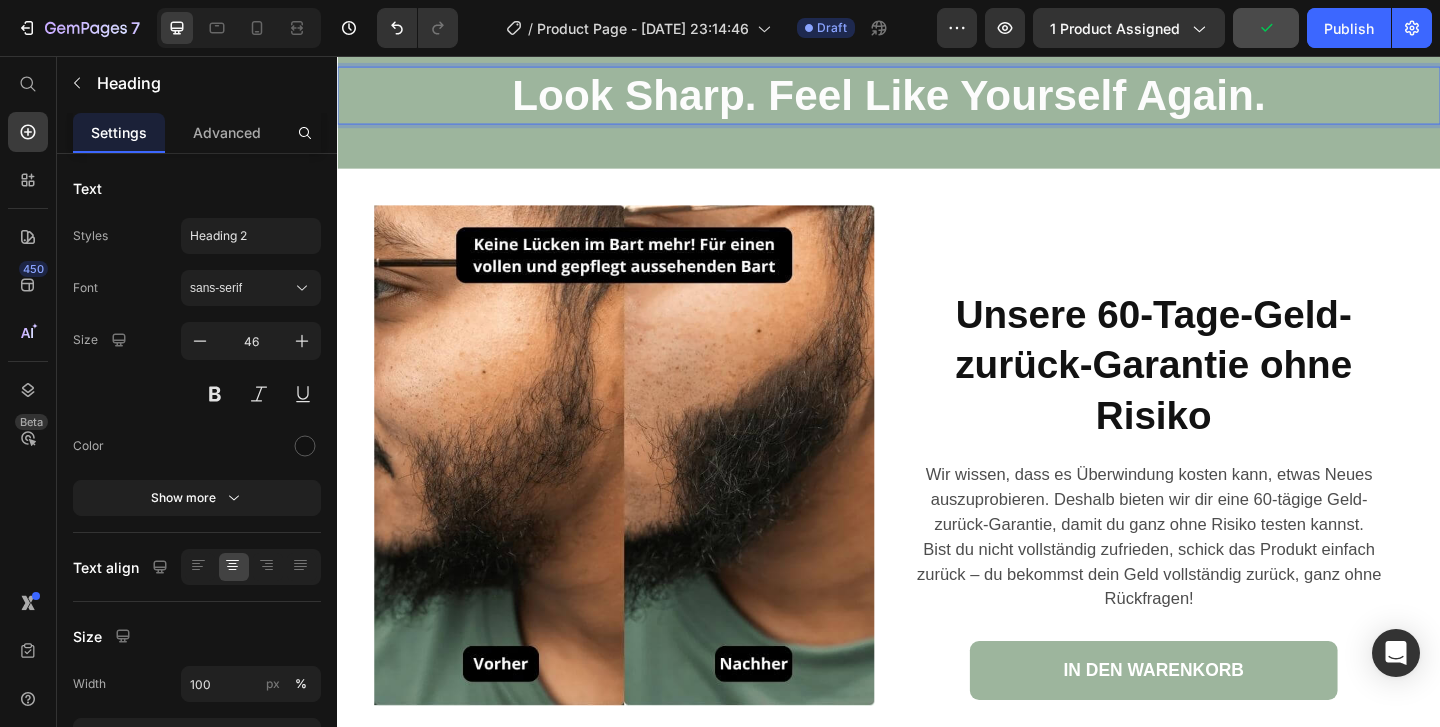 click on "Look Sharp. Feel Like Yourself Again." at bounding box center (937, 98) 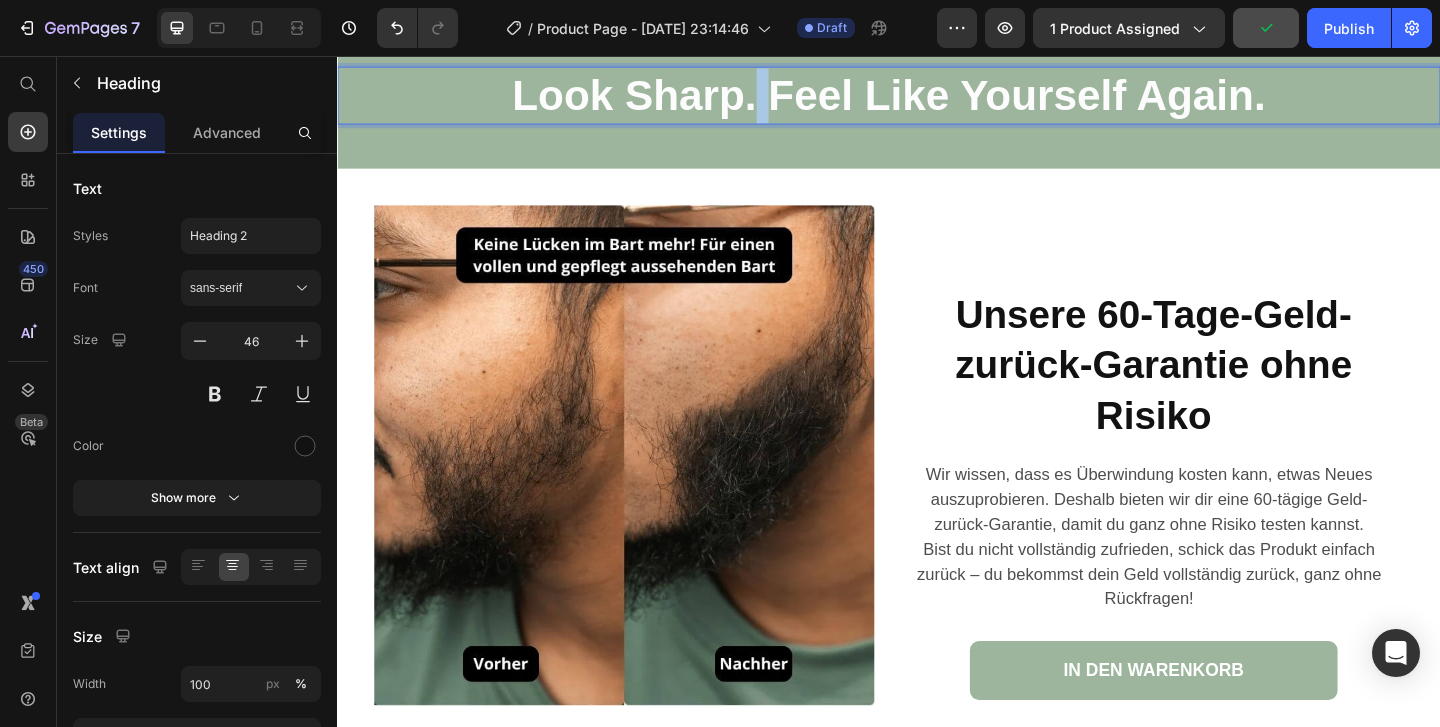 click on "Look Sharp. Feel Like Yourself Again." at bounding box center (937, 98) 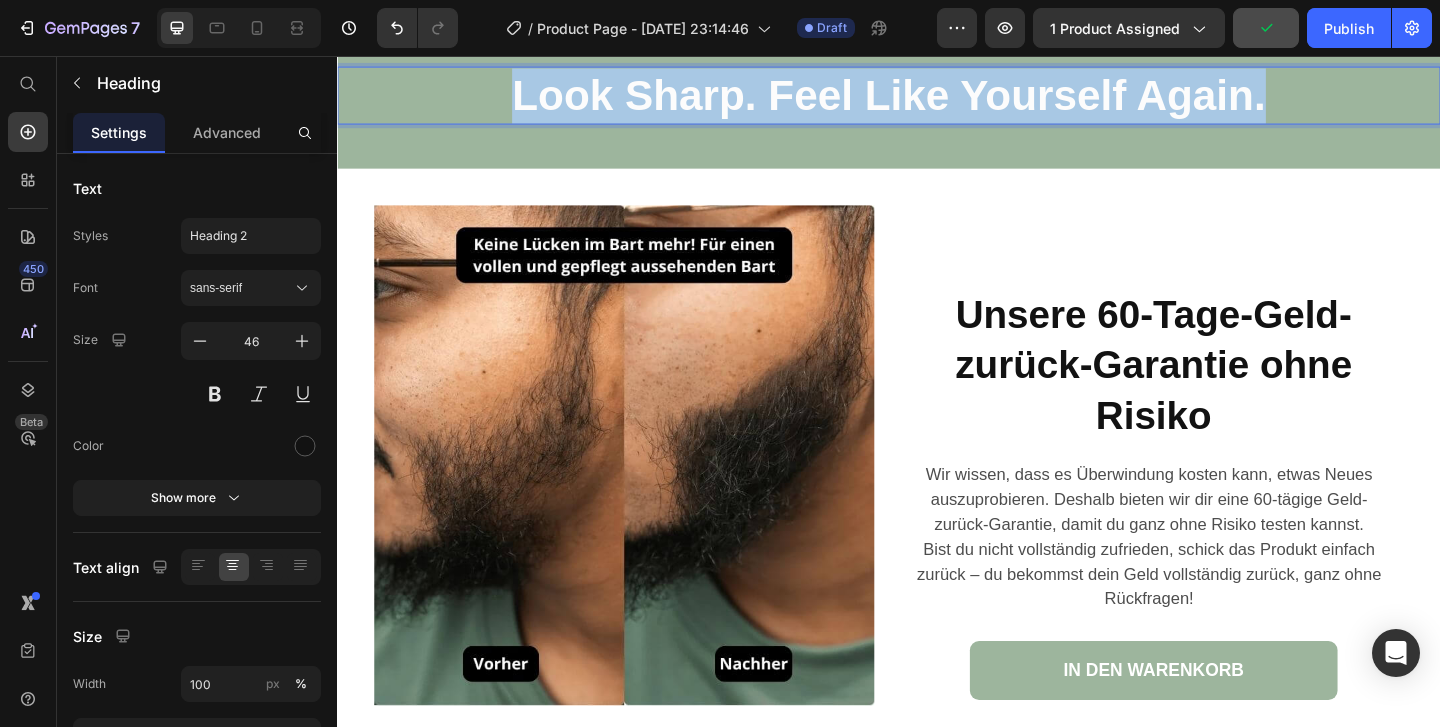 click on "Look Sharp. Feel Like Yourself Again." at bounding box center [937, 98] 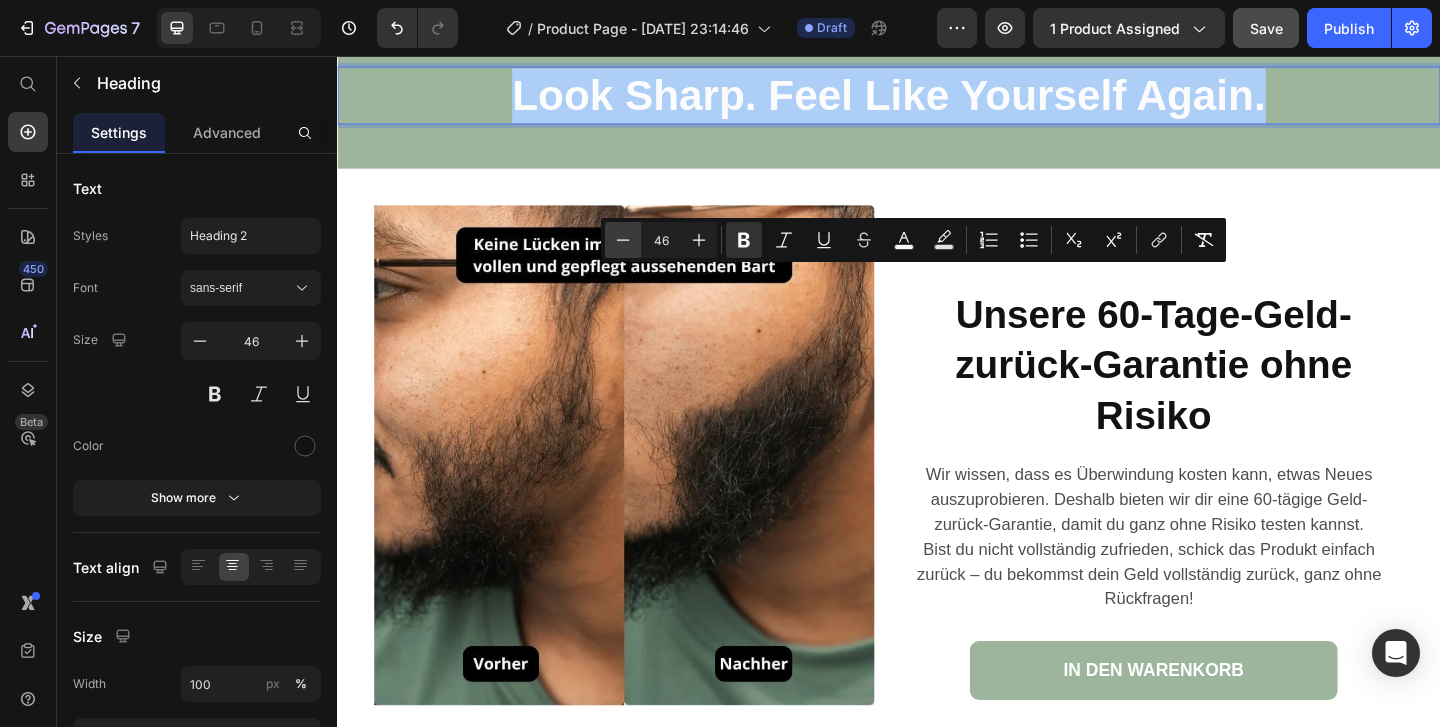 click 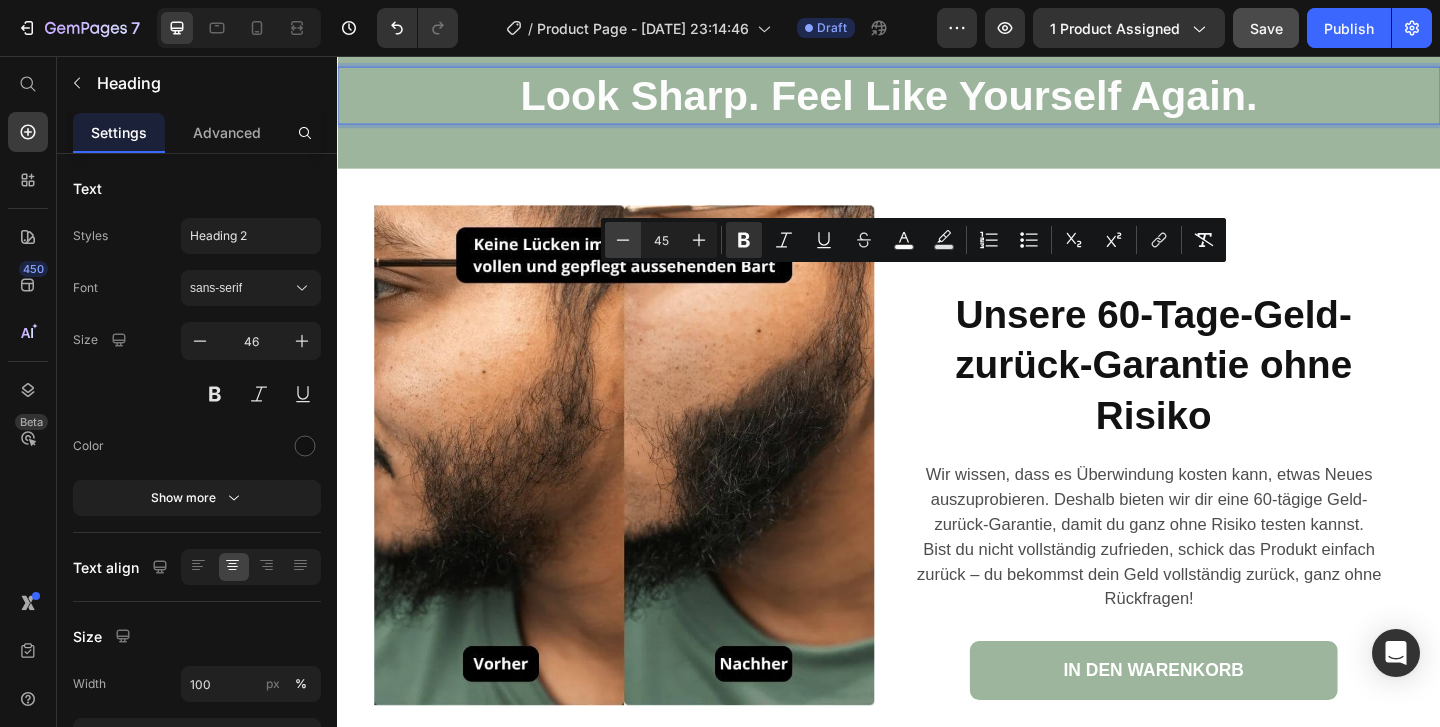 click 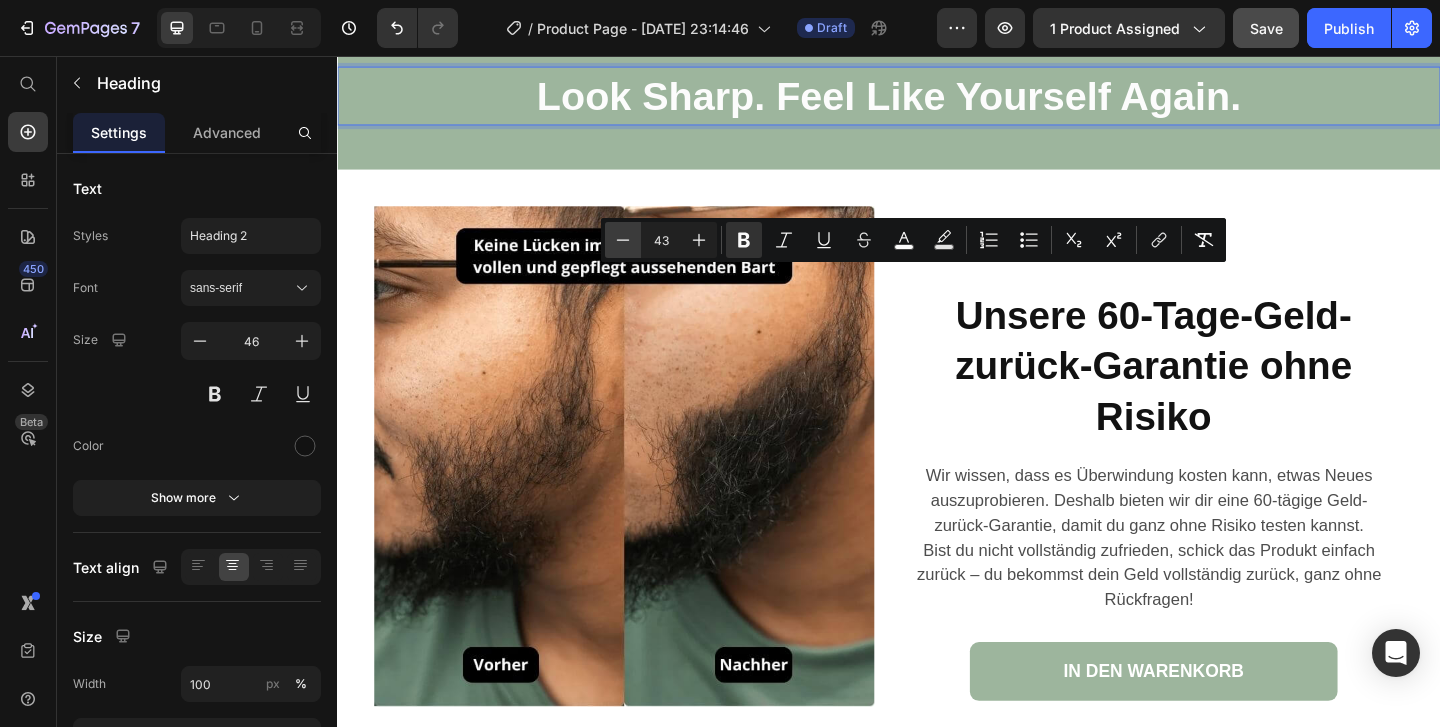 click 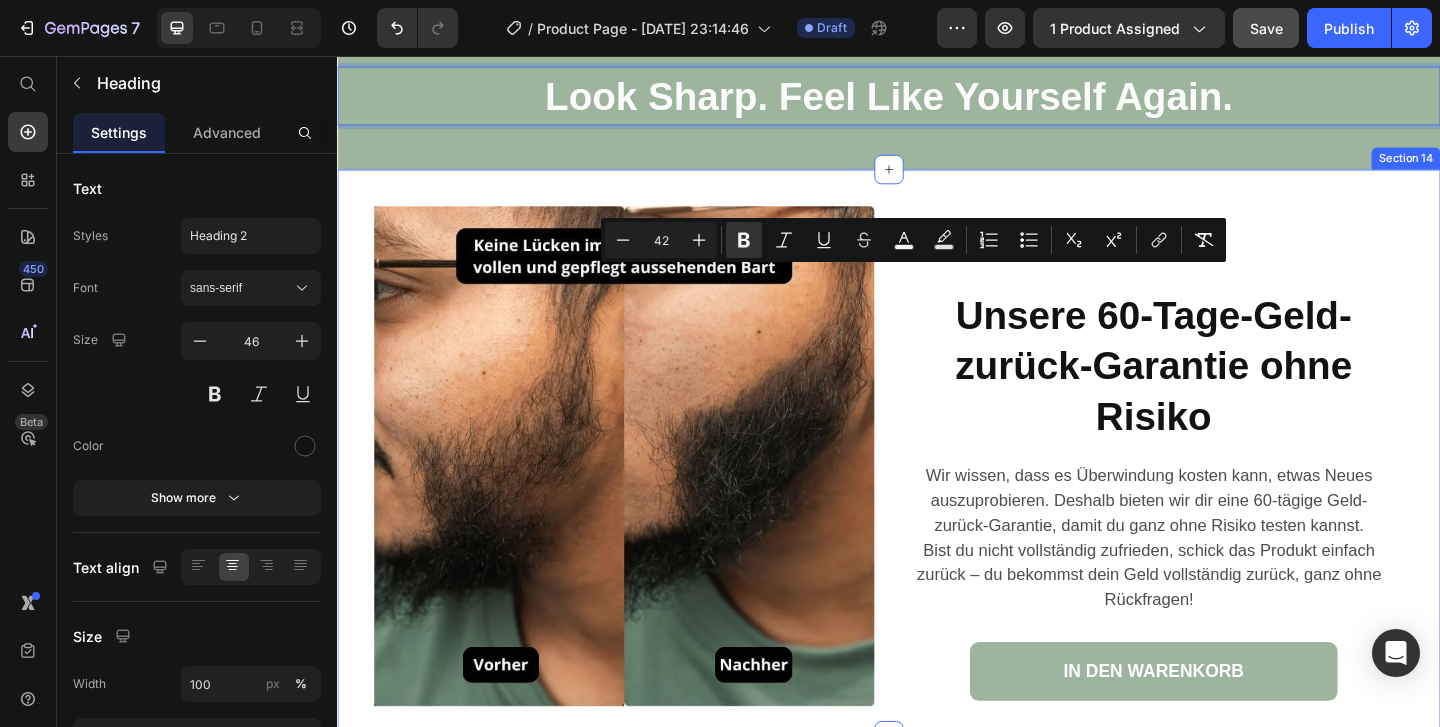 click on "Unsere 60-Tage-Geld-zurück-Garantie ohne Risiko Heading" at bounding box center (1225, 348) 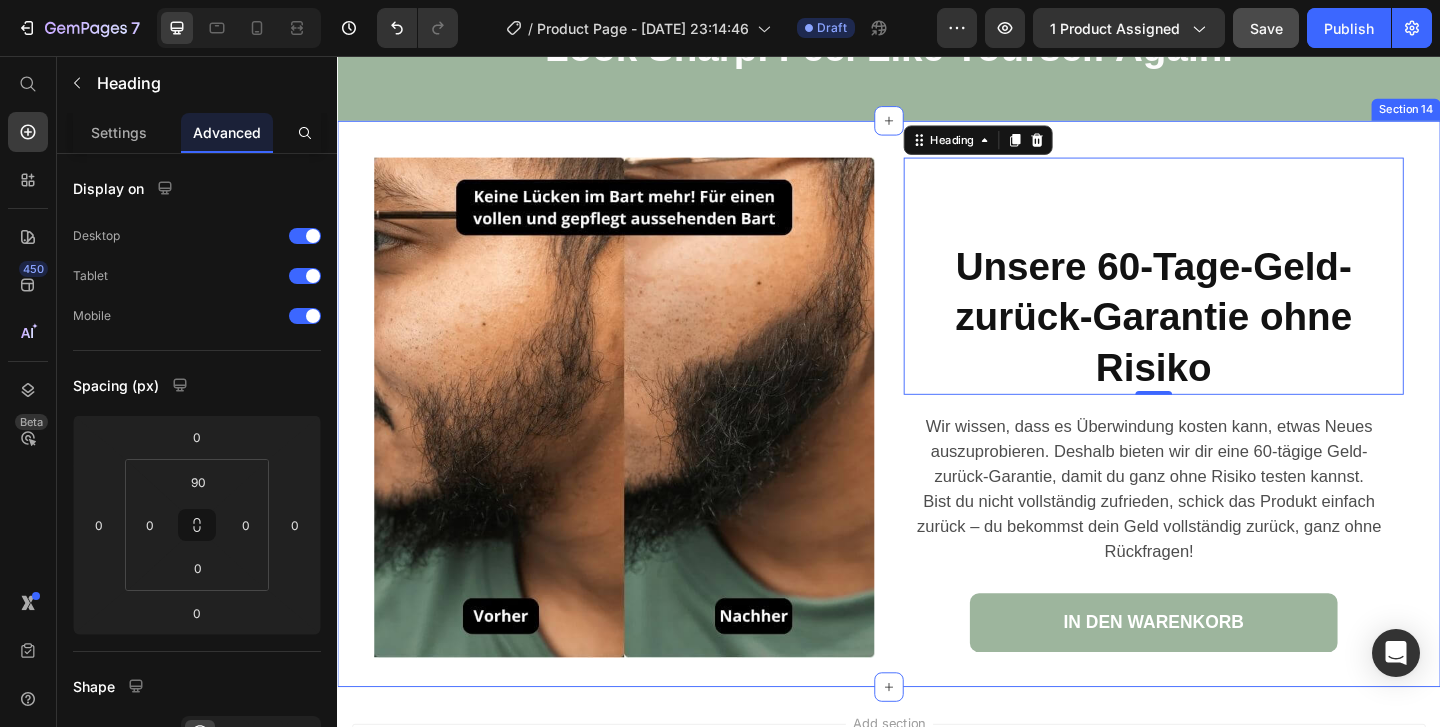 scroll, scrollTop: 5830, scrollLeft: 0, axis: vertical 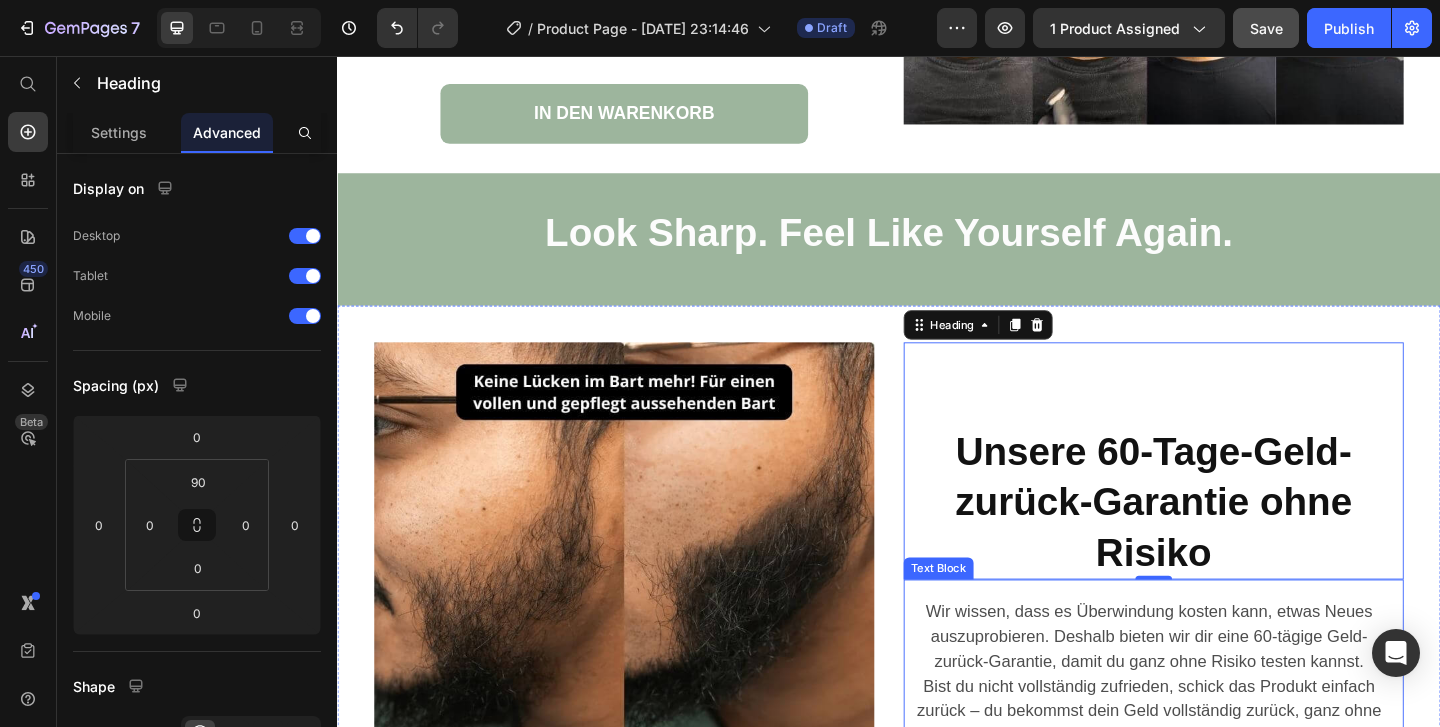 click on "Text Block" at bounding box center (991, 613) 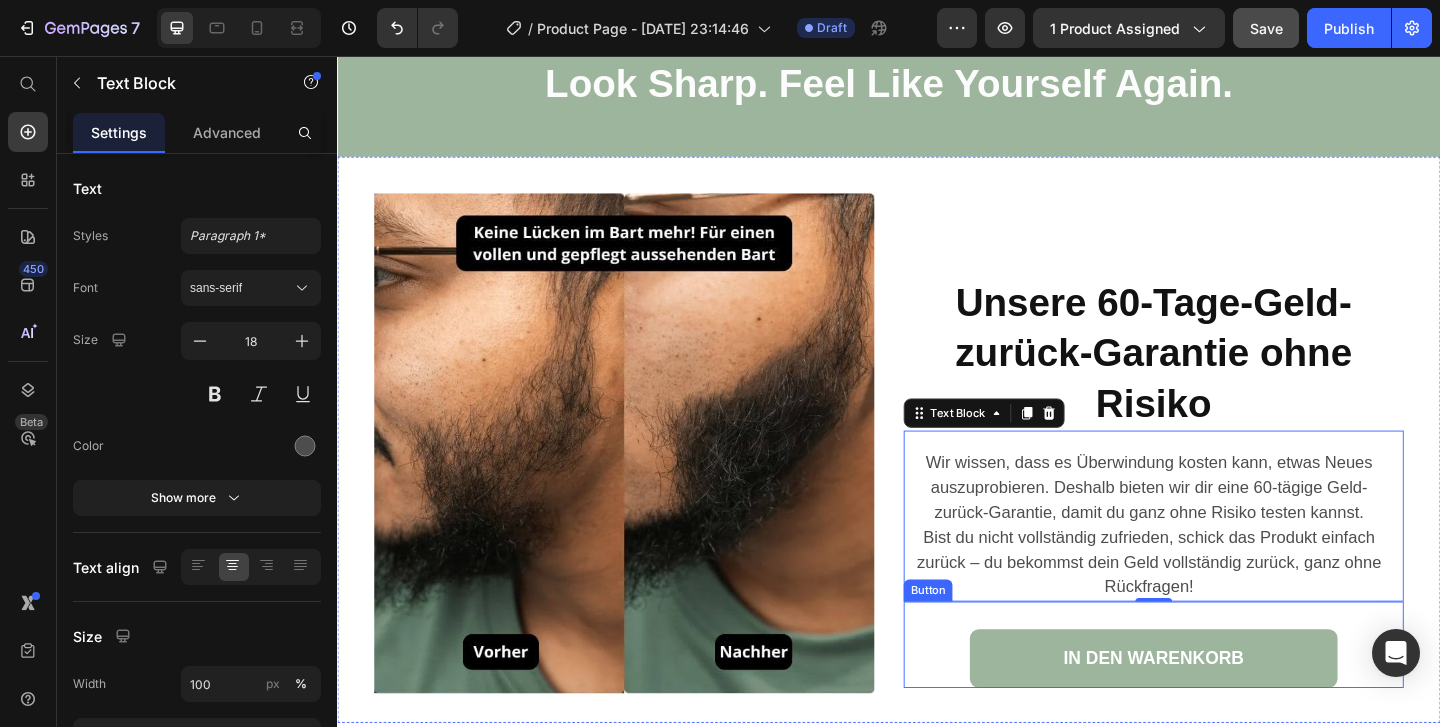 scroll, scrollTop: 5722, scrollLeft: 0, axis: vertical 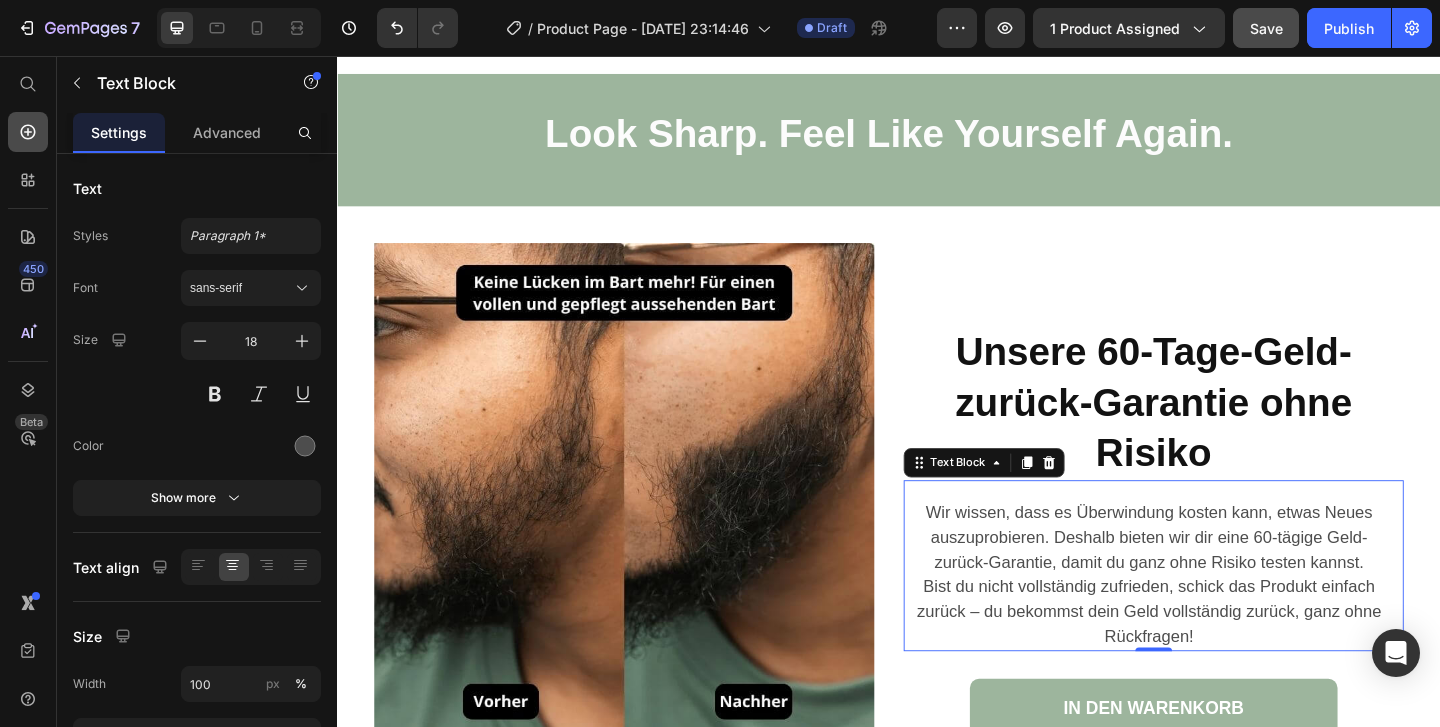 click 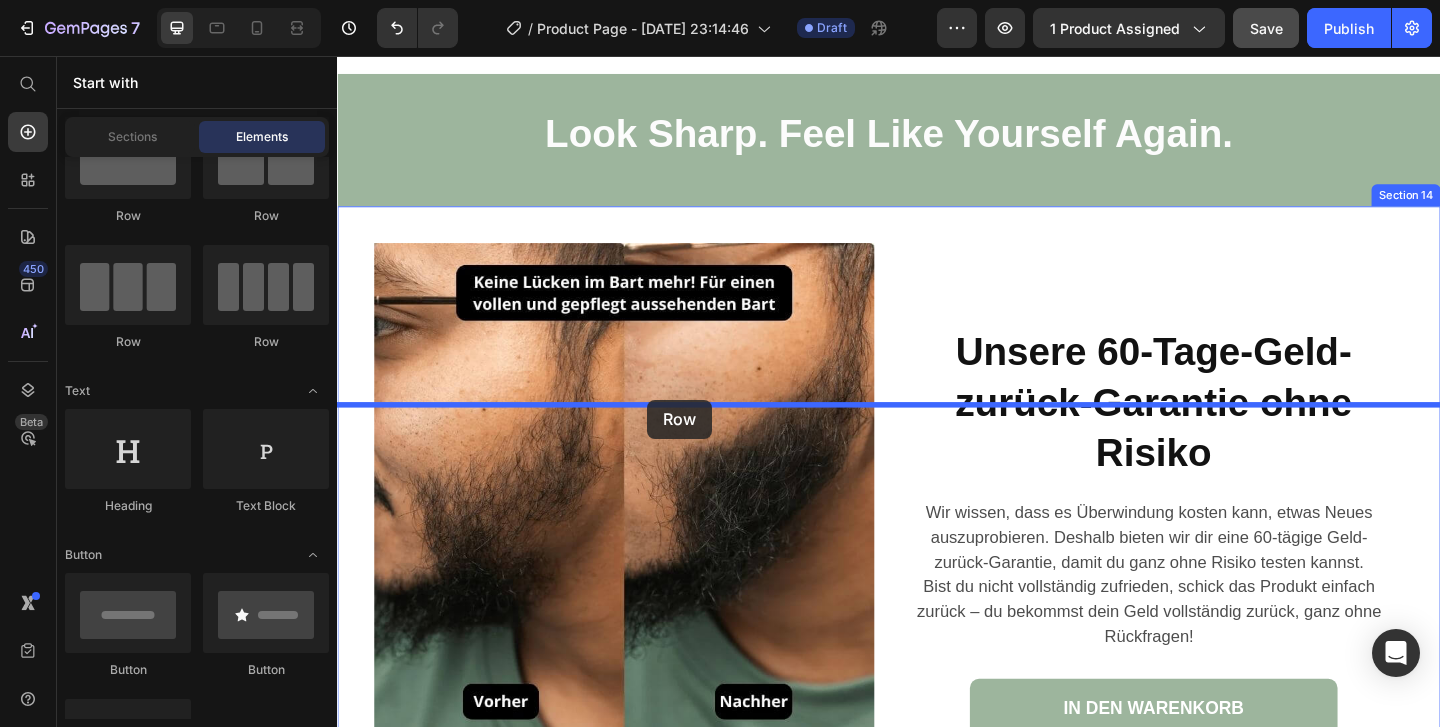 drag, startPoint x: 487, startPoint y: 233, endPoint x: 674, endPoint y: 430, distance: 271.62106 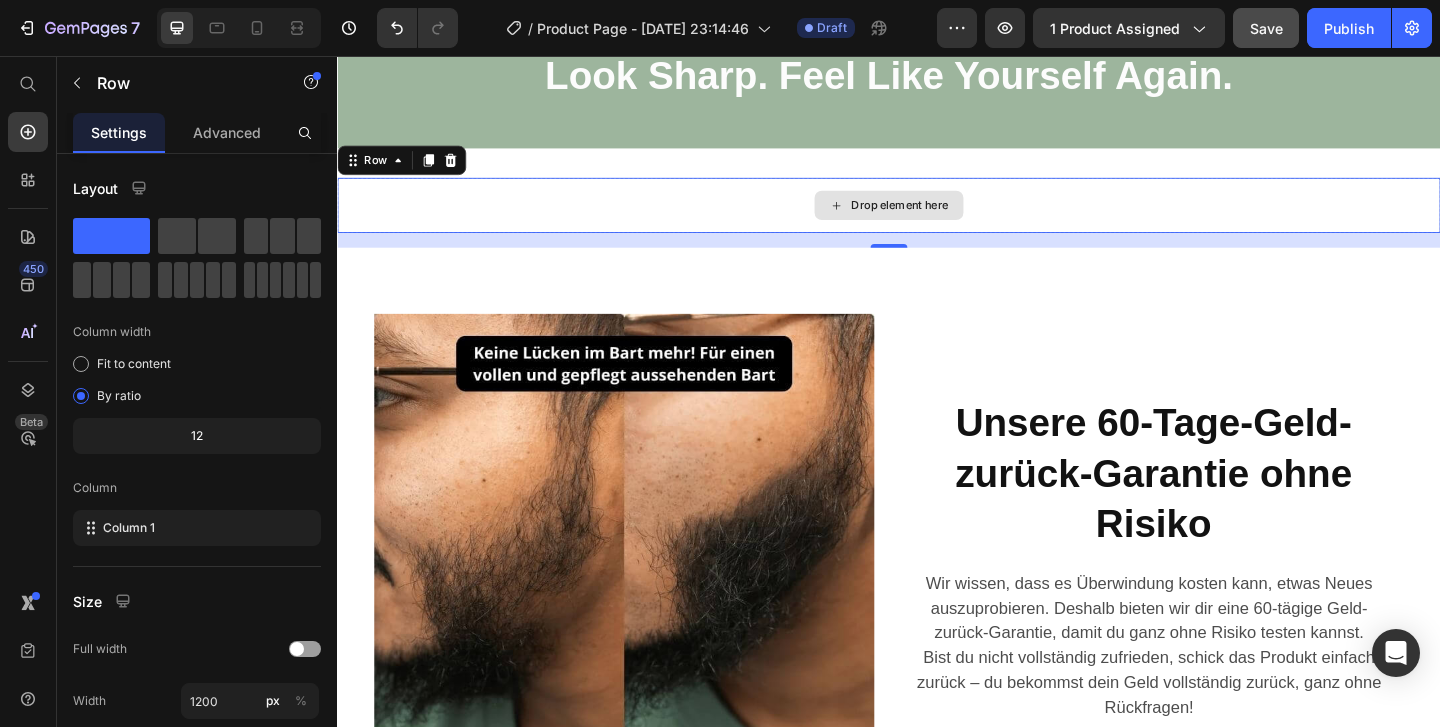 scroll, scrollTop: 5787, scrollLeft: 0, axis: vertical 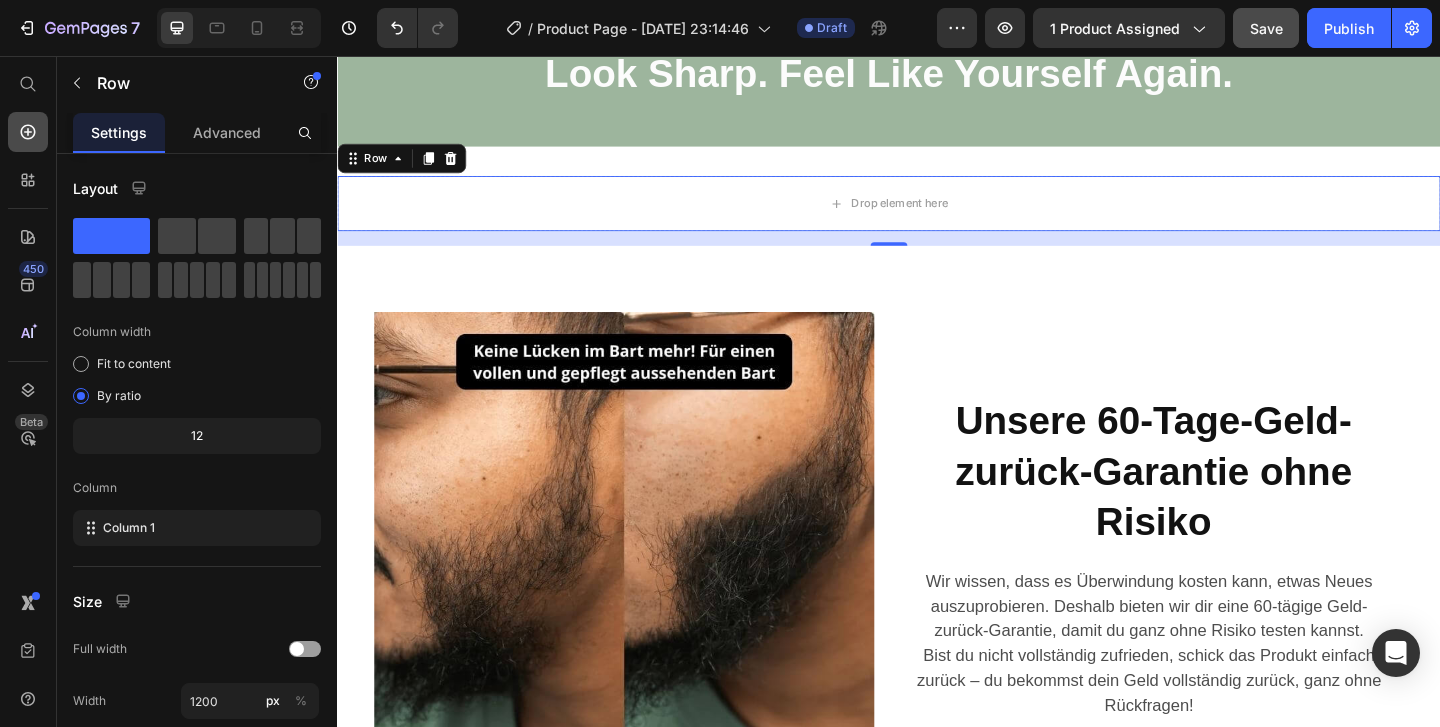 click 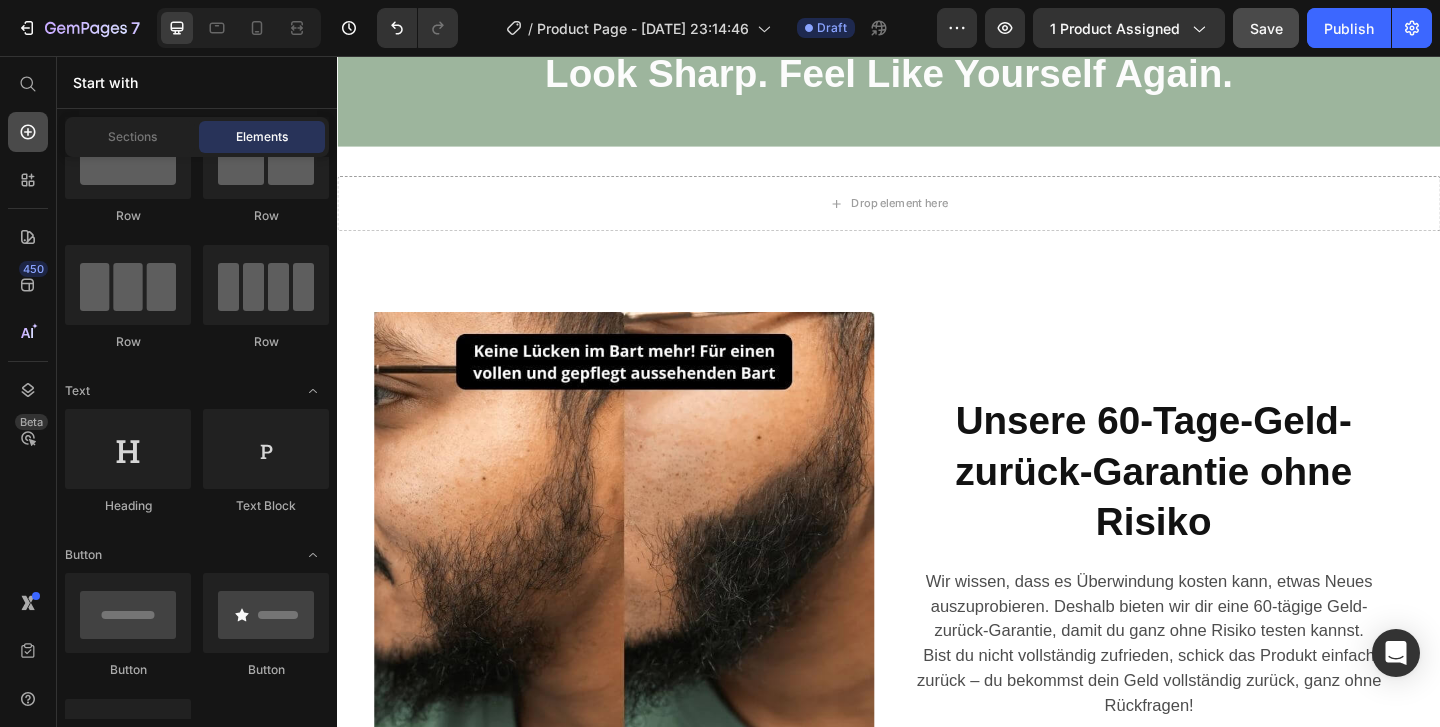 click 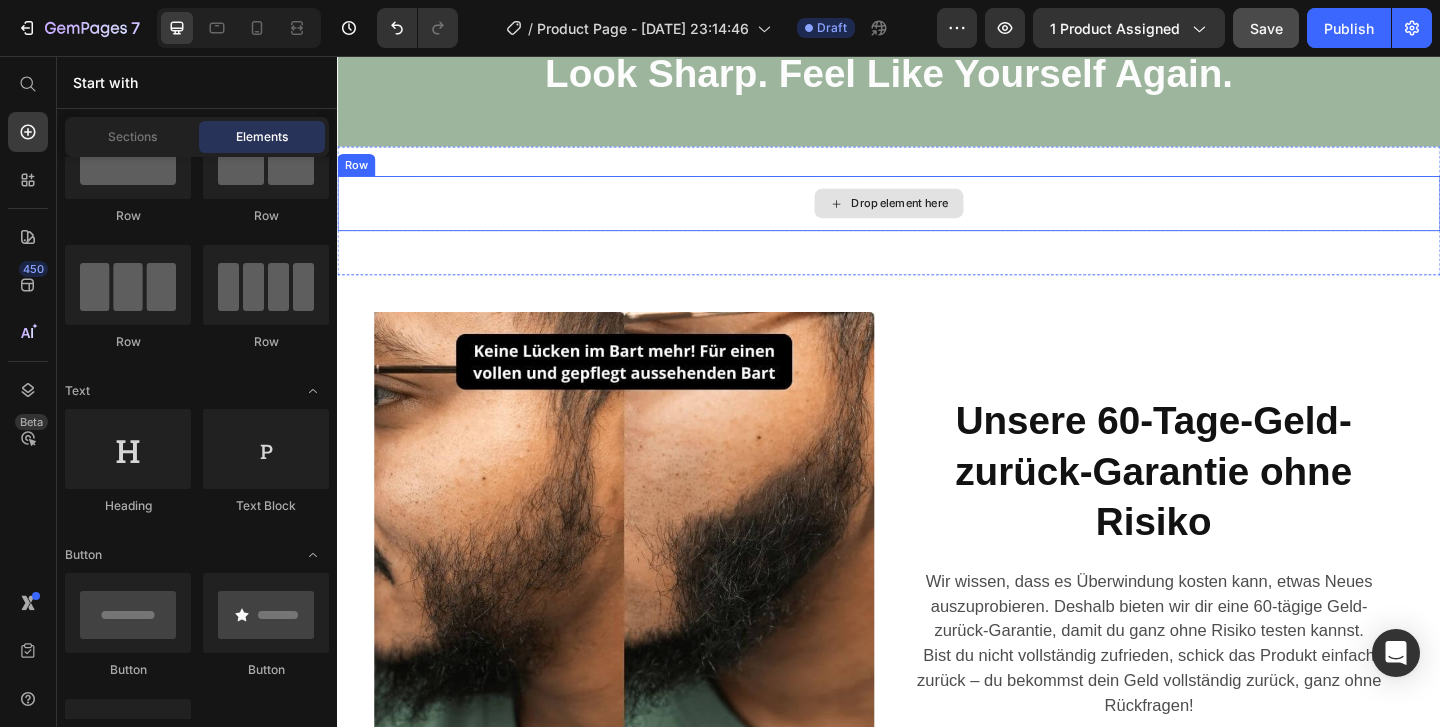 click on "Drop element here" at bounding box center (937, 216) 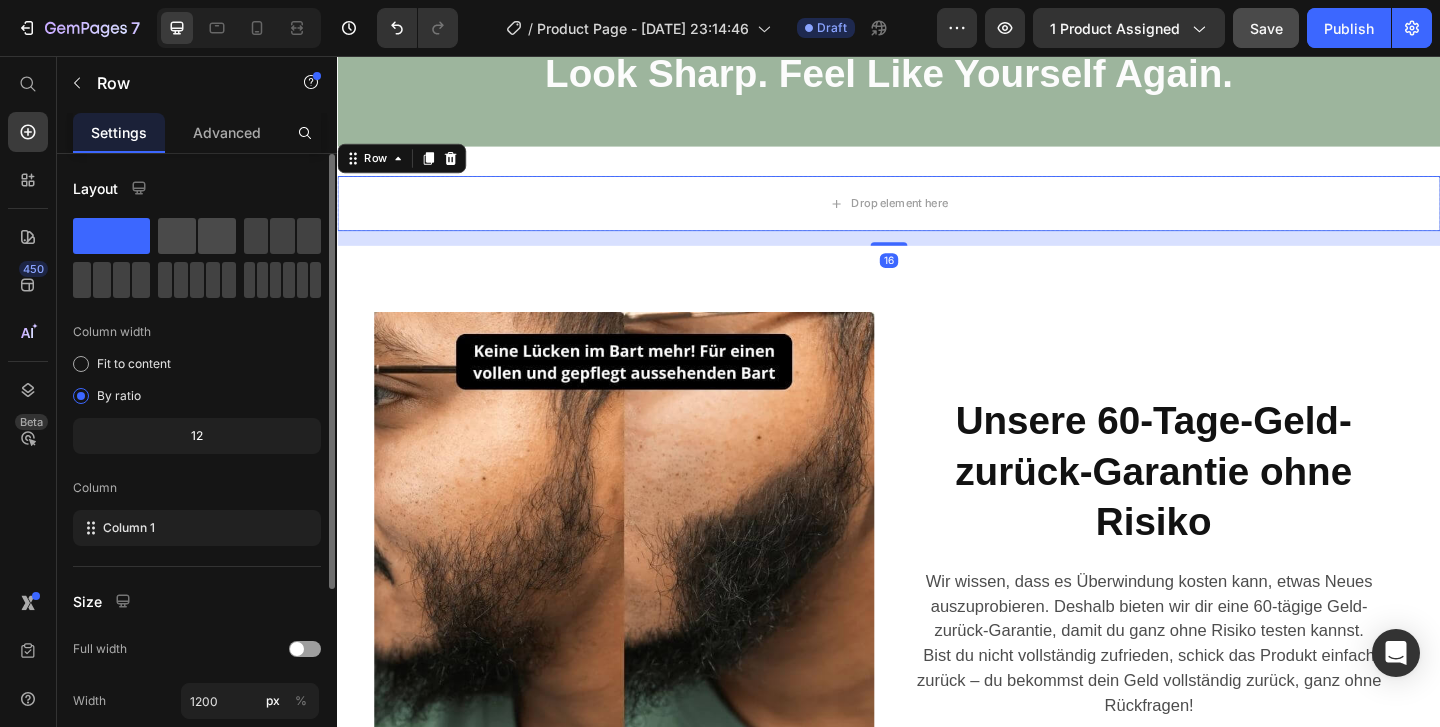 click 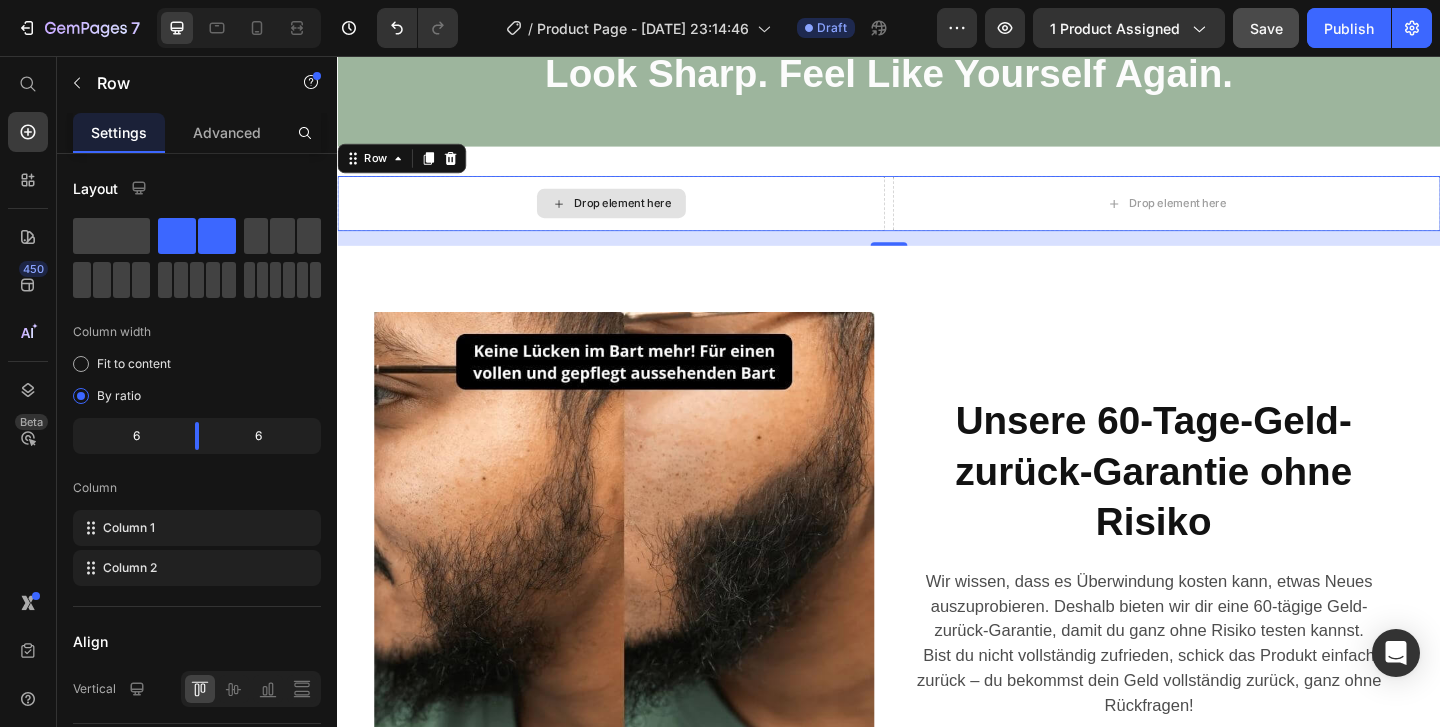 click on "Drop element here" at bounding box center (647, 216) 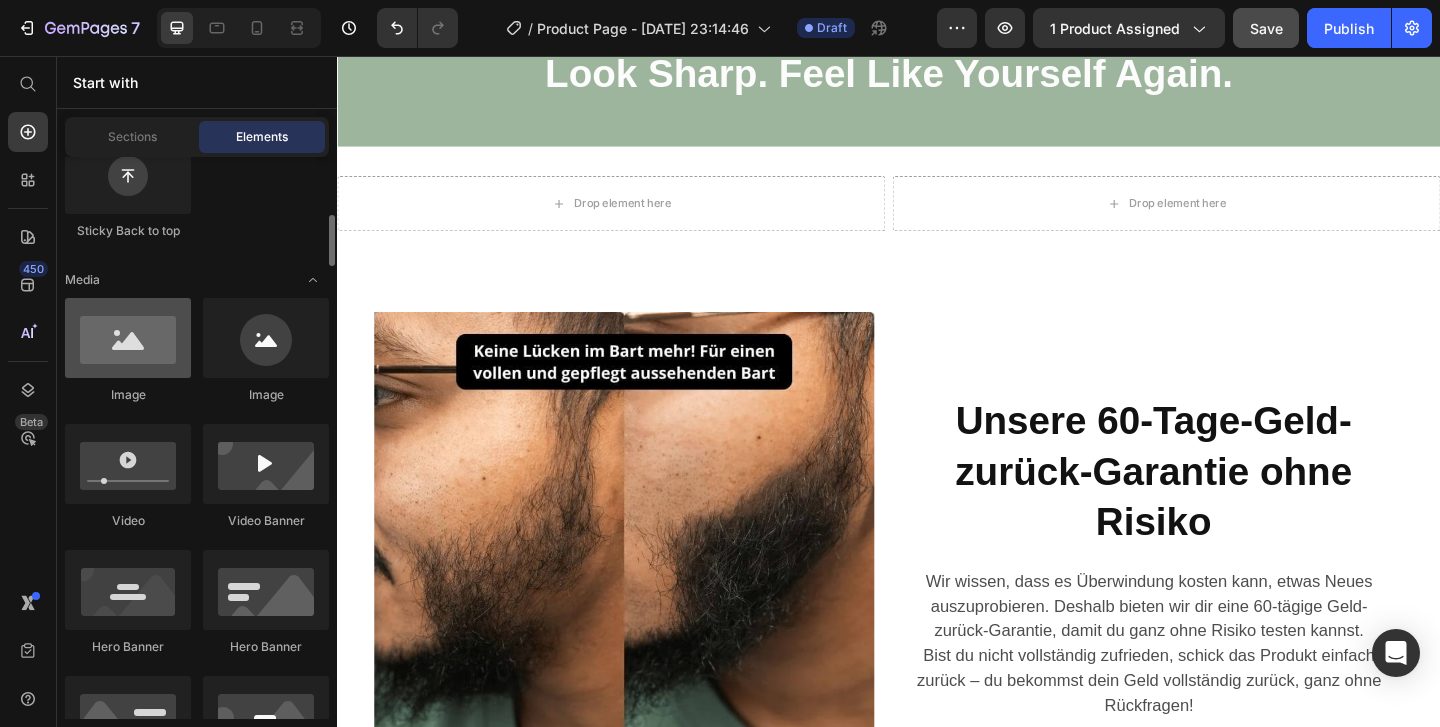 scroll, scrollTop: 655, scrollLeft: 0, axis: vertical 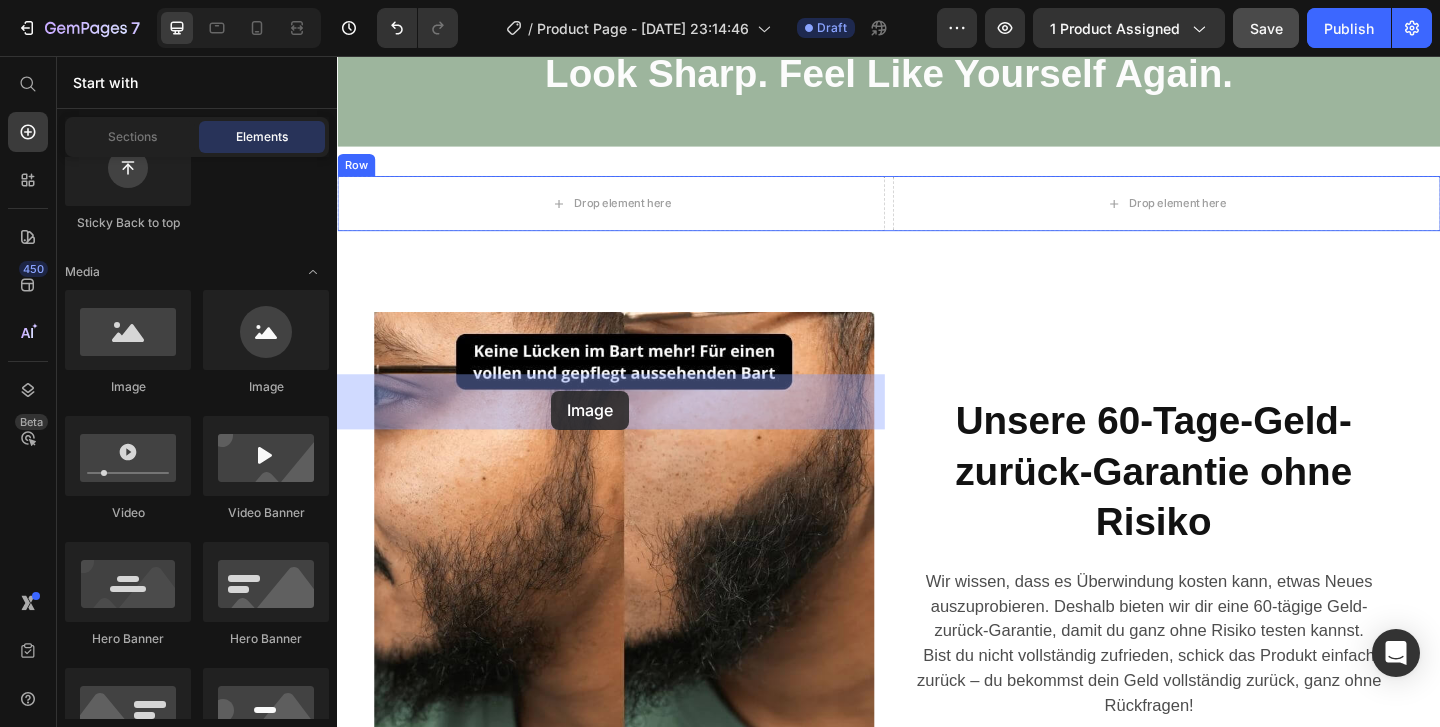 drag, startPoint x: 483, startPoint y: 393, endPoint x: 568, endPoint y: 425, distance: 90.824005 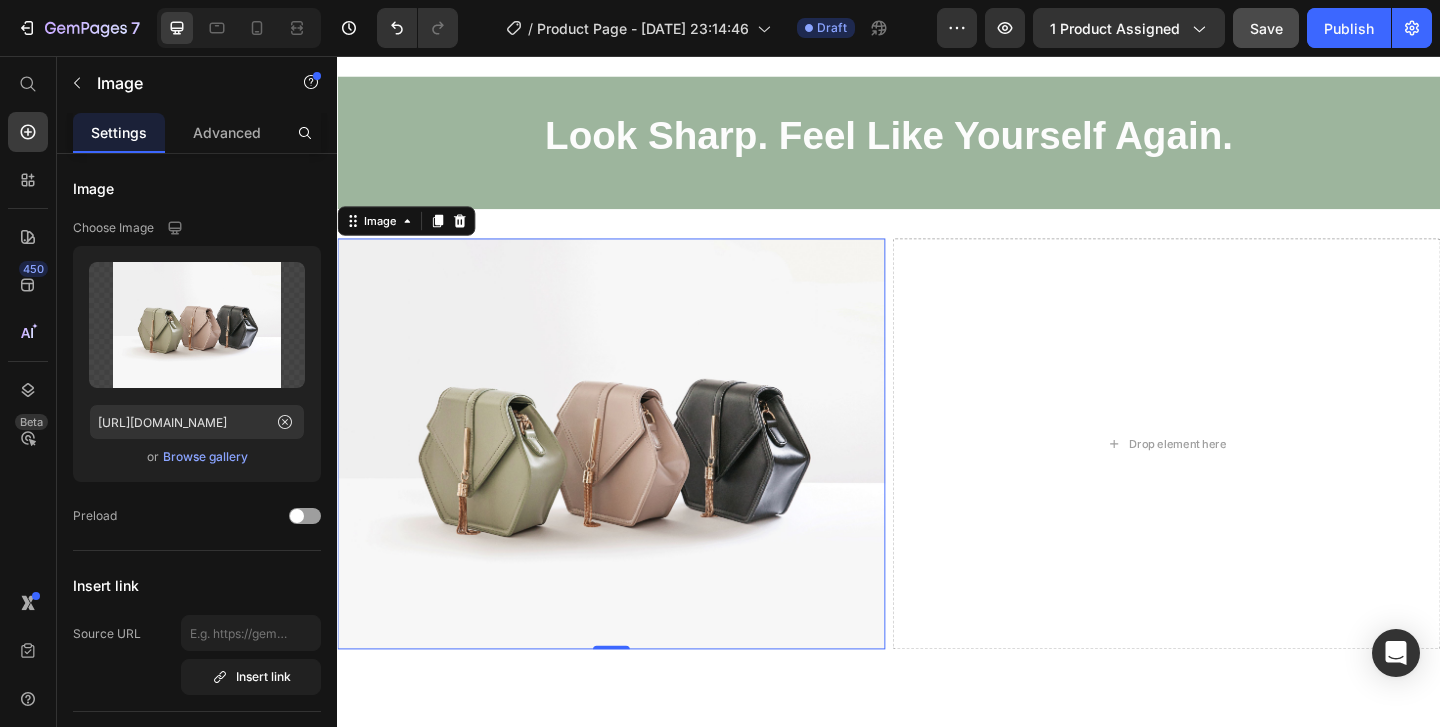 scroll, scrollTop: 5950, scrollLeft: 0, axis: vertical 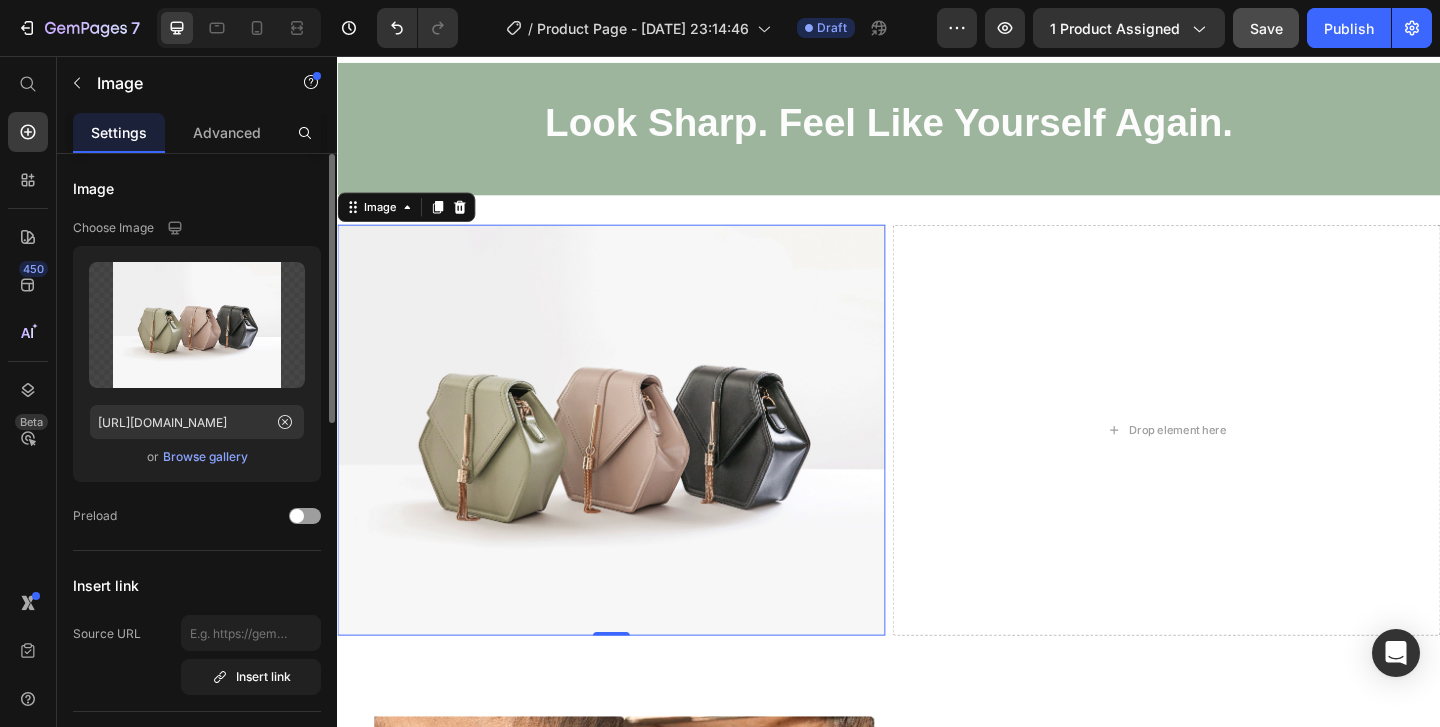click on "Browse gallery" at bounding box center [205, 457] 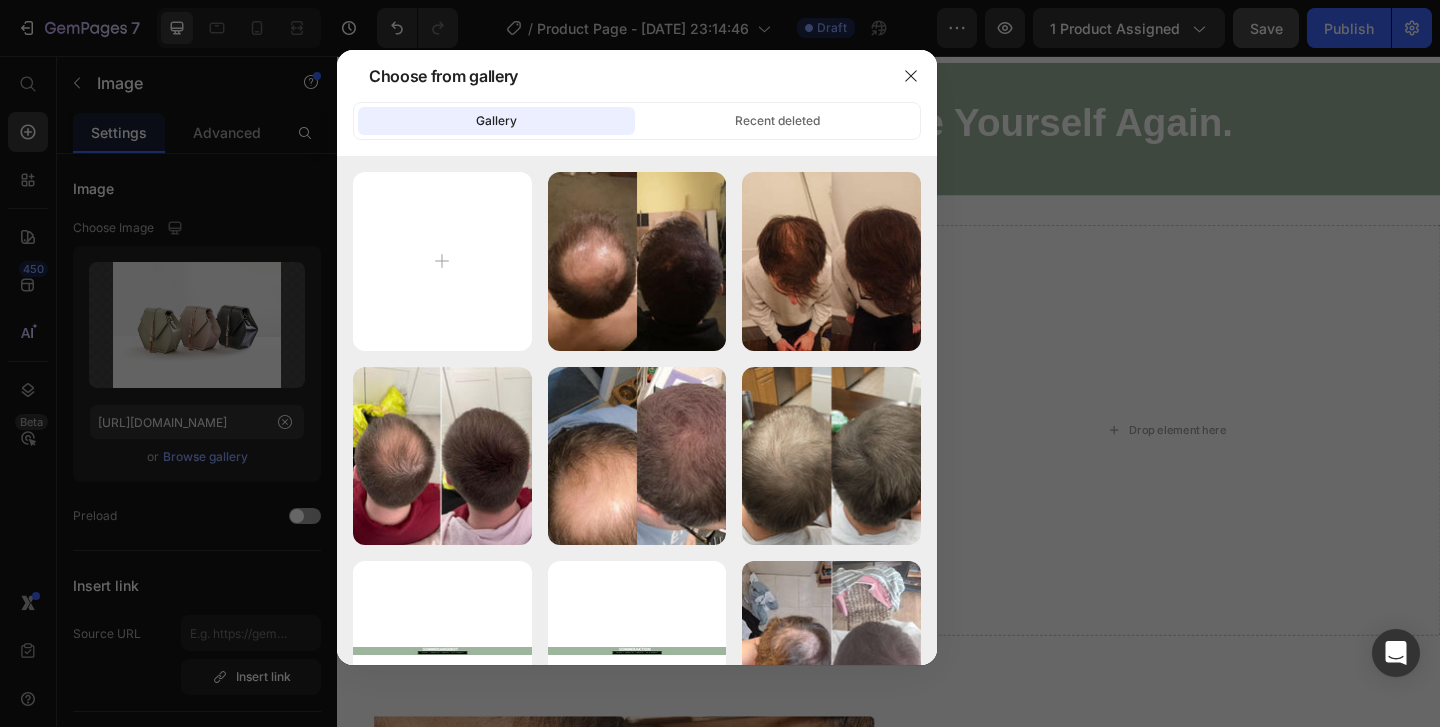 type on "C:\fakepath\Geeignet für alle Arten von Haarausfall (2) (1).png" 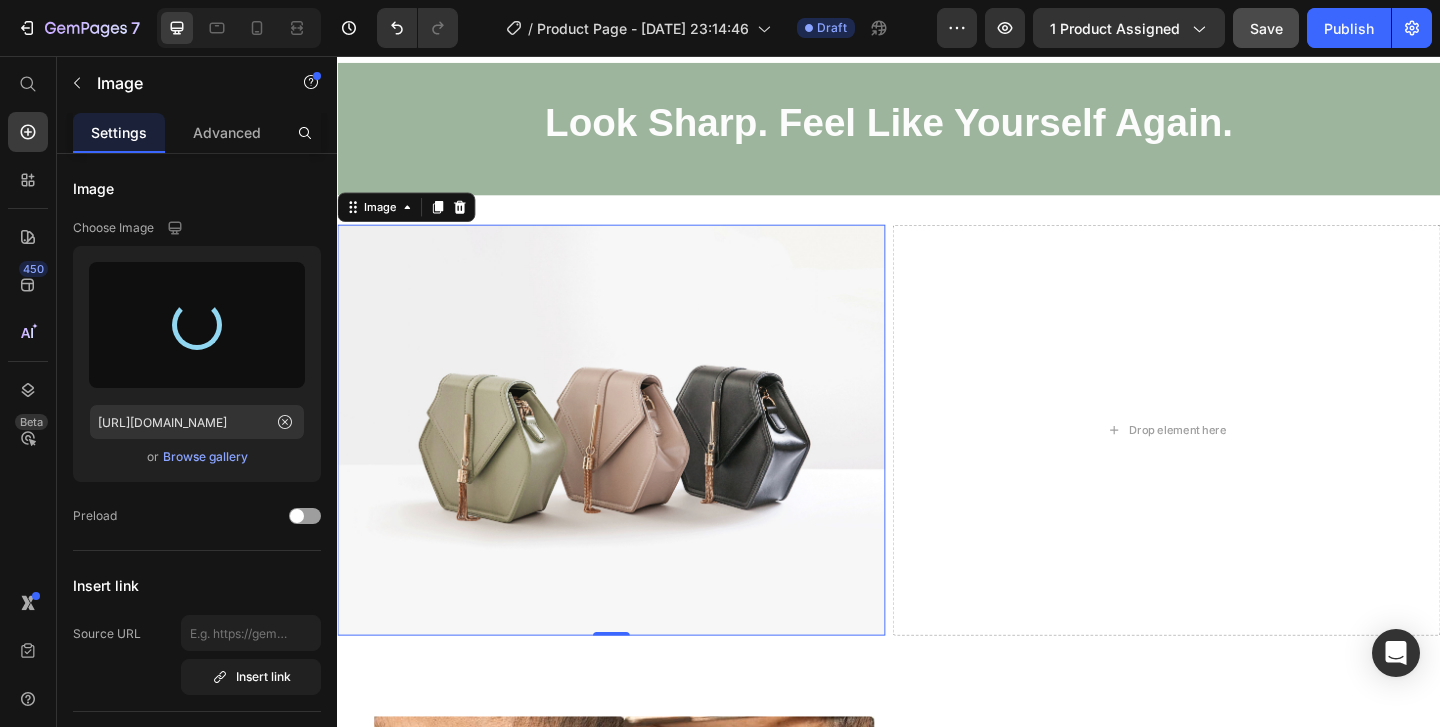 type on "https://cdn.shopify.com/s/files/1/0957/3243/3221/files/gempages_571508447678301336-41a2bbb2-fa76-44a1-b02a-e2a67b54897e.png" 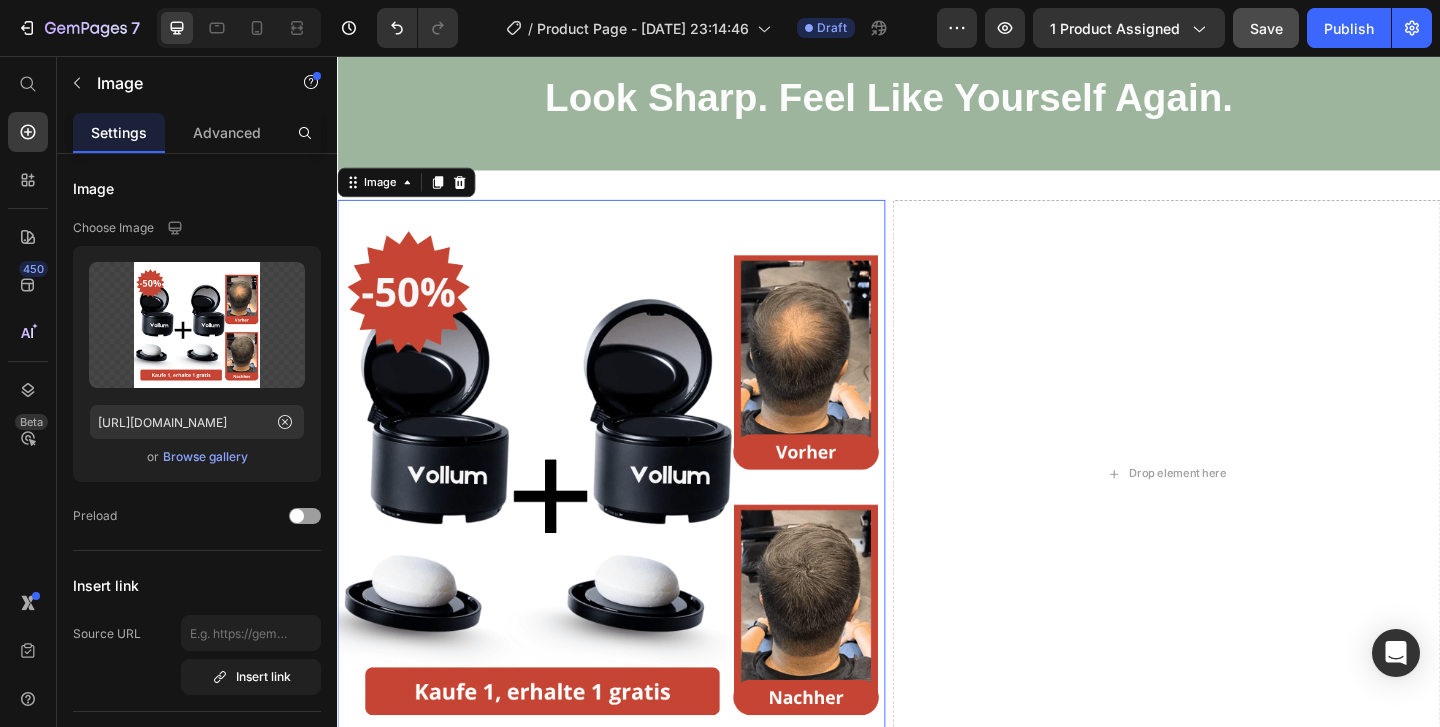 scroll, scrollTop: 5976, scrollLeft: 0, axis: vertical 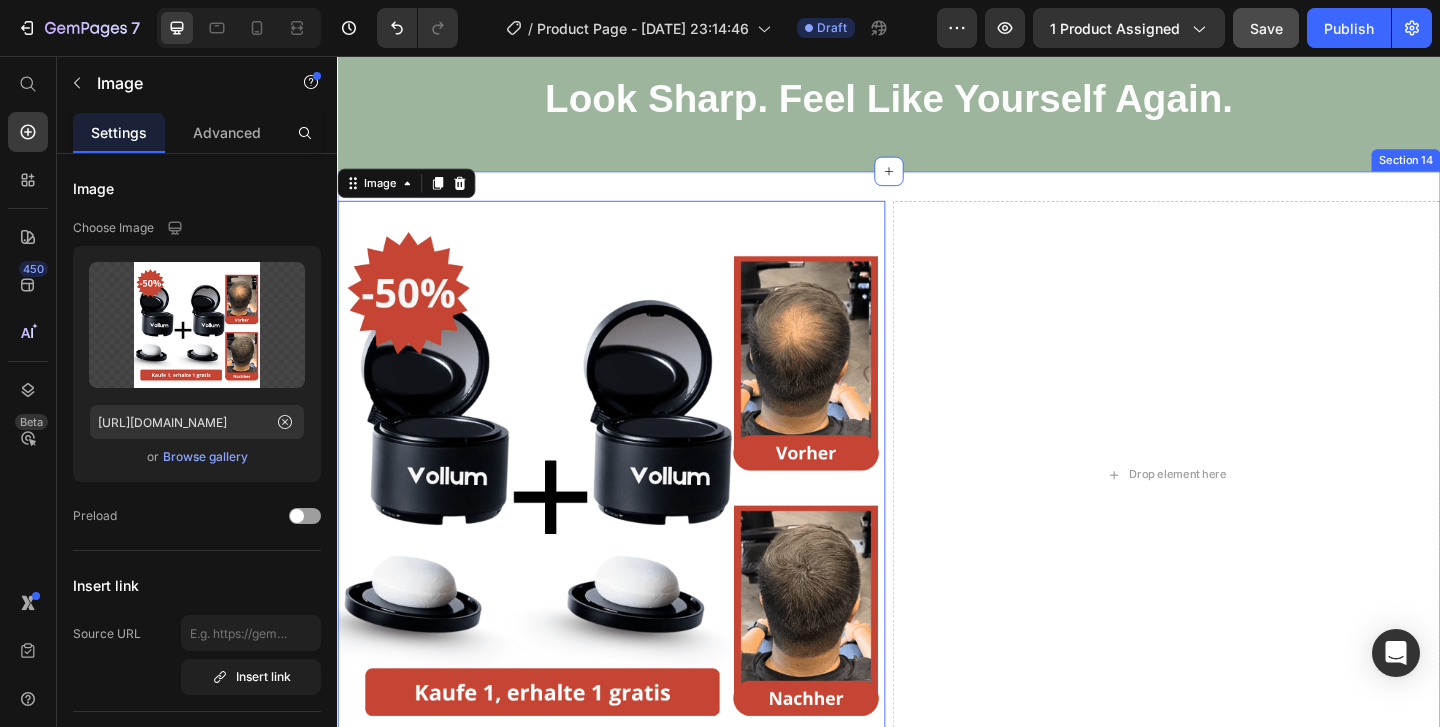 click on "Image   0
Drop element here Row Section 14" at bounding box center (937, 519) 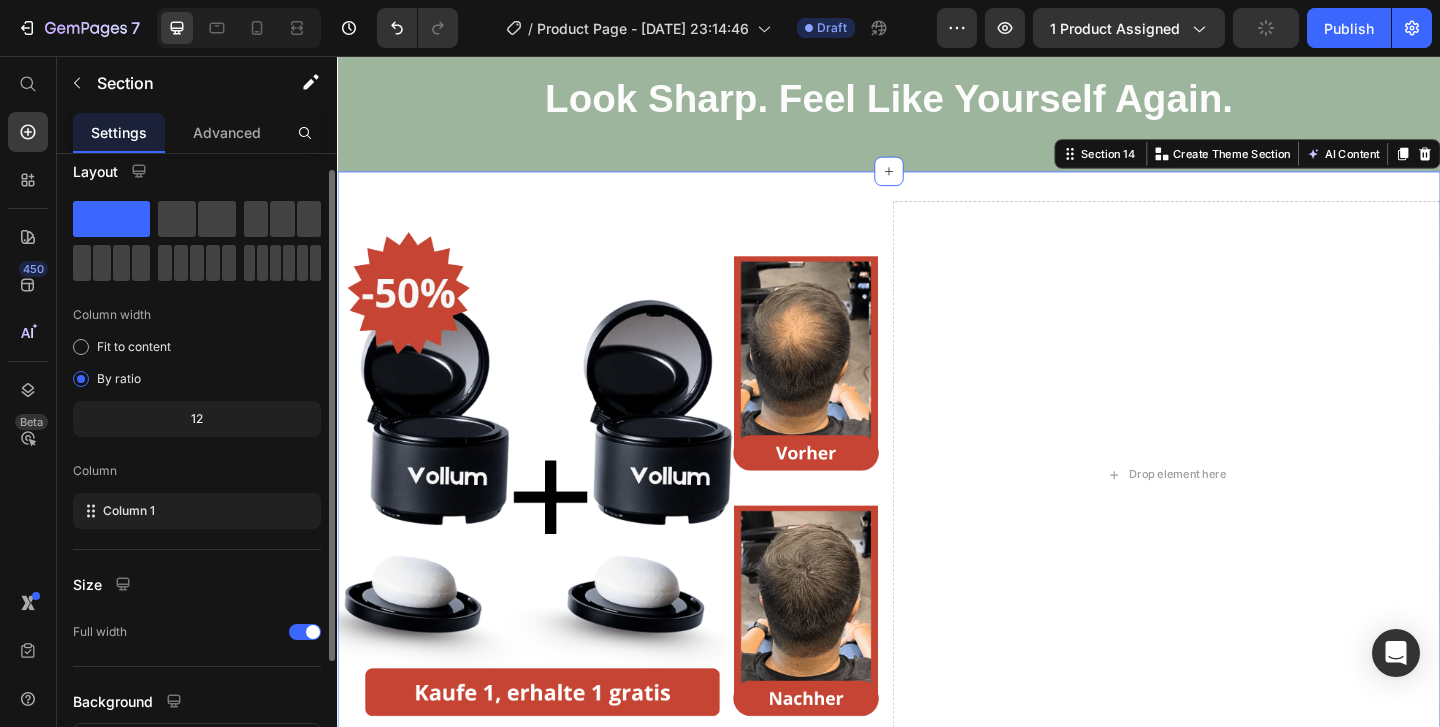 scroll, scrollTop: 19, scrollLeft: 0, axis: vertical 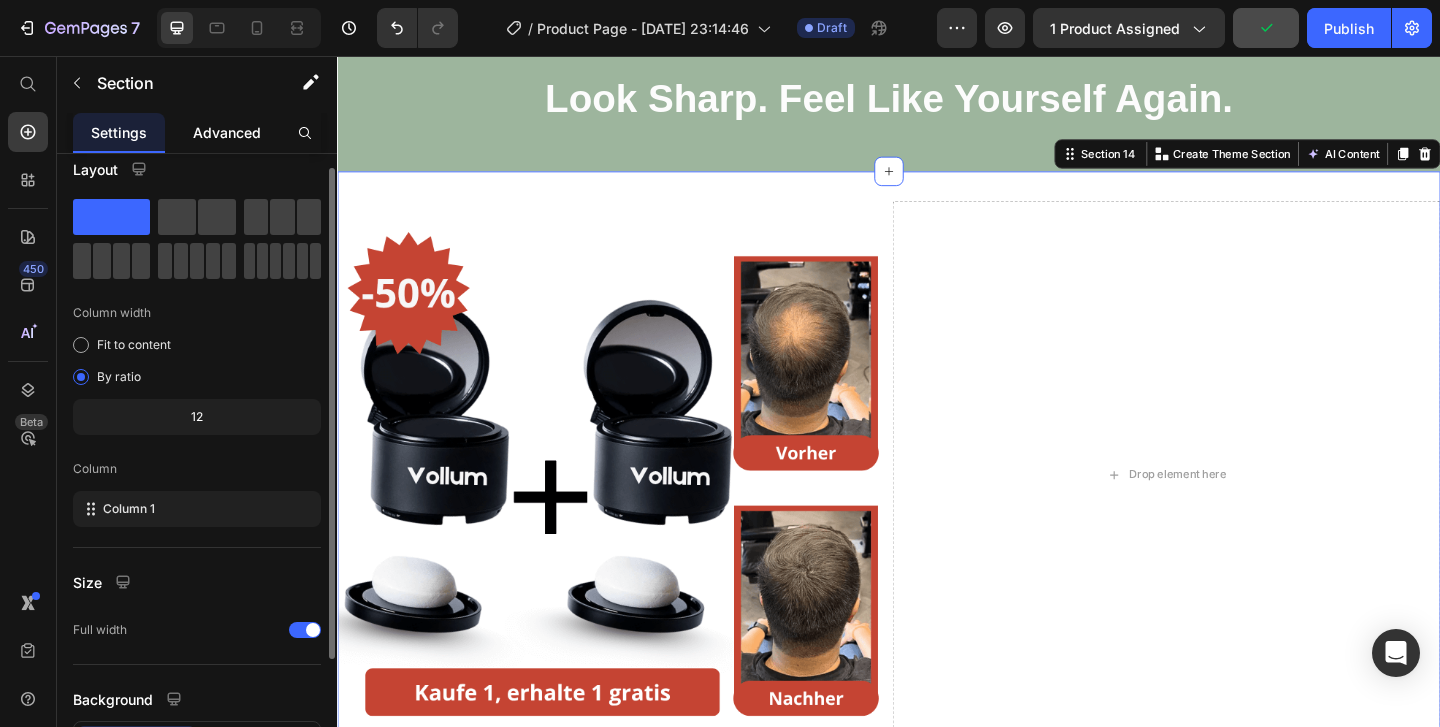 click on "Advanced" at bounding box center [227, 132] 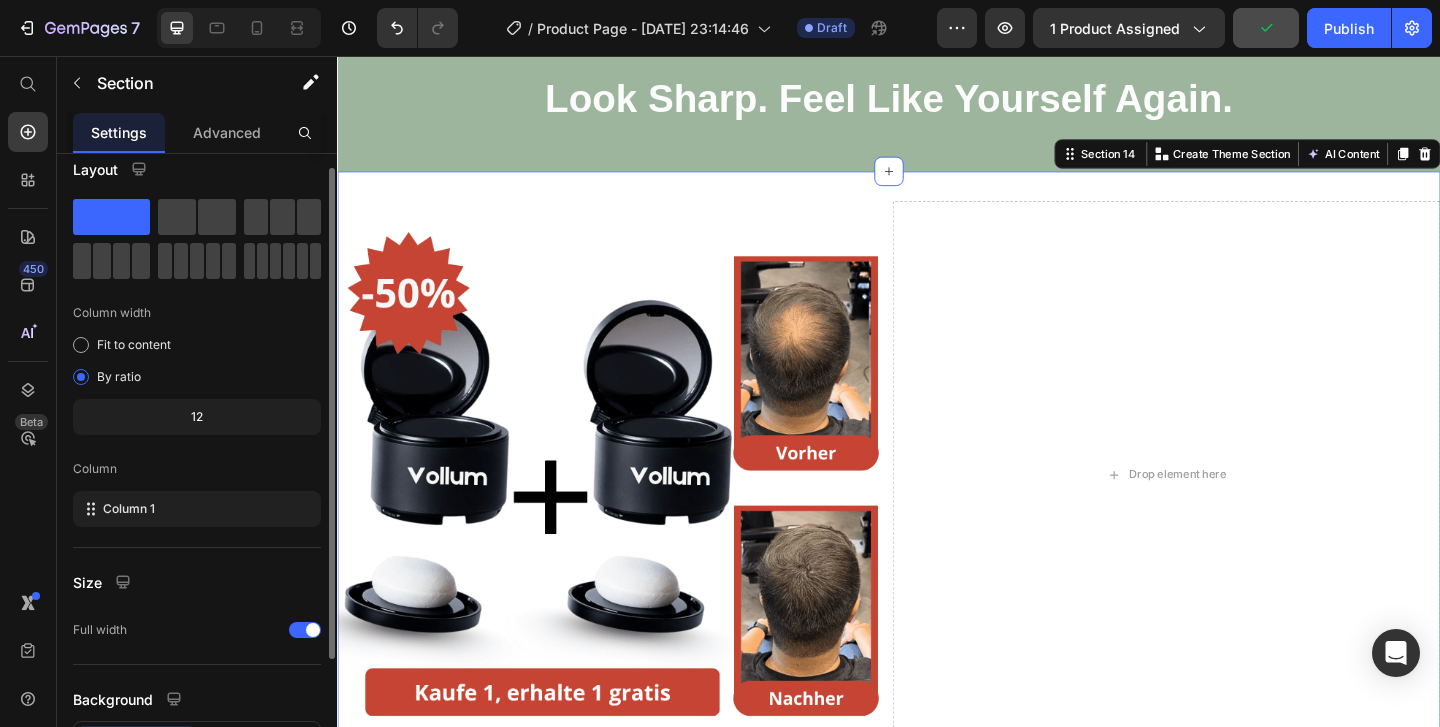 scroll, scrollTop: 0, scrollLeft: 0, axis: both 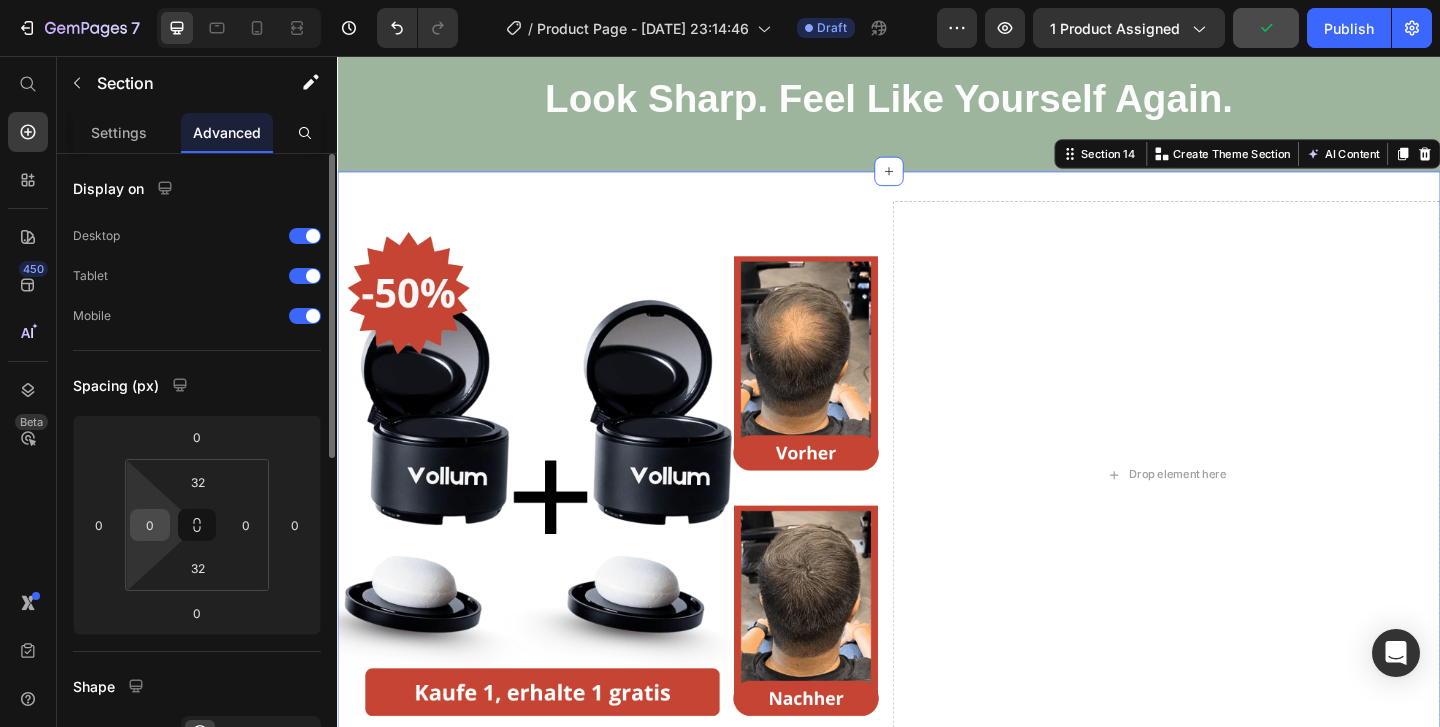 click on "0" at bounding box center (150, 525) 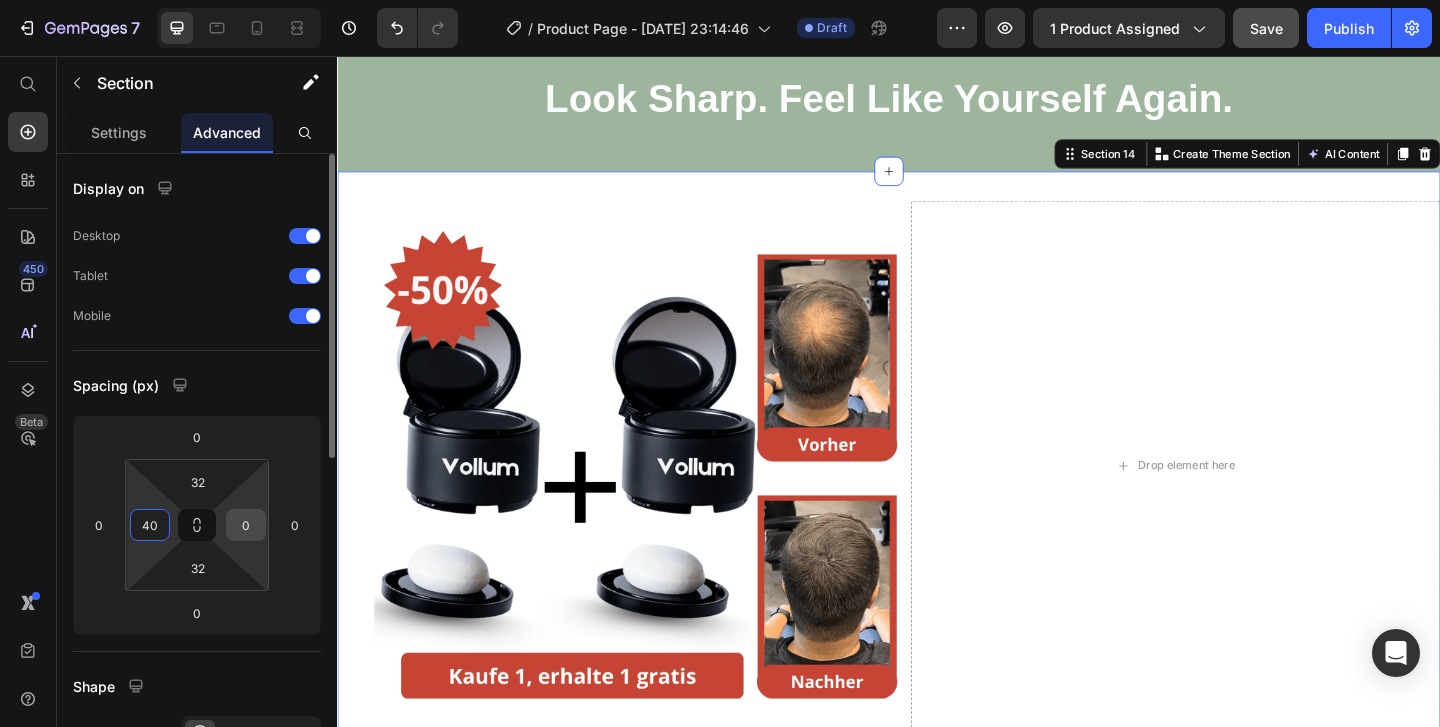 type on "40" 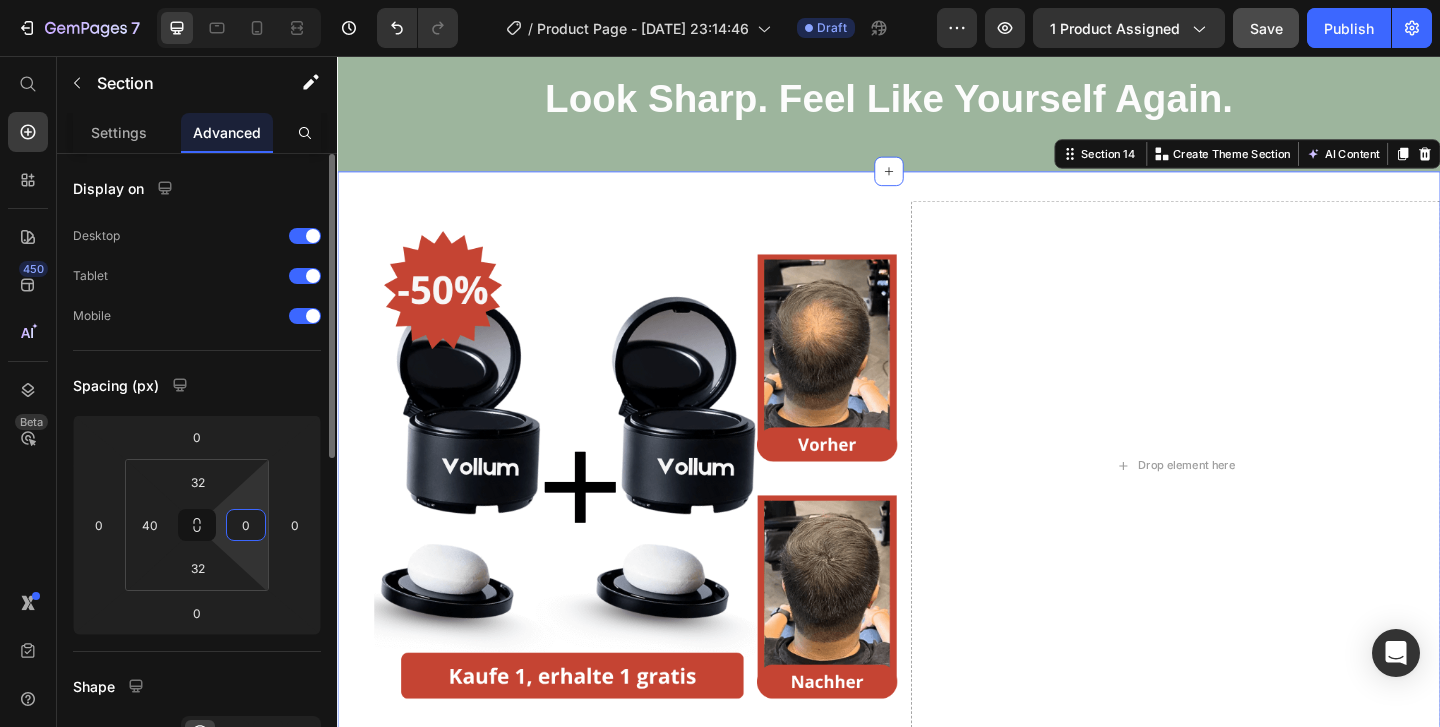 click on "0" at bounding box center [246, 525] 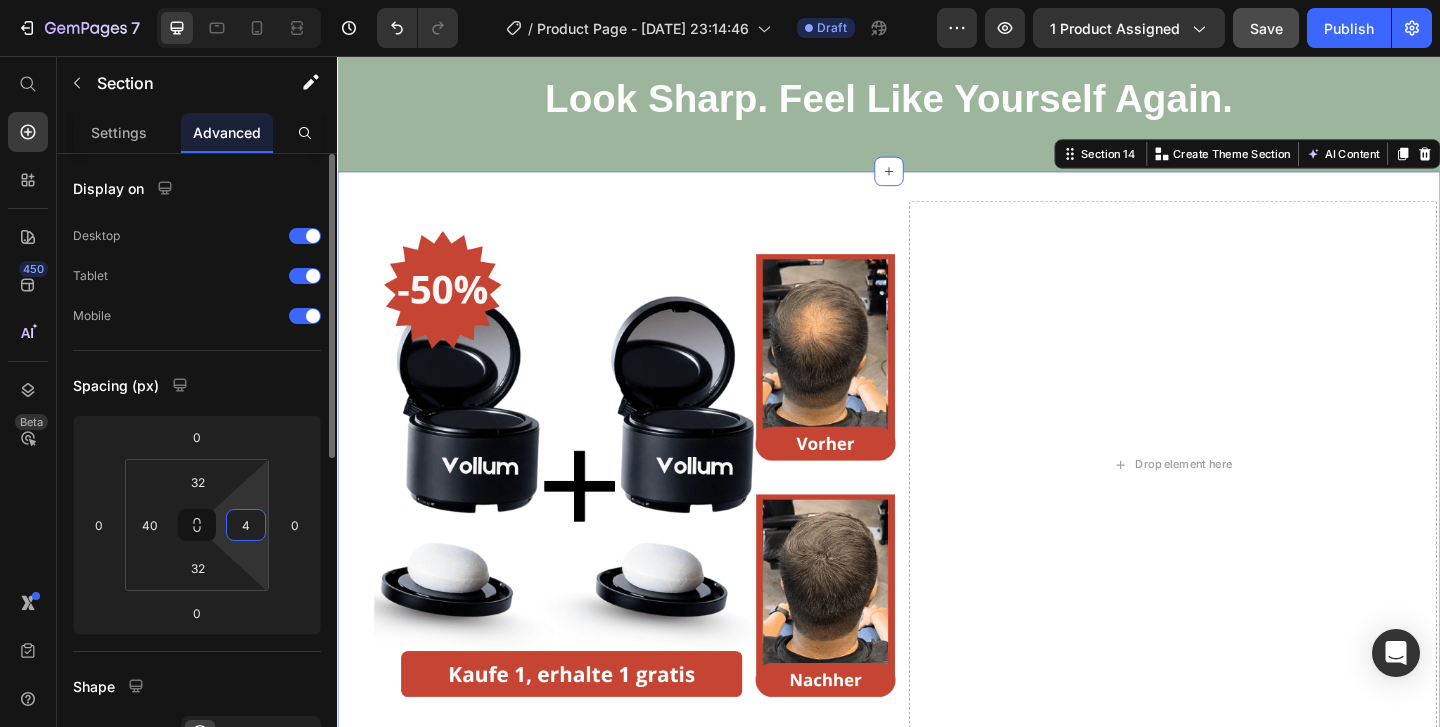 type on "40" 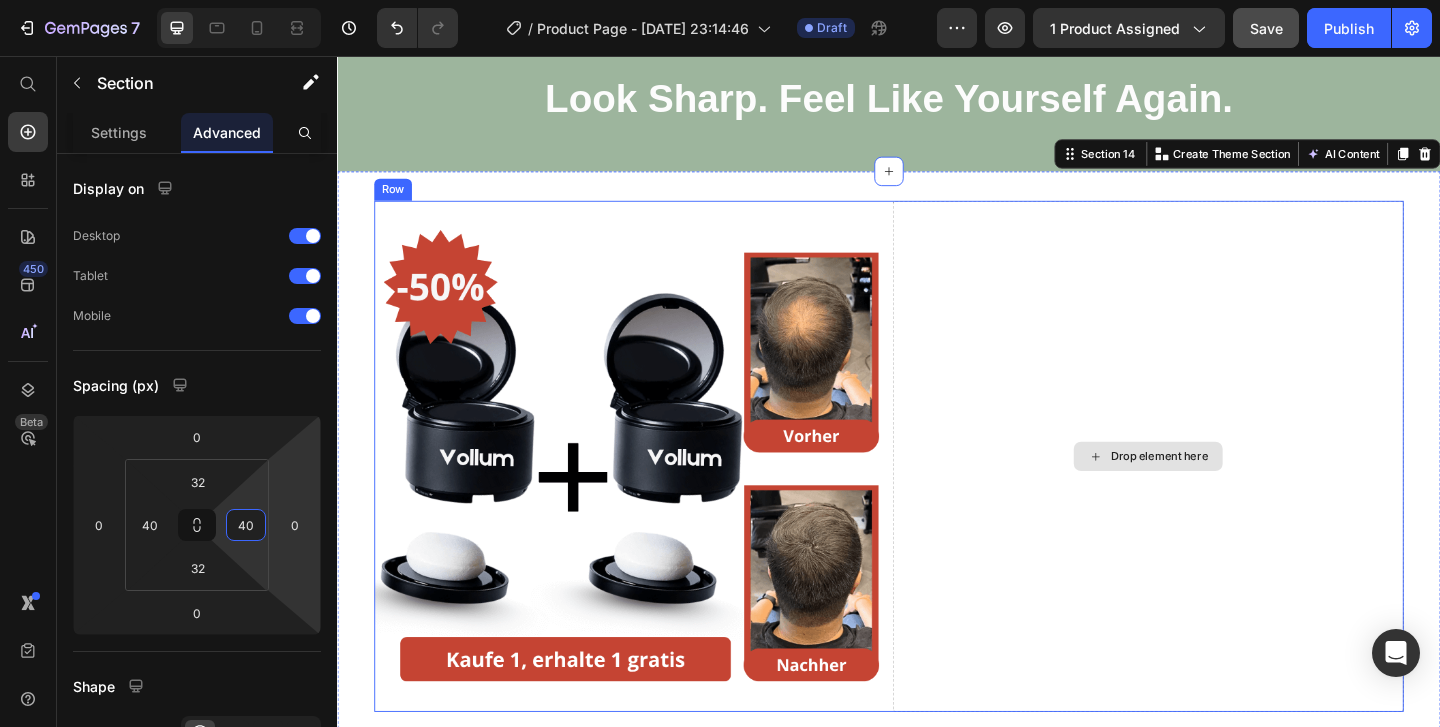 click on "Drop element here" at bounding box center (1219, 491) 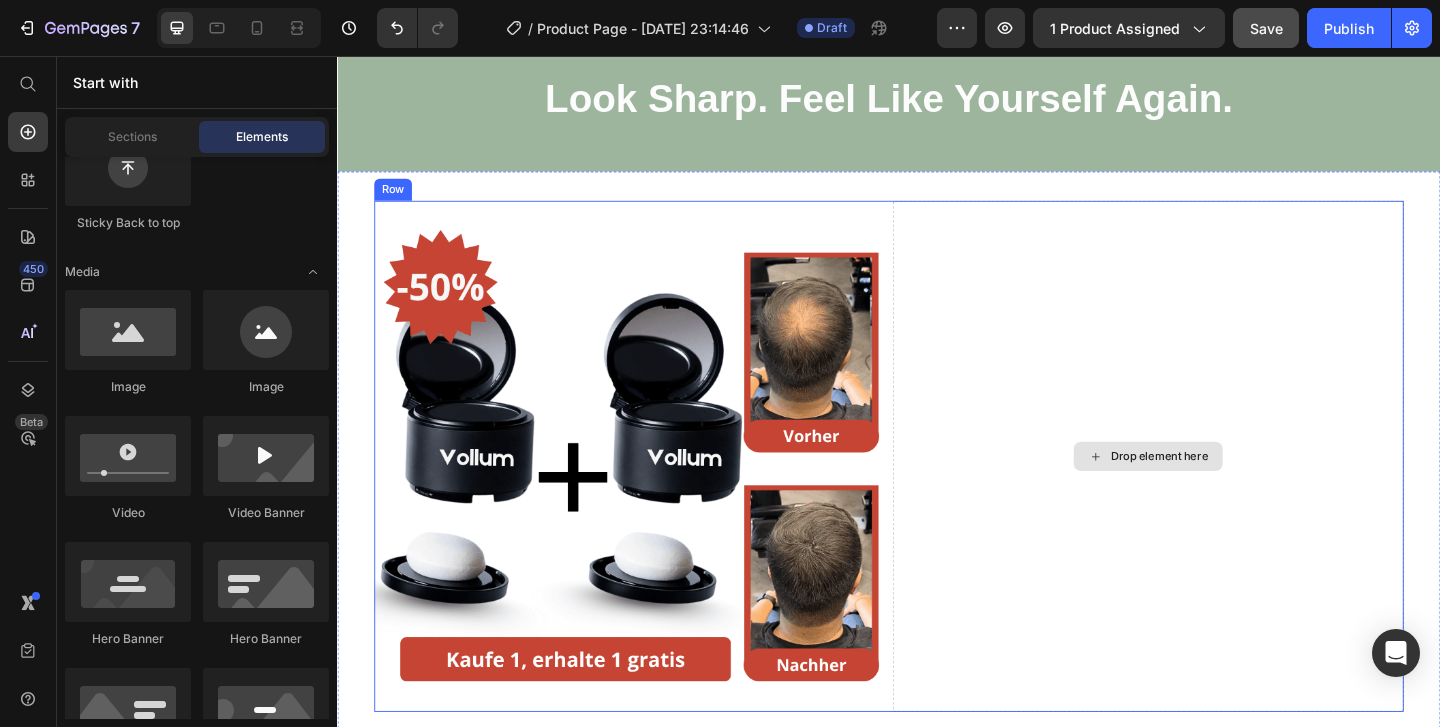 click on "Drop element here" at bounding box center (1231, 491) 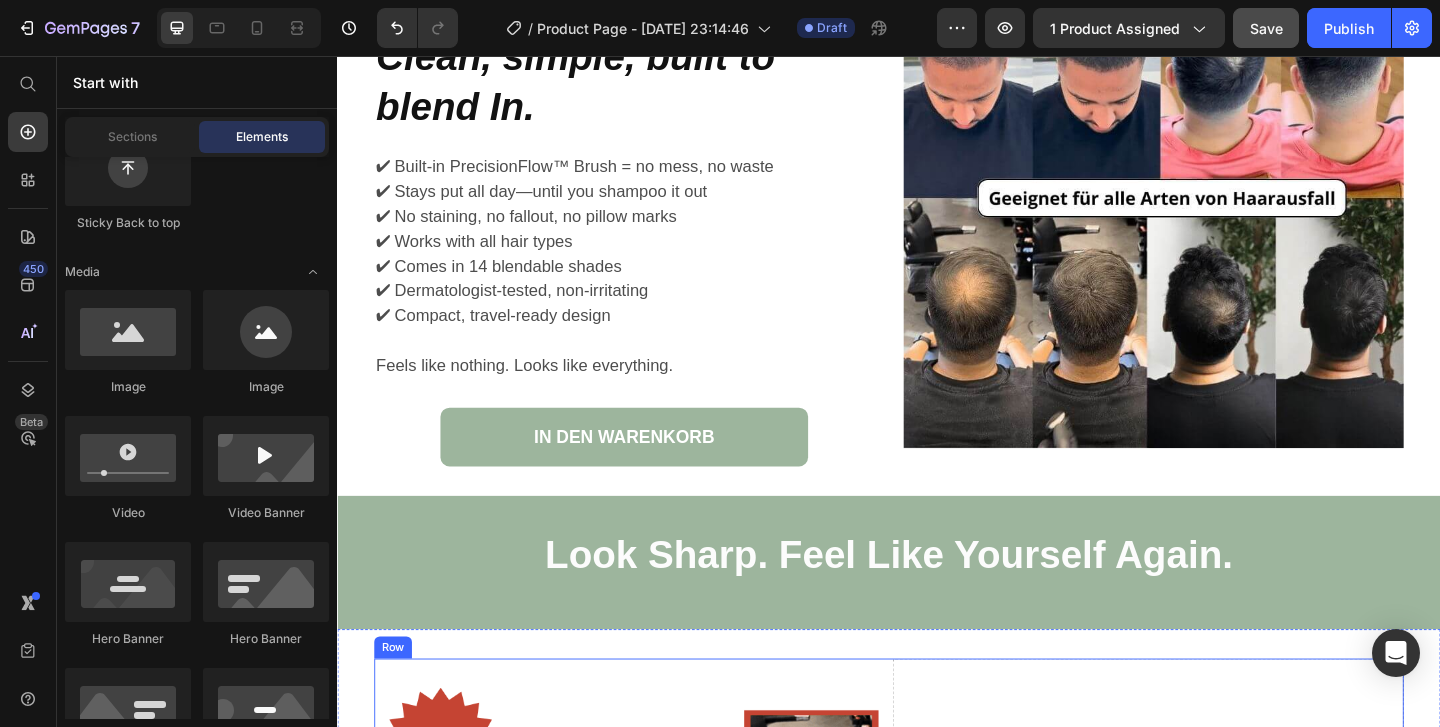 scroll, scrollTop: 5265, scrollLeft: 0, axis: vertical 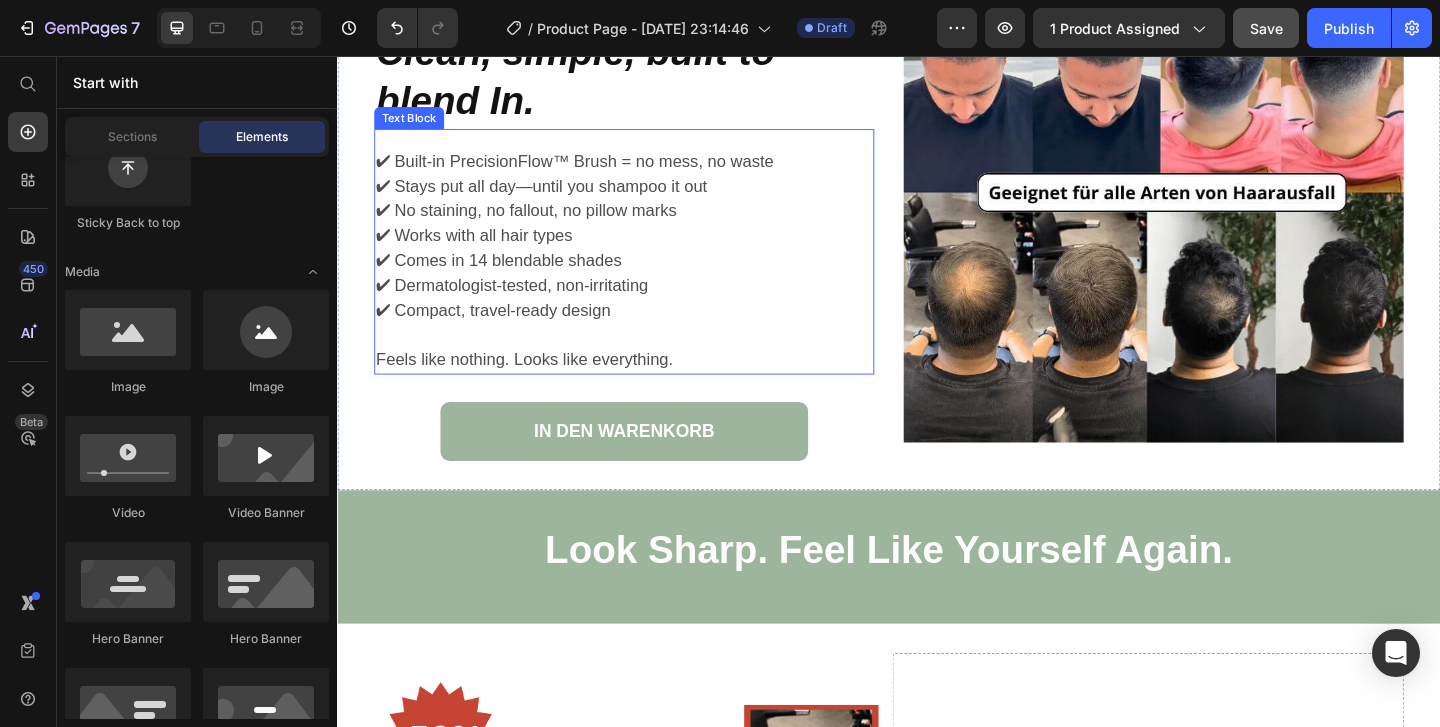 click on "✔ Comes in 14 blendable shades" at bounding box center (644, 278) 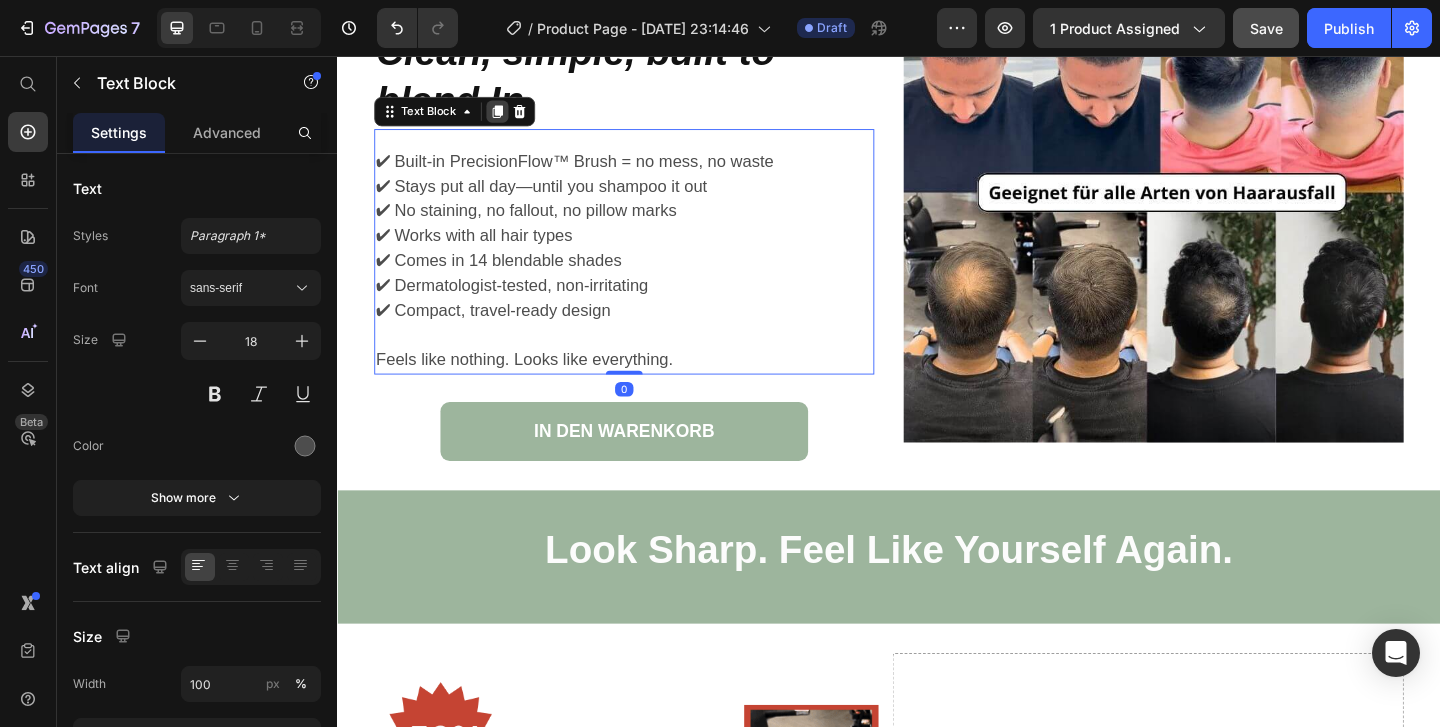 click 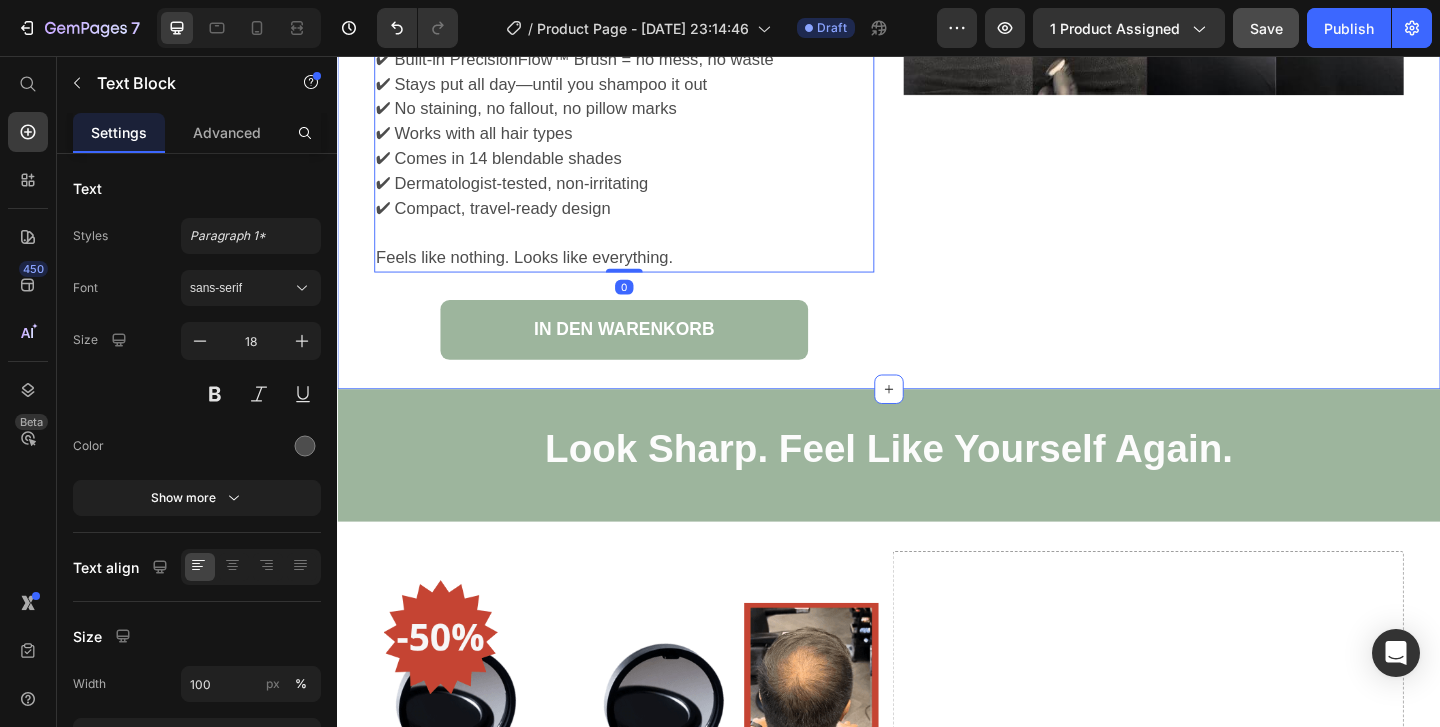 scroll, scrollTop: 5760, scrollLeft: 0, axis: vertical 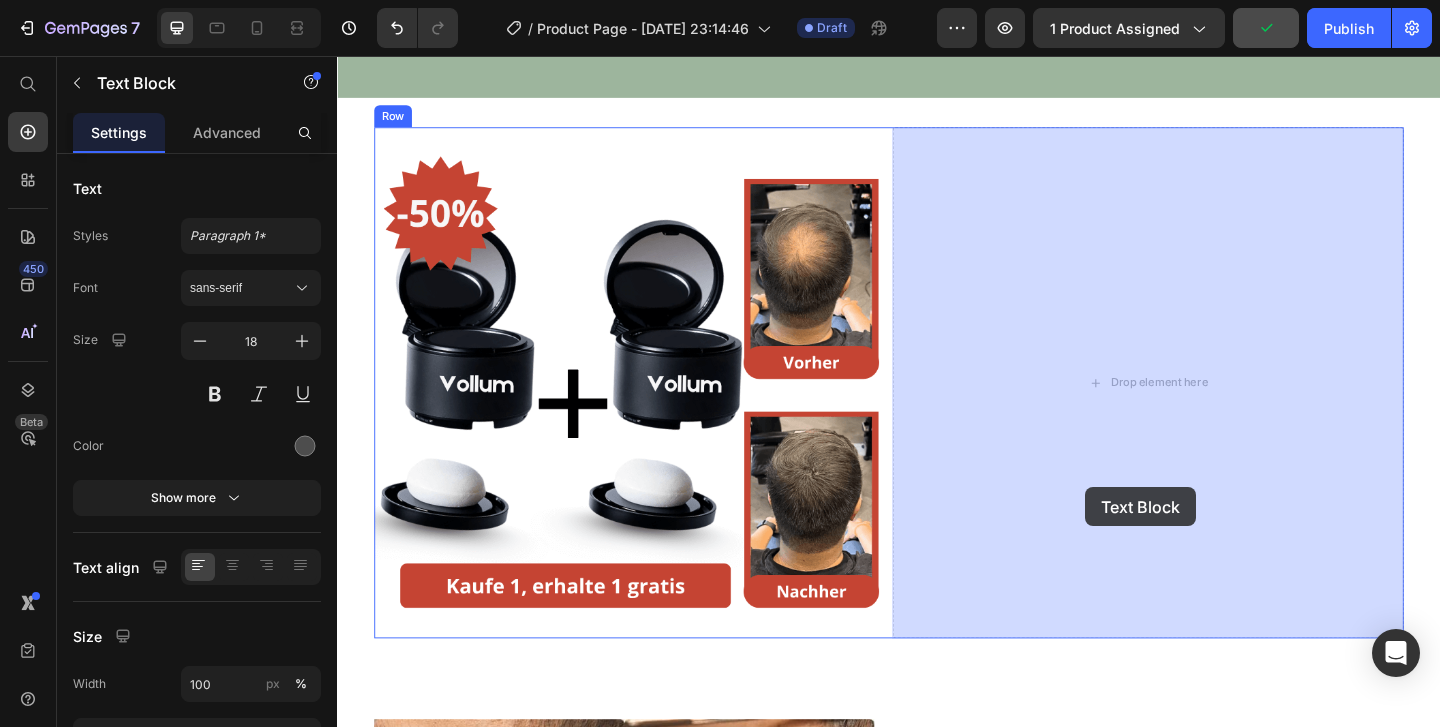 drag, startPoint x: 731, startPoint y: 279, endPoint x: 1151, endPoint y: 525, distance: 486.74017 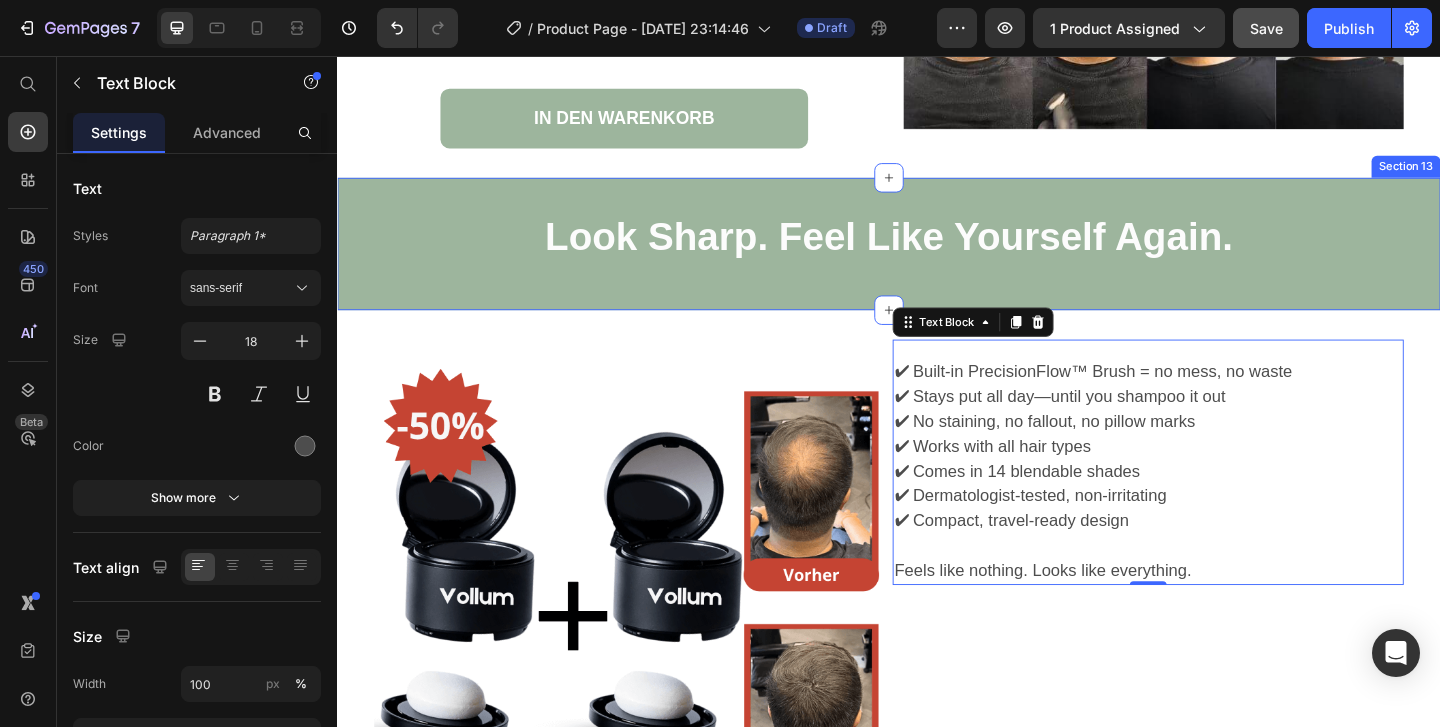 scroll, scrollTop: 5153, scrollLeft: 0, axis: vertical 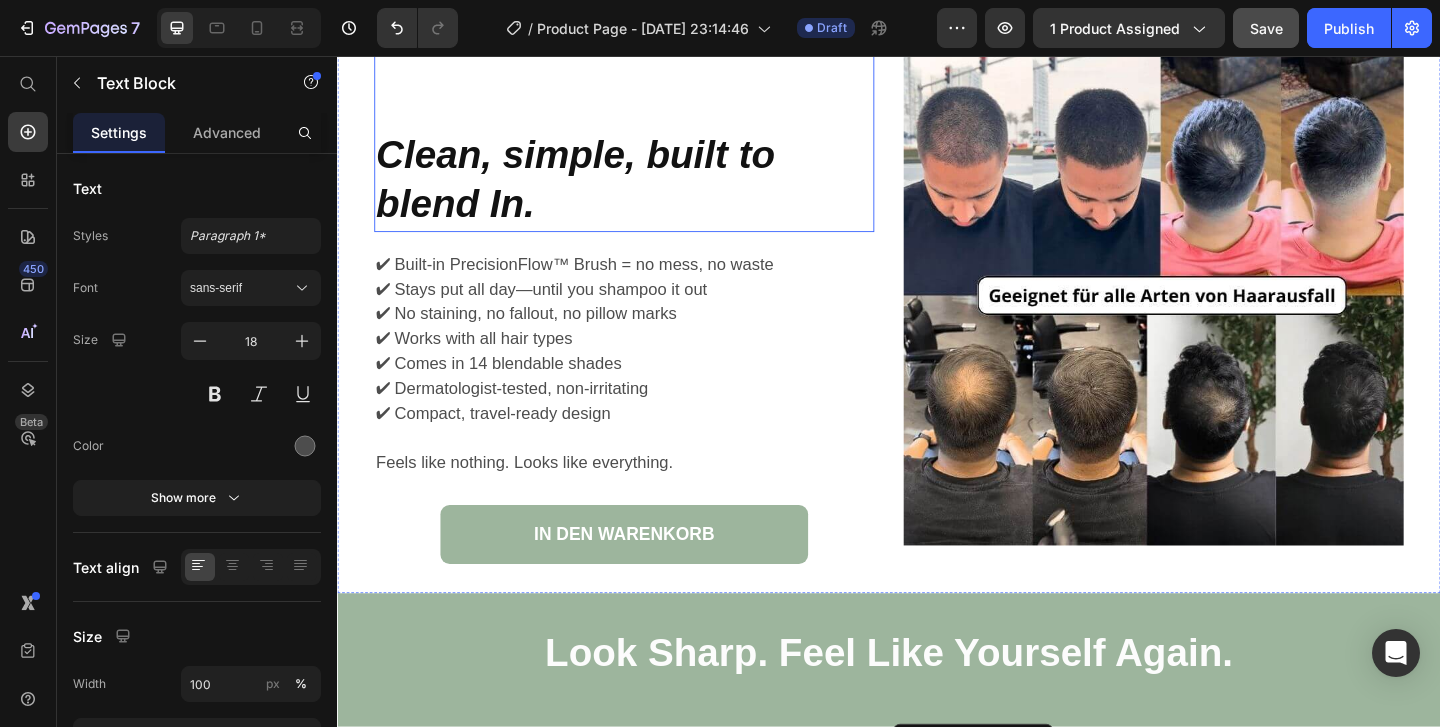 click on "Clean, simple, built to blend In." at bounding box center [596, 190] 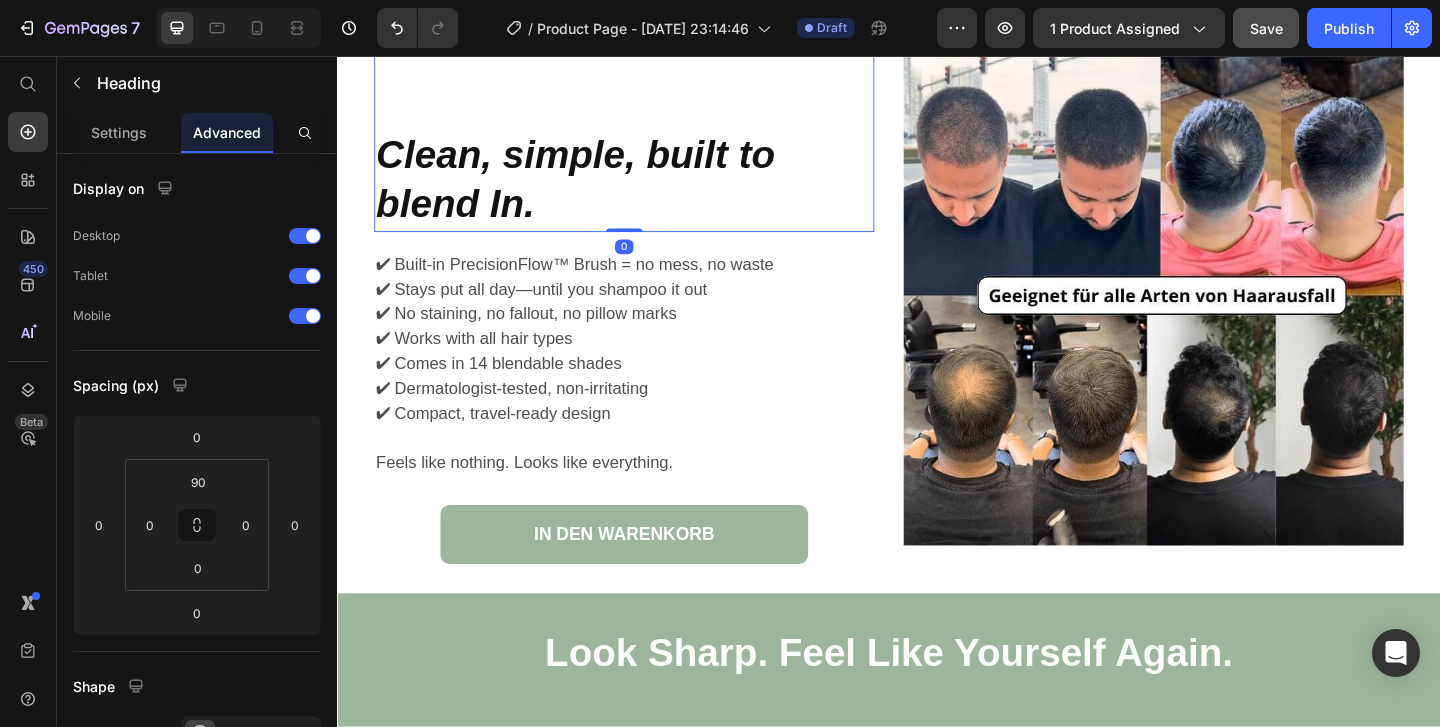 click 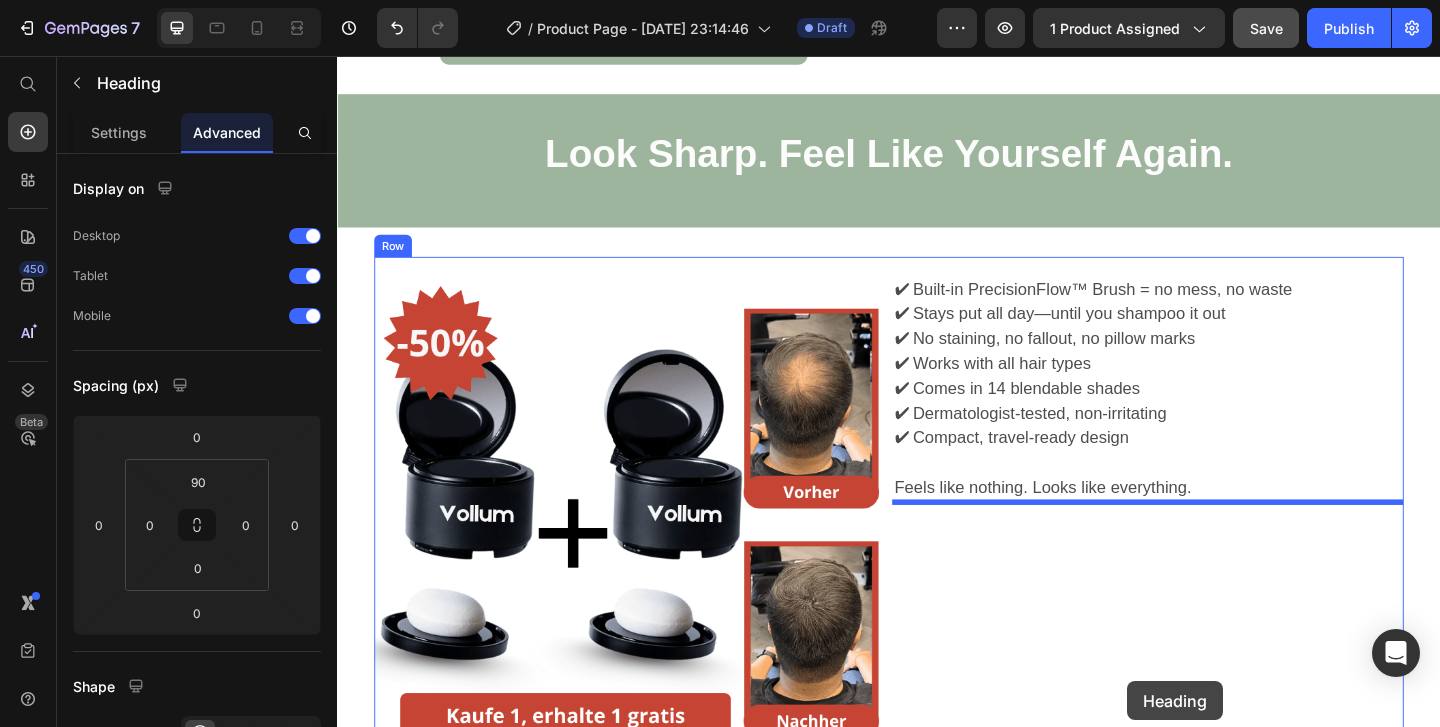 scroll, scrollTop: 6132, scrollLeft: 0, axis: vertical 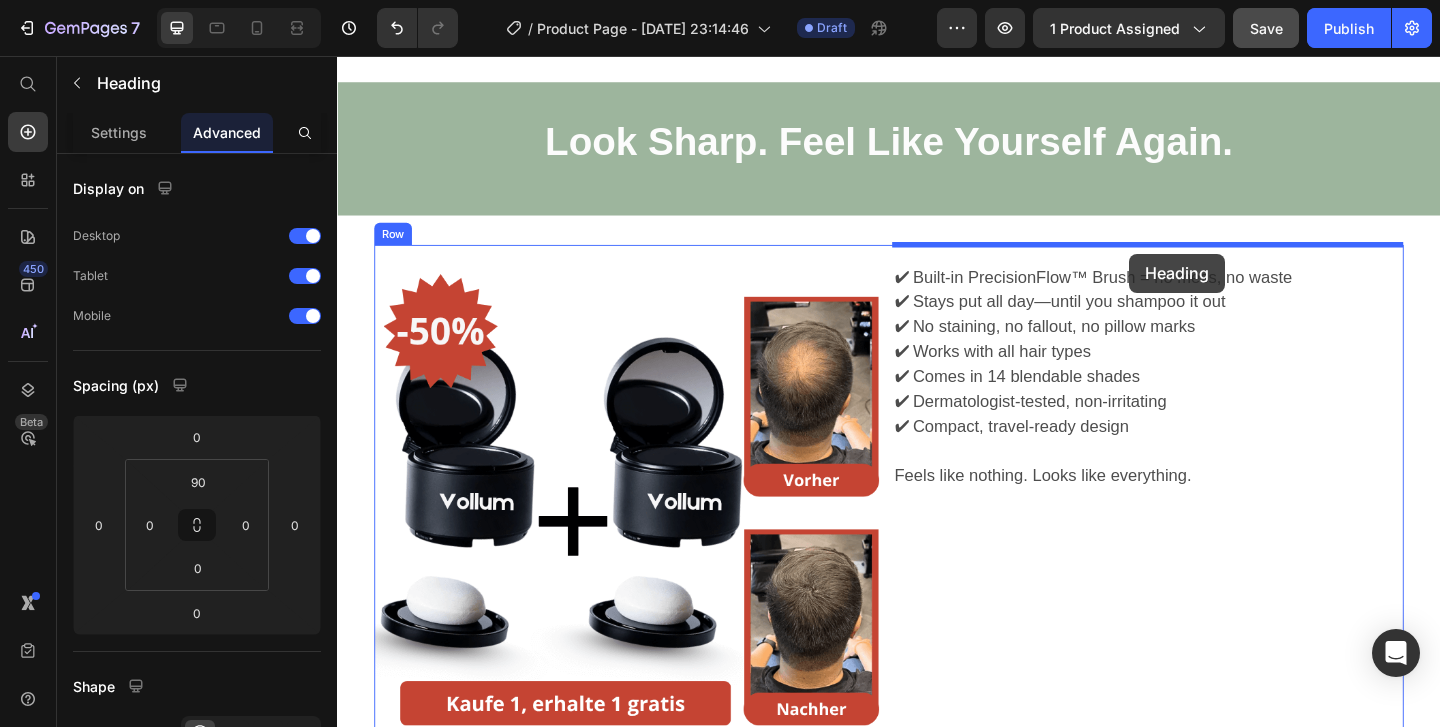 drag, startPoint x: 631, startPoint y: 543, endPoint x: 1199, endPoint y: 271, distance: 629.7682 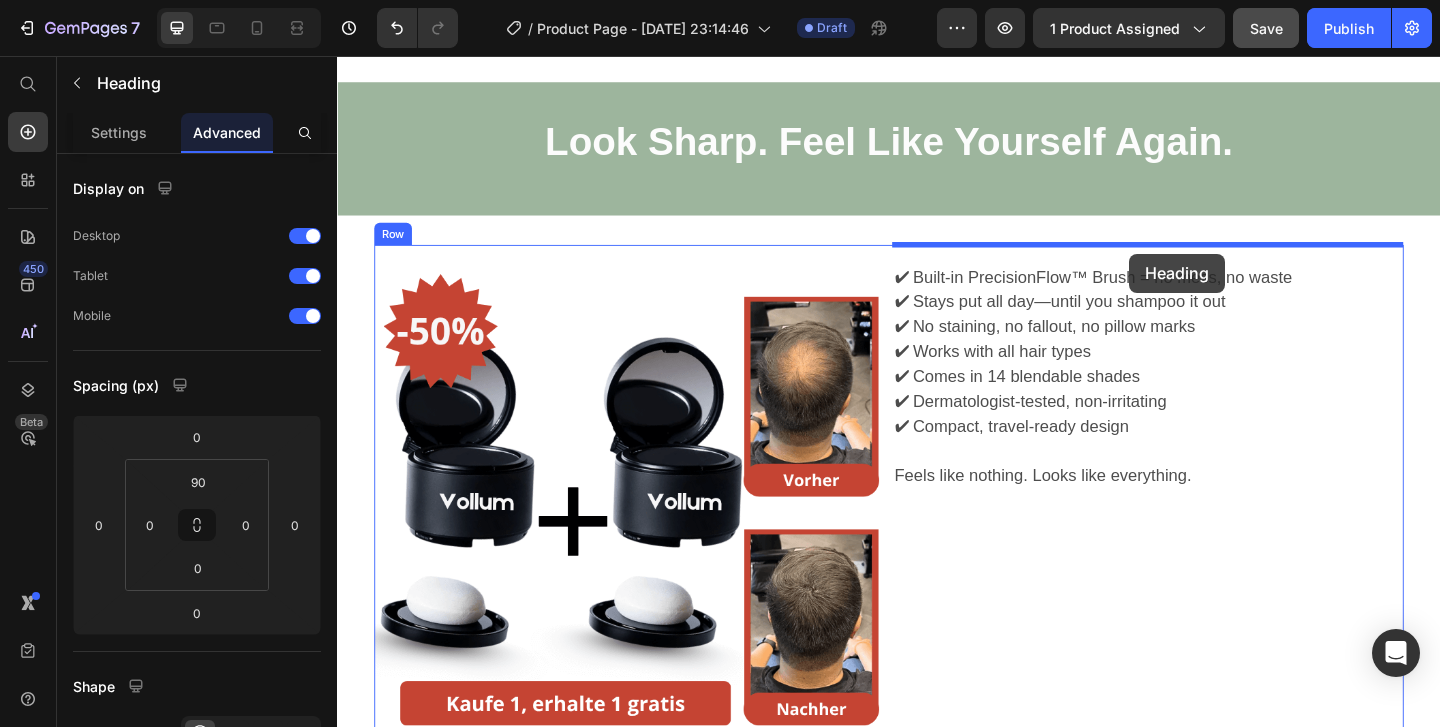 type on "16" 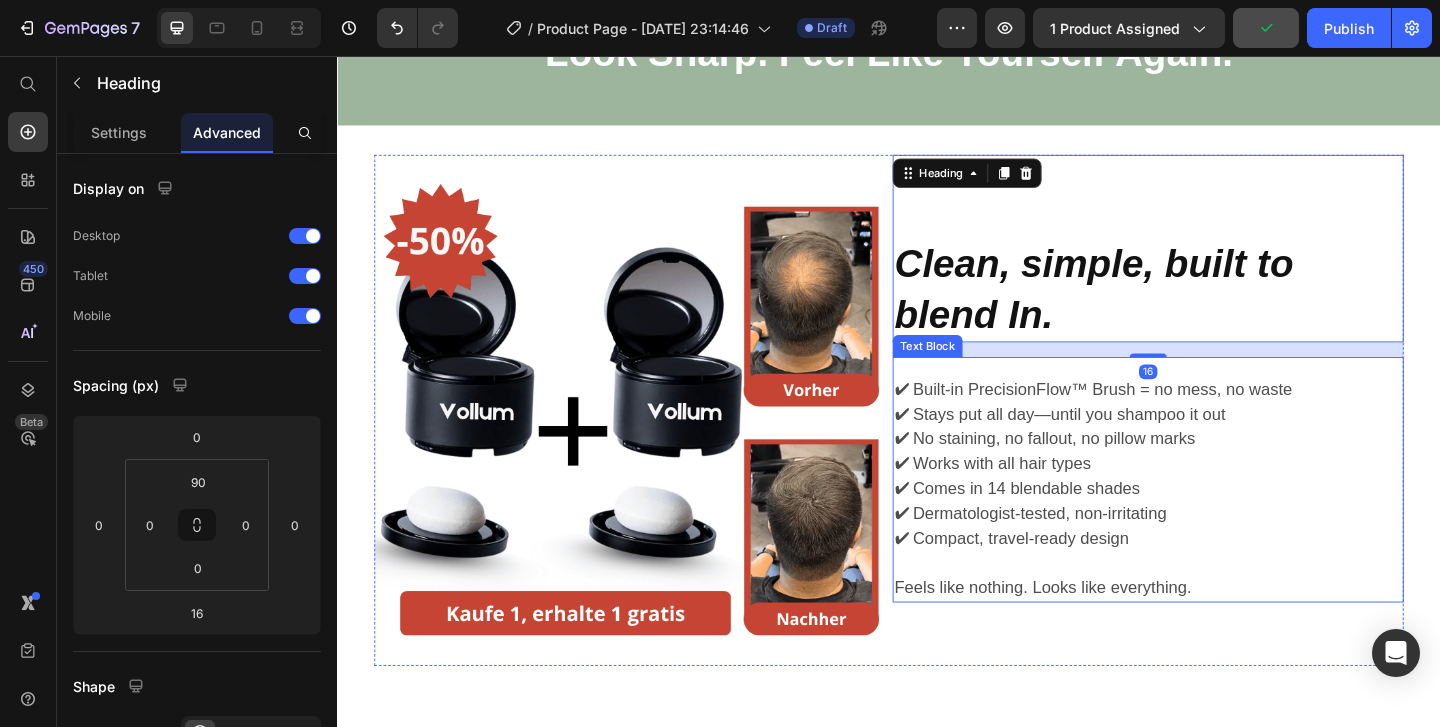 scroll, scrollTop: 5965, scrollLeft: 0, axis: vertical 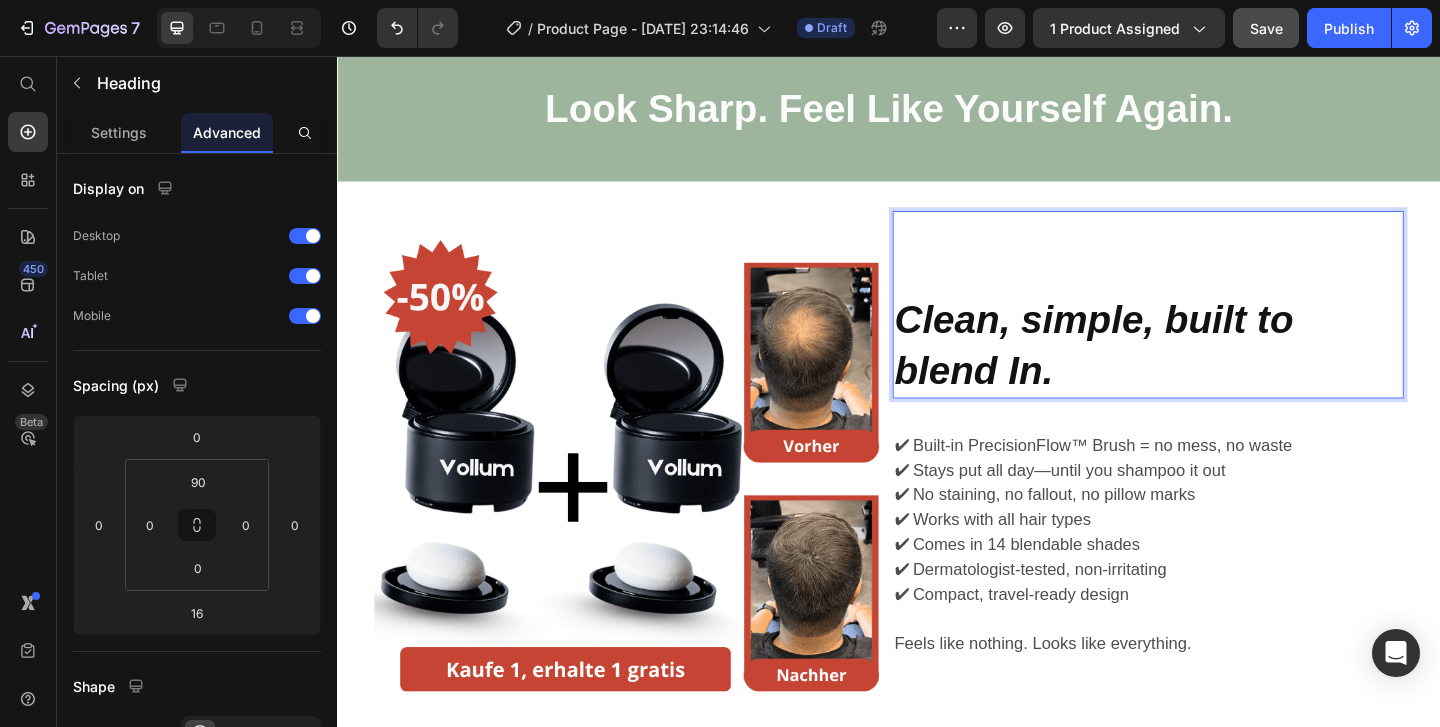 click on "Clean, simple, built to blend In." at bounding box center [1160, 370] 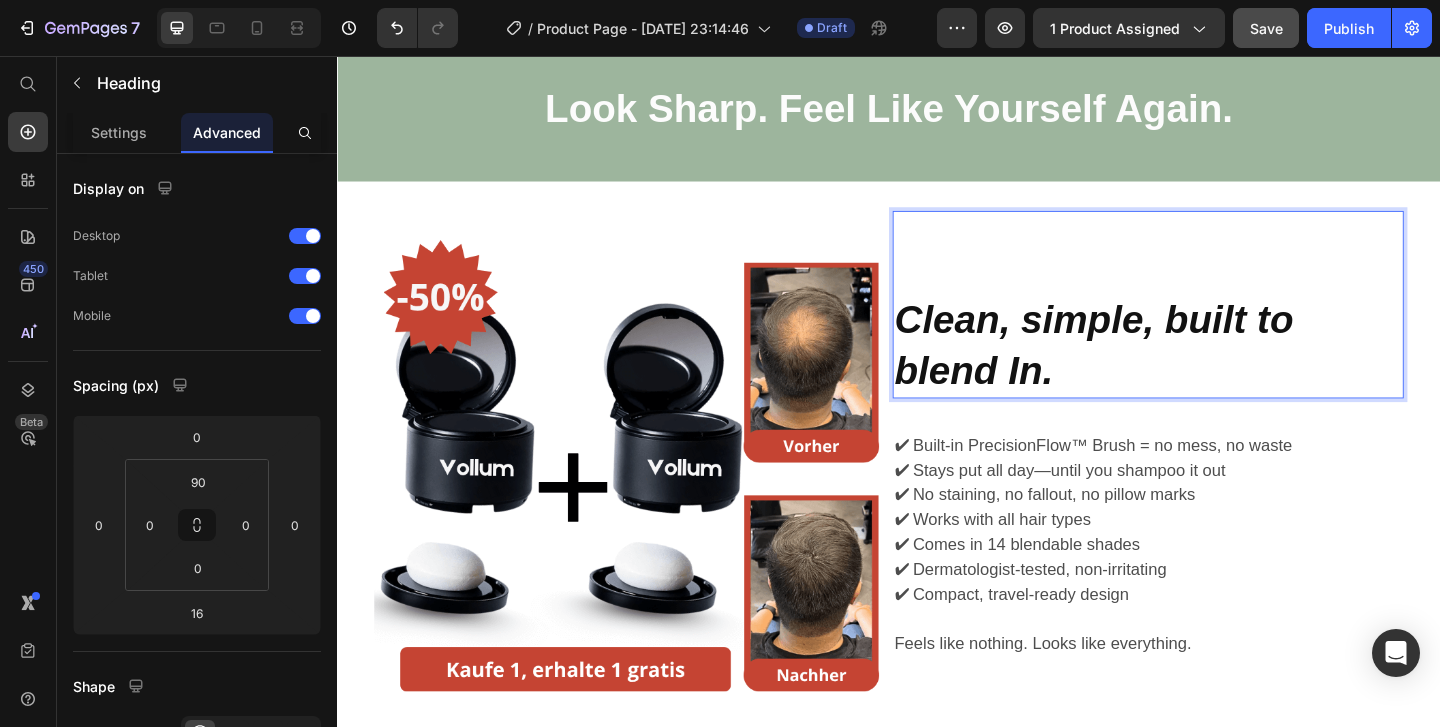 click on "Clean, simple, built to blend In." at bounding box center [1160, 370] 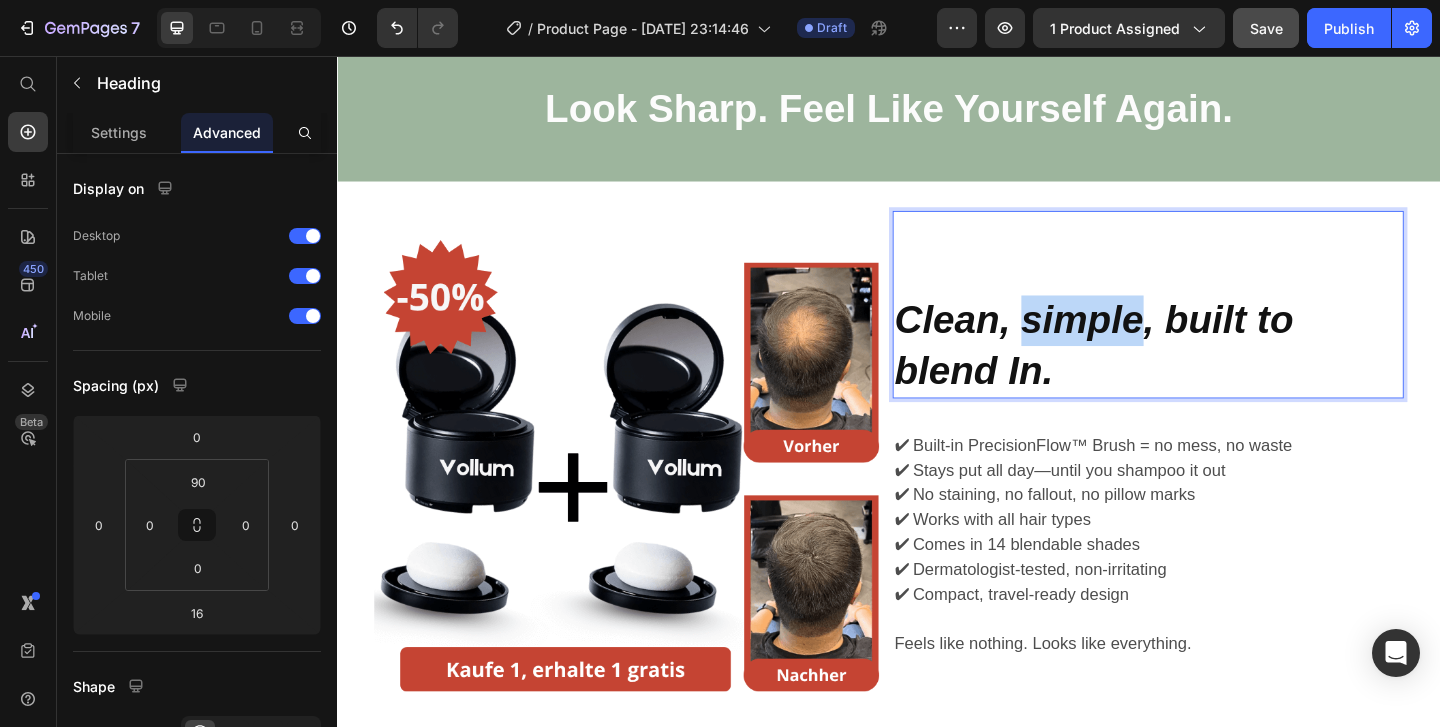 click on "Clean, simple, built to blend In." at bounding box center [1160, 370] 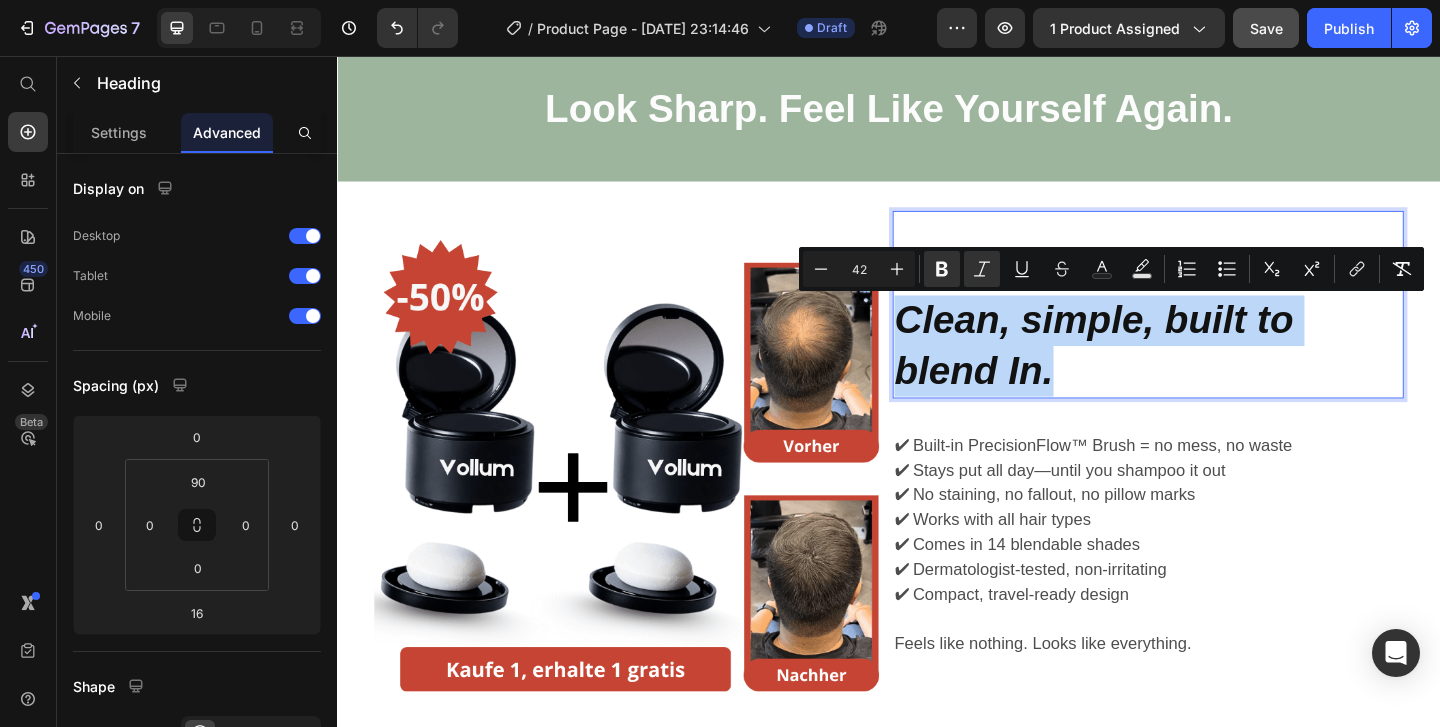 click on "Clean, simple, built to blend In." at bounding box center [1160, 370] 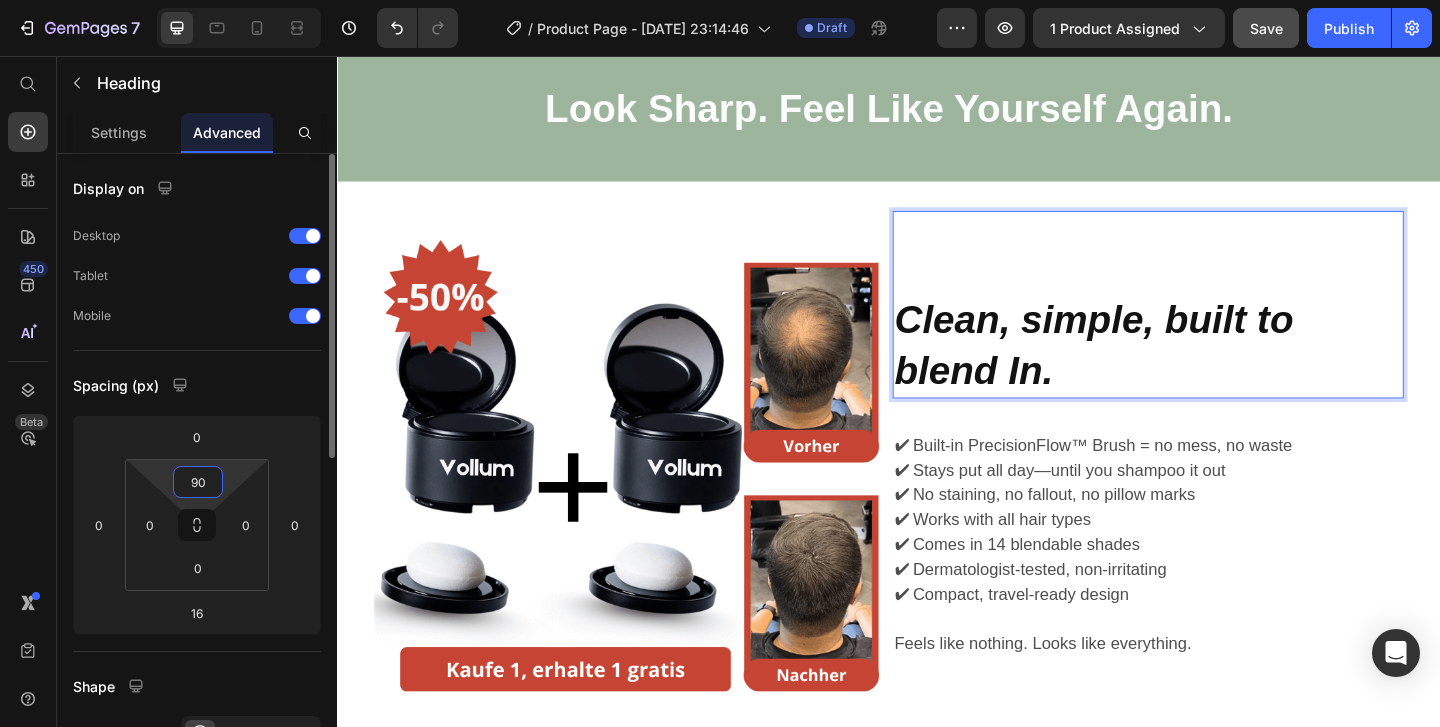 click on "90" at bounding box center [198, 482] 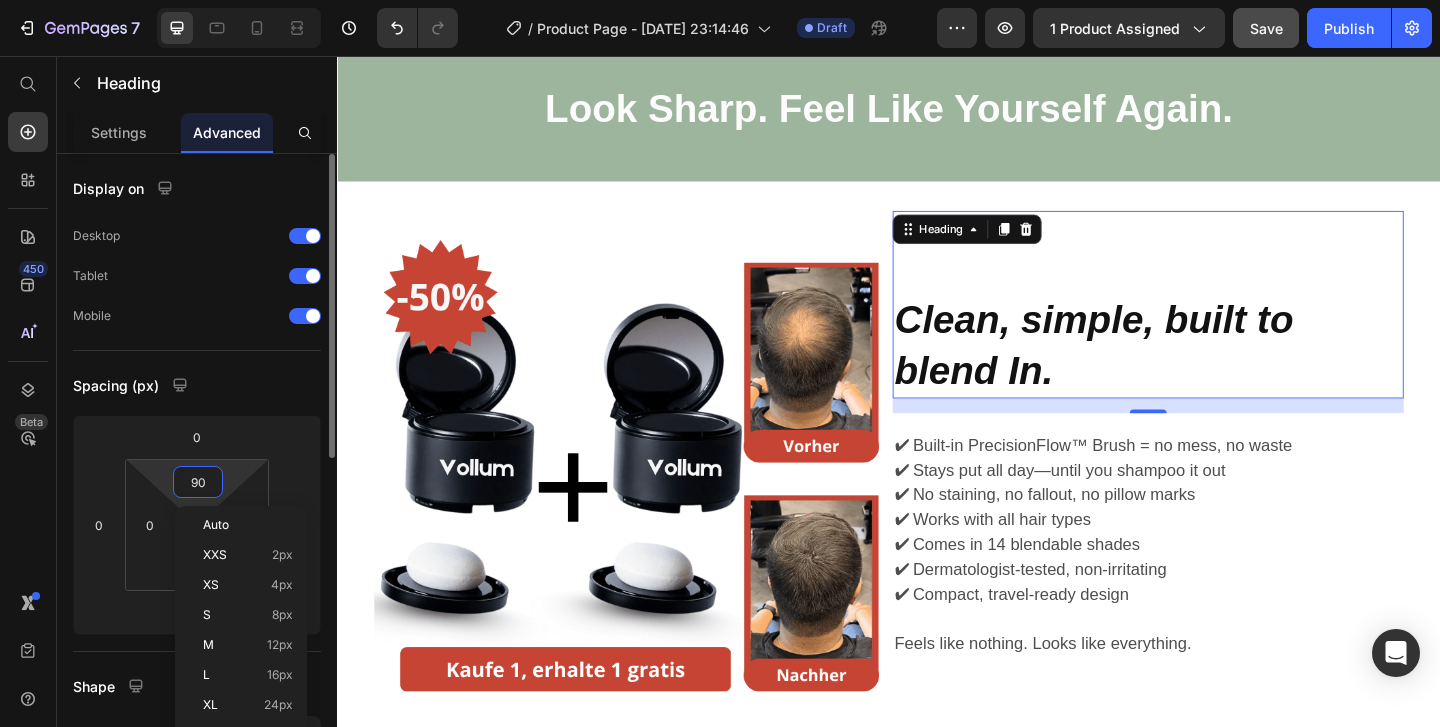 type on "0" 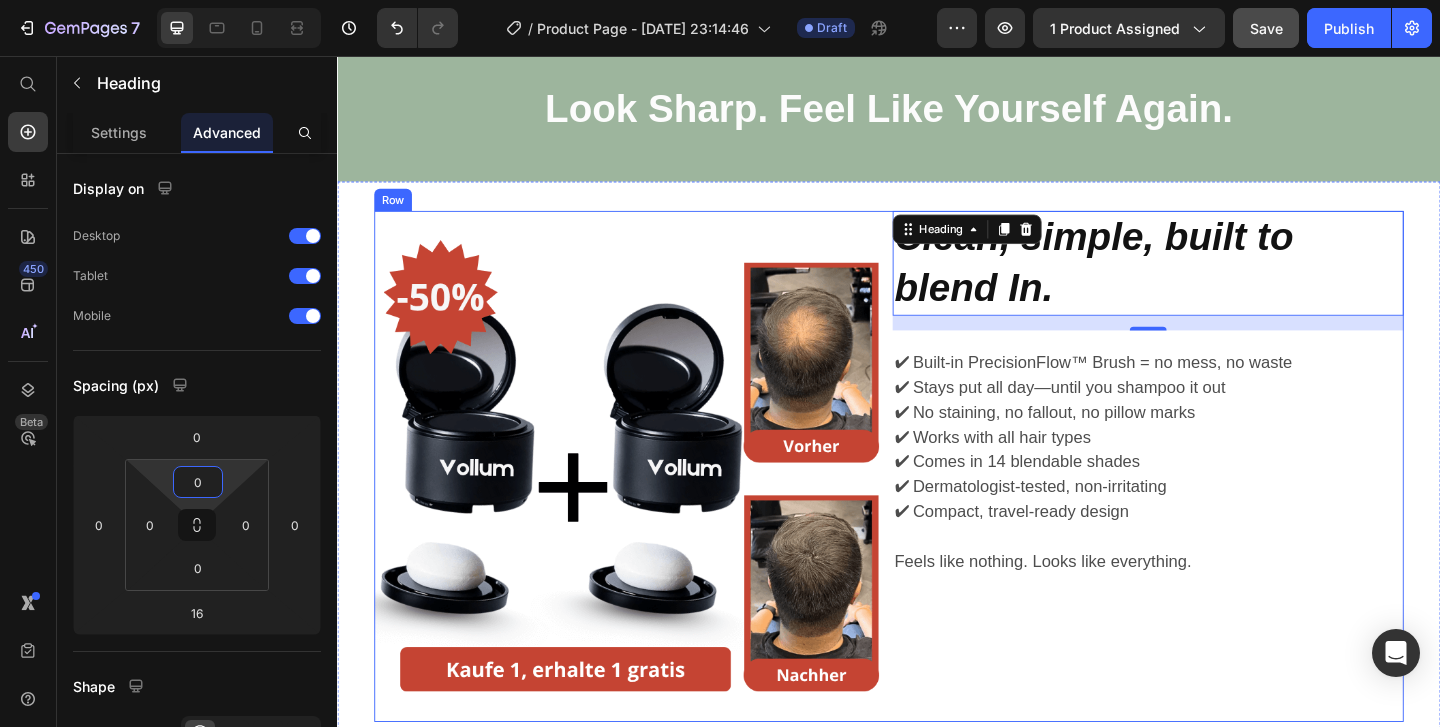 click on "⁠⁠⁠⁠⁠⁠⁠ Clean, simple, built to blend In. Heading   16 ✔ Built-in PrecisionFlow™ Brush = no mess, no waste ✔ Stays put all day—until you shampoo it out ✔ No staining, no fallout, no pillow marks ✔ Works with all hair types ✔ Comes in 14 blendable shades ✔ Dermatologist-tested, non-irritating ✔ Compact, travel-ready design   Feels like nothing. Looks like everything. Text Block" at bounding box center (1219, 502) 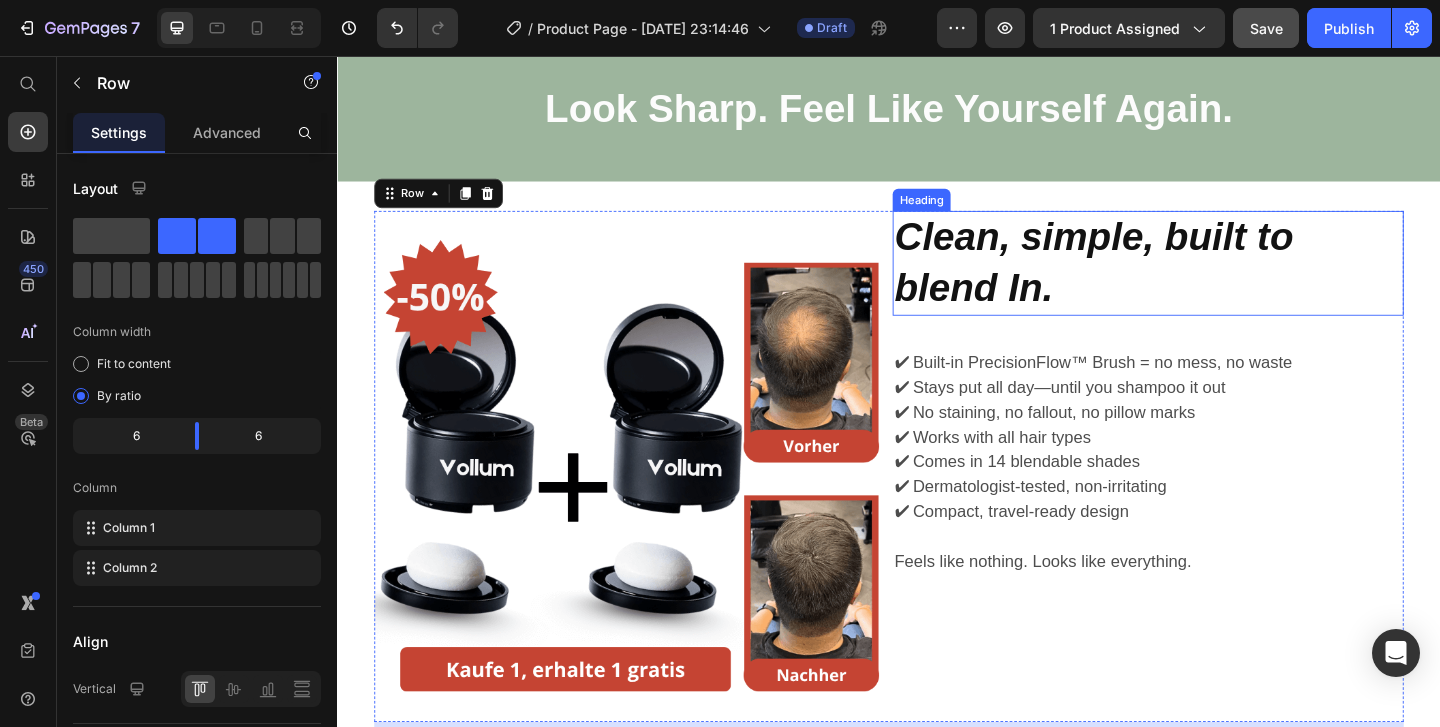 click on "Clean, simple, built to blend In." at bounding box center [1160, 280] 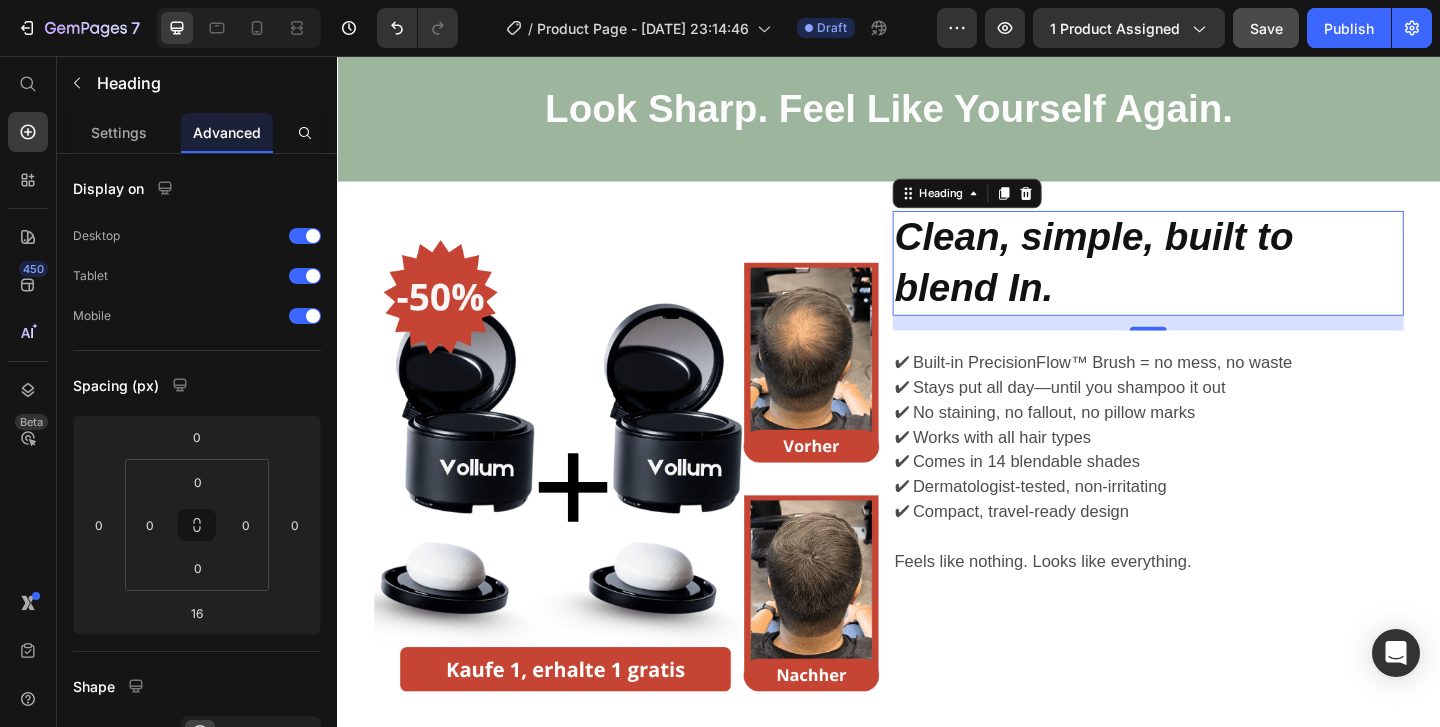 click on "Clean, simple, built to blend In." at bounding box center (1160, 280) 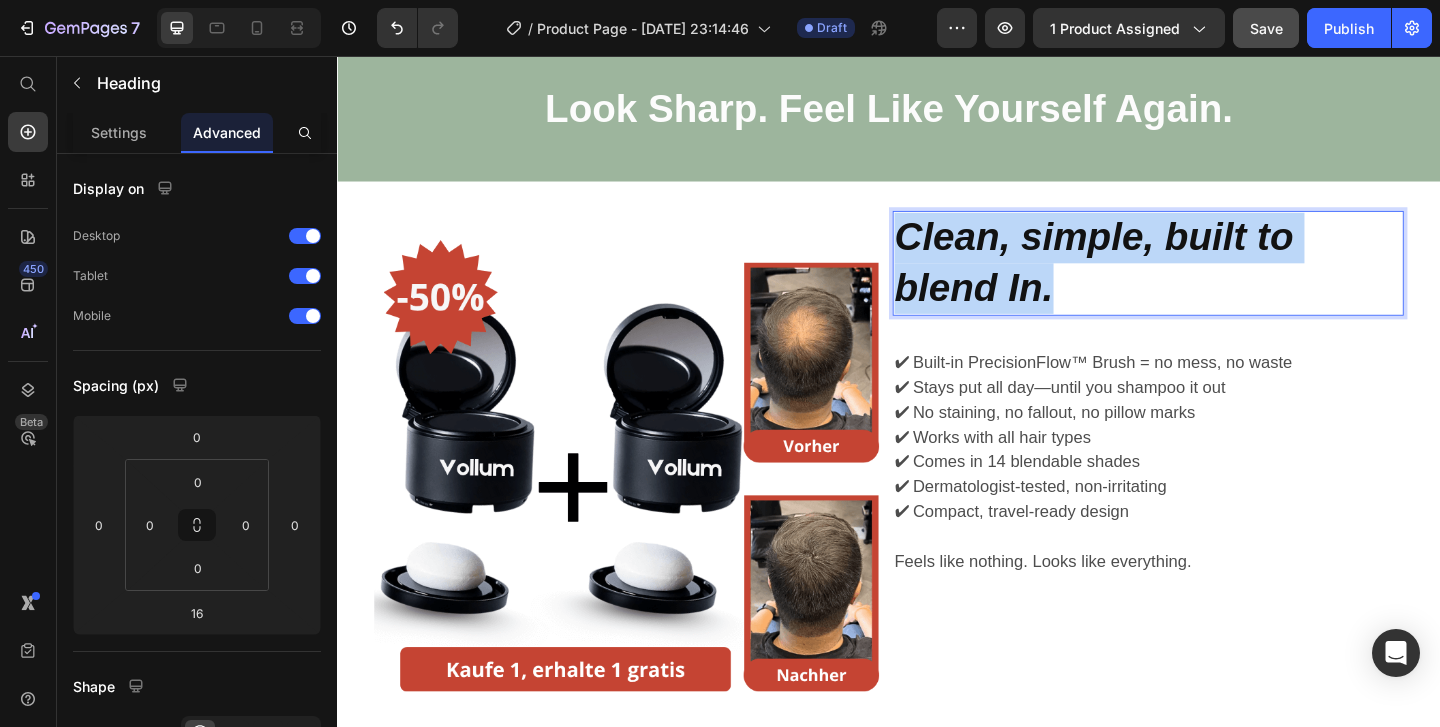 click on "Clean, simple, built to blend In." at bounding box center (1160, 280) 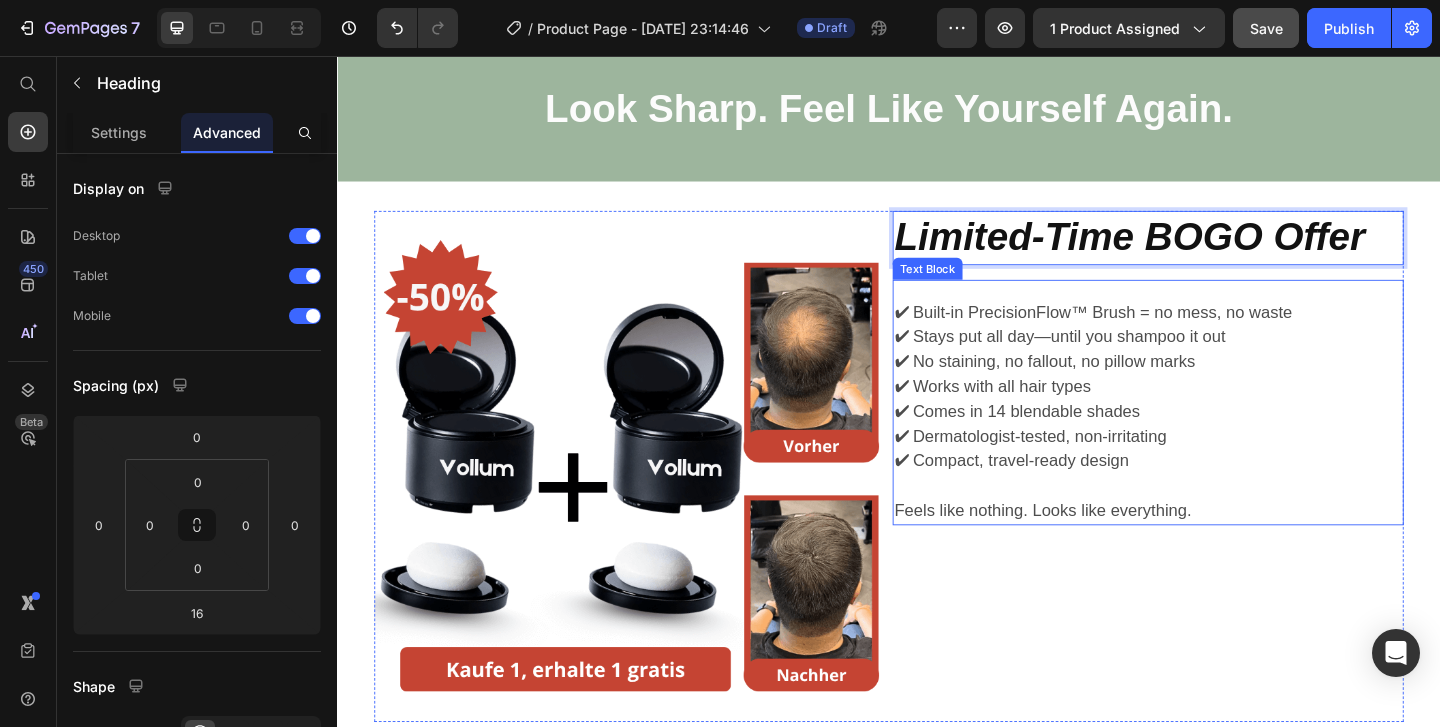 click on "✔ Built-in PrecisionFlow™ Brush = no mess, no waste" at bounding box center (1214, 334) 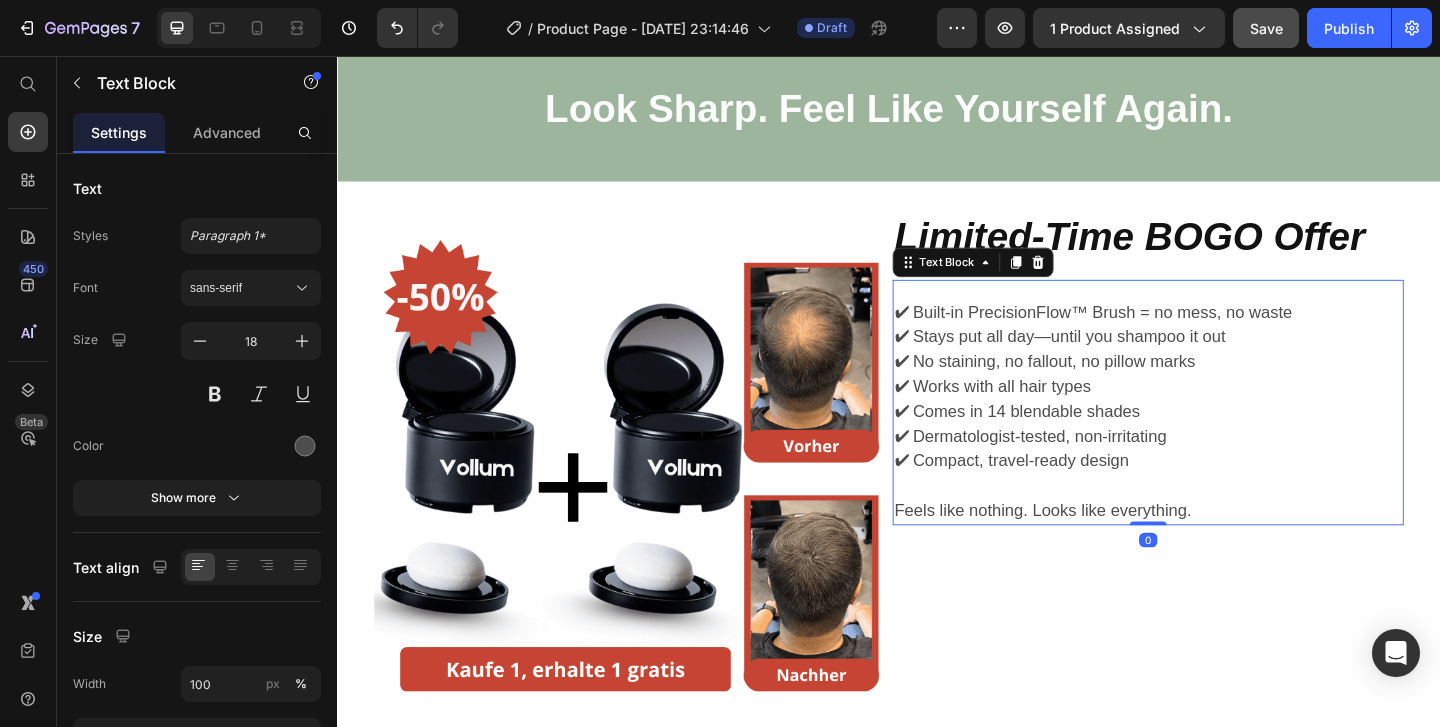 click on "✔ Built-in PrecisionFlow™ Brush = no mess, no waste" at bounding box center (1214, 334) 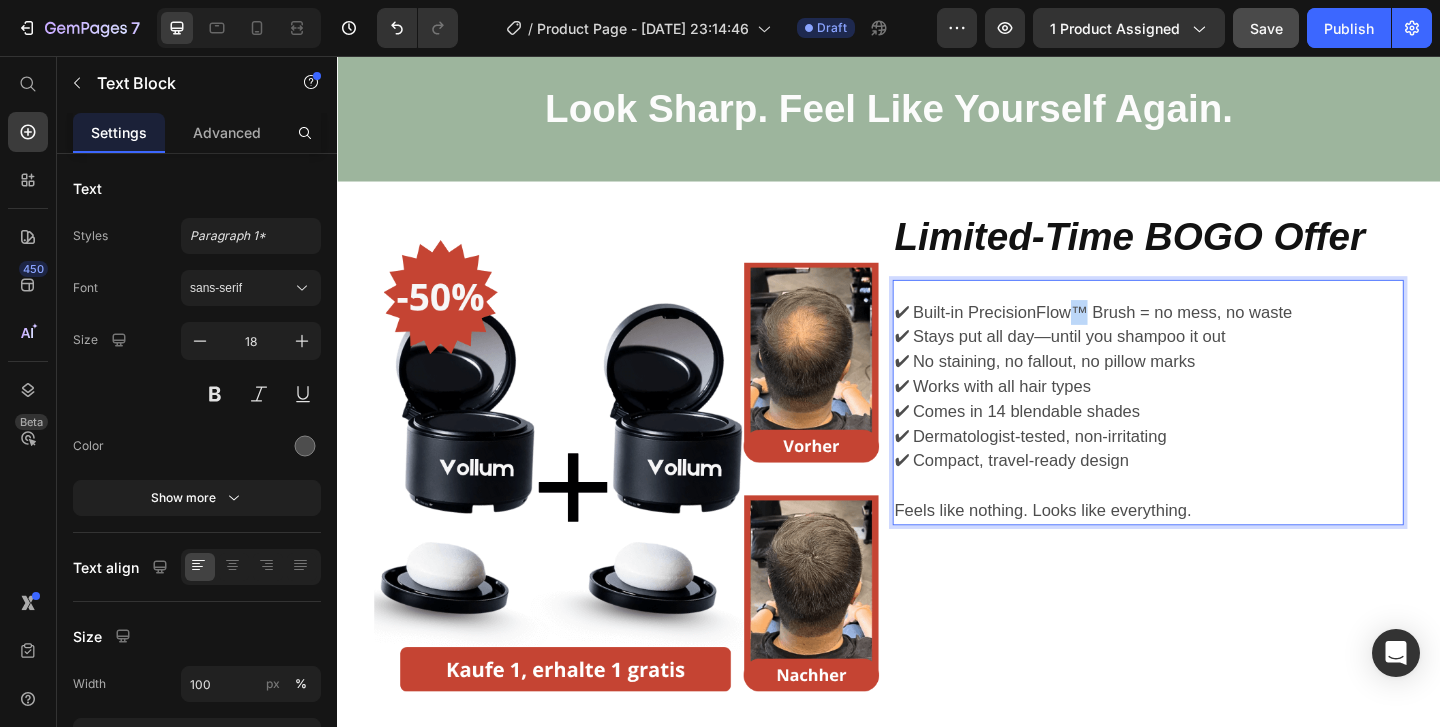 click on "✔ Built-in PrecisionFlow™ Brush = no mess, no waste" at bounding box center (1214, 334) 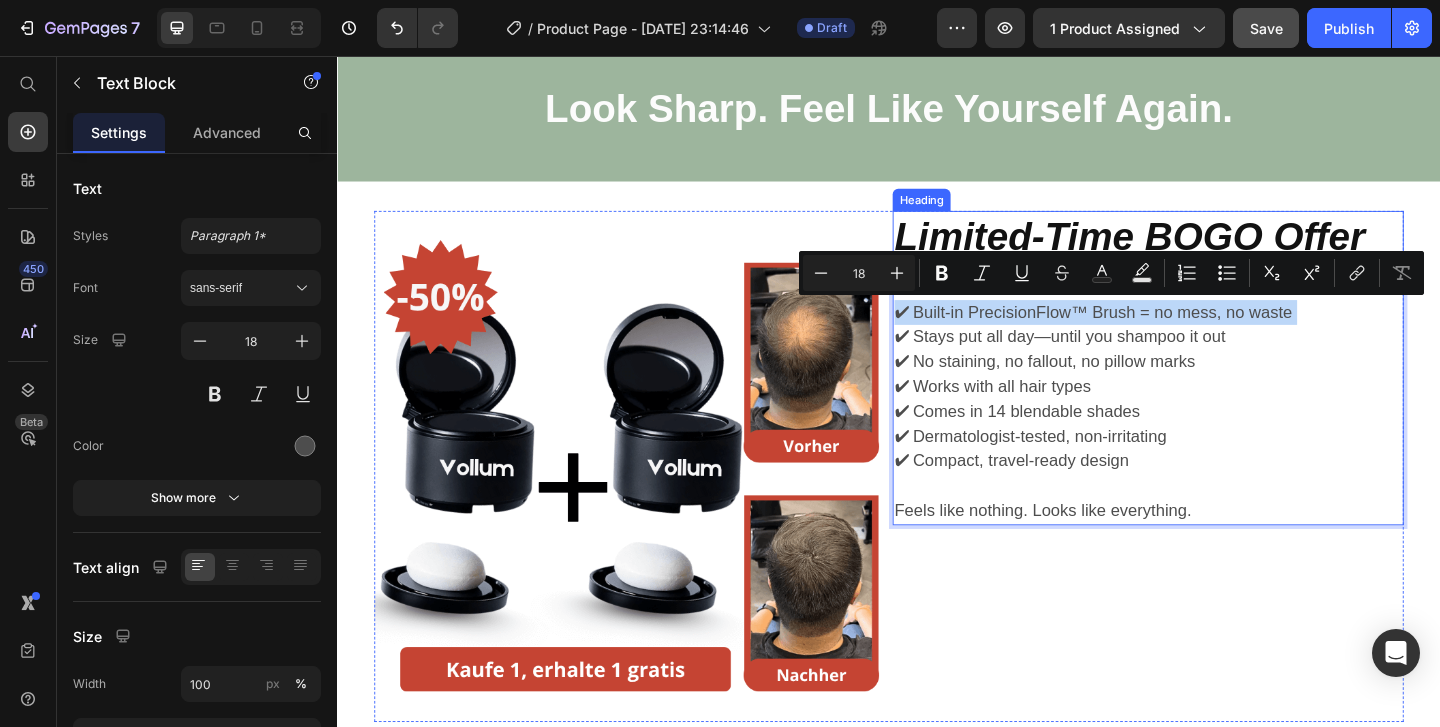 click on "Limited-Time BOGO Offer" at bounding box center (1199, 252) 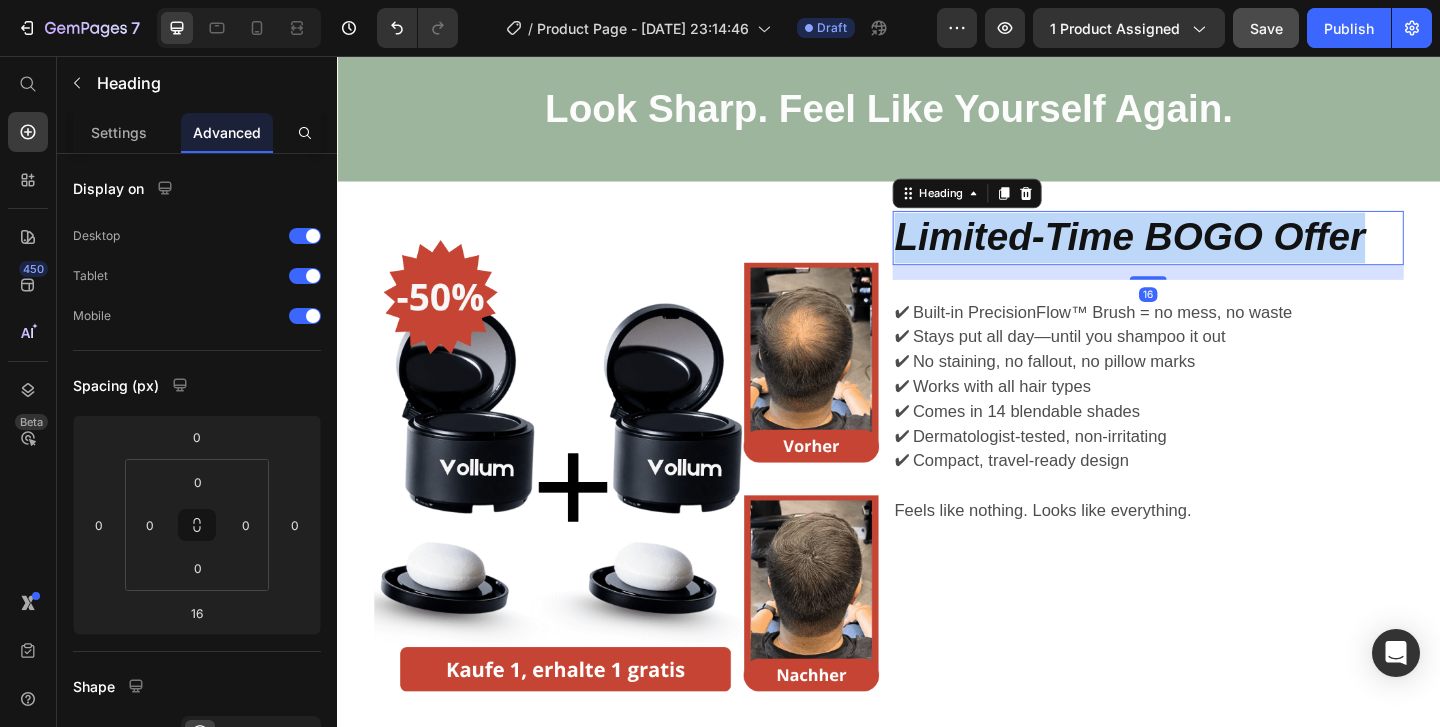click on "Limited-Time BOGO Offer" at bounding box center (1199, 252) 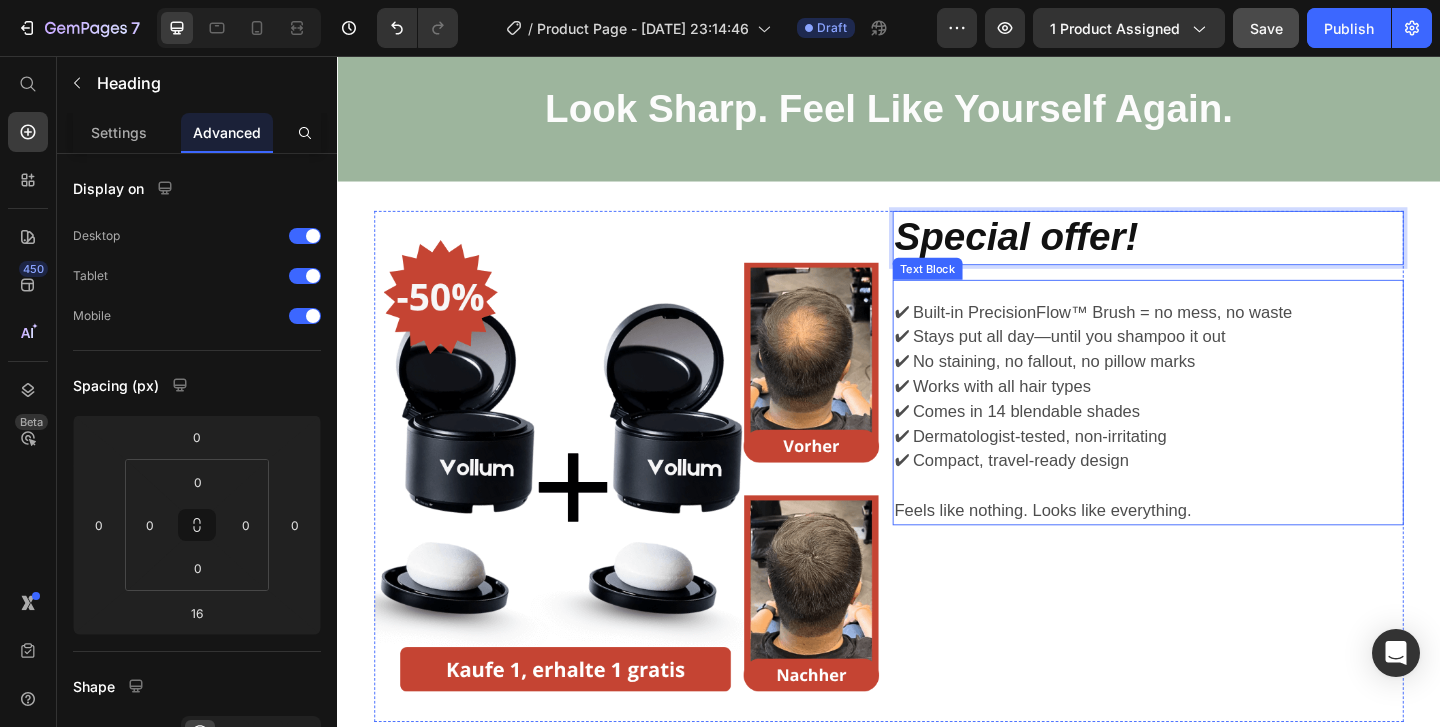 click on "✔ Stays put all day—until you shampoo it out" at bounding box center (1214, 361) 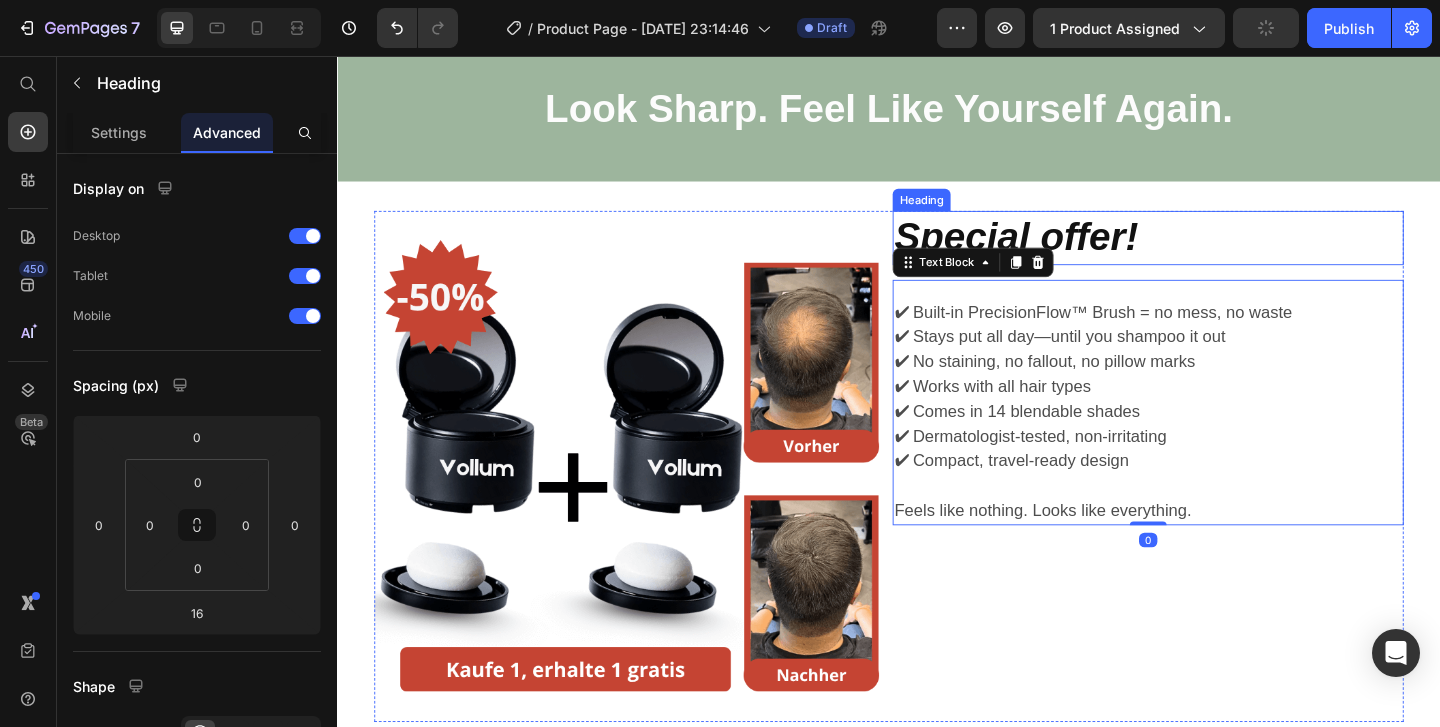 click on "Special offer!" at bounding box center (1075, 252) 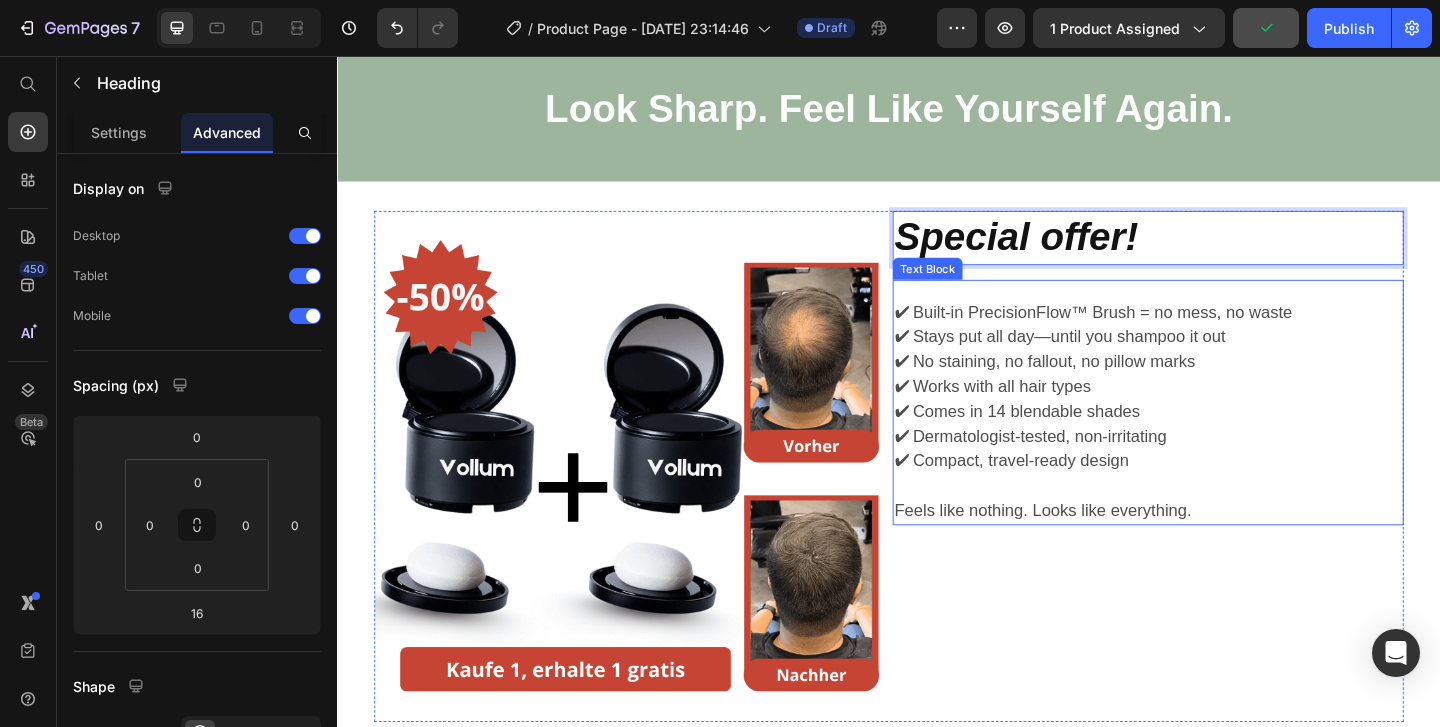 click on "✔ No staining, no fallout, no pillow marks" at bounding box center (1214, 388) 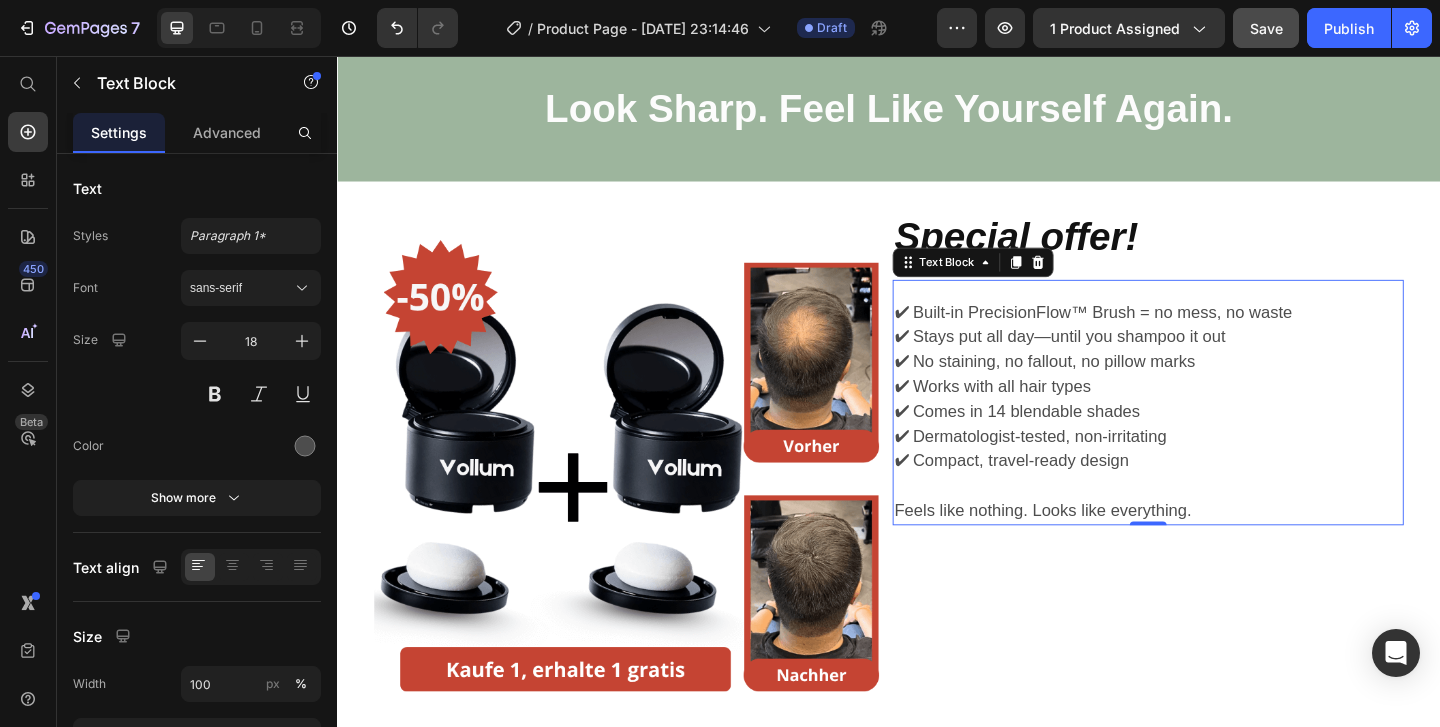click on "✔ Comes in 14 blendable shades" at bounding box center (1214, 442) 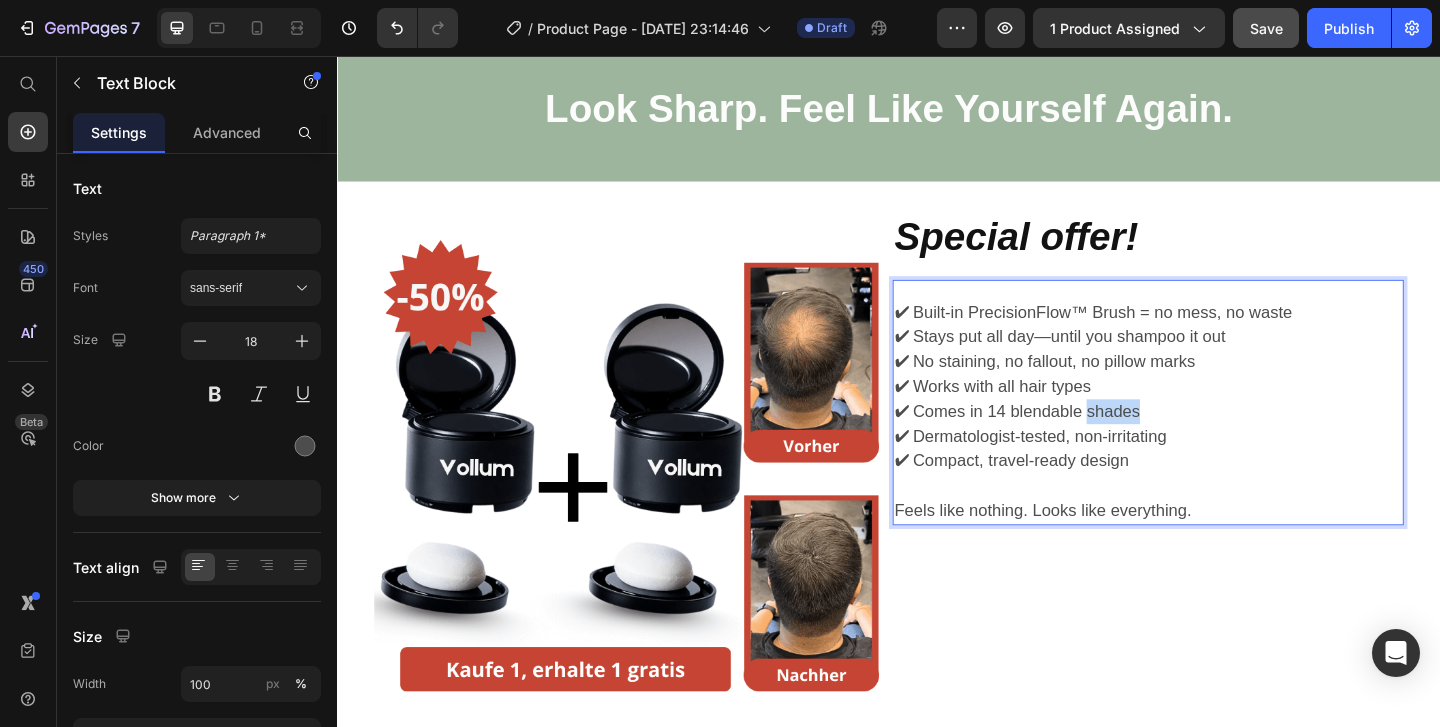 click on "✔ Comes in 14 blendable shades" at bounding box center (1214, 442) 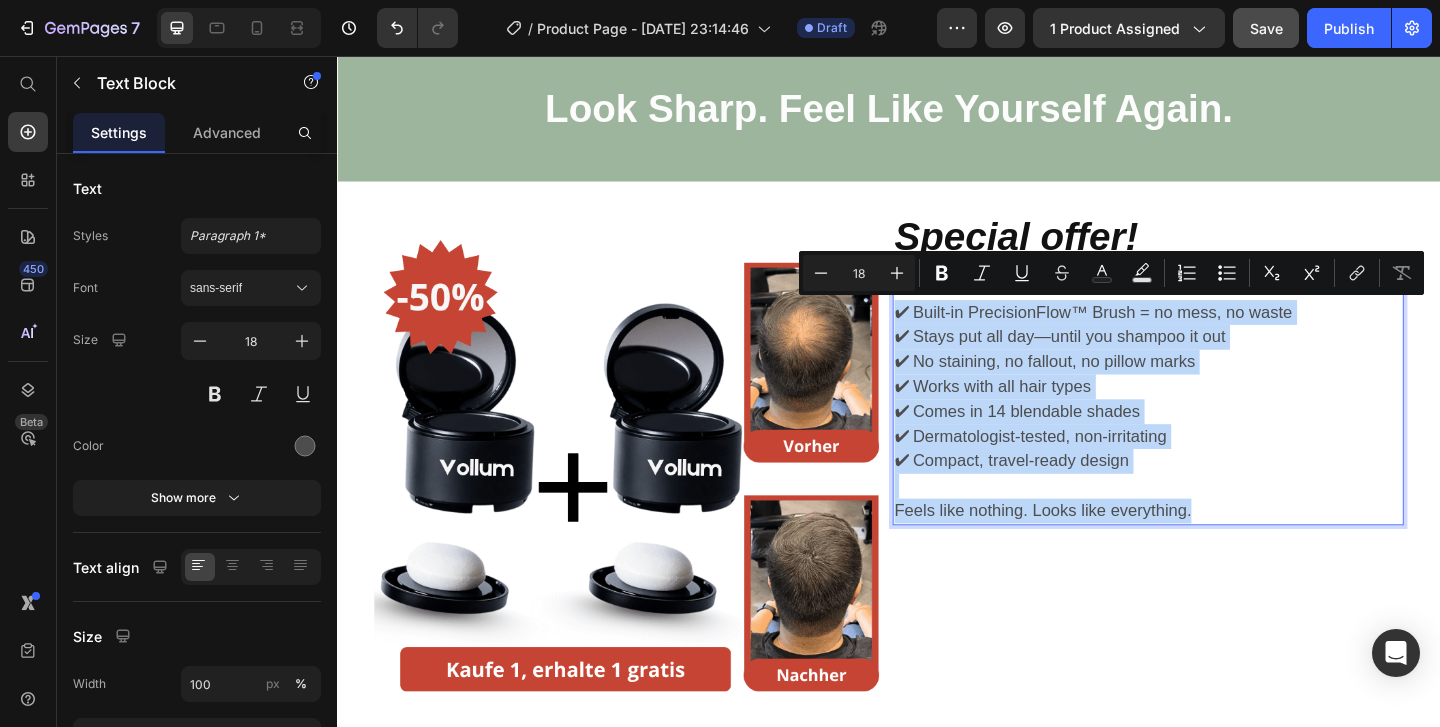 drag, startPoint x: 1275, startPoint y: 554, endPoint x: 944, endPoint y: 319, distance: 405.93842 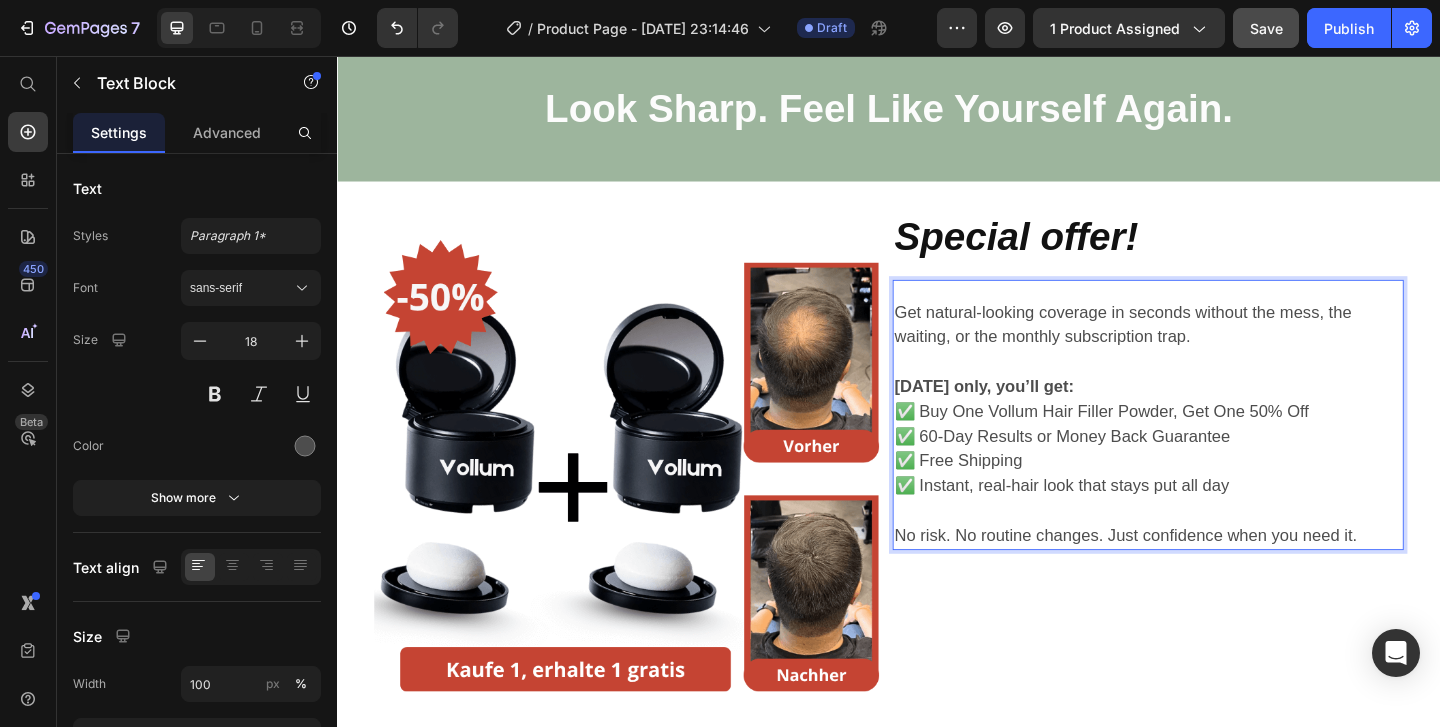 click on "Get natural-looking coverage in seconds without the mess, the waiting, or the monthly subscription trap." at bounding box center [1214, 348] 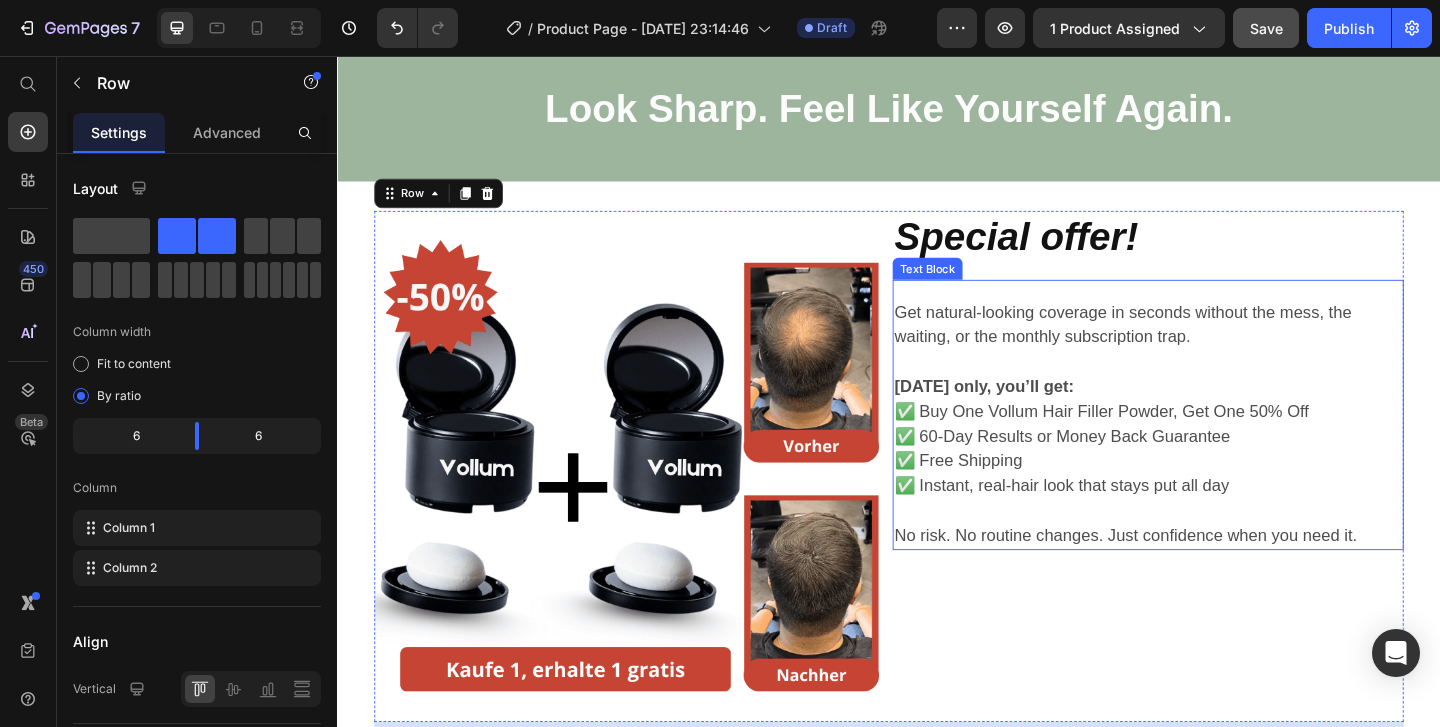 click at bounding box center (1214, 550) 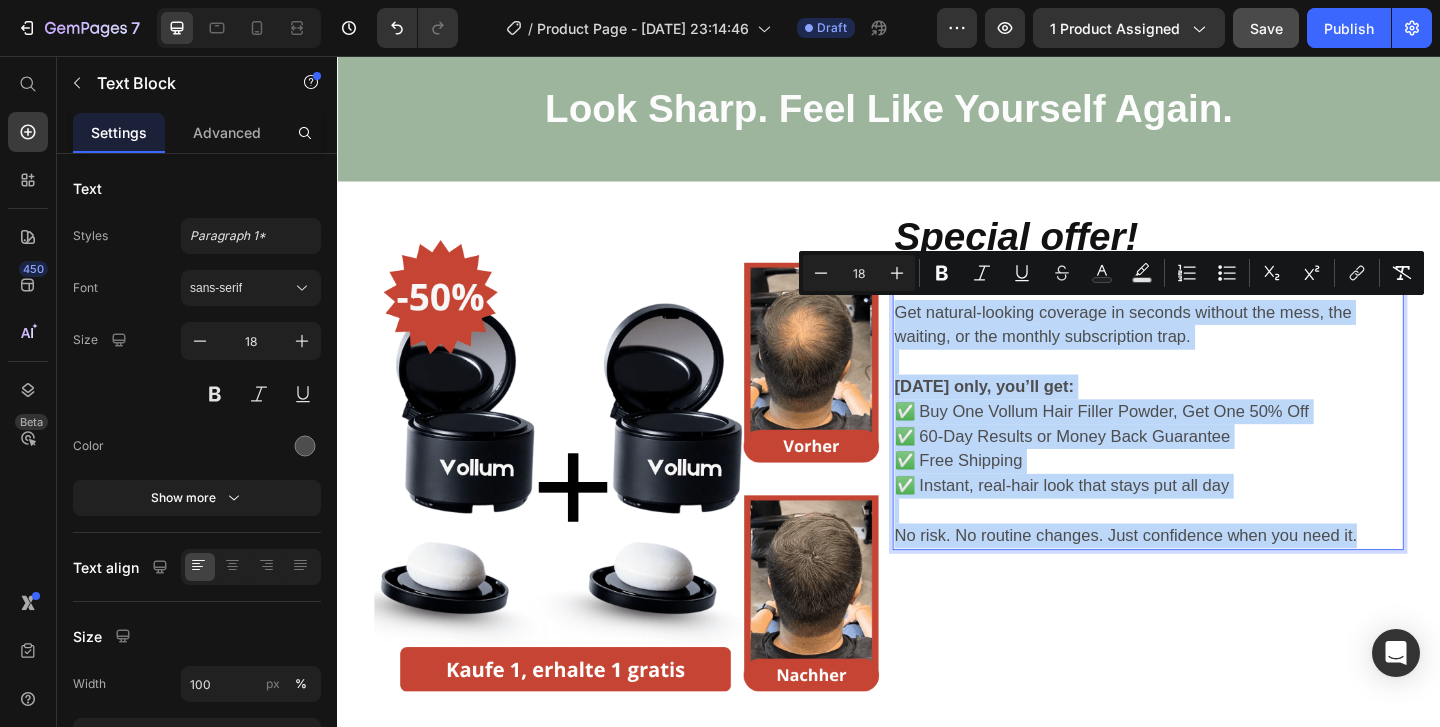 drag, startPoint x: 1451, startPoint y: 574, endPoint x: 946, endPoint y: 339, distance: 557.0009 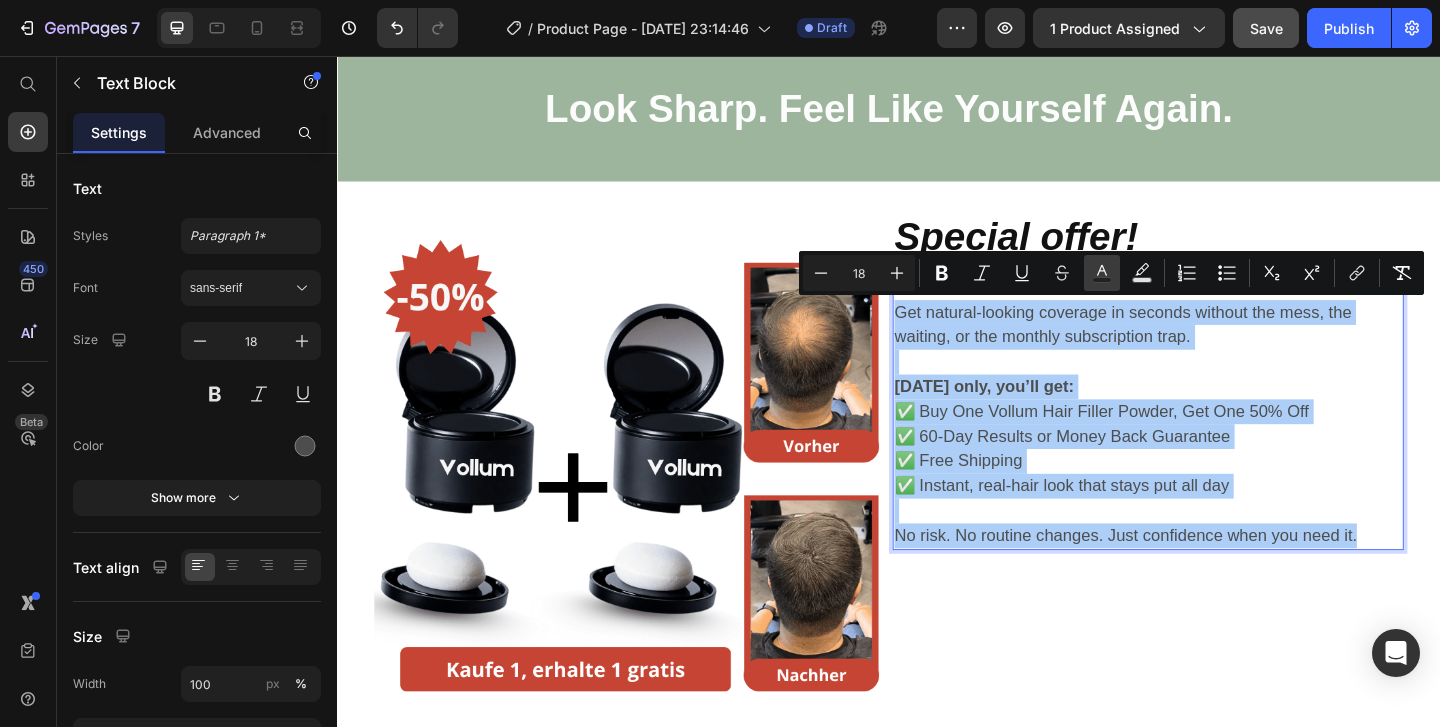 click 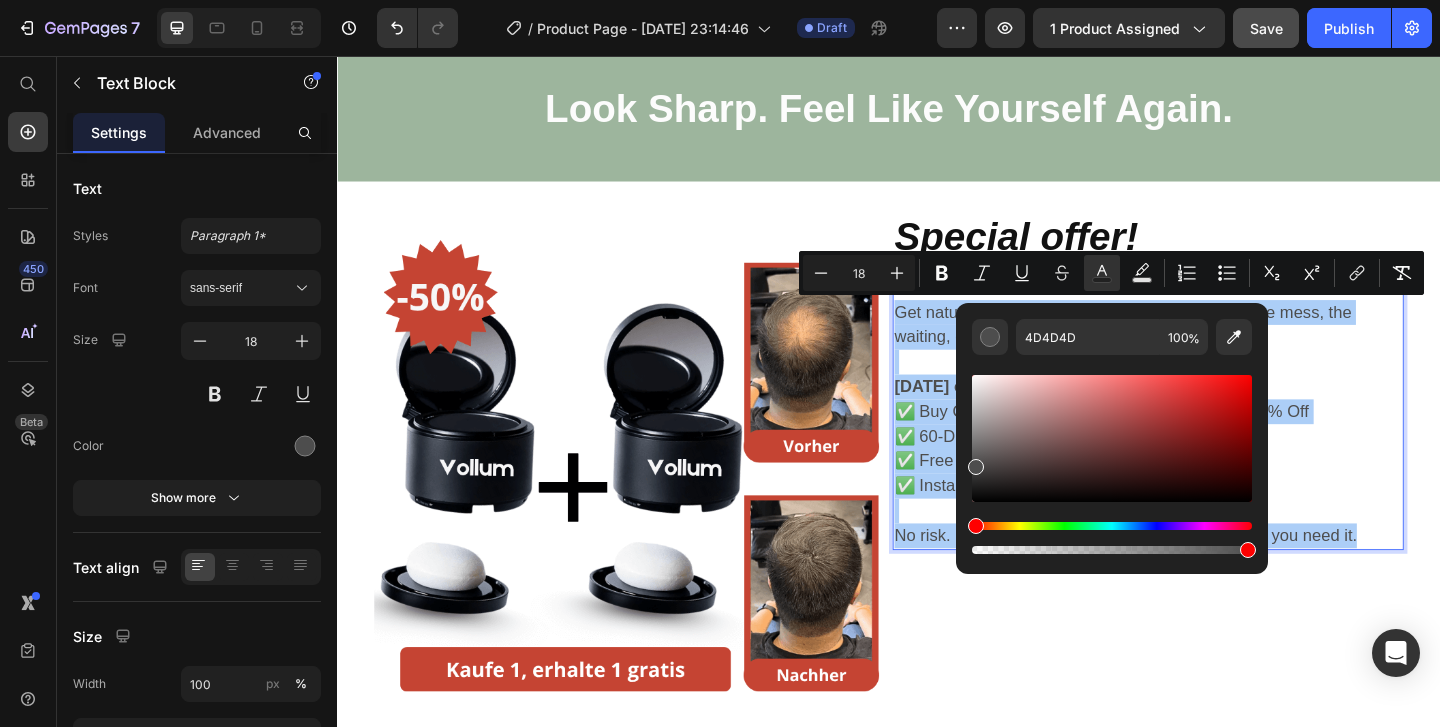 click on "4D4D4D 100 %" at bounding box center (1112, 430) 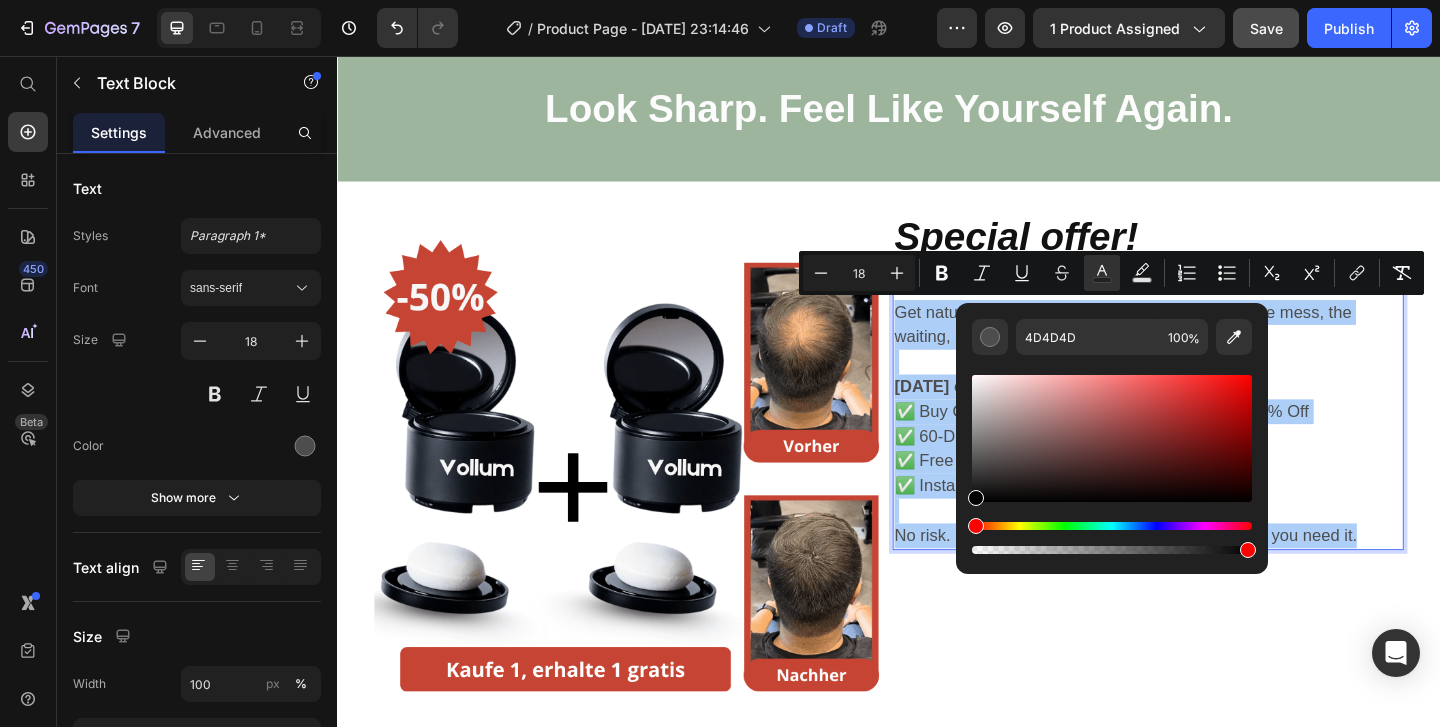 drag, startPoint x: 974, startPoint y: 435, endPoint x: 974, endPoint y: 543, distance: 108 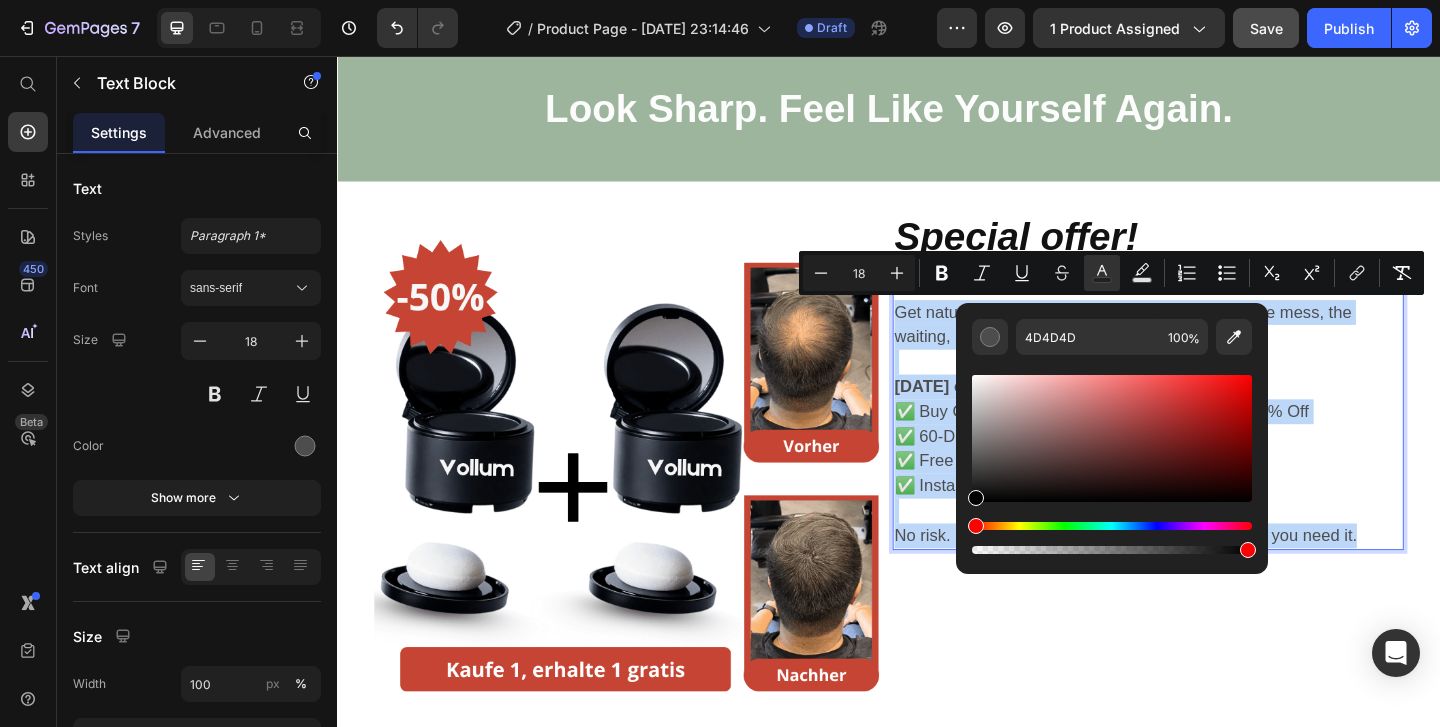 type on "000000" 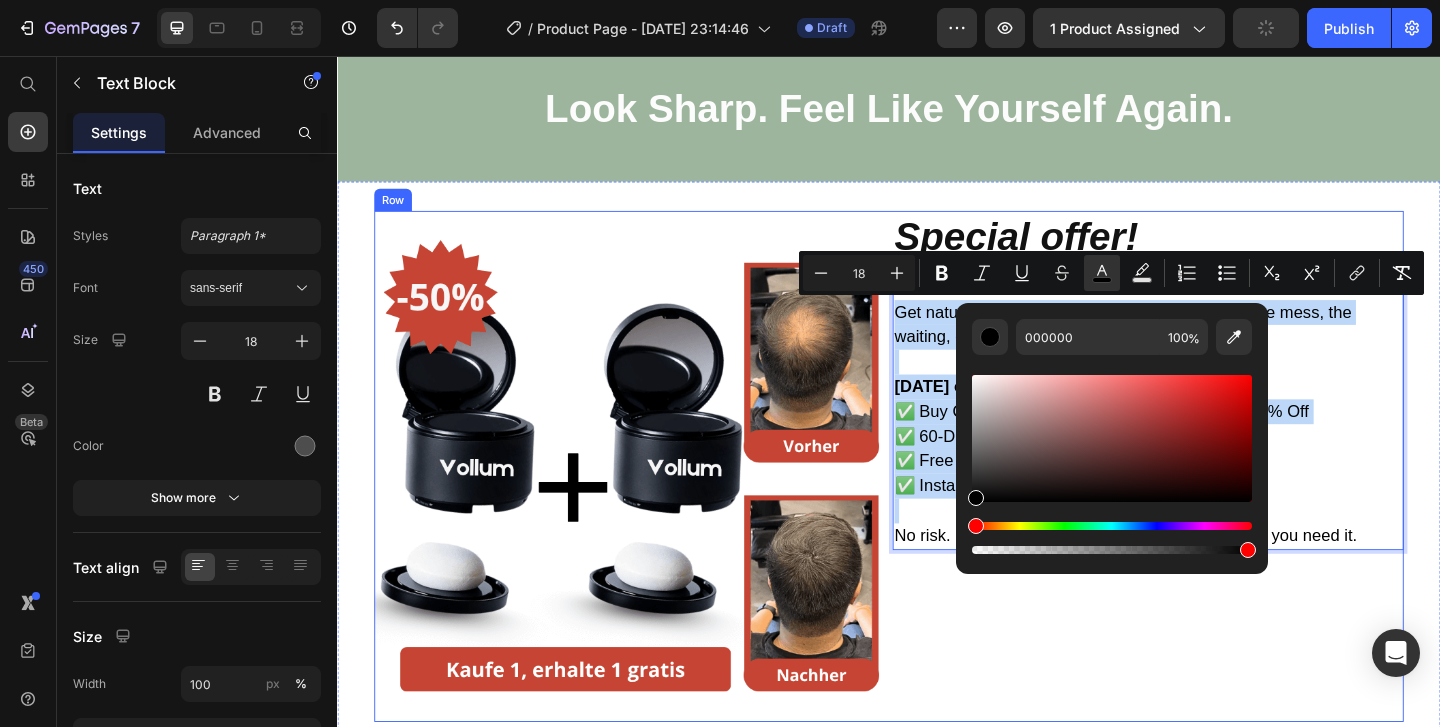 click on "⁠⁠⁠⁠⁠⁠⁠ Special offer! Heading Get natural-looking coverage in seconds without the mess, the waiting, or the monthly subscription trap. Today only, you’ll get: ✅ Buy One Vollum Hair Filler Powder, Get One 50% Off ✅ 60-Day Results or Money Back Guarantee ✅ Free Shipping ✅ Instant, real-hair look that stays put all day No risk. No routine changes. Just confidence when you need it. Text Block   0" at bounding box center [1219, 502] 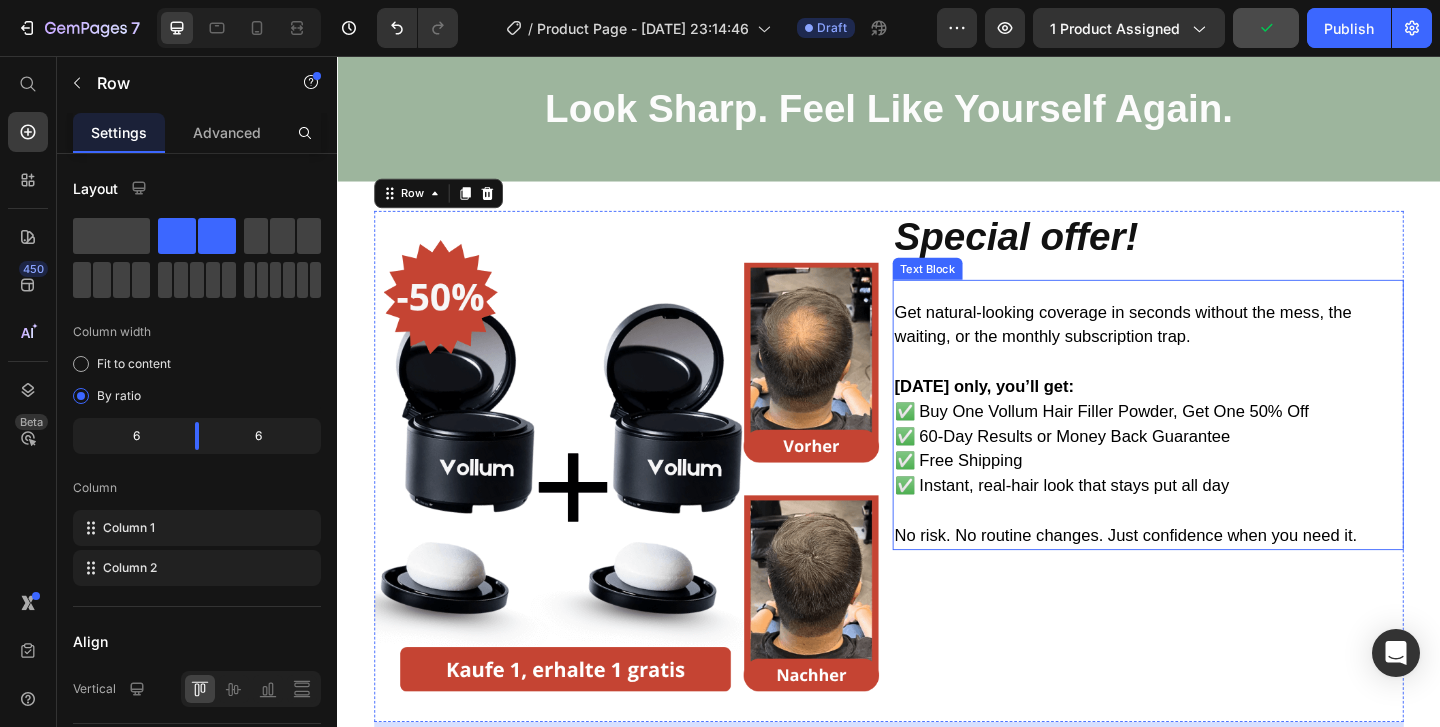 click on "✅ Instant, real-hair look that stays put all day" at bounding box center [1125, 523] 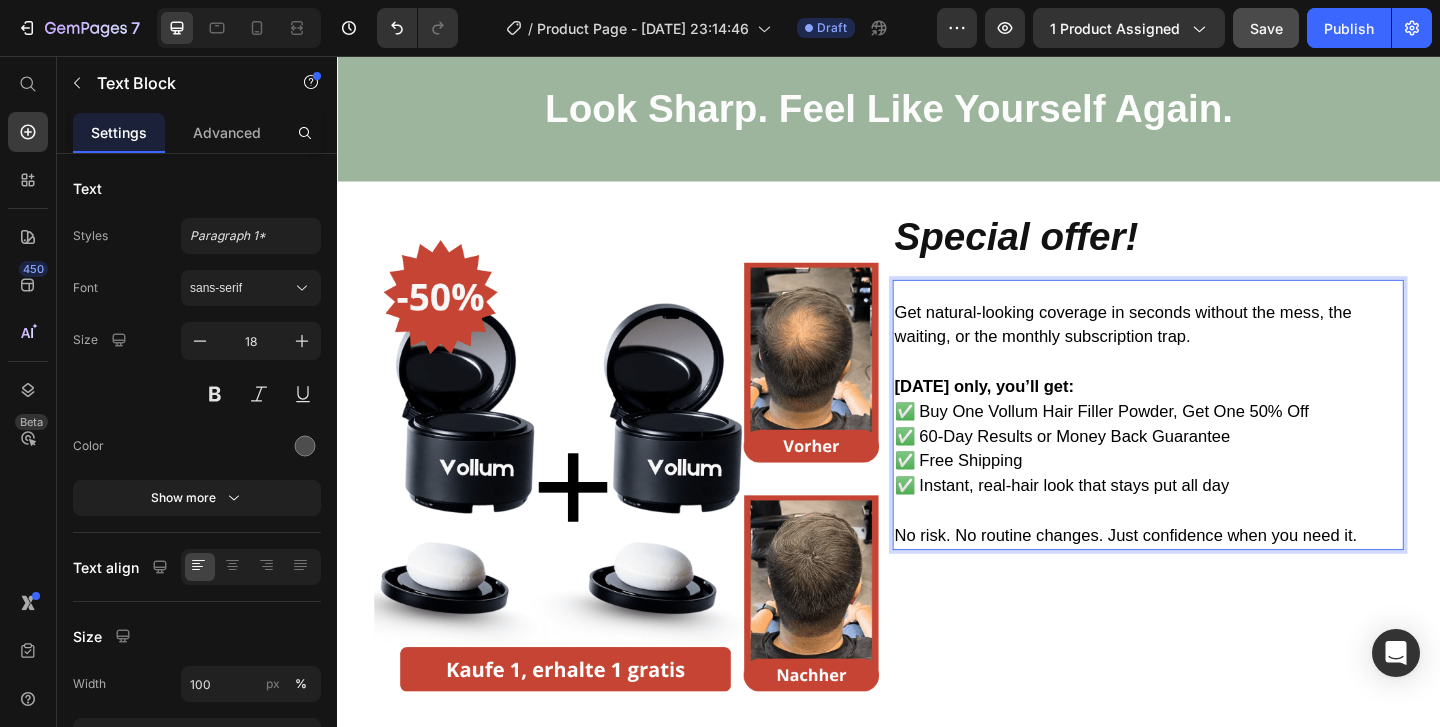 click on "No risk. No routine changes. Just confidence when you need it." at bounding box center [1194, 577] 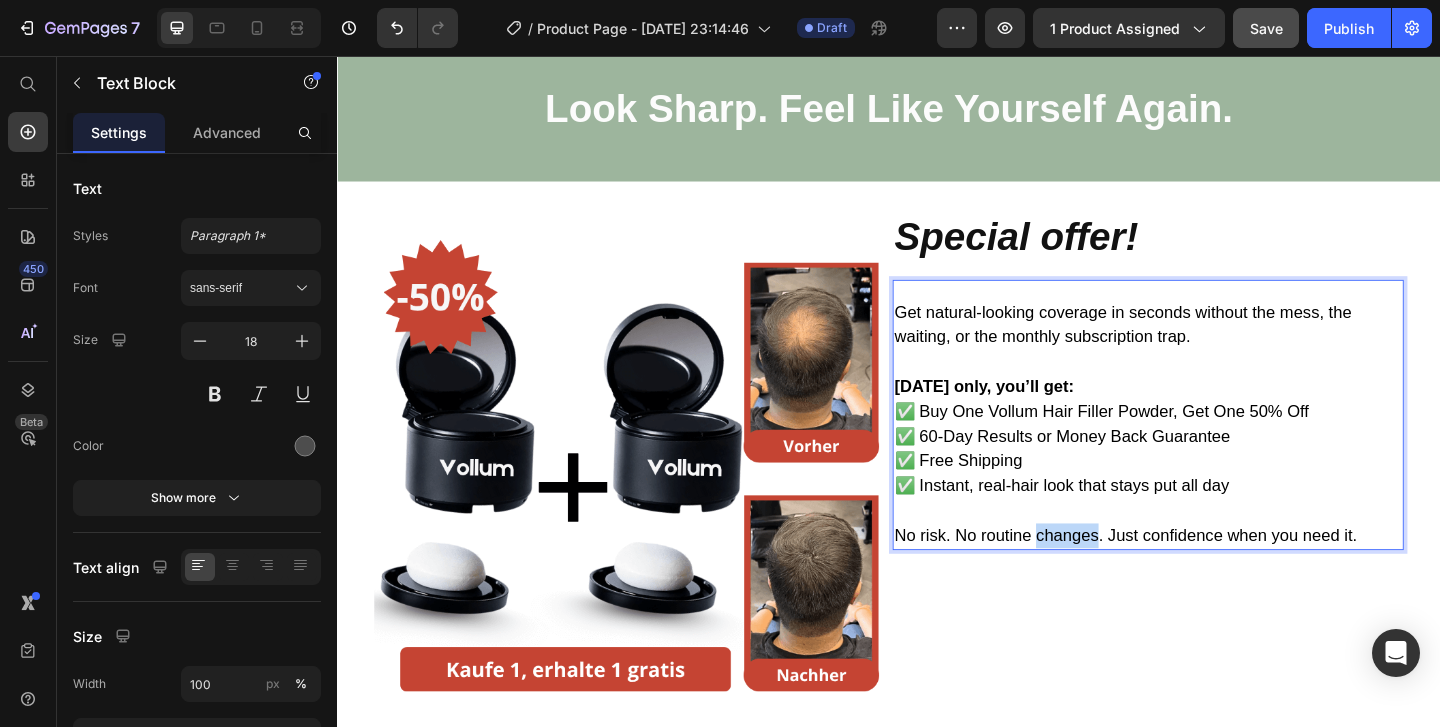 click on "No risk. No routine changes. Just confidence when you need it." at bounding box center (1194, 577) 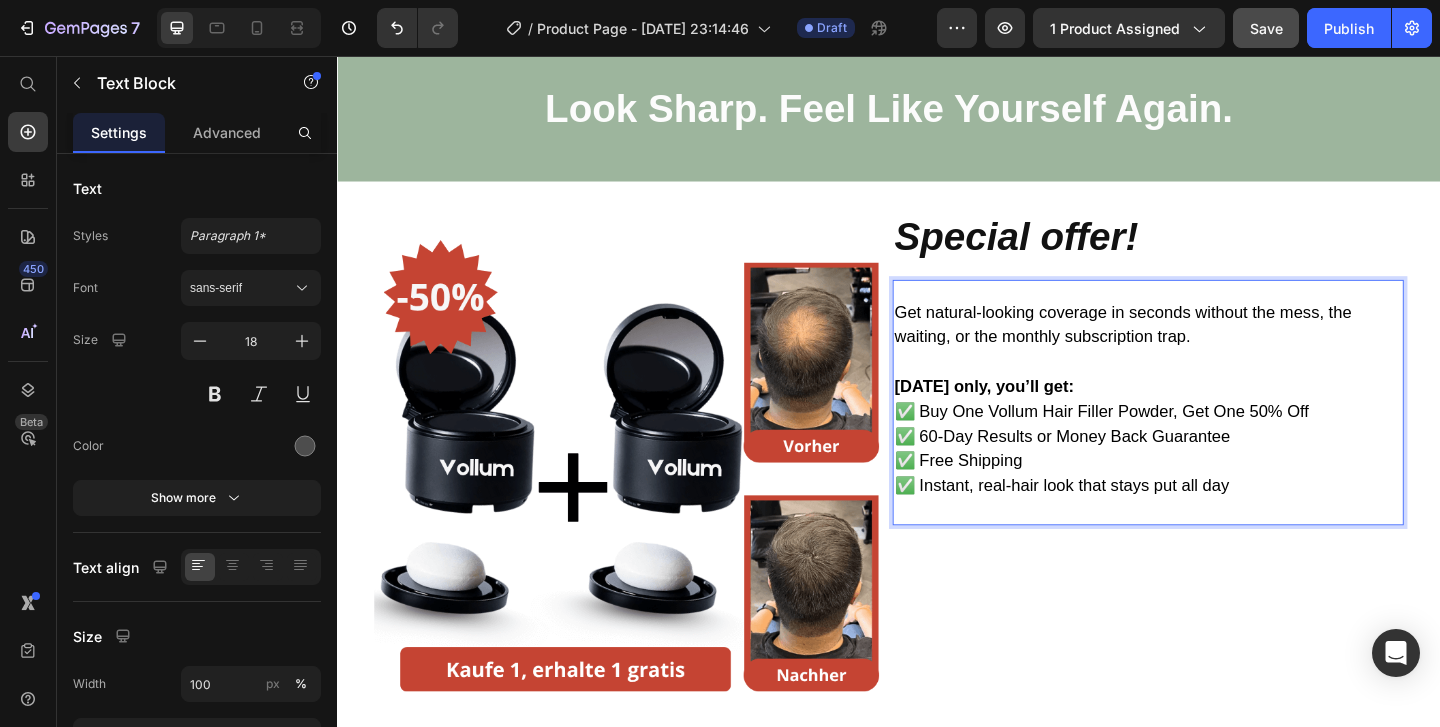 click on "Today only, you’ll get:" at bounding box center (1214, 415) 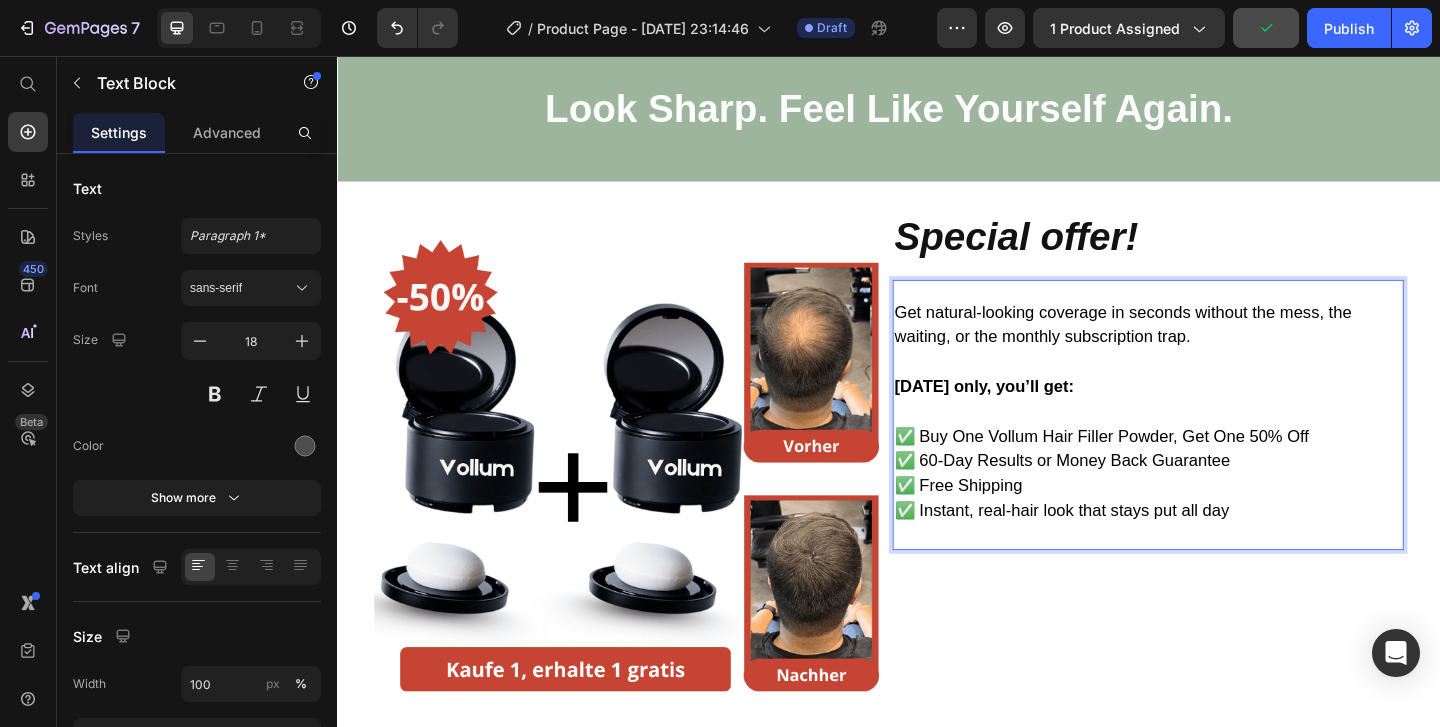 click on "✅ 60-Day Results or Money Back Guarantee" at bounding box center (1125, 496) 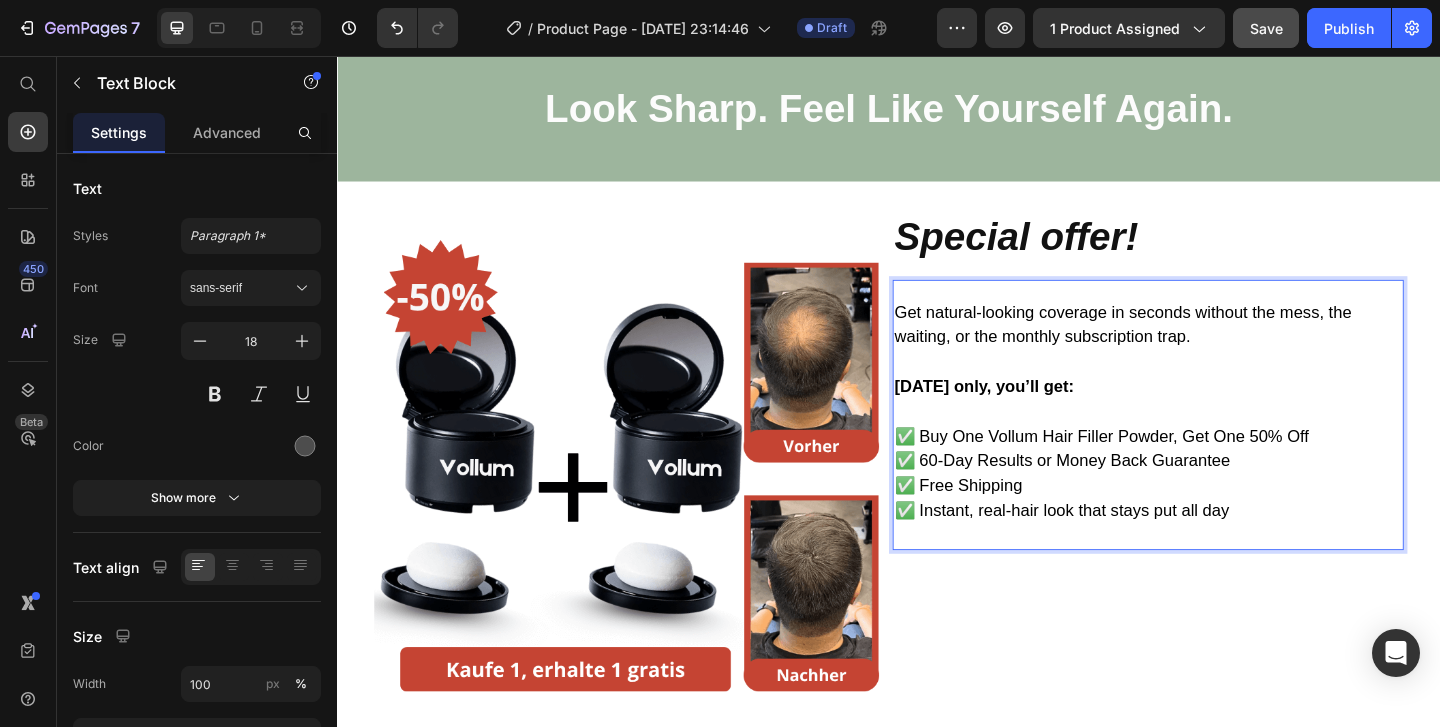 click on "✅ Buy One Vollum Hair Filler Powder, Get One 50% Off" at bounding box center (1168, 469) 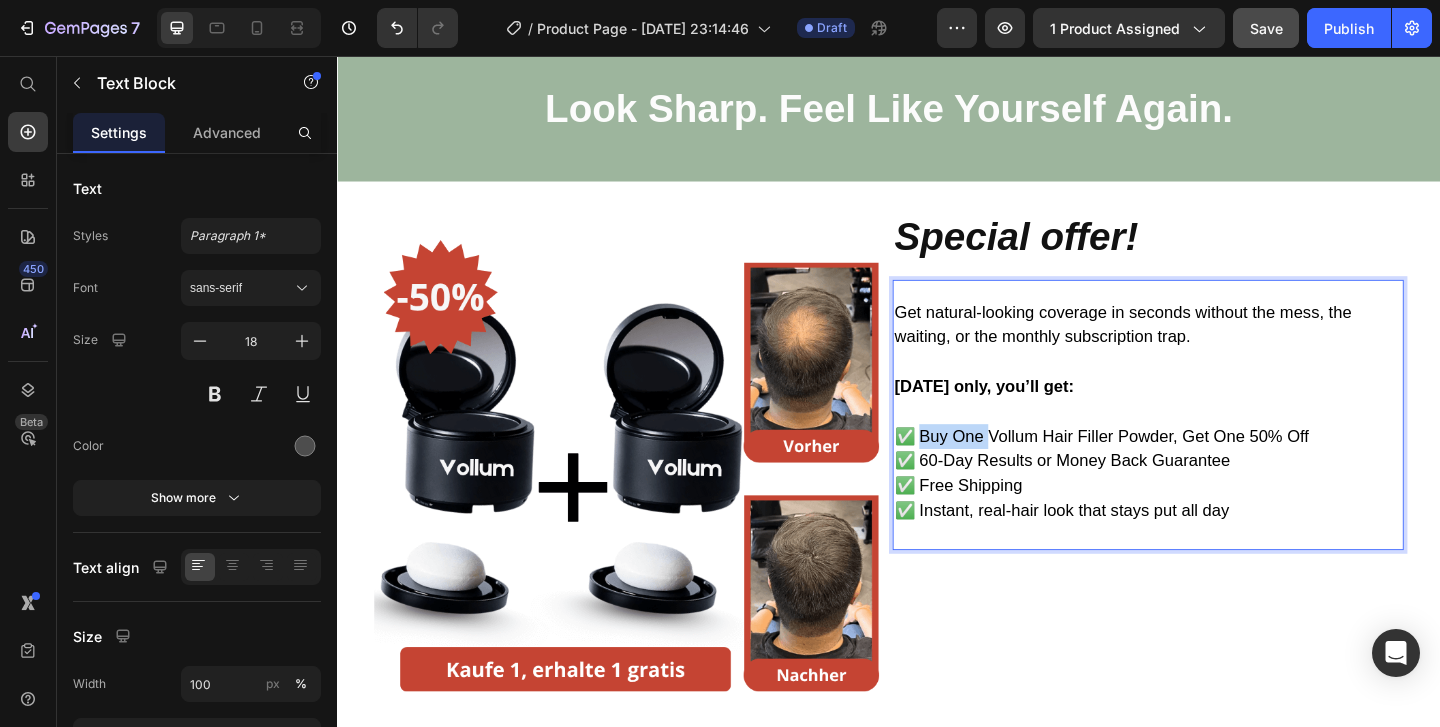 drag, startPoint x: 1041, startPoint y: 470, endPoint x: 971, endPoint y: 470, distance: 70 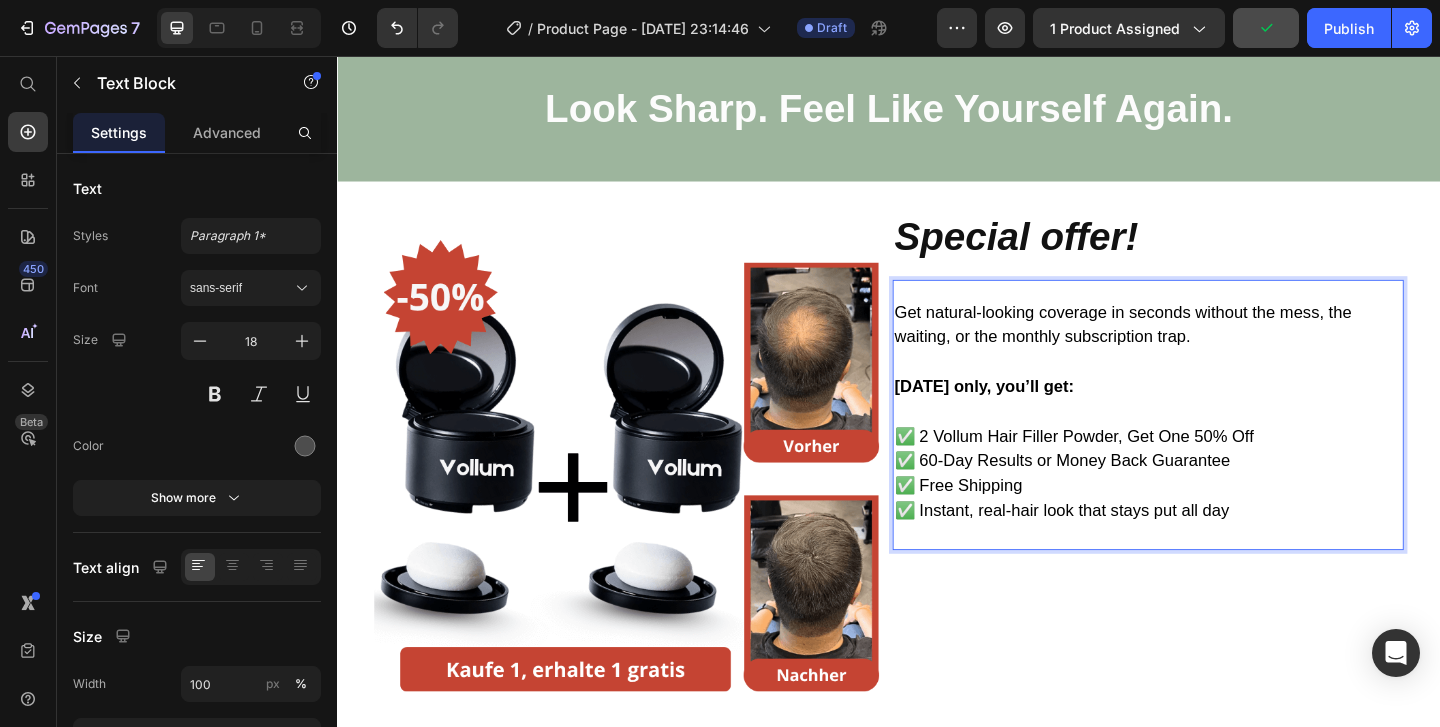 click on "✅ 2 Vollum Hair Filler Powder, Get One 50% Off" at bounding box center [1214, 469] 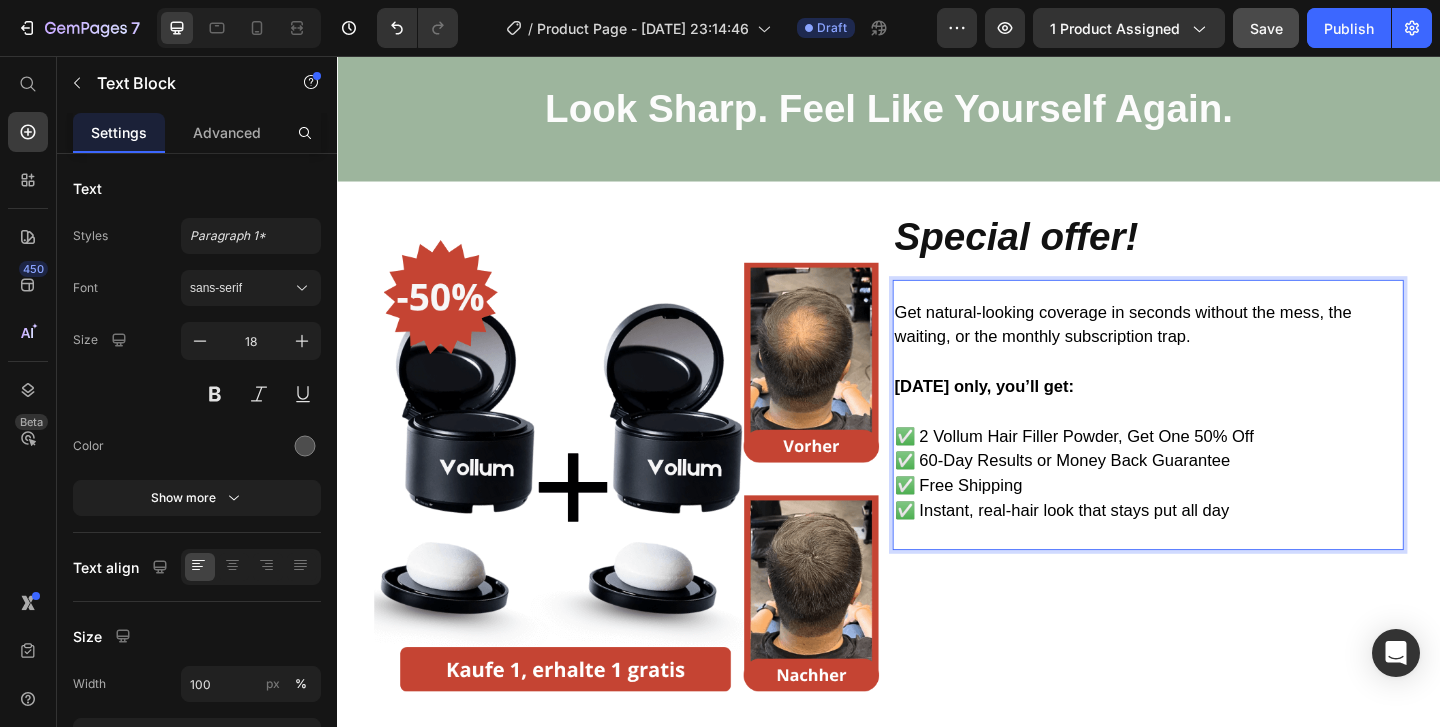click on "✅ 2 Vollum Hair Filler Powder, Get One 50% Off" at bounding box center [1138, 469] 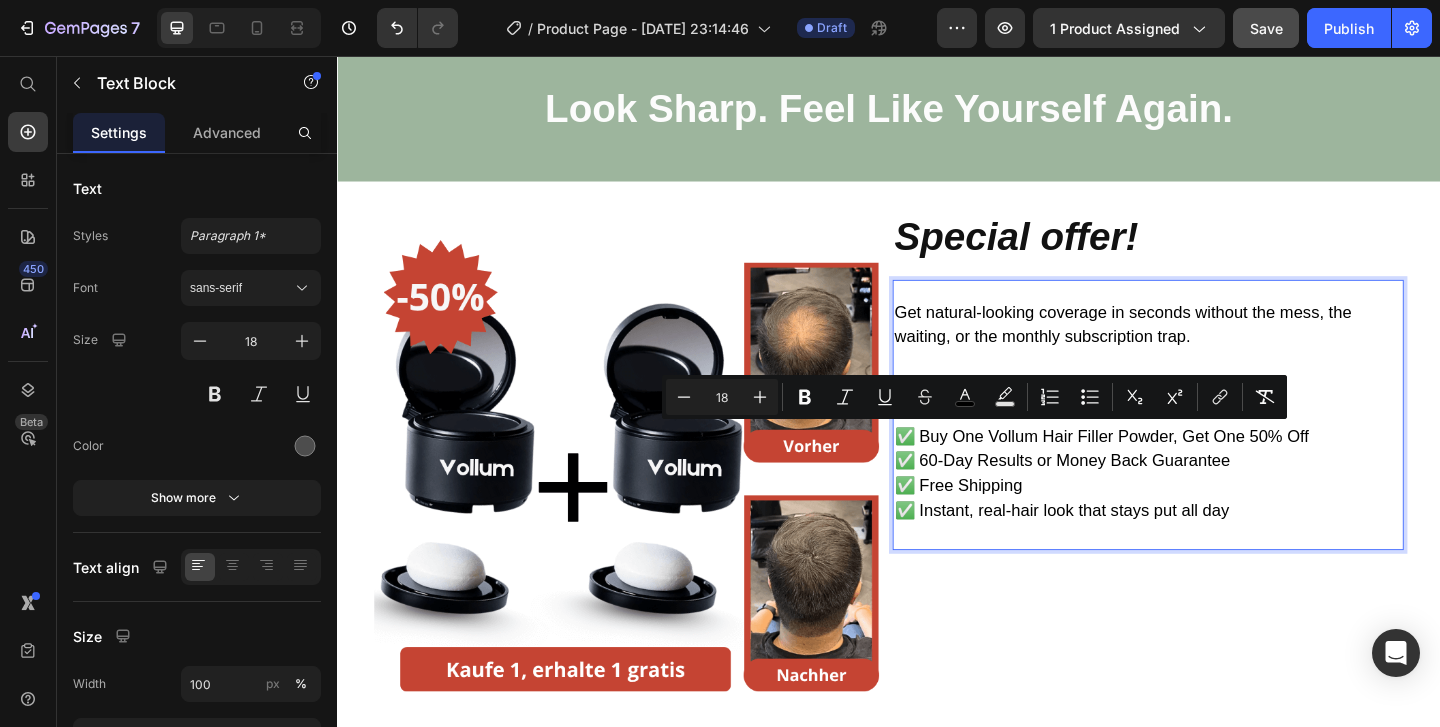 click on "✅ 60-Day Results or Money Back Guarantee" at bounding box center [1125, 496] 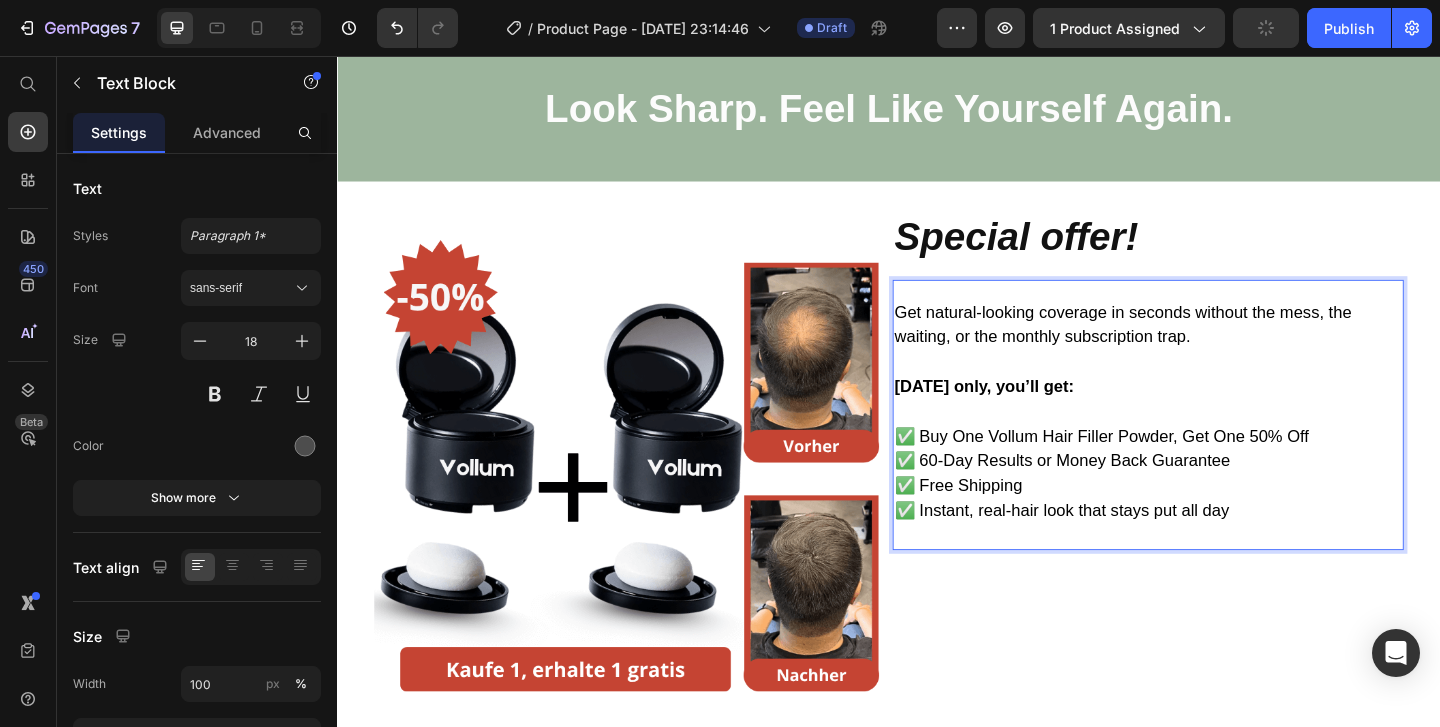 click on "✅ Buy One Vollum Hair Filler Powder, Get One 50% Off" at bounding box center (1168, 469) 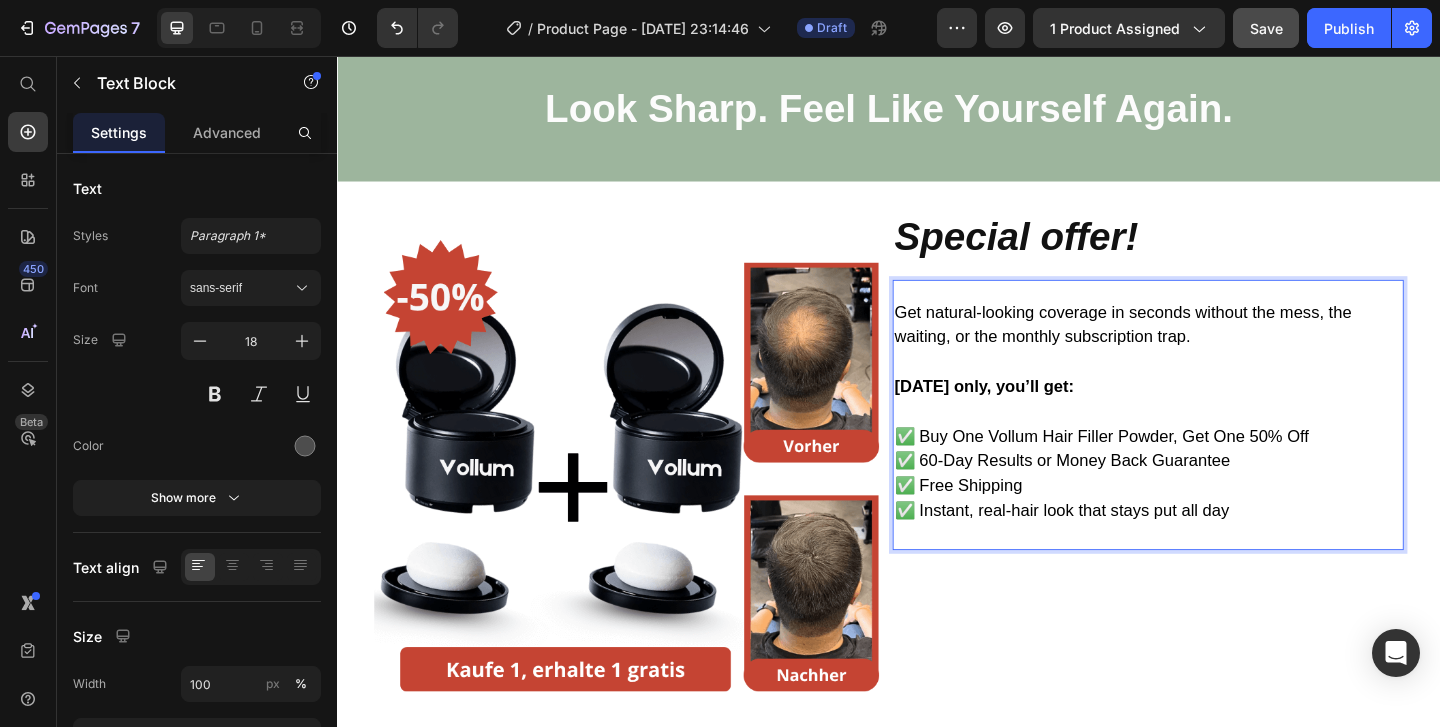 click on "✅ Buy One Vollum Hair Filler Powder, Get One 50% Off" at bounding box center (1168, 469) 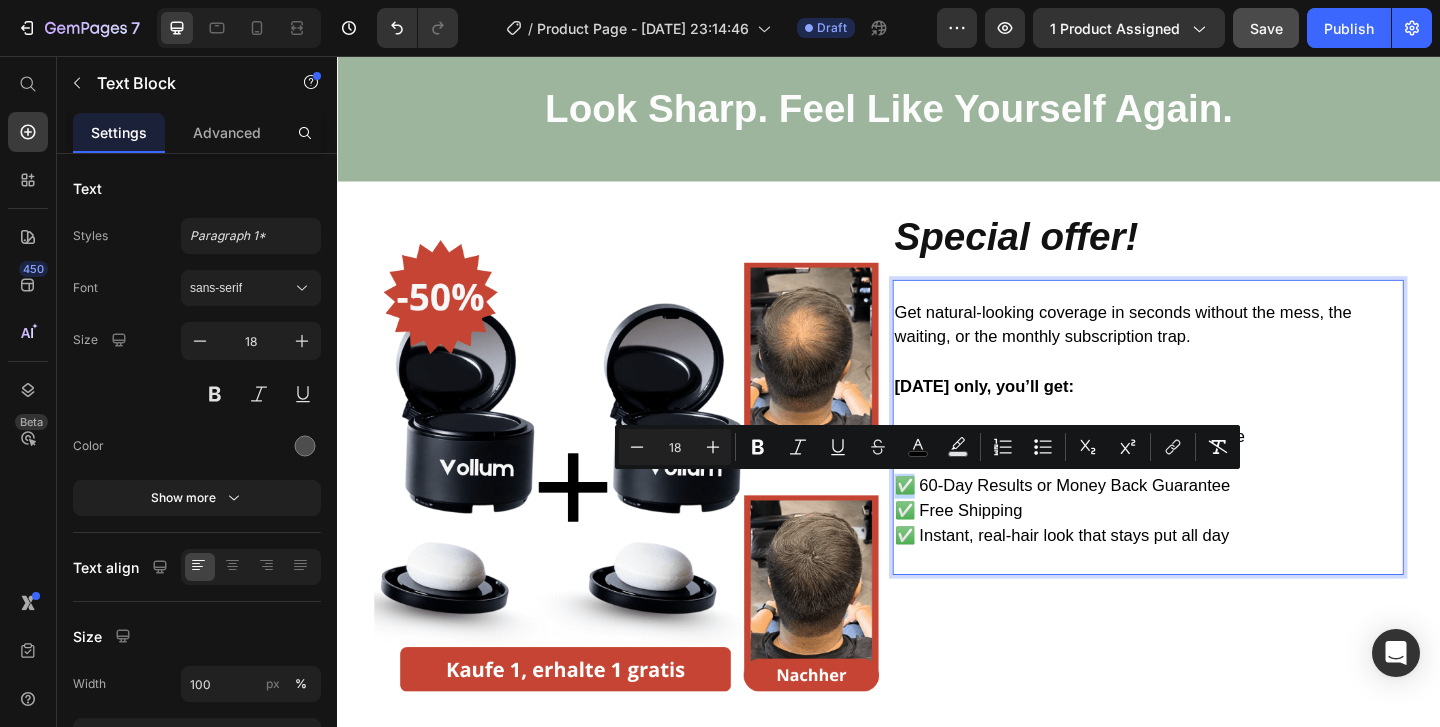 click on "✅ 60-Day Results or Money Back Guarantee" at bounding box center (1125, 523) 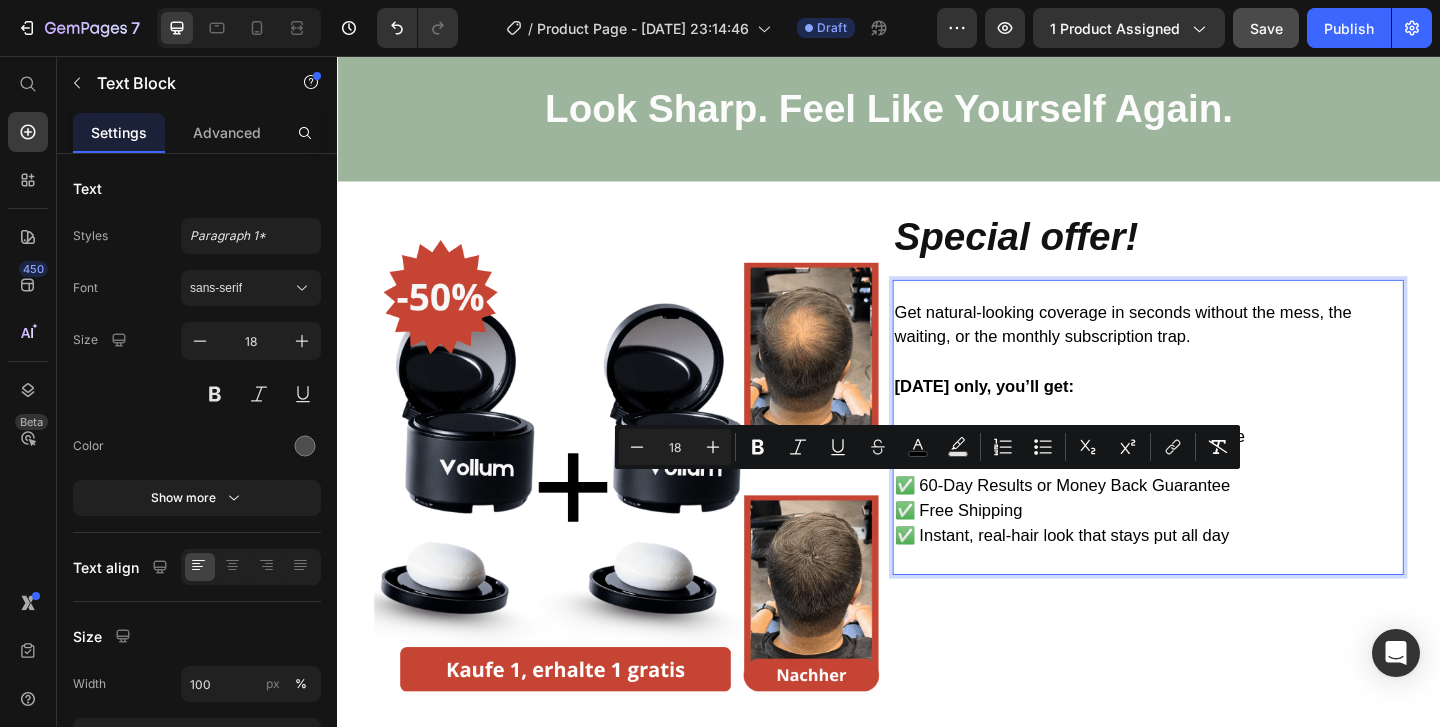 click on "✅ 60-Day Results or Money Back Guarantee" at bounding box center (1125, 523) 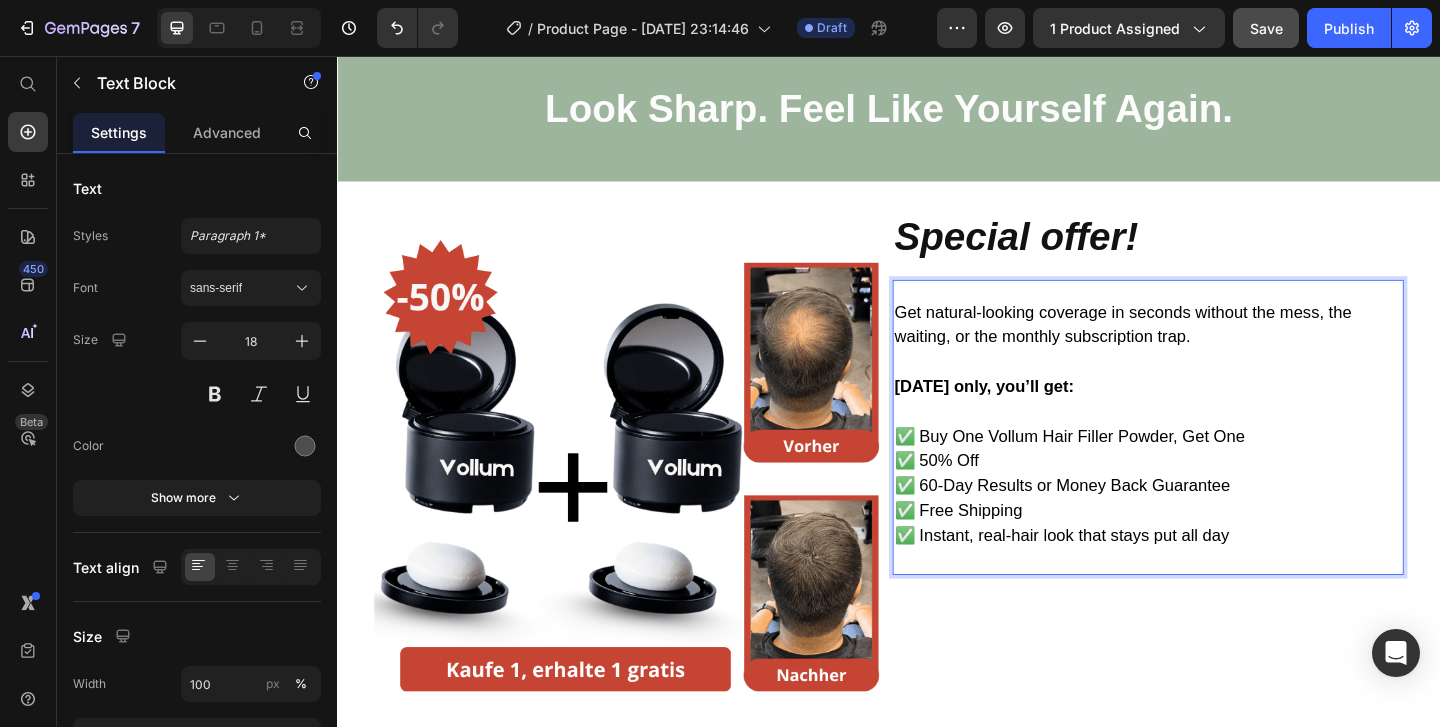 click on "✅ 50% Off" at bounding box center (1214, 496) 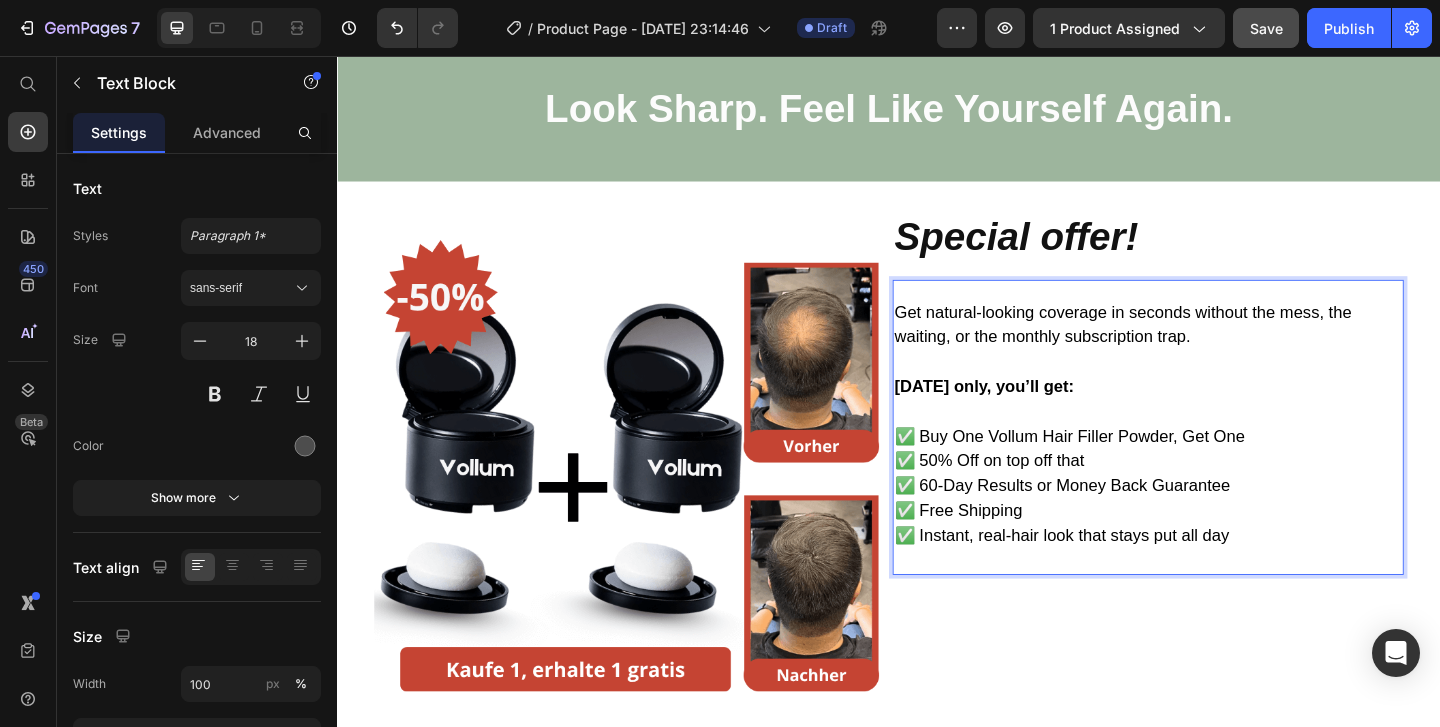 click on "✅ Free Shipping" at bounding box center [1214, 550] 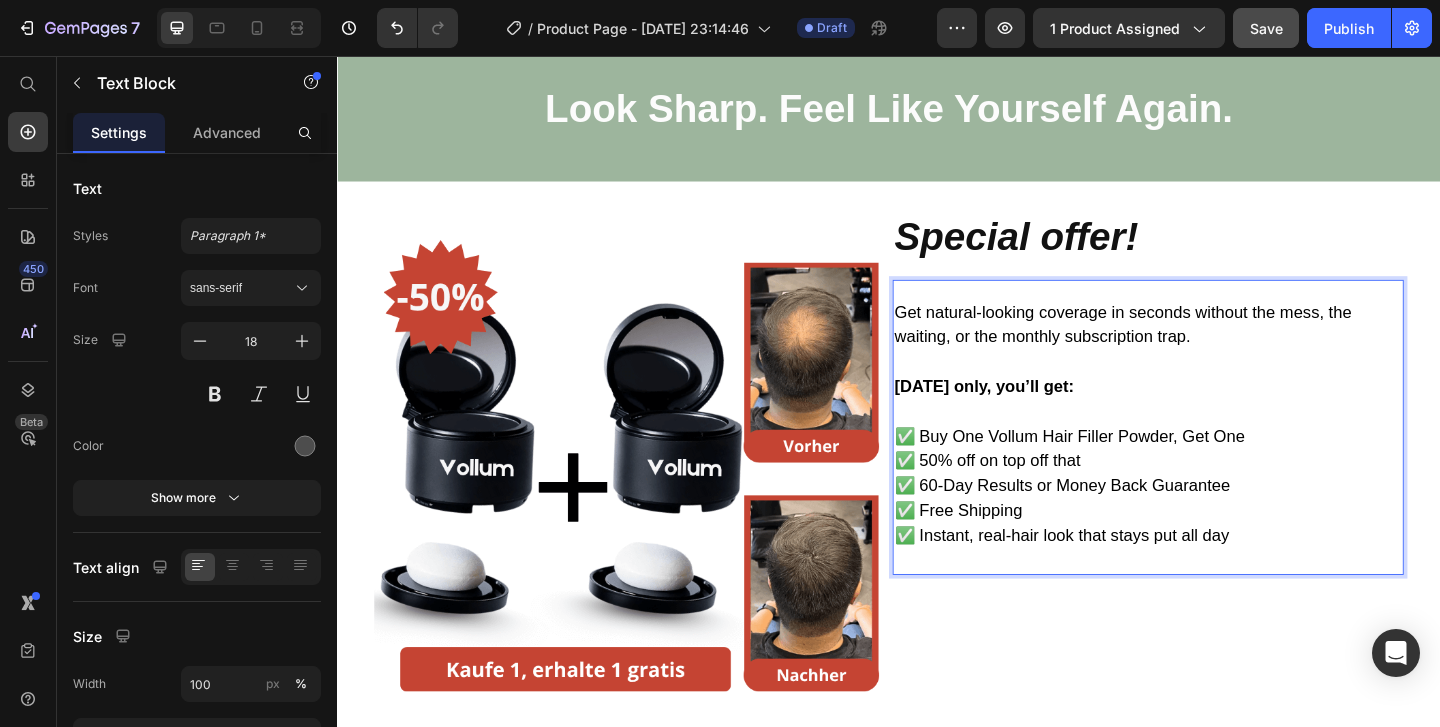 click on "✅ Instant, real-hair look that stays put all day" at bounding box center [1125, 577] 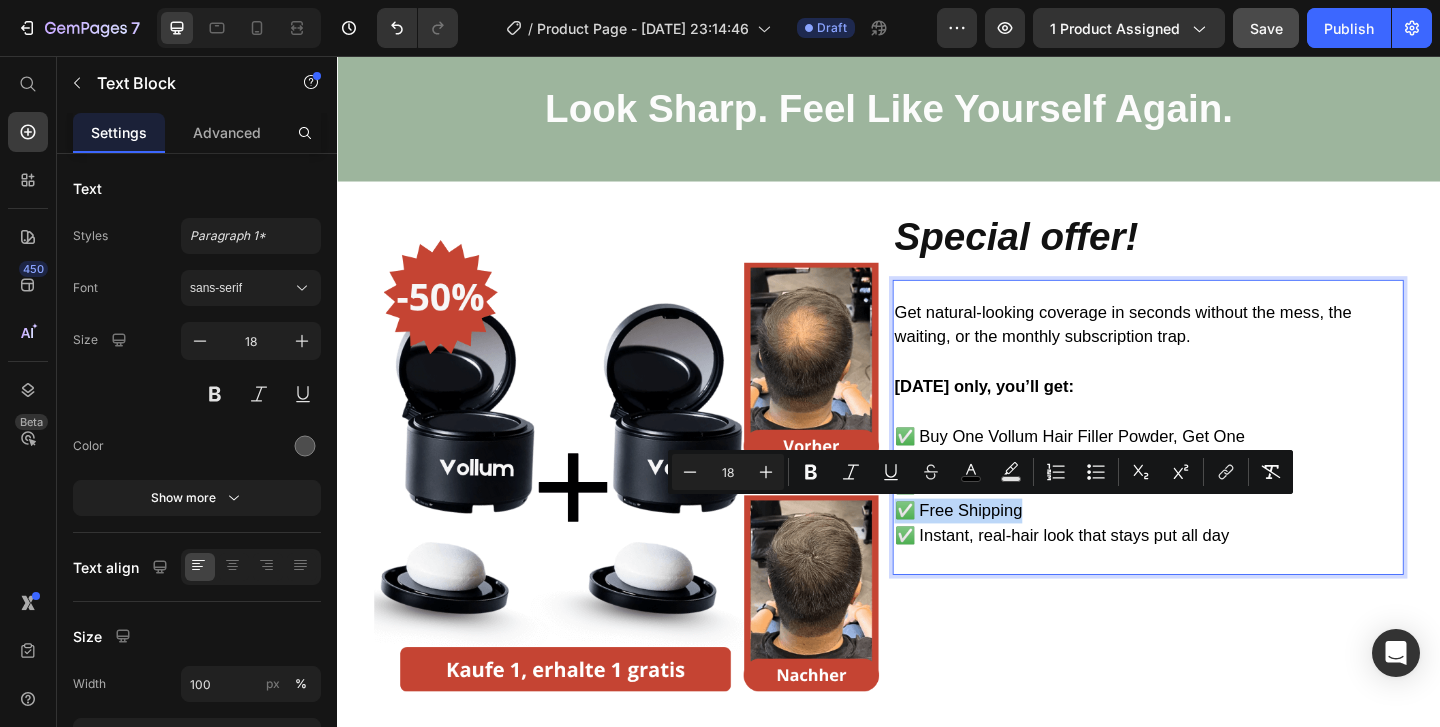 click on "✅ Free Shipping" at bounding box center [1214, 550] 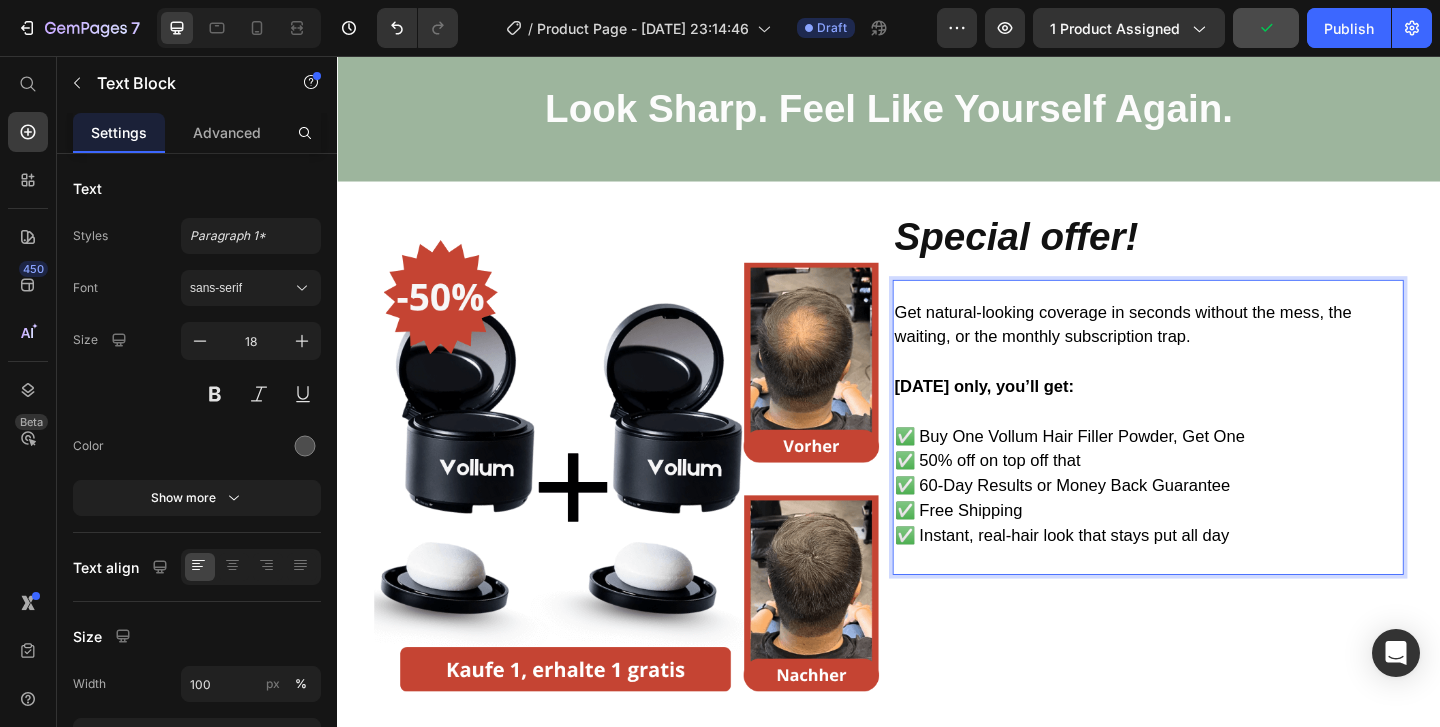 click on "✅ Instant, real-hair look that stays put all day" at bounding box center [1125, 577] 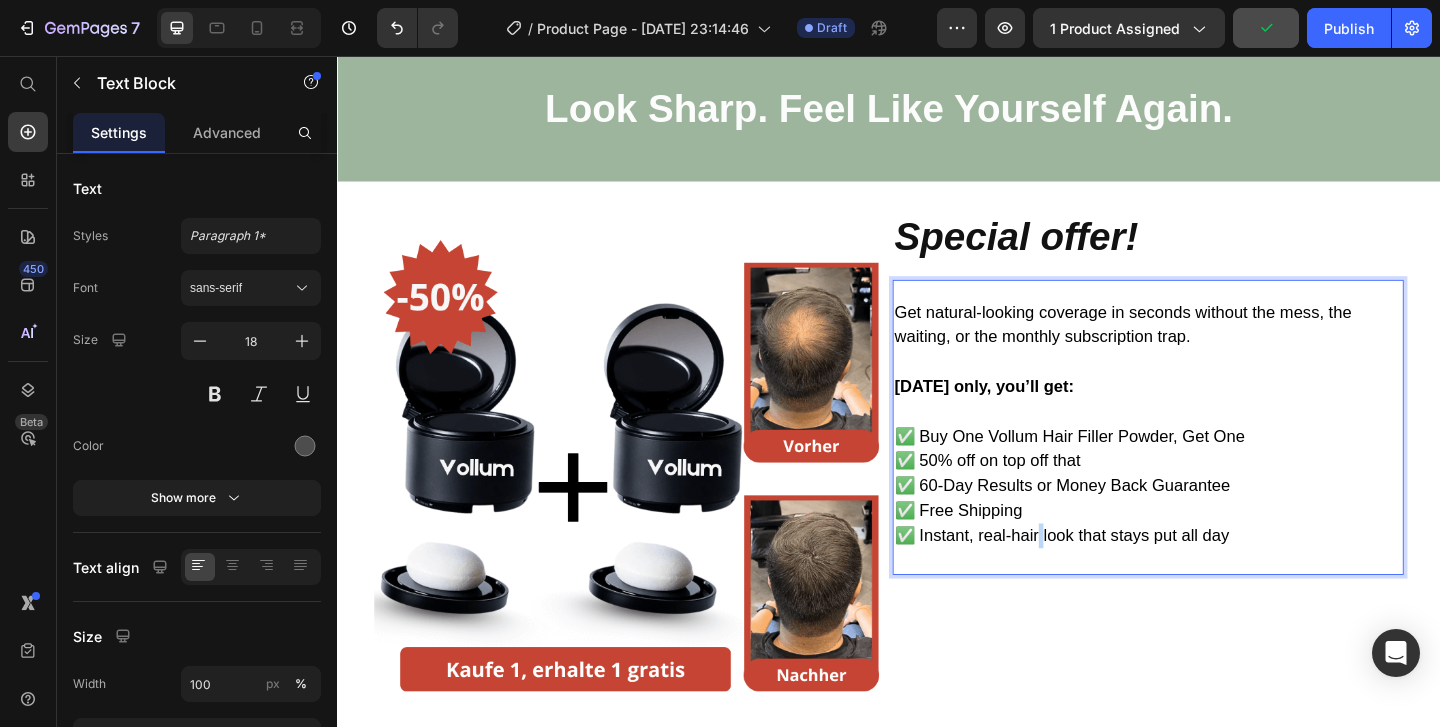 click on "✅ Instant, real-hair look that stays put all day" at bounding box center [1125, 577] 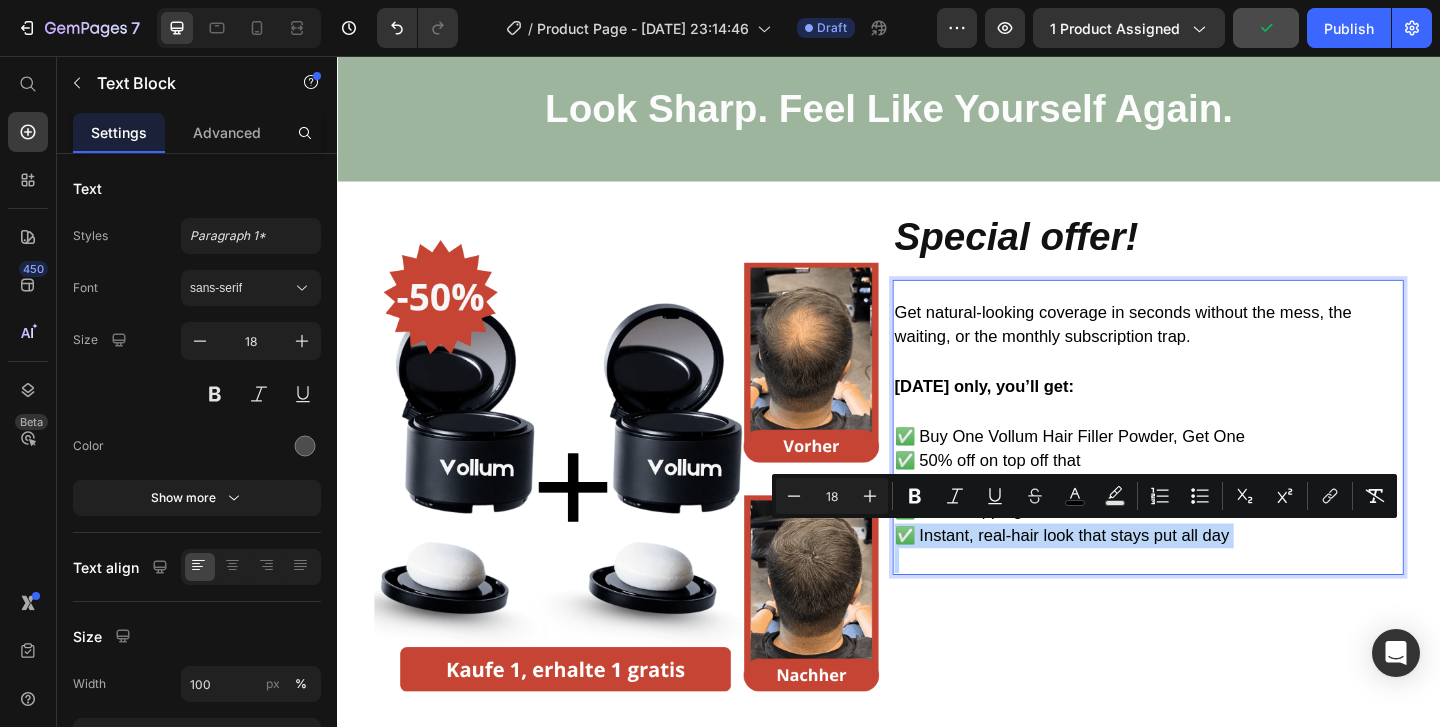 click on "✅ Instant, real-hair look that stays put all day" at bounding box center [1125, 577] 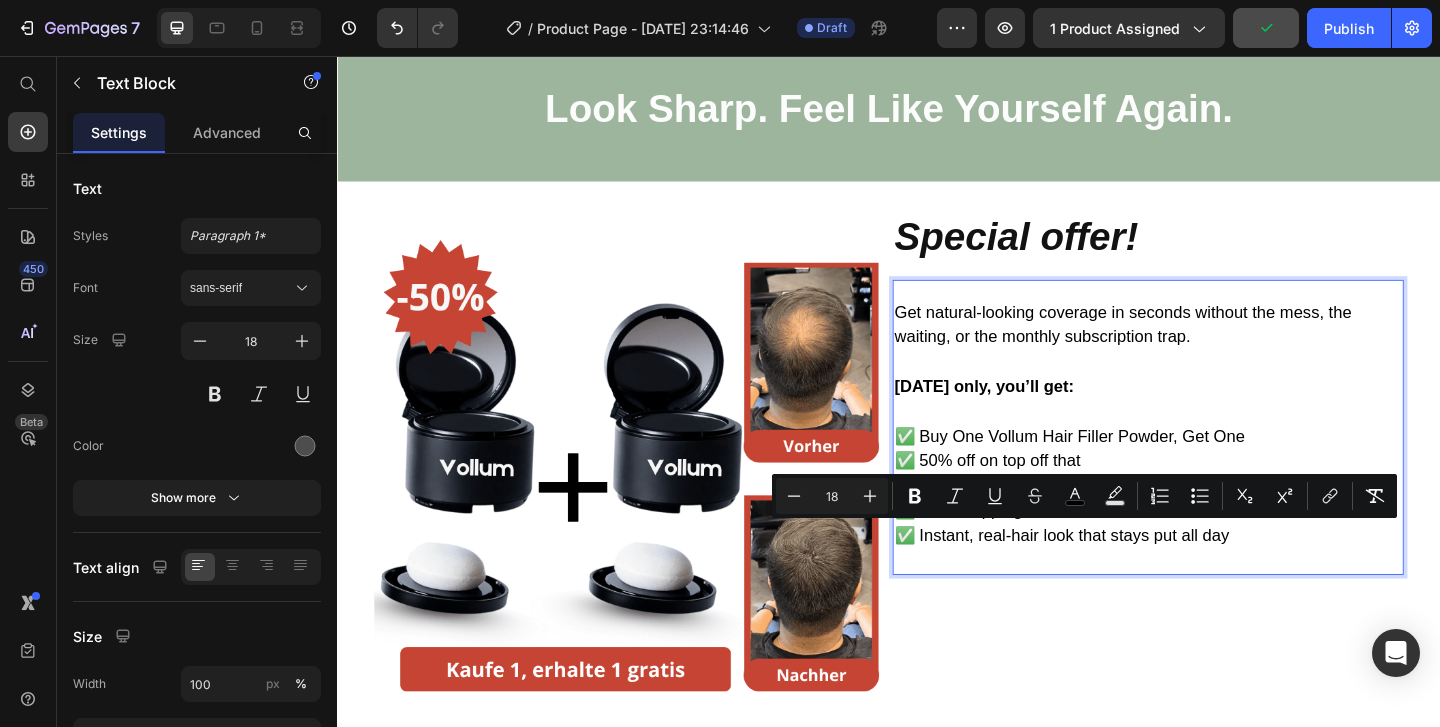 click on "✅ Instant, real-hair look that stays put all day" at bounding box center (1125, 577) 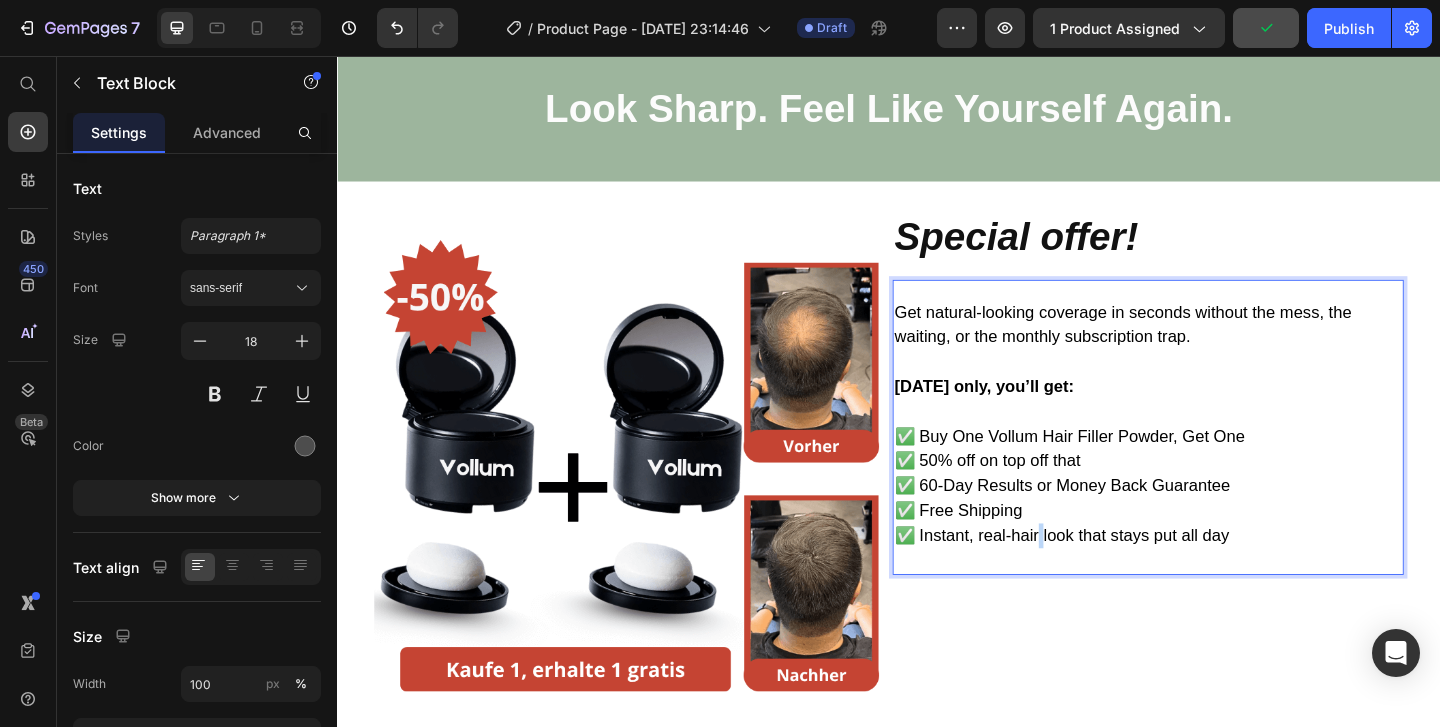 click on "✅ Instant, real-hair look that stays put all day" at bounding box center (1125, 577) 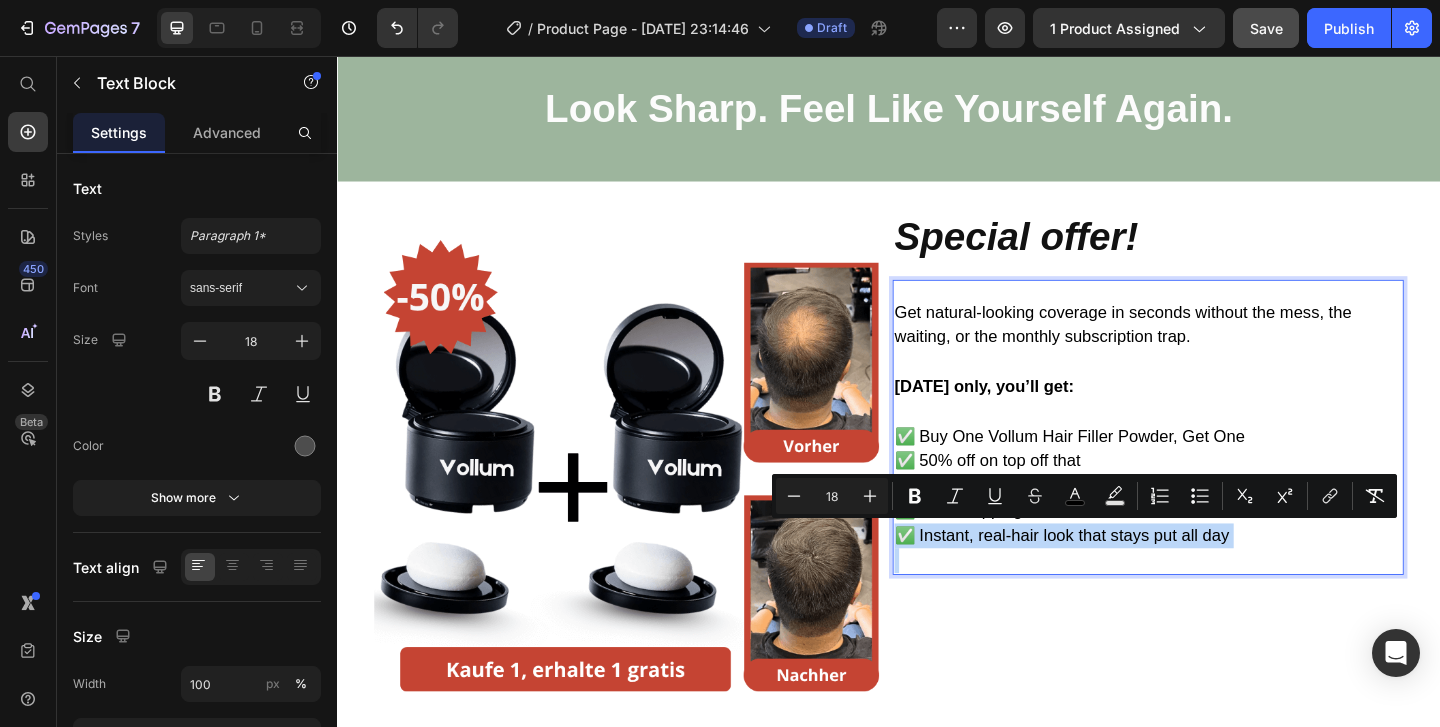 click on "✅ Instant, real-hair look that stays put all day" at bounding box center [1125, 577] 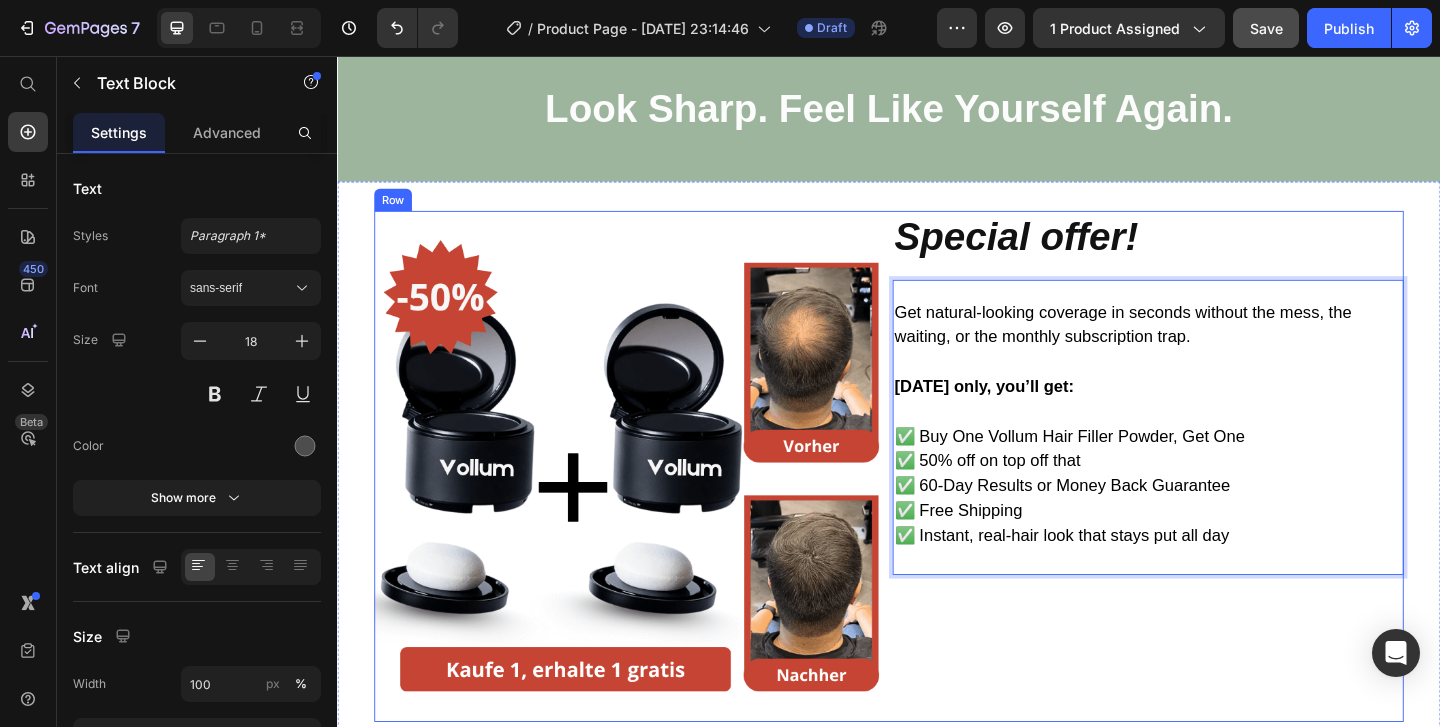 click on "⁠⁠⁠⁠⁠⁠⁠ Special offer! Heading Get natural-looking coverage in seconds without the mess, the waiting, or the monthly subscription trap. Today only, you’ll get: ✅ Buy One Vollum Hair Filler Powder, Get One  ✅ 50% off on top off that ✅ 60-Day Results or Money Back Guarantee ✅ Free Shipping ✅ Instant, real-hair look that stays put all day Text Block   0" at bounding box center (1219, 502) 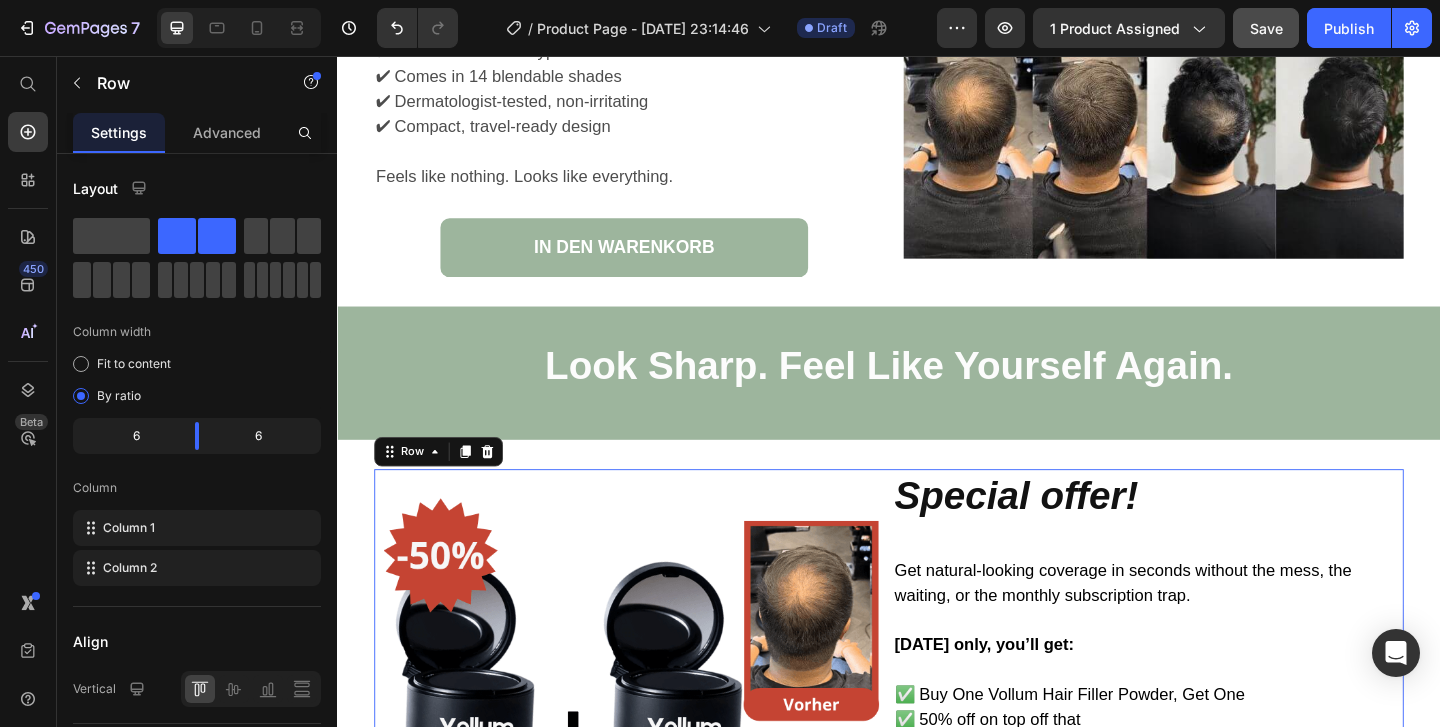 scroll, scrollTop: 5425, scrollLeft: 0, axis: vertical 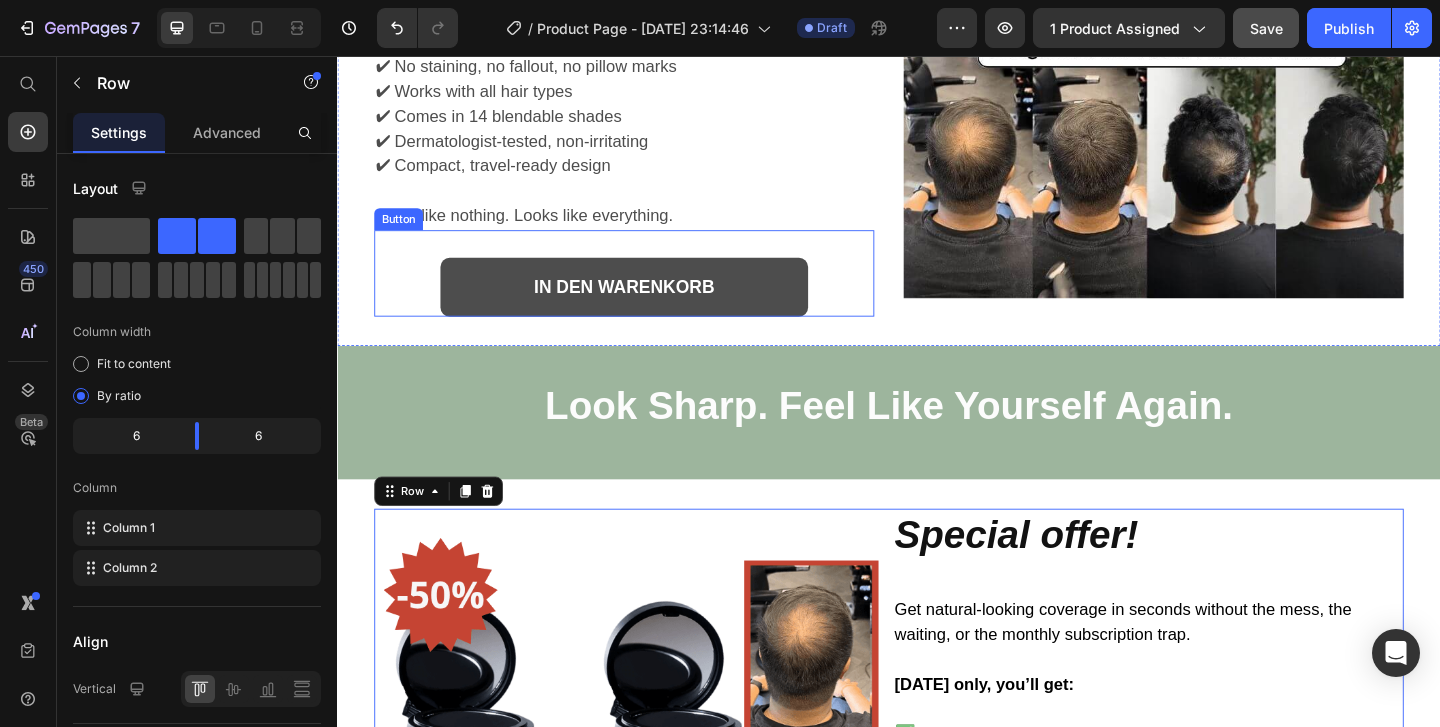 click on "IN DEN WARENKORB" at bounding box center [649, 307] 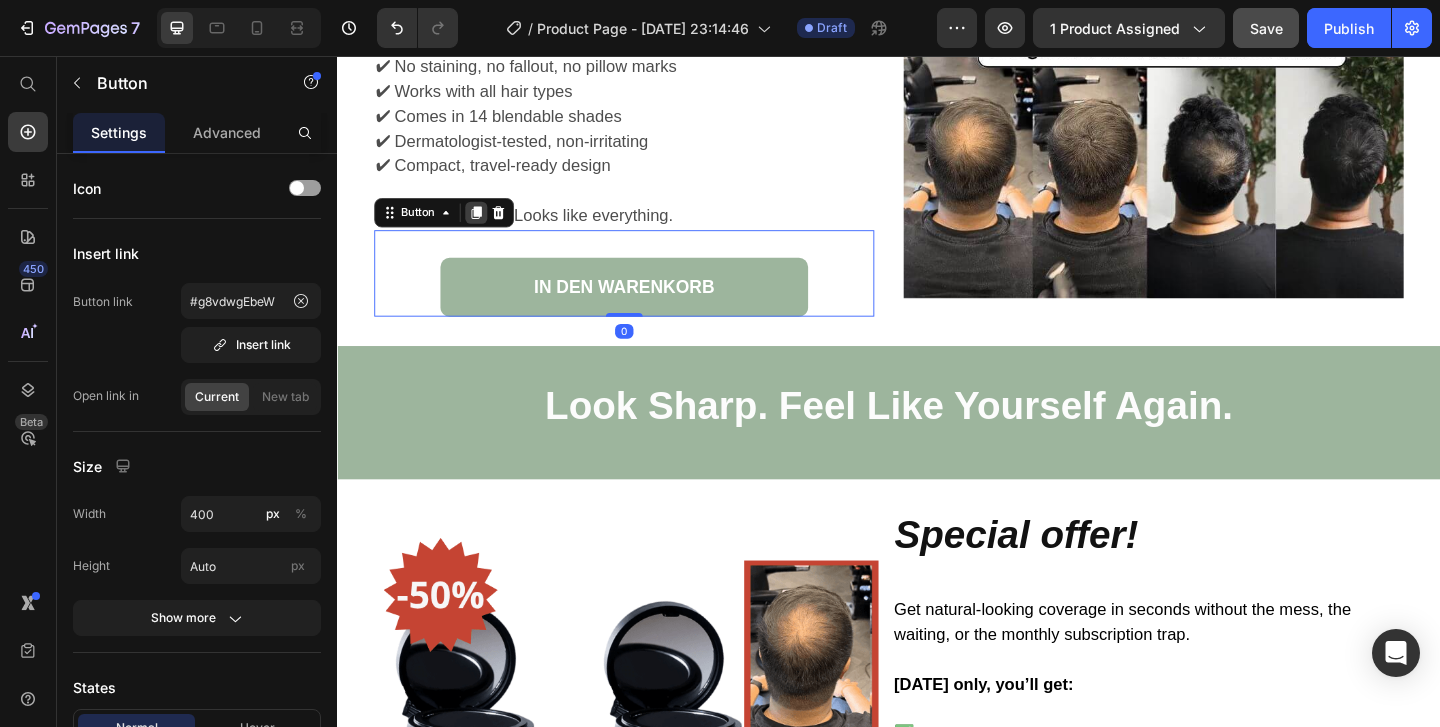 click at bounding box center [488, 226] 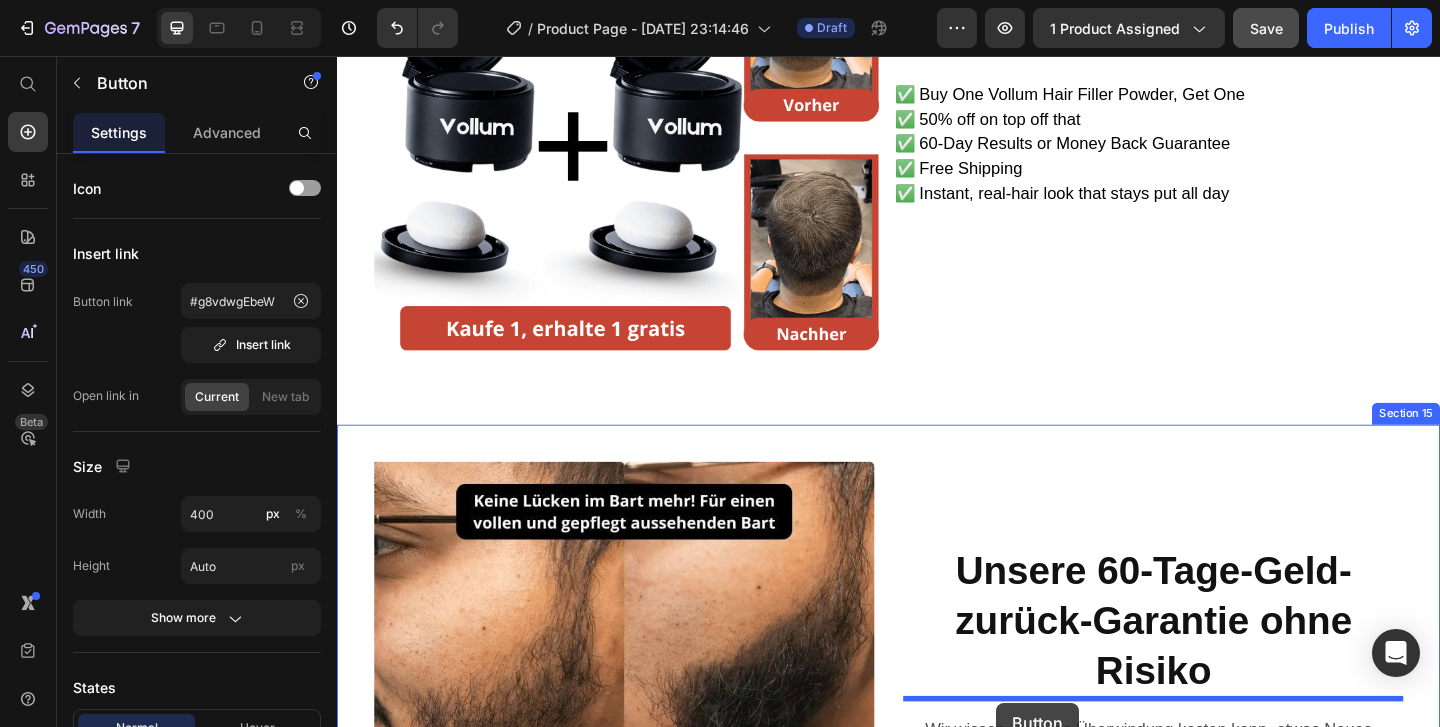 scroll, scrollTop: 6494, scrollLeft: 0, axis: vertical 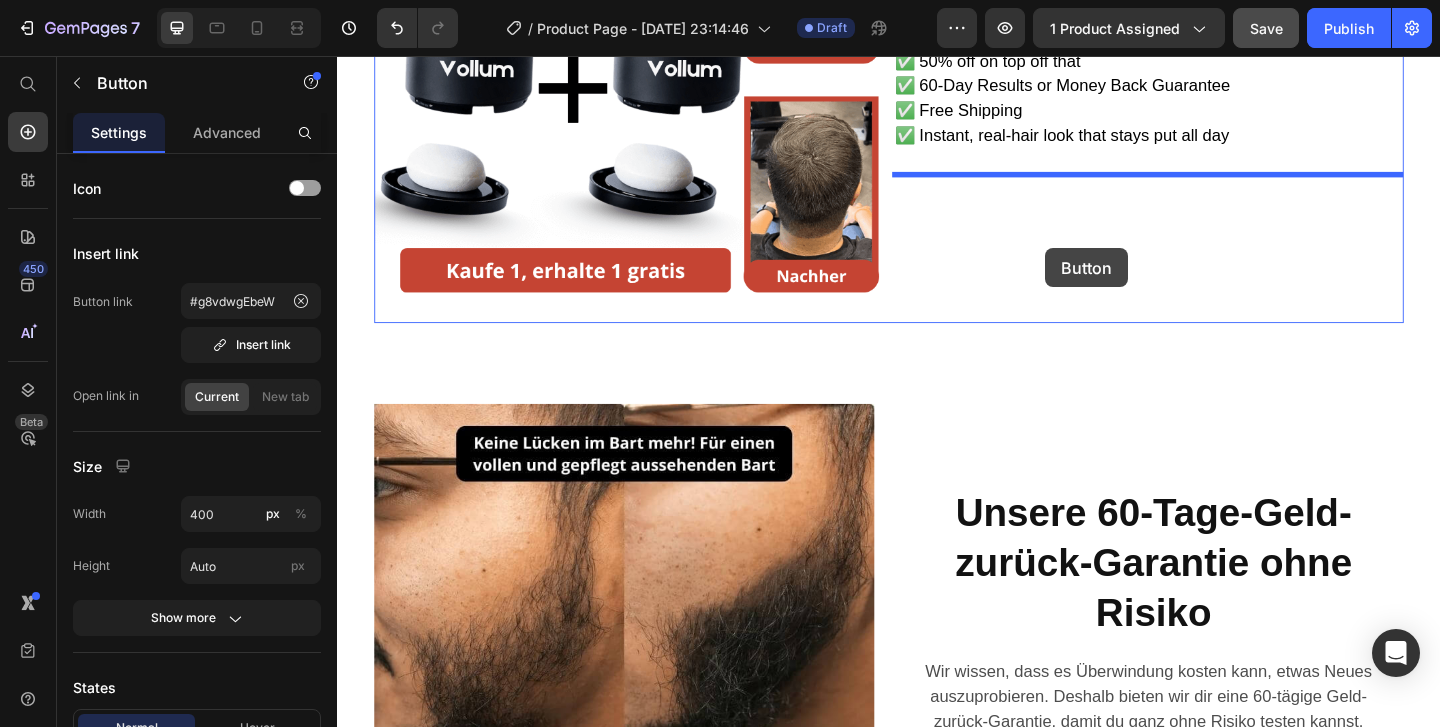 drag, startPoint x: 657, startPoint y: 599, endPoint x: 1107, endPoint y: 265, distance: 560.407 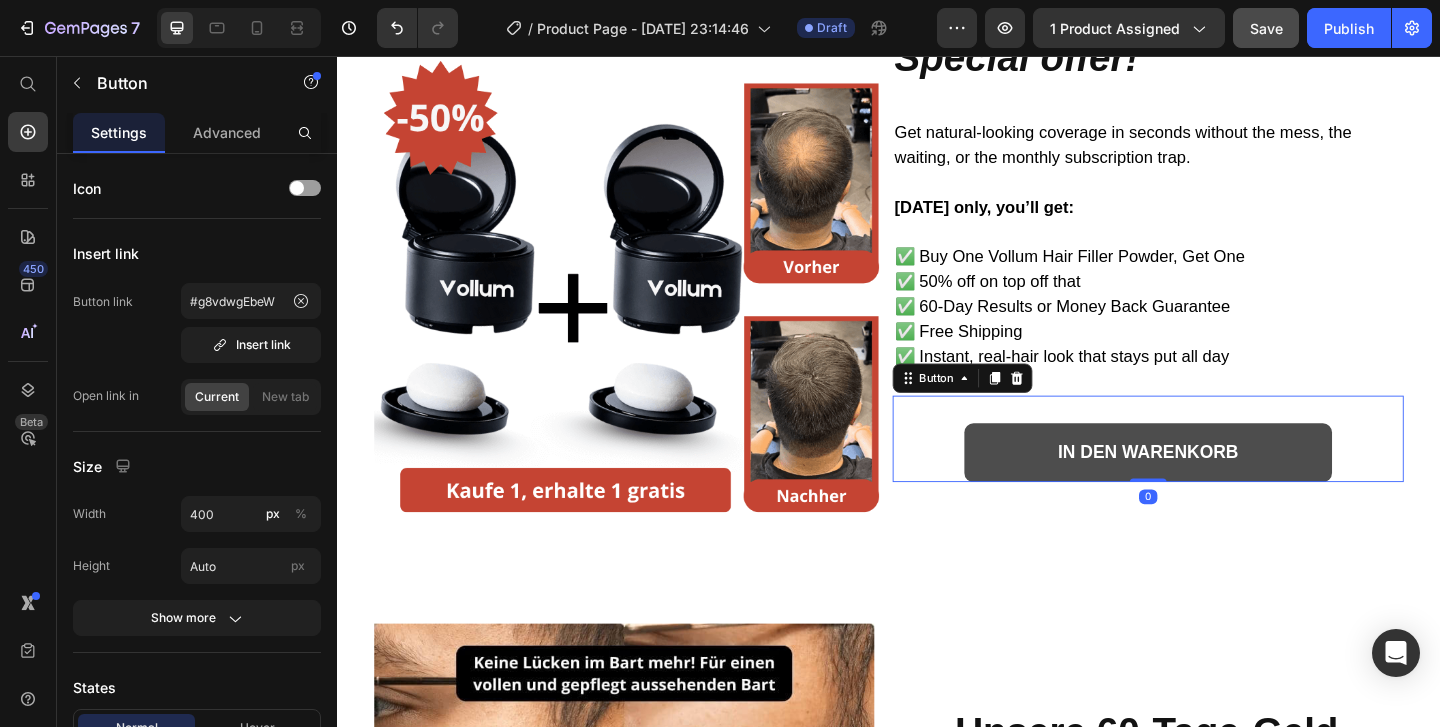 scroll, scrollTop: 6108, scrollLeft: 0, axis: vertical 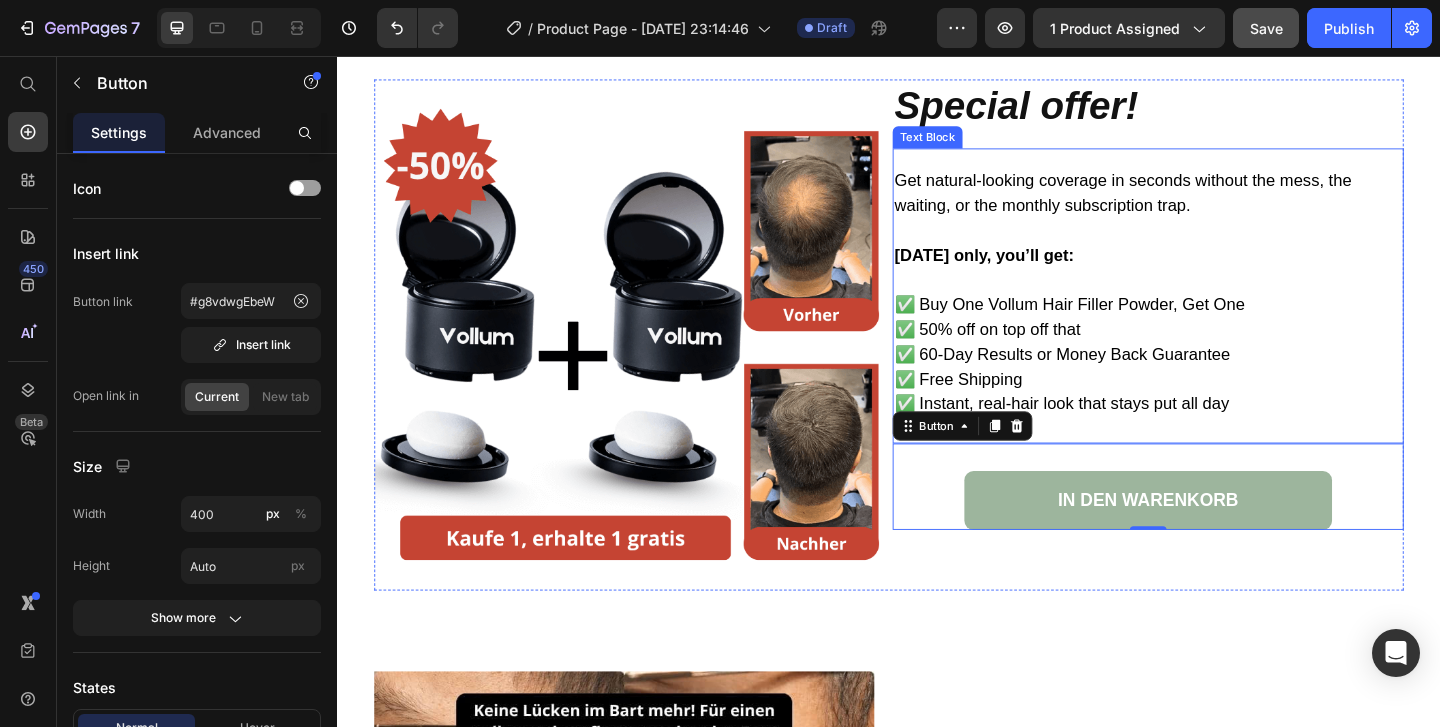 click on "✅ 50% off on top off that" at bounding box center (1044, 353) 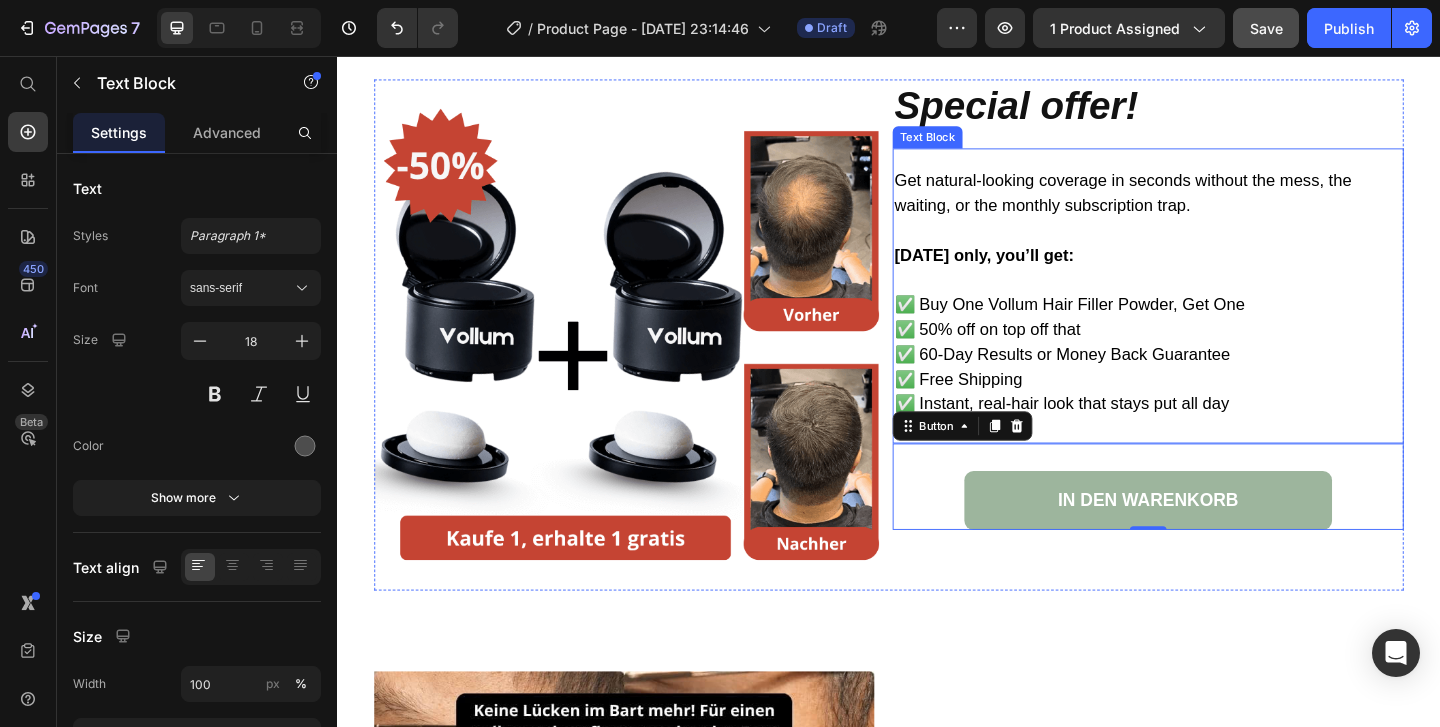 click on "✅ 50% off on top off that" at bounding box center [1044, 353] 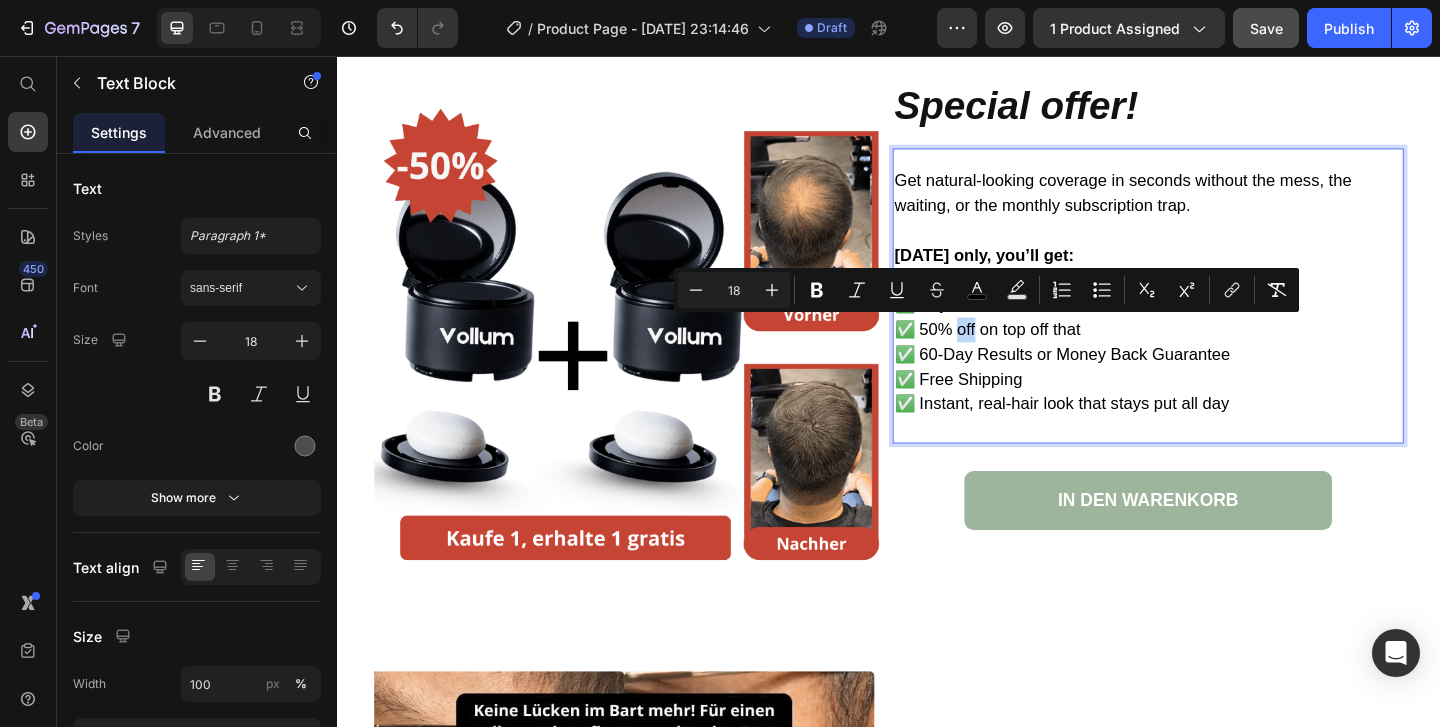 click on "✅ 50% off on top off that" at bounding box center (1044, 353) 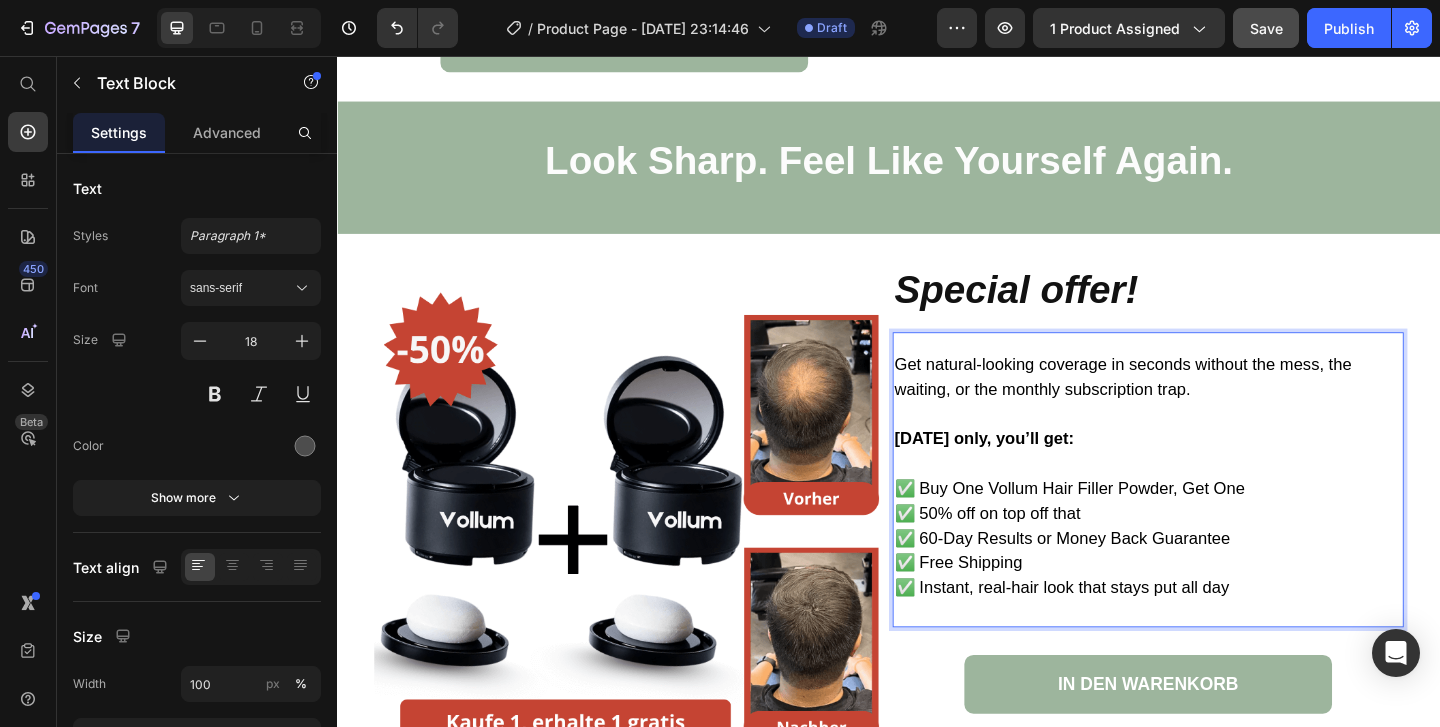 scroll, scrollTop: 5376, scrollLeft: 0, axis: vertical 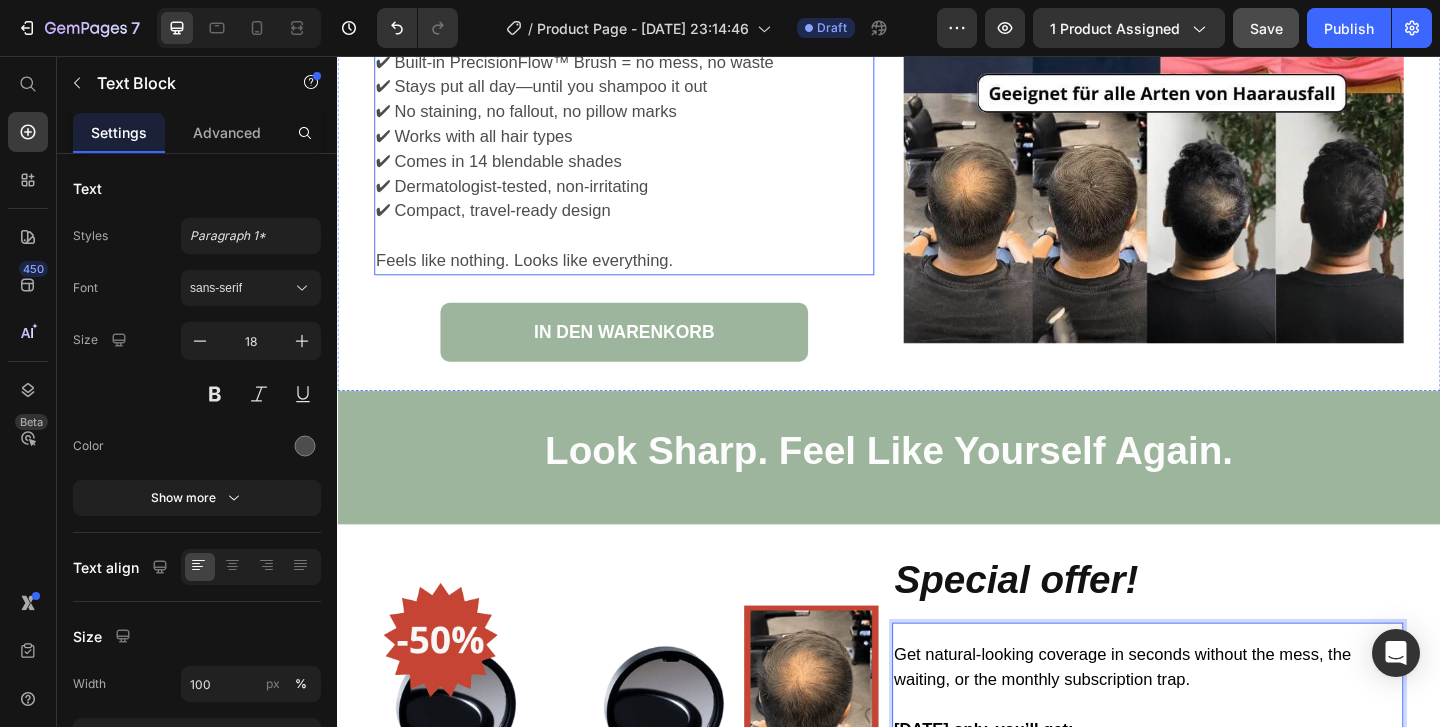 click at bounding box center [644, 251] 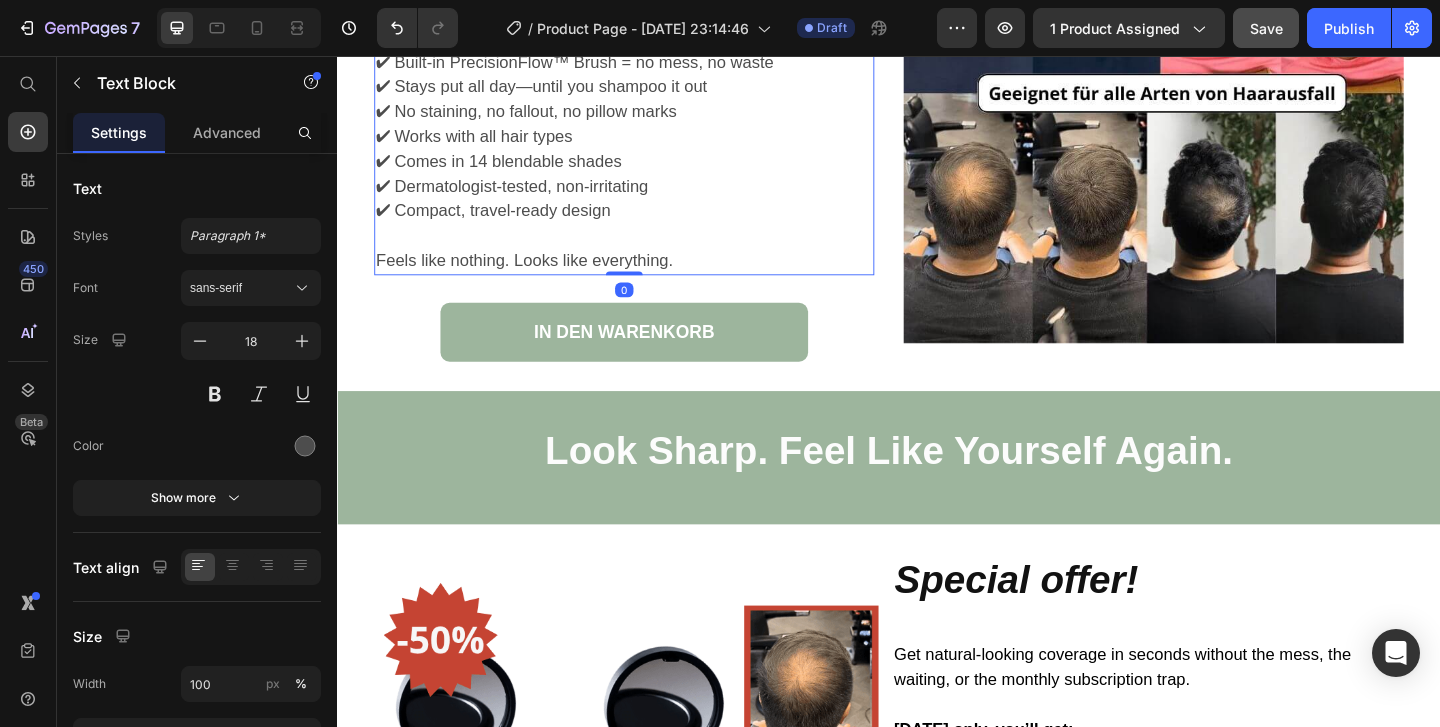 click at bounding box center [644, 251] 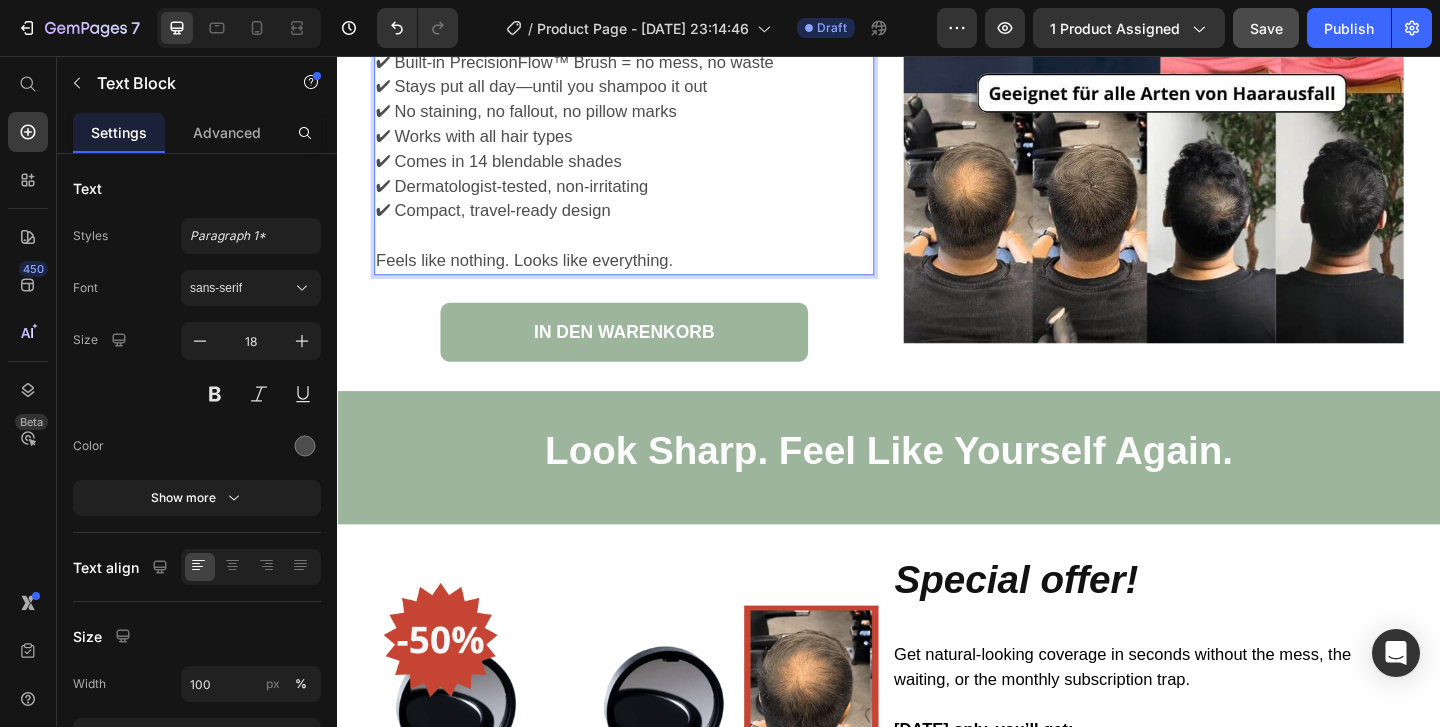 click on "✔ No staining, no fallout, no pillow marks" at bounding box center [644, 116] 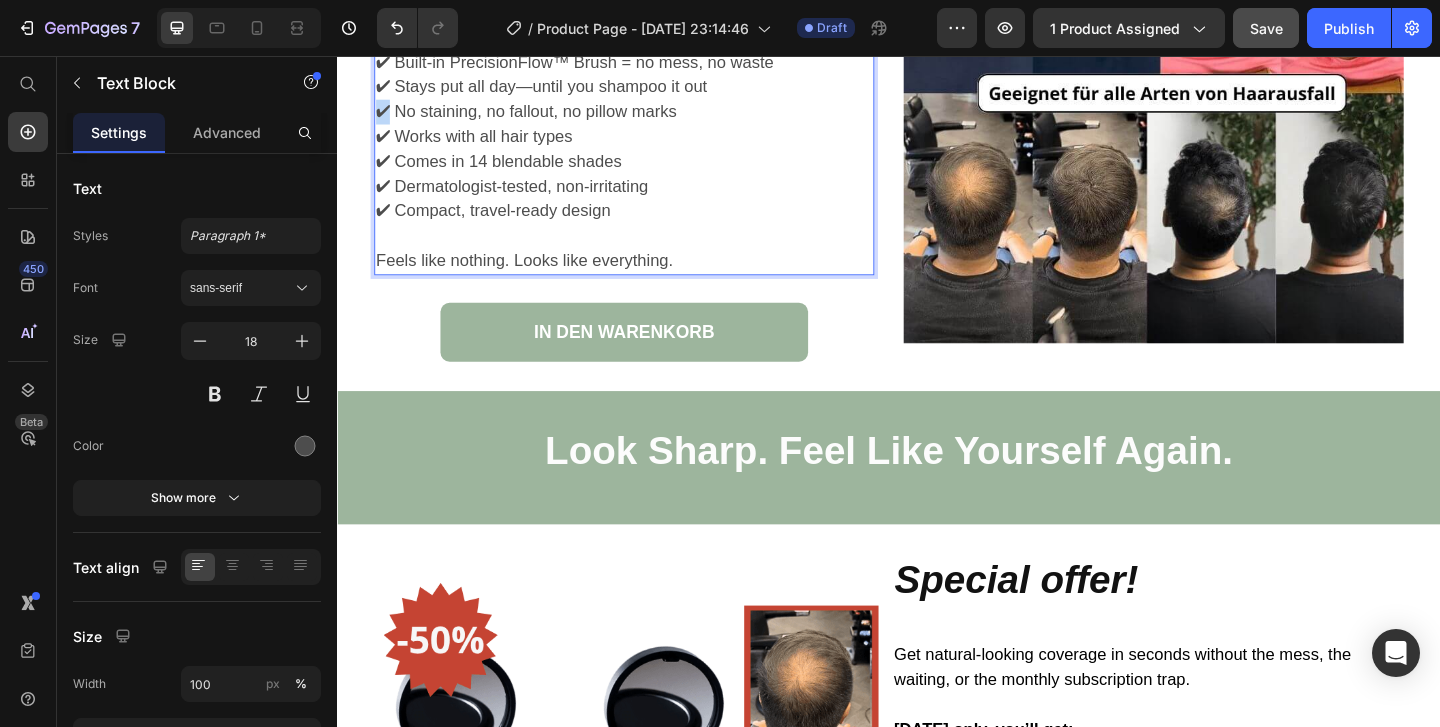 drag, startPoint x: 396, startPoint y: 331, endPoint x: 383, endPoint y: 332, distance: 13.038404 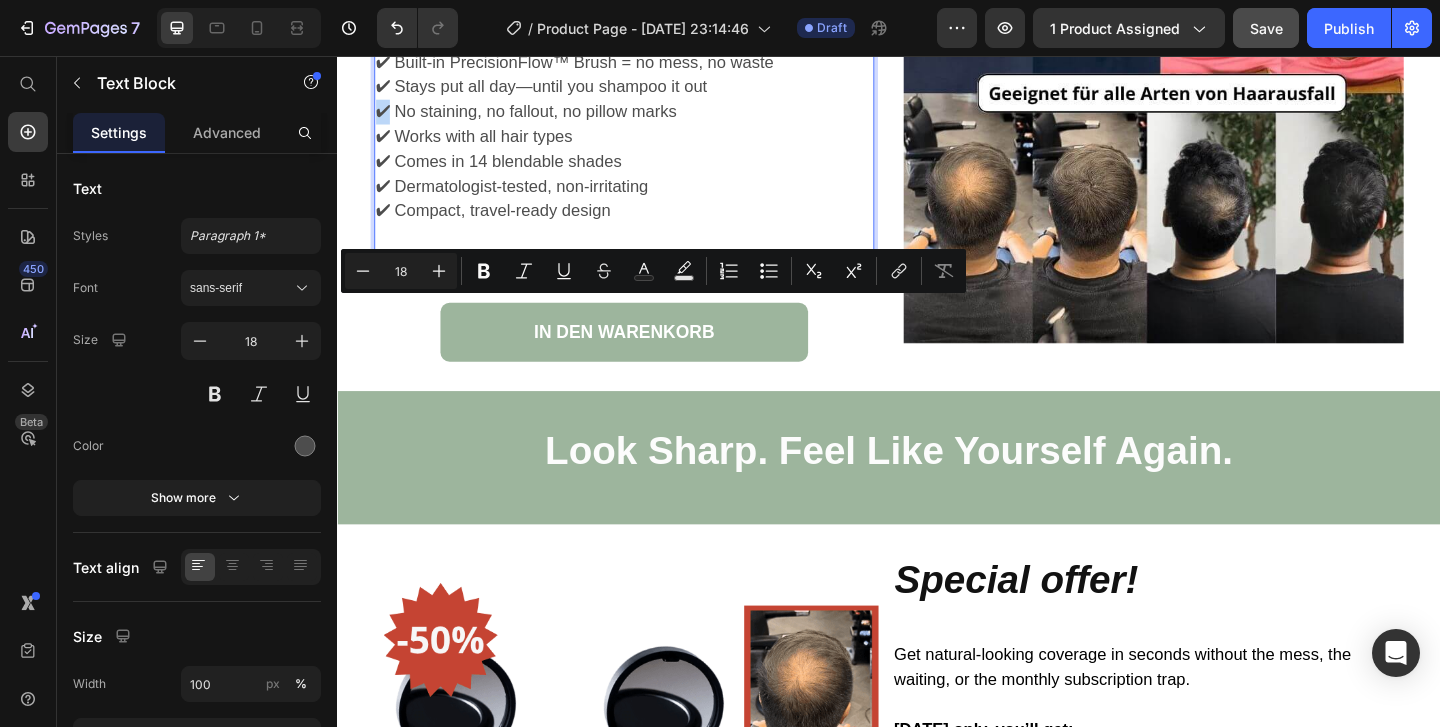 copy on "✔" 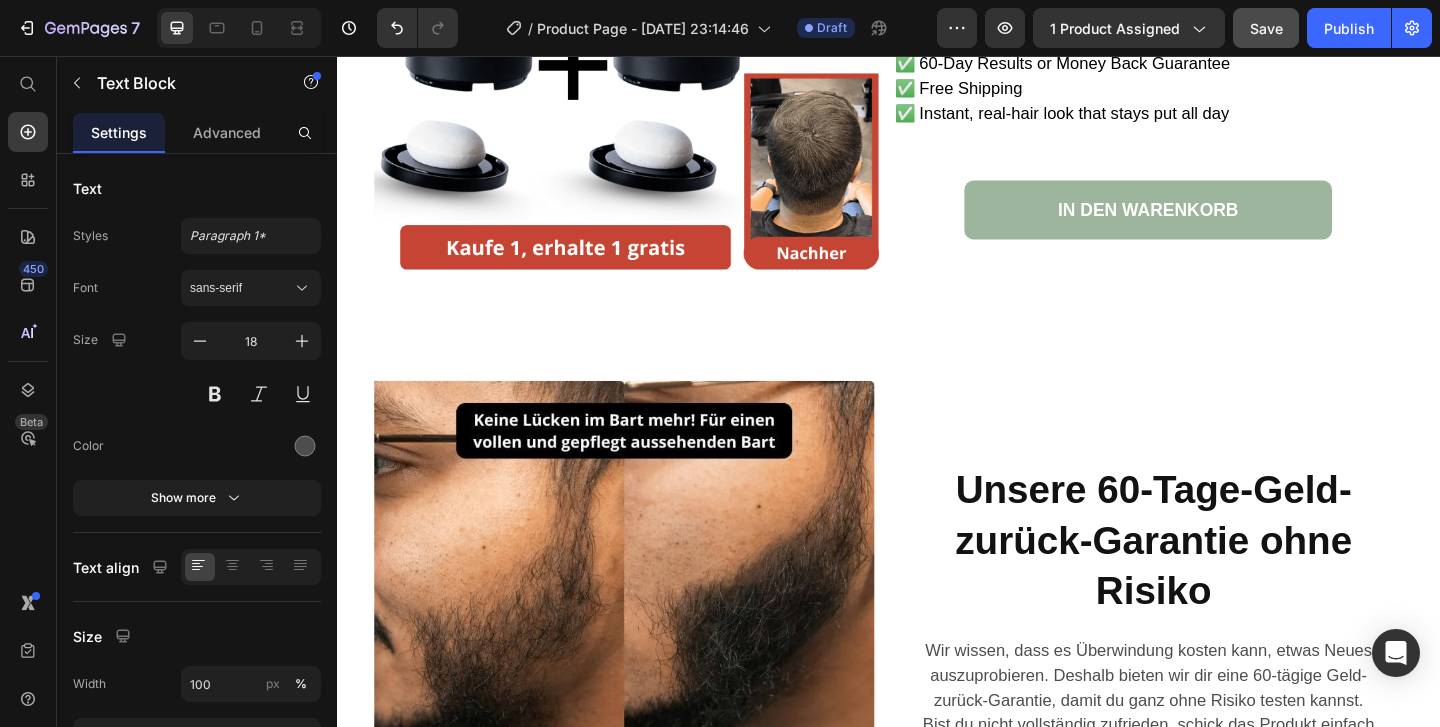 type on "16" 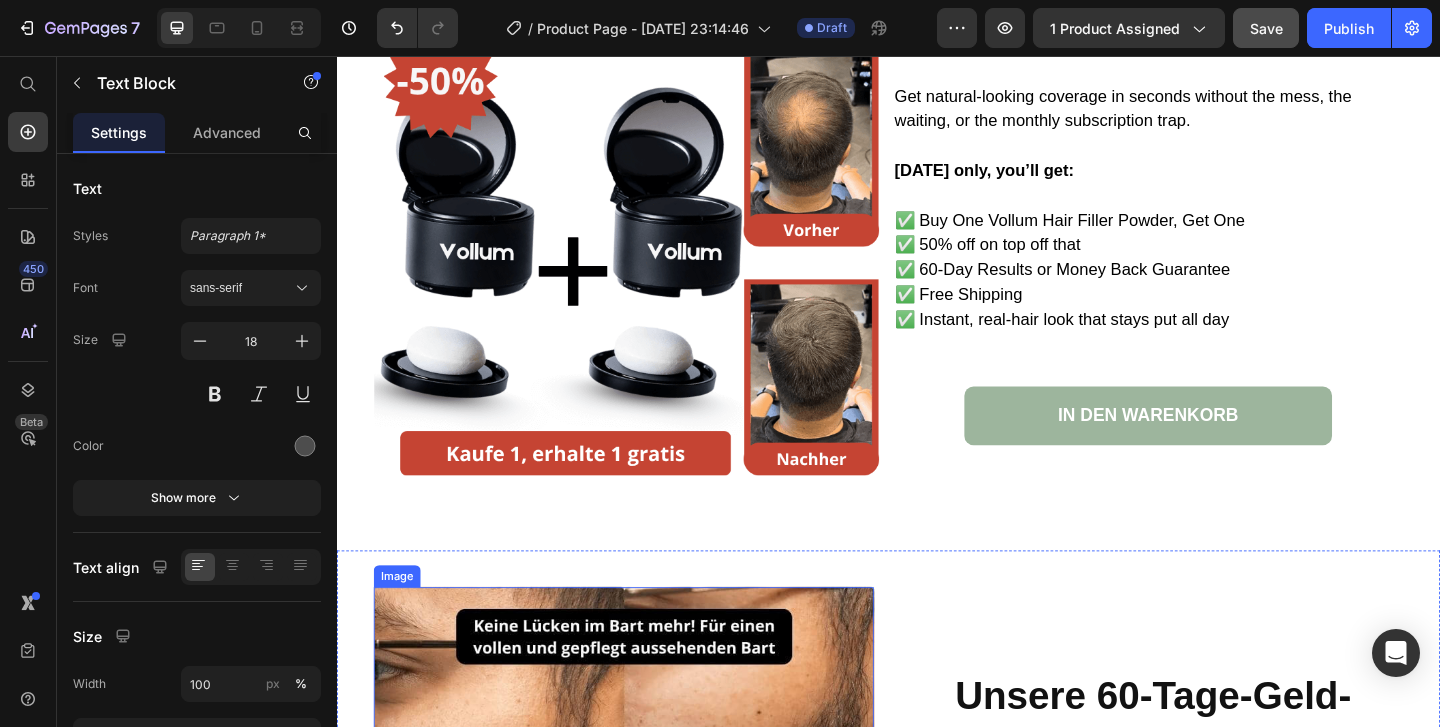 scroll, scrollTop: 6158, scrollLeft: 0, axis: vertical 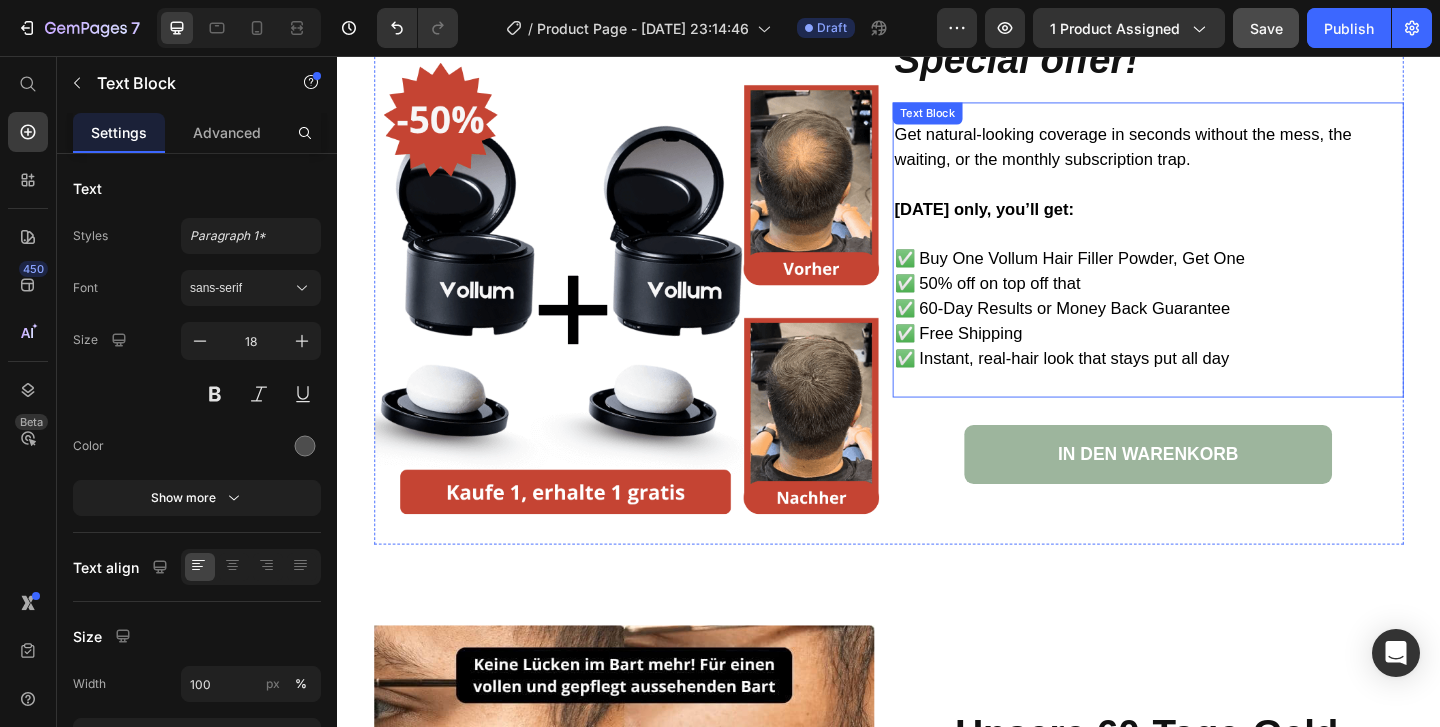 click at bounding box center [1214, 411] 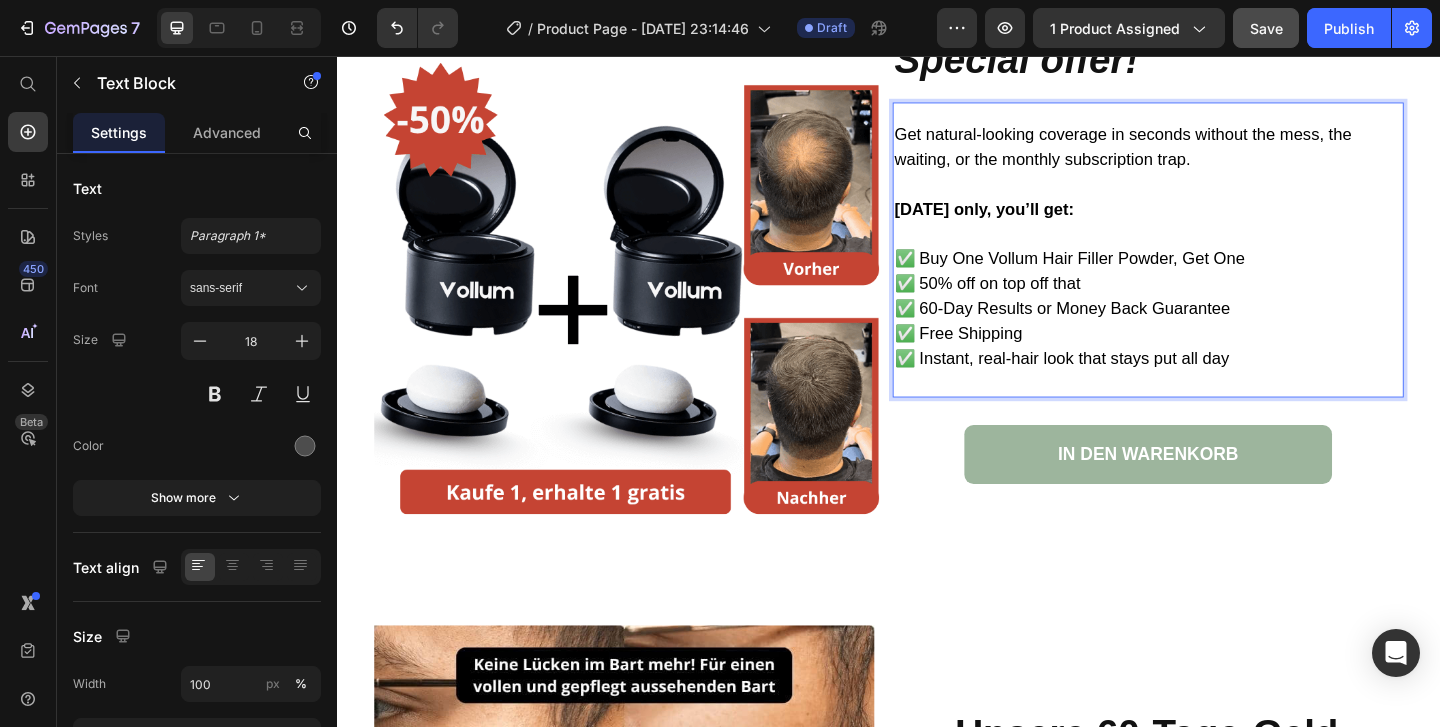 click on "✅ 50% off on top off that" at bounding box center (1044, 303) 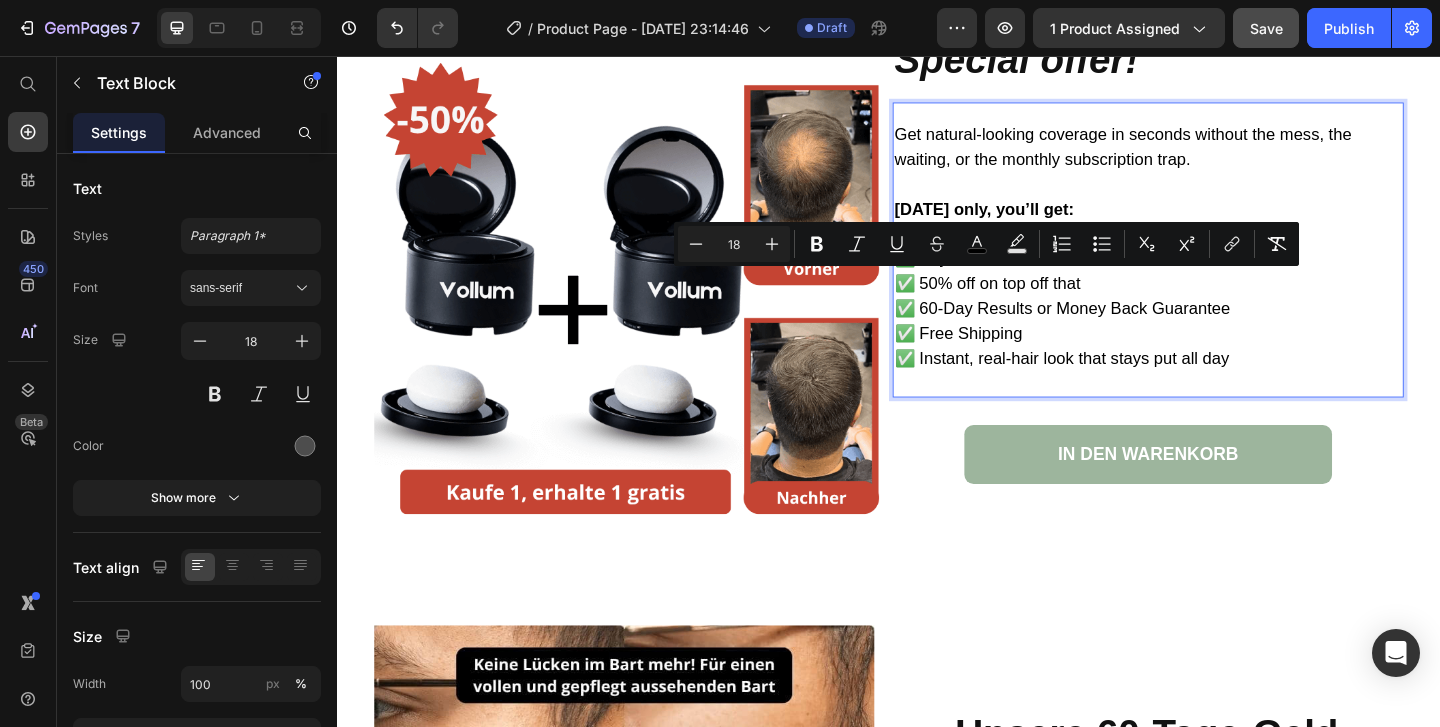 click on "✅ 50% off on top off that" at bounding box center [1044, 303] 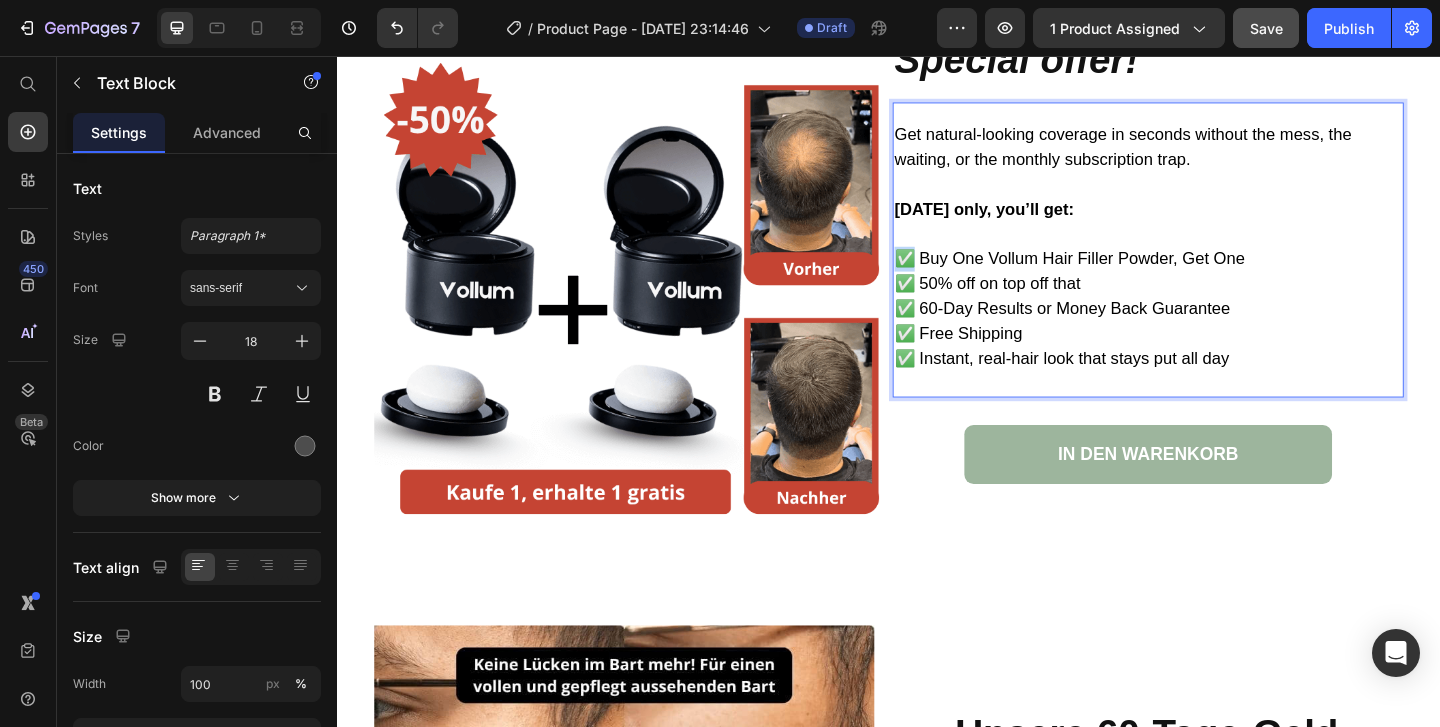 drag, startPoint x: 961, startPoint y: 279, endPoint x: 941, endPoint y: 278, distance: 20.024984 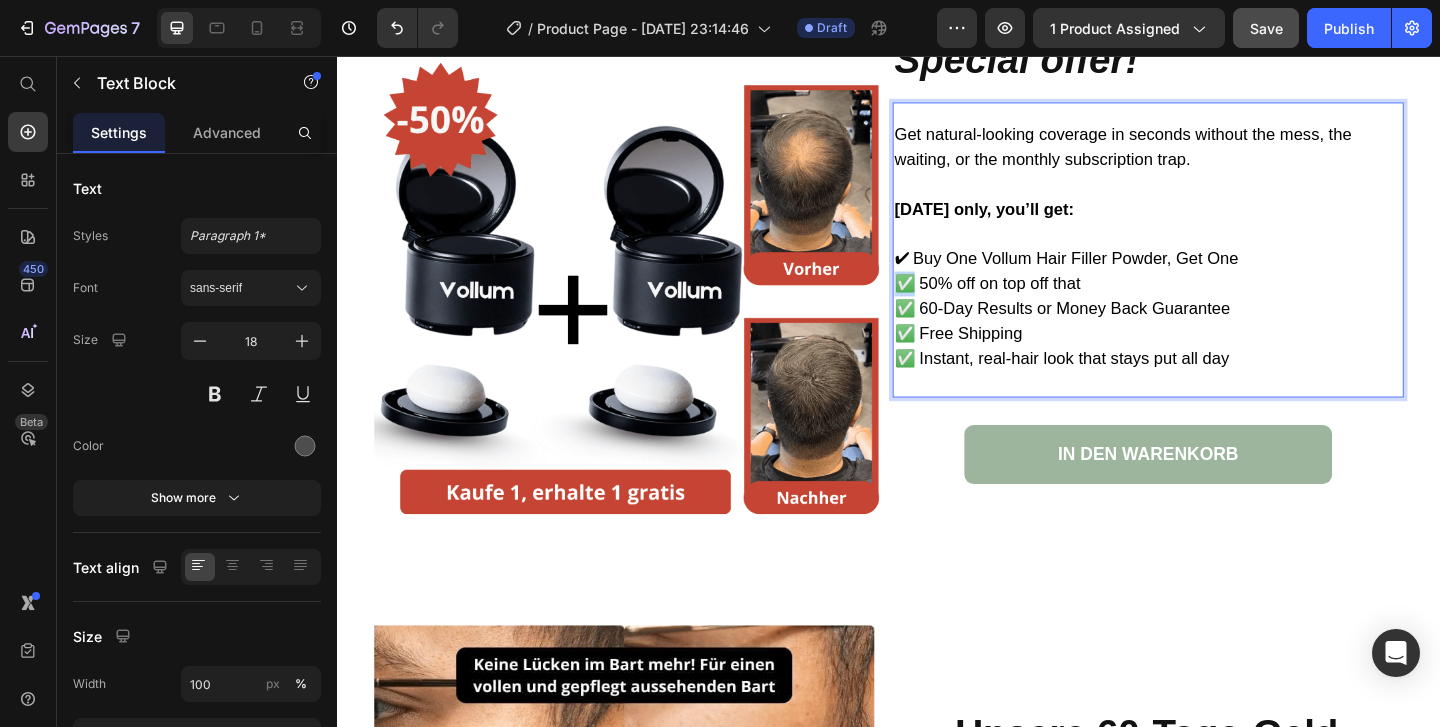 drag, startPoint x: 963, startPoint y: 306, endPoint x: 948, endPoint y: 307, distance: 15.033297 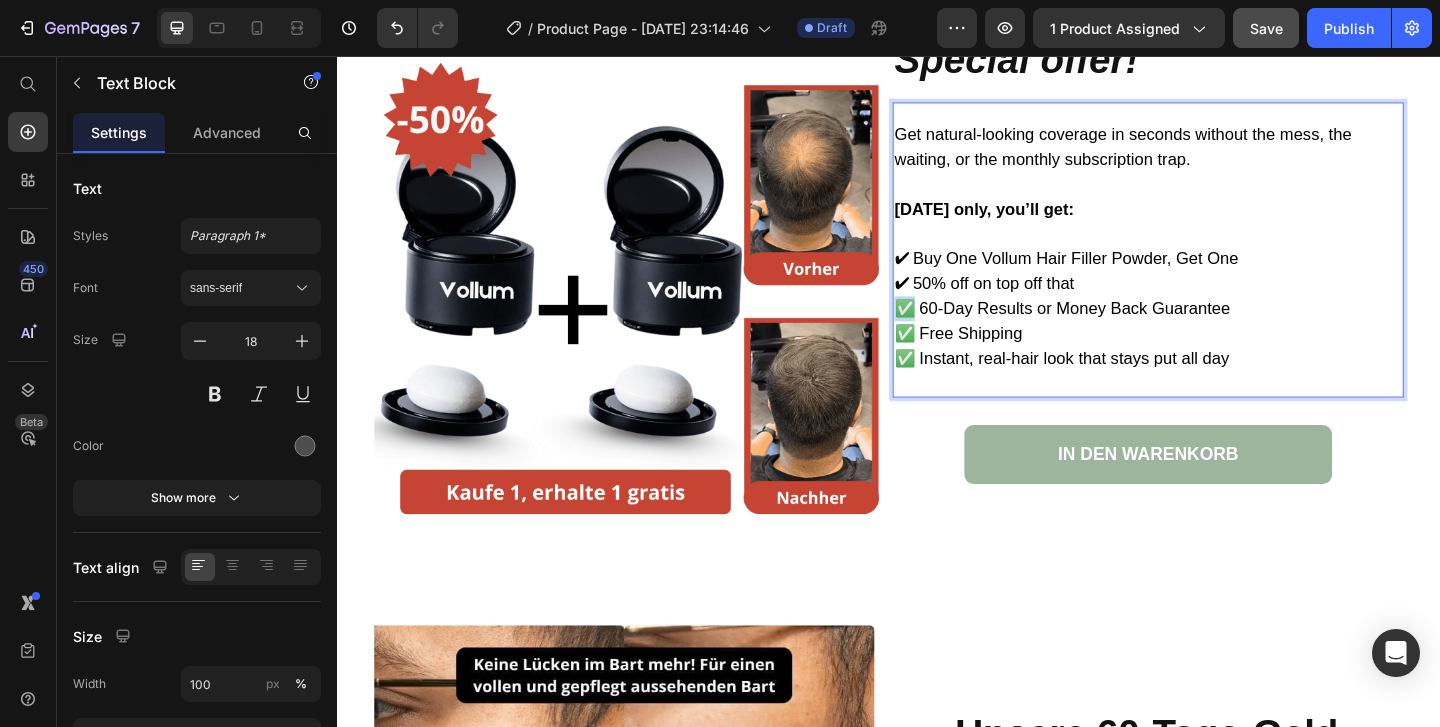 drag, startPoint x: 960, startPoint y: 333, endPoint x: 946, endPoint y: 333, distance: 14 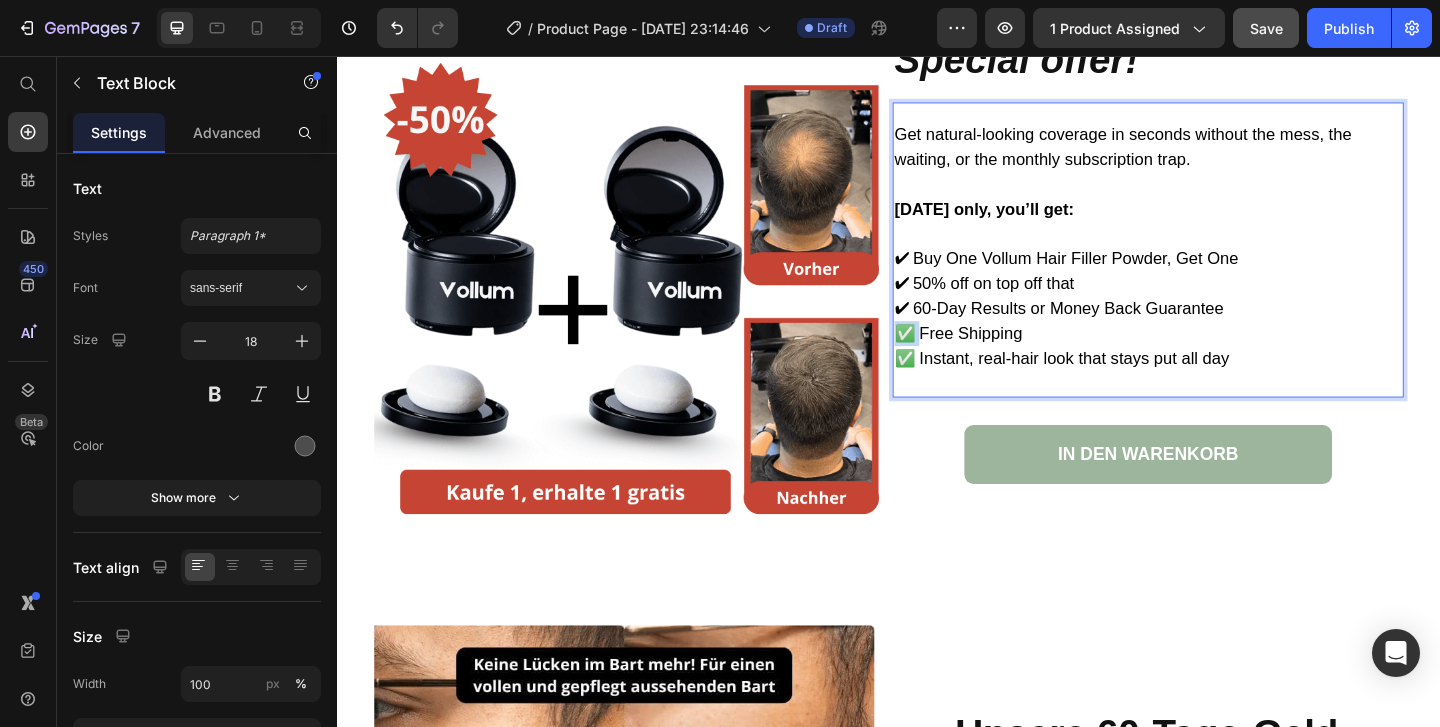 drag, startPoint x: 964, startPoint y: 357, endPoint x: 947, endPoint y: 357, distance: 17 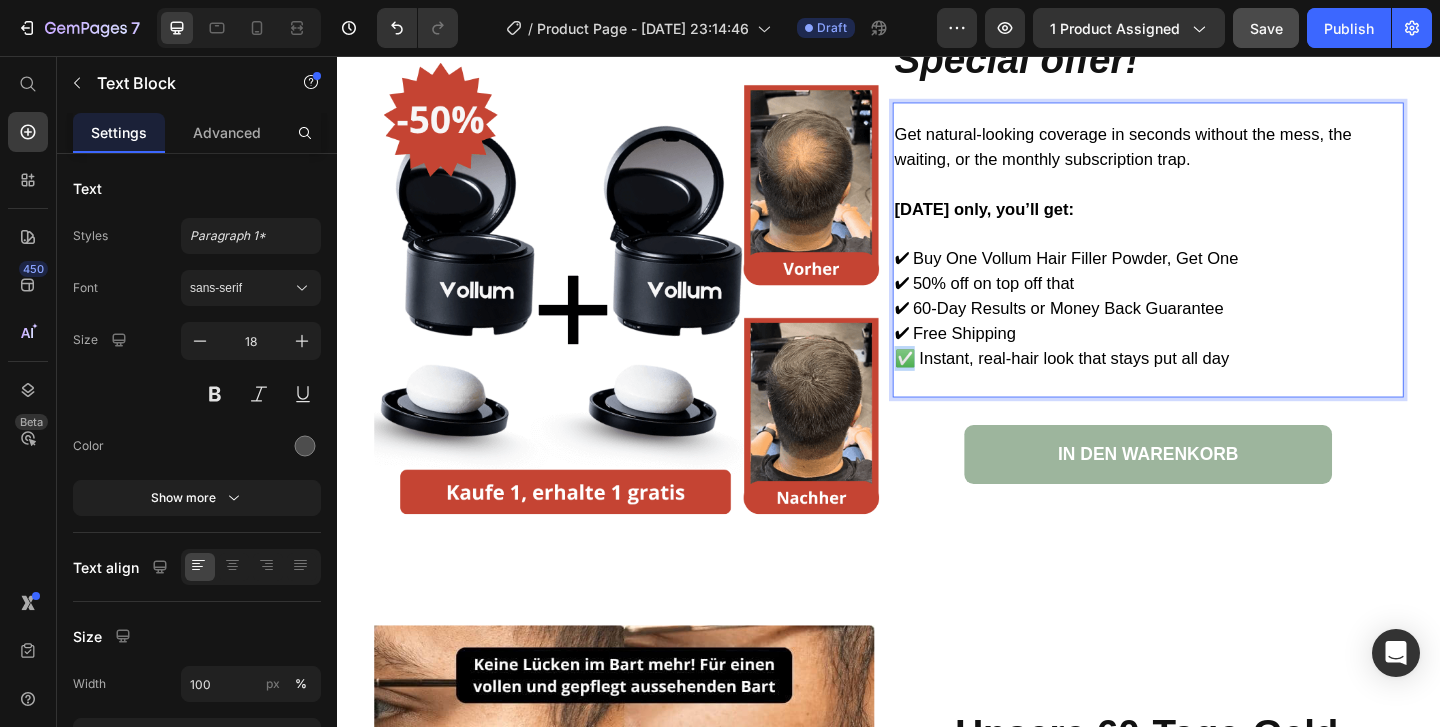 drag, startPoint x: 958, startPoint y: 381, endPoint x: 948, endPoint y: 382, distance: 10.049875 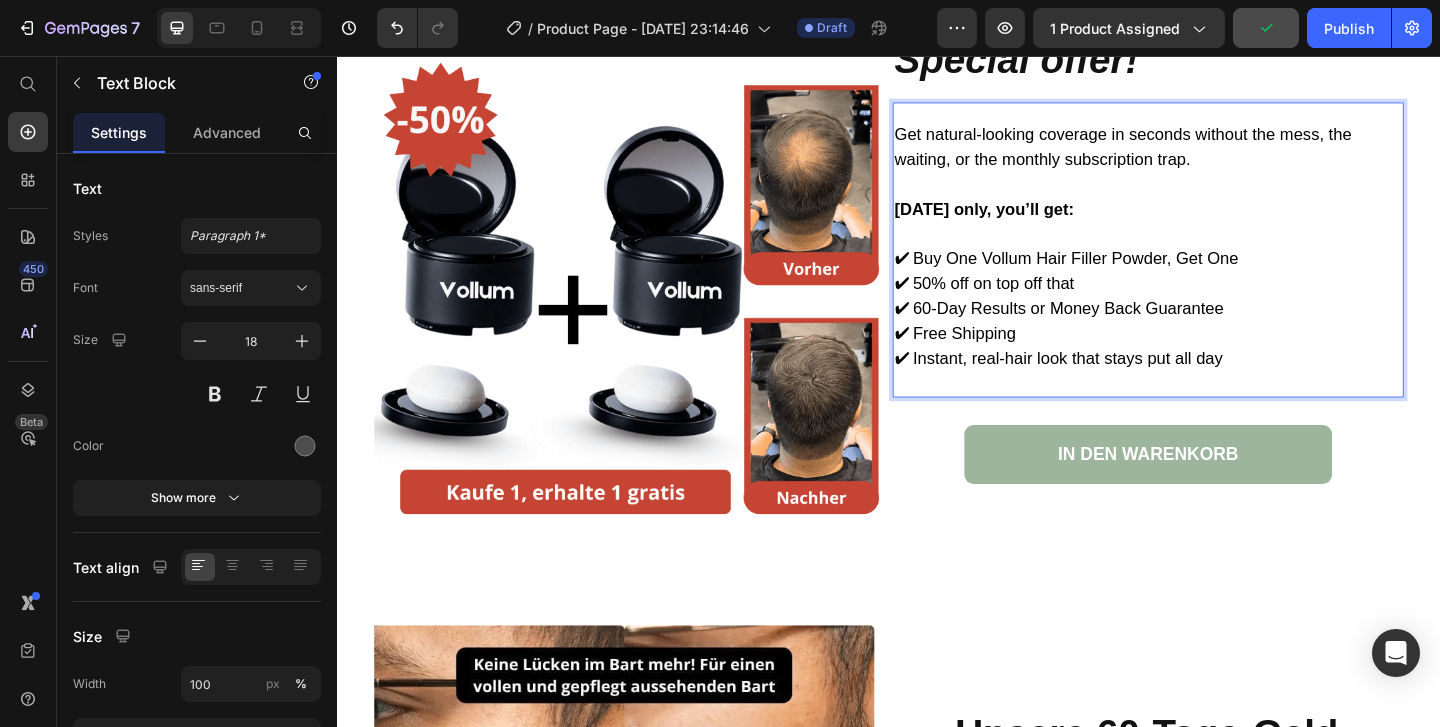 click on "✔ 50% off on top off that" at bounding box center [1040, 303] 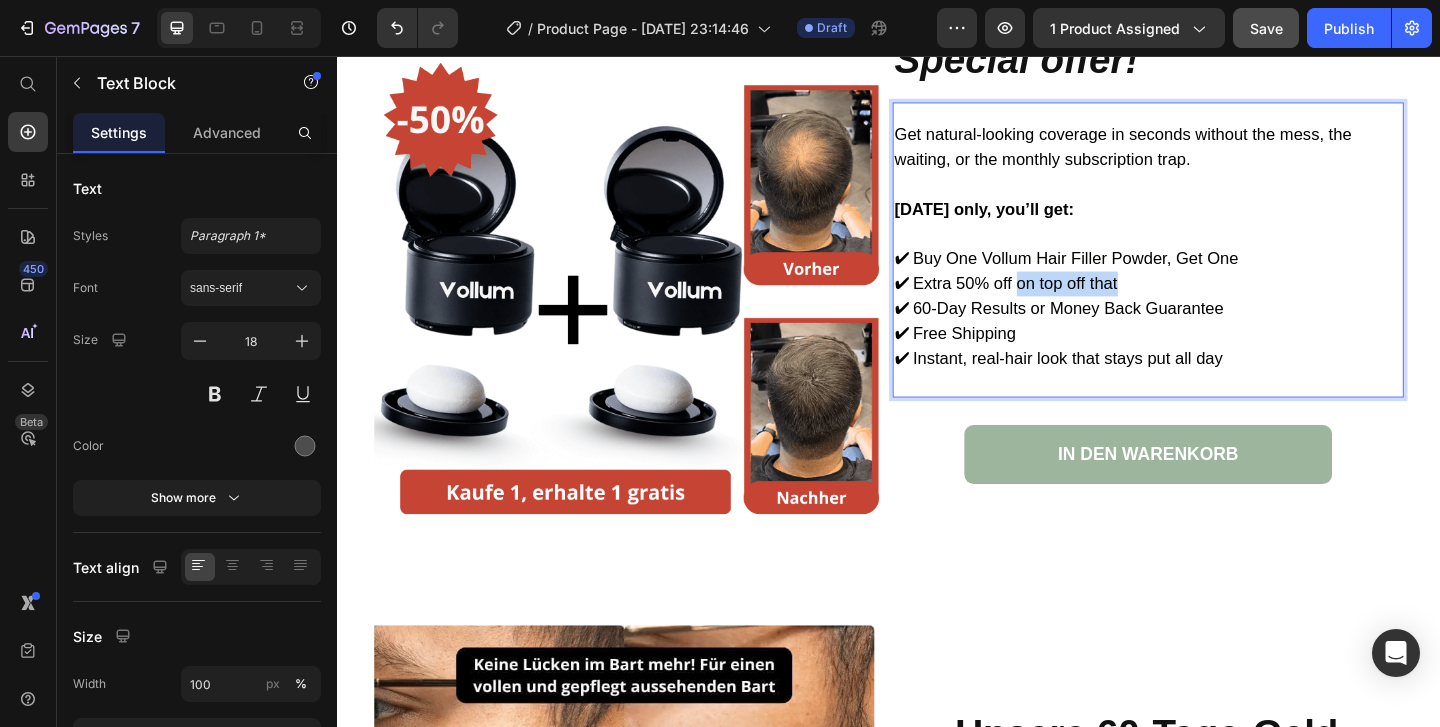 drag, startPoint x: 1074, startPoint y: 302, endPoint x: 1199, endPoint y: 302, distance: 125 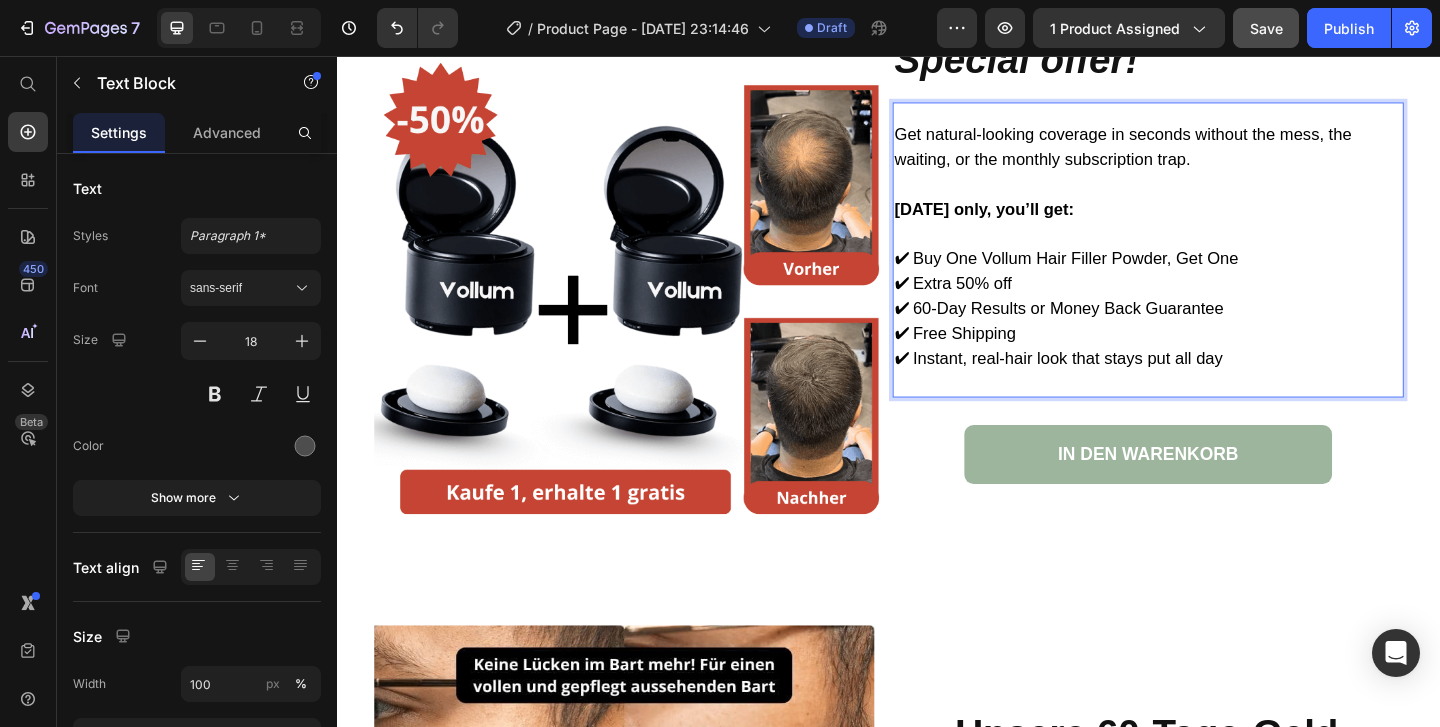 click at bounding box center [1214, 411] 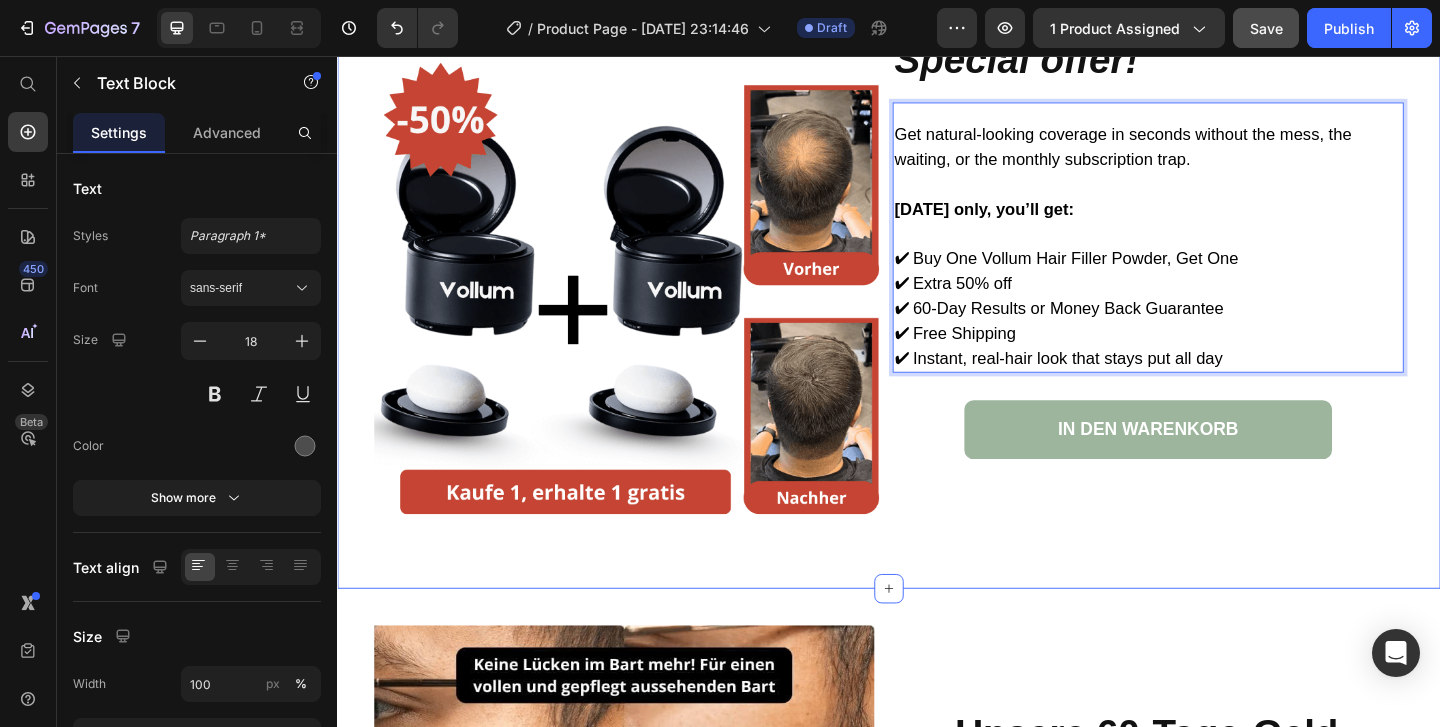 click on "Image Special offer! Heading Get natural-looking coverage in seconds without the mess, the waiting, or the monthly subscription trap. Today only, you’ll get: ✔ Buy One Vollum Hair Filler Powder, Get One  ✔ Extra 50% off ✔ 60-Day Results or Money Back Guarantee ✔ Free Shipping ✔ Instant, real-hair look that stays put all day Text Block   0 IN DEN WARENKORB Button Row Section 14" at bounding box center (937, 317) 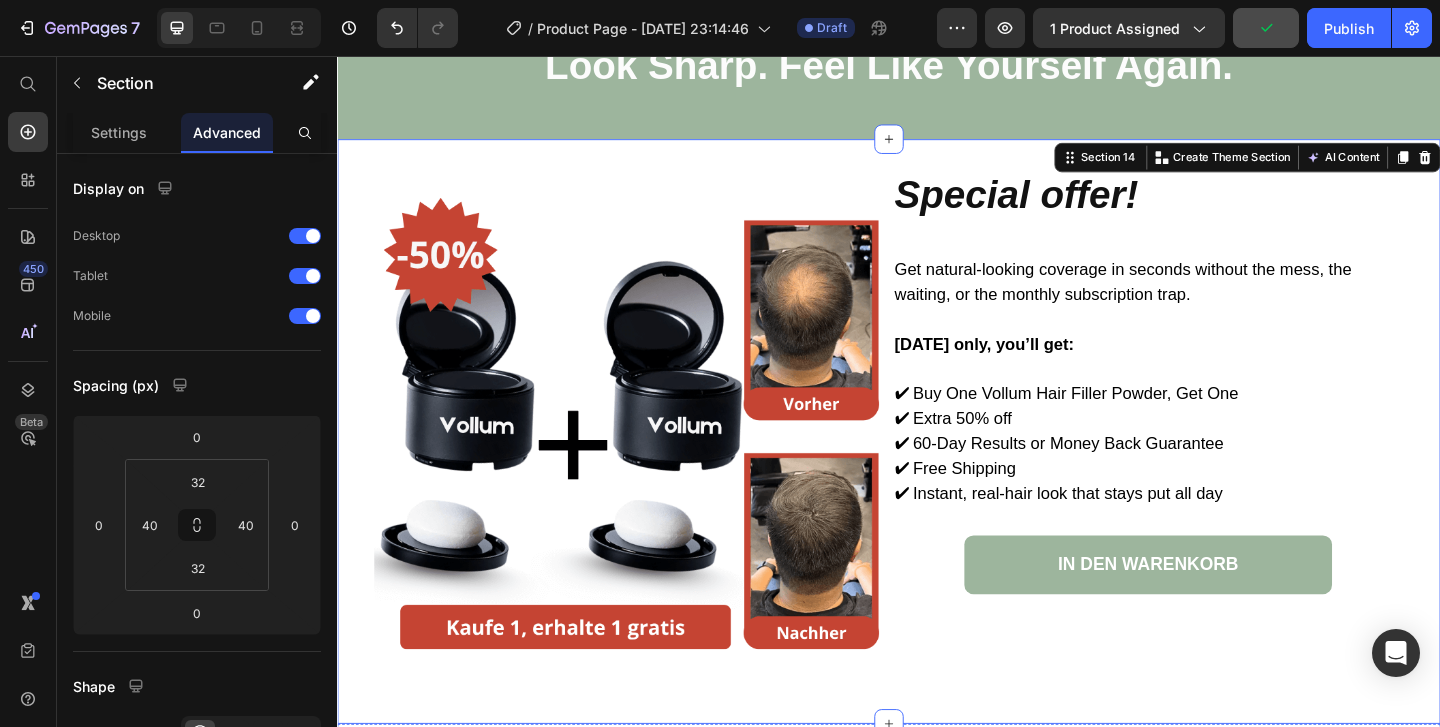 scroll, scrollTop: 6012, scrollLeft: 0, axis: vertical 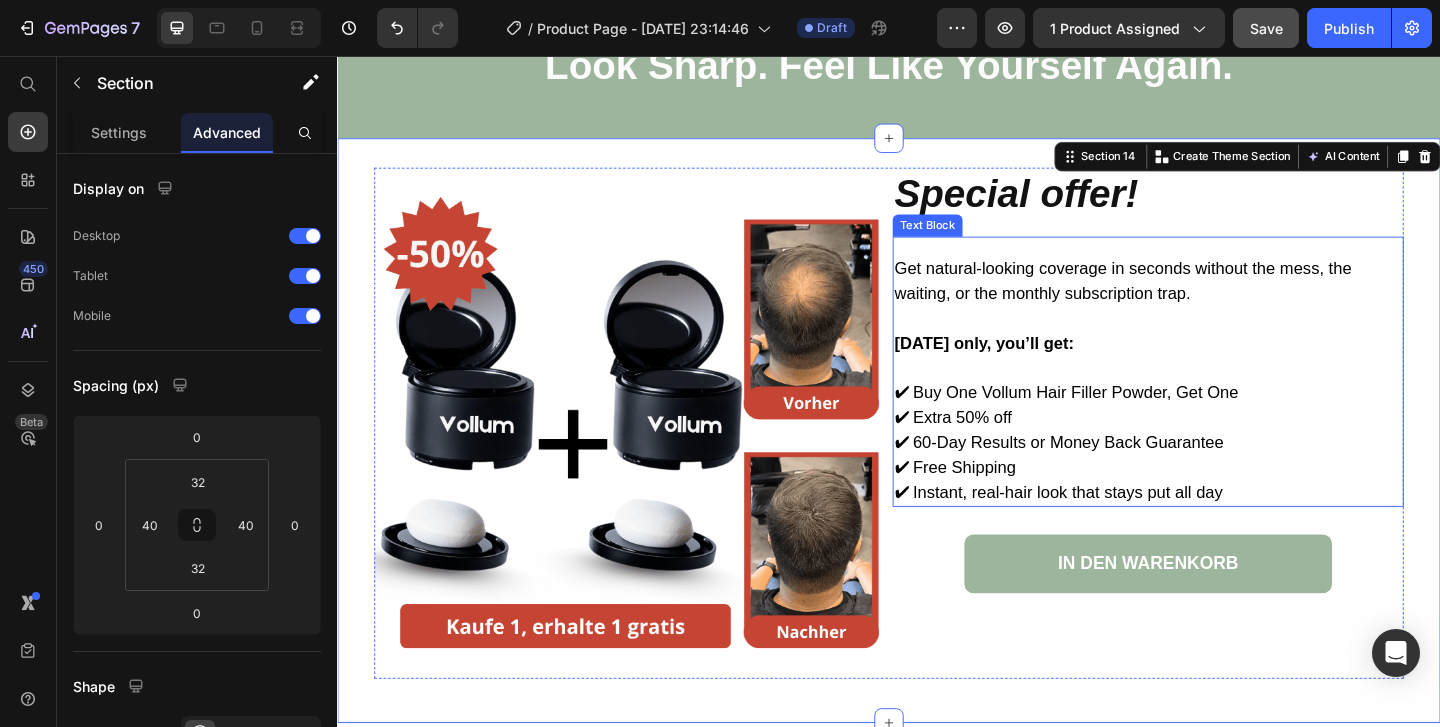 click on "Today only, you’ll get:" at bounding box center [1214, 368] 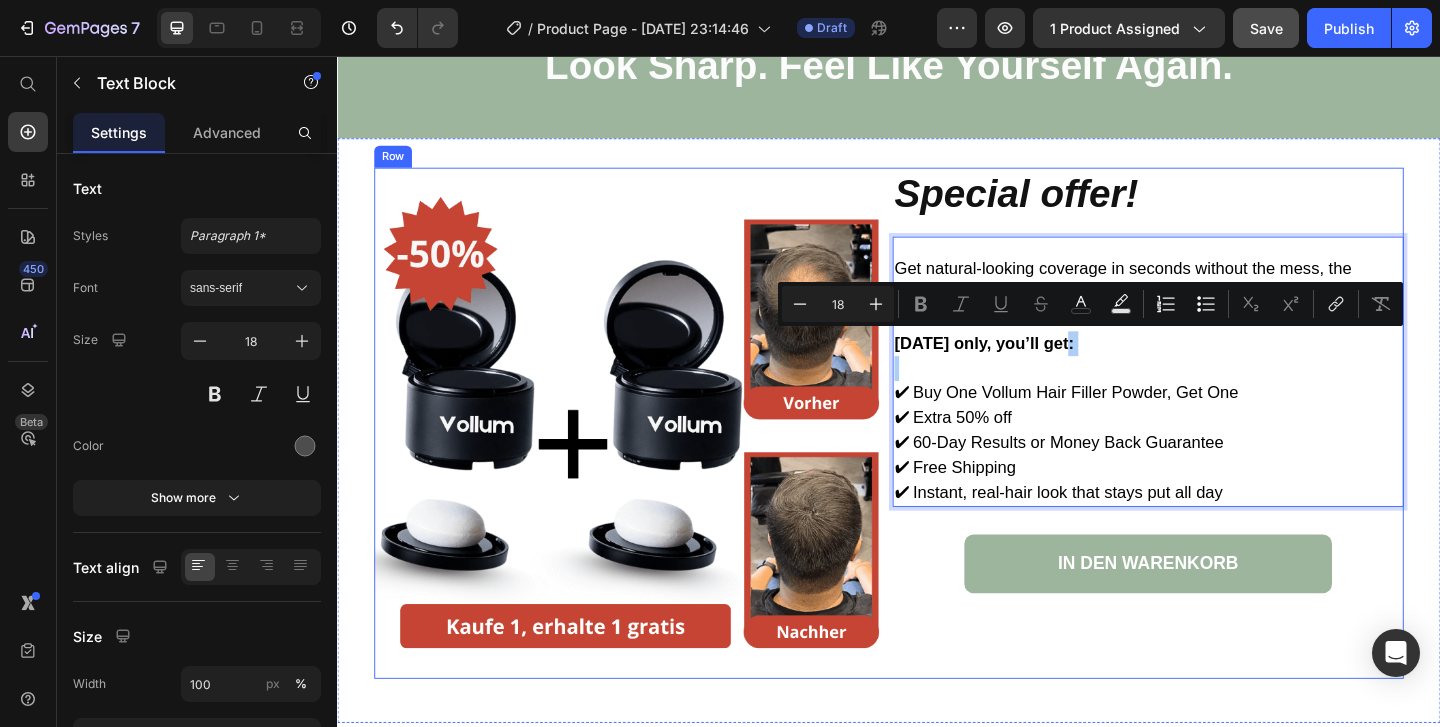 click on "Special offer! Heading Get natural-looking coverage in seconds without the mess, the waiting, or the monthly subscription trap. Today only, you’ll get: ✔ Buy One Vollum Hair Filler Powder, Get One  ✔ Extra 50% off ✔ 60-Day Results or Money Back Guarantee ✔ Free Shipping ✔ Instant, real-hair look that stays put all day Text Block   0 IN DEN WARENKORB Button" at bounding box center [1219, 455] 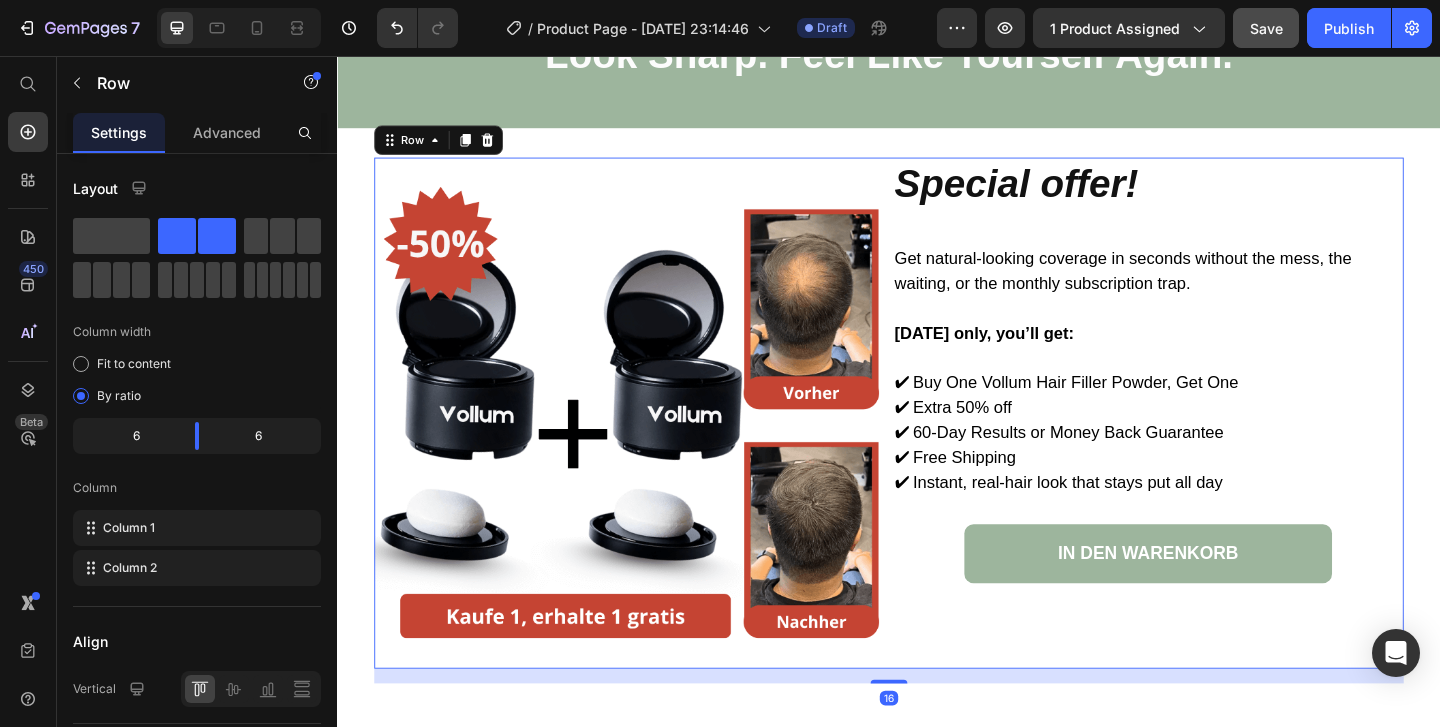 scroll, scrollTop: 6034, scrollLeft: 0, axis: vertical 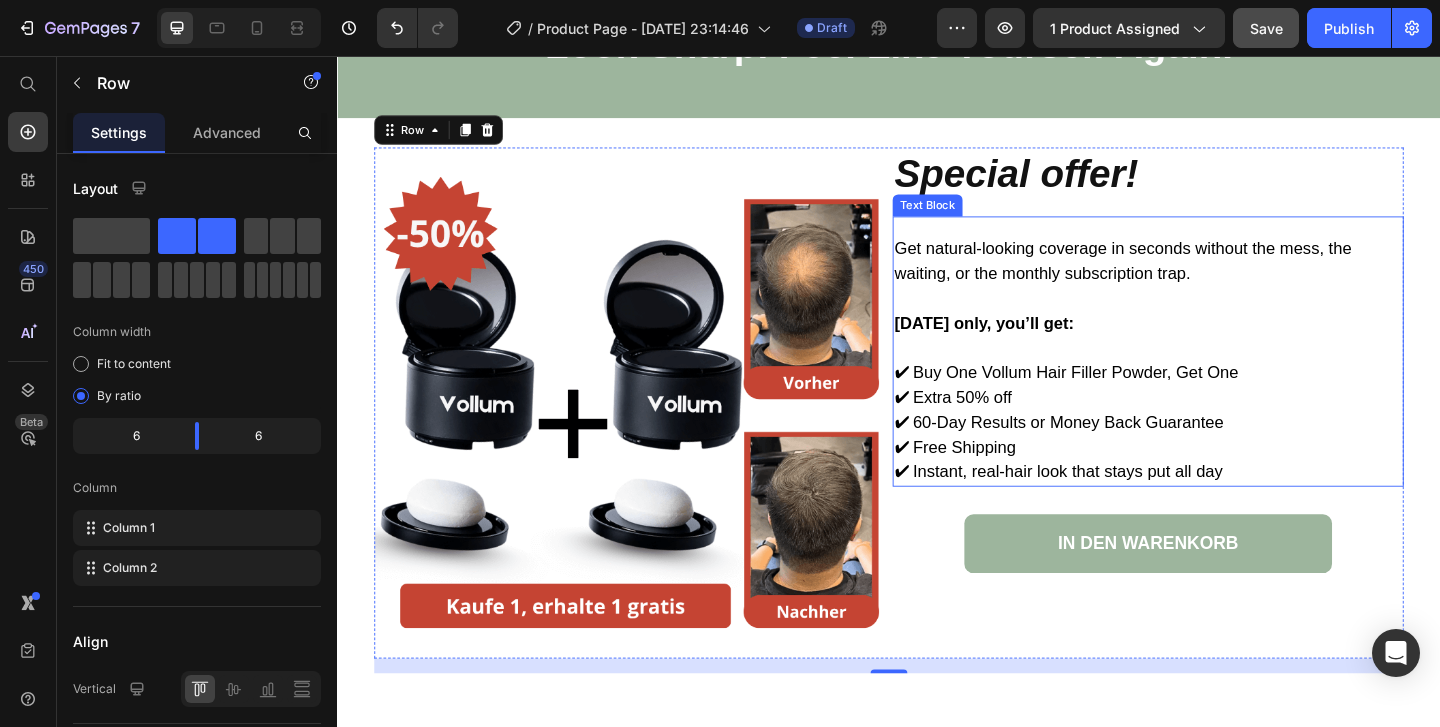 click on "✔ Buy One Vollum Hair Filler Powder, Get One" at bounding box center (1214, 400) 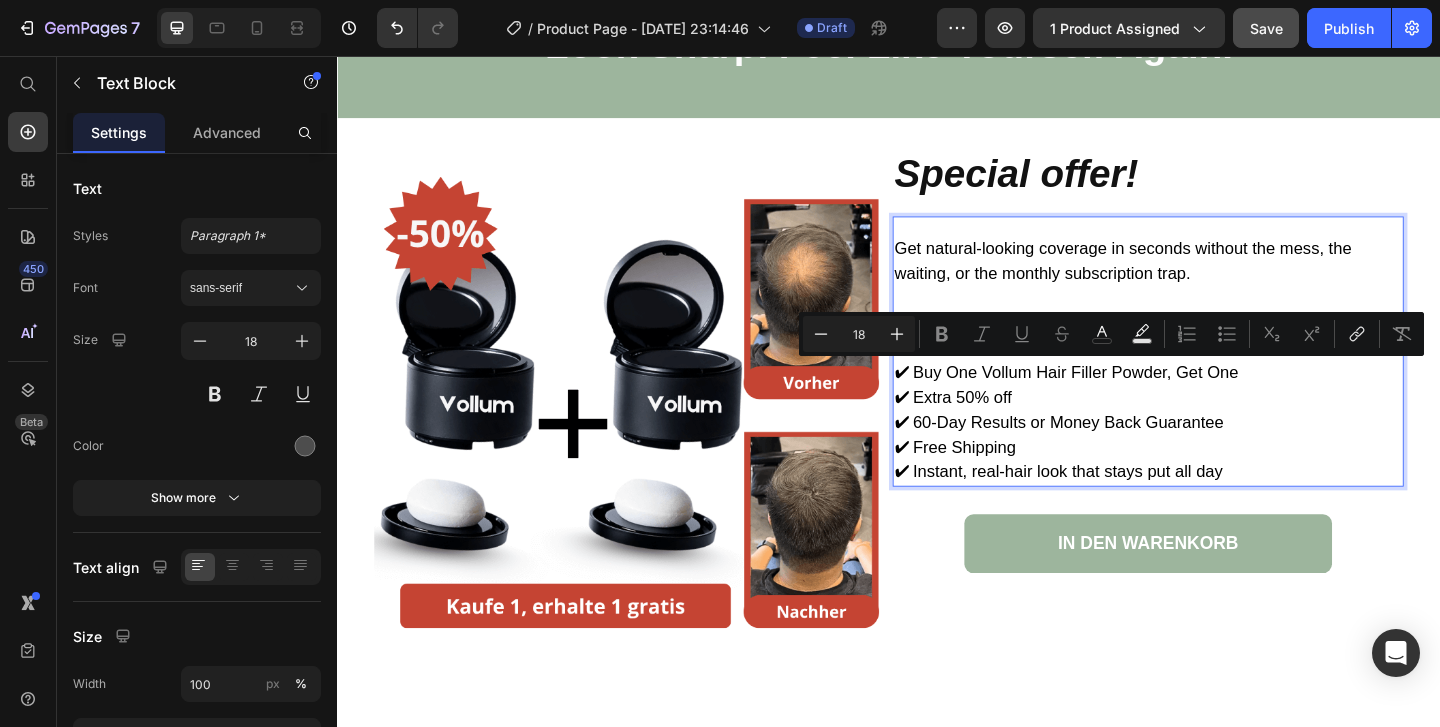 click on "✔ Buy One Vollum Hair Filler Powder, Get One" at bounding box center [1214, 400] 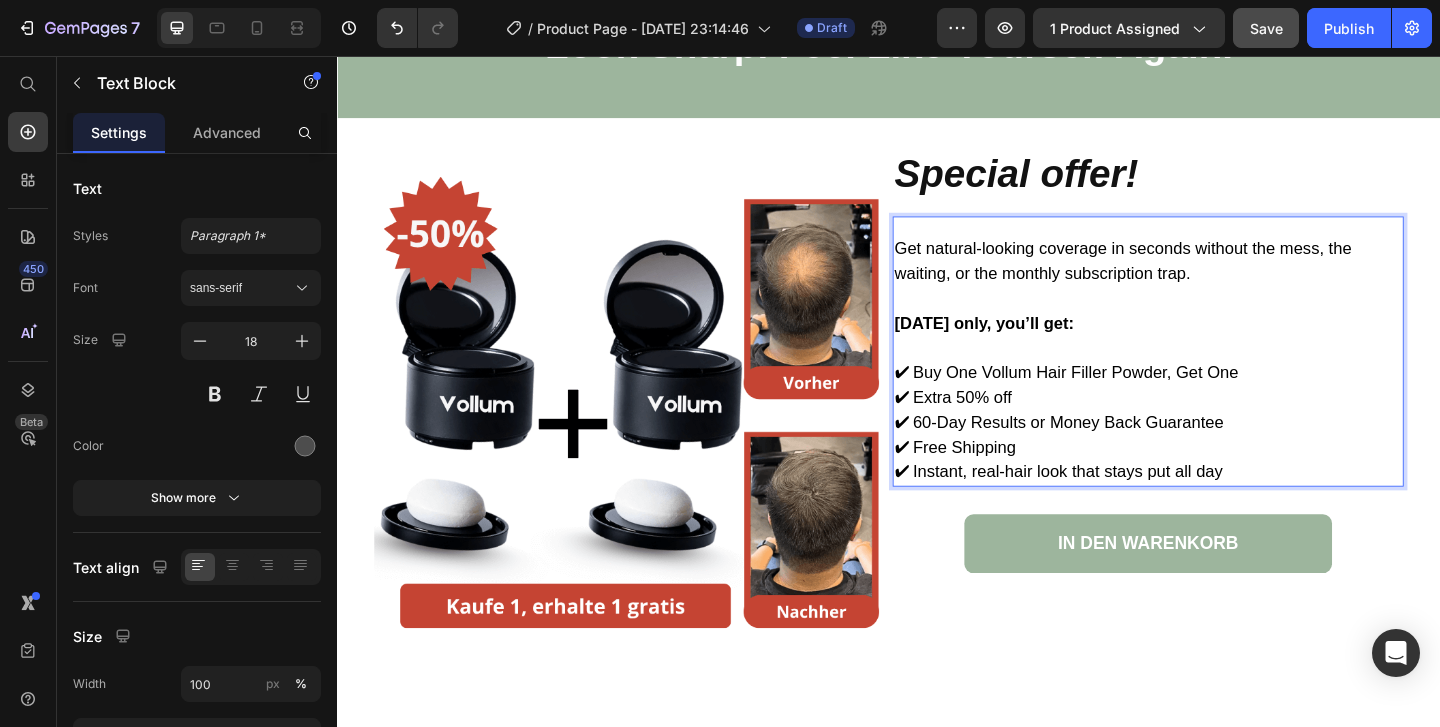 click on "✔ Buy One Vollum Hair Filler Powder, Get One" at bounding box center [1130, 400] 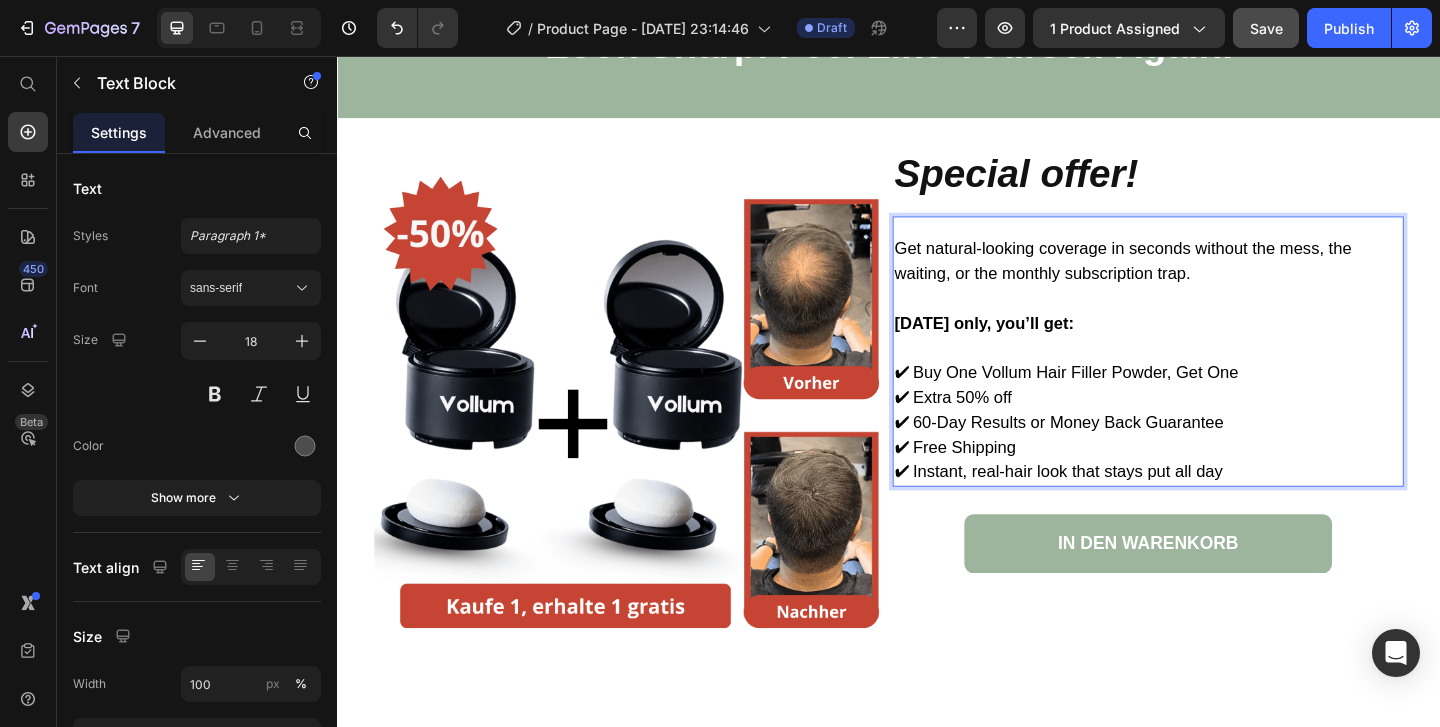 click on "✔ Extra 50% off" at bounding box center [1214, 427] 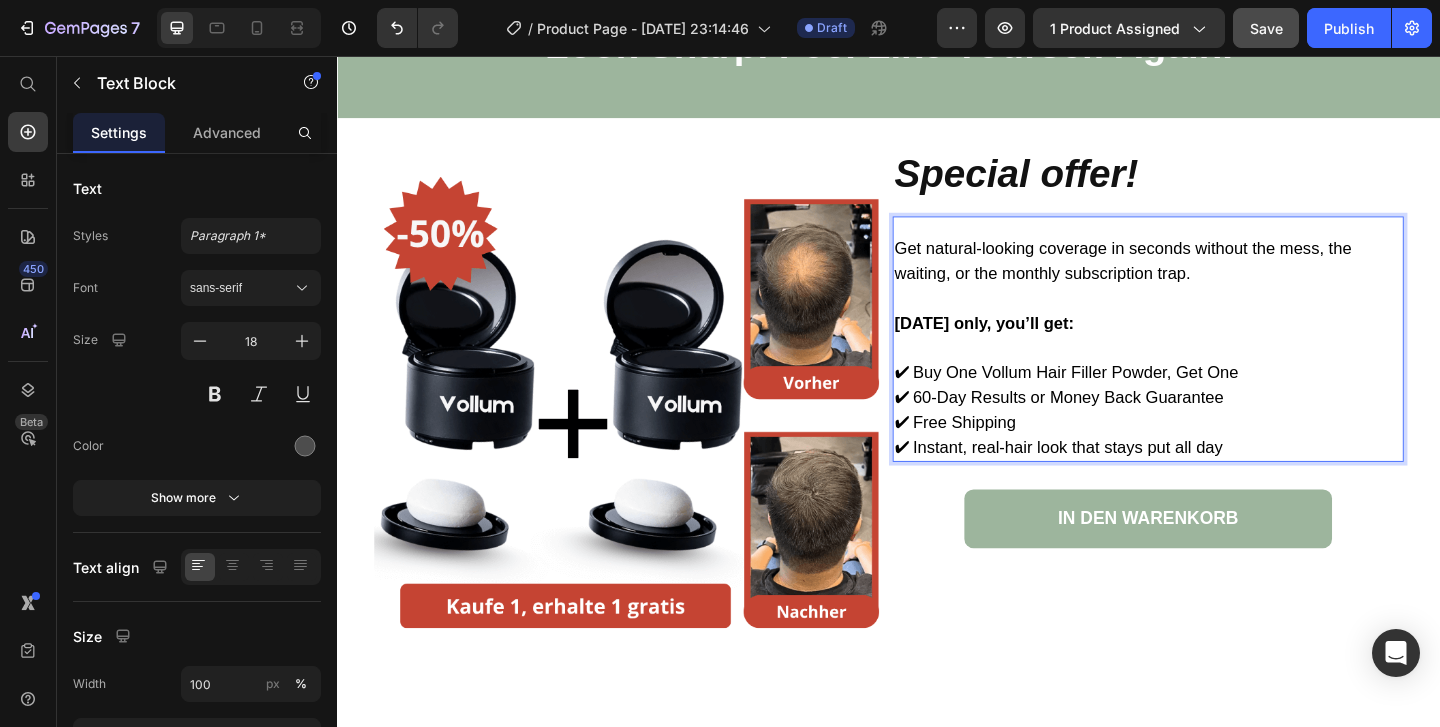 click on "✔ 60-Day Results or Money Back Guarantee" at bounding box center [1122, 427] 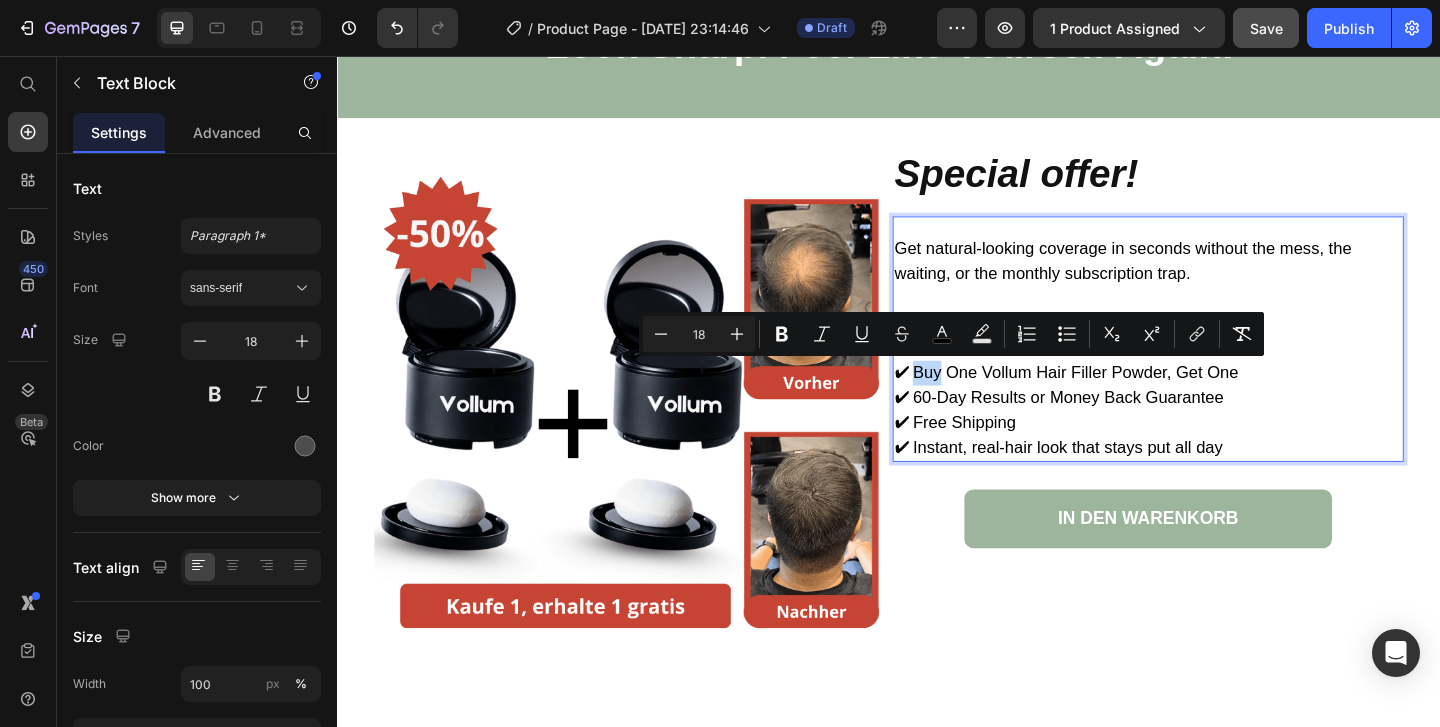 drag, startPoint x: 995, startPoint y: 398, endPoint x: 966, endPoint y: 401, distance: 29.15476 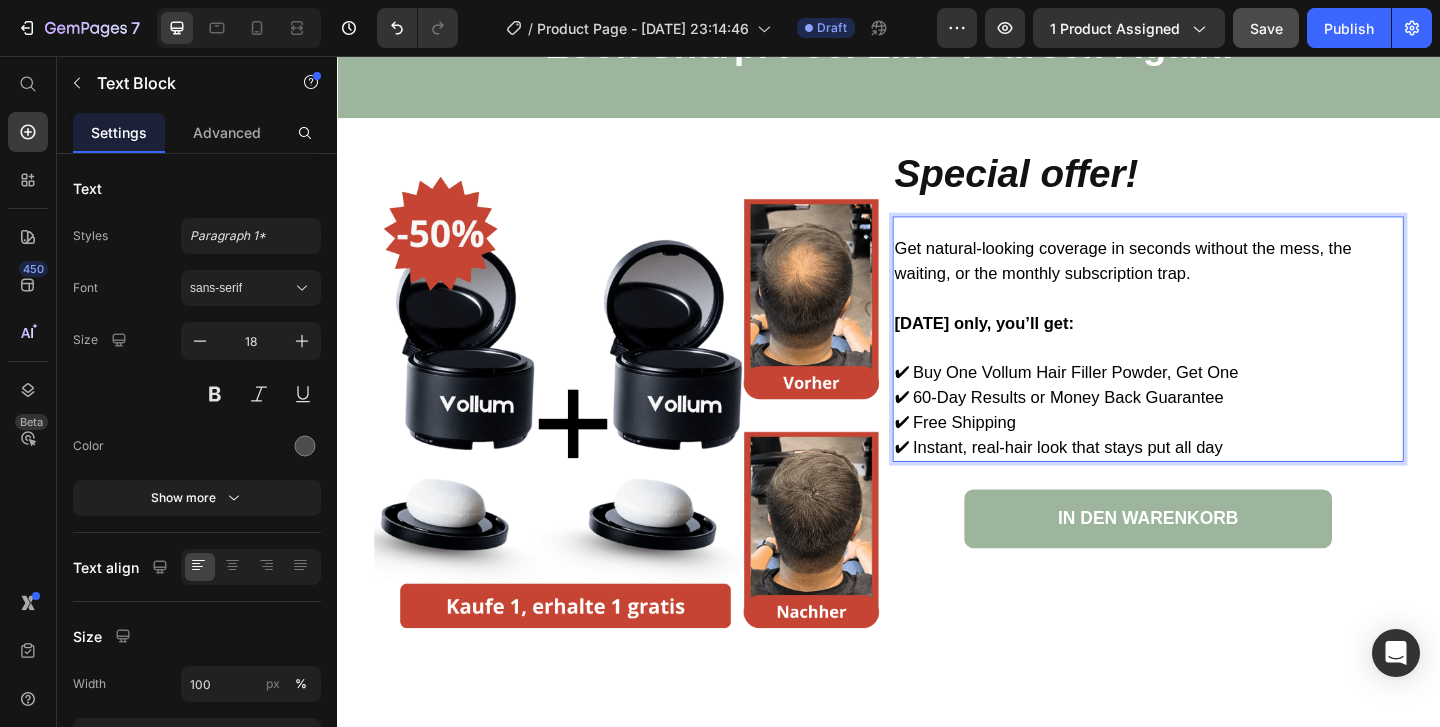click on "✔ Buy One Vollum Hair Filler Powder, Get One" at bounding box center (1130, 400) 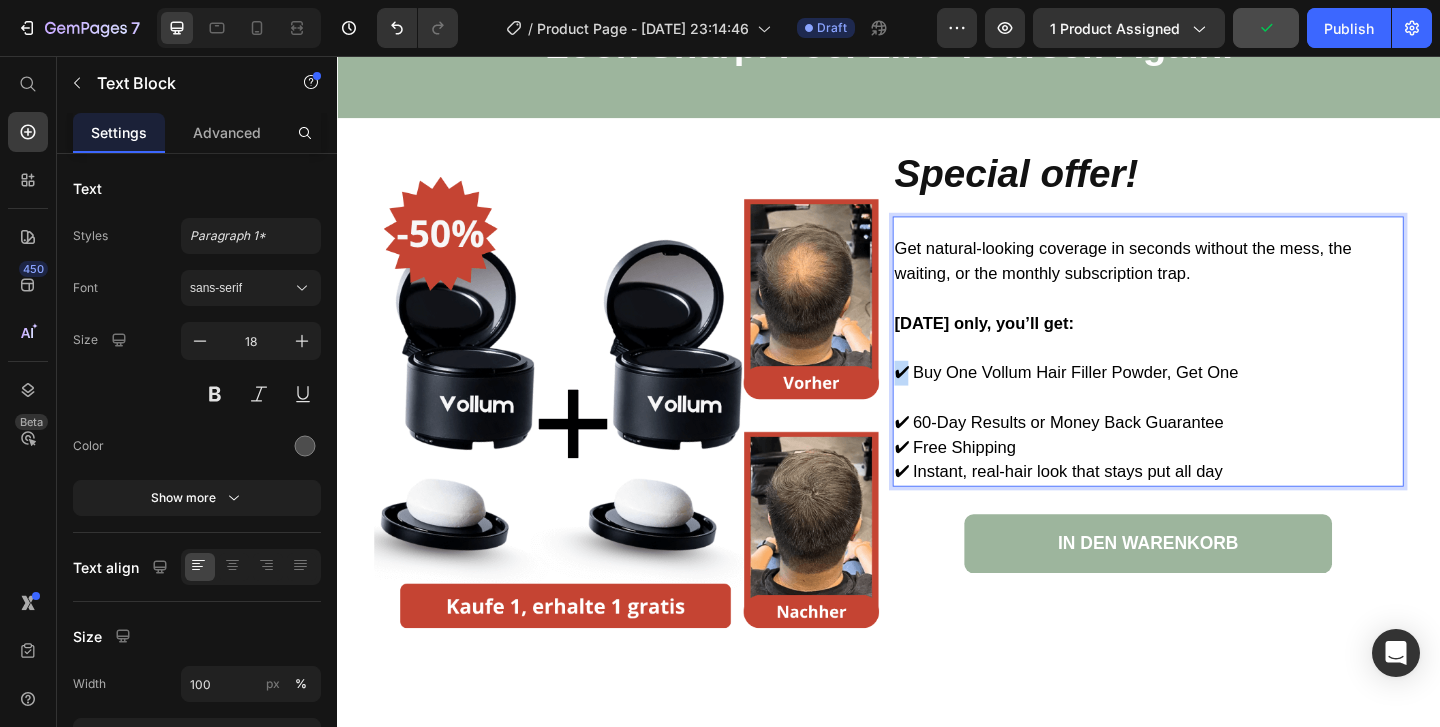 click on "✔ Buy One Vollum Hair Filler Powder, Get One" at bounding box center [1130, 400] 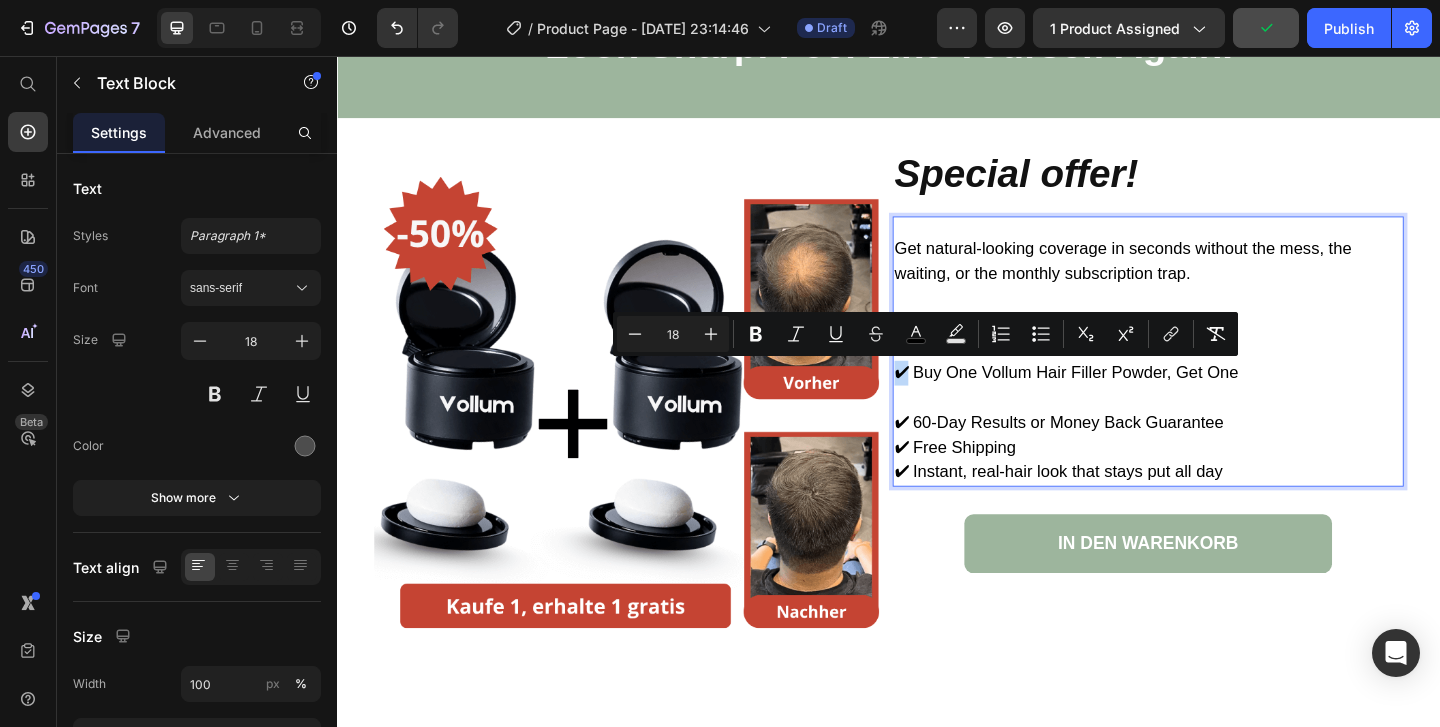 copy on "✔" 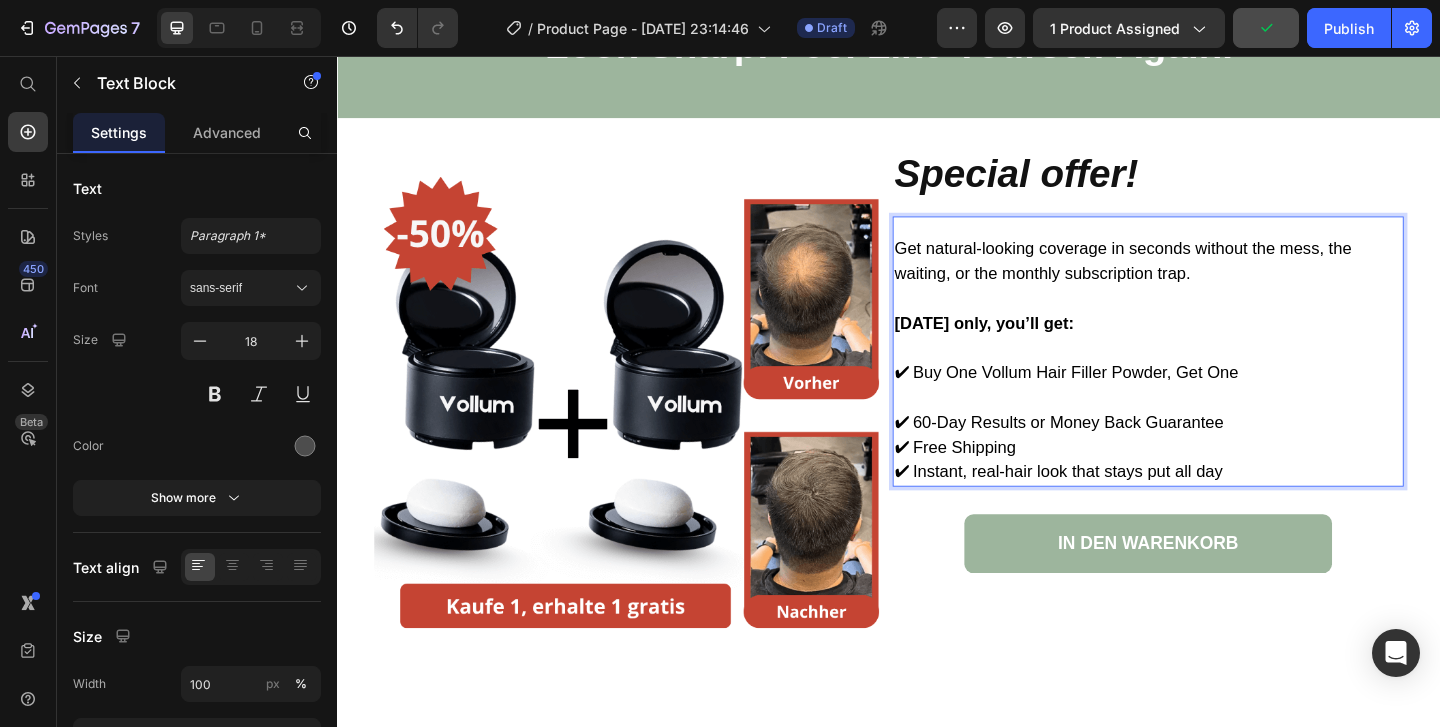 click at bounding box center (945, 427) 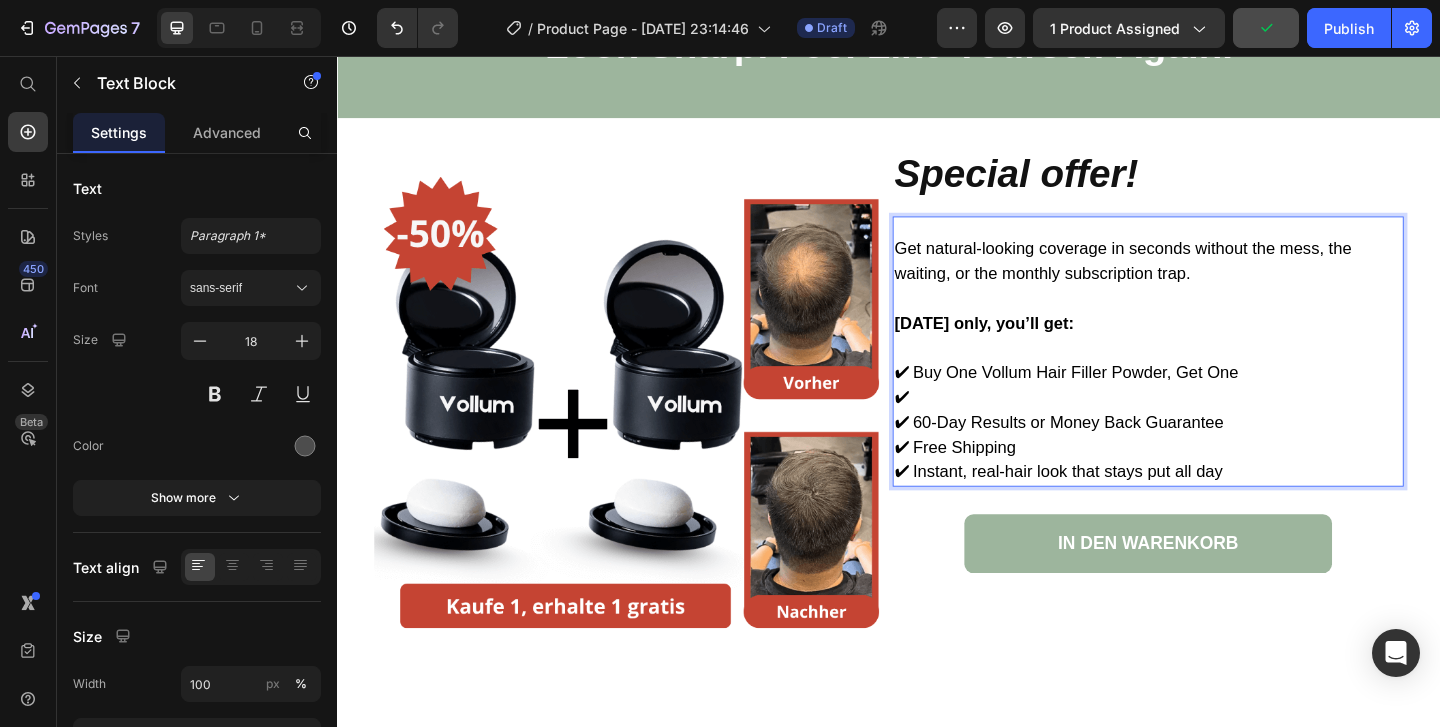 click on "✔" at bounding box center [1214, 427] 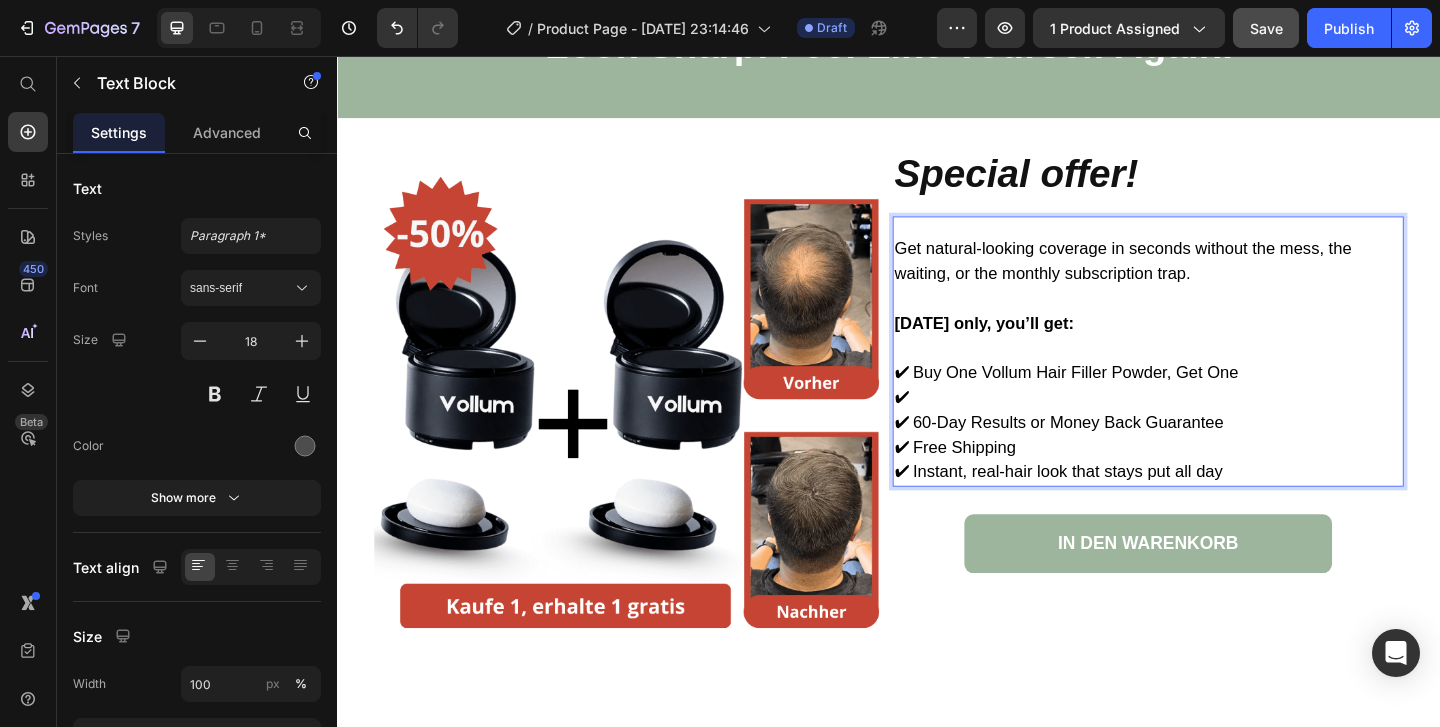 click on "✔" at bounding box center [950, 427] 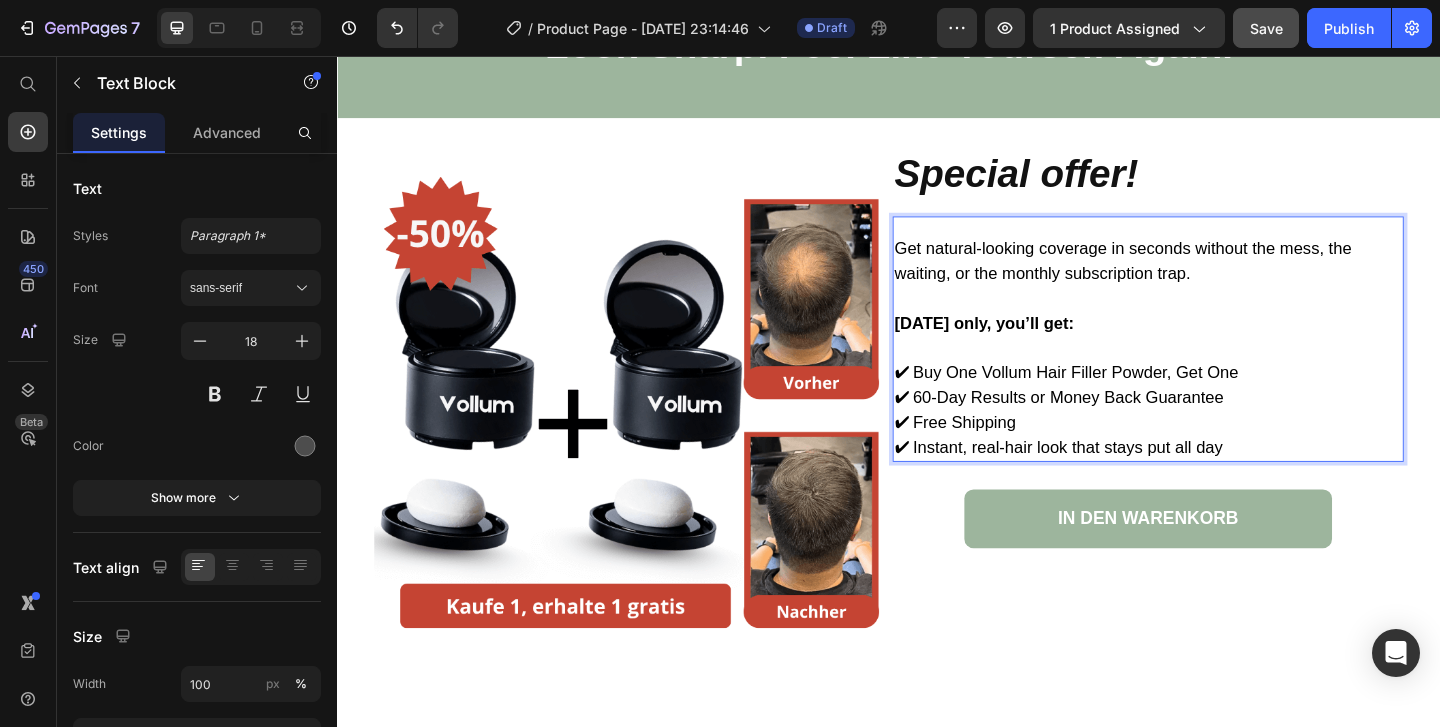 click on "✔ 60-Day Results or Money Back Guarantee" at bounding box center [1214, 427] 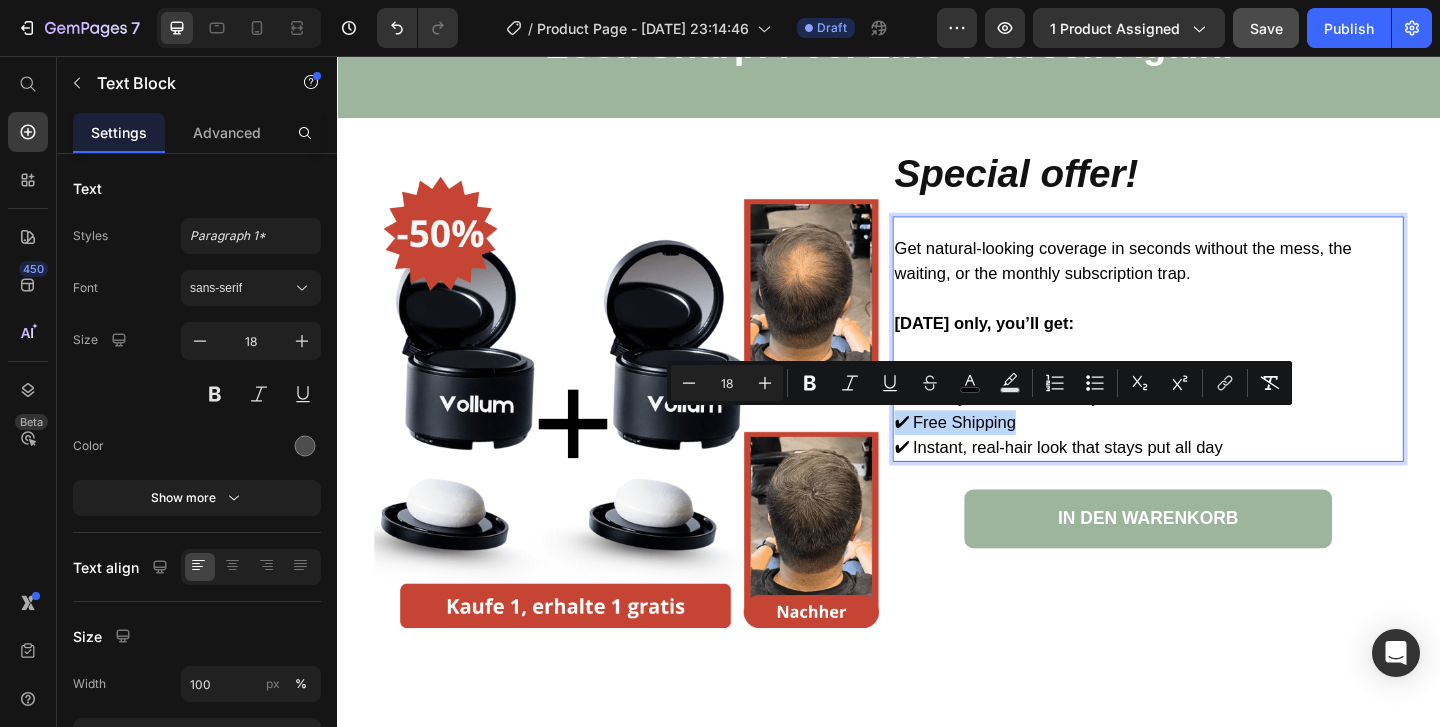 click on "✔ Free Shipping" at bounding box center (1214, 454) 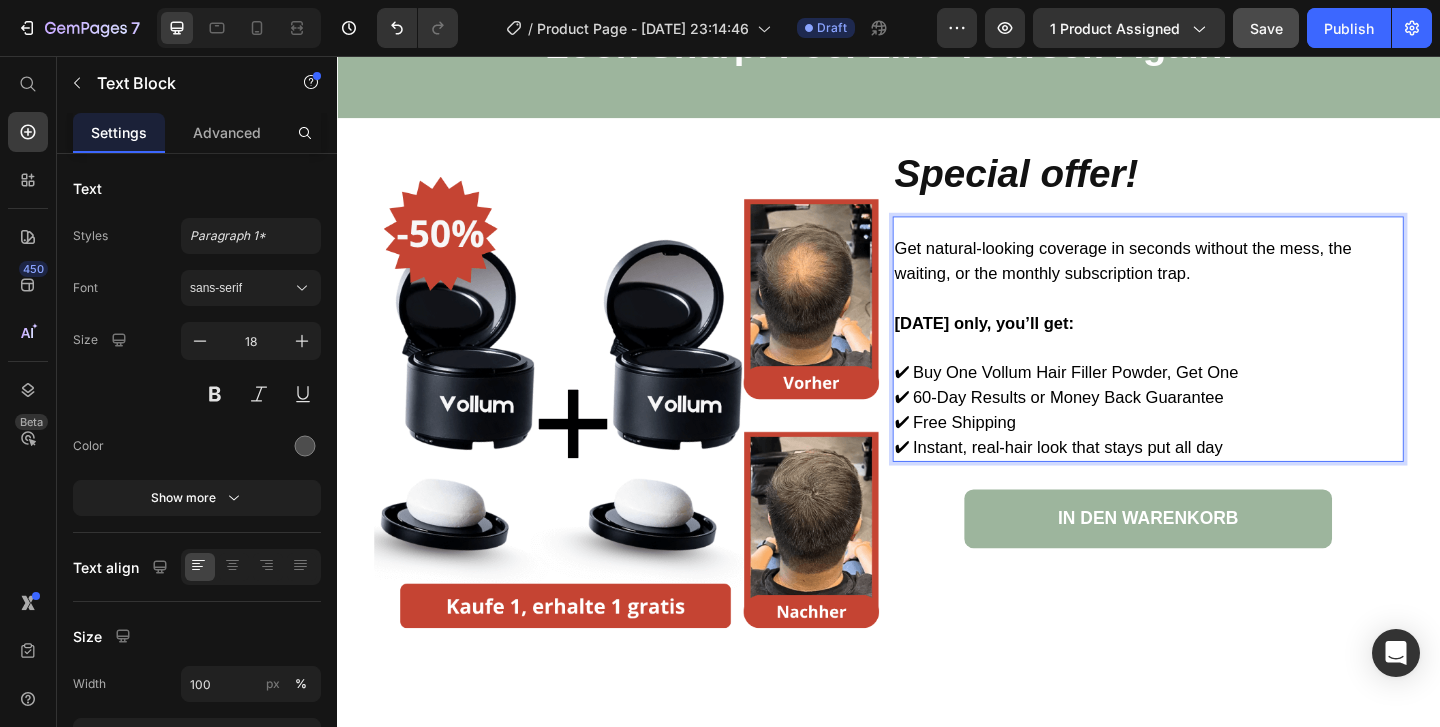 click on "✔ Buy One Vollum Hair Filler Powder, Get One" at bounding box center [1214, 400] 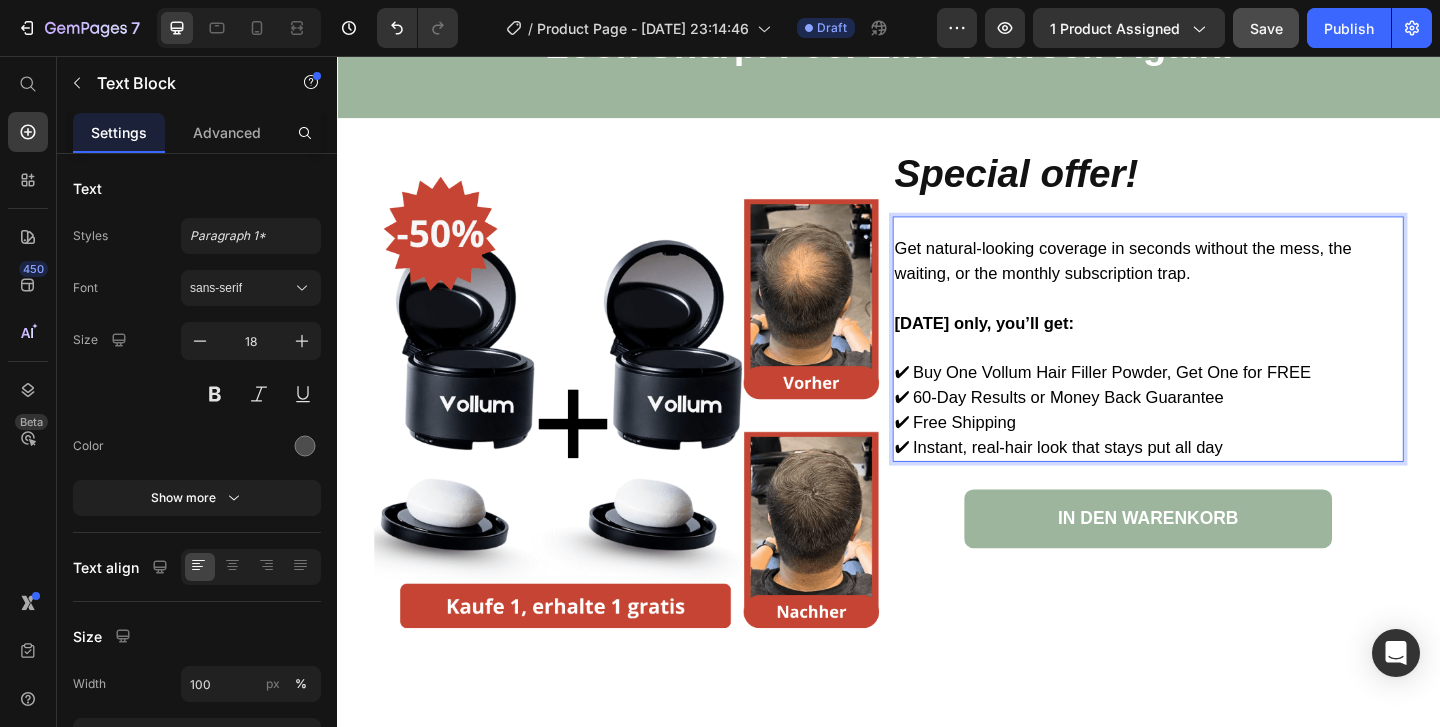click on "✔ 60-Day Results or Money Back Guarantee" at bounding box center [1122, 427] 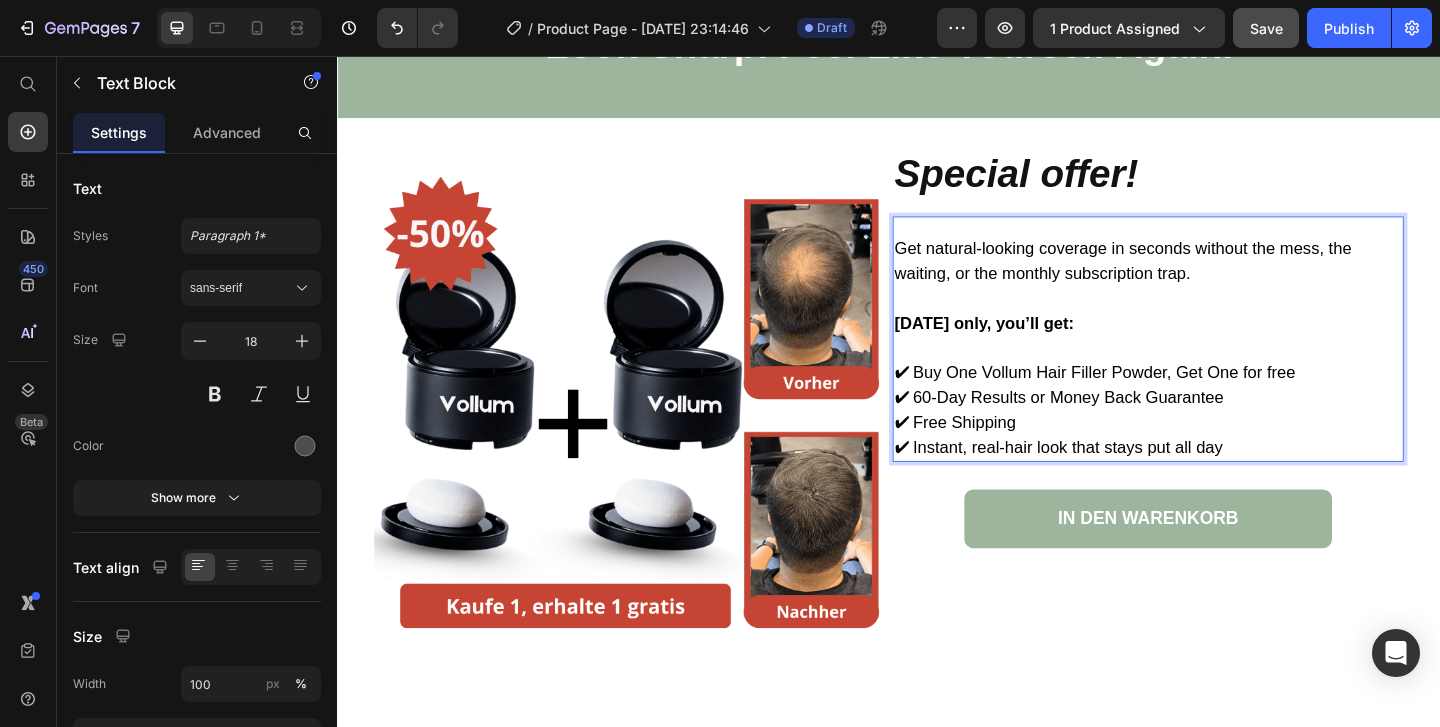 click on "✔ 60-Day Results or Money Back Guarantee" at bounding box center (1122, 427) 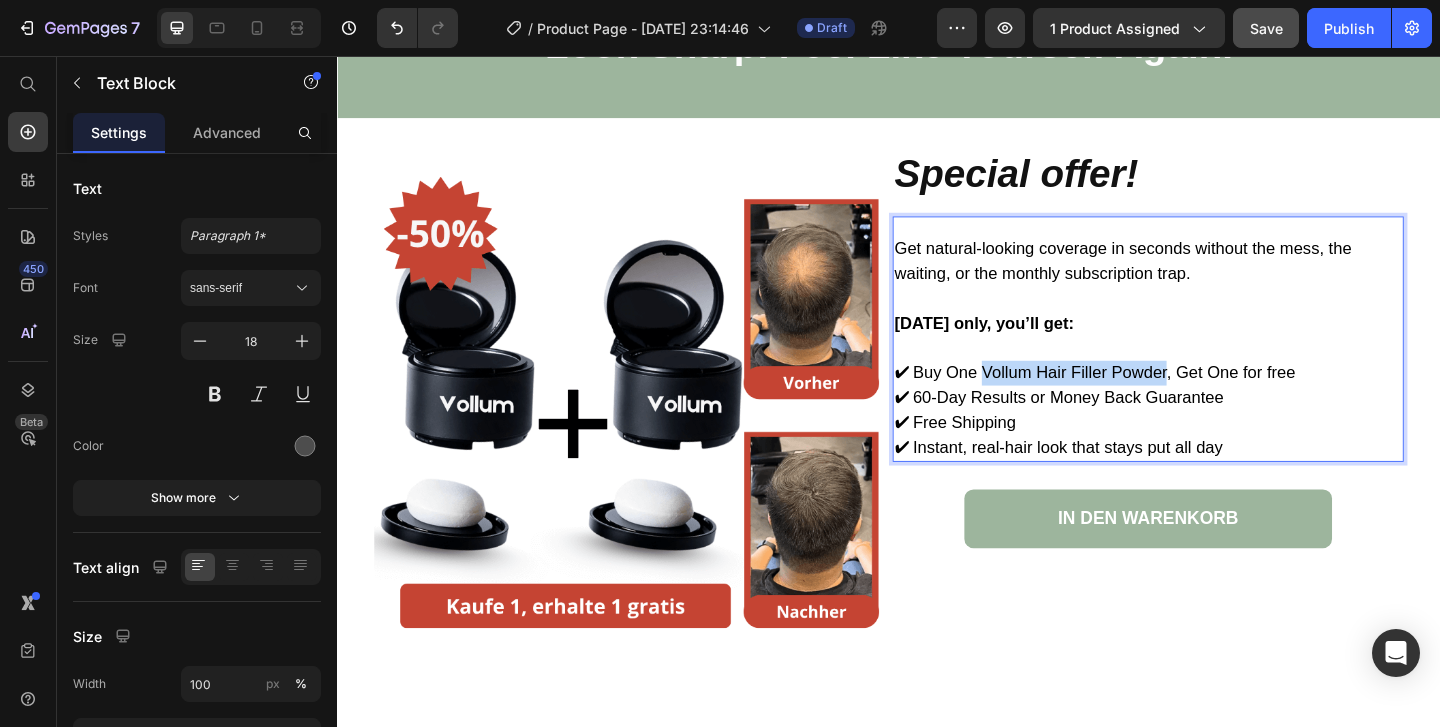 drag, startPoint x: 1239, startPoint y: 402, endPoint x: 1043, endPoint y: 402, distance: 196 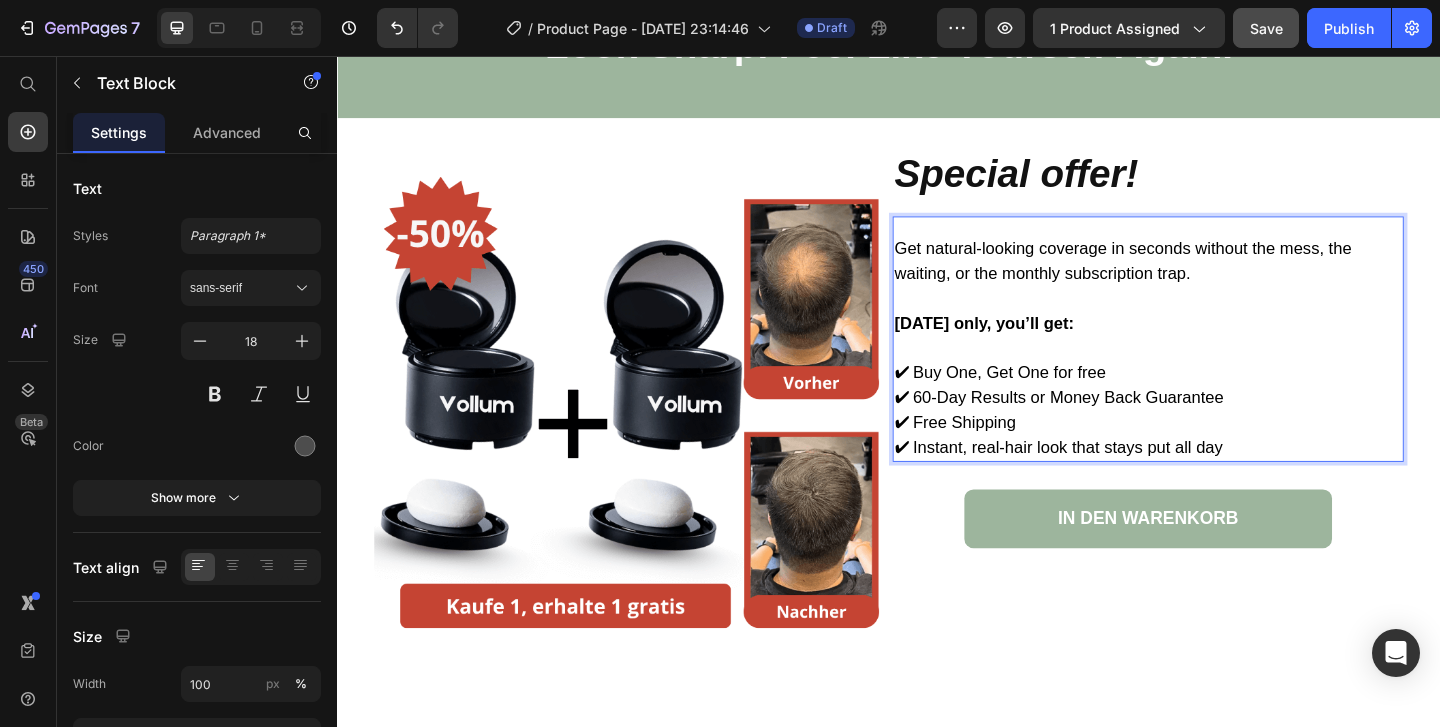 click on "✔ Buy One, Get One for free" at bounding box center [1058, 400] 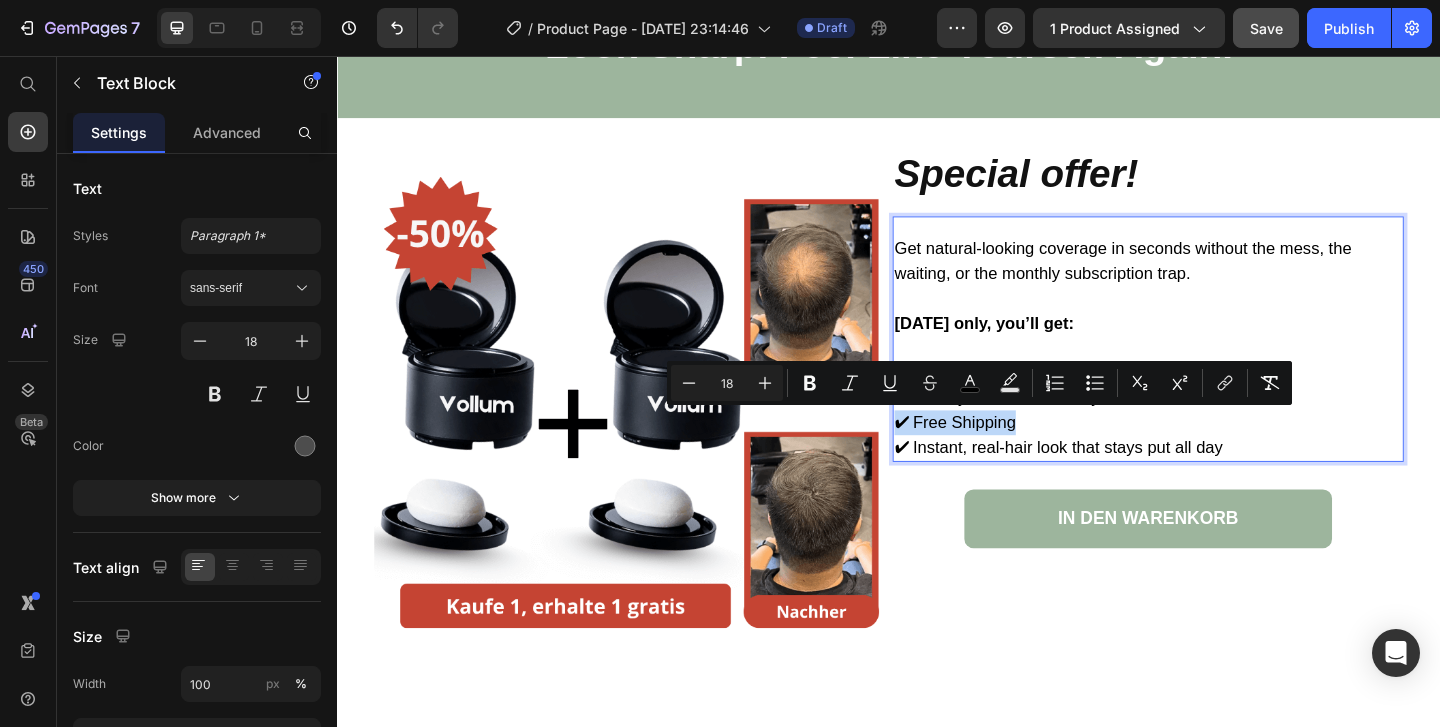click on "✔ Free Shipping" at bounding box center (1214, 454) 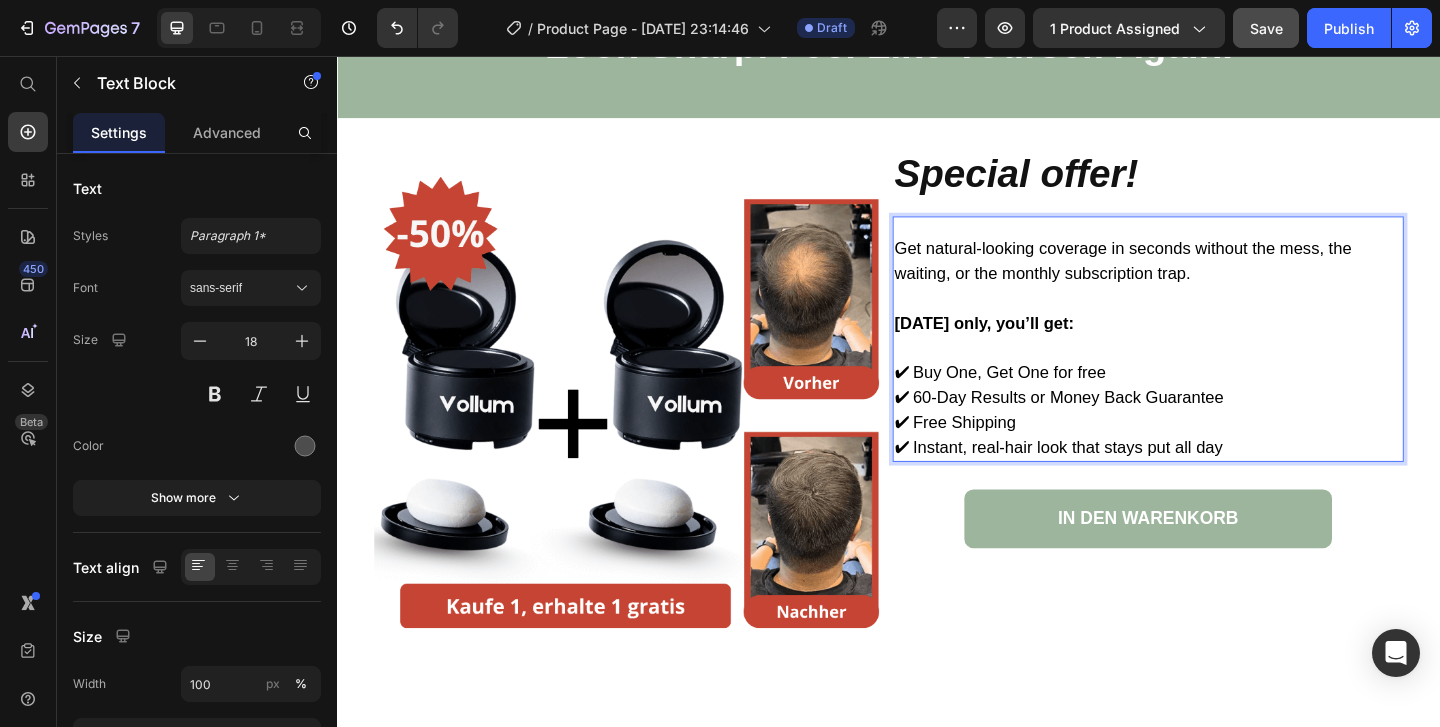 click on "✔ Instant, real-hair look that stays put all day" at bounding box center (1214, 481) 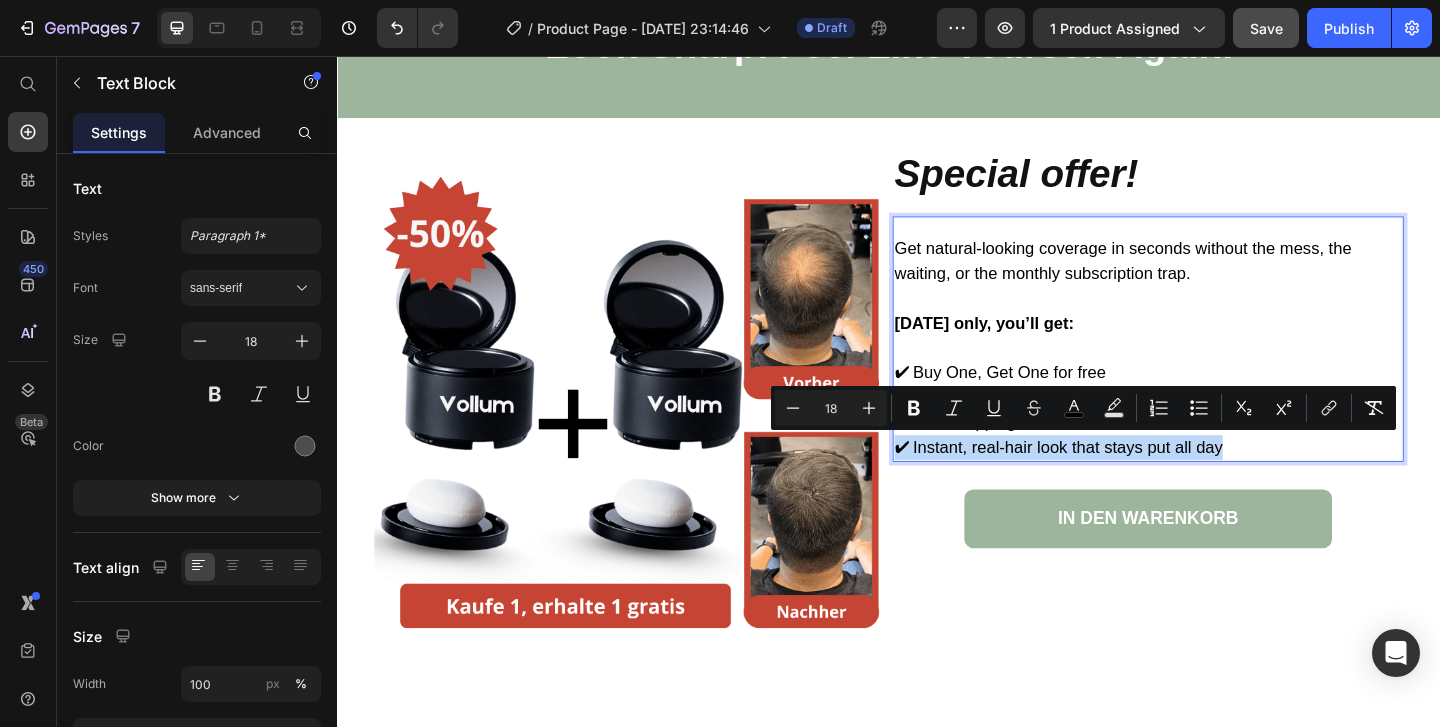 click on "✔ Instant, real-hair look that stays put all day" at bounding box center [1214, 481] 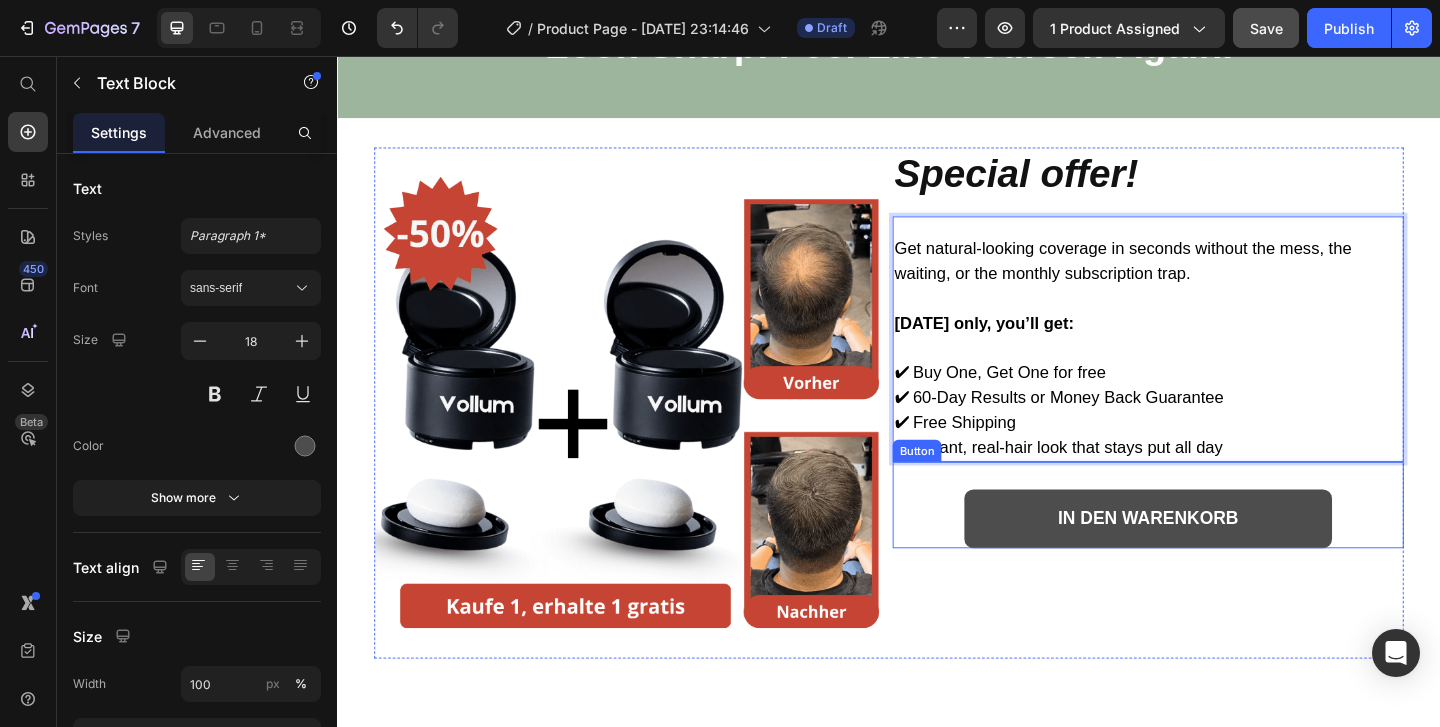 click on "IN DEN WARENKORB" at bounding box center (1219, 559) 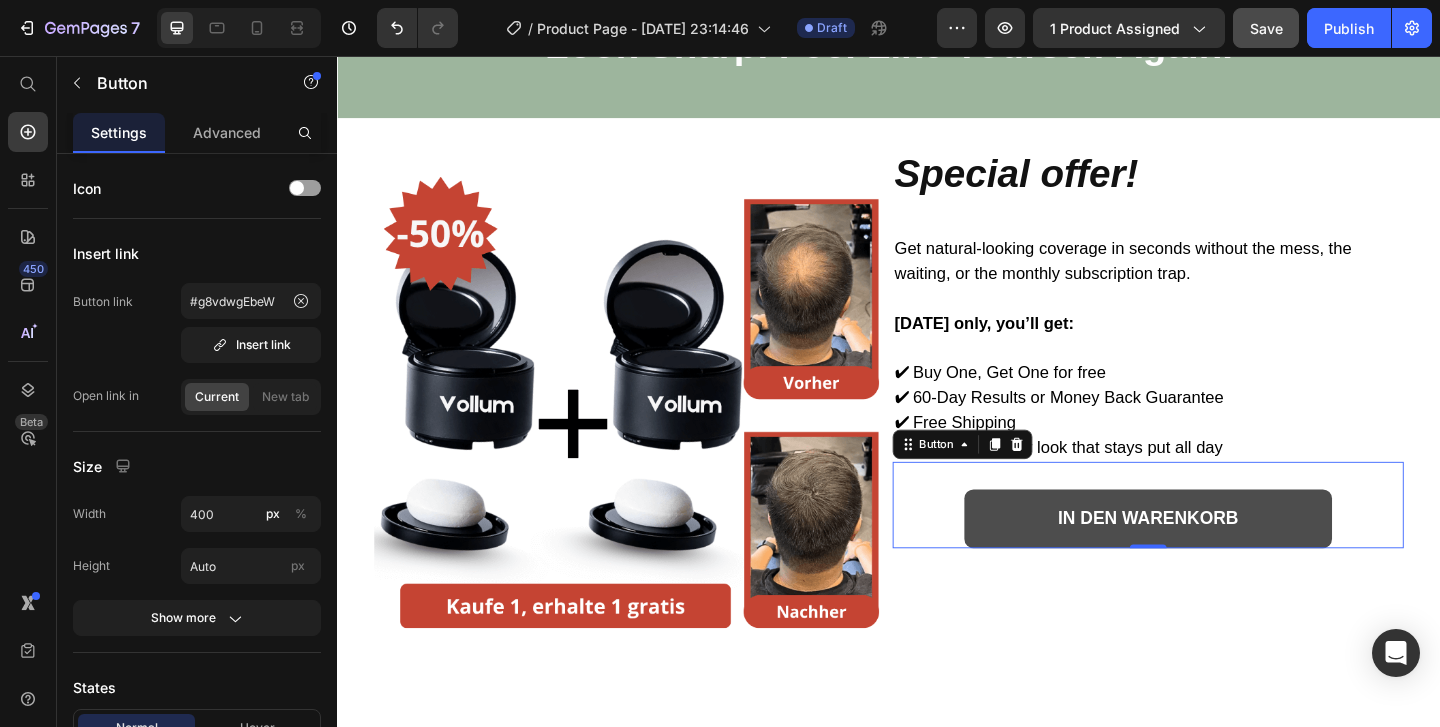 click on "IN DEN WARENKORB" at bounding box center [1219, 559] 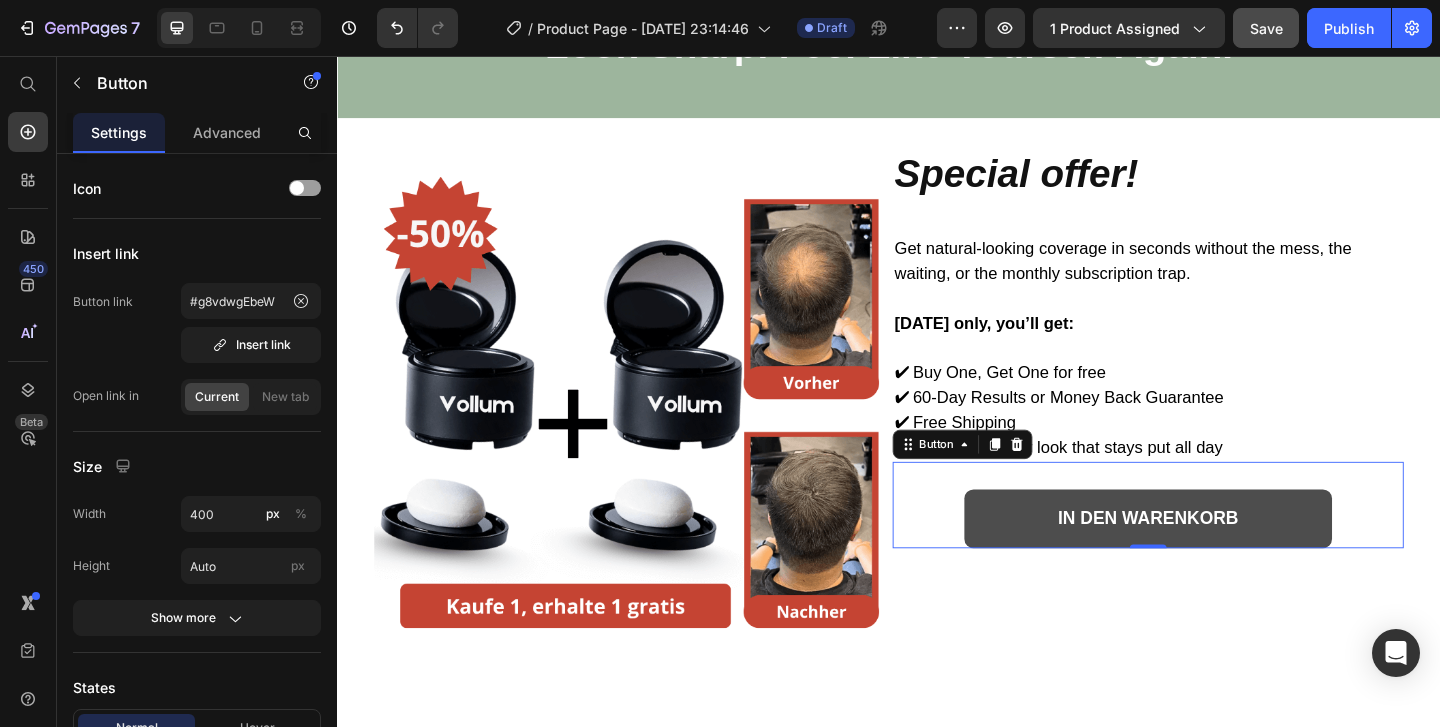 click on "IN DEN WARENKORB" at bounding box center [1219, 559] 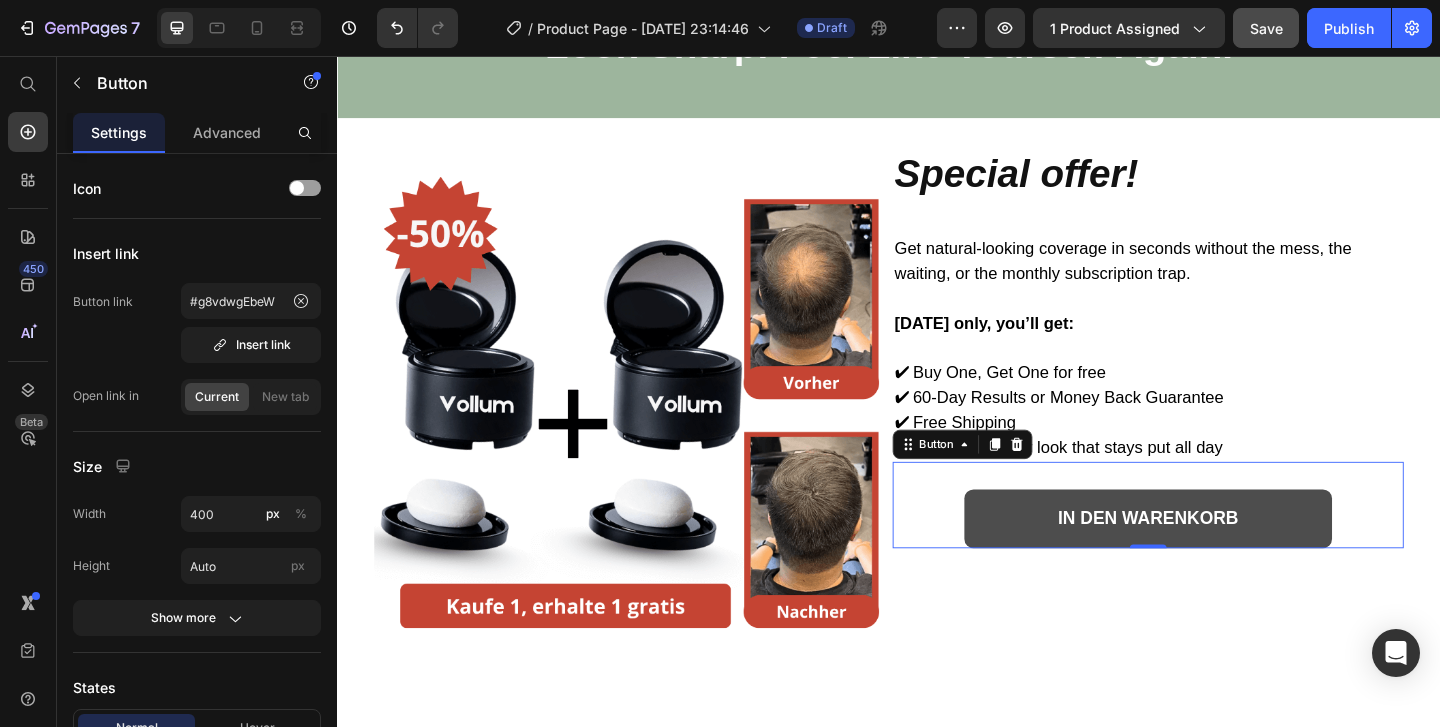 click on "IN DEN WARENKORB" at bounding box center [1219, 559] 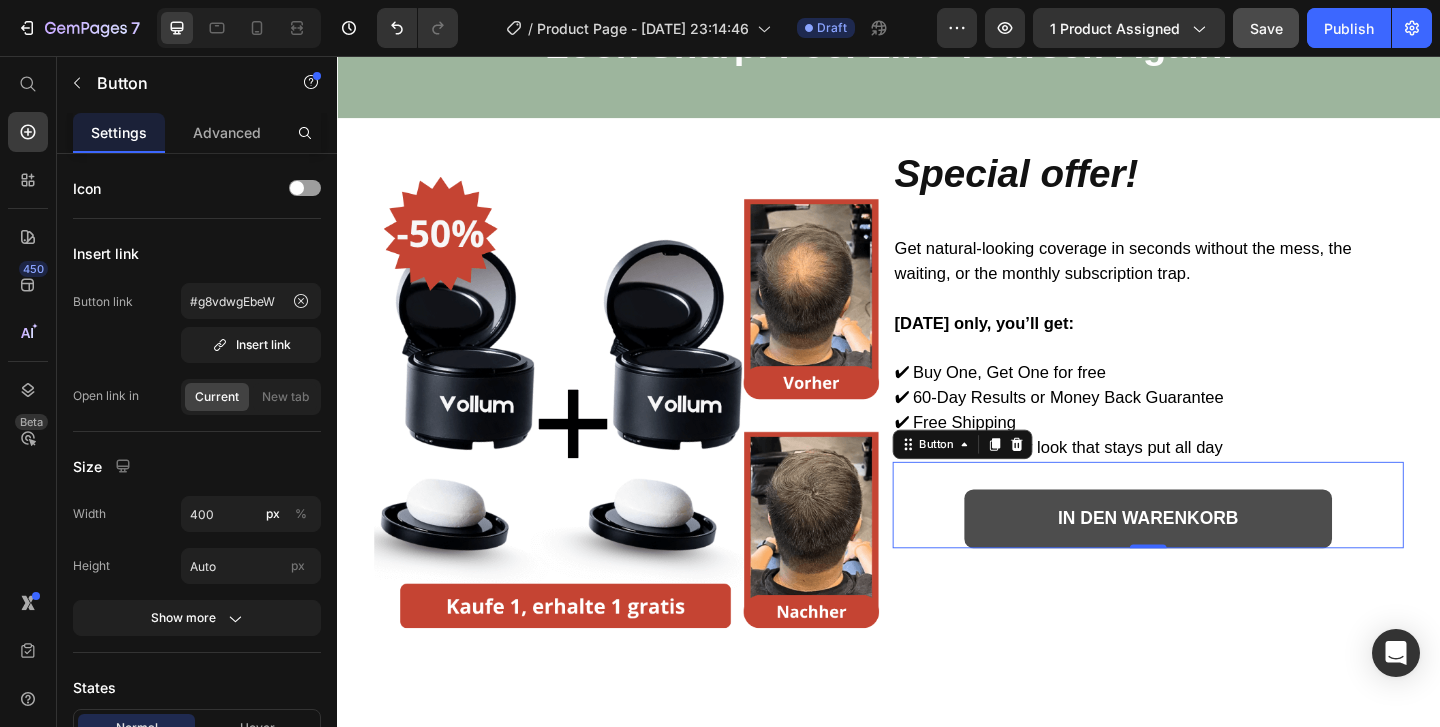click on "IN DEN WARENKORB" at bounding box center (1219, 559) 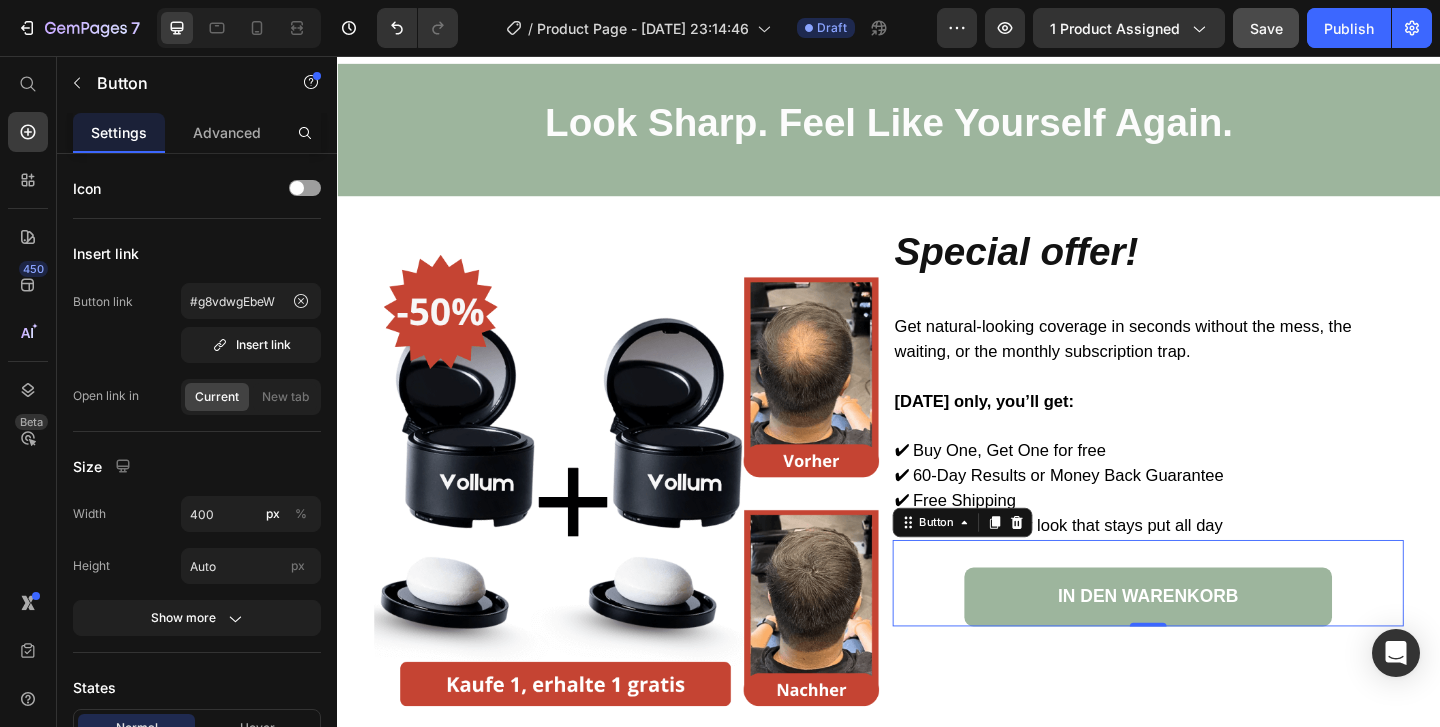 scroll, scrollTop: 5948, scrollLeft: 0, axis: vertical 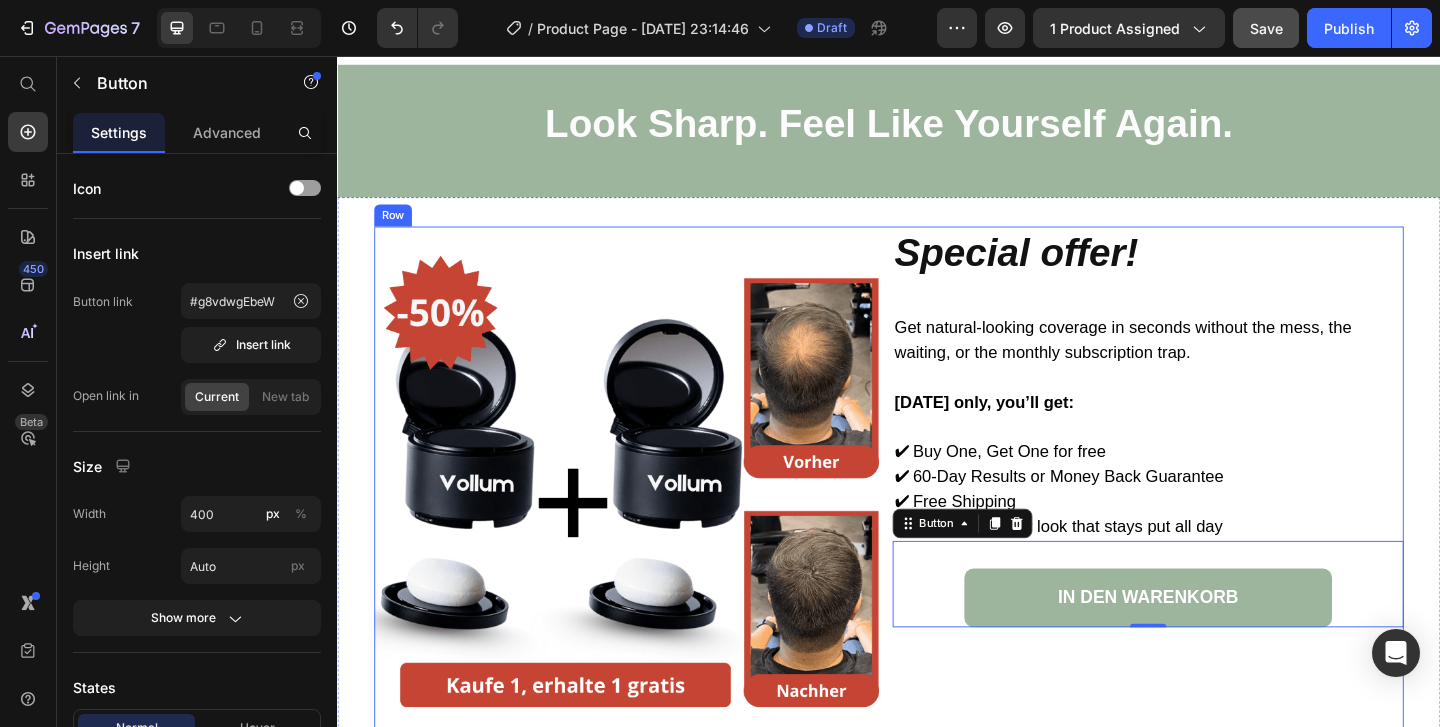 click on "Special offer! Heading Get natural-looking coverage in seconds without the mess, the waiting, or the monthly subscription trap. Today only, you’ll get: ✔ Buy One, Get One for free ✔ 60-Day Results or Money Back Guarantee ✔ Free Shipping ✔ Instant, real-hair look that stays put all day Text Block IN DEN WARENKORB Button   0" at bounding box center (1219, 519) 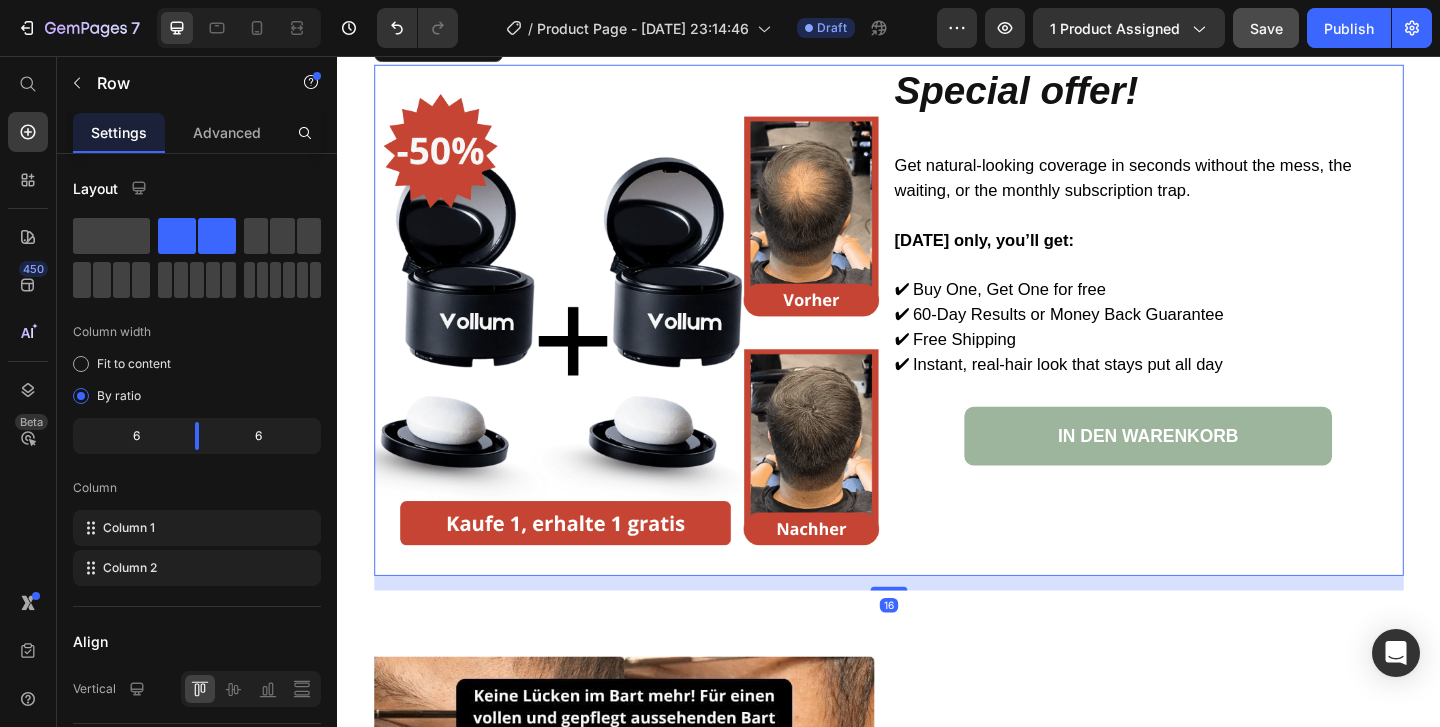 scroll, scrollTop: 6126, scrollLeft: 0, axis: vertical 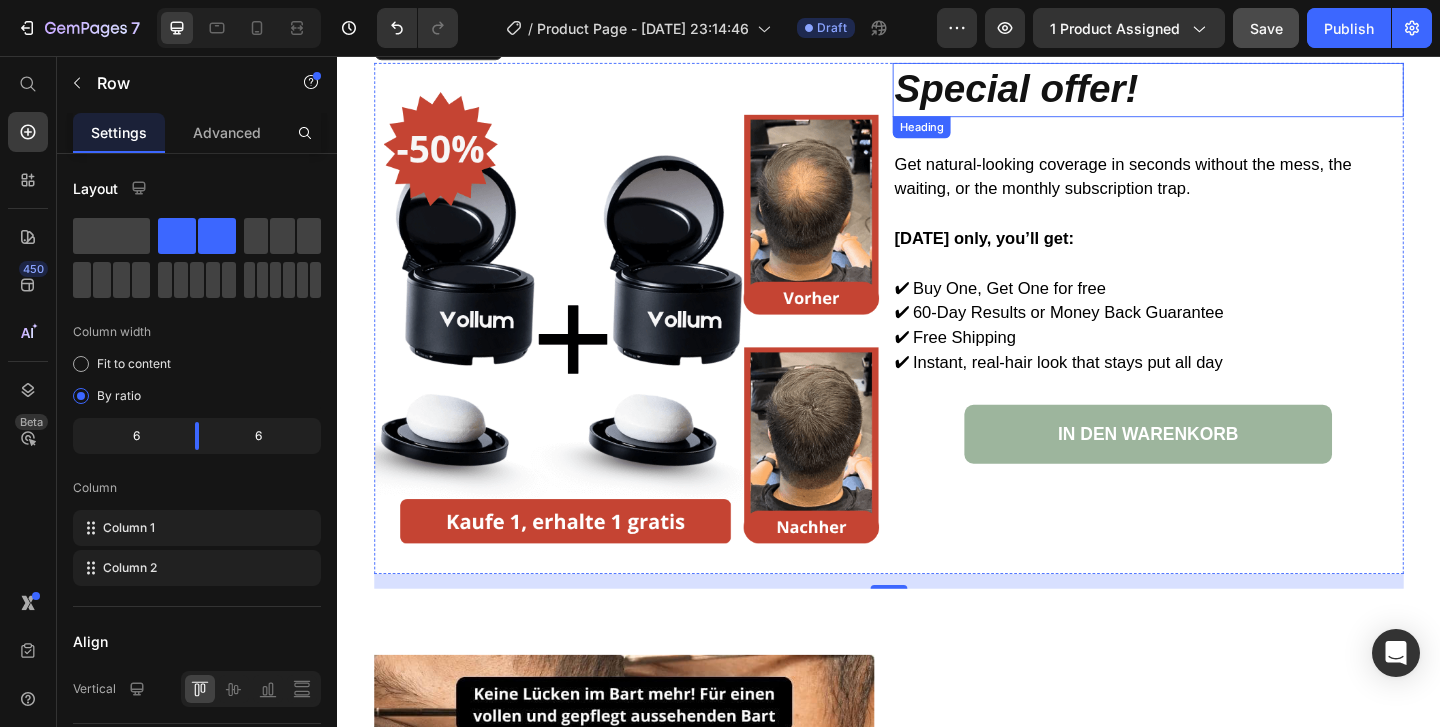 click on "Special offer!" at bounding box center [1075, 91] 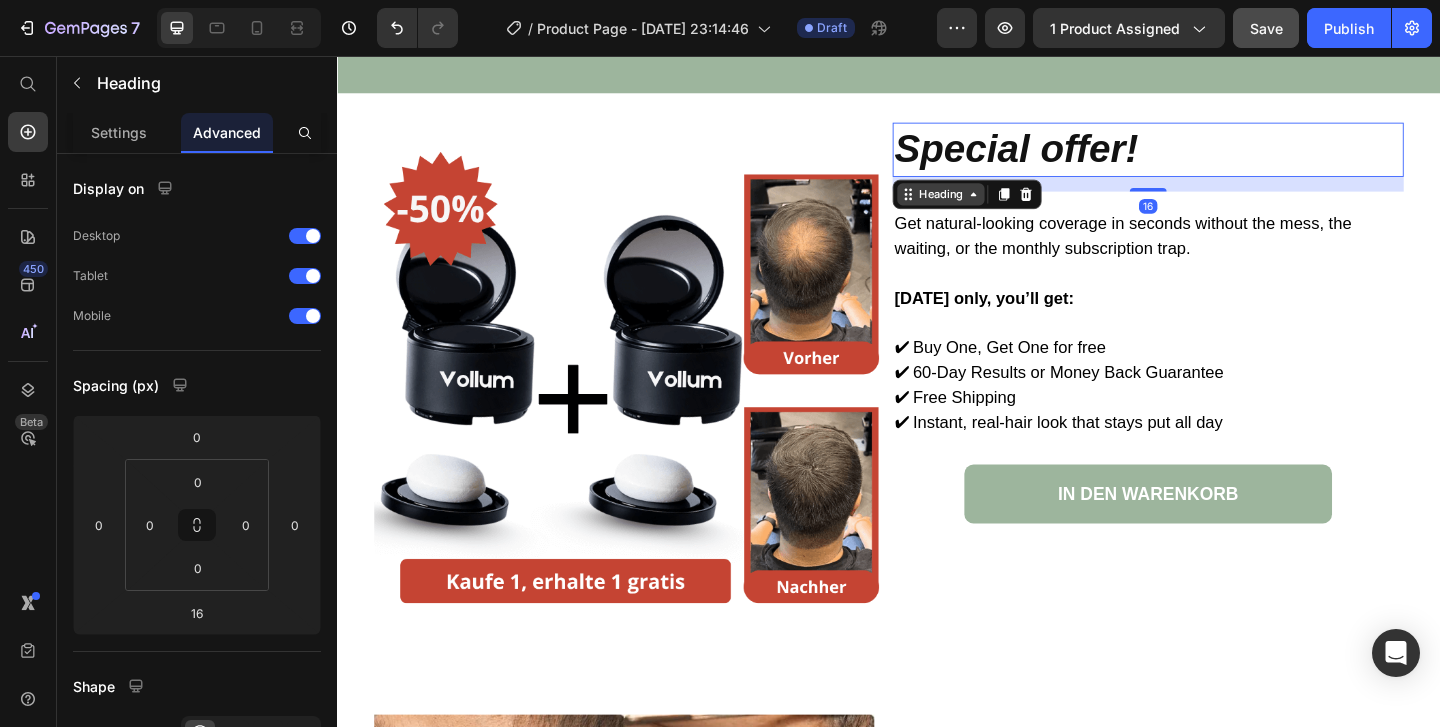 scroll, scrollTop: 6045, scrollLeft: 0, axis: vertical 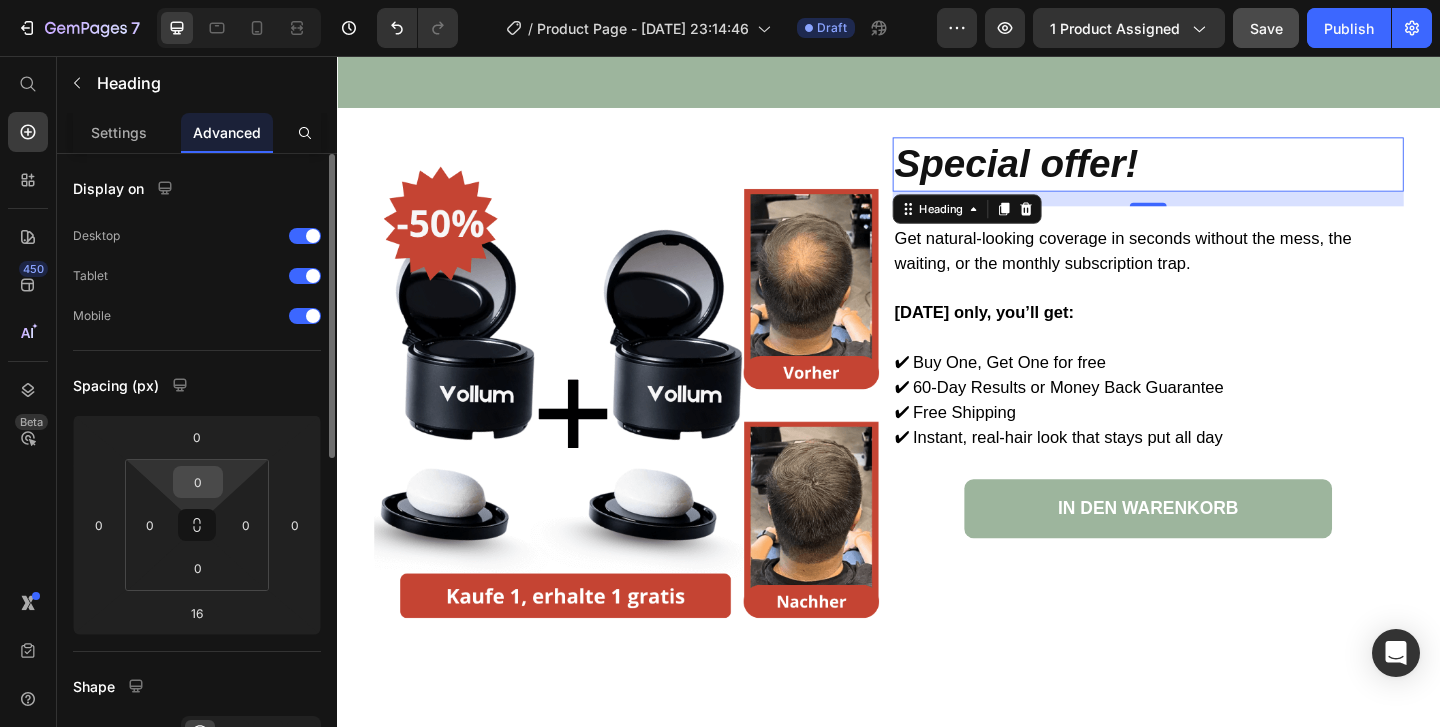 click on "0" at bounding box center [198, 482] 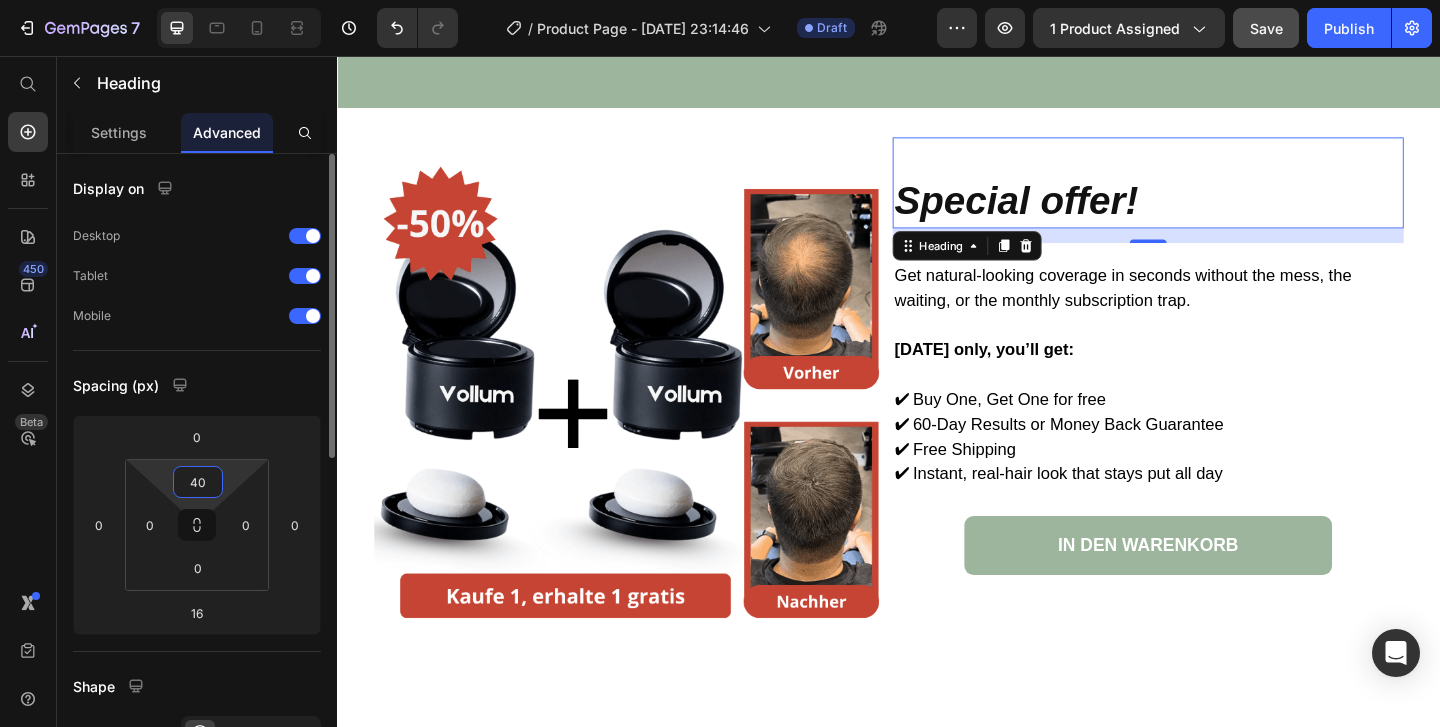 type on "4" 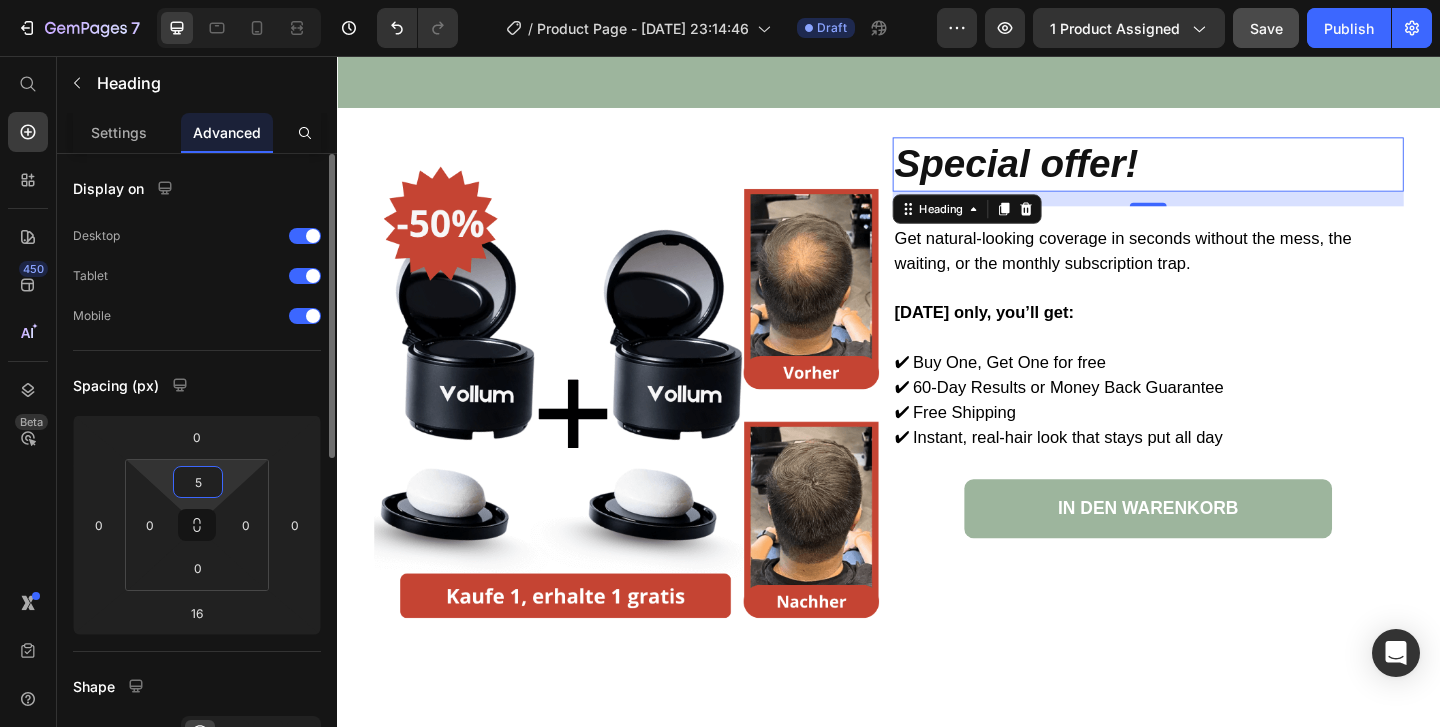 type on "50" 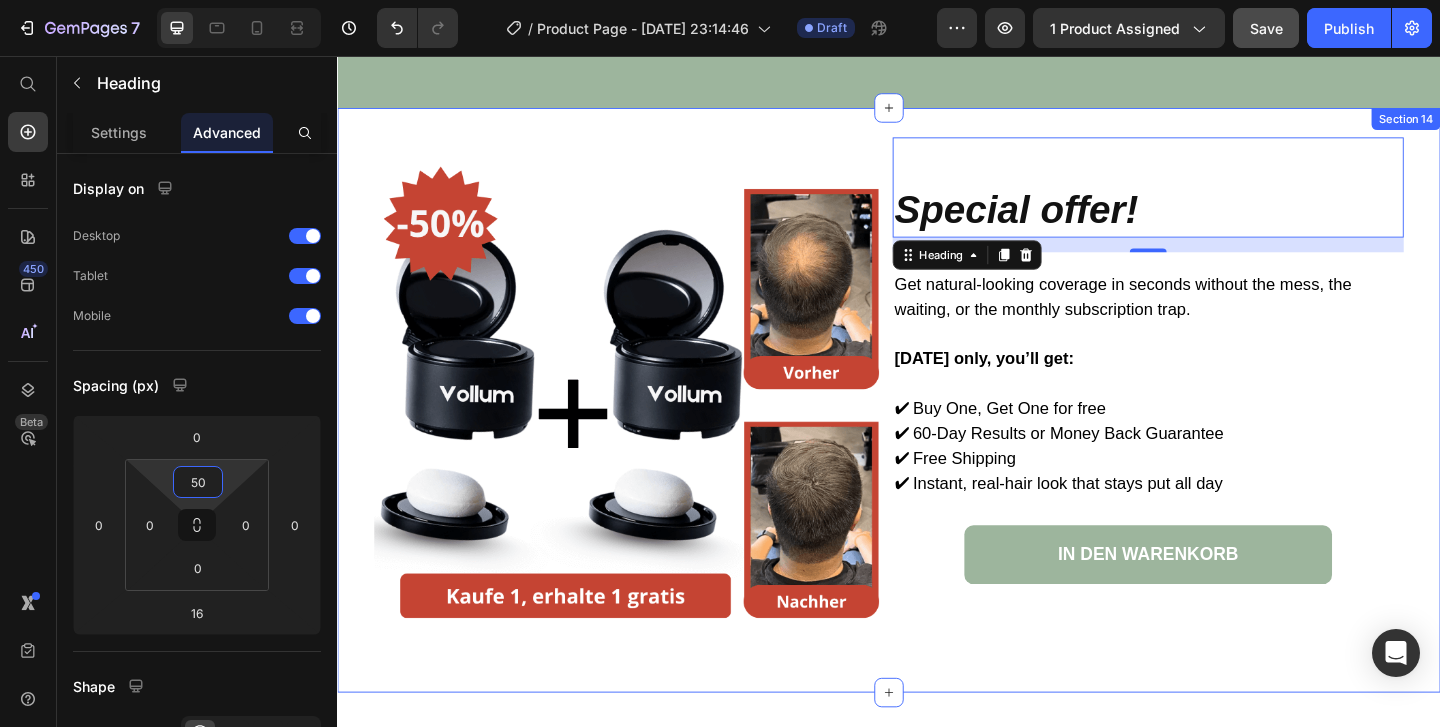 click on "Image Special offer! Heading   16 Get natural-looking coverage in seconds without the mess, the waiting, or the monthly subscription trap. Today only, you’ll get: ✔ Buy One, Get One for free ✔ 60-Day Results or Money Back Guarantee ✔ Free Shipping ✔ Instant, real-hair look that stays put all day Text Block IN DEN WARENKORB Button Row Section 14" at bounding box center (937, 430) 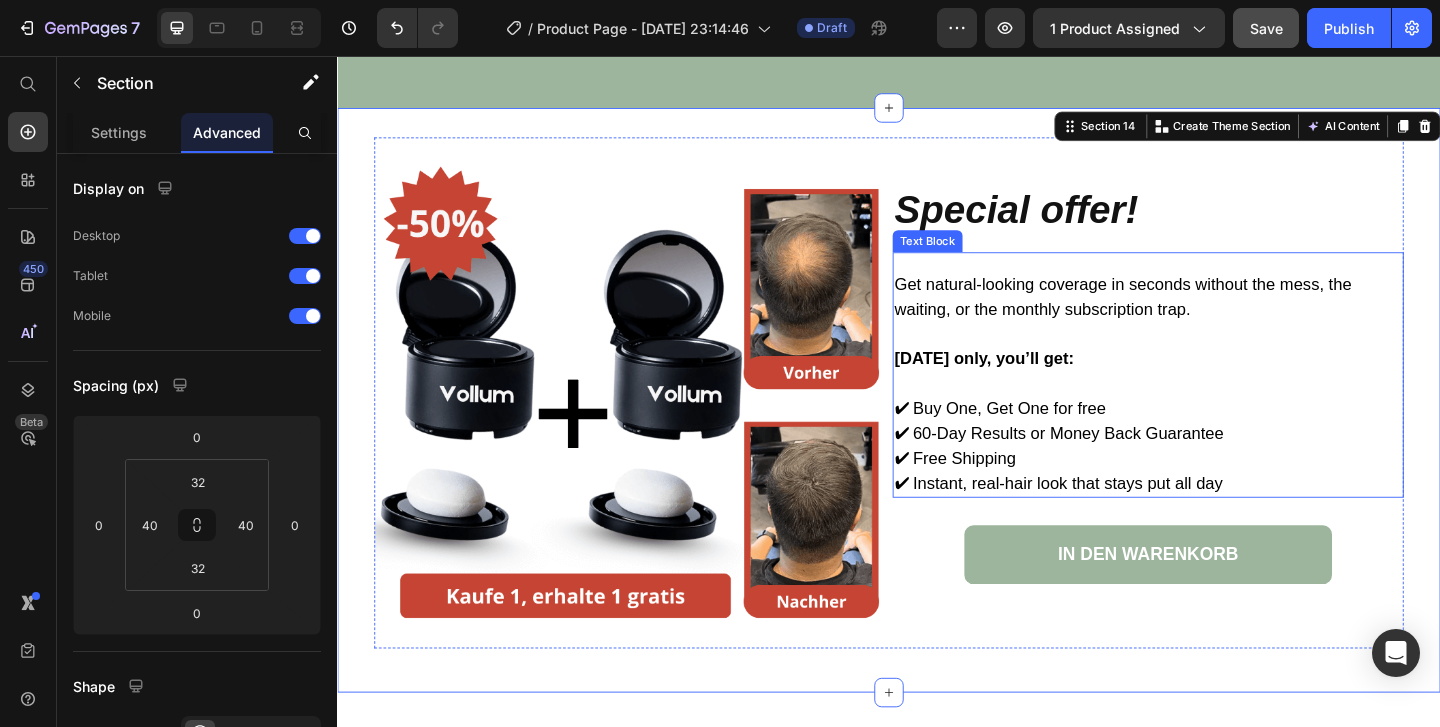 click on "Get natural-looking coverage in seconds without the mess, the waiting, or the monthly subscription trap." at bounding box center [1191, 317] 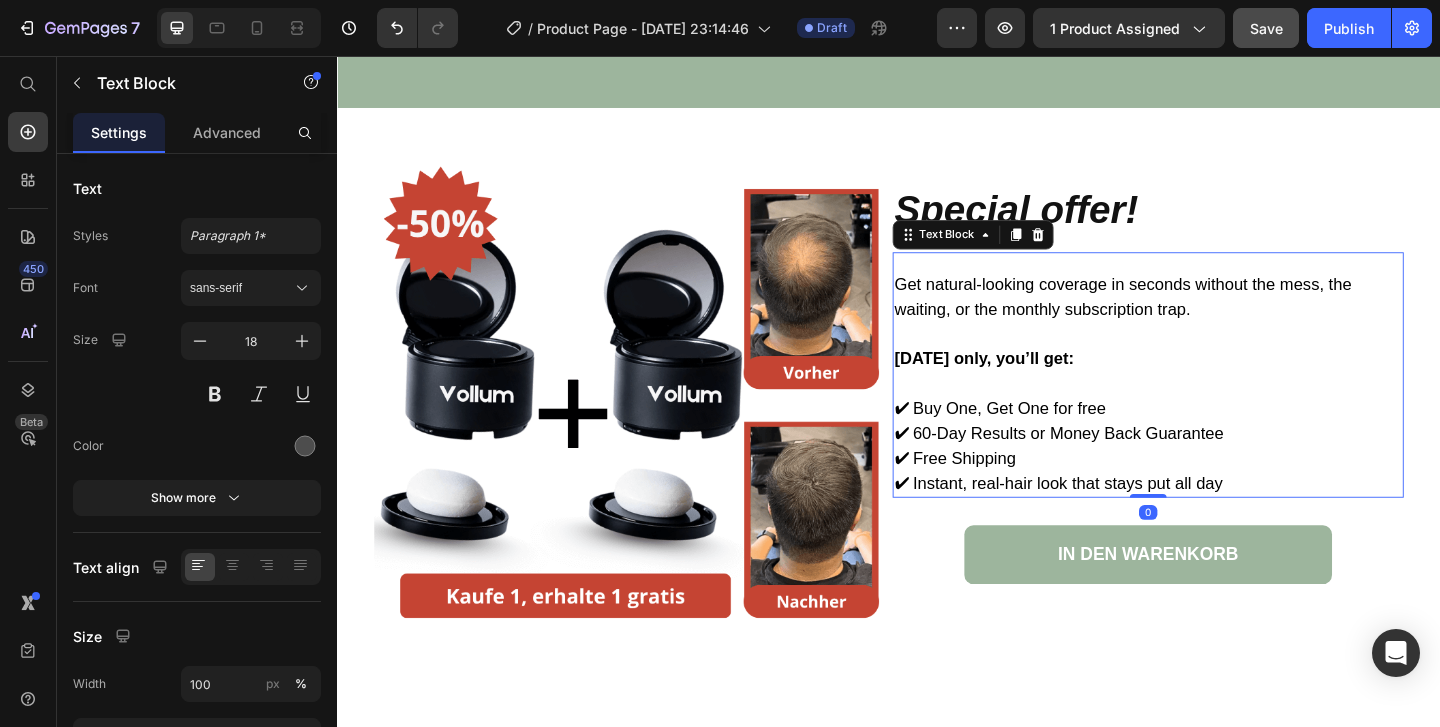 click on "Get natural-looking coverage in seconds without the mess, the waiting, or the monthly subscription trap." at bounding box center [1191, 317] 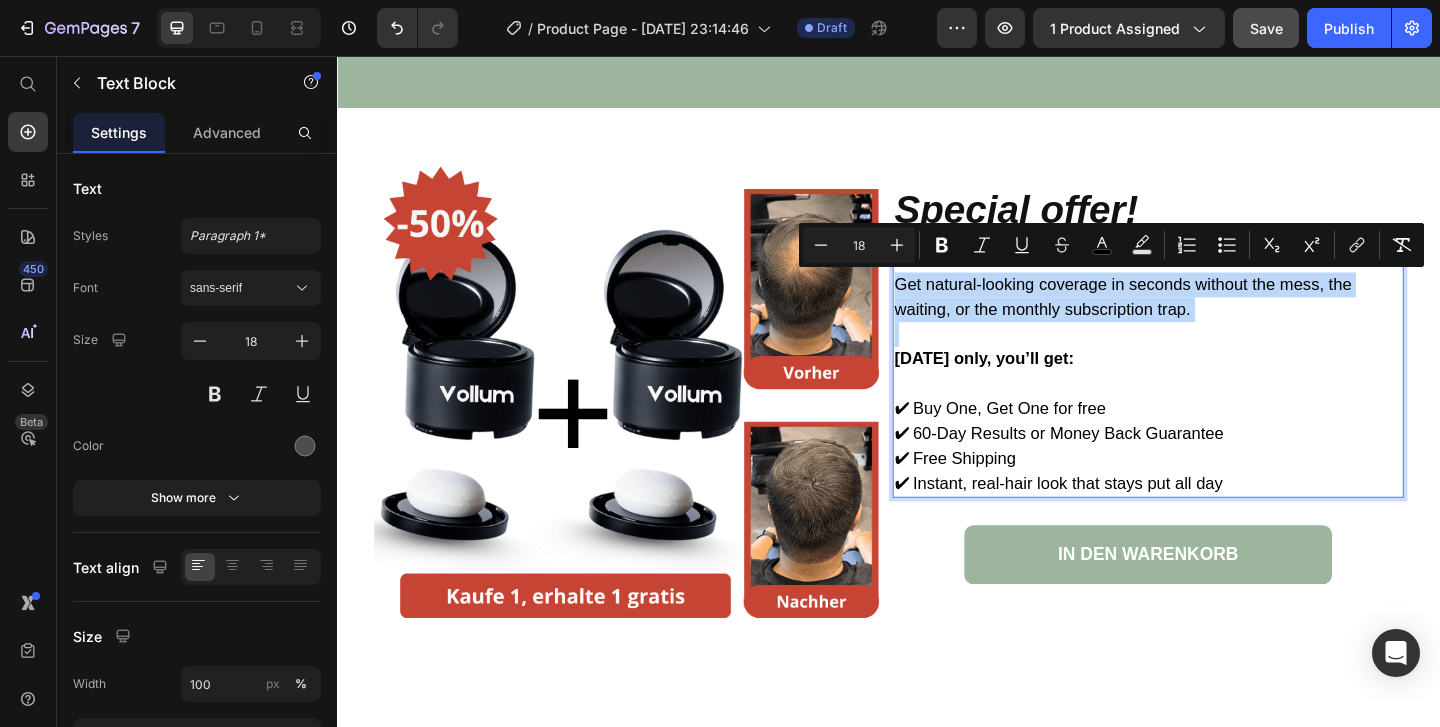 click on "Get natural-looking coverage in seconds without the mess, the waiting, or the monthly subscription trap." at bounding box center (1191, 317) 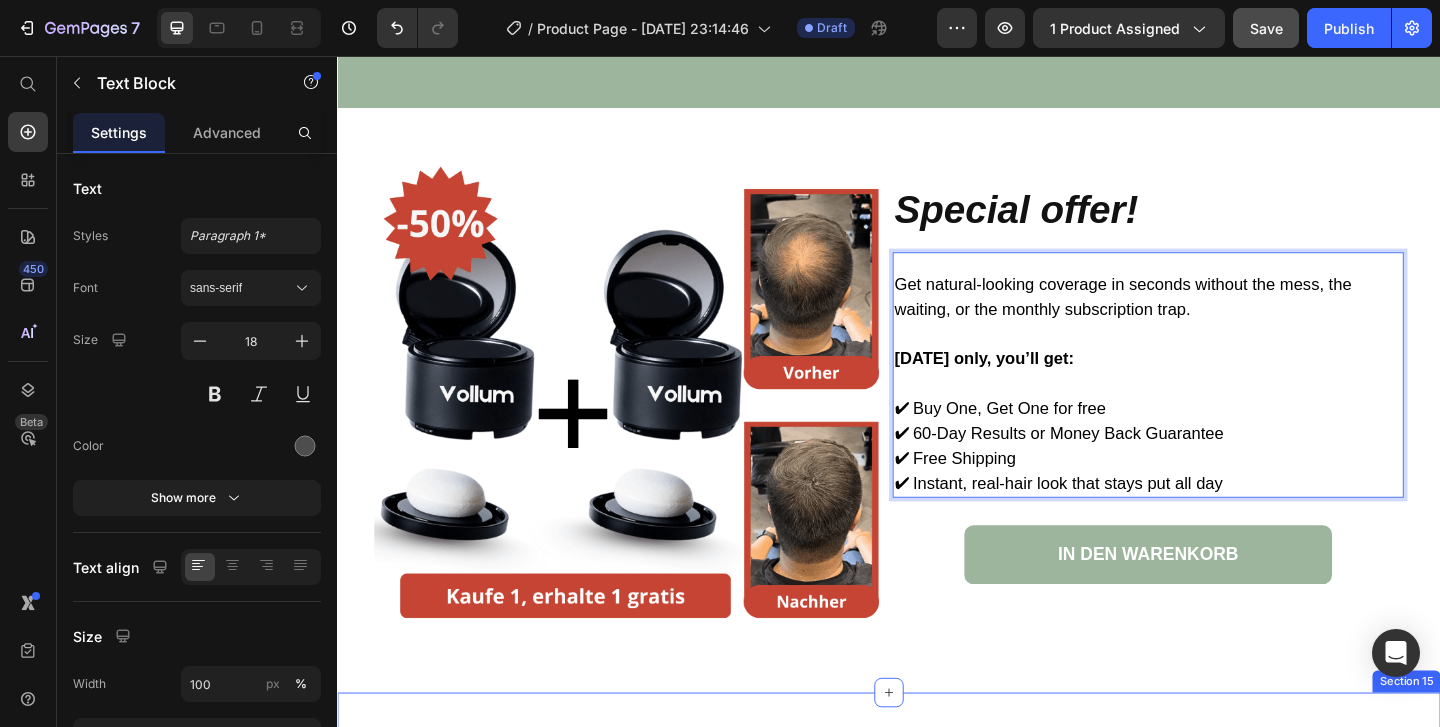 click on "Image Unsere 60-Tage-Geld-zurück-Garantie ohne Risiko Heading Wir wissen, dass es Überwindung kosten kann, etwas Neues auszuprobieren. Deshalb bieten wir dir eine 60-tägige Geld-zurück-Garantie, damit du ganz ohne Risiko testen kannst. Bist du nicht vollständig zufrieden, schick das Produkt einfach zurück – du bekommst dein Geld vollständig zurück, ganz ohne Rückfragen! Text Block IN DEN WARENKORB Button Section 15" at bounding box center [937, 1056] 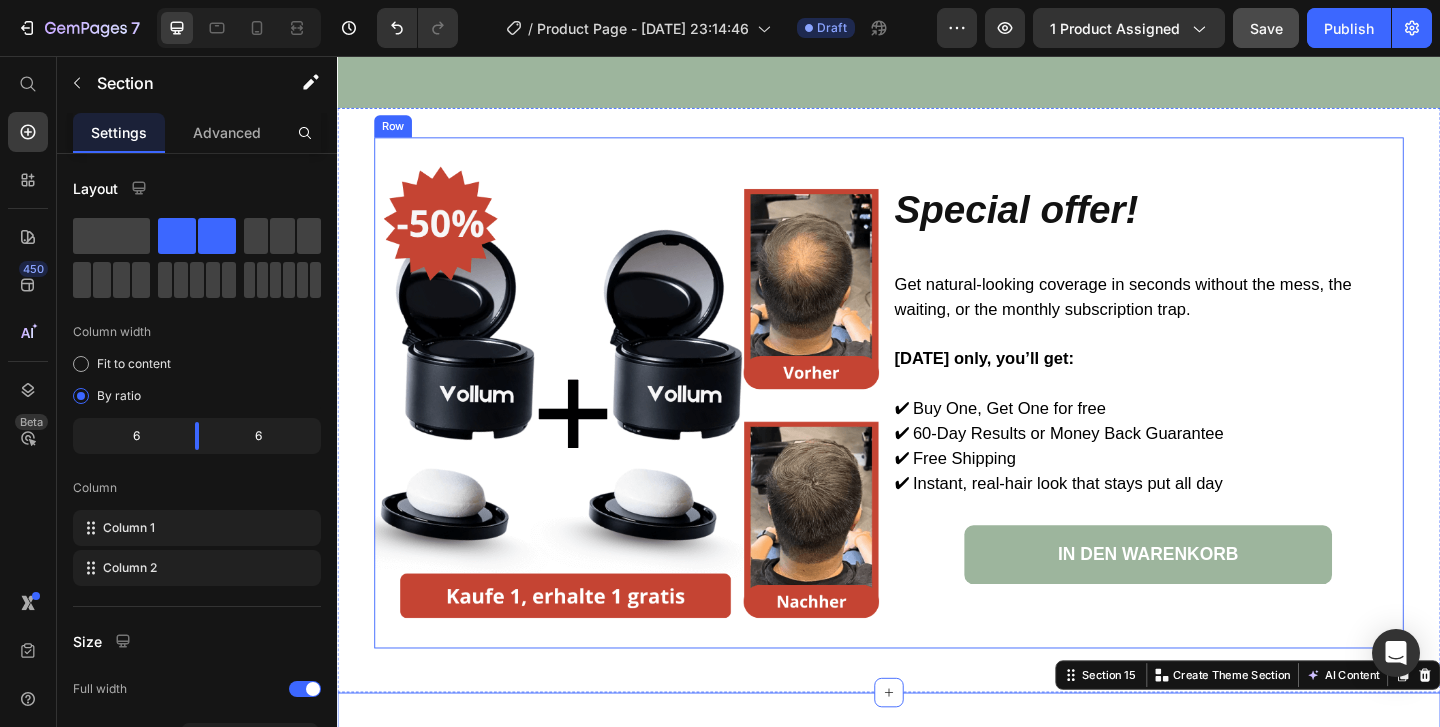 click on "Special offer! Heading Get natural-looking coverage in seconds without the mess, the waiting, or the monthly subscription trap. Today only, you’ll get: ✔ Buy One, Get One for free ✔ 60-Day Results or Money Back Guarantee ✔ Free Shipping ✔ Instant, real-hair look that stays put all day Text Block IN DEN WARENKORB Button" at bounding box center [1219, 422] 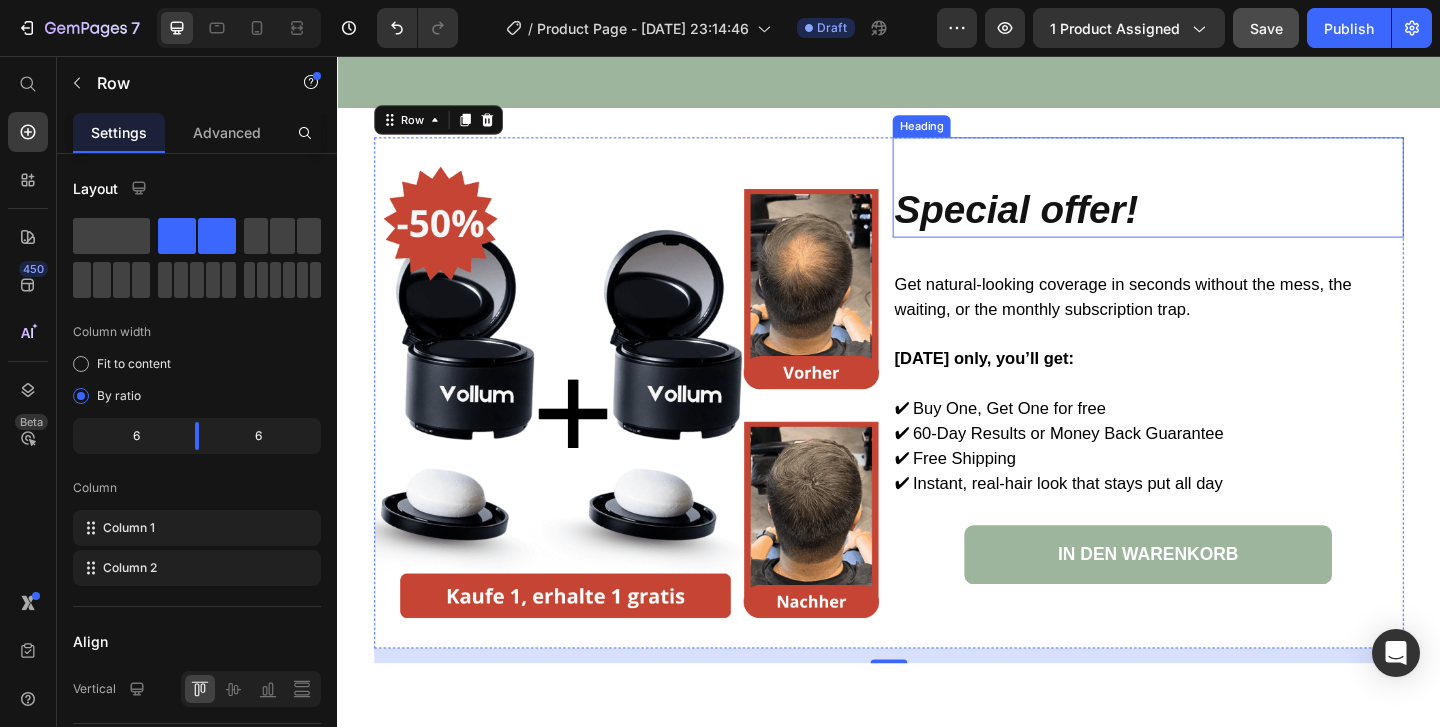click on "Special offer!" at bounding box center (1075, 222) 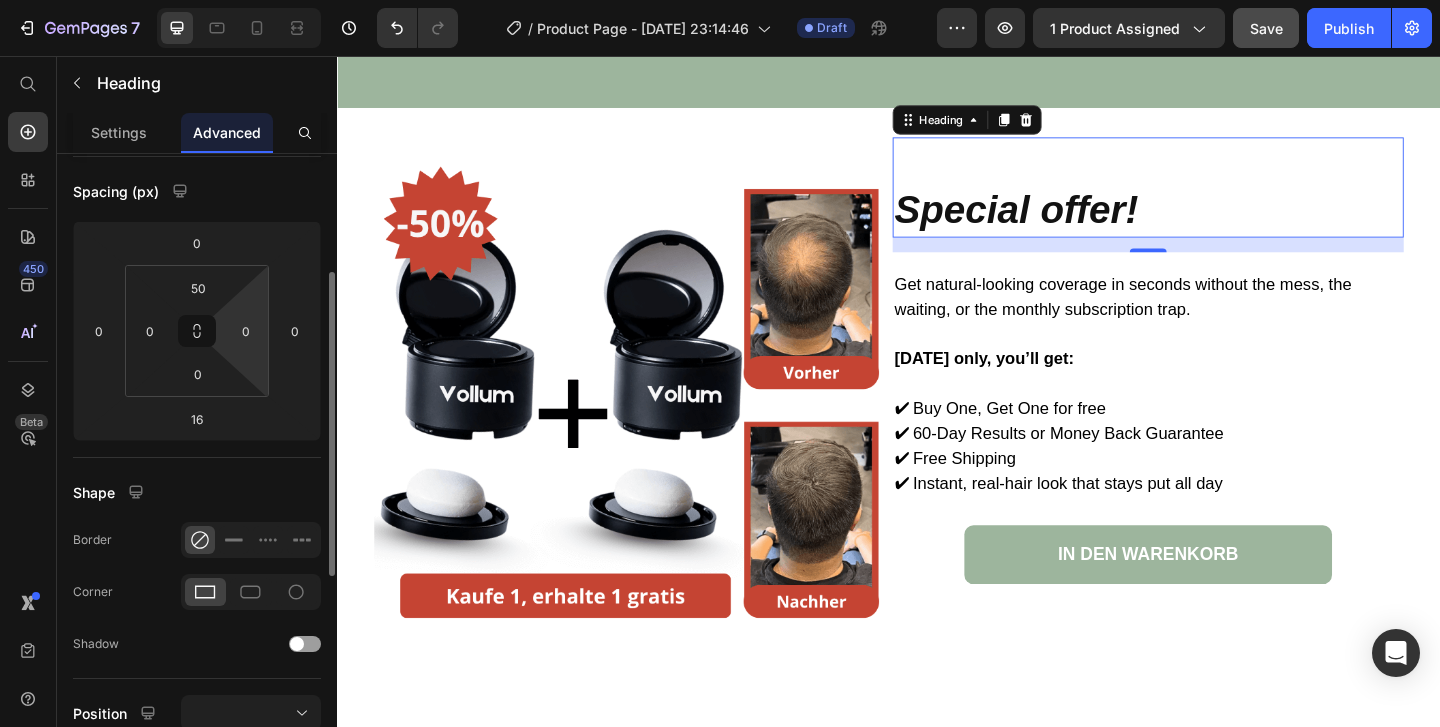 scroll, scrollTop: 193, scrollLeft: 0, axis: vertical 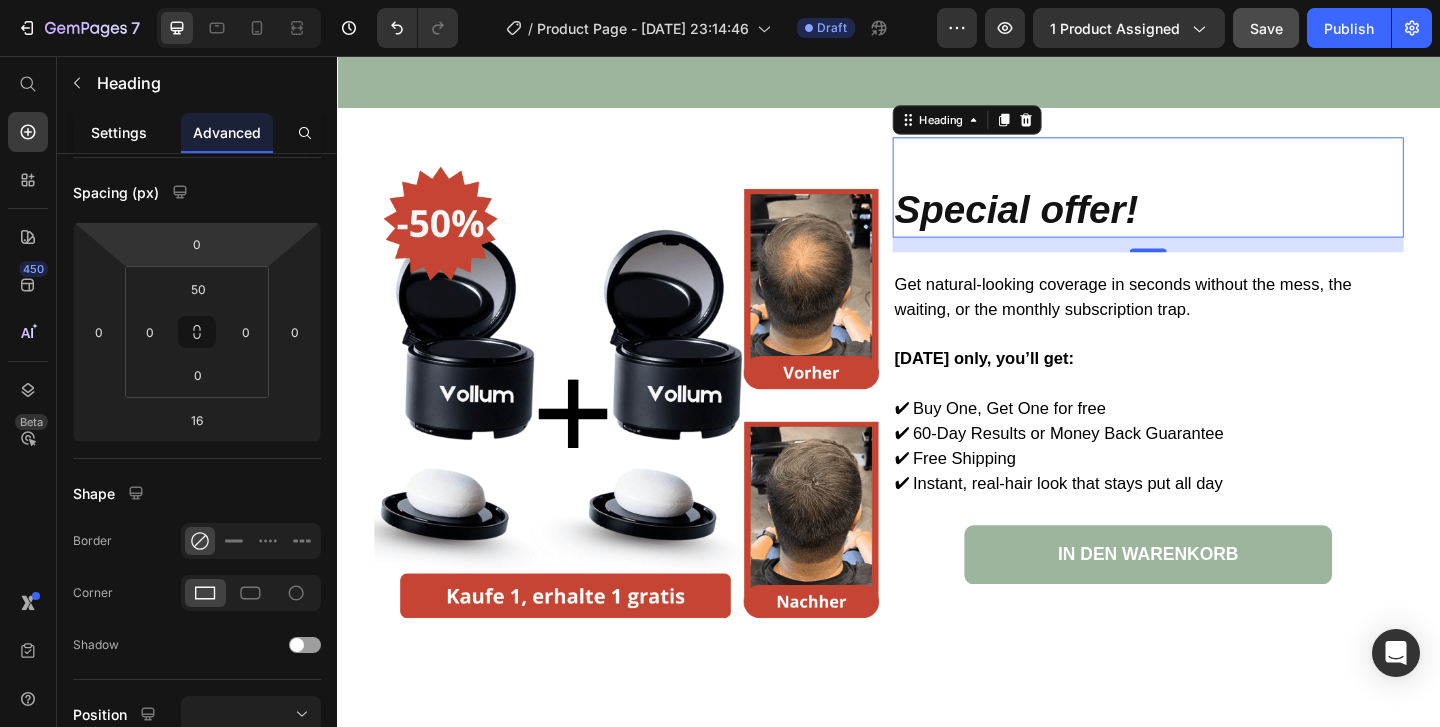 click on "Settings" at bounding box center (119, 132) 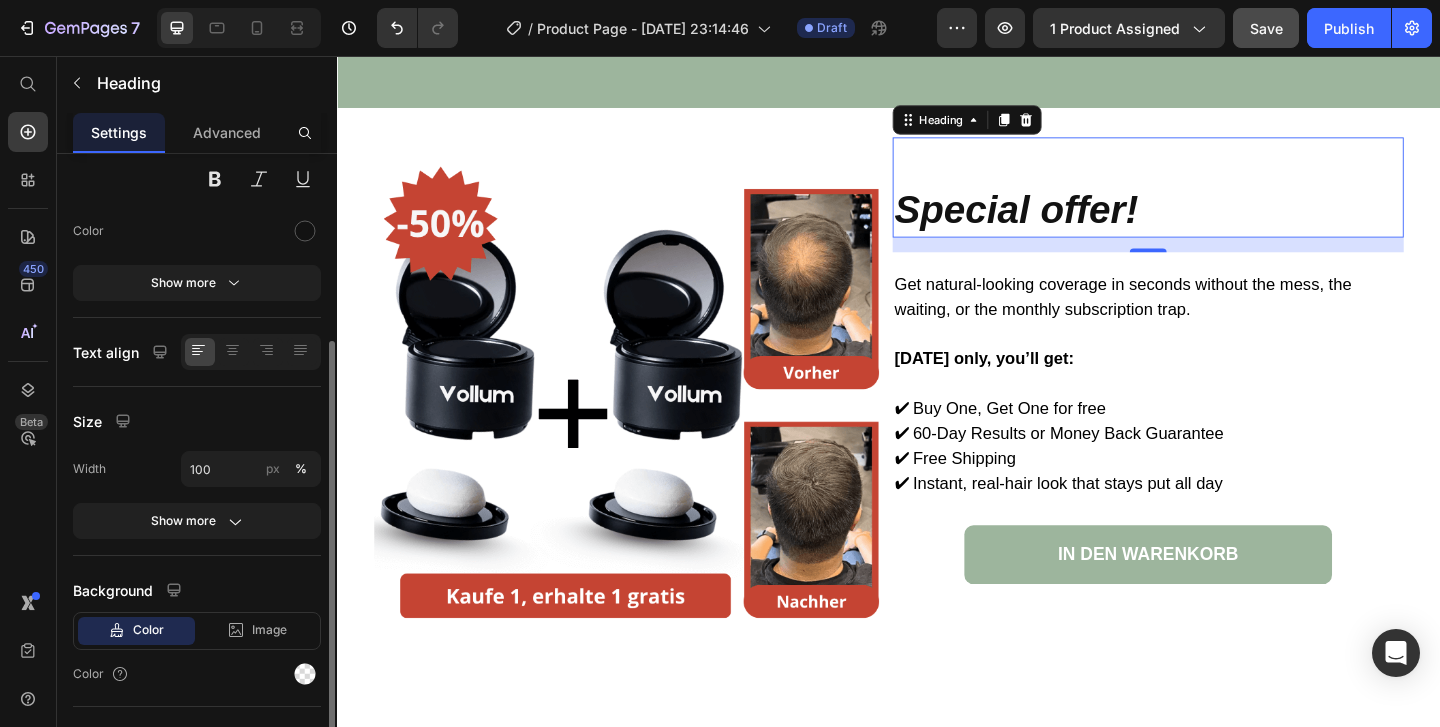 scroll, scrollTop: 88, scrollLeft: 0, axis: vertical 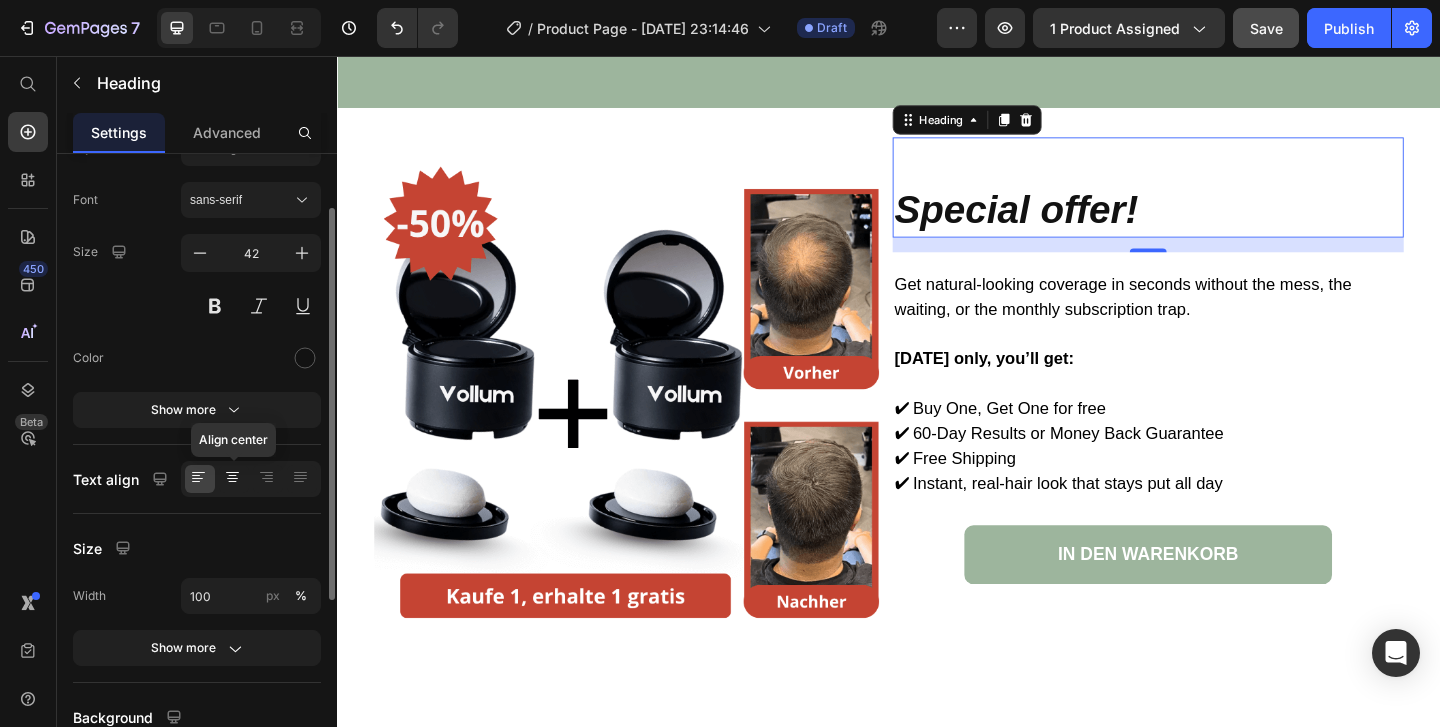 click 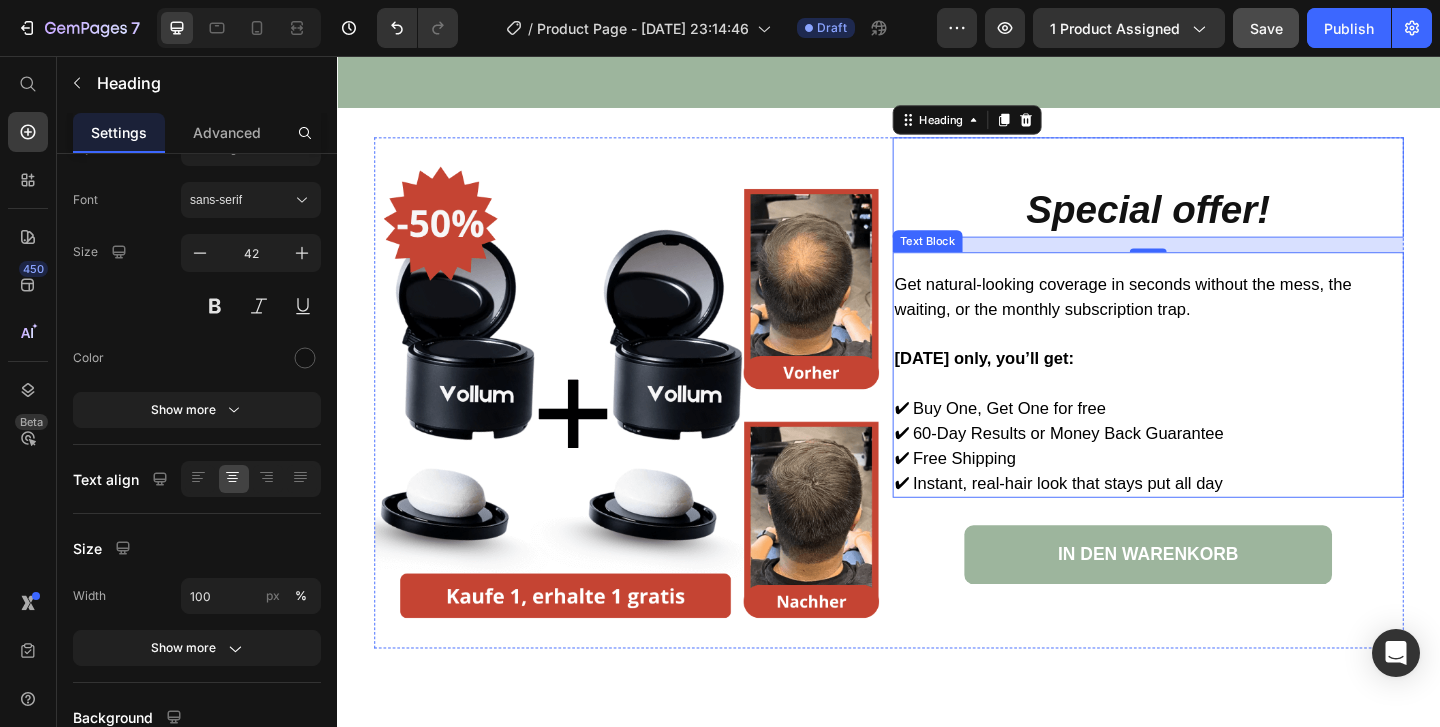click on "Get natural-looking coverage in seconds without the mess, the waiting, or the monthly subscription trap." at bounding box center (1191, 317) 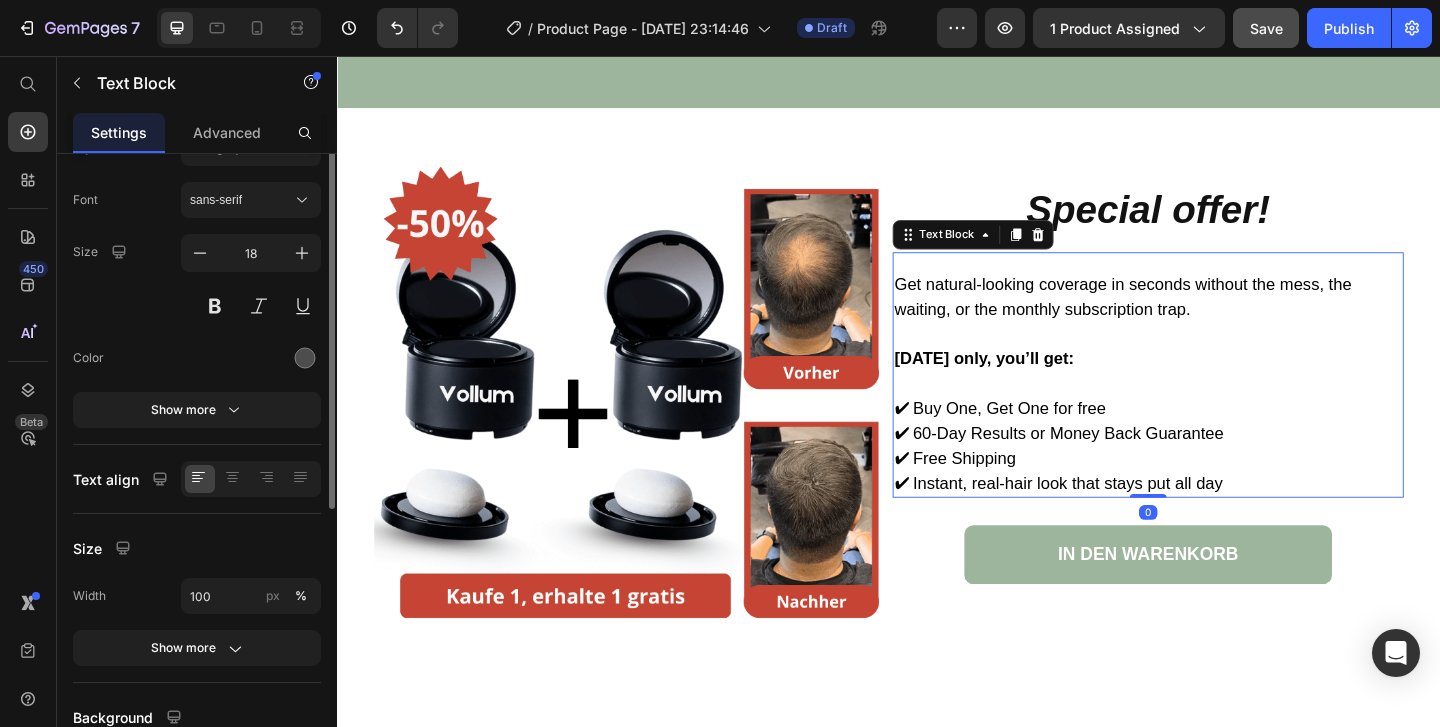 scroll, scrollTop: 0, scrollLeft: 0, axis: both 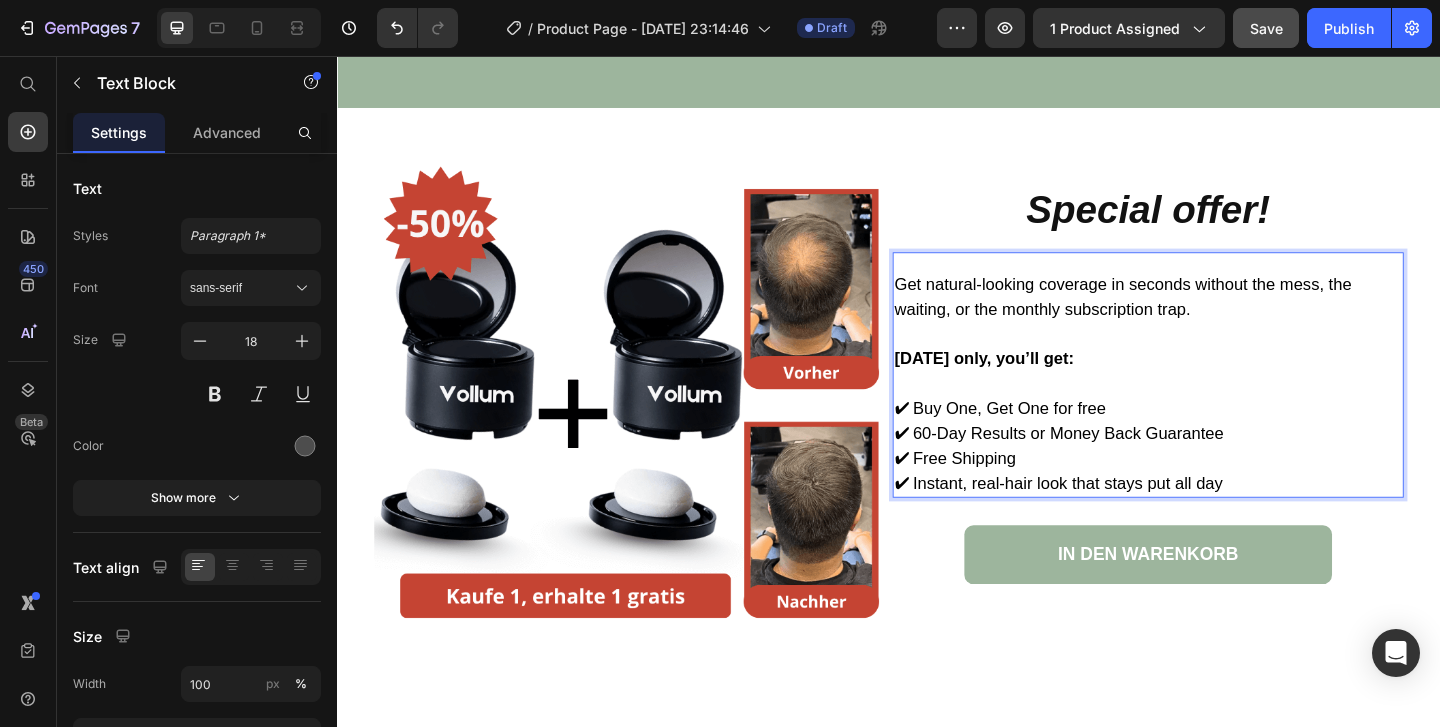 click on "Get natural-looking coverage in seconds without the mess, the waiting, or the monthly subscription trap." at bounding box center [1191, 317] 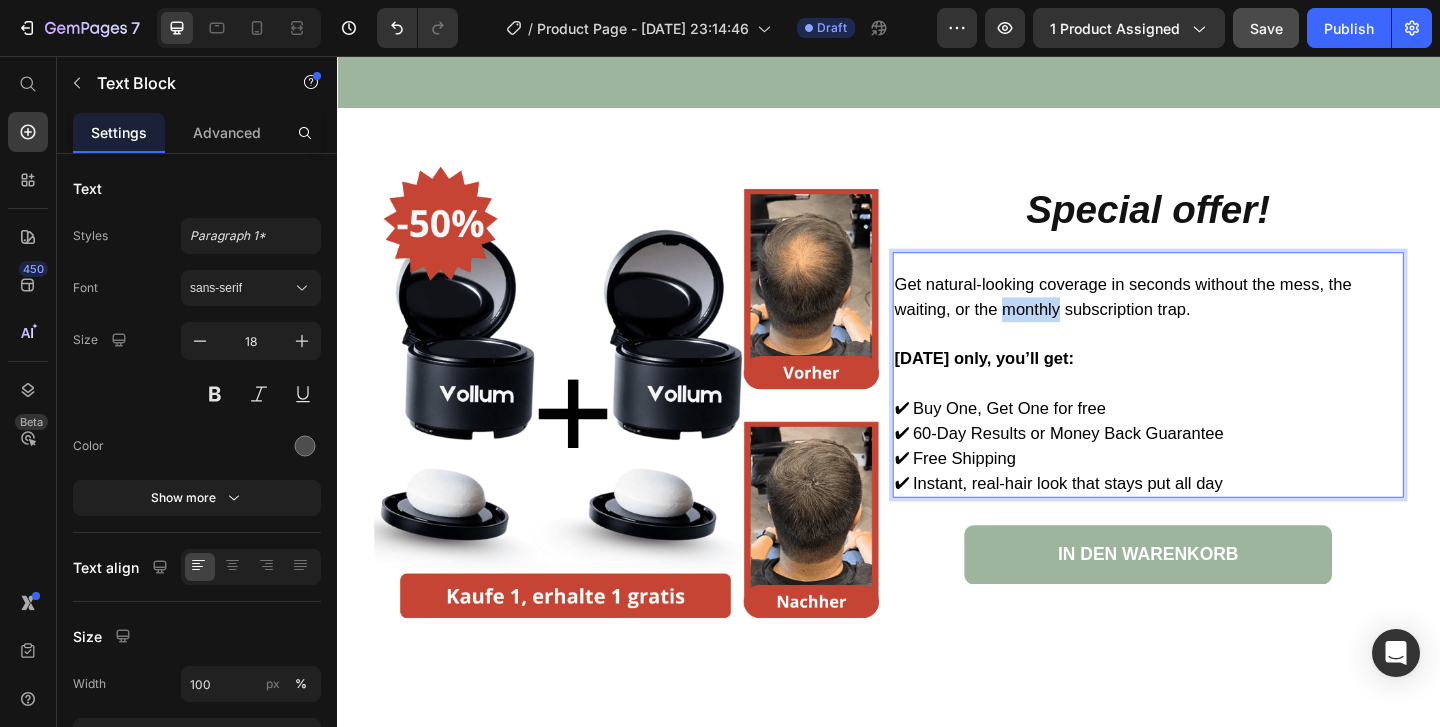 click on "Get natural-looking coverage in seconds without the mess, the waiting, or the monthly subscription trap." at bounding box center [1191, 317] 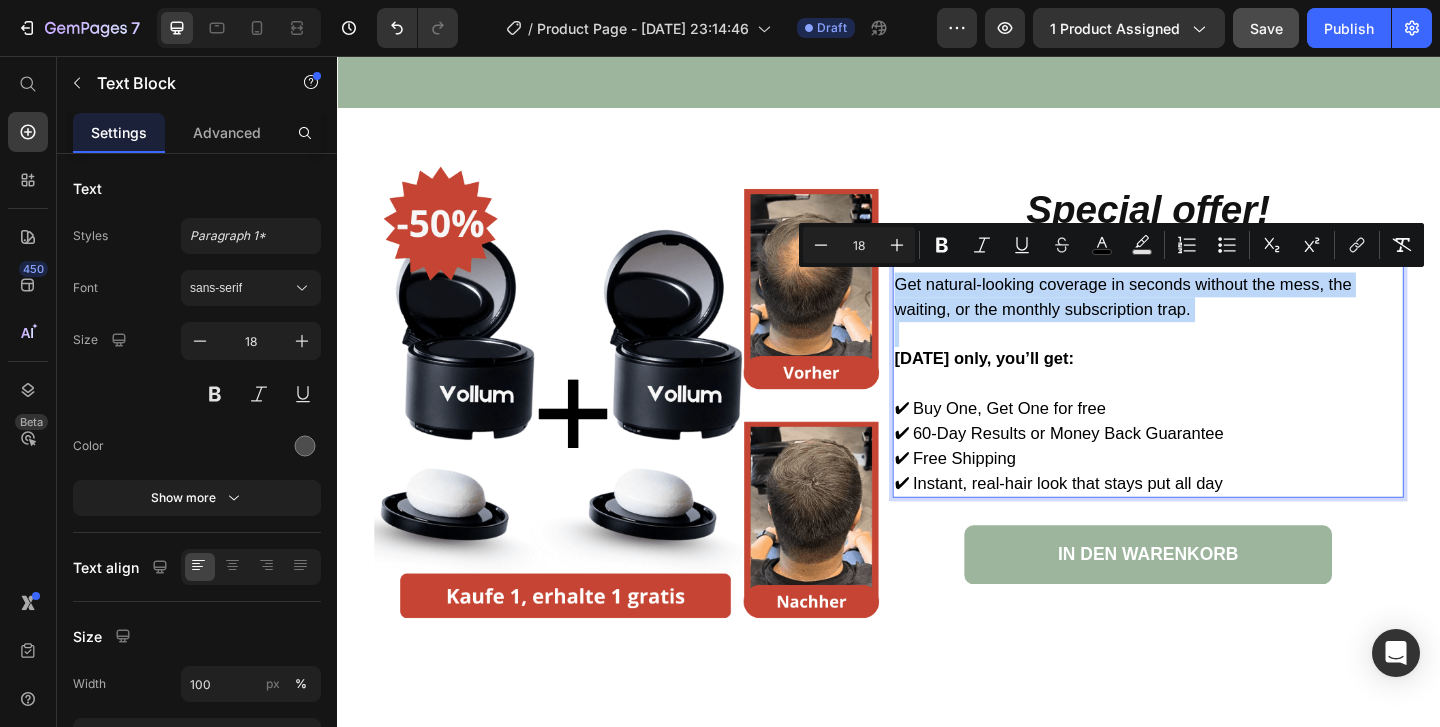 copy on "Get natural-looking coverage in seconds without the mess, the waiting, or the monthly subscription trap." 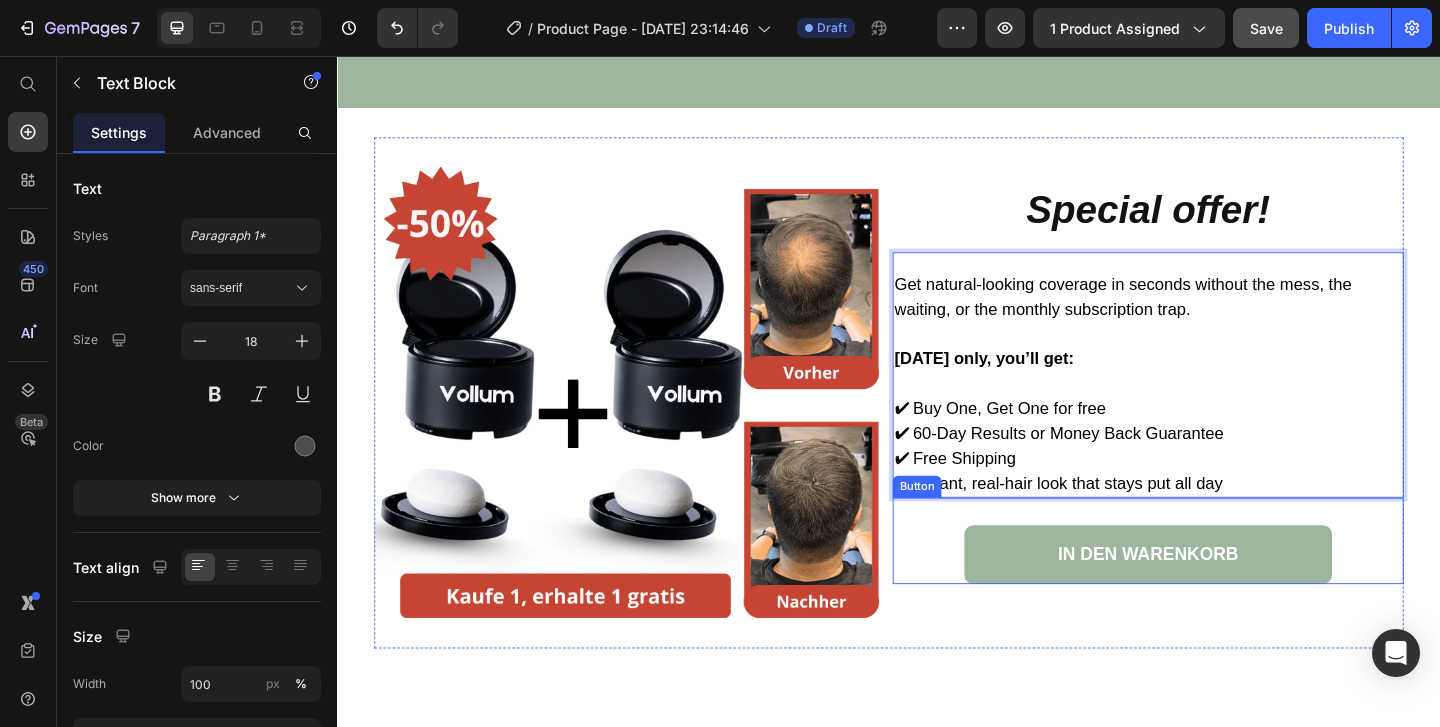 click on "IN DEN WARENKORB Button" at bounding box center [1219, 583] 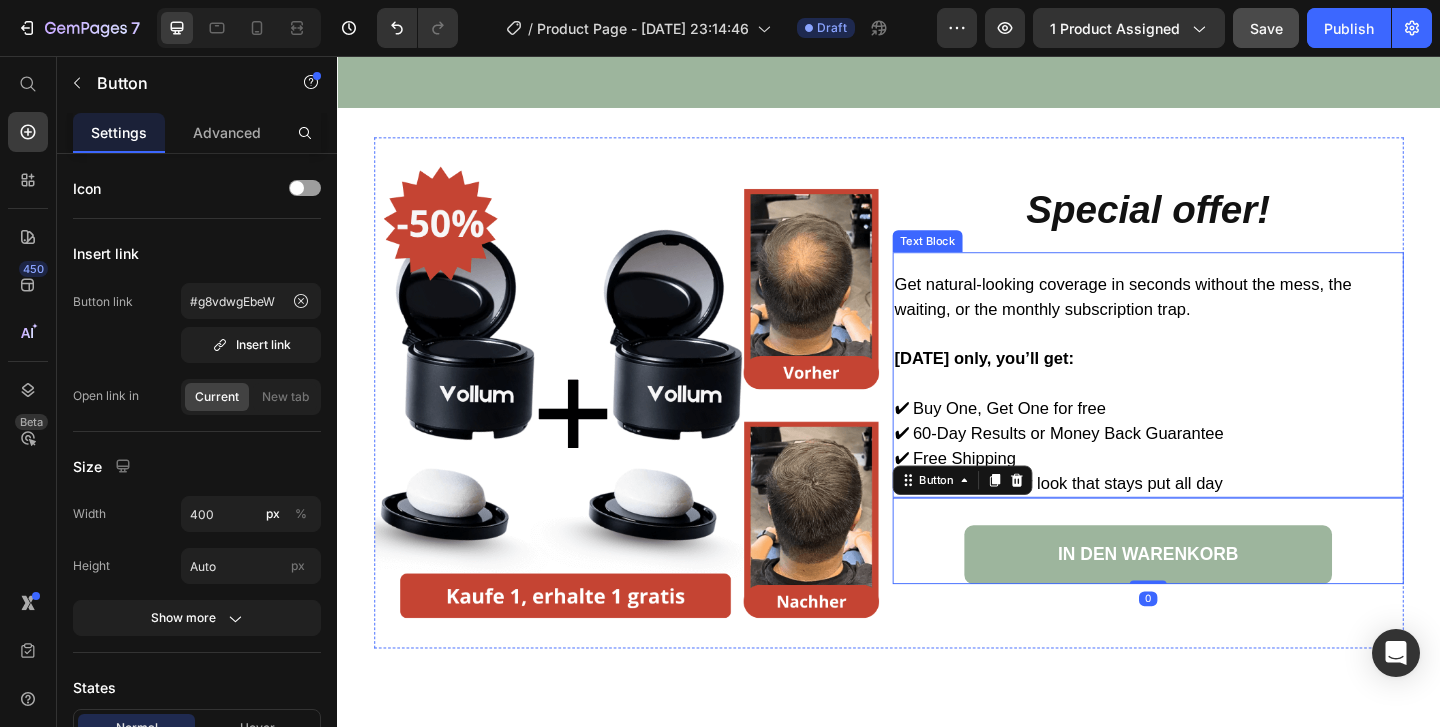click on "Today only, you’ll get:" at bounding box center [1214, 385] 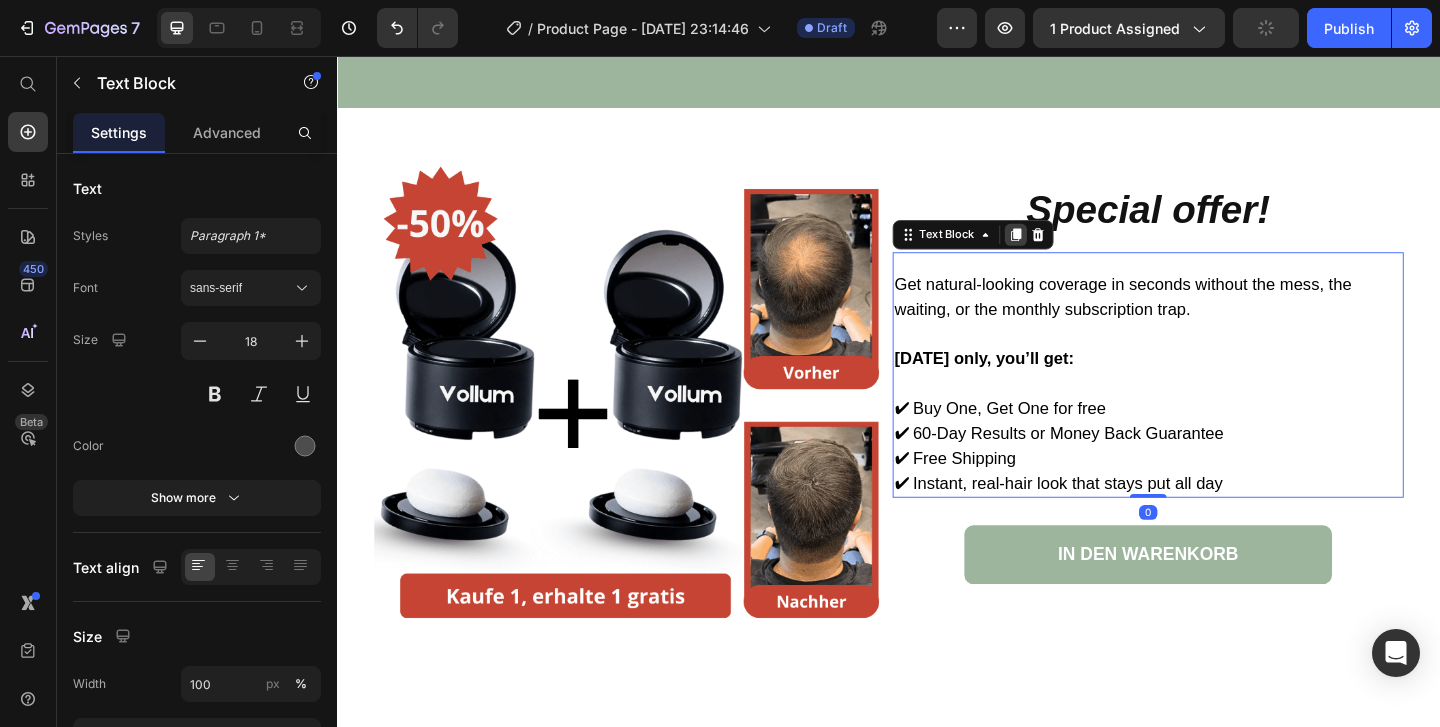 click 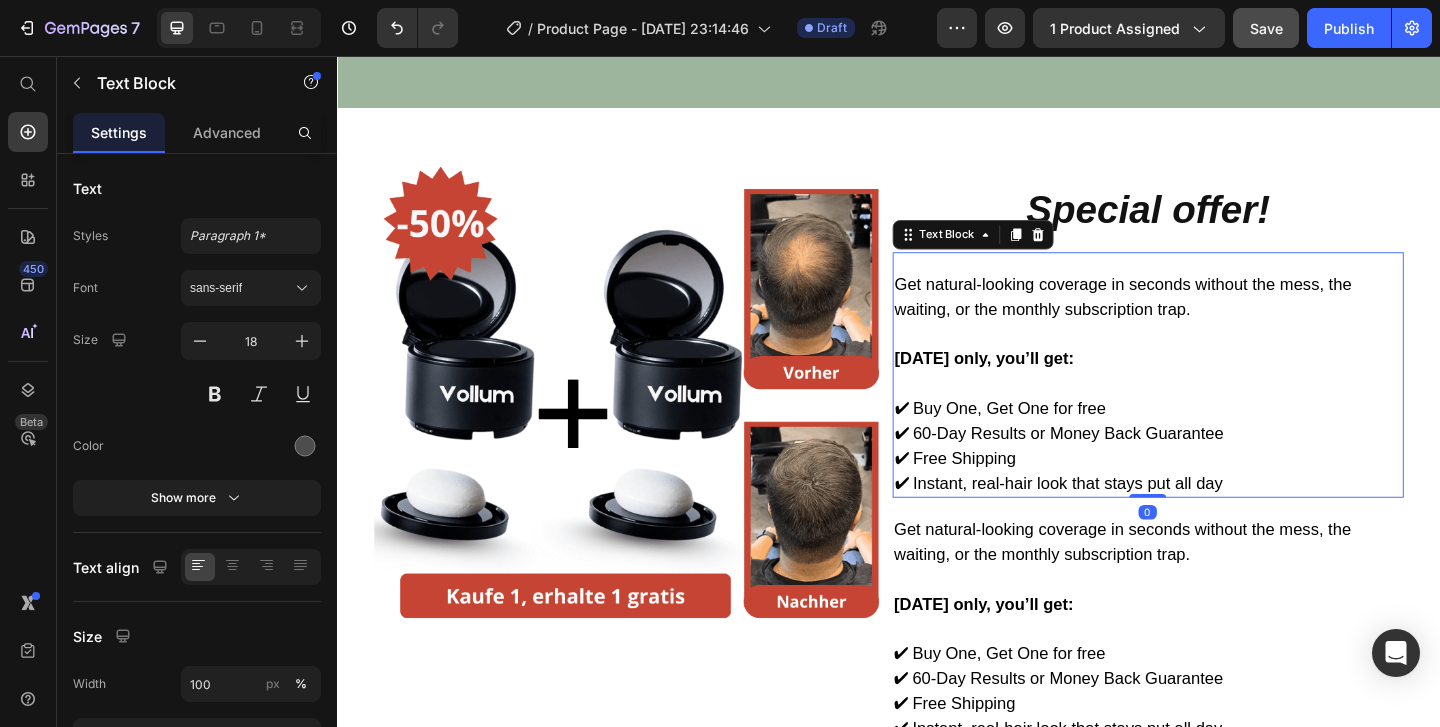 click on "Today only, you’ll get:" at bounding box center (1214, 385) 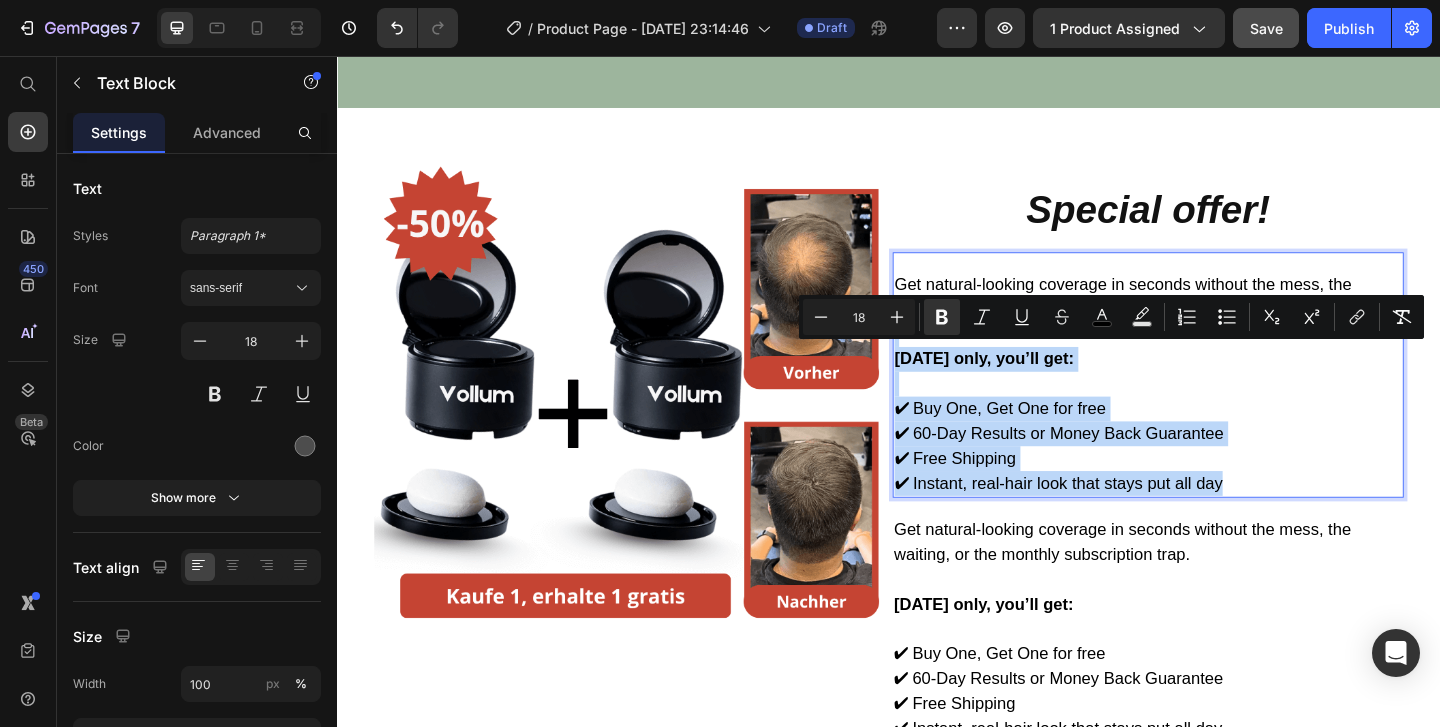 drag, startPoint x: 948, startPoint y: 369, endPoint x: 1294, endPoint y: 512, distance: 374.38617 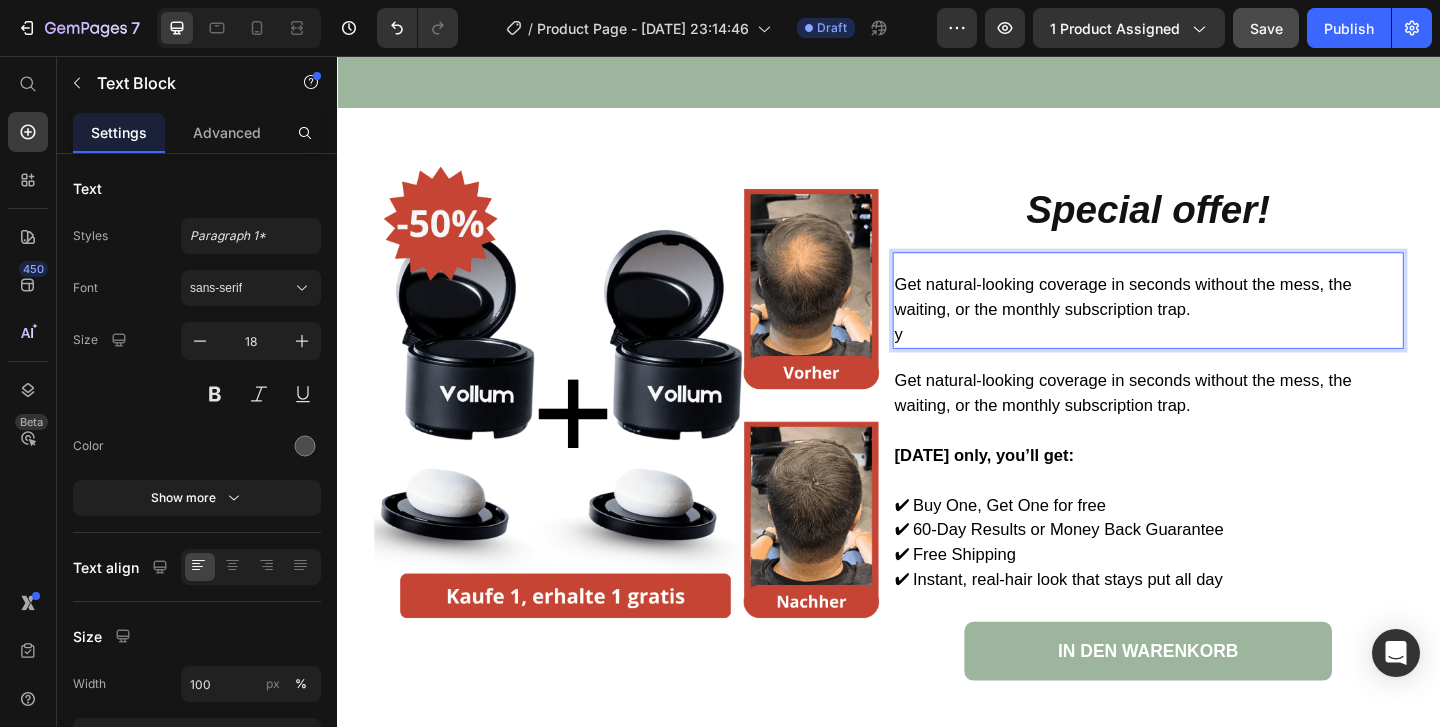 click on "y" at bounding box center (1214, 358) 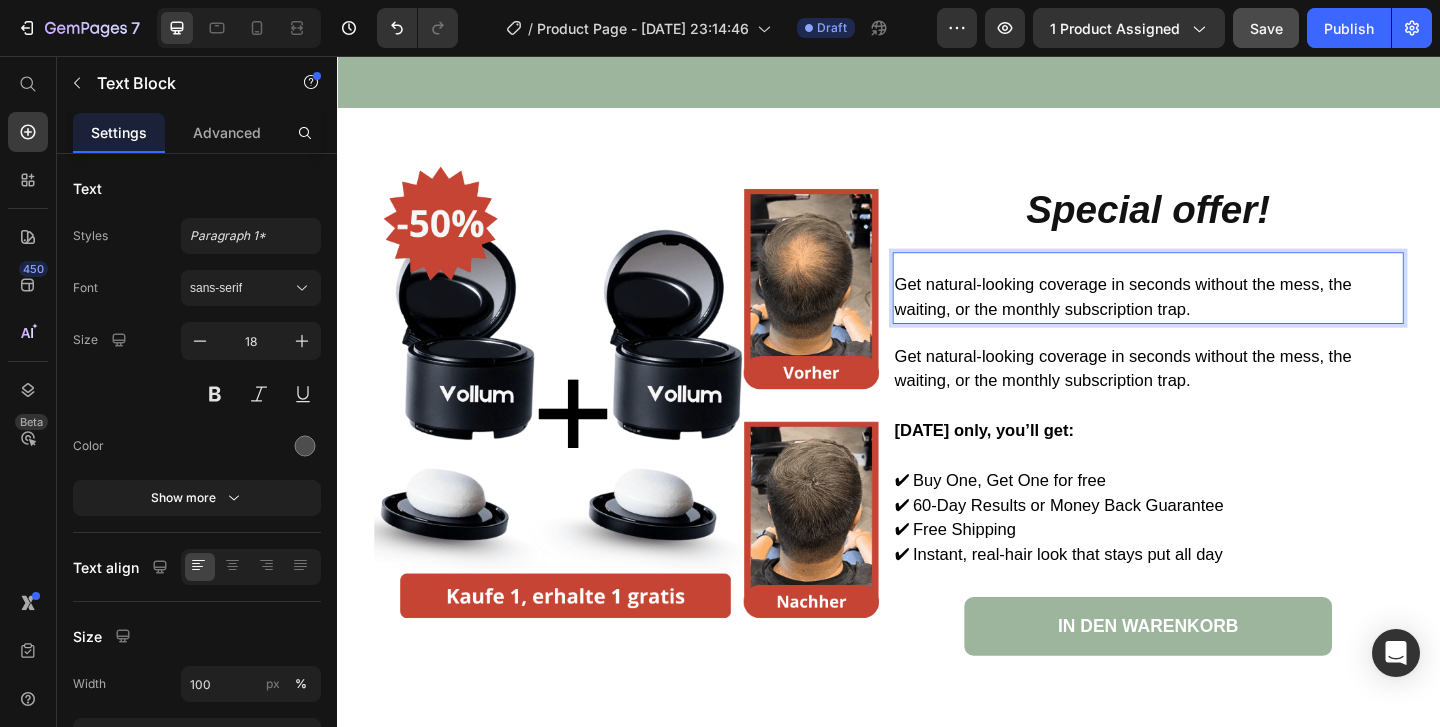 click on "Get natural-looking coverage in seconds without the mess, the waiting, or the monthly subscription trap." at bounding box center [1191, 317] 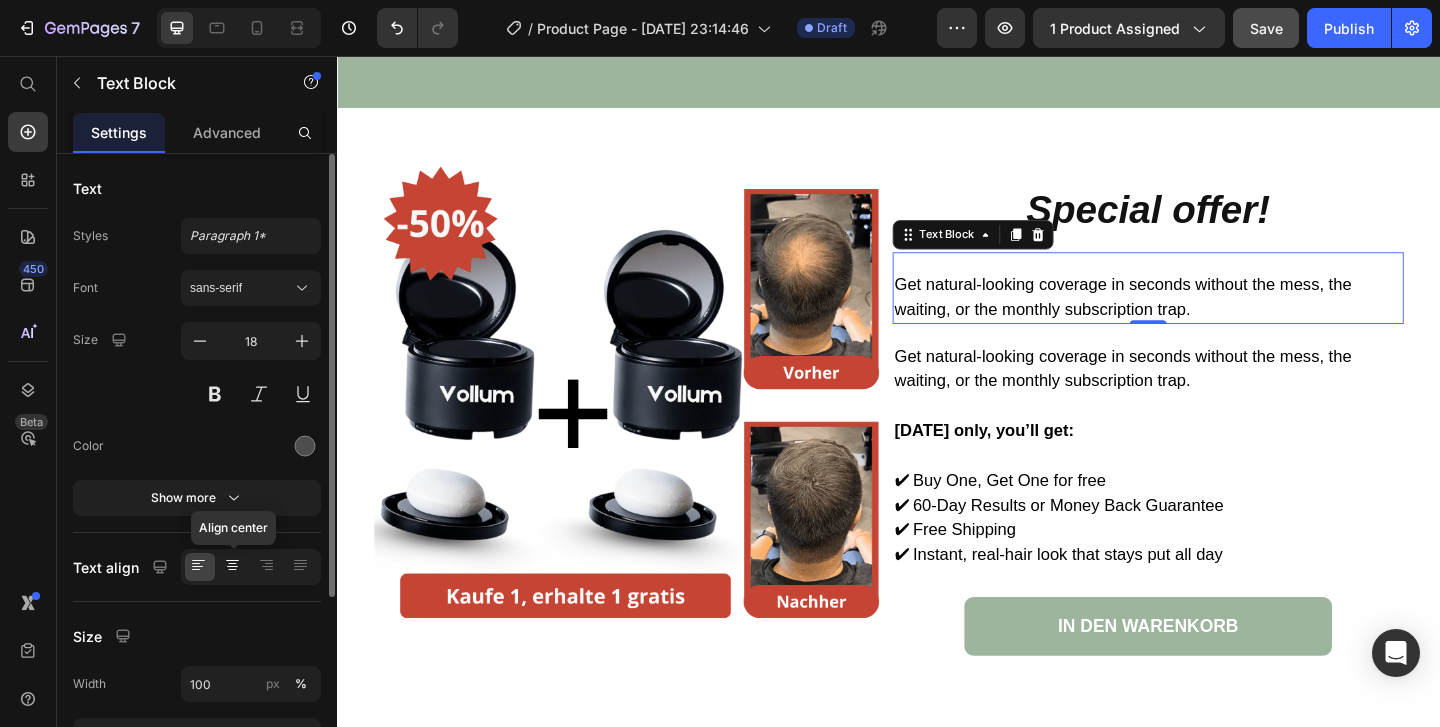 click 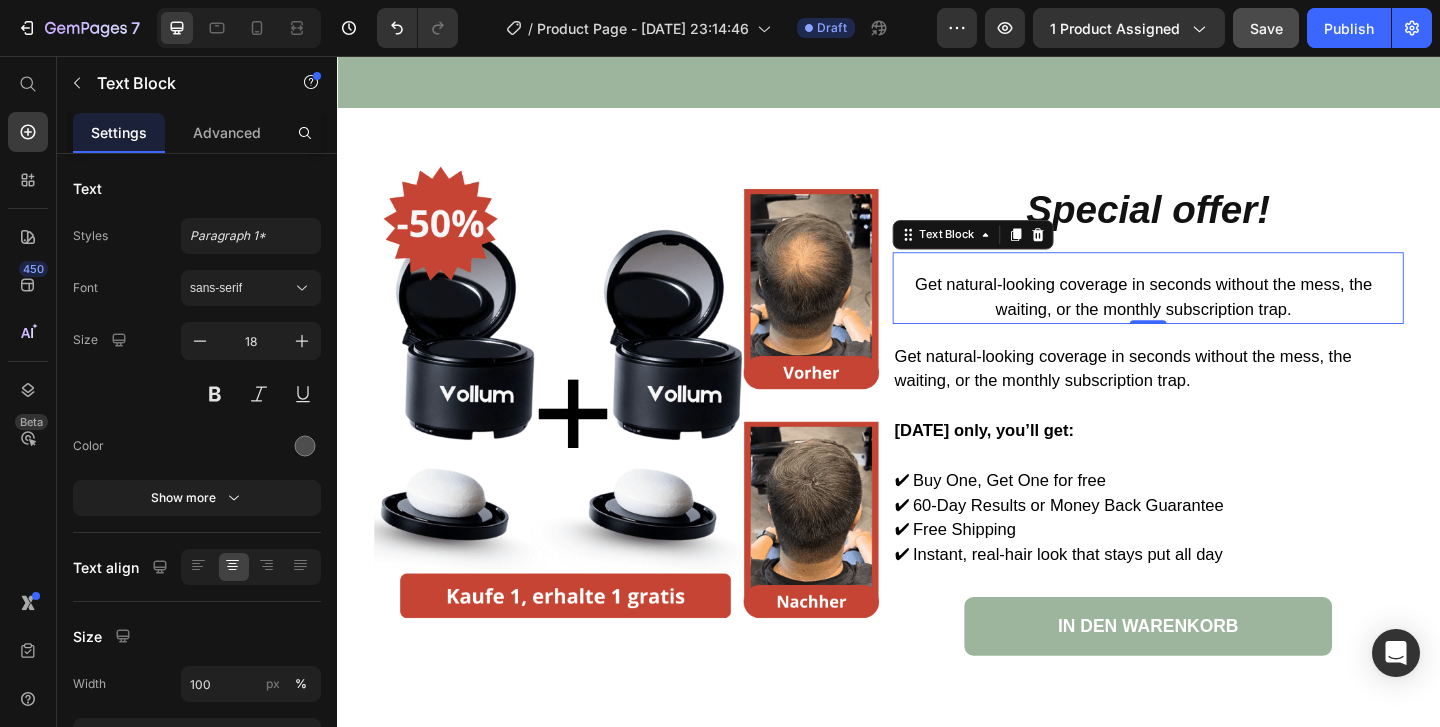 click on "Get natural-looking coverage in seconds without the mess, the waiting, or the monthly subscription trap." at bounding box center (1213, 317) 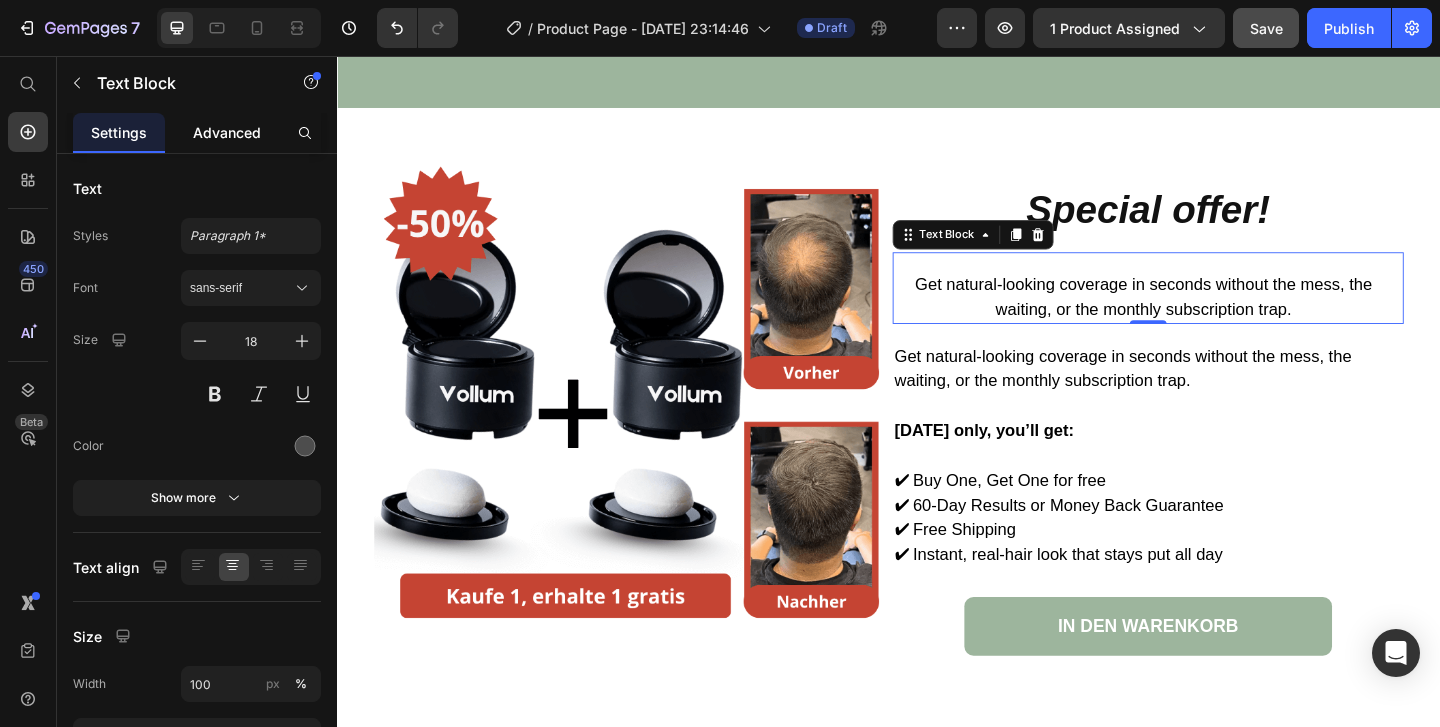 click on "Advanced" at bounding box center [227, 132] 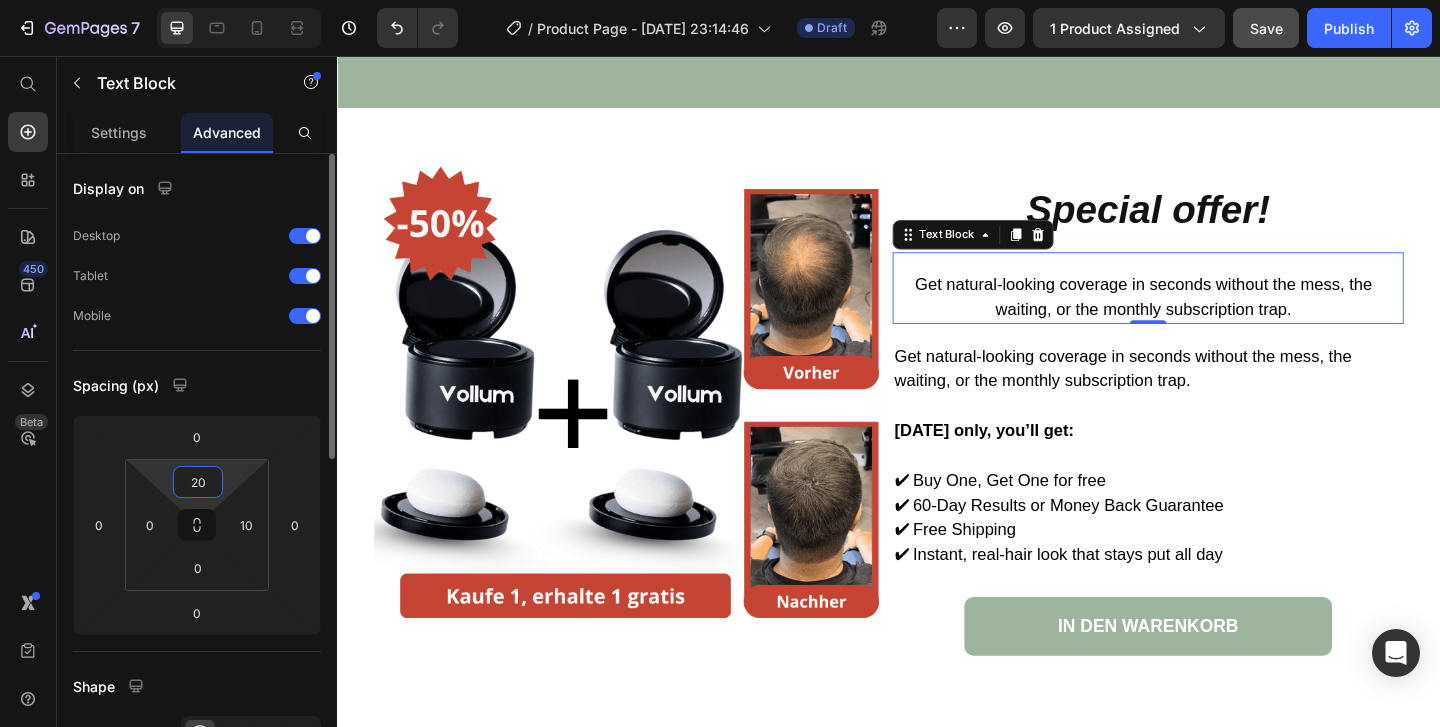 click on "20" at bounding box center (198, 482) 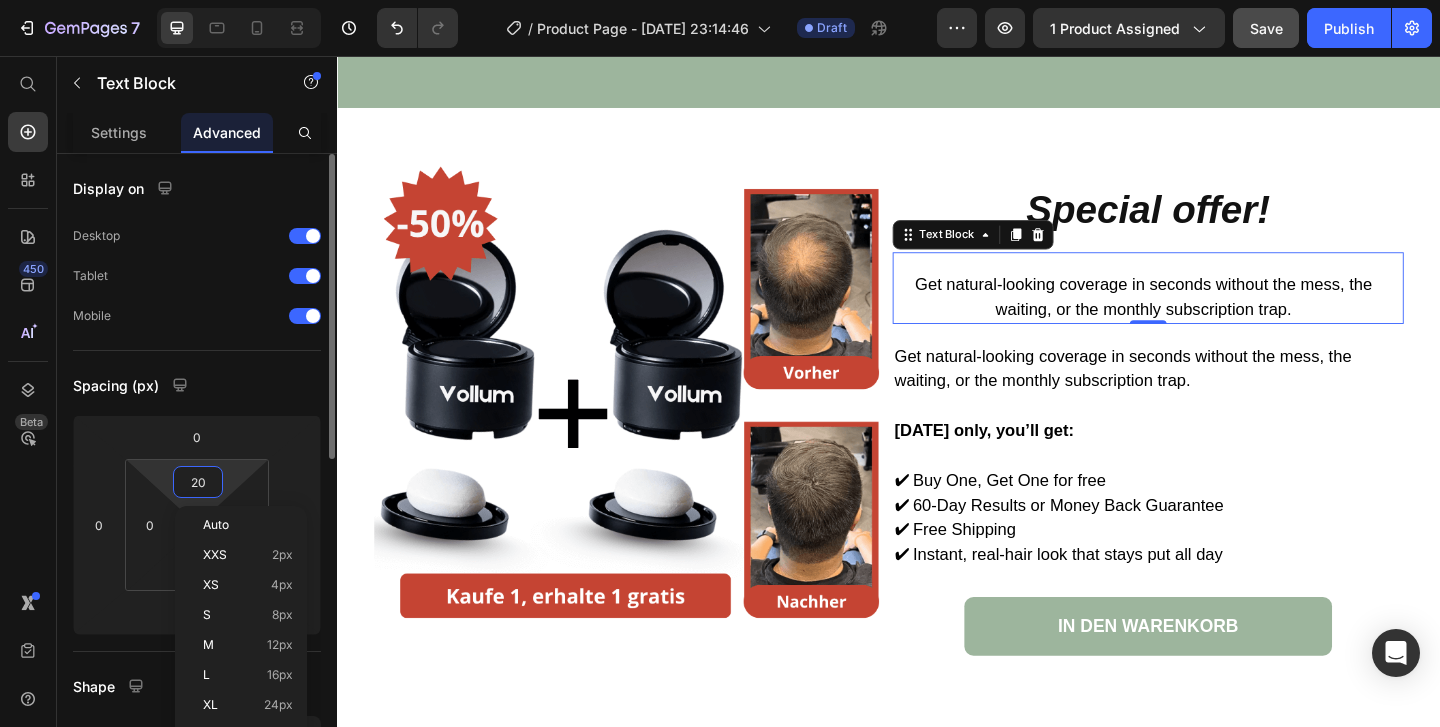 type on "0" 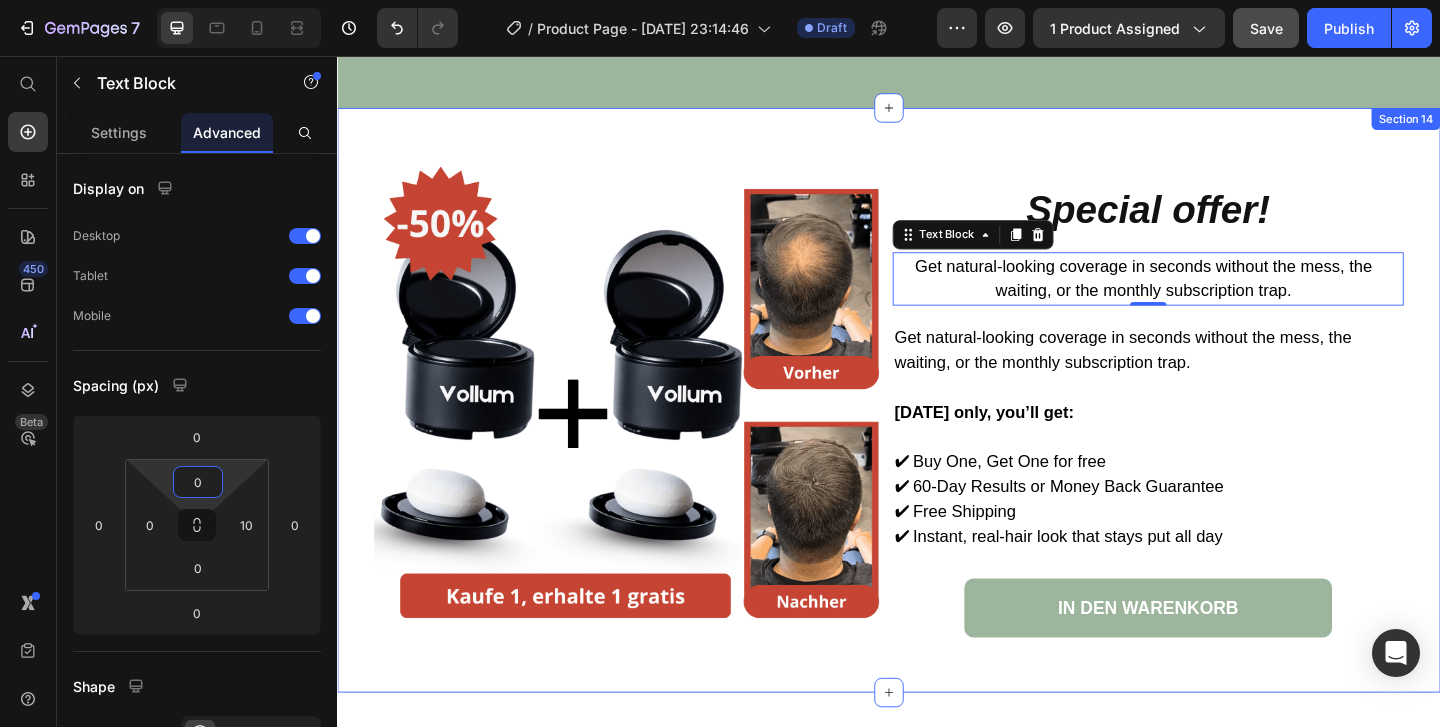 click on "Image Special offer! Heading Get natural-looking coverage in seconds without the mess, the waiting, or the monthly subscription trap. Text Block   0 Get natural-looking coverage in seconds without the mess, the waiting, or the monthly subscription trap.   Today only, you’ll get:   ✔ Buy One, Get One for free ✔ 60-Day Results or Money Back Guarantee ✔ Free Shipping ✔ Instant, real-hair look that stays put all day Text Block IN DEN WARENKORB Button Row Section 14" at bounding box center [937, 430] 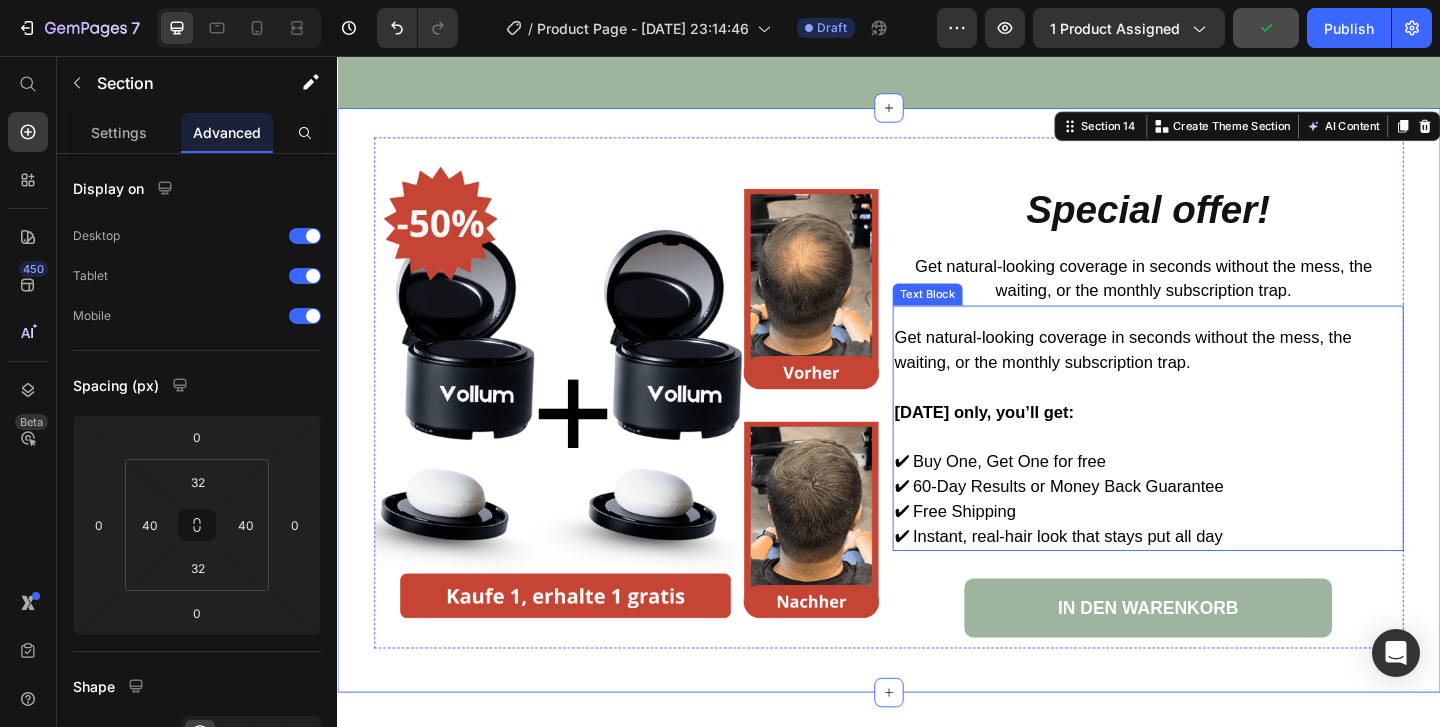 click on "Get natural-looking coverage in seconds without the mess, the waiting, or the monthly subscription trap." at bounding box center [1191, 375] 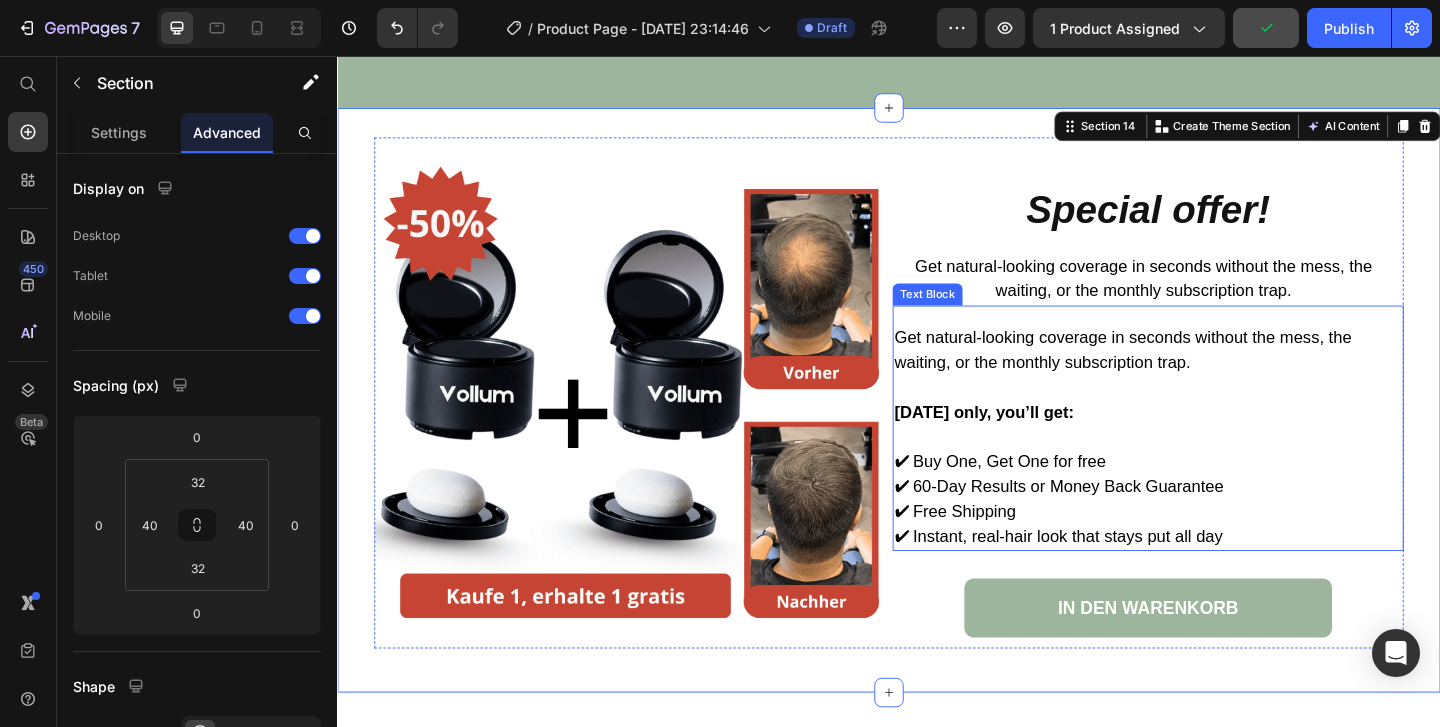 click on "Get natural-looking coverage in seconds without the mess, the waiting, or the monthly subscription trap." at bounding box center (1191, 375) 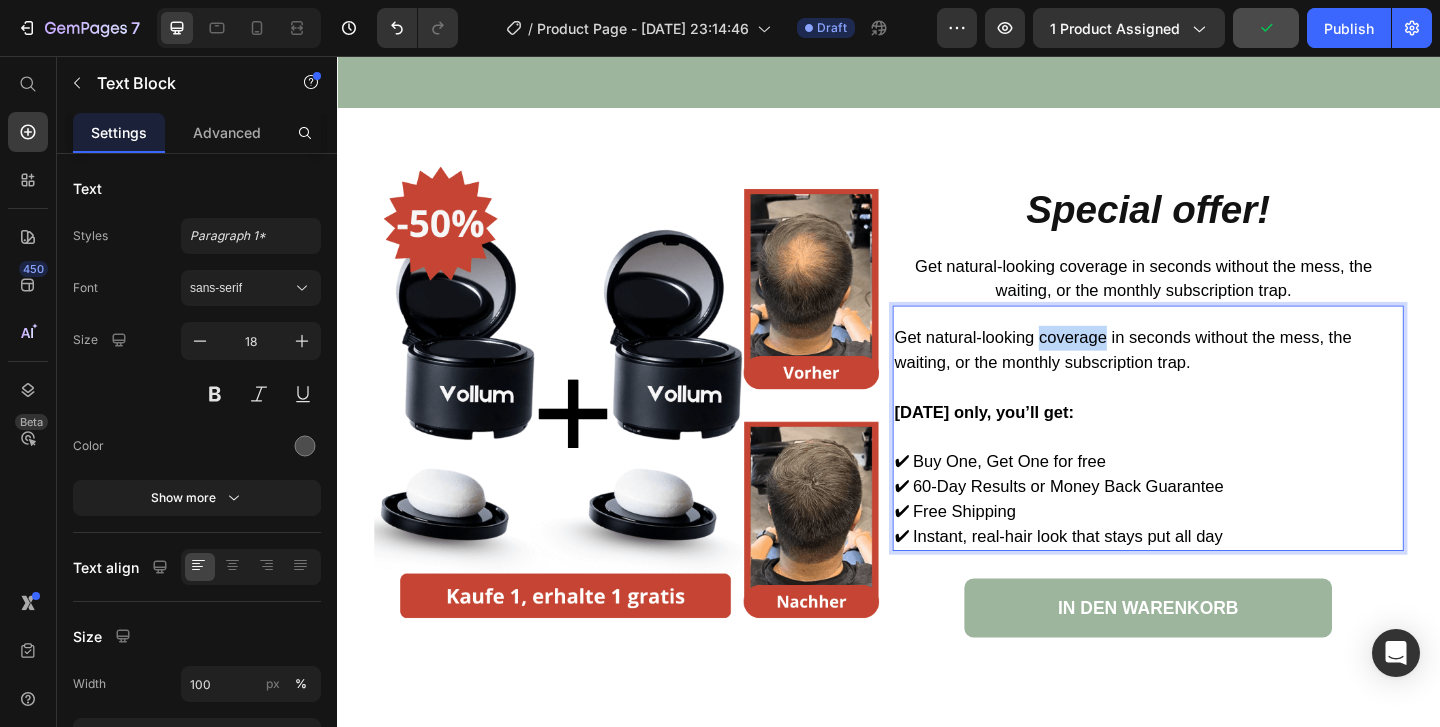 click on "Get natural-looking coverage in seconds without the mess, the waiting, or the monthly subscription trap." at bounding box center [1191, 375] 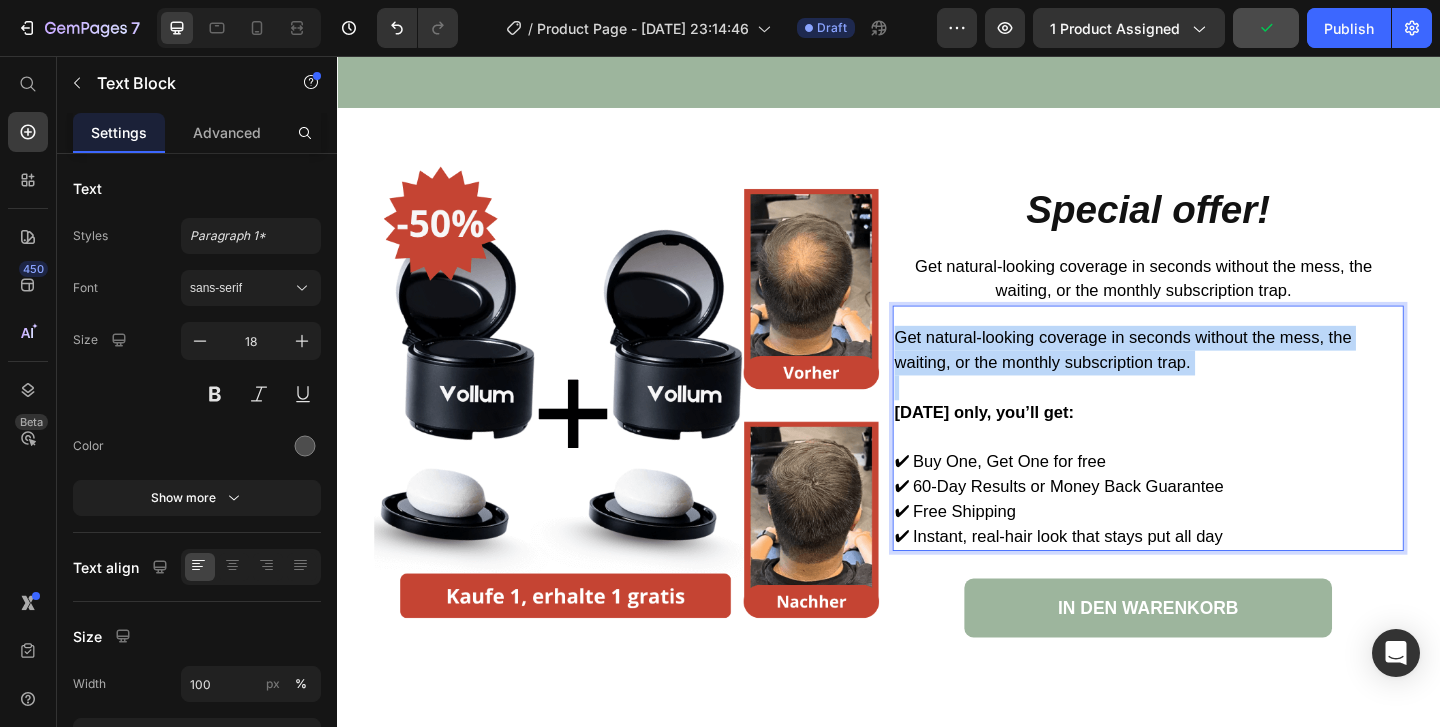 click on "Get natural-looking coverage in seconds without the mess, the waiting, or the monthly subscription trap." at bounding box center [1191, 375] 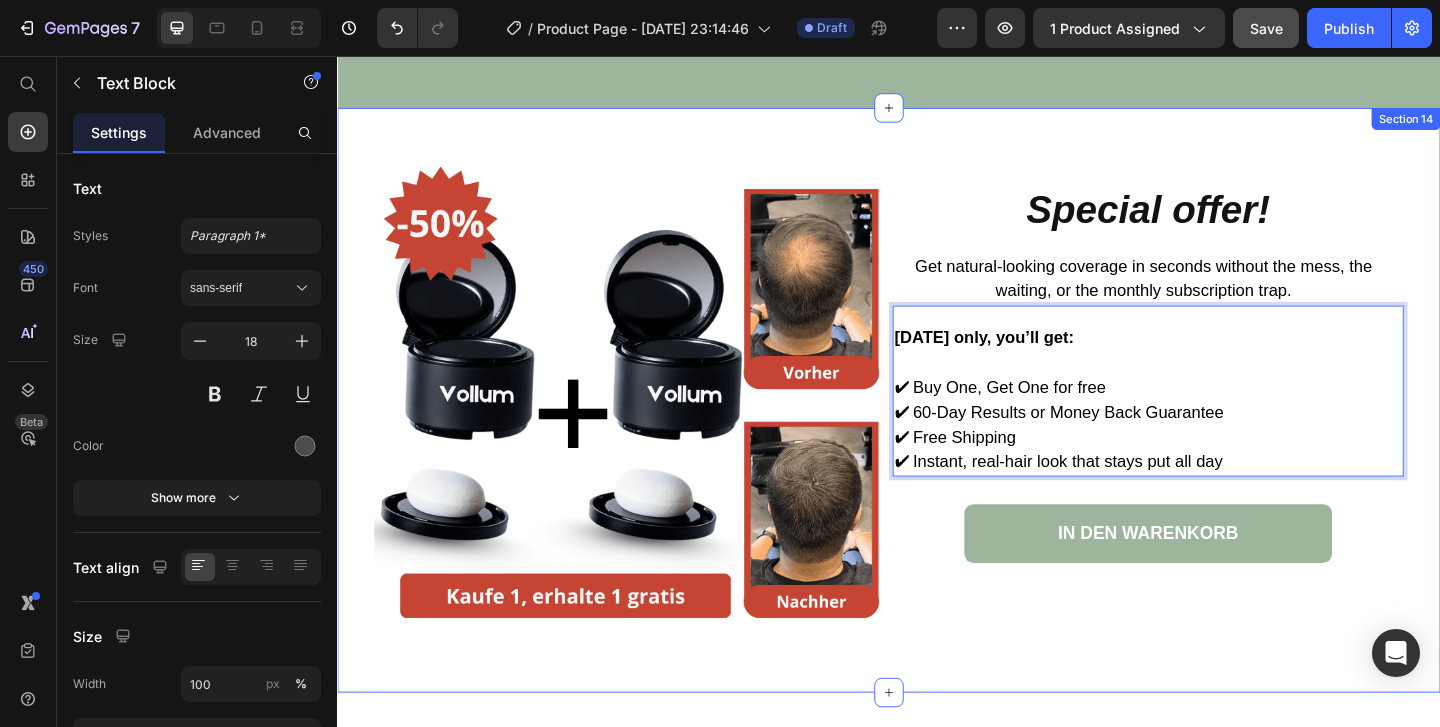 click on "Image Special offer! Heading Get natural-looking coverage in seconds without the mess, the waiting, or the monthly subscription trap. Text Block Today only, you’ll get: ✔ Buy One, Get One for free ✔ 60-Day Results or Money Back Guarantee ✔ Free Shipping ✔ Instant, real-hair look that stays put all day Text Block   0 IN DEN WARENKORB Button Row Section 14" at bounding box center (937, 430) 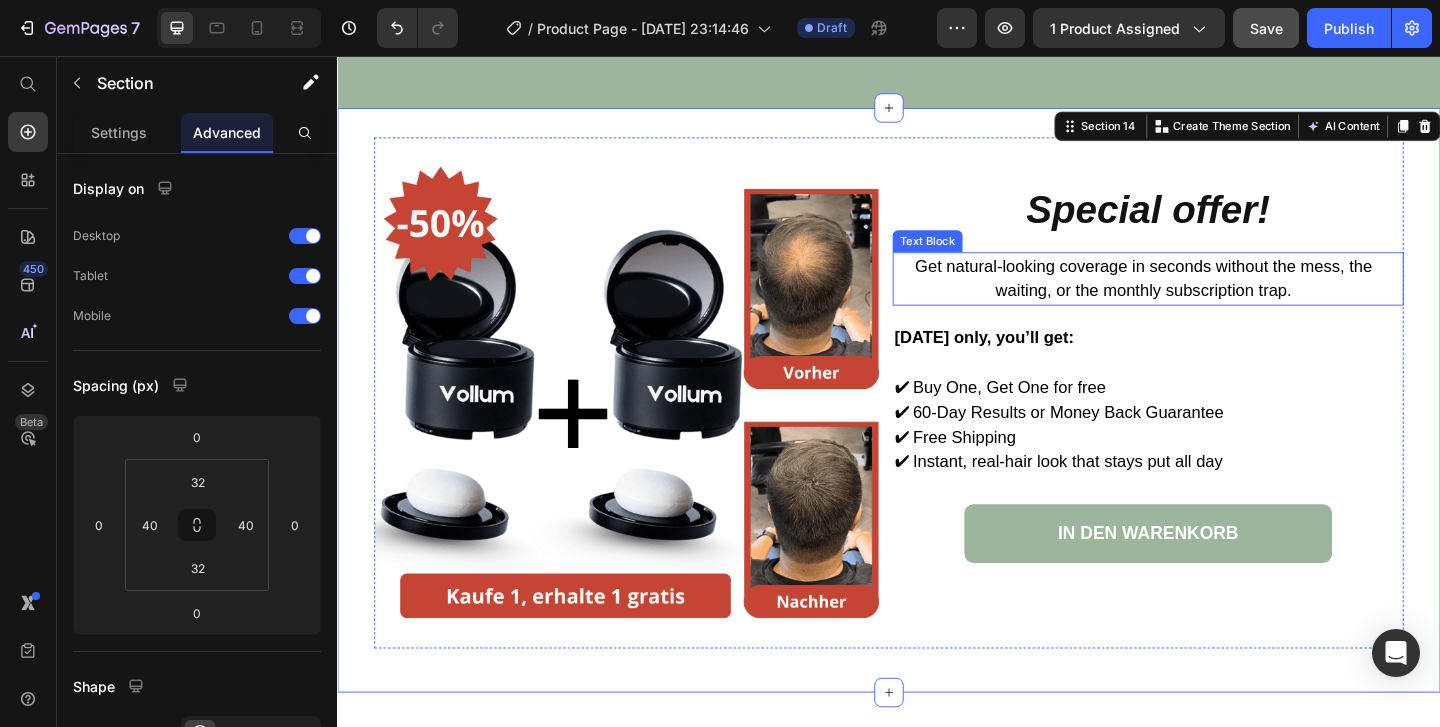 click on "Get natural-looking coverage in seconds without the mess, the waiting, or the monthly subscription trap." at bounding box center (1214, 298) 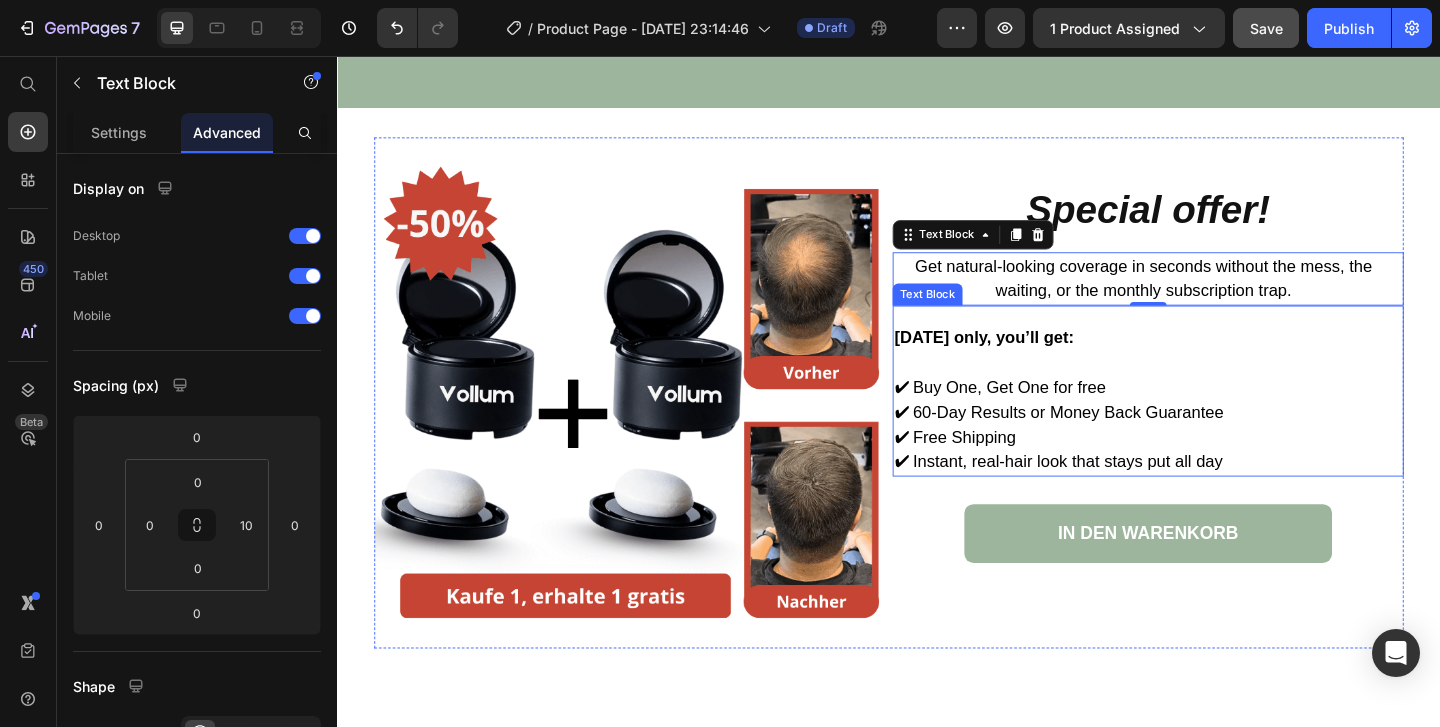 click at bounding box center (1214, 389) 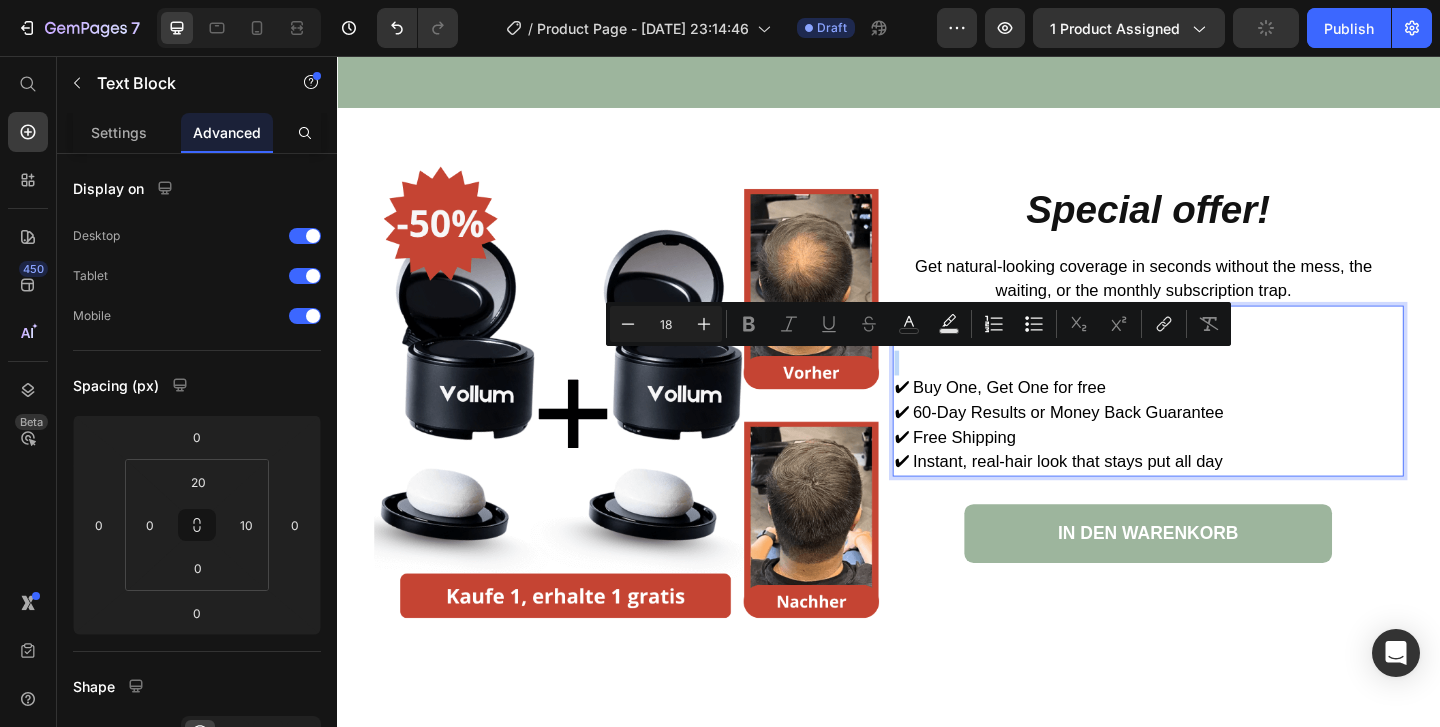 click at bounding box center [1214, 389] 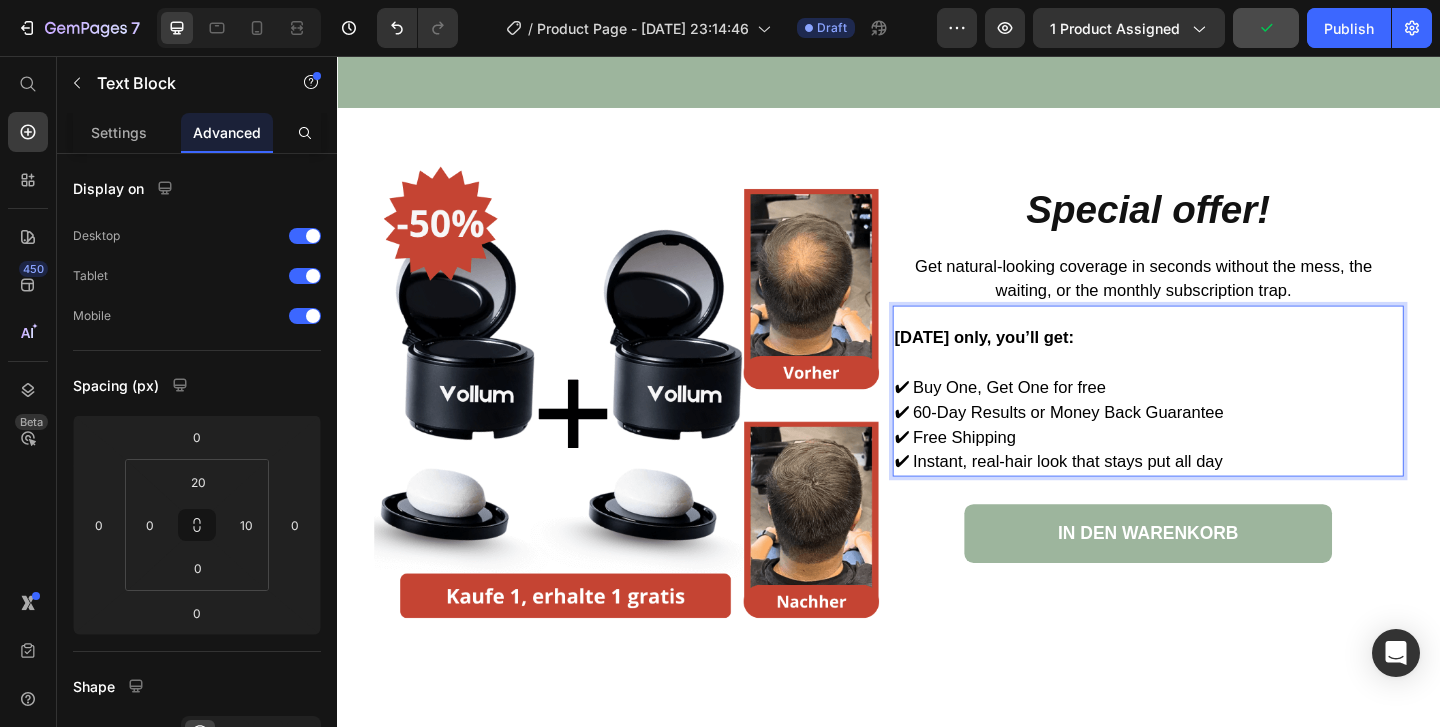 click on "Today only, you’ll get:" at bounding box center (1040, 362) 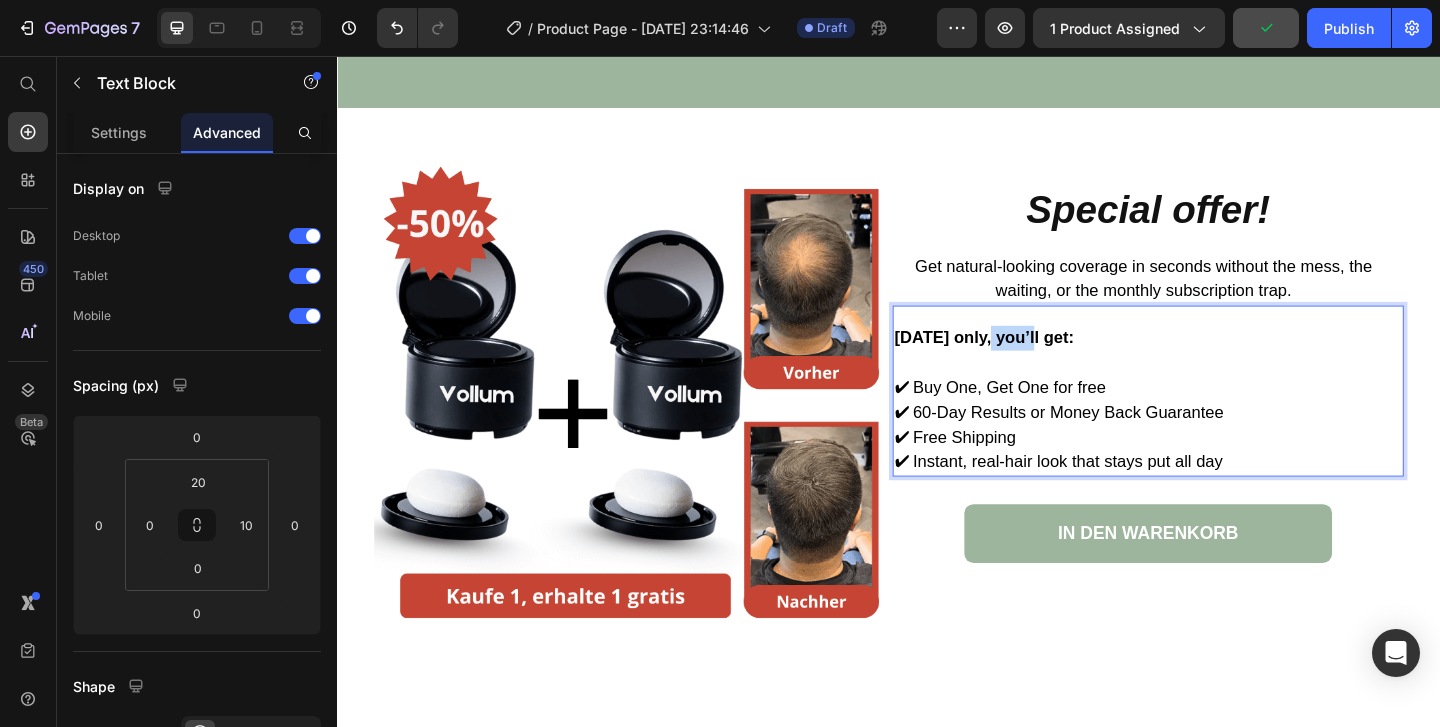 click on "Today only, you’ll get:" at bounding box center (1040, 362) 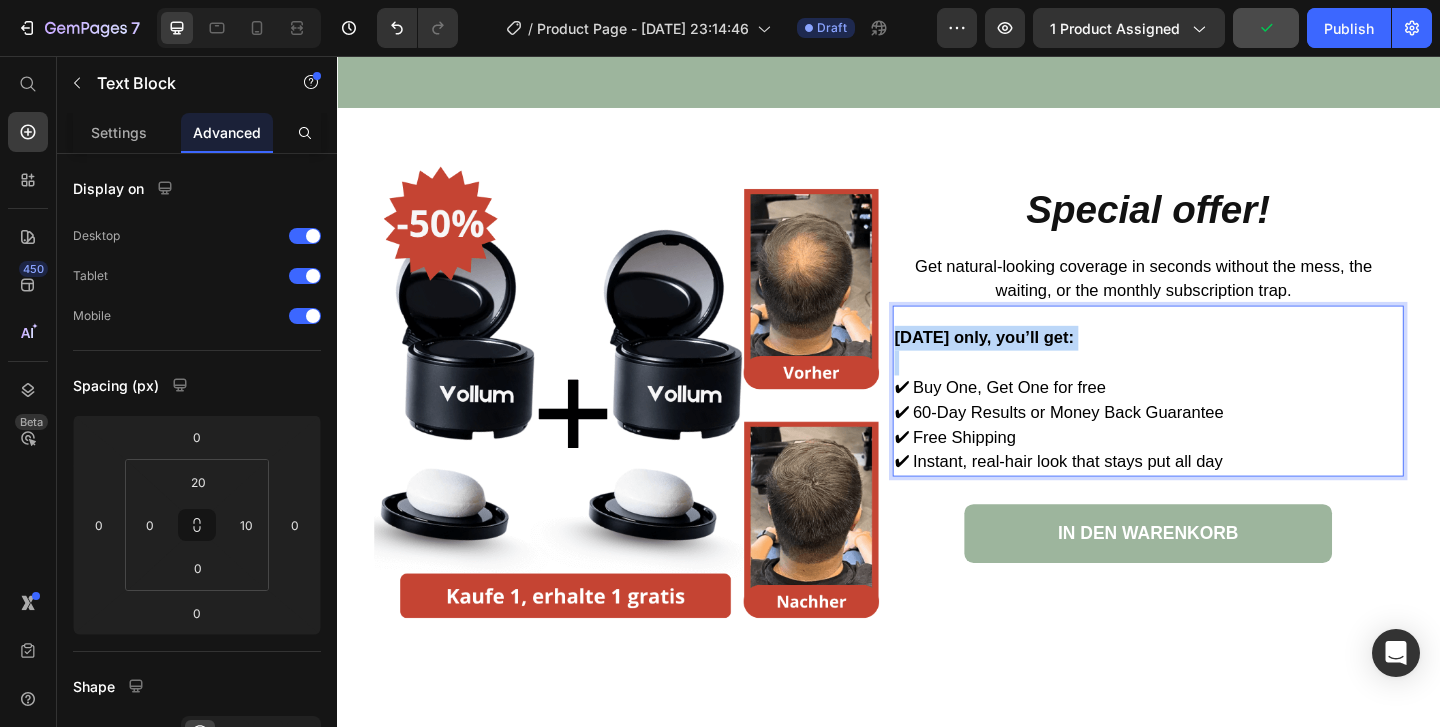 click on "Today only, you’ll get:" at bounding box center [1040, 362] 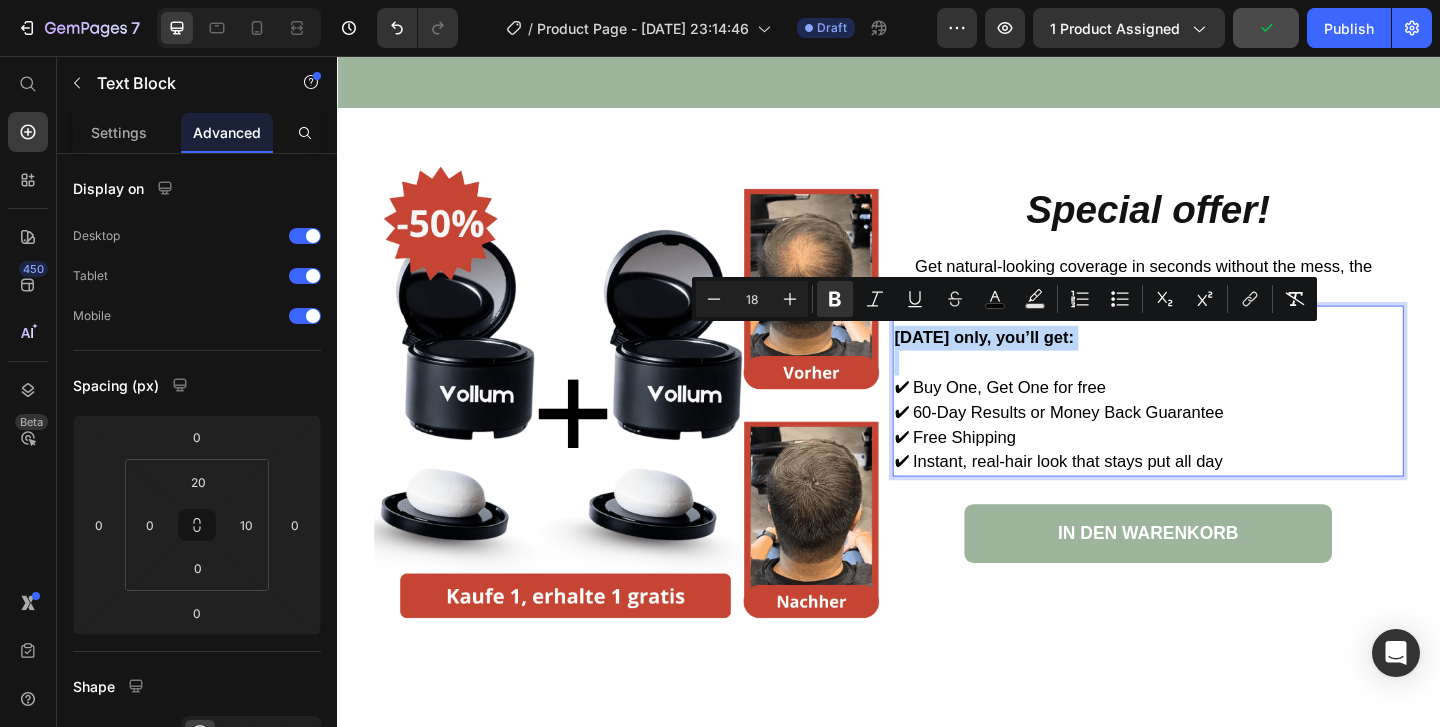 copy on "Today only, you’ll get:" 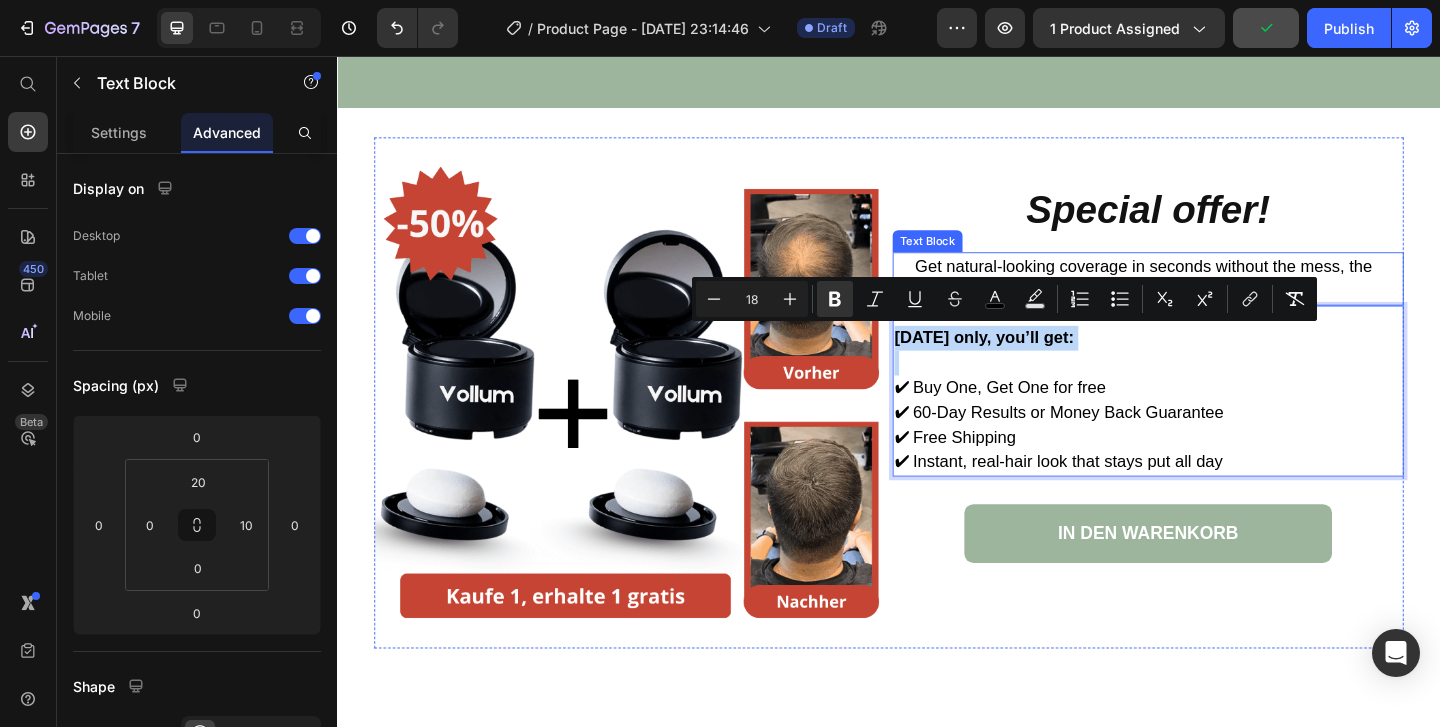 click on "Get natural-looking coverage in seconds without the mess, the waiting, or the monthly subscription trap." at bounding box center [1214, 298] 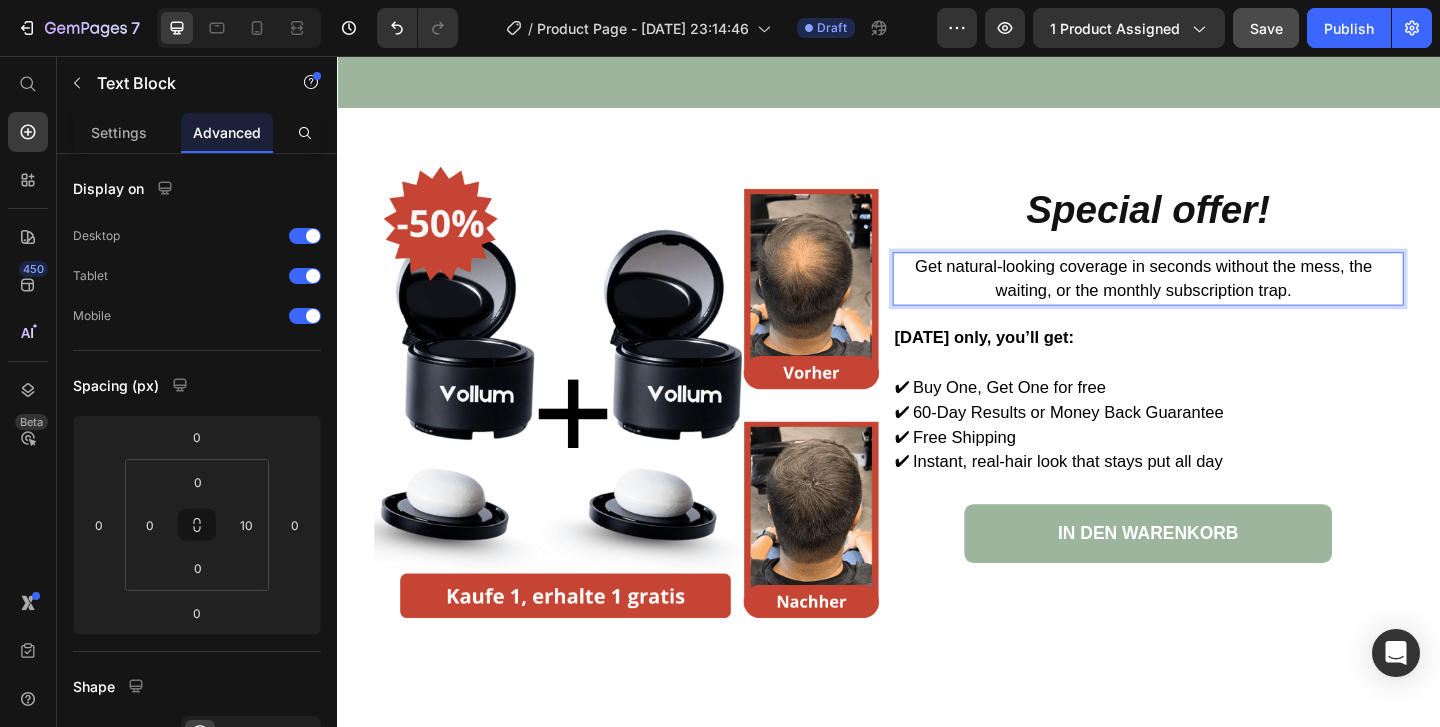 click on "Get natural-looking coverage in seconds without the mess, the waiting, or the monthly subscription trap." at bounding box center (1214, 298) 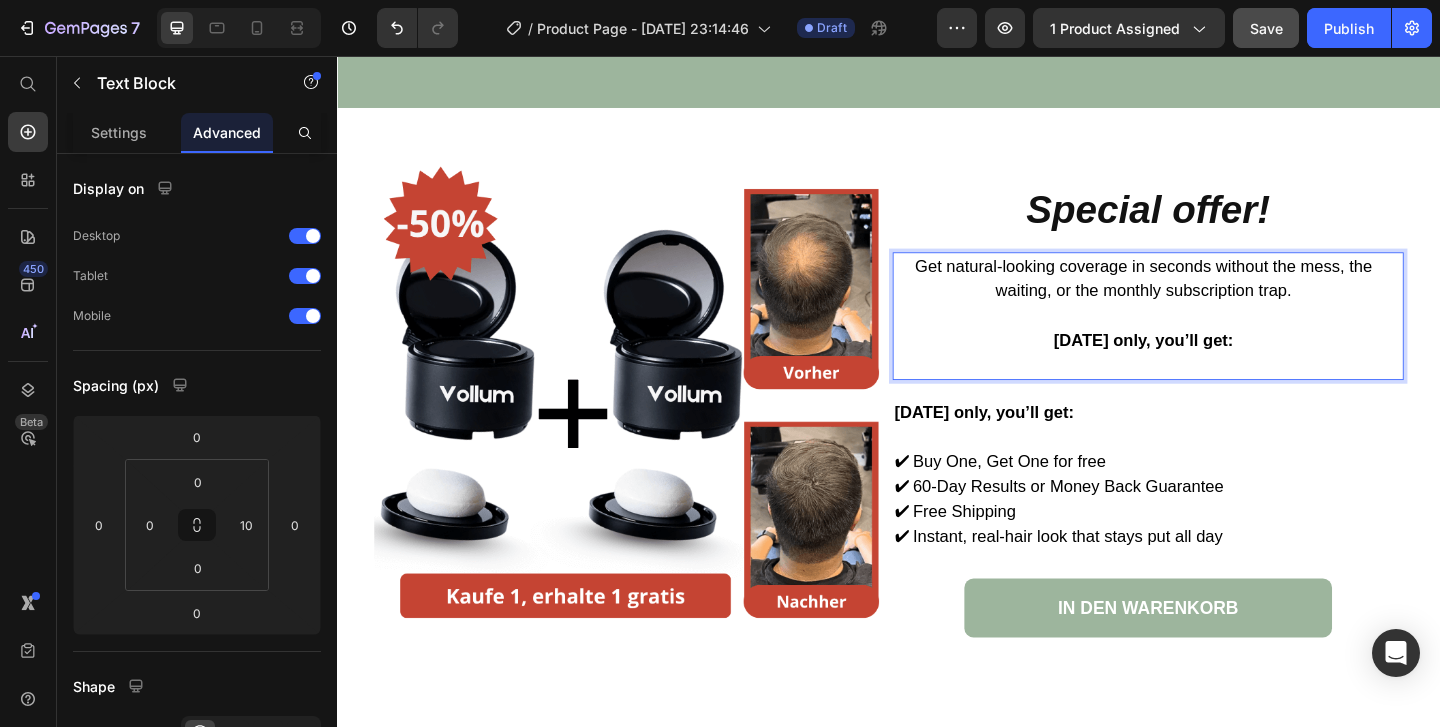 click on "Today only, you’ll get:" at bounding box center (1213, 365) 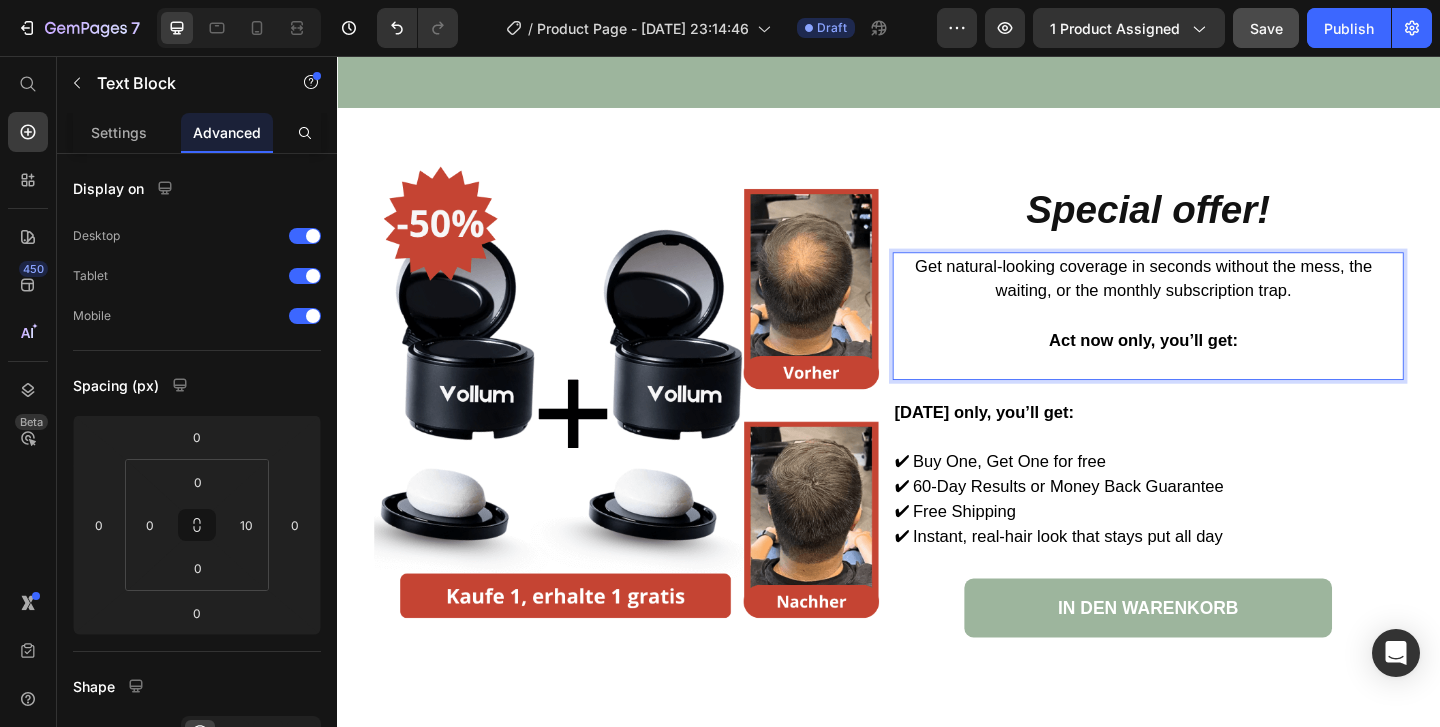 click on "Act now only, you’ll get:" at bounding box center (1214, 365) 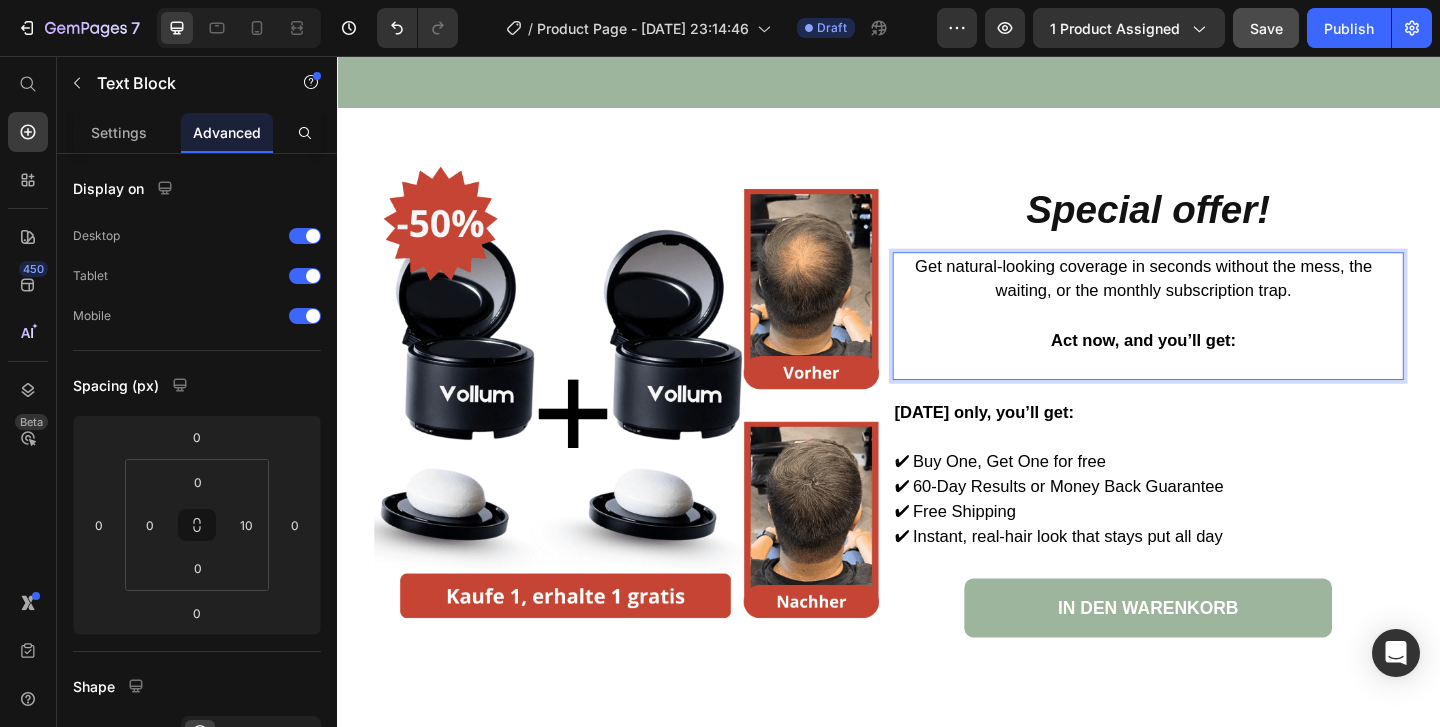 click on "Act now, and you’ll get:" at bounding box center [1213, 365] 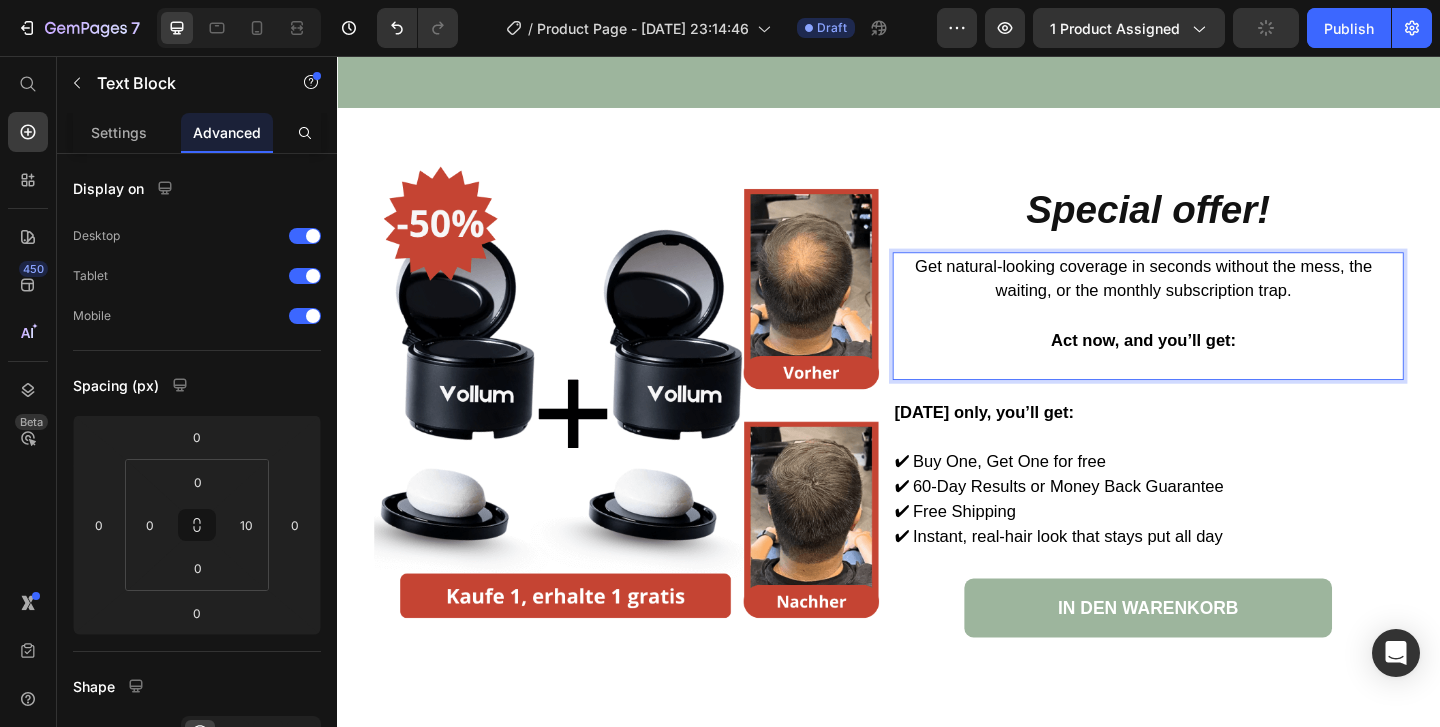 click on "Act now, and you’ll get:" at bounding box center [1213, 365] 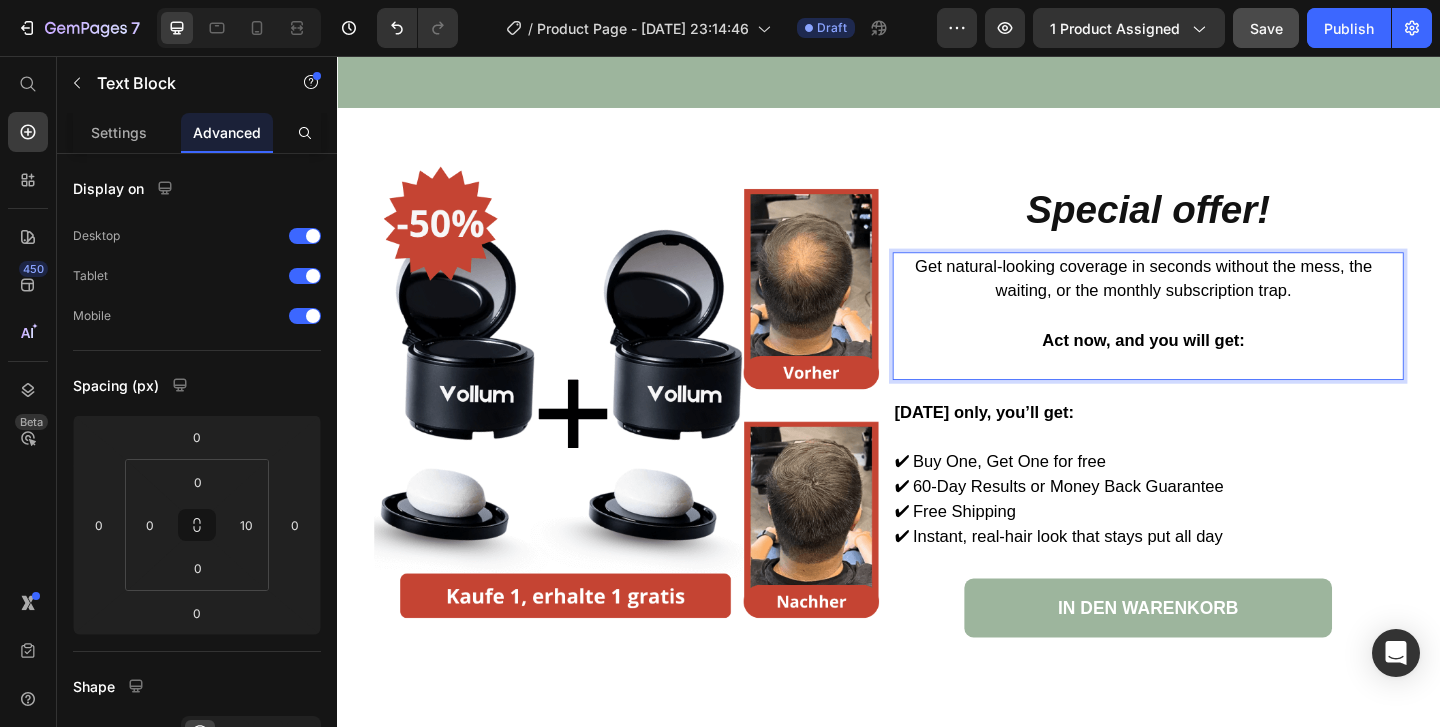 click on "Act now, and you will get:" at bounding box center [1214, 365] 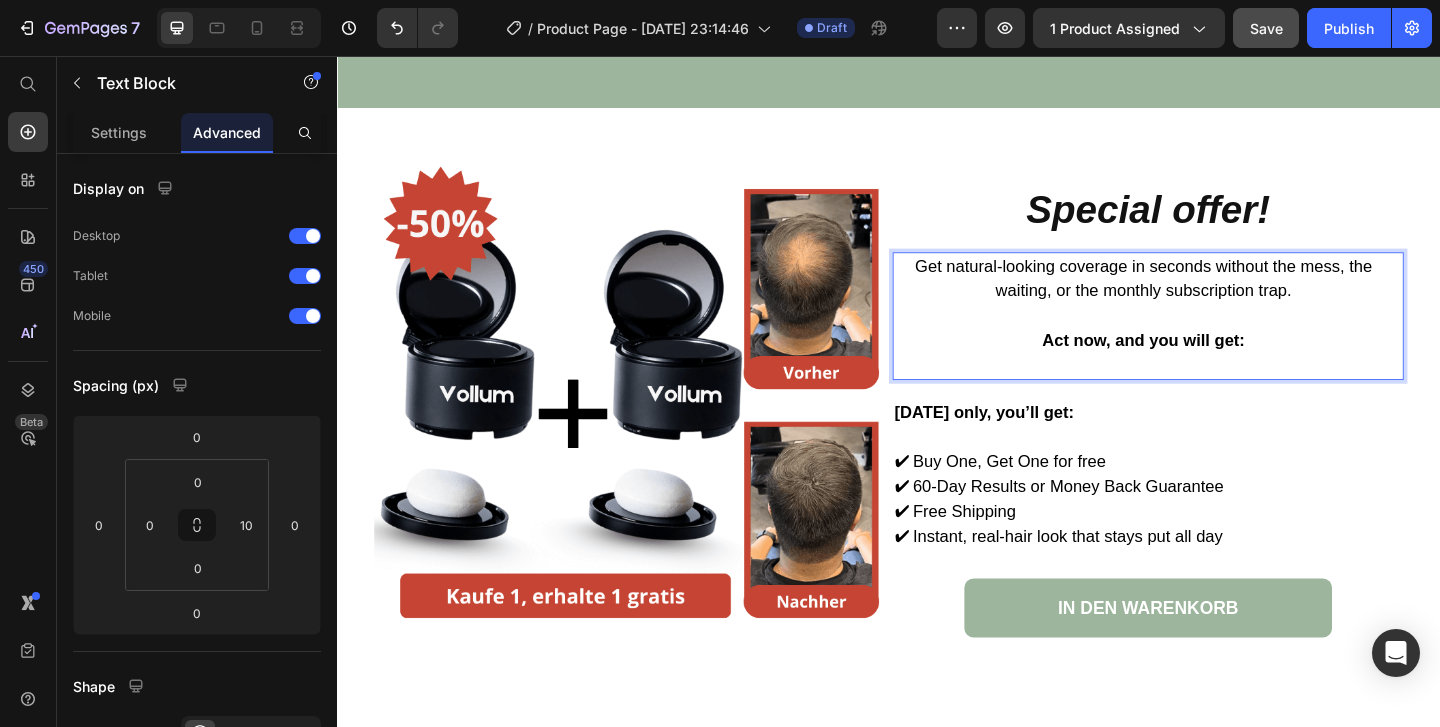 click on "Act now, and you will get:" at bounding box center [1214, 365] 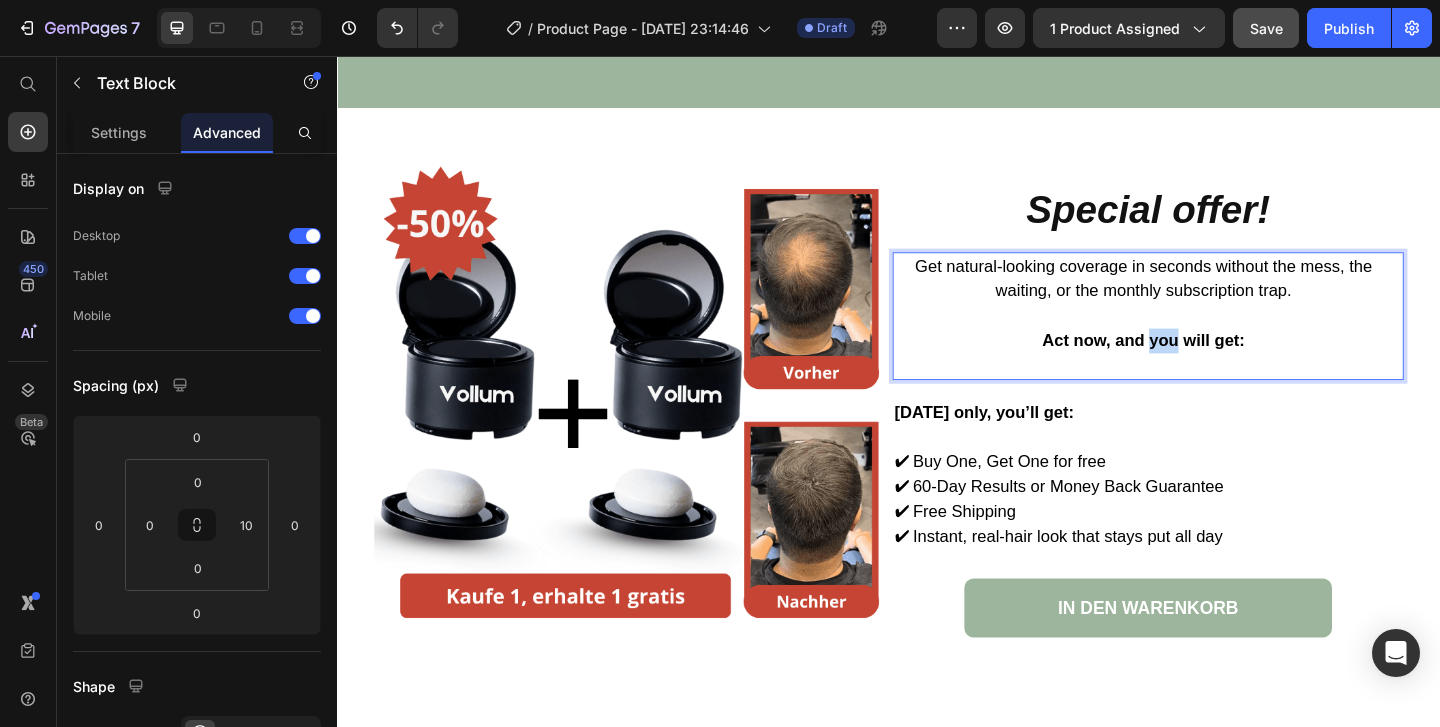 click on "Act now, and you will get:" at bounding box center [1214, 365] 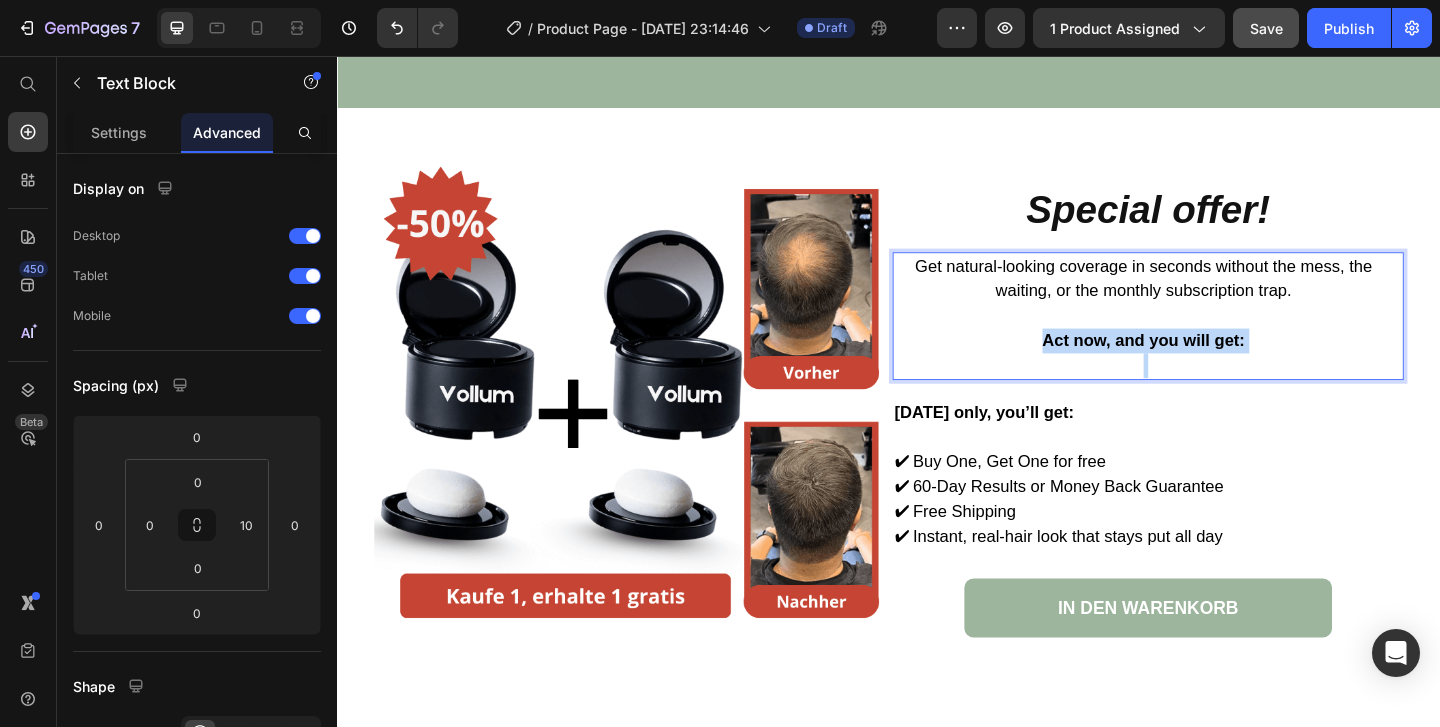 click on "Act now, and you will get:" at bounding box center [1214, 365] 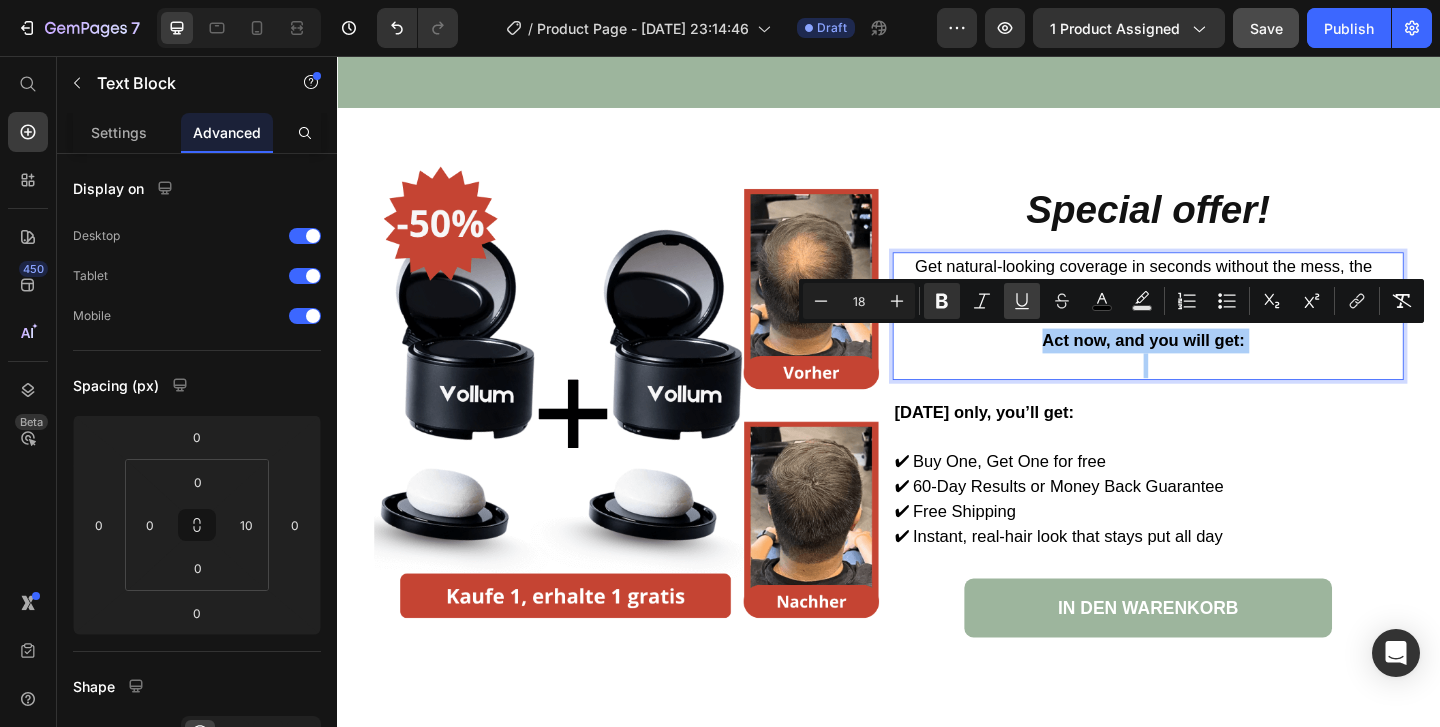 click on "Underline" at bounding box center [1022, 301] 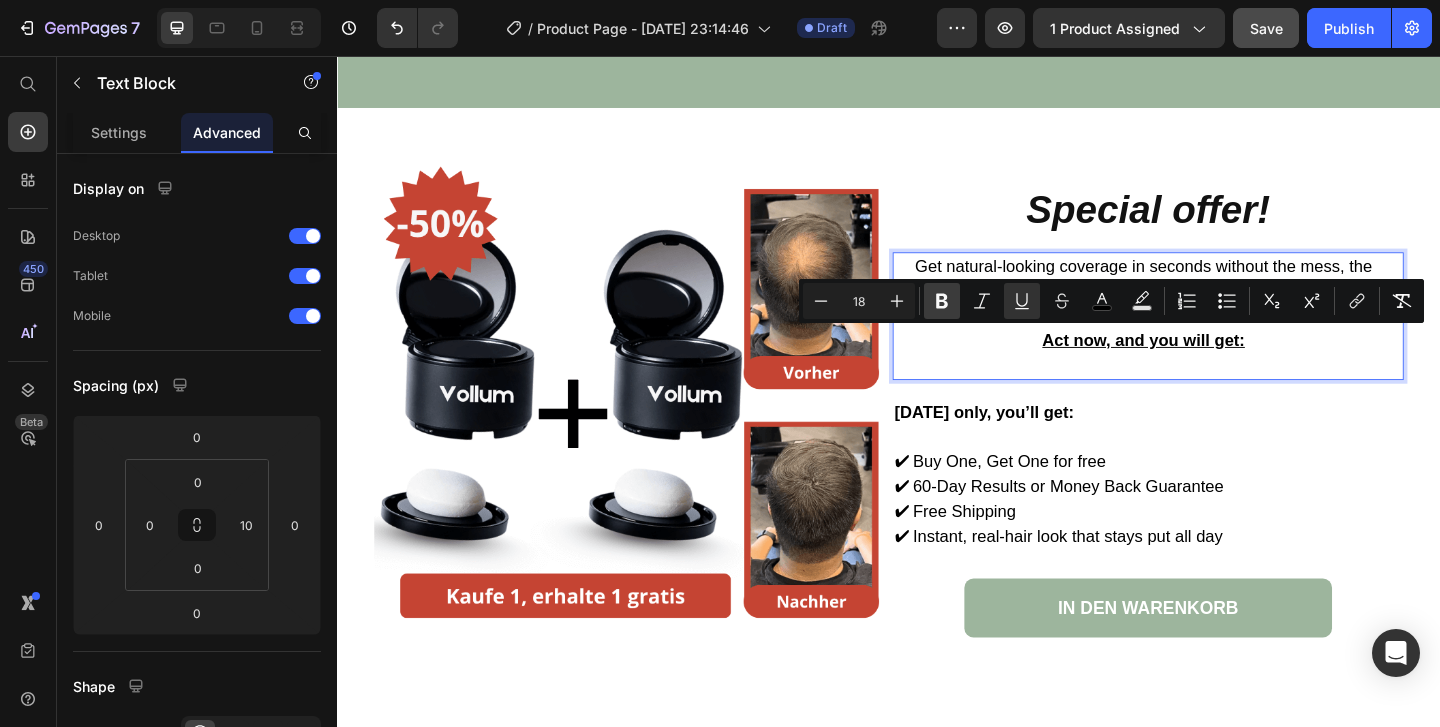 click 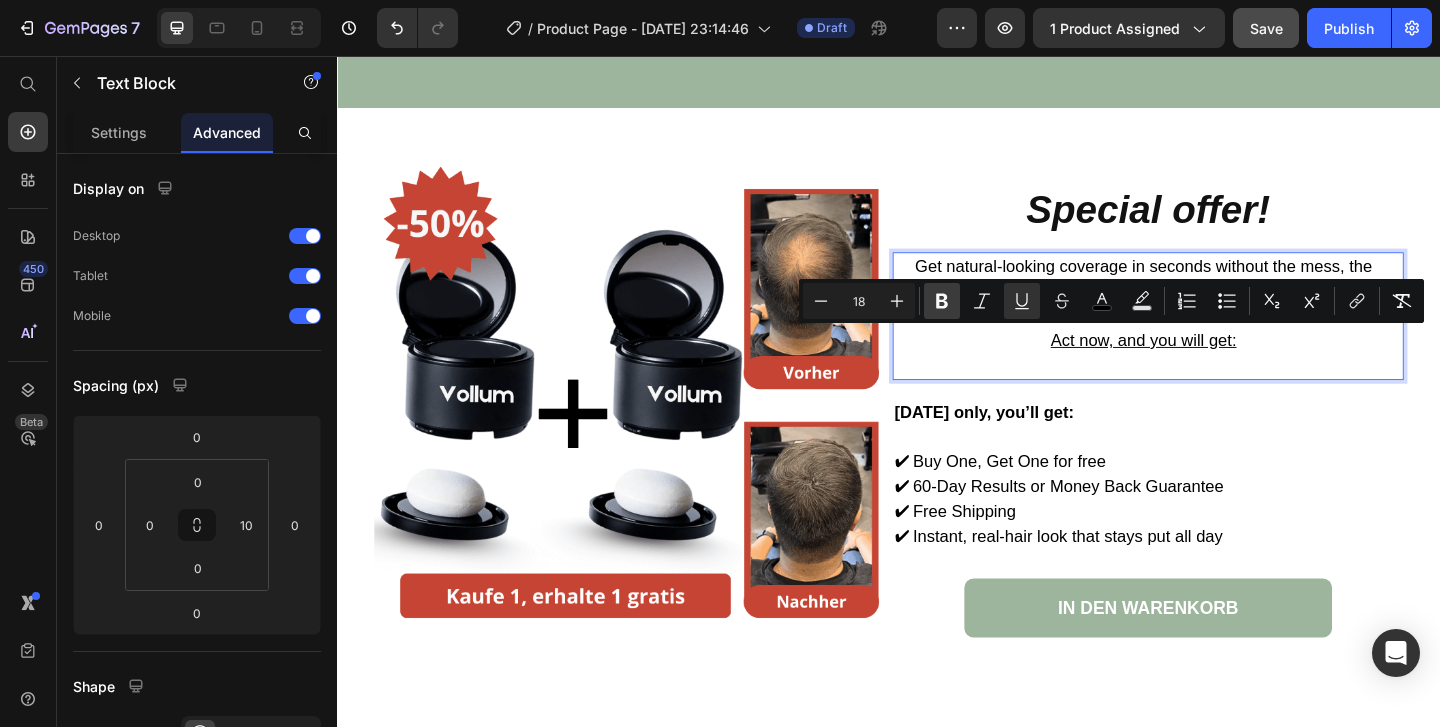 click 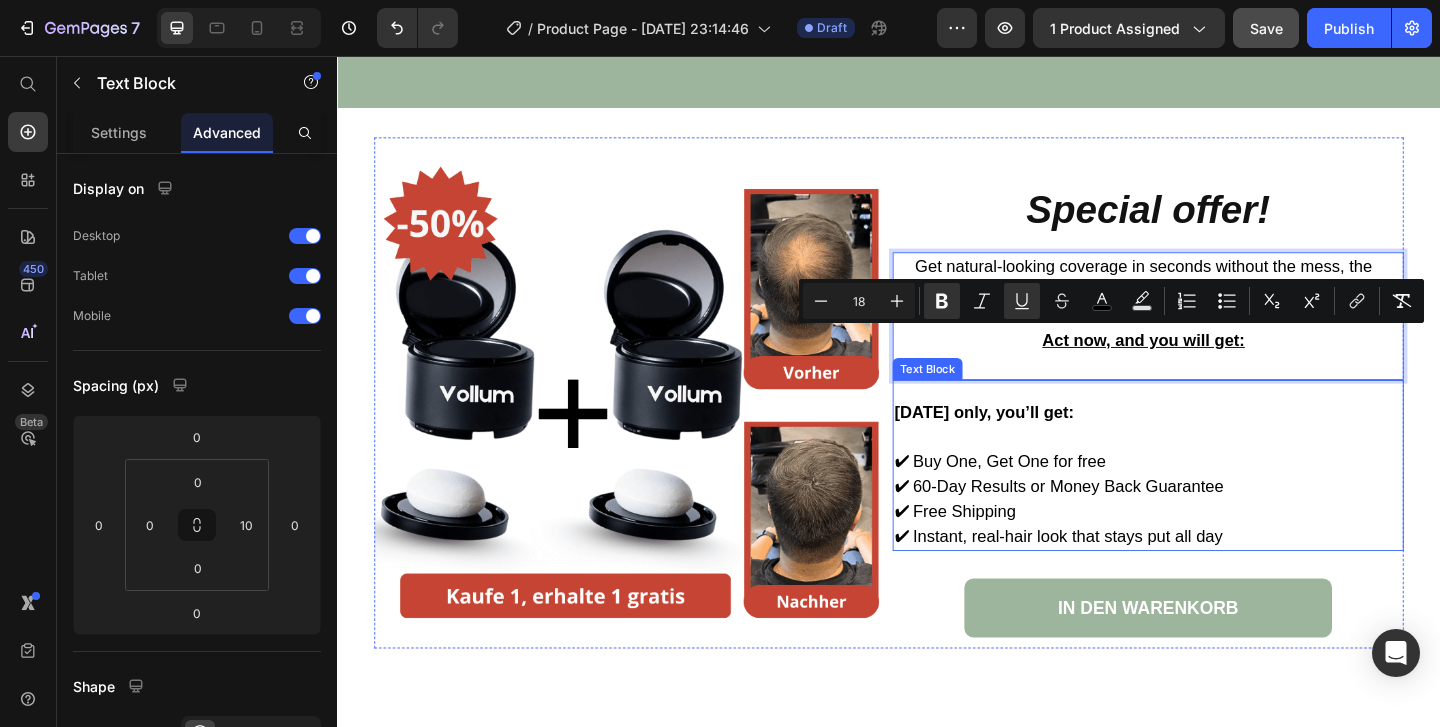 click on "Today only, you’ll get: ✔ Buy One, Get One for free ✔ 60-Day Results or Money Back Guarantee ✔ Free Shipping ✔ Instant, real-hair look that stays put all day Text Block" at bounding box center (1219, 501) 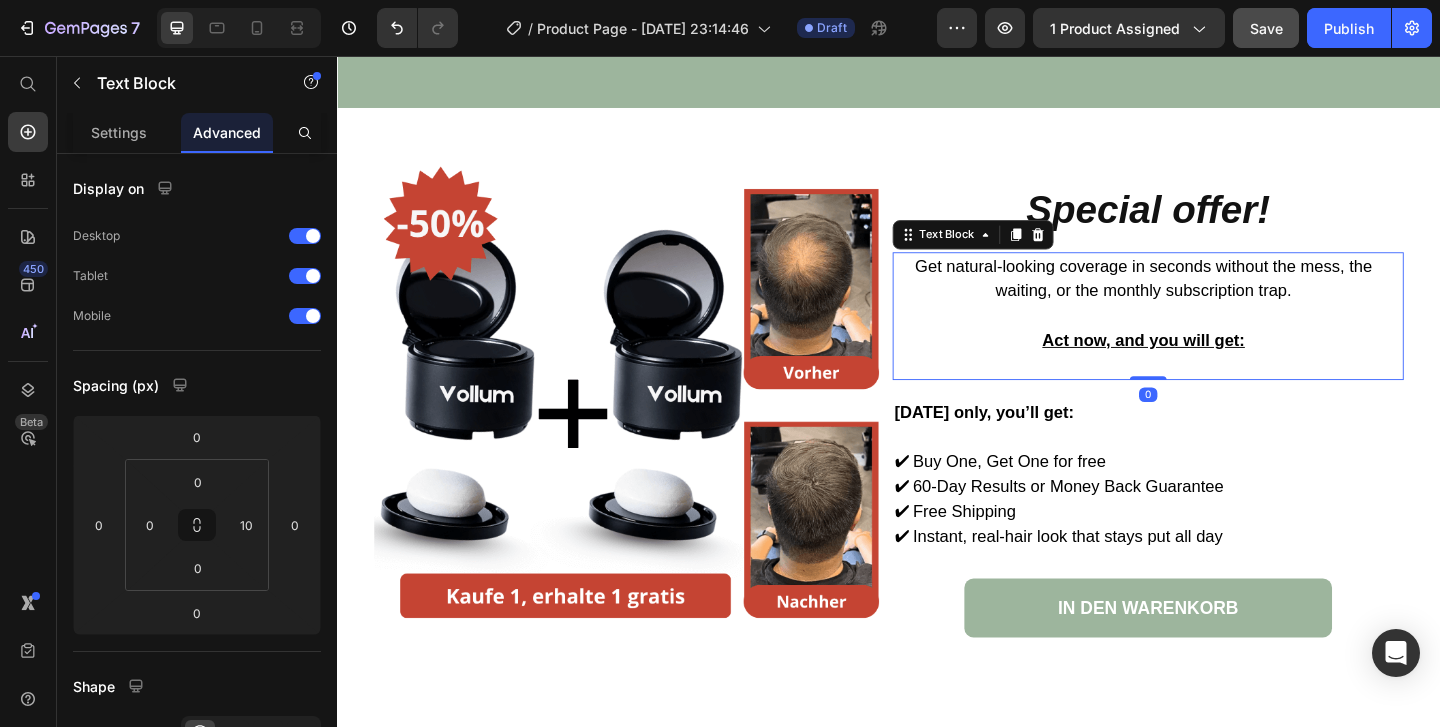 click at bounding box center [1214, 392] 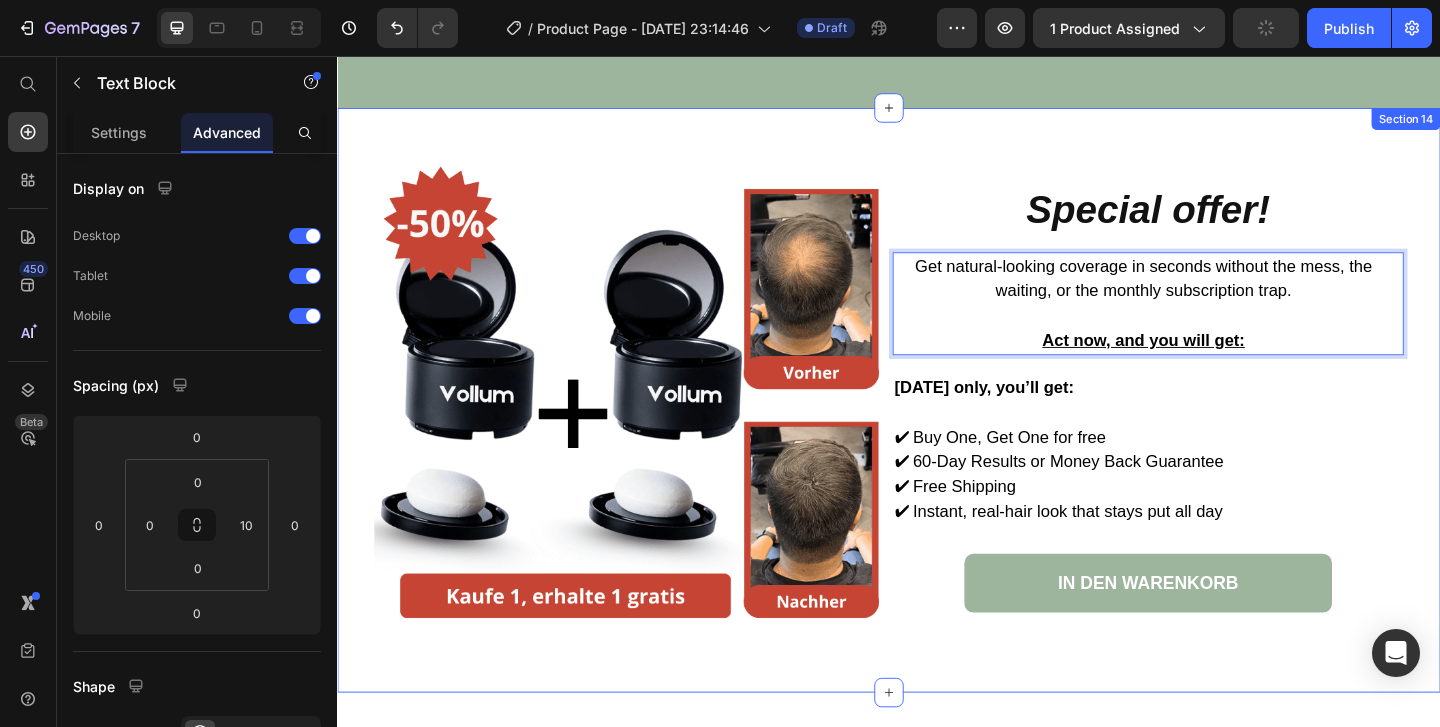 click on "Image Special offer! Heading Get natural-looking coverage in seconds without the mess, the waiting, or the monthly subscription trap. Act now, and you will get: Text Block   0 Today only, you’ll get: ✔ Buy One, Get One for free ✔ 60-Day Results or Money Back Guarantee ✔ Free Shipping ✔ Instant, real-hair look that stays put all day Text Block IN DEN WARENKORB Button Row" at bounding box center (937, 430) 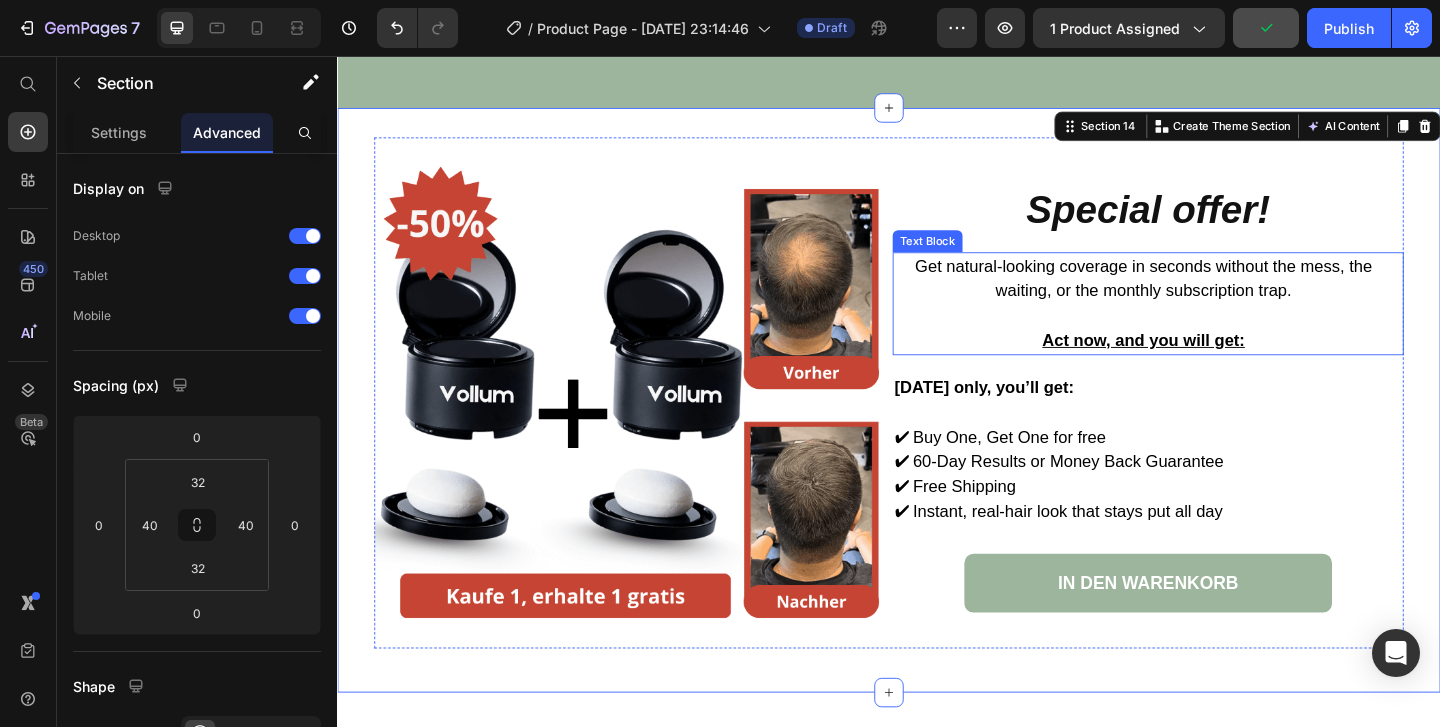 click at bounding box center [1214, 338] 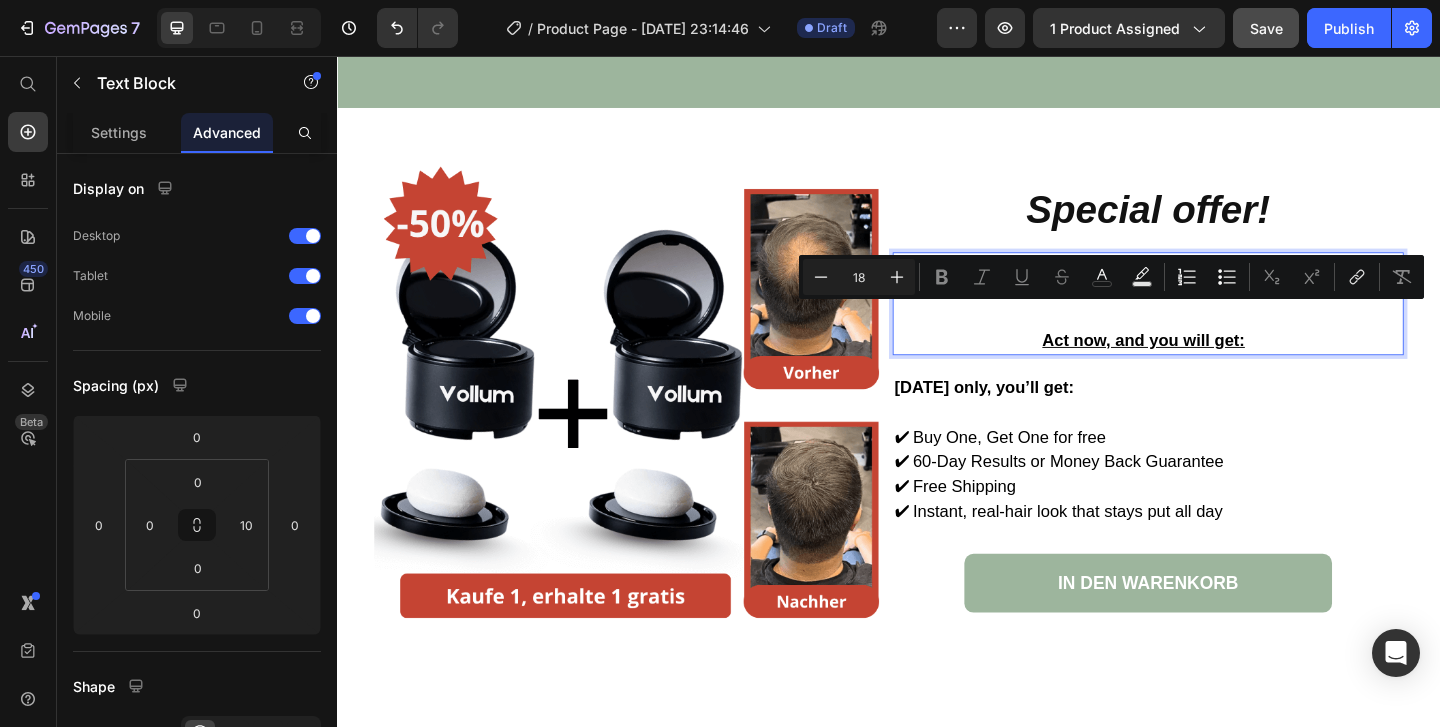 click at bounding box center [1214, 338] 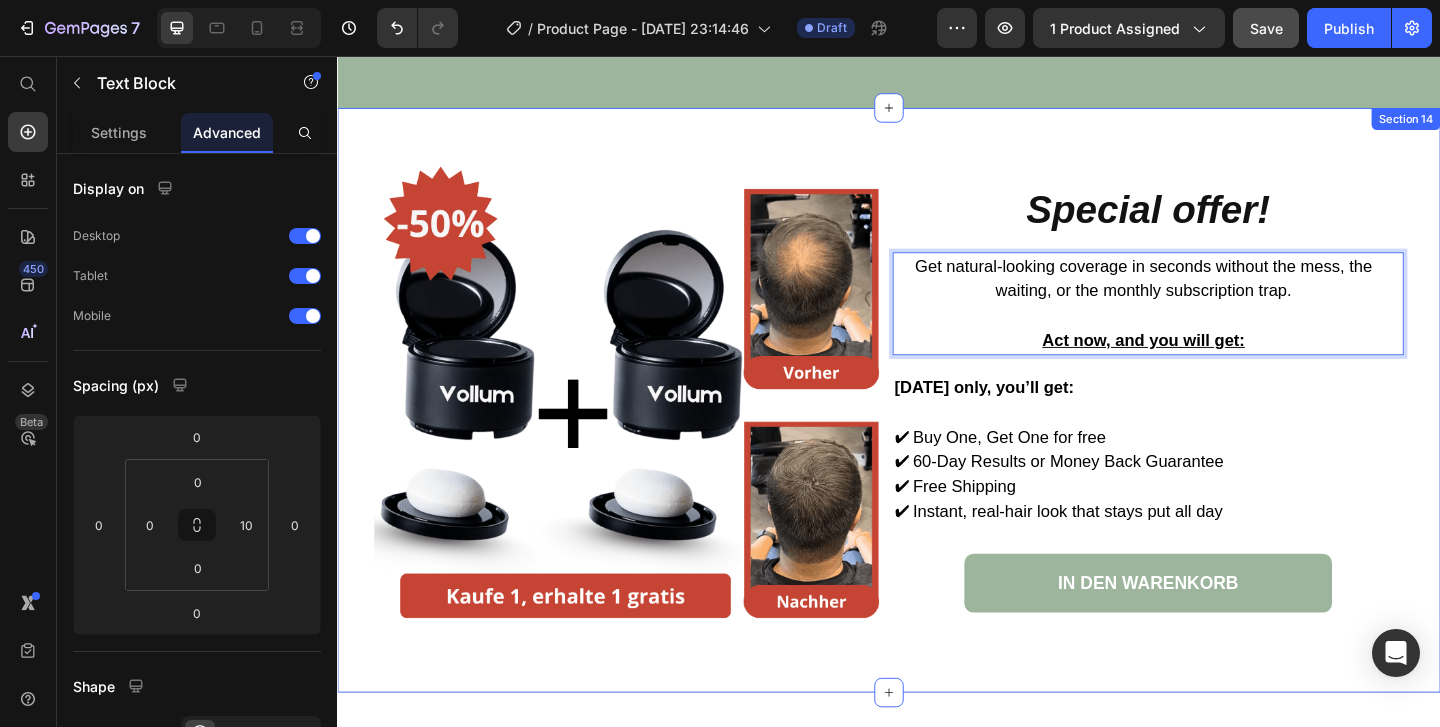 click on "Image Special offer! Heading Get natural-looking coverage in seconds without the mess, the waiting, or the monthly subscription trap. Act now, and you will get: Text Block   0 Today only, you’ll get: ✔ Buy One, Get One for free ✔ 60-Day Results or Money Back Guarantee ✔ Free Shipping ✔ Instant, real-hair look that stays put all day Text Block IN DEN WARENKORB Button Row Section 14" at bounding box center (937, 430) 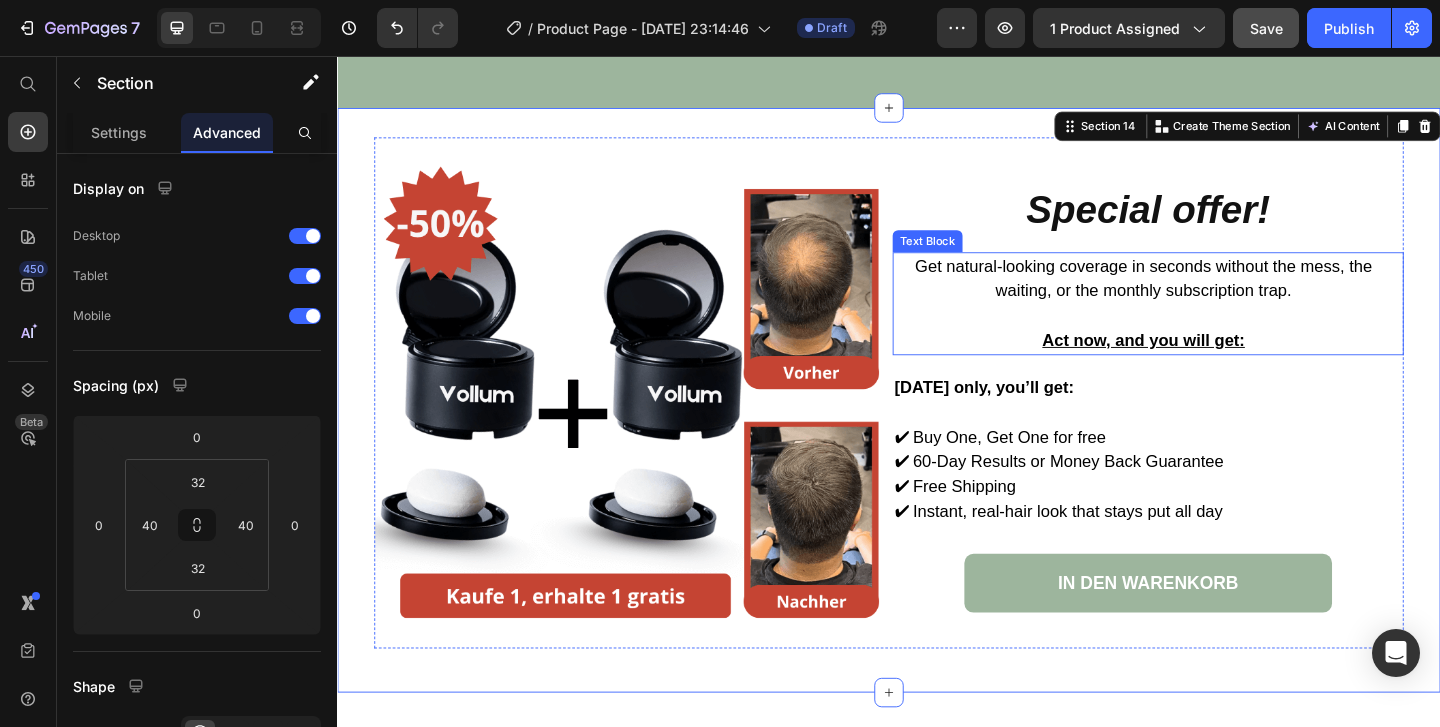 click on "Get natural-looking coverage in seconds without the mess, the waiting, or the monthly subscription trap." at bounding box center (1214, 298) 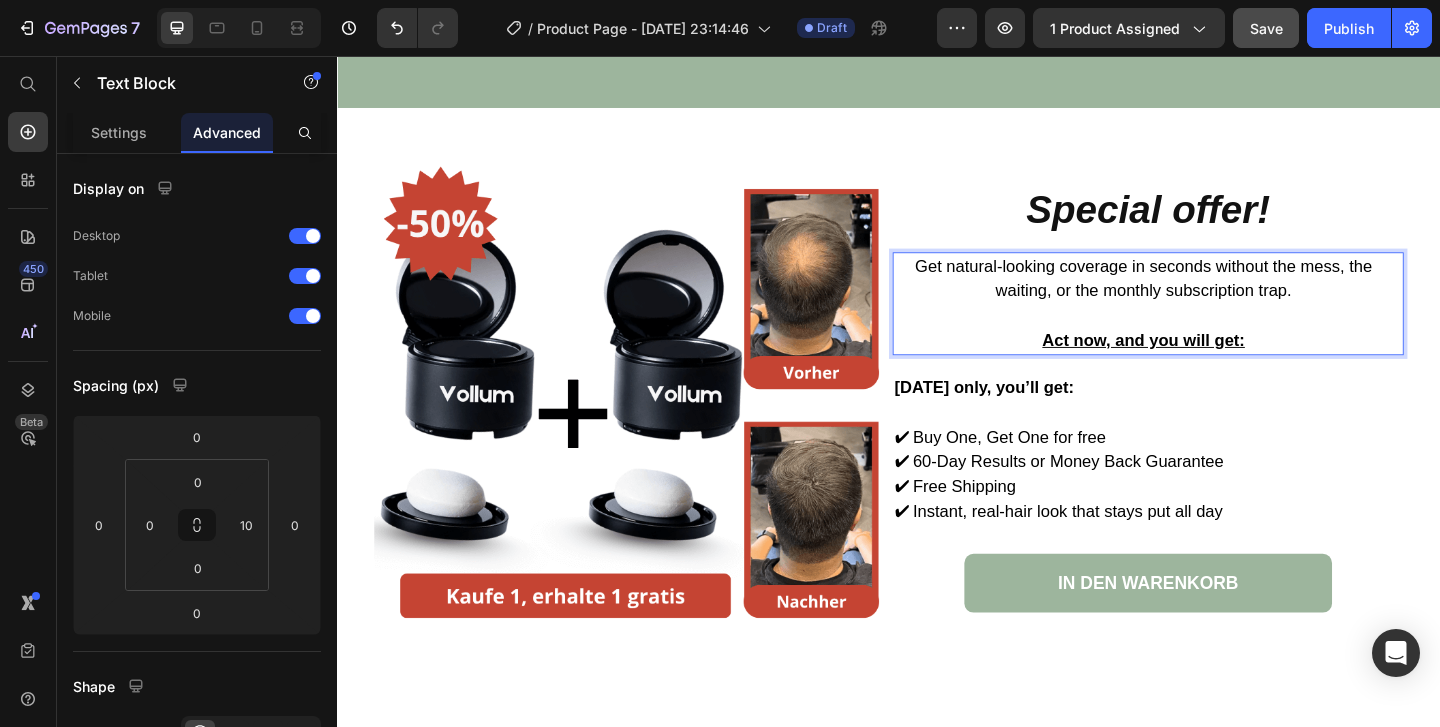 click on "Get natural-looking coverage in seconds without the mess, the waiting, or the monthly subscription trap." at bounding box center (1214, 298) 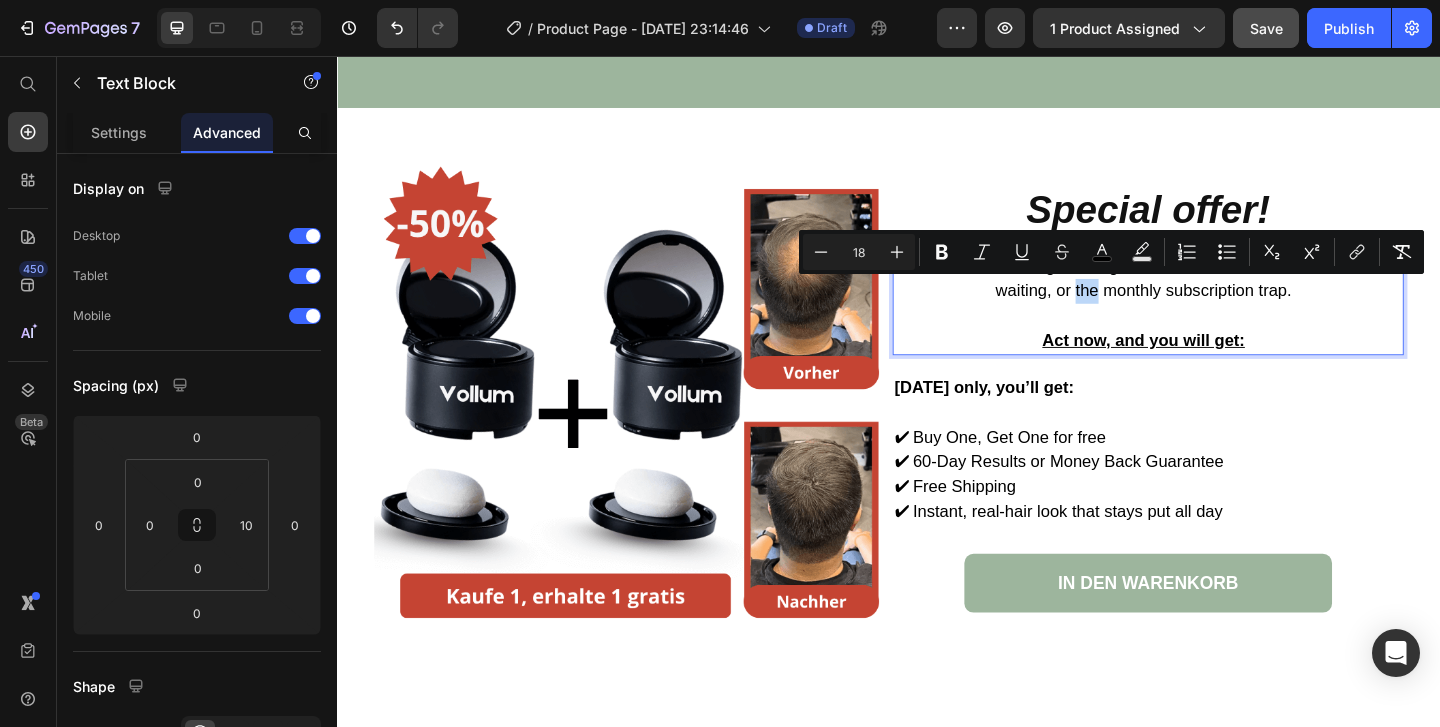 click on "Get natural-looking coverage in seconds without the mess, the waiting, or the monthly subscription trap." at bounding box center (1214, 298) 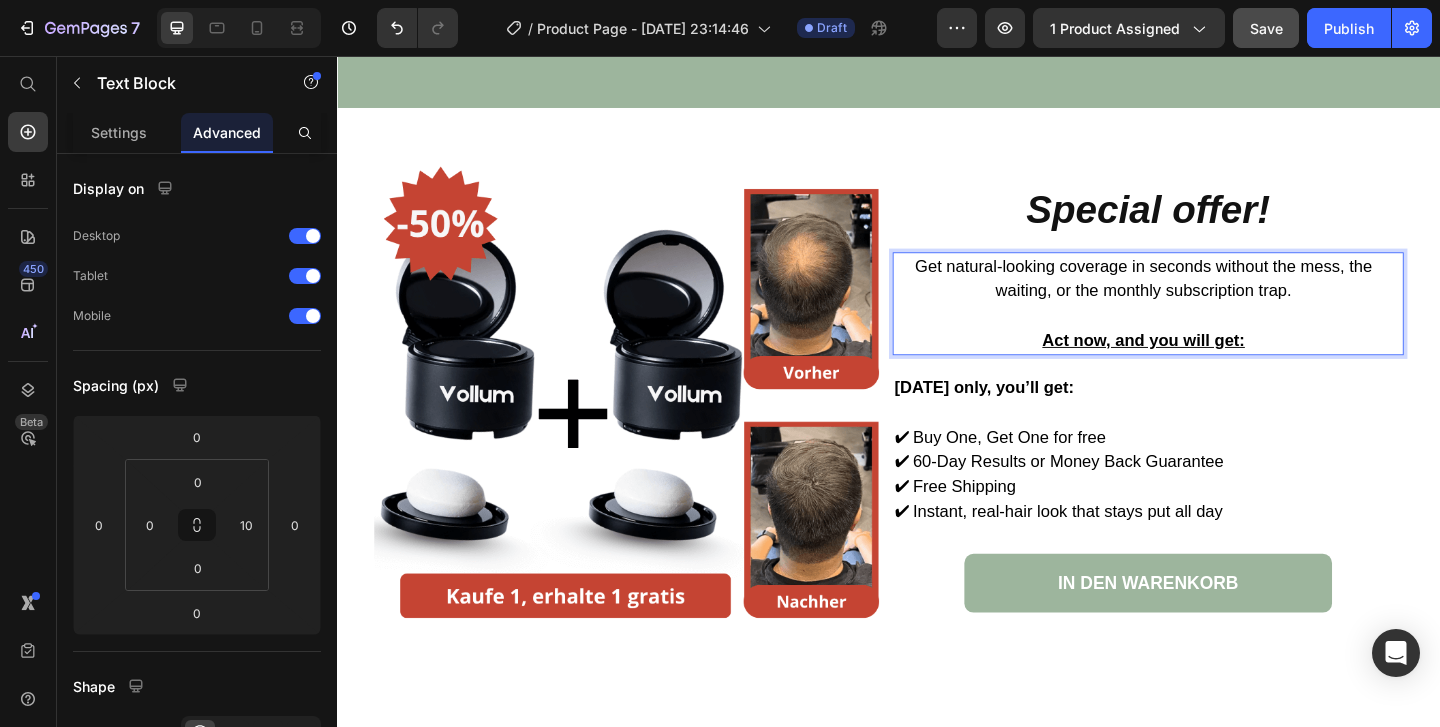 click on "Get natural-looking coverage in seconds without the mess, the waiting, or the monthly subscription trap." at bounding box center [1214, 298] 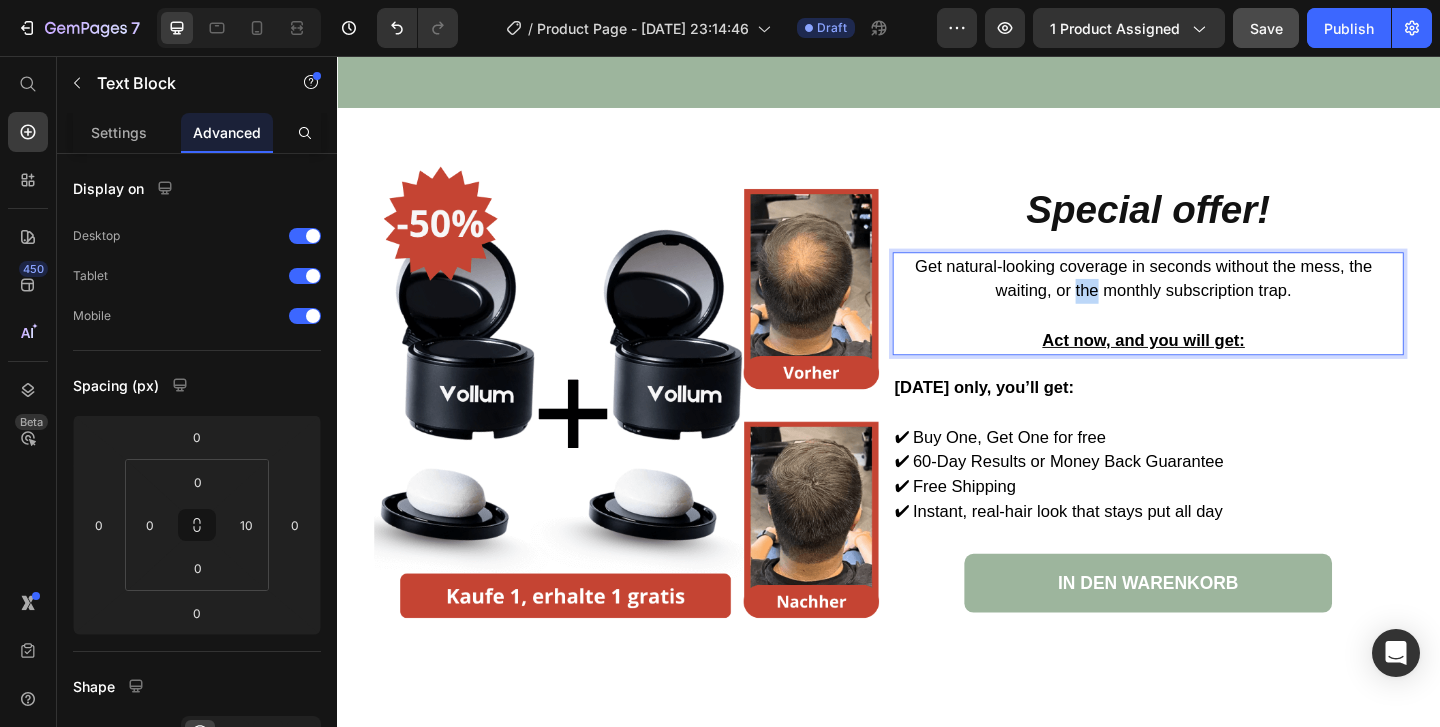 click on "Get natural-looking coverage in seconds without the mess, the waiting, or the monthly subscription trap." at bounding box center (1214, 298) 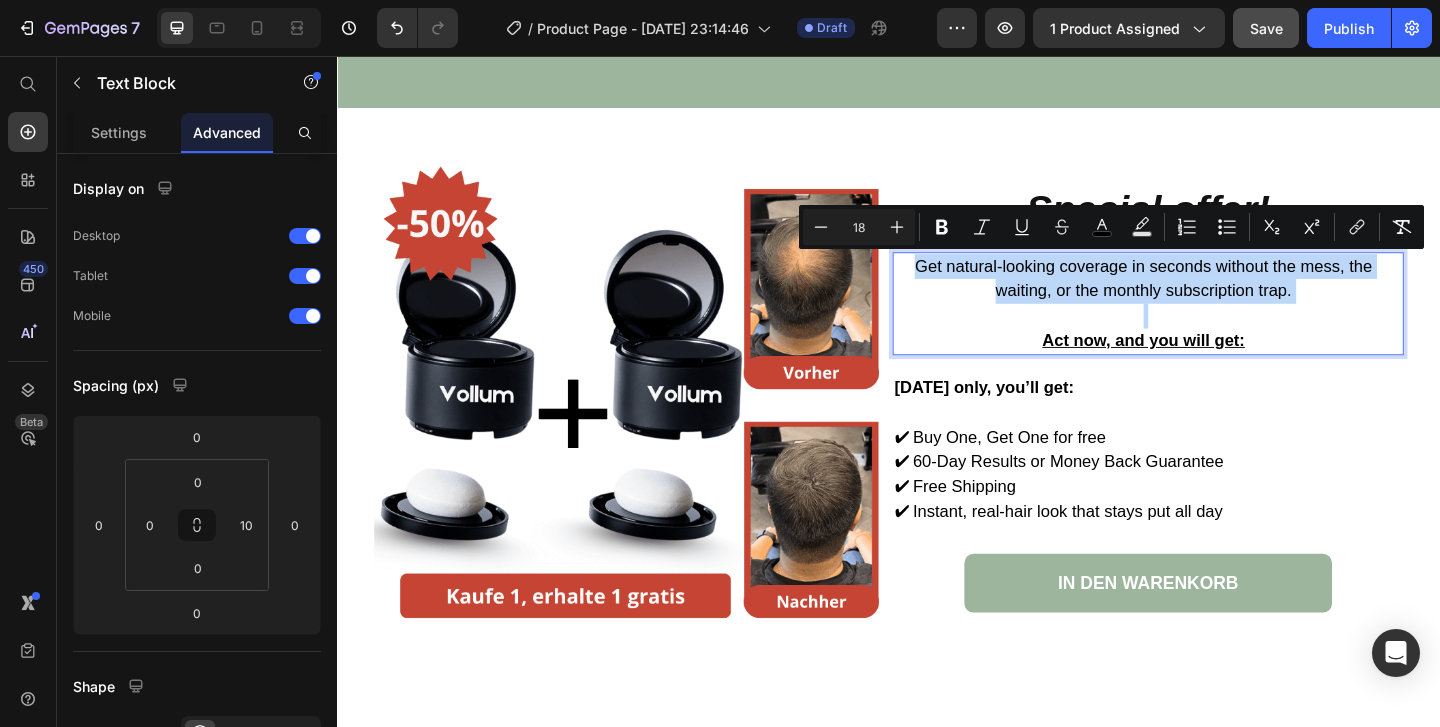 click on "Get natural-looking coverage in seconds without the mess, the waiting, or the monthly subscription trap." at bounding box center [1214, 298] 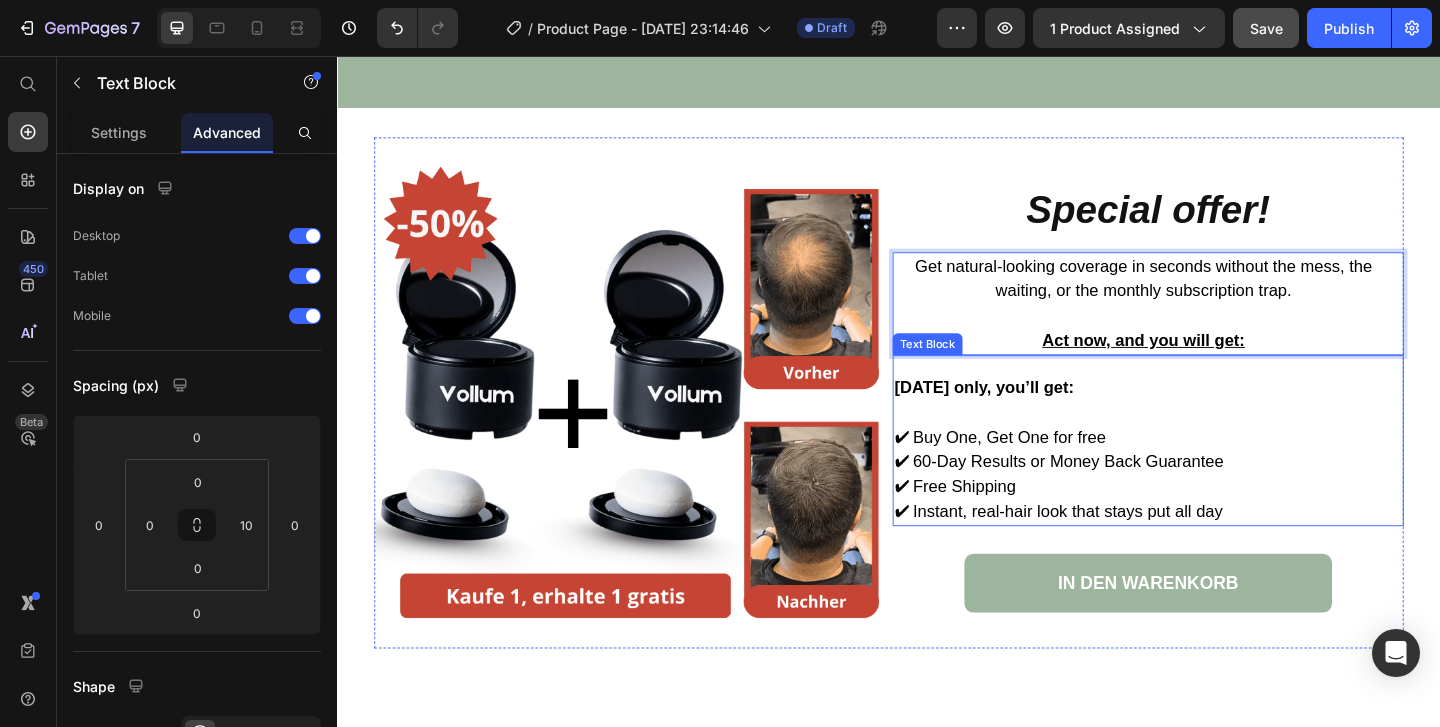 click on "✔ Free Shipping" at bounding box center (1214, 524) 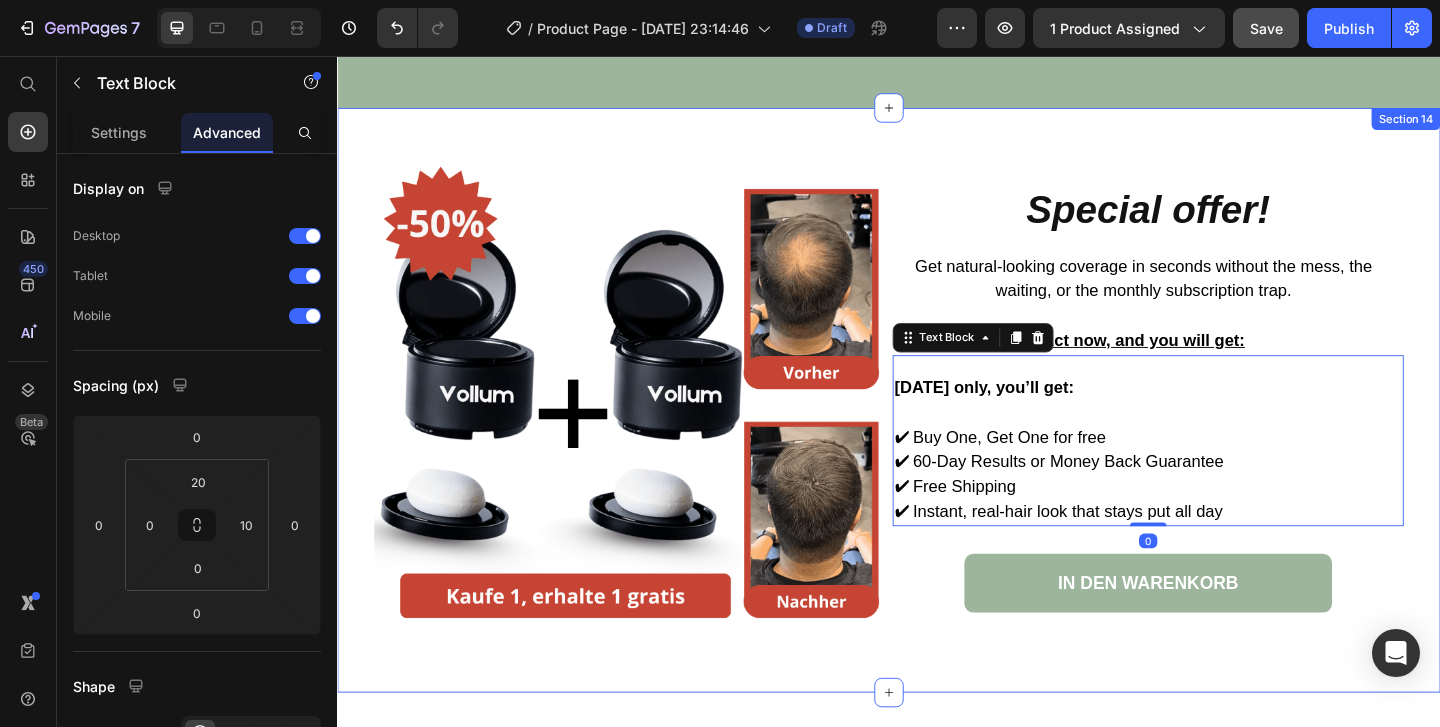 click on "Image Special offer! Heading Get natural-looking coverage in seconds without the mess, the waiting, or the monthly subscription trap. Act now, and you will get: Text Block Today only, you’ll get: ✔ Buy One, Get One for free ✔ 60-Day Results or Money Back Guarantee ✔ Free Shipping ✔ Instant, real-hair look that stays put all day Text Block   0 IN DEN WARENKORB Button Row Section 14" at bounding box center (937, 430) 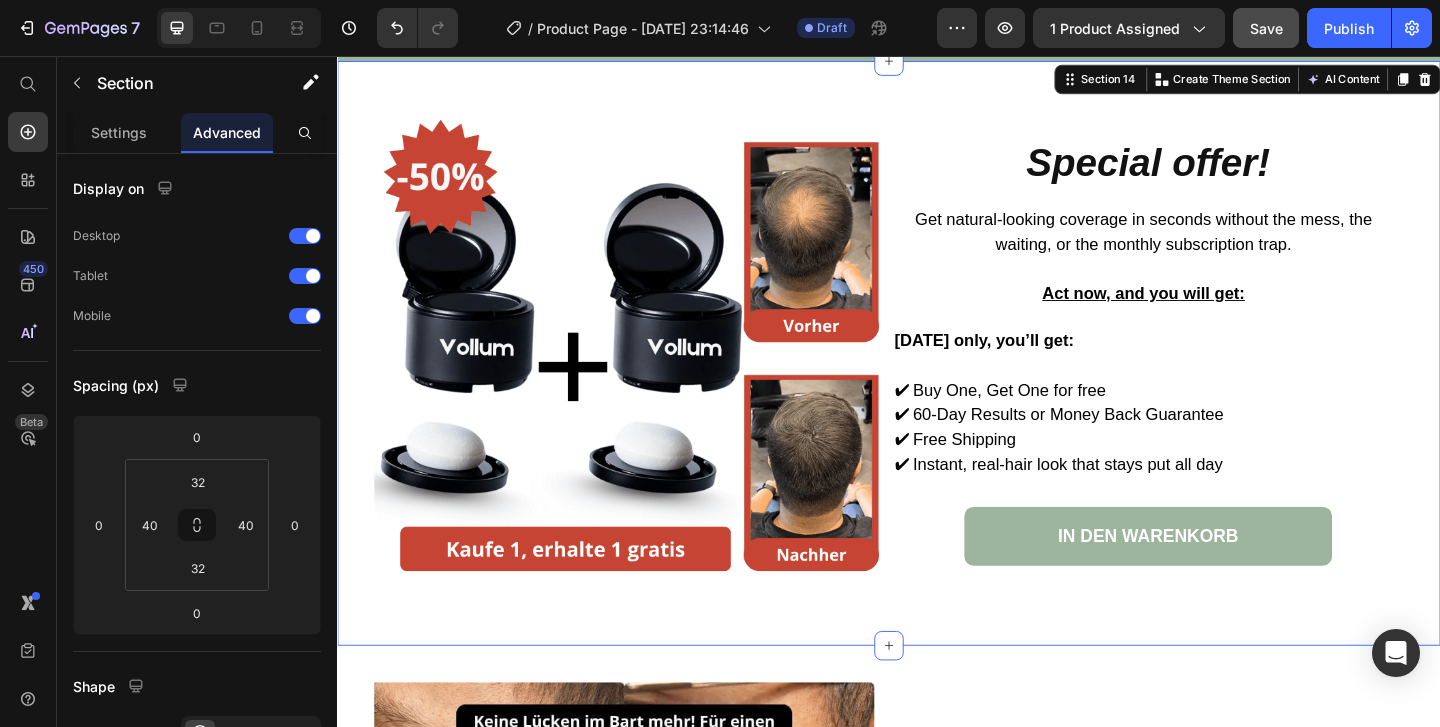 scroll, scrollTop: 6109, scrollLeft: 0, axis: vertical 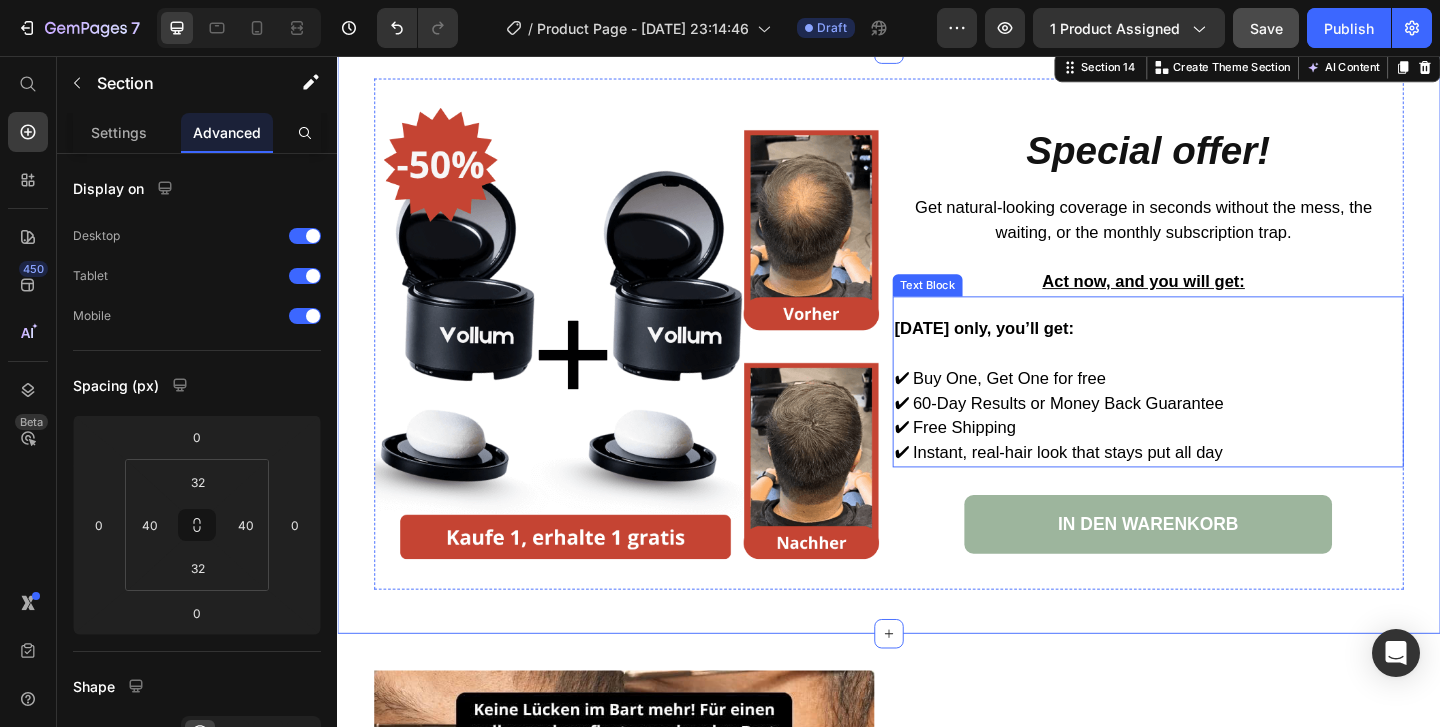 click on "✔ Buy One, Get One for free" at bounding box center (1058, 406) 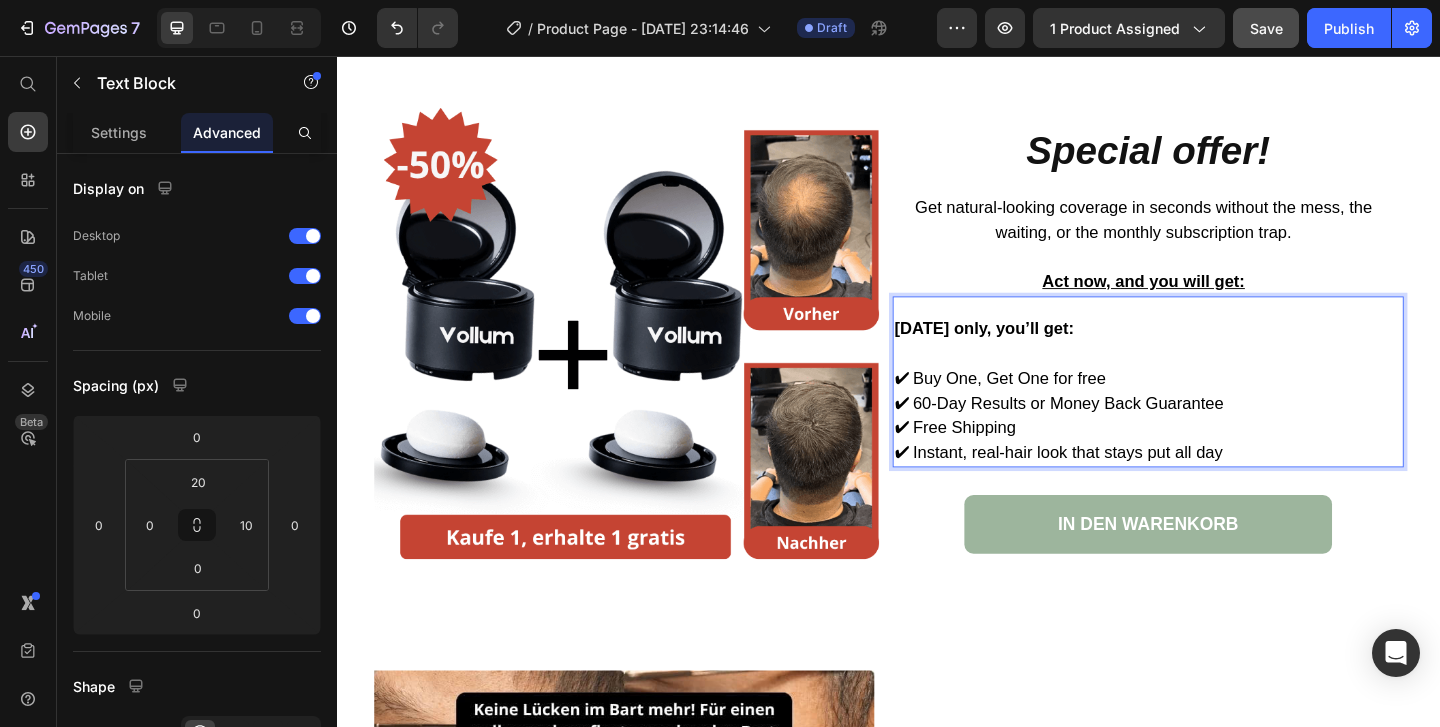 click on "✔ Buy One, Get One for free" at bounding box center (1058, 406) 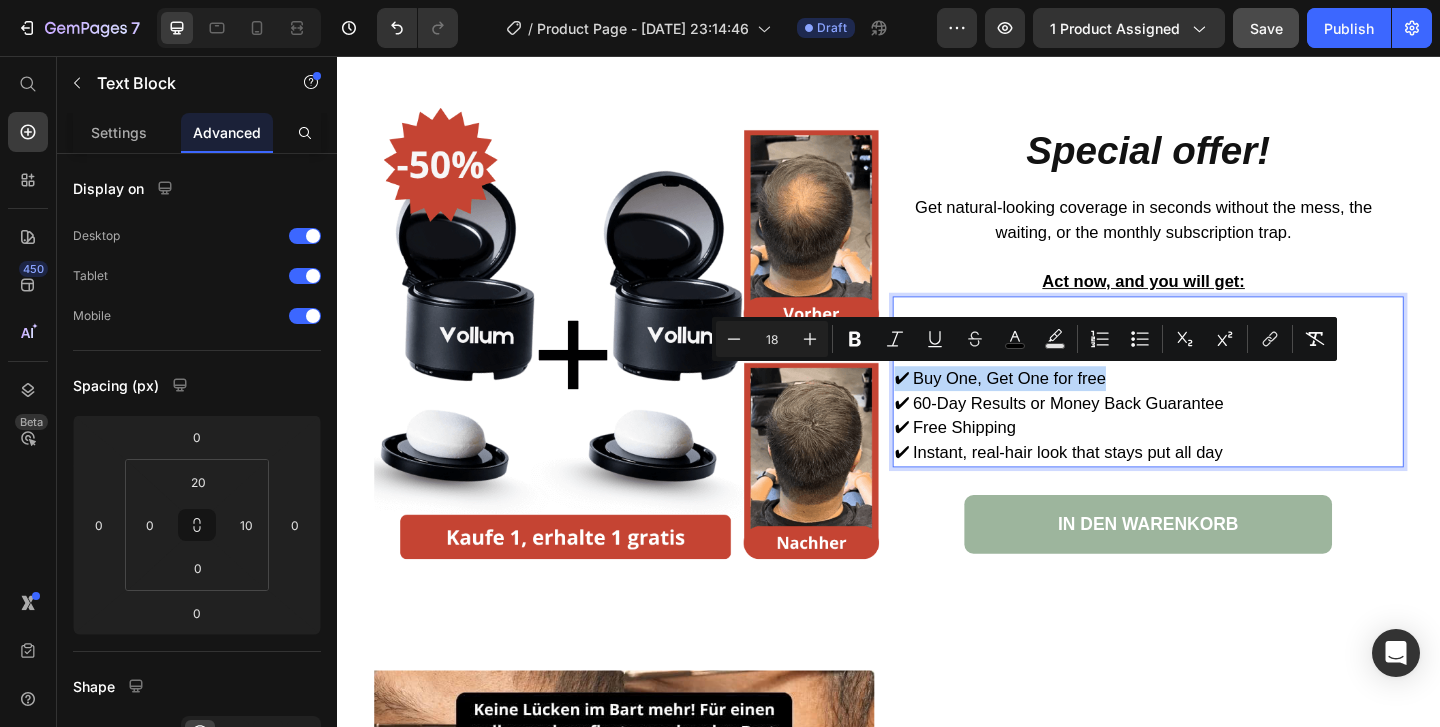 click on "✔ Buy One, Get One for free" at bounding box center [1058, 406] 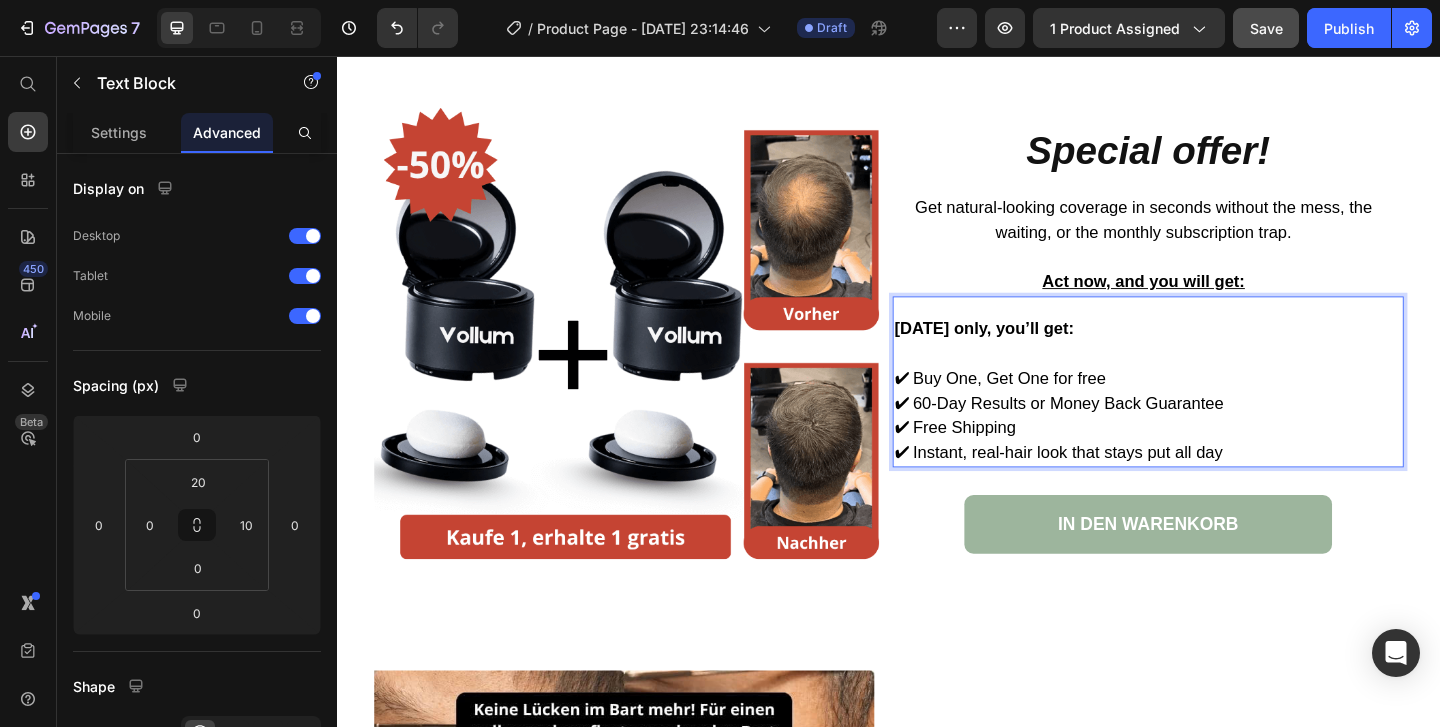 click on "✔ Buy One, Get One for free" at bounding box center (1214, 406) 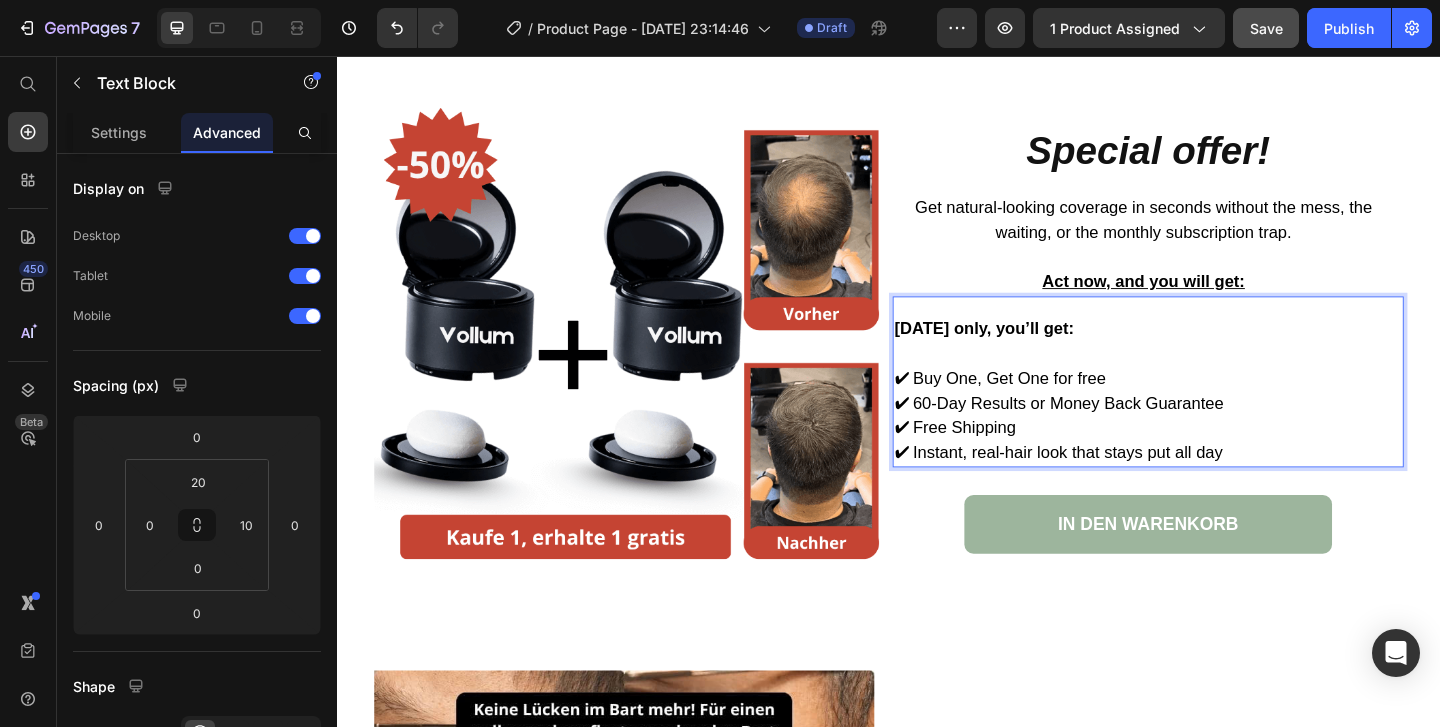 click on "✔ Buy One, Get One for free" at bounding box center (1214, 406) 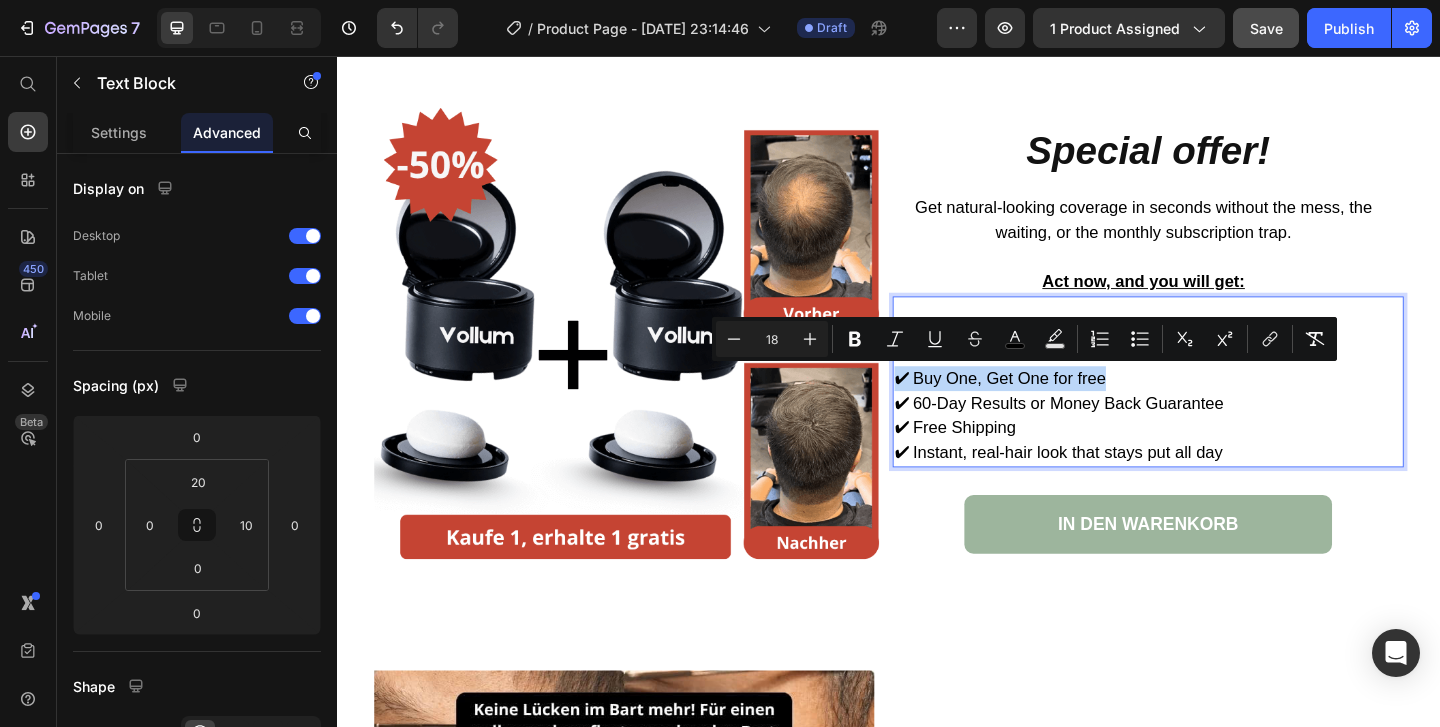 click on "✔ Buy One, Get One for free" at bounding box center (1214, 406) 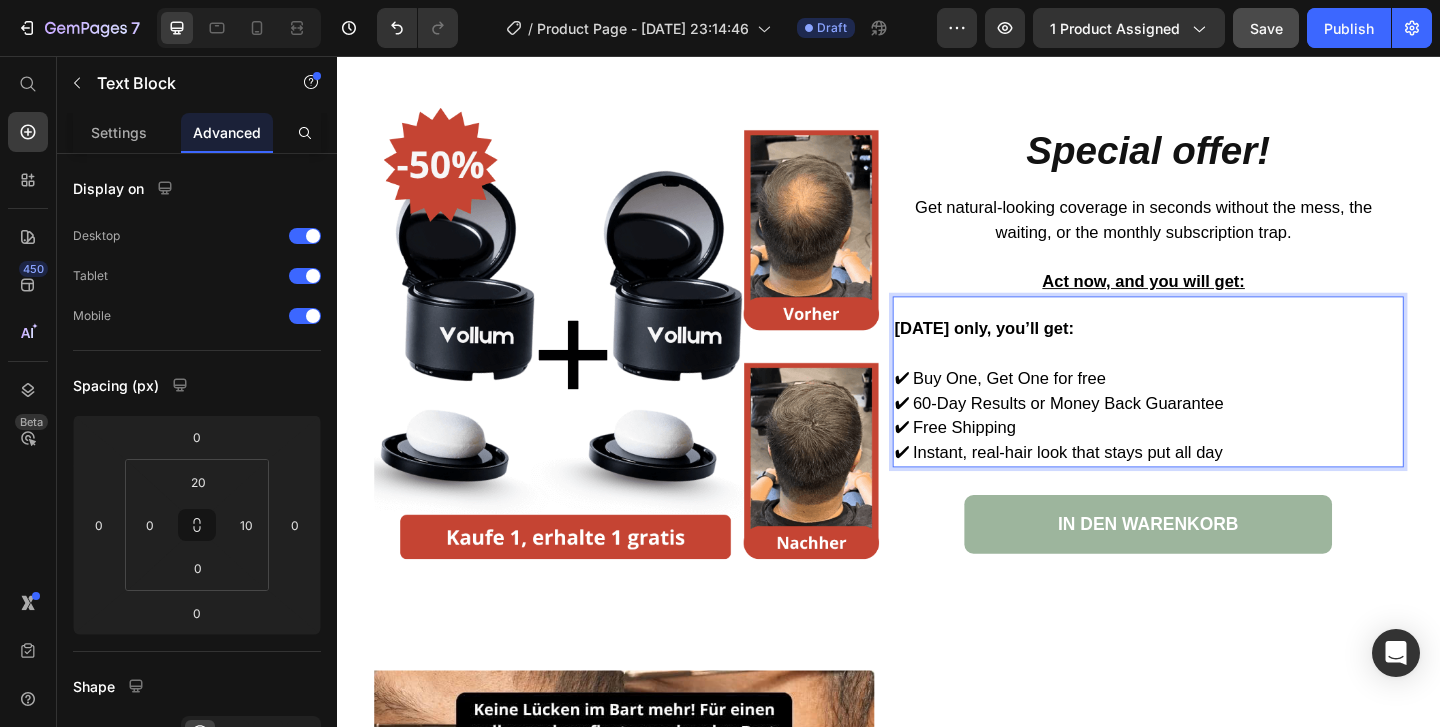click on "✔ Buy One, Get One for free" at bounding box center [1214, 406] 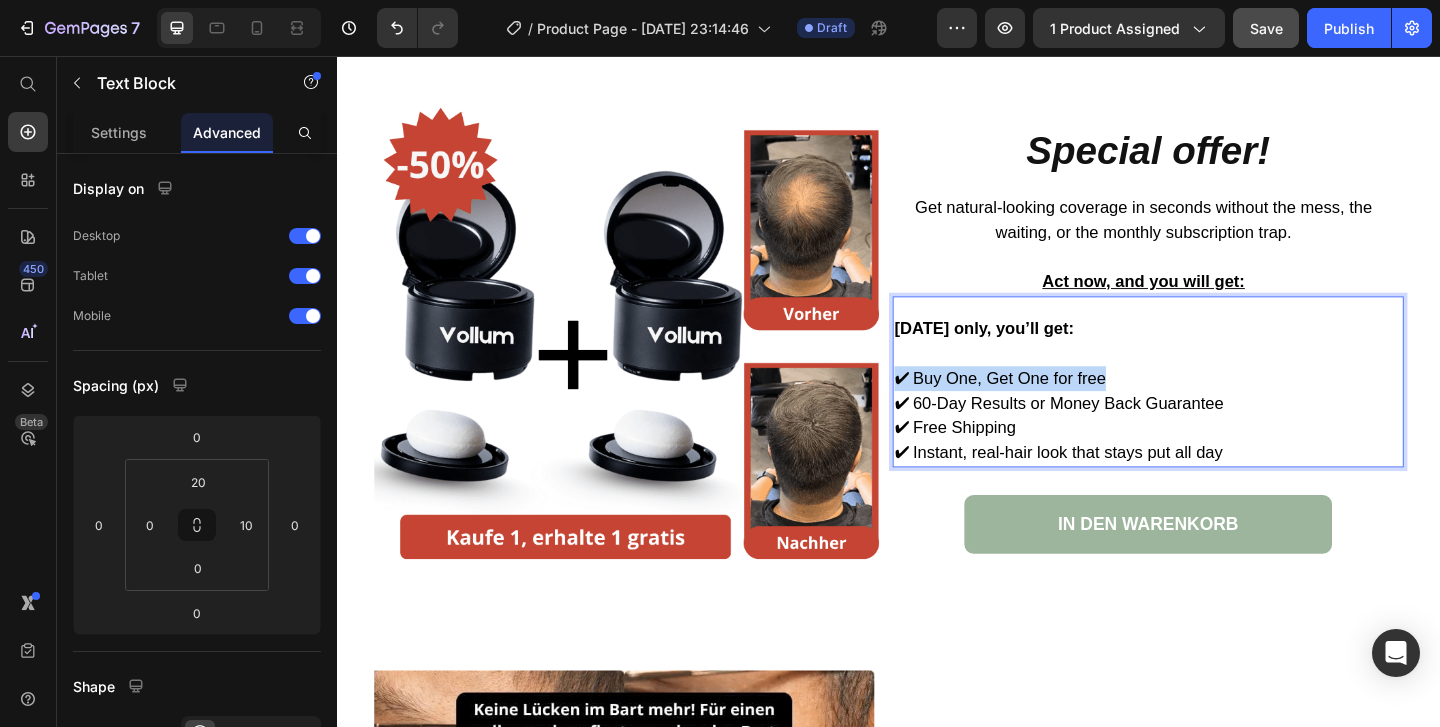 click on "✔ Buy One, Get One for free" at bounding box center [1214, 406] 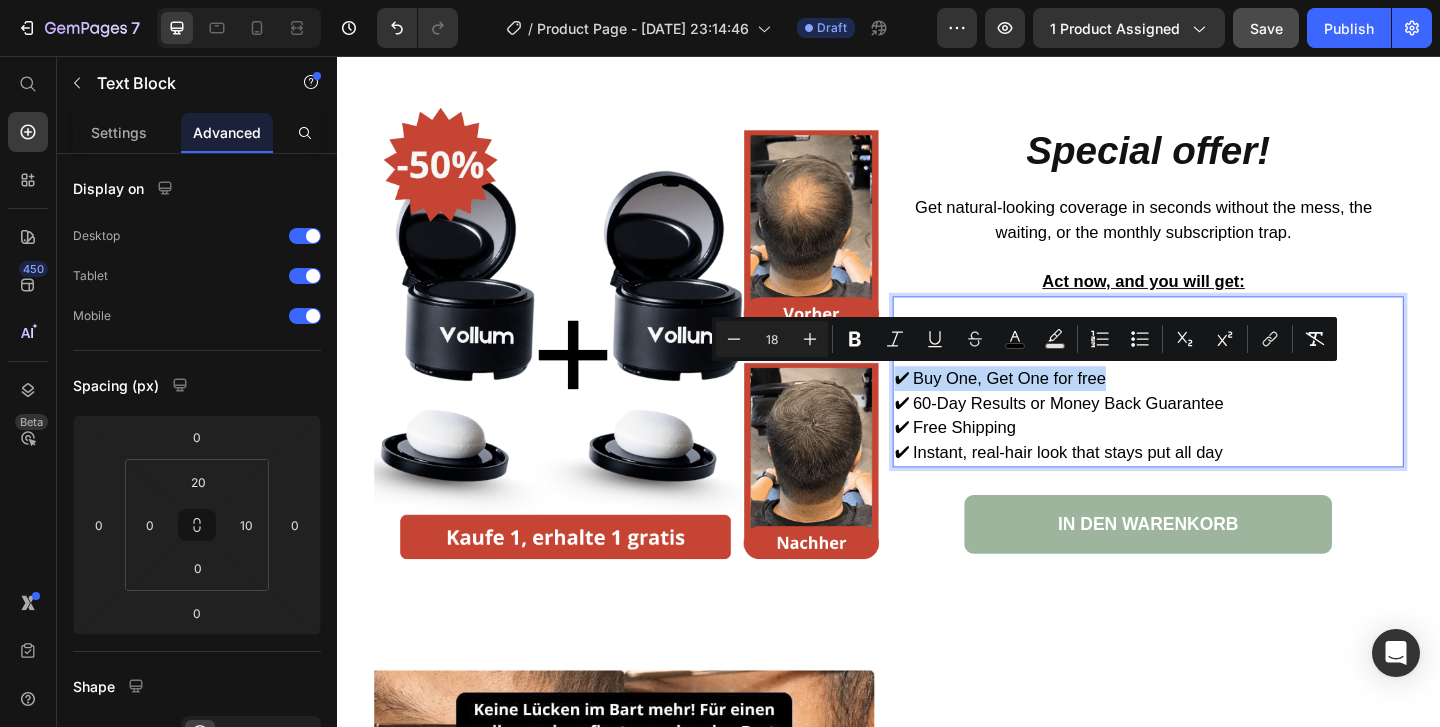 click on "✔ Buy One, Get One for free" at bounding box center [1214, 406] 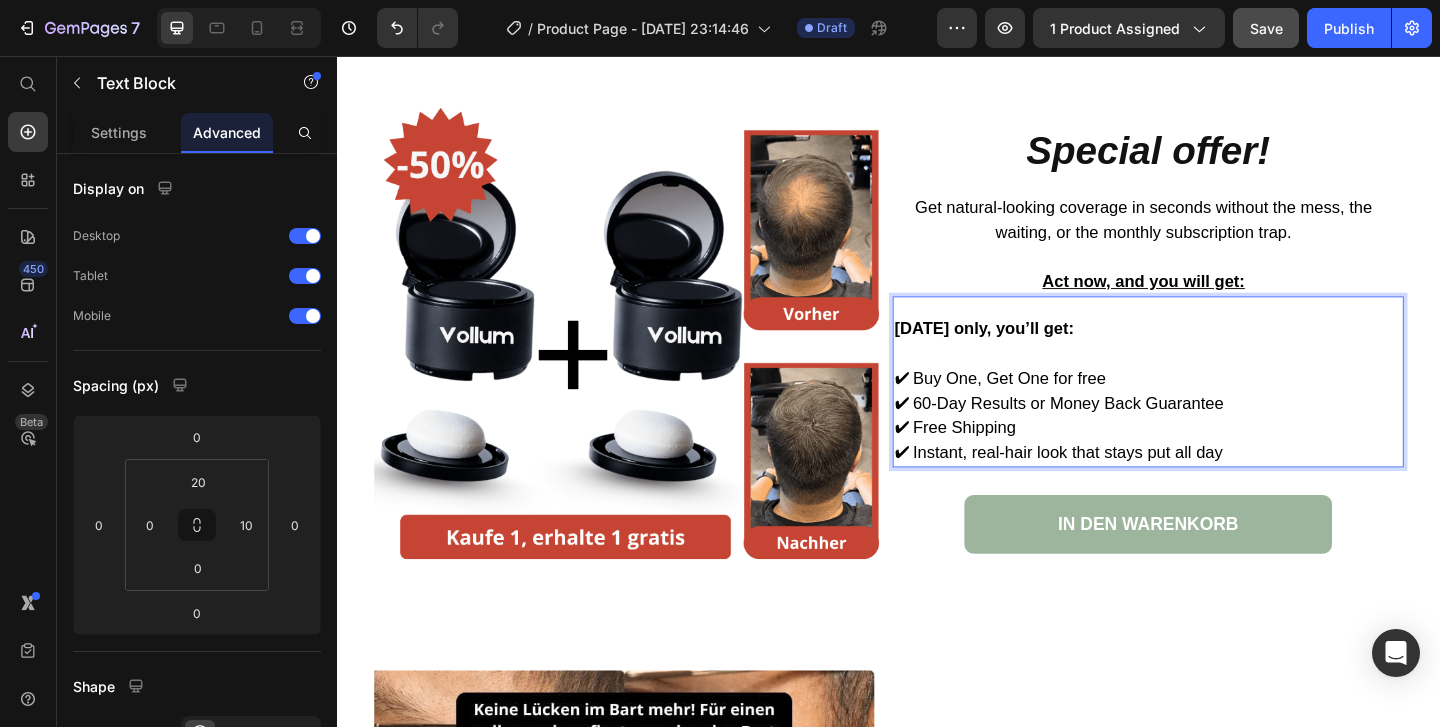click on "✔ Buy One, Get One for free" at bounding box center (1214, 406) 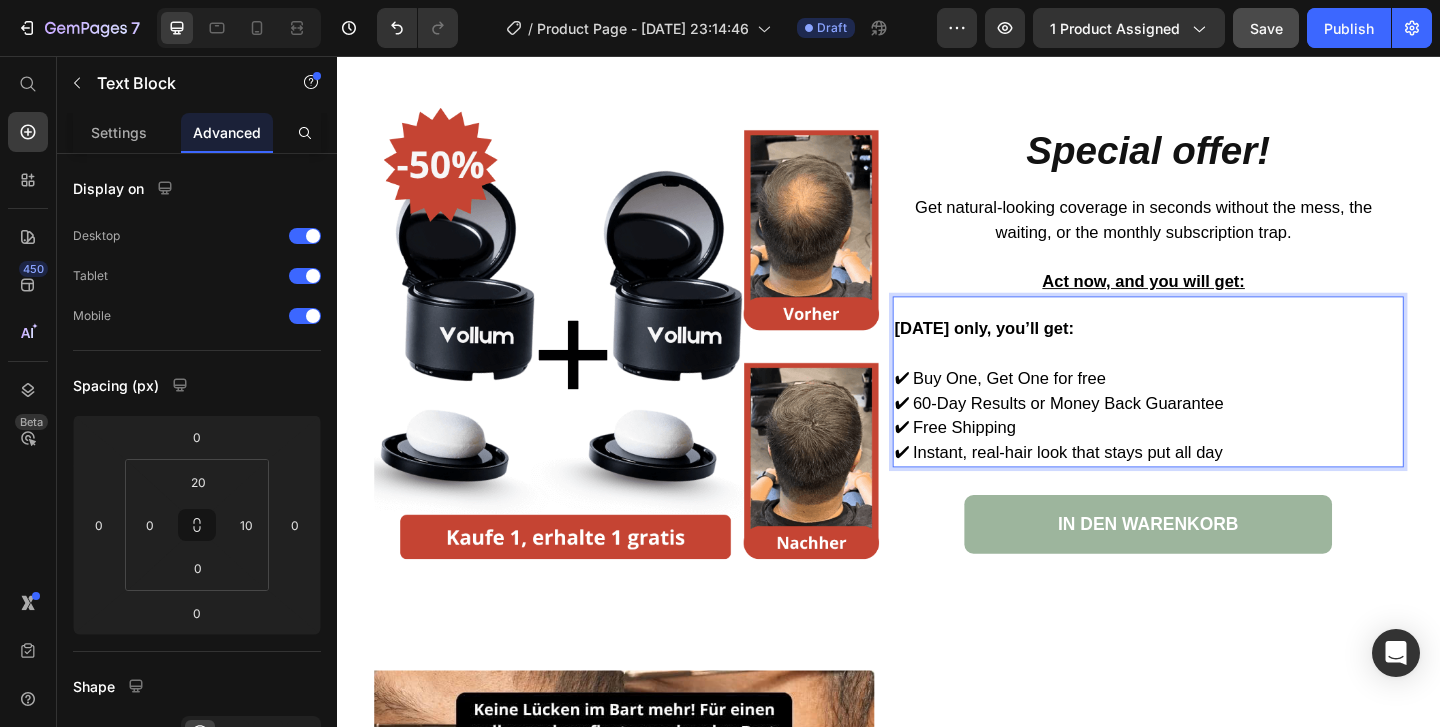 click on "✔ Buy One, Get One for free" at bounding box center [1214, 406] 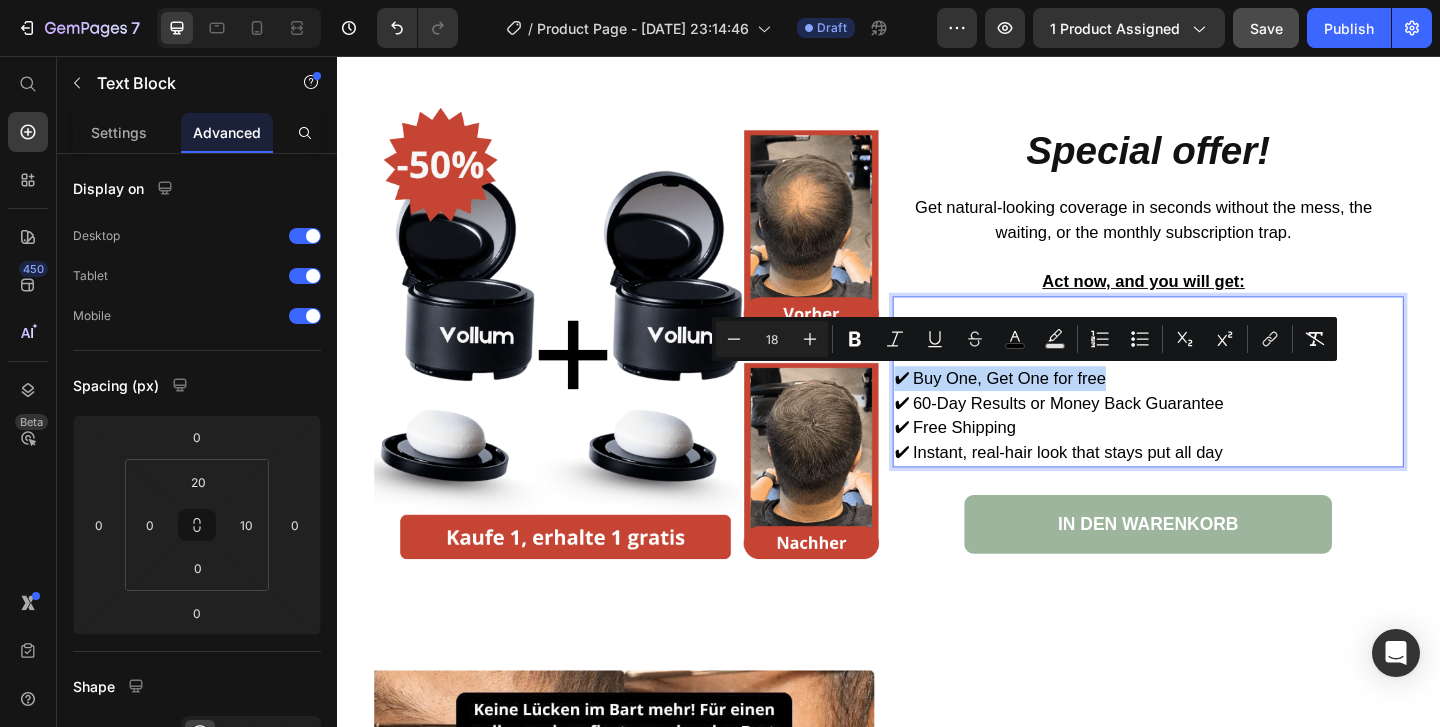 click on "✔ Buy One, Get One for free" at bounding box center [1214, 406] 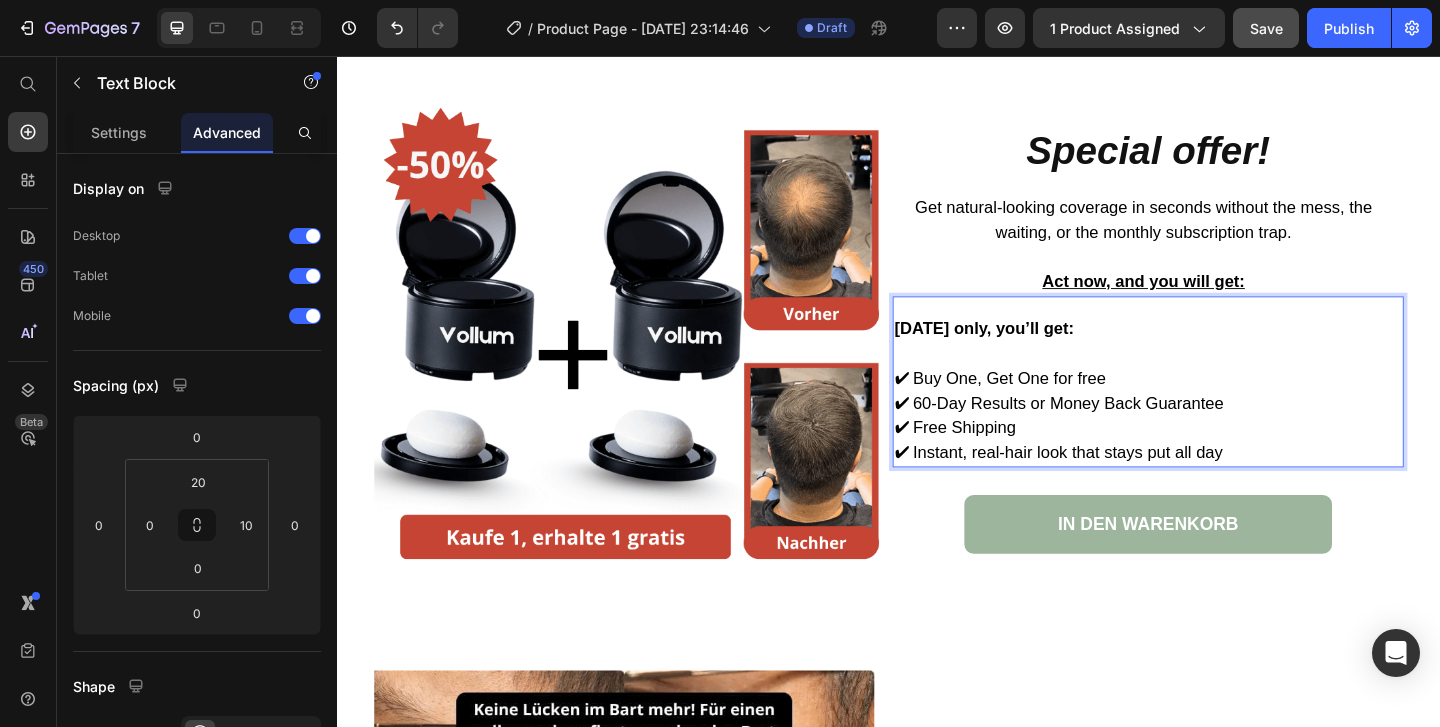 click on "✔ Buy One, Get One for free" at bounding box center [1214, 406] 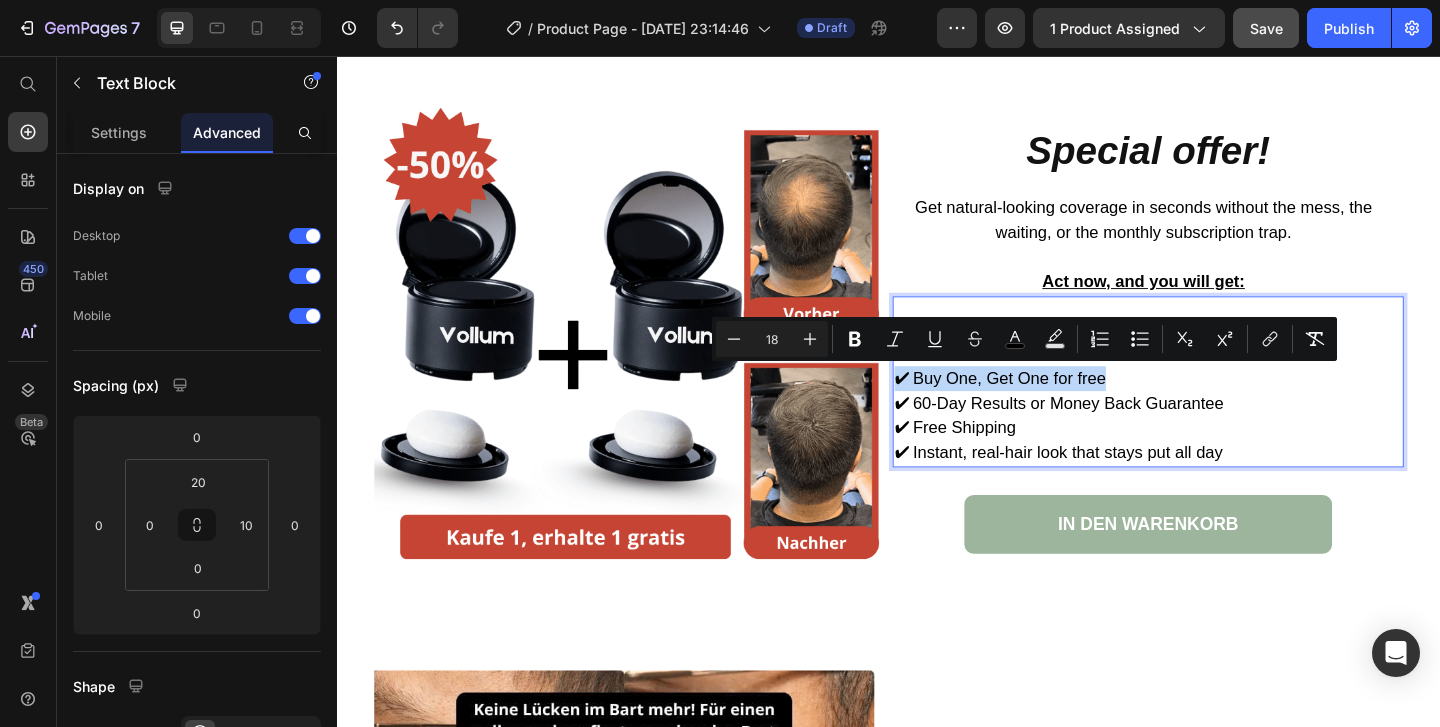 click on "✔ Buy One, Get One for free" at bounding box center [1214, 406] 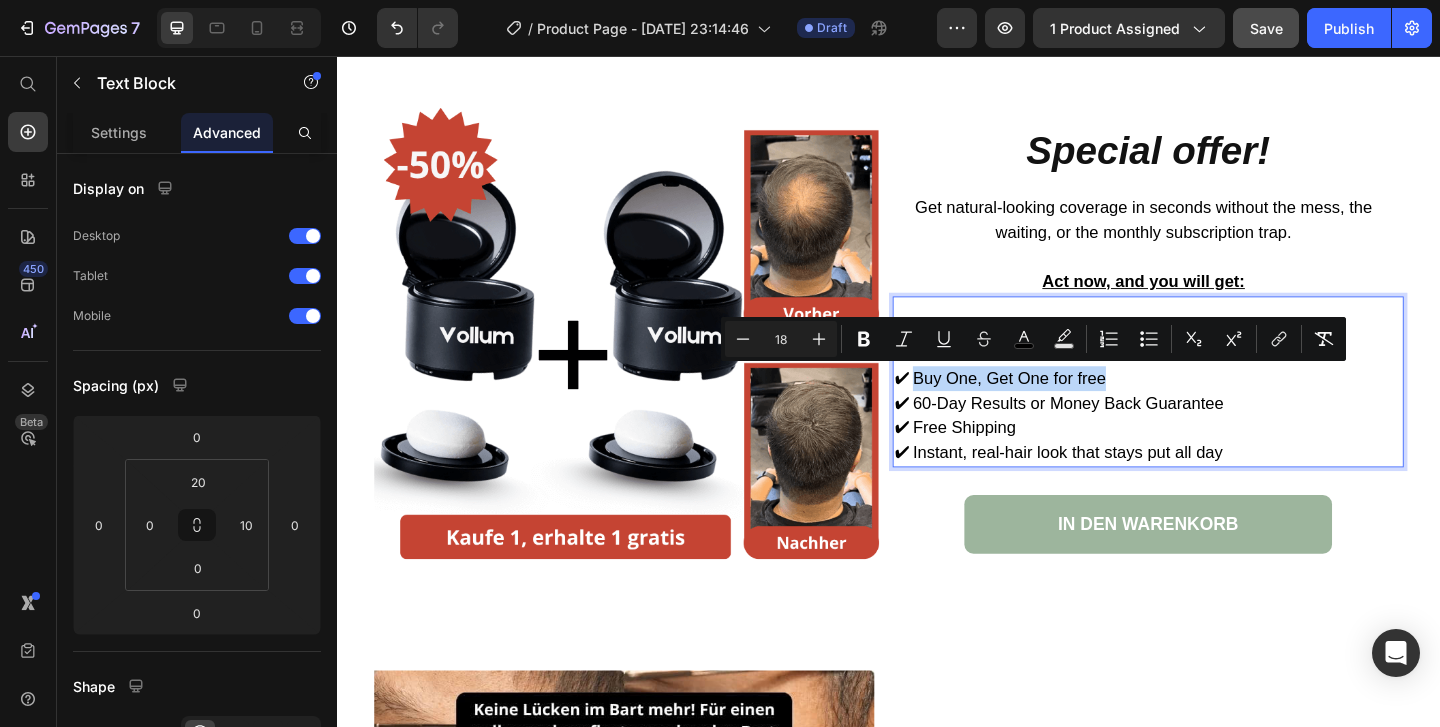 drag, startPoint x: 1179, startPoint y: 404, endPoint x: 966, endPoint y: 405, distance: 213.00235 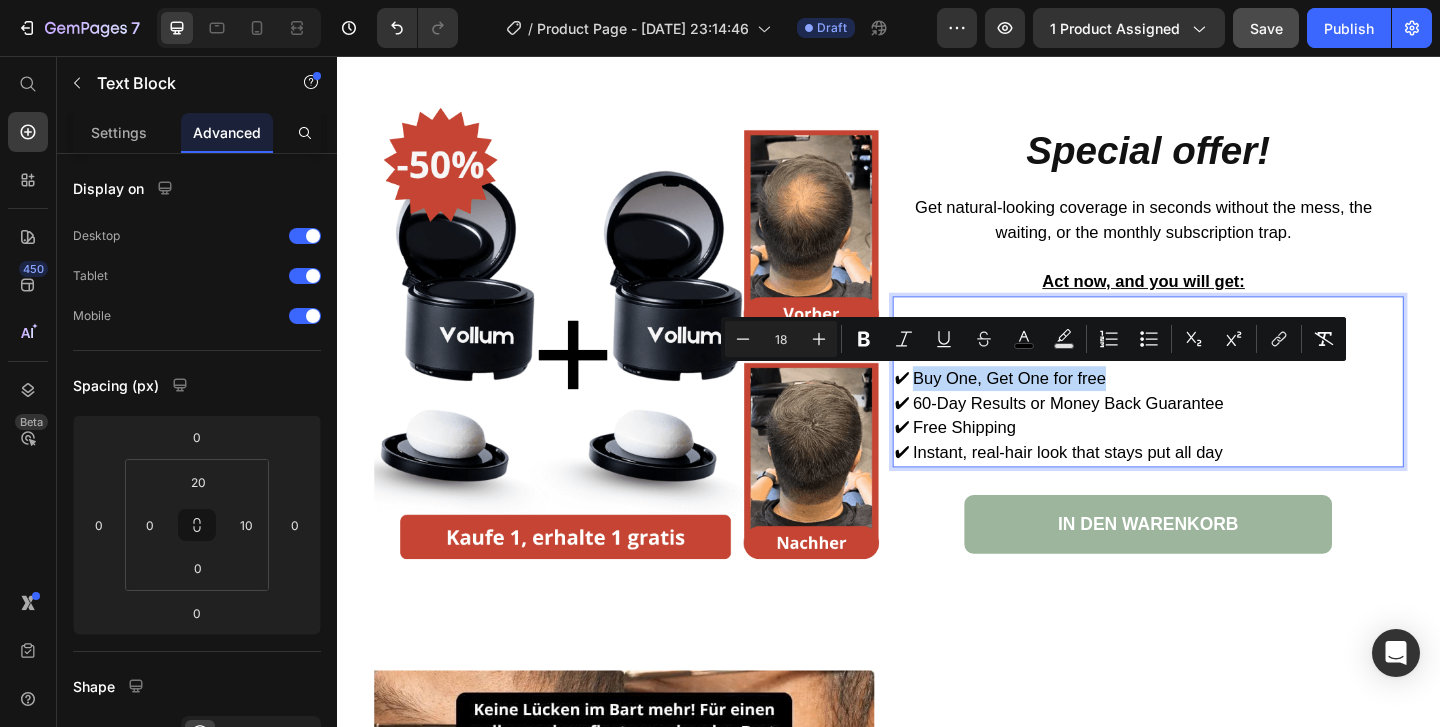 click on "✔ Buy One, Get One for free" at bounding box center (1214, 406) 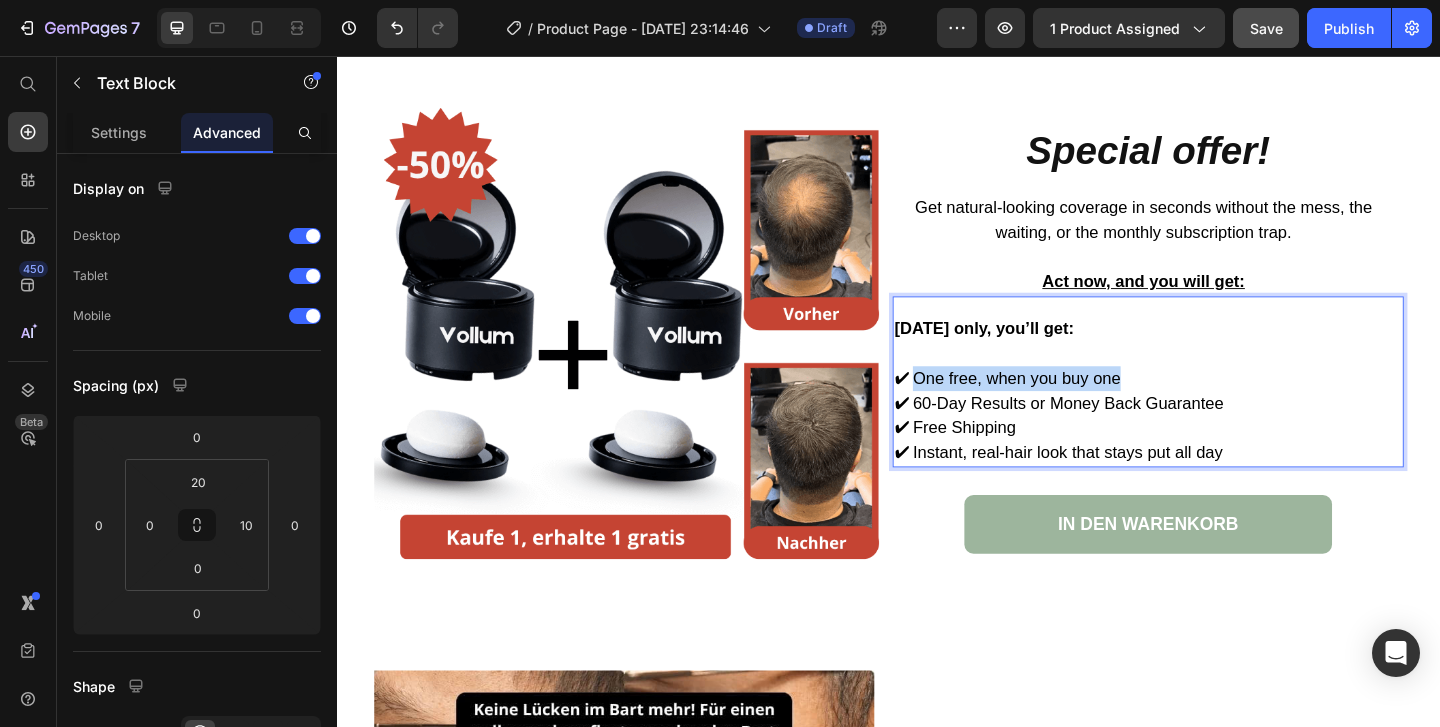 drag, startPoint x: 1190, startPoint y: 403, endPoint x: 963, endPoint y: 403, distance: 227 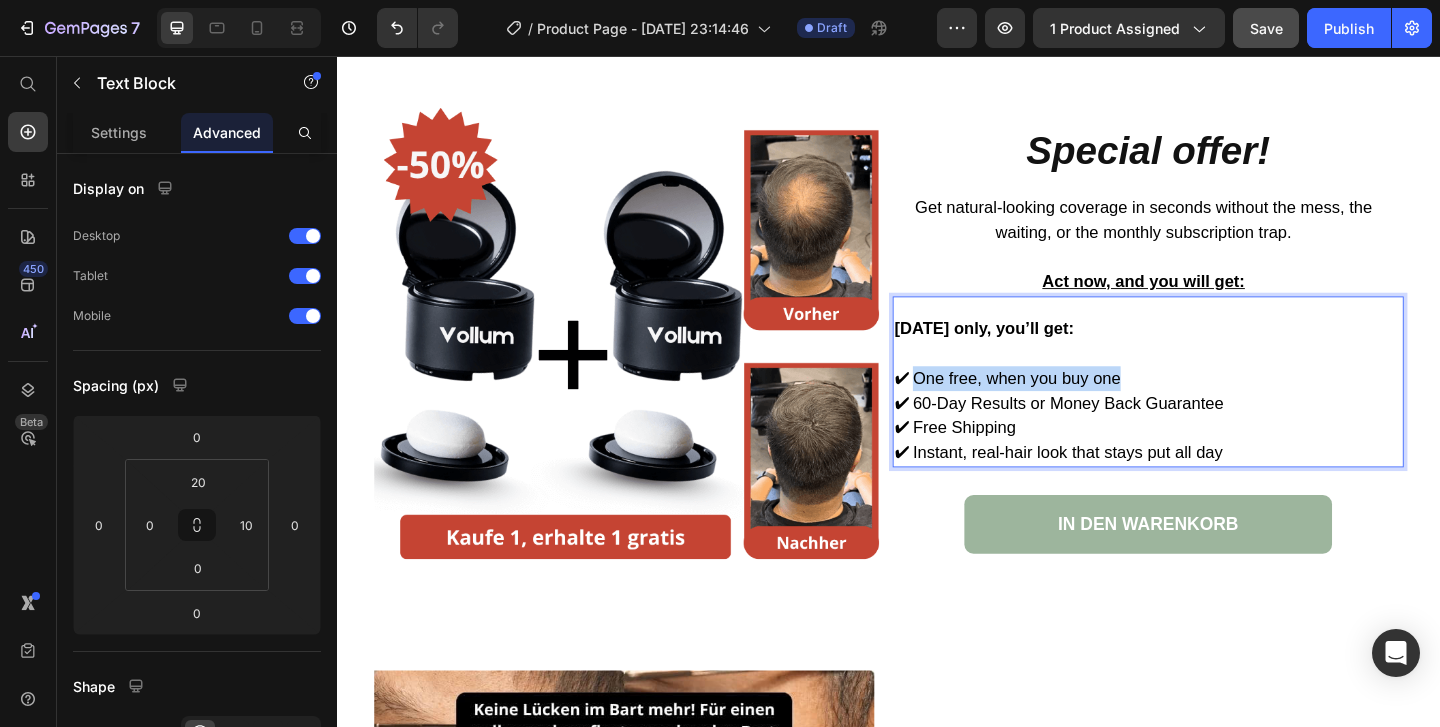 click on "✔ One free, when you buy one" at bounding box center (1214, 406) 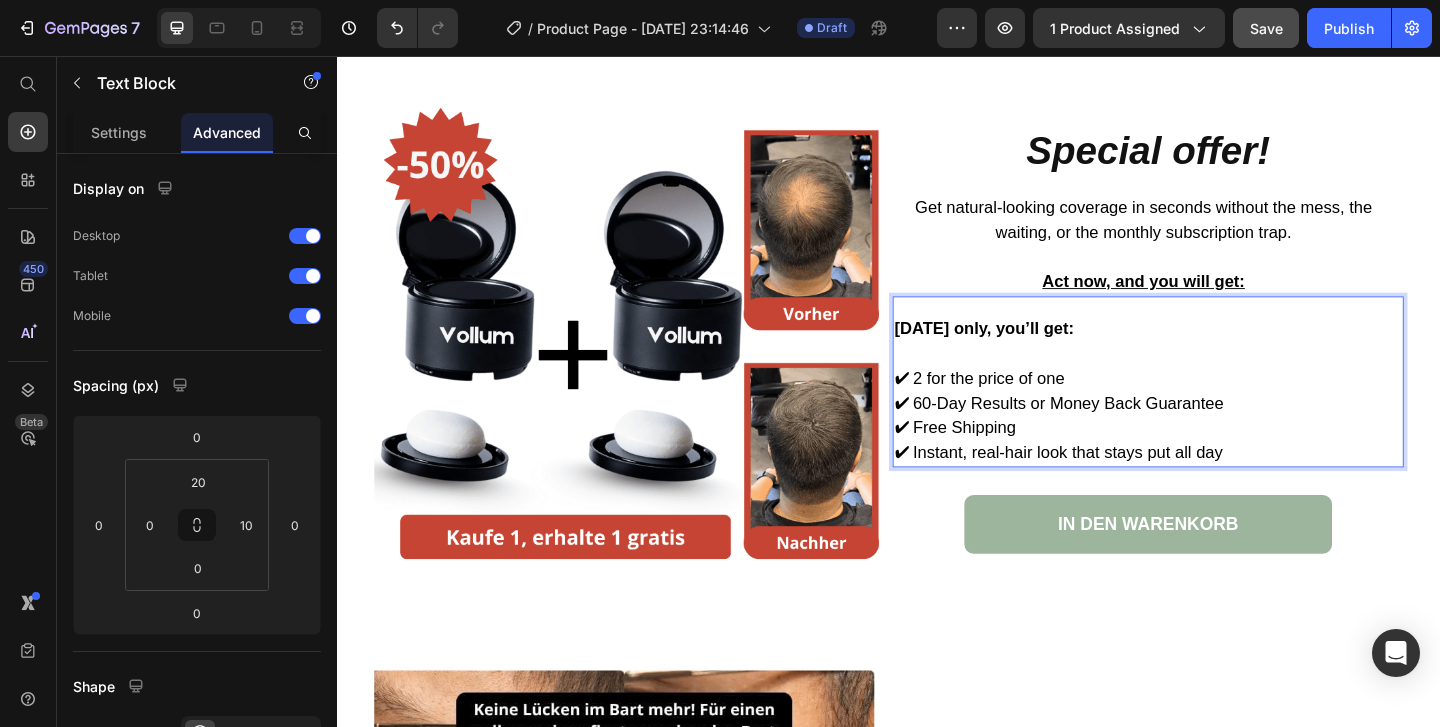 click on "✔ 60-Day Results or Money Back Guarantee" at bounding box center [1122, 433] 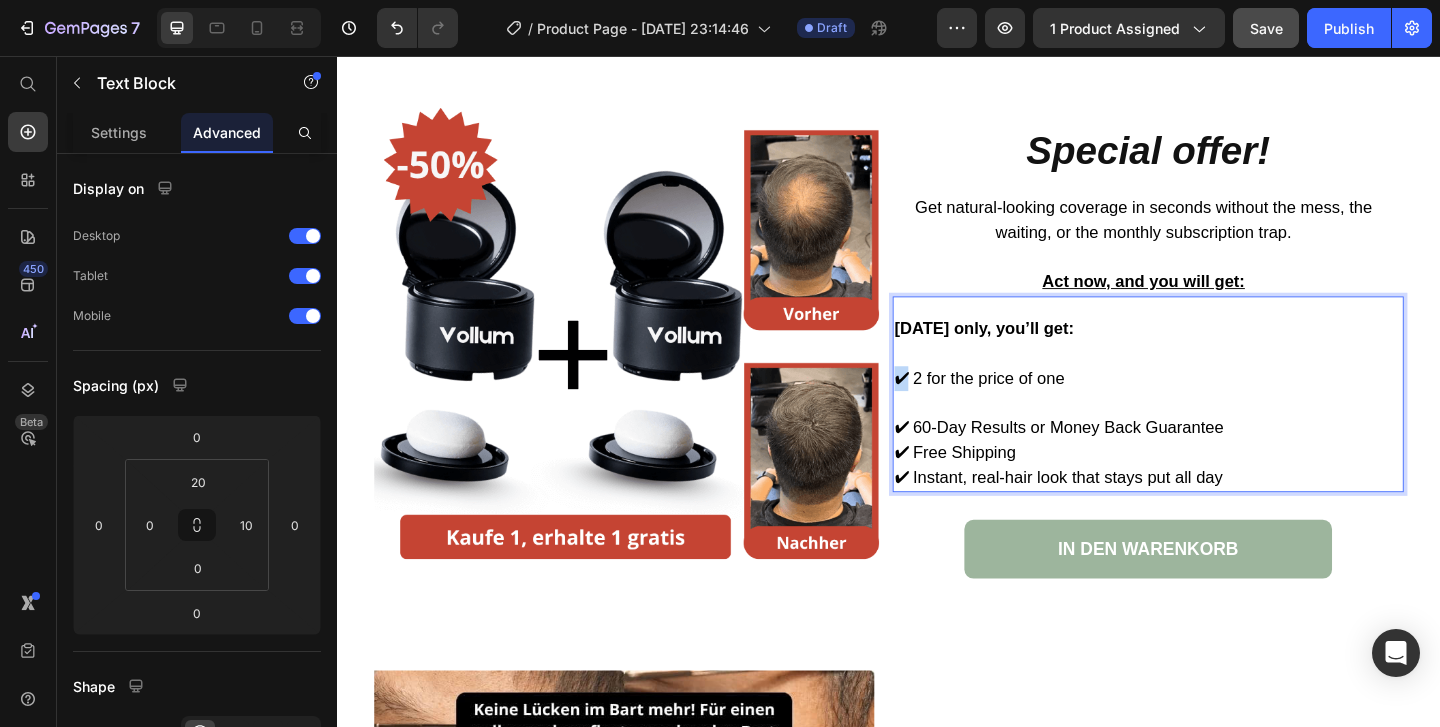 click on "✔ 2 for the price of one" at bounding box center [1035, 406] 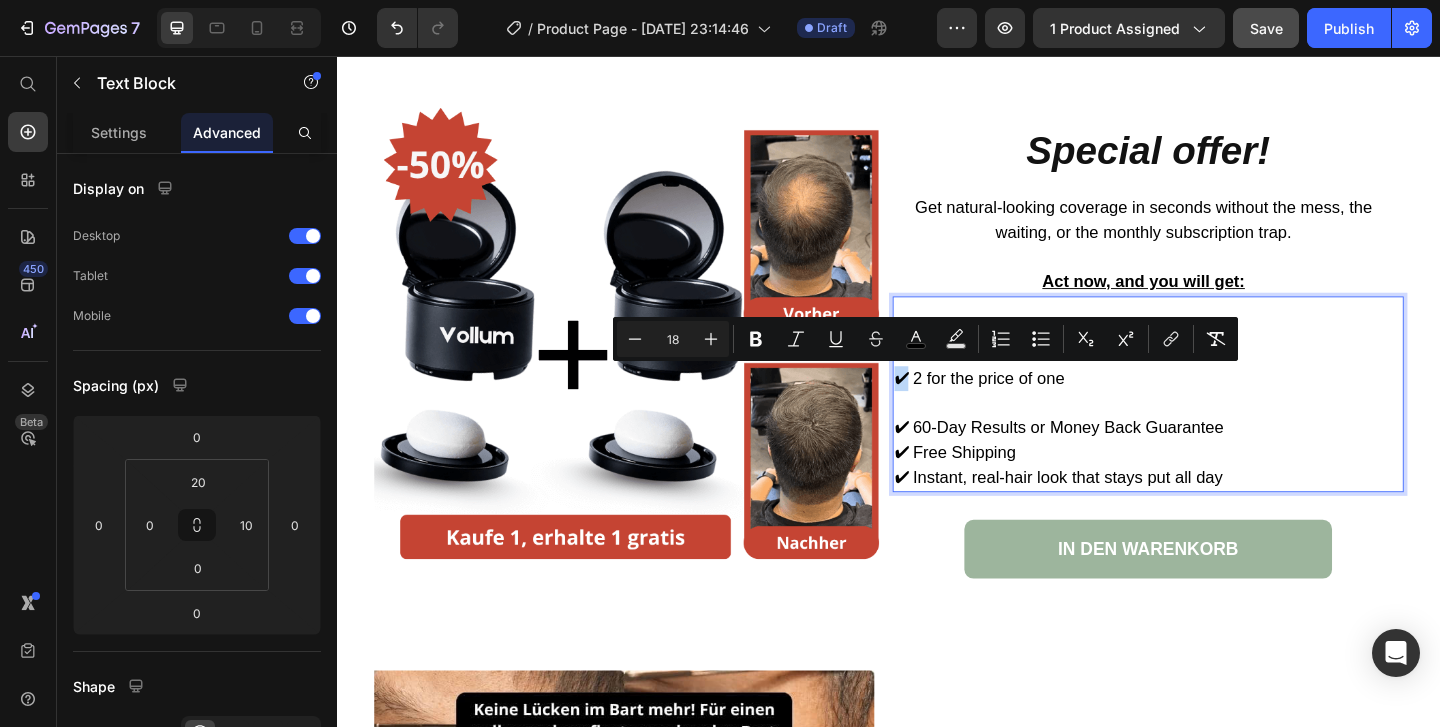copy on "✔" 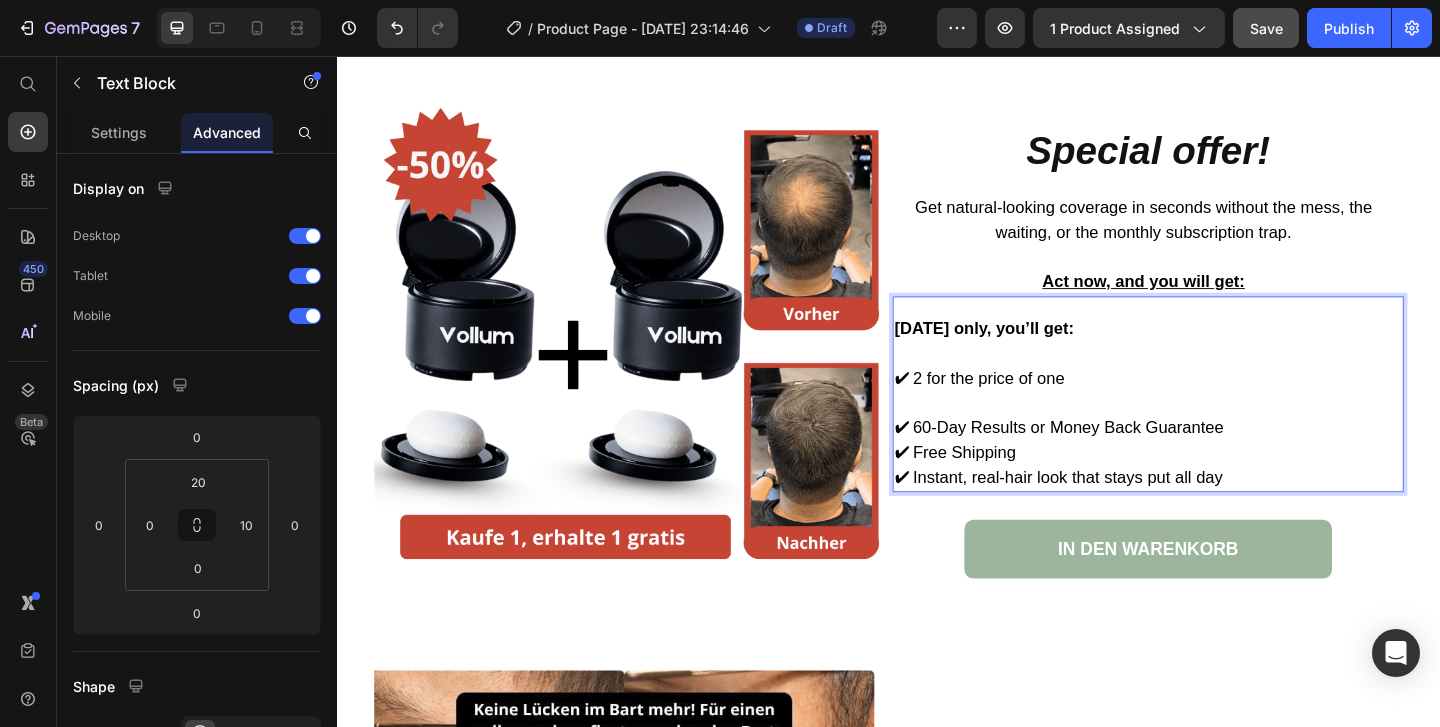 click at bounding box center (1214, 433) 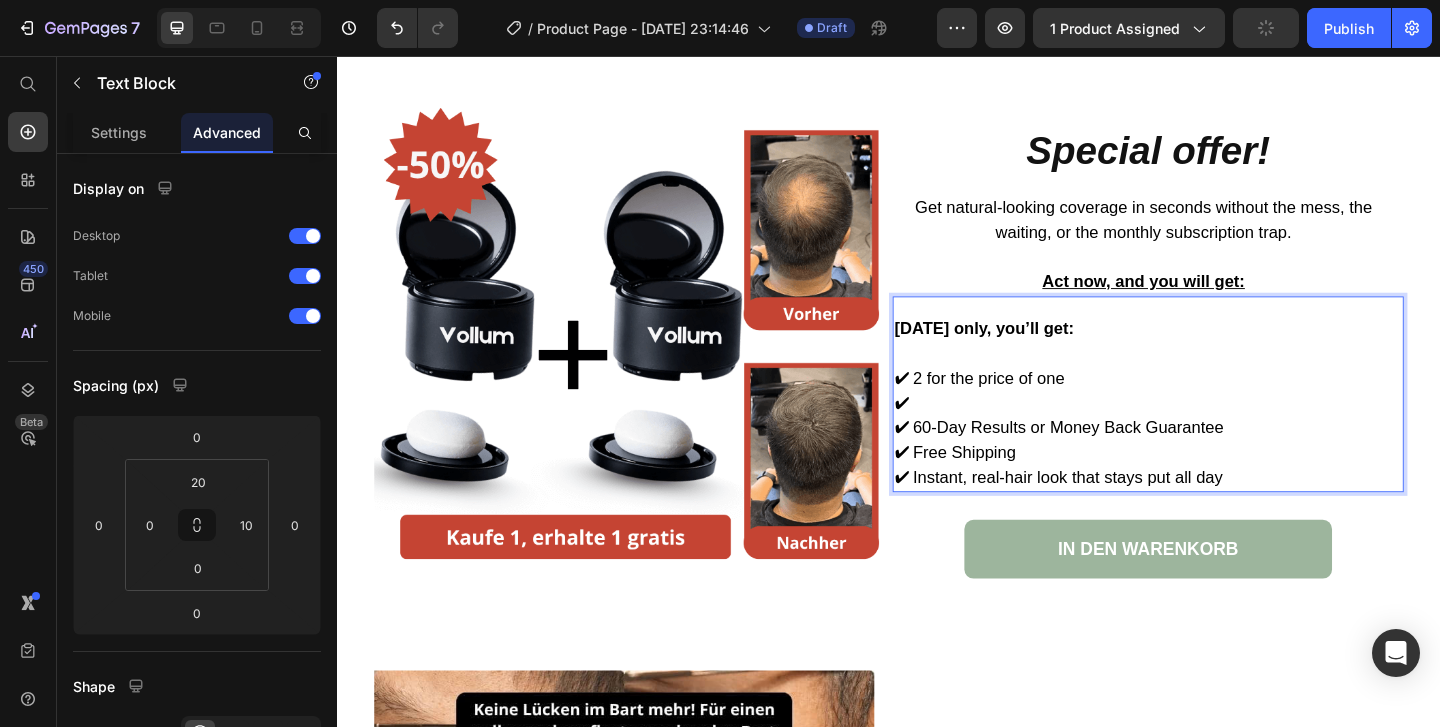 click on "✔" at bounding box center (1214, 433) 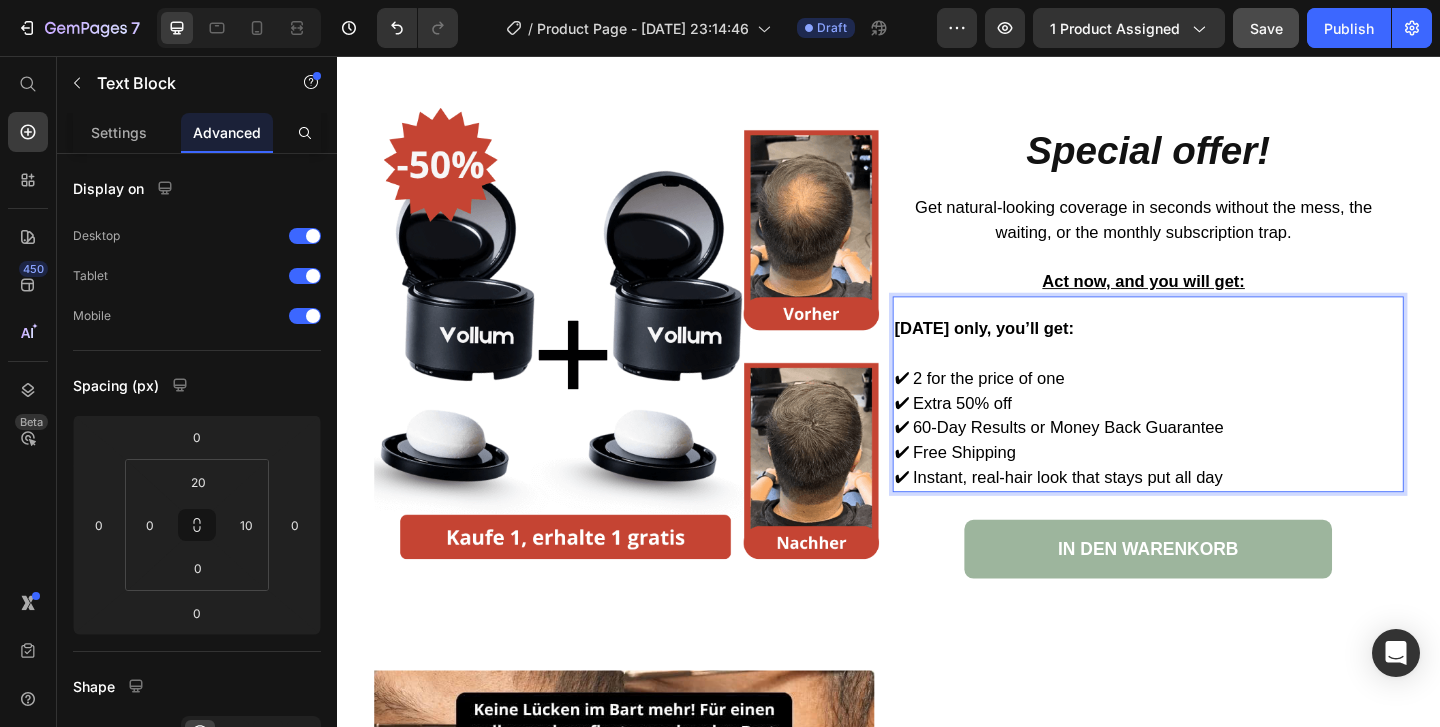 click on "✔ Free Shipping" at bounding box center [1009, 487] 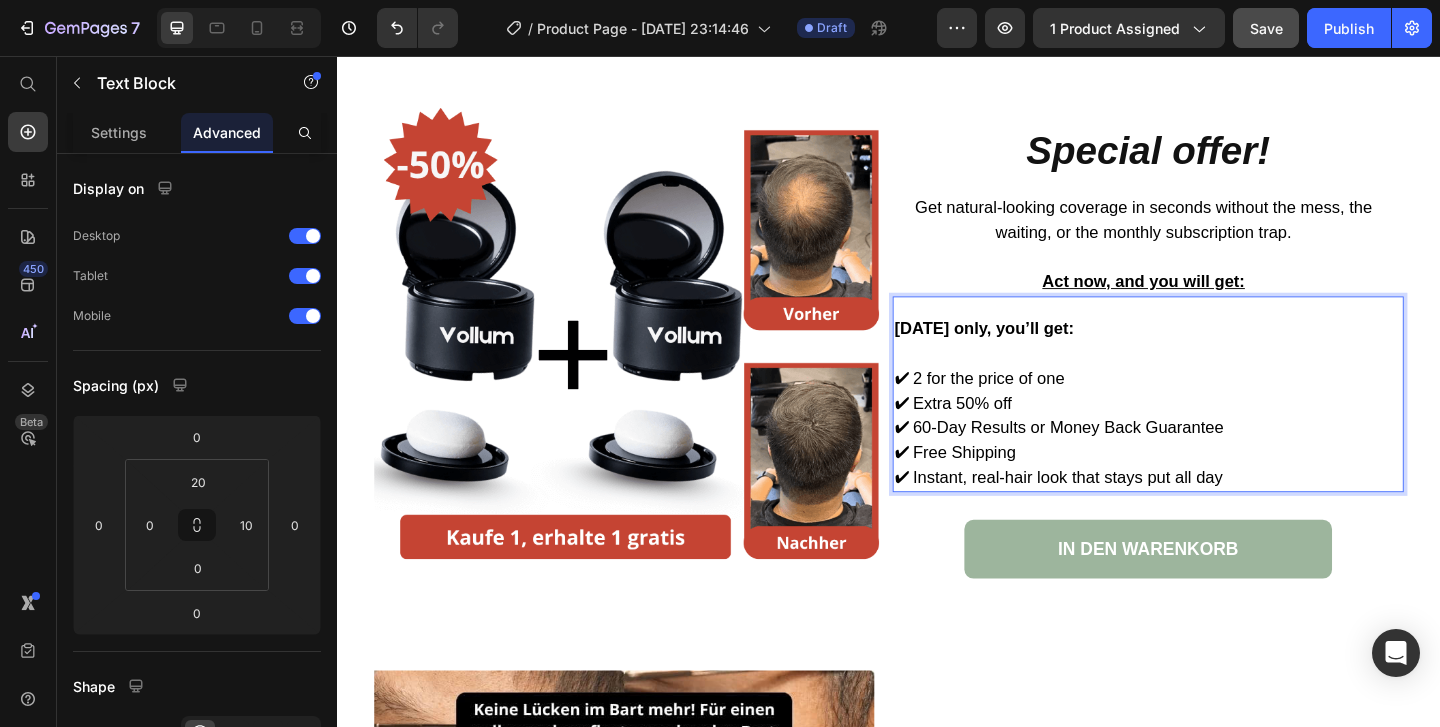 click on "✔ Free Shipping" at bounding box center [1009, 487] 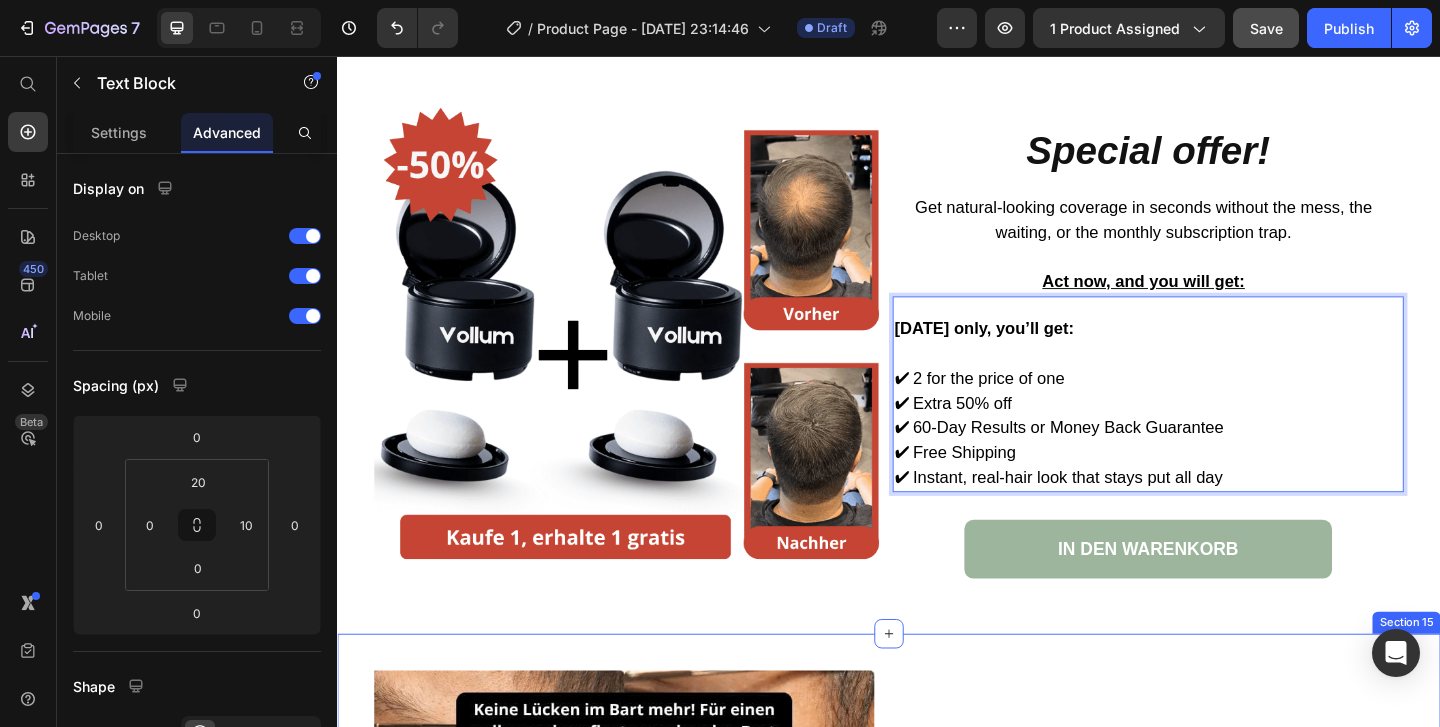 click on "Image Unsere 60-Tage-Geld-zurück-Garantie ohne Risiko Heading Wir wissen, dass es Überwindung kosten kann, etwas Neues auszuprobieren. Deshalb bieten wir dir eine 60-tägige Geld-zurück-Garantie, damit du ganz ohne Risiko testen kannst. Bist du nicht vollständig zufrieden, schick das Produkt einfach zurück – du bekommst dein Geld vollständig zurück, ganz ohne Rückfragen! Text Block IN DEN WARENKORB Button Section 15" at bounding box center (937, 992) 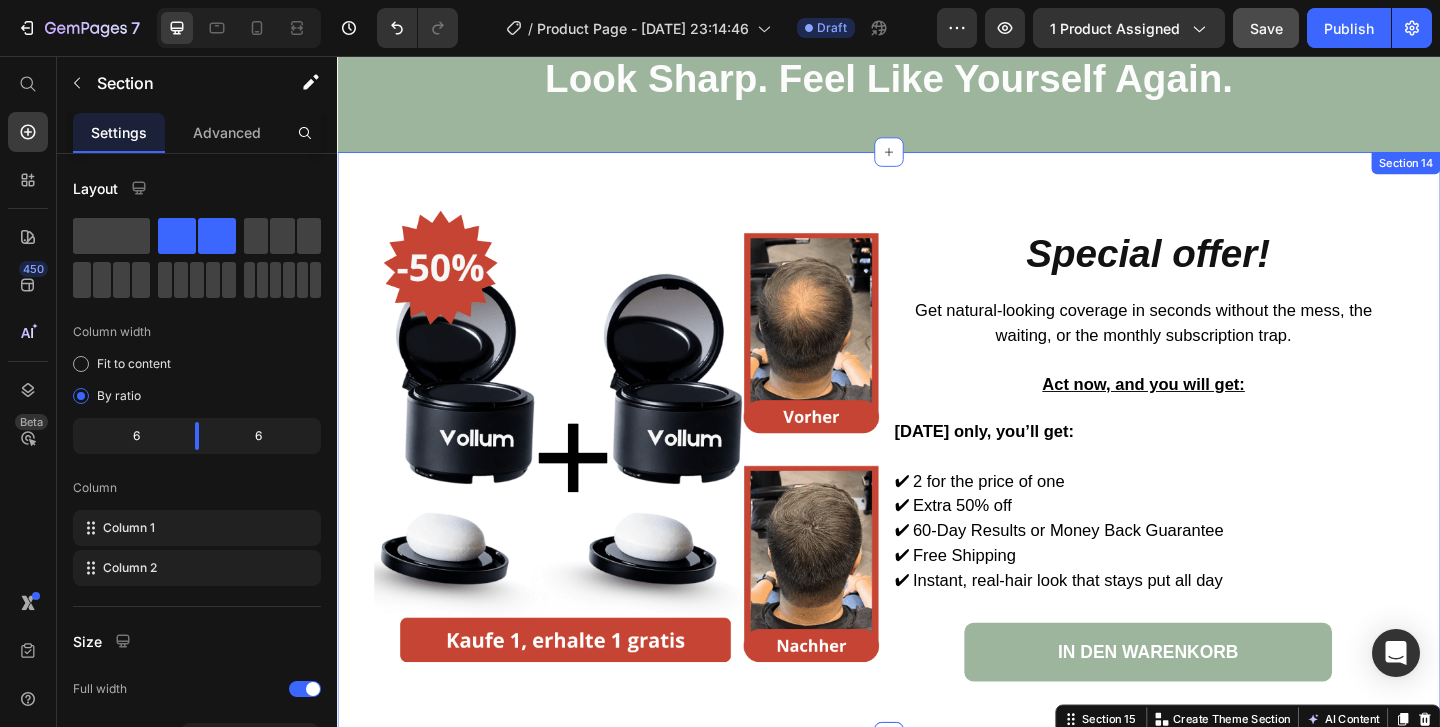 scroll, scrollTop: 5985, scrollLeft: 0, axis: vertical 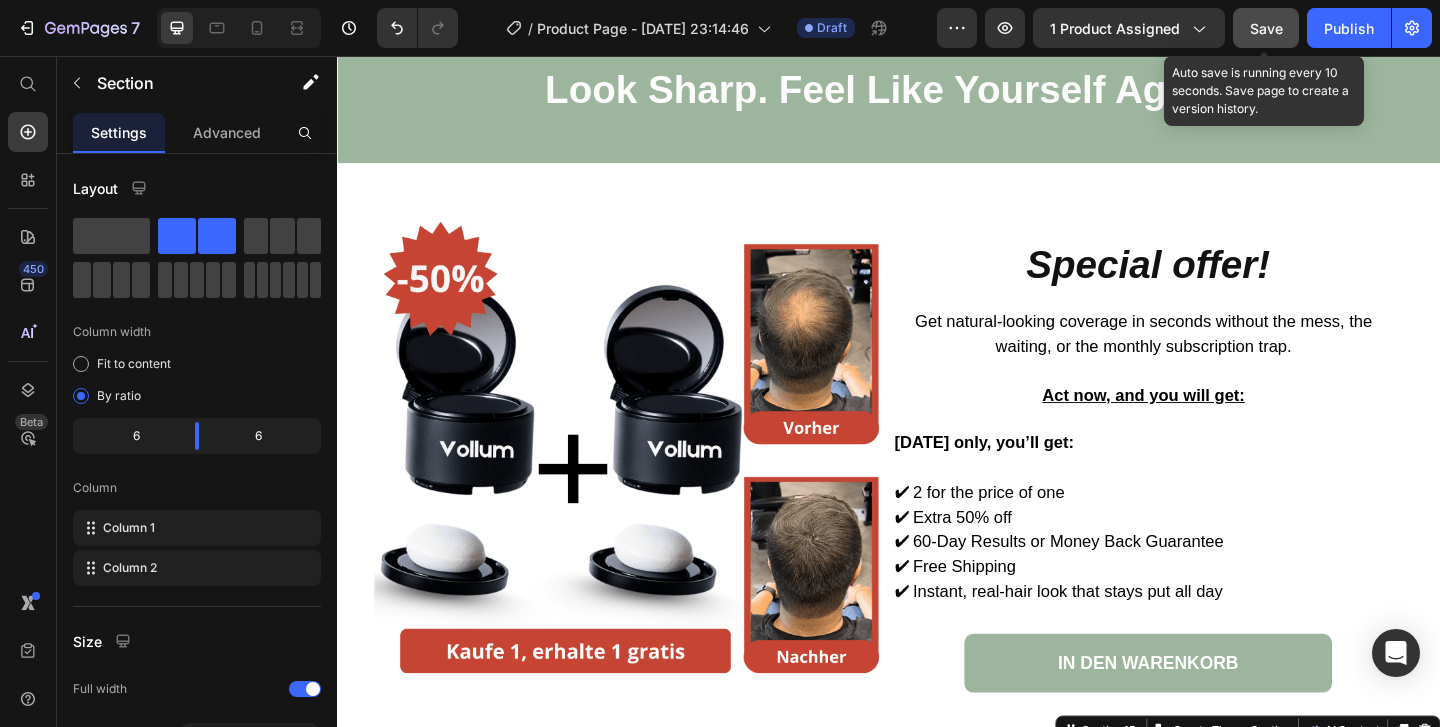 click on "Save" 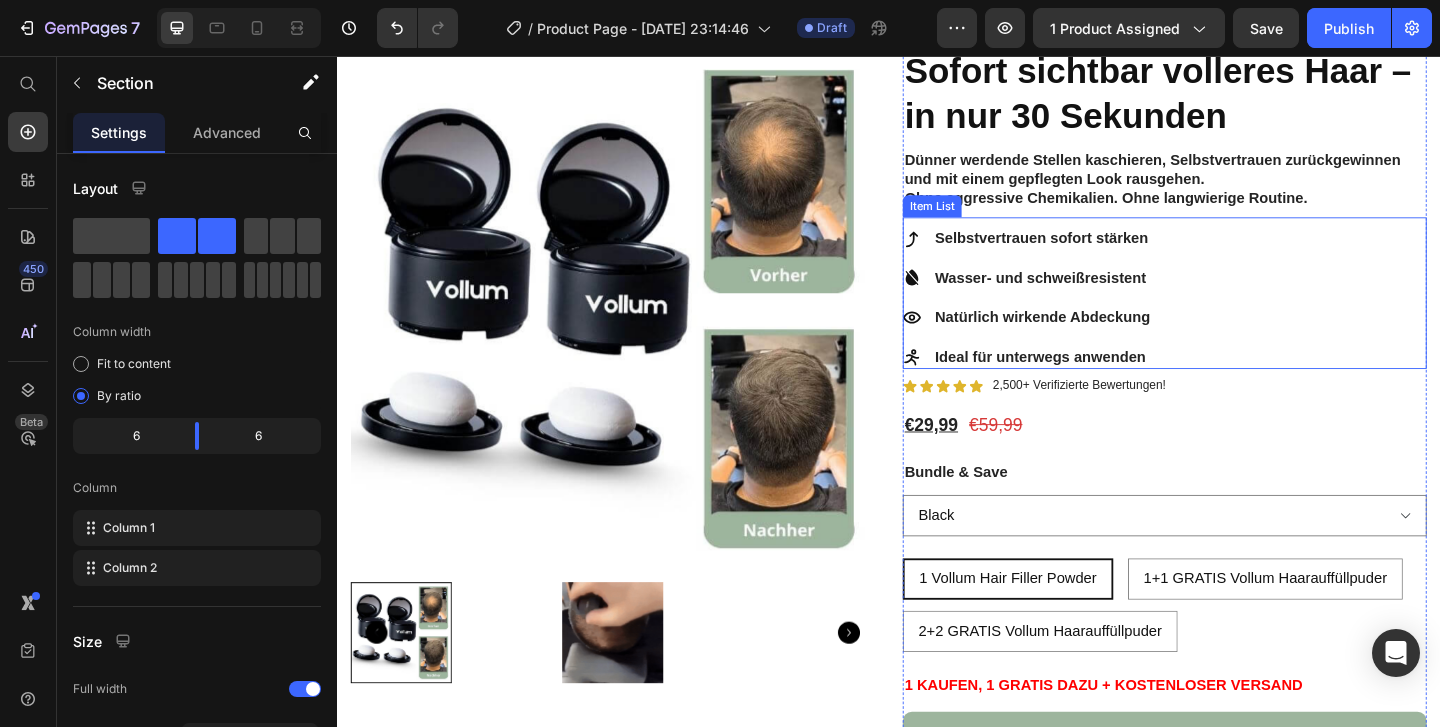 scroll, scrollTop: 0, scrollLeft: 0, axis: both 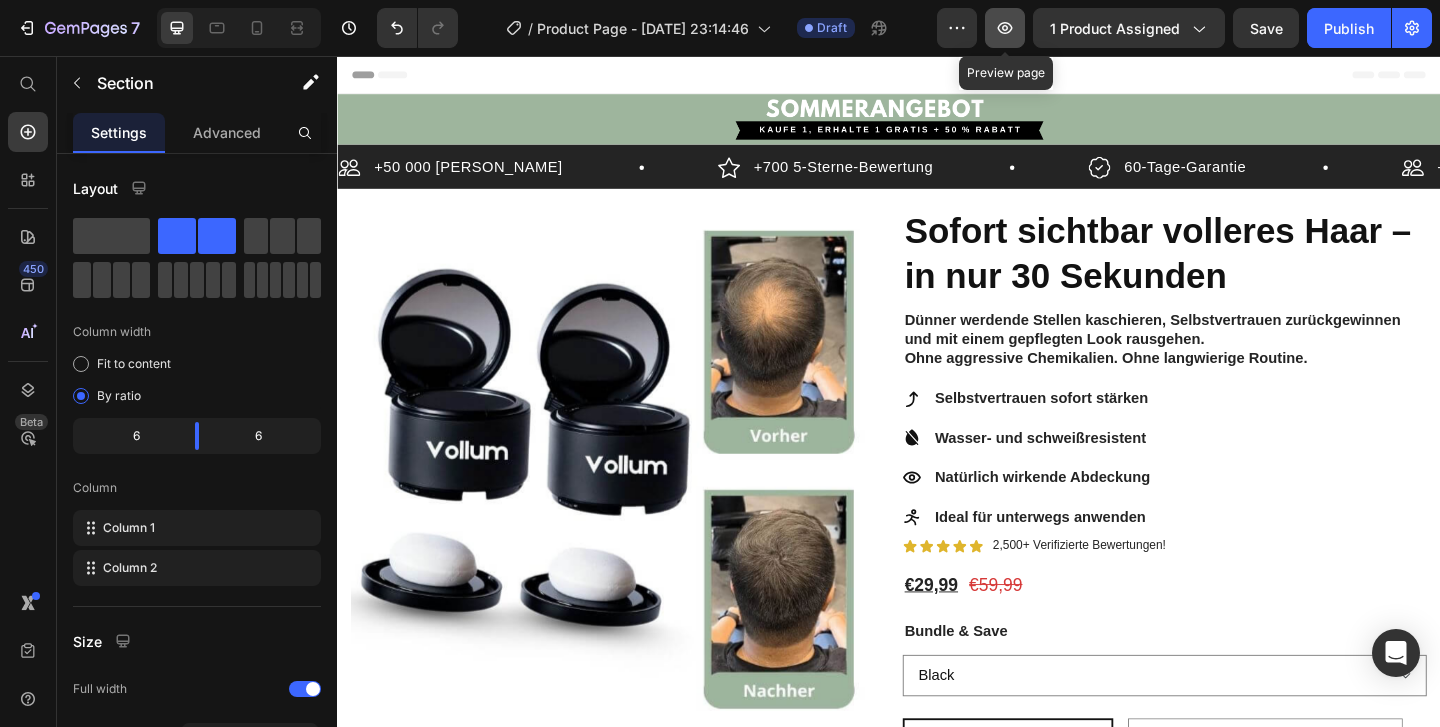 click 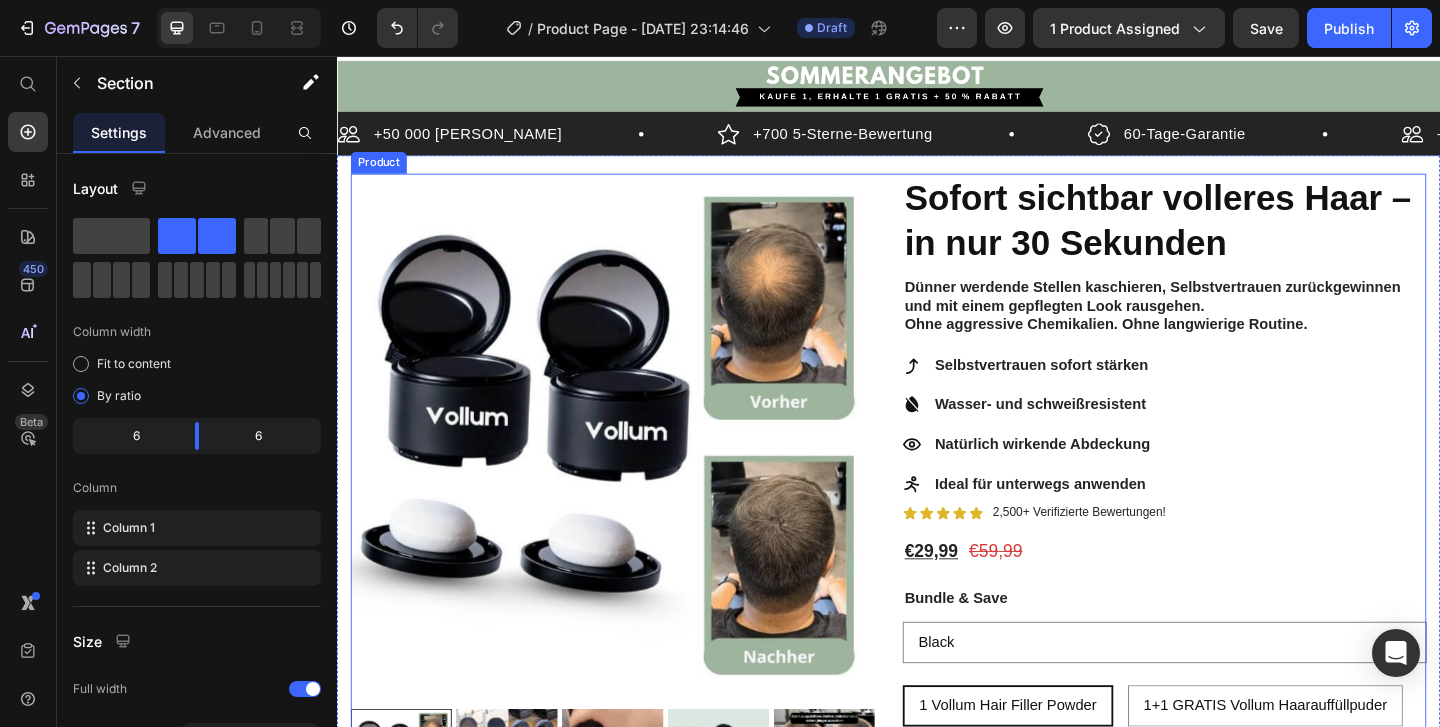 scroll, scrollTop: 40, scrollLeft: 0, axis: vertical 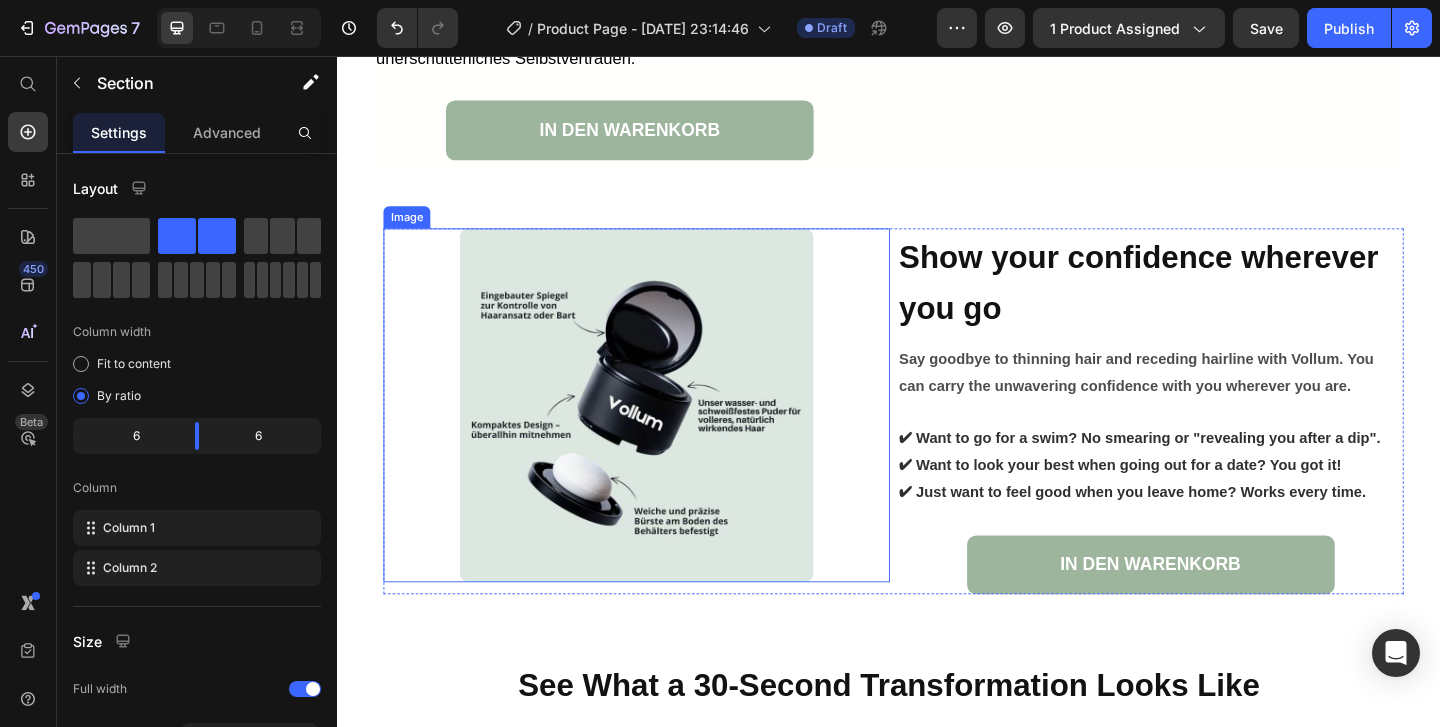 click at bounding box center [662, 436] 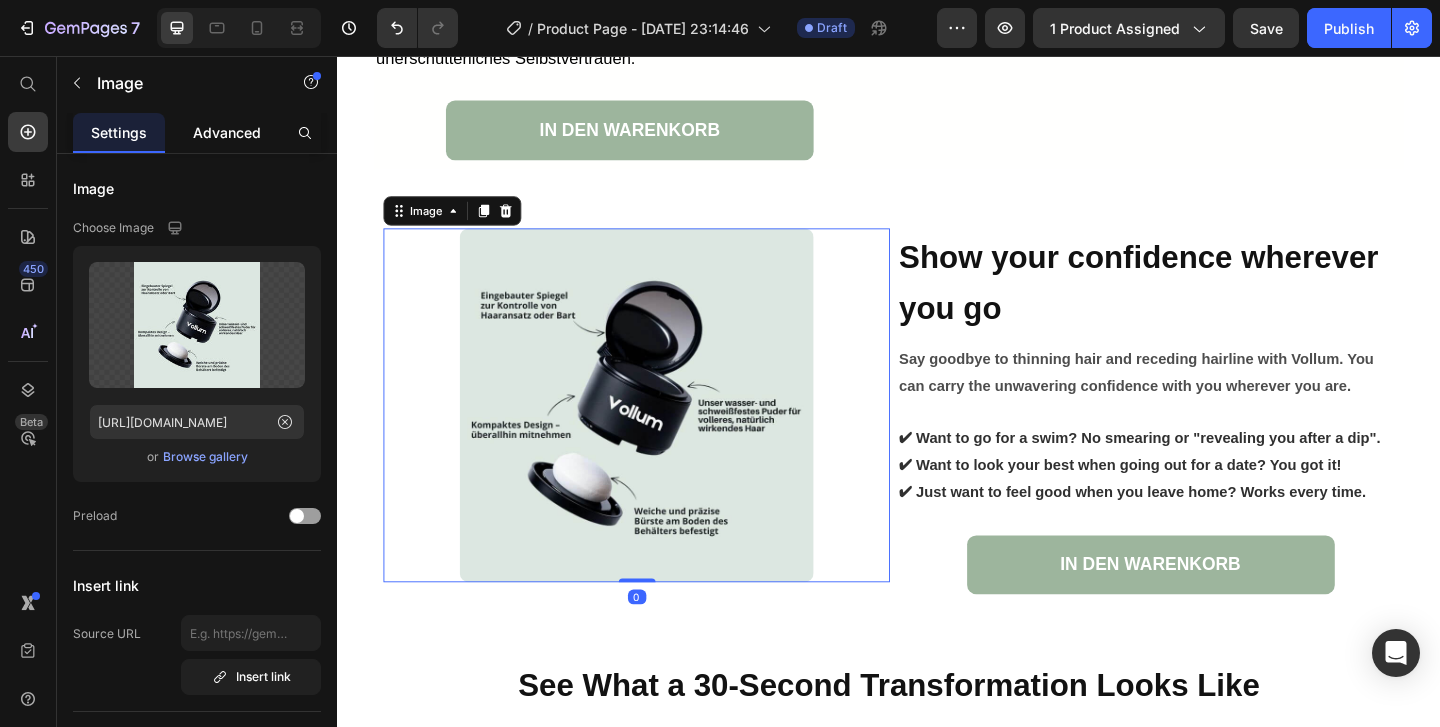 click on "Advanced" 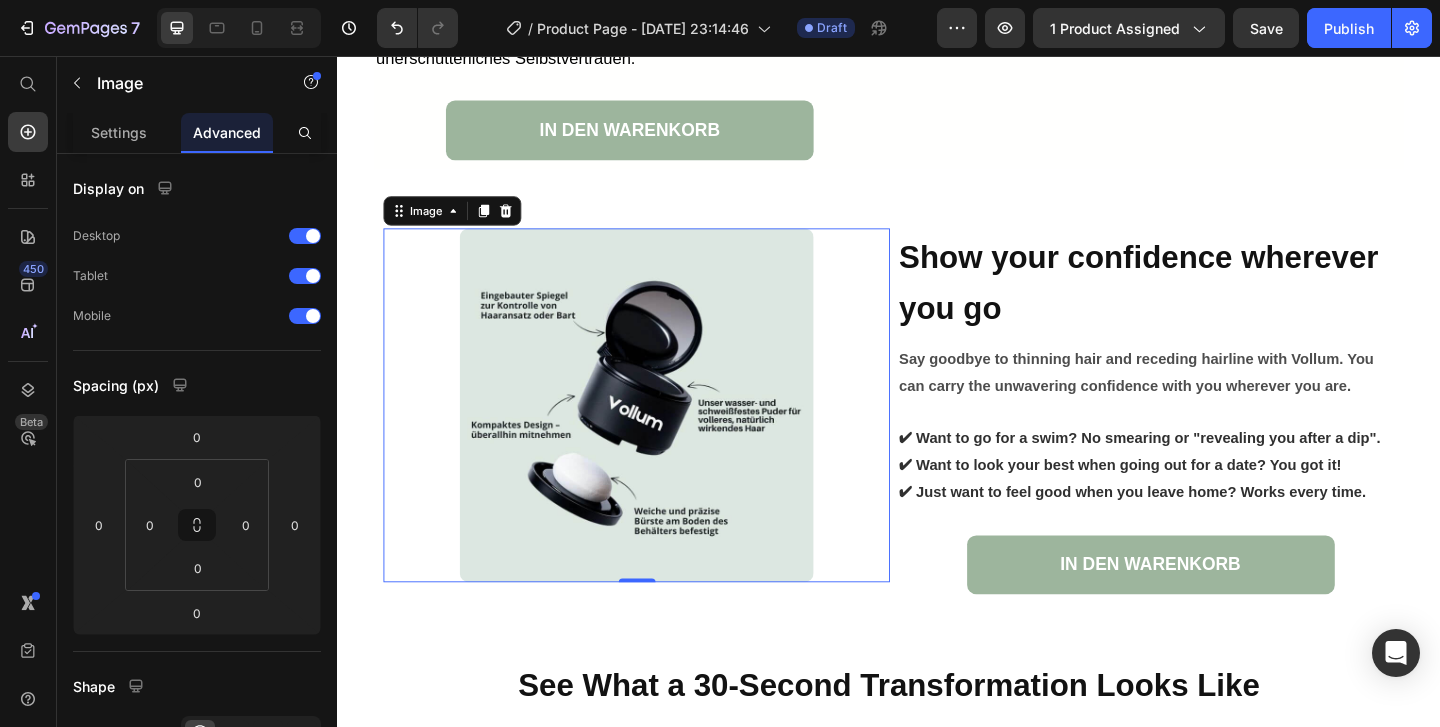 click on "Advanced" 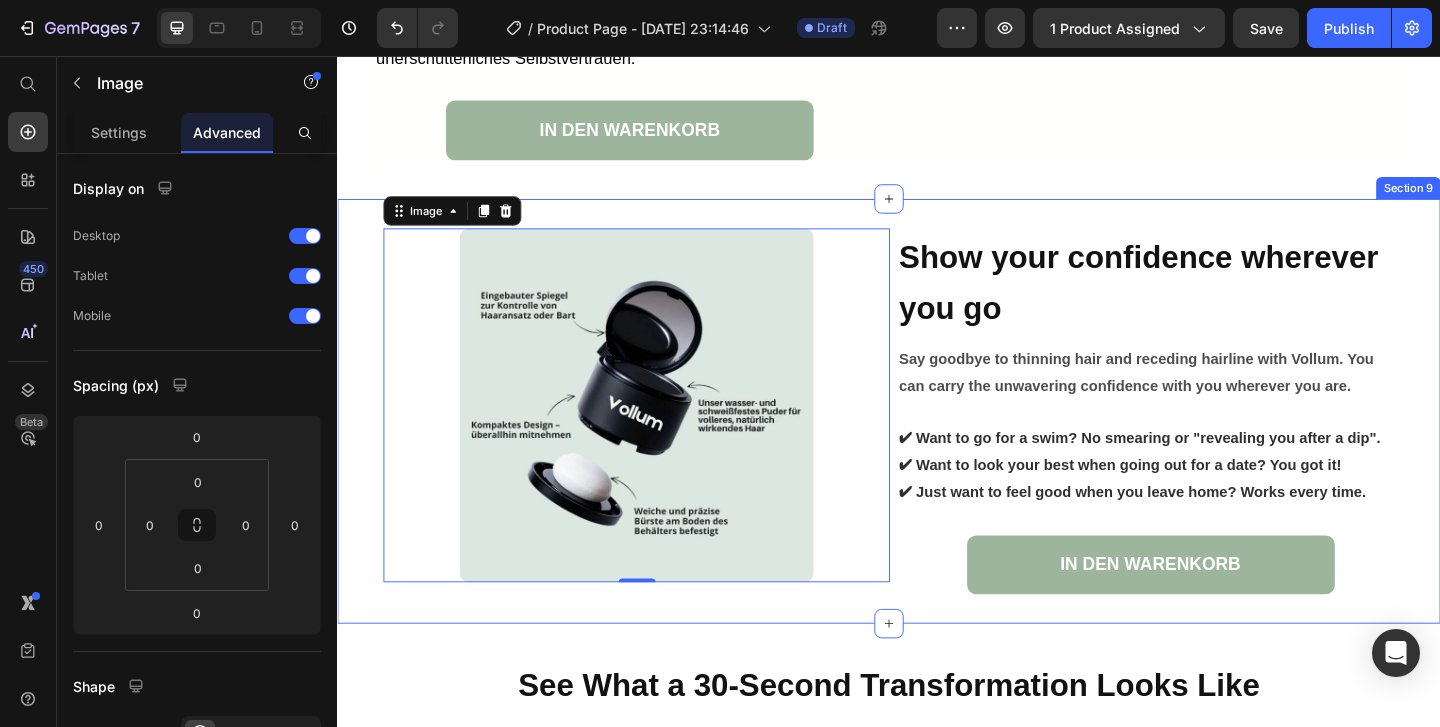 click on "Image   0 Show your confidence wherever you go Heading Say goodbye to thinning hair and receding hairline with Vollum. You can carry the unwavering confidence with you wherever you are.   ✔ Want to go for a swim? No smearing or "revealing you after a dip". ✔ Want to look your best when going out for a date? You got it! ✔ Just want to feel good when you leave home? Works every time. Text Block IN DEN WARENKORB Button Row Section 9" at bounding box center [937, 442] 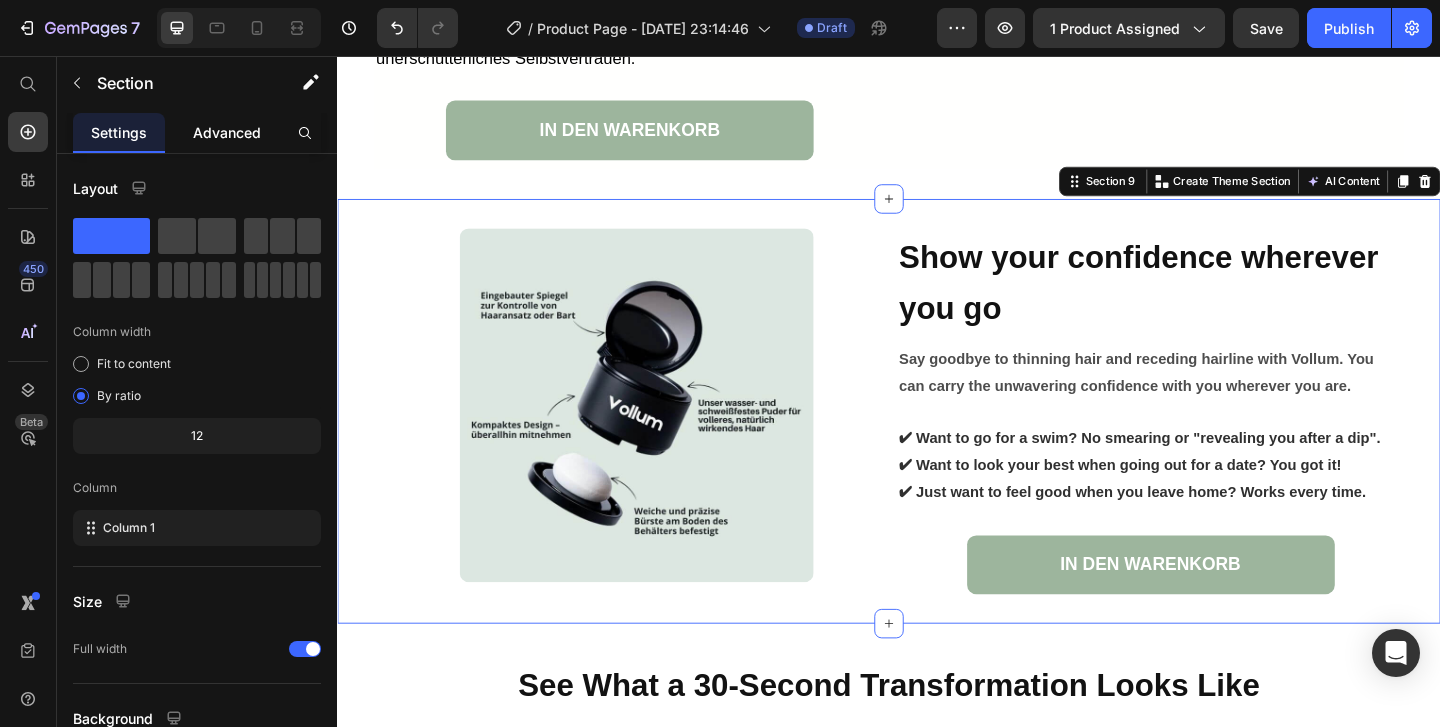 click on "Advanced" at bounding box center (227, 132) 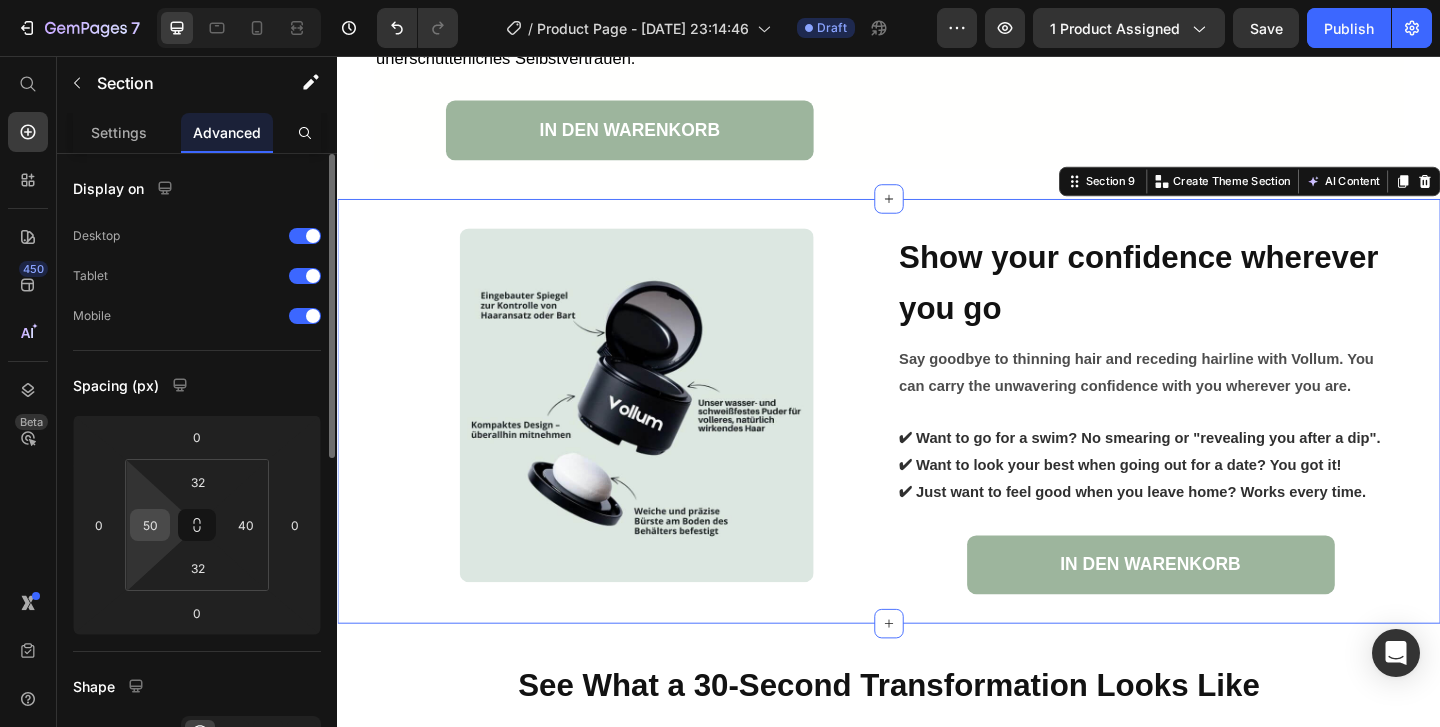 click on "50" at bounding box center (150, 525) 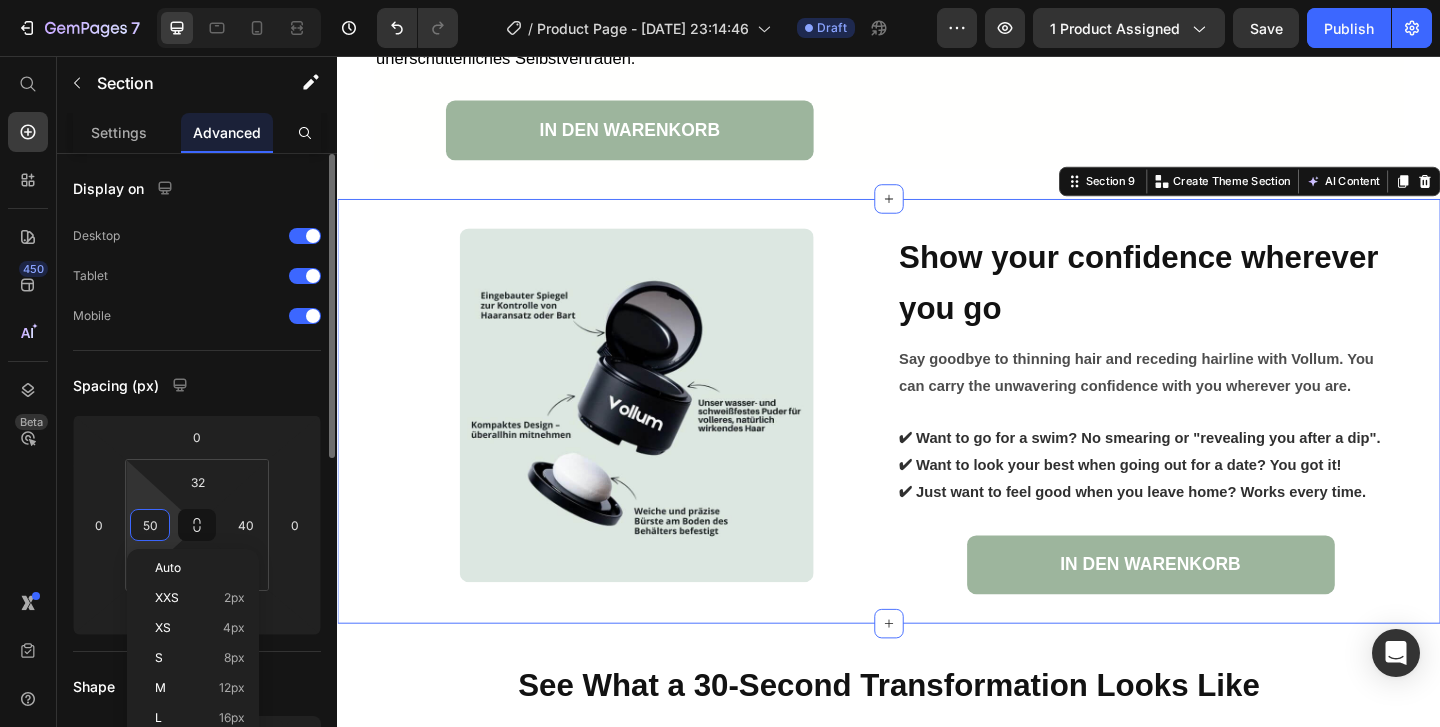 click on "50" at bounding box center [150, 525] 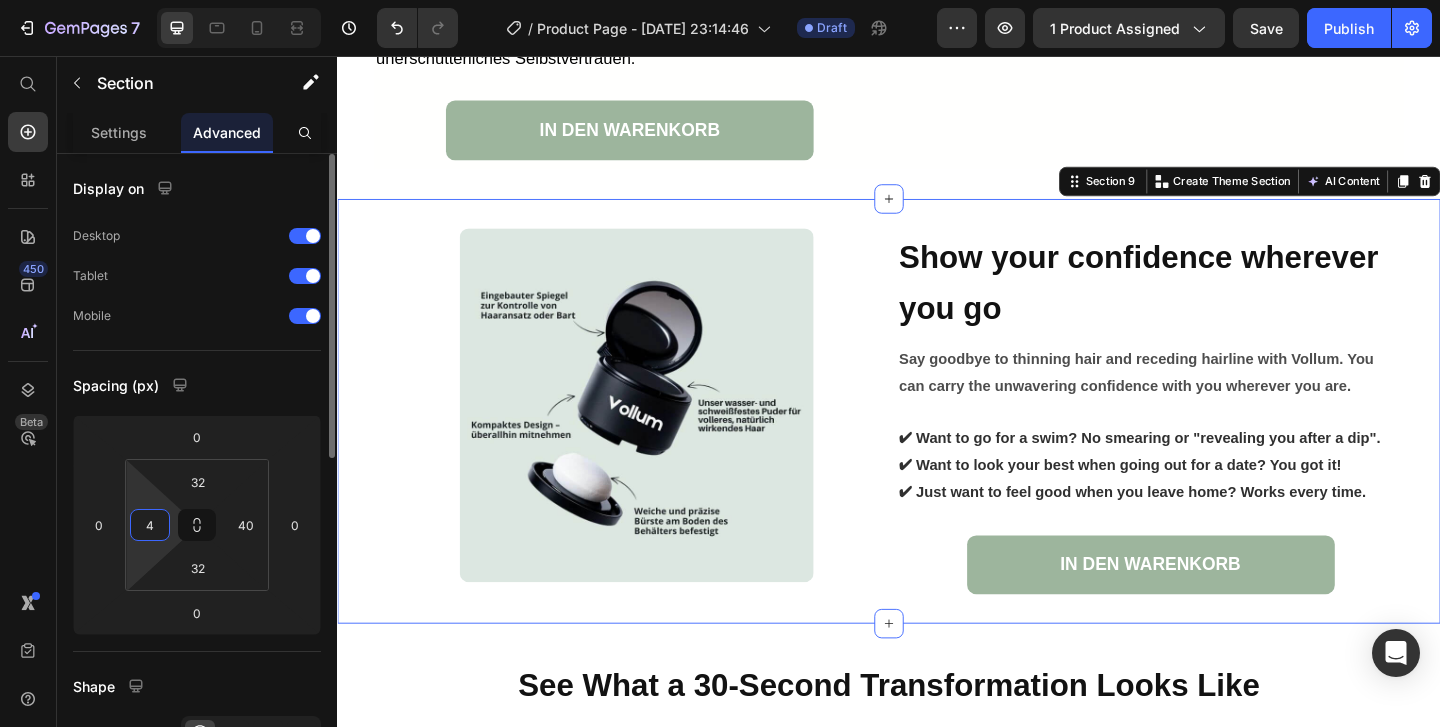 type on "40" 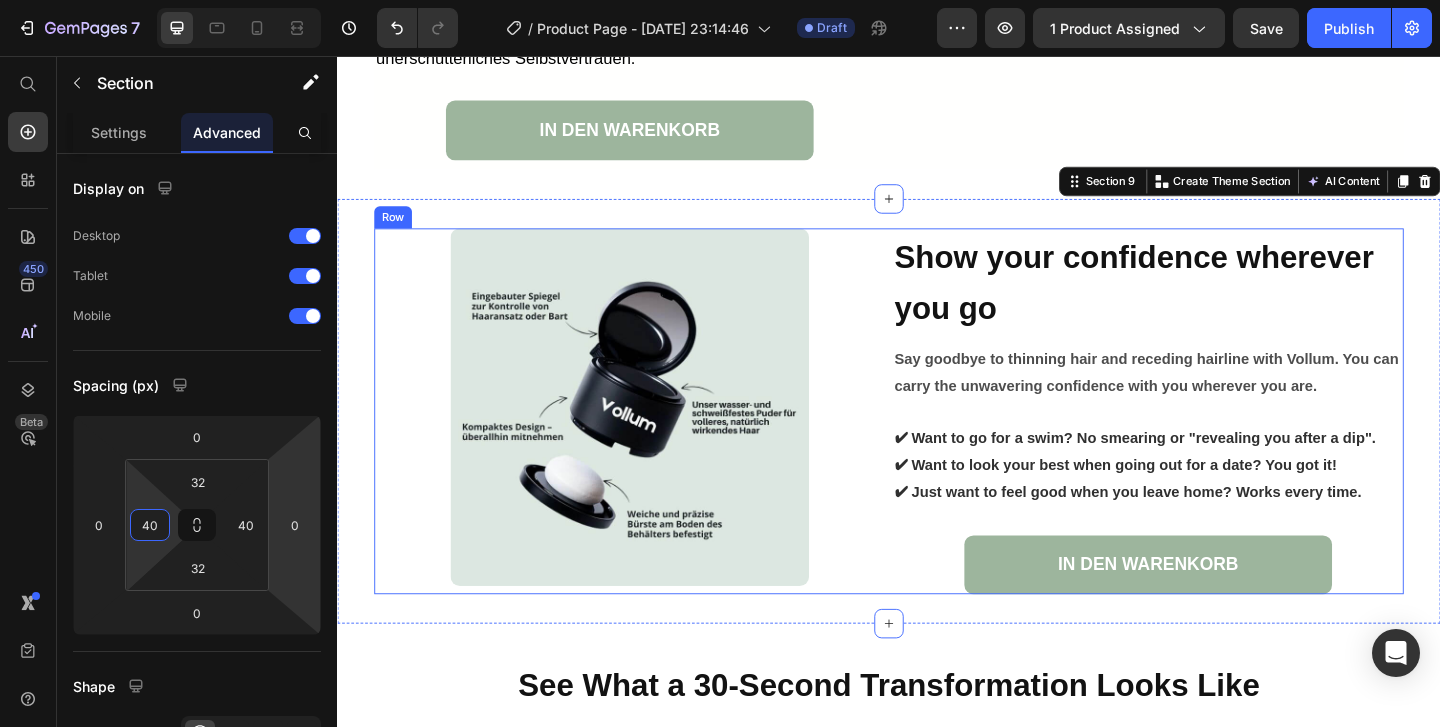 click on "Image" at bounding box center (655, 442) 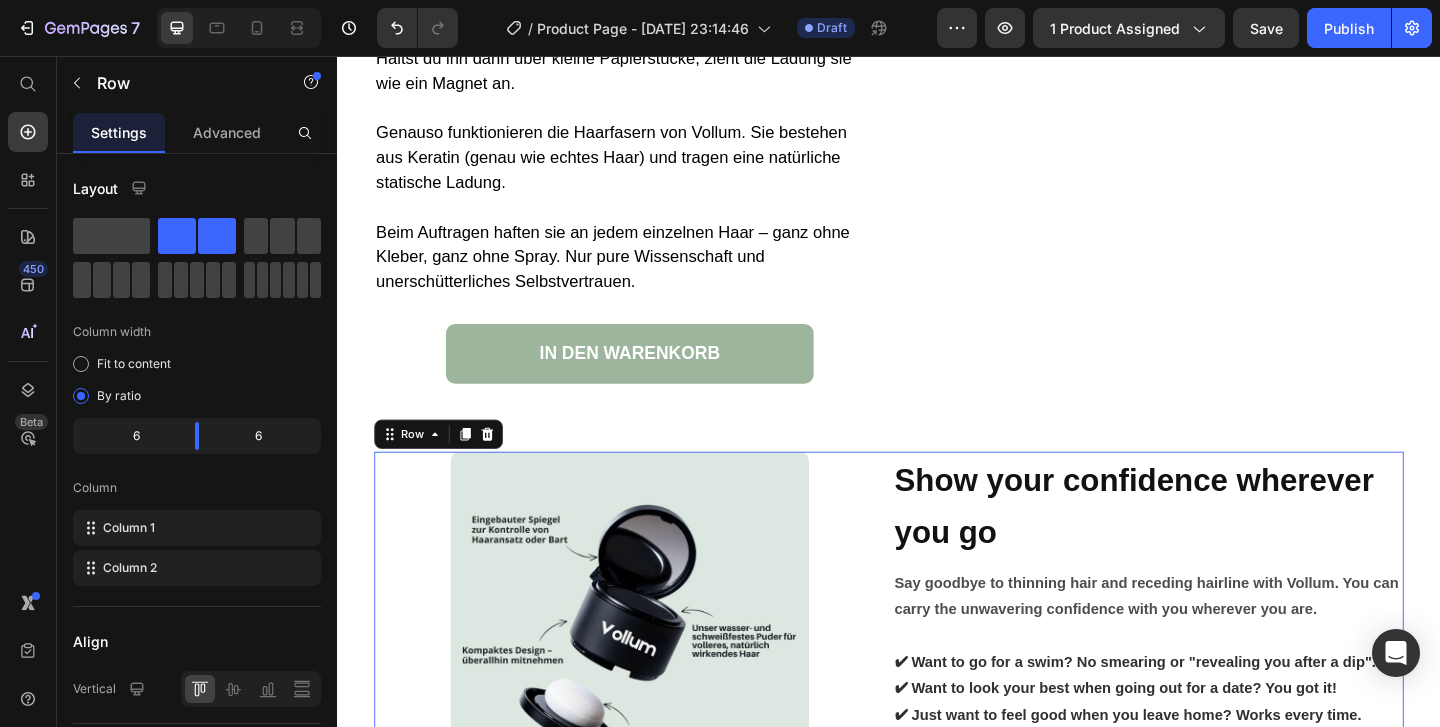 scroll, scrollTop: 4010, scrollLeft: 0, axis: vertical 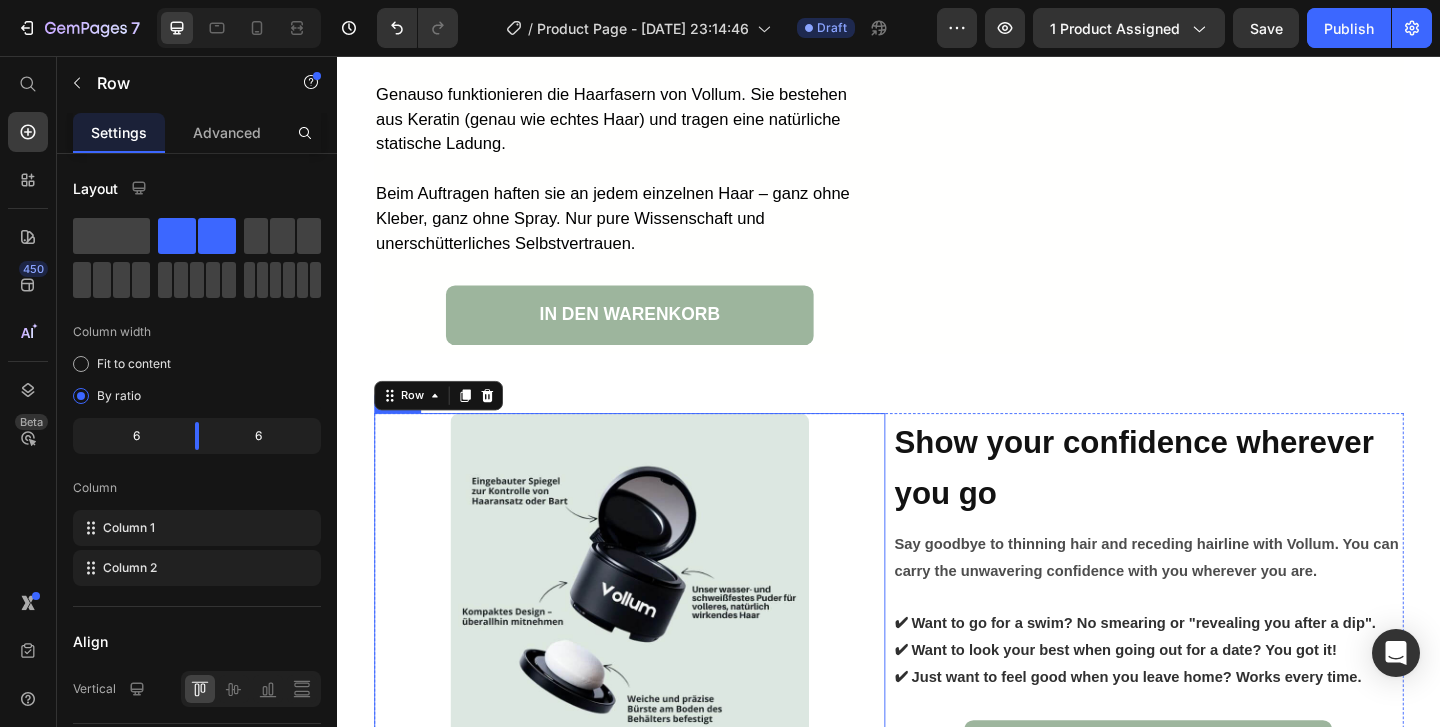 click at bounding box center [655, 638] 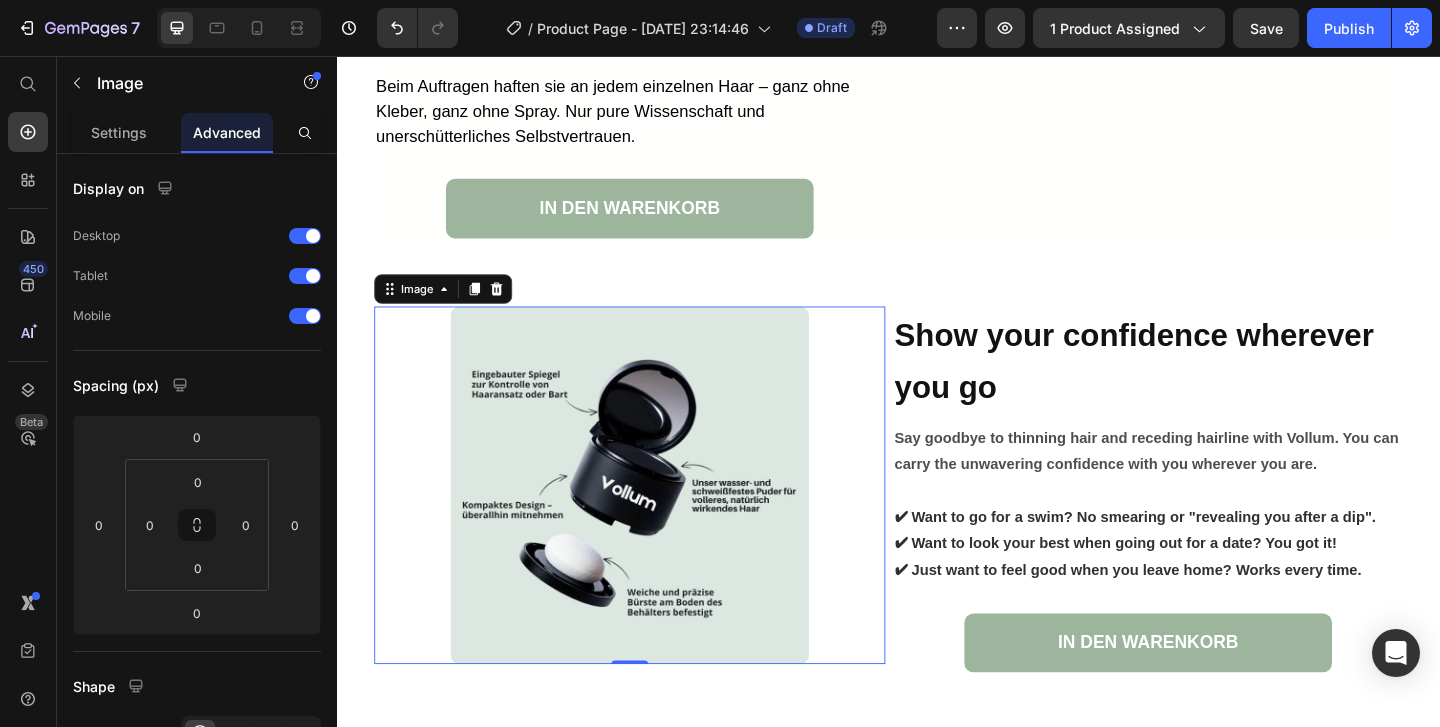 scroll, scrollTop: 4124, scrollLeft: 0, axis: vertical 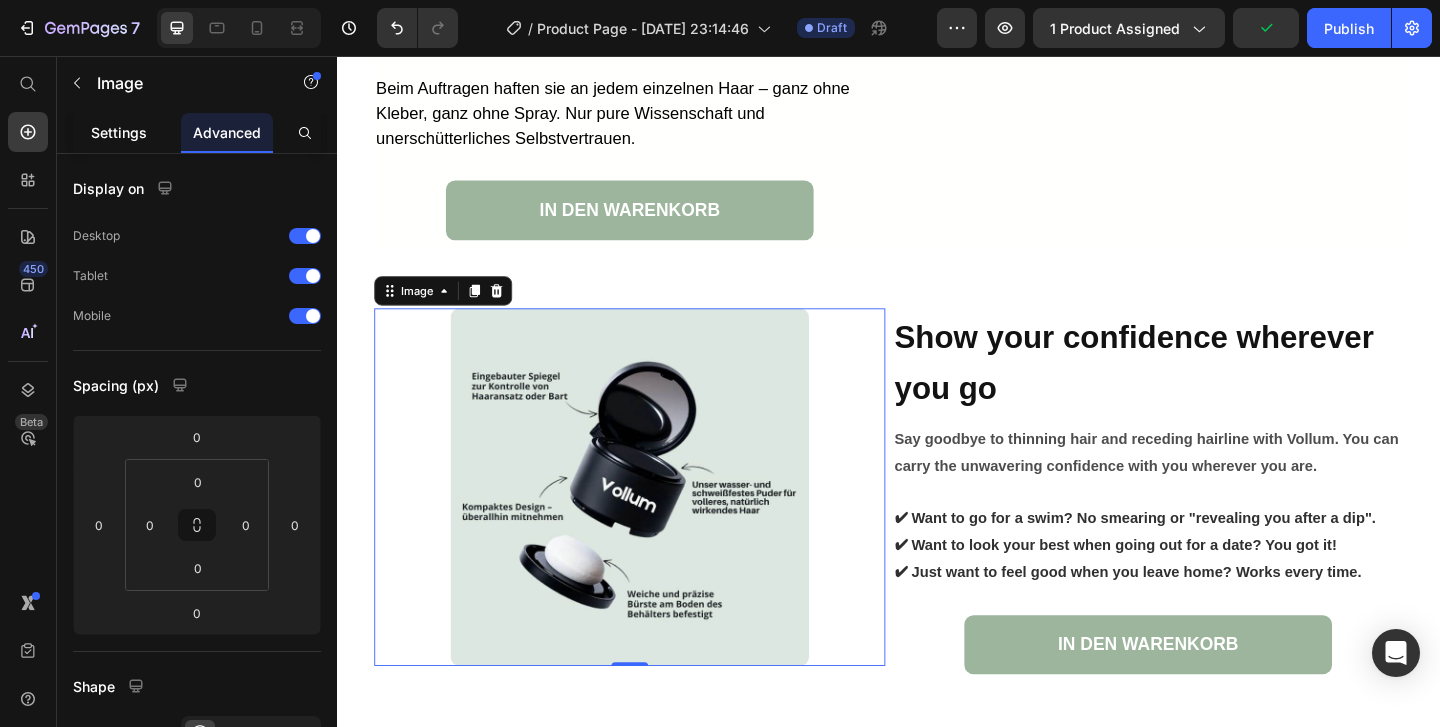 click on "Settings" at bounding box center (119, 132) 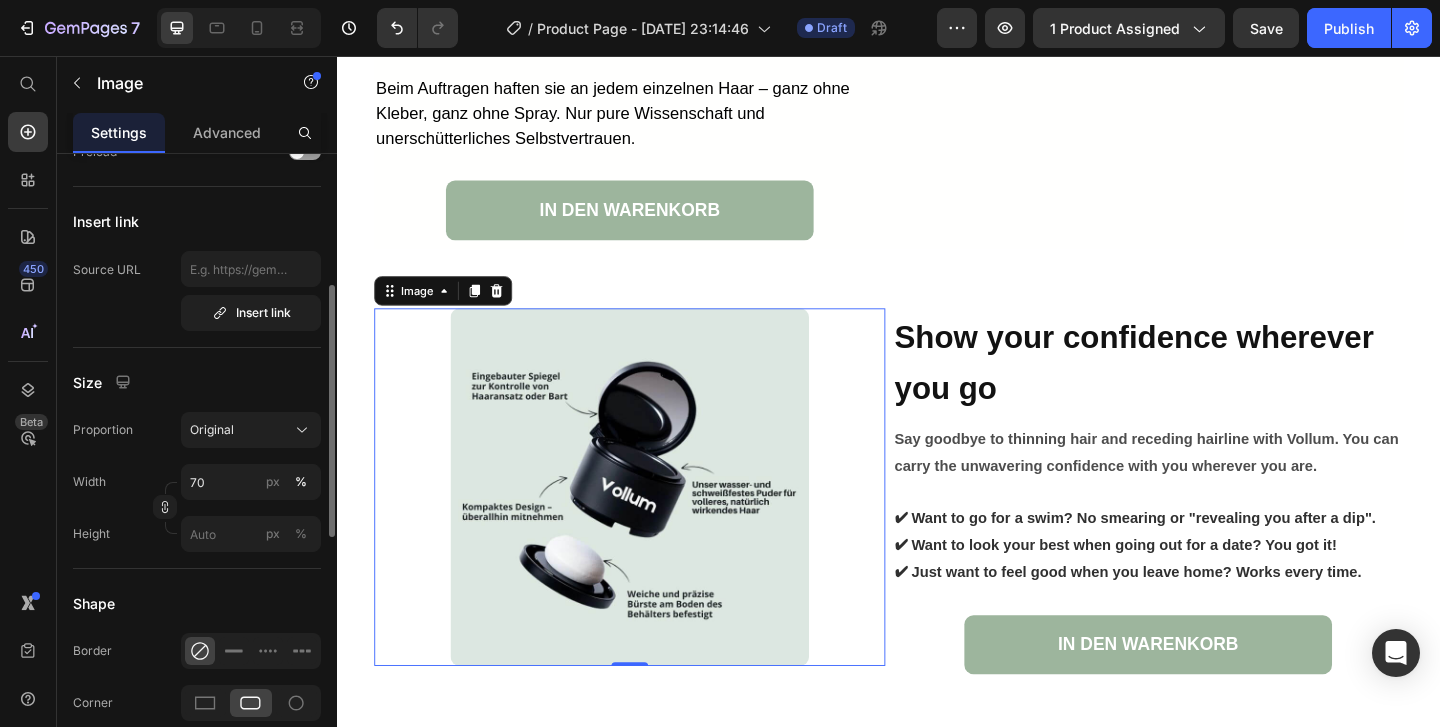 scroll, scrollTop: 367, scrollLeft: 0, axis: vertical 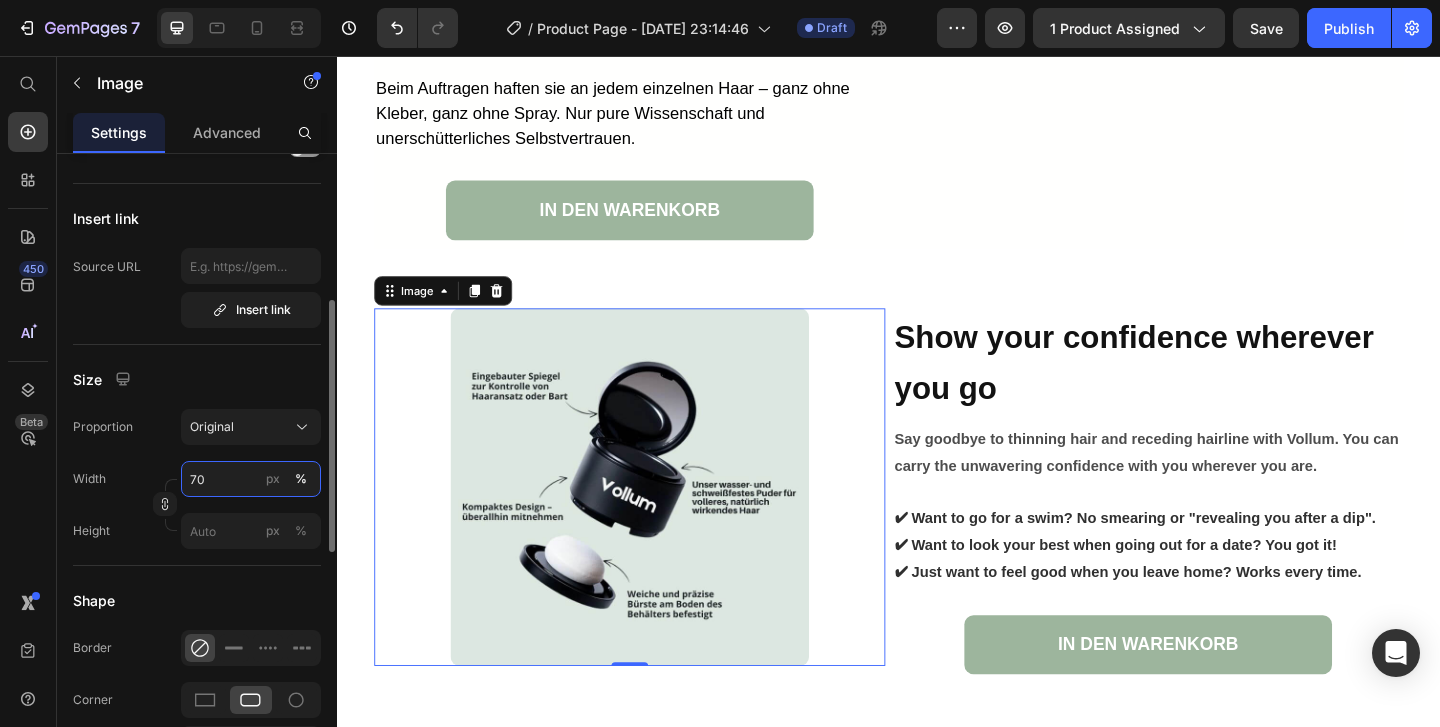 click on "70" at bounding box center [251, 479] 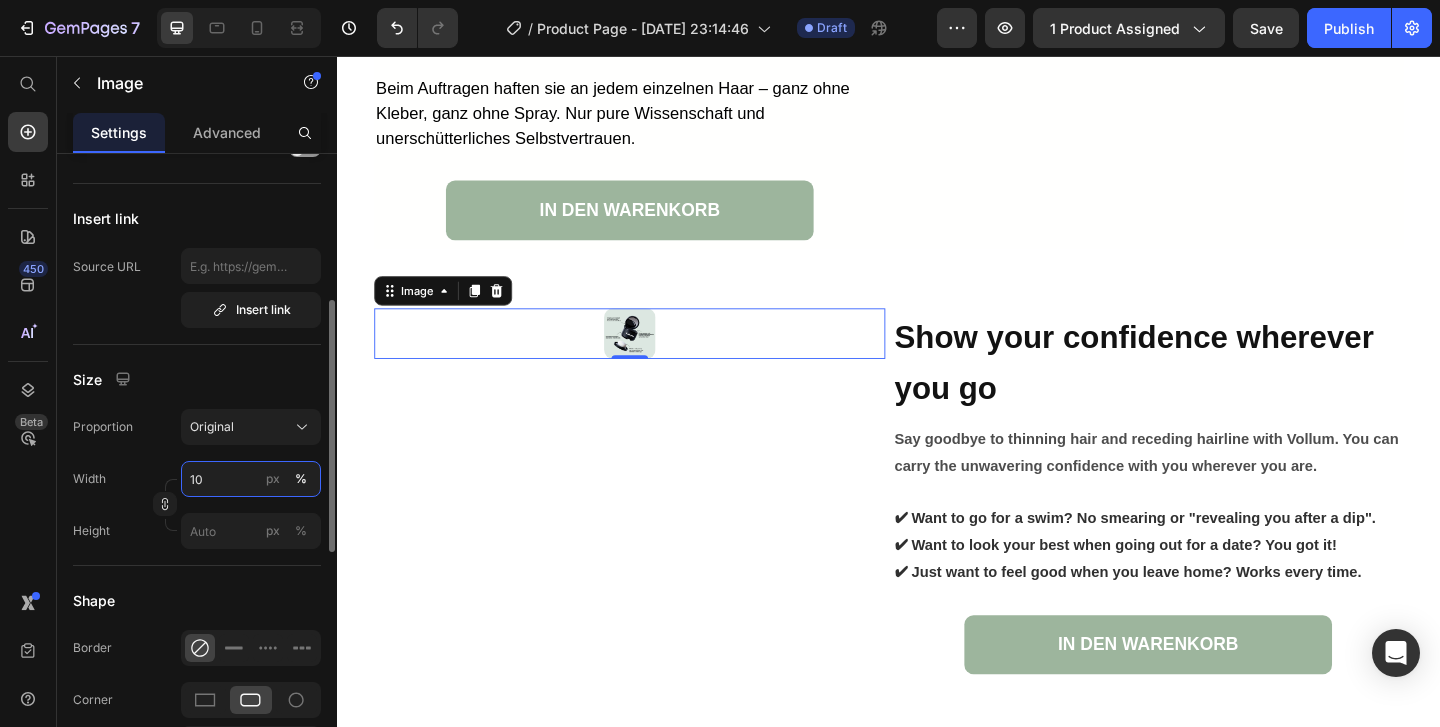 type on "100" 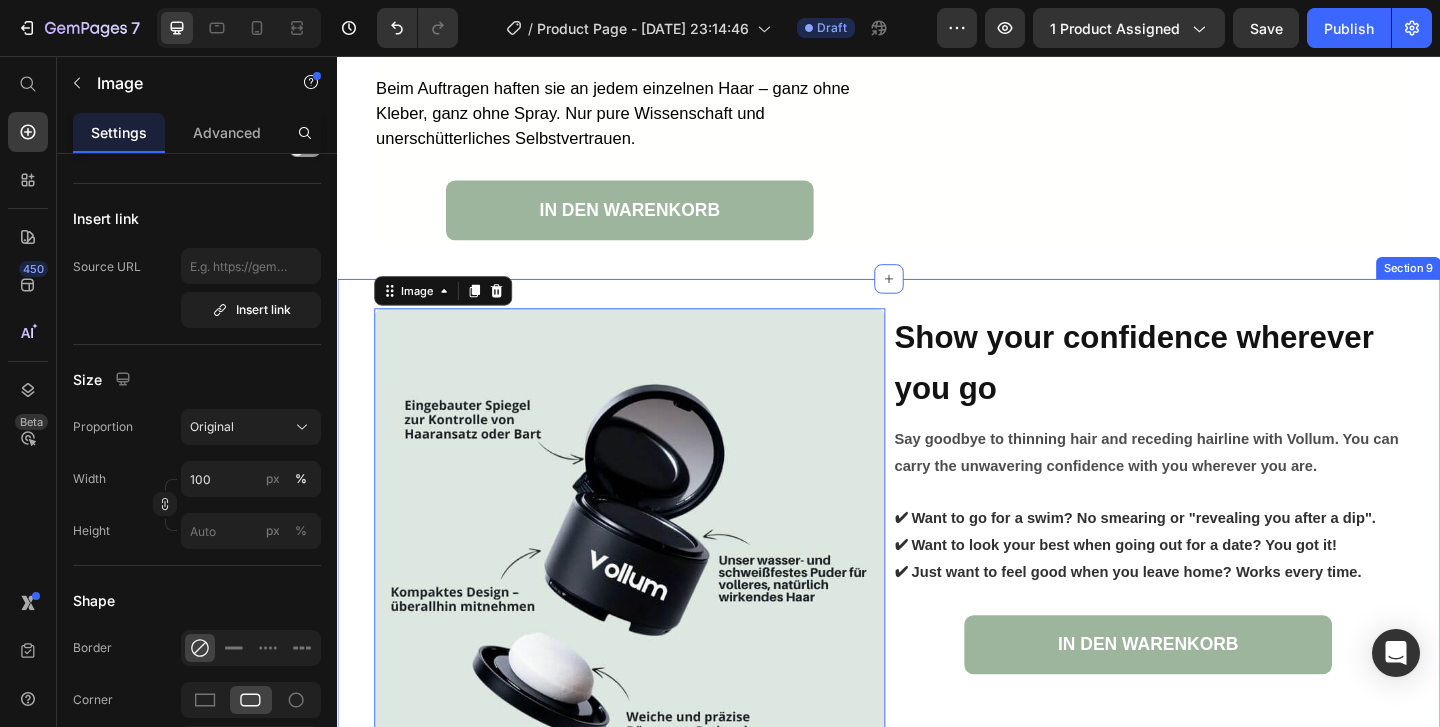 click on "Image   0 Show your confidence wherever you go Heading Say goodbye to thinning hair and receding hairline with Vollum. You can carry the unwavering confidence with you wherever you are.   ✔ Want to go for a swim? No smearing or "revealing you after a dip". ✔ Want to look your best when going out for a date? You got it! ✔ Just want to feel good when you leave home? Works every time. Text Block IN DEN WARENKORB Button Row Section 9" at bounding box center (937, 608) 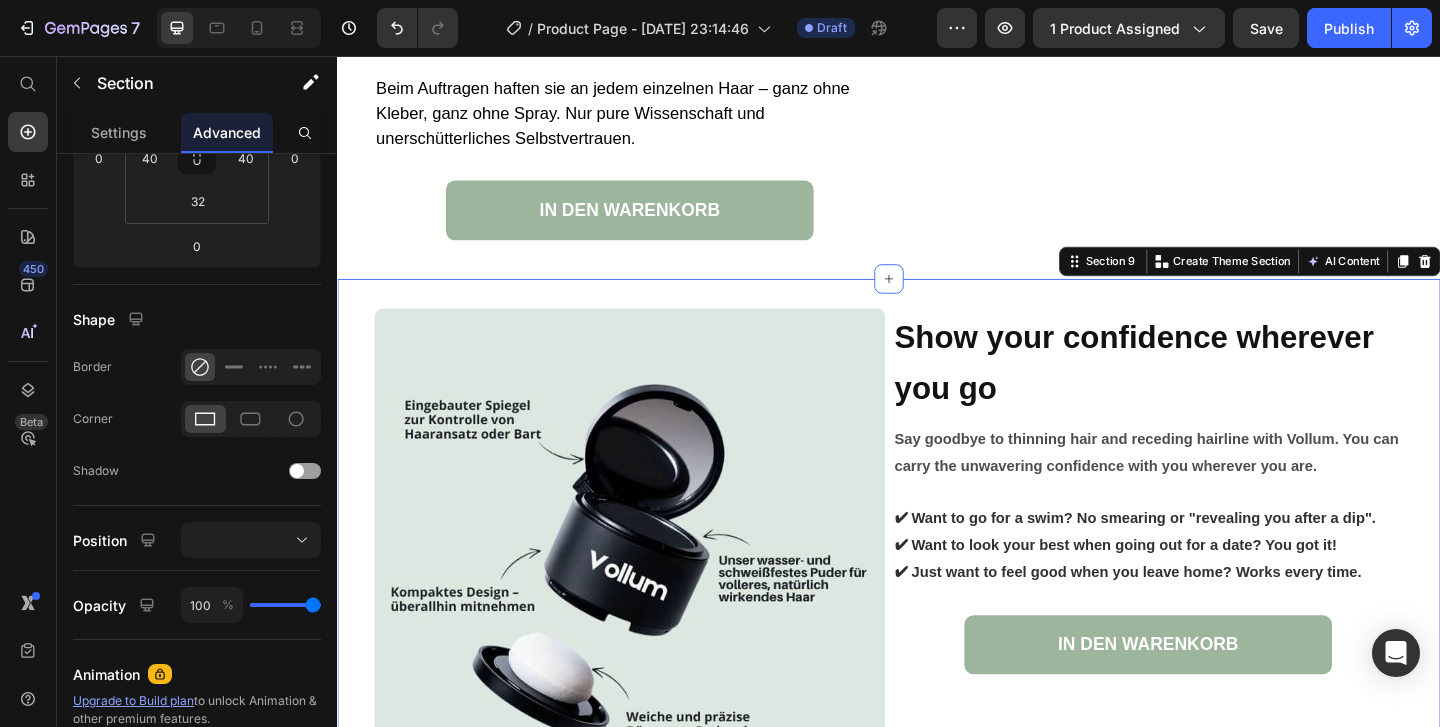 scroll, scrollTop: 0, scrollLeft: 0, axis: both 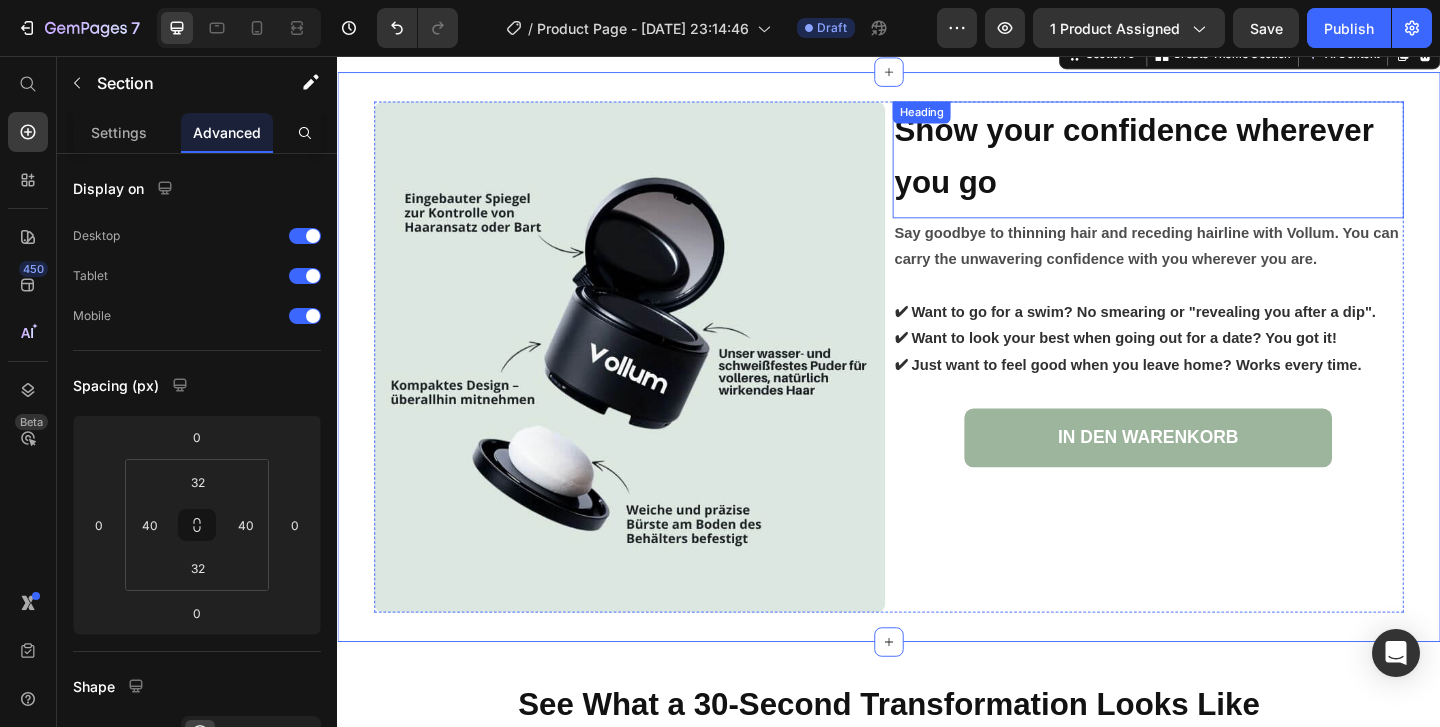 click on "Show your confidence wherever you go" at bounding box center (1219, 163) 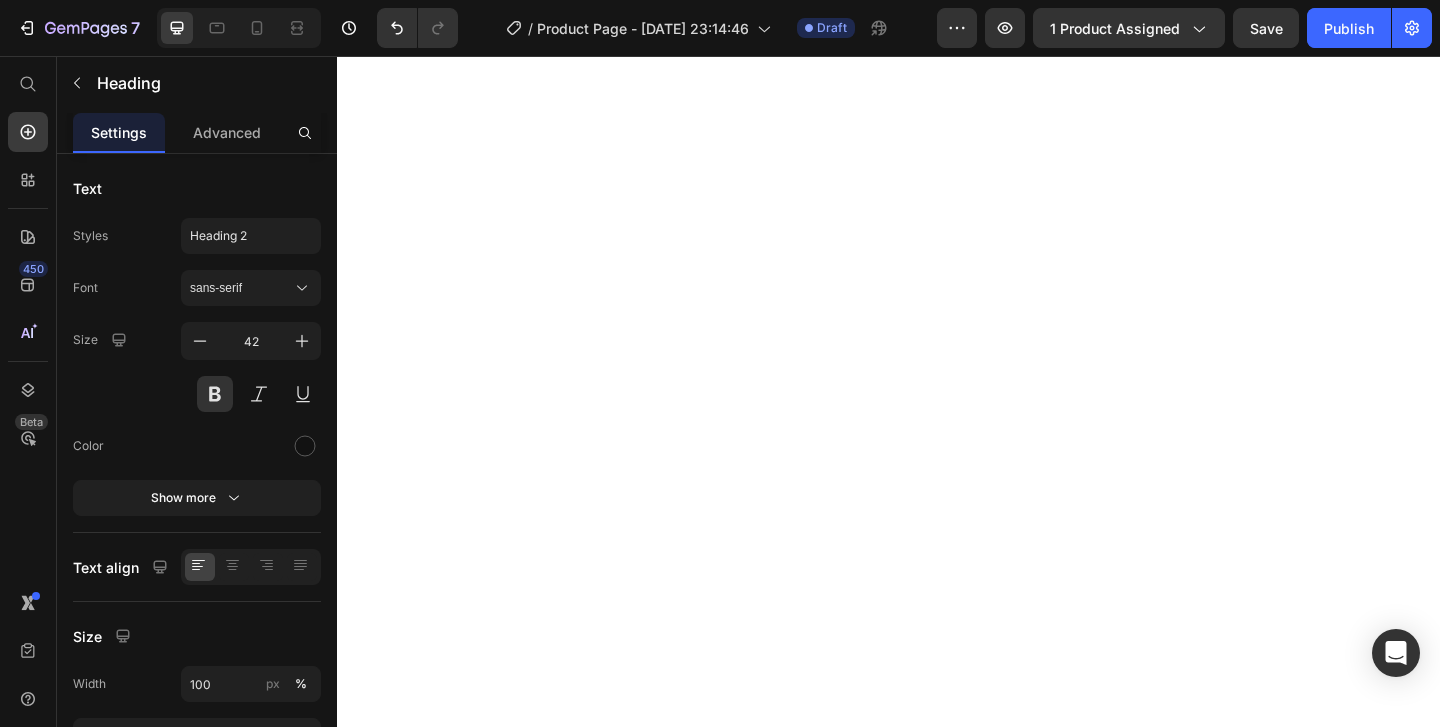 scroll, scrollTop: 0, scrollLeft: 0, axis: both 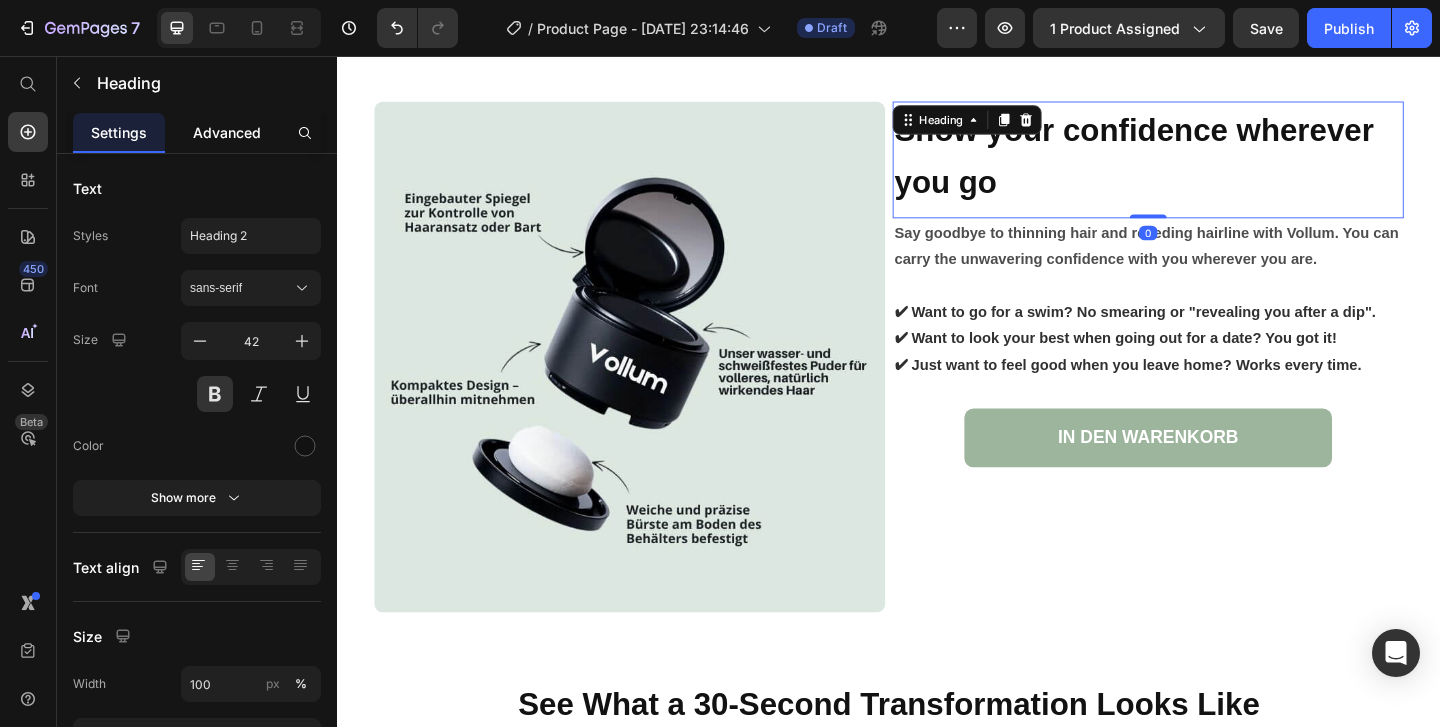click on "Advanced" at bounding box center (227, 132) 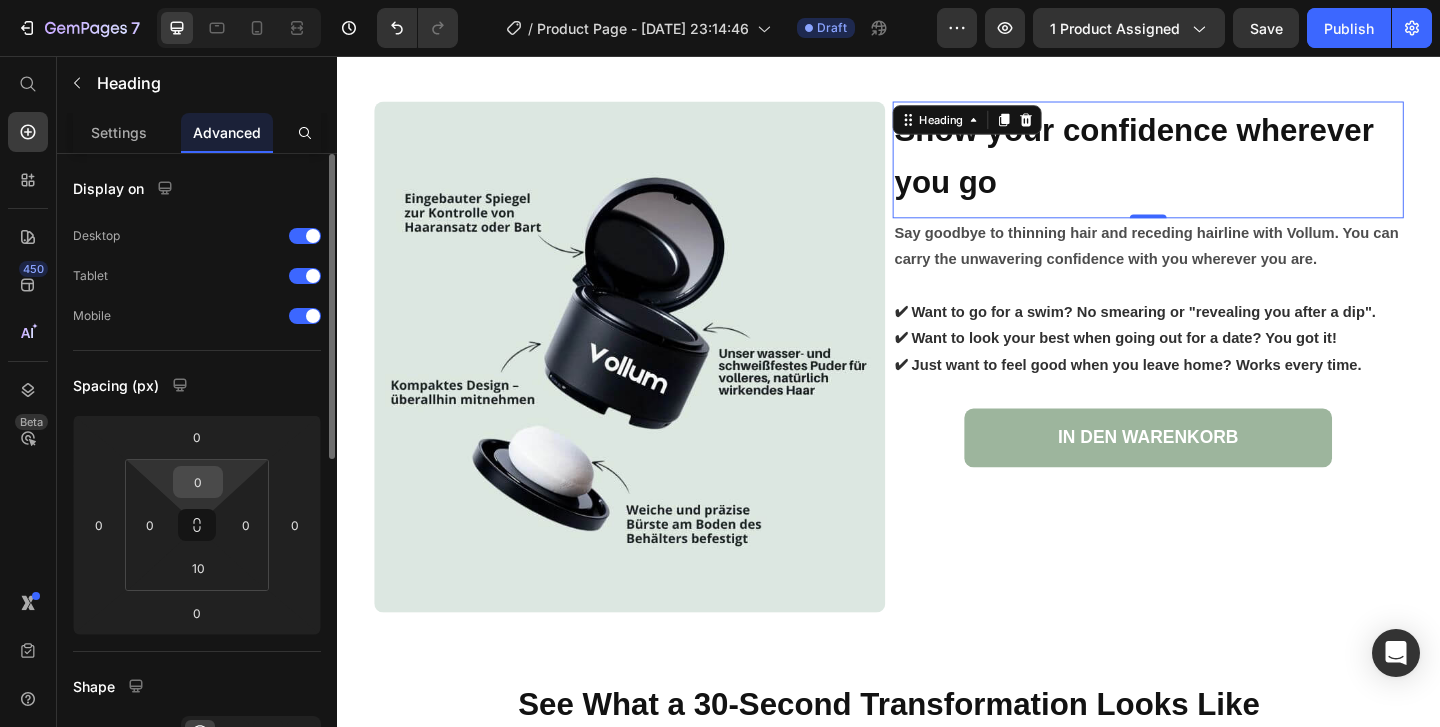 click on "0" at bounding box center [198, 482] 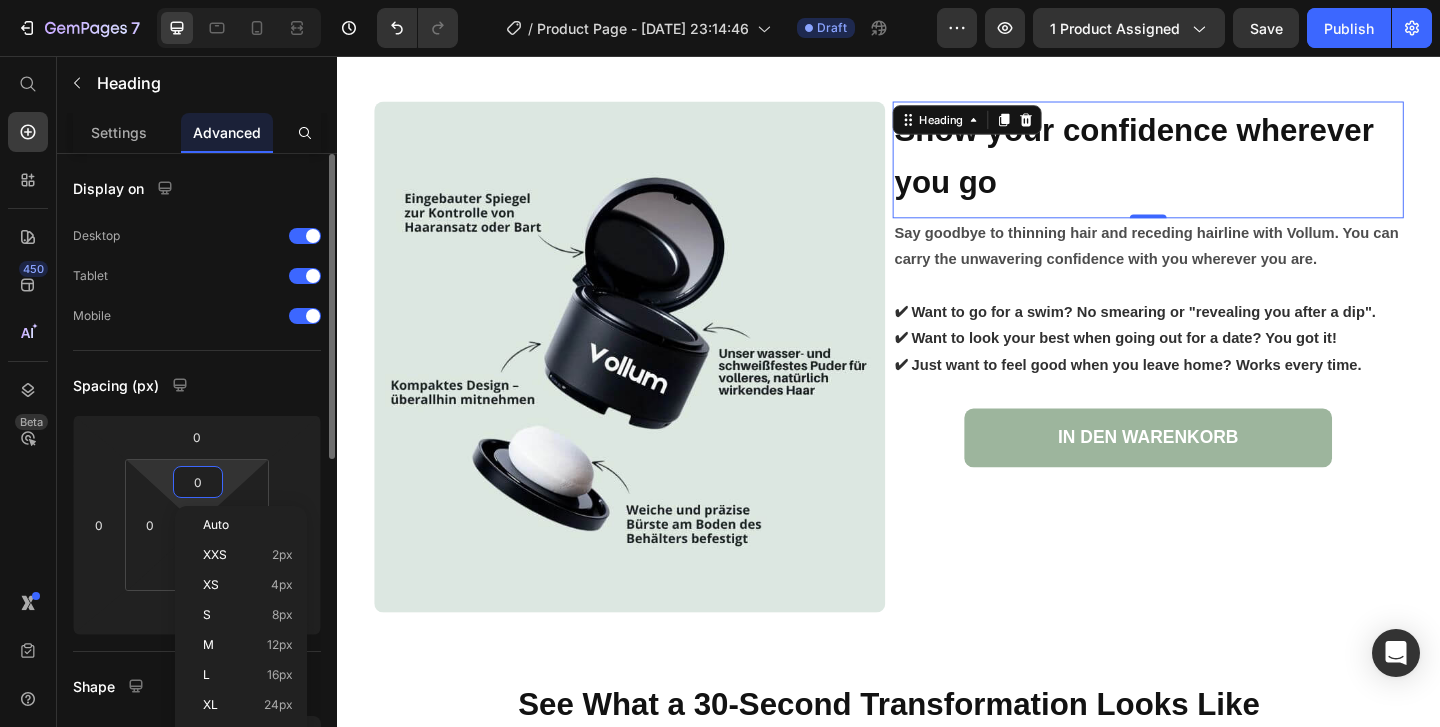 click on "0" at bounding box center [198, 482] 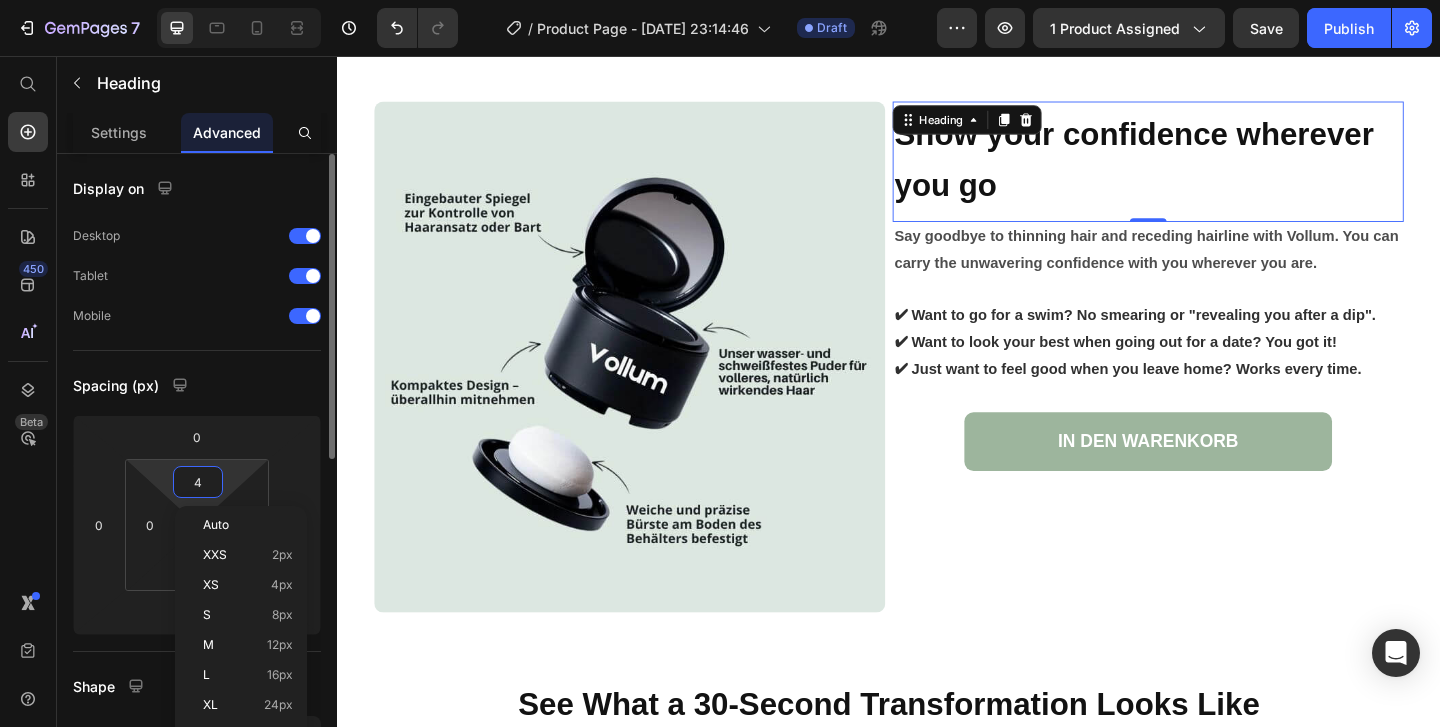 type on "40" 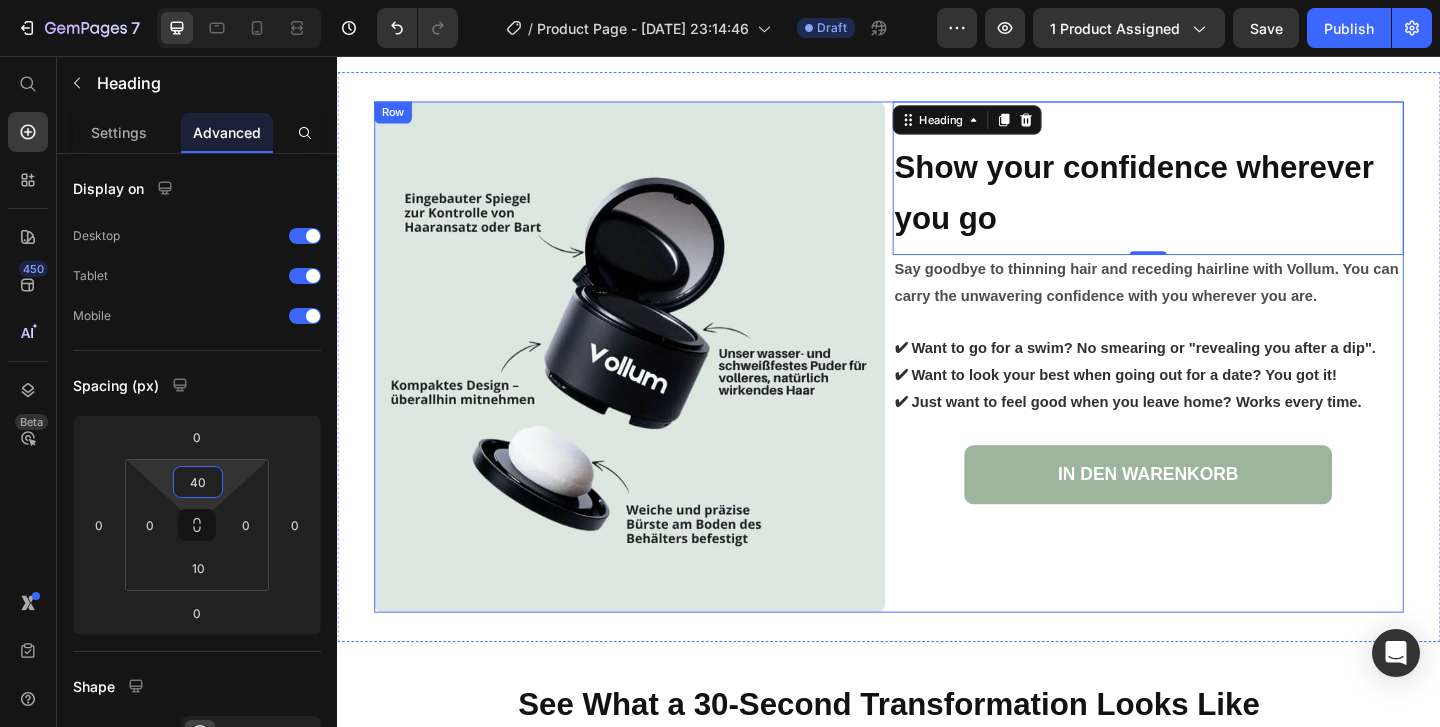 click on "Show your confidence wherever you go Heading   0 Say goodbye to thinning hair and receding hairline with Vollum. You can carry the unwavering confidence with you wherever you are.   ✔ Want to go for a swim? No smearing or "revealing you after a dip". ✔ Want to look your best when going out for a date? You got it! ✔ Just want to feel good when you leave home? Works every time. Text Block IN DEN WARENKORB Button" at bounding box center (1219, 383) 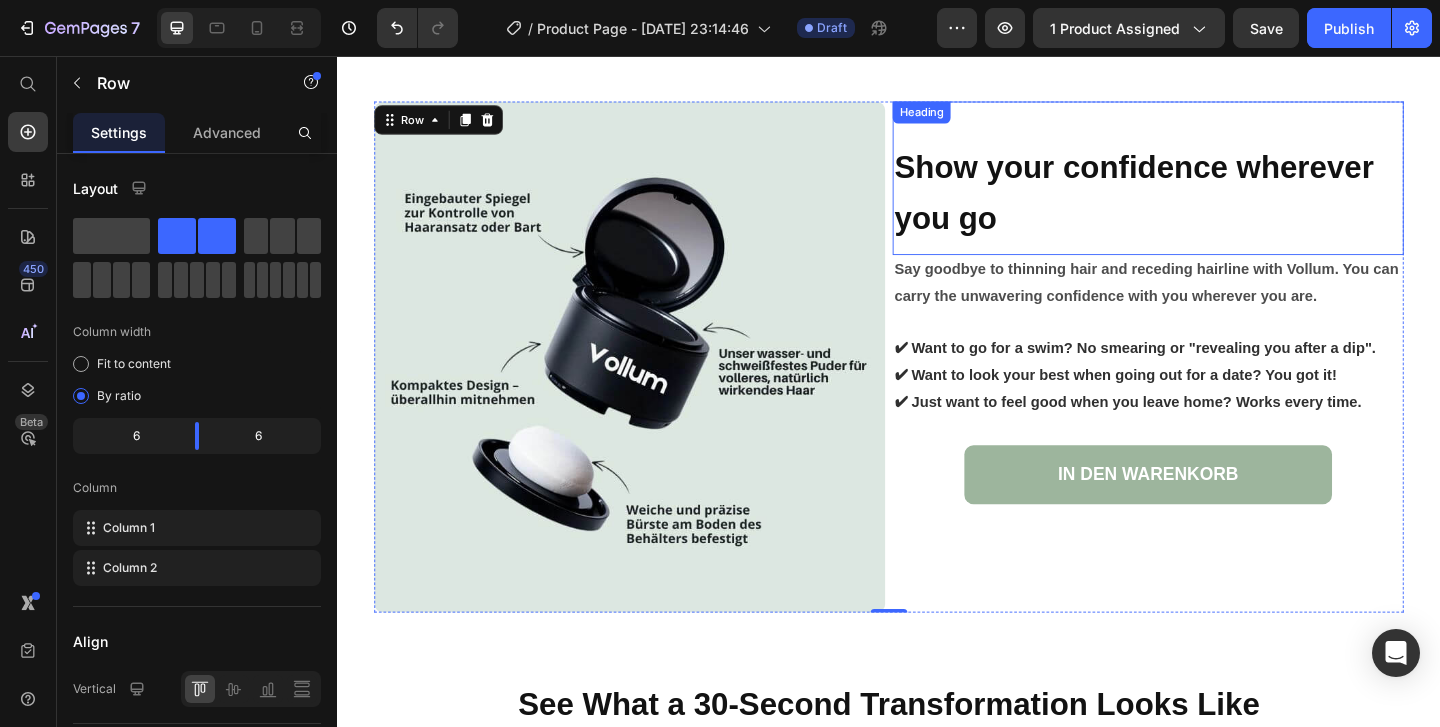 click on "Show your confidence wherever you go" at bounding box center [1219, 203] 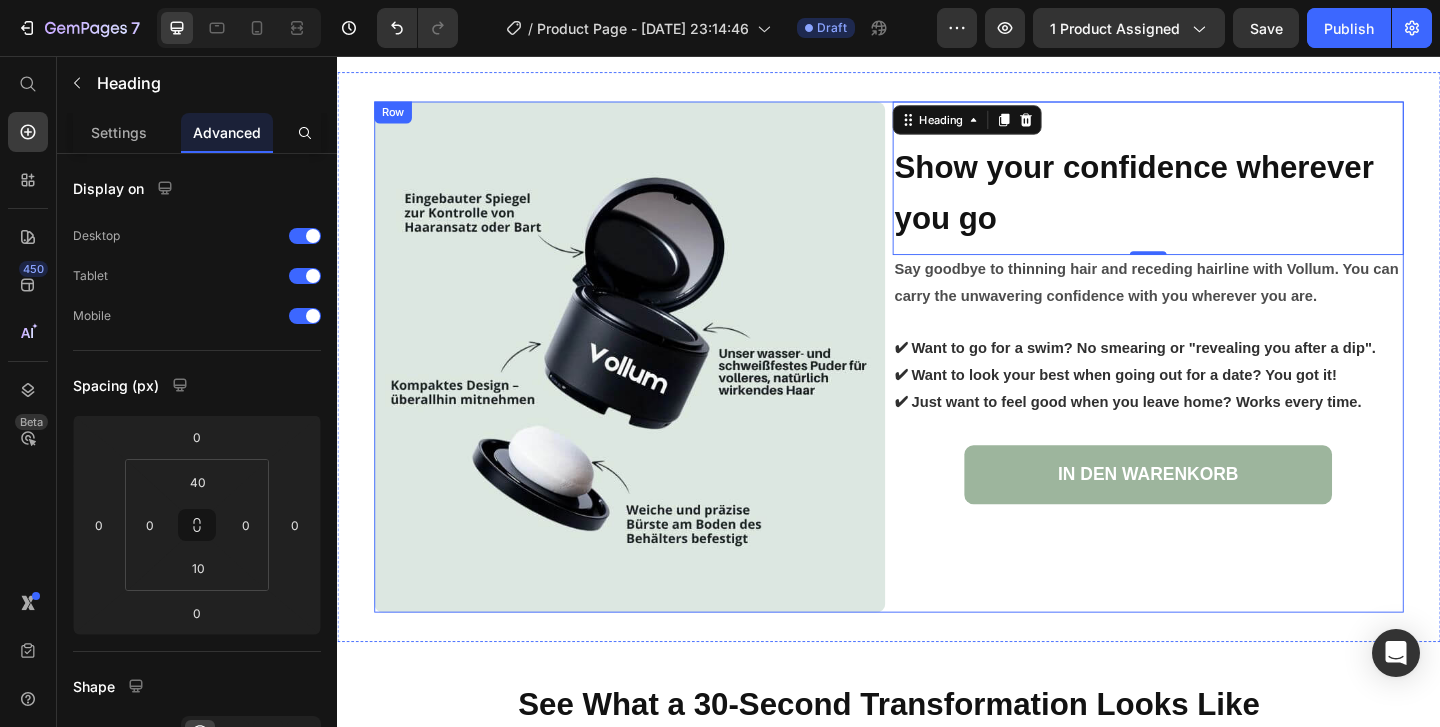 click on "Show your confidence wherever you go Heading   0 Say goodbye to thinning hair and receding hairline with Vollum. You can carry the unwavering confidence with you wherever you are.   ✔ Want to go for a swim? No smearing or "revealing you after a dip". ✔ Want to look your best when going out for a date? You got it! ✔ Just want to feel good when you leave home? Works every time. Text Block IN DEN WARENKORB Button" at bounding box center [1219, 383] 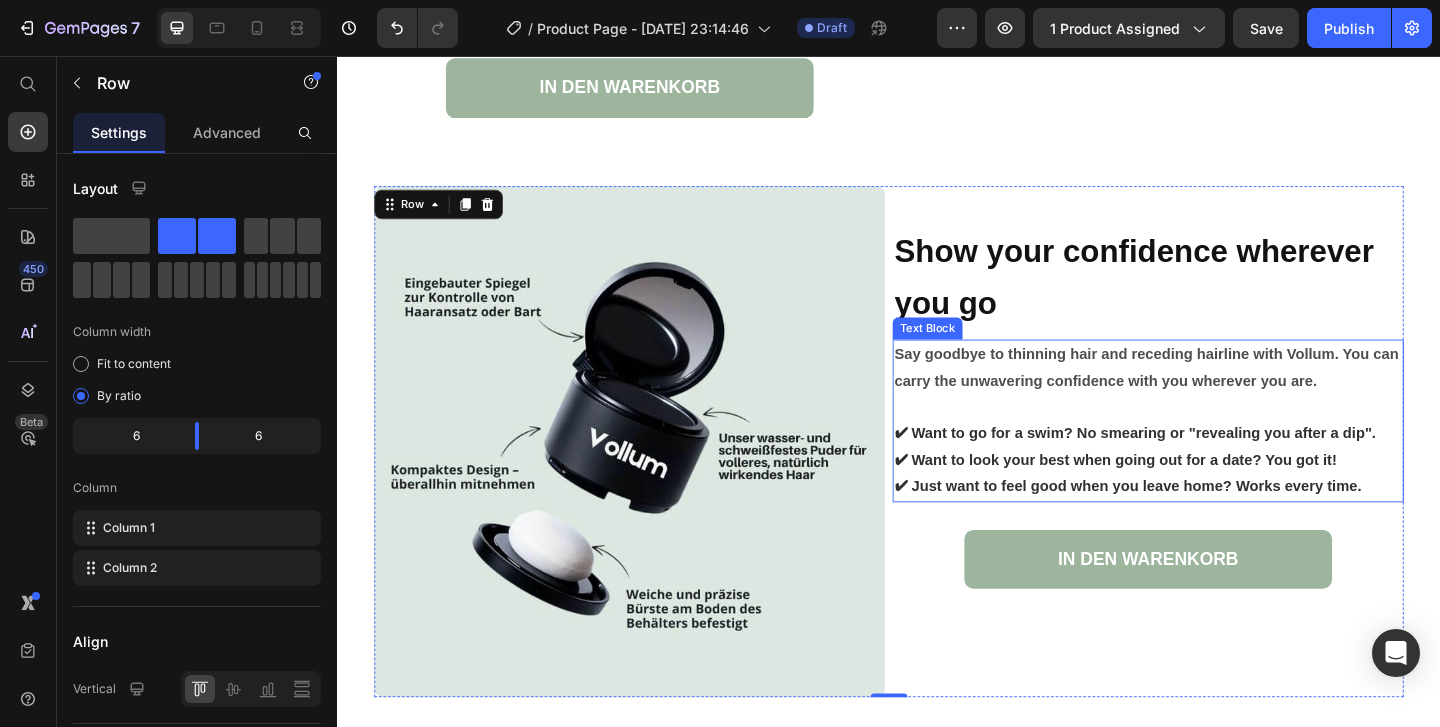scroll, scrollTop: 4256, scrollLeft: 0, axis: vertical 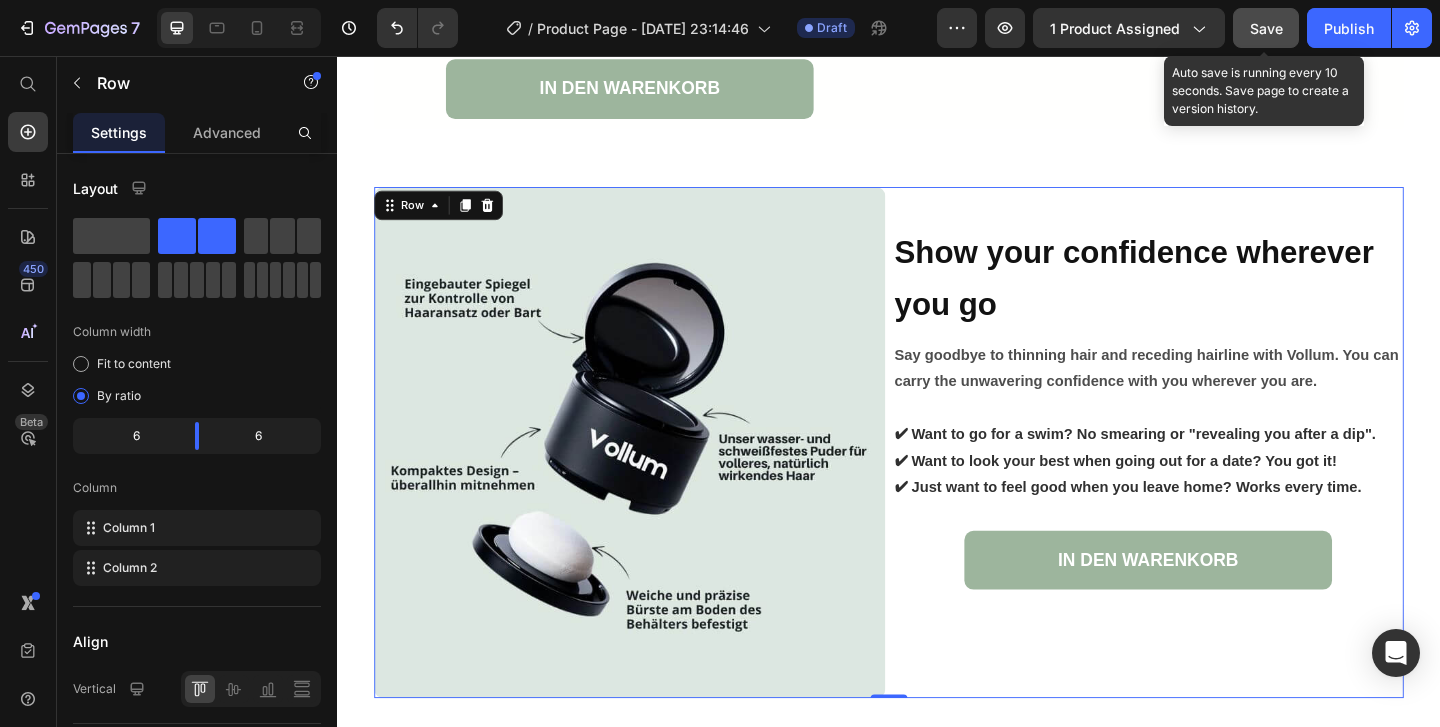 click on "Save" 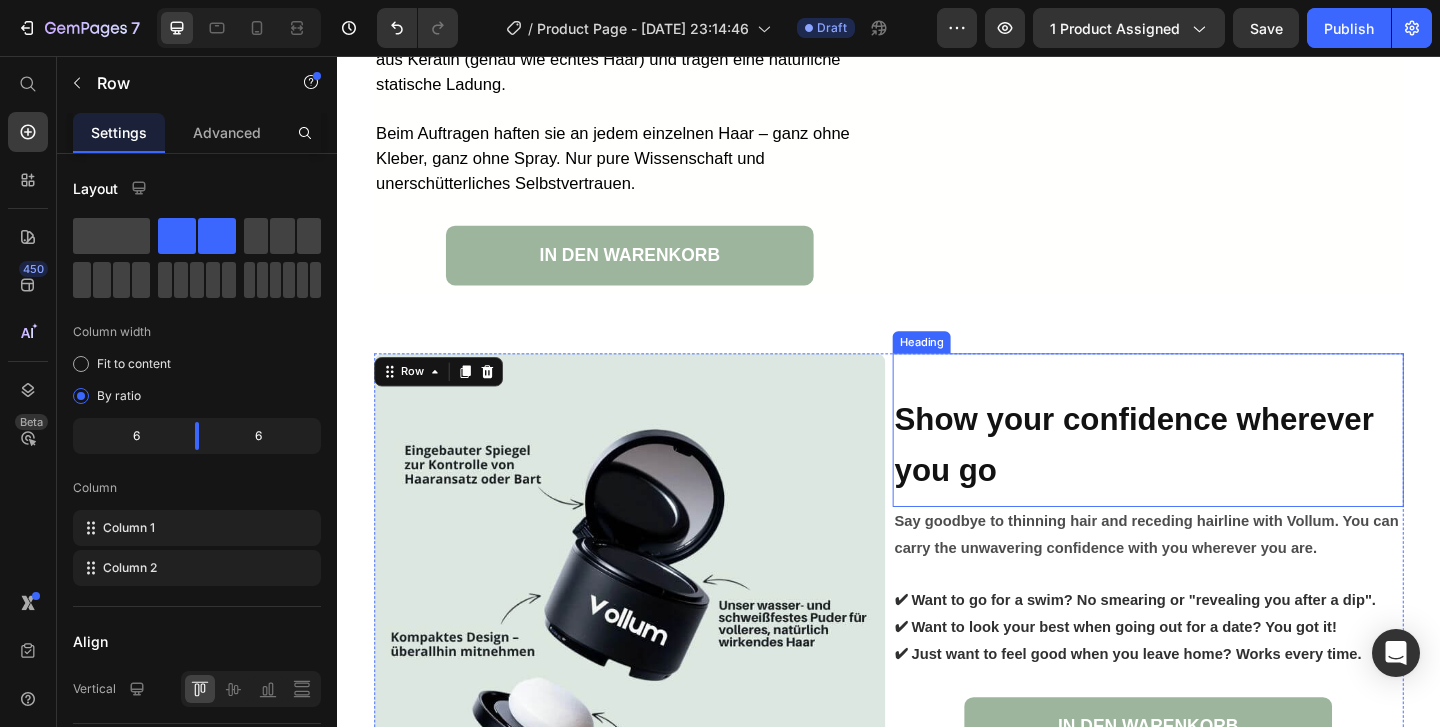 scroll, scrollTop: 4106, scrollLeft: 0, axis: vertical 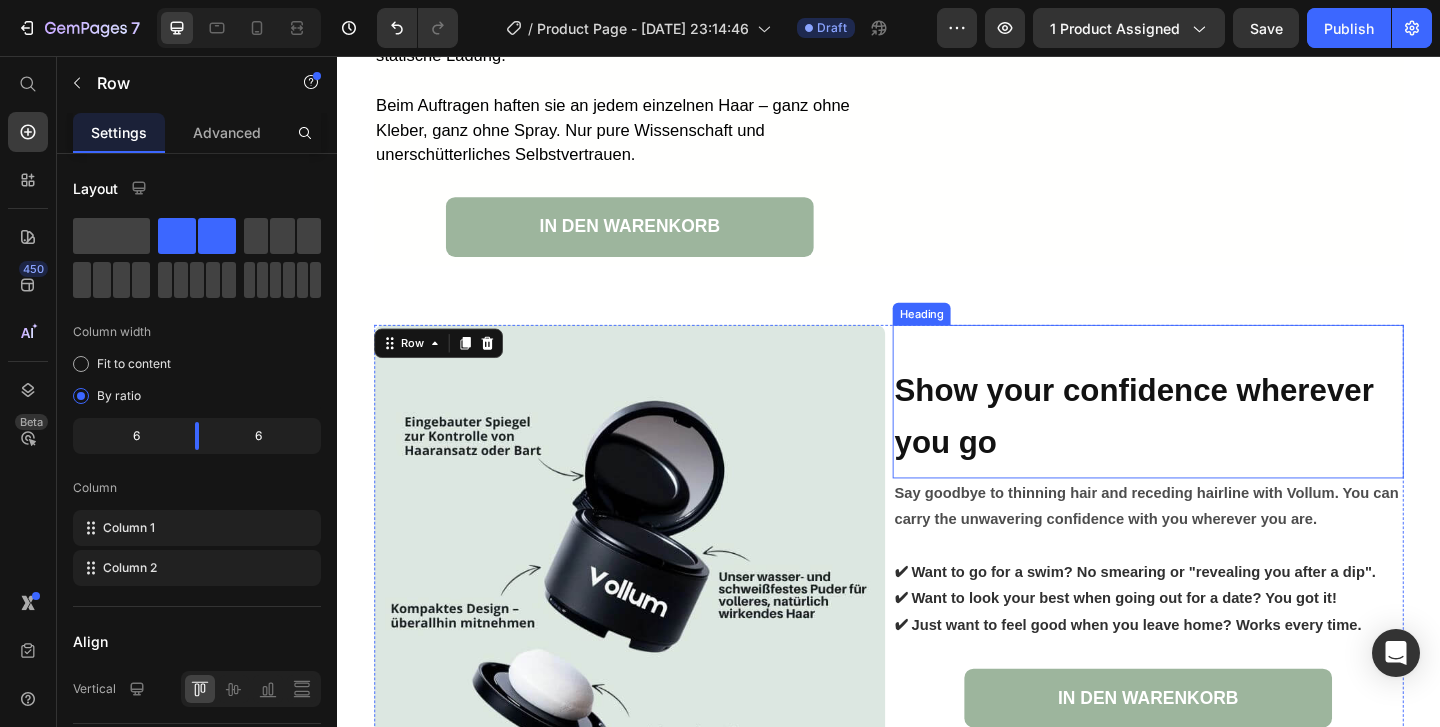 click on "Show your confidence wherever you go" at bounding box center [1219, 446] 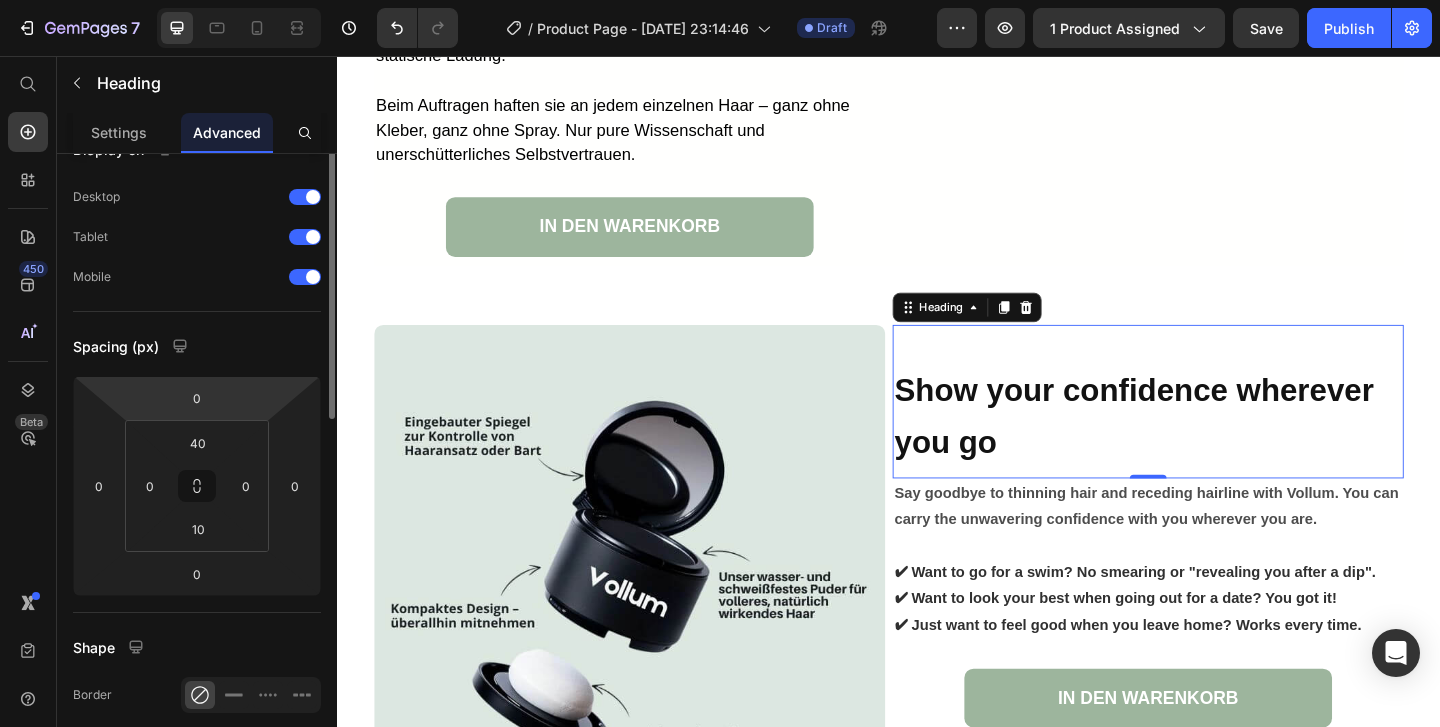 scroll, scrollTop: 0, scrollLeft: 0, axis: both 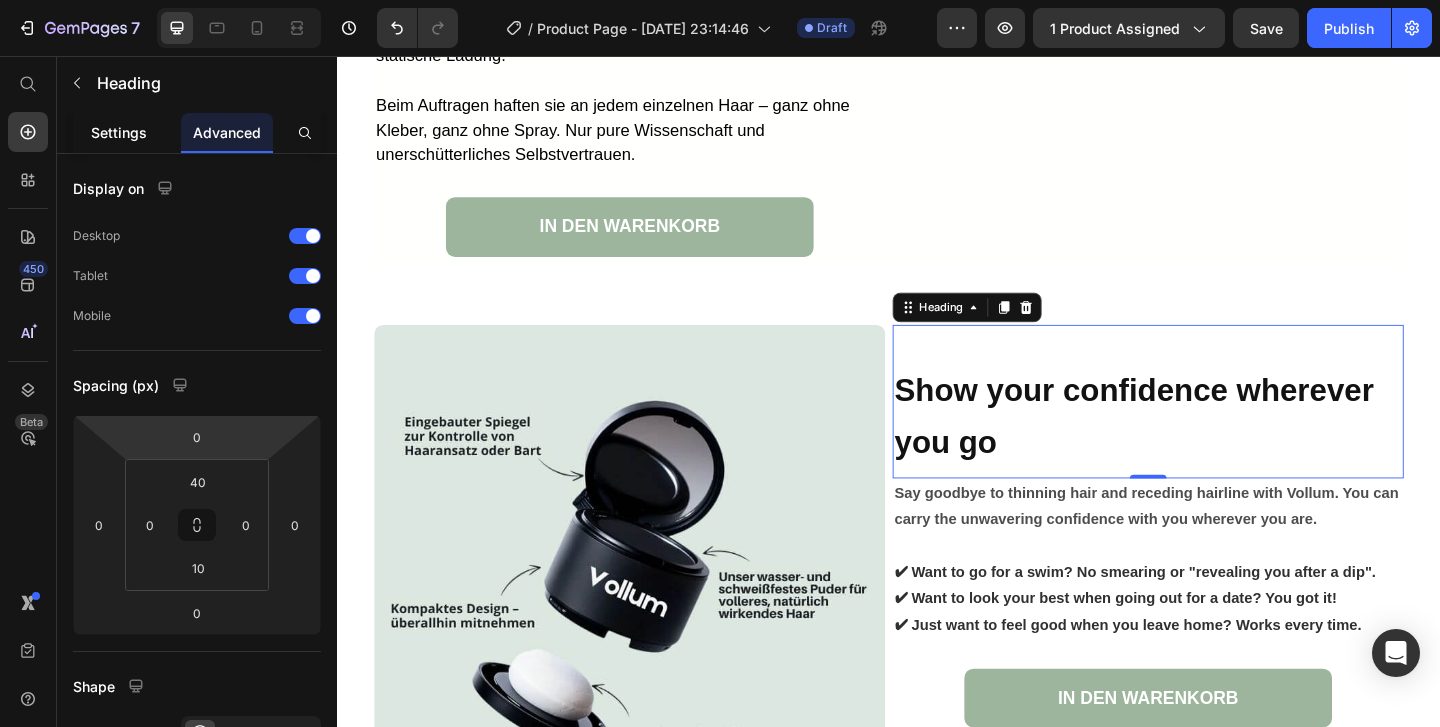 click on "Settings" 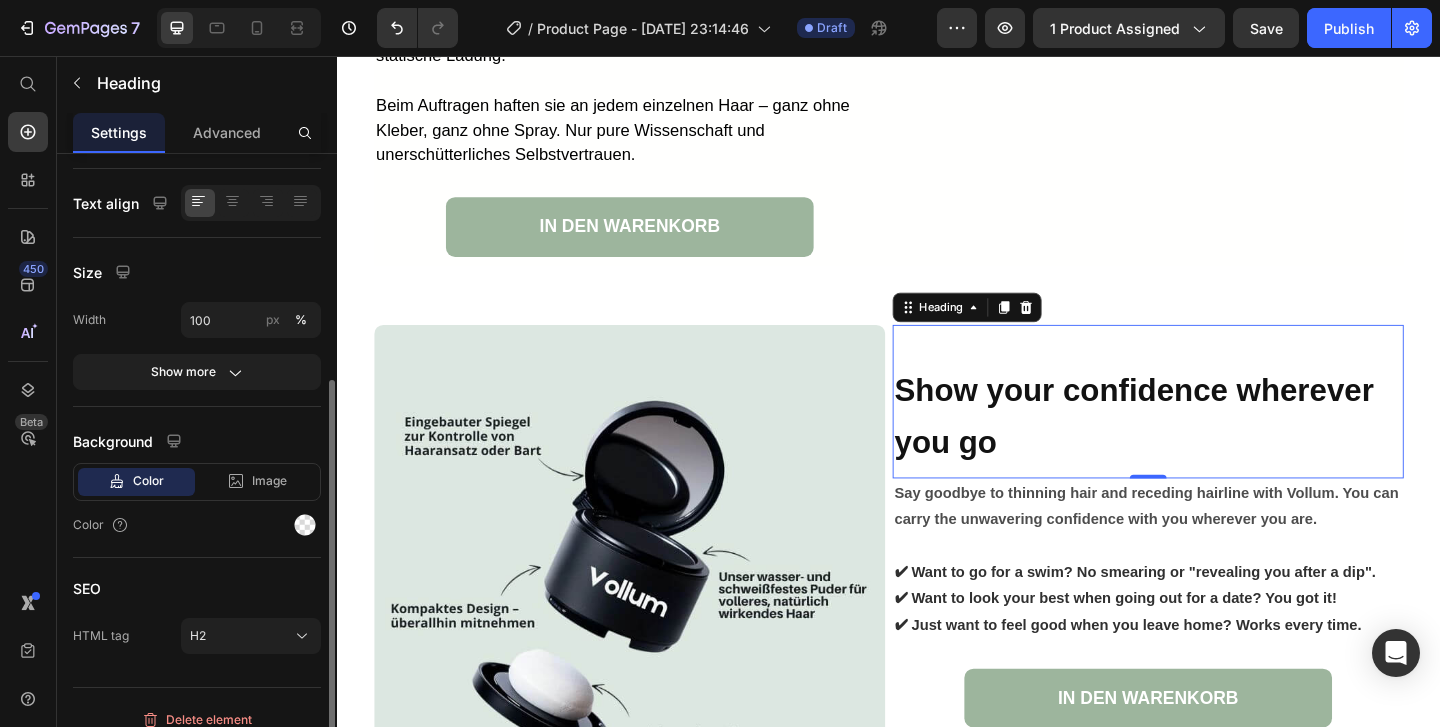 scroll, scrollTop: 322, scrollLeft: 0, axis: vertical 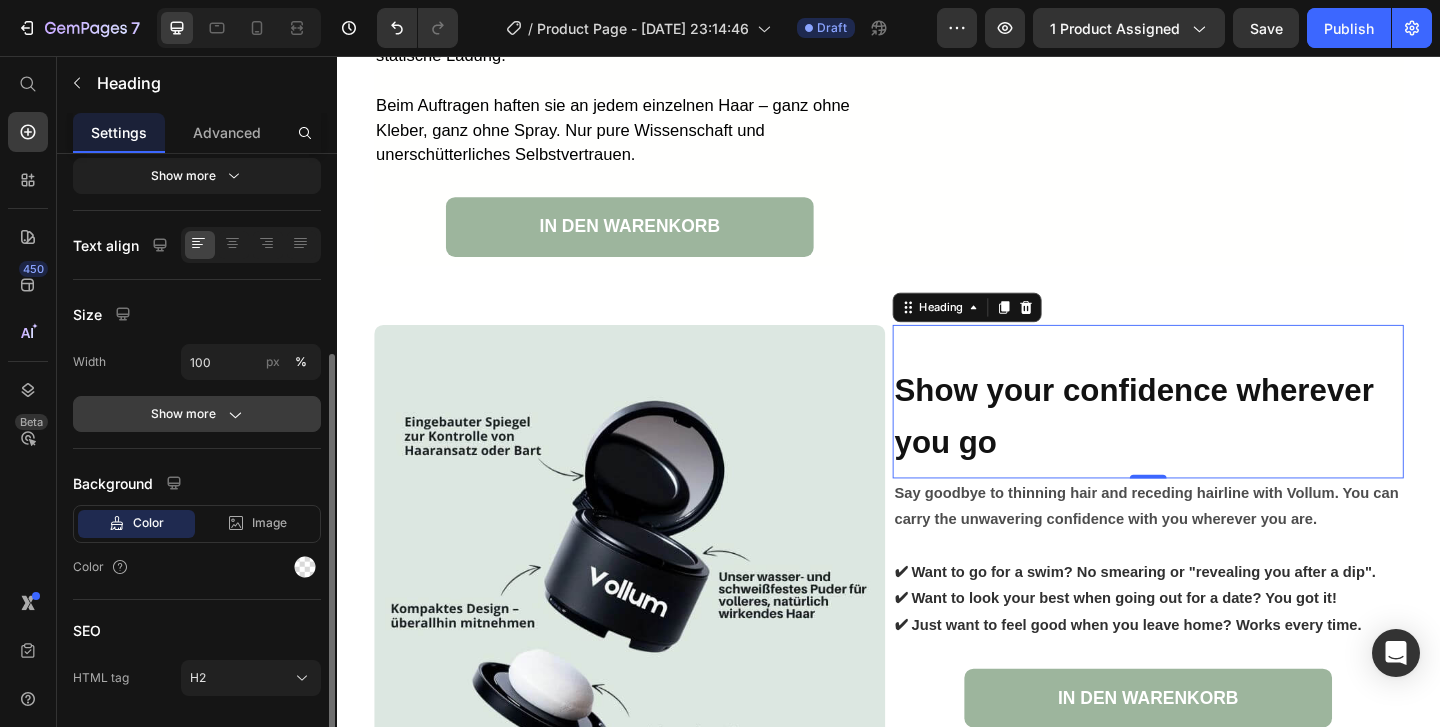 click 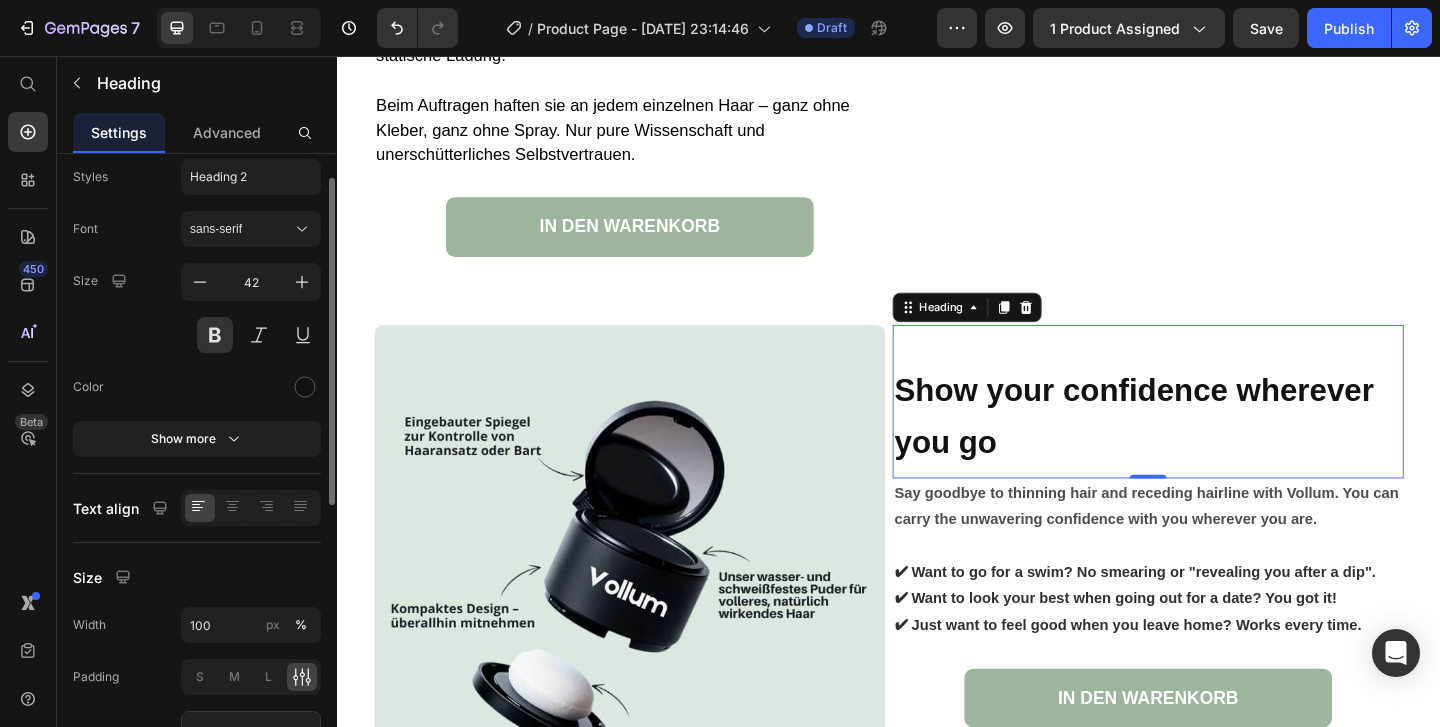 scroll, scrollTop: 0, scrollLeft: 0, axis: both 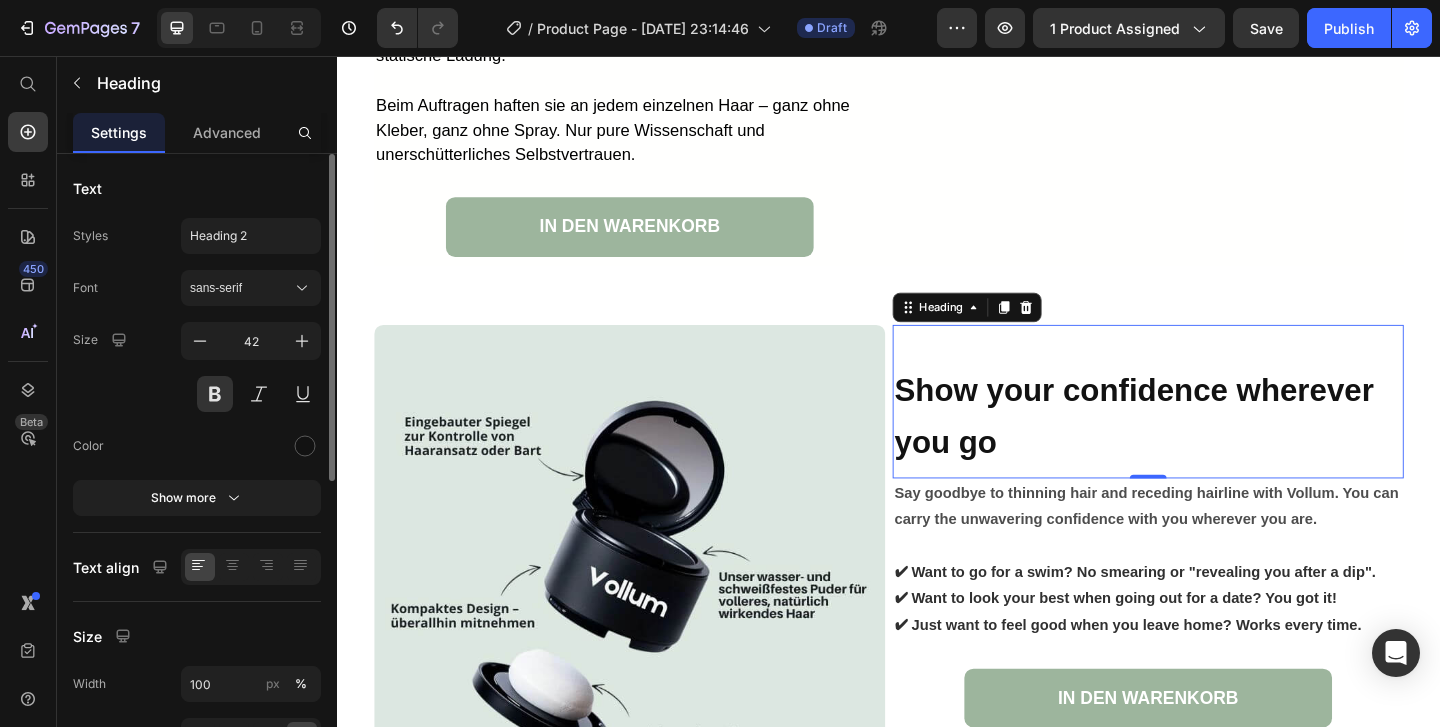 click at bounding box center [251, 446] 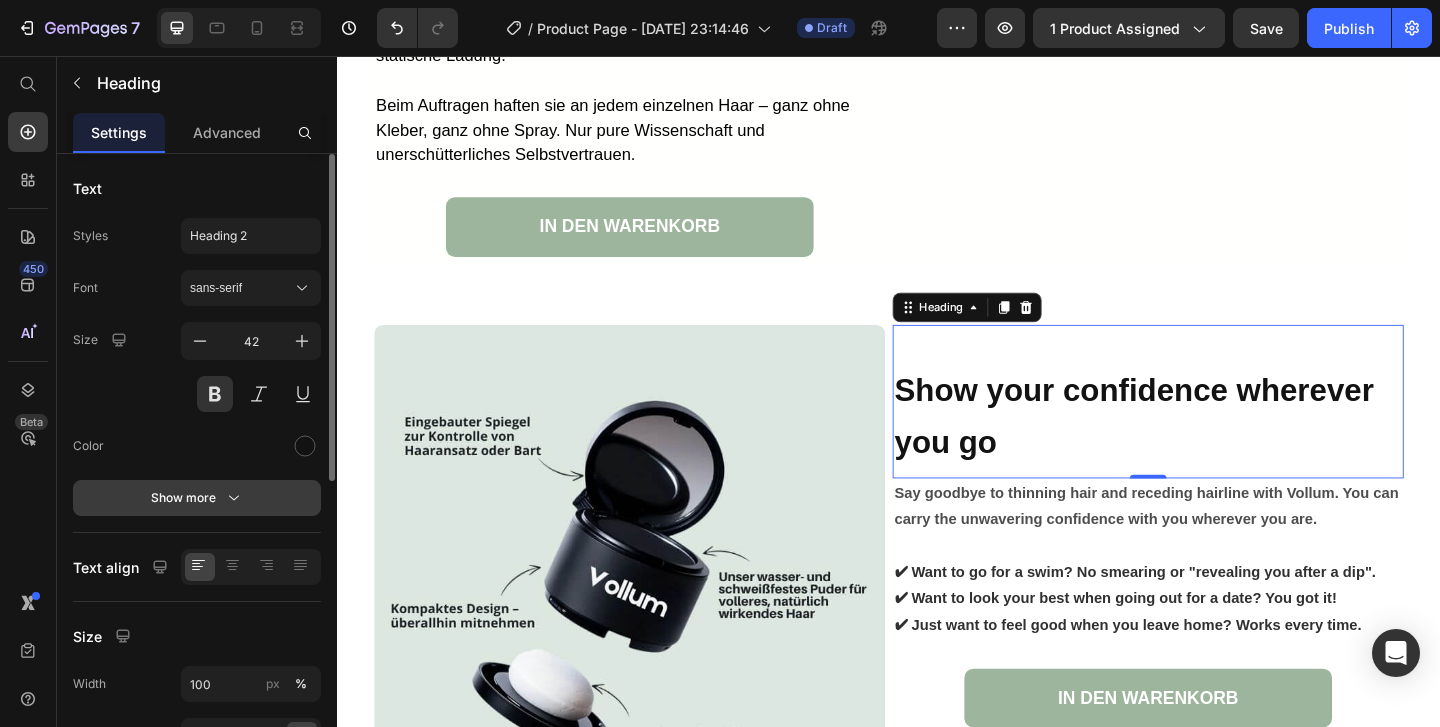 click on "Show more" at bounding box center (197, 498) 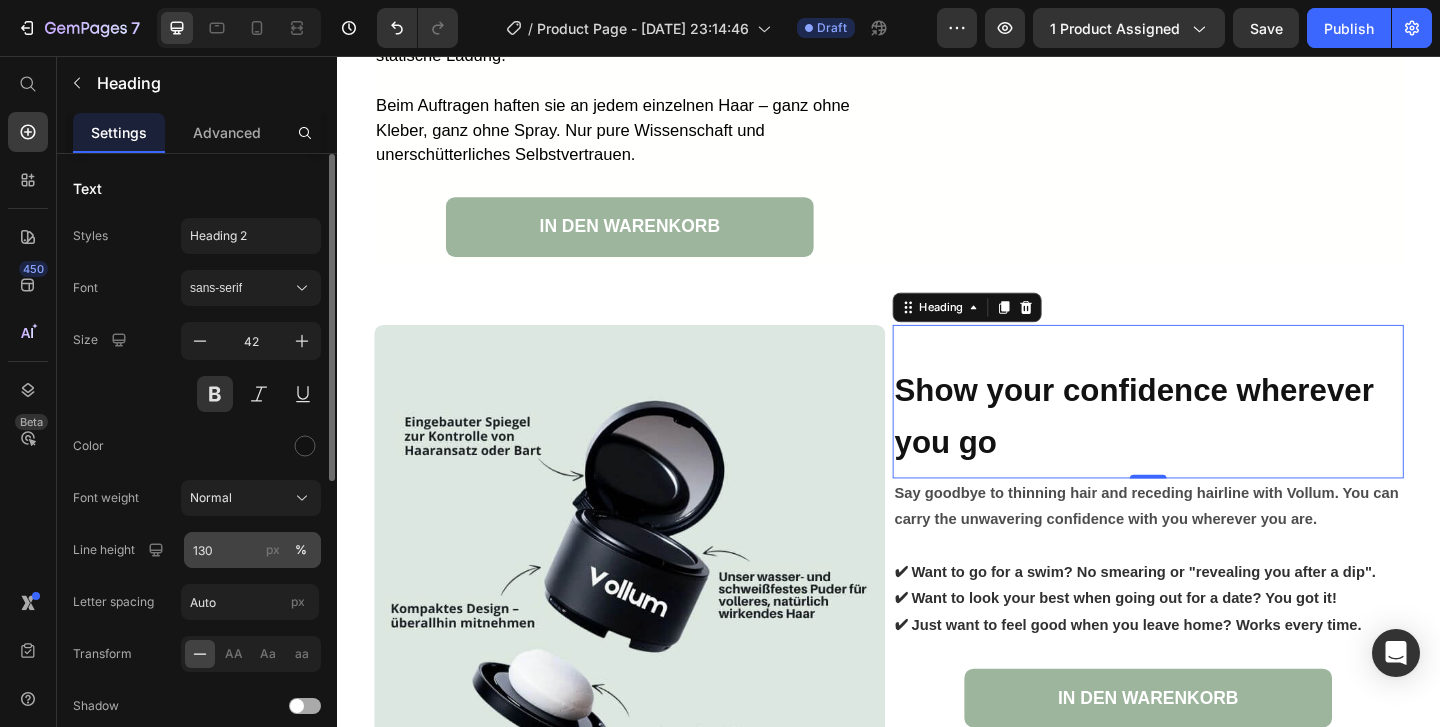 scroll, scrollTop: 104, scrollLeft: 0, axis: vertical 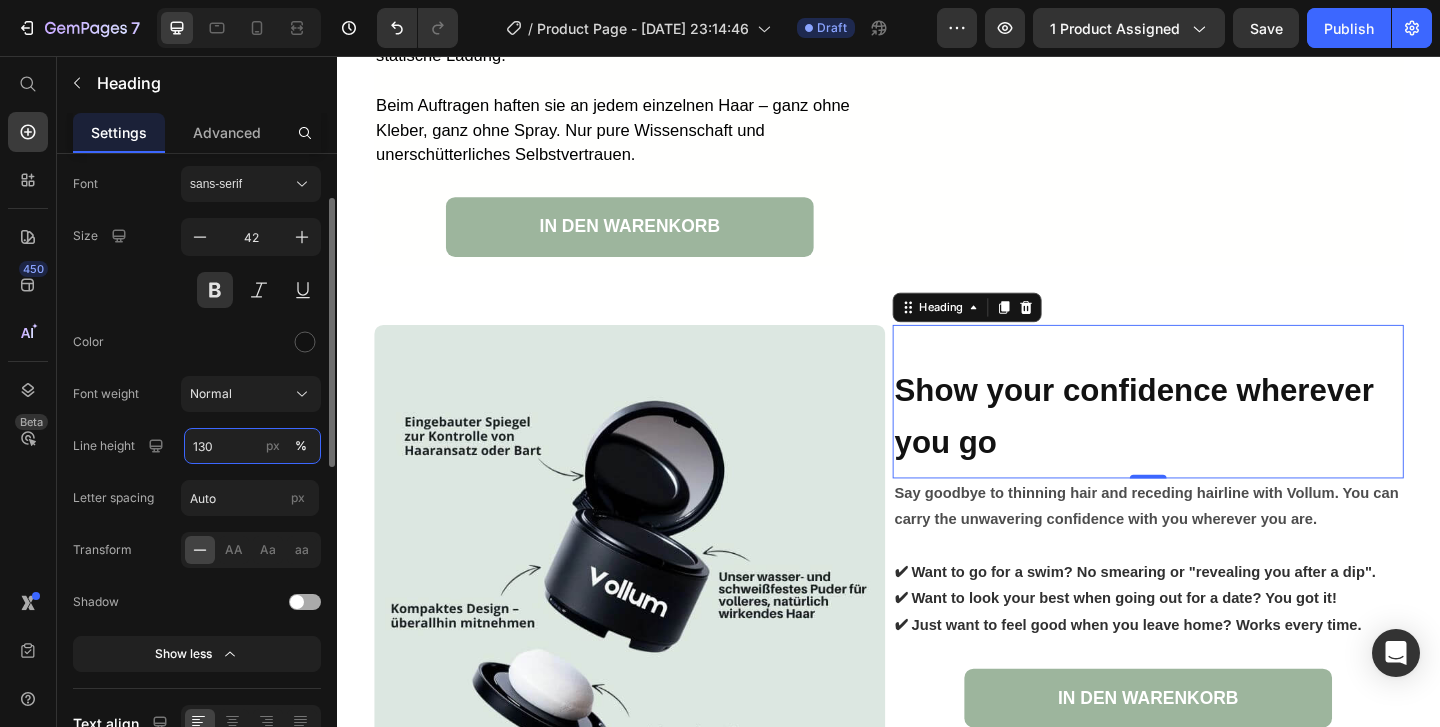 click on "130" at bounding box center (252, 446) 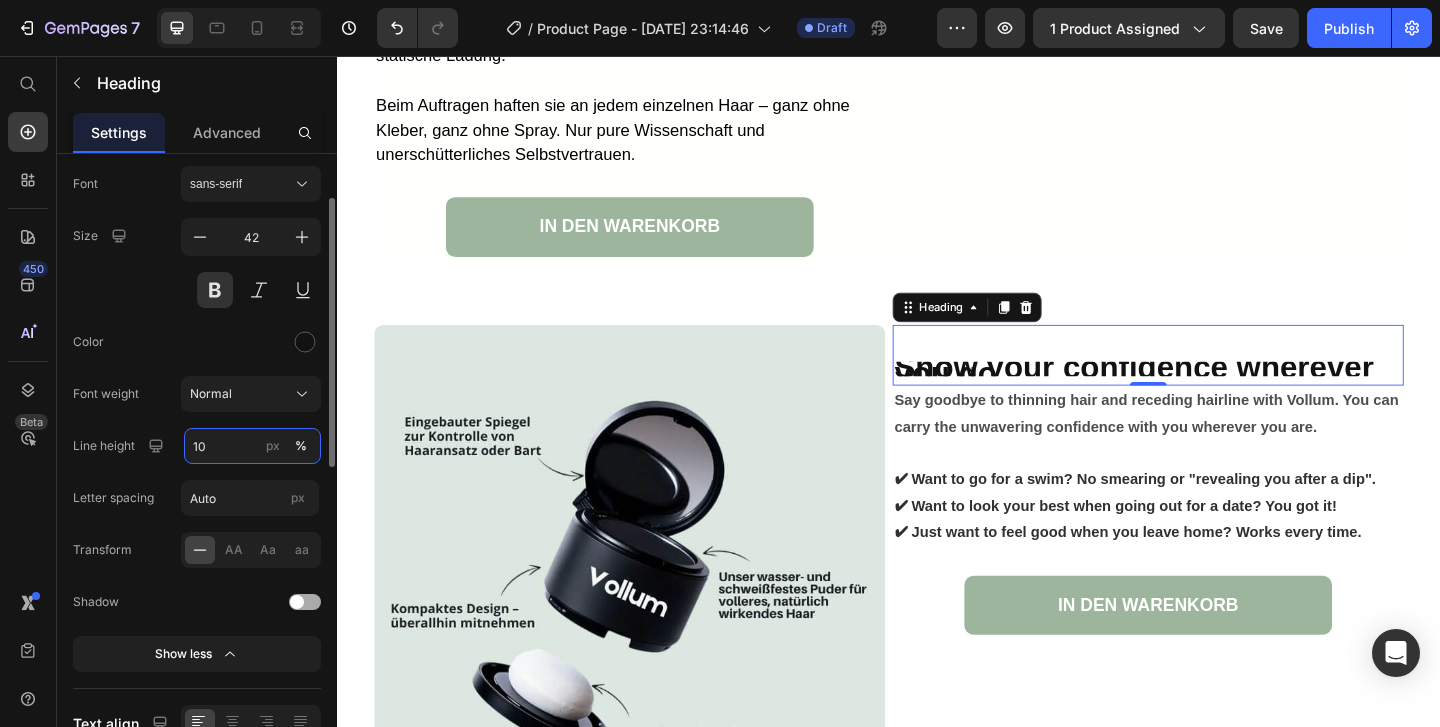 type on "100" 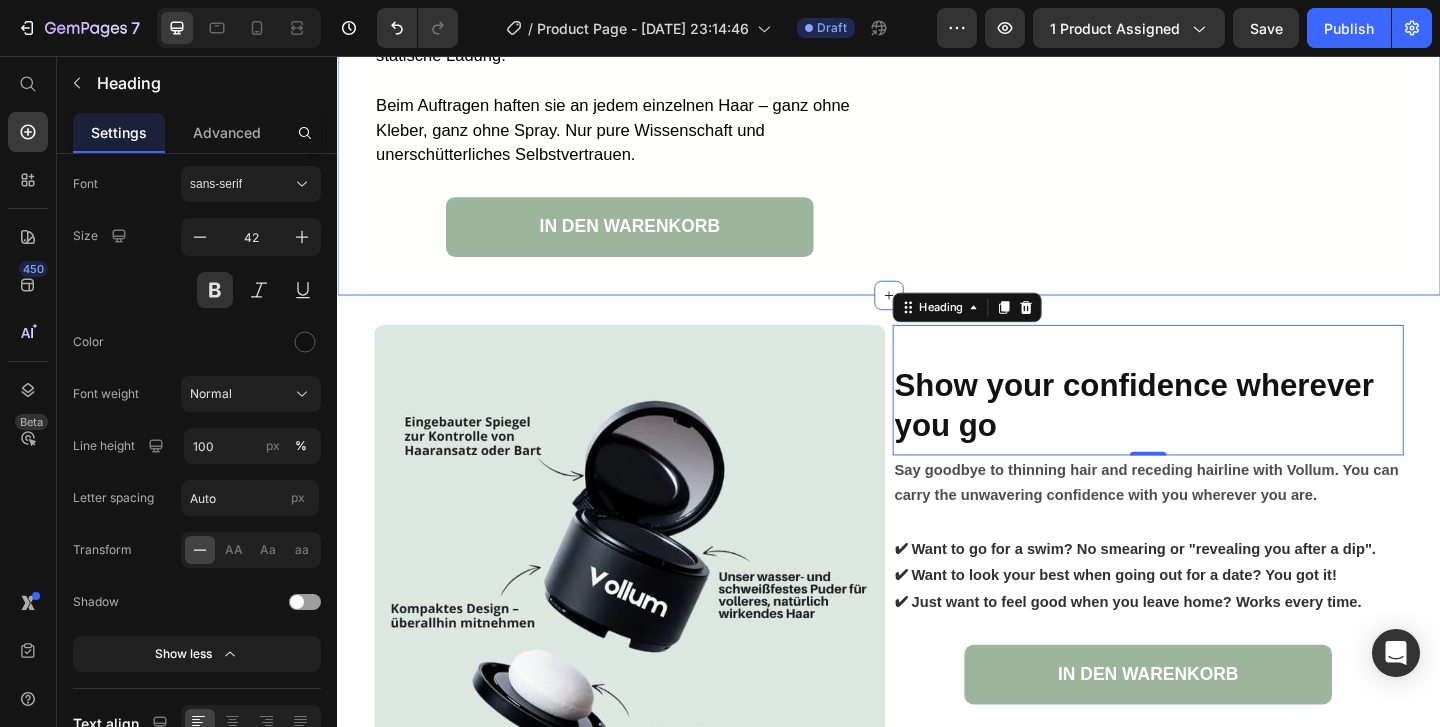 click on "Warum es wie Magie wirkt Heading Wenn du einen Luftballon reibst, entsteht statische Aufladung. Hältst du ihn dann über kleine Papierstücke, zieht die Ladung sie wie ein Magnet an.   Genauso funktionieren die Haarfasern von Vollum. Sie bestehen aus Keratin (genau wie echtes Haar) und tragen eine natürliche statische Ladung.   Beim Auftragen haften sie an jedem einzelnen Haar – ganz ohne Kleber, ganz ohne Spray. Nur pure Wissenschaft und unerschütterliches Selbstvertrauen. Text Block IN DEN WARENKORB Button
Custom Code Row Section 8" at bounding box center (937, 18) 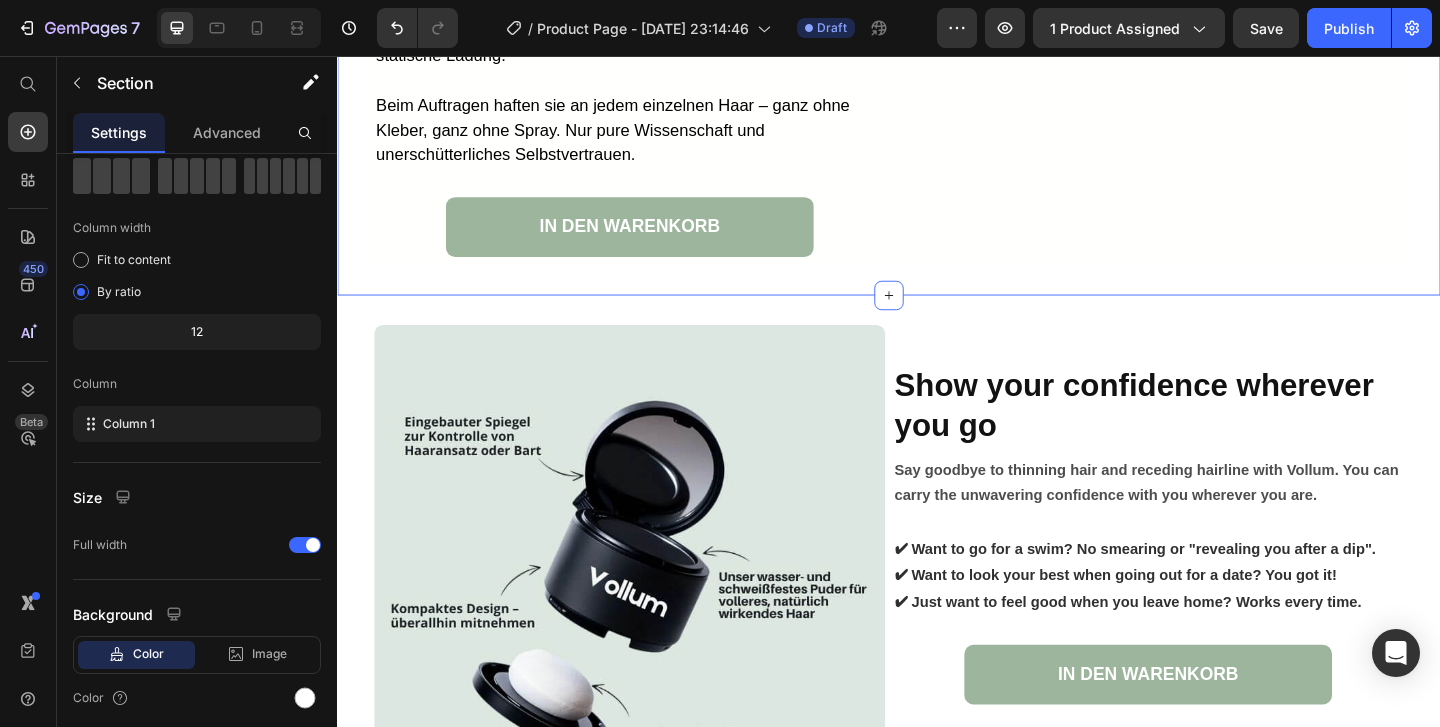 scroll, scrollTop: 0, scrollLeft: 0, axis: both 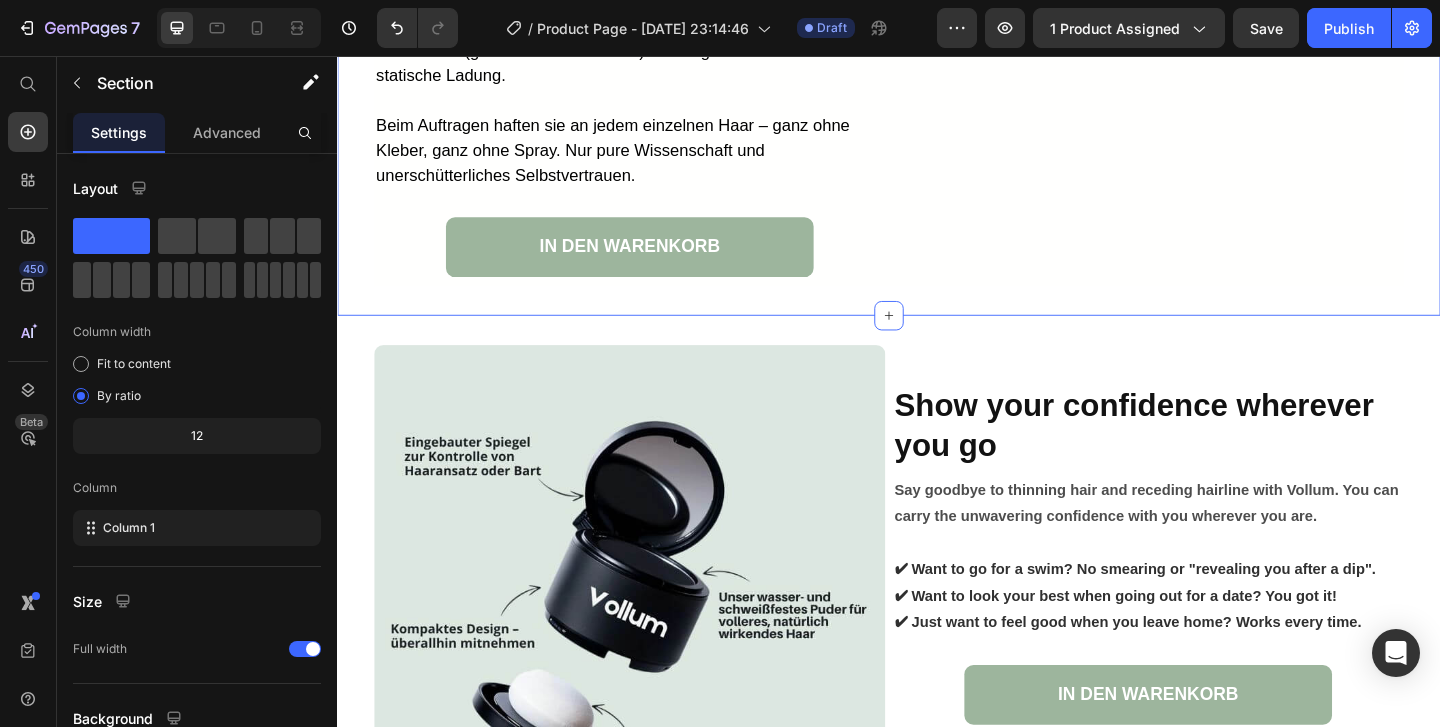 click on "Say goodbye to thinning hair and receding hairline with Vollum. You can carry the unwavering confidence with you wherever you are." at bounding box center [1217, 542] 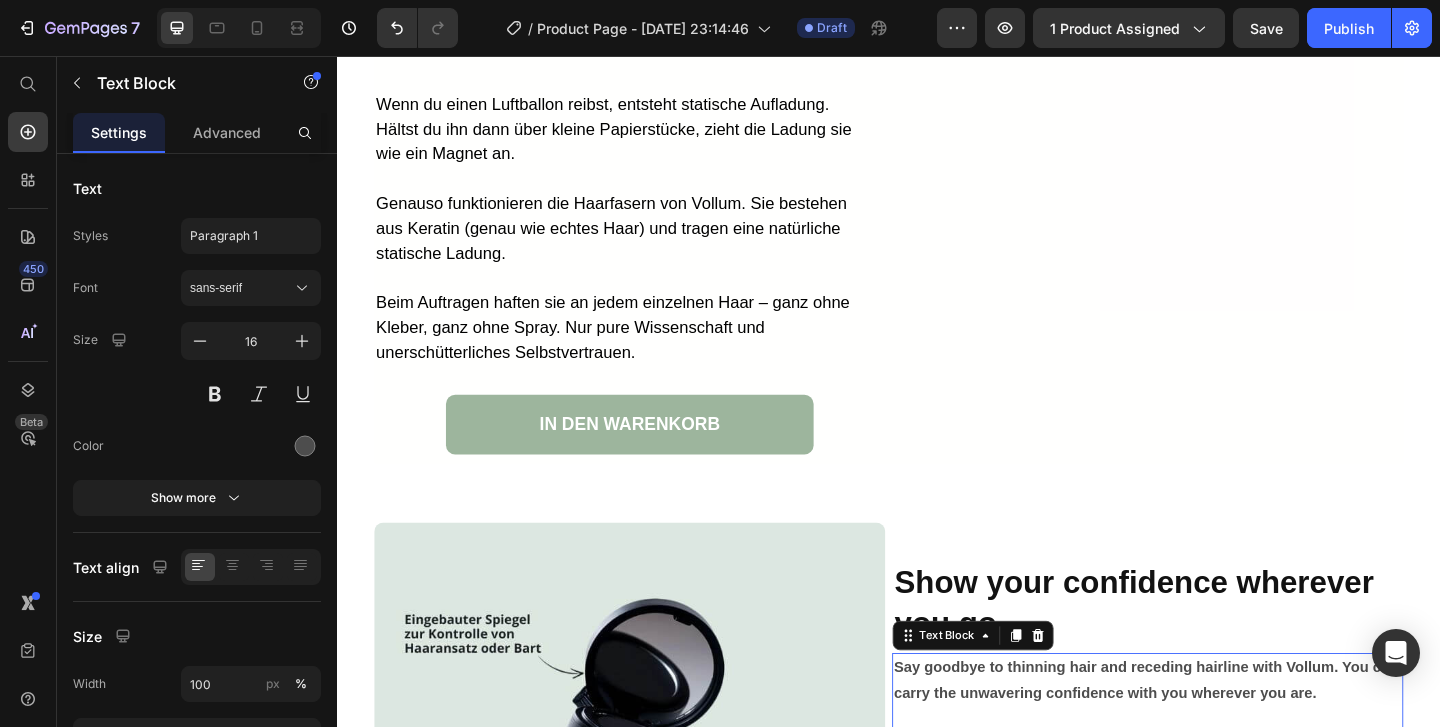 scroll, scrollTop: 3861, scrollLeft: 0, axis: vertical 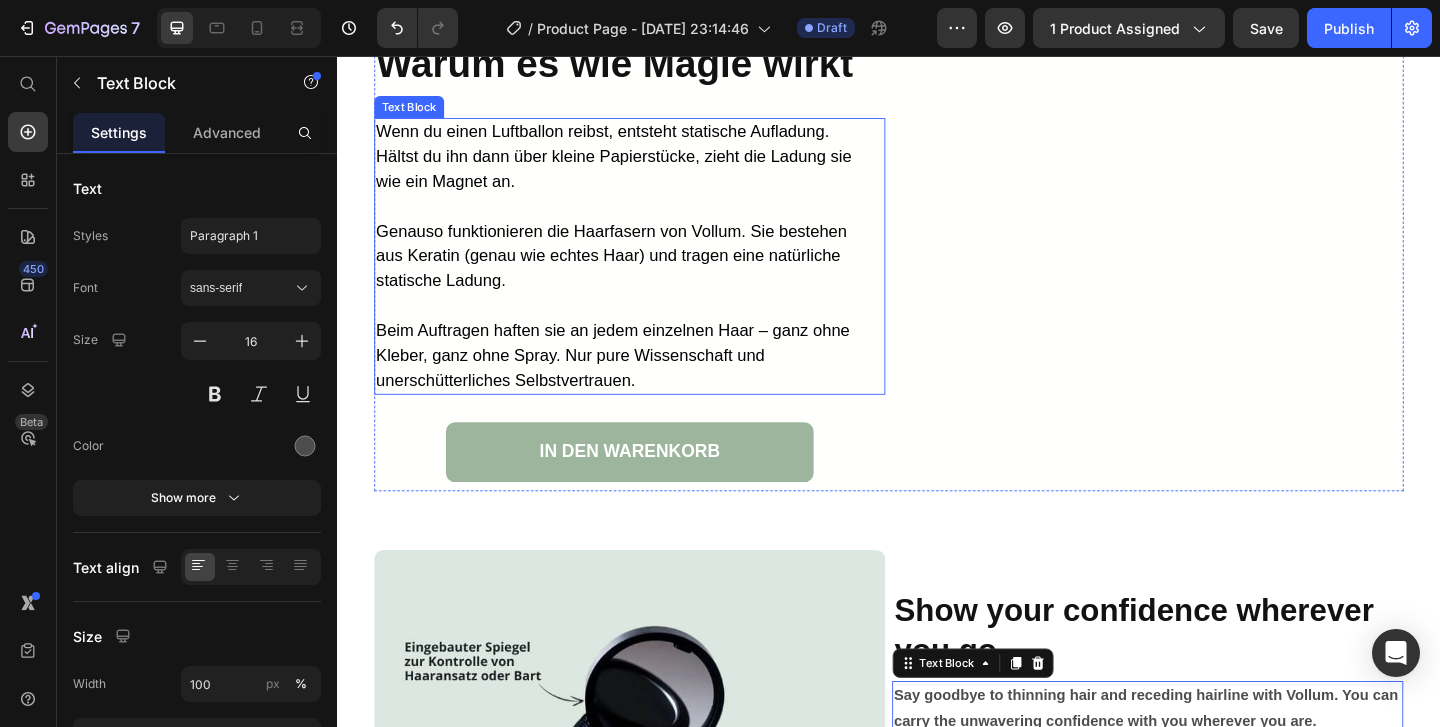 click on "Beim Auftragen haften sie an jedem einzelnen Haar – ganz ohne Kleber, ganz ohne Spray. Nur pure Wissenschaft und unerschütterliches Selbstvertrauen." at bounding box center (636, 381) 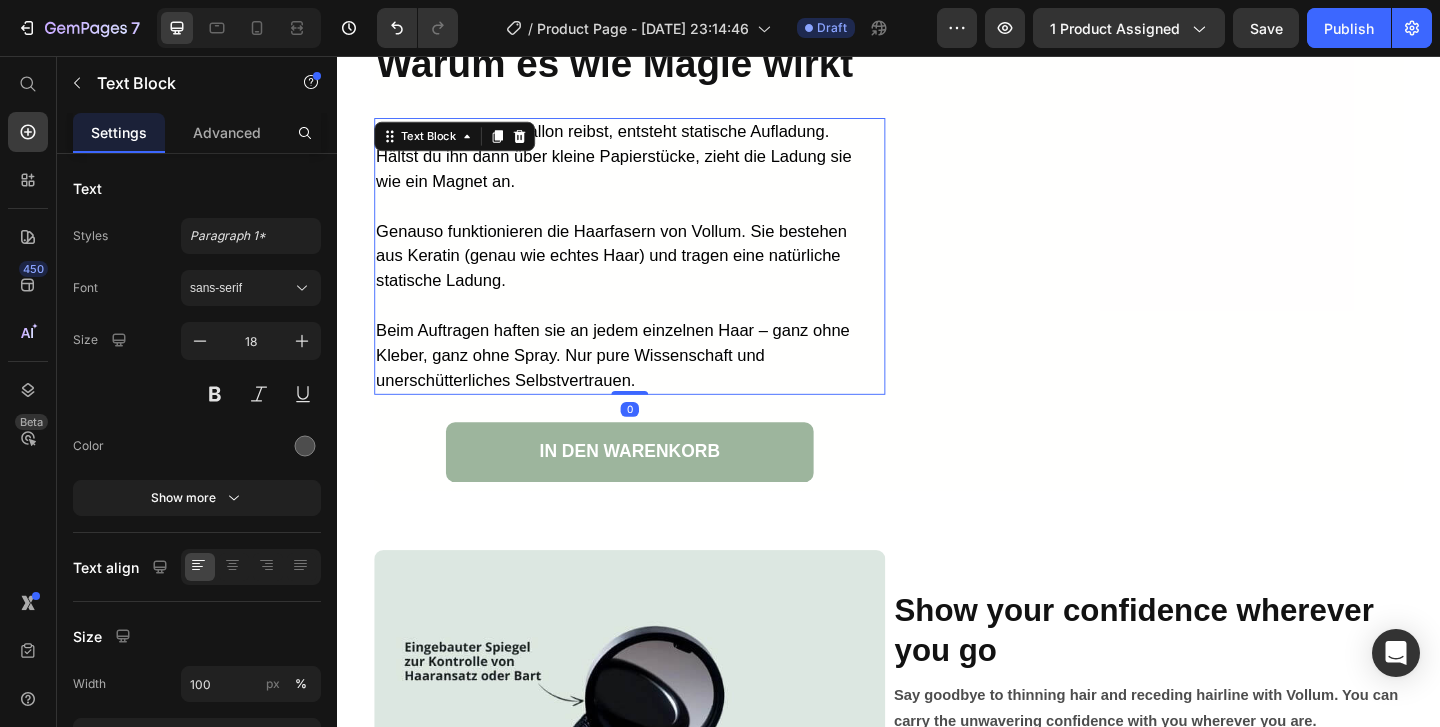 click on "Beim Auftragen haften sie an jedem einzelnen Haar – ganz ohne Kleber, ganz ohne Spray. Nur pure Wissenschaft und unerschütterliches Selbstvertrauen." at bounding box center (636, 381) 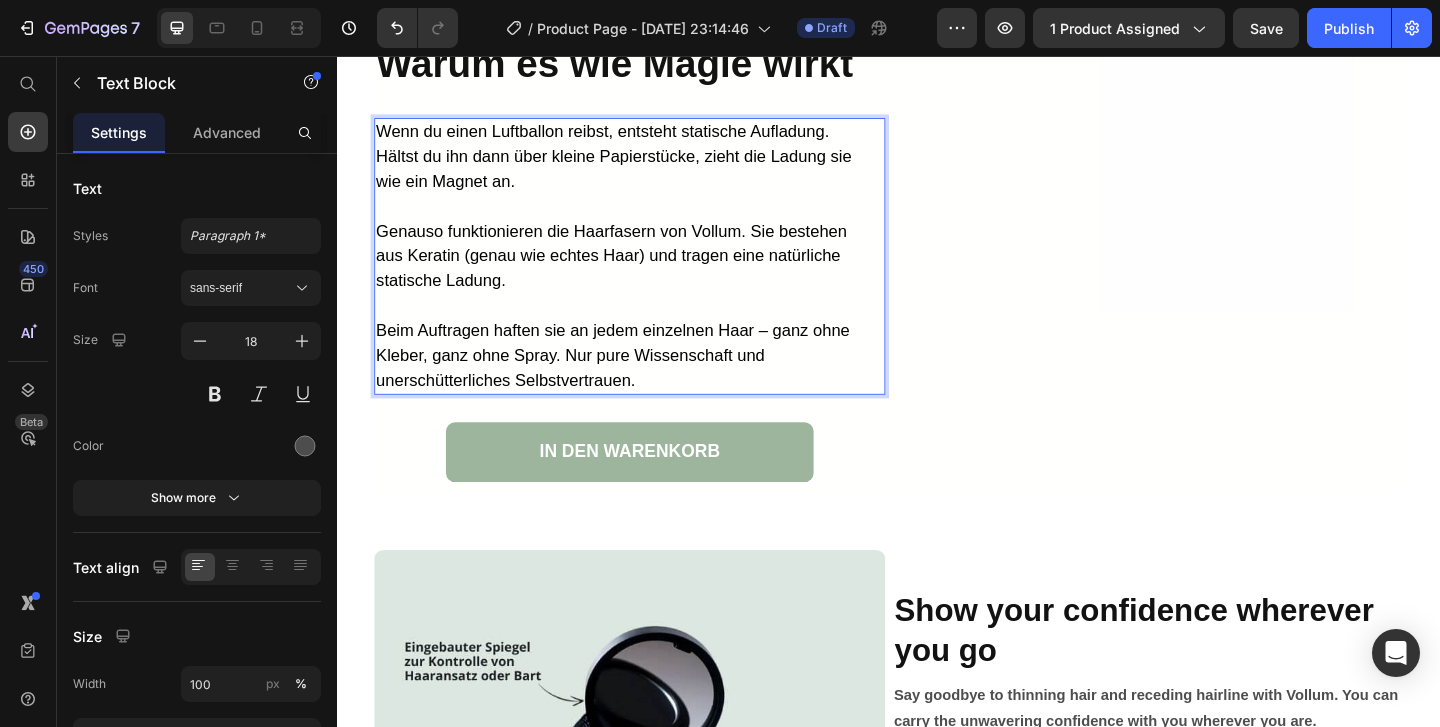 click at bounding box center [650, 327] 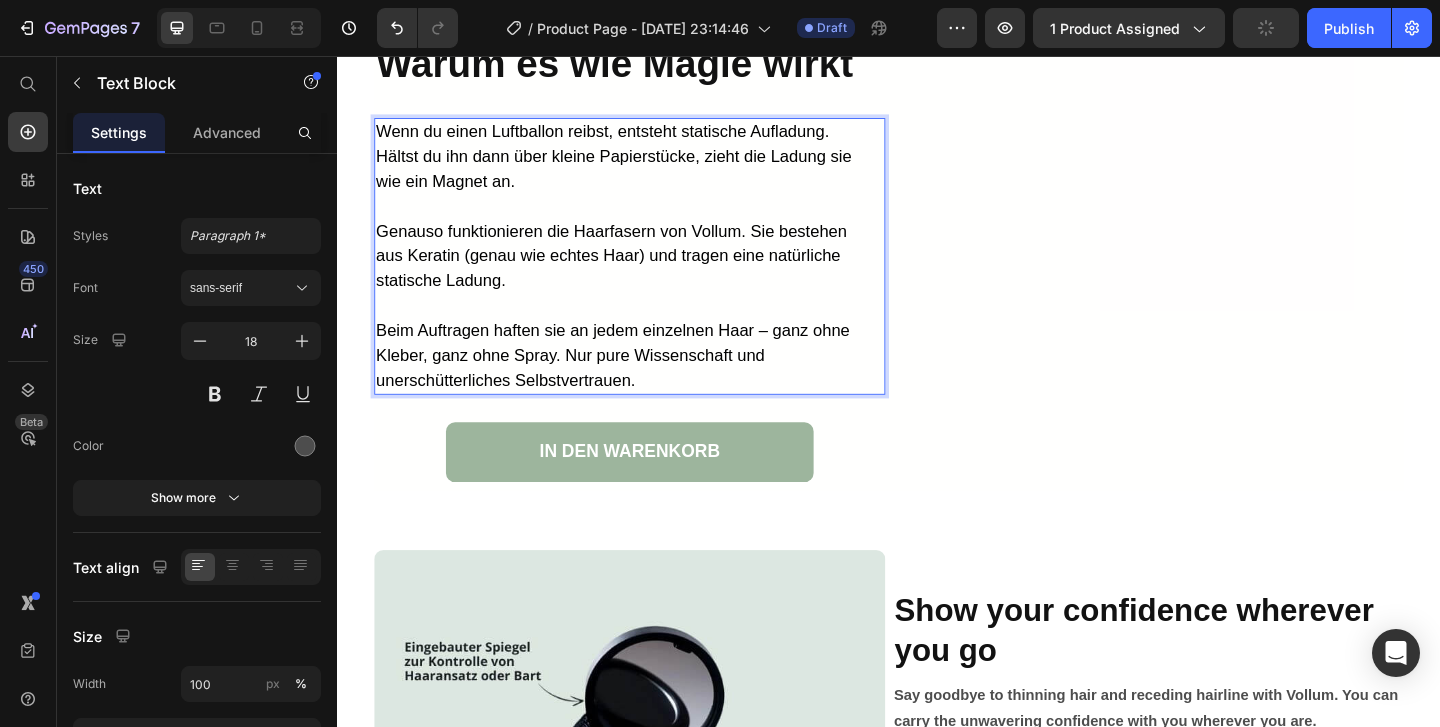 scroll, scrollTop: 4072, scrollLeft: 0, axis: vertical 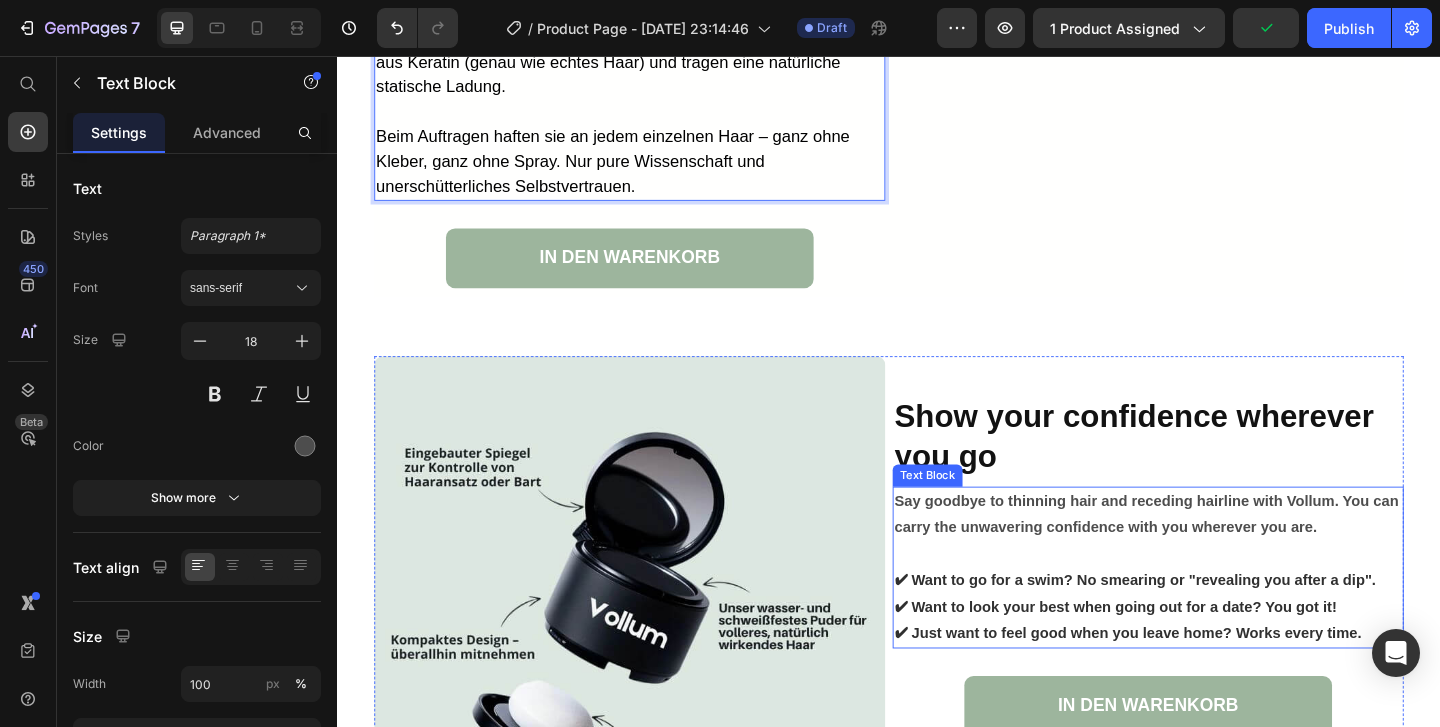 click on "Say goodbye to thinning hair and receding hairline with Vollum. You can carry the unwavering confidence with you wherever you are." at bounding box center [1219, 555] 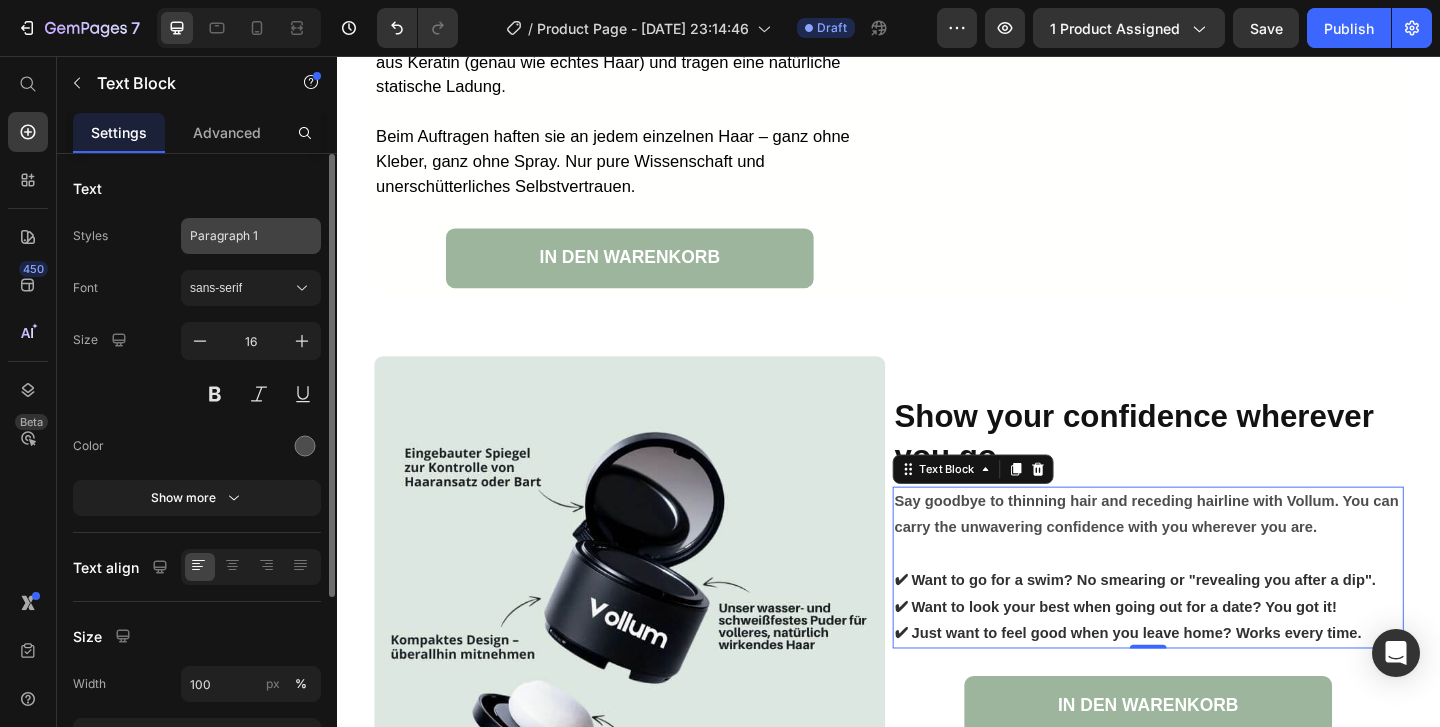 click on "Paragraph 1" at bounding box center [251, 236] 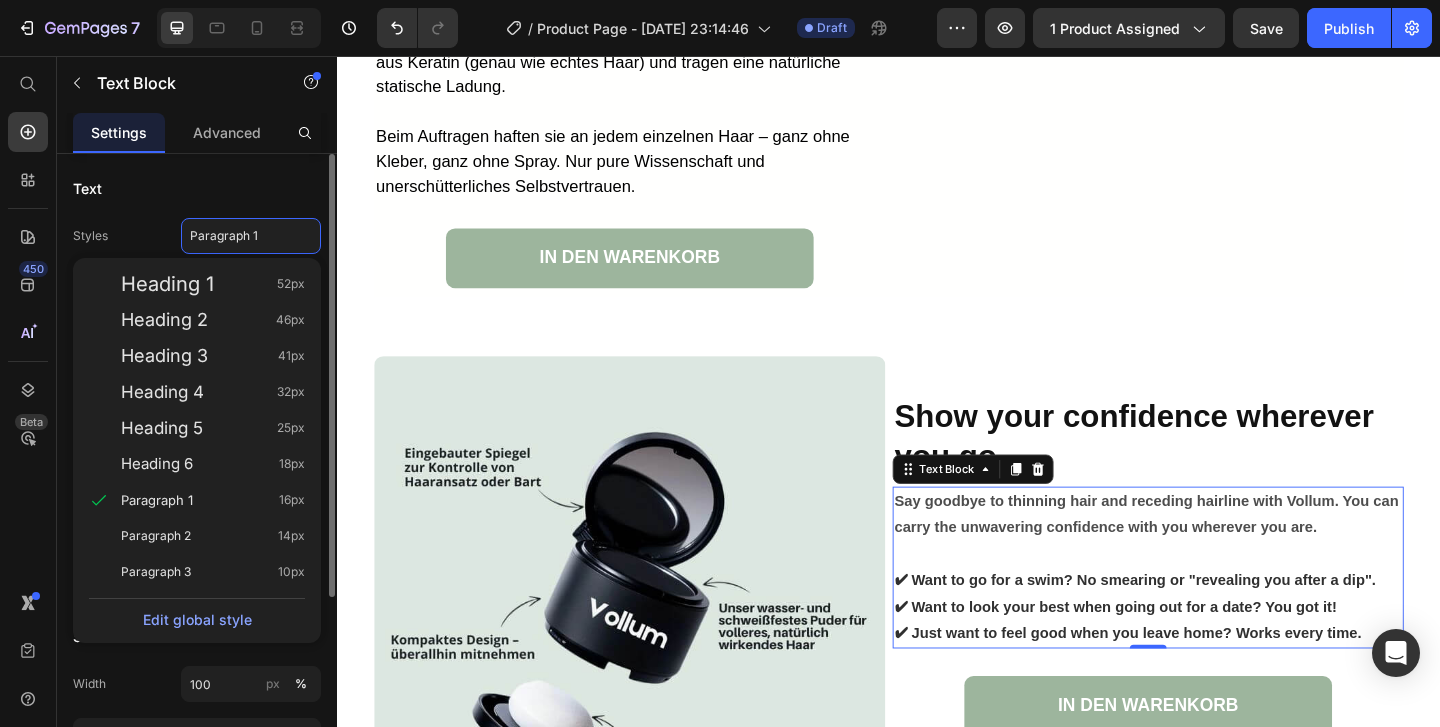 click on "Text" at bounding box center [197, 188] 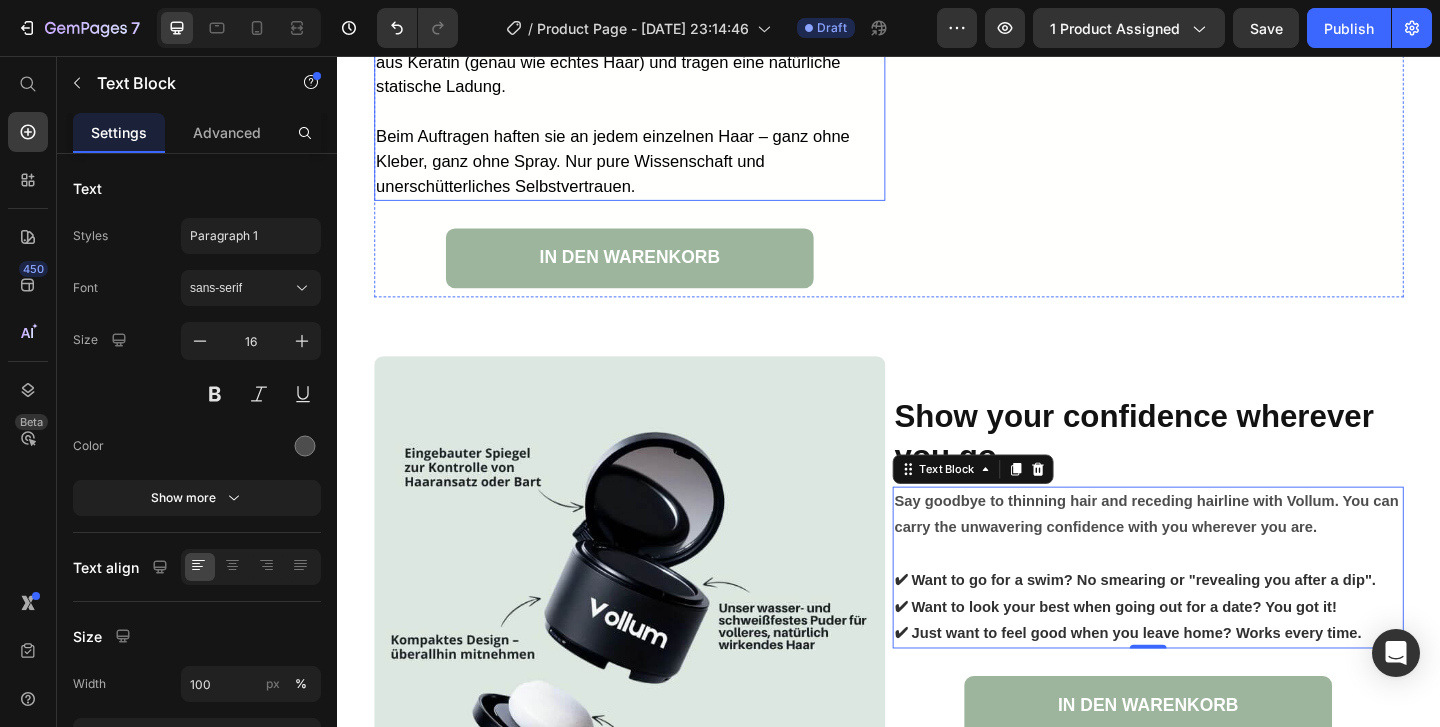click at bounding box center (650, 116) 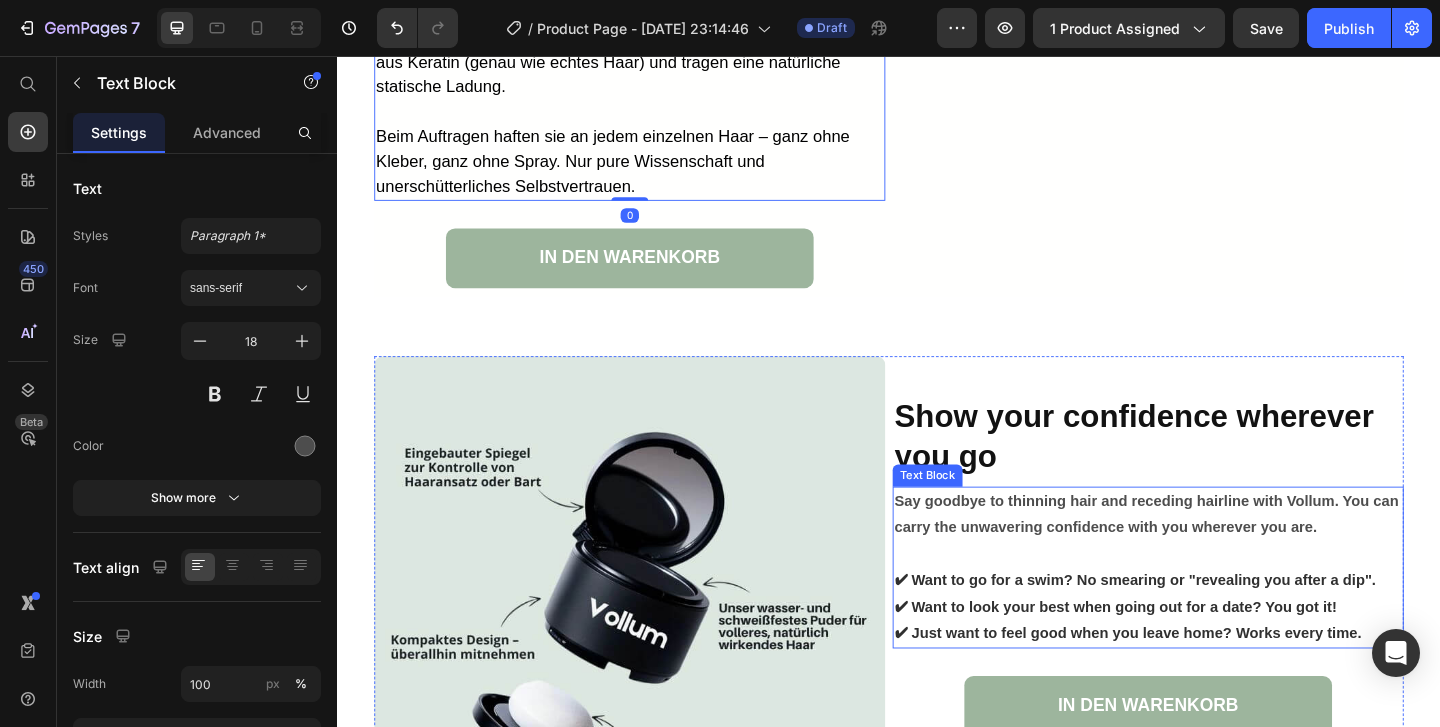 click on "Say goodbye to thinning hair and receding hairline with Vollum. You can carry the unwavering confidence with you wherever you are." at bounding box center [1219, 555] 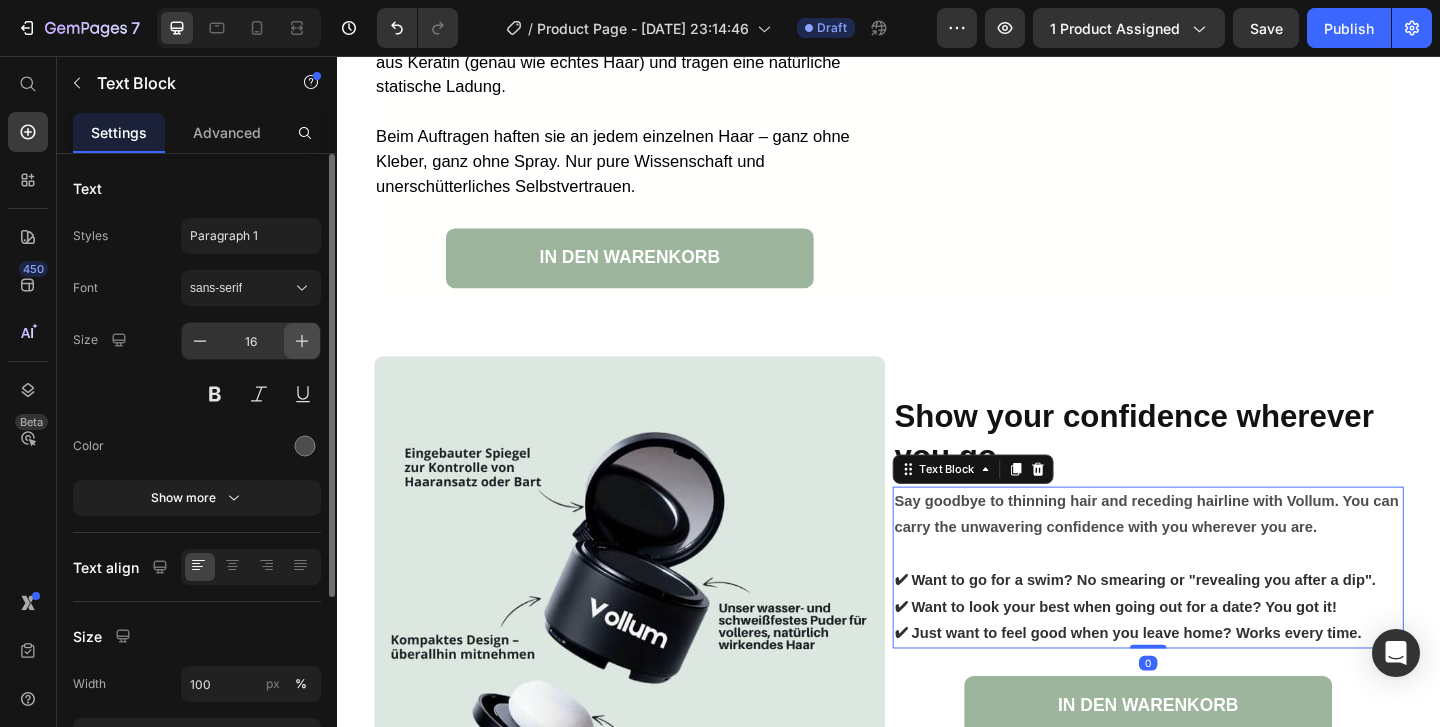 click at bounding box center [302, 341] 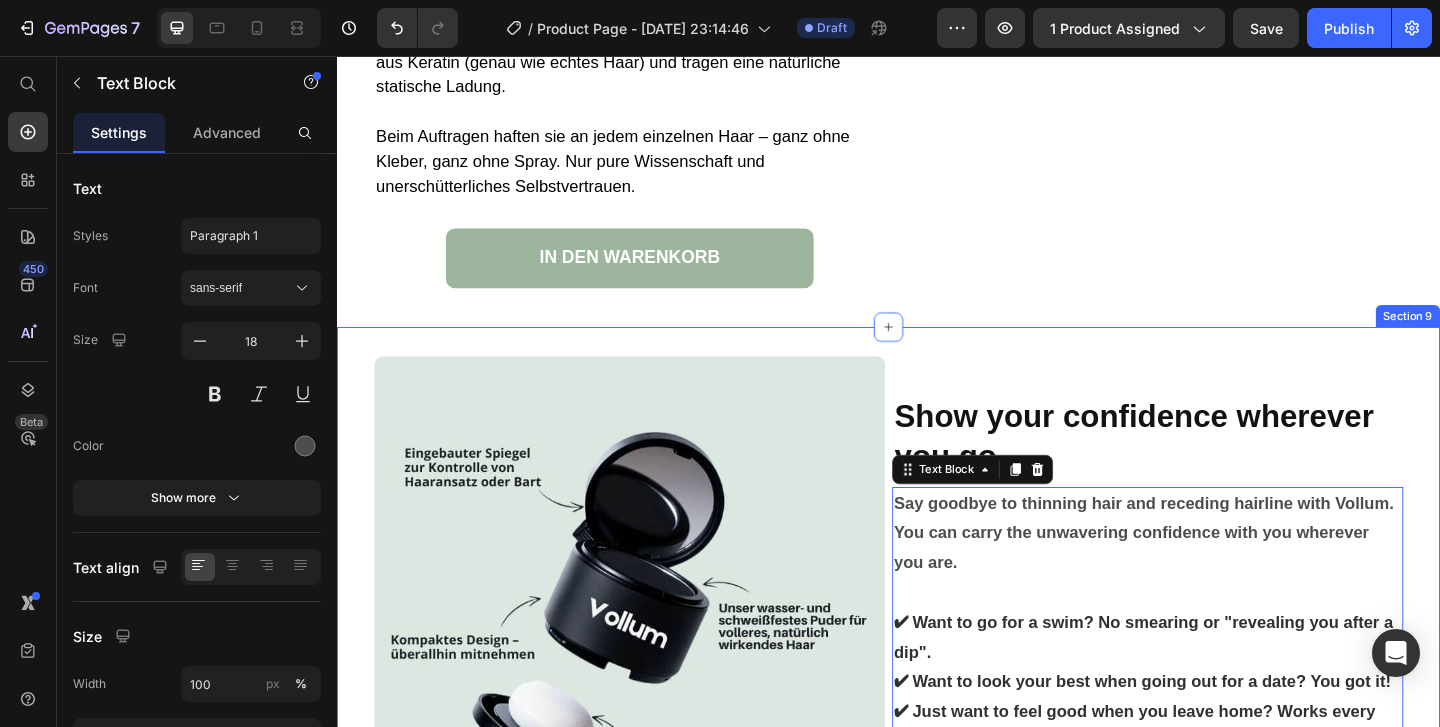 click on "Image Show your confidence wherever you go Heading Say goodbye to thinning hair and receding hairline with Vollum. You can carry the unwavering confidence with you wherever you are.   ✔ Want to go for a swim? No smearing or "revealing you after a dip". ✔ Want to look your best when going out for a date? You got it! ✔ Just want to feel good when you leave home? Works every time. Text Block   0 IN DEN WARENKORB Button Row Section 9" at bounding box center [937, 660] 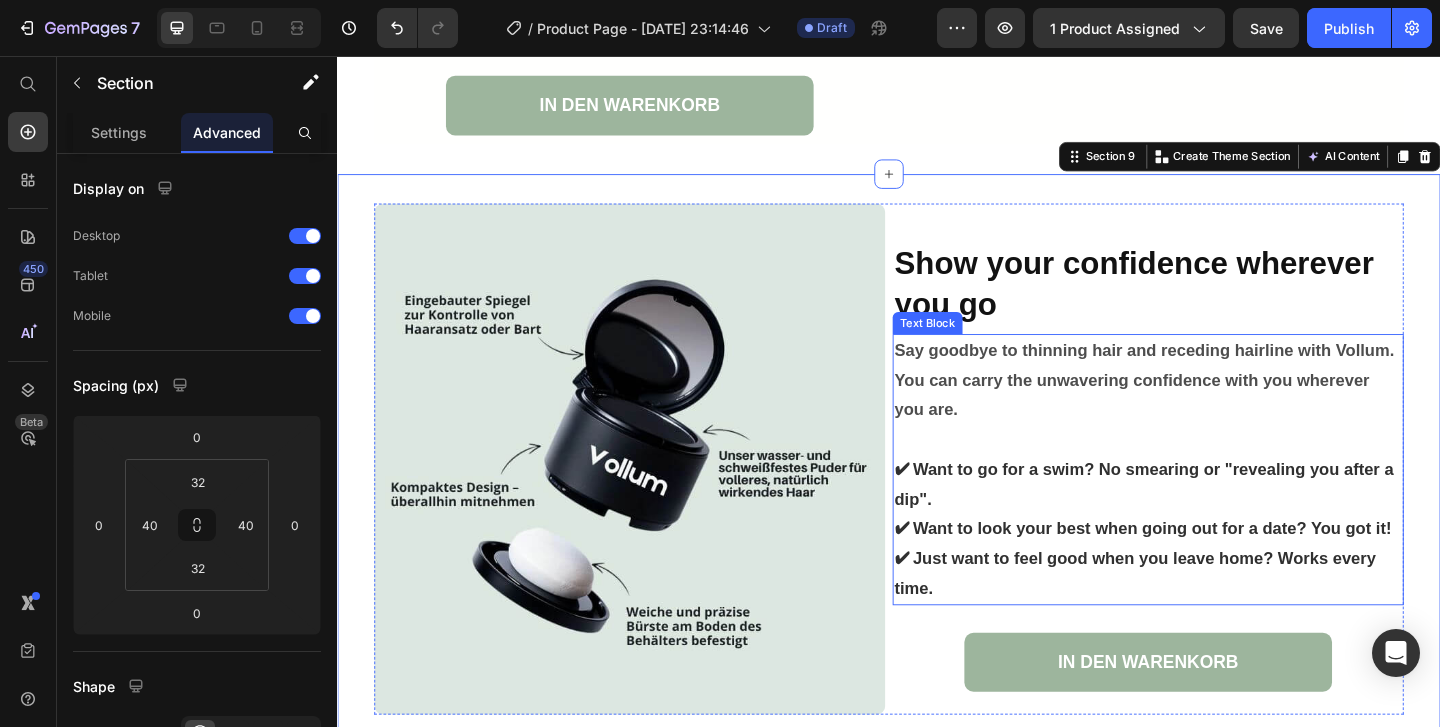 scroll, scrollTop: 4303, scrollLeft: 0, axis: vertical 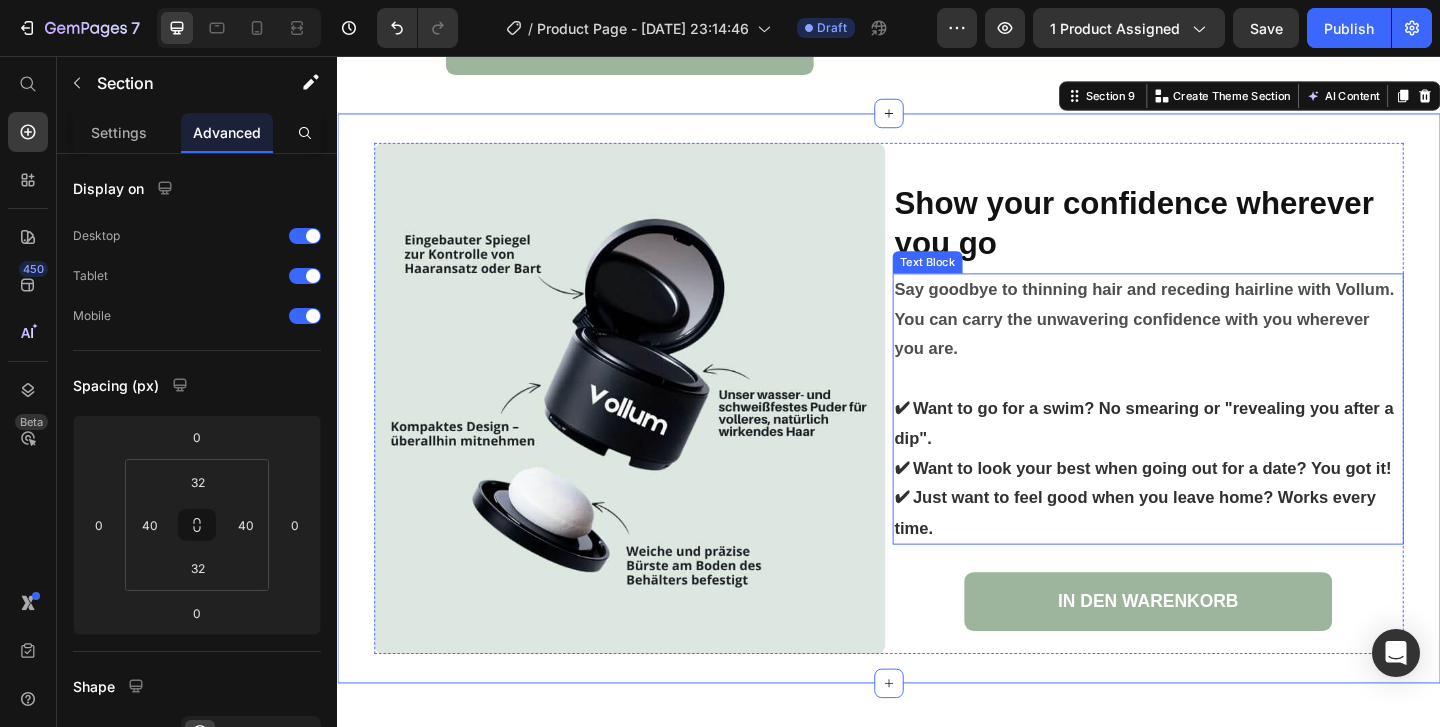 click on "✔ Want to go for a swim? No smearing or "revealing you after a dip"." at bounding box center [1219, 455] 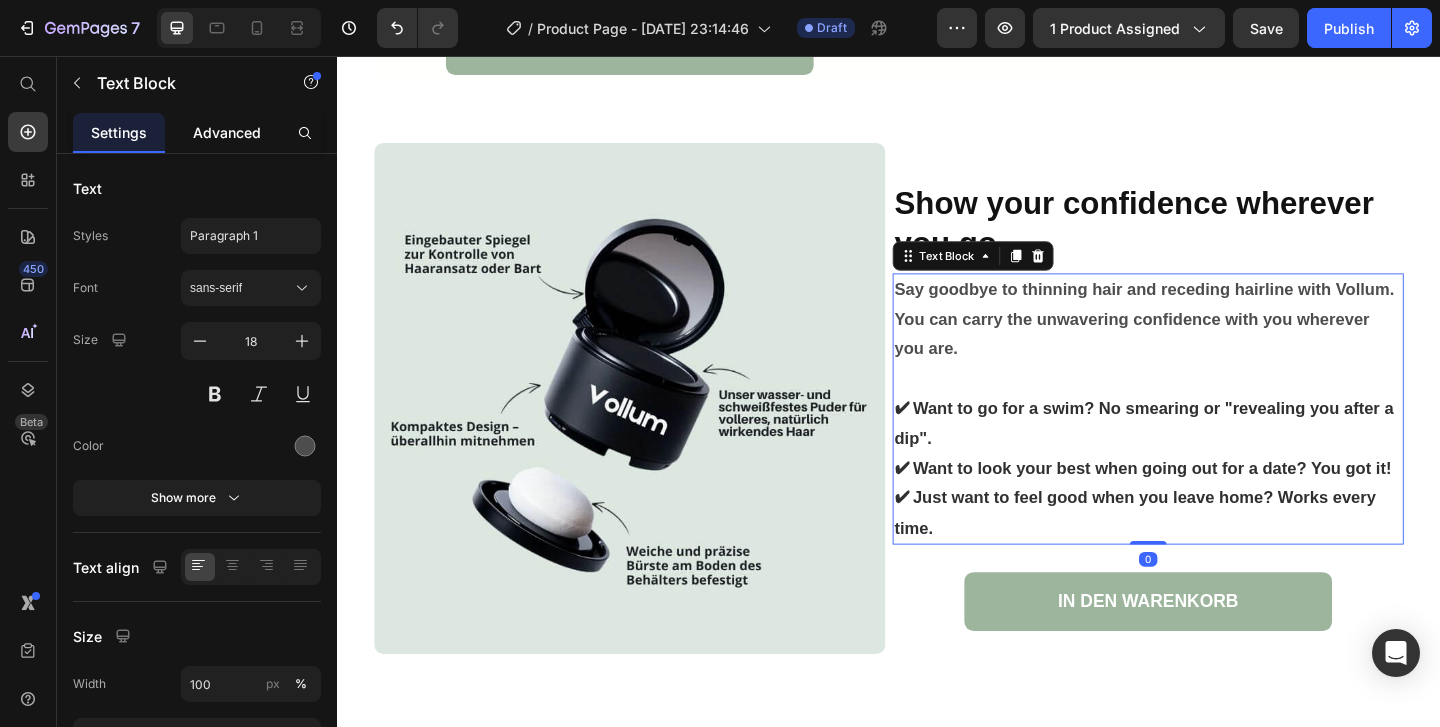 click on "Advanced" at bounding box center [227, 132] 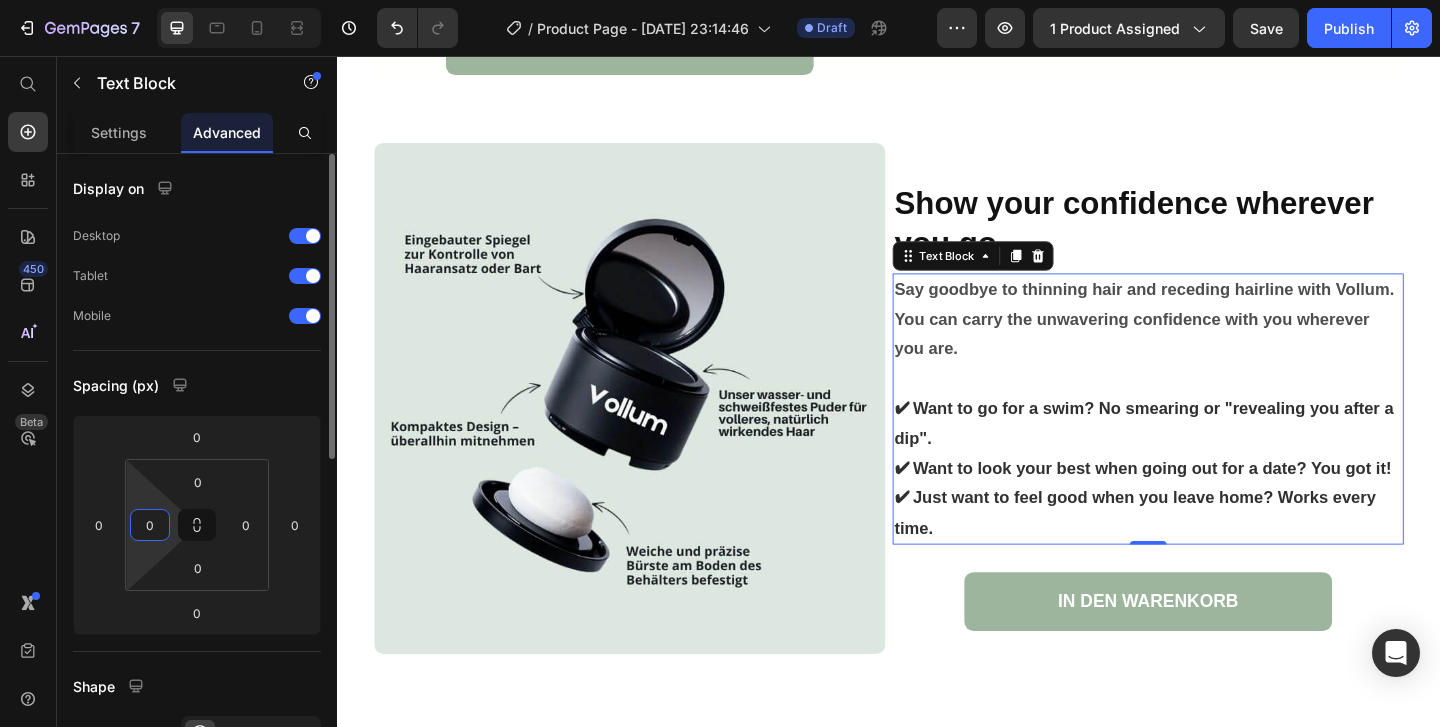 click on "0" at bounding box center (150, 525) 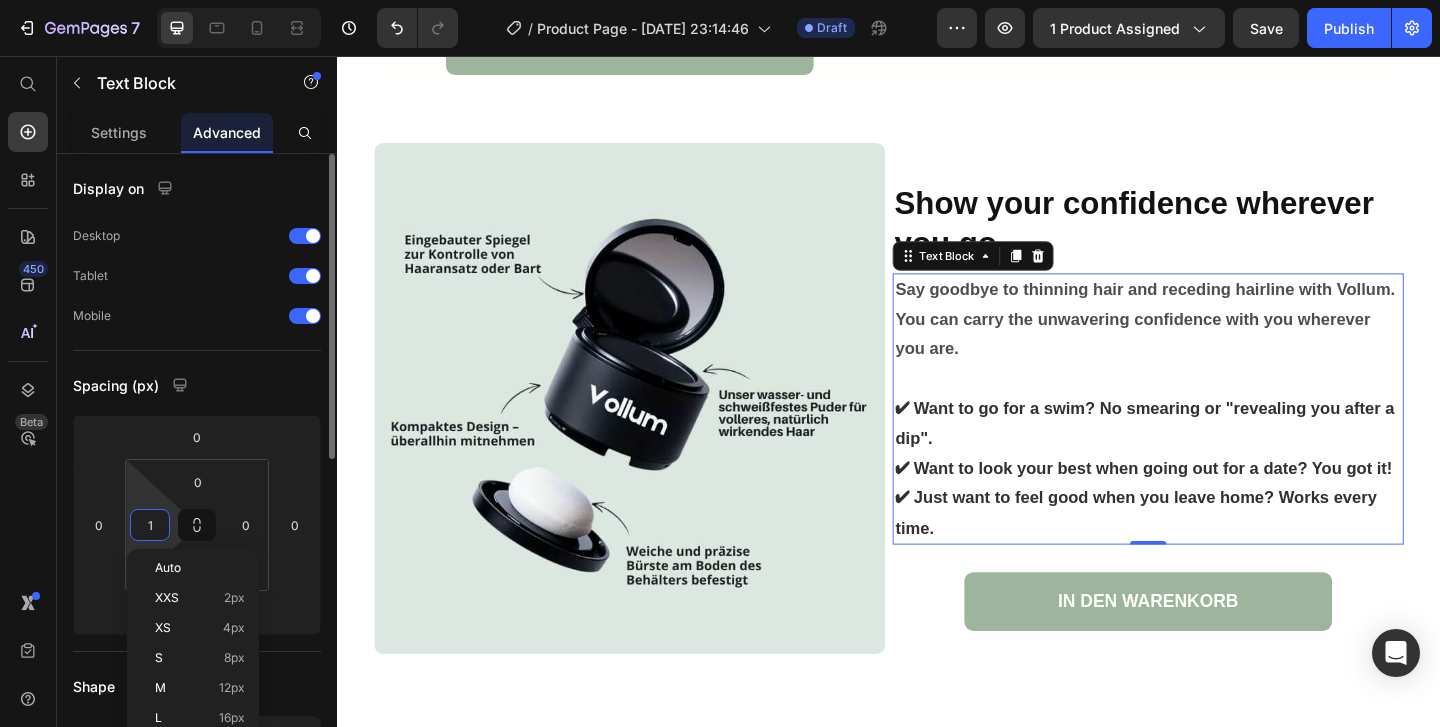 type on "10" 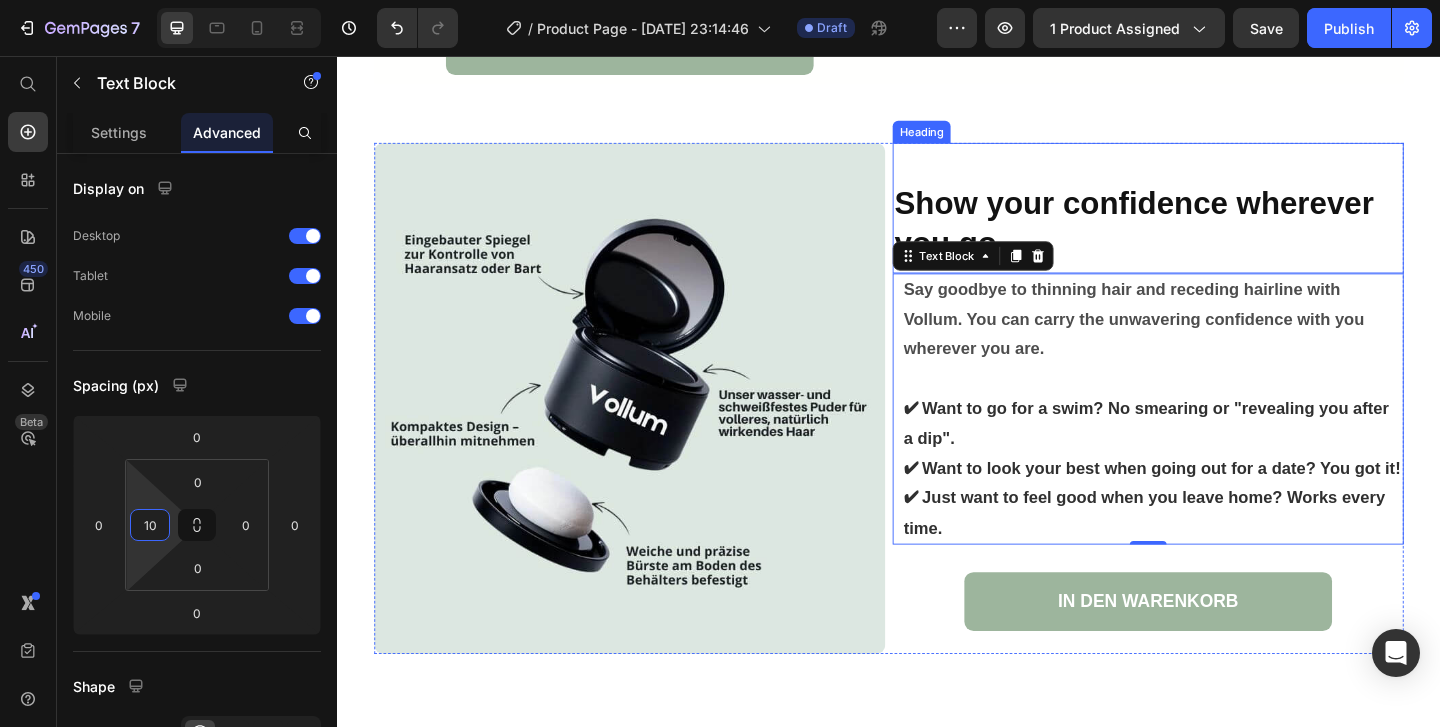 click on "Show your confidence wherever you go" at bounding box center (1203, 237) 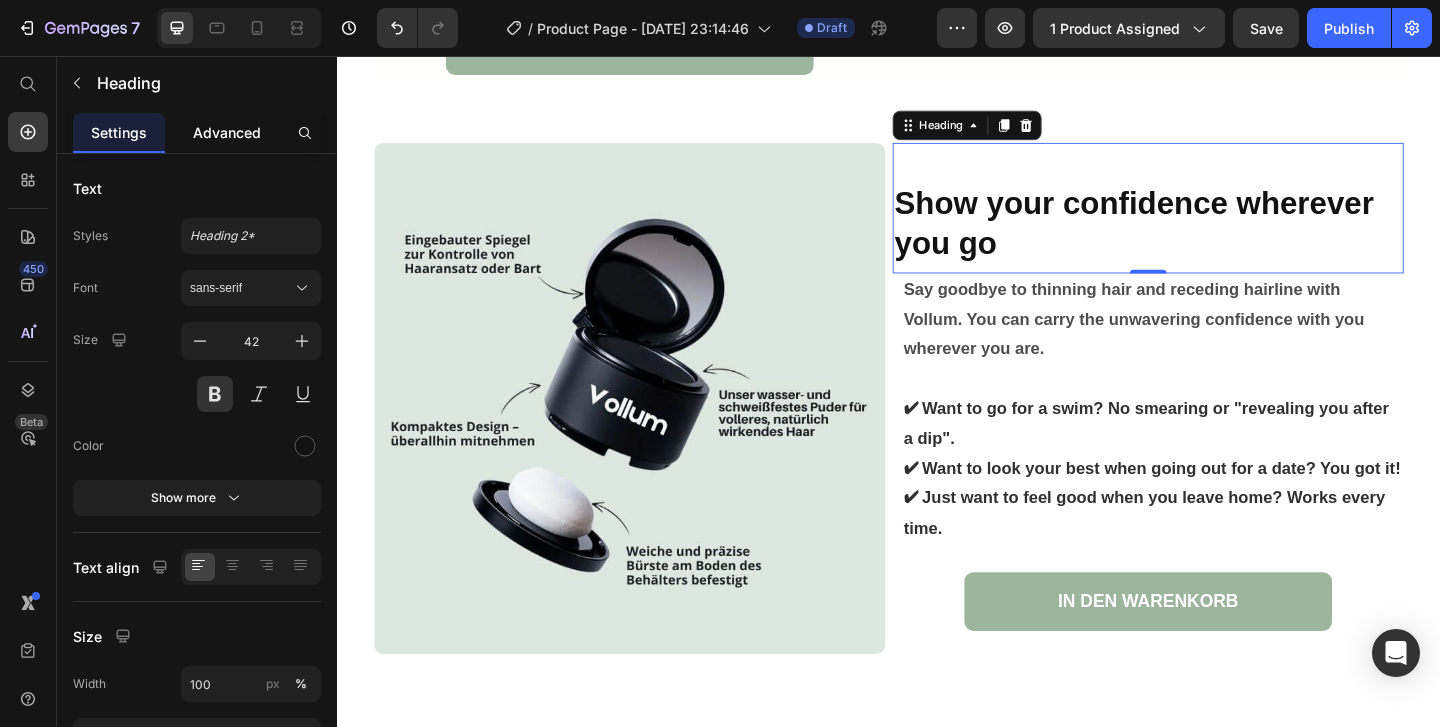 click on "Advanced" at bounding box center [227, 132] 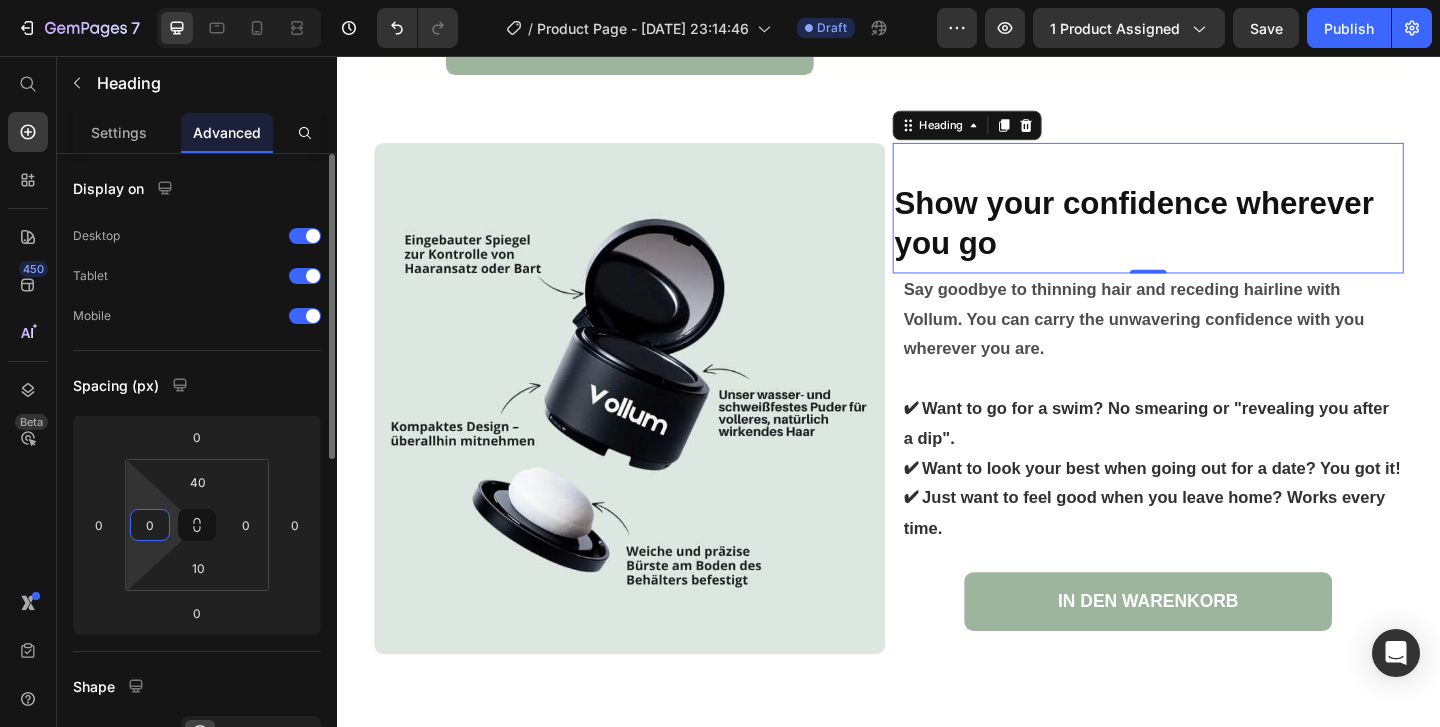 click on "0" at bounding box center (150, 525) 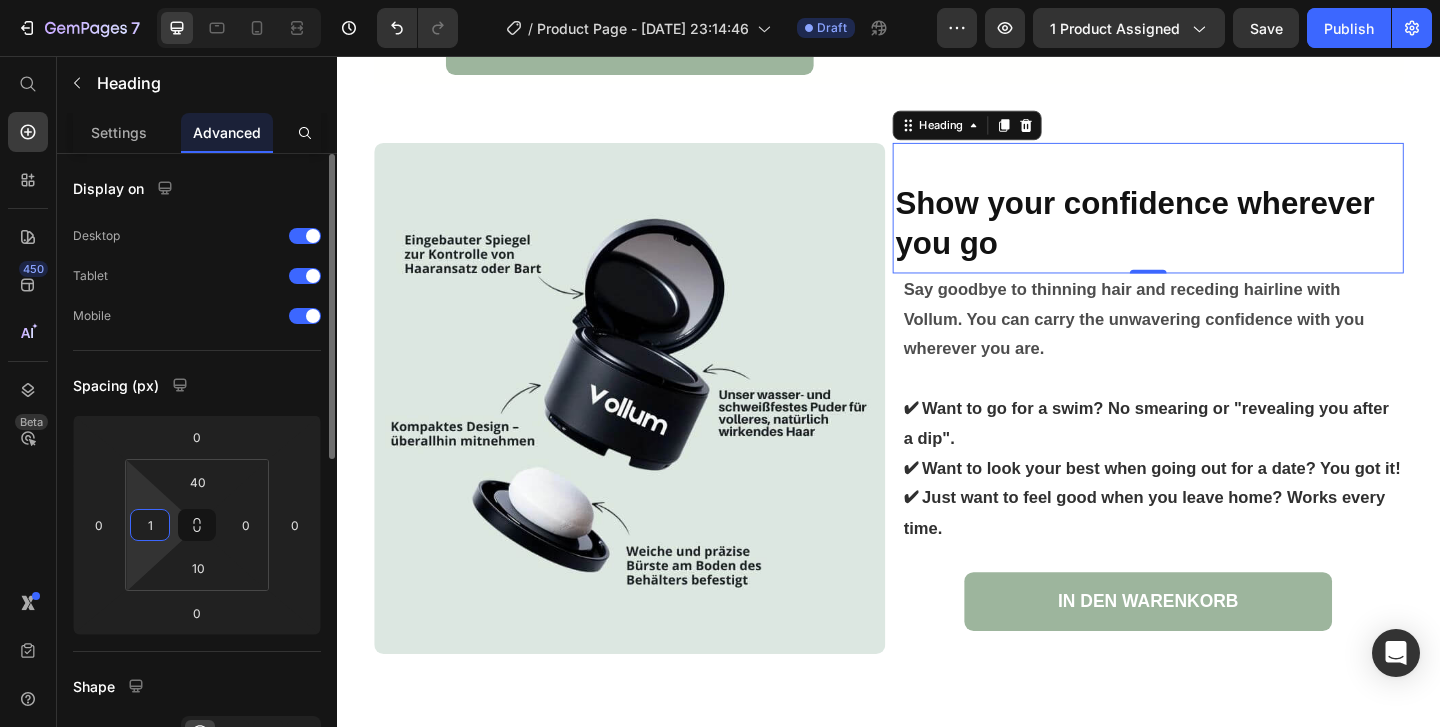 type on "10" 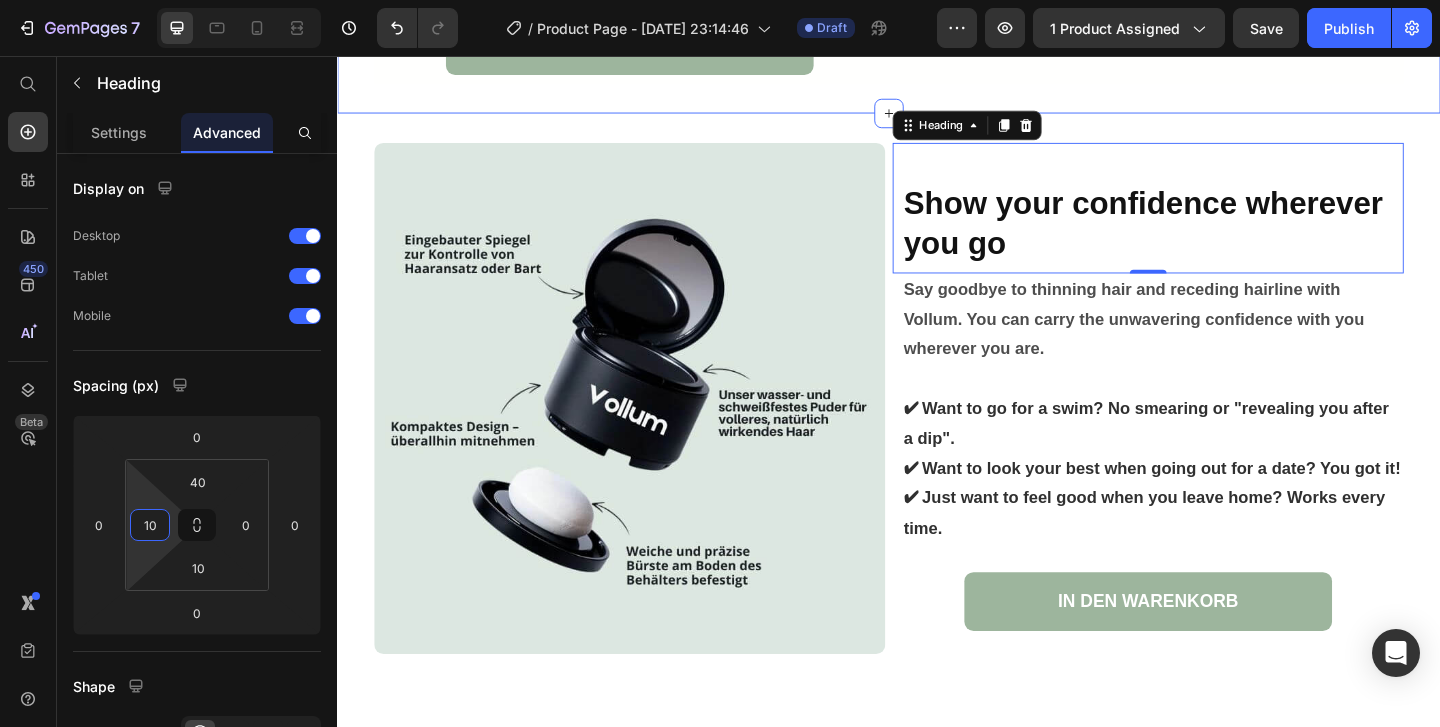 click on "Warum es wie Magie wirkt Heading Wenn du einen Luftballon reibst, entsteht statische Aufladung. Hältst du ihn dann über kleine Papierstücke, zieht die Ladung sie wie ein Magnet an. Genauso funktionieren die Haarfasern von Vollum. Sie bestehen aus Keratin (genau wie echtes Haar) und tragen eine natürliche statische Ladung. Beim Auftragen haften sie an jedem einzelnen Haar – ganz ohne Kleber, ganz ohne Spray. Nur pure Wissenschaft und unerschütterliches Selbstvertrauen. Text Block IN DEN WARENKORB Button
Custom Code Row Section 8" at bounding box center (937, -180) 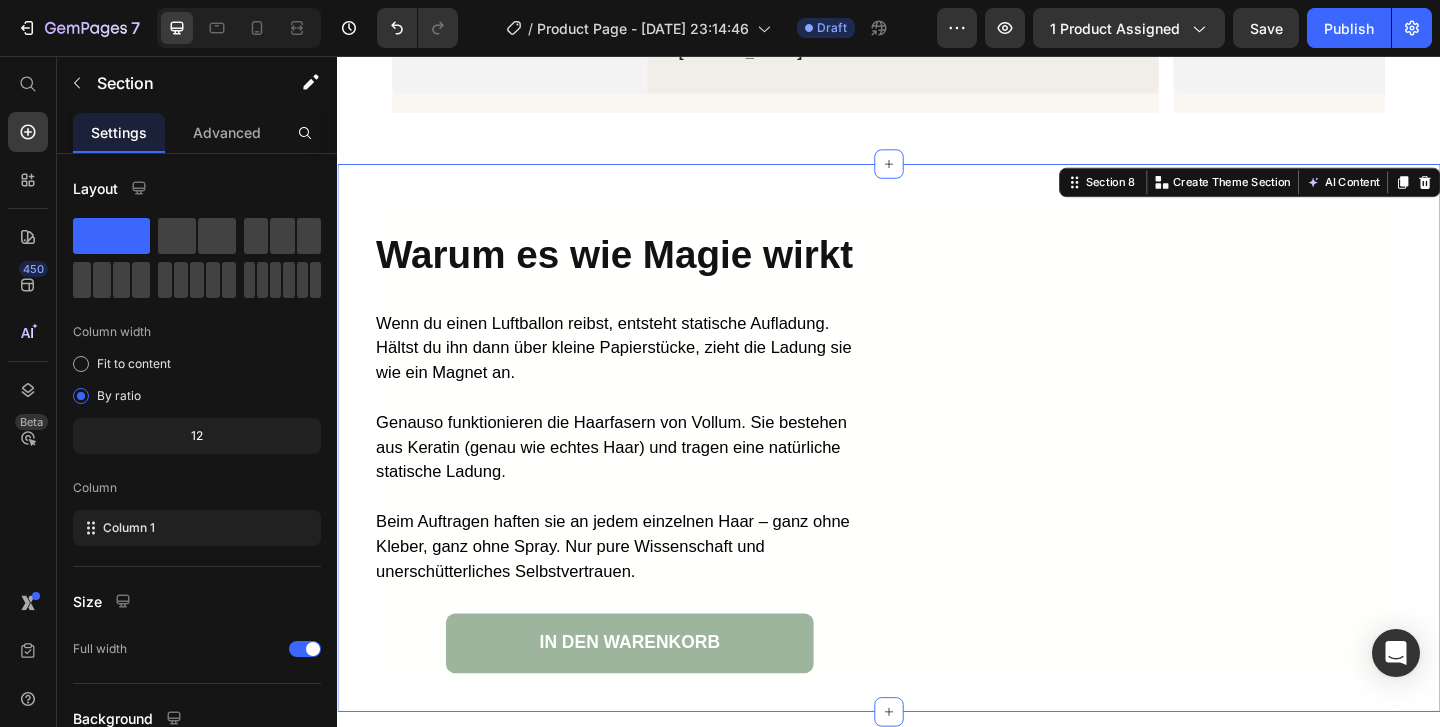 scroll, scrollTop: 3642, scrollLeft: 0, axis: vertical 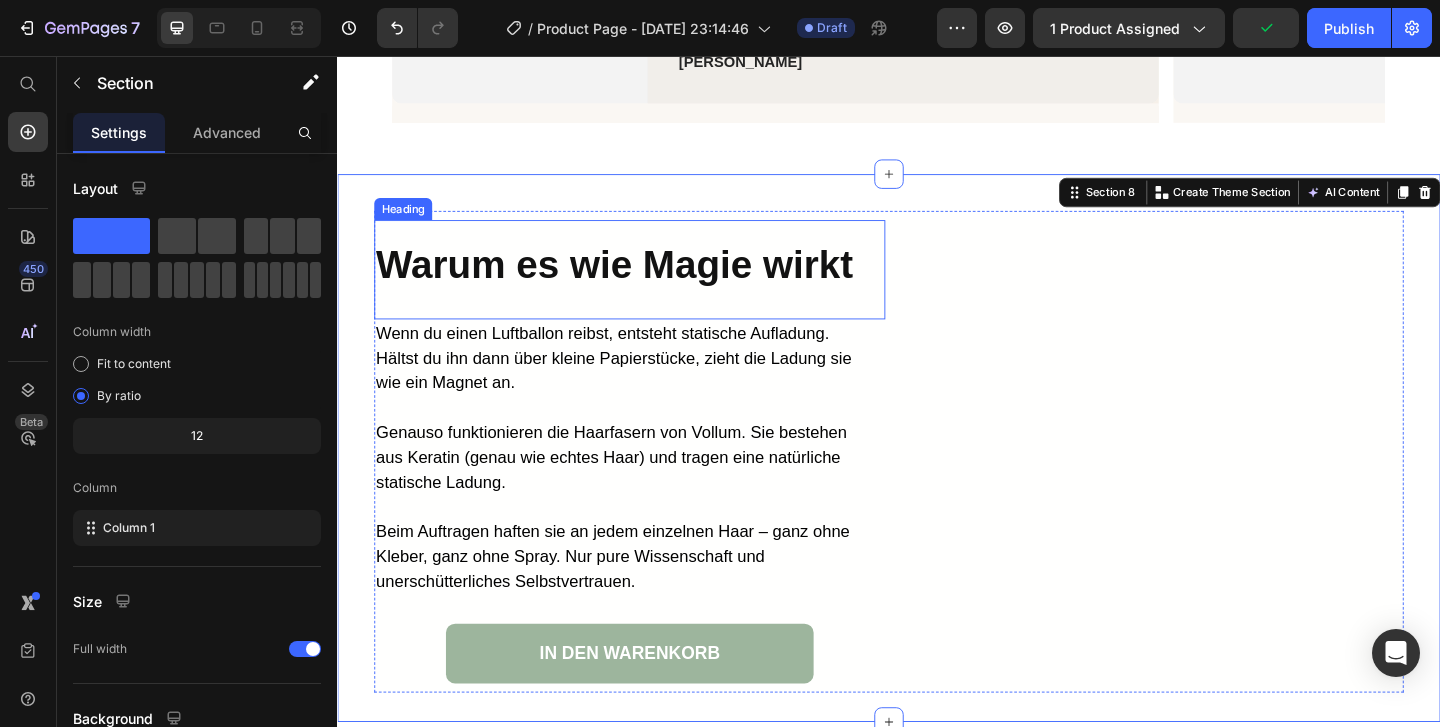 click on "Warum es wie Magie wirkt" at bounding box center (638, 282) 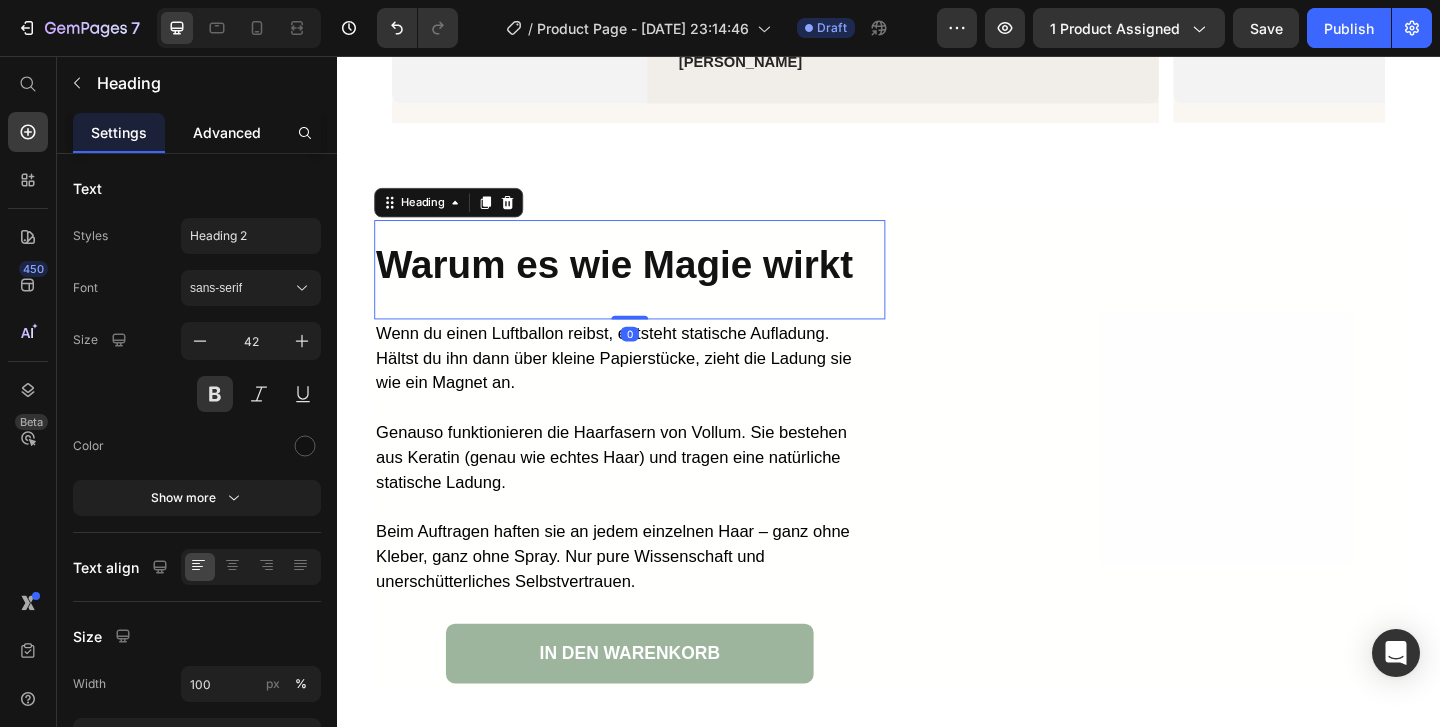 click on "Advanced" at bounding box center [227, 132] 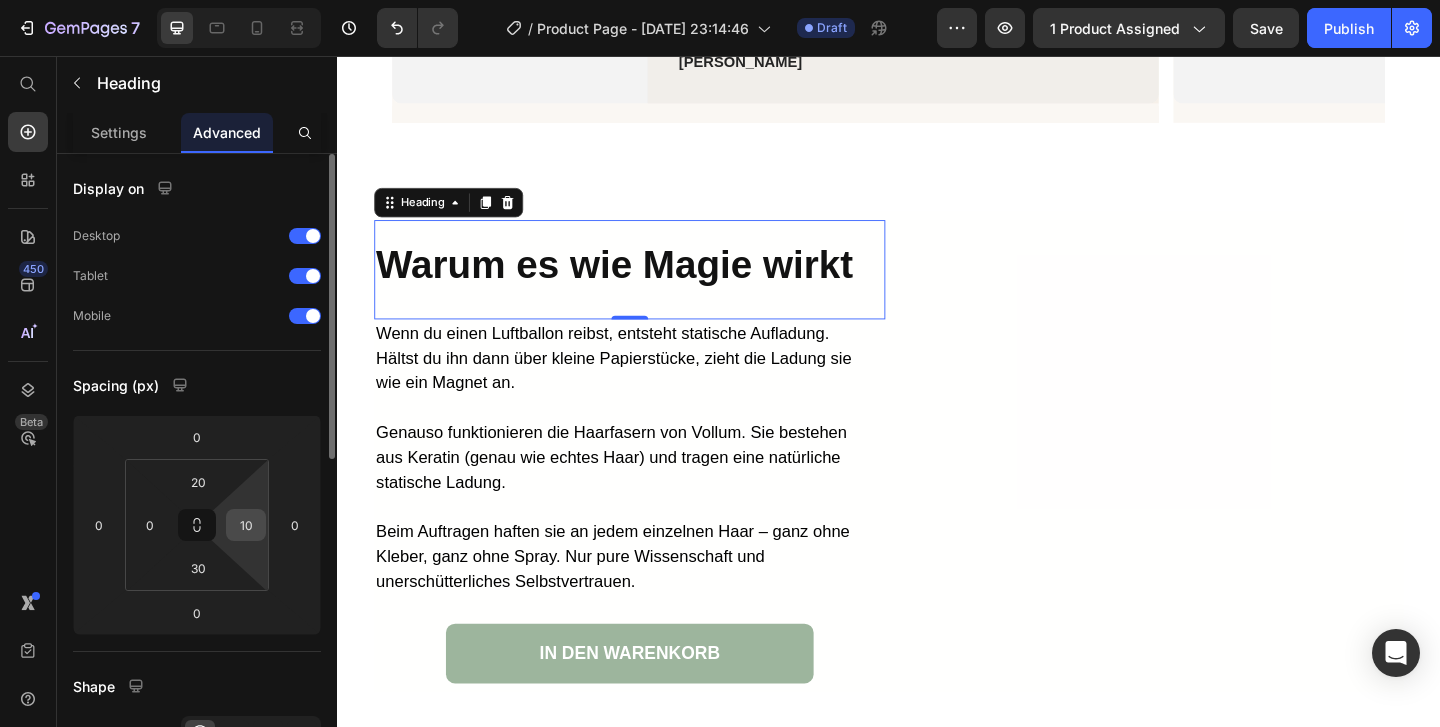 click on "10" at bounding box center (246, 525) 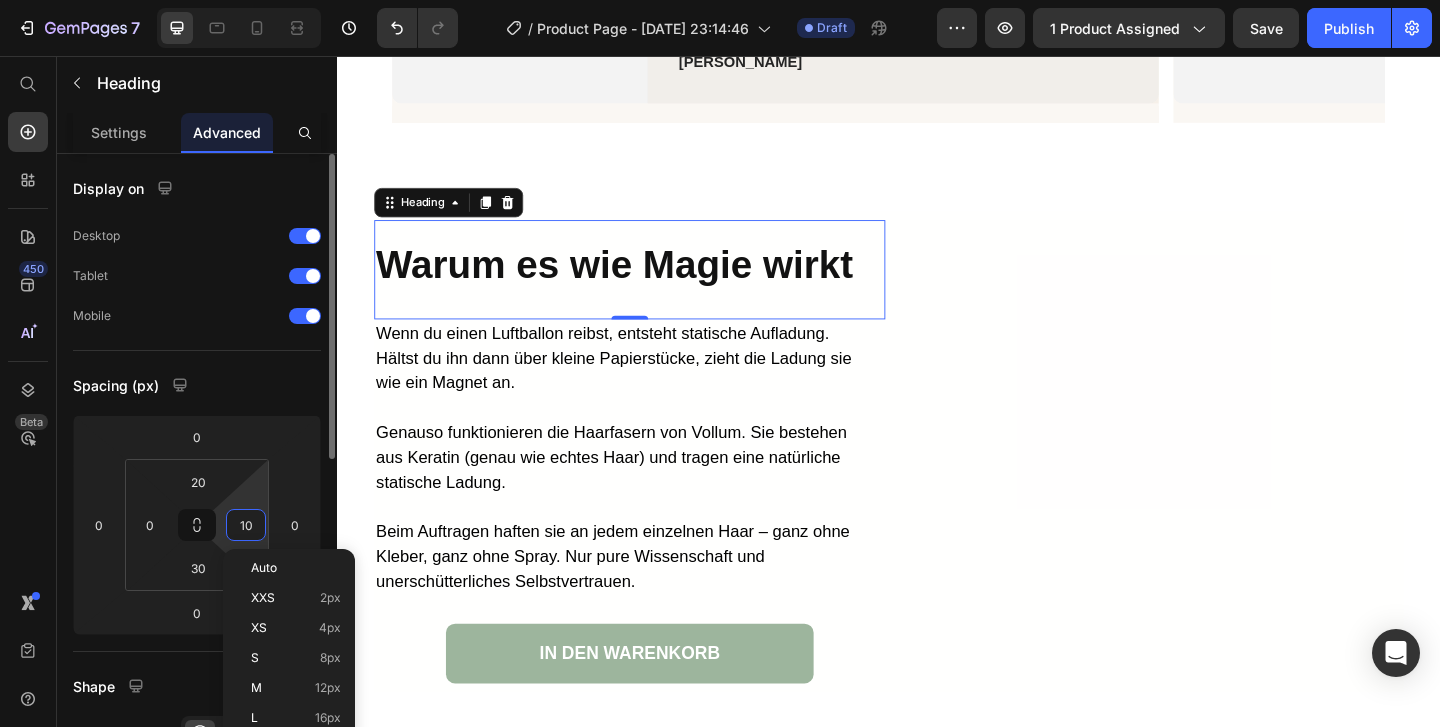 type on "0" 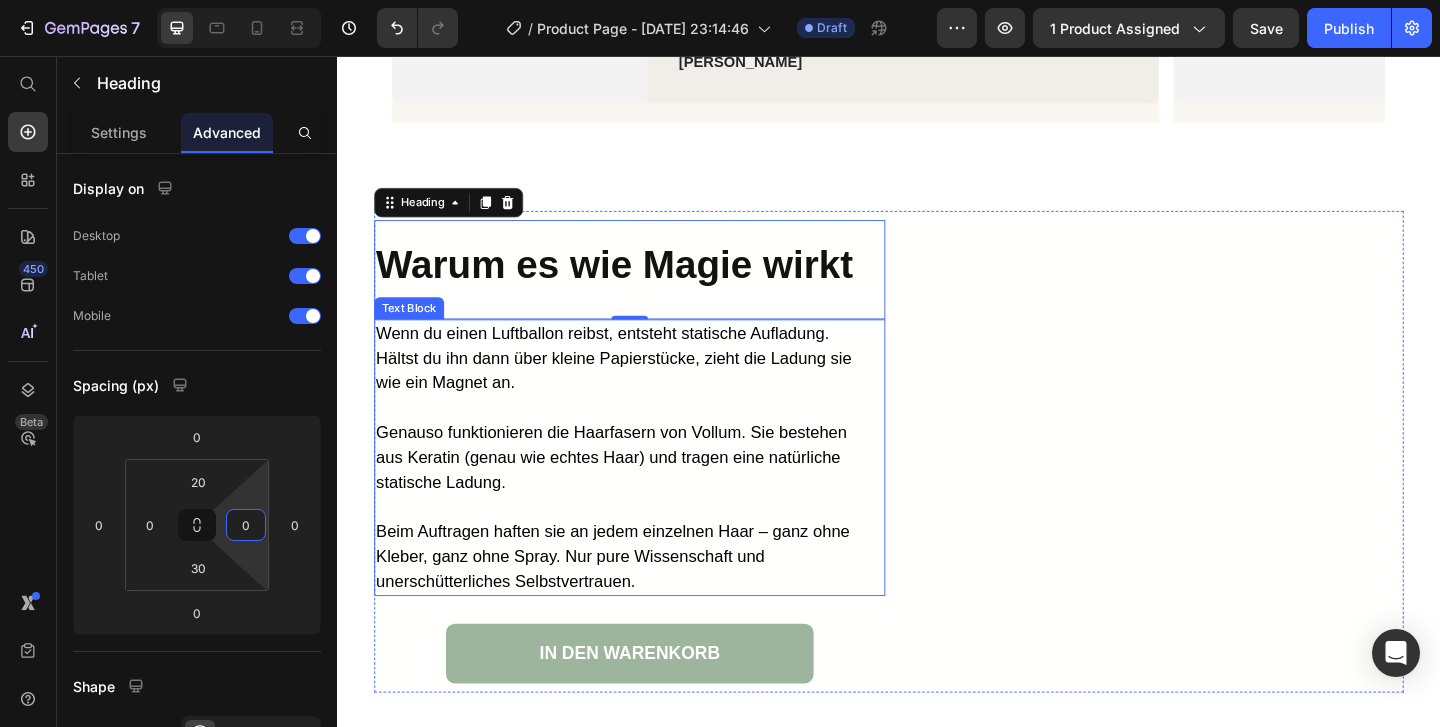 click on "Wenn du einen Luftballon reibst, entsteht statische Aufladung. Hältst du ihn dann über kleine Papierstücke, zieht die Ladung sie wie ein Magnet an." at bounding box center (650, 384) 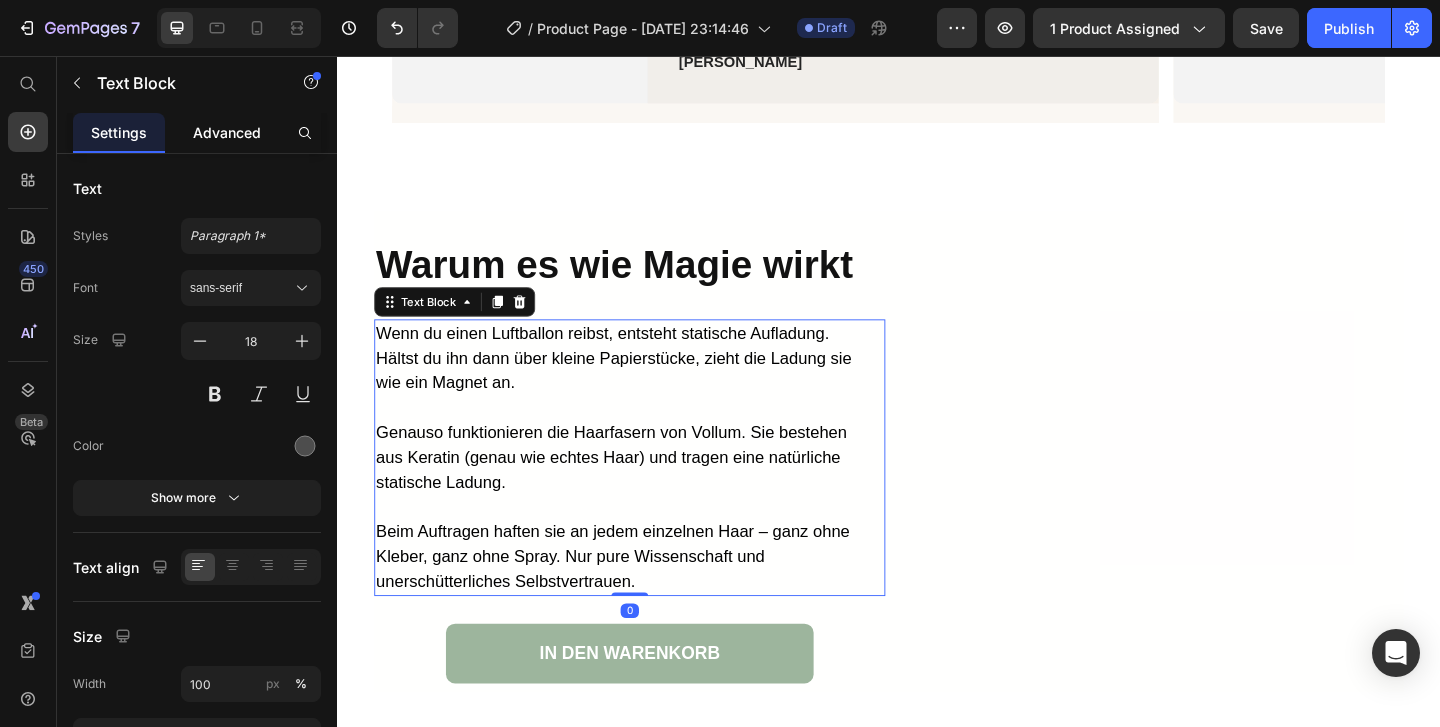 click on "Advanced" at bounding box center (227, 132) 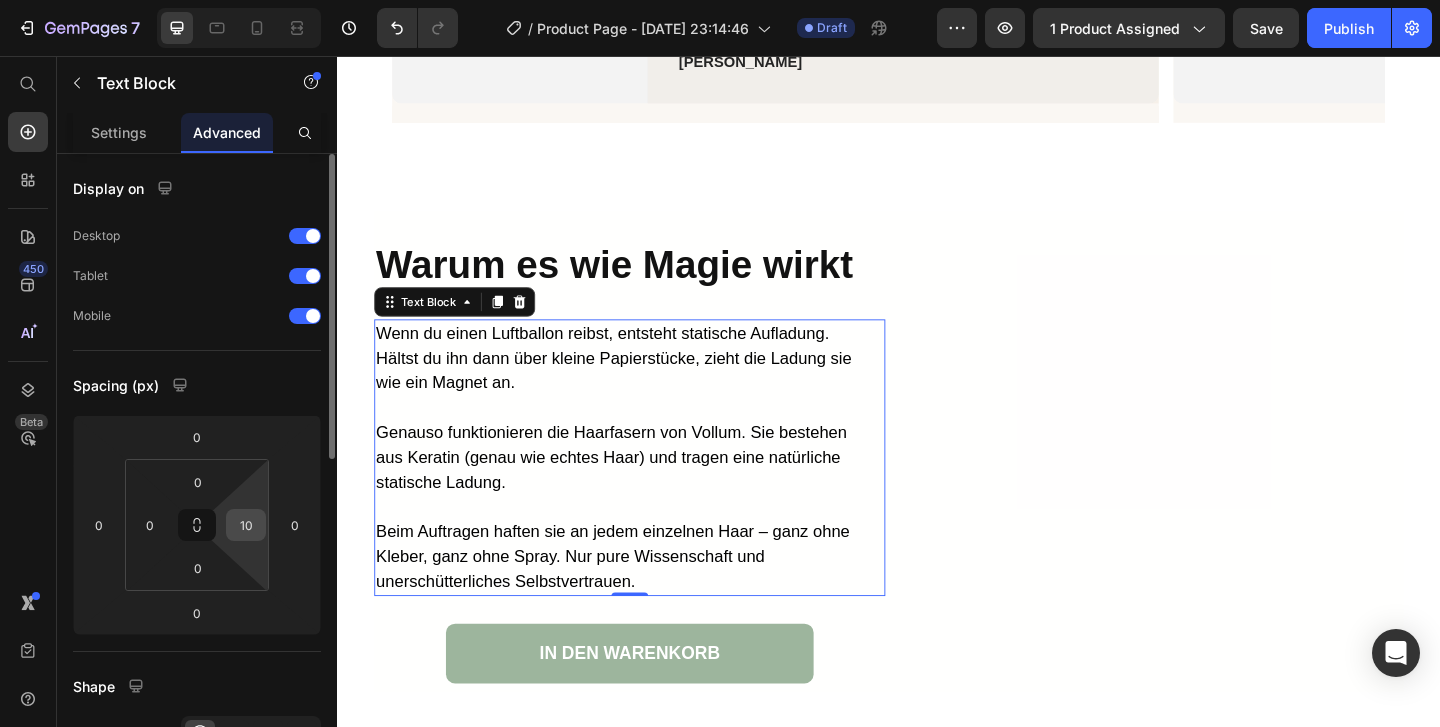click on "10" at bounding box center (246, 525) 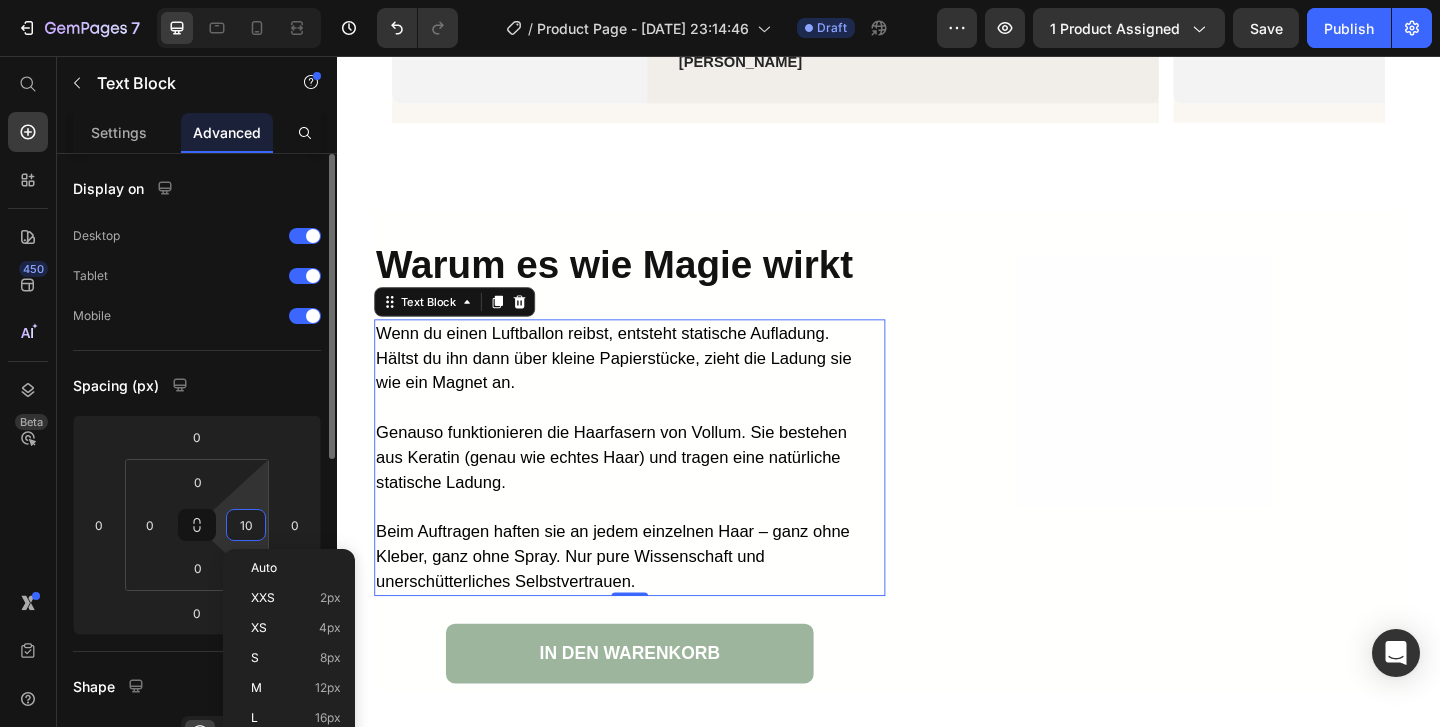 type on "0" 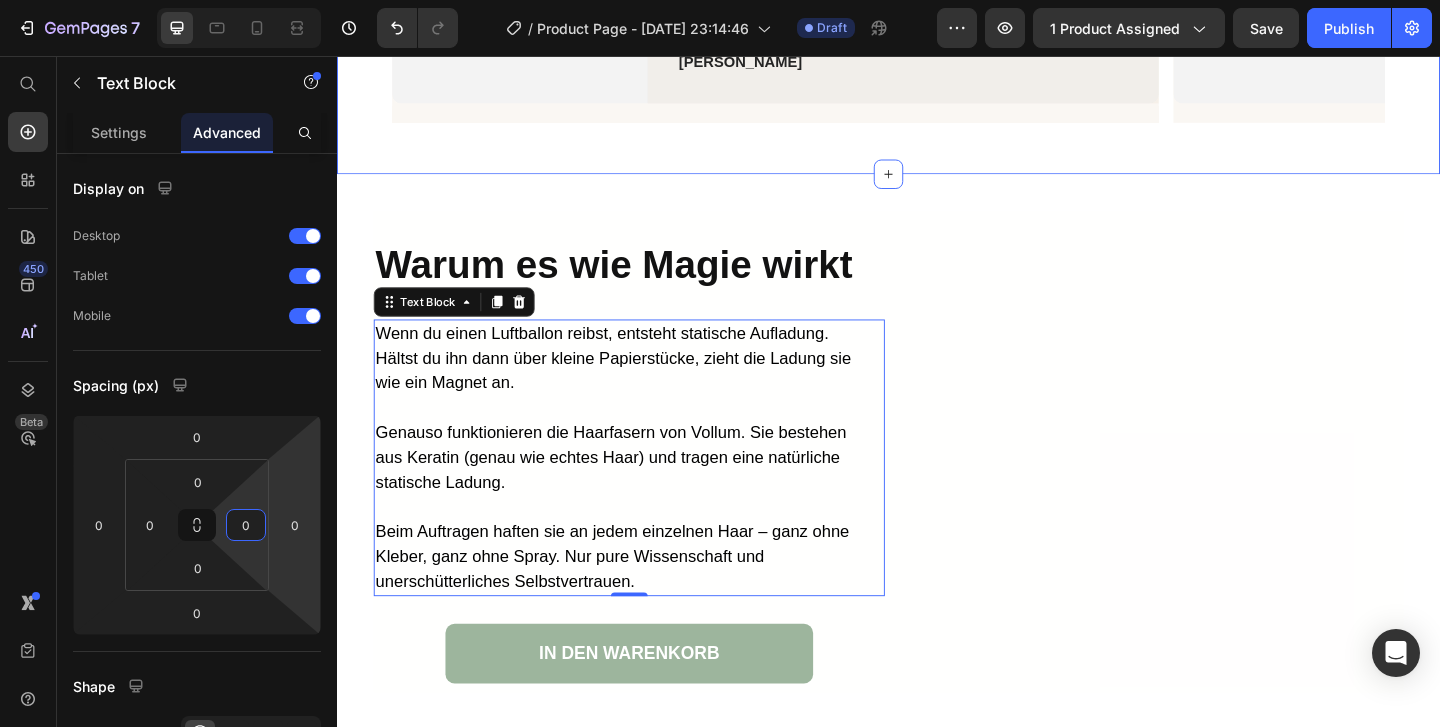 click on "Echte Menschen. Echte Ergebnisse, die Selbstvertrauen stärken. Heading Vertraut von über 100.000 Männern und Frauen, um ihren Look in Sekunden zu verbessern. Ganz ohne Transplantationen, Medikamente oder künstlich wirkende Sprays. Text Block
Image Icon Icon Icon Icon Icon Icon List „Ehrlich gesagt sind diese Produkte ein echter Lebensretter für ein Problem, wegen dem ich mich sehr unwohl gefühlt habe. Ich habe eine kahle Stelle am Hinterkopf, und die wird damit super abgedeckt. Die Flasche hält auch ziemlich lange.“ Text Block Verifizierter Käufer Item List Wolf R. Text Block Row Row Image Icon Icon Icon Icon Icon Icon List „Ich liebe es! Schau dir an, was für einen Unterschied es macht. Ich werde es auf jeden Fall behalten. Ich denke, es wirkt noch besser am Hinterkopf, wo zwar mehr Haare sind, aber sie trotzdem dünn sind.“ Text Block Verifizierter Käufer Item List Lena U. Text Block Row Row Image Icon Icon Icon Icon Icon Icon List Text Block Verifizierter Käufer Item List" at bounding box center (937, -91) 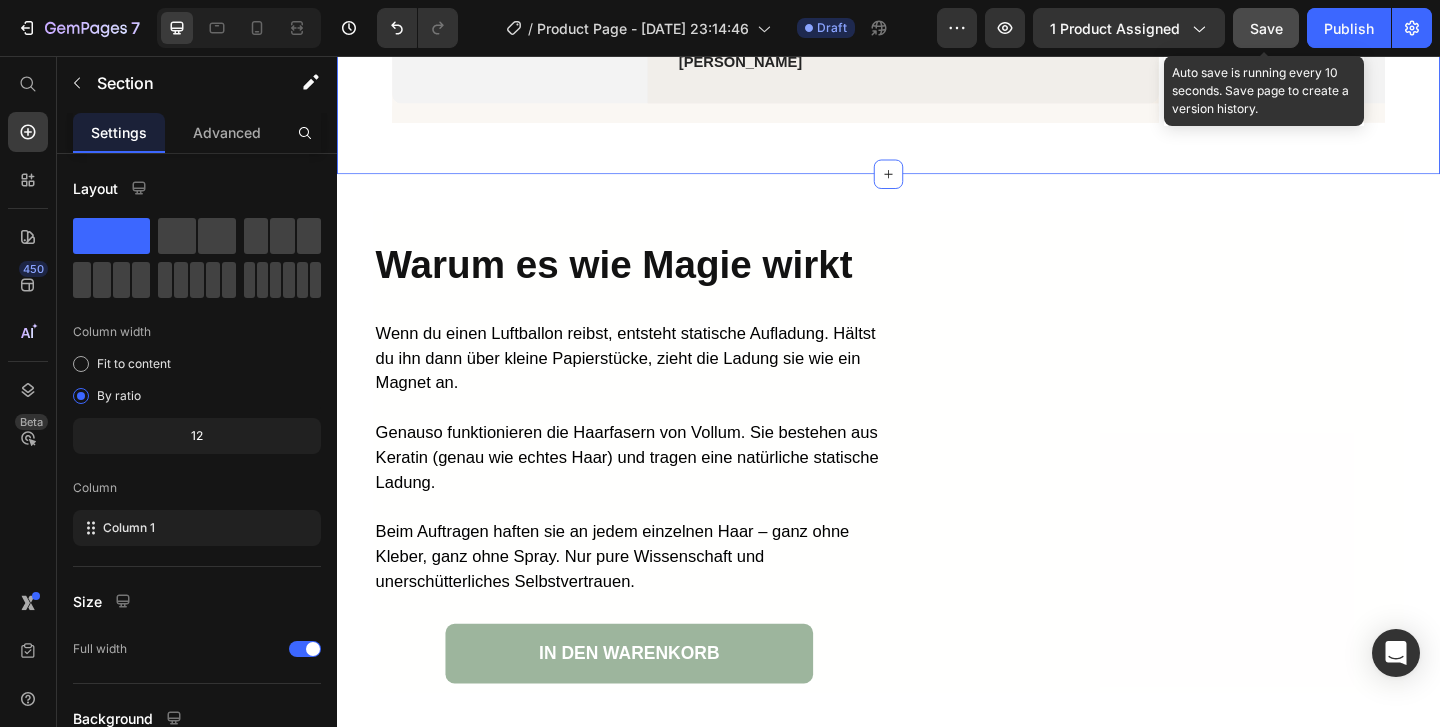 click on "Save" 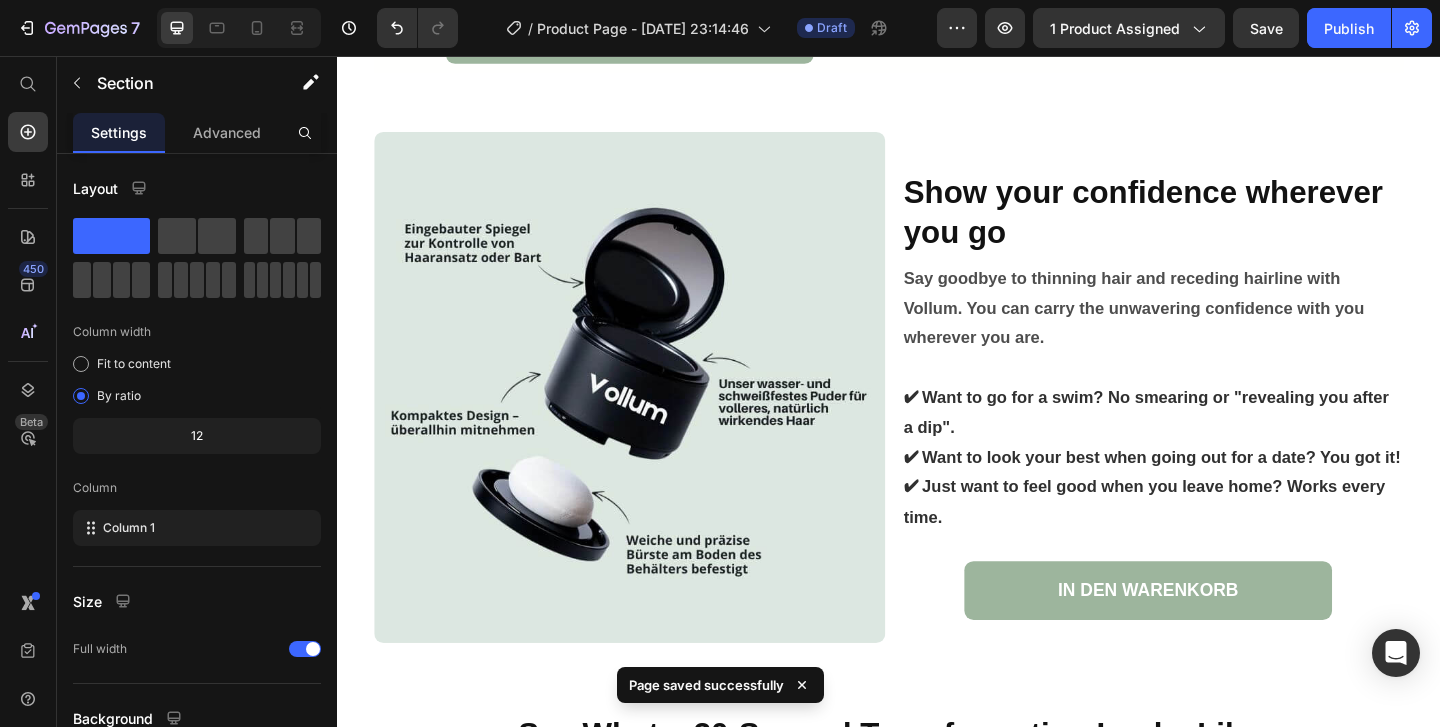 scroll, scrollTop: 4327, scrollLeft: 0, axis: vertical 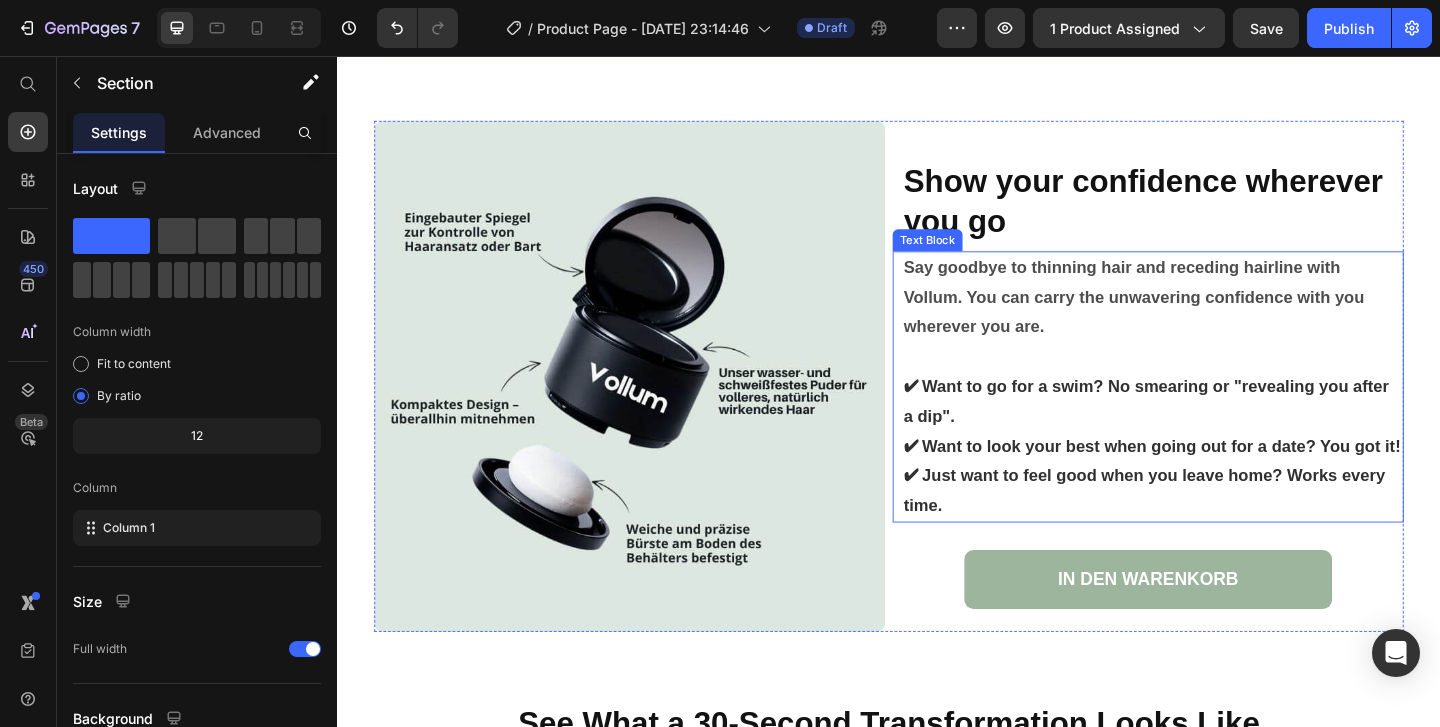 click at bounding box center (1224, 383) 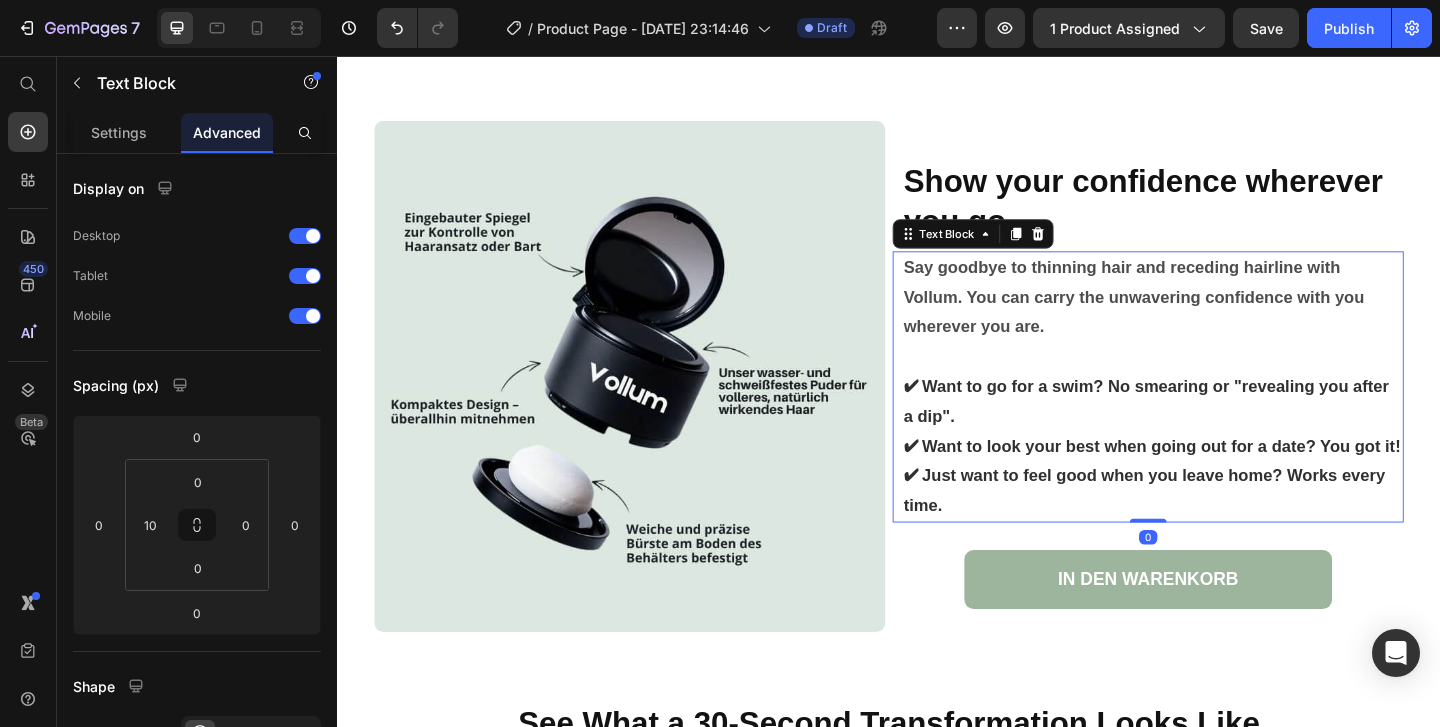 click on "Say goodbye to thinning hair and receding hairline with Vollum. You can carry the unwavering confidence with you wherever you are.   ✔ Want to go for a swim? No smearing or "revealing you after a dip". ✔ Want to look your best when going out for a date? You got it! ✔ Just want to feel good when you leave home? Works every time." at bounding box center (1224, 416) 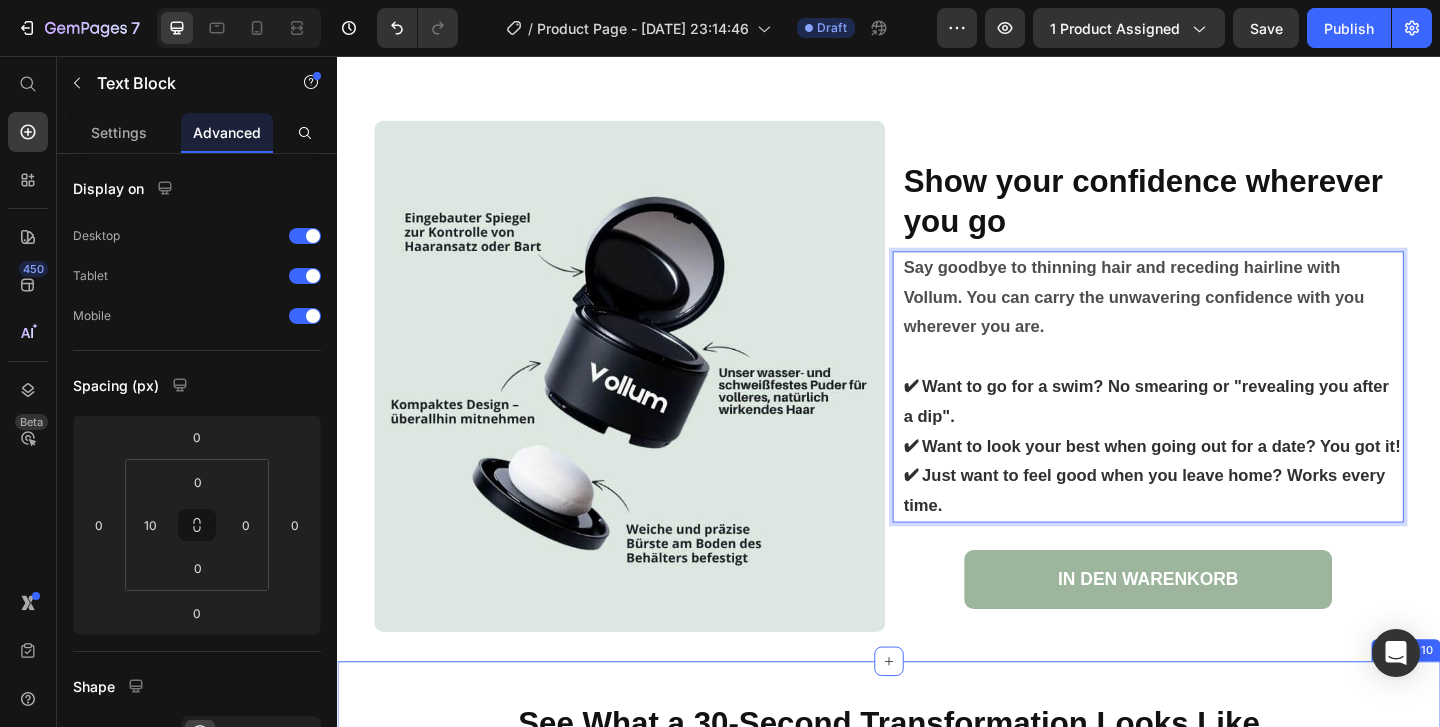 click on "See What a 30-Second Transformation Looks Like Heading Section 10" at bounding box center [937, 780] 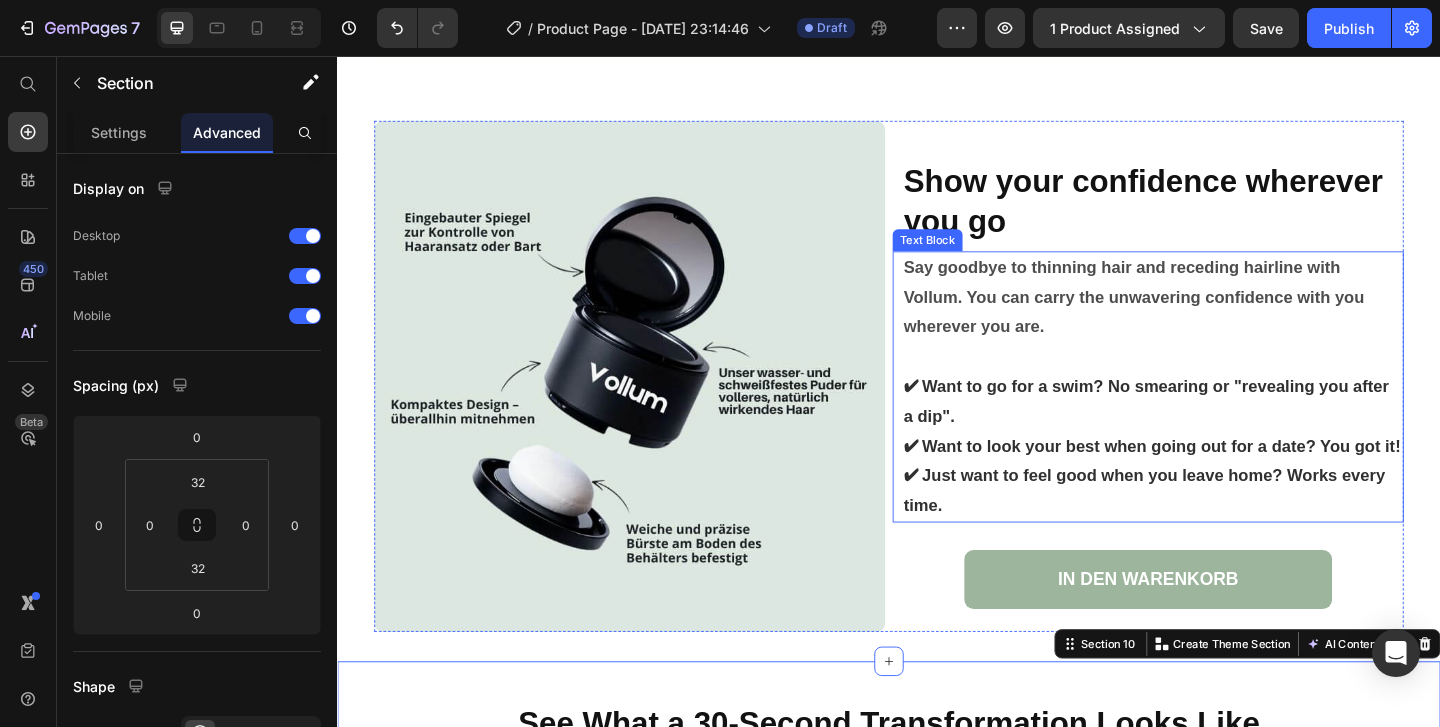 click on "✔ Want to go for a swim? No smearing or "revealing you after a dip"." at bounding box center (1224, 431) 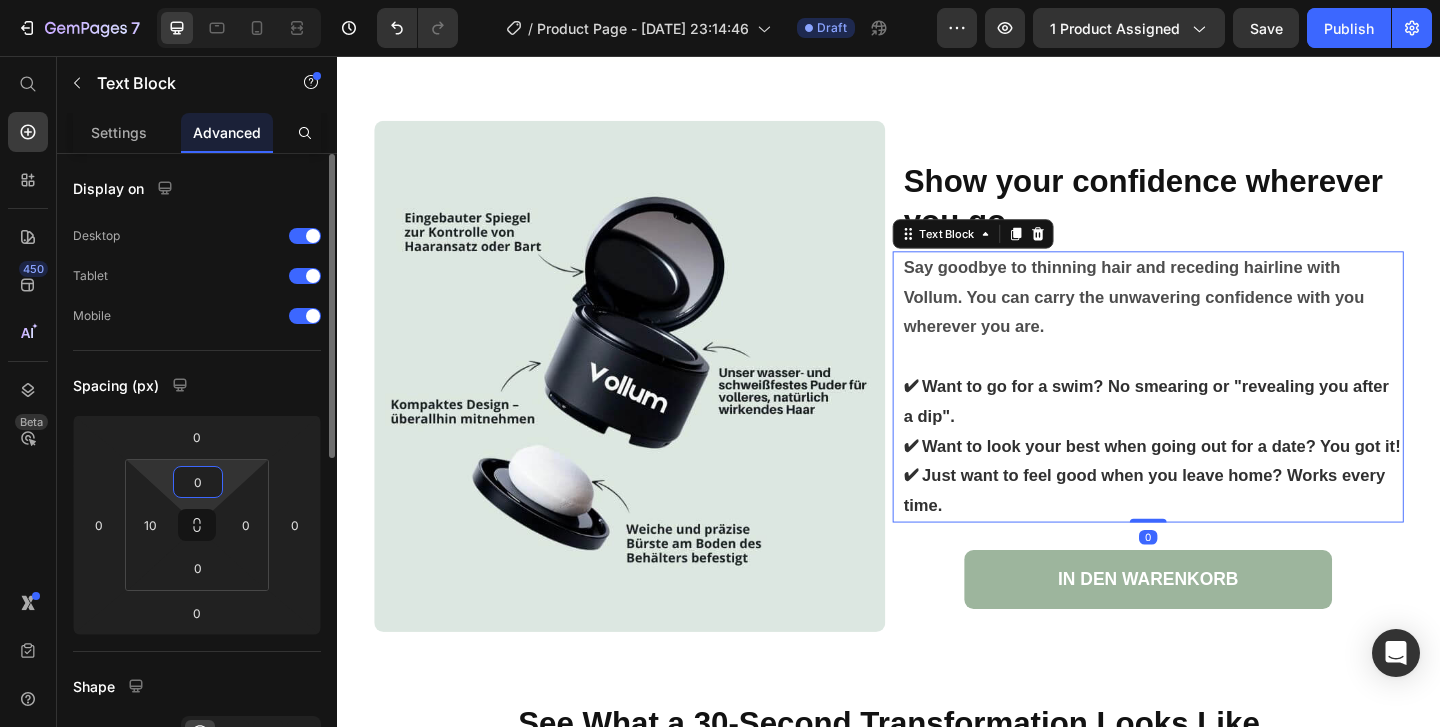 click on "0" at bounding box center [198, 482] 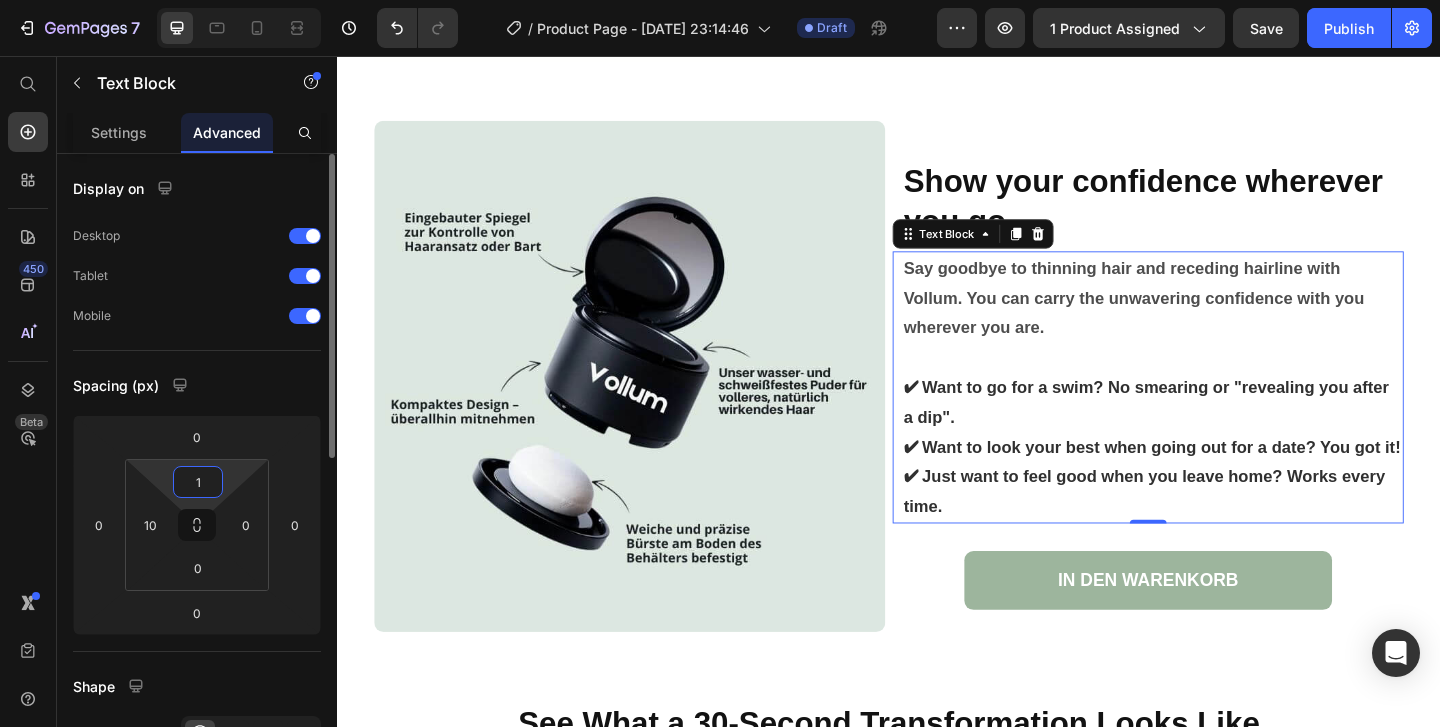 type on "10" 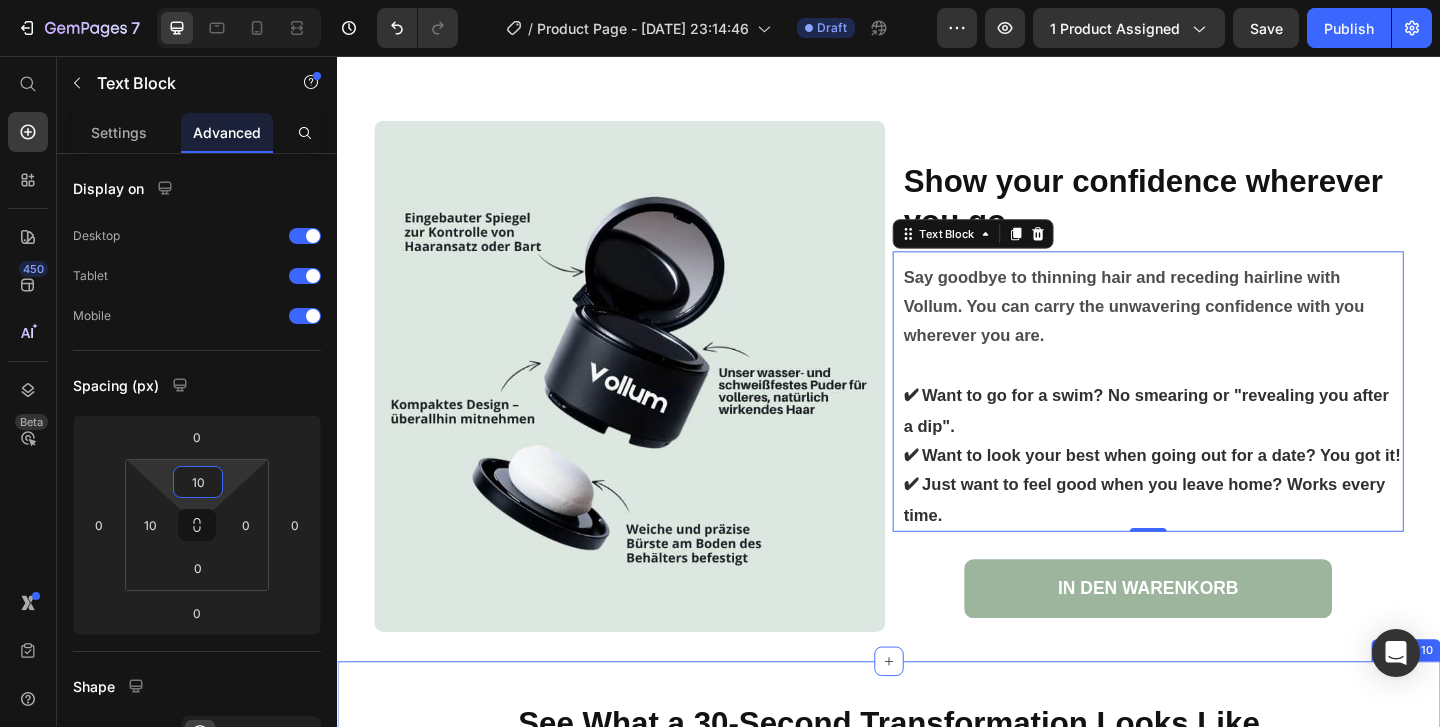 click on "See What a 30-Second Transformation Looks Like Heading Section 10" at bounding box center (937, 780) 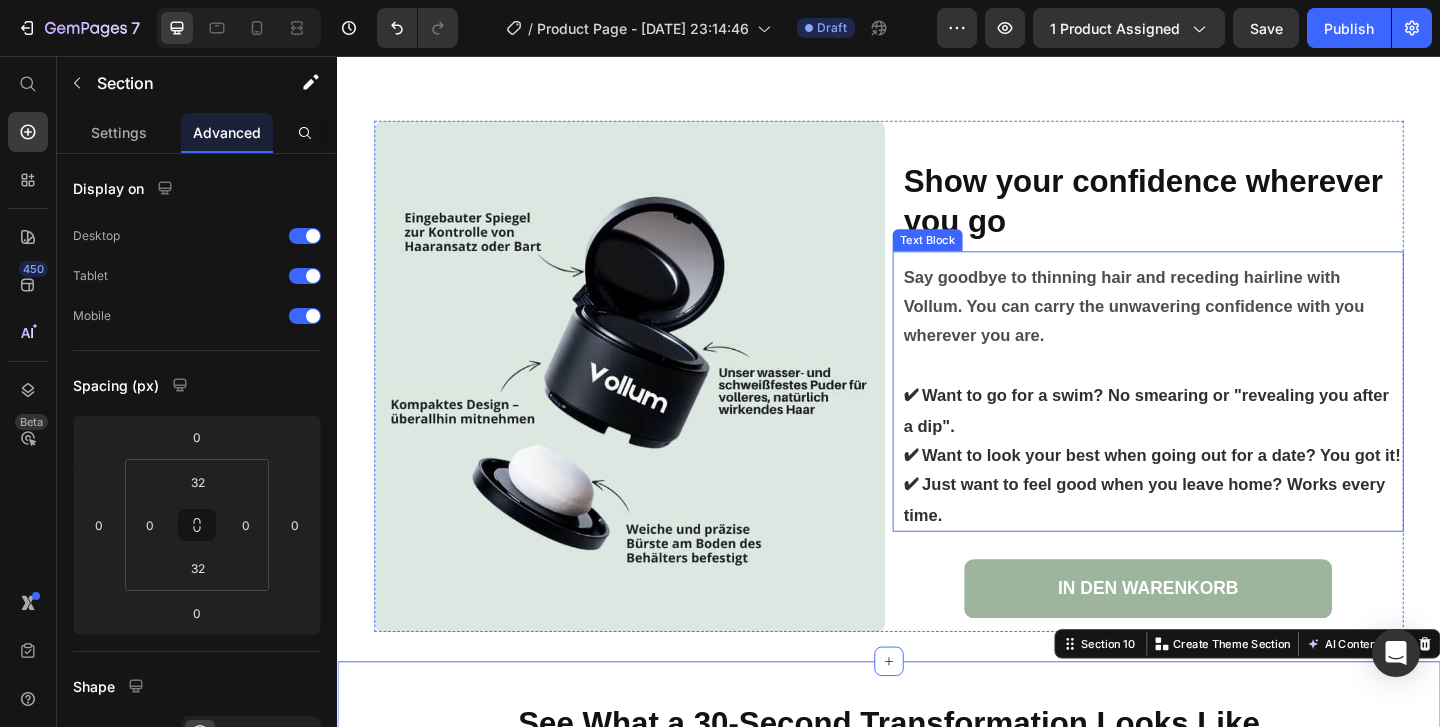 click at bounding box center (1224, 393) 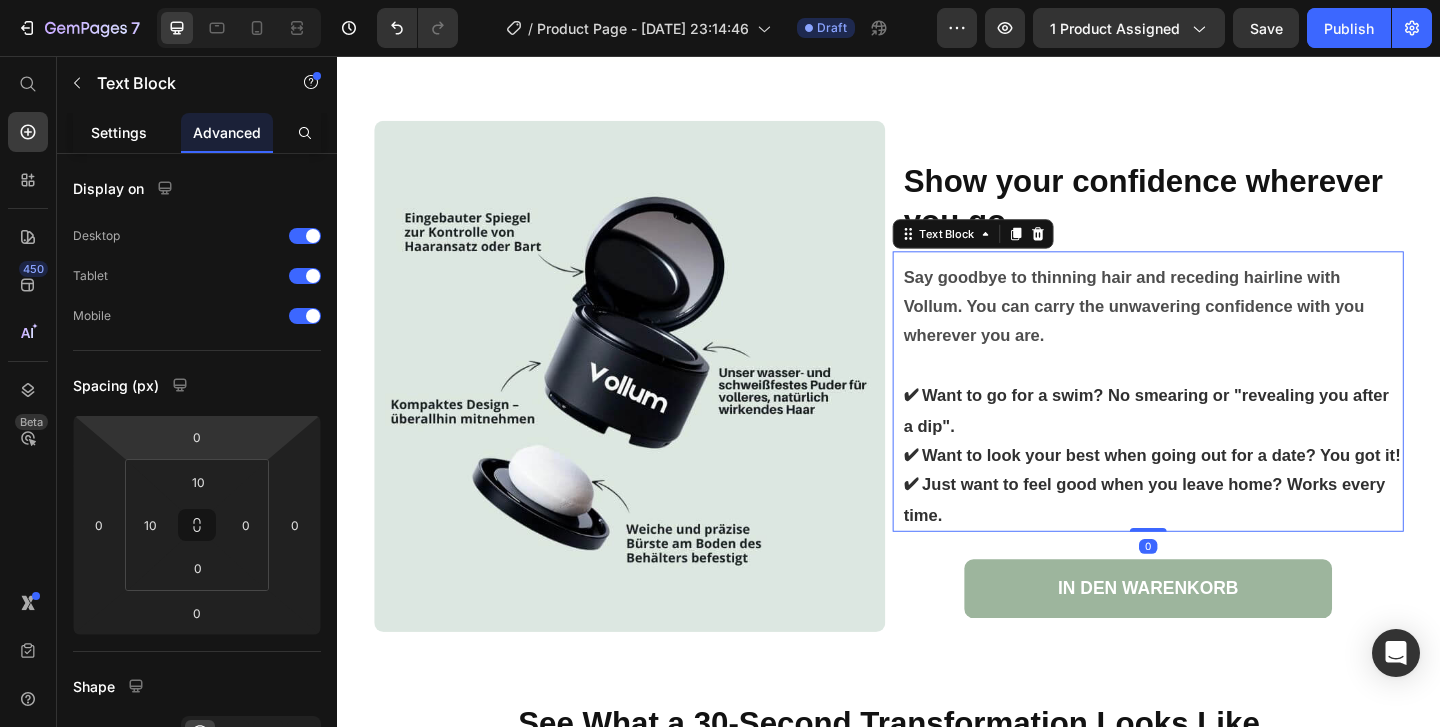 click on "Settings" at bounding box center (119, 132) 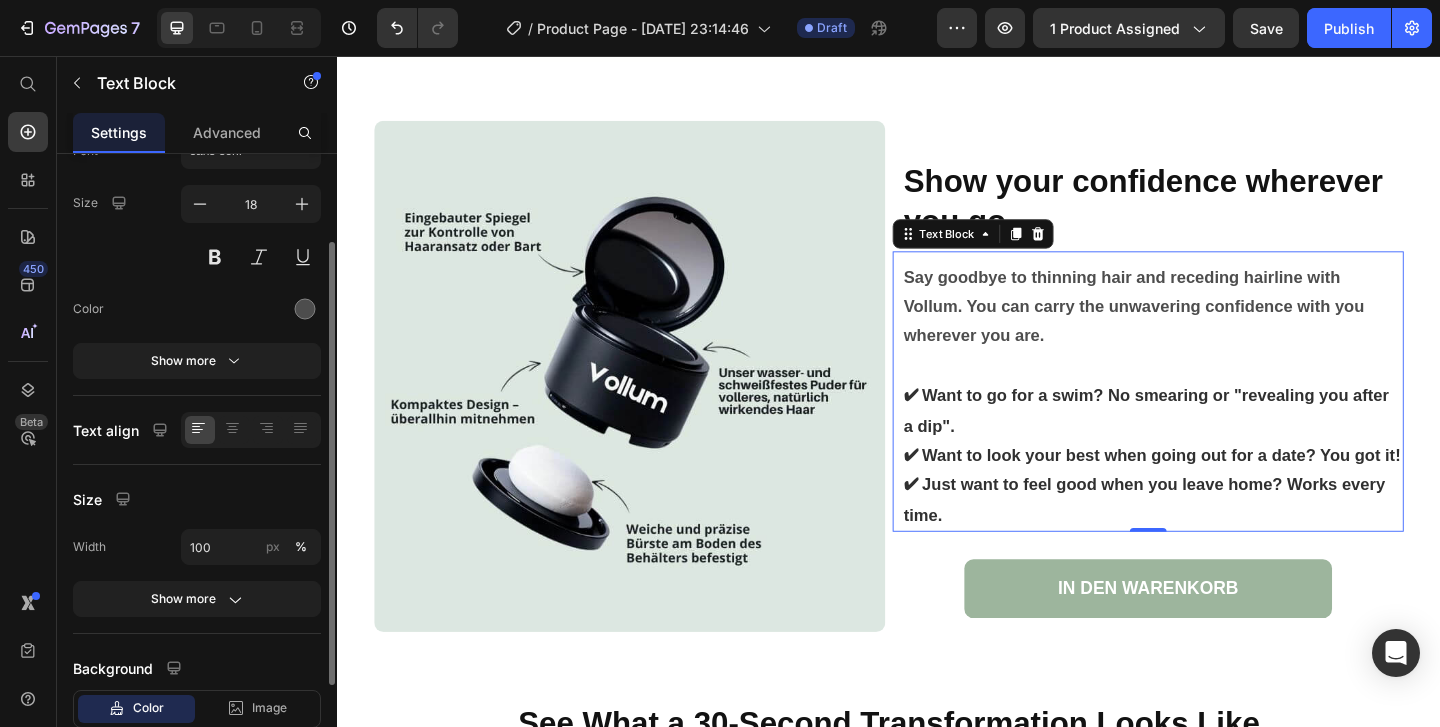 scroll, scrollTop: 149, scrollLeft: 0, axis: vertical 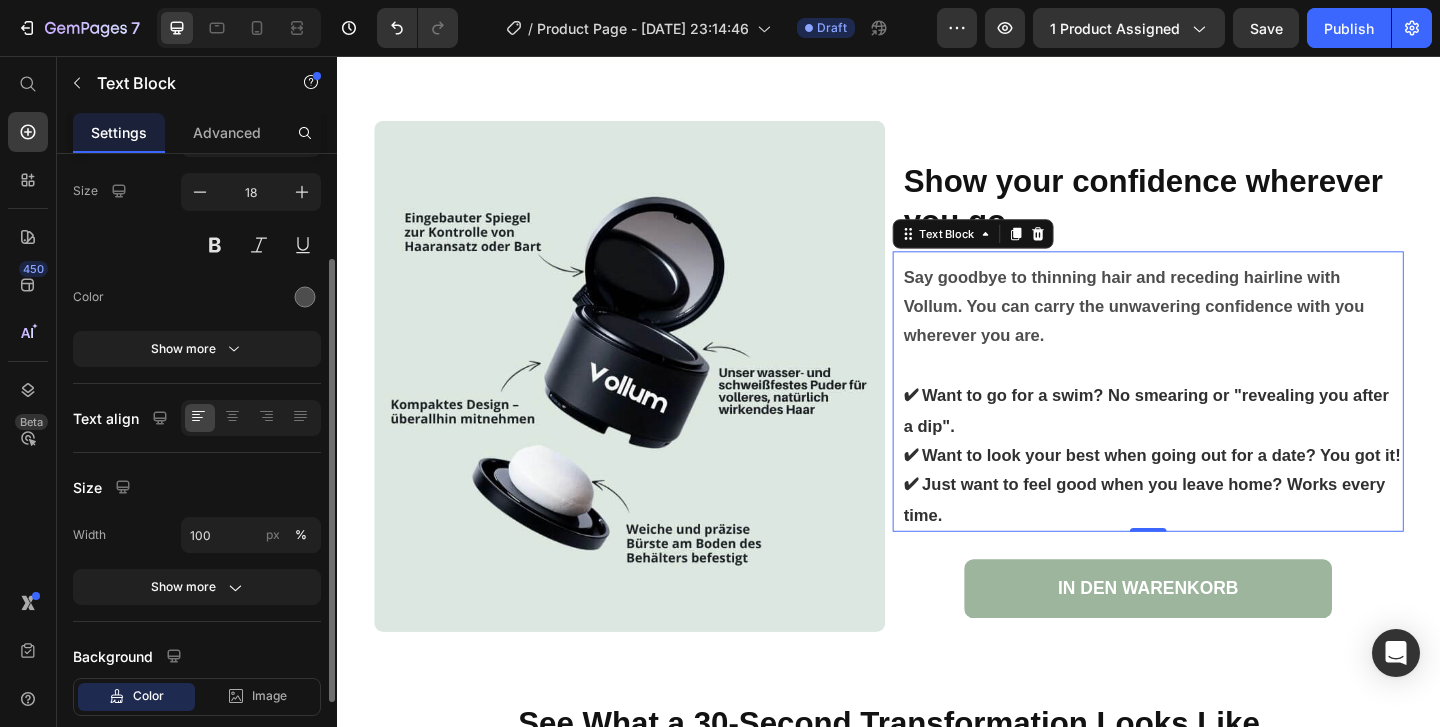 click on "Show more" 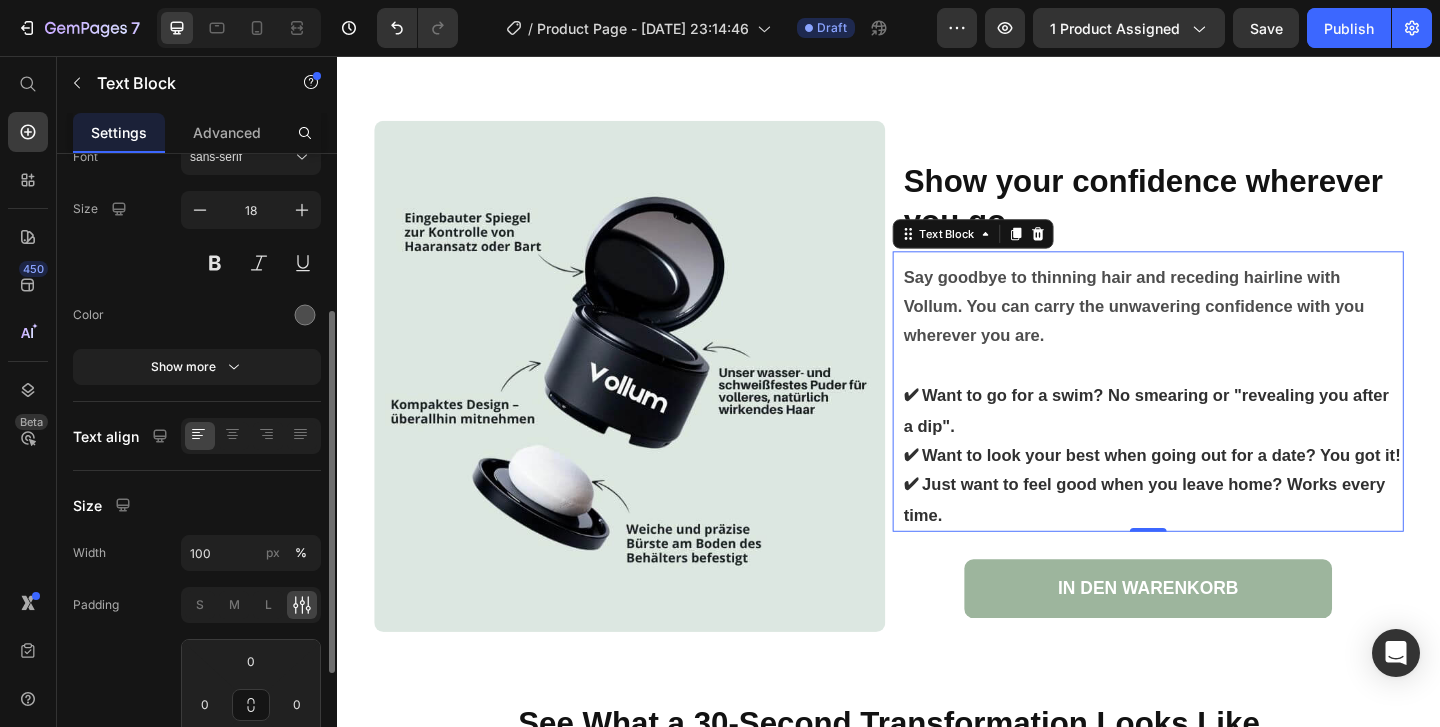 scroll, scrollTop: 0, scrollLeft: 0, axis: both 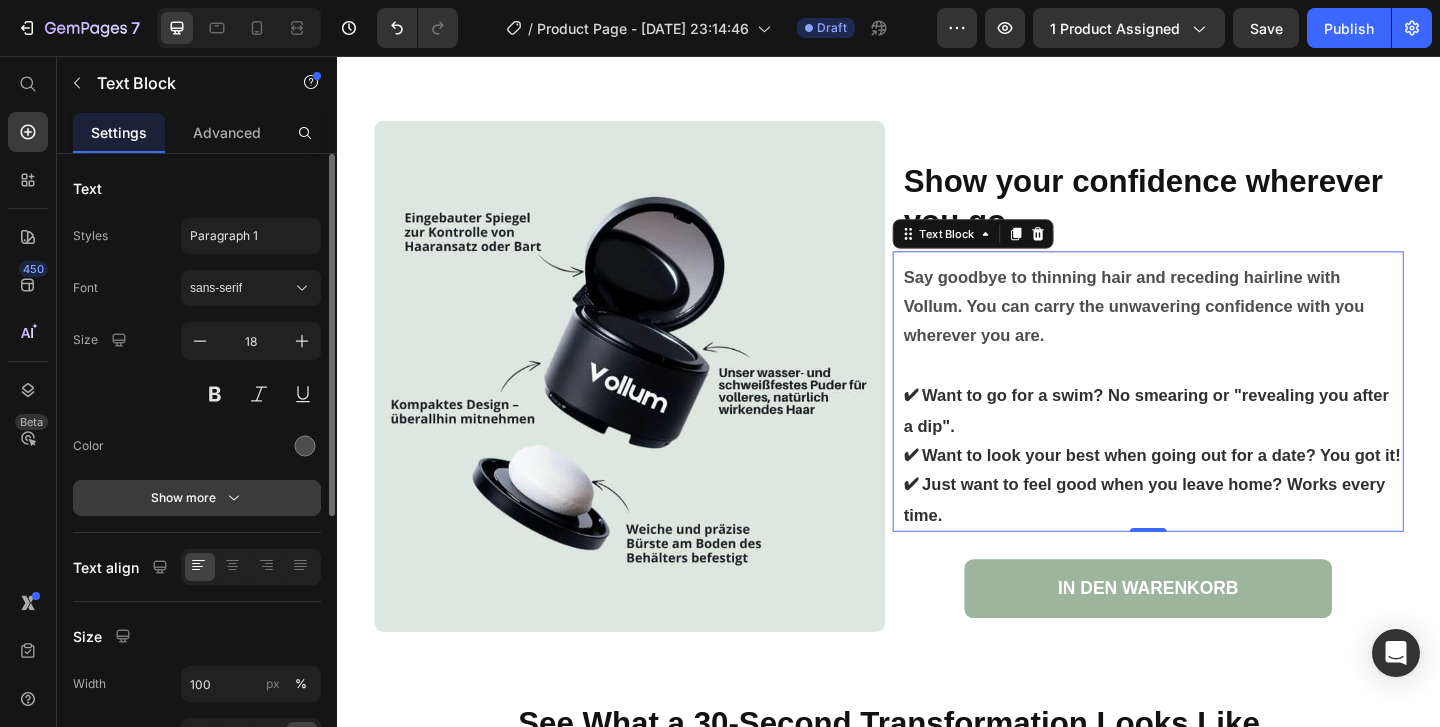 click on "Show more" at bounding box center [197, 498] 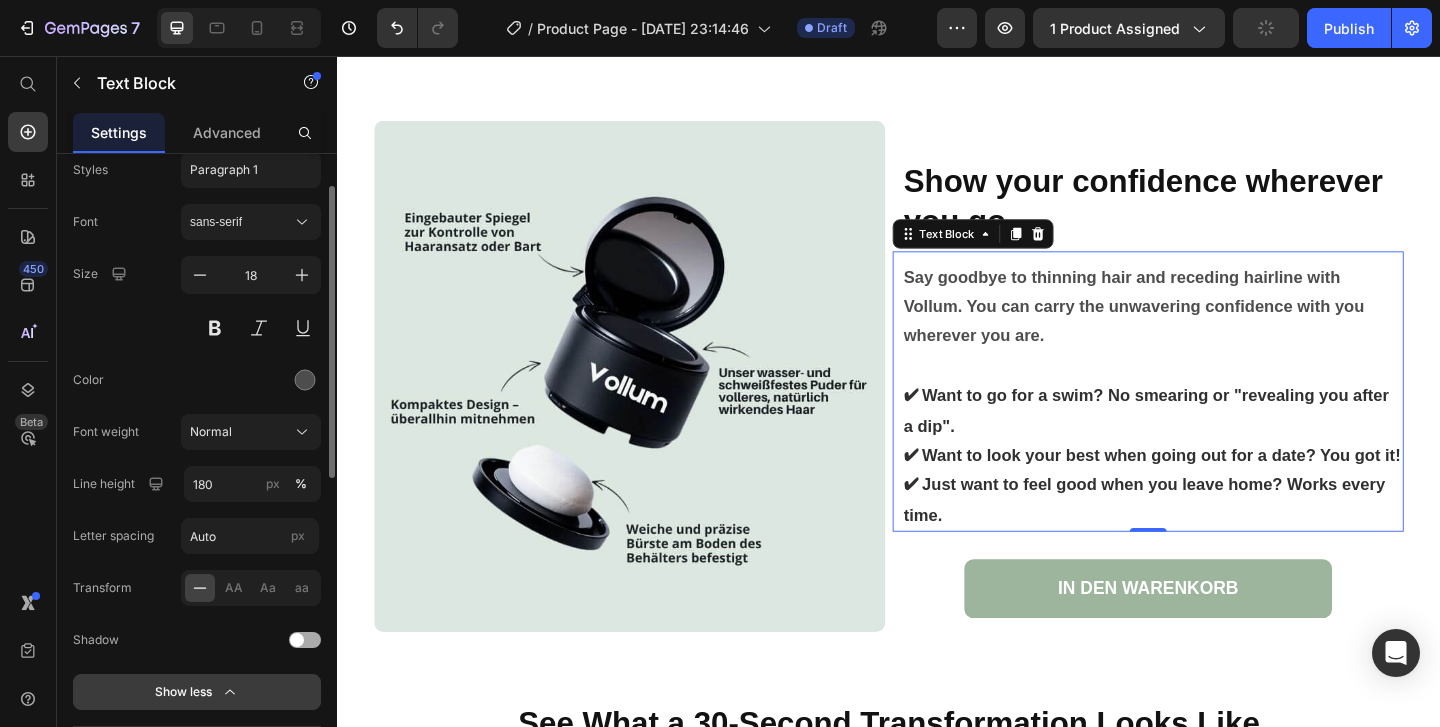 scroll, scrollTop: 67, scrollLeft: 0, axis: vertical 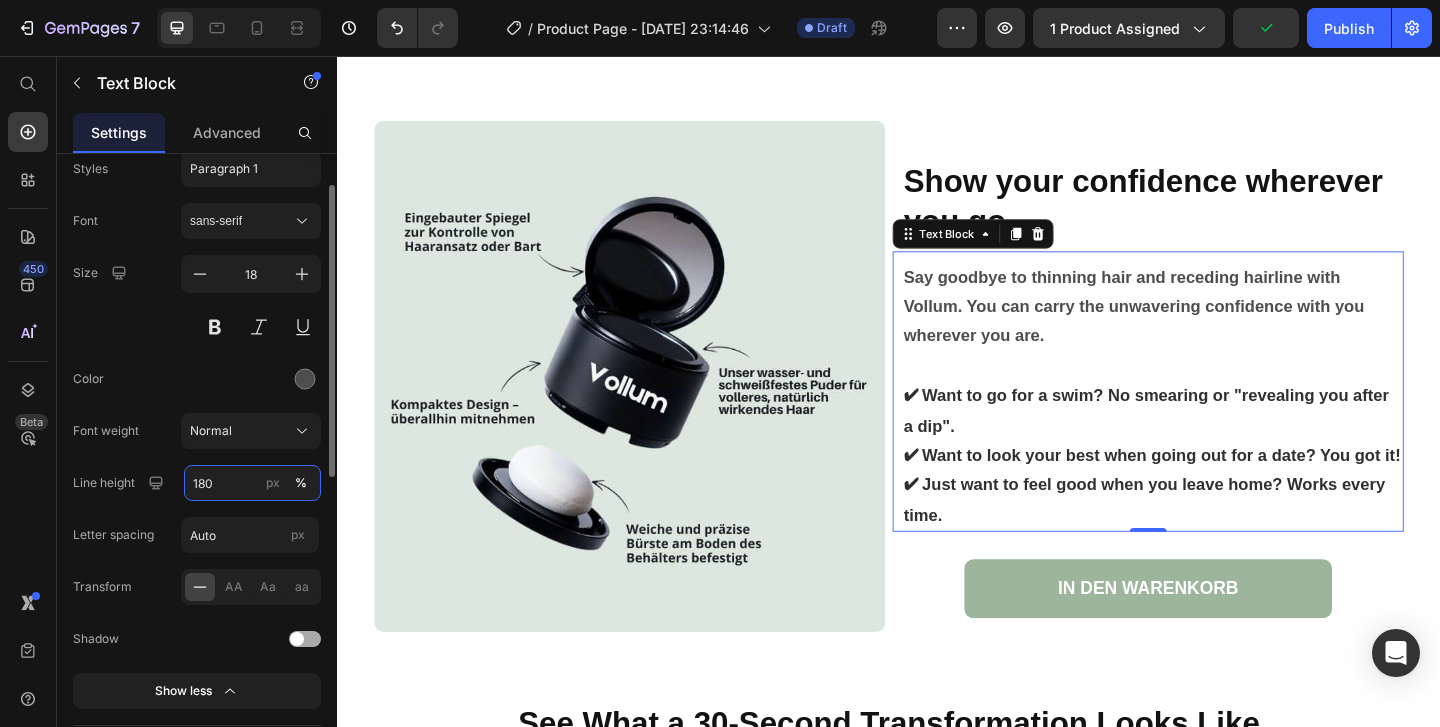 click on "180" at bounding box center (252, 483) 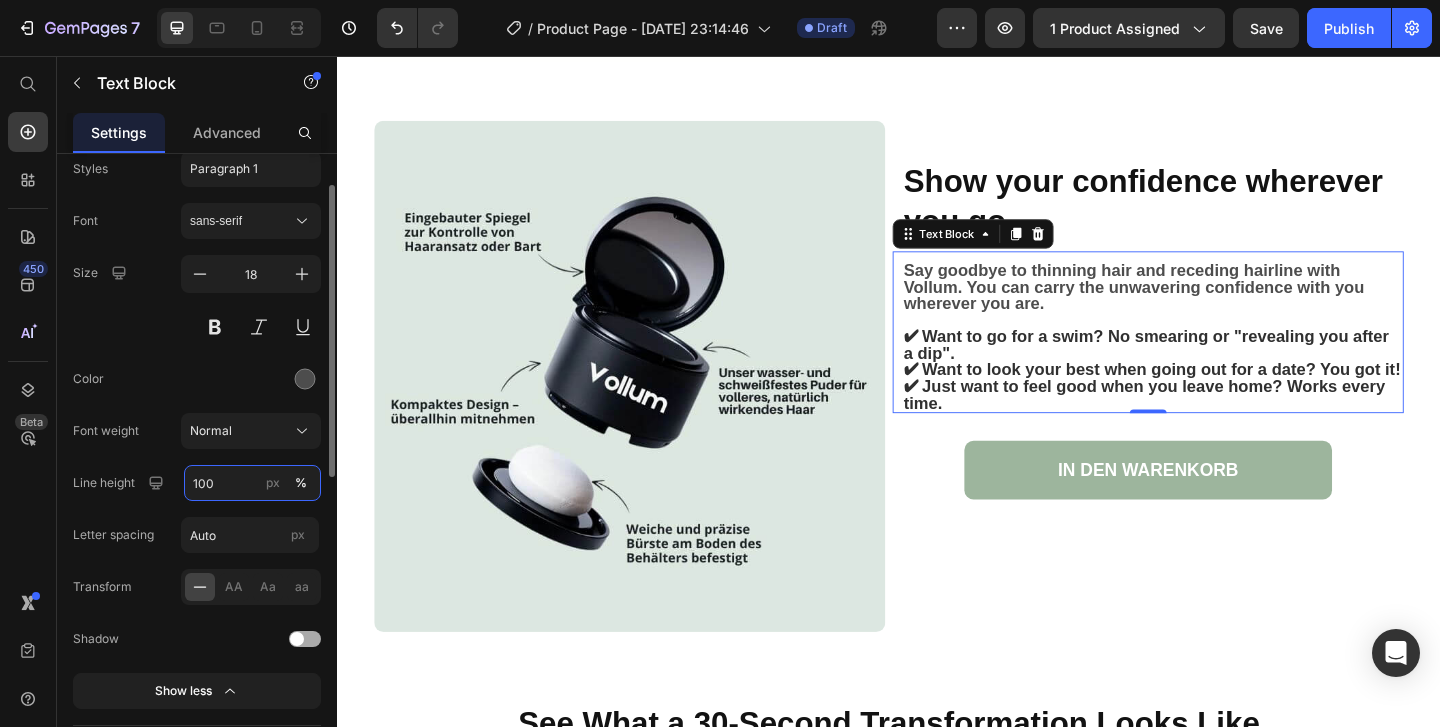 click on "100" at bounding box center (252, 483) 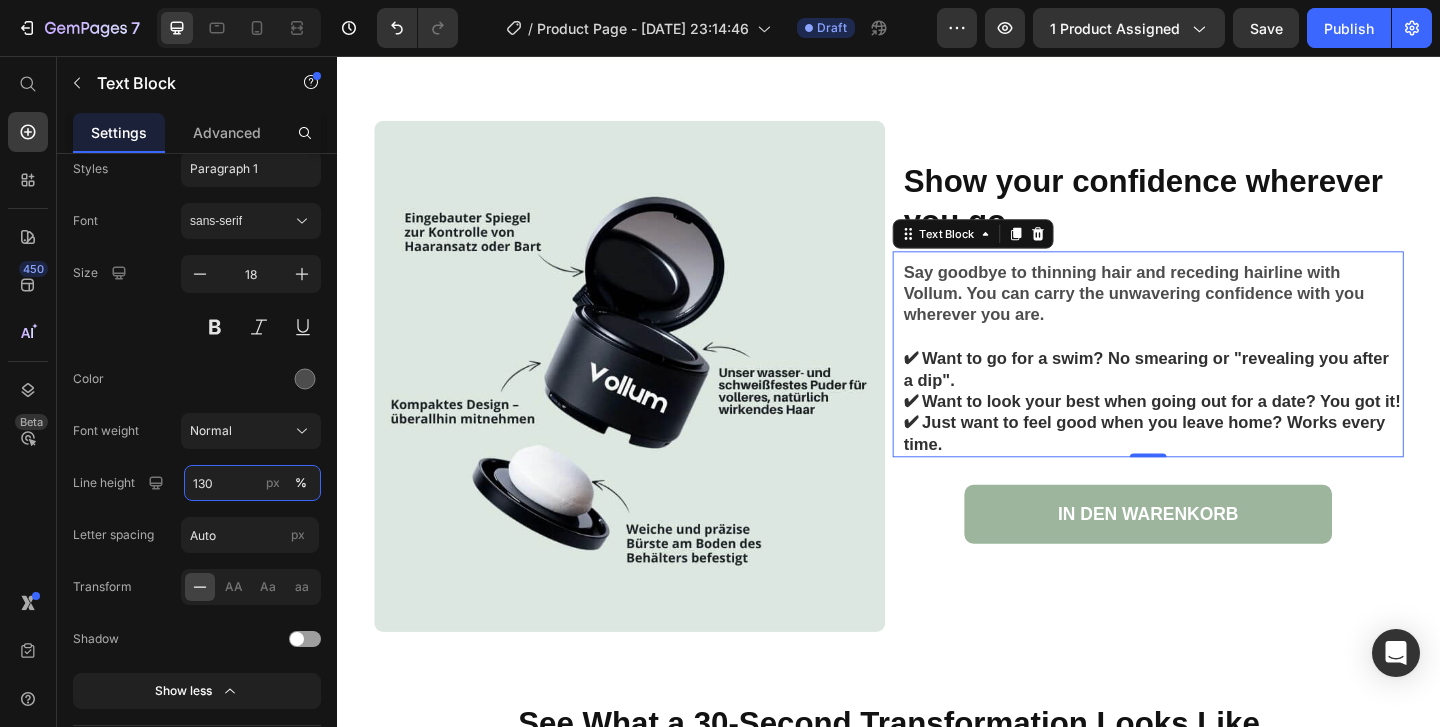 type on "130" 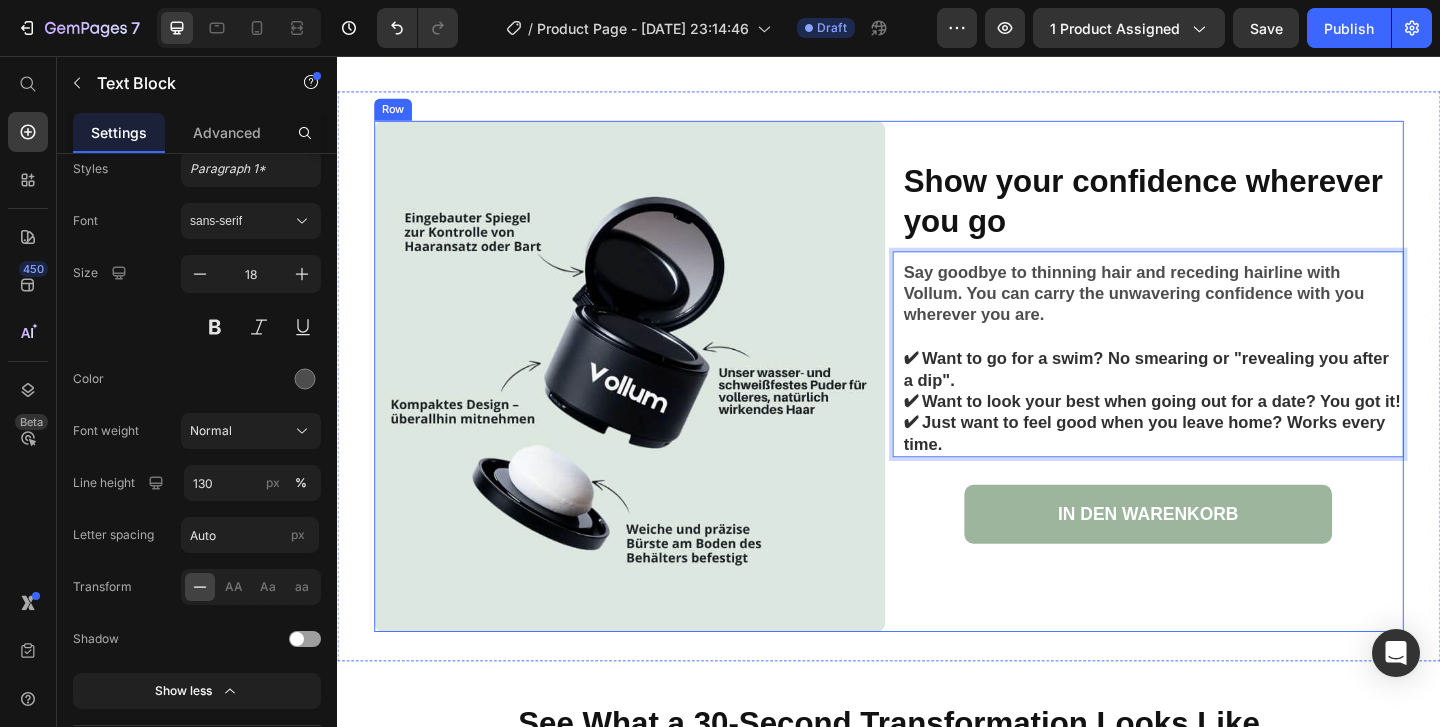 click on "Show your confidence wherever you go Heading Say goodbye to thinning hair and receding hairline with Vollum. You can carry the unwavering confidence with you wherever you are. ✔ Want to go for a swim? No smearing or "revealing you after a dip". ✔ Want to look your best when going out for a date? You got it! ✔ Just want to feel good when you leave home? Works every time. Text Block   0 IN DEN WARENKORB Button" at bounding box center (1219, 404) 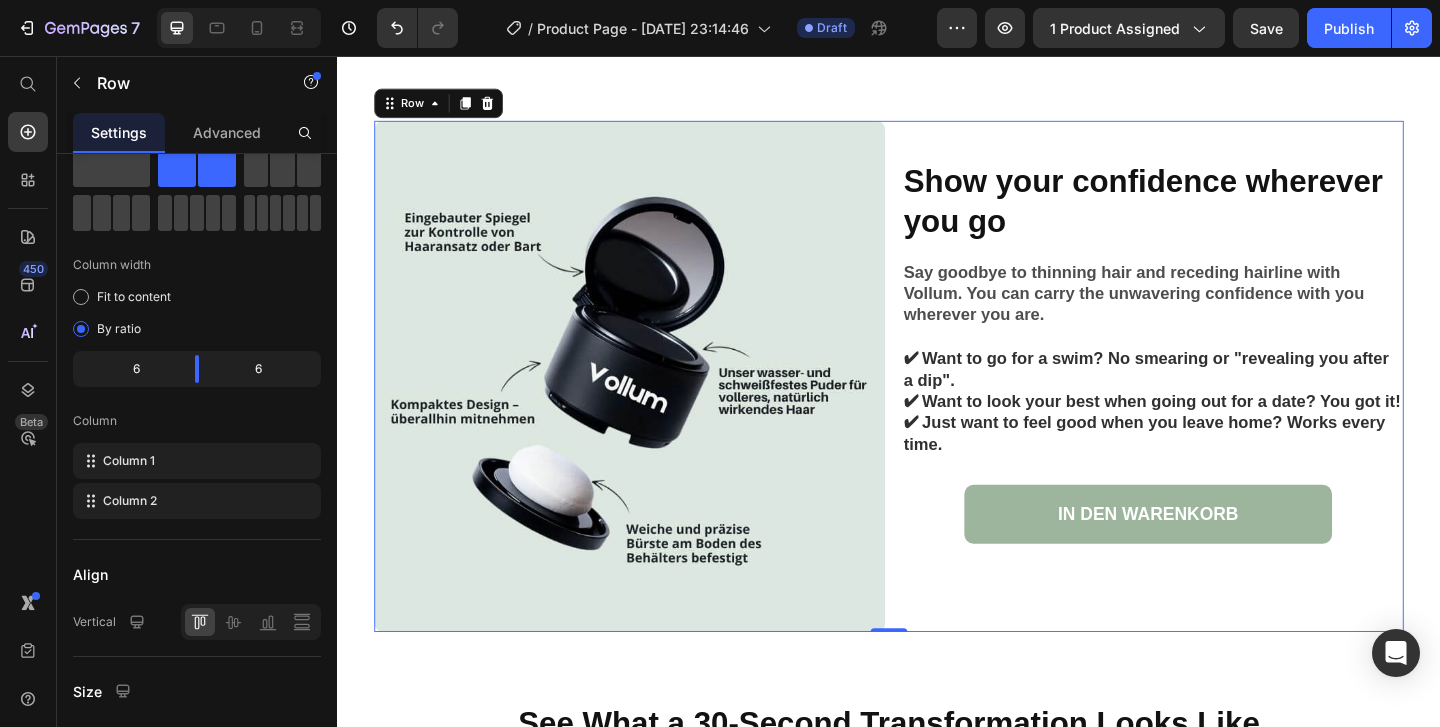 scroll, scrollTop: 0, scrollLeft: 0, axis: both 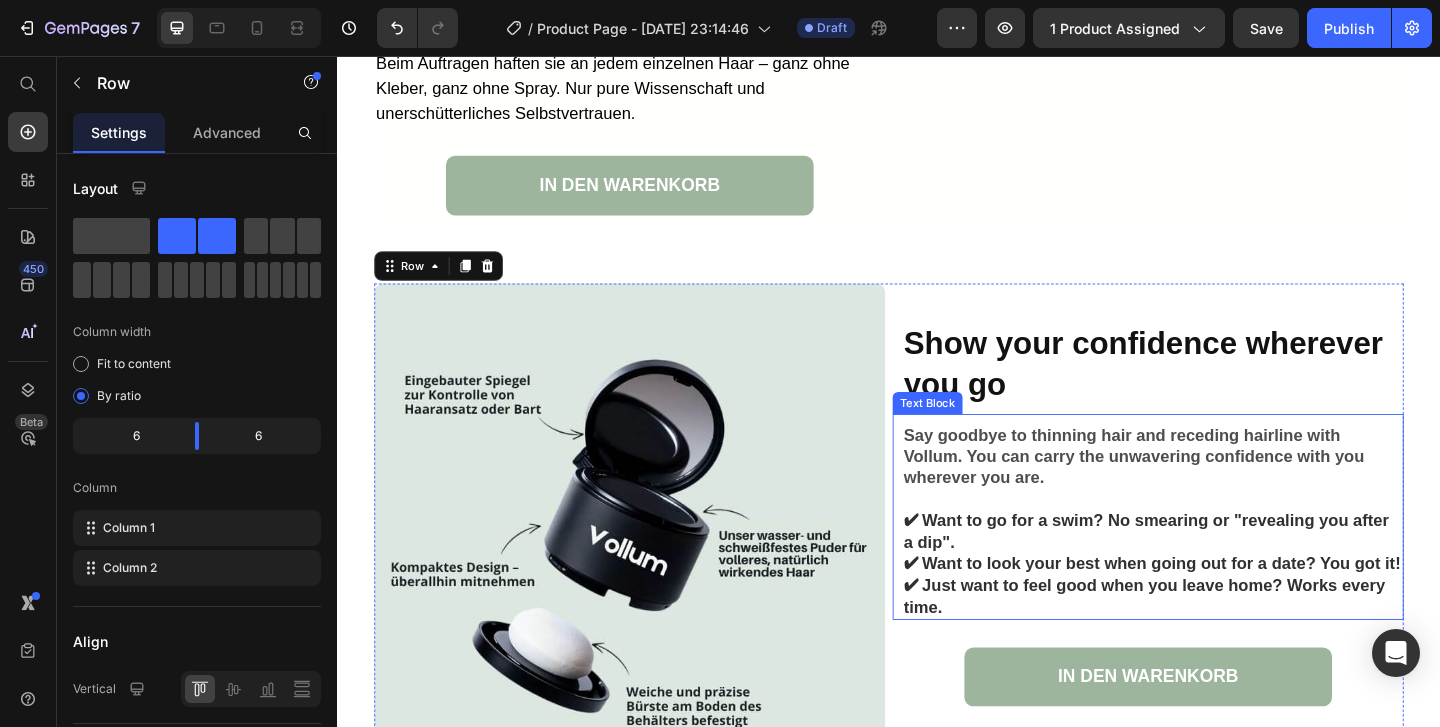click at bounding box center [1224, 538] 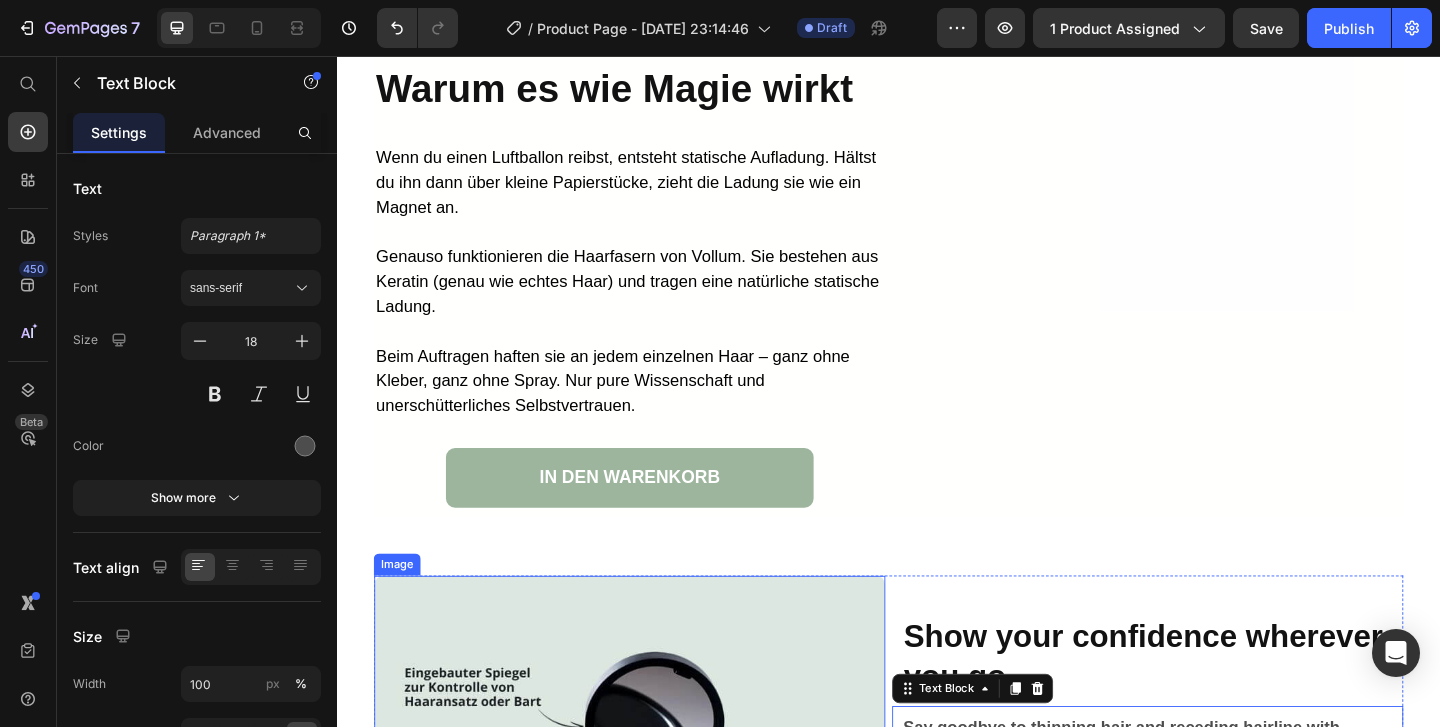 scroll, scrollTop: 3795, scrollLeft: 0, axis: vertical 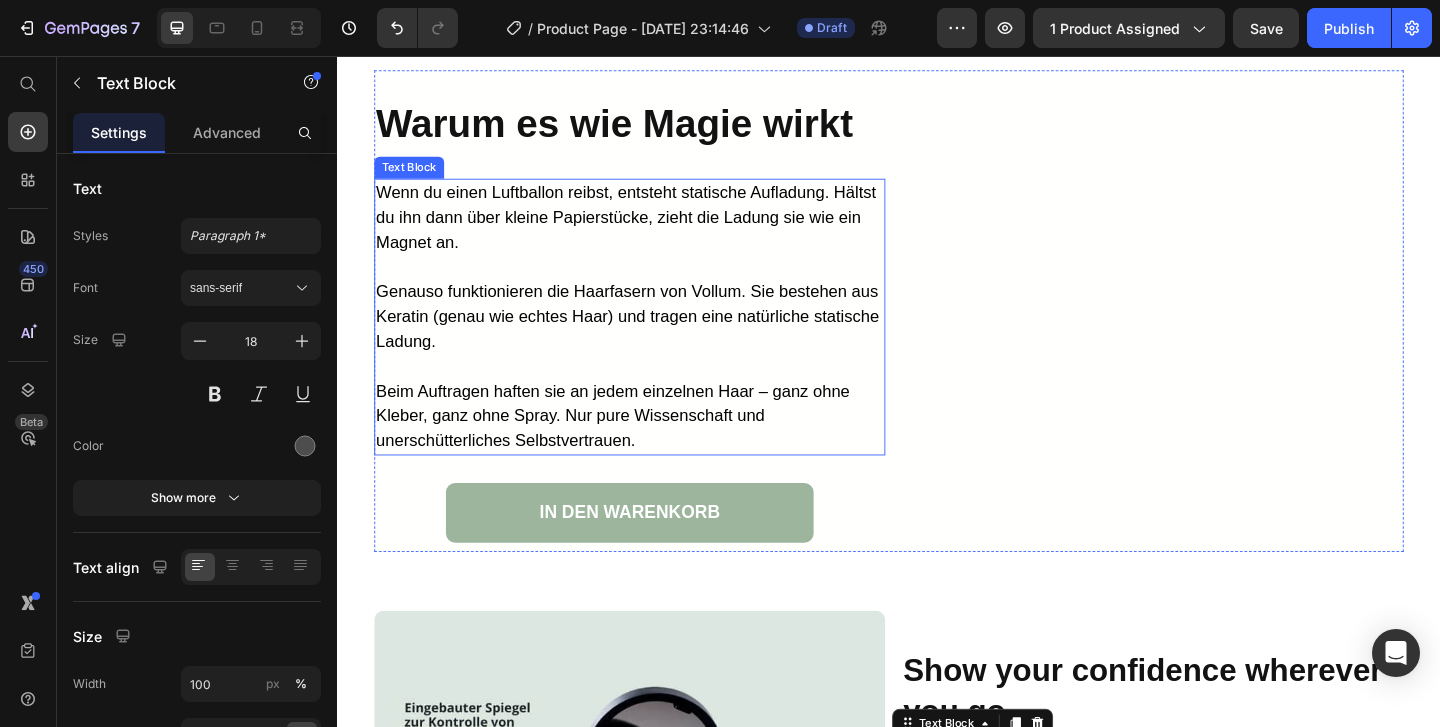 click on "Beim Auftragen haften sie an jedem einzelnen Haar – ganz ohne Kleber, ganz ohne Spray. Nur pure Wissenschaft und unerschütterliches Selbstvertrauen." at bounding box center (636, 447) 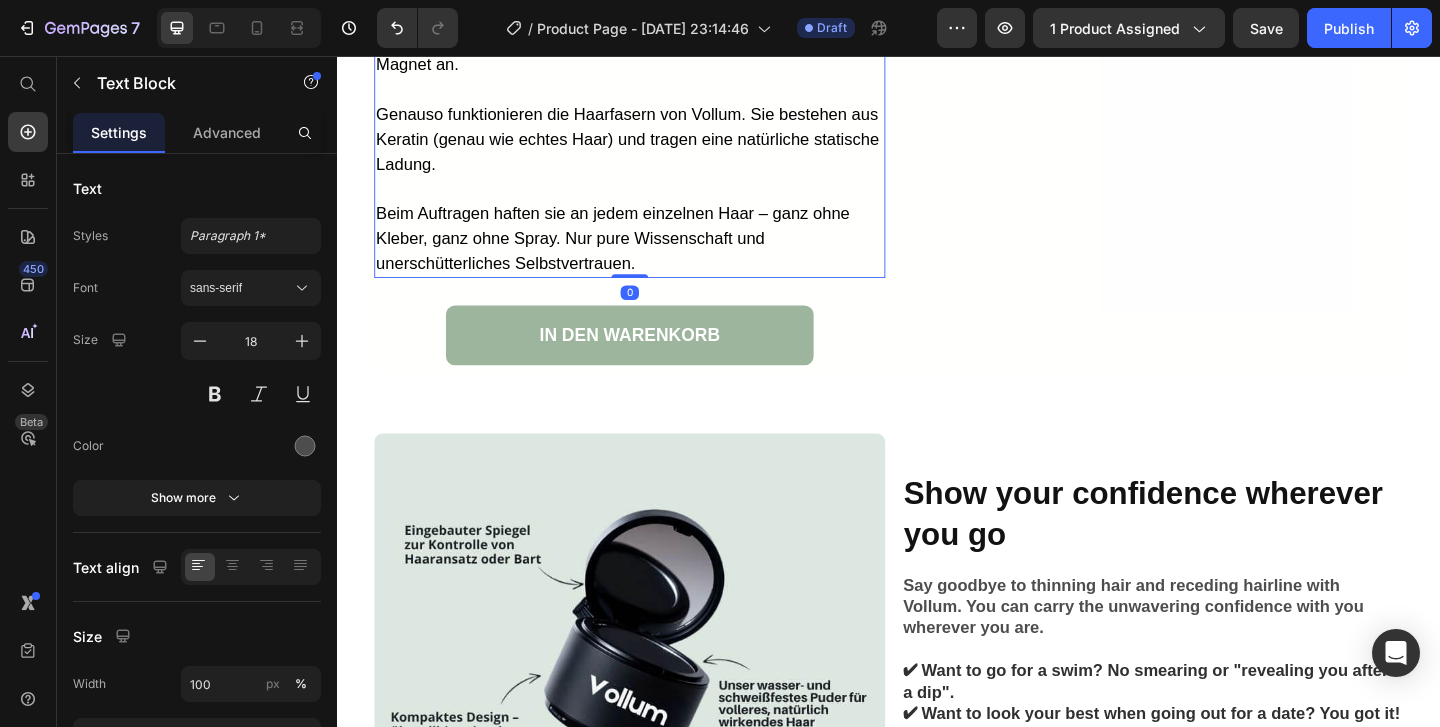 scroll, scrollTop: 3989, scrollLeft: 0, axis: vertical 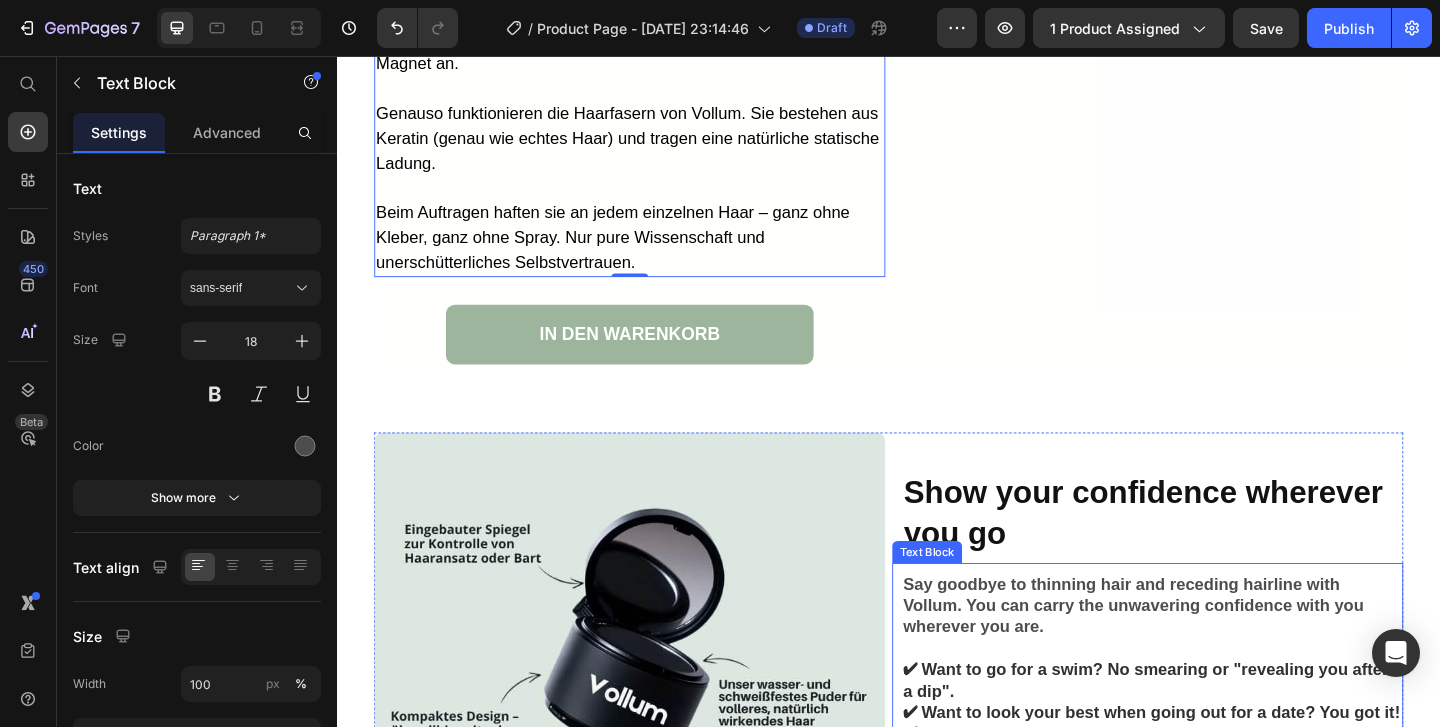 click on "Say goodbye to thinning hair and receding hairline with Vollum. You can carry the unwavering confidence with you wherever you are." at bounding box center [1203, 653] 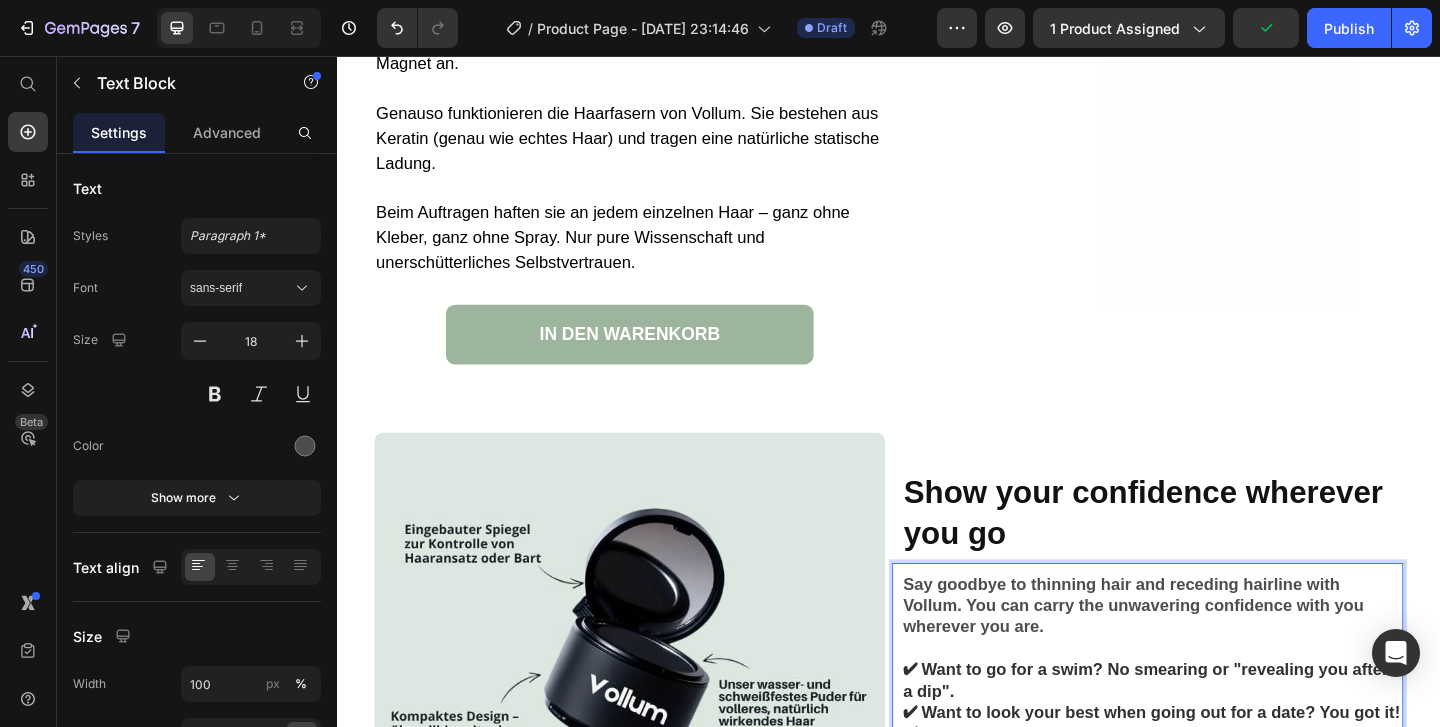 click on "Say goodbye to thinning hair and receding hairline with Vollum. You can carry the unwavering confidence with you wherever you are." at bounding box center (1203, 653) 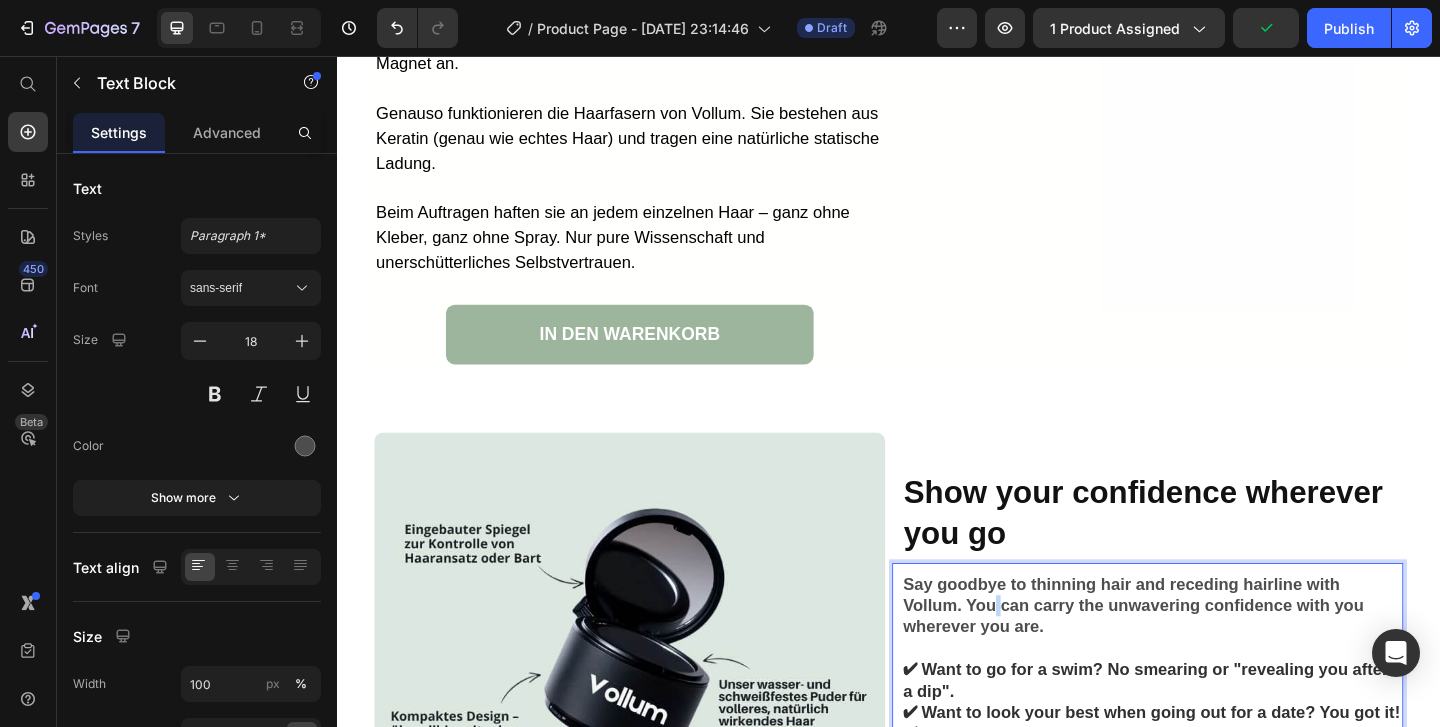 click on "Say goodbye to thinning hair and receding hairline with Vollum. You can carry the unwavering confidence with you wherever you are." at bounding box center [1203, 653] 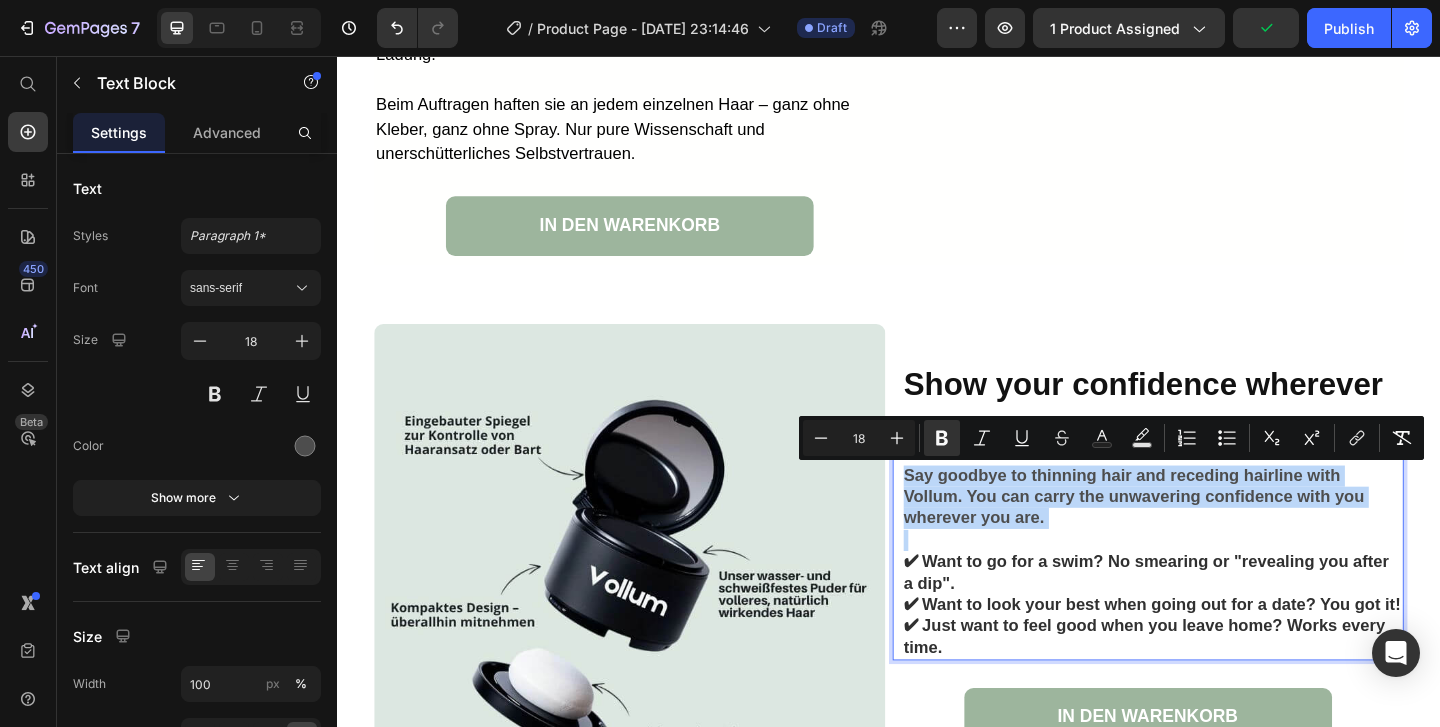 scroll, scrollTop: 4108, scrollLeft: 0, axis: vertical 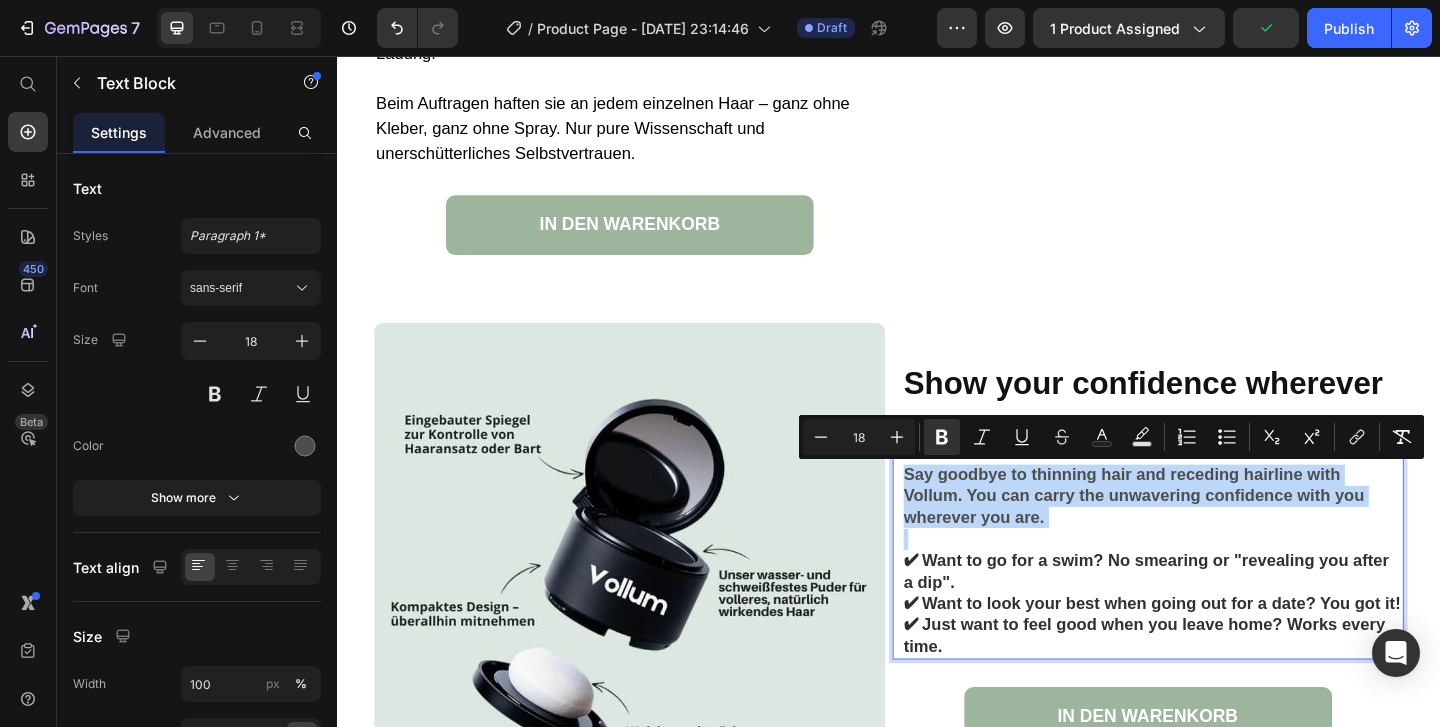 click on "✔ Just want to feel good when you leave home? Works every time." at bounding box center (1224, 686) 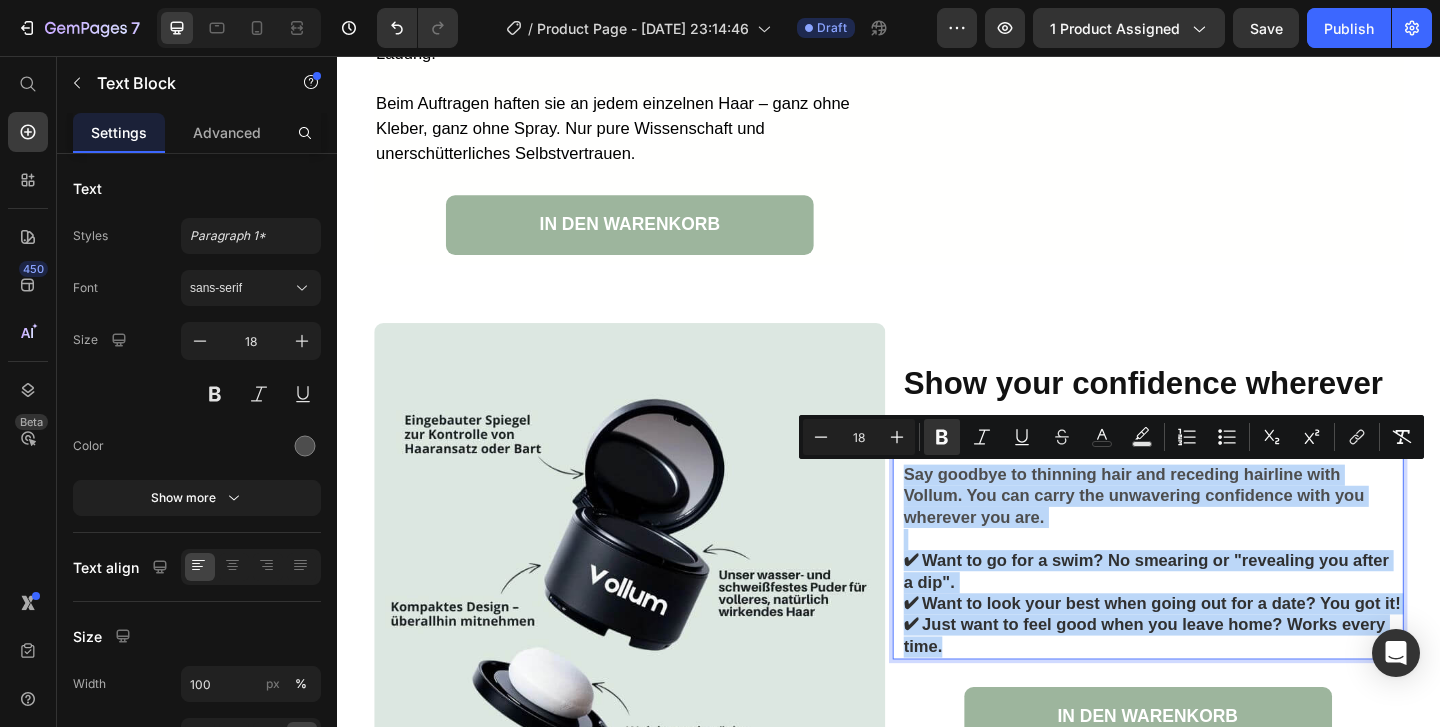 drag, startPoint x: 1025, startPoint y: 691, endPoint x: 956, endPoint y: 513, distance: 190.90573 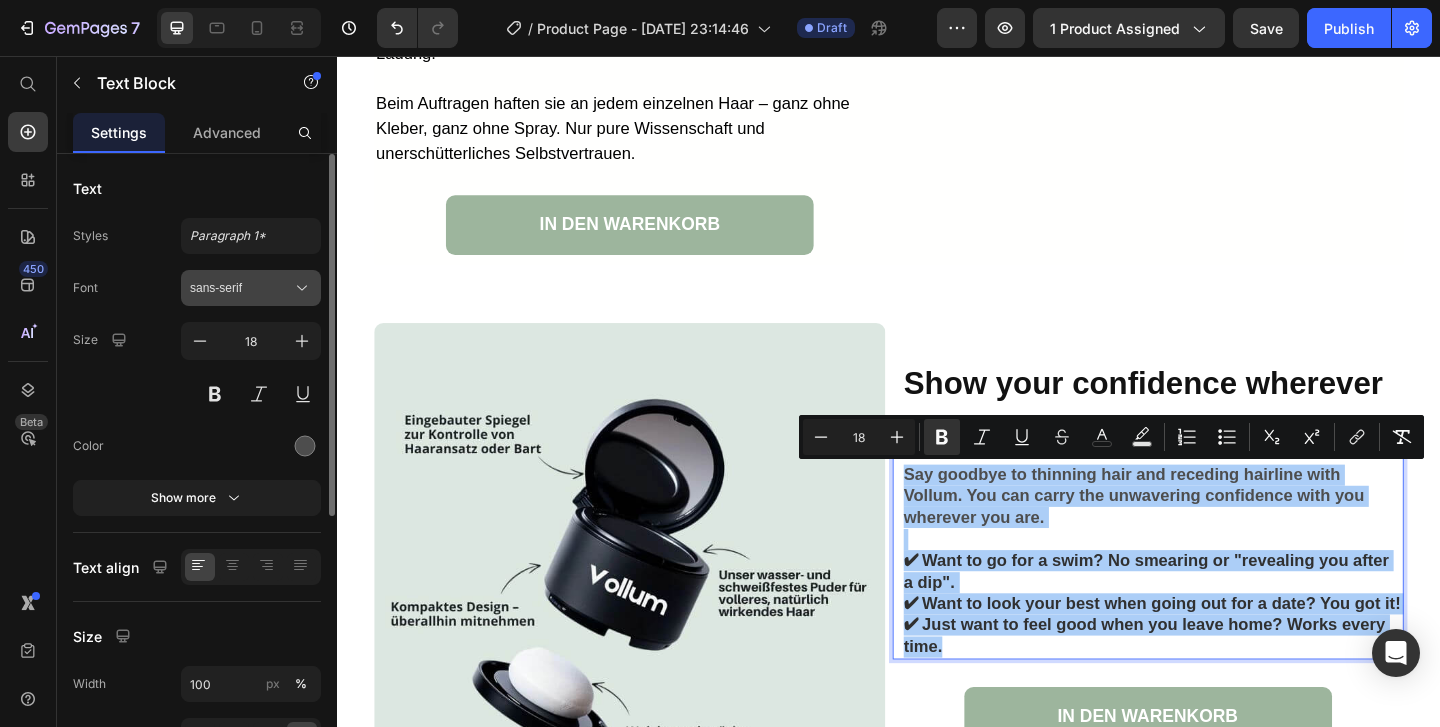 click on "sans-serif" at bounding box center (241, 288) 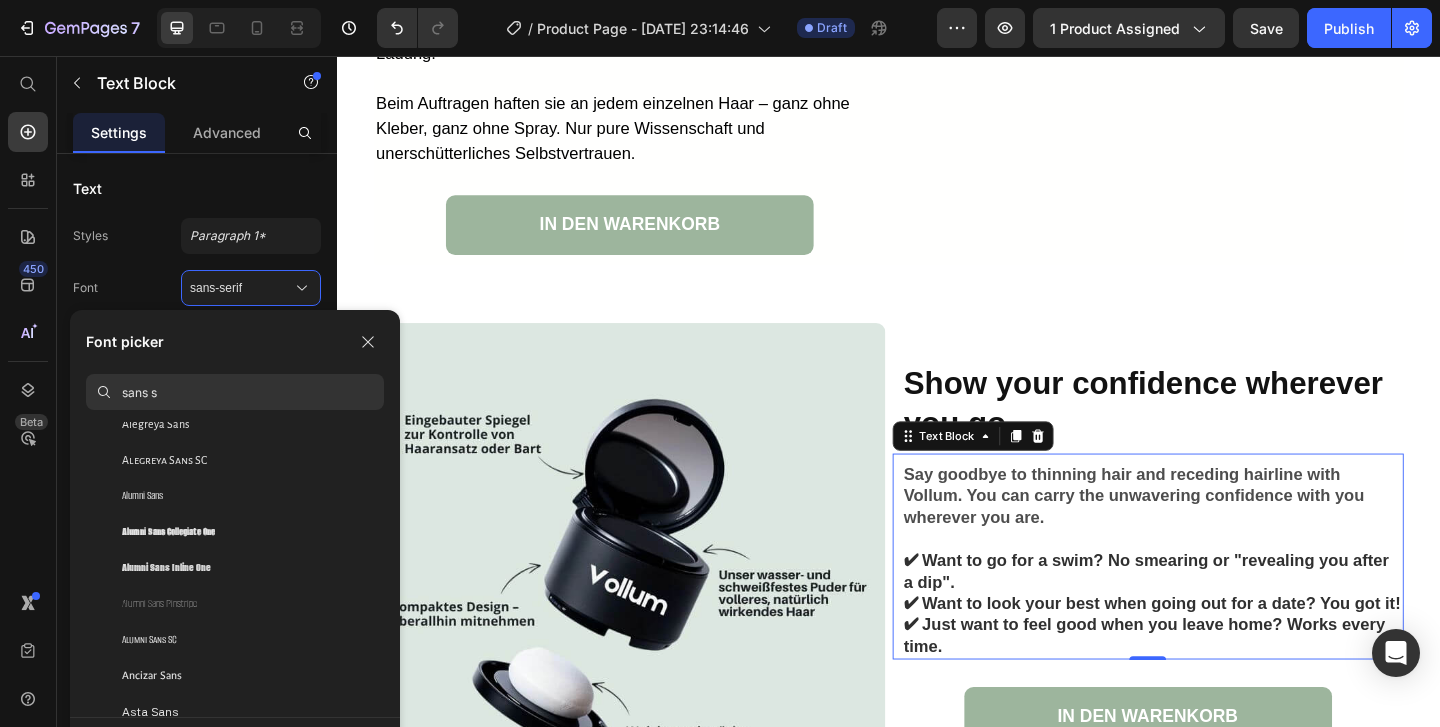 scroll, scrollTop: 0, scrollLeft: 0, axis: both 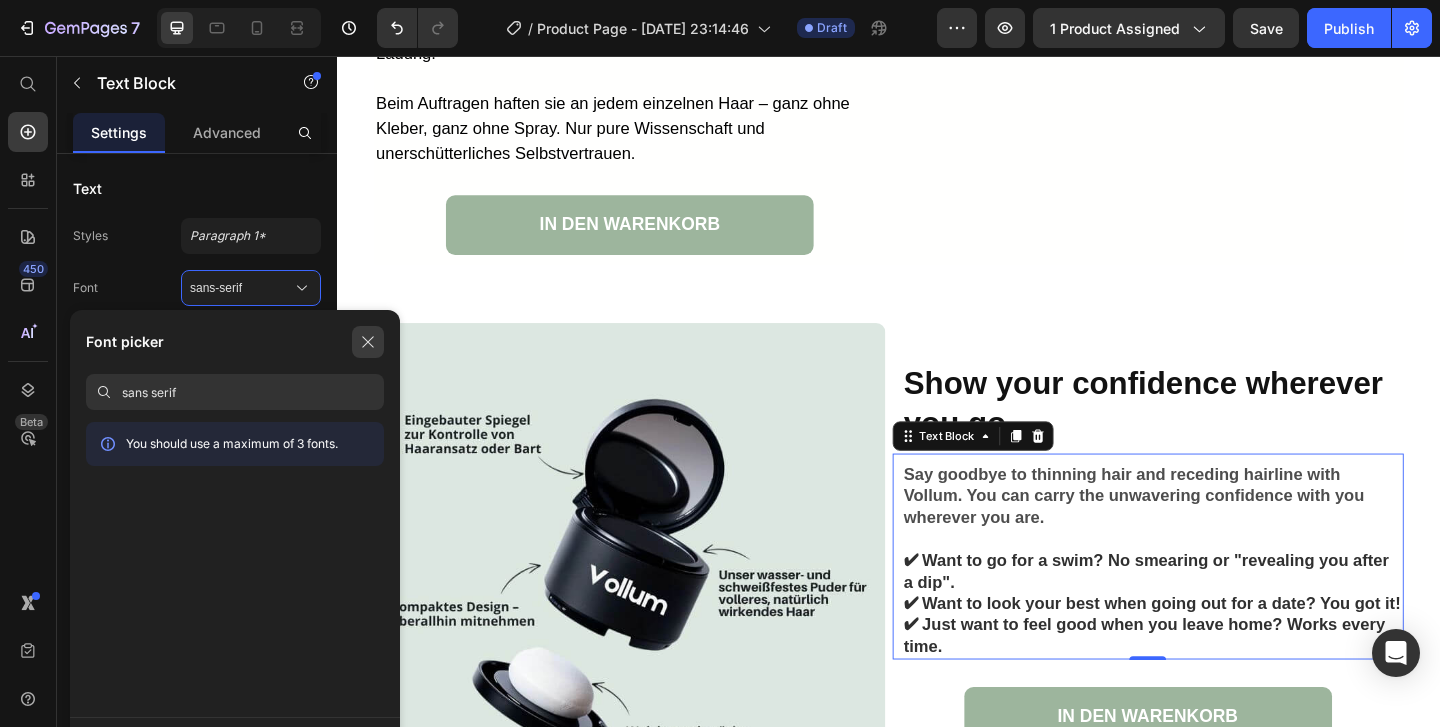 type on "sans serif" 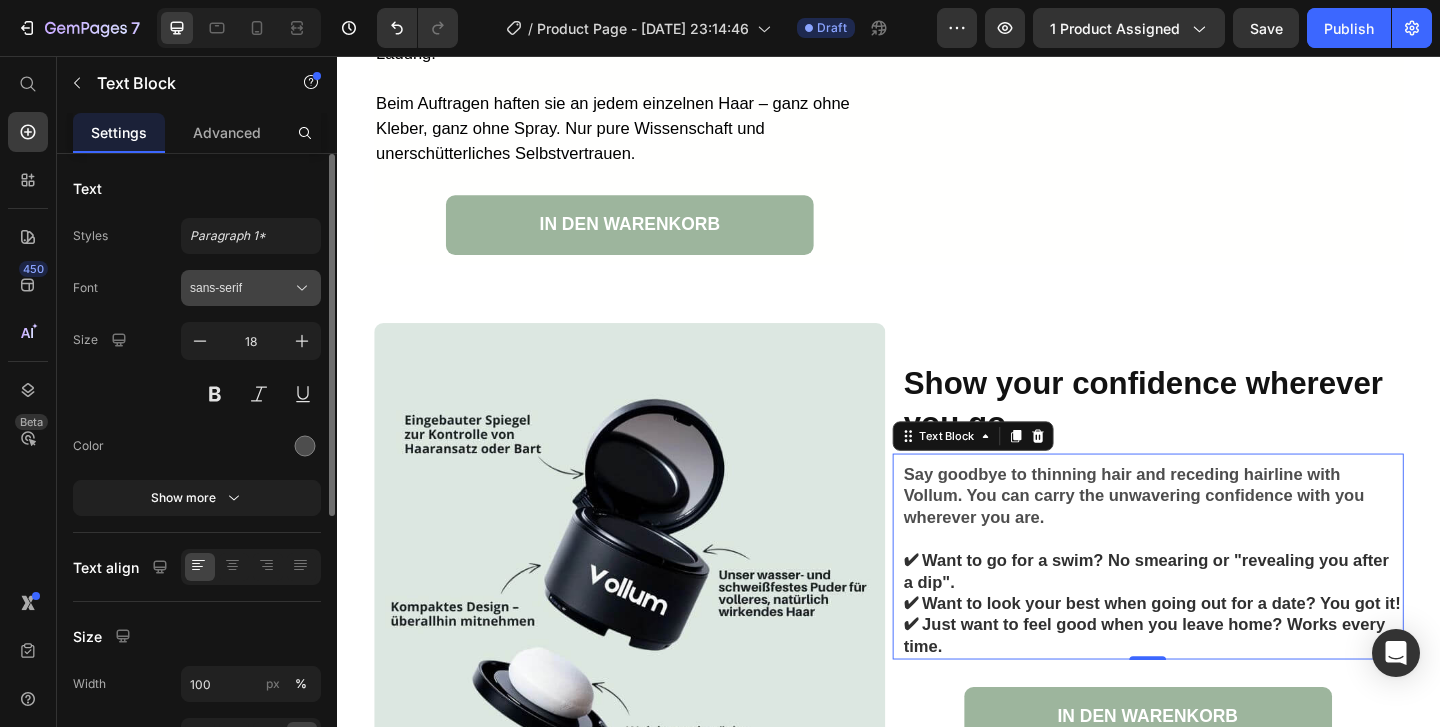 click on "sans-serif" at bounding box center [241, 288] 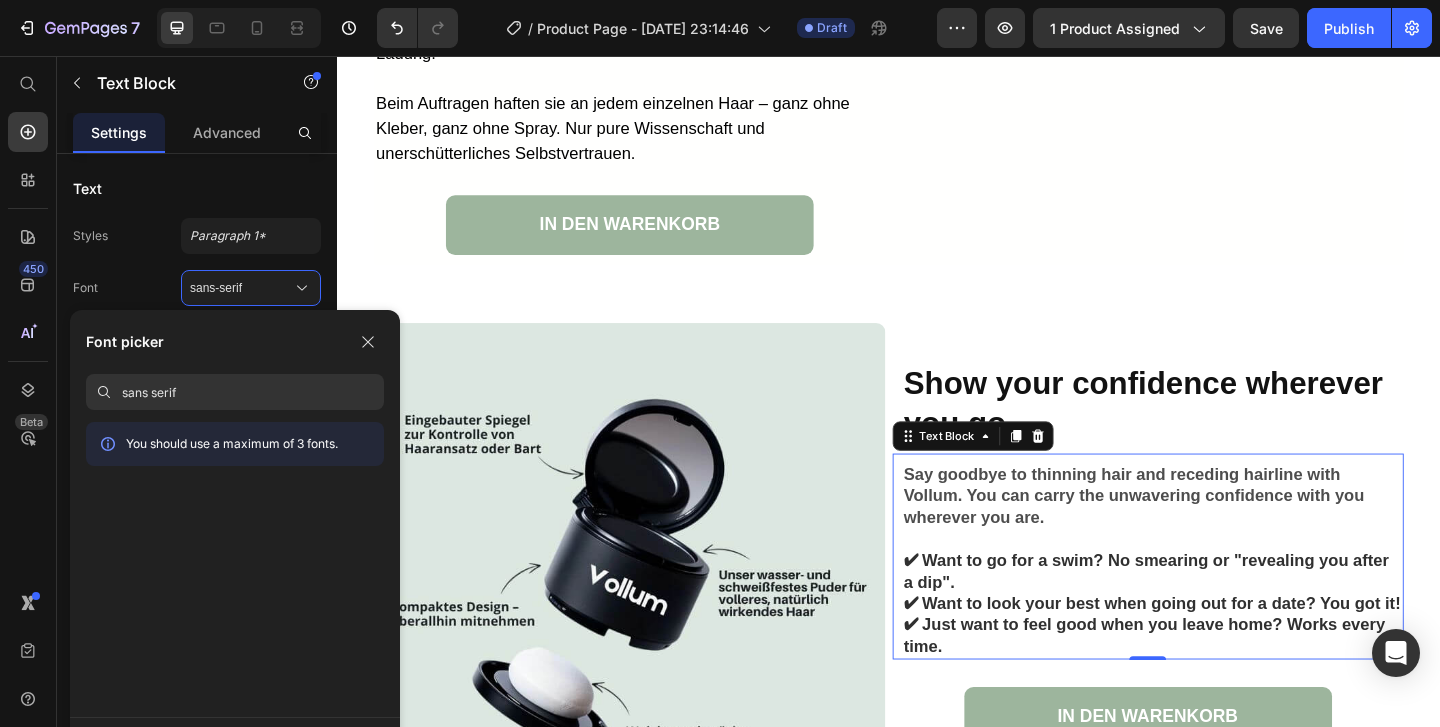 click on "sans serif" at bounding box center [253, 392] 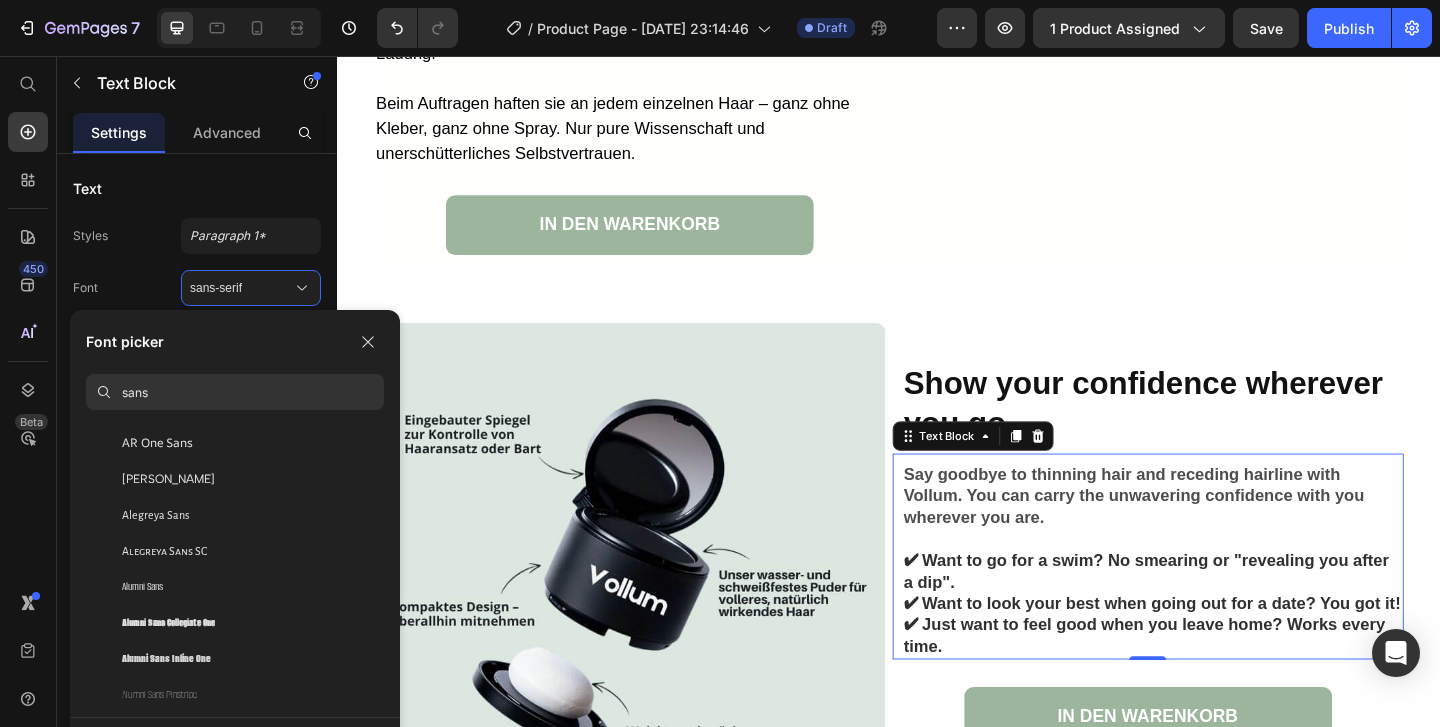 scroll, scrollTop: 0, scrollLeft: 0, axis: both 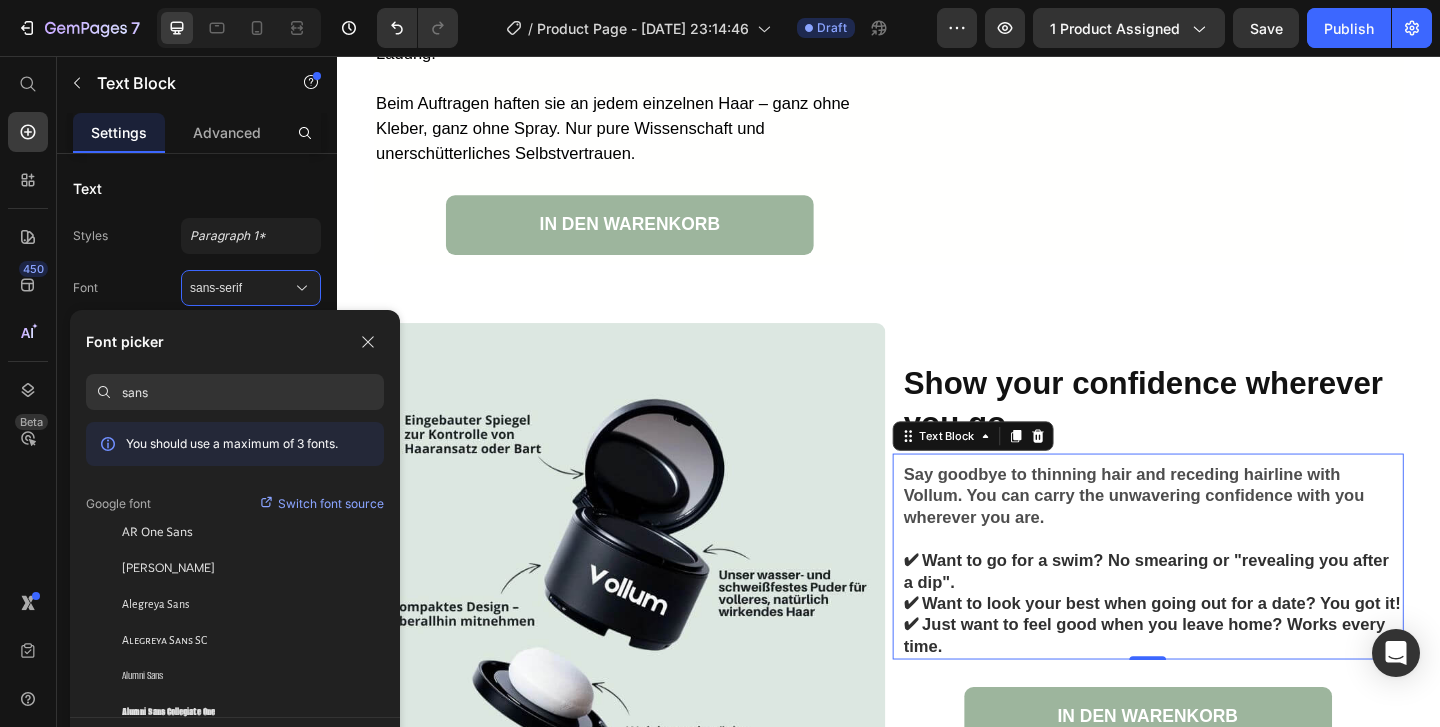 type on "sans" 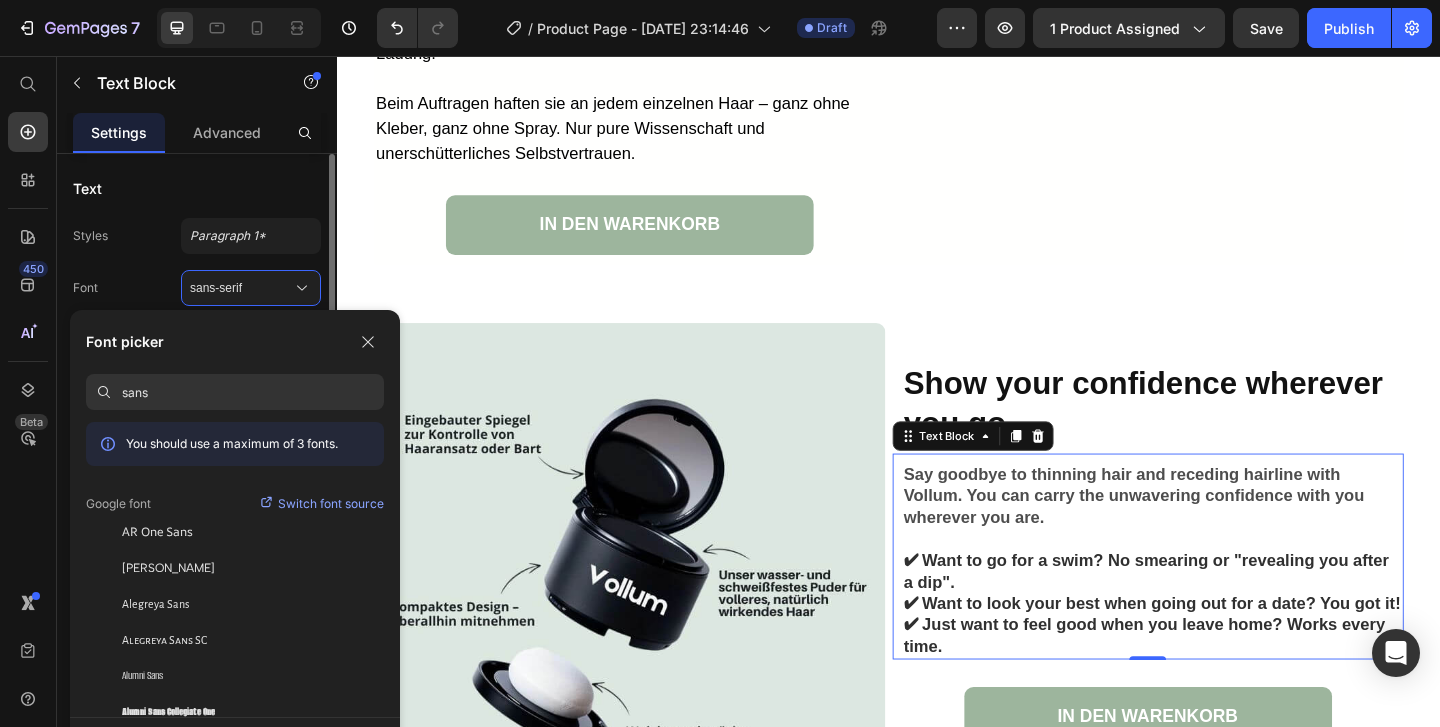 click on "Text Styles Paragraph 1* Font sans-serif Size 18 Color Show more" 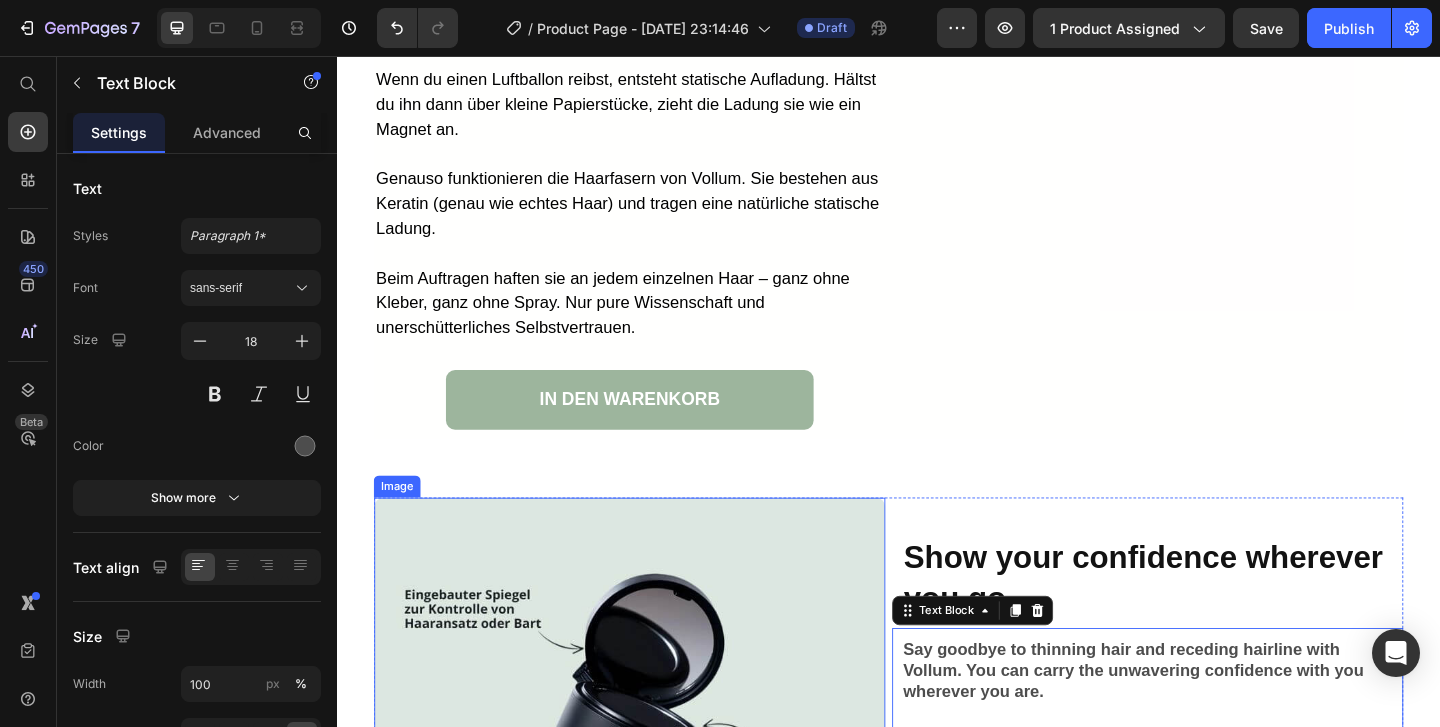 scroll, scrollTop: 3851, scrollLeft: 0, axis: vertical 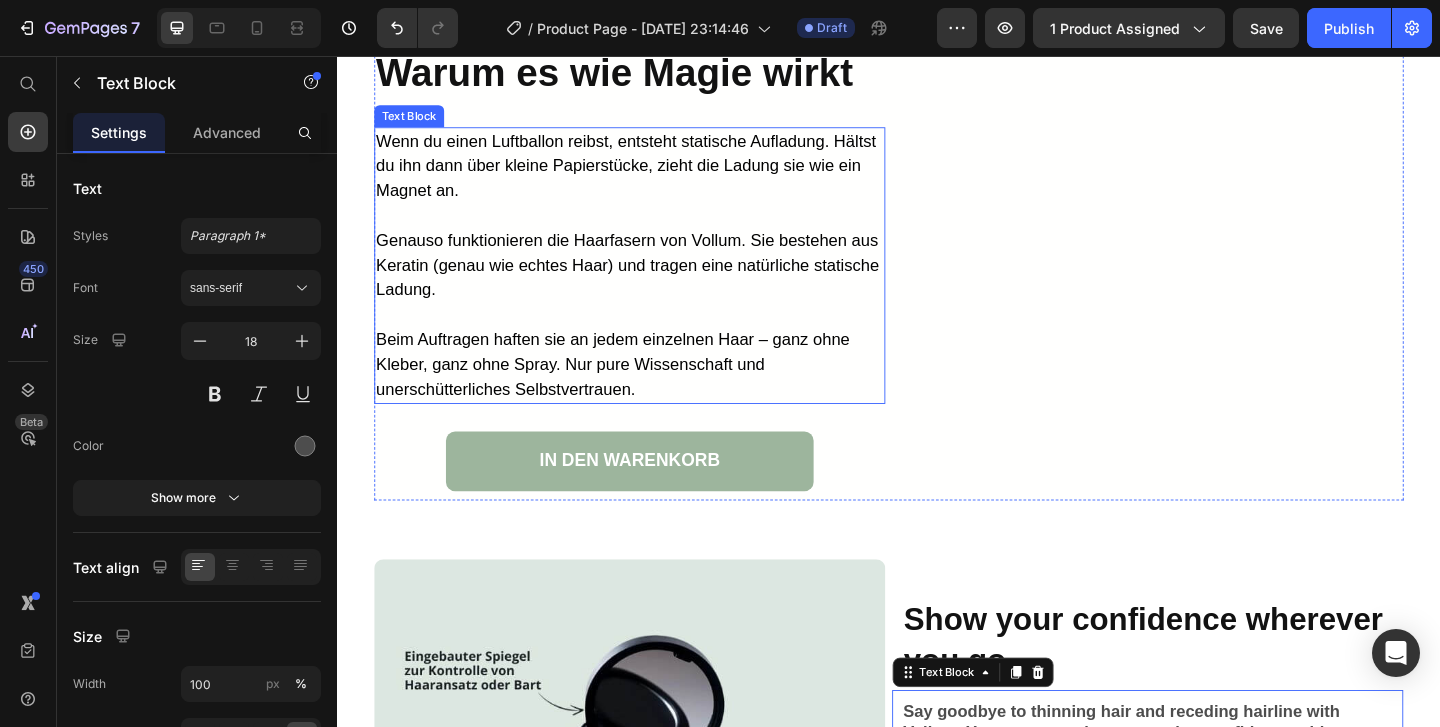 click on "Genauso funktionieren die Haarfasern von Vollum. Sie bestehen aus Keratin (genau wie echtes Haar) und tragen eine natürliche statische Ladung." at bounding box center (655, 283) 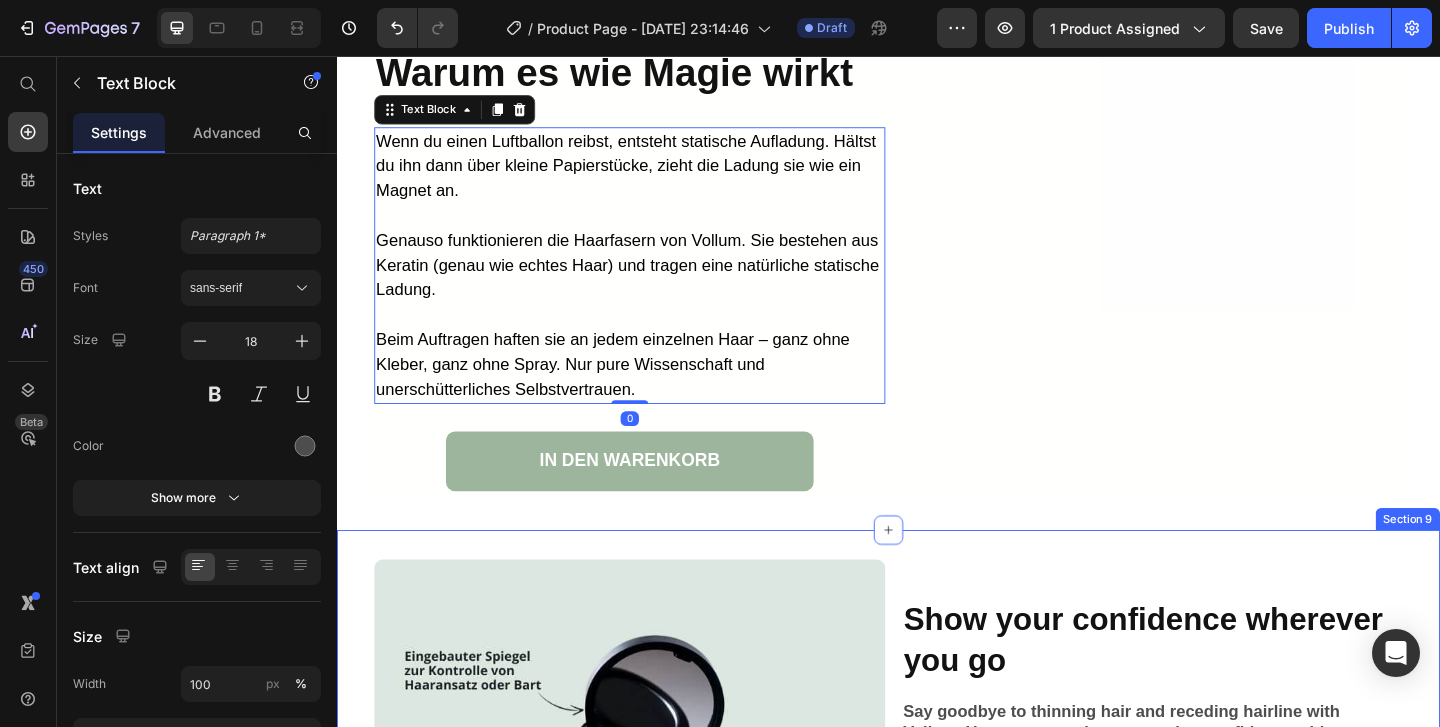 scroll, scrollTop: 4089, scrollLeft: 0, axis: vertical 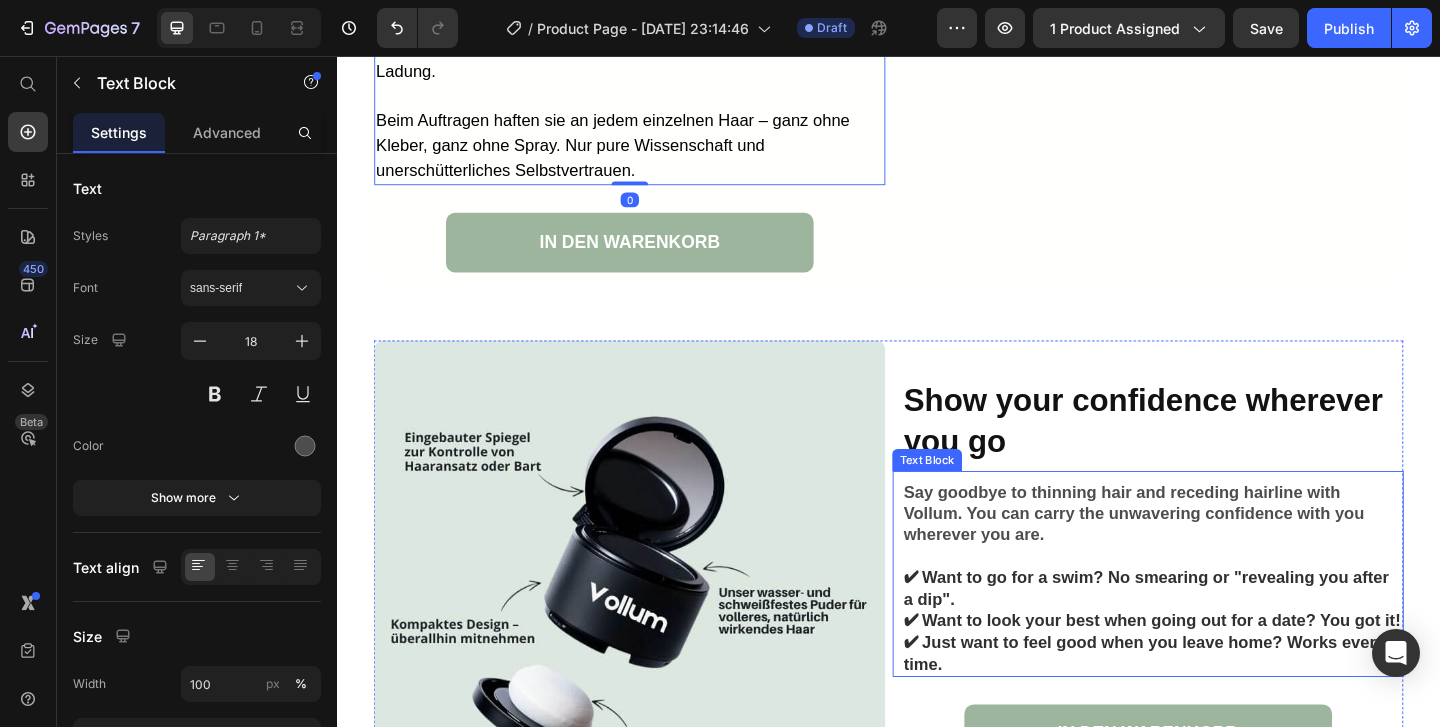click on "Say goodbye to thinning hair and receding hairline with Vollum. You can carry the unwavering confidence with you wherever you are." at bounding box center [1203, 553] 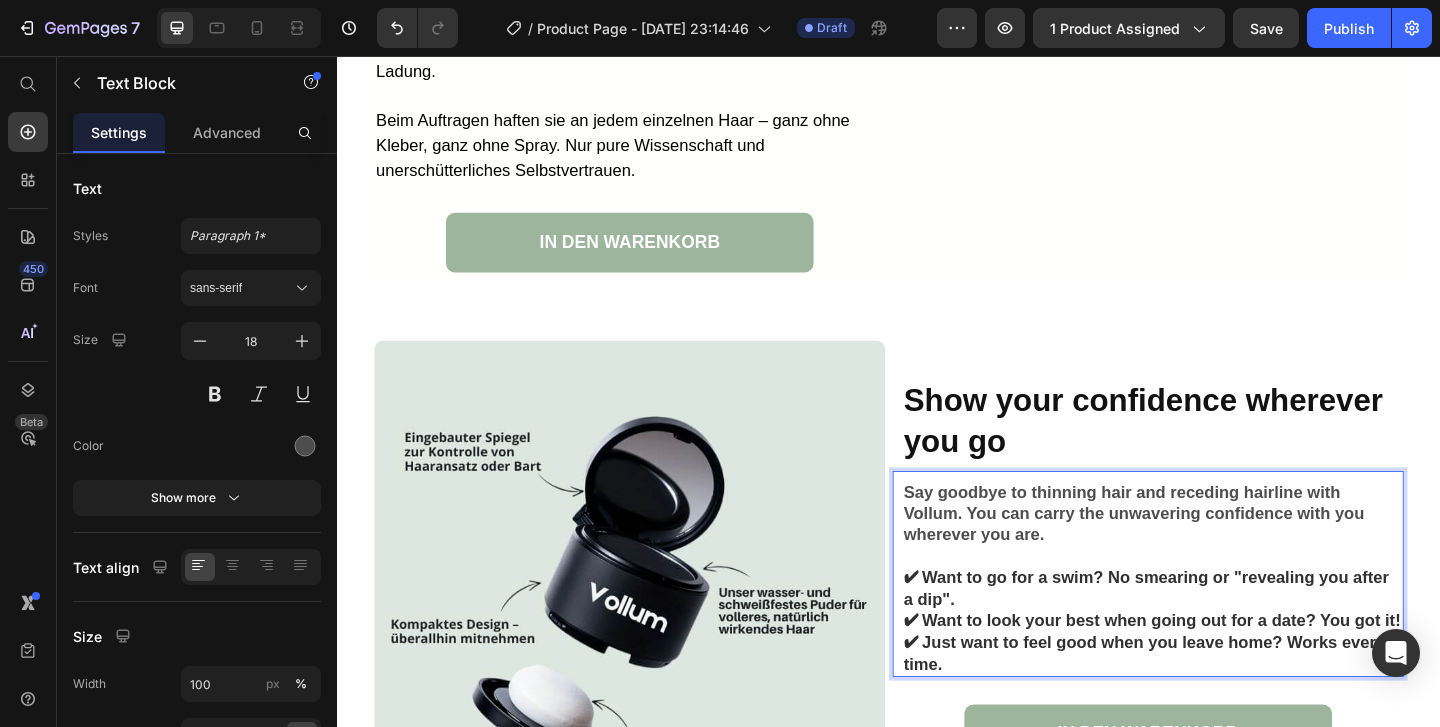 click on "Say goodbye to thinning hair and receding hairline with Vollum. You can carry the unwavering confidence with you wherever you are." at bounding box center (1203, 553) 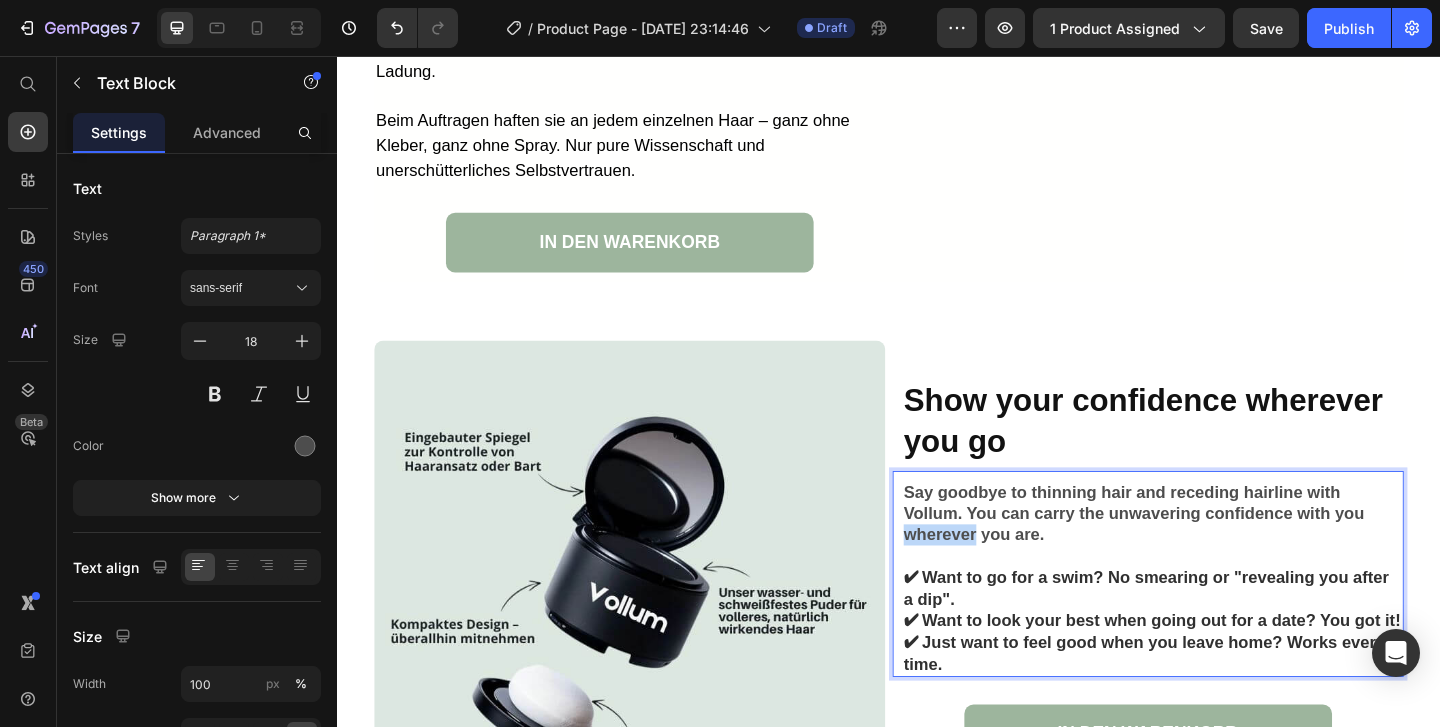 click on "Say goodbye to thinning hair and receding hairline with Vollum. You can carry the unwavering confidence with you wherever you are." at bounding box center (1203, 553) 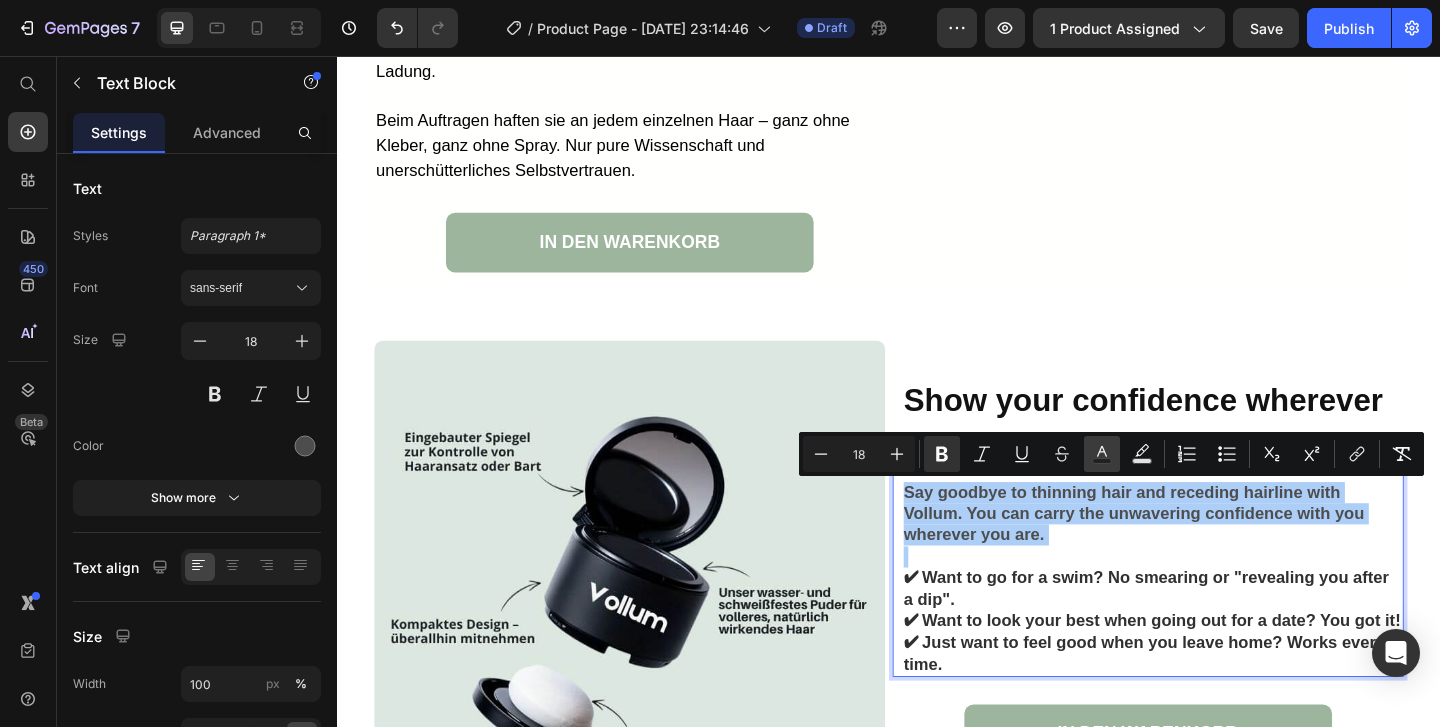 click on "Text Color" at bounding box center (1102, 454) 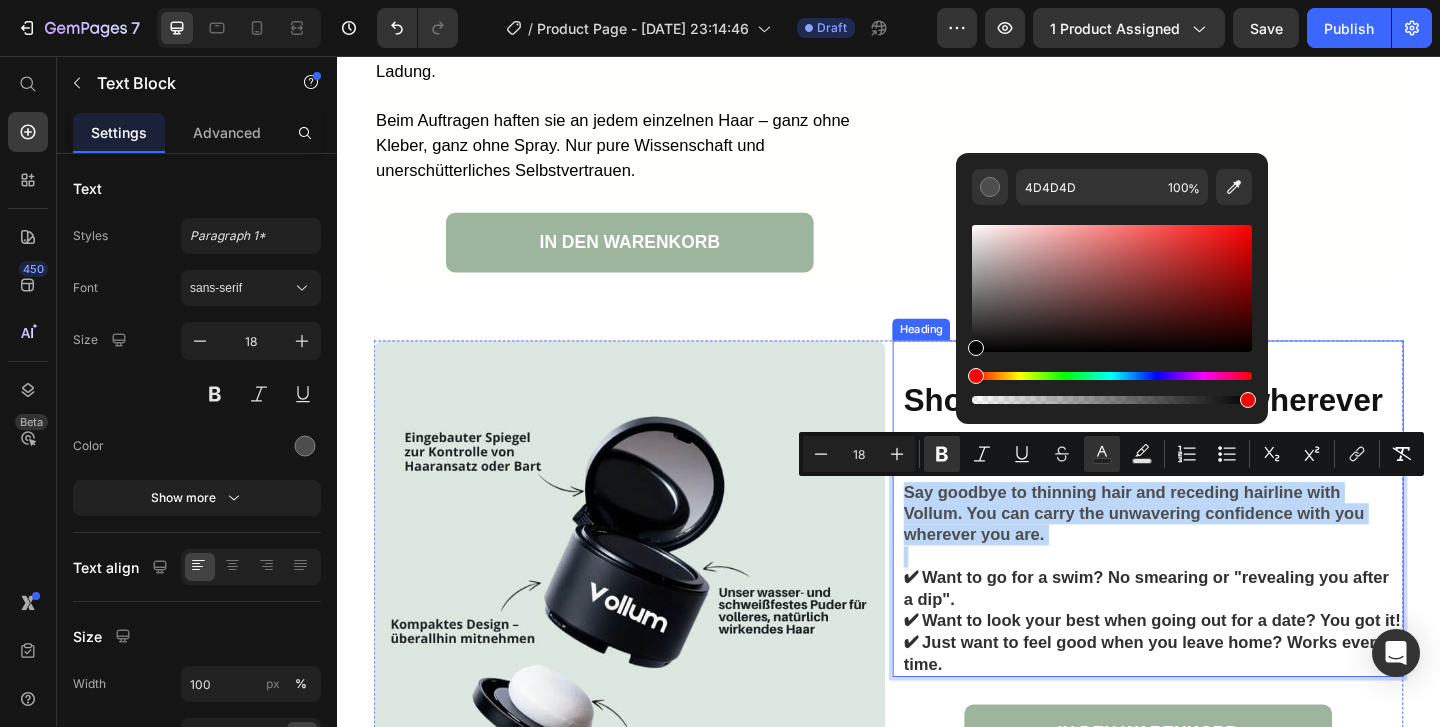 type on "000000" 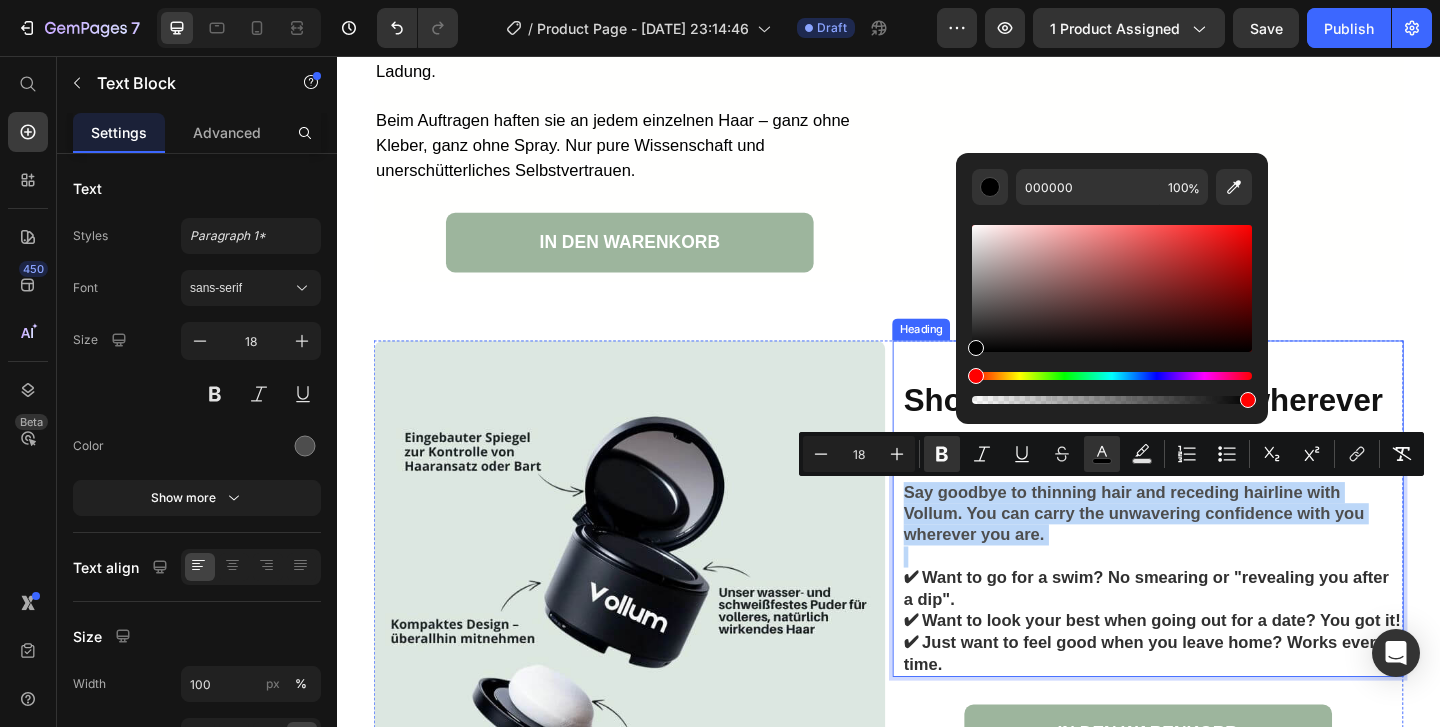 drag, startPoint x: 1338, startPoint y: 365, endPoint x: 1003, endPoint y: 395, distance: 336.3406 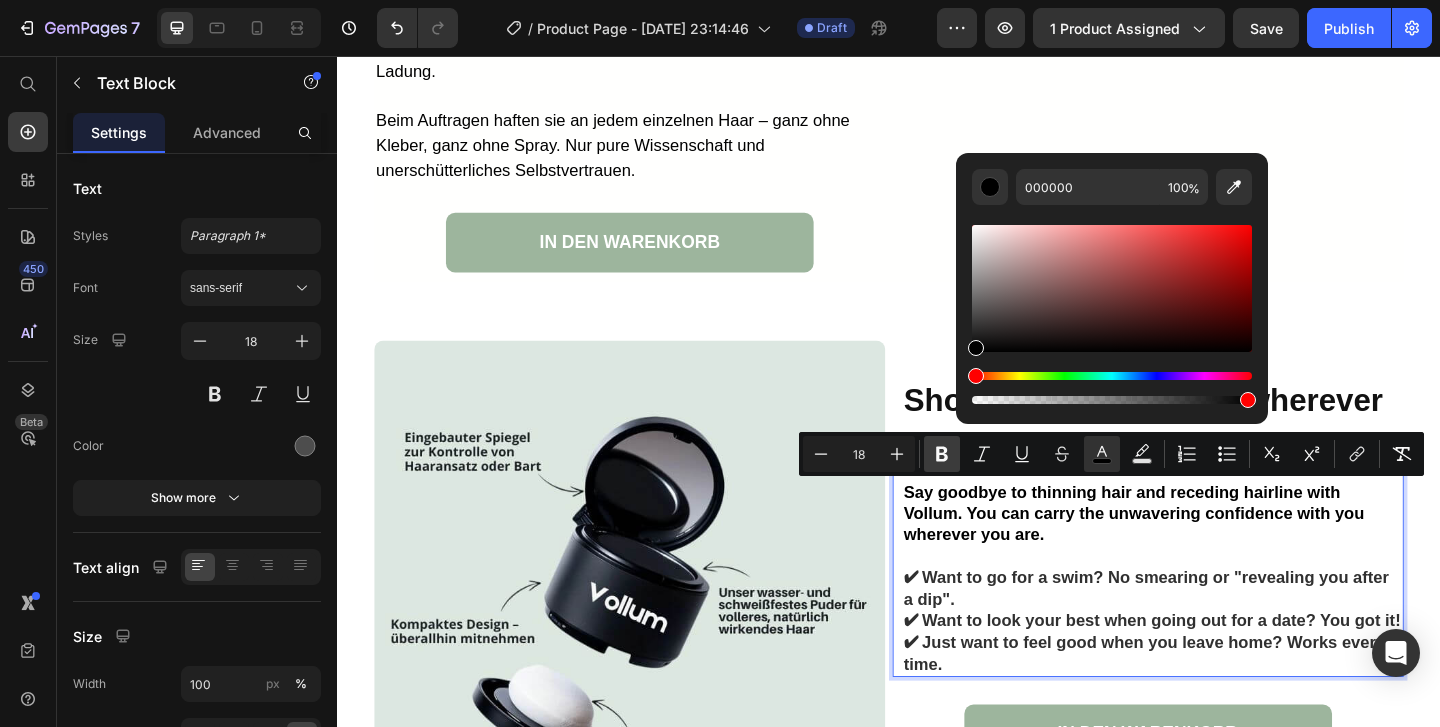 click 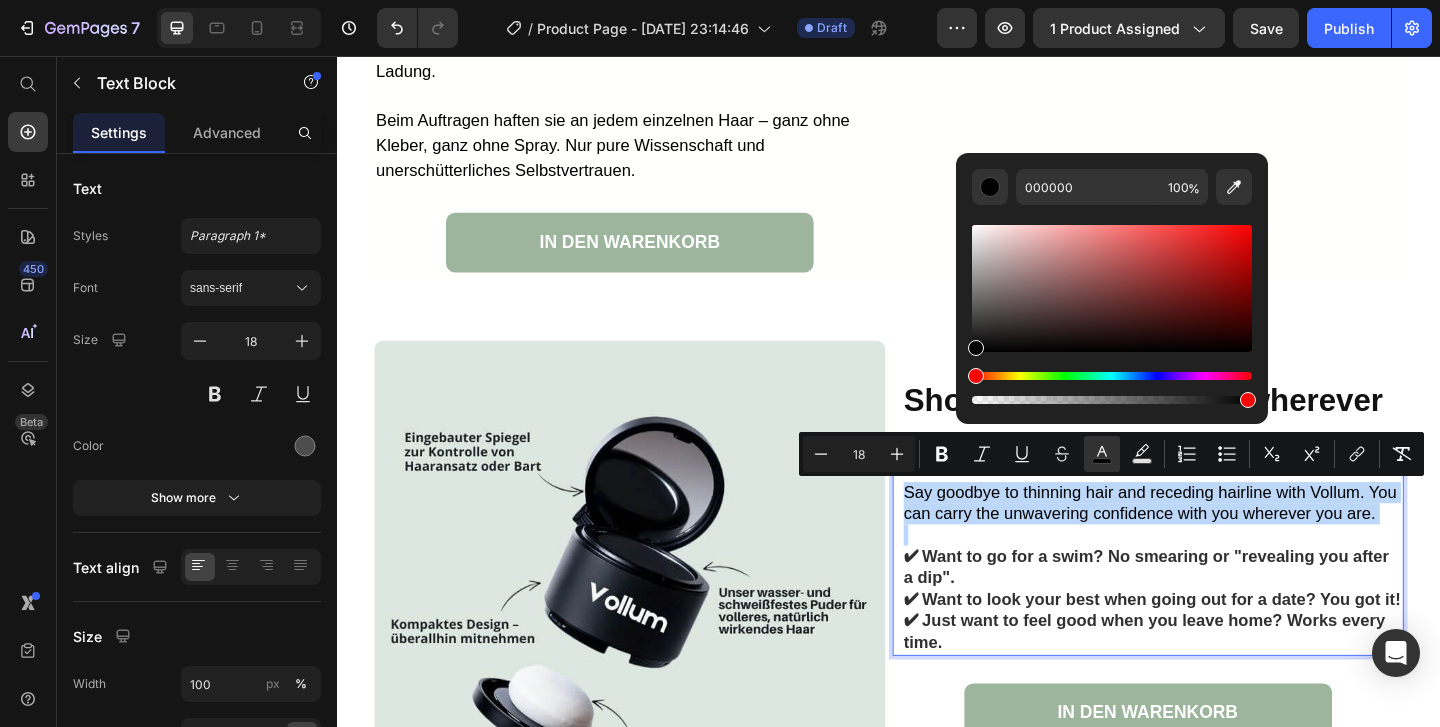 click at bounding box center (1224, 576) 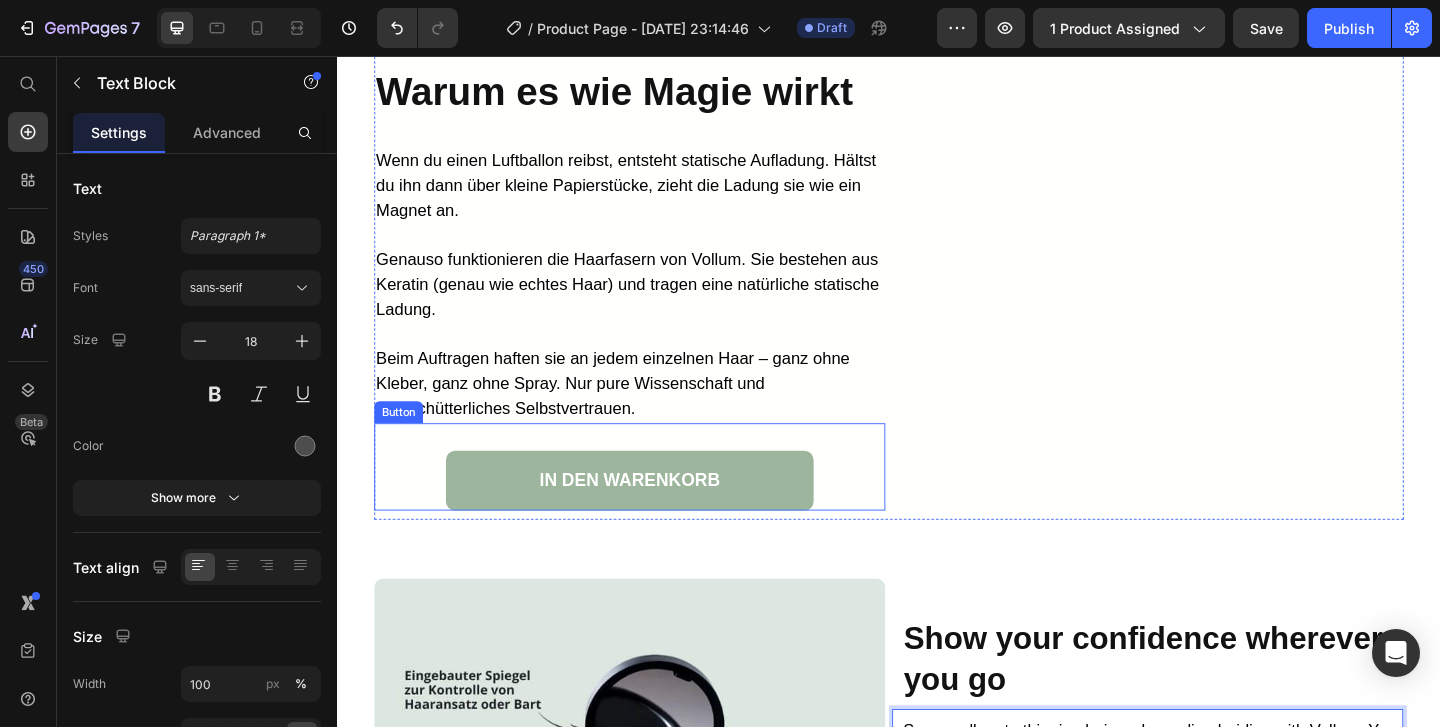 scroll, scrollTop: 3817, scrollLeft: 0, axis: vertical 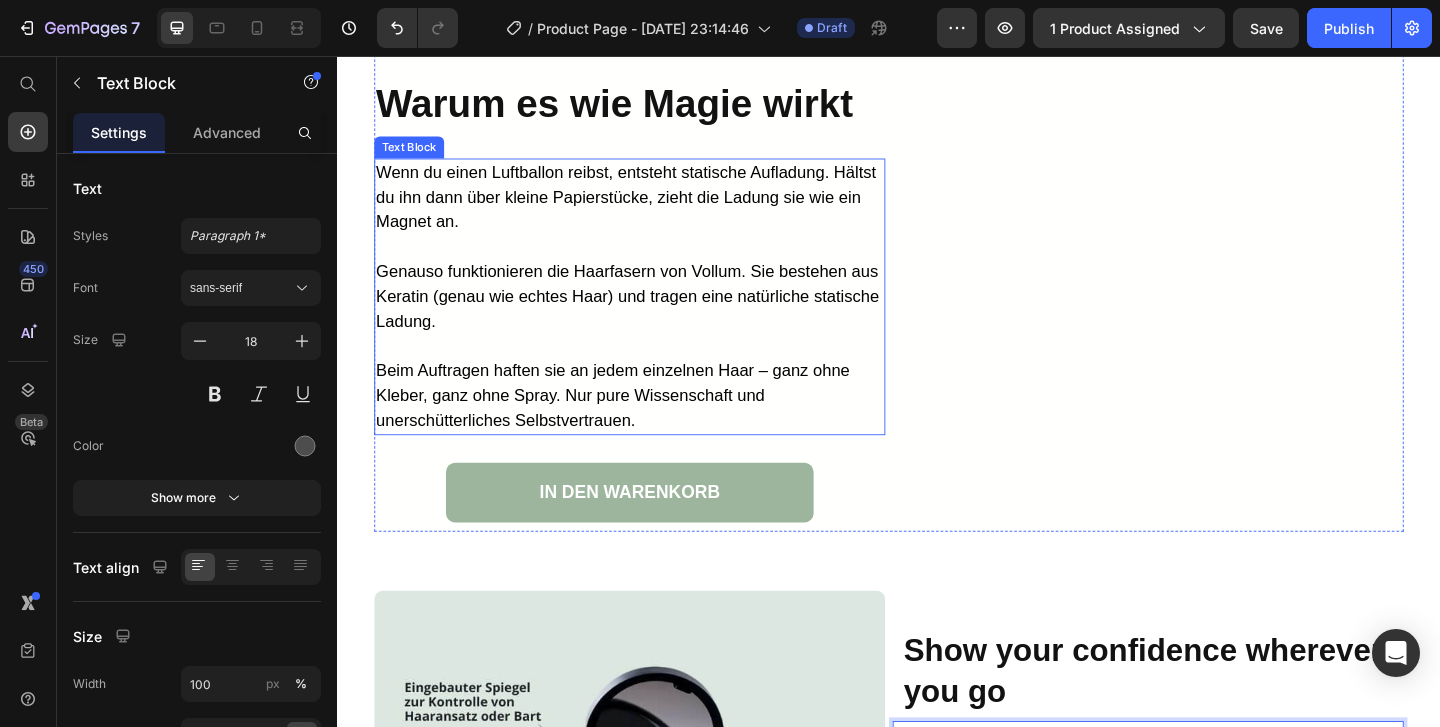 click on "Beim Auftragen haften sie an jedem einzelnen Haar – ganz ohne Kleber, ganz ohne Spray. Nur pure Wissenschaft und unerschütterliches Selbstvertrauen." at bounding box center [655, 425] 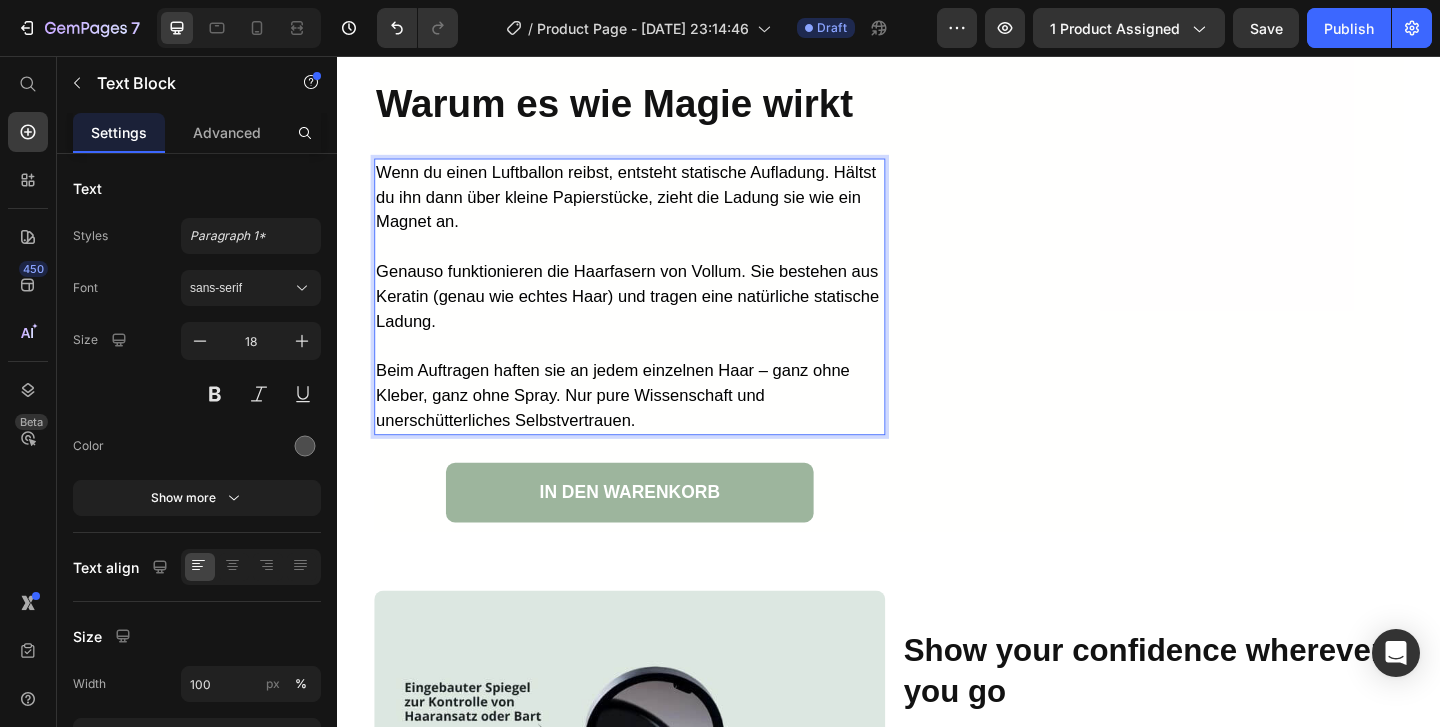 click on "Beim Auftragen haften sie an jedem einzelnen Haar – ganz ohne Kleber, ganz ohne Spray. Nur pure Wissenschaft und unerschütterliches Selbstvertrauen." at bounding box center [636, 425] 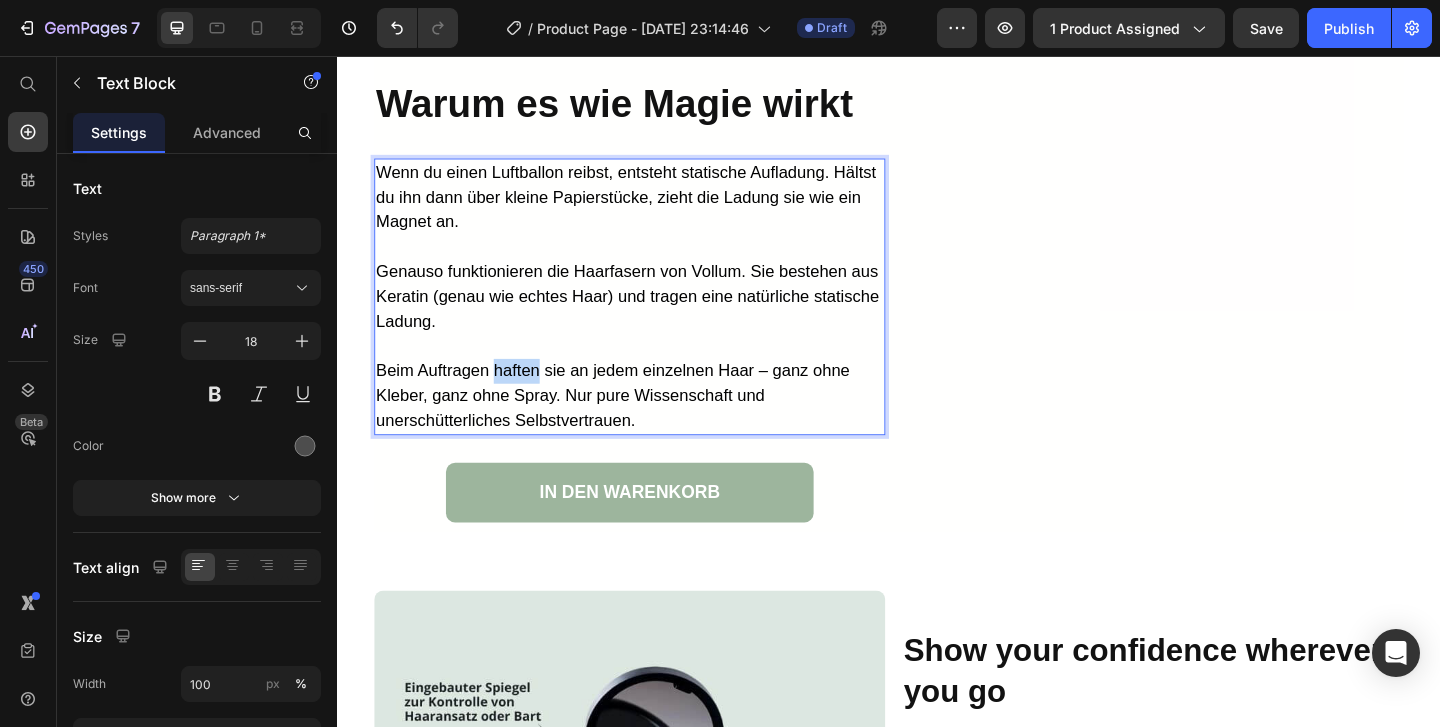 click on "Beim Auftragen haften sie an jedem einzelnen Haar – ganz ohne Kleber, ganz ohne Spray. Nur pure Wissenschaft und unerschütterliches Selbstvertrauen." at bounding box center [636, 425] 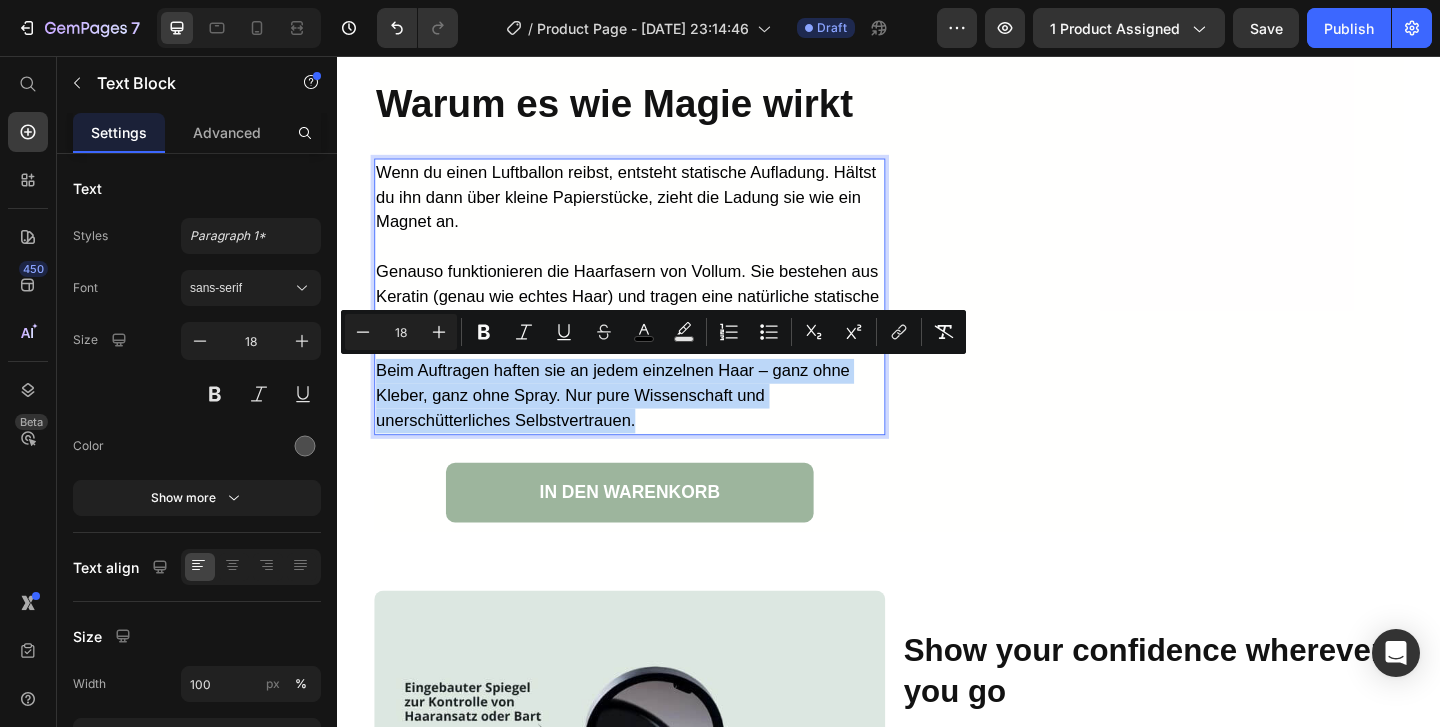 click on "Beim Auftragen haften sie an jedem einzelnen Haar – ganz ohne Kleber, ganz ohne Spray. Nur pure Wissenschaft und unerschütterliches Selbstvertrauen." at bounding box center (636, 425) 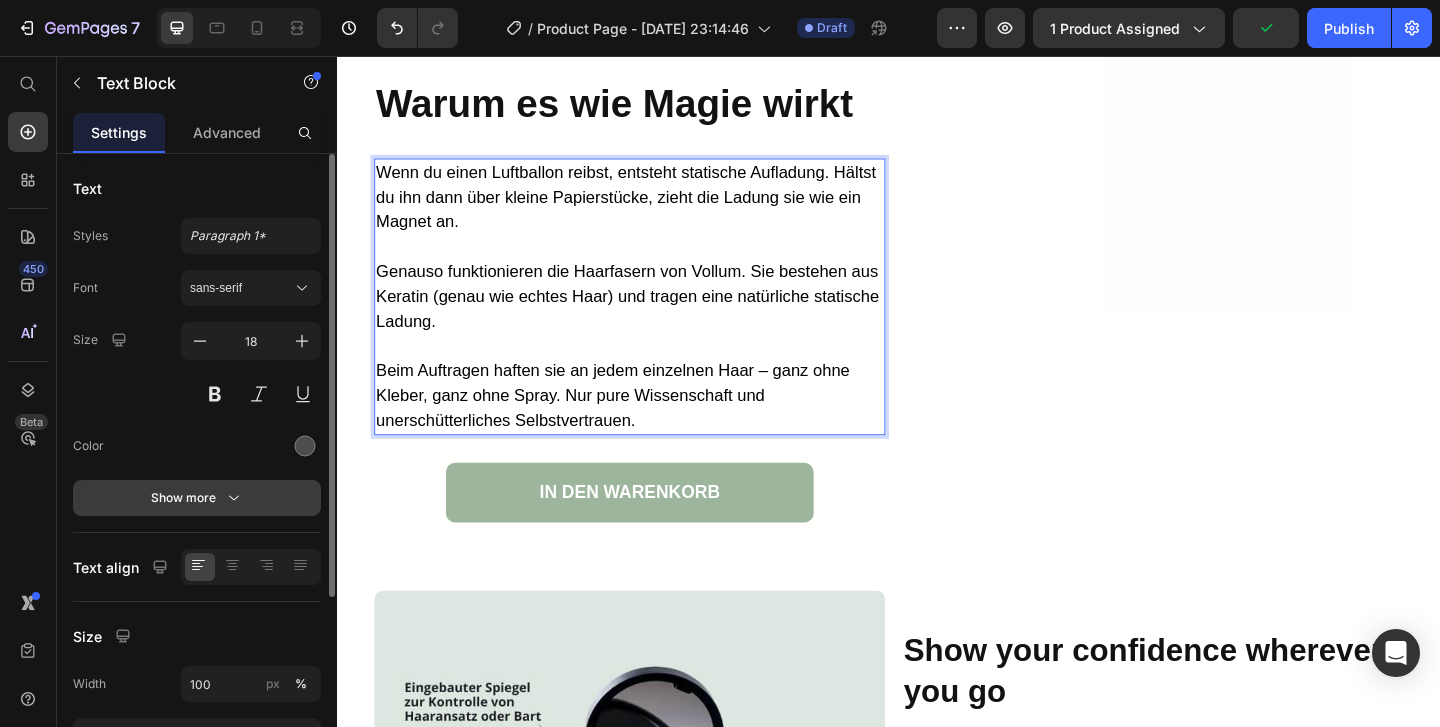 click on "Show more" at bounding box center (197, 498) 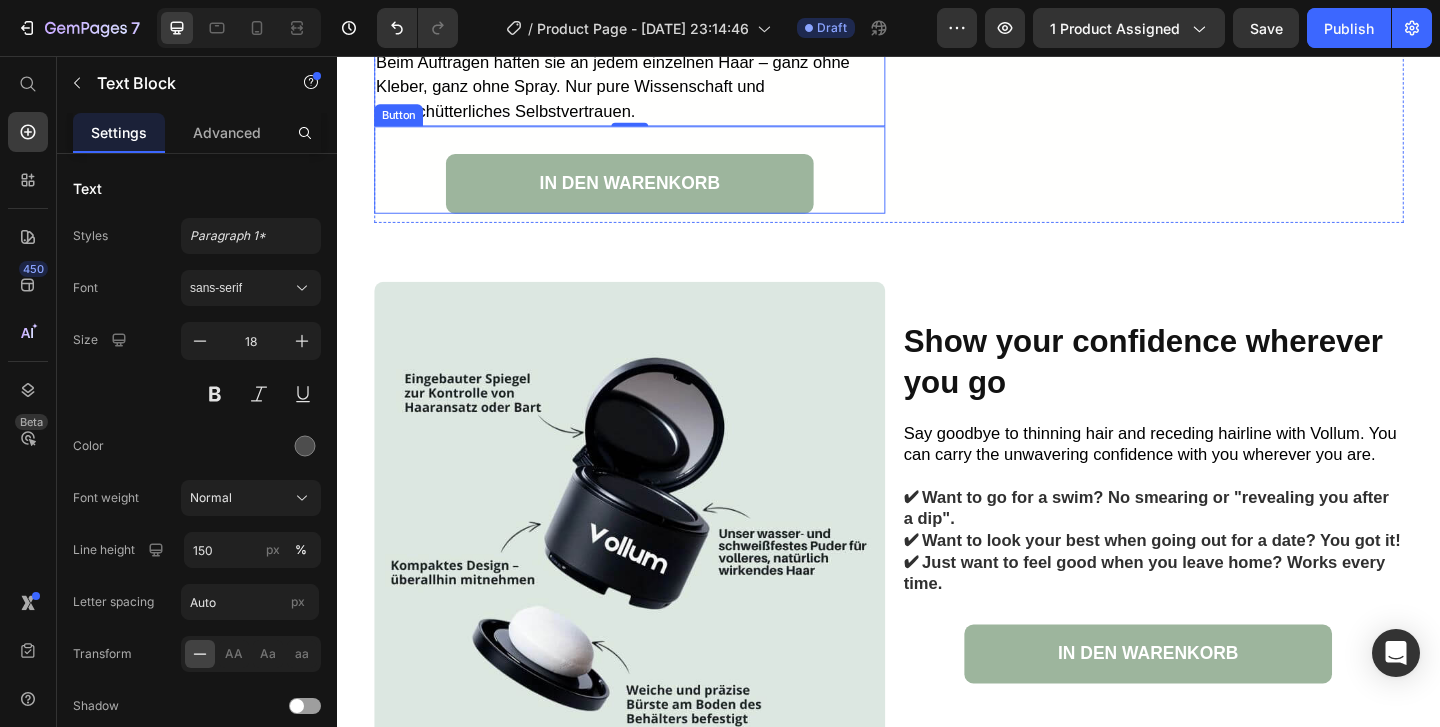 scroll, scrollTop: 4168, scrollLeft: 0, axis: vertical 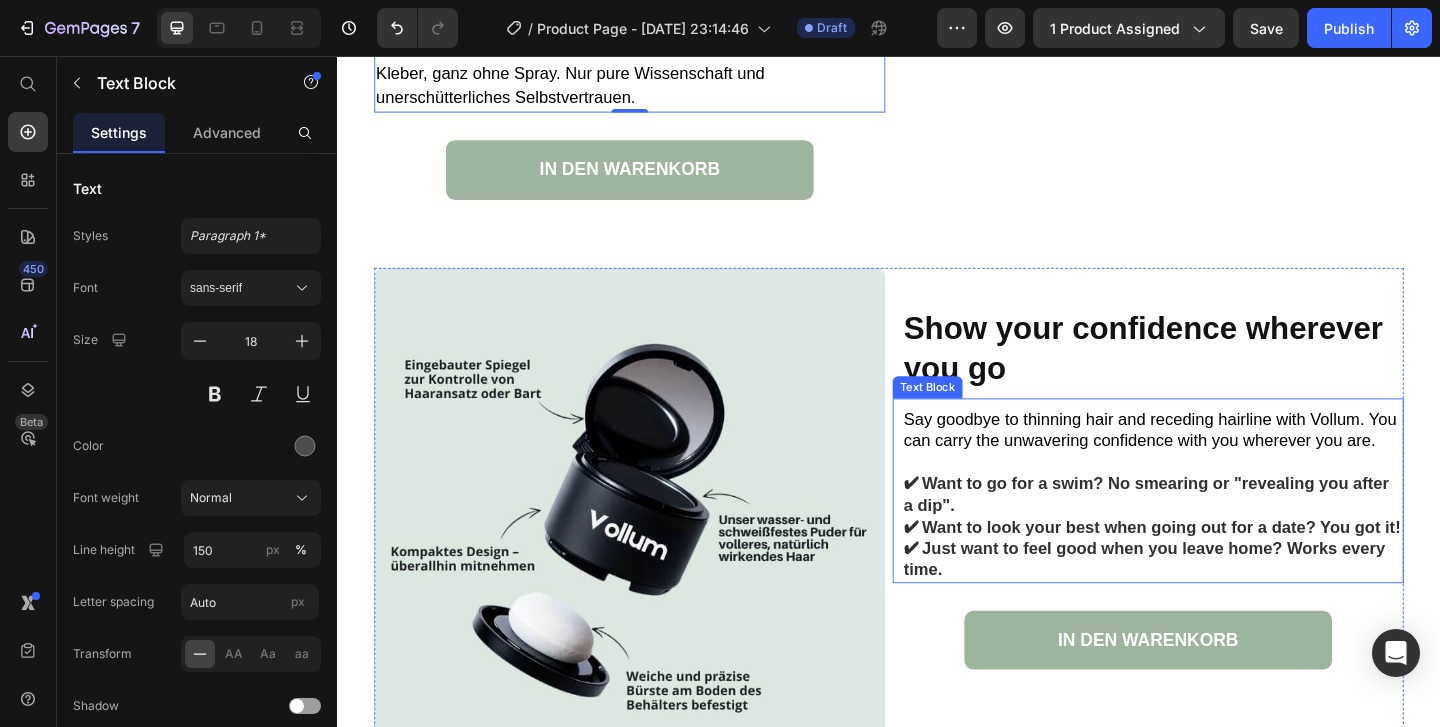 click on "✔ Want to go for a swim? No smearing or "revealing you after a dip"." at bounding box center [1217, 532] 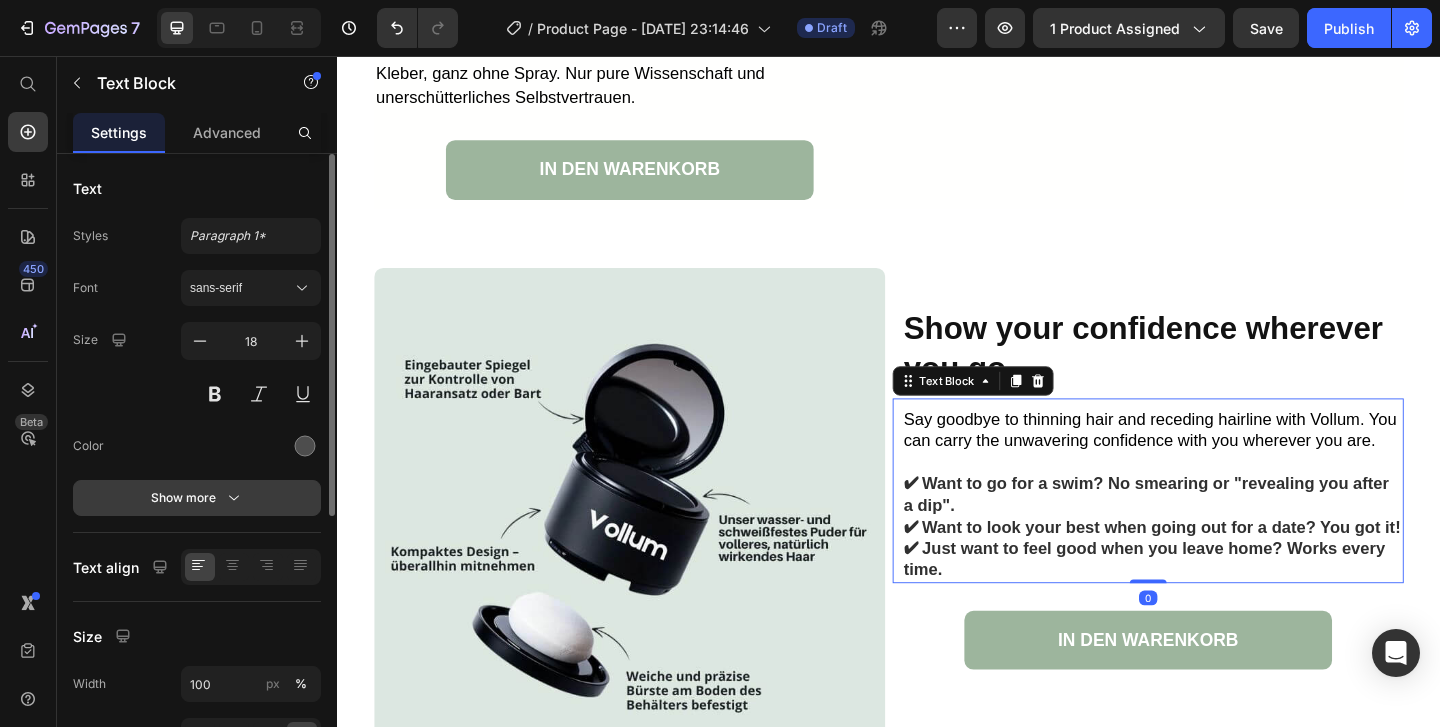 click on "Show more" at bounding box center (197, 498) 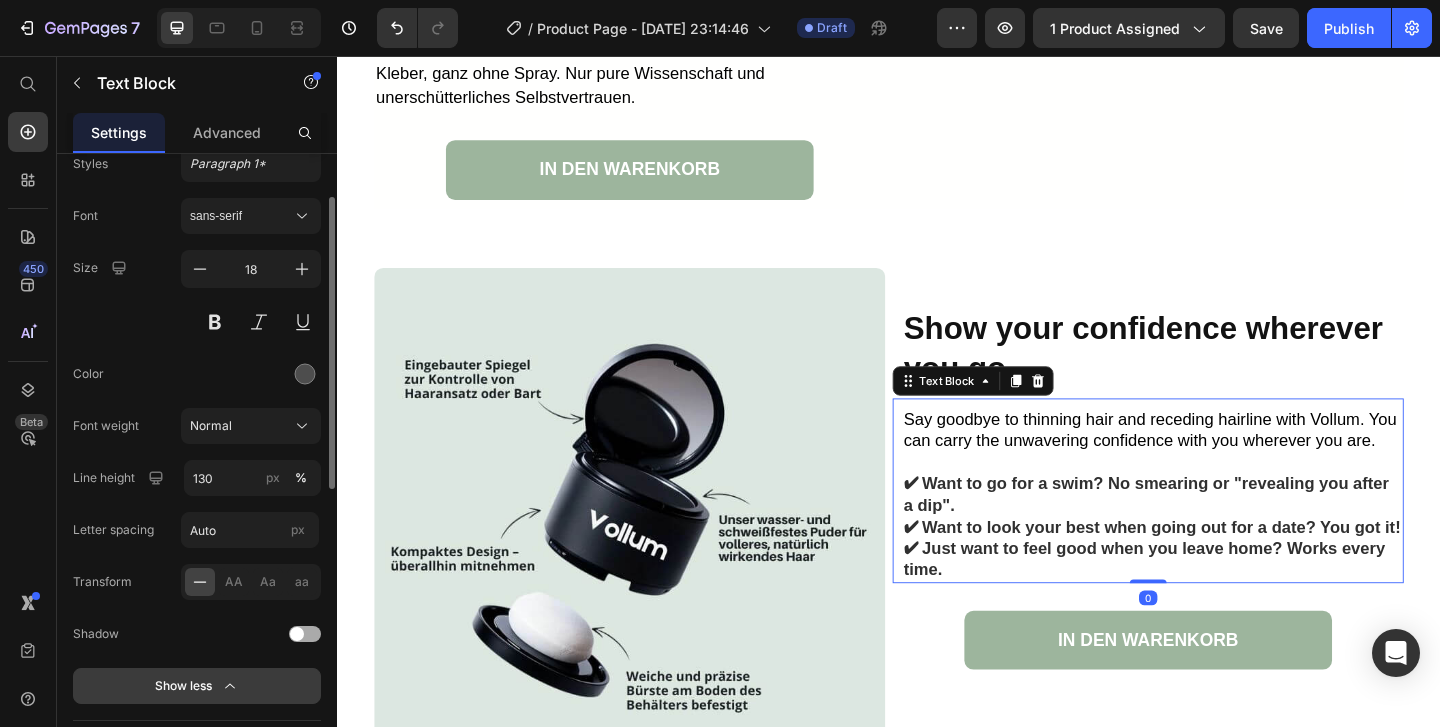 scroll, scrollTop: 99, scrollLeft: 0, axis: vertical 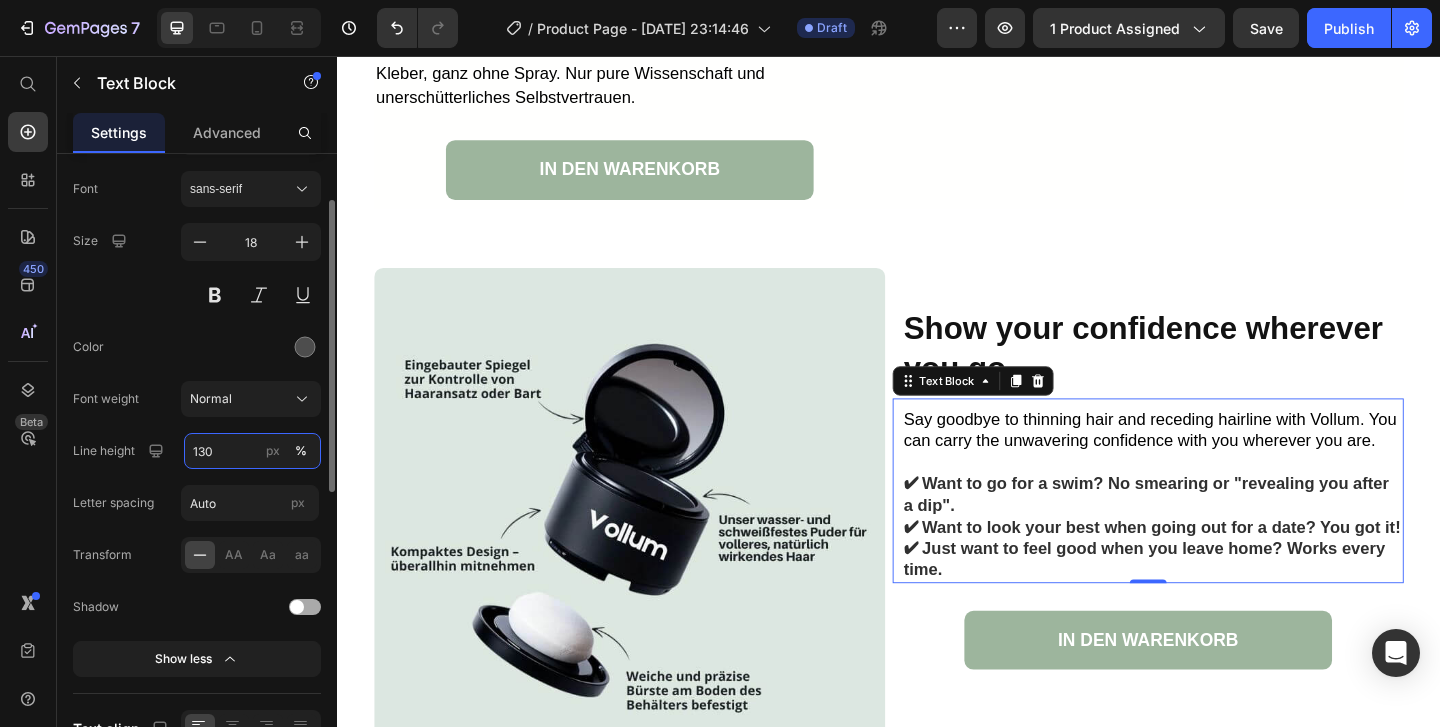 click on "130" at bounding box center [252, 451] 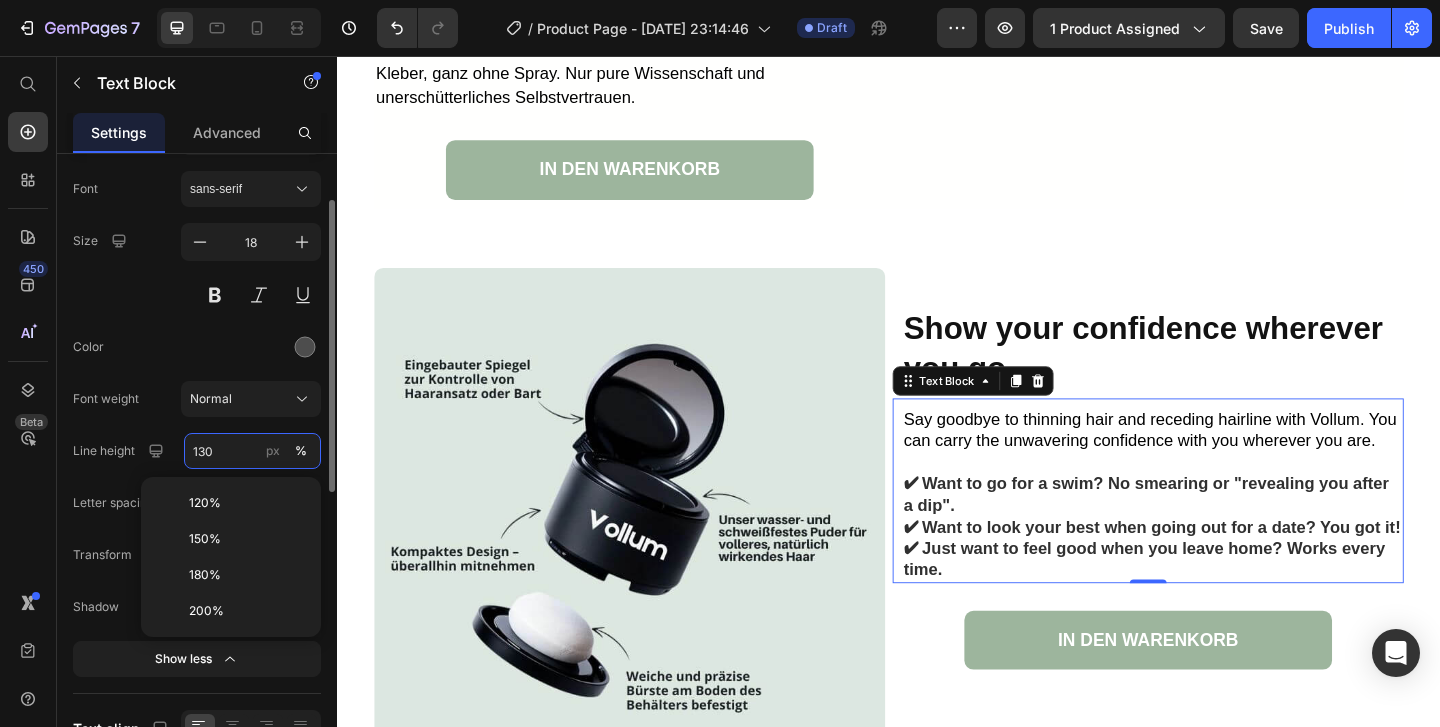 click on "130" at bounding box center [252, 451] 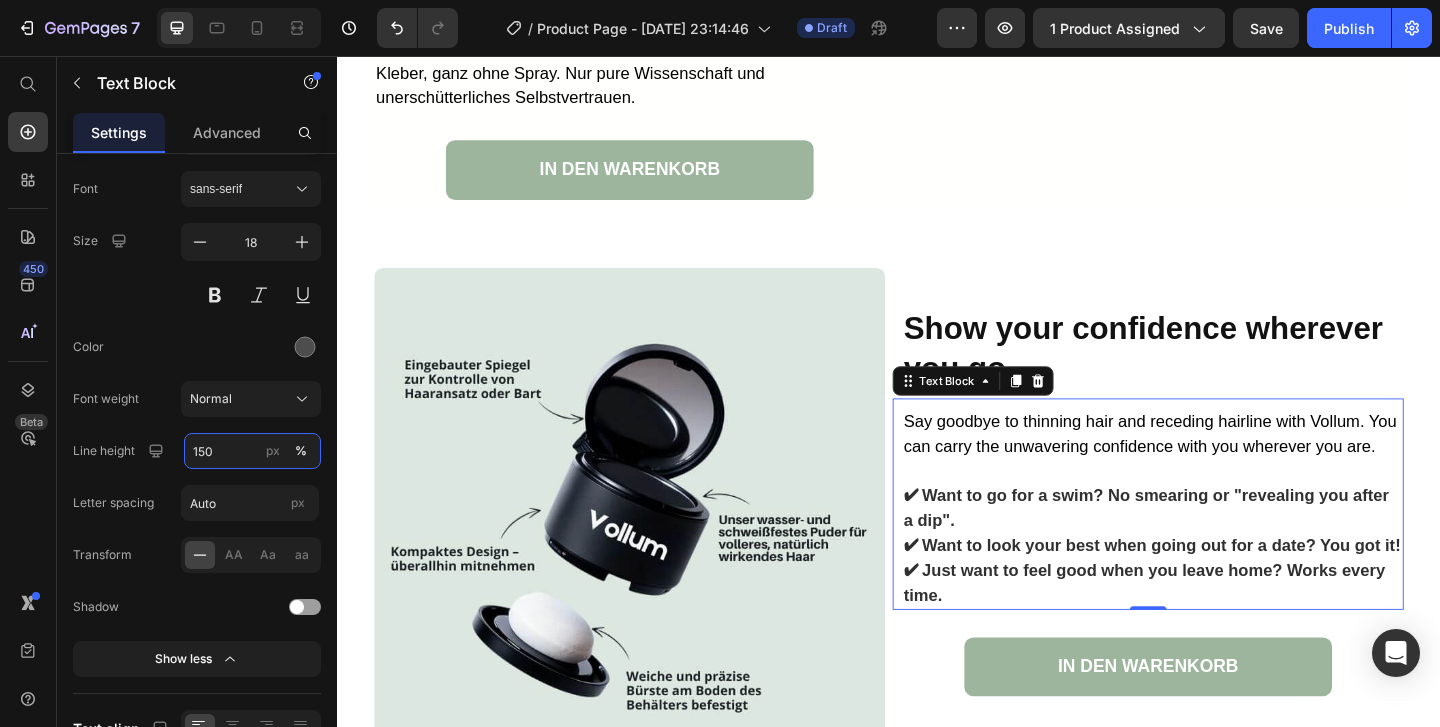 type on "150" 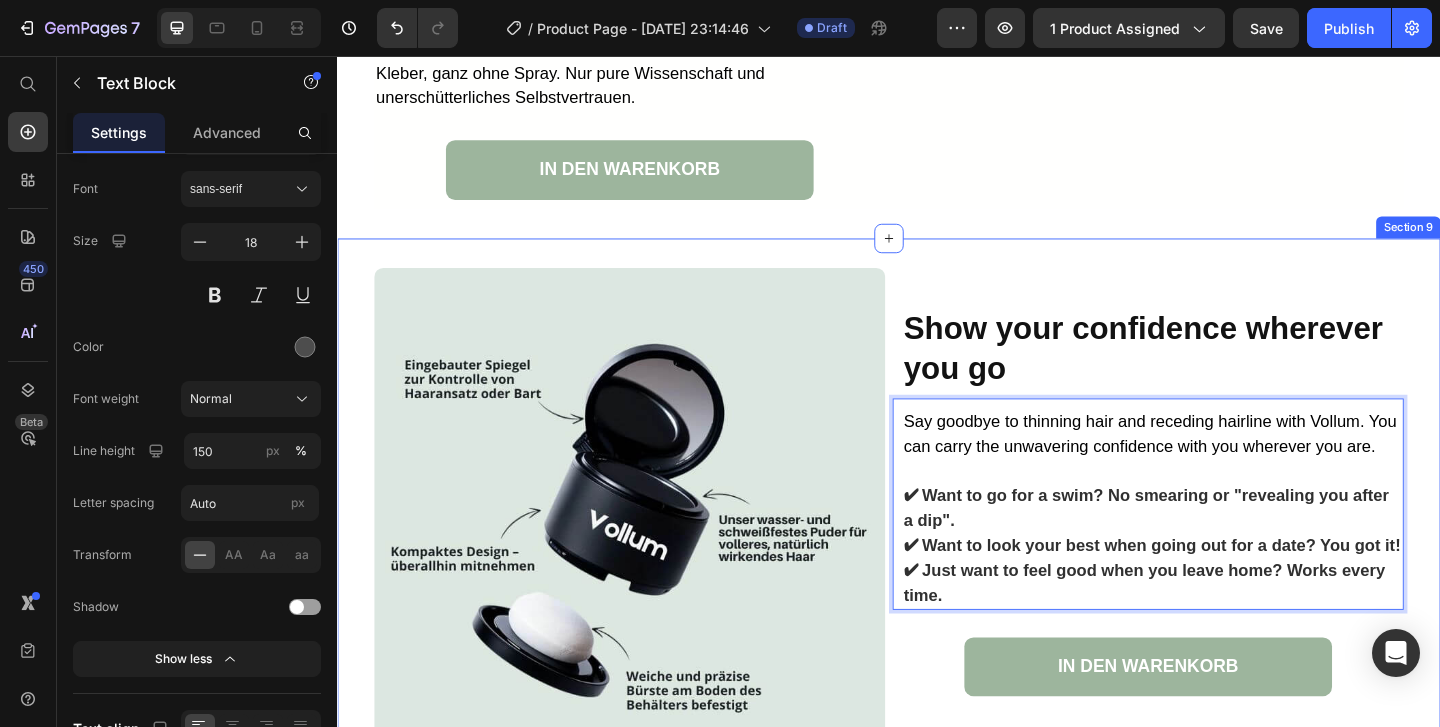 click on "Image Show your confidence wherever you go Heading Say goodbye to thinning hair and receding hairline with Vollum. You can carry the unwavering confidence with you wherever you are. ✔ Want to go for a swim? No smearing or "revealing you after a dip". ✔ Want to look your best when going out for a date? You got it! ✔ Just want to feel good when you leave home? Works every time. Text Block   0 IN DEN WARENKORB Button Row Section 9" at bounding box center (937, 564) 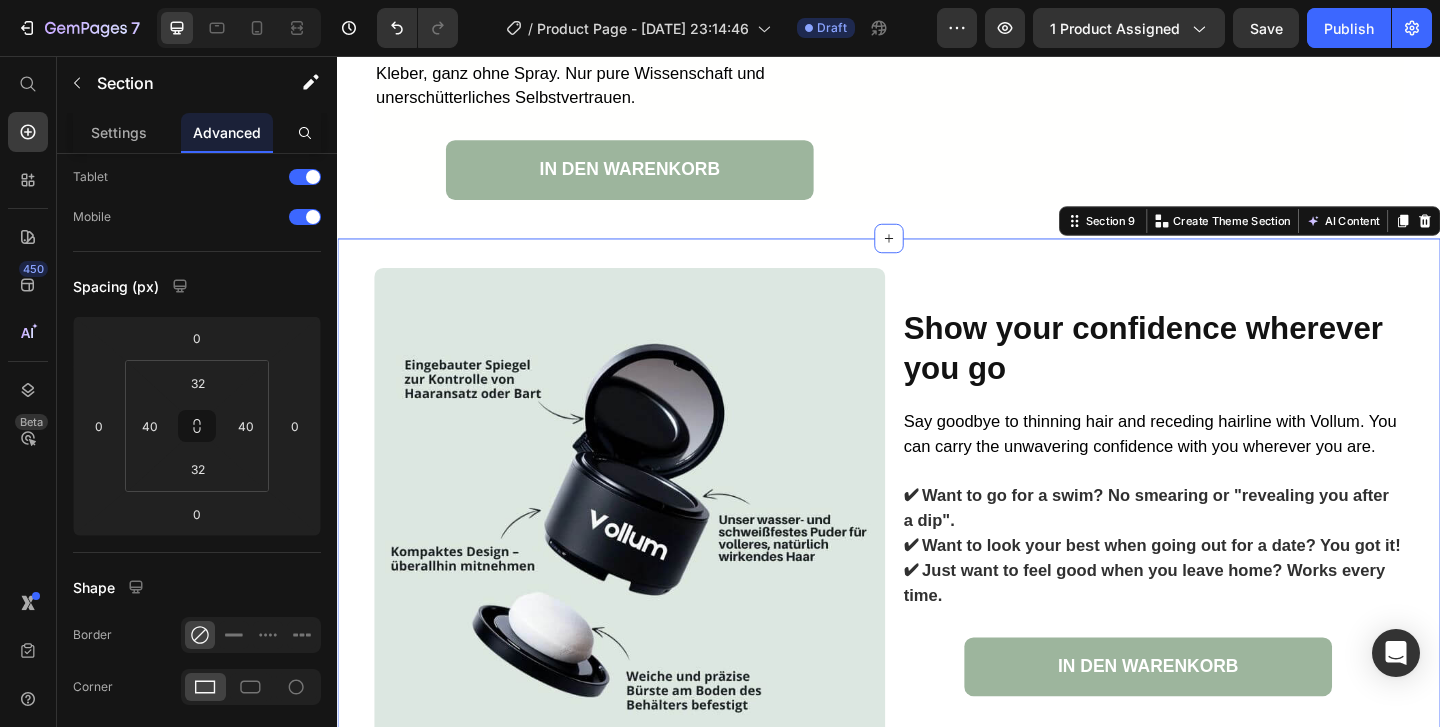 scroll, scrollTop: 0, scrollLeft: 0, axis: both 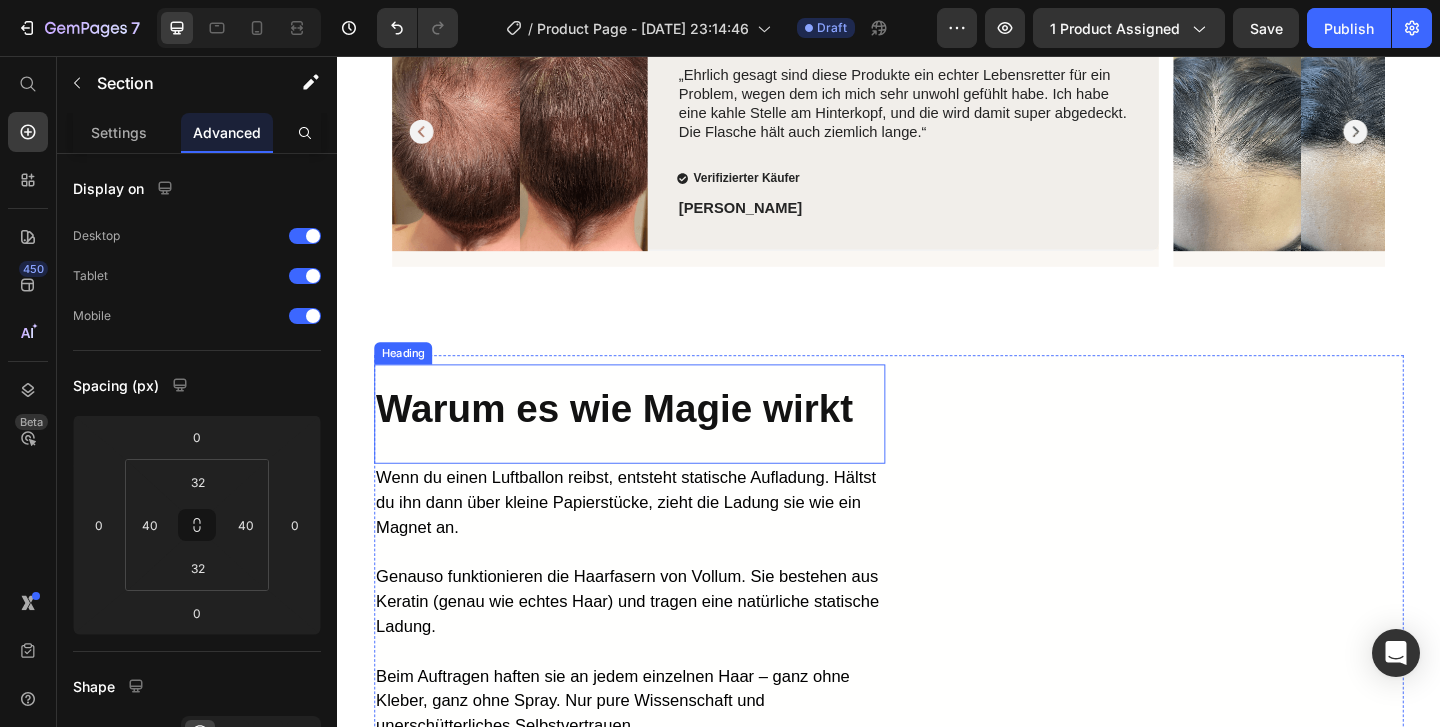 click on "Warum es wie Magie wirkt" at bounding box center (638, 439) 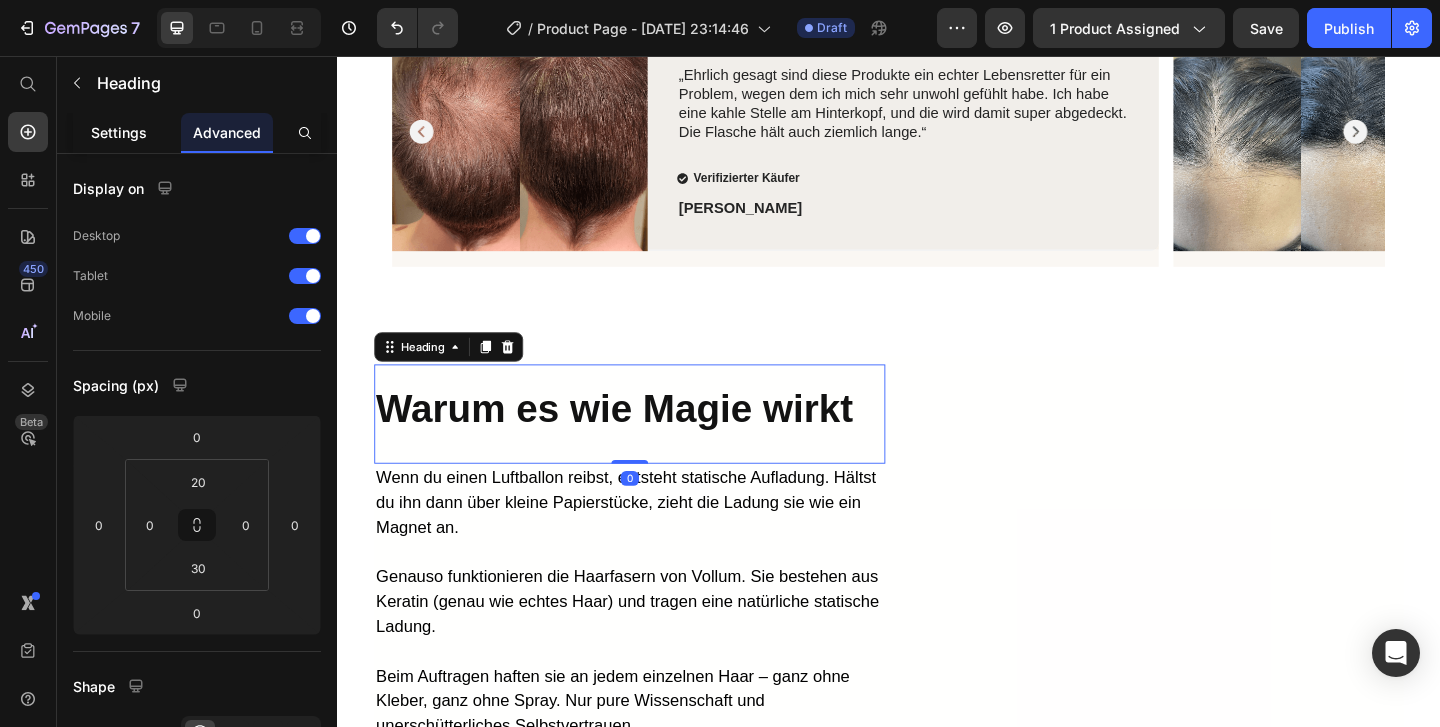 click on "Settings" at bounding box center [119, 132] 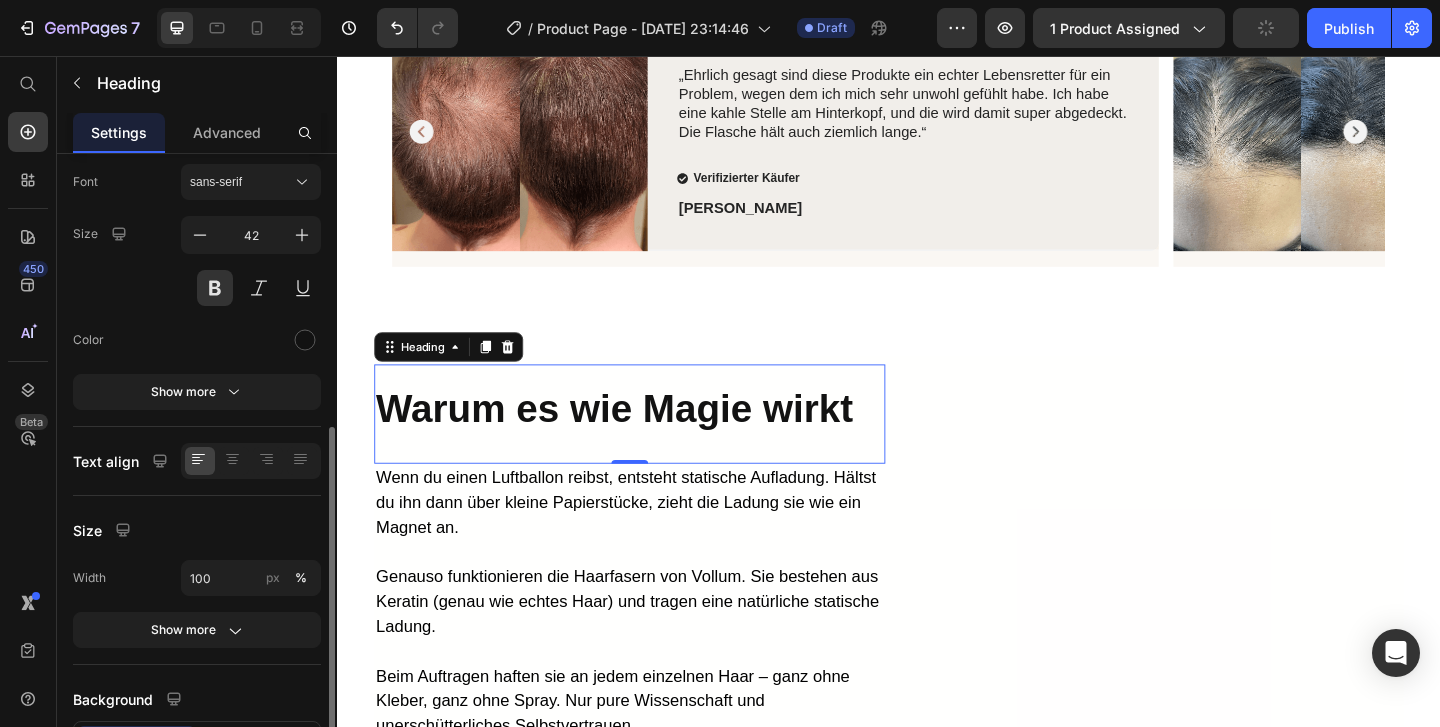 scroll, scrollTop: 234, scrollLeft: 0, axis: vertical 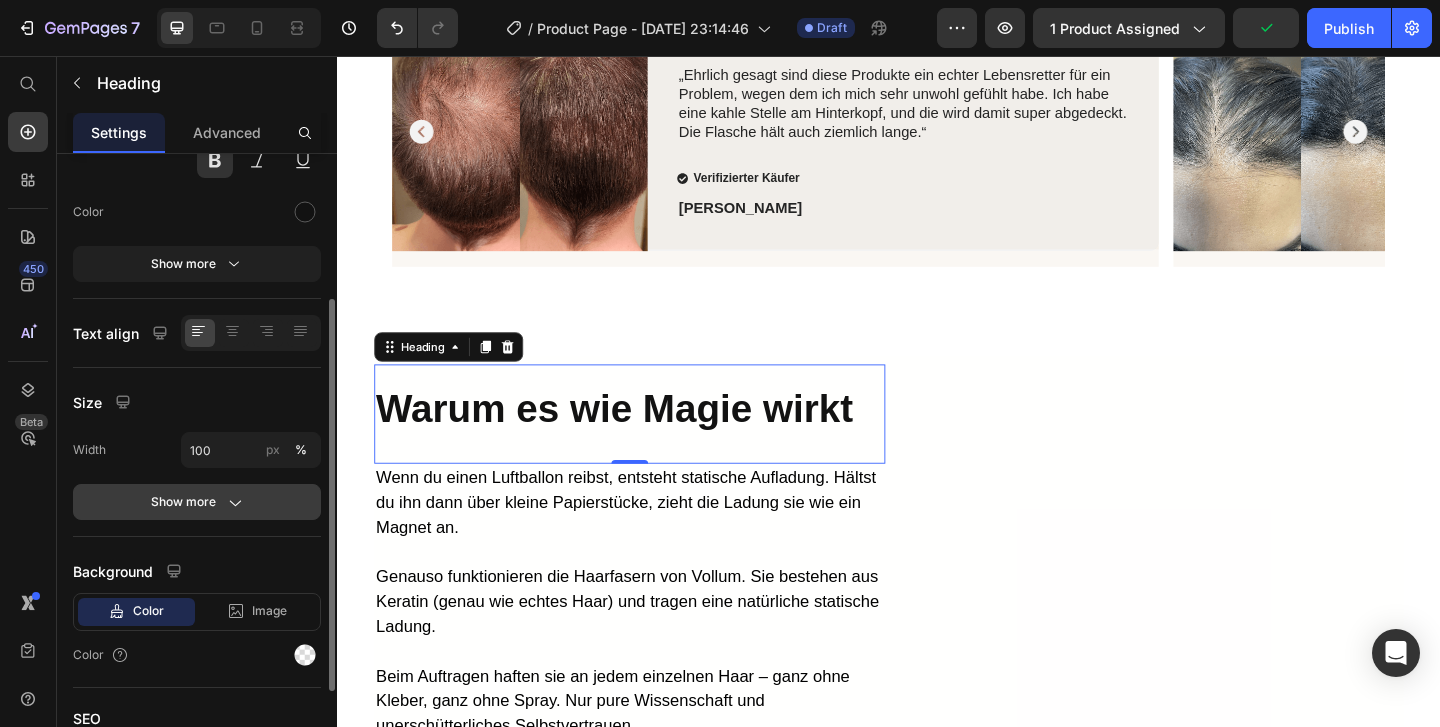 click on "Show more" 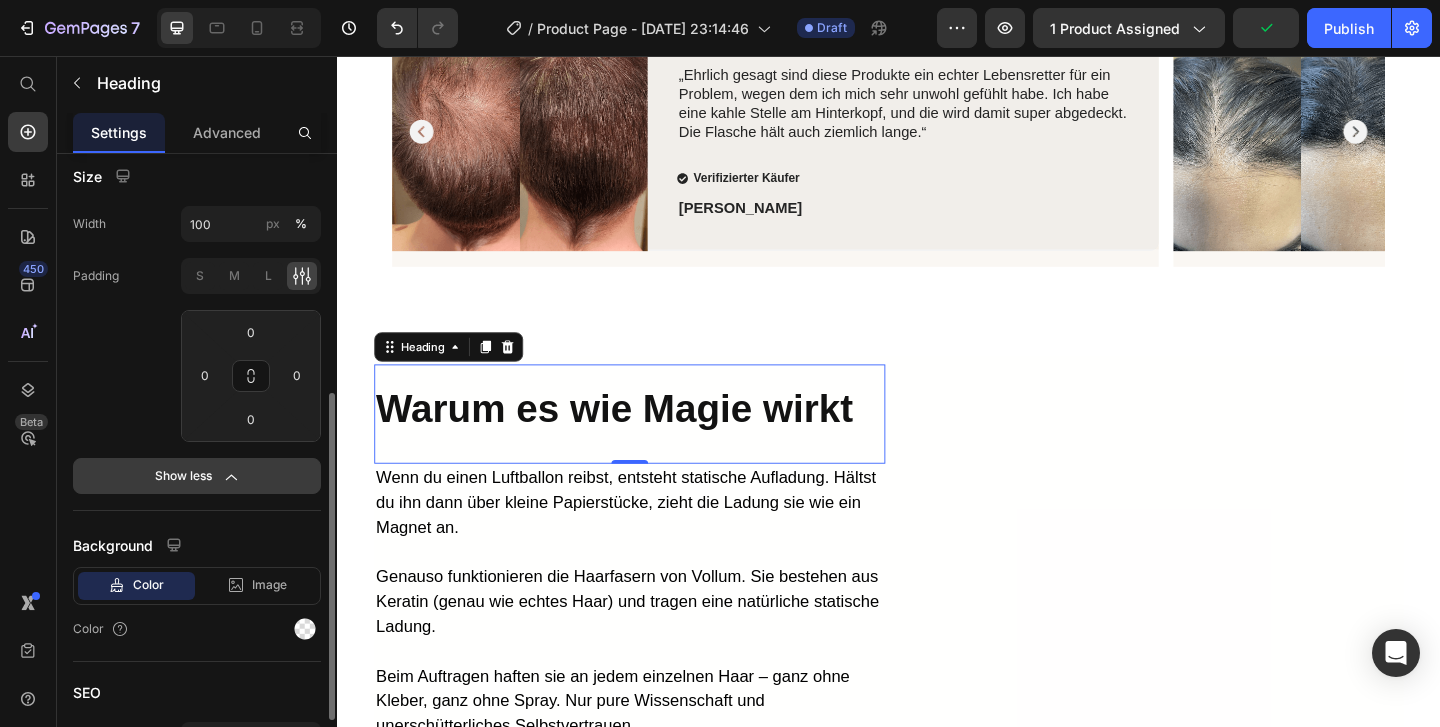 scroll, scrollTop: 0, scrollLeft: 0, axis: both 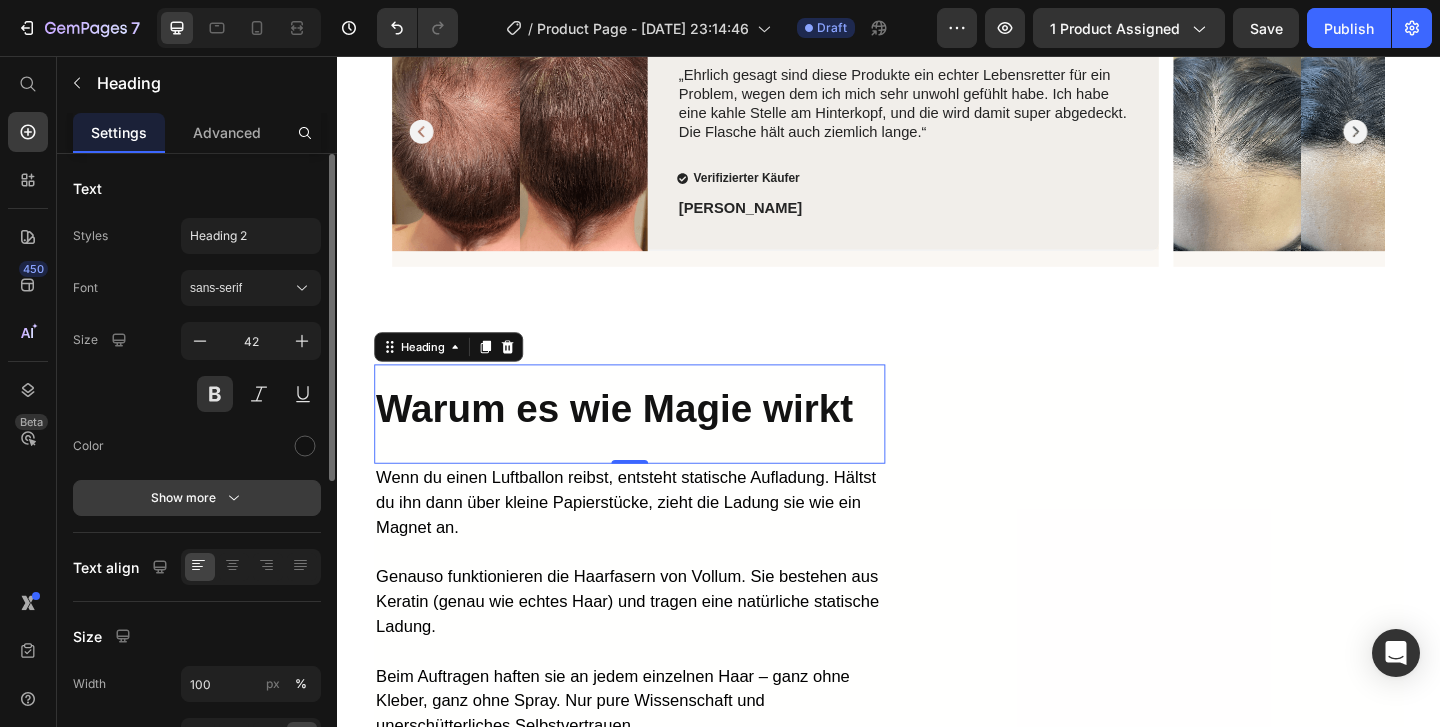 click on "Show more" at bounding box center (197, 498) 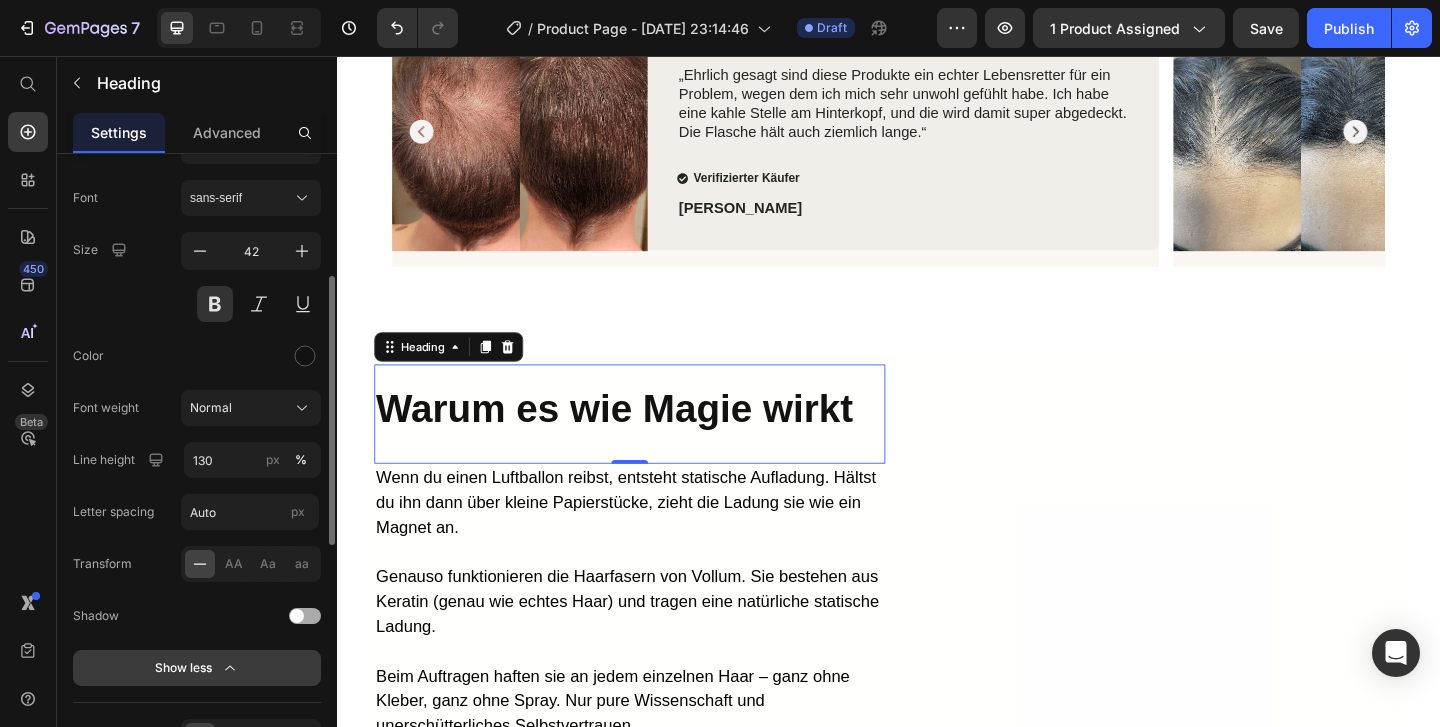 scroll, scrollTop: 150, scrollLeft: 0, axis: vertical 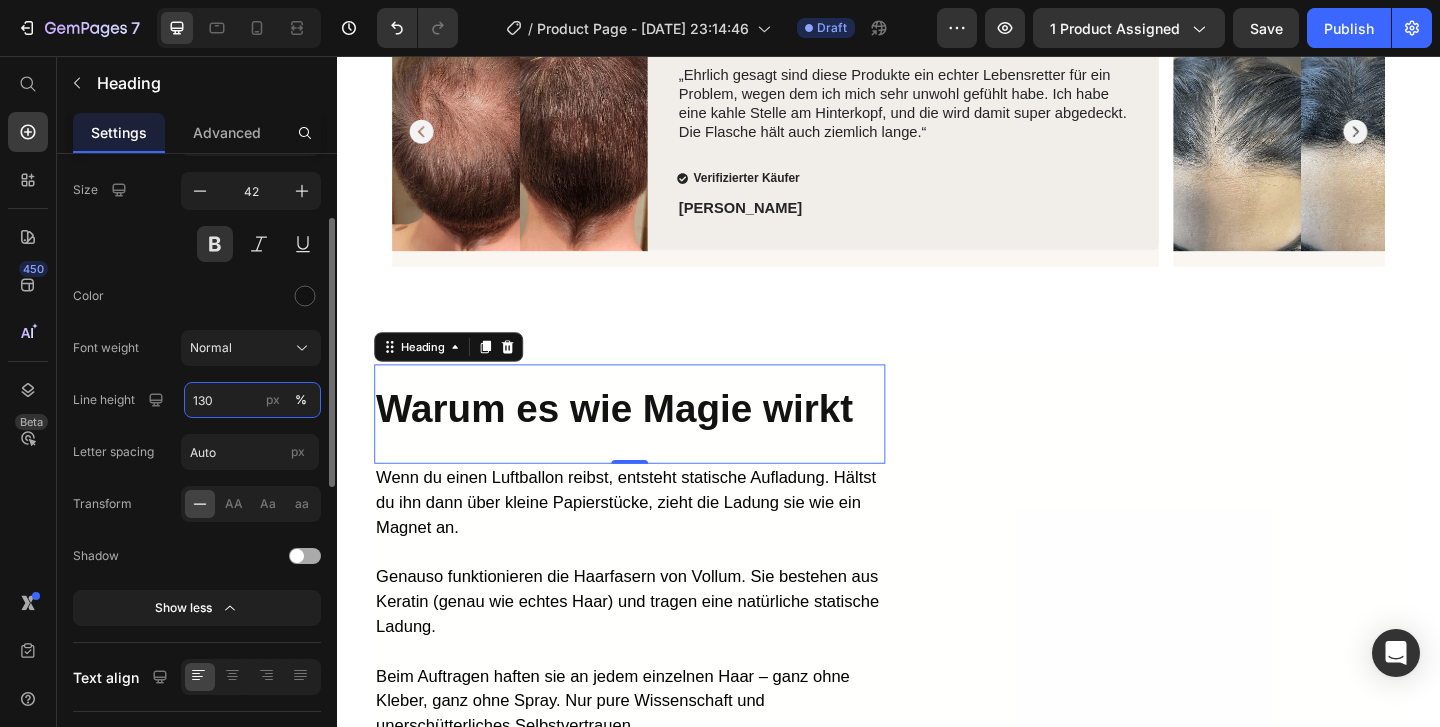 click on "130" at bounding box center [252, 400] 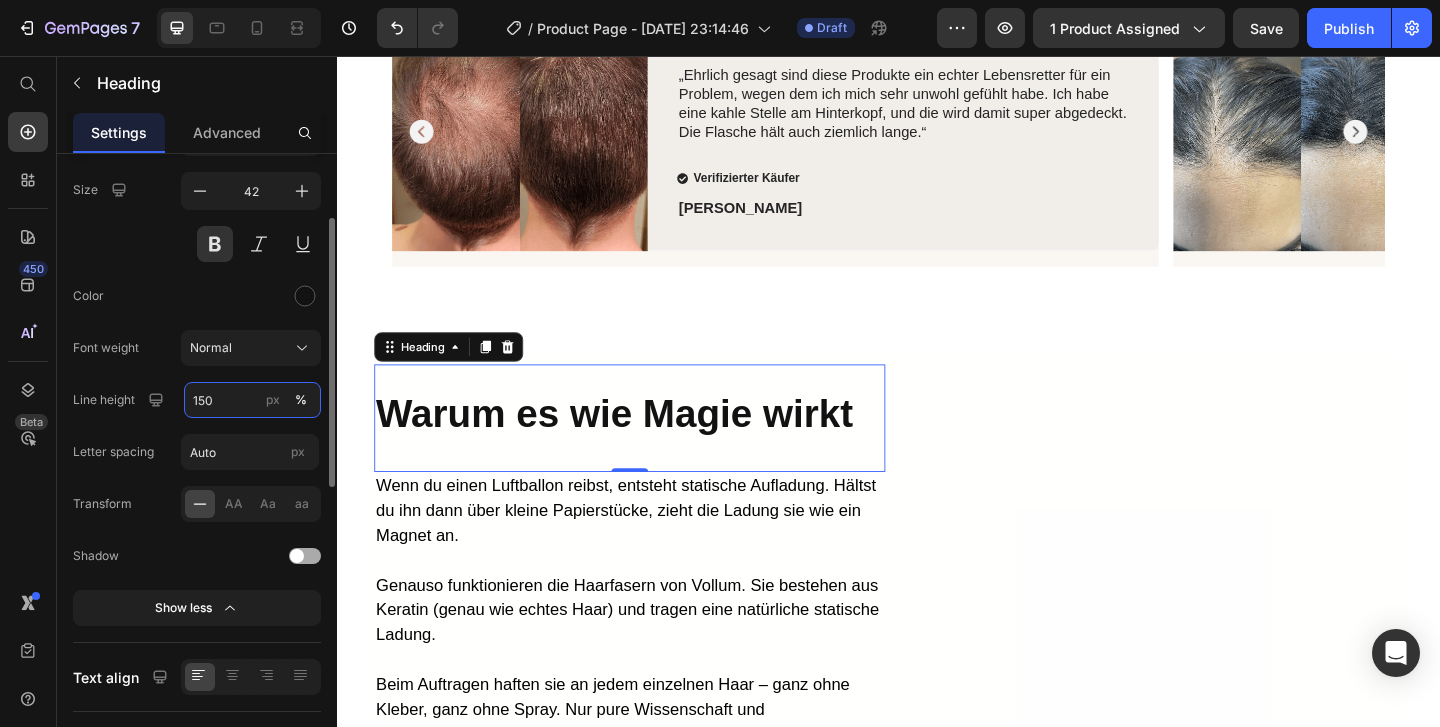 type on "150" 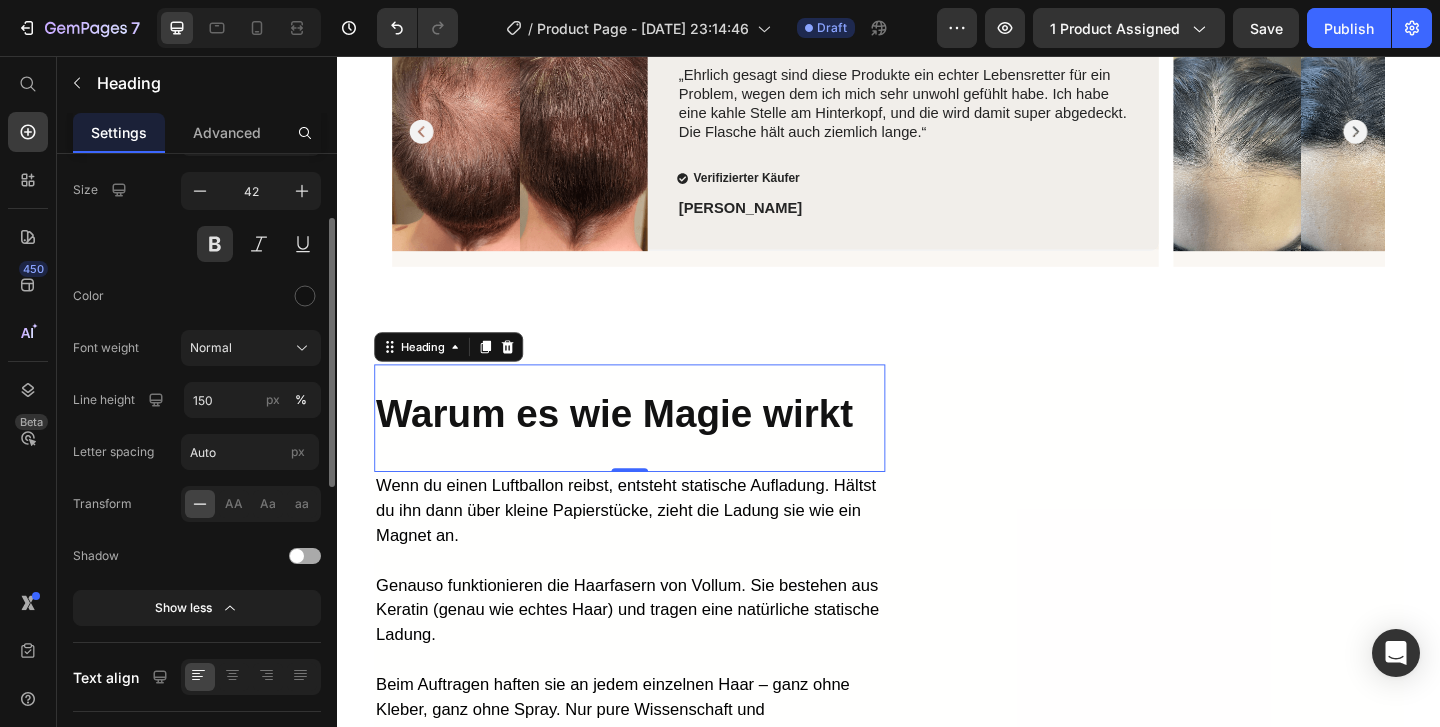 click at bounding box center [220, 556] 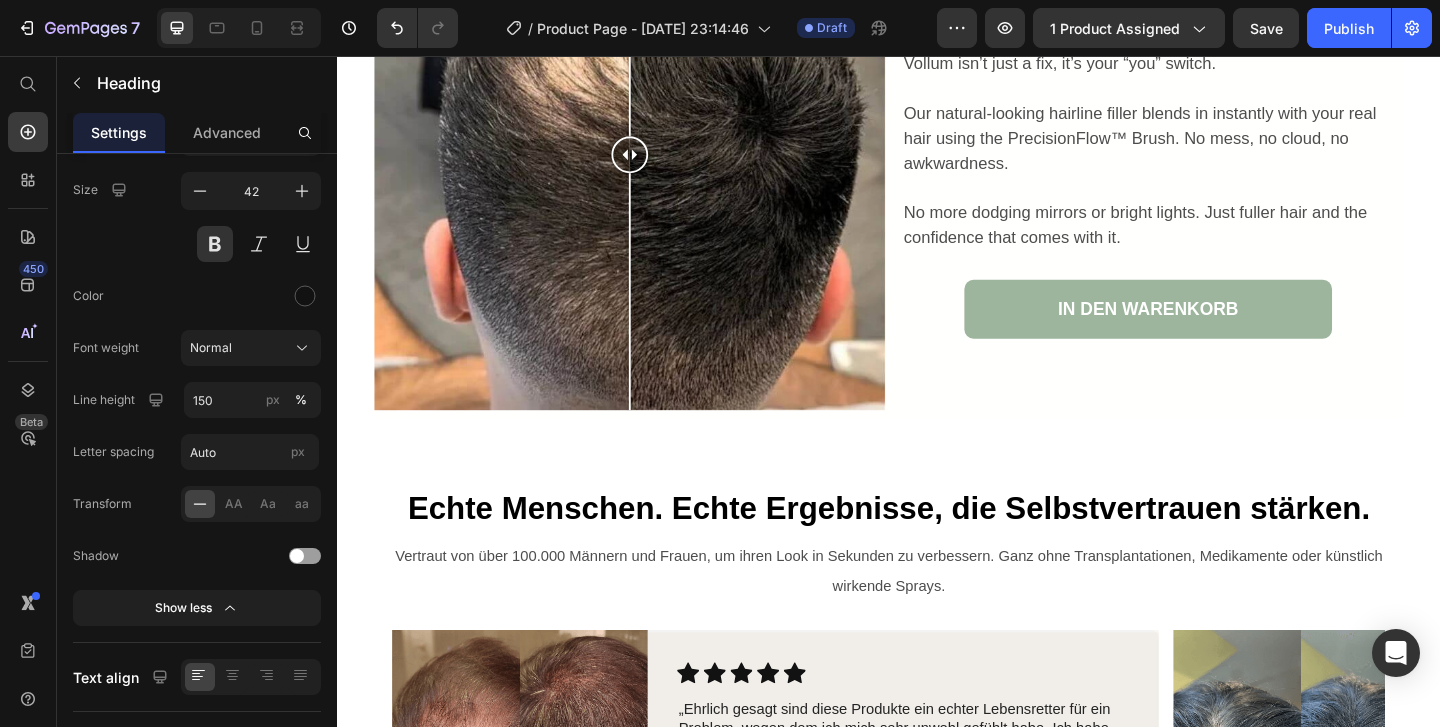 scroll, scrollTop: 2780, scrollLeft: 0, axis: vertical 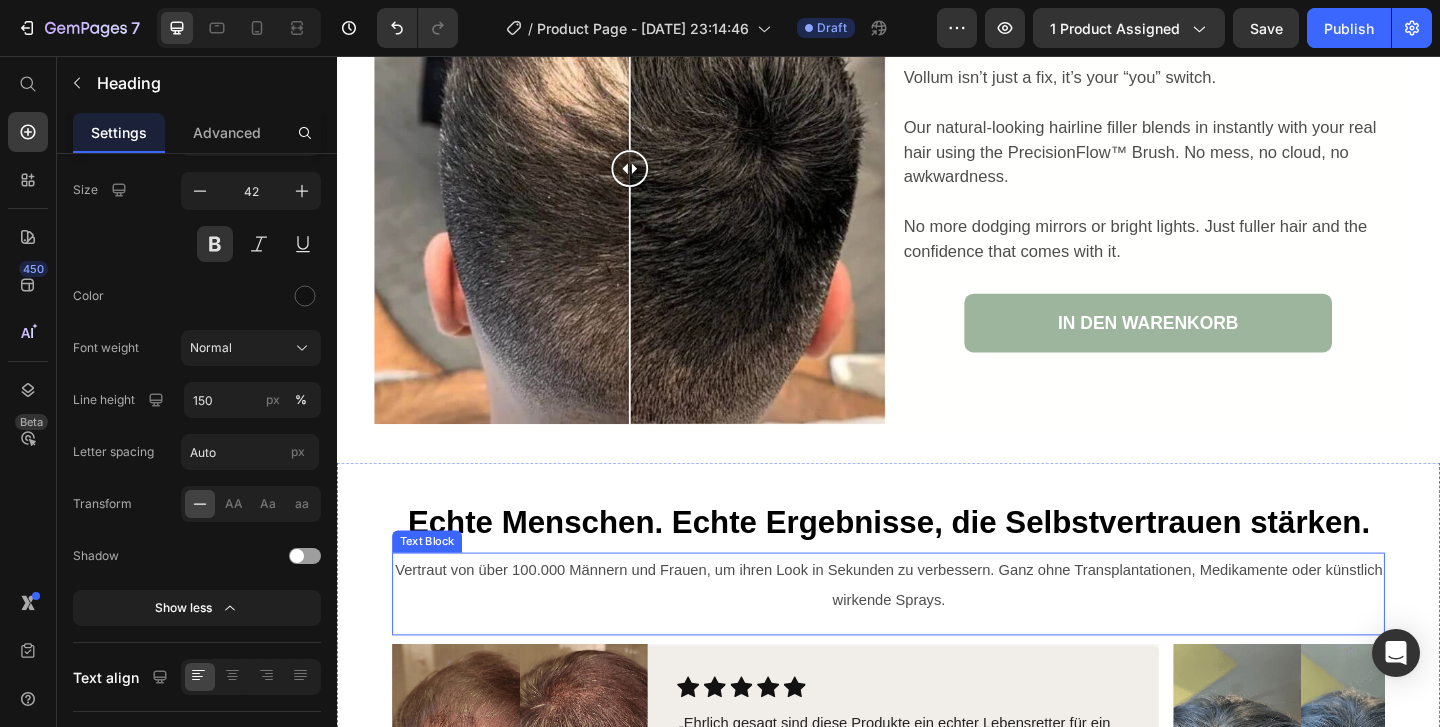 click on "Vertraut von über 100.000 Männern und Frauen, um ihren Look in Sekunden zu verbessern. Ganz ohne Transplantationen, Medikamente oder künstlich wirkende Sprays." at bounding box center [937, 631] 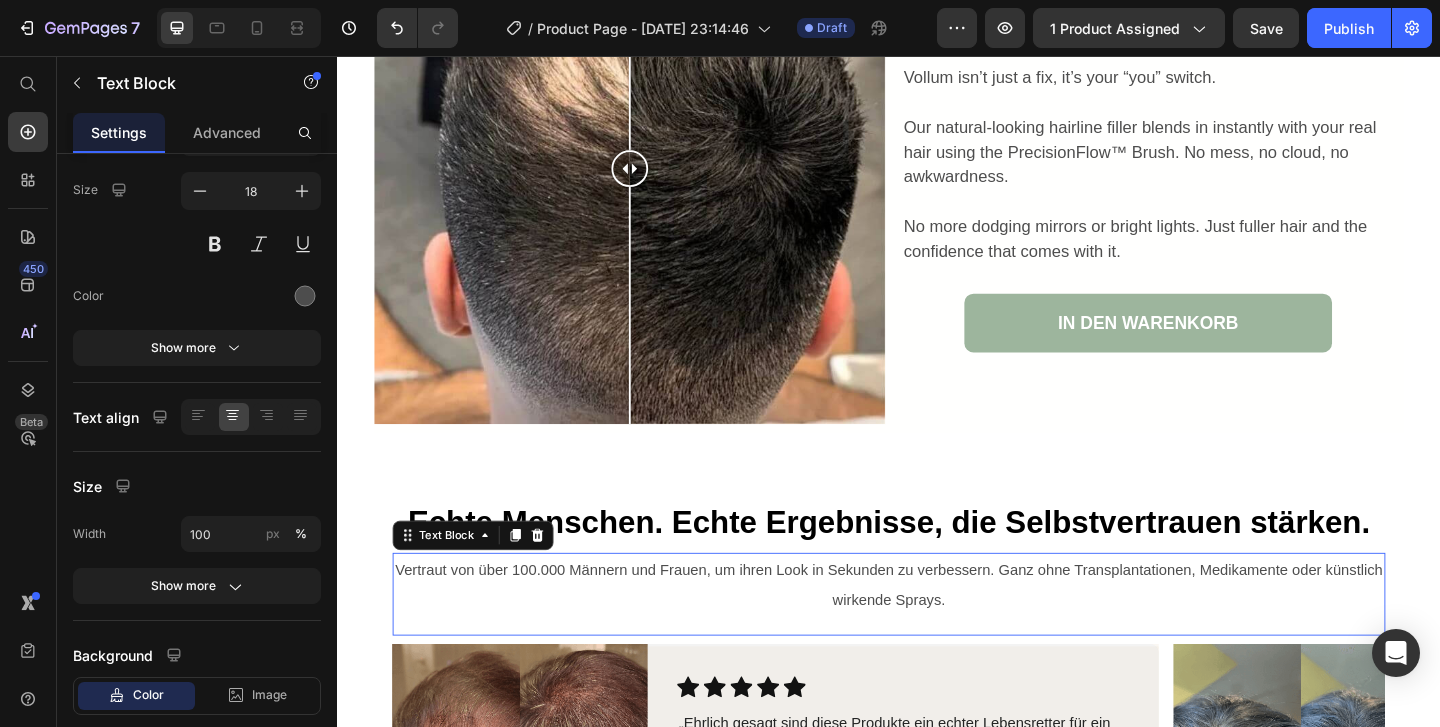scroll, scrollTop: 0, scrollLeft: 0, axis: both 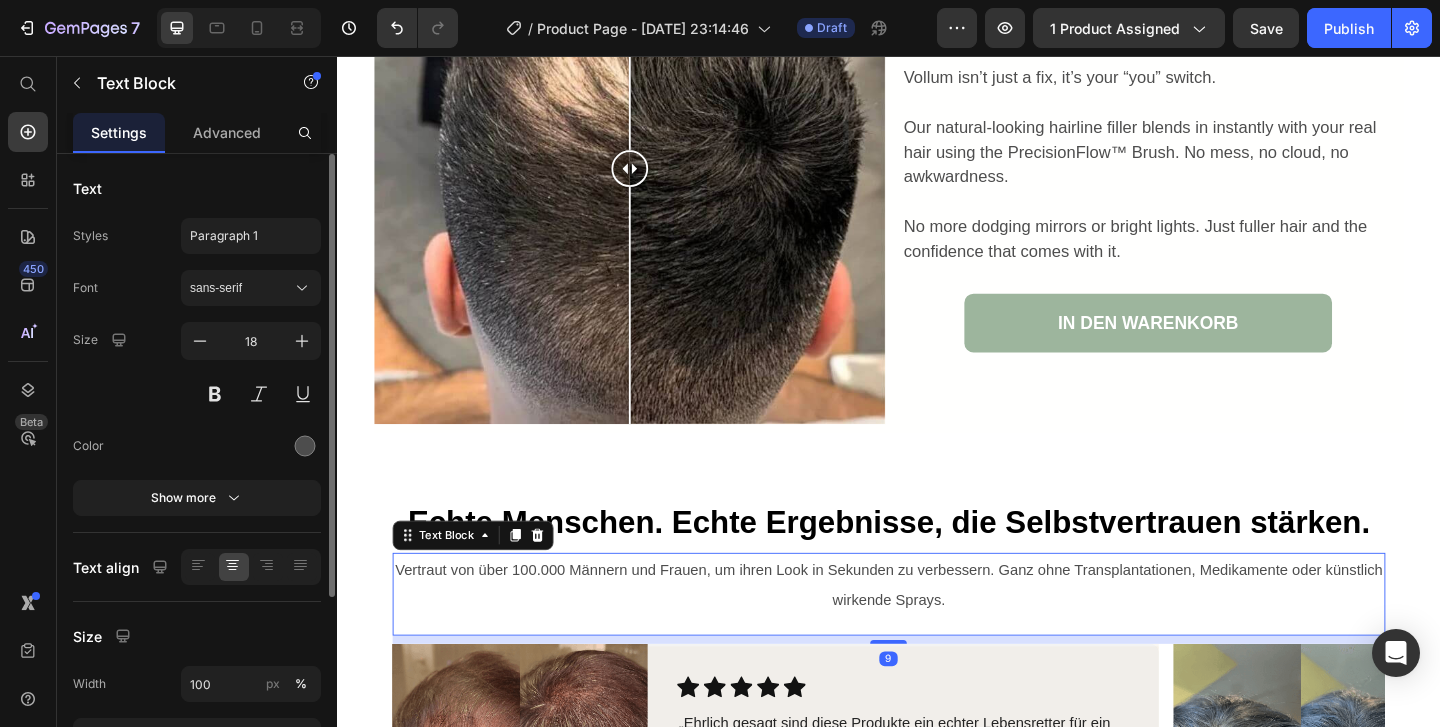 click on "Vertraut von über 100.000 Männern und Frauen, um ihren Look in Sekunden zu verbessern. Ganz ohne Transplantationen, Medikamente oder künstlich wirkende Sprays." at bounding box center [937, 631] 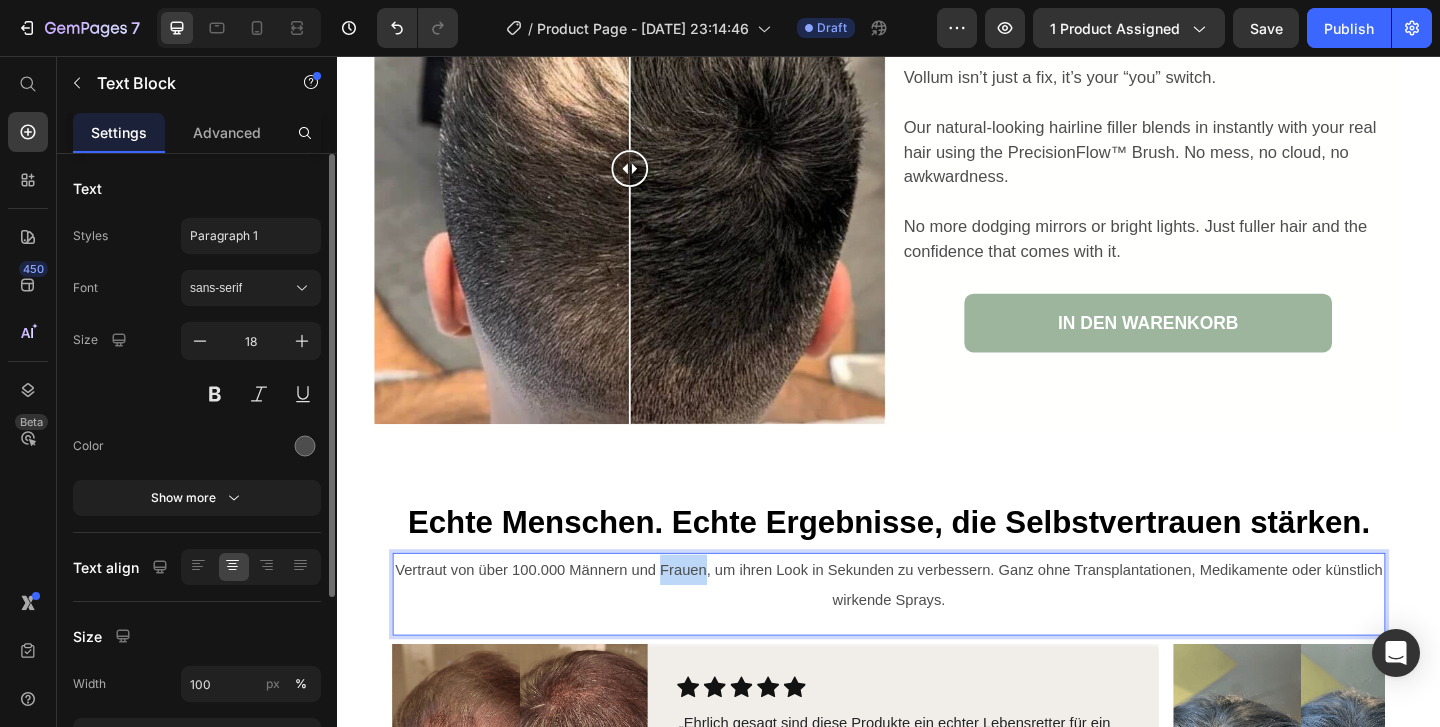click on "Vertraut von über 100.000 Männern und Frauen, um ihren Look in Sekunden zu verbessern. Ganz ohne Transplantationen, Medikamente oder künstlich wirkende Sprays." at bounding box center [937, 631] 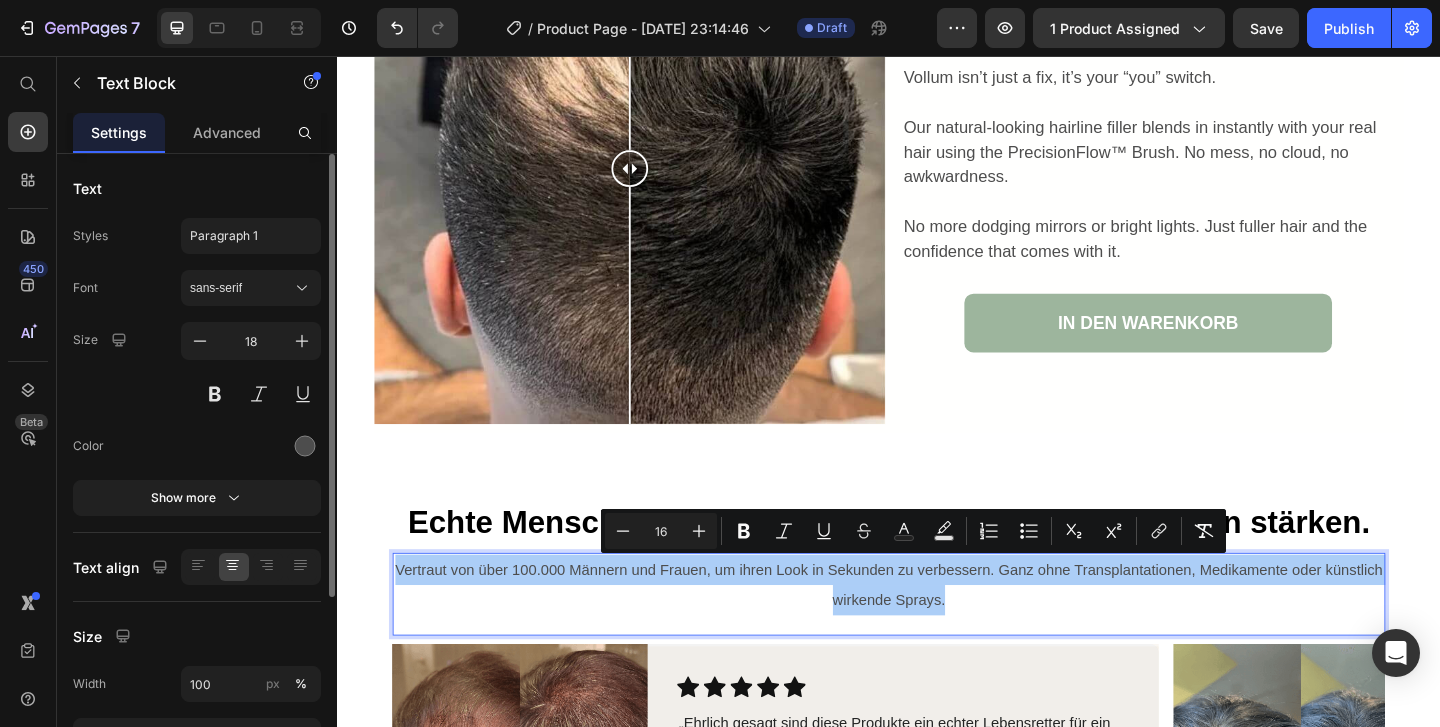 click on "Color" at bounding box center (197, 446) 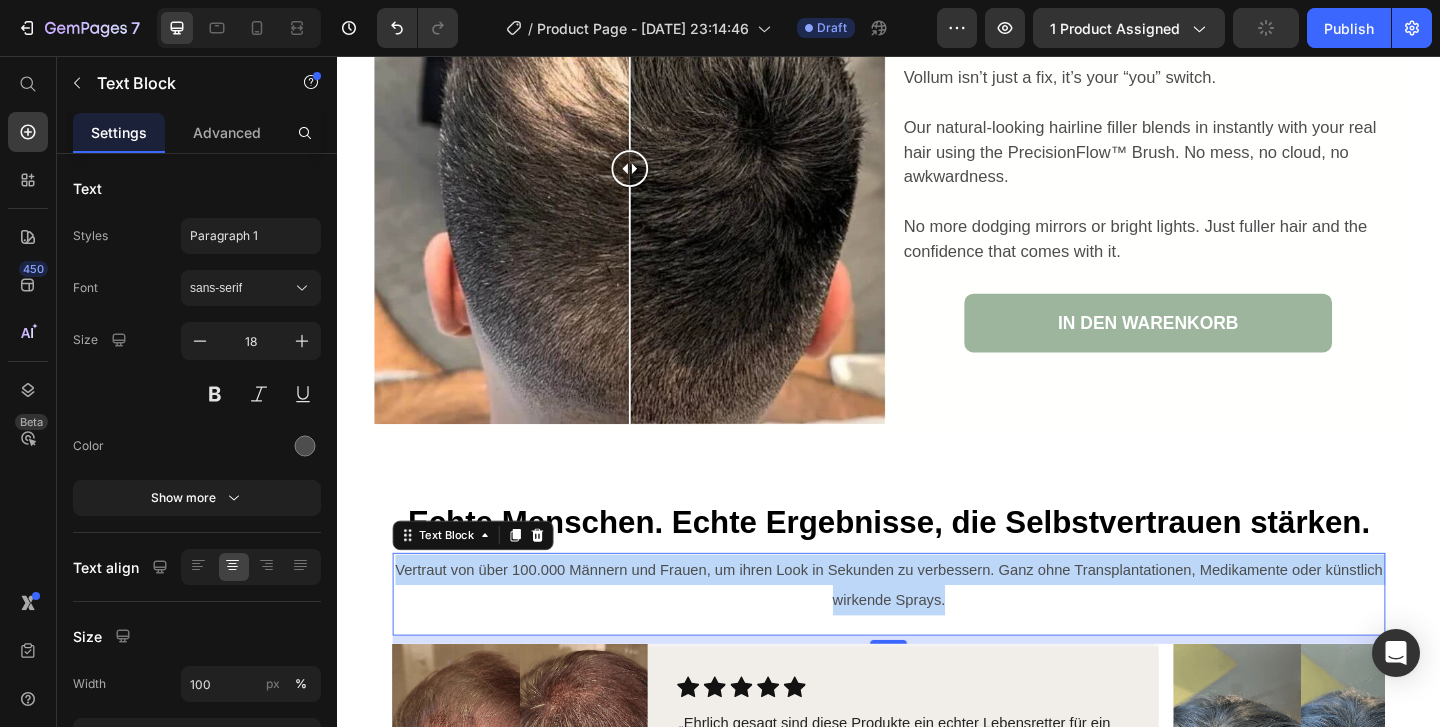 click on "Vertraut von über 100.000 Männern und Frauen, um ihren Look in Sekunden zu verbessern. Ganz ohne Transplantationen, Medikamente oder künstlich wirkende Sprays." at bounding box center (937, 631) 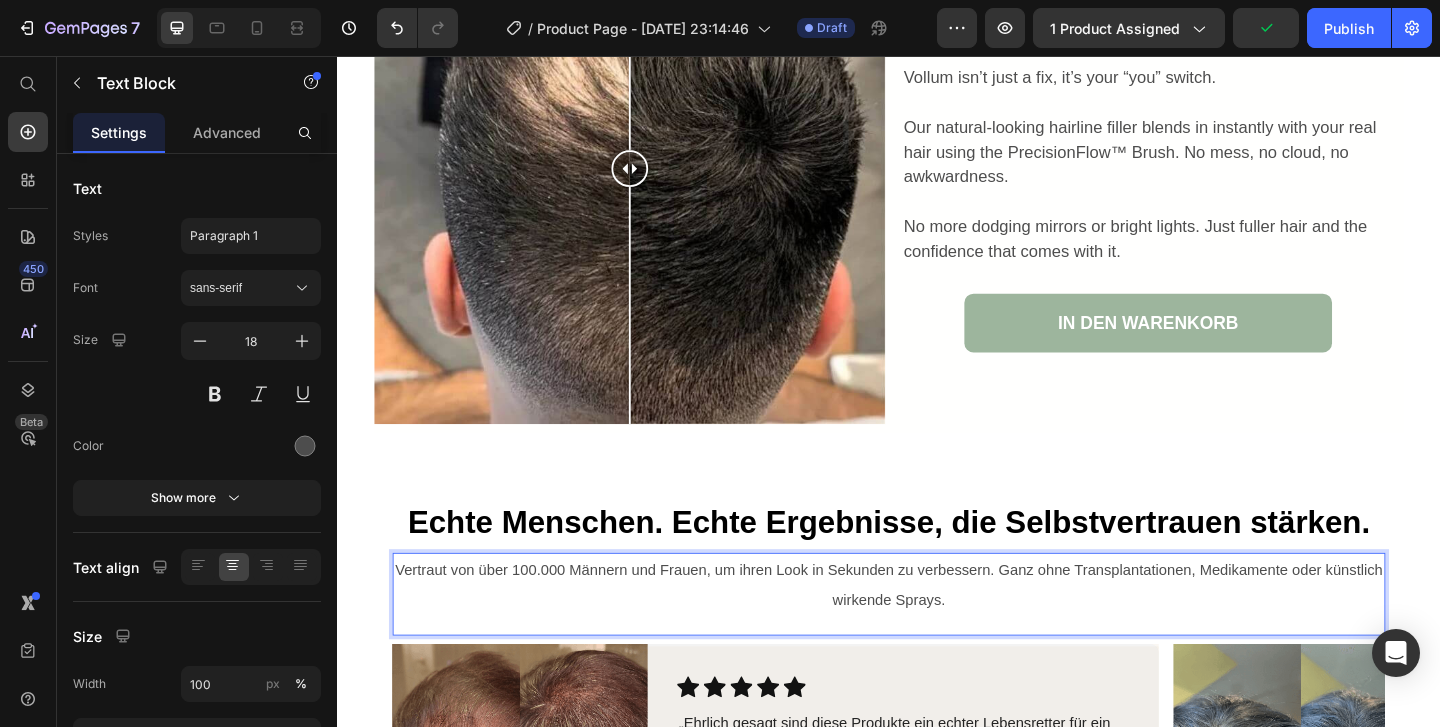 click on "Vertraut von über 100.000 Männern und Frauen, um ihren Look in Sekunden zu verbessern. Ganz ohne Transplantationen, Medikamente oder künstlich wirkende Sprays." at bounding box center [937, 631] 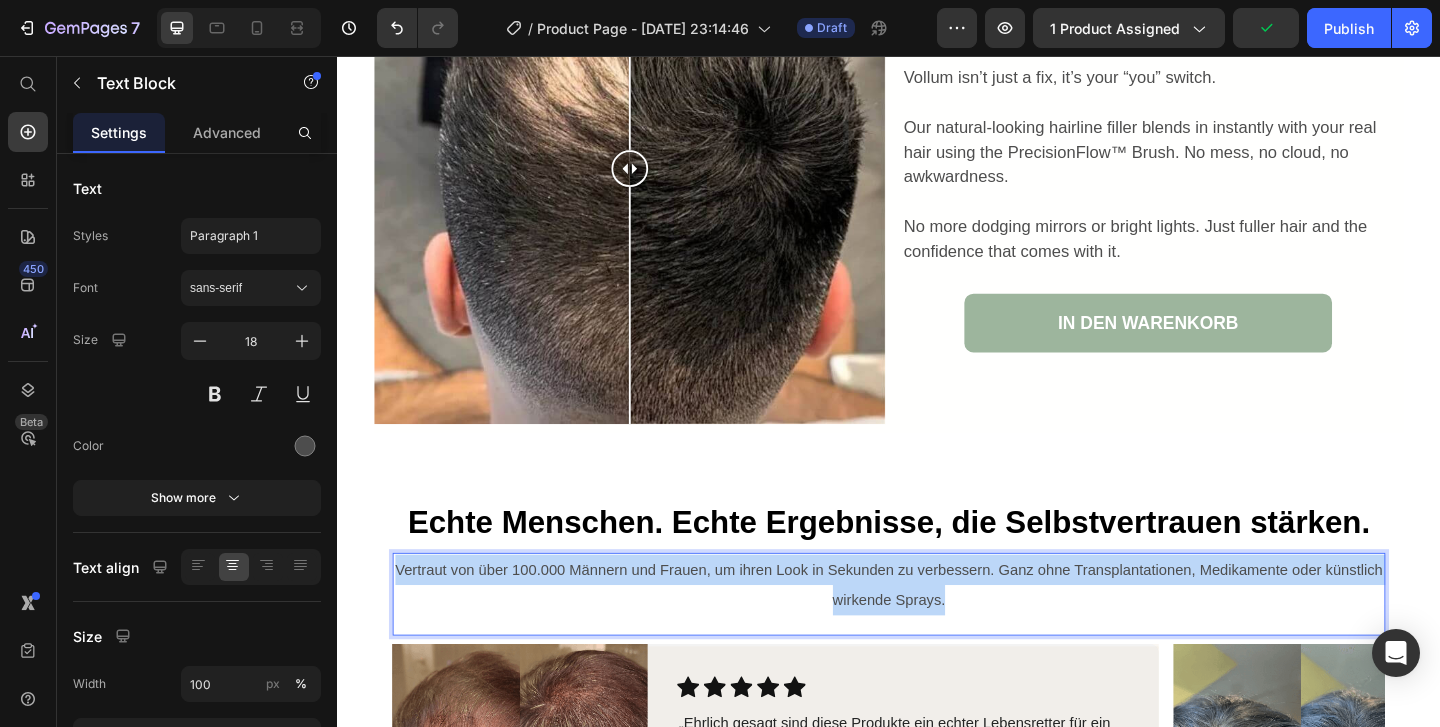 click on "Vertraut von über 100.000 Männern und Frauen, um ihren Look in Sekunden zu verbessern. Ganz ohne Transplantationen, Medikamente oder künstlich wirkende Sprays." at bounding box center (937, 631) 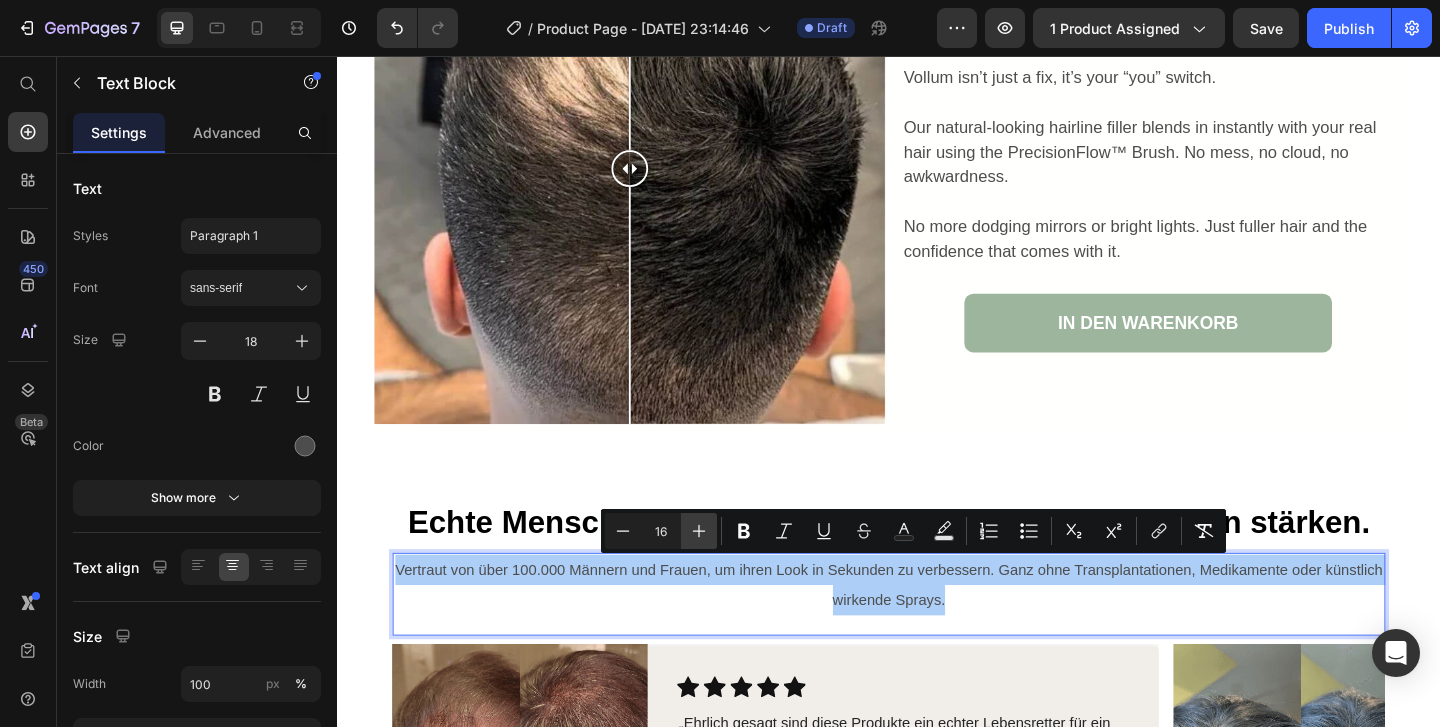 click on "Plus" at bounding box center (699, 531) 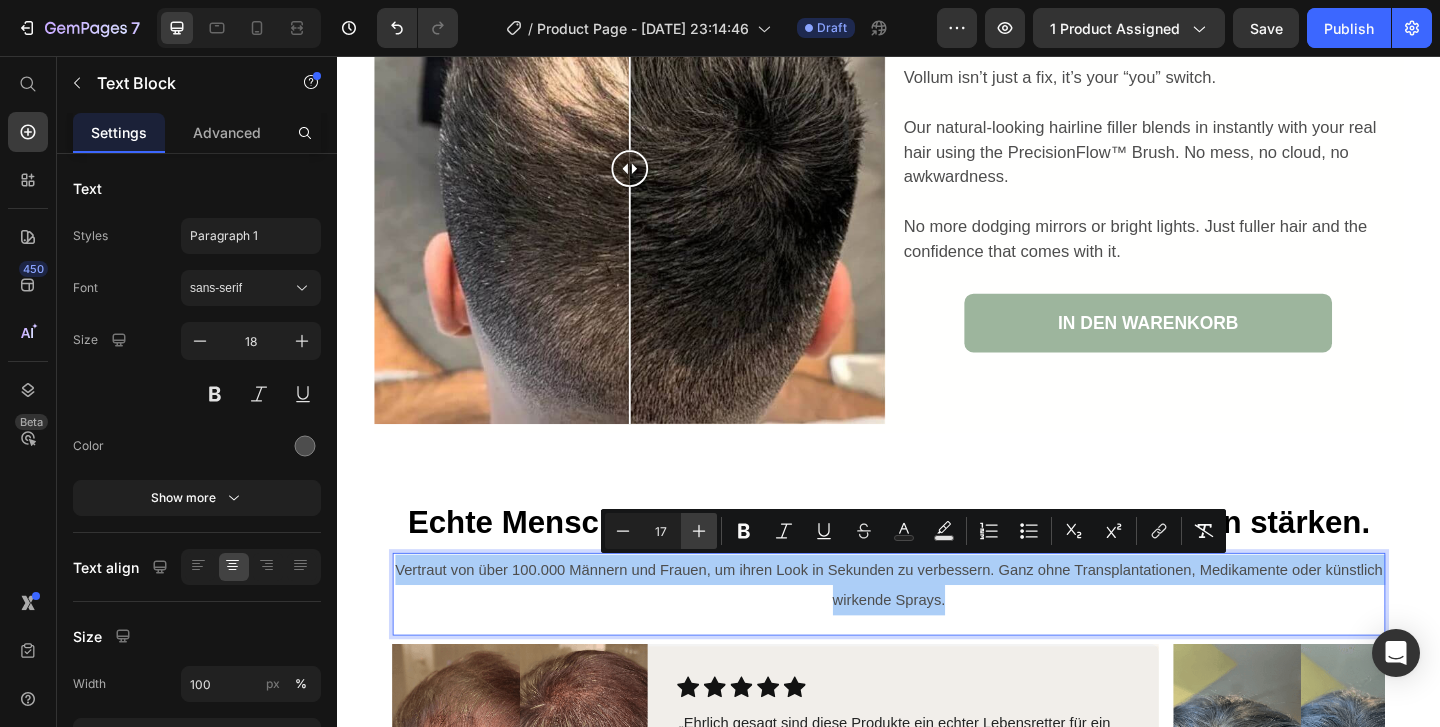 click on "Plus" at bounding box center (699, 531) 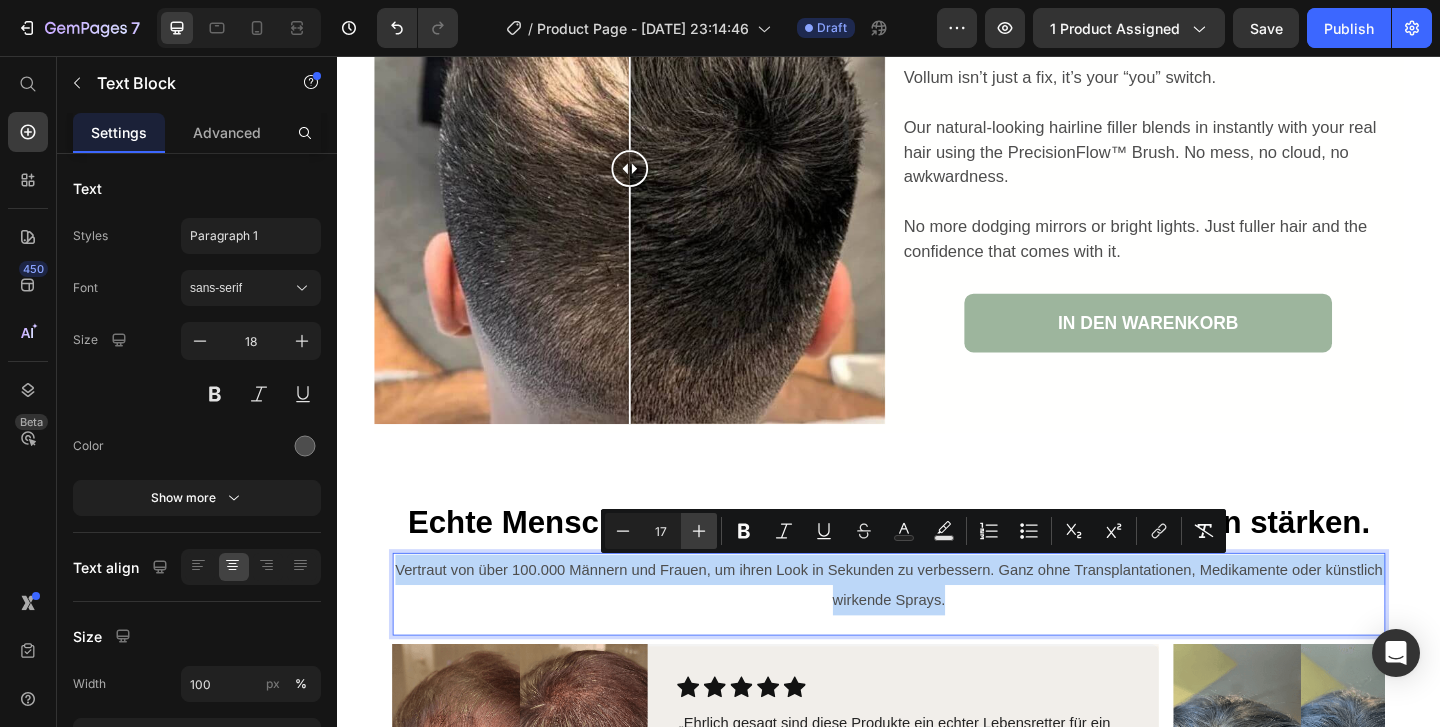 type on "18" 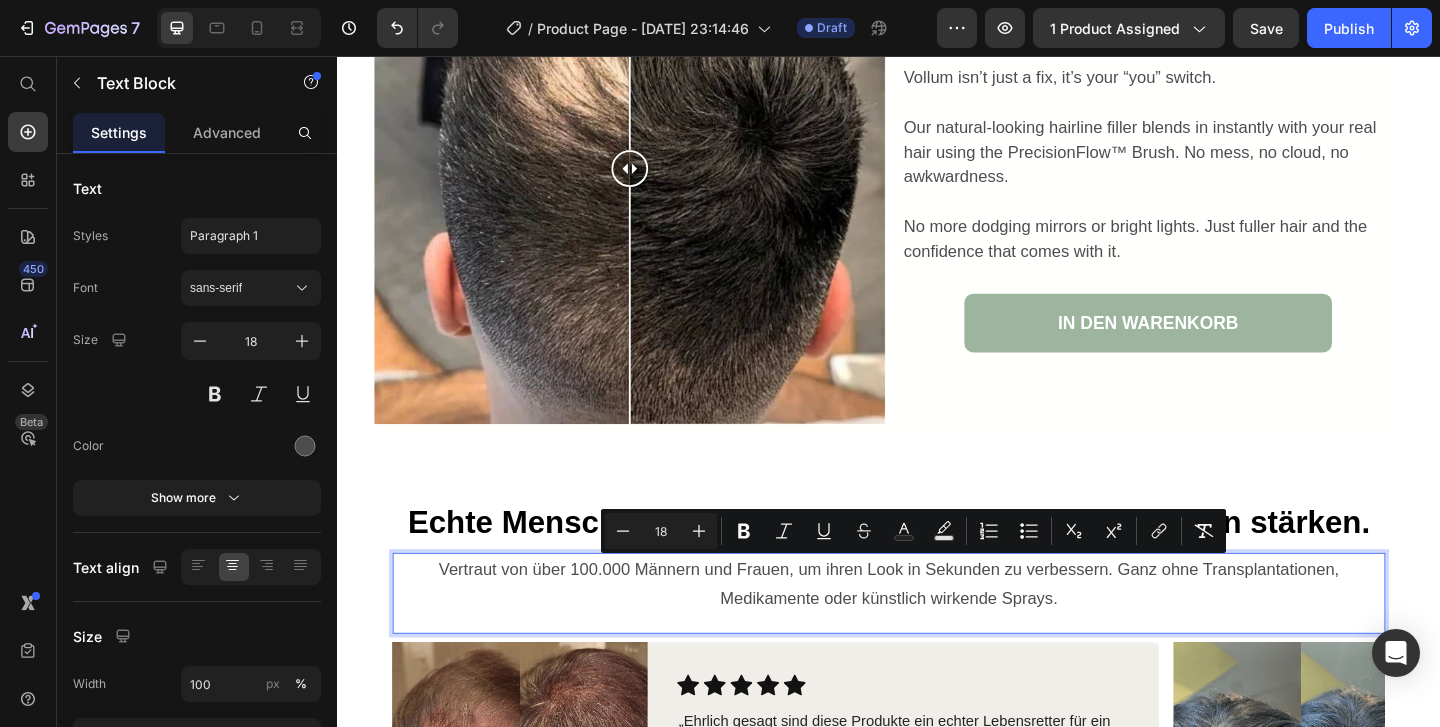 click on "Vertraut von über 100.000 Männern und Frauen, um ihren Look in Sekunden zu verbessern. Ganz ohne Transplantationen, Medikamente oder künstlich wirkende Sprays." at bounding box center [937, 630] 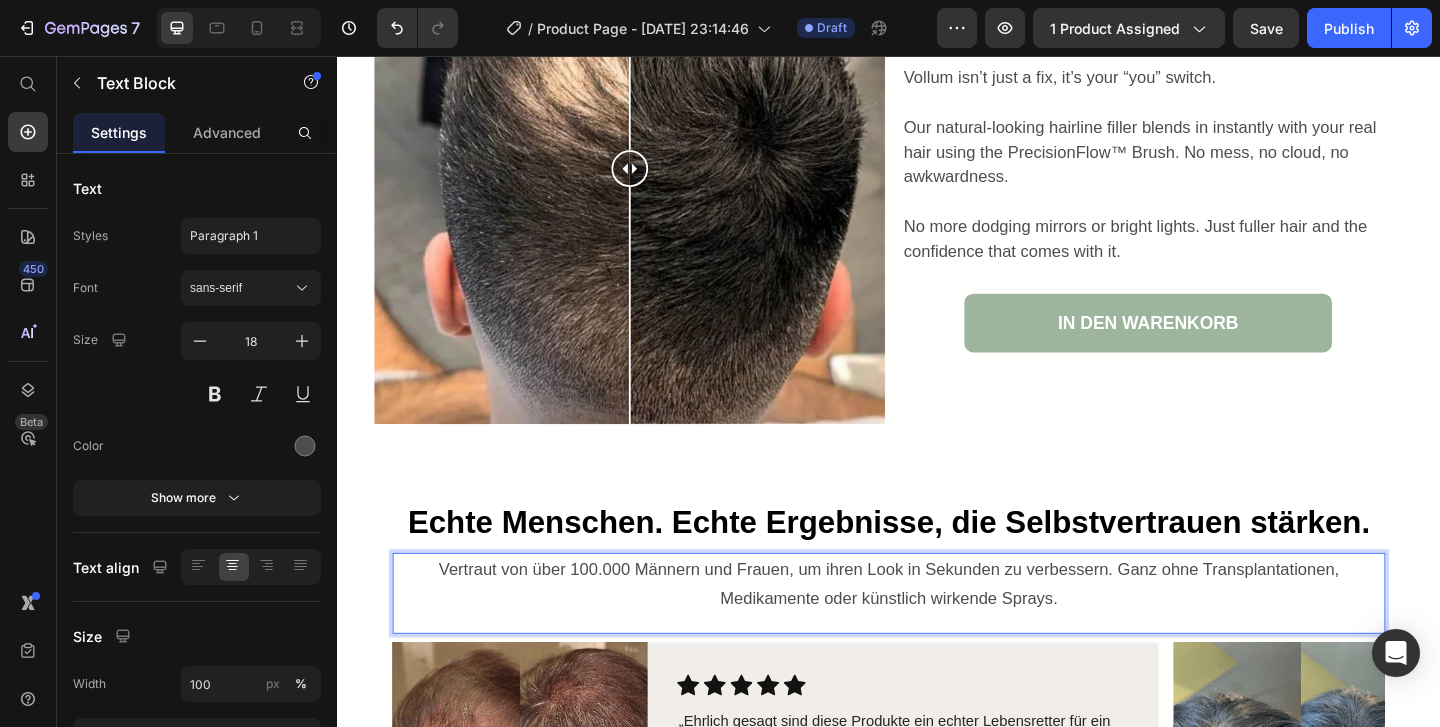 click on "Vertraut von über 100.000 Männern und Frauen, um ihren Look in Sekunden zu verbessern. Ganz ohne Transplantationen, Medikamente oder künstlich wirkende Sprays." at bounding box center (937, 630) 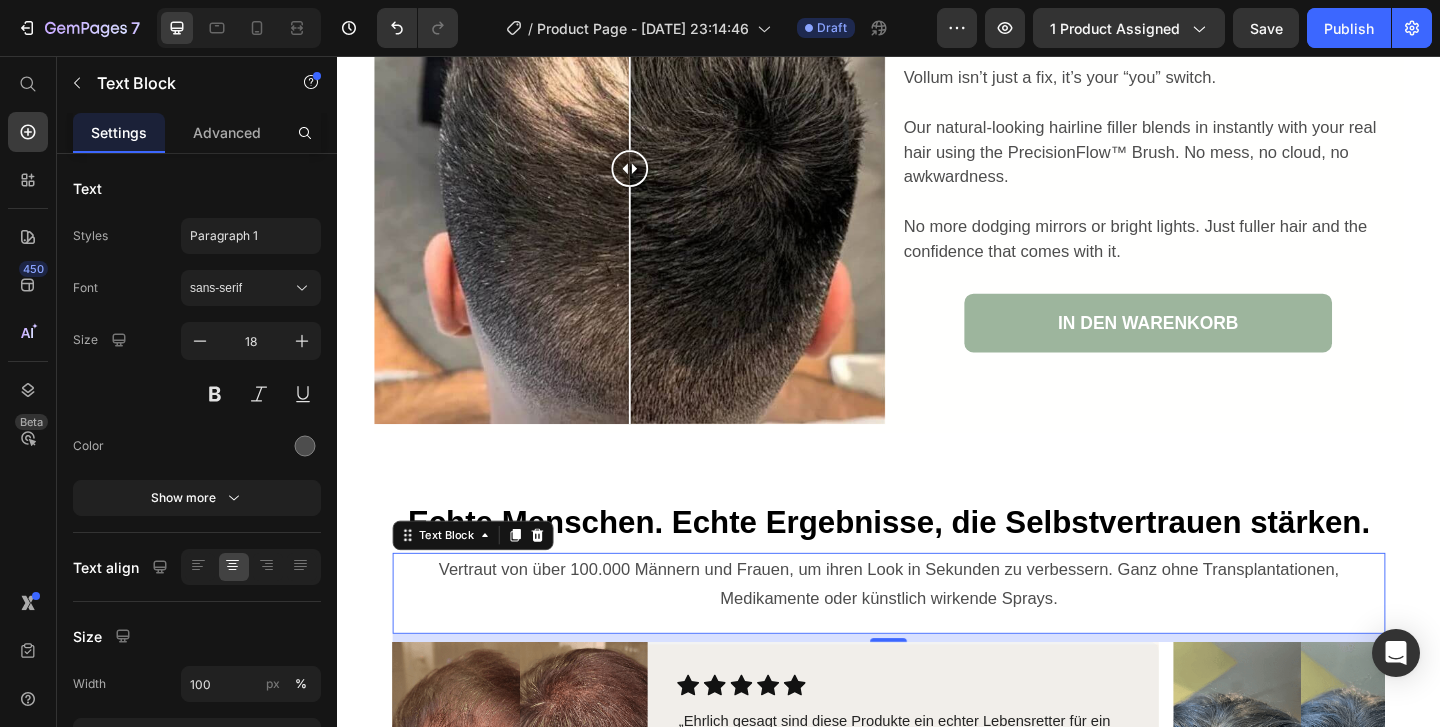 click on "Vertraut von über 100.000 Männern und Frauen, um ihren Look in Sekunden zu verbessern. Ganz ohne Transplantationen, Medikamente oder künstlich wirkende Sprays. Text Block   9" at bounding box center (937, 640) 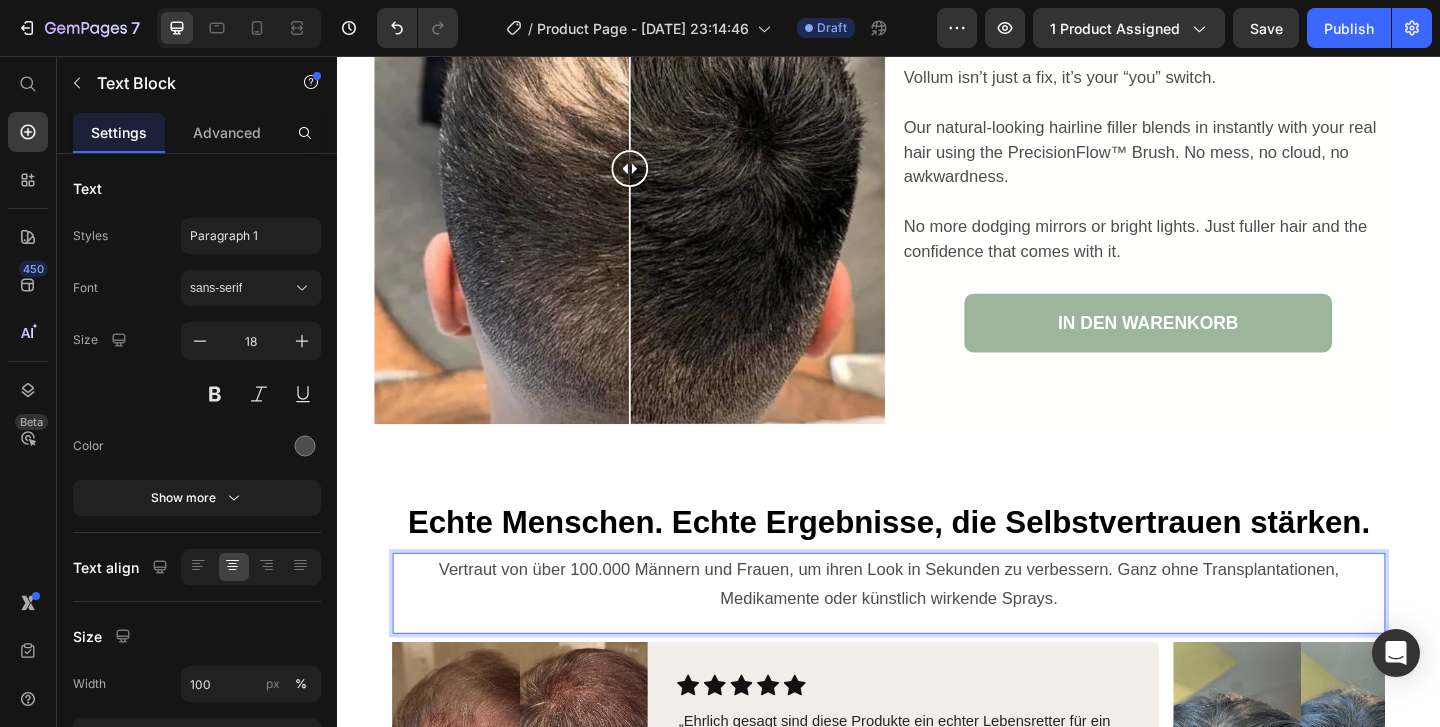 click on "Vertraut von über 100.000 Männern und Frauen, um ihren Look in Sekunden zu verbessern. Ganz ohne Transplantationen, Medikamente oder künstlich wirkende Sprays." at bounding box center [937, 630] 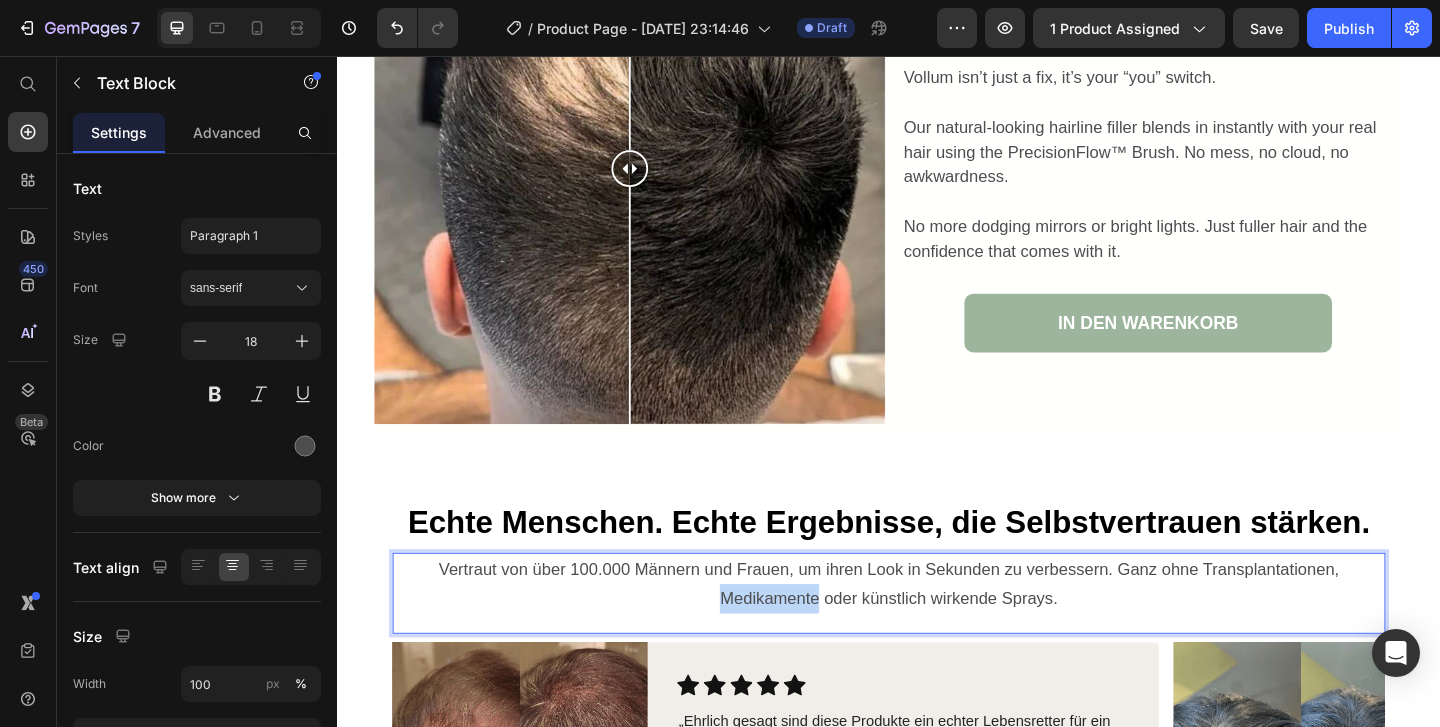click on "Vertraut von über 100.000 Männern und Frauen, um ihren Look in Sekunden zu verbessern. Ganz ohne Transplantationen, Medikamente oder künstlich wirkende Sprays." at bounding box center (937, 630) 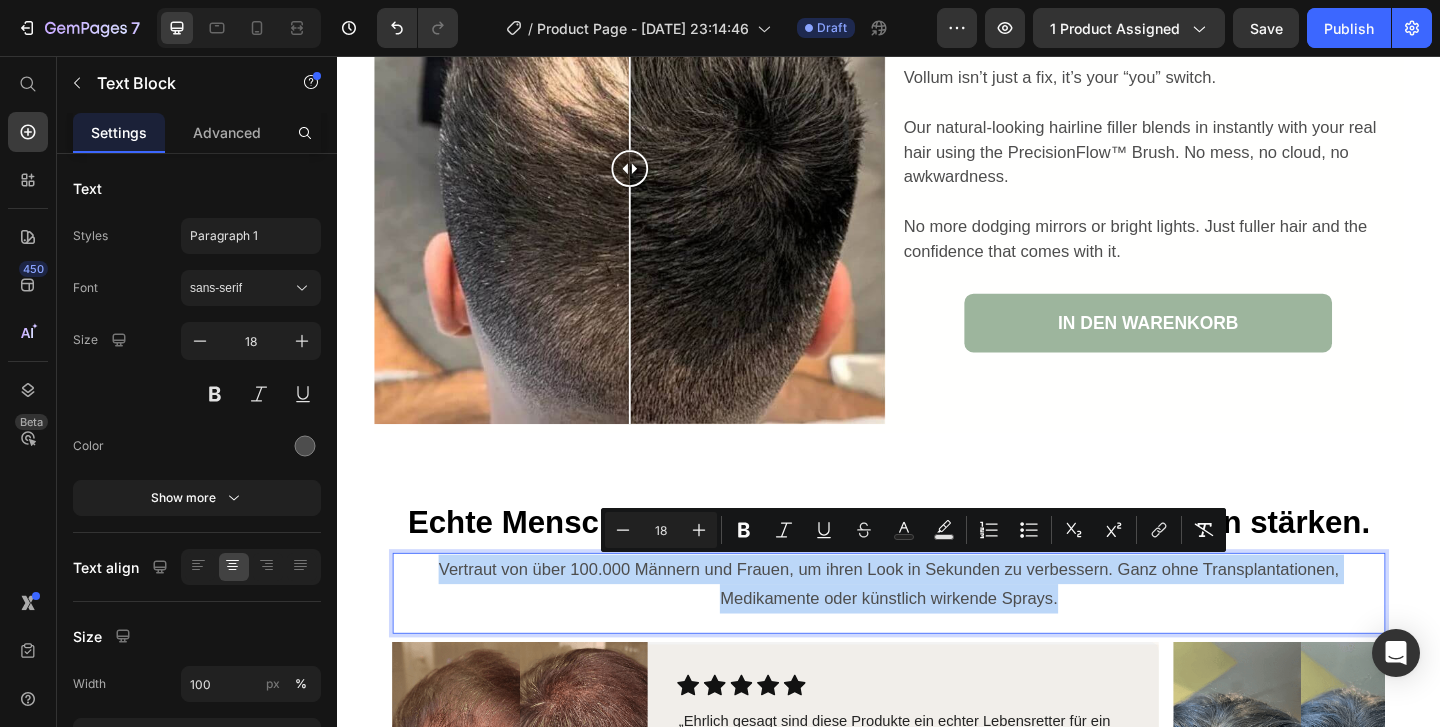 click on "Vertraut von über 100.000 Männern und Frauen, um ihren Look in Sekunden zu verbessern. Ganz ohne Transplantationen, Medikamente oder künstlich wirkende Sprays." at bounding box center [937, 630] 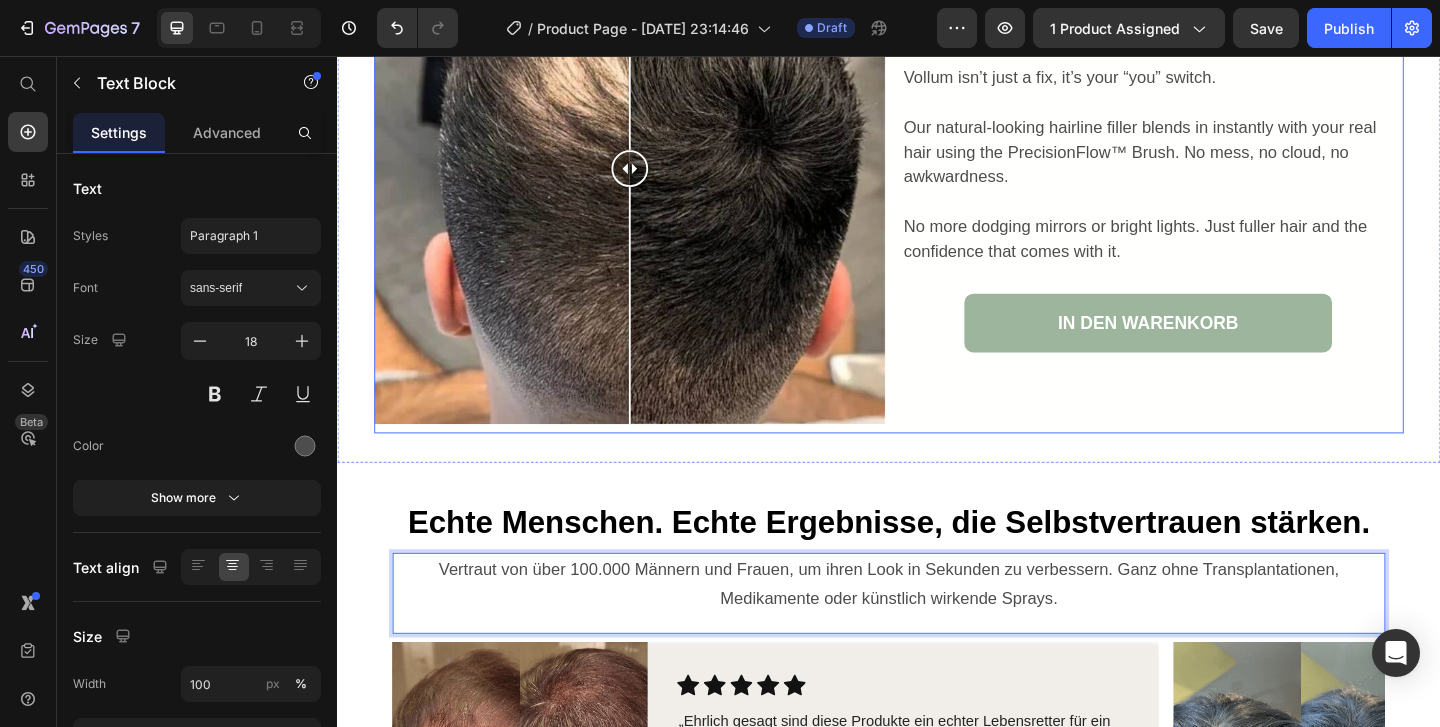 click on "Feel like  you again  in less than 30-seconds Heading Vollum isn’t just a fix, it’s your “you” switch.   Our natural-looking hairline filler blends in instantly with your real hair using the PrecisionFlow™ Brush. No mess, no cloud, no awkwardness.   No more dodging mirrors or bright lights. Just fuller hair and the confidence that comes with it. Text Block IN DEN WARENKORB Button" at bounding box center (1219, 178) 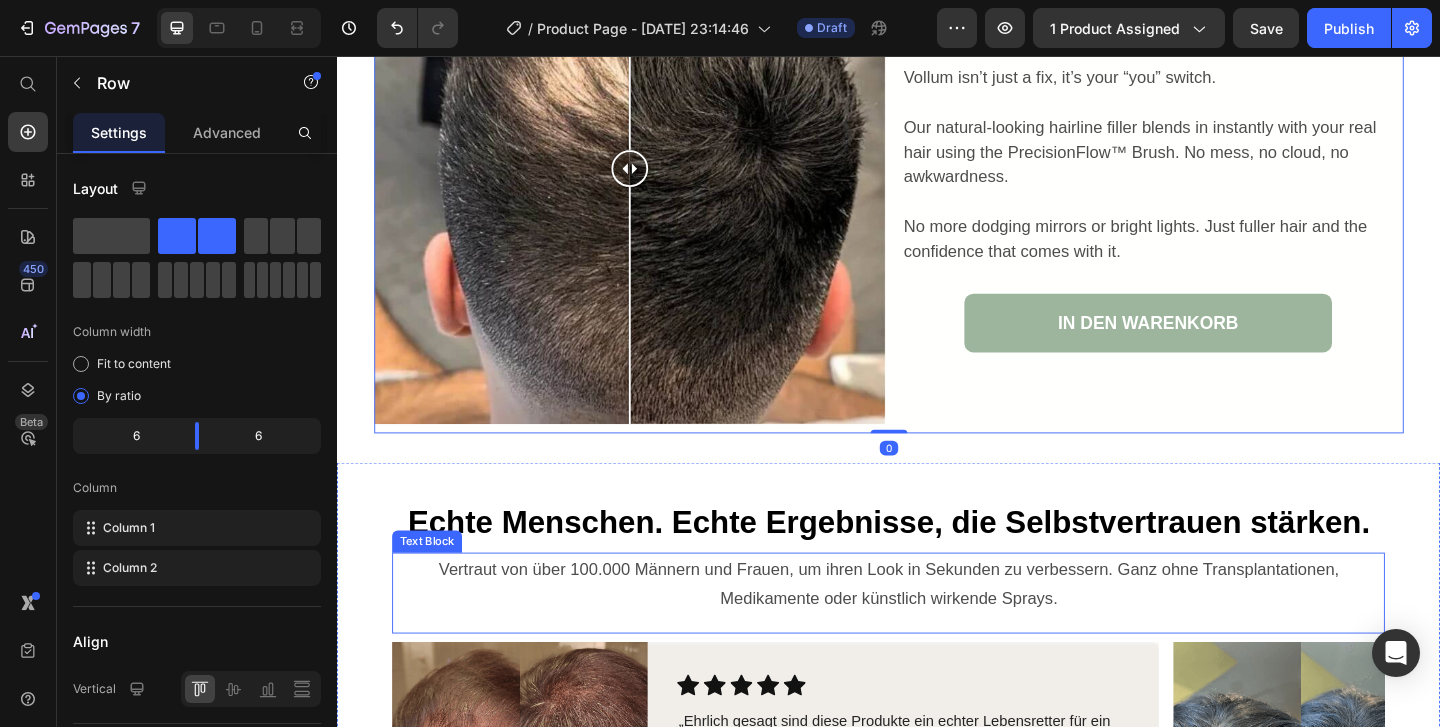 click on "Vertraut von über 100.000 Männern und Frauen, um ihren Look in Sekunden zu verbessern. Ganz ohne Transplantationen, Medikamente oder künstlich wirkende Sprays." at bounding box center [937, 630] 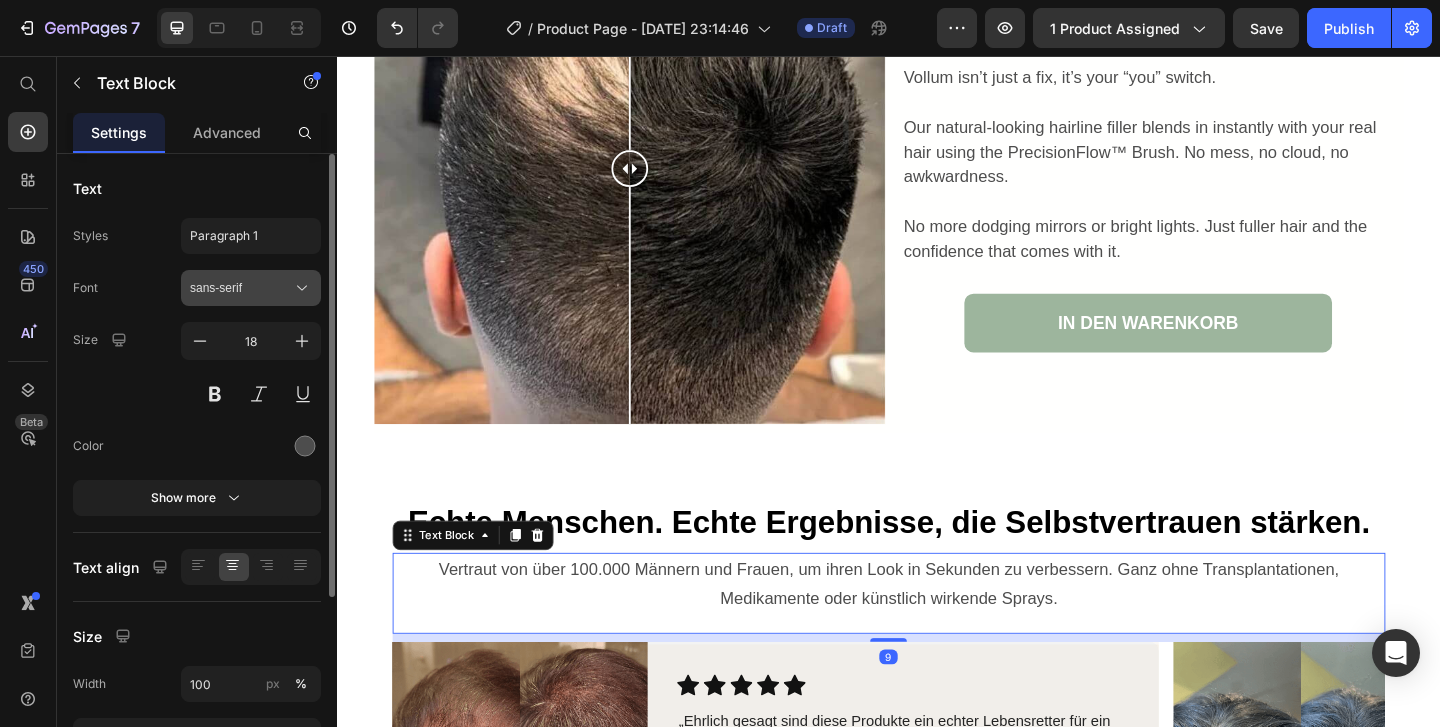 click on "sans-serif" at bounding box center [241, 288] 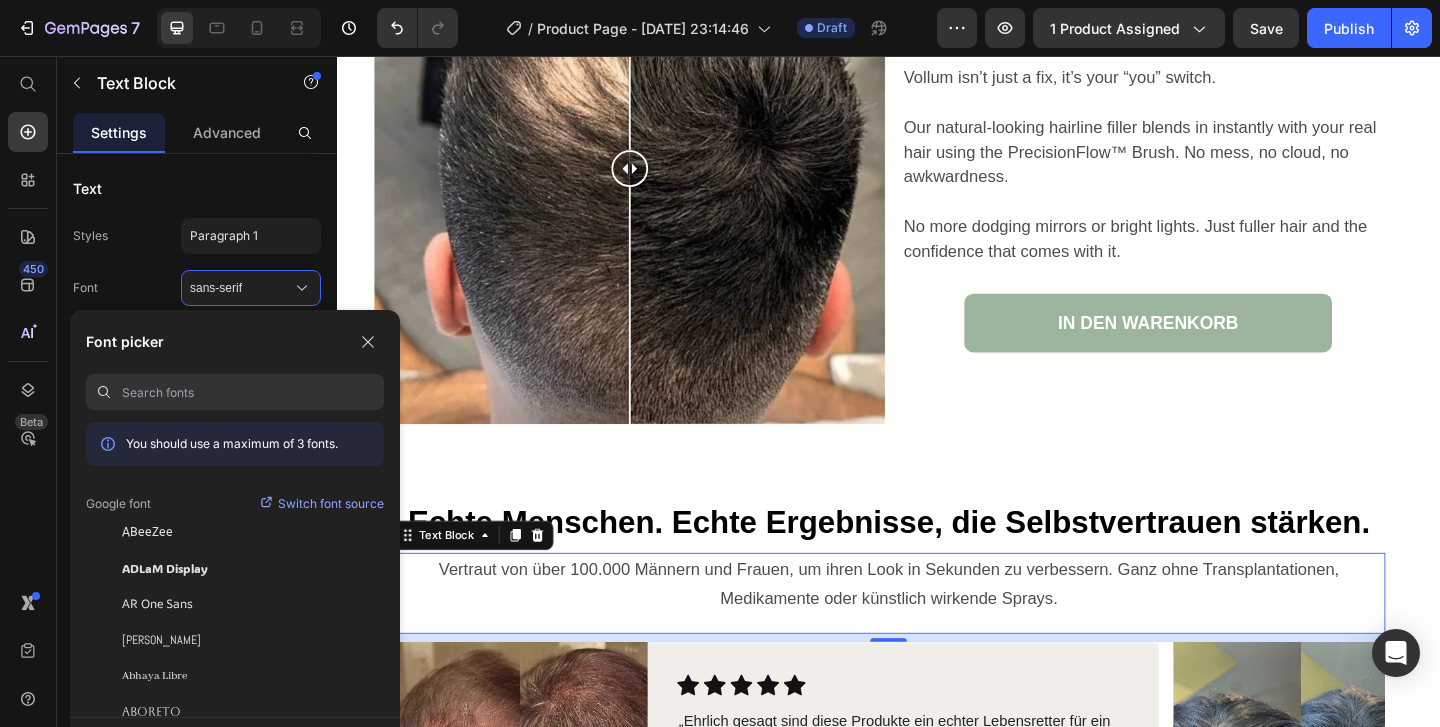 click at bounding box center (253, 392) 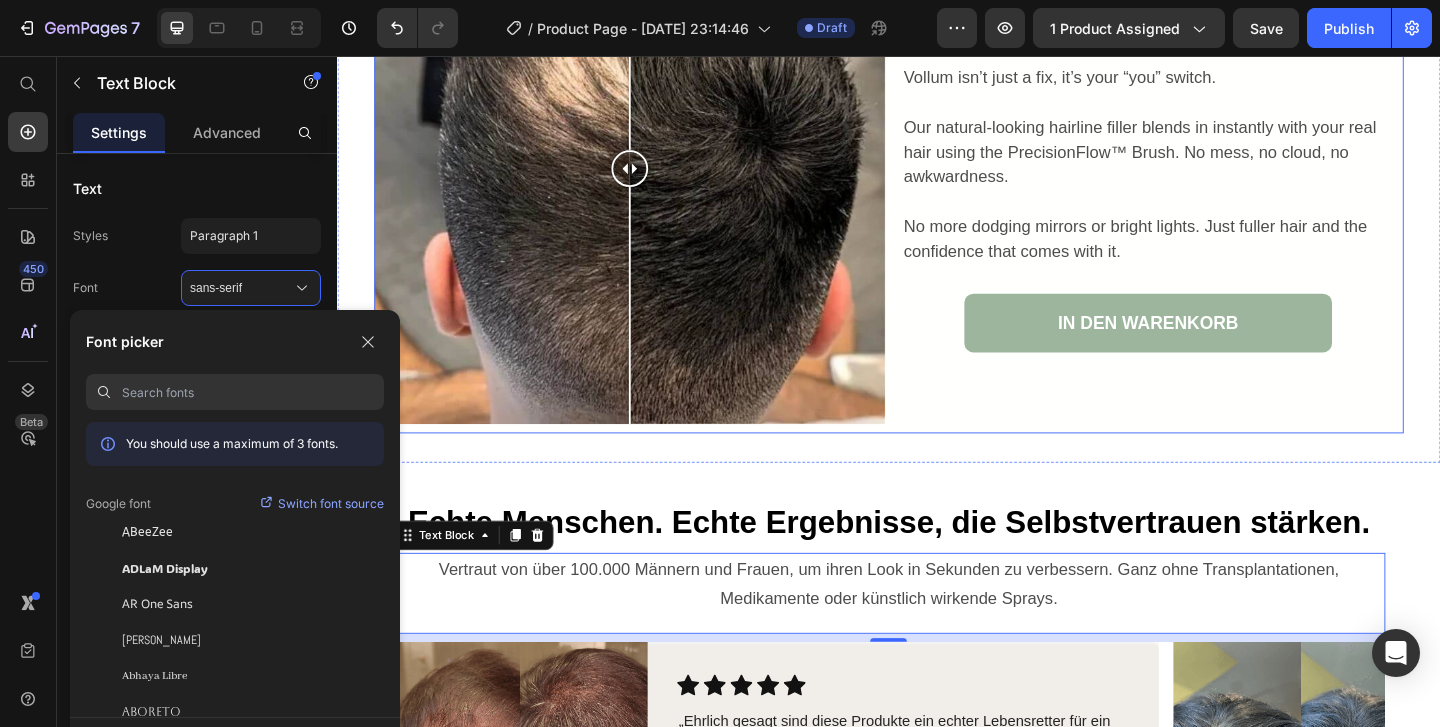 click on "Feel like  you again  in less than 30-seconds Heading Vollum isn’t just a fix, it’s your “you” switch.   Our natural-looking hairline filler blends in instantly with your real hair using the PrecisionFlow™ Brush. No mess, no cloud, no awkwardness.   No more dodging mirrors or bright lights. Just fuller hair and the confidence that comes with it. Text Block IN DEN WARENKORB Button" at bounding box center [1219, 178] 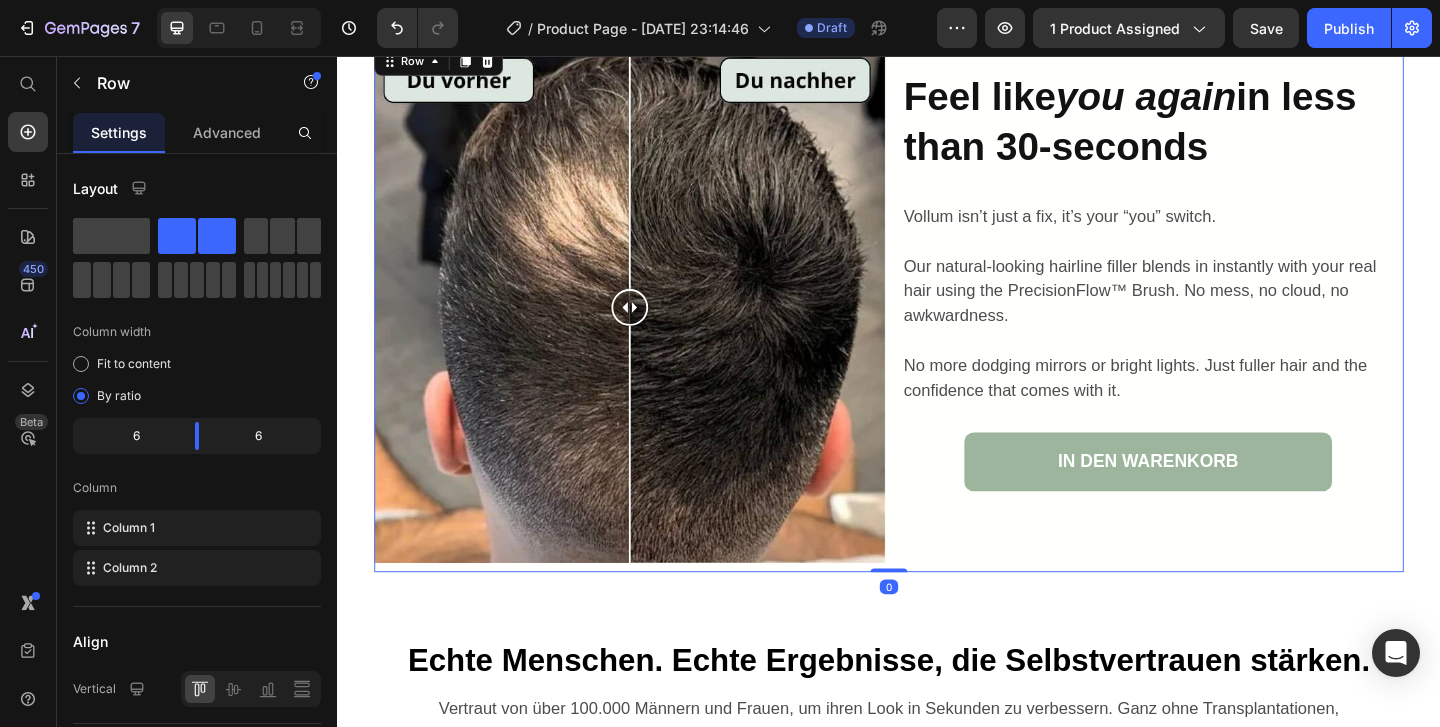 scroll, scrollTop: 2569, scrollLeft: 0, axis: vertical 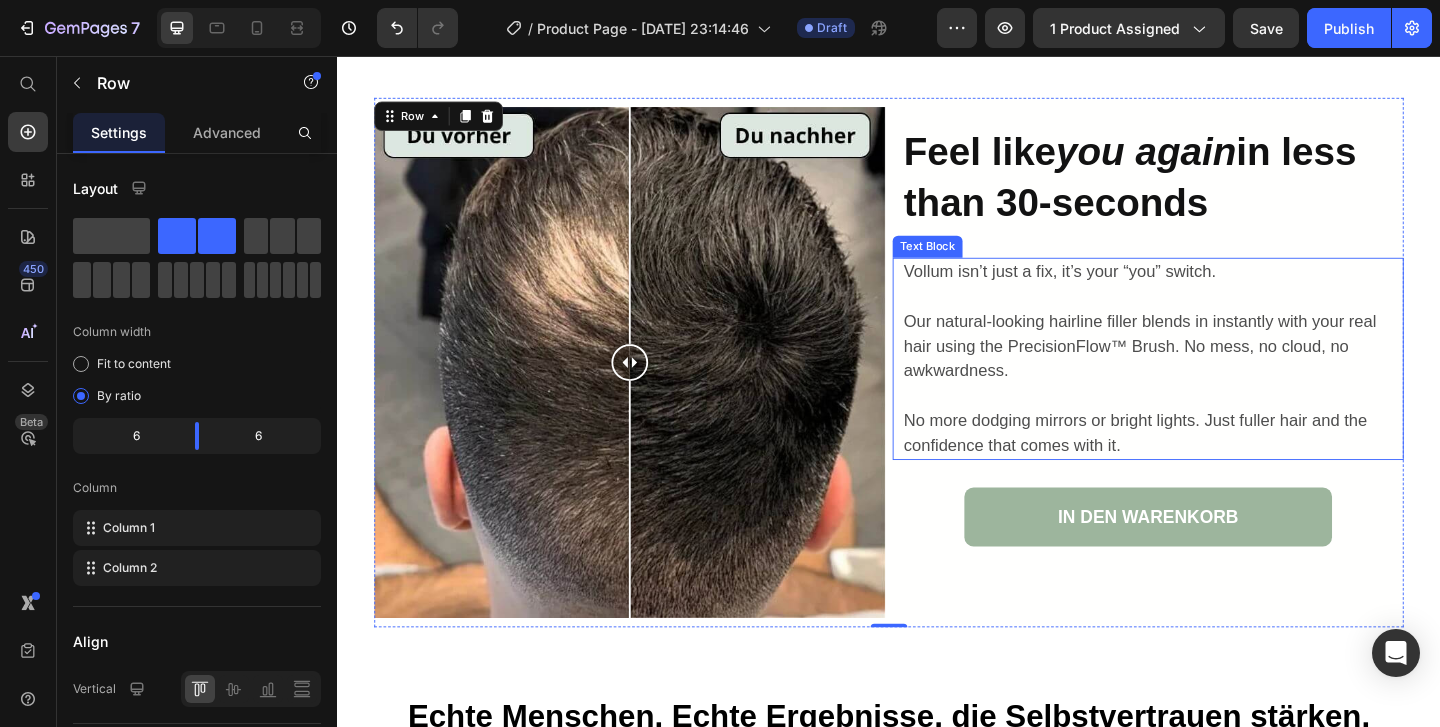 click on "No more dodging mirrors or bright lights. Just fuller hair and the confidence that comes with it." at bounding box center (1224, 466) 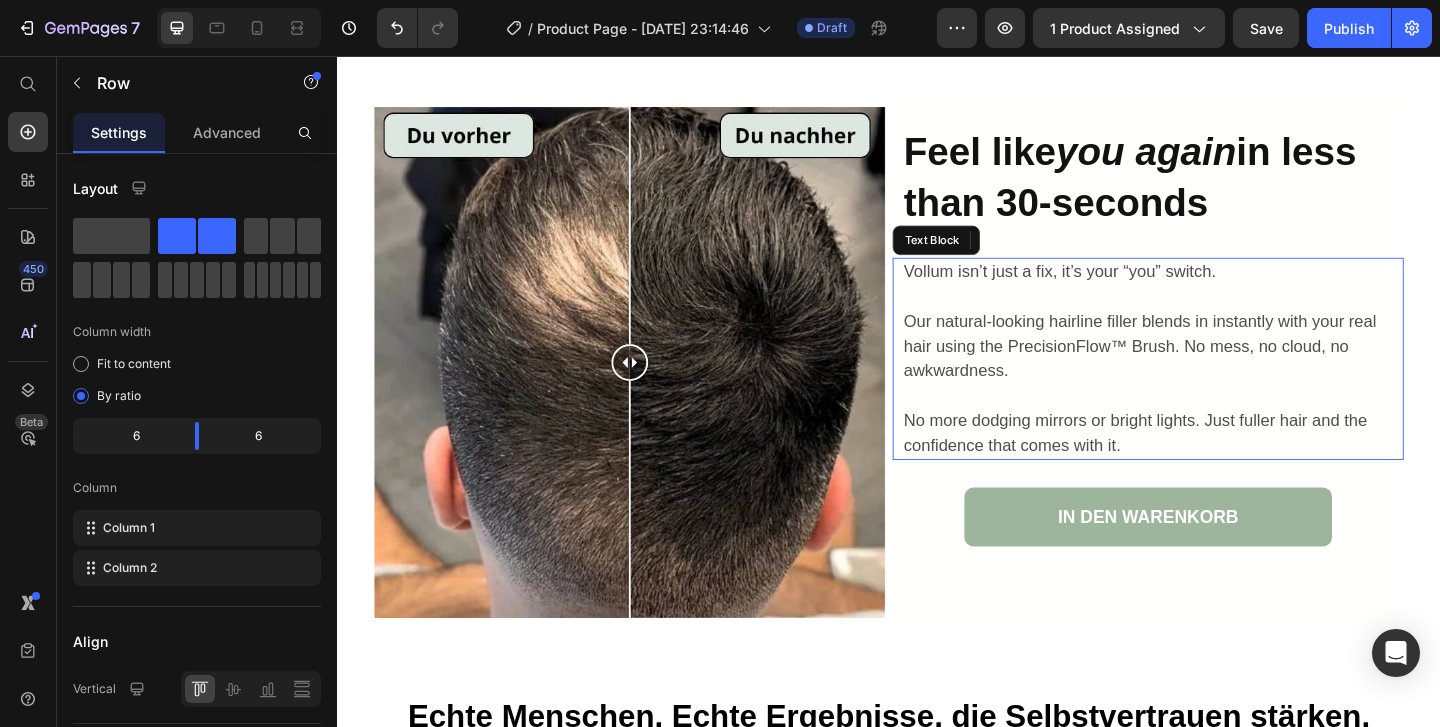 click on "No more dodging mirrors or bright lights. Just fuller hair and the confidence that comes with it." at bounding box center [1224, 466] 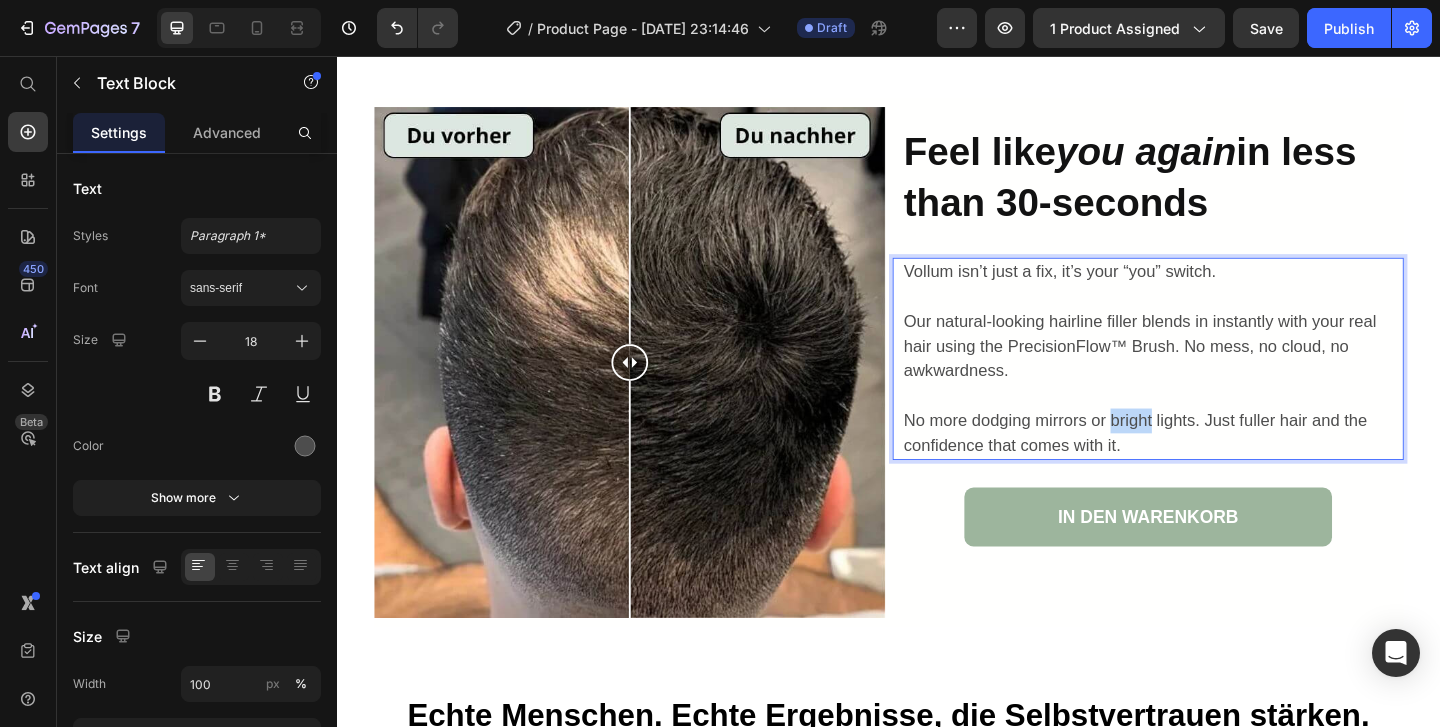 click on "No more dodging mirrors or bright lights. Just fuller hair and the confidence that comes with it." at bounding box center [1224, 466] 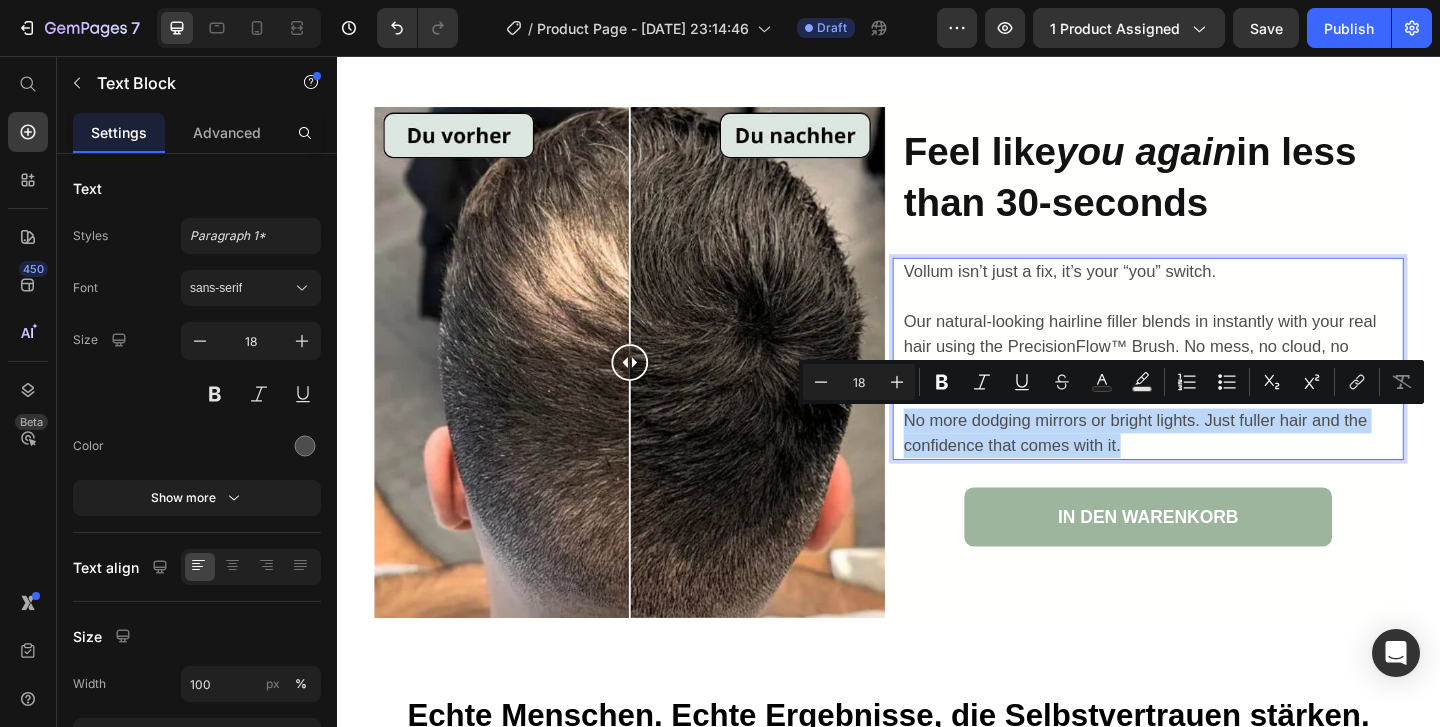 click on "No more dodging mirrors or bright lights. Just fuller hair and the confidence that comes with it." at bounding box center (1224, 466) 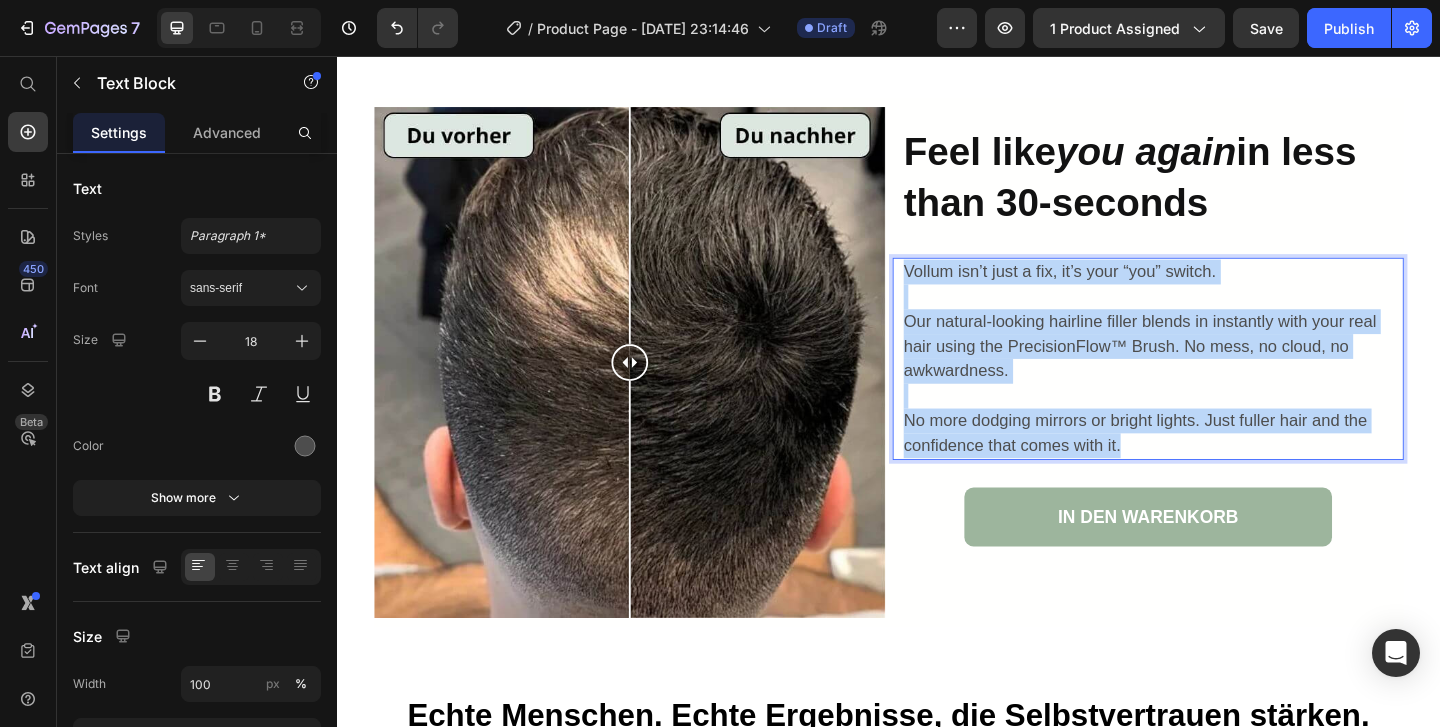 drag, startPoint x: 1196, startPoint y: 479, endPoint x: 953, endPoint y: 292, distance: 306.62354 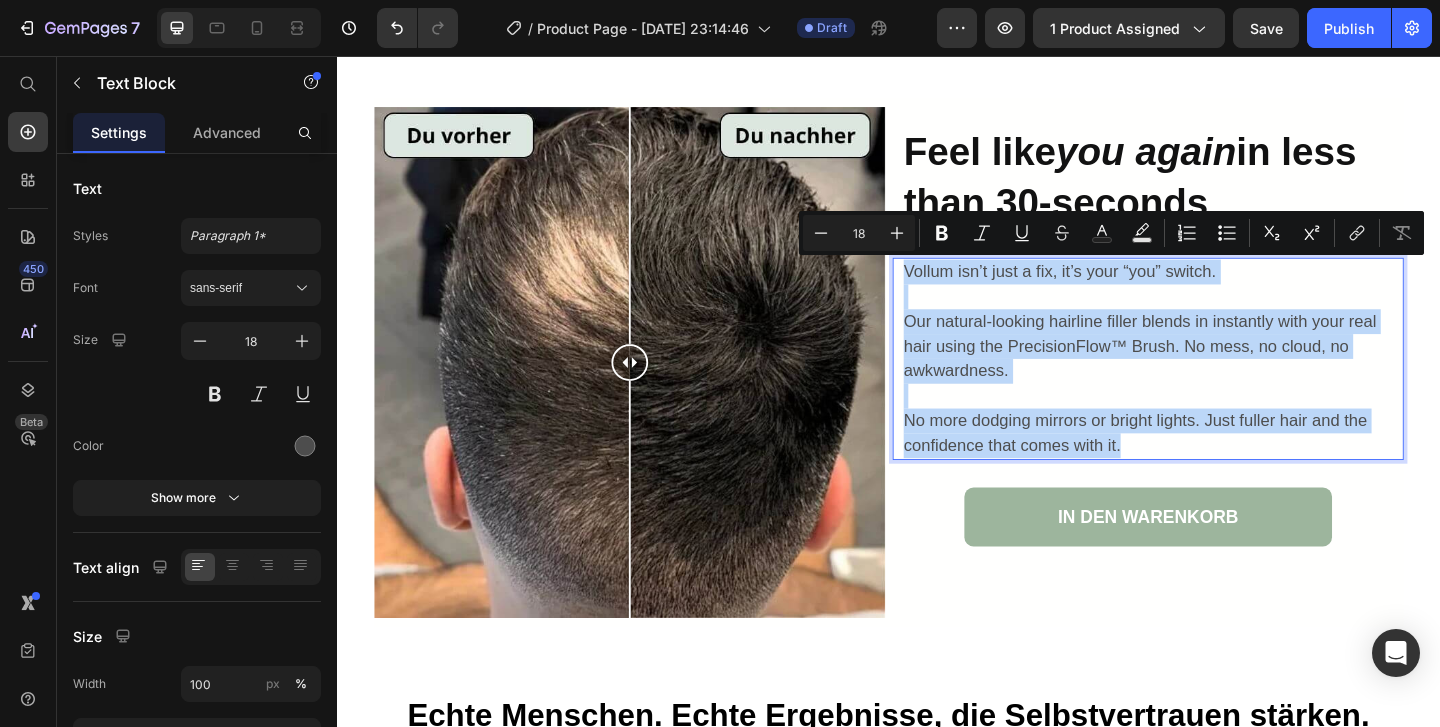 click at bounding box center (1224, 425) 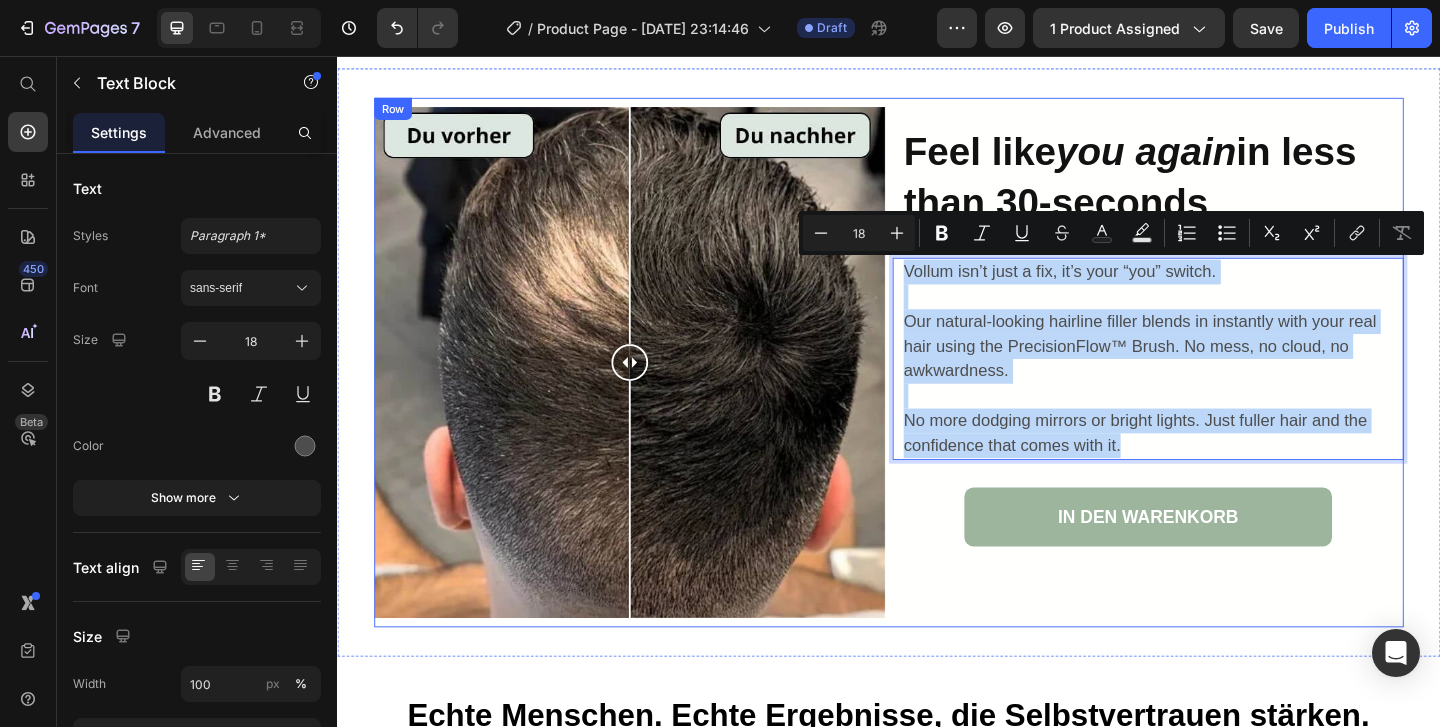 drag, startPoint x: 1222, startPoint y: 478, endPoint x: 940, endPoint y: 290, distance: 338.9218 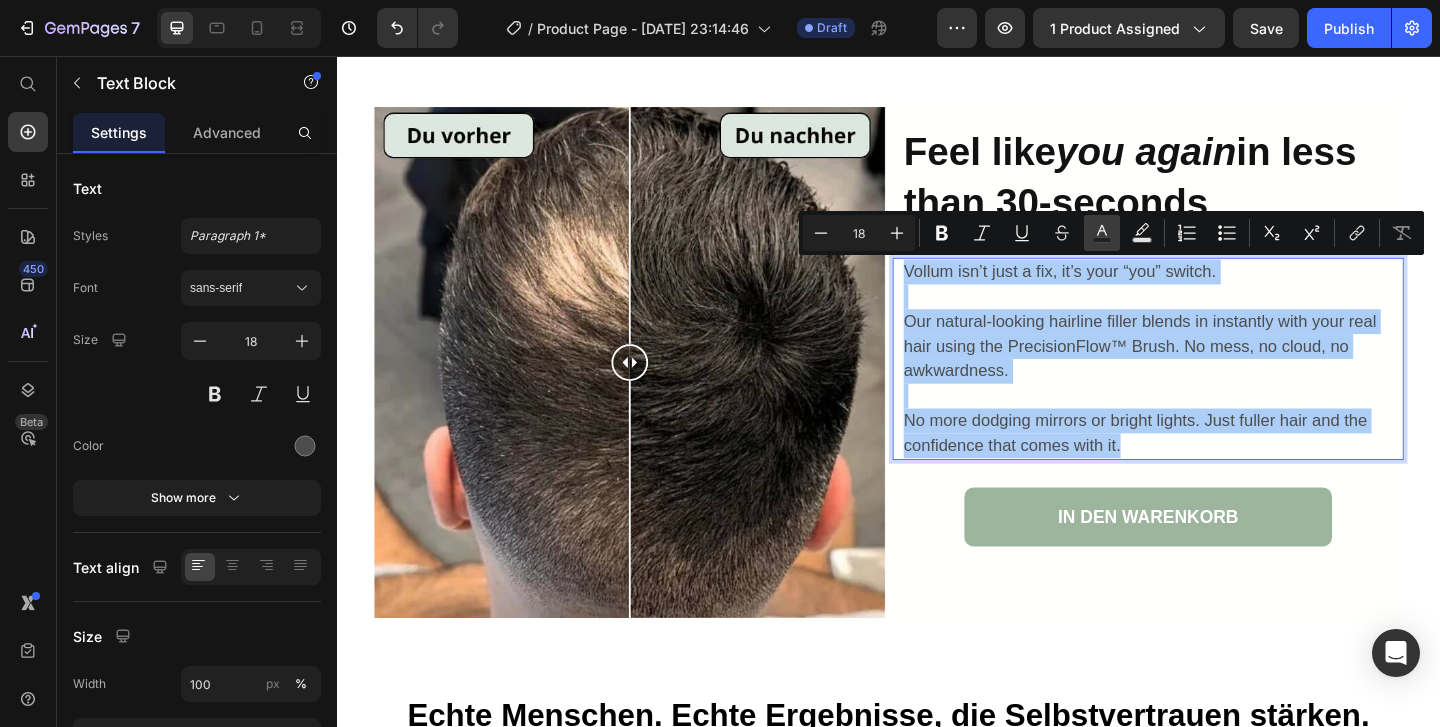 click 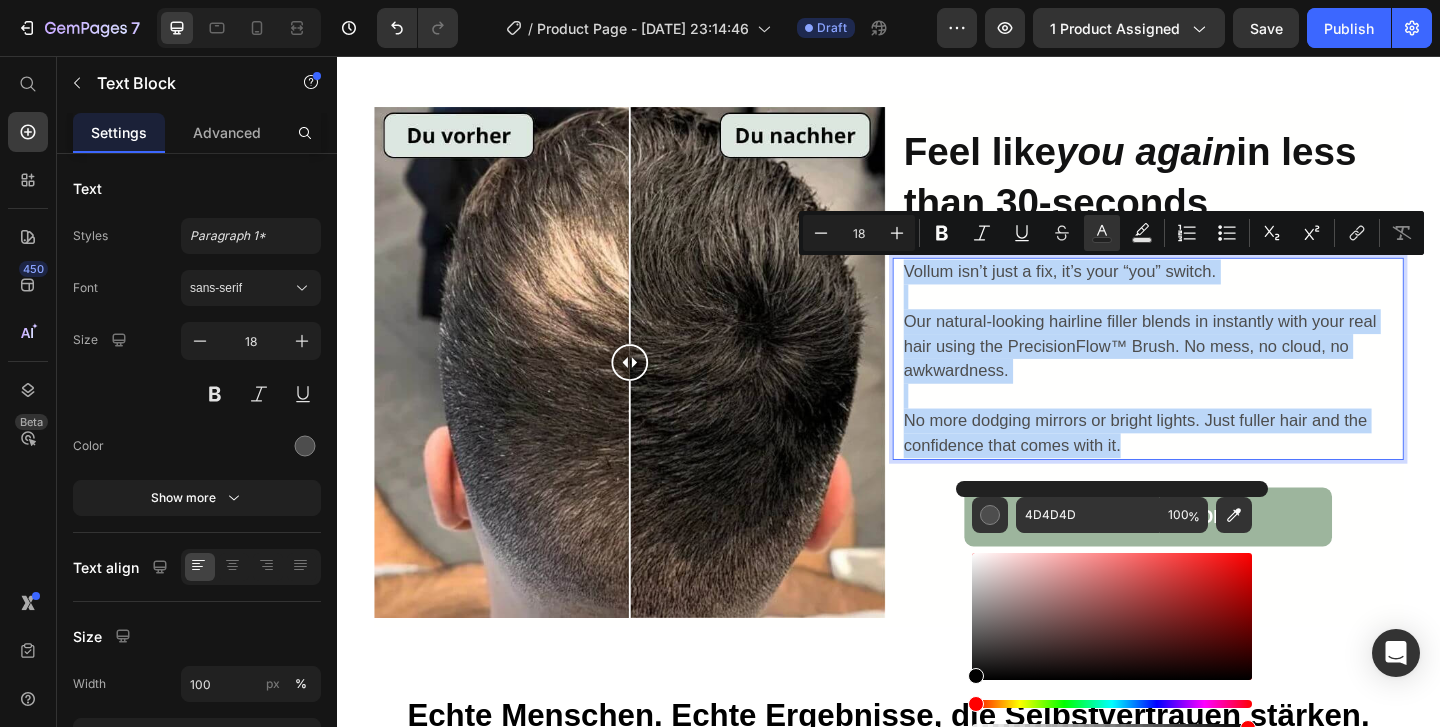 drag, startPoint x: 1002, startPoint y: 639, endPoint x: 970, endPoint y: 683, distance: 54.405884 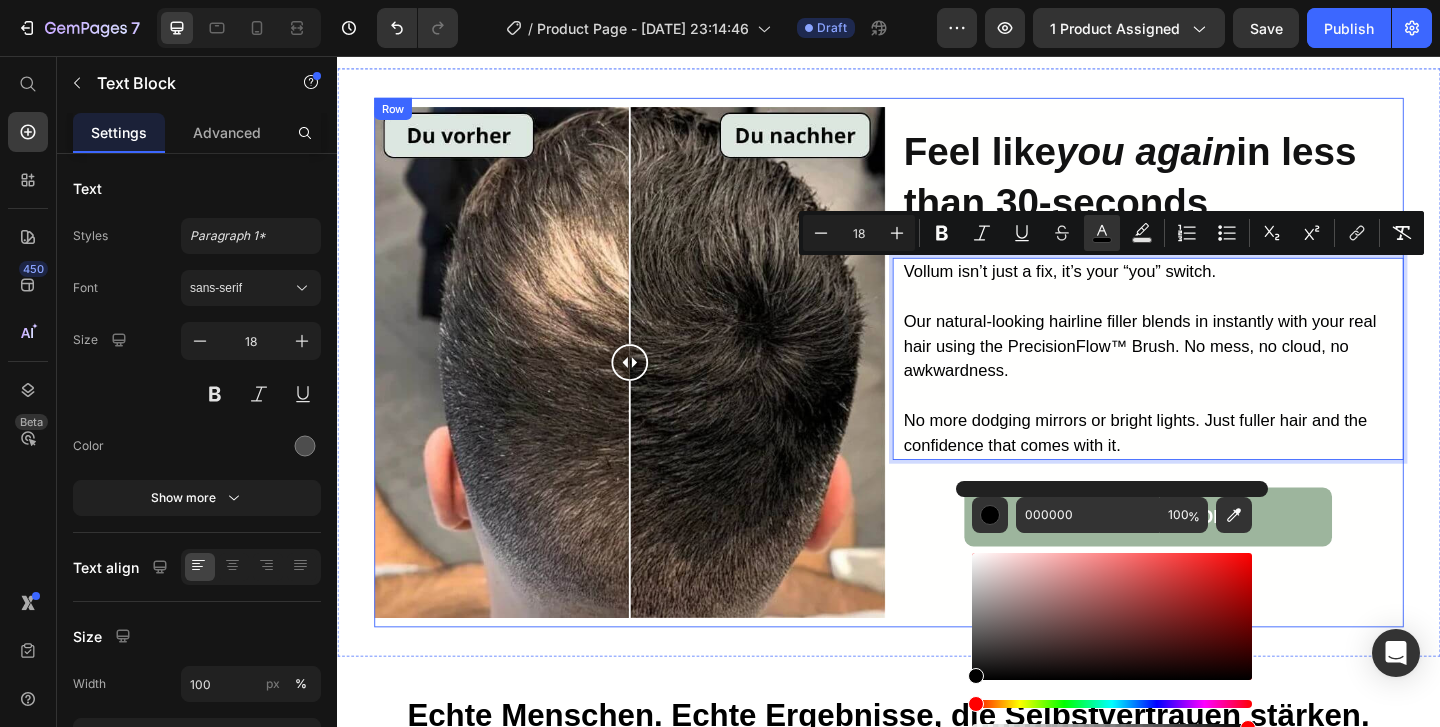 click on "Feel like  you again  in less than 30-seconds Heading Vollum isn’t just a fix, it’s your “you” switch. Our natural-looking hairline filler blends in instantly with your real hair using the PrecisionFlow™ Brush. No mess, no cloud, no awkwardness. No more dodging mirrors or bright lights. Just fuller hair and the confidence that comes with it. Text Block   0 IN DEN WARENKORB Button" at bounding box center (1219, 389) 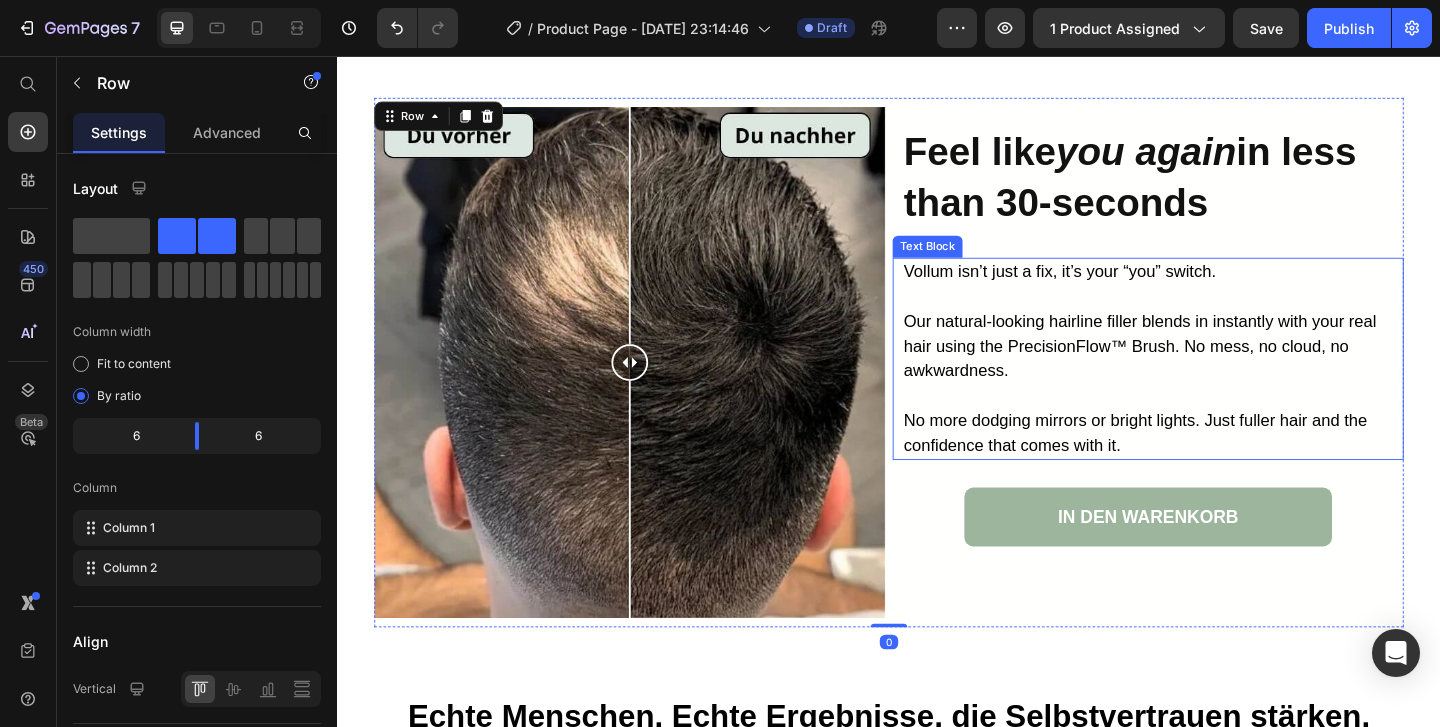 click on "Our natural-looking hairline filler blends in instantly with your real hair using the PrecisionFlow™ Brush. No mess, no cloud, no awkwardness." at bounding box center (1210, 371) 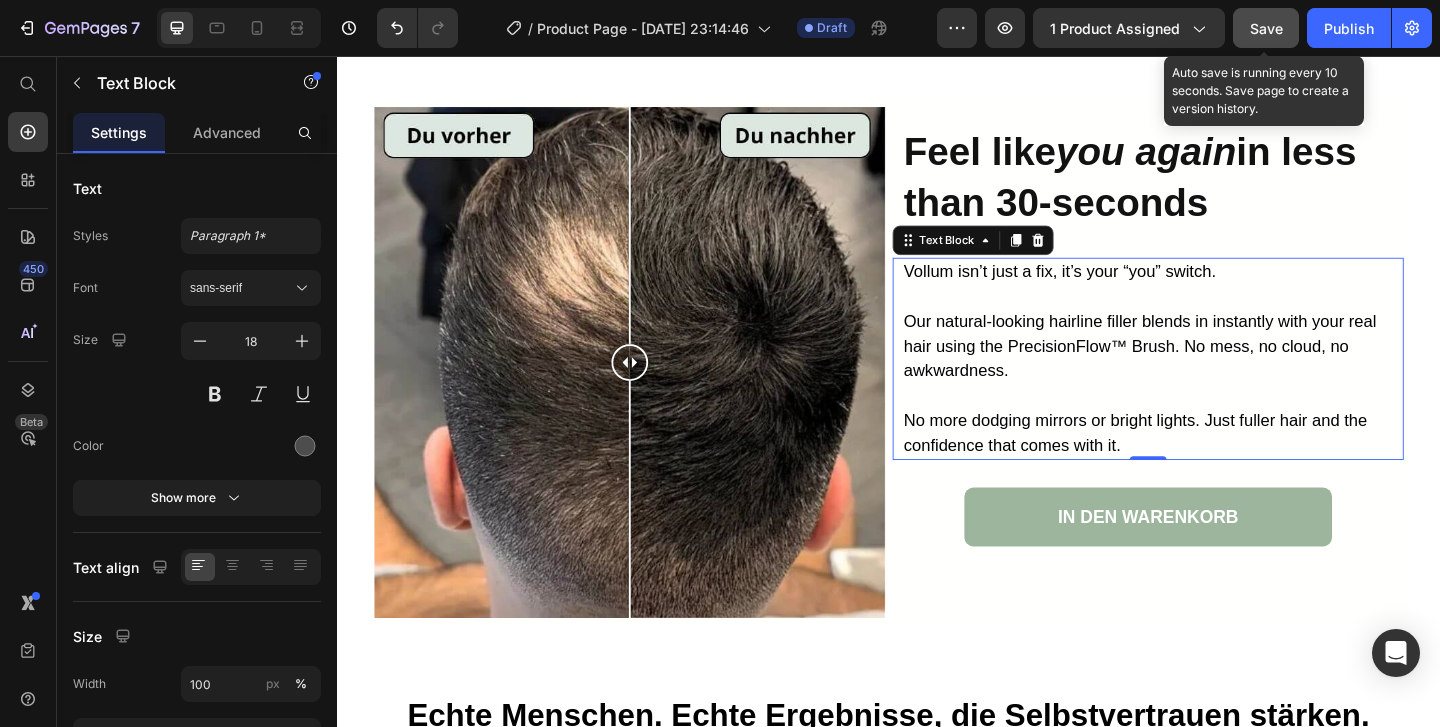 click on "Save" at bounding box center (1266, 28) 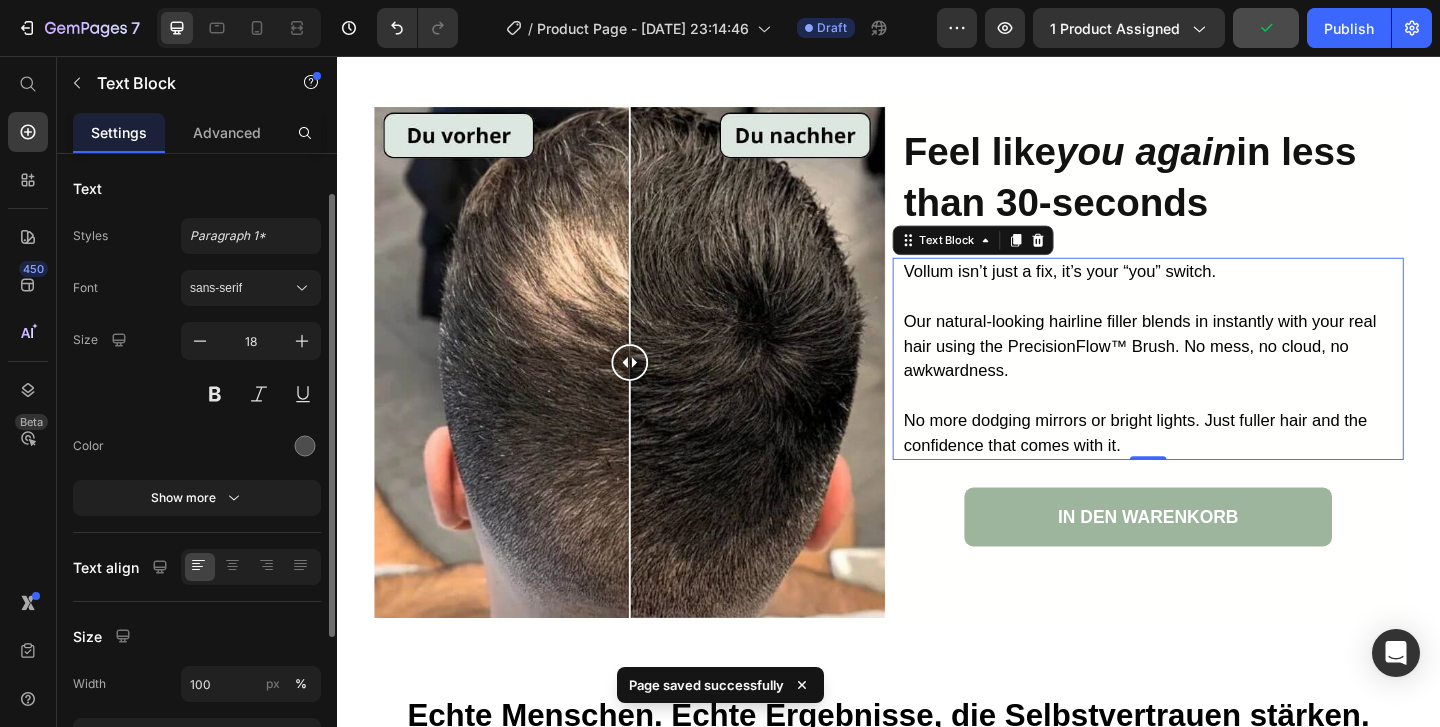 scroll, scrollTop: 28, scrollLeft: 0, axis: vertical 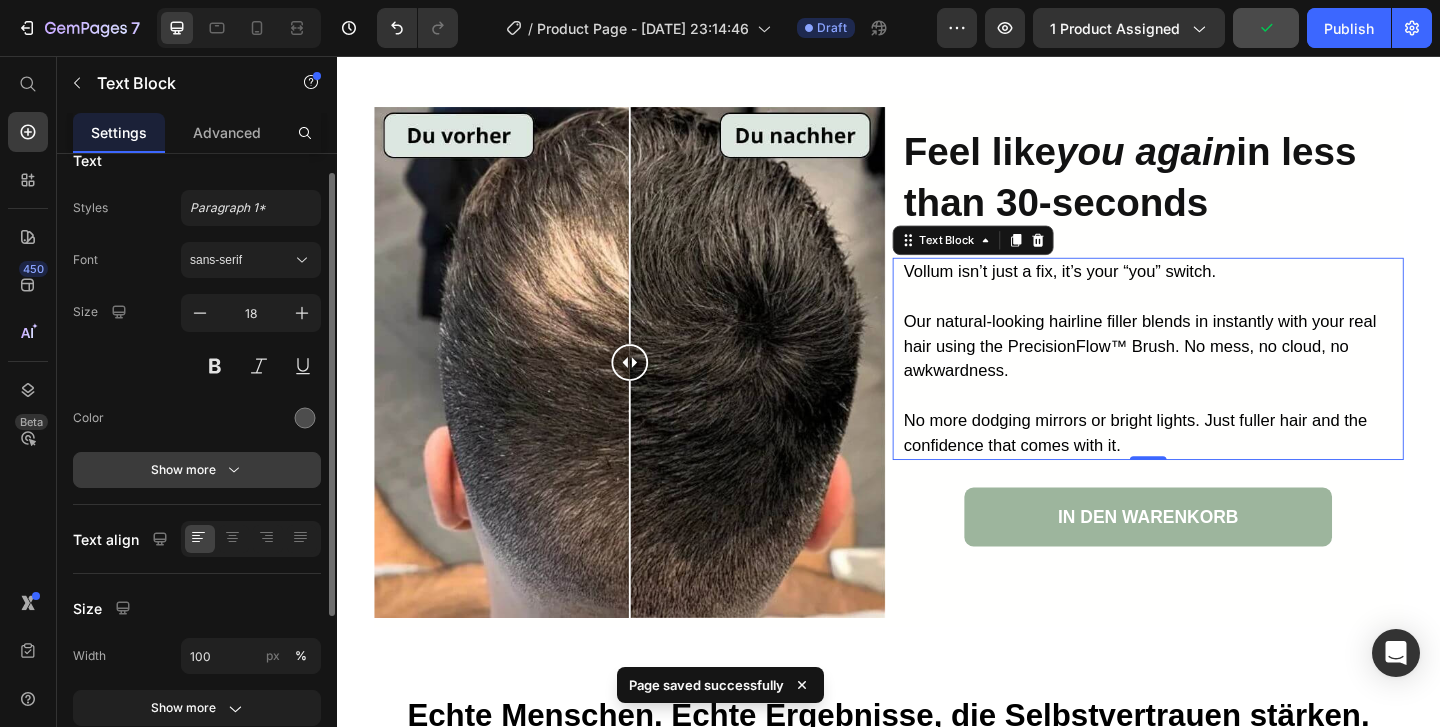 click 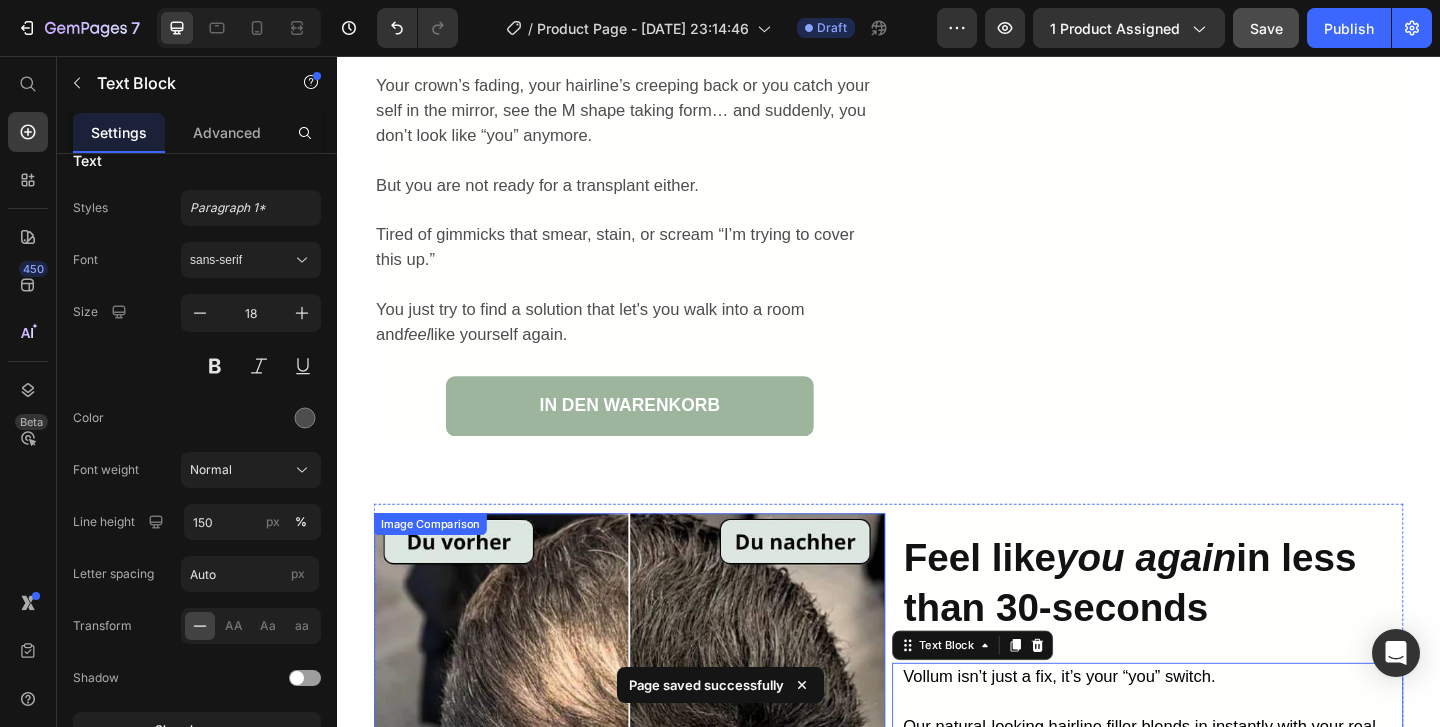 scroll, scrollTop: 2033, scrollLeft: 0, axis: vertical 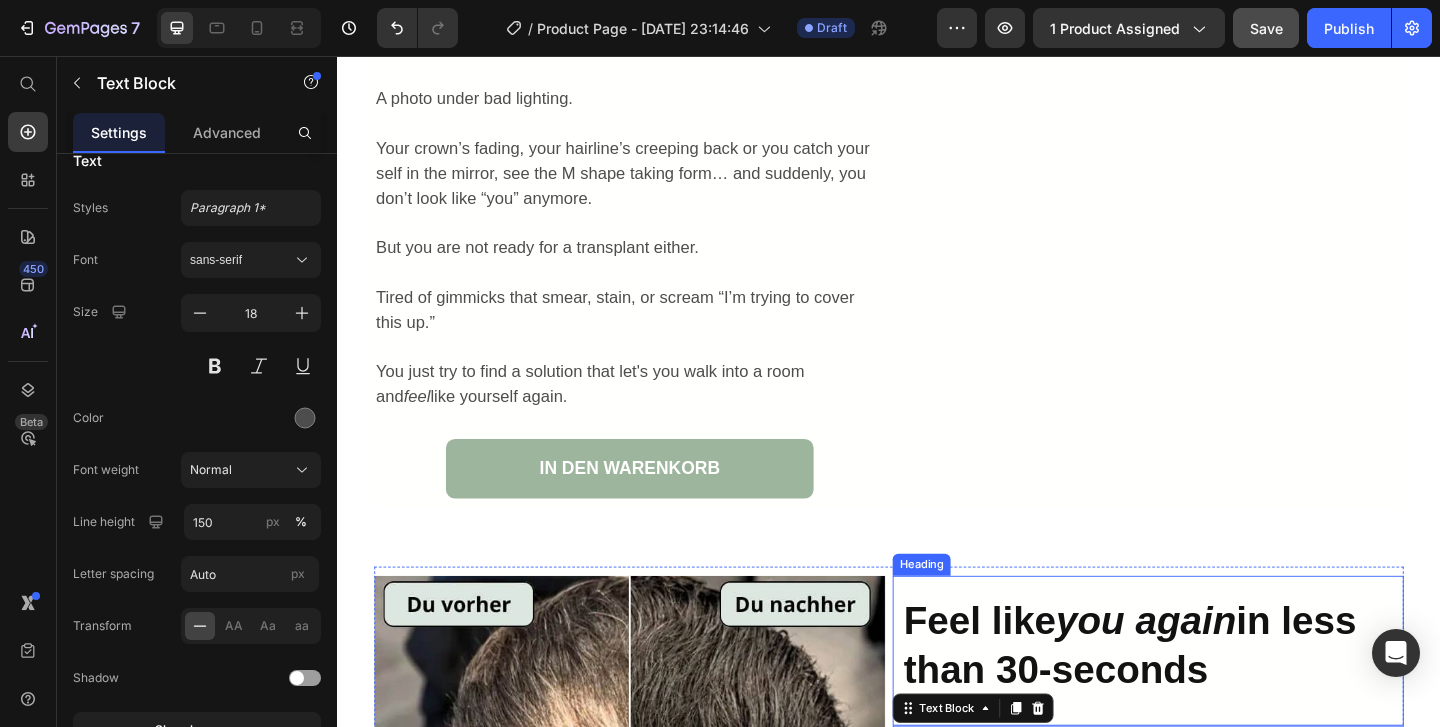 click on "Feel like" at bounding box center (1036, 669) 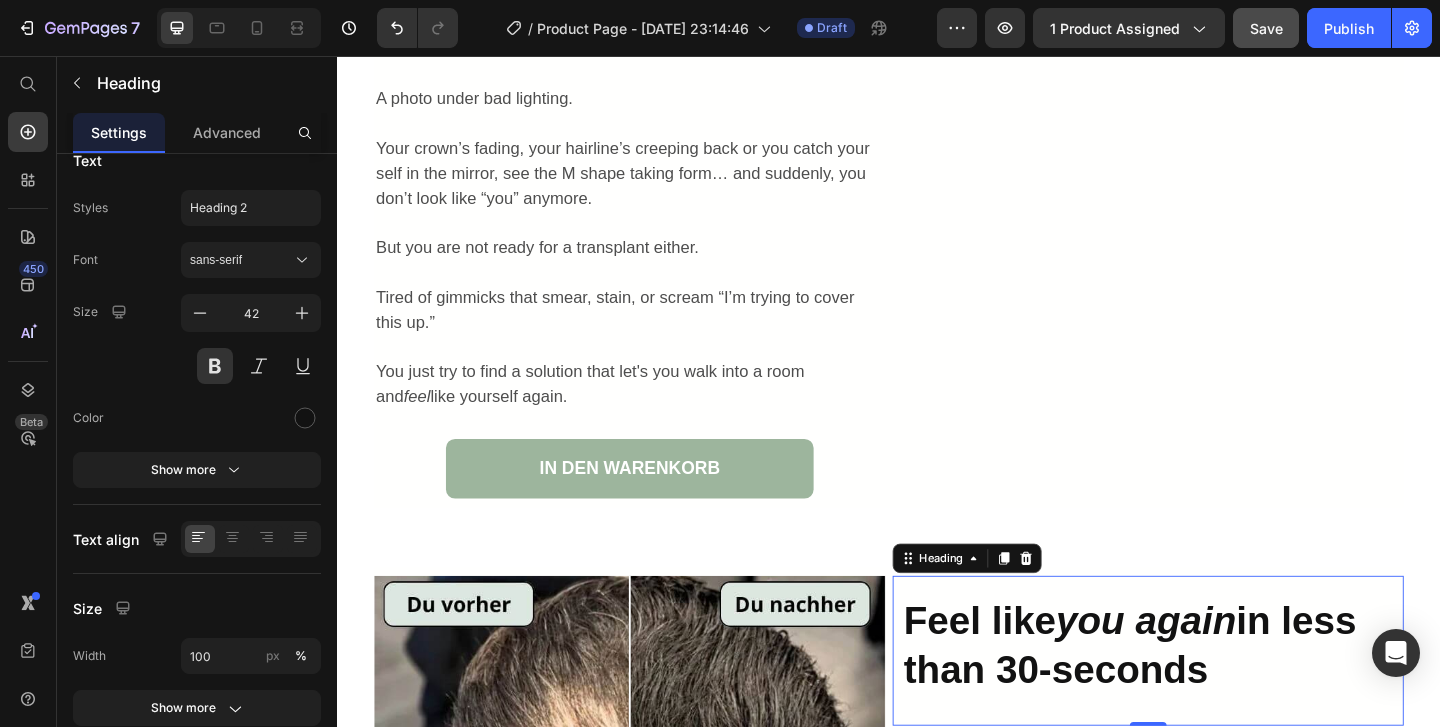 scroll, scrollTop: 0, scrollLeft: 0, axis: both 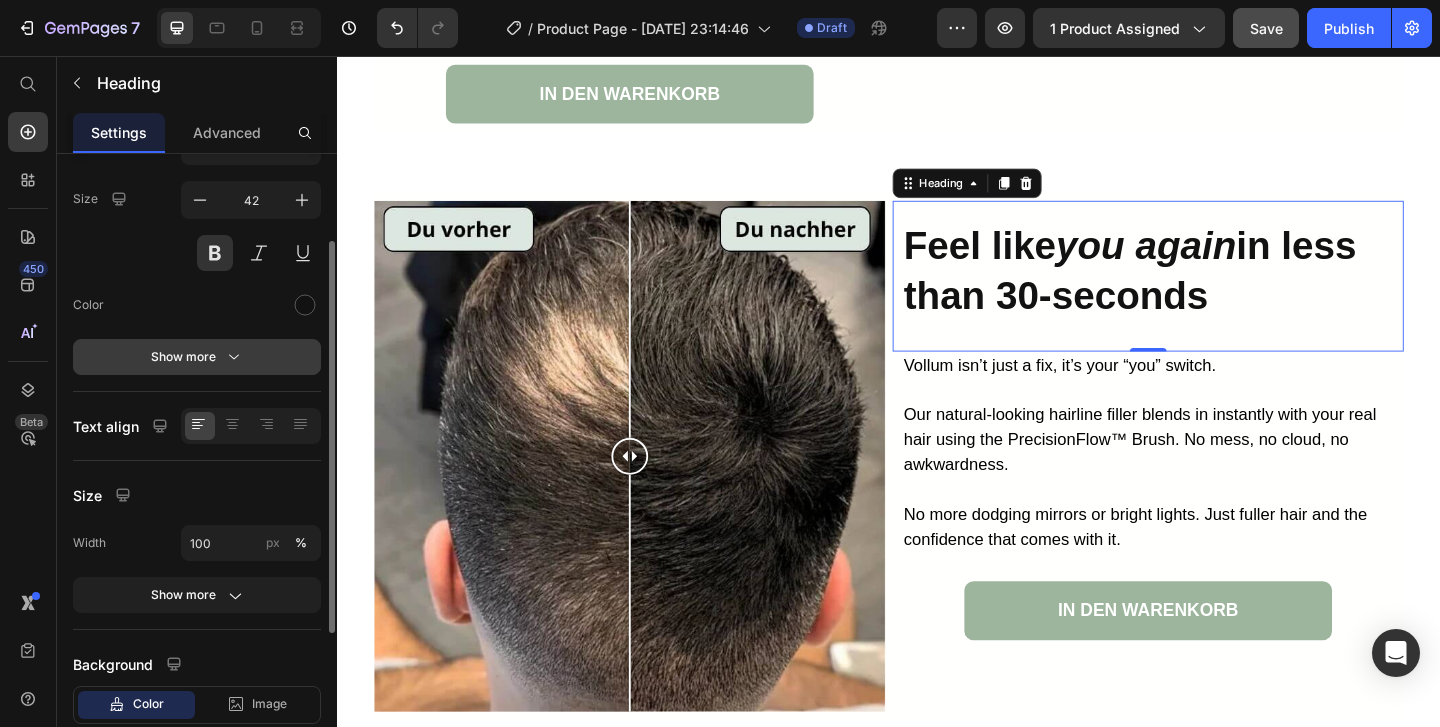 click 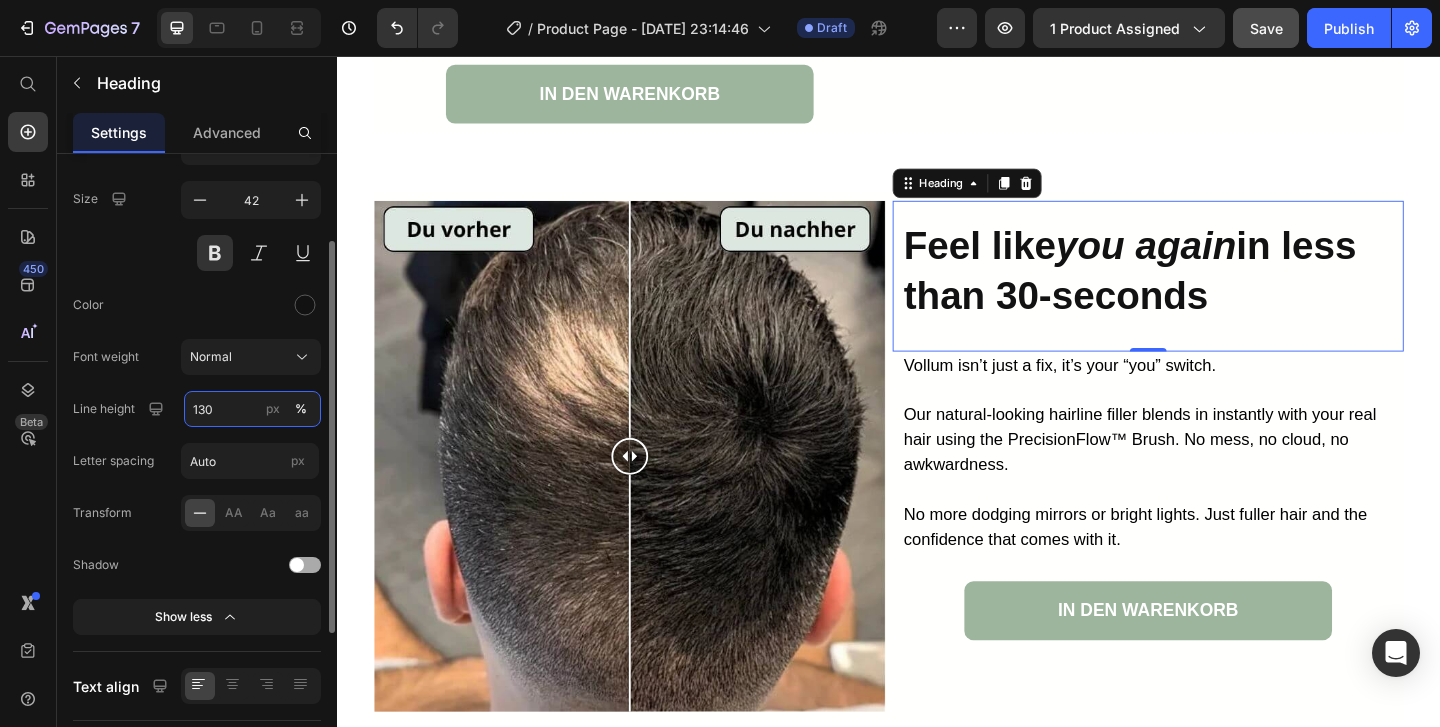 click on "130" at bounding box center (252, 409) 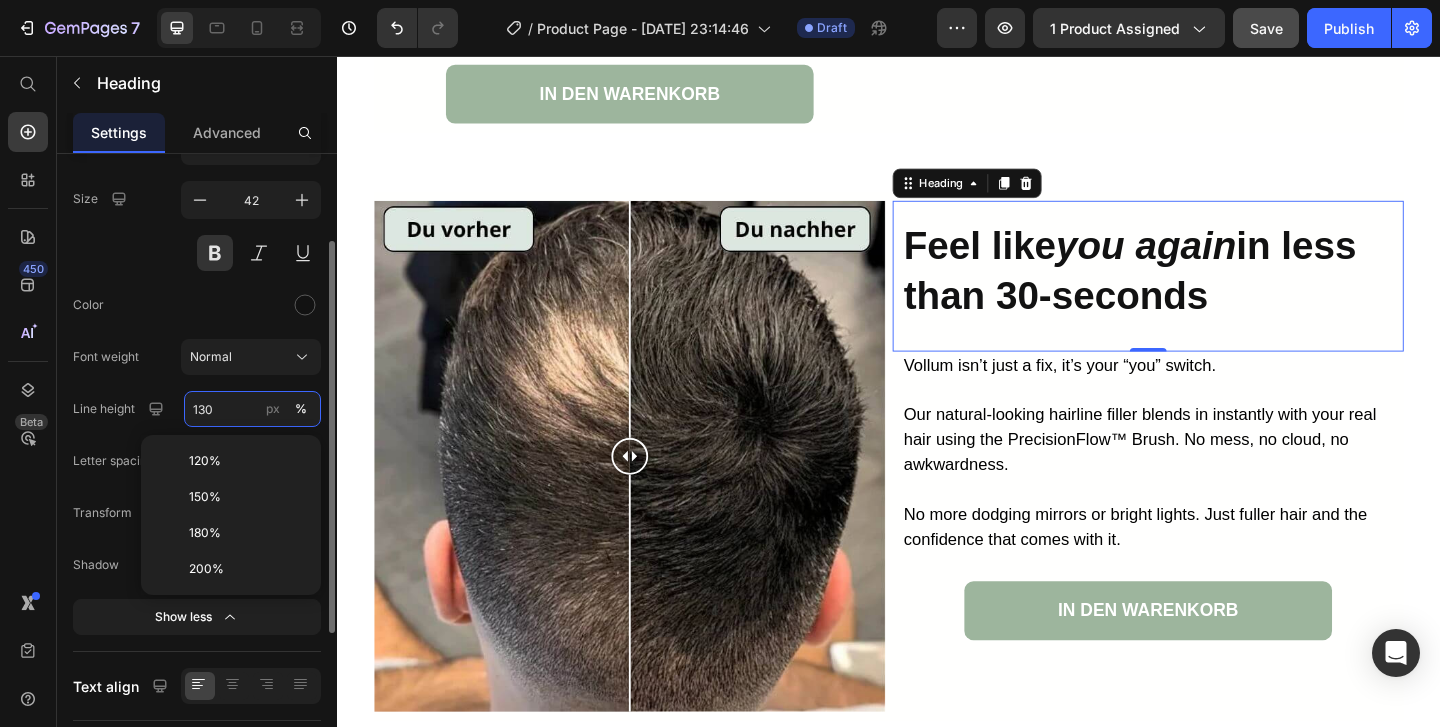 click on "130" at bounding box center (252, 409) 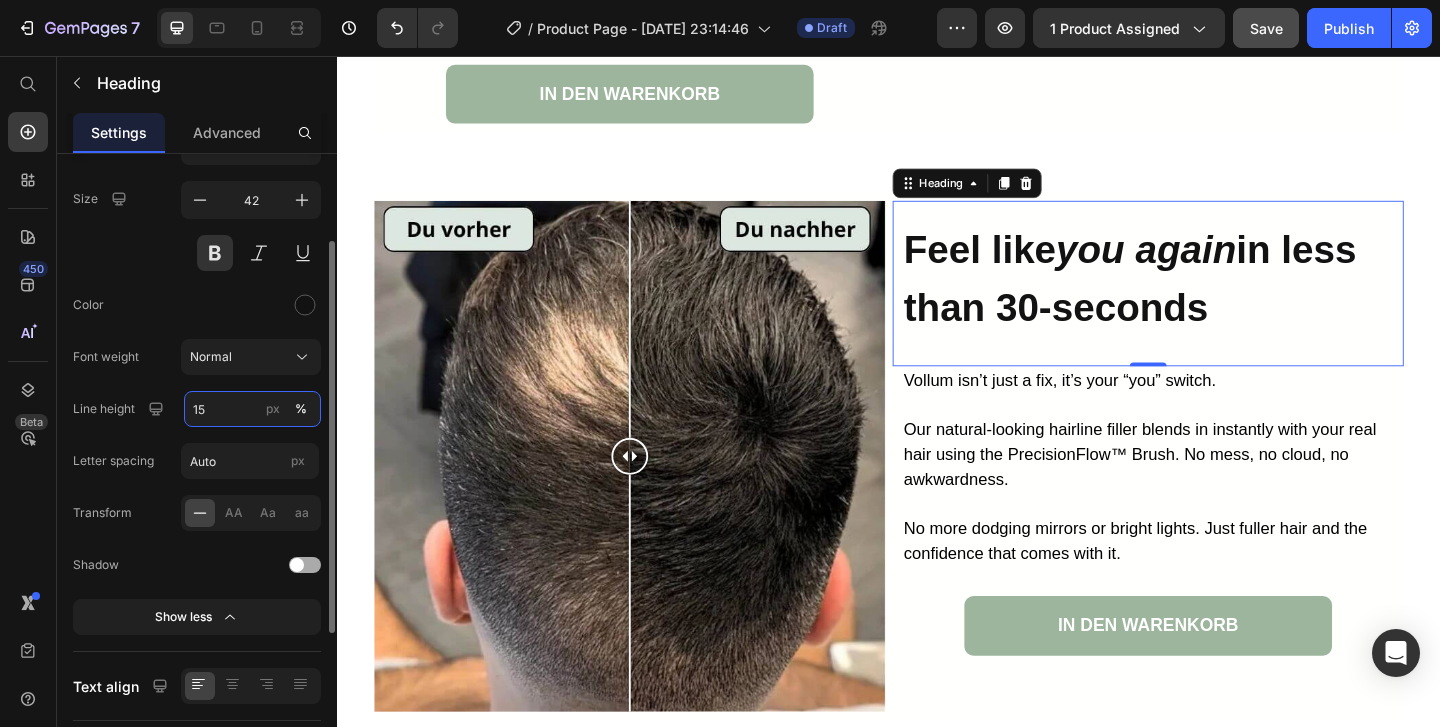 type on "150" 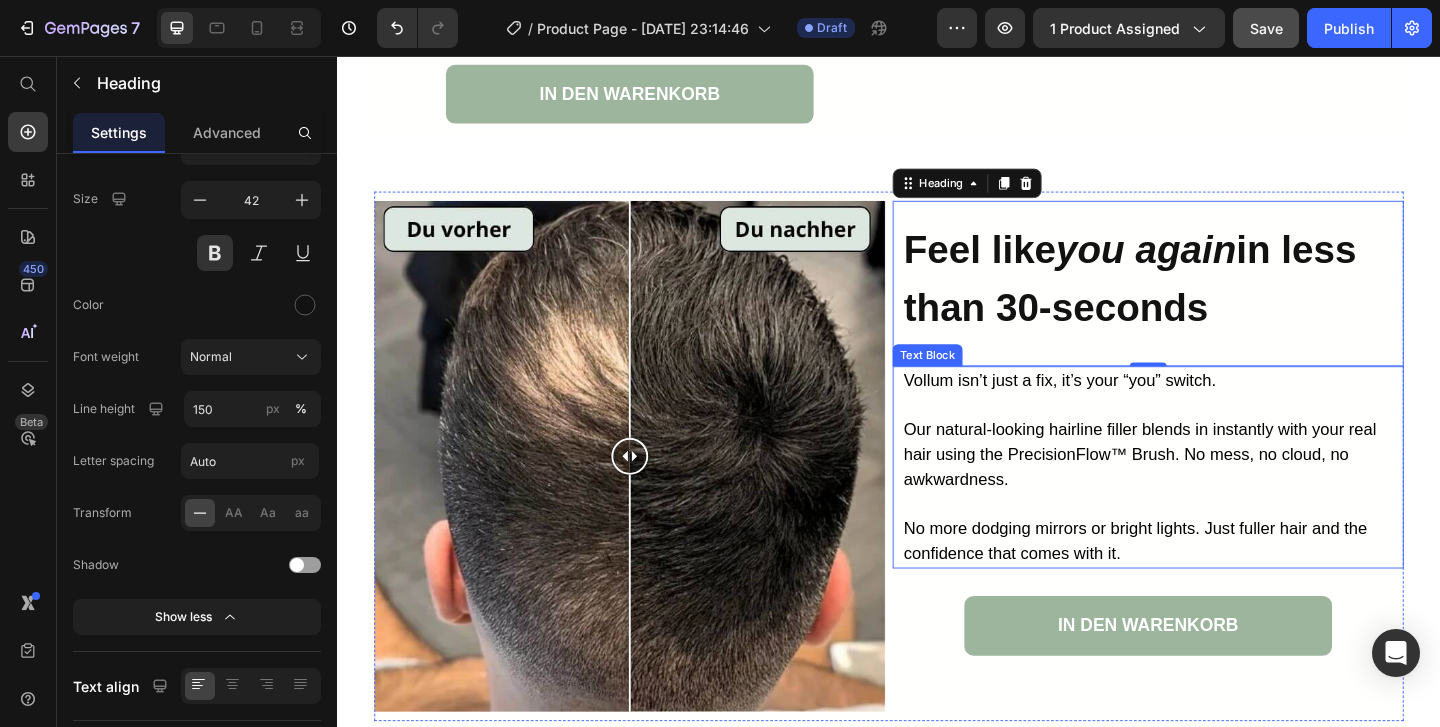 click on "Our natural-looking hairline filler blends in instantly with your real hair using the PrecisionFlow™ Brush. No mess, no cloud, no awkwardness." at bounding box center [1210, 489] 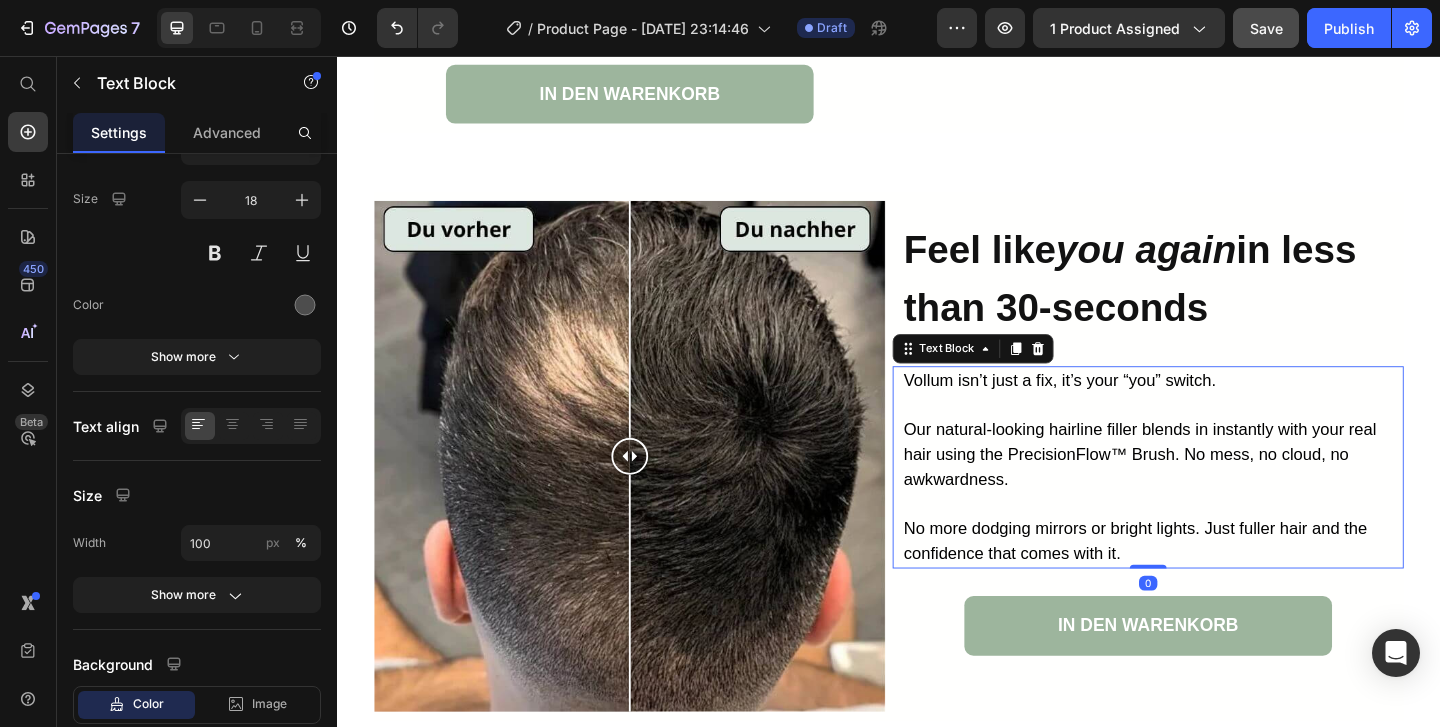 scroll, scrollTop: 0, scrollLeft: 0, axis: both 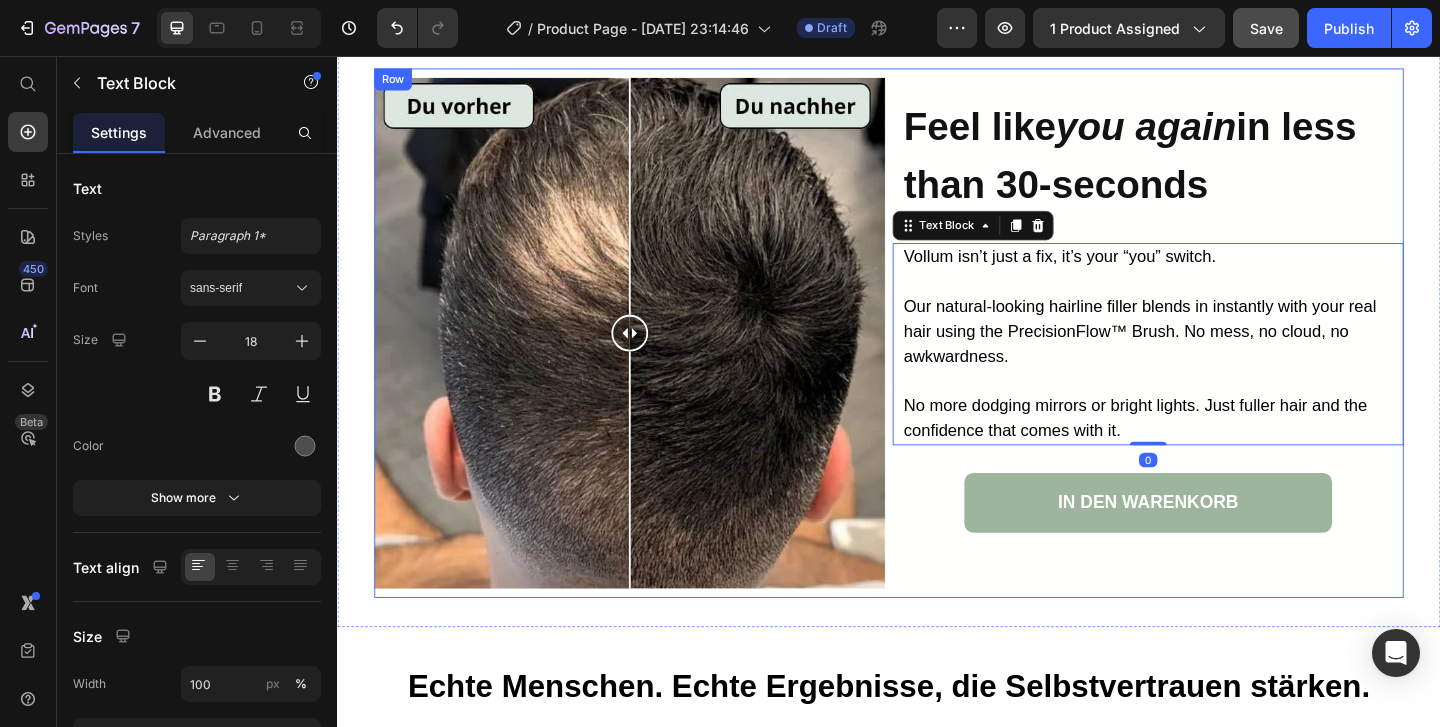 click on "Feel like  you again  in less than 30-seconds Heading Vollum isn’t just a fix, it’s your “you” switch. Our natural-looking hairline filler blends in instantly with your real hair using the PrecisionFlow™ Brush. No mess, no cloud, no awkwardness. No more dodging mirrors or bright lights. Just fuller hair and the confidence that comes with it. Text Block   0 IN DEN WARENKORB Button" at bounding box center [1219, 357] 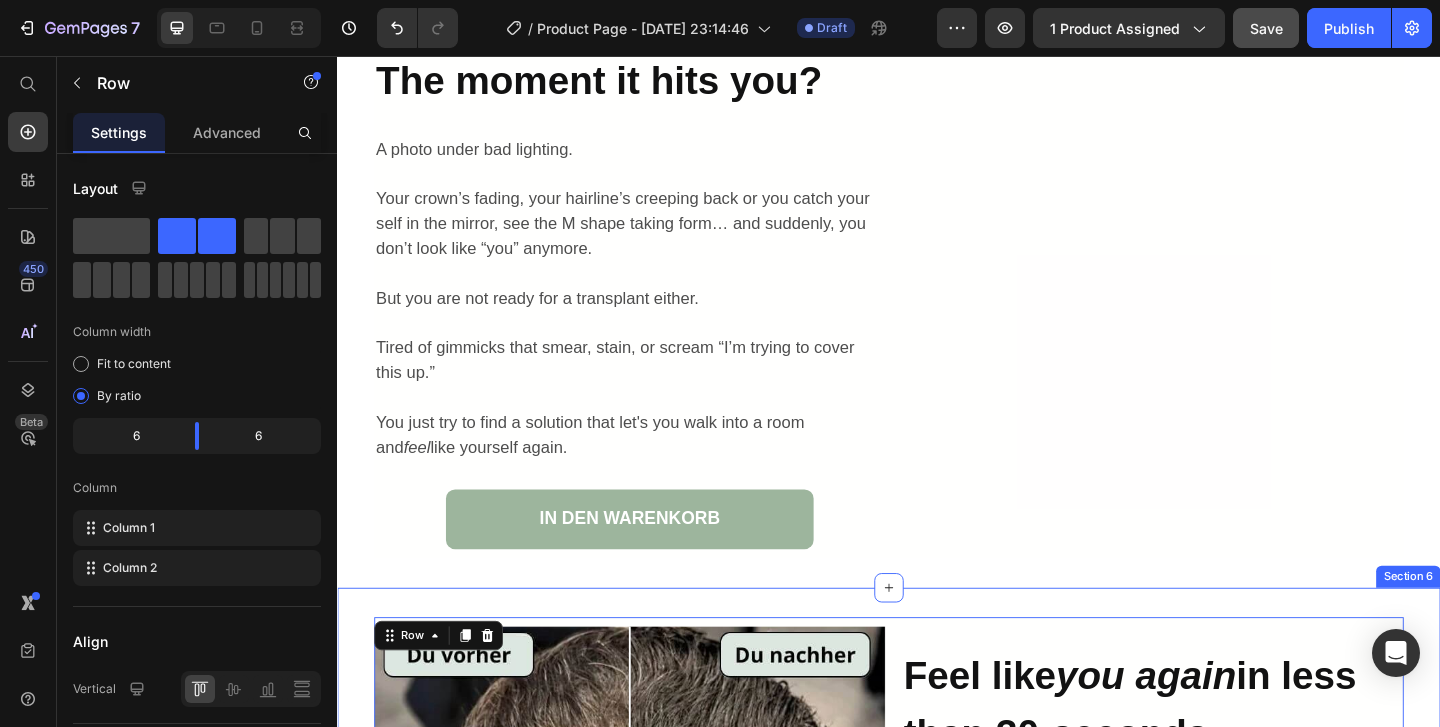 scroll, scrollTop: 1971, scrollLeft: 0, axis: vertical 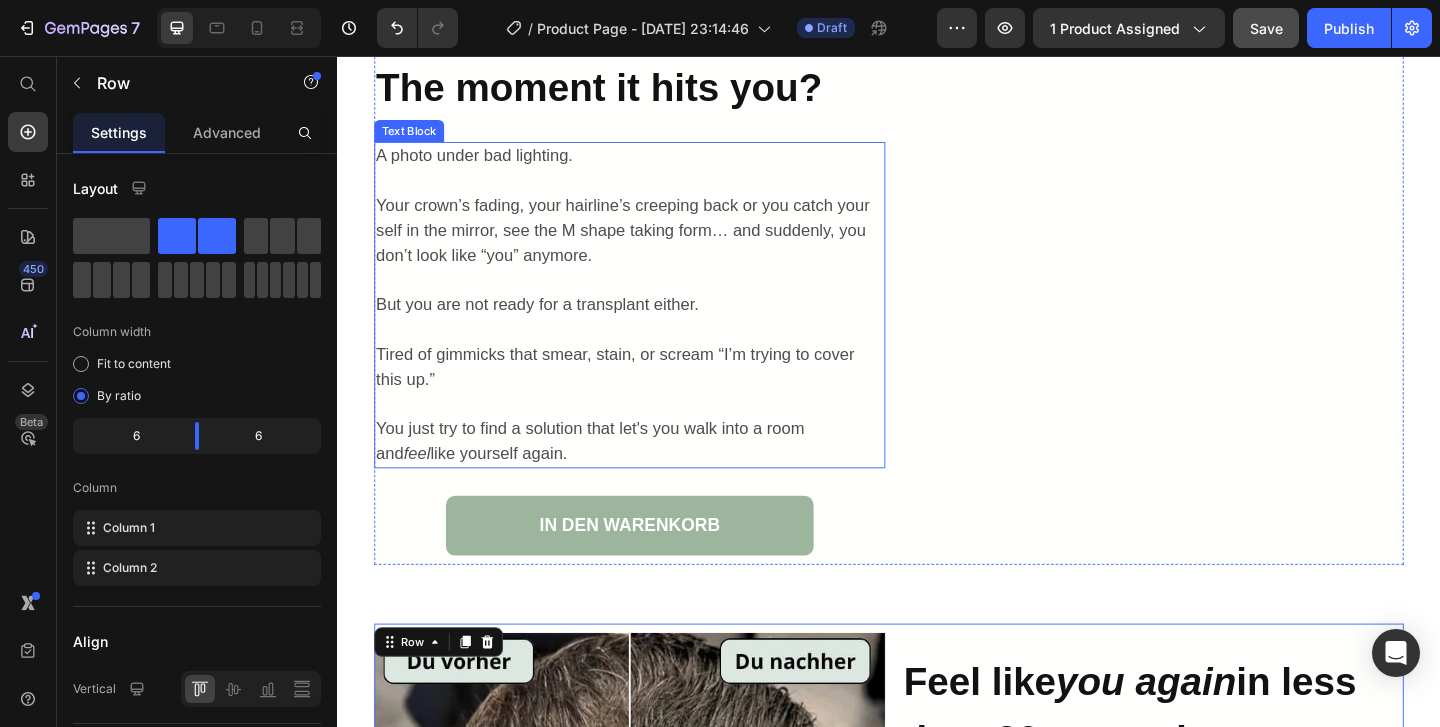 click at bounding box center (650, 434) 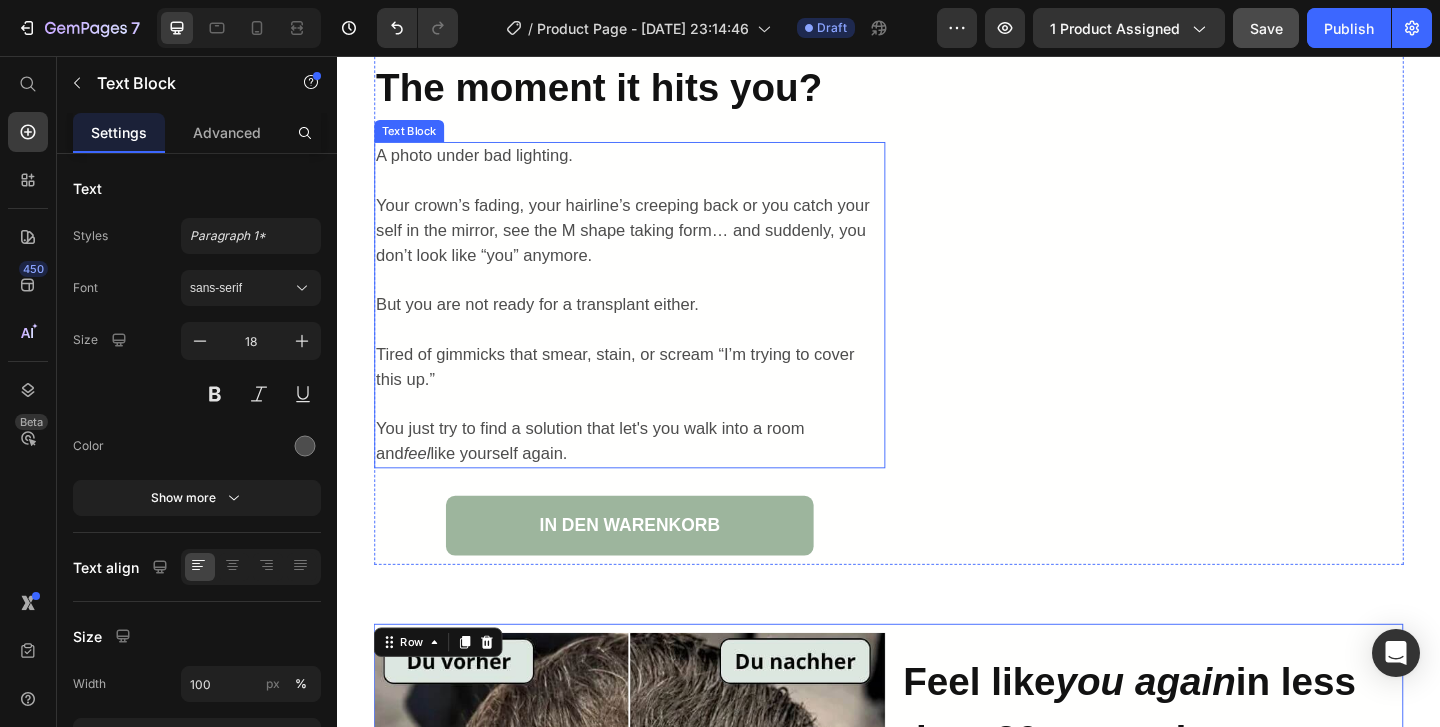 click at bounding box center [650, 434] 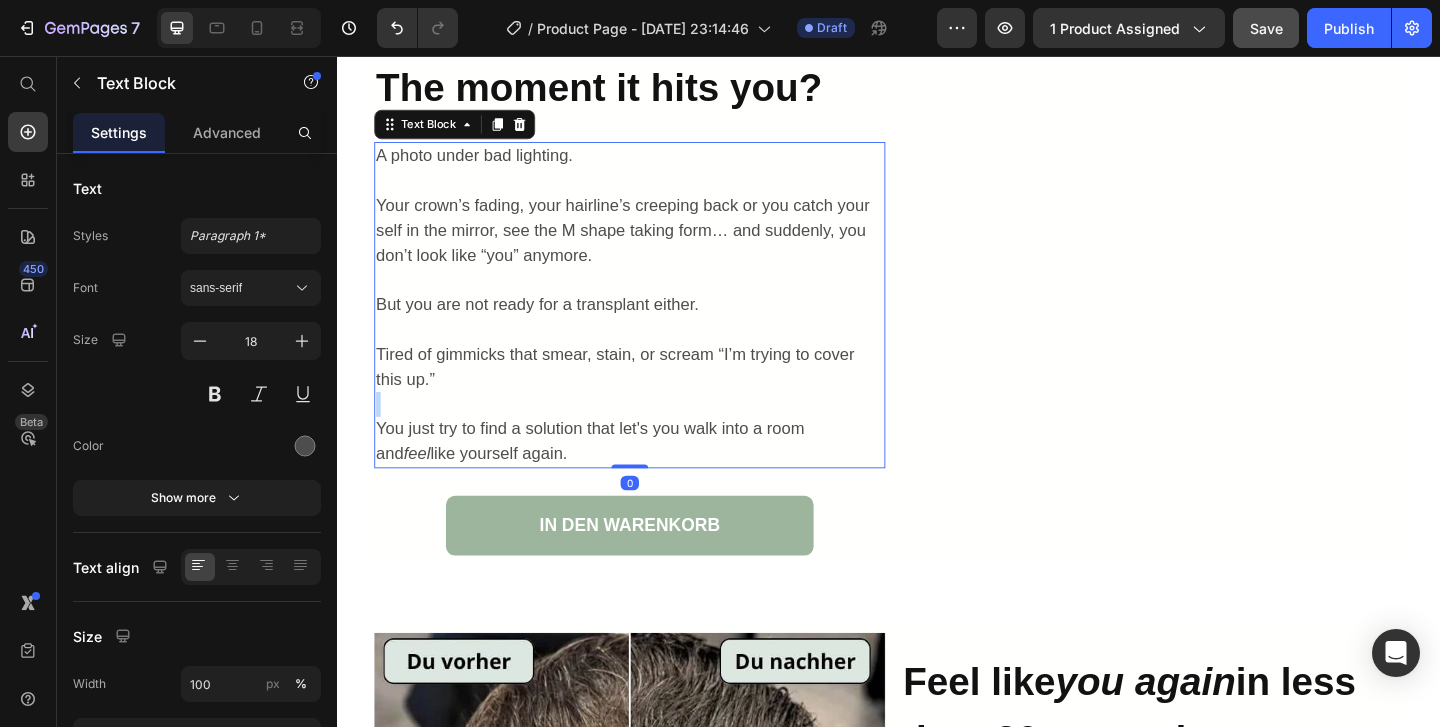 click at bounding box center (650, 434) 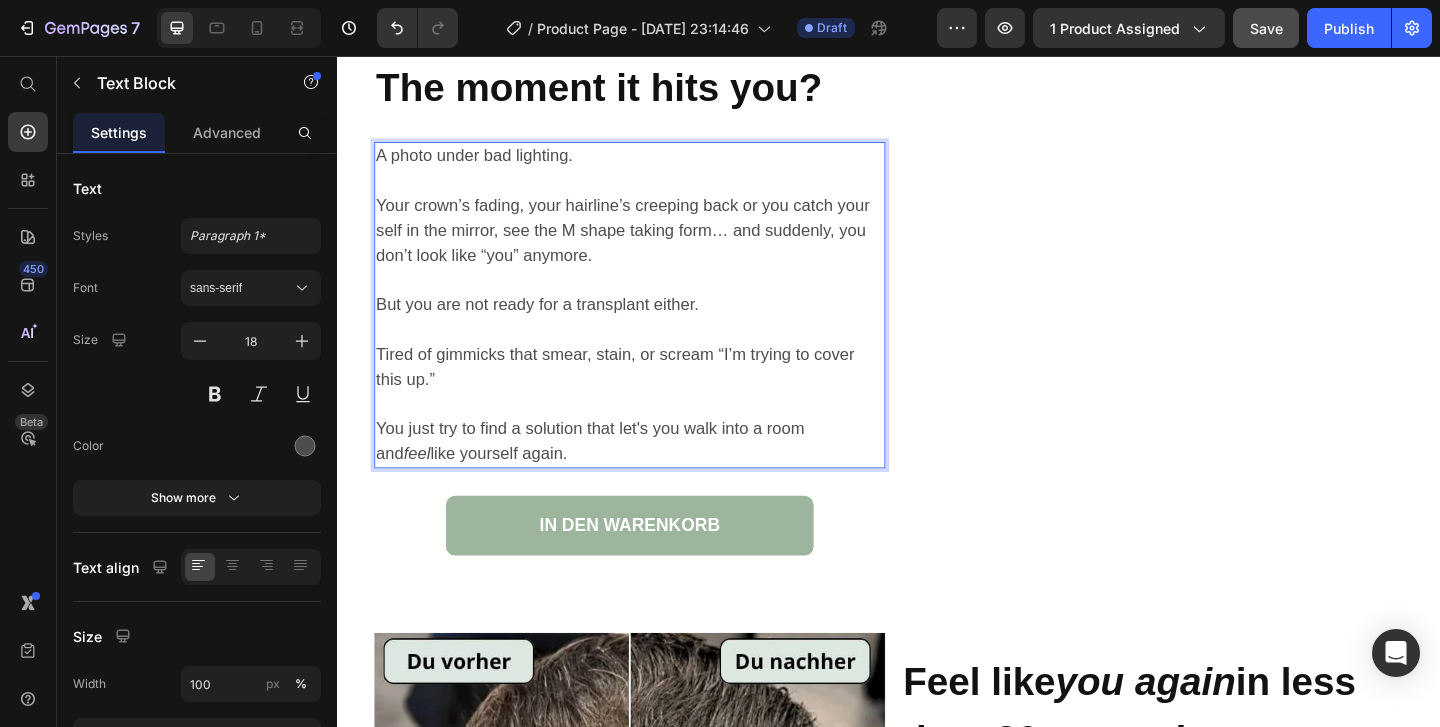 click on "You just try to find a solution that let's you walk into a room and  feel  like yourself again." at bounding box center (650, 475) 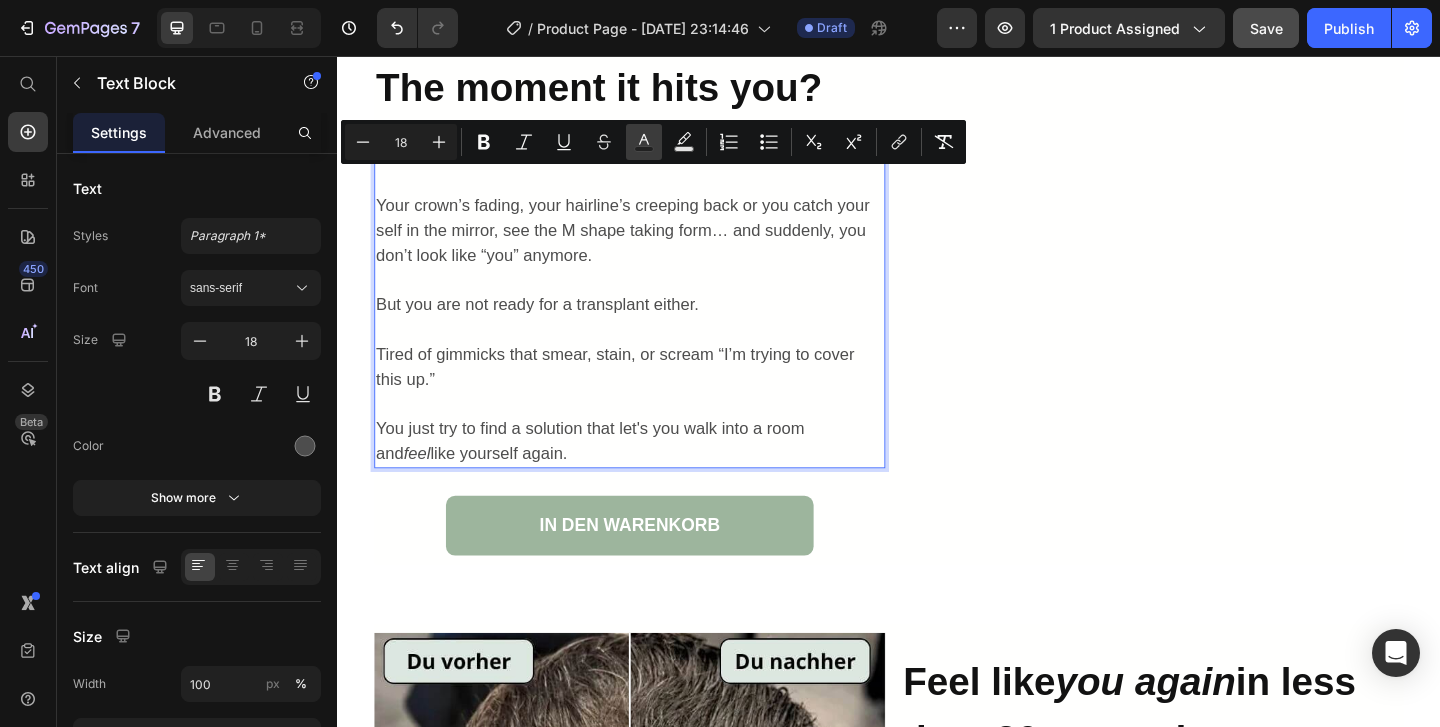 click 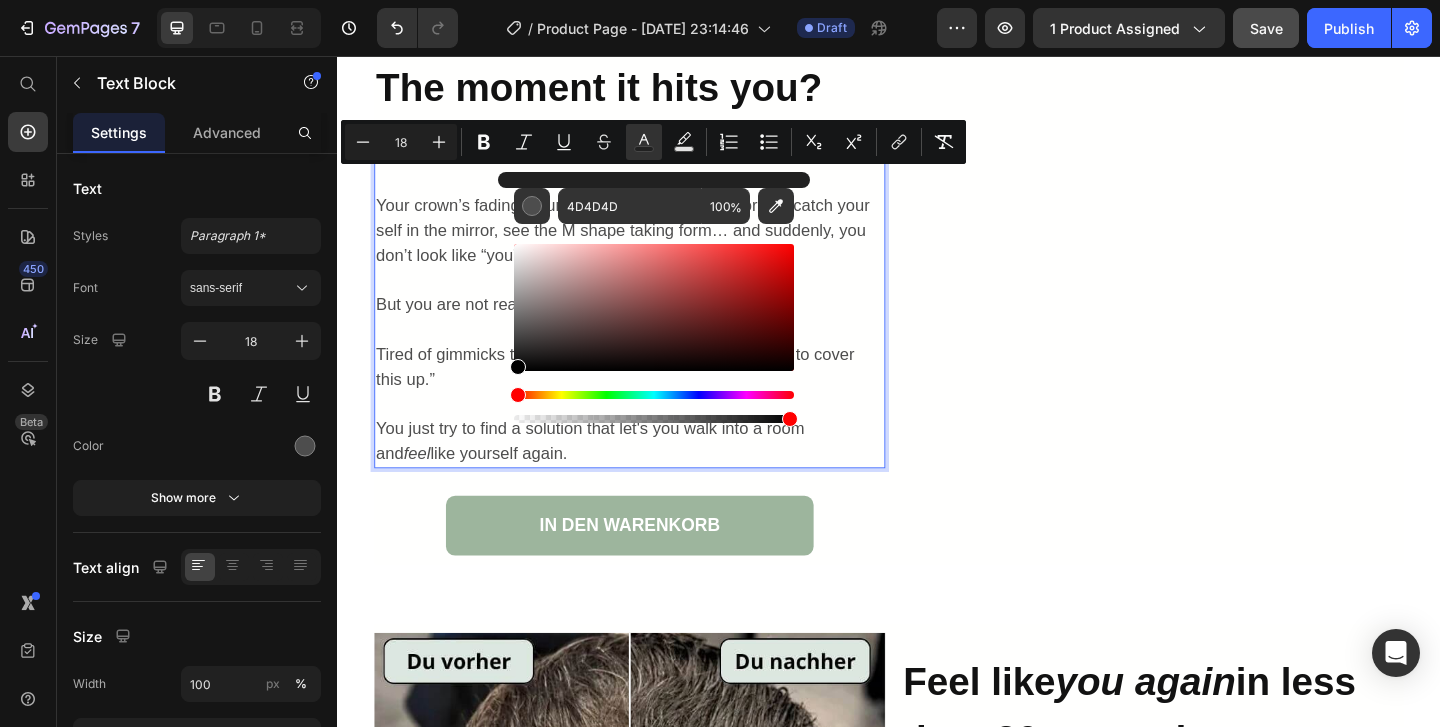 drag, startPoint x: 550, startPoint y: 332, endPoint x: 498, endPoint y: 371, distance: 65 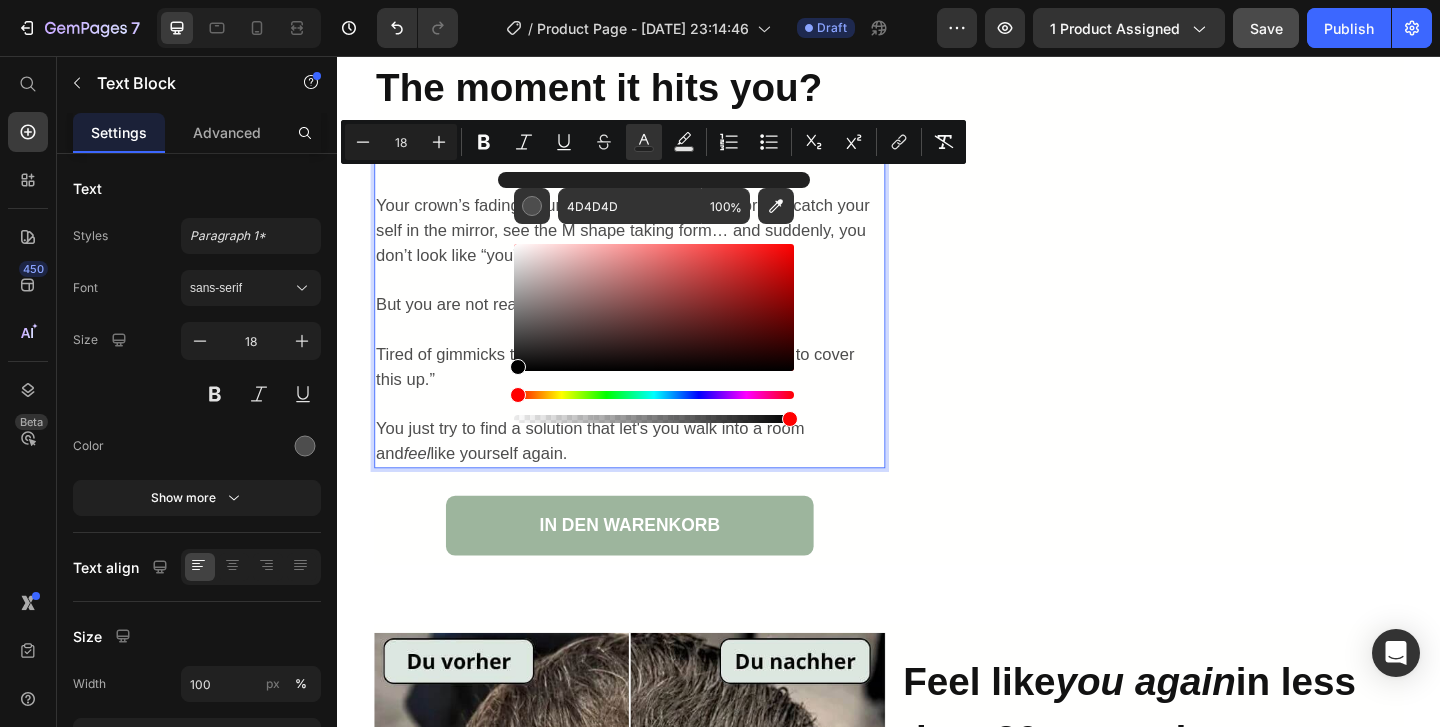 type on "000000" 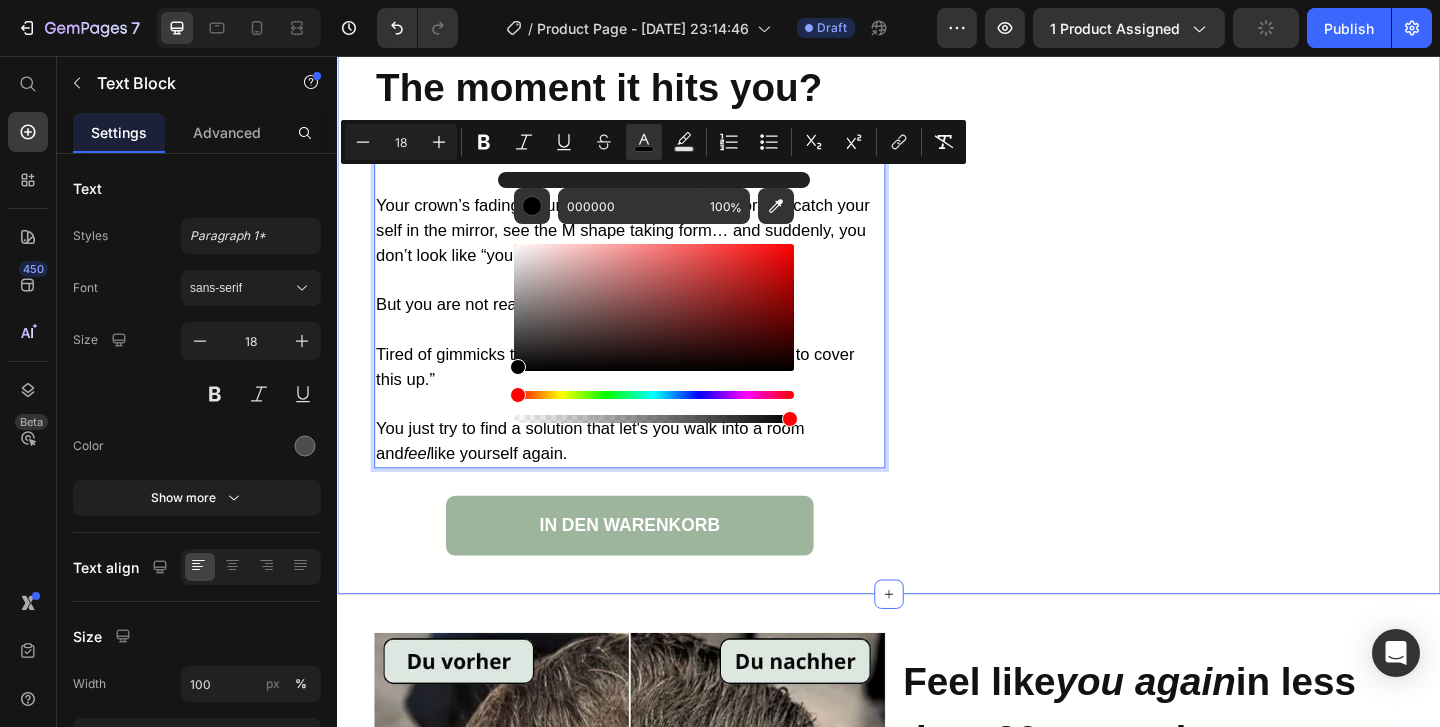 click on "The moment it hits you? Heading A photo under bad lighting. Your crown’s fading, your hairline’s creeping back or you catch your self in the mirror, see the M shape taking form… and suddenly, you don’t look like “you” anymore. But you are not ready for a transplant either. Tired of gimmicks that smear, stain, or scream “I’m trying to cover this up.” You just try to find a solution that let's you walk into a room and  feel  like yourself again. Text Block   0 IN DEN WARENKORB Button Image Row Section 5" at bounding box center (937, 320) 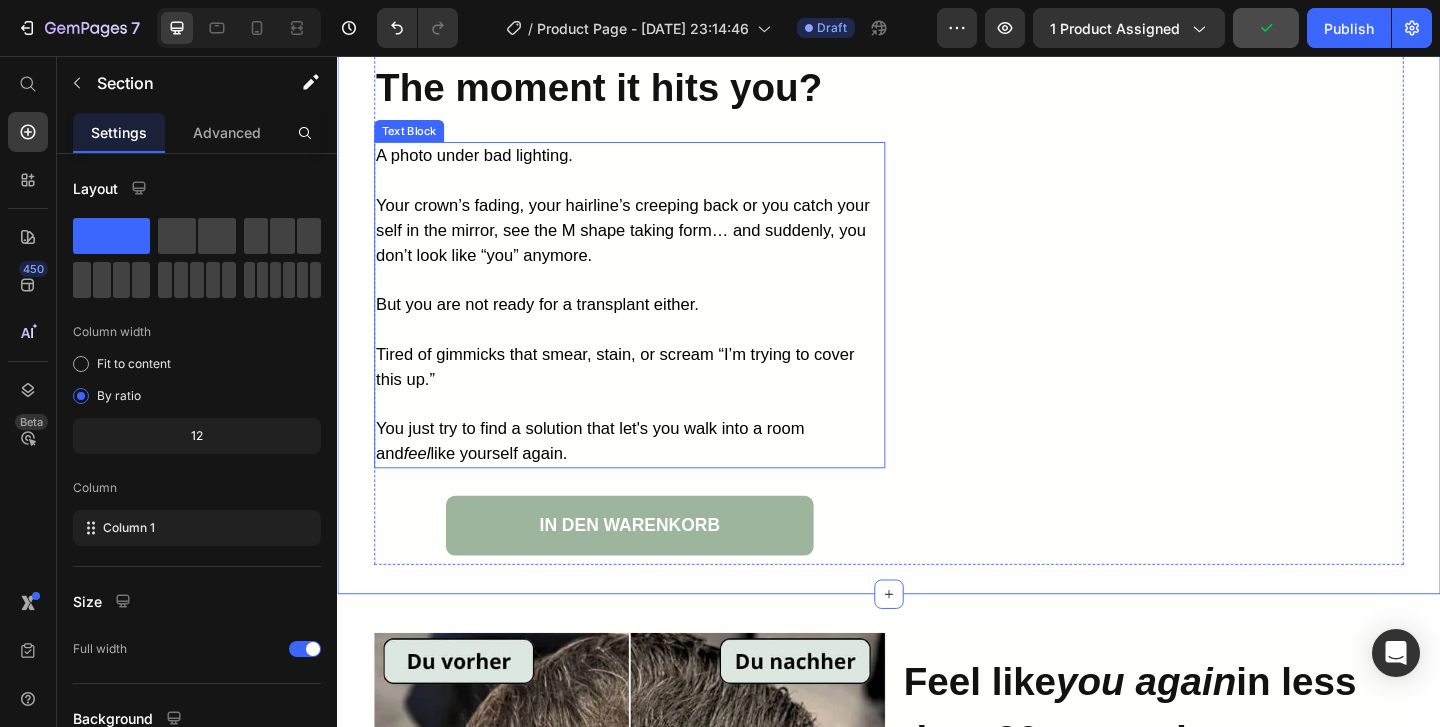 click on "But you are not ready for a transplant either." at bounding box center (554, 326) 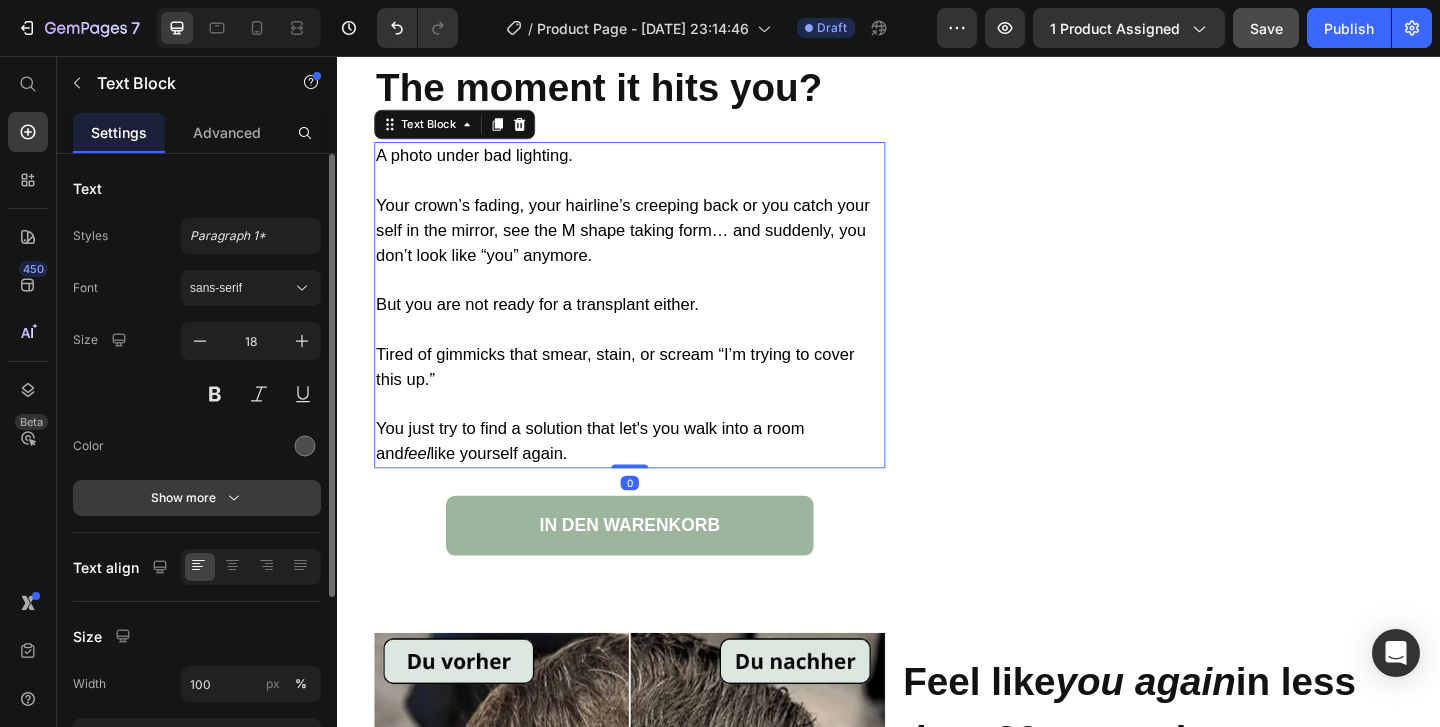 click on "Show more" at bounding box center [197, 498] 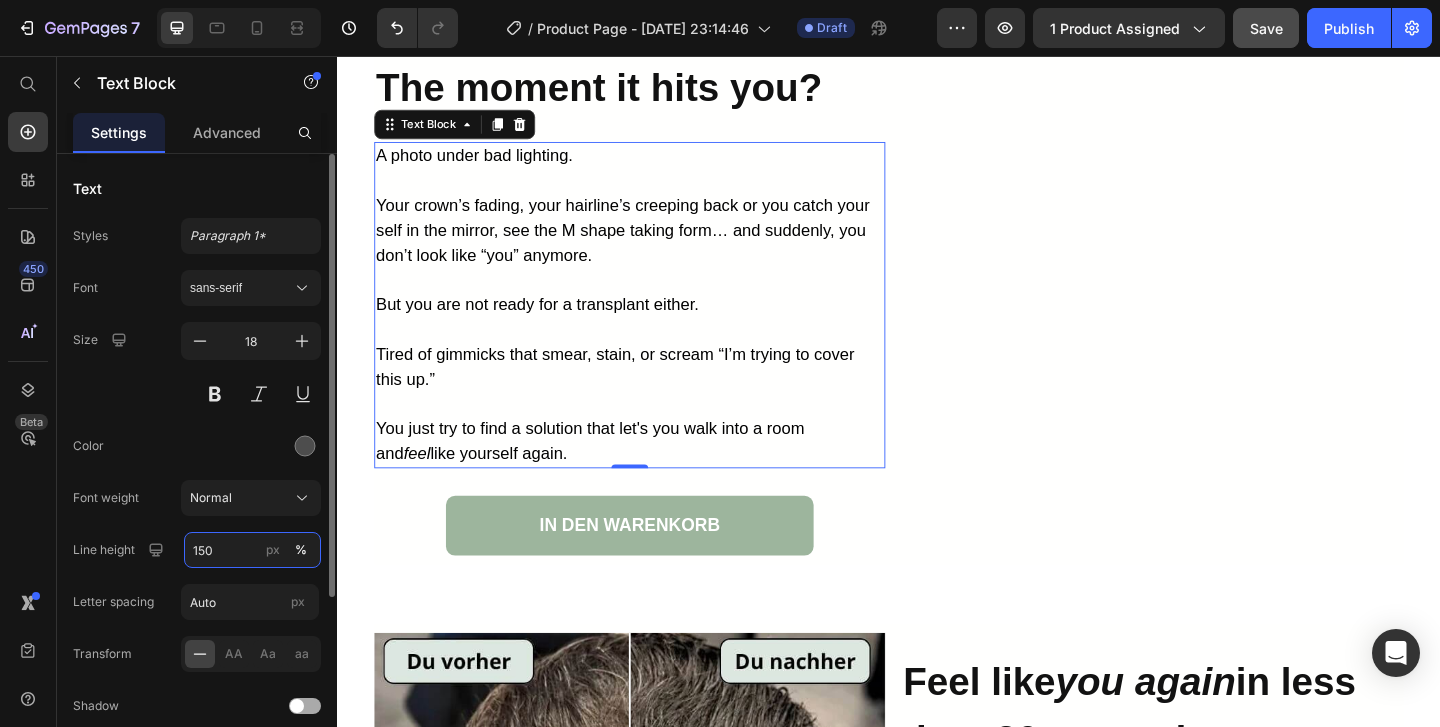 click on "150" at bounding box center (252, 550) 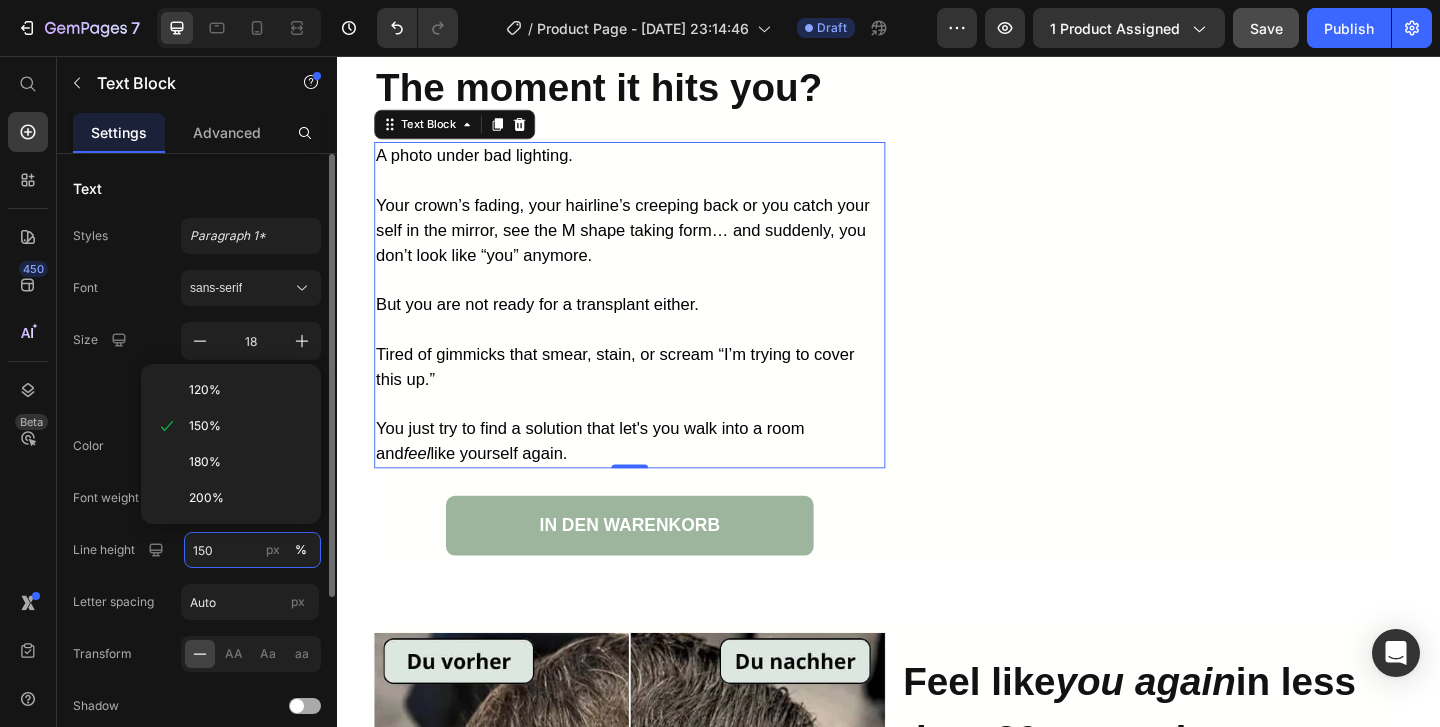 click on "150" at bounding box center [252, 550] 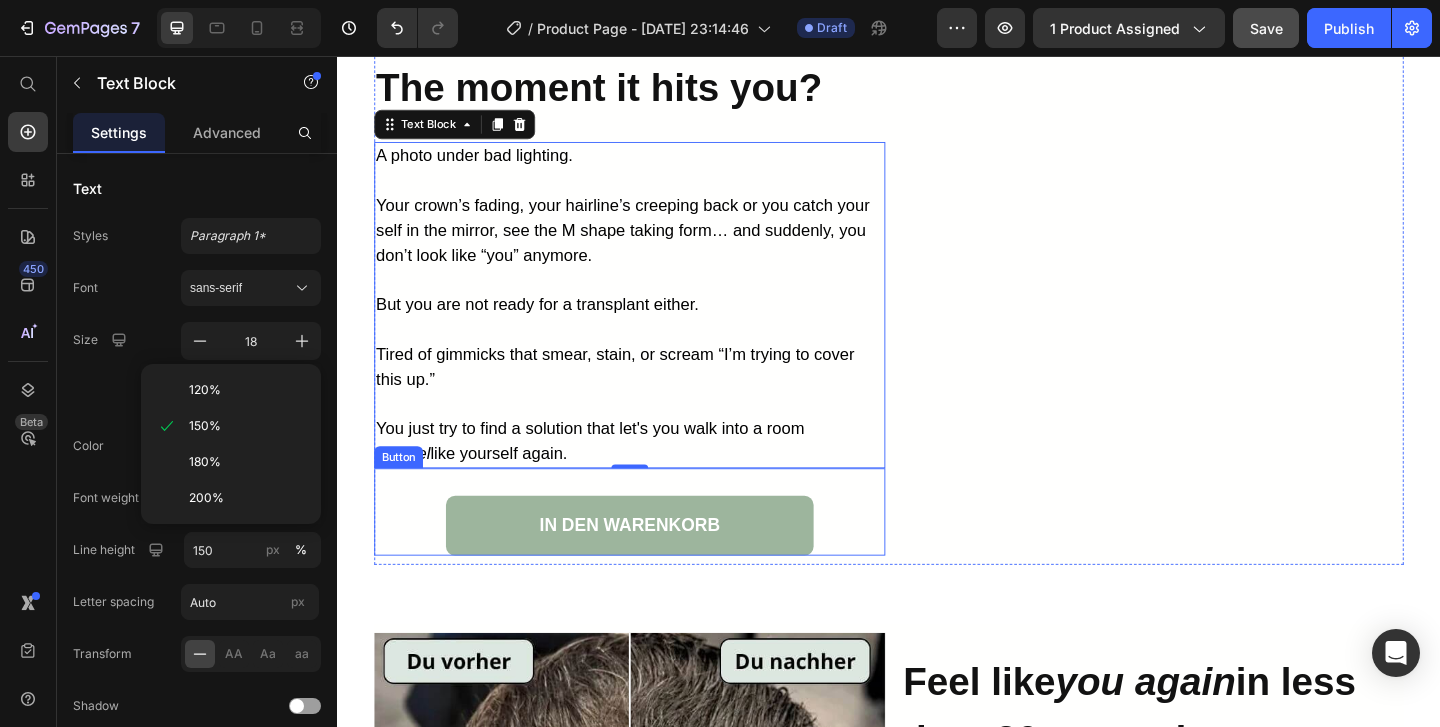 click on "IN DEN WARENKORB Button" at bounding box center (655, 551) 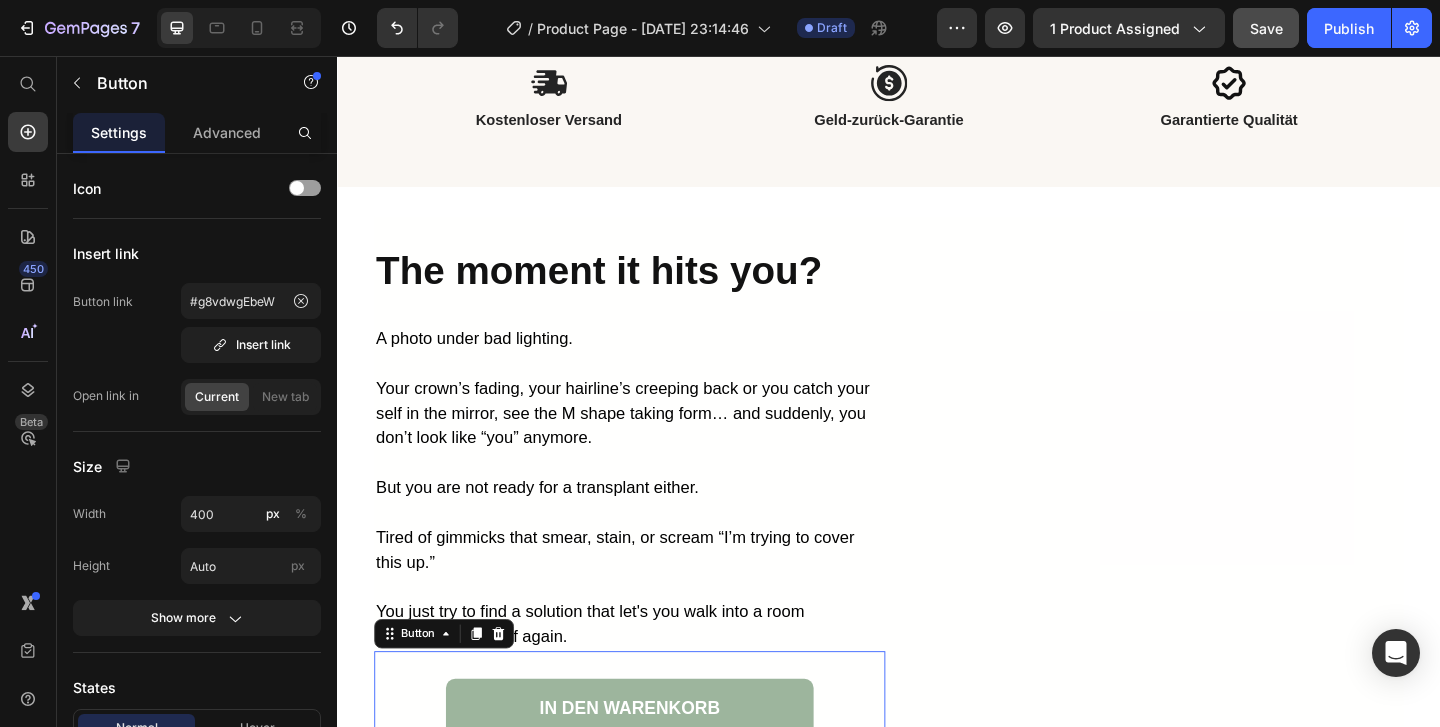 scroll, scrollTop: 1647, scrollLeft: 0, axis: vertical 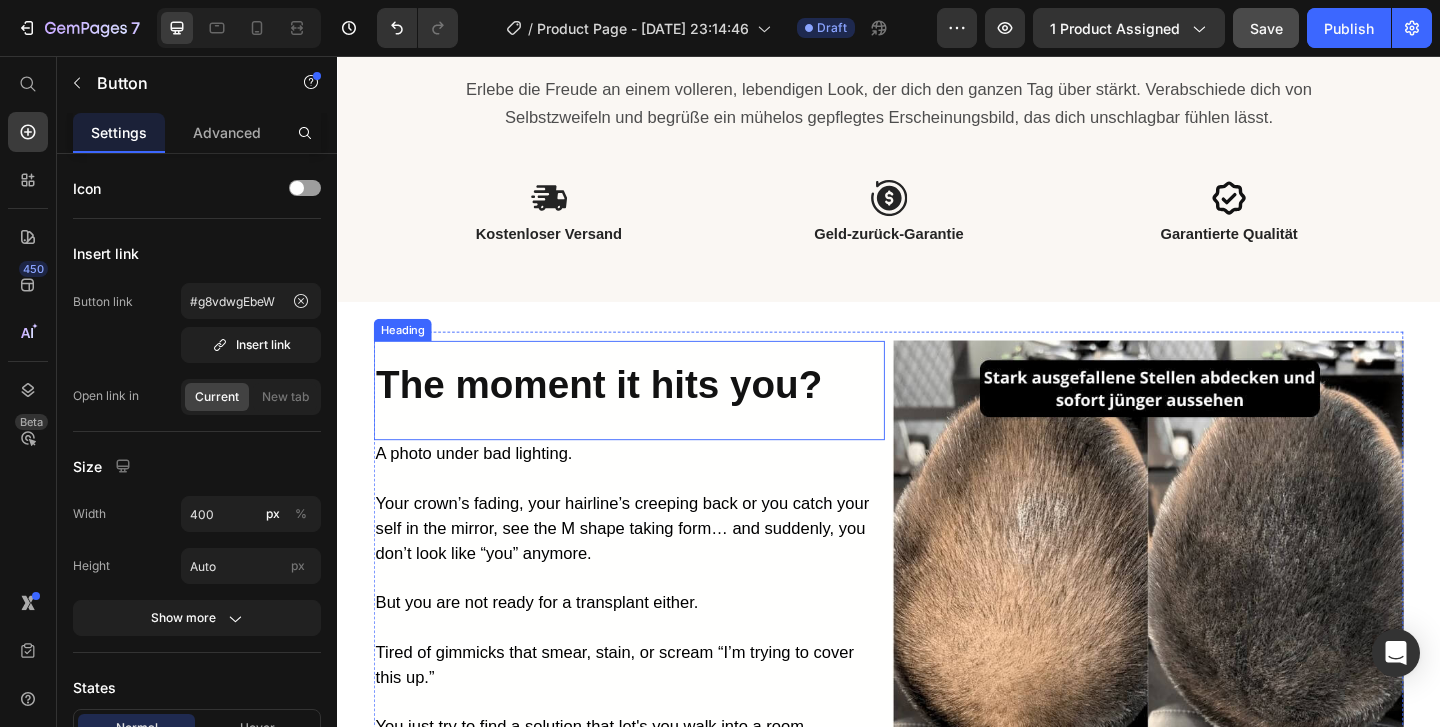 click on "The moment it hits you?" at bounding box center [621, 413] 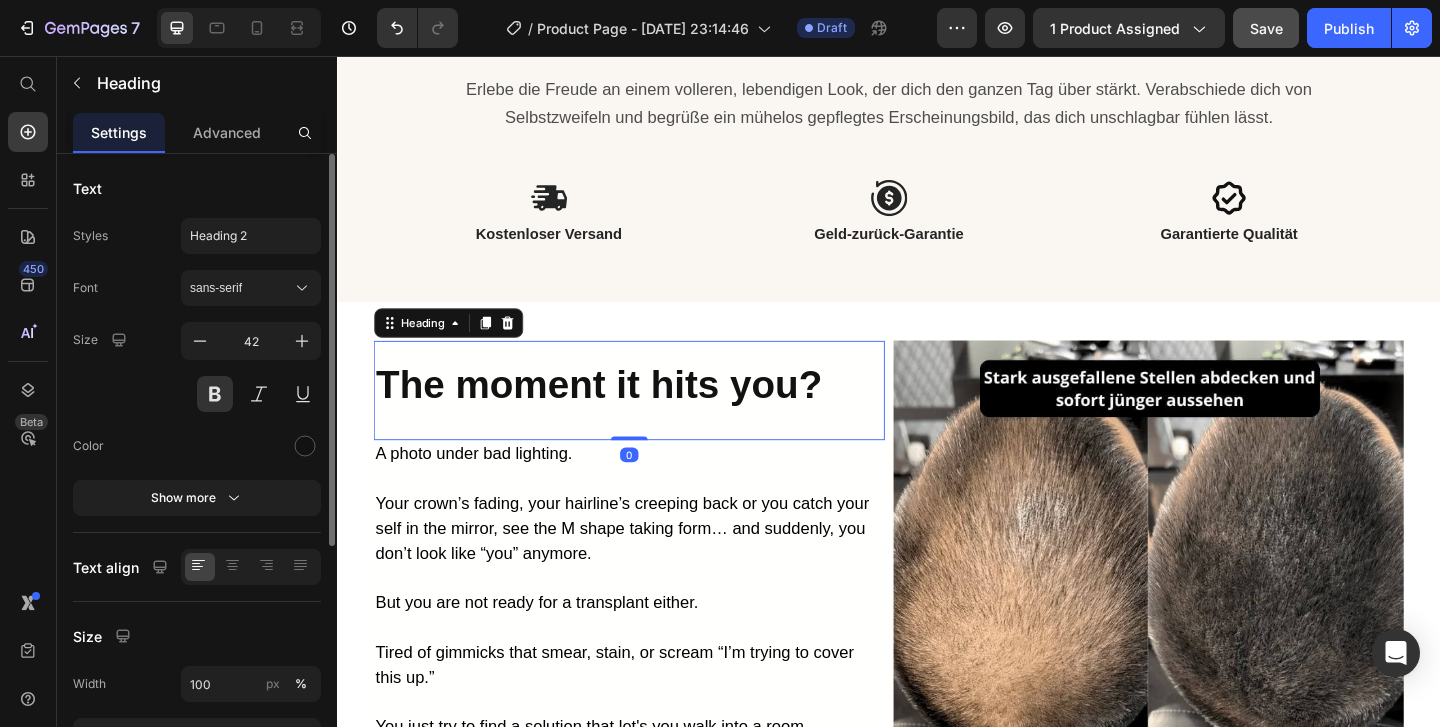 click on "Font sans-serif Size 42 Color Show more" at bounding box center [197, 393] 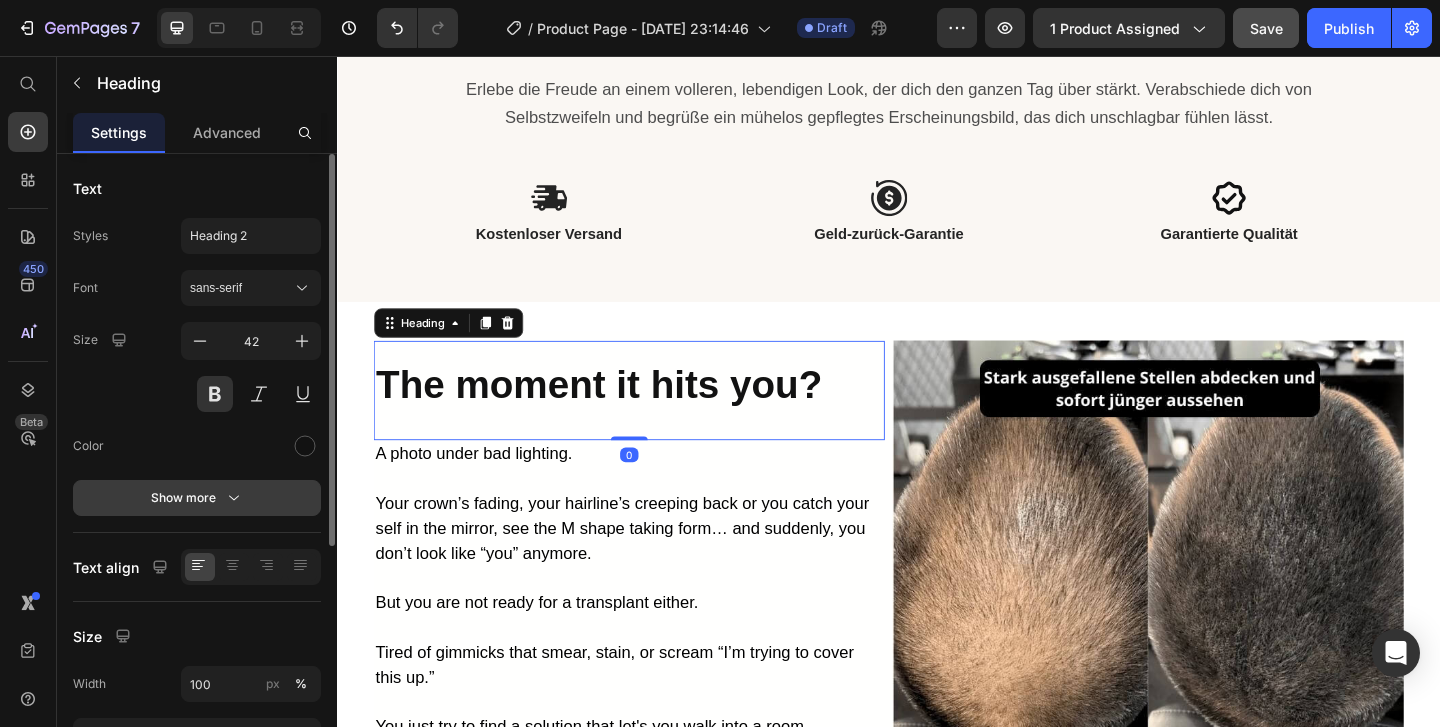 click on "Show more" at bounding box center (197, 498) 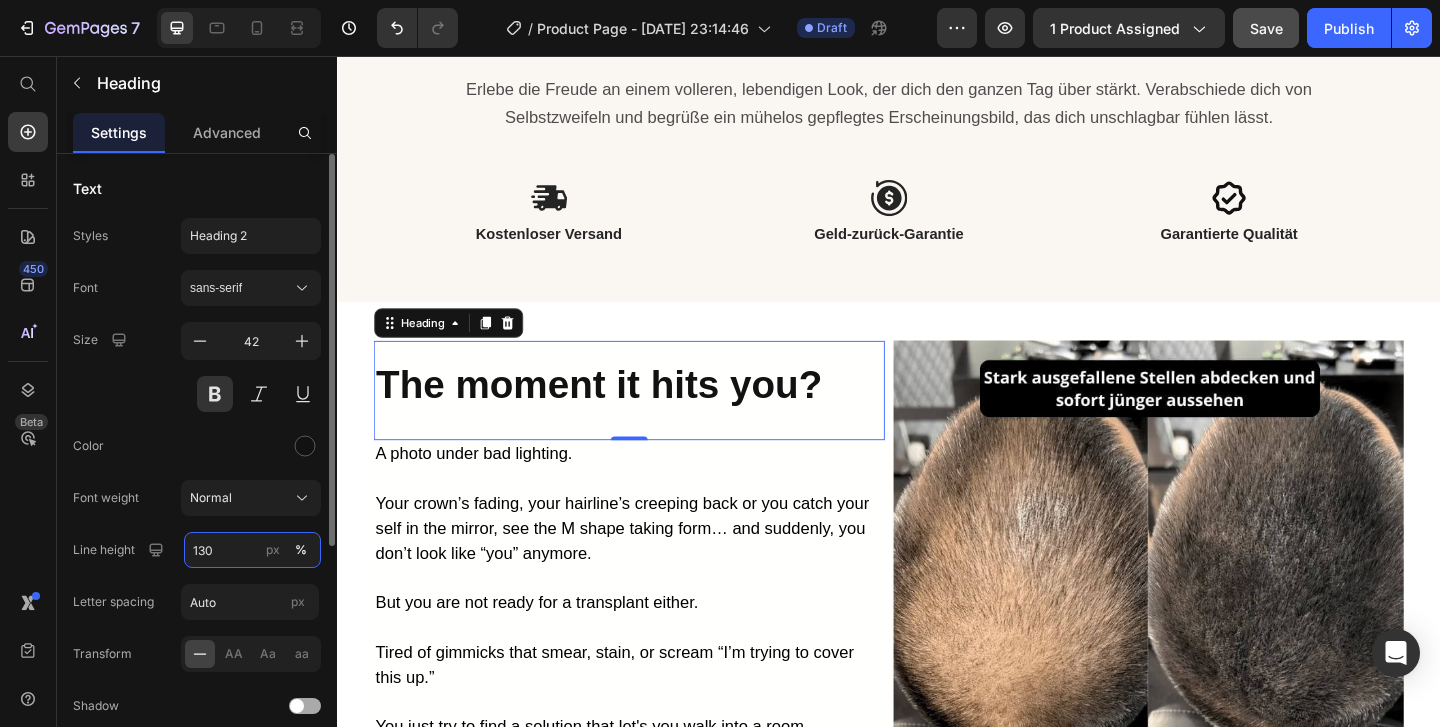 click on "130" at bounding box center [252, 550] 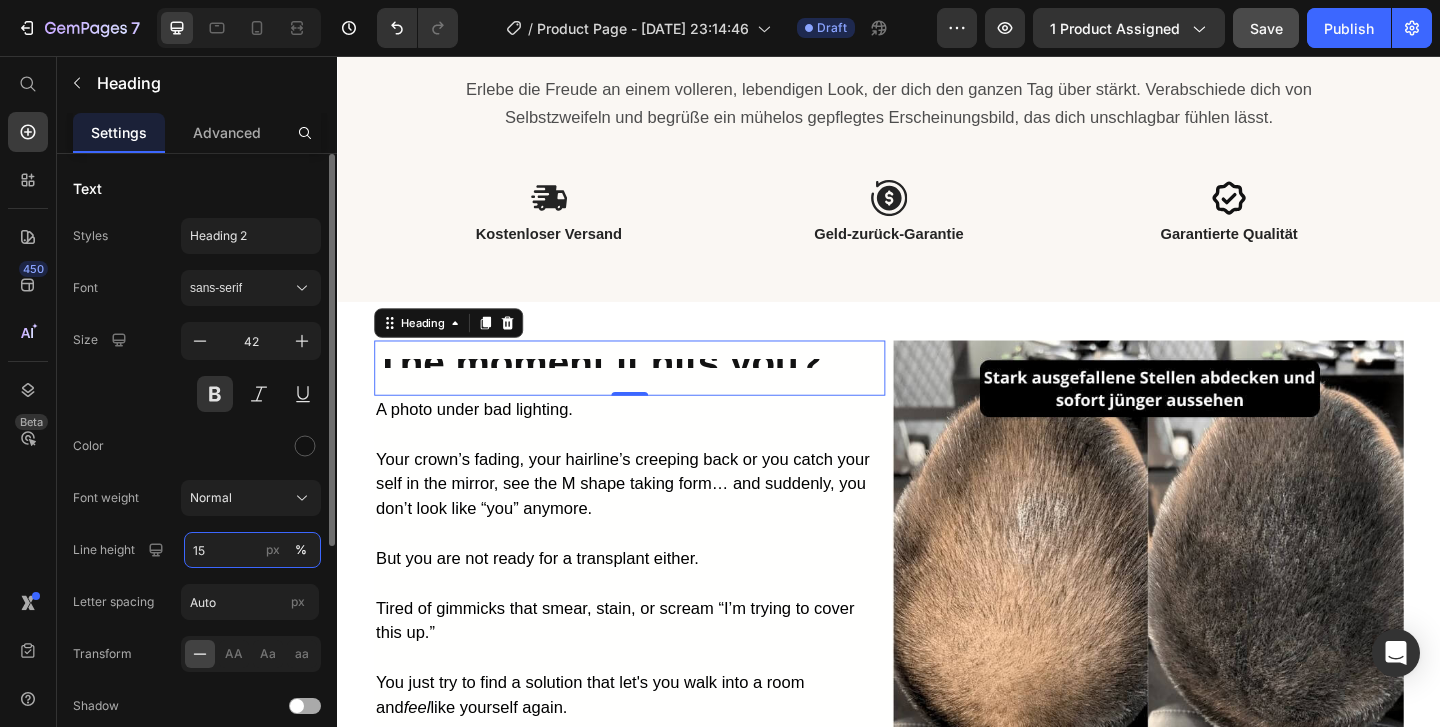 type on "150" 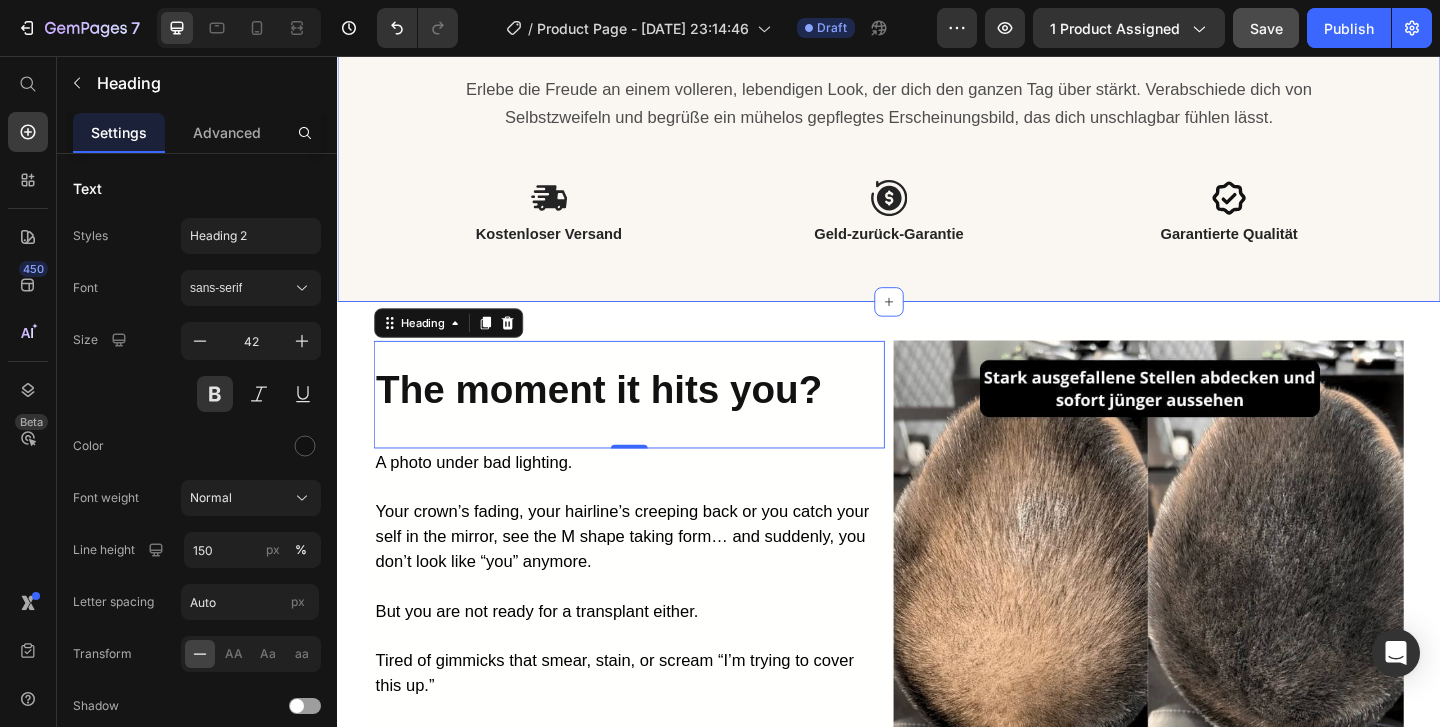 click on "Entfalte dein Selbstvertrauen im Handumdrehen Heading Row Erlebe die Freude an einem volleren, lebendigen Look, der dich den ganzen Tag über stärkt. Verabschiede dich von Selbstzweifeln und begrüße ein mühelos gepflegtes Erscheinungsbild, das dich unschlagbar fühlen lässt. Text Block
Icon Kostenloser Versand Text Block
Icon Geld-zurück-Garantie Text Block
Icon Garantierte Qualität Text Block Row Section 4" at bounding box center [937, 145] 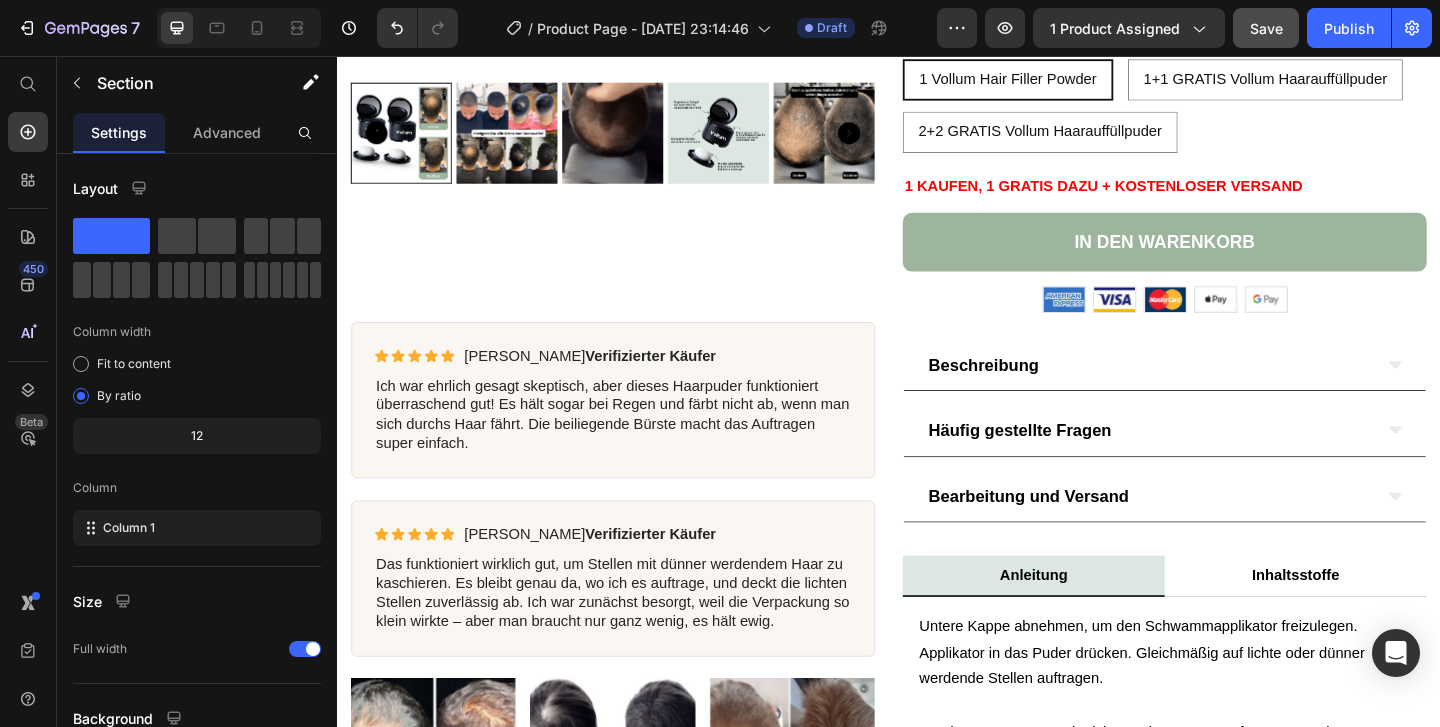 scroll, scrollTop: 691, scrollLeft: 0, axis: vertical 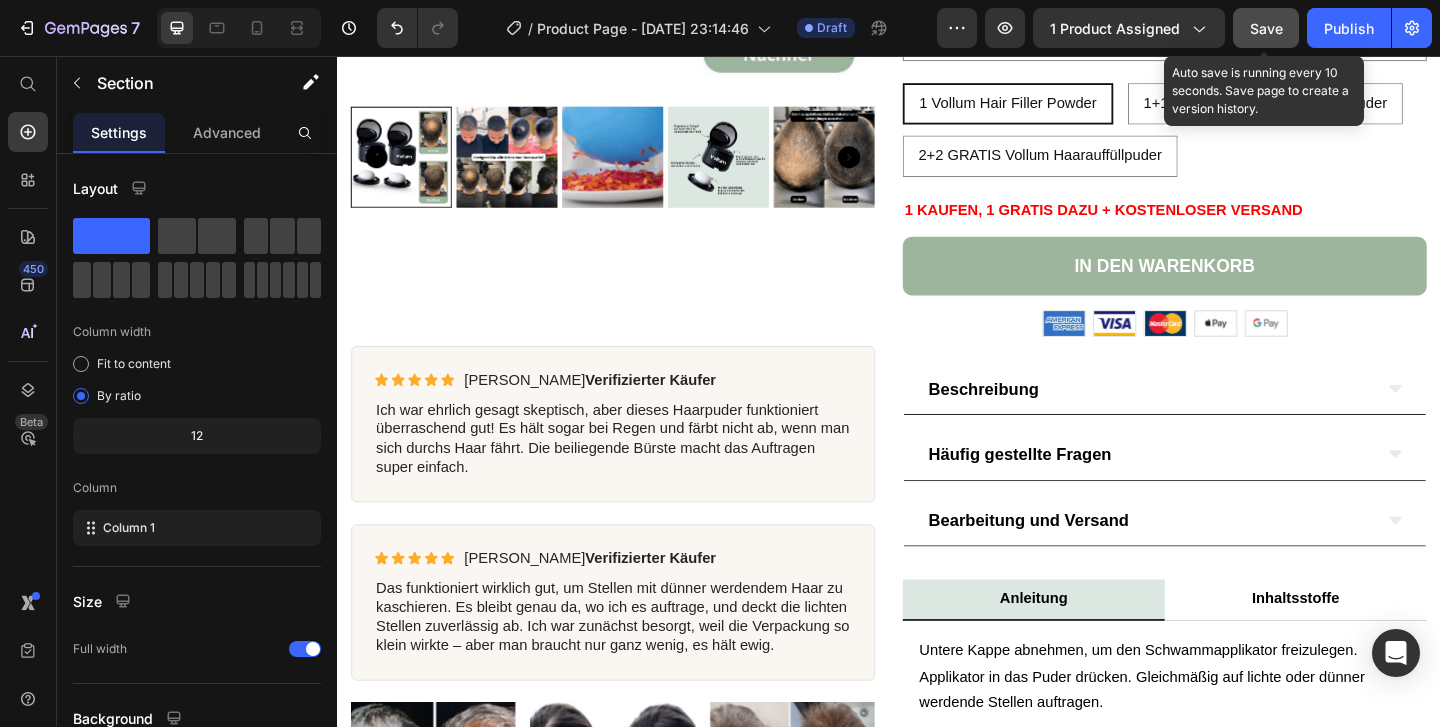 click on "Save" at bounding box center [1266, 28] 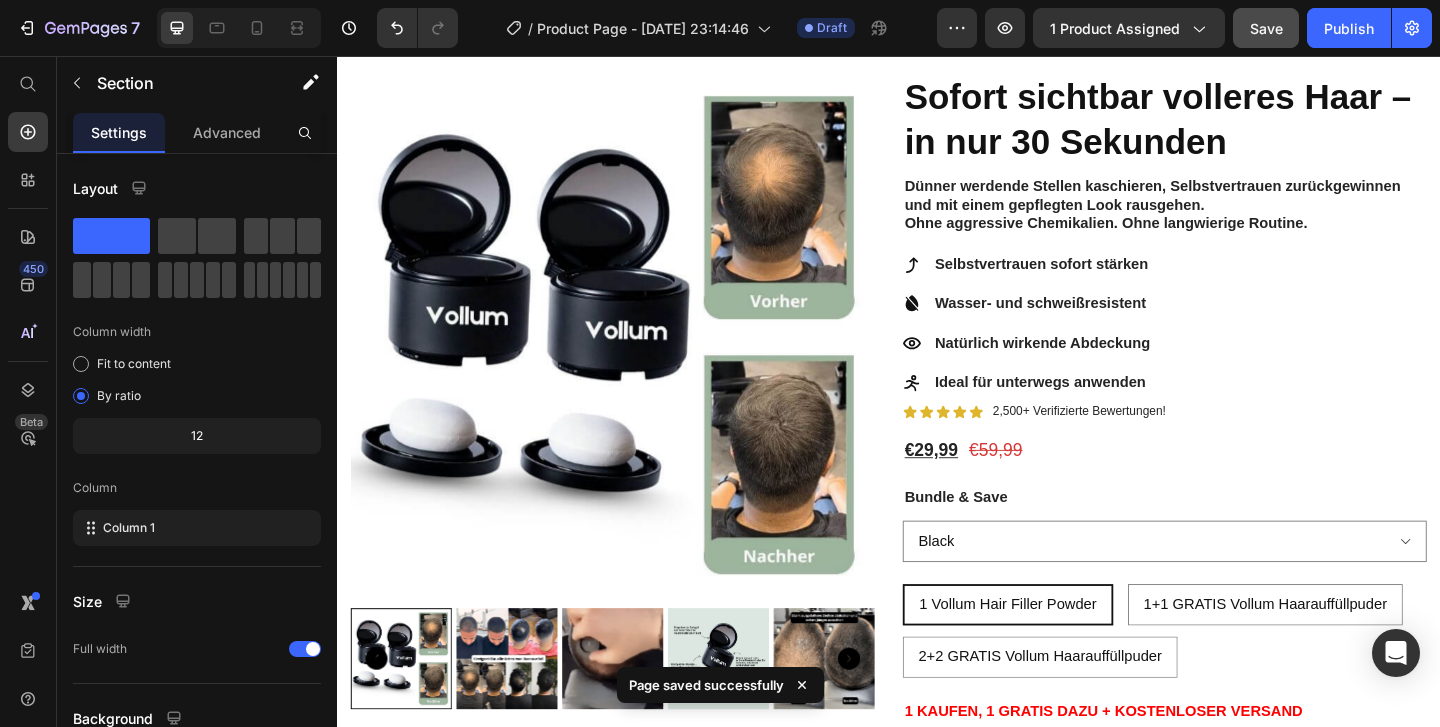 scroll, scrollTop: 0, scrollLeft: 0, axis: both 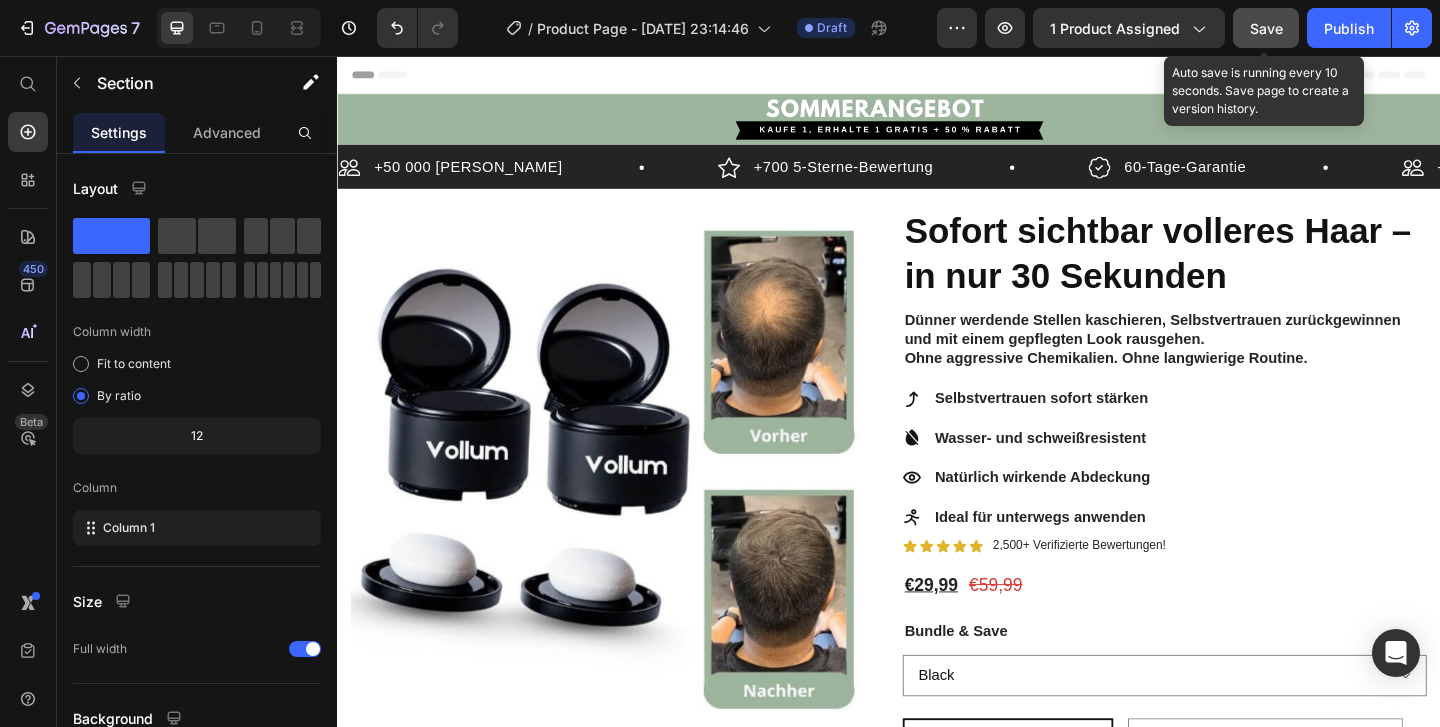 click on "Save" at bounding box center (1266, 28) 